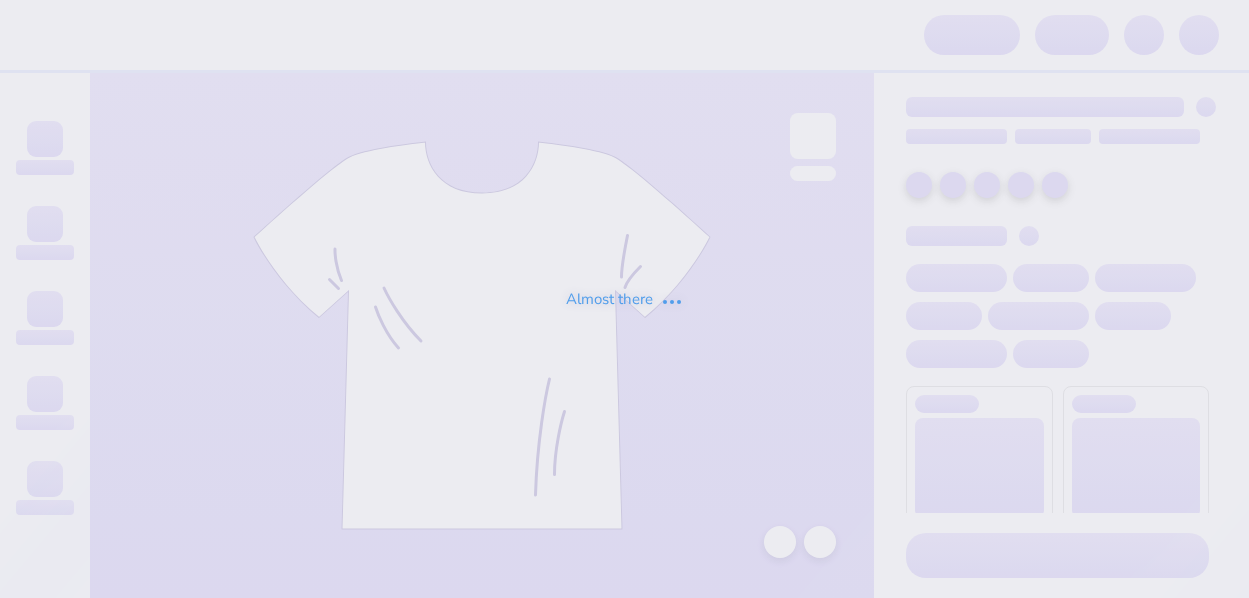 scroll, scrollTop: 0, scrollLeft: 0, axis: both 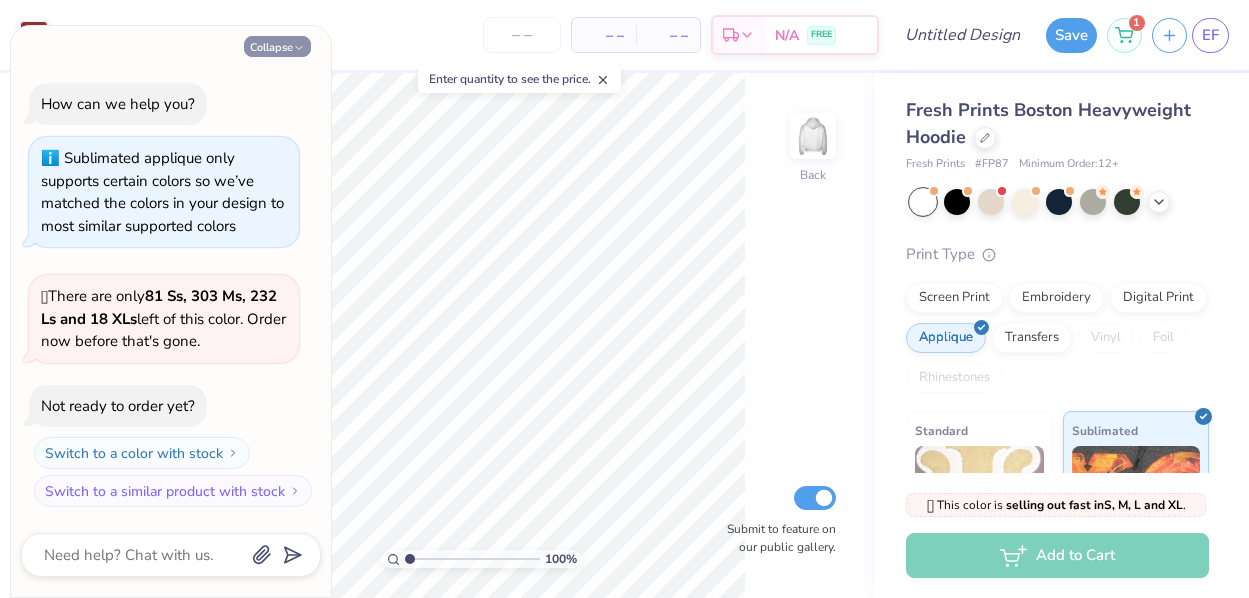 click on "Collapse" at bounding box center (277, 46) 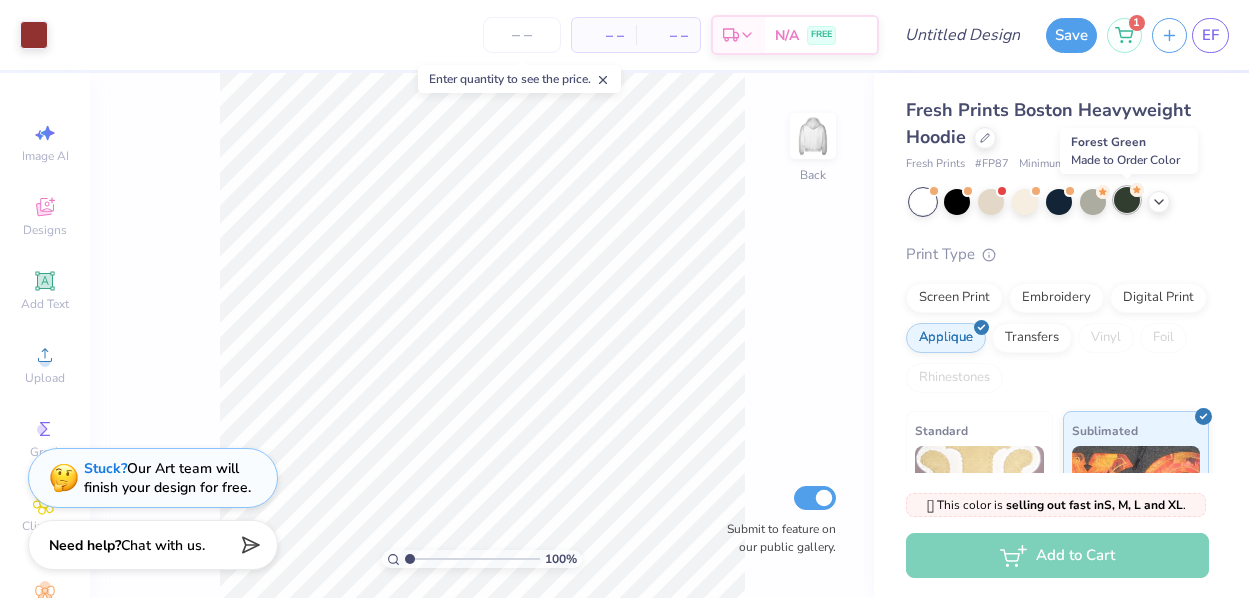 click at bounding box center (1127, 200) 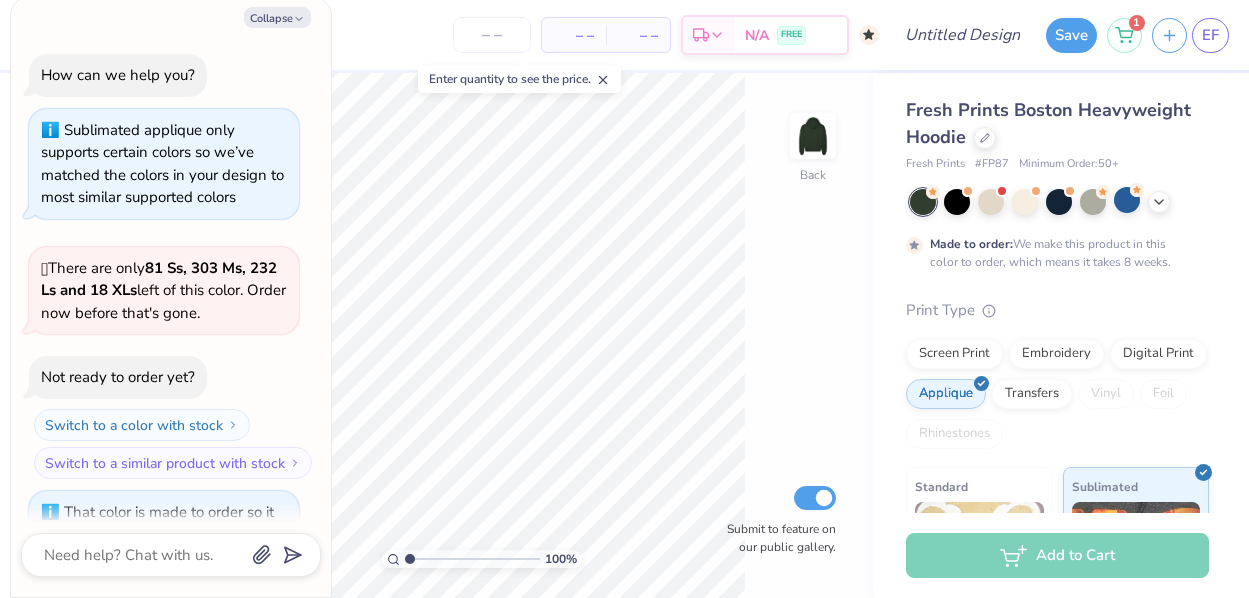 scroll, scrollTop: 132, scrollLeft: 0, axis: vertical 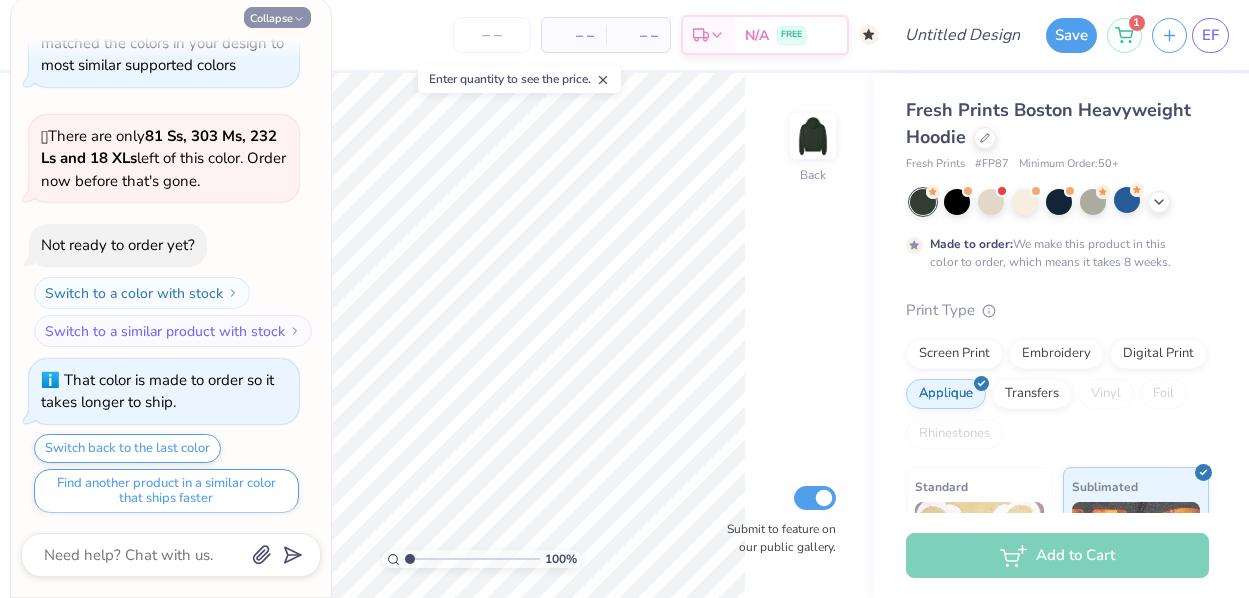 click 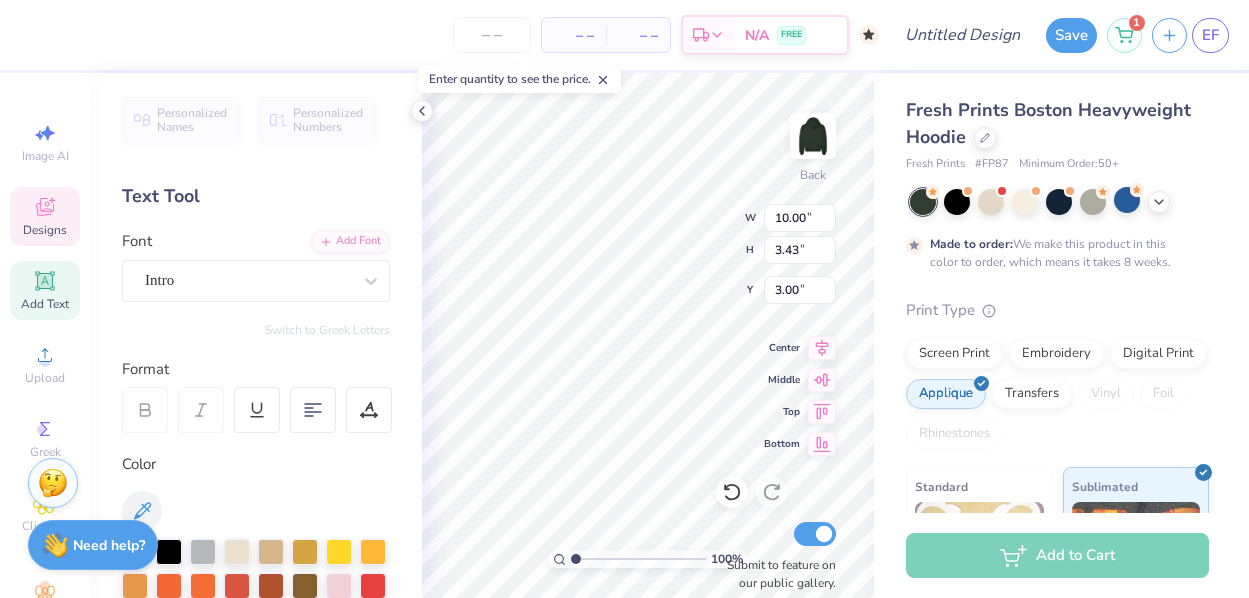 type on "1988" 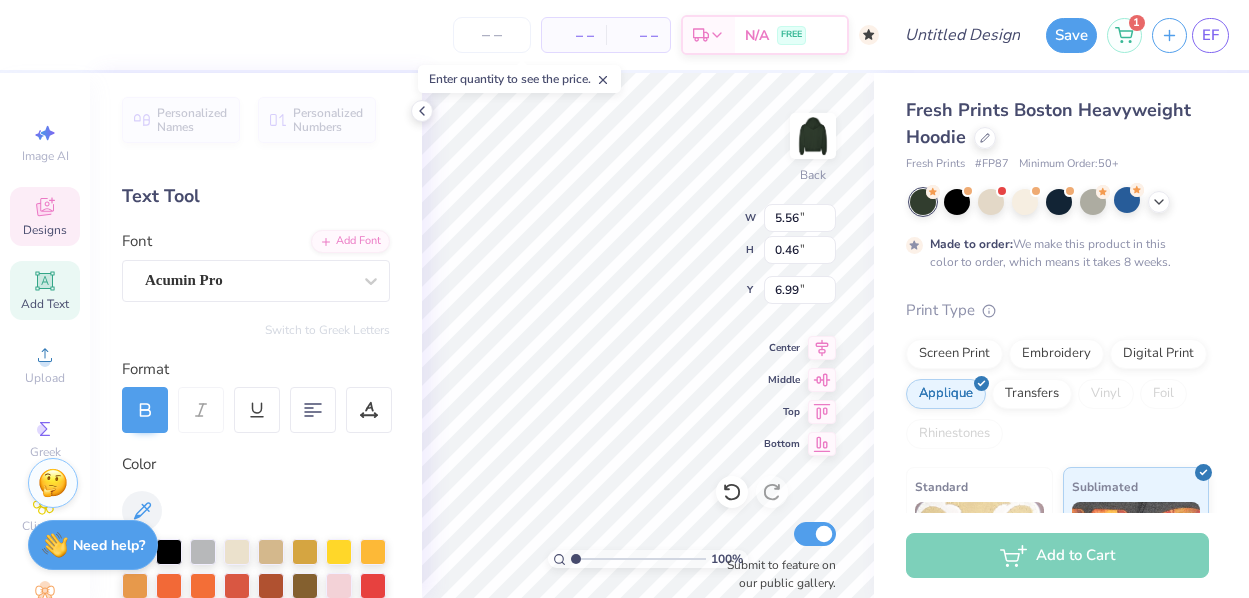 scroll, scrollTop: 0, scrollLeft: 4, axis: horizontal 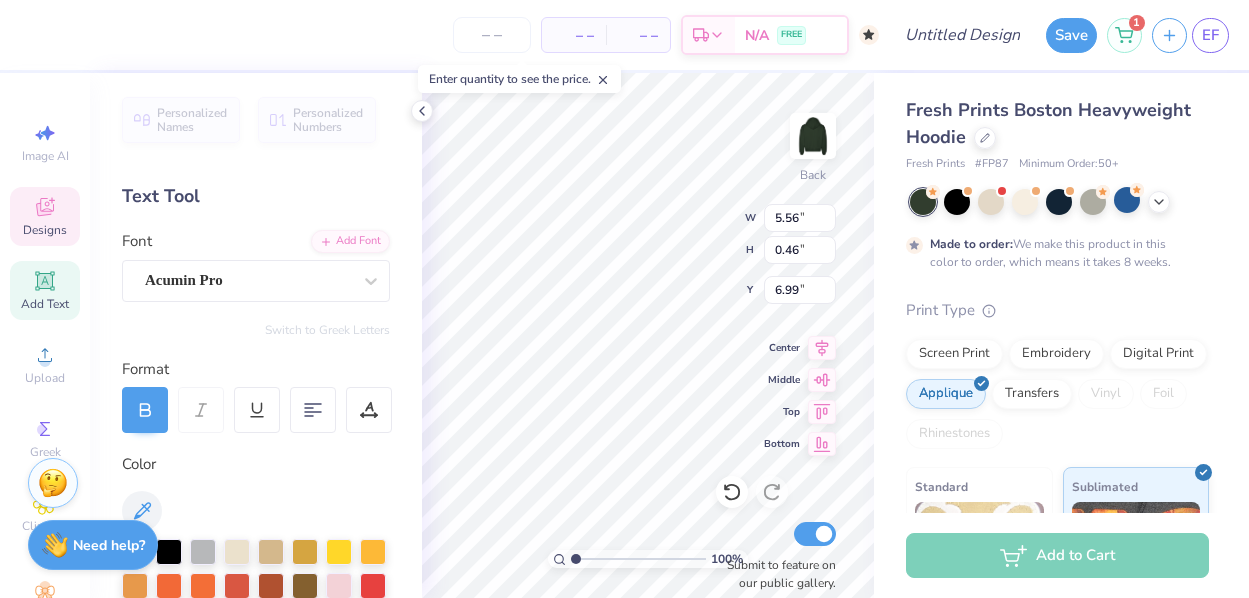 type on "G" 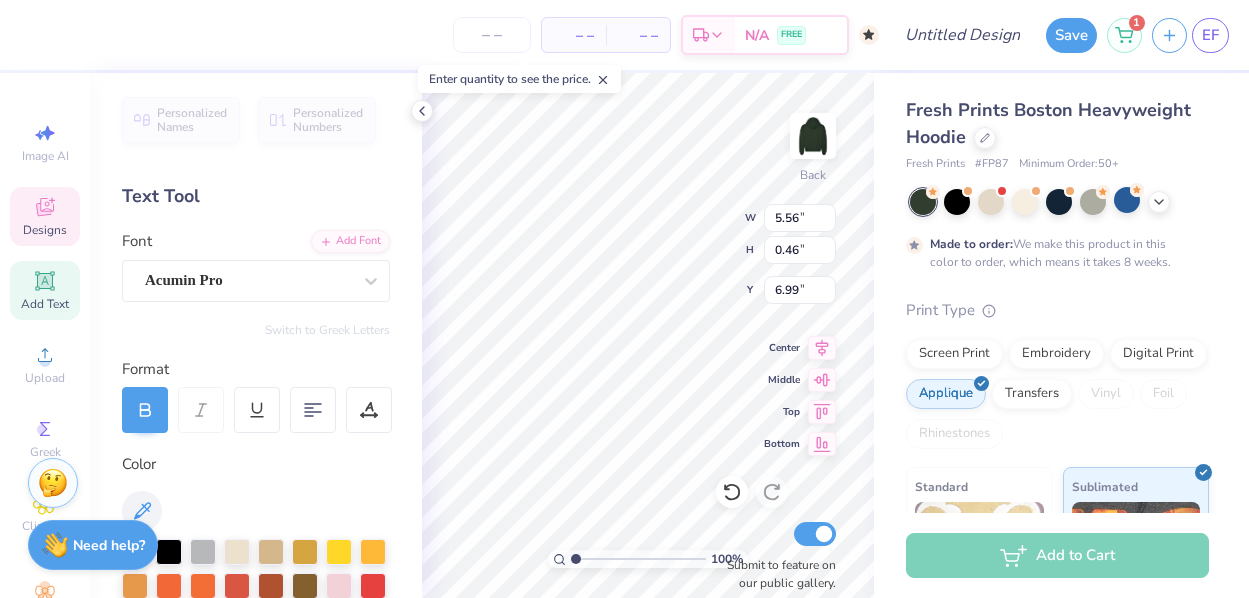 type on "ALPHA SIGMA TAU" 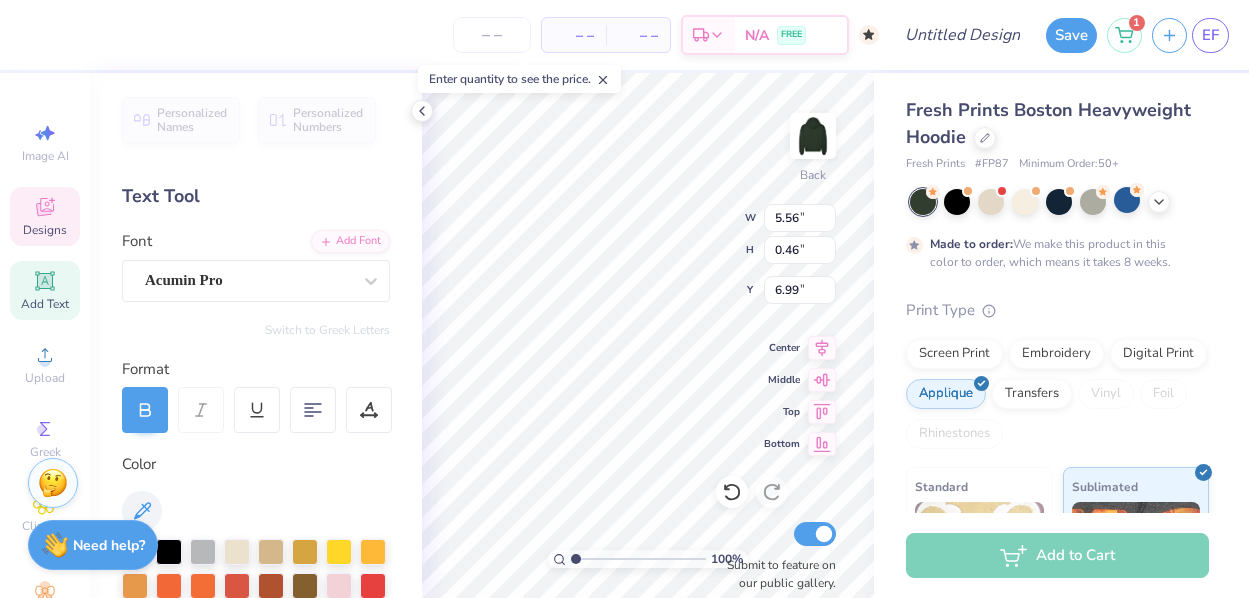 scroll, scrollTop: 0, scrollLeft: 7, axis: horizontal 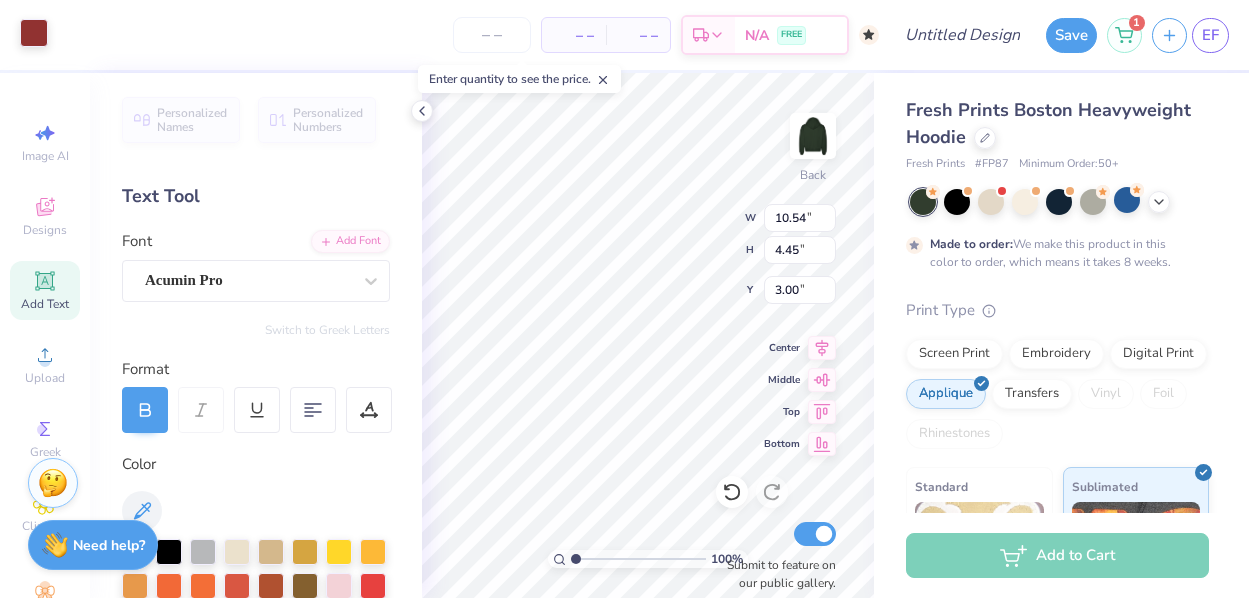 click at bounding box center (34, 33) 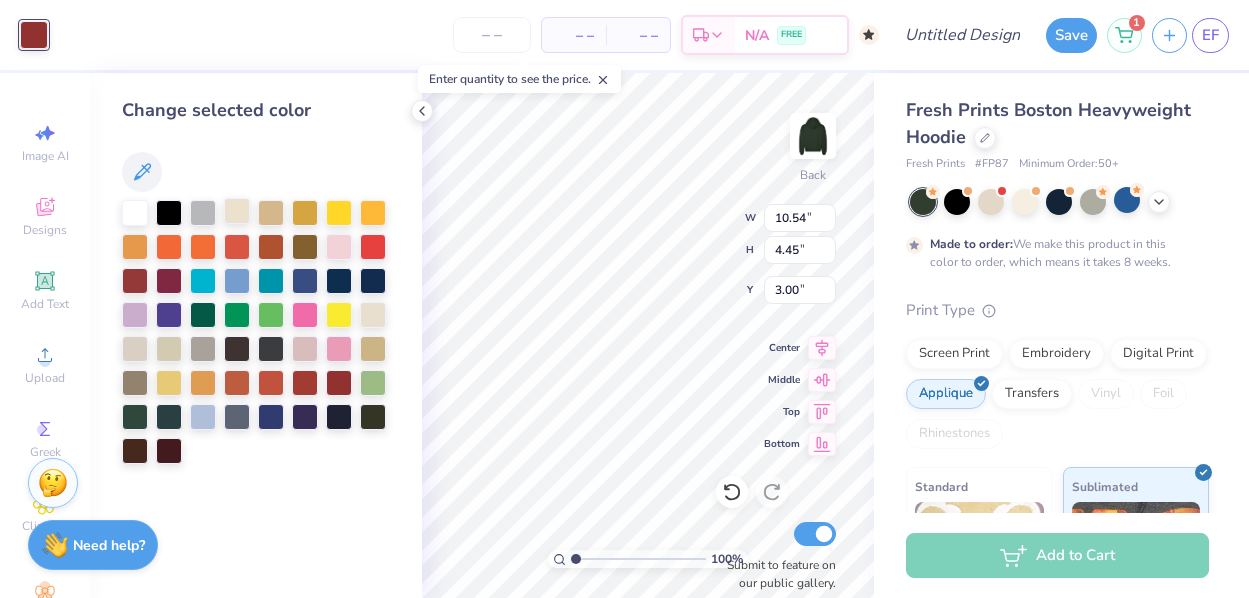 click at bounding box center (237, 211) 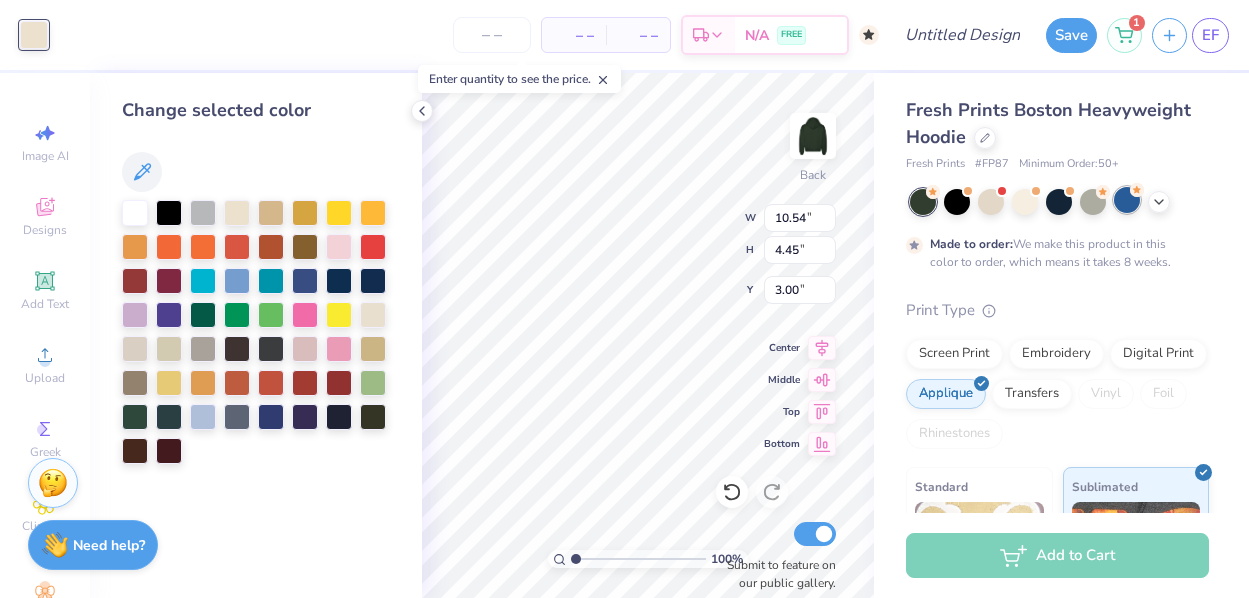 click at bounding box center (1127, 200) 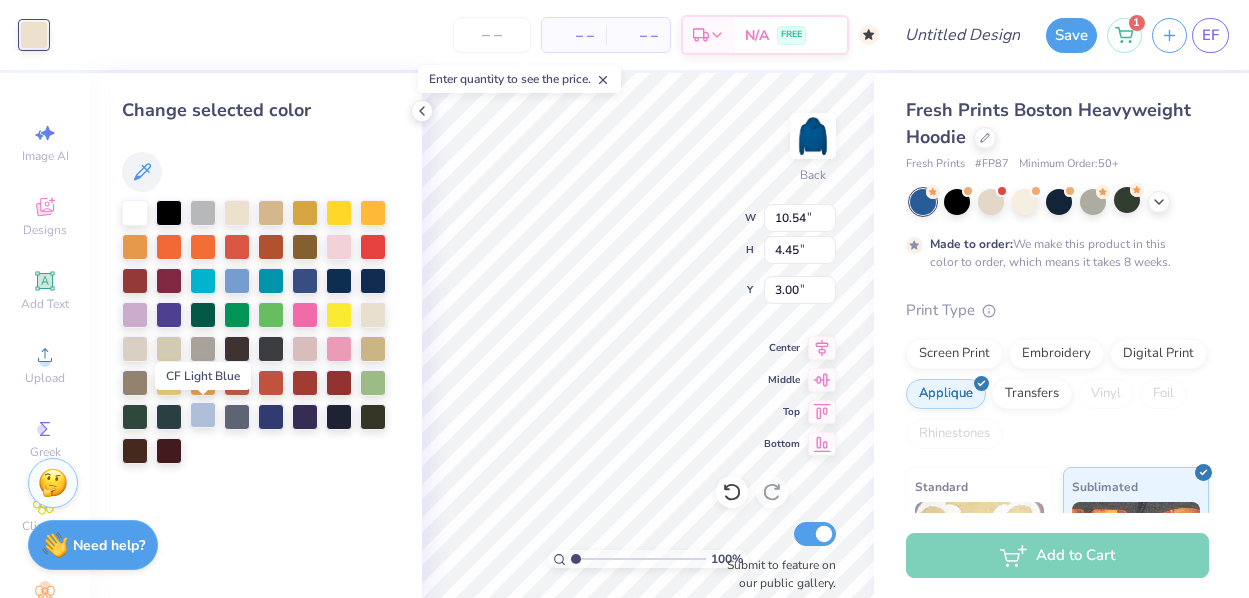 click at bounding box center (203, 415) 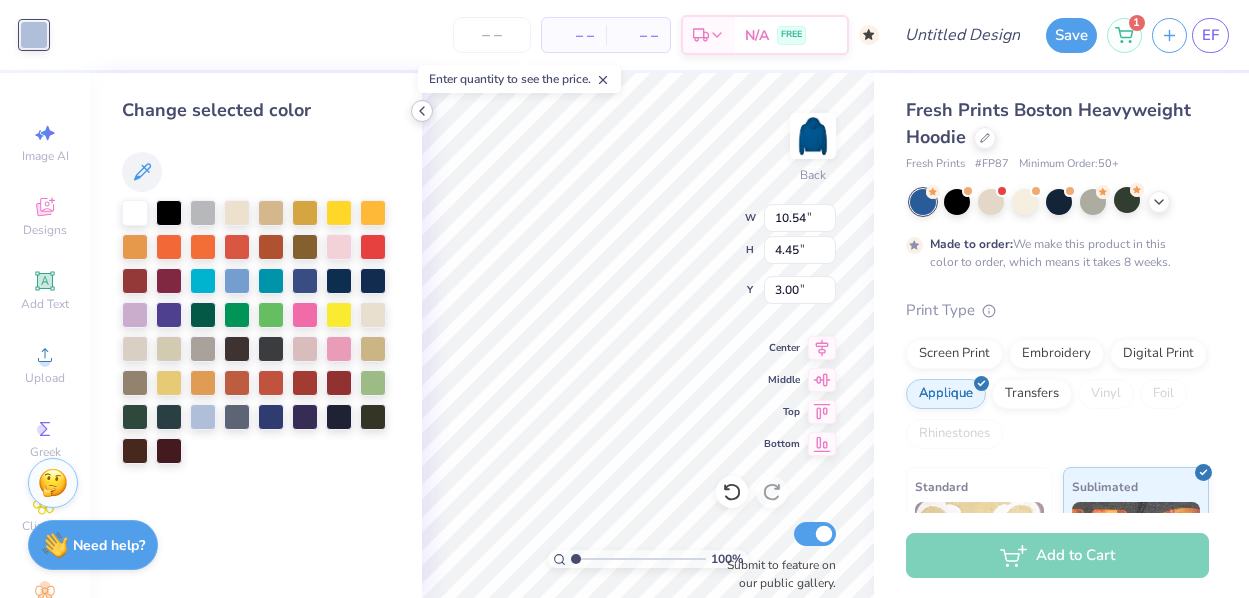 click 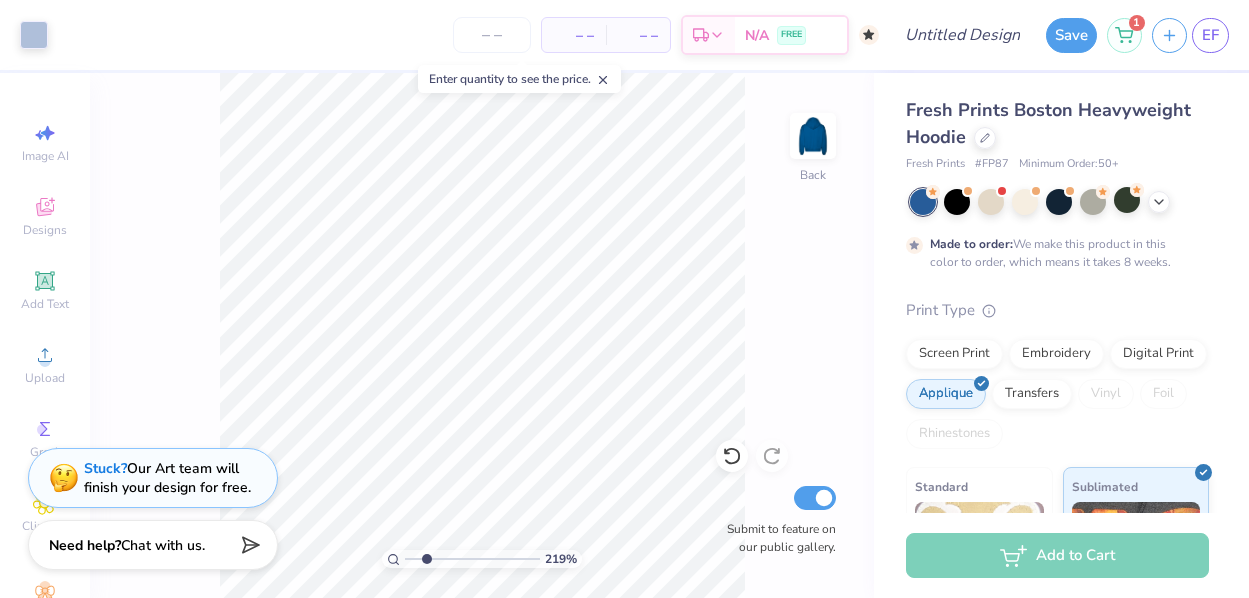 type on "2.19" 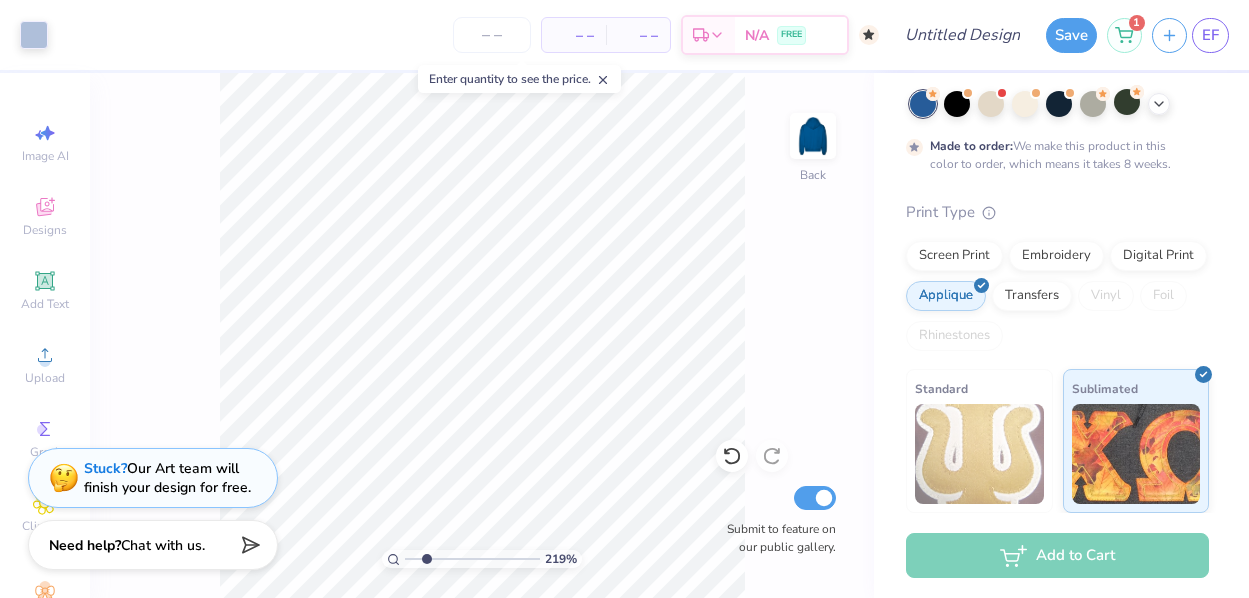 scroll, scrollTop: 97, scrollLeft: 0, axis: vertical 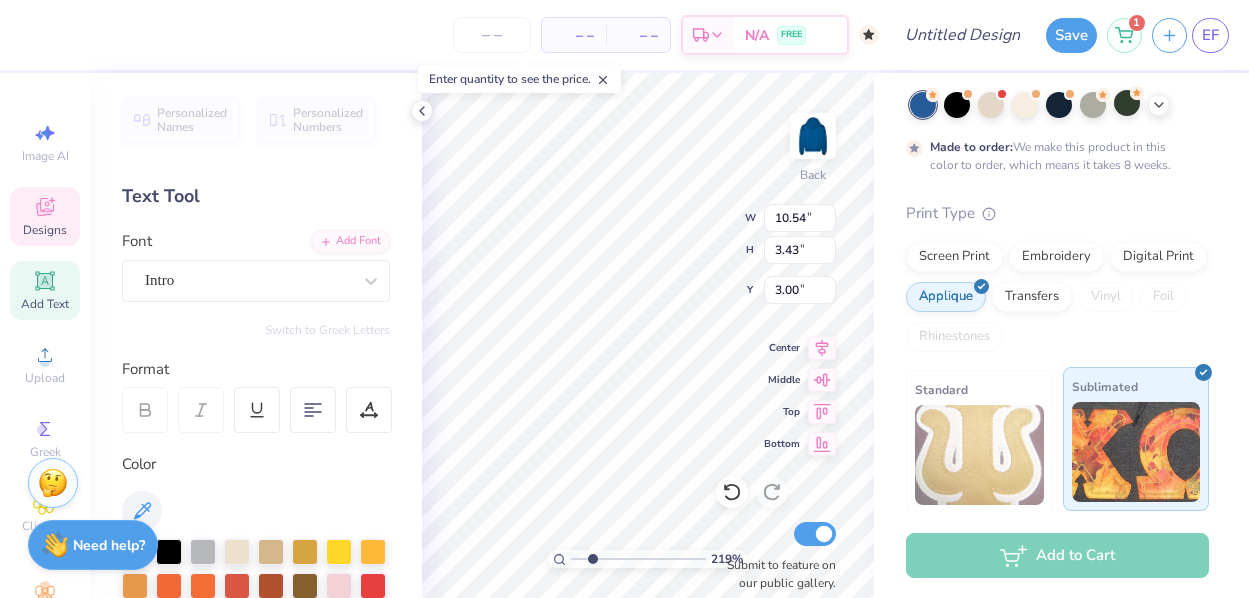 click at bounding box center (1136, 452) 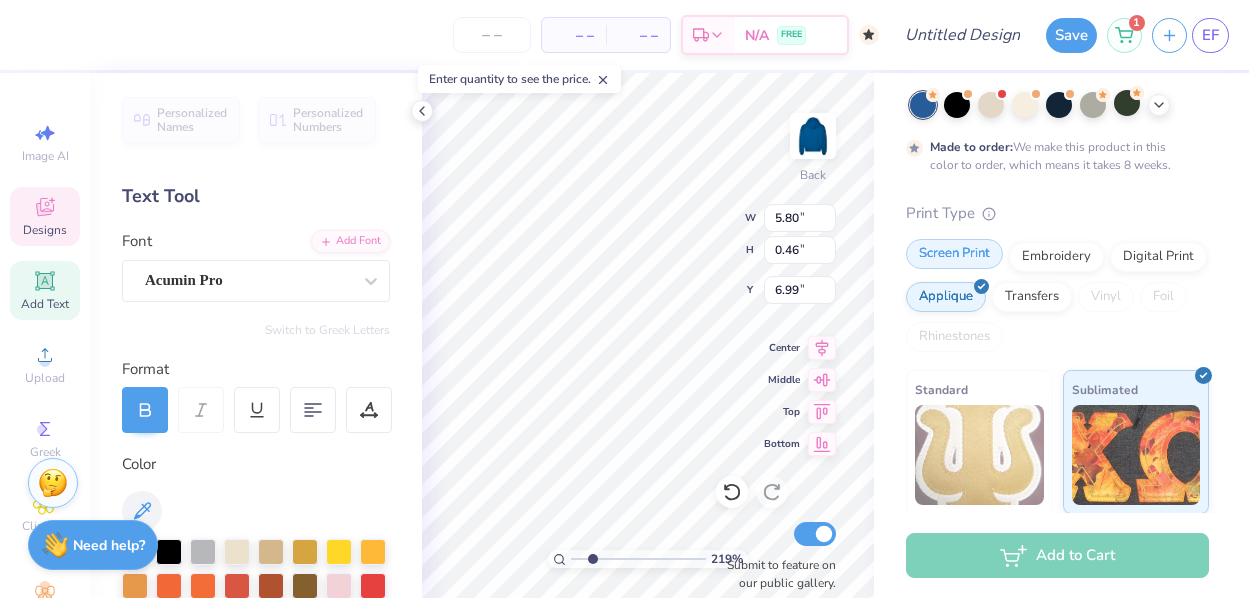 click on "Screen Print" at bounding box center (954, 254) 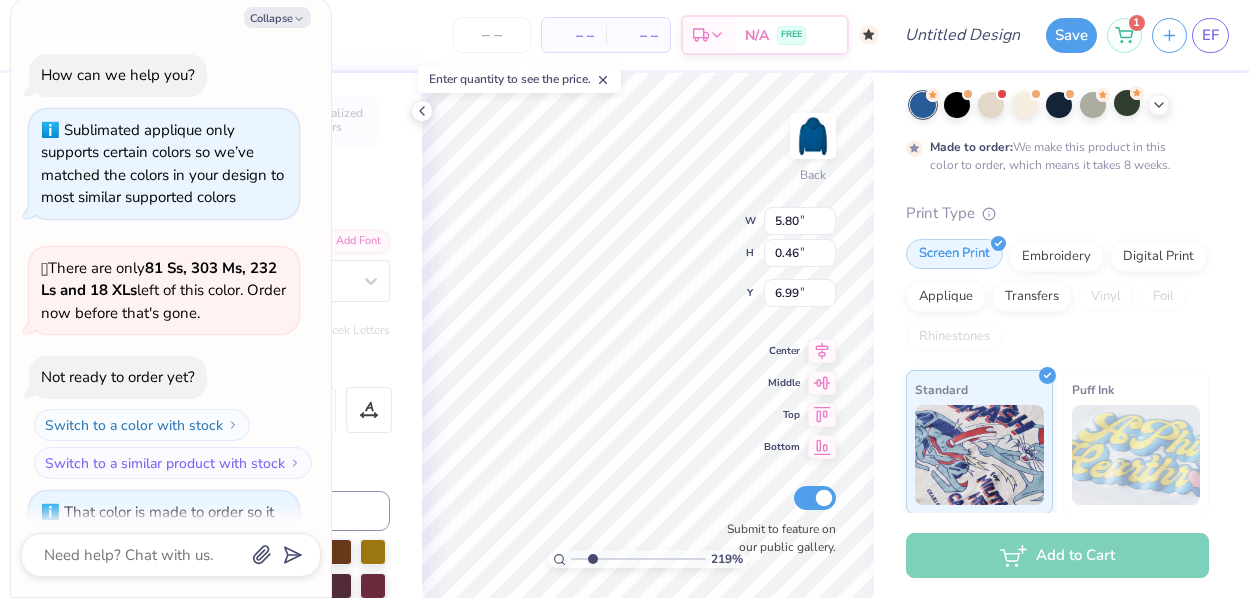 scroll, scrollTop: 252, scrollLeft: 0, axis: vertical 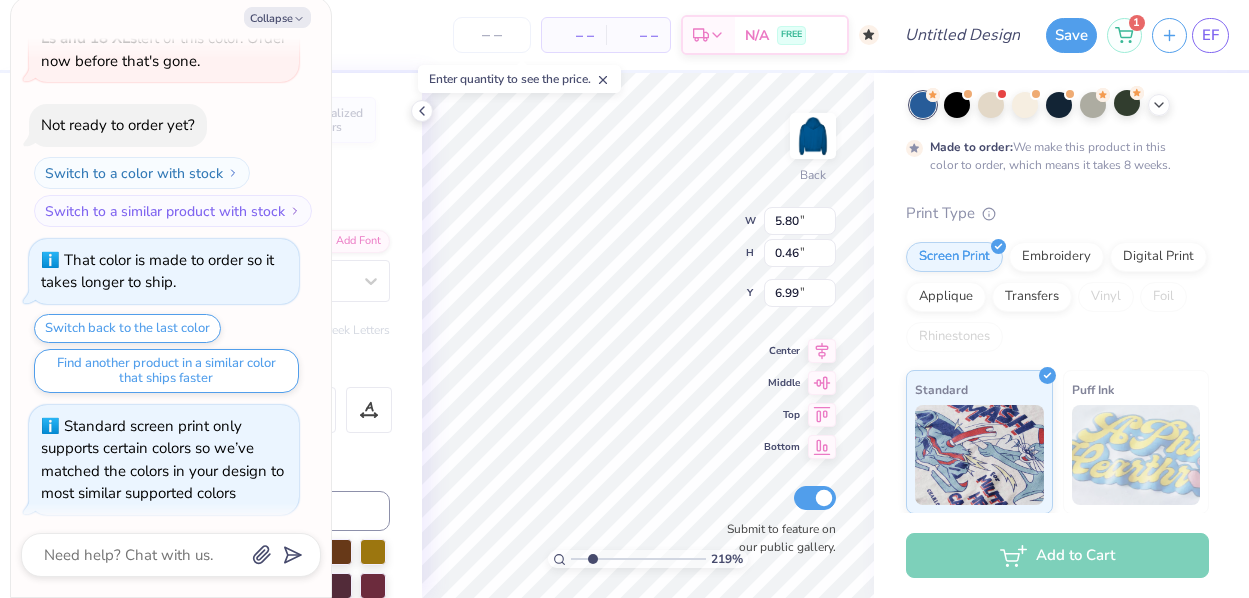 type on "x" 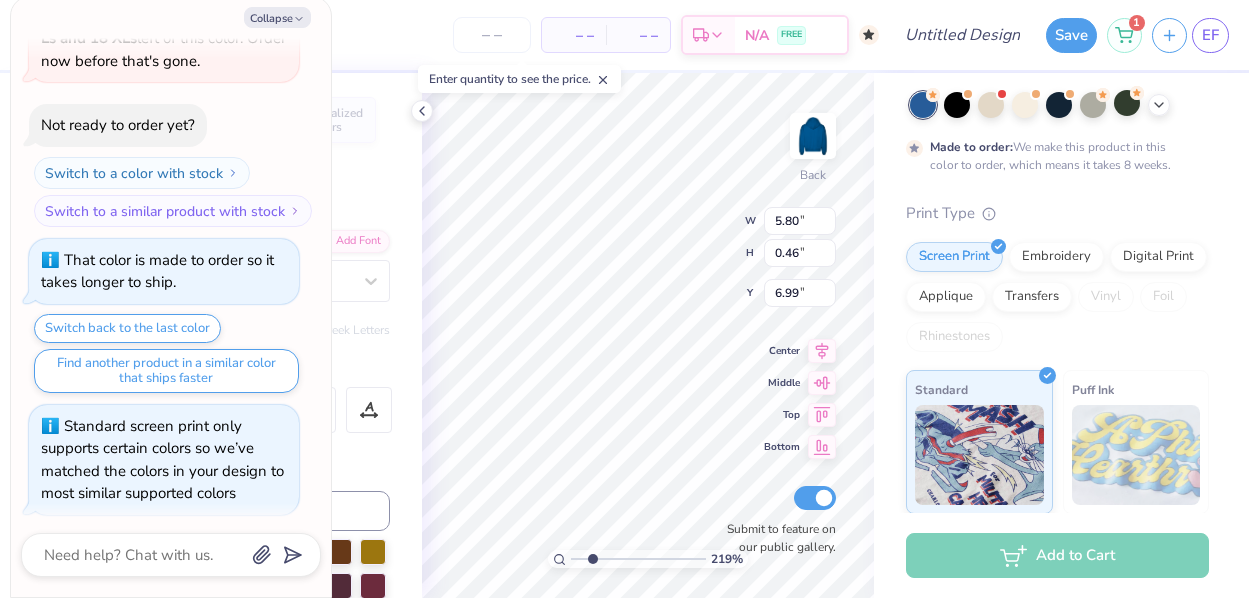 type on "10.54" 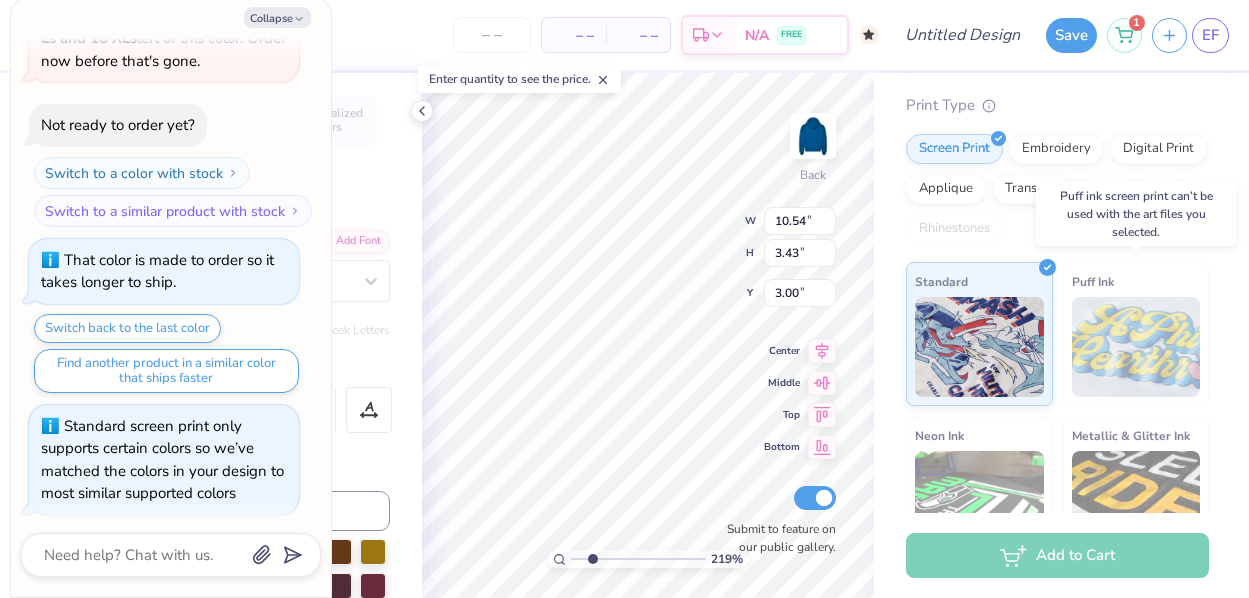 scroll, scrollTop: 201, scrollLeft: 0, axis: vertical 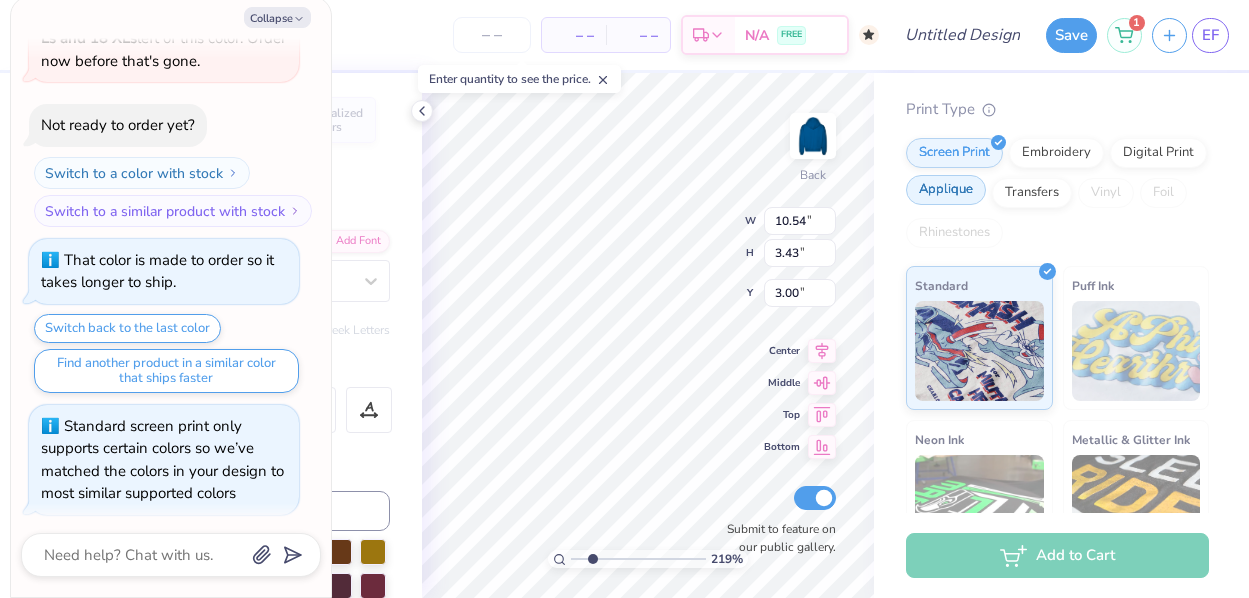 click on "Applique" at bounding box center (946, 190) 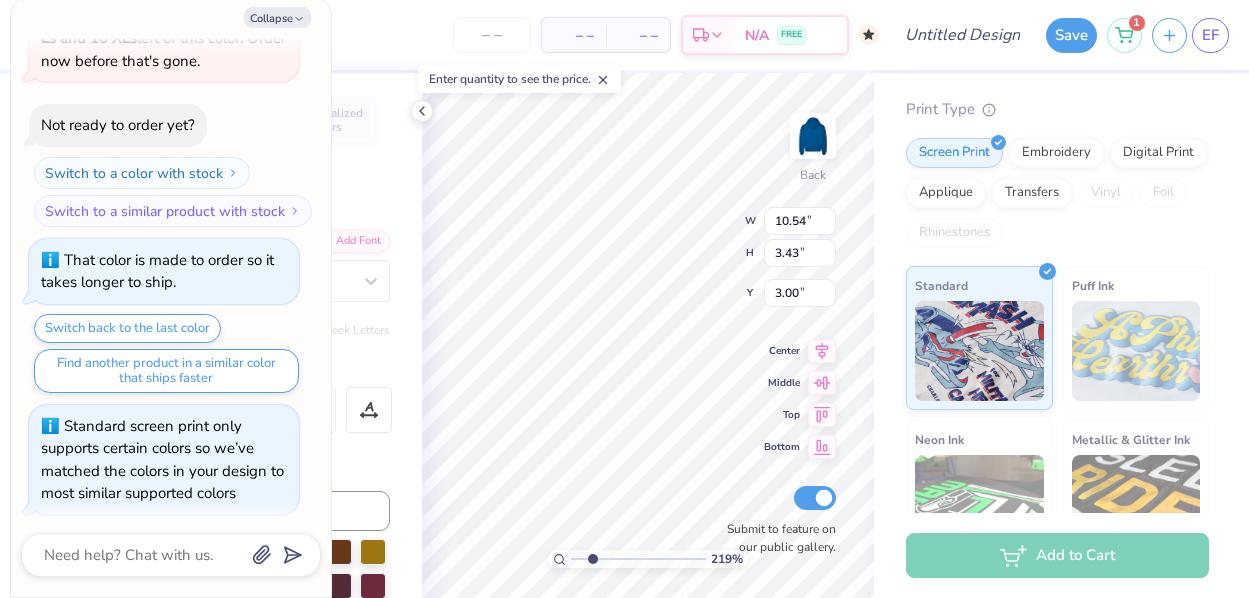 scroll, scrollTop: 97, scrollLeft: 0, axis: vertical 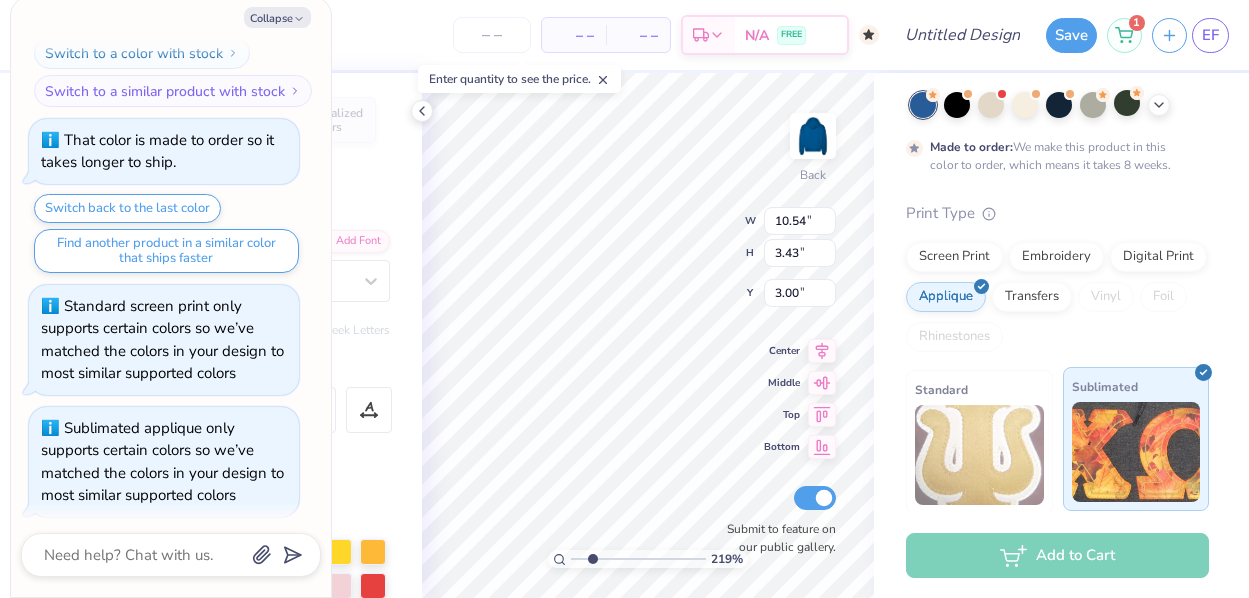 click at bounding box center (1136, 452) 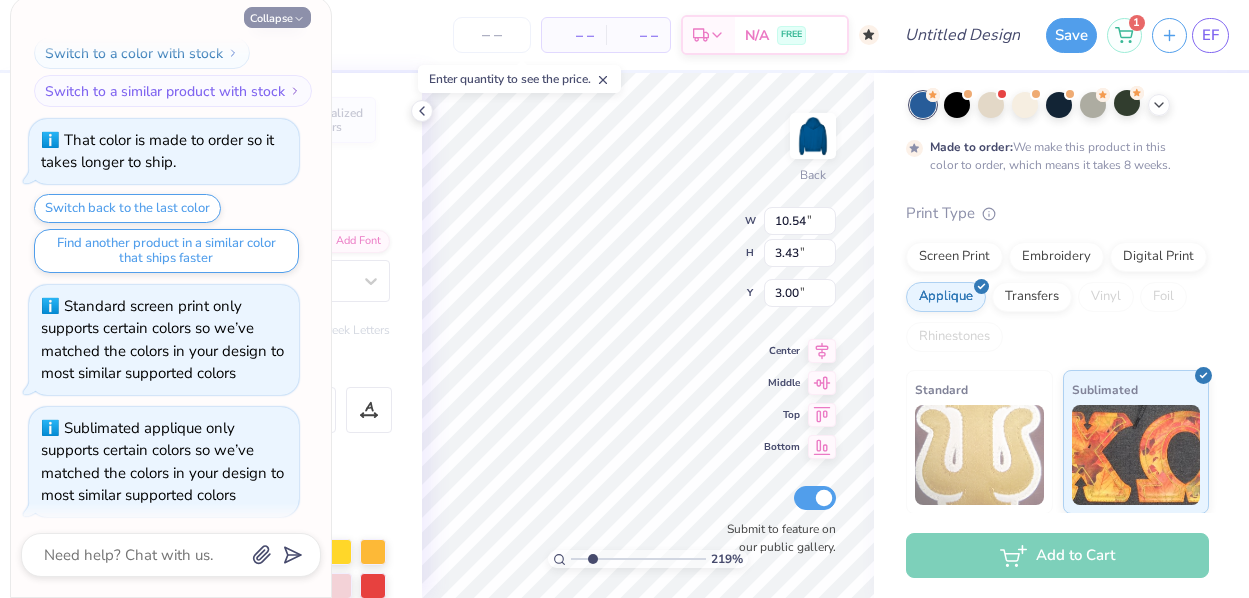click 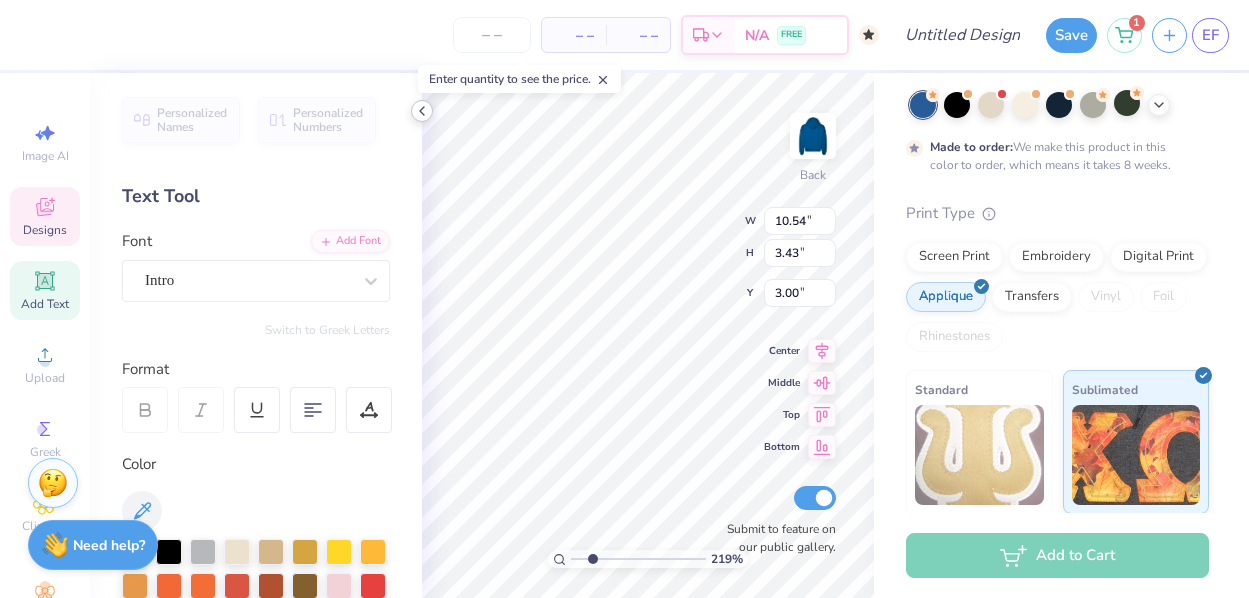 click 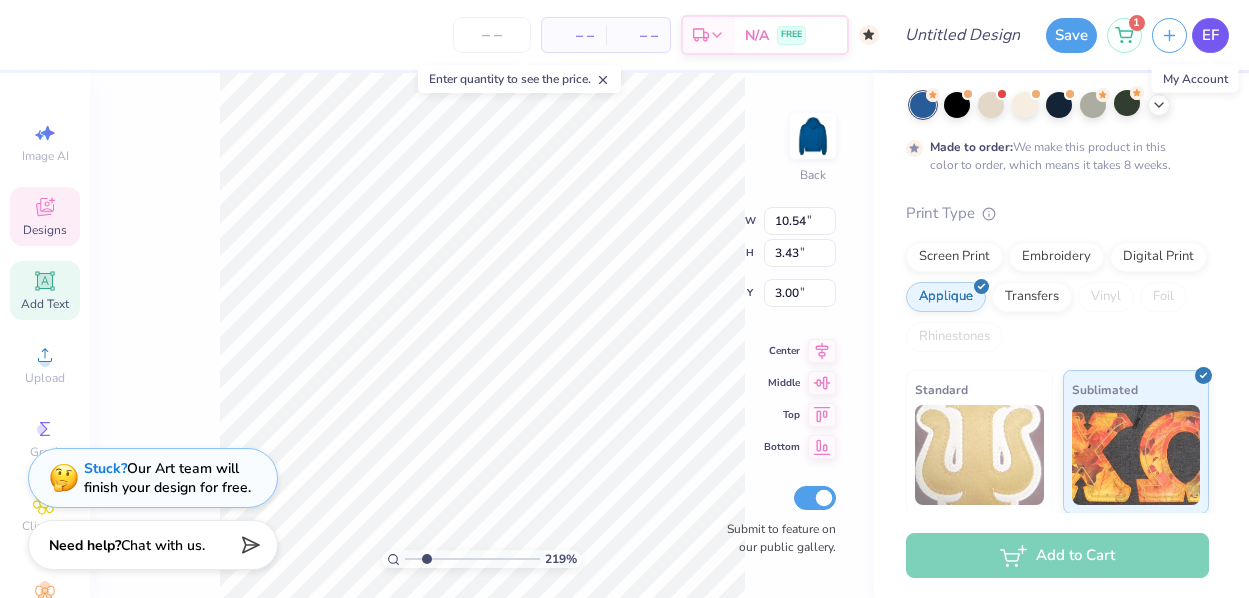 click on "EF" at bounding box center [1210, 35] 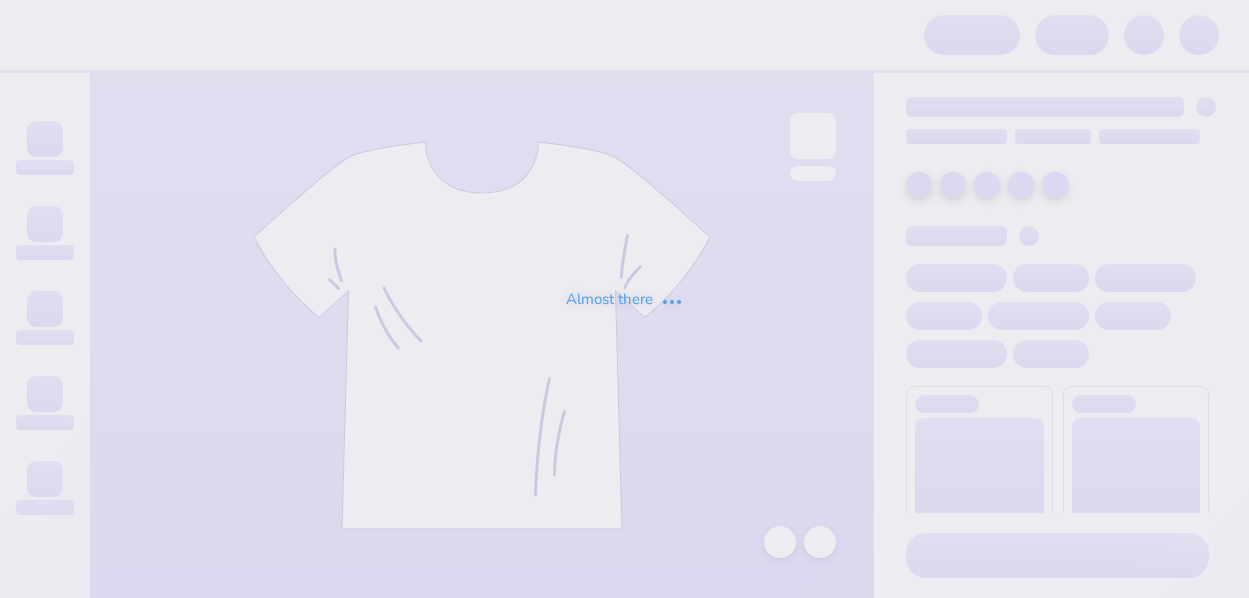 scroll, scrollTop: 0, scrollLeft: 0, axis: both 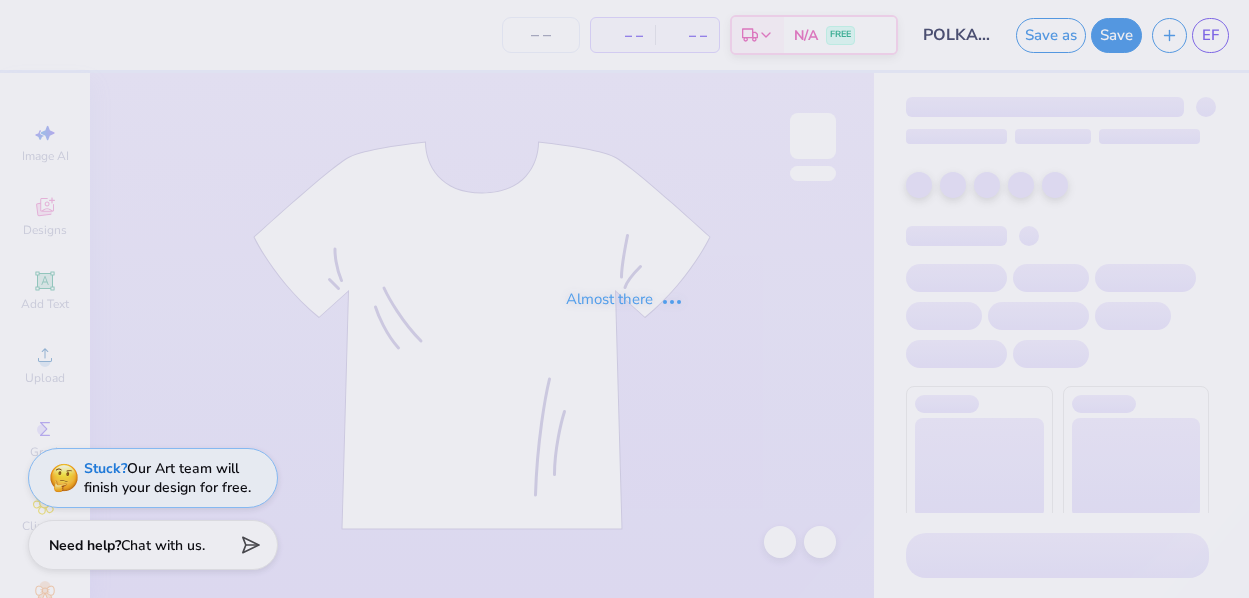 type on "70" 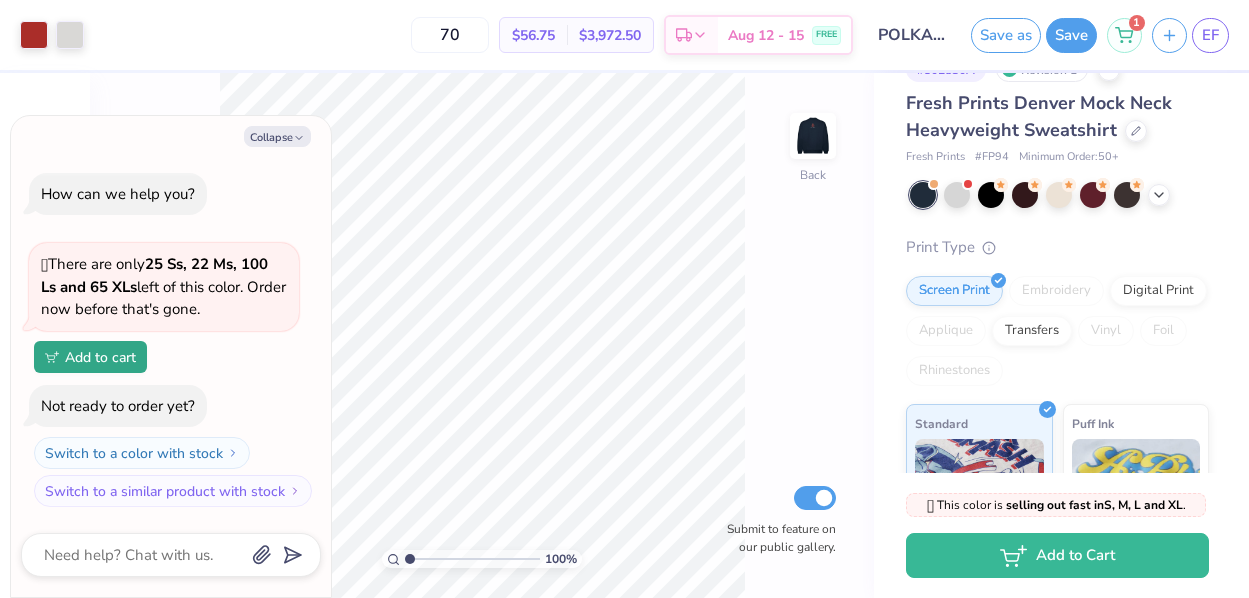 scroll, scrollTop: 48, scrollLeft: 0, axis: vertical 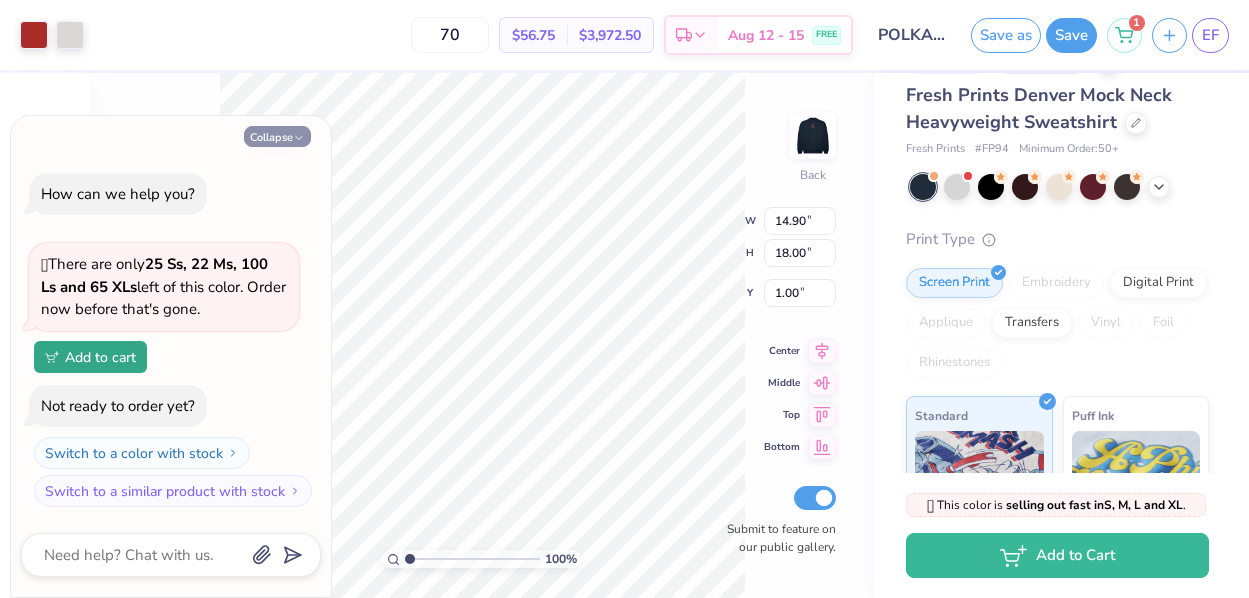 click on "Collapse" at bounding box center (277, 136) 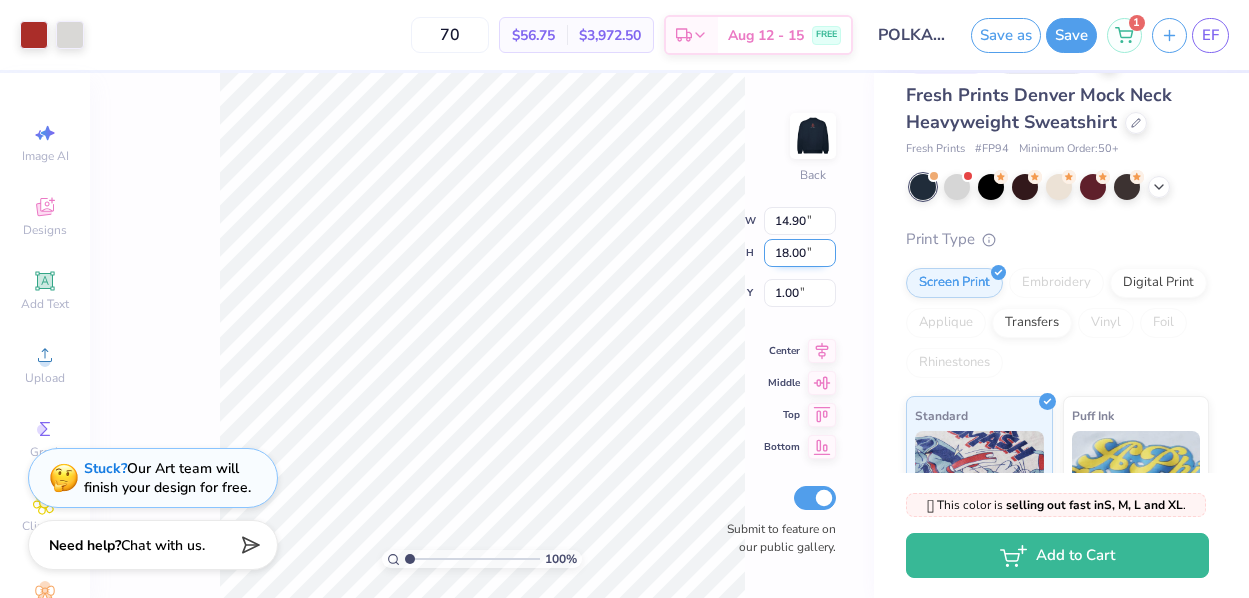 click on "18.00" at bounding box center [800, 253] 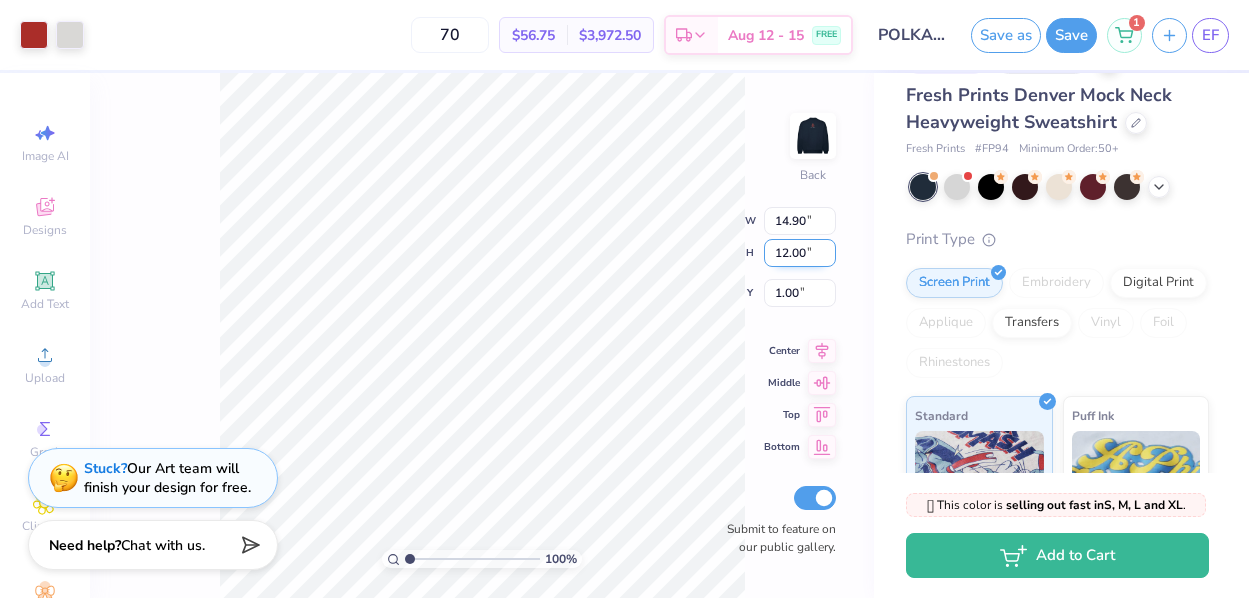 type on "12.00" 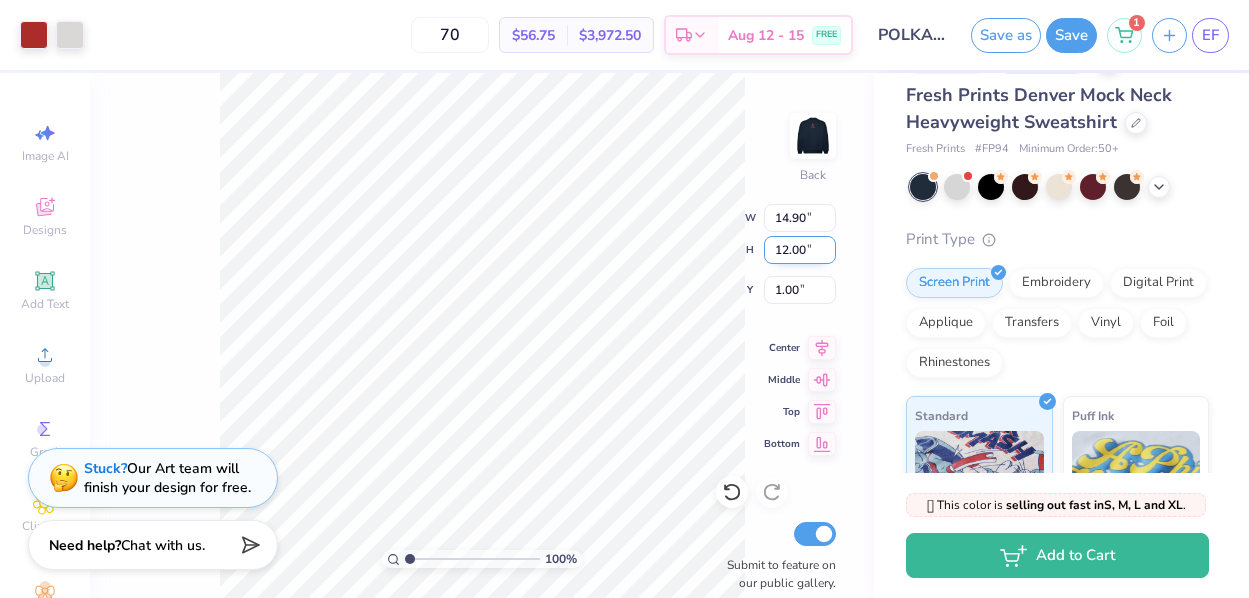 type on "9.93" 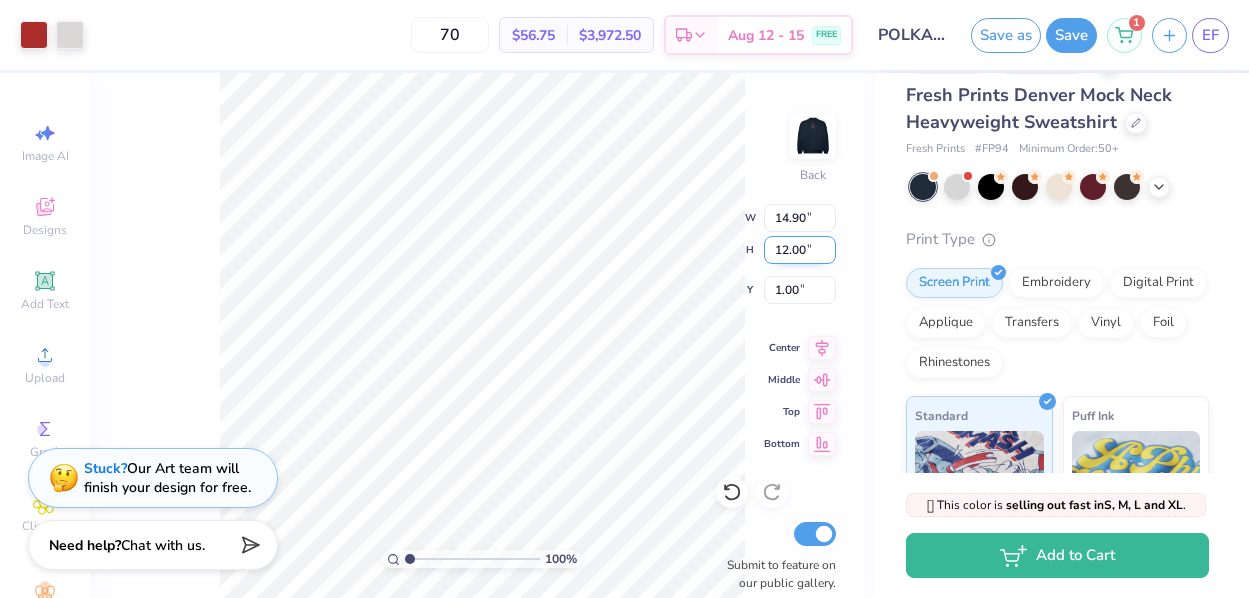 type on "4.00" 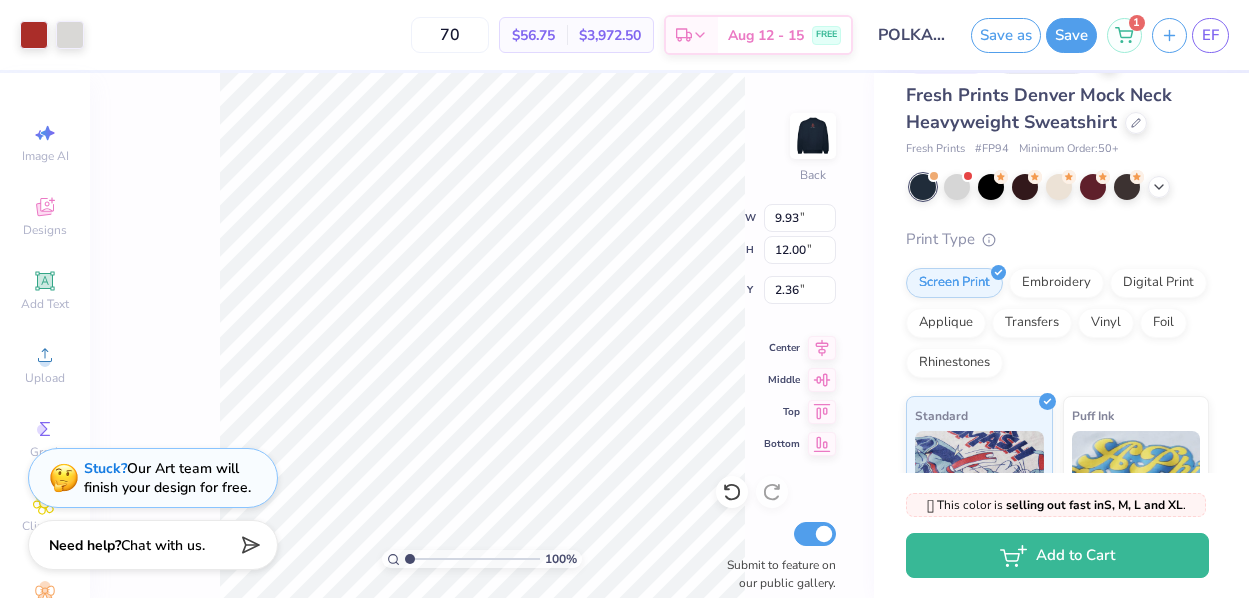 type on "3.57" 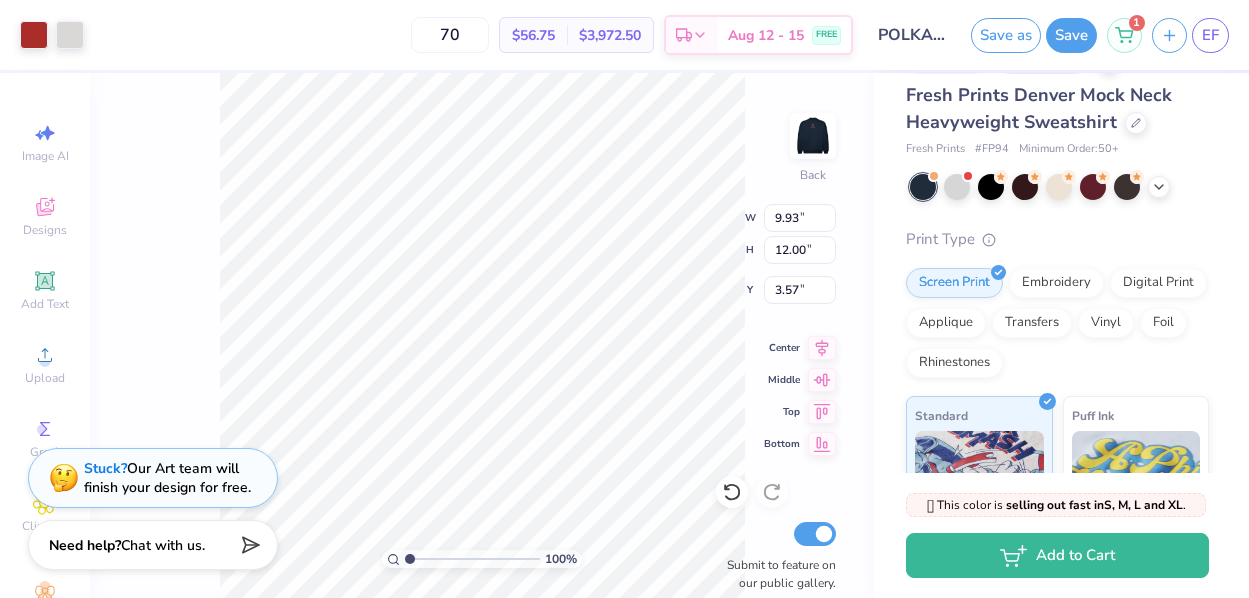 type on "3.70" 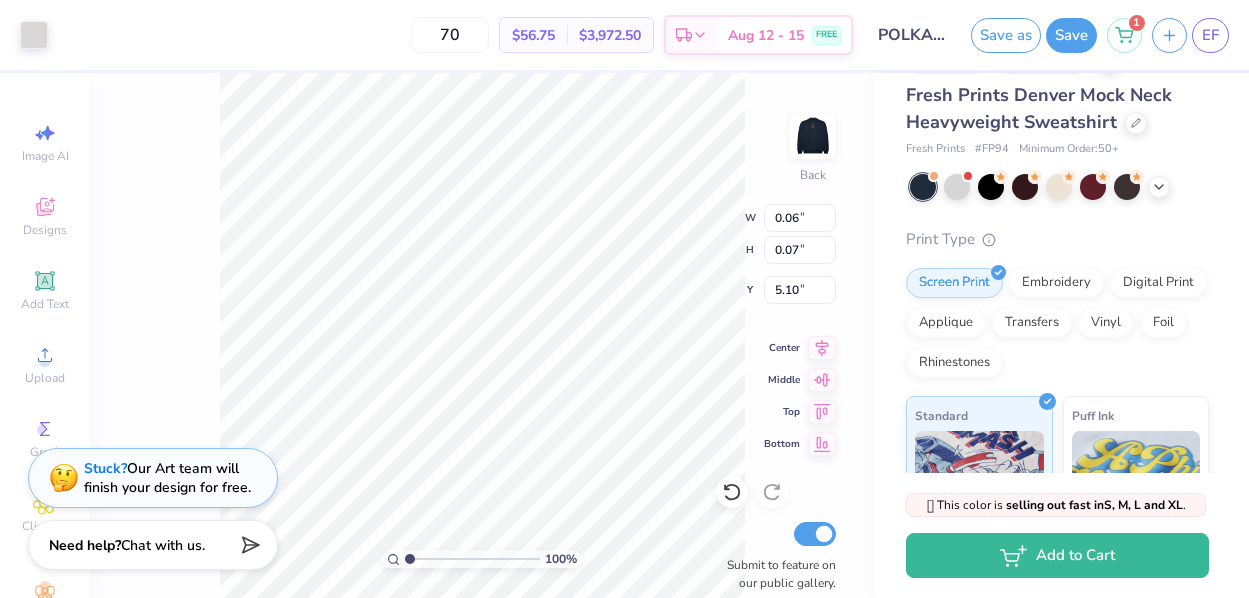 type on "5.41" 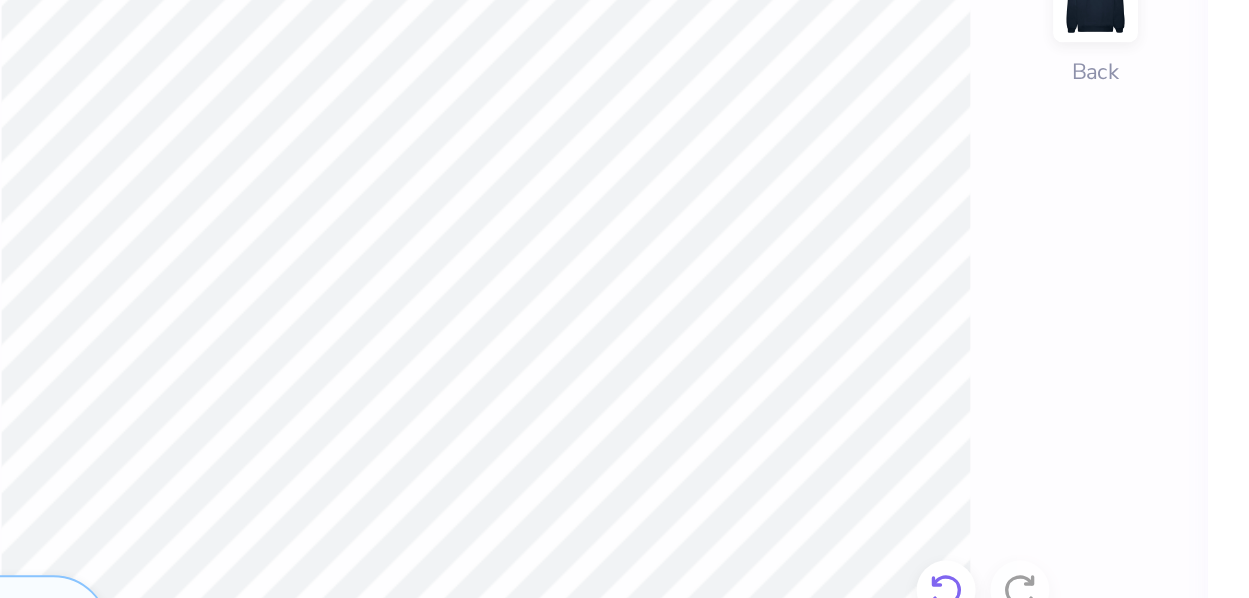 click 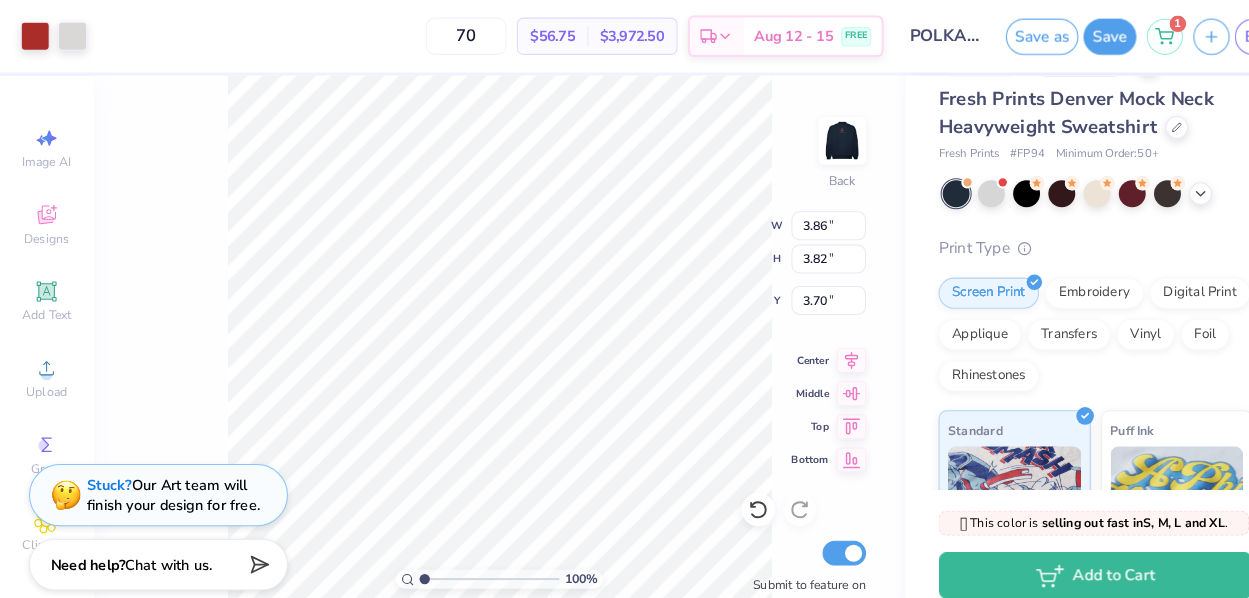 type on "3.00" 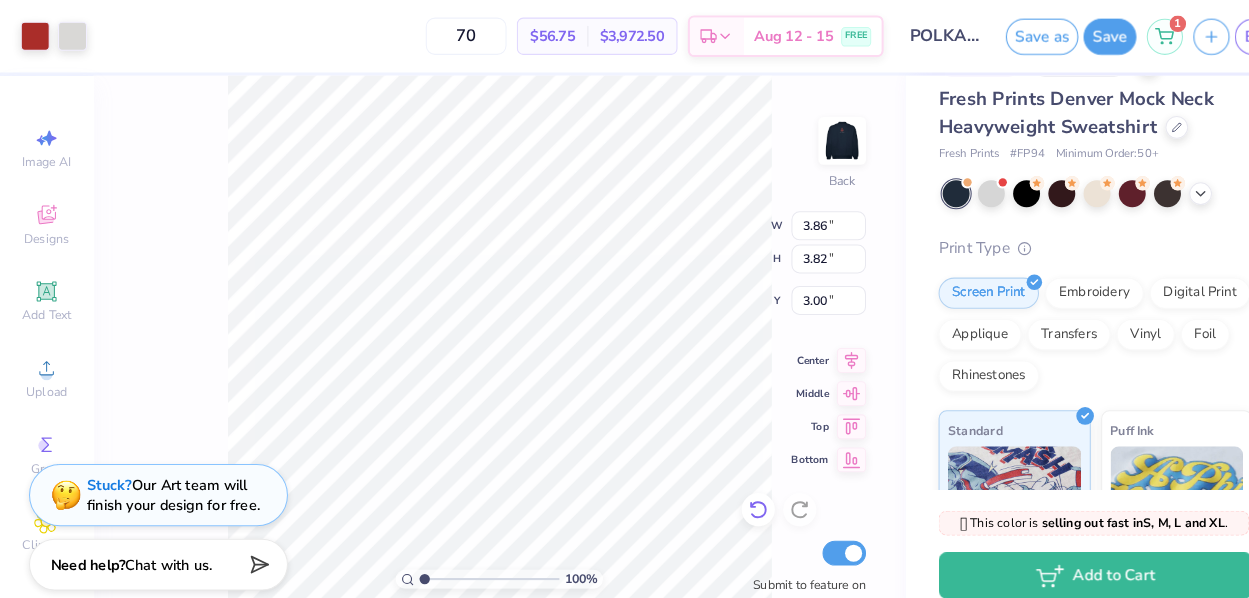 click 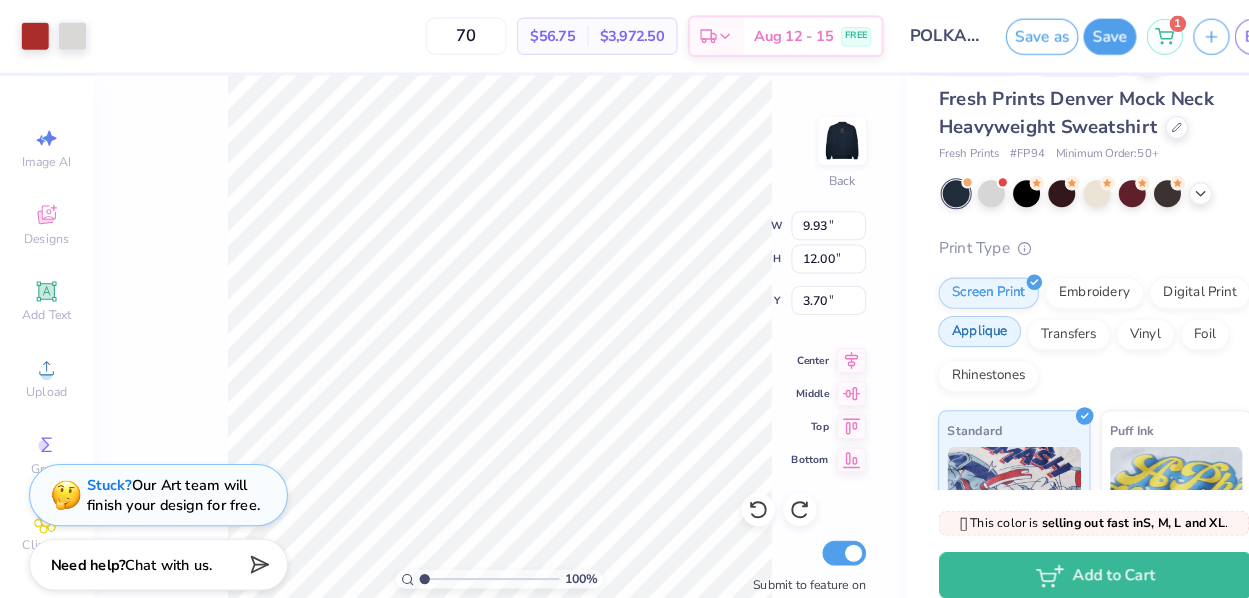 click on "Applique" at bounding box center [946, 320] 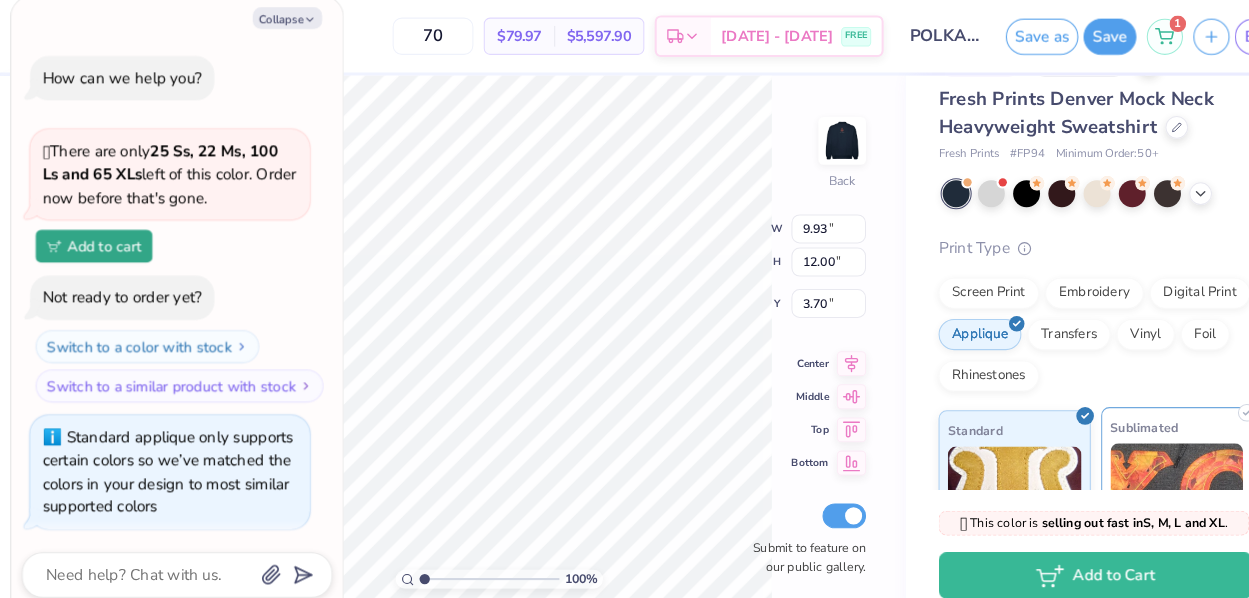 click at bounding box center [1136, 478] 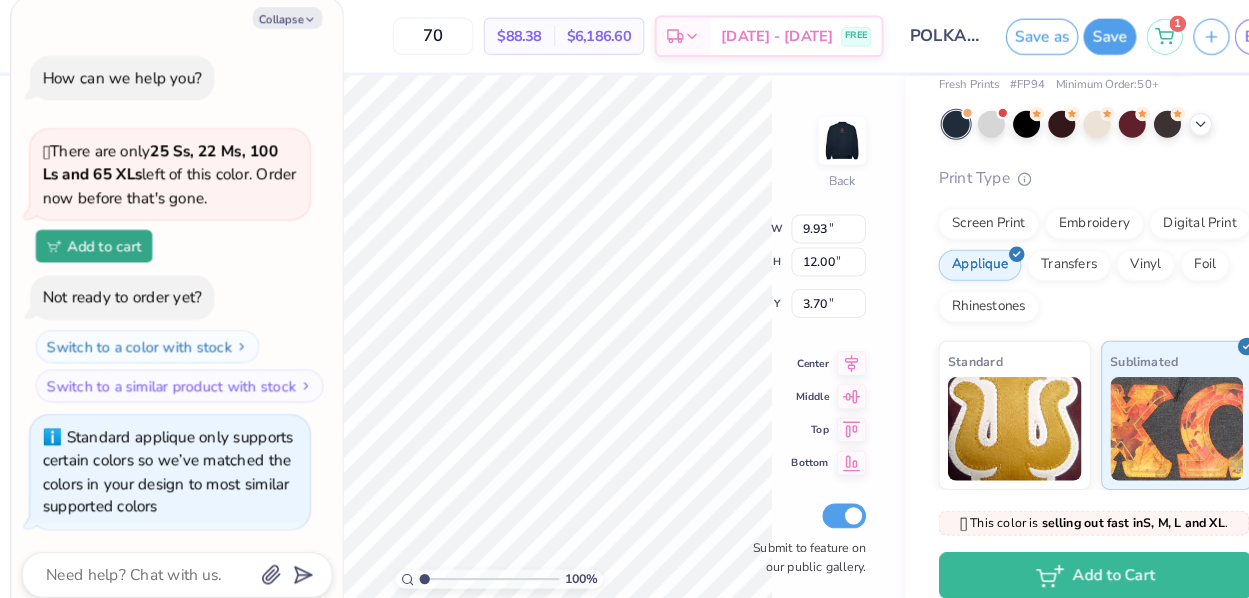 scroll, scrollTop: 114, scrollLeft: 0, axis: vertical 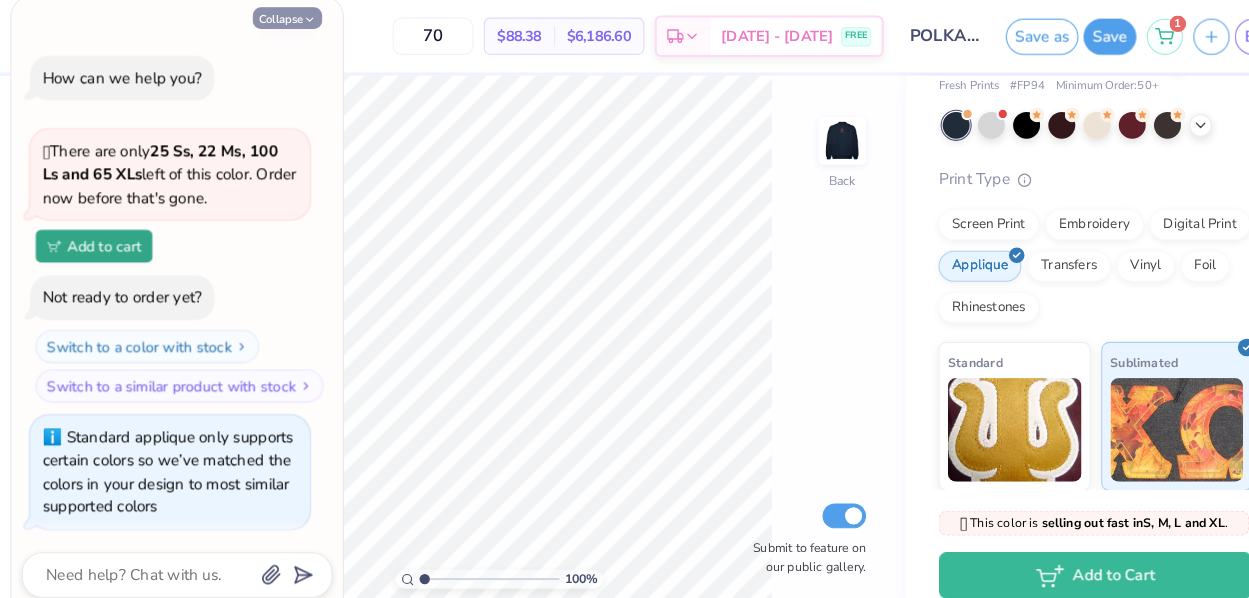 click on "Collapse" at bounding box center (277, 17) 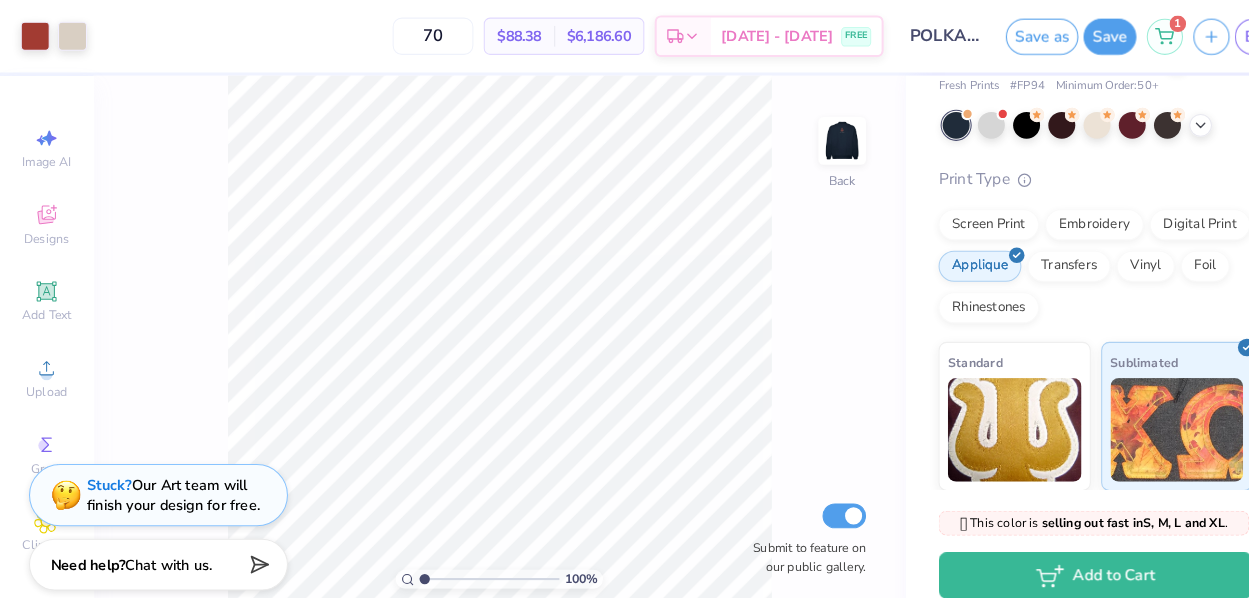type on "x" 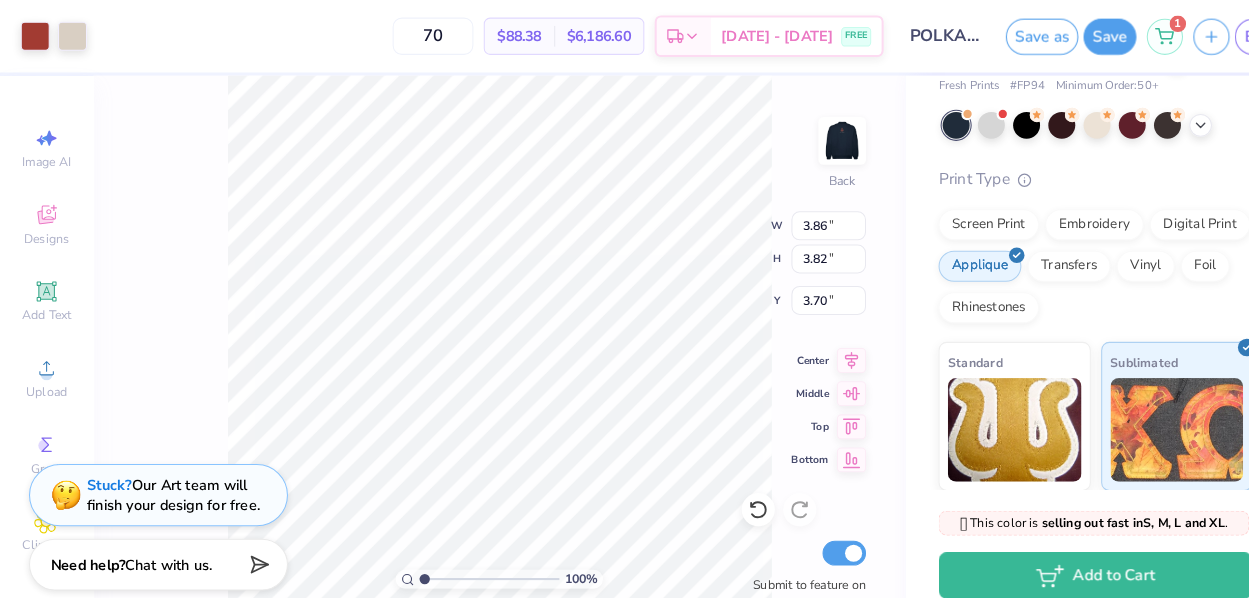type on "3.00" 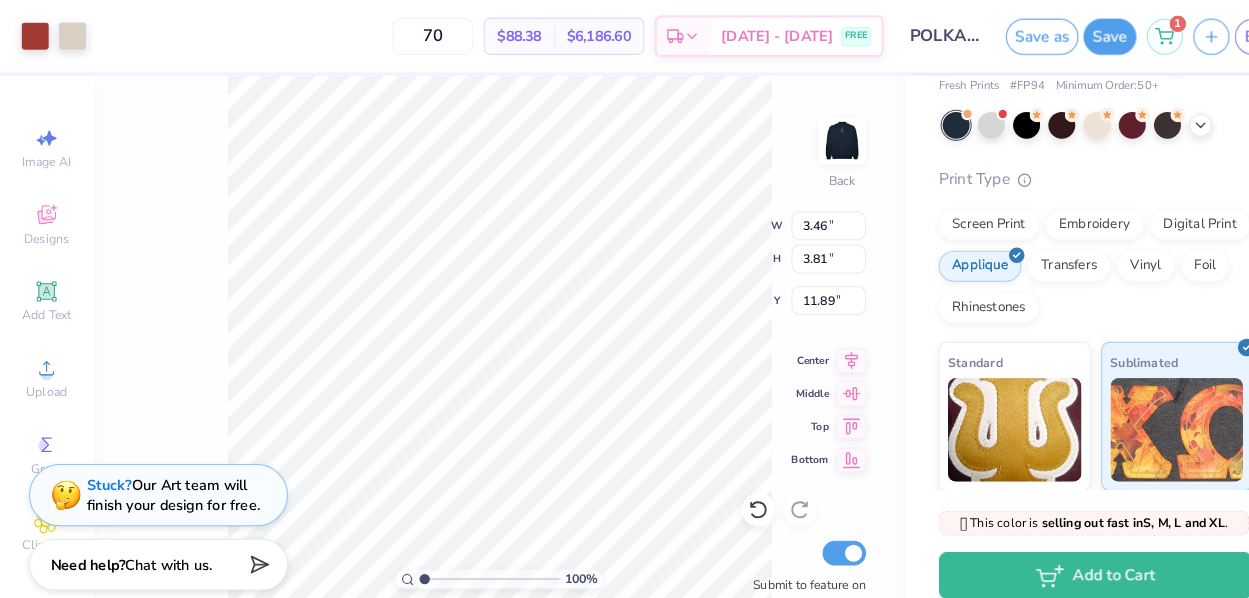 type on "12.98" 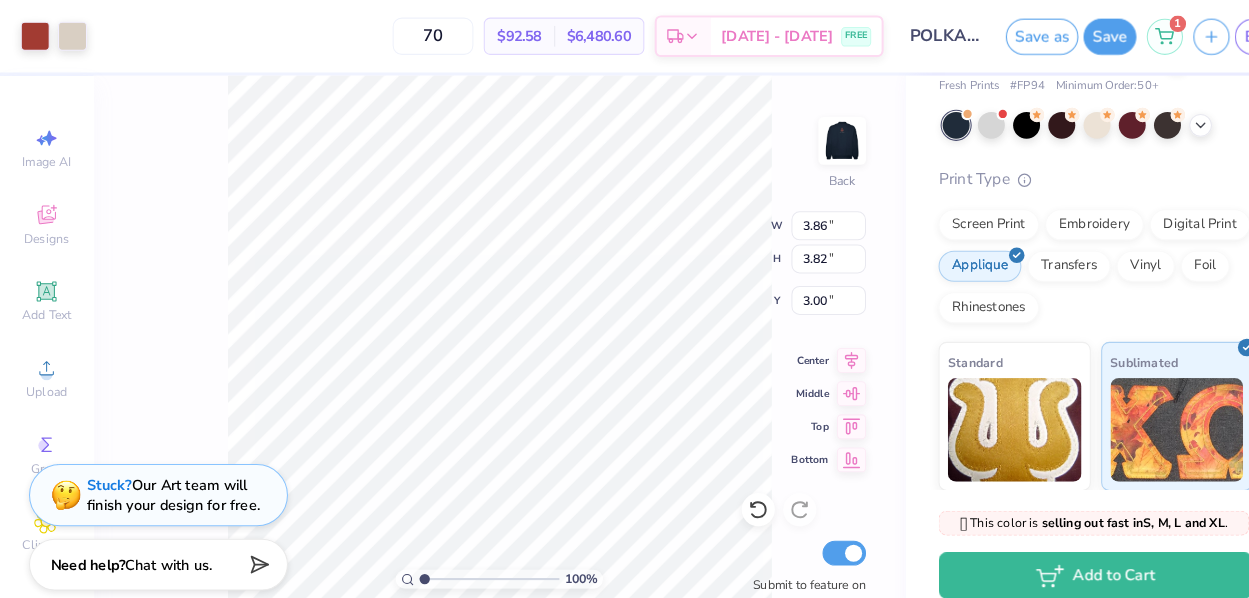 scroll, scrollTop: 0, scrollLeft: 0, axis: both 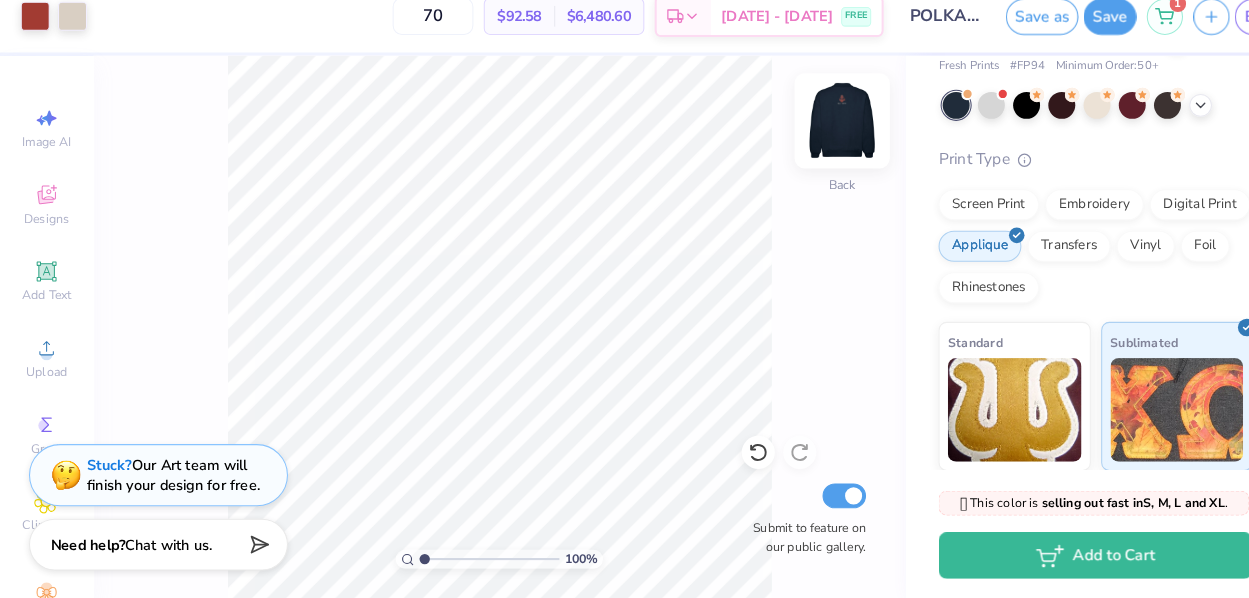 click at bounding box center (813, 136) 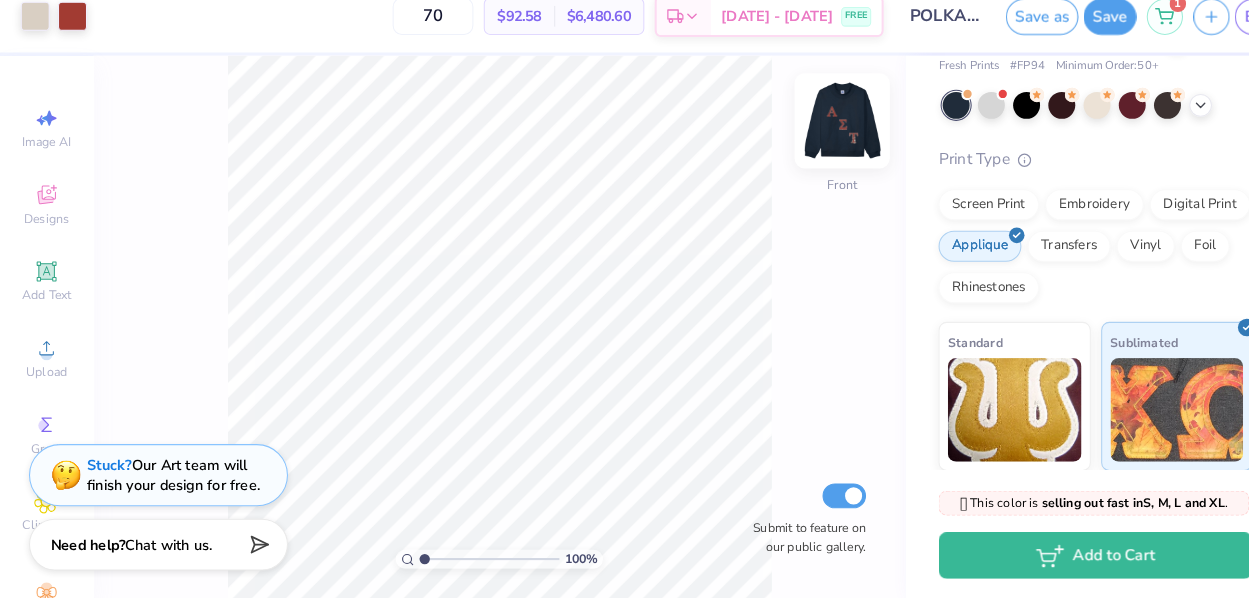 click at bounding box center (813, 136) 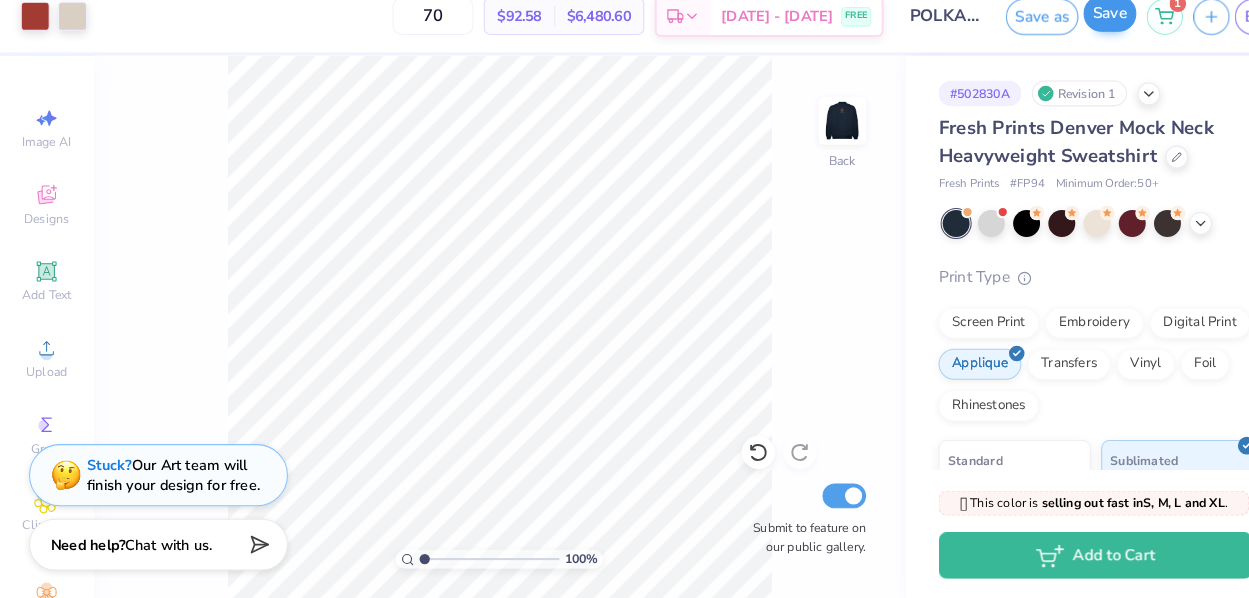 scroll, scrollTop: 0, scrollLeft: 0, axis: both 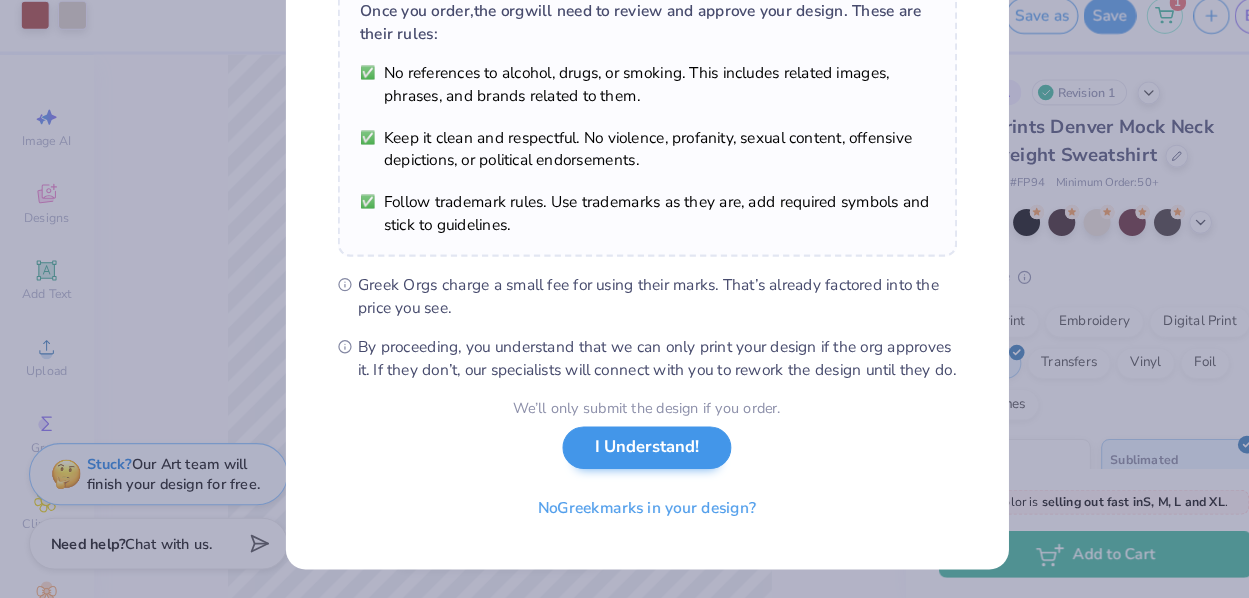 click on "I Understand!" at bounding box center [624, 452] 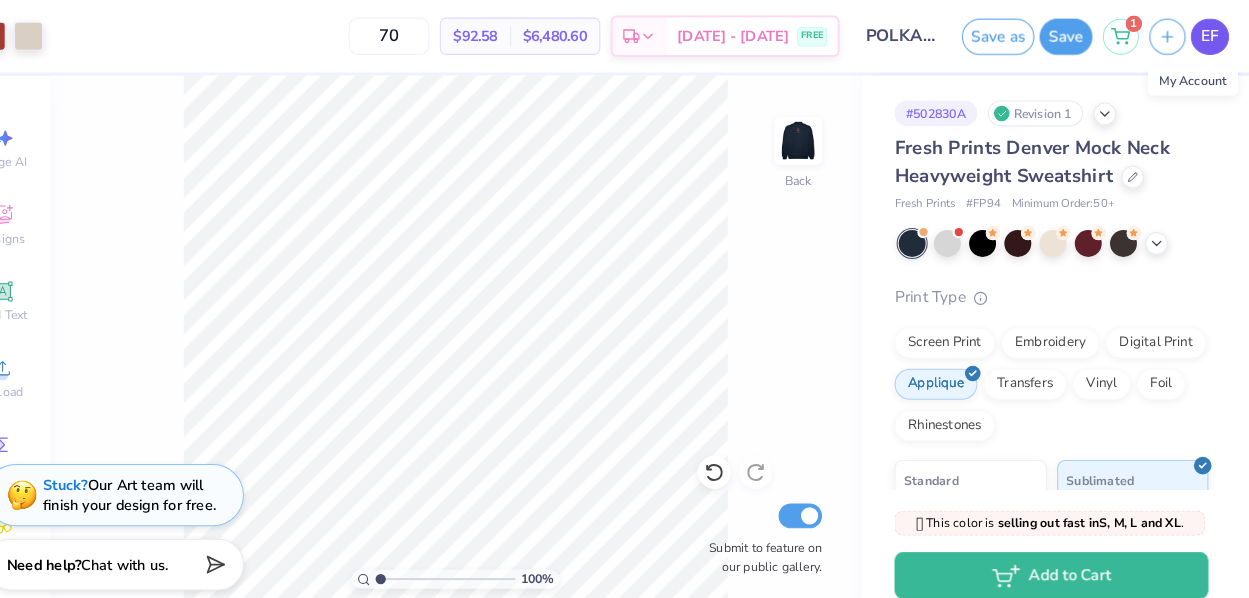 click on "EF" at bounding box center (1210, 35) 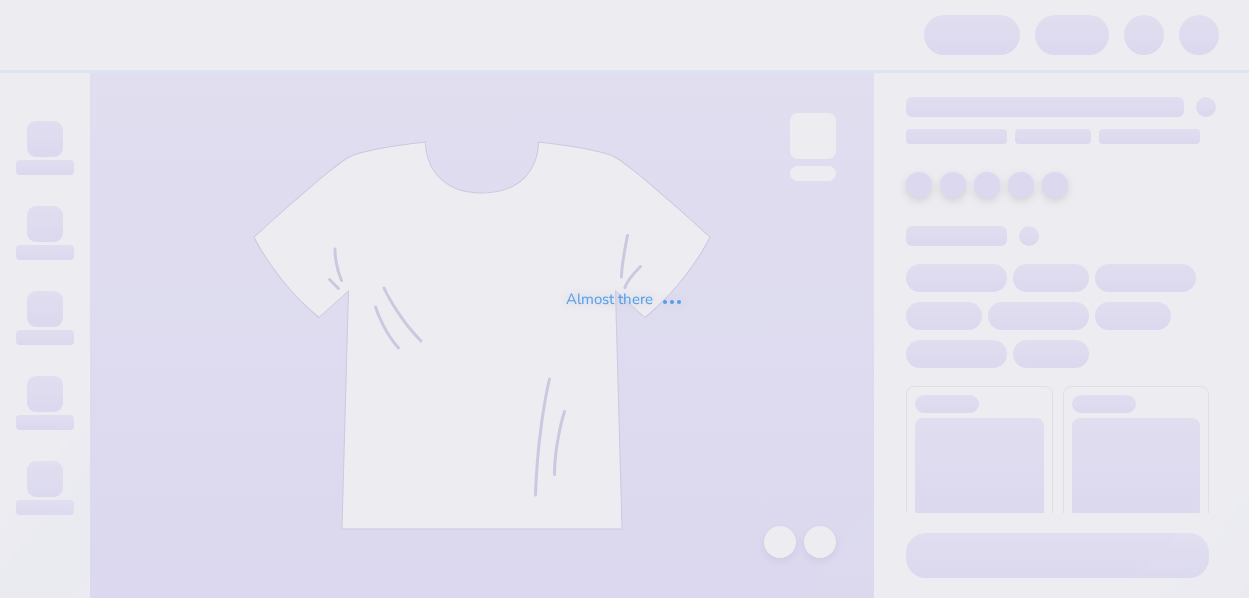 scroll, scrollTop: 0, scrollLeft: 0, axis: both 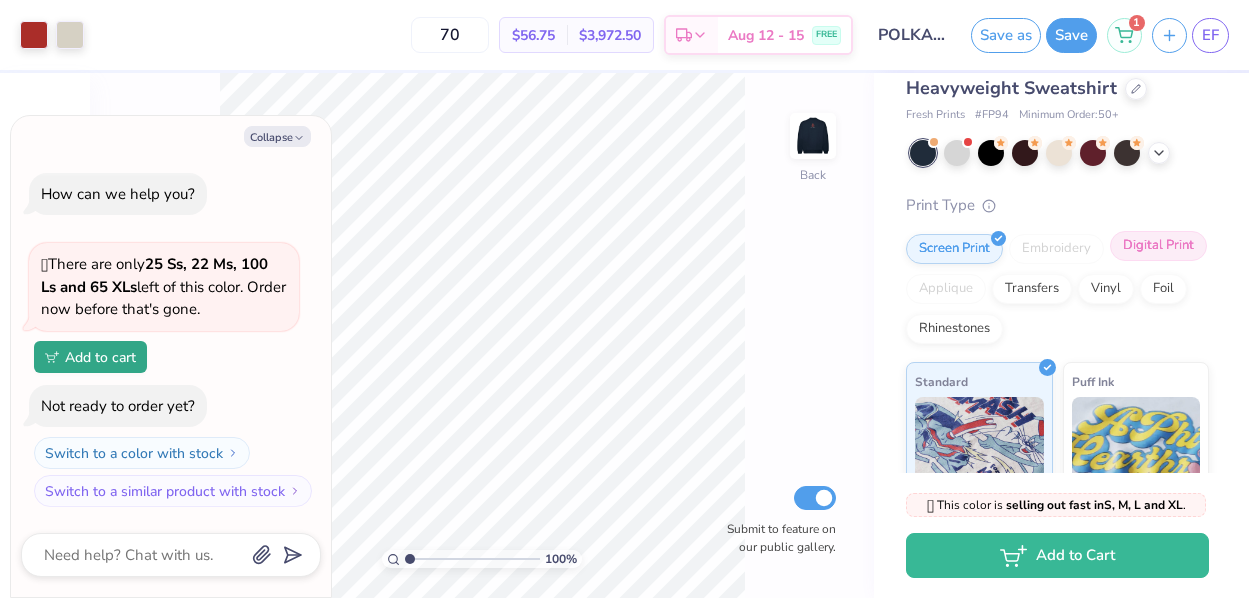 click on "Digital Print" at bounding box center (1158, 246) 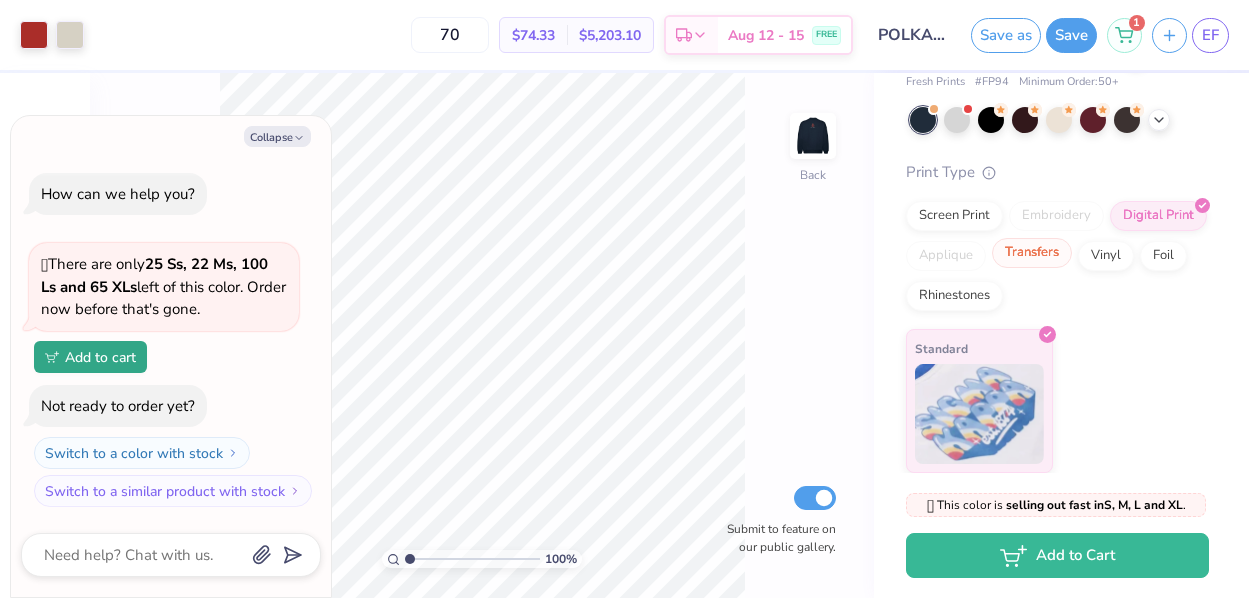 scroll, scrollTop: 114, scrollLeft: 0, axis: vertical 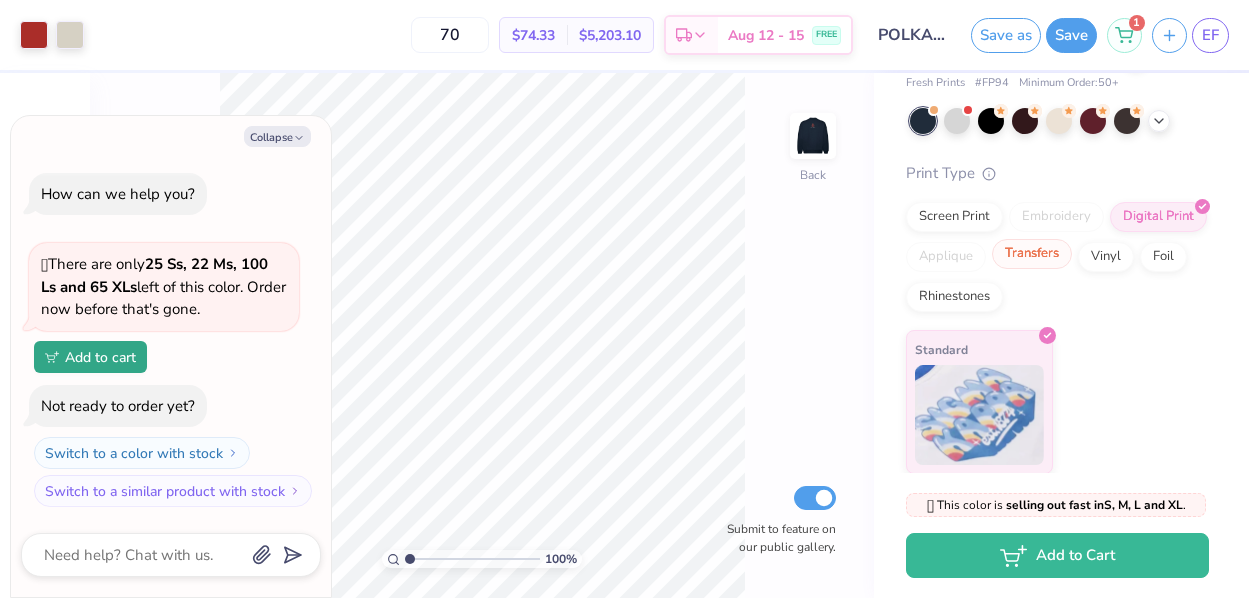 click on "Transfers" at bounding box center [1032, 254] 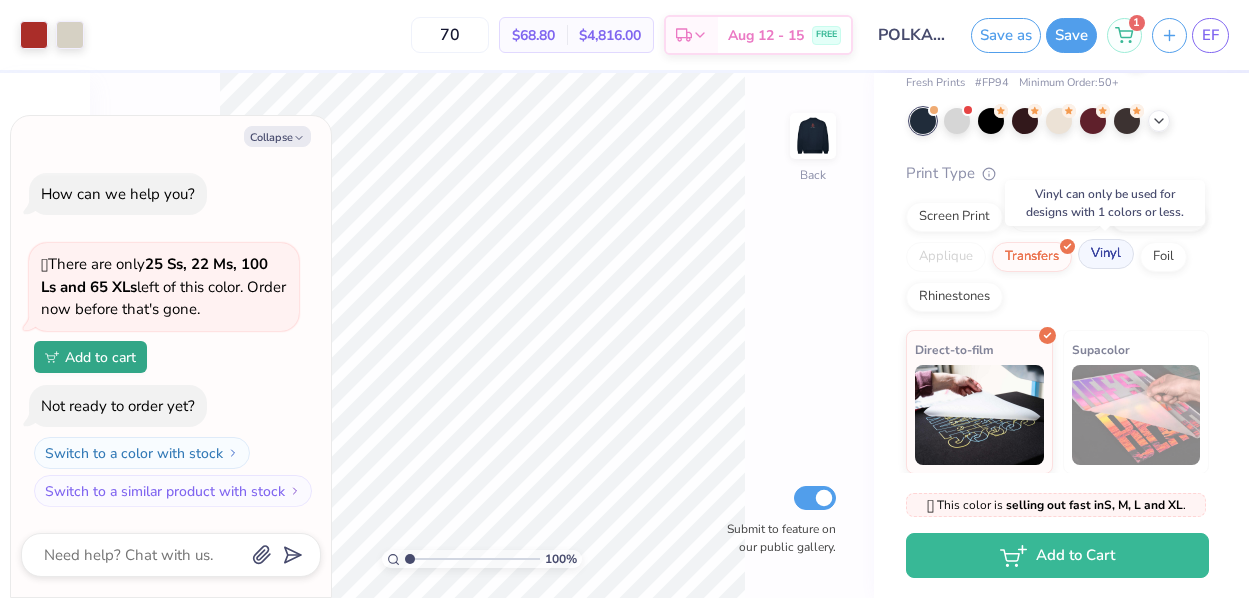 click on "Vinyl" at bounding box center [1106, 254] 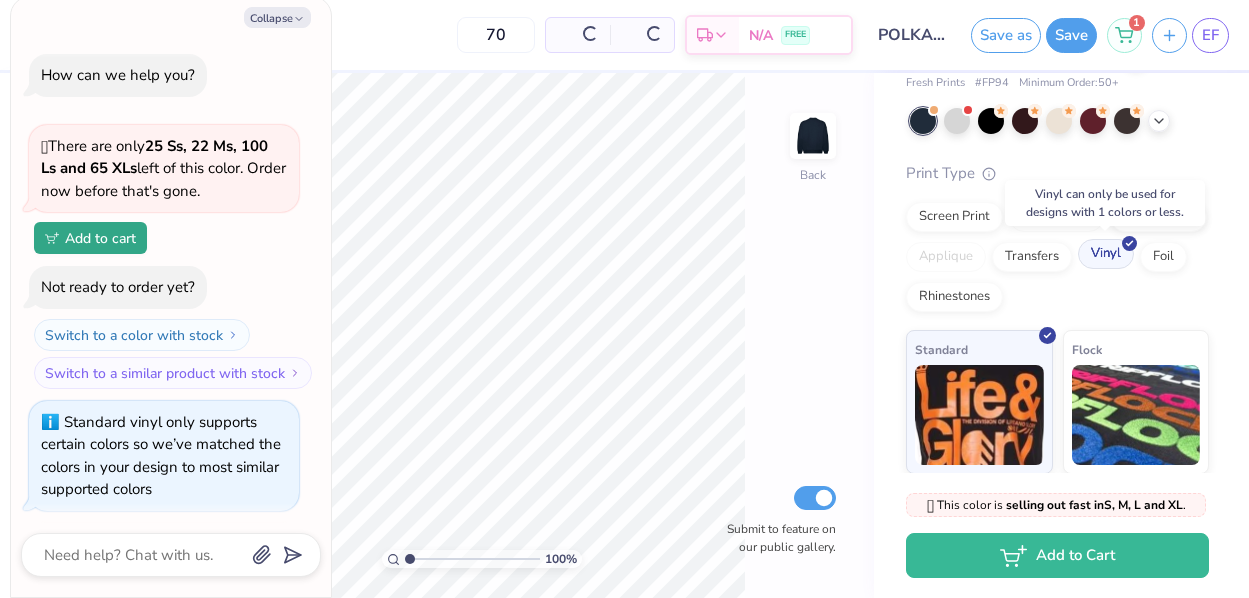 scroll, scrollTop: 195, scrollLeft: 0, axis: vertical 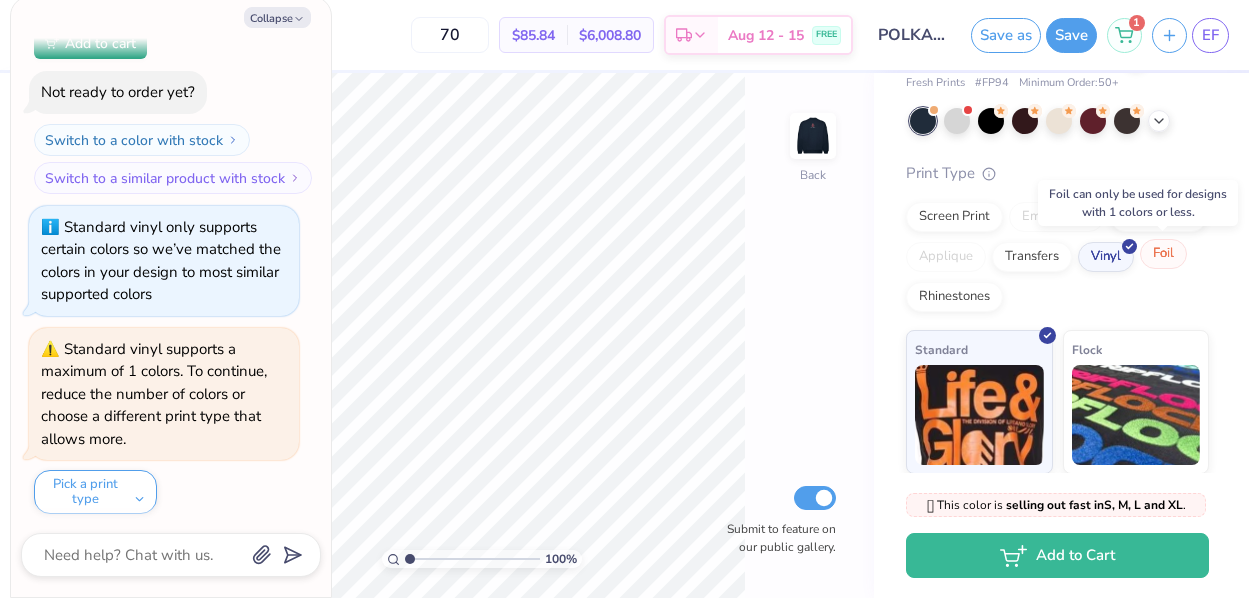 click on "Foil" at bounding box center [1163, 254] 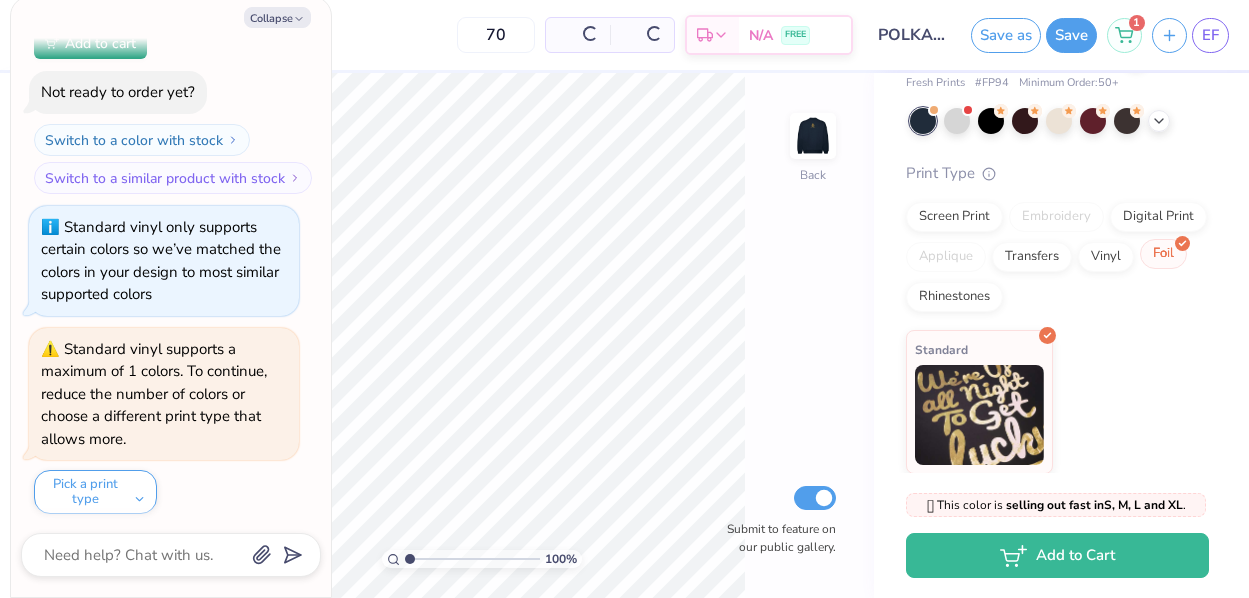 scroll, scrollTop: 511, scrollLeft: 0, axis: vertical 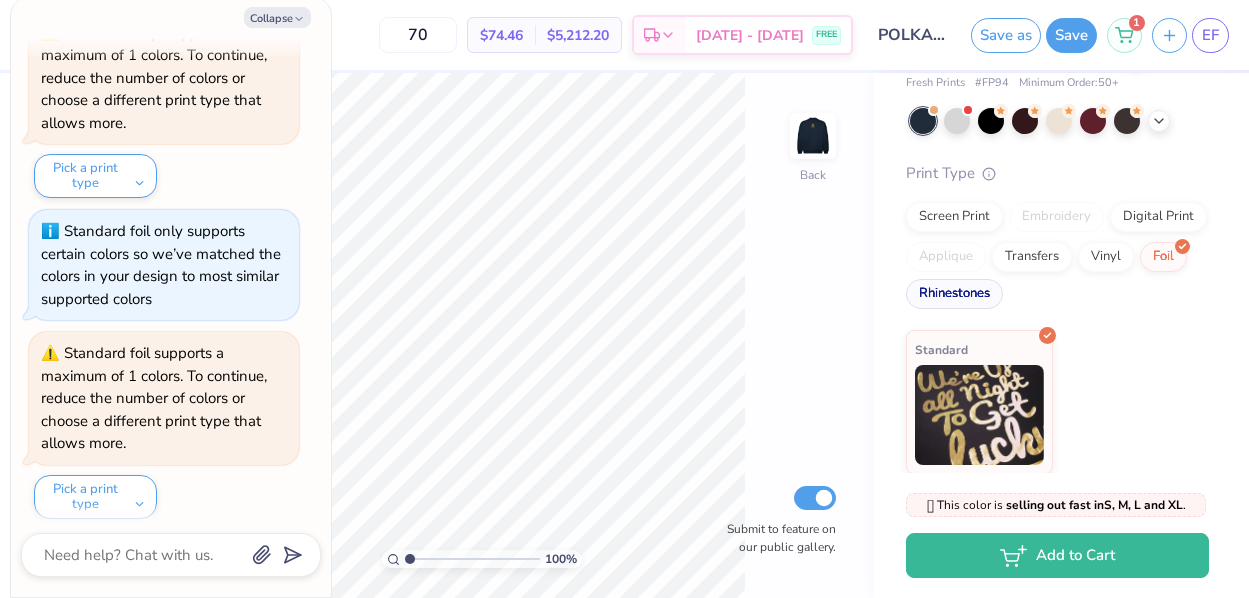 click on "Rhinestones" at bounding box center [954, 294] 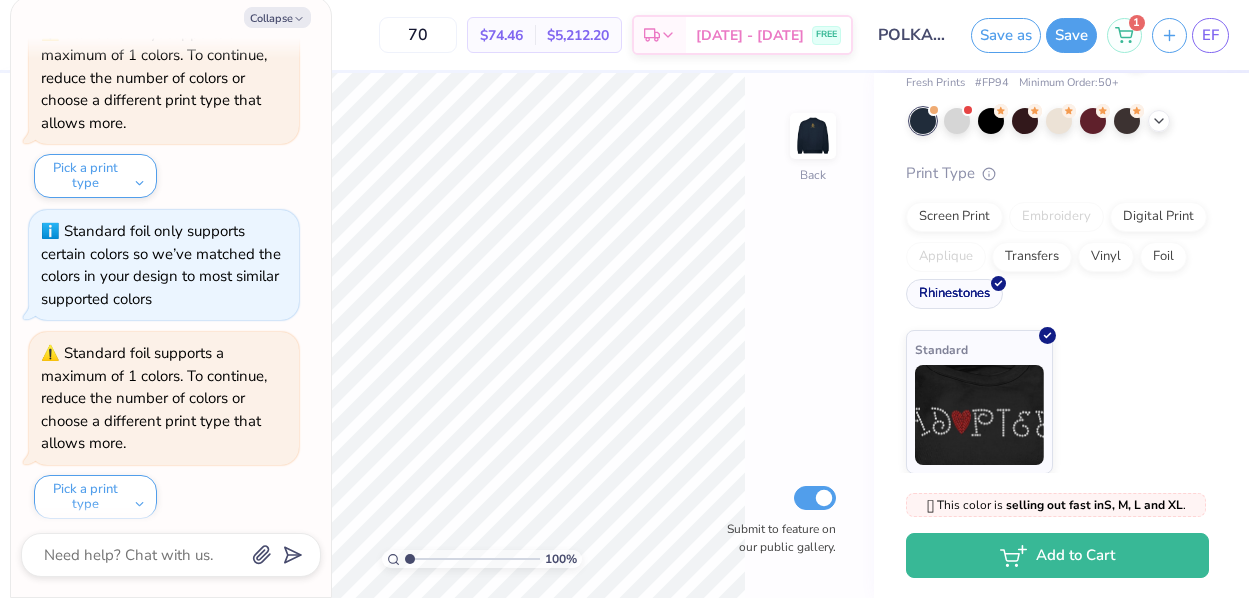 scroll, scrollTop: 631, scrollLeft: 0, axis: vertical 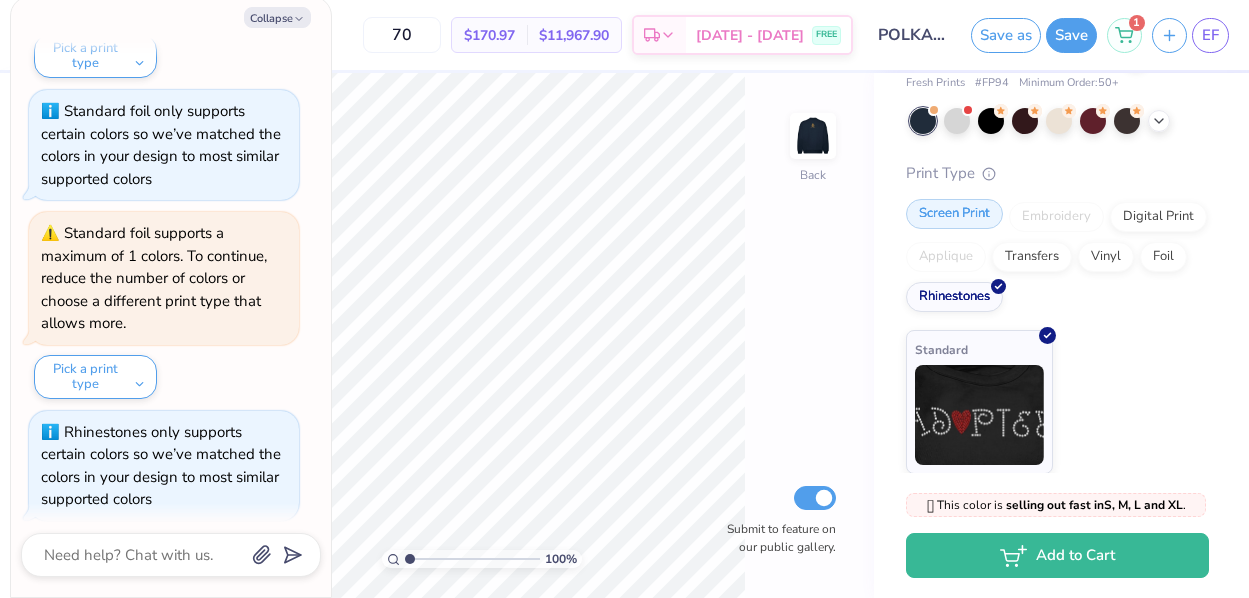 click on "Screen Print" at bounding box center (954, 214) 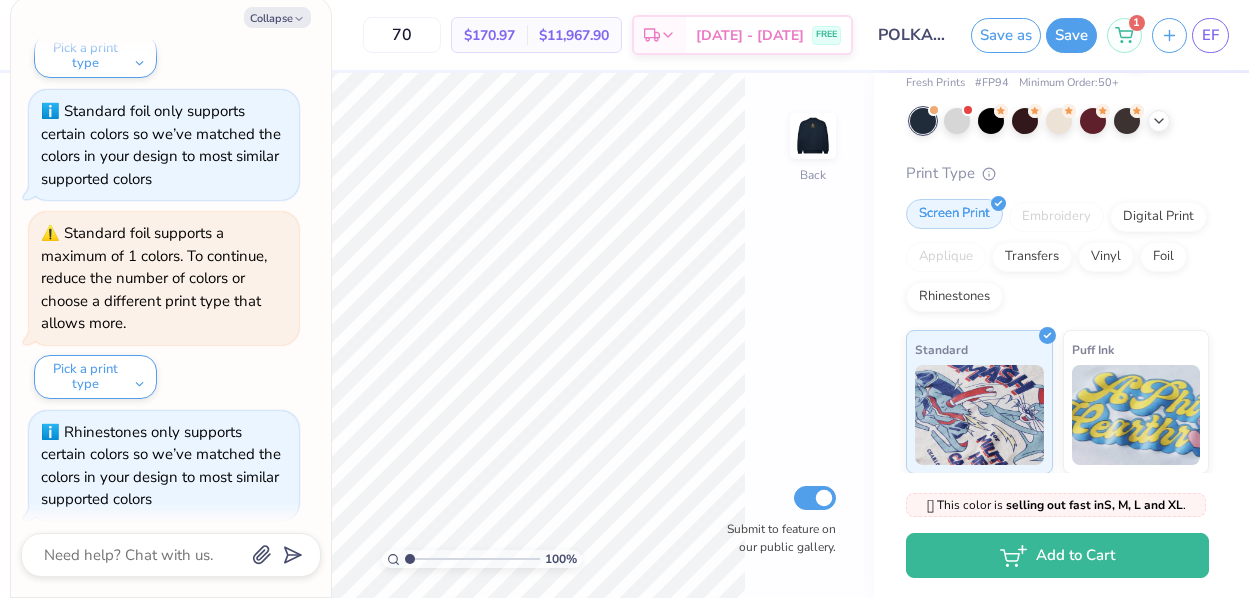 scroll, scrollTop: 751, scrollLeft: 0, axis: vertical 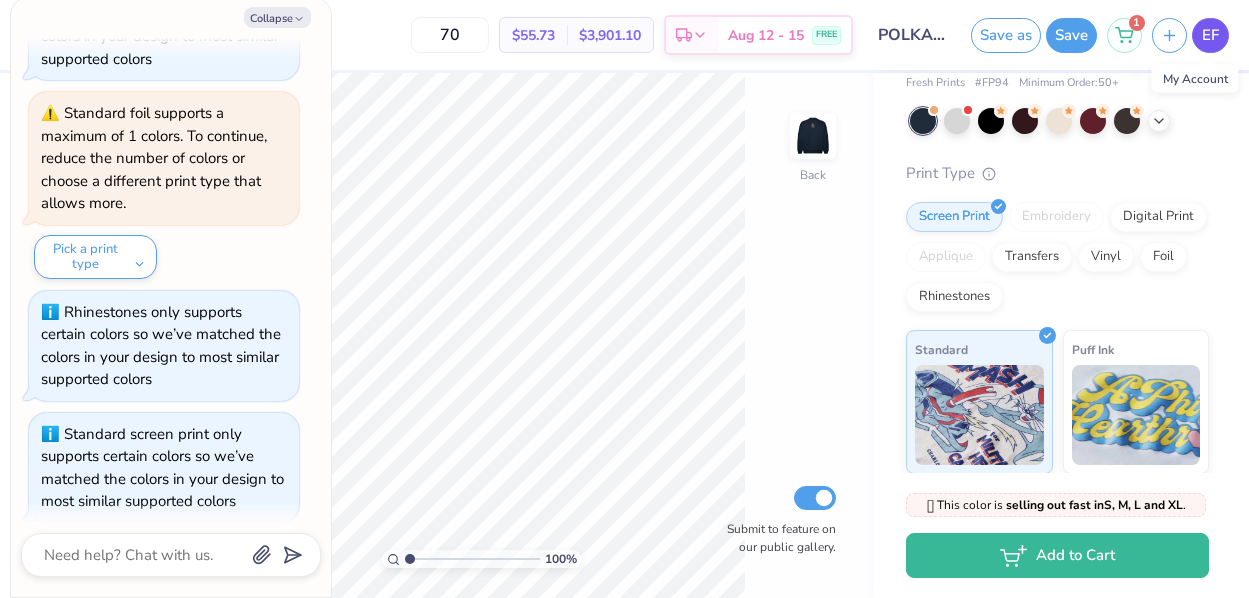 click on "EF" at bounding box center (1210, 35) 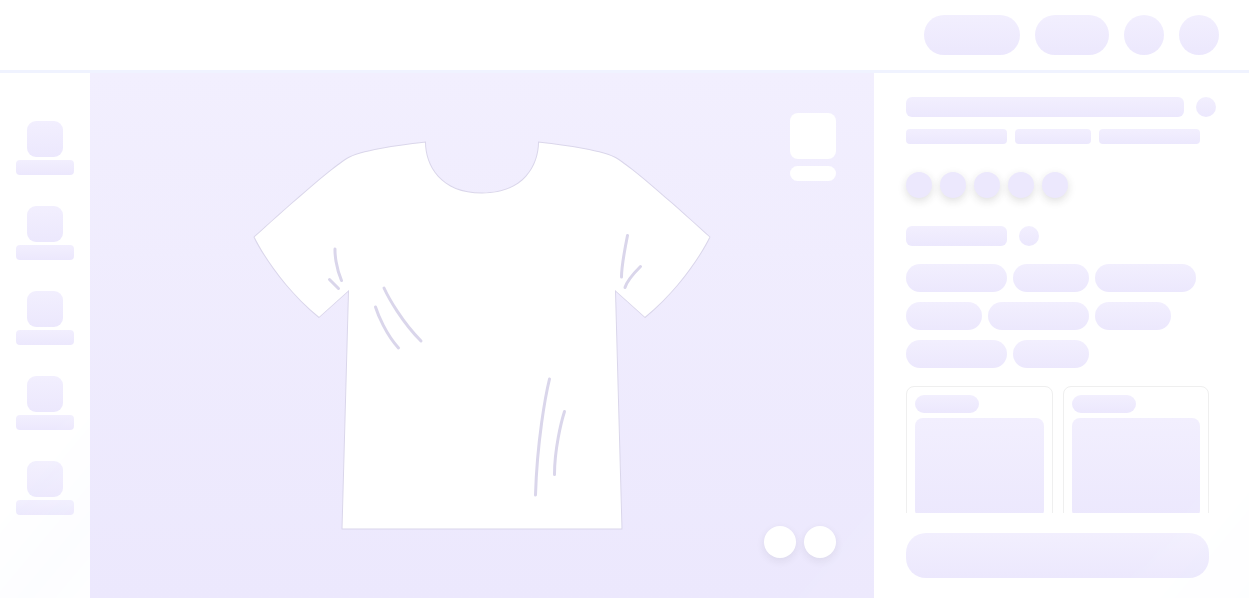 scroll, scrollTop: 0, scrollLeft: 0, axis: both 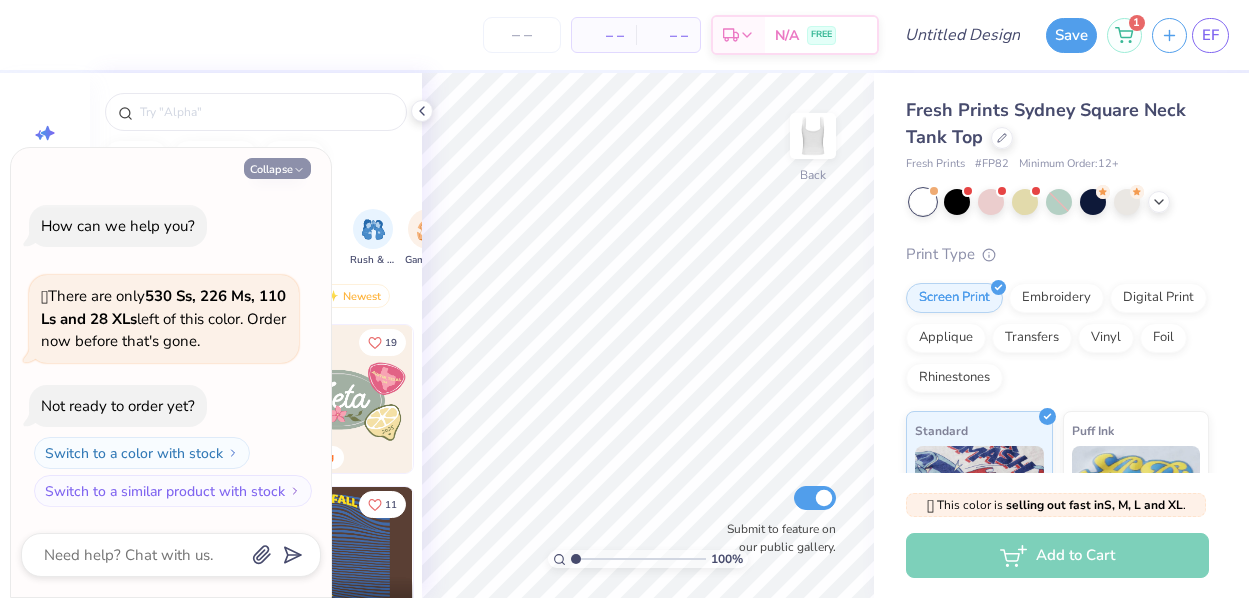 click on "Collapse" at bounding box center [277, 168] 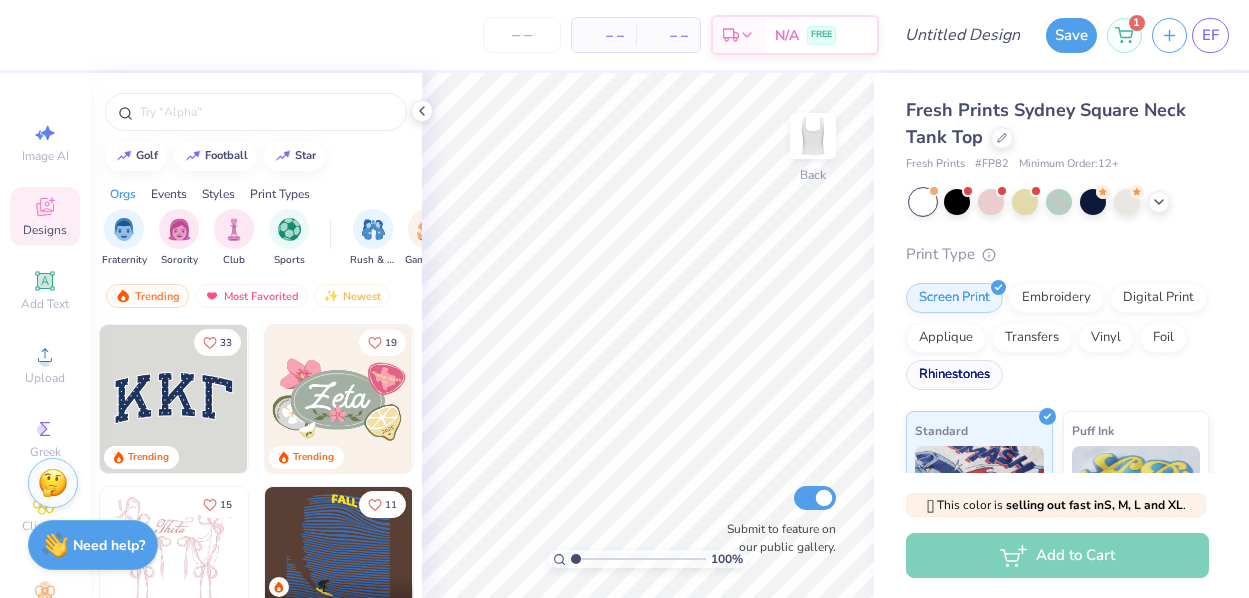 click on "Rhinestones" at bounding box center (954, 375) 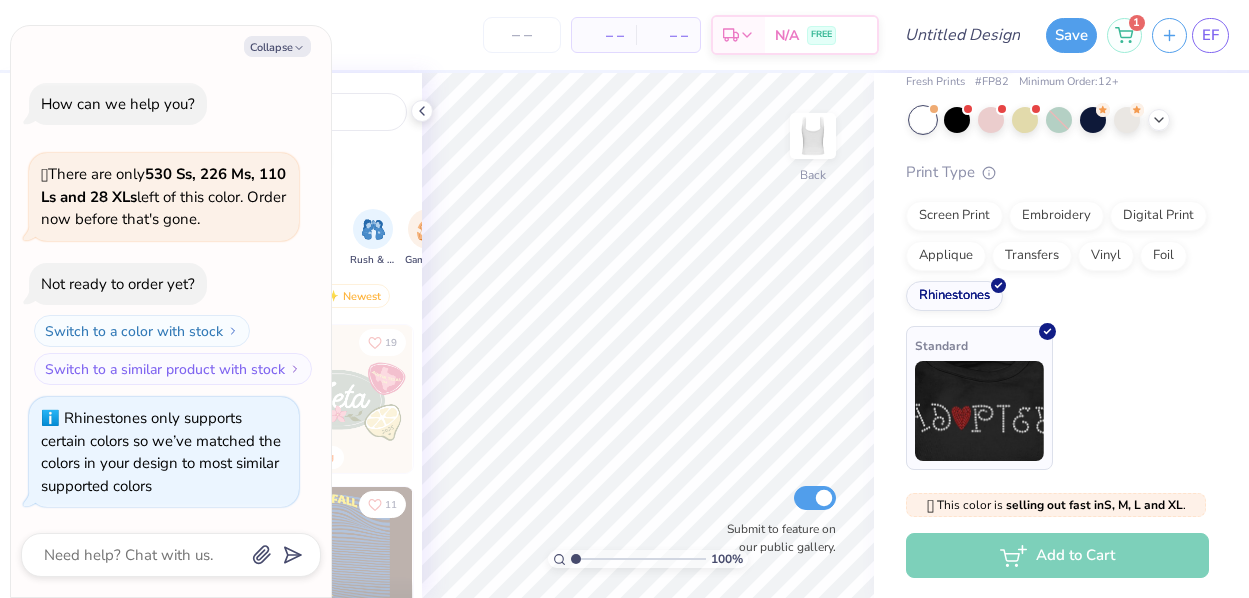 scroll, scrollTop: 81, scrollLeft: 0, axis: vertical 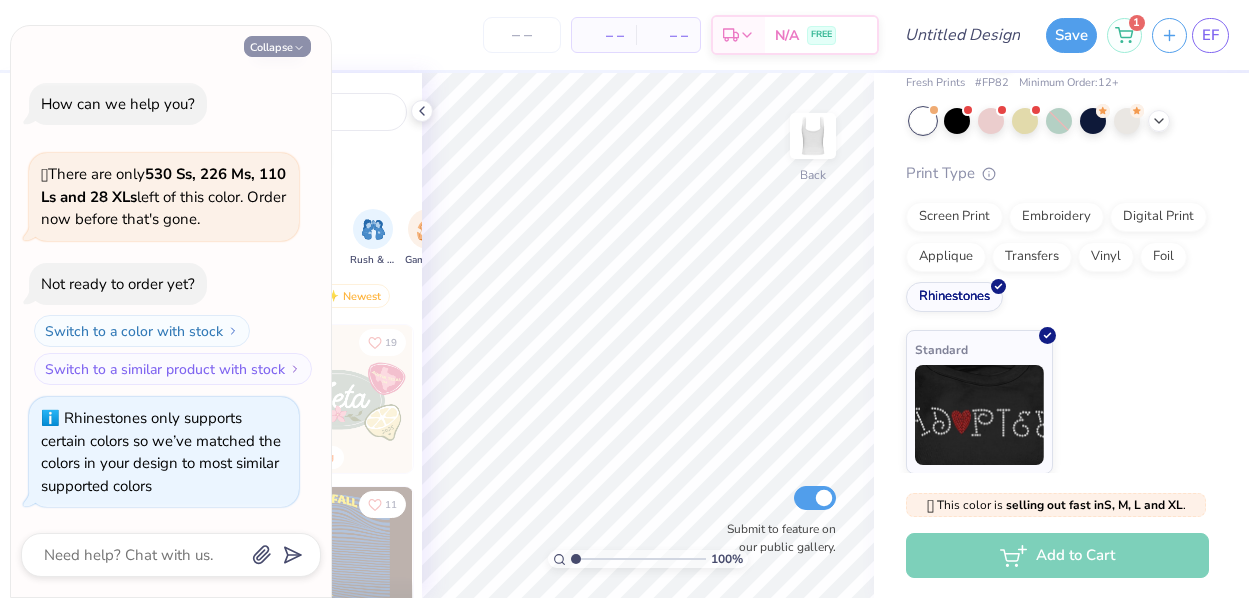 click 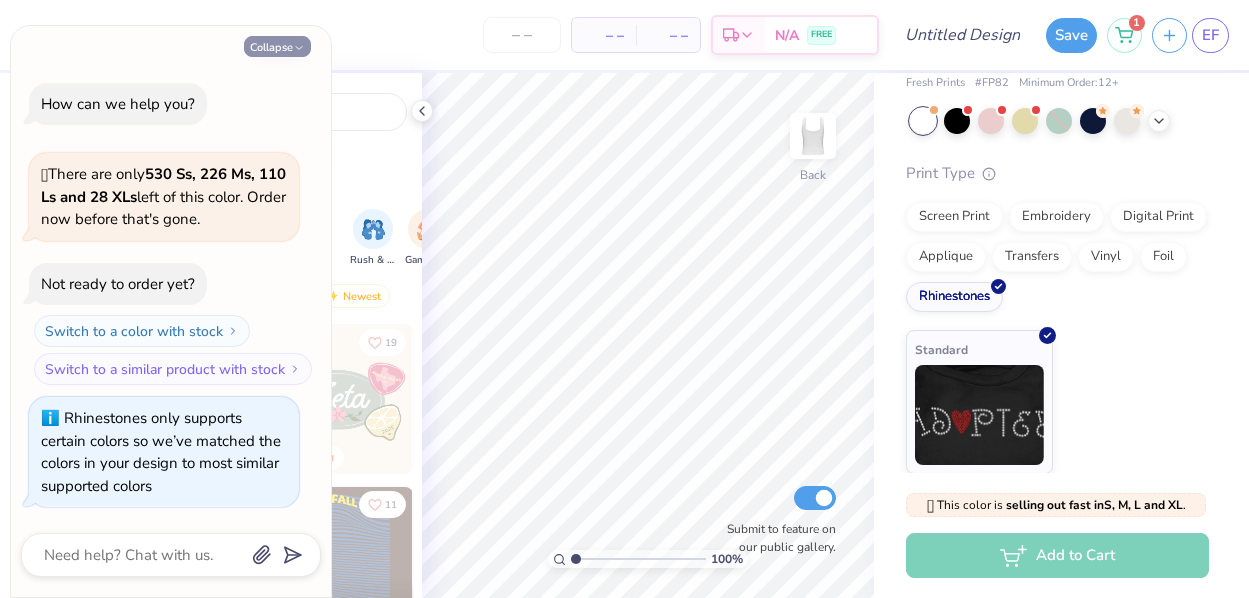 type on "x" 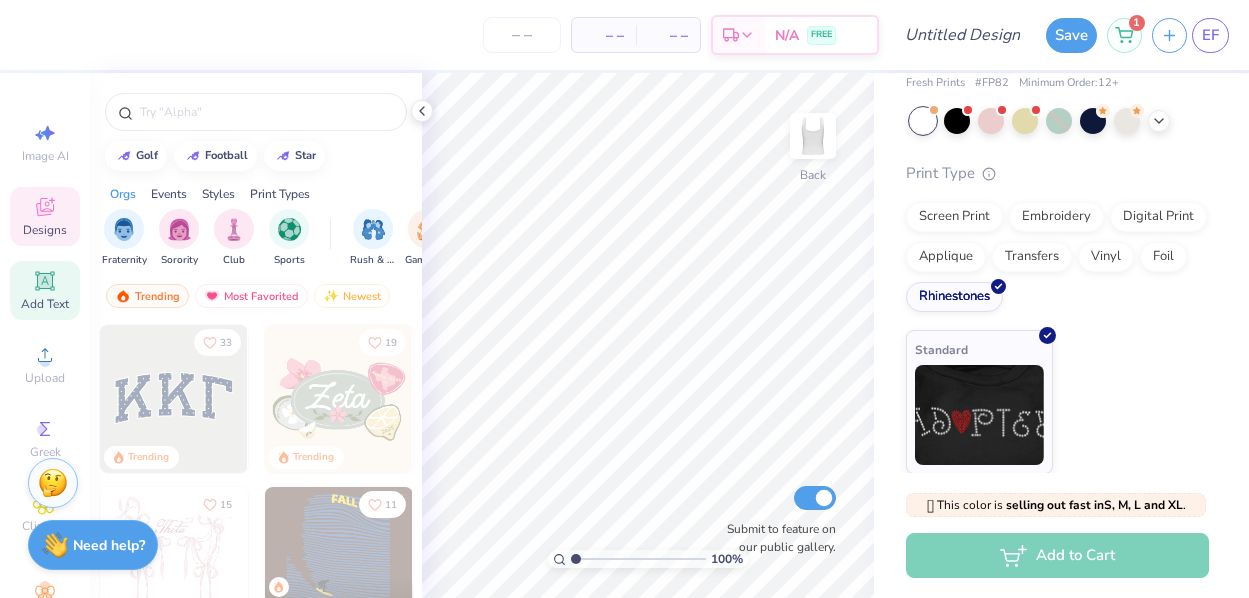 click 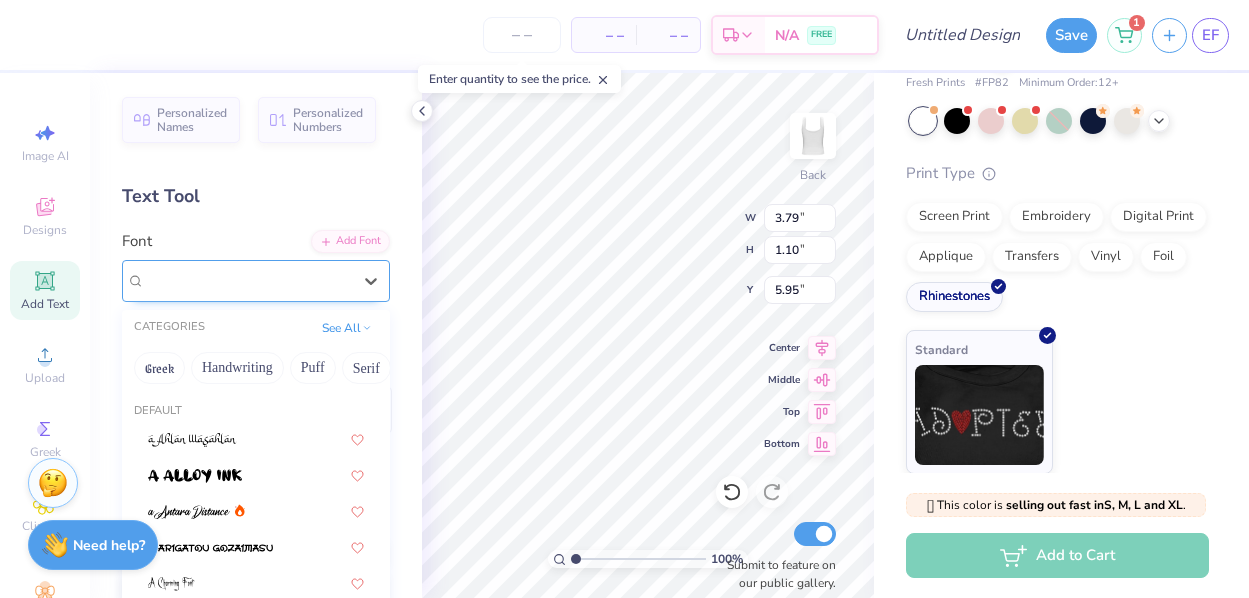 click on "Super Dream" at bounding box center [248, 280] 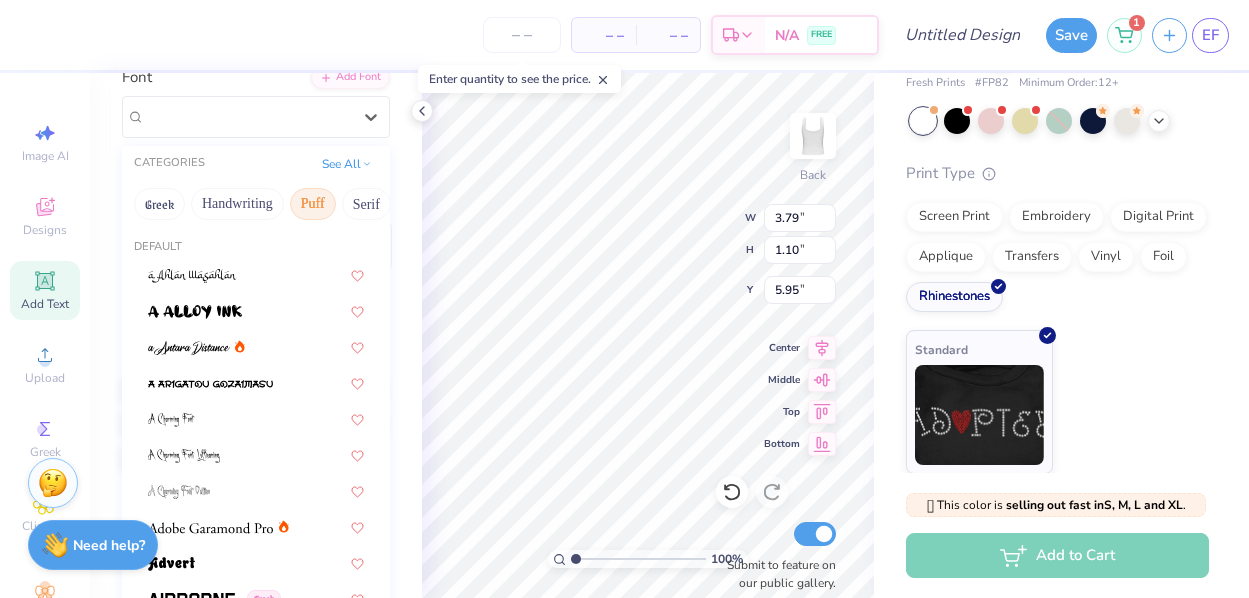 scroll, scrollTop: 164, scrollLeft: 0, axis: vertical 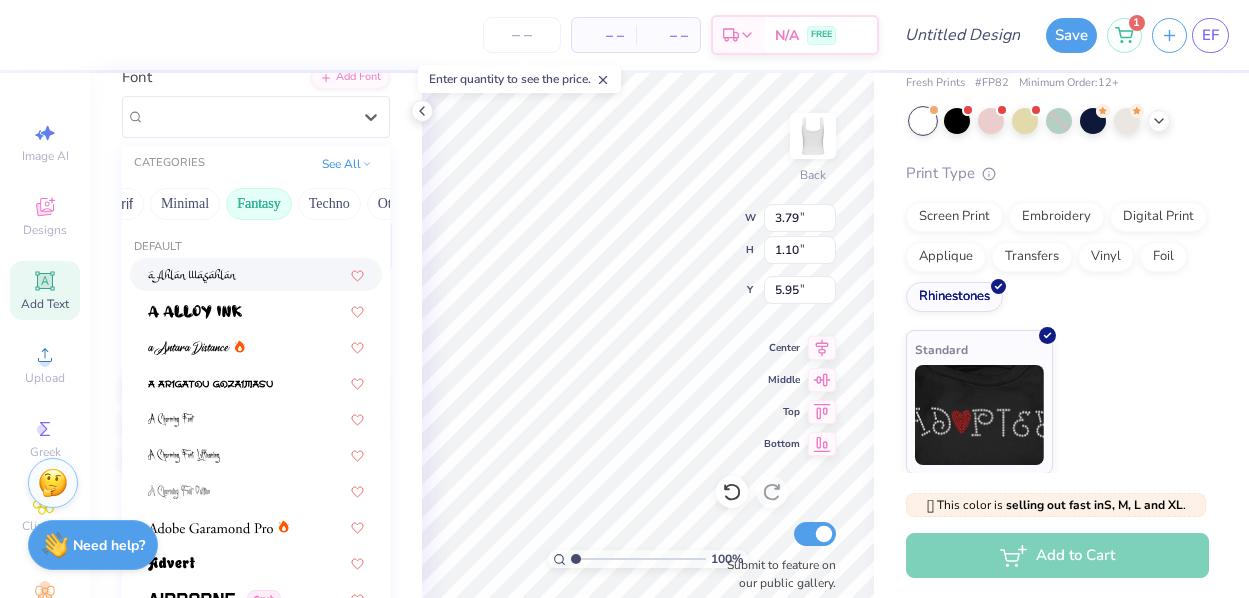 click on "Fantasy" at bounding box center (259, 204) 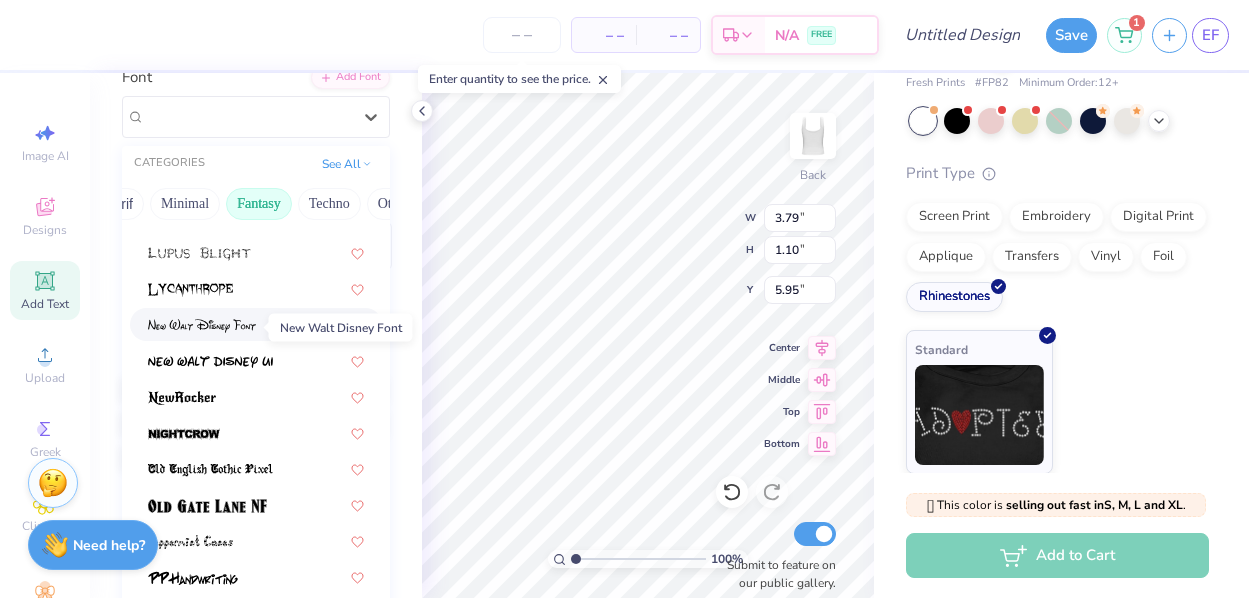 scroll, scrollTop: 417, scrollLeft: 0, axis: vertical 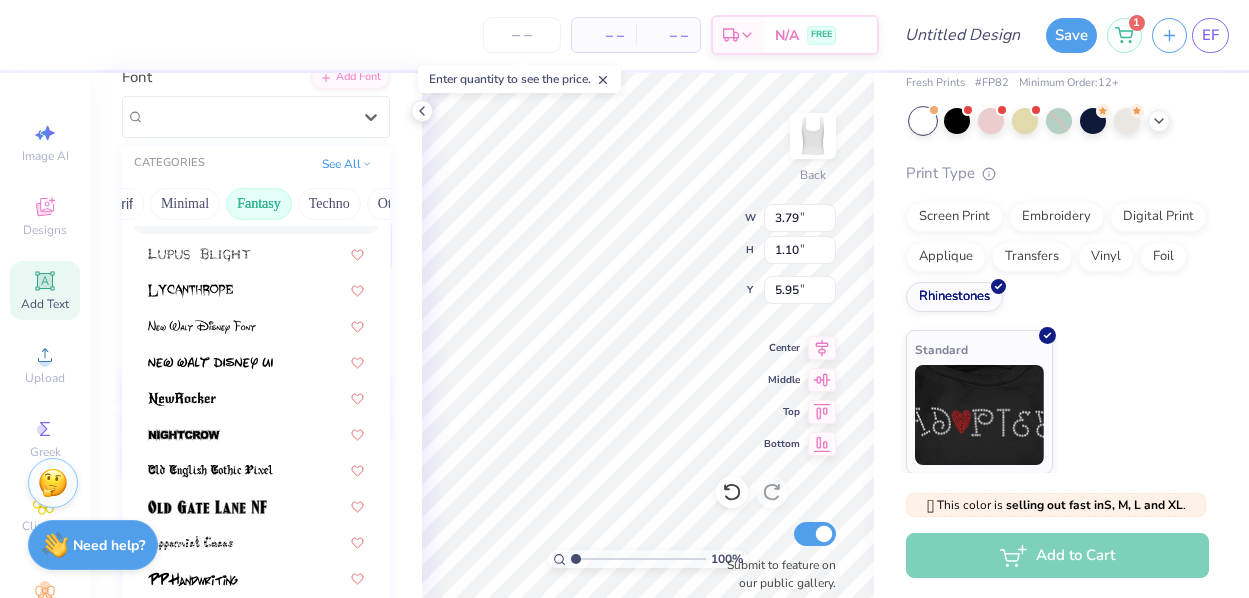 click on "Fantasy" at bounding box center (259, 204) 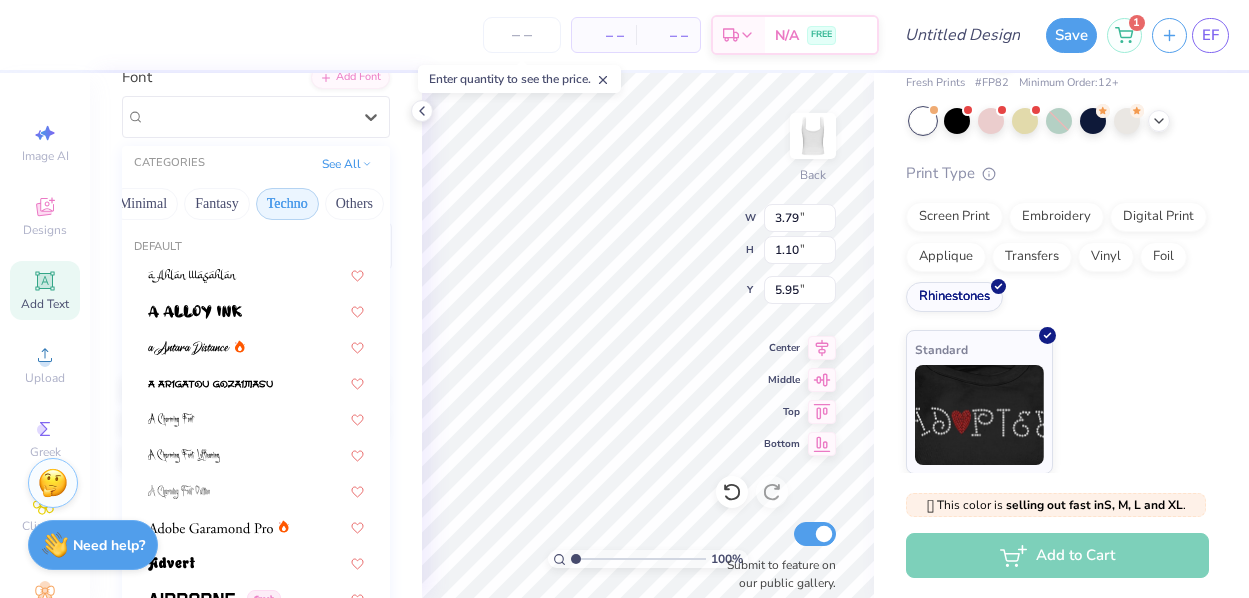 scroll, scrollTop: 0, scrollLeft: 589, axis: horizontal 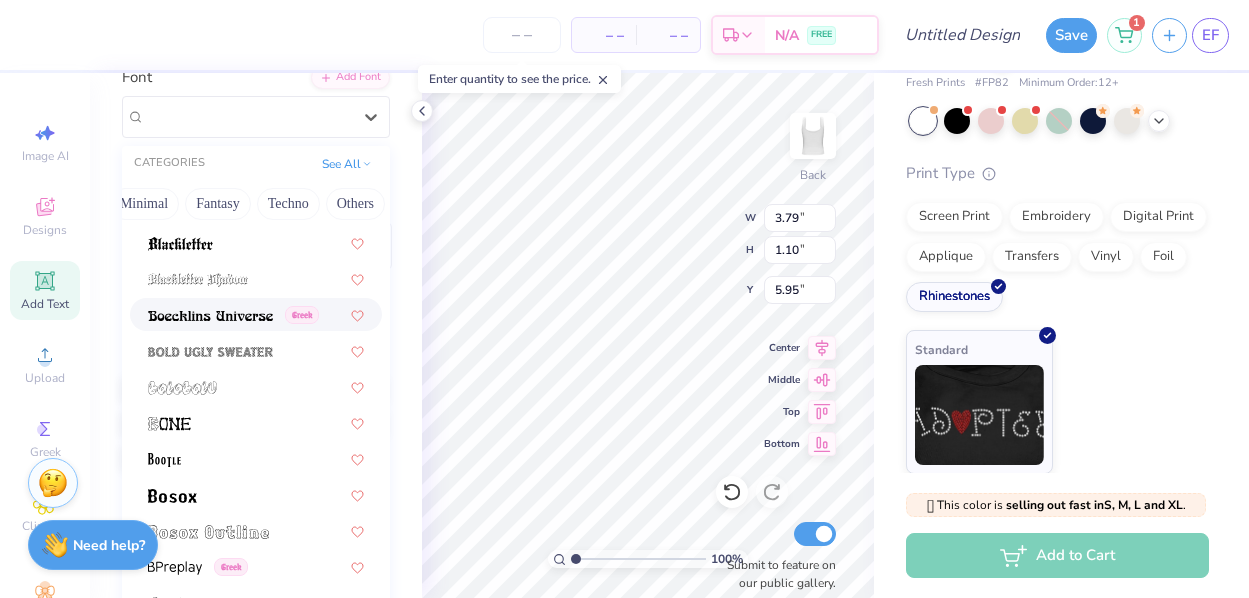 click at bounding box center (210, 316) 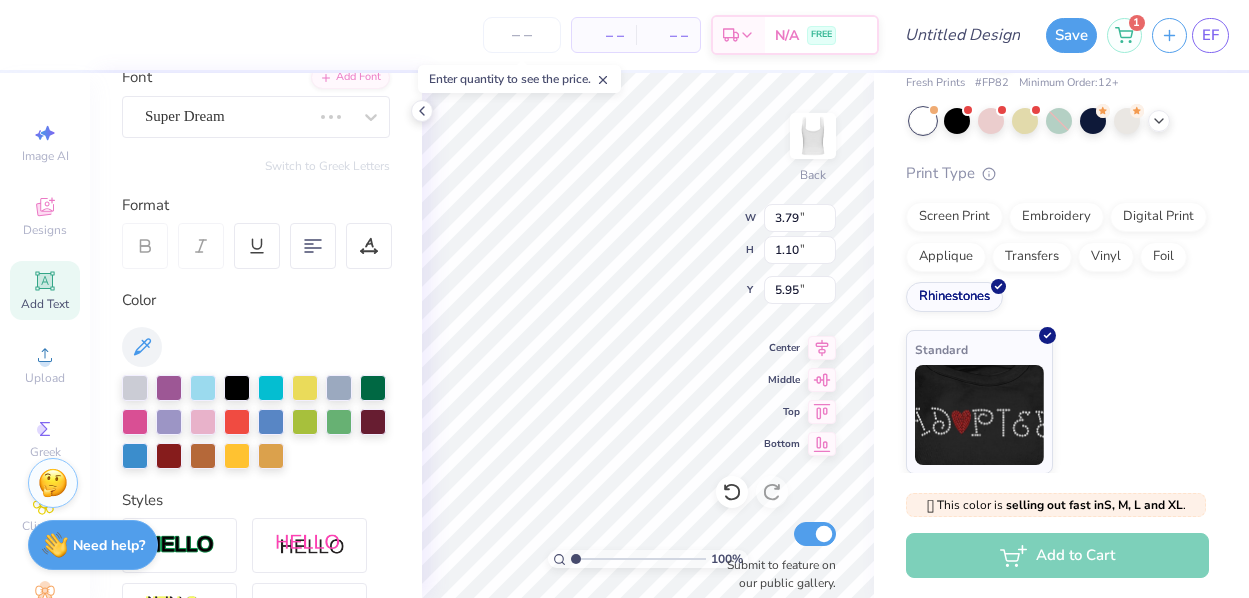 type on "4.30" 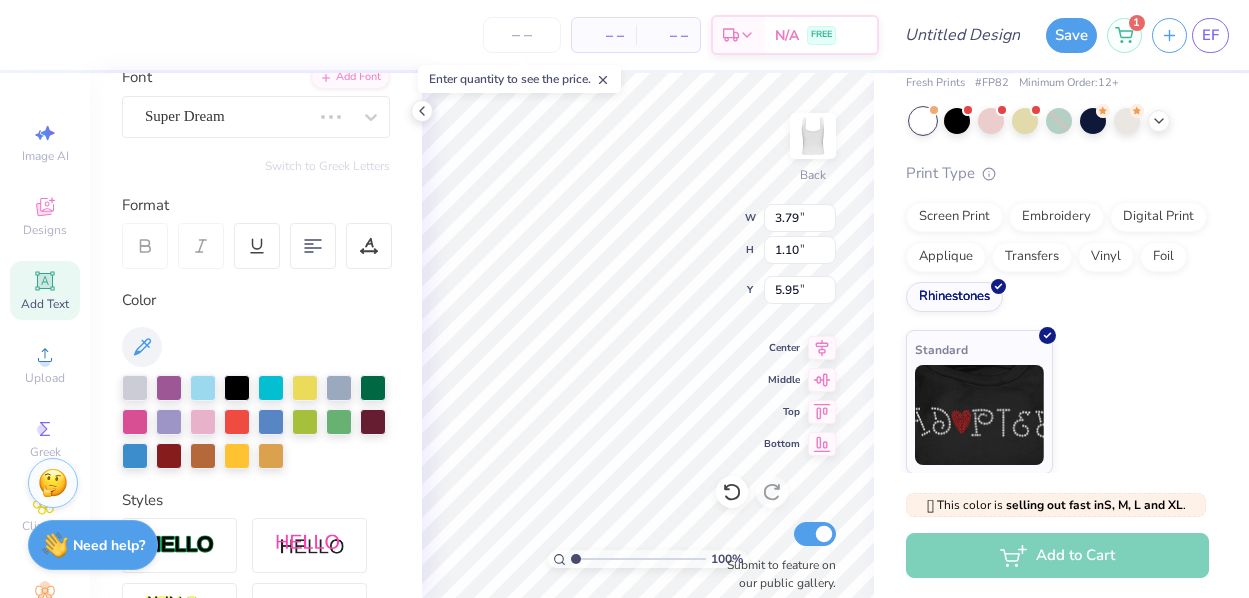 type on "1.14" 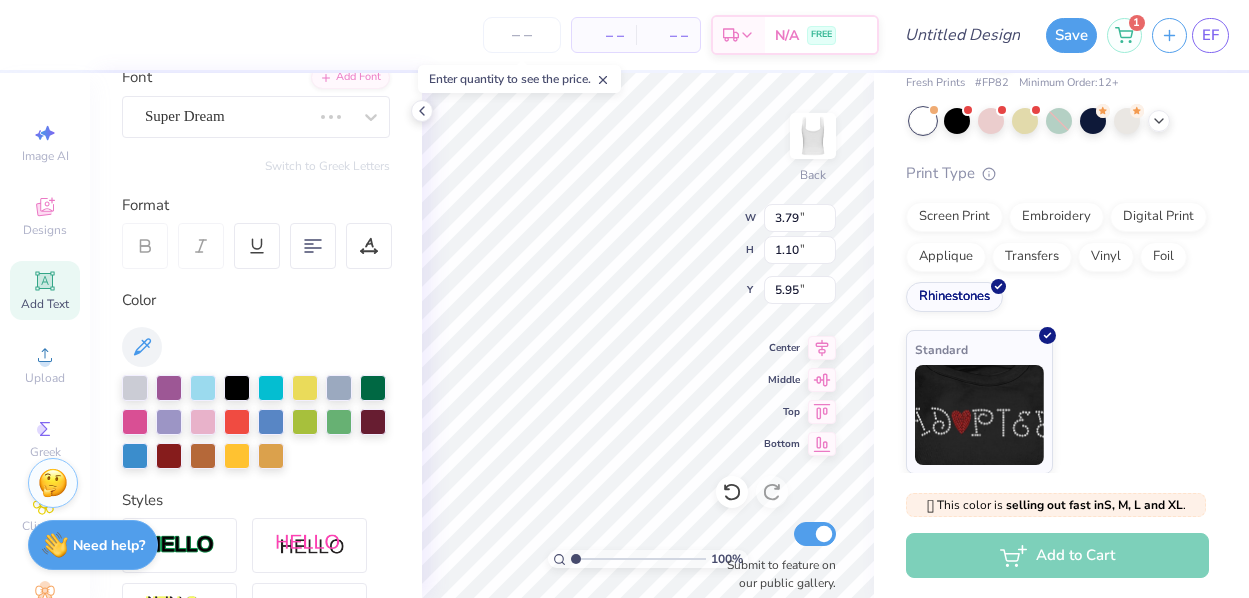 type on "5.93" 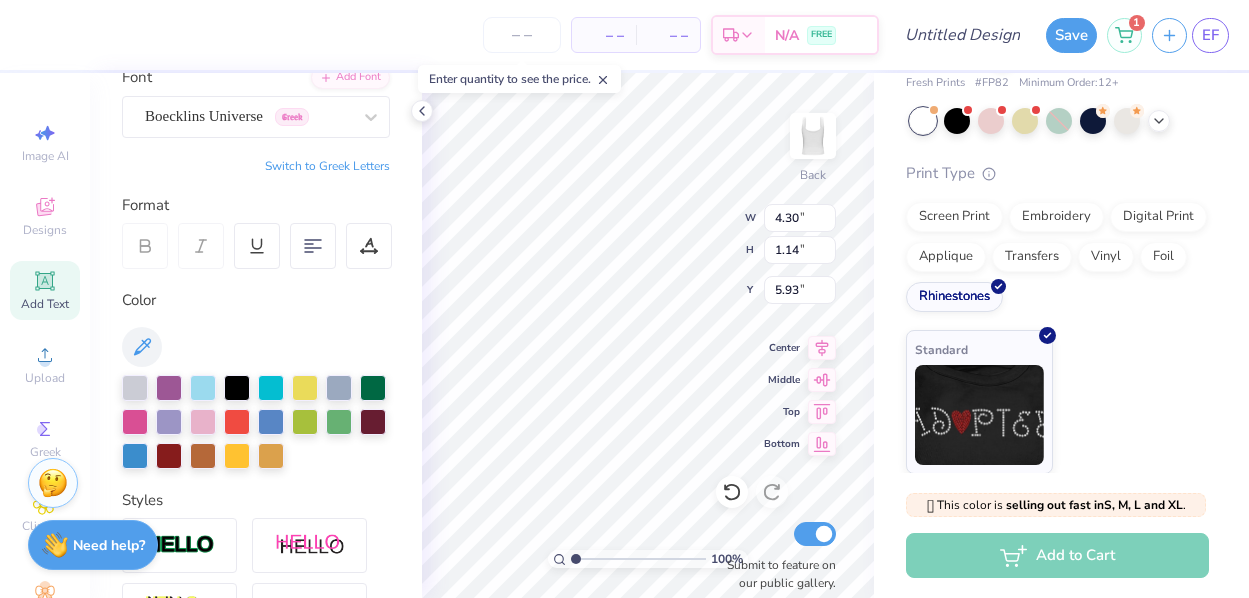 scroll, scrollTop: 0, scrollLeft: 10, axis: horizontal 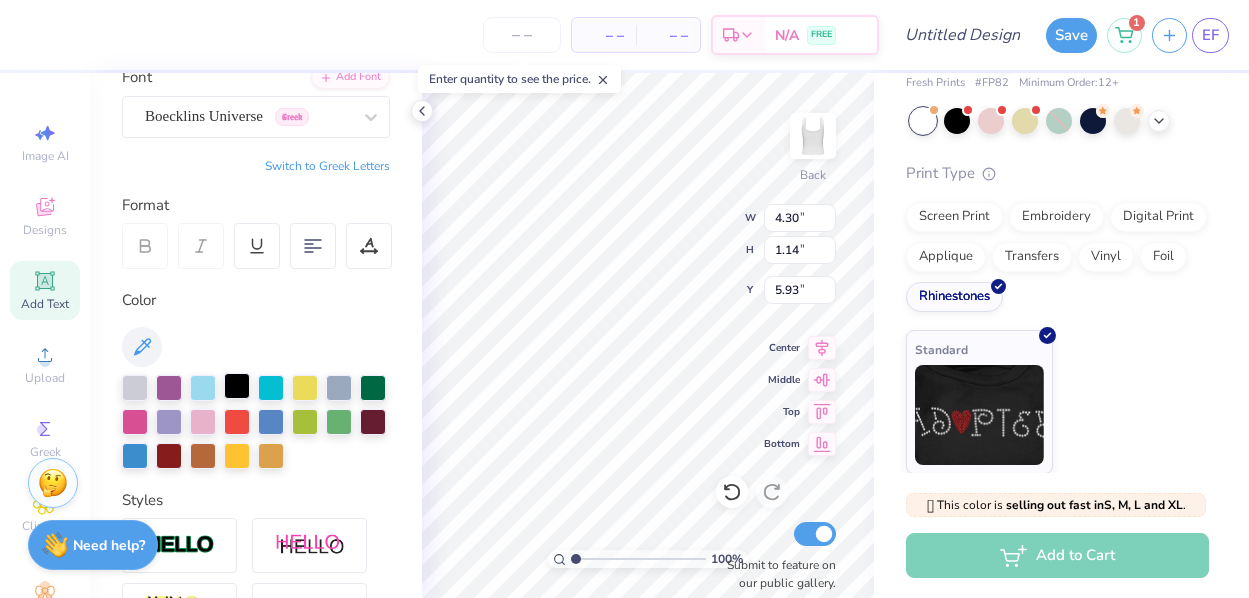 type on "everyone loves an AST girl" 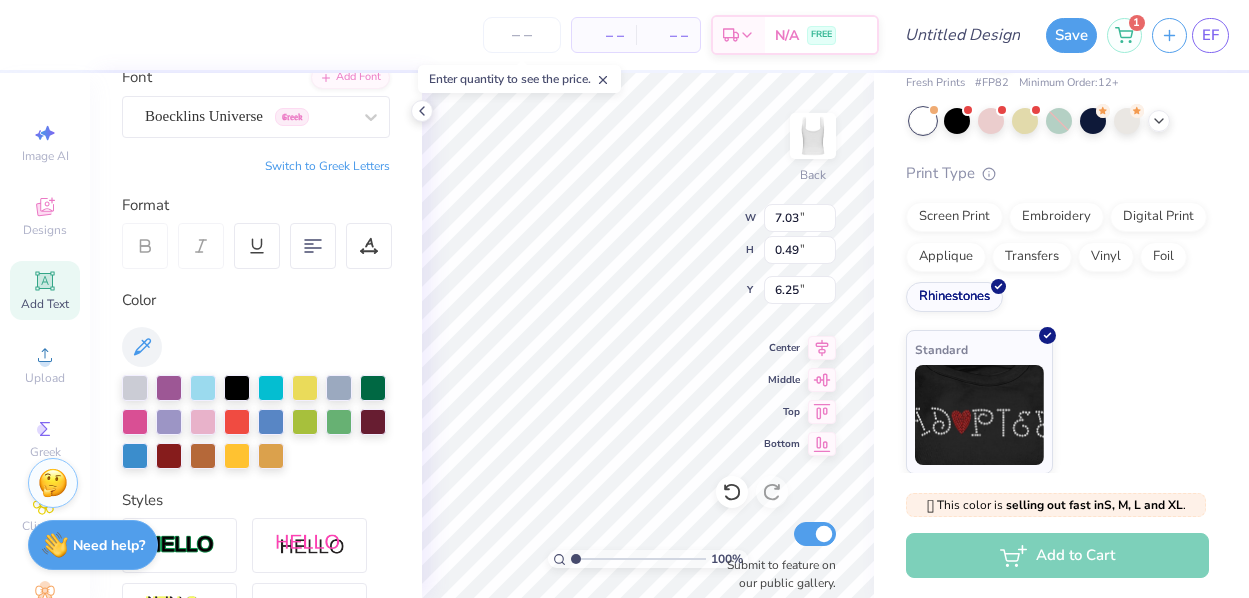 type on "3.00" 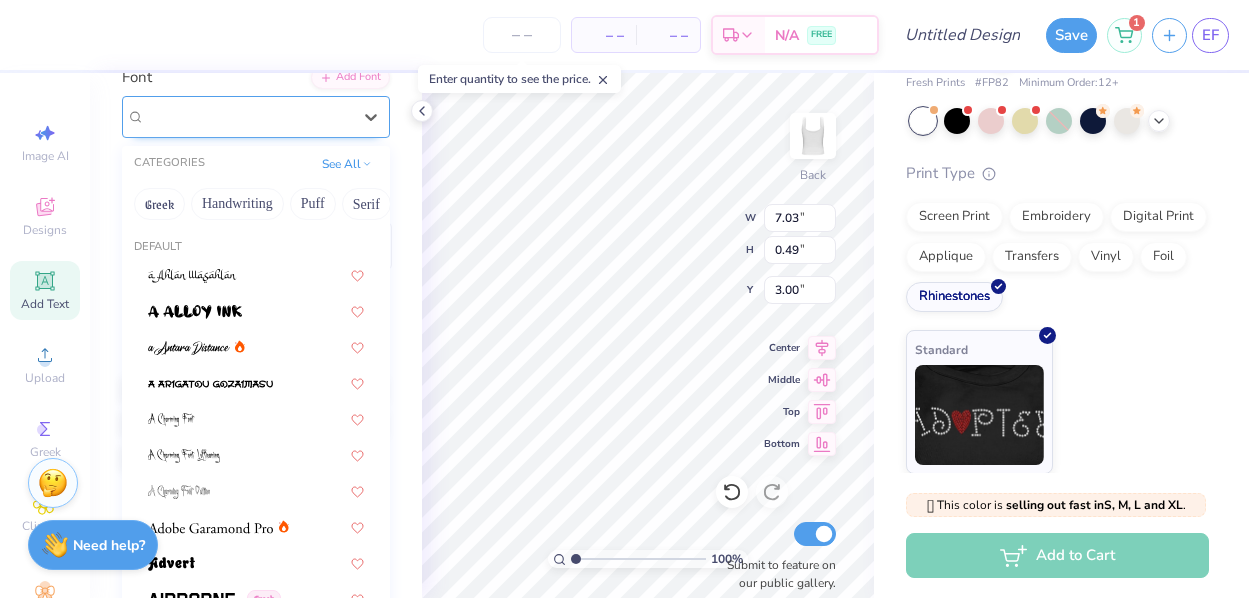 click at bounding box center (248, 116) 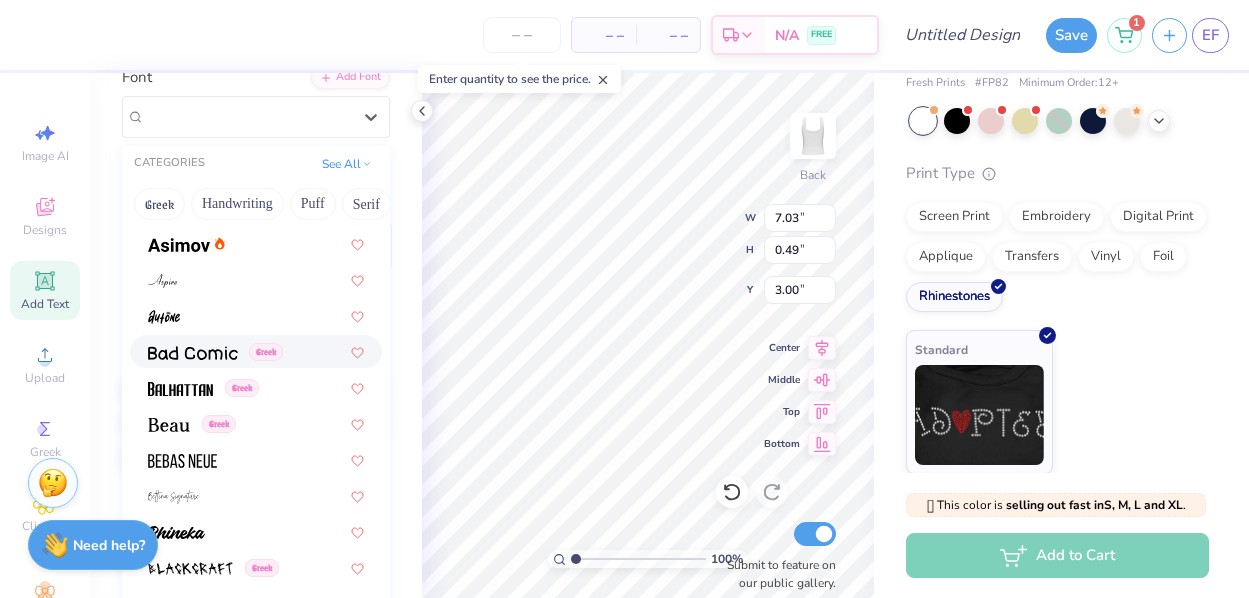 scroll, scrollTop: 759, scrollLeft: 0, axis: vertical 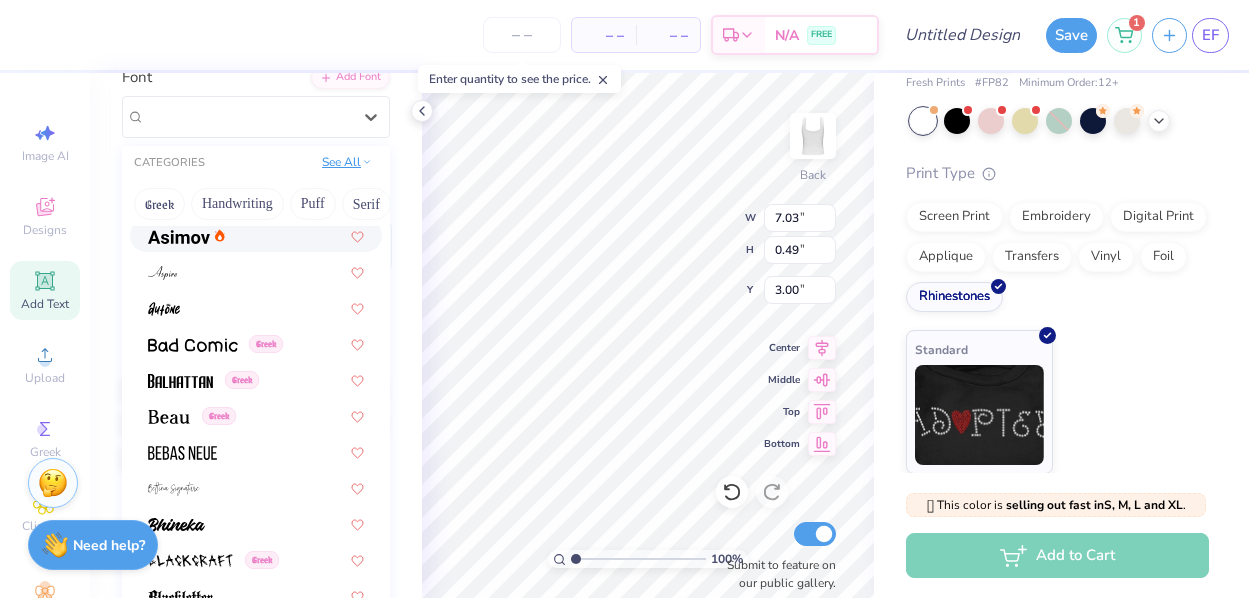 click 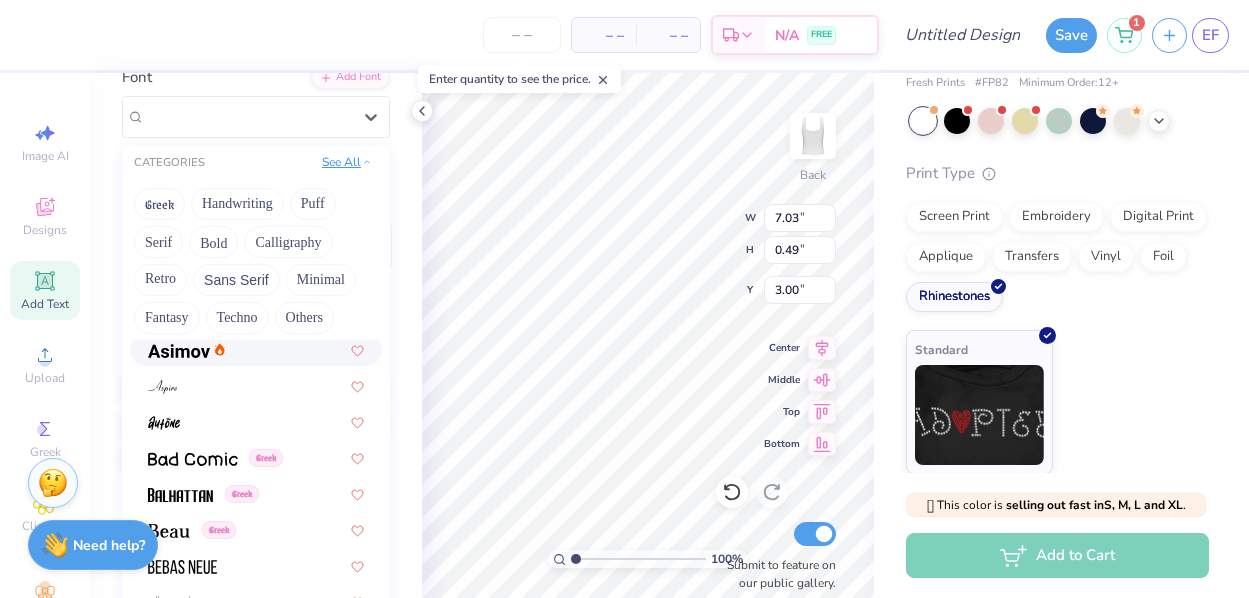 click on "See All" at bounding box center (347, 162) 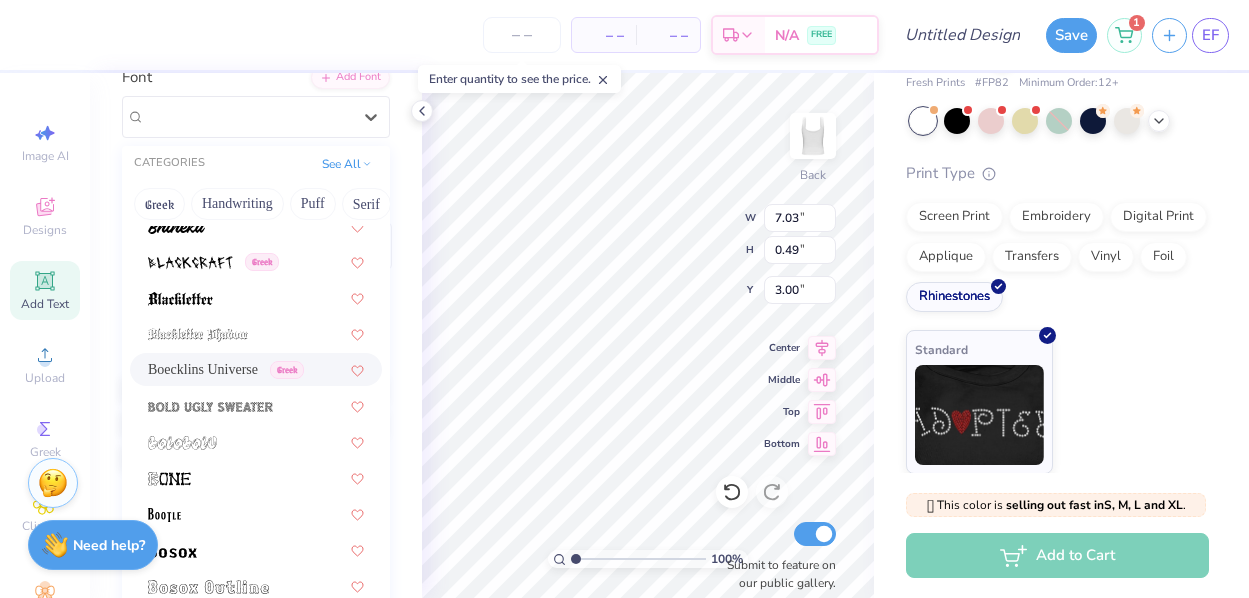 scroll, scrollTop: 1059, scrollLeft: 0, axis: vertical 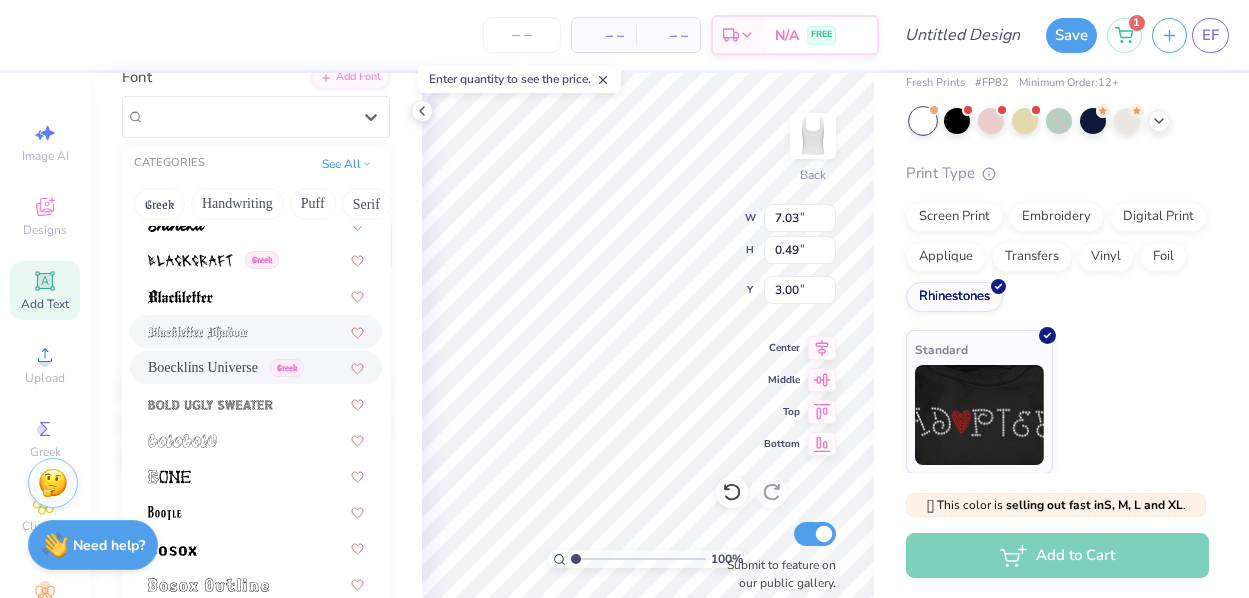 click at bounding box center [256, 331] 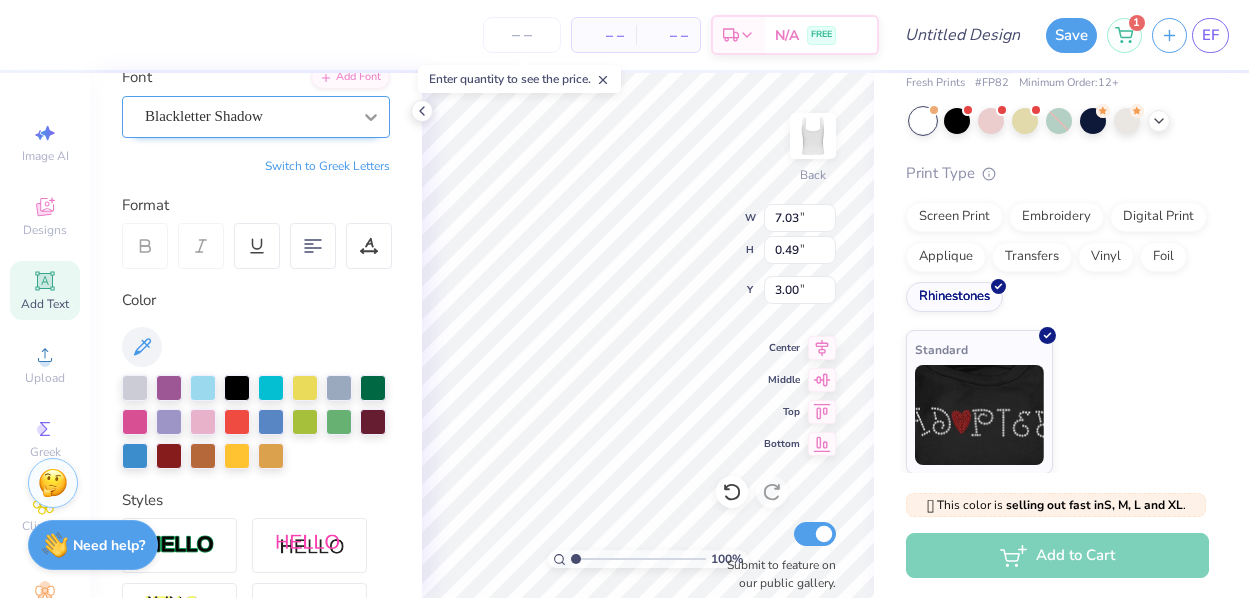 type on "5.86" 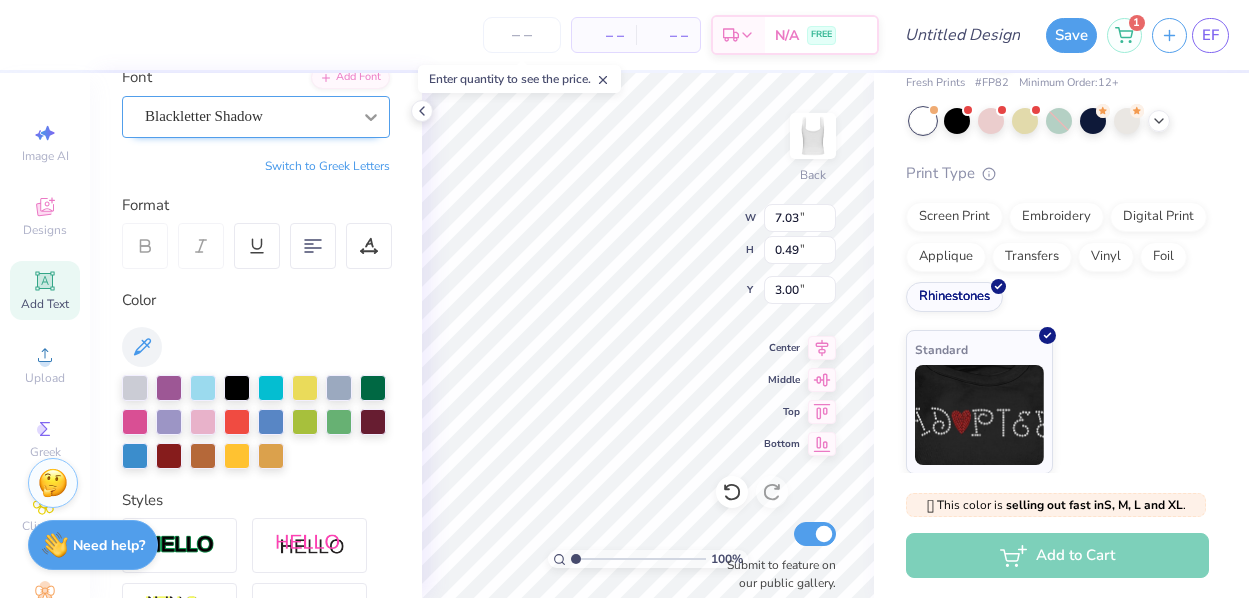 type on "0.58" 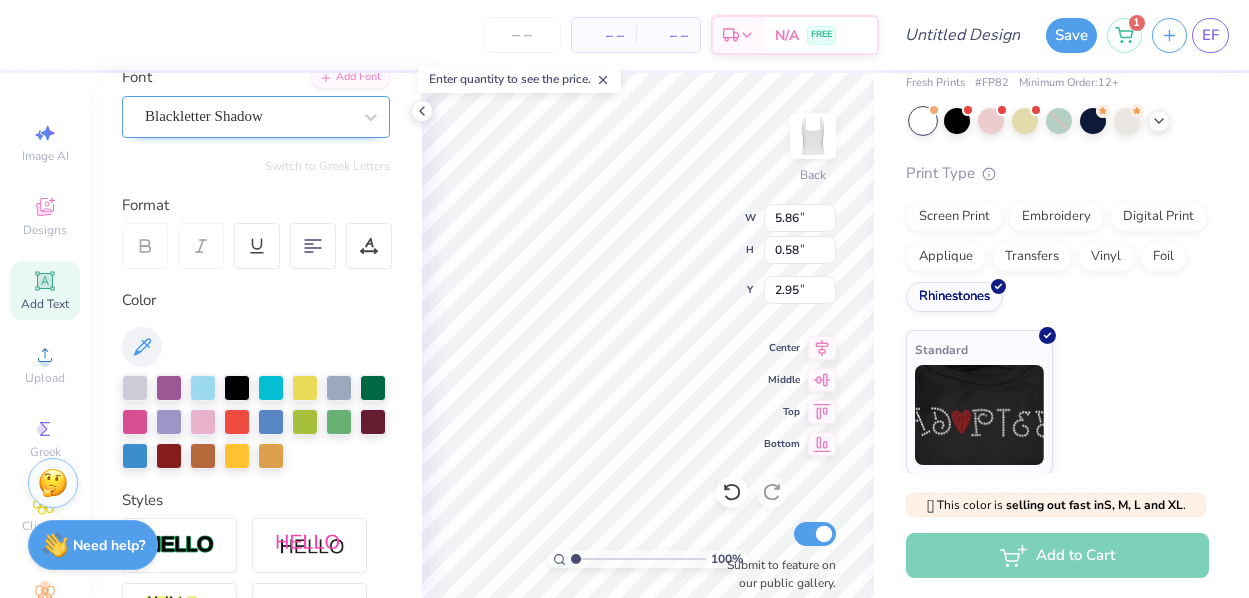 click at bounding box center (371, 117) 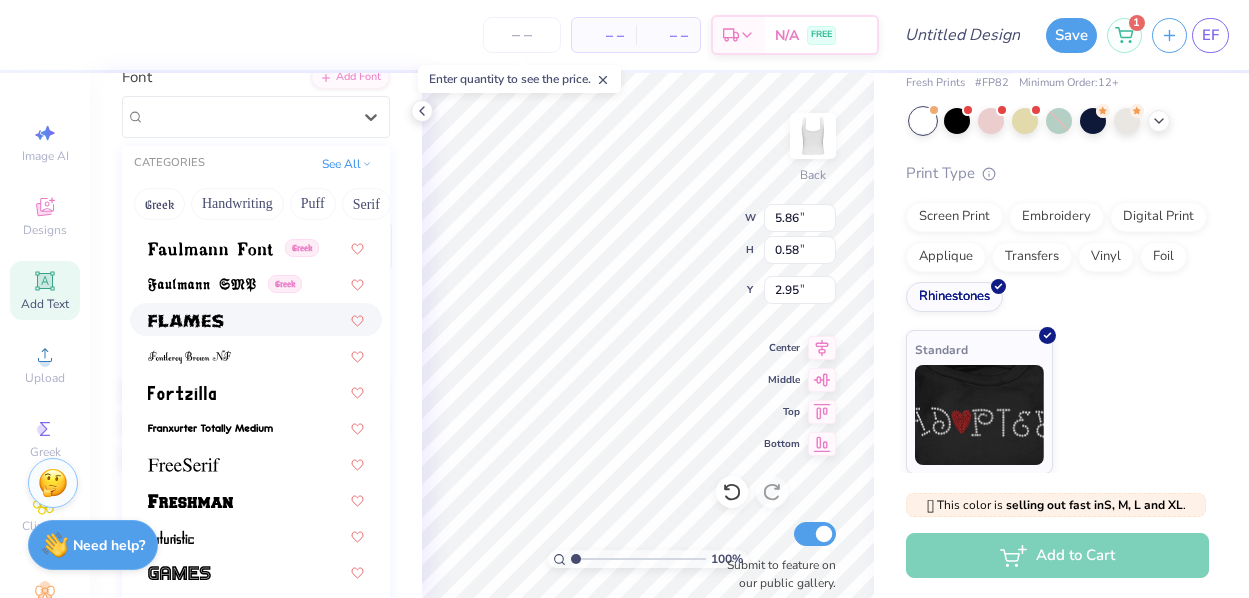 scroll, scrollTop: 4263, scrollLeft: 0, axis: vertical 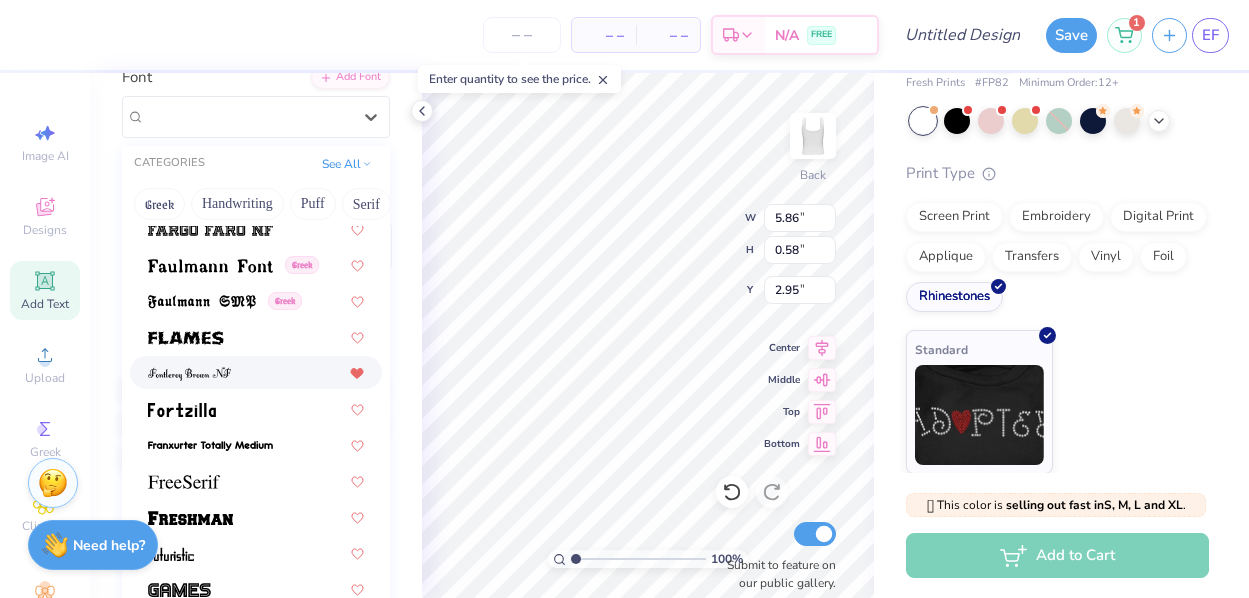 click 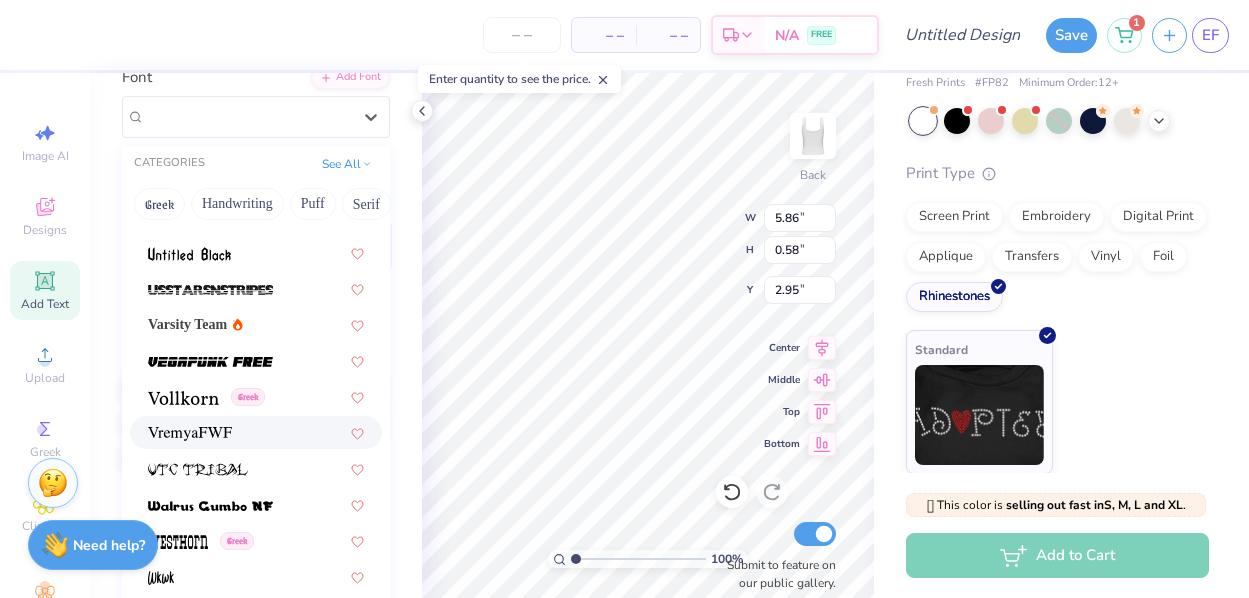 scroll, scrollTop: 10643, scrollLeft: 0, axis: vertical 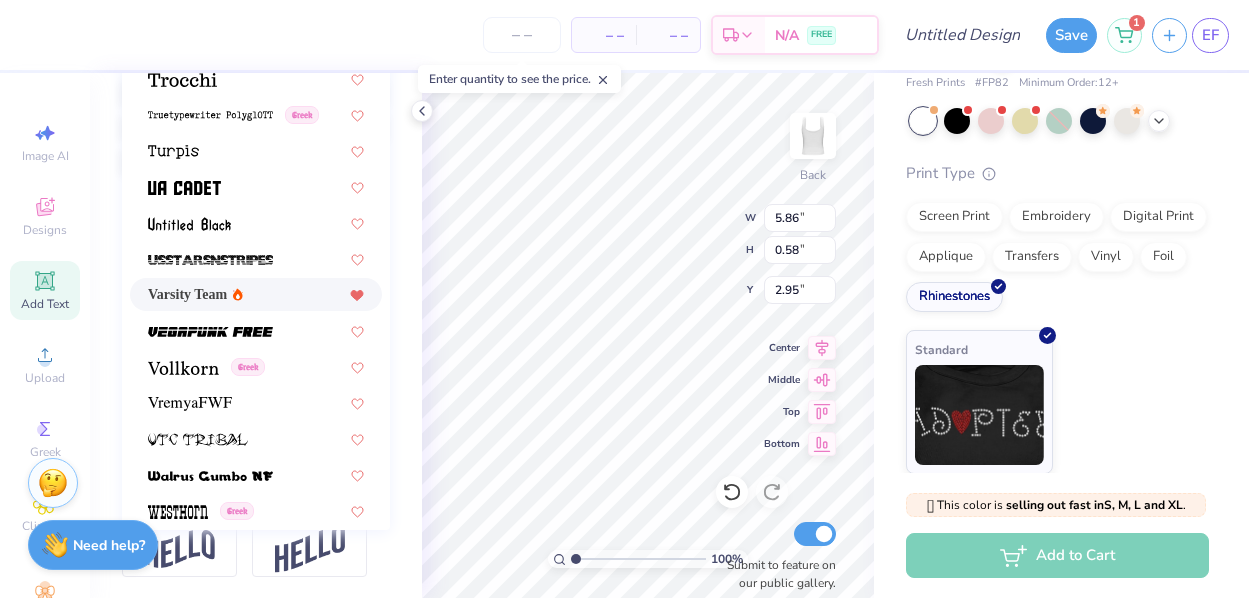 click 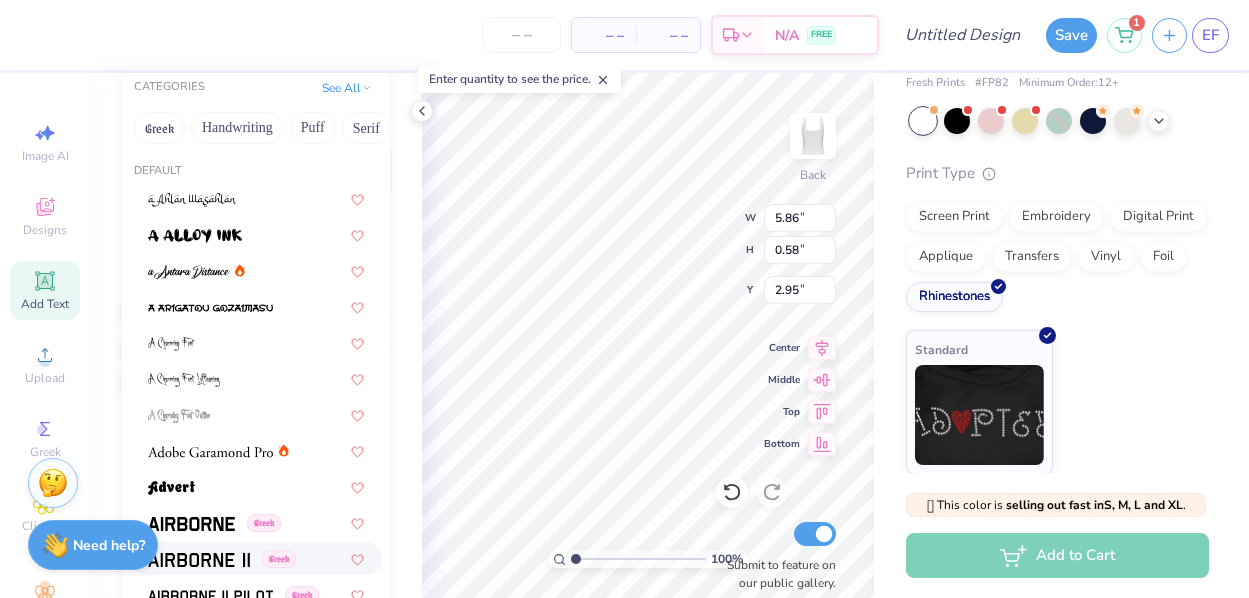 scroll, scrollTop: 166, scrollLeft: 0, axis: vertical 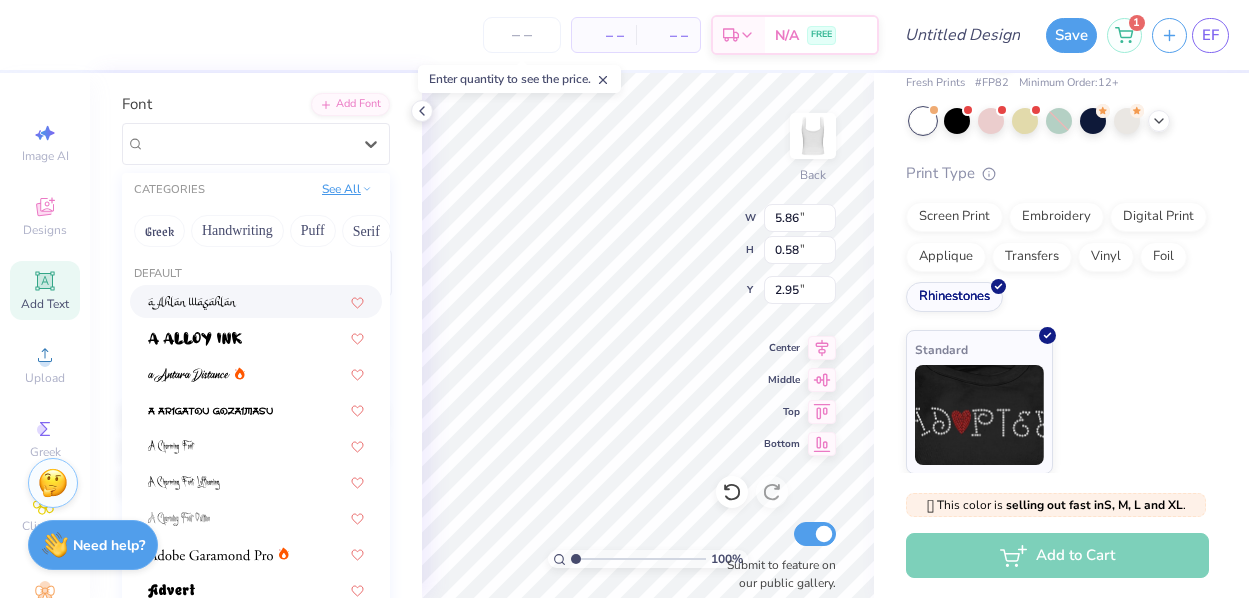 click on "See All" at bounding box center [347, 189] 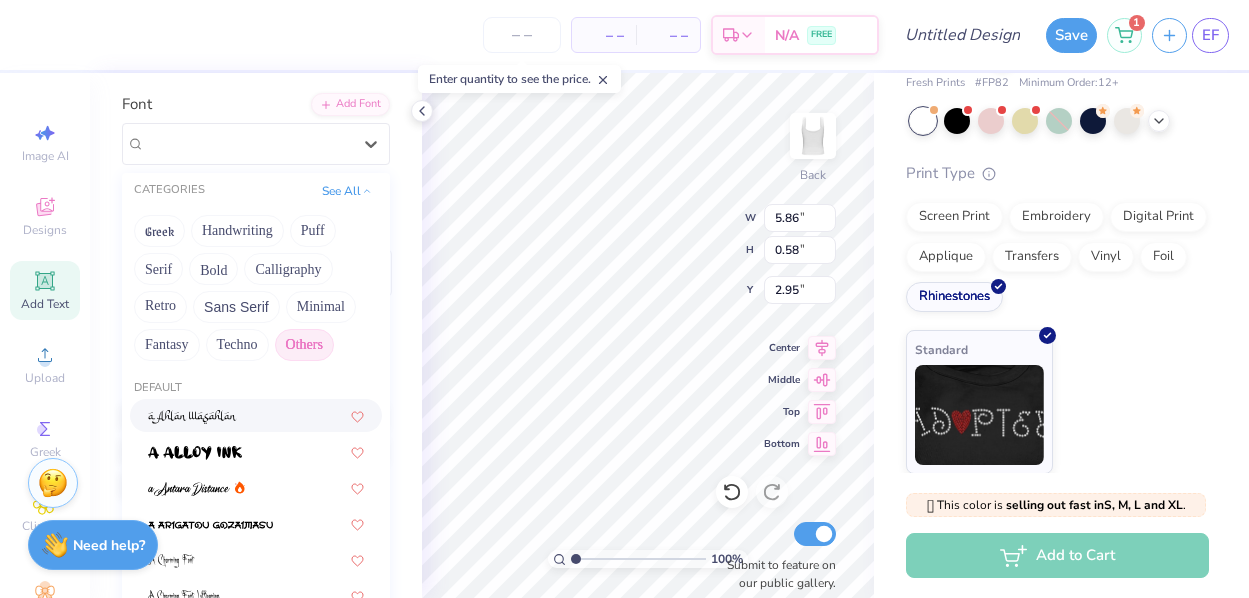 click on "Others" at bounding box center (304, 345) 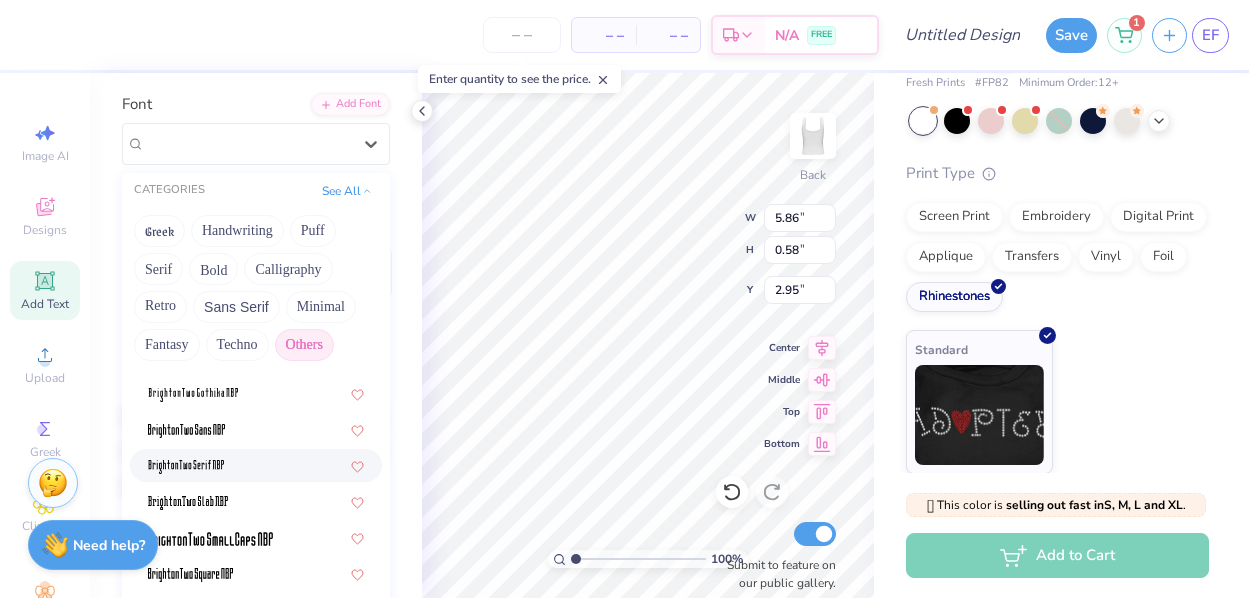 scroll, scrollTop: 129, scrollLeft: 0, axis: vertical 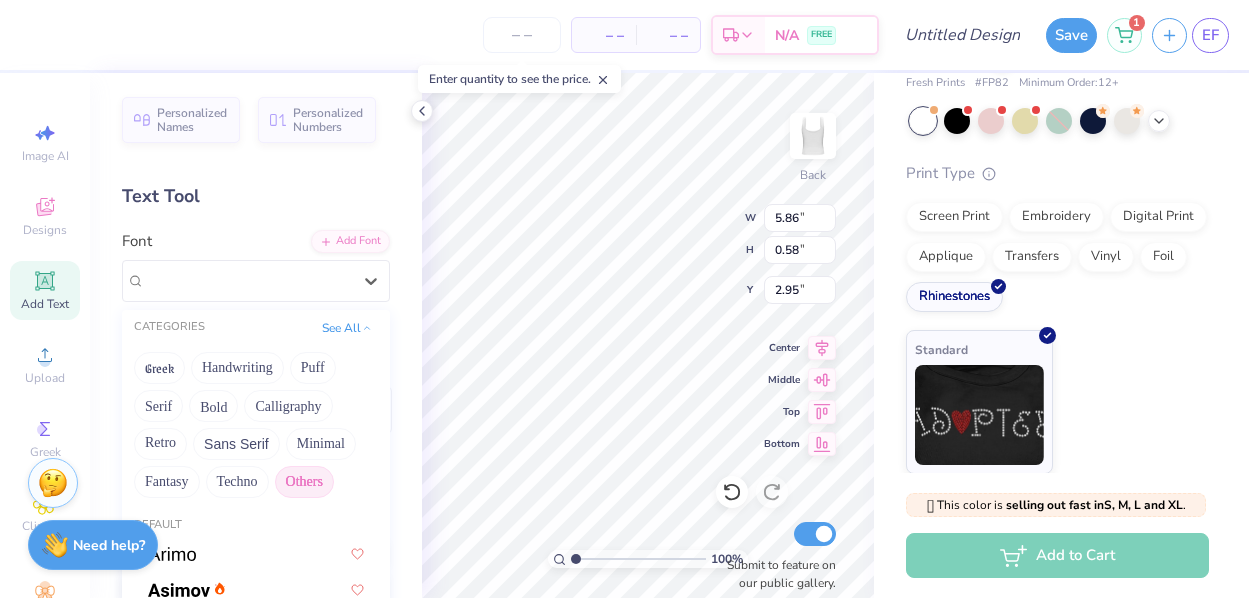 click on "Others" at bounding box center (304, 482) 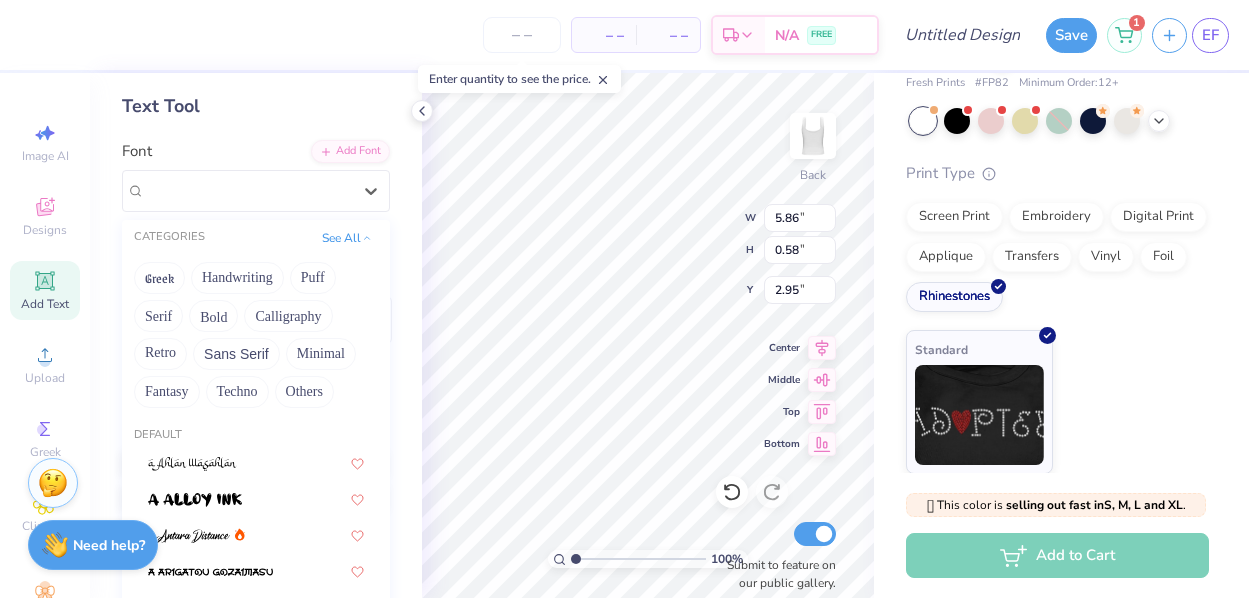 scroll, scrollTop: 102, scrollLeft: 0, axis: vertical 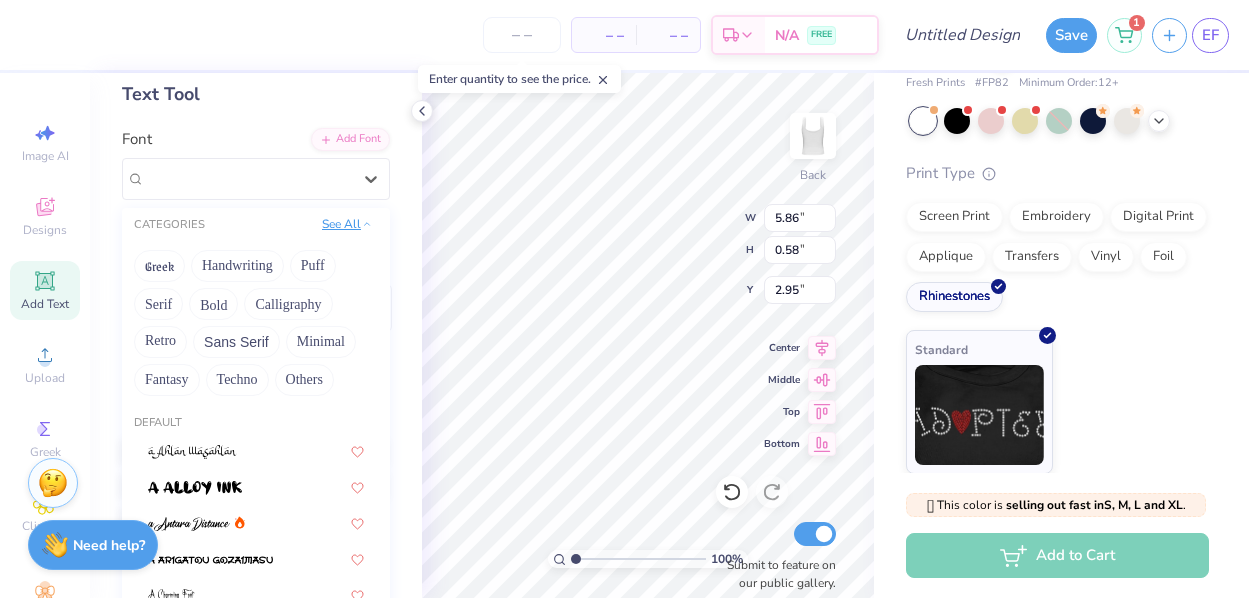 click on "See All" at bounding box center [347, 224] 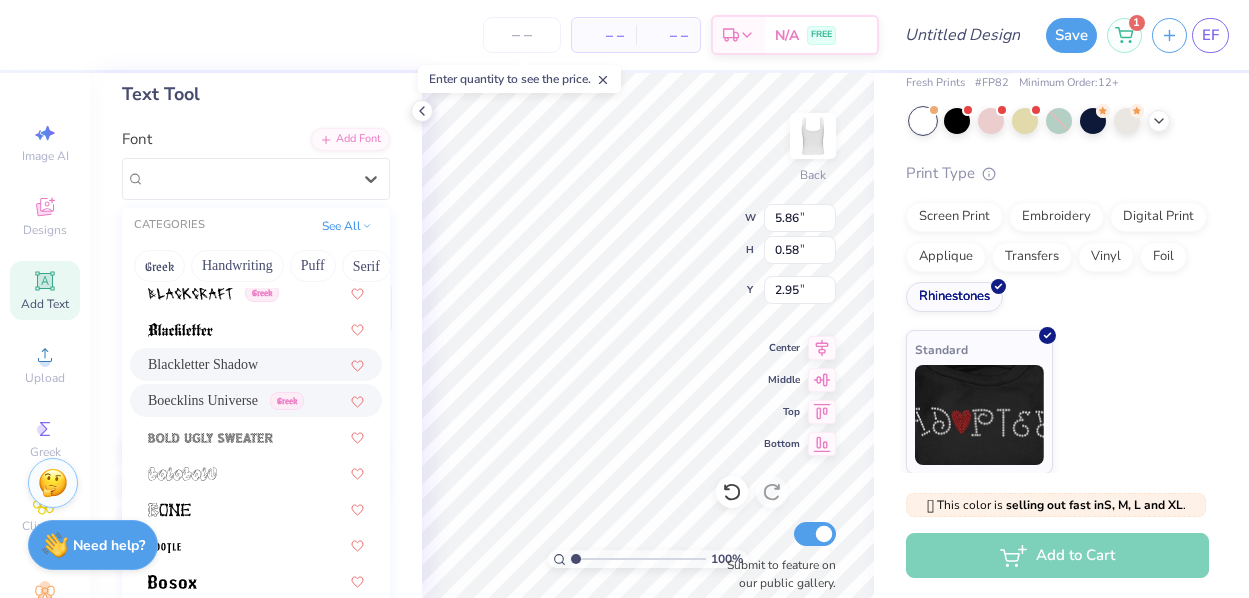 scroll, scrollTop: 1090, scrollLeft: 0, axis: vertical 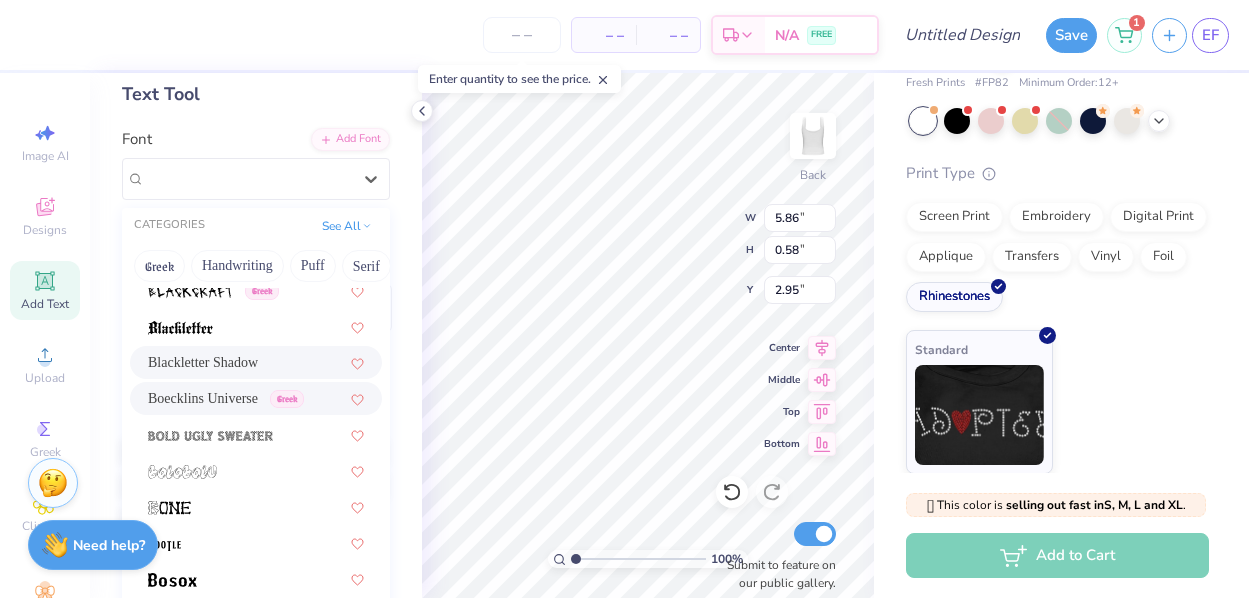 click on "Boecklins Universe Greek" at bounding box center (256, 398) 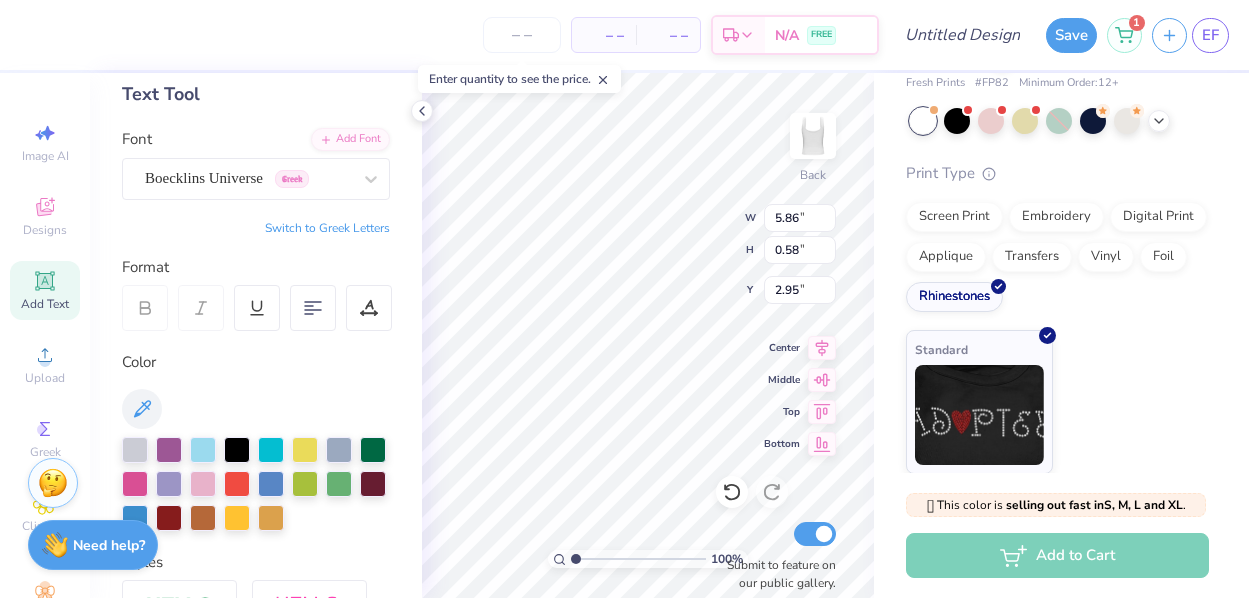 type on "7.03" 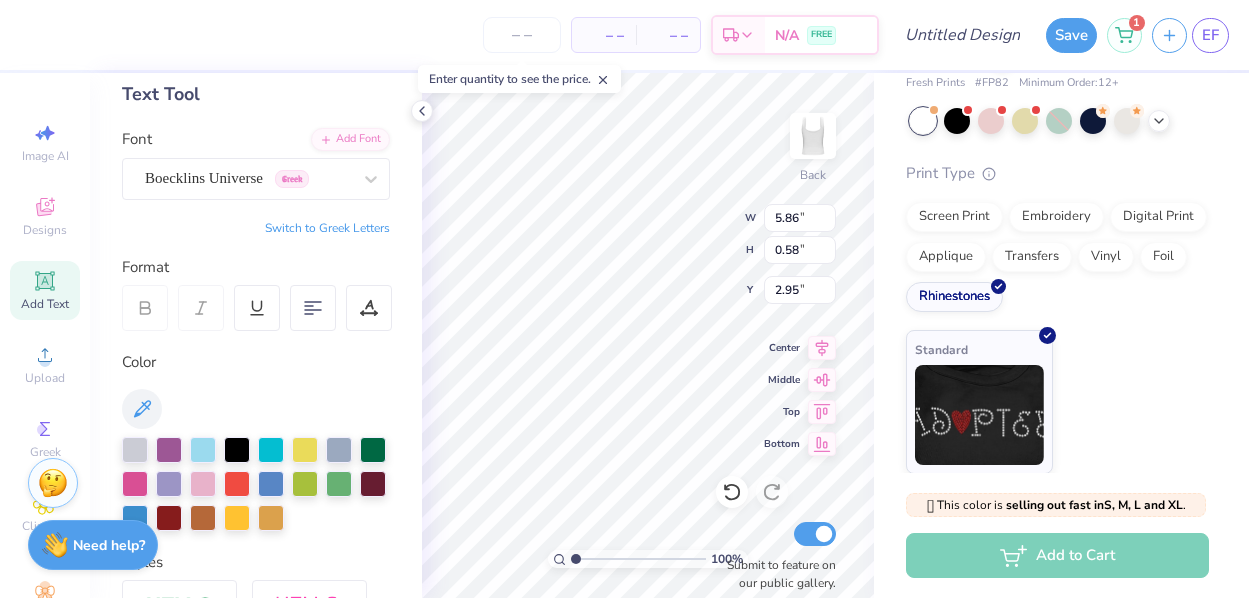 type on "0.49" 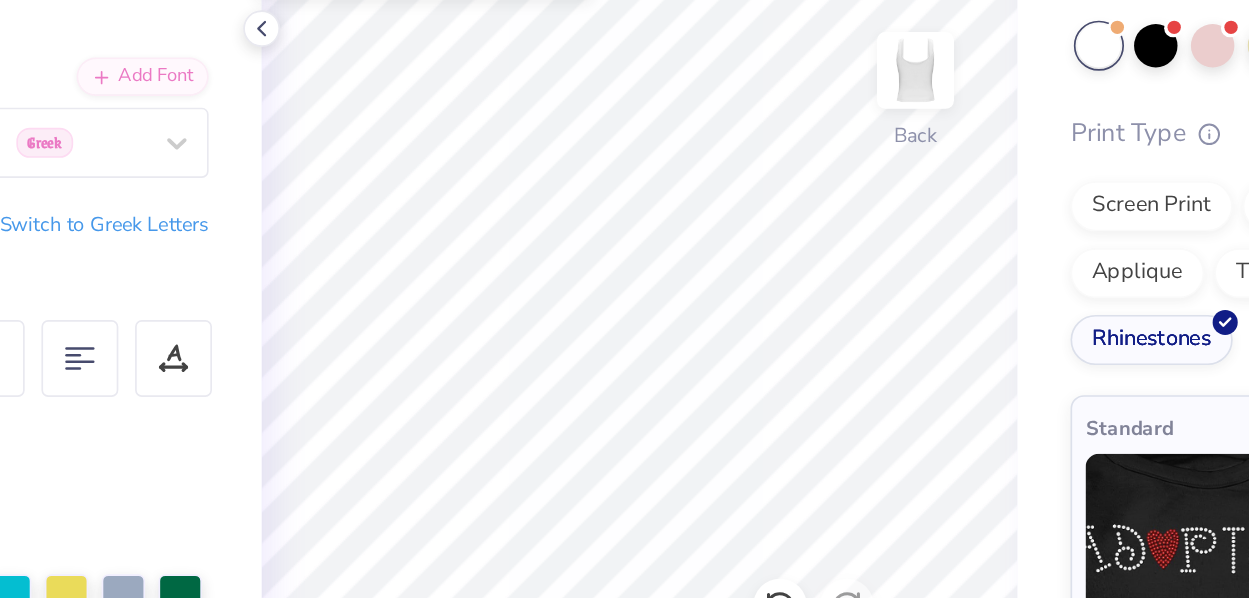 click on "Fresh Prints Sydney Square Neck Tank Top Fresh Prints # FP82 Minimum Order:  12 +   Print Type Screen Print Embroidery Digital Print Applique Transfers Vinyl Foil Rhinestones Standard" at bounding box center (1057, 245) 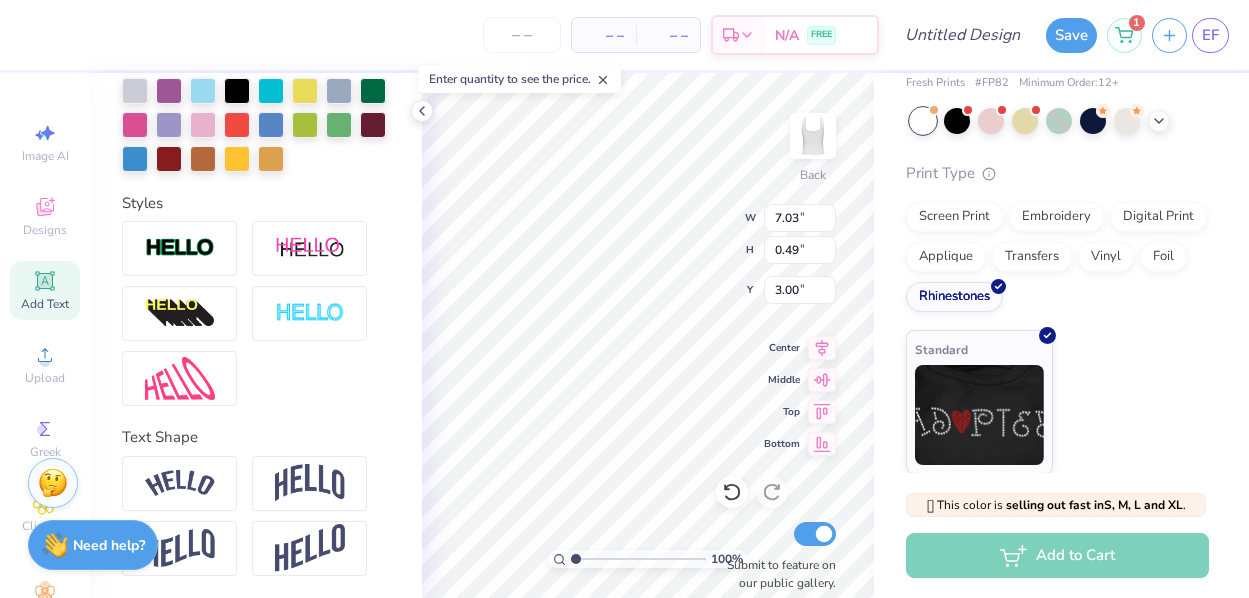 scroll, scrollTop: 460, scrollLeft: 0, axis: vertical 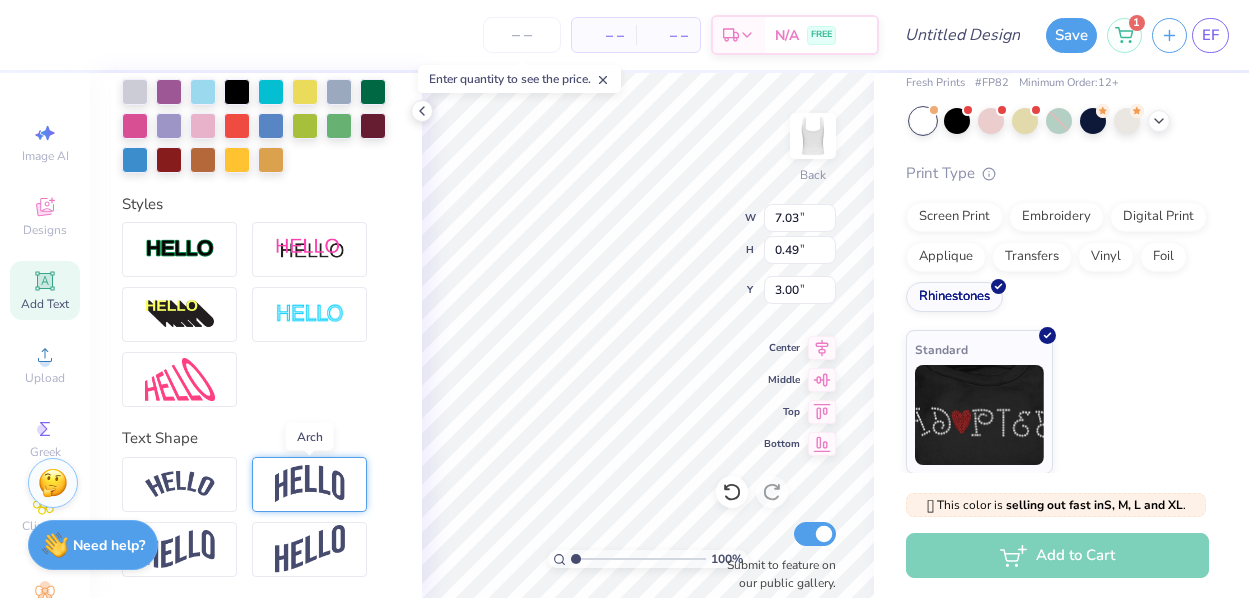 click at bounding box center (310, 484) 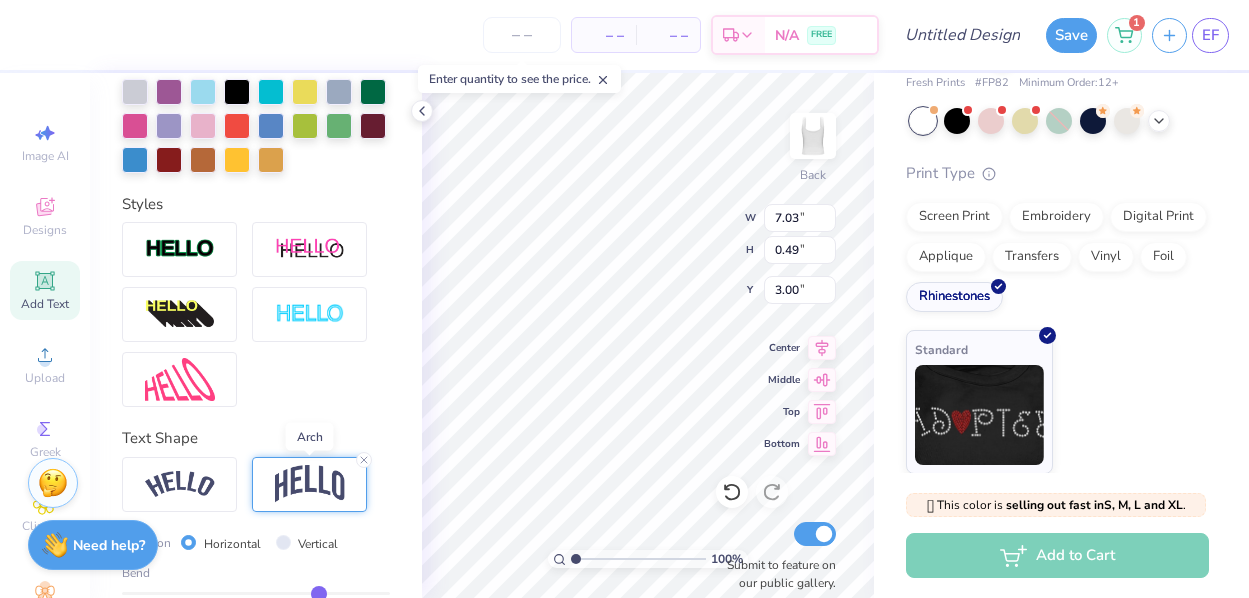 type on "1.76" 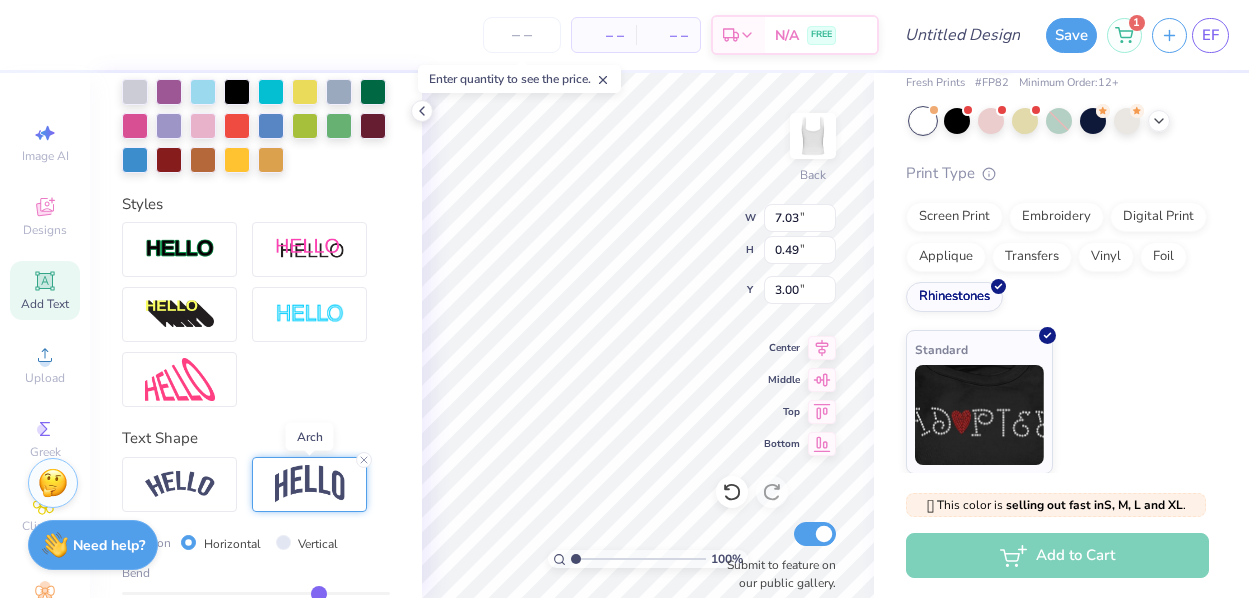 type on "2.37" 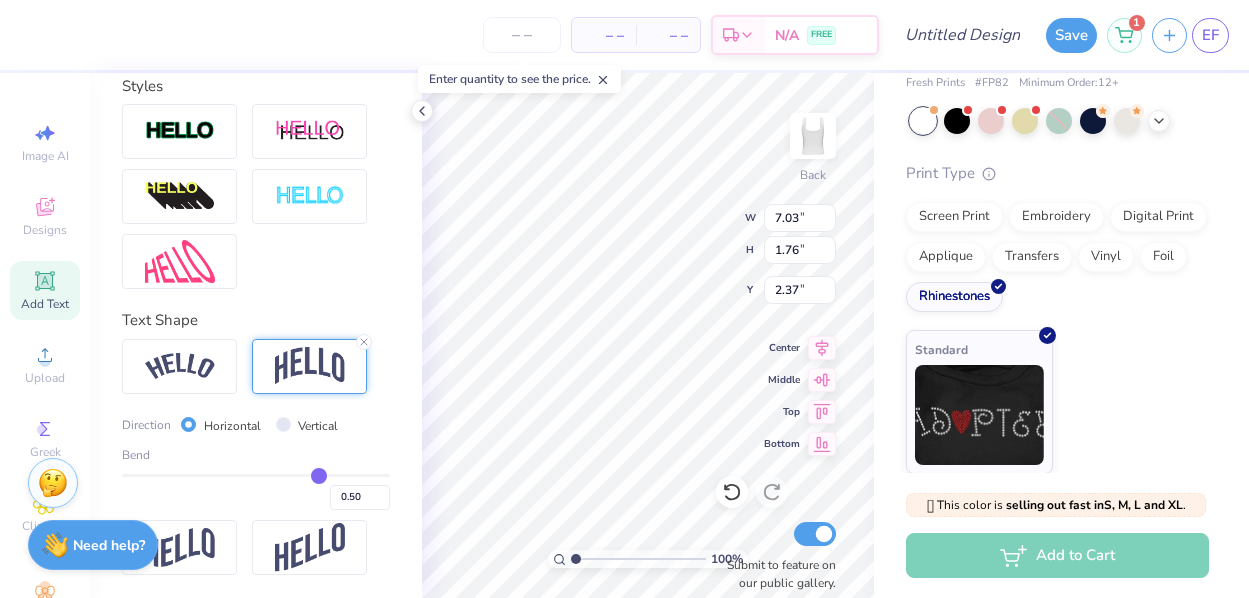 scroll, scrollTop: 577, scrollLeft: 0, axis: vertical 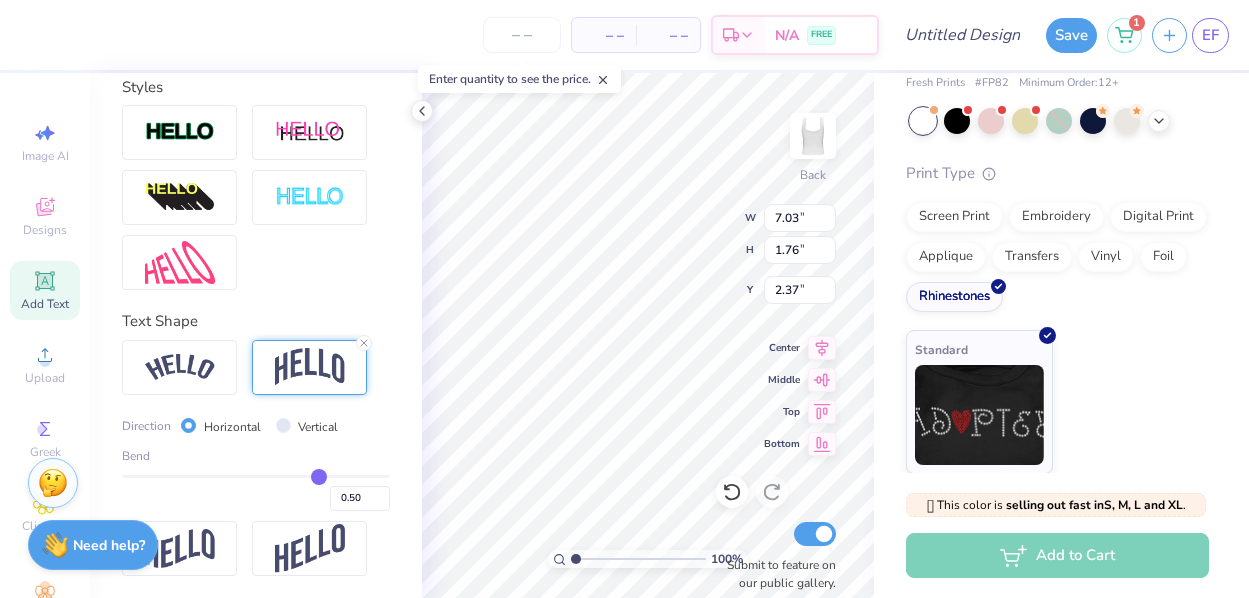 type on "0.49" 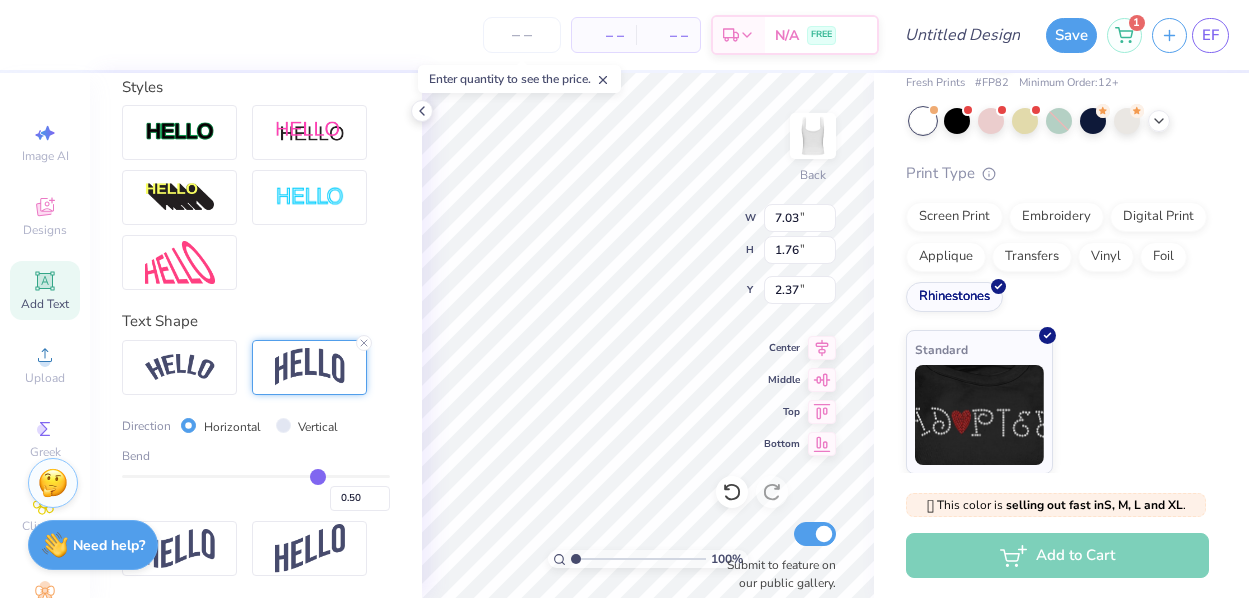 type on "0.49" 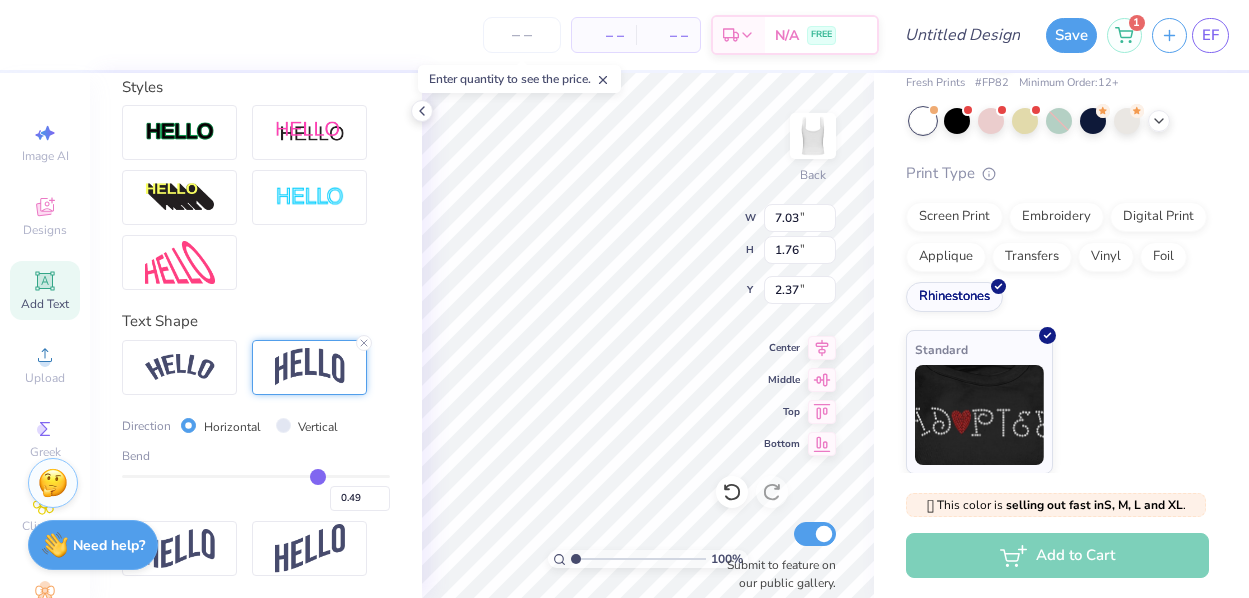 type on "0.48" 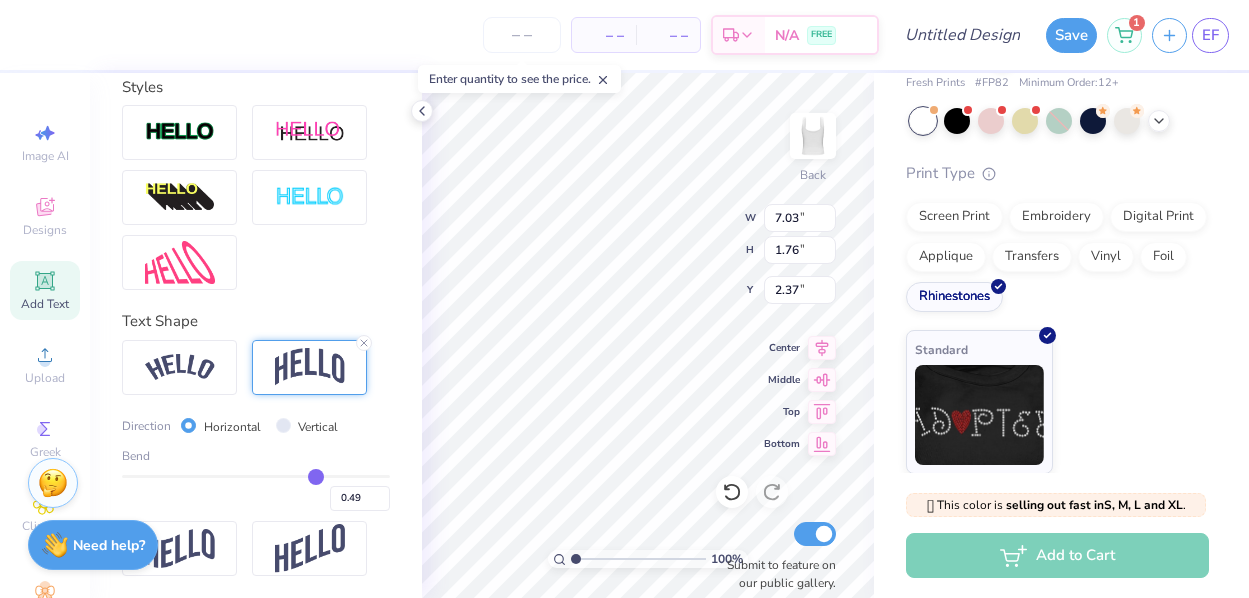 type on "0.48" 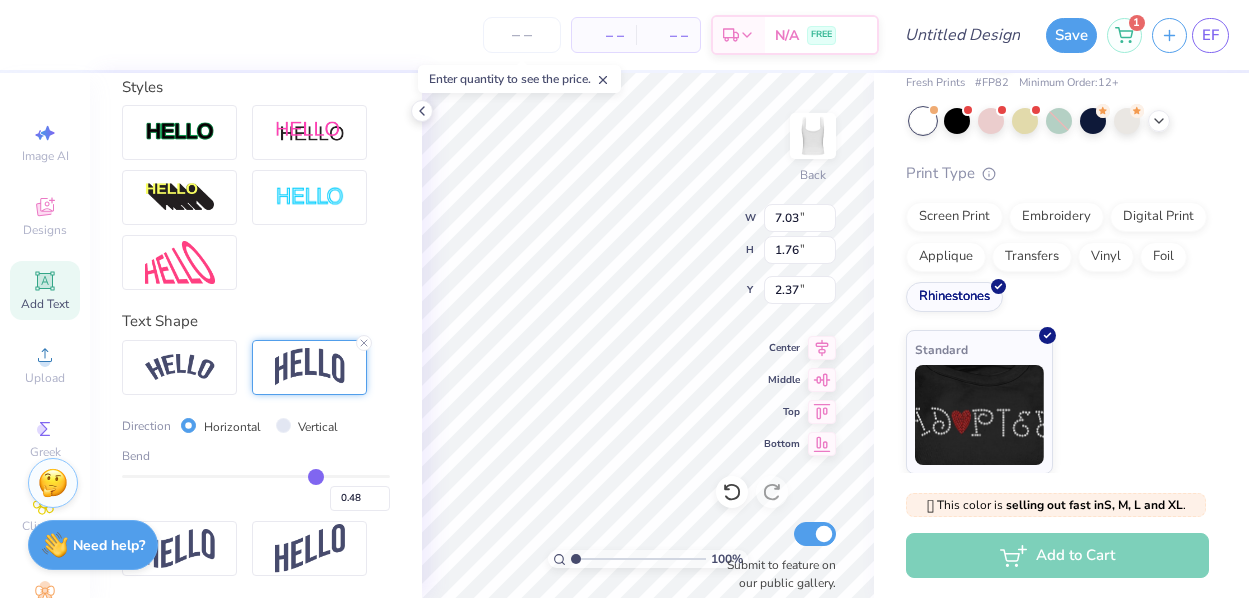type on "0.46" 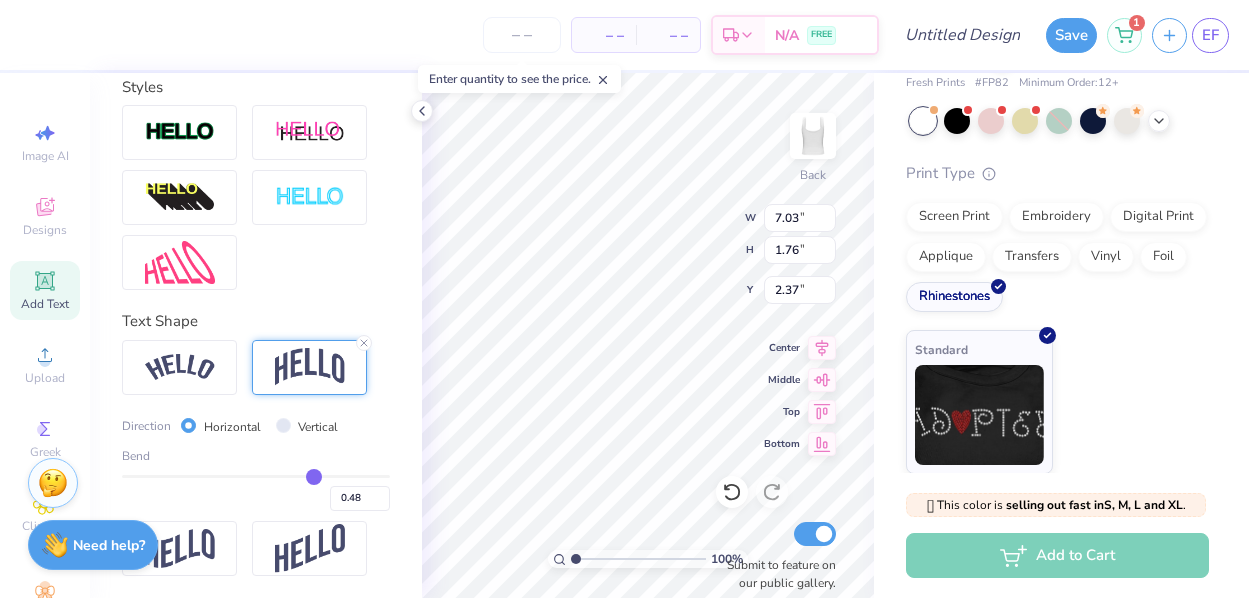 type on "0.46" 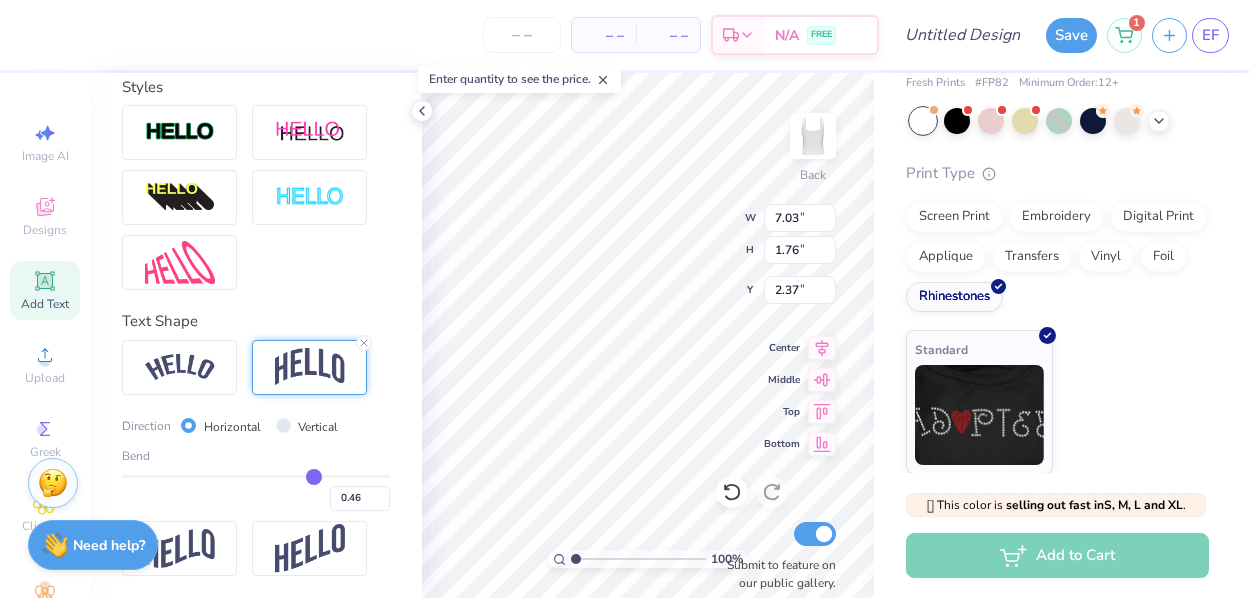 type on "0.44" 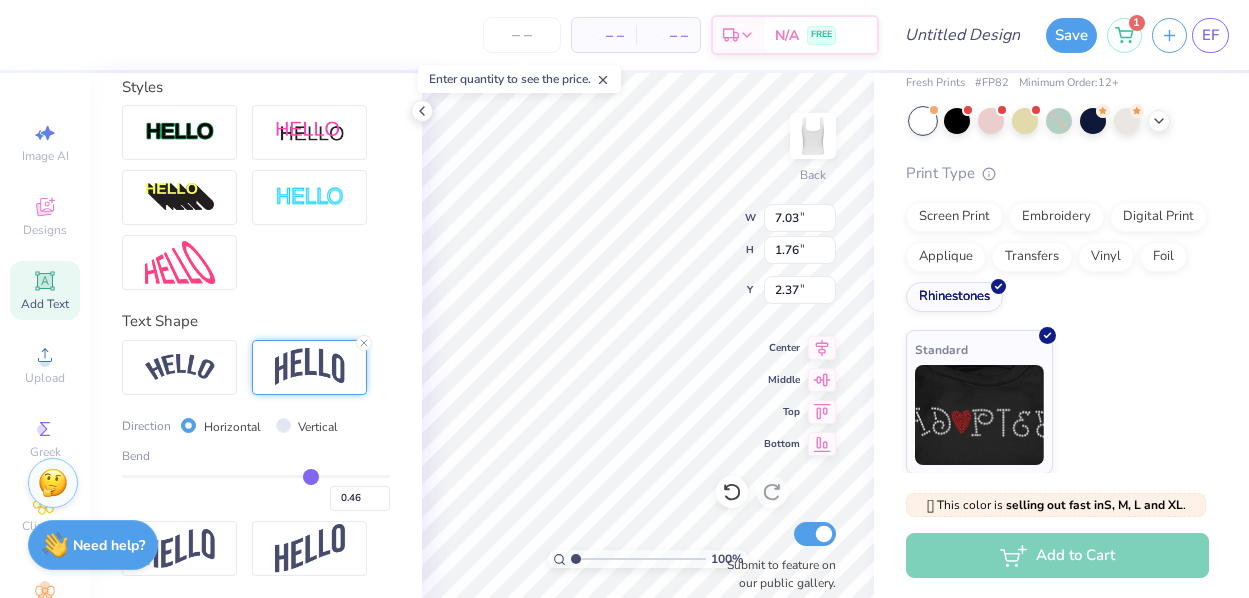 type on "0.44" 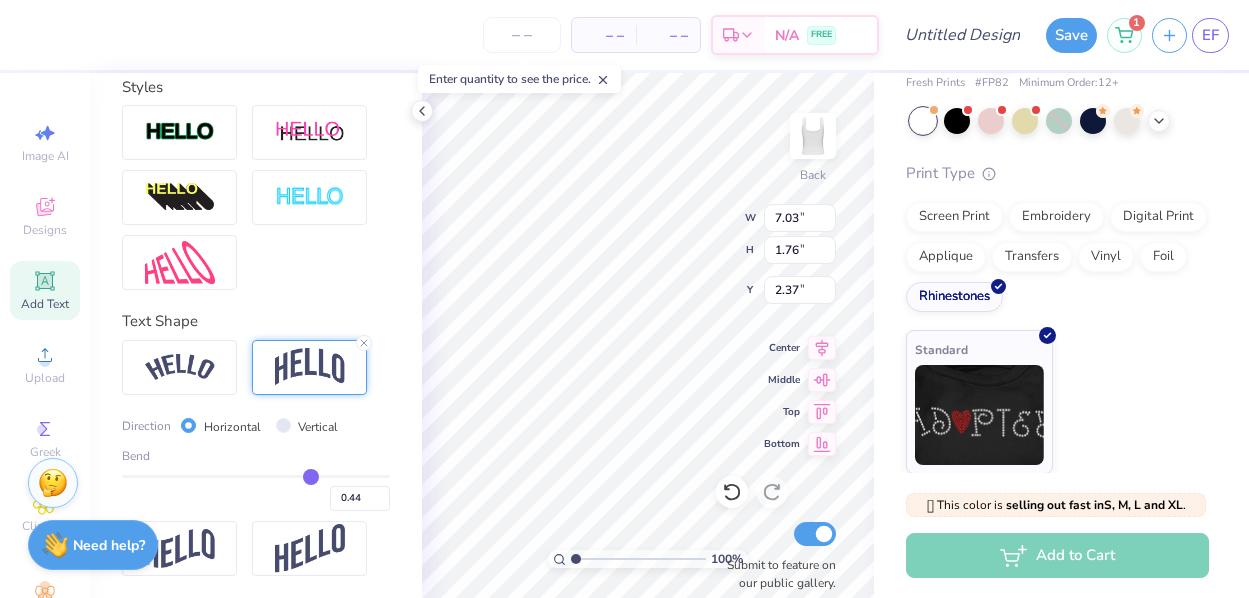 type on "0.43" 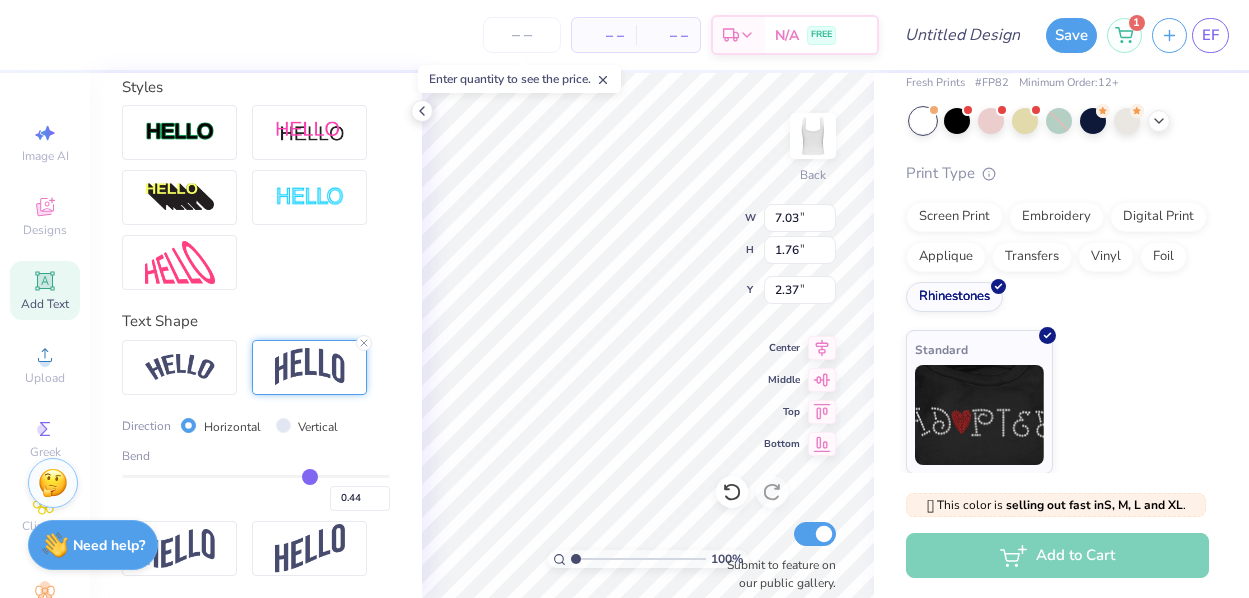type on "0.43" 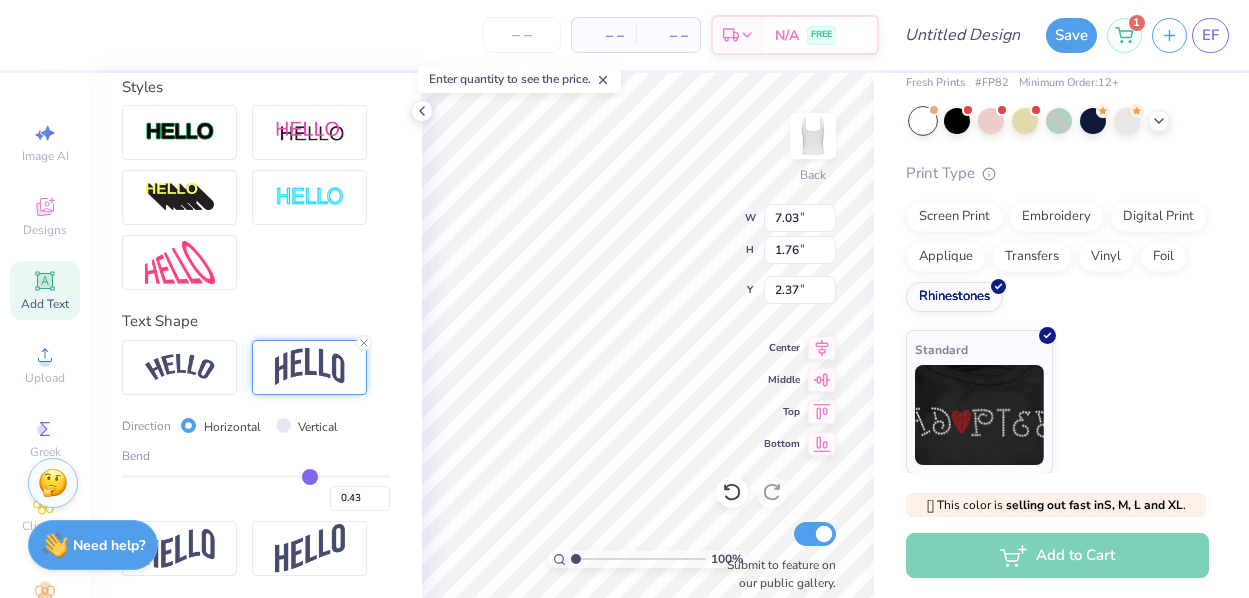 type on "0.41" 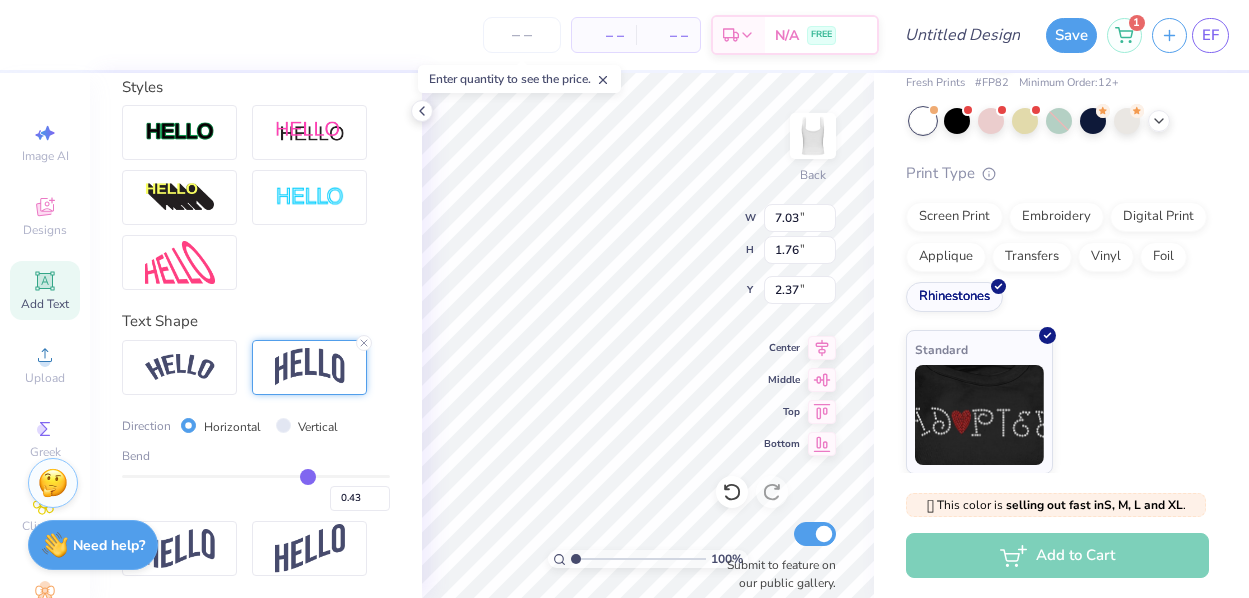 type on "0.41" 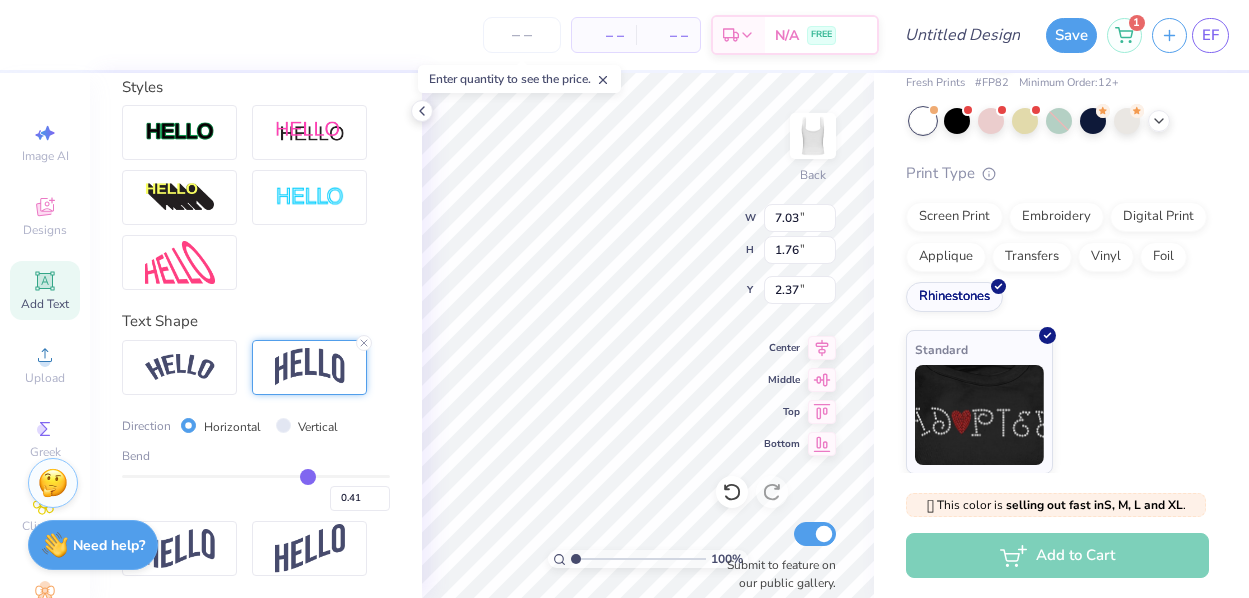 type on "0.39" 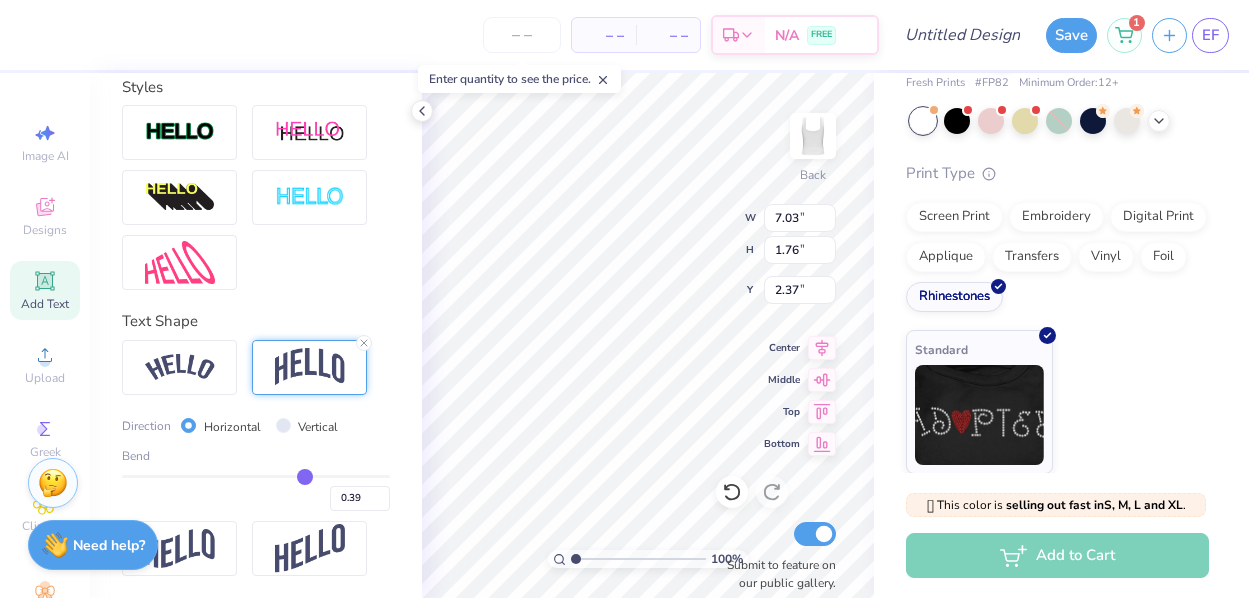 type on "0.37" 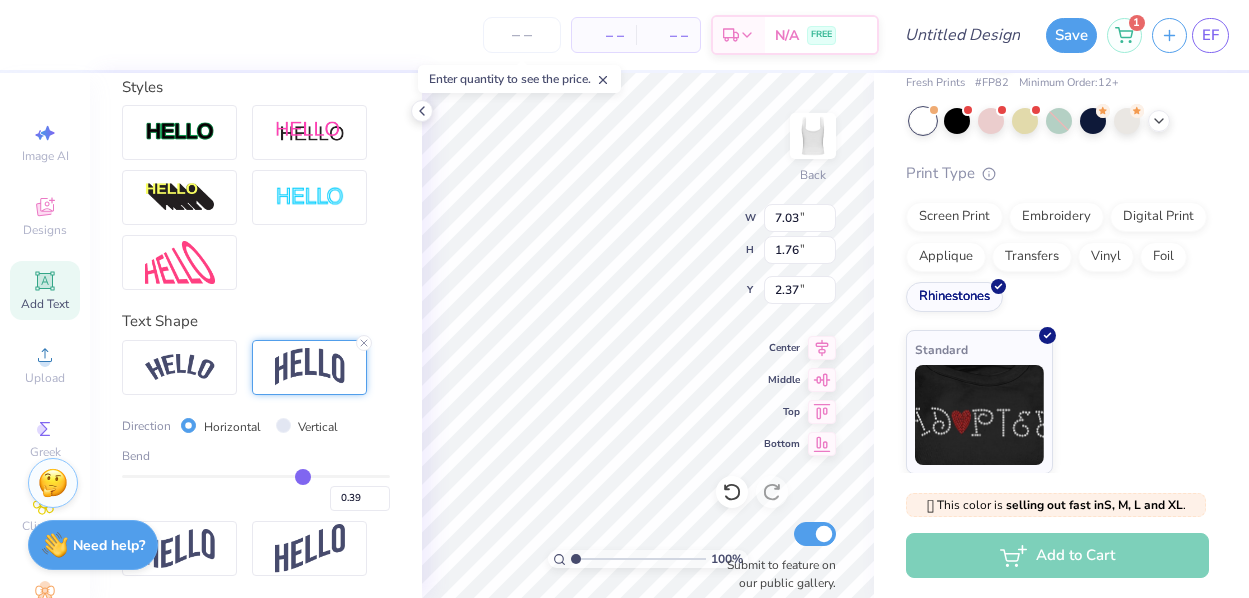 type on "0.37" 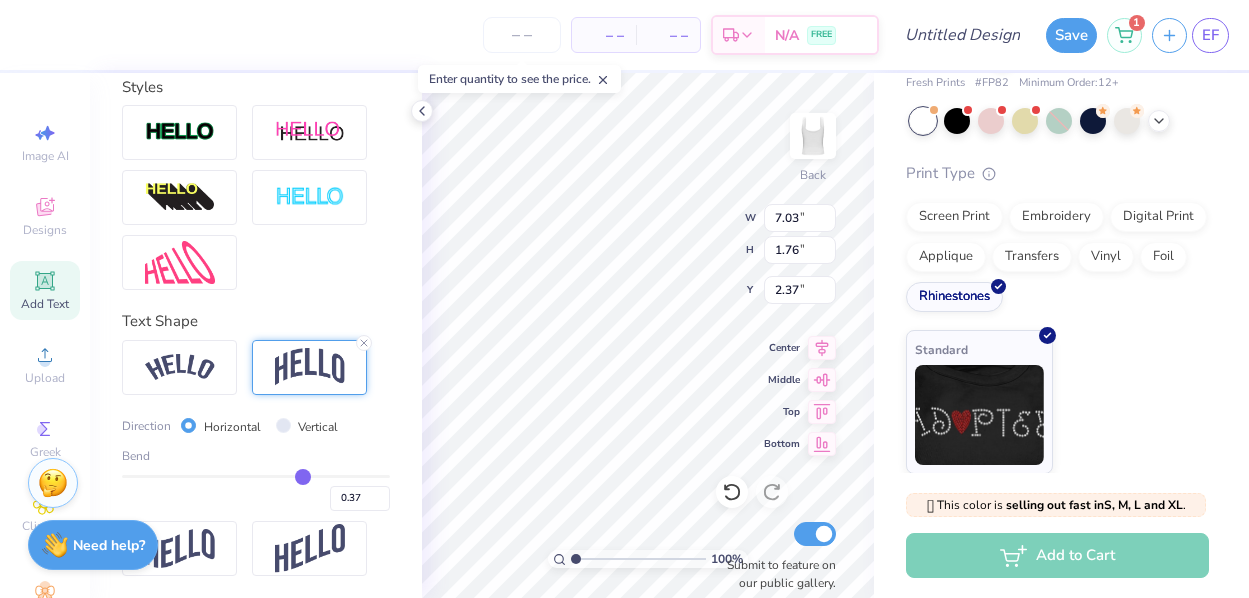 type on "0.35" 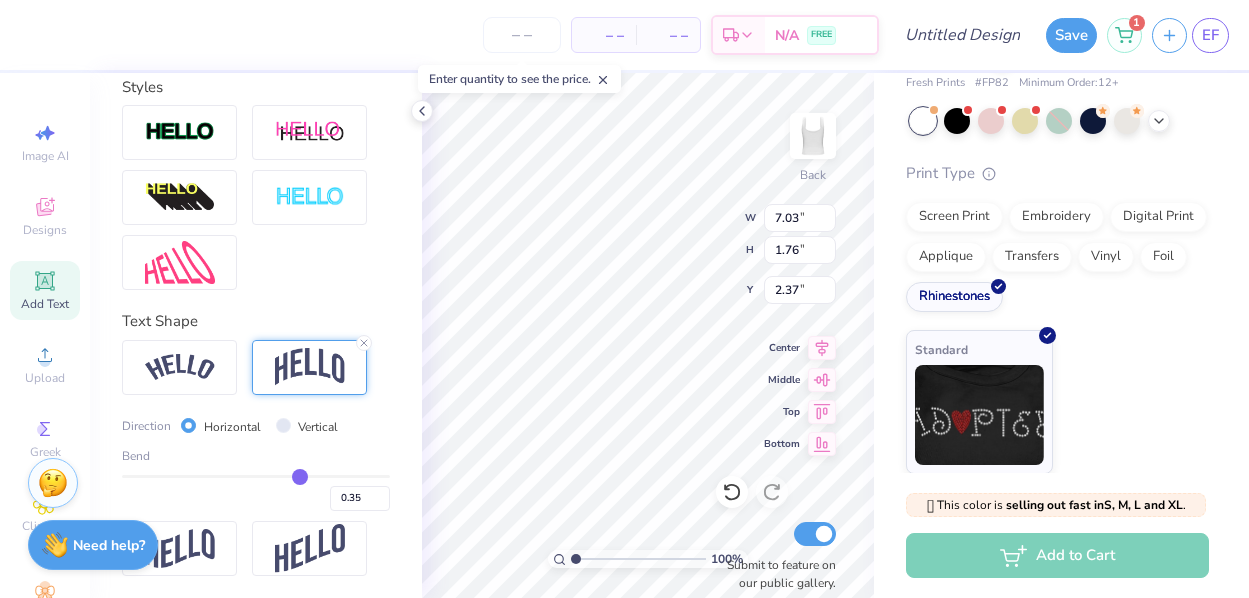 type on "0.33" 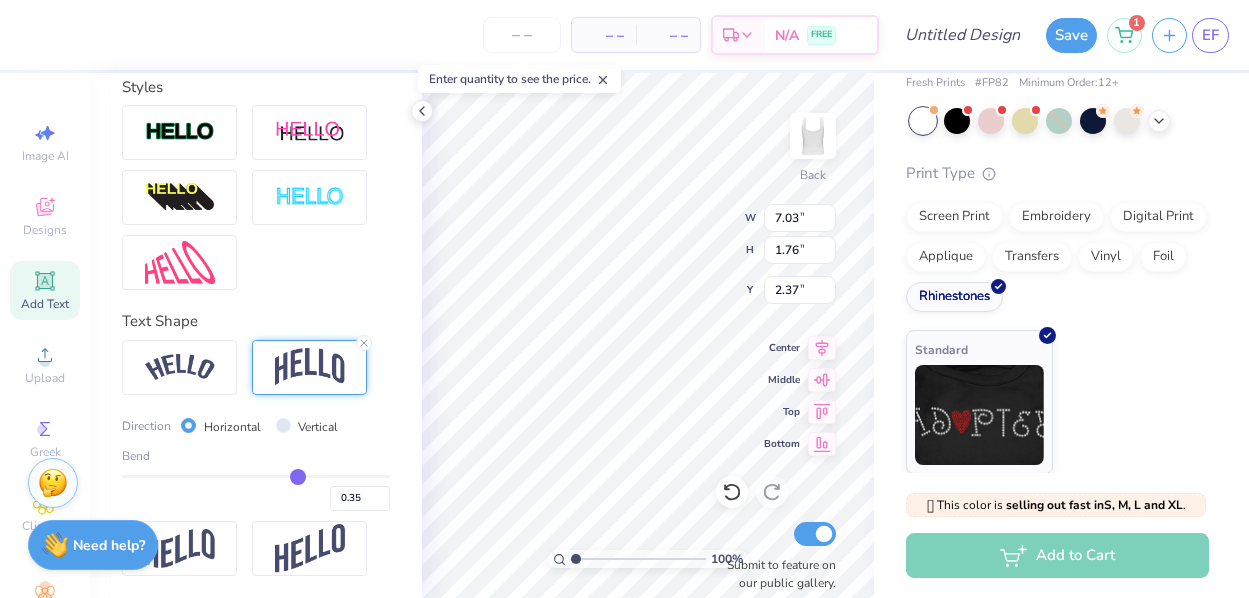 type on "0.33" 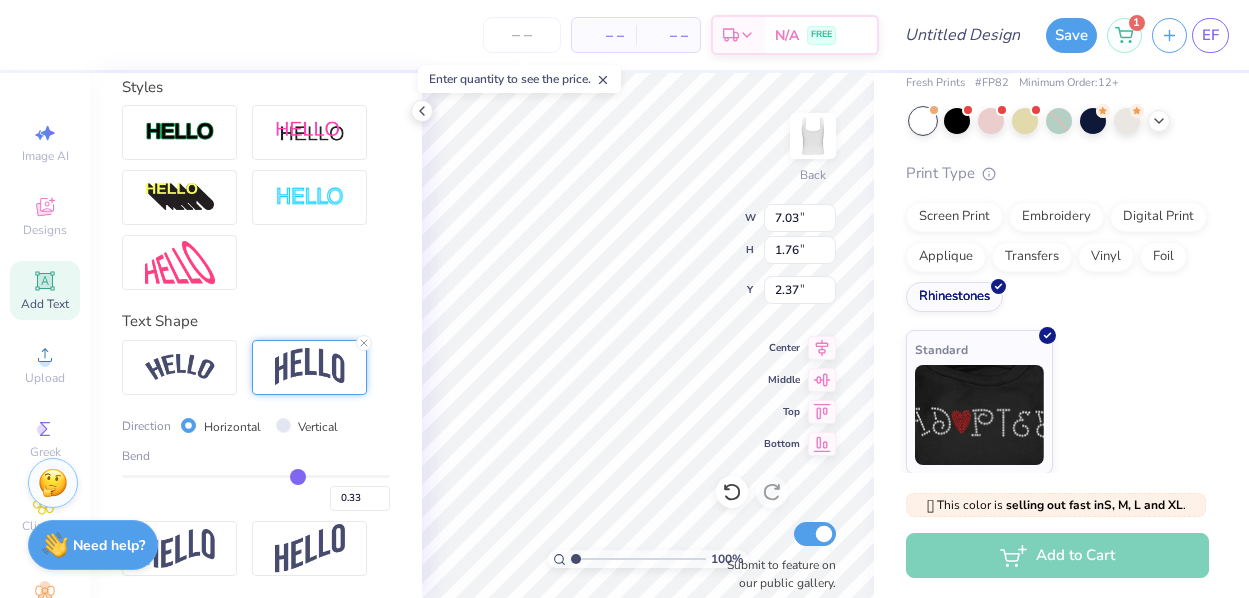 type on "0.32" 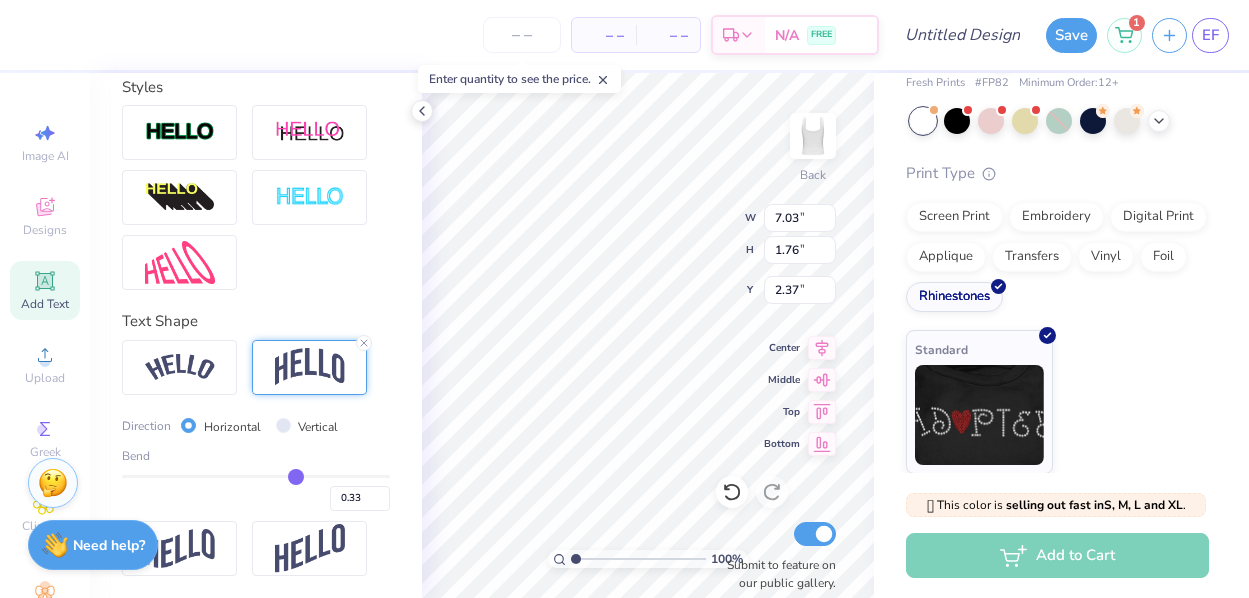 type on "0.32" 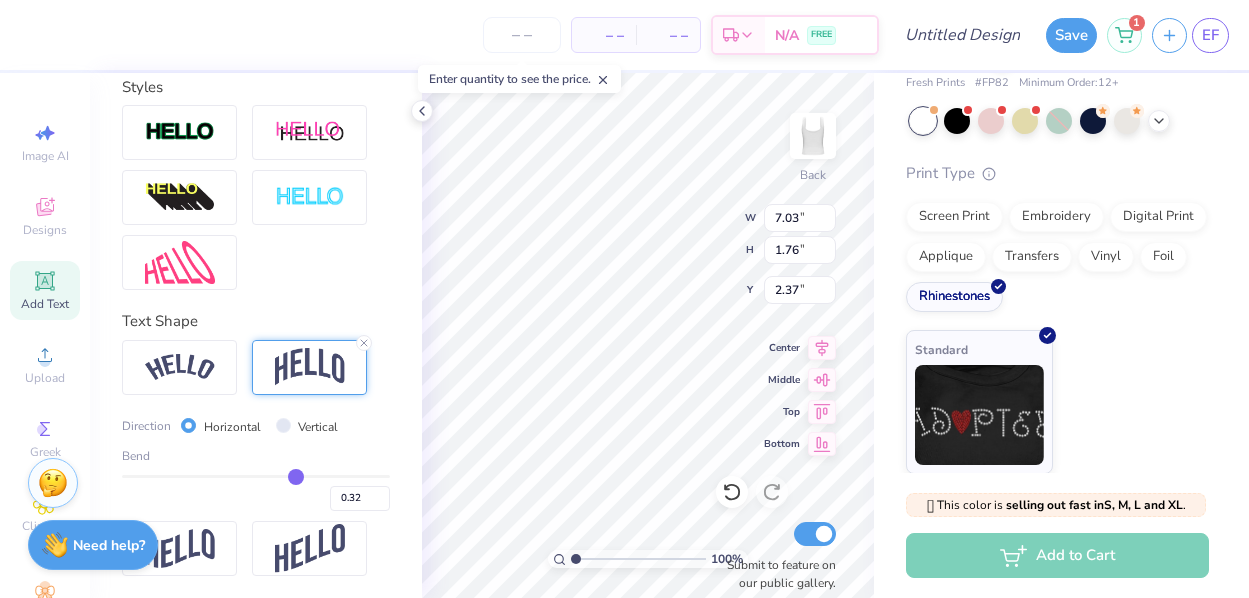 type on "0.3" 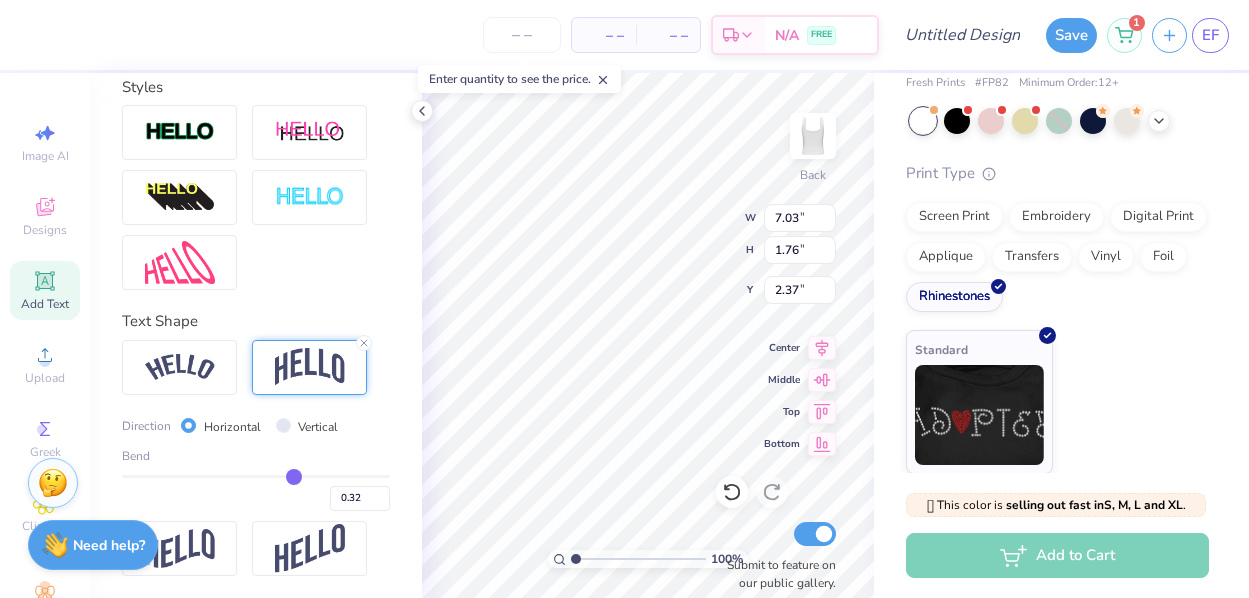 type on "0.30" 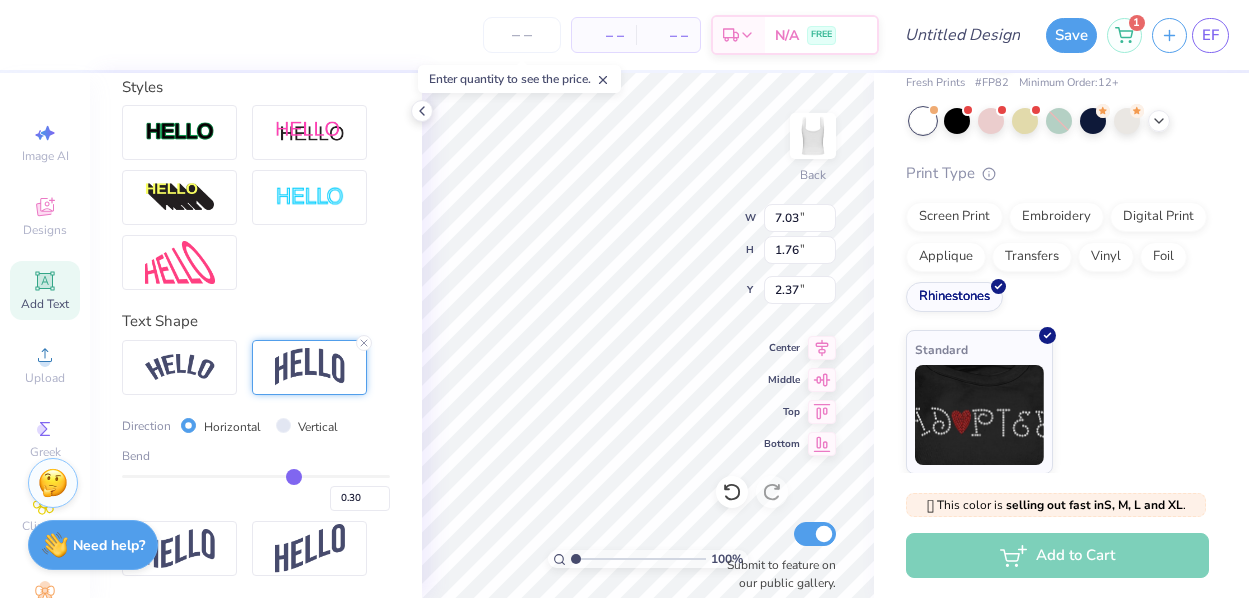 type on "0.29" 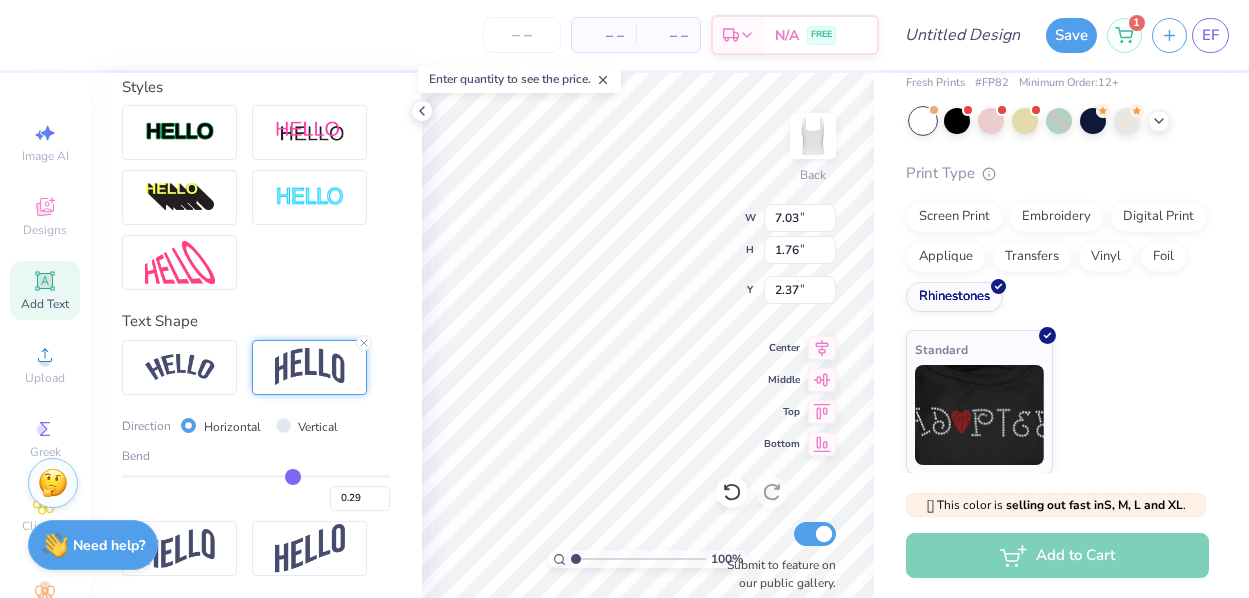 type on "0.27" 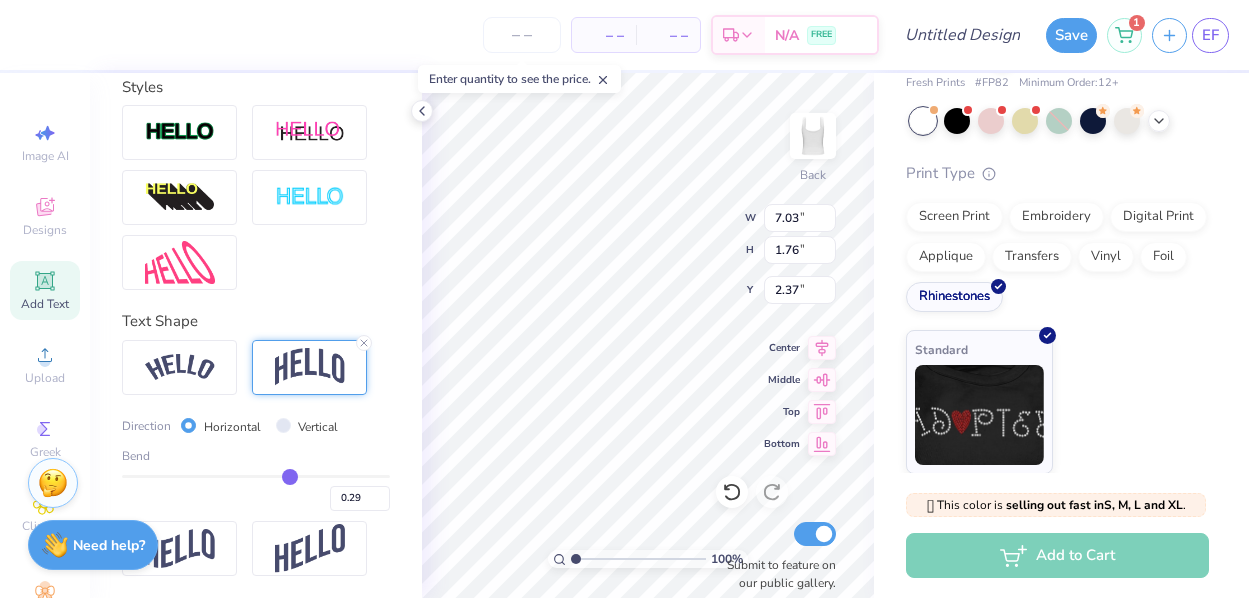 type on "0.27" 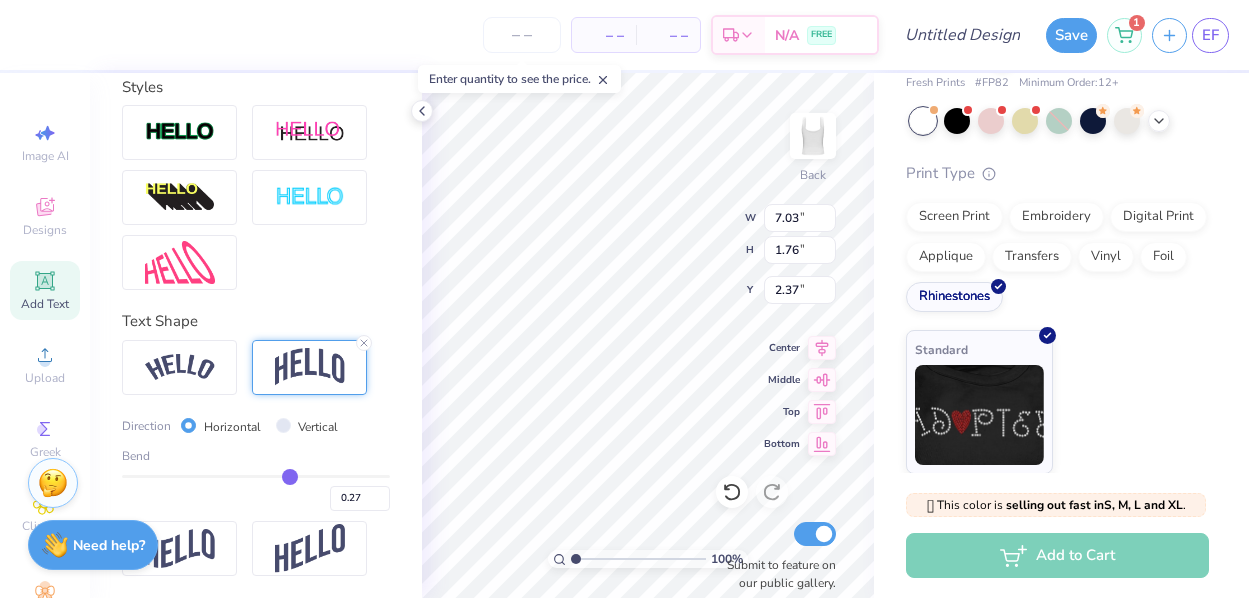 type on "0.25" 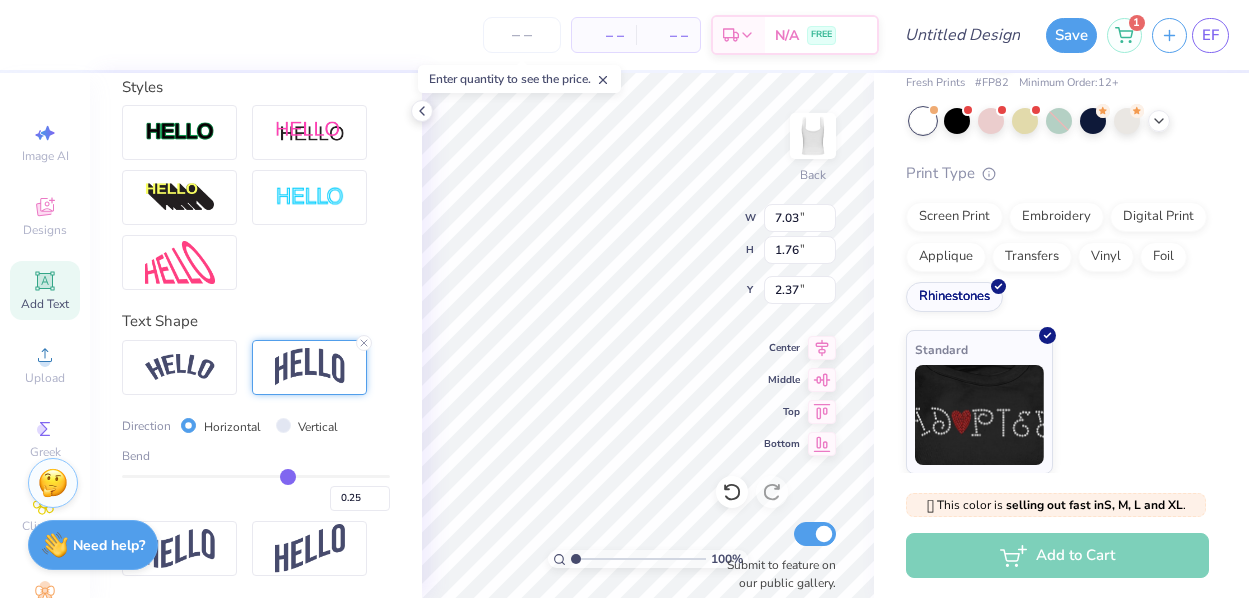 type on "0.24" 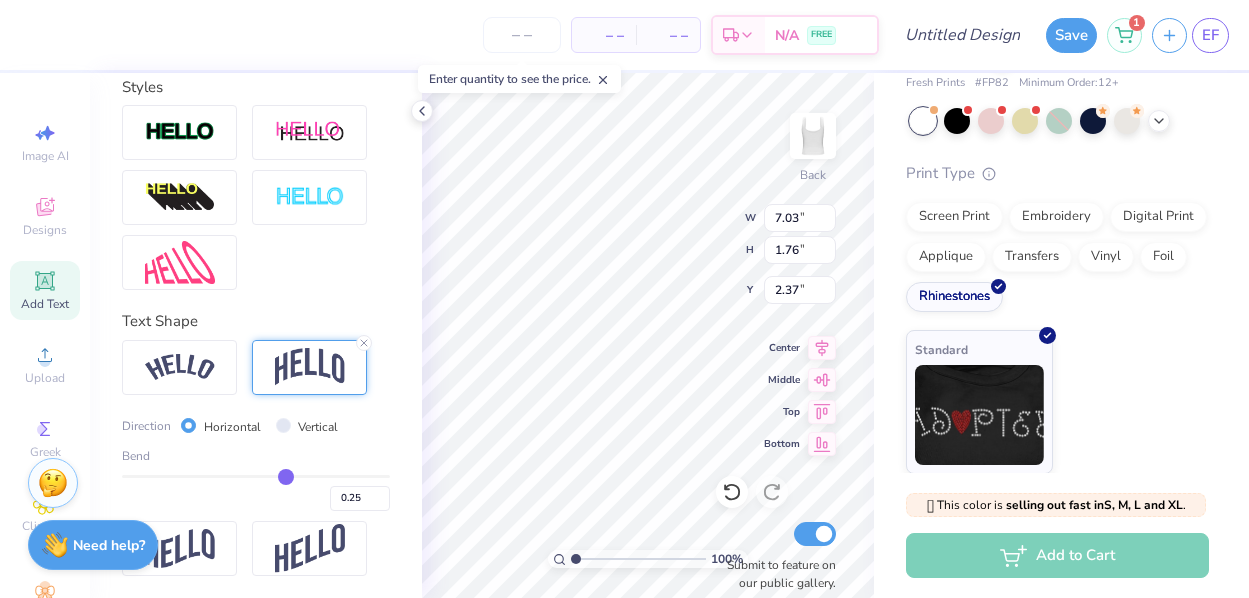 type on "0.24" 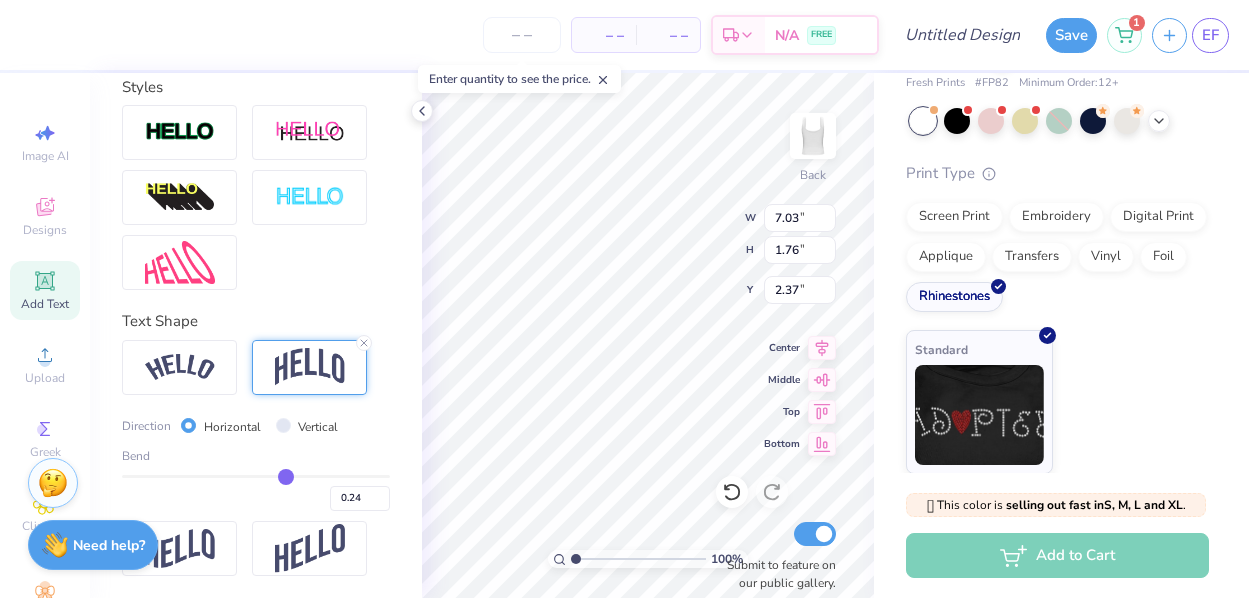 type on "0.23" 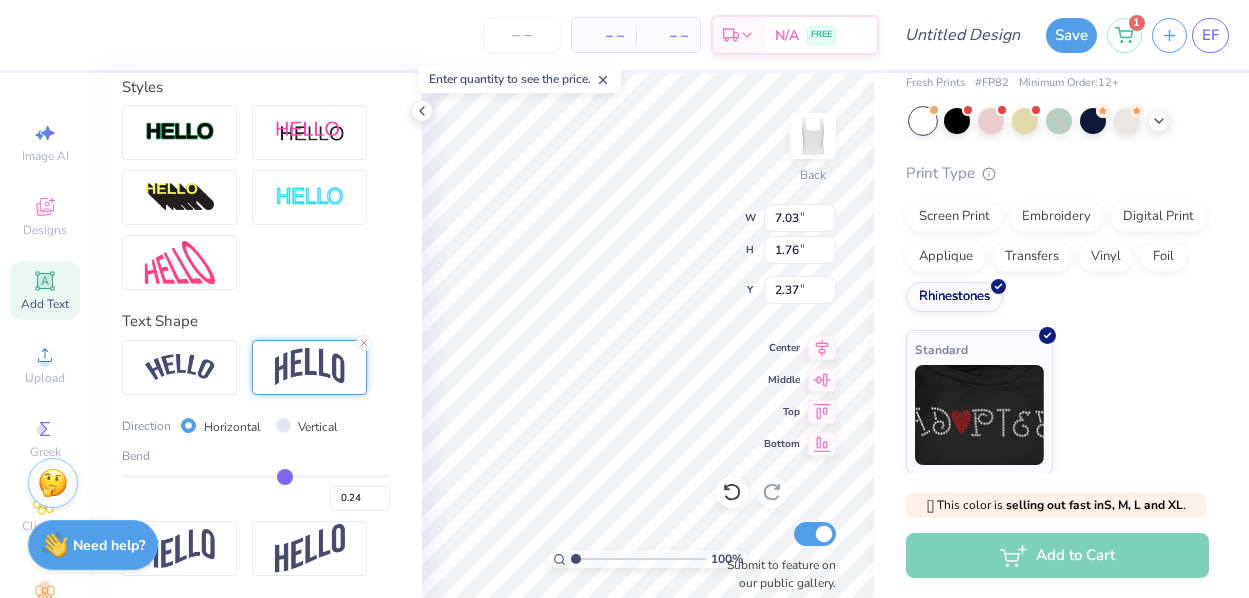 type on "0.23" 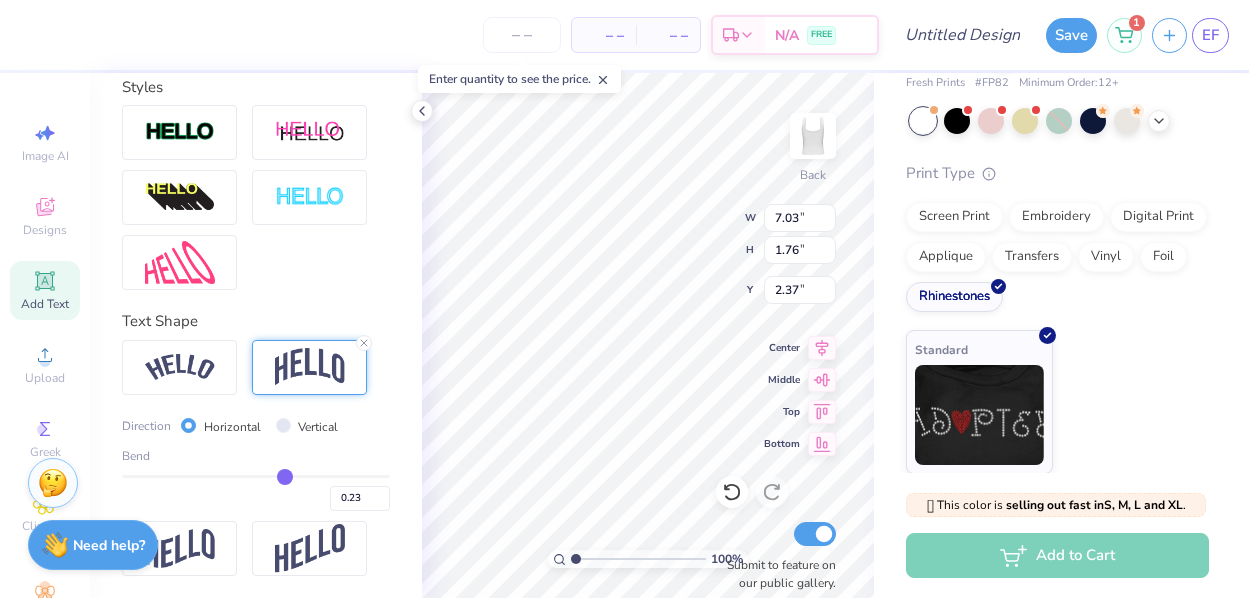 type on "0.22" 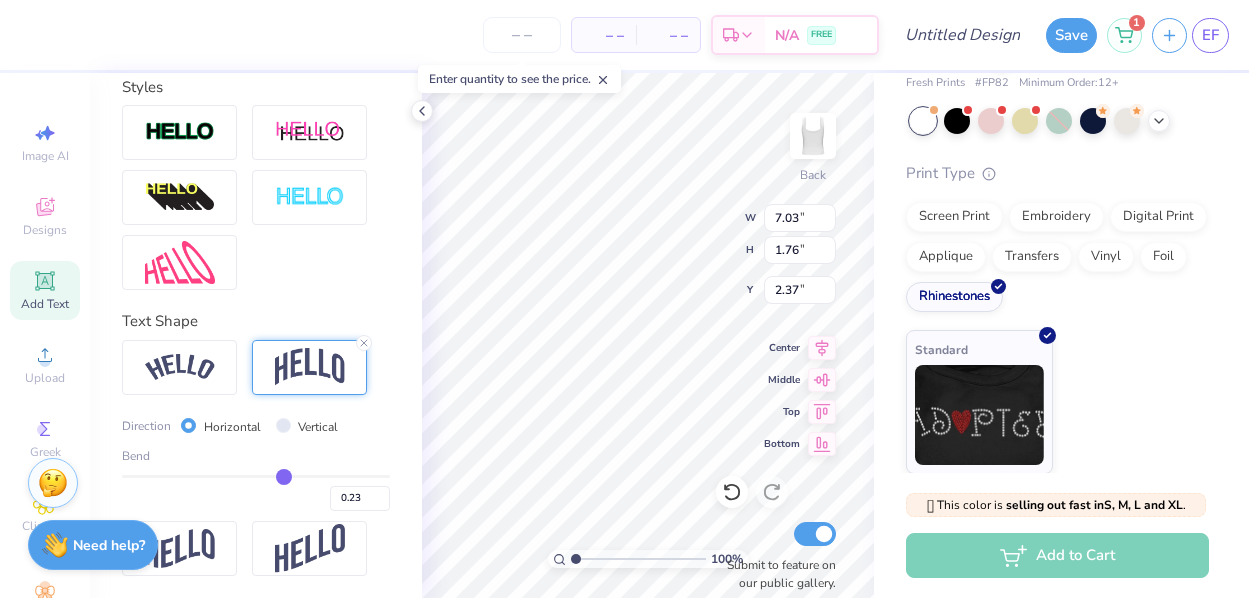 type on "0.22" 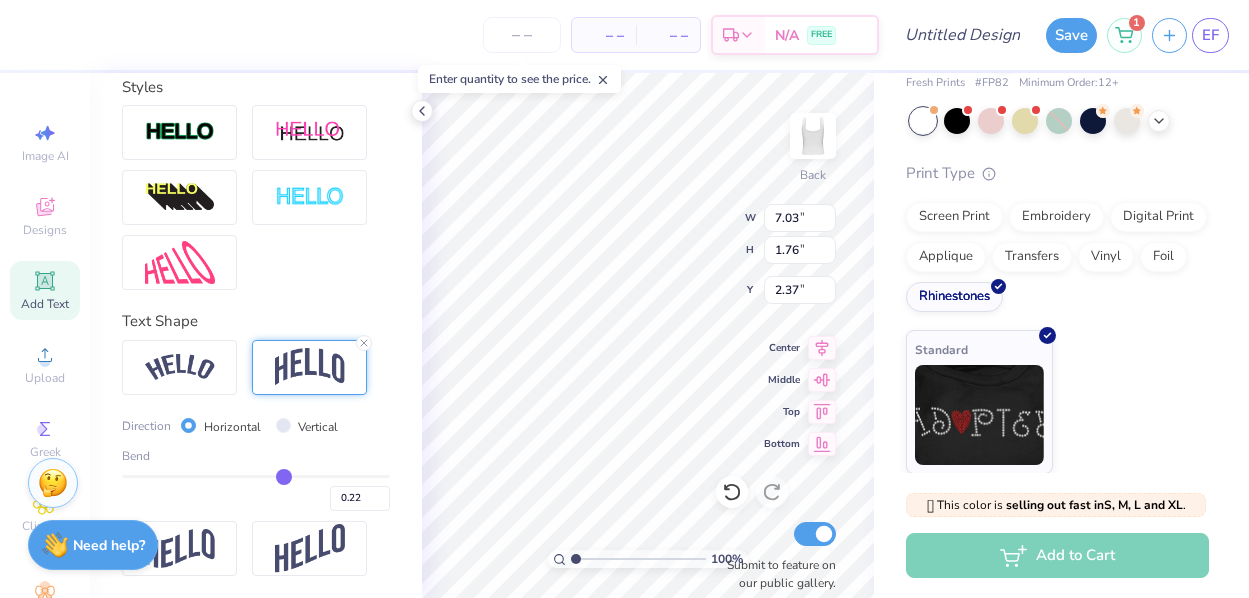 type on "0.21" 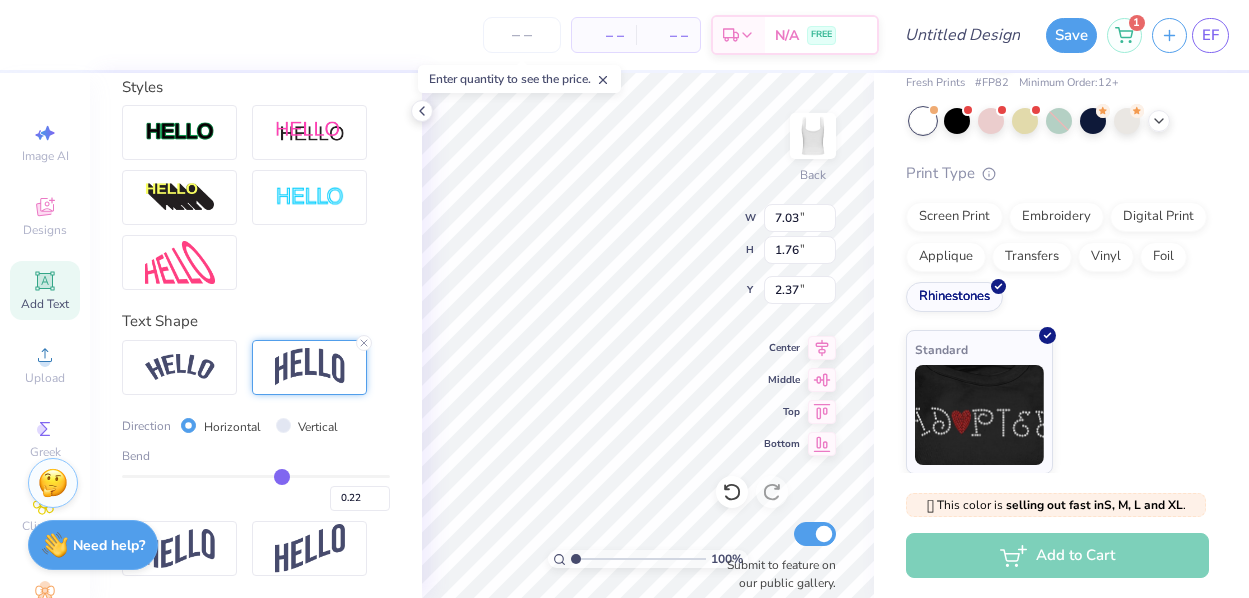 type on "0.21" 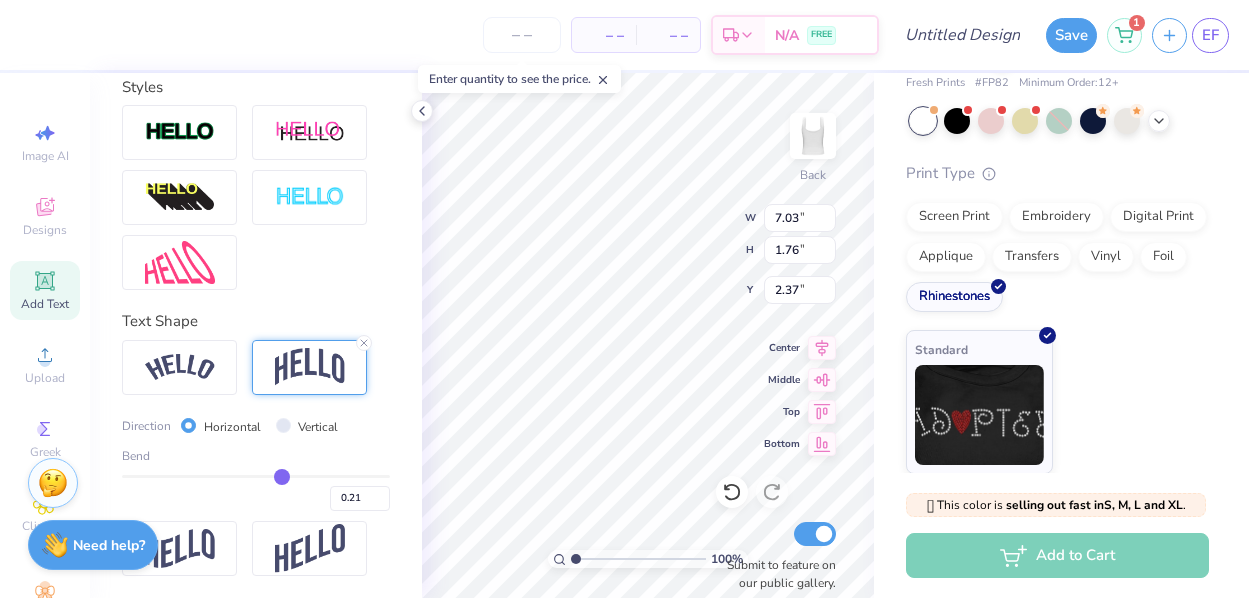 type on "0.2" 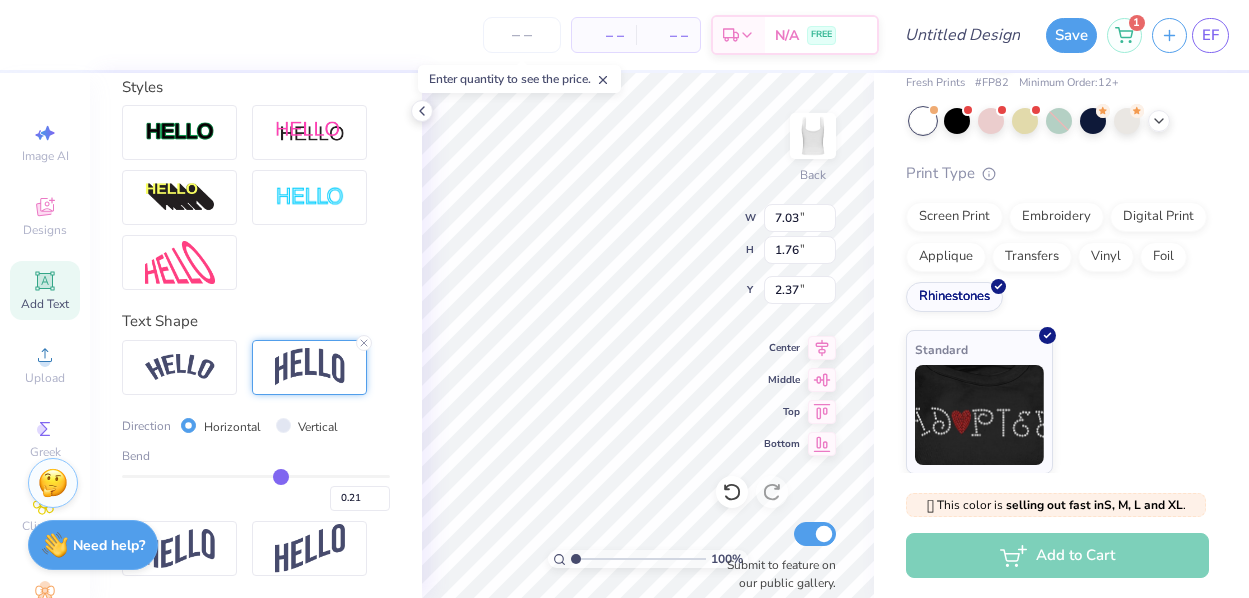 type on "0.20" 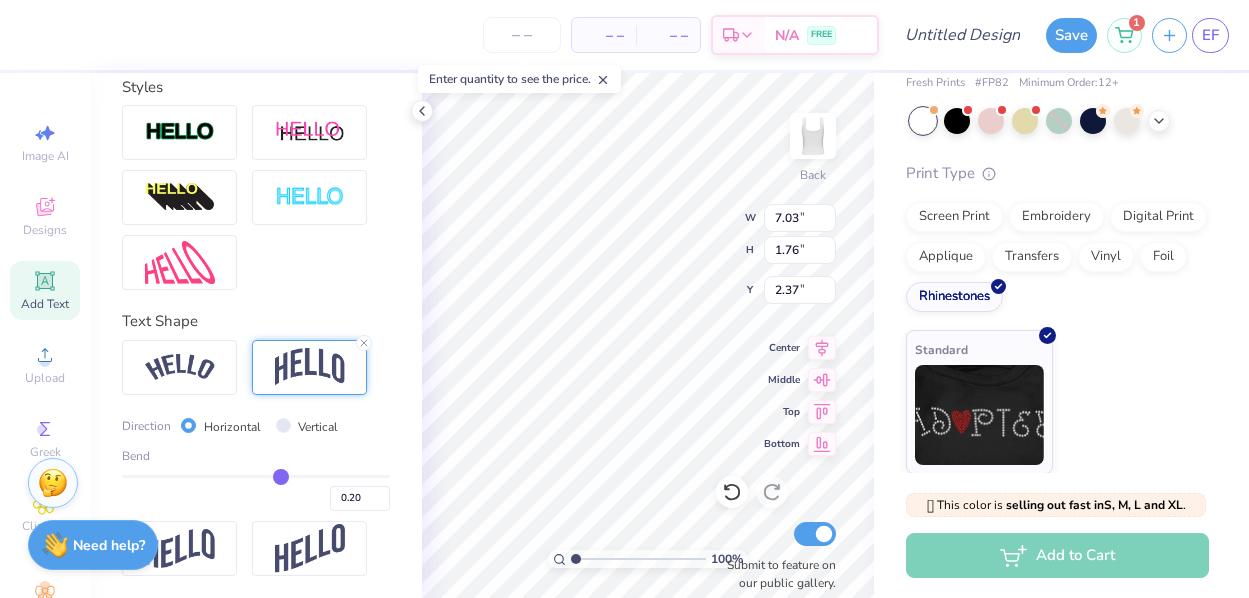 type on "0.18" 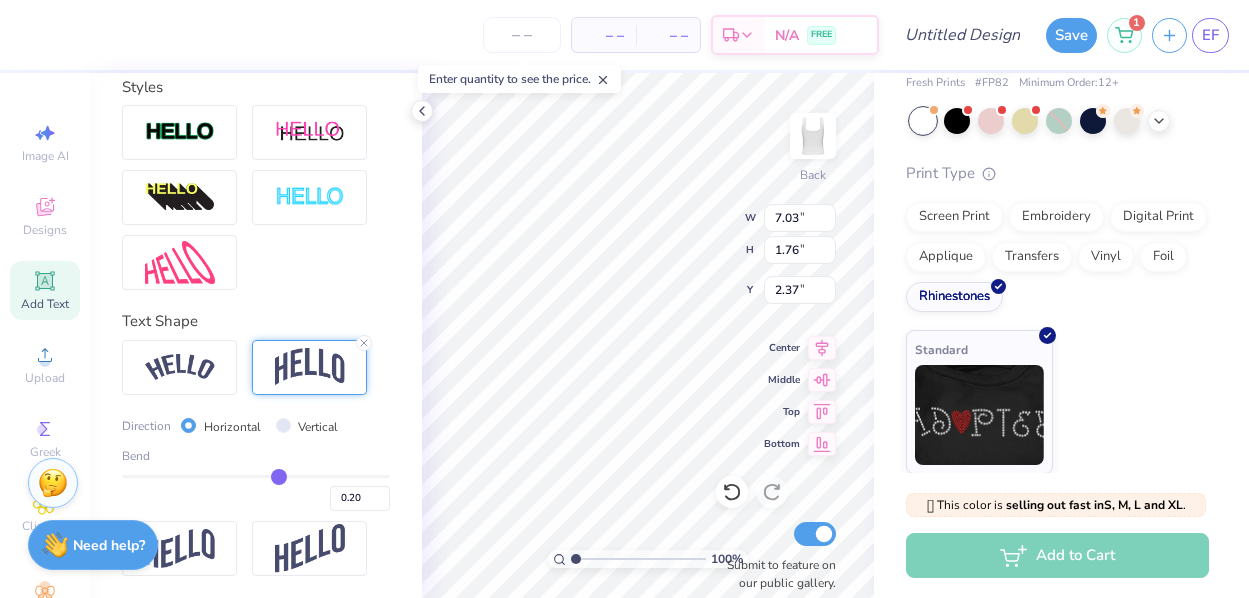 type on "0.18" 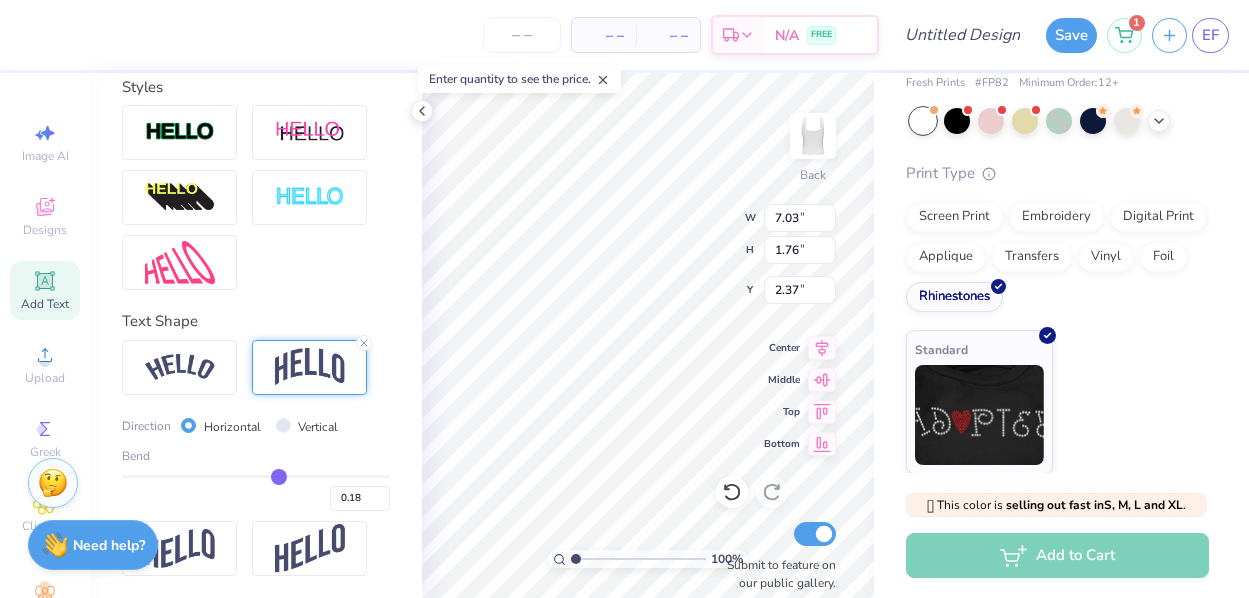 type on "0.17" 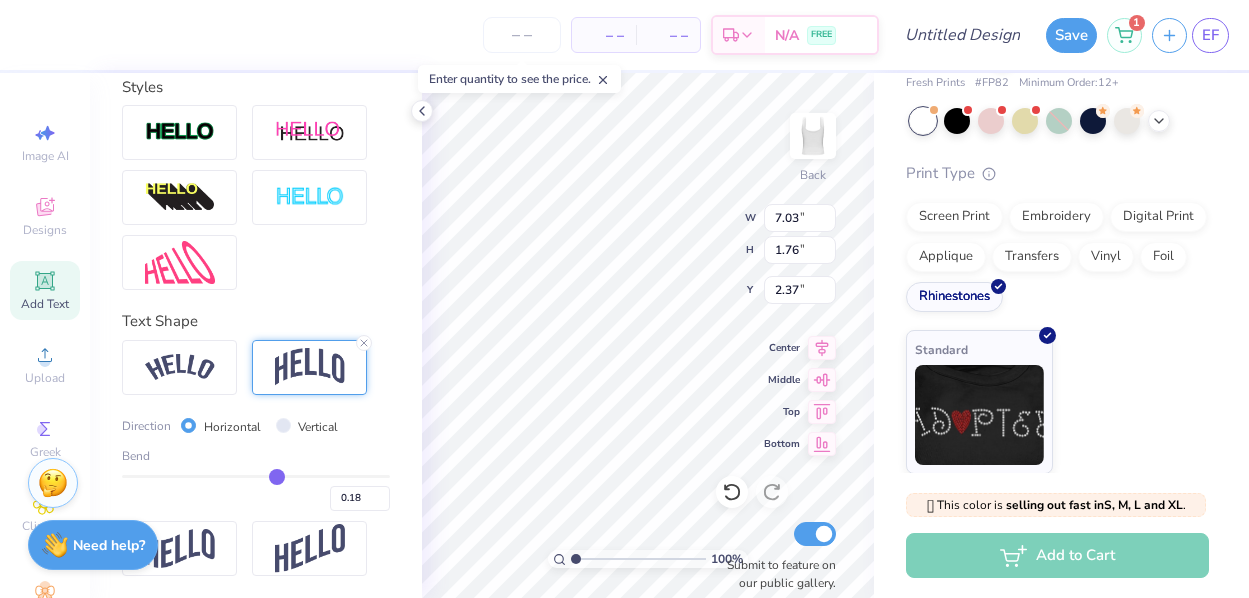 type on "0.17" 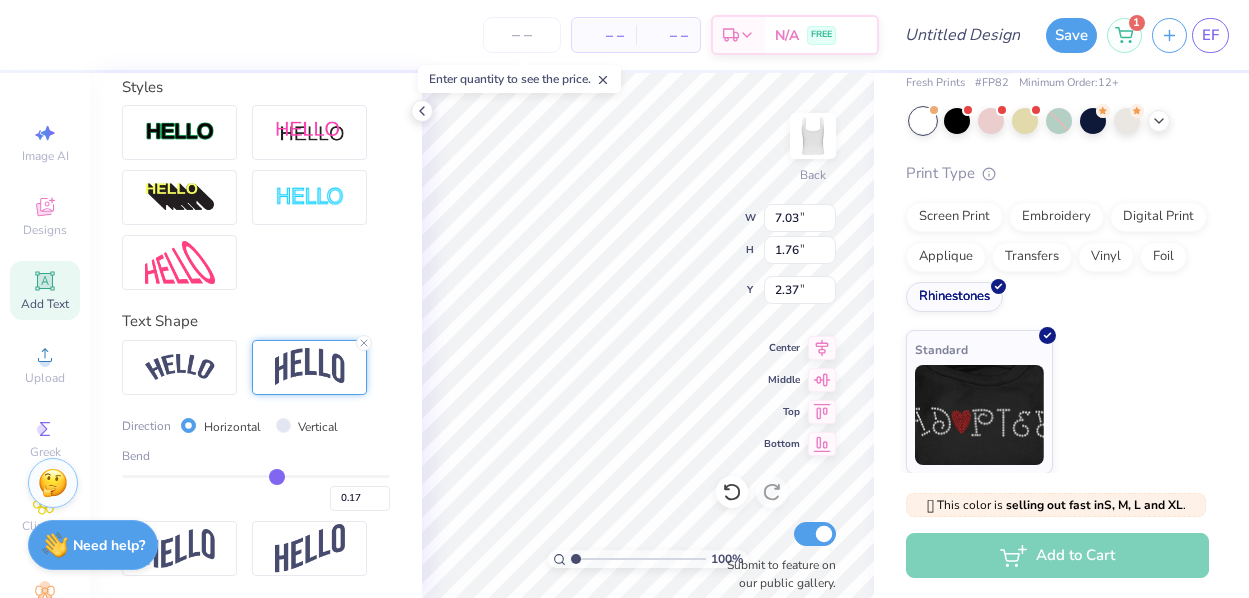 type on "0.16" 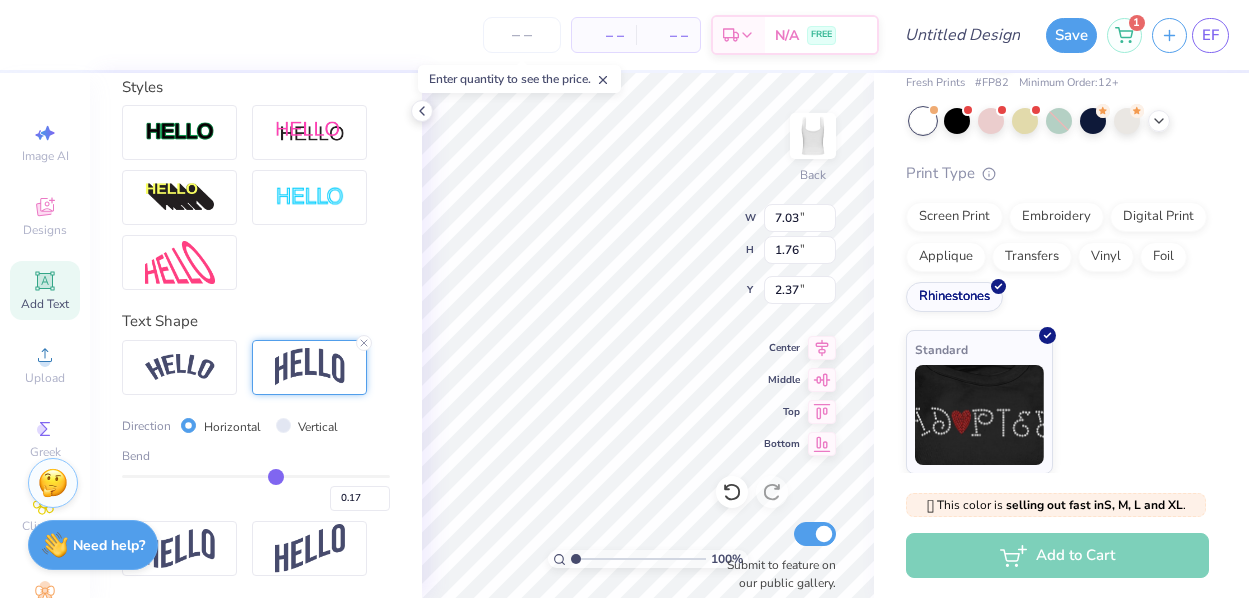 type on "0.16" 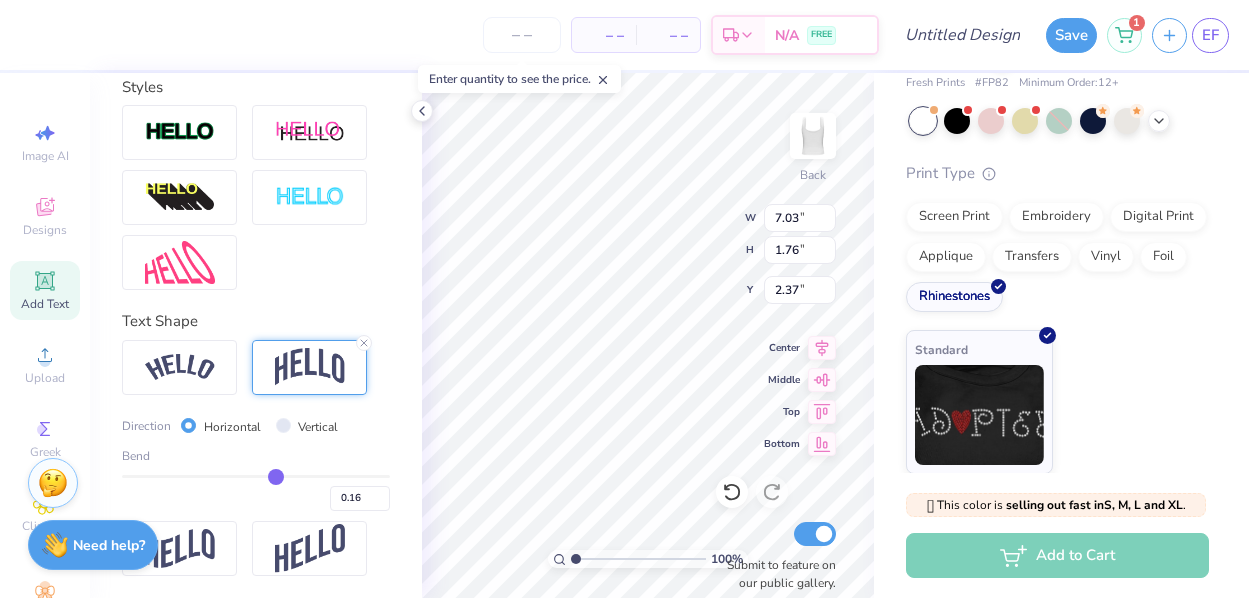 type on "0.15" 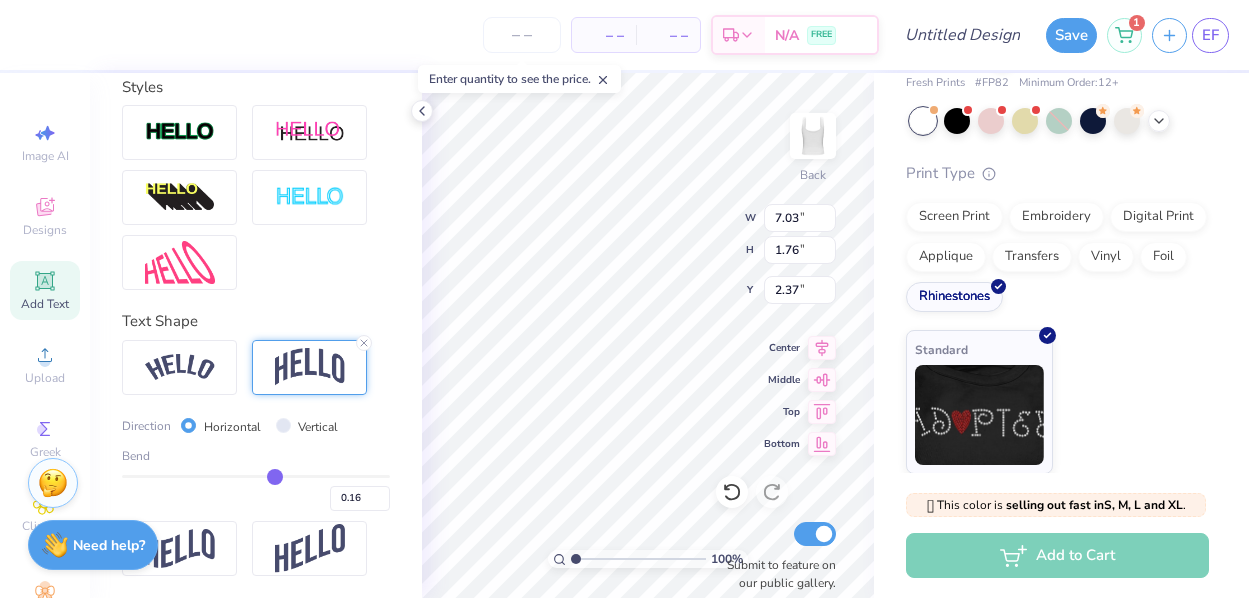 type on "0.15" 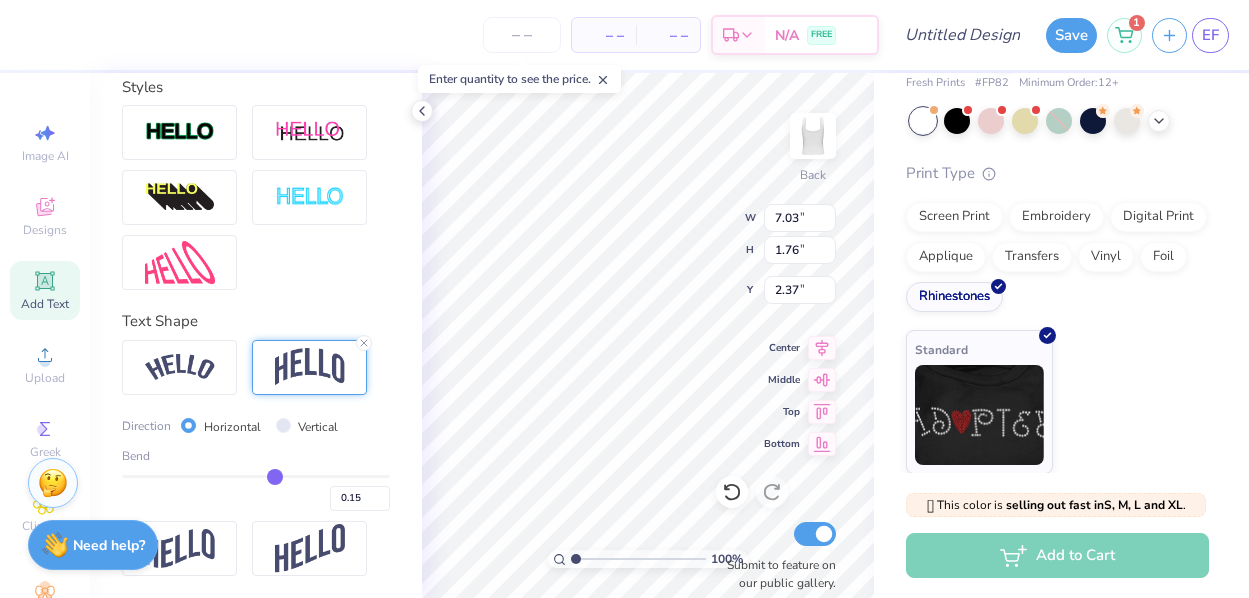type on "0.14" 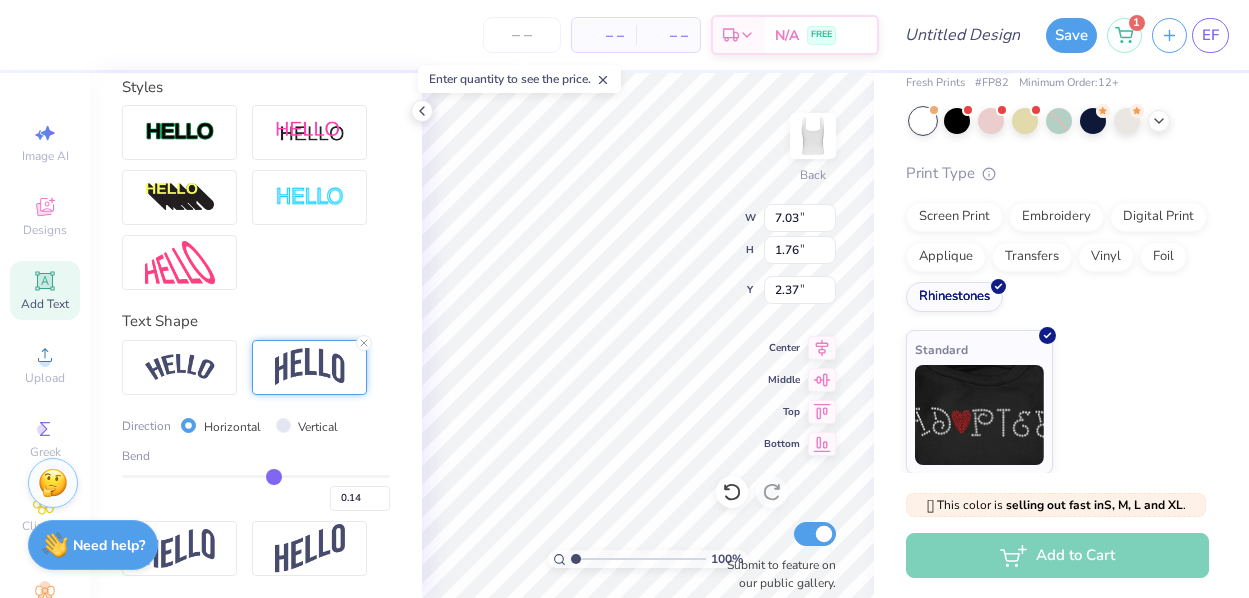 type on "0.13" 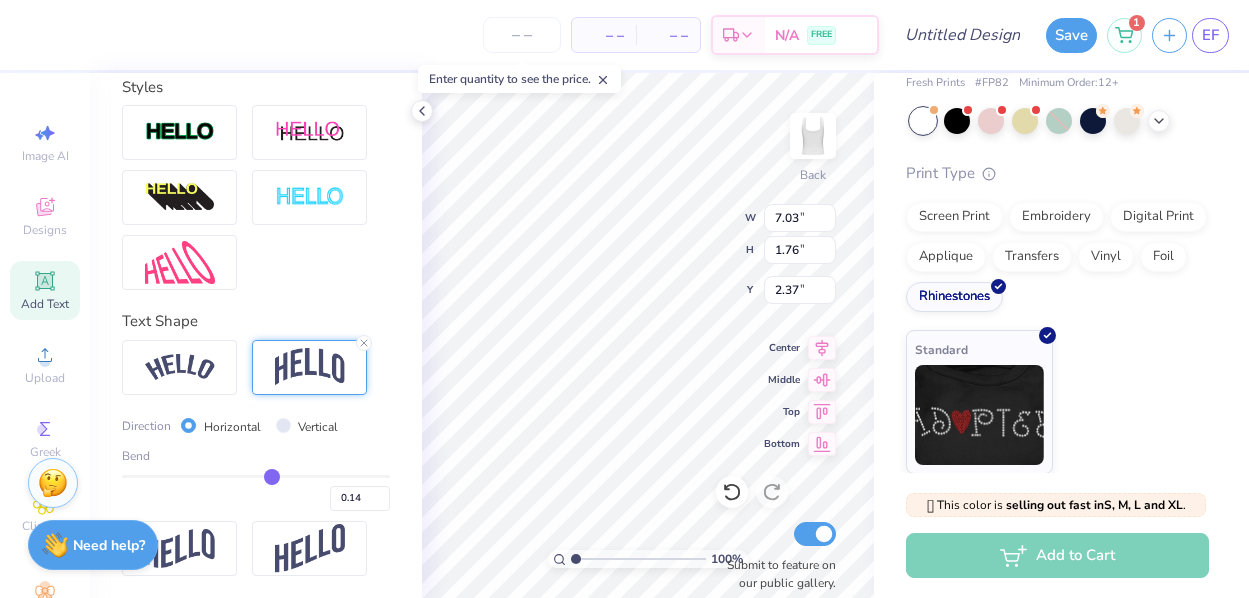 type on "0.13" 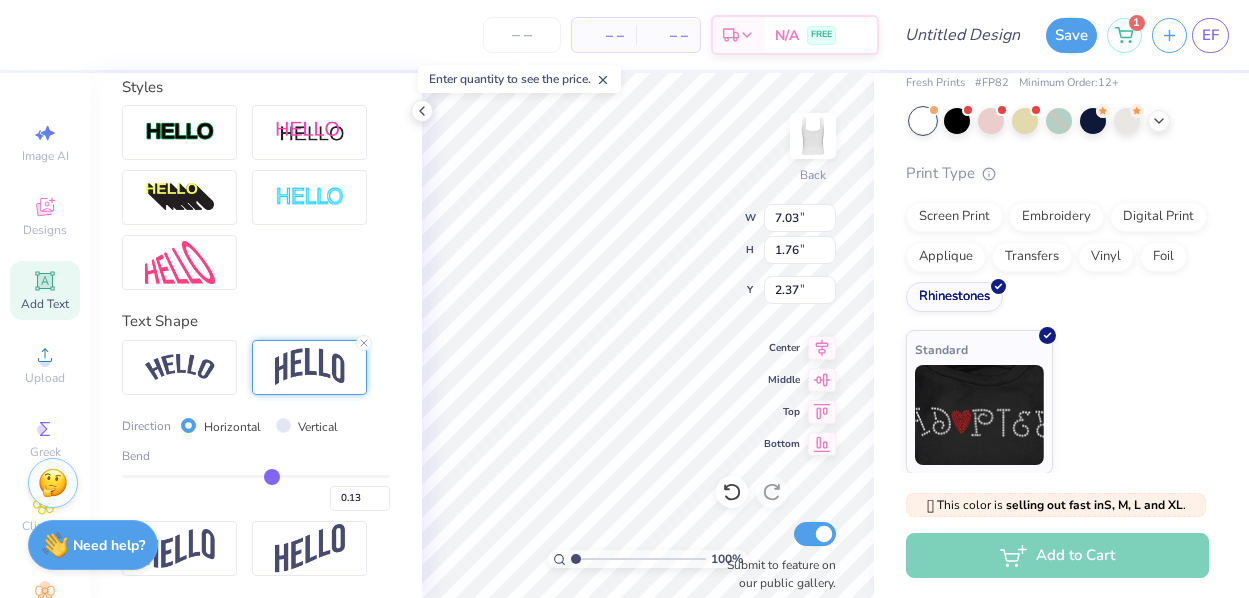 drag, startPoint x: 318, startPoint y: 480, endPoint x: 273, endPoint y: 474, distance: 45.39824 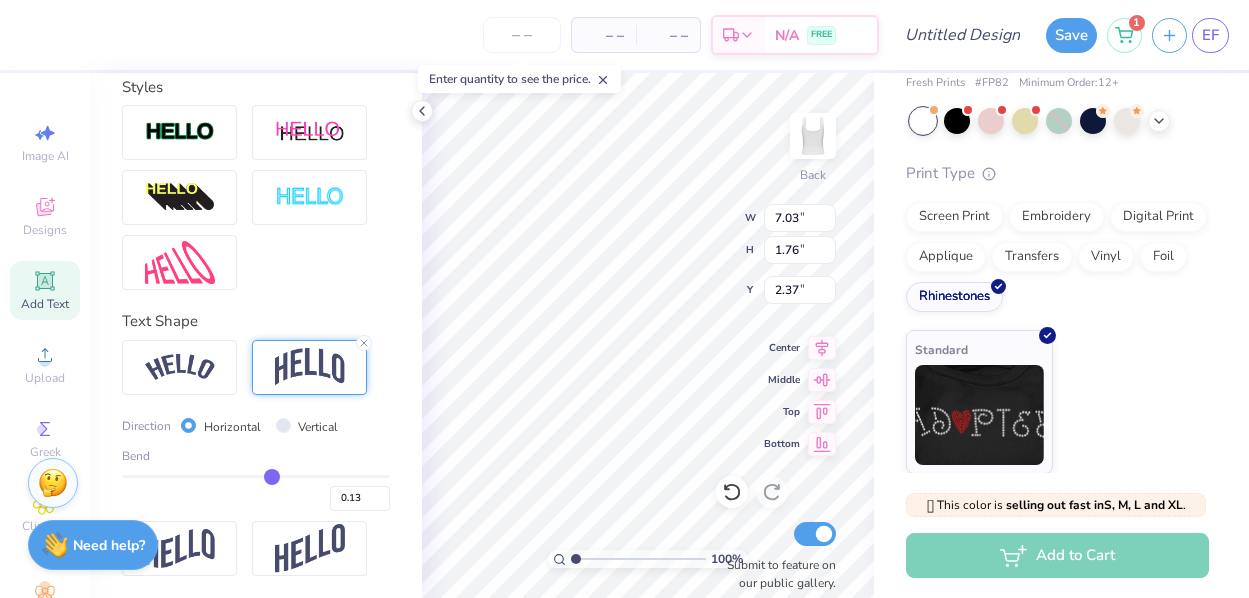 type on "0.72" 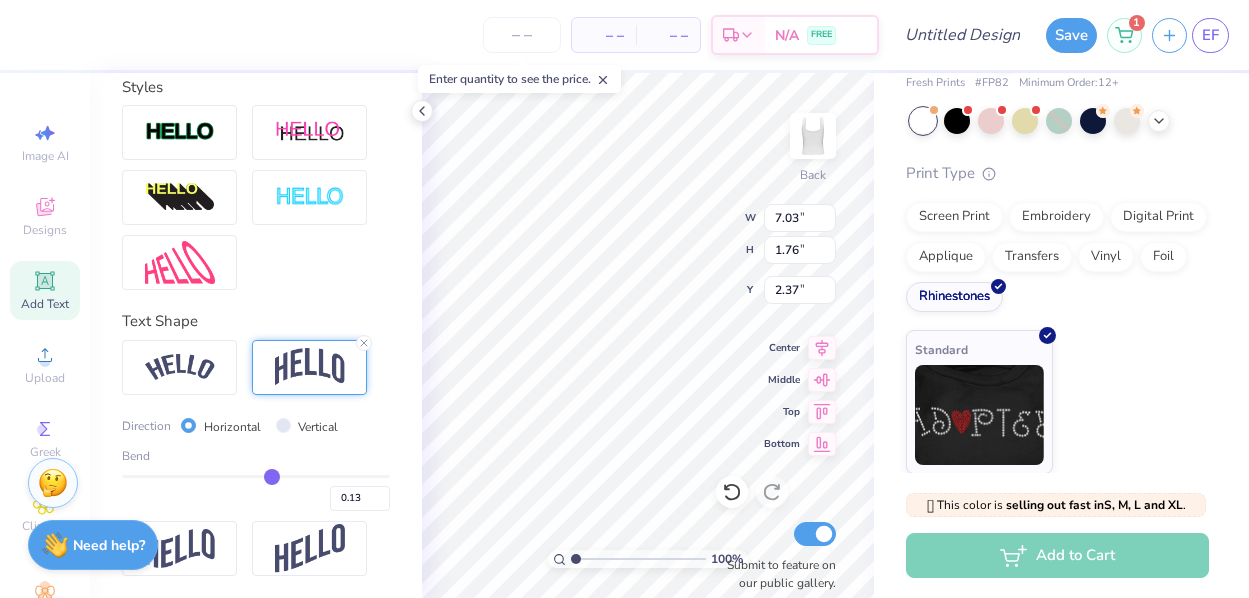 type on "2.89" 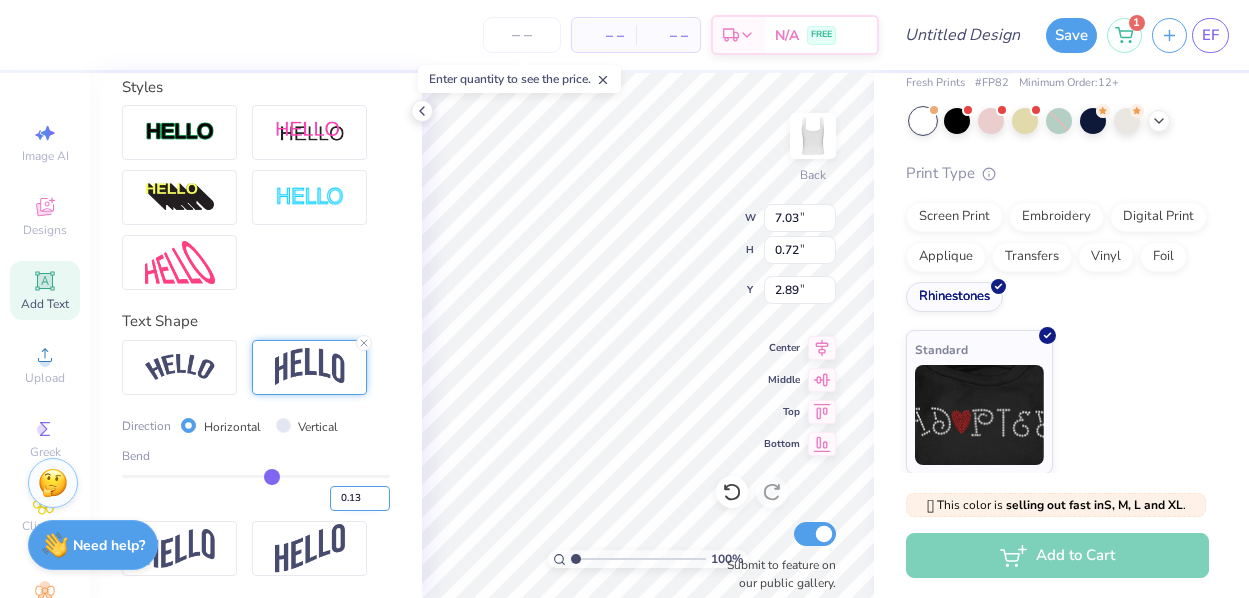click on "0.13" at bounding box center (360, 498) 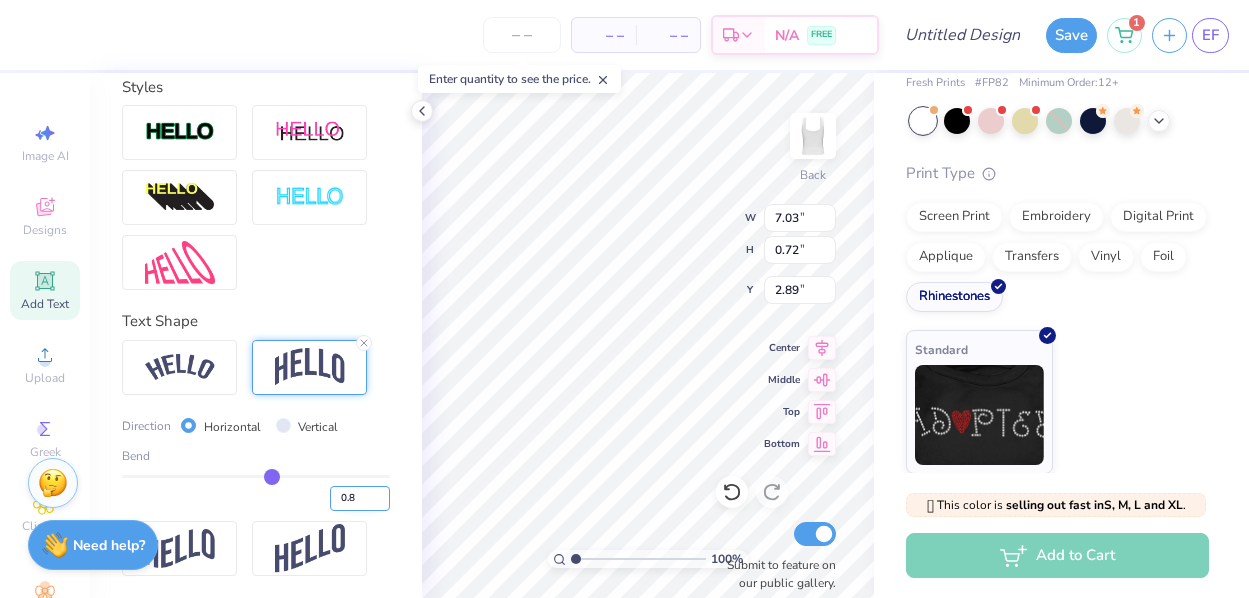 type on "0.8" 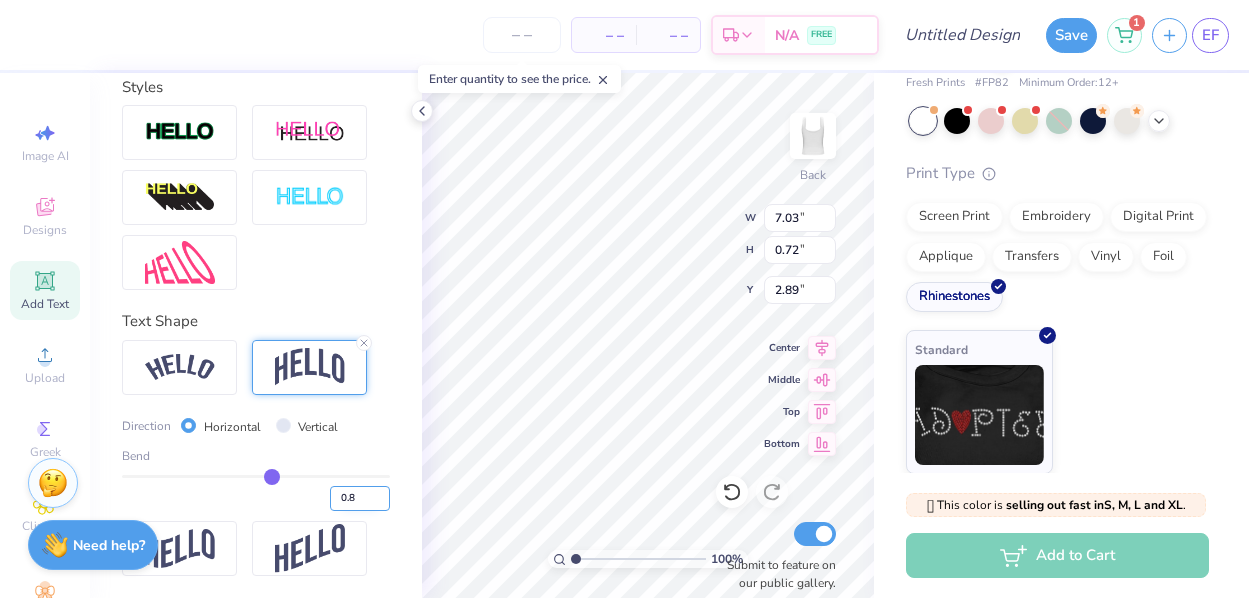 type on "0.8" 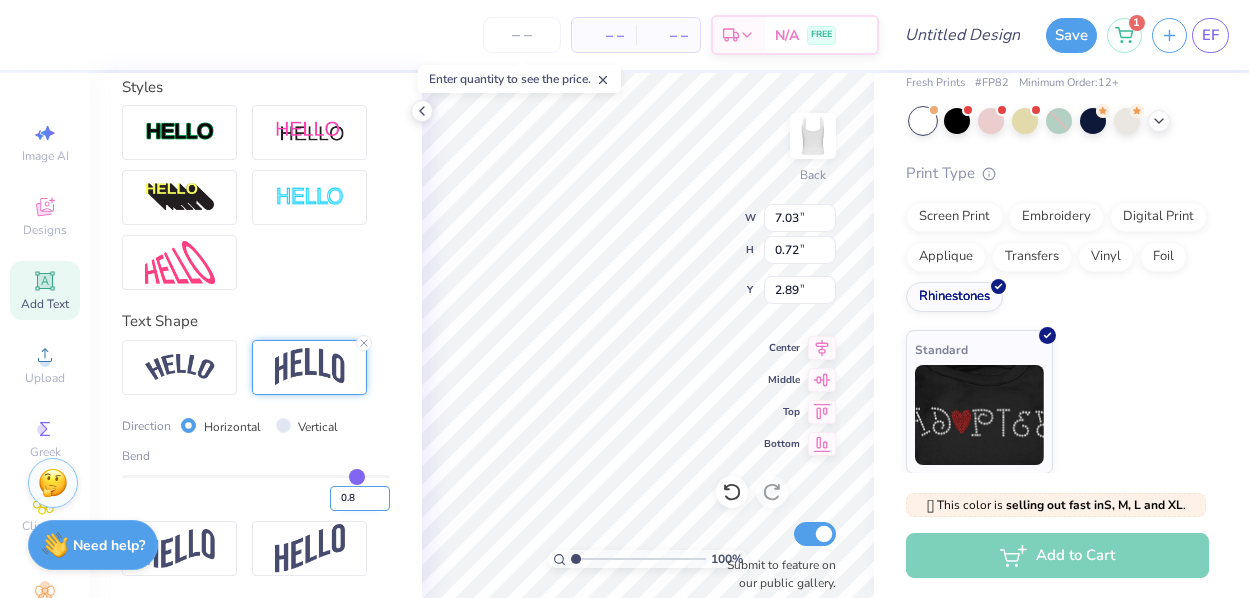 type on "0.80" 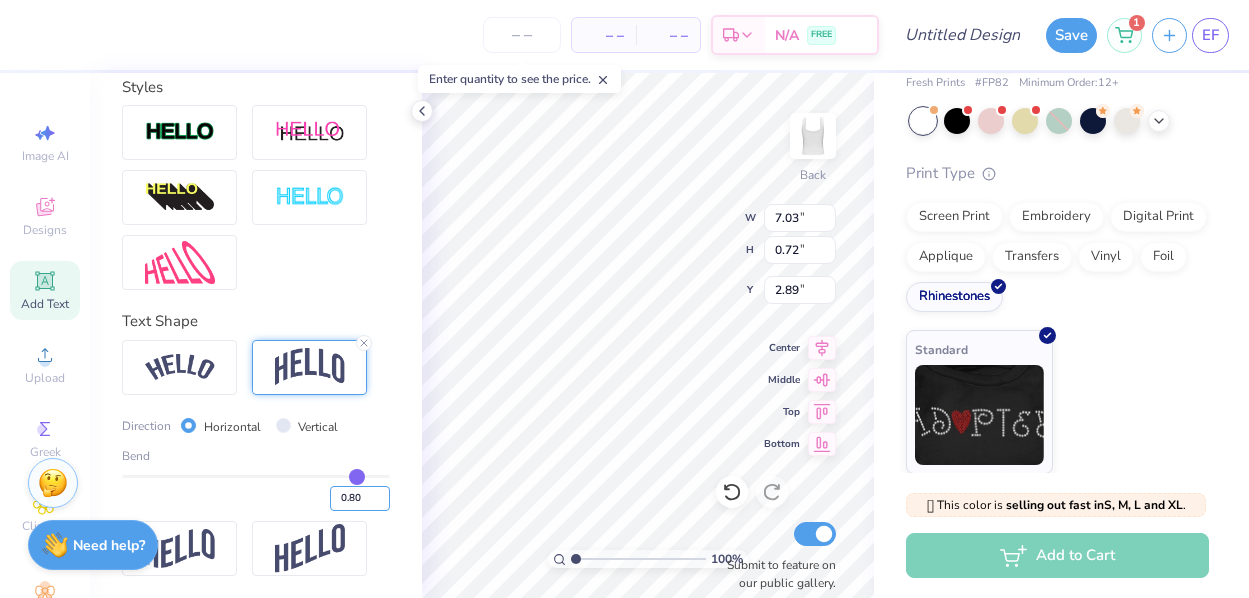 type on "2.83" 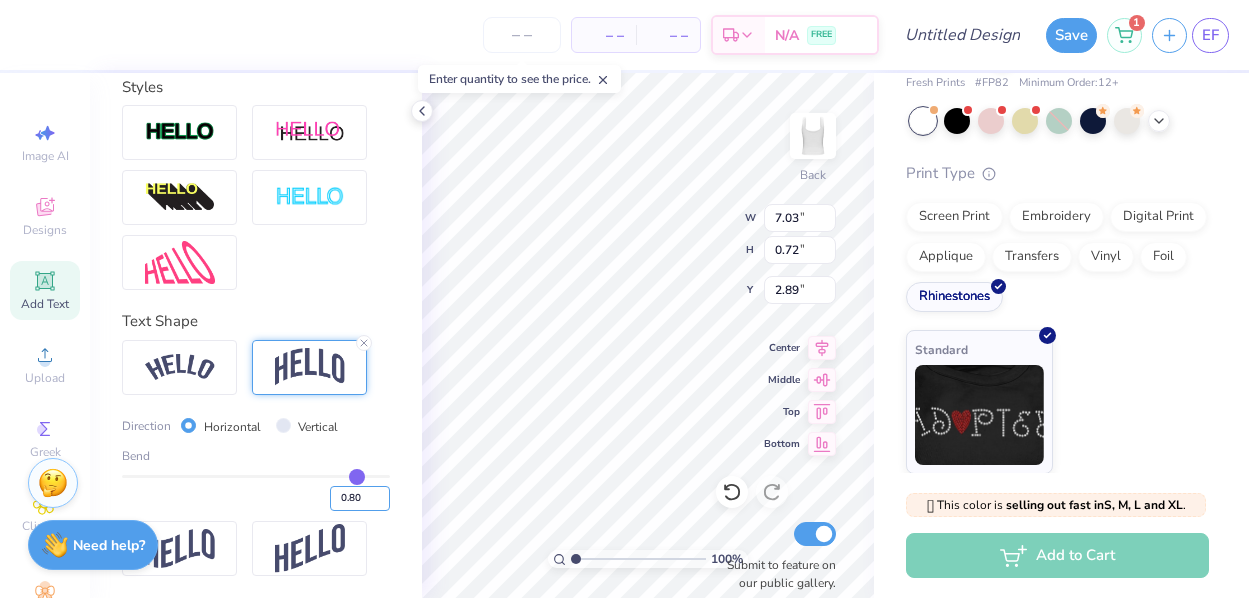 type on "1.83" 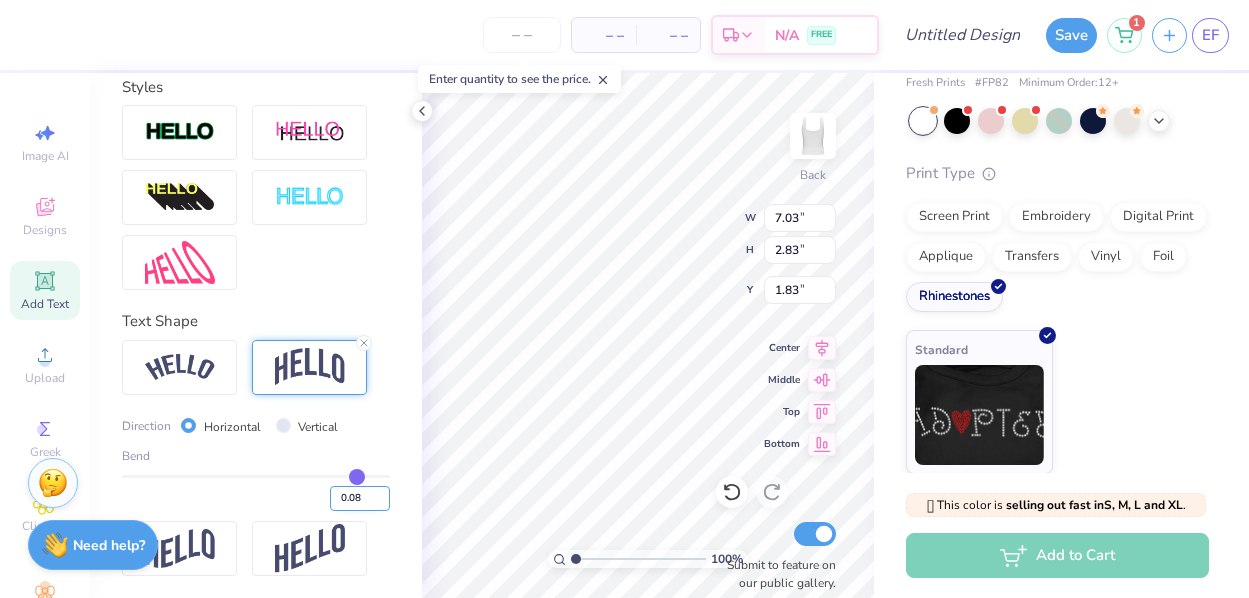 type on "0.08" 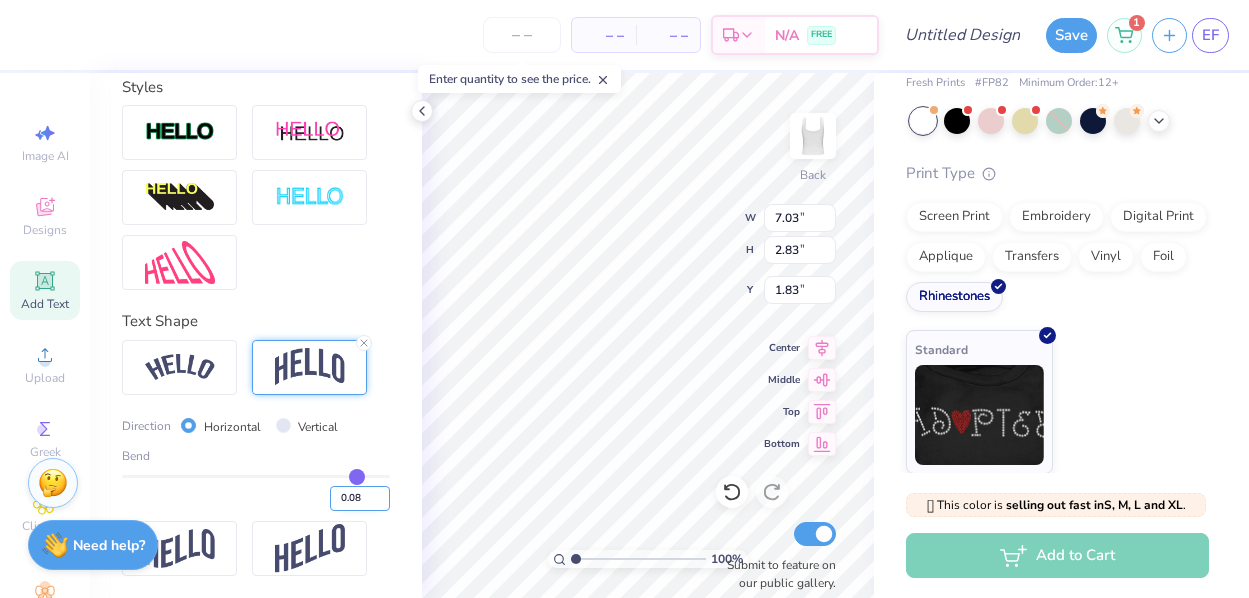 type on "0.08" 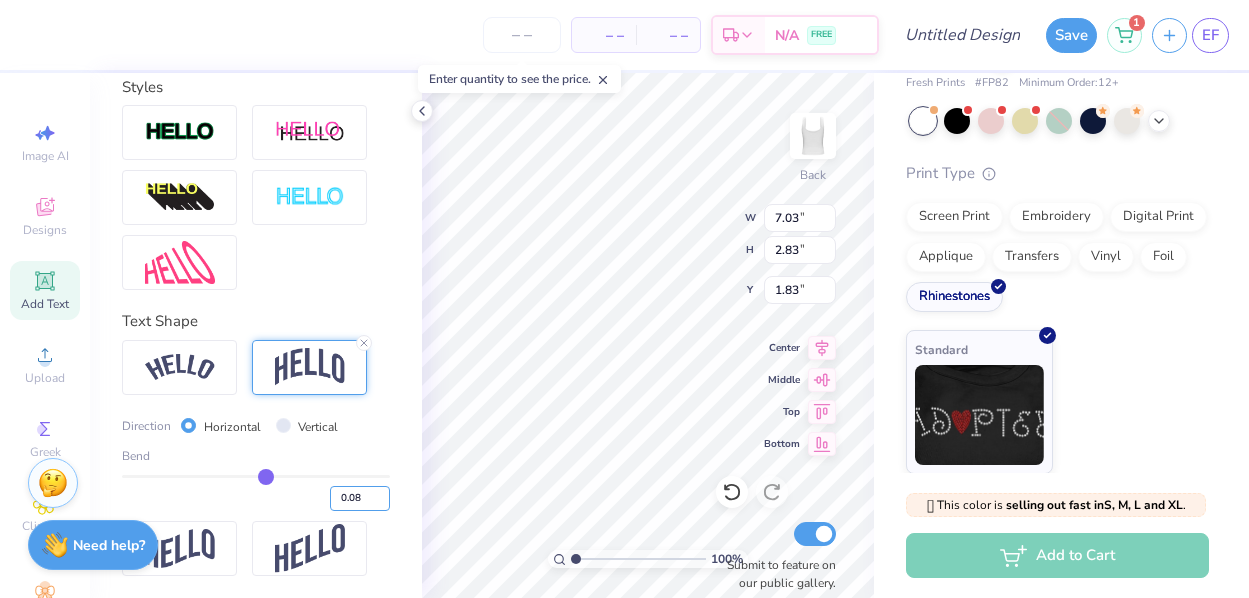 type on "0.62" 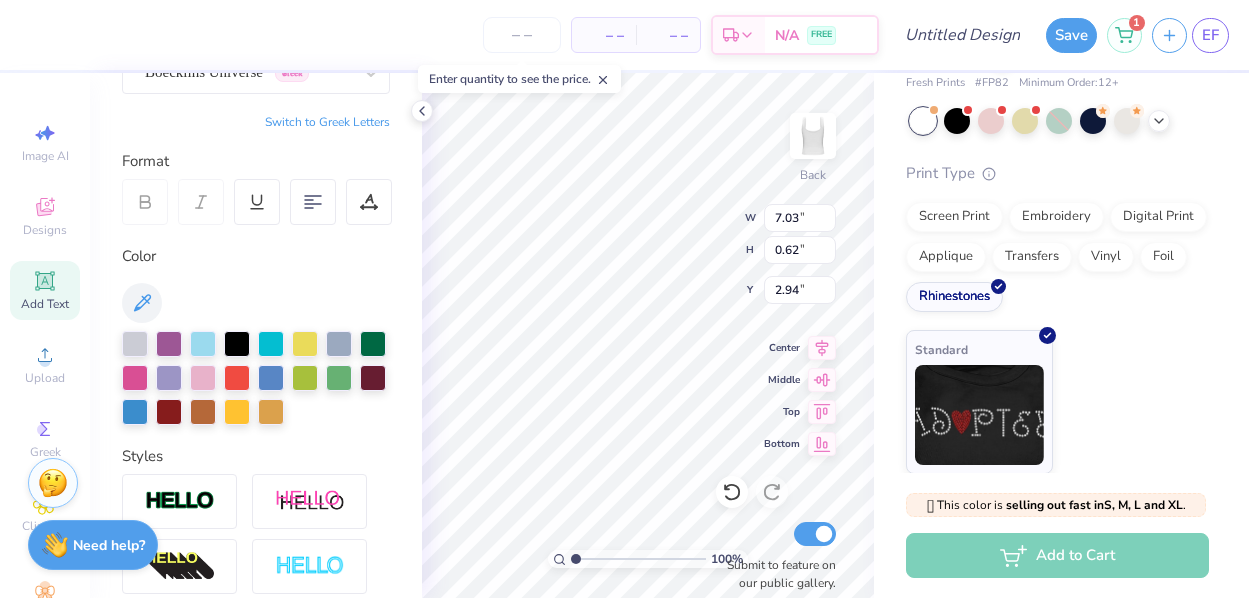 scroll, scrollTop: 193, scrollLeft: 0, axis: vertical 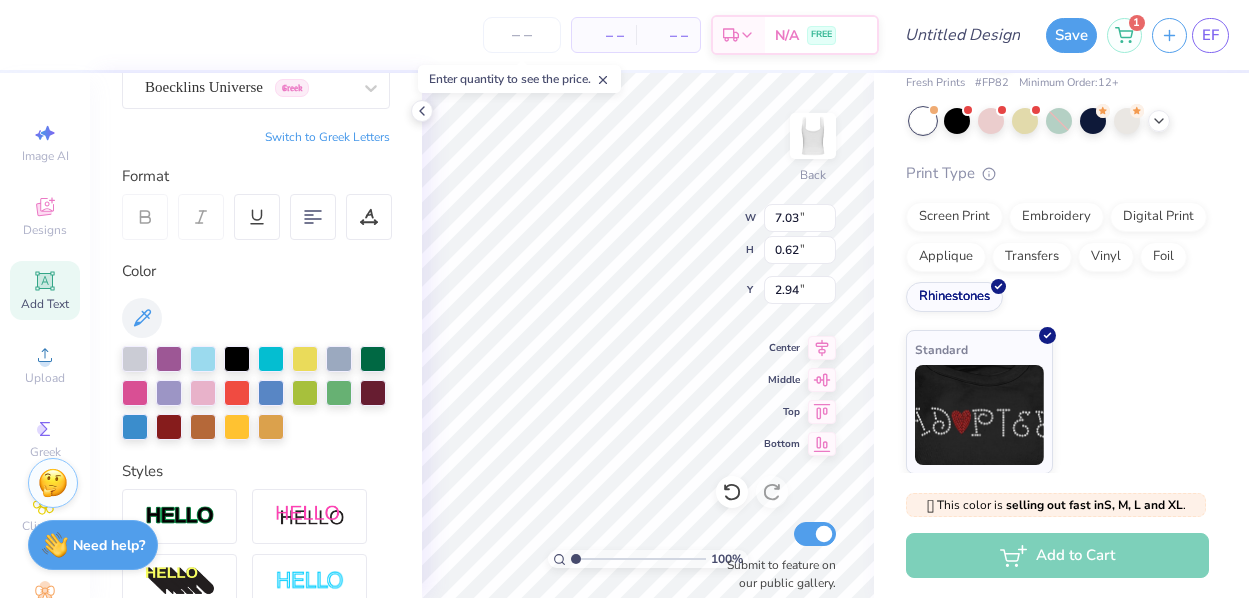 click at bounding box center [256, 318] 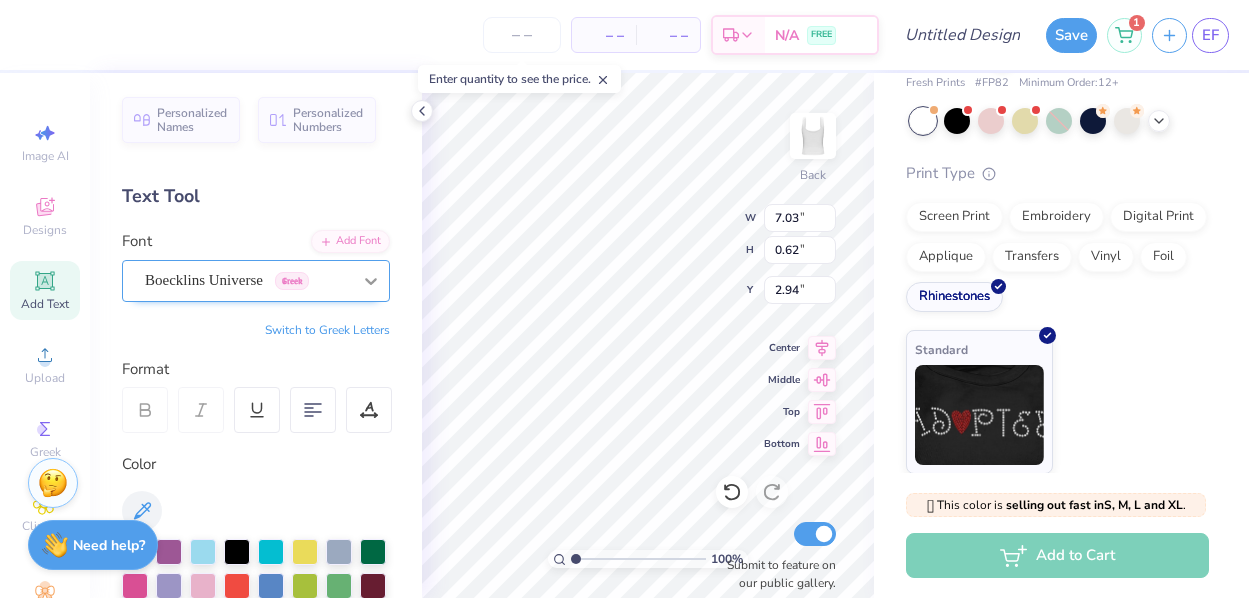 scroll, scrollTop: -1, scrollLeft: 0, axis: vertical 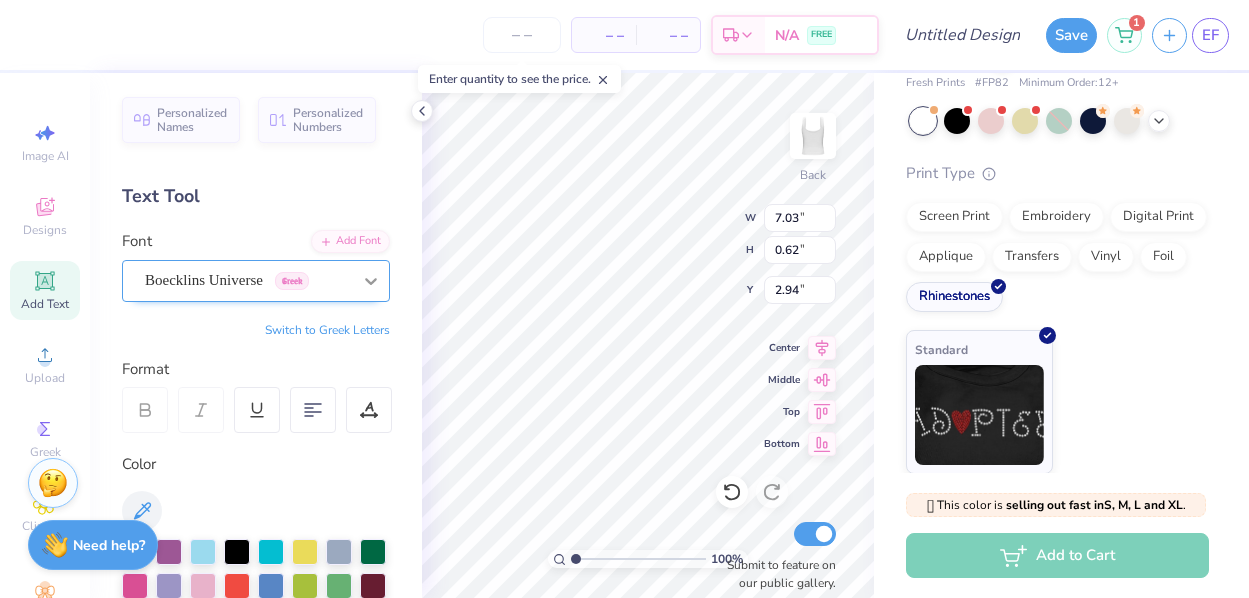 click 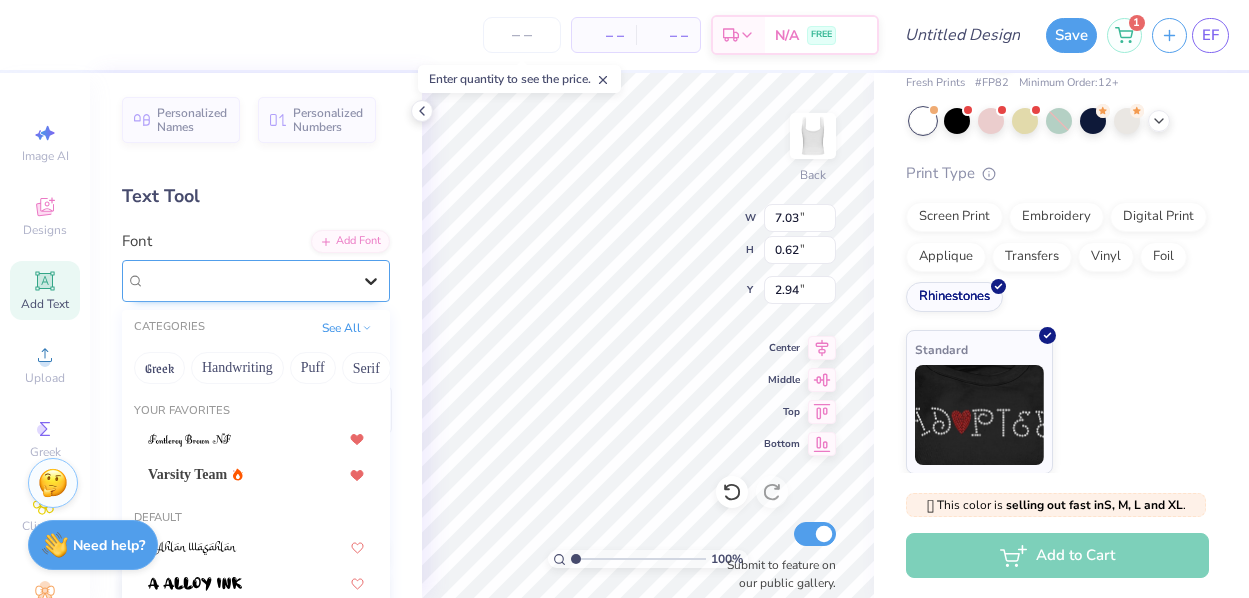 scroll, scrollTop: 0, scrollLeft: 0, axis: both 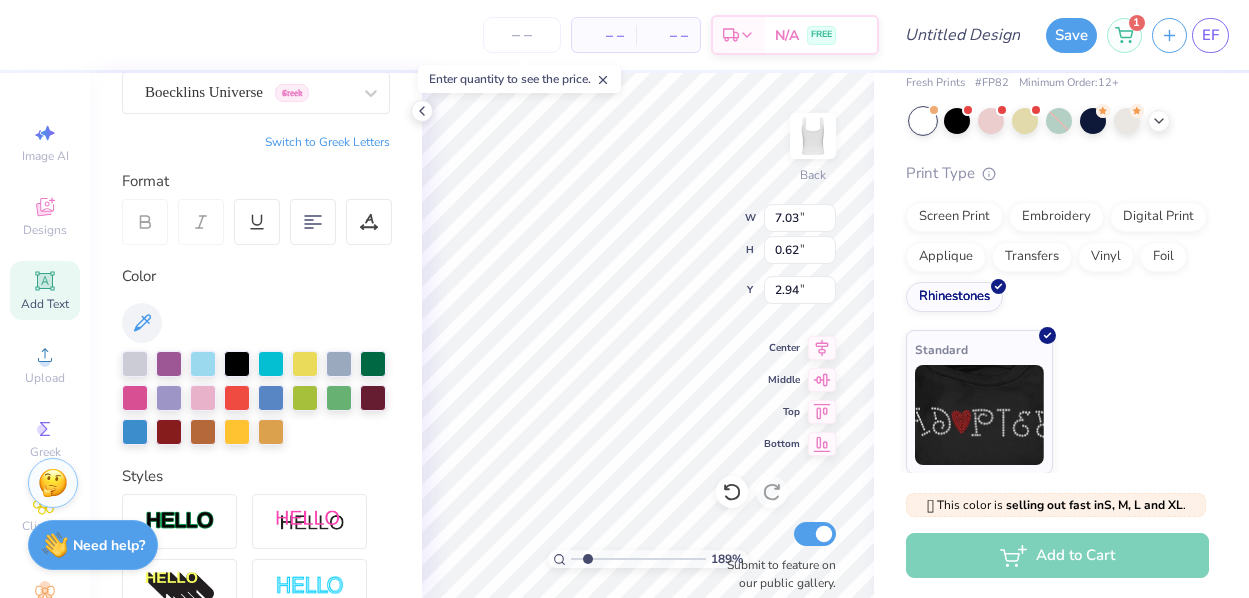 type on "1.82" 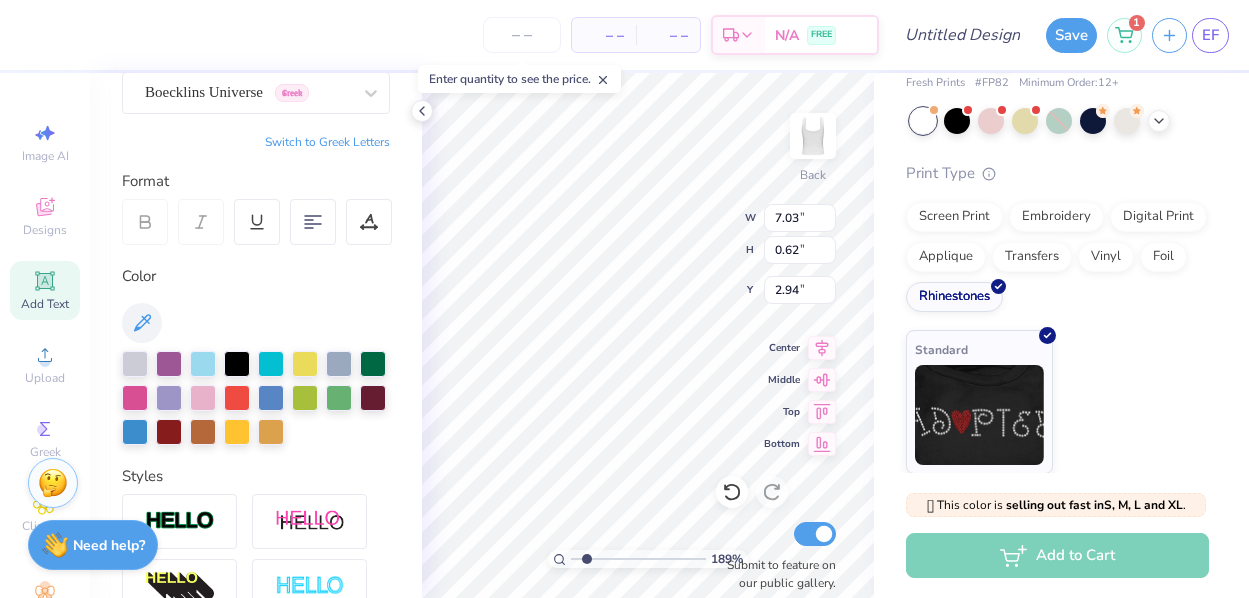 drag, startPoint x: 575, startPoint y: 559, endPoint x: 587, endPoint y: 560, distance: 12.0415945 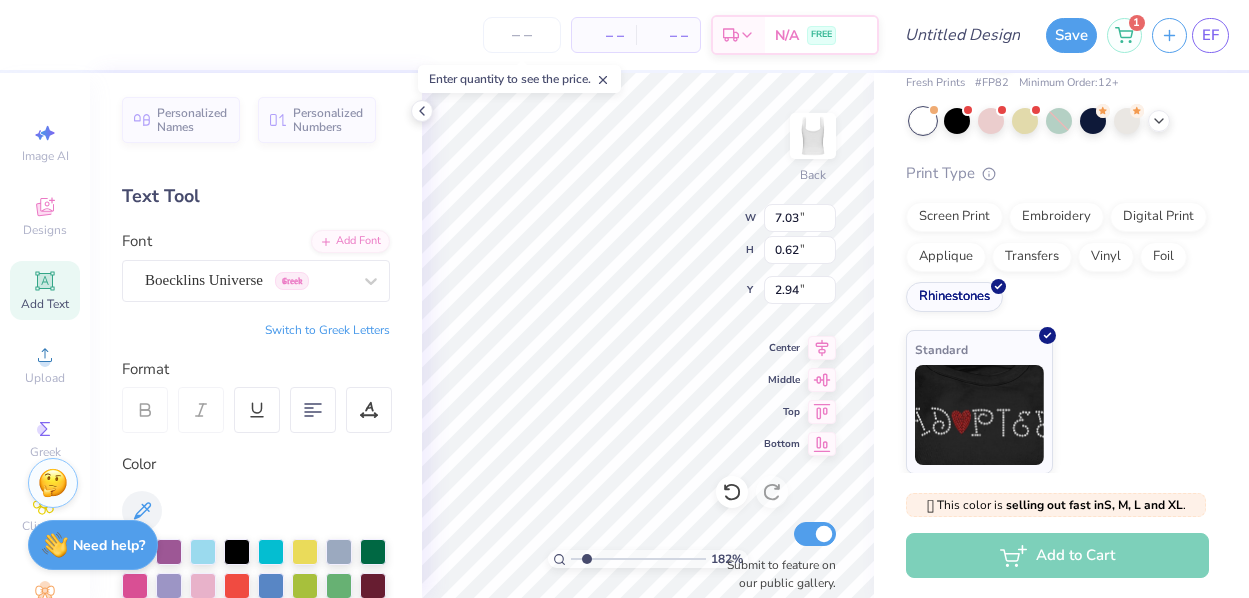 scroll, scrollTop: 0, scrollLeft: 0, axis: both 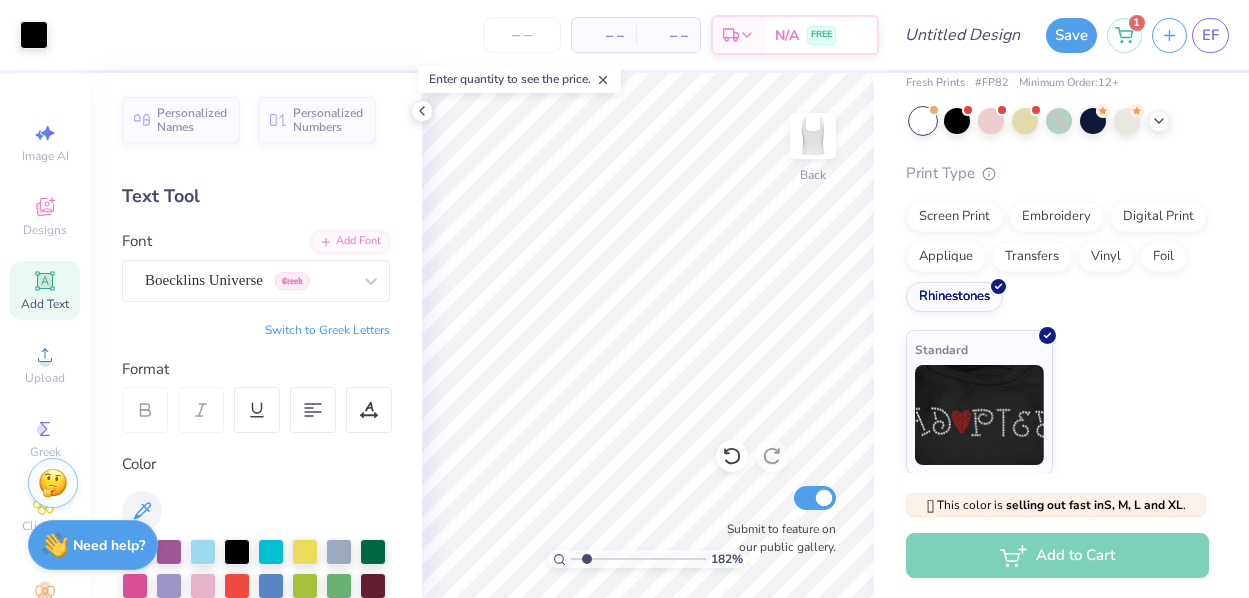click on "Switch to Greek Letters" at bounding box center (327, 330) 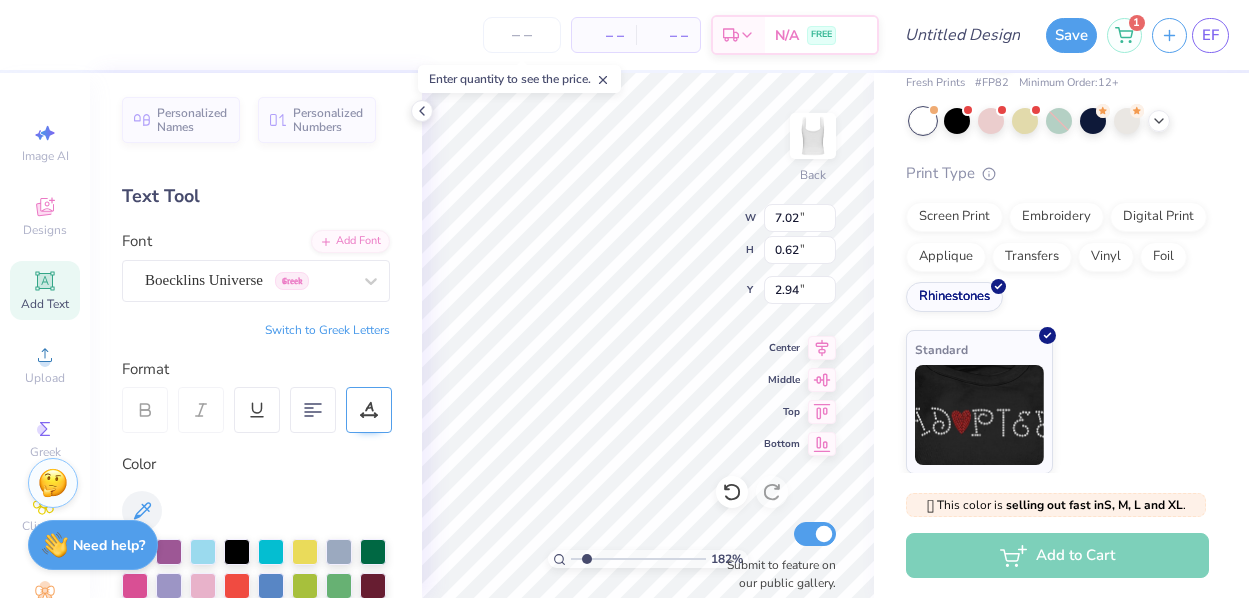click 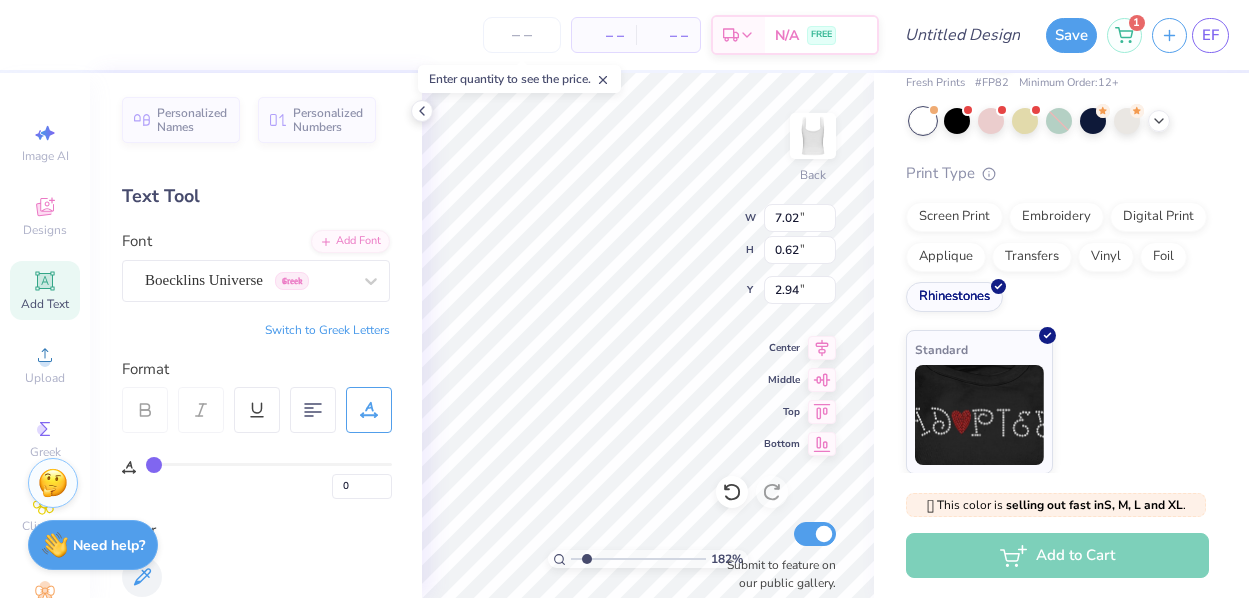 type on "2" 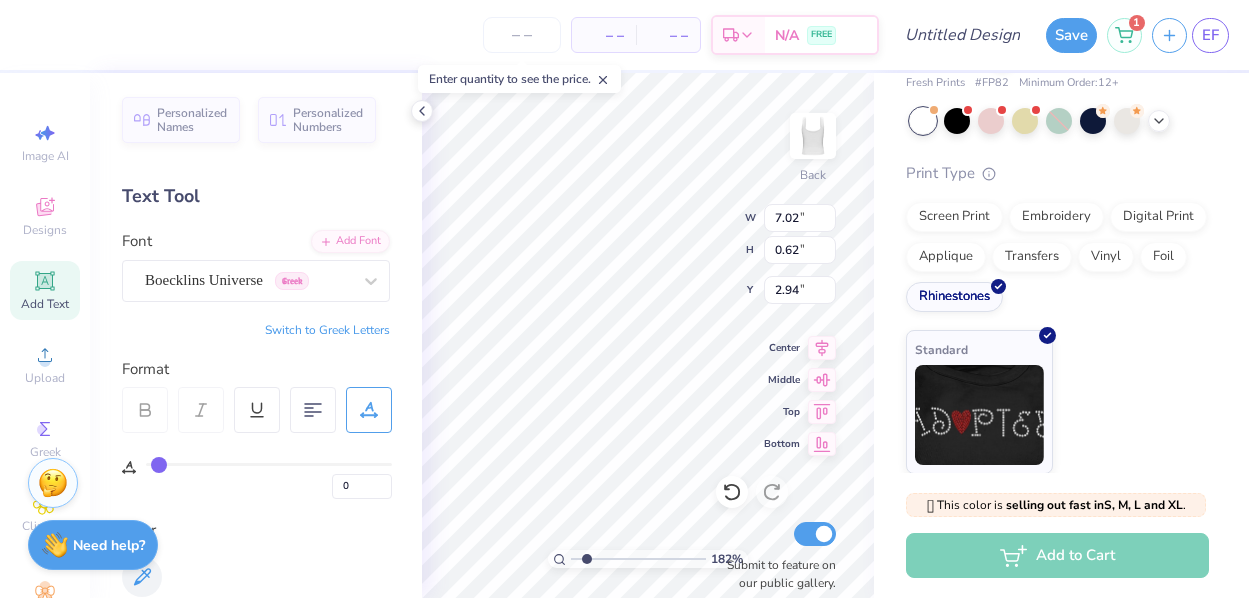 type on "2" 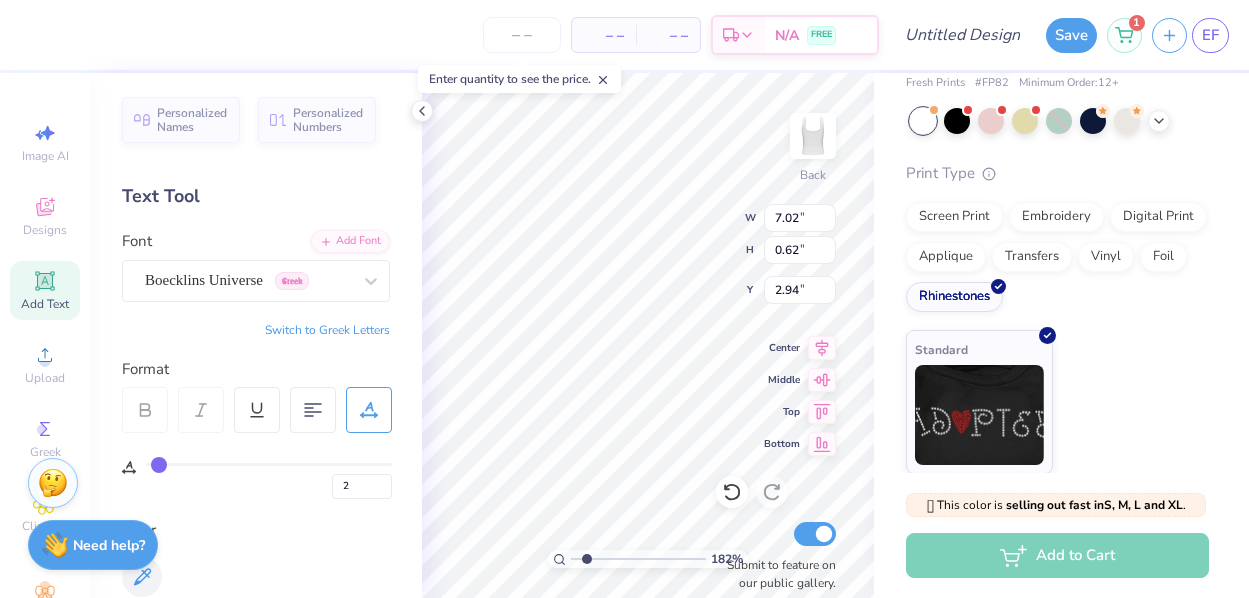 type on "3" 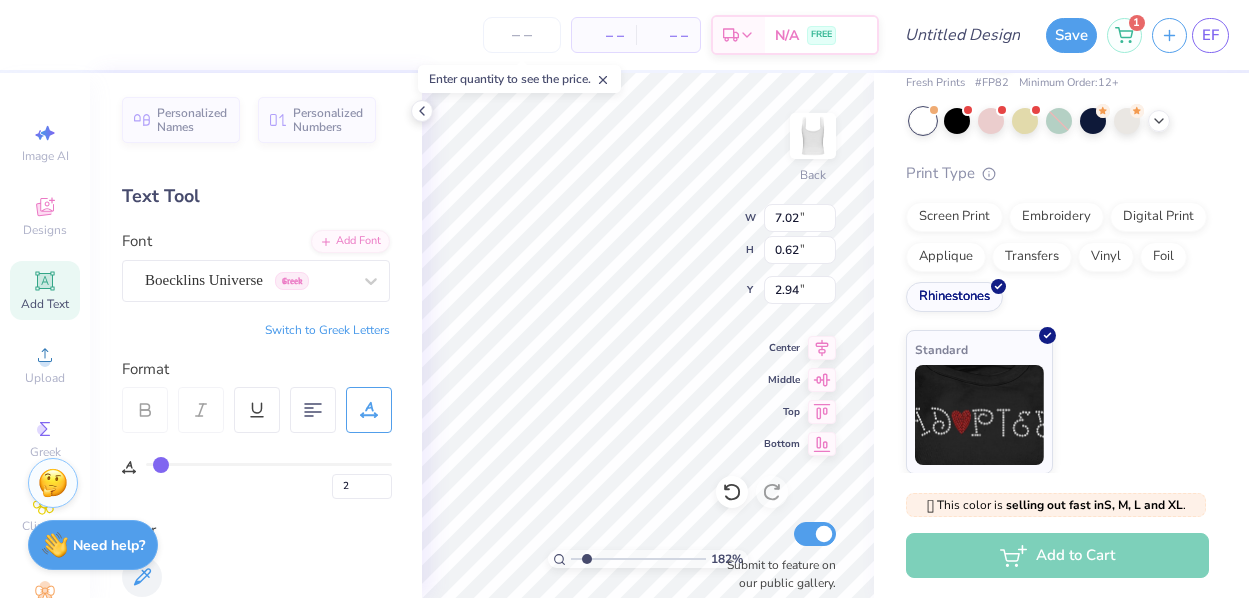 type on "3" 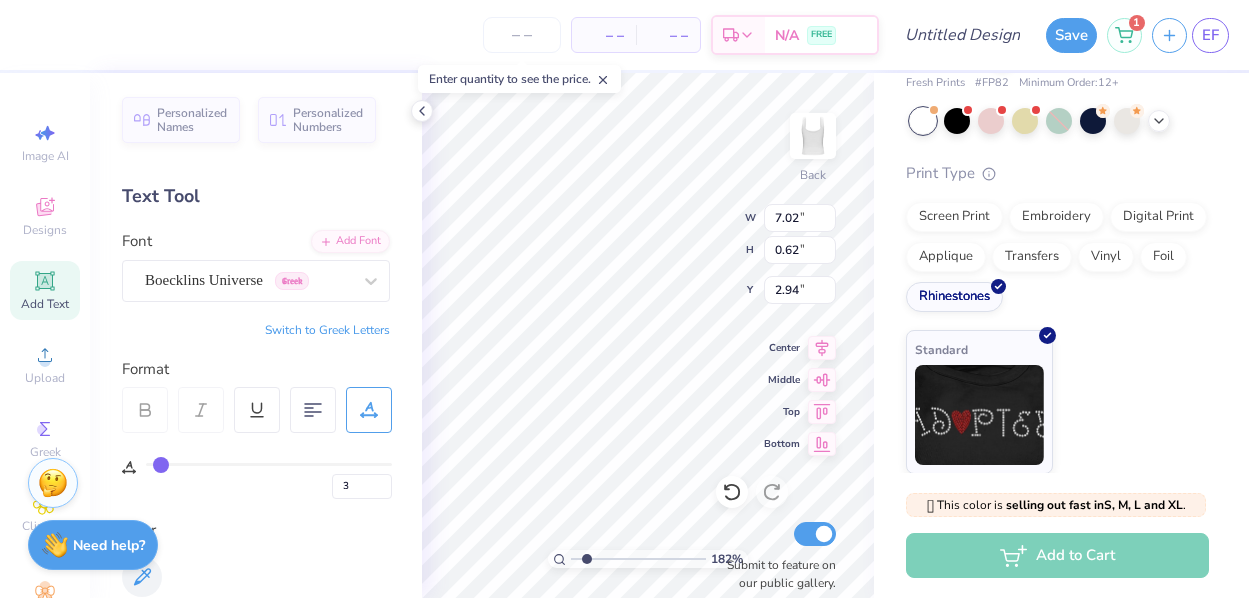 type on "3" 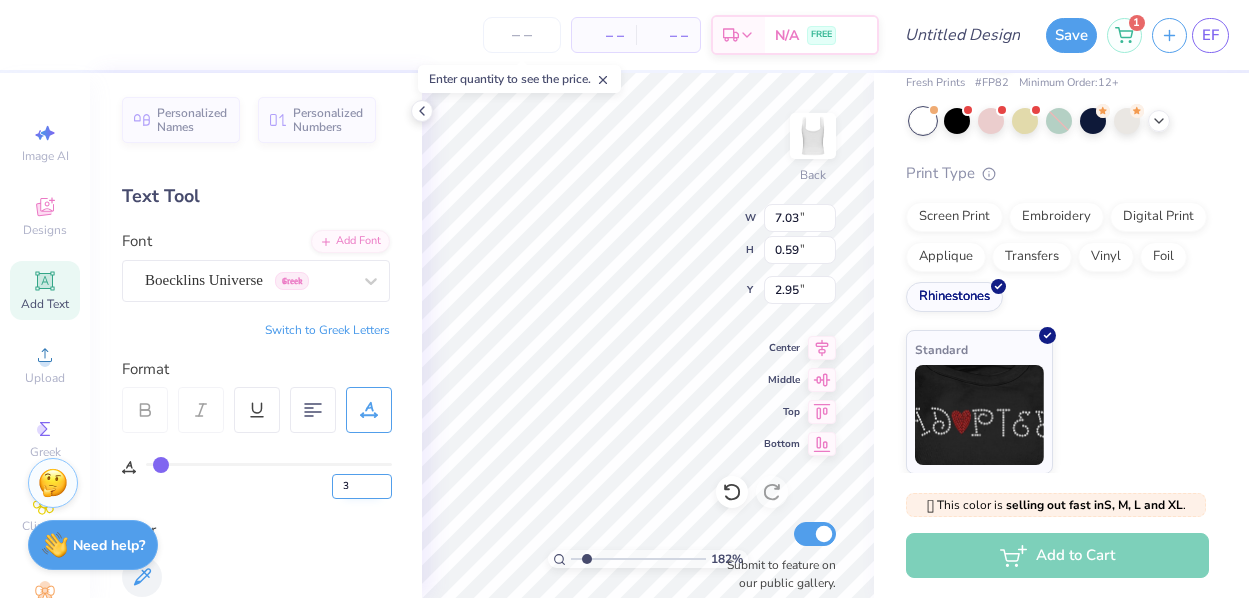 click on "3" at bounding box center [362, 486] 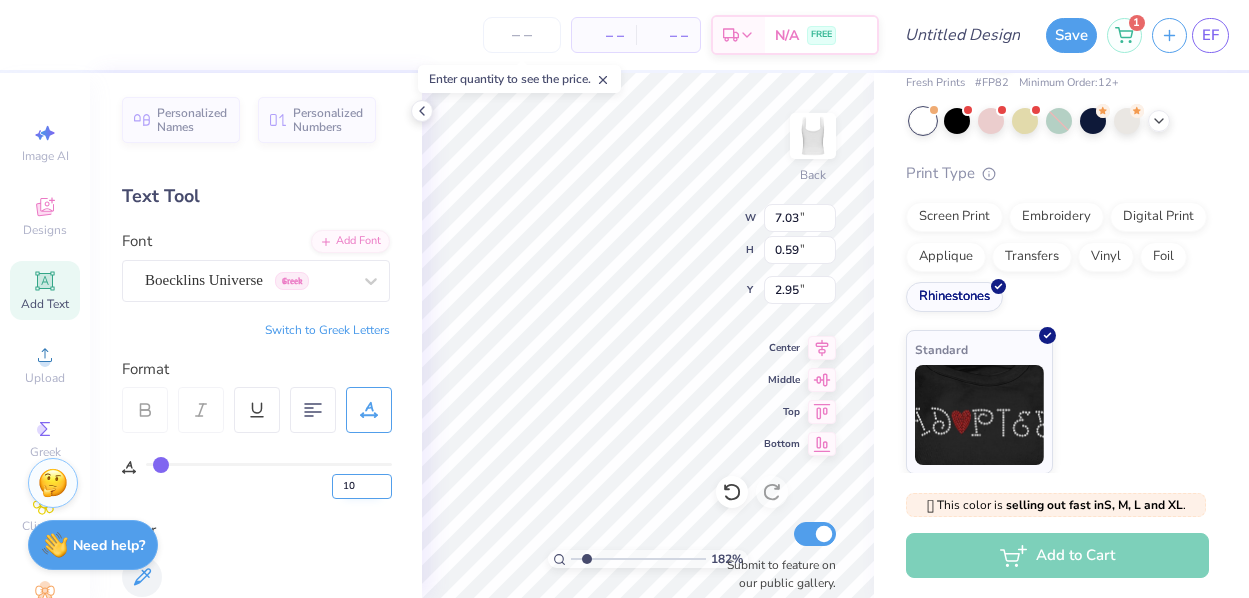 type on "10" 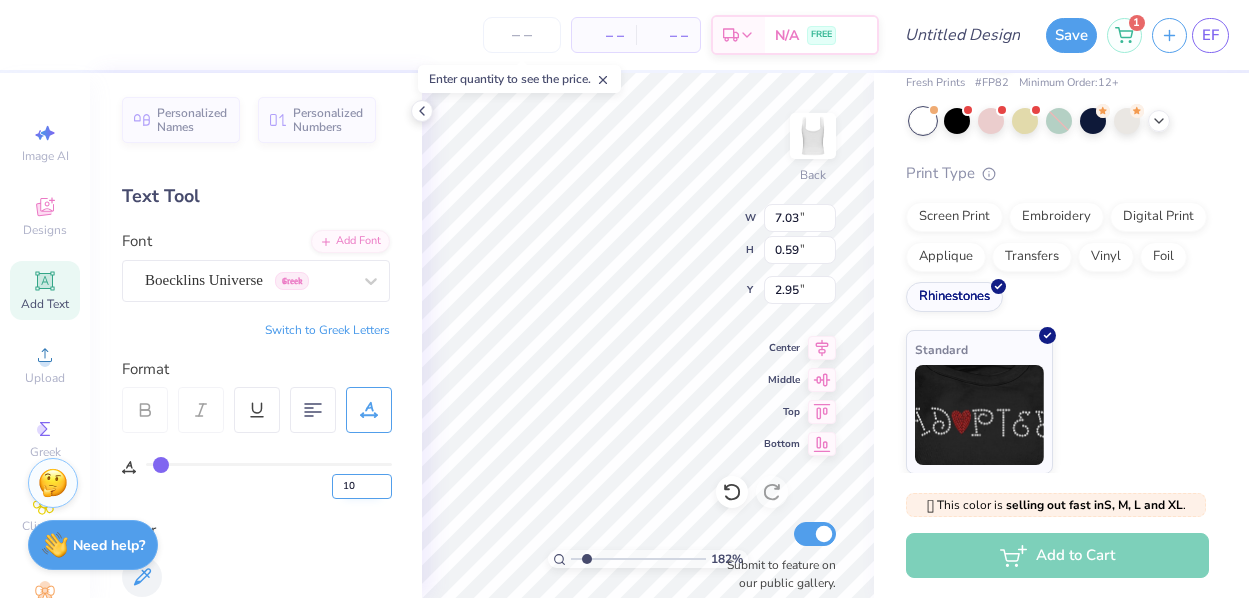 type on "10" 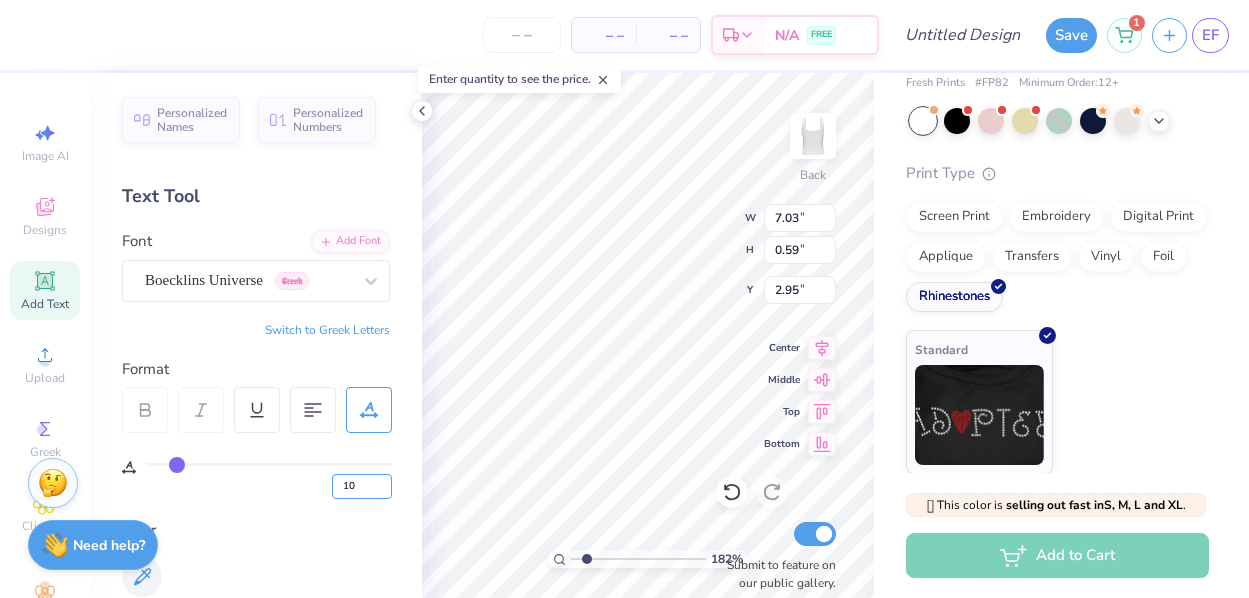 type on "0.54" 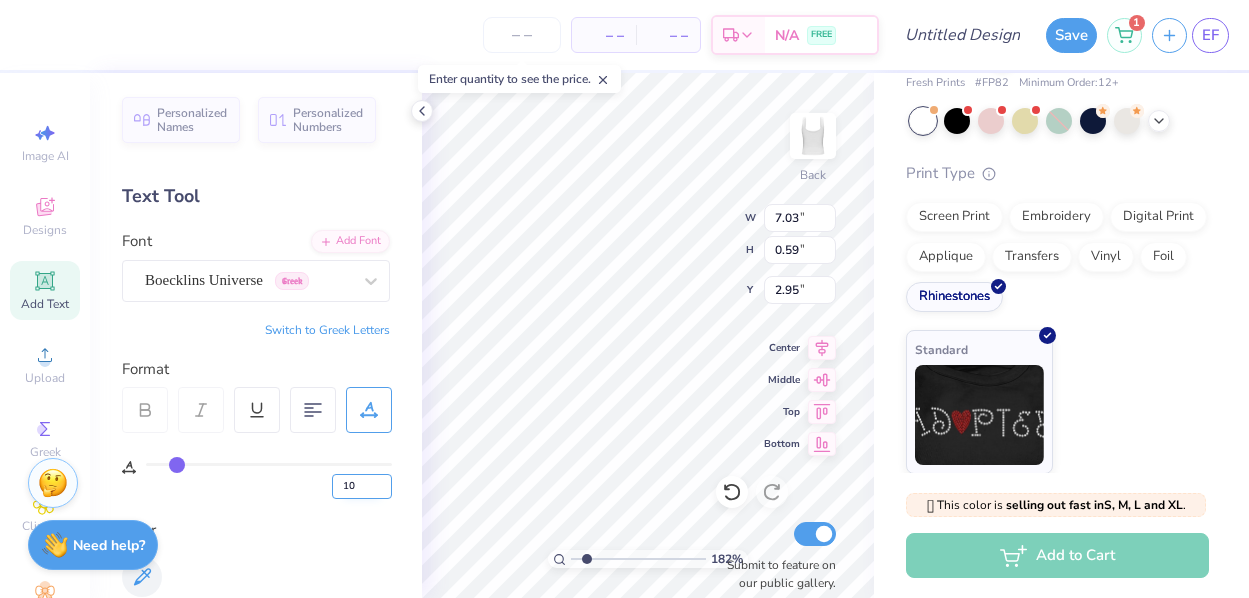 type on "2.98" 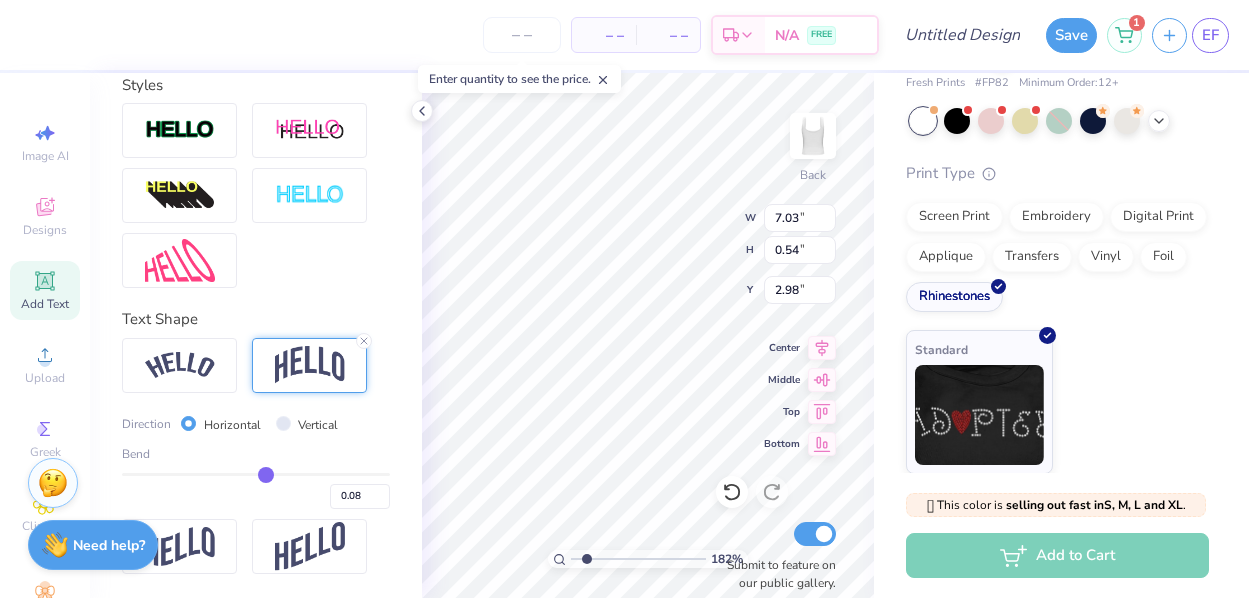 scroll, scrollTop: 643, scrollLeft: 0, axis: vertical 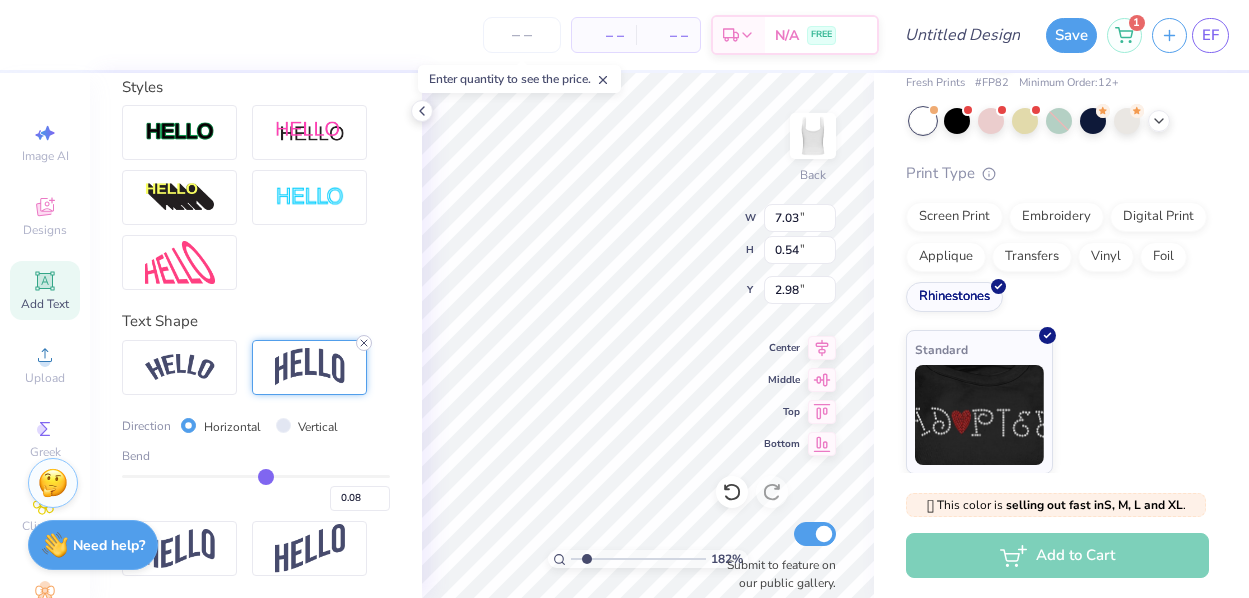 click 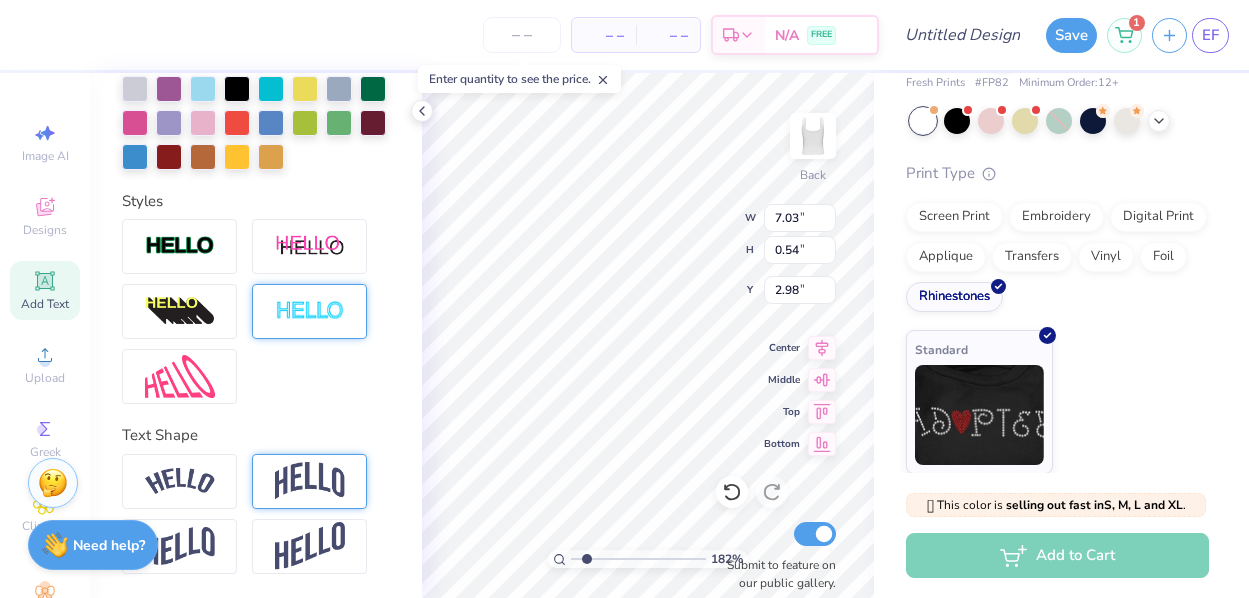 type on "0.41" 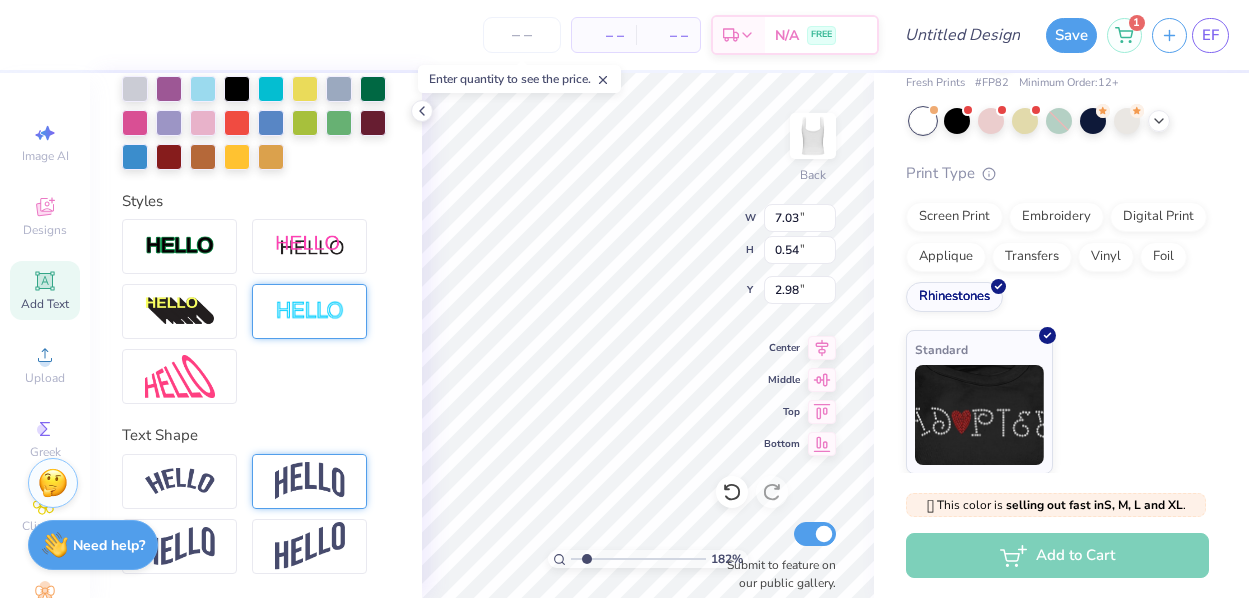 type on "3.04" 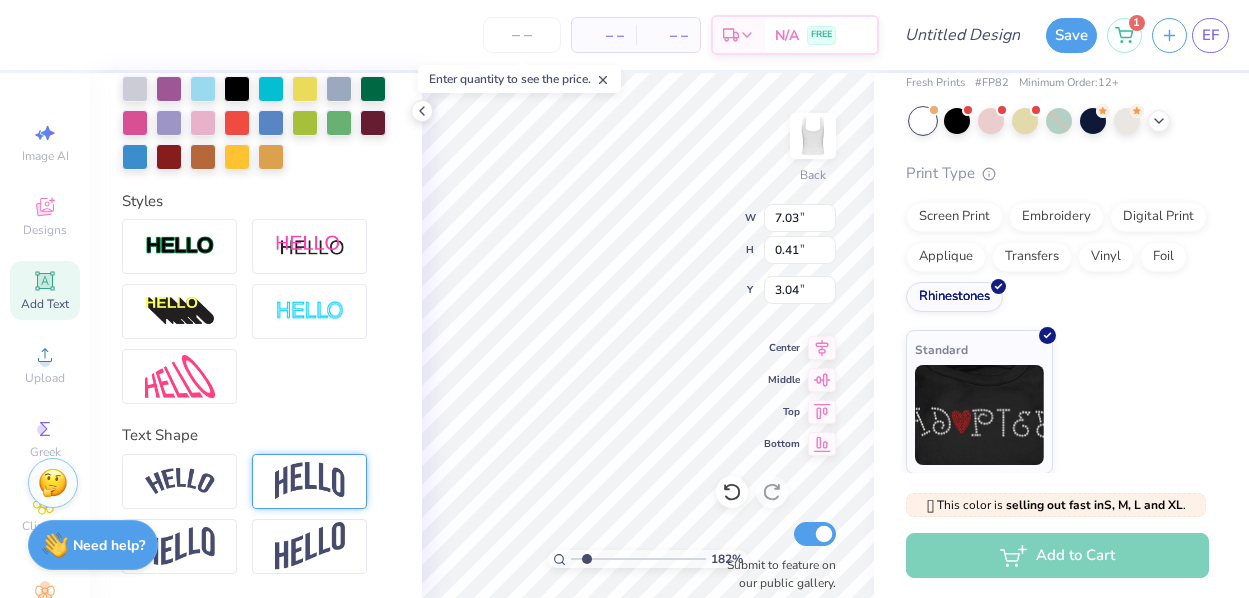 scroll, scrollTop: 526, scrollLeft: 0, axis: vertical 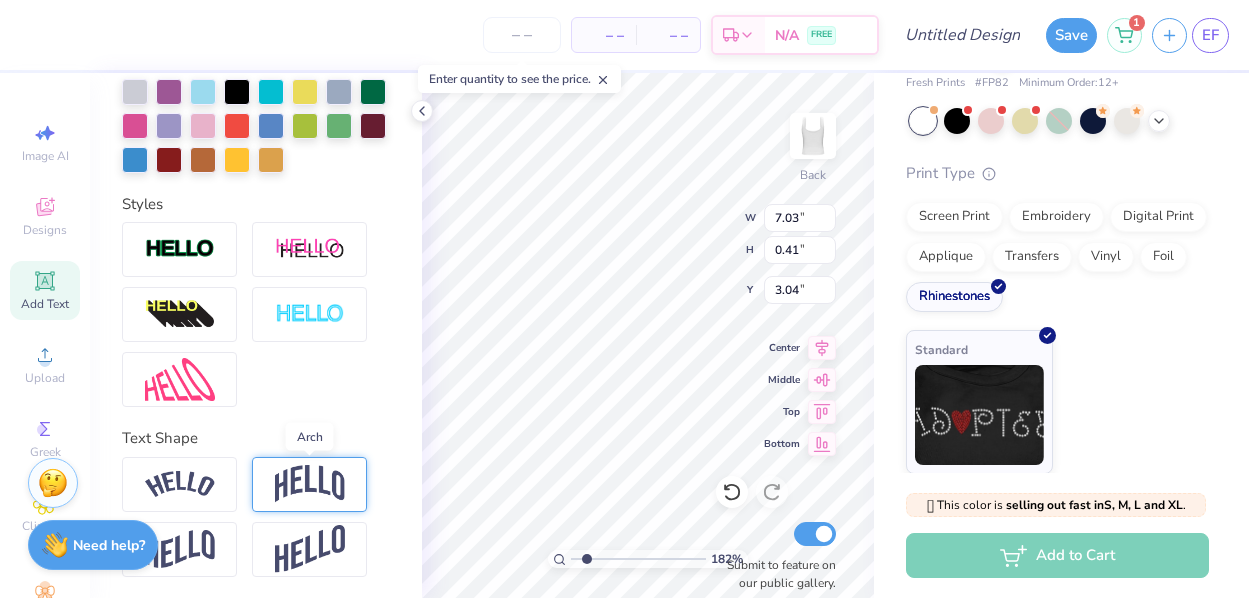click at bounding box center [310, 484] 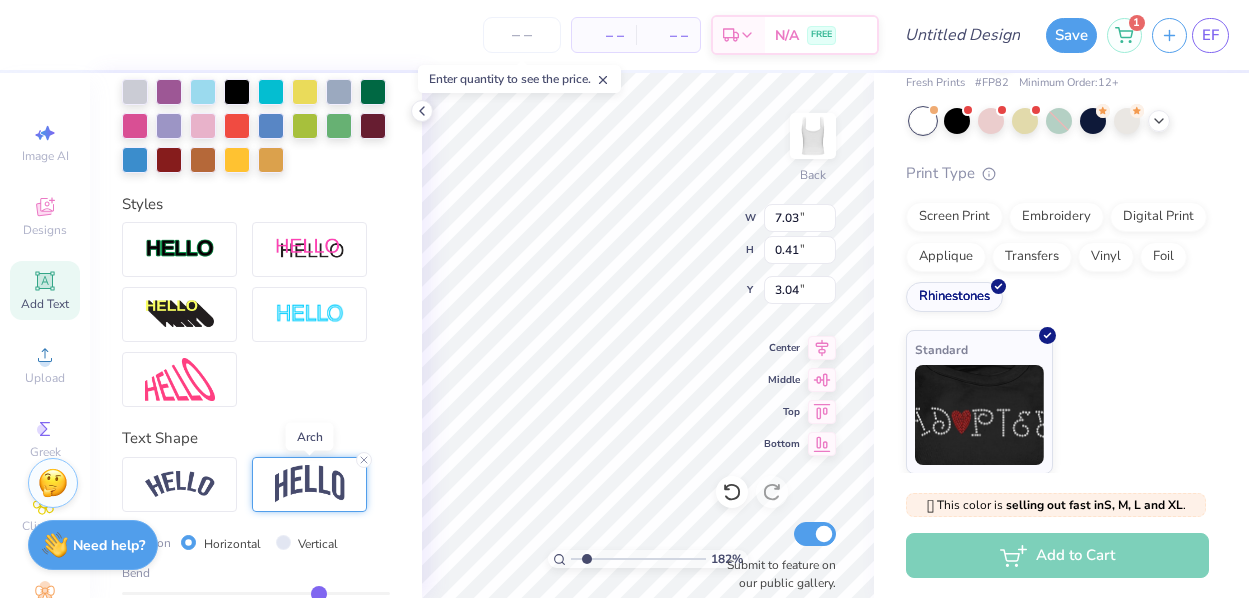 type on "1.69" 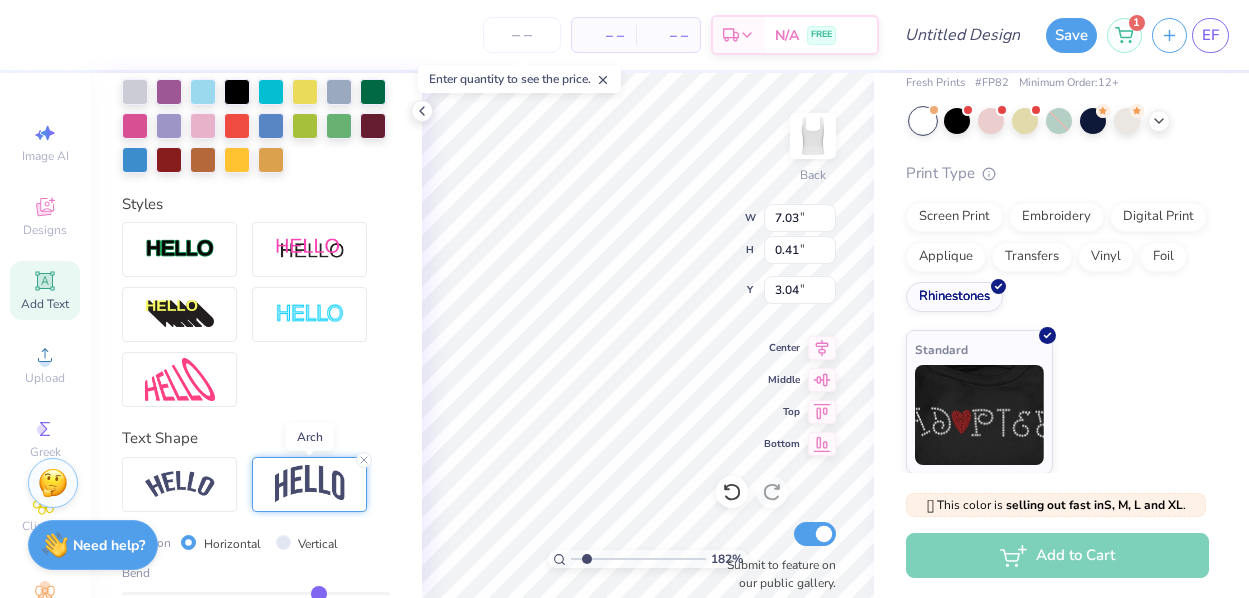 type on "2.40" 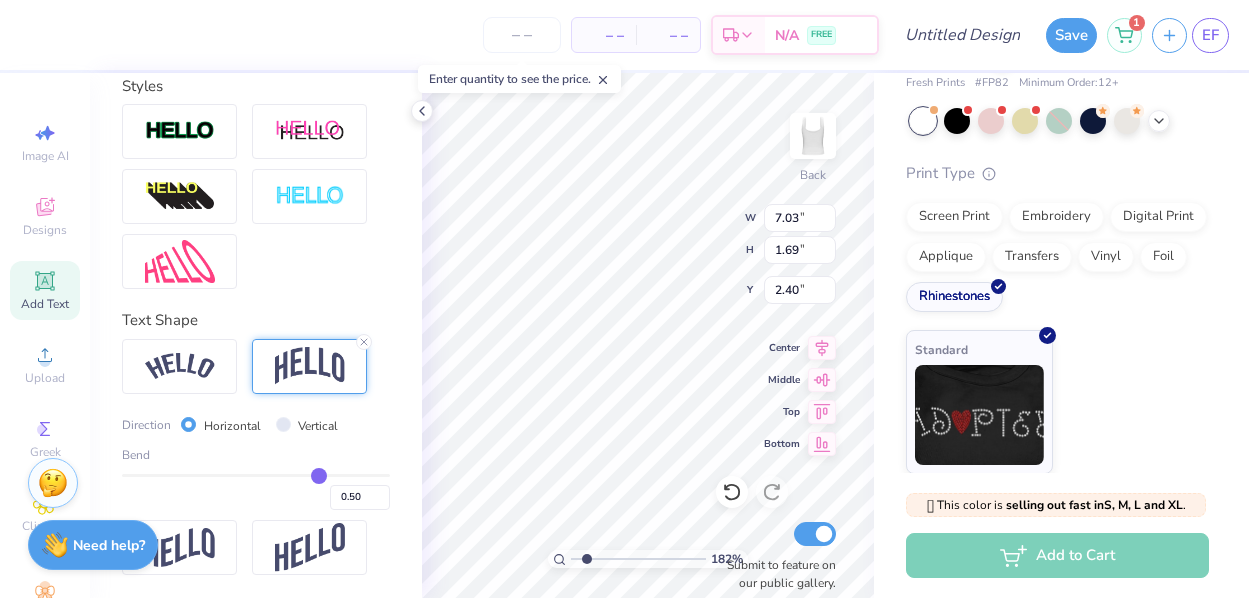 scroll, scrollTop: 643, scrollLeft: 0, axis: vertical 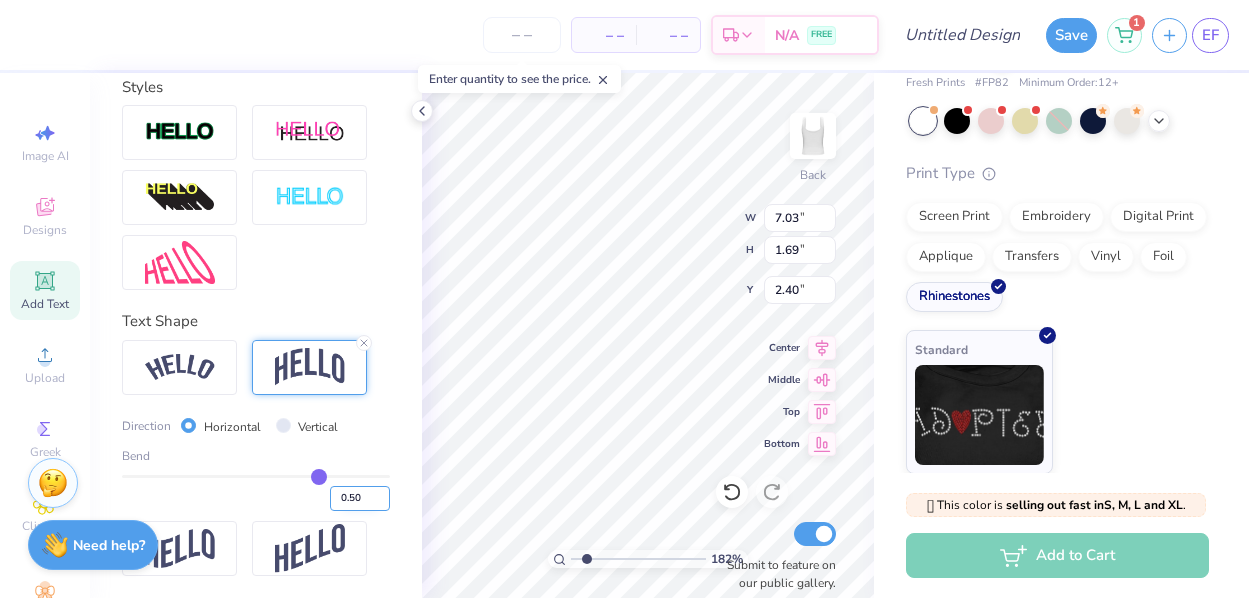 click on "0.50" at bounding box center [360, 498] 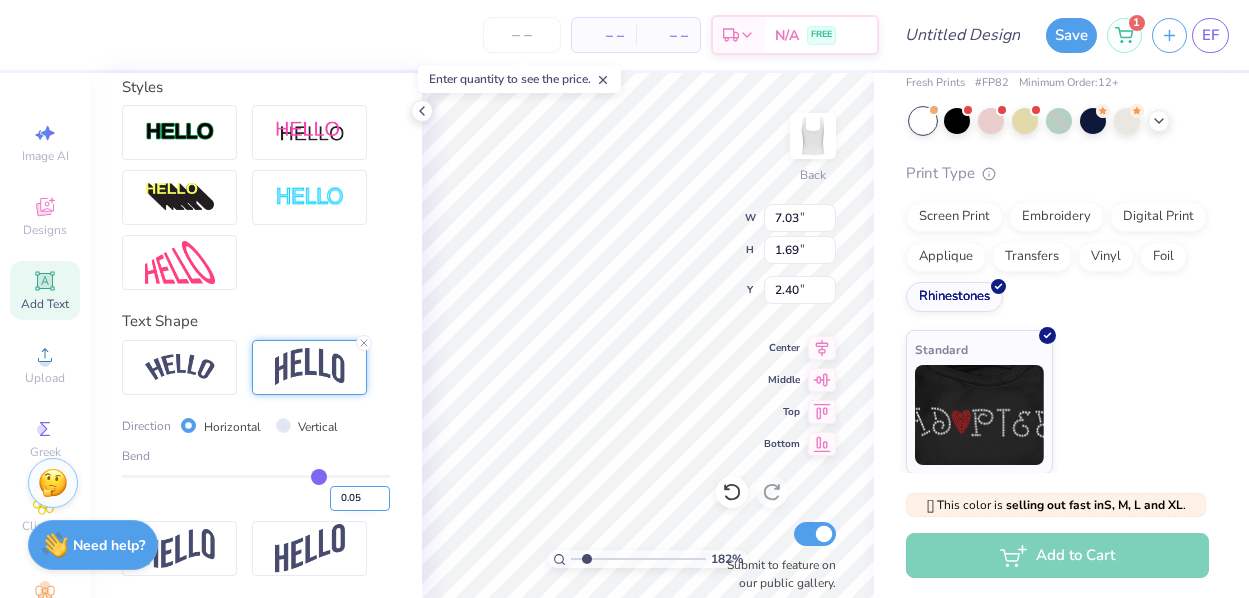 type on "0.05" 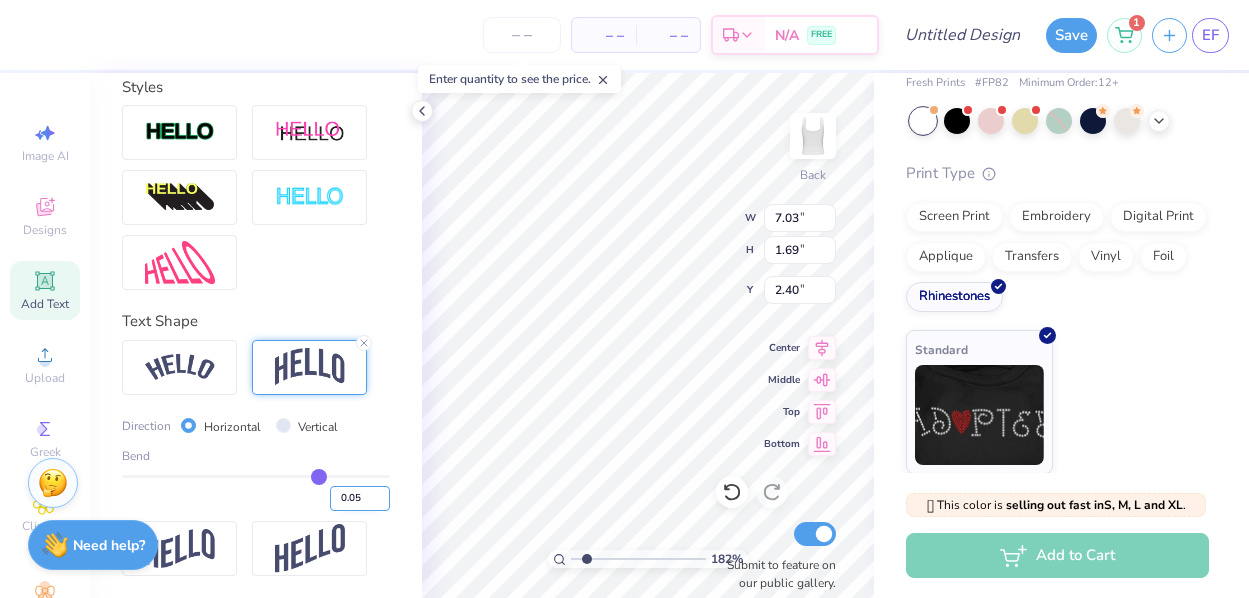 type on "0.05" 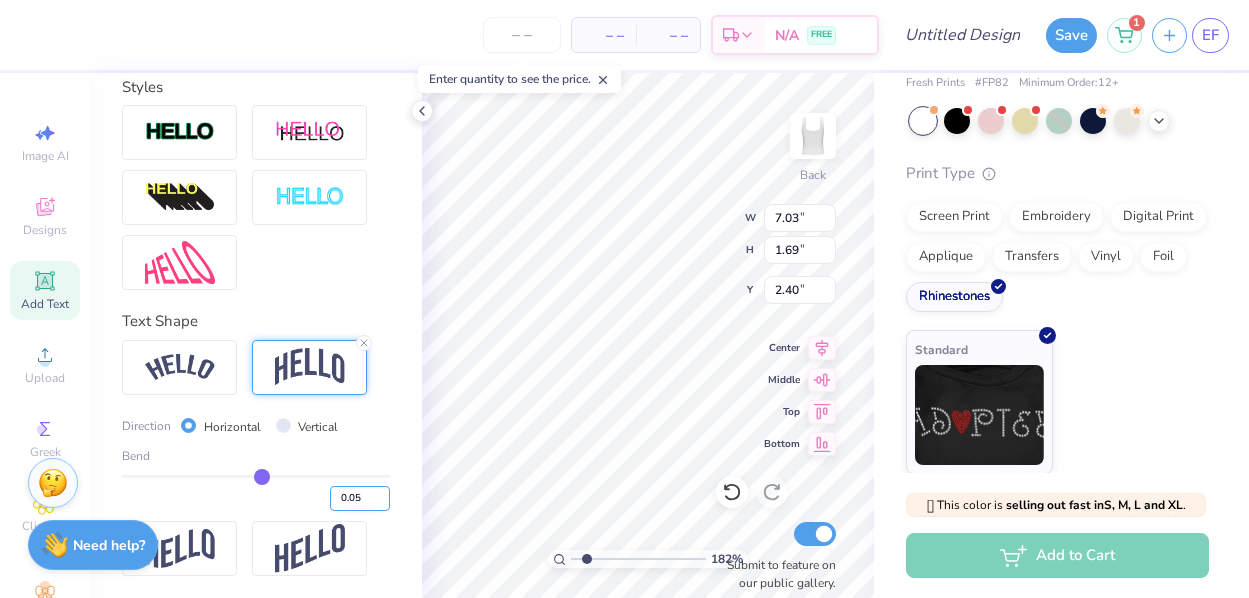 type on "0.49" 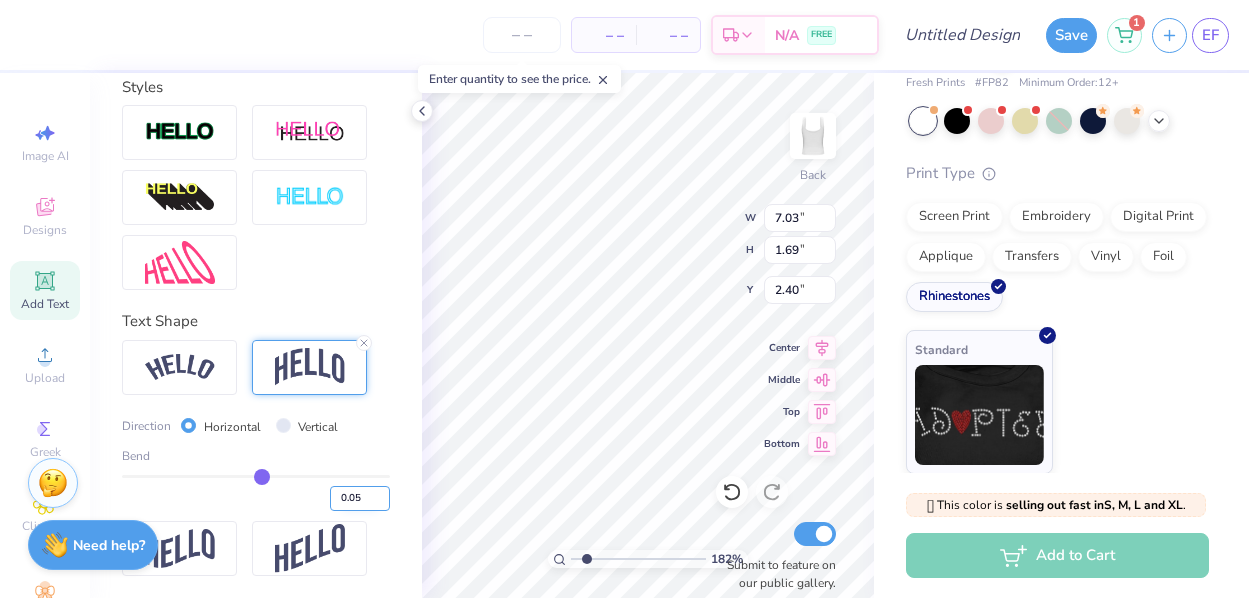 type on "3.00" 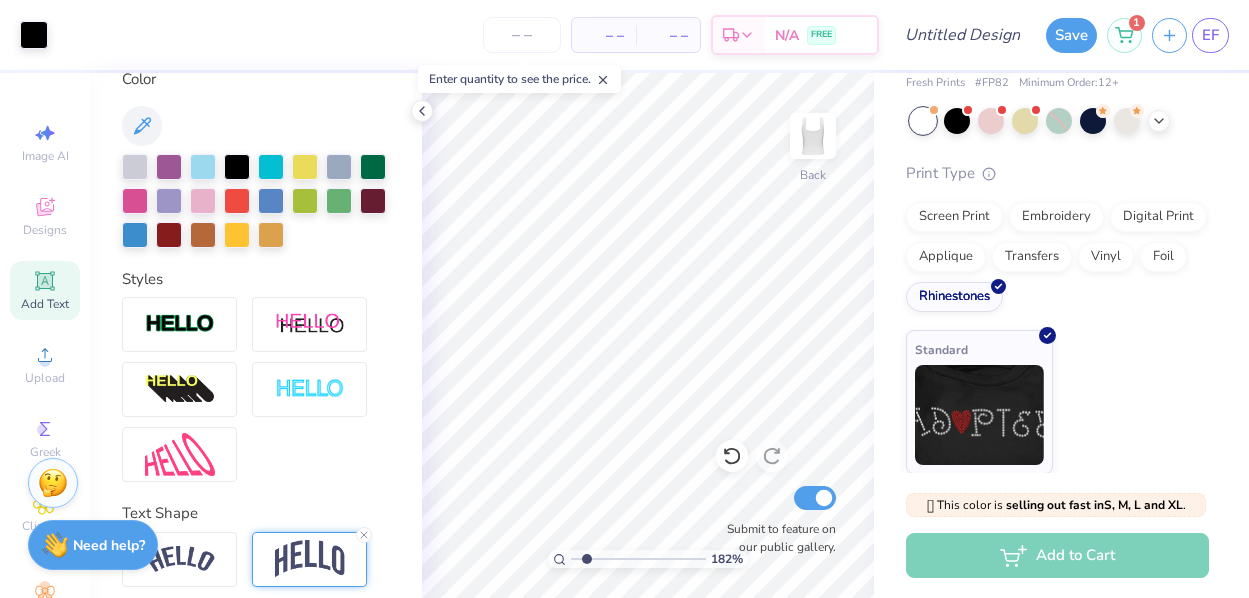 scroll, scrollTop: 445, scrollLeft: 0, axis: vertical 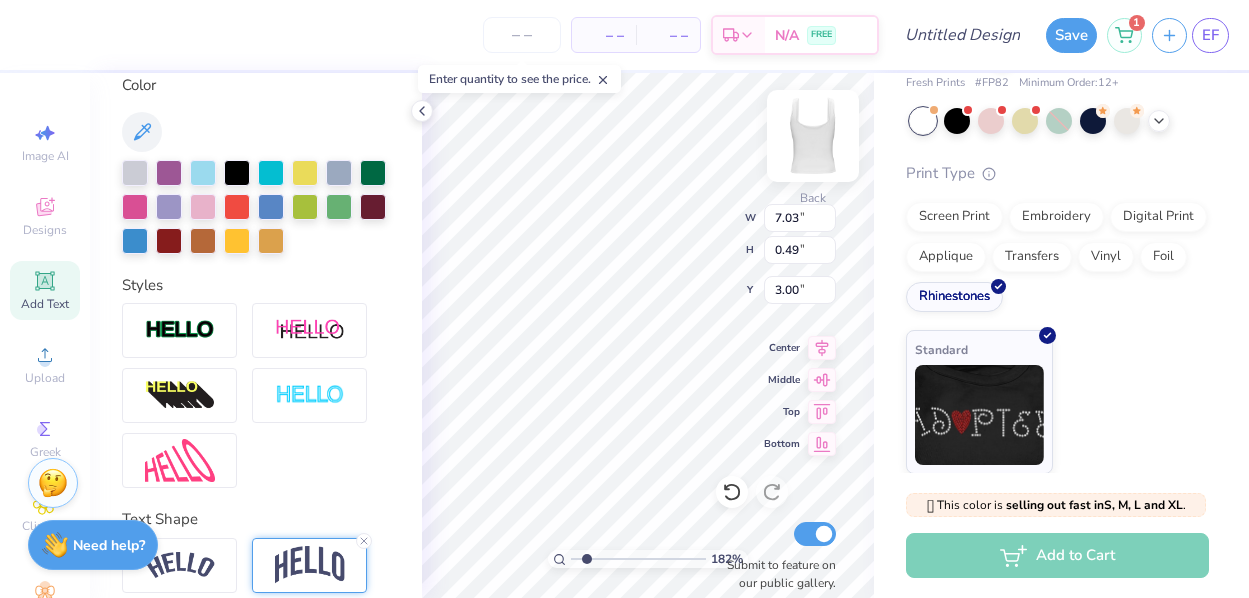type on "6.55" 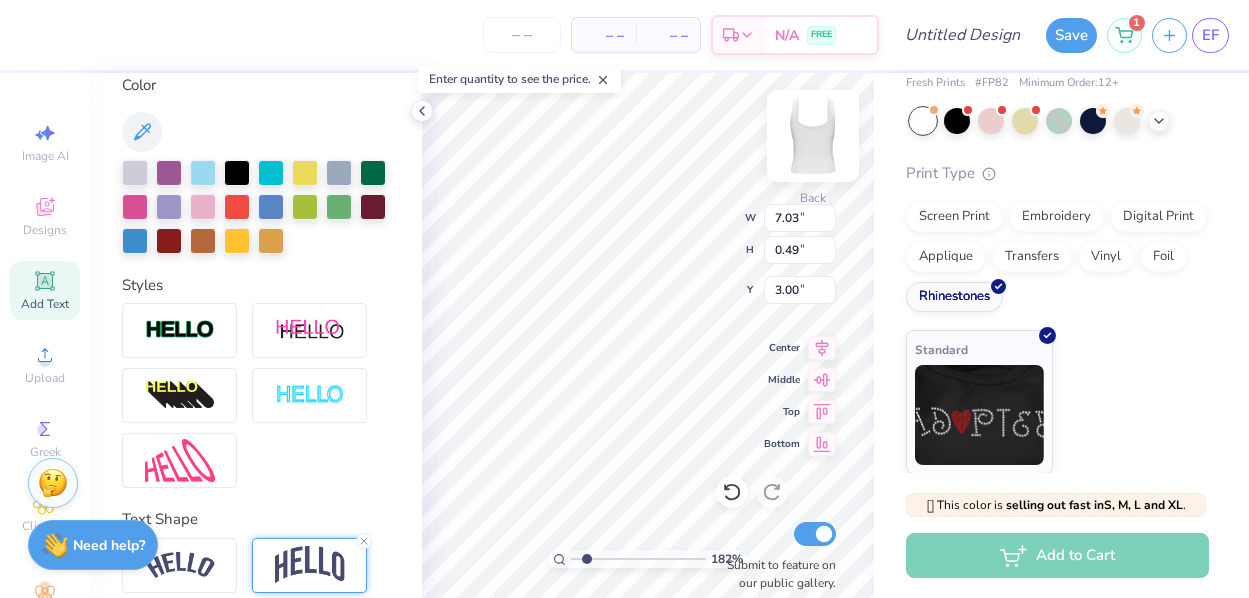 type on "0.45" 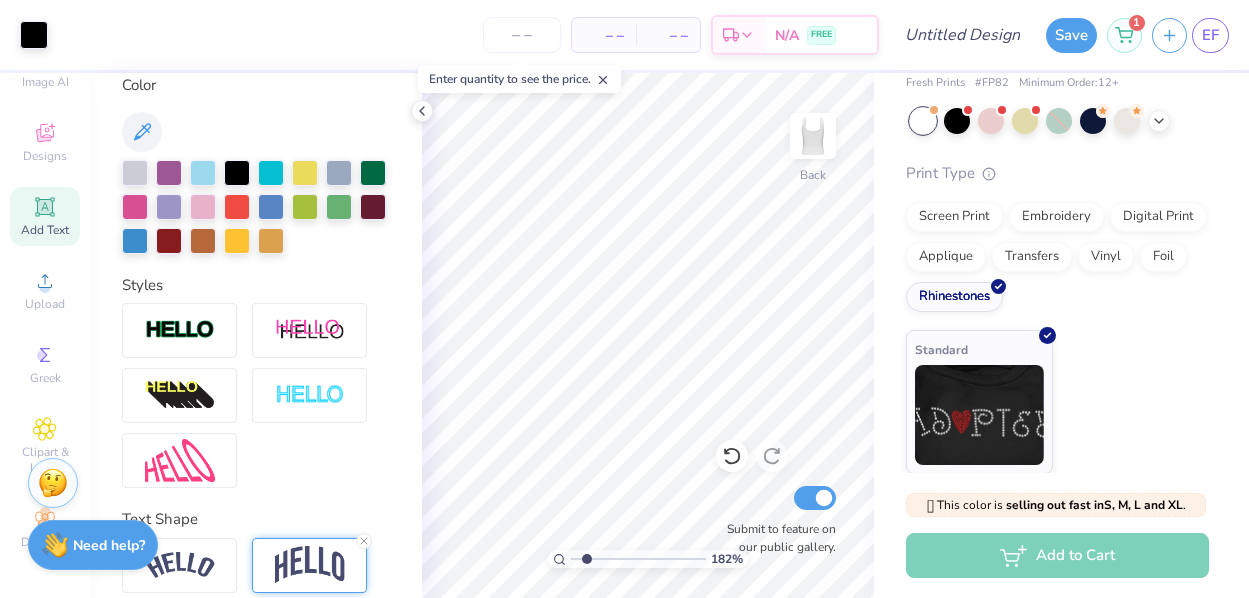 scroll, scrollTop: 74, scrollLeft: 0, axis: vertical 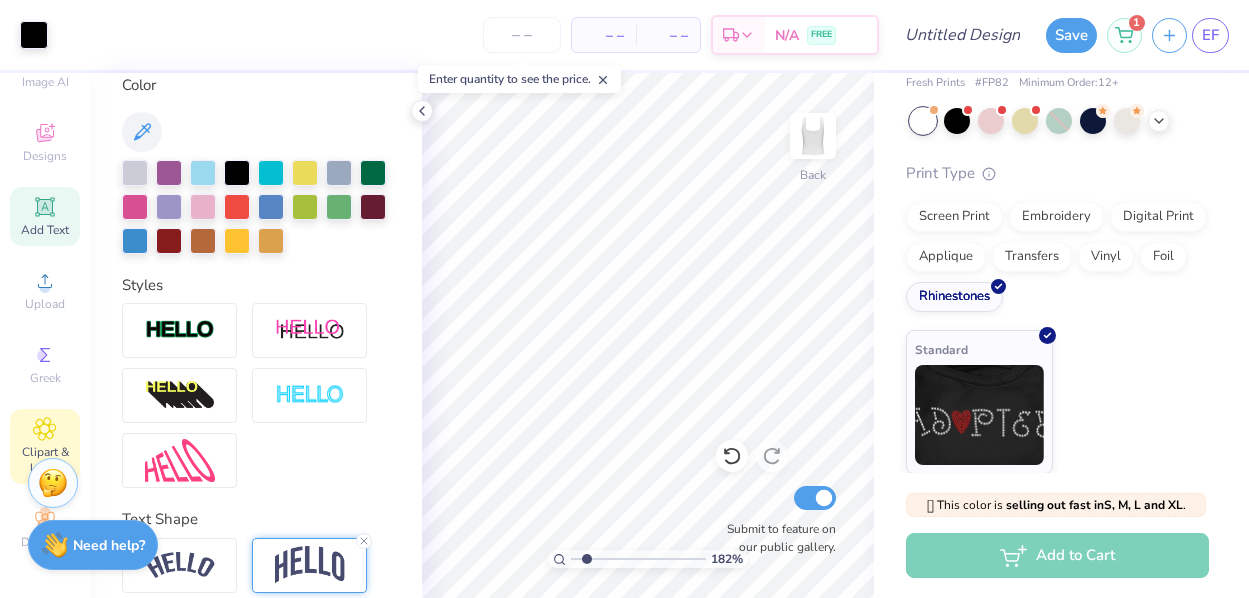 click 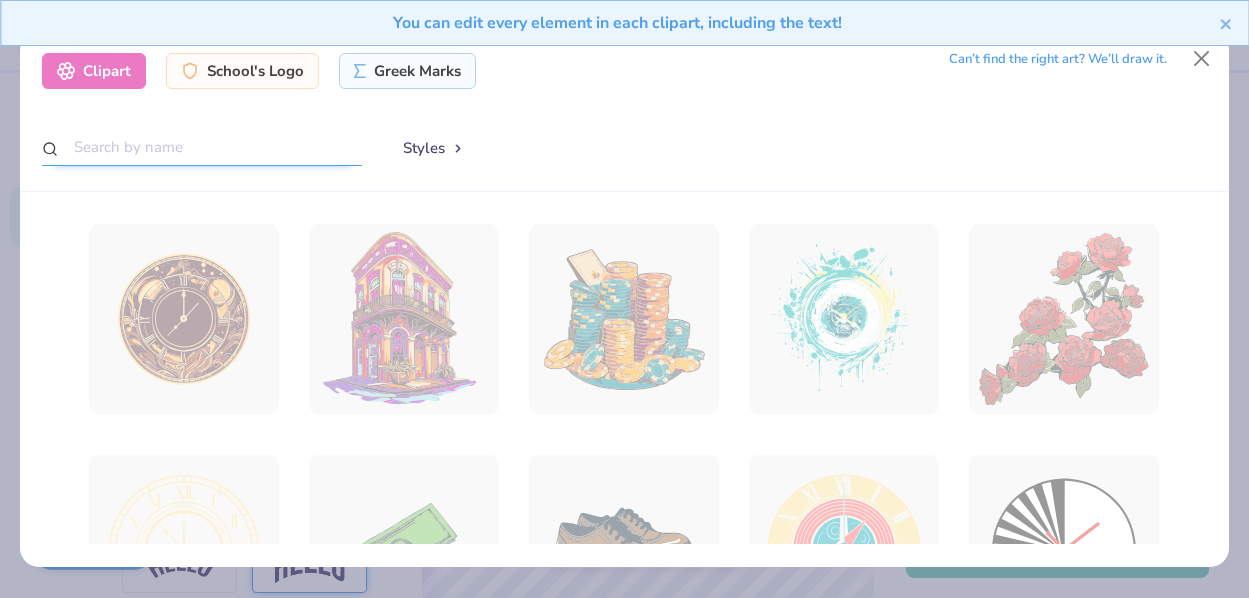 click at bounding box center (202, 147) 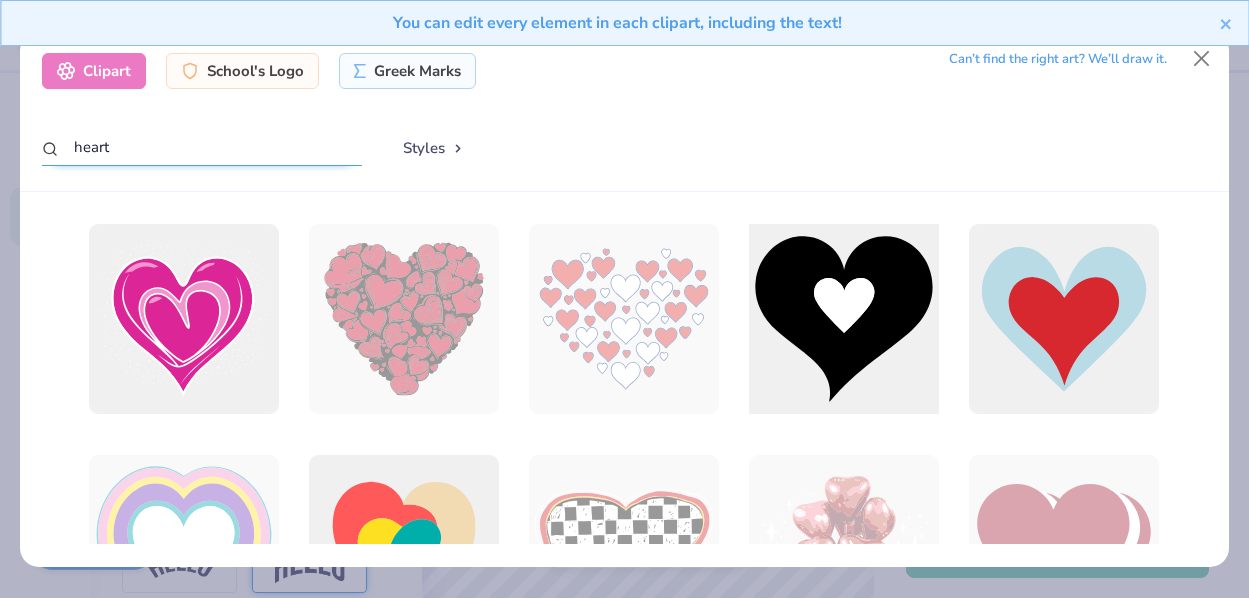 scroll, scrollTop: 1, scrollLeft: 0, axis: vertical 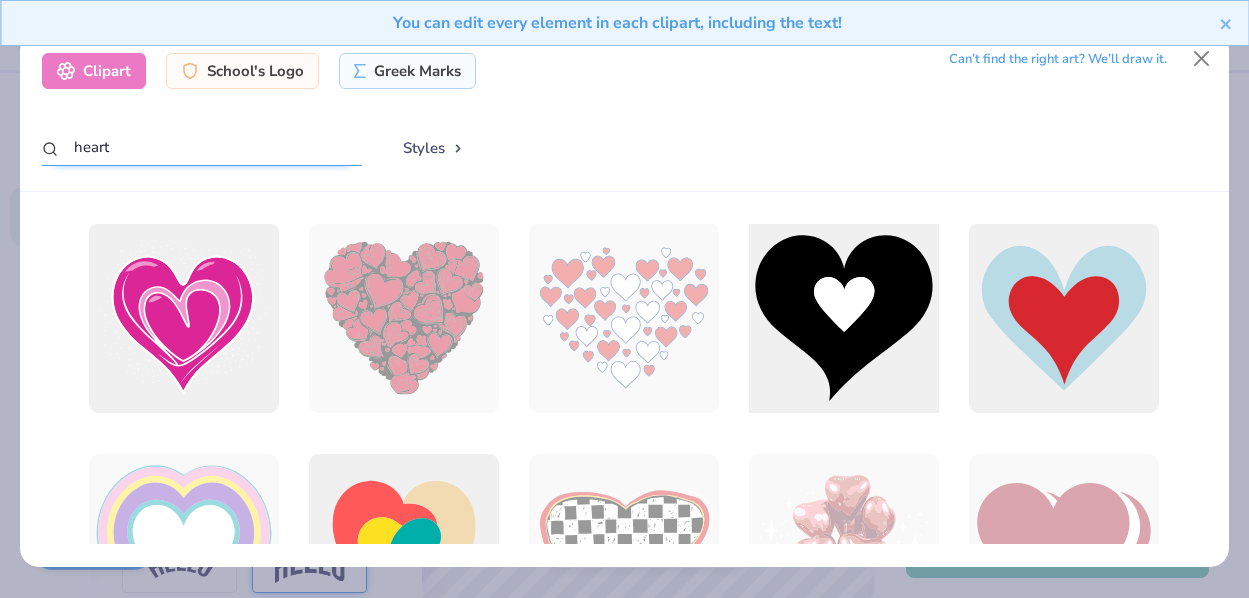 type on "heart" 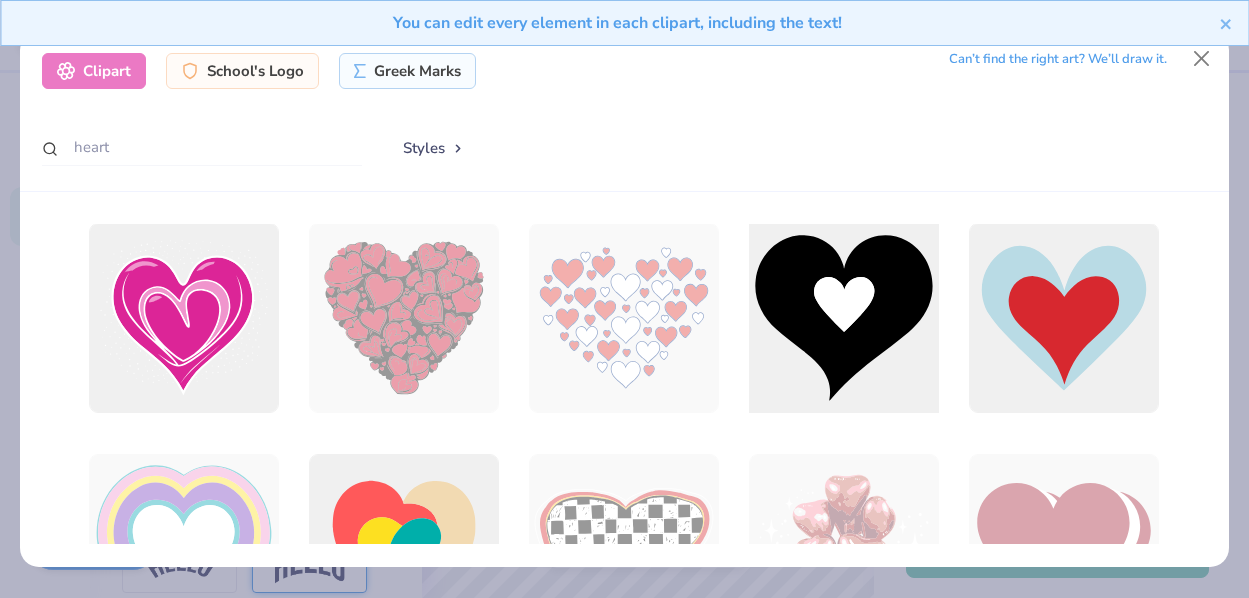 click at bounding box center (844, 318) 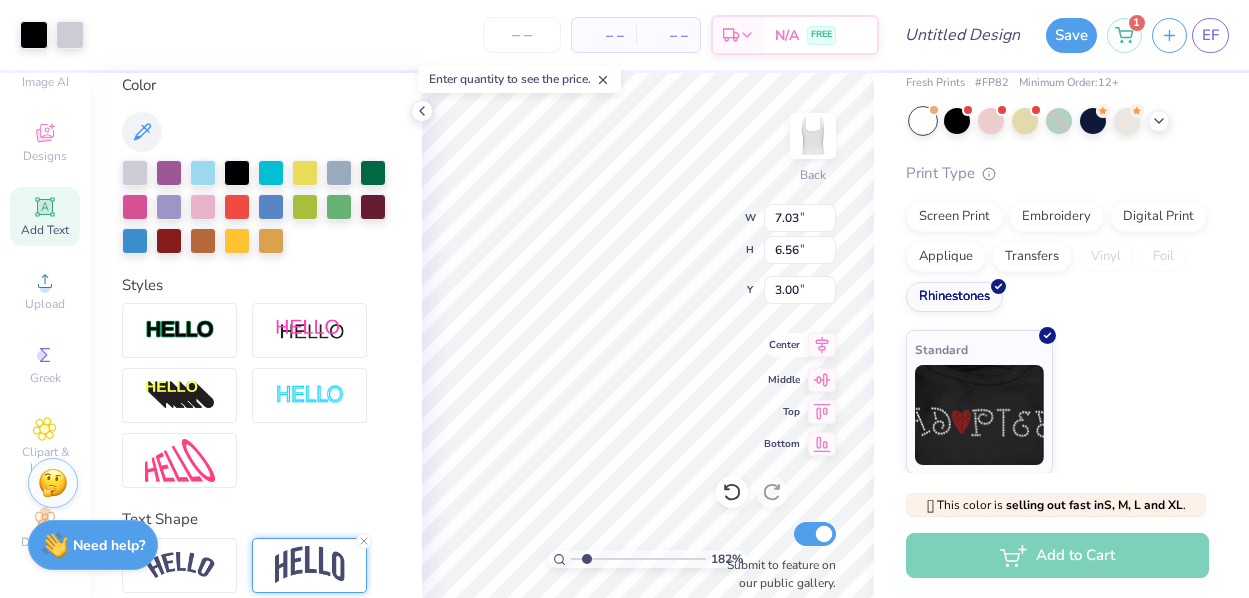 type on "2.69" 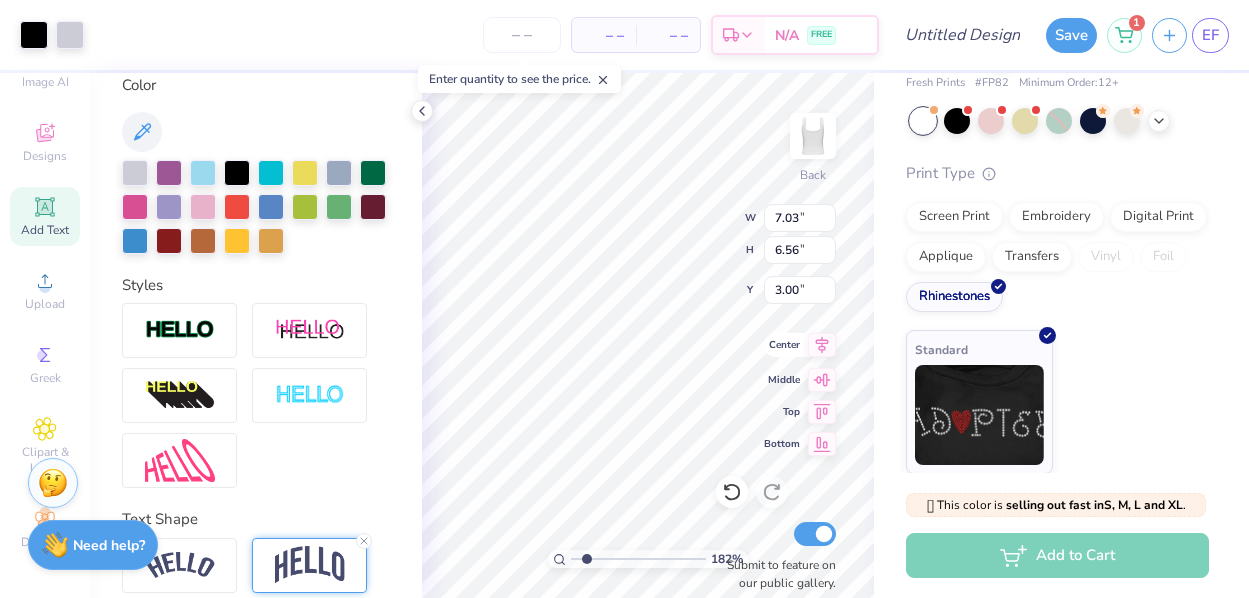 type on "2.51" 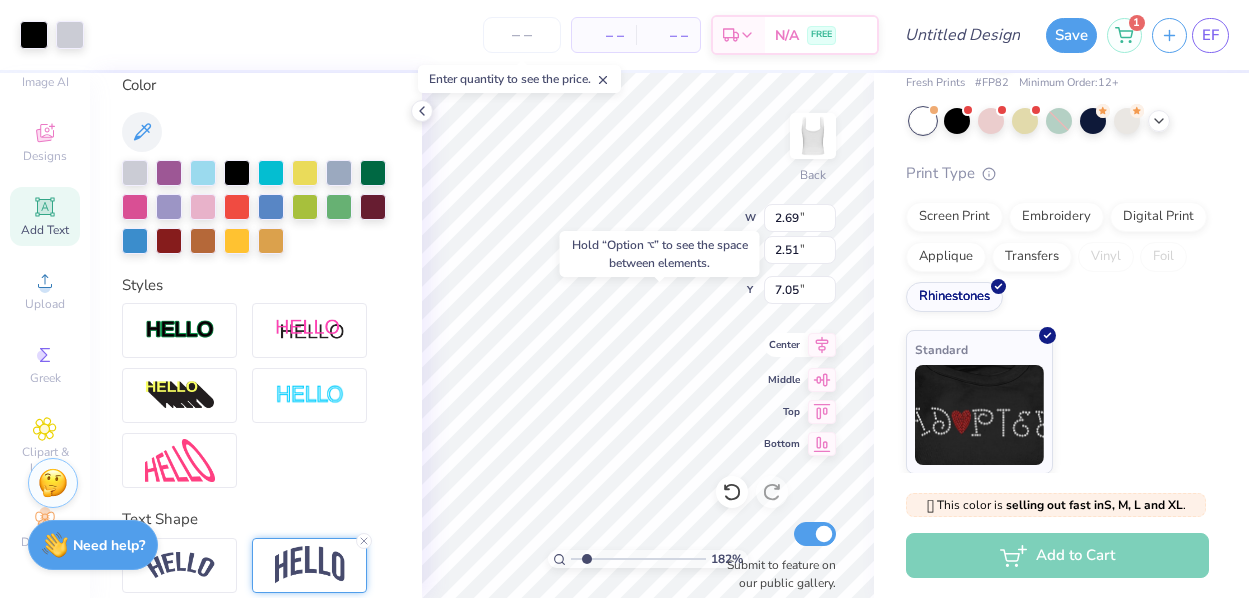 type on "2.67" 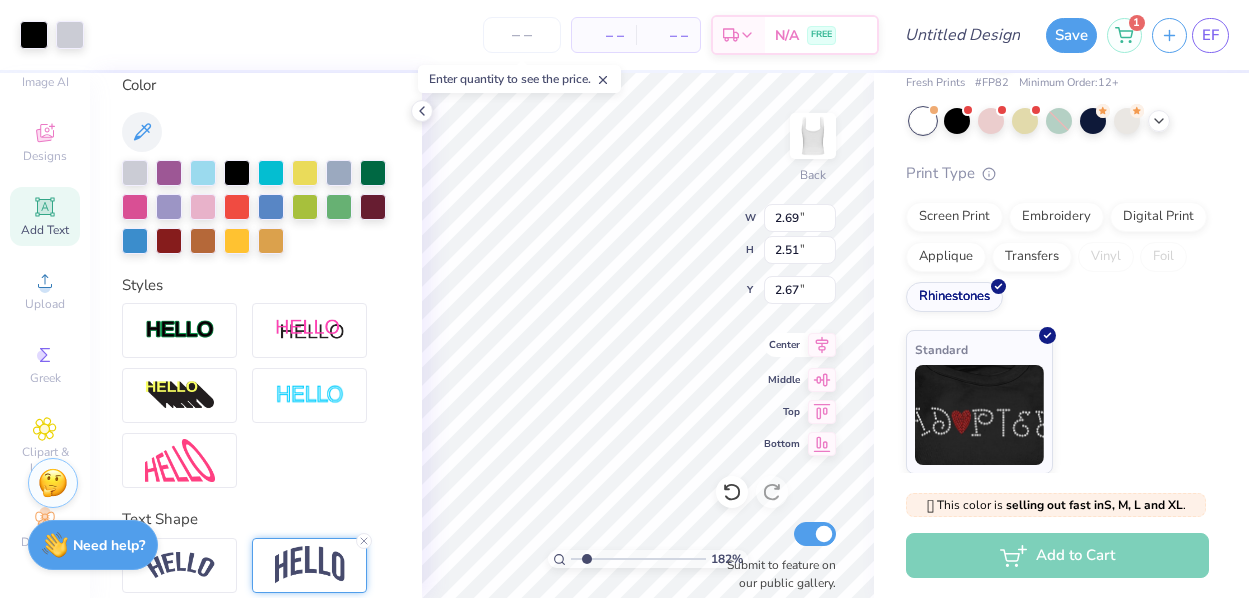 type on "0.52" 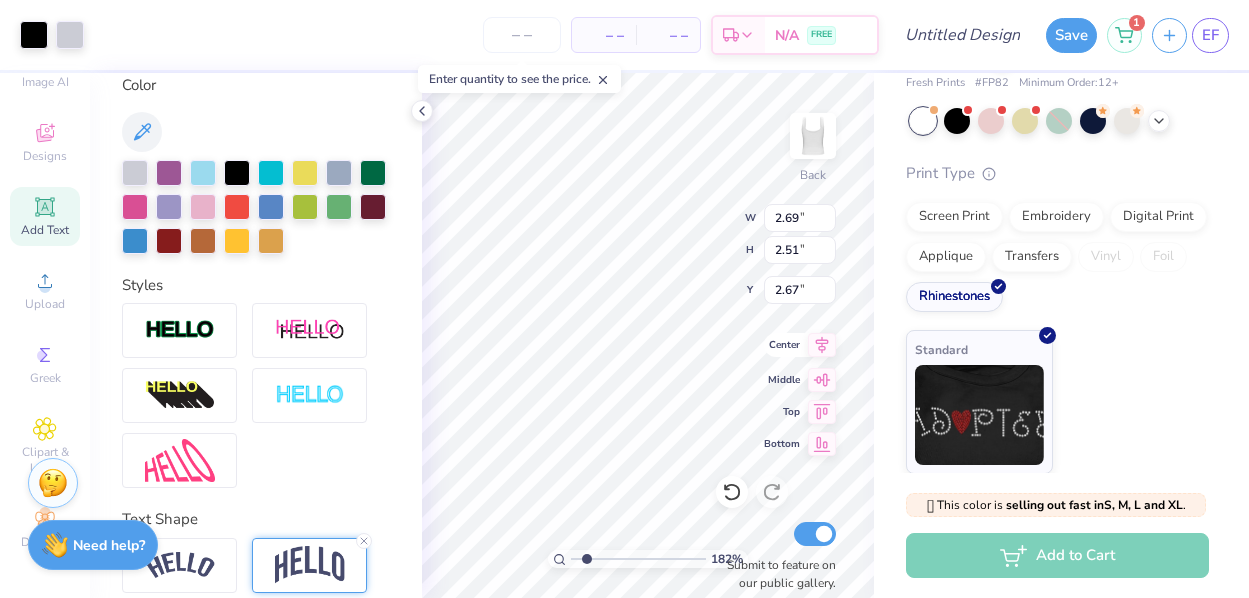 type on "0.48" 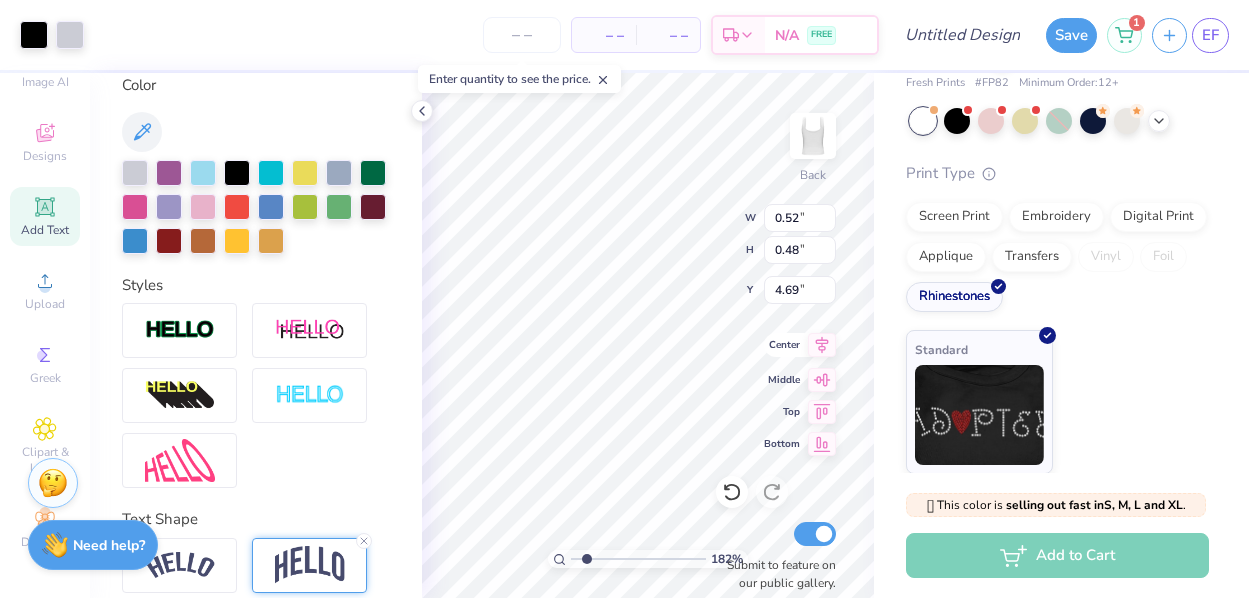 type on "0.26" 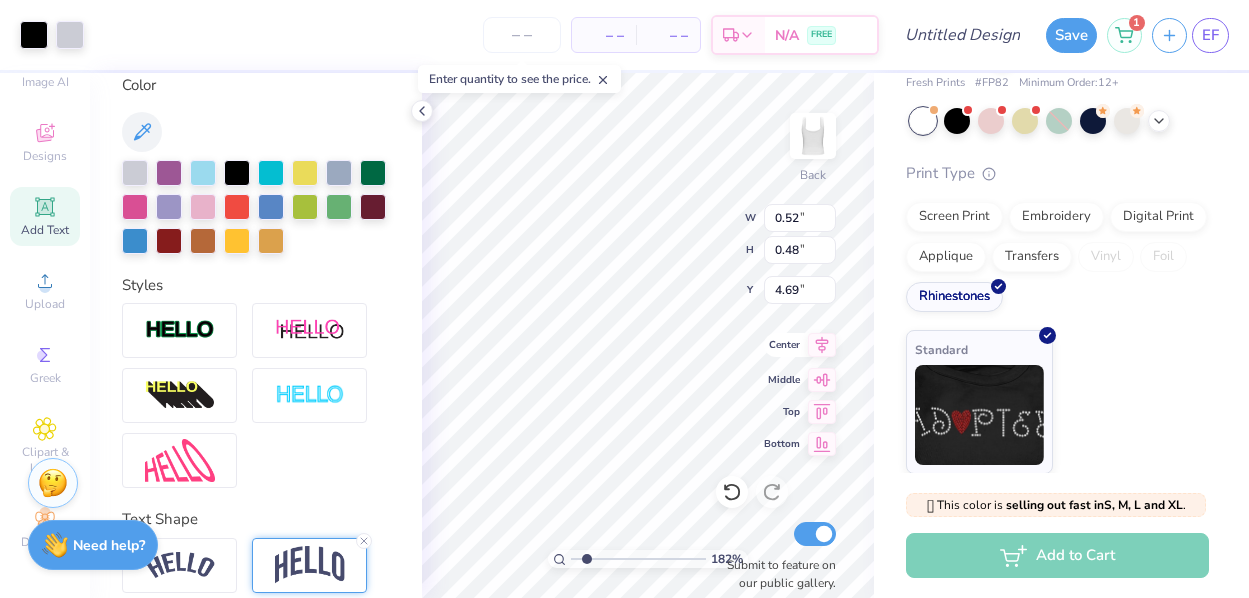 type on "0.24" 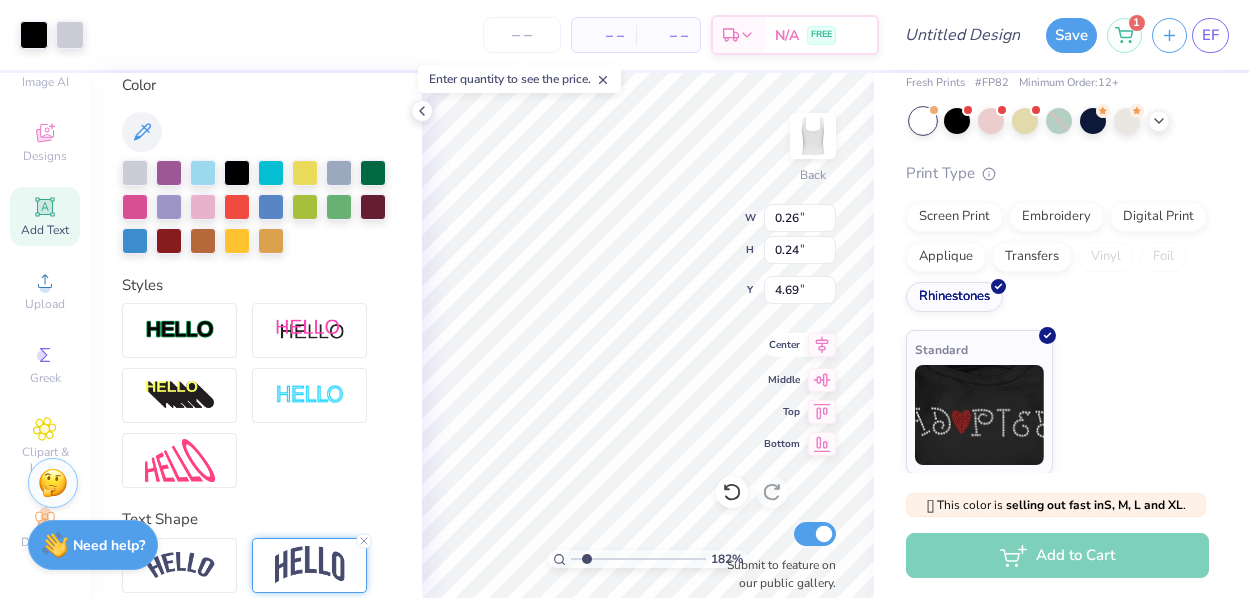 type on "2.88" 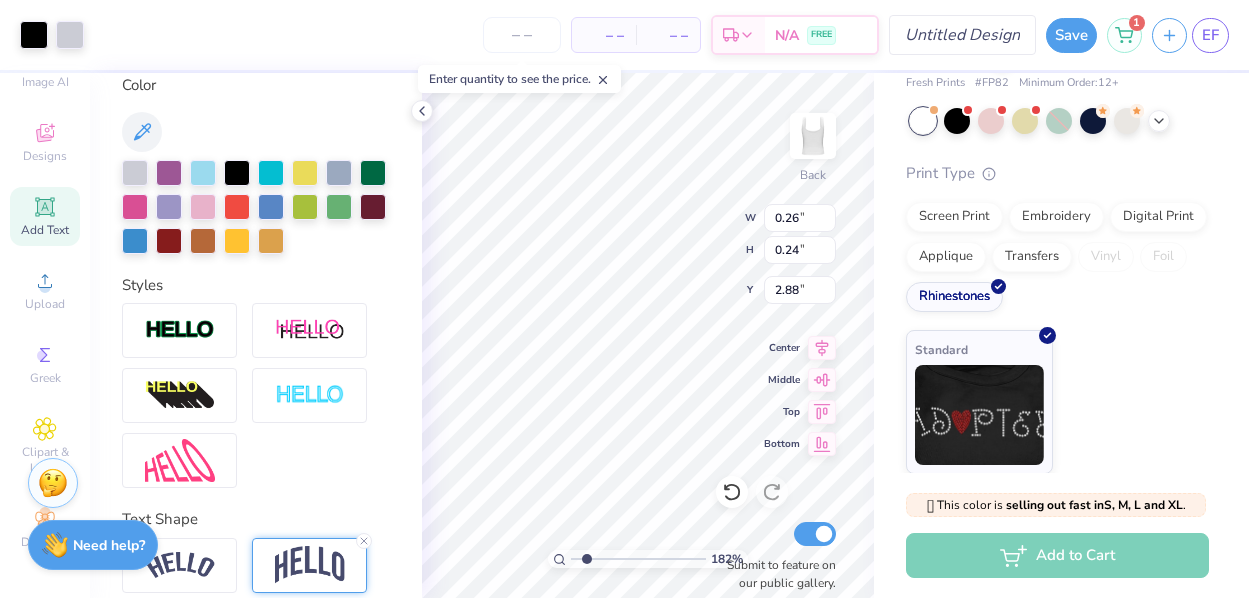 type on "0.25" 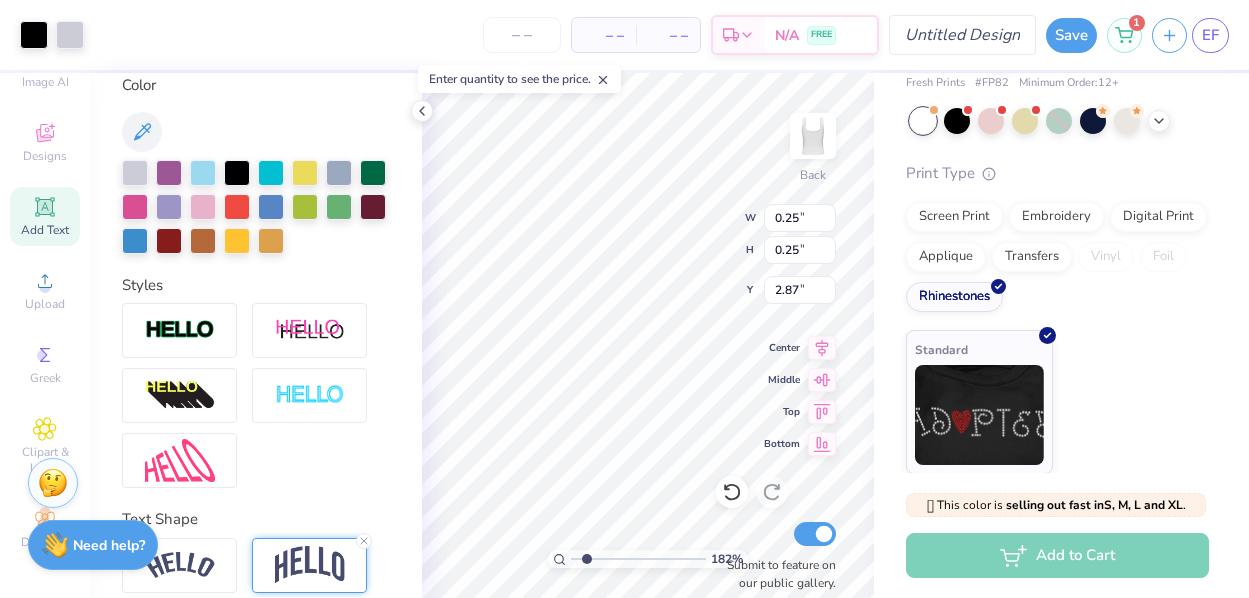 type on "2.88" 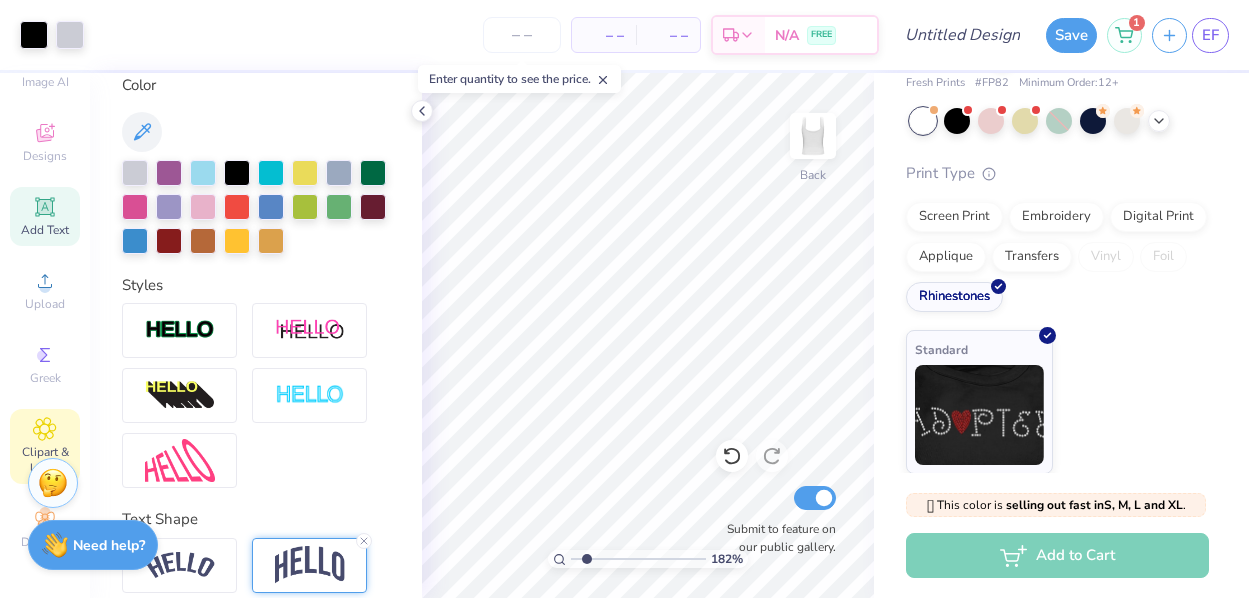click 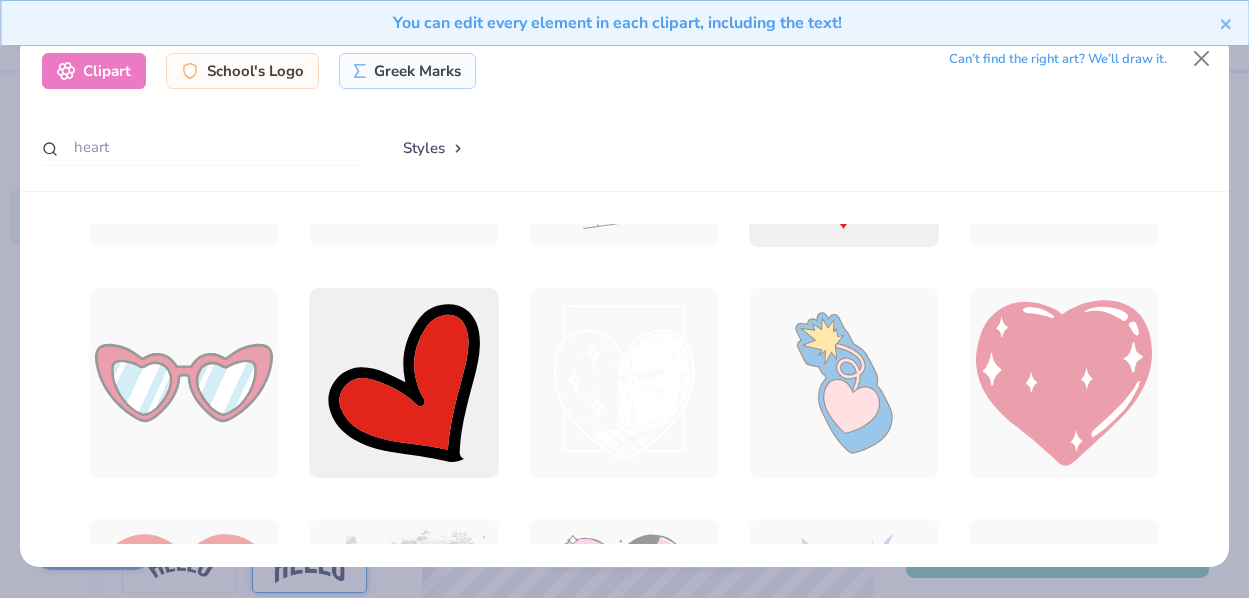 scroll, scrollTop: 1569, scrollLeft: 0, axis: vertical 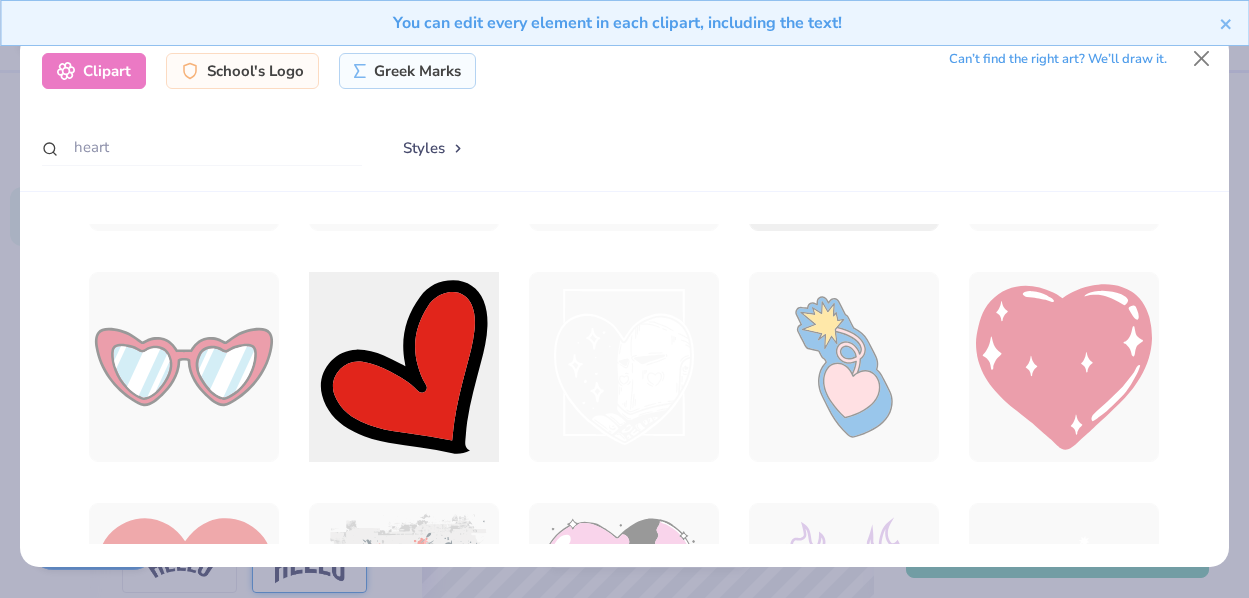 click at bounding box center [404, 367] 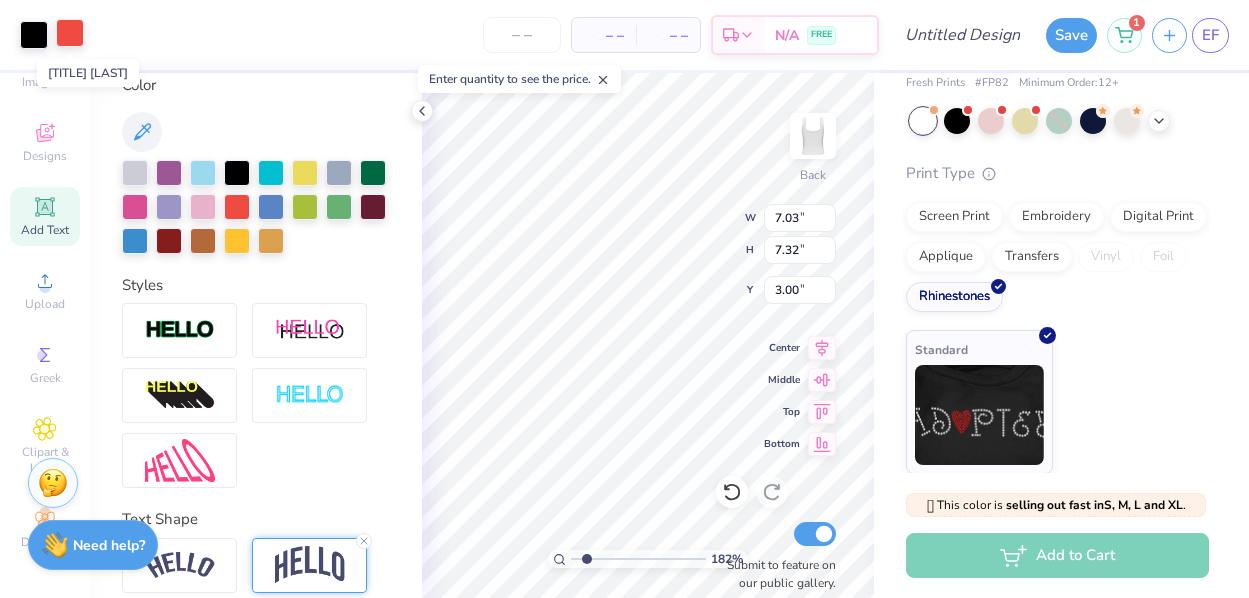 click at bounding box center [70, 33] 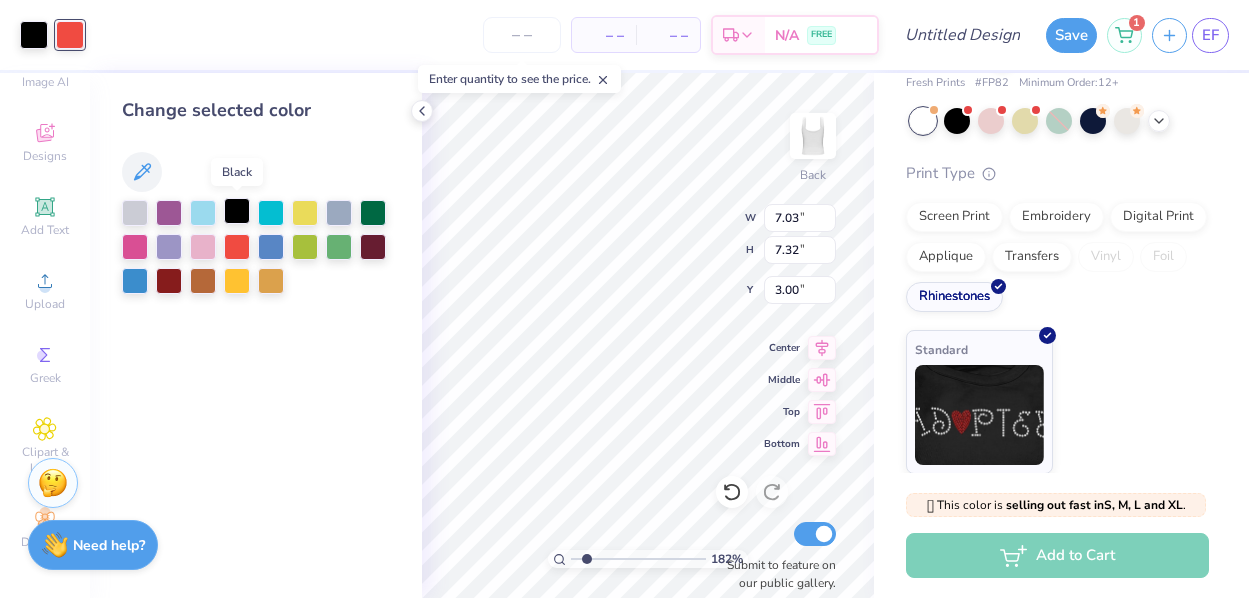 click at bounding box center (237, 211) 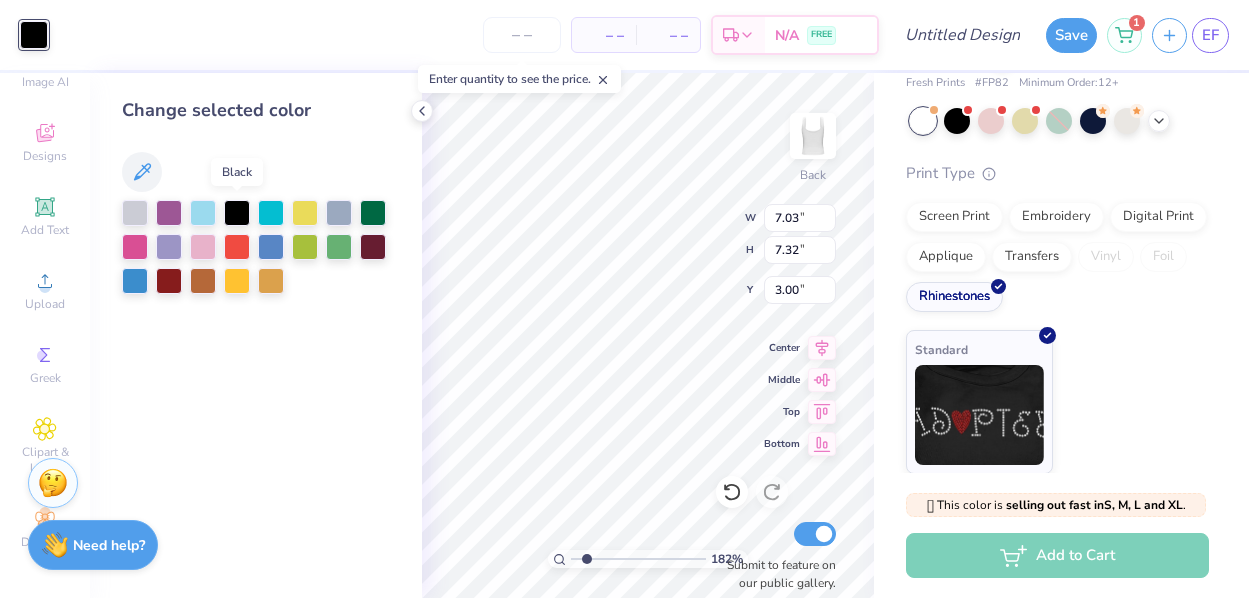 click at bounding box center [34, 35] 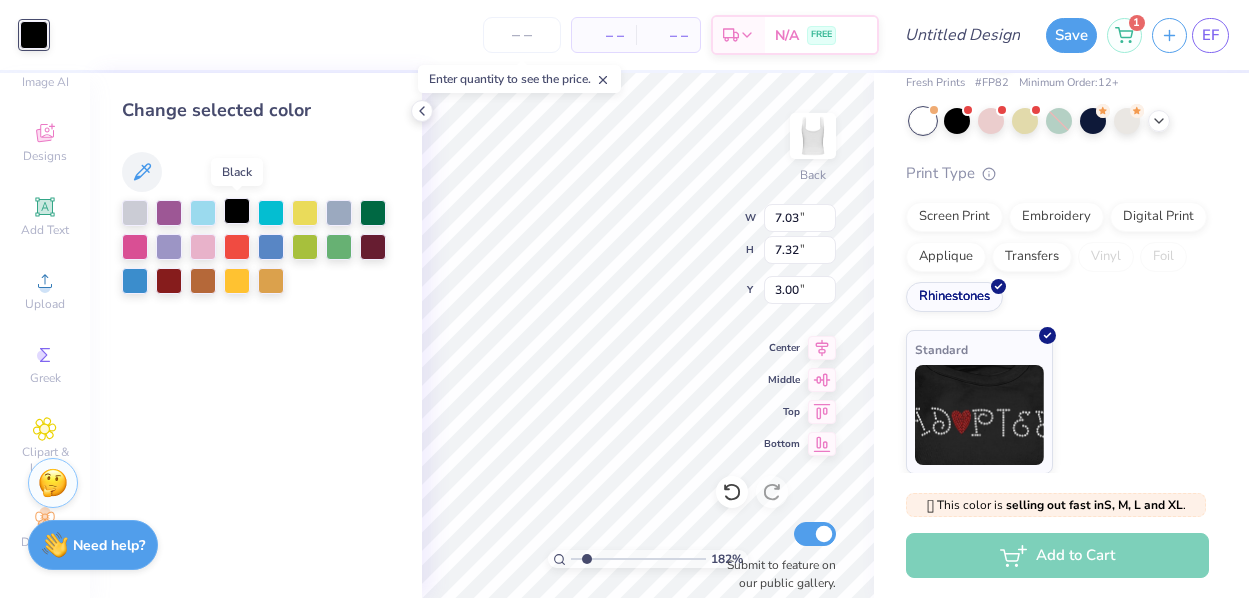 click at bounding box center [237, 211] 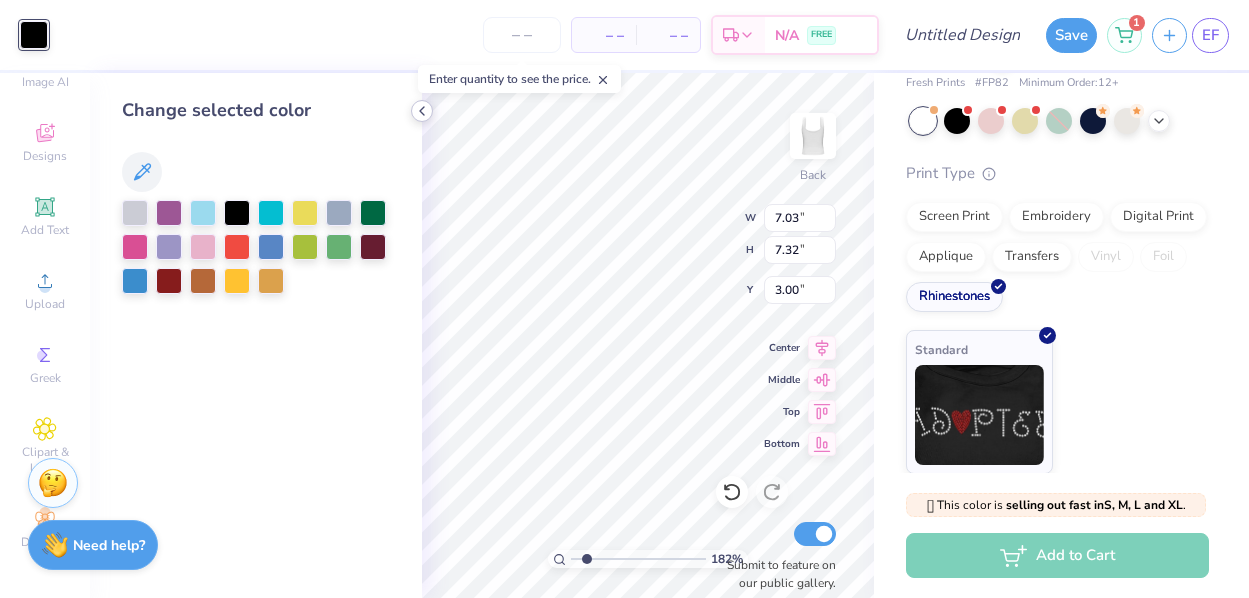 click 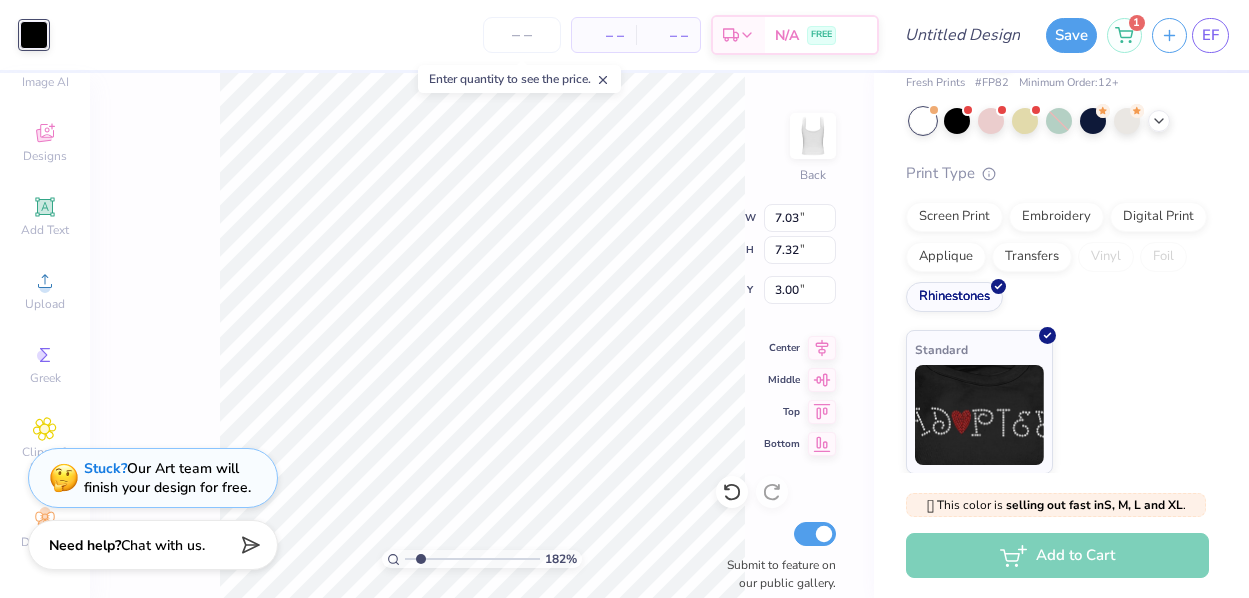 type on "3.83" 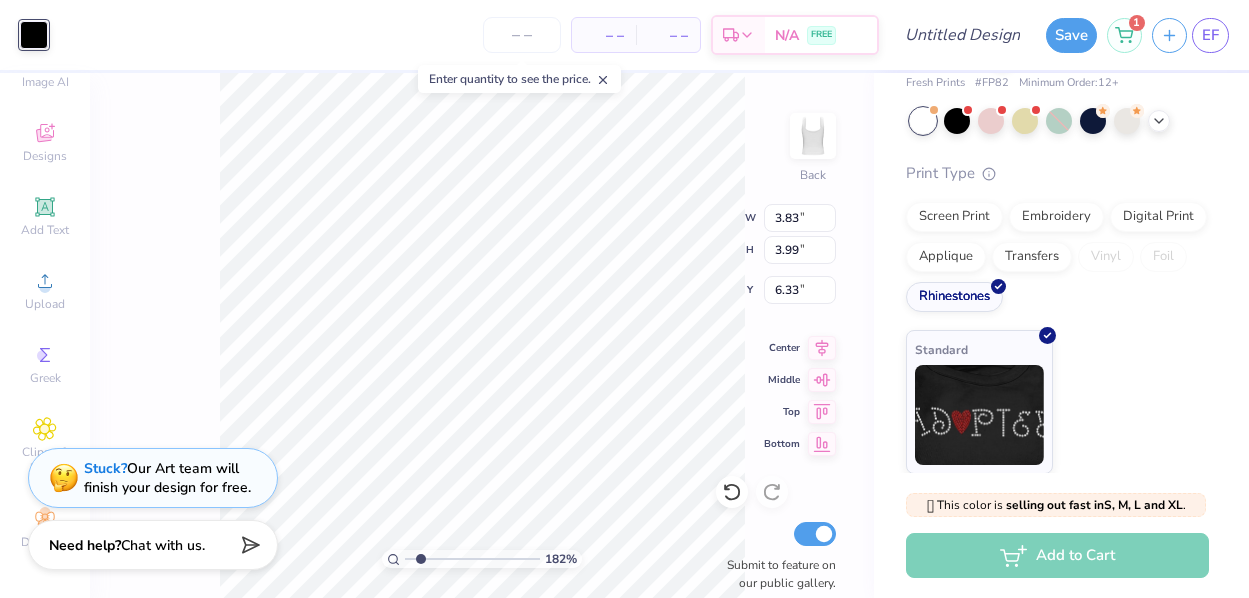 type on "3.45" 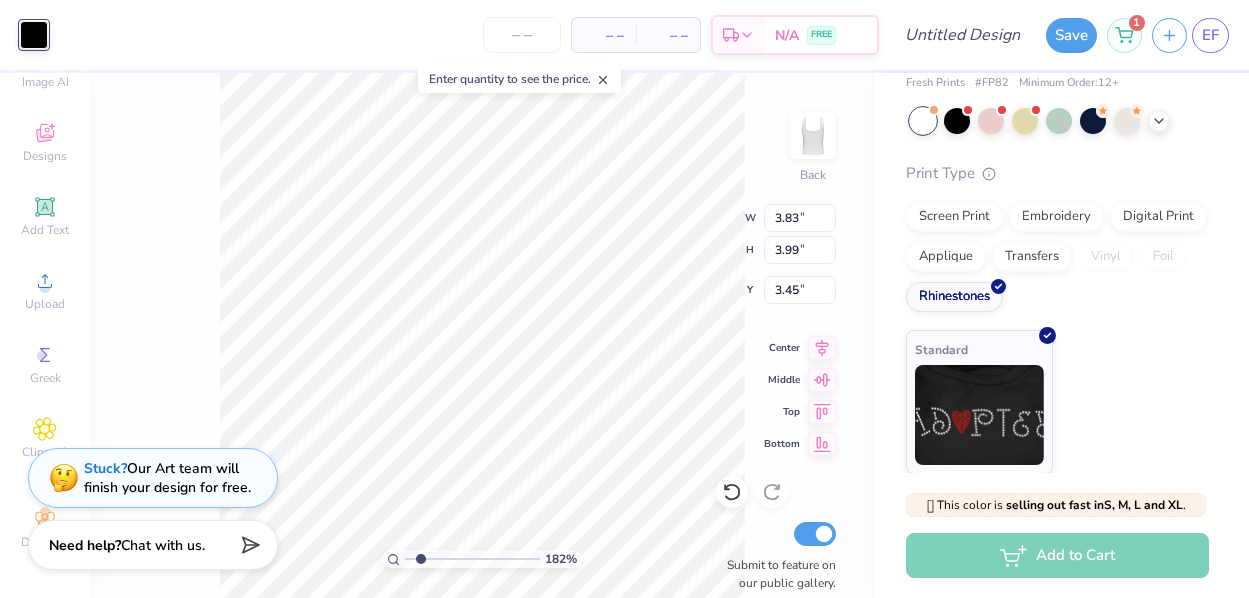 type on "0.23" 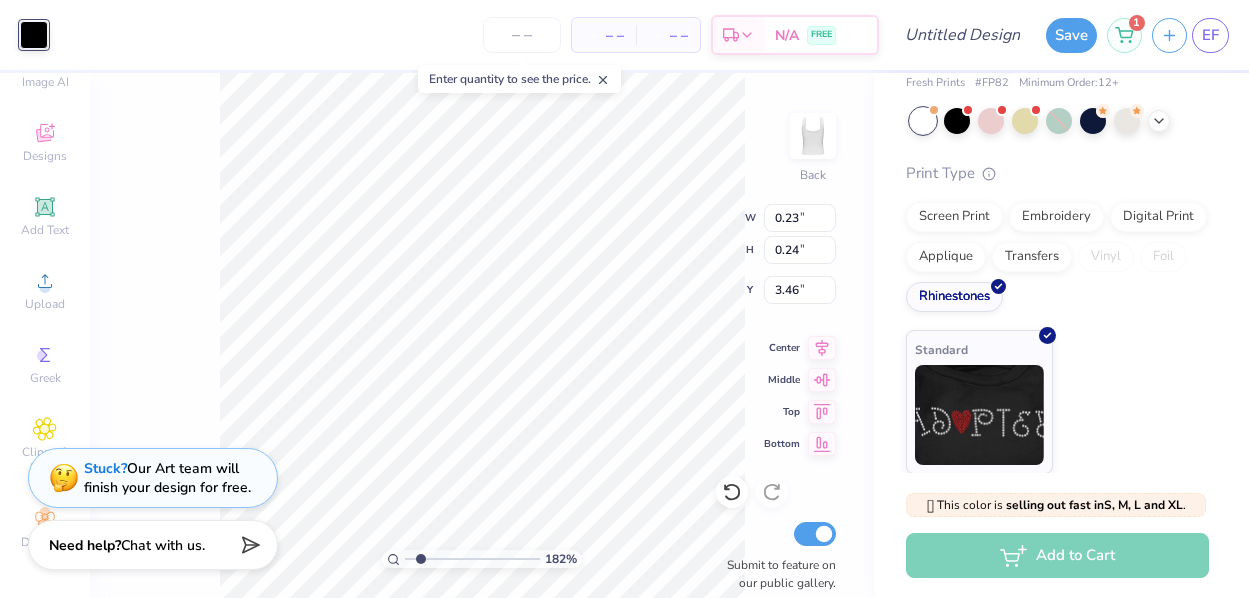 type on "3.33" 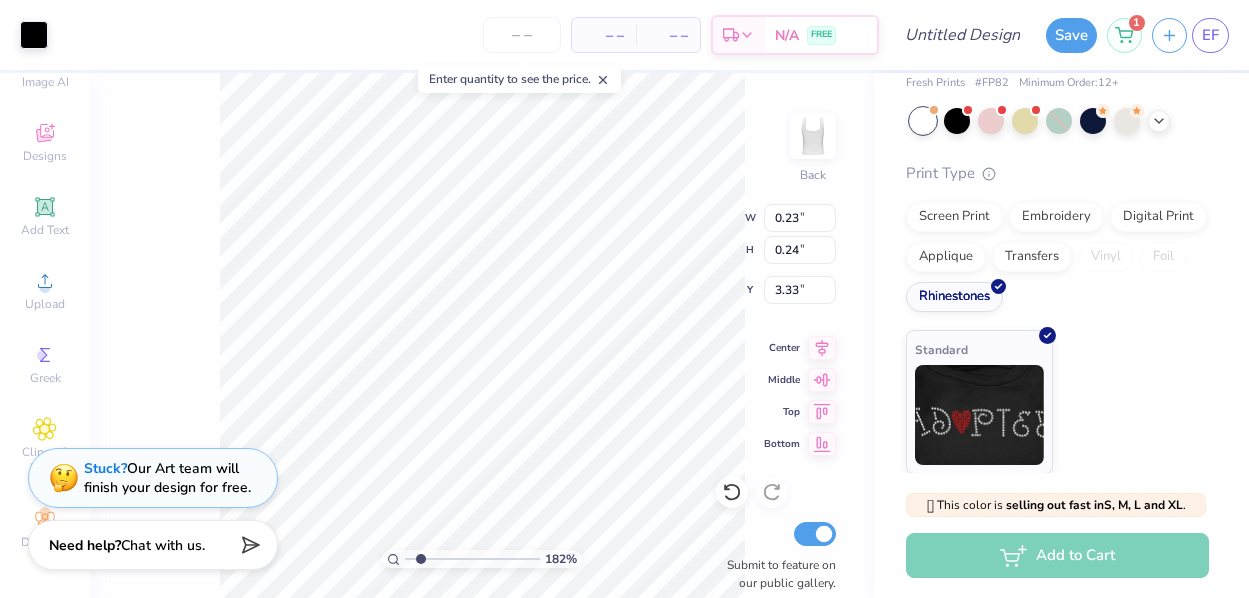 type on "0.15" 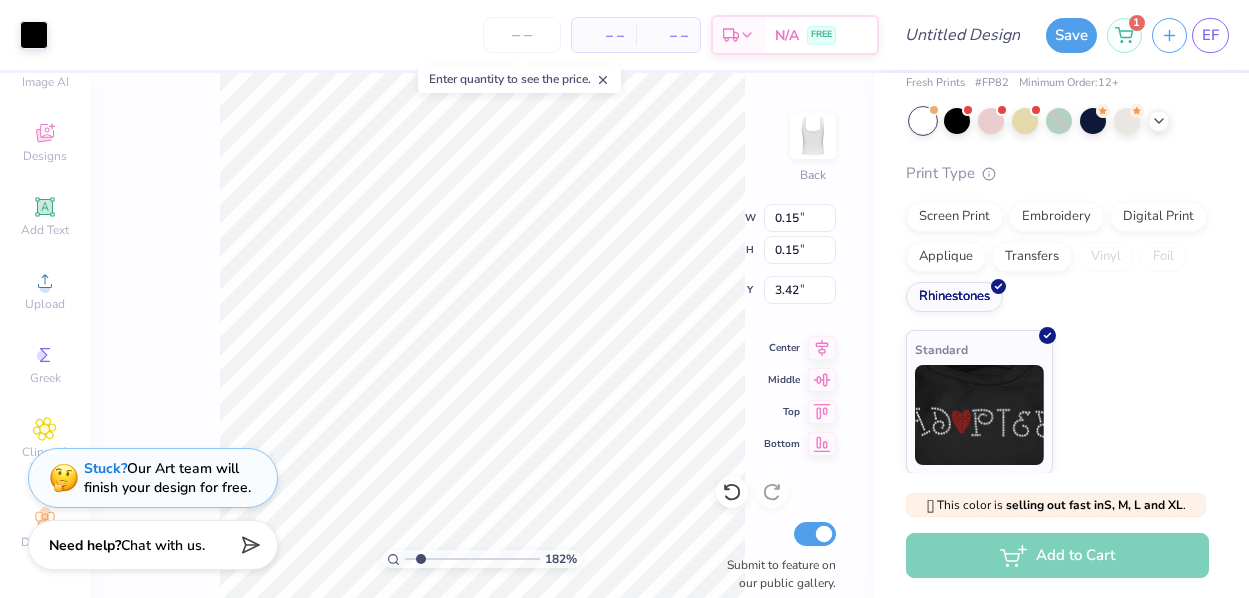 type on "0.17" 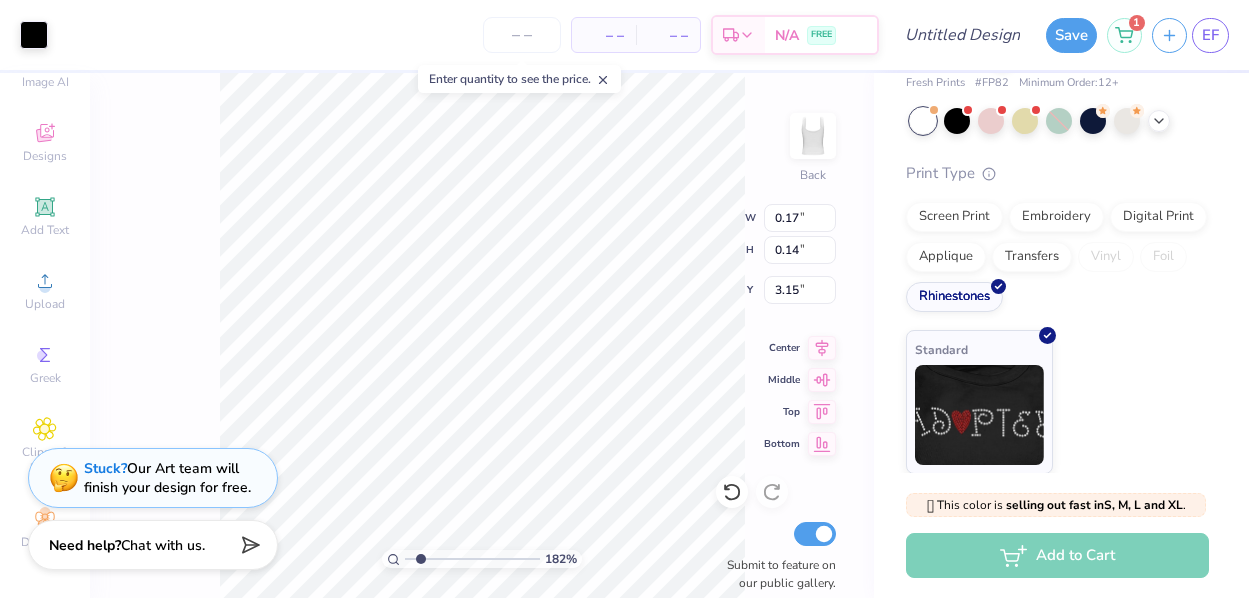 type on "0.24" 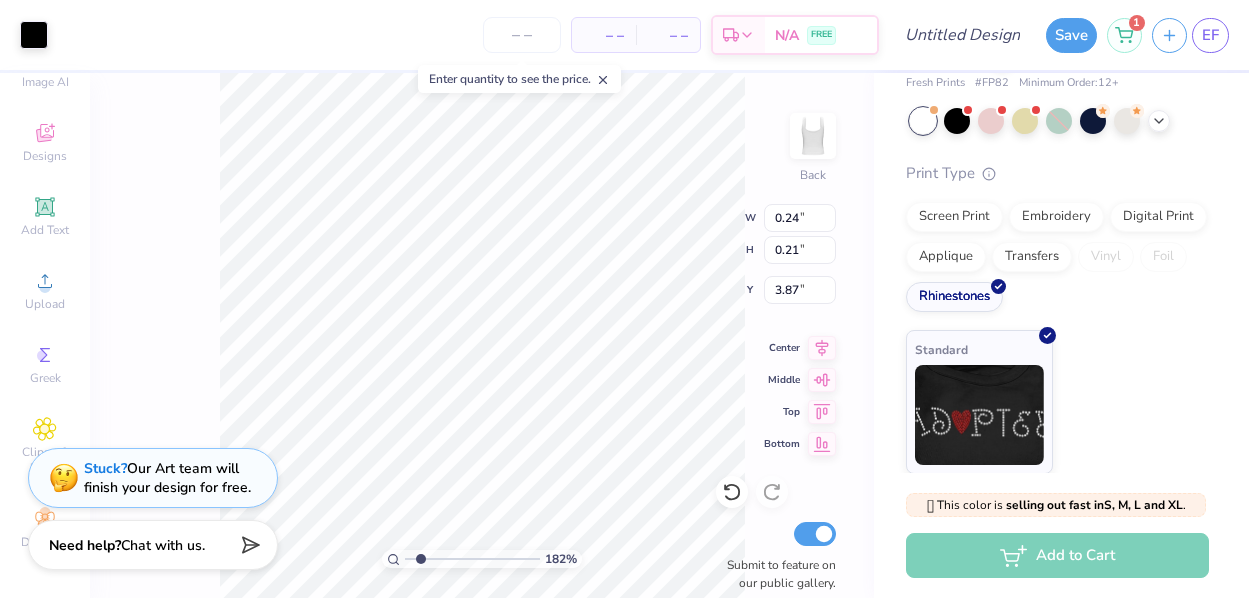 type on "3.45" 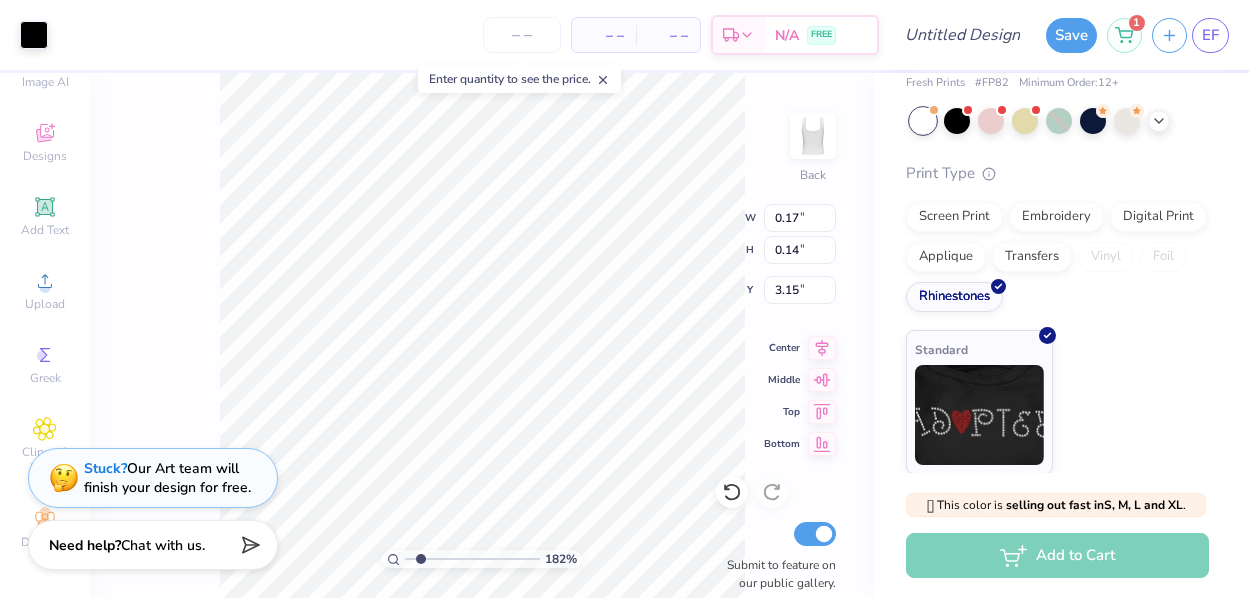 type on "3.06" 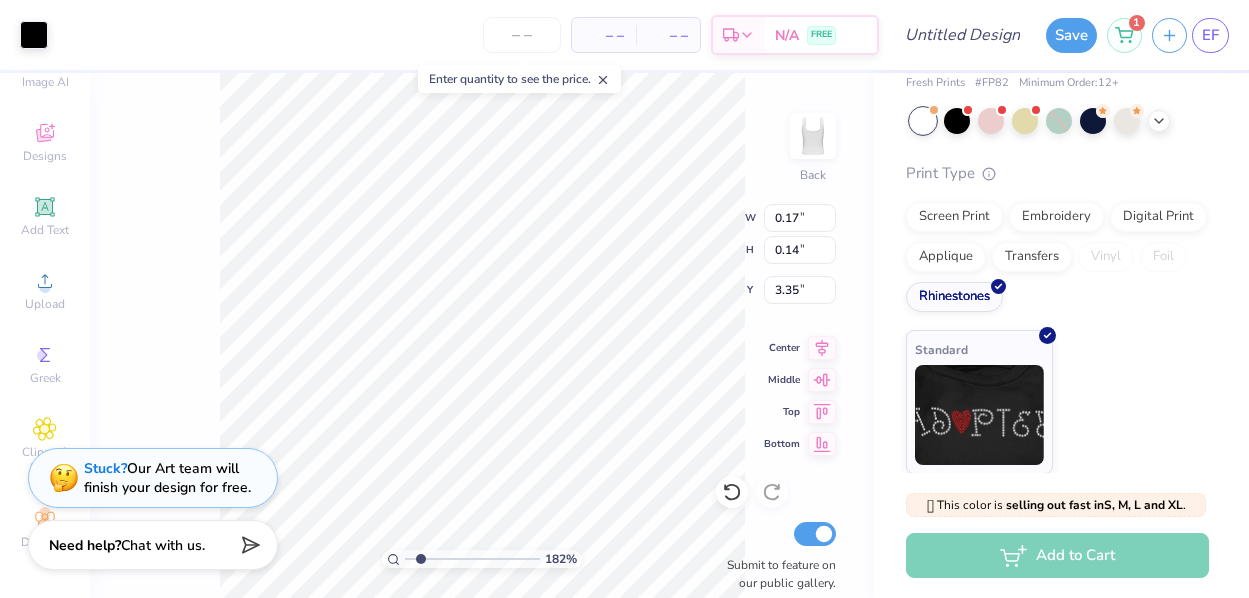 type on "0.15" 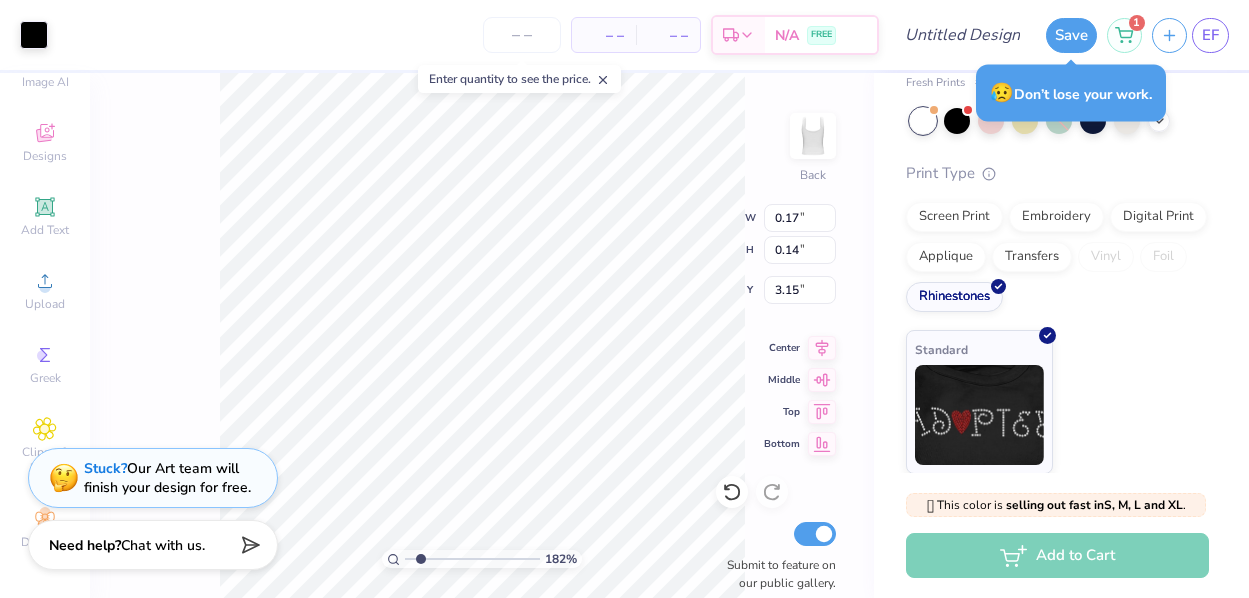 type on "0.14" 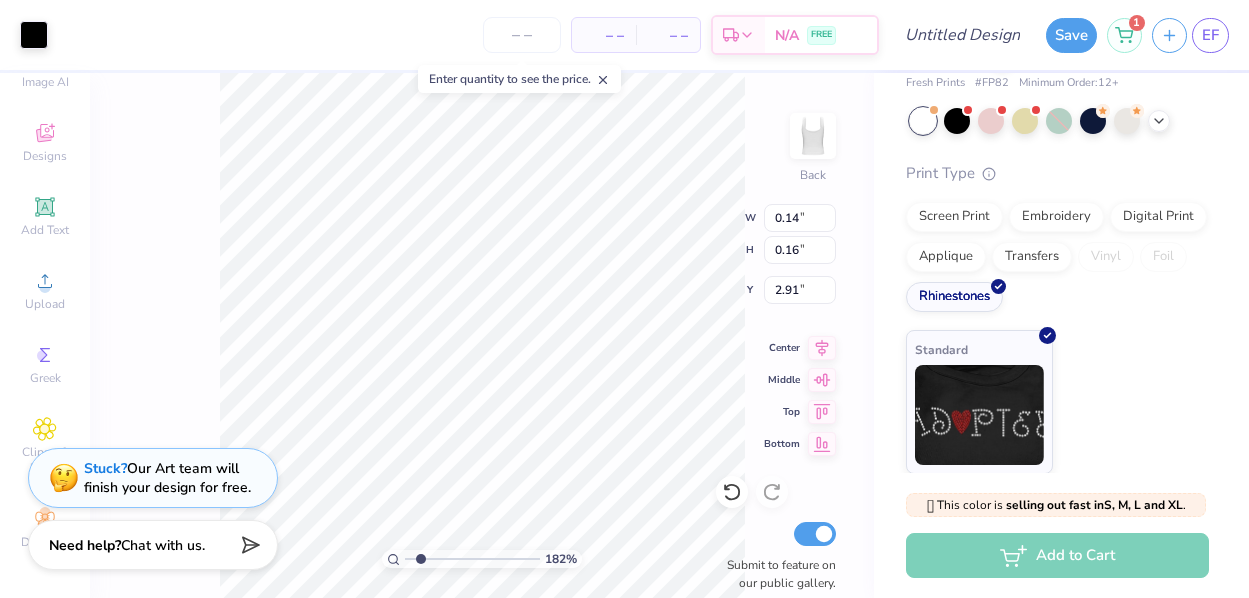 type on "0.15" 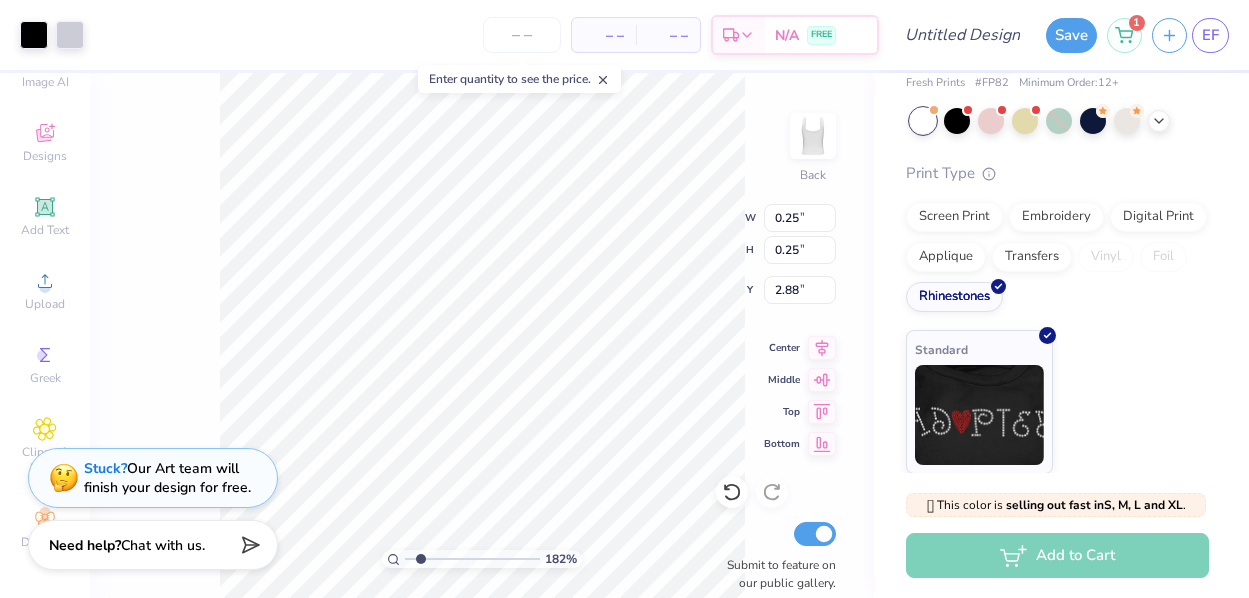 type on "3.66" 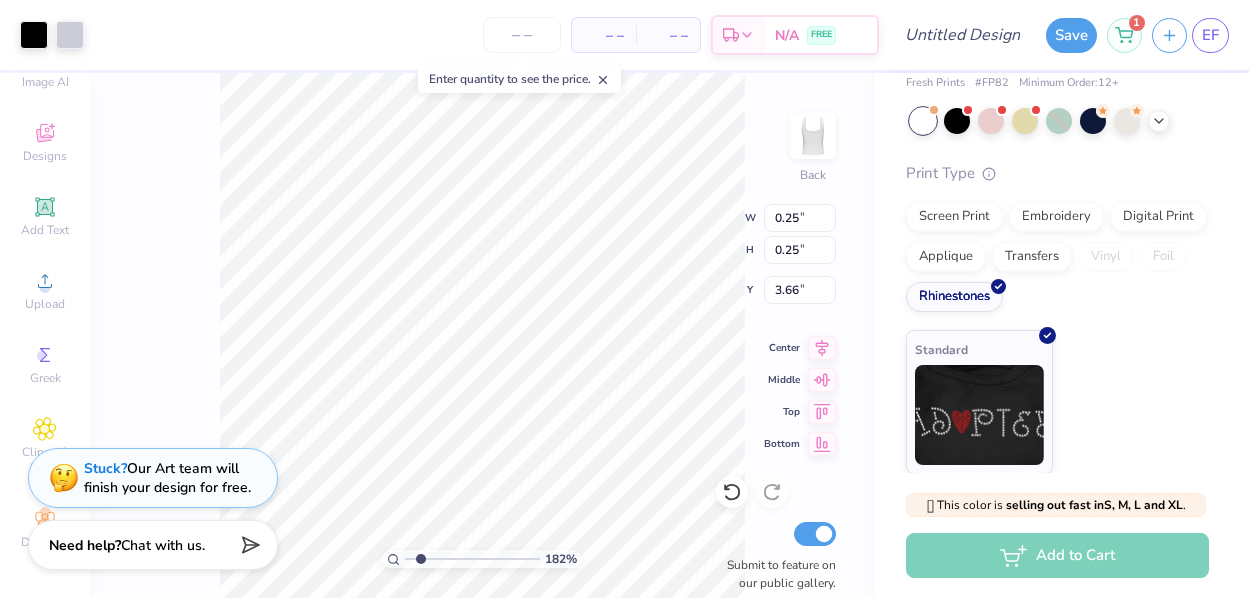 type on "0.24" 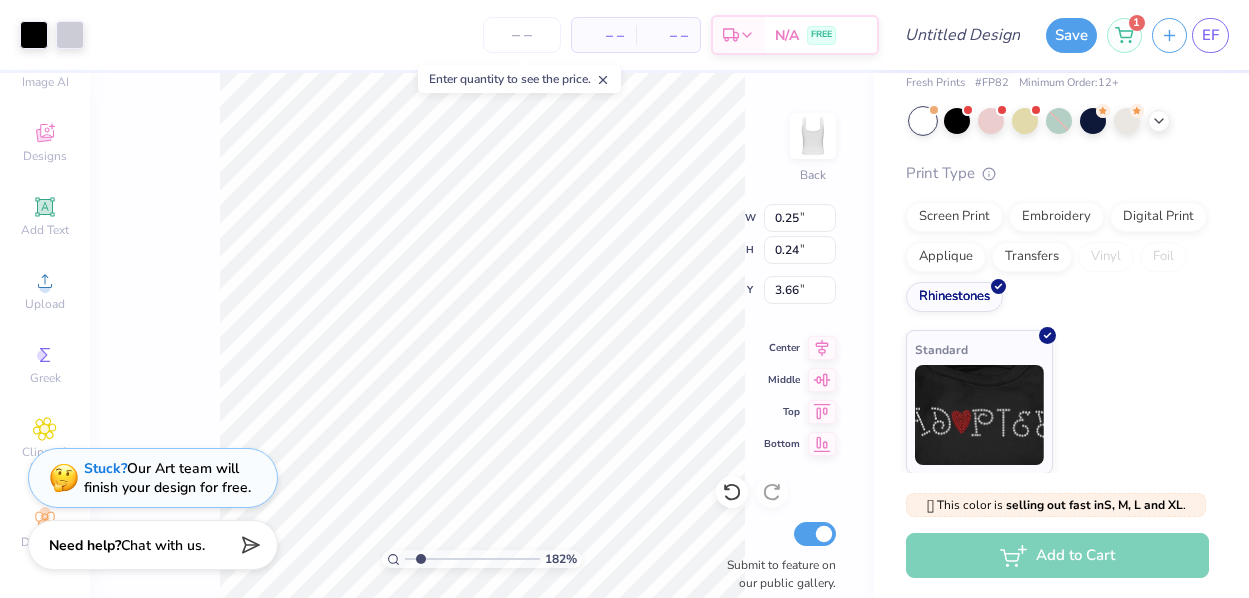 type on "0.20" 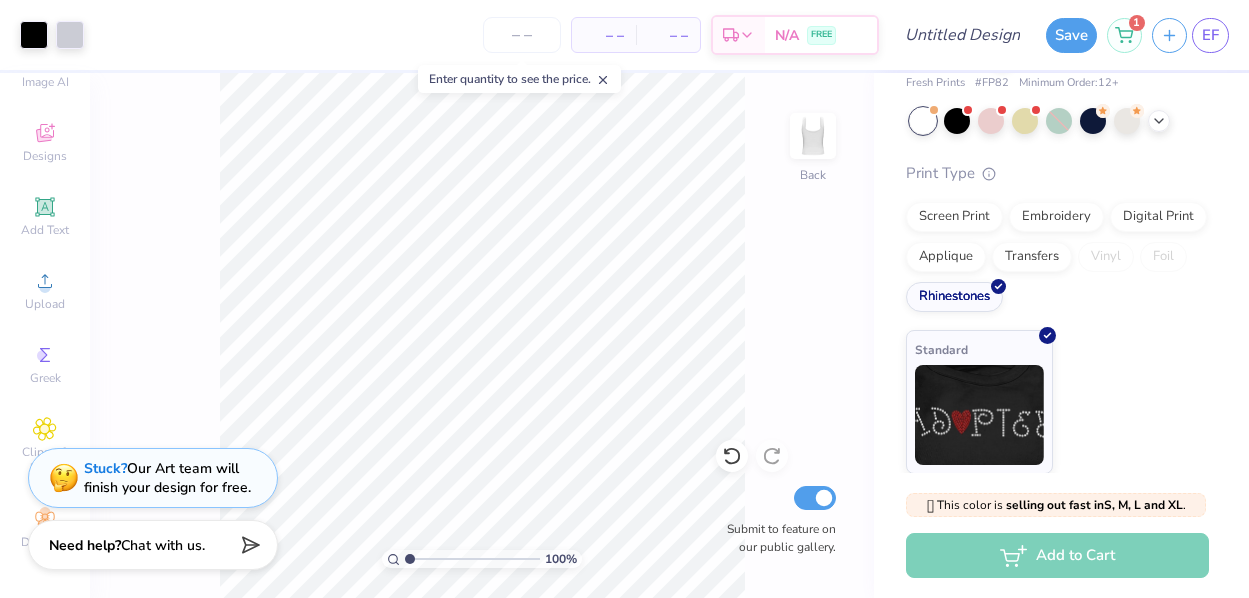 drag, startPoint x: 421, startPoint y: 558, endPoint x: 387, endPoint y: 556, distance: 34.058773 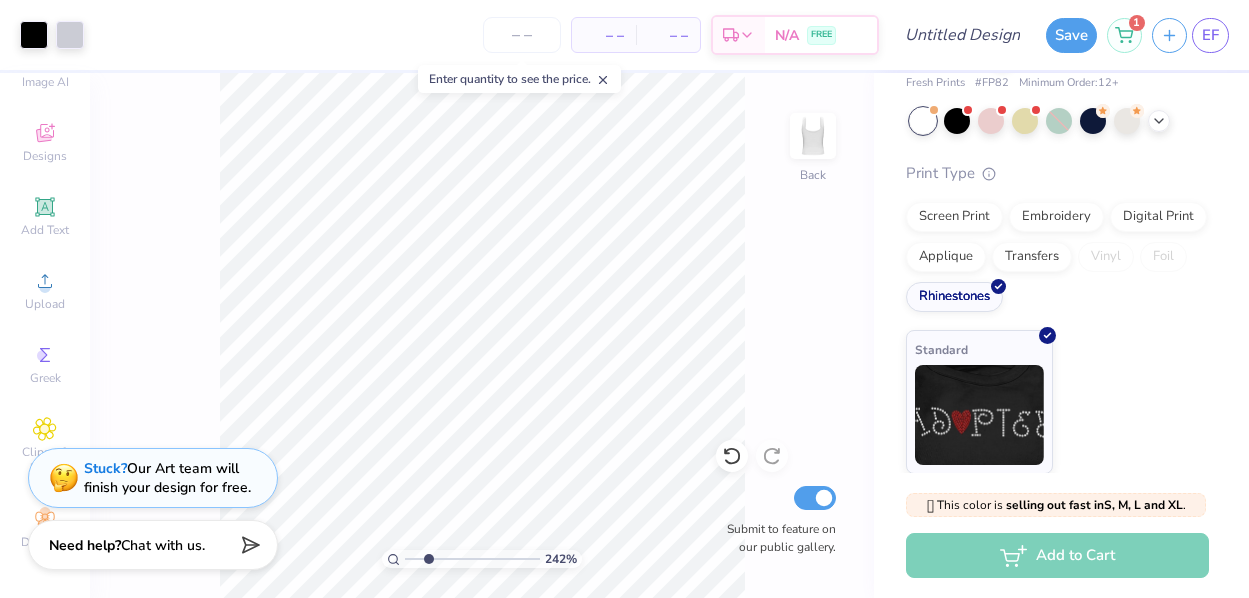 type on "2.34" 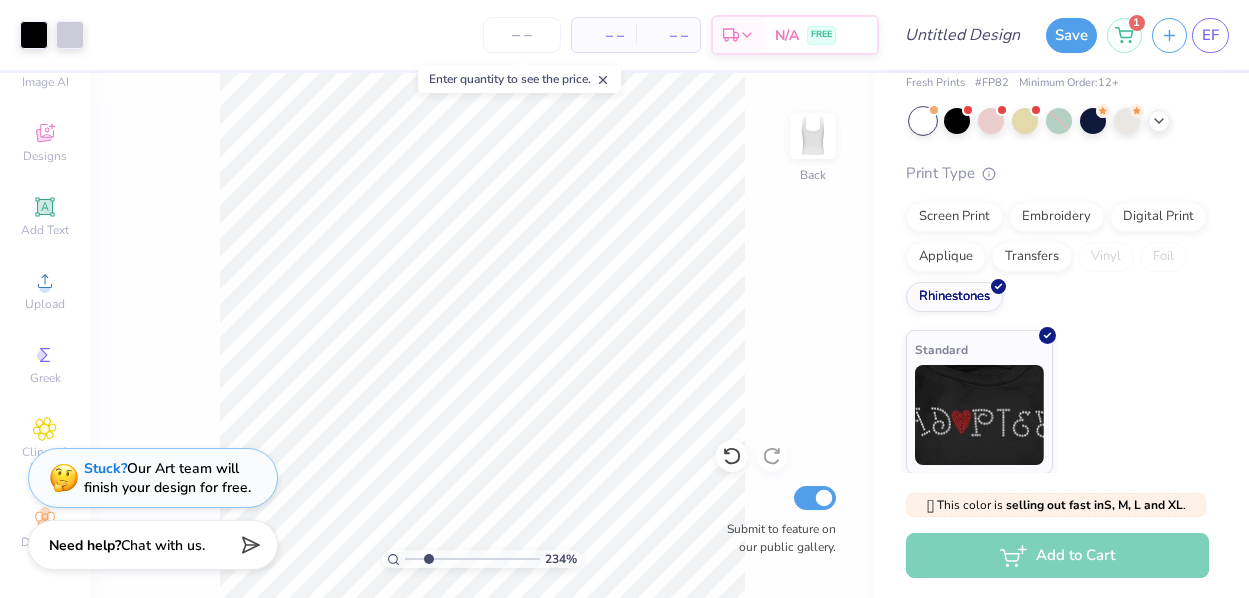 drag, startPoint x: 410, startPoint y: 560, endPoint x: 428, endPoint y: 561, distance: 18.027756 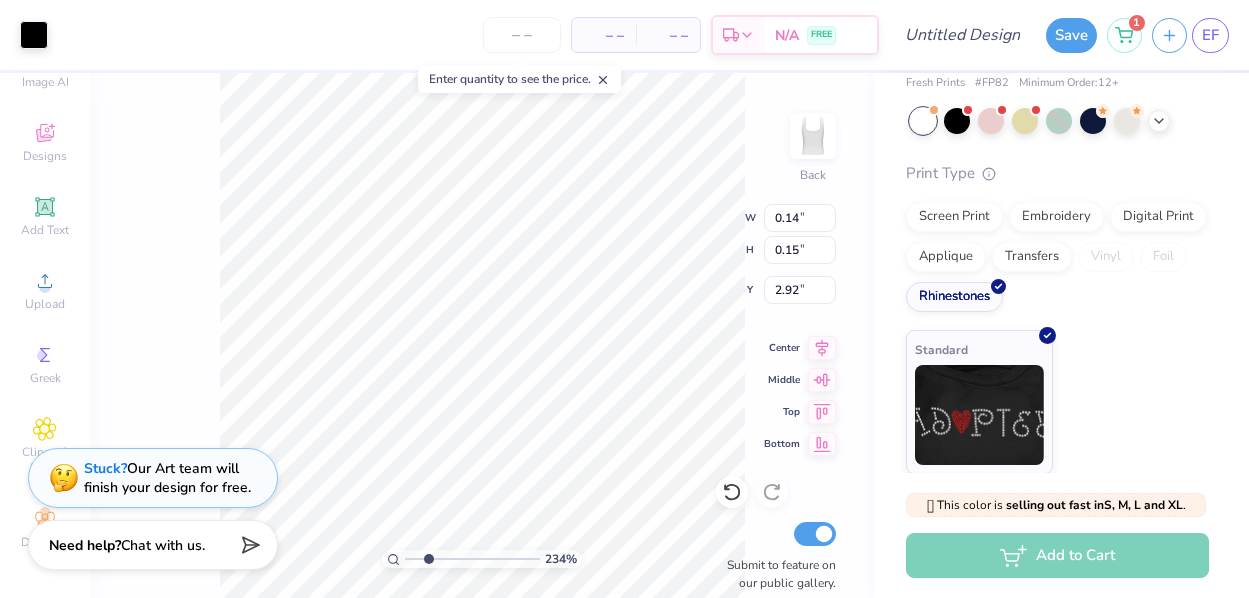 type on "0.26" 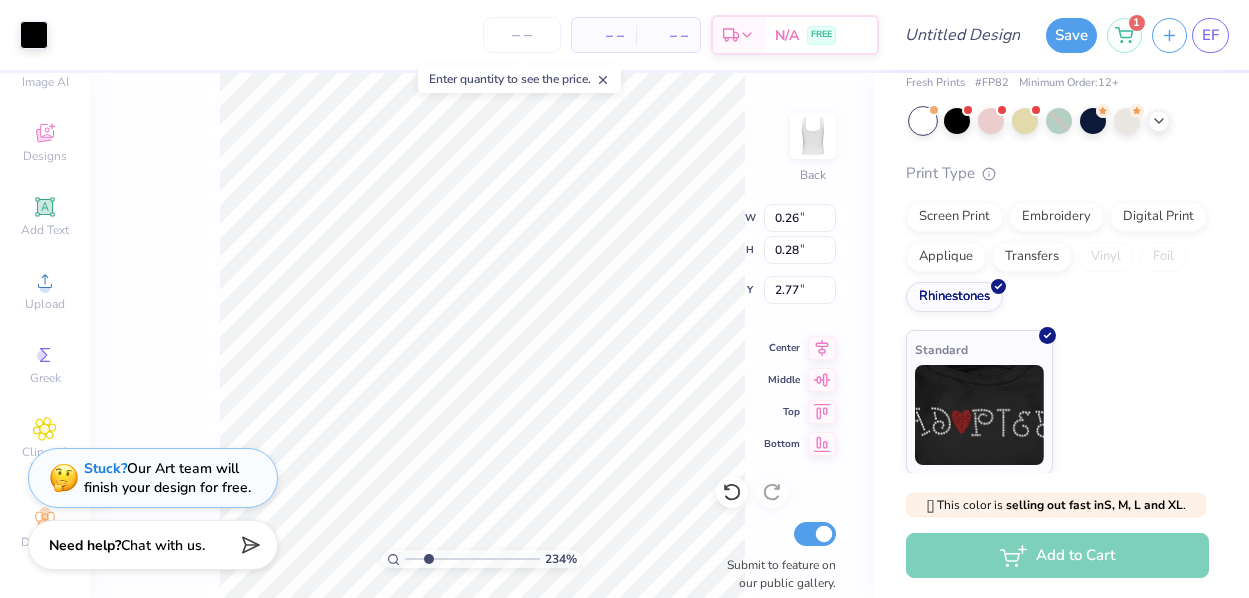 type on "0.31" 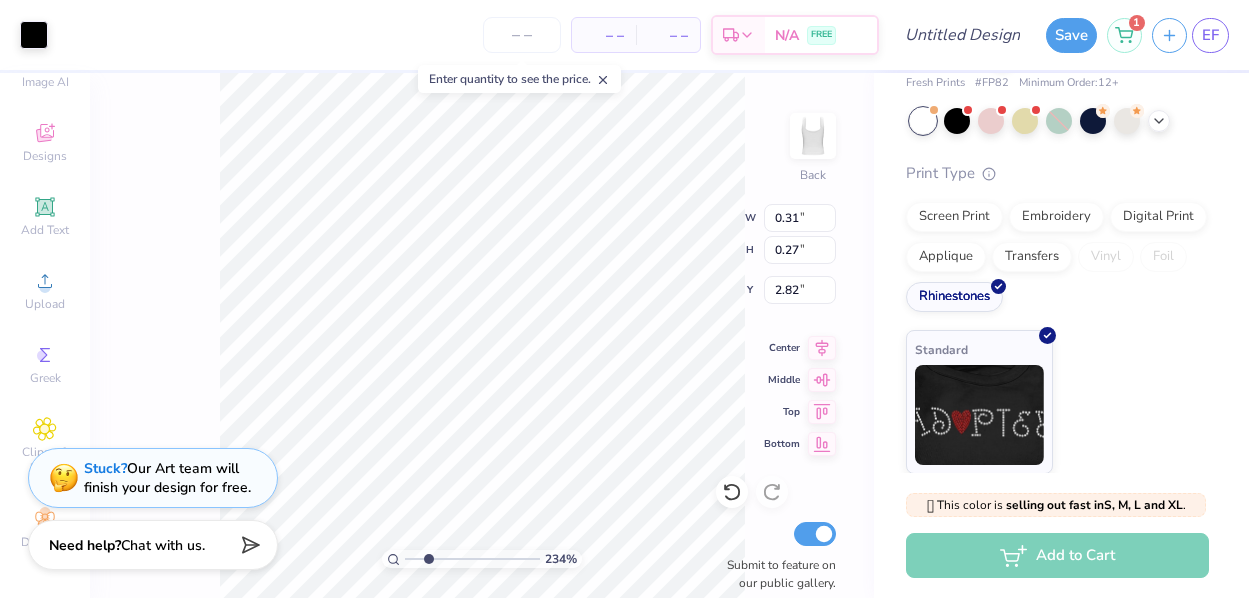 type on "2.86" 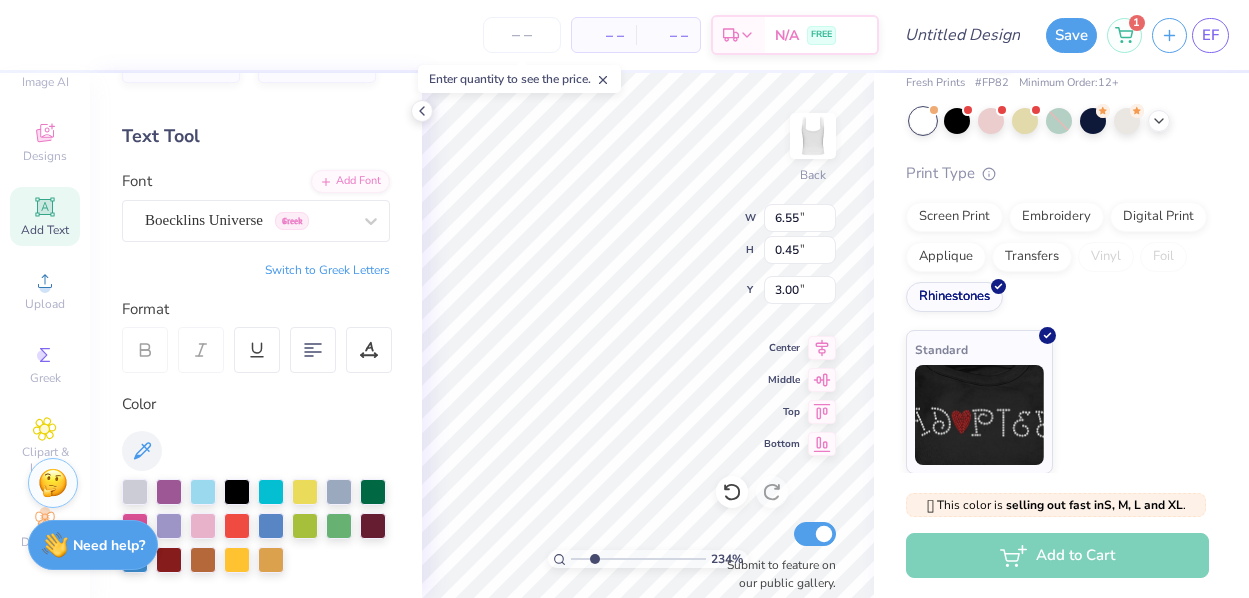 scroll, scrollTop: 117, scrollLeft: 0, axis: vertical 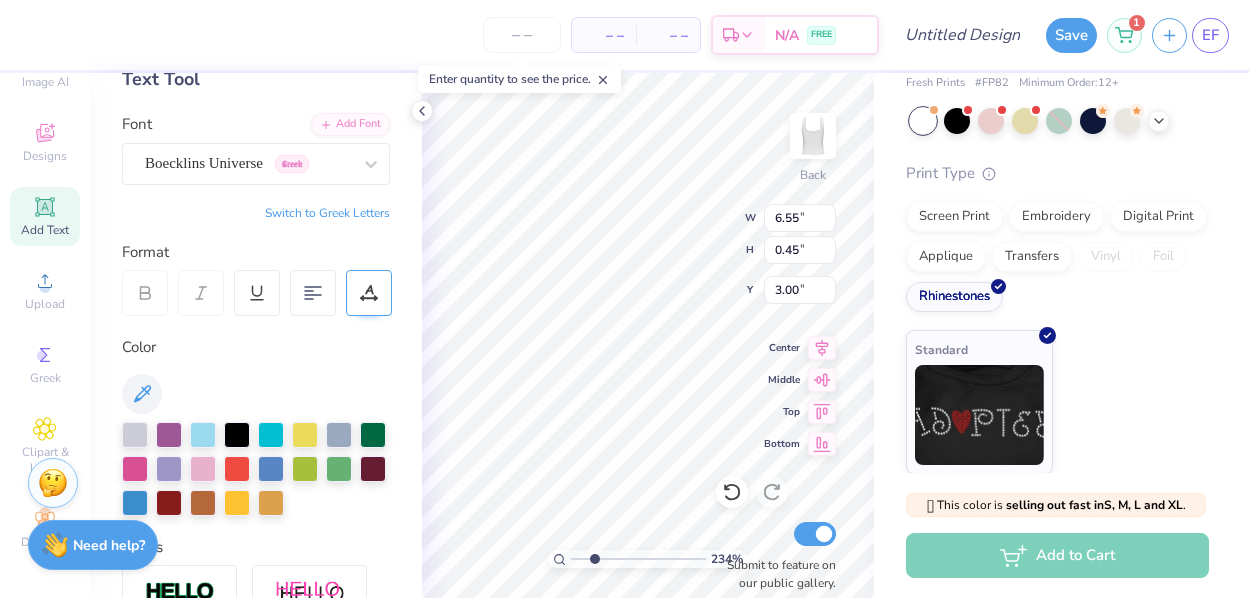 click 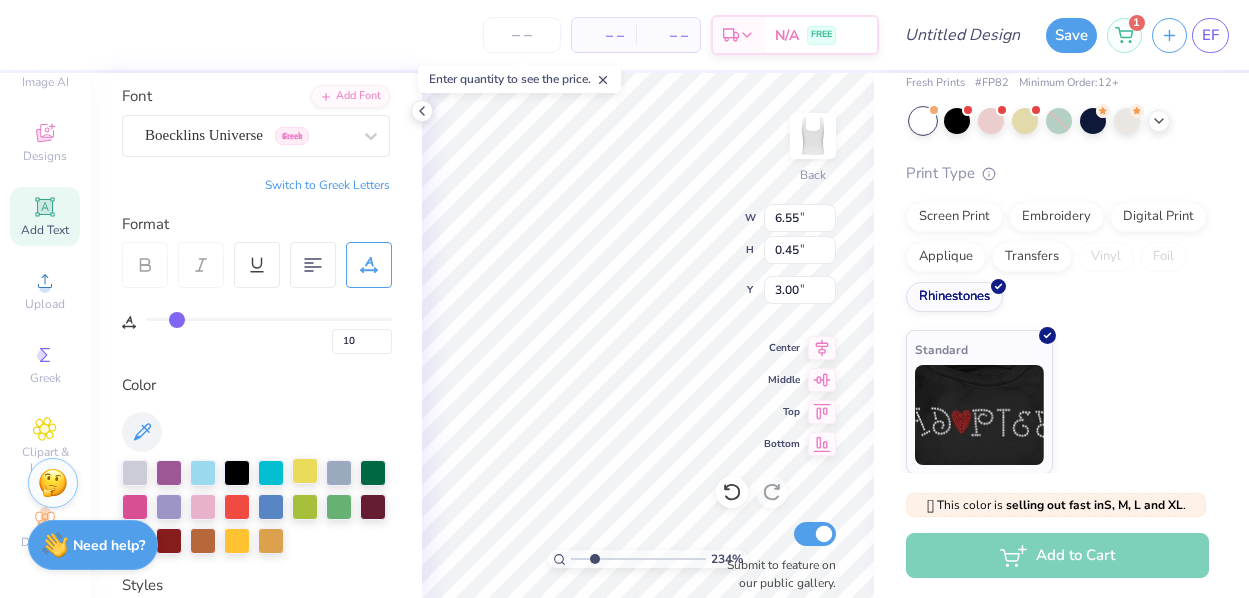 scroll, scrollTop: 146, scrollLeft: 0, axis: vertical 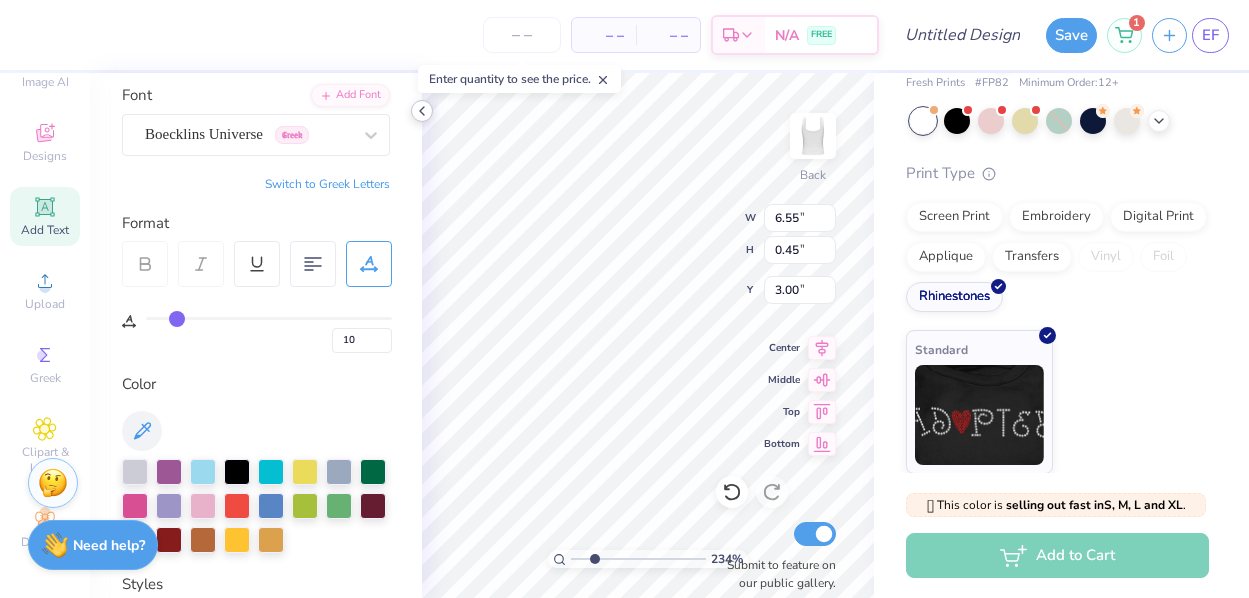 click 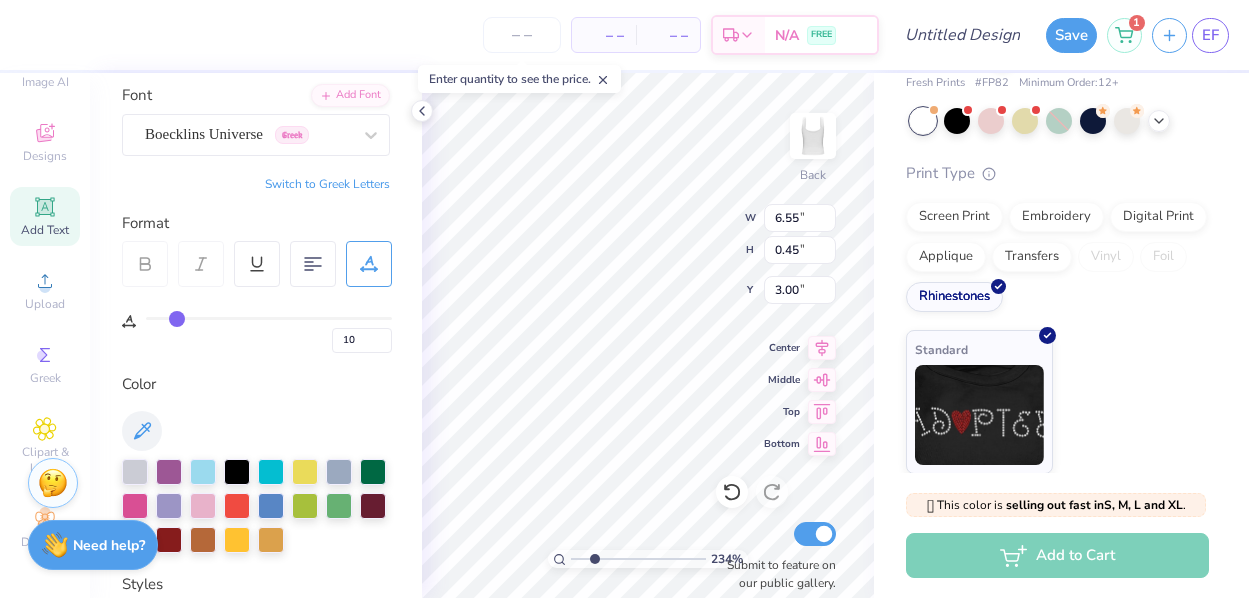 scroll, scrollTop: 0, scrollLeft: 8, axis: horizontal 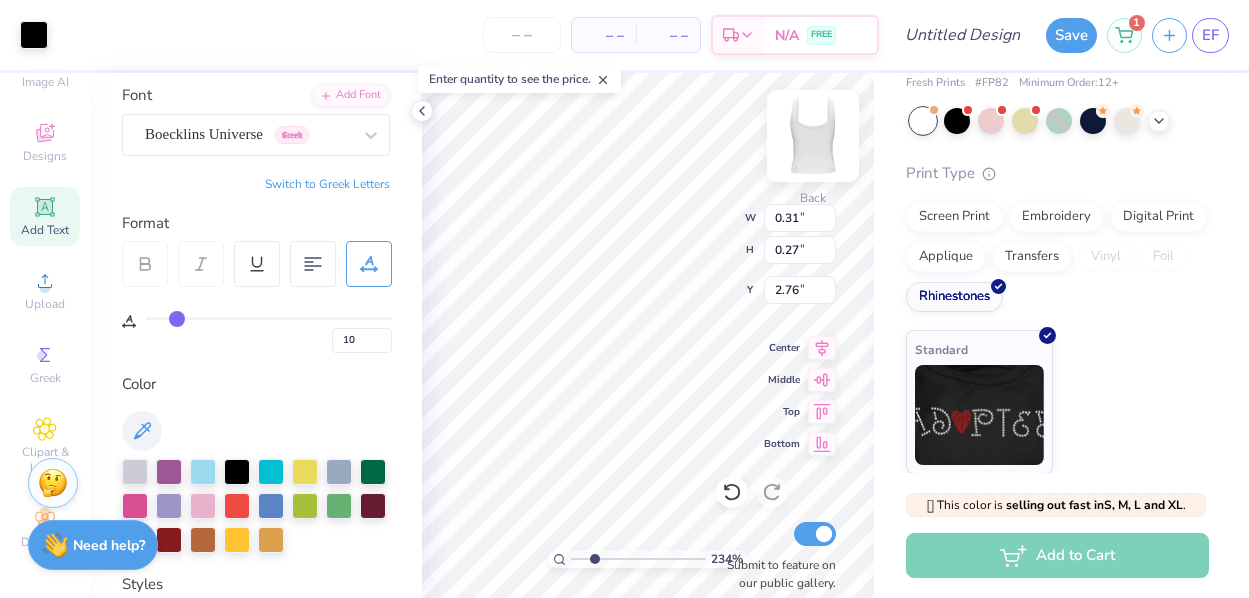 type on "2.73" 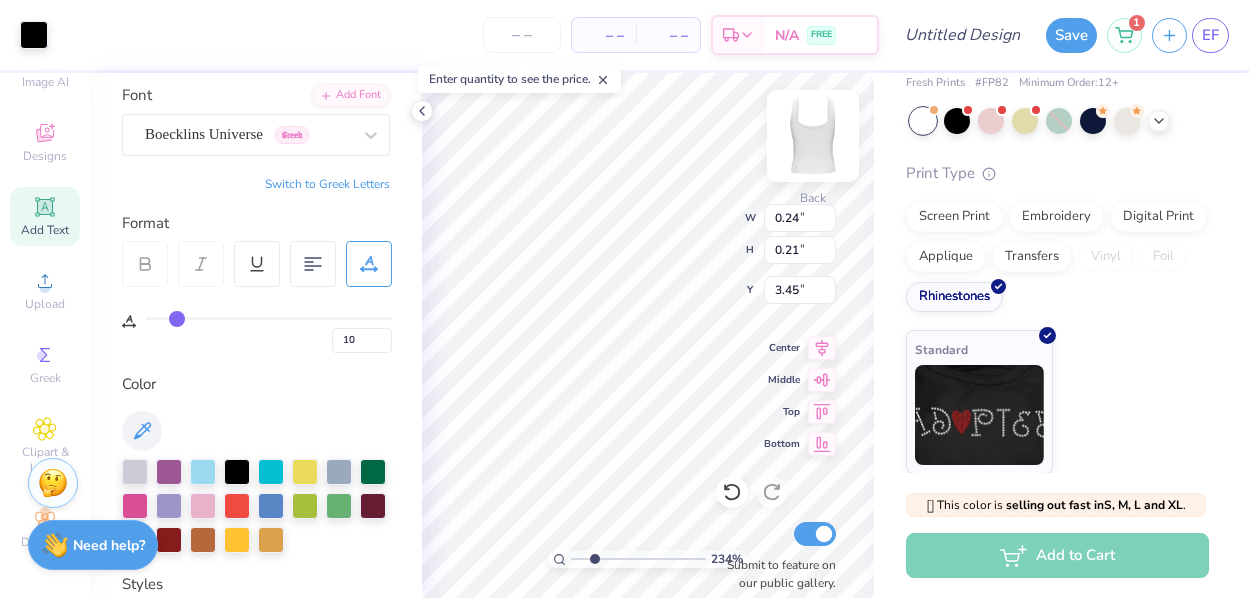 type on "0.17" 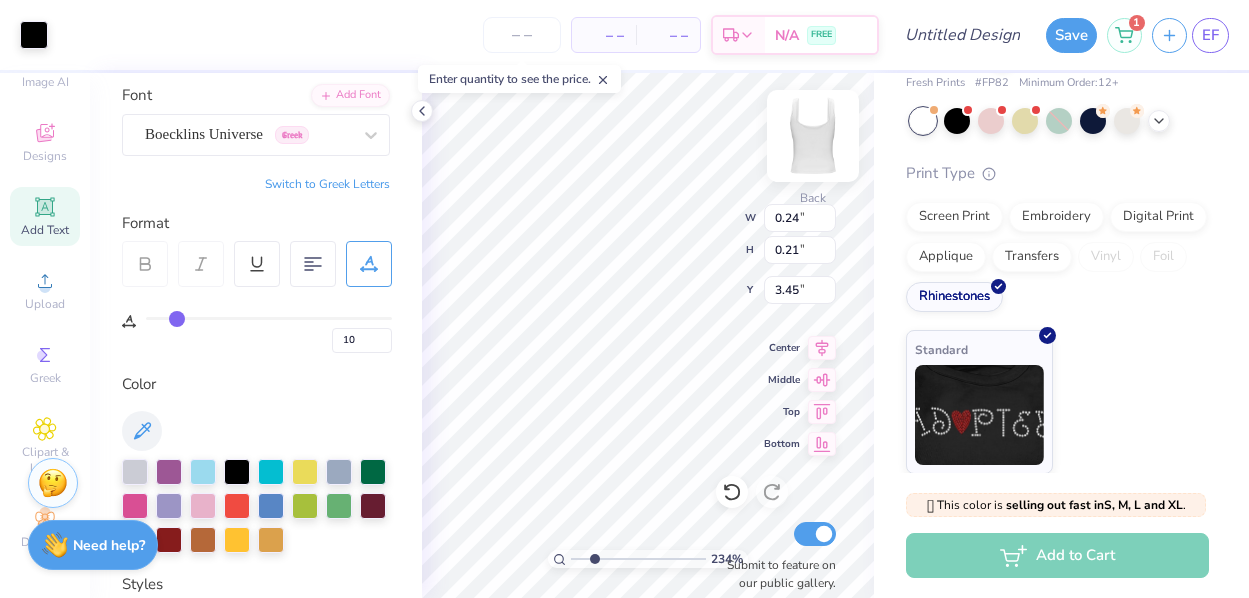 type on "0.14" 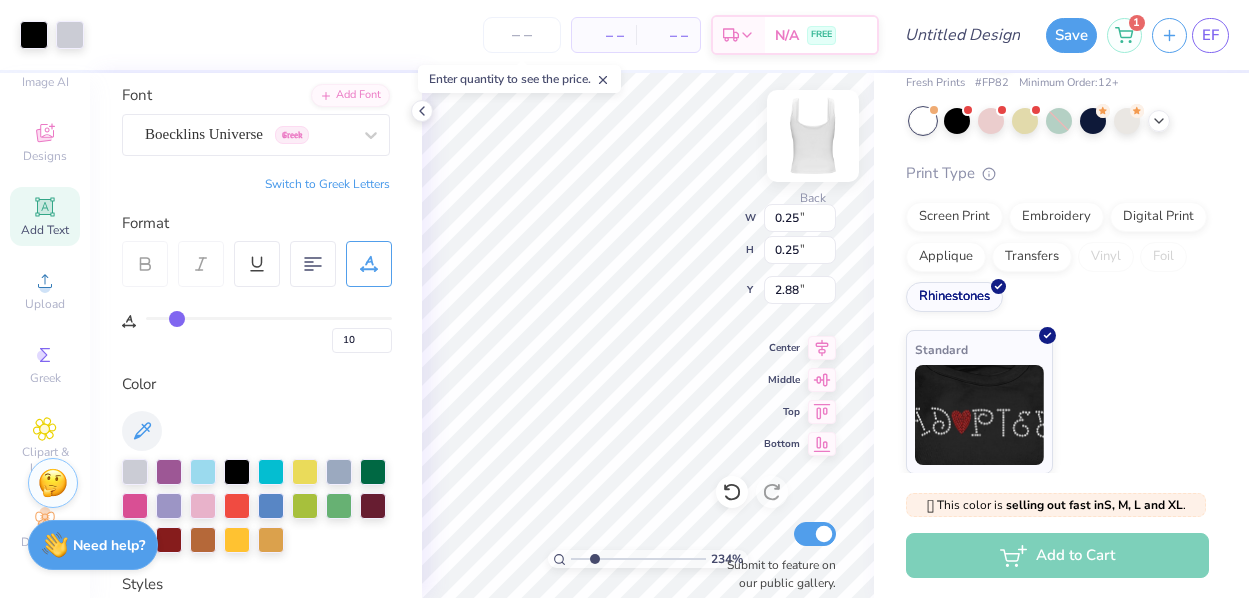 type on "0.26" 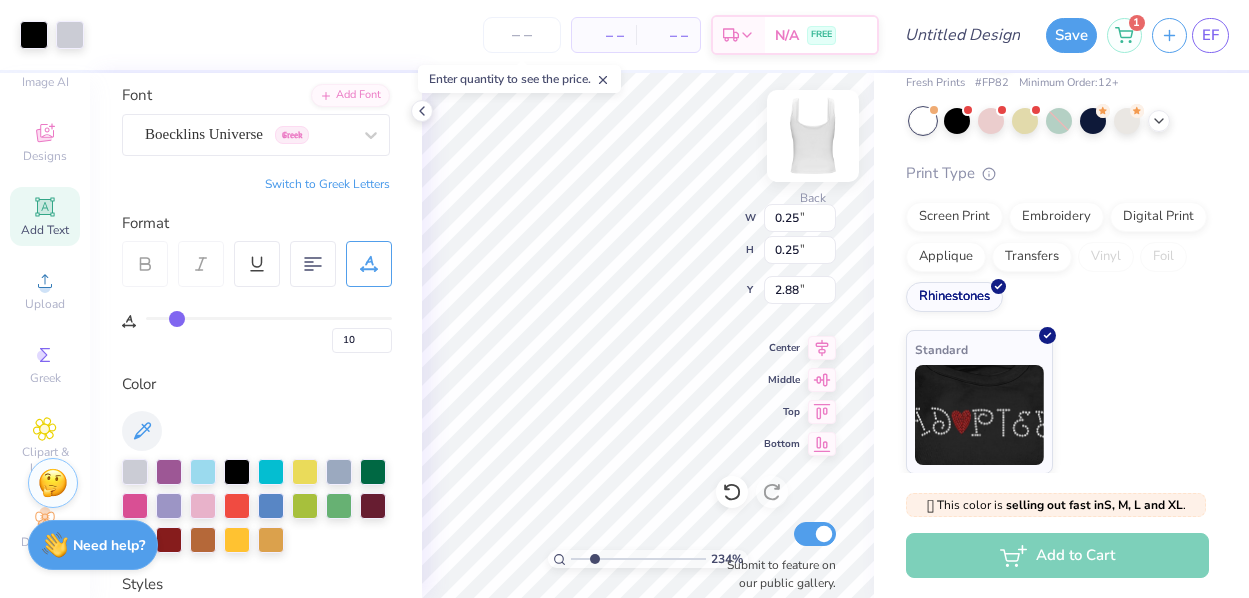 type on "0.24" 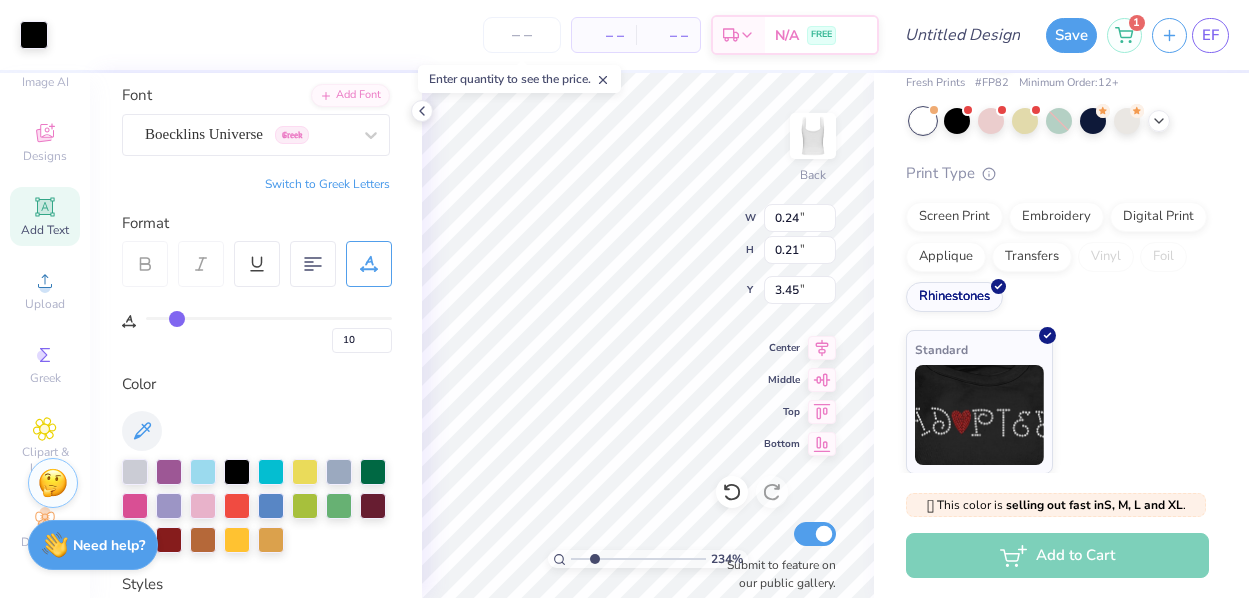 type on "0.13" 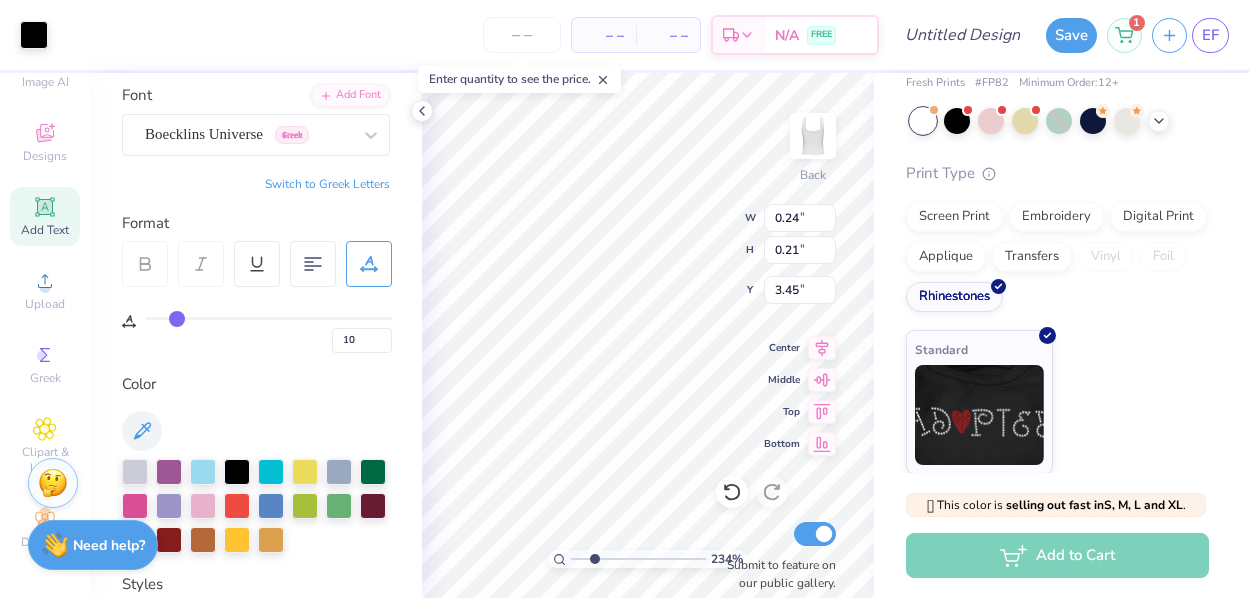 type on "0.11" 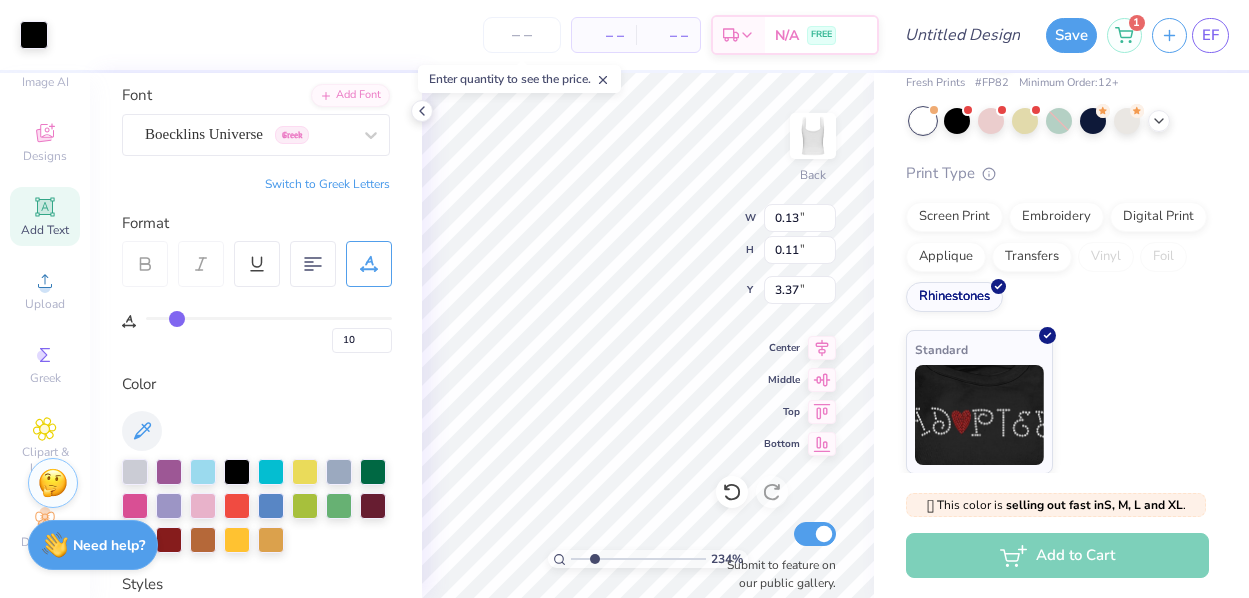 type on "0.12" 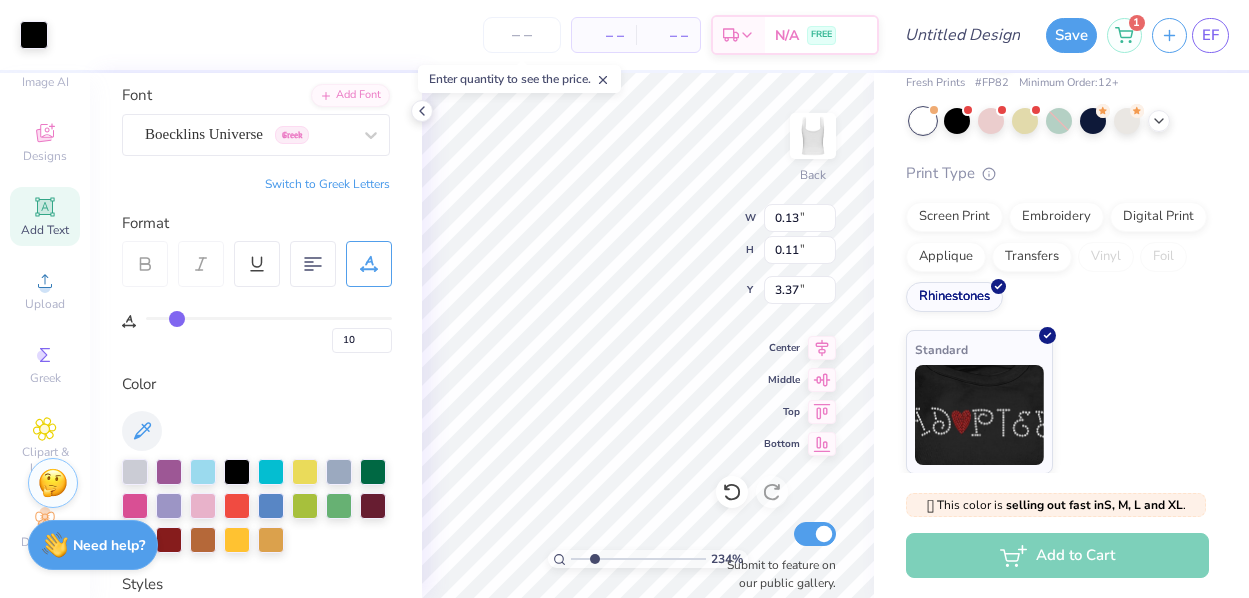 type on "0.12" 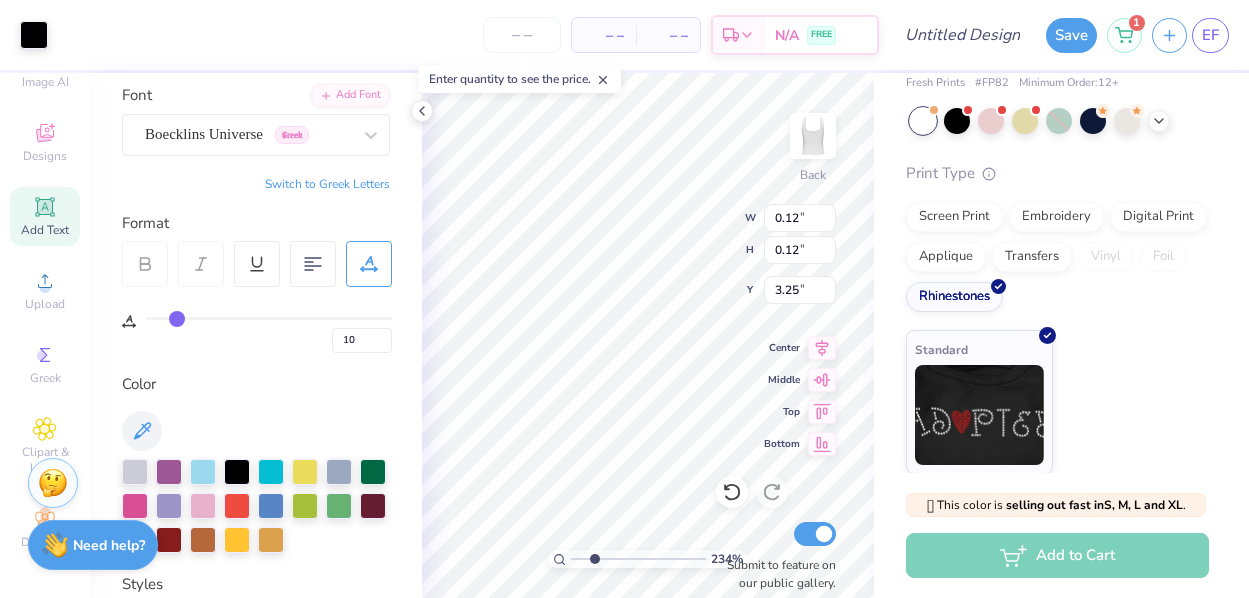 click on "234  % Back W 0.12 0.13 " H 0.12 0.11 " Y 3.25 3.37 " Center Middle Top Bottom Submit to feature on our public gallery." at bounding box center [648, 335] 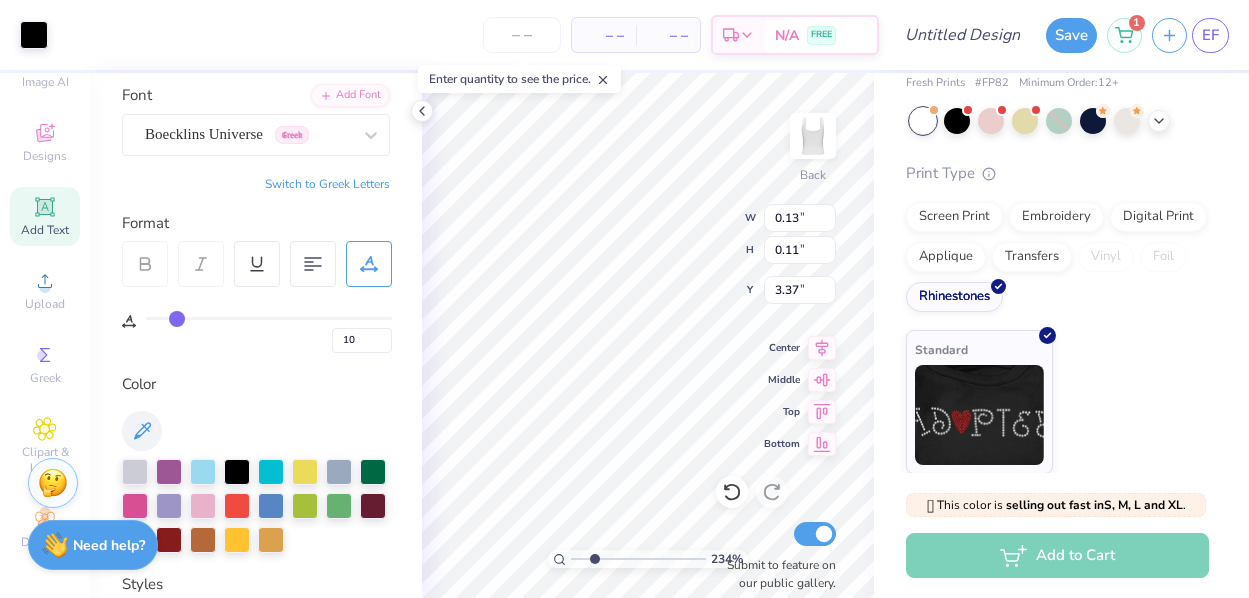 type on "0.16" 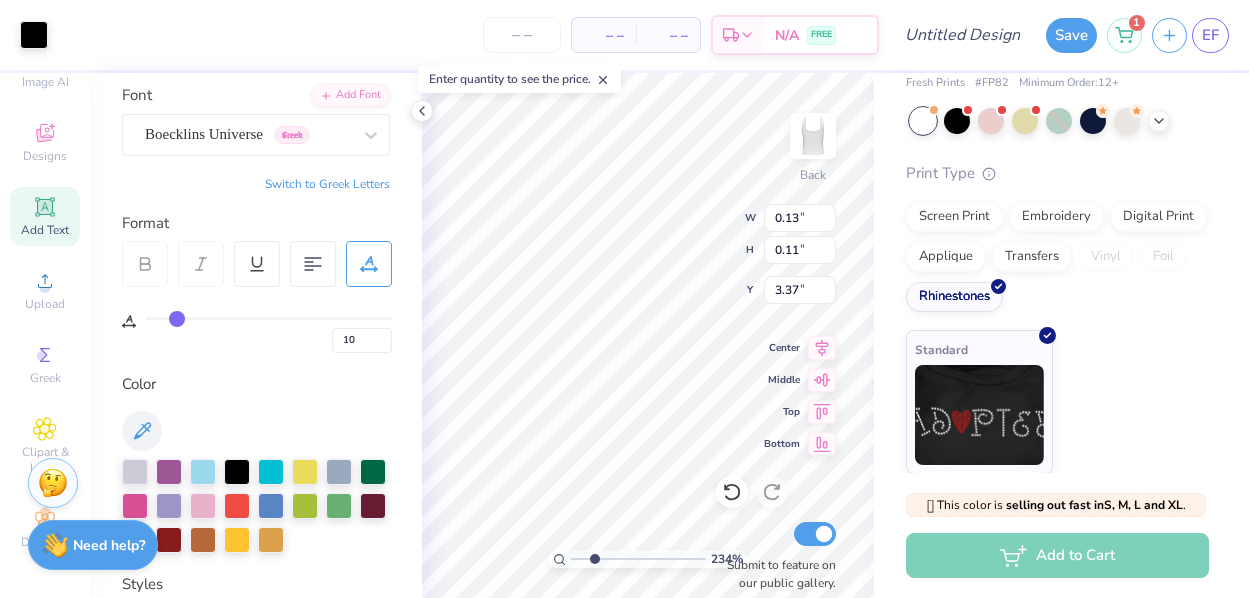 type on "0.13" 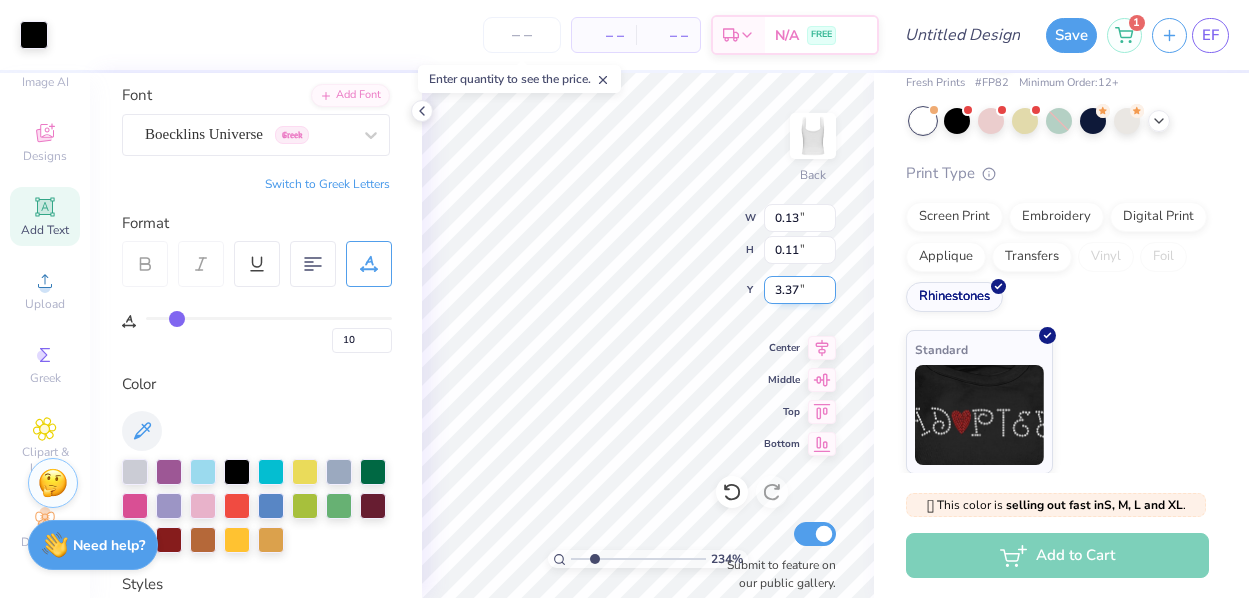 type on "0.12" 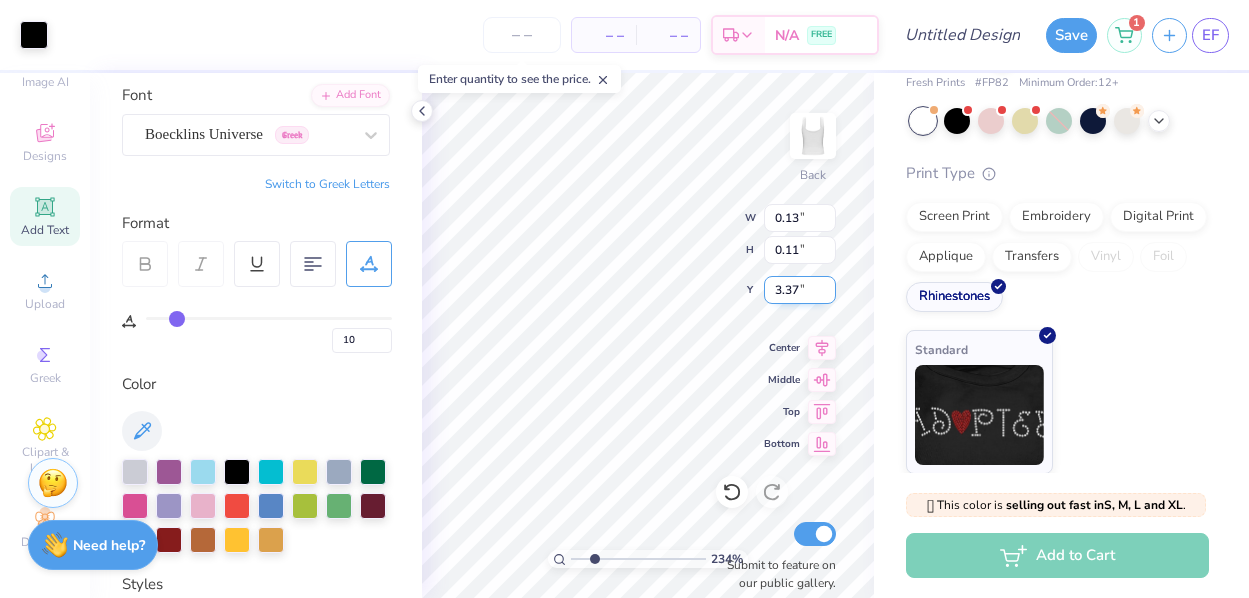 type on "0.12" 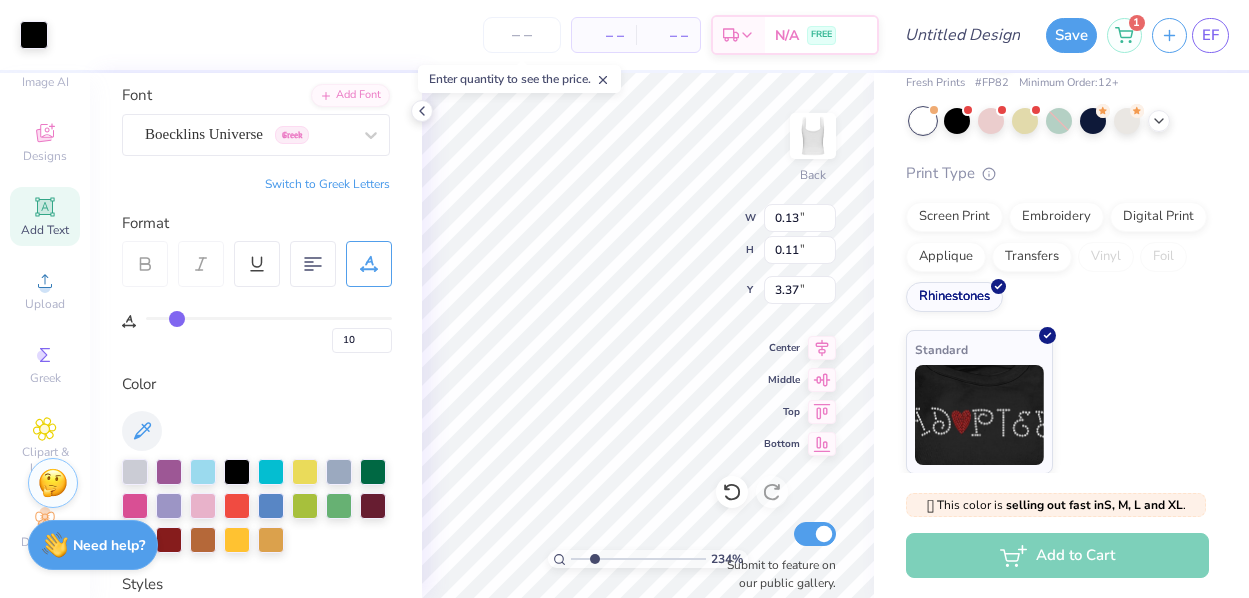 type on "0.12" 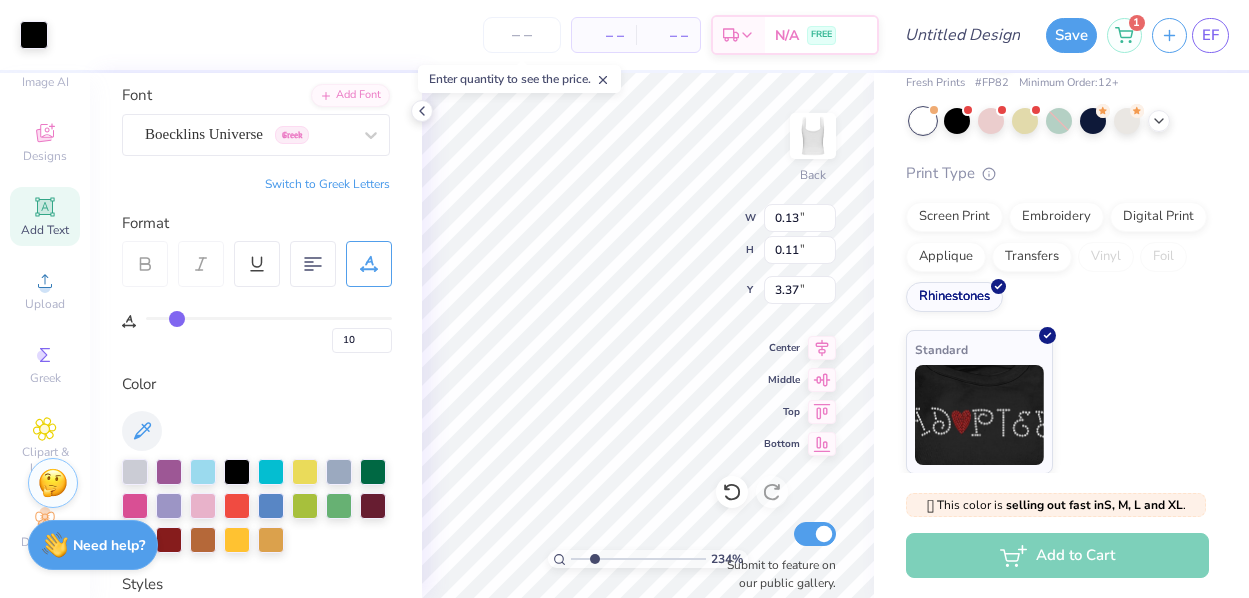 type on "3.36" 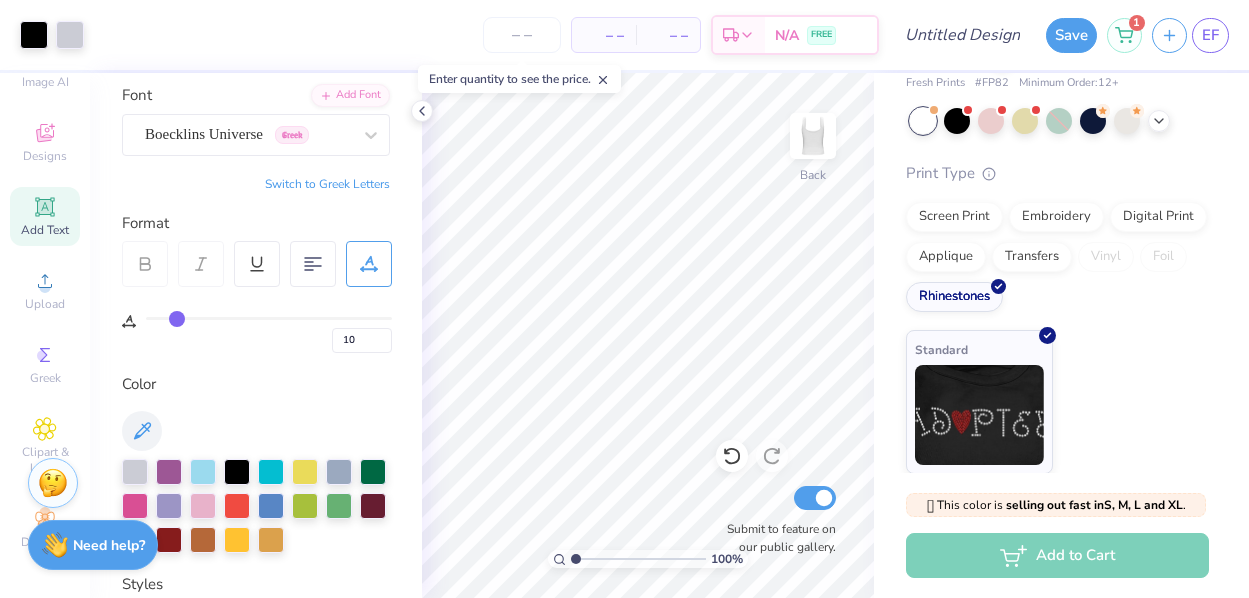drag, startPoint x: 594, startPoint y: 560, endPoint x: 565, endPoint y: 562, distance: 29.068884 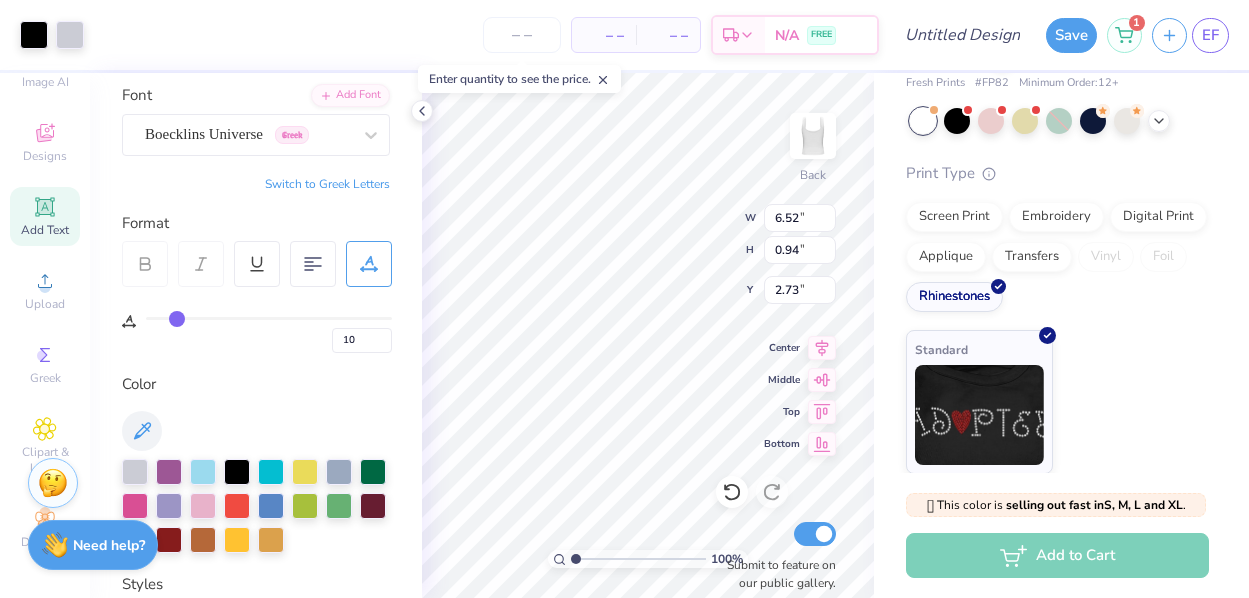 type on "6.67" 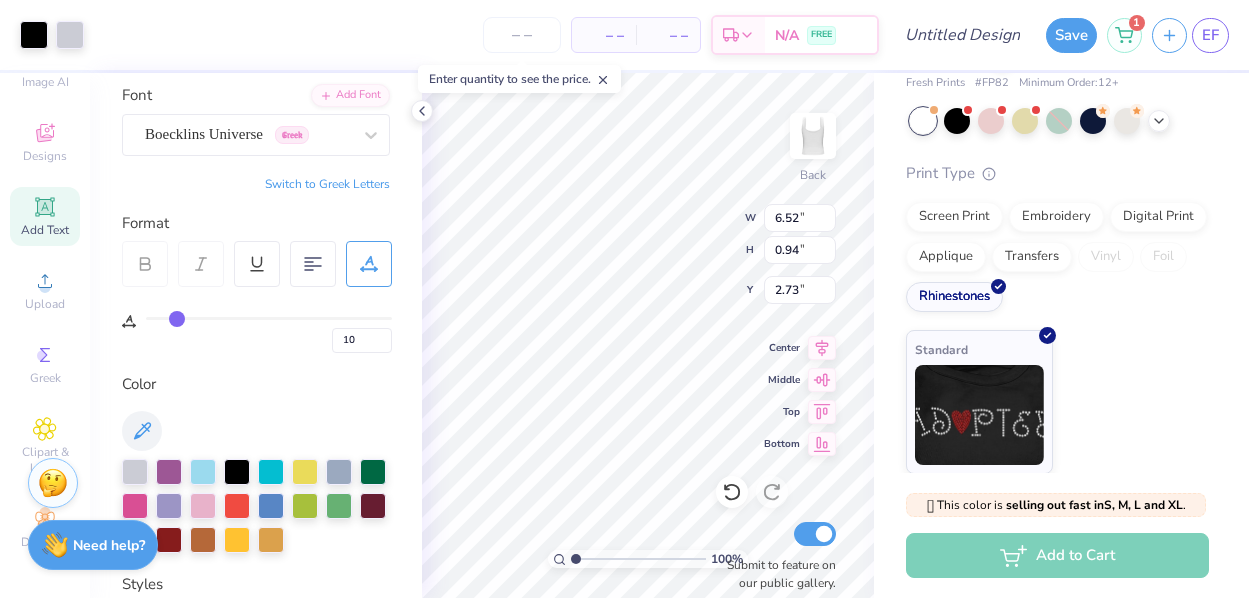 type on "0.96" 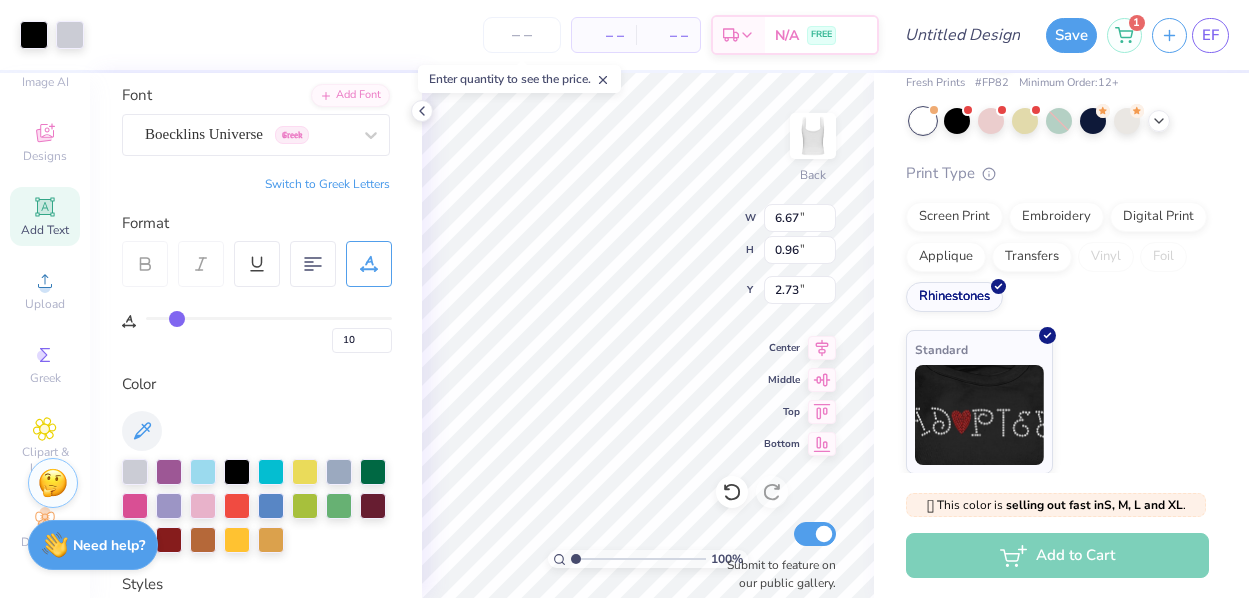 type on "6.85" 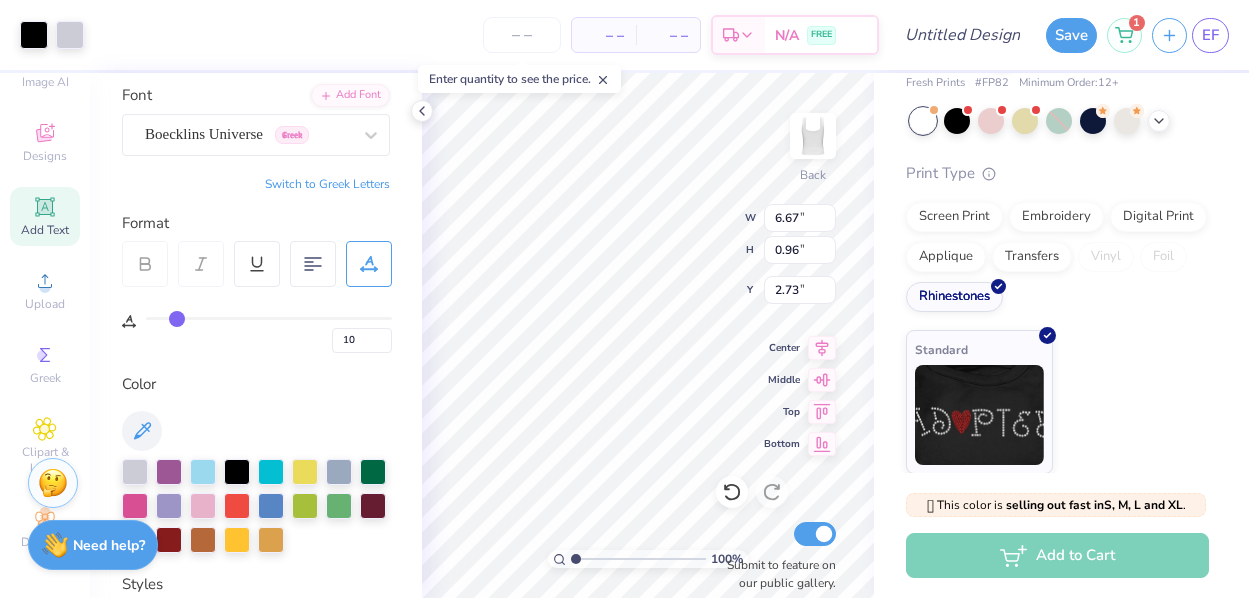 type on "0.98" 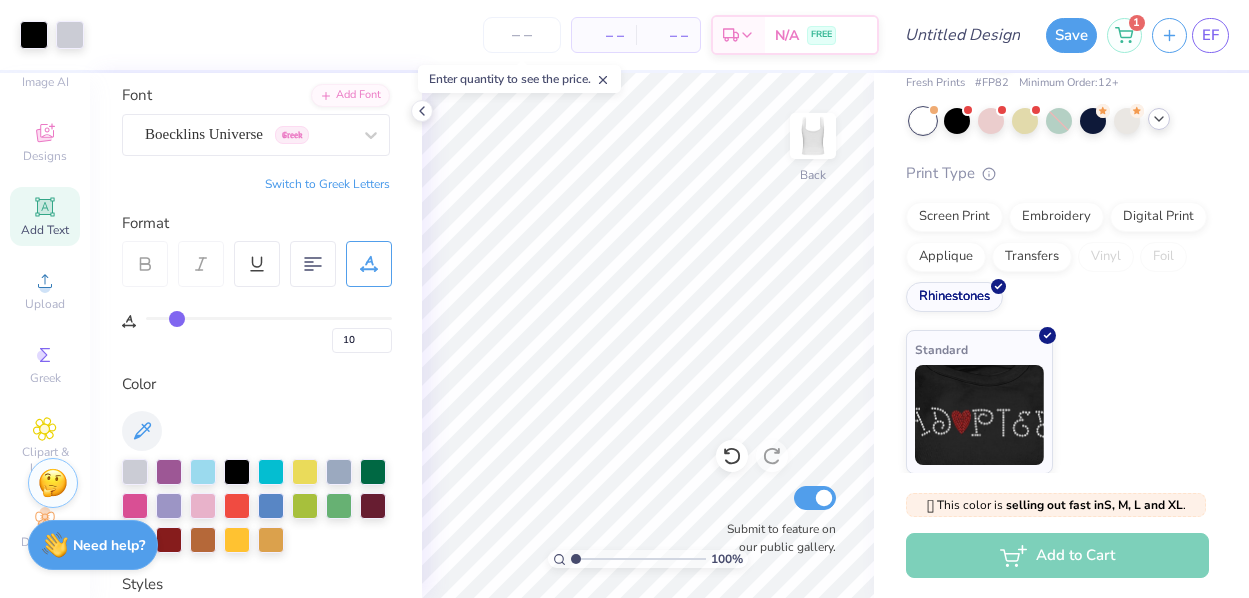 click 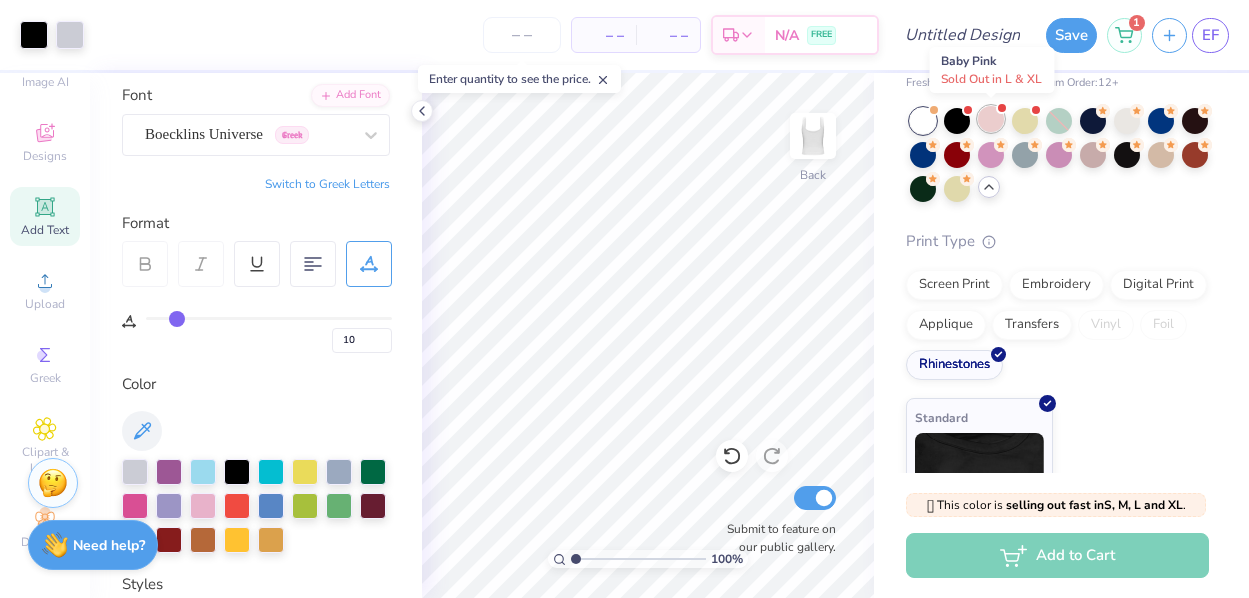 click at bounding box center [991, 119] 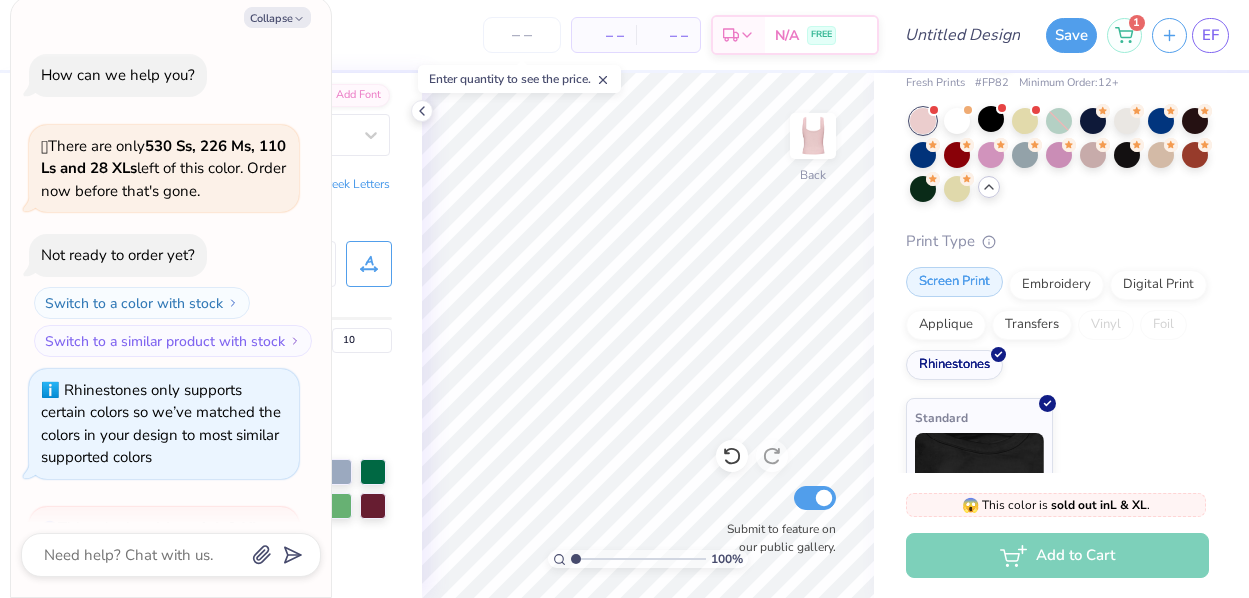 scroll, scrollTop: 247, scrollLeft: 0, axis: vertical 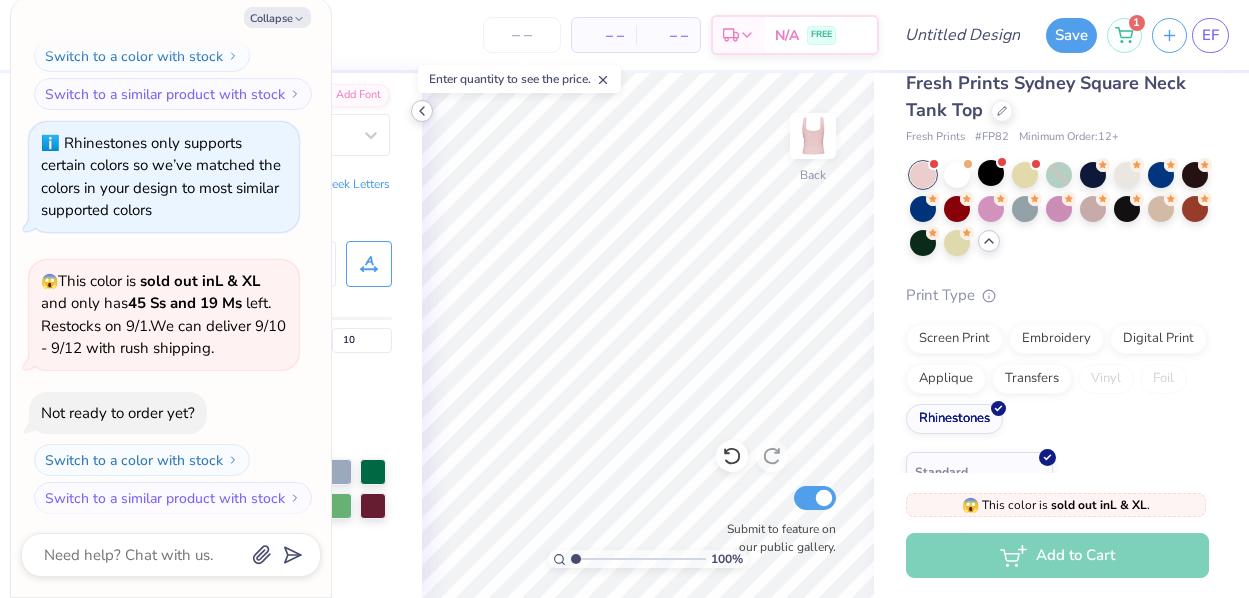 click 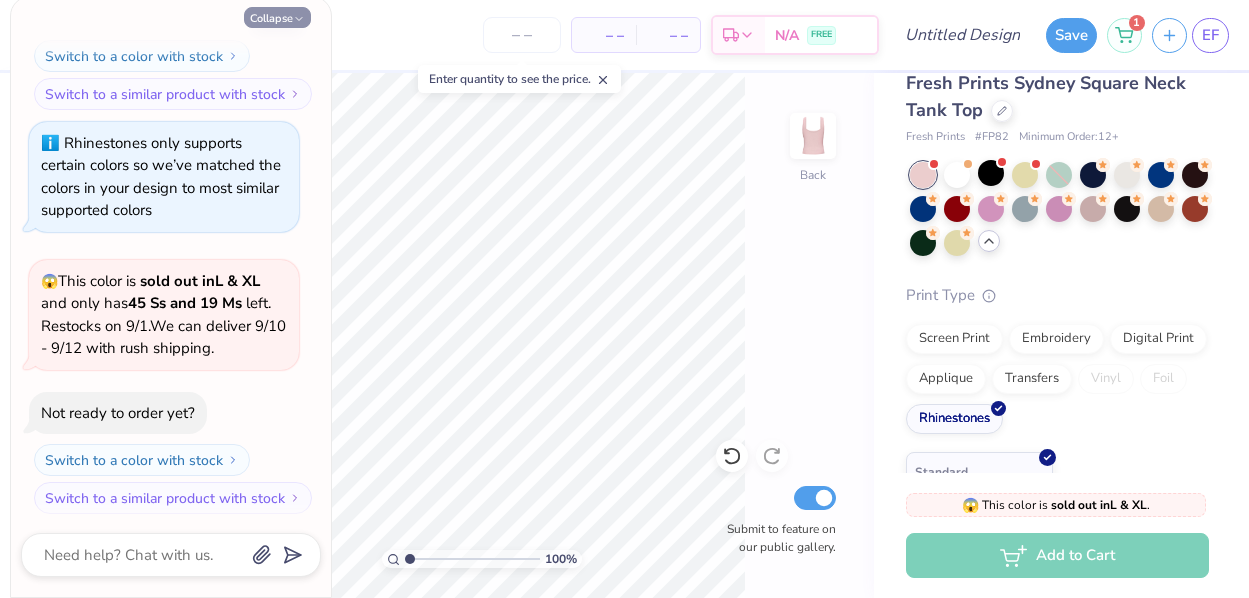 click on "Collapse" at bounding box center (277, 17) 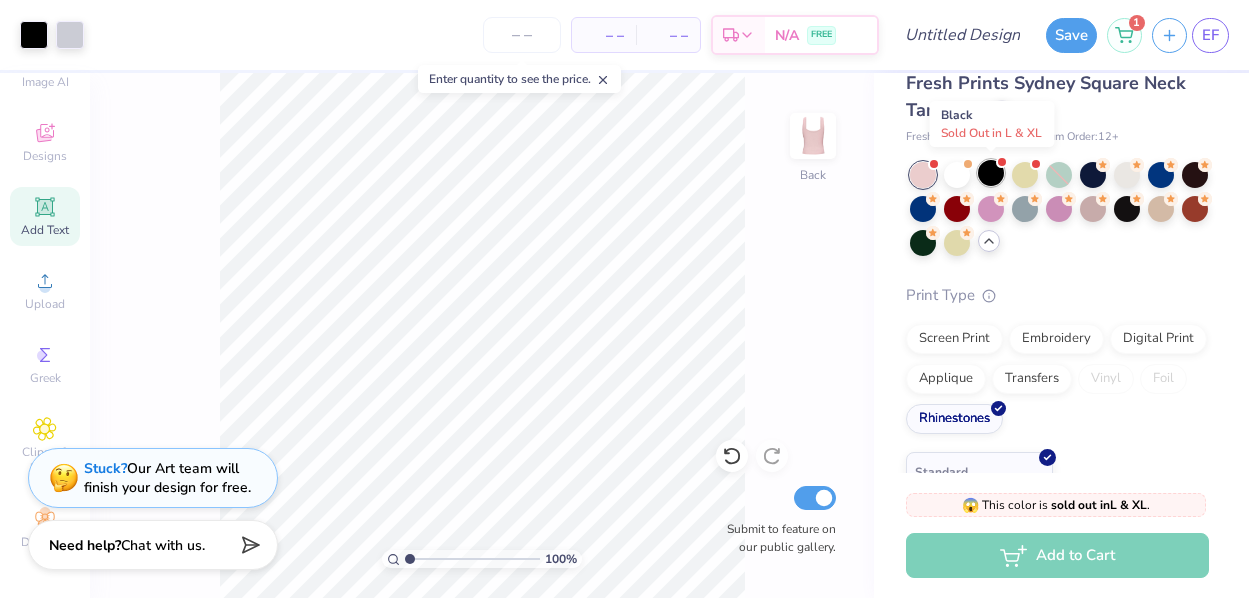 click at bounding box center [991, 173] 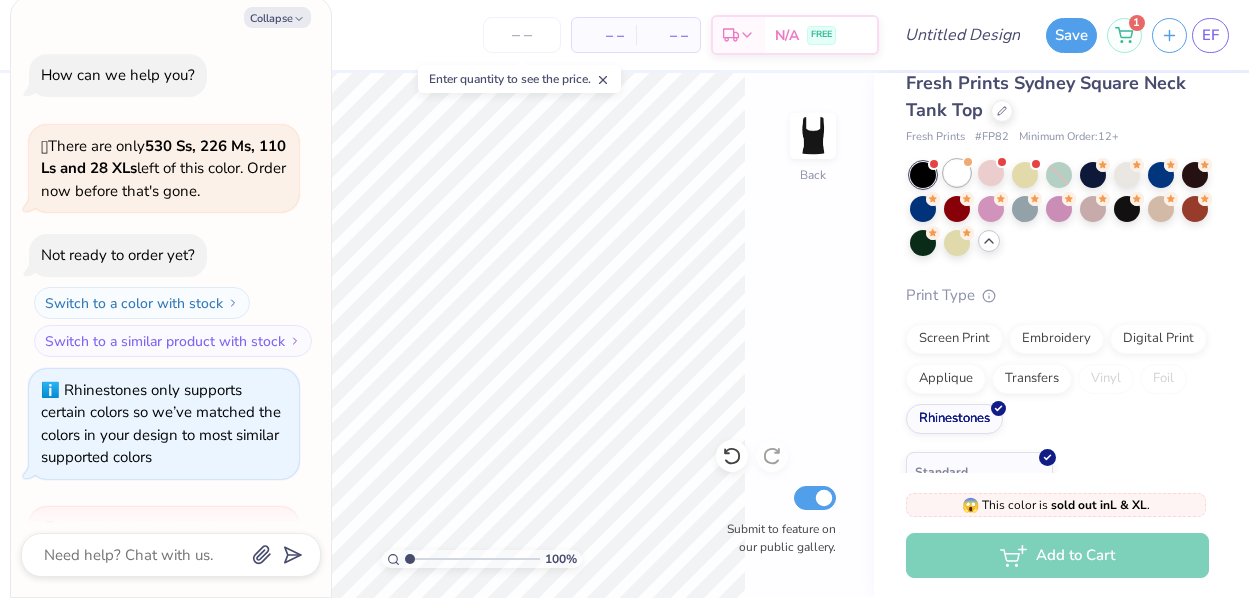 scroll, scrollTop: 527, scrollLeft: 0, axis: vertical 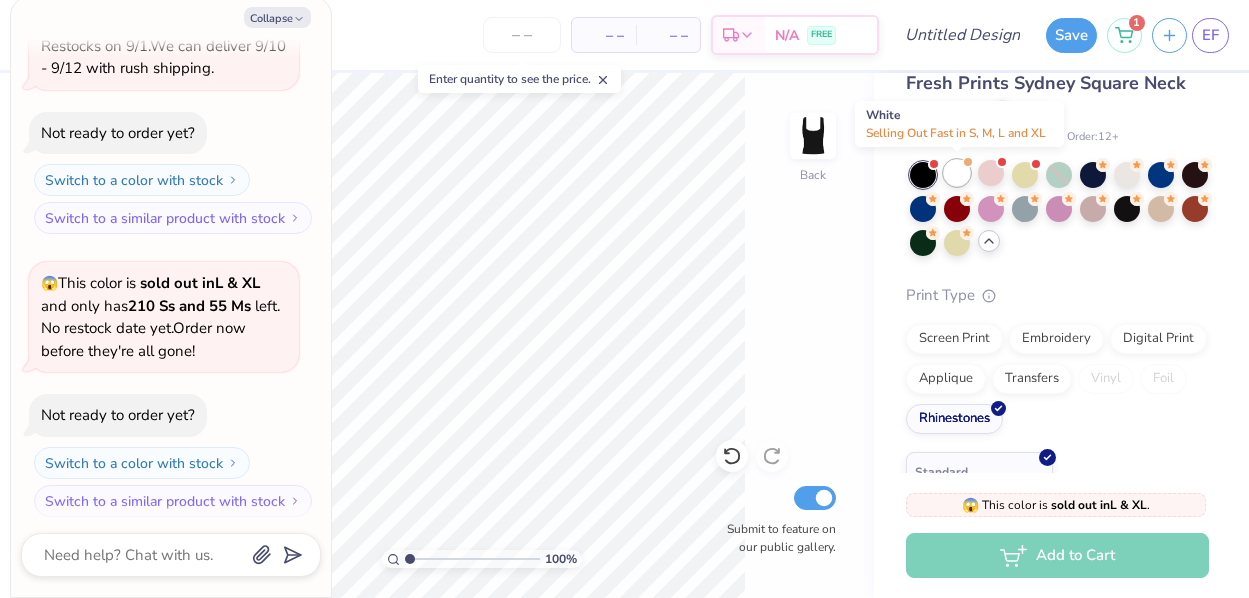 click at bounding box center [957, 173] 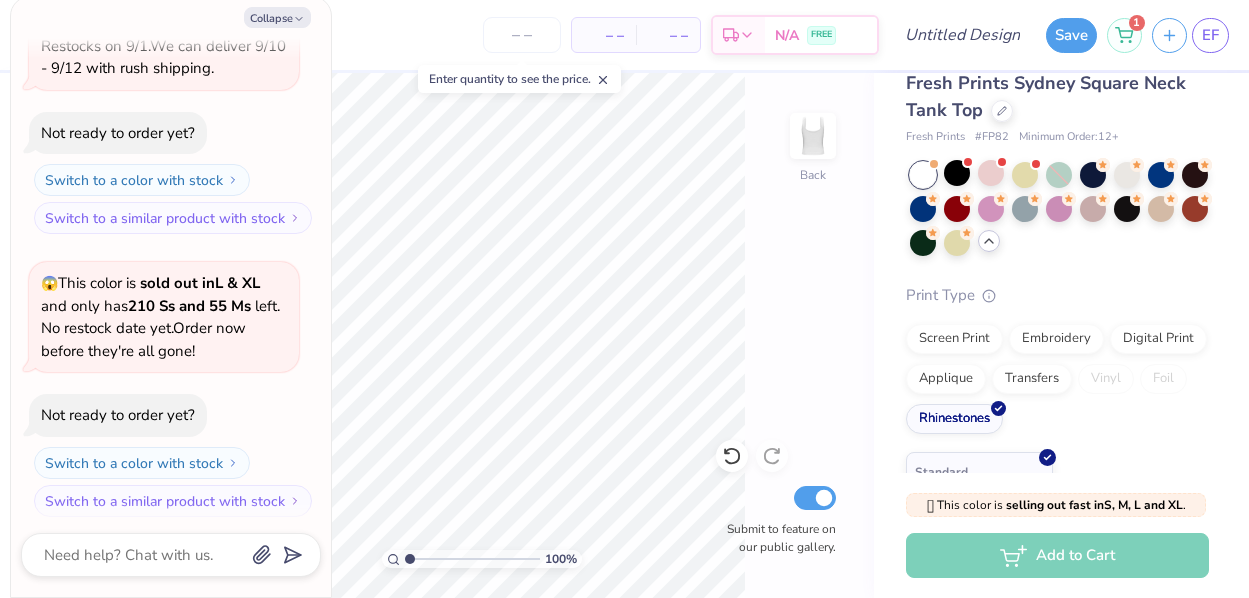 scroll, scrollTop: 785, scrollLeft: 0, axis: vertical 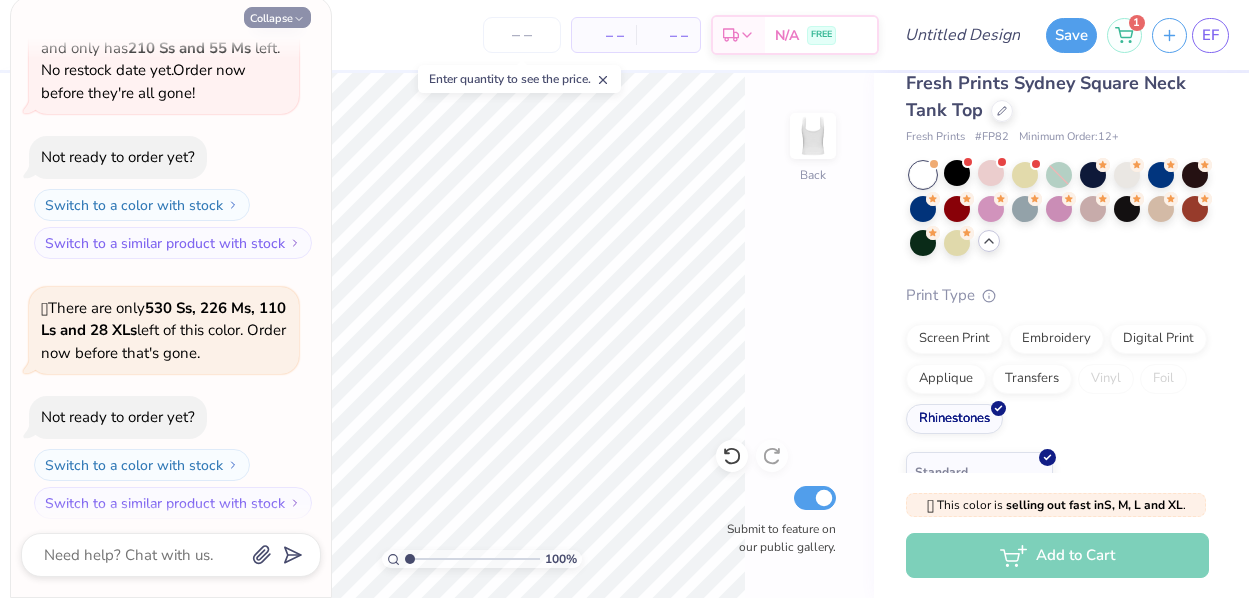 click 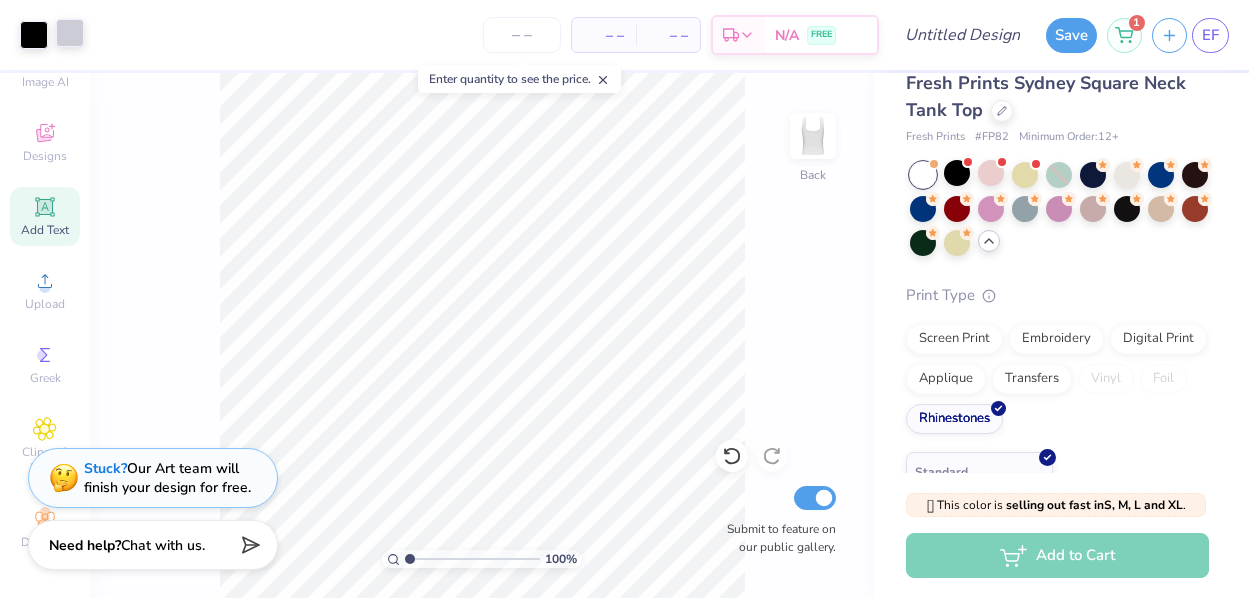 click at bounding box center (70, 33) 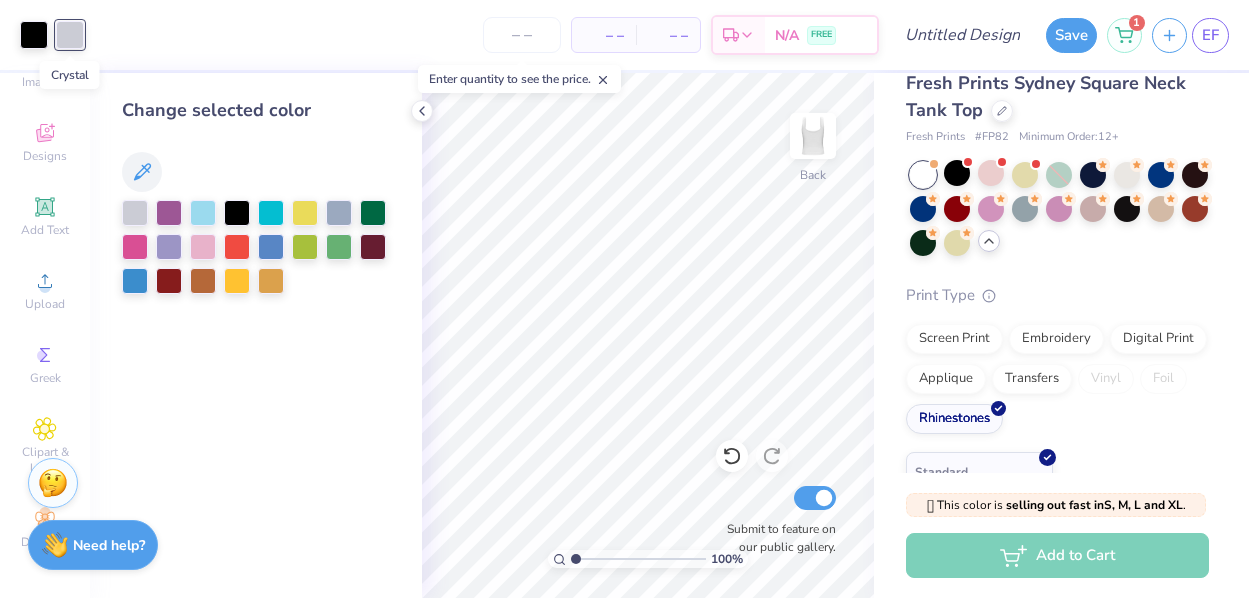 click at bounding box center (70, 35) 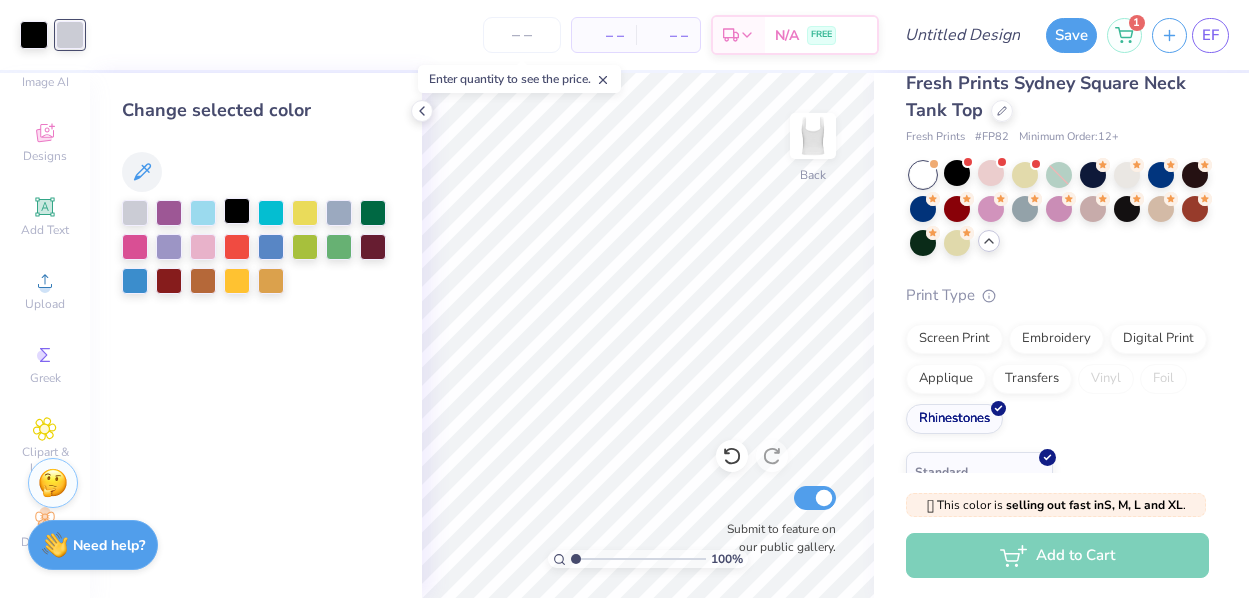 click at bounding box center [237, 211] 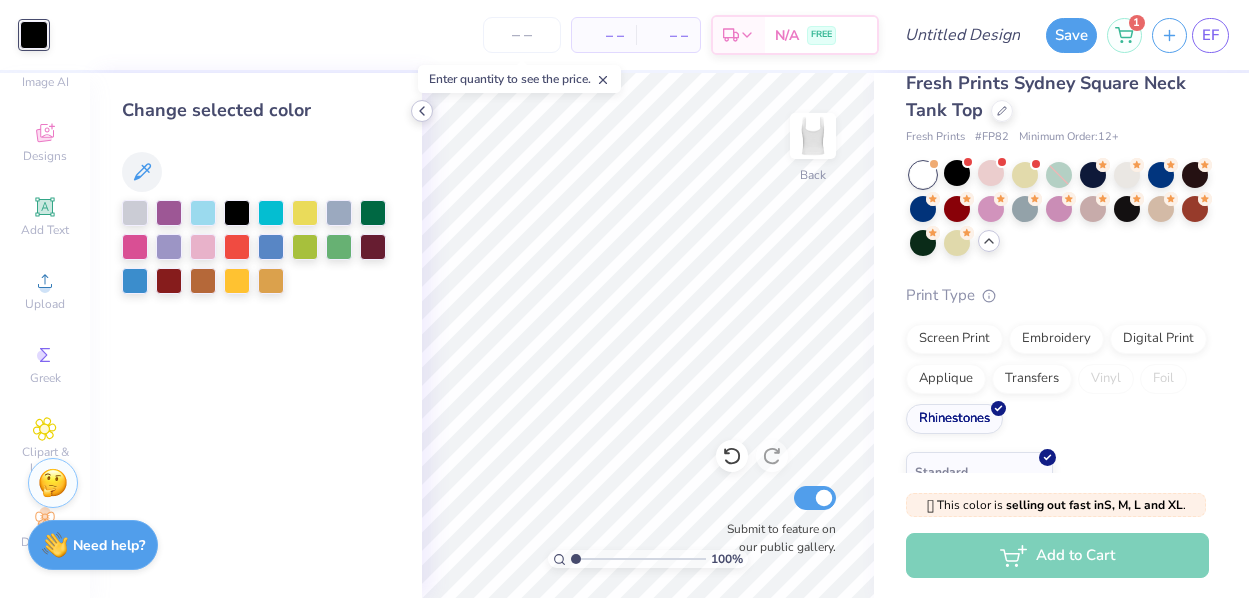 click 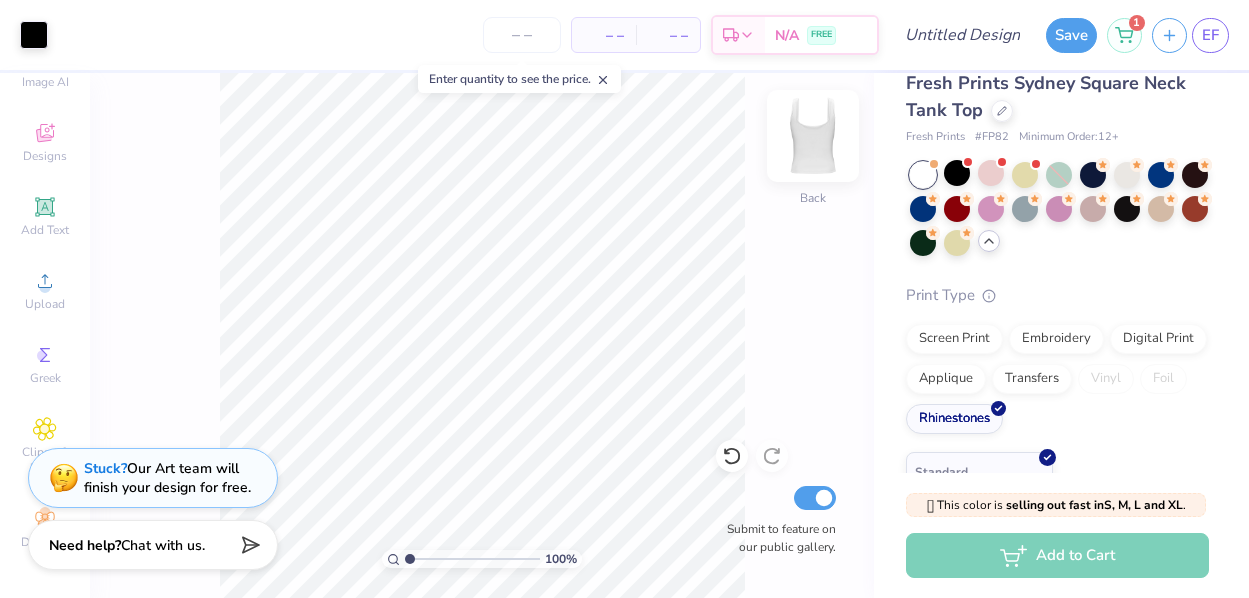 click at bounding box center (813, 136) 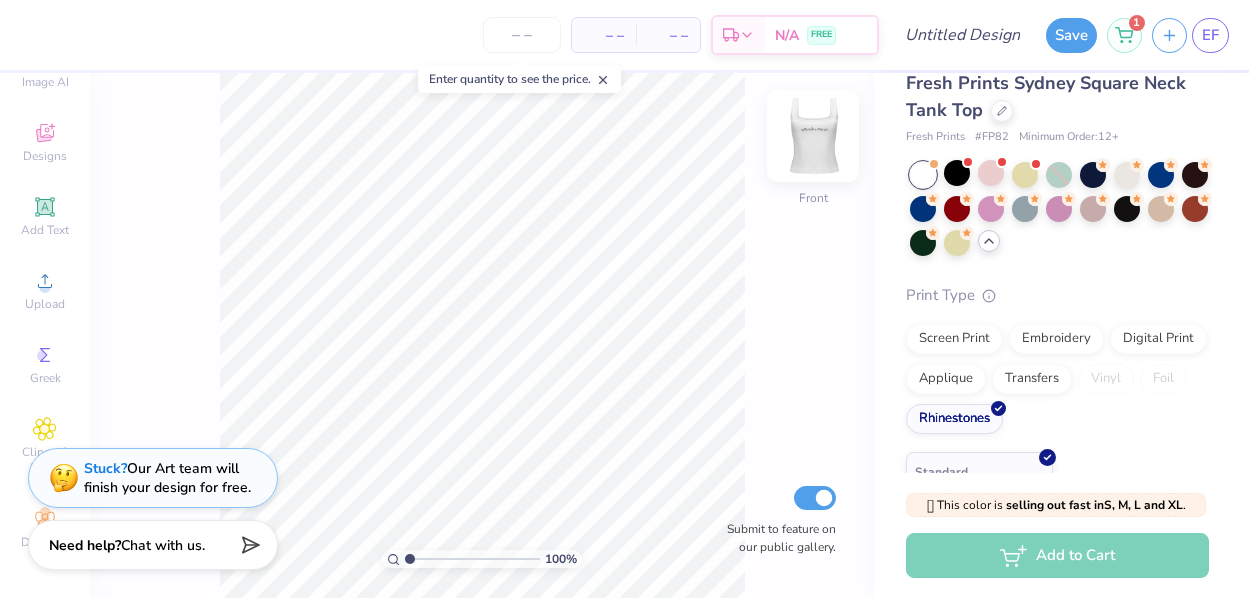 click at bounding box center (813, 136) 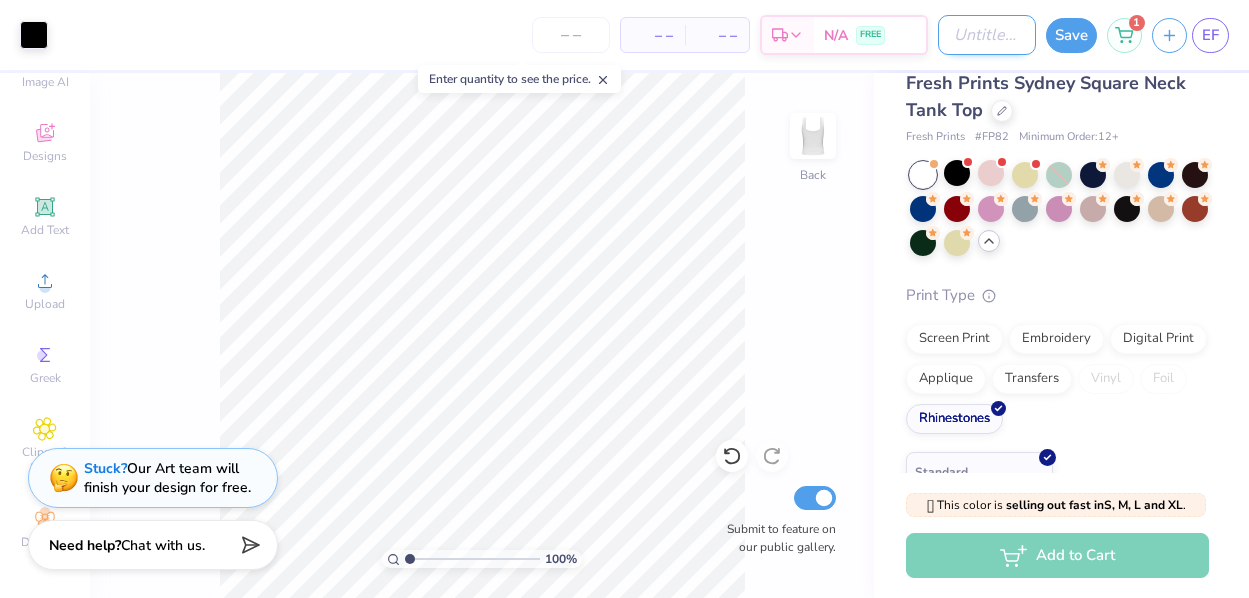click on "Design Title" at bounding box center [987, 35] 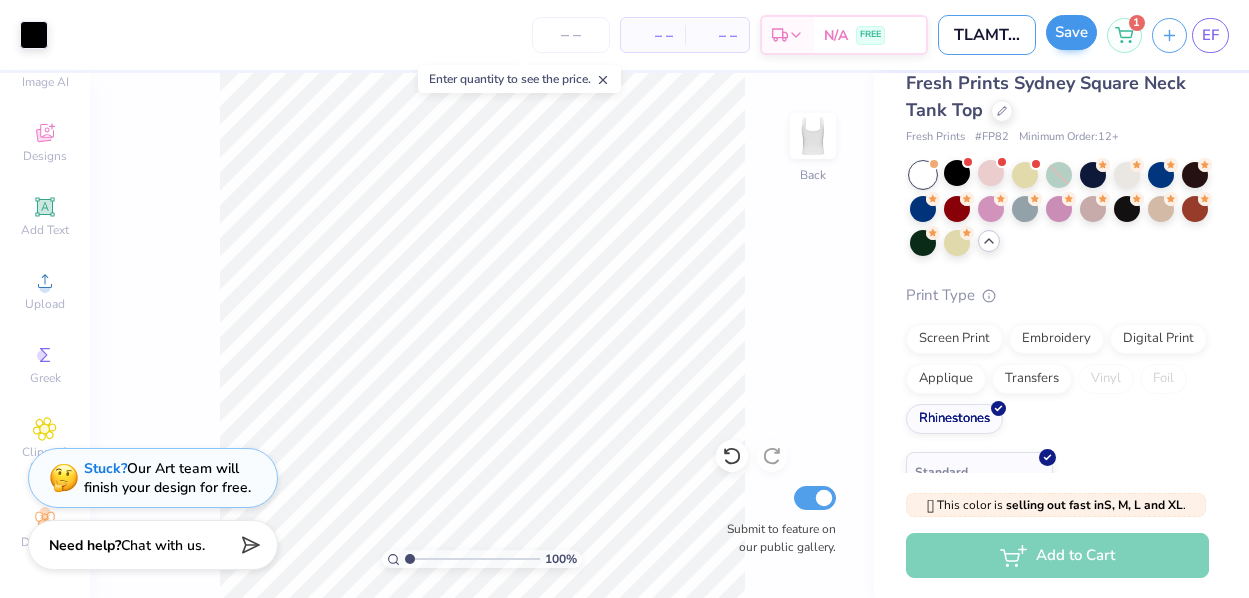 type on "TLAMTANK" 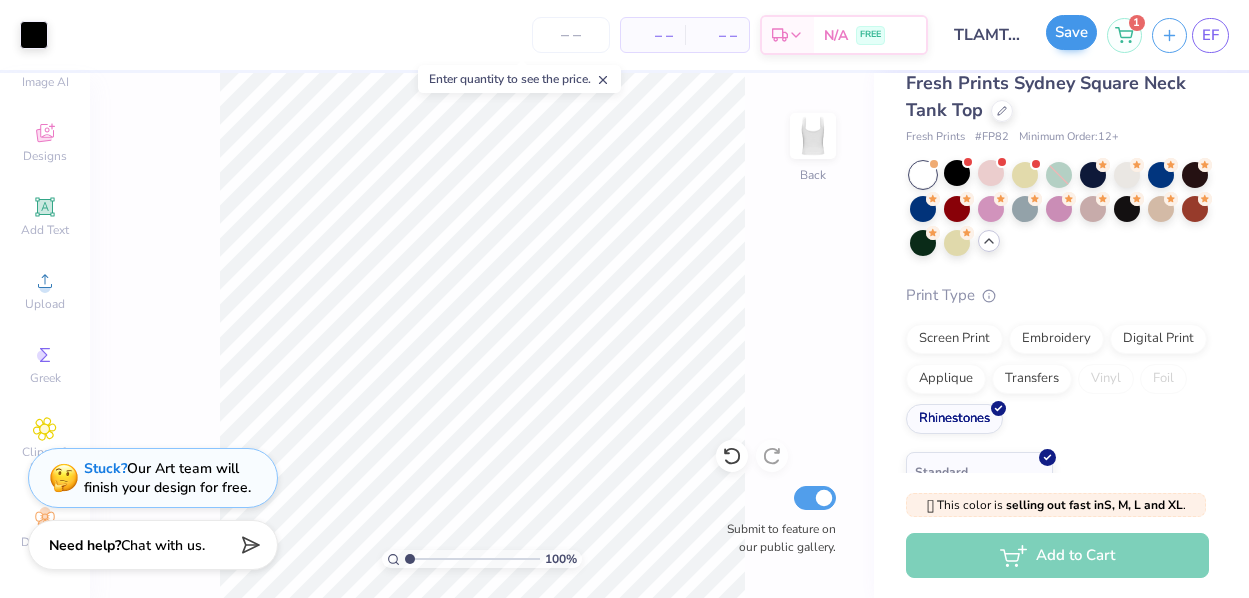 click on "Save" at bounding box center (1071, 32) 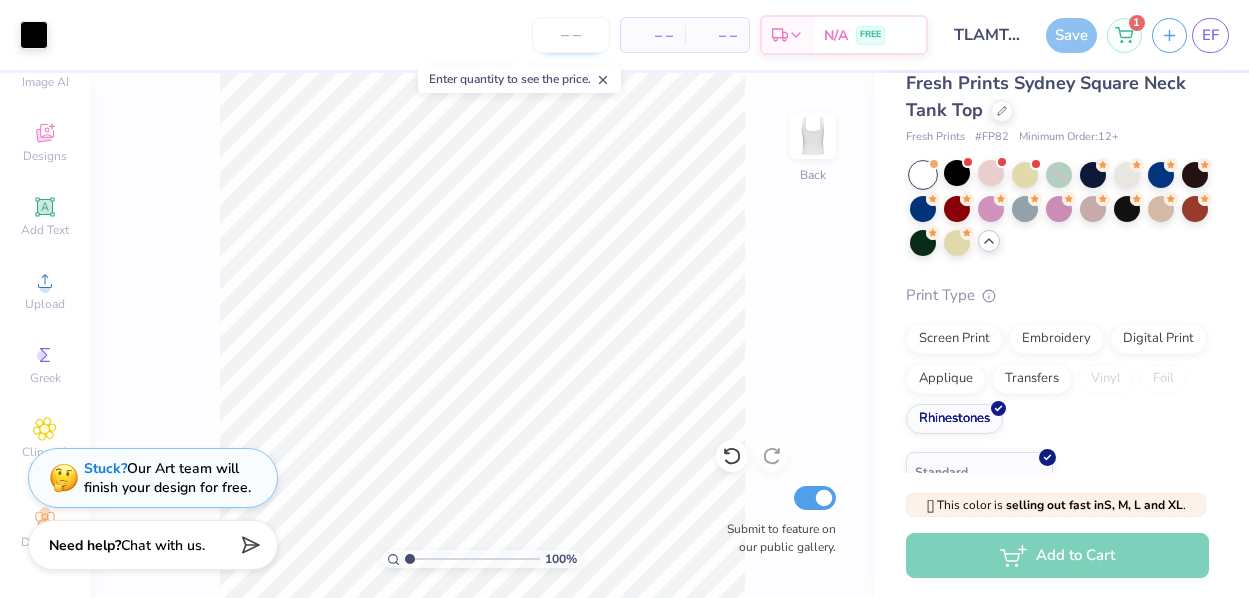 click at bounding box center [571, 35] 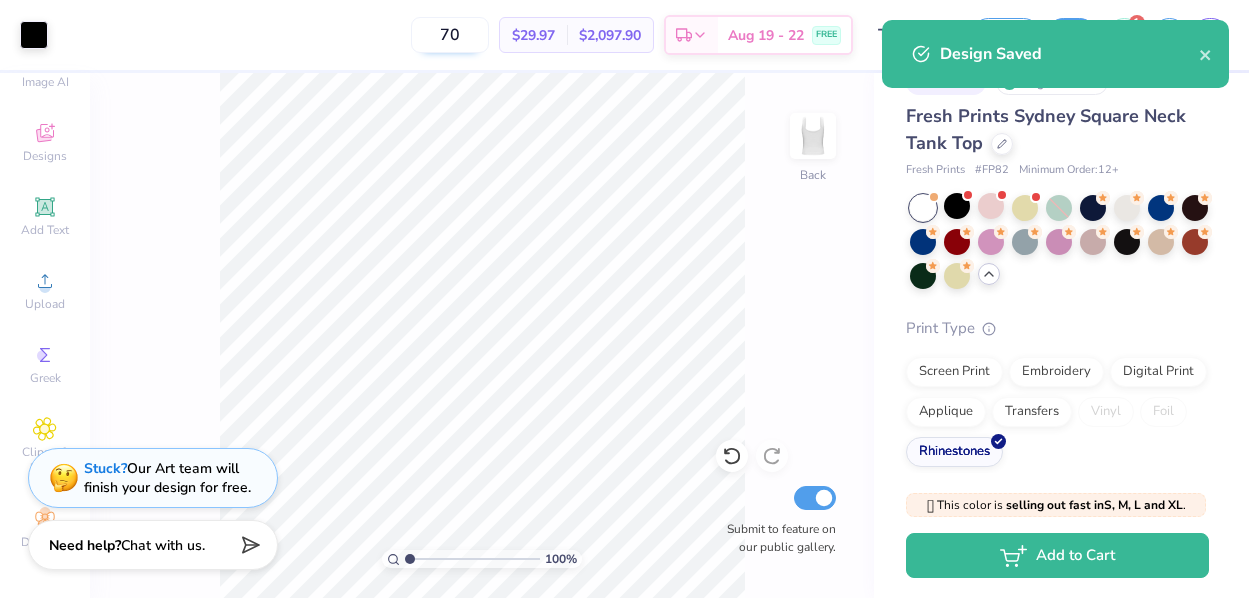 type on "70" 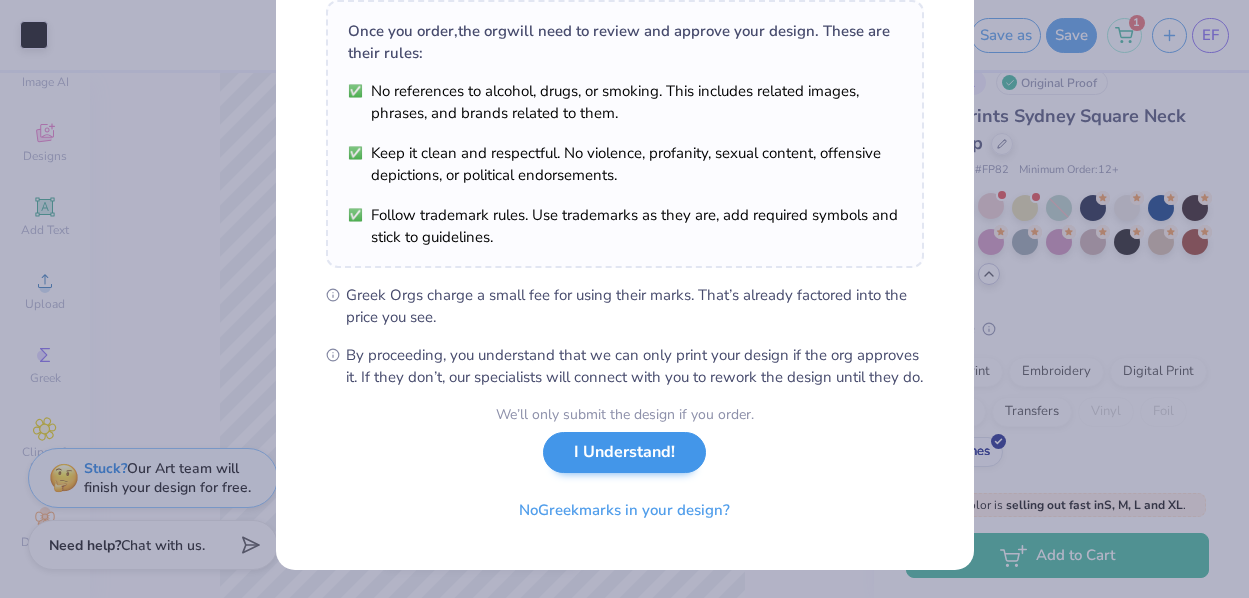 click on "I Understand!" at bounding box center [624, 452] 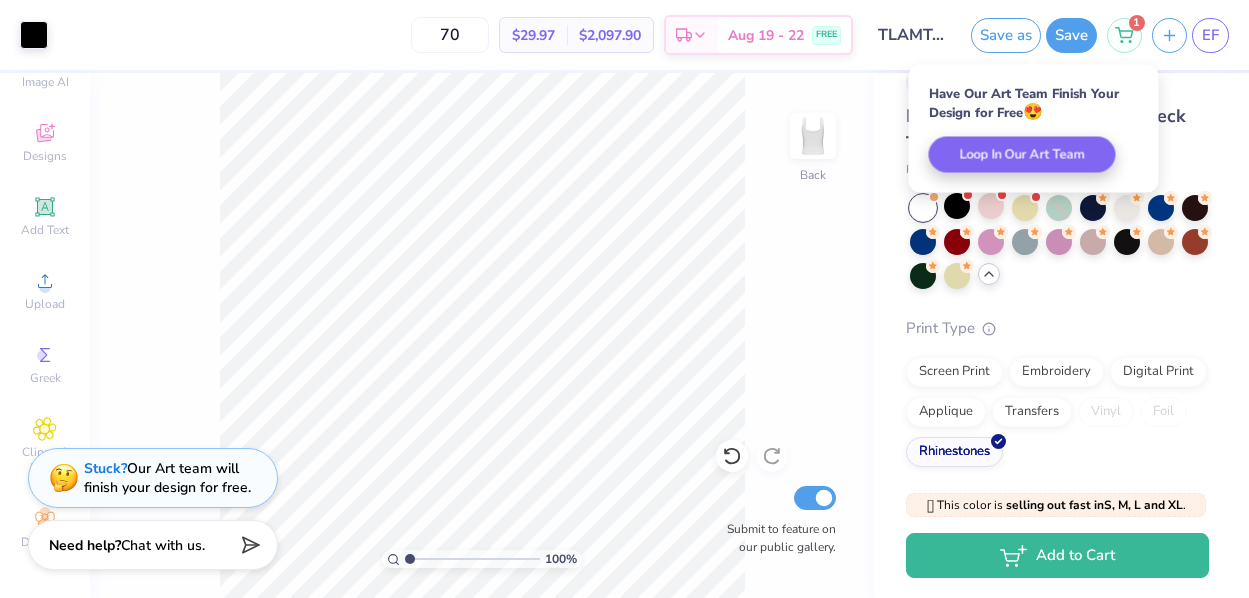 click on "70 $29.97 Per Item $2,097.90 Total Est.  Delivery Aug 19 - 22 FREE" at bounding box center (455, 35) 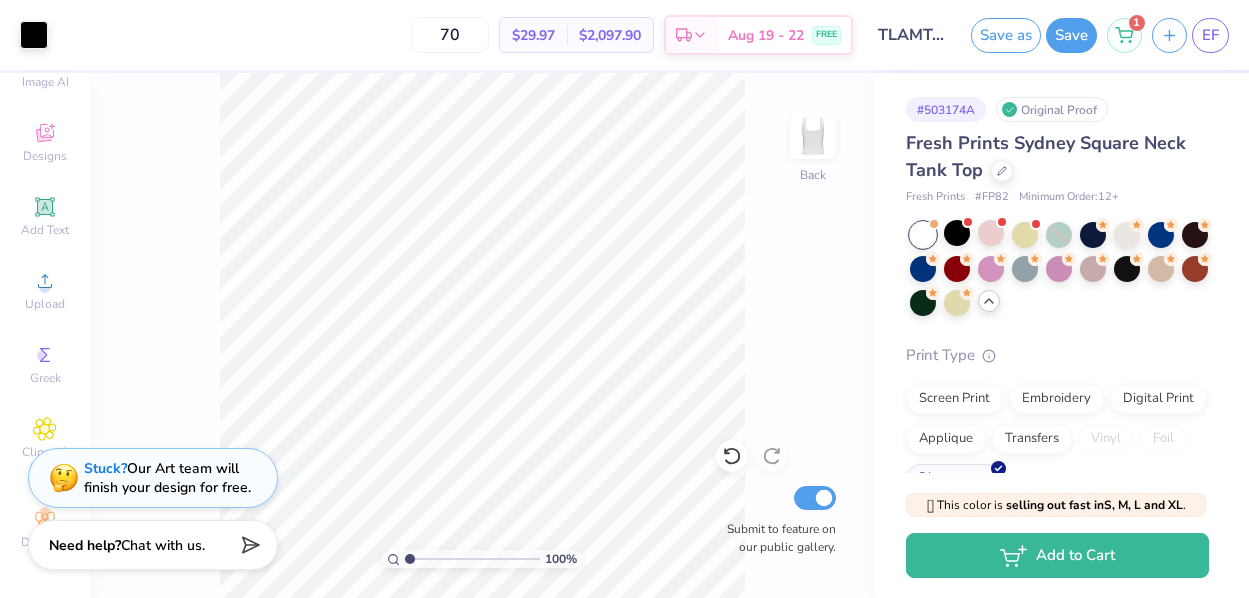 scroll, scrollTop: 0, scrollLeft: 0, axis: both 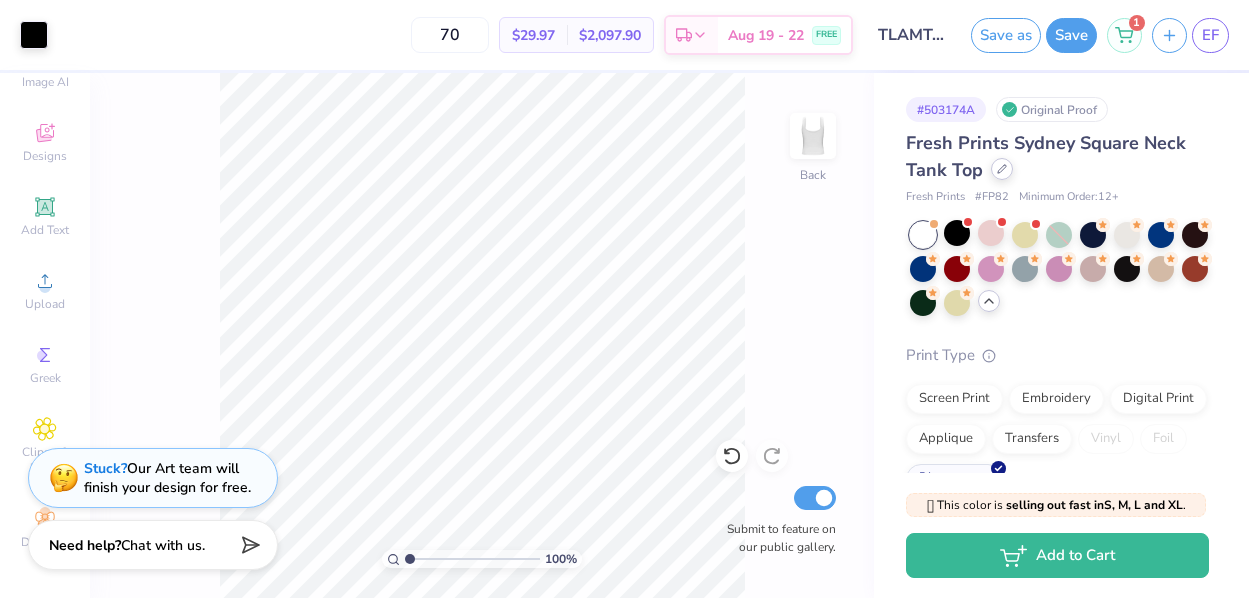click 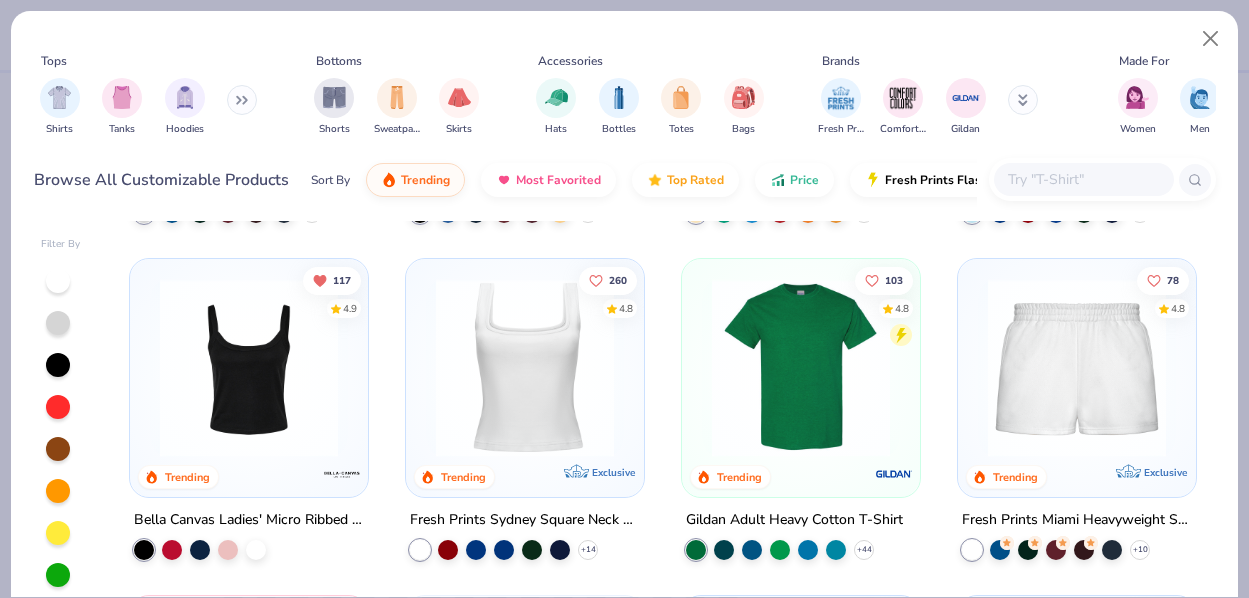 scroll, scrollTop: 340, scrollLeft: 0, axis: vertical 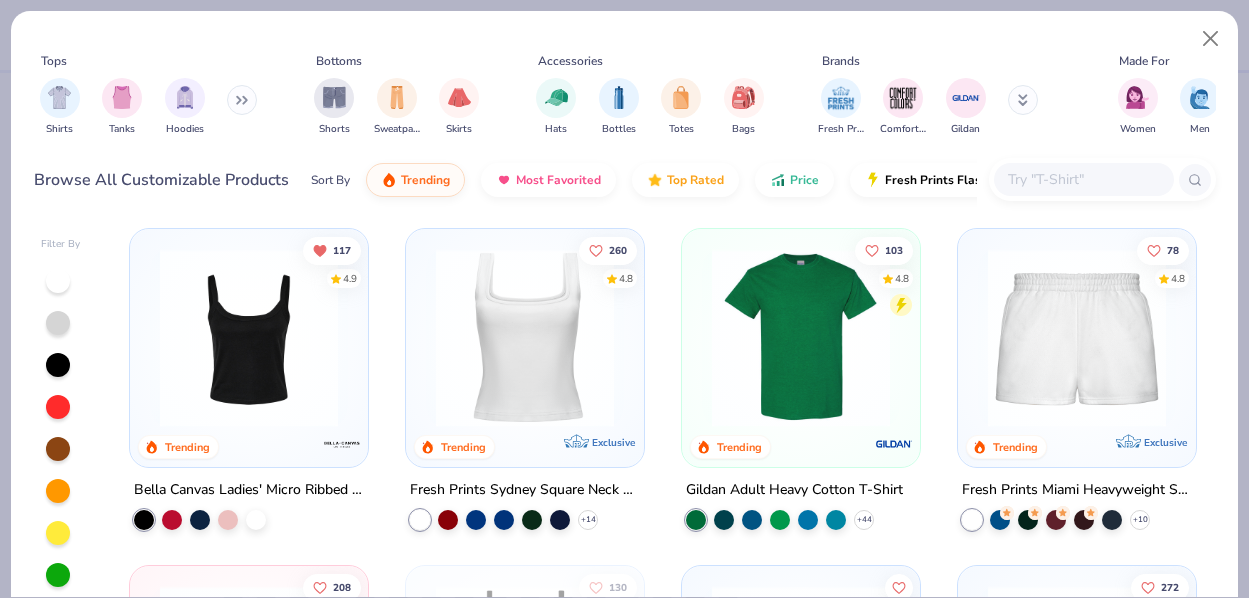 click at bounding box center (249, 338) 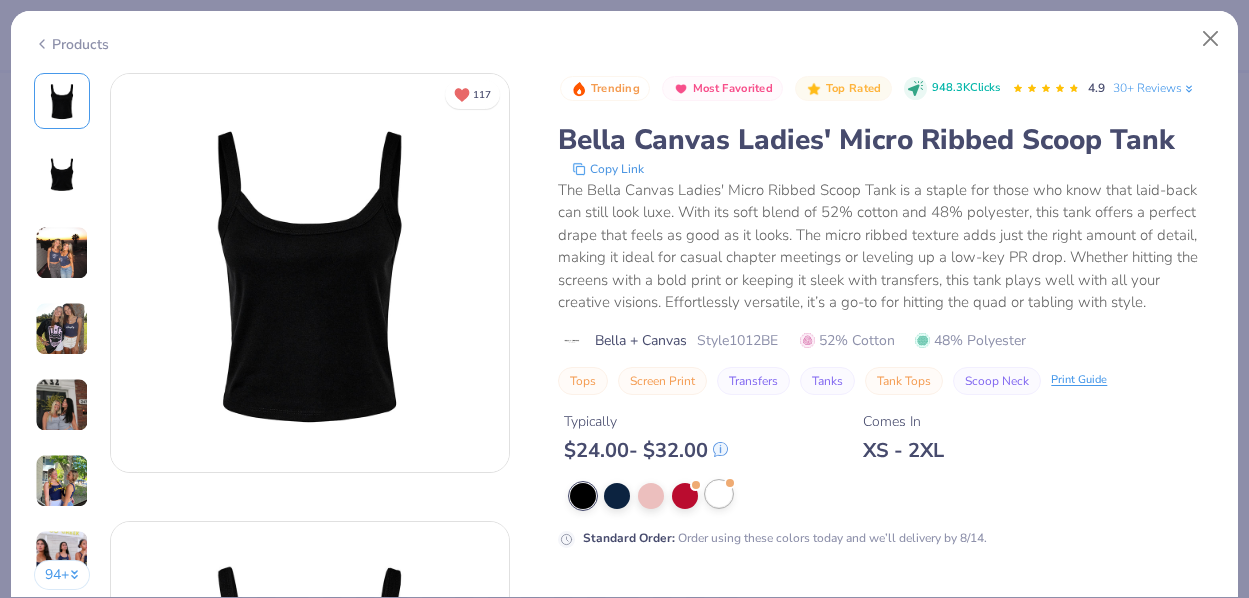 click at bounding box center (719, 494) 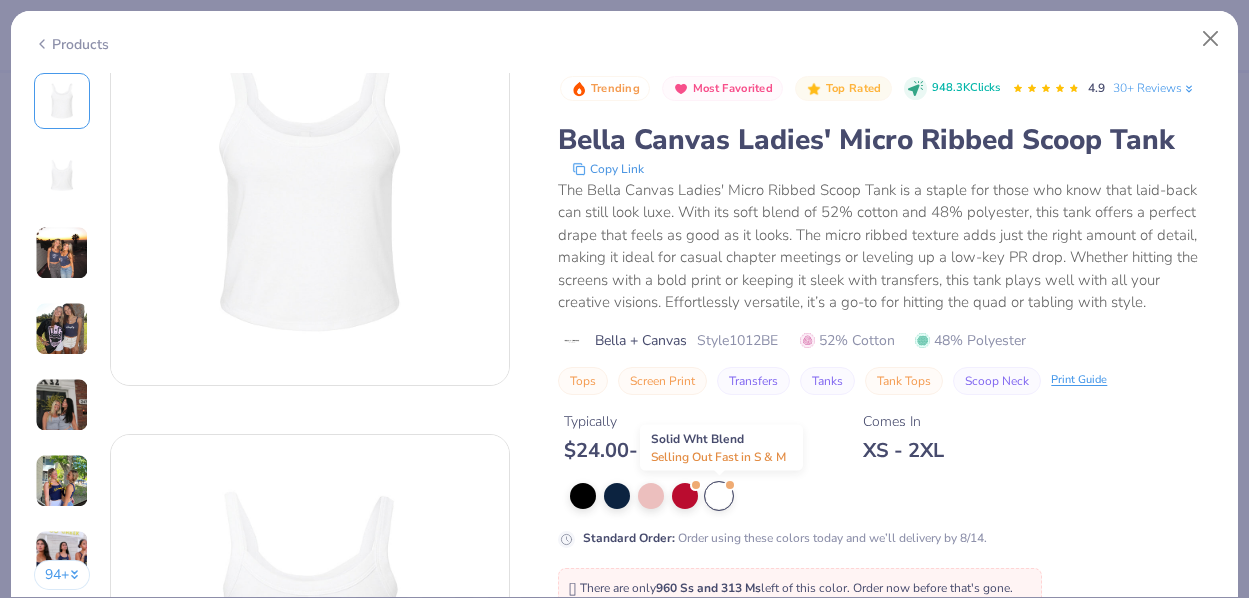 scroll, scrollTop: 95, scrollLeft: 0, axis: vertical 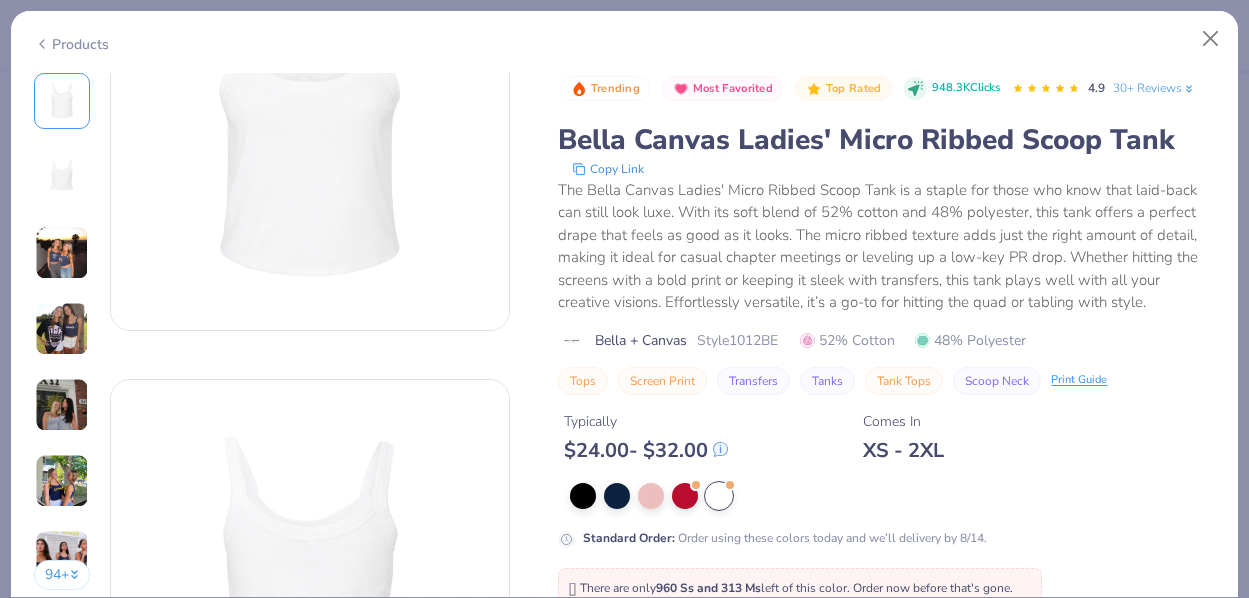 click at bounding box center [62, 329] 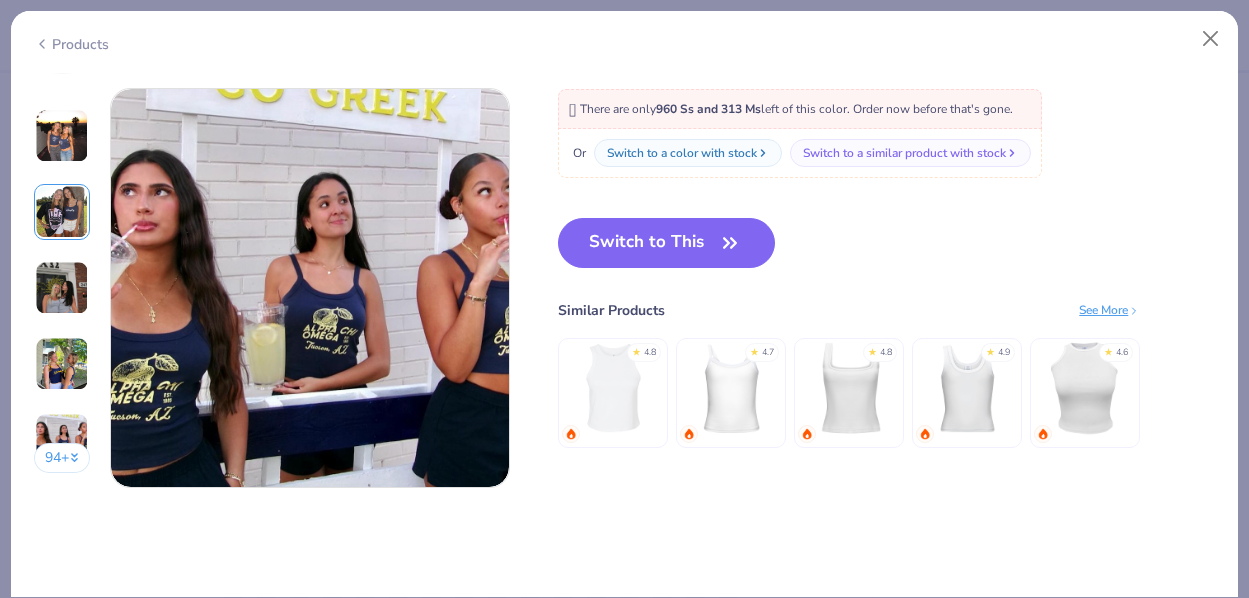 scroll, scrollTop: 2600, scrollLeft: 0, axis: vertical 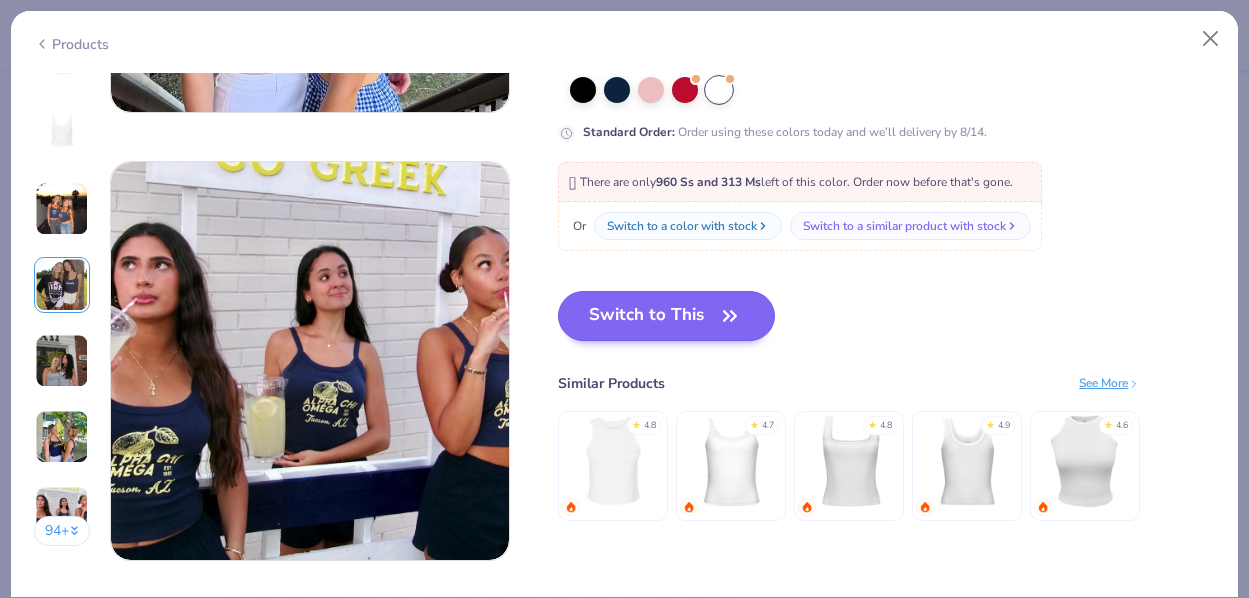 click on "Switch to This" at bounding box center (666, 316) 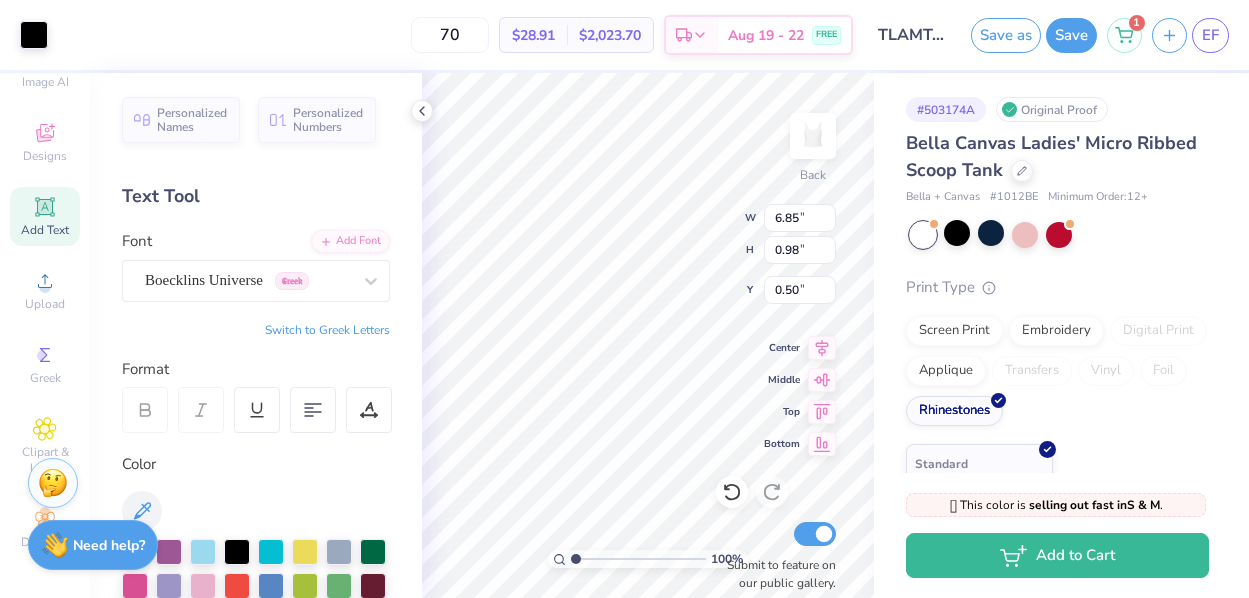 type on "8.27" 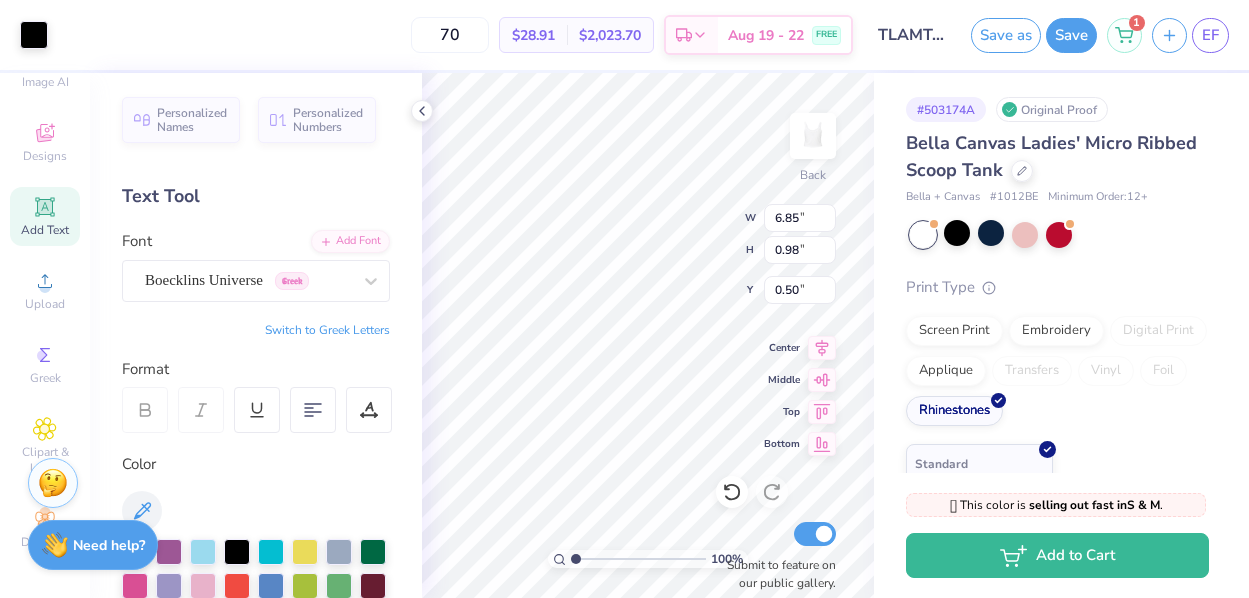 type on "1.19" 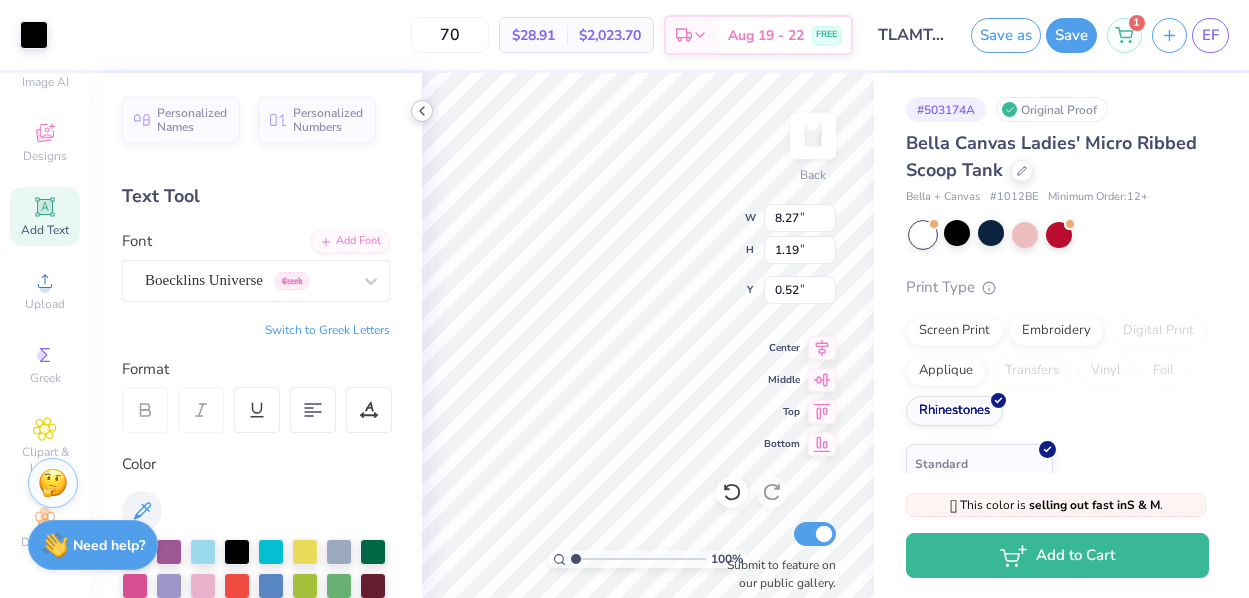click 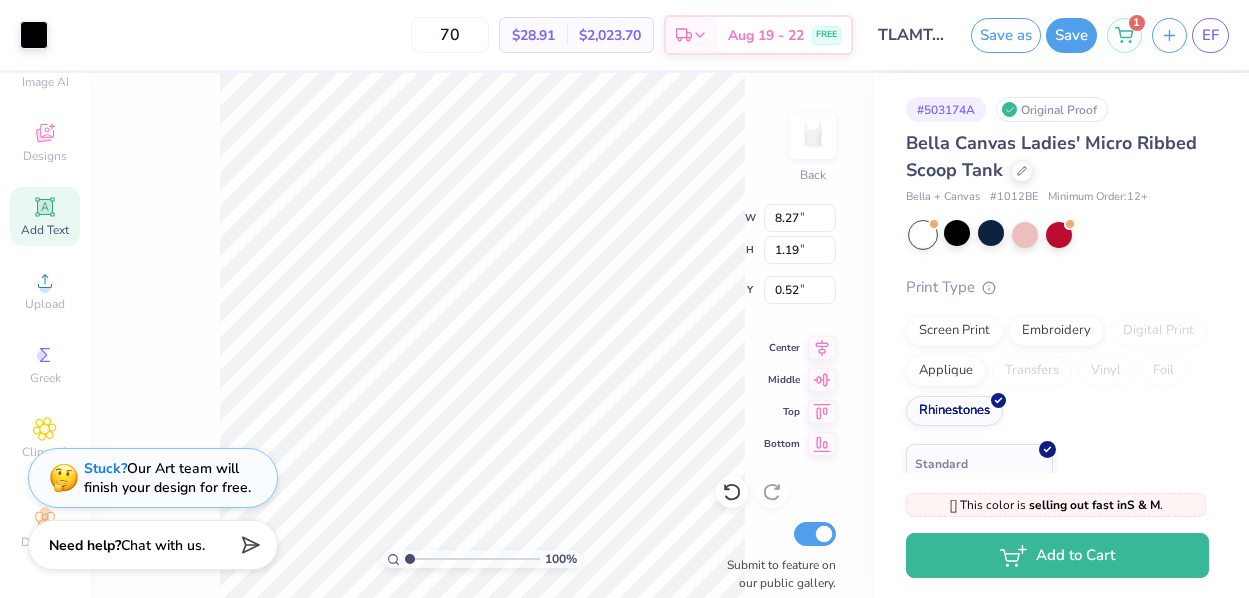 type on "8.75" 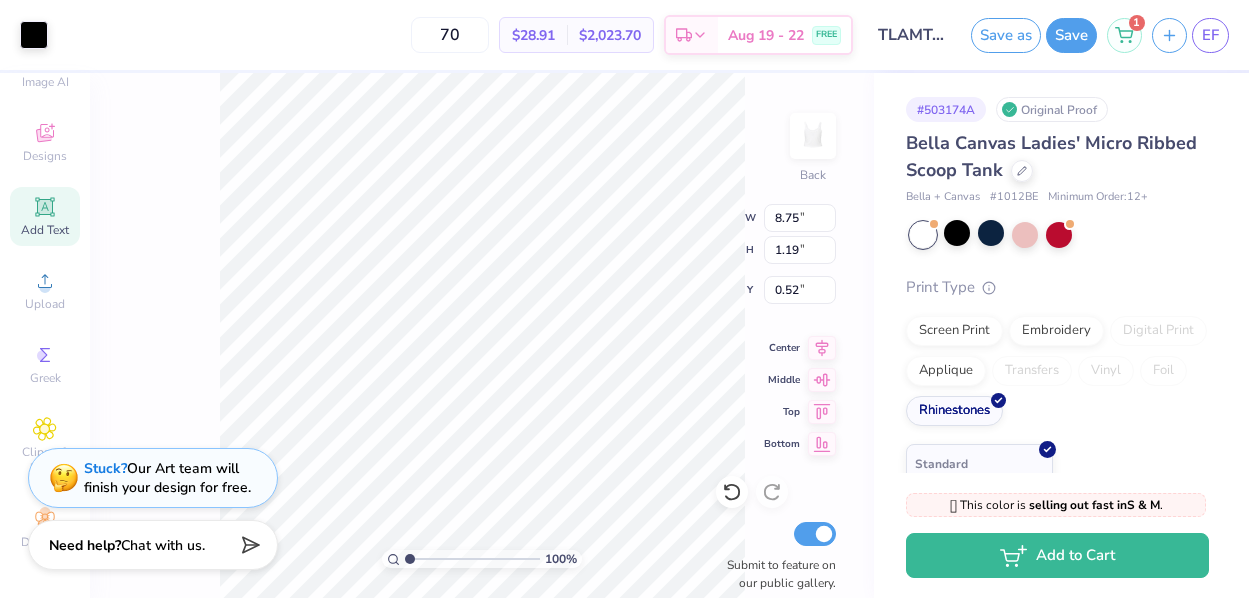 type on "1.25" 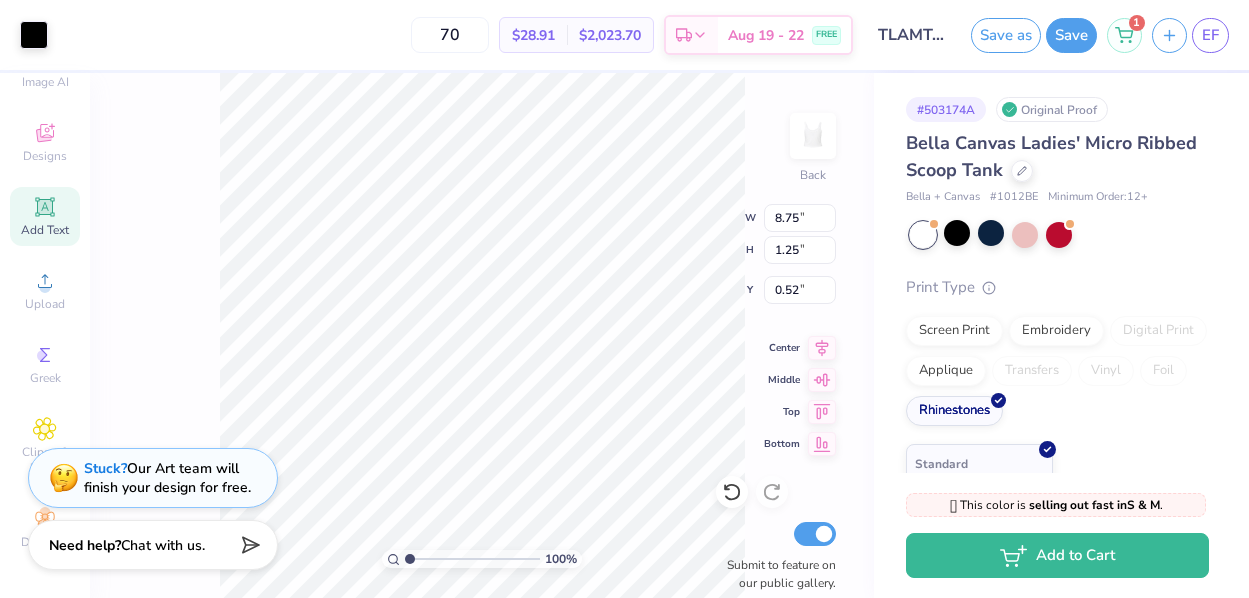 type on "7.73" 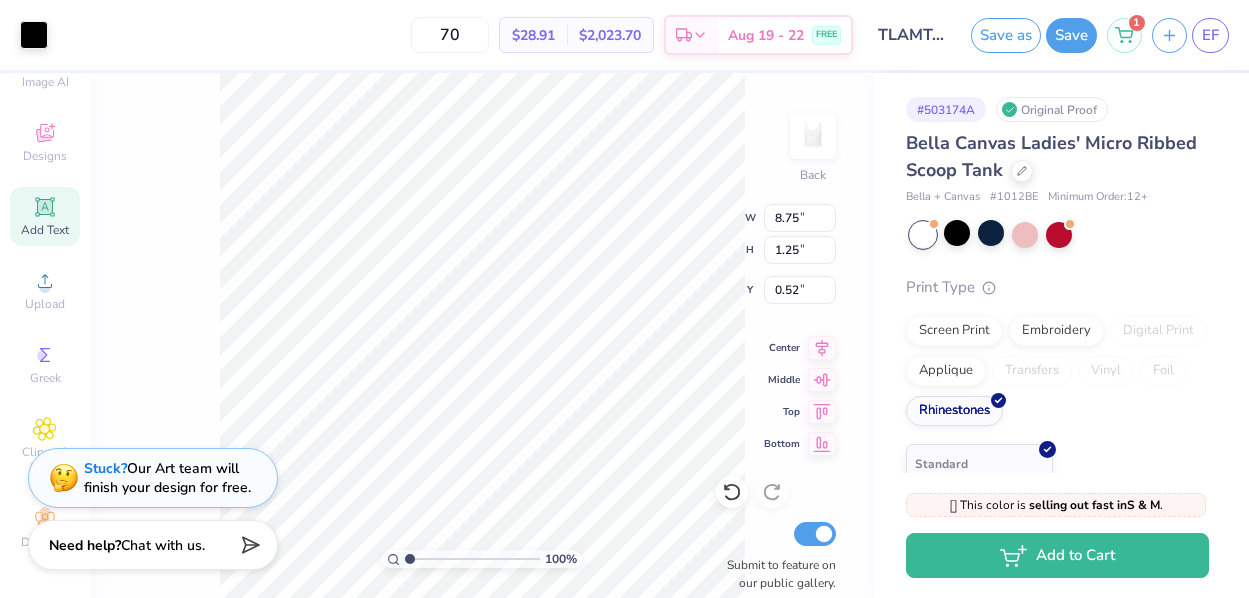 type on "1.11" 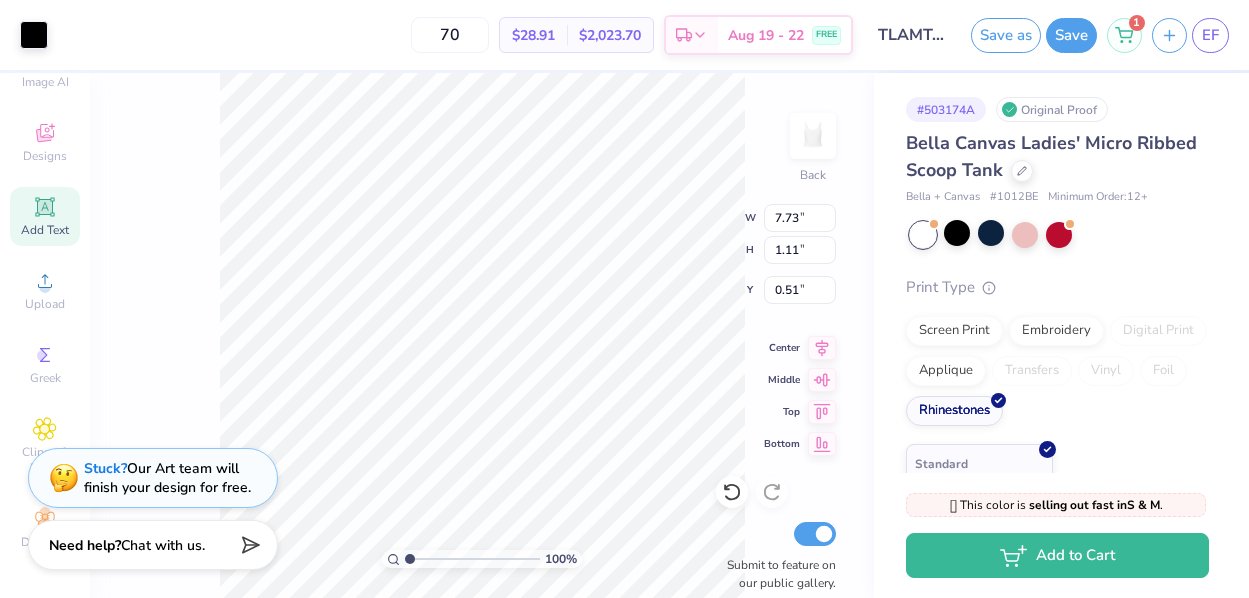 type on "0.50" 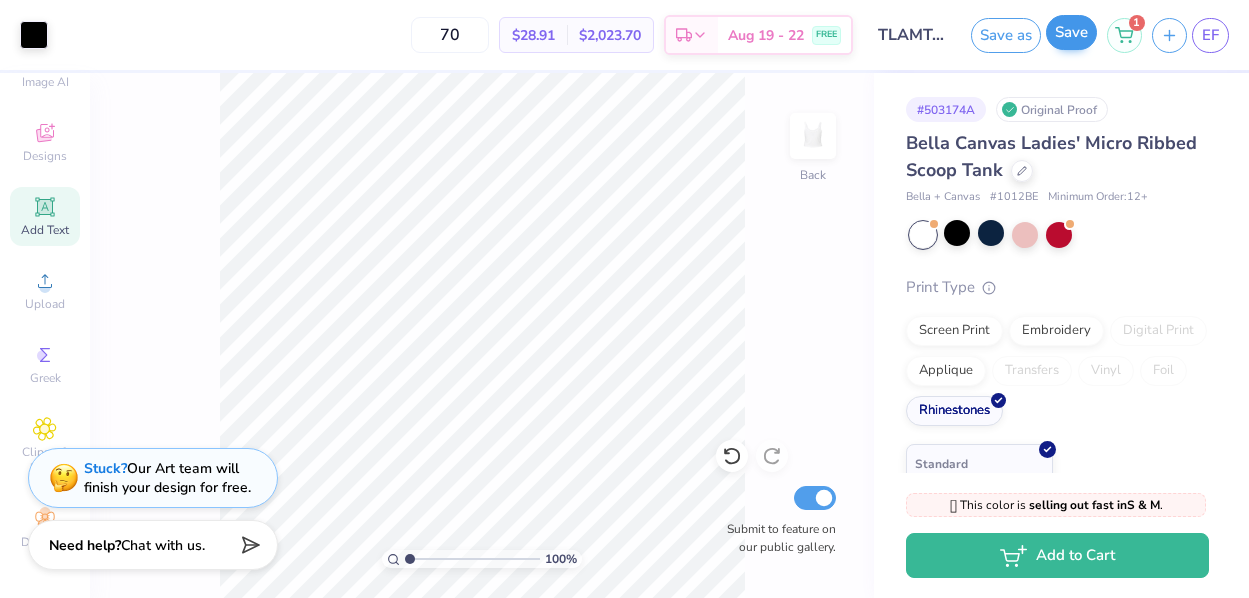 click on "Save" at bounding box center [1071, 32] 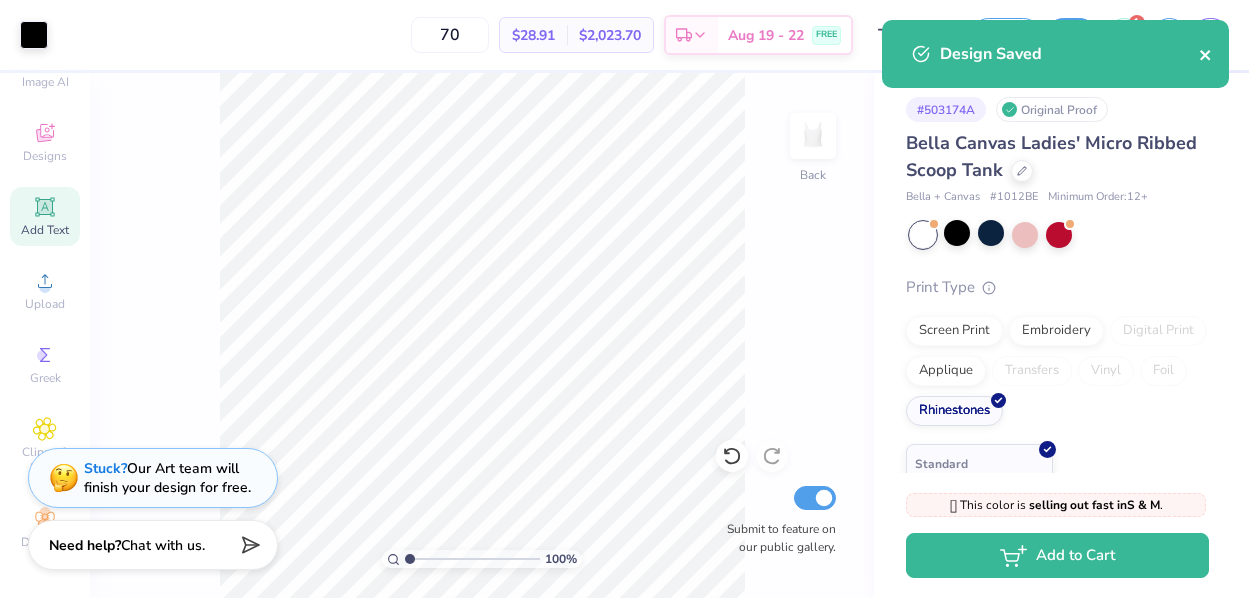 click 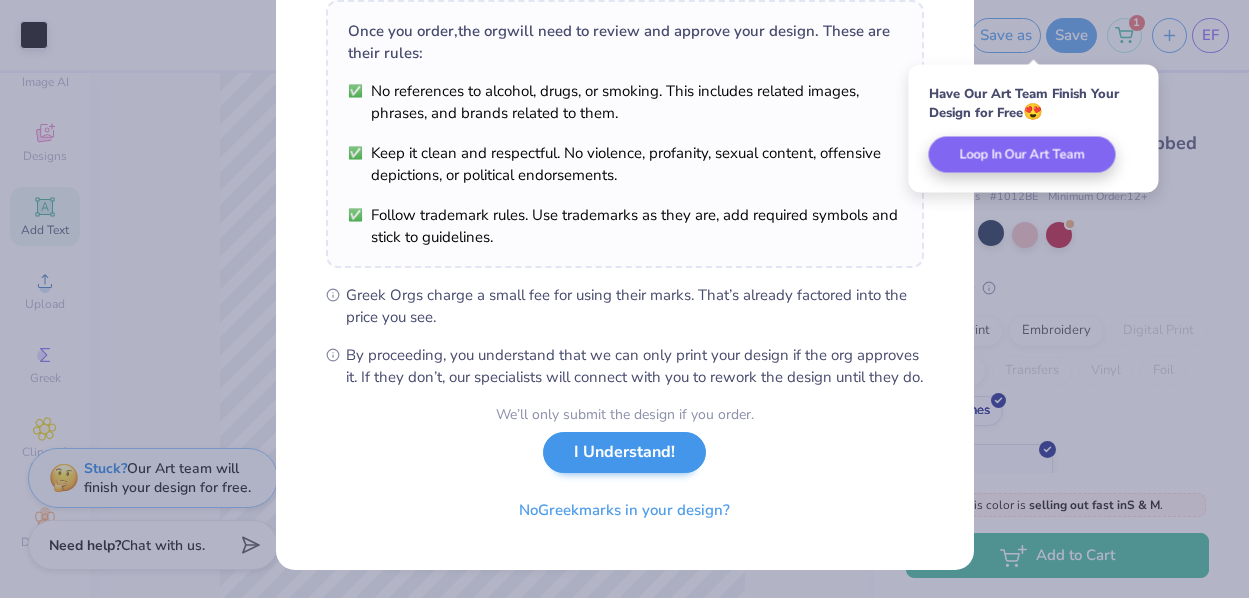 click on "I Understand!" at bounding box center (624, 452) 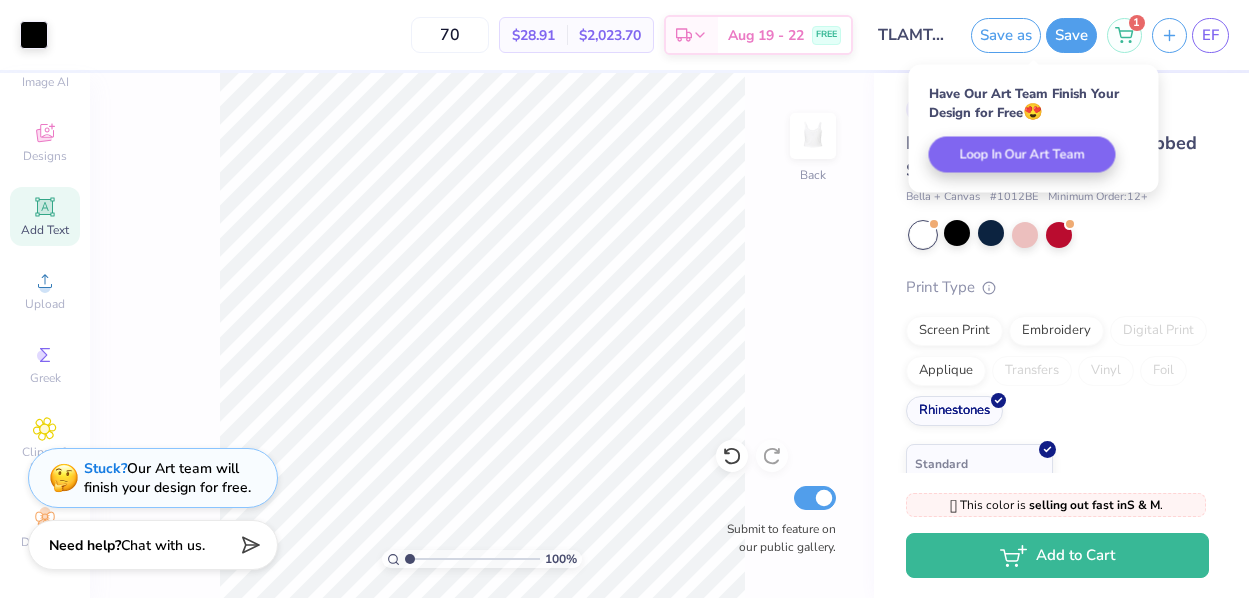 scroll, scrollTop: 44, scrollLeft: 0, axis: vertical 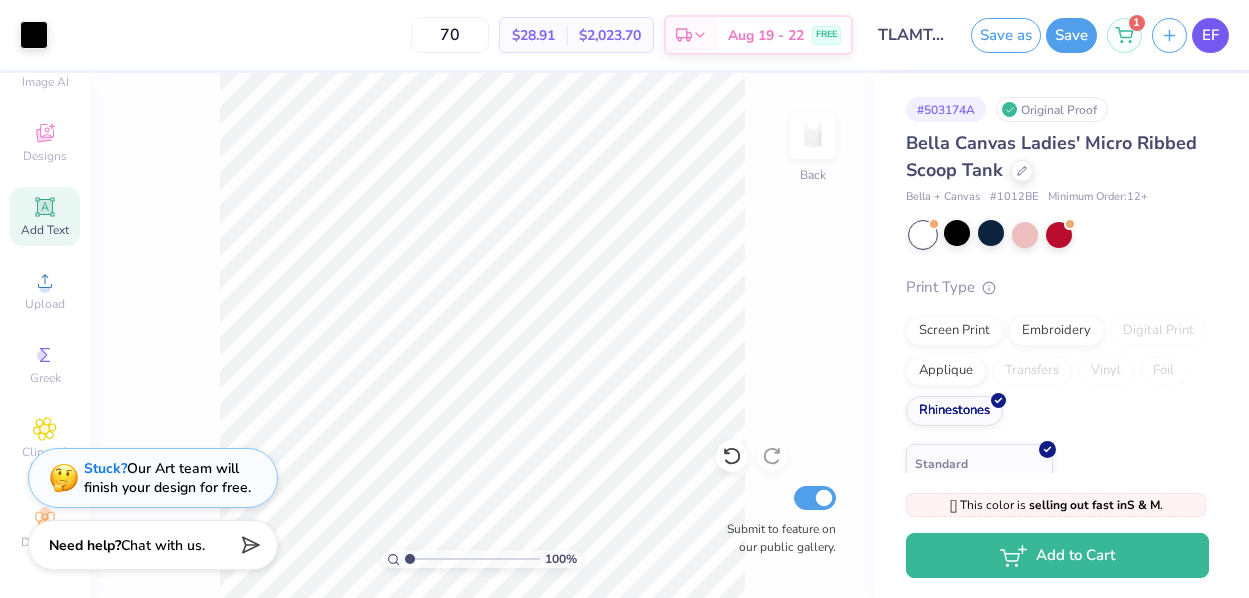 click on "EF" at bounding box center [1210, 35] 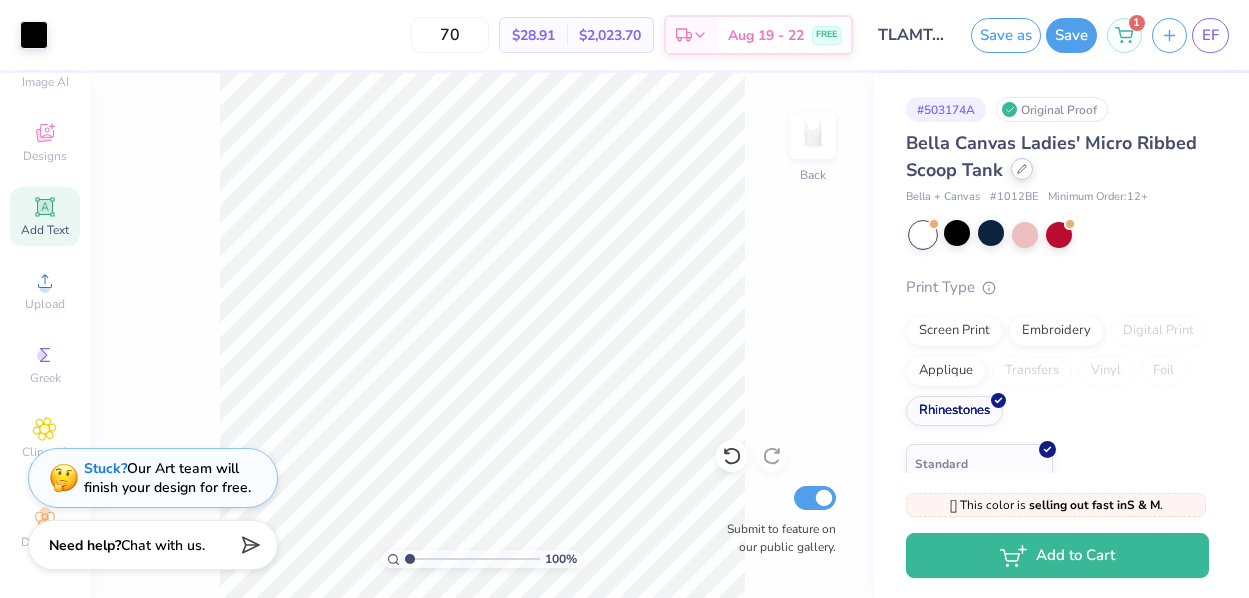 click at bounding box center [1022, 169] 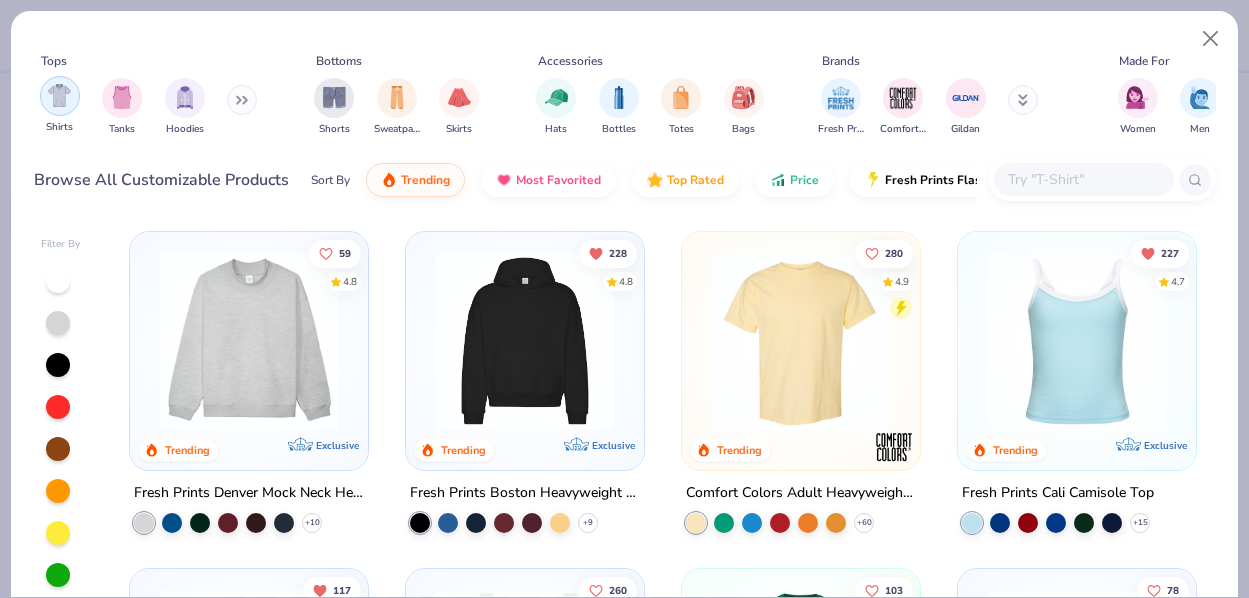 click at bounding box center (59, 95) 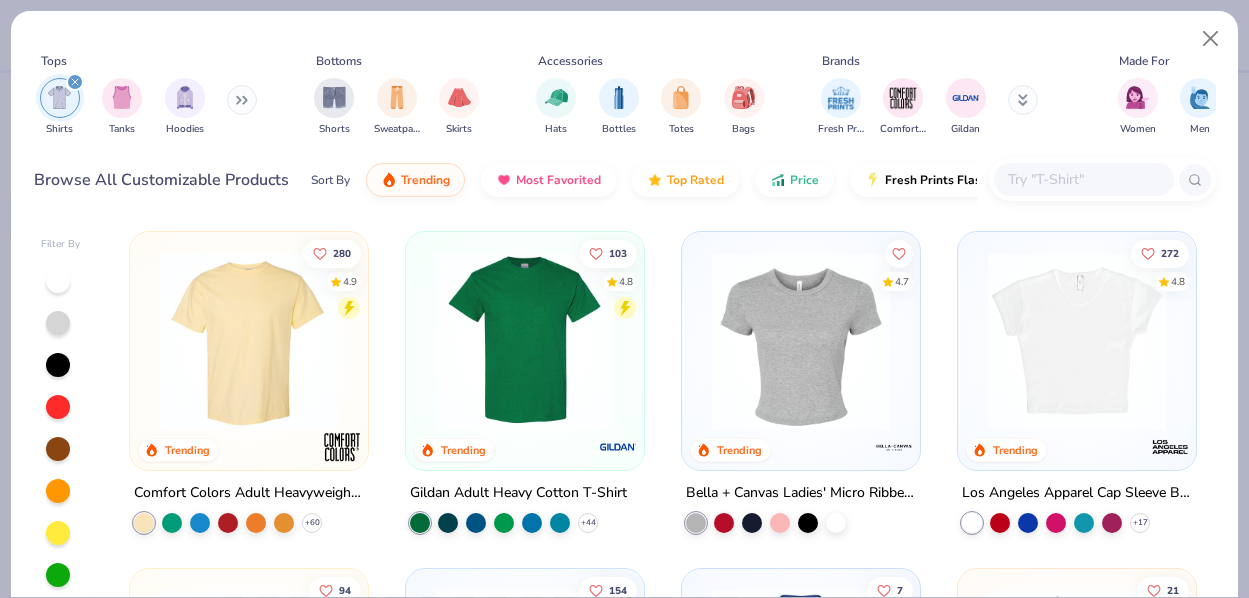 click at bounding box center [801, 341] 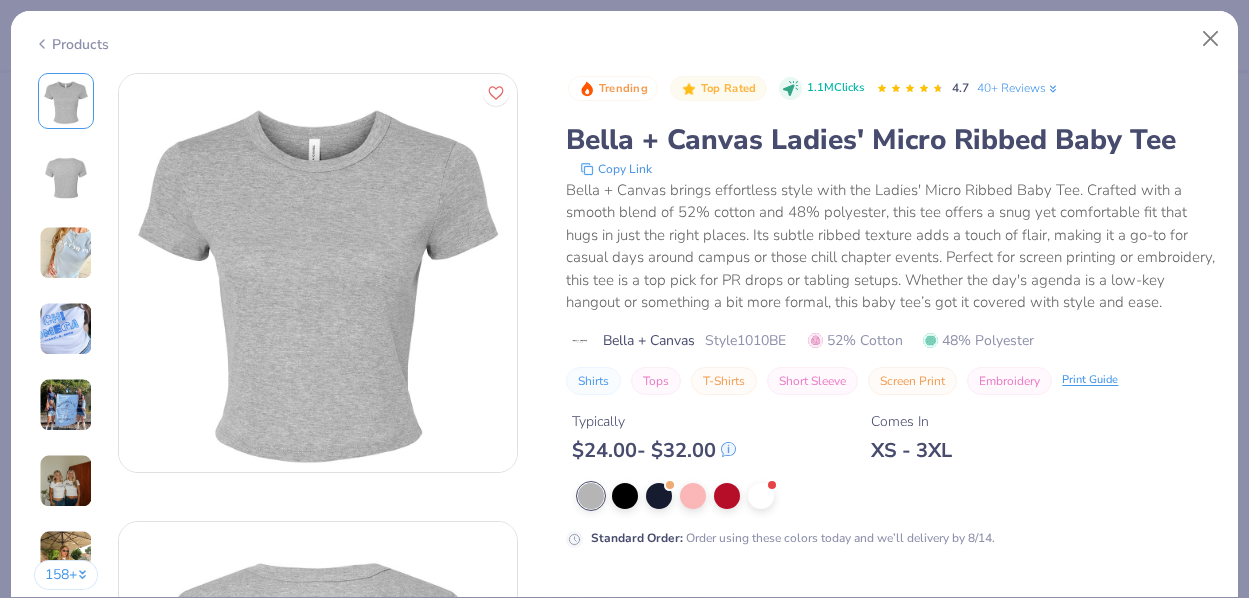 click at bounding box center [66, 253] 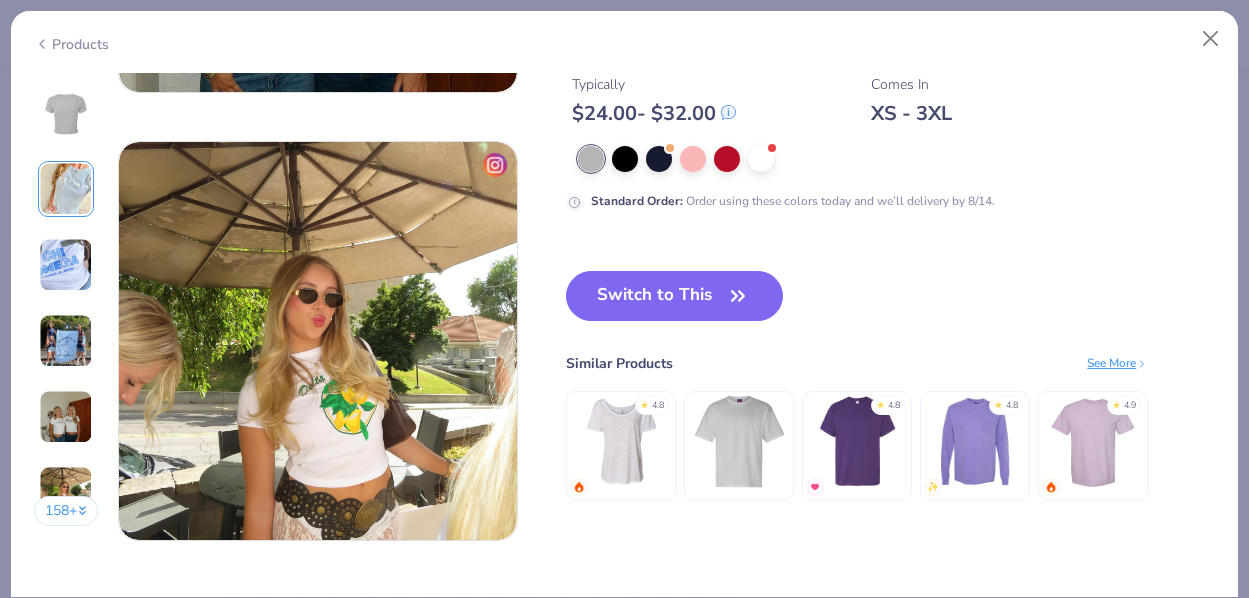 scroll, scrollTop: 2684, scrollLeft: 0, axis: vertical 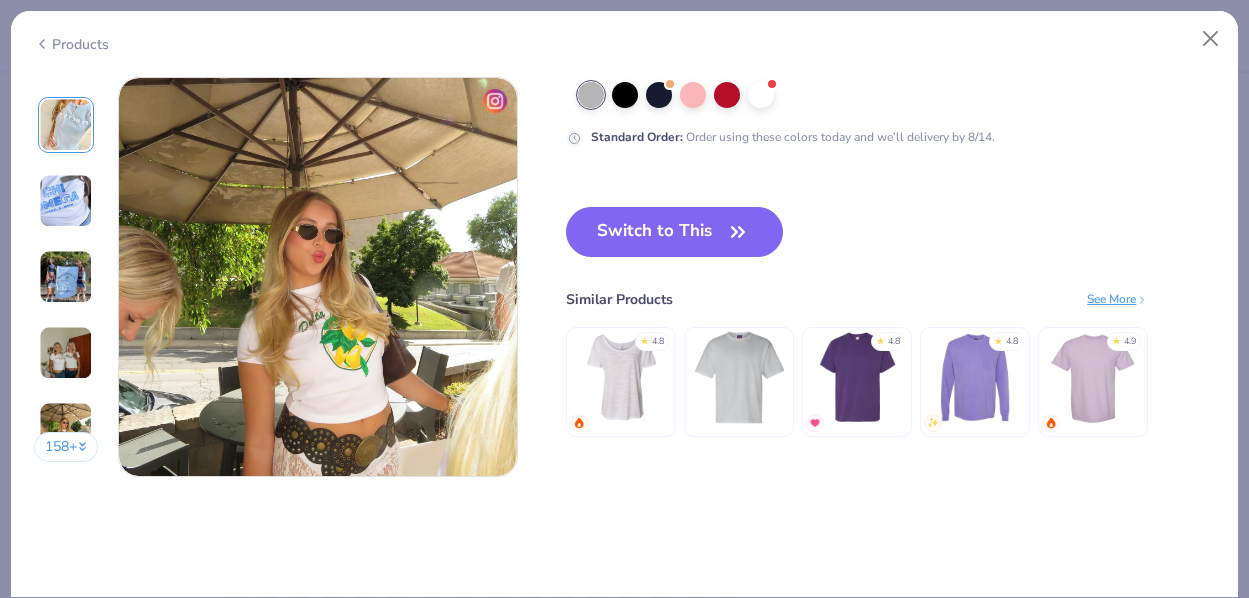 click on "Products" at bounding box center (71, 44) 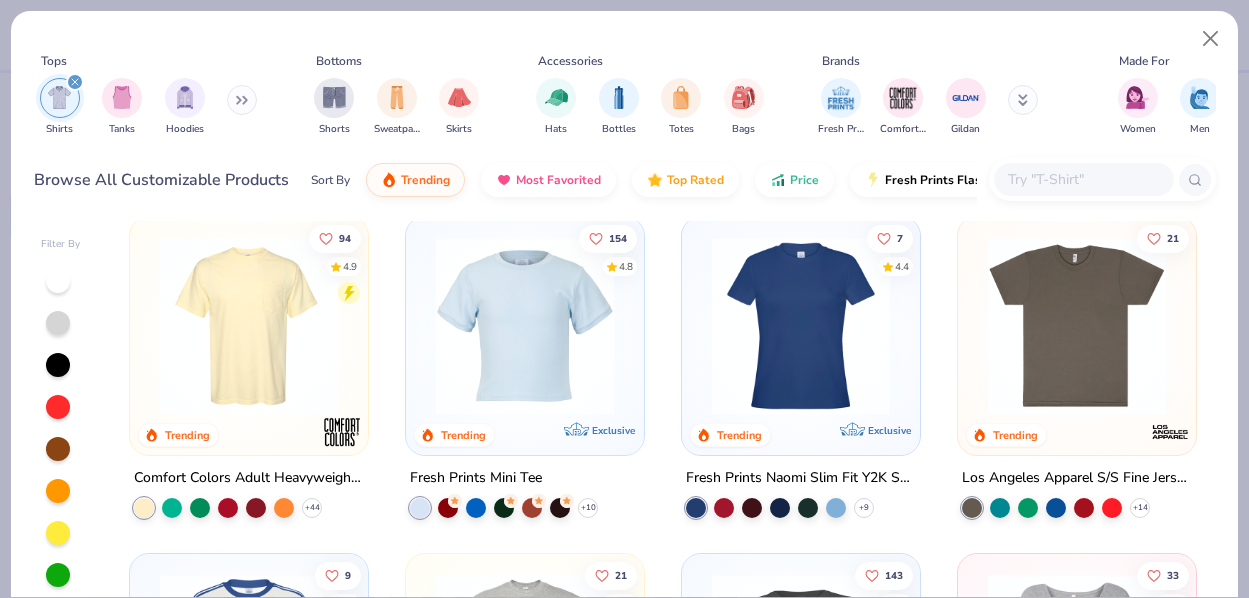 scroll, scrollTop: 358, scrollLeft: 0, axis: vertical 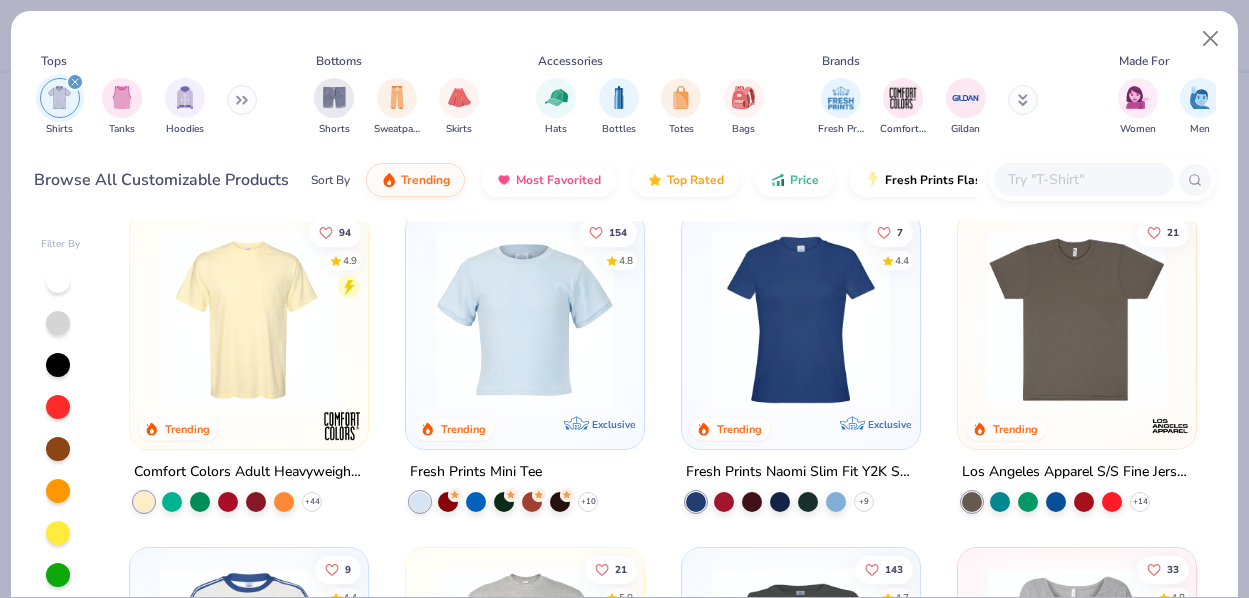click at bounding box center [801, 320] 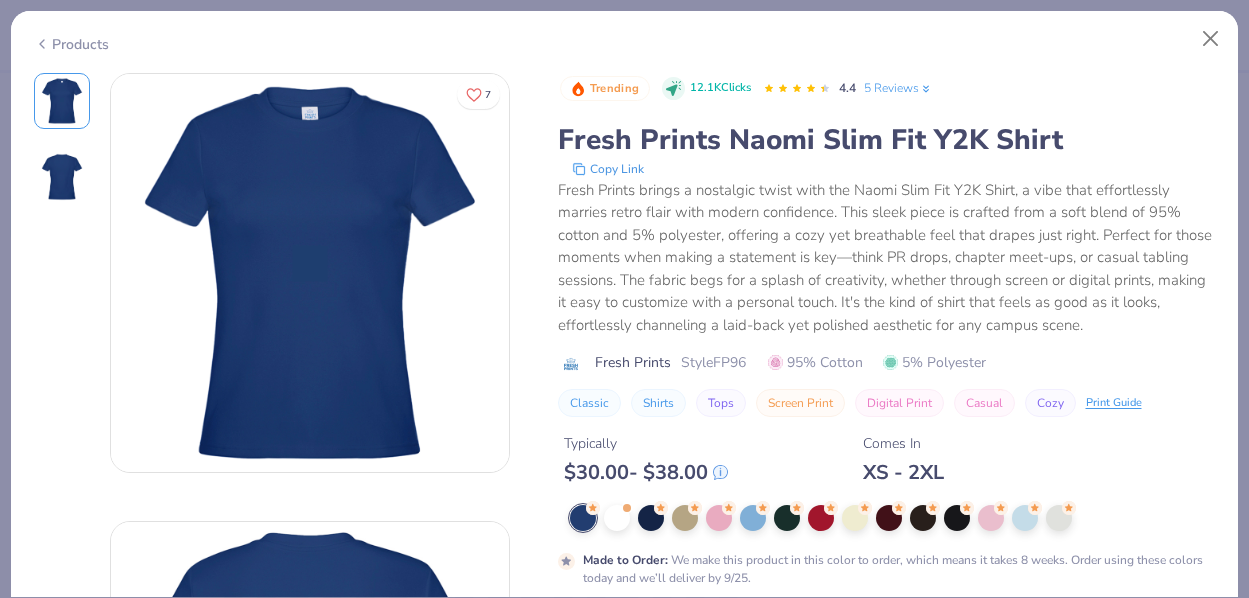 click on "Products" at bounding box center (71, 44) 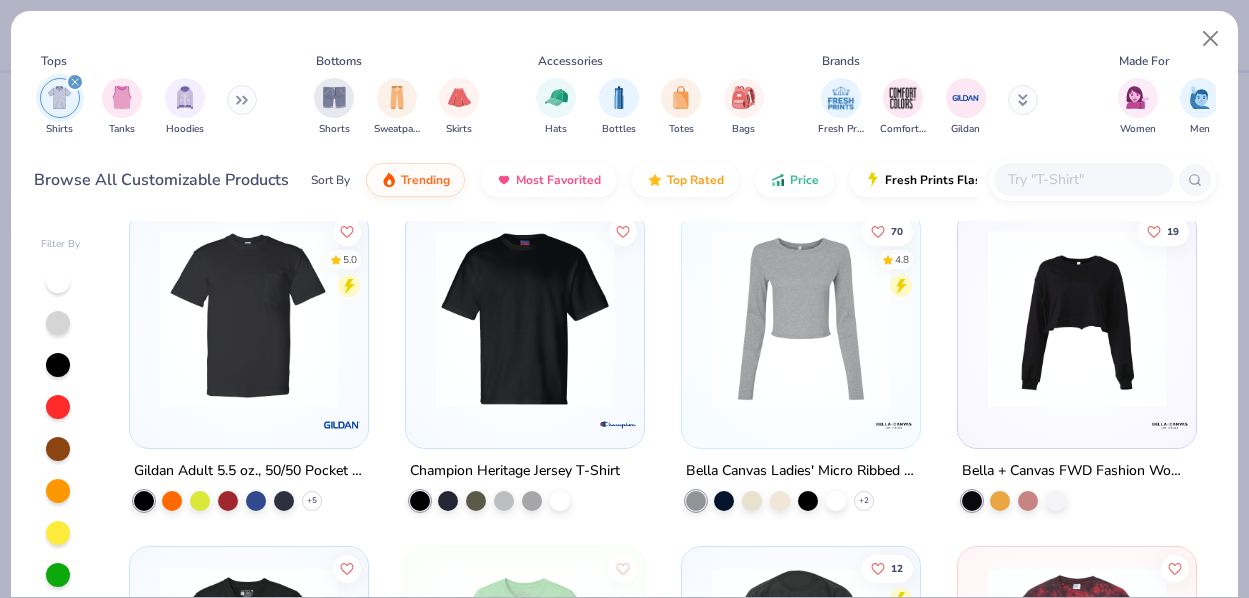 scroll, scrollTop: 4055, scrollLeft: 0, axis: vertical 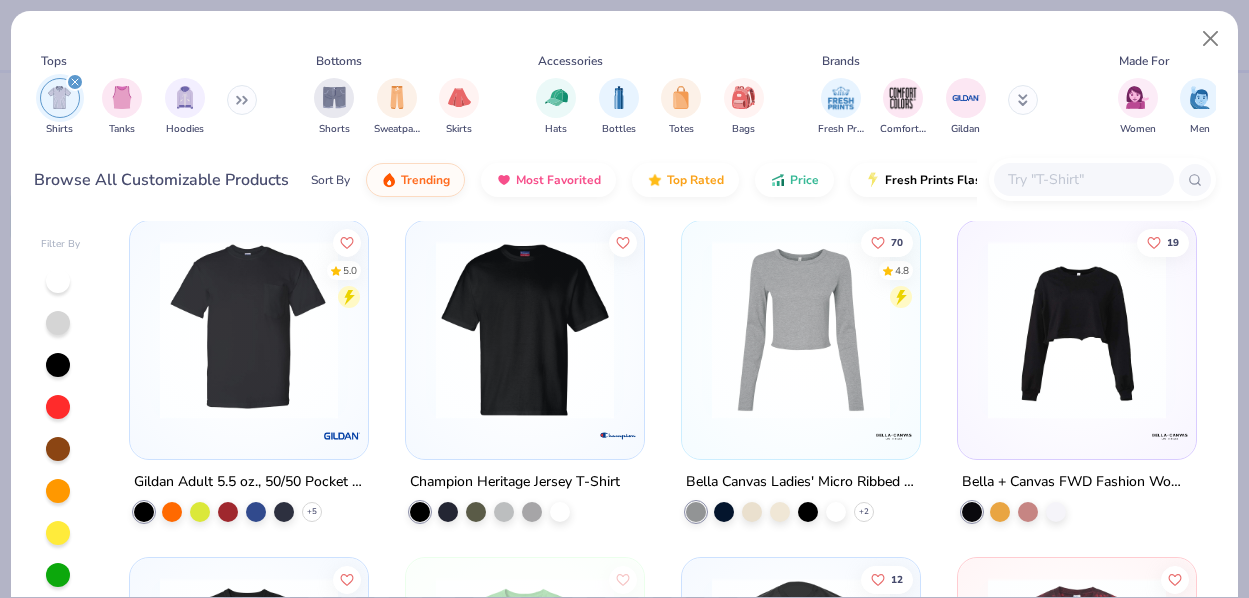 click at bounding box center [801, 330] 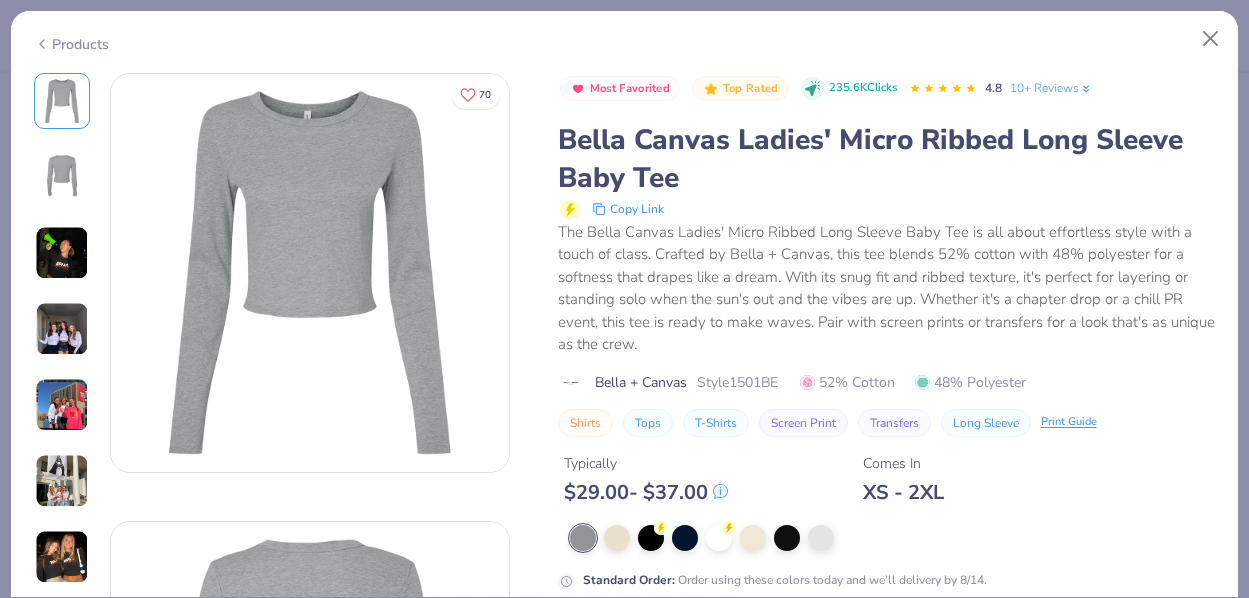 click at bounding box center (62, 253) 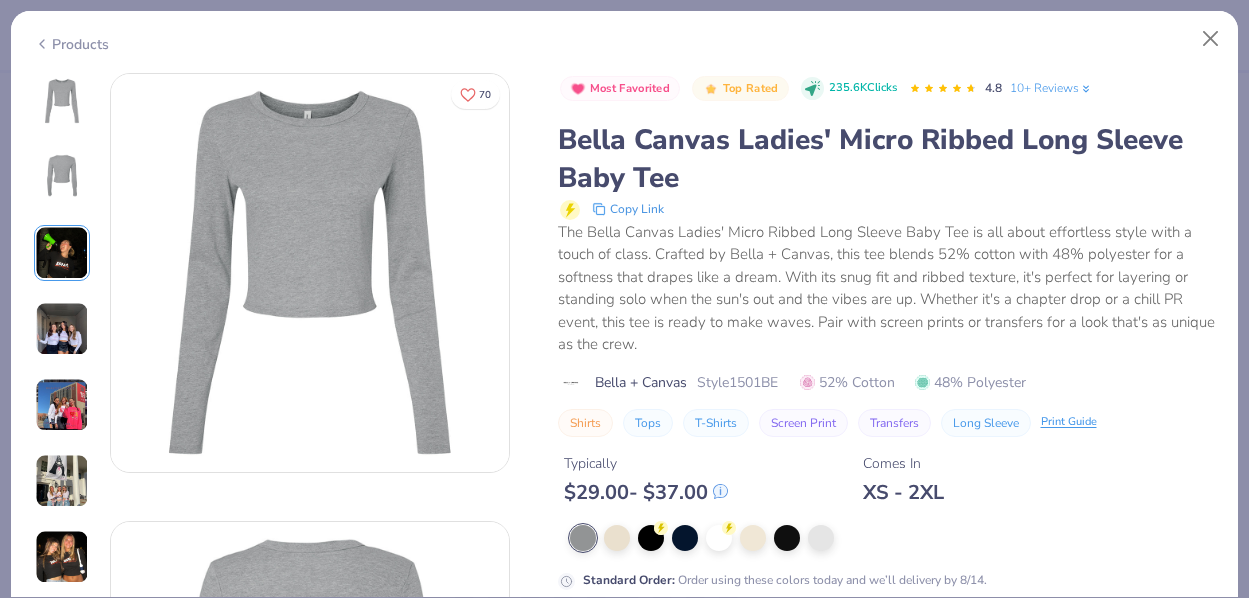 scroll, scrollTop: -1, scrollLeft: 0, axis: vertical 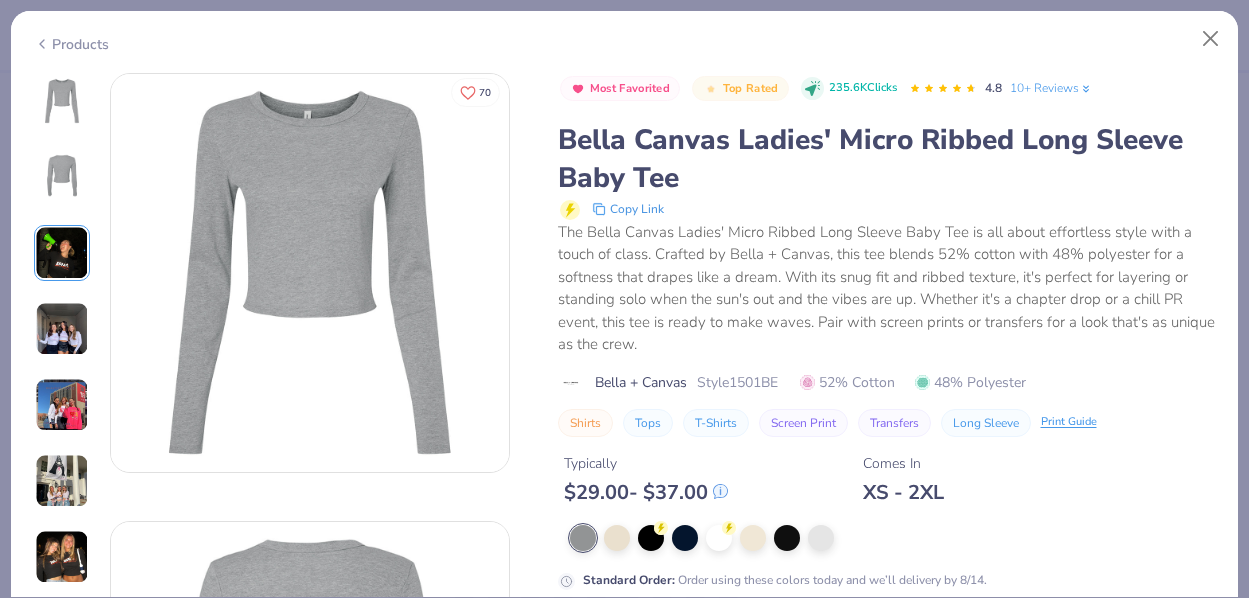 click 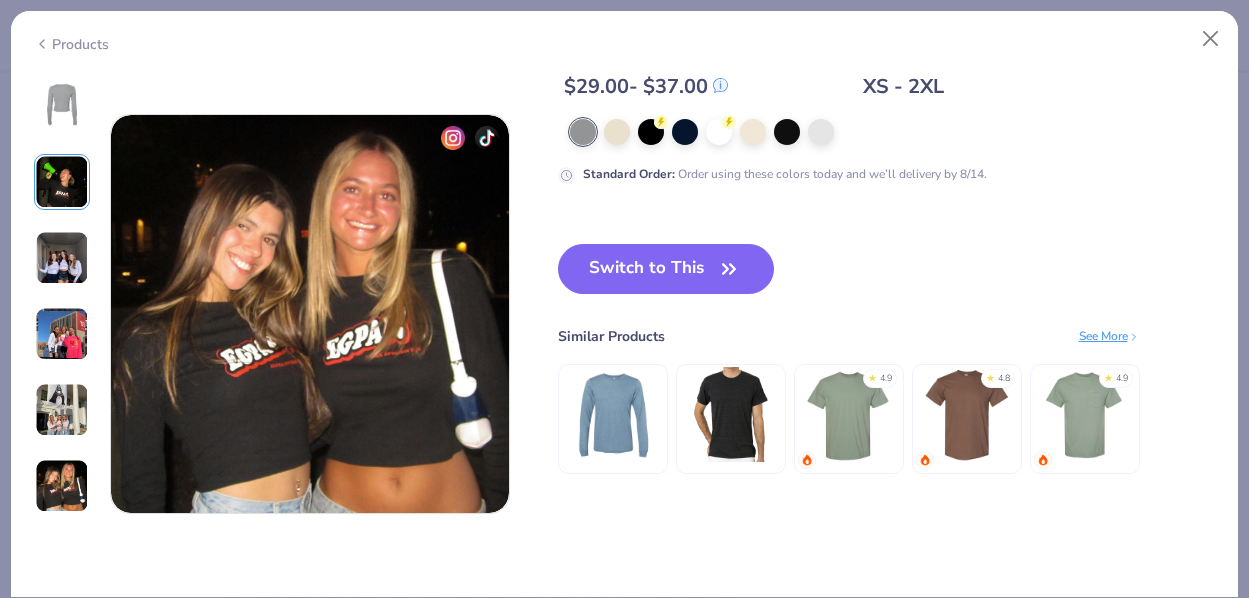 scroll, scrollTop: 2740, scrollLeft: 0, axis: vertical 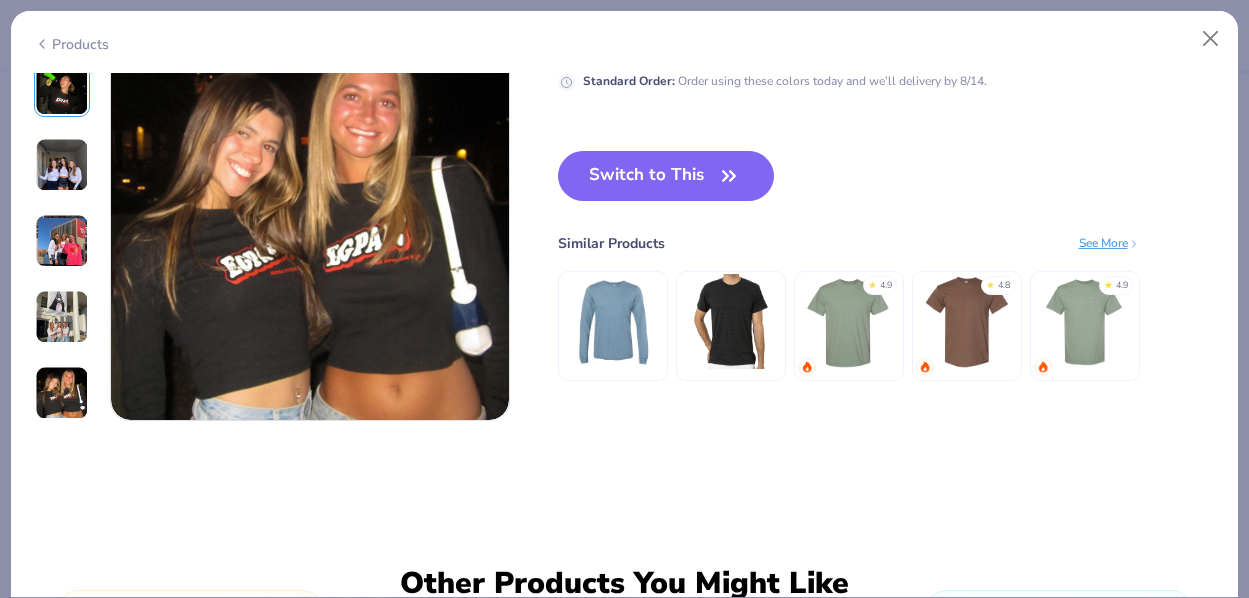 click on "Products" at bounding box center [71, 44] 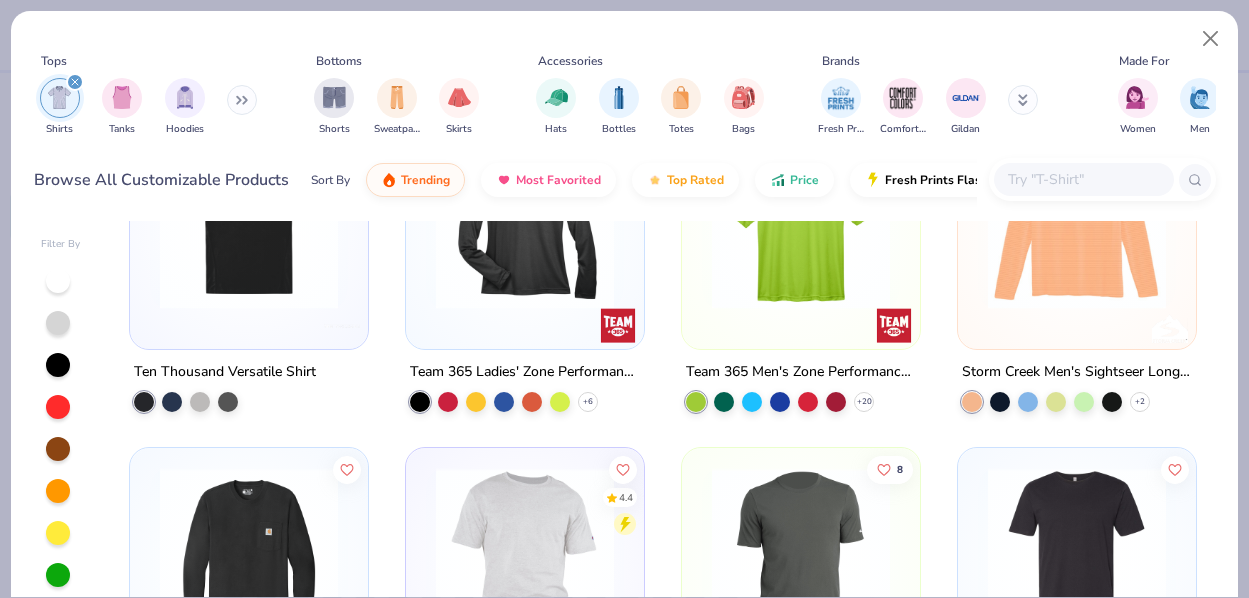 scroll, scrollTop: 9963, scrollLeft: 0, axis: vertical 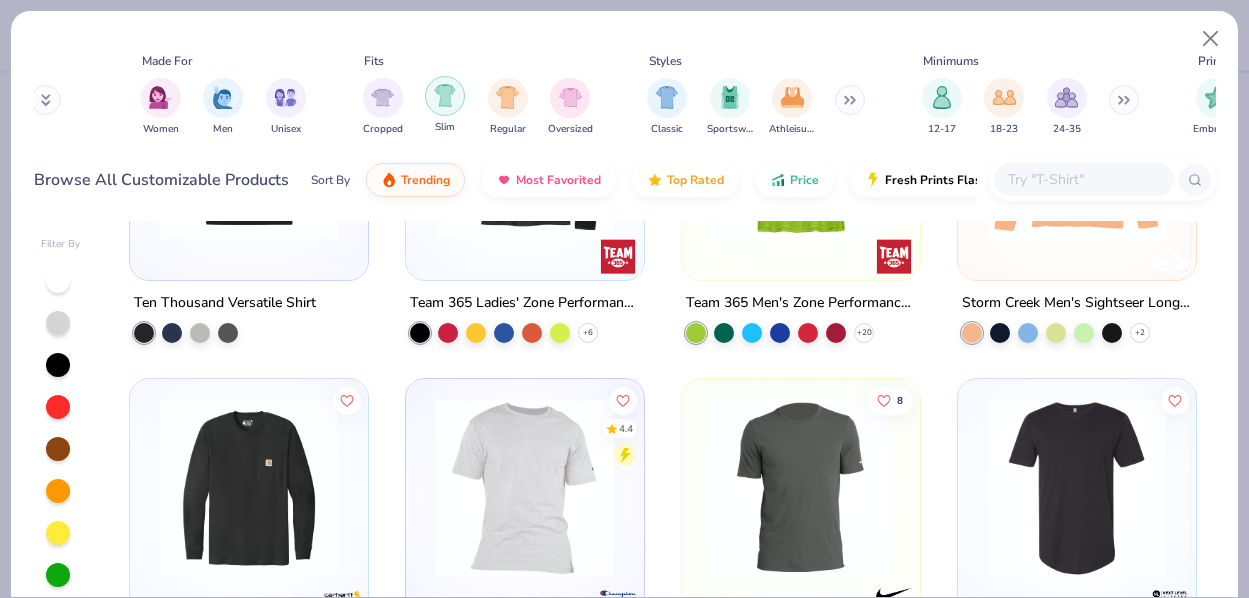 click at bounding box center [445, 95] 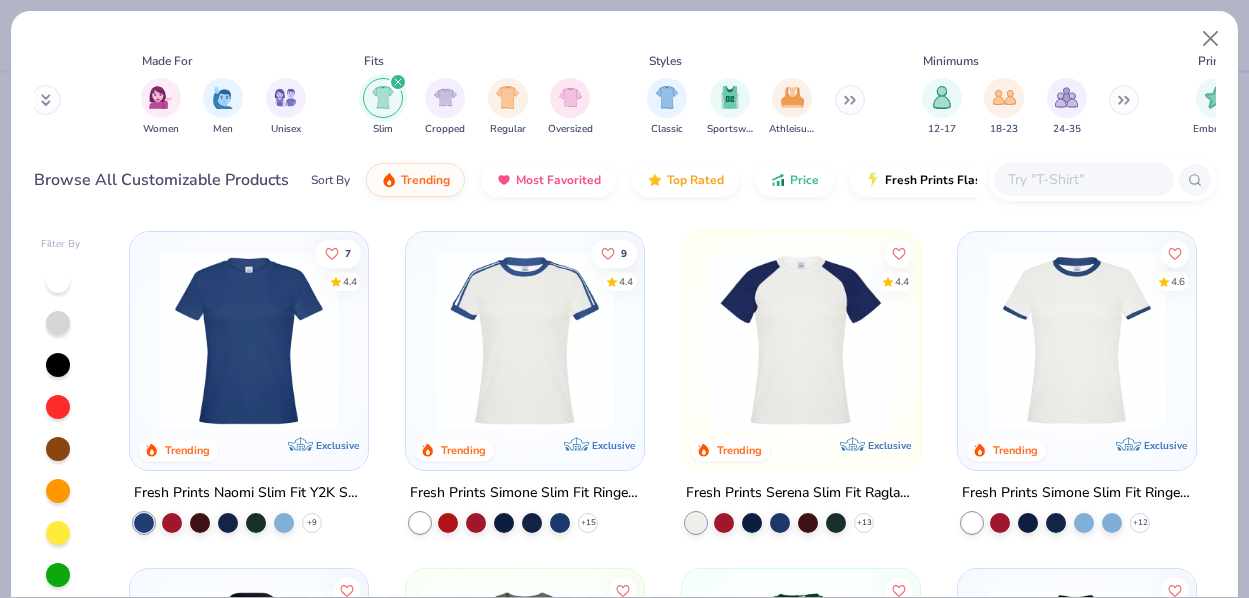 scroll, scrollTop: 28, scrollLeft: 0, axis: vertical 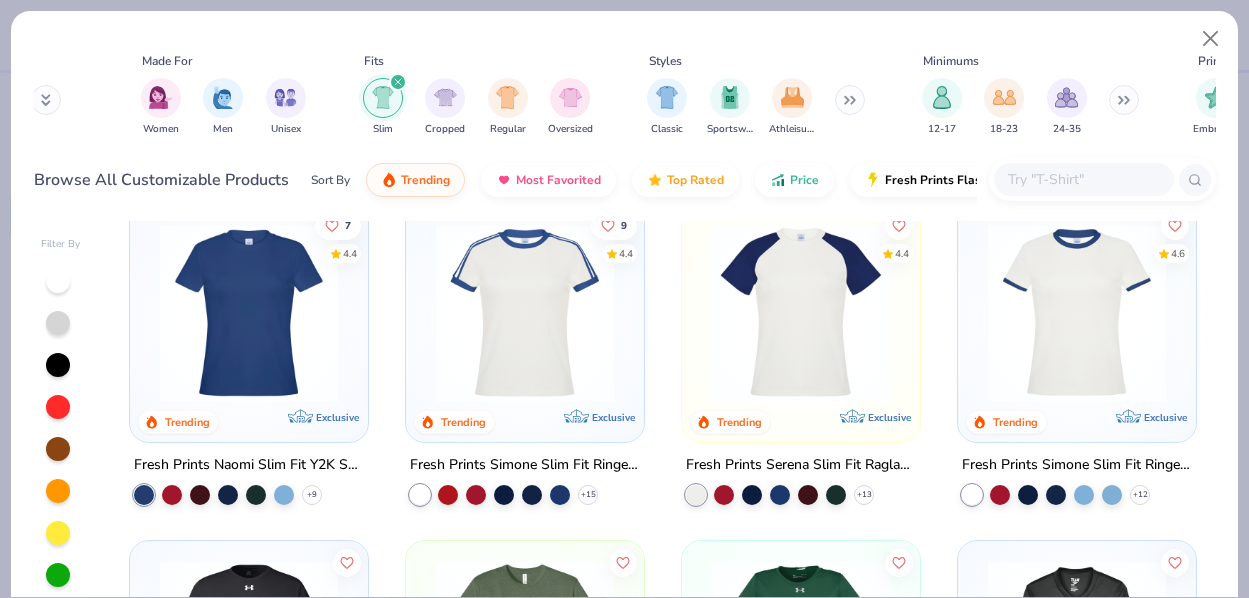click at bounding box center (249, 313) 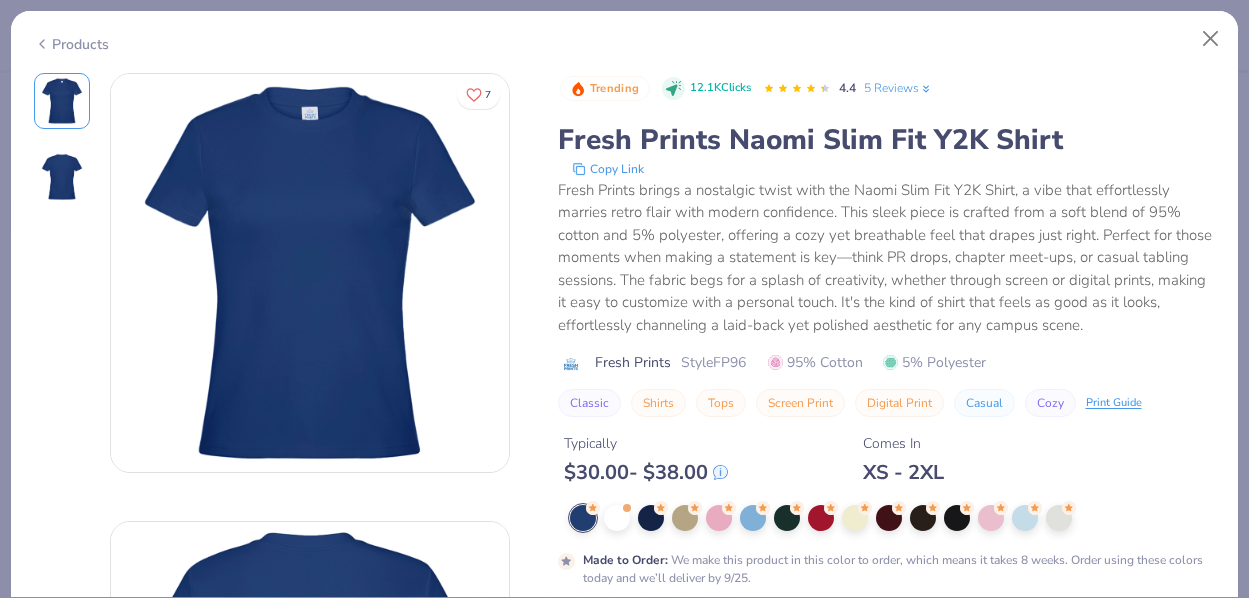 scroll, scrollTop: 29, scrollLeft: 0, axis: vertical 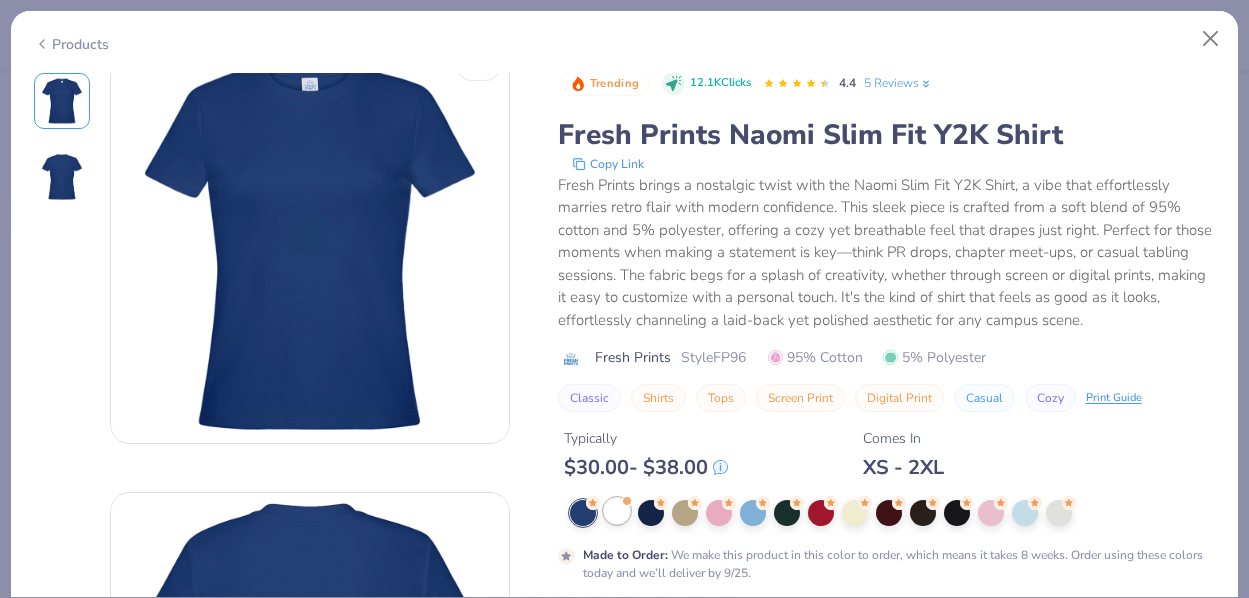 click at bounding box center (617, 511) 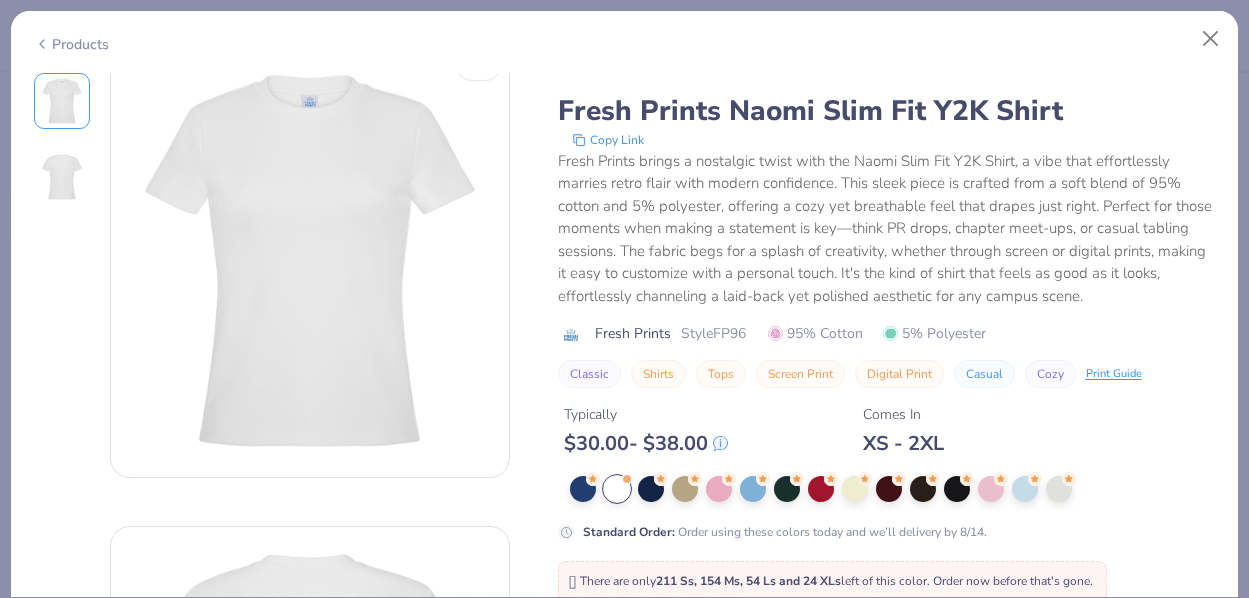 click on "Standard Order :   Order using these colors today and we’ll delivery by 8/14." at bounding box center (887, 508) 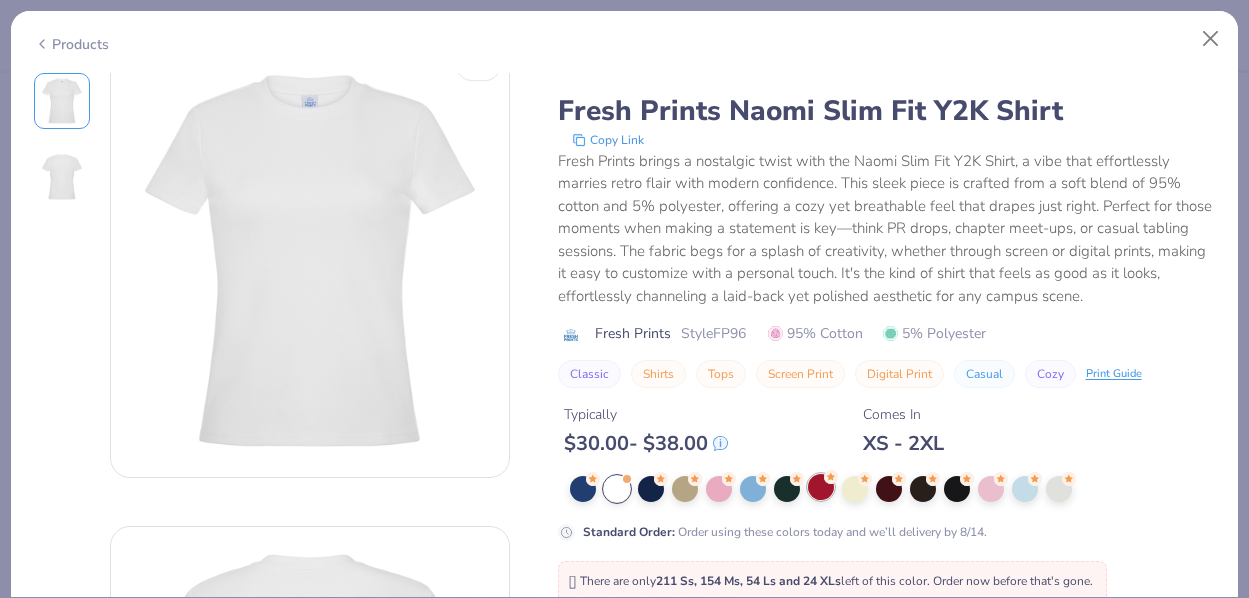 click at bounding box center [821, 487] 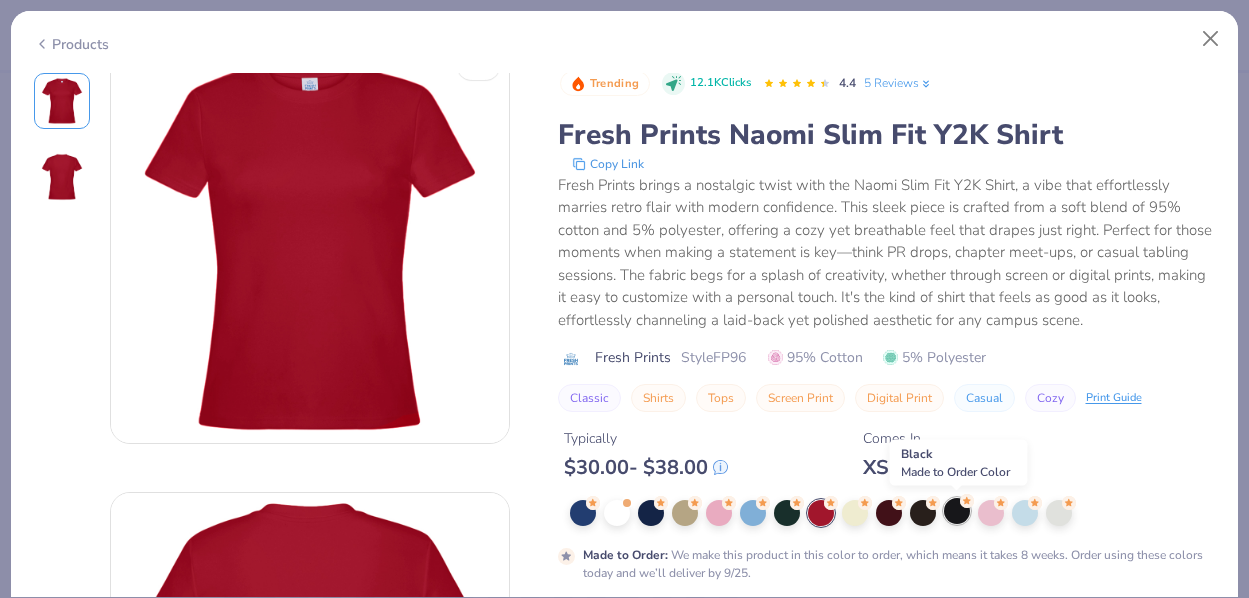 click at bounding box center (957, 511) 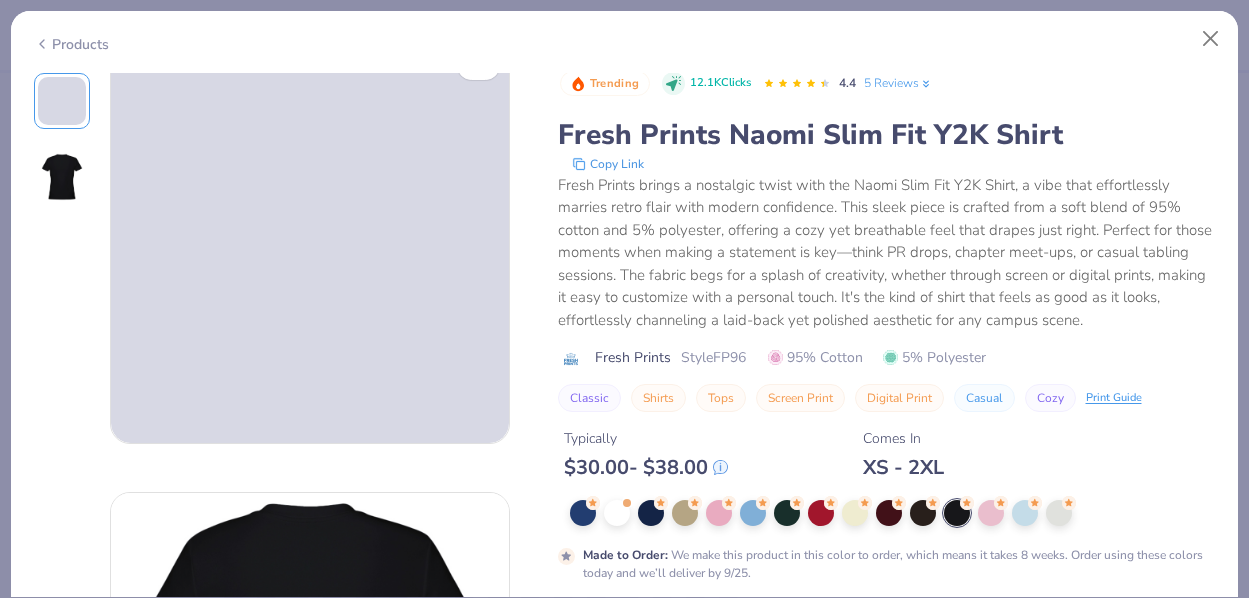 click 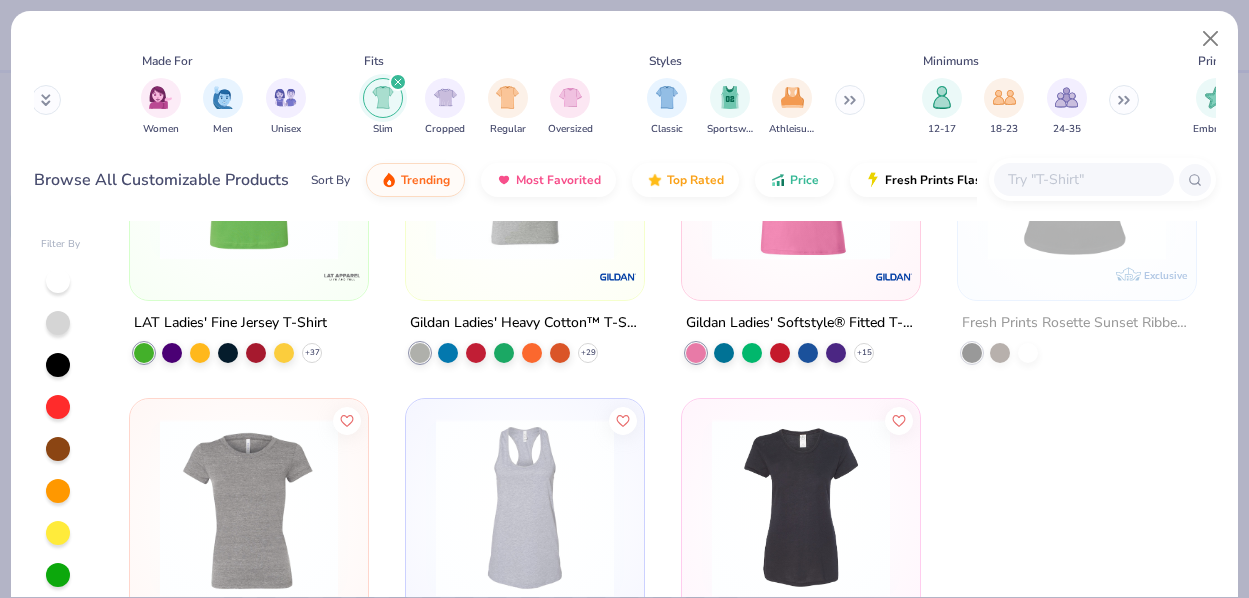 scroll, scrollTop: 844, scrollLeft: 0, axis: vertical 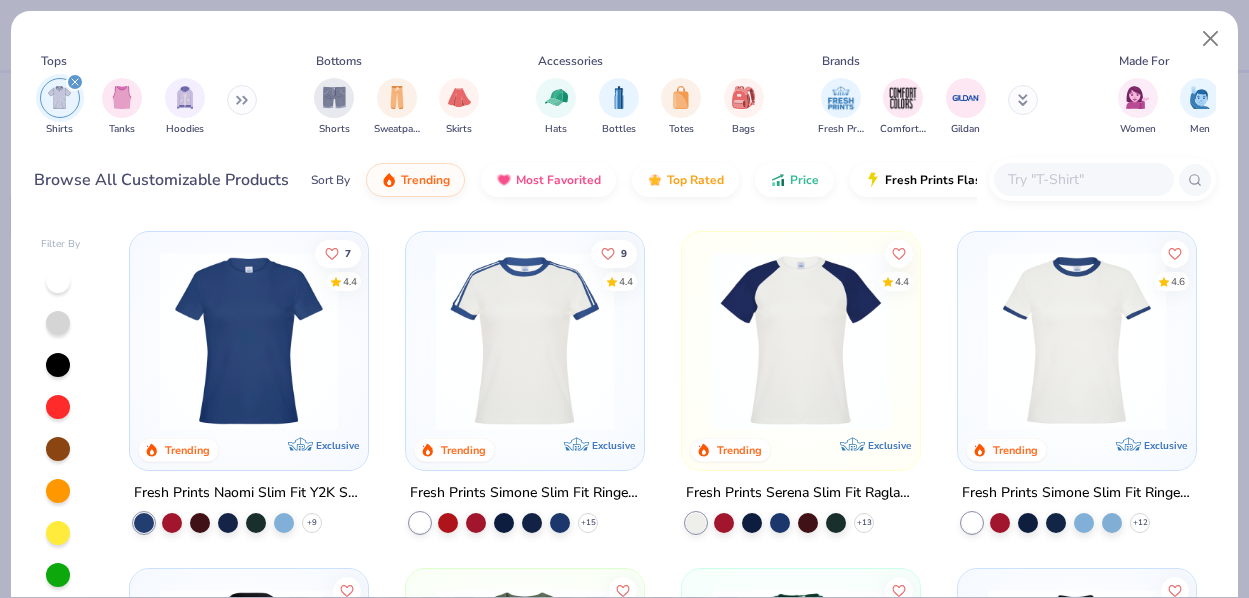 click 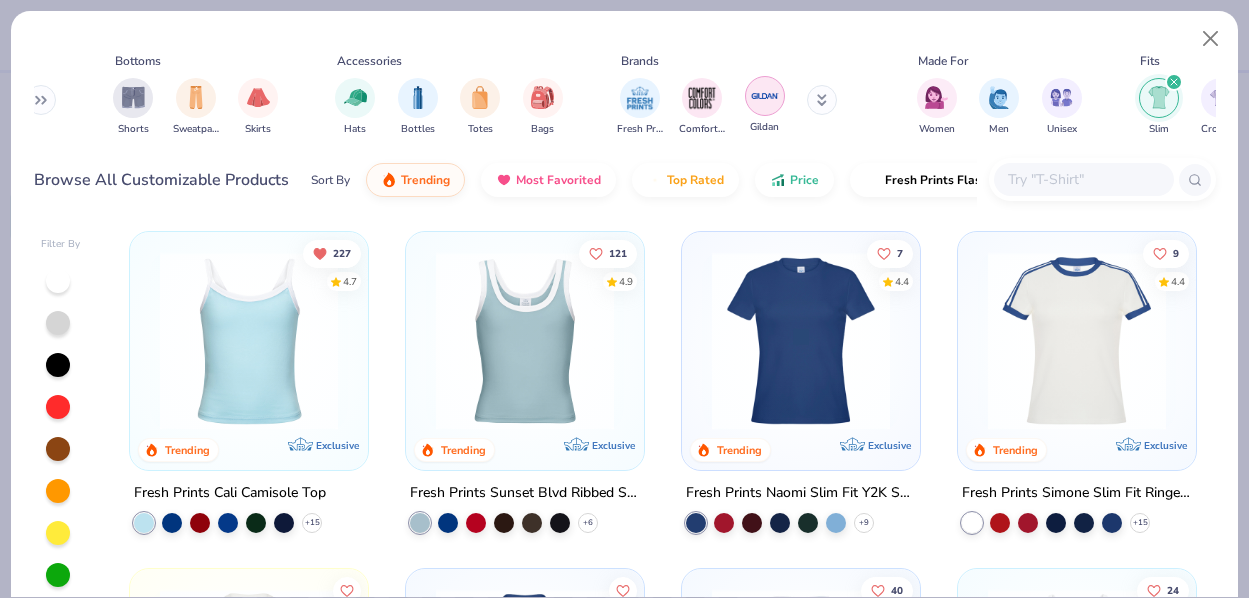scroll, scrollTop: 0, scrollLeft: 219, axis: horizontal 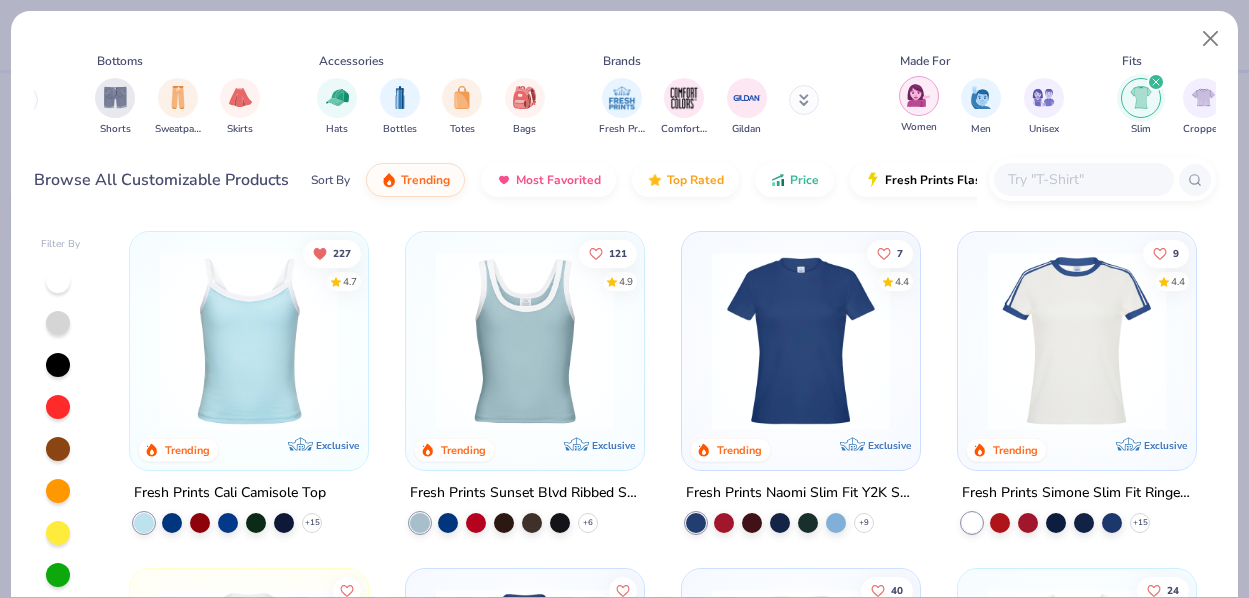 click at bounding box center [918, 95] 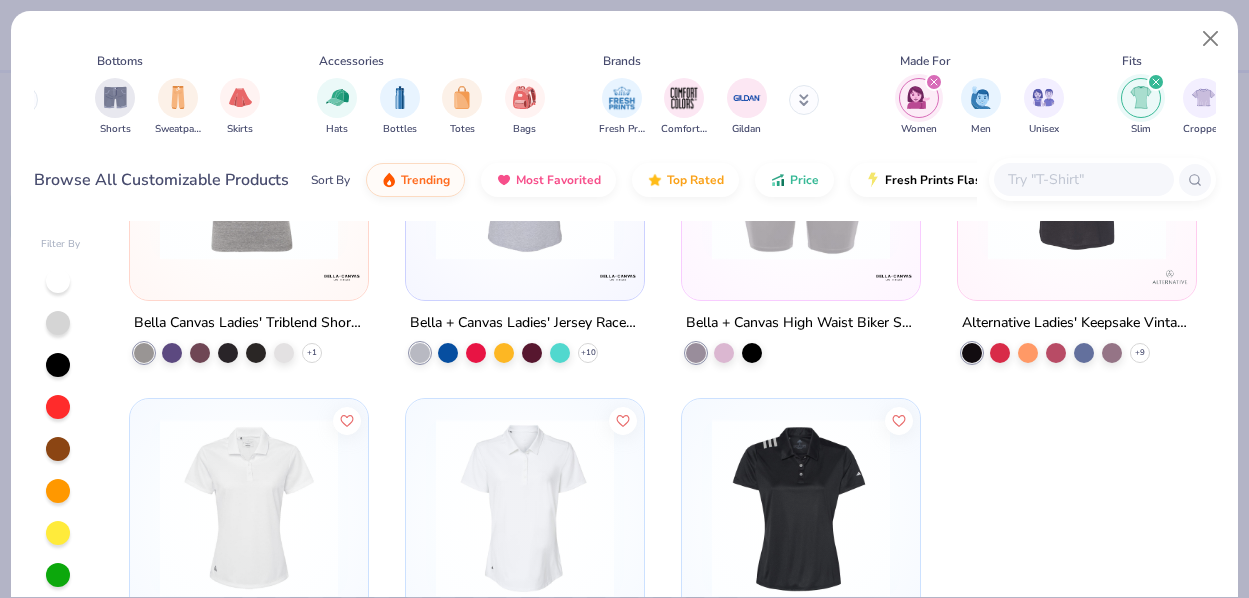 scroll, scrollTop: 3540, scrollLeft: 0, axis: vertical 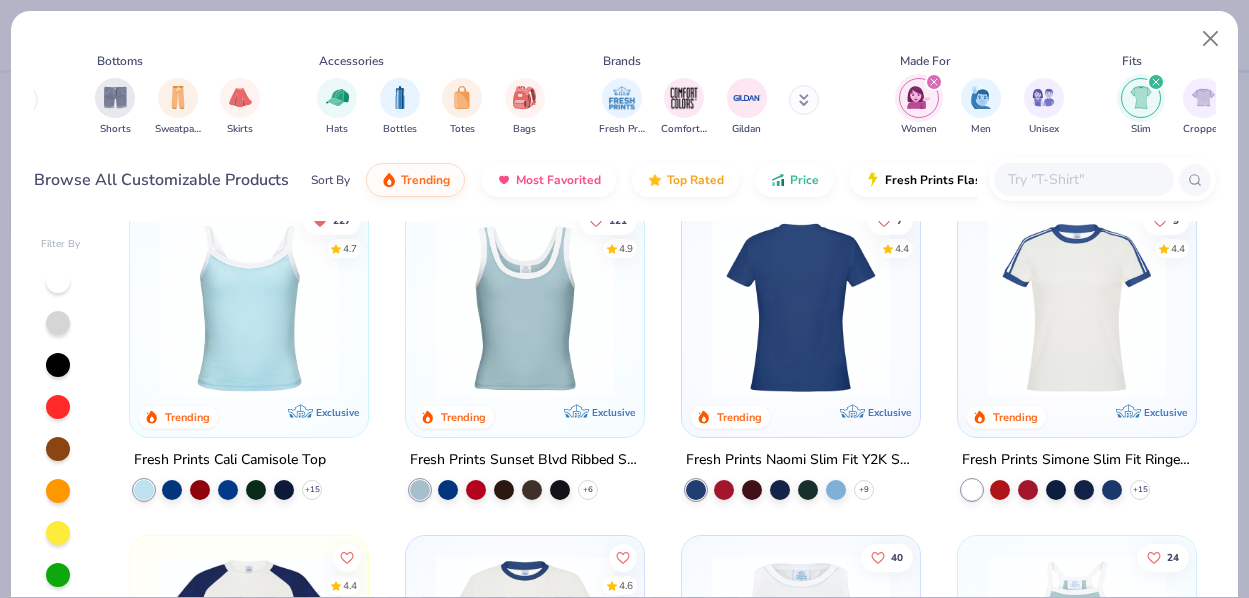 click at bounding box center [603, 308] 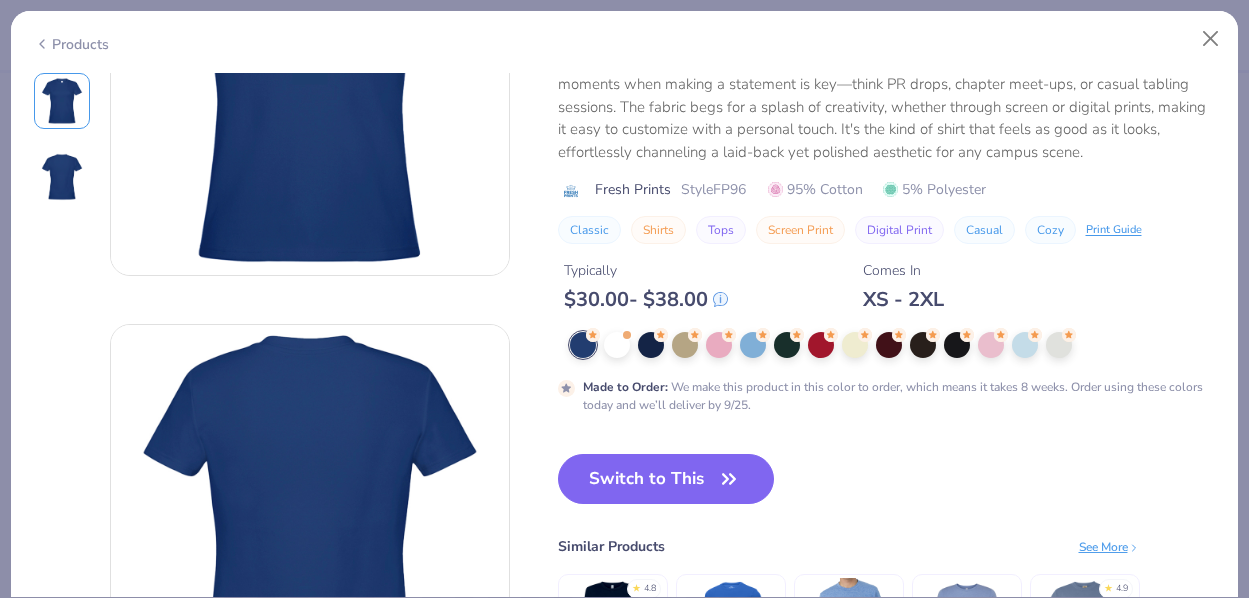 scroll, scrollTop: 213, scrollLeft: 0, axis: vertical 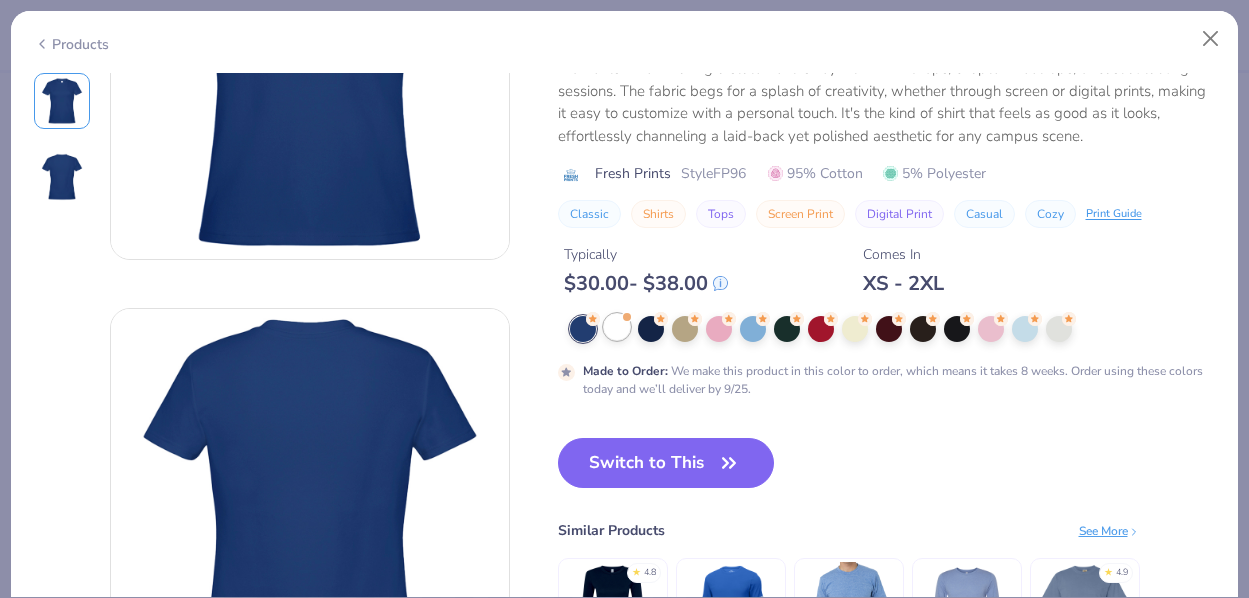 click at bounding box center [617, 327] 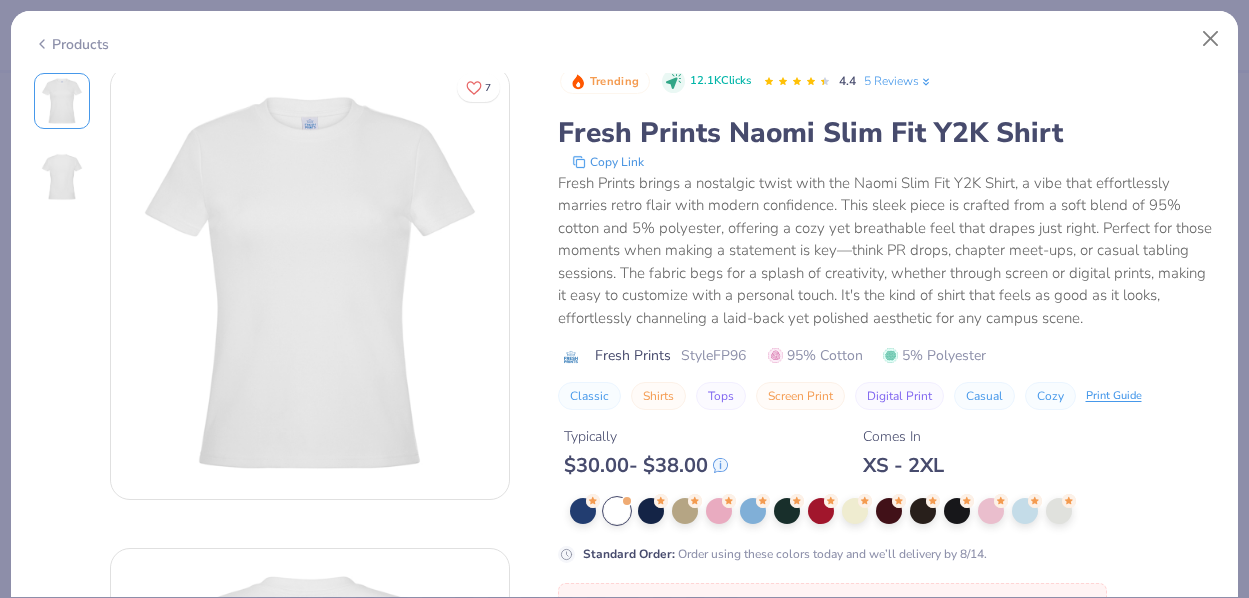 scroll, scrollTop: 8, scrollLeft: 0, axis: vertical 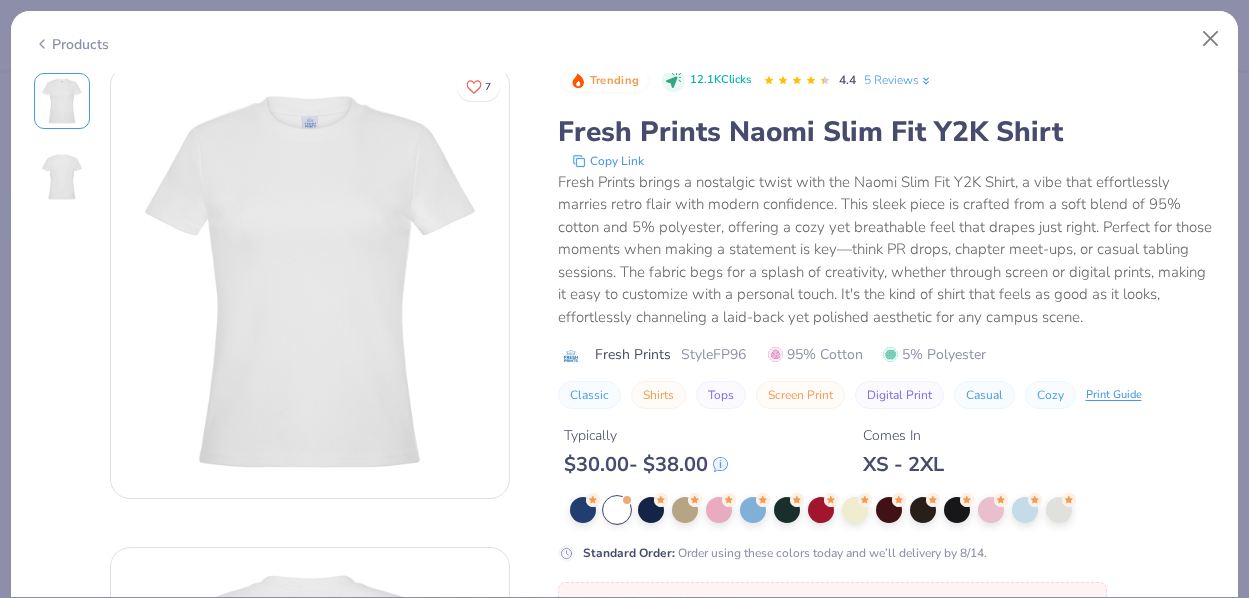 click at bounding box center [310, 282] 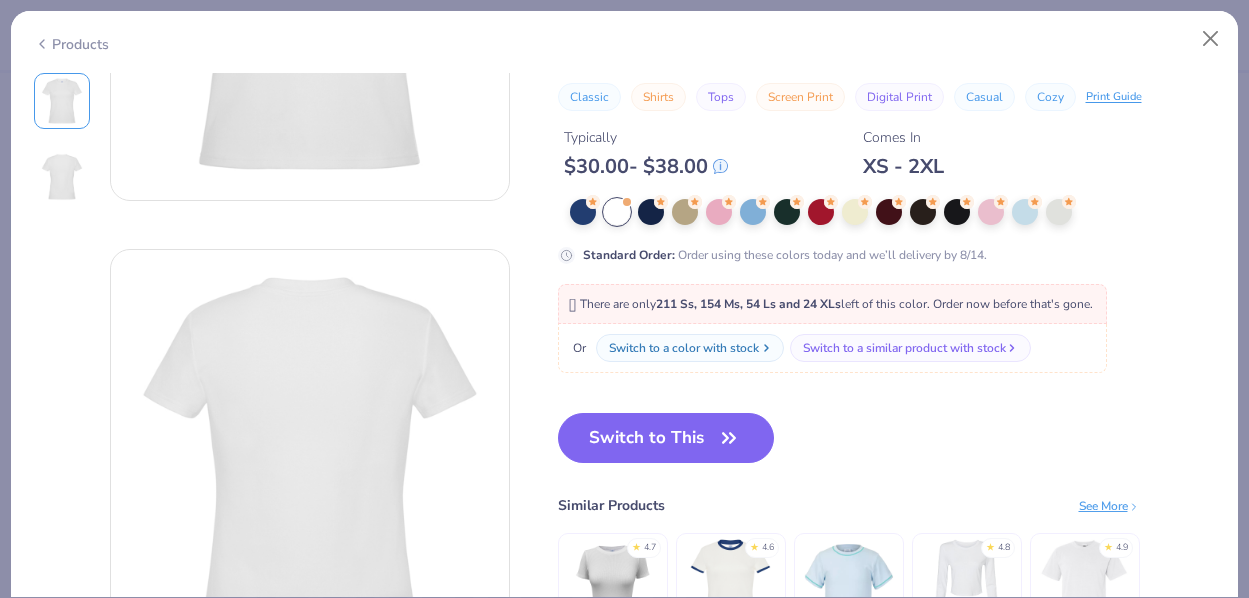 scroll, scrollTop: 300, scrollLeft: 0, axis: vertical 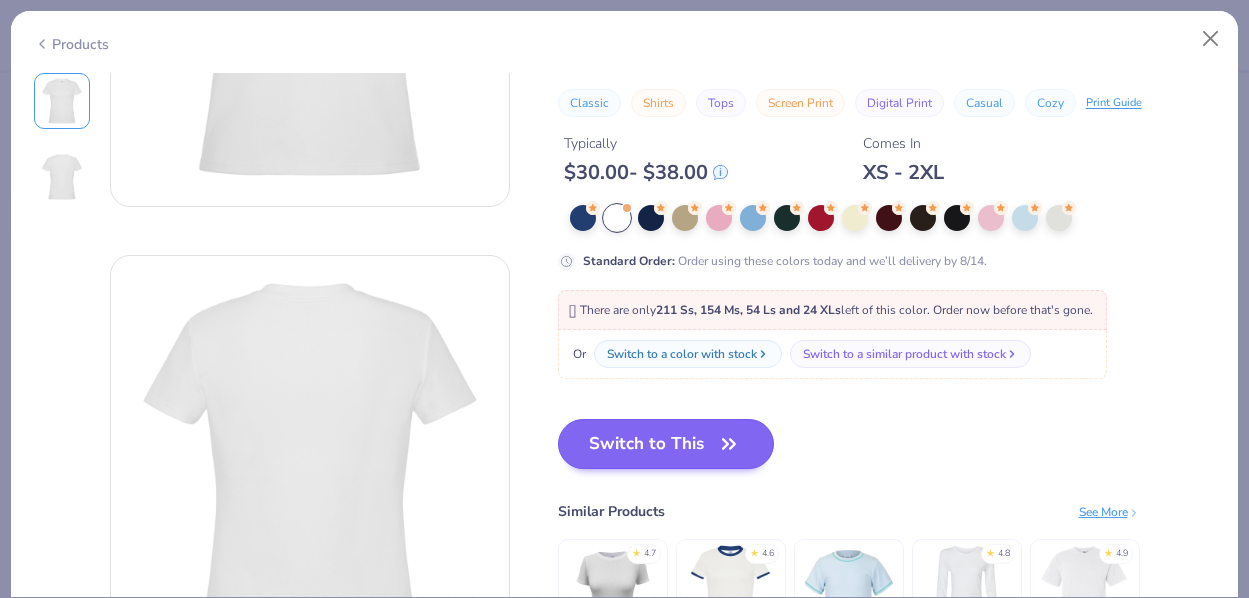 click on "Switch to This" at bounding box center (666, 444) 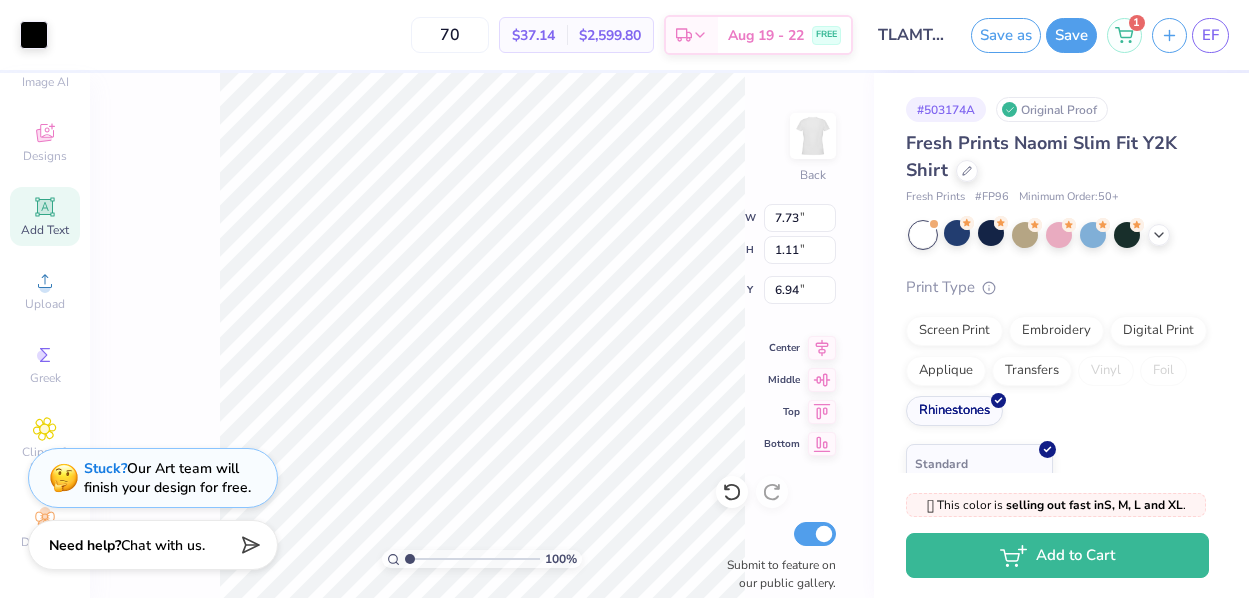 type on "3.38" 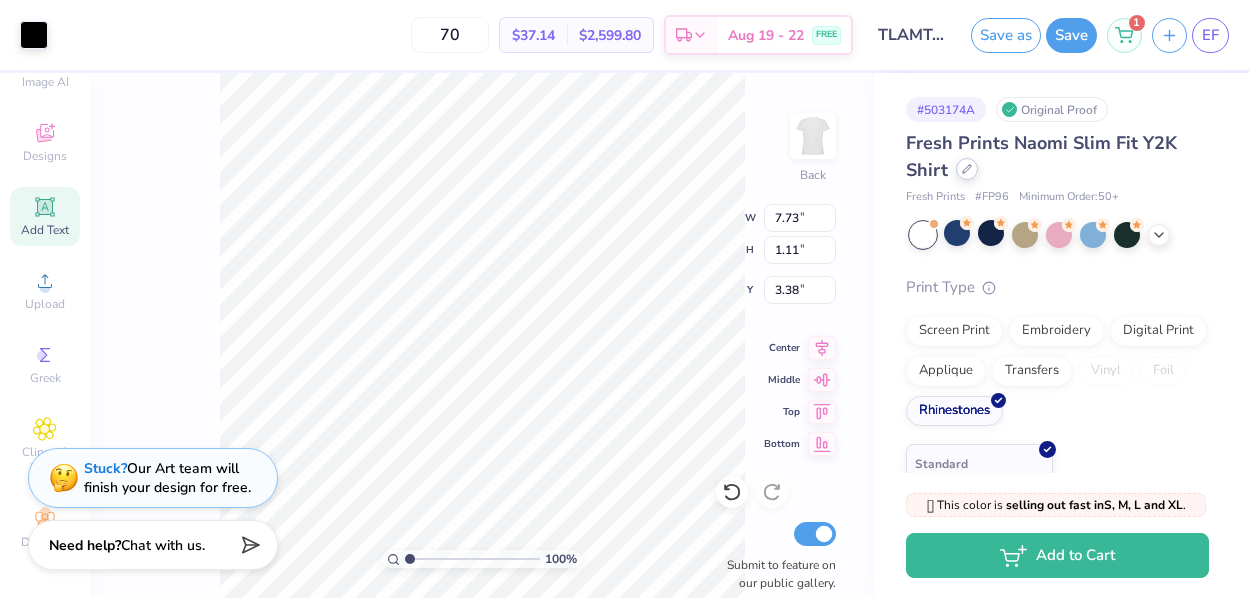 click 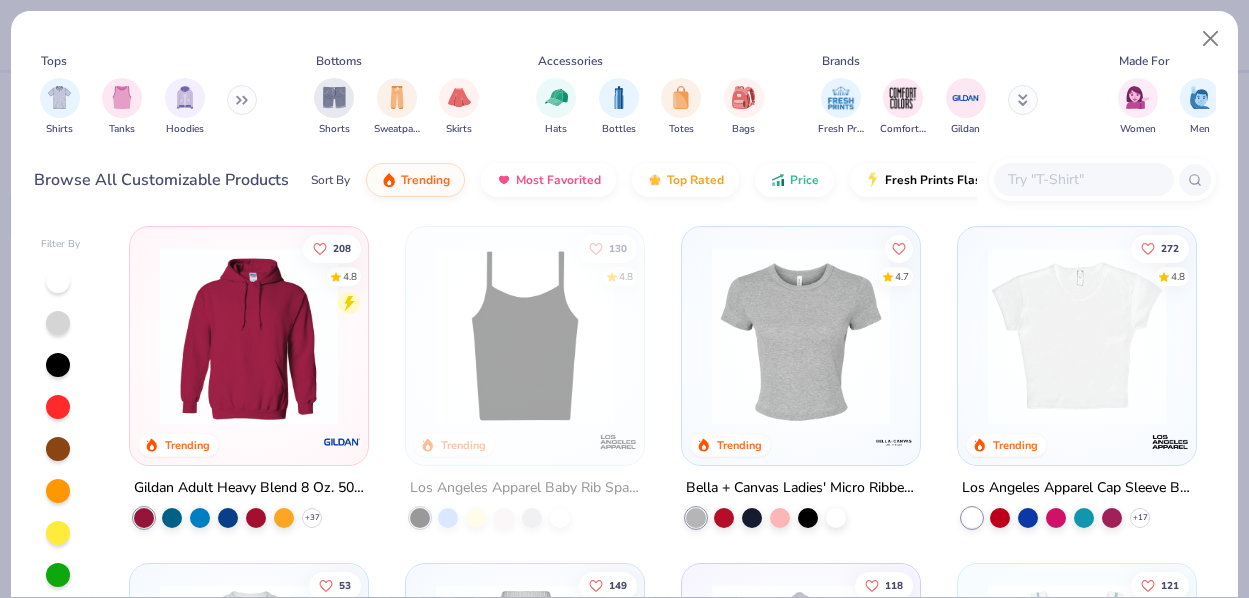 scroll, scrollTop: 681, scrollLeft: 0, axis: vertical 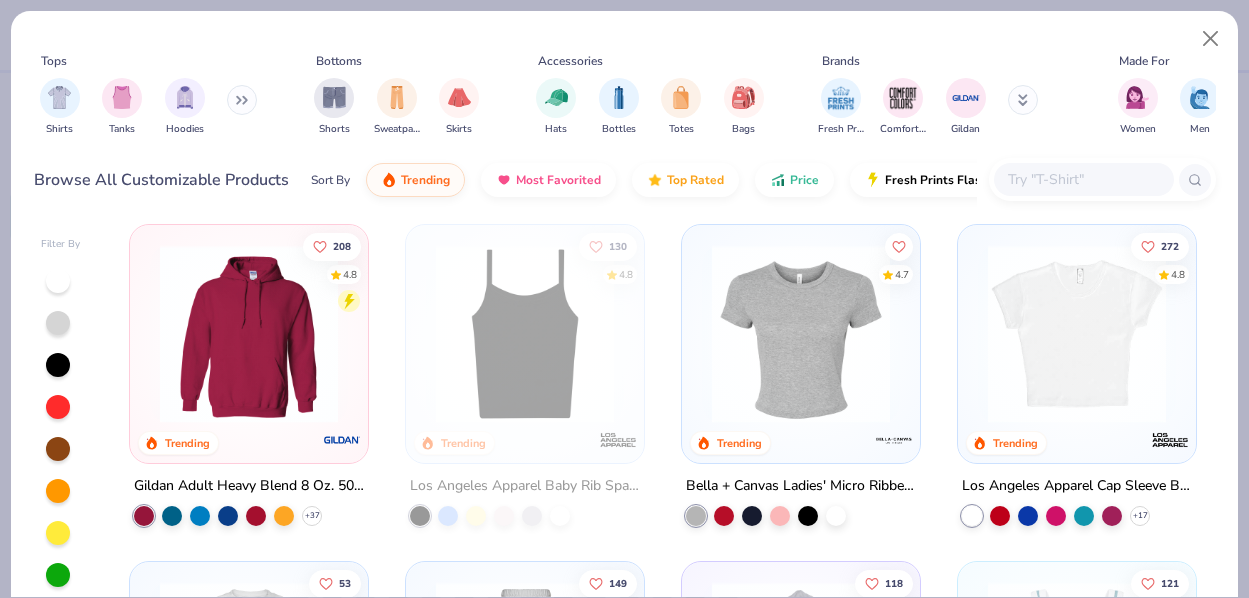 click at bounding box center (801, 334) 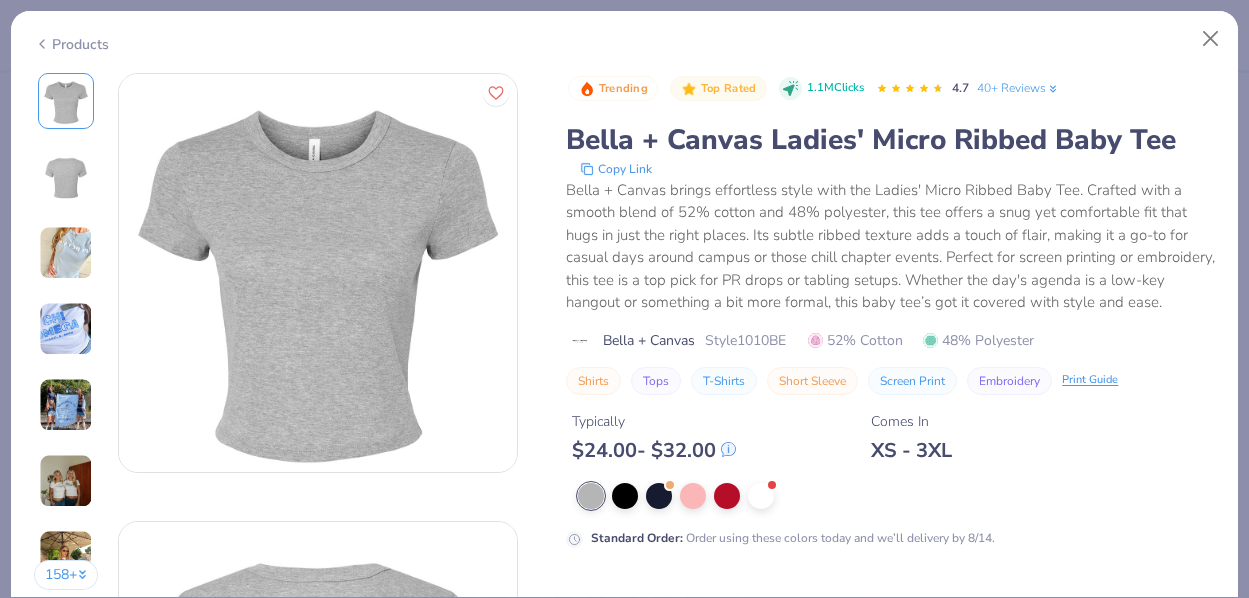 scroll, scrollTop: 26, scrollLeft: 0, axis: vertical 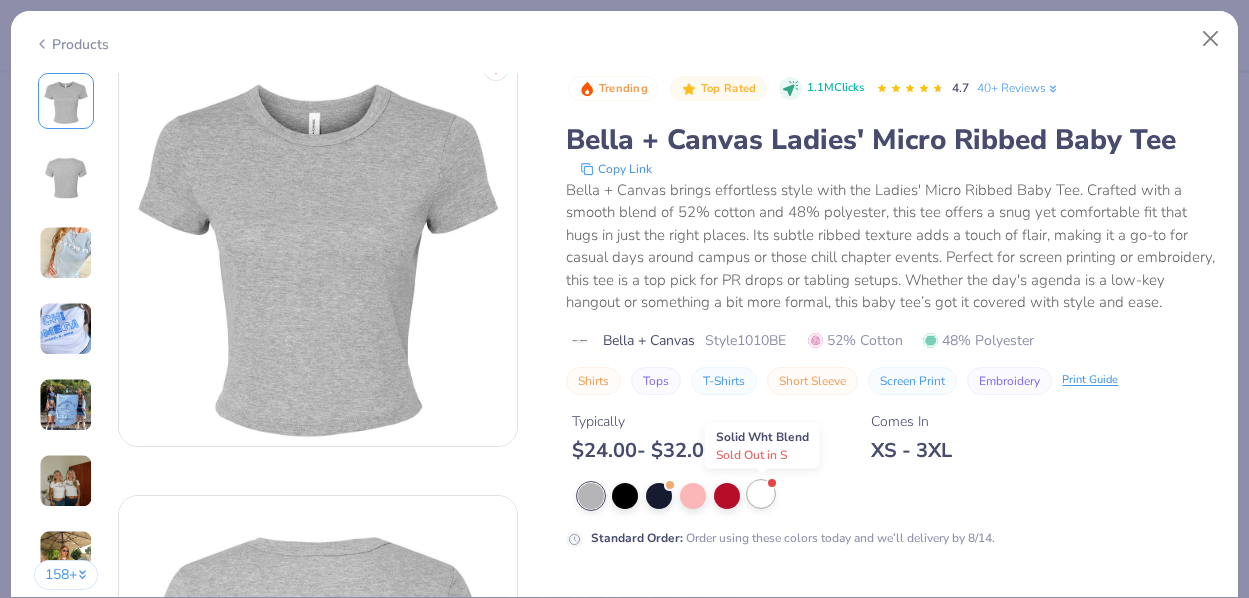 click at bounding box center (761, 494) 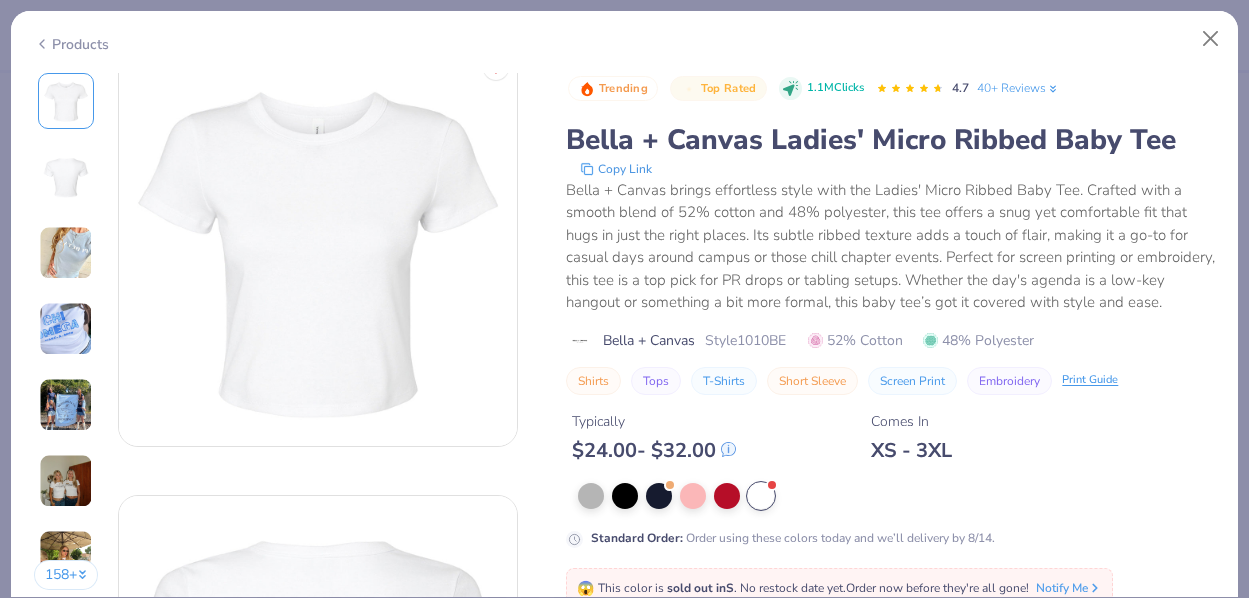 click at bounding box center (66, 253) 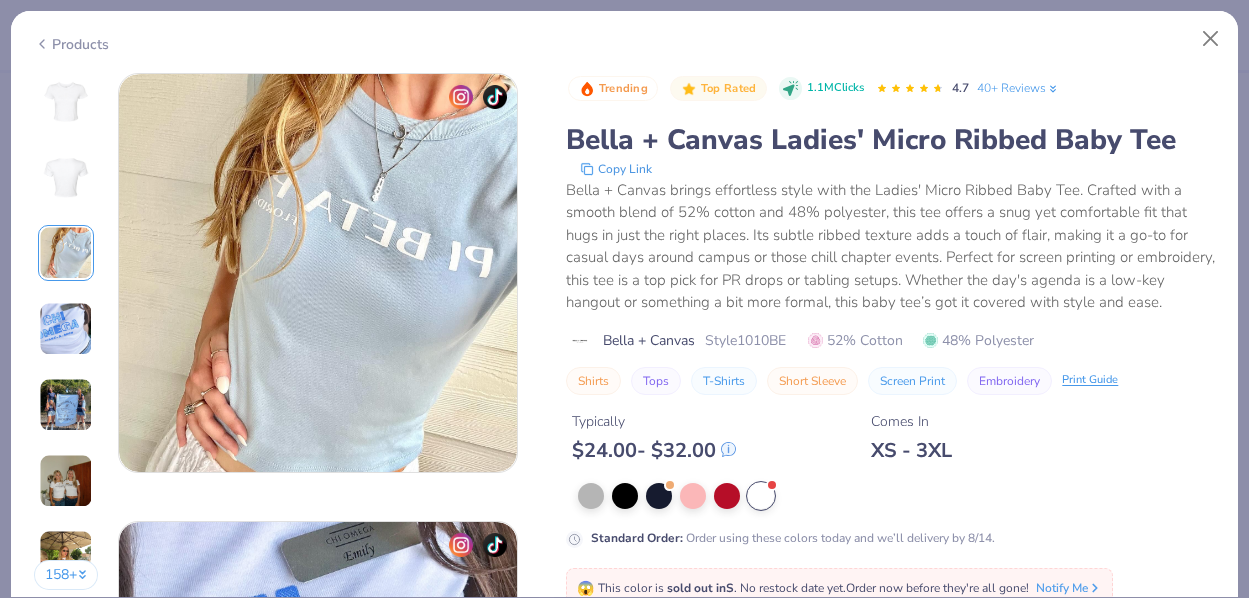 click at bounding box center [66, 405] 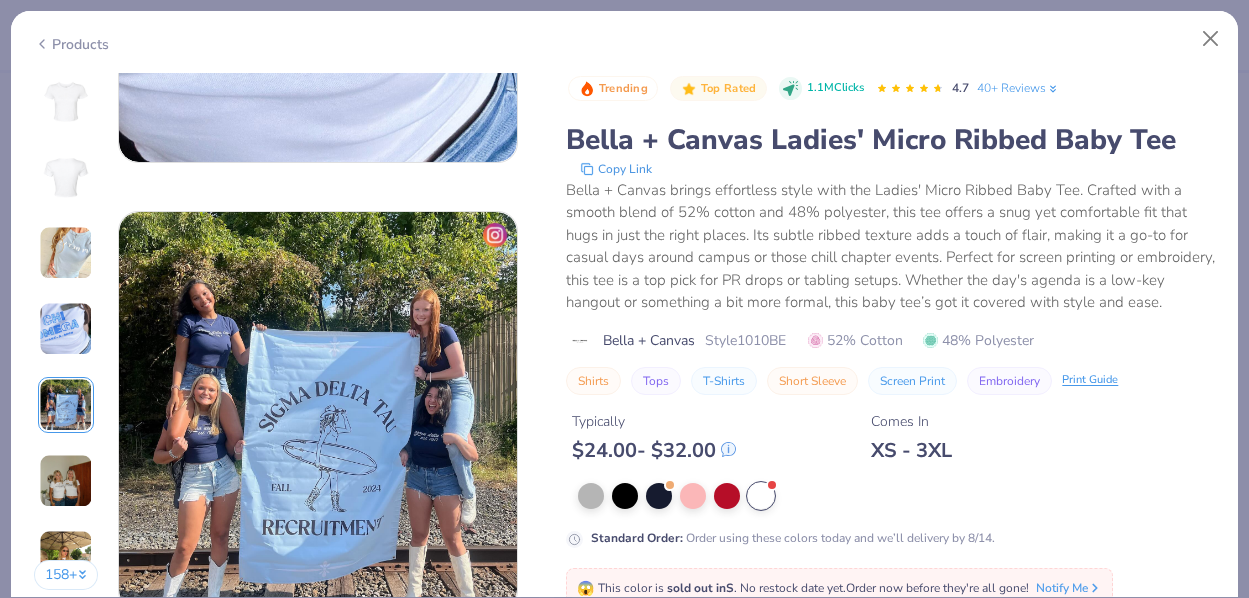 scroll, scrollTop: 1792, scrollLeft: 0, axis: vertical 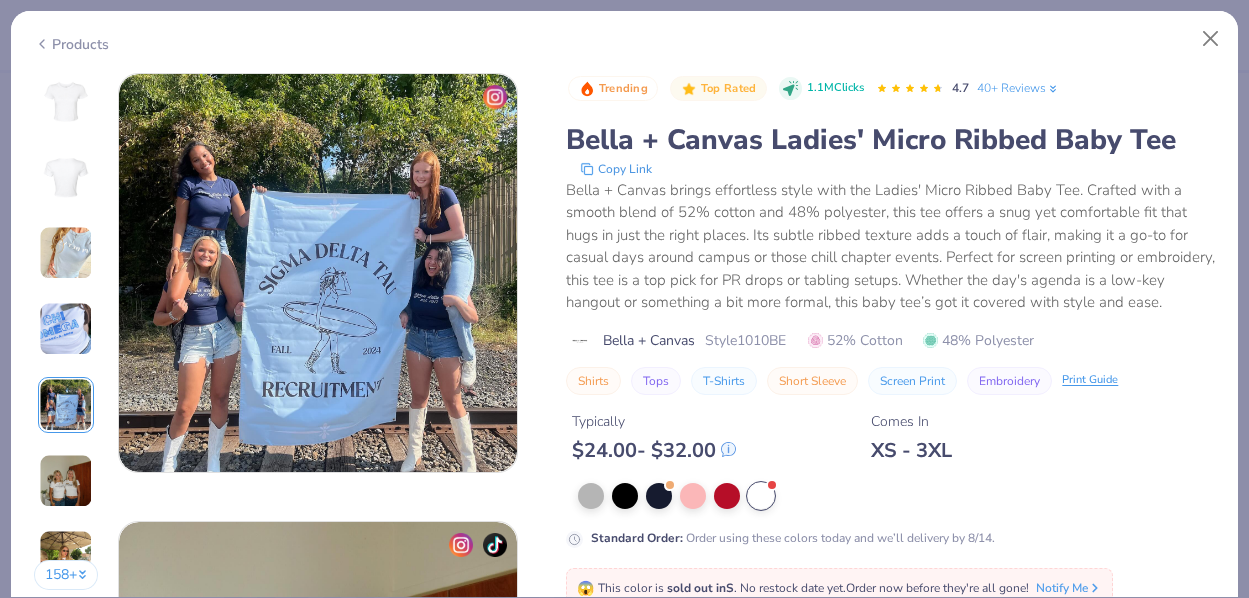 click on "158 +" at bounding box center [66, 339] 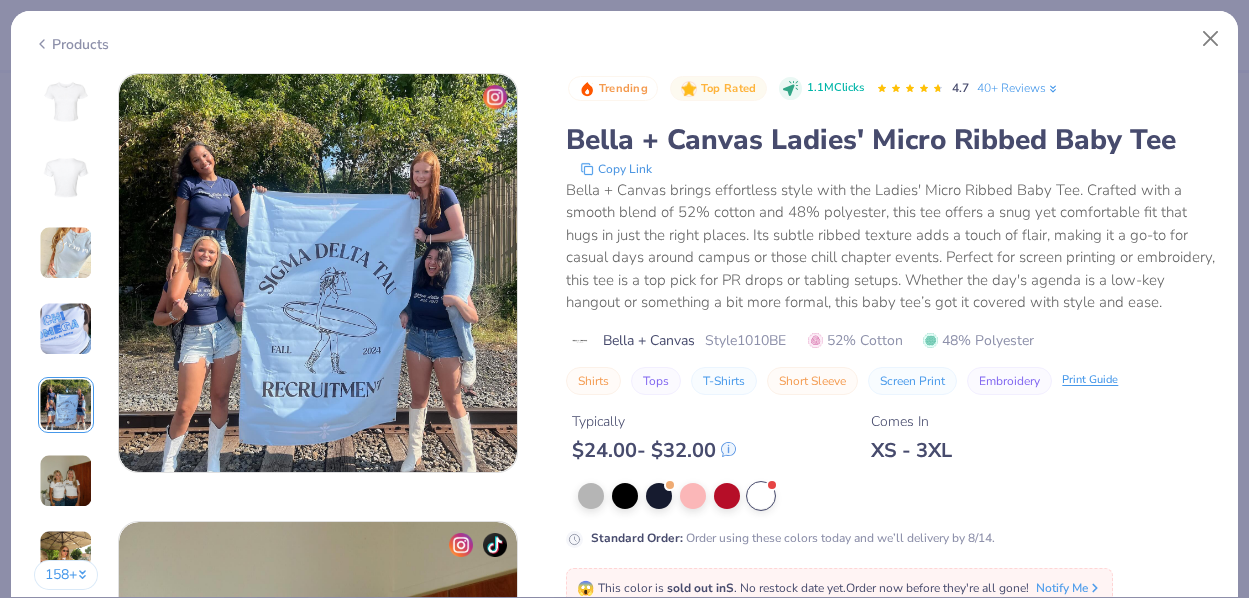 click at bounding box center [66, 481] 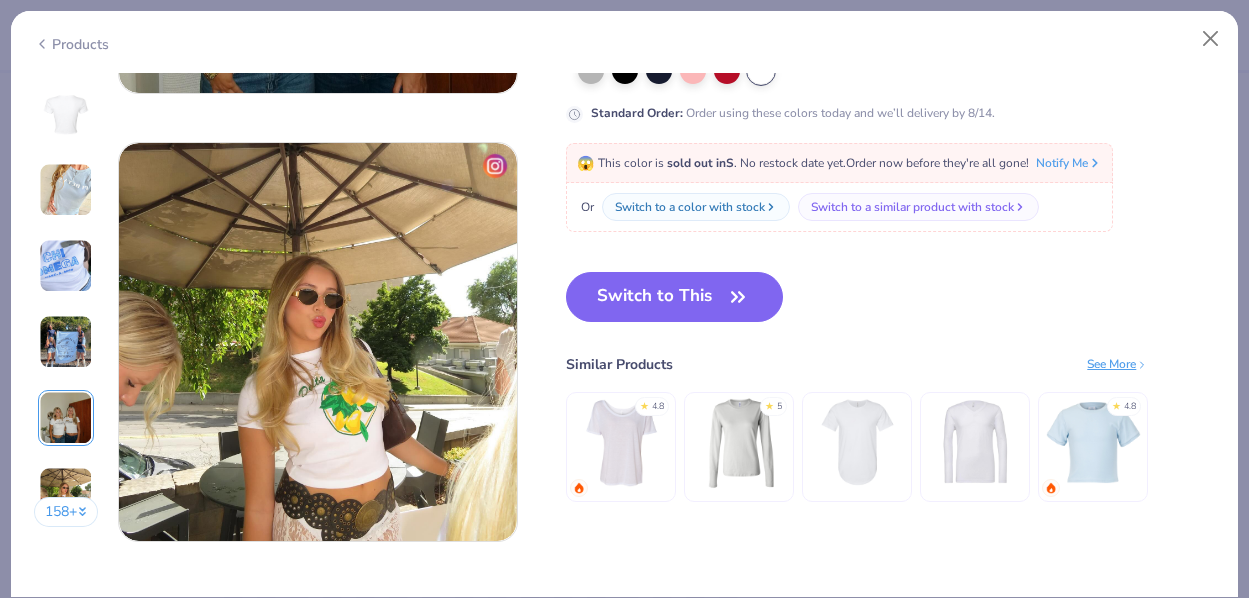 scroll, scrollTop: 2651, scrollLeft: 0, axis: vertical 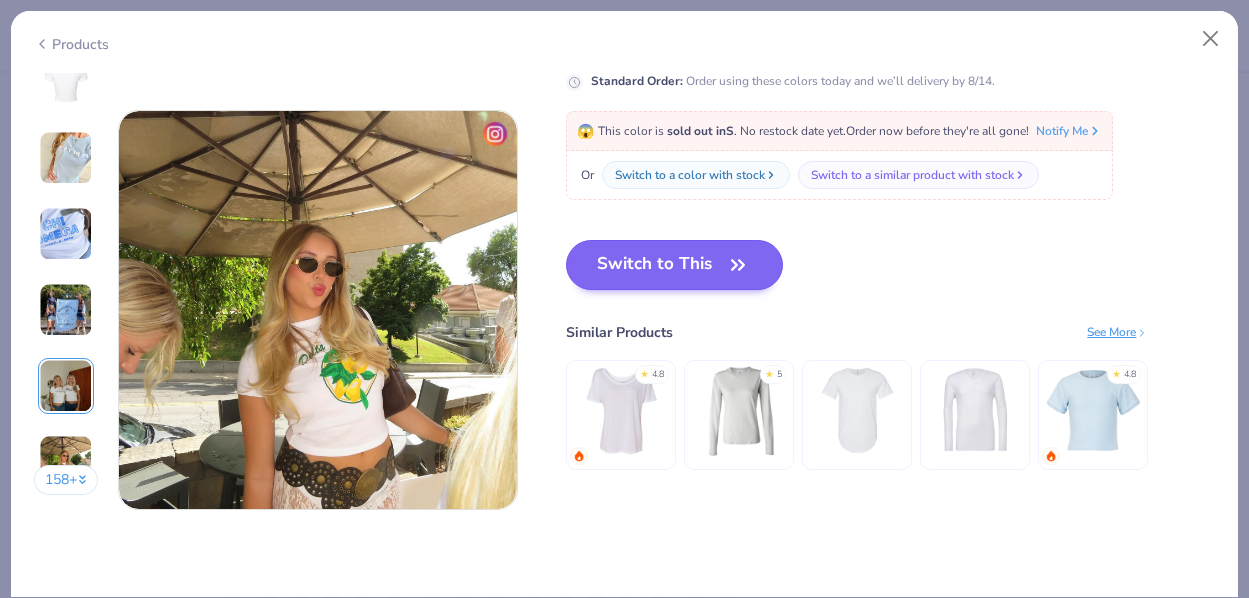 click on "Switch to This" at bounding box center (674, 265) 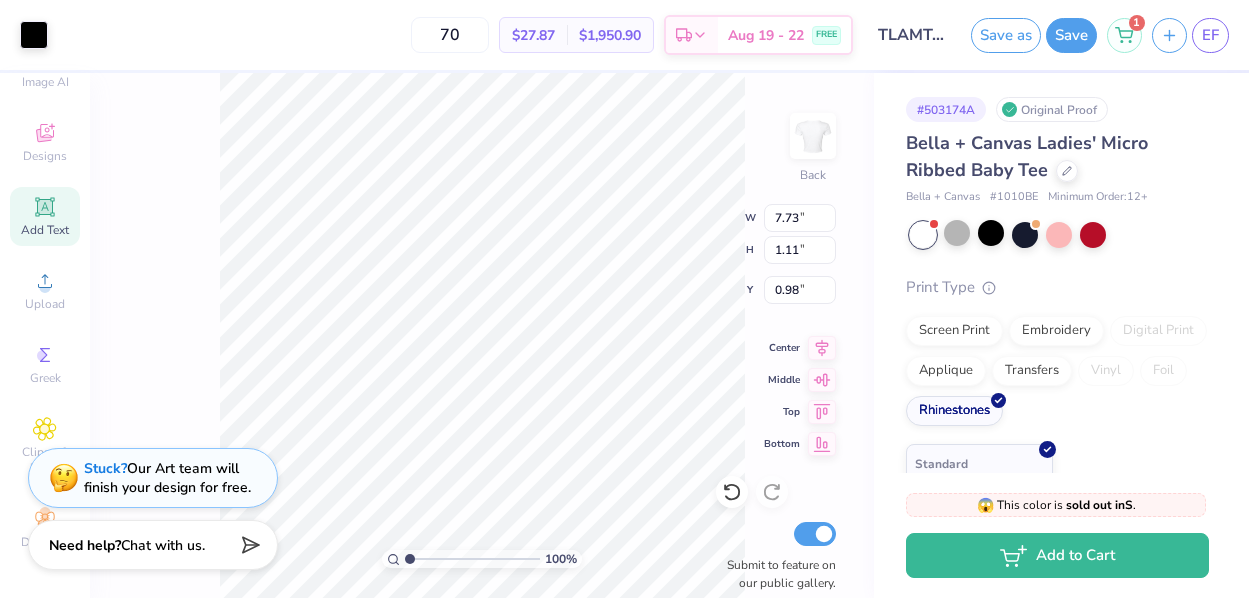 type on "3.80" 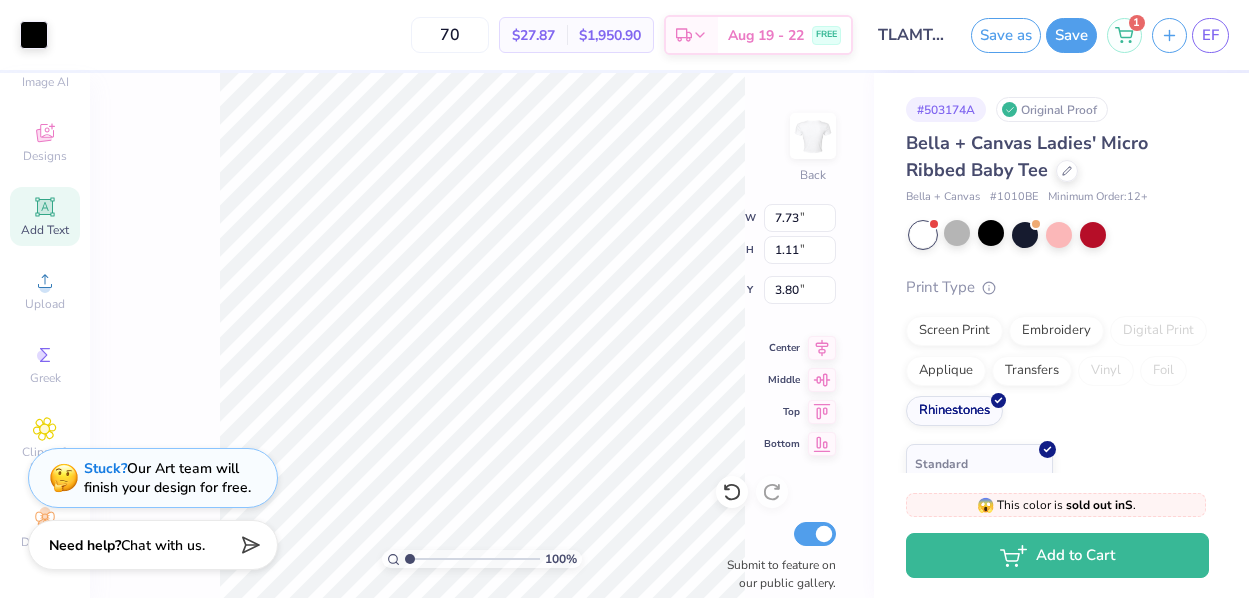 type on "8.08" 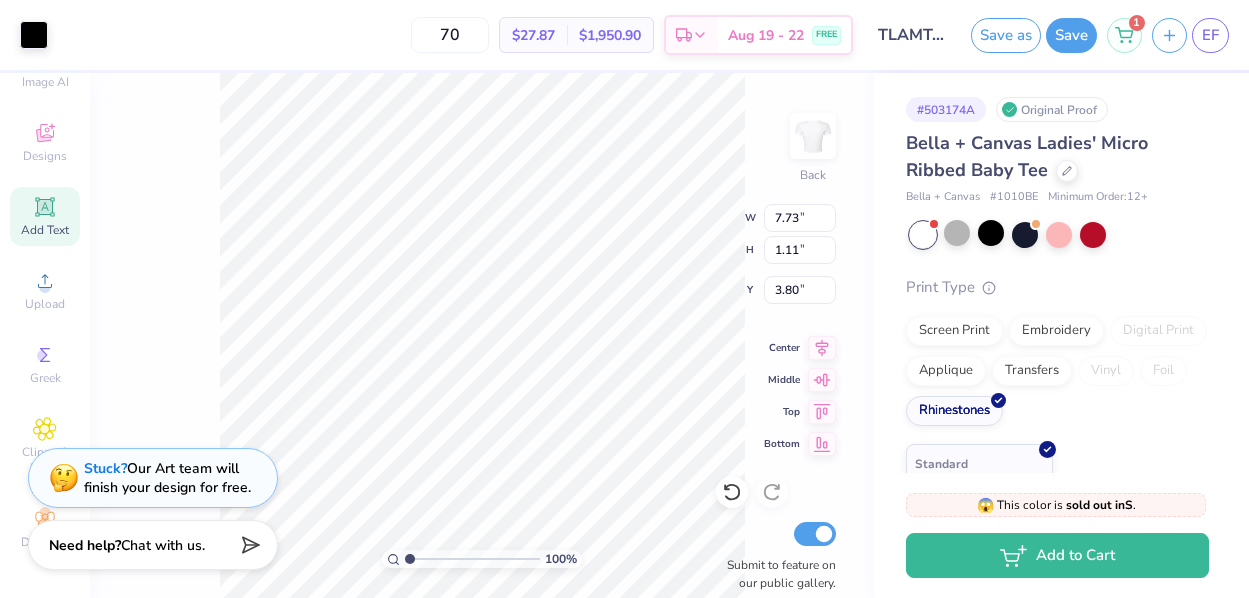 type on "1.16" 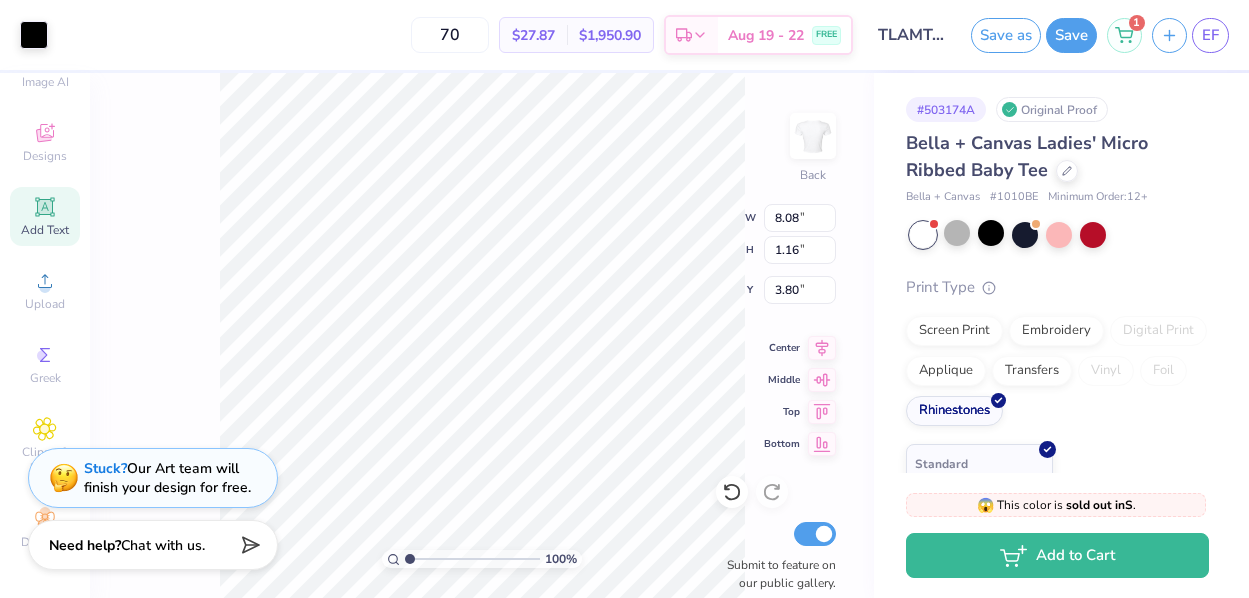 type on "4.40" 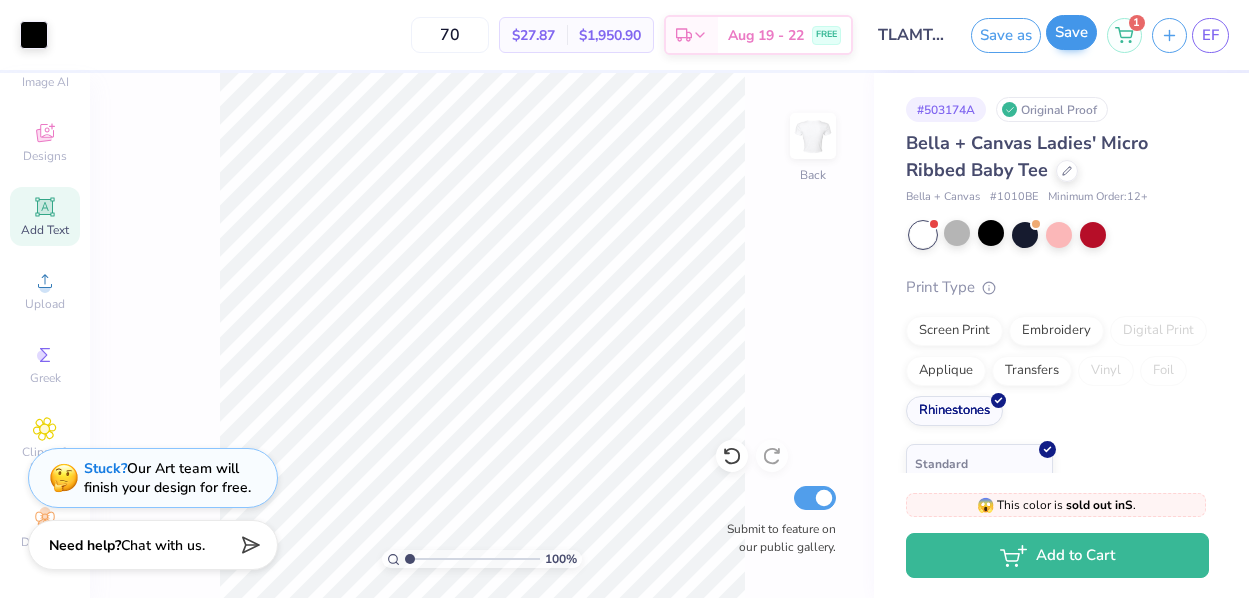 click on "Save" at bounding box center [1071, 32] 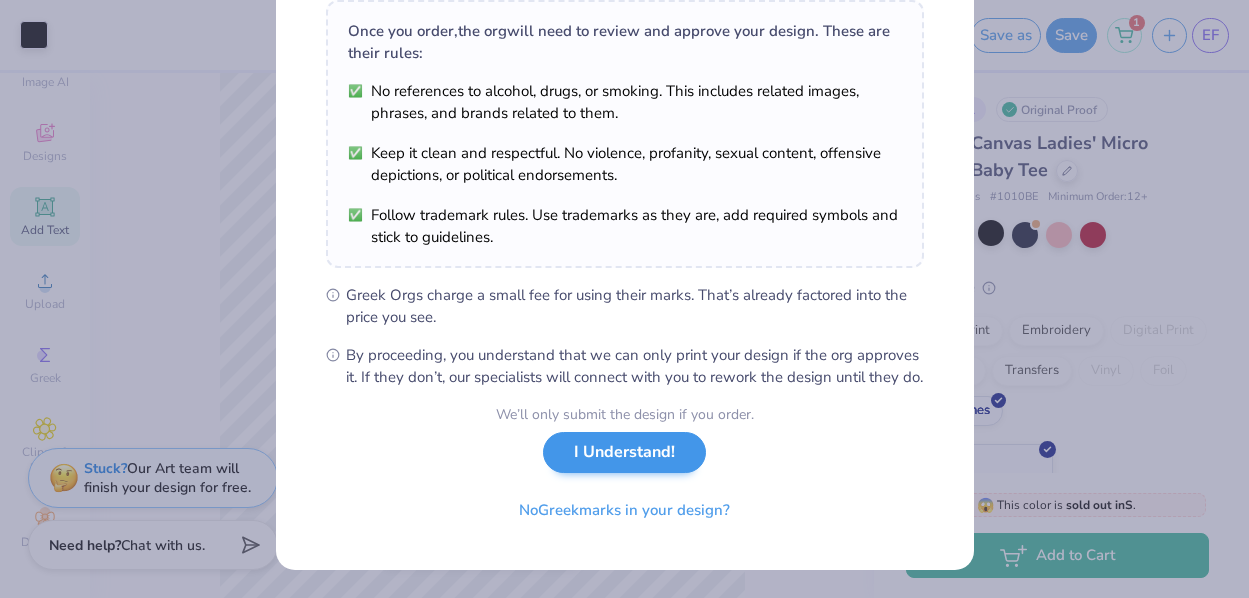 click on "I Understand!" at bounding box center [624, 452] 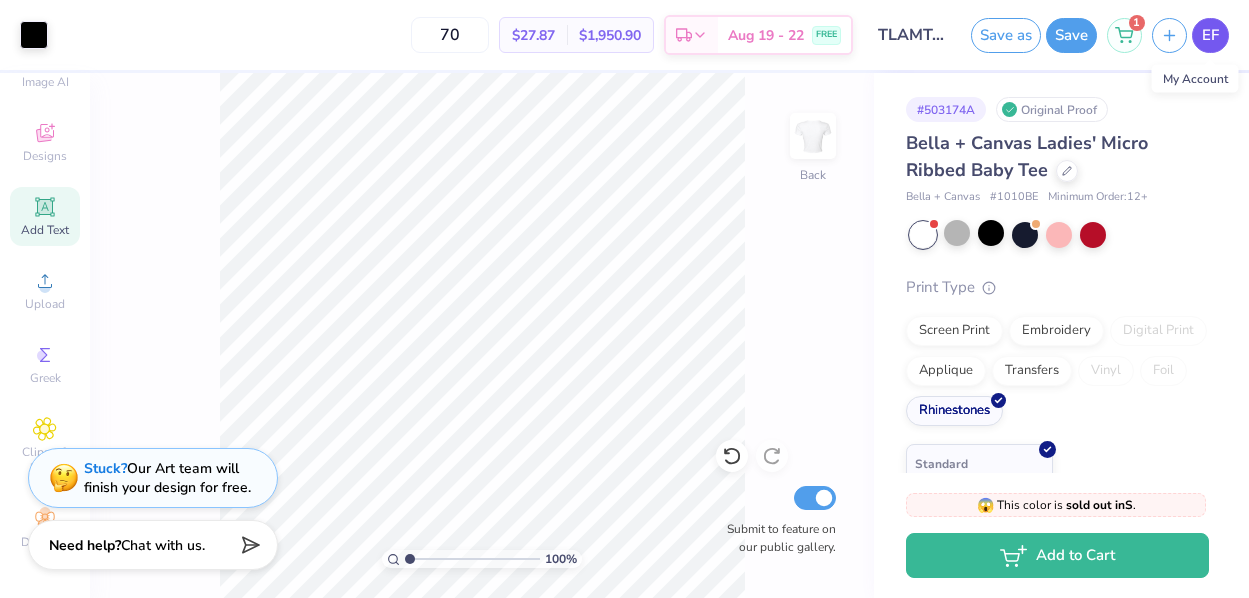 click on "EF" at bounding box center (1210, 35) 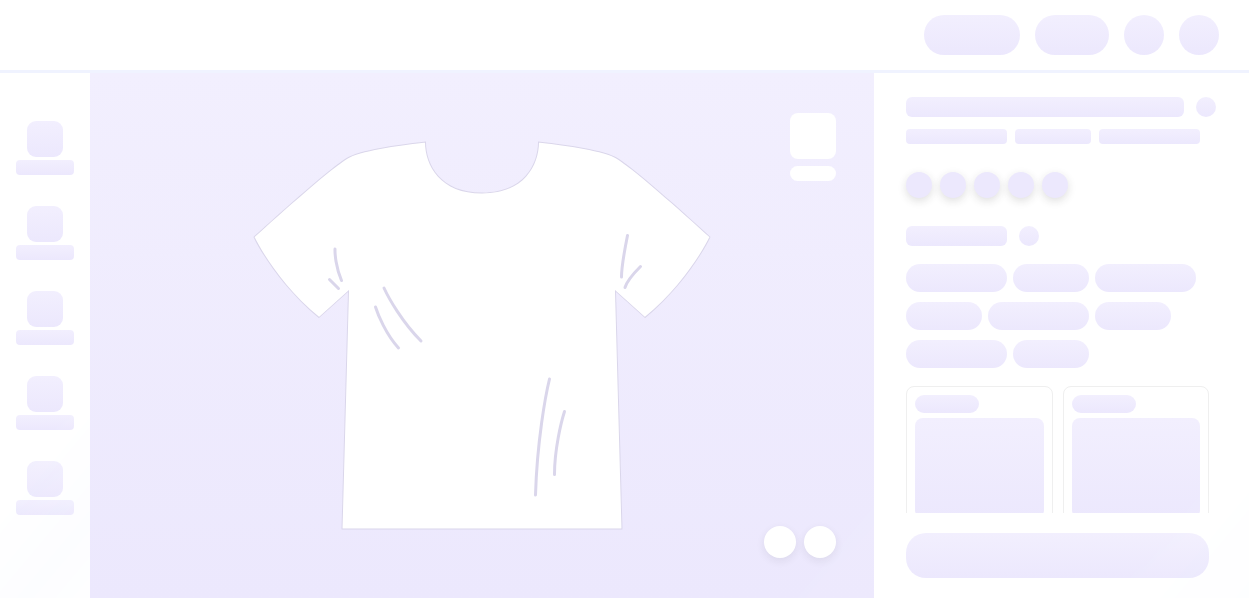 scroll, scrollTop: 0, scrollLeft: 0, axis: both 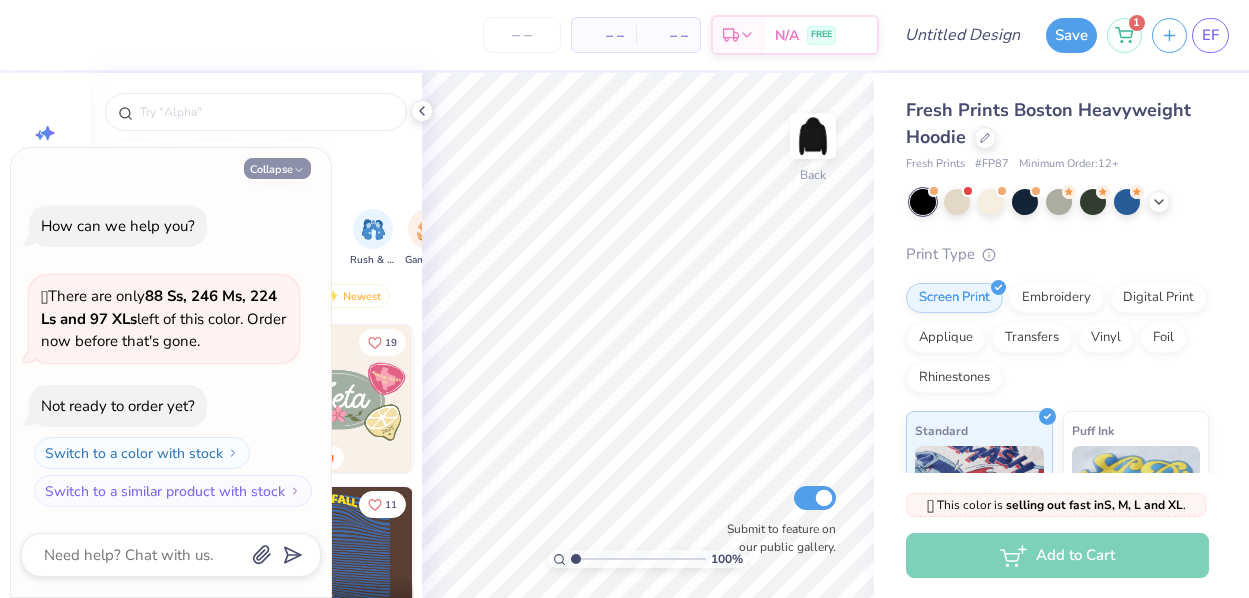 click 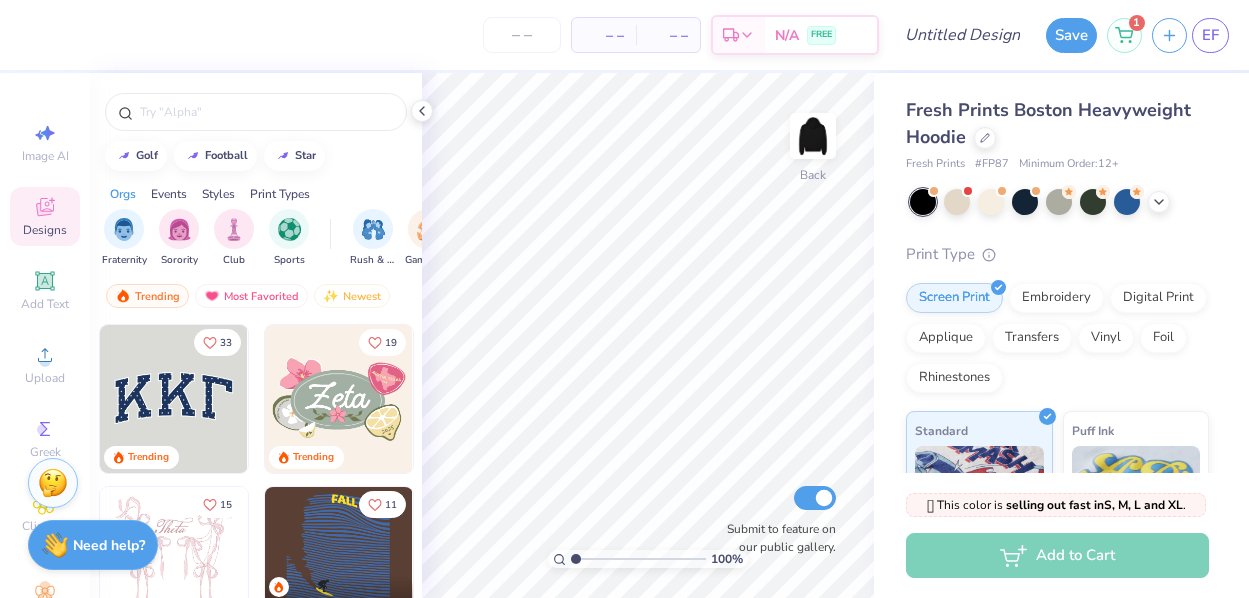 type on "x" 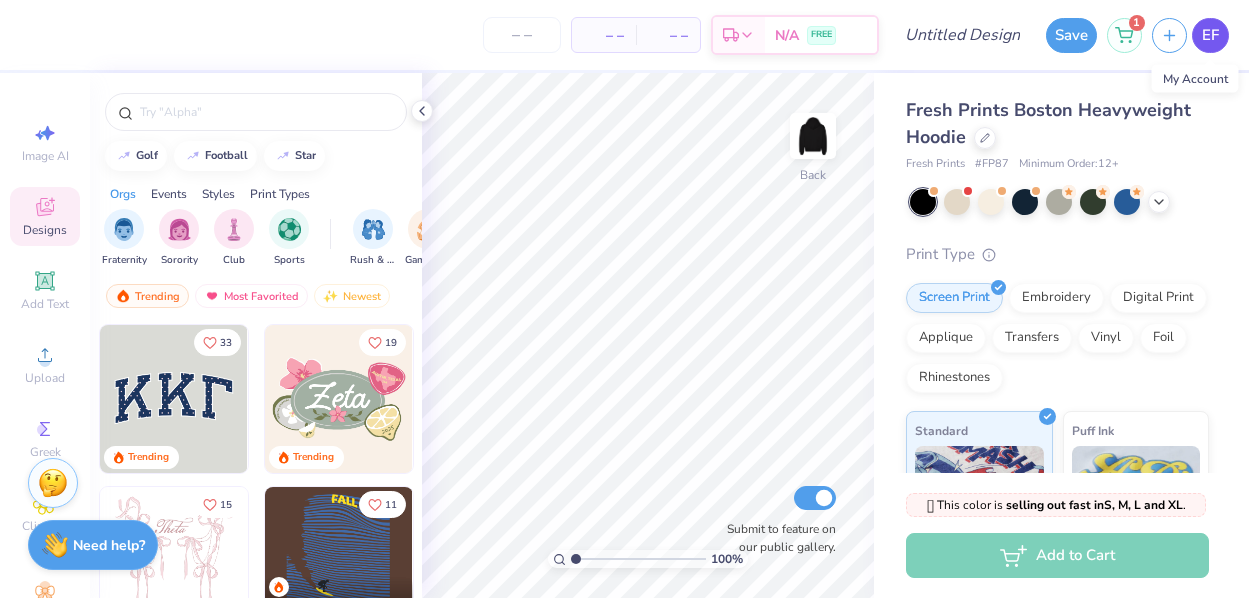 click on "EF" at bounding box center [1210, 35] 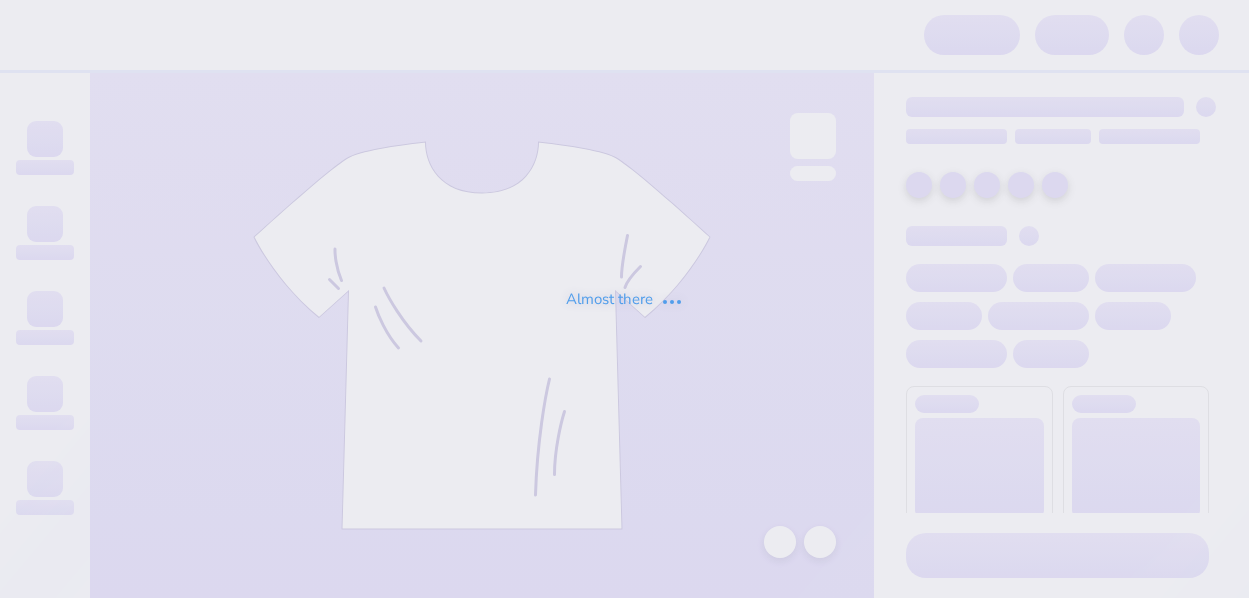scroll, scrollTop: 0, scrollLeft: 0, axis: both 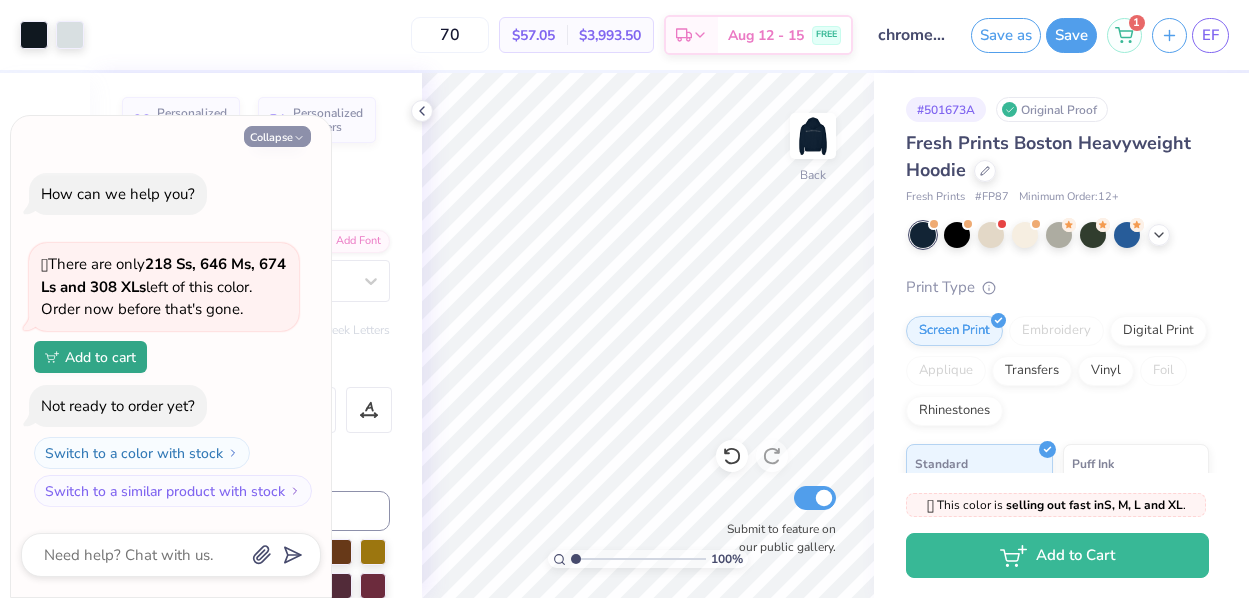 click on "Collapse" at bounding box center (277, 136) 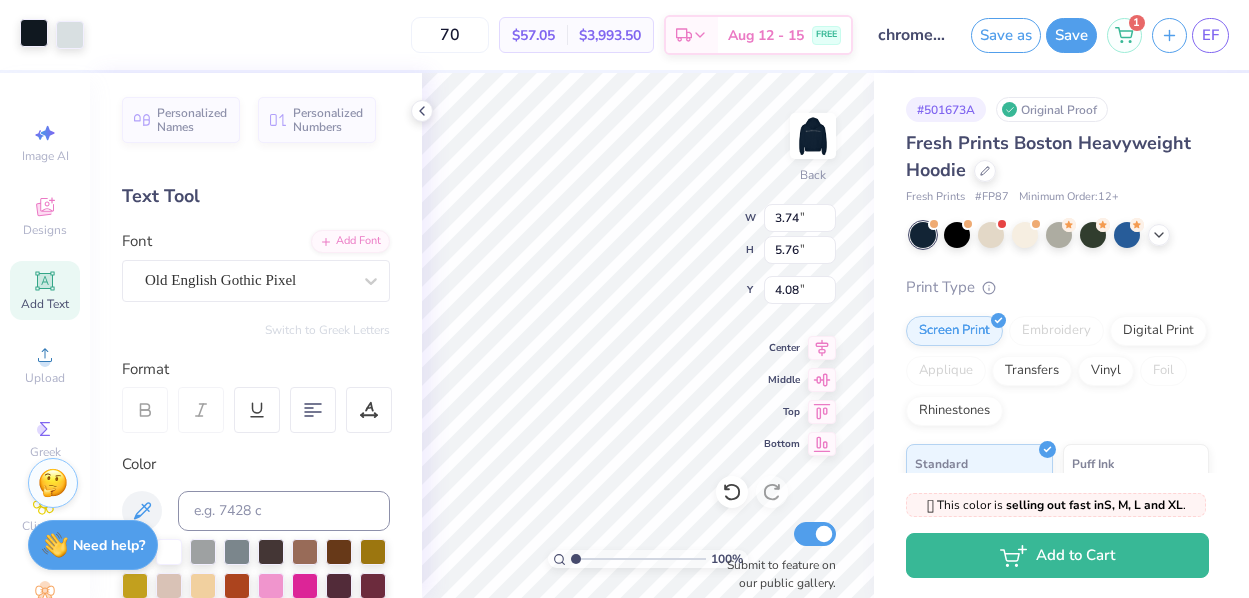 click at bounding box center [34, 33] 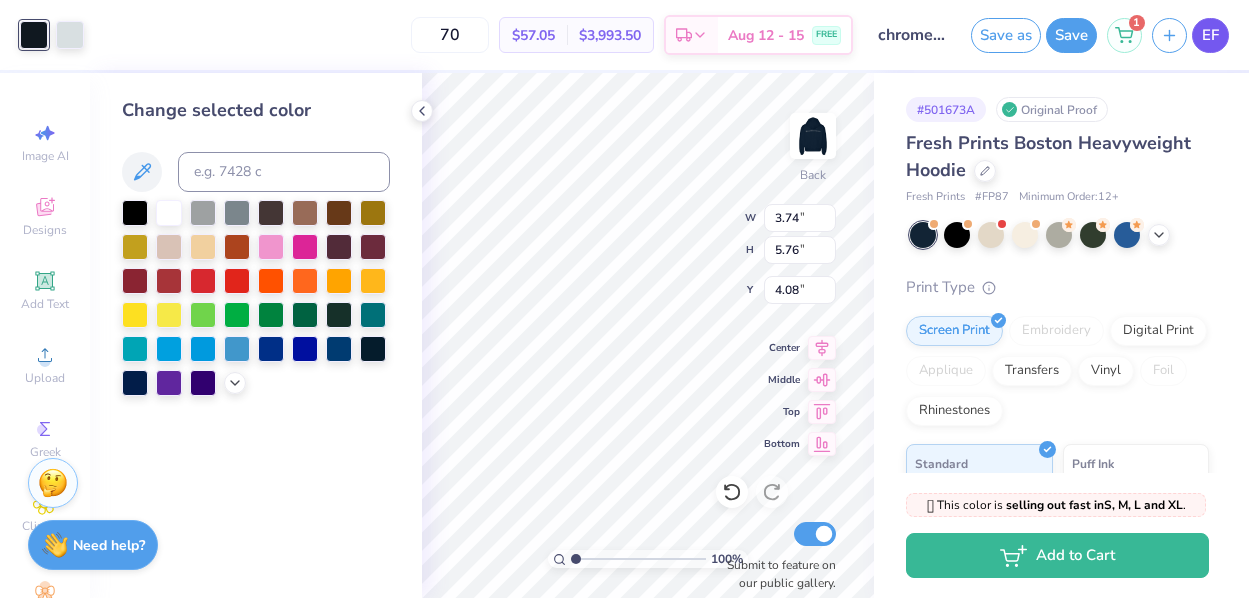 click on "EF" at bounding box center (1210, 35) 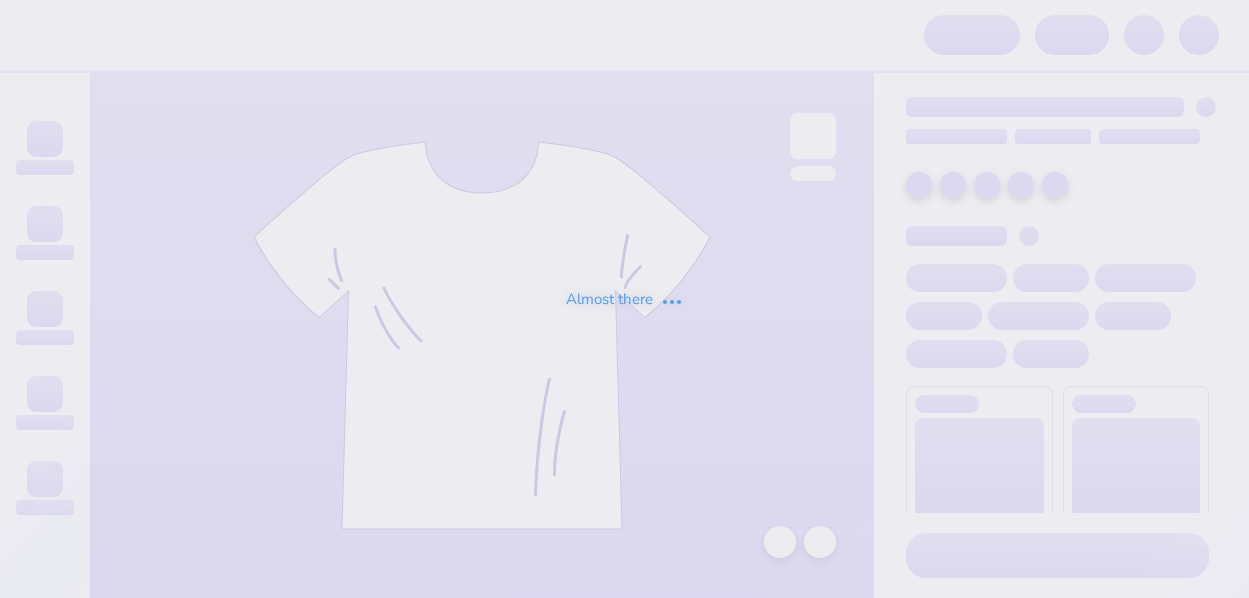 scroll, scrollTop: 0, scrollLeft: 0, axis: both 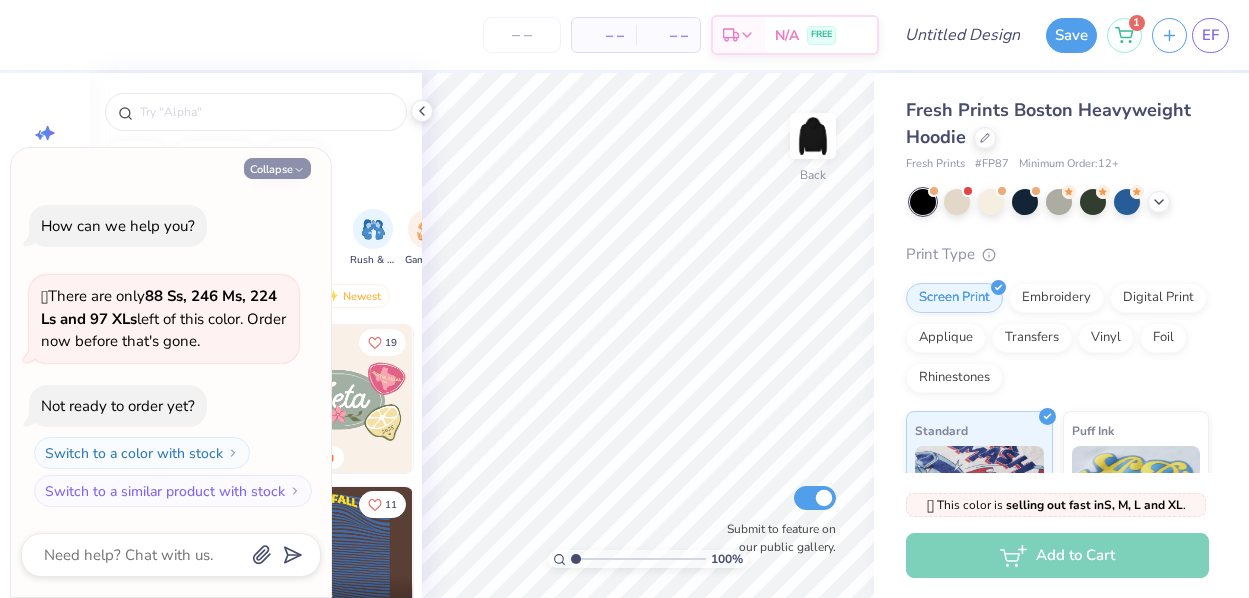 click on "Collapse" at bounding box center [277, 168] 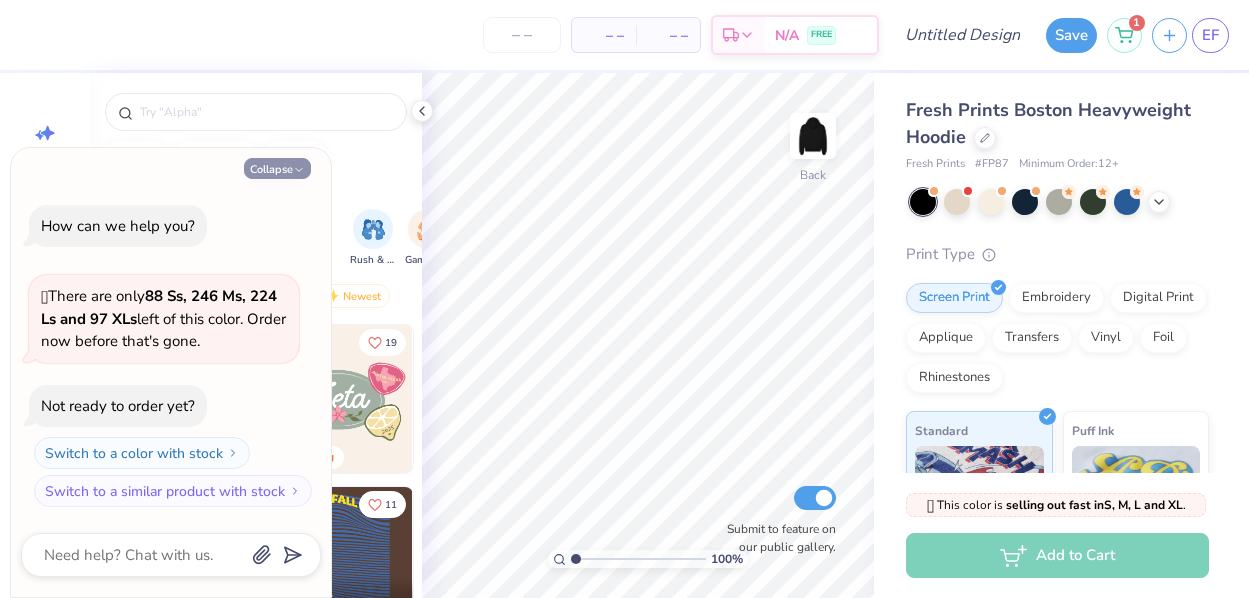 type on "x" 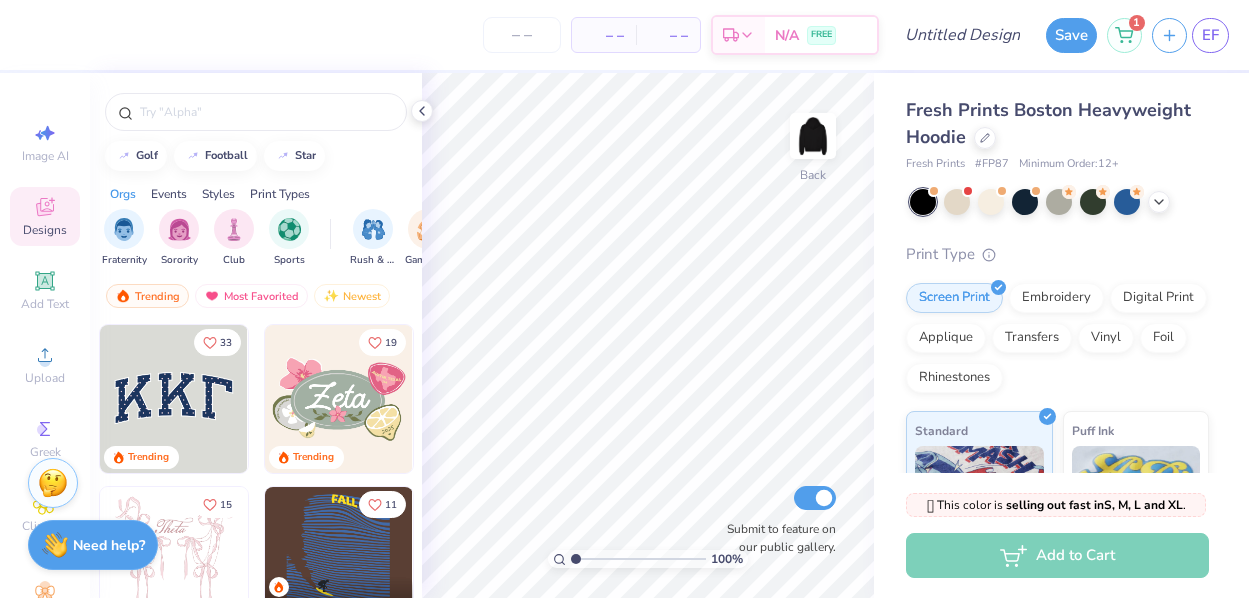 scroll, scrollTop: 1, scrollLeft: 0, axis: vertical 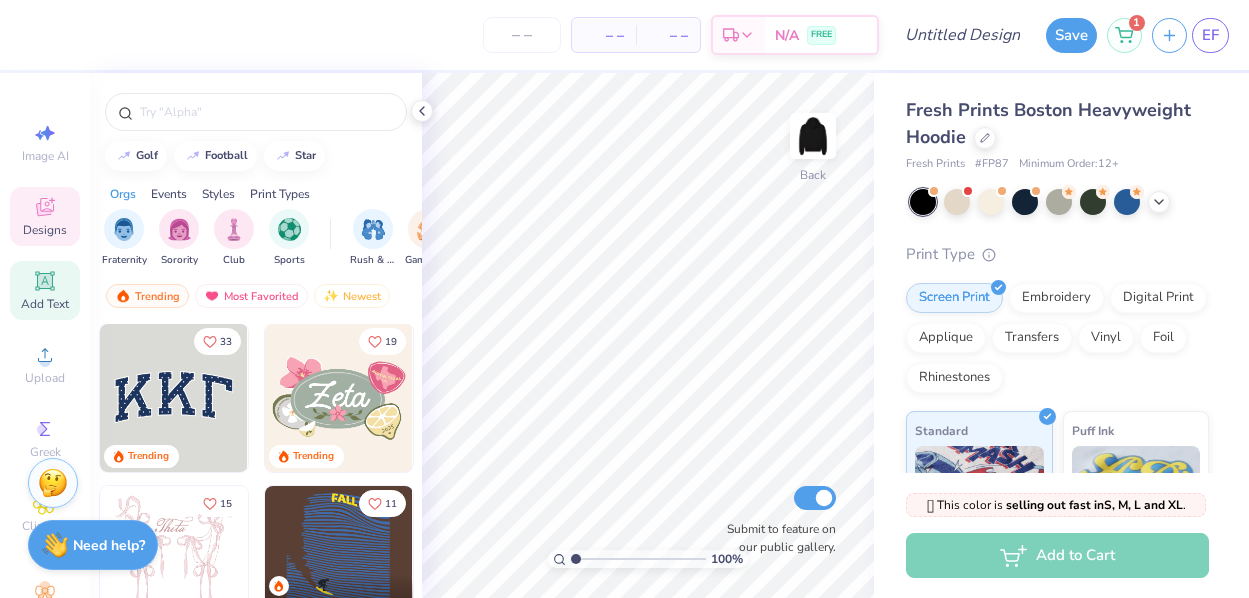 click 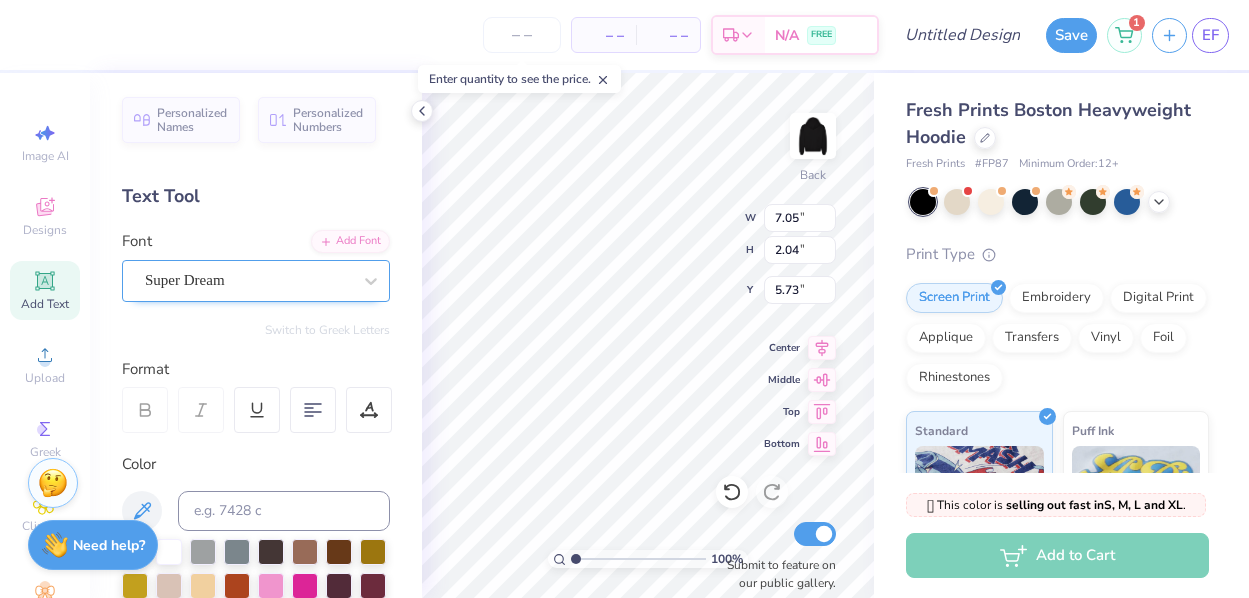 click on "Super Dream" at bounding box center (248, 280) 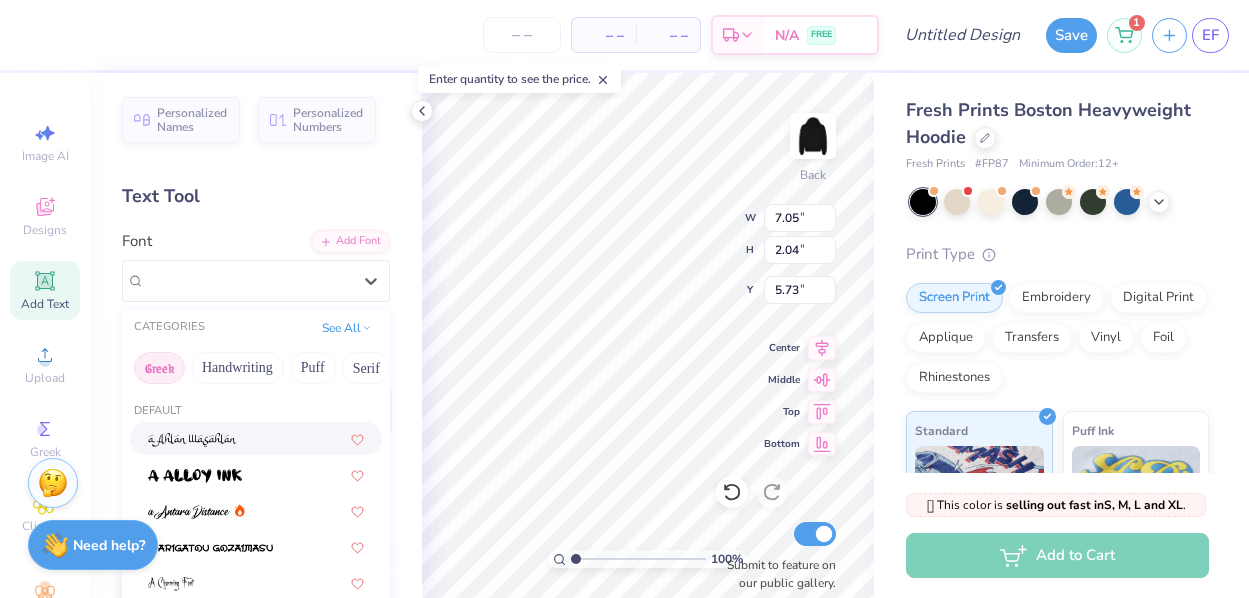 scroll, scrollTop: 0, scrollLeft: 0, axis: both 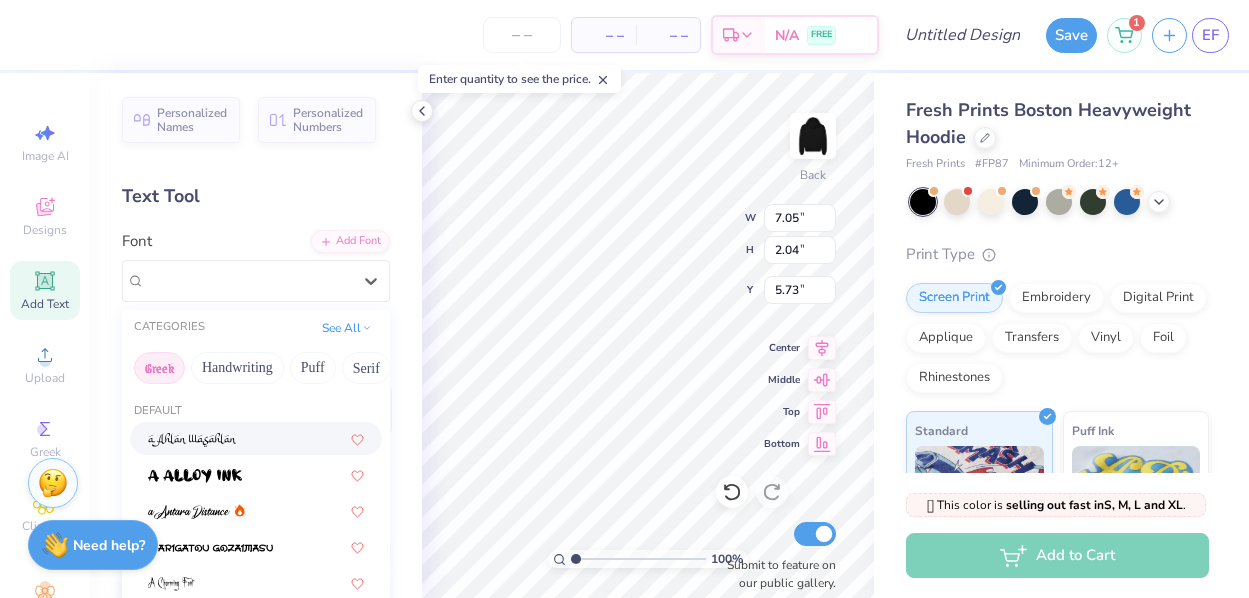 click on "Greek" at bounding box center (159, 368) 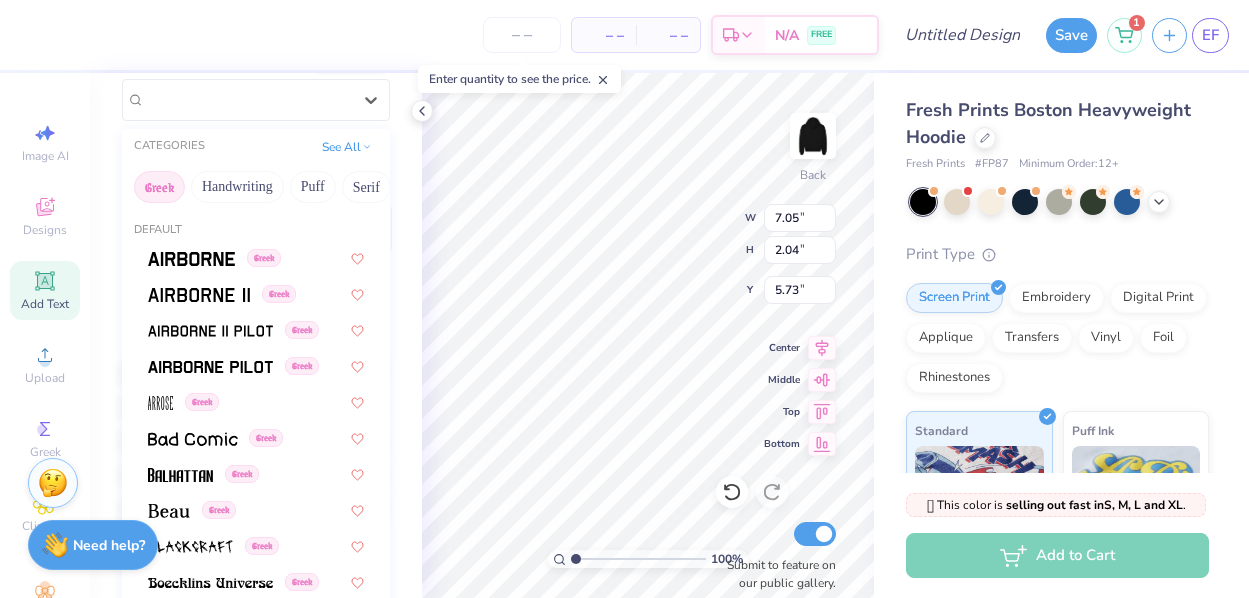 scroll, scrollTop: 183, scrollLeft: 0, axis: vertical 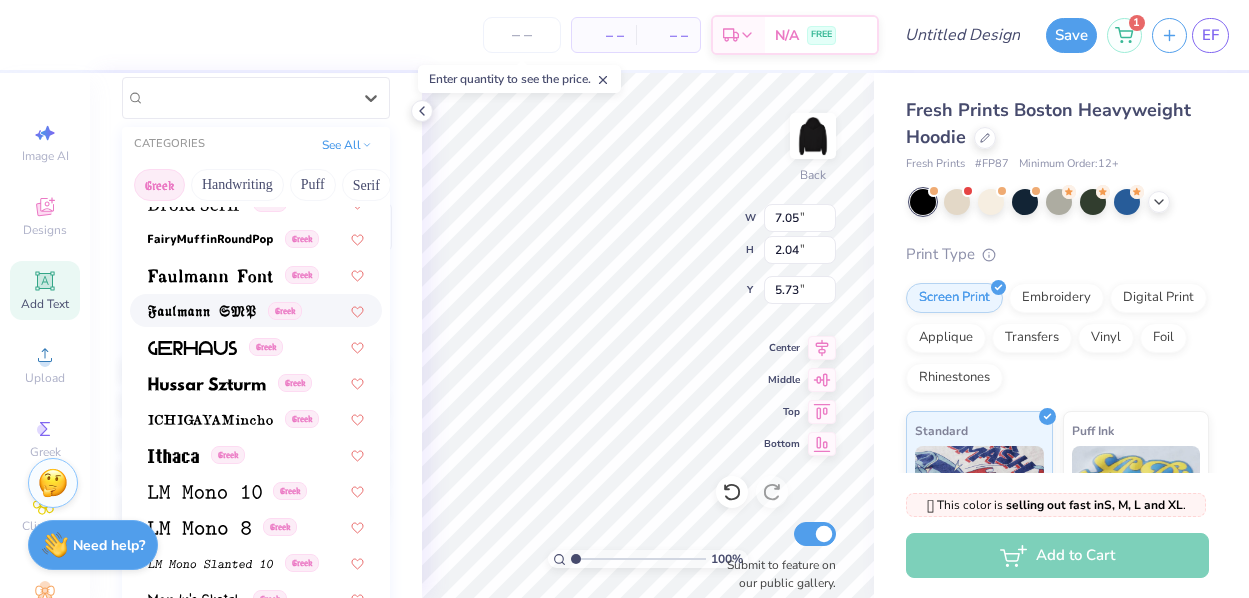 click at bounding box center [202, 312] 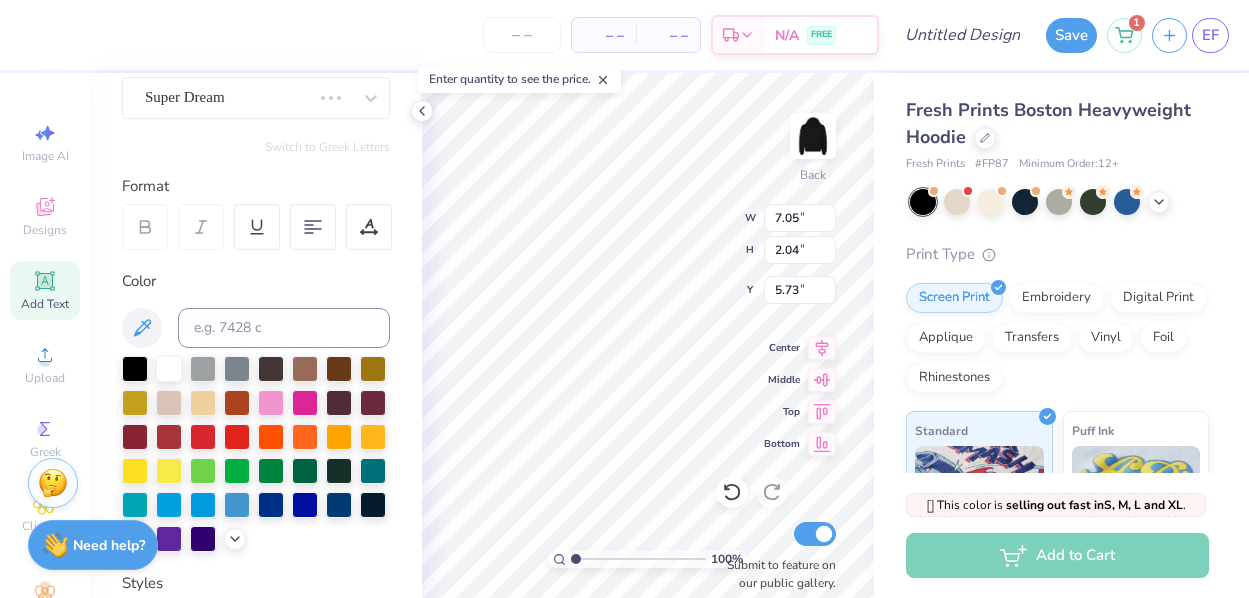 type on "6.81" 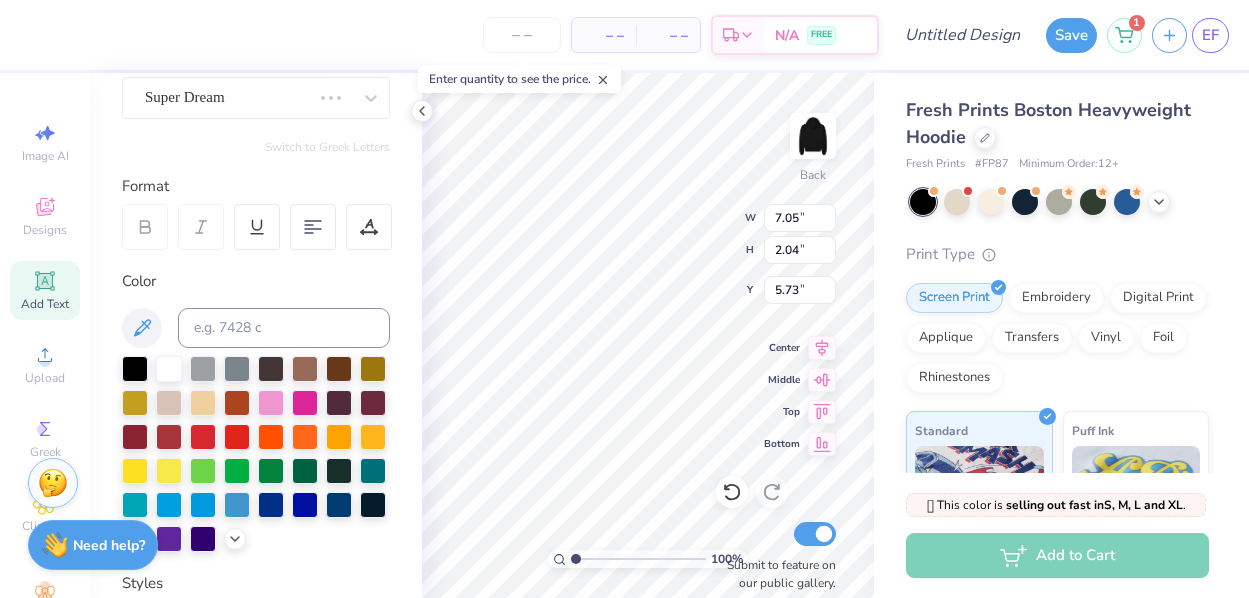 type on "1.93" 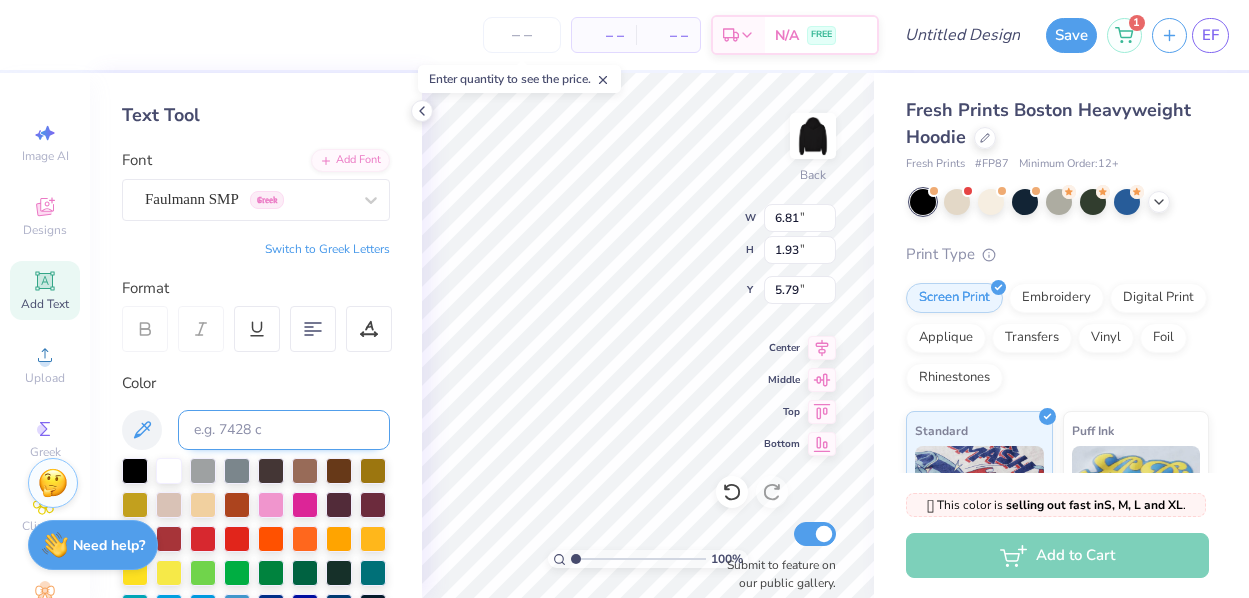 scroll, scrollTop: 36, scrollLeft: 0, axis: vertical 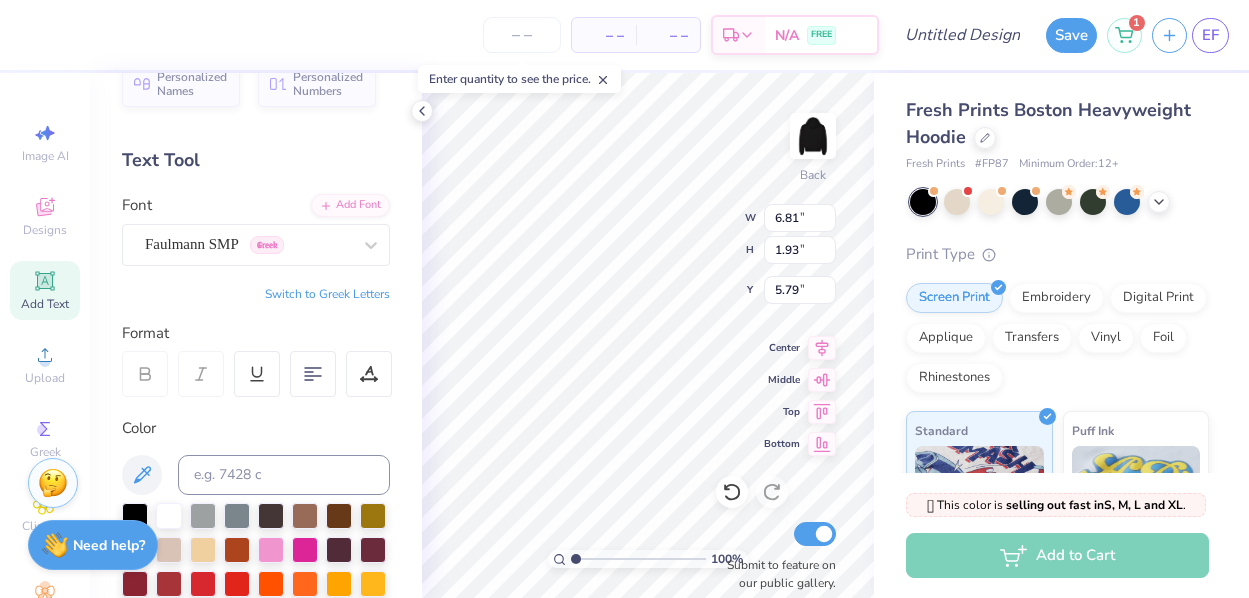 click on "Switch to Greek Letters" at bounding box center [327, 294] 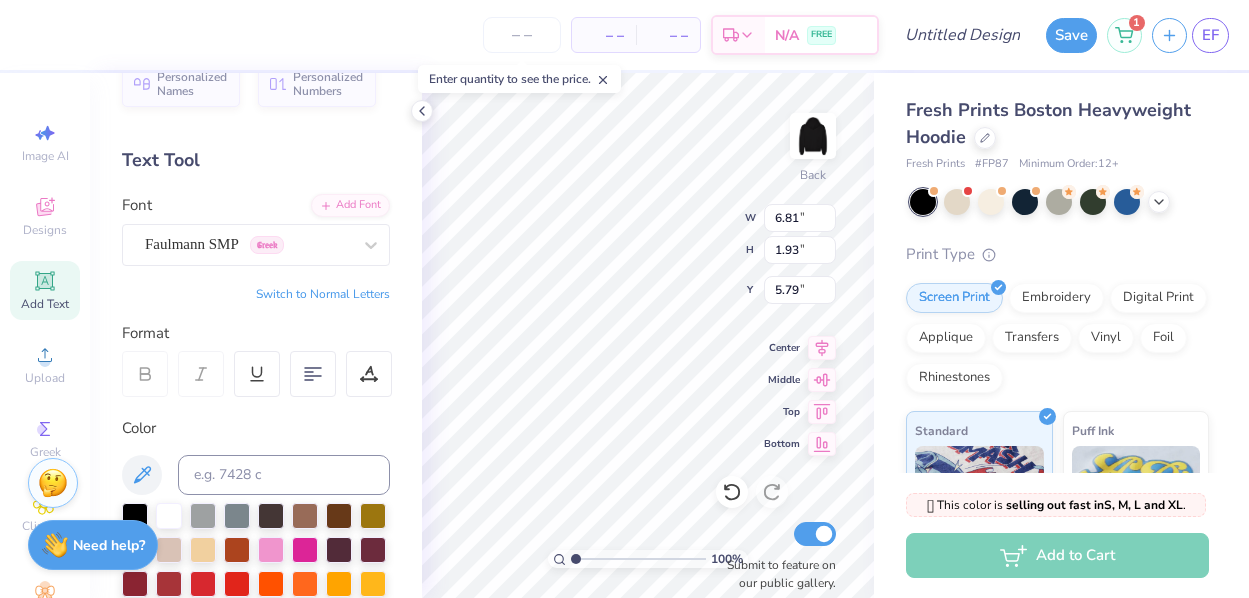 scroll, scrollTop: 0, scrollLeft: 3, axis: horizontal 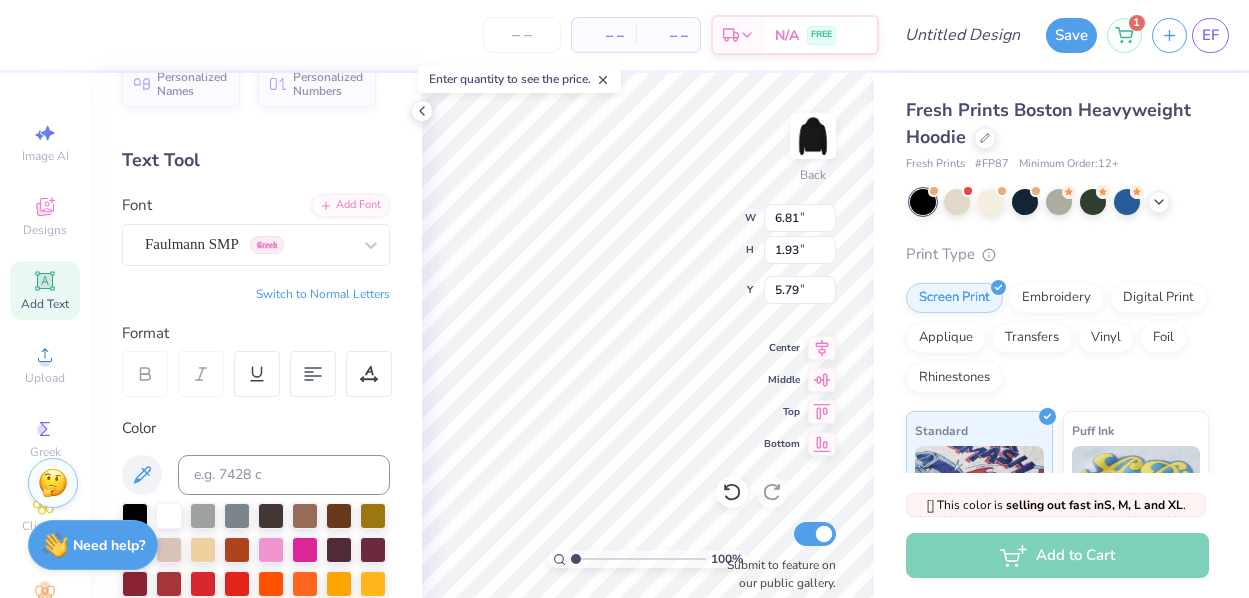 type on "ΑΣΤΑΣΤΑΣΤ" 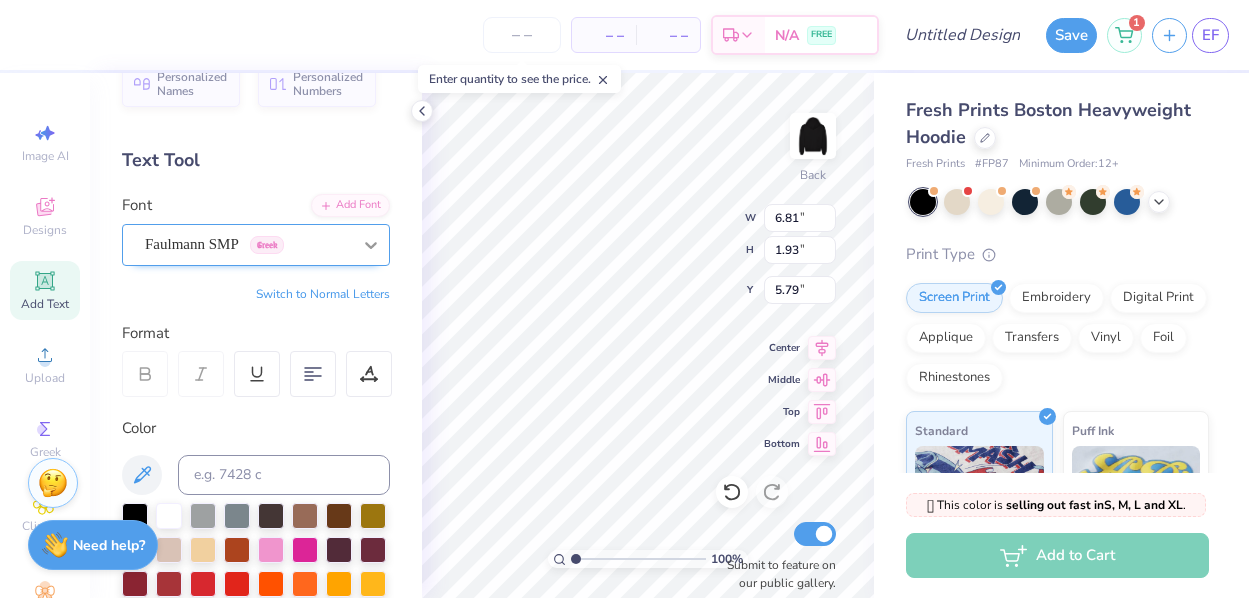 click 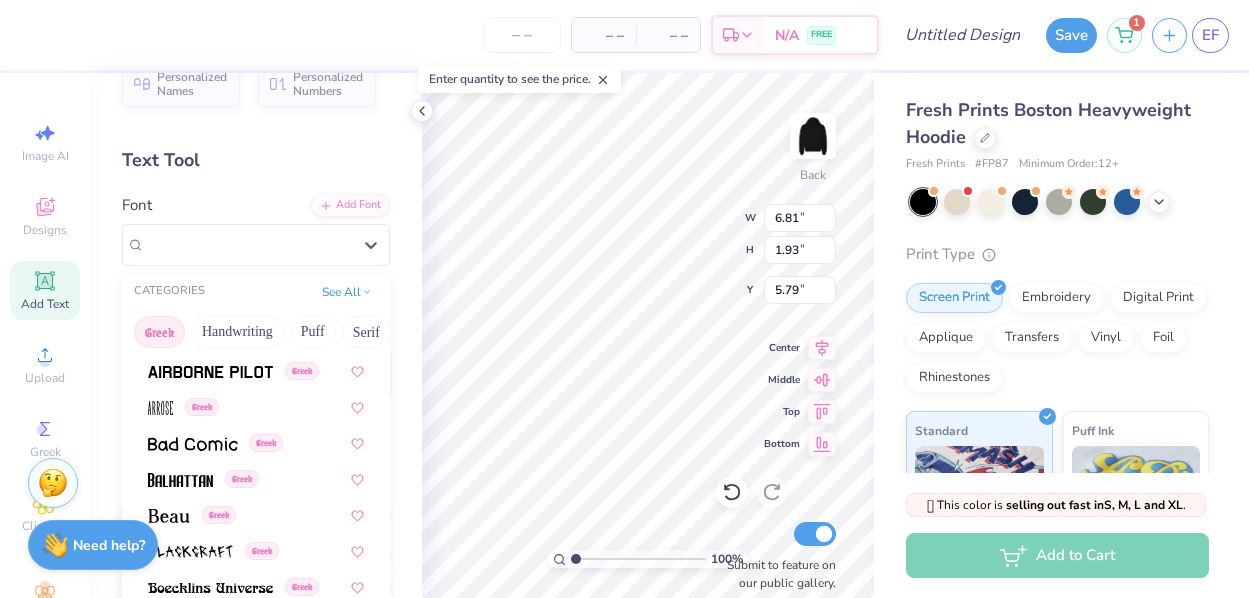 scroll, scrollTop: 145, scrollLeft: 0, axis: vertical 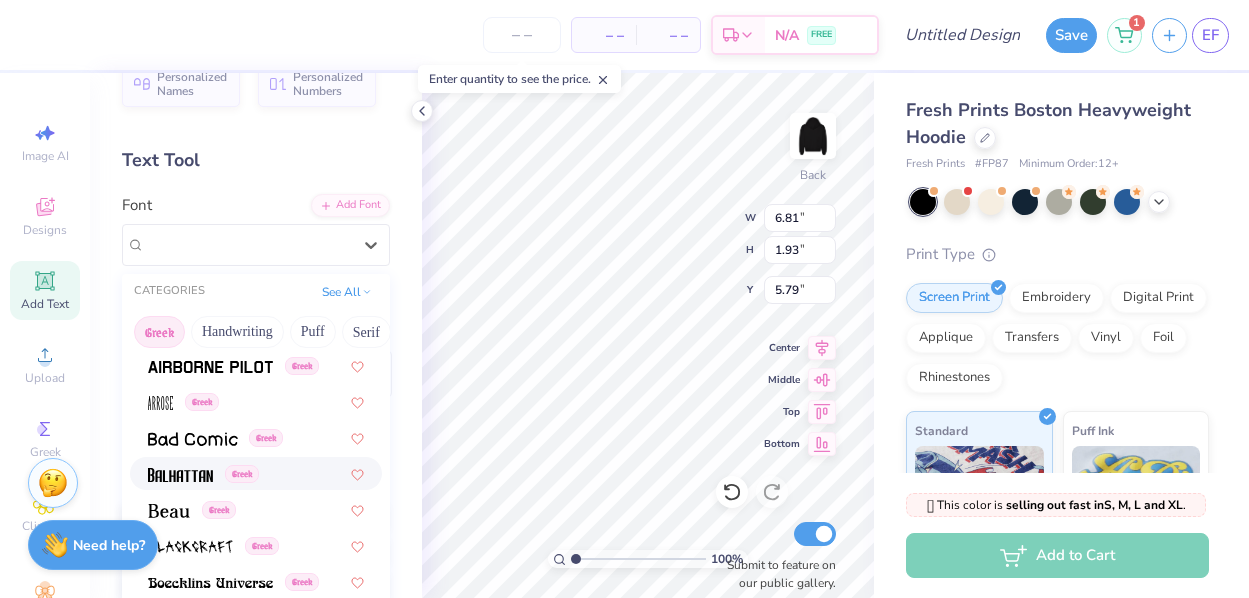 click on "Greek" at bounding box center [256, 473] 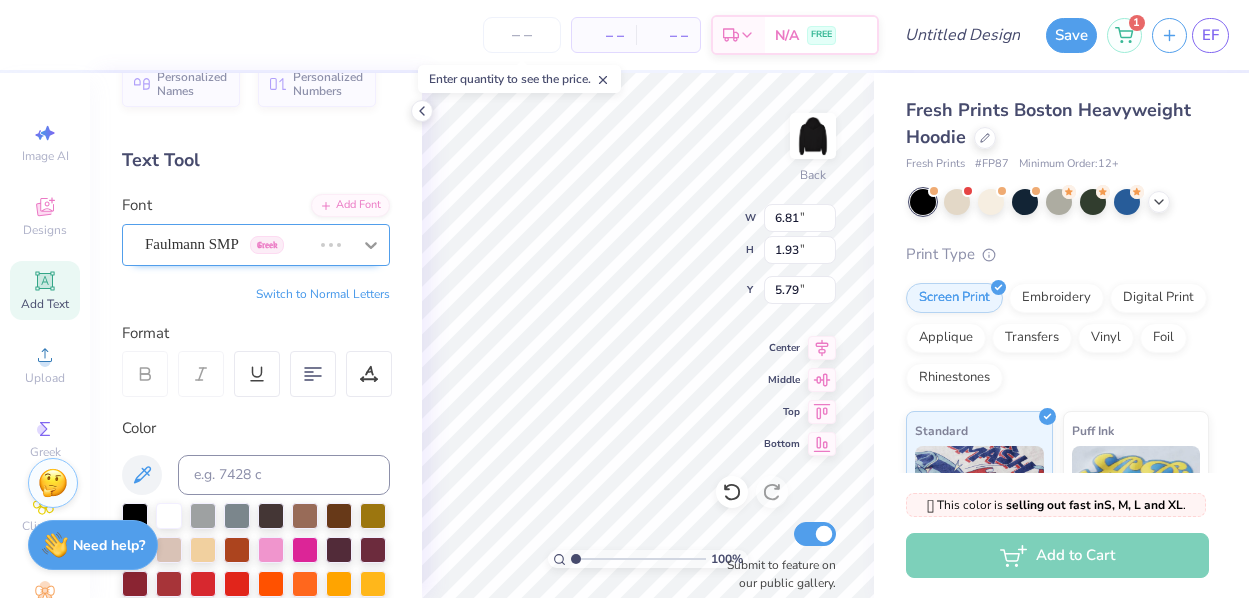 click 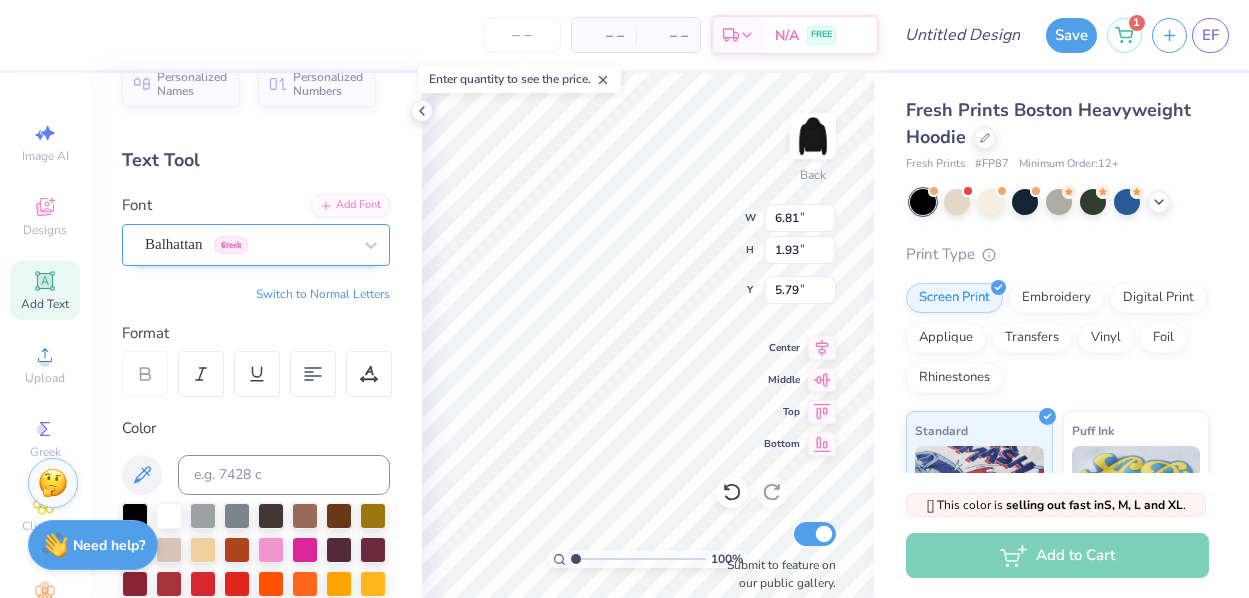 click on "Balhattan Greek" at bounding box center [248, 244] 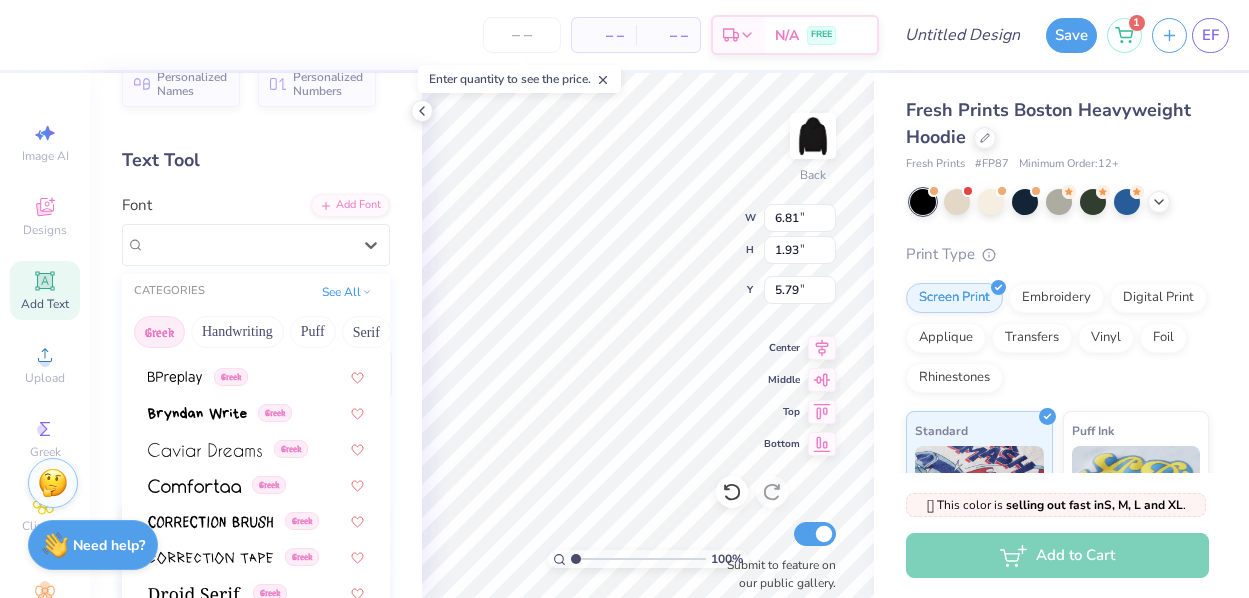 scroll, scrollTop: 386, scrollLeft: 0, axis: vertical 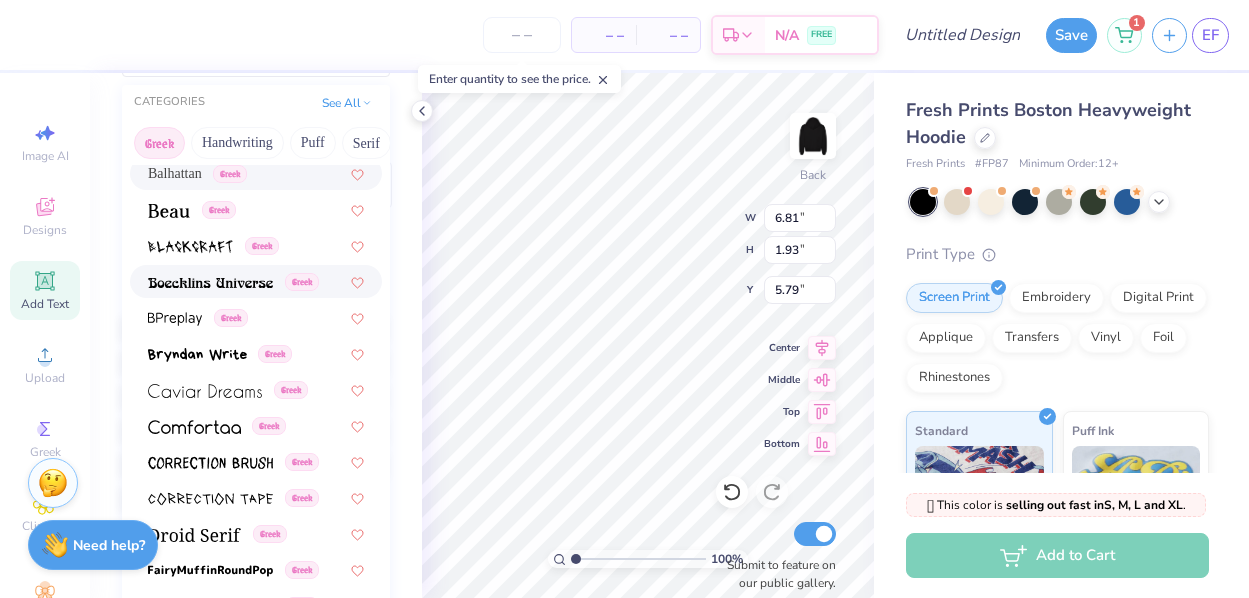 click at bounding box center (210, 283) 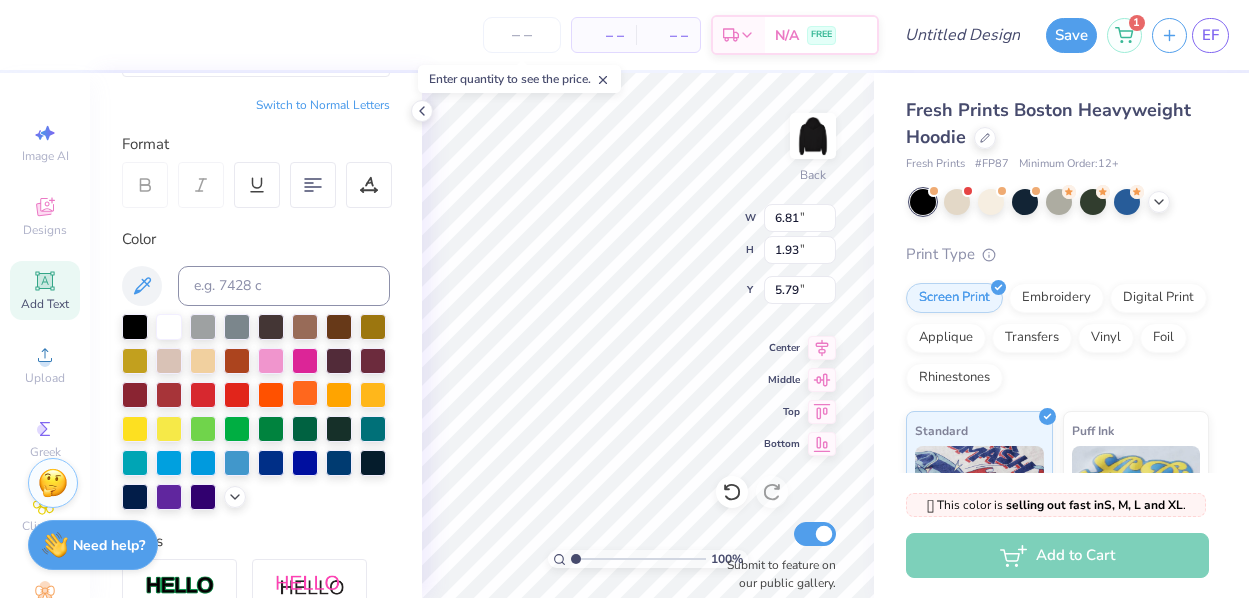 scroll, scrollTop: 236, scrollLeft: 0, axis: vertical 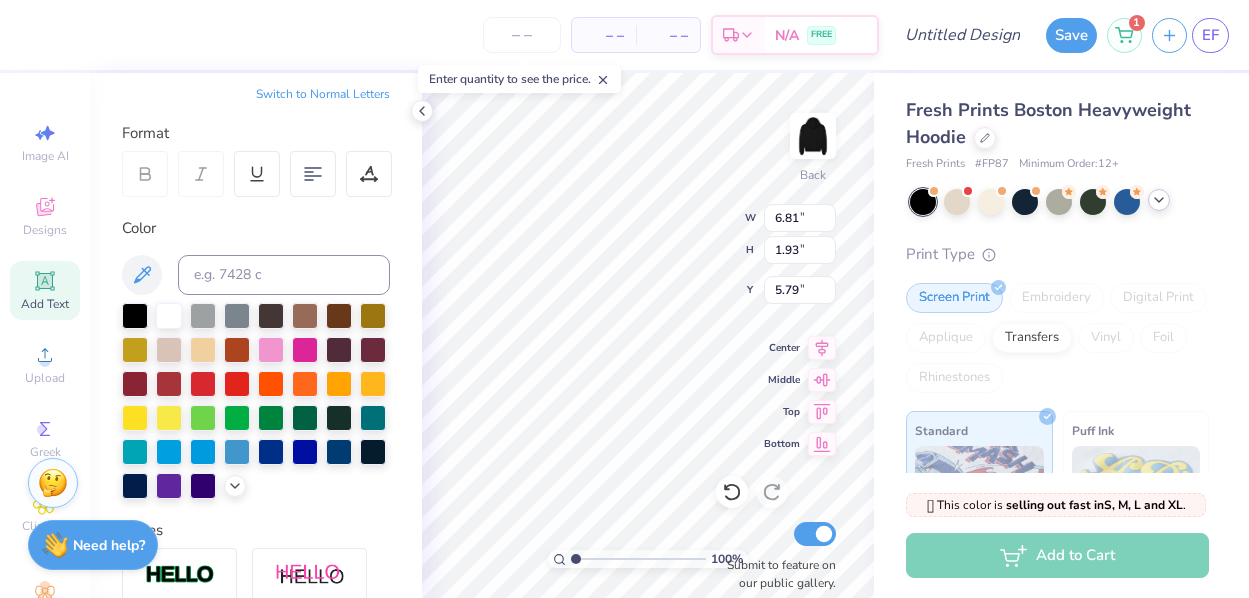 type on "17.98" 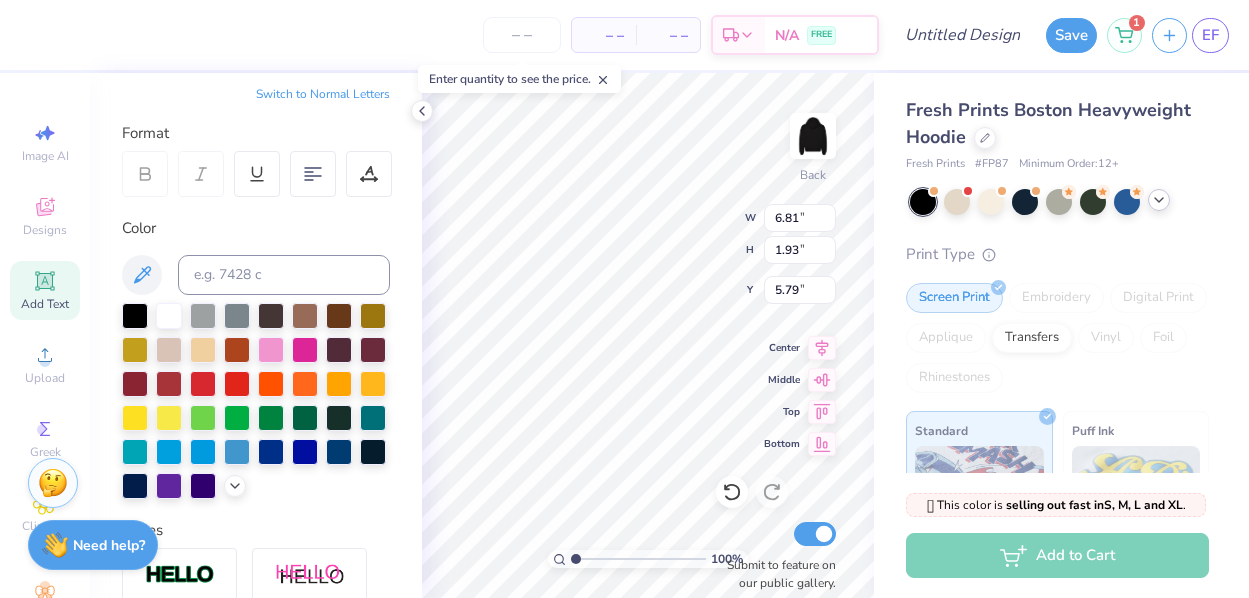 type on "2.12" 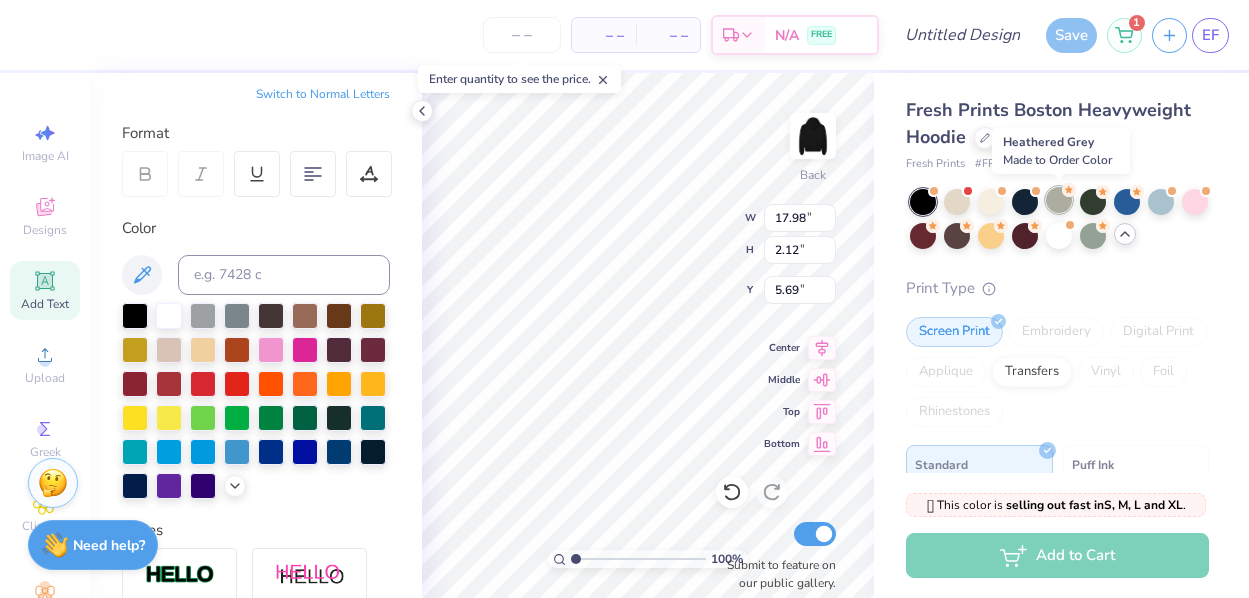 click at bounding box center [1059, 200] 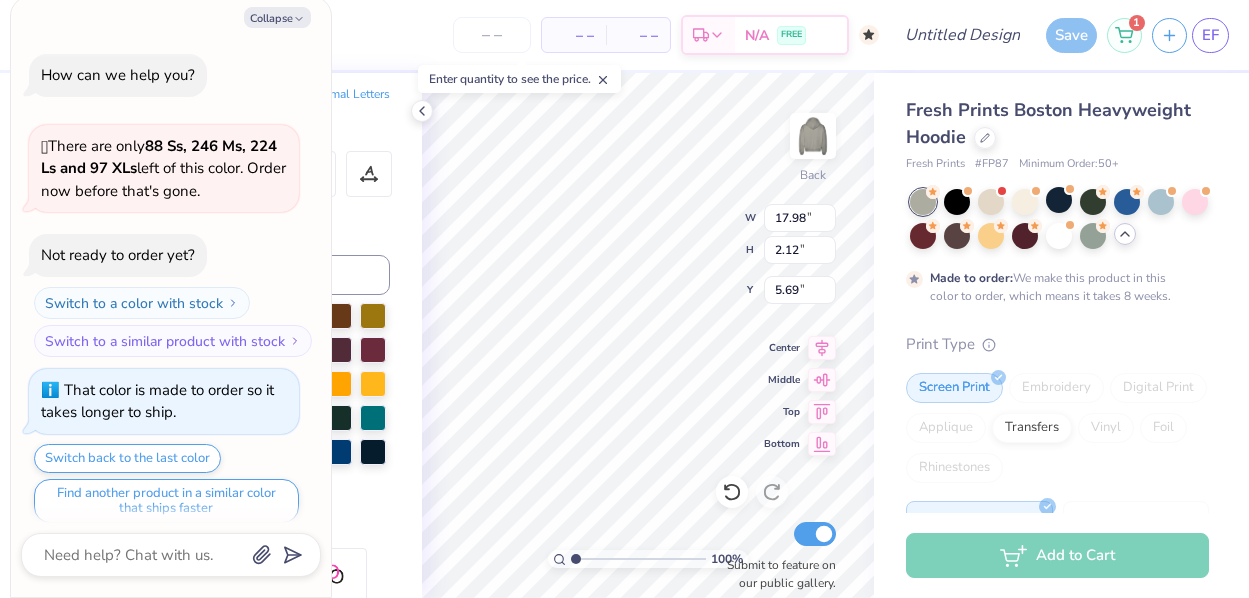 scroll, scrollTop: 12, scrollLeft: 0, axis: vertical 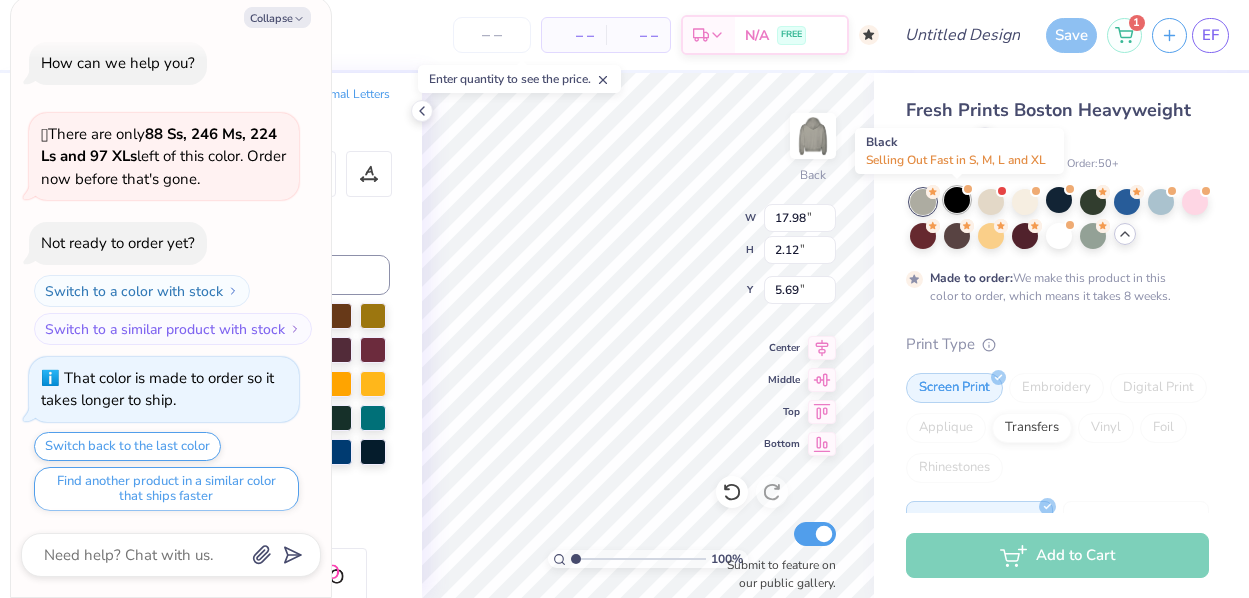 click at bounding box center [957, 200] 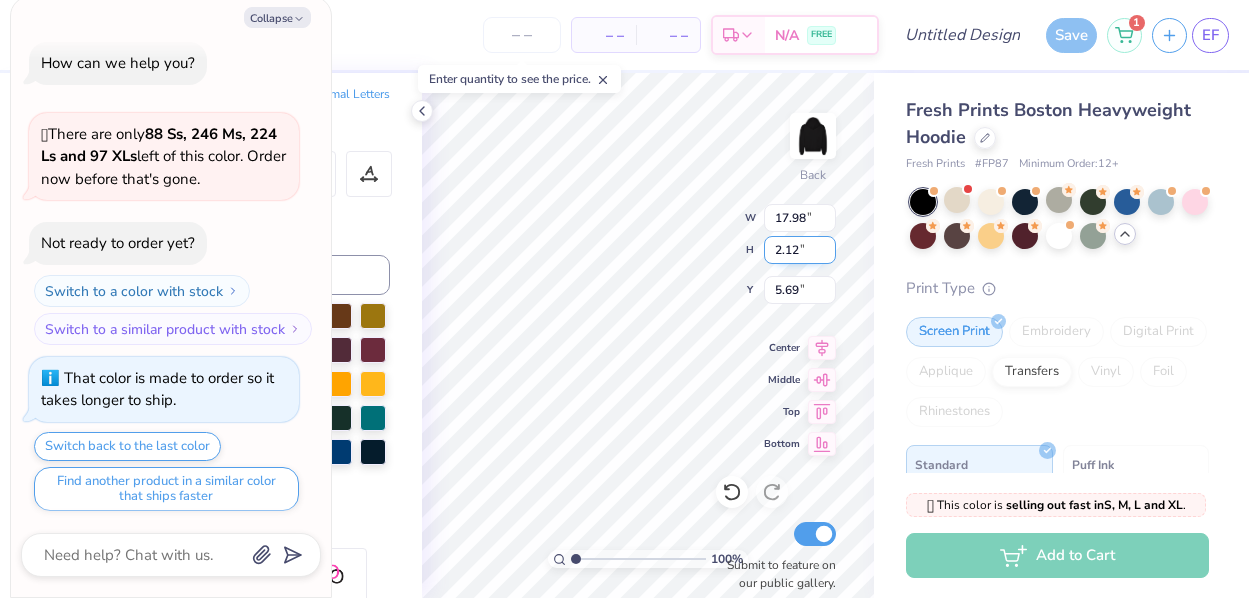 scroll, scrollTop: 368, scrollLeft: 0, axis: vertical 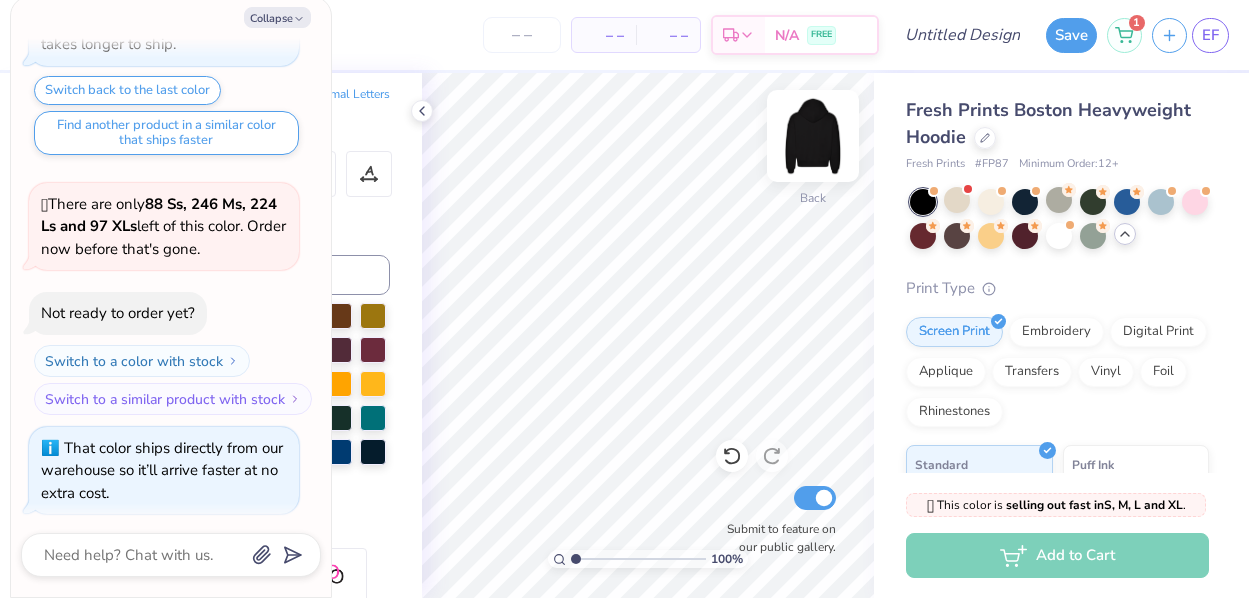click at bounding box center [813, 136] 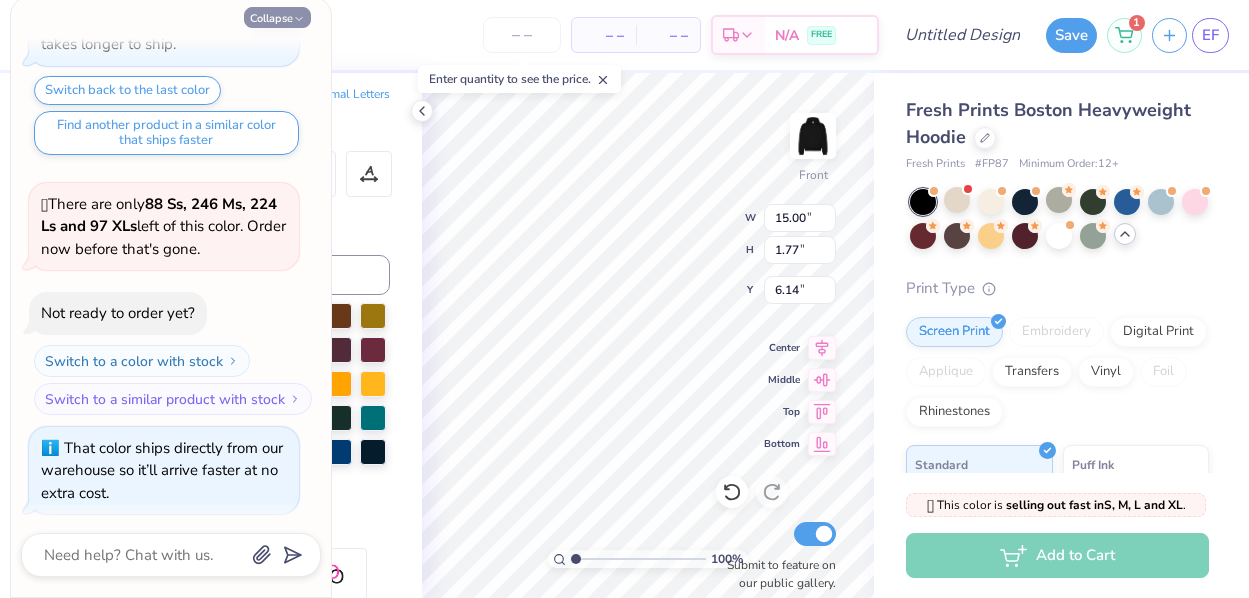 click 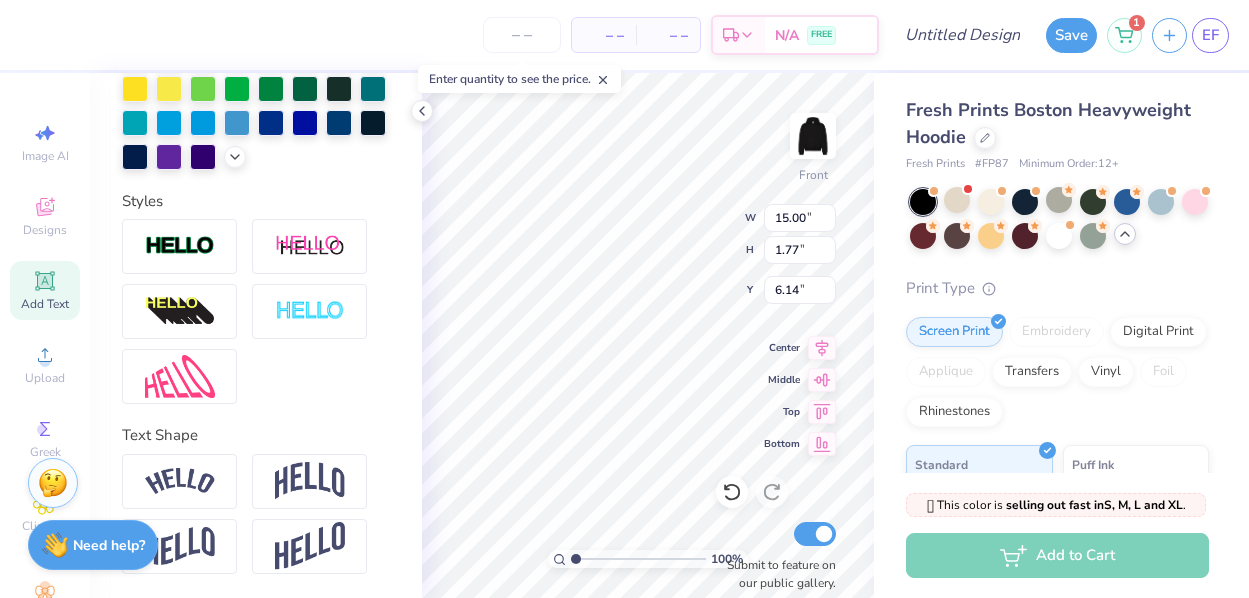 scroll, scrollTop: 565, scrollLeft: 0, axis: vertical 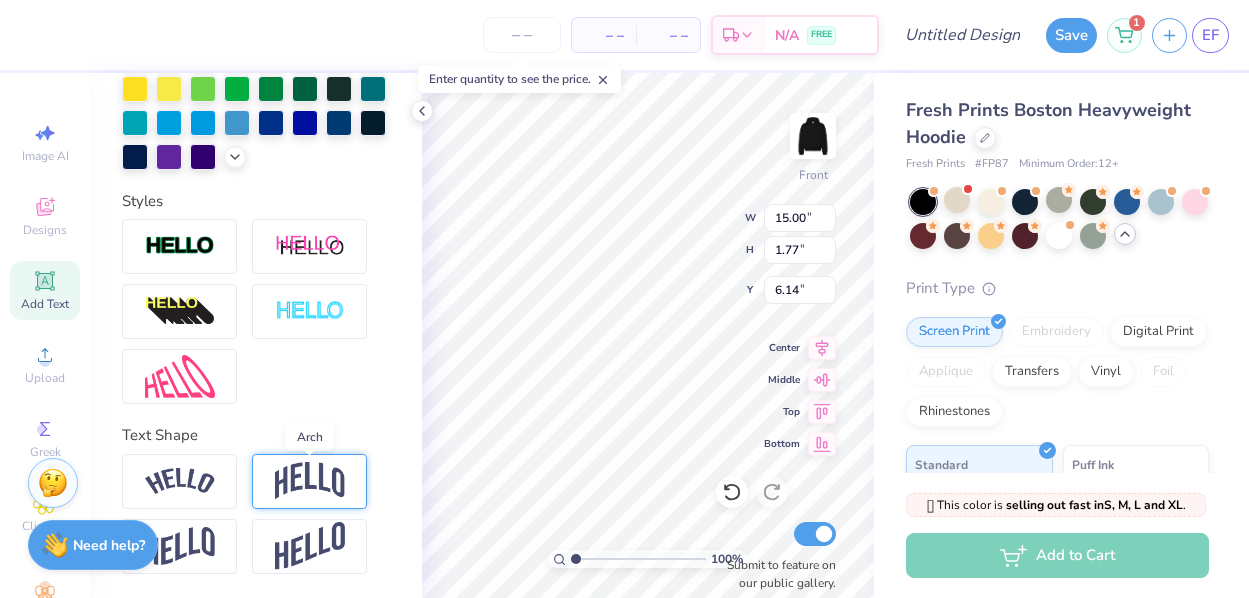 click at bounding box center (310, 481) 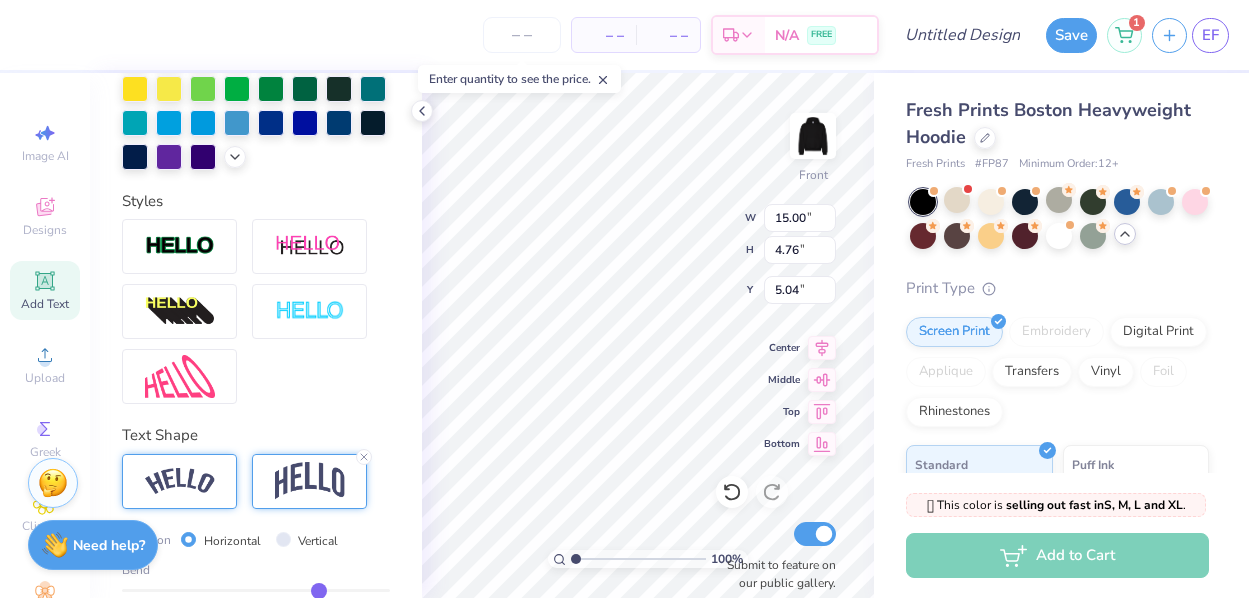click at bounding box center [179, 481] 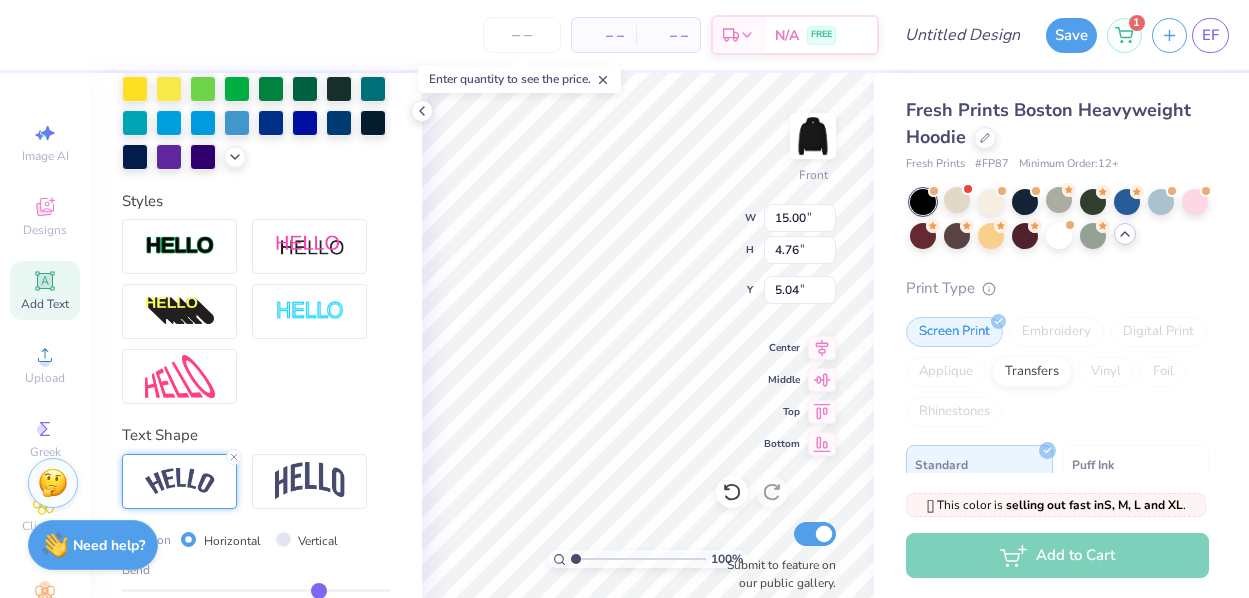 type on "17.32" 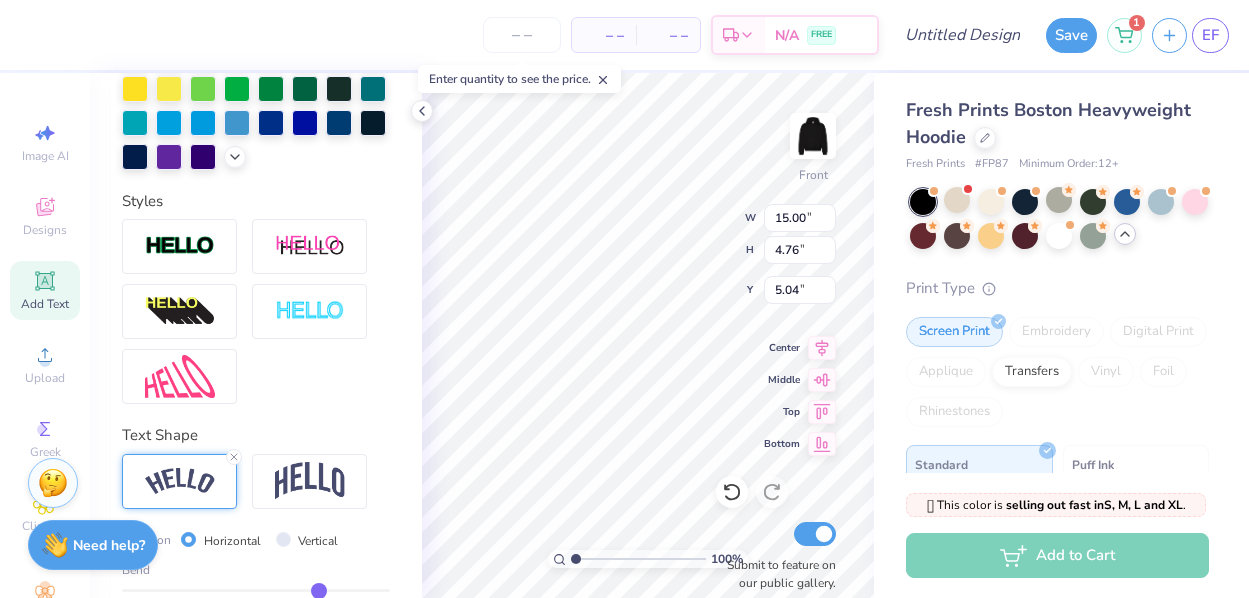 type on "3.89" 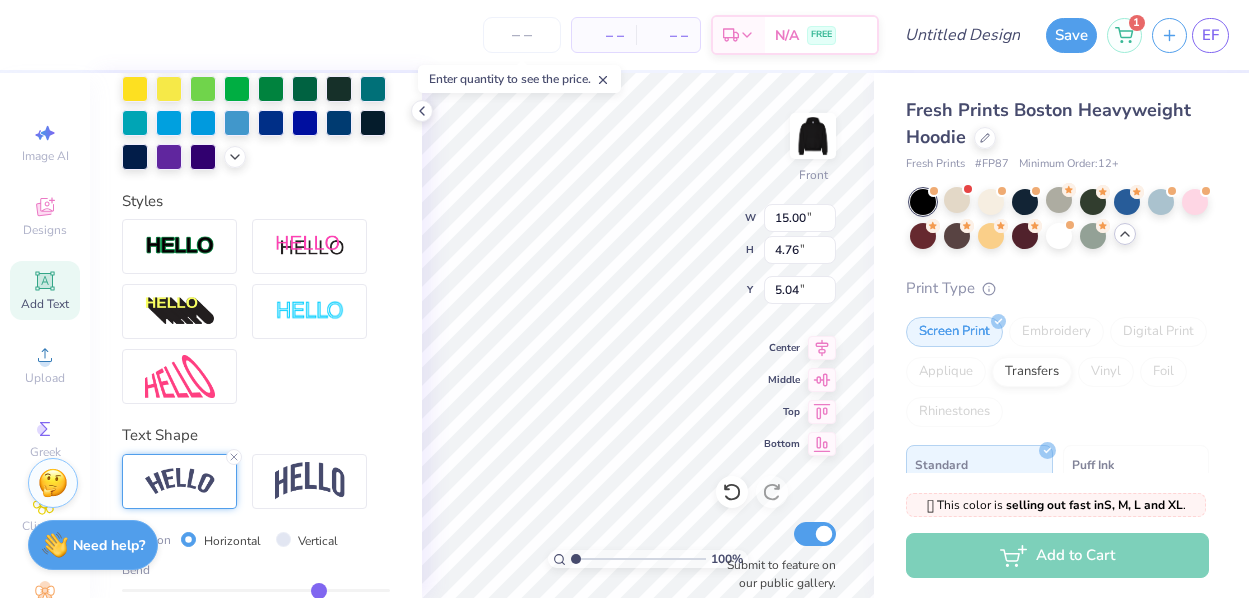 type on "5.47" 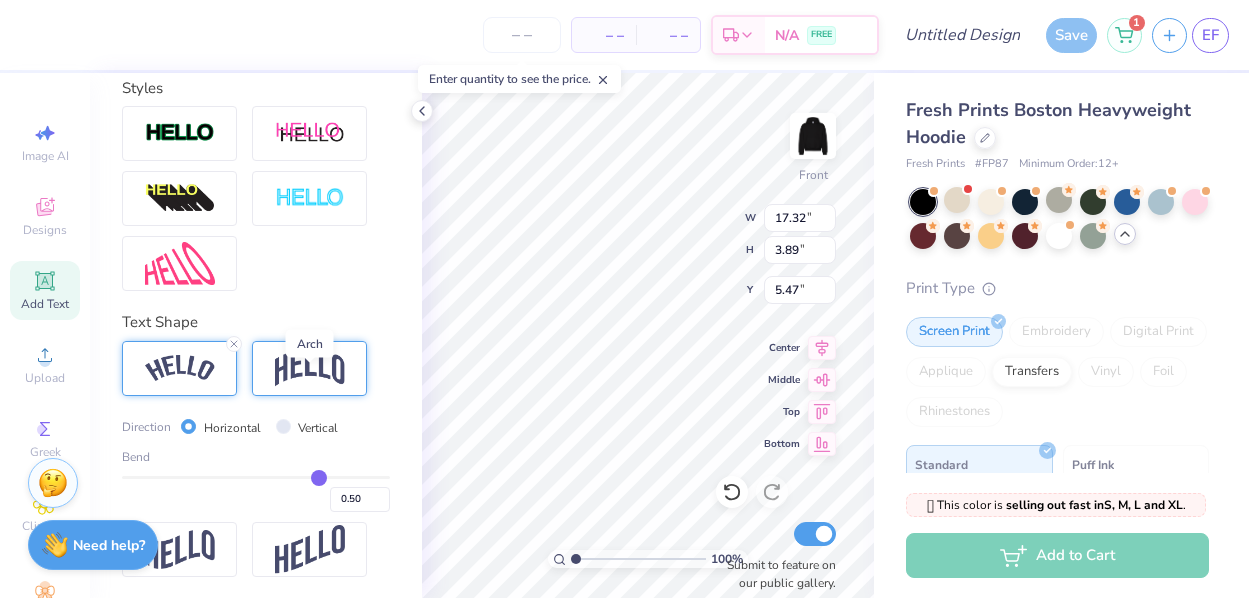 scroll, scrollTop: 681, scrollLeft: 0, axis: vertical 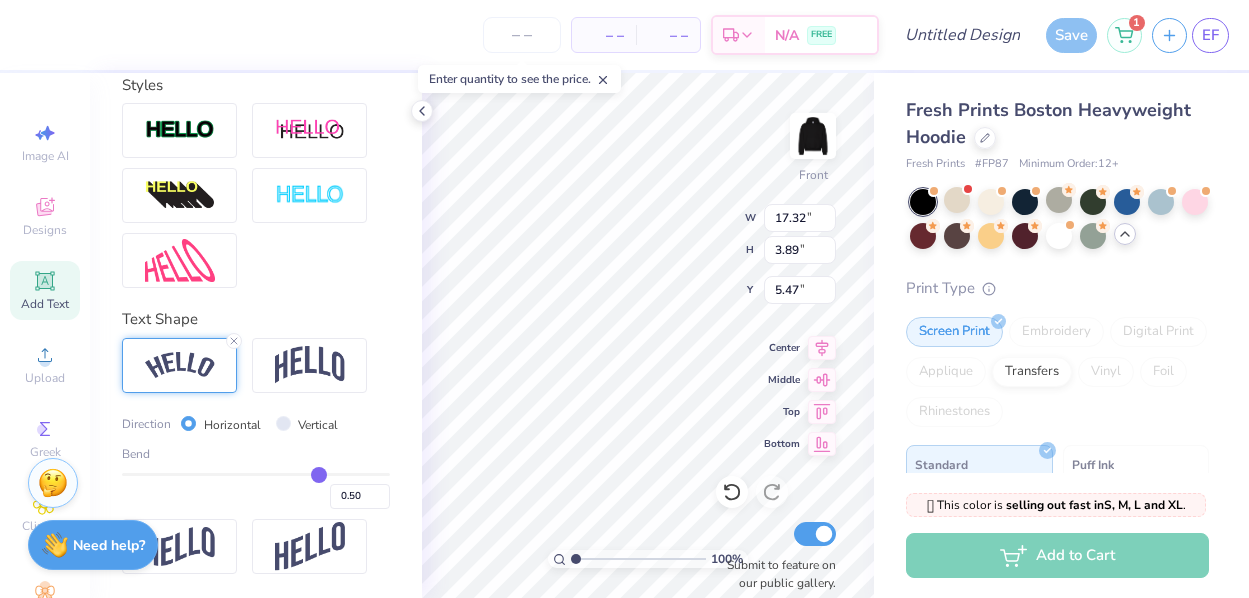 type on "0.51" 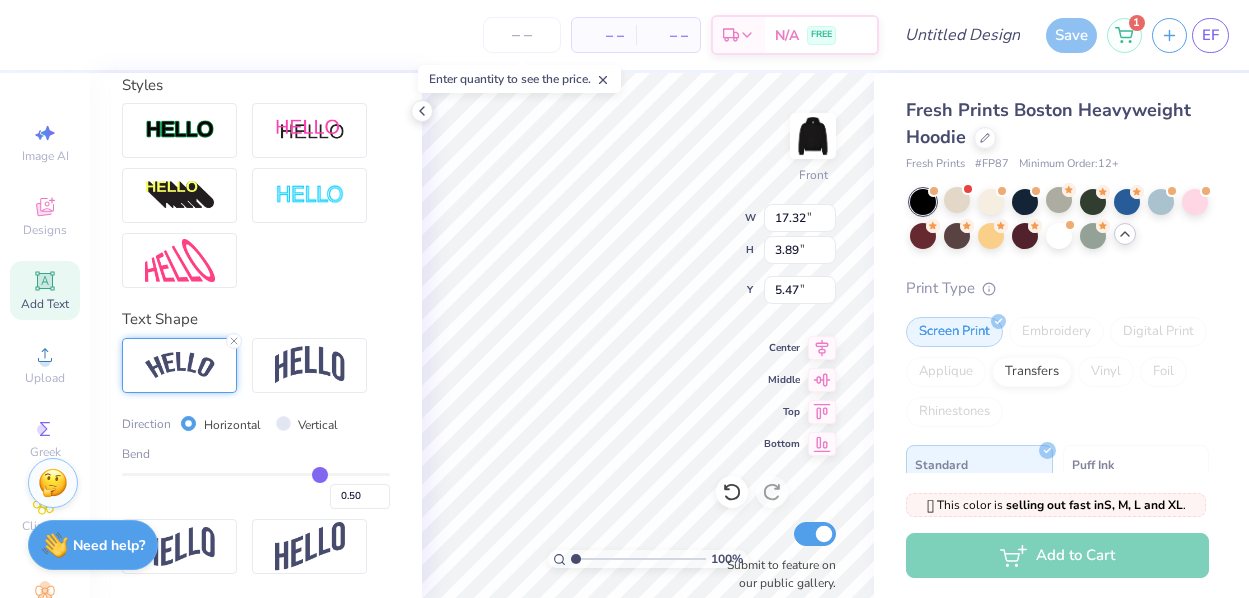 type on "0.51" 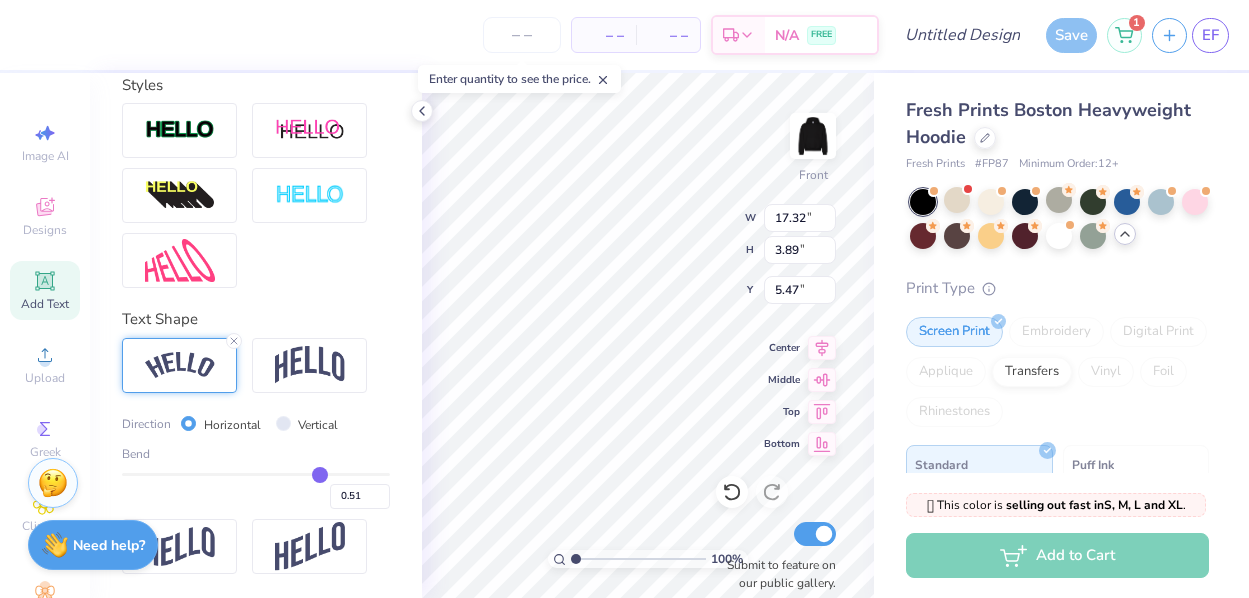 type on "0.53" 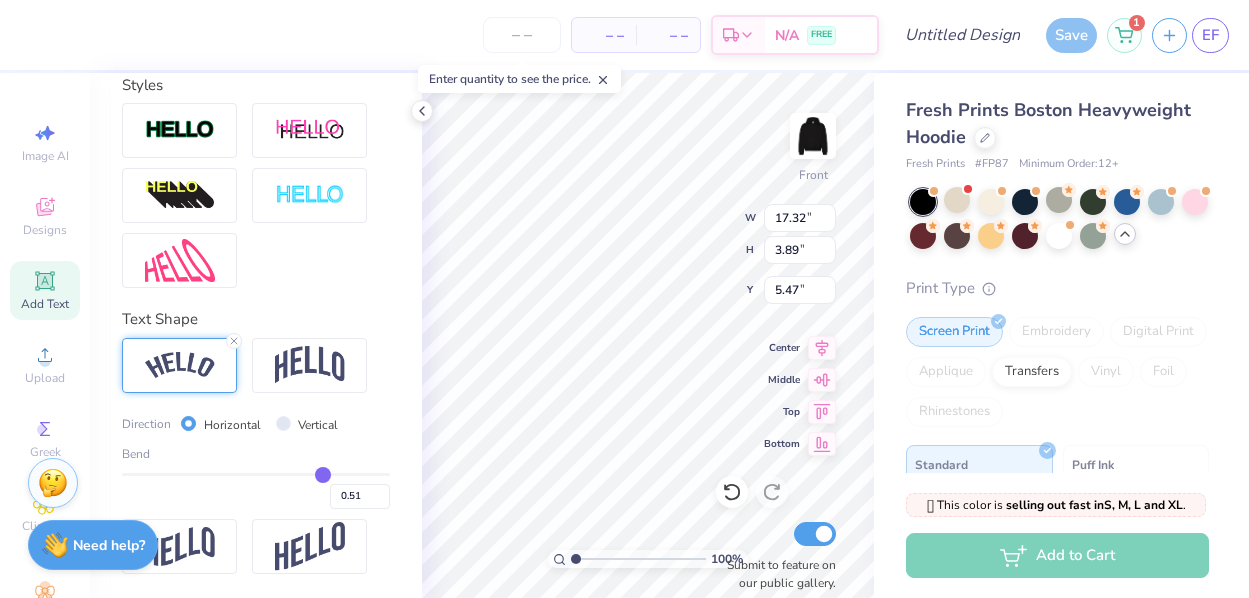 type on "0.53" 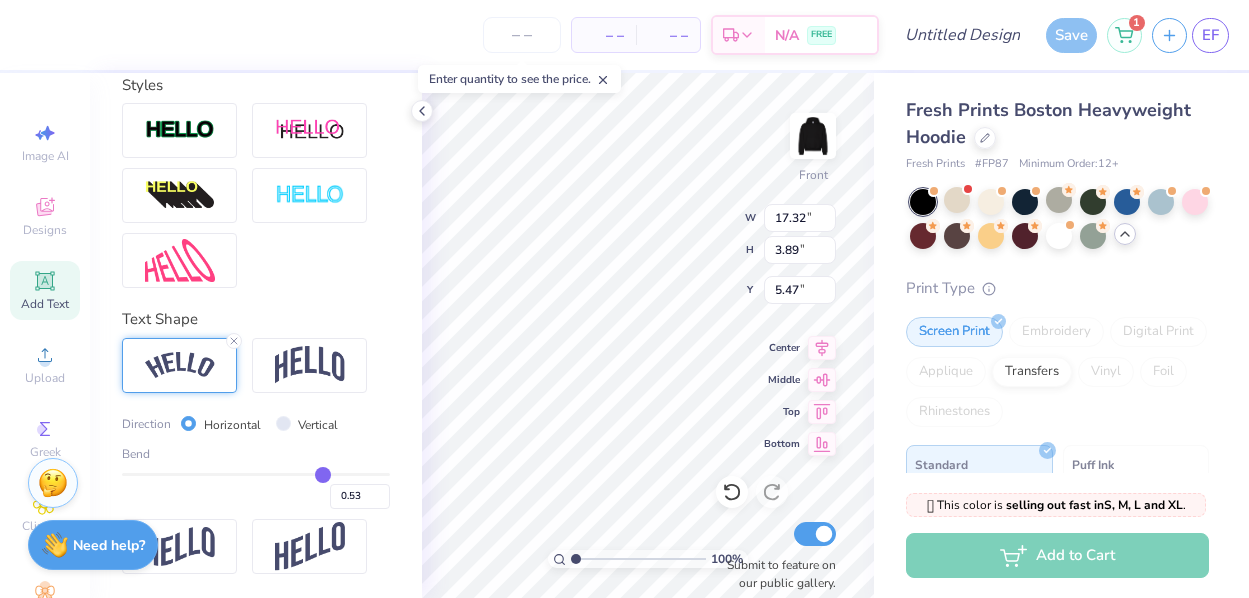 type on "0.57" 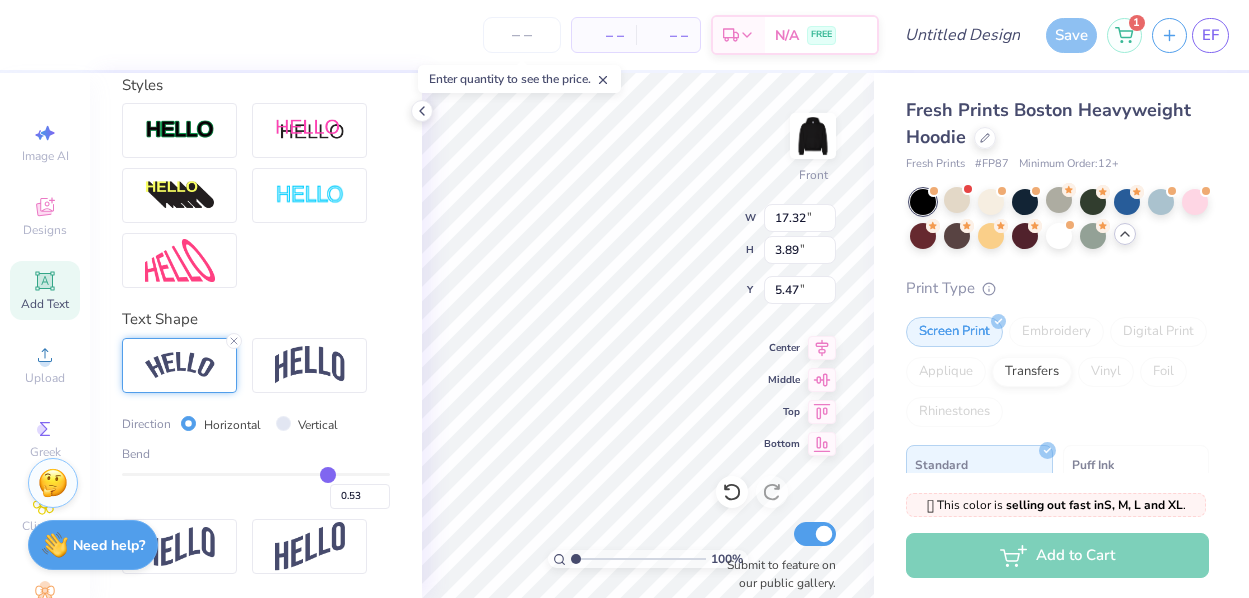type on "0.57" 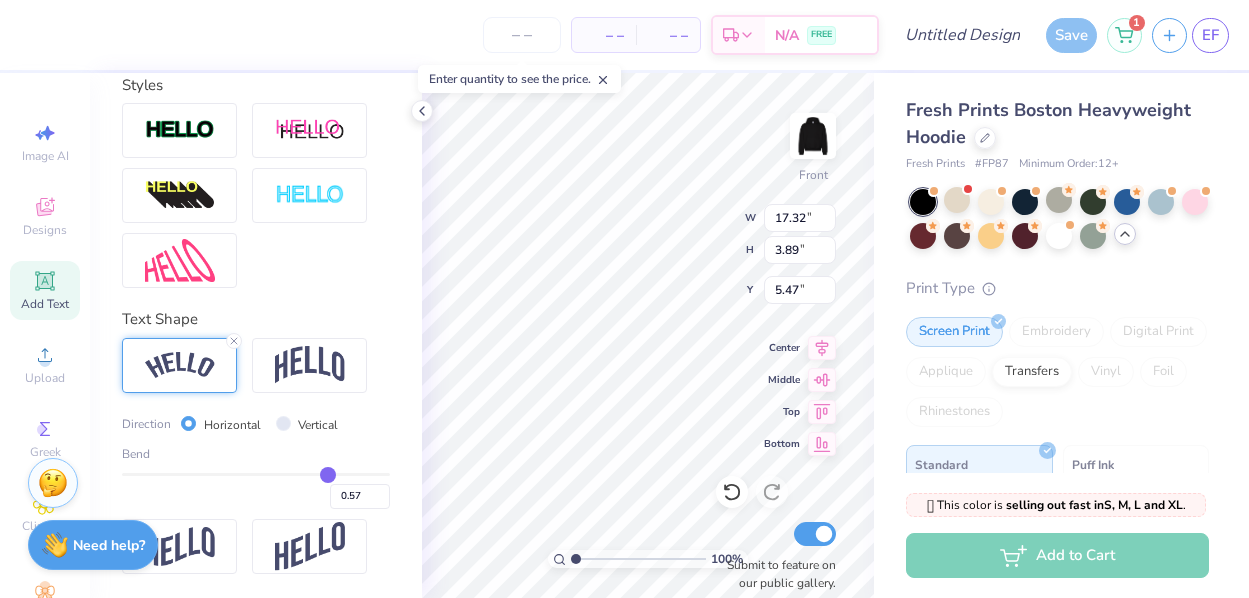 type on "0.6" 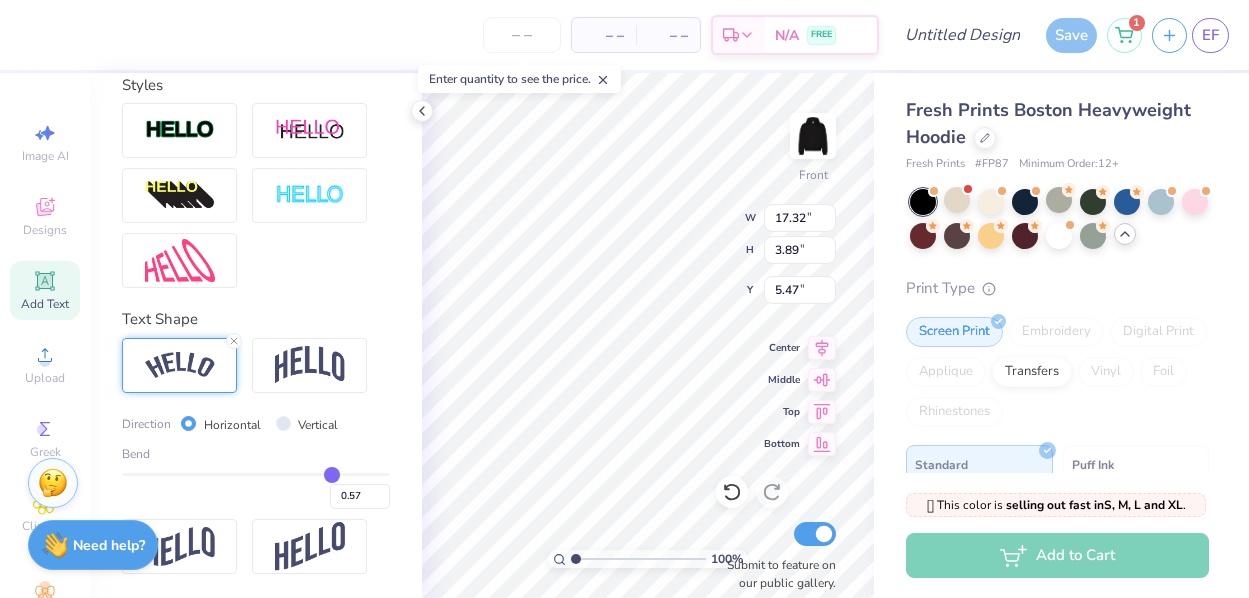 type on "0.60" 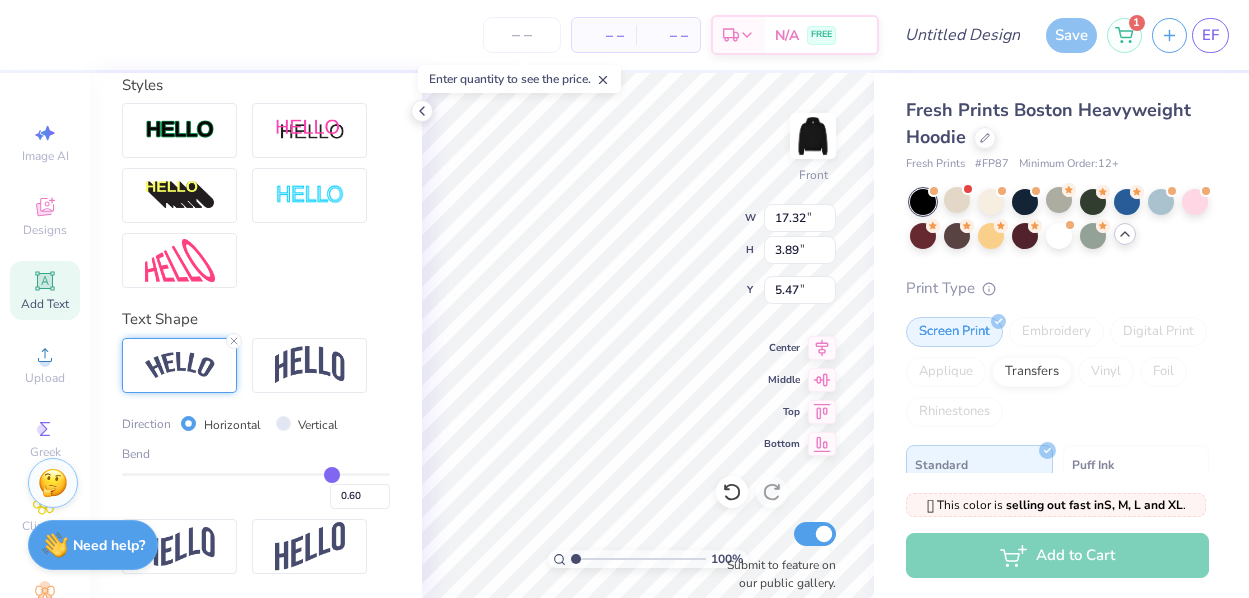 type on "0.63" 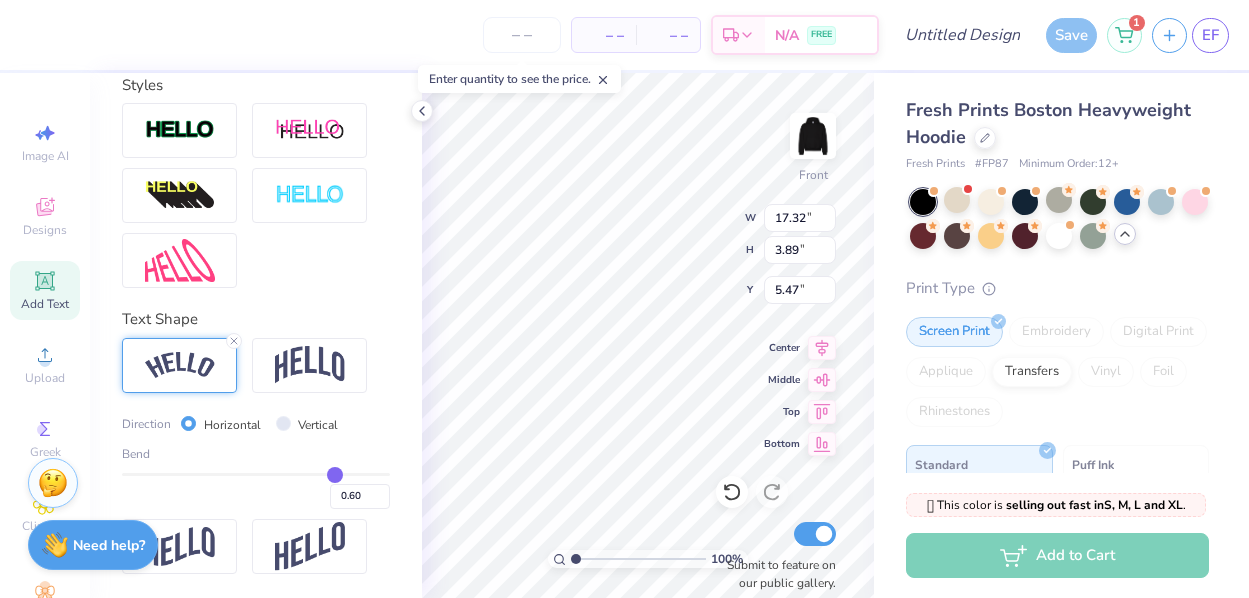 type on "0.63" 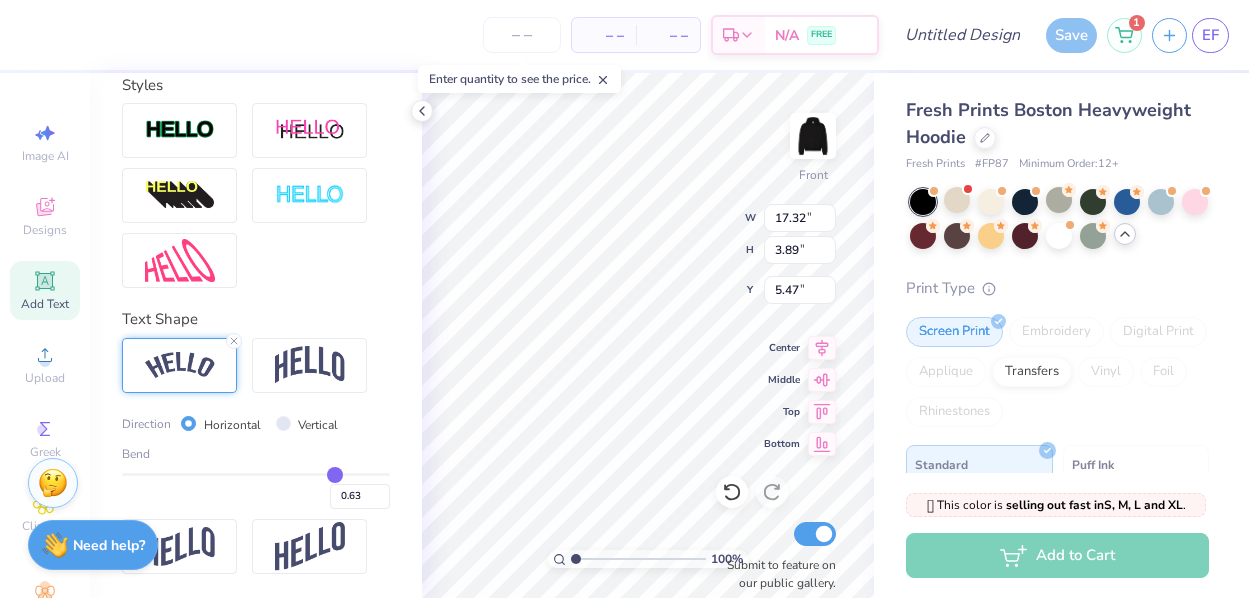 type on "0.67" 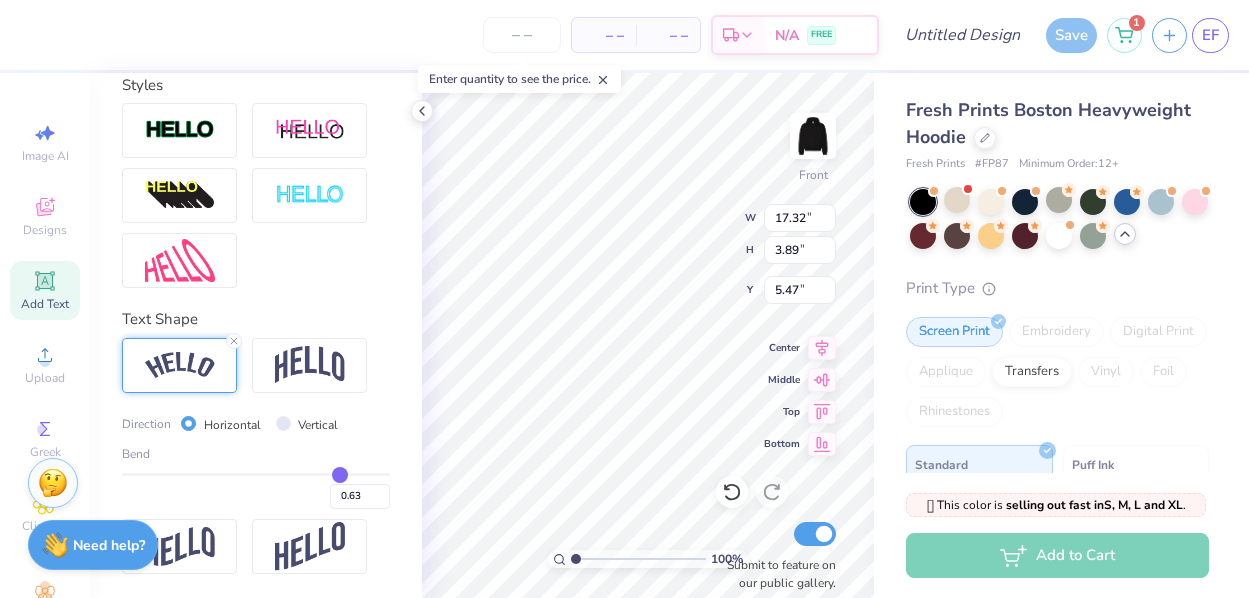 type on "0.67" 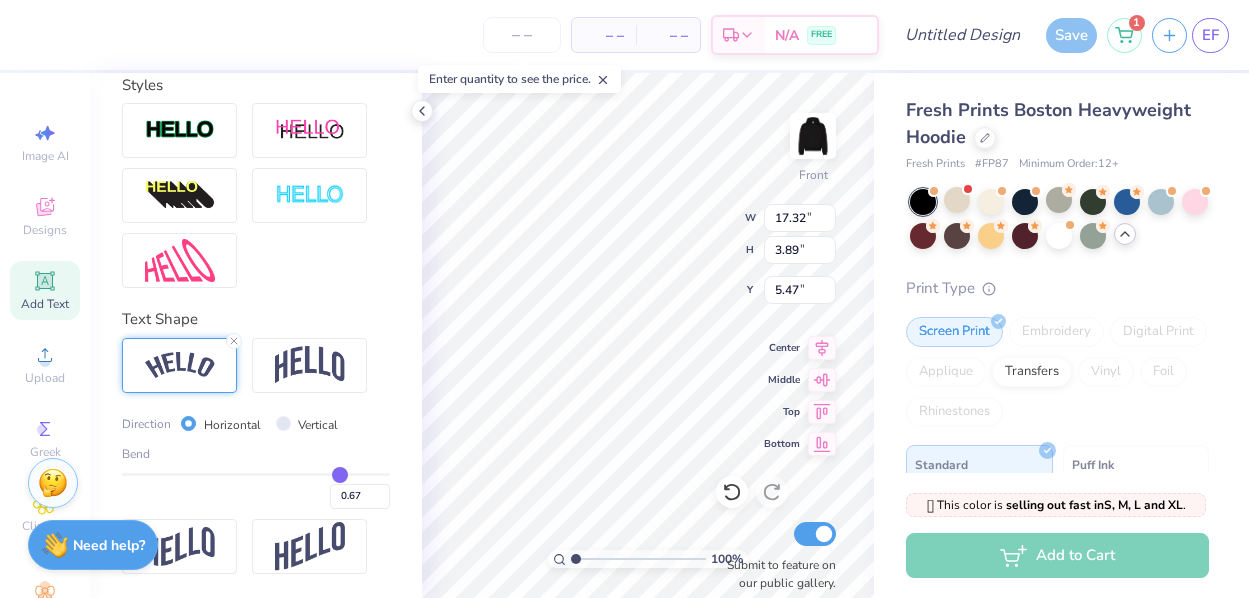 type on "0.71" 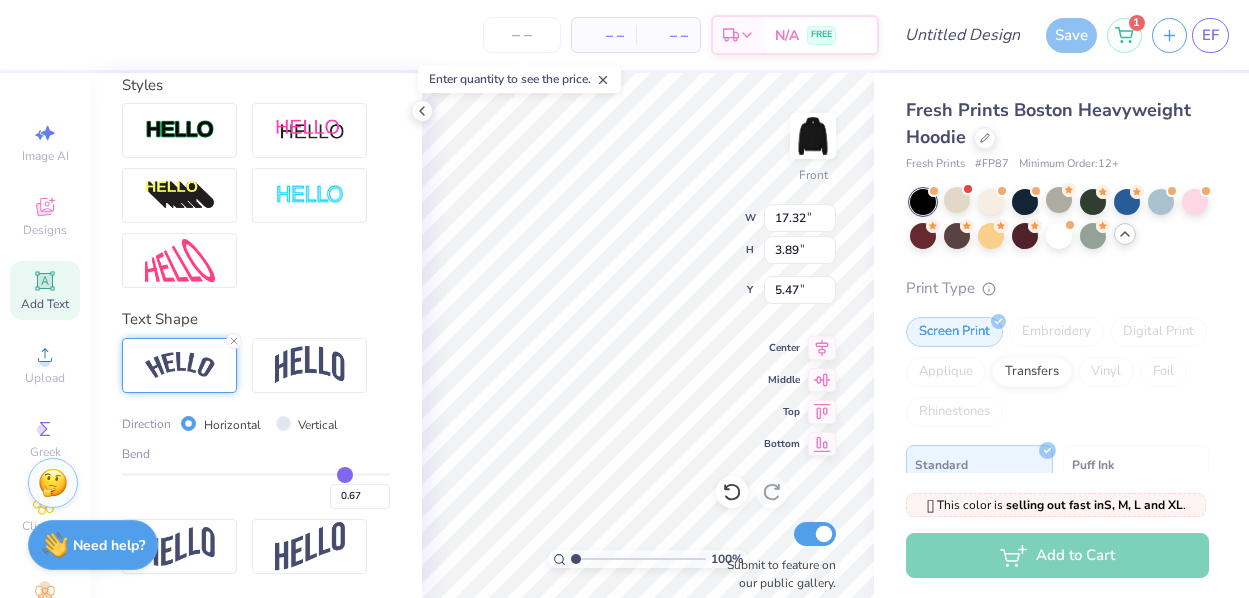 type on "0.71" 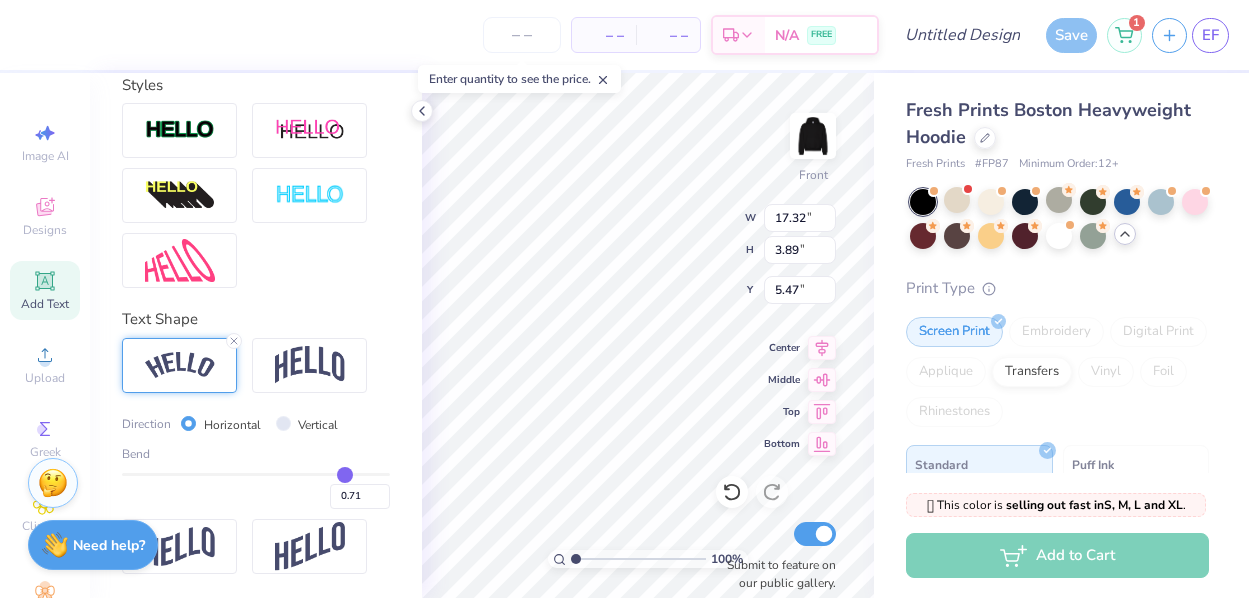 type on "0.75" 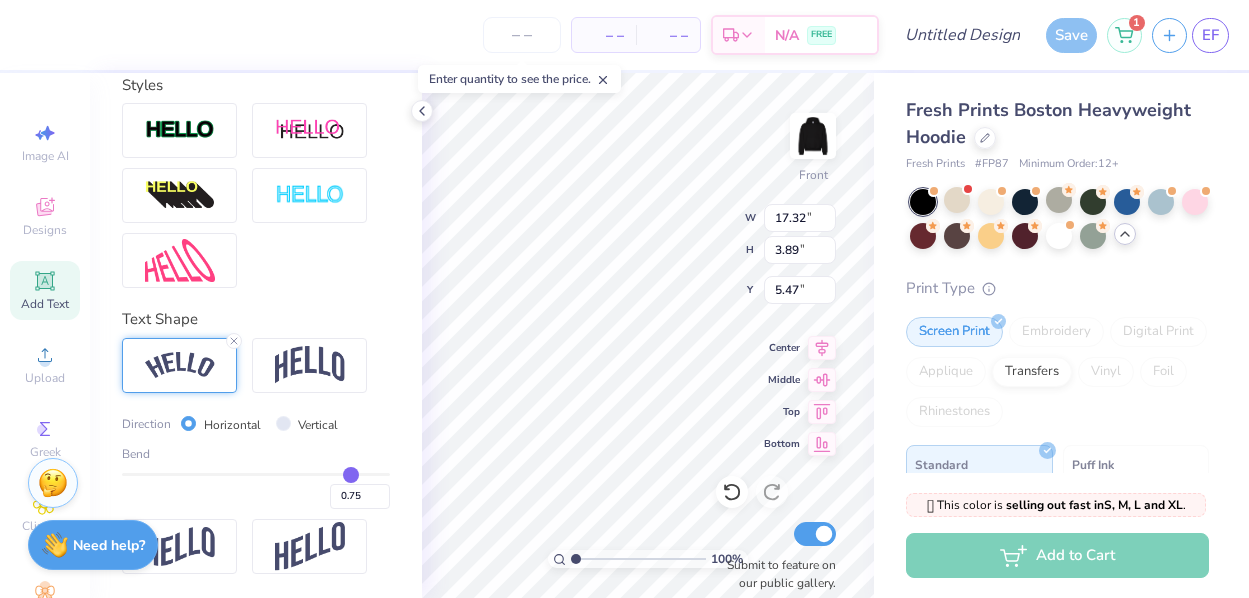 type on "0.78" 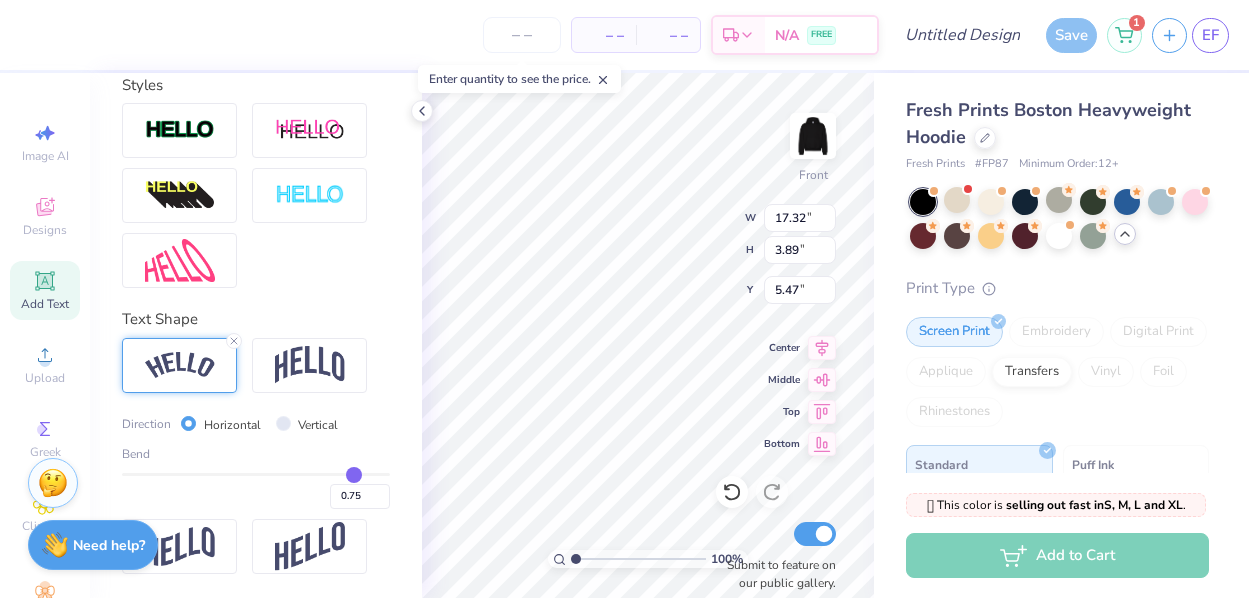 type on "0.78" 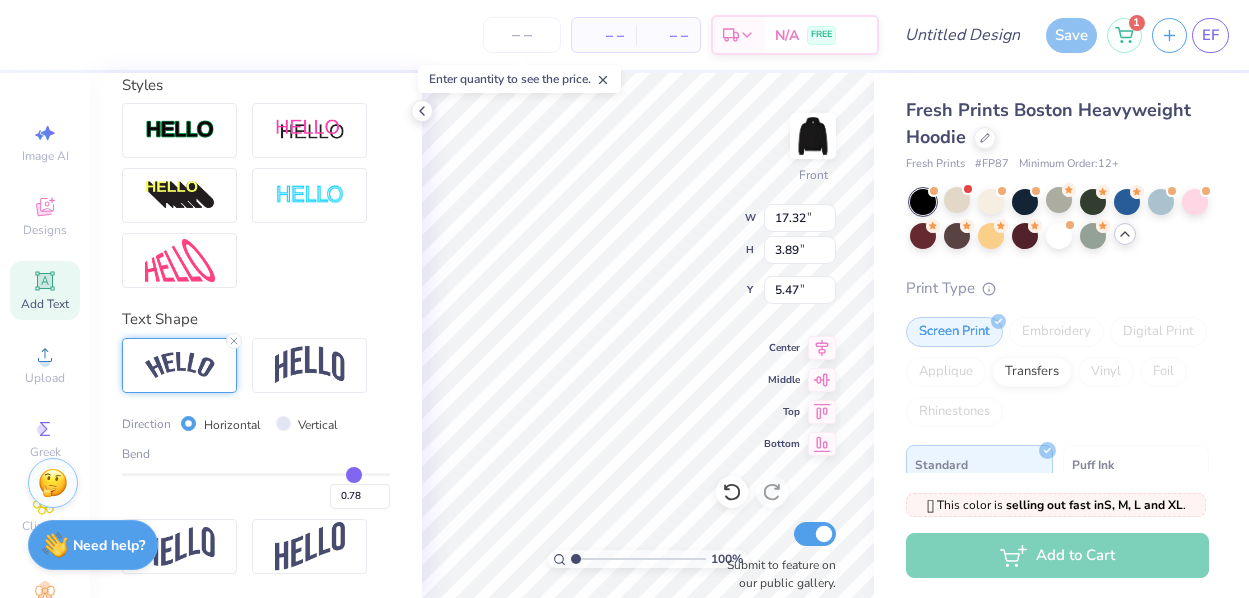 type on "0.81" 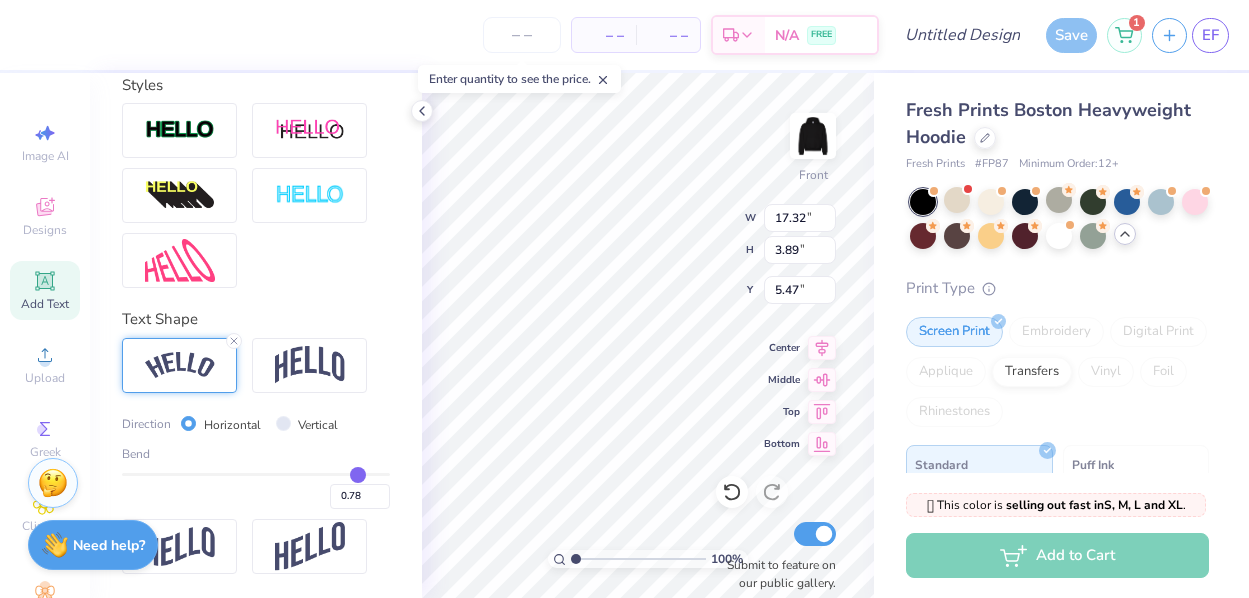 type on "0.81" 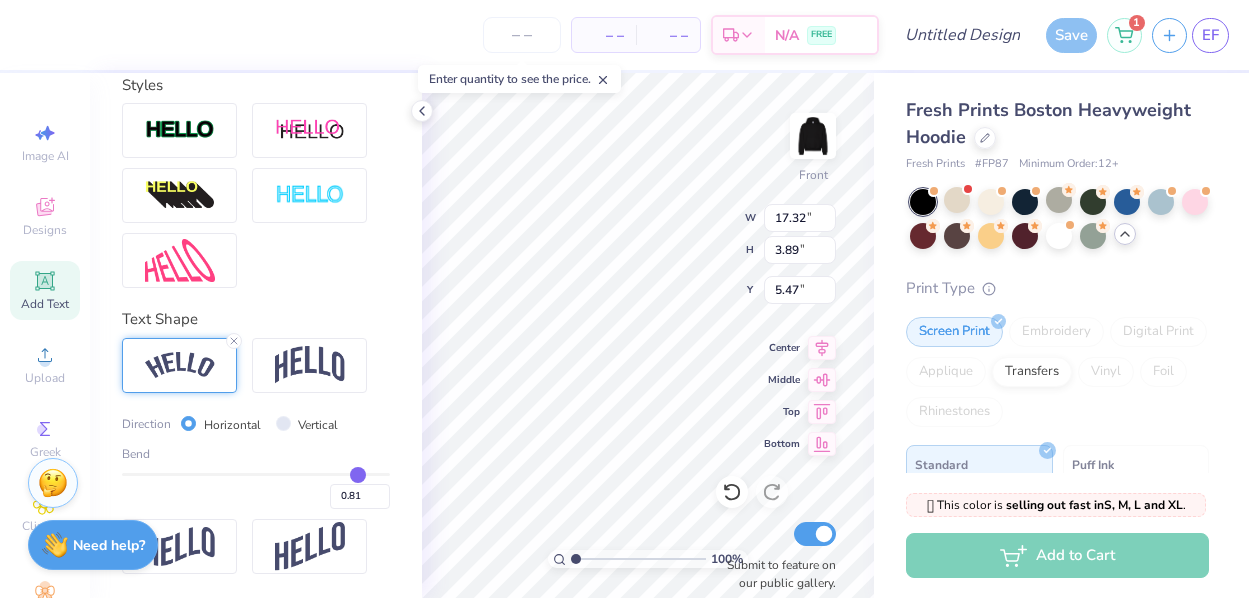 type on "0.84" 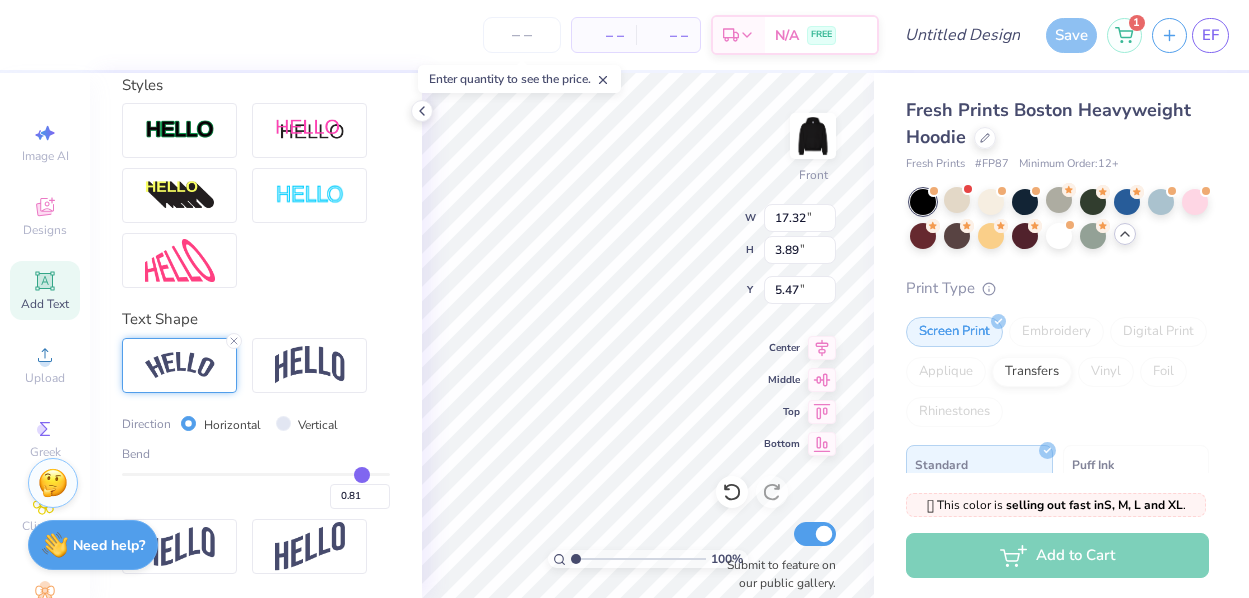 type on "0.84" 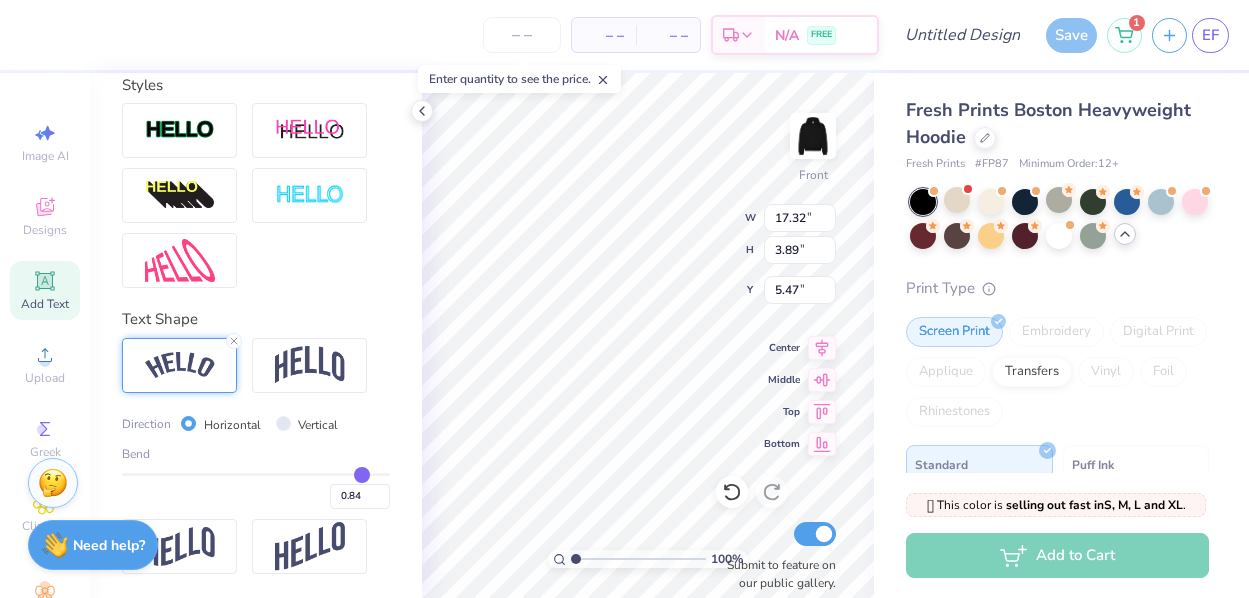 type on "0.87" 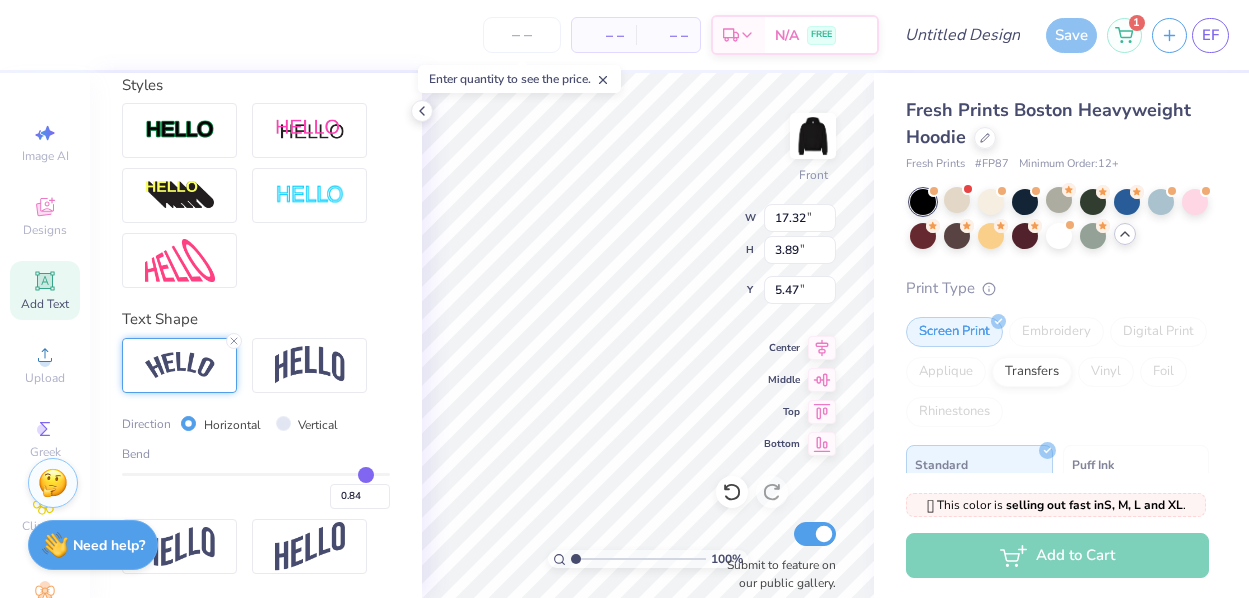 type on "0.87" 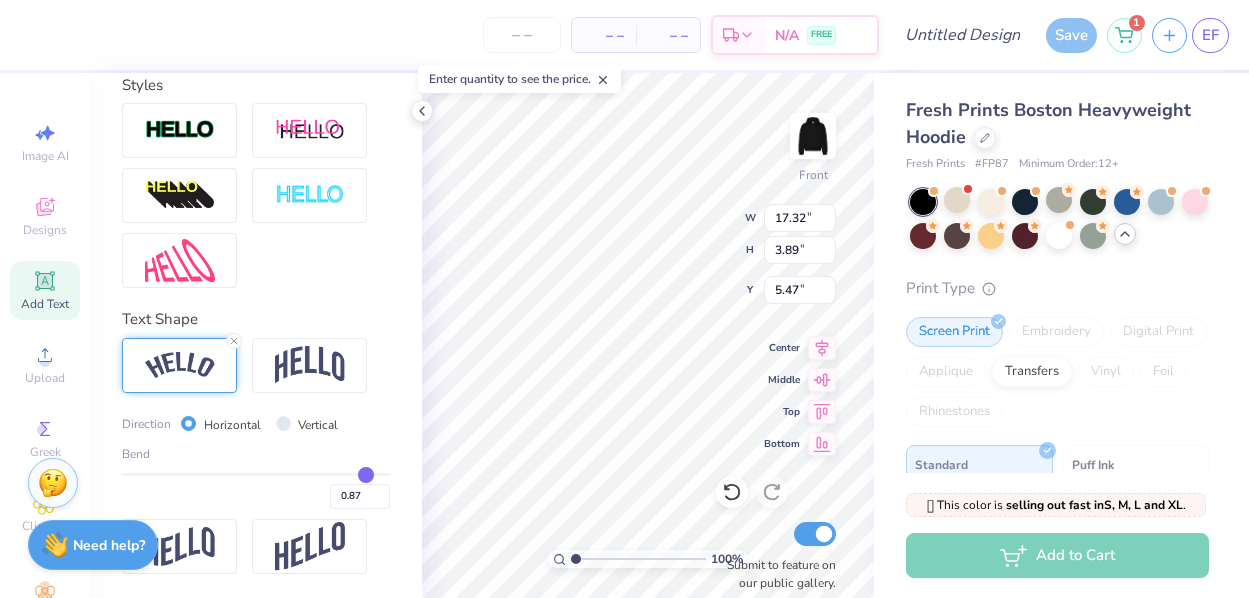 type on "0.88" 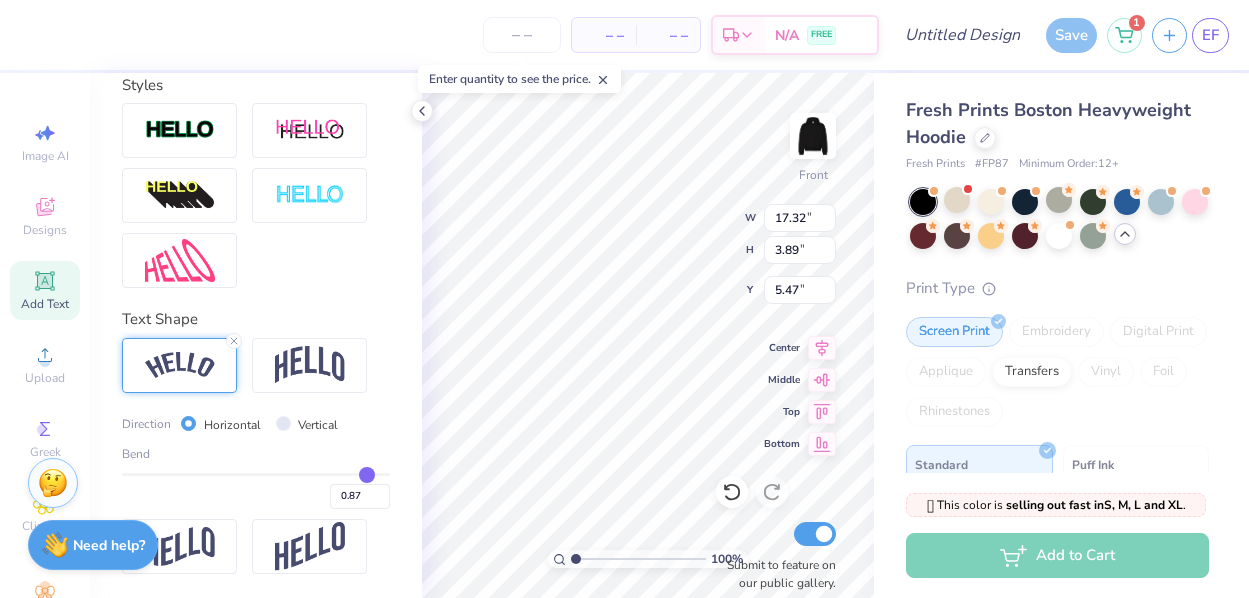 type on "0.88" 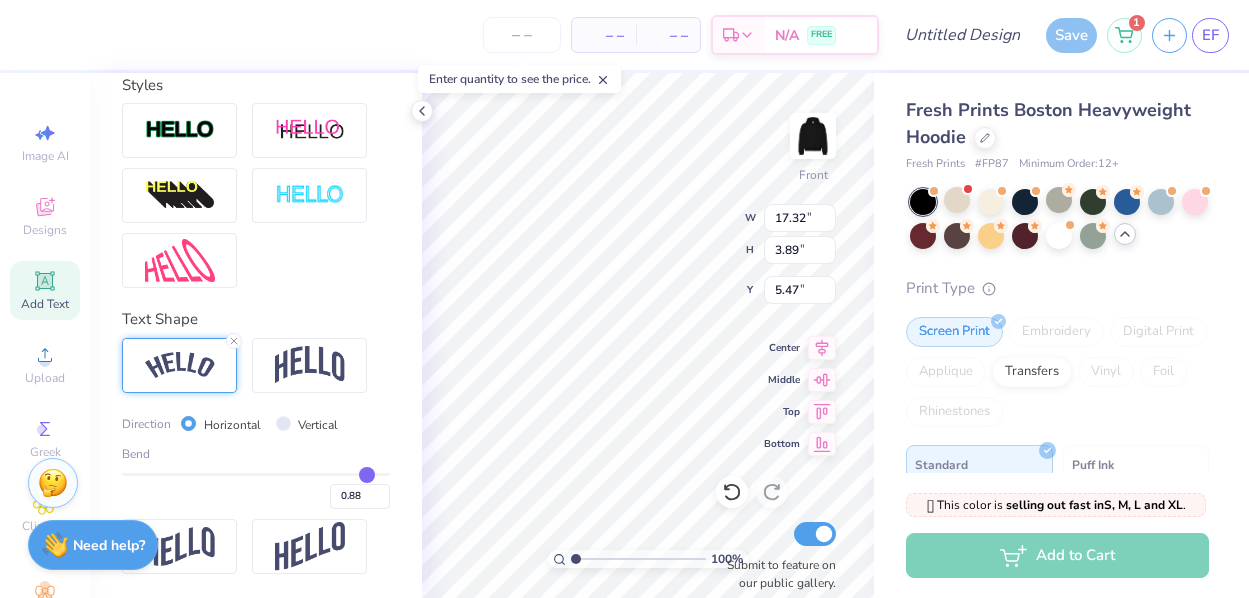 type on "0.9" 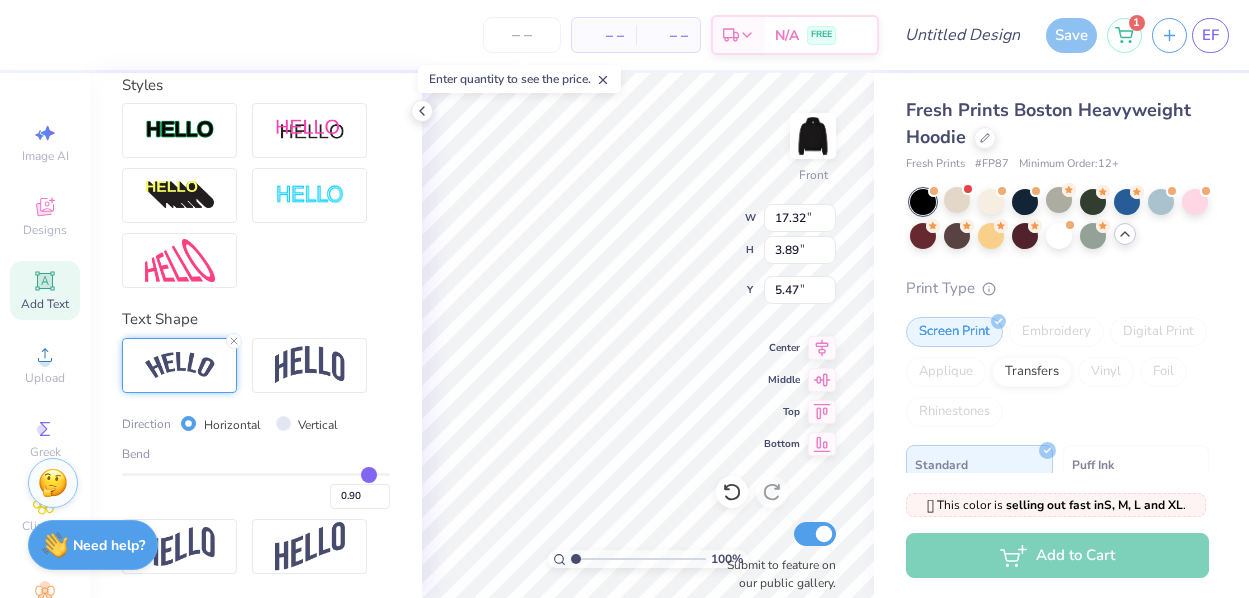 type on "0.92" 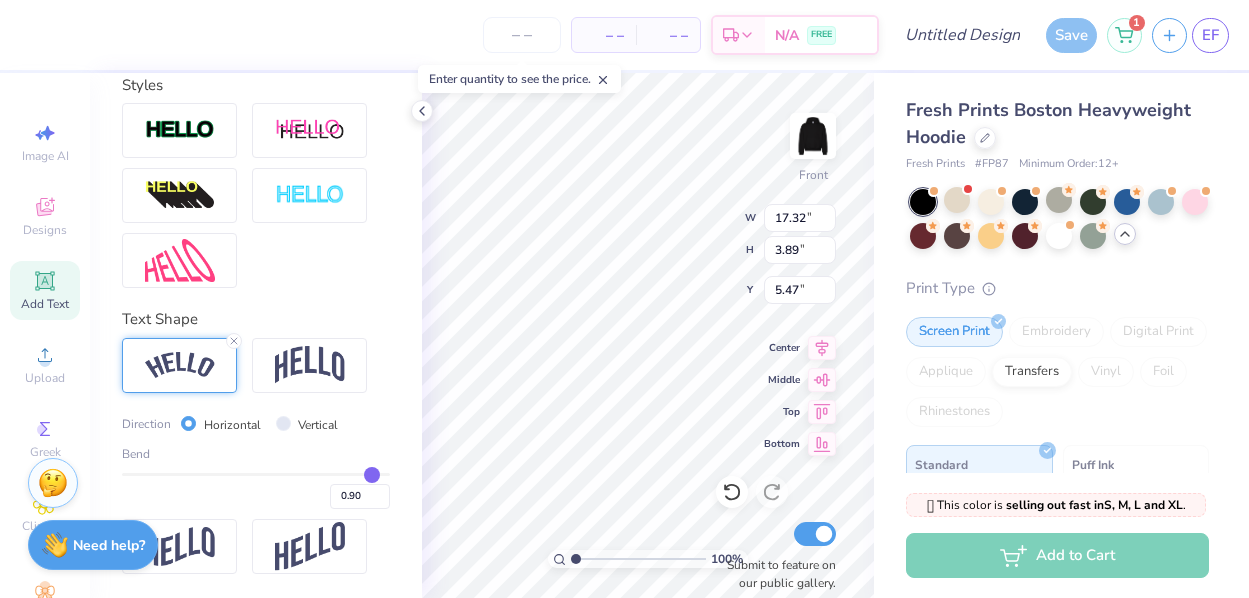 type on "0.92" 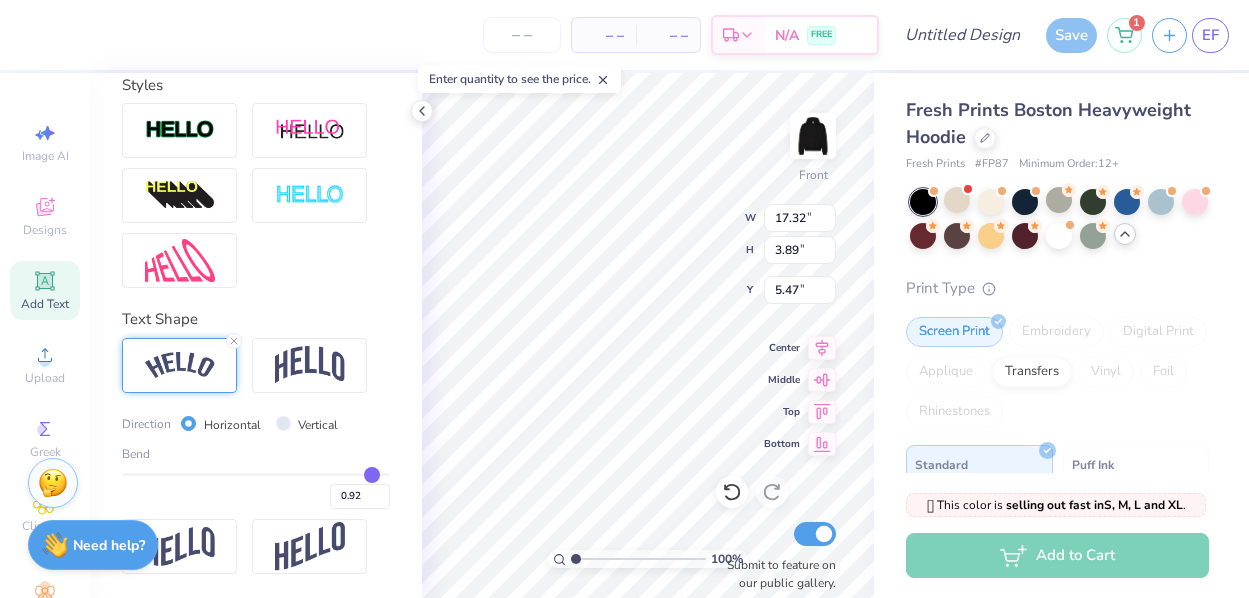 type on "0.94" 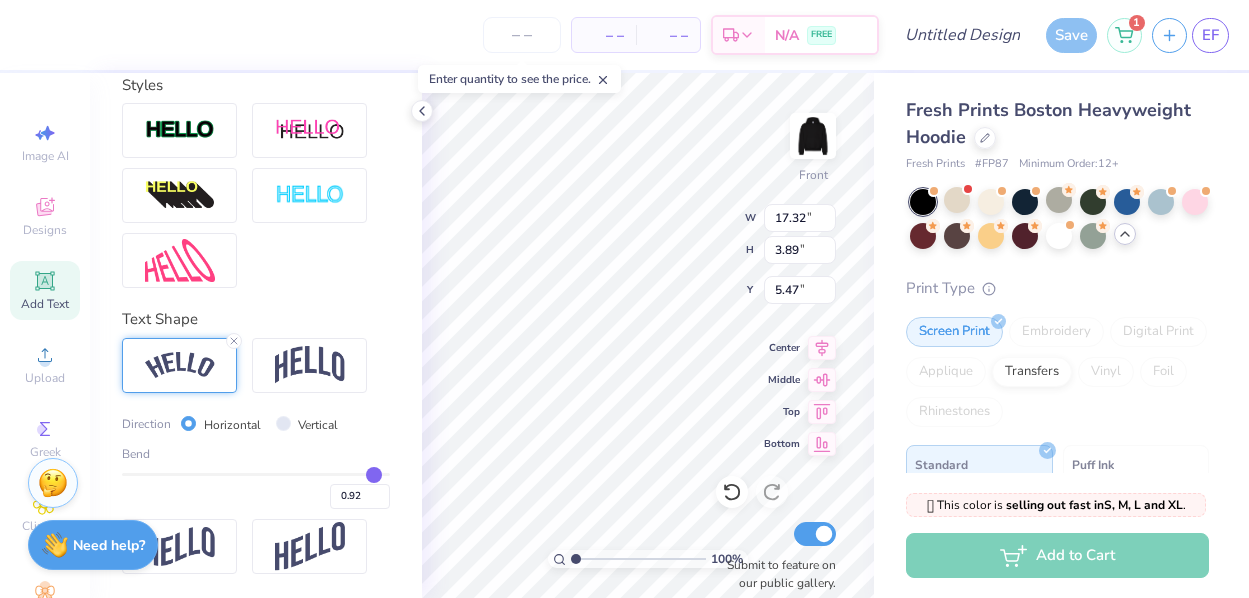 type on "0.94" 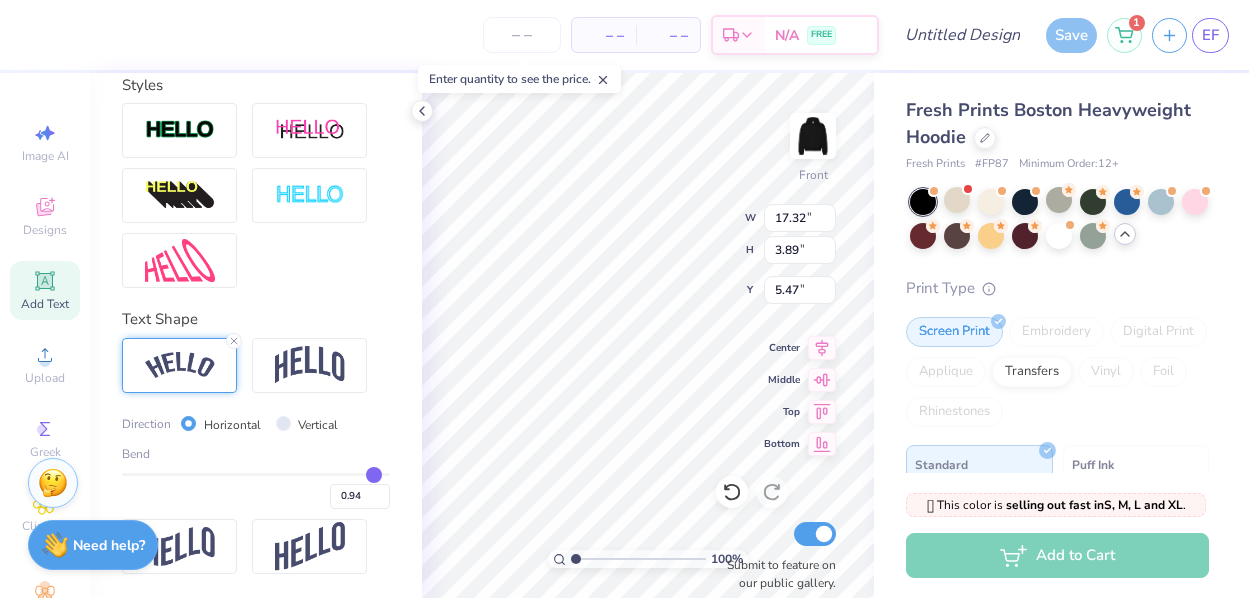type on "0.95" 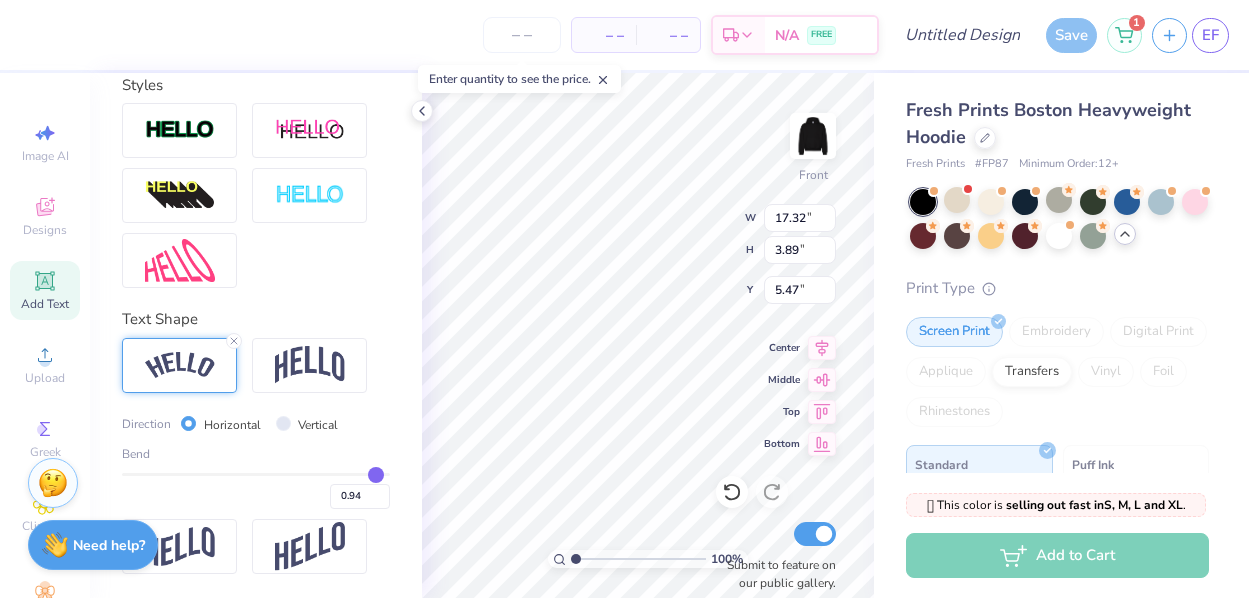 type on "0.95" 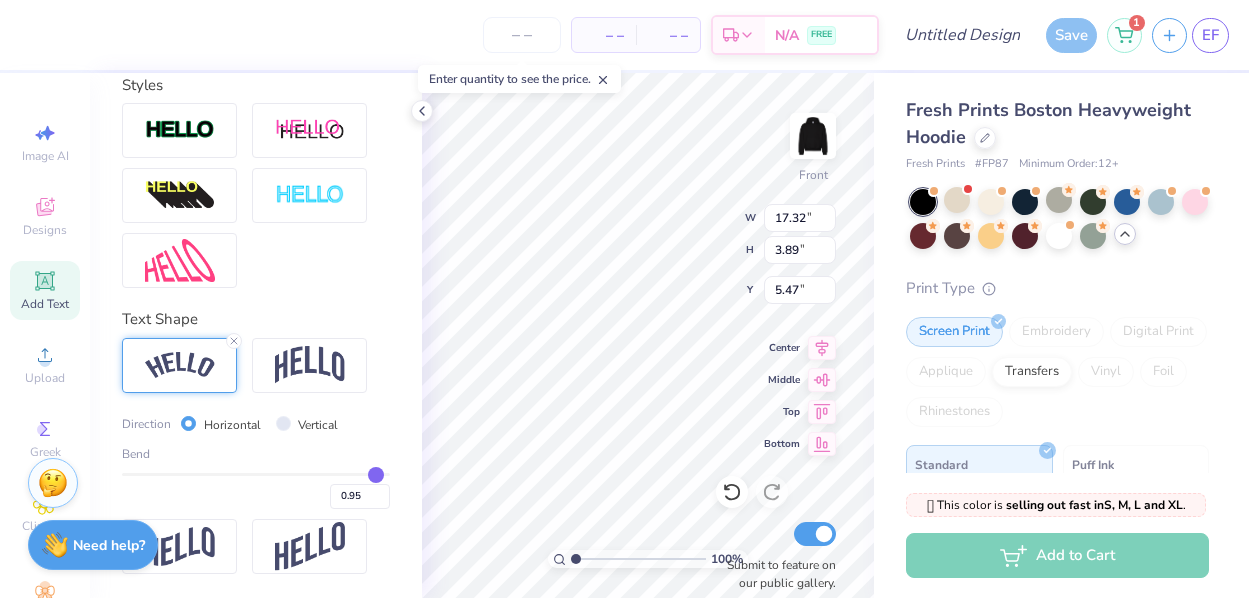 type on "0.98" 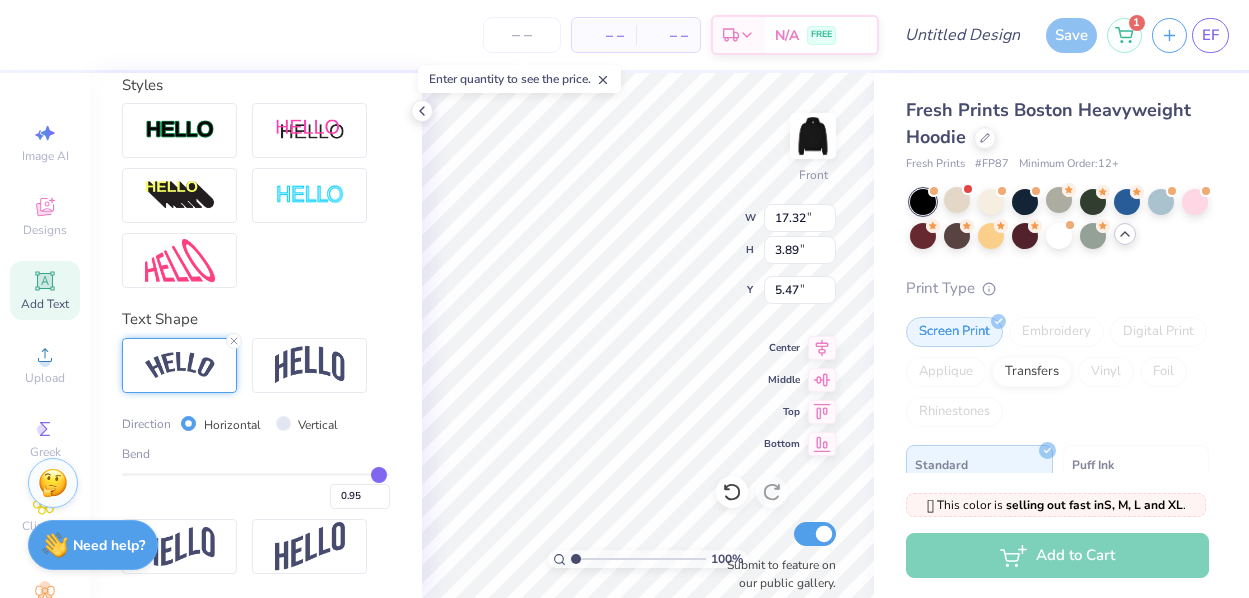 type on "0.98" 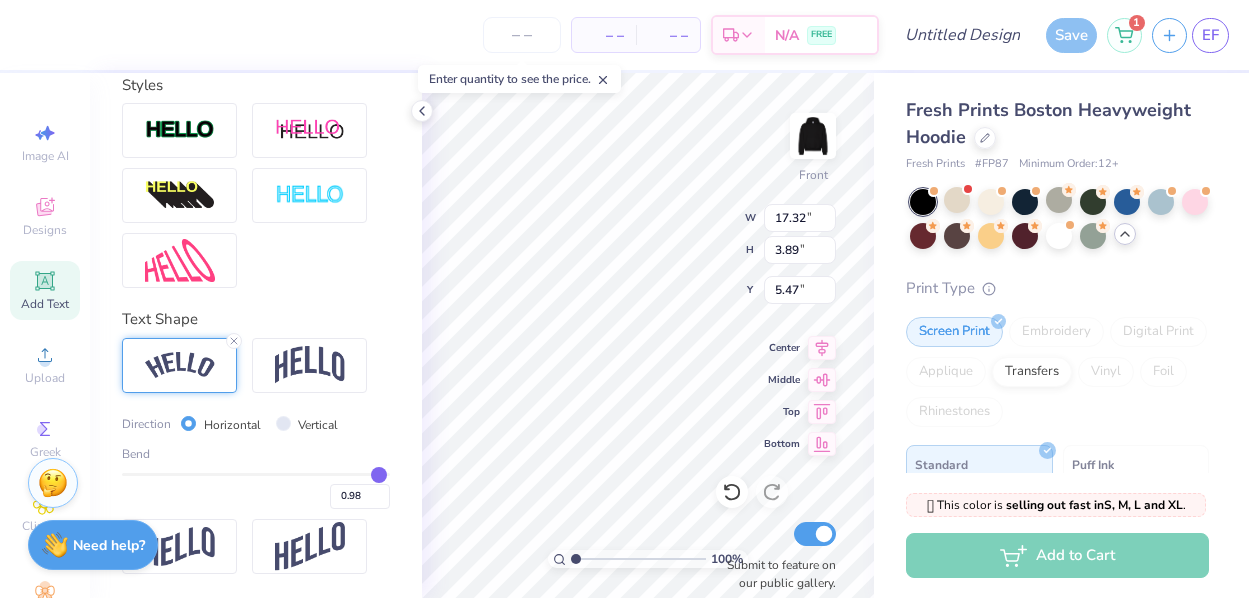 type on "1" 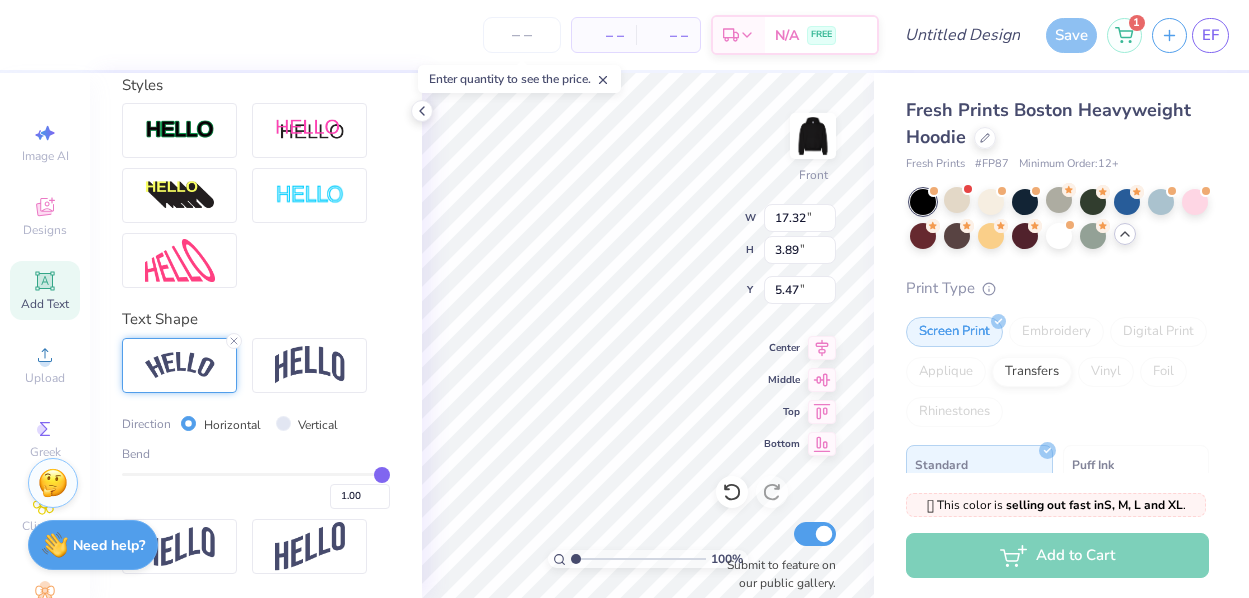 drag, startPoint x: 319, startPoint y: 473, endPoint x: 398, endPoint y: 474, distance: 79.00633 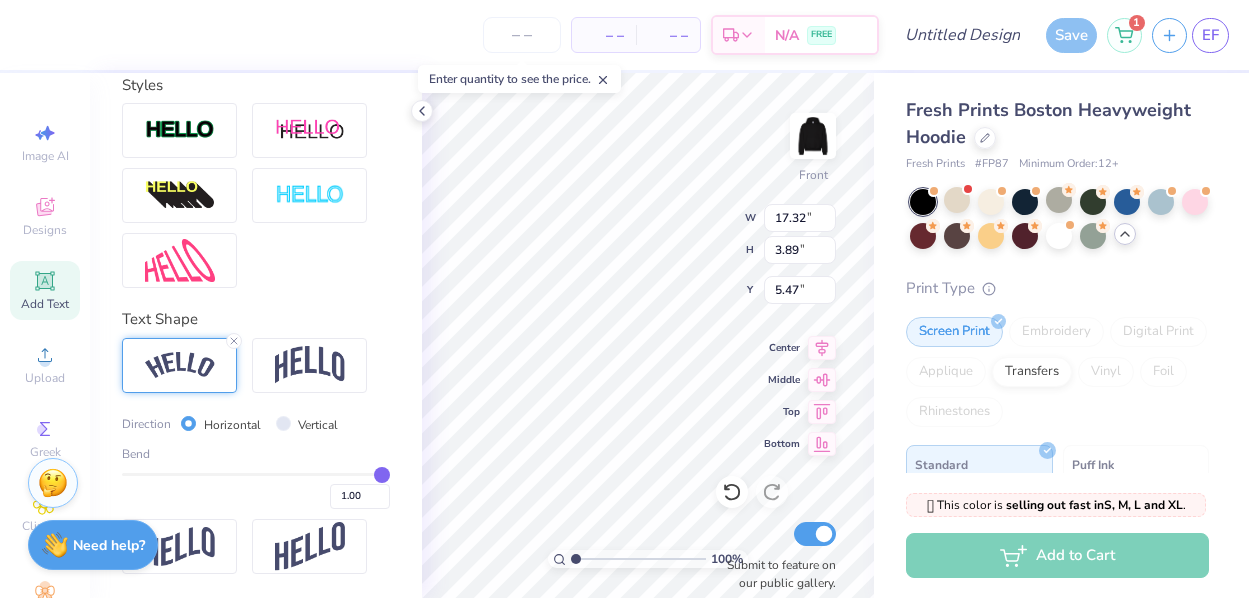 type on "1" 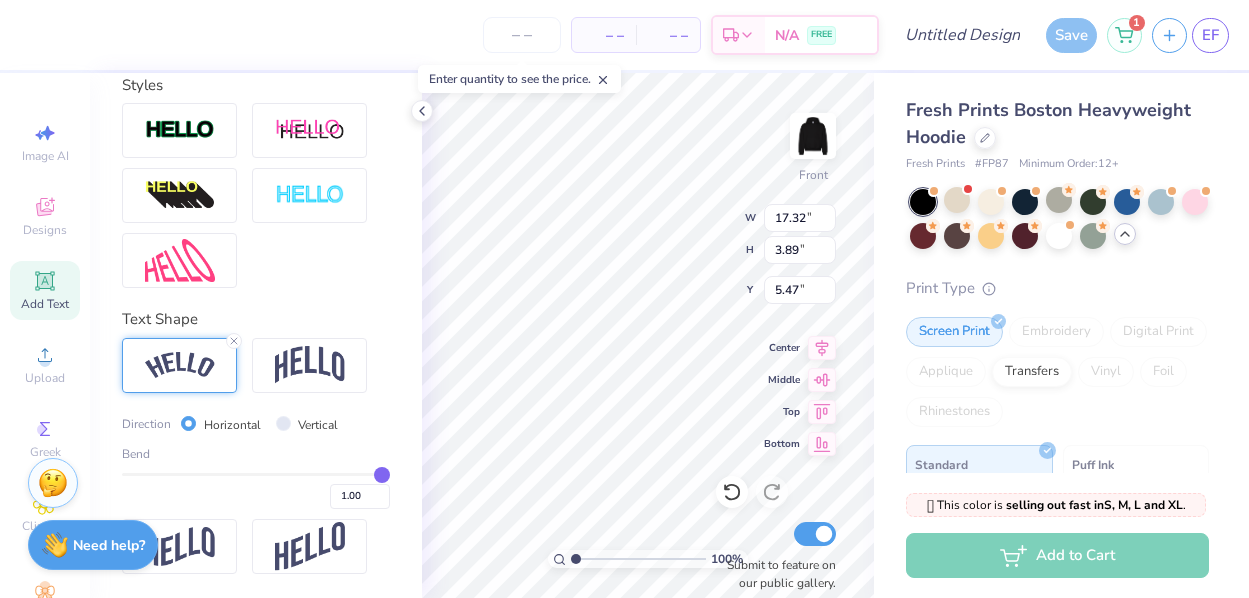 type on "18.36" 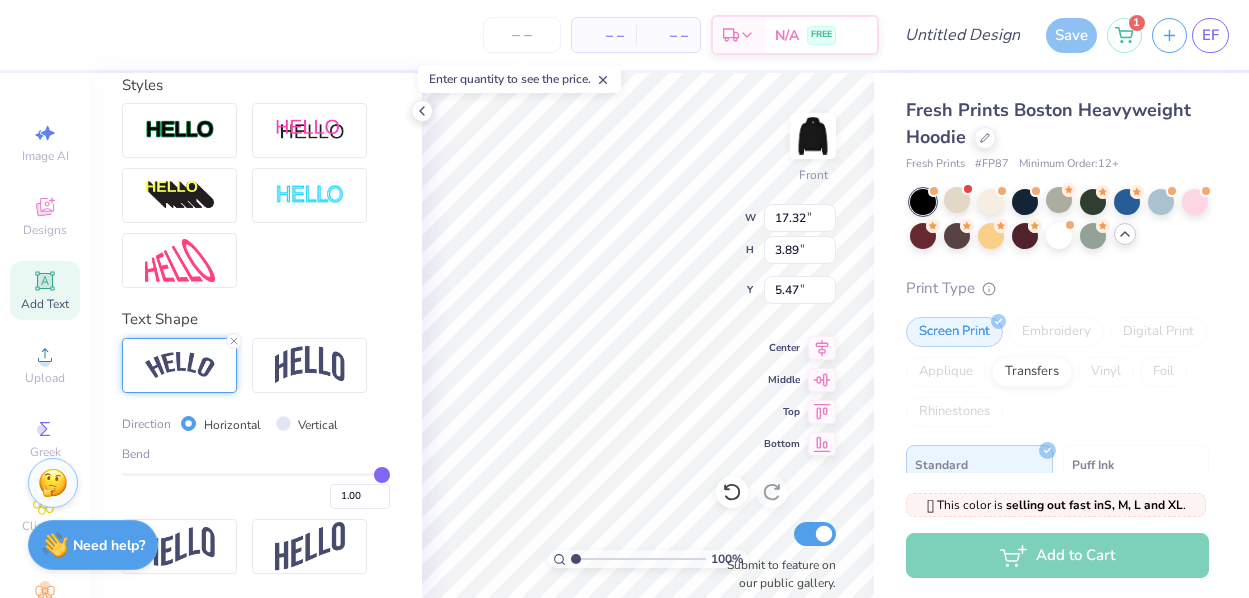 type on "9.20" 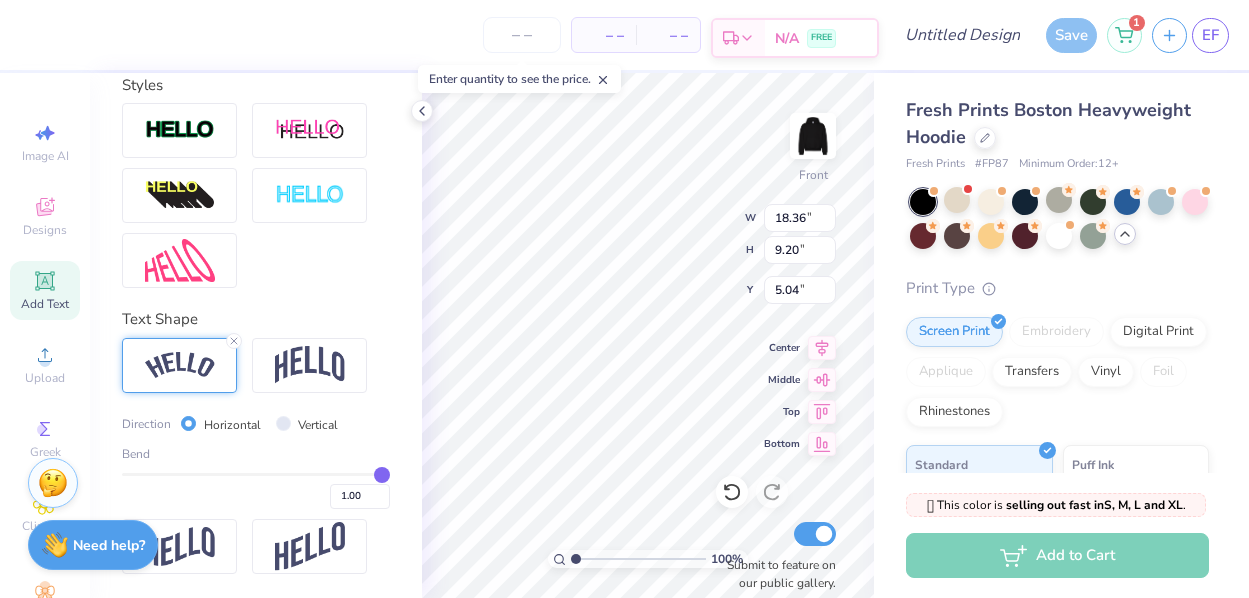 type on "12.66" 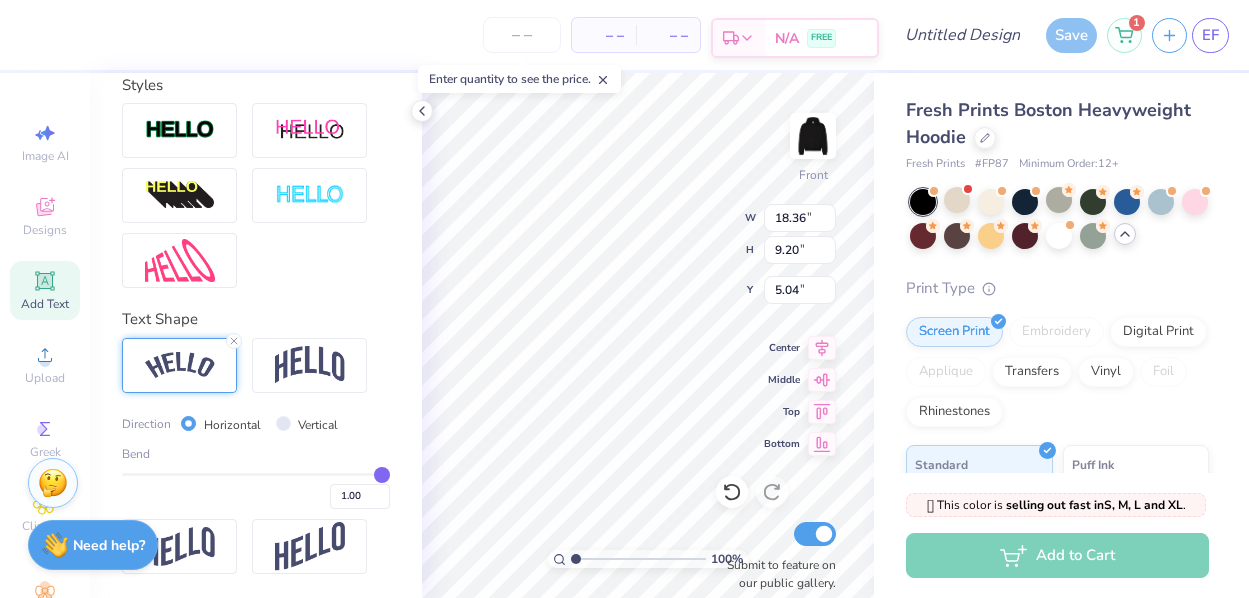 type on "6.34" 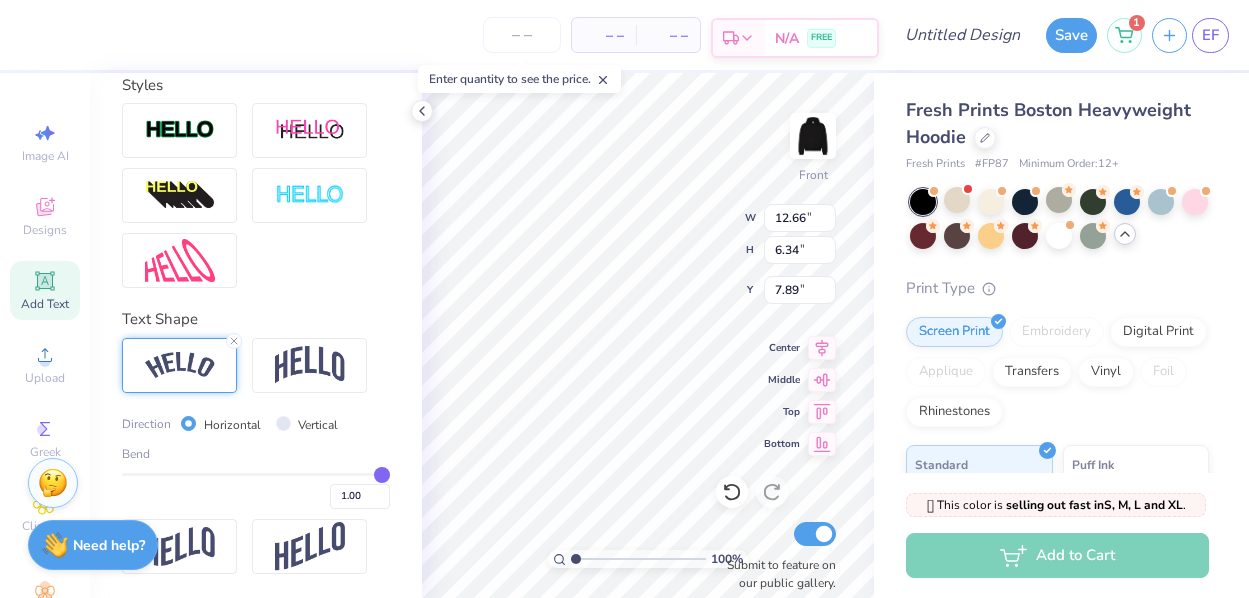 type on "7.67" 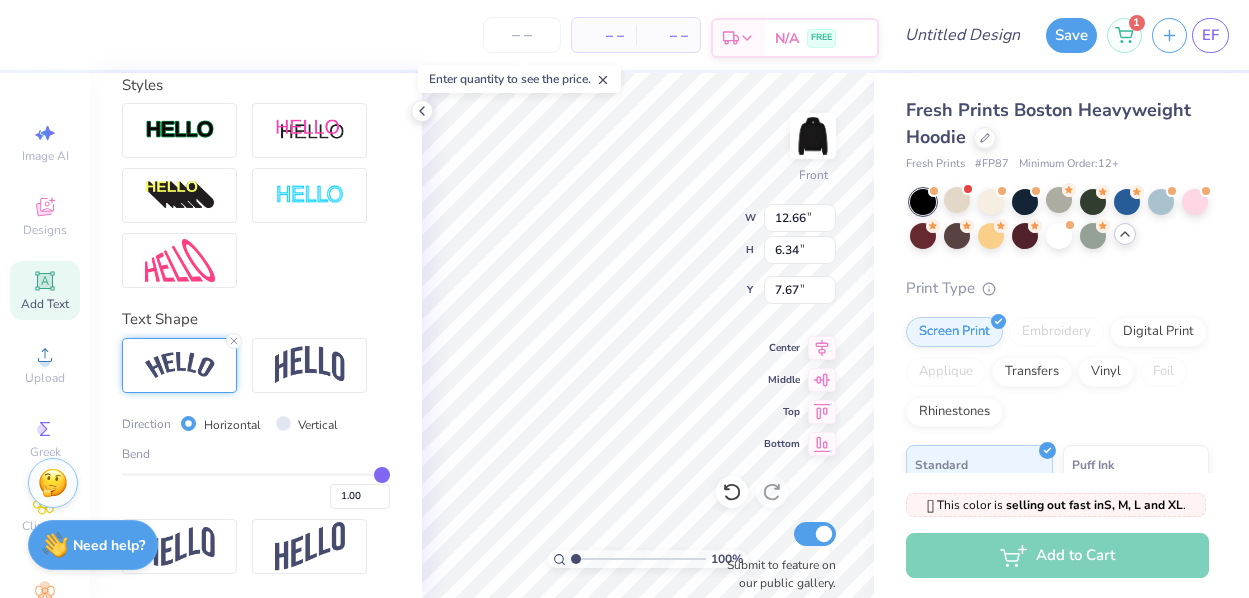 scroll, scrollTop: 0, scrollLeft: 7, axis: horizontal 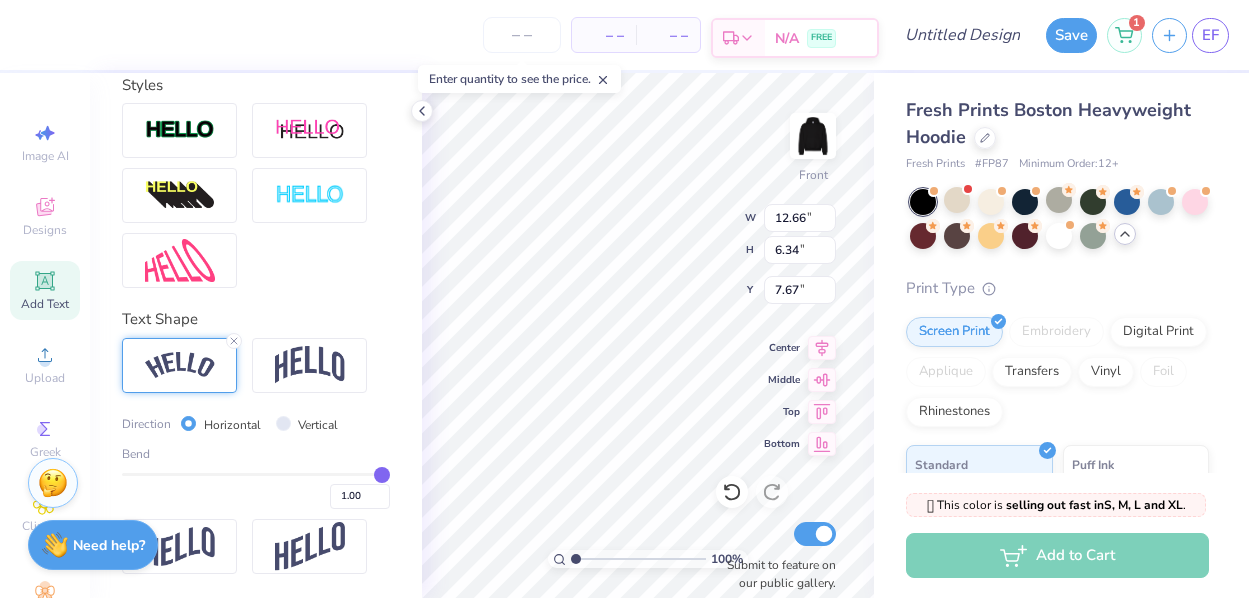 type on "ΑΣΤΑΣΤΑΣΤΑΣΤΑΣΤ" 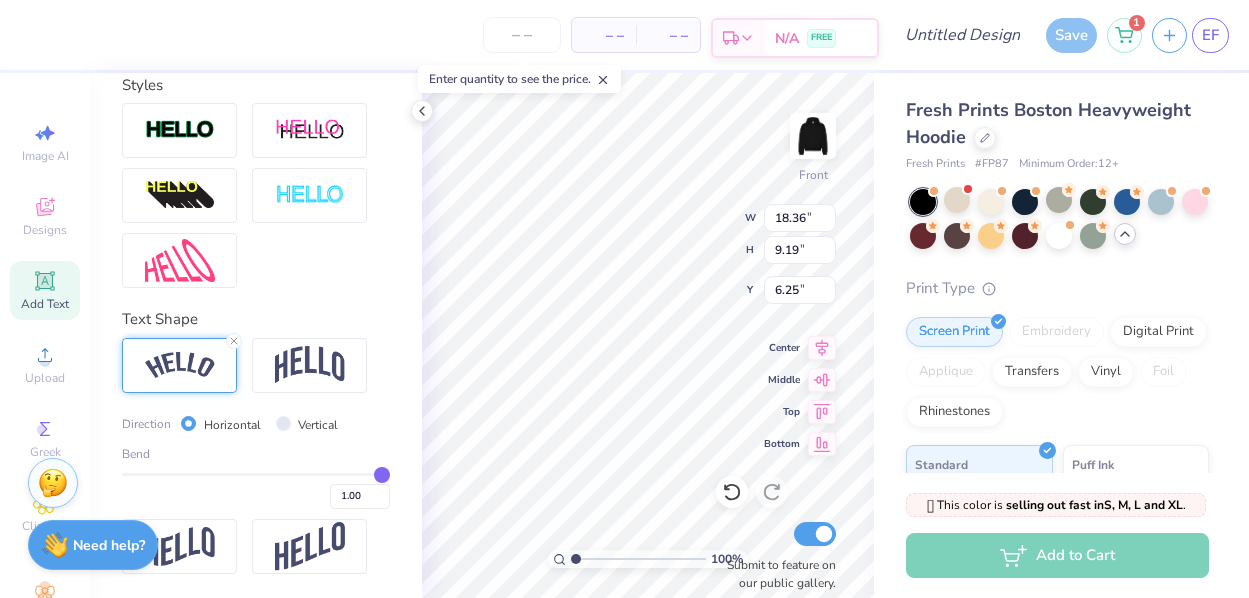 type on "13.21" 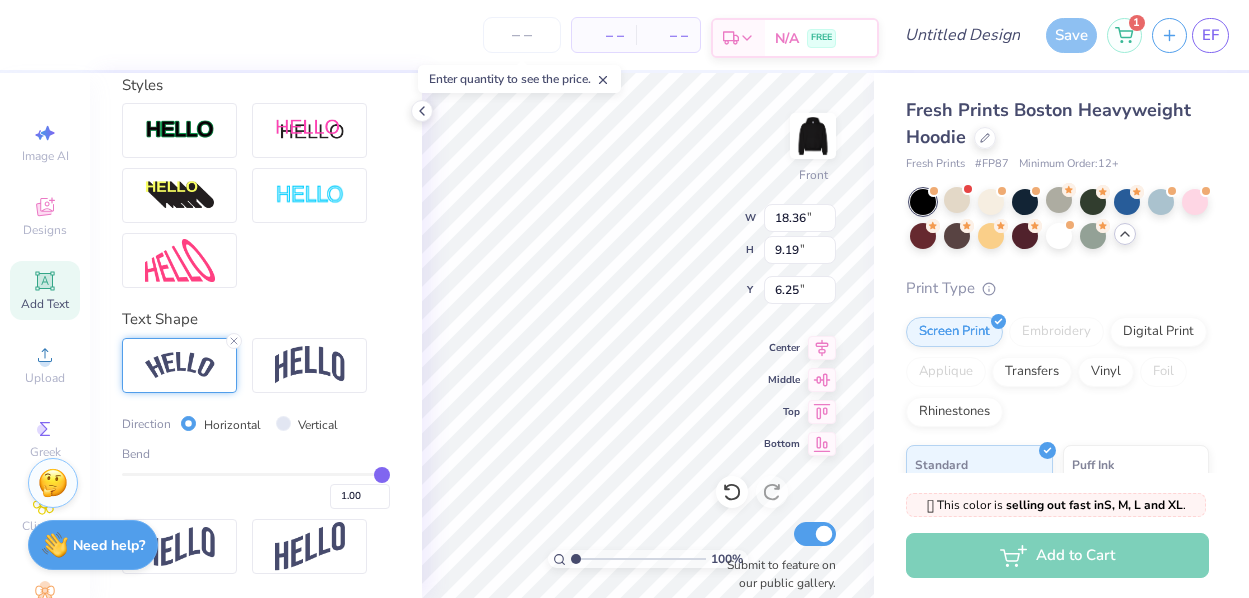 type on "6.61" 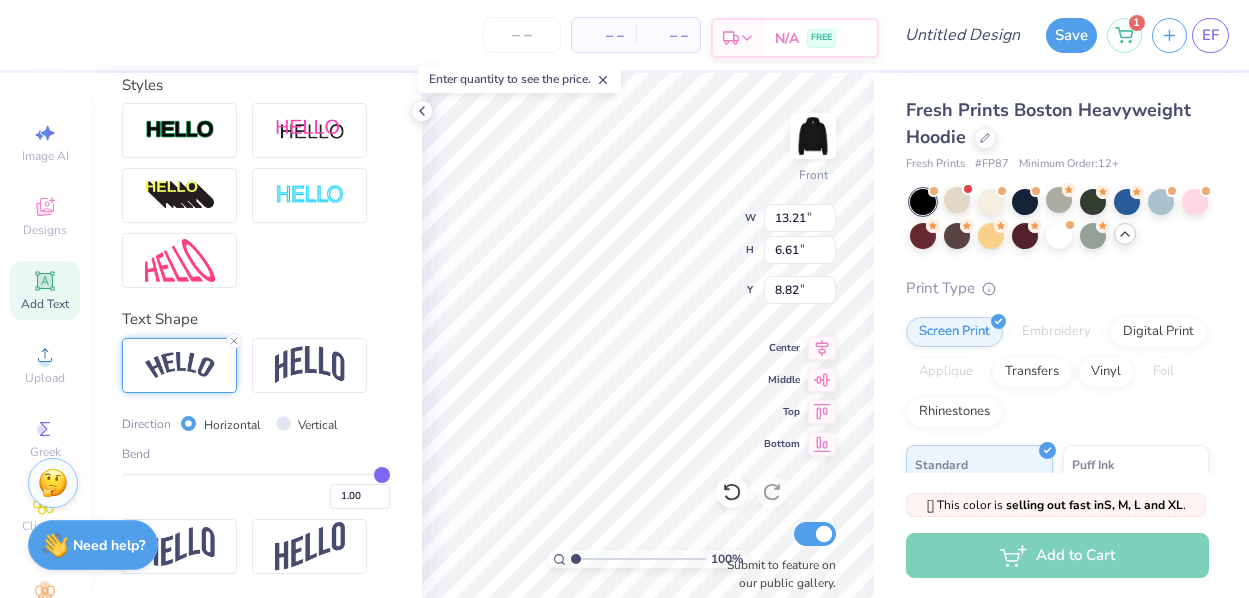 type on "7.70" 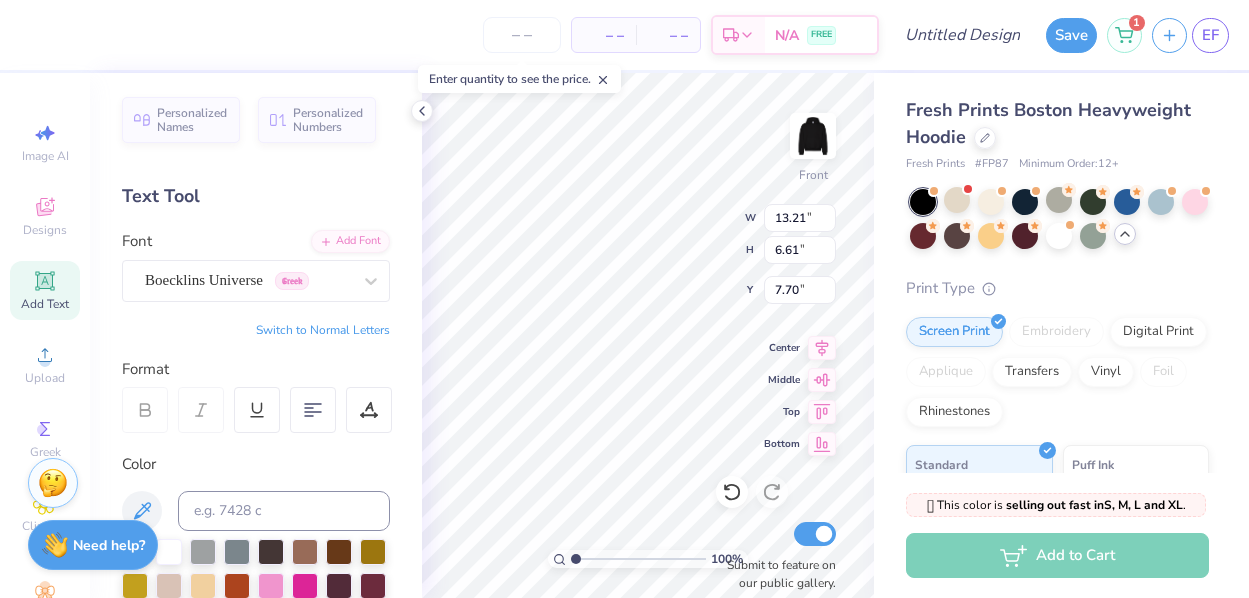 scroll, scrollTop: 0, scrollLeft: 0, axis: both 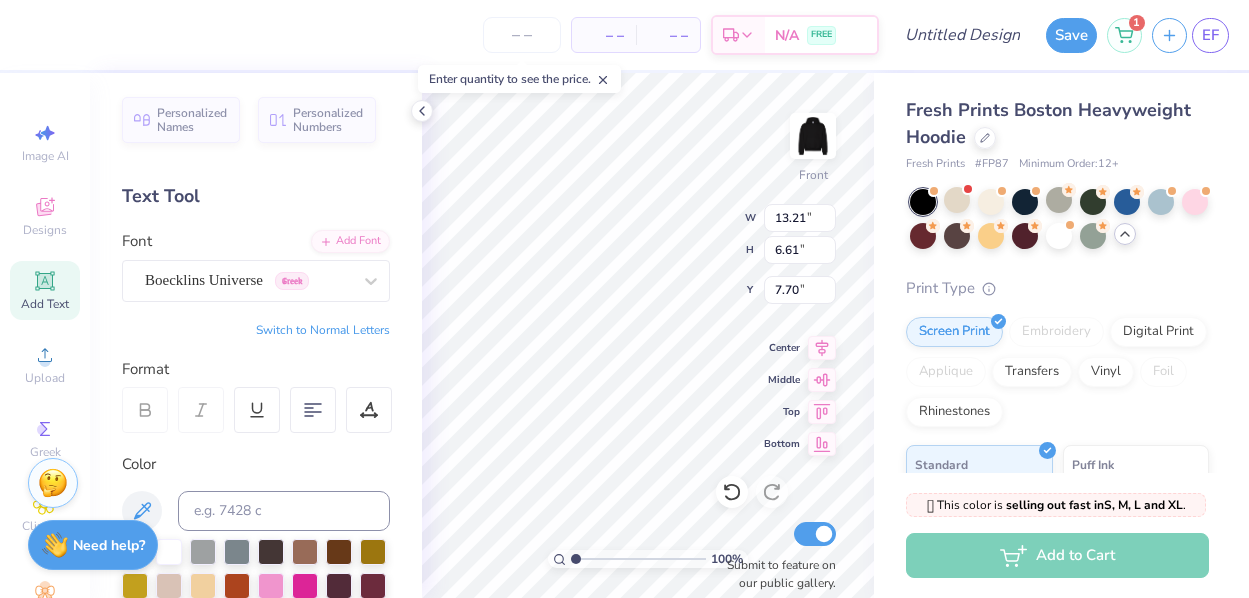 click on "Switch to Normal Letters" at bounding box center [323, 330] 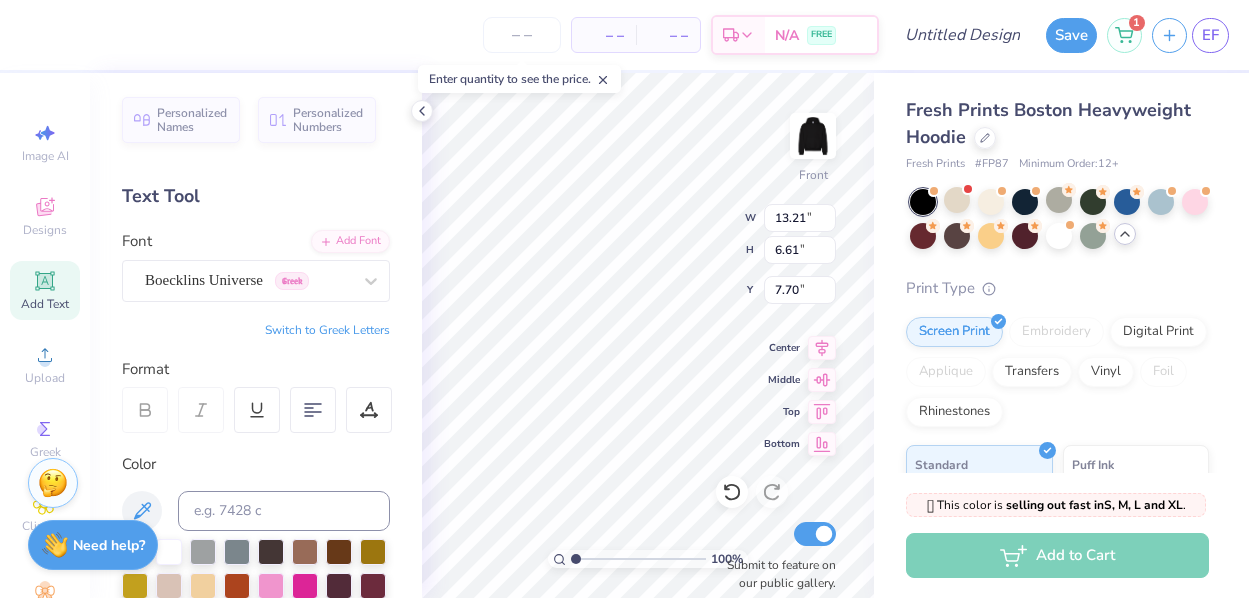 scroll, scrollTop: 0, scrollLeft: 6, axis: horizontal 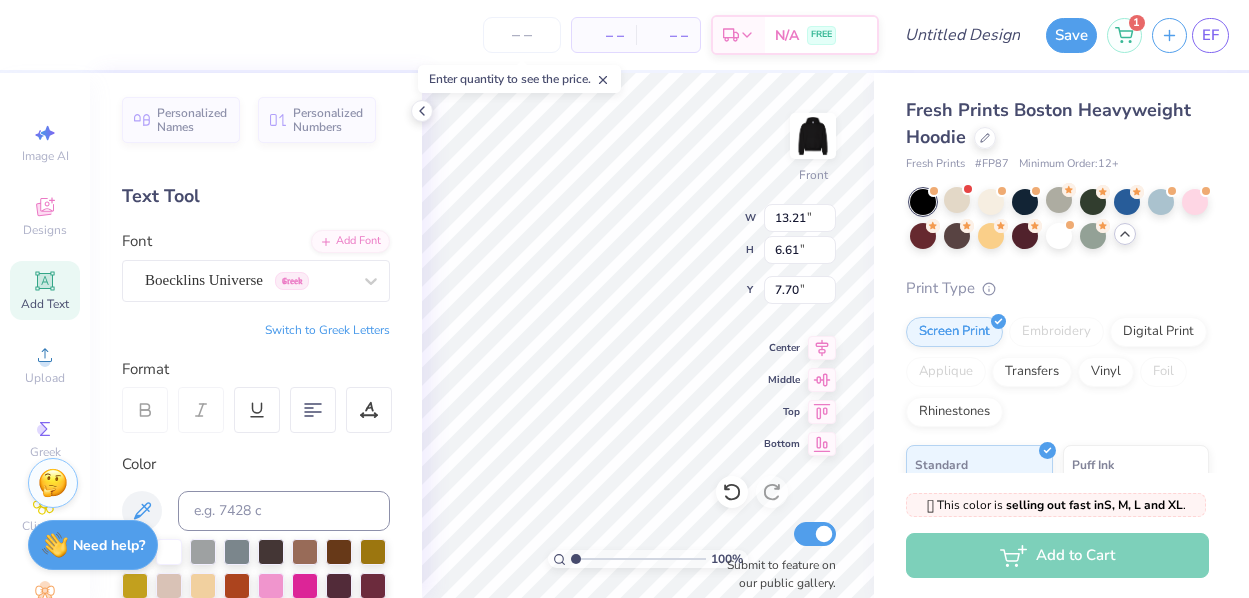 type on "ALPHASIGMATAU" 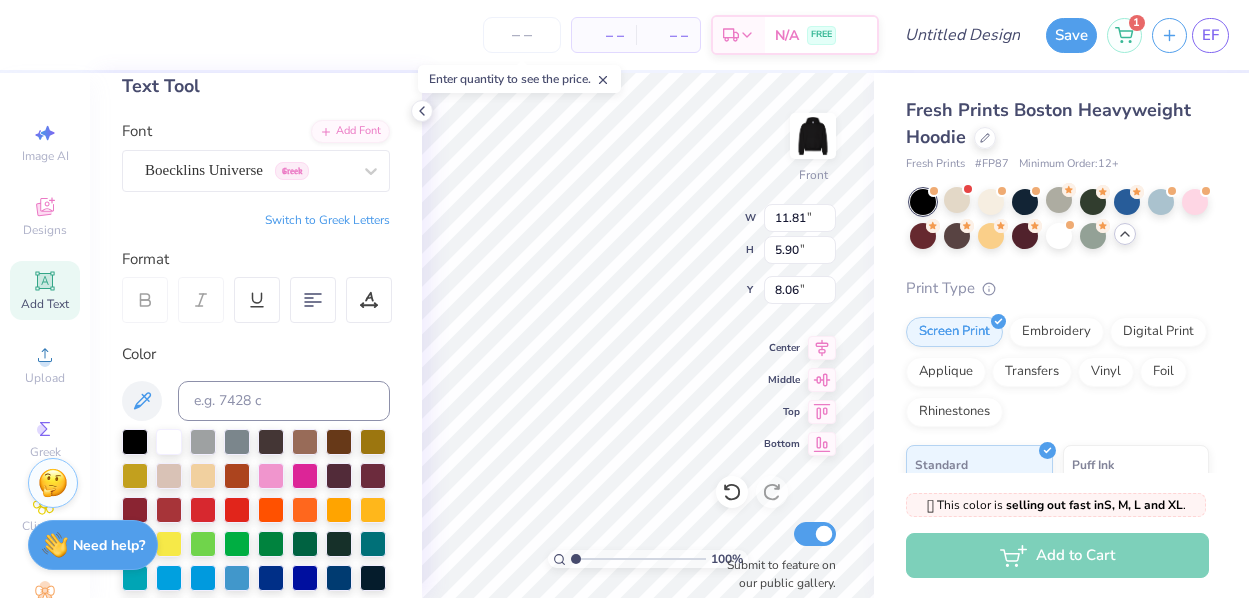 scroll, scrollTop: 113, scrollLeft: 0, axis: vertical 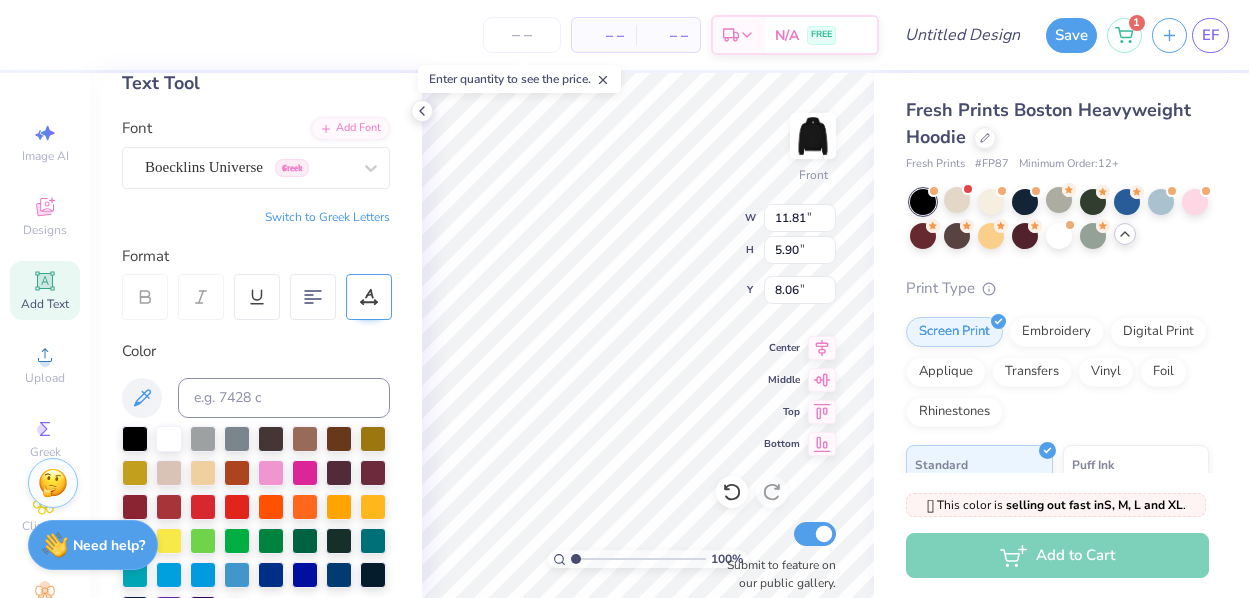 click 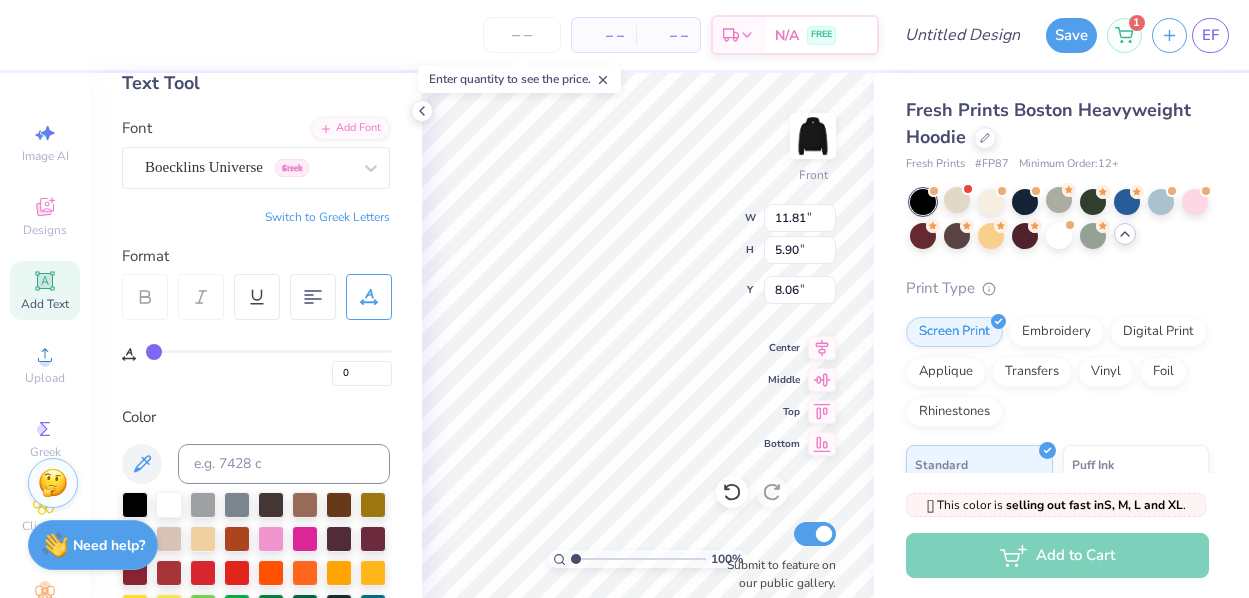 type on "3" 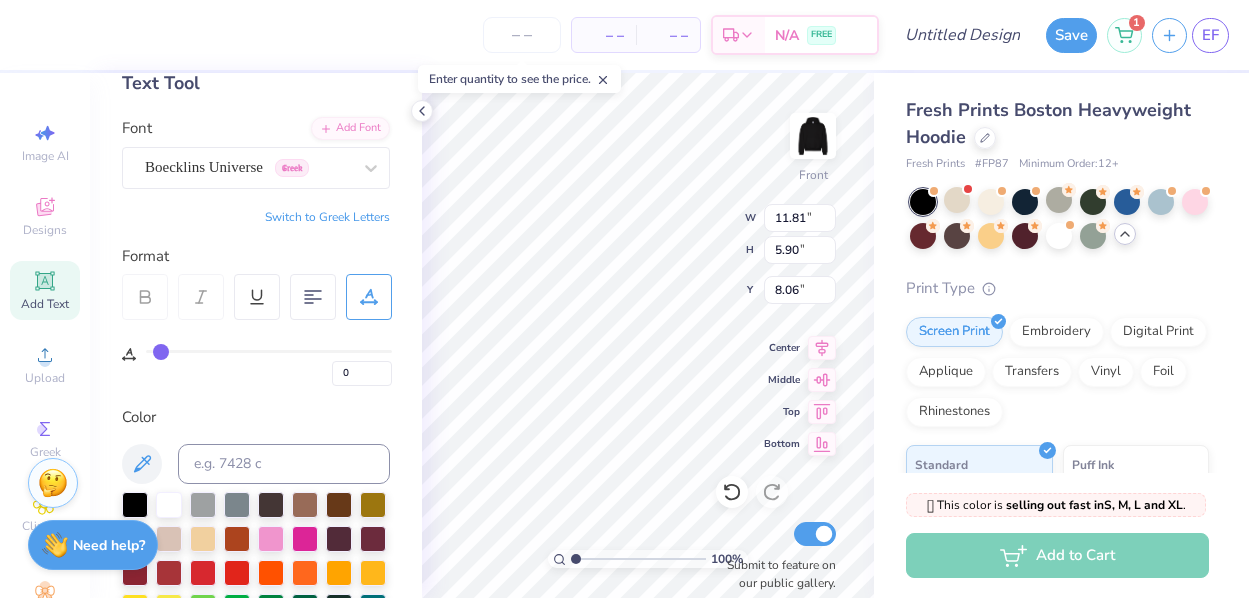 type on "3" 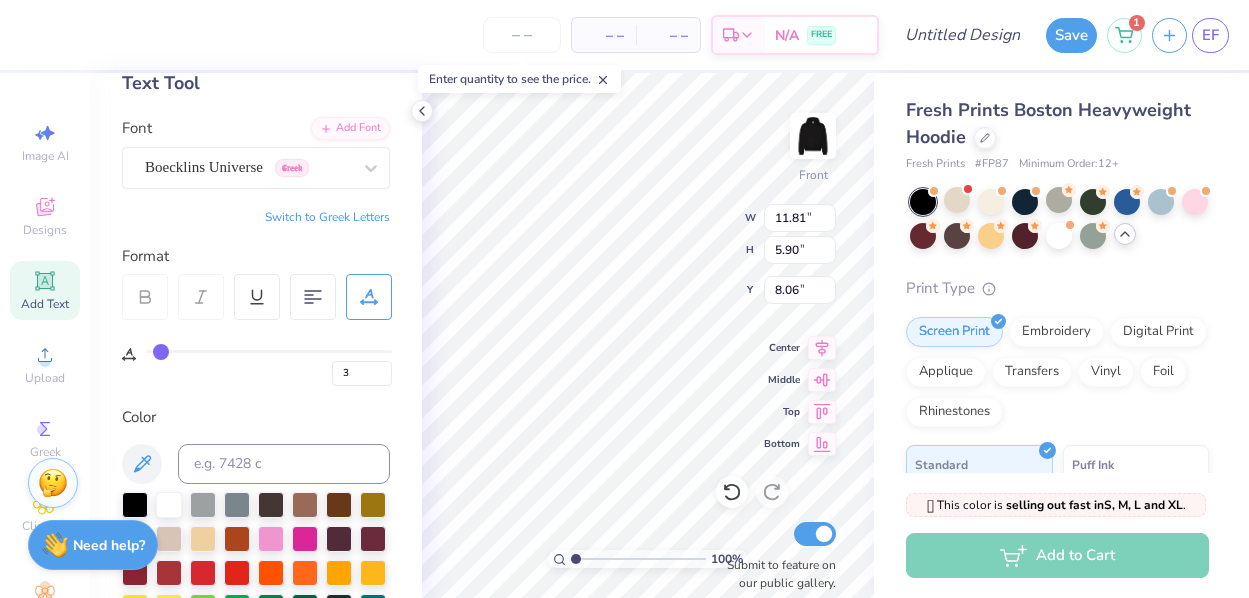 type on "4" 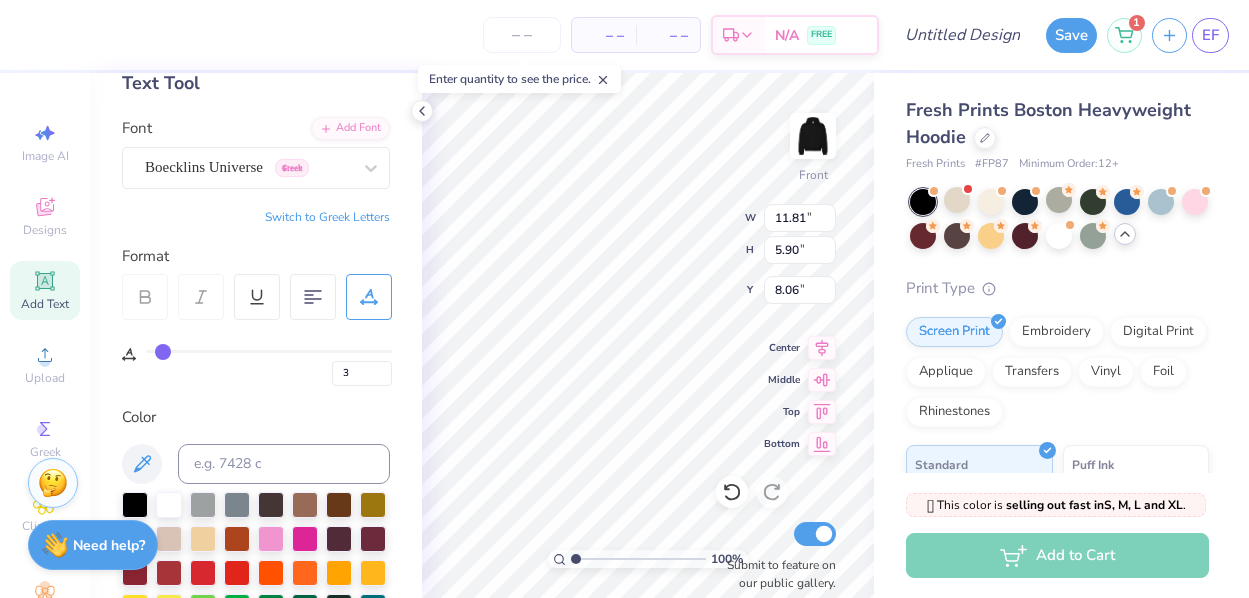 type on "4" 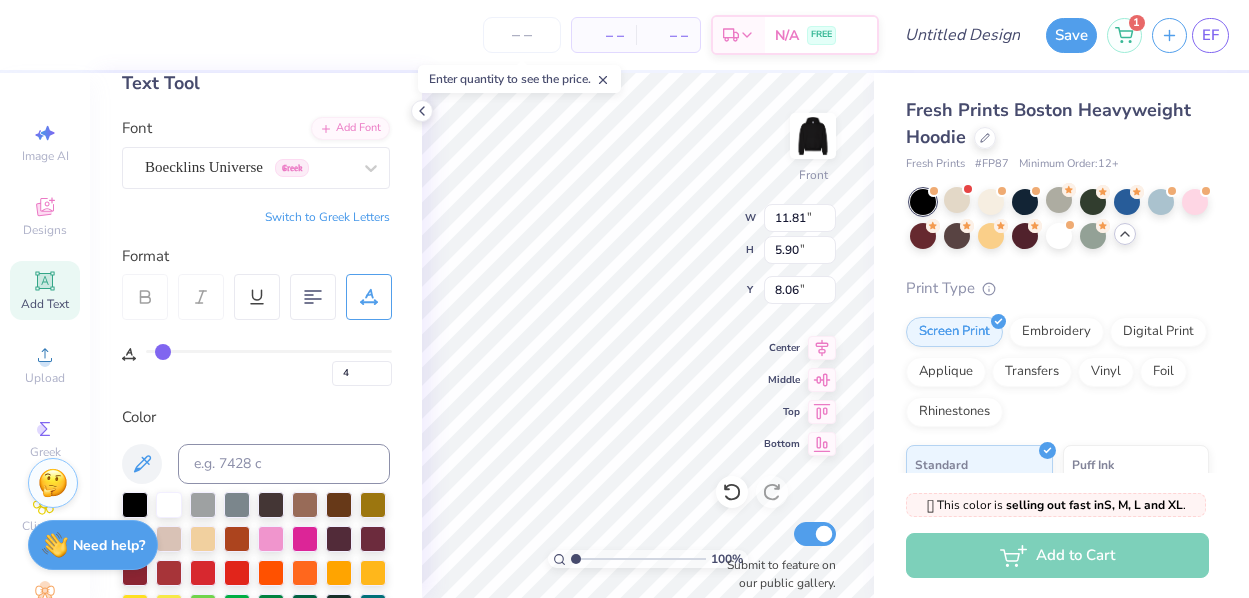 type on "5" 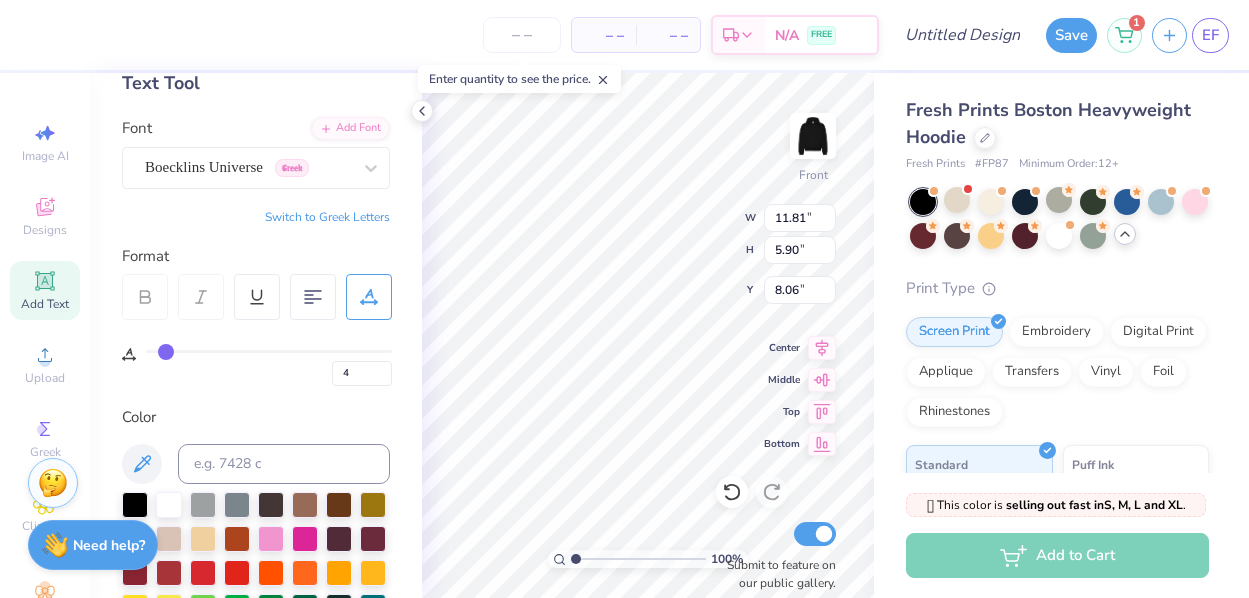type on "5" 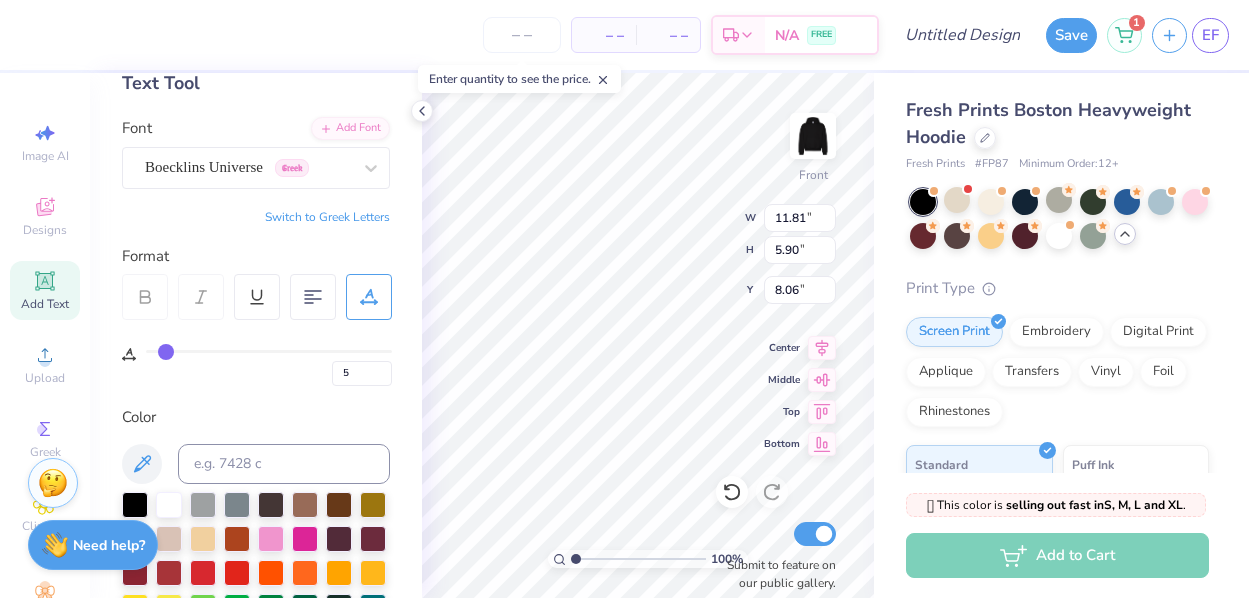 type on "6" 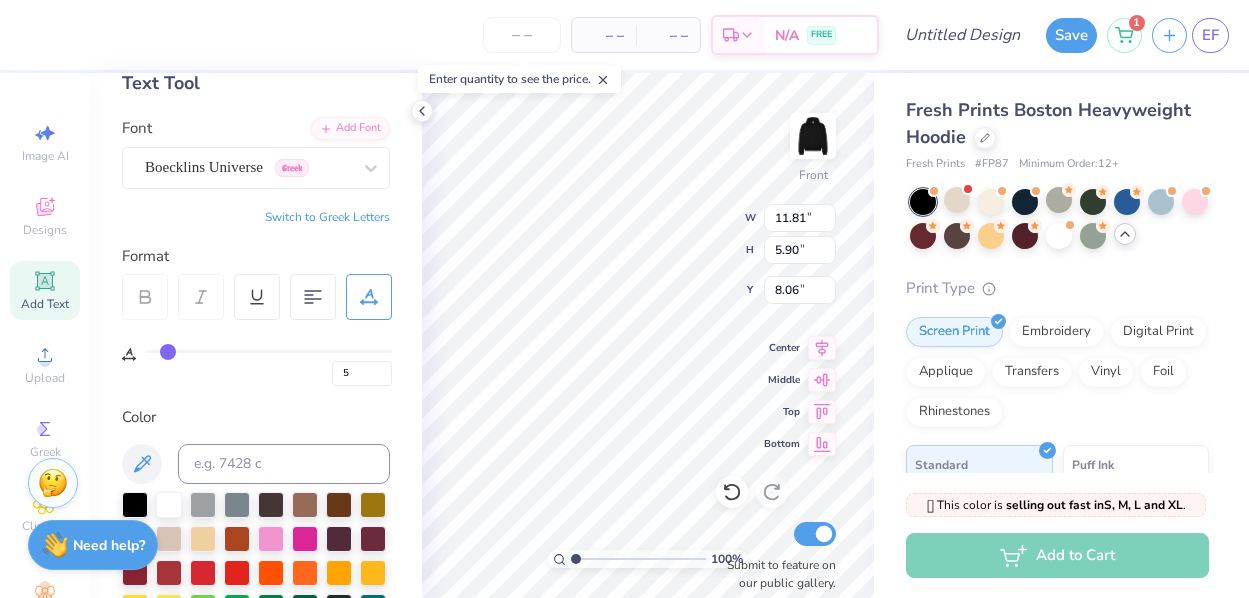 type on "6" 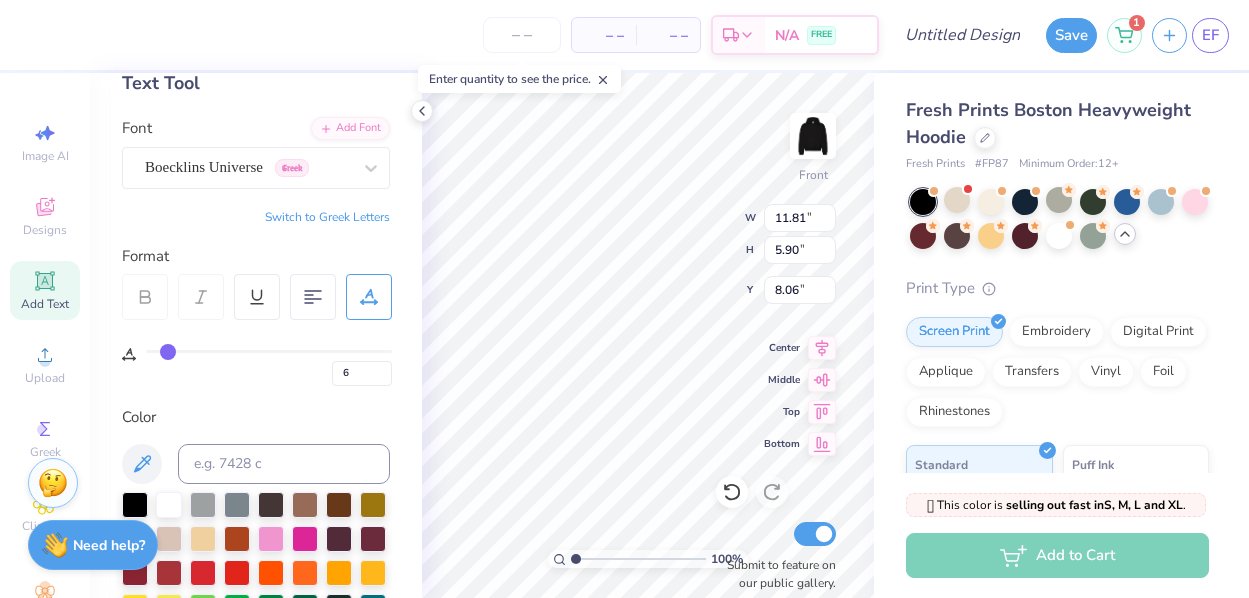 type on "7" 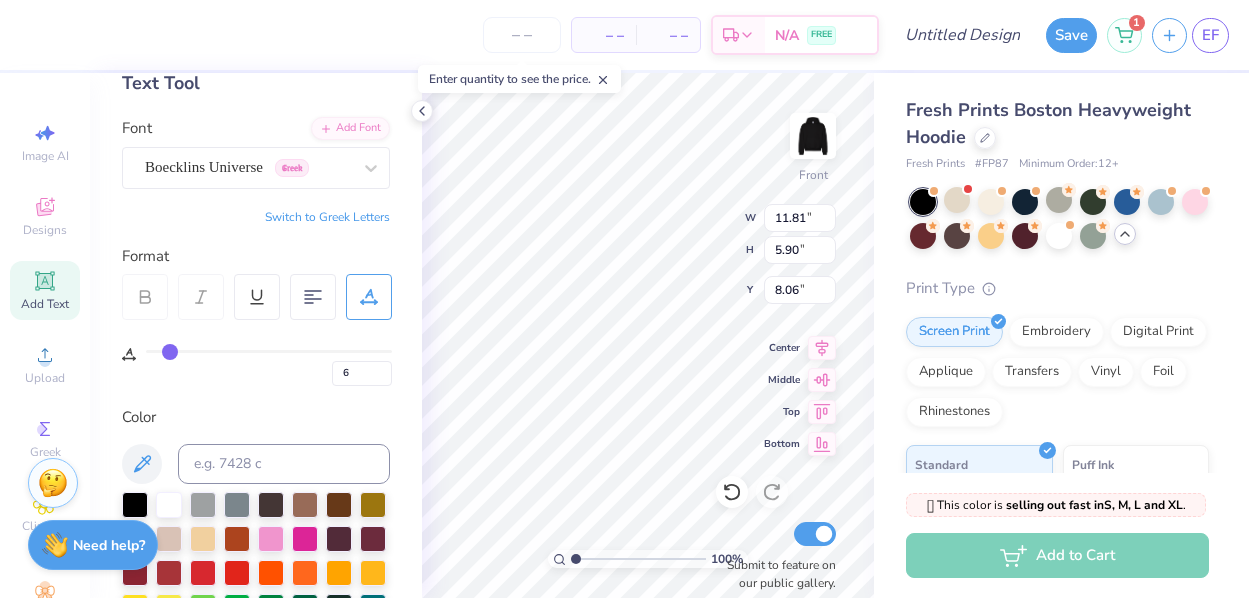 type on "7" 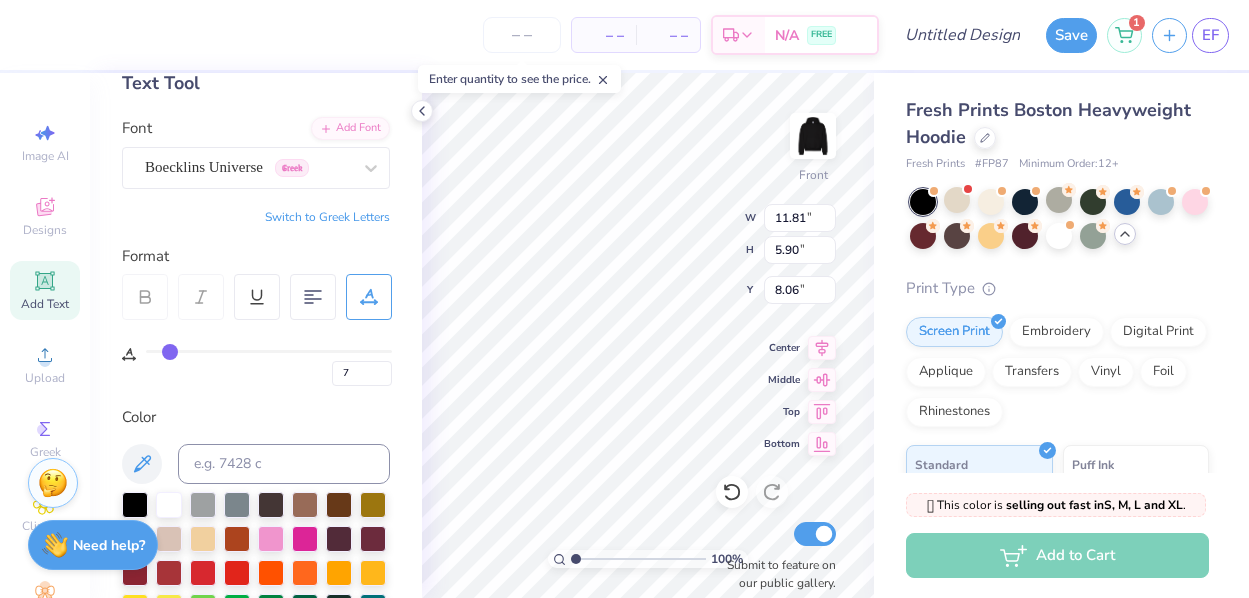 type on "8" 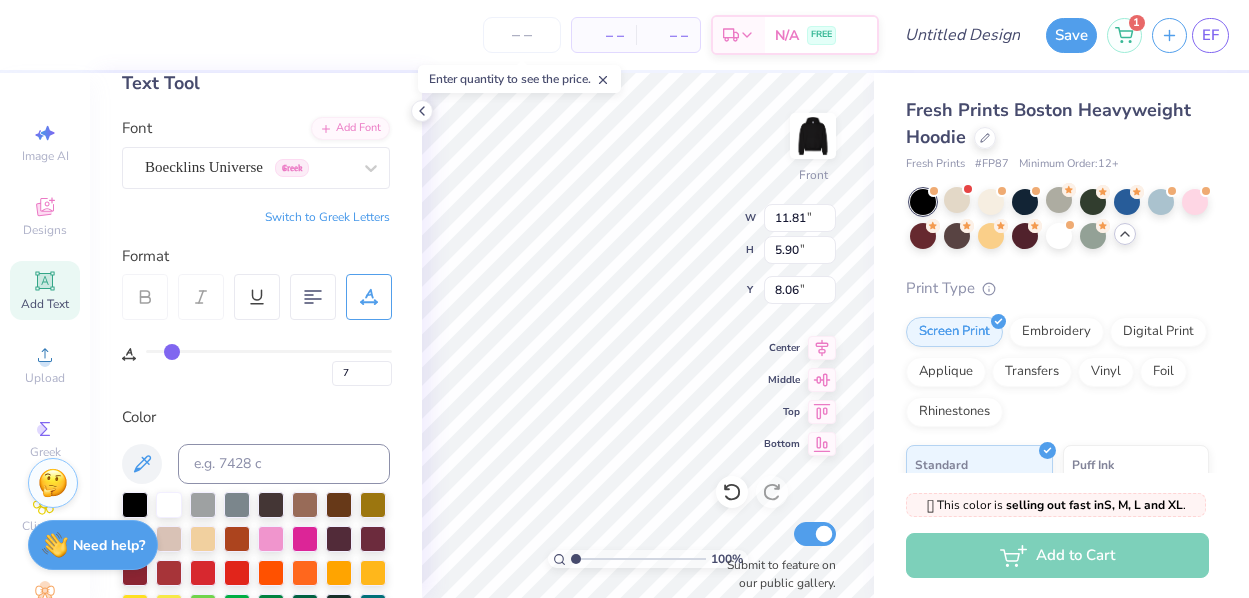 type on "8" 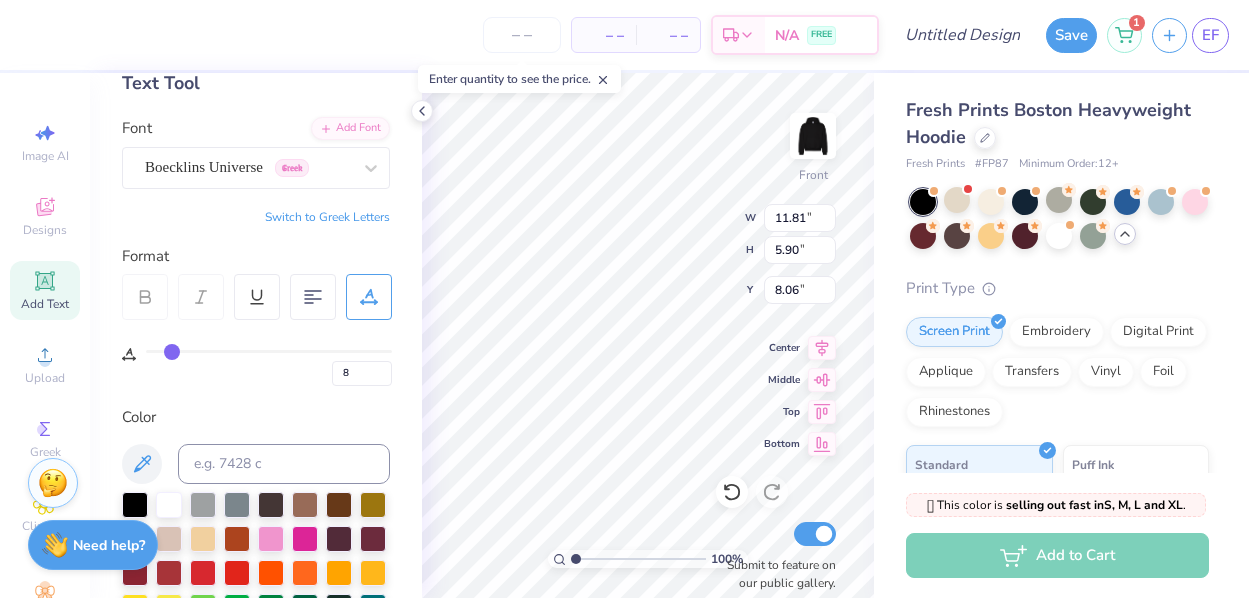 type on "9" 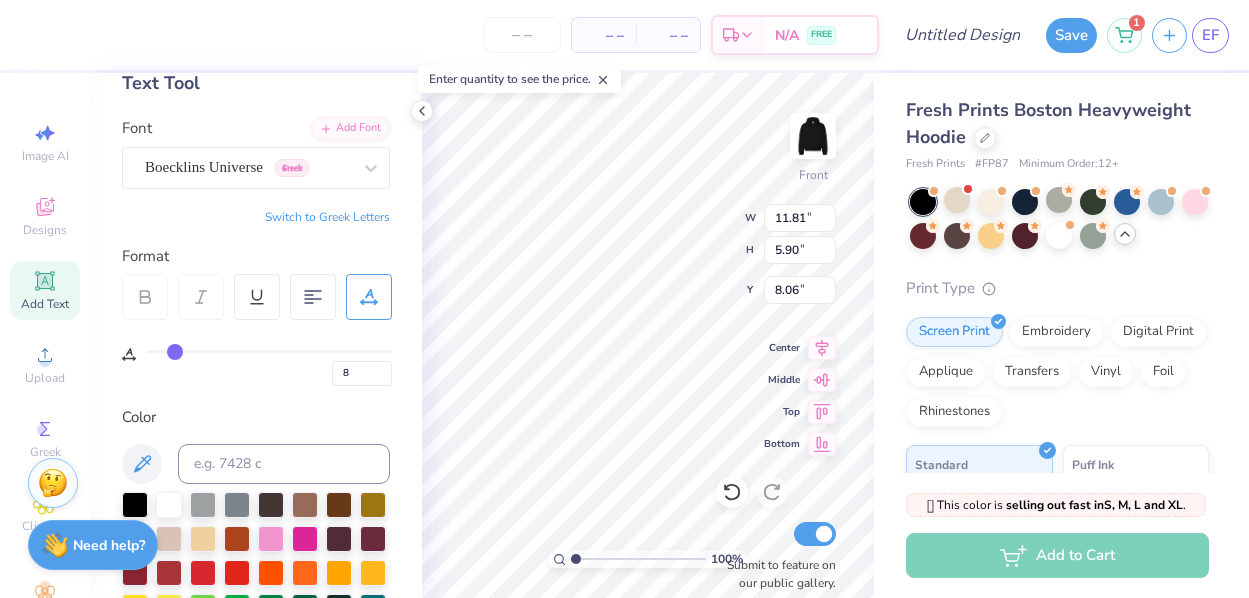 type on "9" 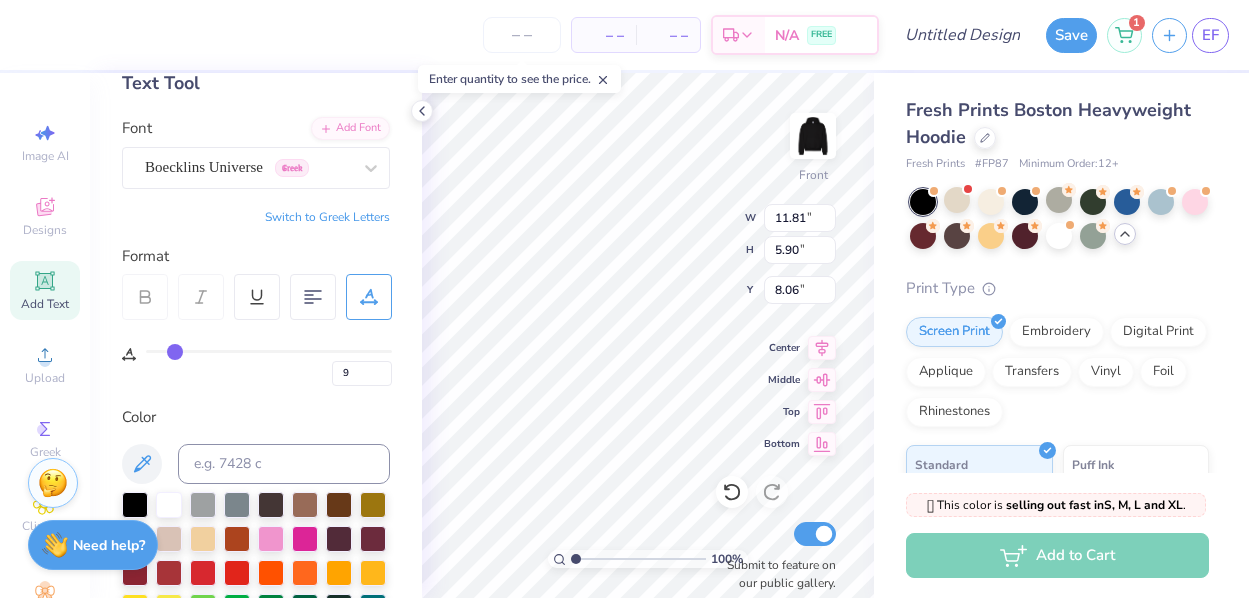 type on "10" 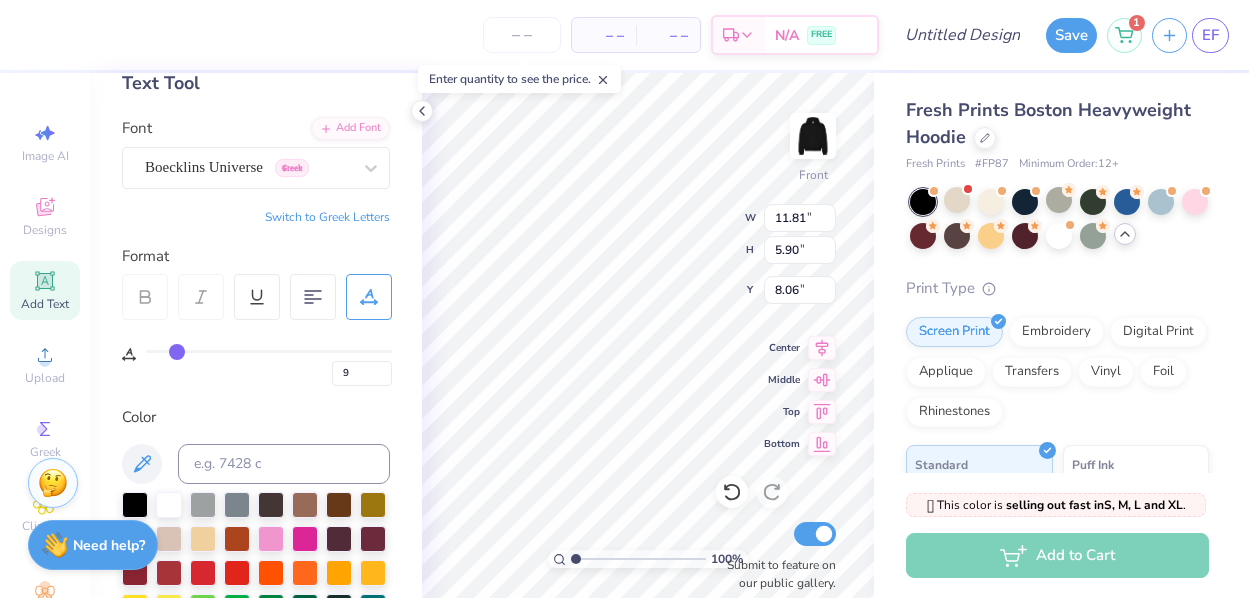 type on "10" 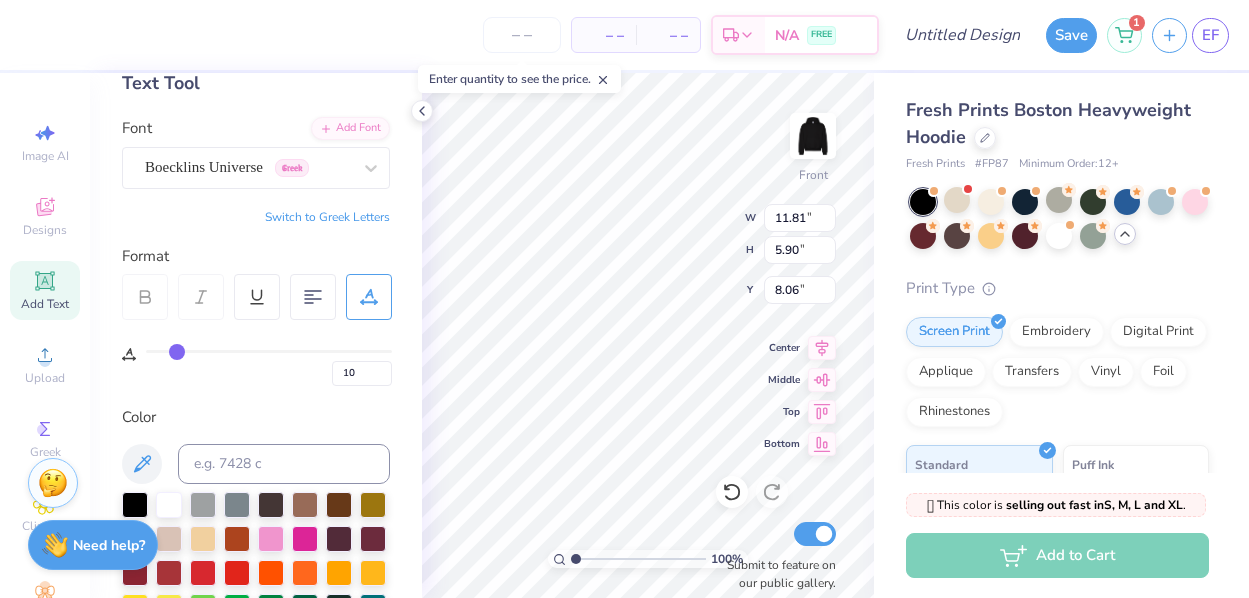 type on "11" 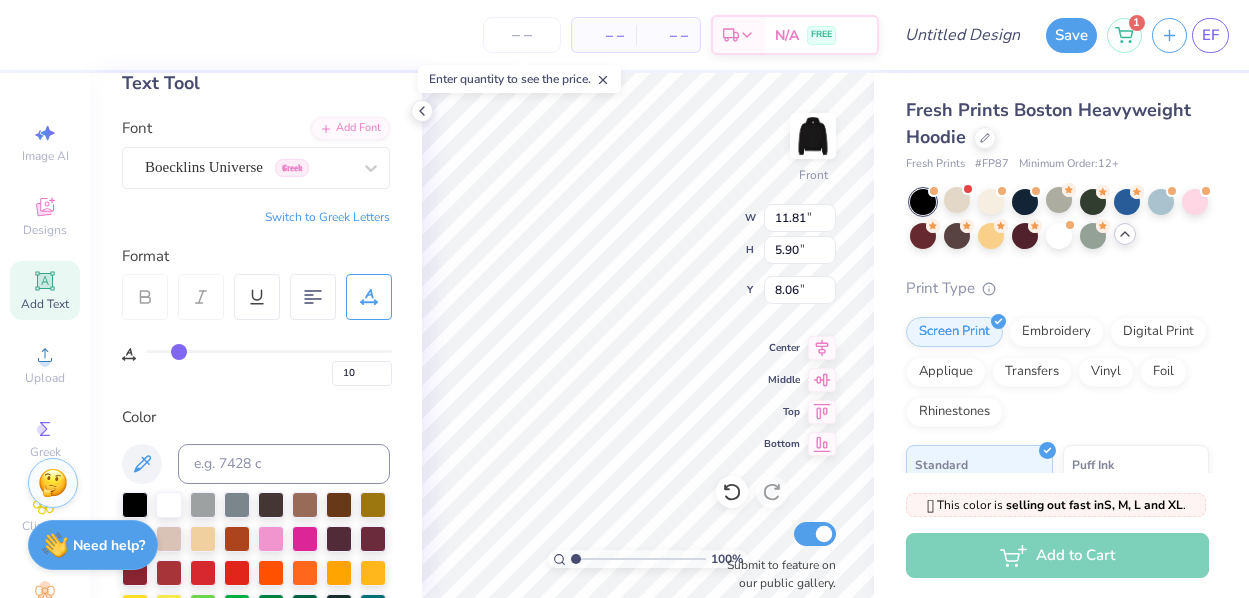 type on "11" 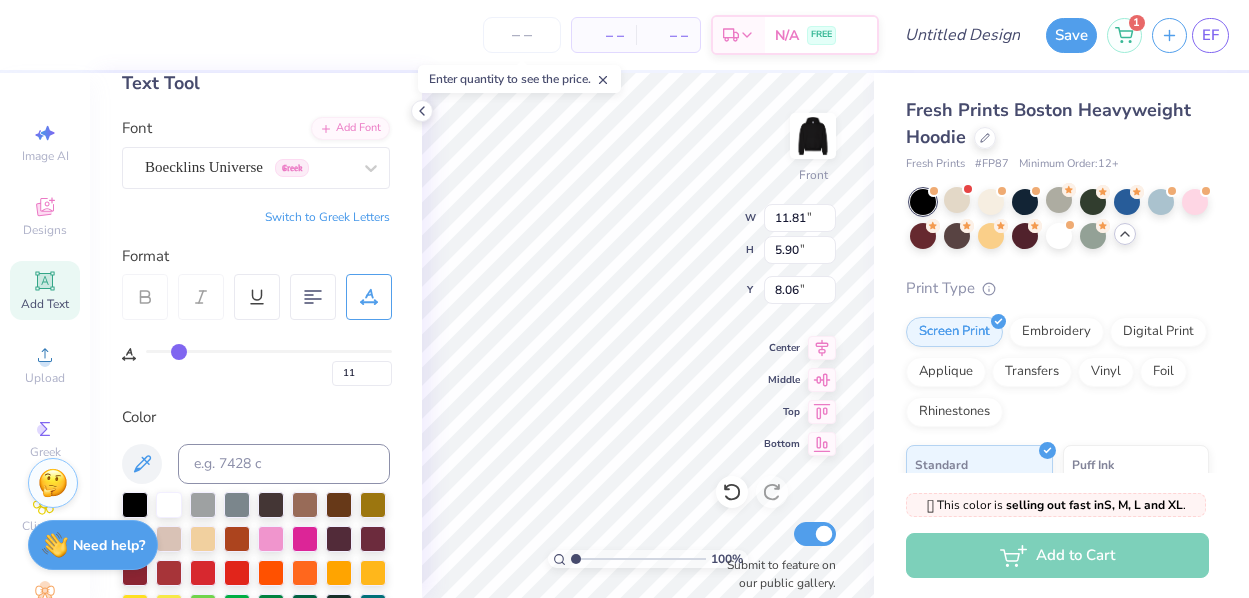 type on "12" 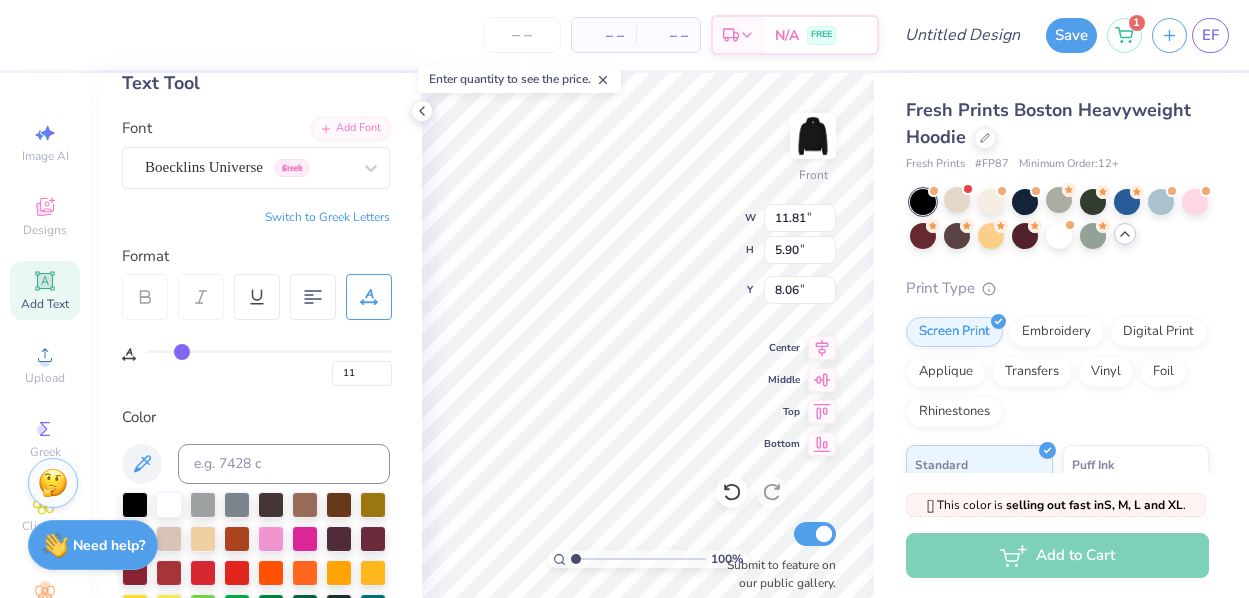 type on "12" 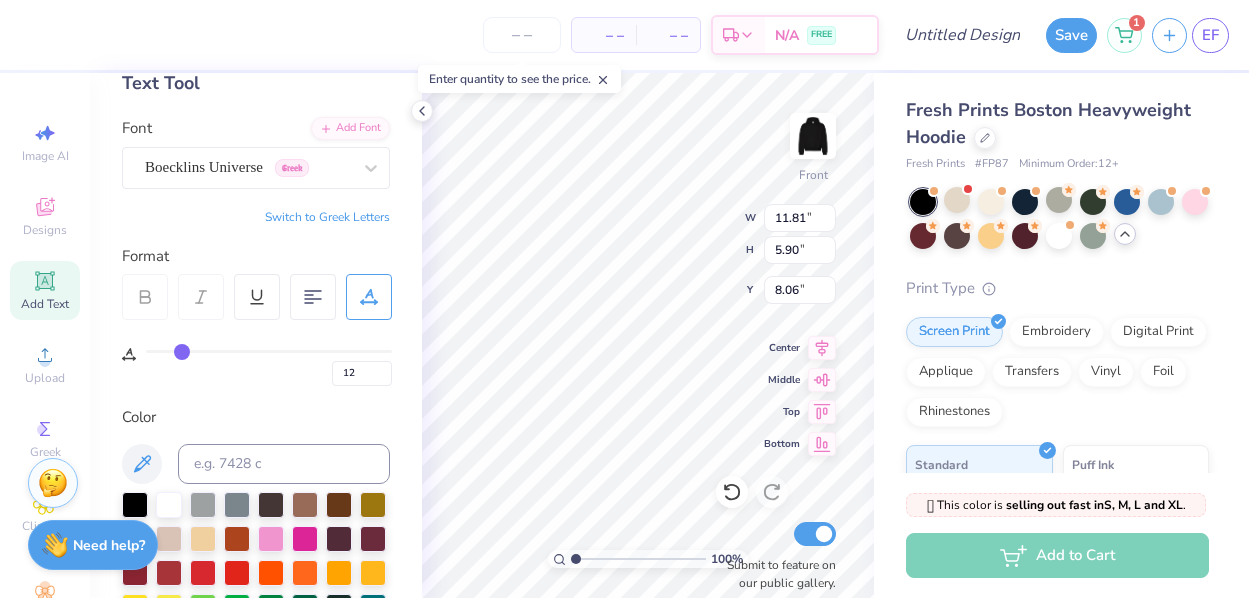 type on "13" 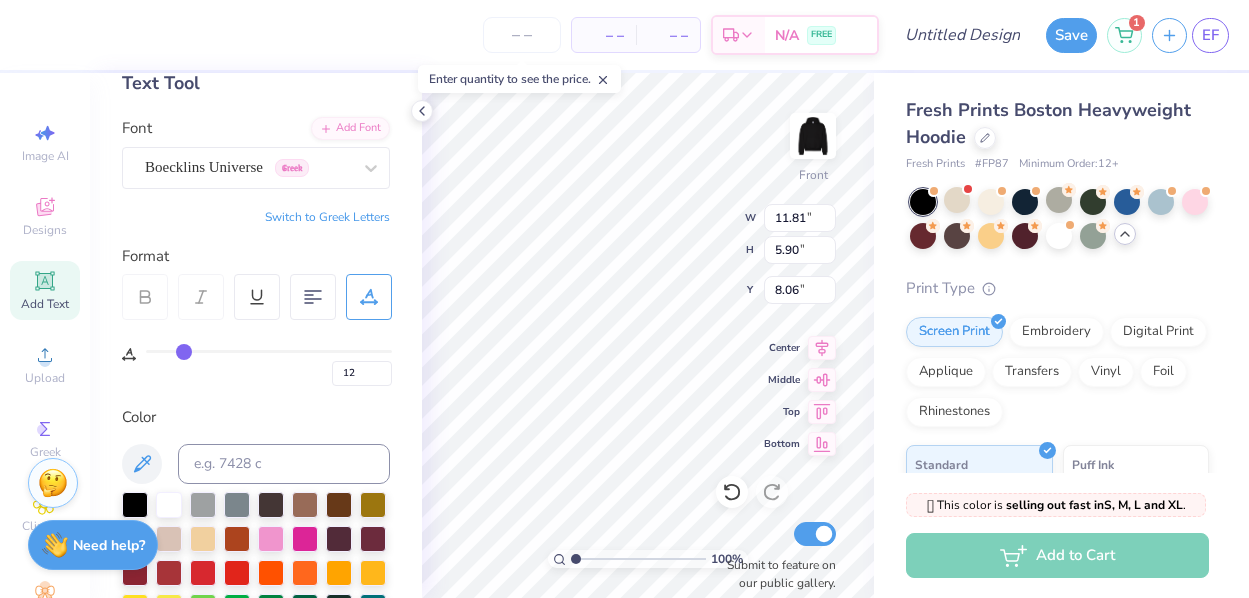 type on "13" 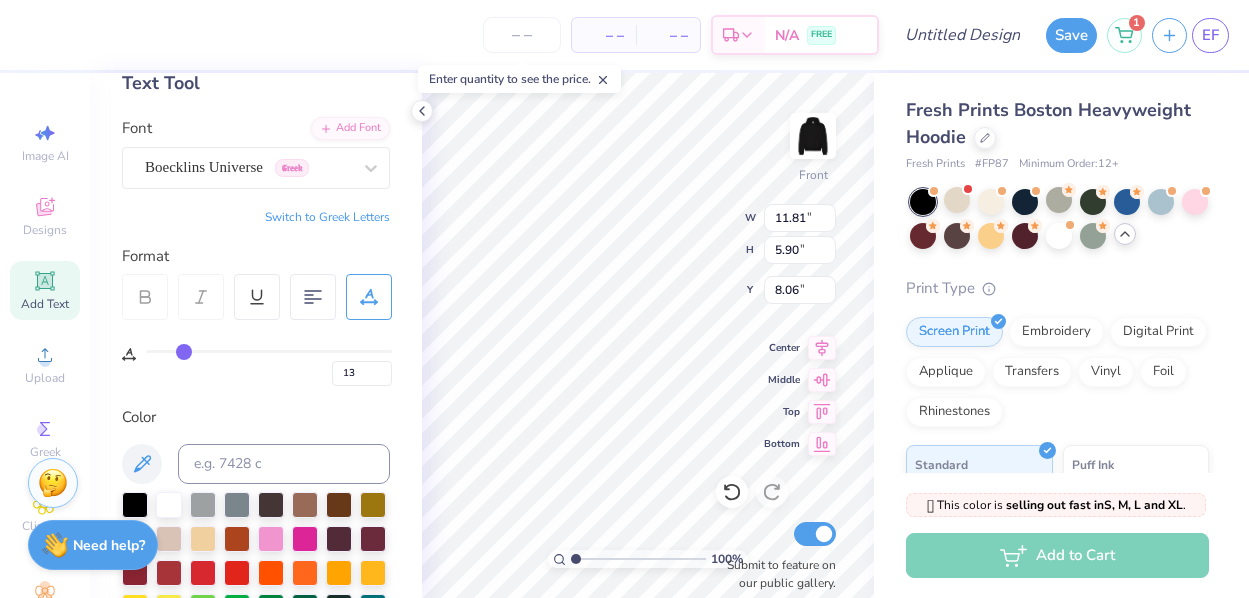 type on "14" 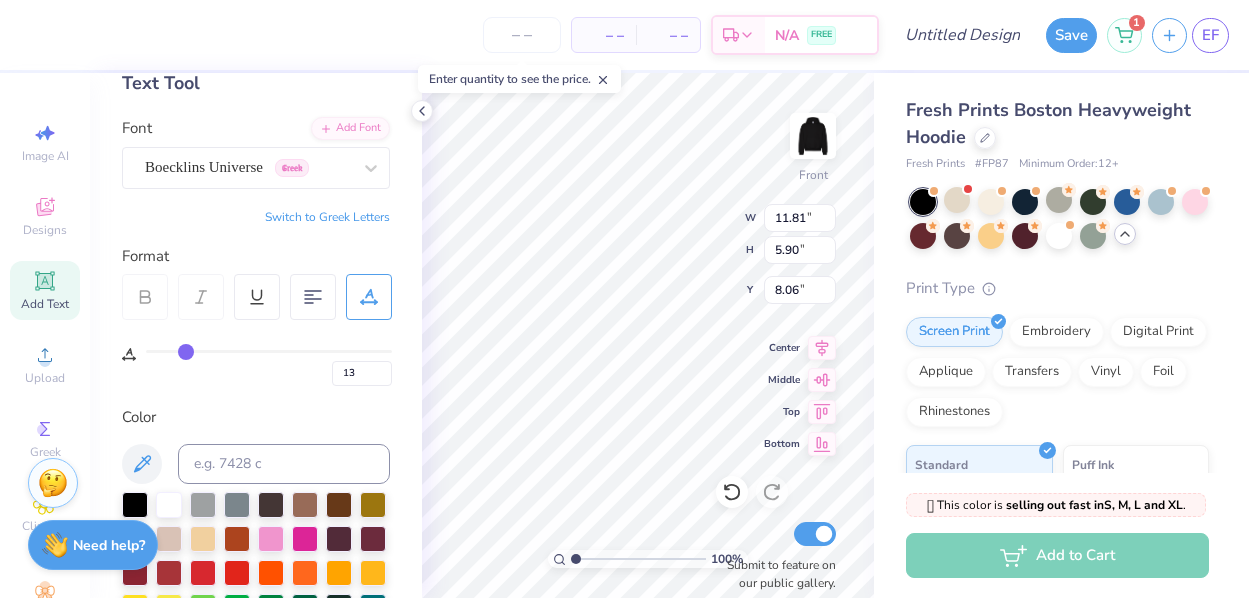 type on "14" 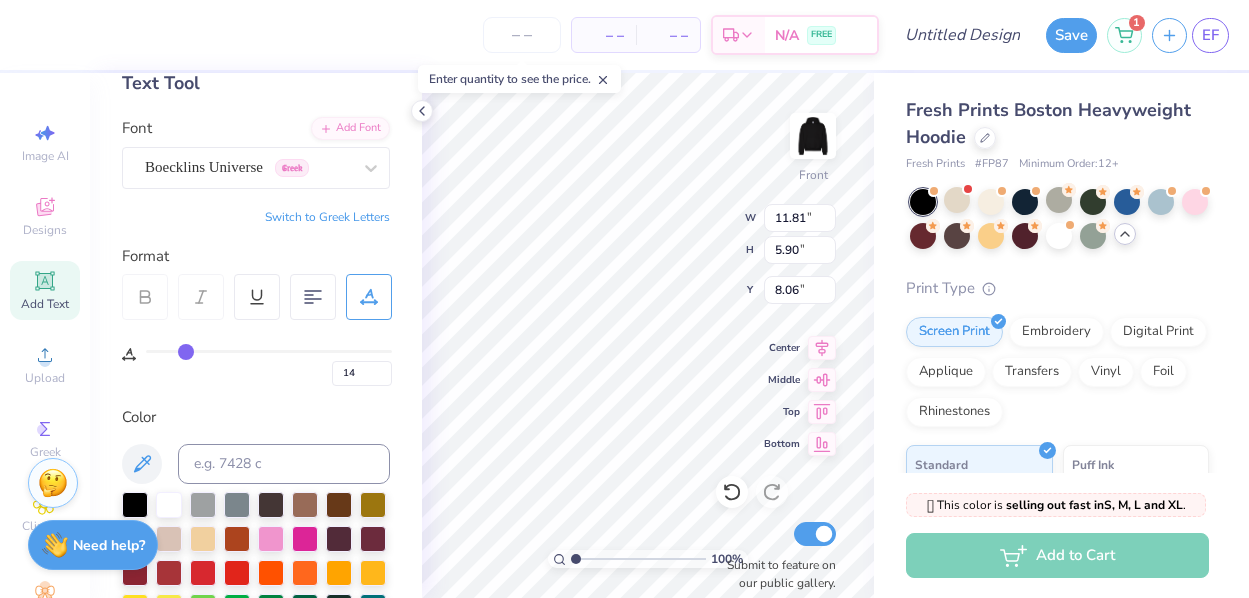 type on "15" 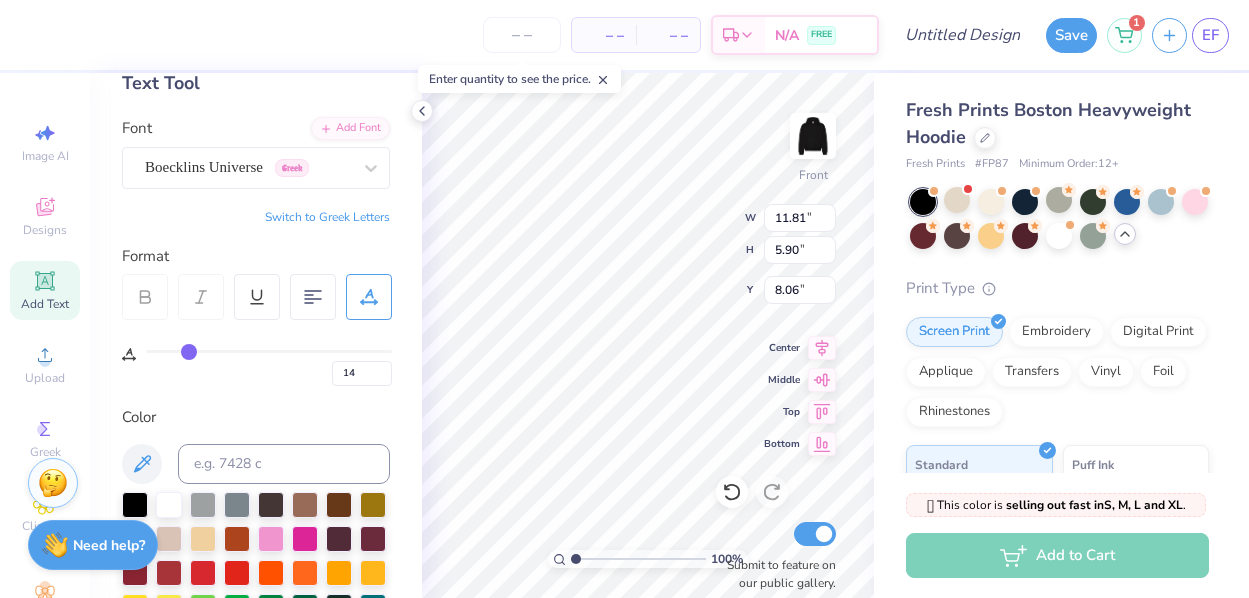 type on "15" 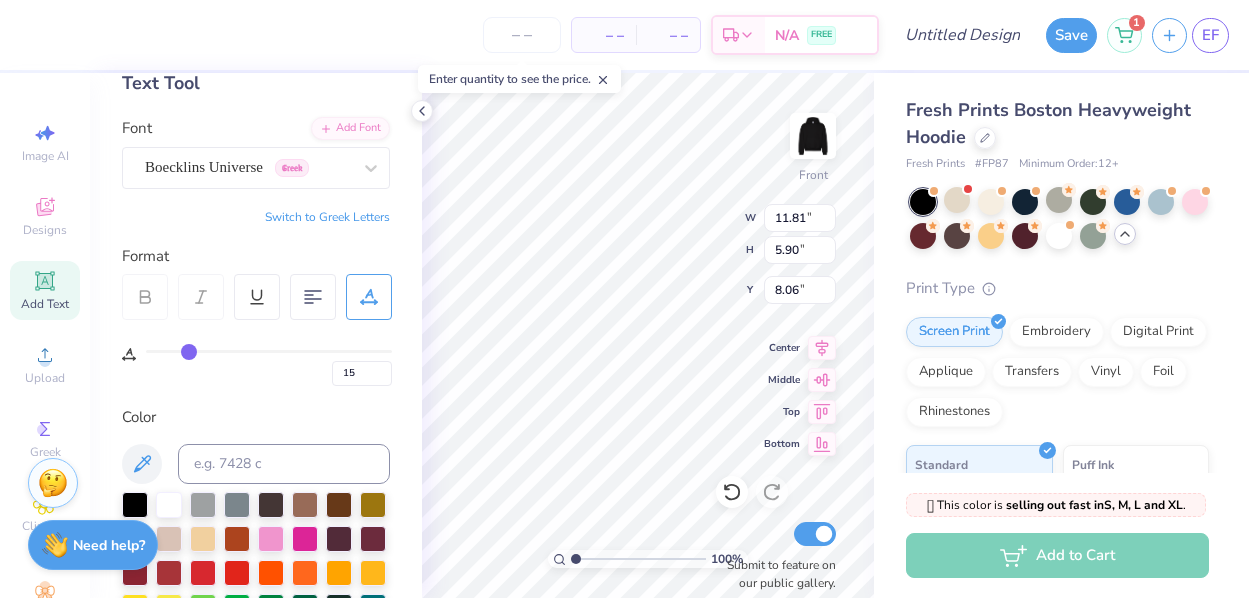 drag, startPoint x: 160, startPoint y: 350, endPoint x: 188, endPoint y: 353, distance: 28.160255 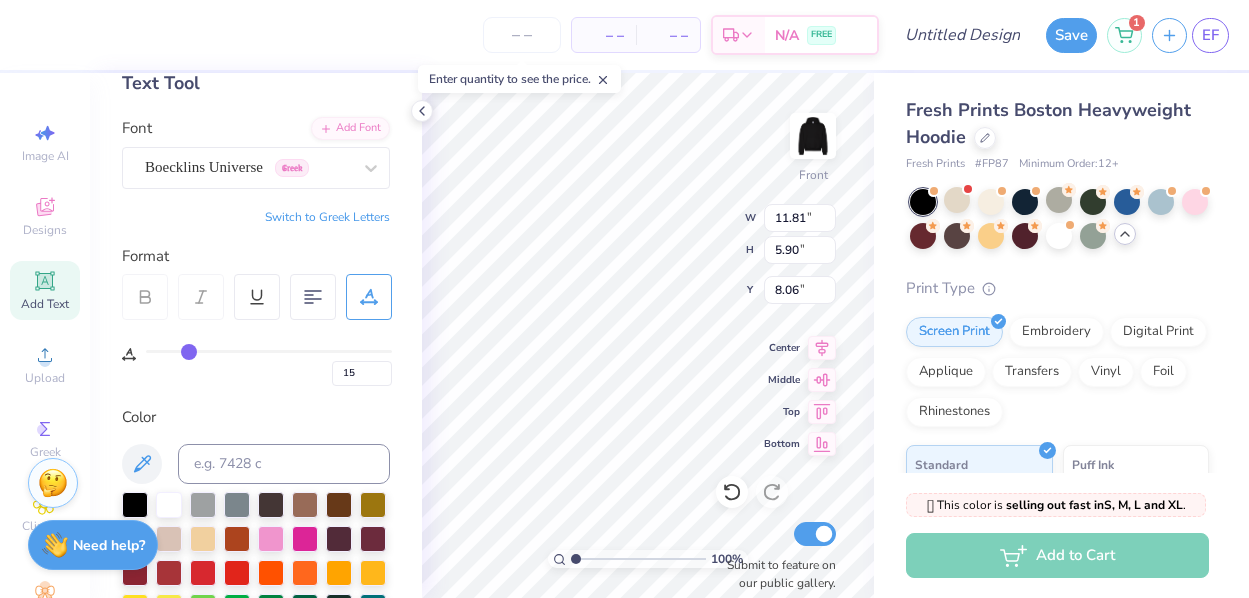 type on "15" 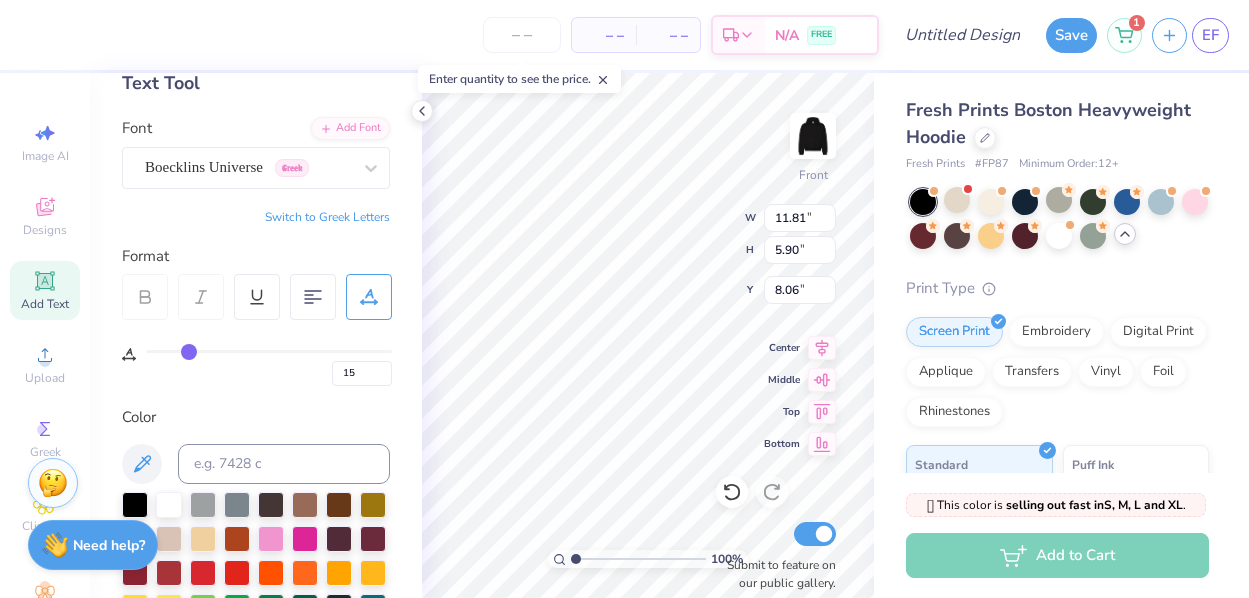 type on "13.84" 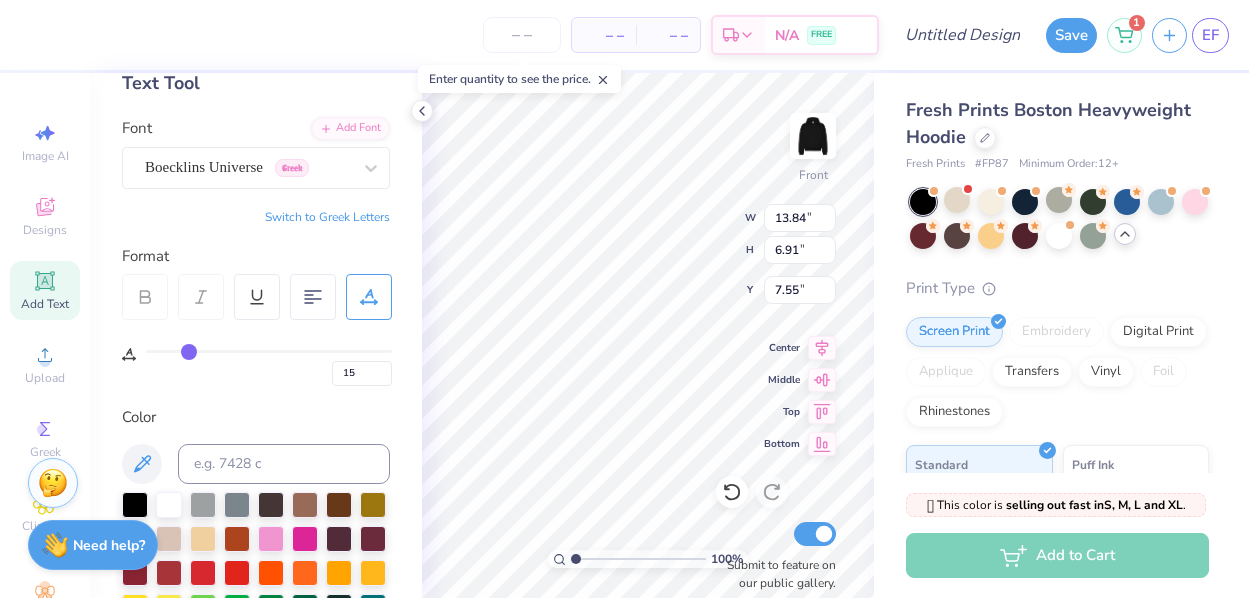 type on "14" 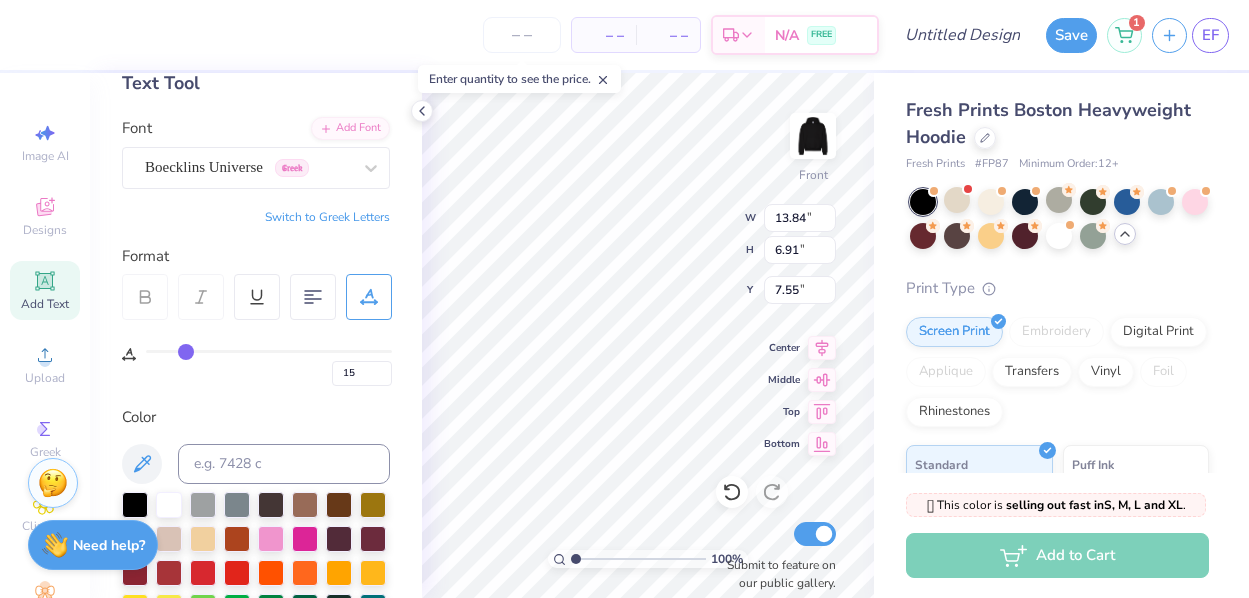 type on "14" 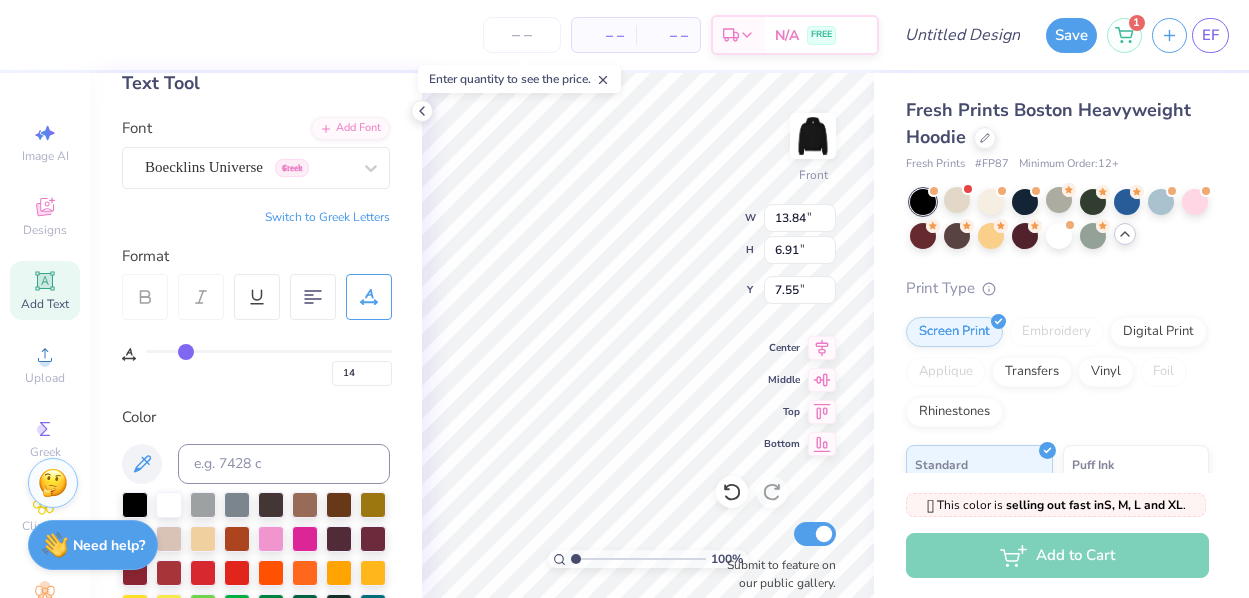 type on "15" 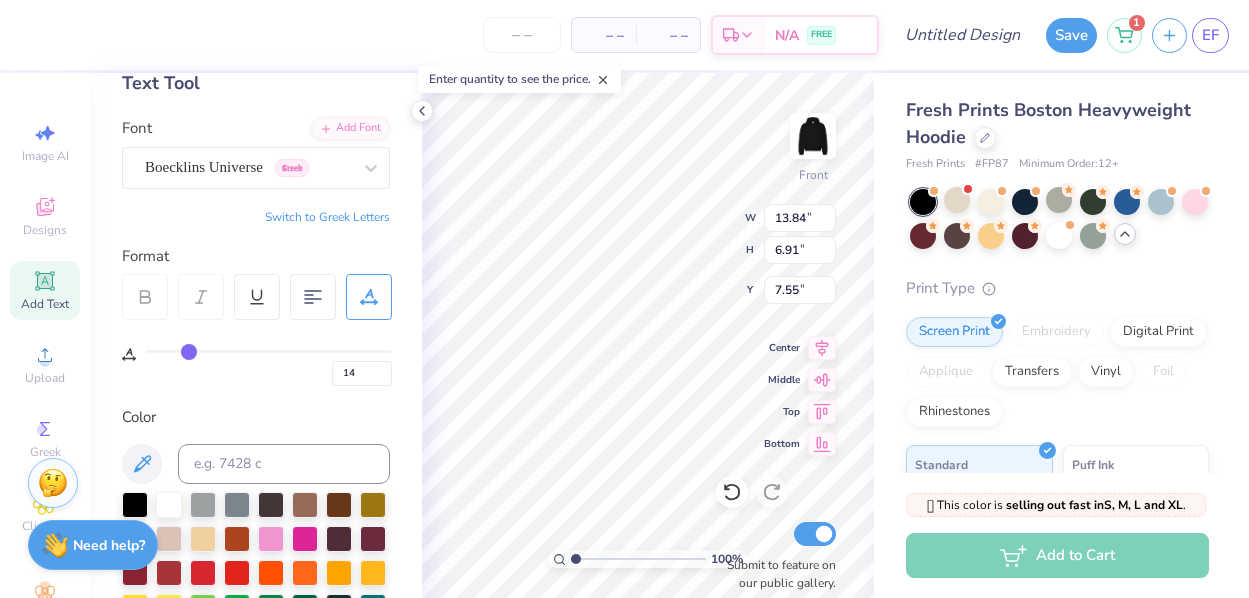 type on "15" 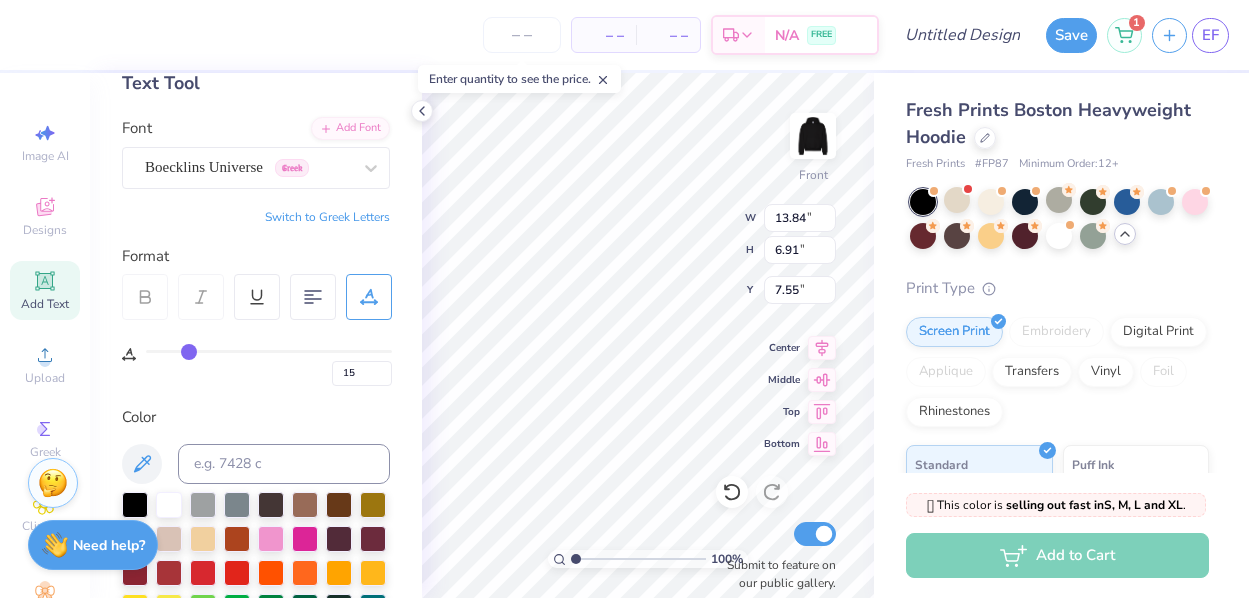 type on "16" 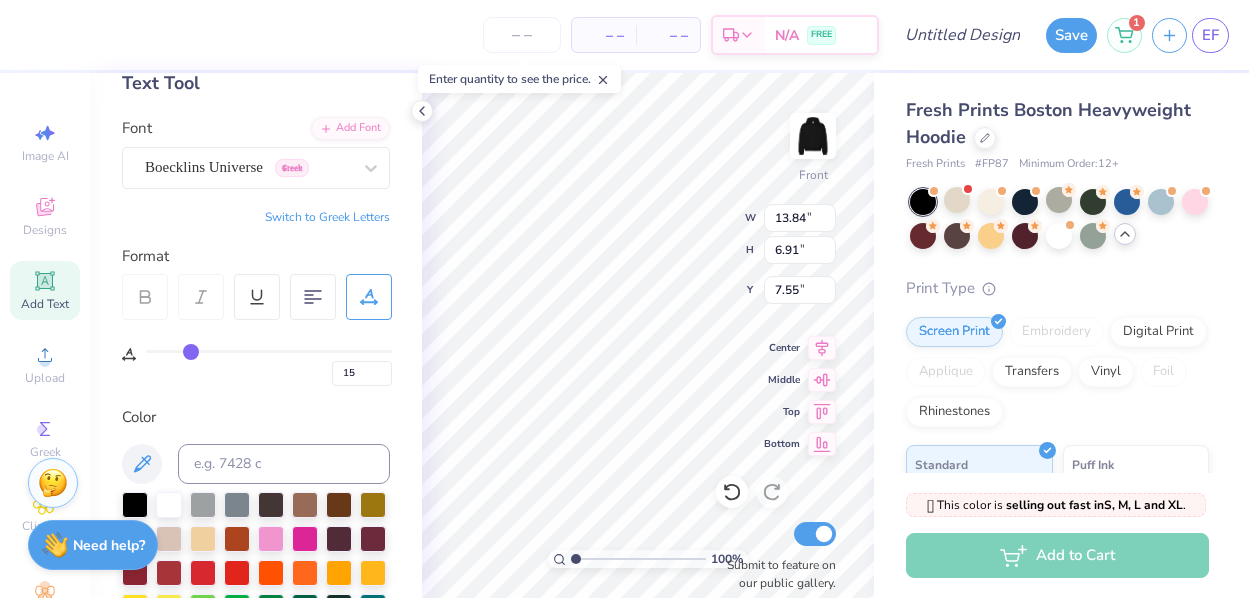 type on "16" 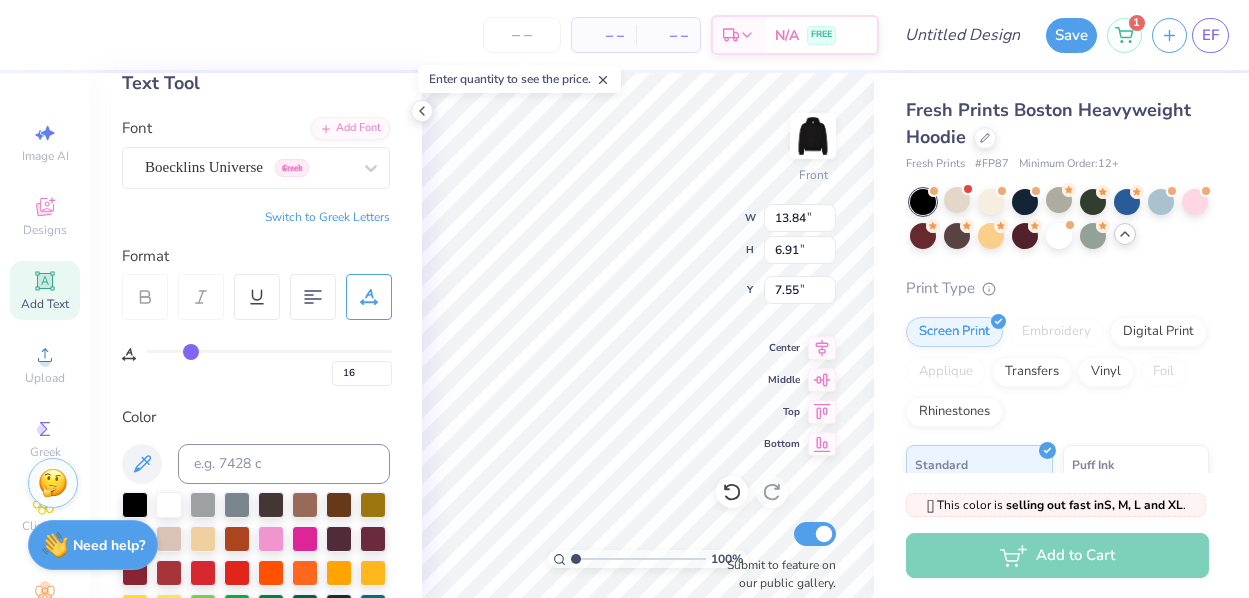 type on "18" 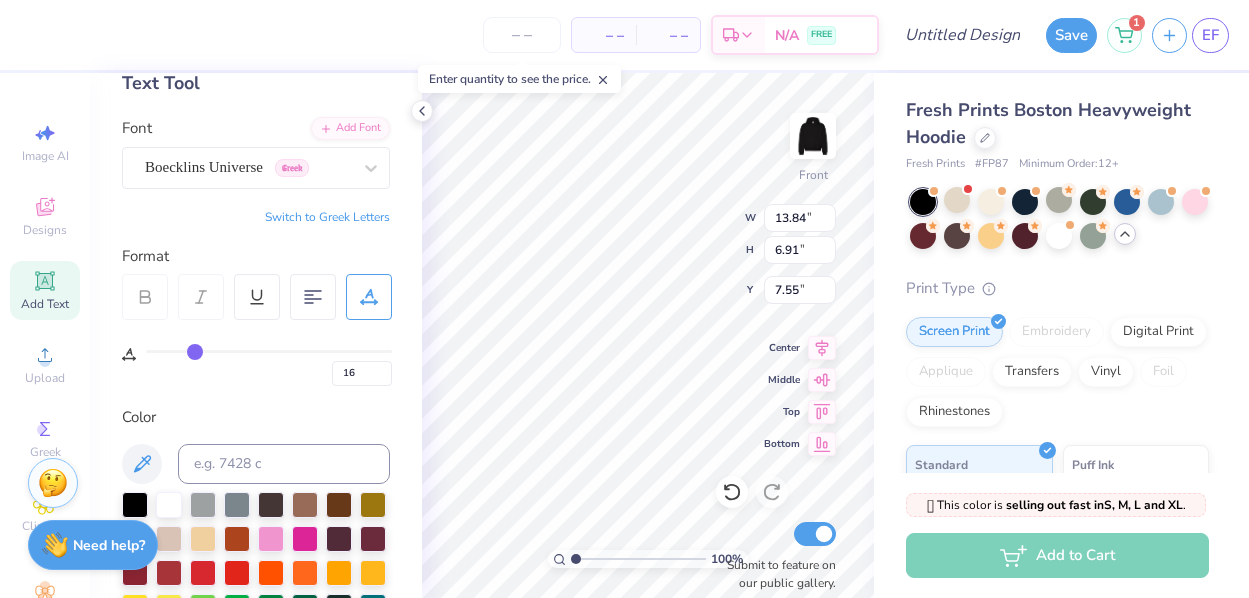 type on "18" 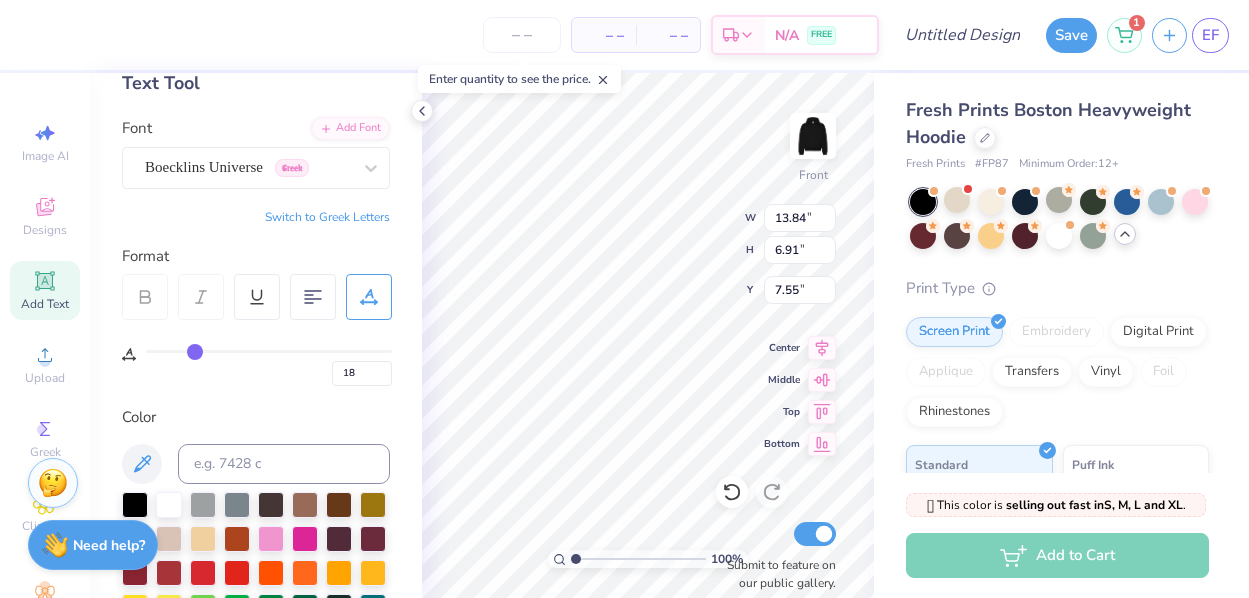 type on "21" 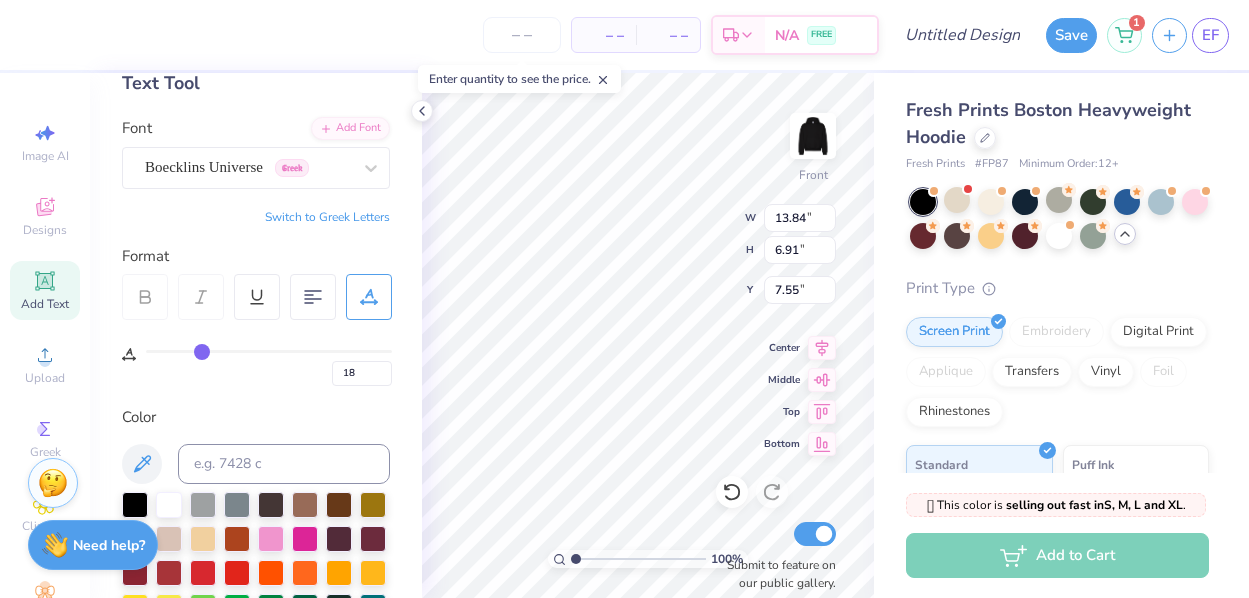 type on "21" 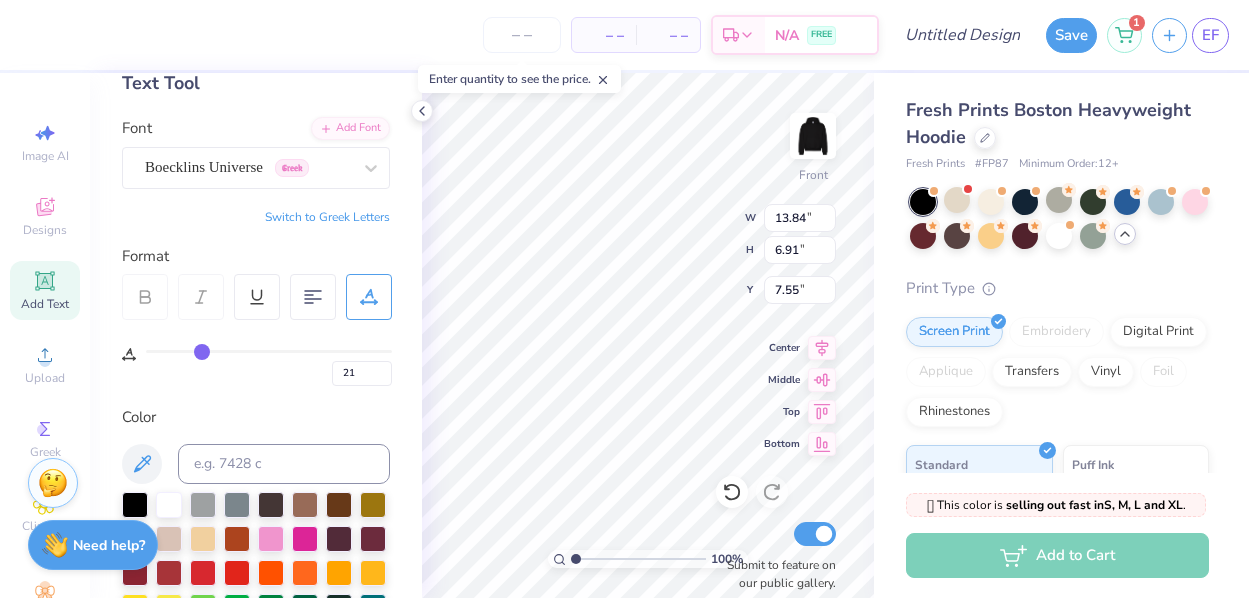 type on "24" 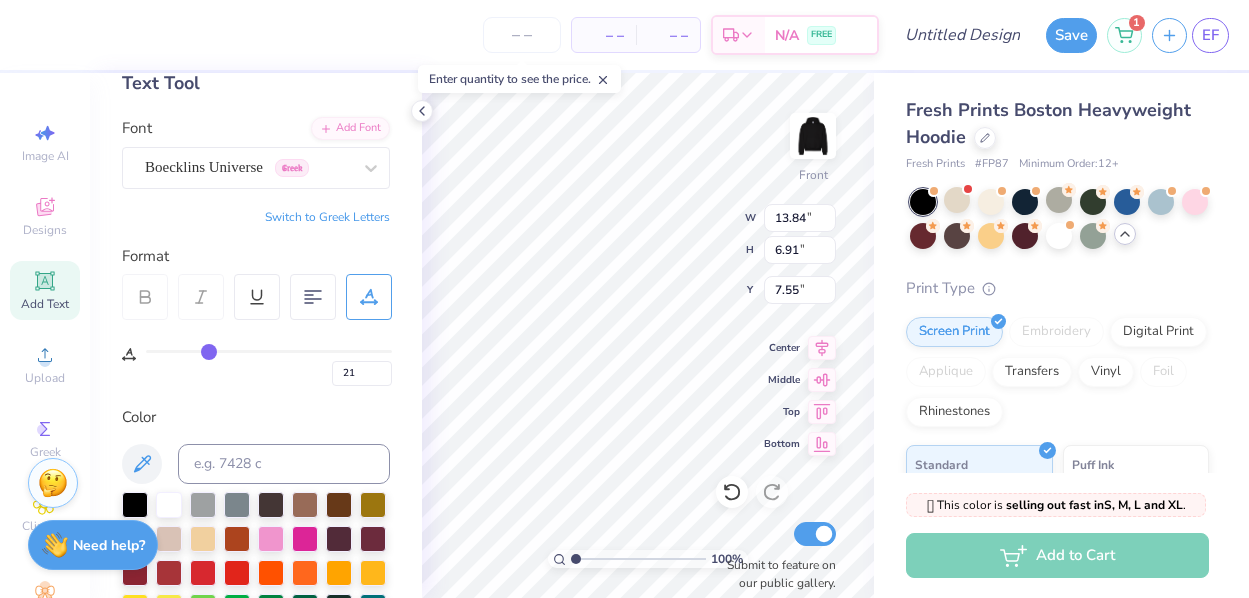 type on "24" 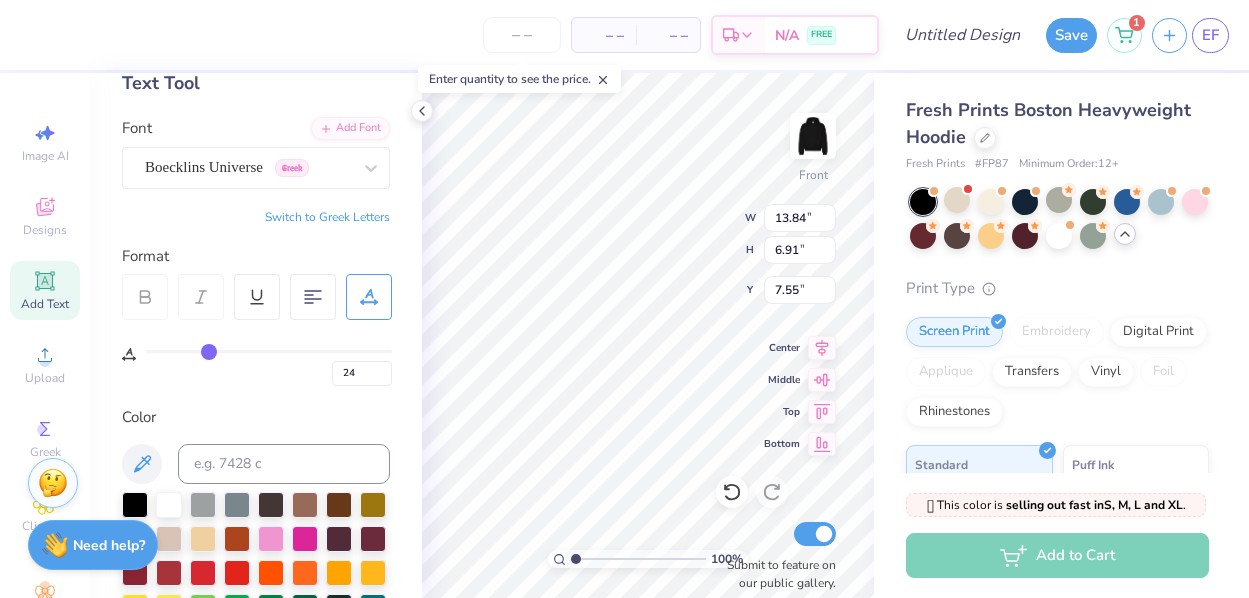 type on "27" 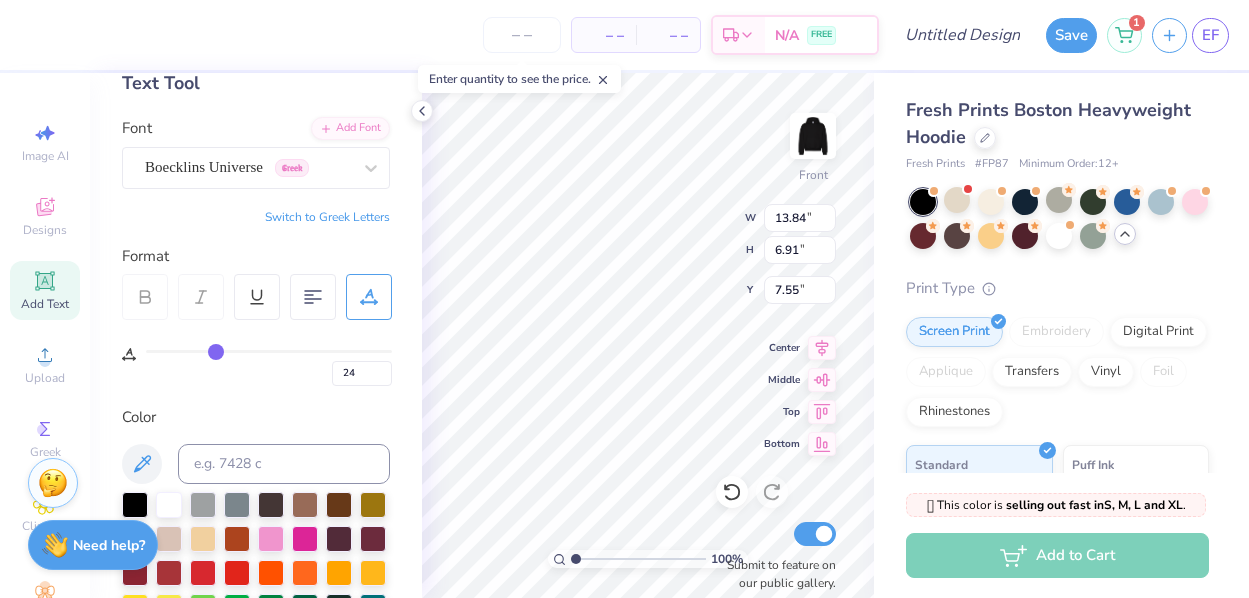 type on "27" 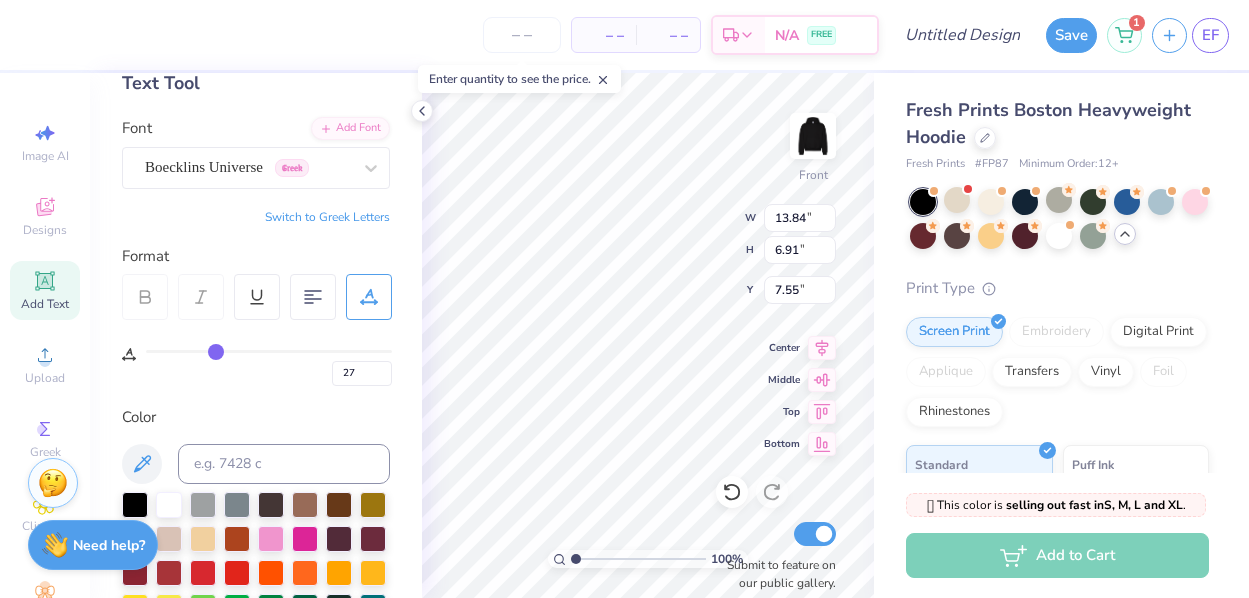 type on "30" 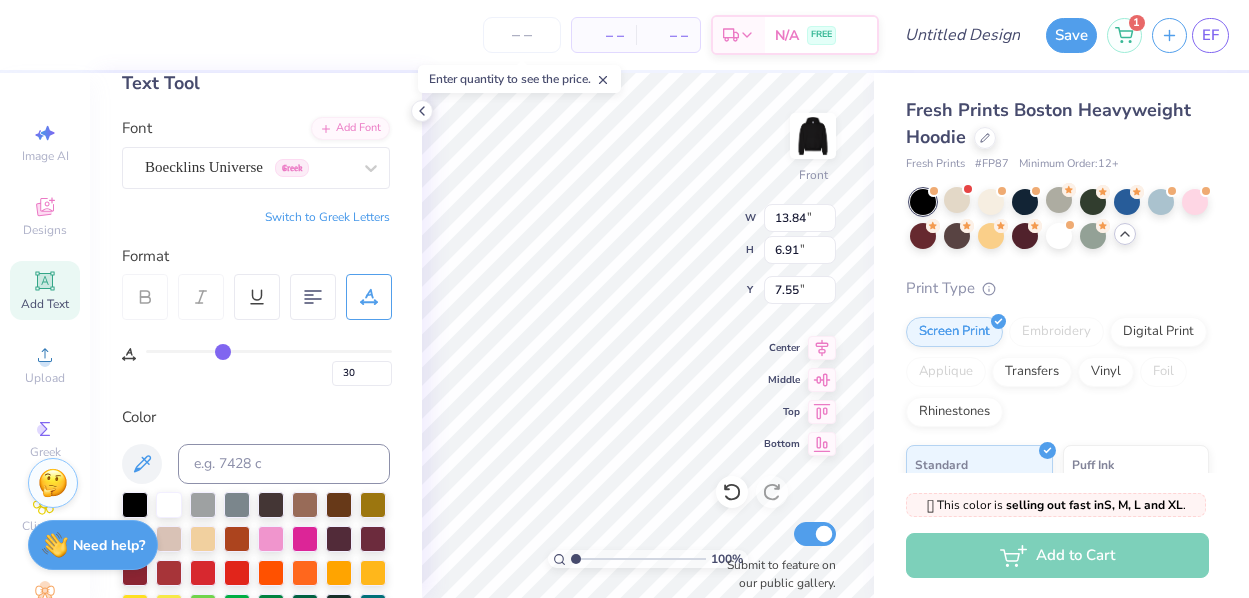 type on "33" 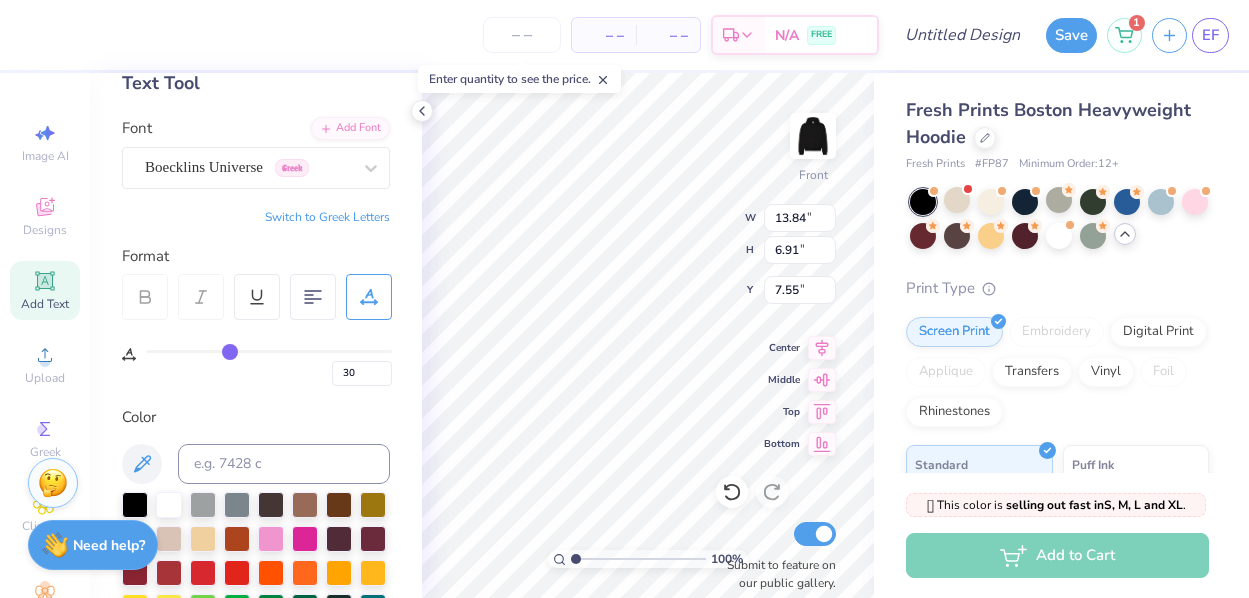 type on "33" 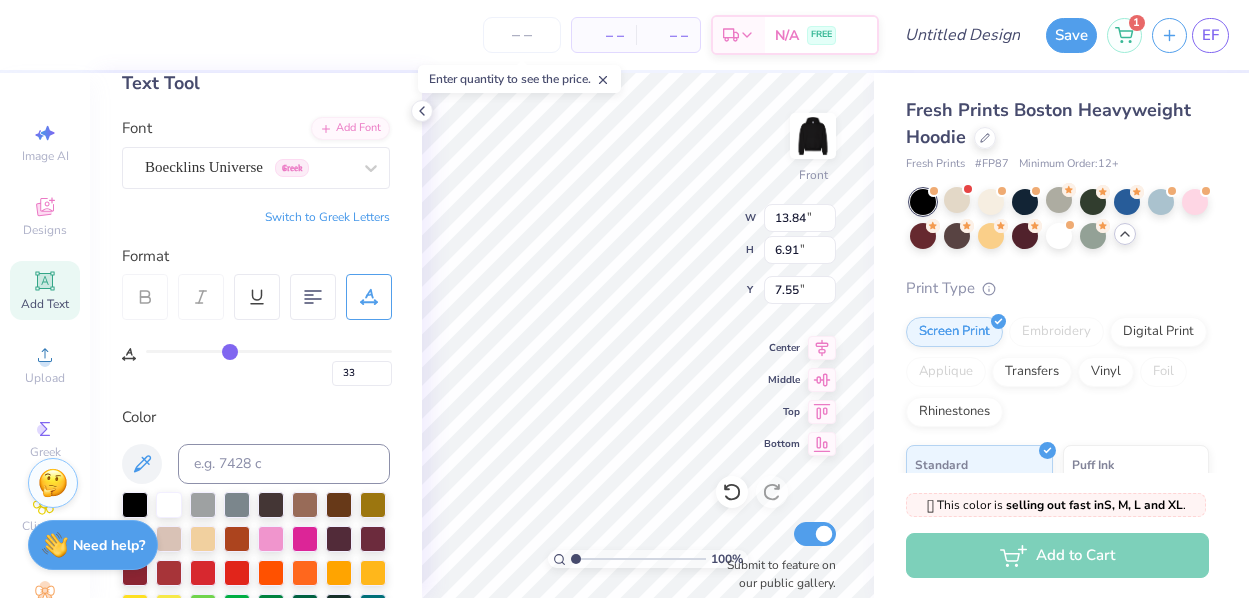 type on "36" 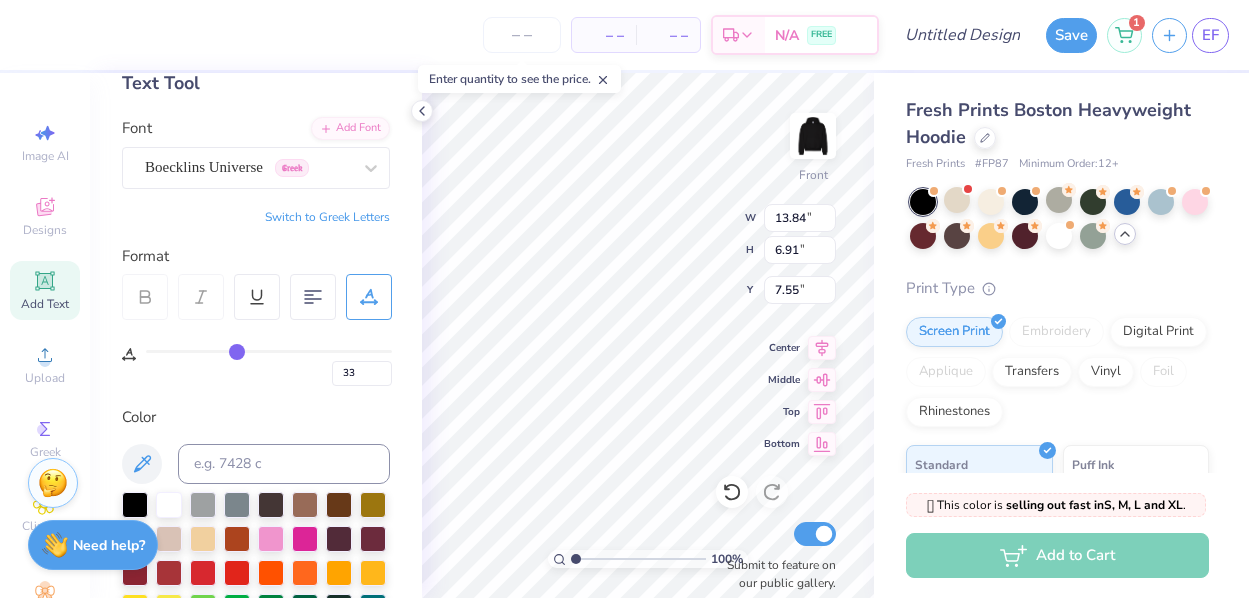type on "36" 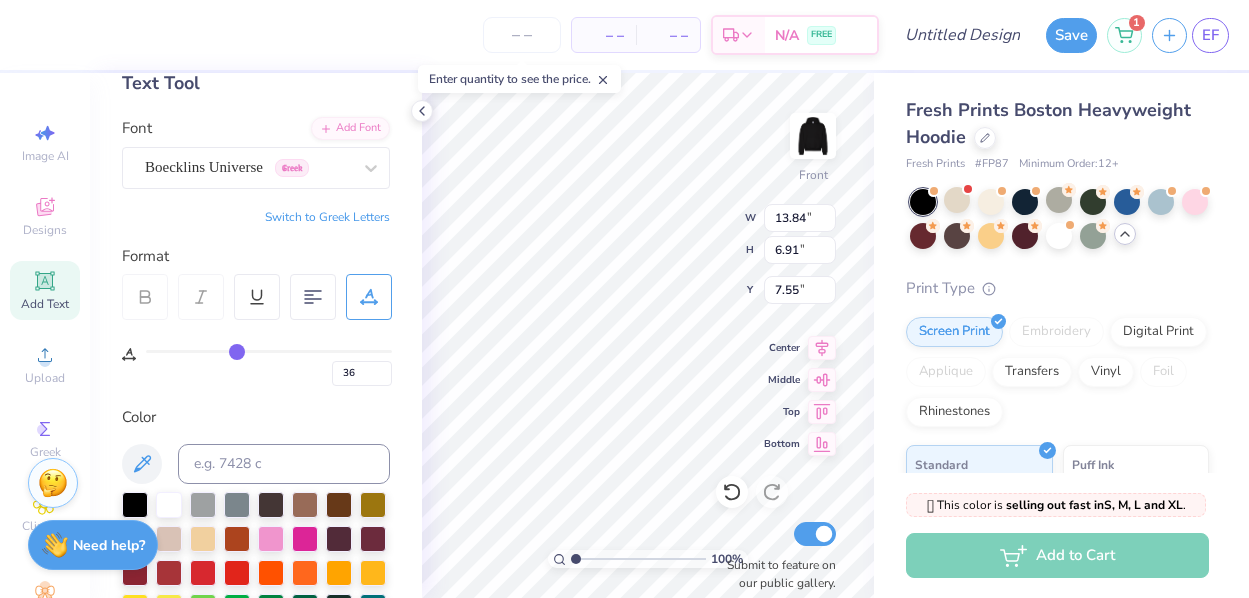 type on "39" 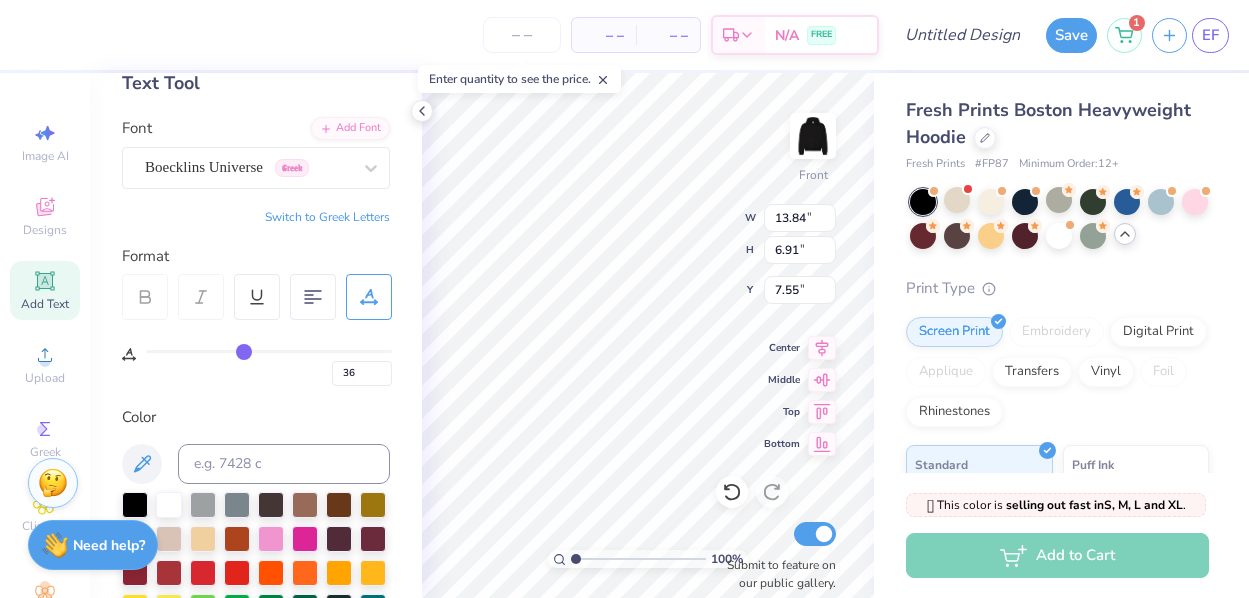type on "39" 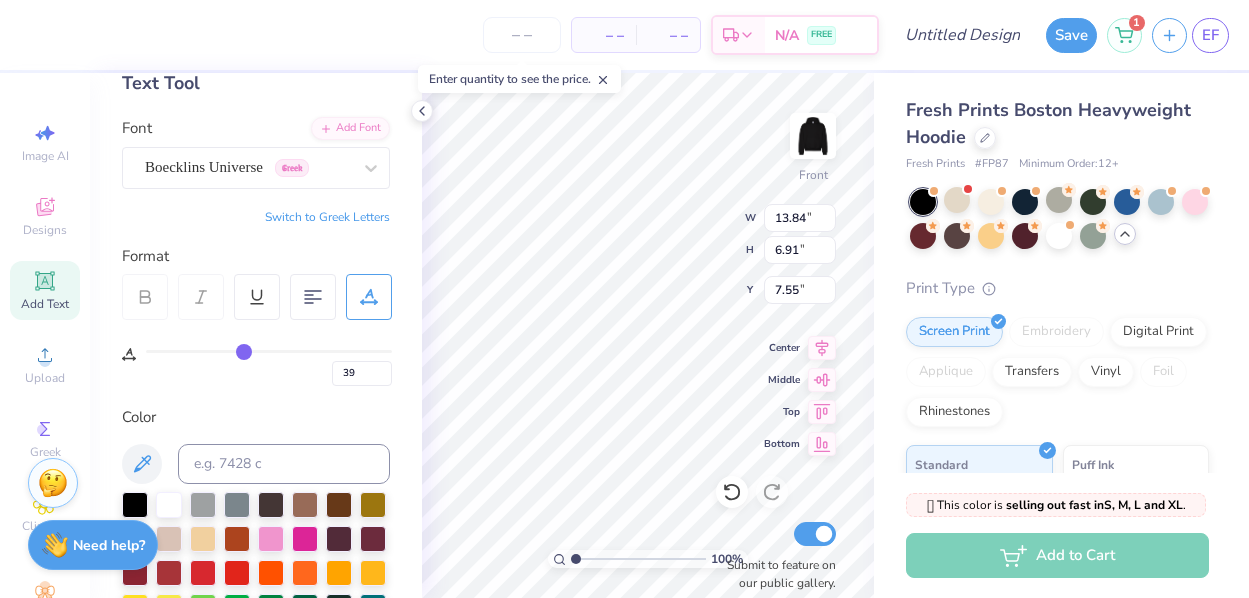 type on "42" 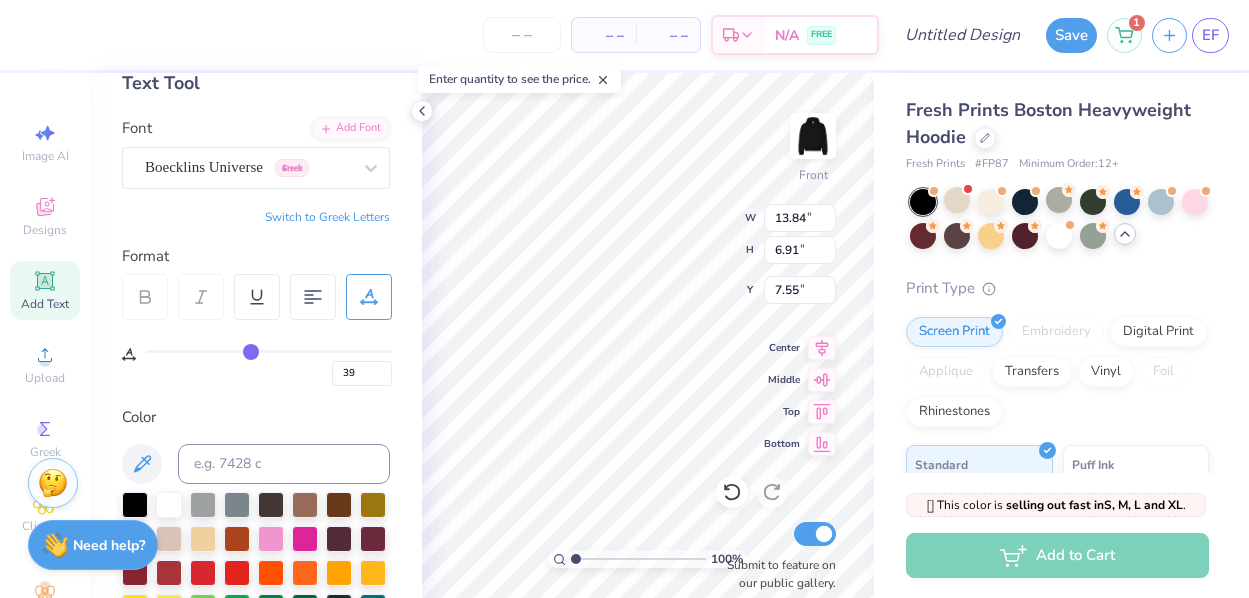 type on "42" 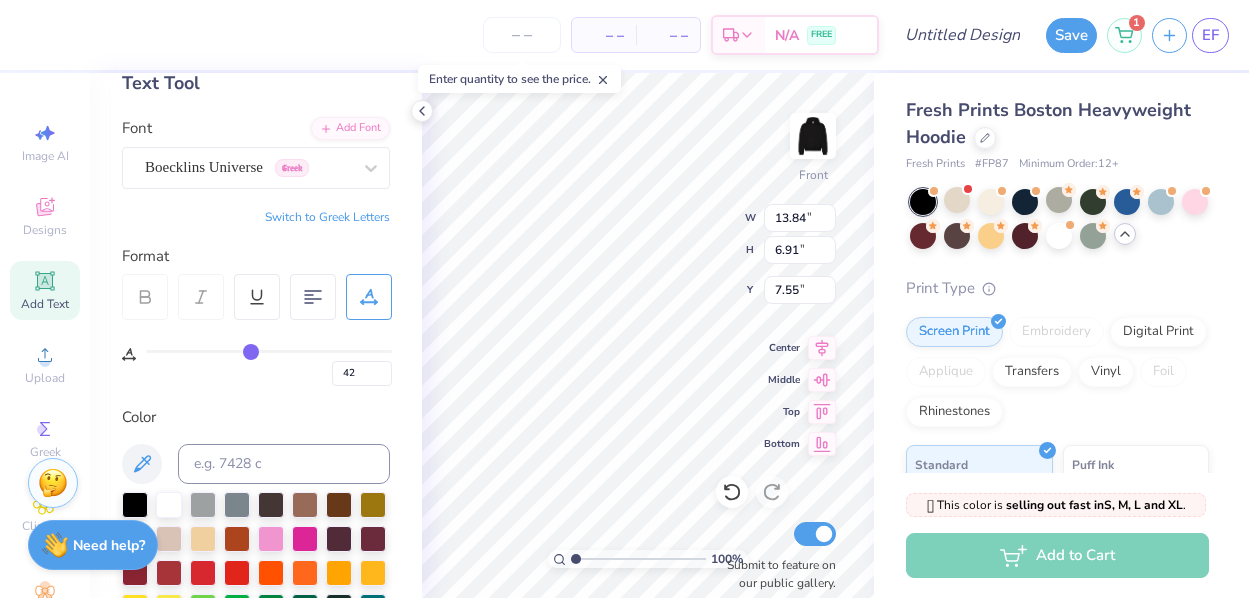 type on "45" 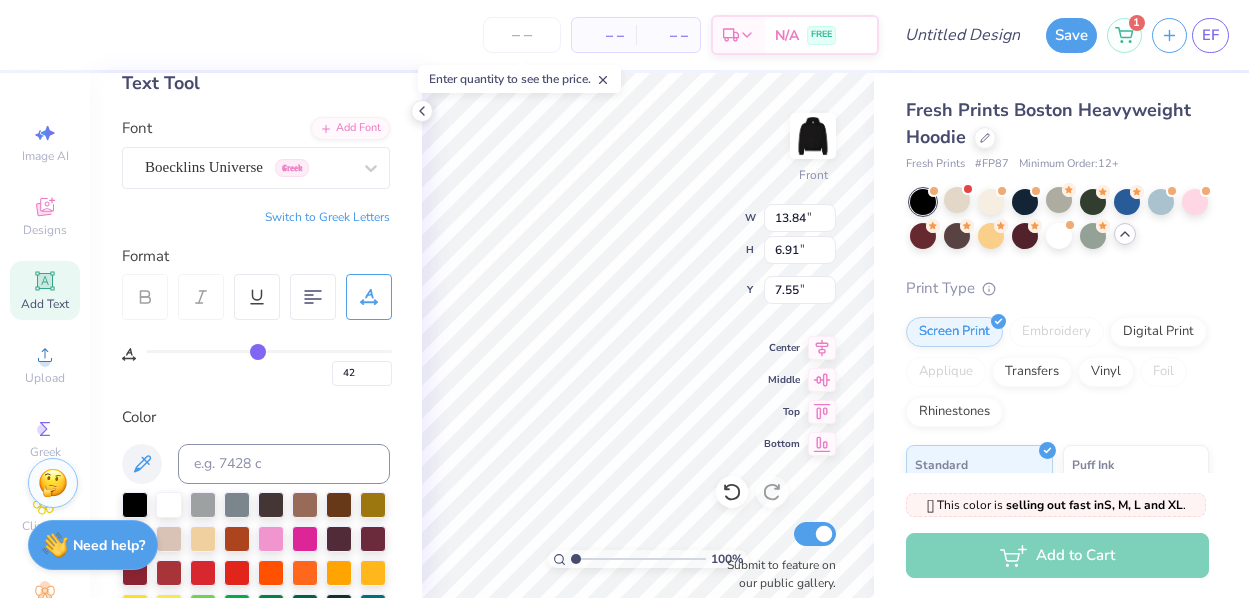 type on "45" 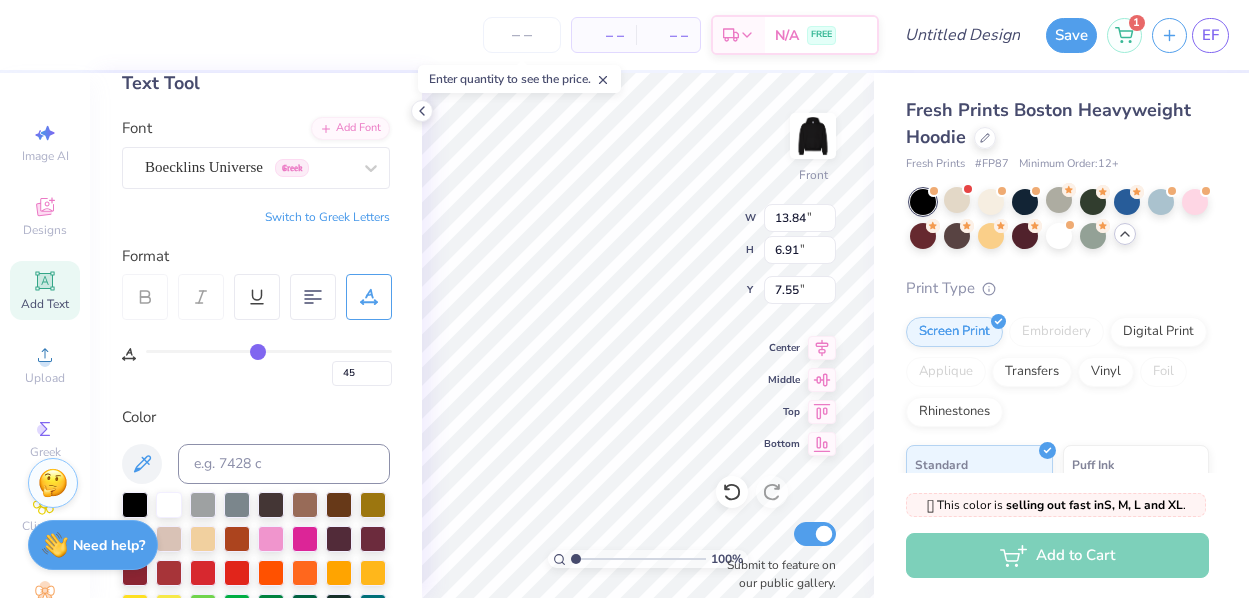 type on "48" 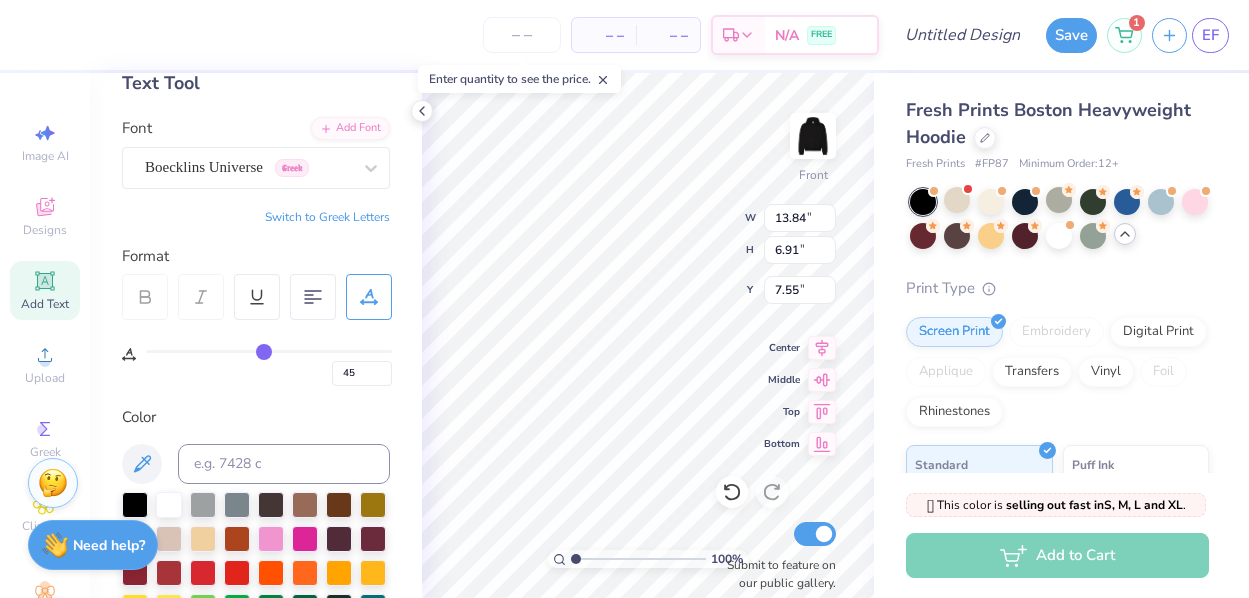 type on "48" 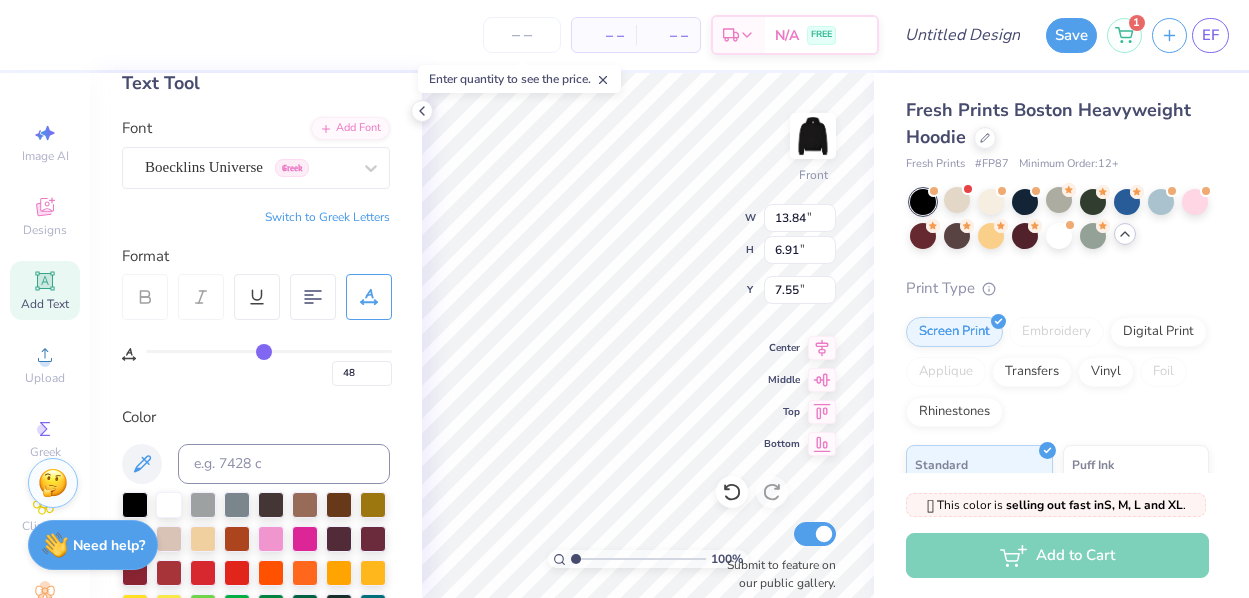 type on "51" 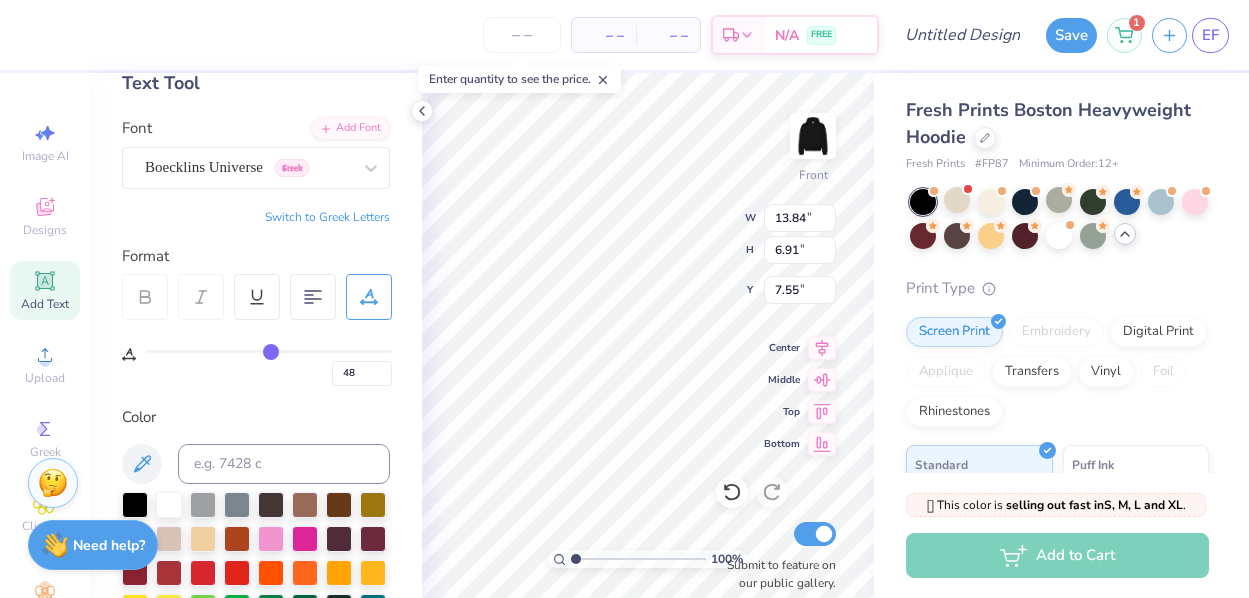 type on "51" 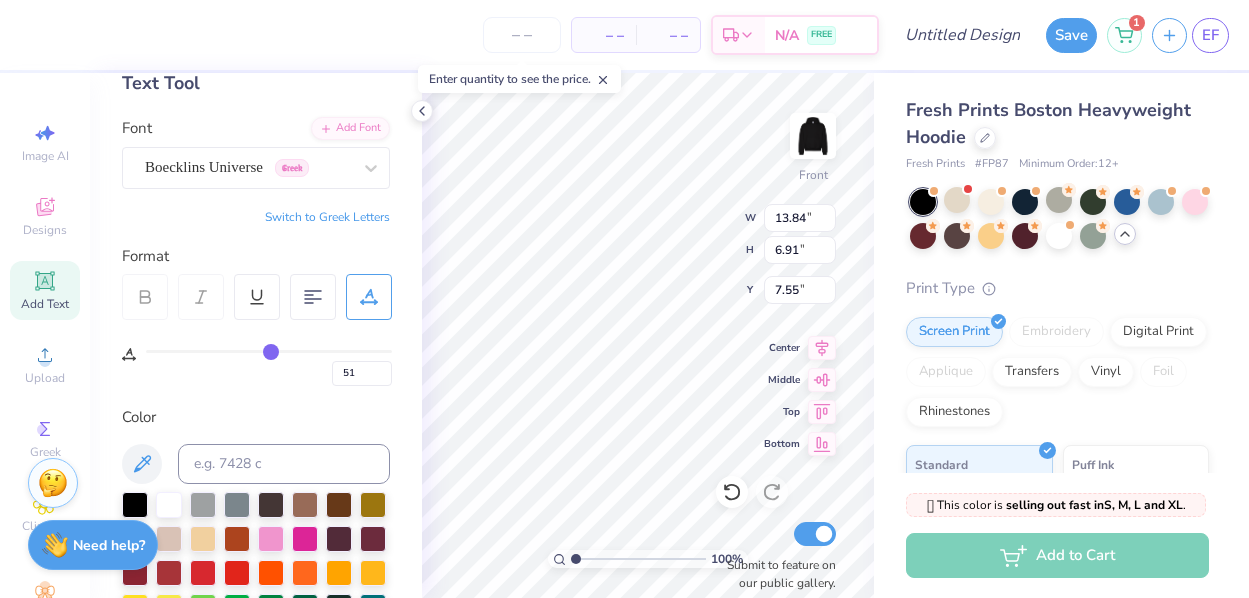 type on "54" 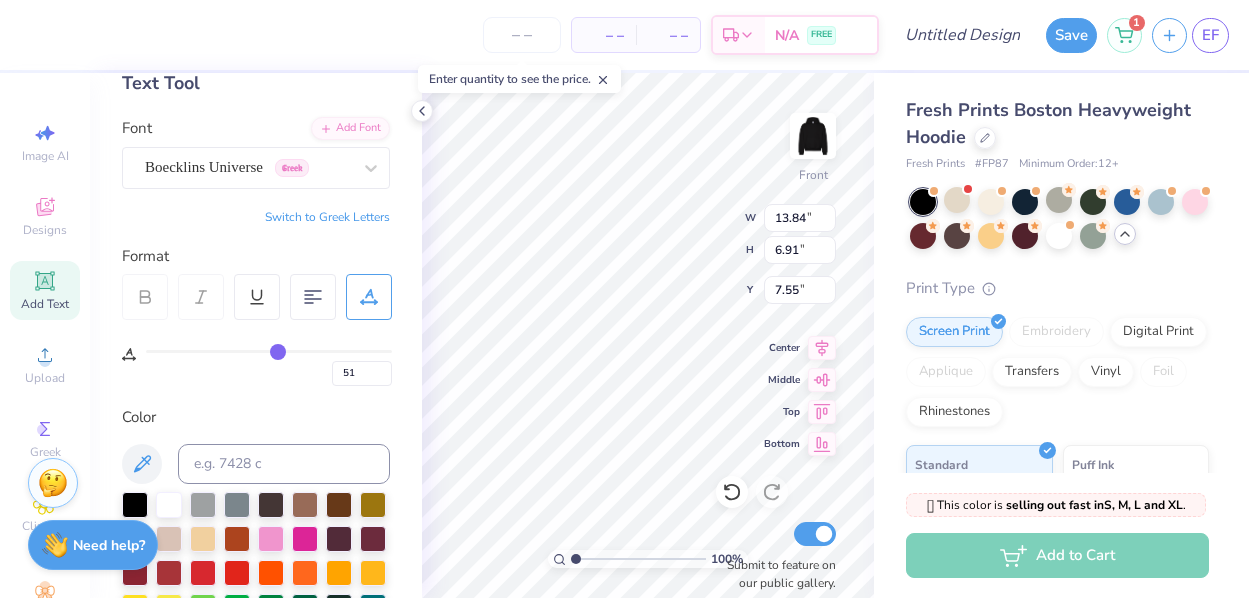 type on "54" 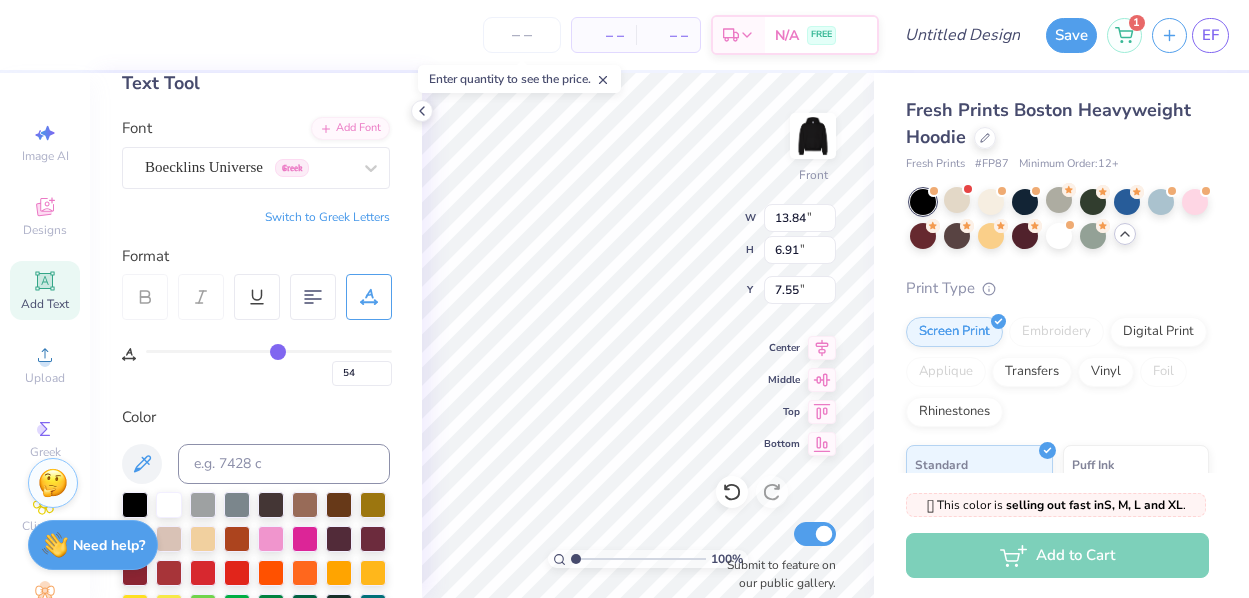 type on "57" 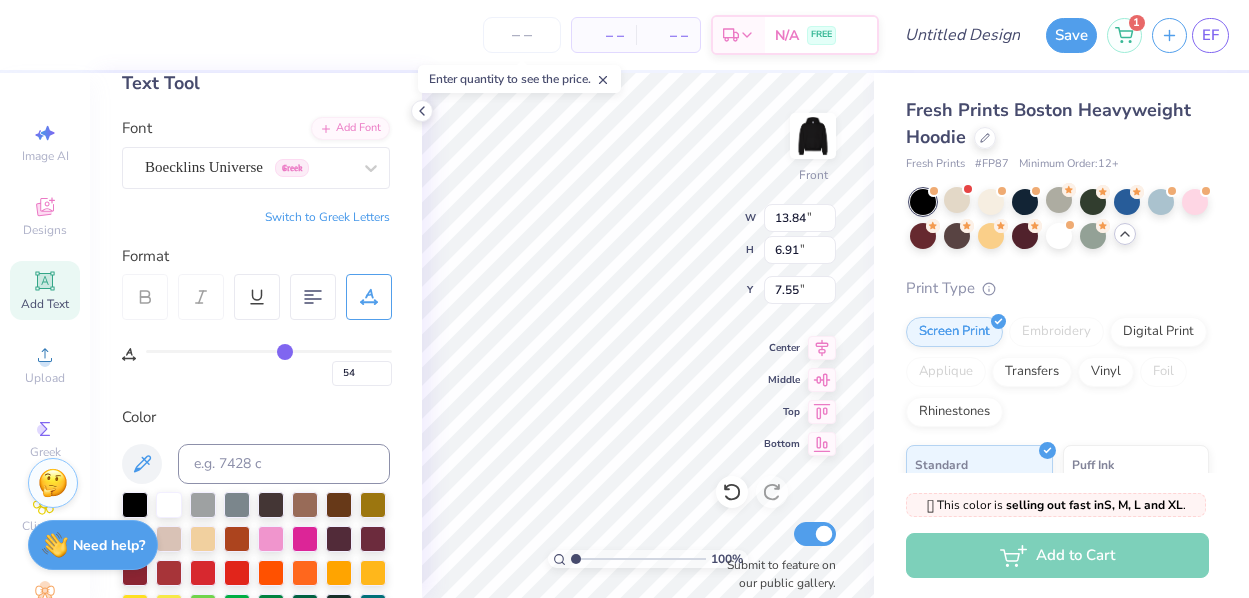 type on "57" 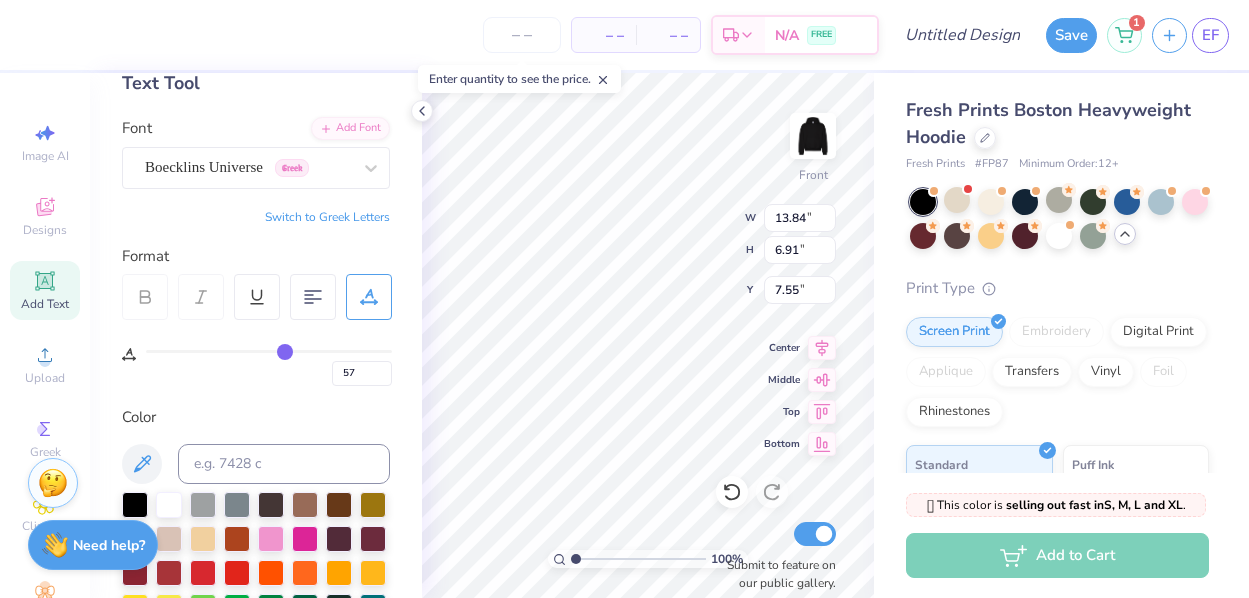 type on "59" 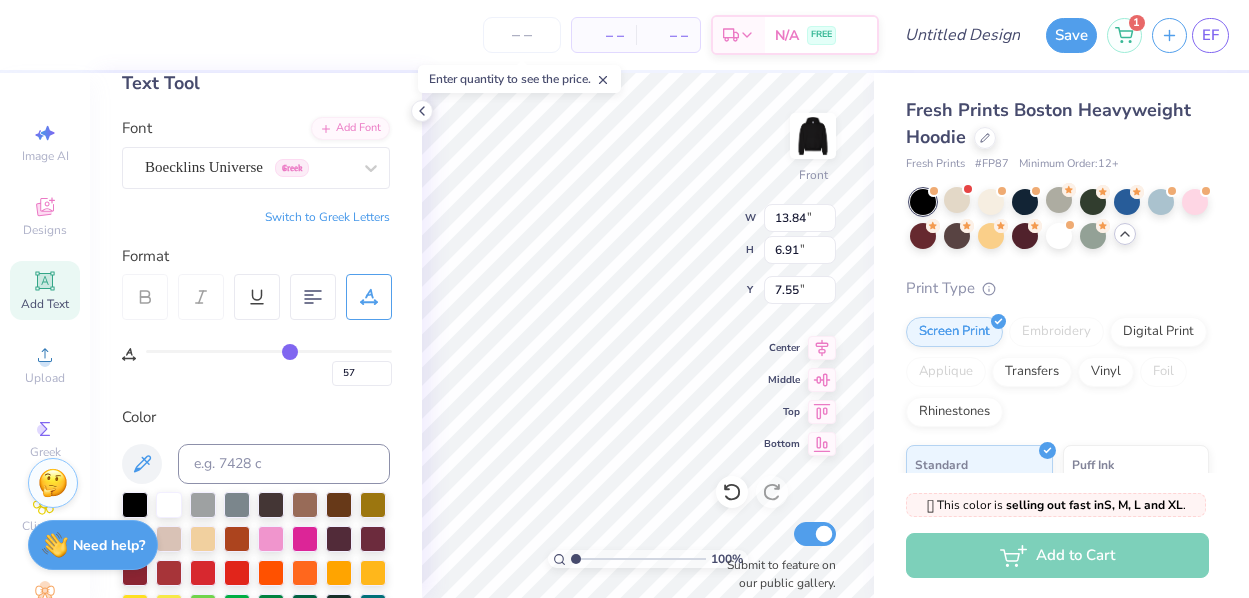 type on "59" 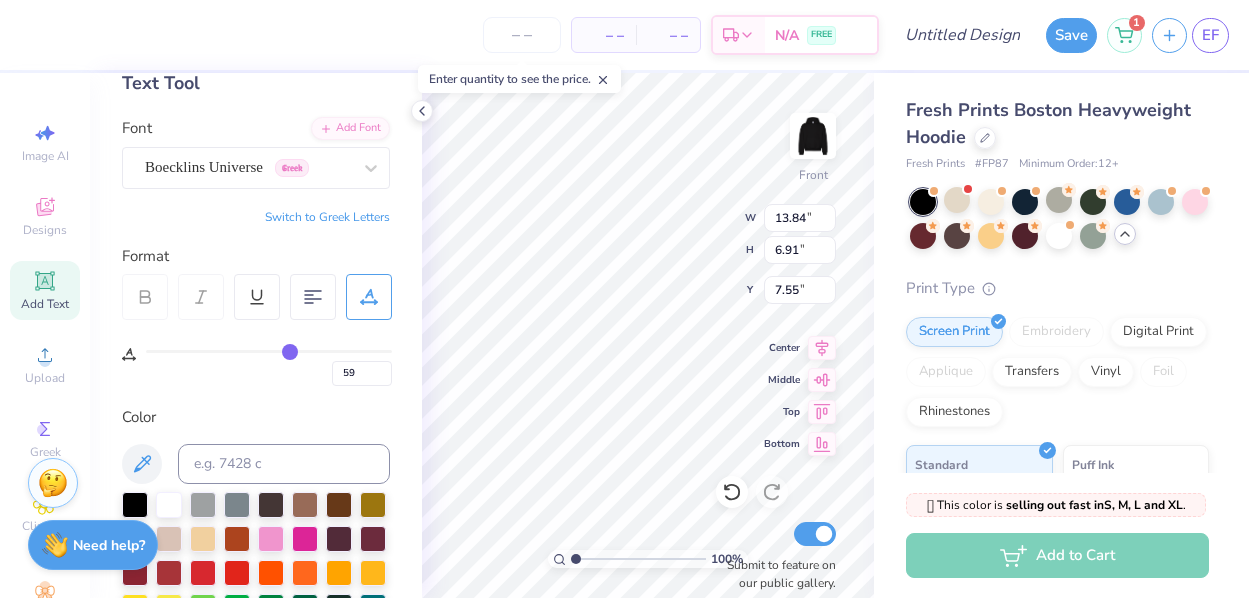 type on "61" 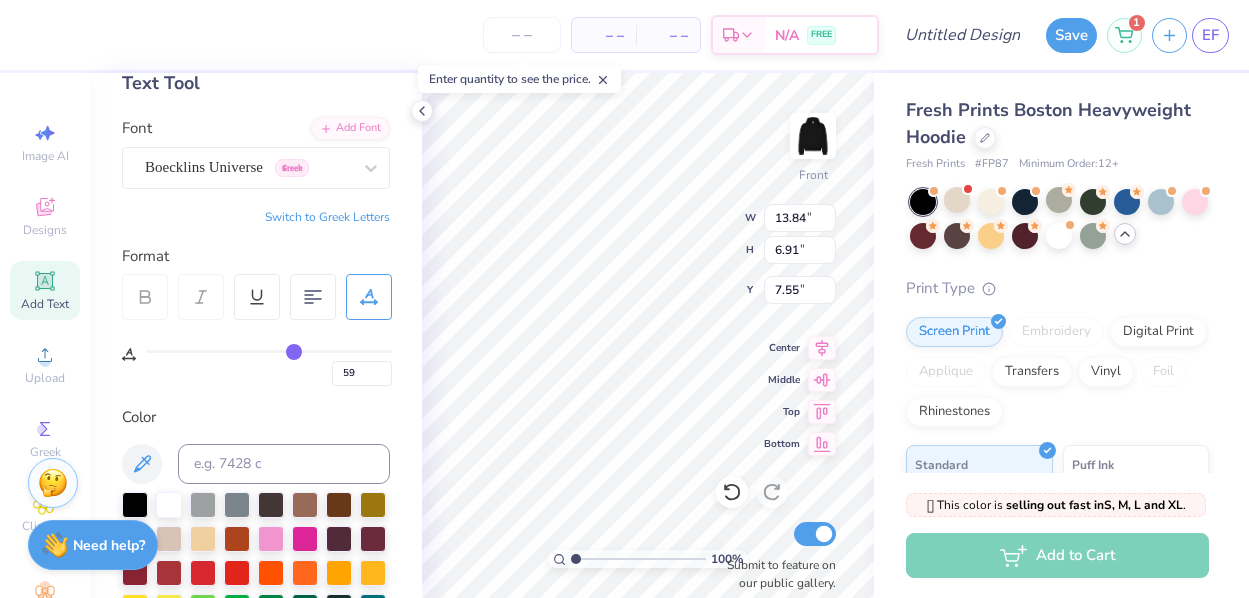 type on "61" 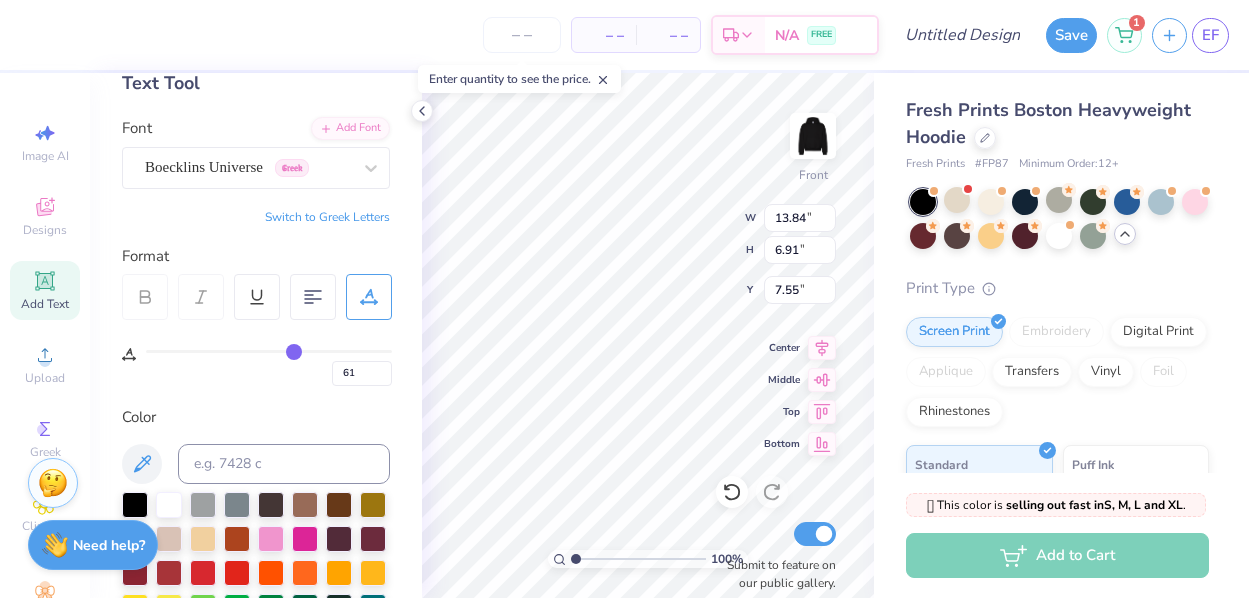 type on "63" 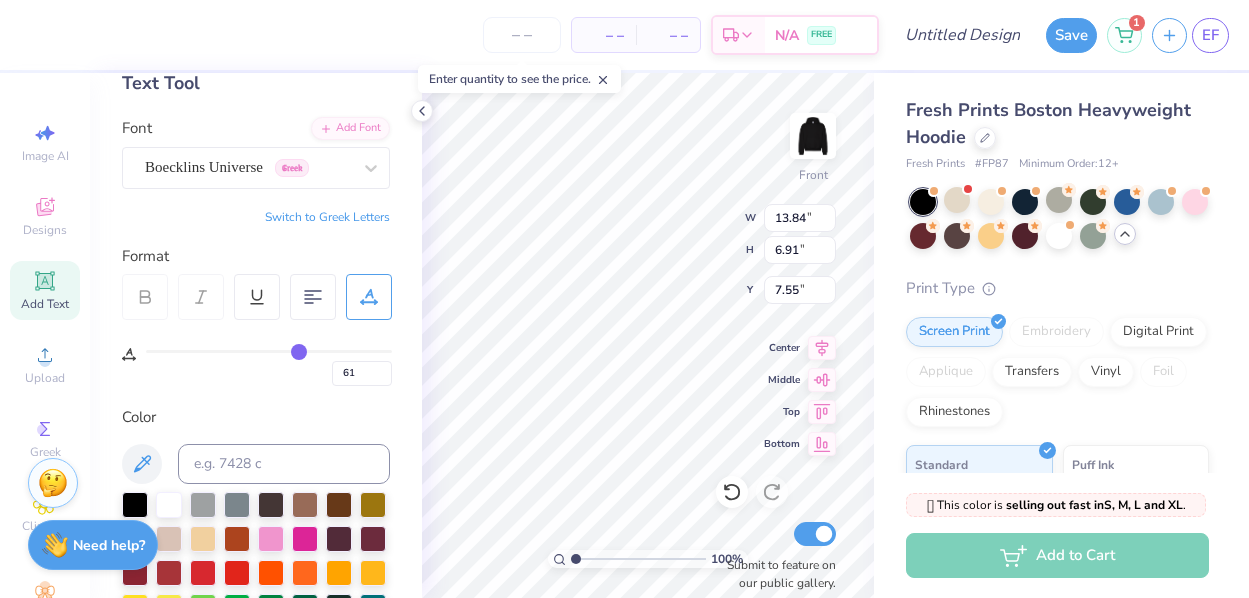 type on "63" 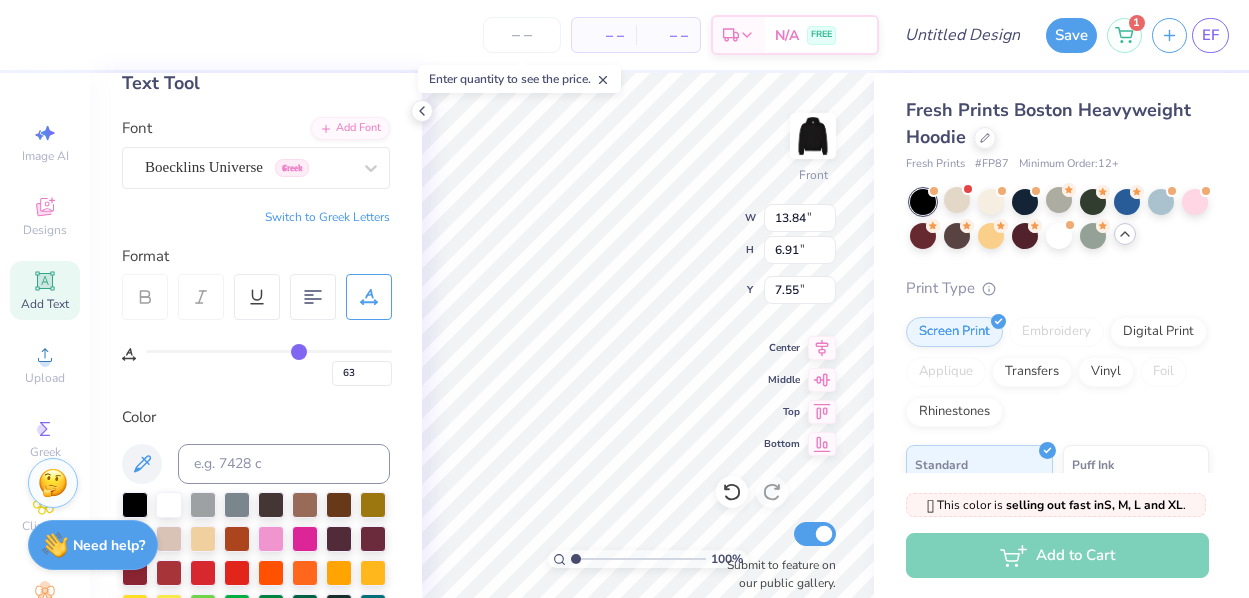 type on "66" 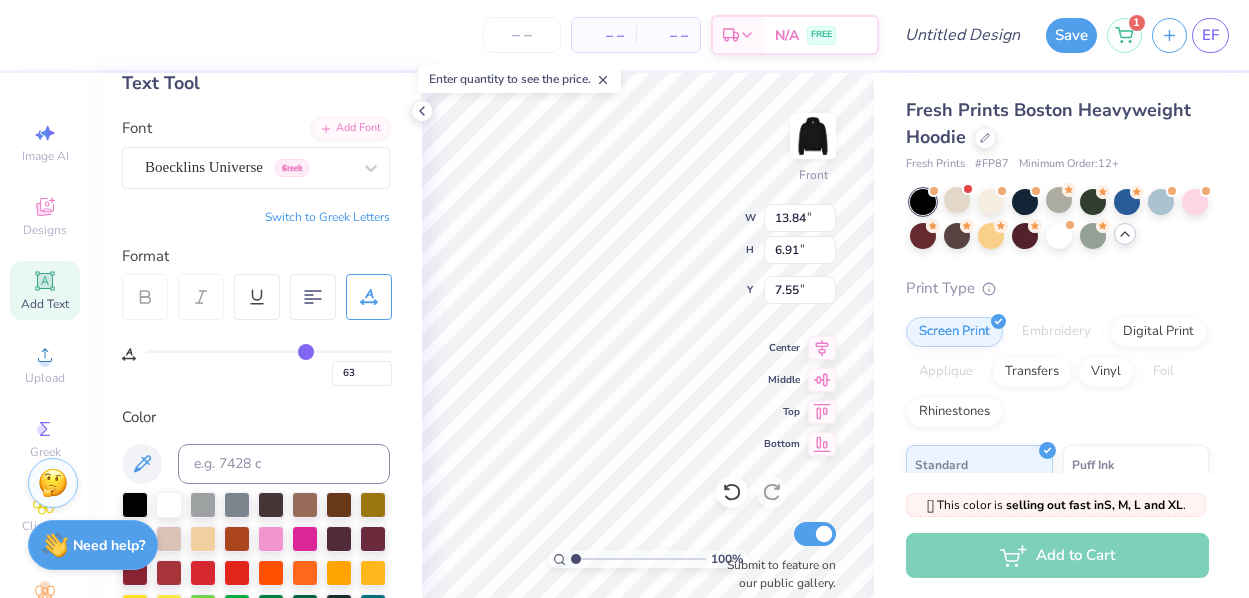 type on "66" 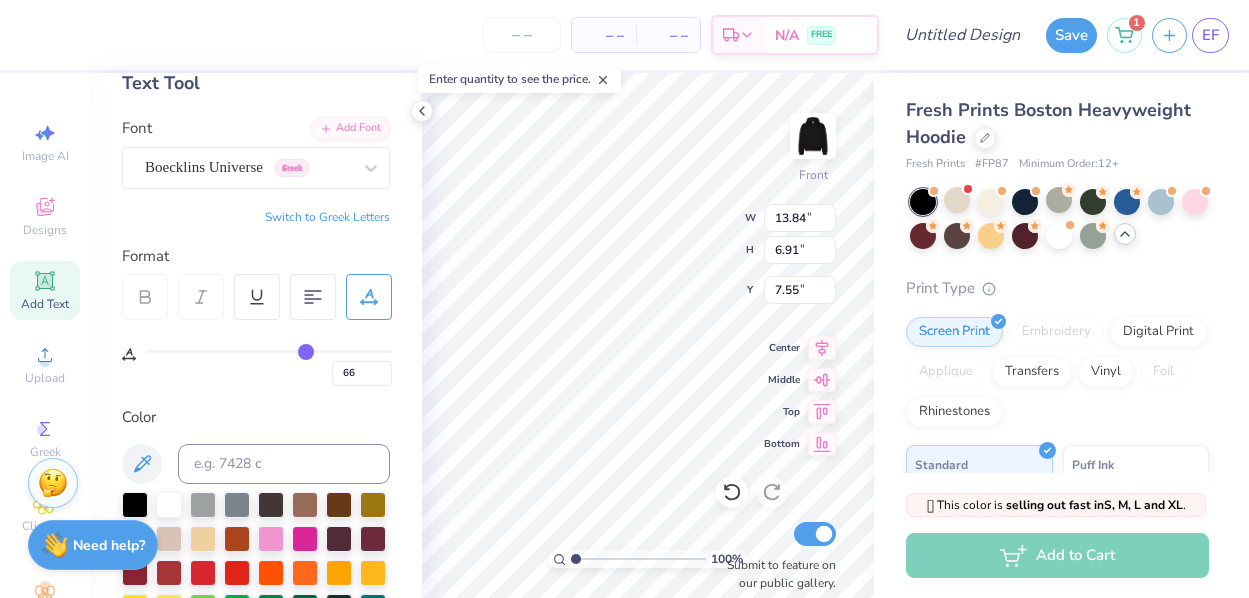 type on "67" 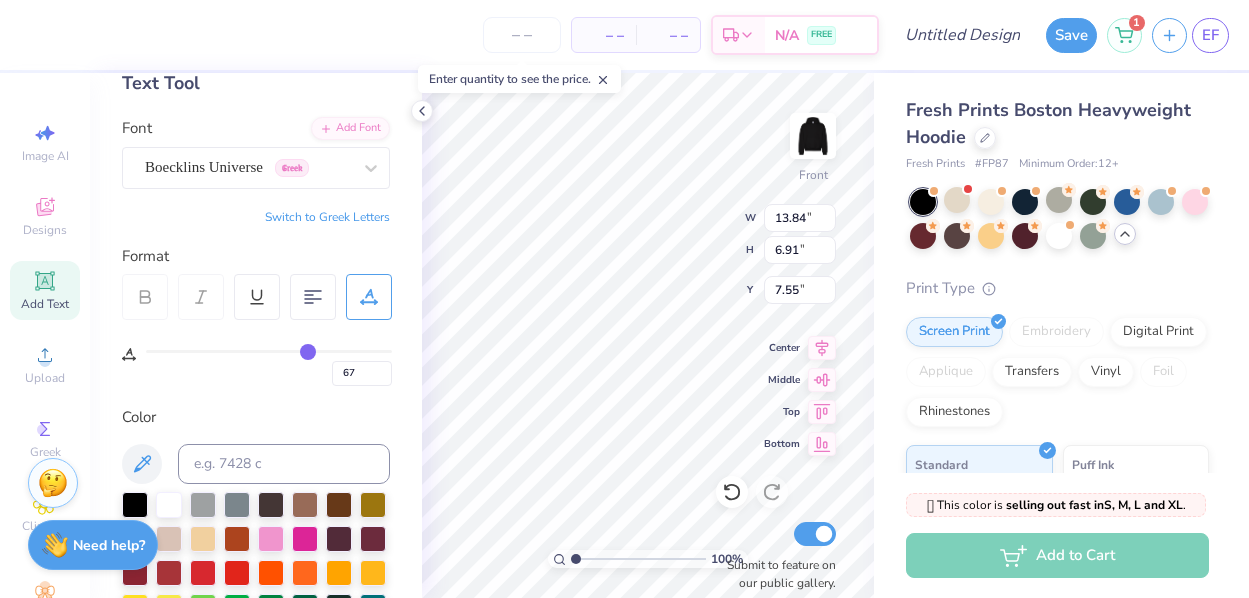 type on "68" 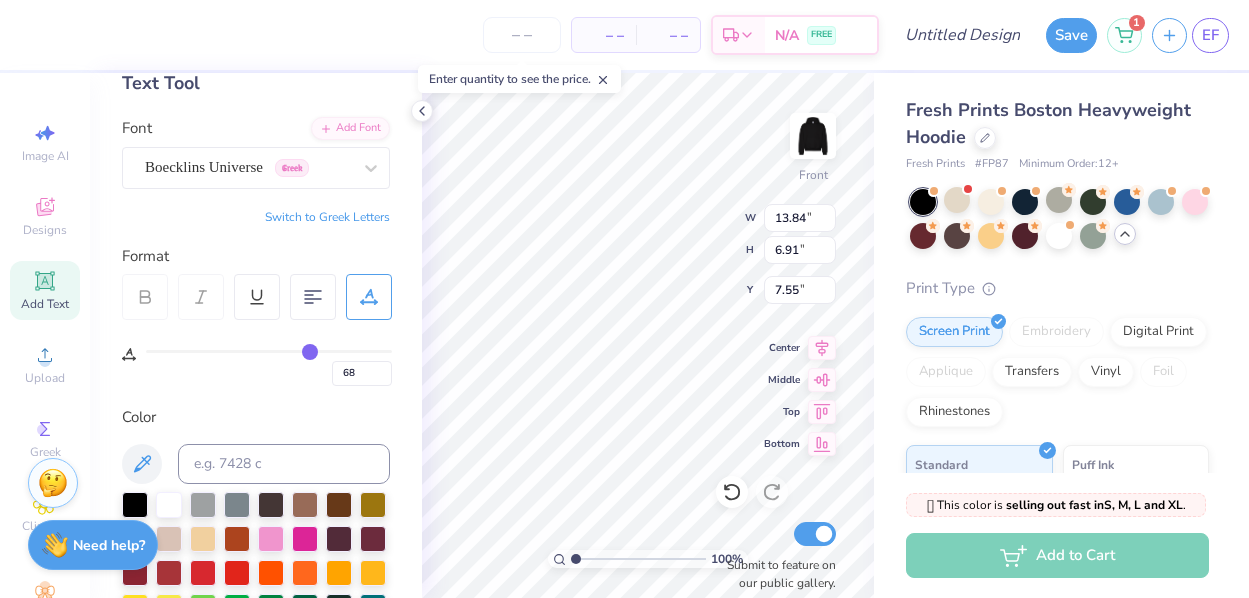 type on "69" 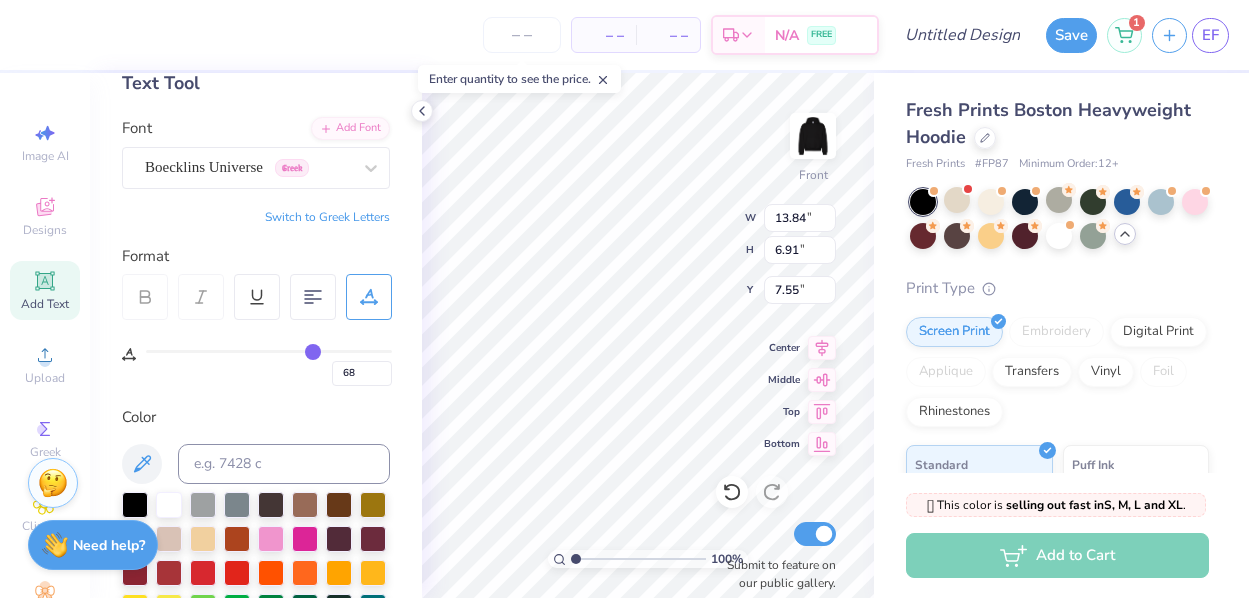 type on "69" 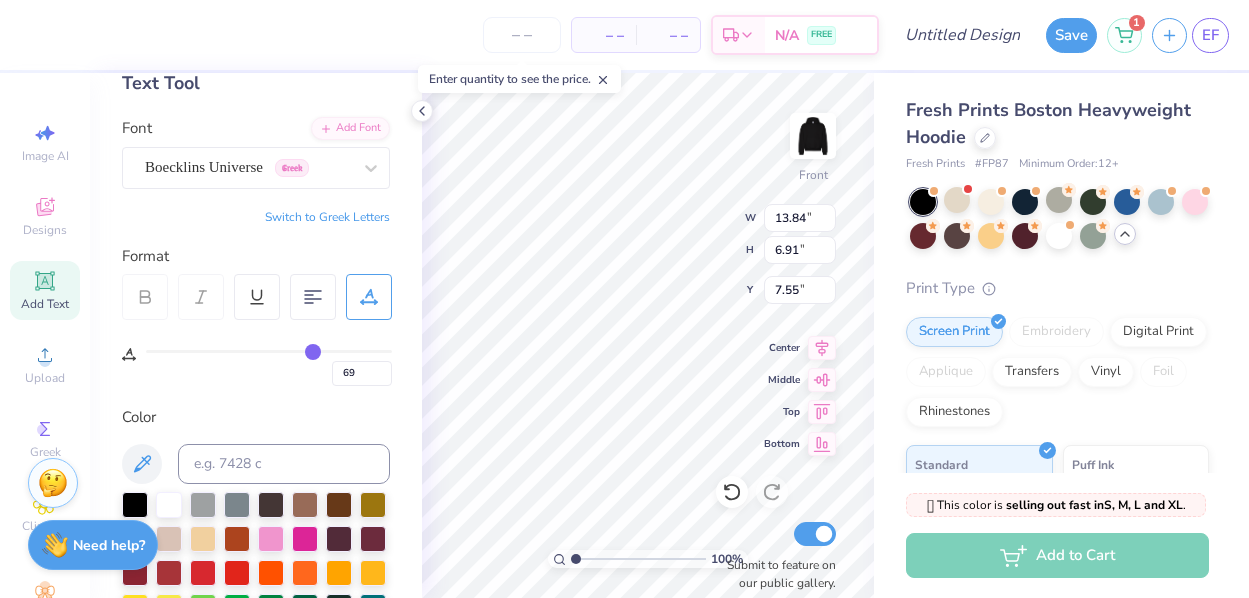 drag, startPoint x: 187, startPoint y: 352, endPoint x: 313, endPoint y: 351, distance: 126.00397 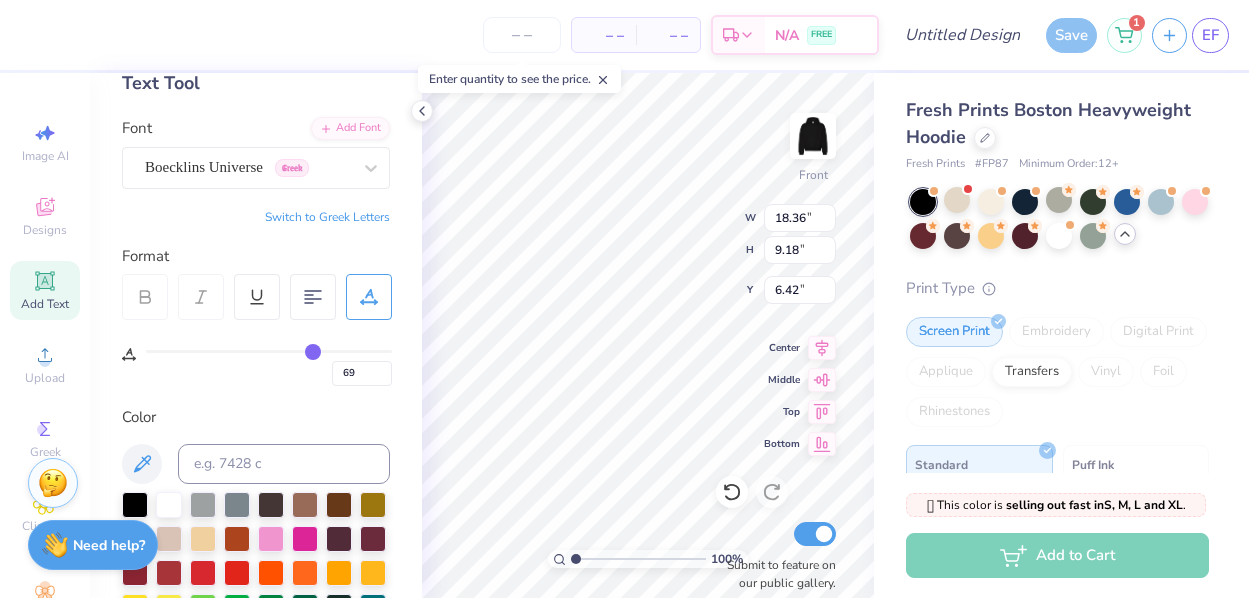type on "67" 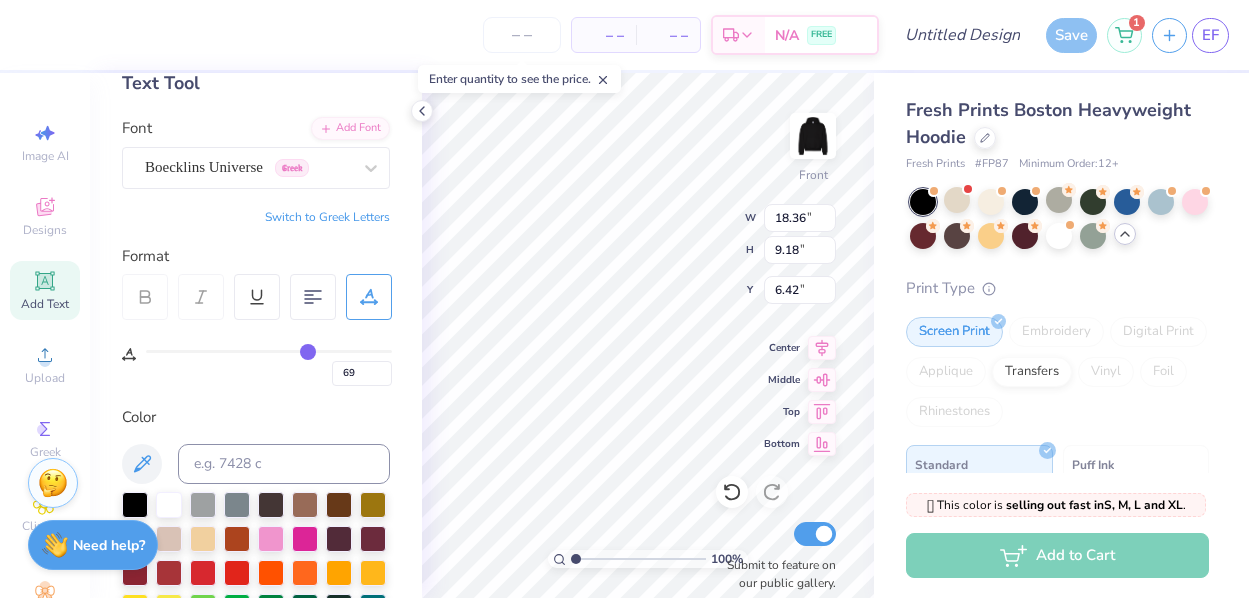 type on "67" 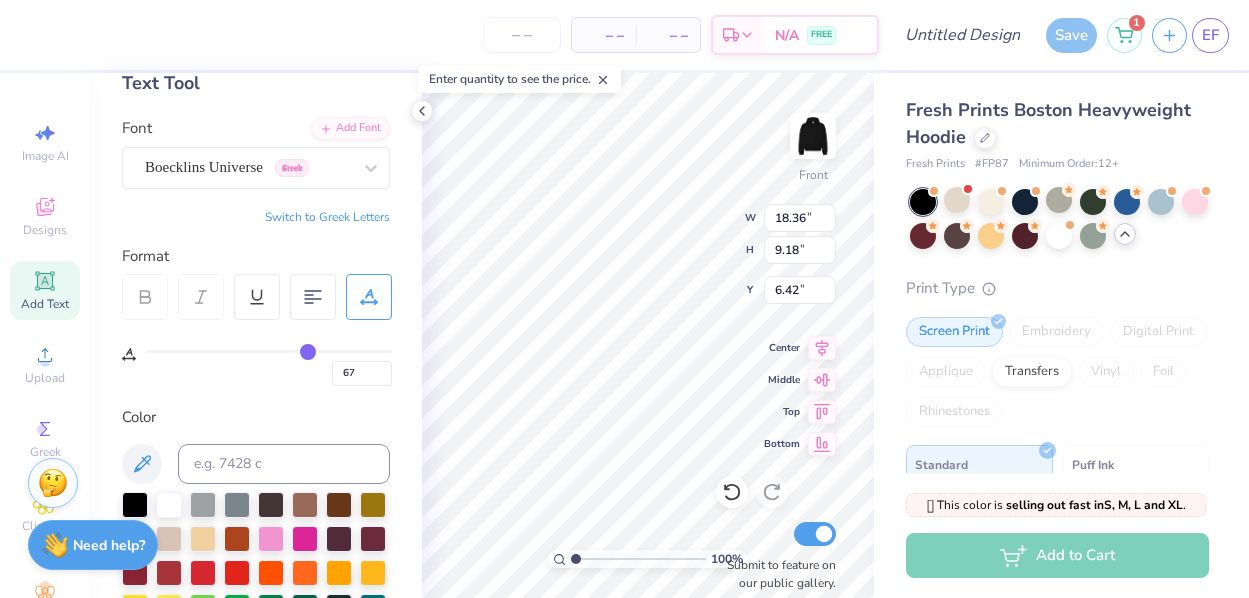 type on "66" 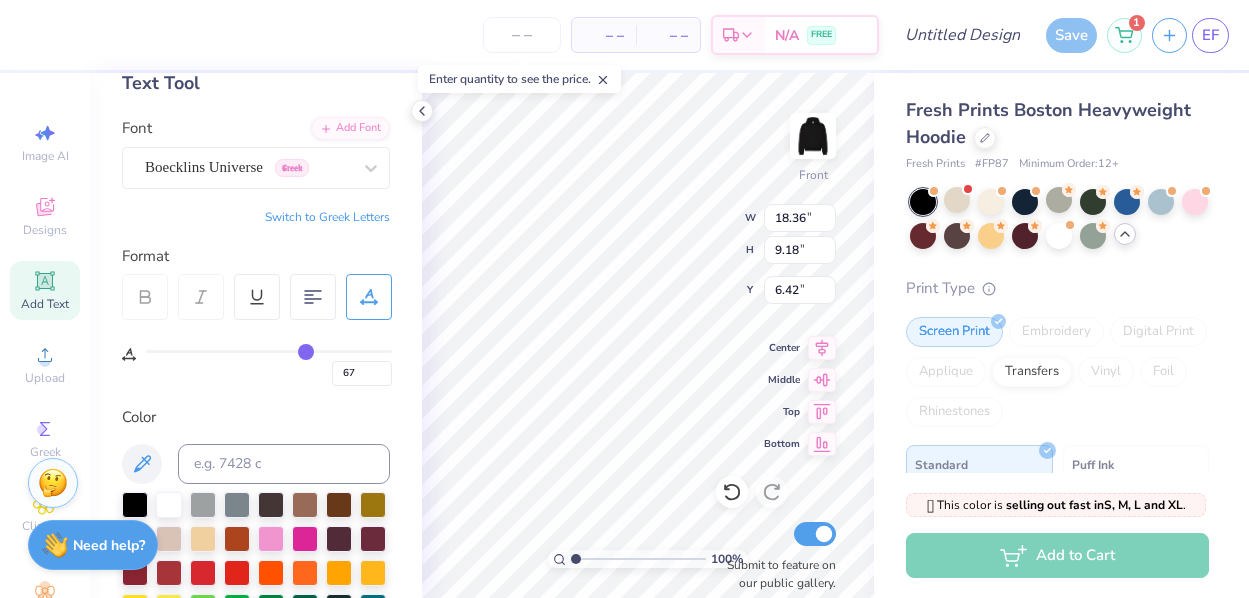 type on "66" 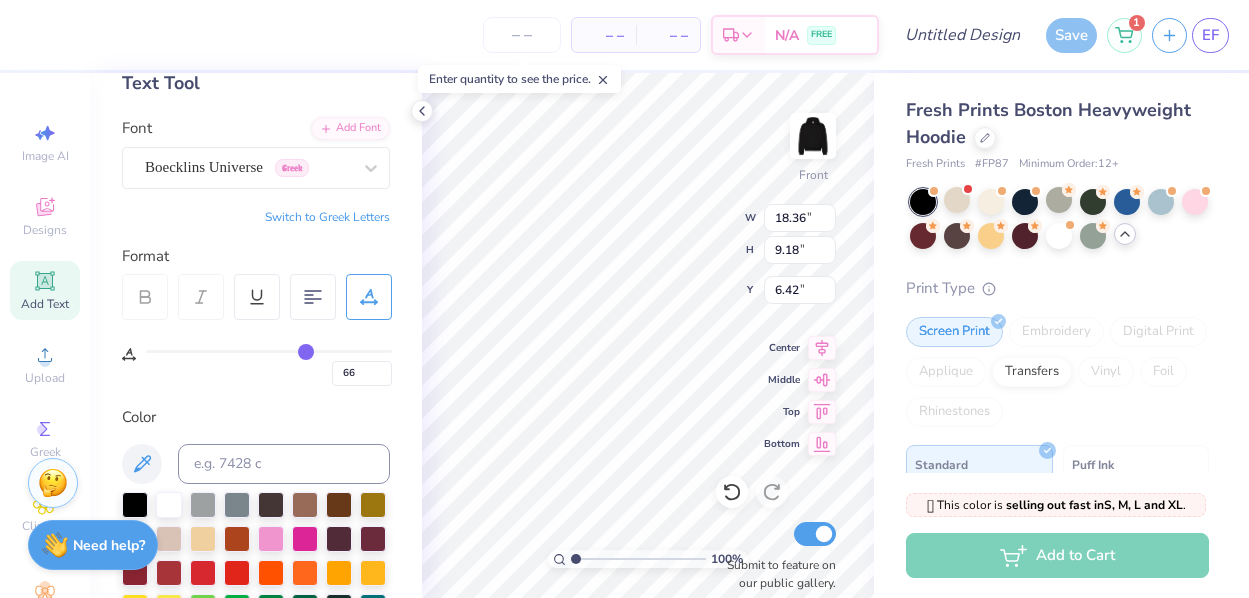type on "63" 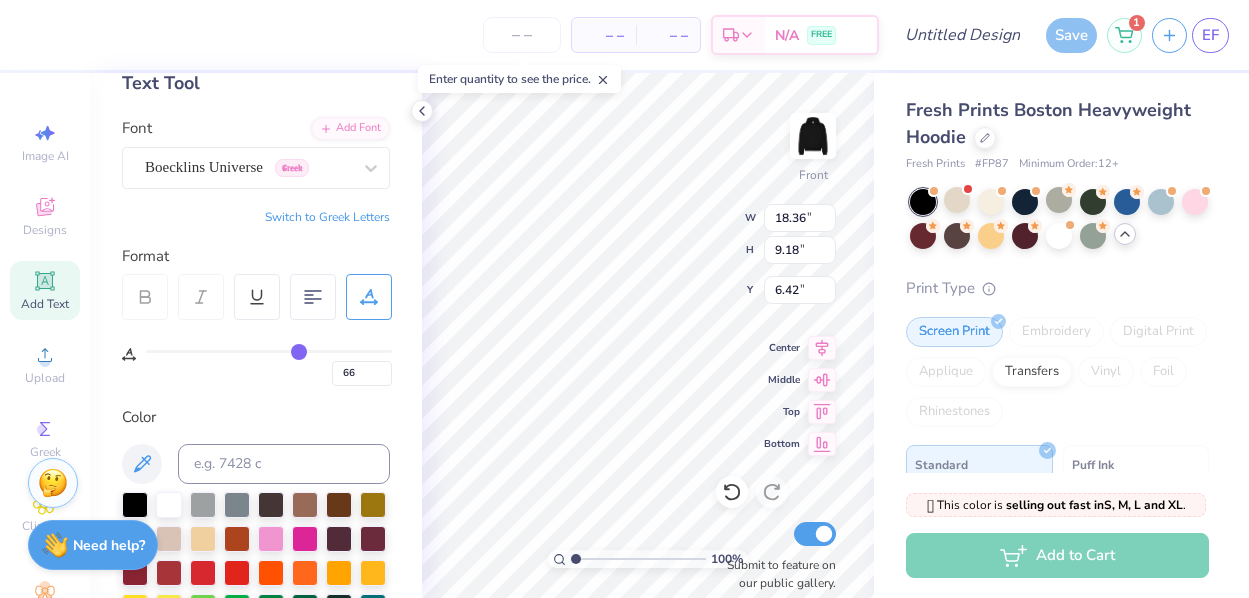 type on "63" 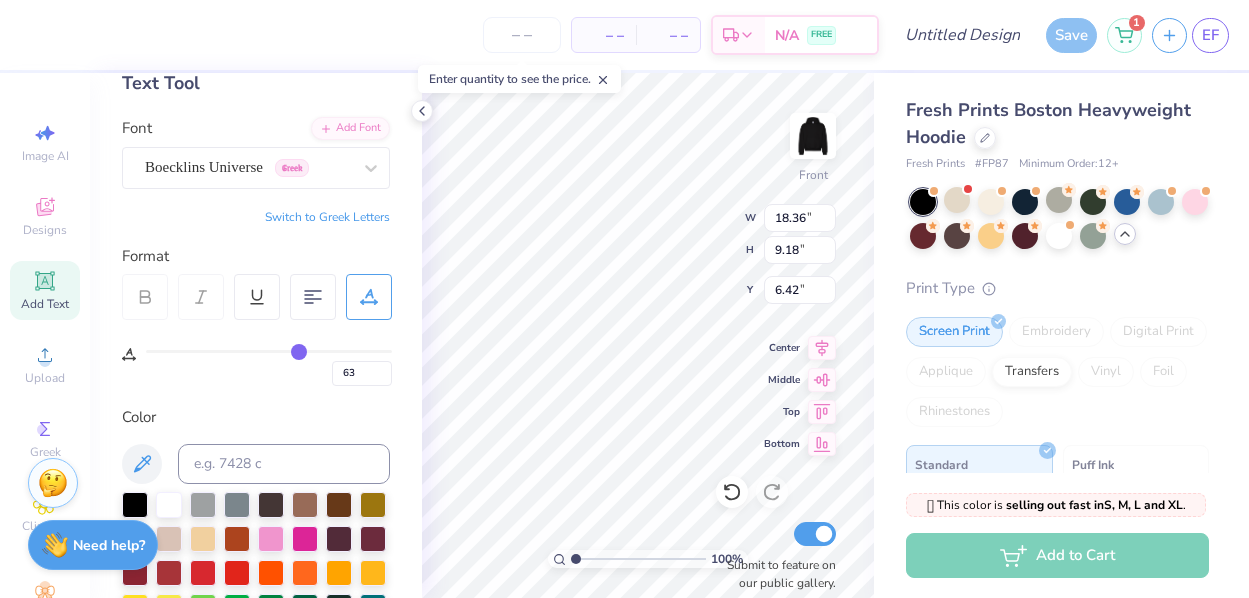 type on "60" 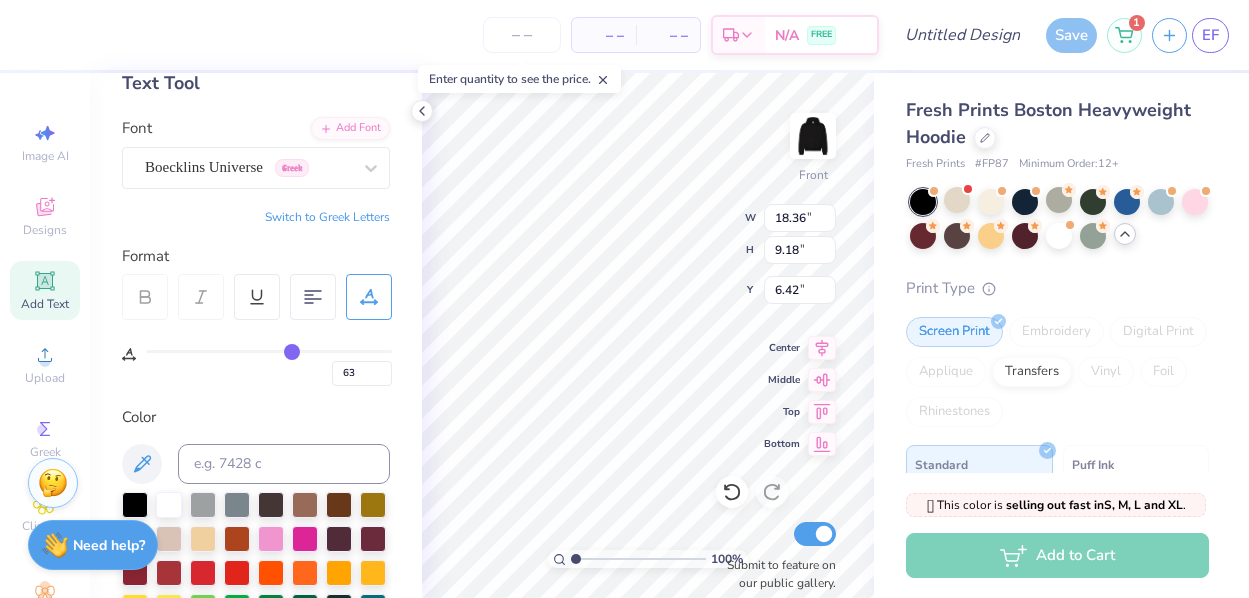 type on "60" 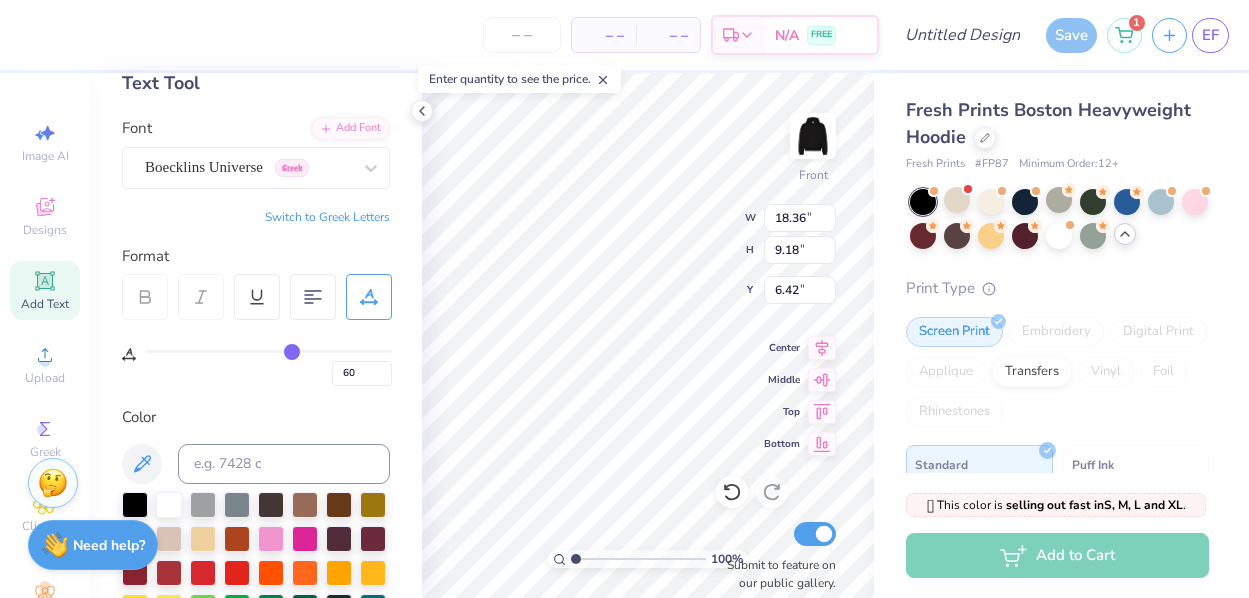 type on "57" 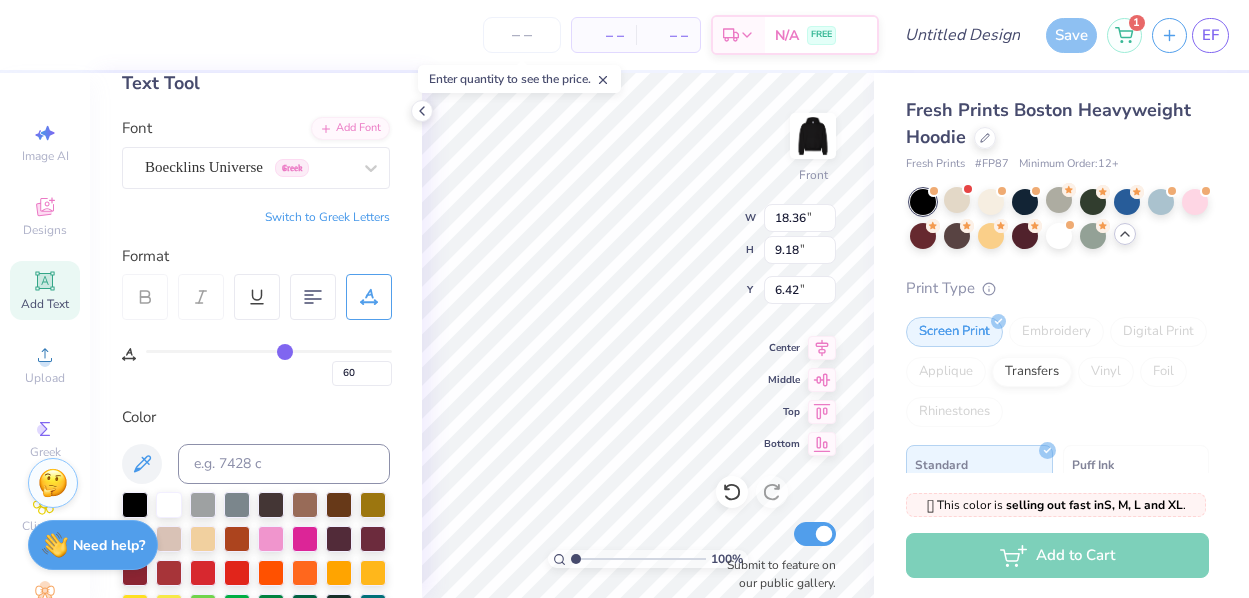 type on "57" 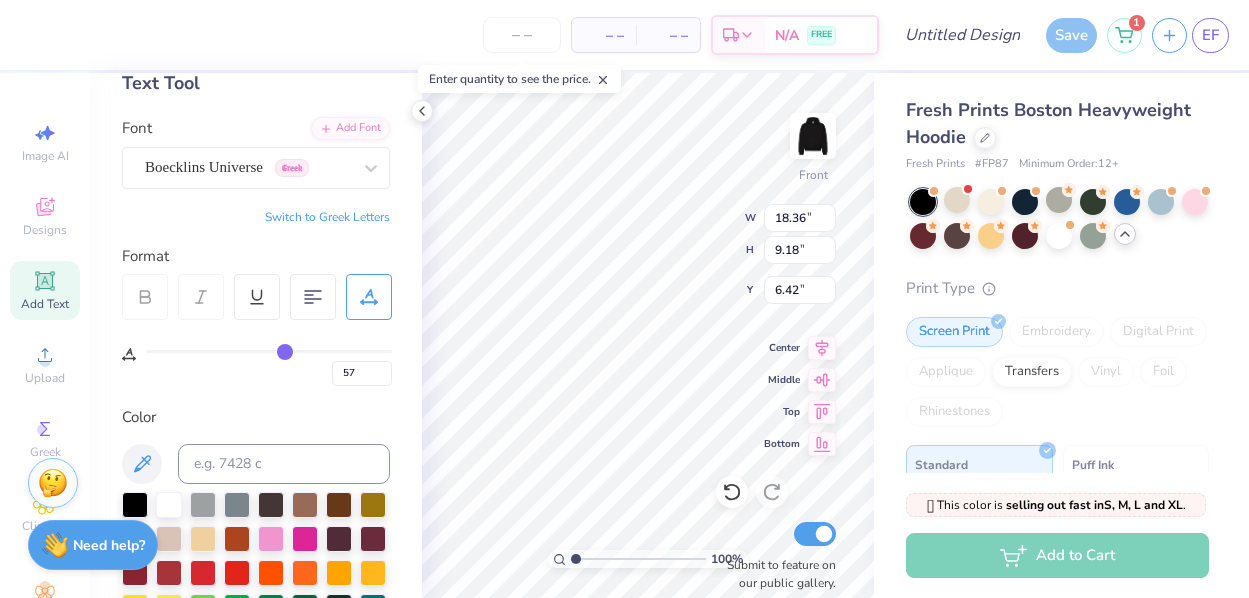 type on "53" 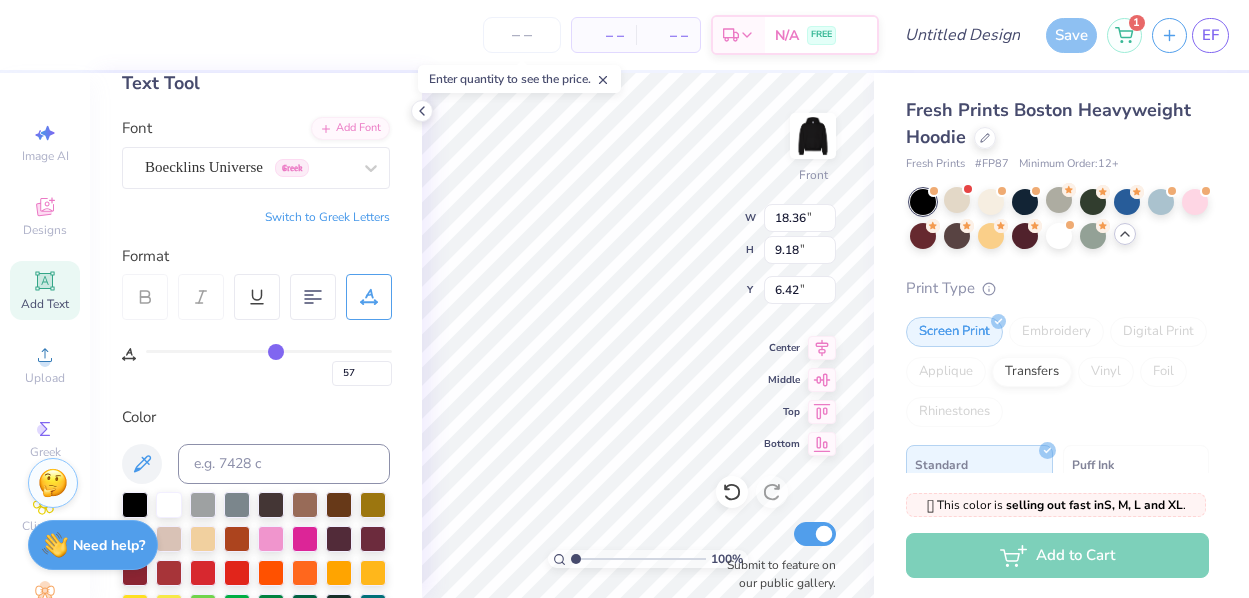 type on "53" 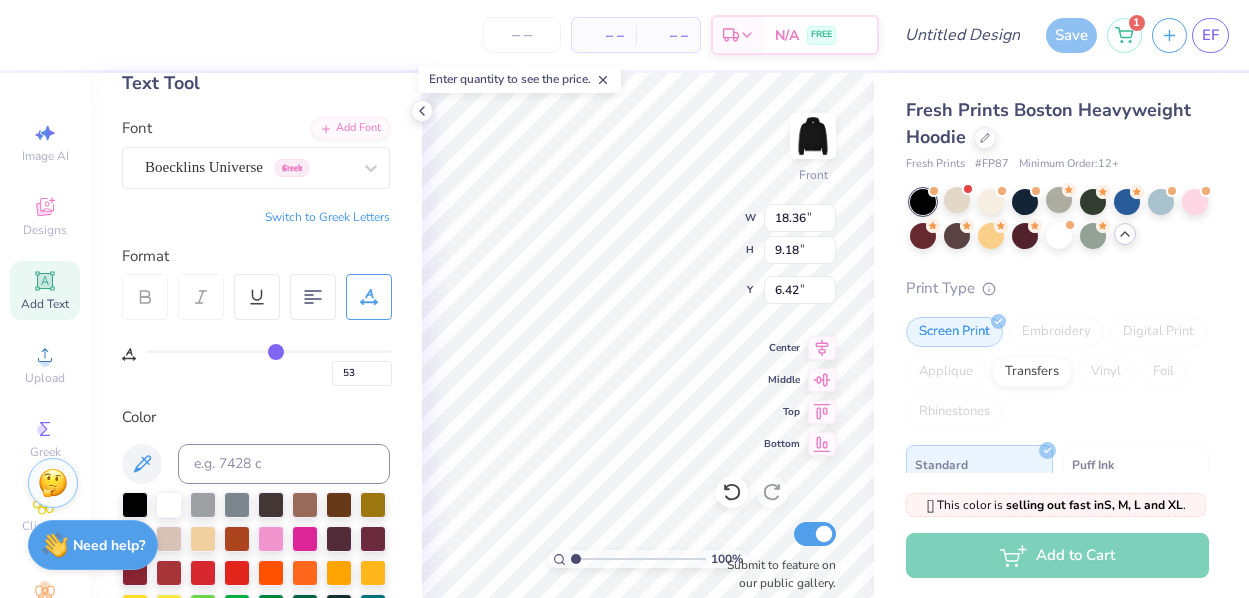 type on "48" 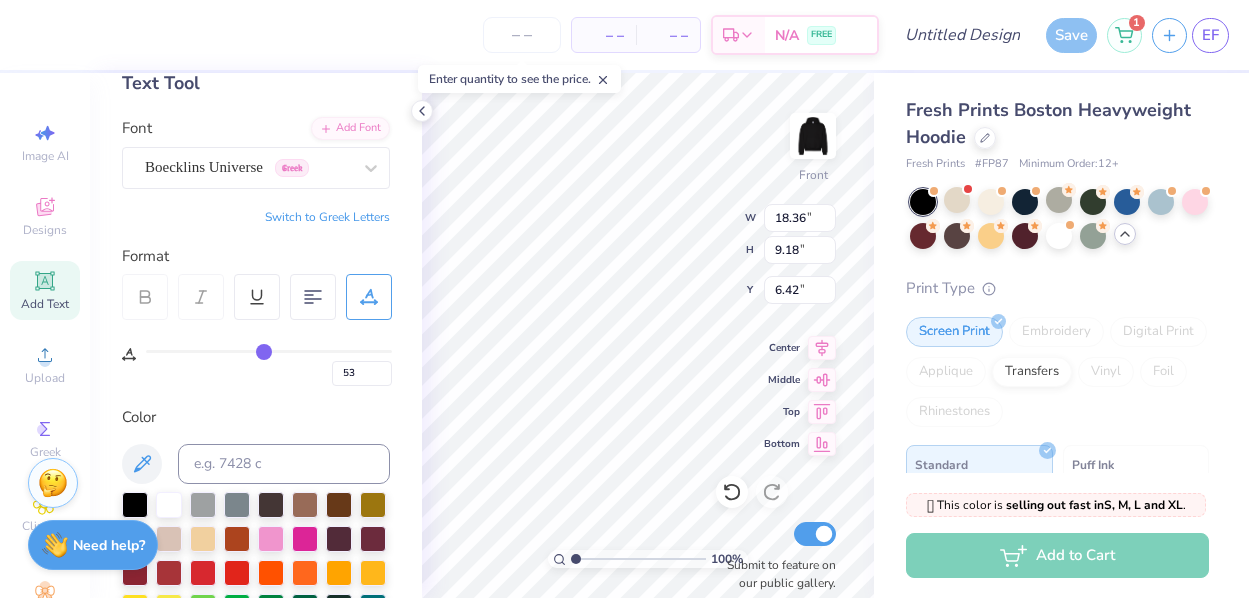 type on "48" 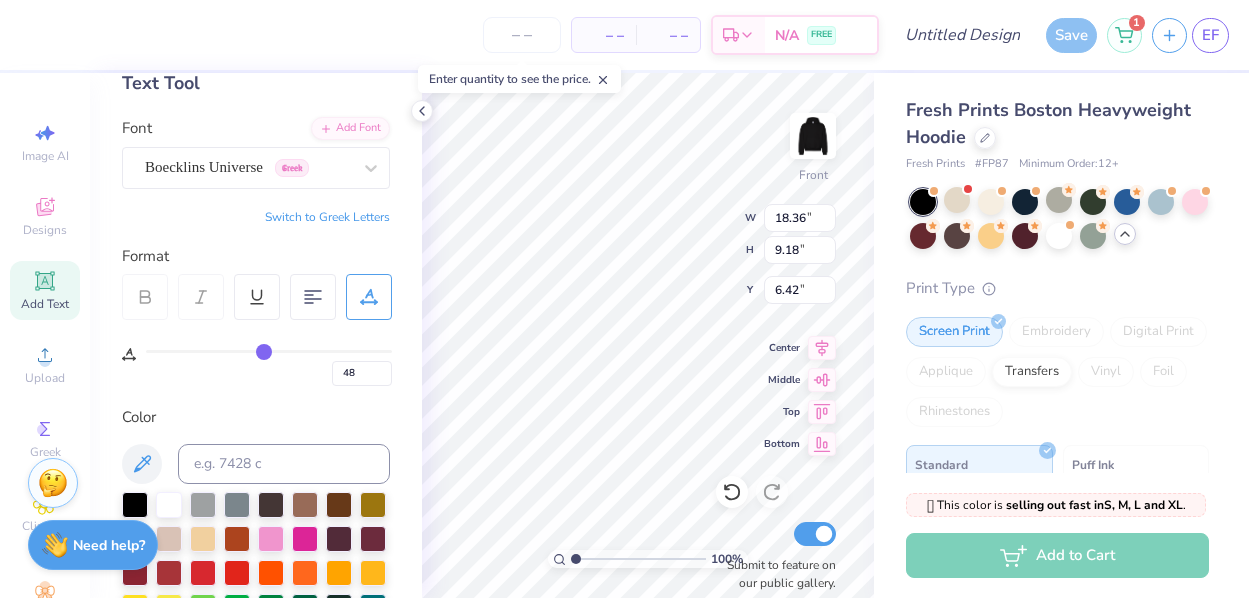type on "45" 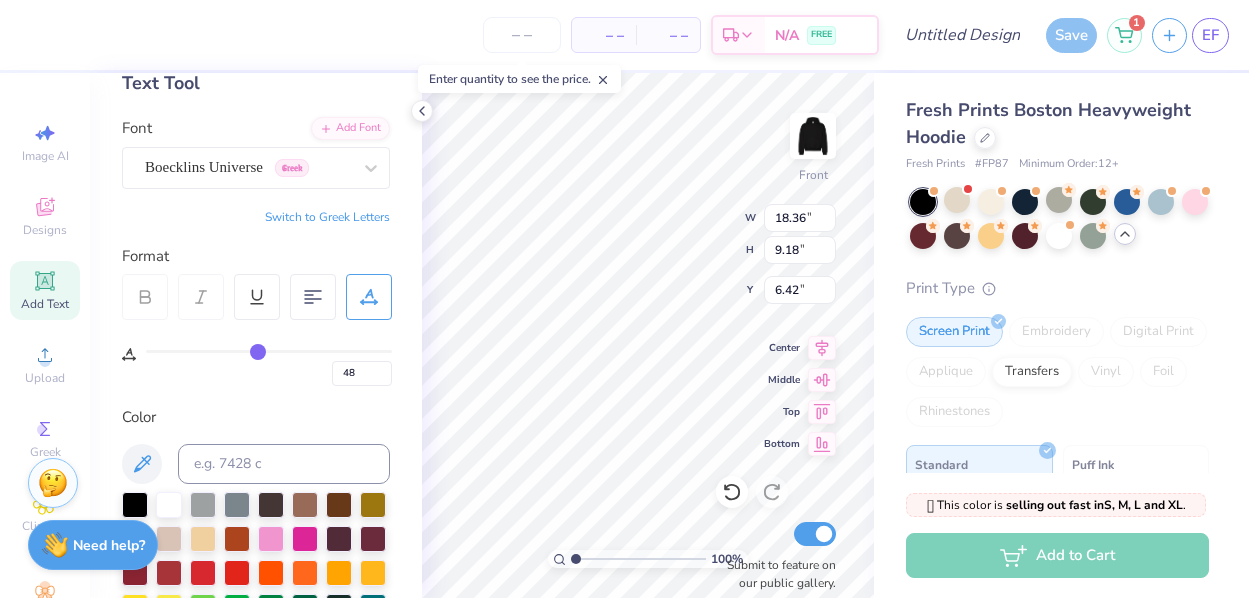 type on "45" 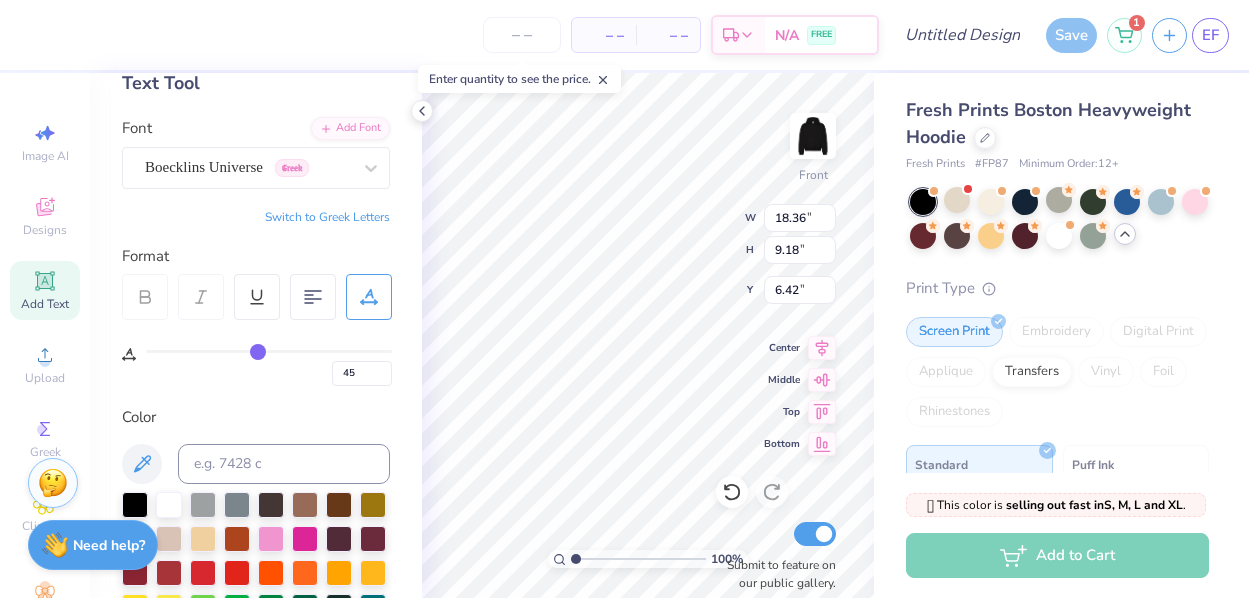 type on "42" 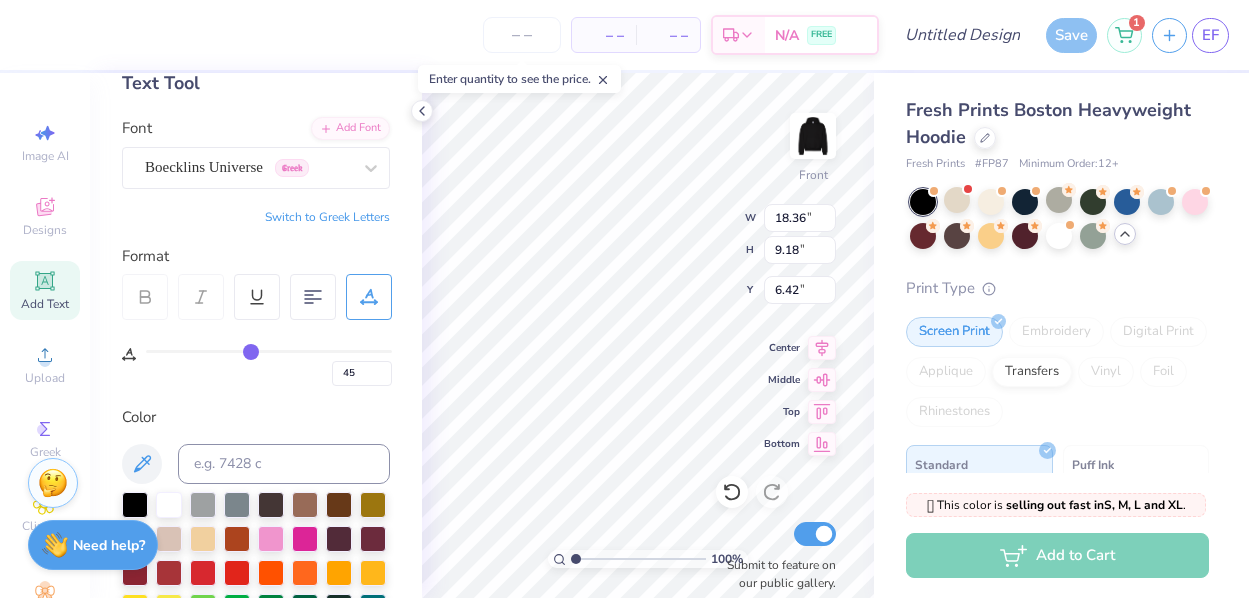 type on "42" 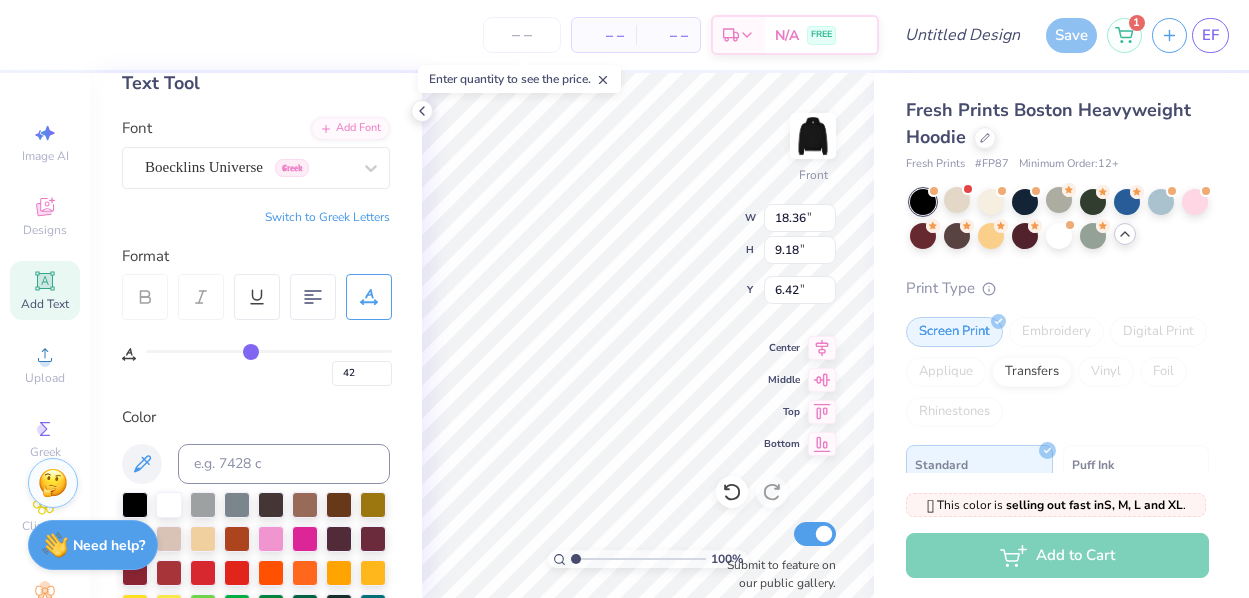 type on "39" 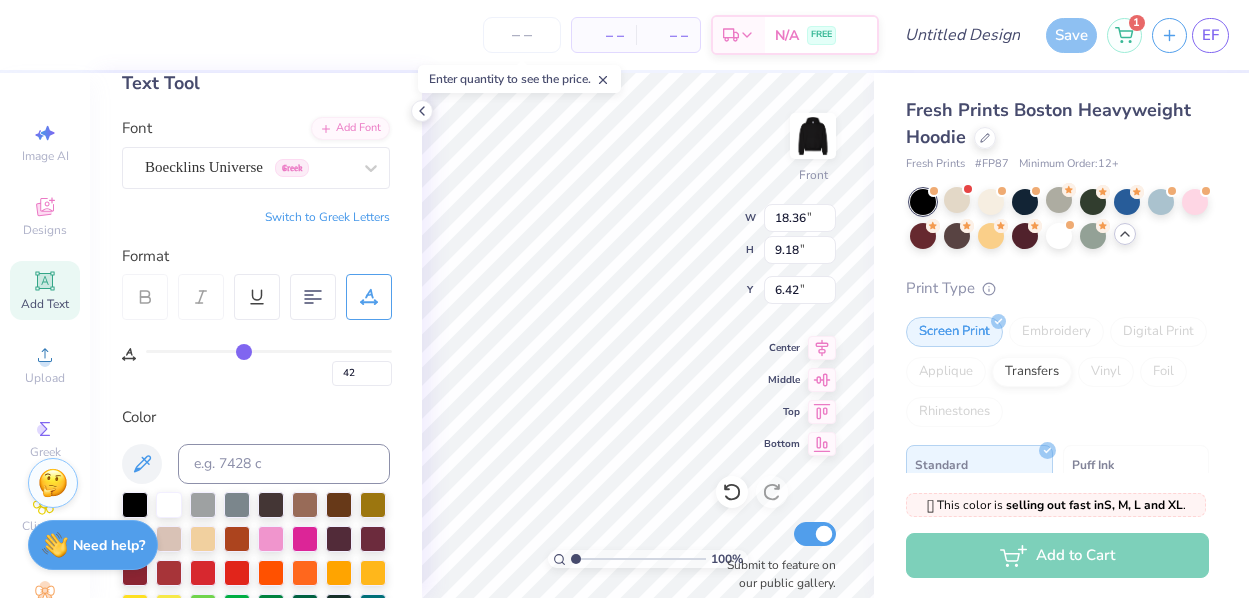 type on "39" 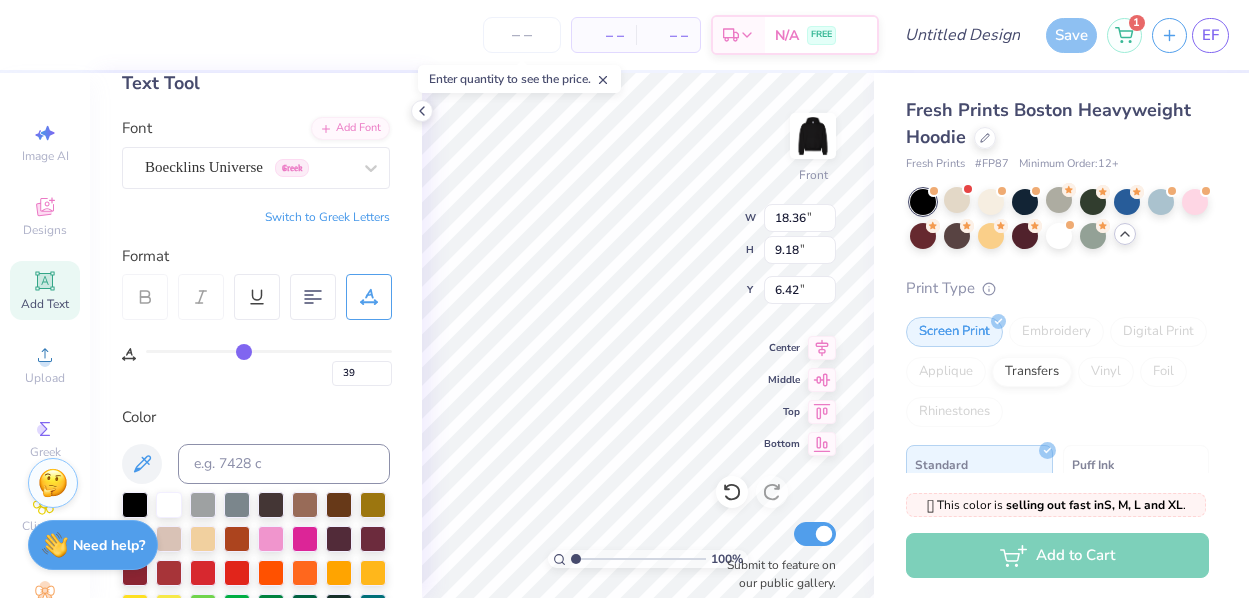 type on "37" 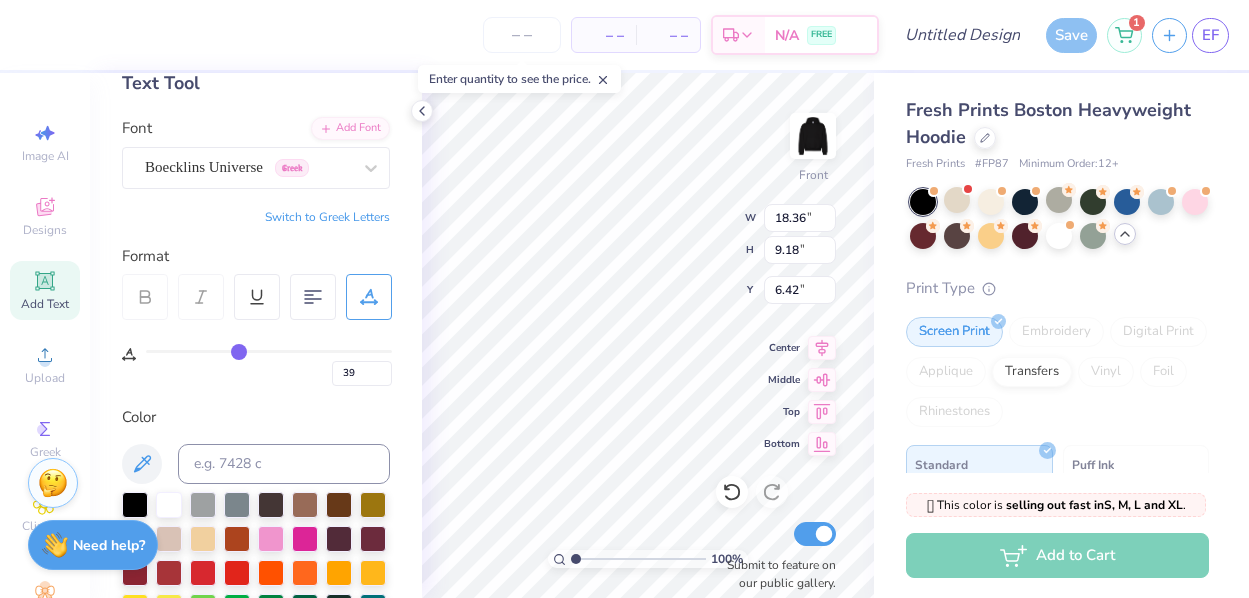 type on "37" 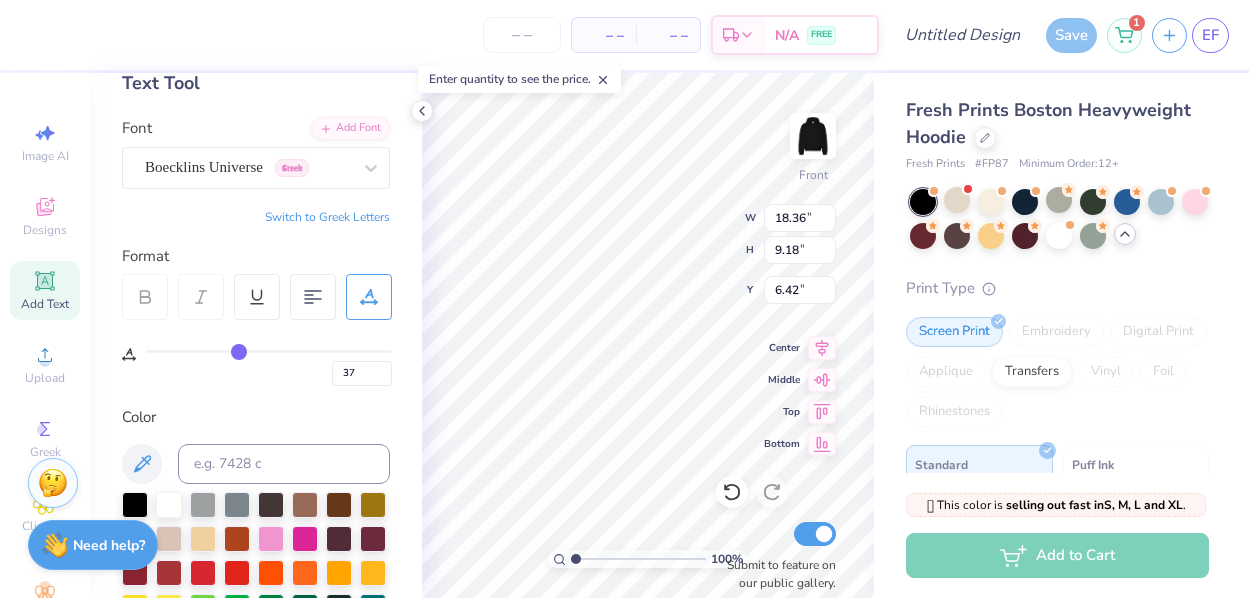 type on "34" 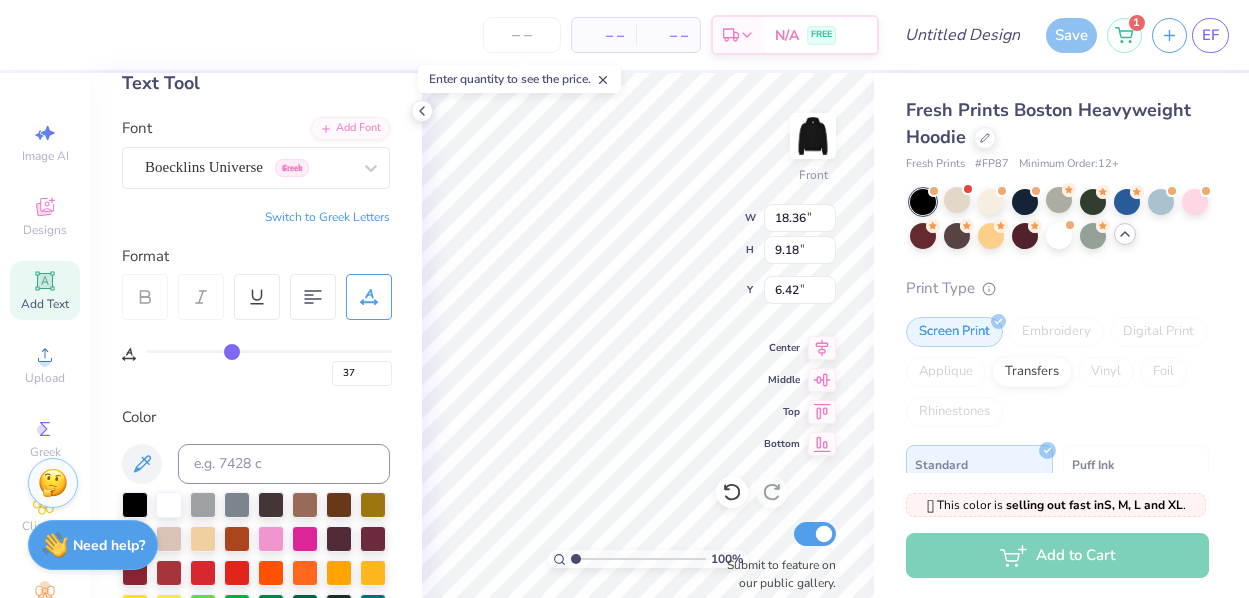type on "34" 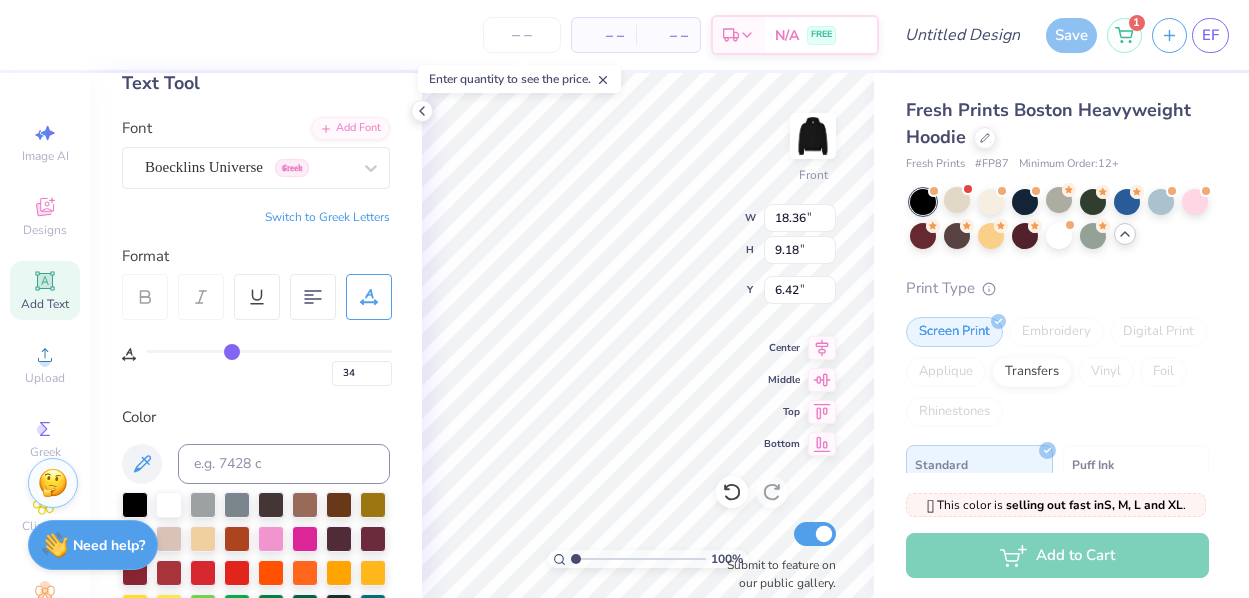 type on "32" 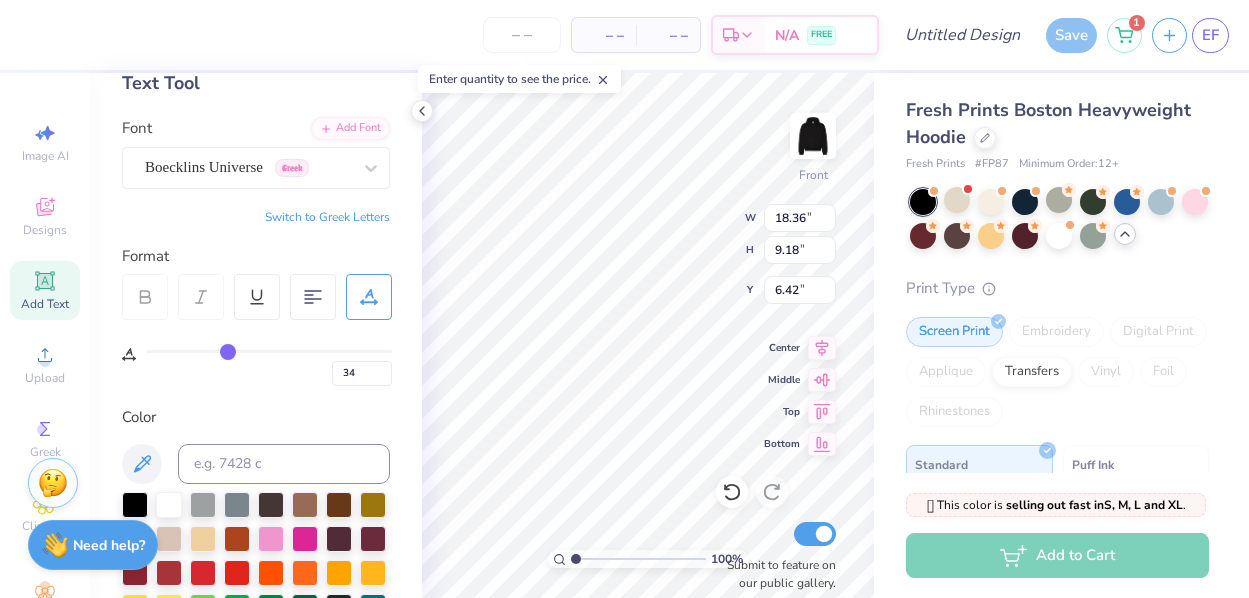 type on "32" 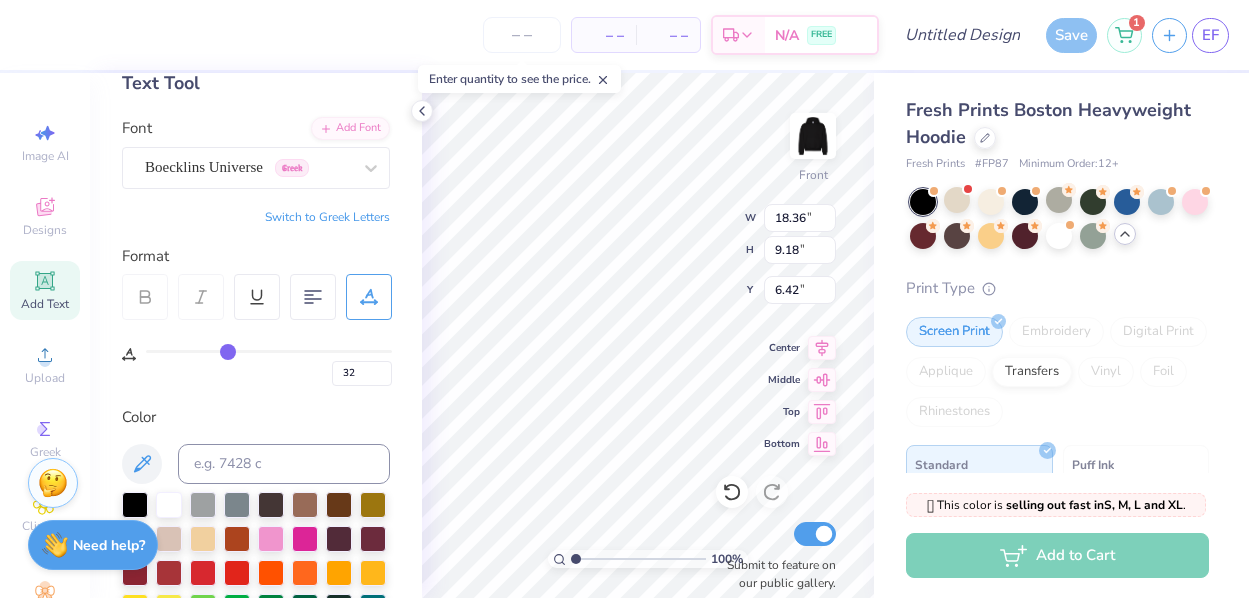type on "30" 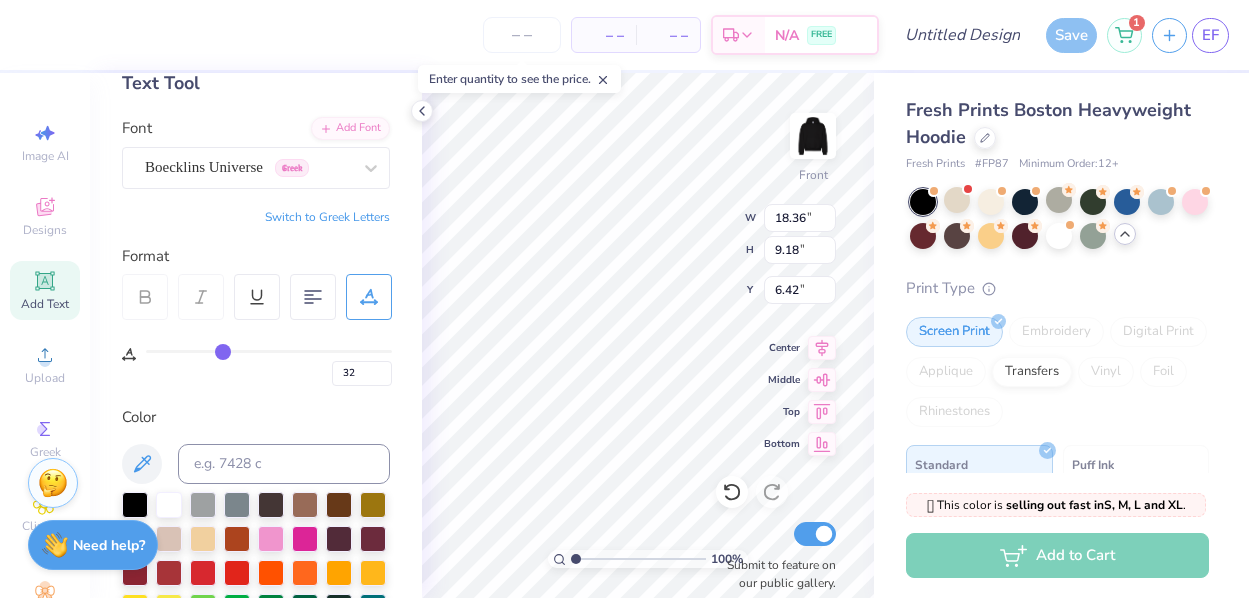 type on "30" 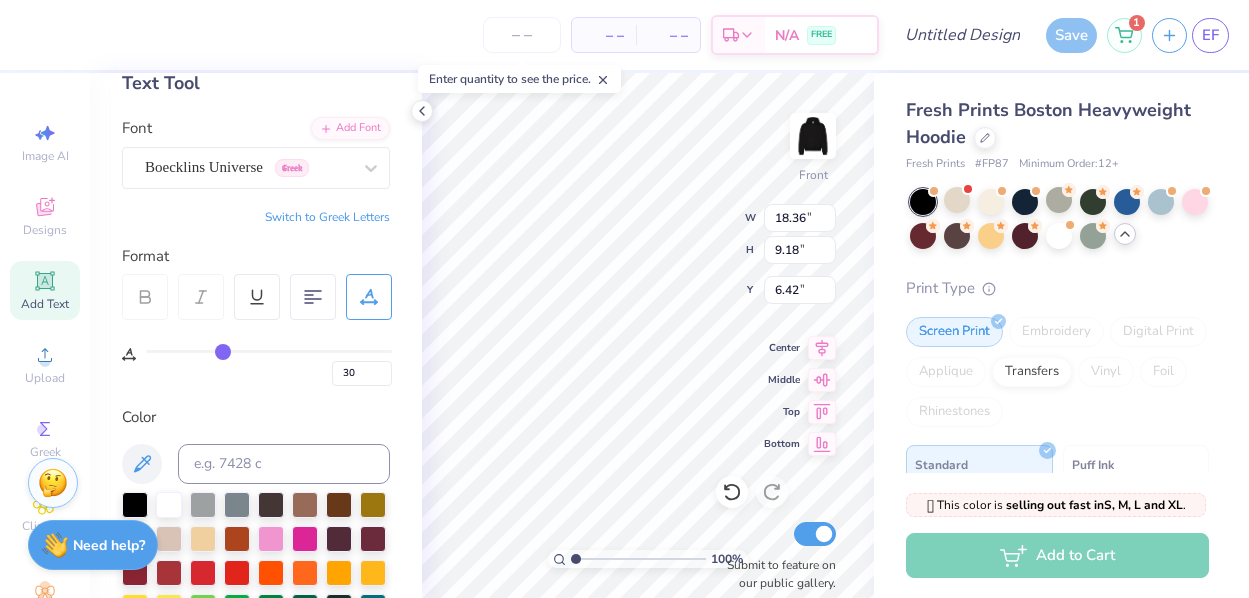 type on "29" 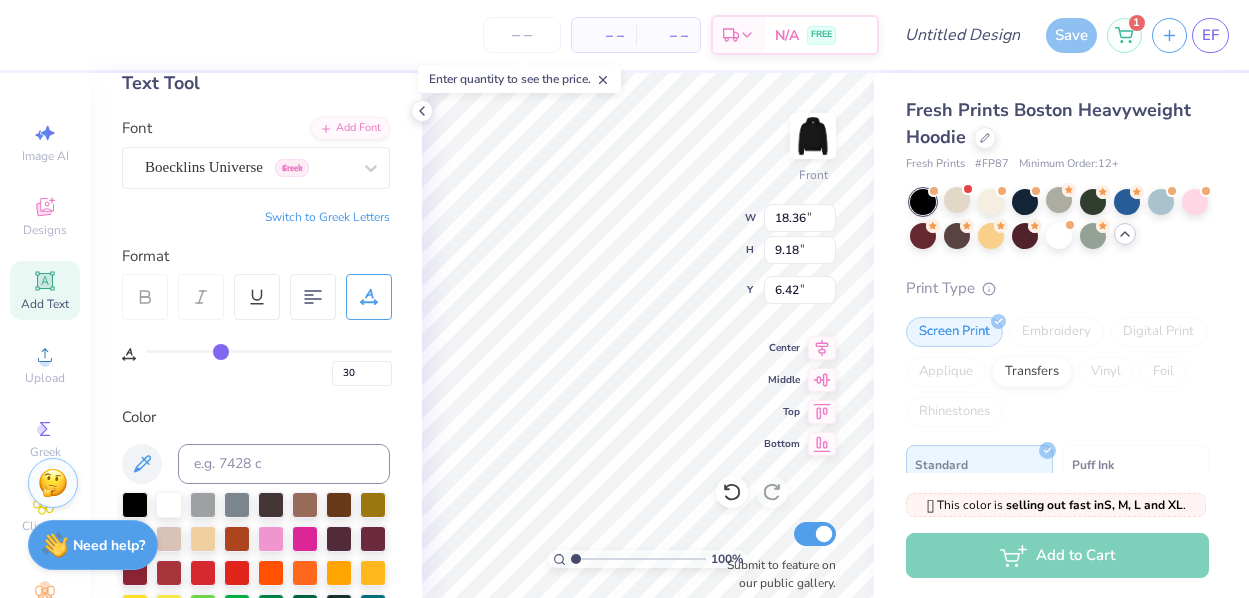 type on "29" 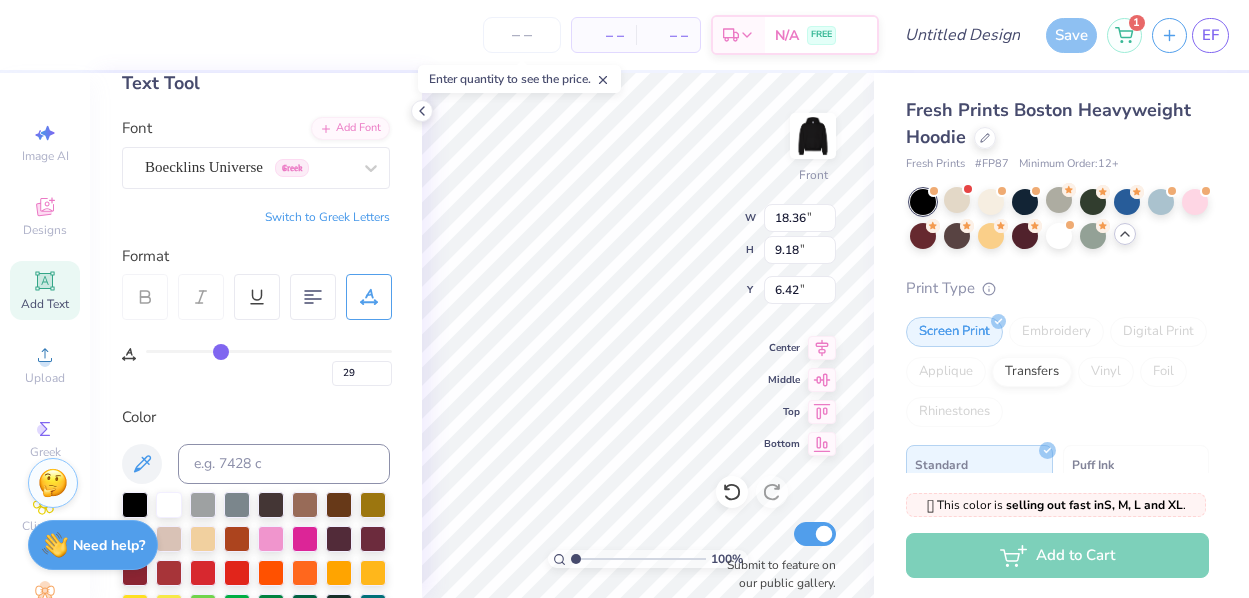 type on "27" 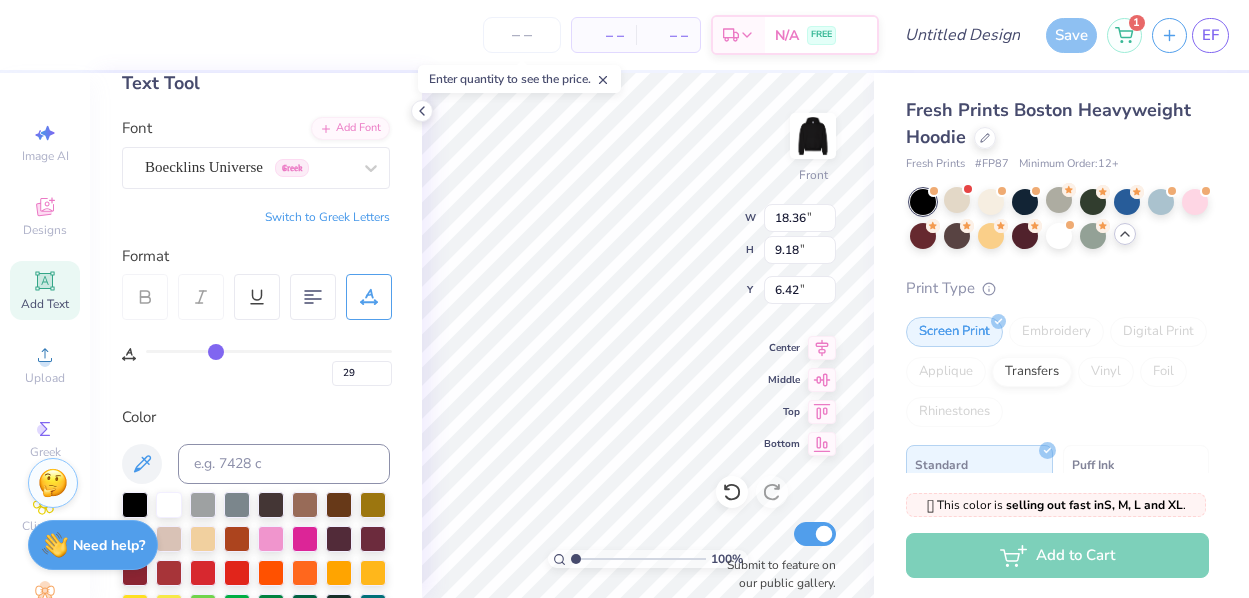 type on "27" 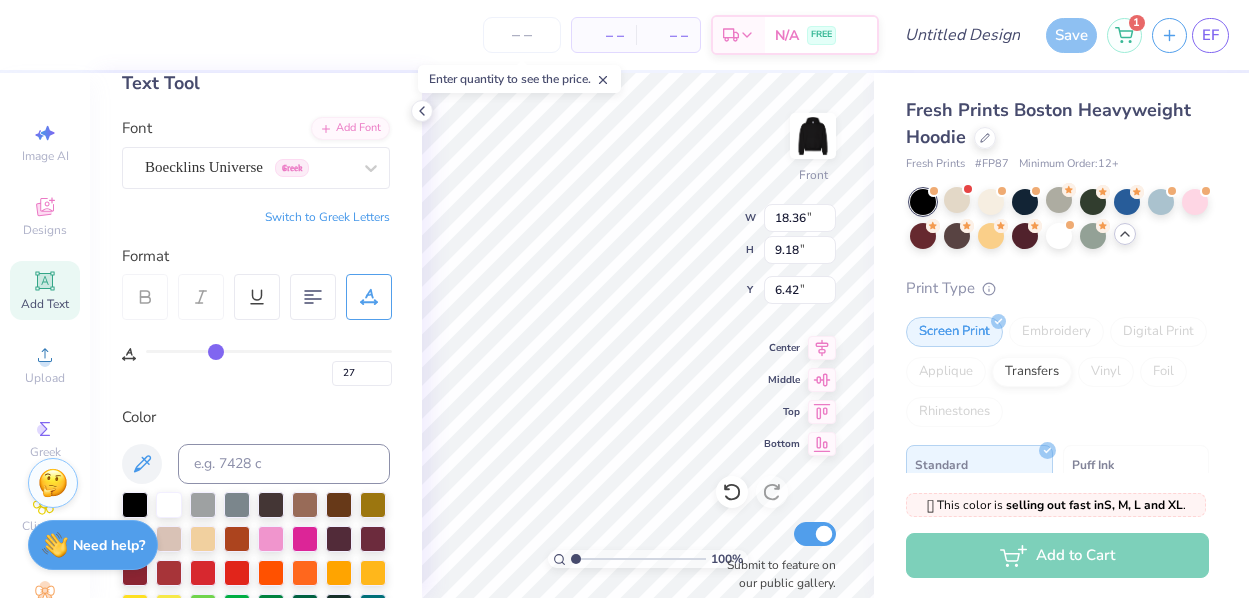 type on "26" 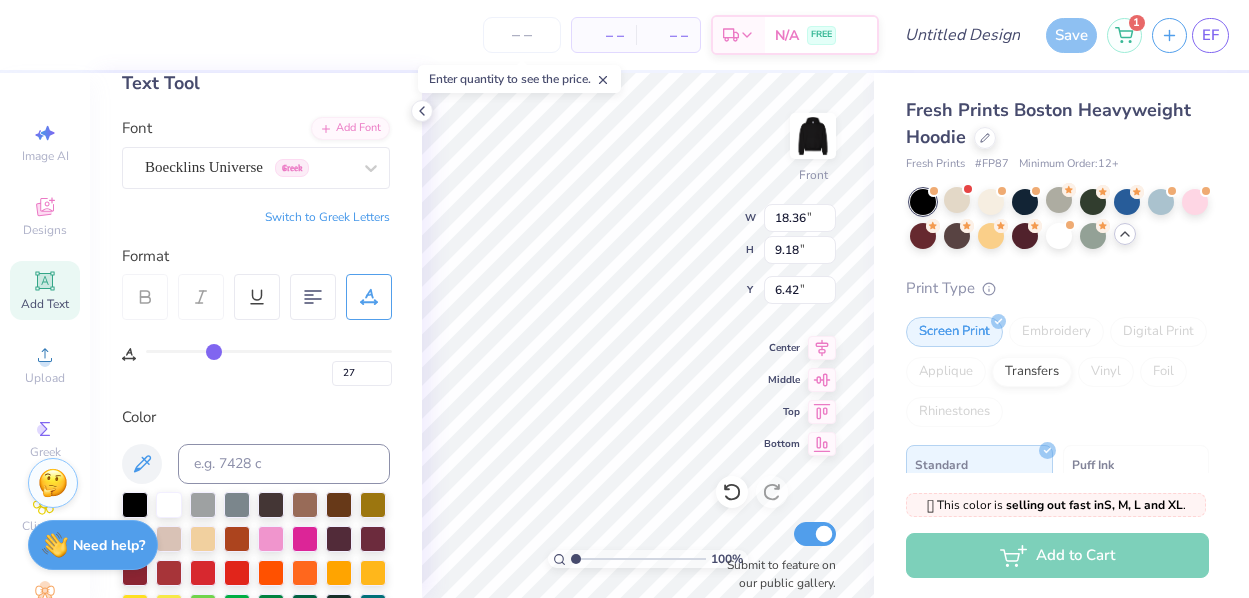 type on "26" 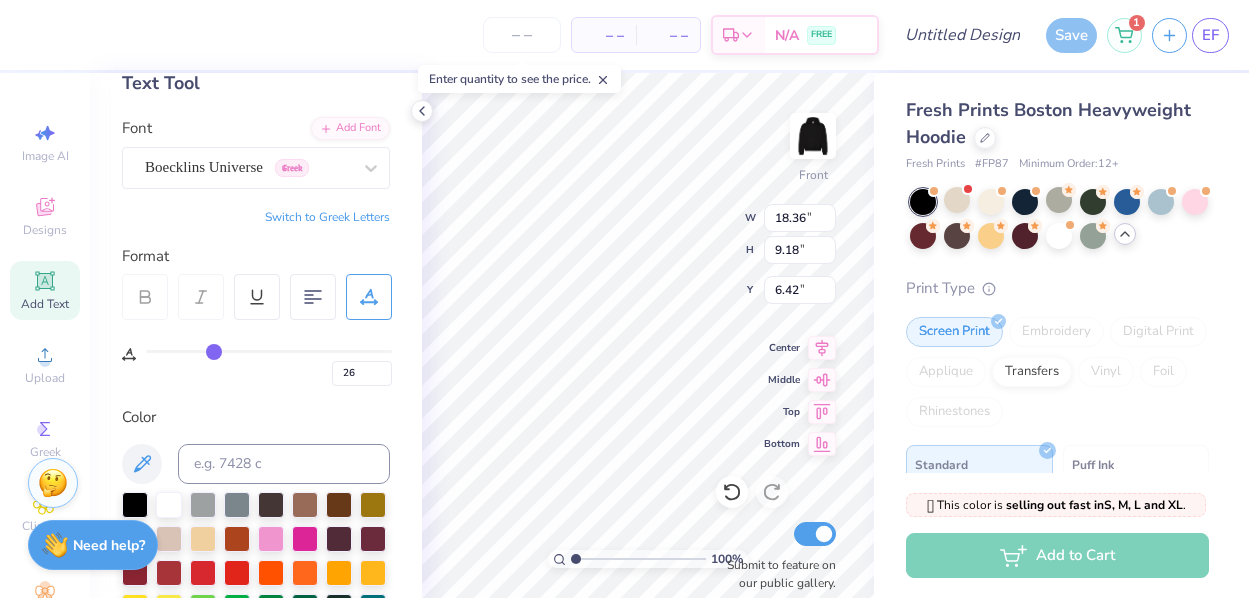 type on "24" 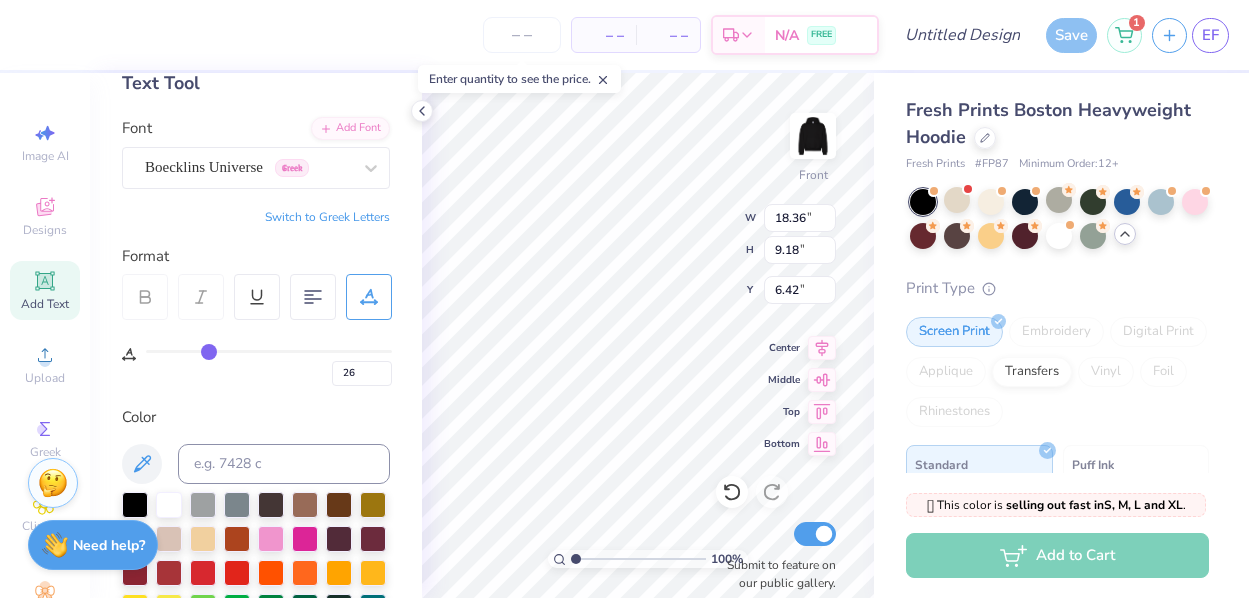 type on "24" 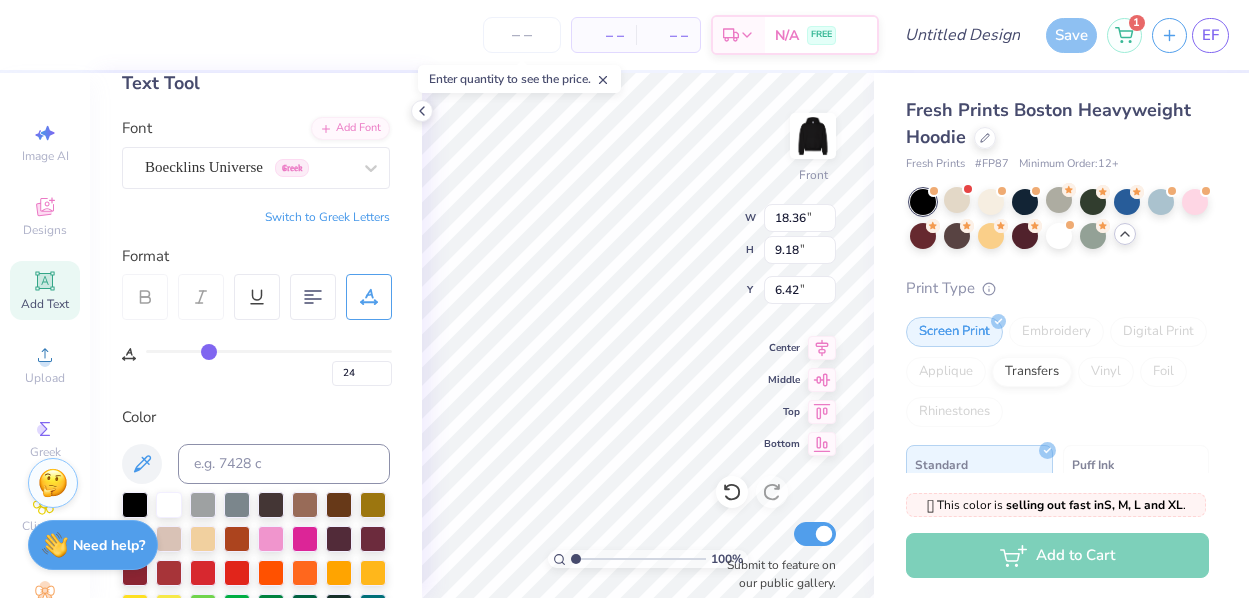 type on "23" 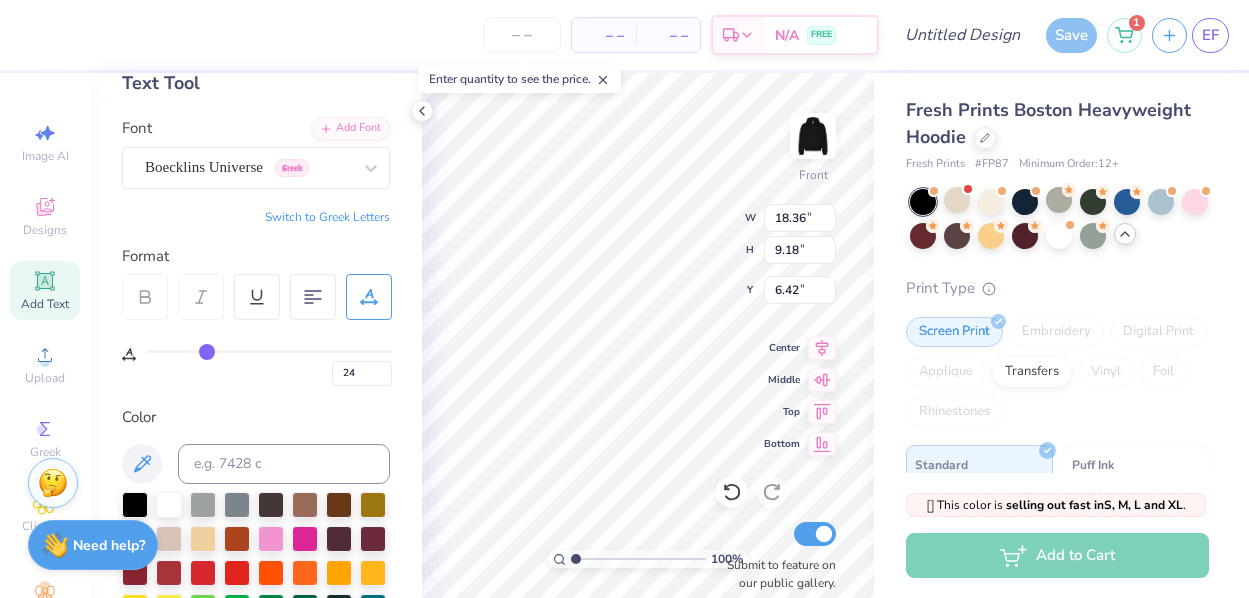 type on "23" 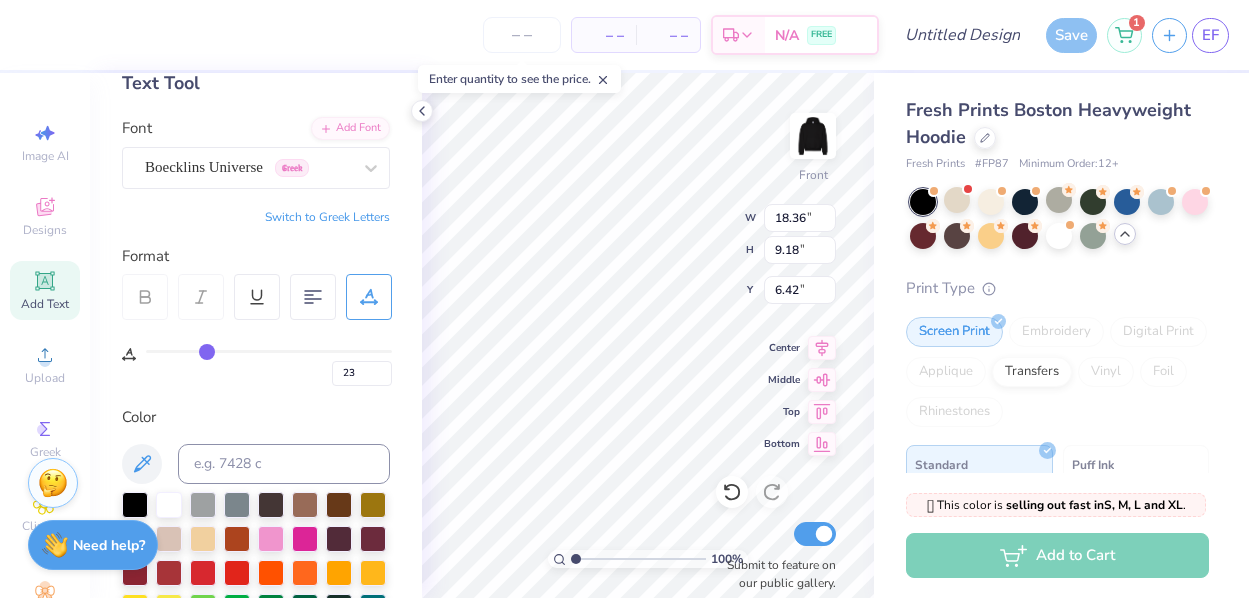 type on "22" 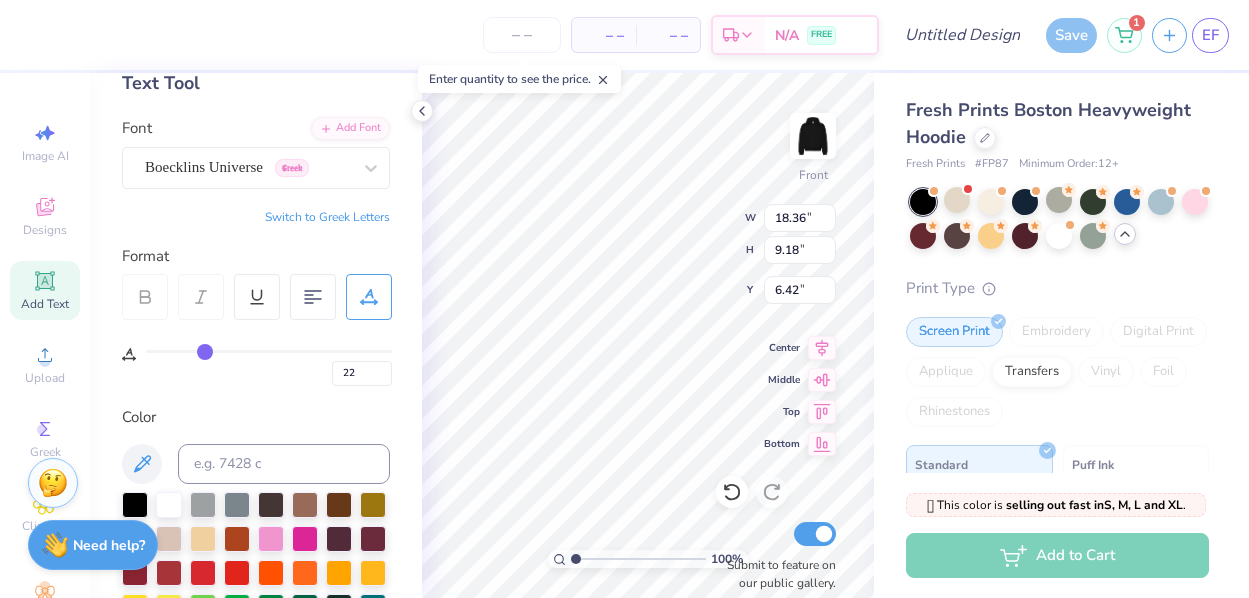 type on "20" 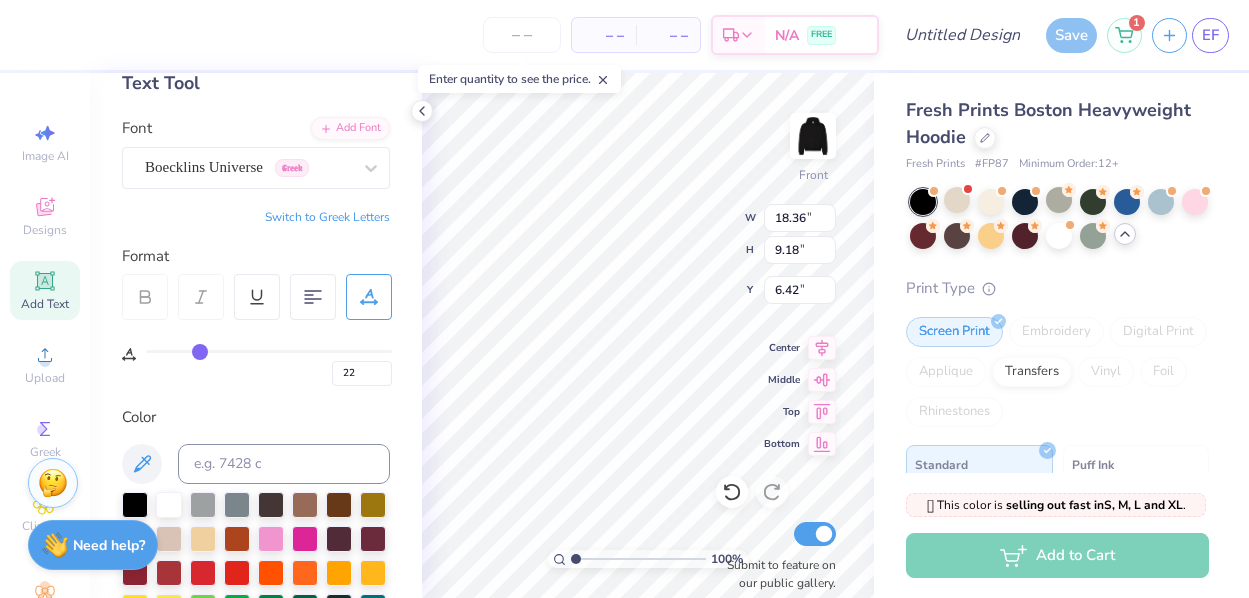 type on "20" 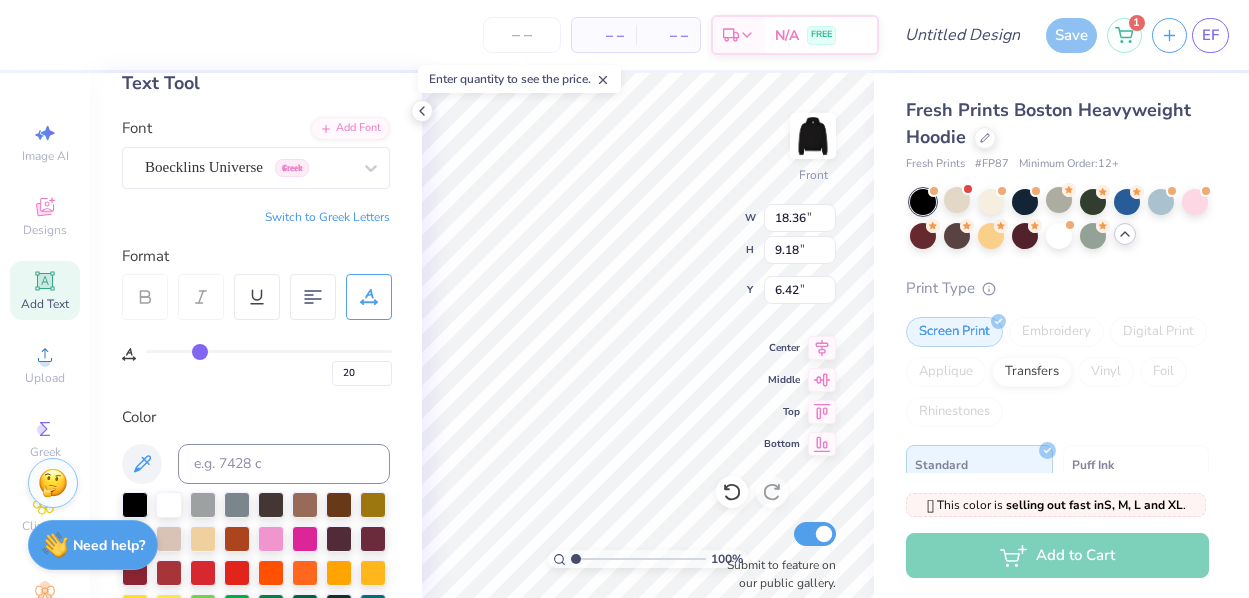 type on "19" 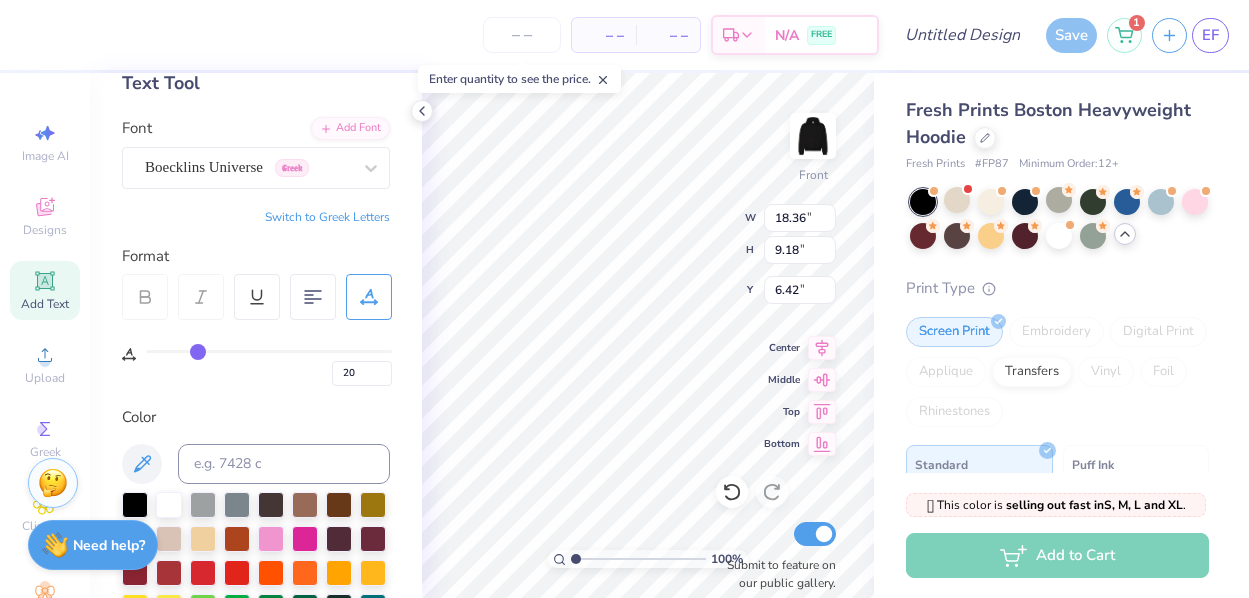 type on "19" 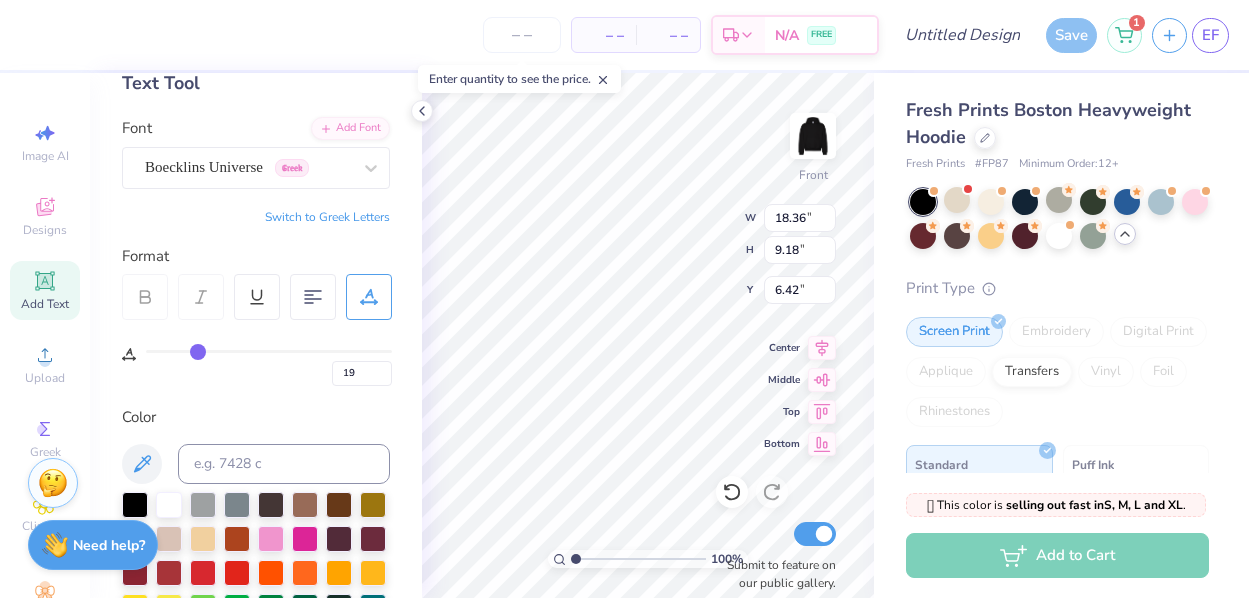 type on "18" 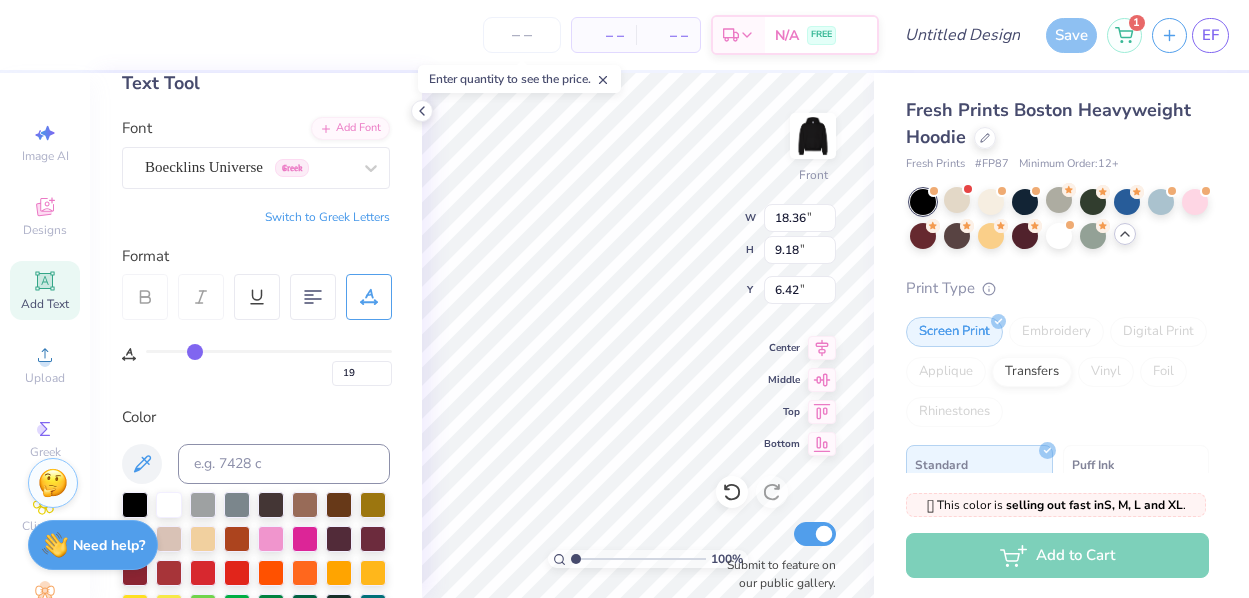type on "18" 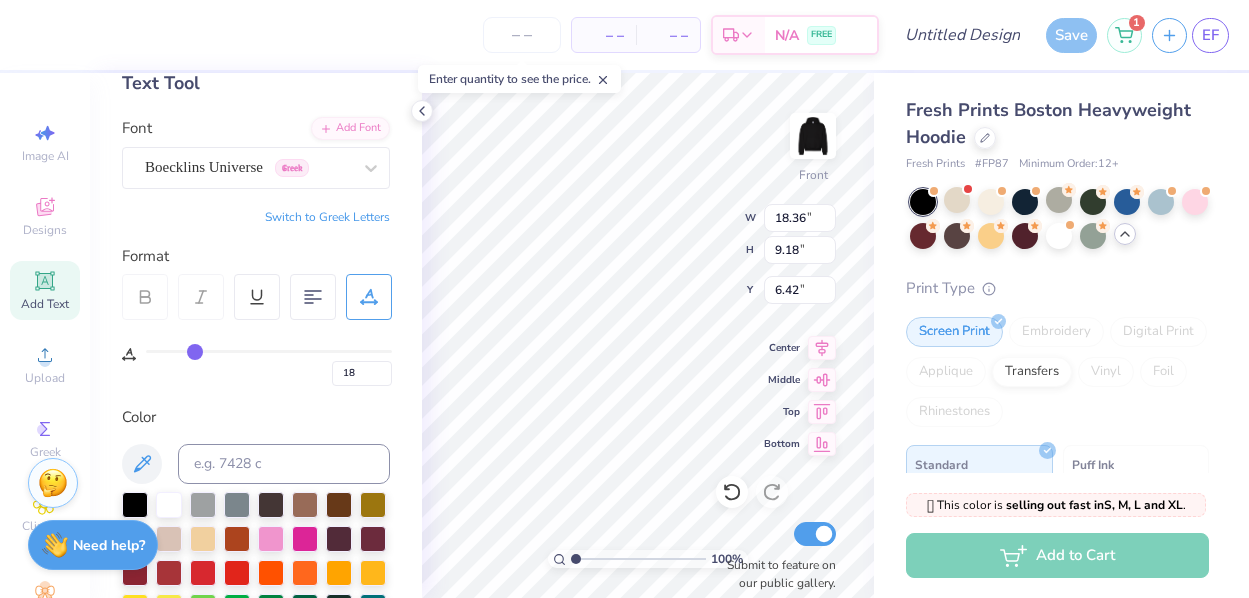 drag, startPoint x: 313, startPoint y: 352, endPoint x: 196, endPoint y: 352, distance: 117 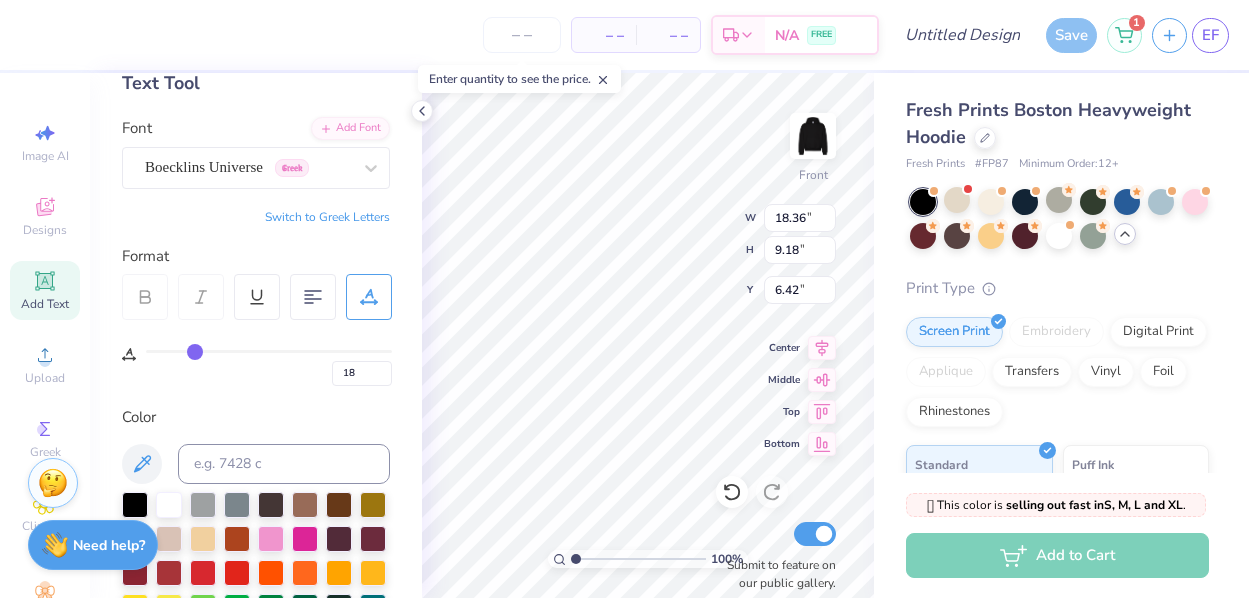 type on "12.37" 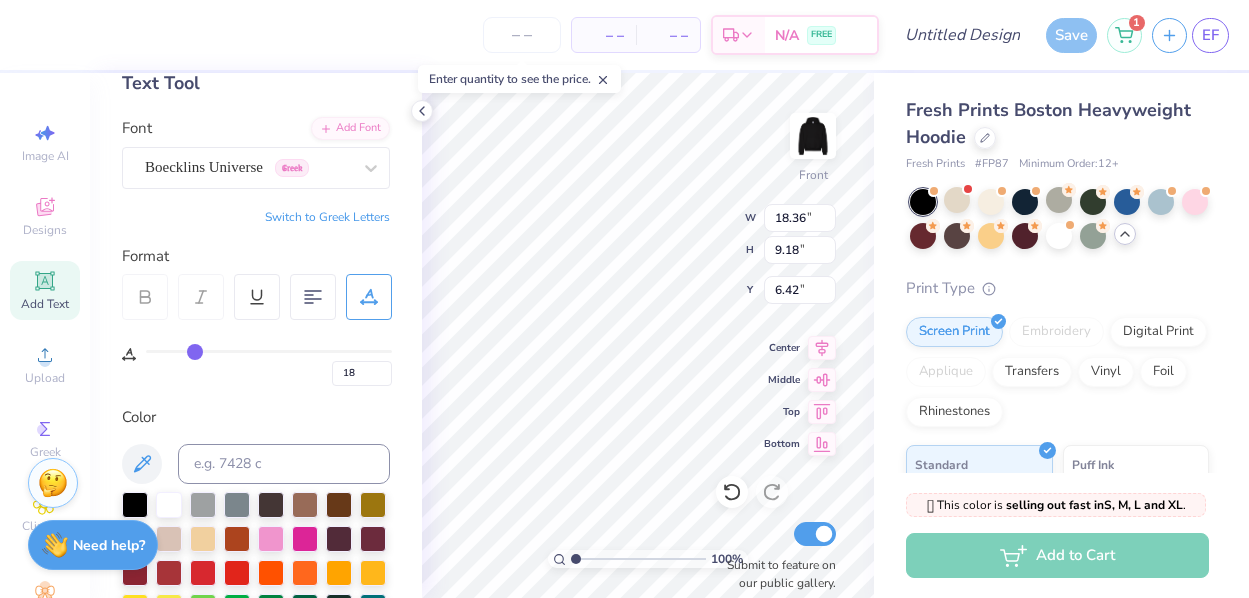 type on "6.18" 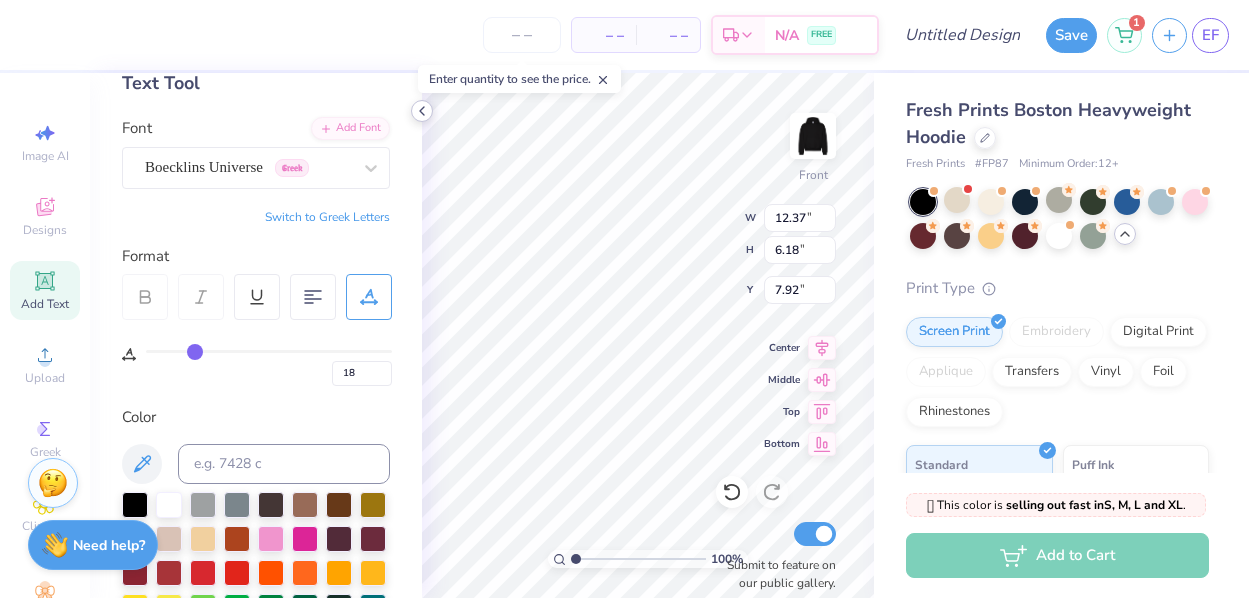 click 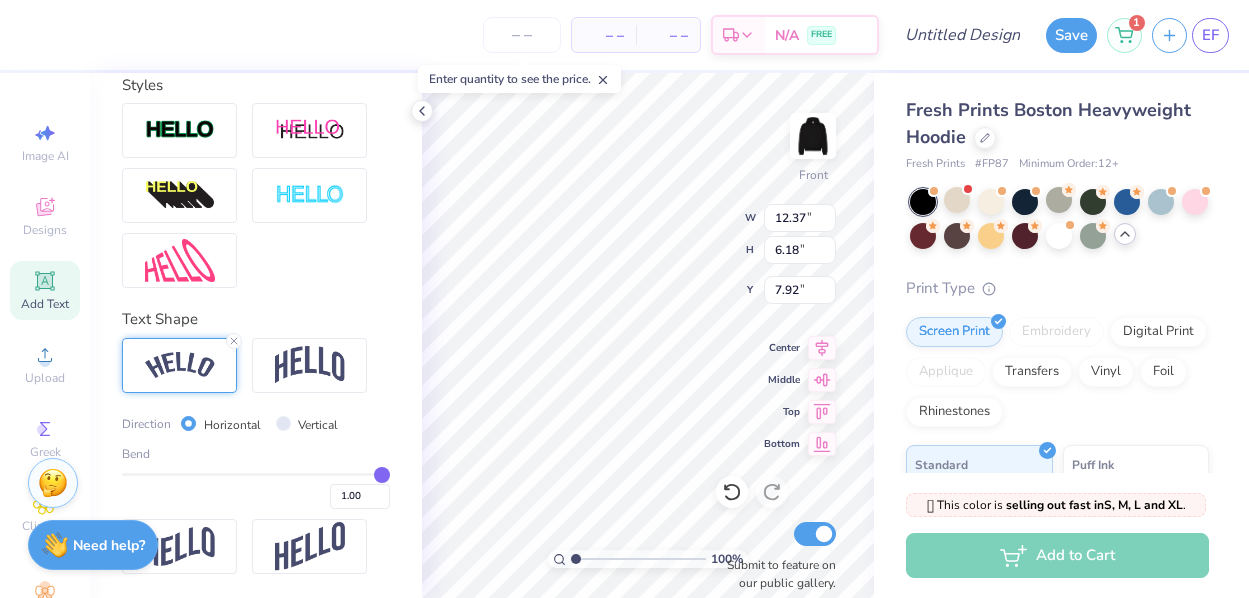 scroll, scrollTop: 748, scrollLeft: 0, axis: vertical 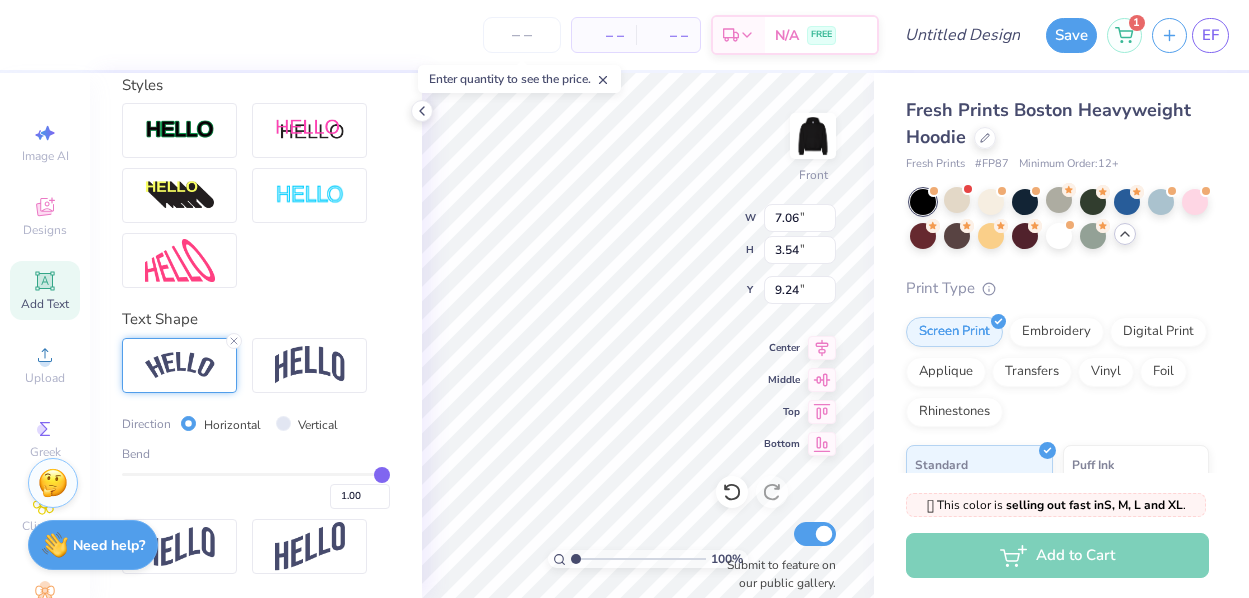 type on "0.99" 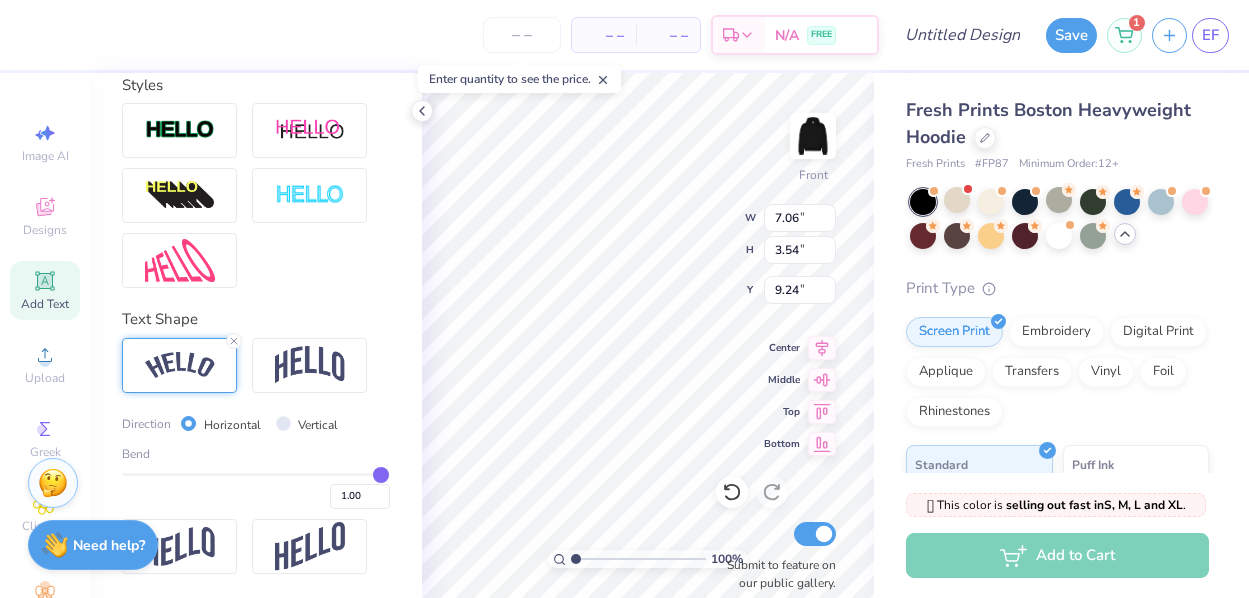 type on "0.99" 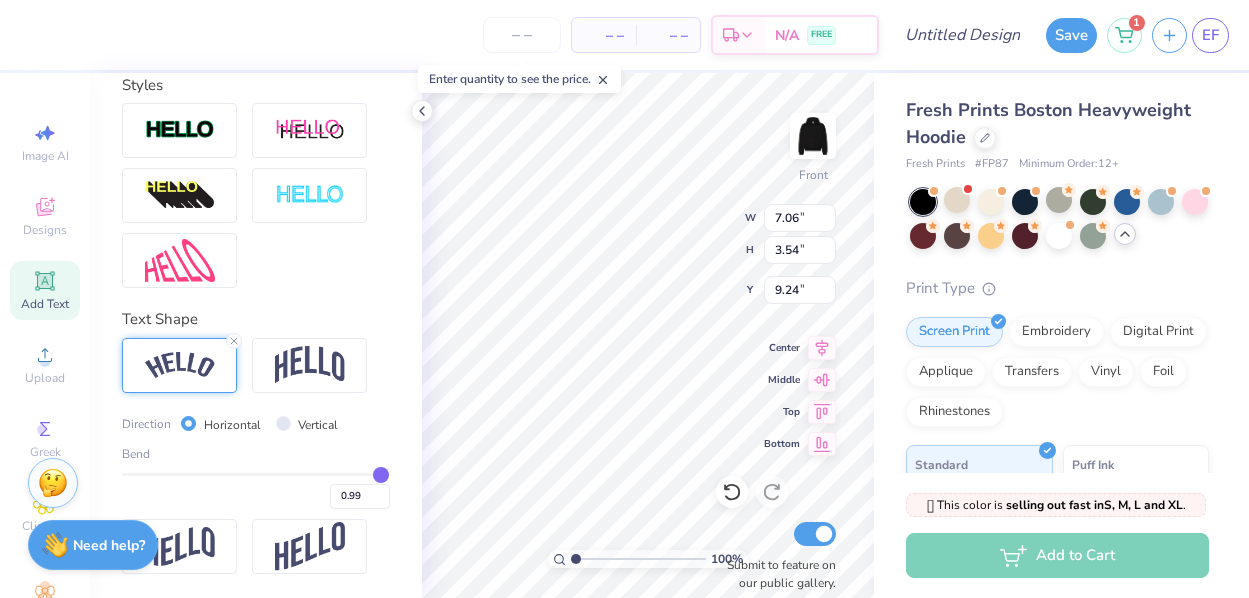 type on "0.98" 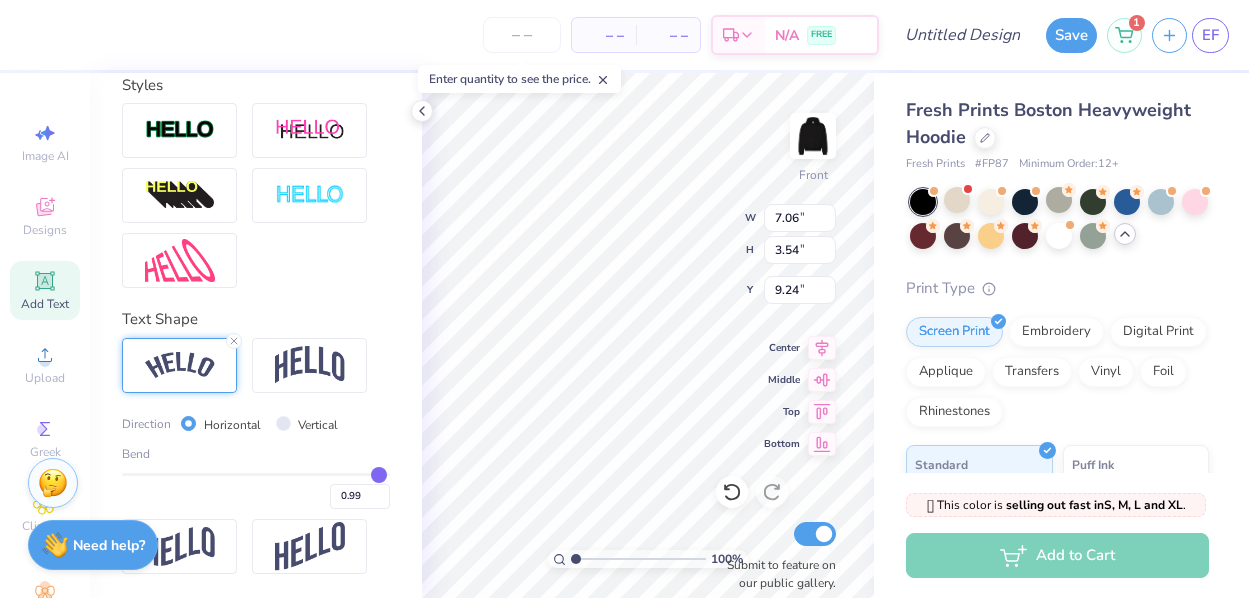 type 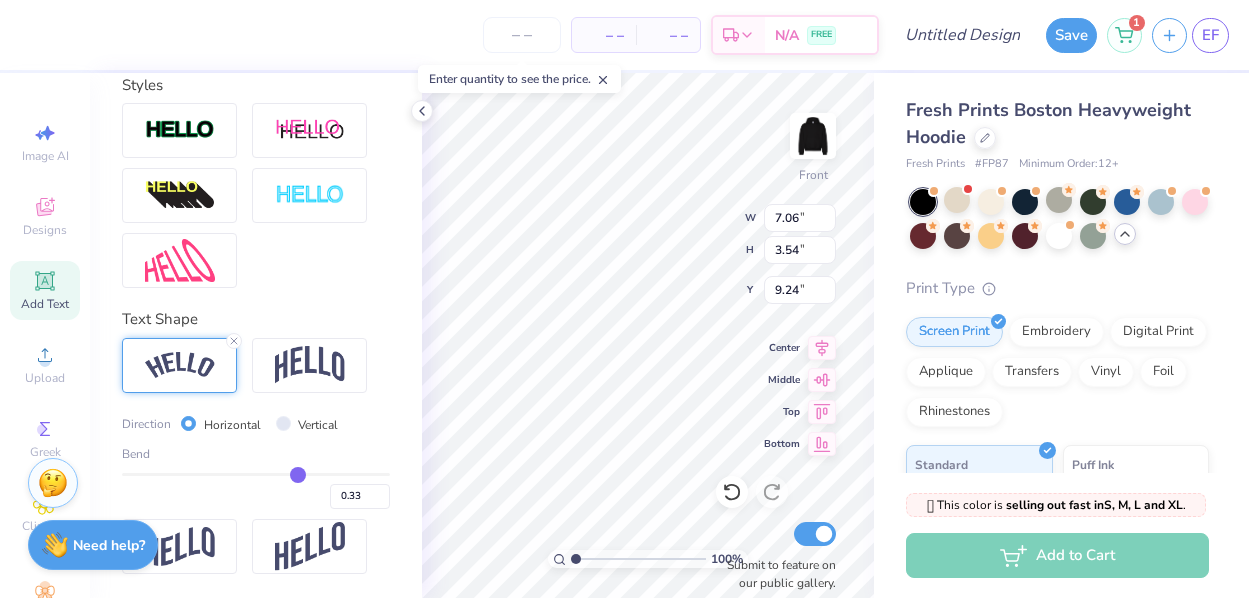 drag, startPoint x: 382, startPoint y: 478, endPoint x: 297, endPoint y: 476, distance: 85.02353 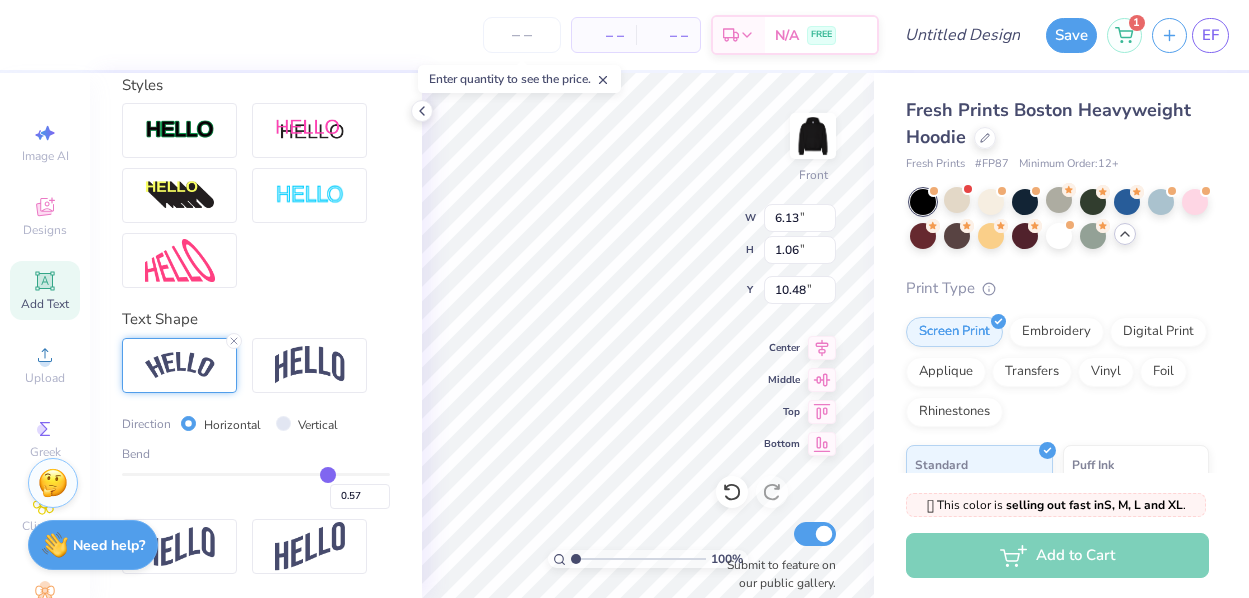 drag, startPoint x: 297, startPoint y: 473, endPoint x: 328, endPoint y: 473, distance: 31 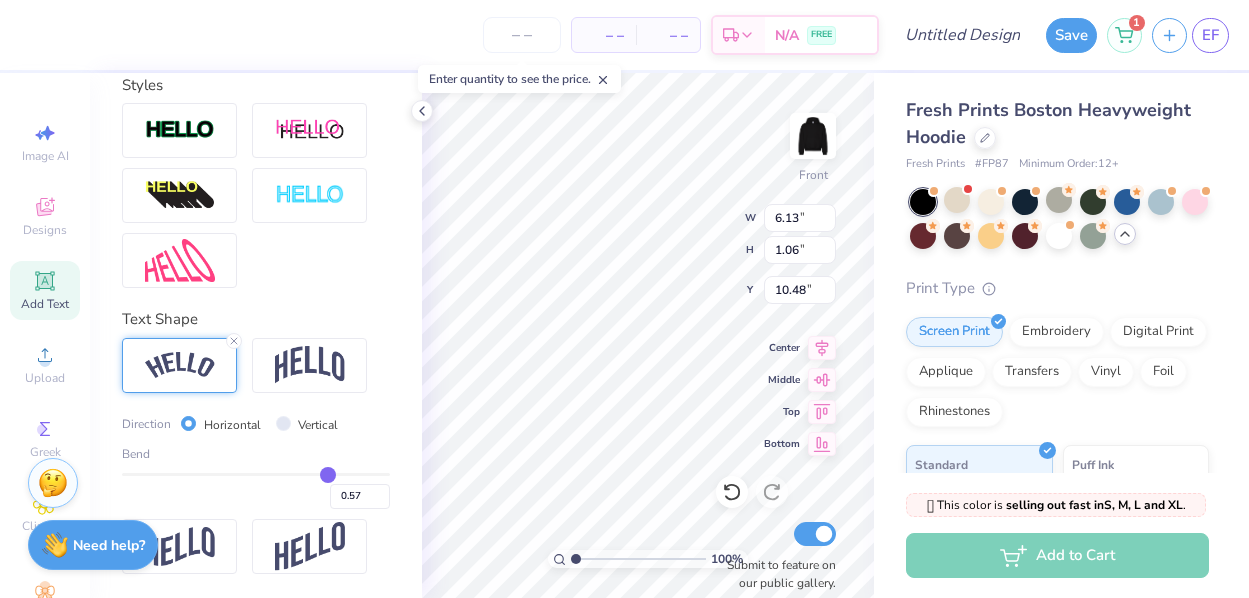 click at bounding box center [256, 474] 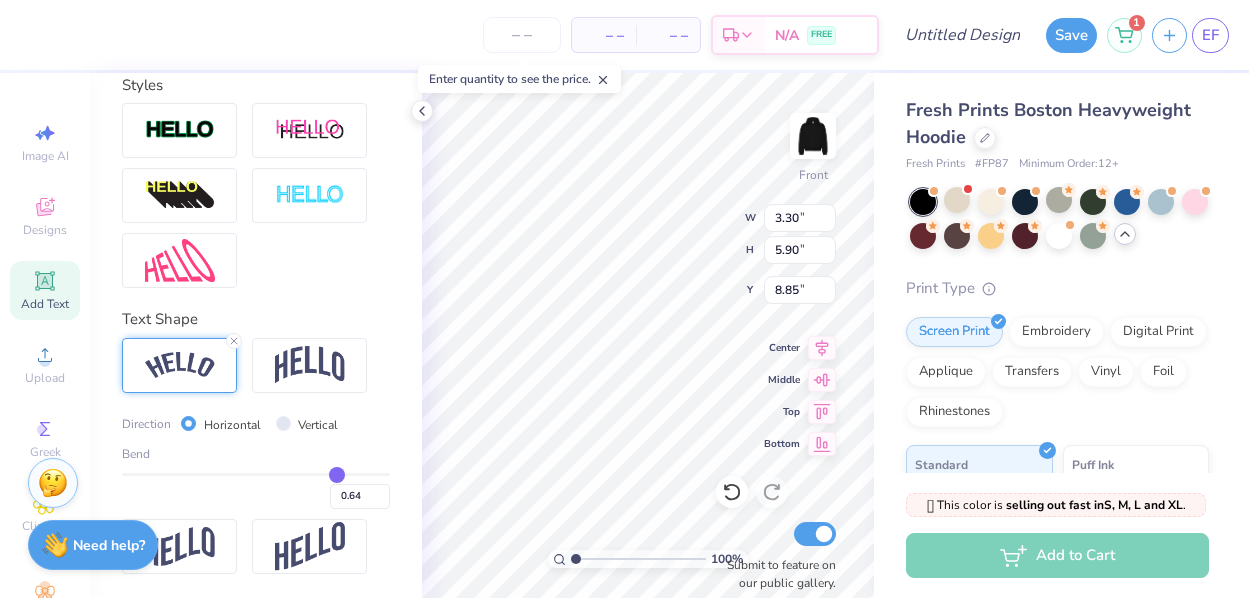 click at bounding box center [256, 474] 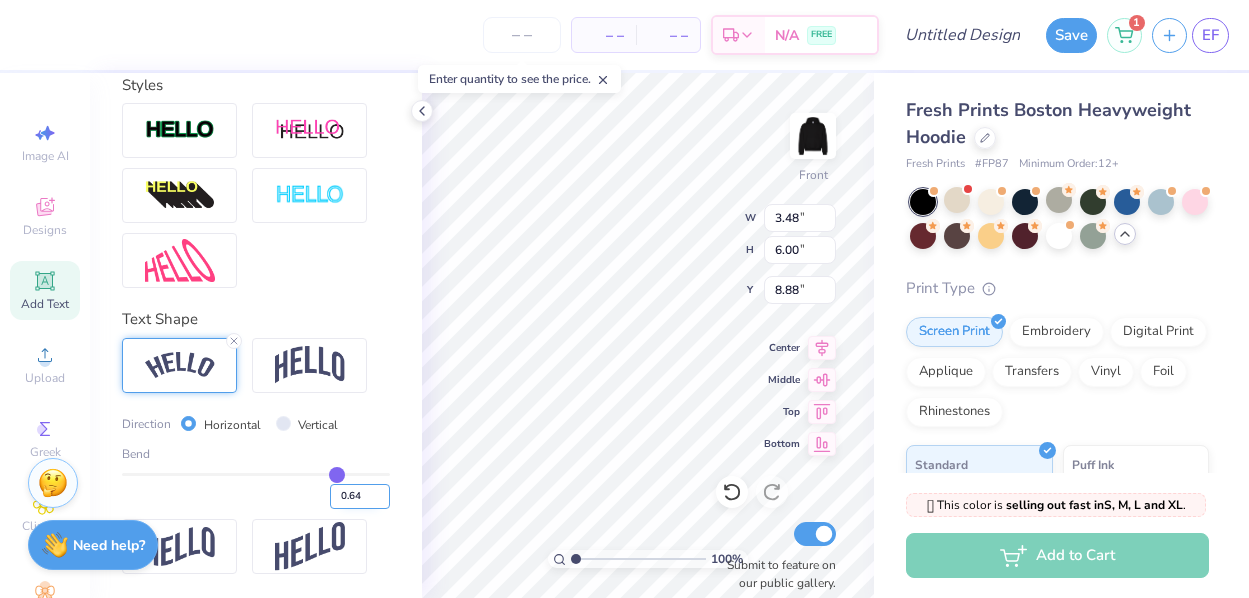 click on "0.64" at bounding box center (360, 496) 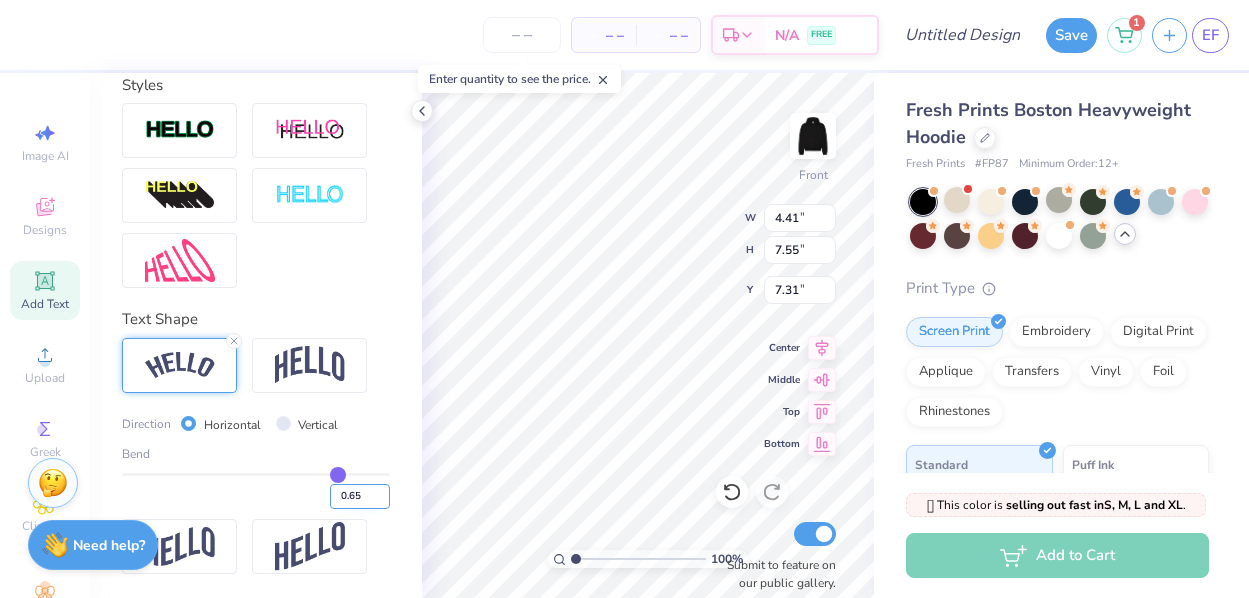 click on "0.65" at bounding box center [360, 496] 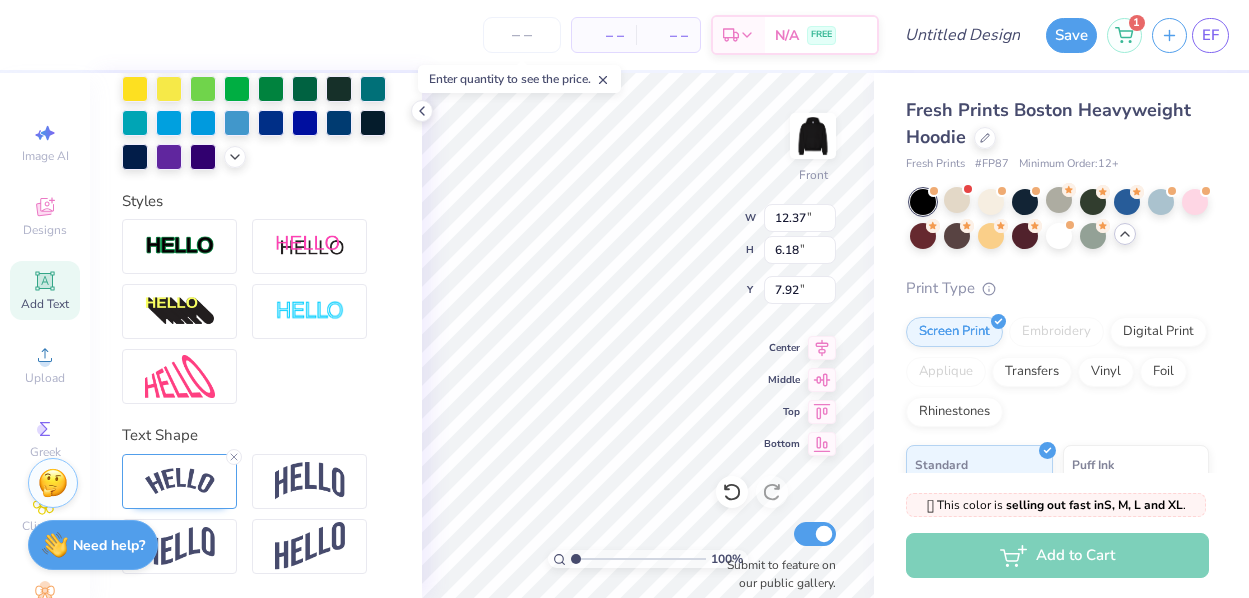 scroll, scrollTop: 0, scrollLeft: 1, axis: horizontal 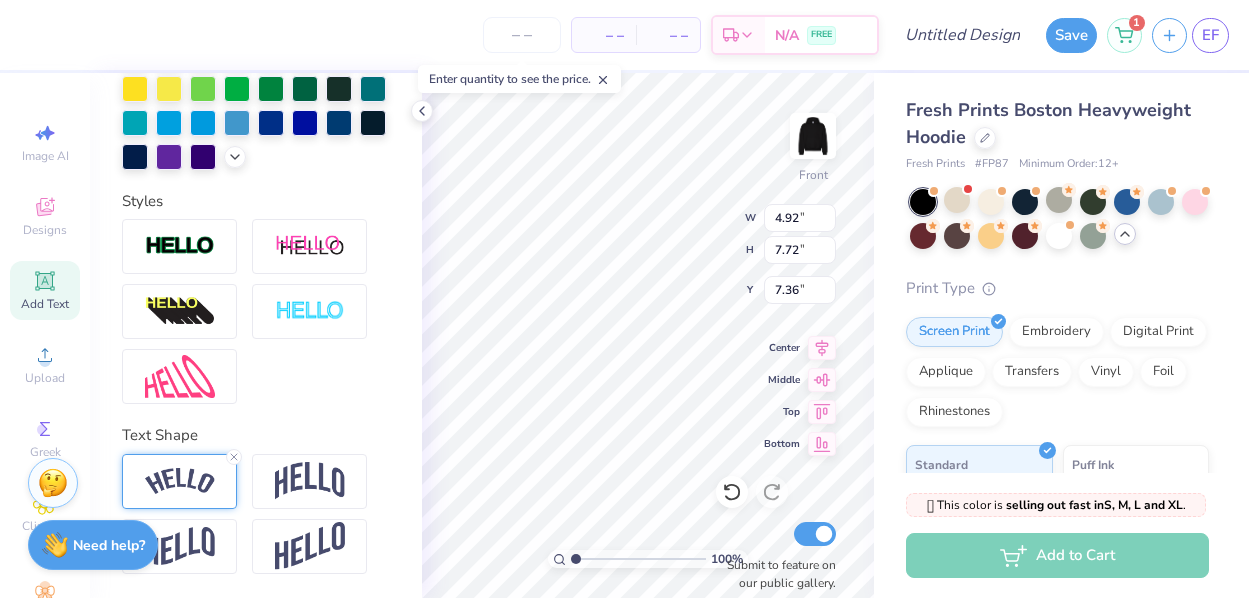 click at bounding box center [179, 481] 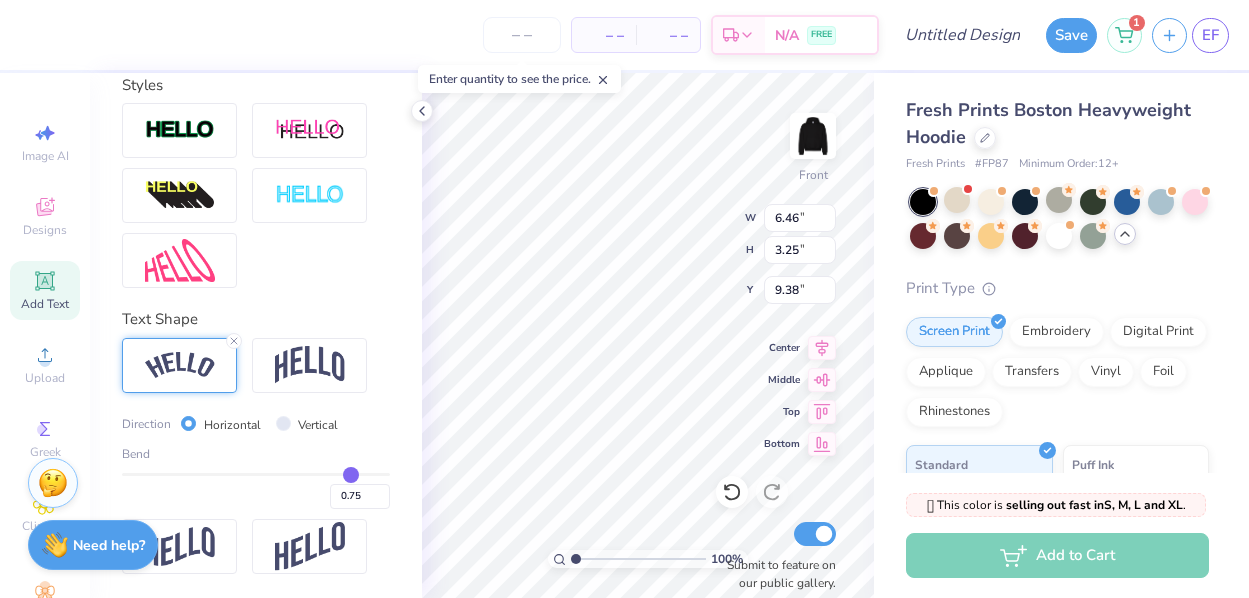 scroll, scrollTop: 631, scrollLeft: 0, axis: vertical 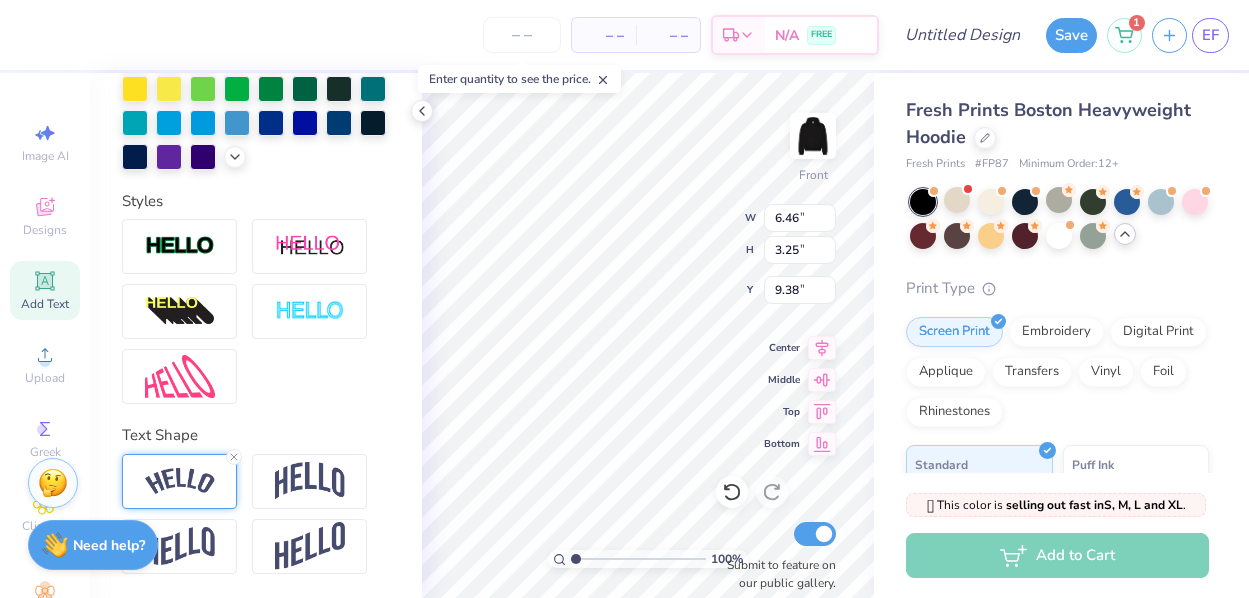 click at bounding box center (179, 481) 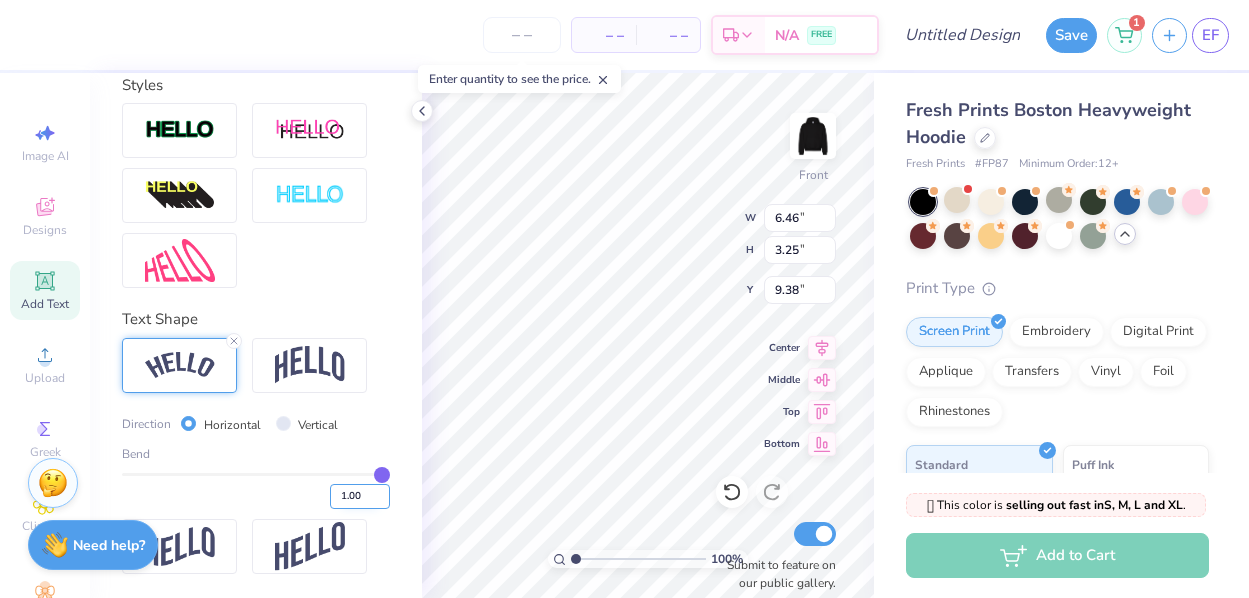 scroll, scrollTop: 748, scrollLeft: 0, axis: vertical 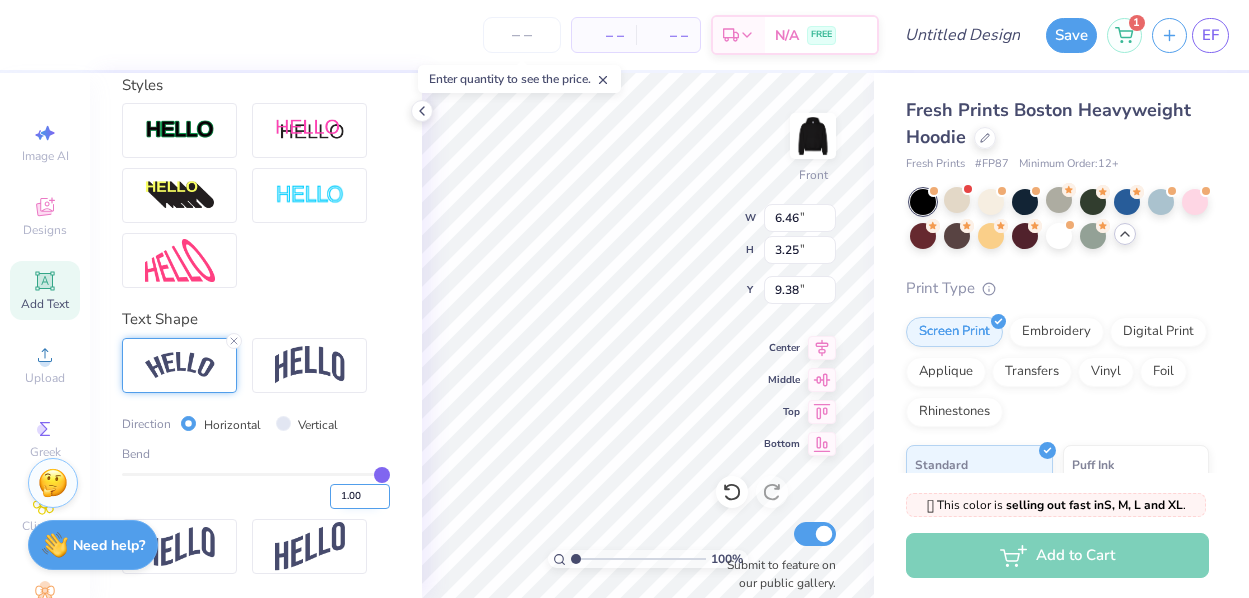 click on "1.00" at bounding box center [360, 496] 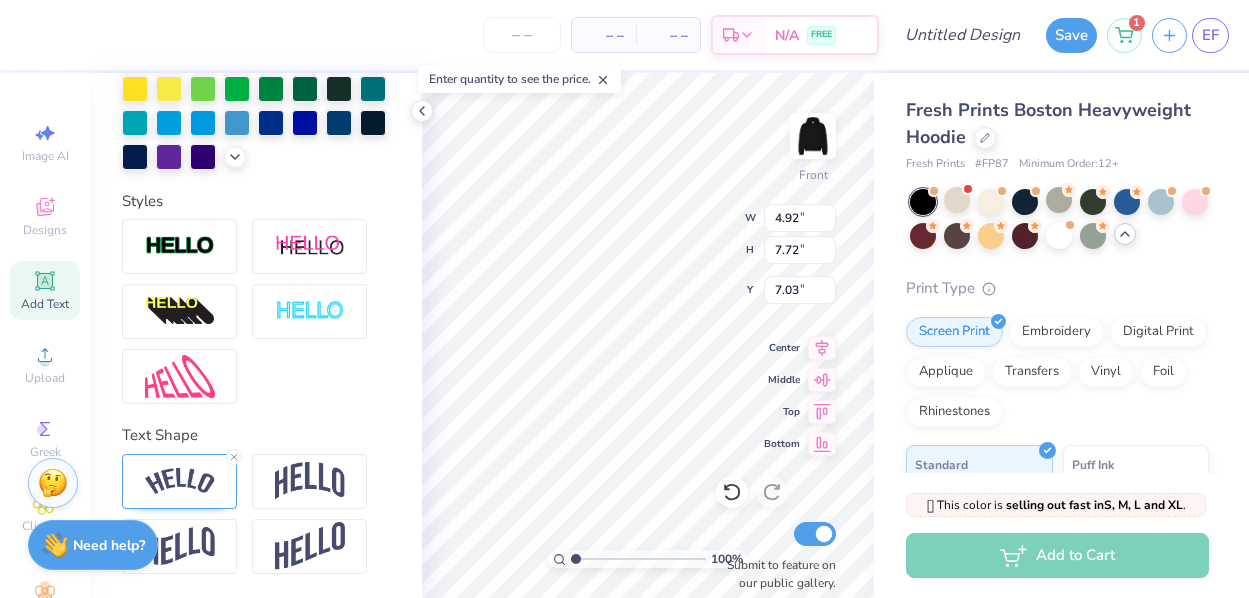 scroll, scrollTop: 631, scrollLeft: 0, axis: vertical 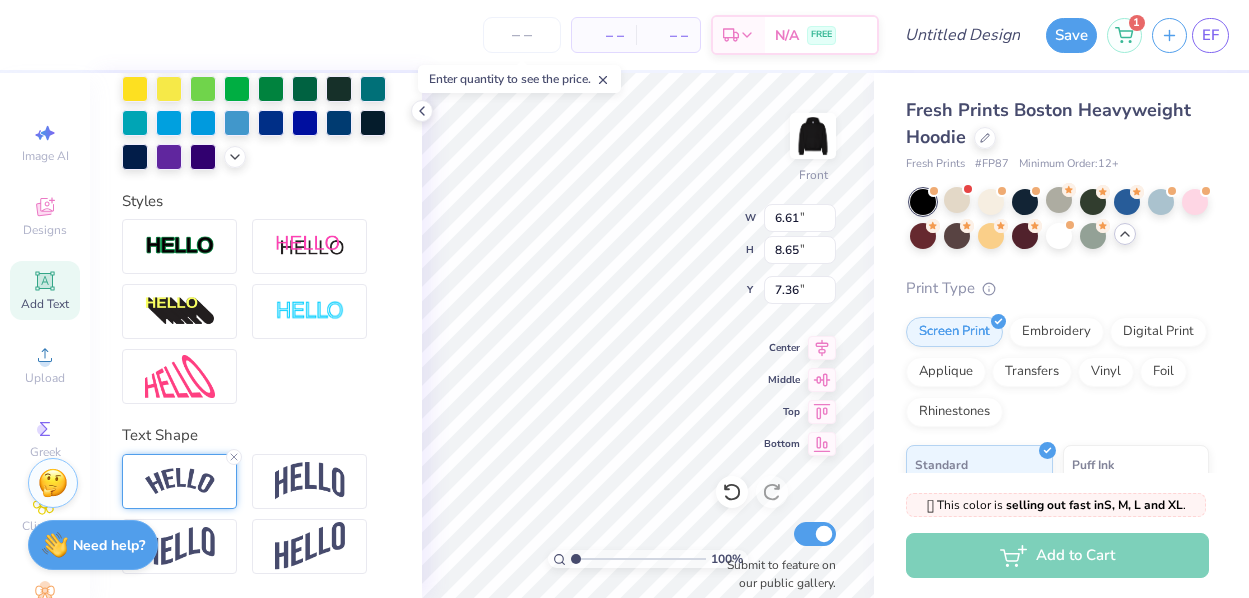 click at bounding box center (179, 481) 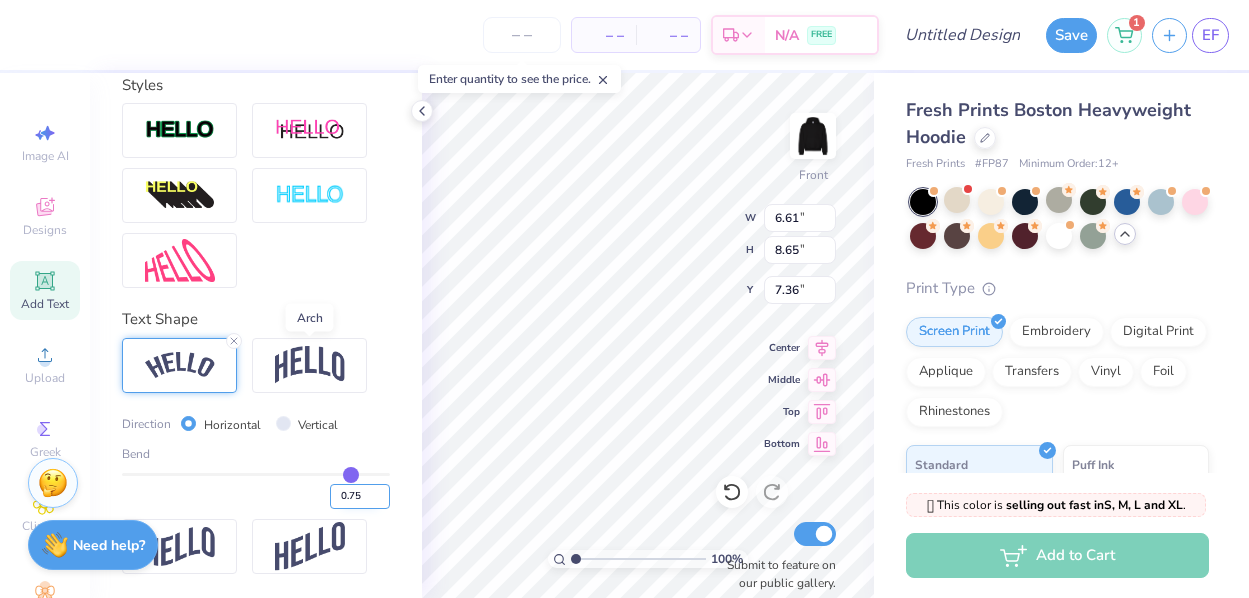 scroll, scrollTop: 748, scrollLeft: 0, axis: vertical 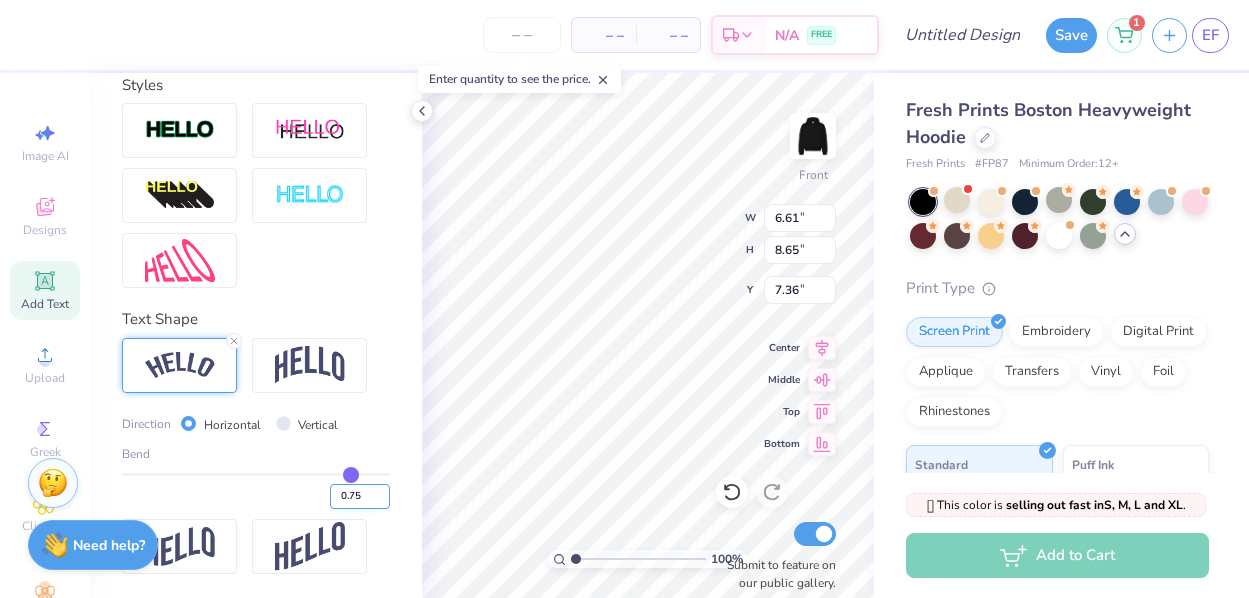 click on "0.75" at bounding box center (360, 496) 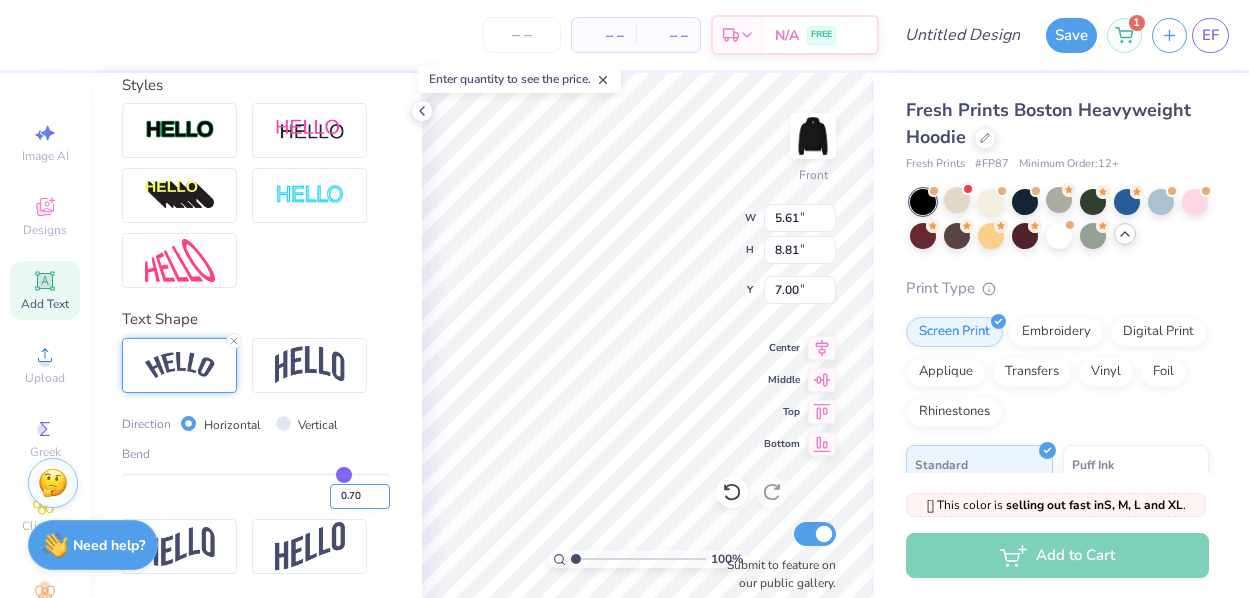 scroll, scrollTop: 631, scrollLeft: 0, axis: vertical 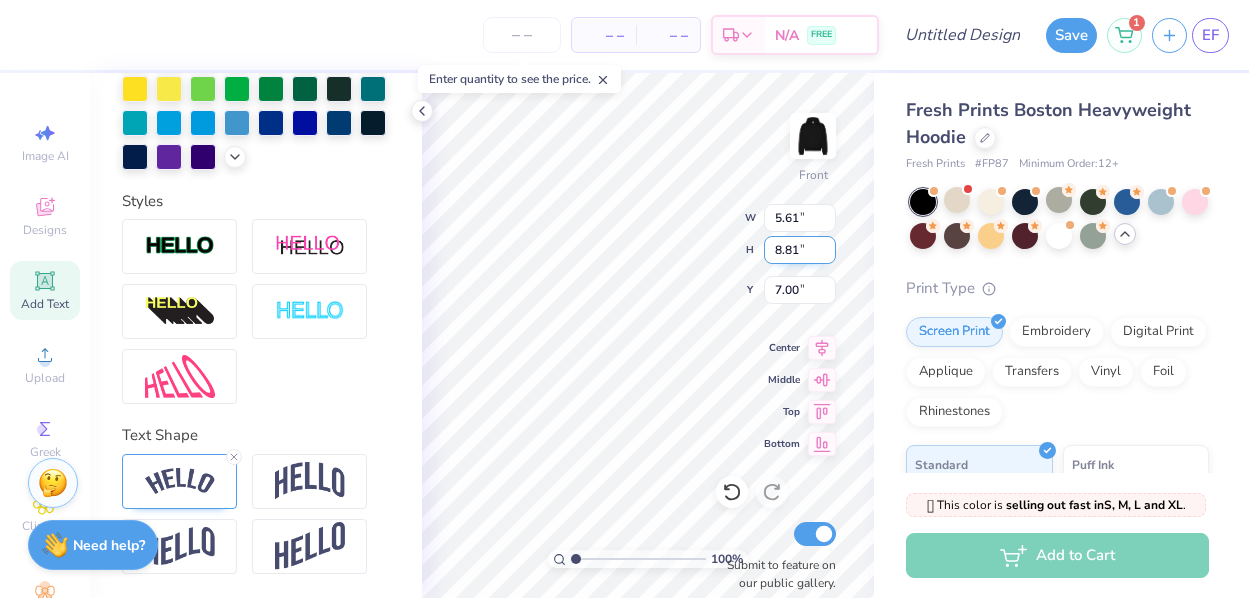 click on "8.81" at bounding box center [800, 250] 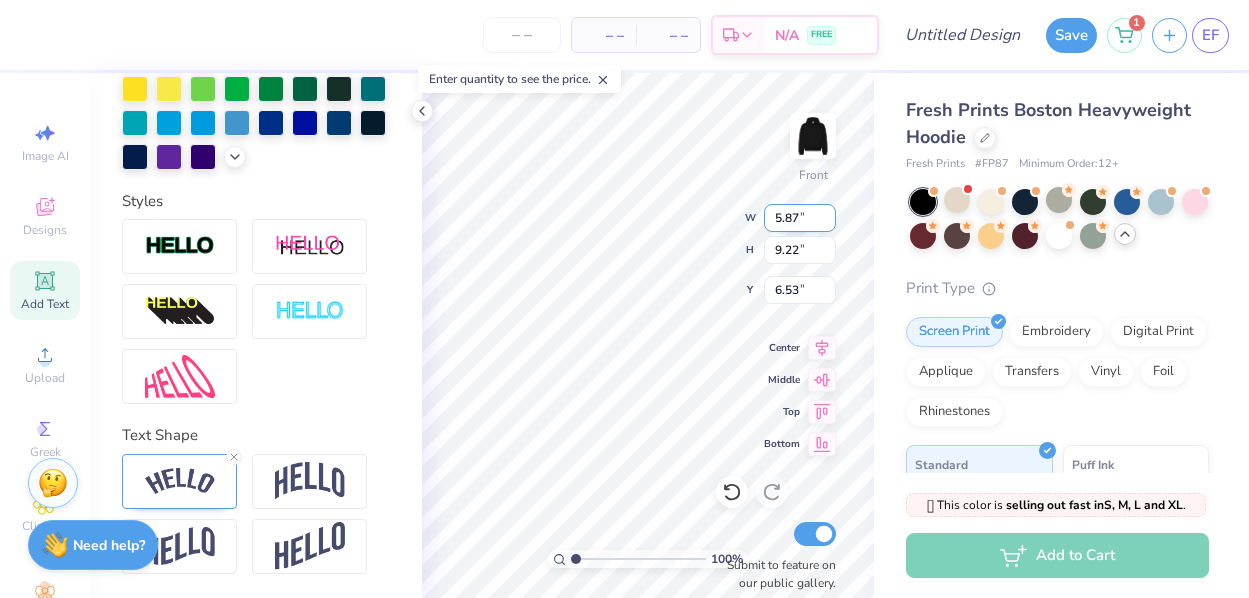 click on "5.87" at bounding box center [800, 218] 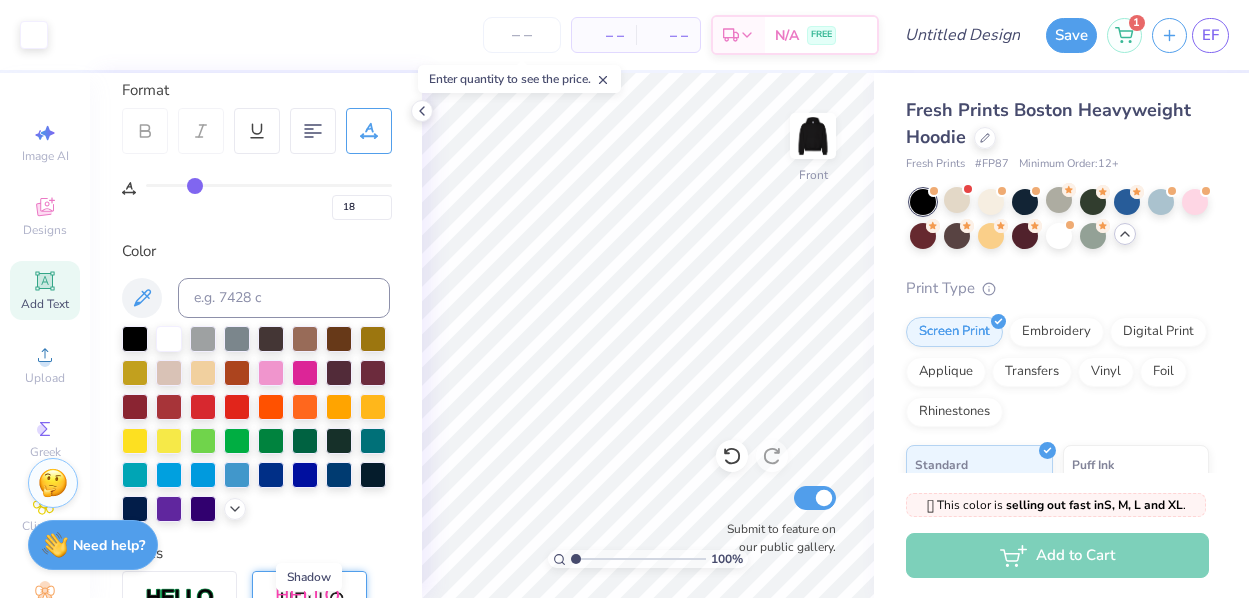 scroll, scrollTop: 257, scrollLeft: 0, axis: vertical 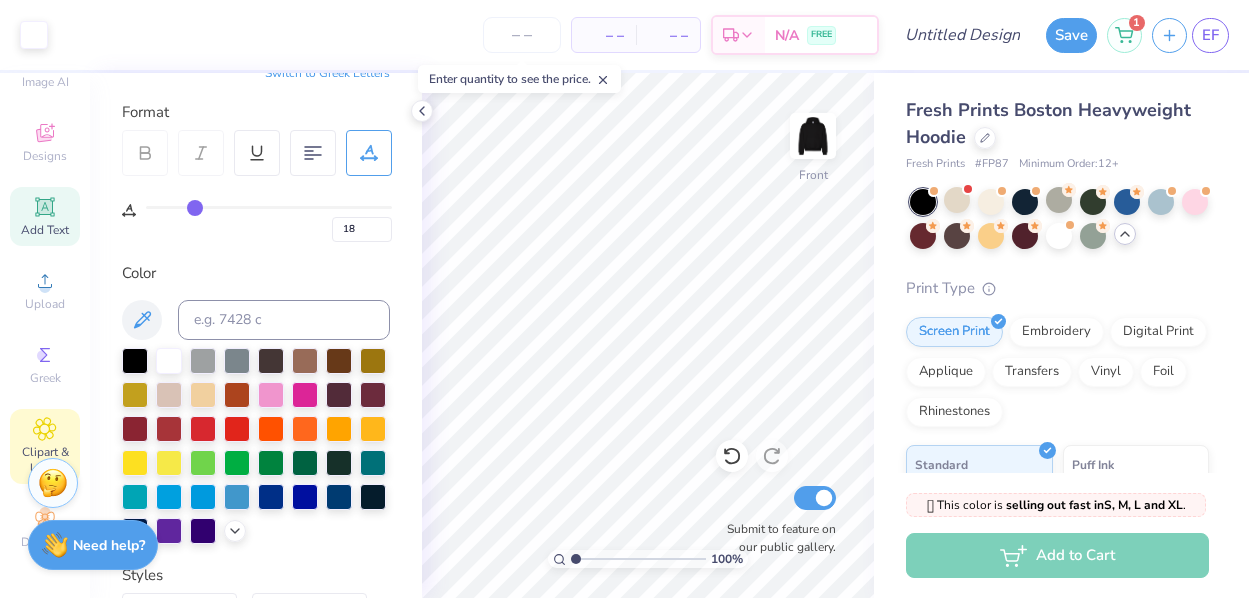 click 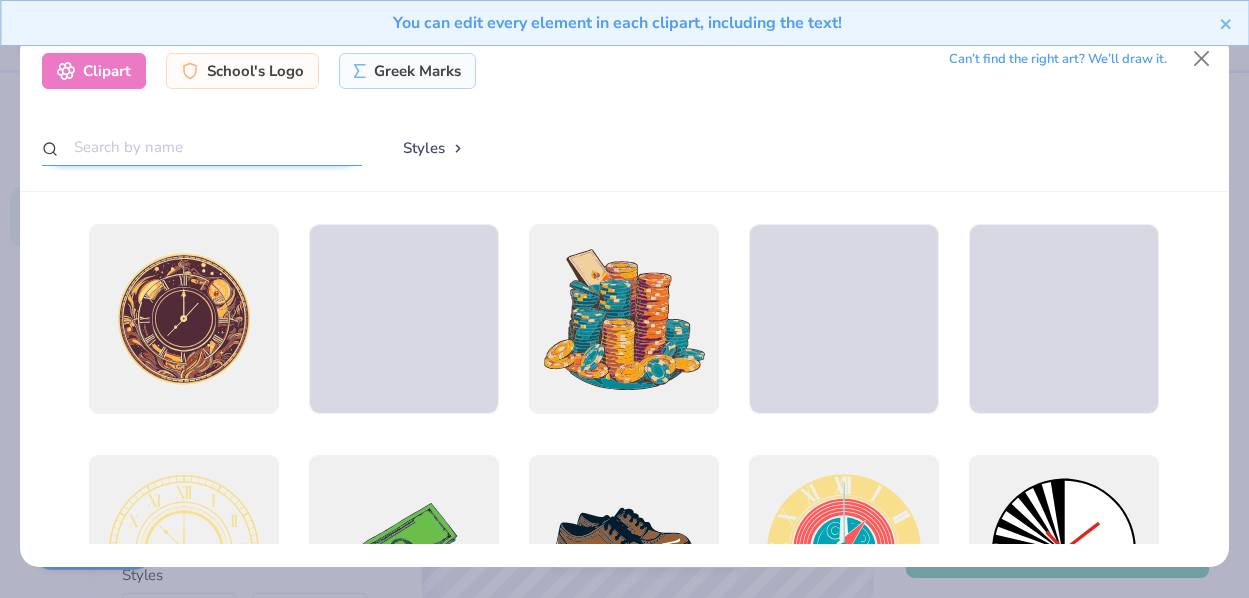 click at bounding box center [202, 147] 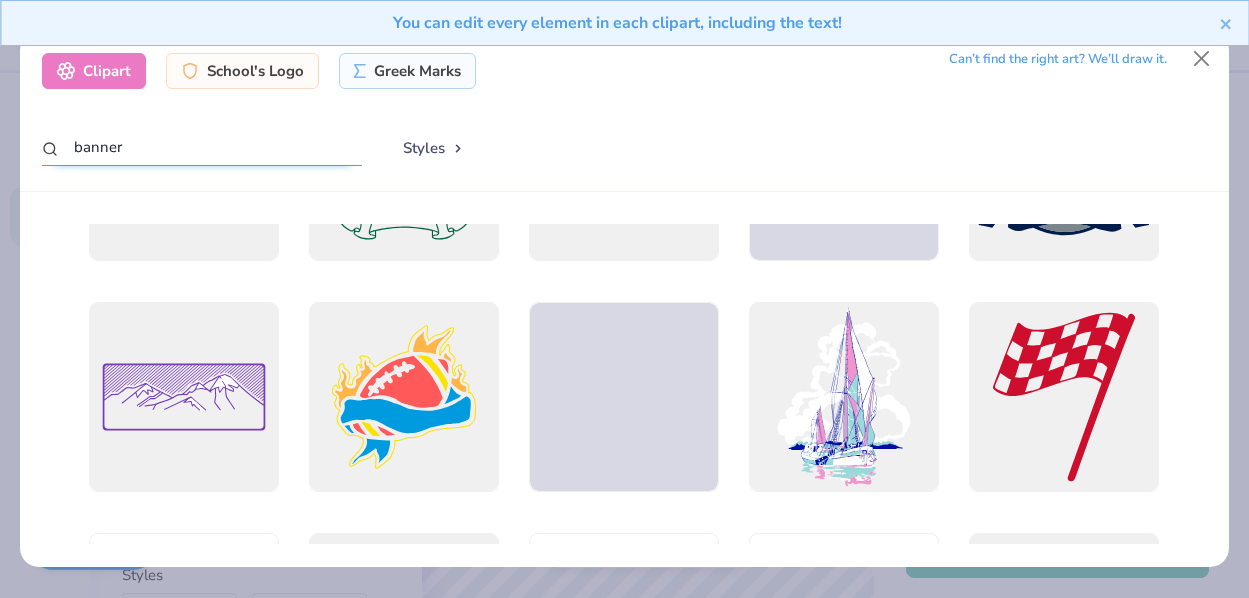 scroll, scrollTop: 1586, scrollLeft: 0, axis: vertical 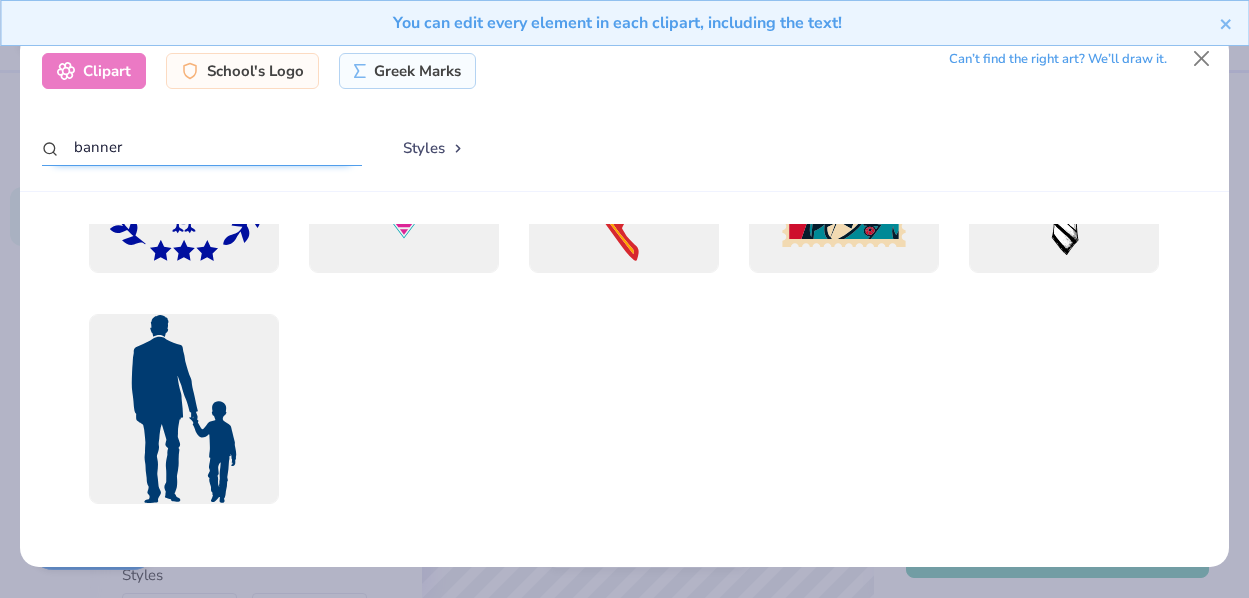 click on "banner" at bounding box center (202, 147) 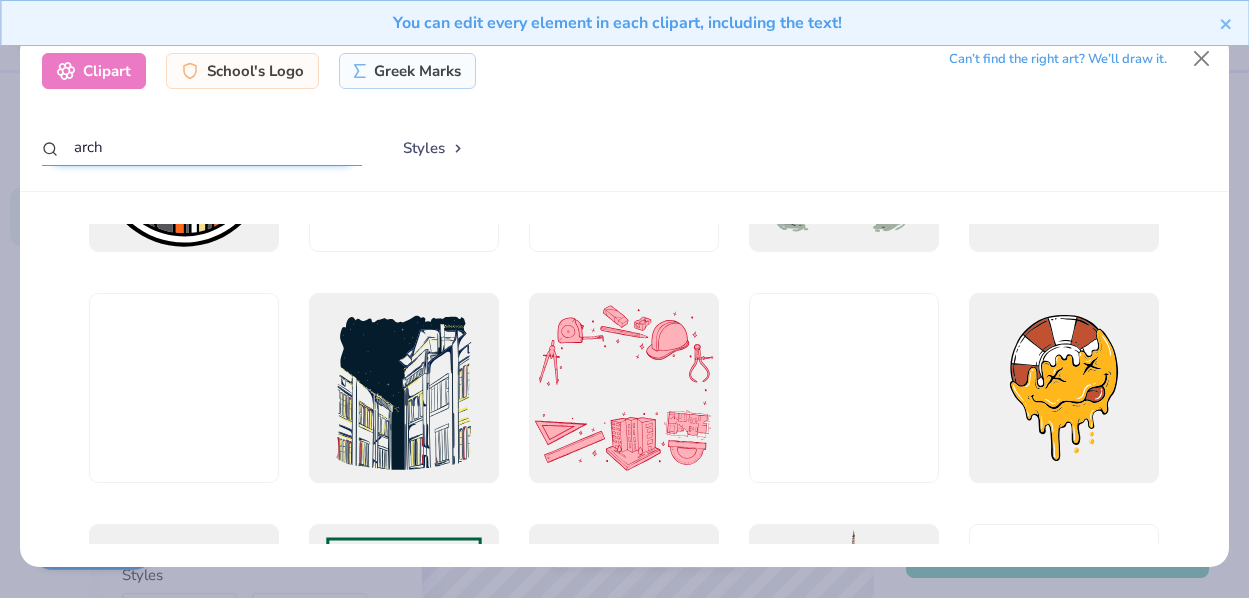scroll, scrollTop: 1791, scrollLeft: 0, axis: vertical 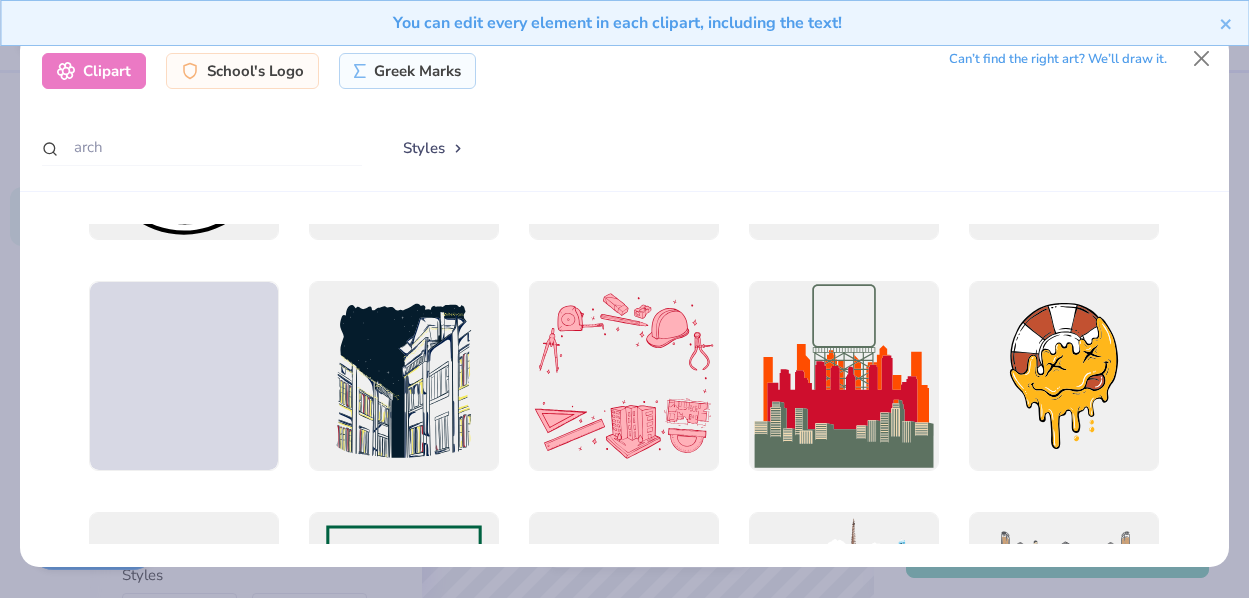 click on "You can edit every element in each clipart, including the text!" at bounding box center [624, 30] 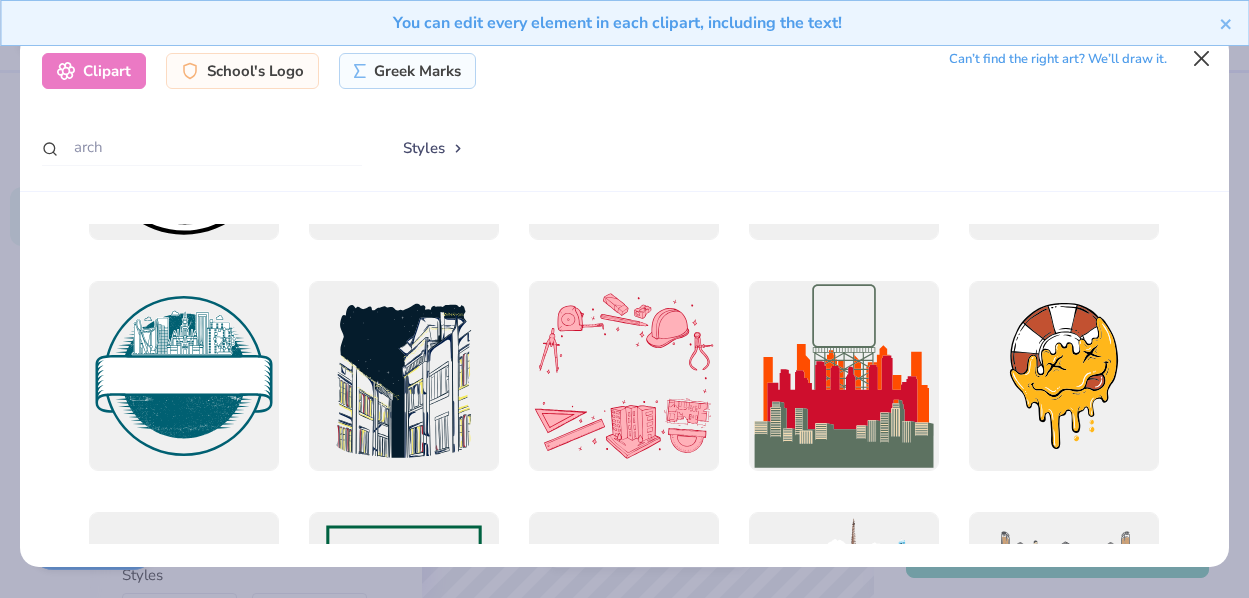 click at bounding box center [1202, 59] 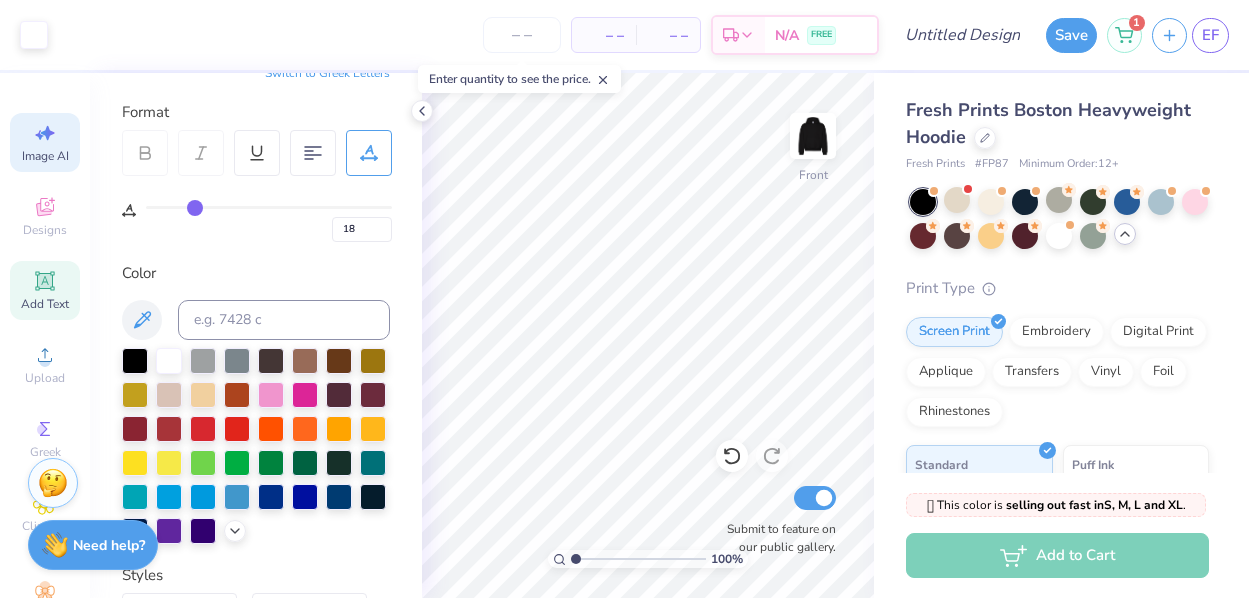 scroll, scrollTop: -1, scrollLeft: 0, axis: vertical 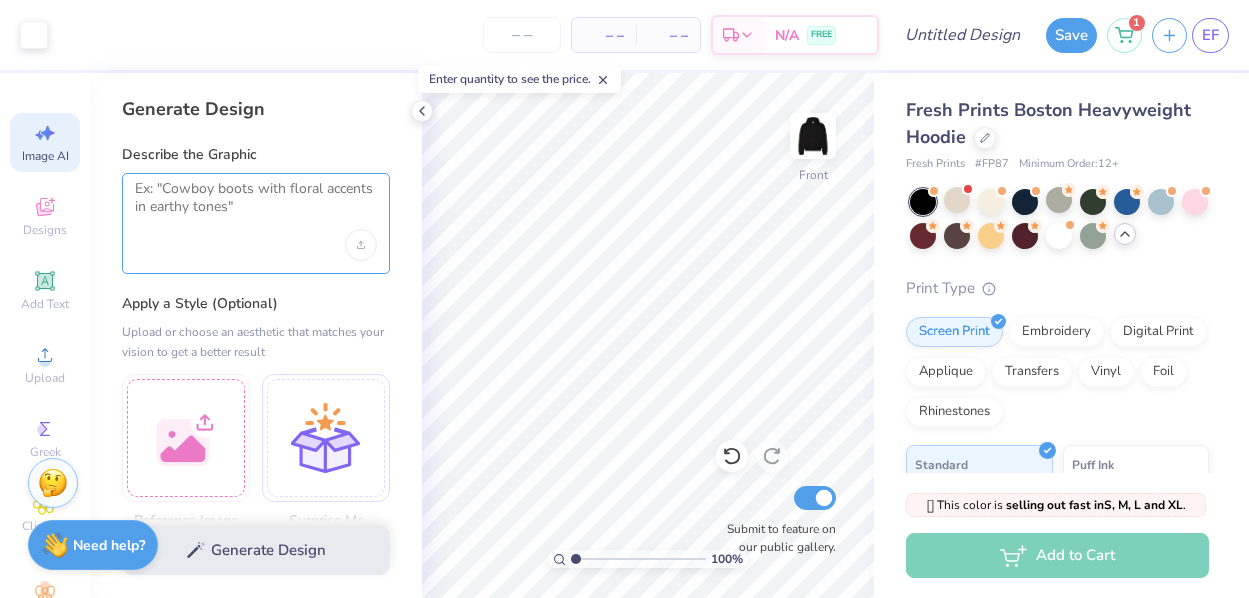 click at bounding box center [256, 205] 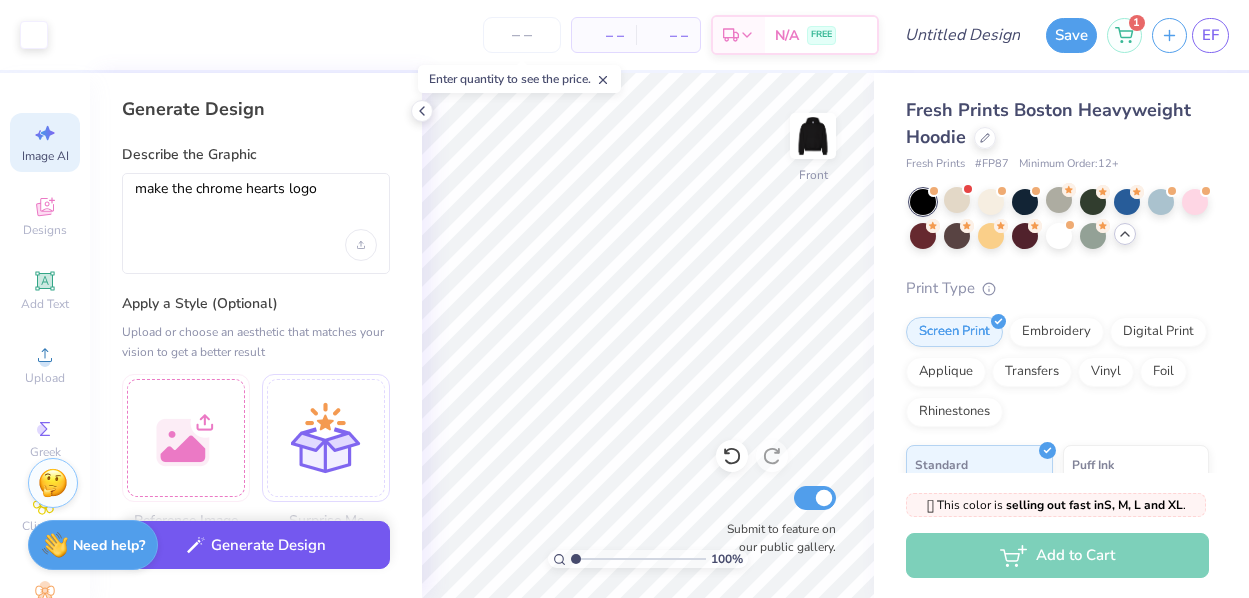 click on "Generate Design" at bounding box center (256, 545) 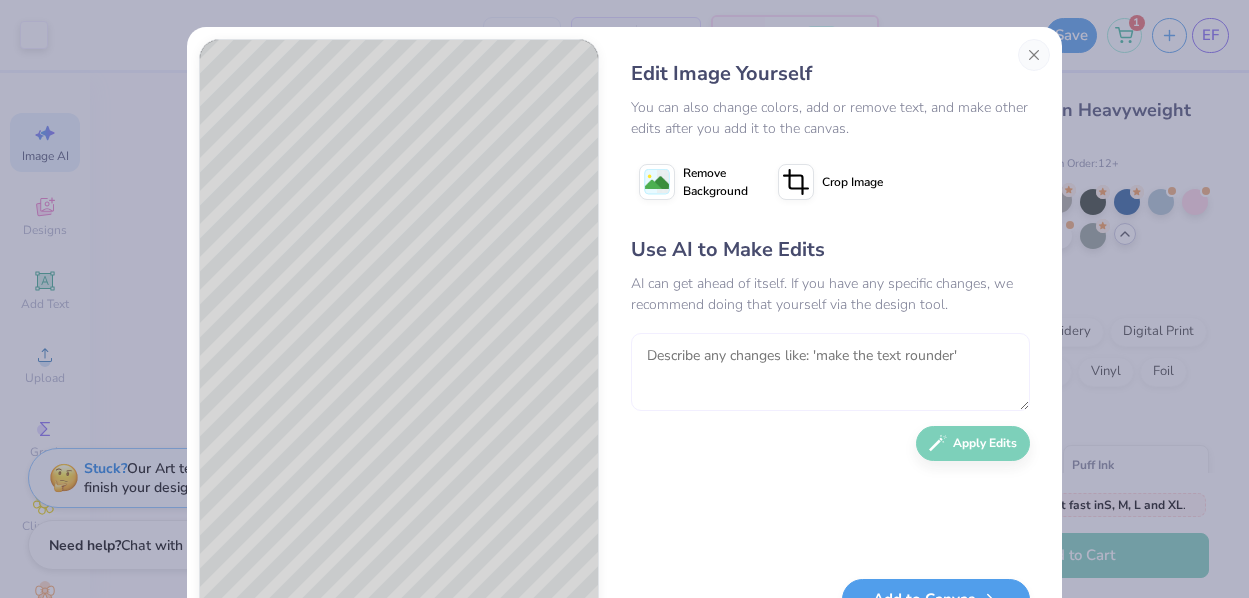click at bounding box center [830, 372] 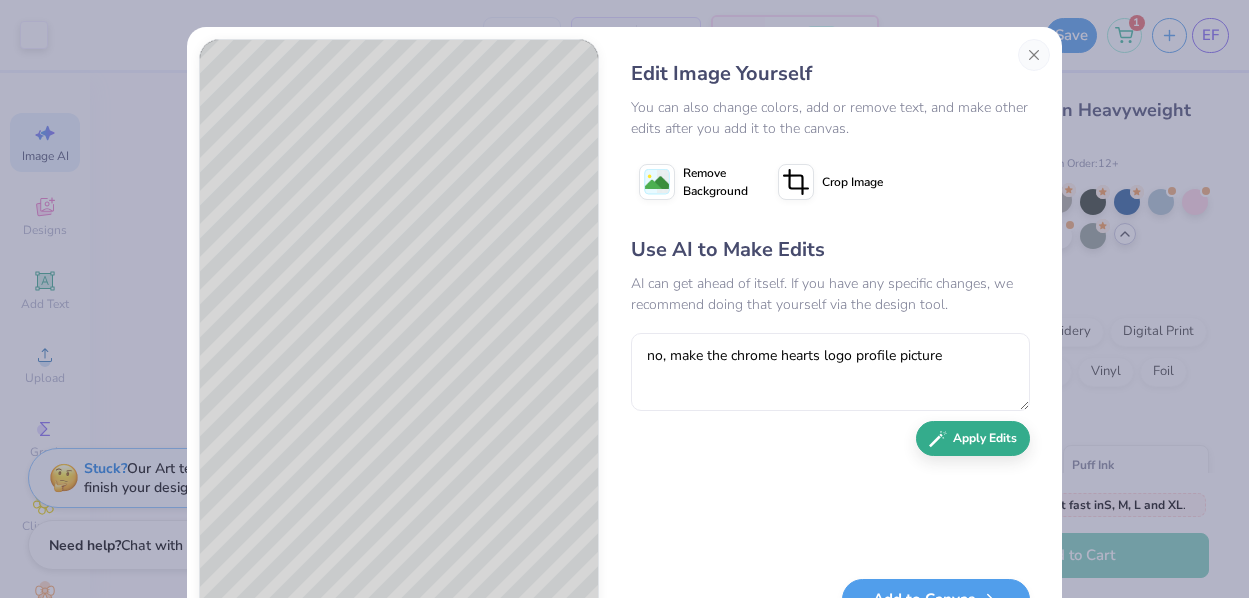 click 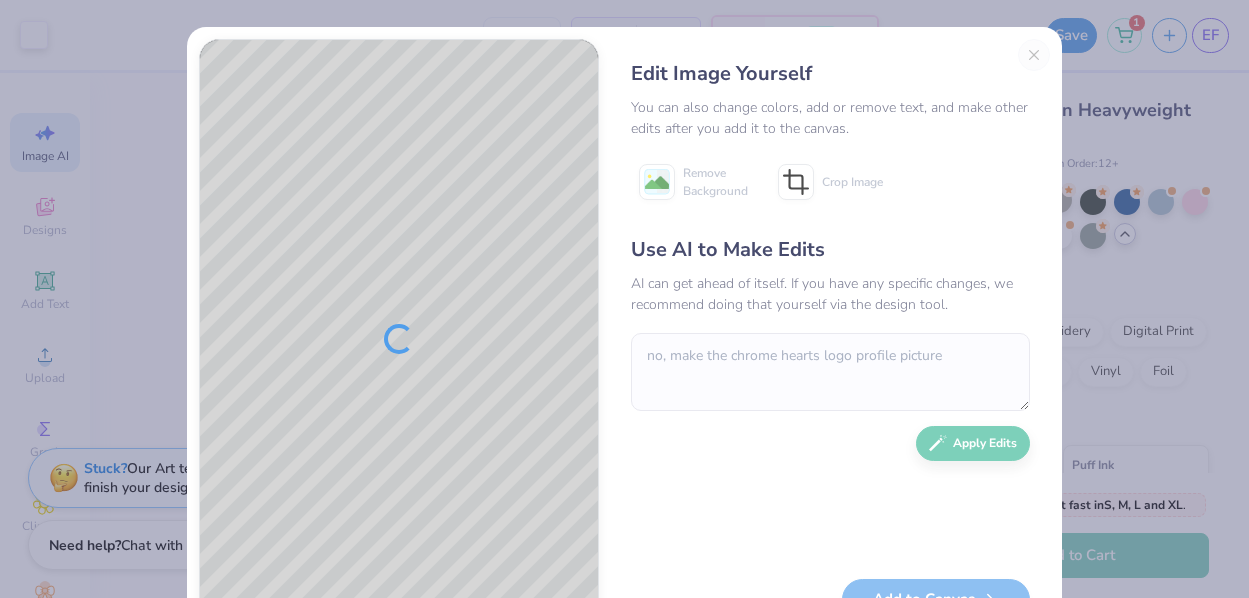 scroll, scrollTop: 0, scrollLeft: 0, axis: both 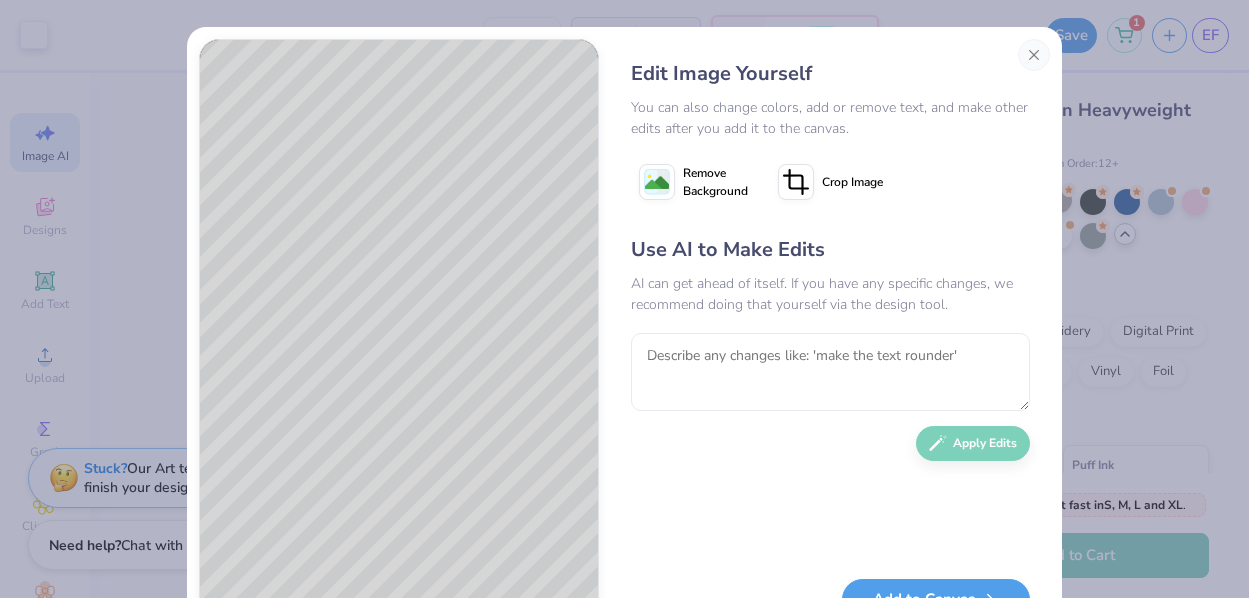 click at bounding box center [1034, 55] 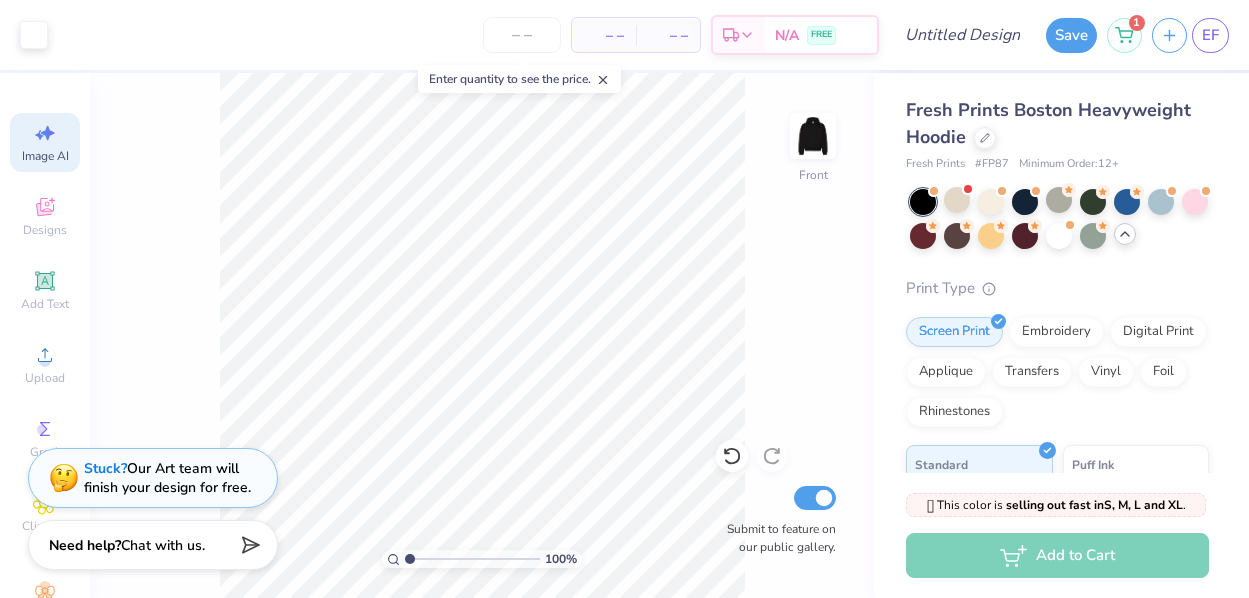 click on "Image AI" at bounding box center [45, 142] 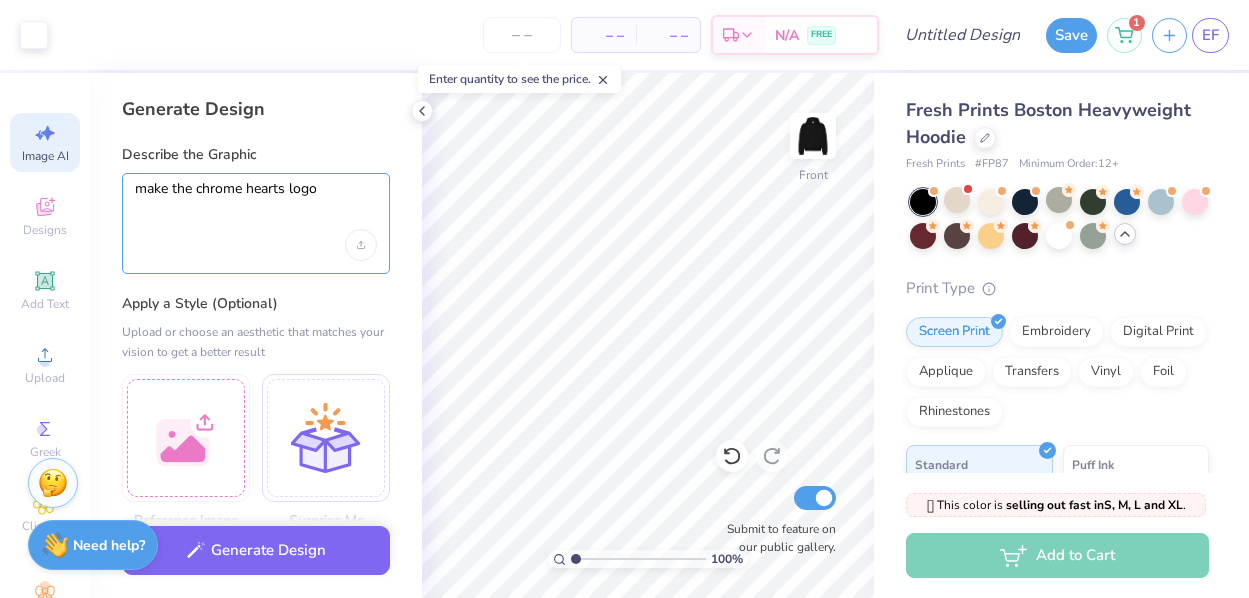 click on "make the chrome hearts logo" at bounding box center [256, 205] 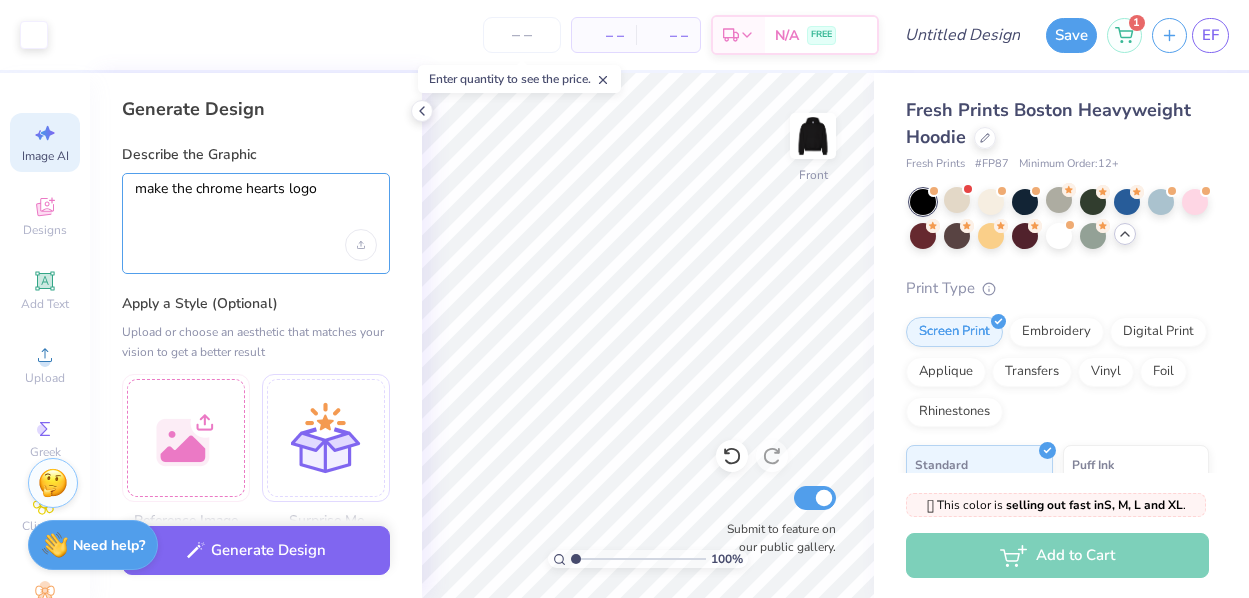 click on "make the chrome hearts logo" at bounding box center [256, 205] 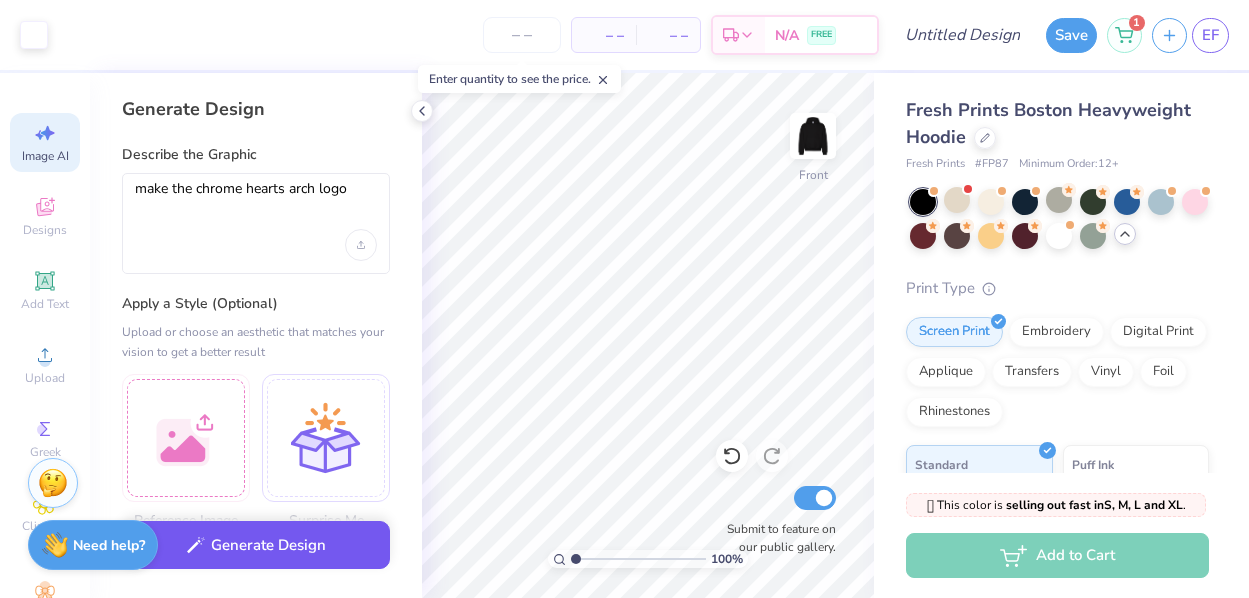 click on "Generate Design" at bounding box center (256, 545) 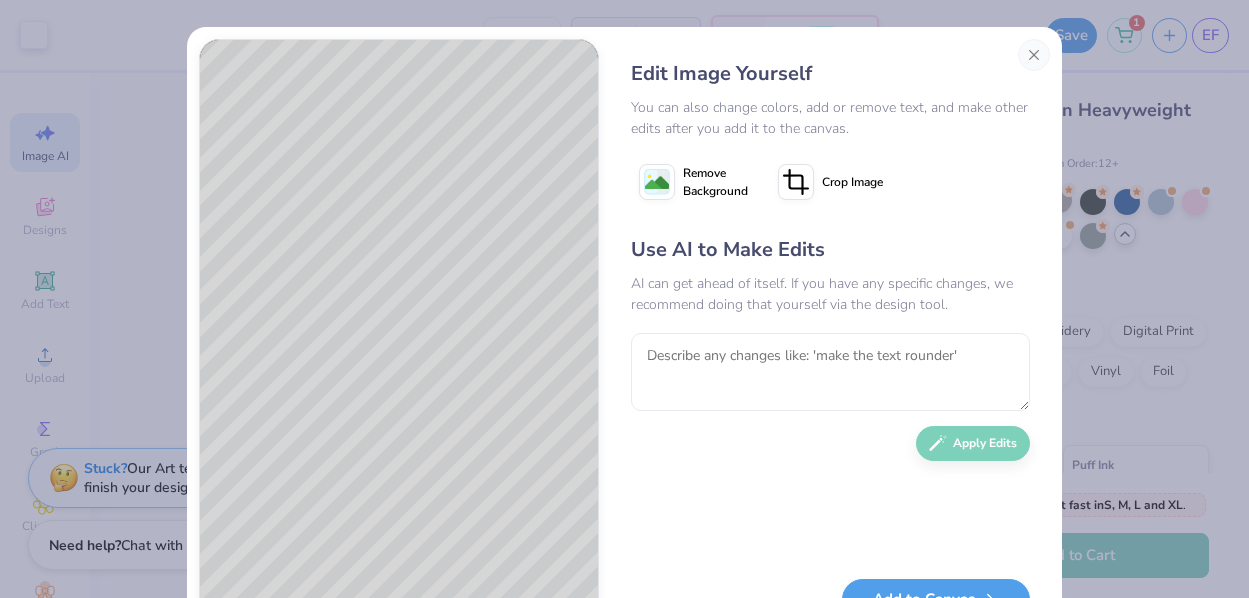 click at bounding box center (1034, 55) 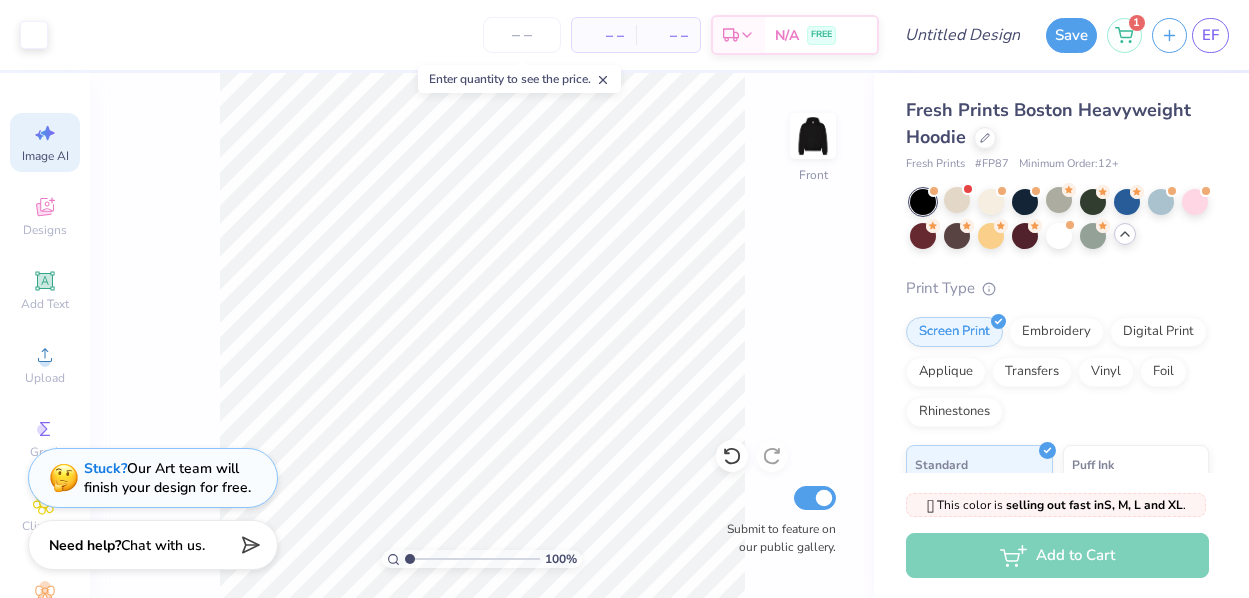 click on "Image AI" at bounding box center (45, 142) 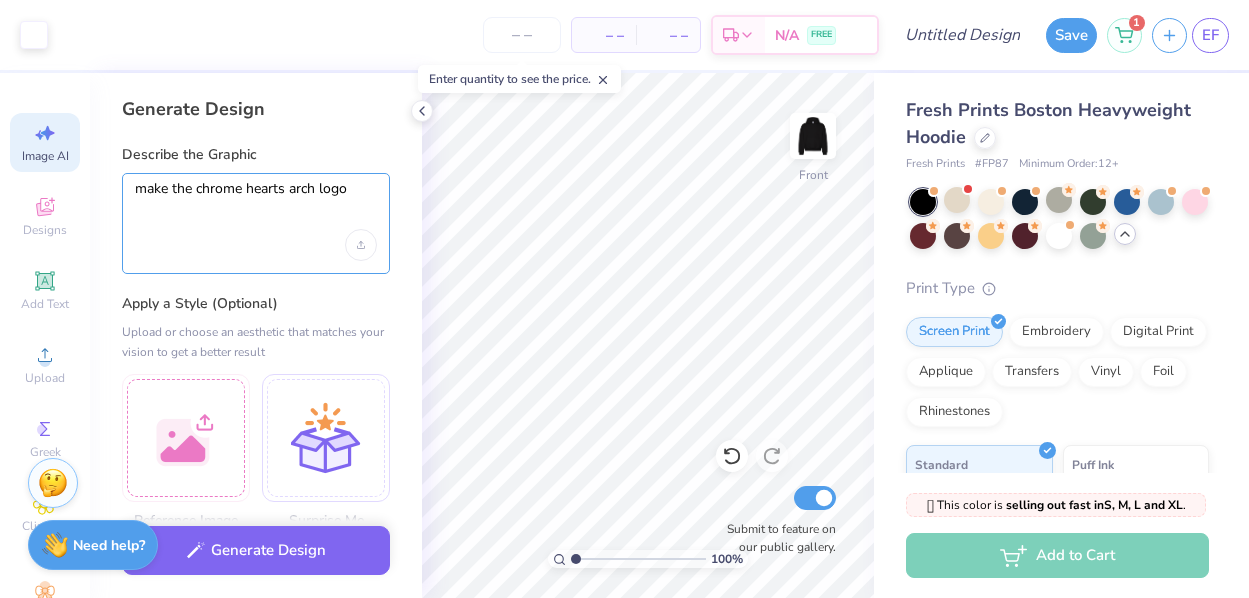 click on "make the chrome hearts arch logo" at bounding box center (256, 205) 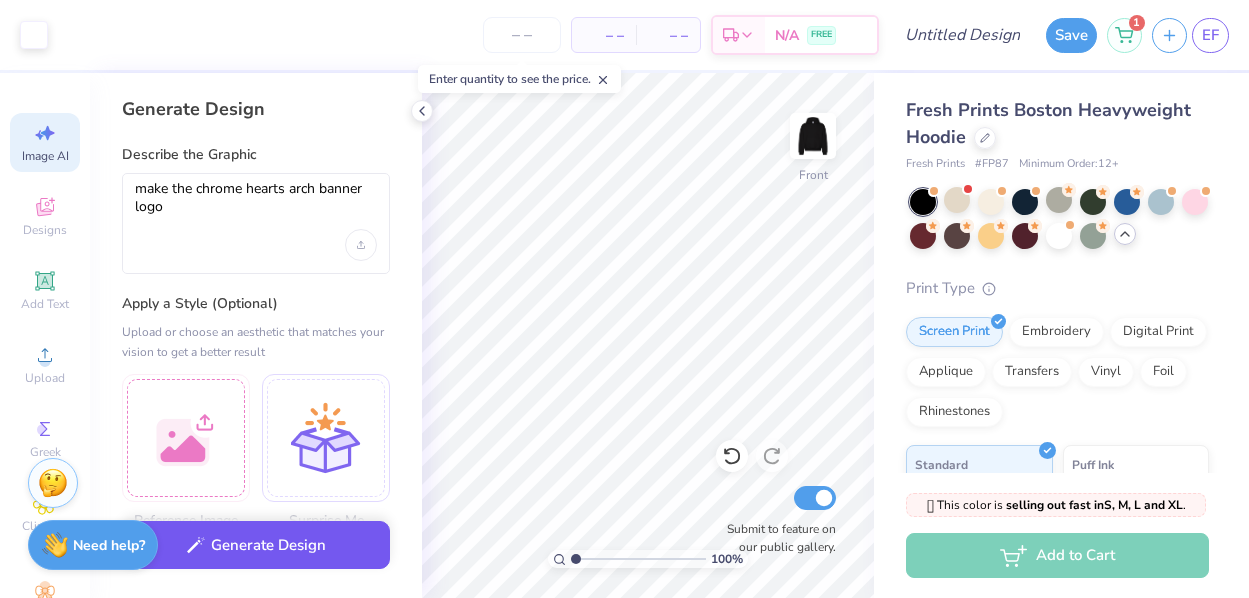 click on "Generate Design" at bounding box center [256, 545] 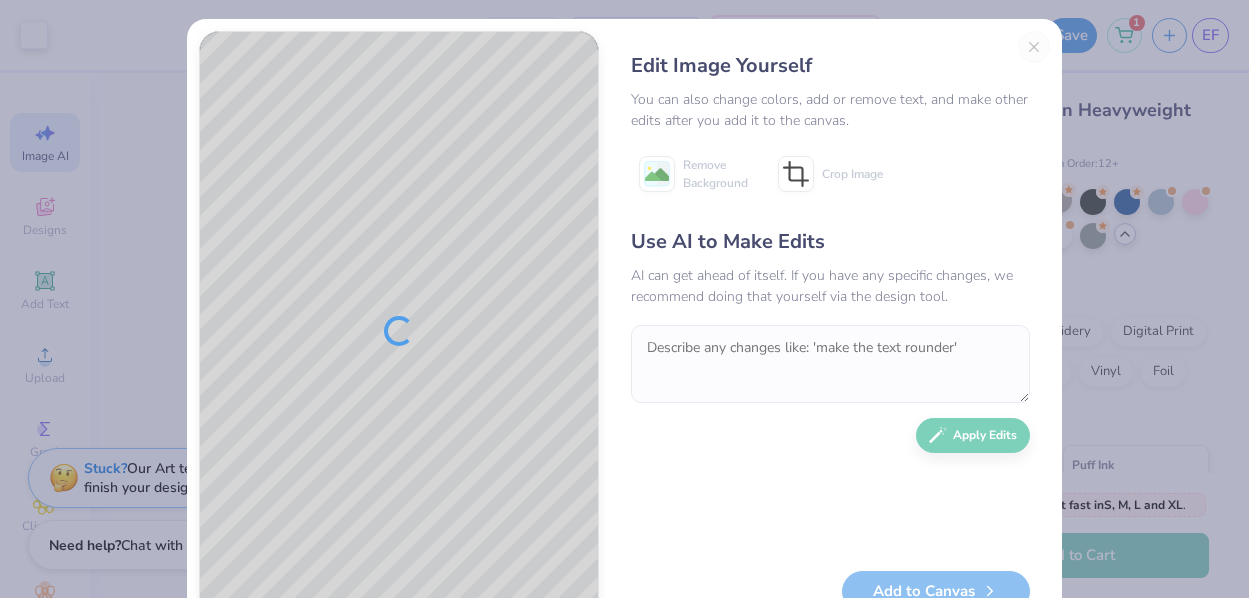 scroll, scrollTop: 0, scrollLeft: 0, axis: both 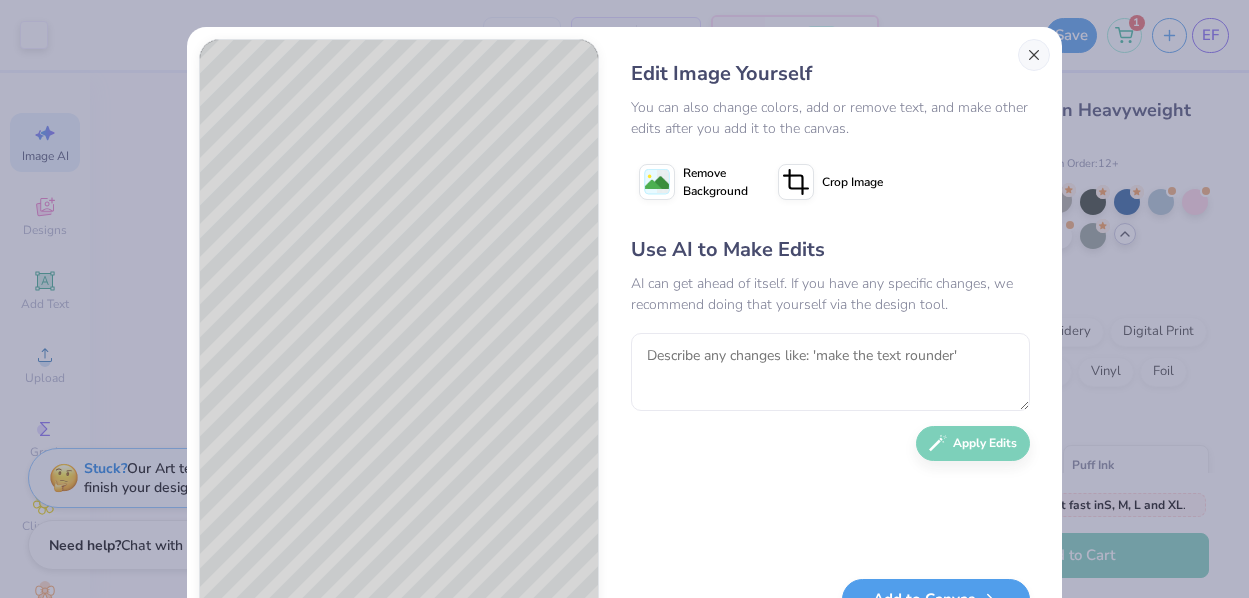 click at bounding box center [1034, 55] 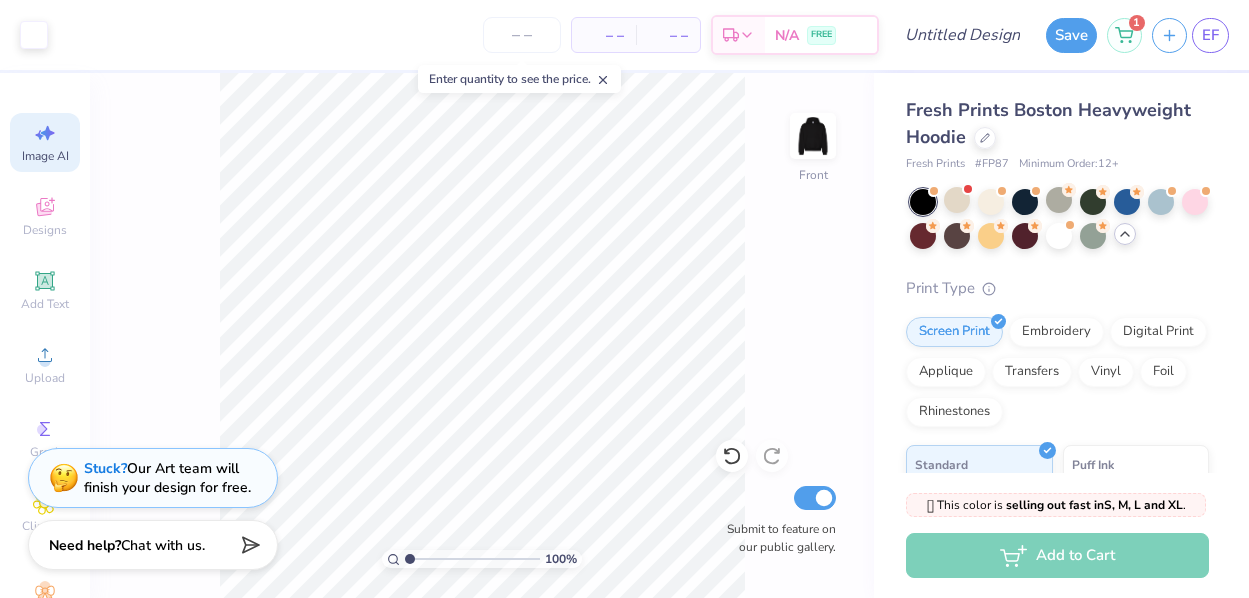 click on "Image AI" at bounding box center (45, 156) 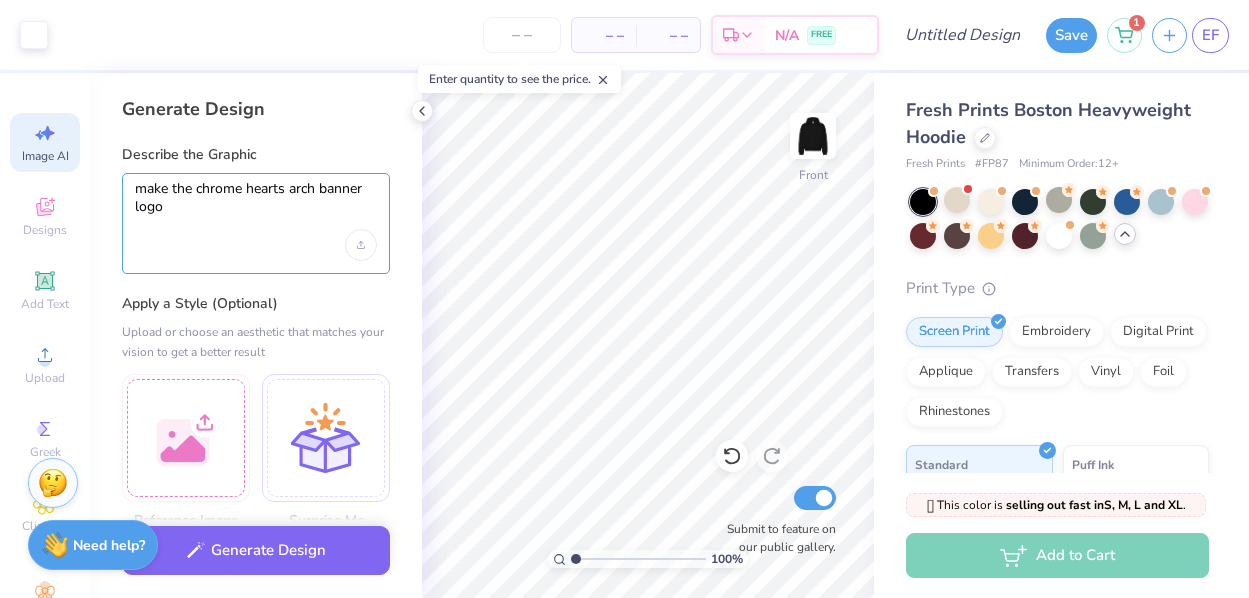 click on "make the chrome hearts arch banner logo" at bounding box center [256, 205] 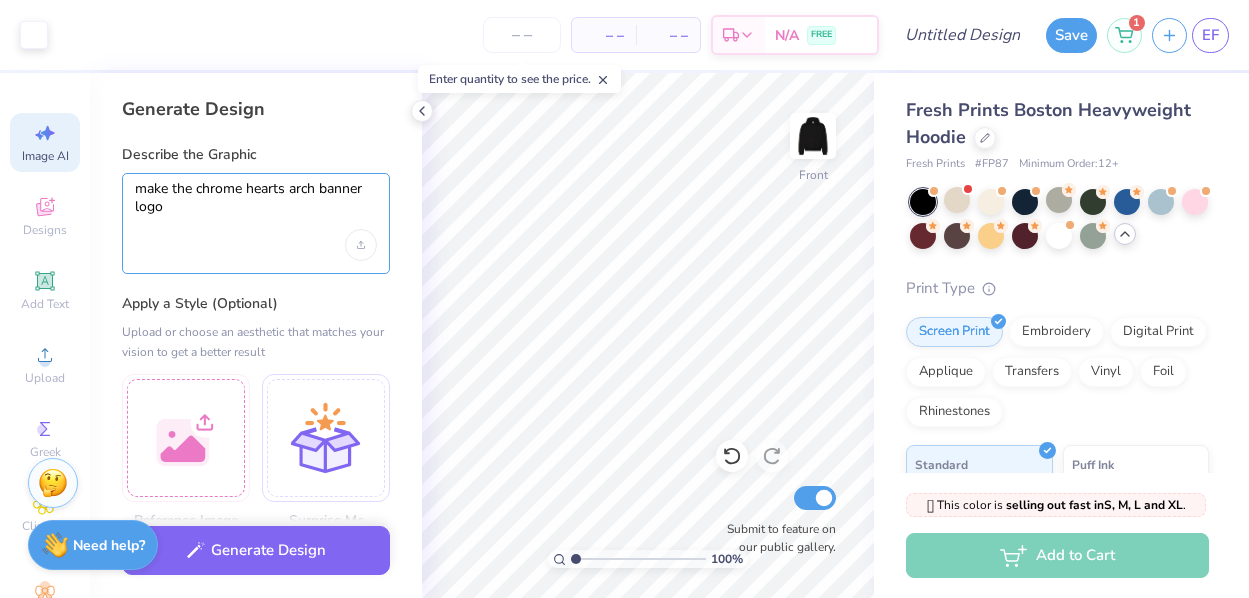 click on "make the chrome hearts arch banner logo" at bounding box center [256, 205] 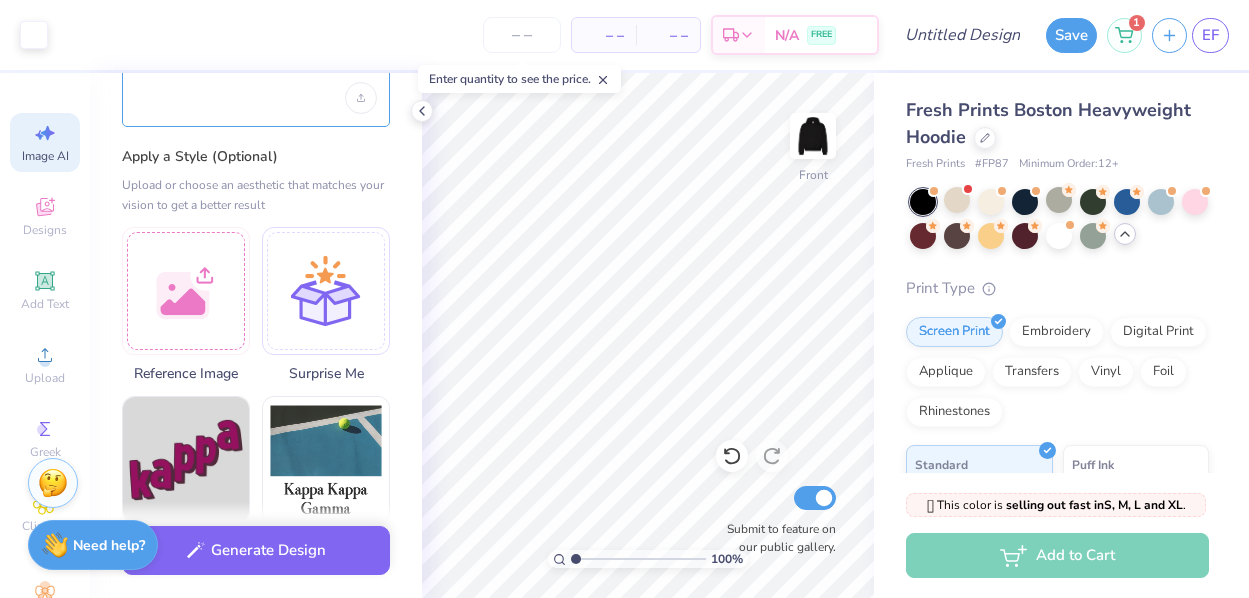 scroll, scrollTop: 148, scrollLeft: 0, axis: vertical 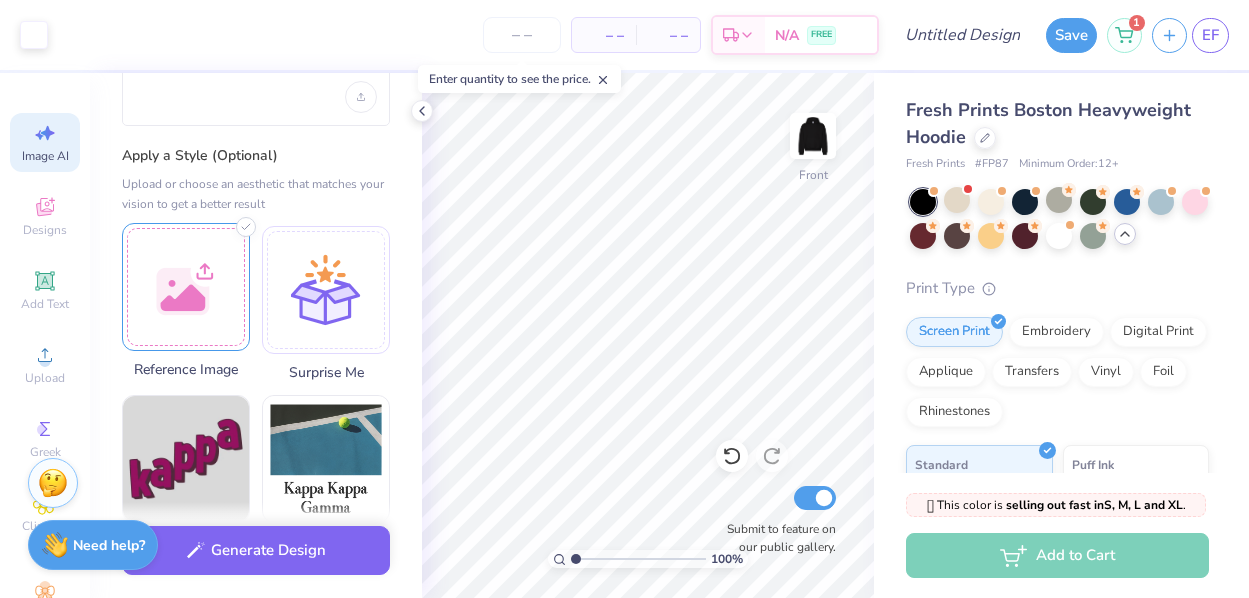 click at bounding box center [186, 287] 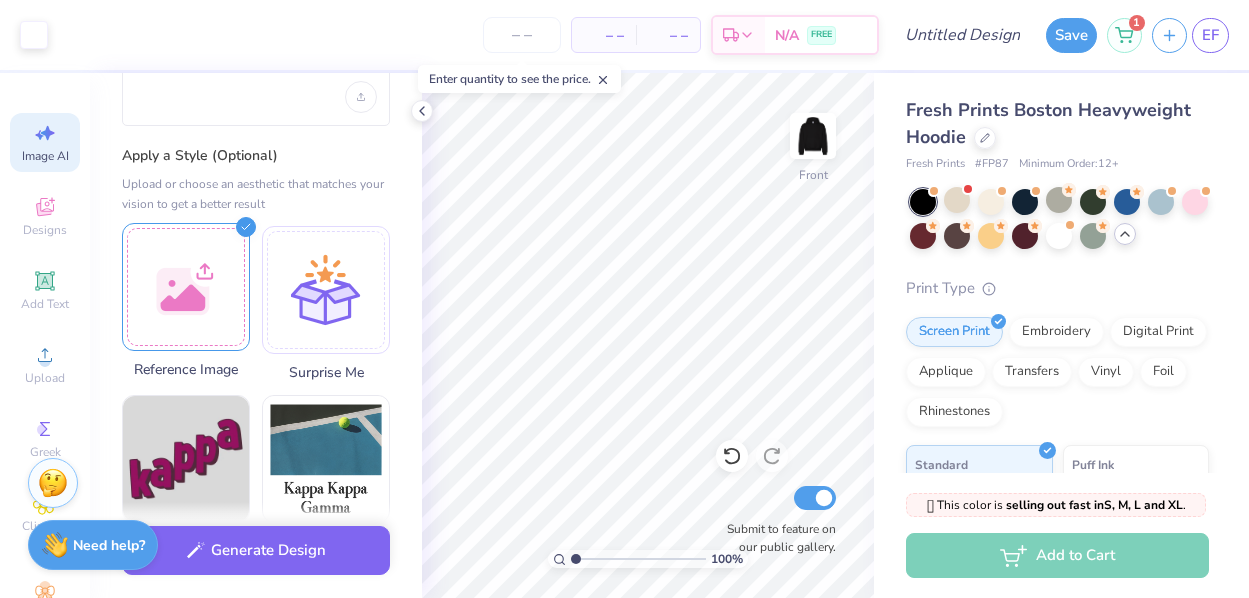 click at bounding box center [186, 287] 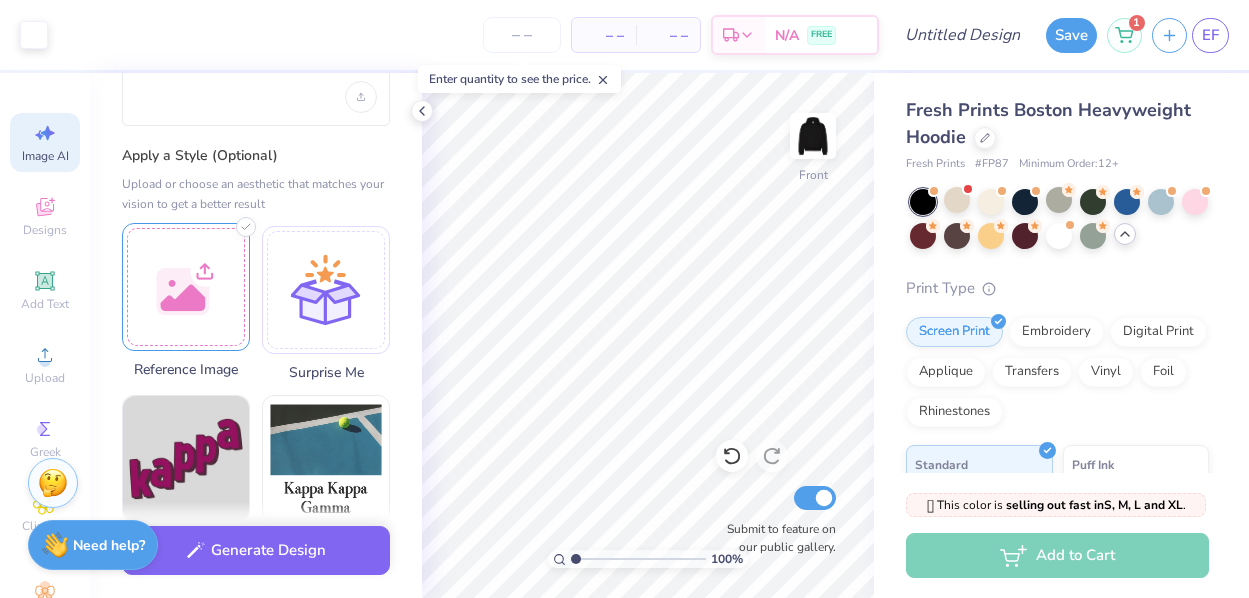 click at bounding box center (186, 287) 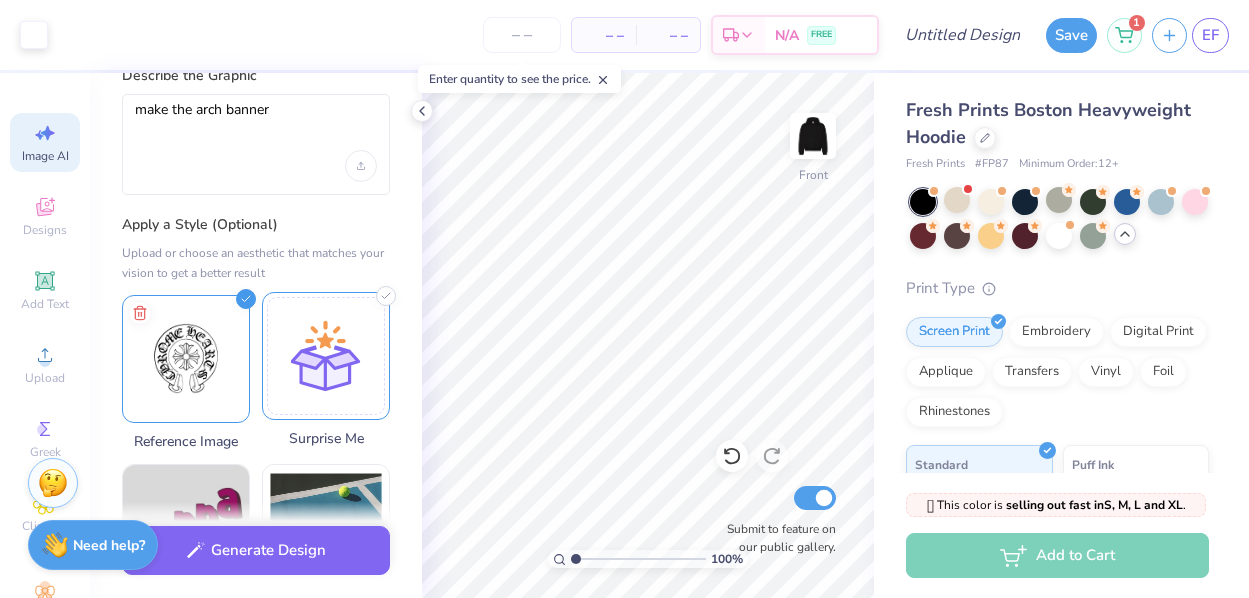 scroll, scrollTop: 49, scrollLeft: 0, axis: vertical 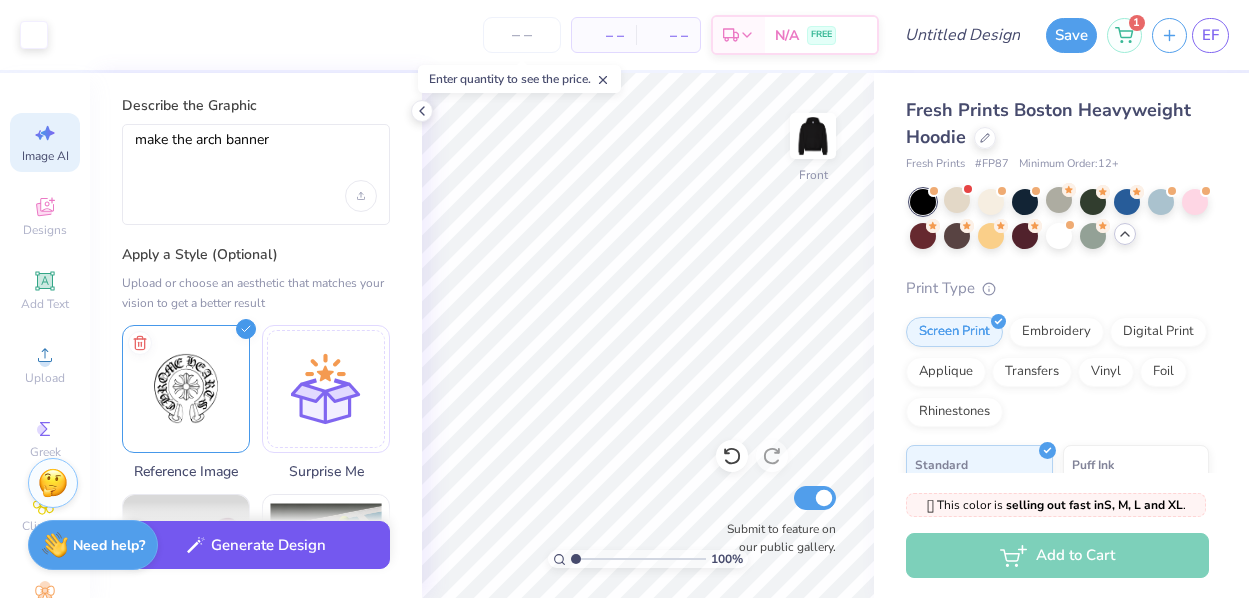 click on "Generate Design" at bounding box center [256, 545] 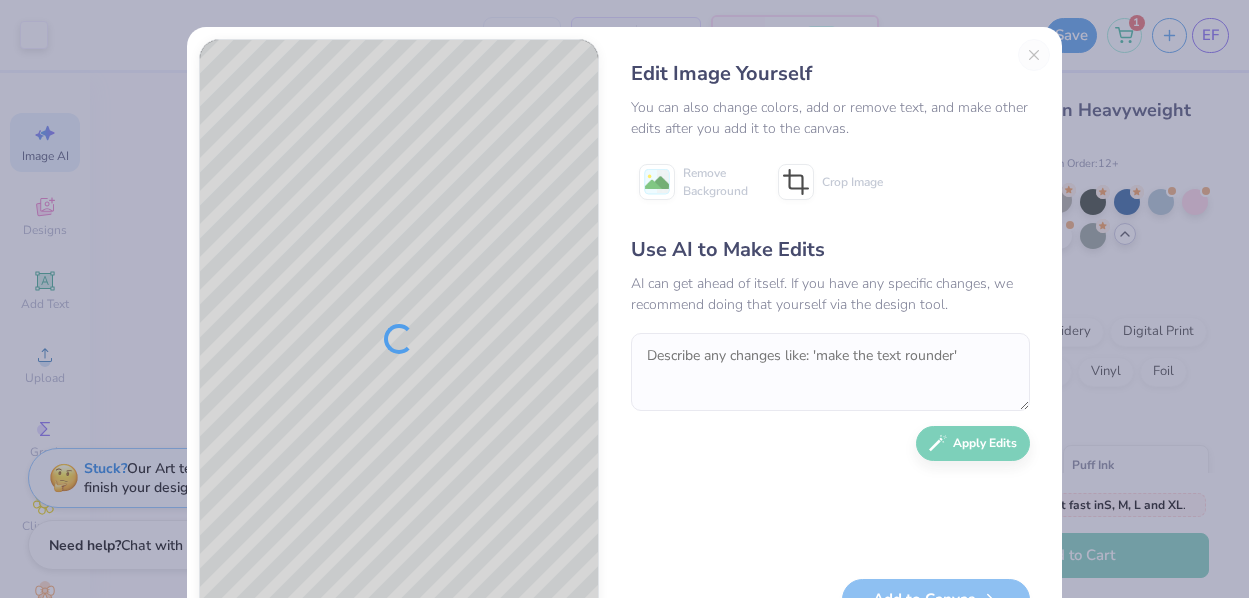 scroll, scrollTop: 0, scrollLeft: 0, axis: both 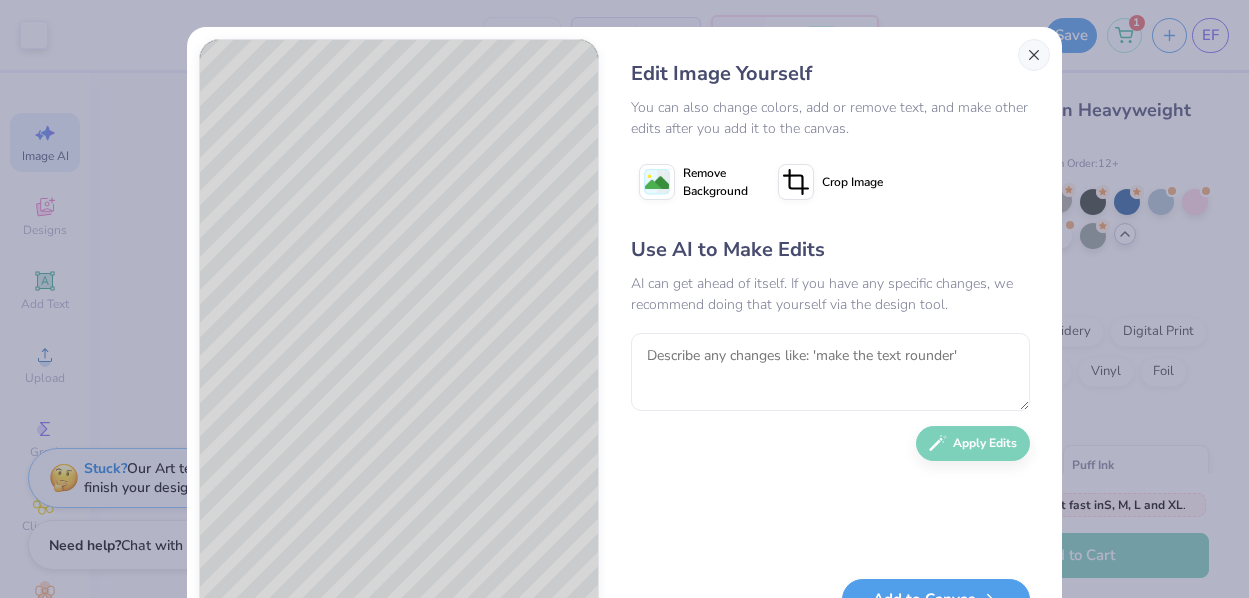 click at bounding box center (1034, 55) 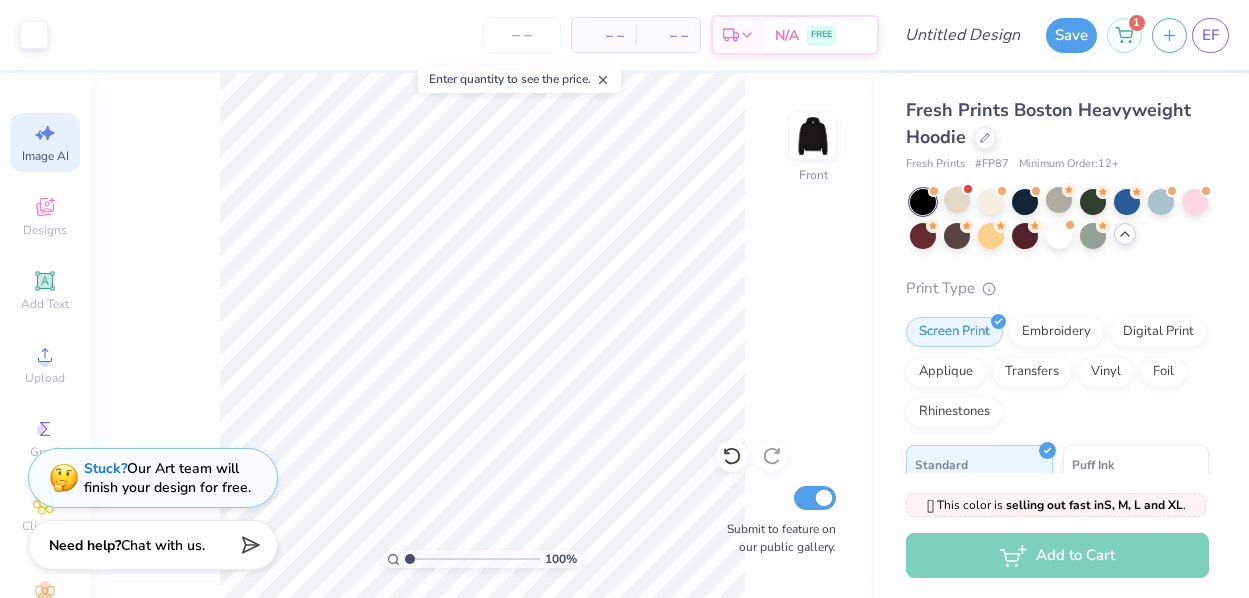 click 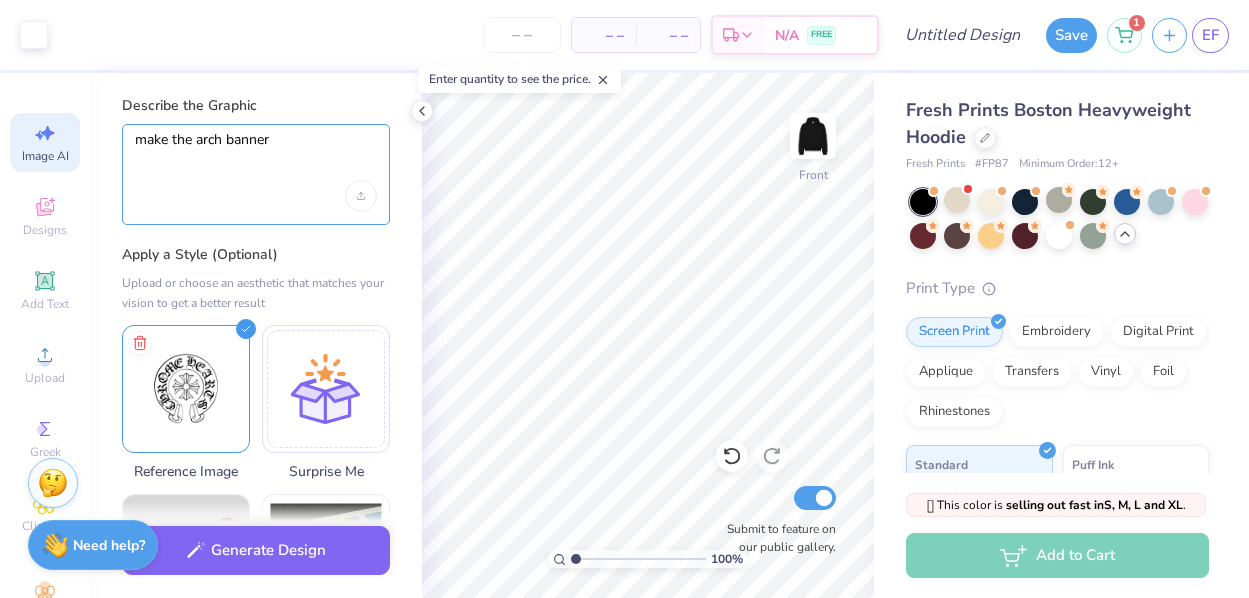 click on "make the arch banner" at bounding box center (256, 156) 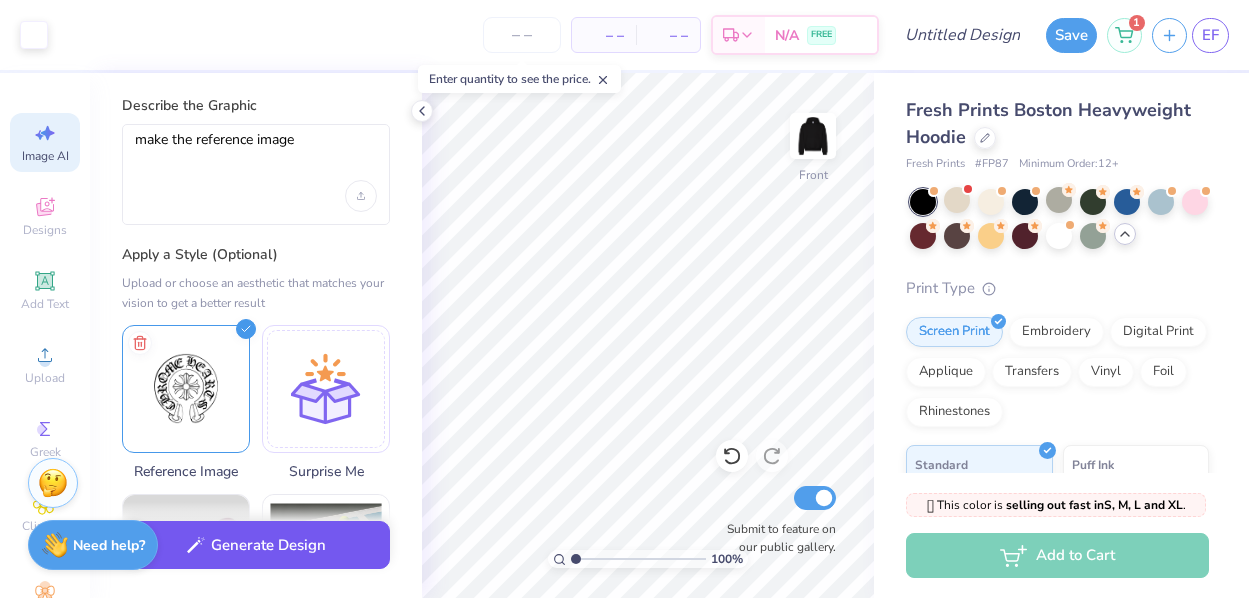 click on "Generate Design" at bounding box center (256, 545) 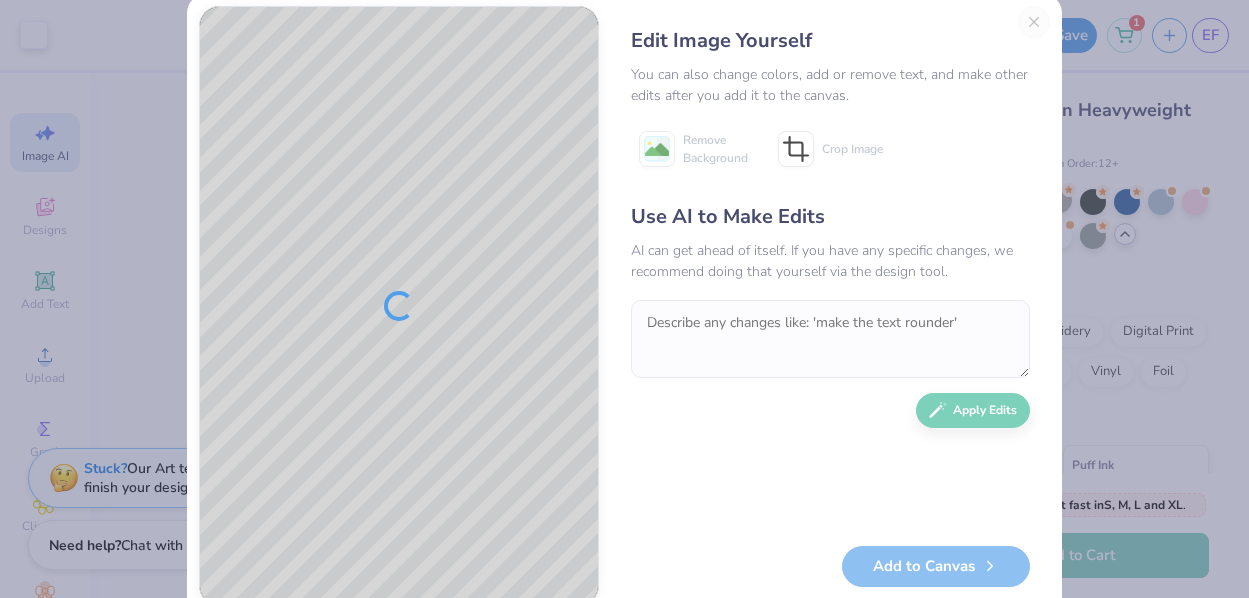 scroll, scrollTop: 34, scrollLeft: 0, axis: vertical 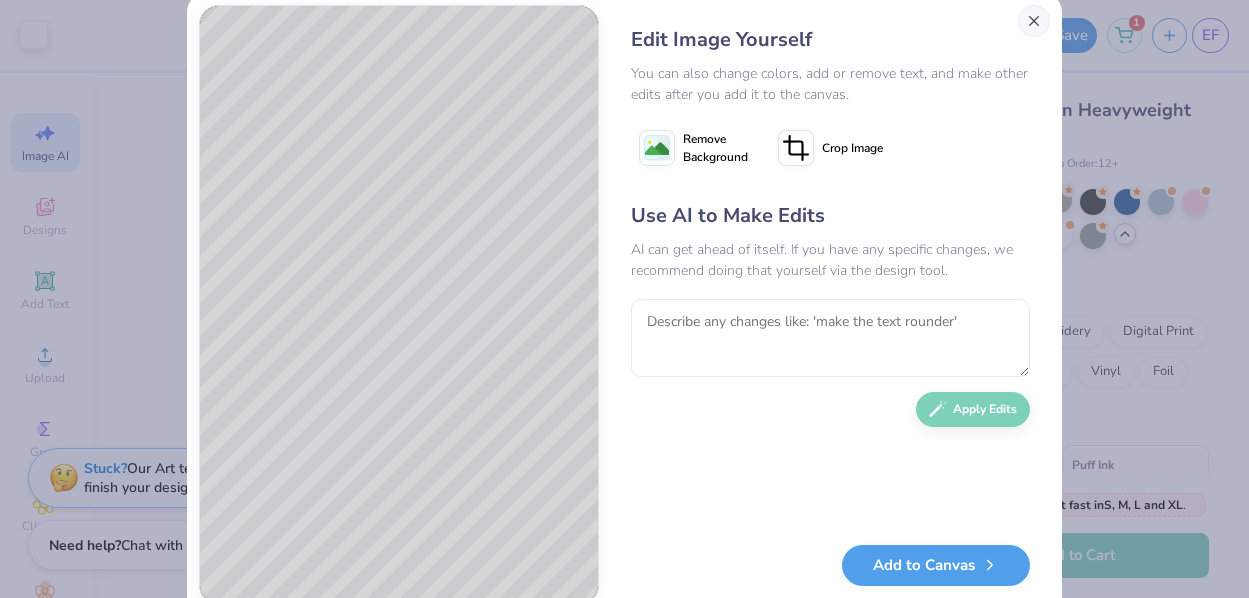 click at bounding box center (1034, 21) 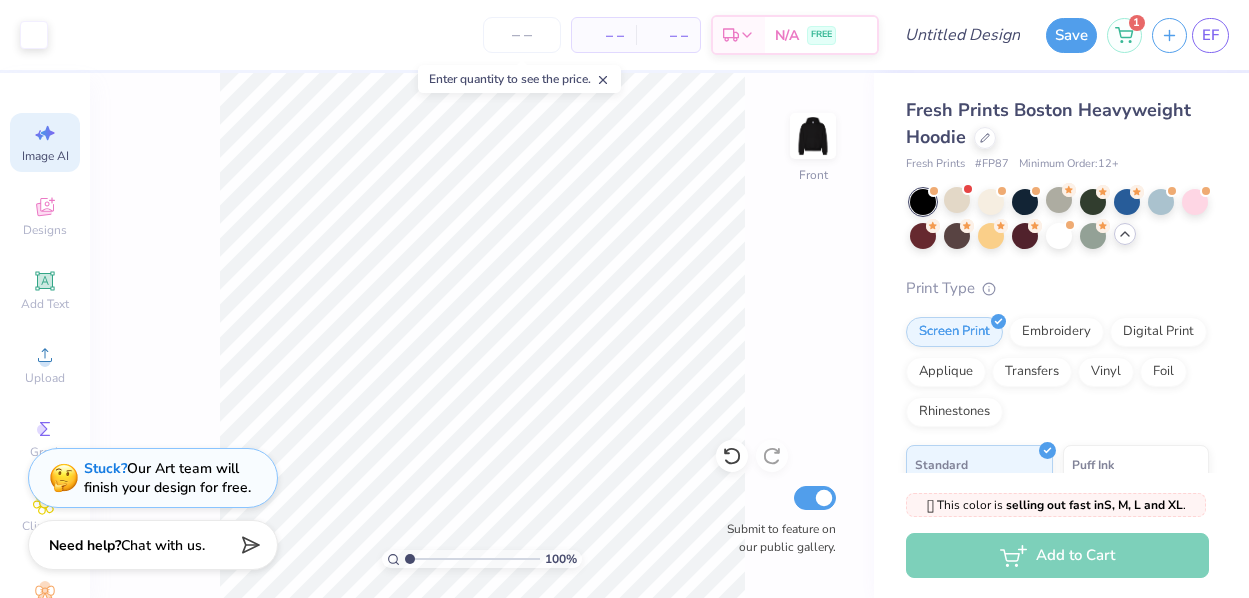 click on "Image AI" at bounding box center [45, 156] 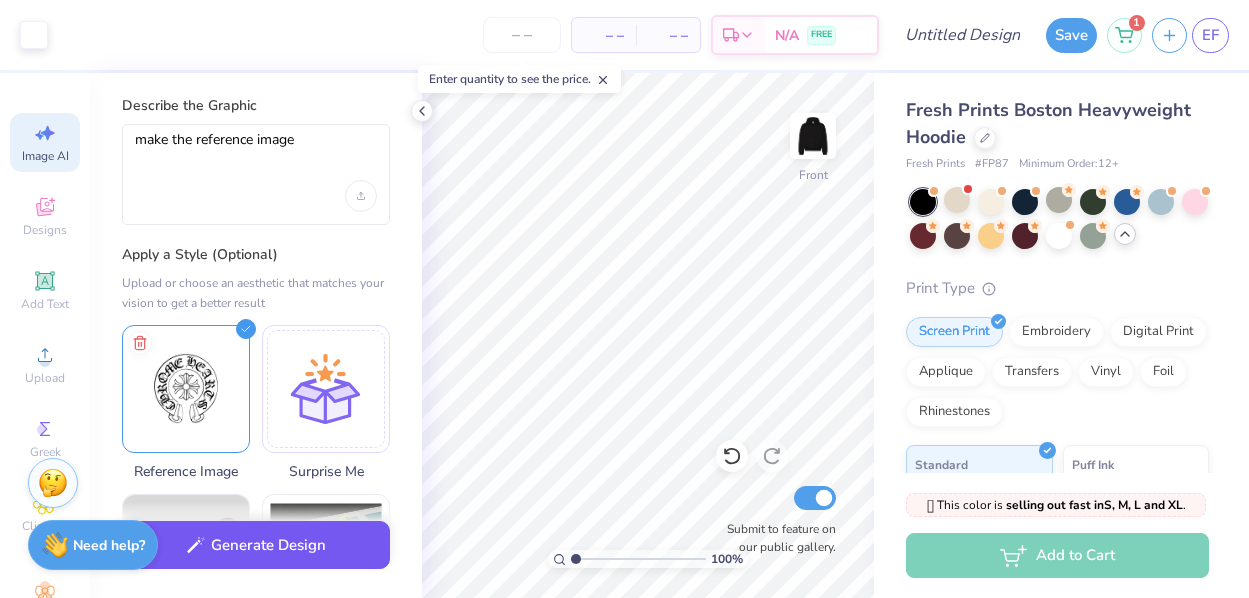 click on "Generate Design" at bounding box center (256, 545) 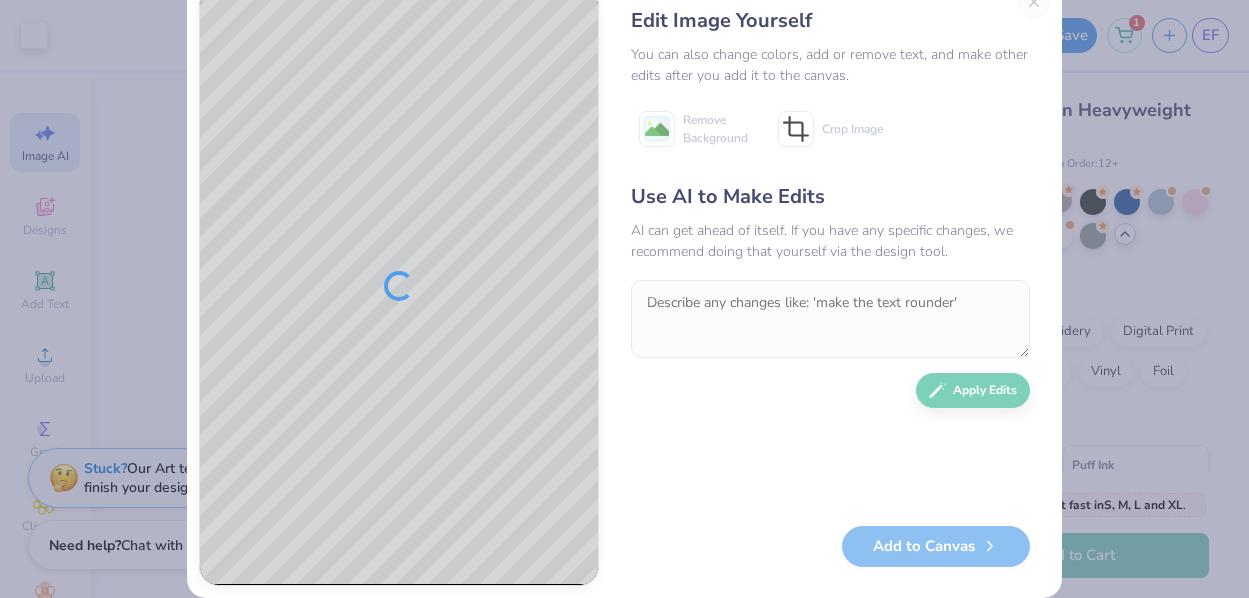 scroll, scrollTop: 55, scrollLeft: 0, axis: vertical 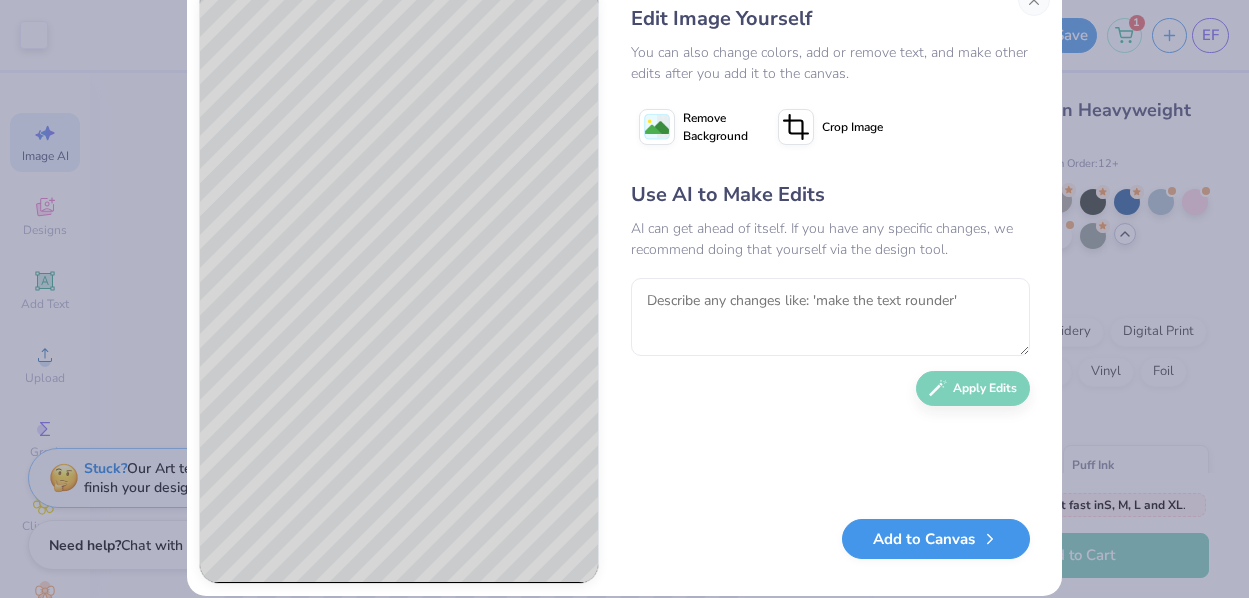 click on "Add to Canvas" at bounding box center [936, 539] 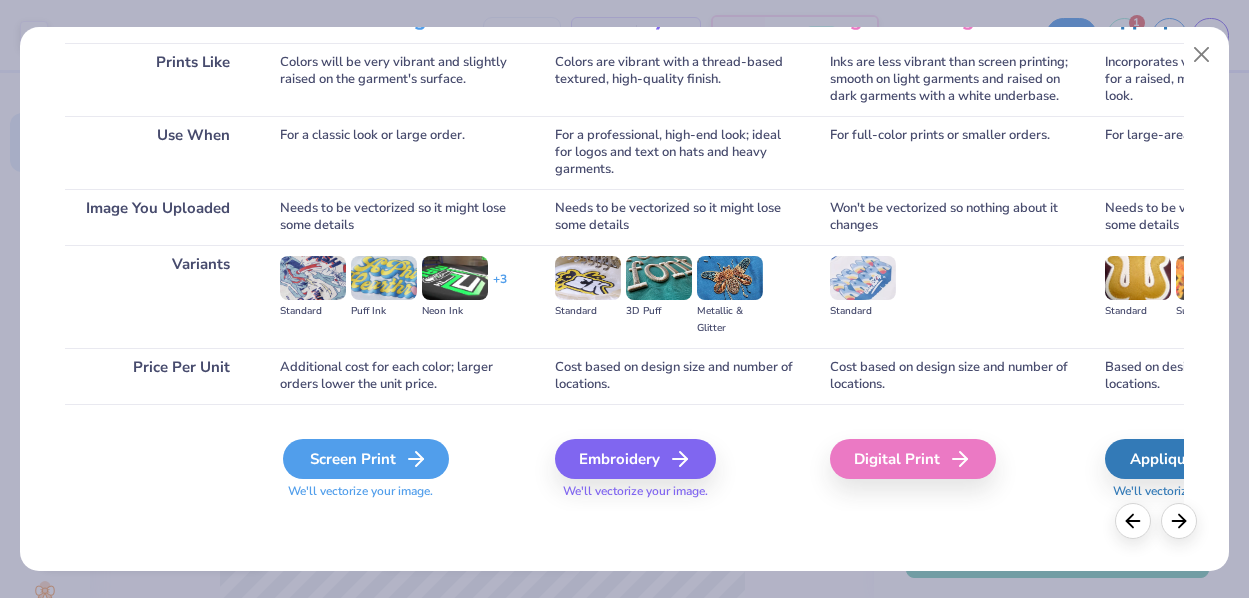 click on "Screen Print" at bounding box center (366, 459) 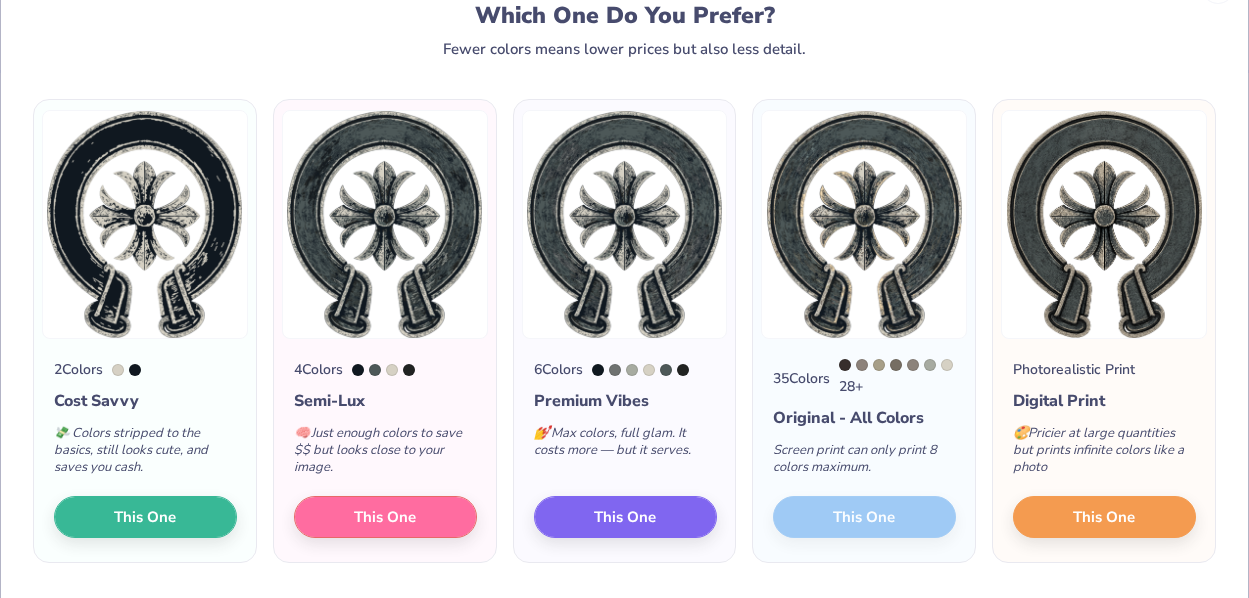 scroll, scrollTop: 77, scrollLeft: 0, axis: vertical 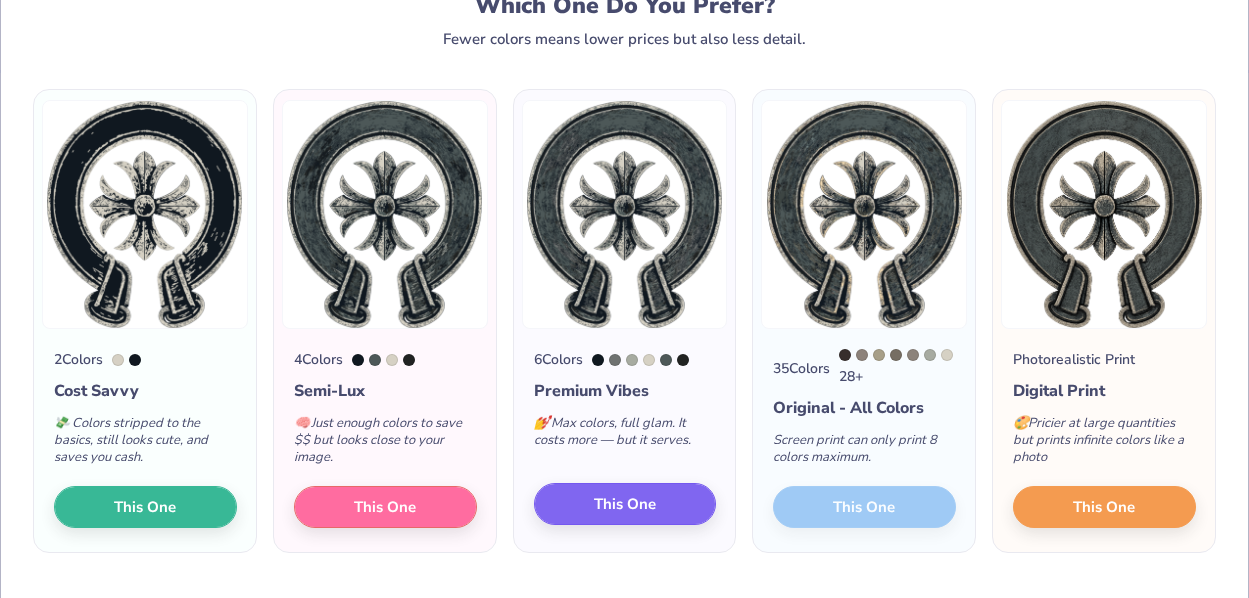 click on "This One" at bounding box center (625, 504) 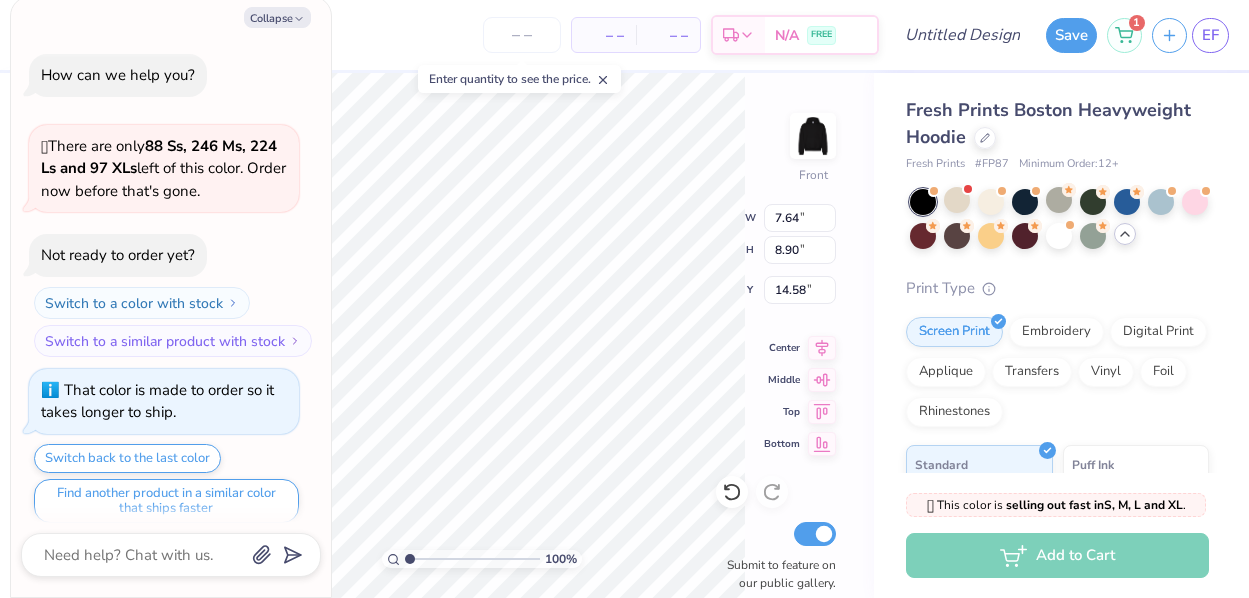 scroll, scrollTop: 533, scrollLeft: 0, axis: vertical 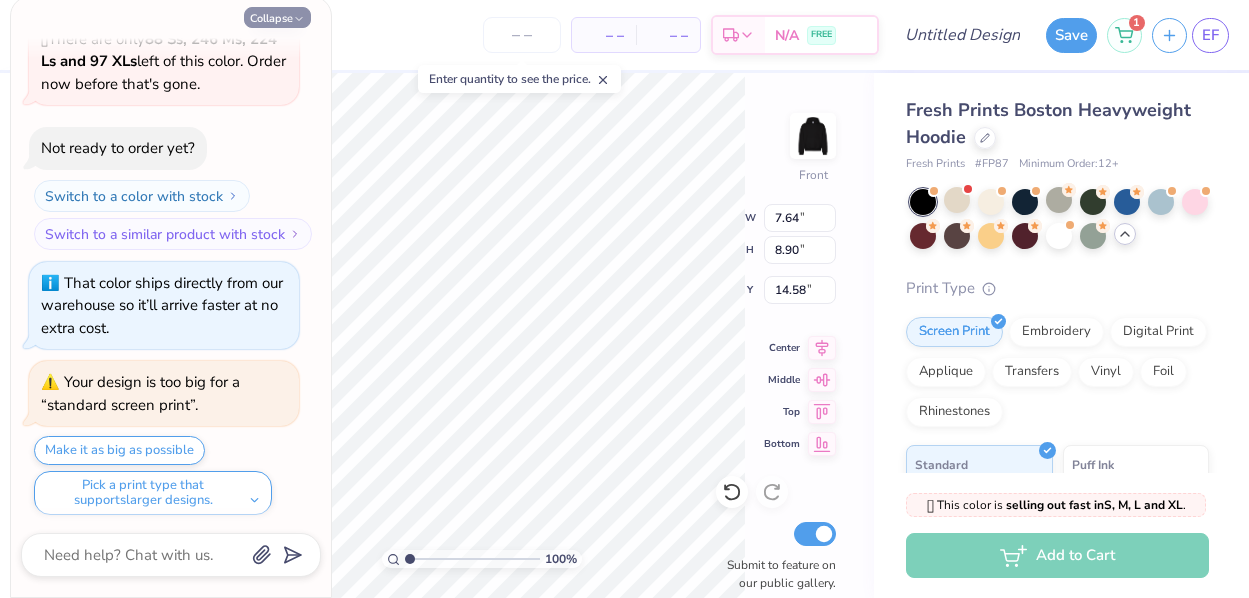 click 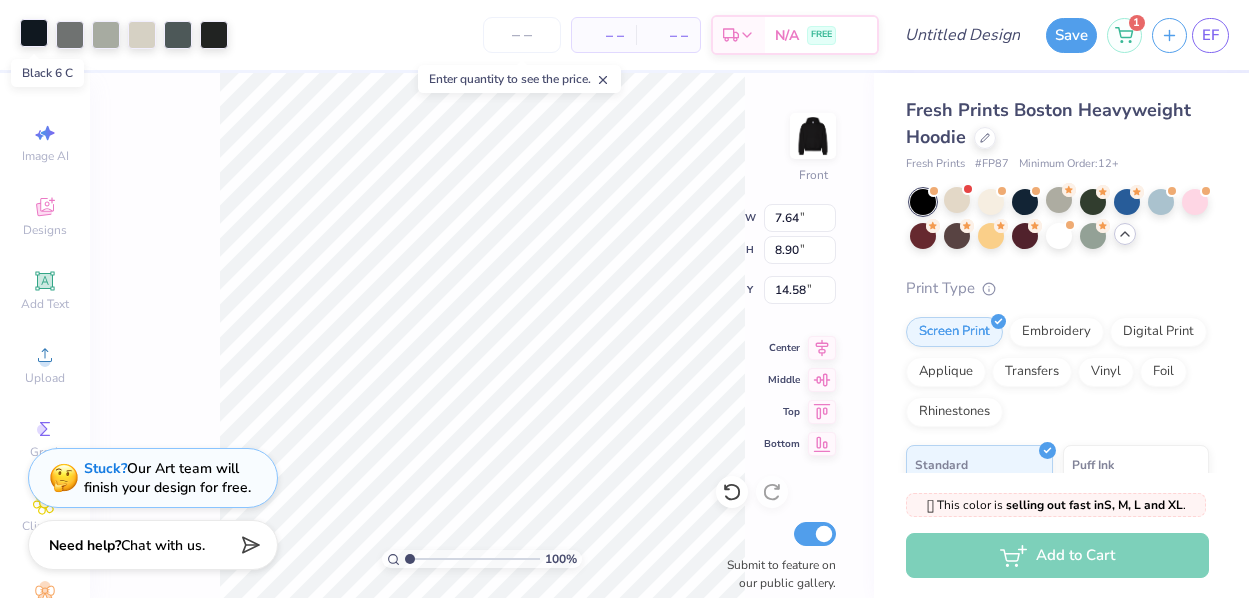 click at bounding box center [34, 33] 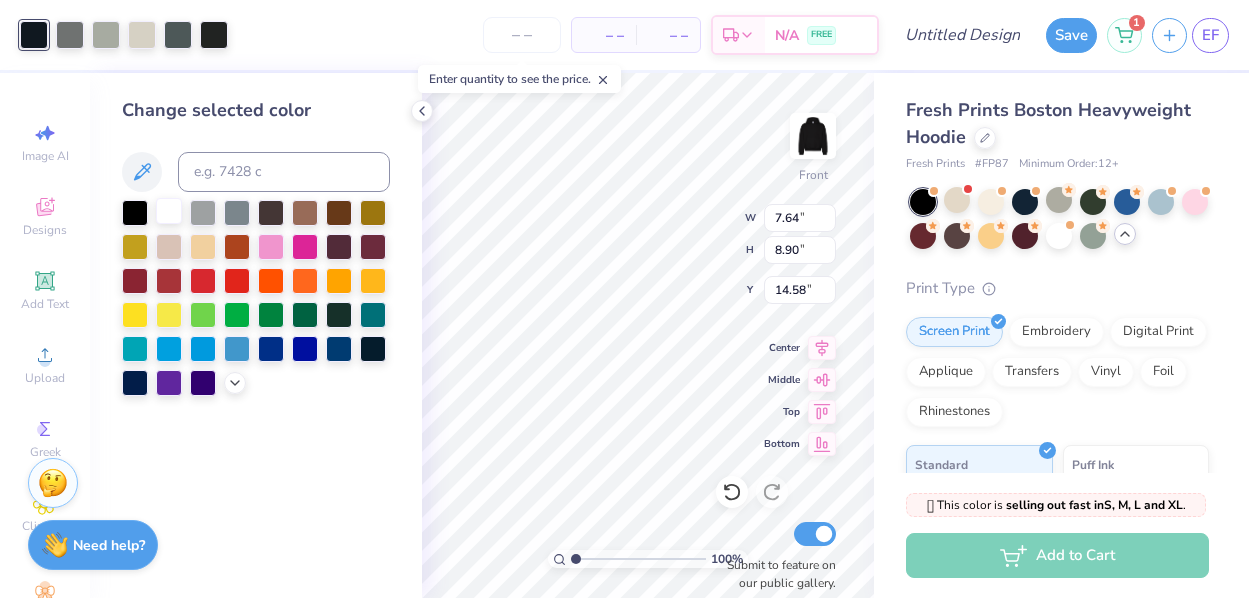 click at bounding box center [169, 211] 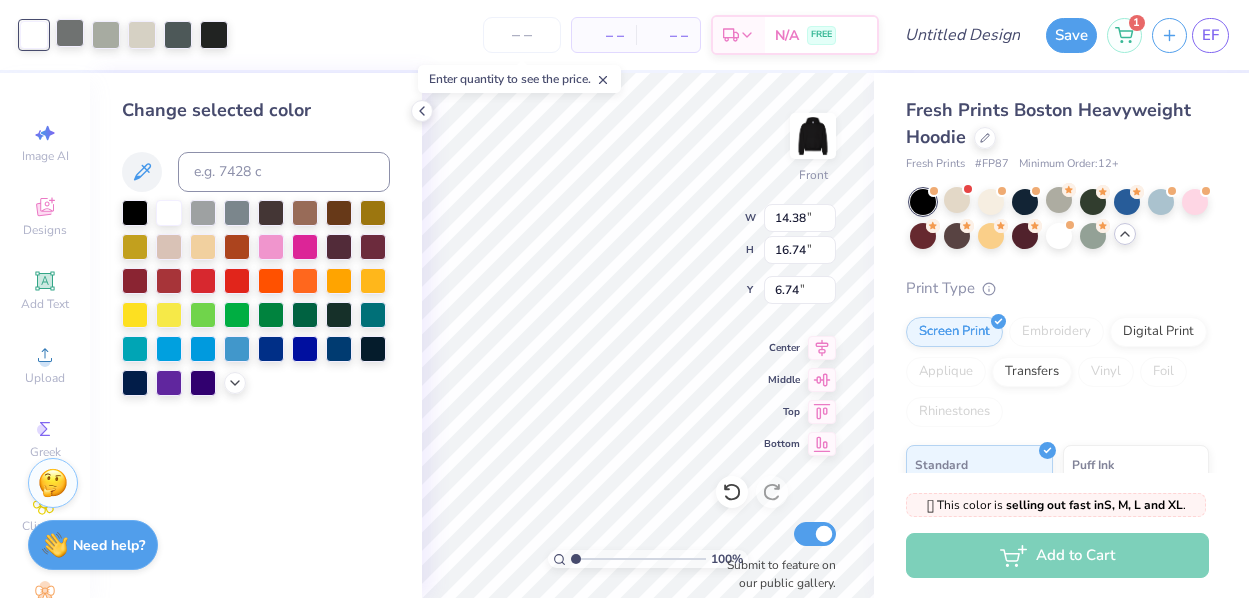 click at bounding box center (70, 33) 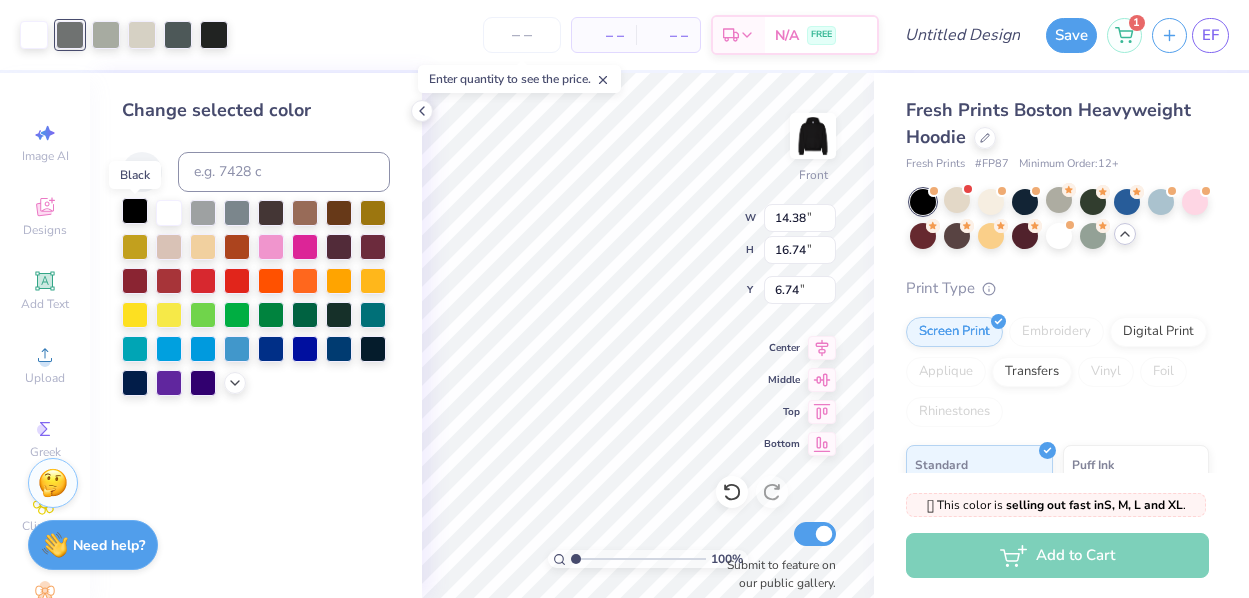 click at bounding box center [135, 211] 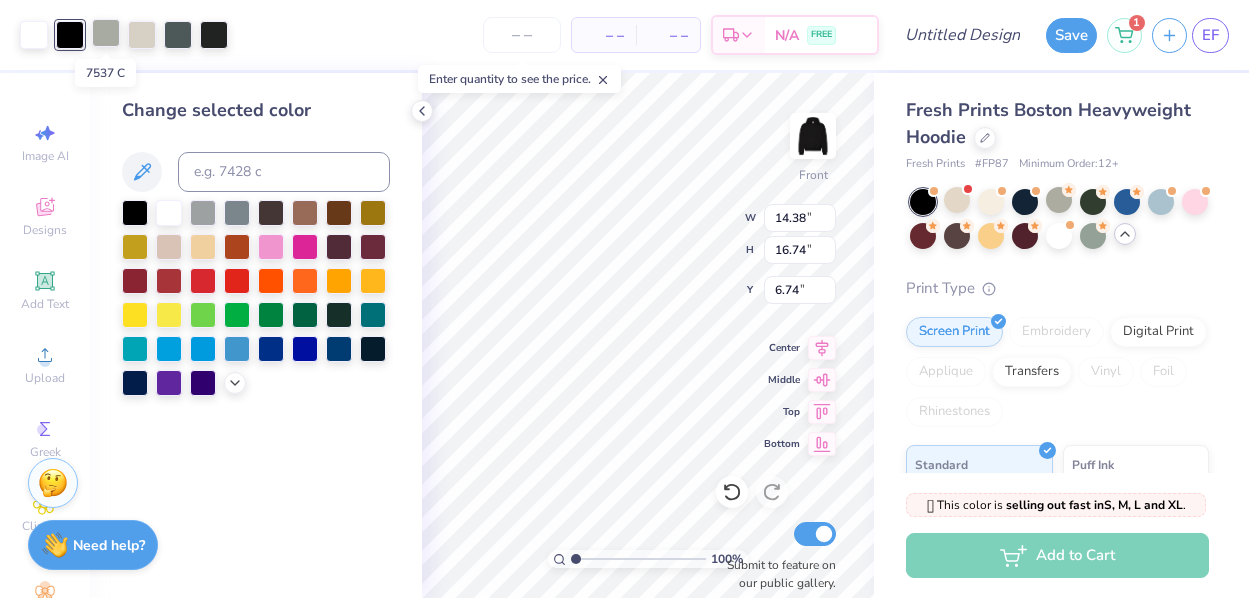click at bounding box center (106, 33) 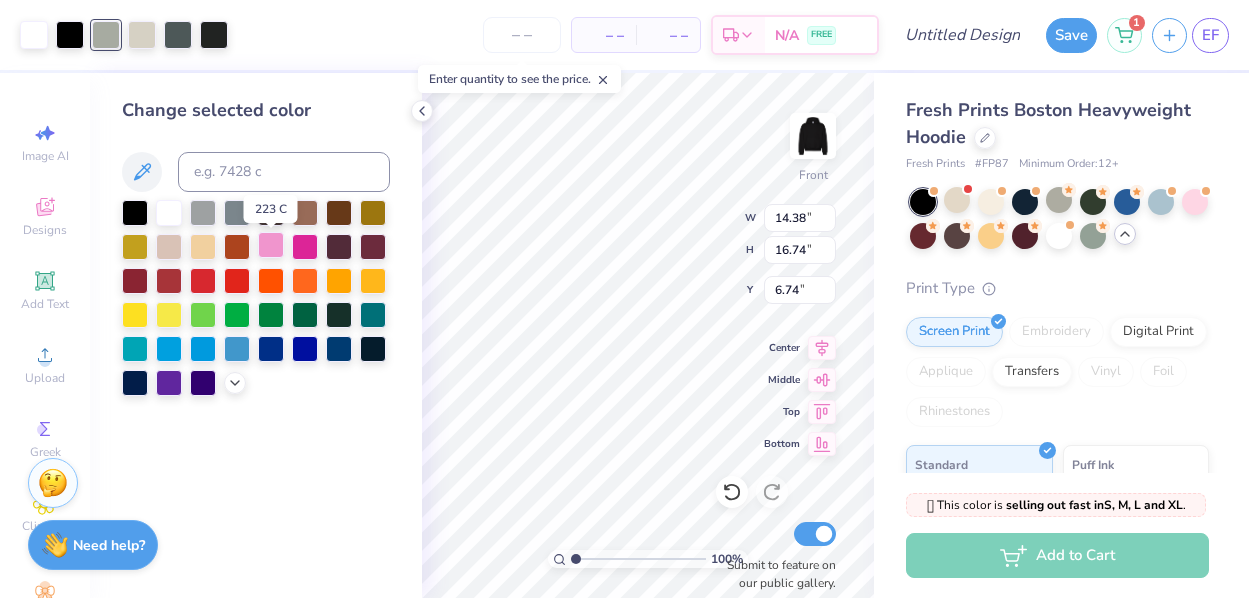 click at bounding box center [271, 245] 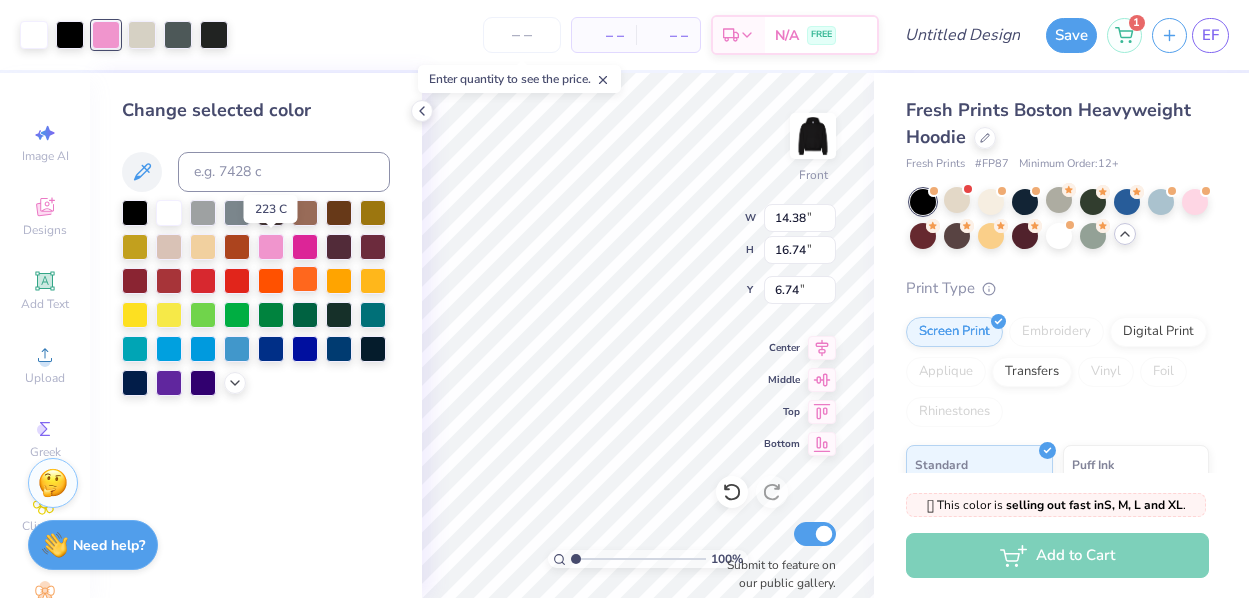 click at bounding box center [305, 279] 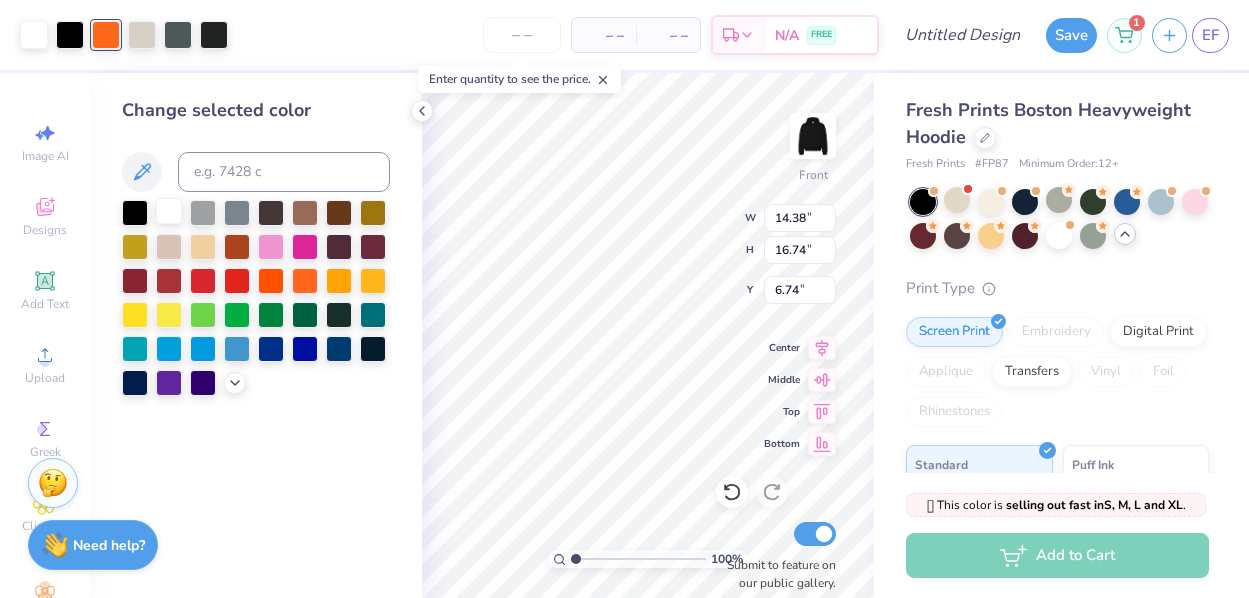 click at bounding box center [169, 211] 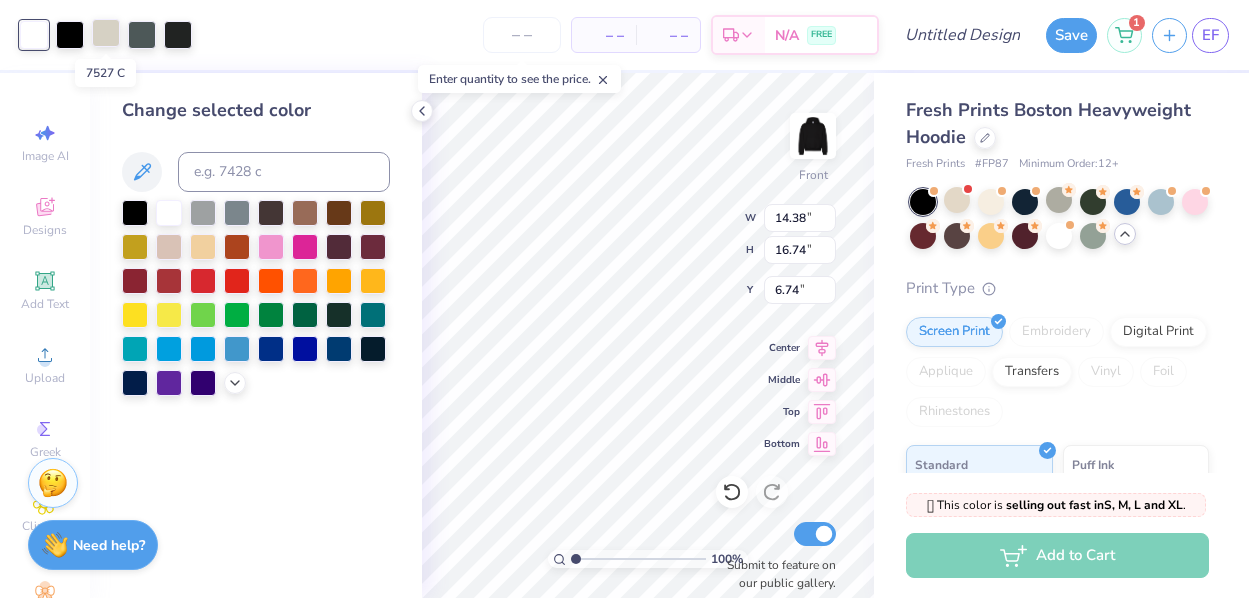 click at bounding box center [106, 33] 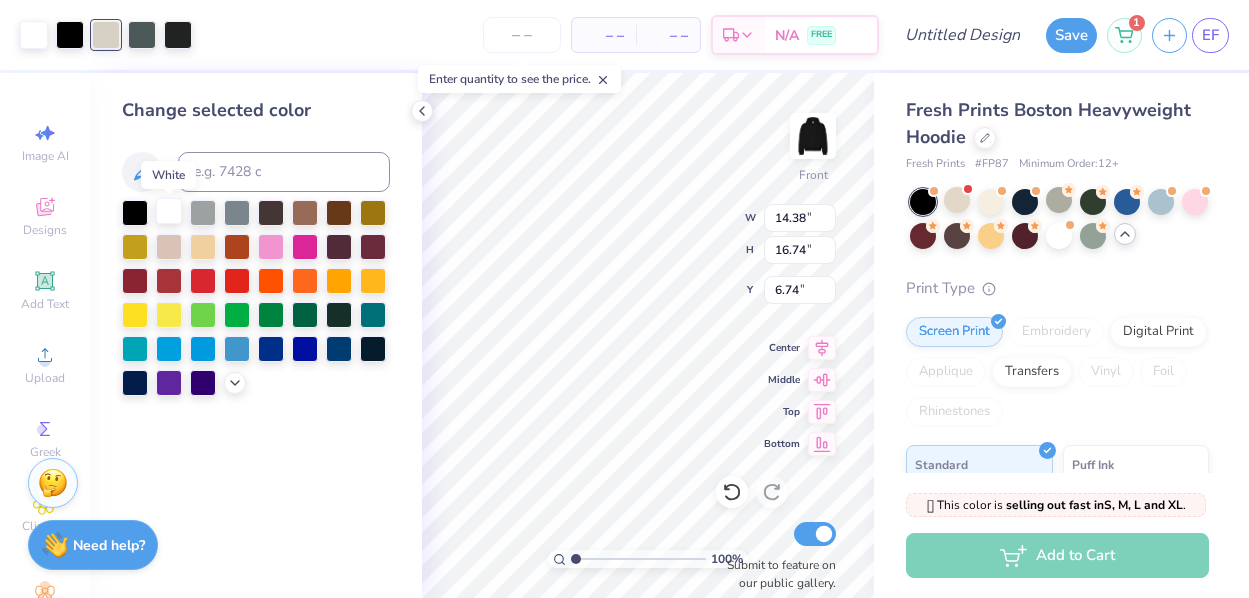 click at bounding box center [169, 211] 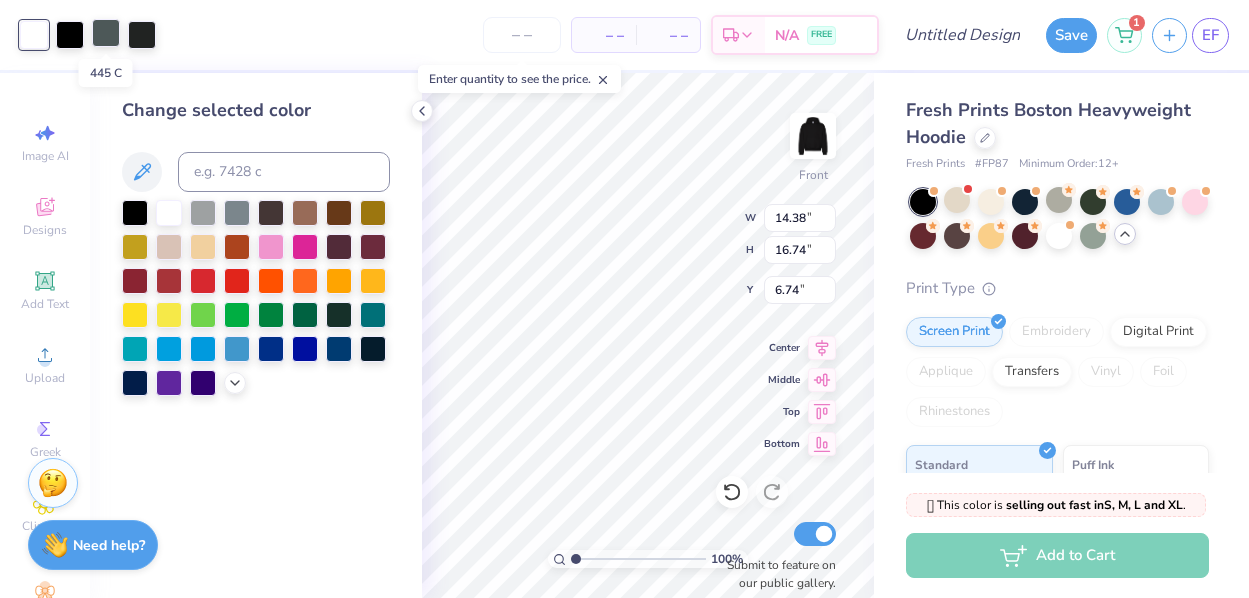click at bounding box center [106, 33] 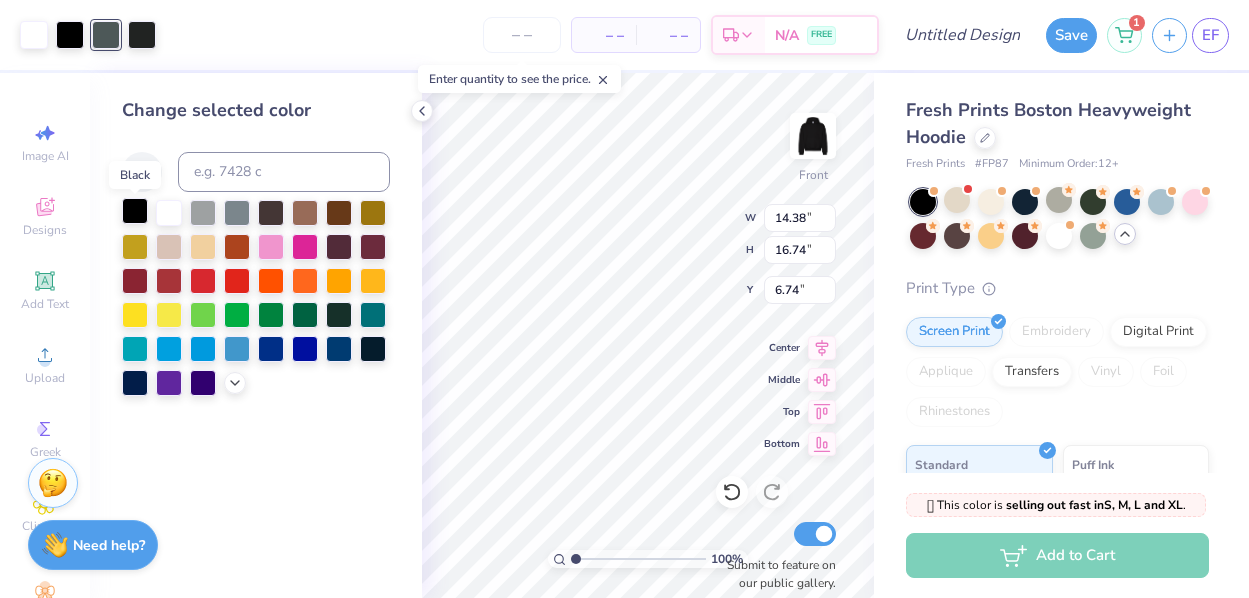 click at bounding box center [135, 211] 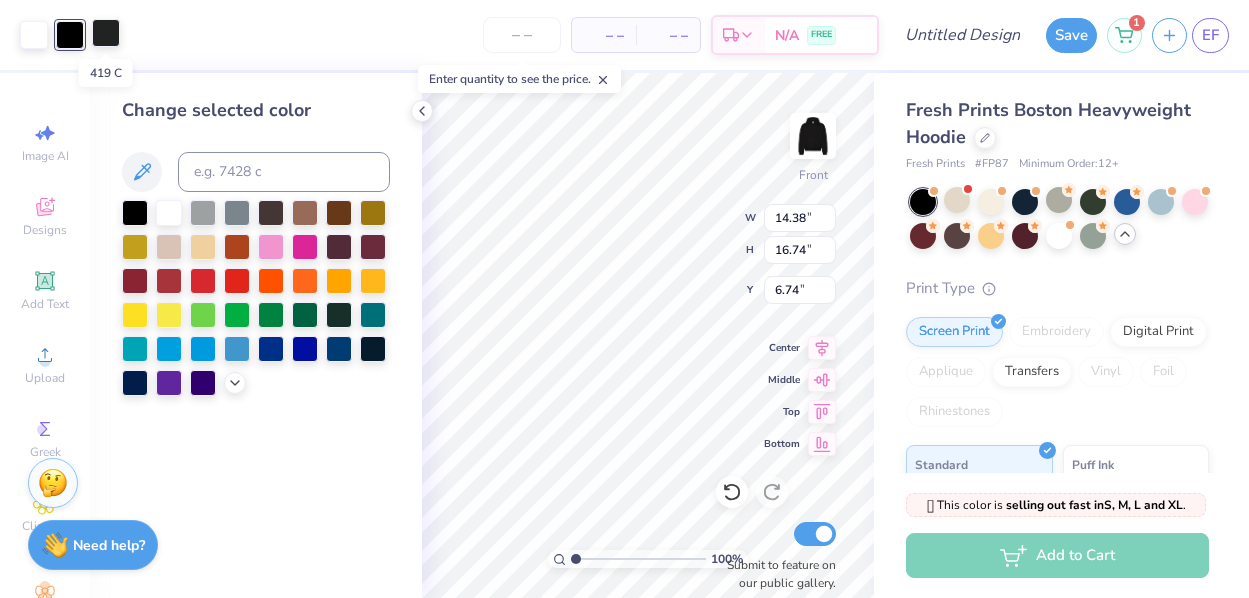 click at bounding box center [106, 33] 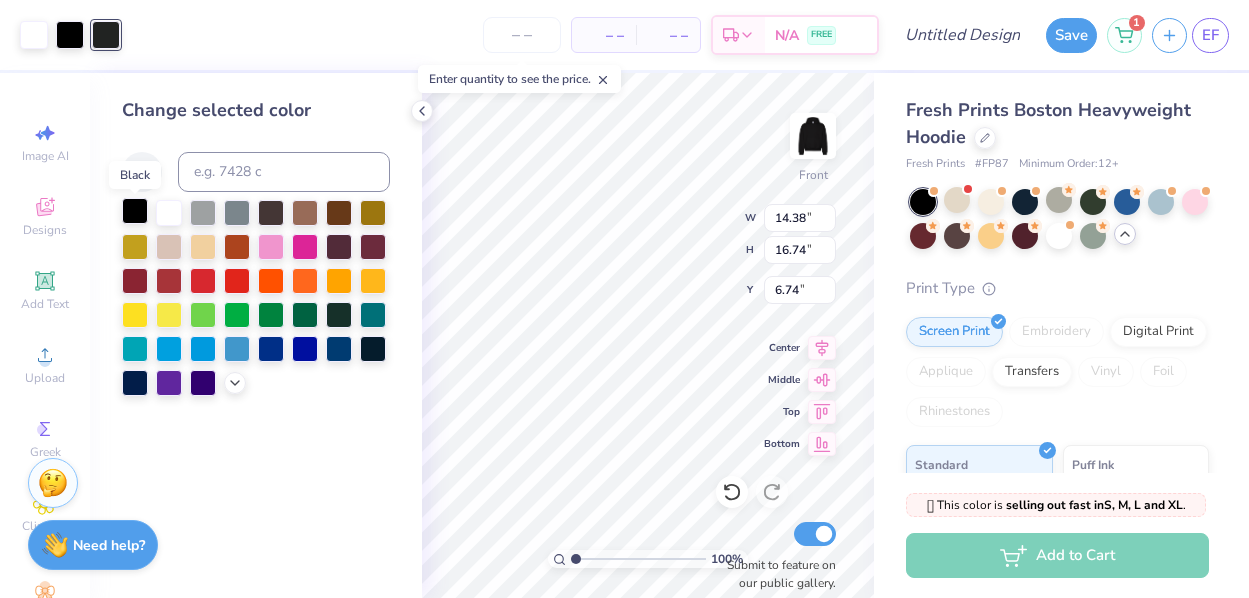 click at bounding box center [135, 211] 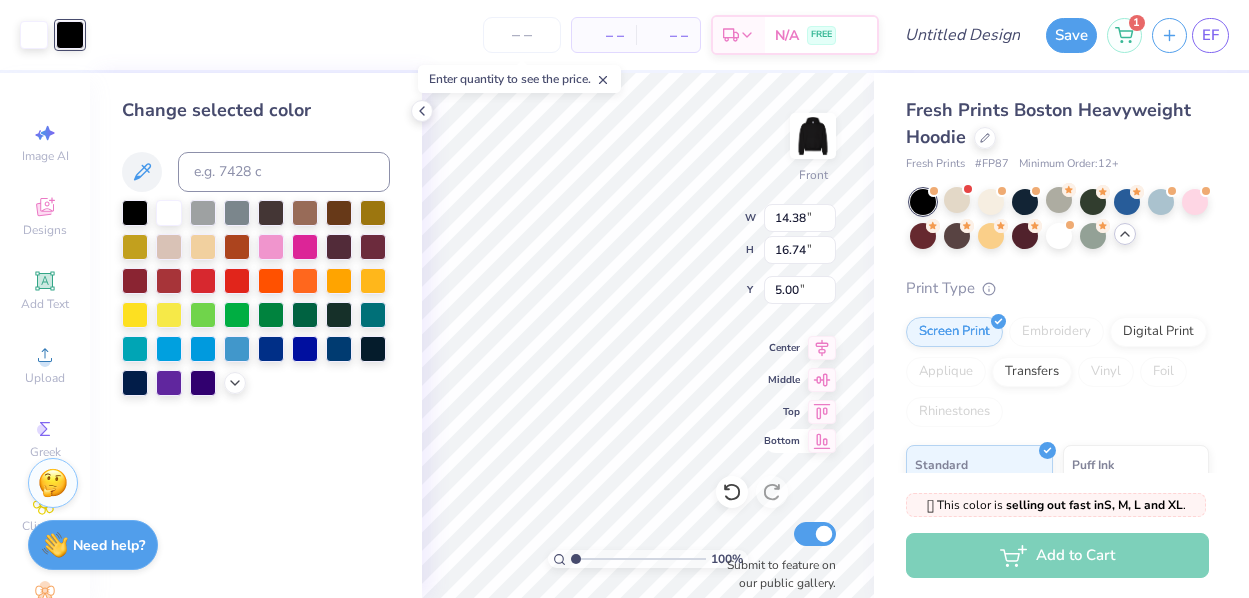 click 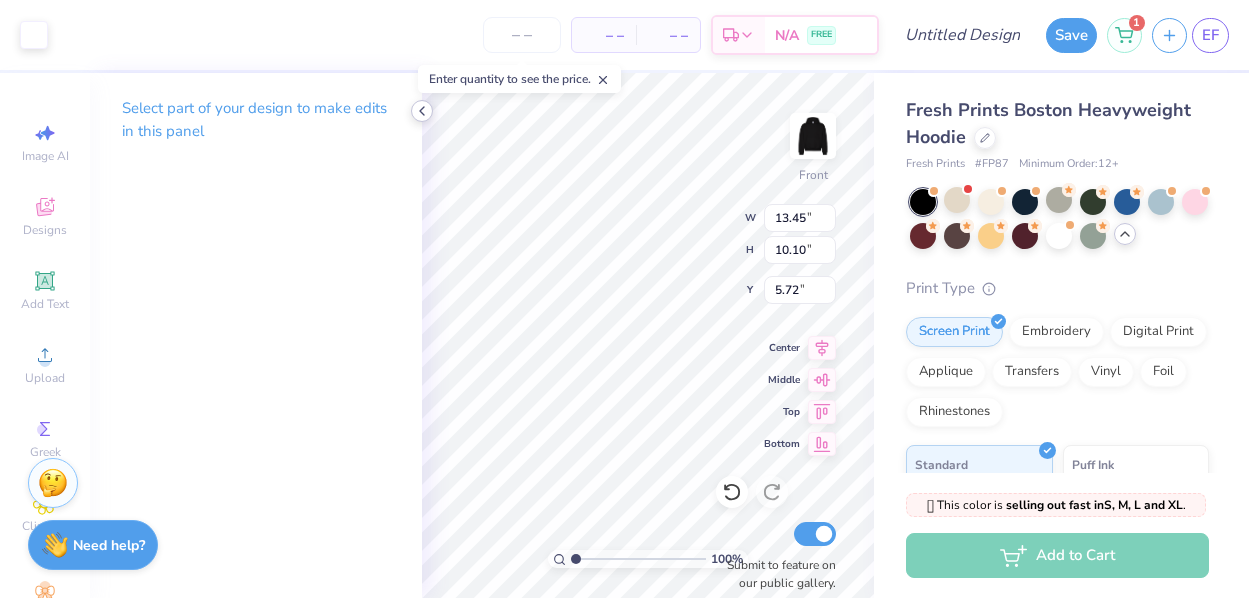click 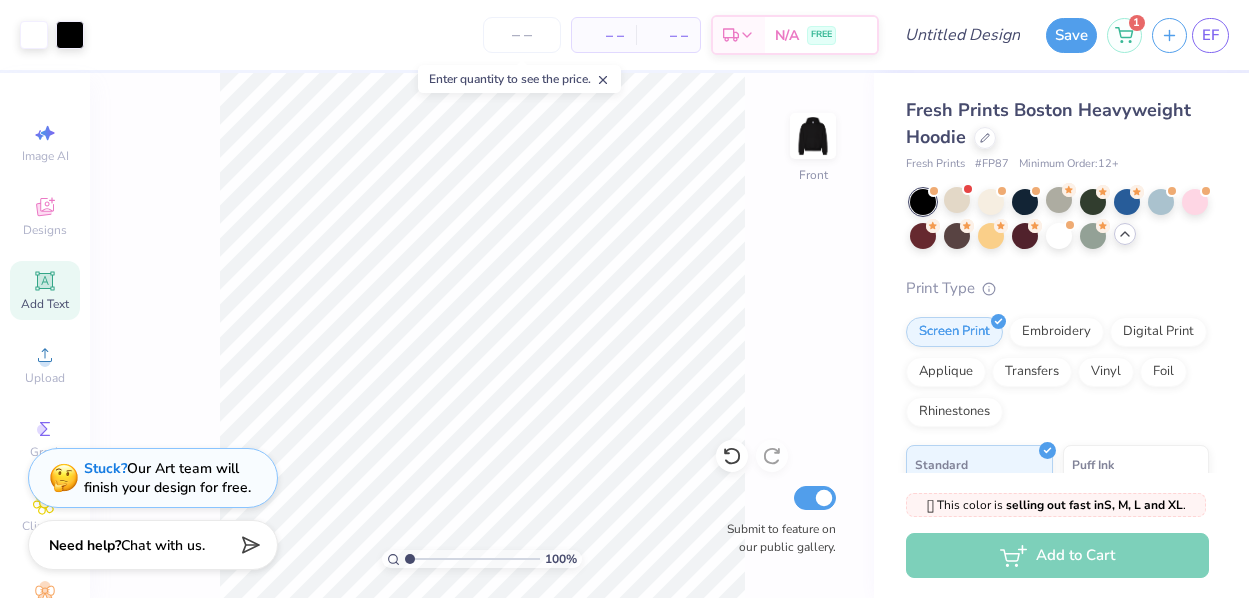click on "Add Text" at bounding box center (45, 304) 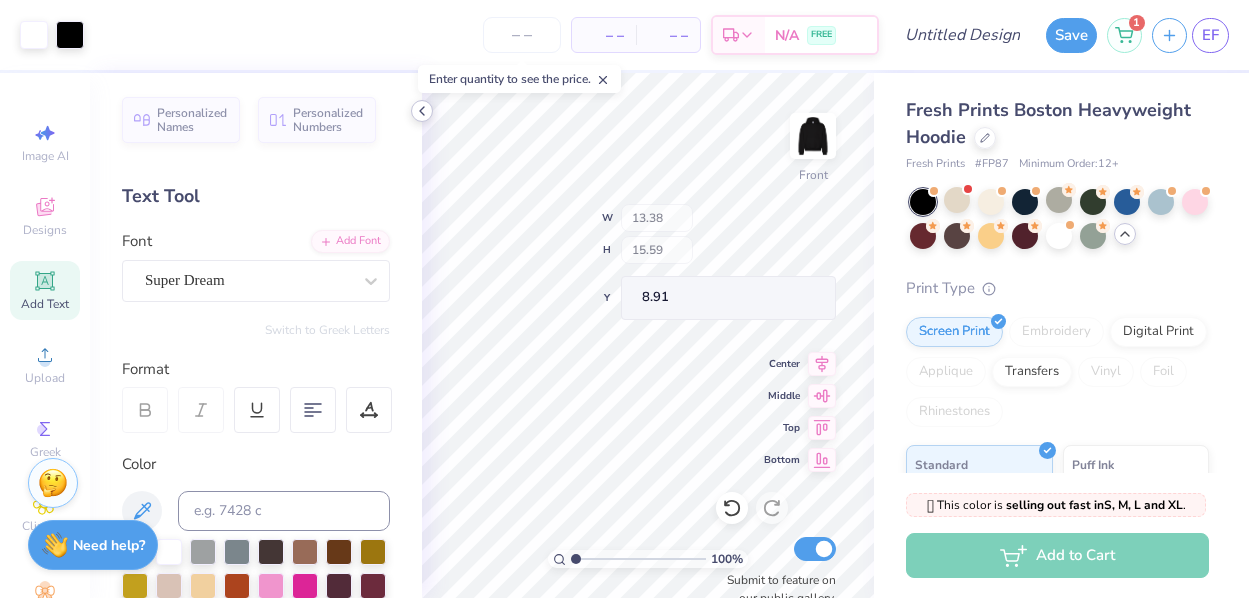 click 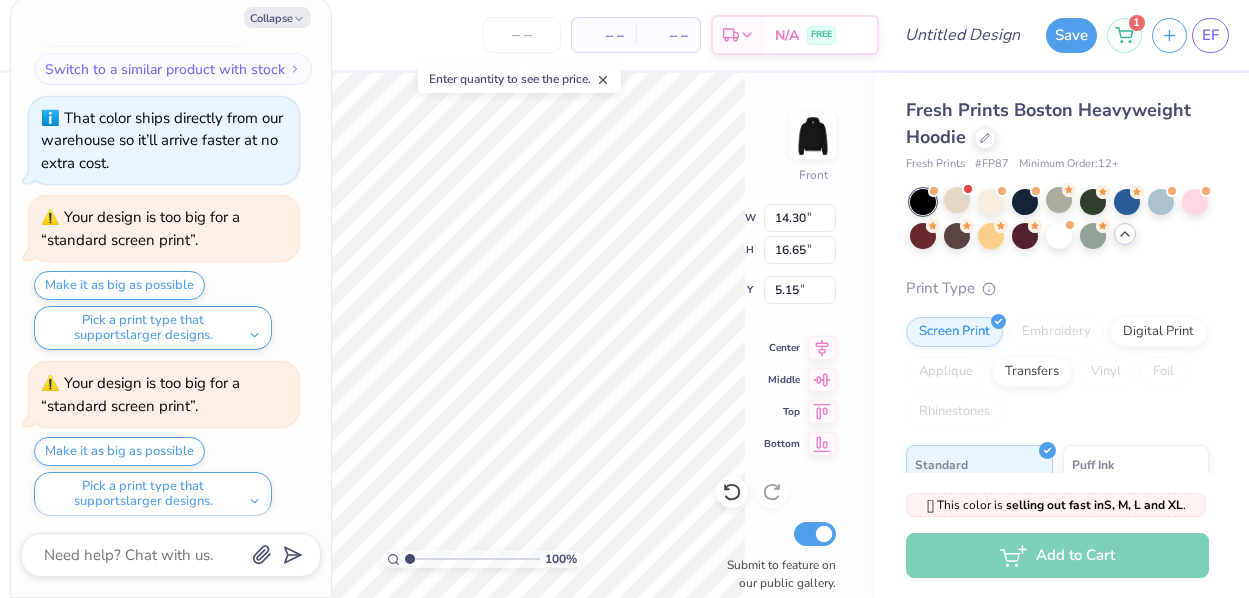 scroll, scrollTop: 863, scrollLeft: 0, axis: vertical 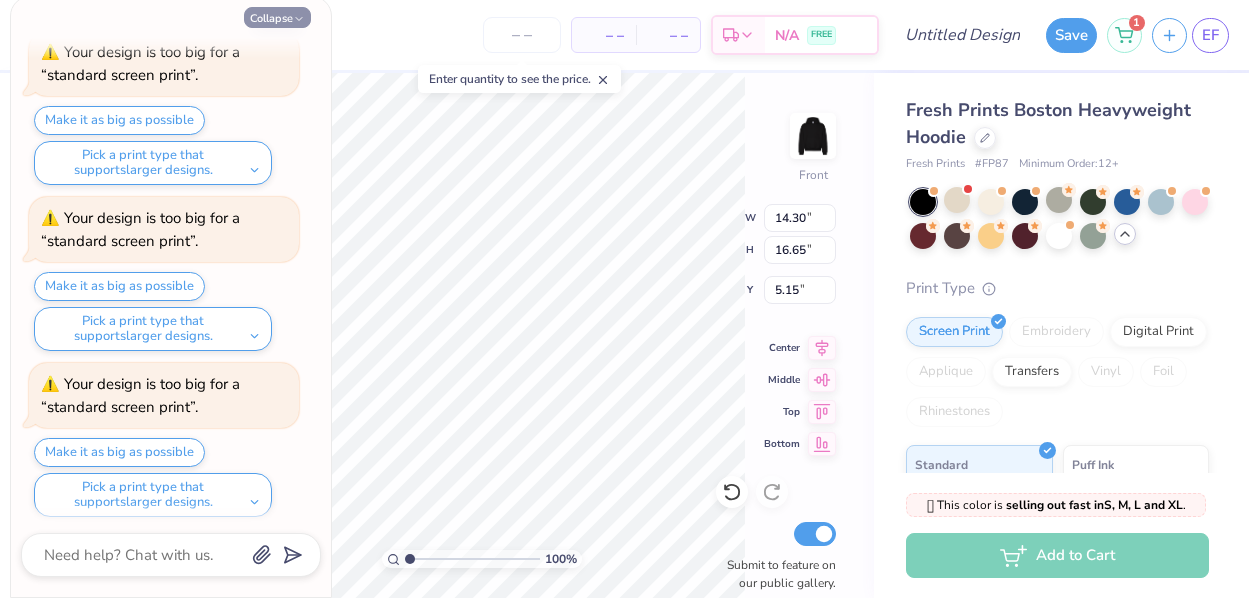 click on "Collapse" at bounding box center [277, 17] 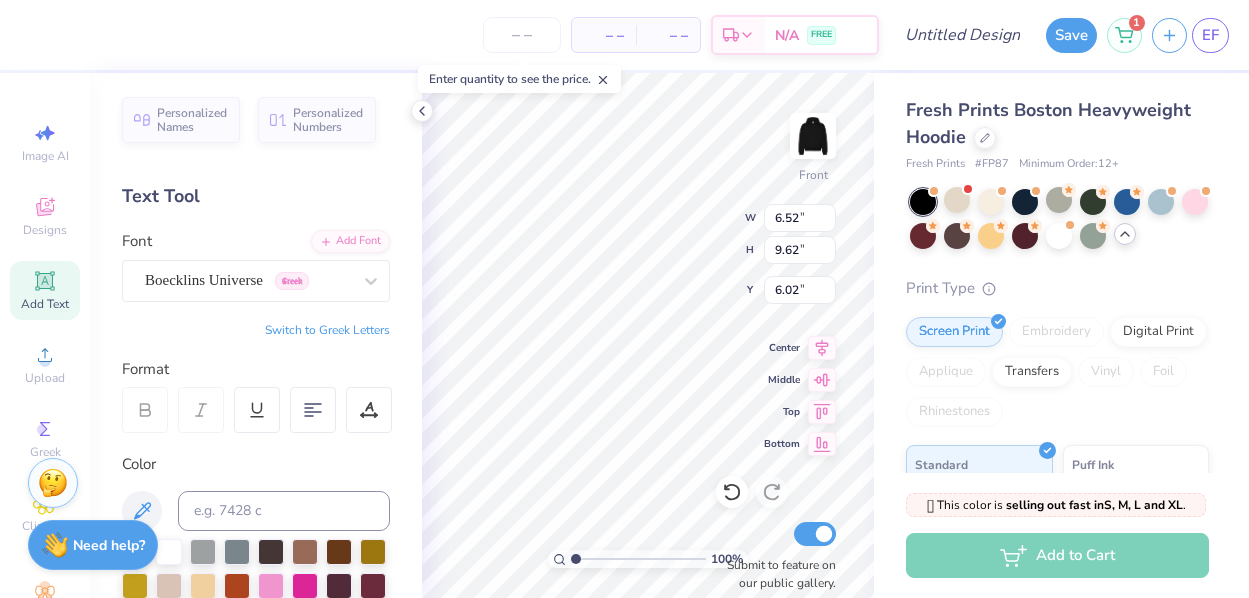 scroll, scrollTop: 0, scrollLeft: 2, axis: horizontal 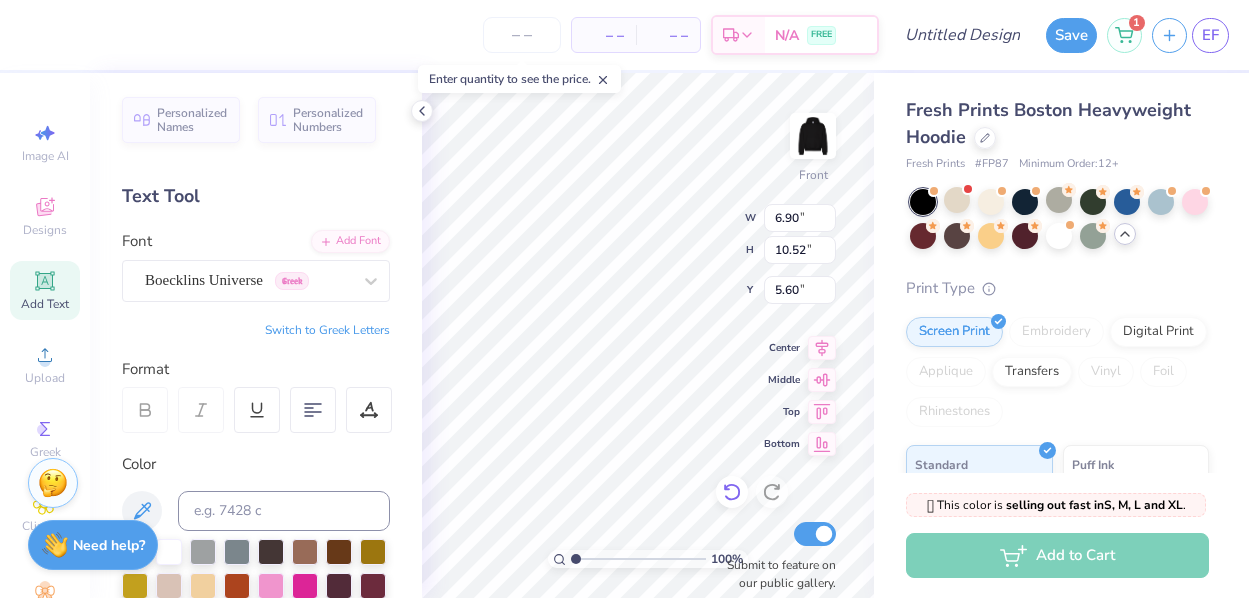 click 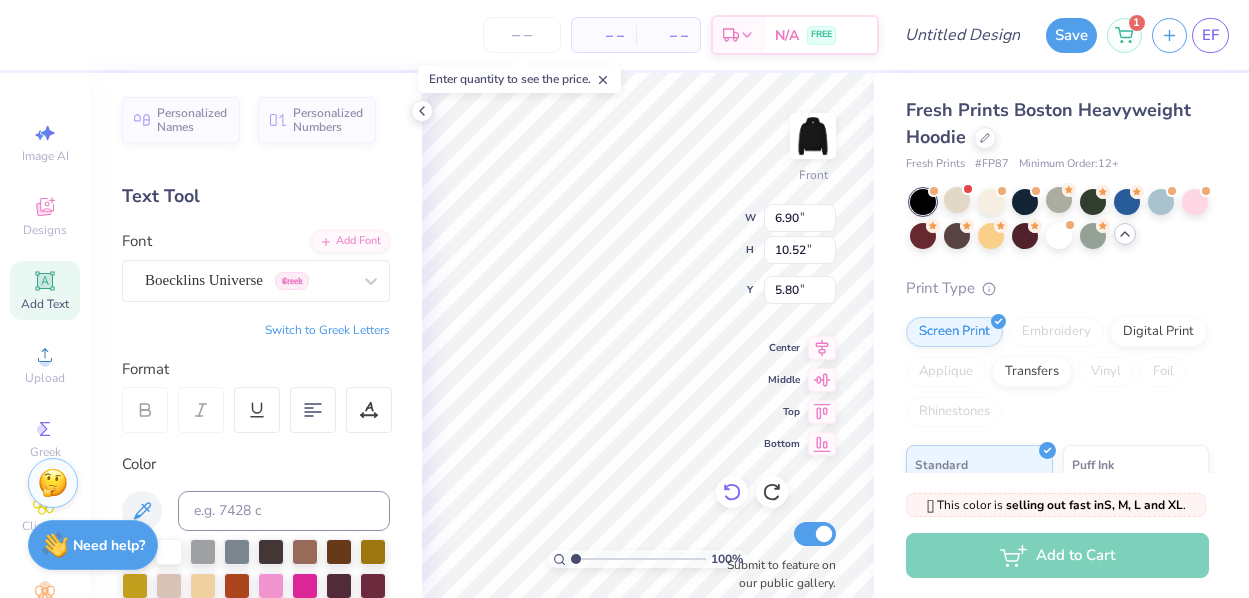 click 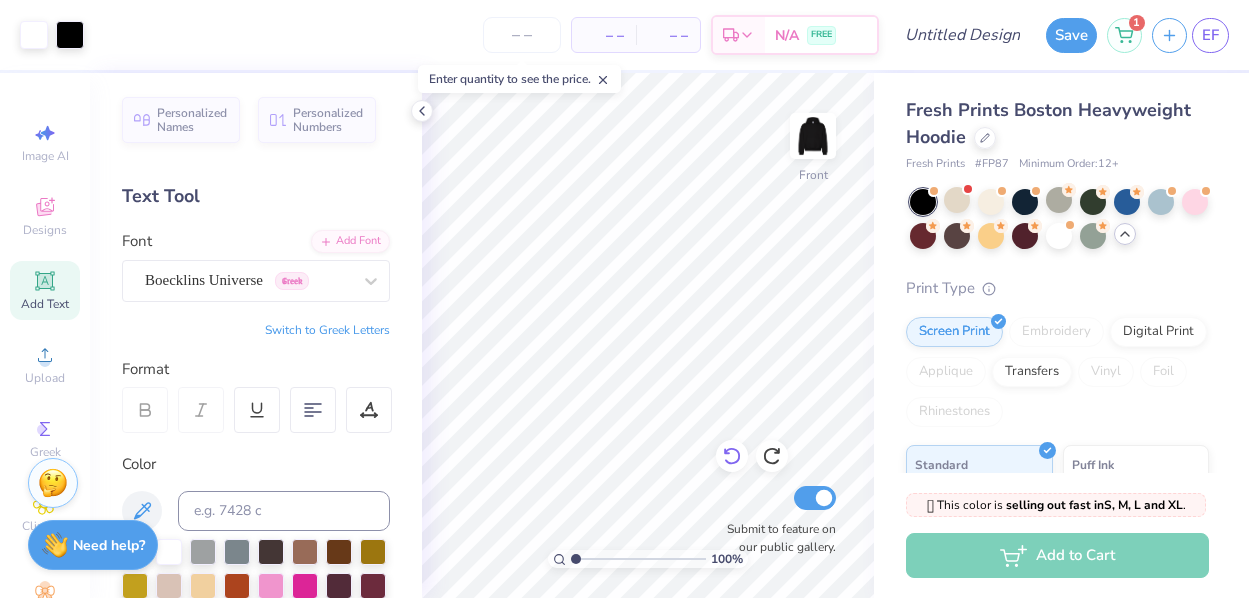 click 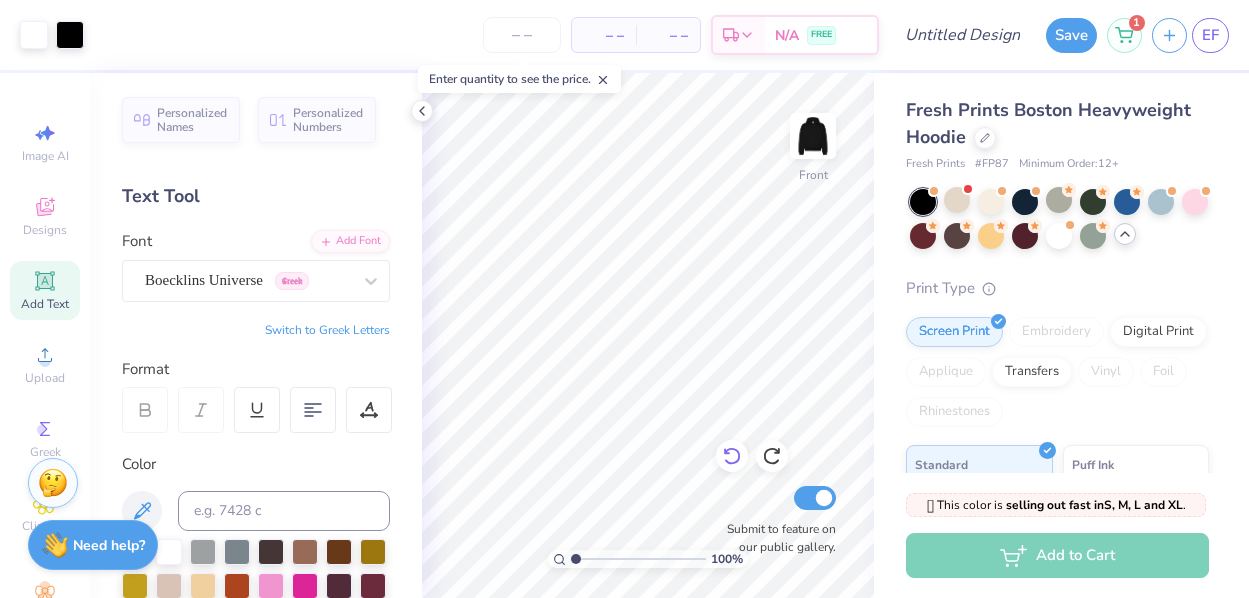 click 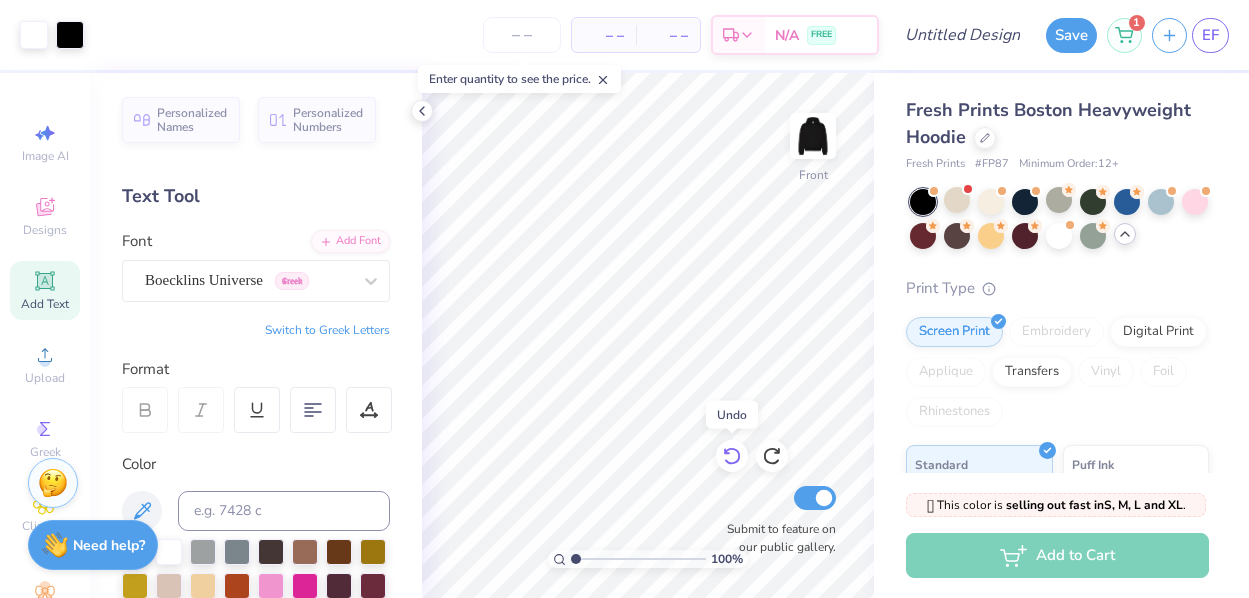 click 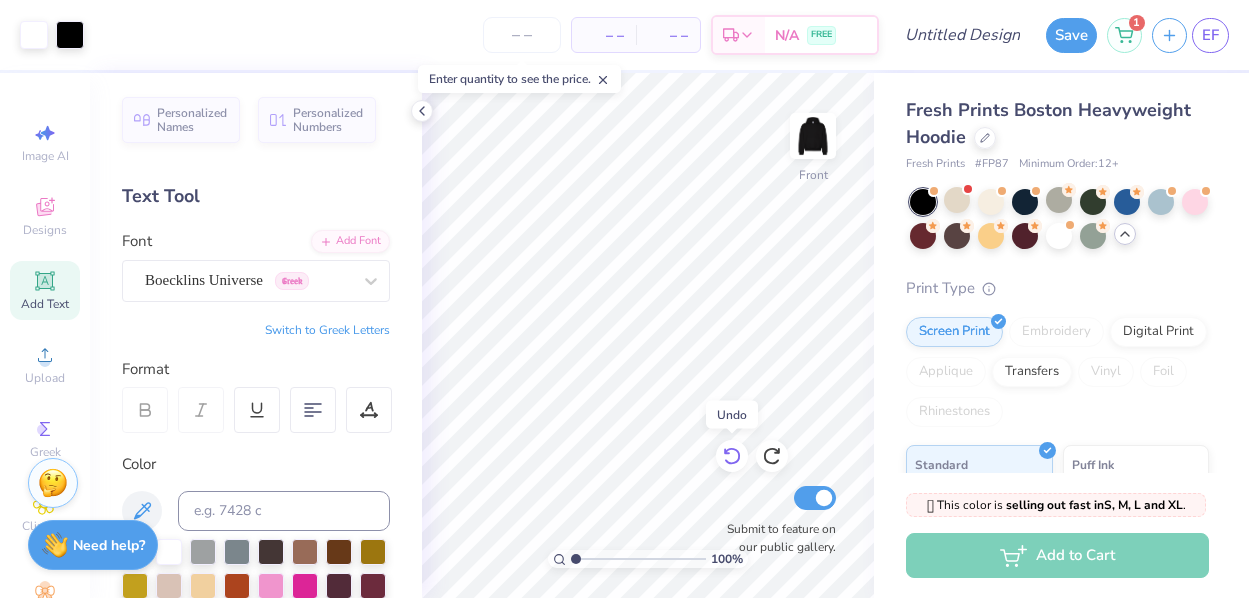 click 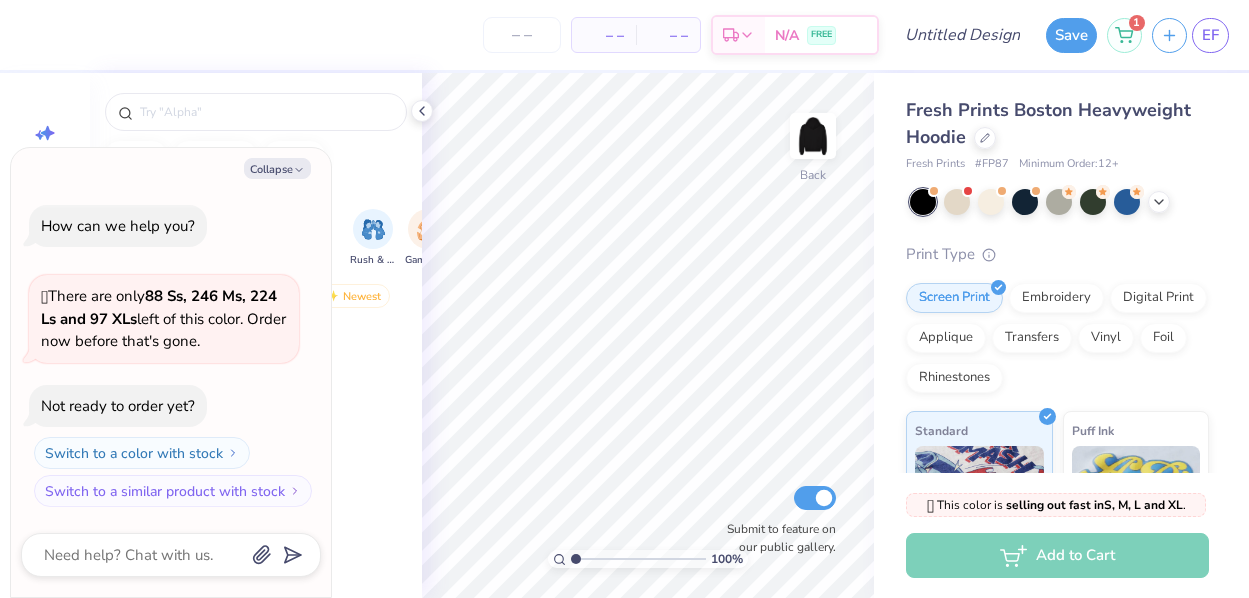 scroll, scrollTop: 0, scrollLeft: 0, axis: both 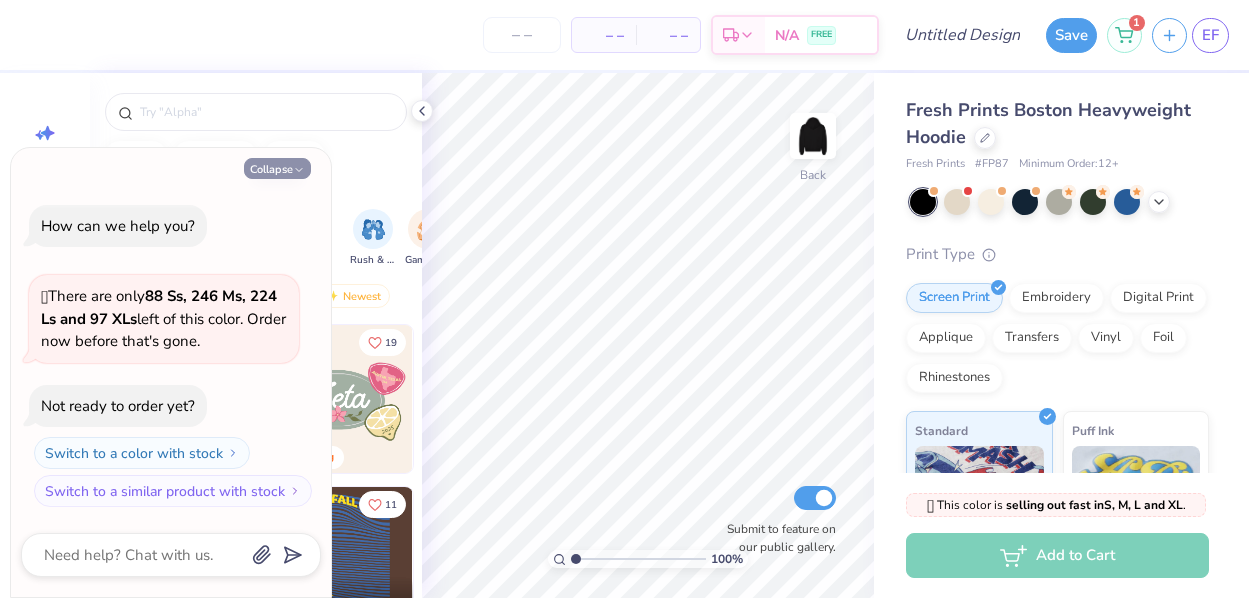 click on "Collapse" at bounding box center (277, 168) 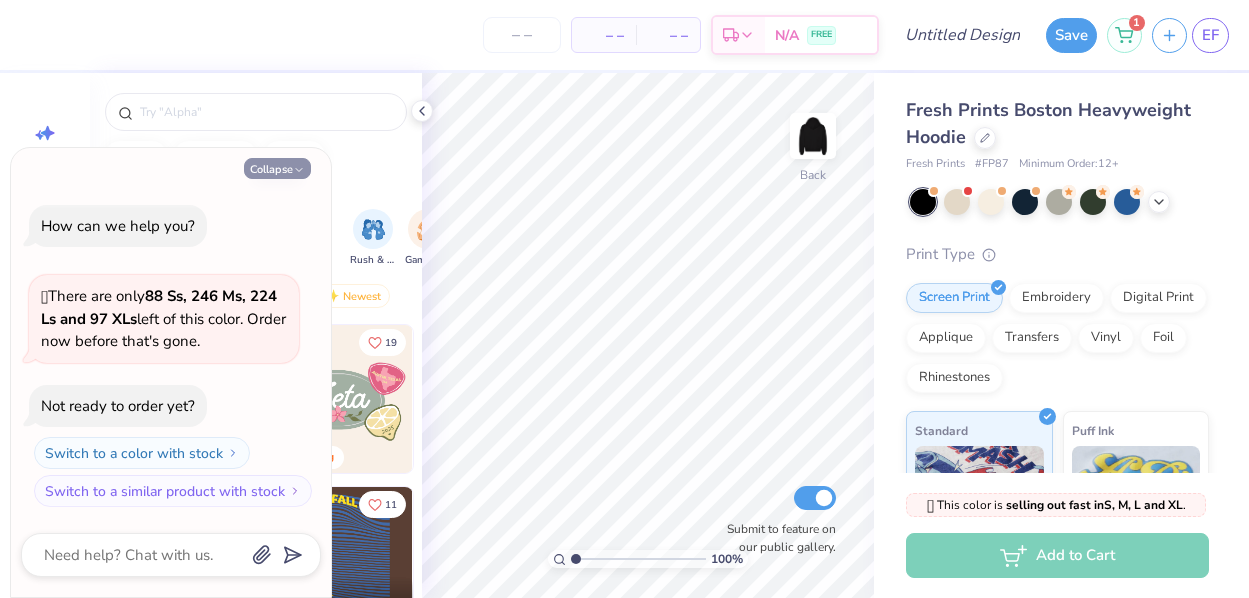 type on "x" 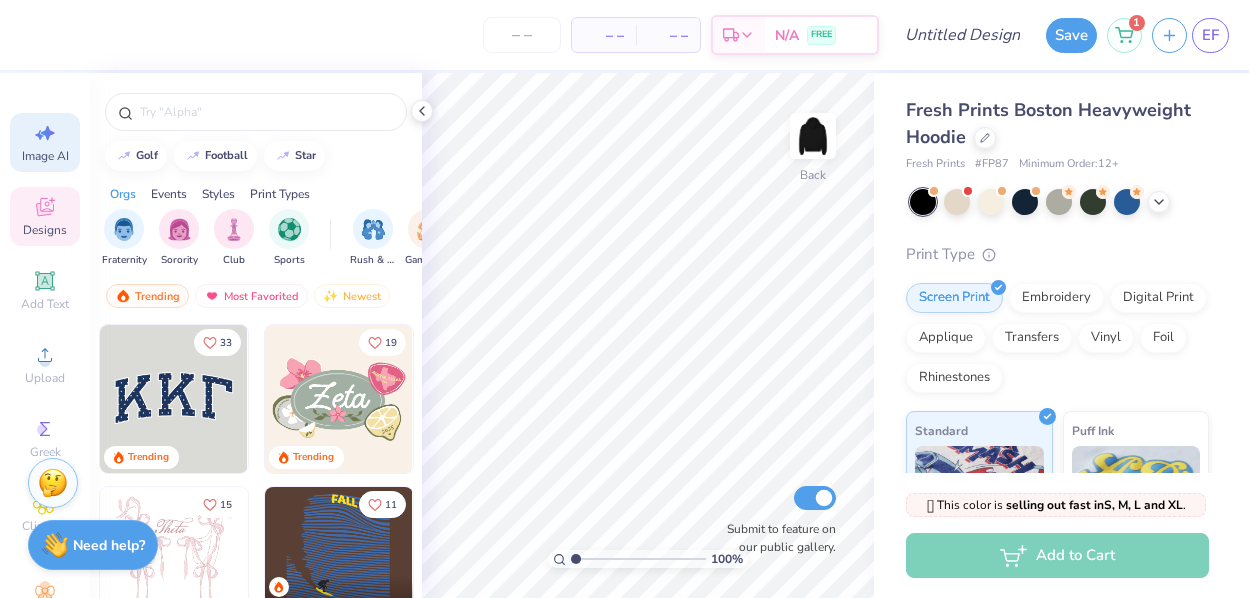 click on "Image AI" at bounding box center (45, 142) 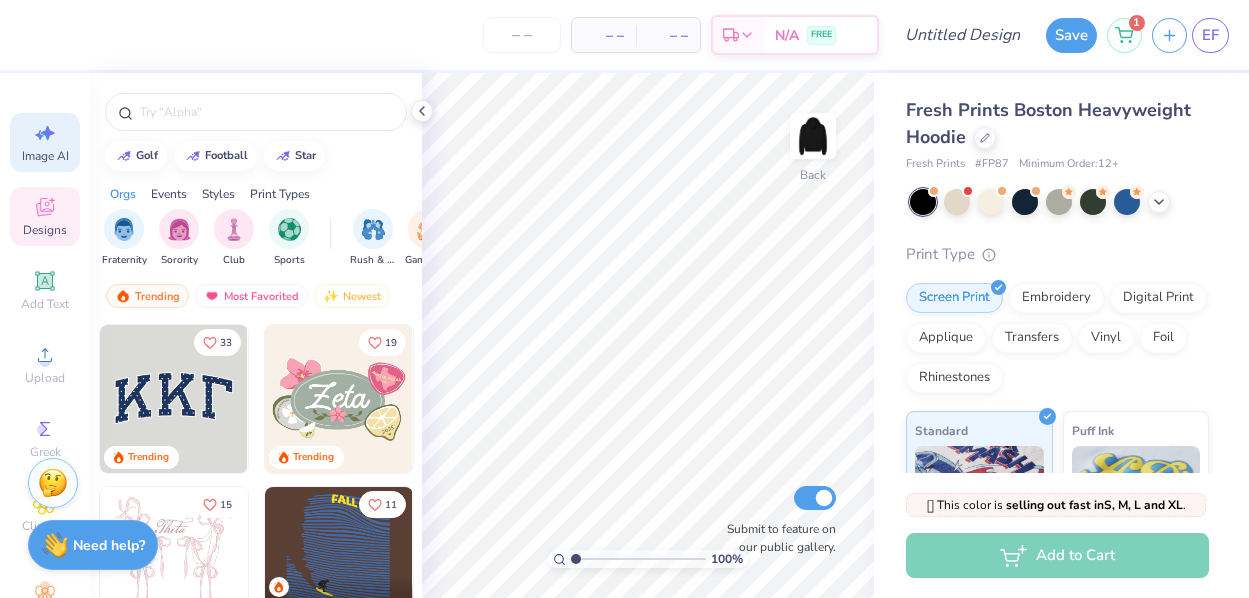 select on "4" 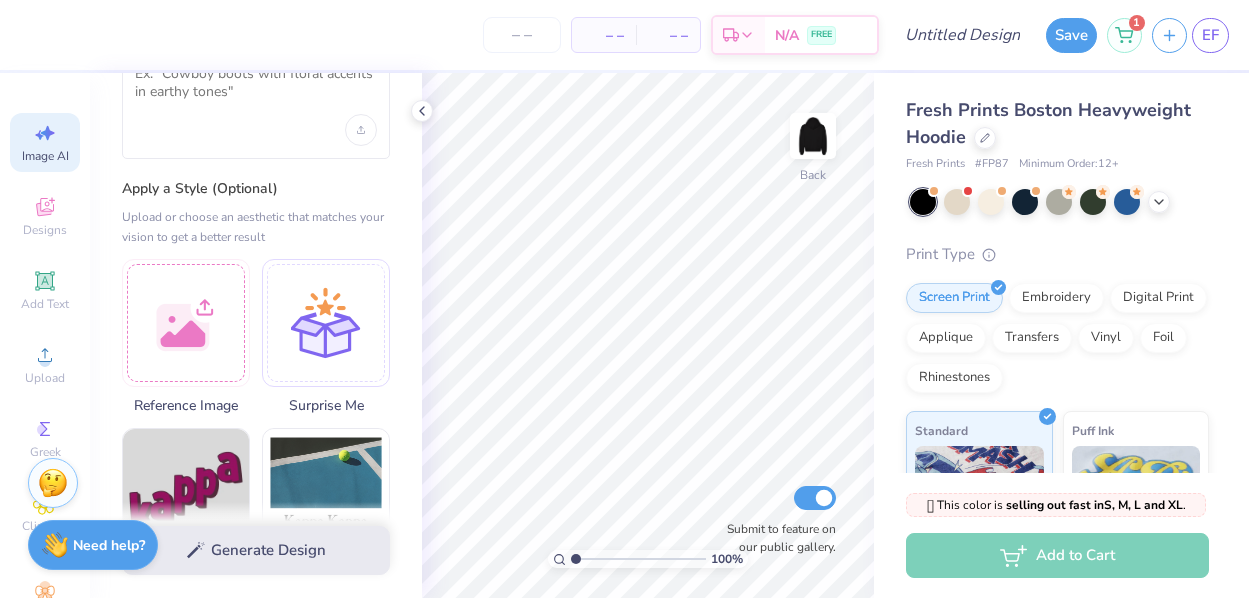 scroll, scrollTop: 135, scrollLeft: 0, axis: vertical 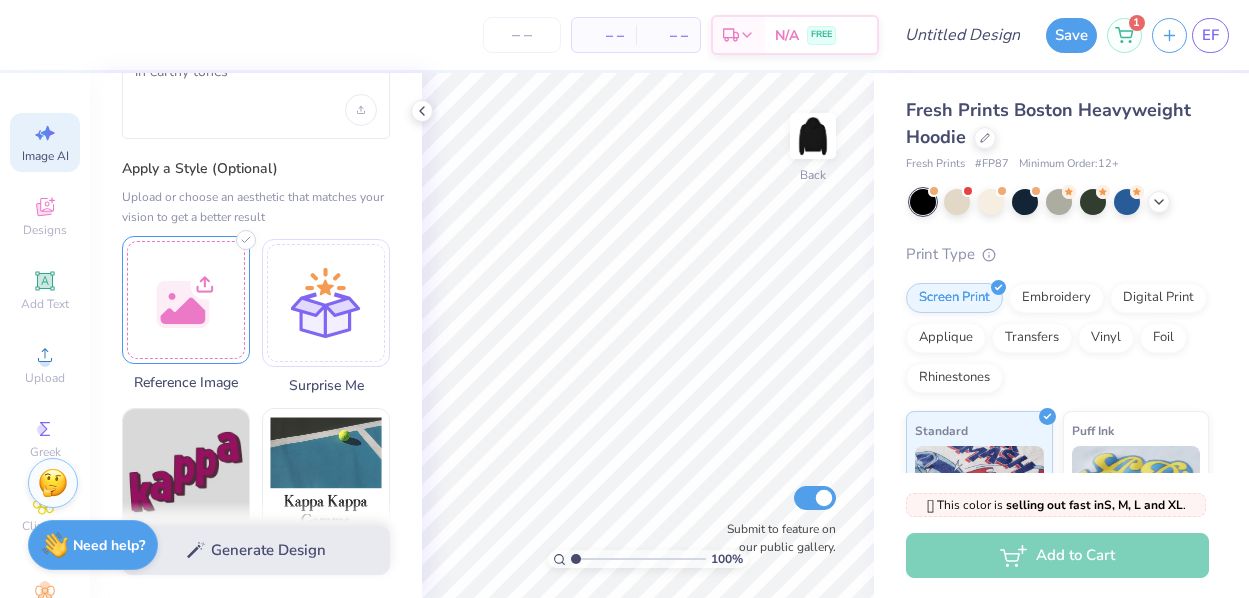 click at bounding box center (186, 300) 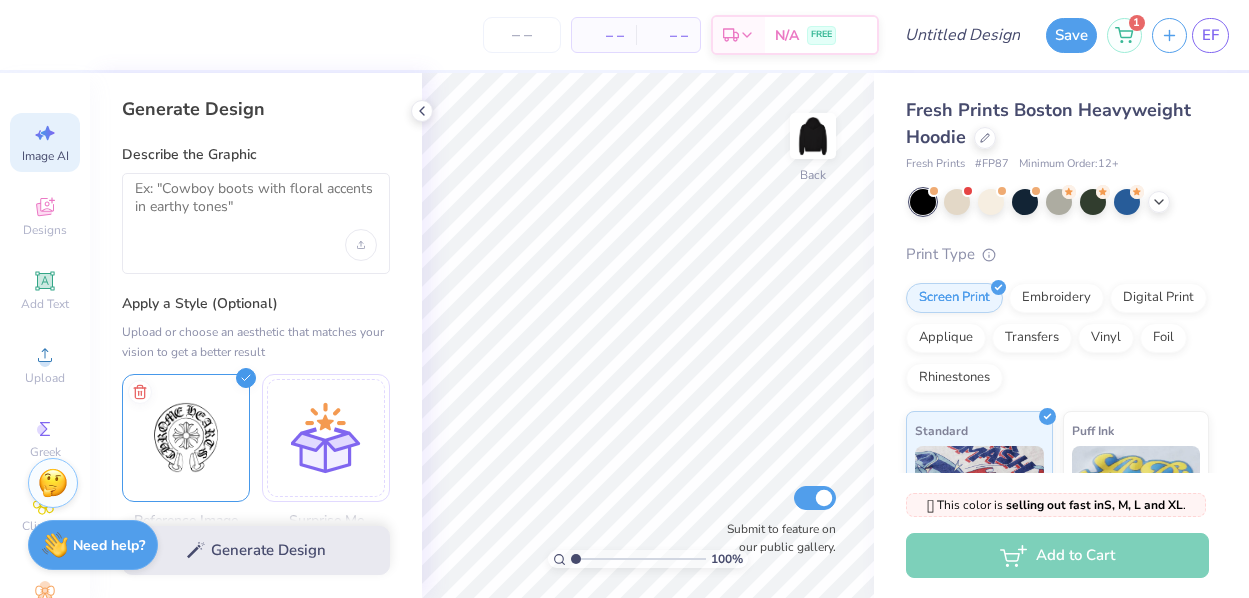 scroll, scrollTop: 0, scrollLeft: 0, axis: both 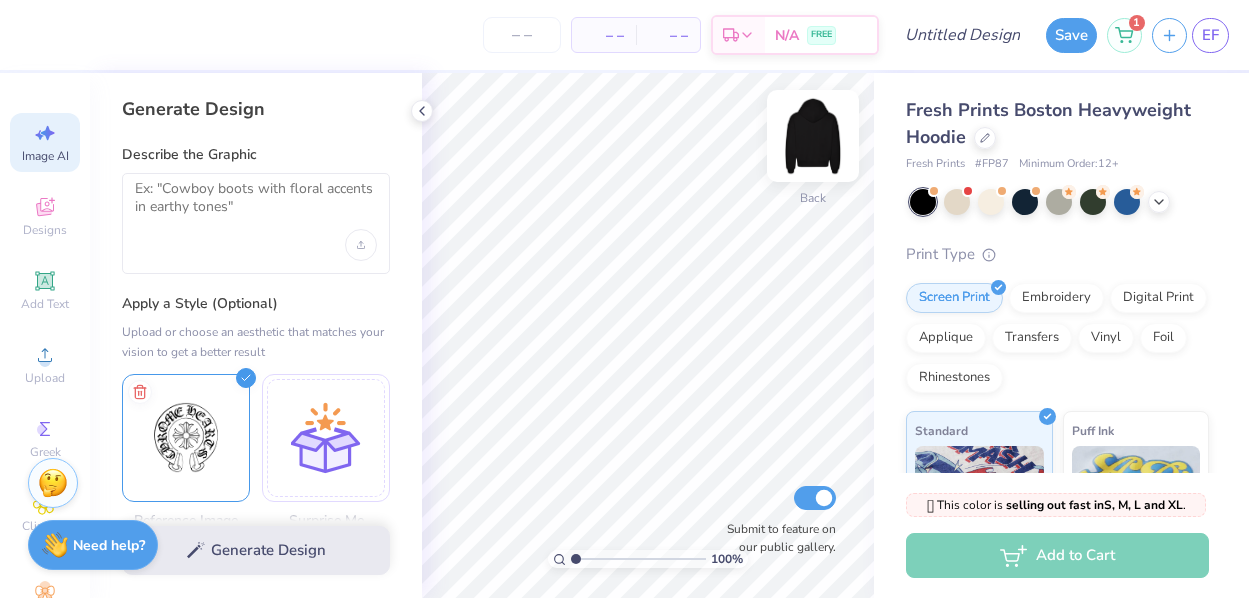 click at bounding box center (813, 136) 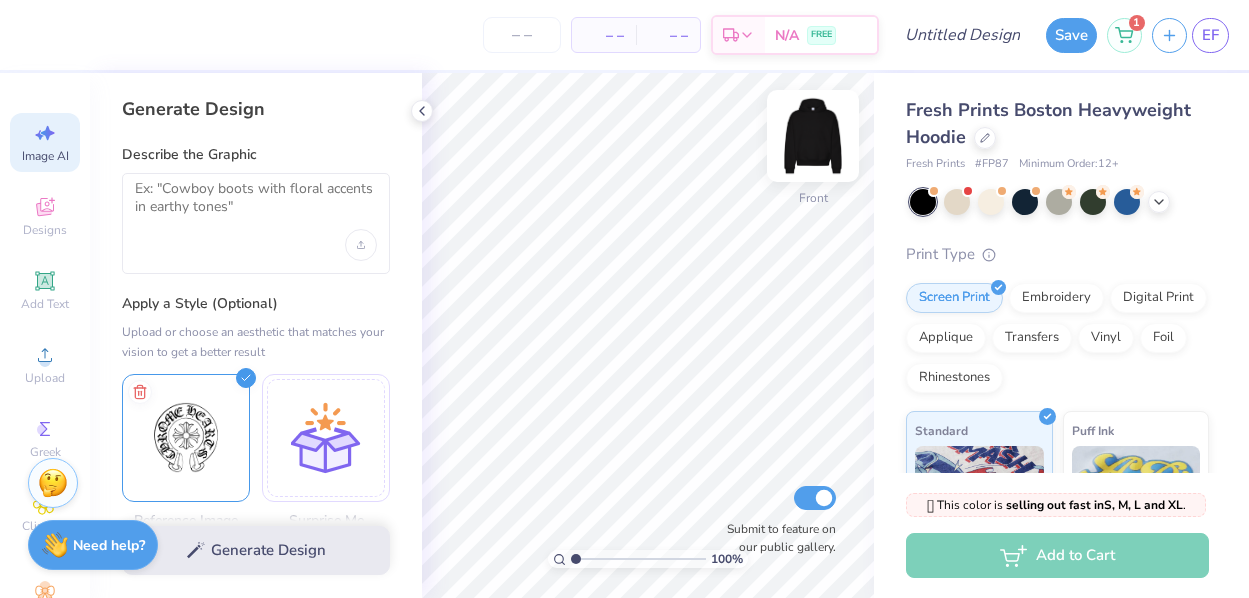 click at bounding box center [813, 136] 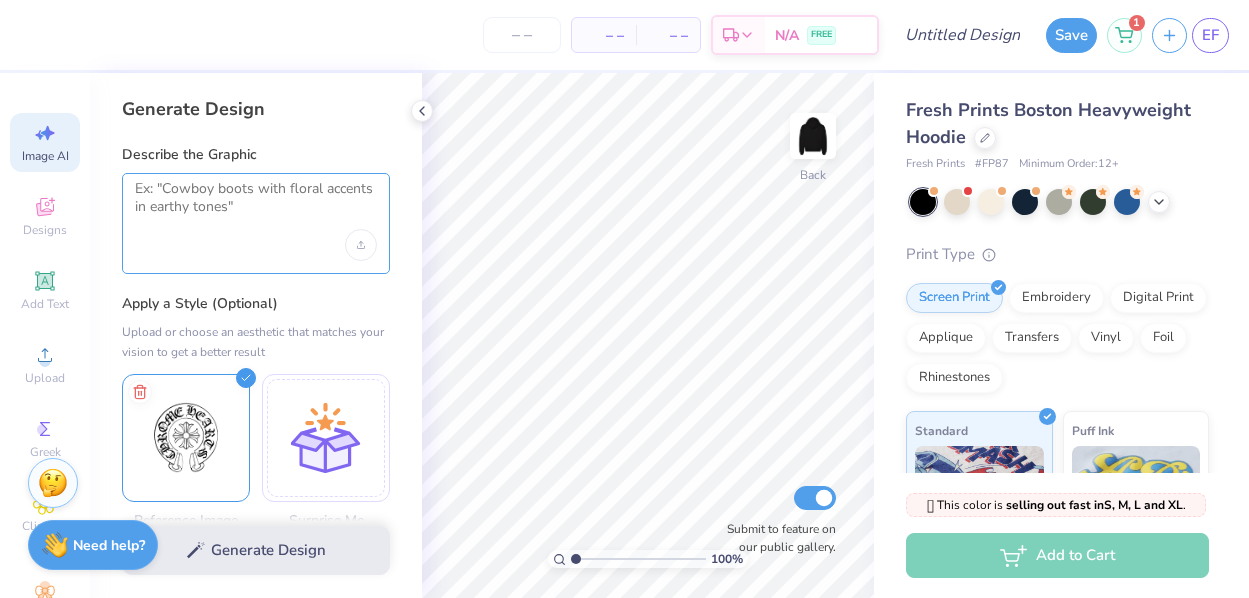 click at bounding box center [256, 205] 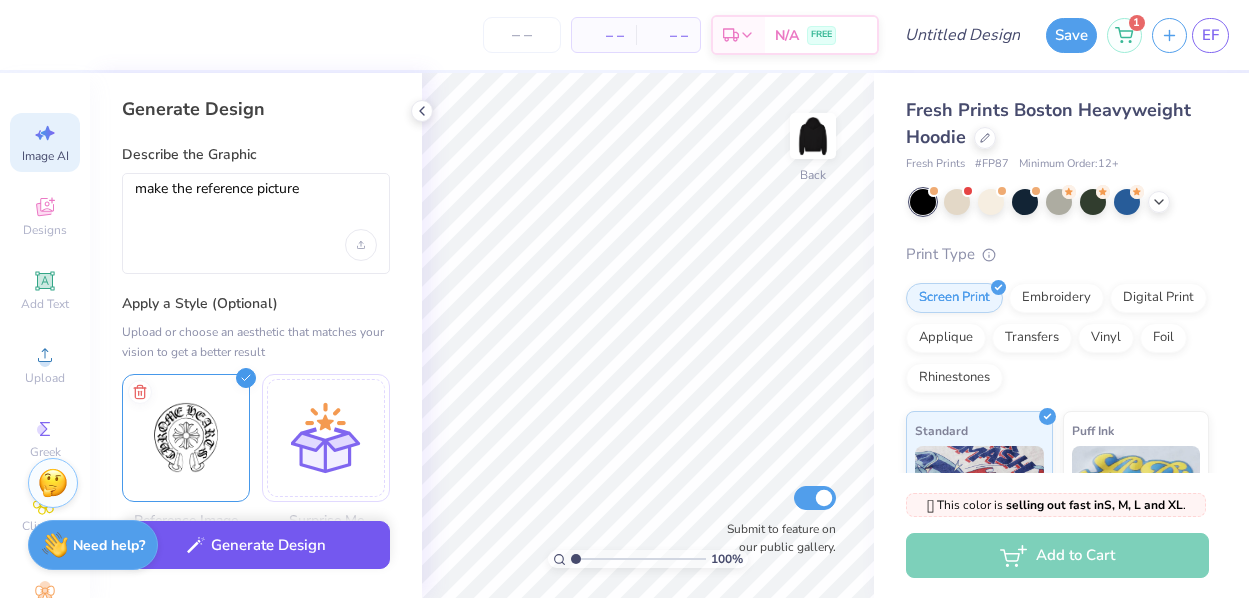 click on "Generate Design" at bounding box center (256, 545) 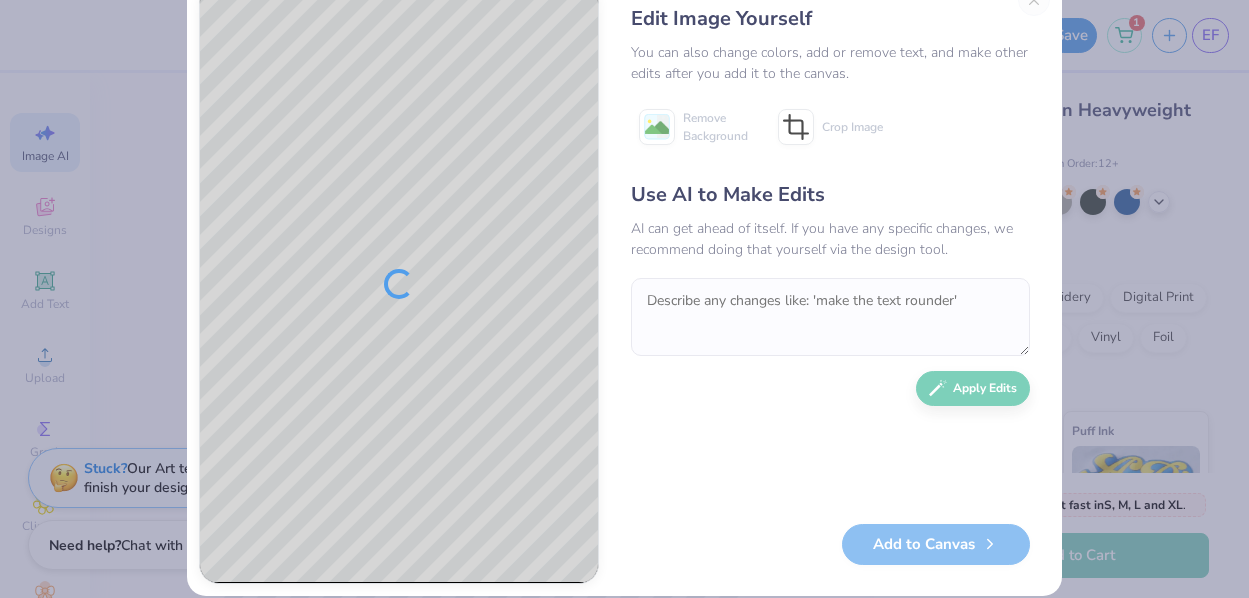 scroll, scrollTop: 0, scrollLeft: 0, axis: both 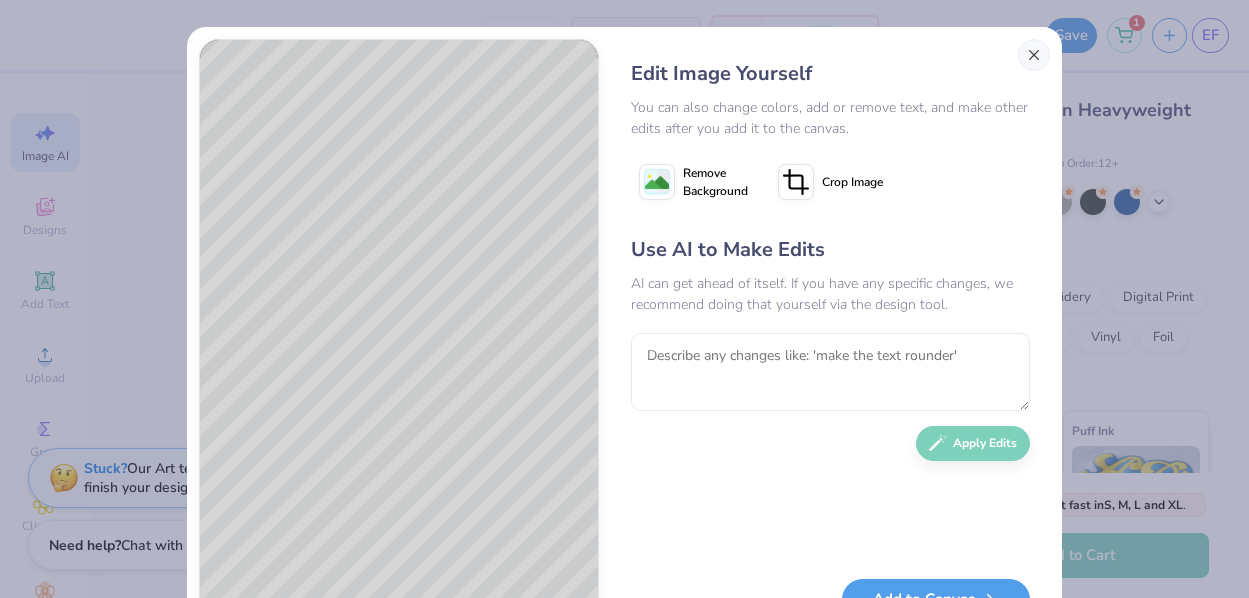 click at bounding box center [1034, 55] 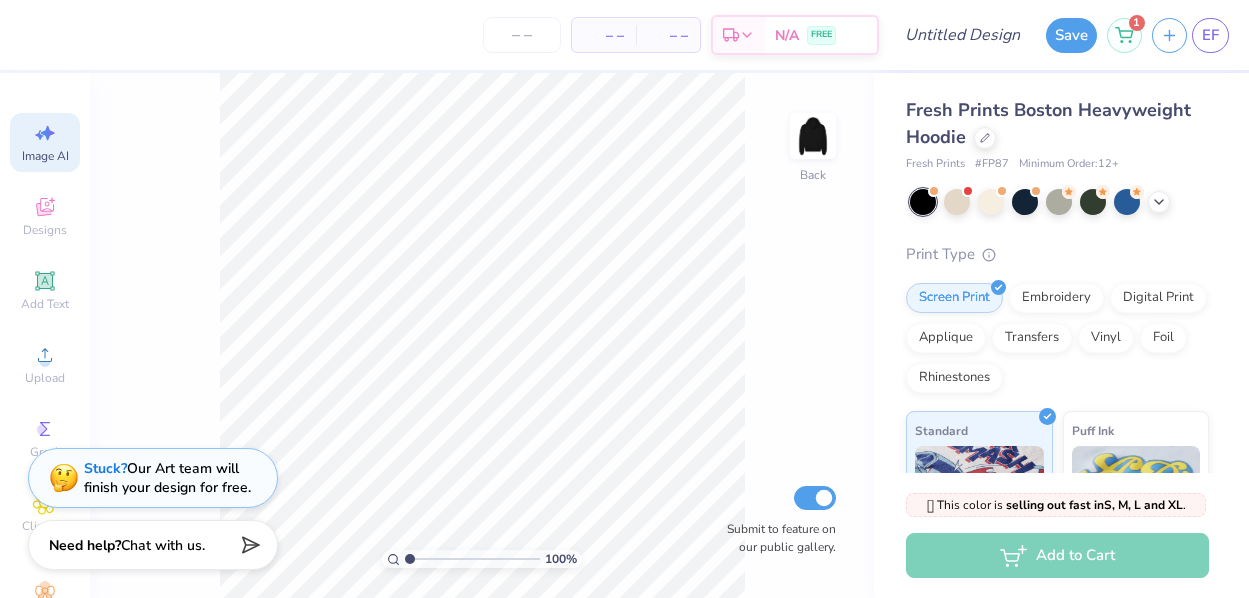 click on "Image AI" at bounding box center (45, 156) 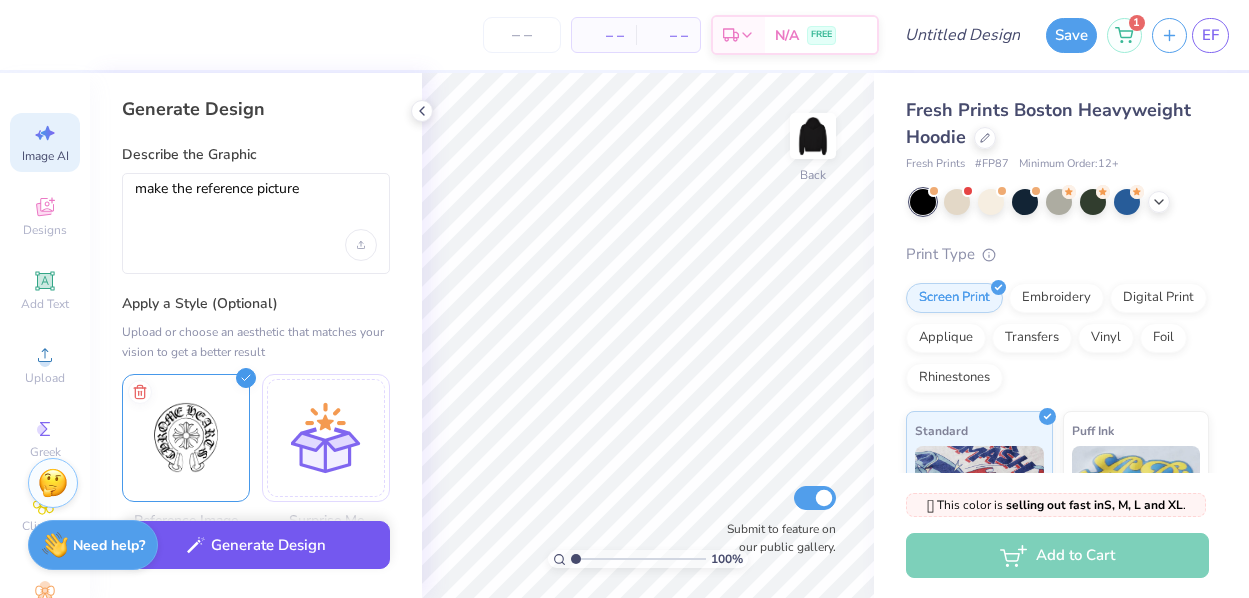 click on "Generate Design" at bounding box center [256, 545] 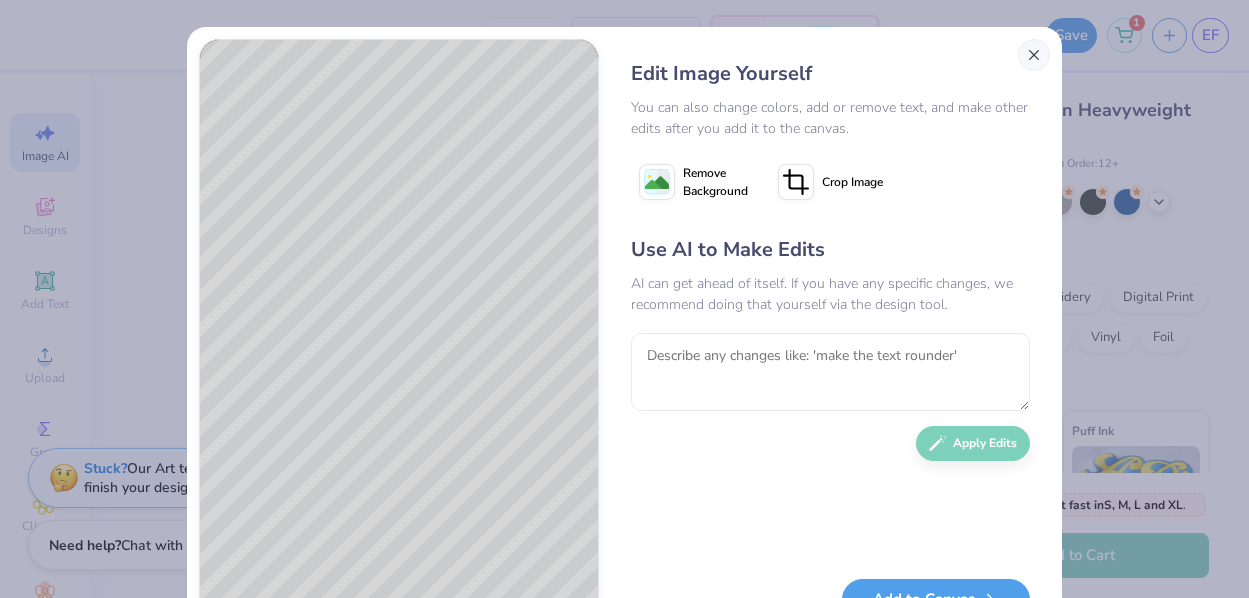 click at bounding box center (1034, 55) 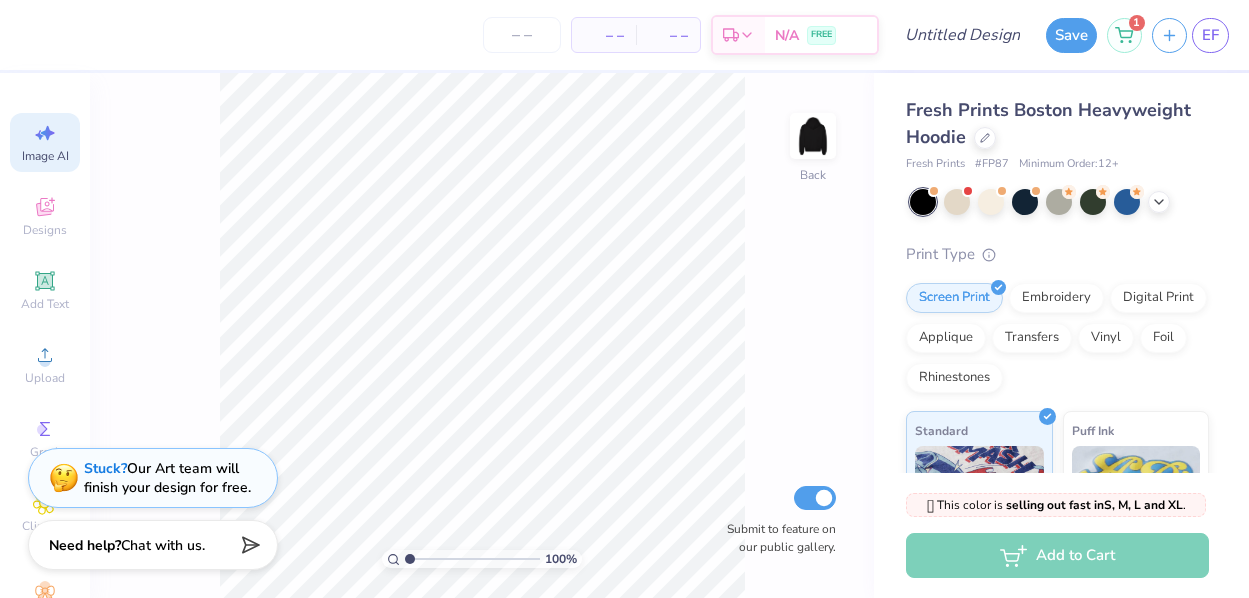 click on "Image AI" at bounding box center (45, 142) 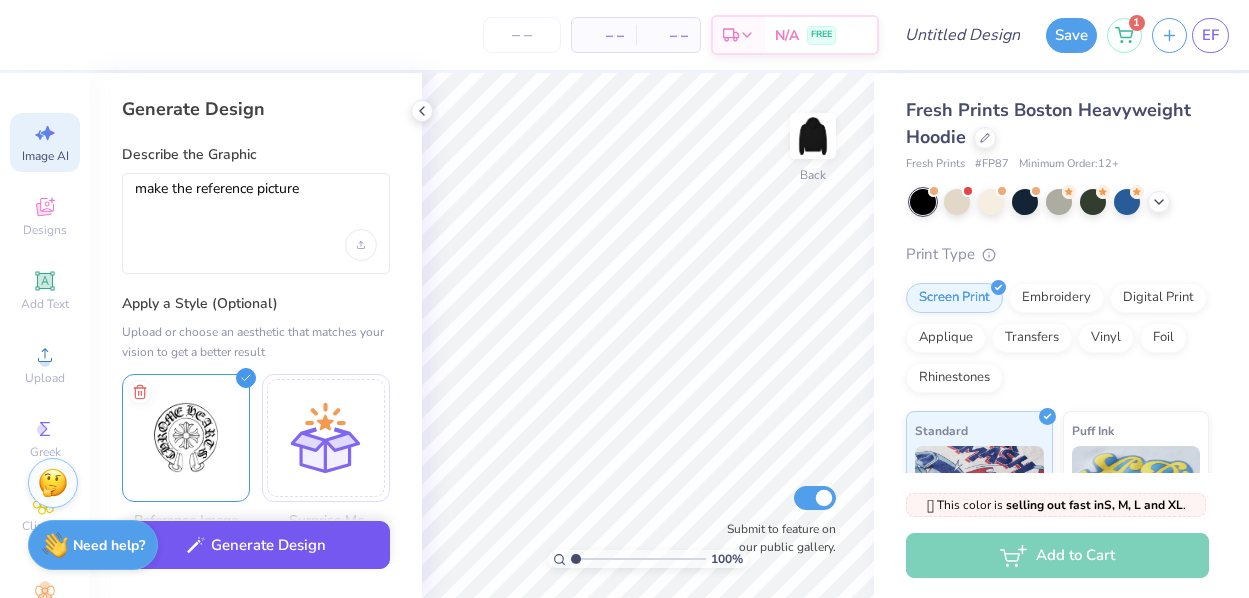 click on "Generate Design" at bounding box center [256, 545] 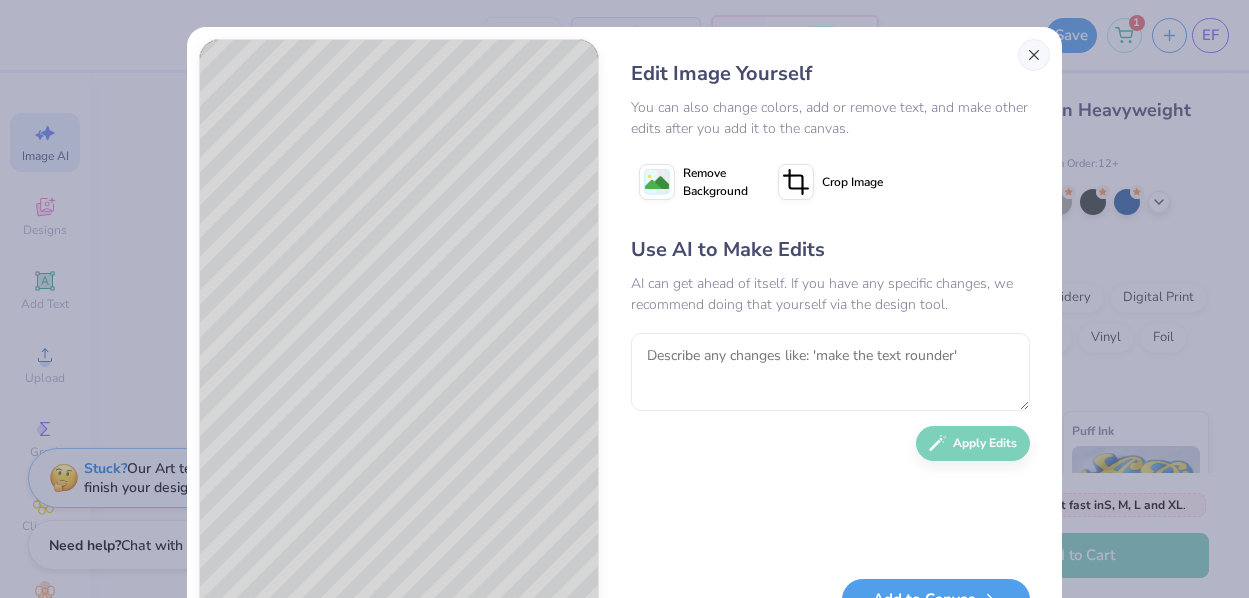 click at bounding box center (1034, 55) 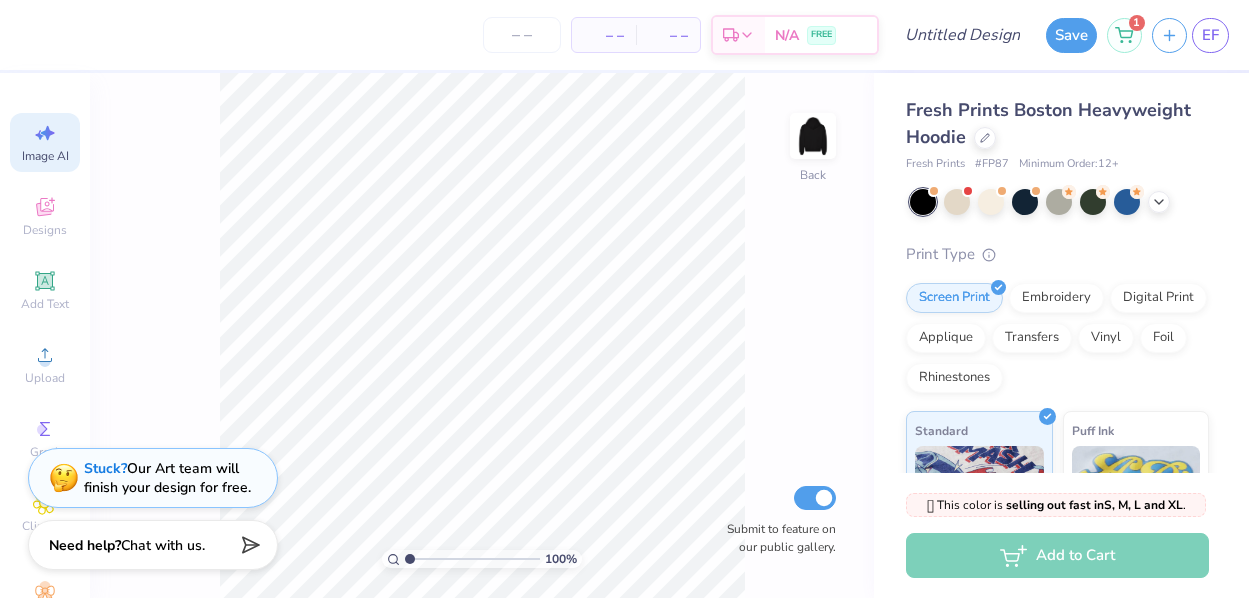 click on "Image AI" at bounding box center [45, 142] 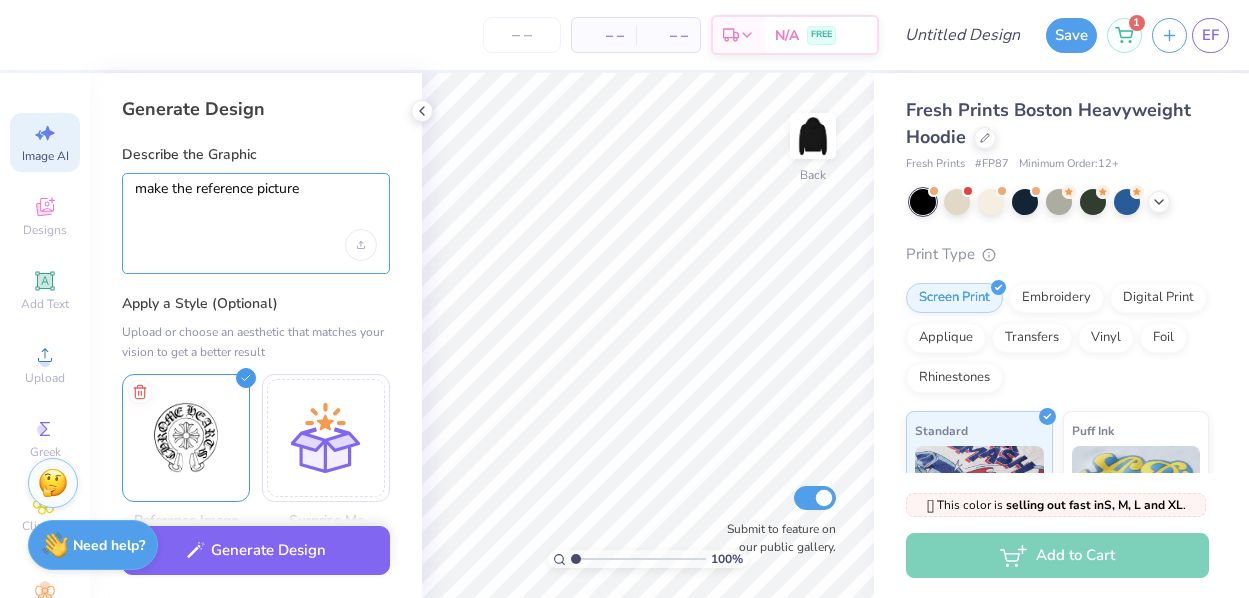 click on "make the reference picture" at bounding box center [256, 205] 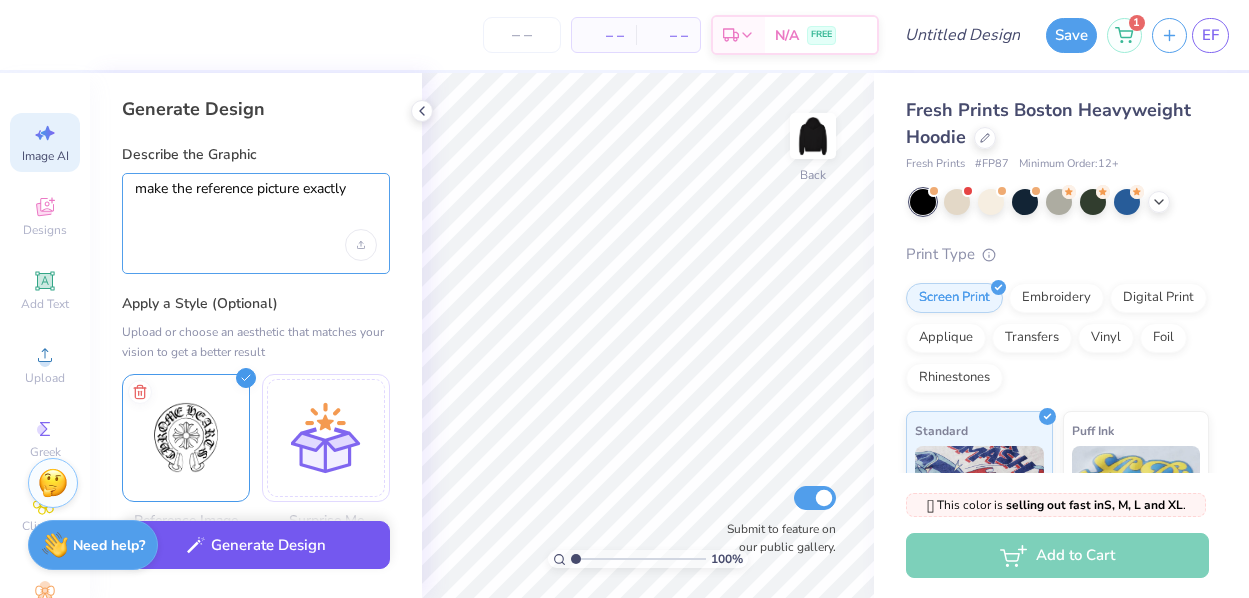 type on "make the reference picture exactly" 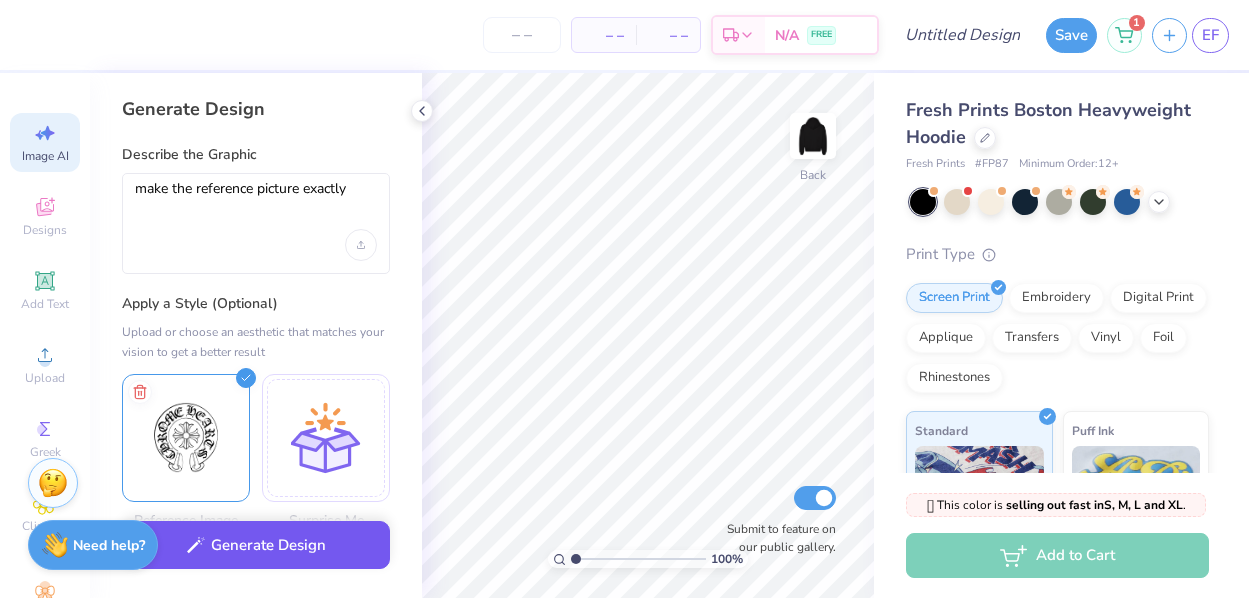 click on "Generate Design" at bounding box center [256, 545] 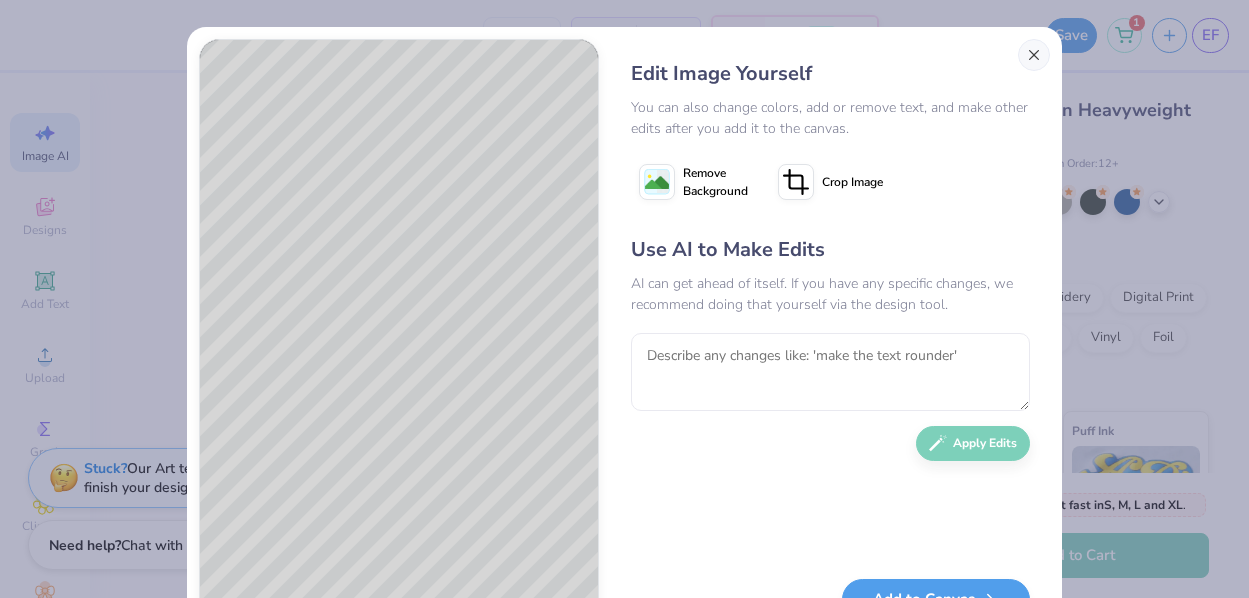click at bounding box center [1034, 55] 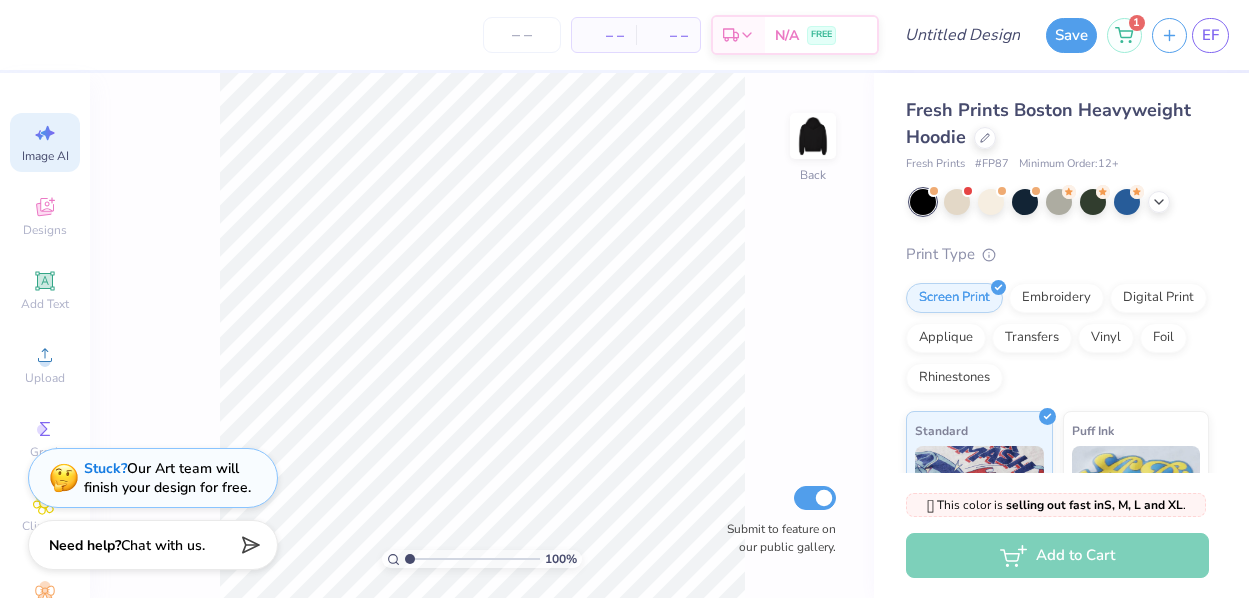 click on "Image AI" at bounding box center (45, 142) 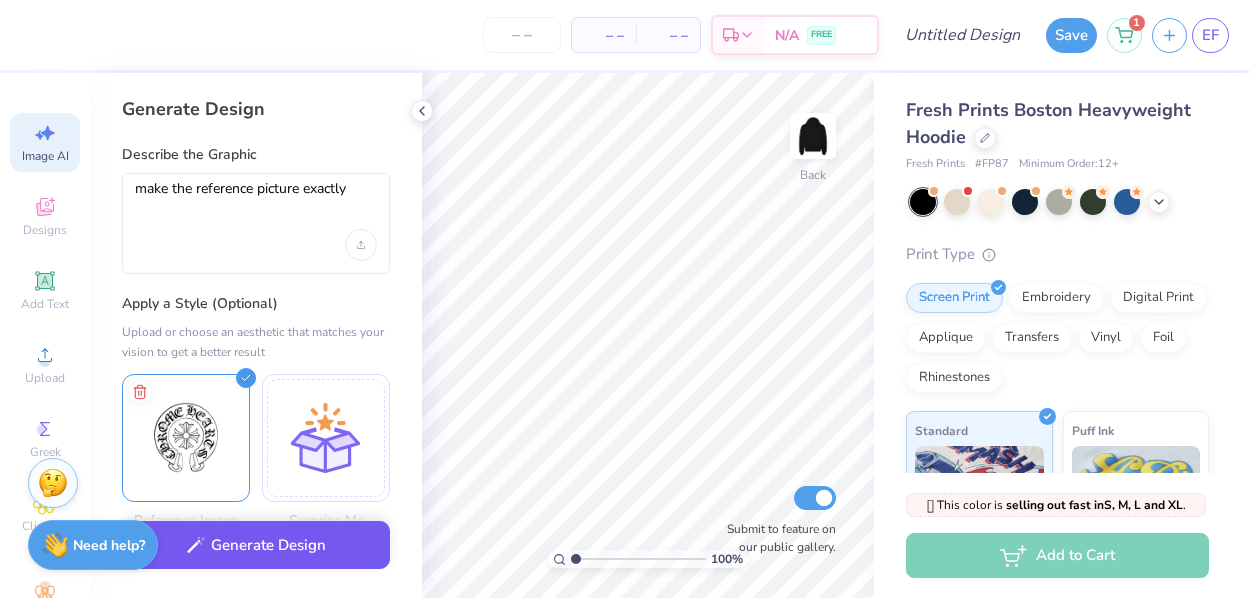 click on "Generate Design" at bounding box center [256, 545] 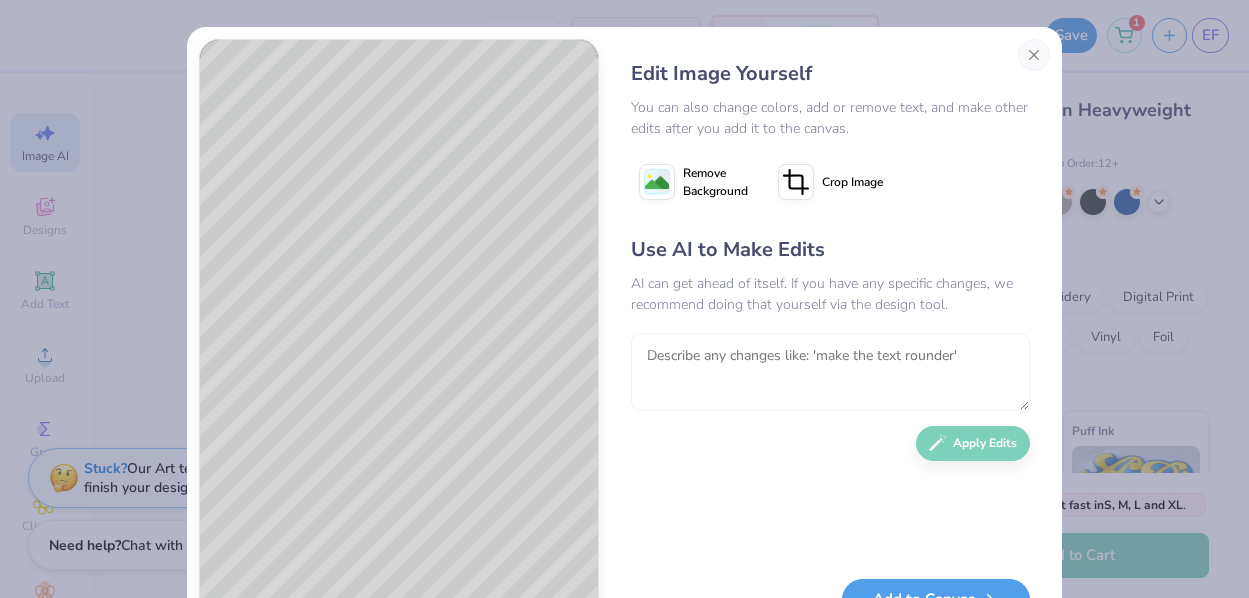 click at bounding box center (830, 372) 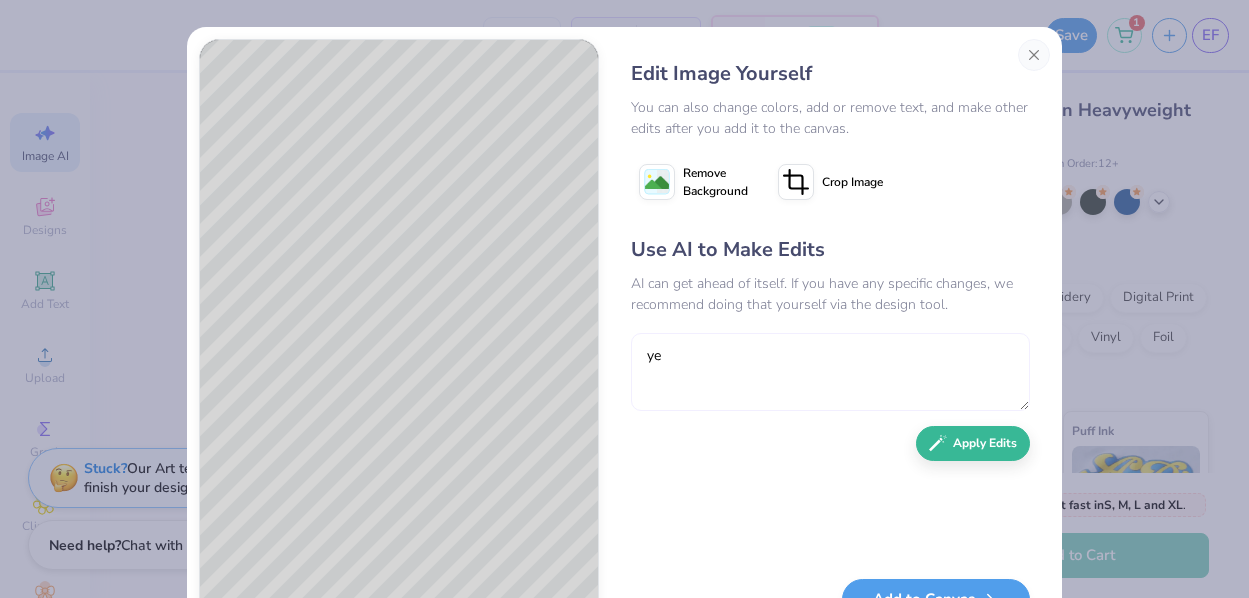 type on "y" 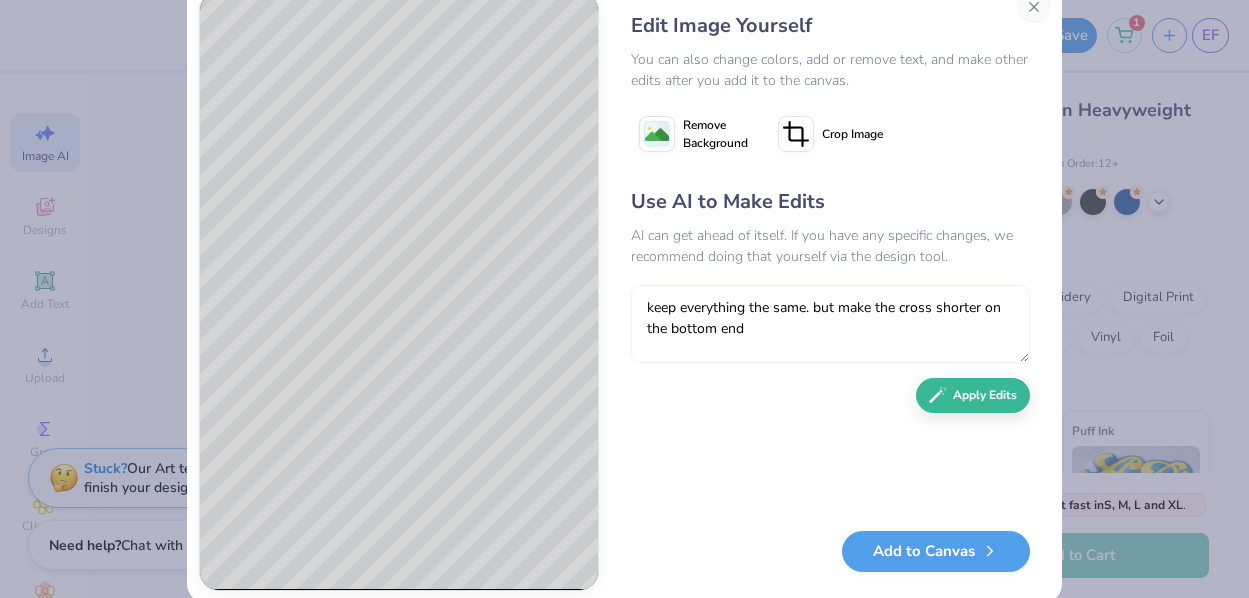 scroll, scrollTop: 51, scrollLeft: 0, axis: vertical 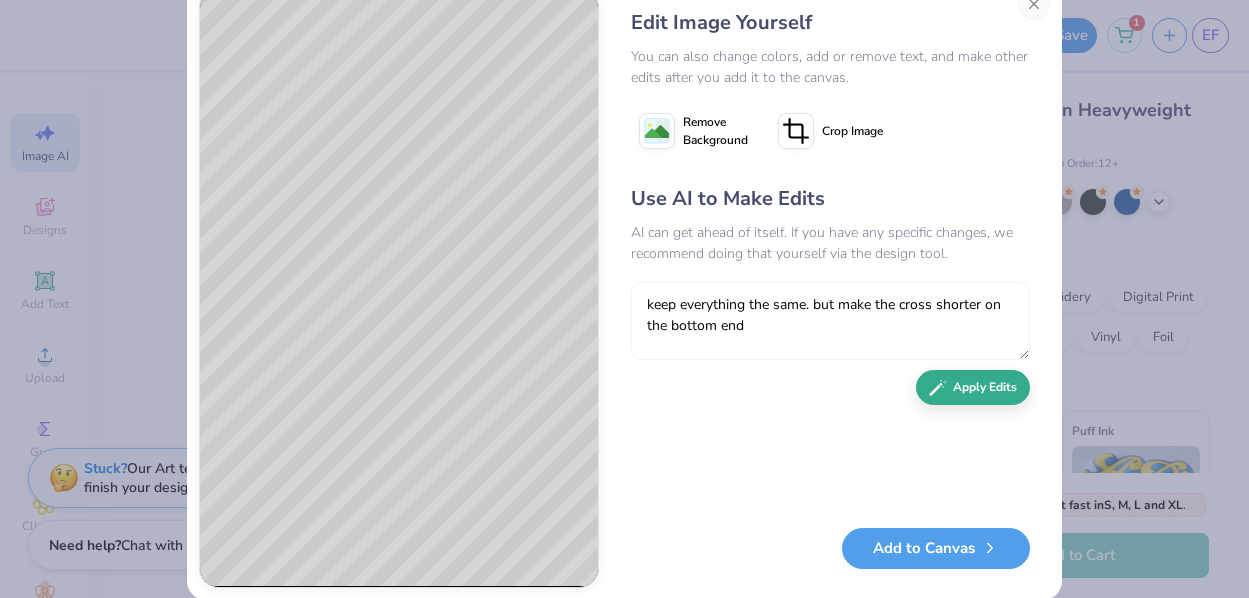type on "keep everything the same. but make the cross shorter on the bottom end" 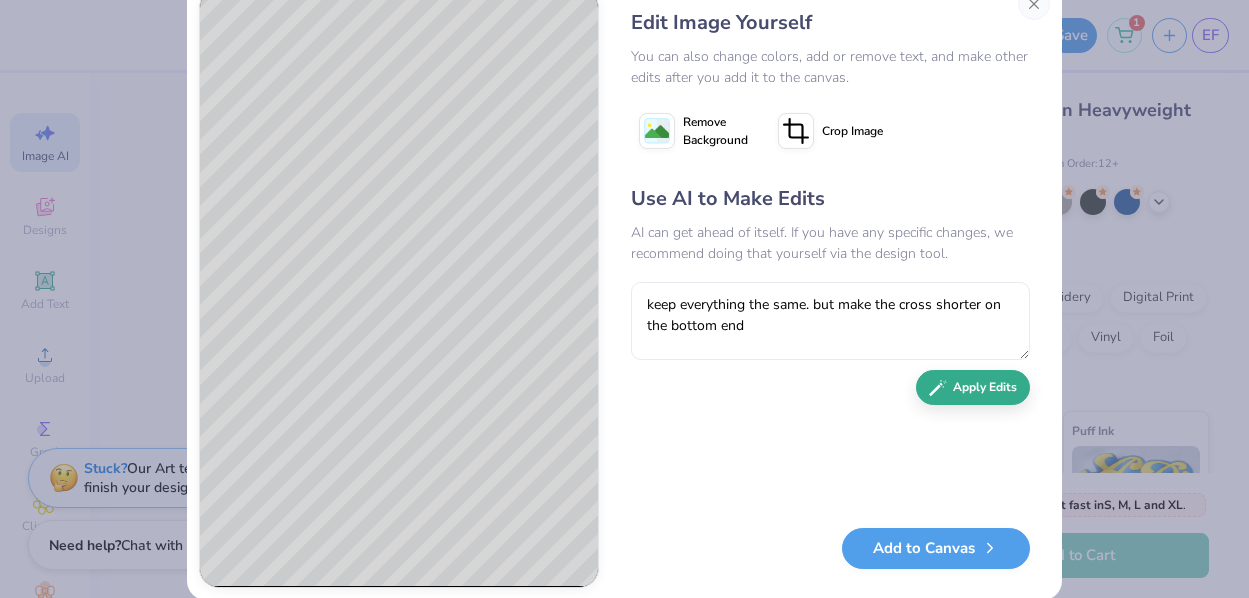 click on "Apply Edits" at bounding box center (973, 387) 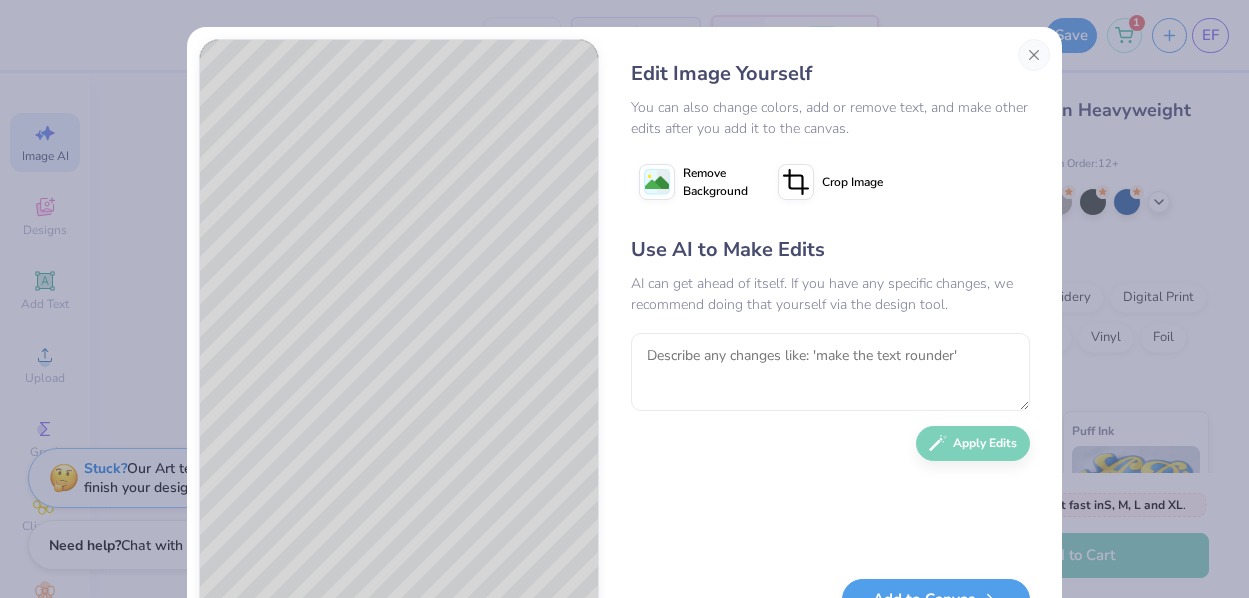 scroll, scrollTop: 0, scrollLeft: 0, axis: both 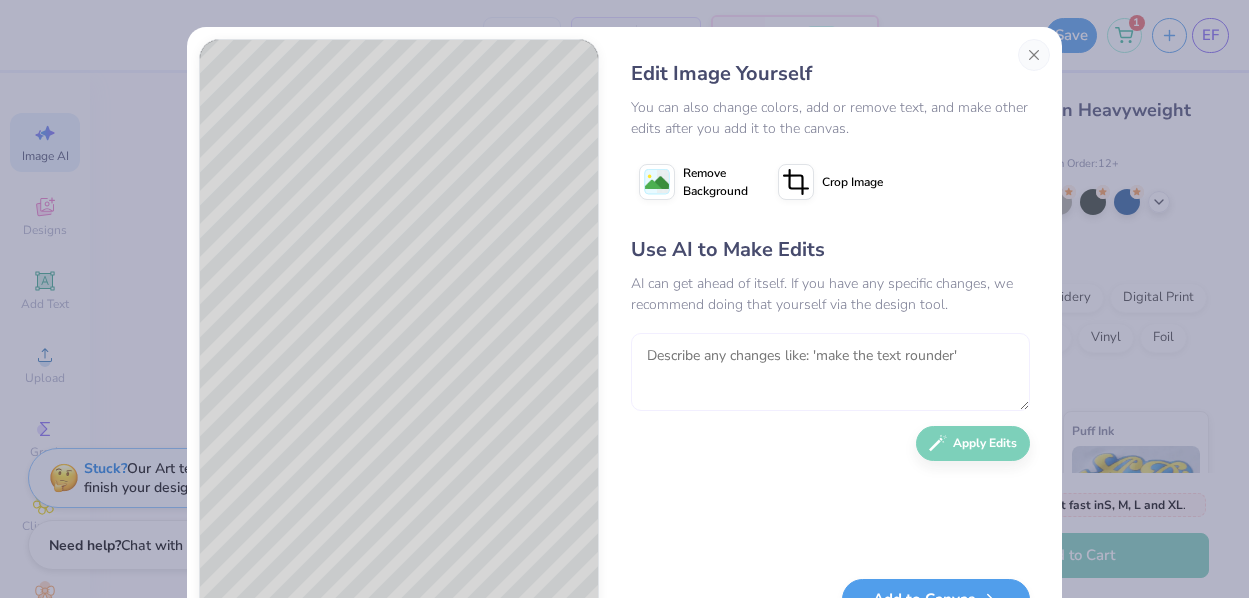 click at bounding box center (830, 372) 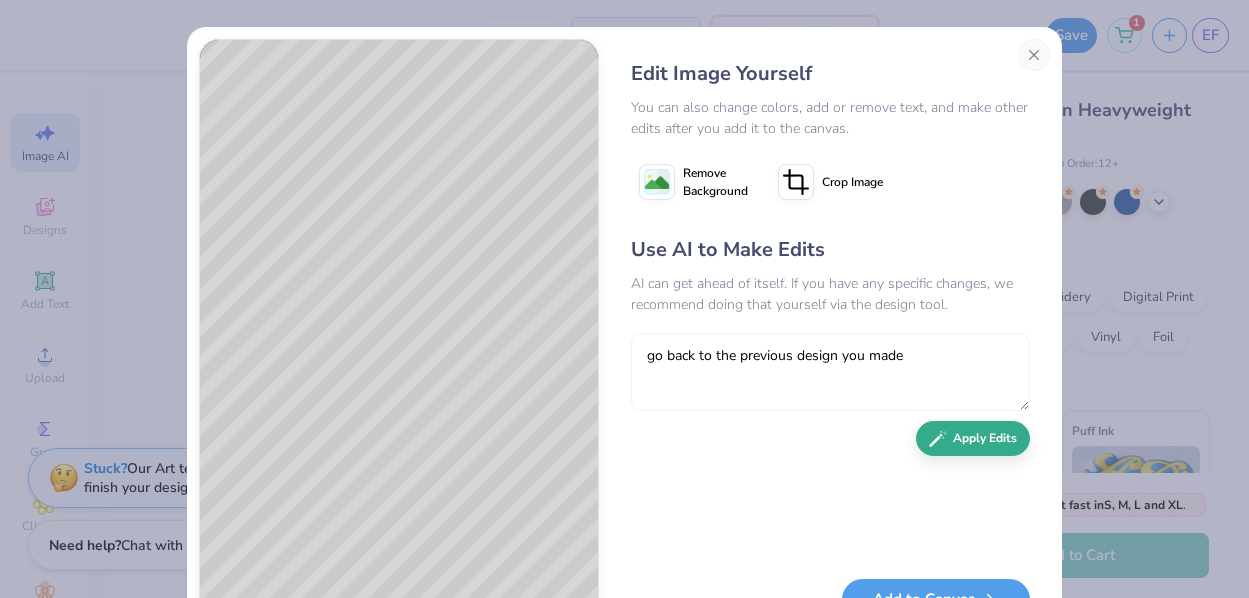 type on "go back to the previous design you made" 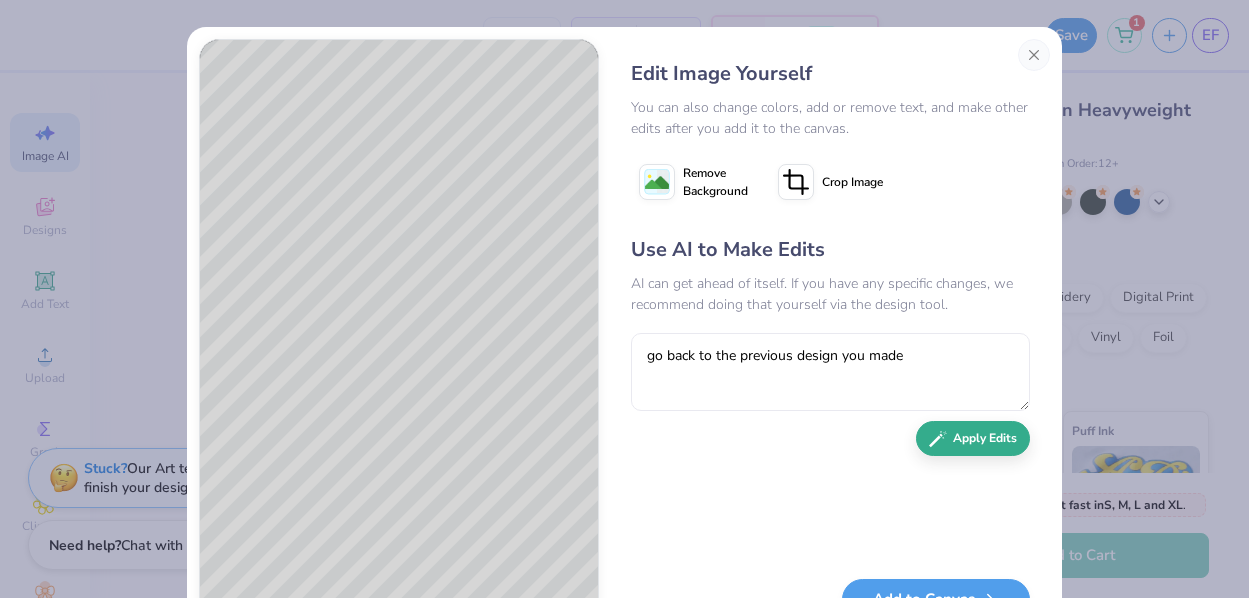 click on "Apply Edits" at bounding box center [973, 438] 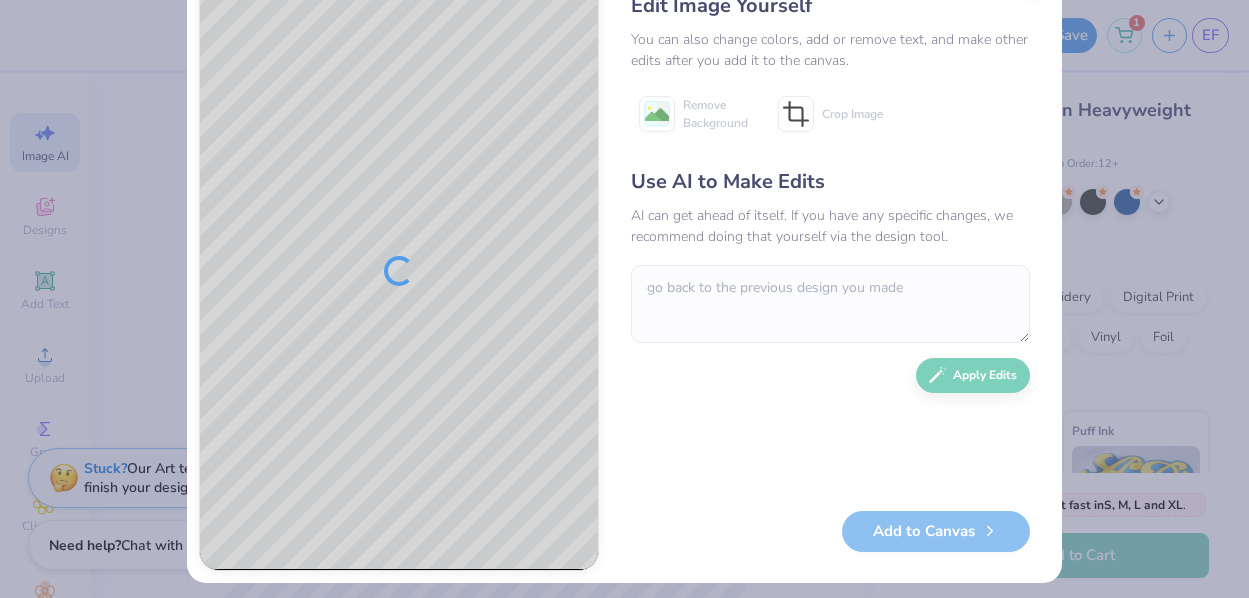 scroll, scrollTop: 78, scrollLeft: 0, axis: vertical 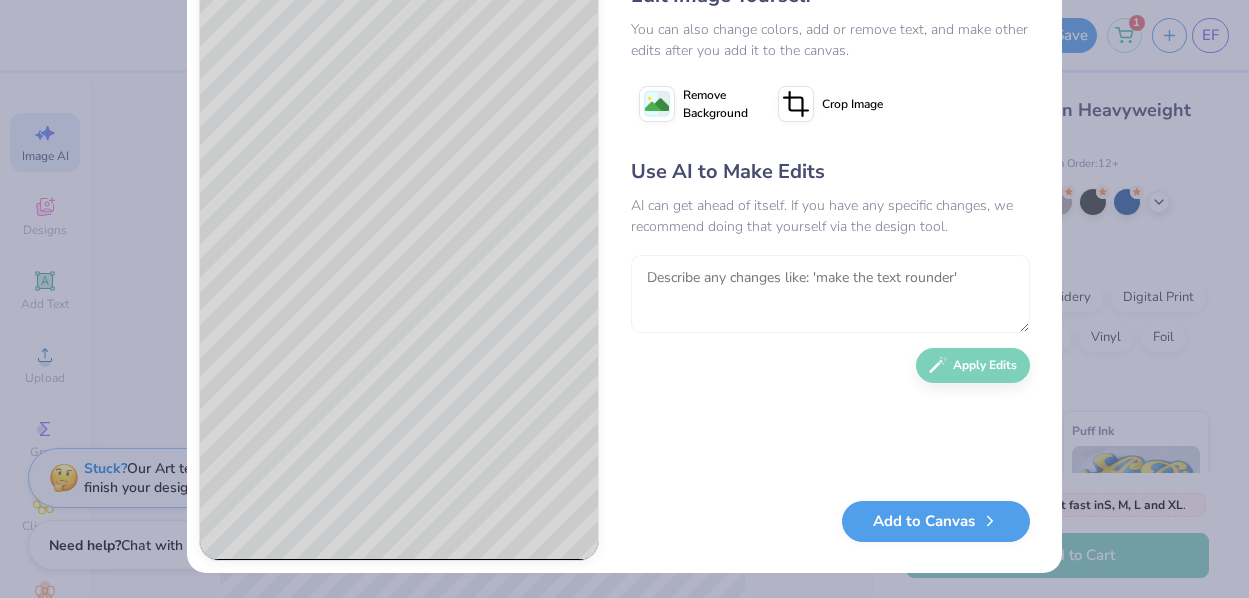 click at bounding box center (830, 294) 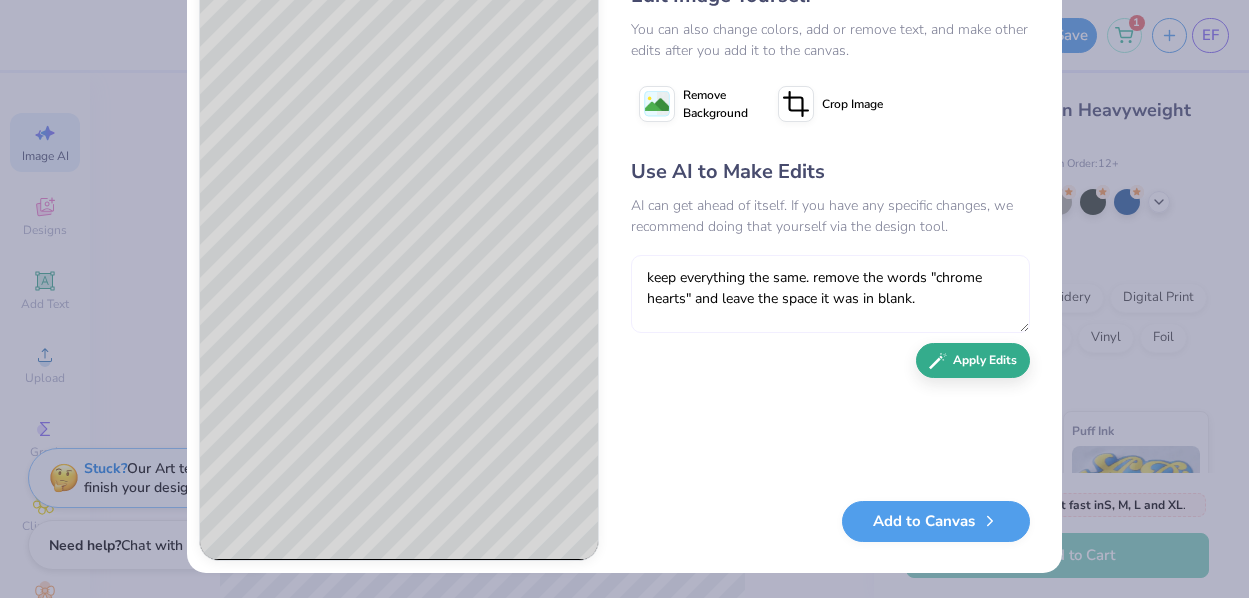 type on "keep everything the same. remove the words "chrome hearts" and leave the space it was in blank." 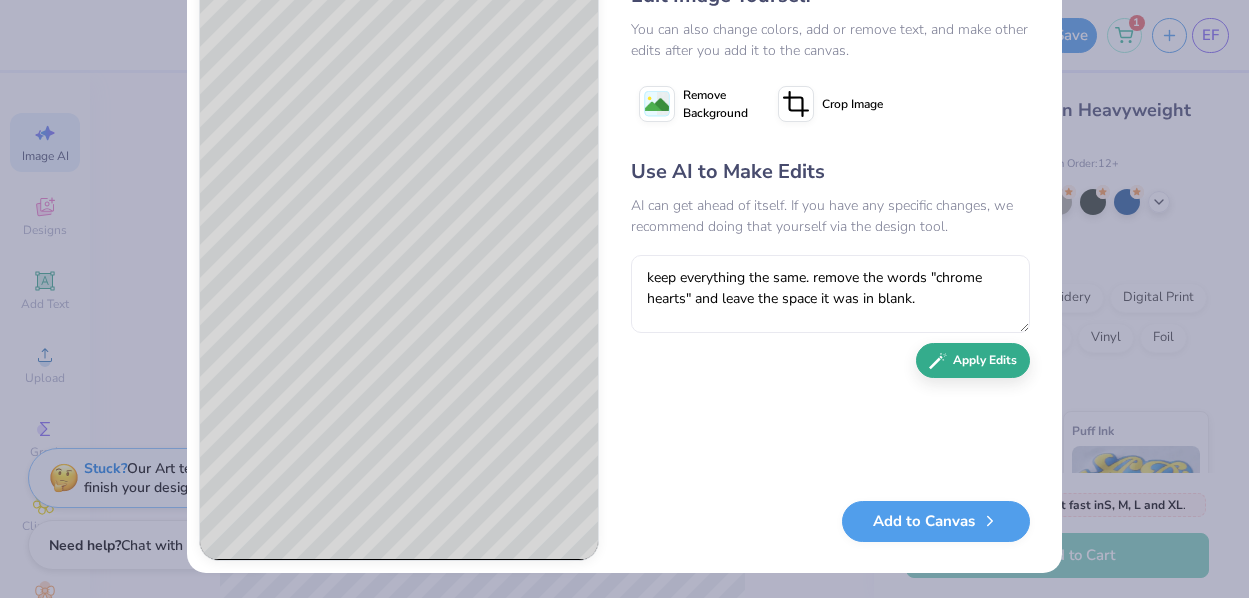 click on "Apply Edits" at bounding box center (973, 360) 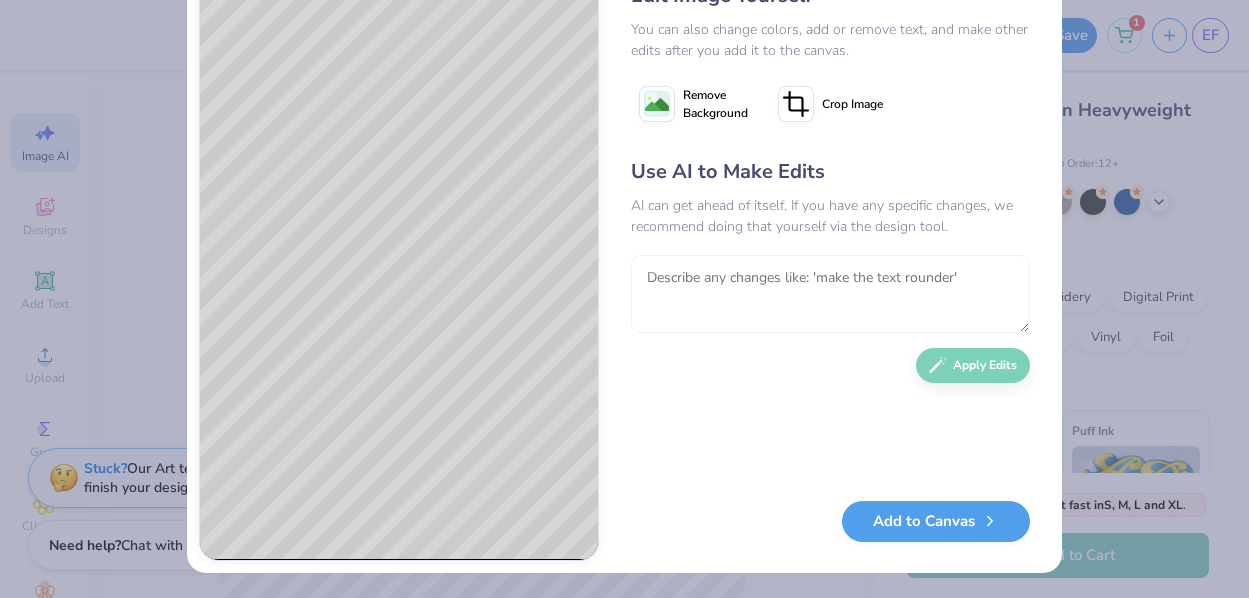 click at bounding box center [830, 294] 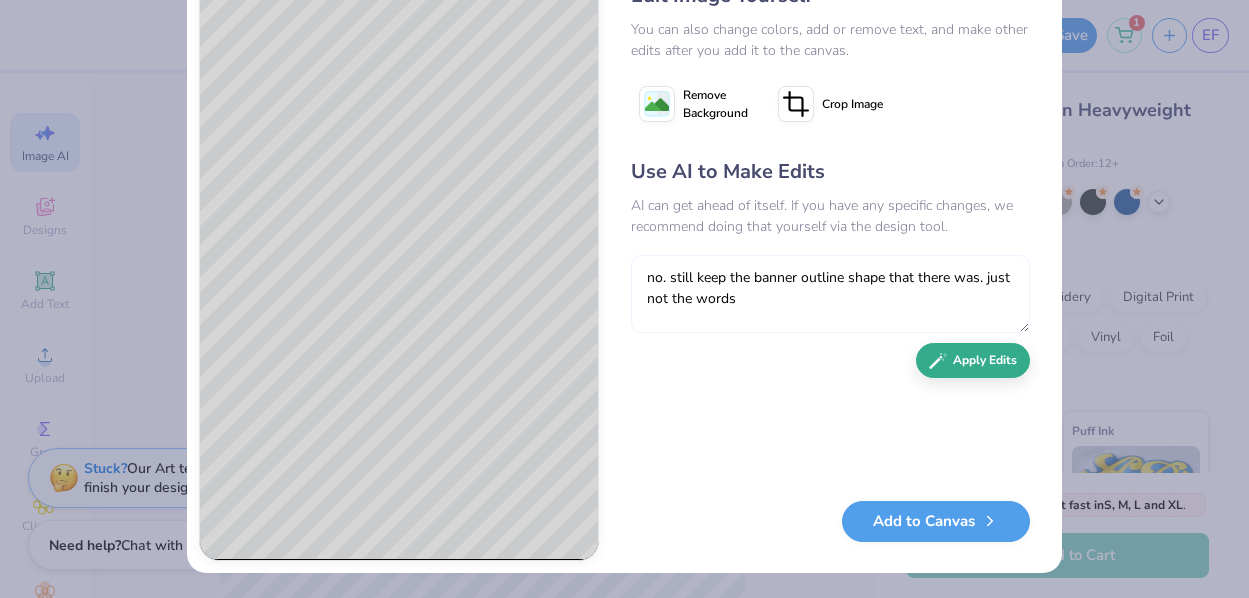 type on "no. still keep the banner outline shape that there was. just not the words" 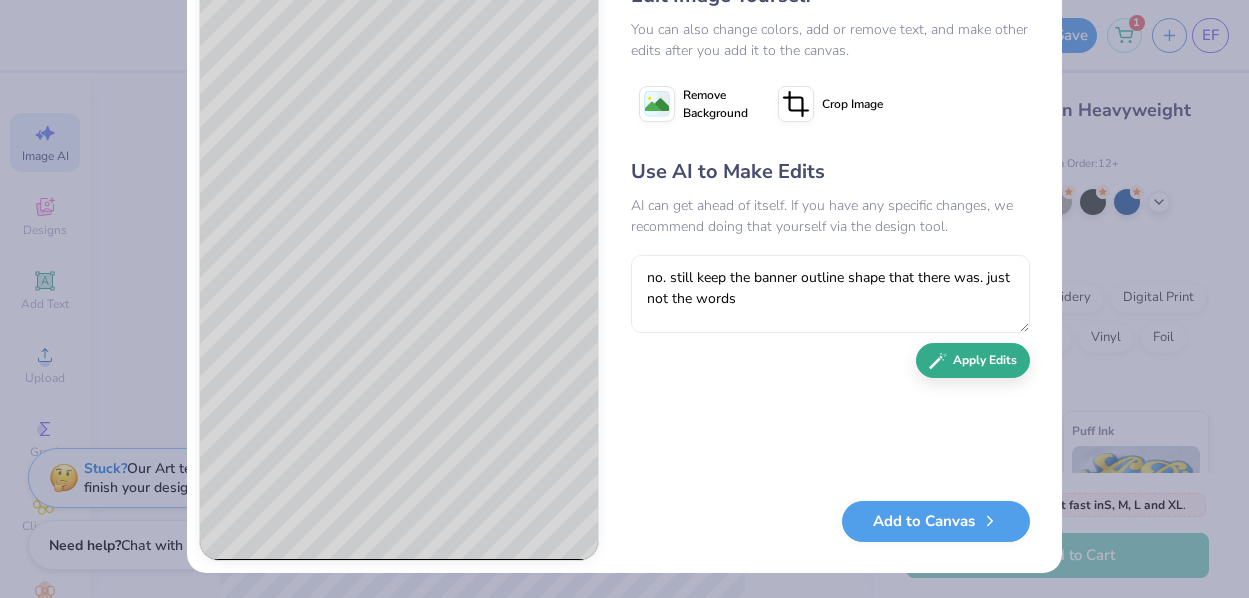 click on "Apply Edits" at bounding box center [973, 360] 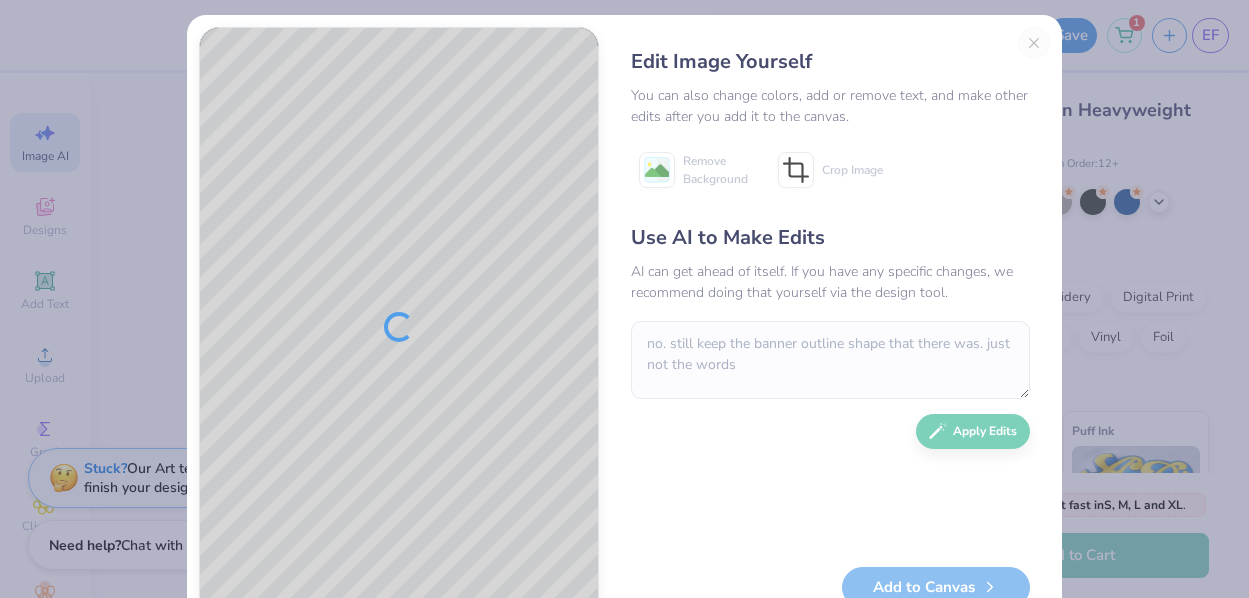 scroll, scrollTop: 0, scrollLeft: 0, axis: both 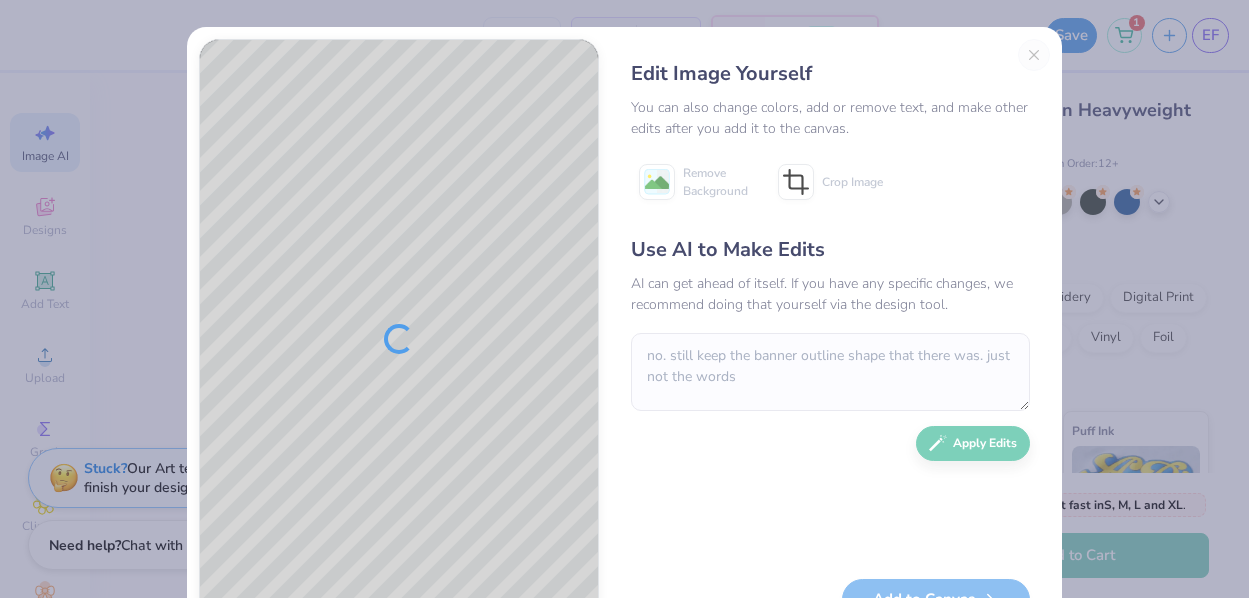 type 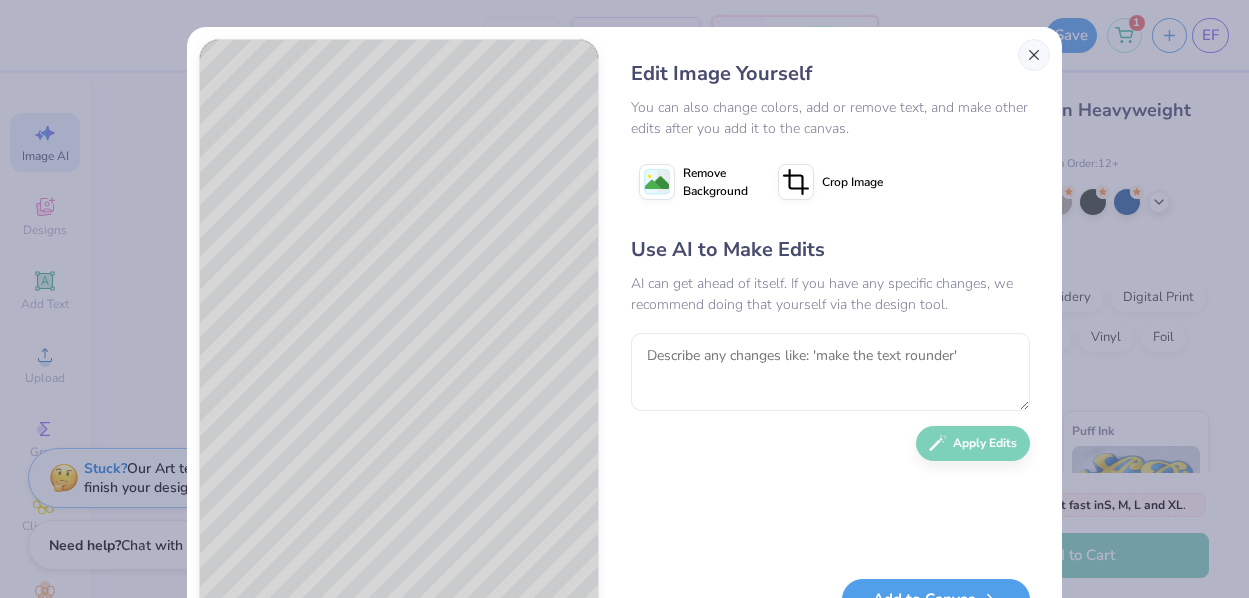 click at bounding box center (1034, 55) 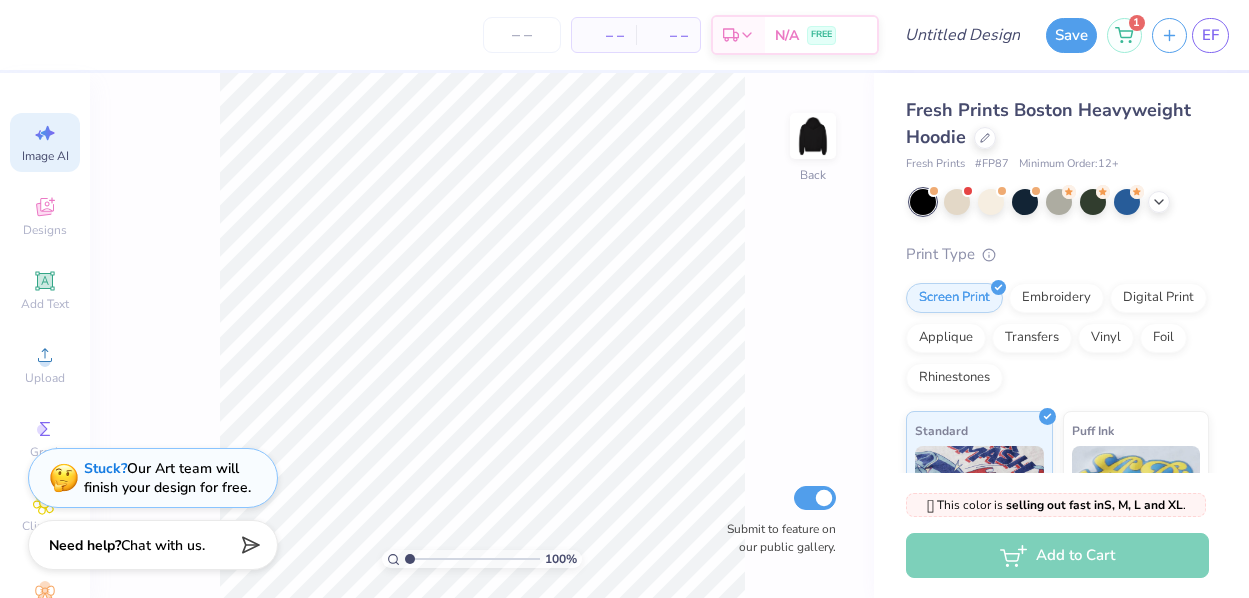 click on "Image AI" at bounding box center [45, 142] 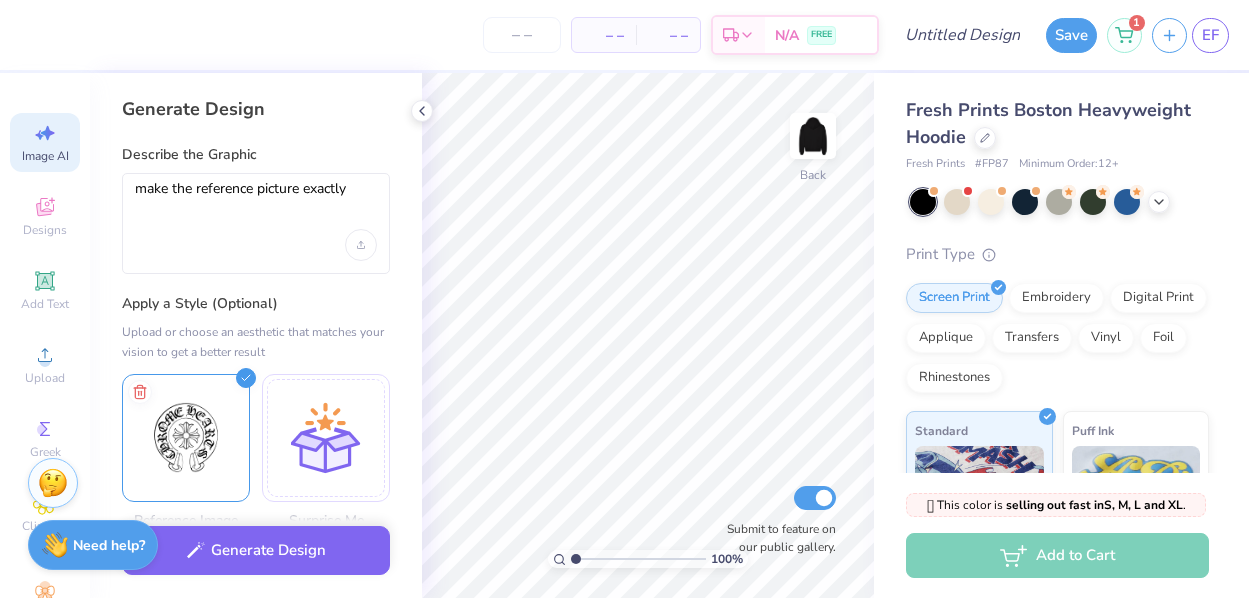 scroll, scrollTop: 0, scrollLeft: 0, axis: both 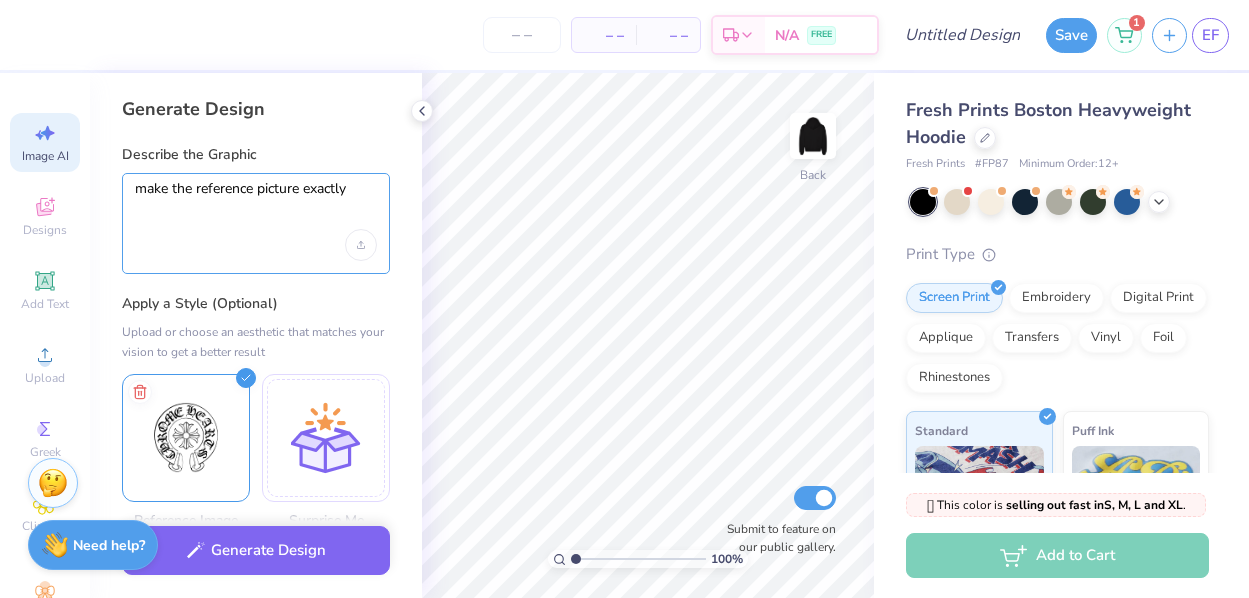 click on "make the reference picture exactly" at bounding box center [256, 205] 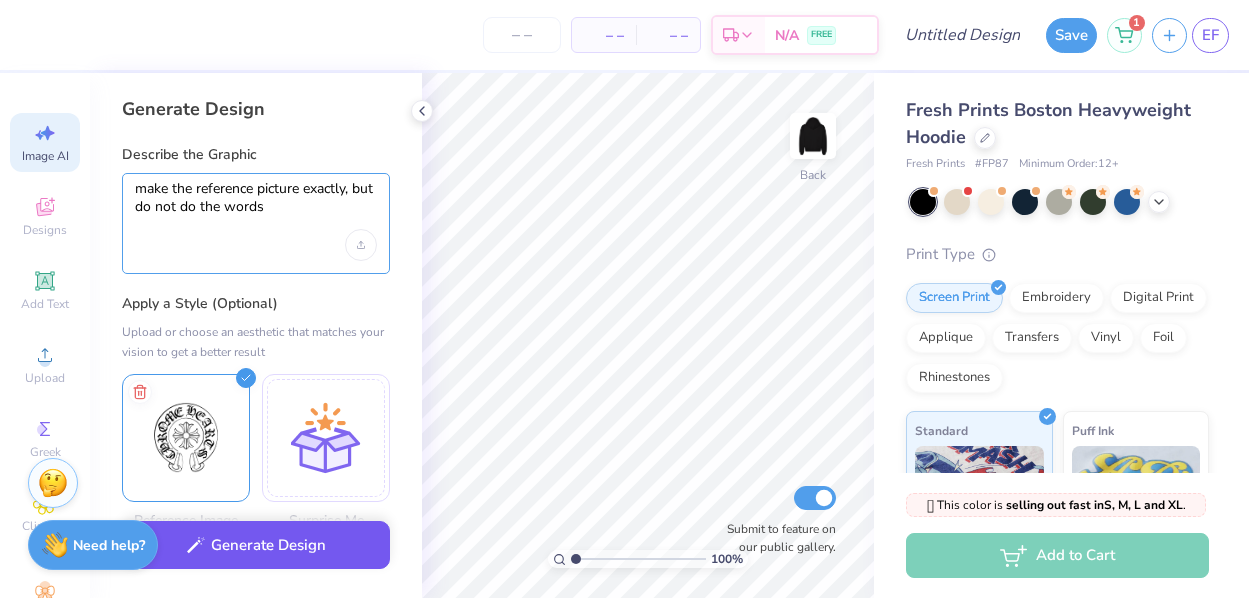 type on "make the reference picture exactly, but do not do the words" 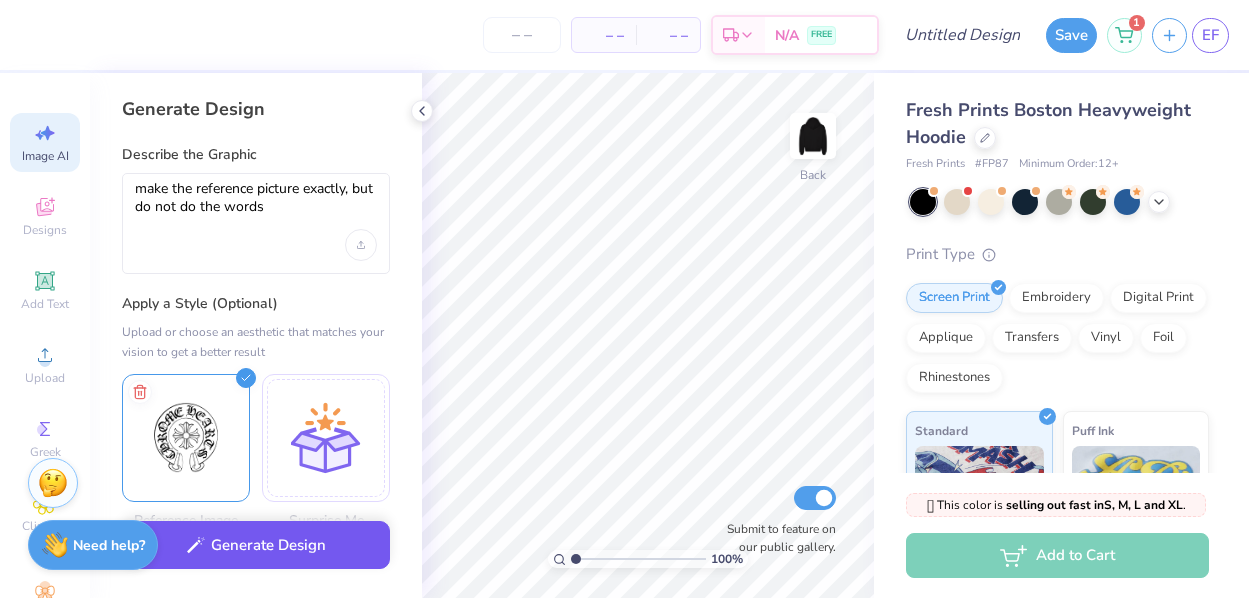 click on "Generate Design" at bounding box center (256, 545) 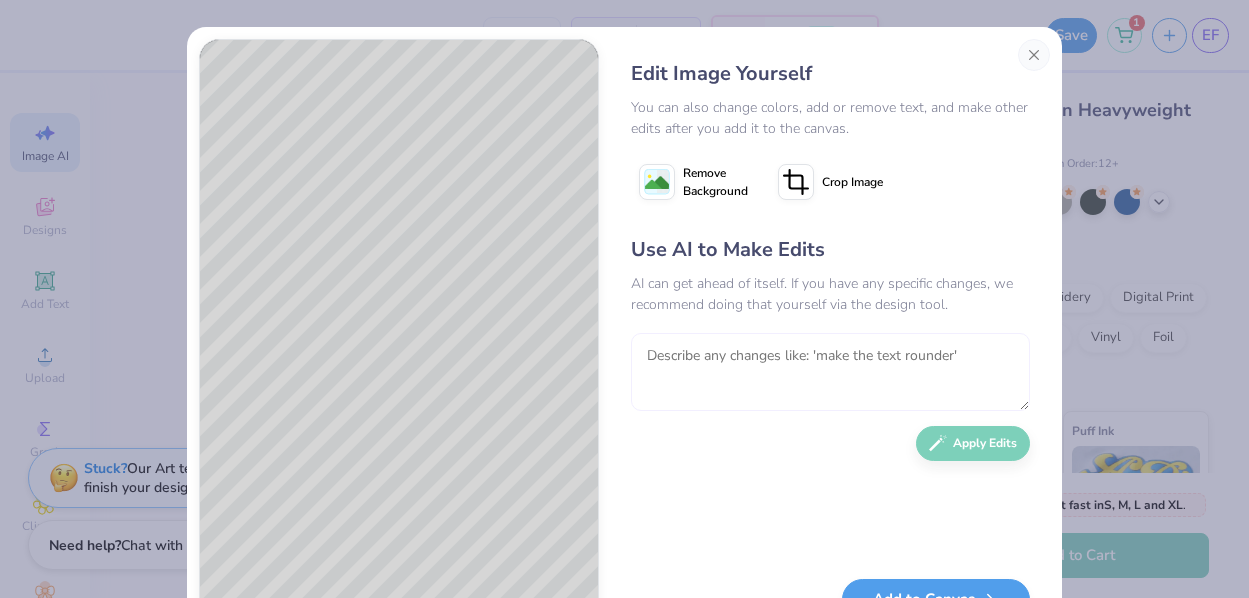 click at bounding box center (830, 372) 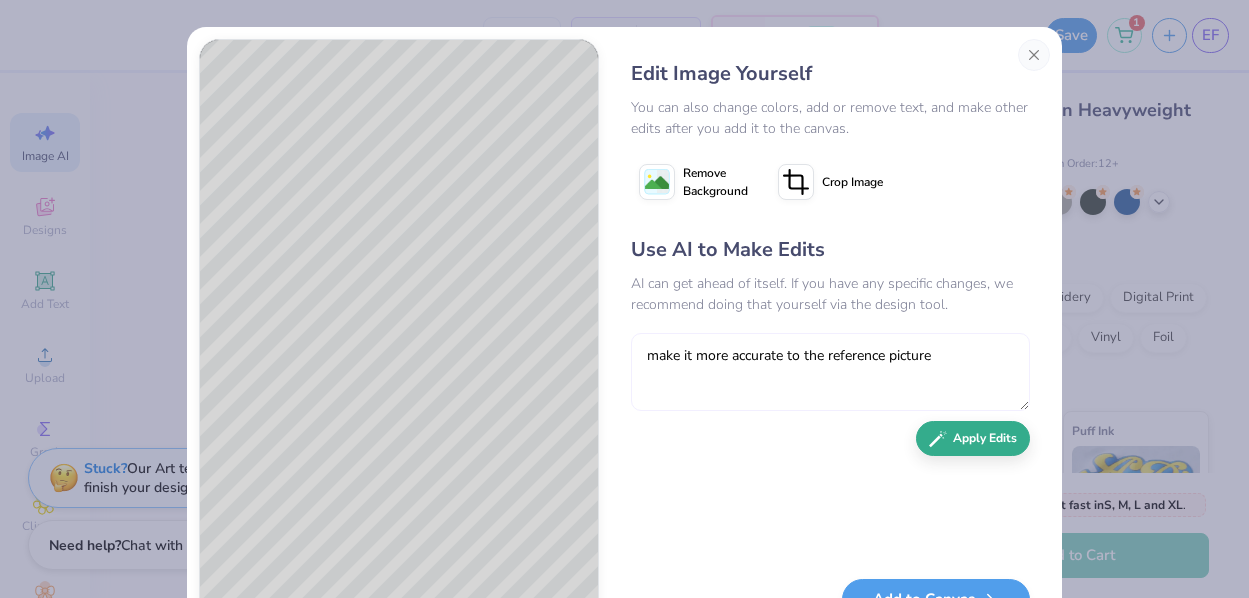 type on "make it more accurate to the reference picture" 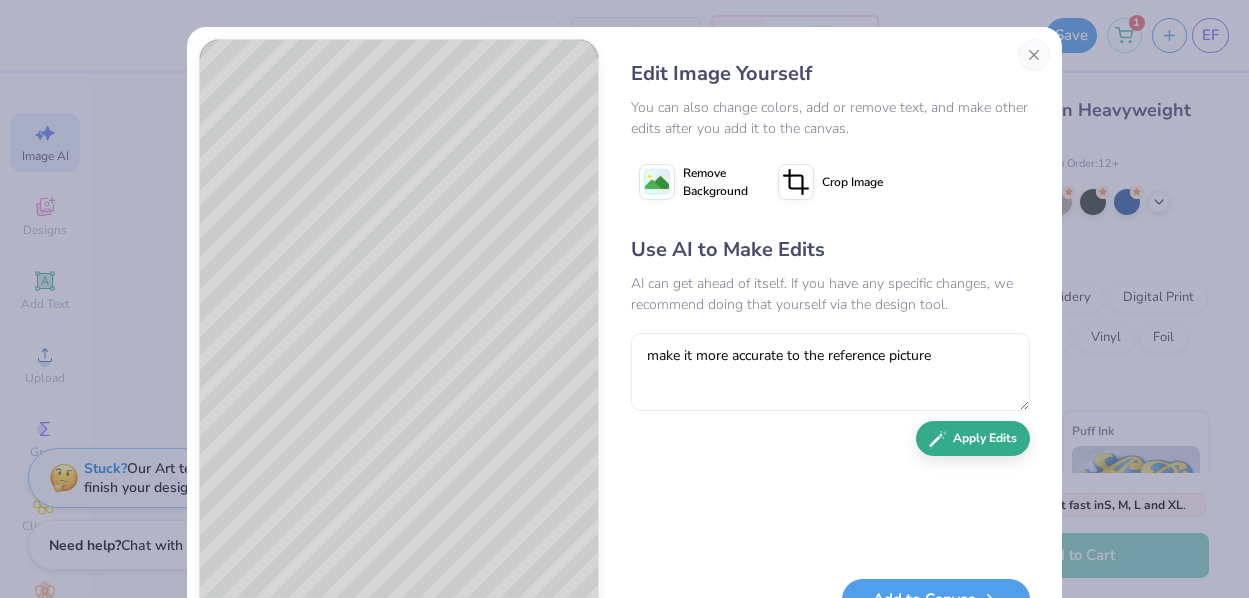click on "Apply Edits" at bounding box center (973, 438) 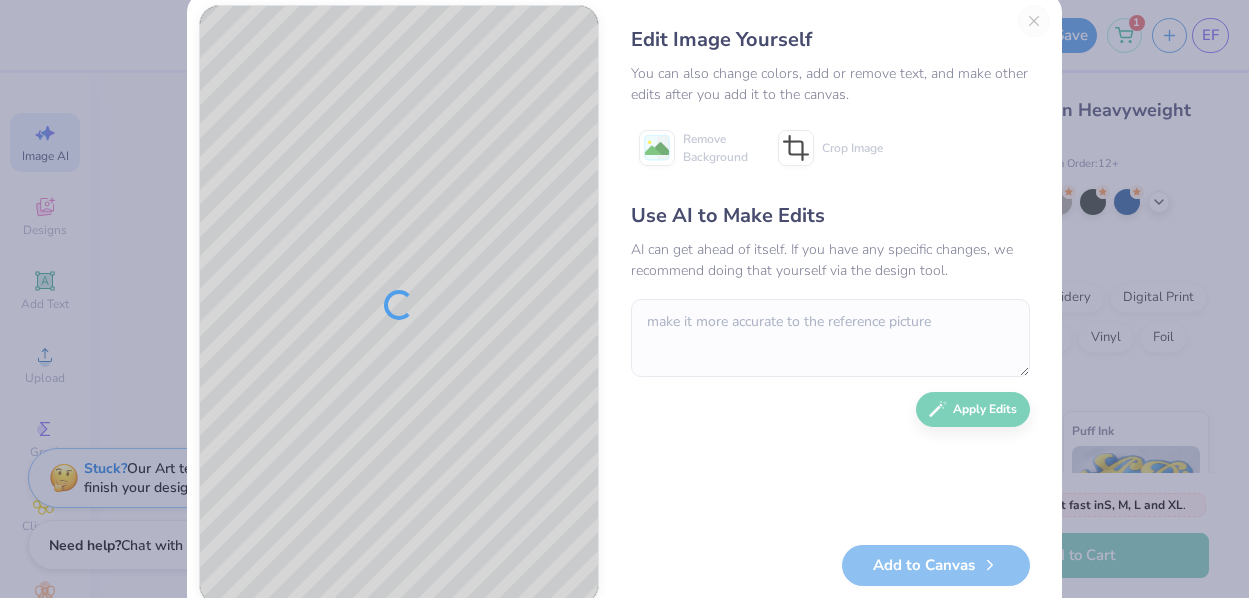 scroll, scrollTop: 41, scrollLeft: 0, axis: vertical 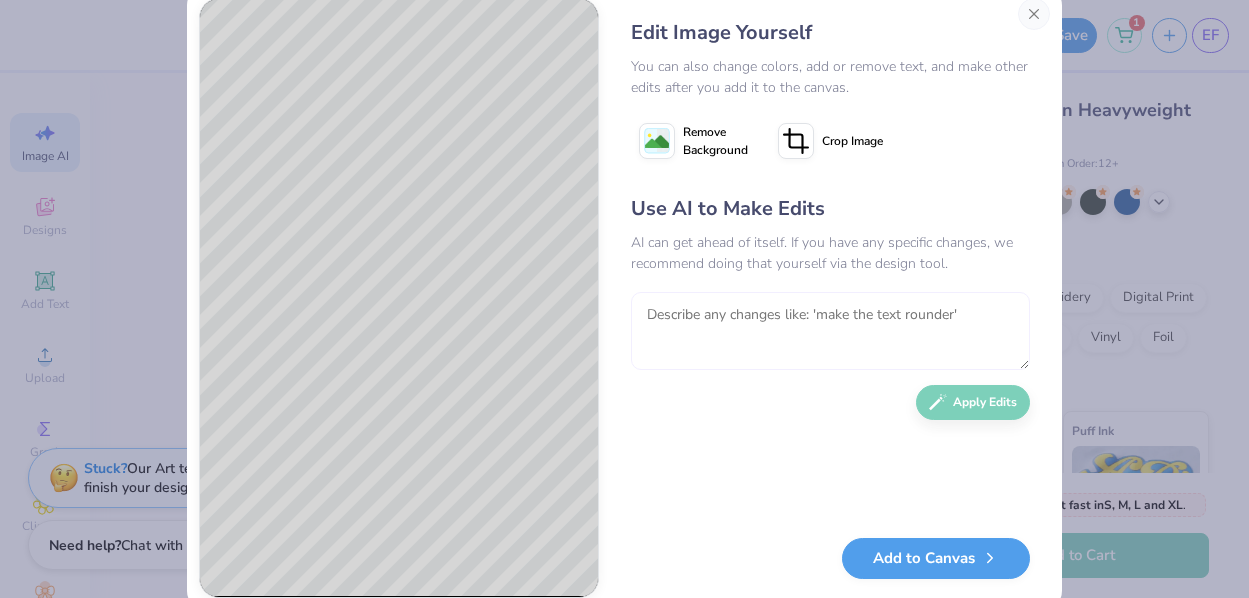 click at bounding box center [830, 331] 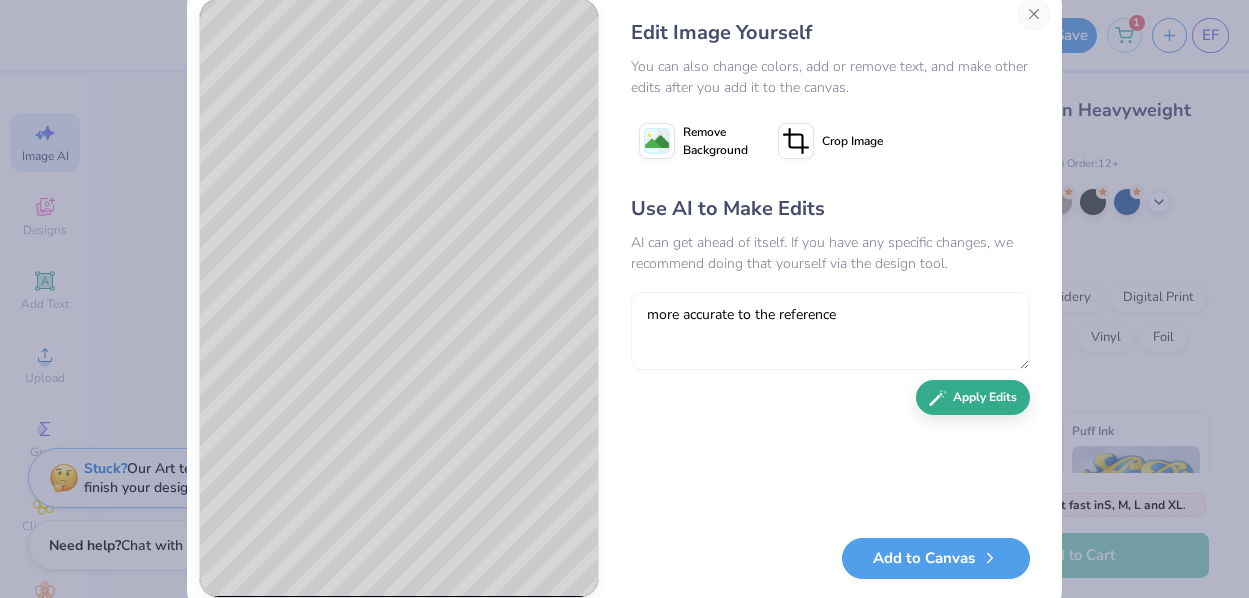 type on "more accurate to the reference" 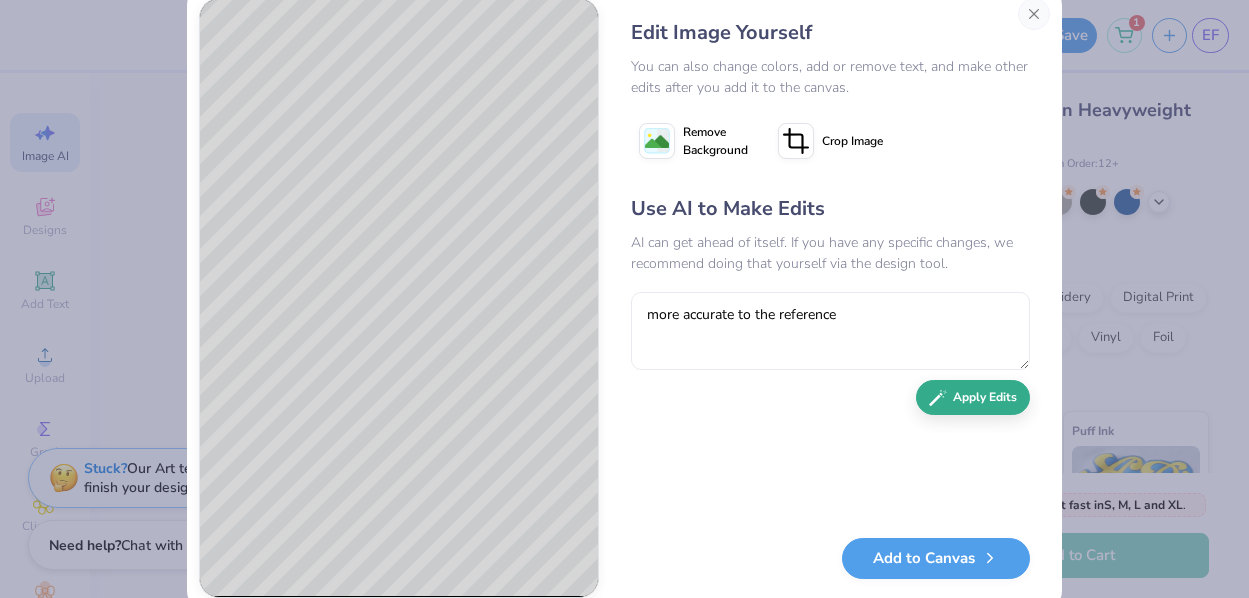 click on "Apply Edits" at bounding box center [973, 397] 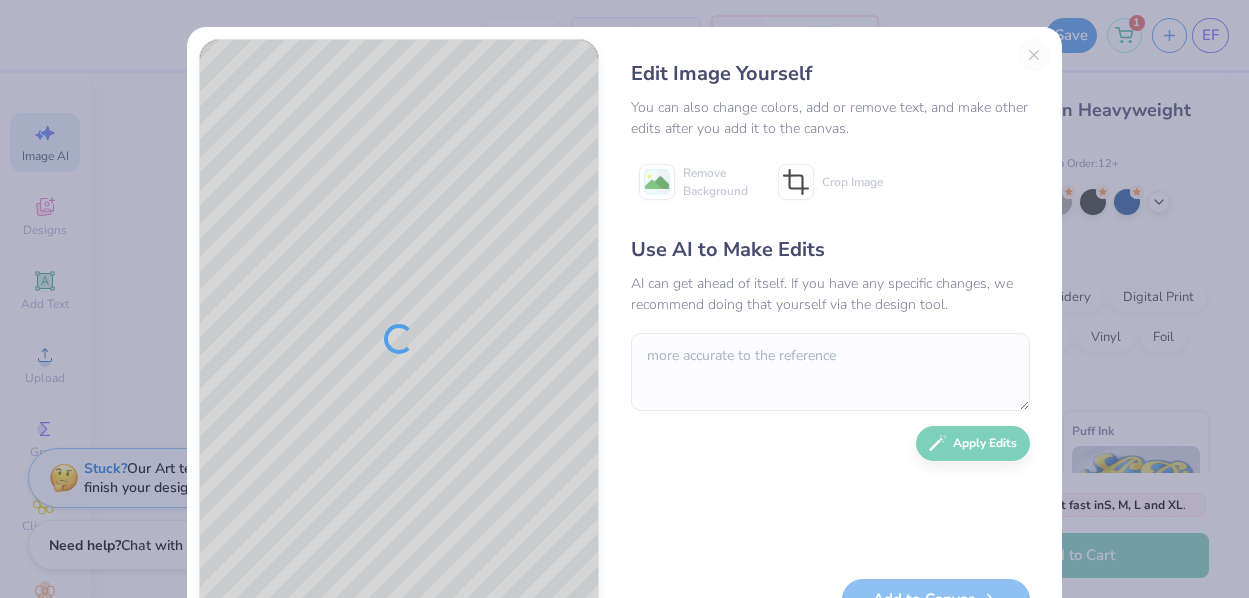 scroll, scrollTop: 0, scrollLeft: 0, axis: both 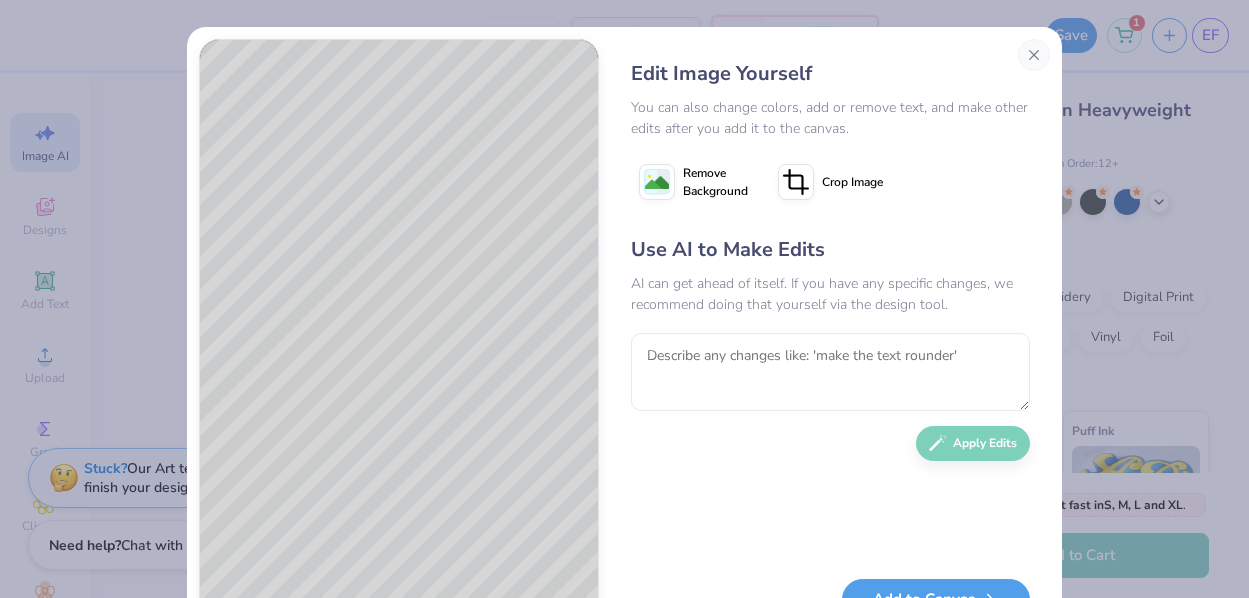 click at bounding box center [1034, 55] 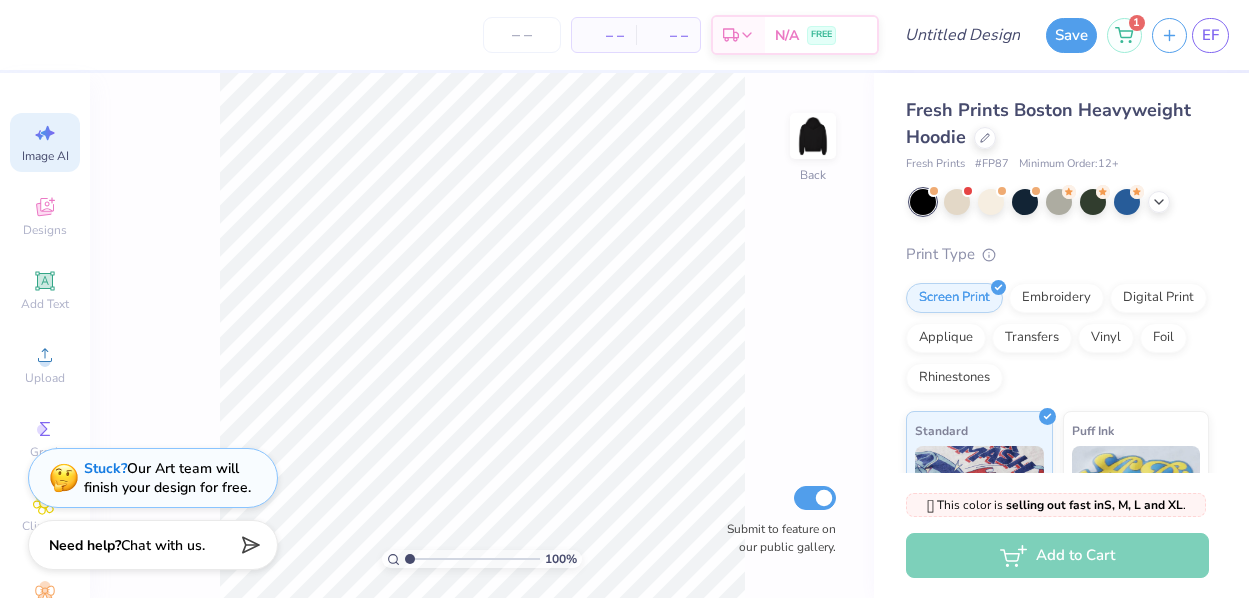 click 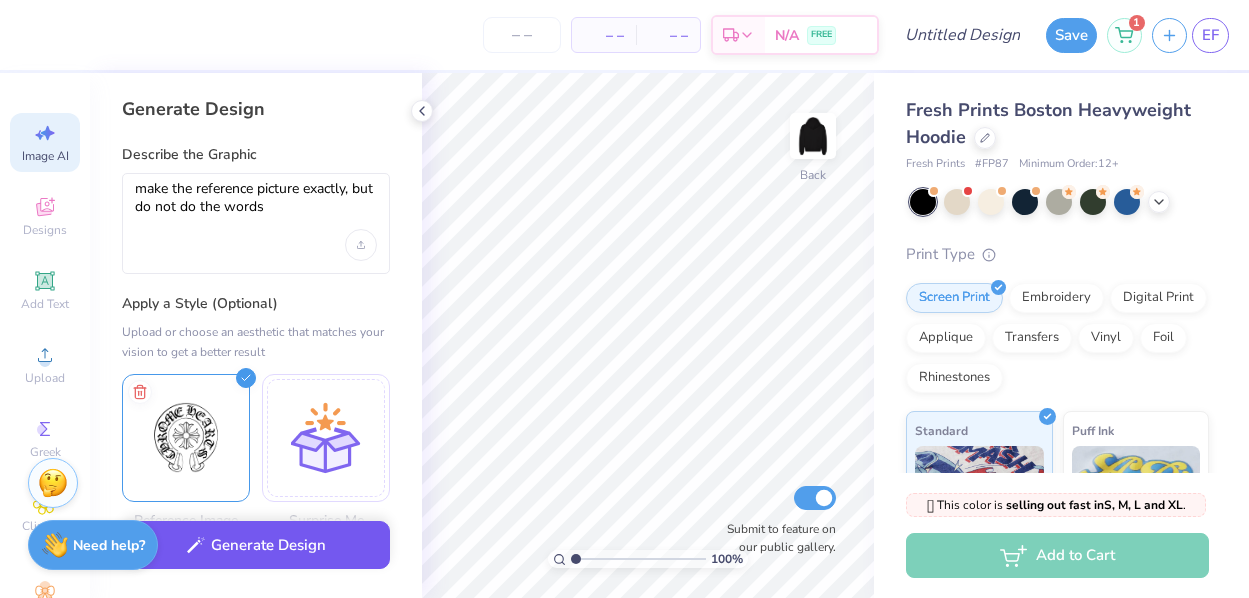 click on "Generate Design" at bounding box center (256, 545) 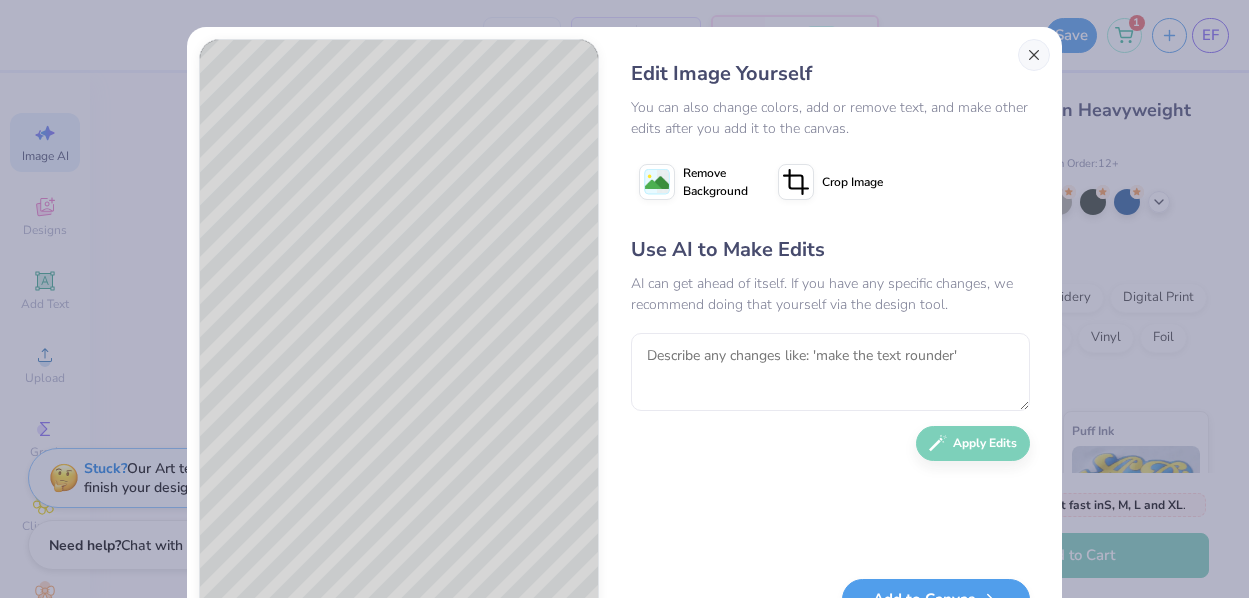 click at bounding box center [1034, 55] 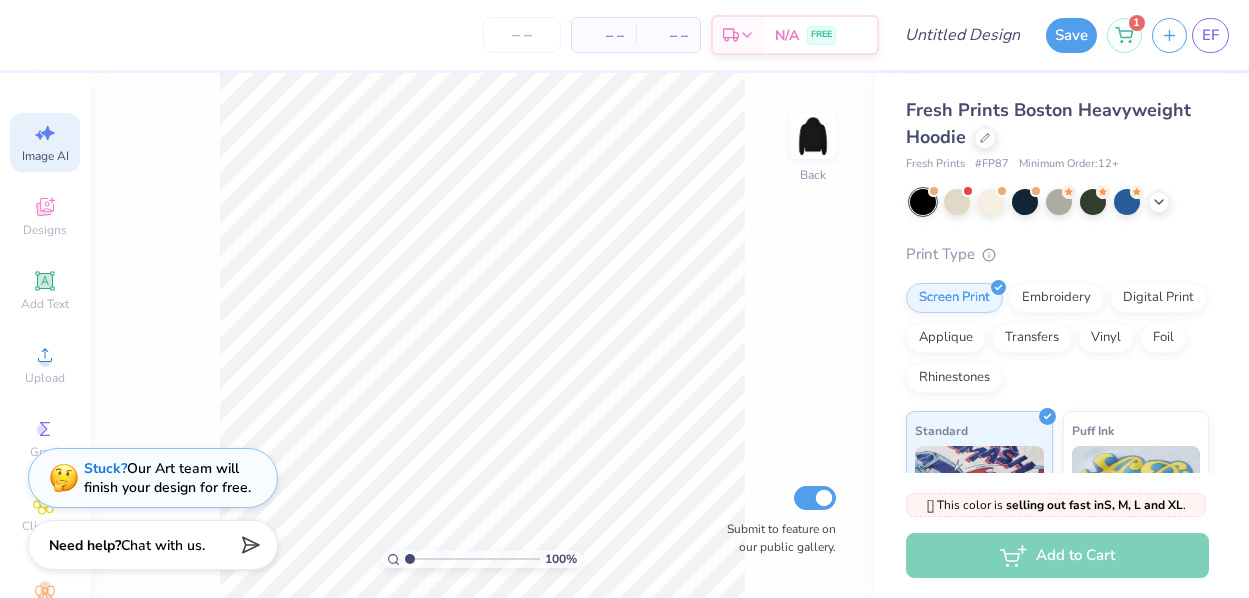 click 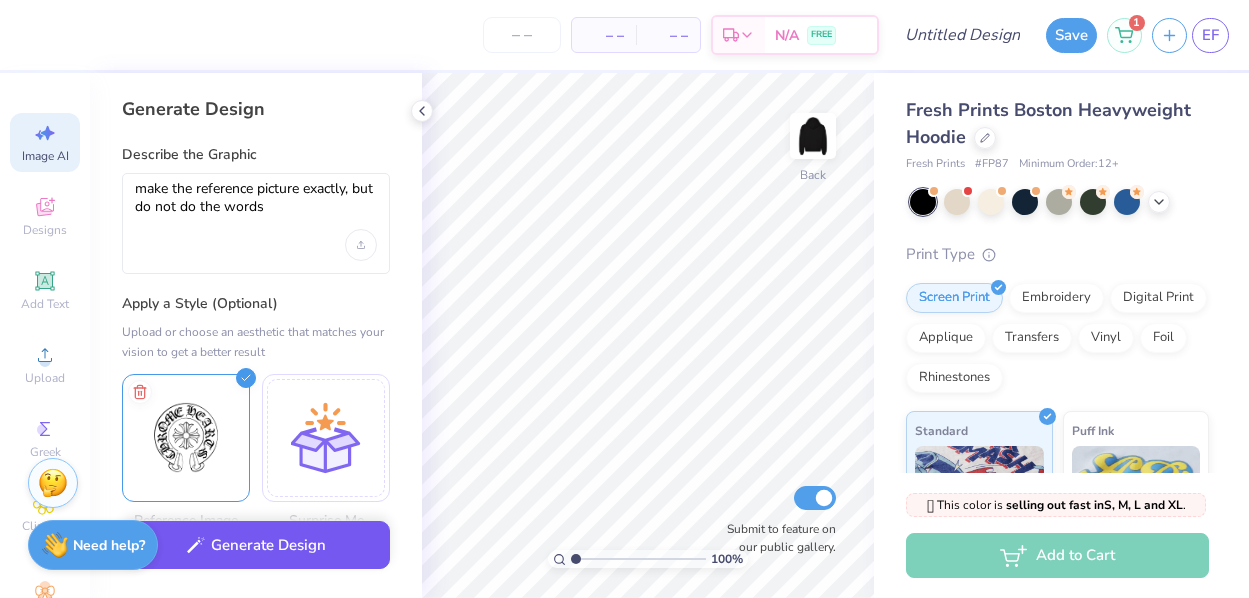 click on "Generate Design" at bounding box center [256, 545] 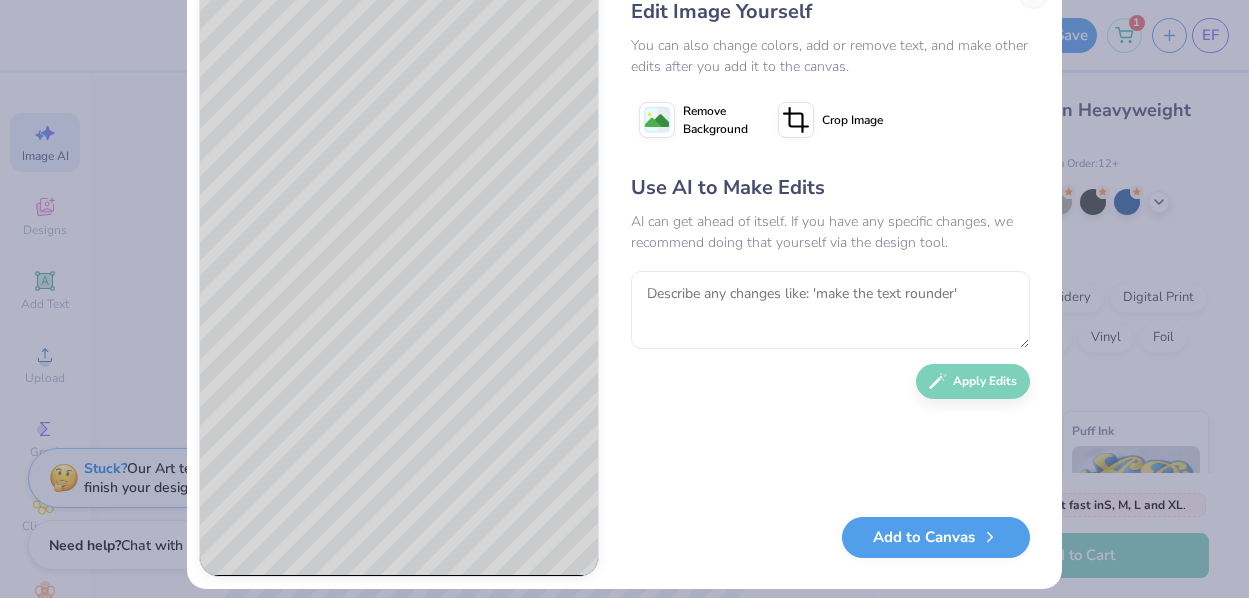 scroll, scrollTop: 36, scrollLeft: 0, axis: vertical 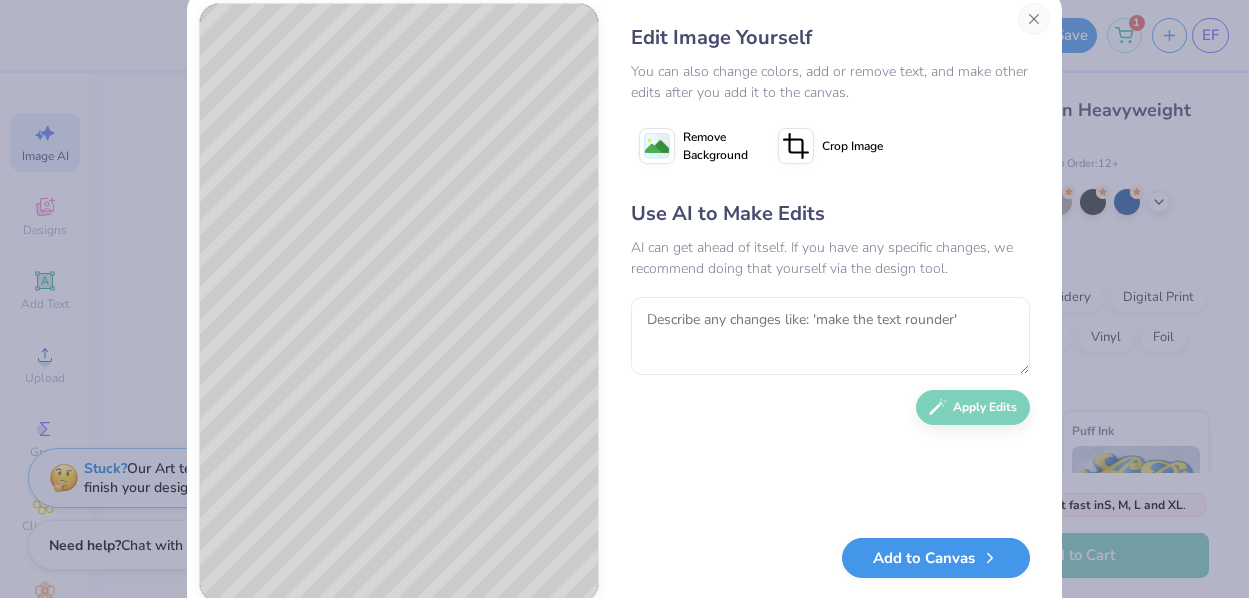 click on "Add to Canvas" at bounding box center [936, 558] 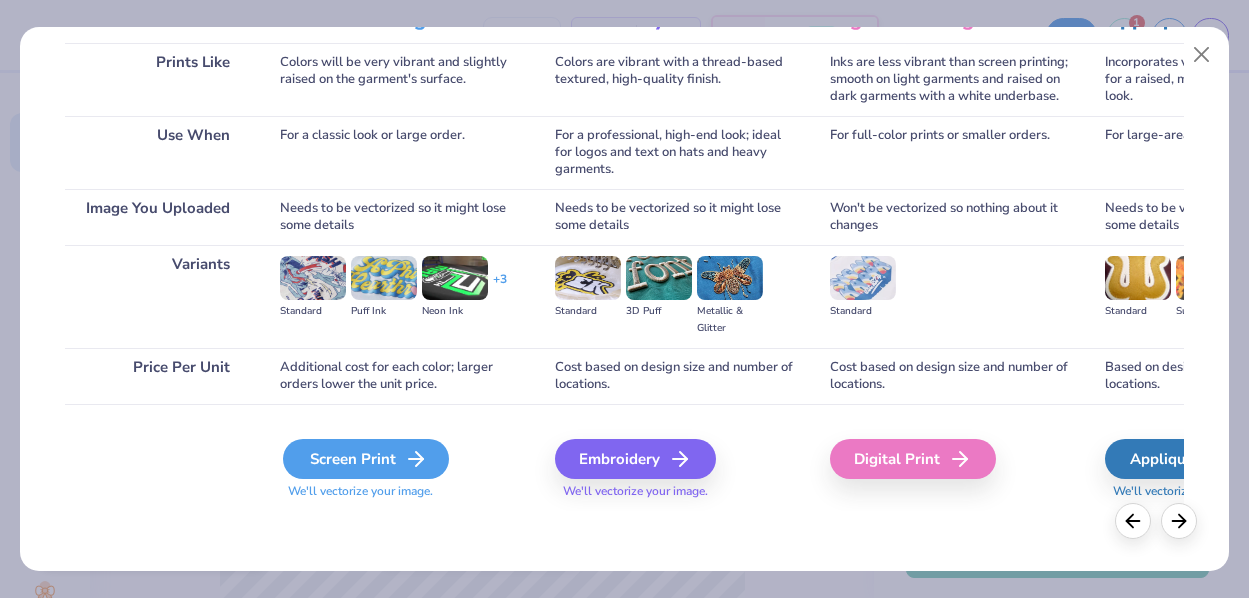 scroll, scrollTop: 299, scrollLeft: 0, axis: vertical 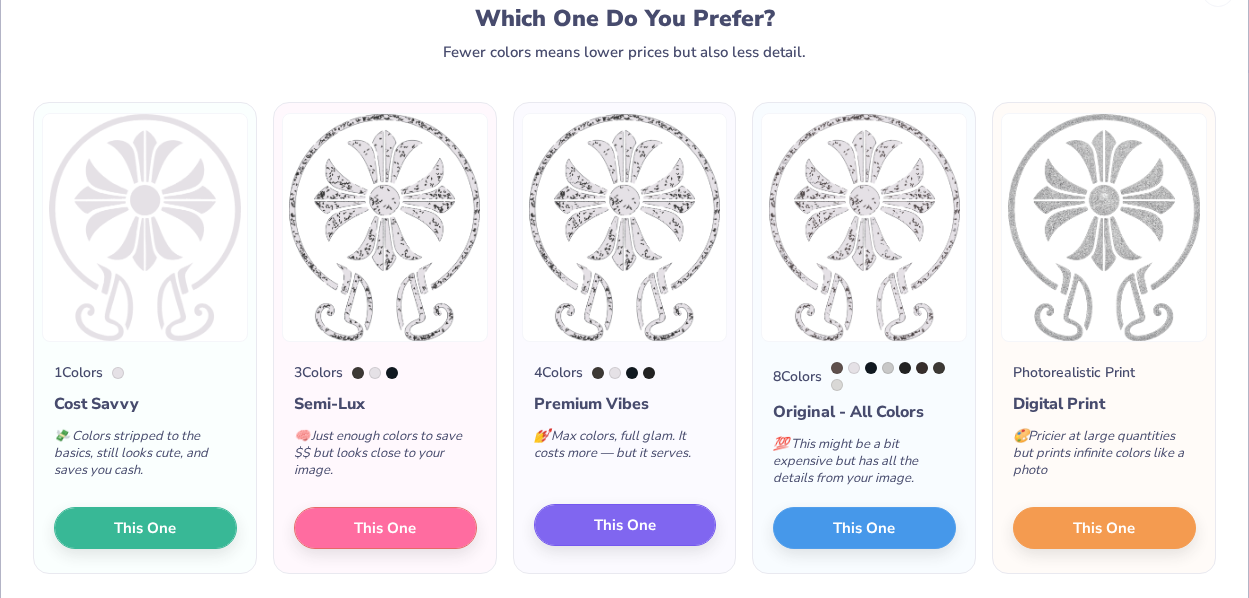 click on "This One" at bounding box center (625, 525) 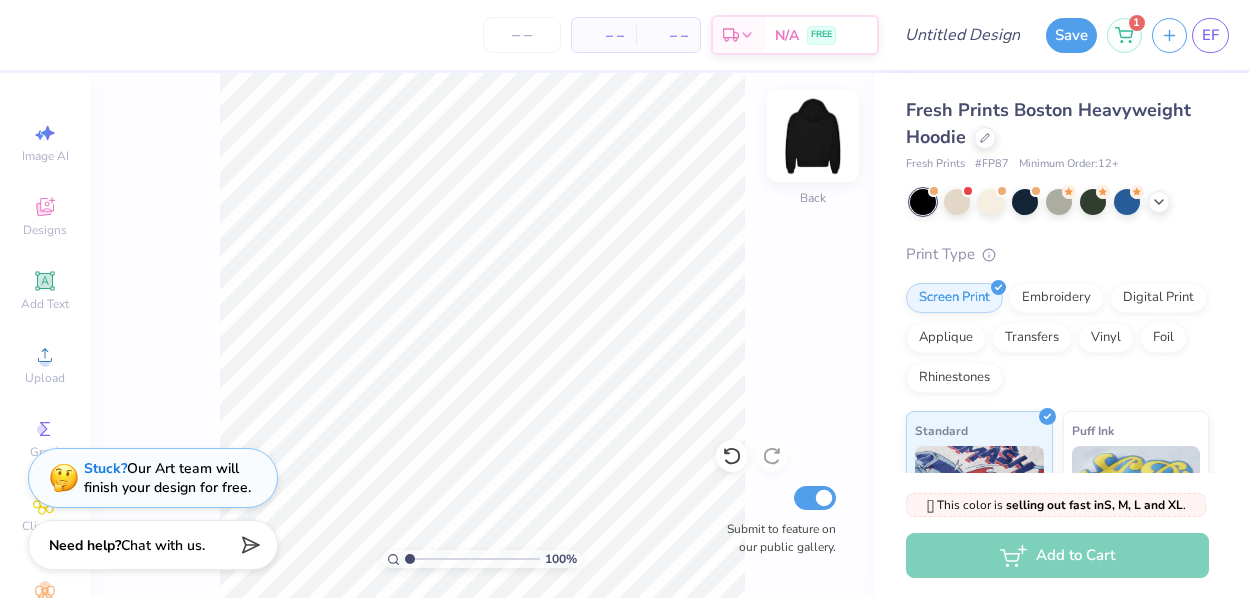 click at bounding box center [813, 136] 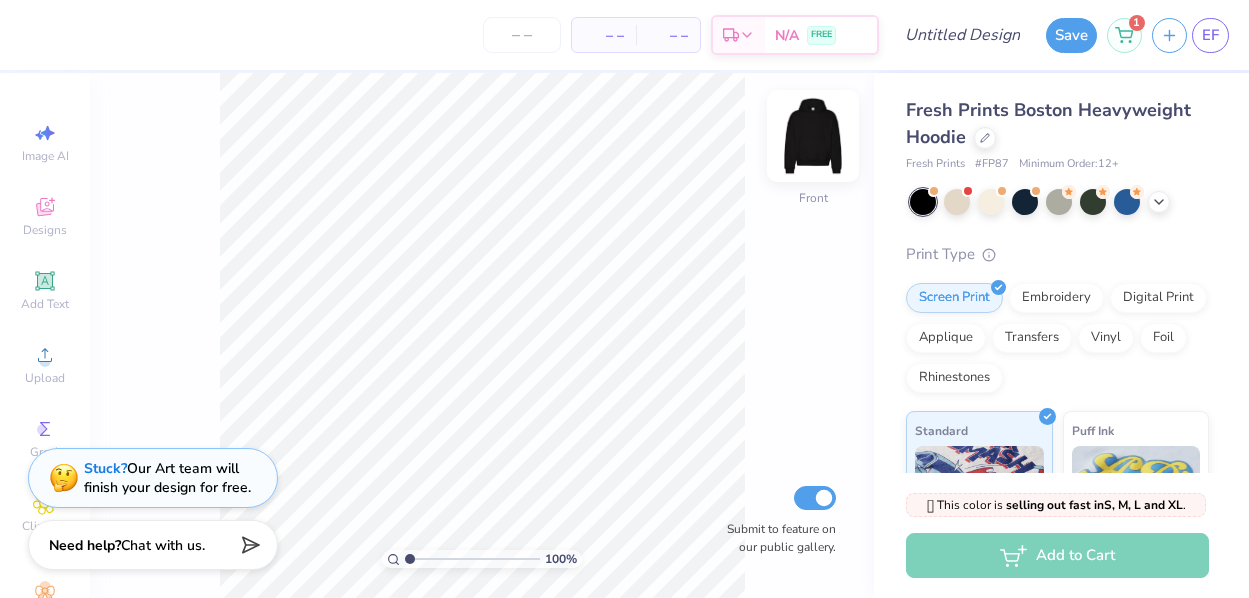 click at bounding box center [813, 136] 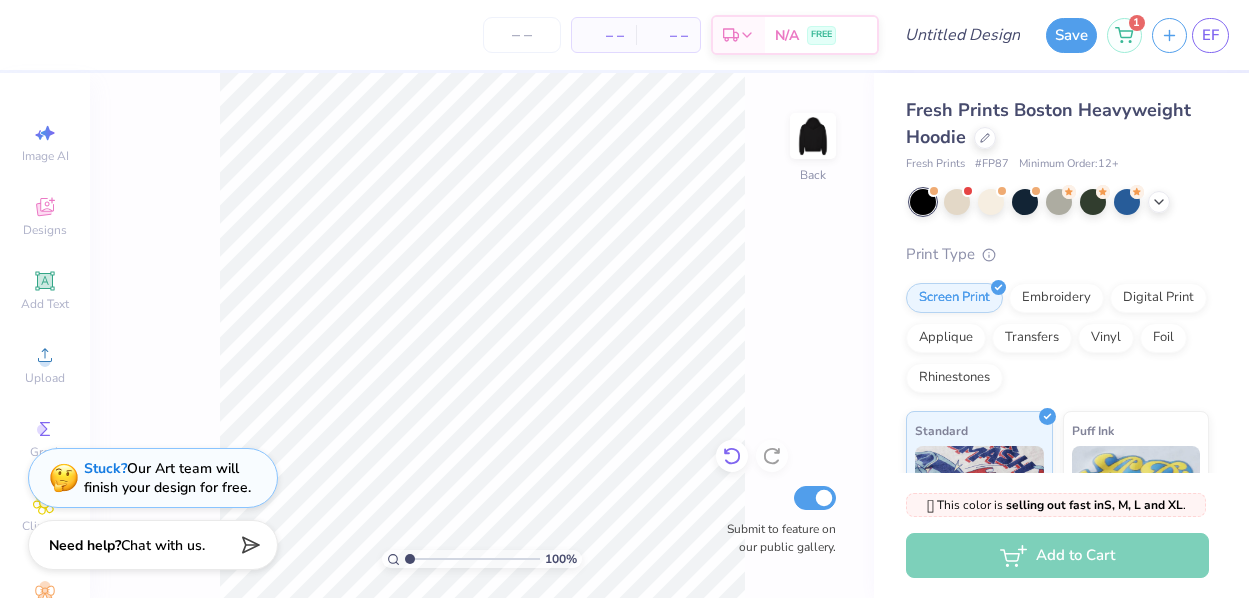 click 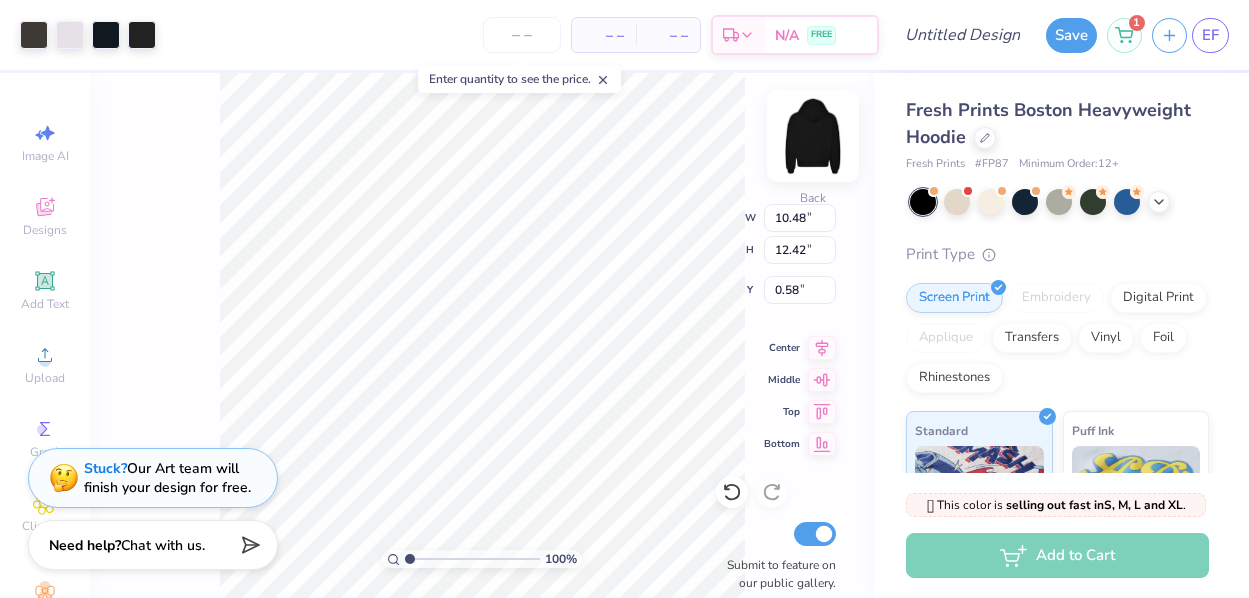 click at bounding box center [813, 136] 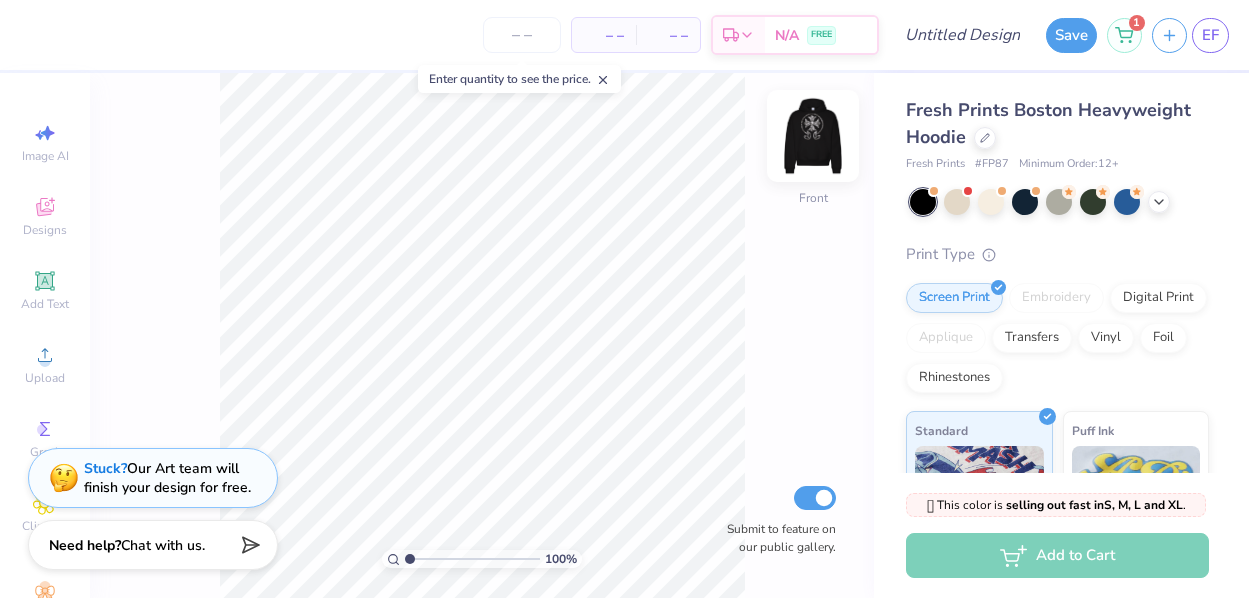 click at bounding box center [813, 136] 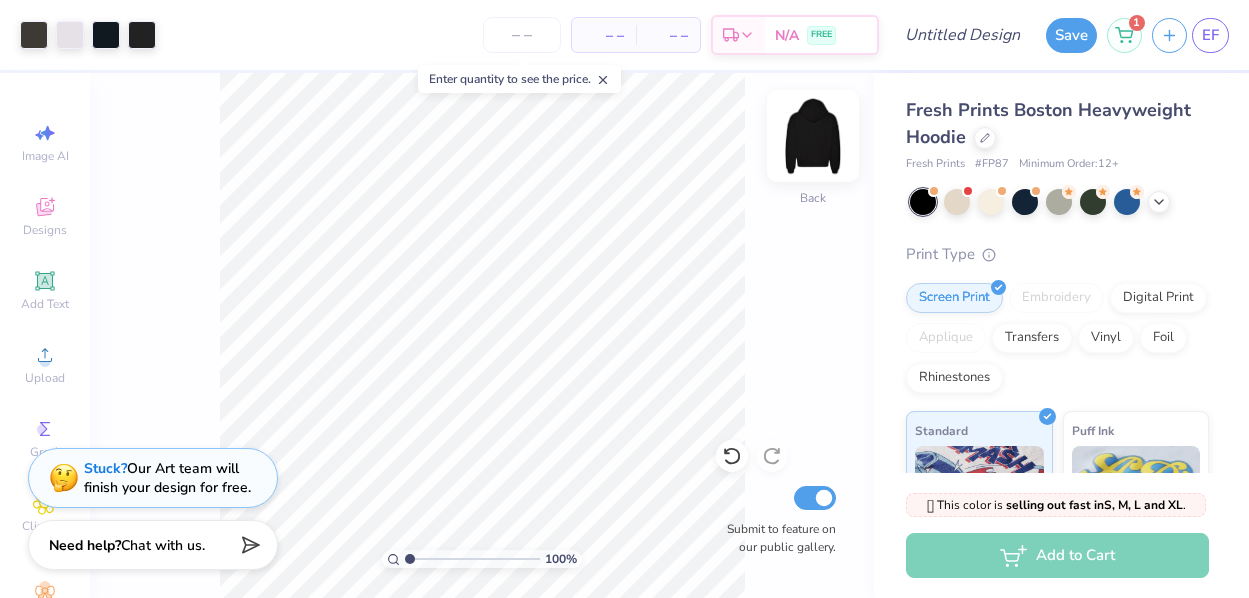 click at bounding box center [813, 136] 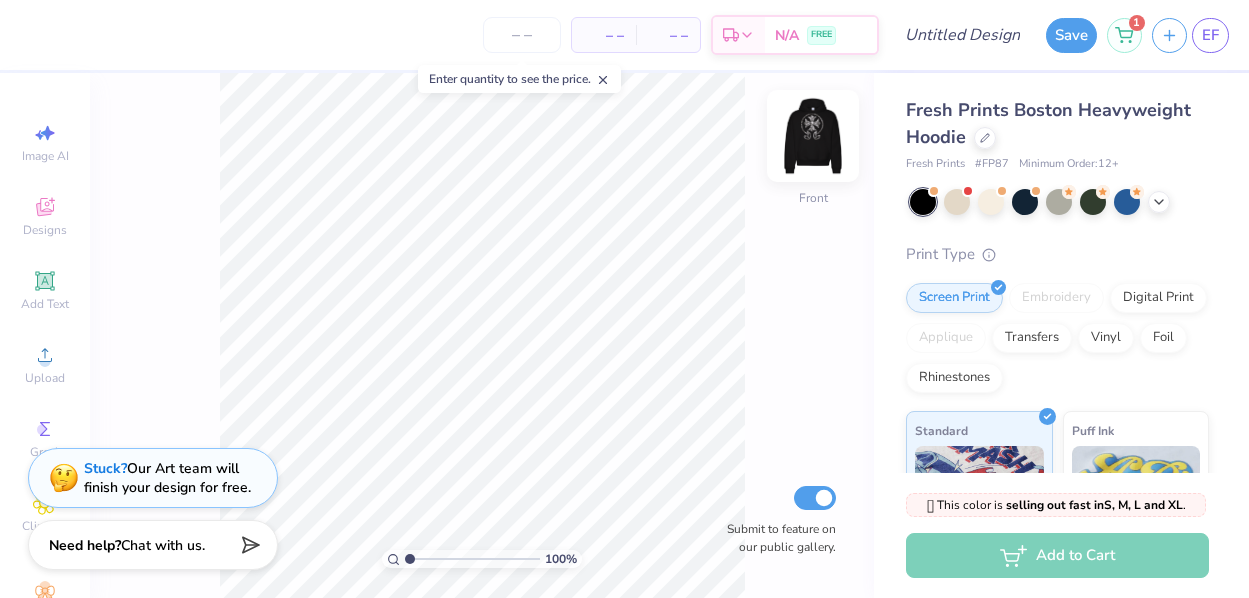 click at bounding box center [813, 136] 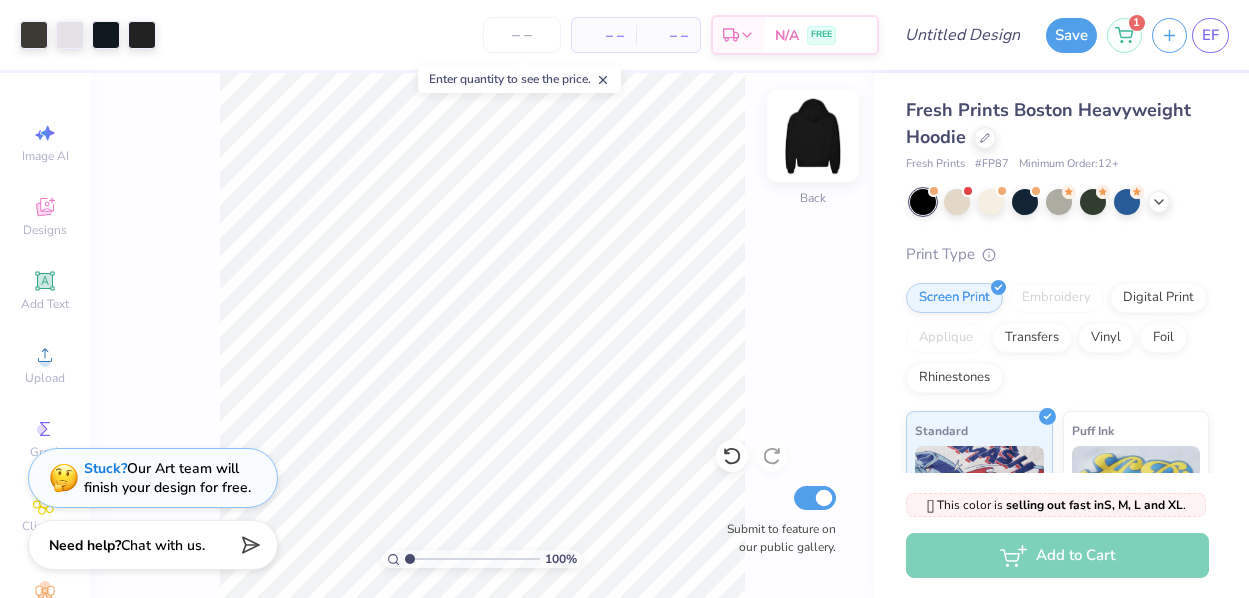 click at bounding box center (813, 136) 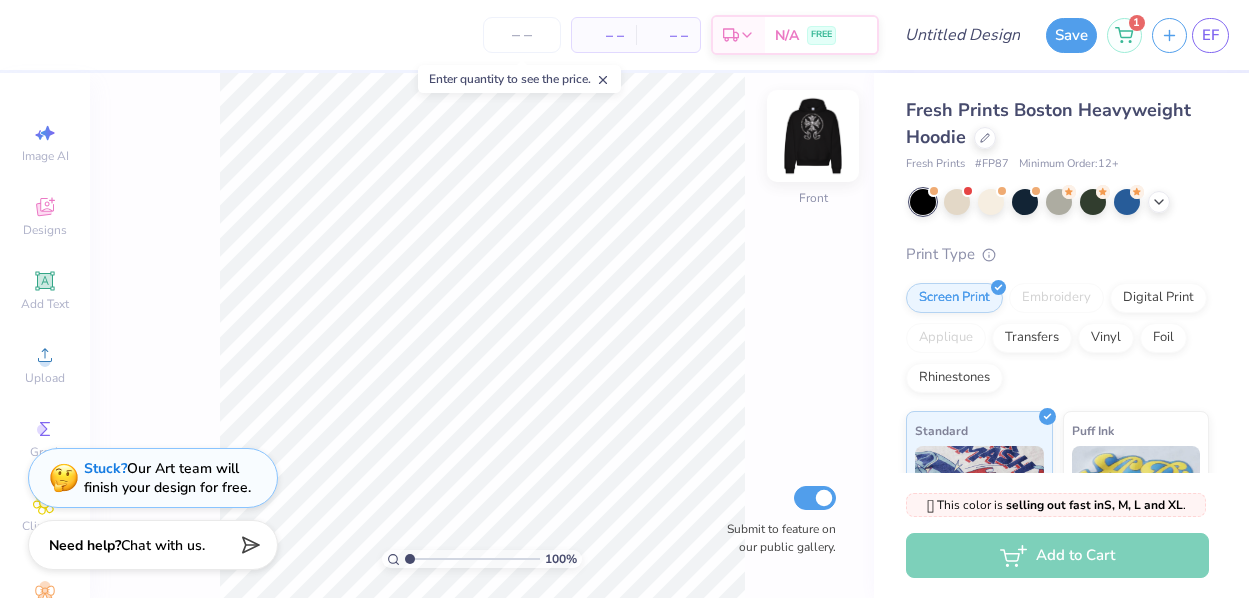 click at bounding box center [813, 136] 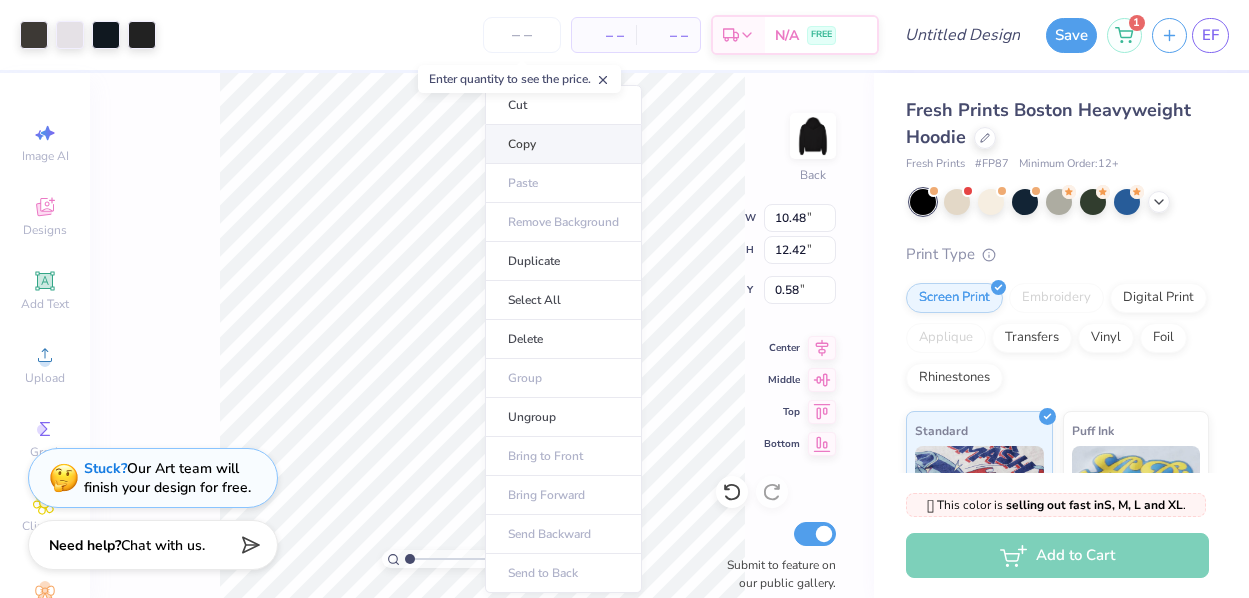 click on "Copy" at bounding box center (563, 144) 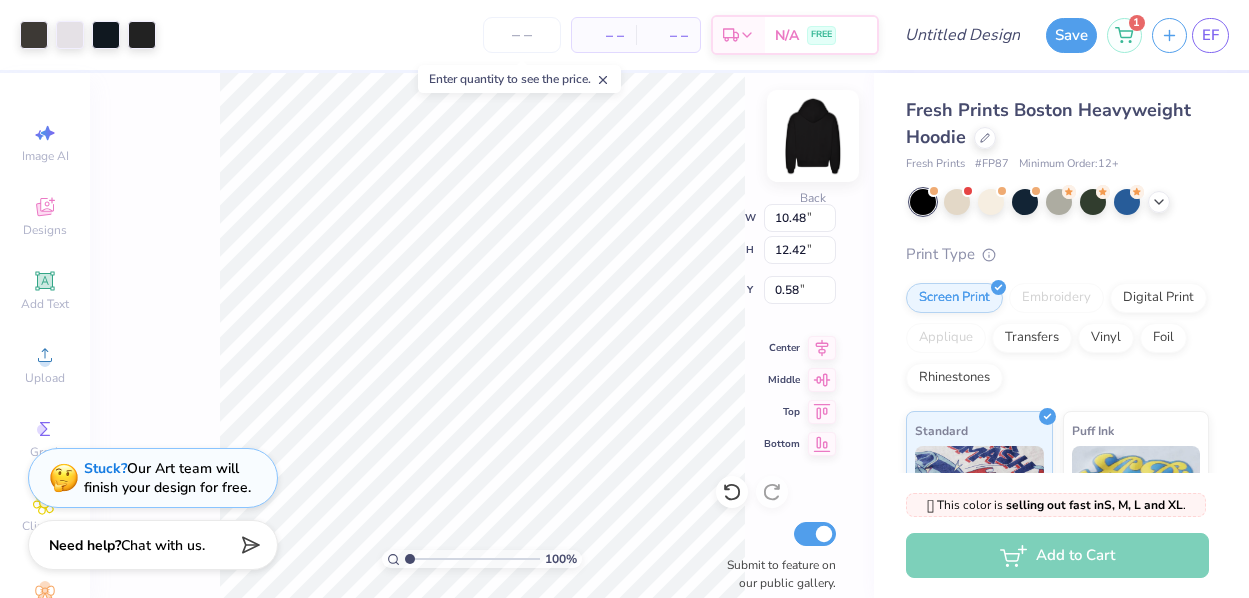 click at bounding box center (813, 136) 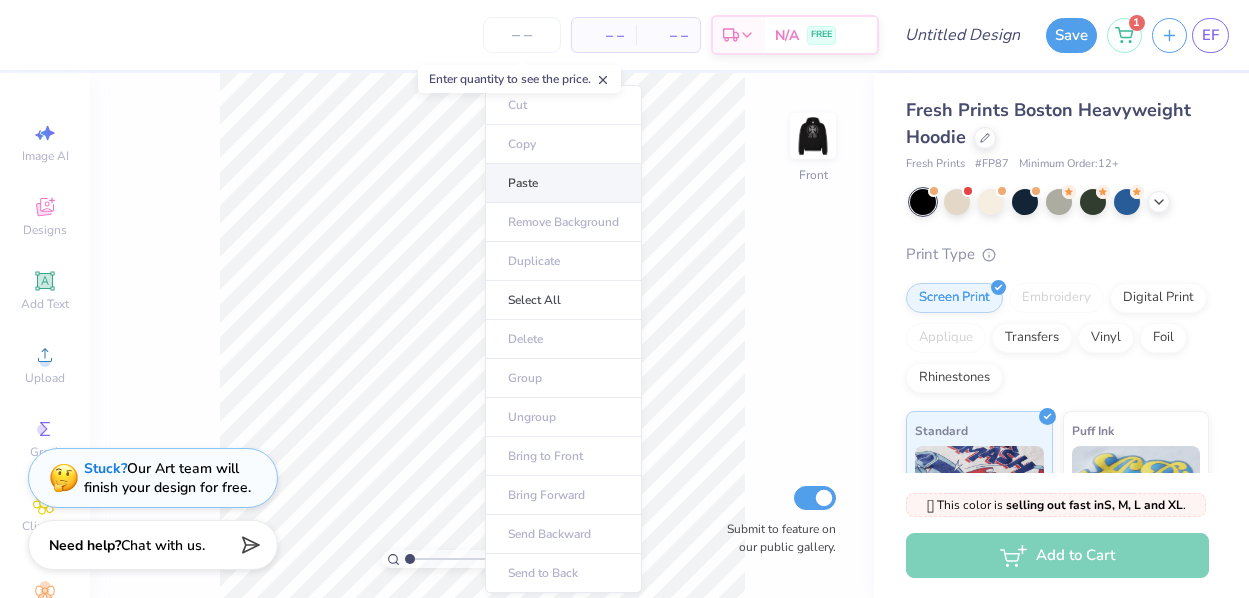 click on "Paste" at bounding box center (563, 183) 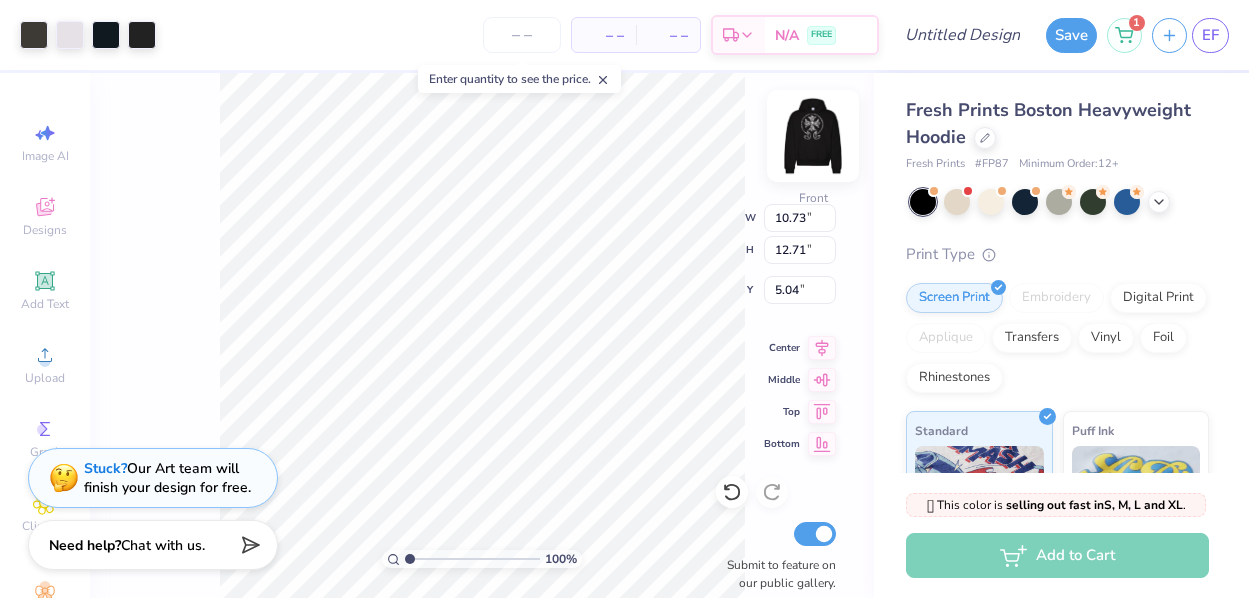click at bounding box center [813, 136] 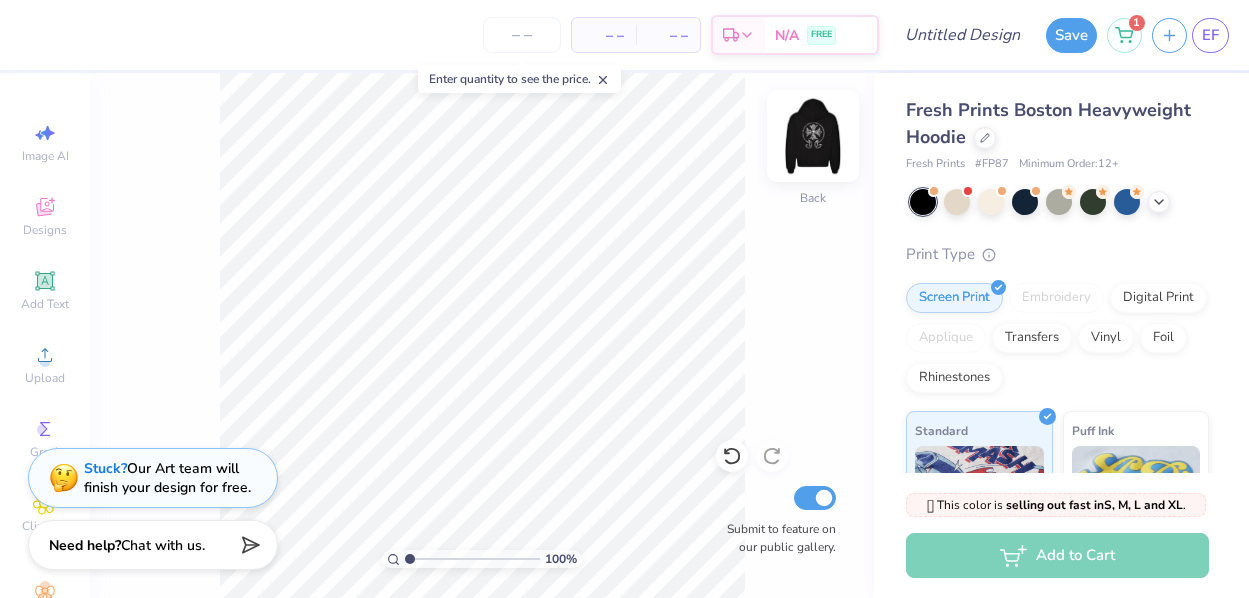 click at bounding box center [813, 136] 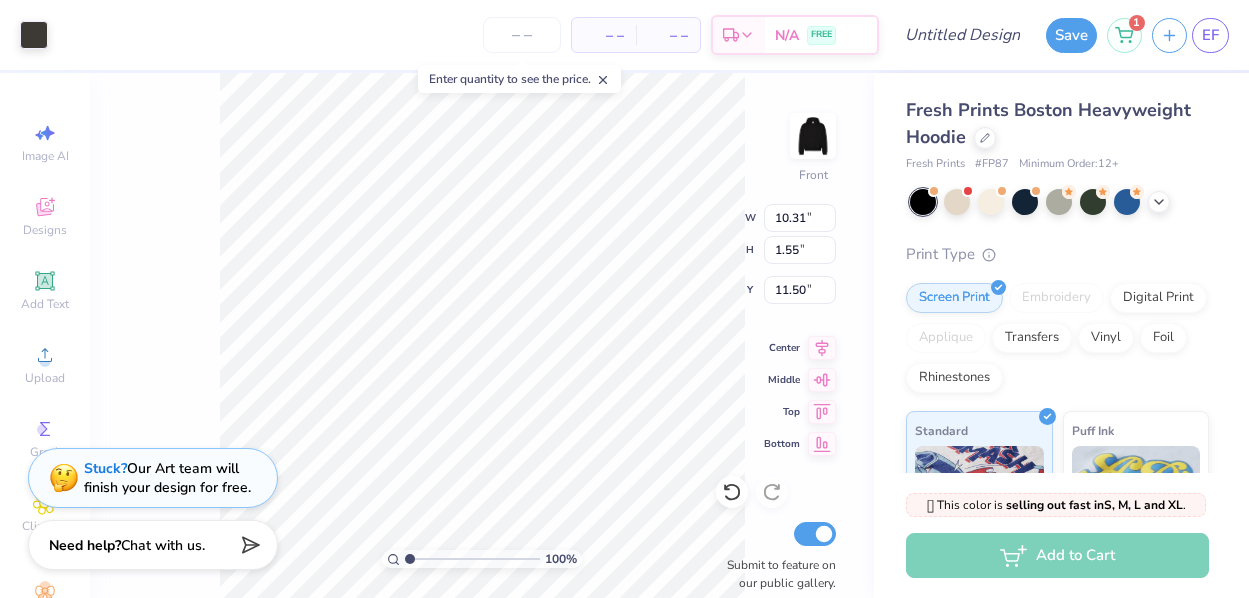 type on "10.70" 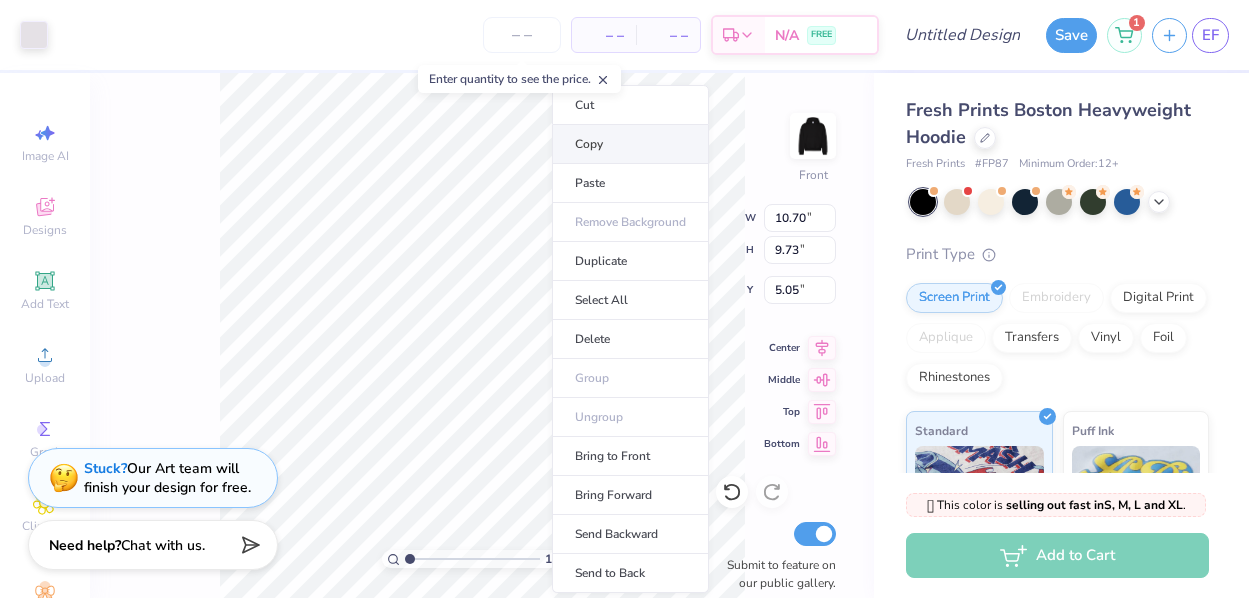 click on "Copy" at bounding box center (630, 144) 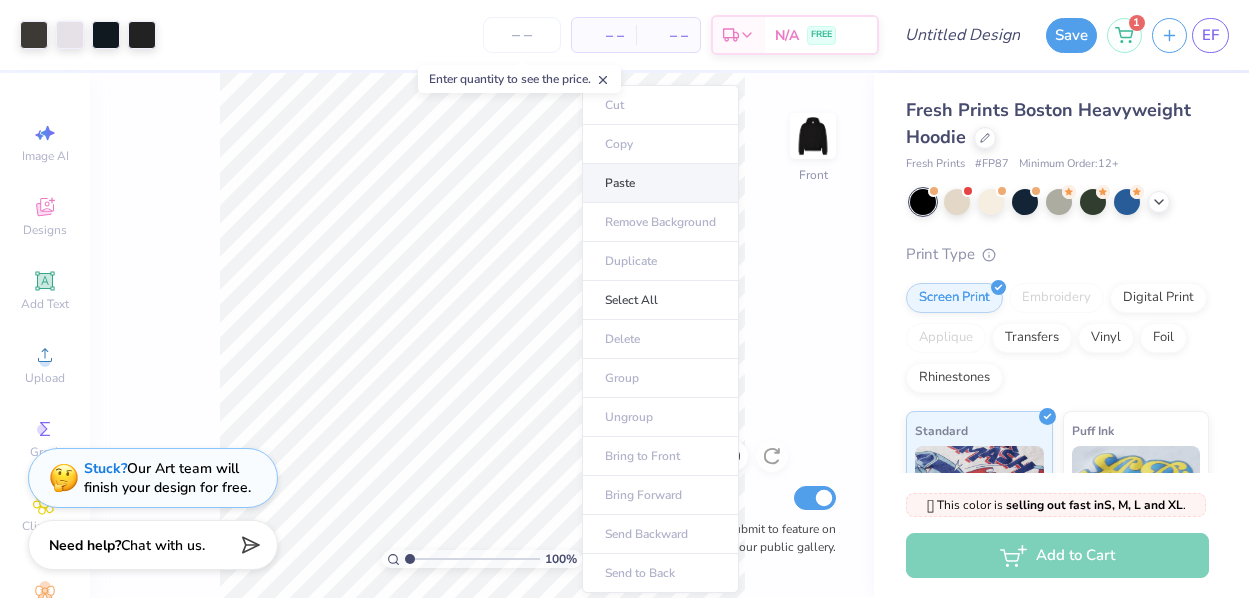 click on "Paste" at bounding box center (660, 183) 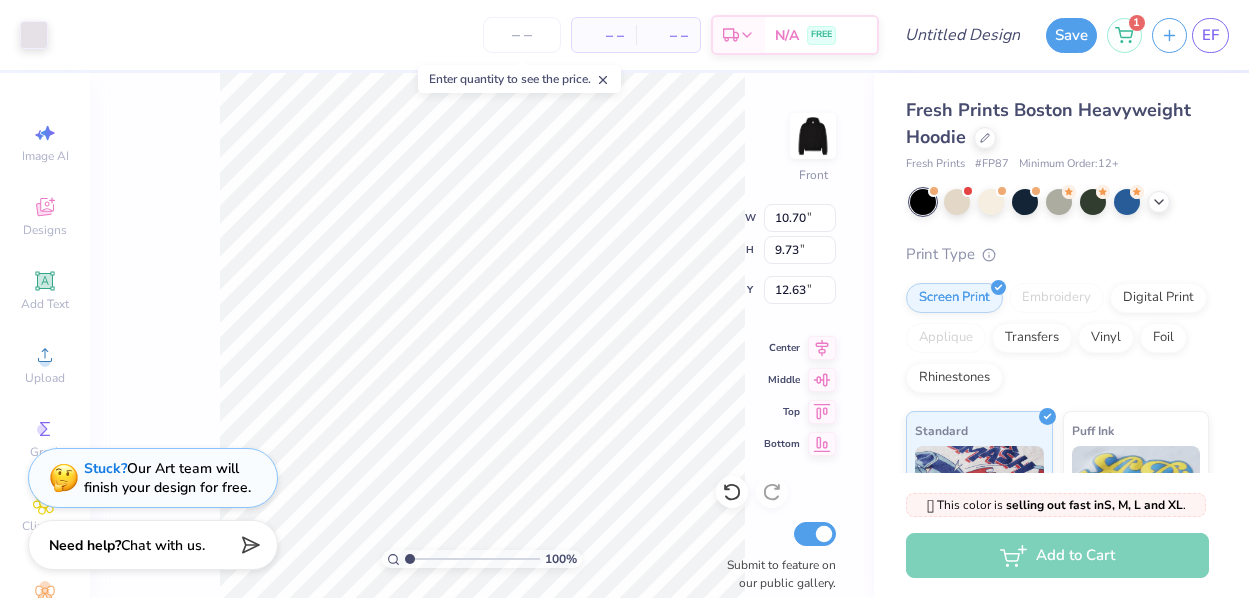 type on "12.64" 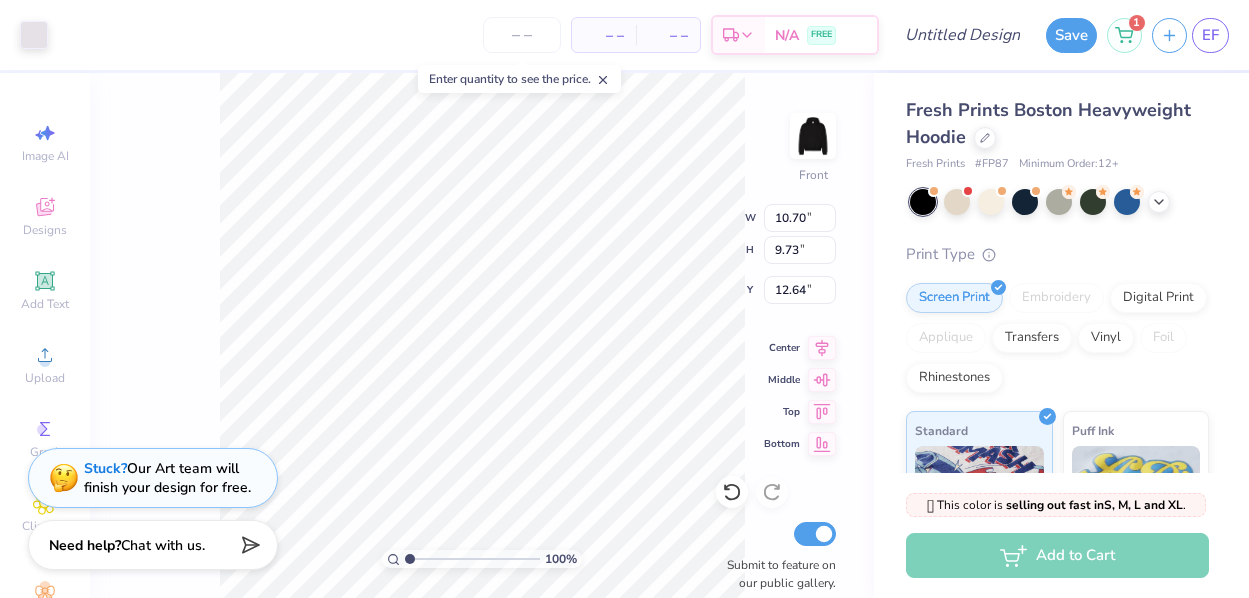 type on "13.58" 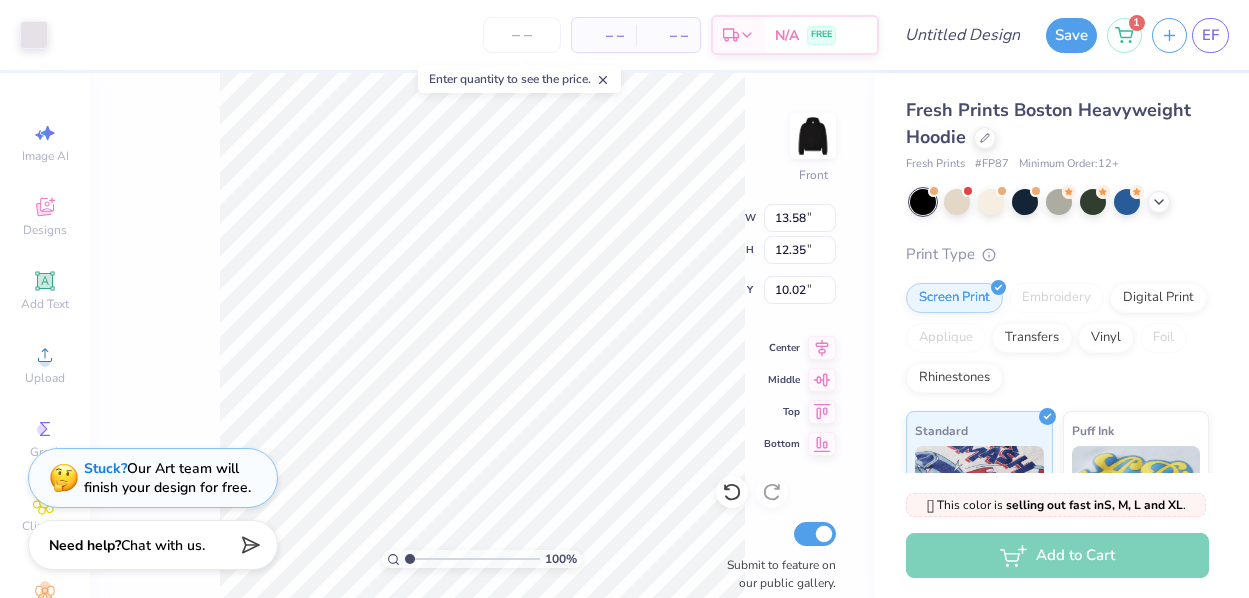 type on "8.32" 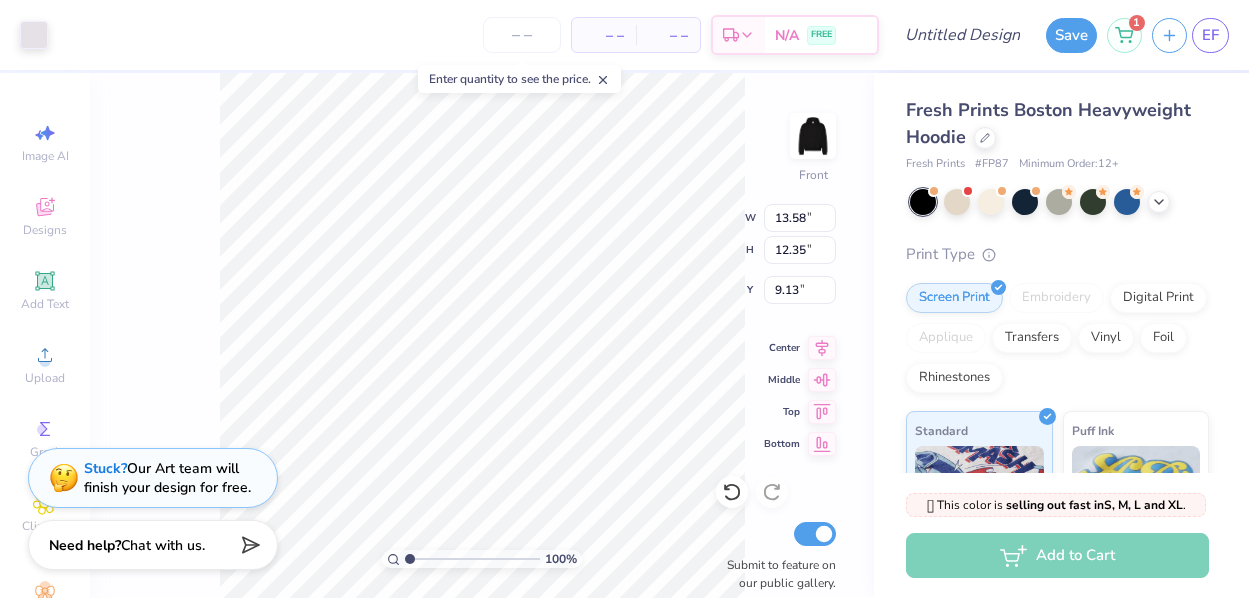 type on "5.20" 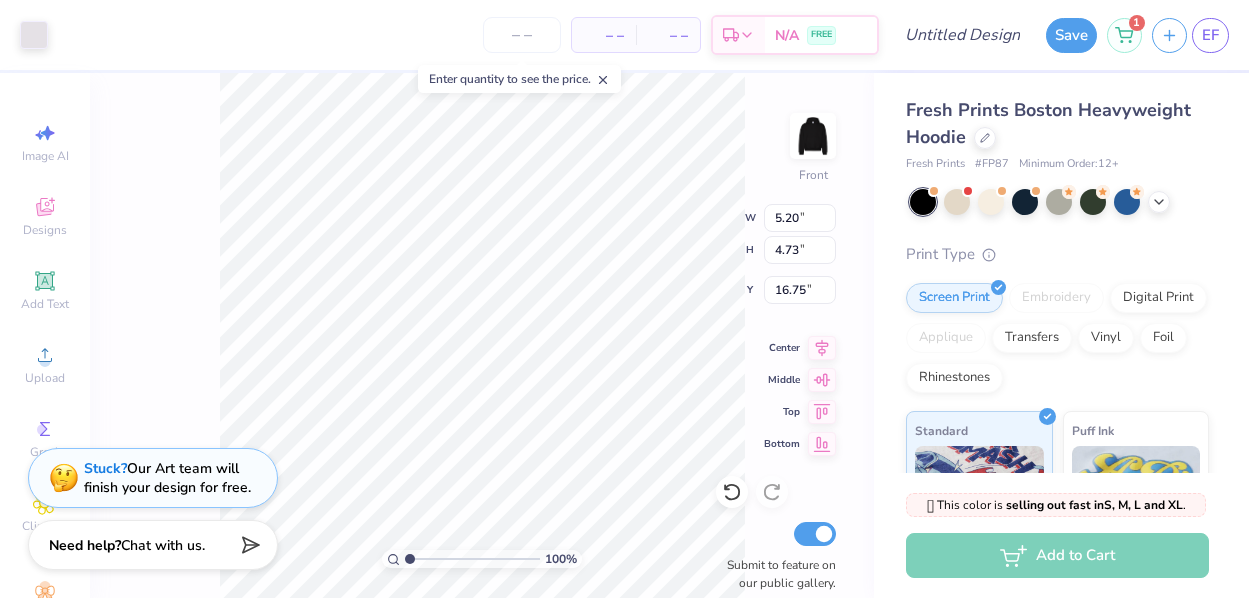 type on "19.77" 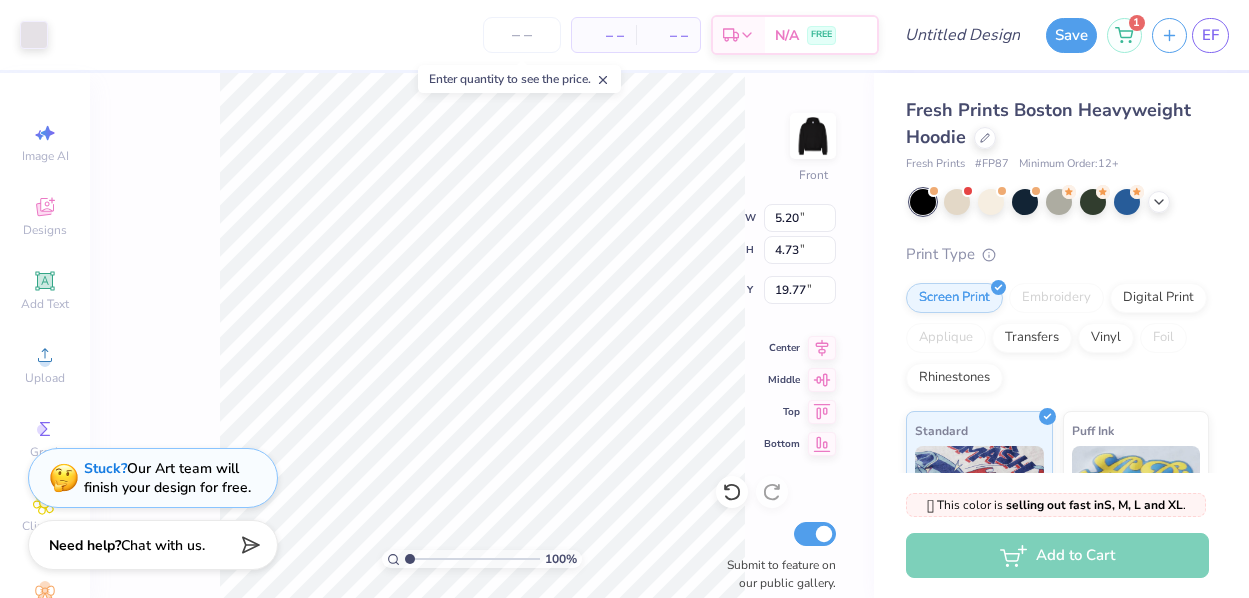 type on "13.57" 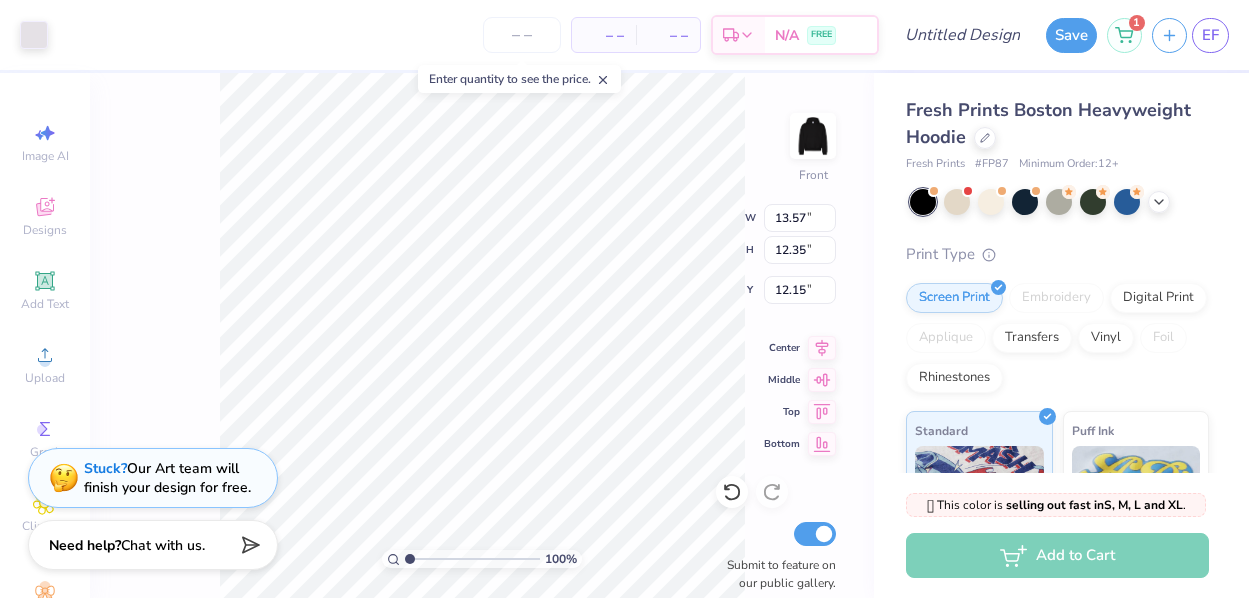 type on "8.03" 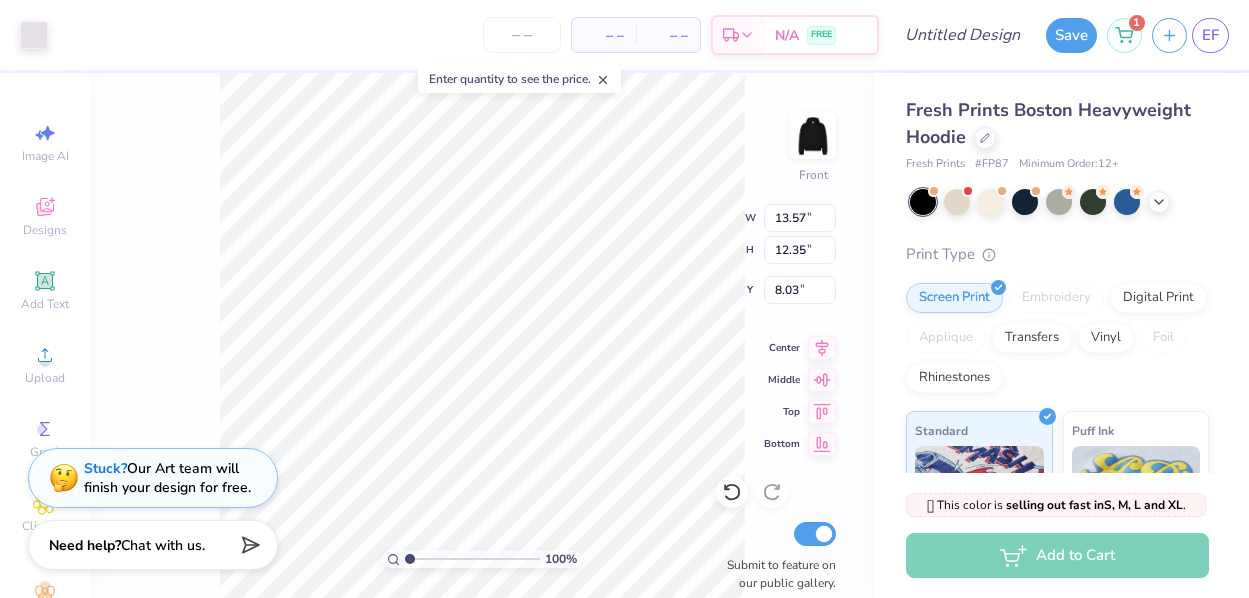 type on "14.53" 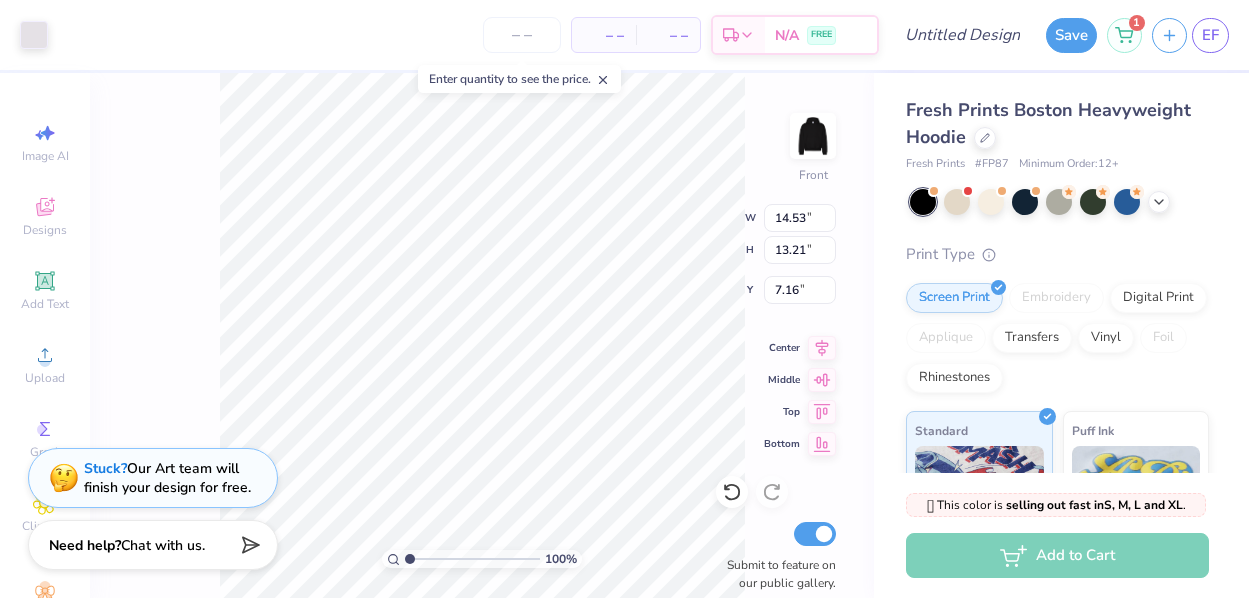 type on "7.46" 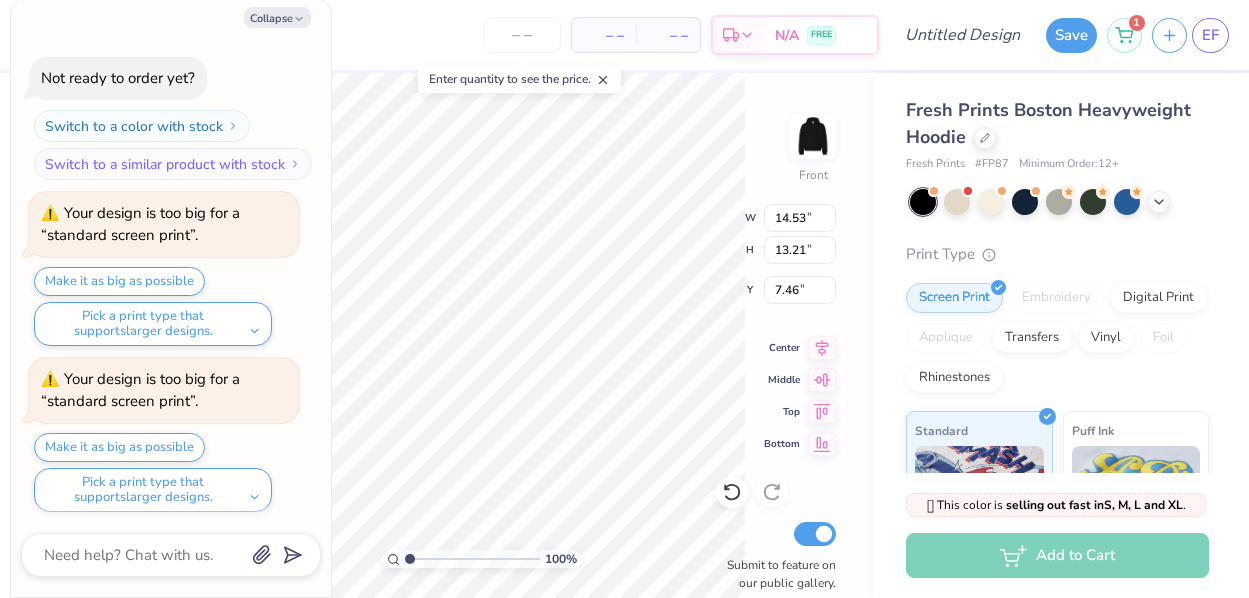 scroll, scrollTop: 342, scrollLeft: 0, axis: vertical 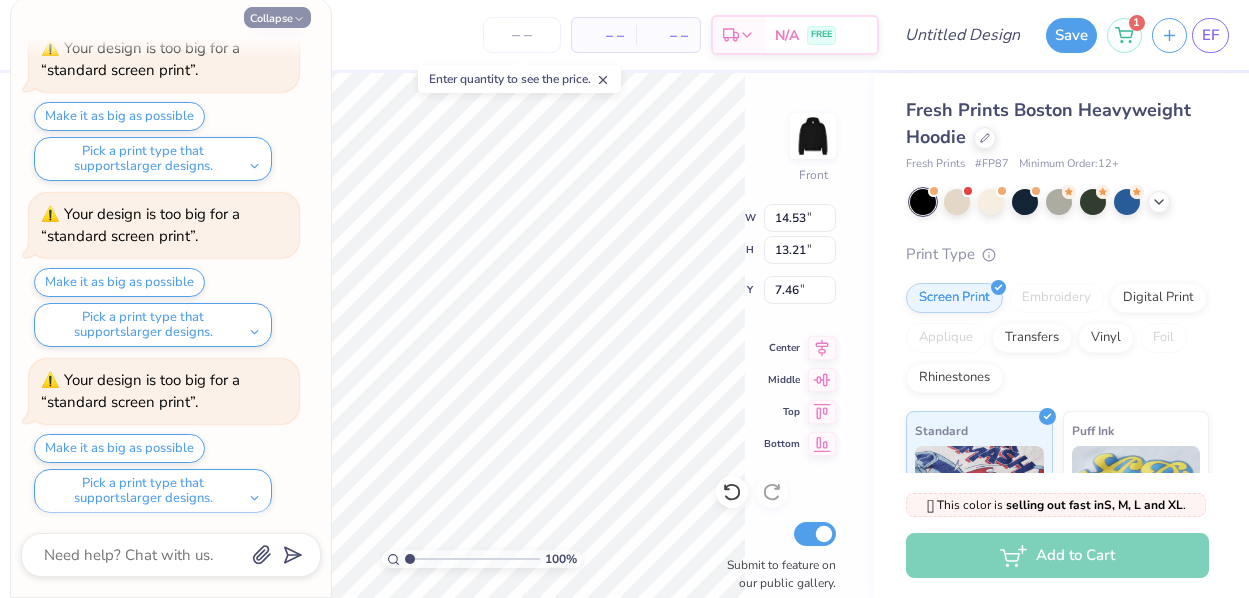 click on "Collapse" at bounding box center [277, 17] 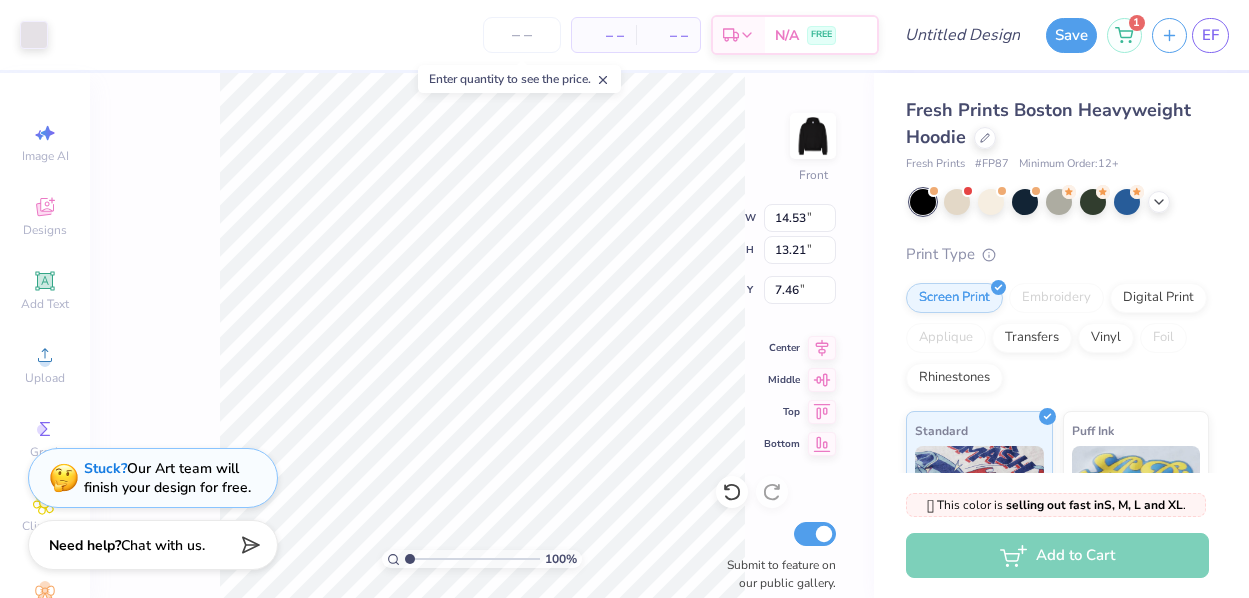 type on "x" 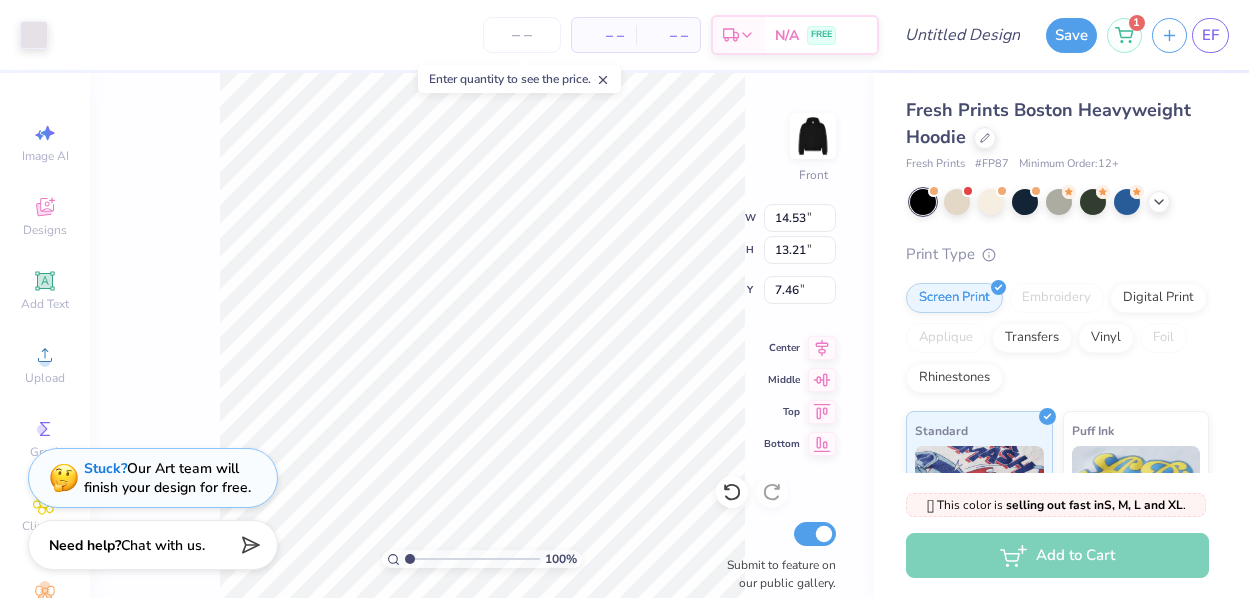 type on "14.52" 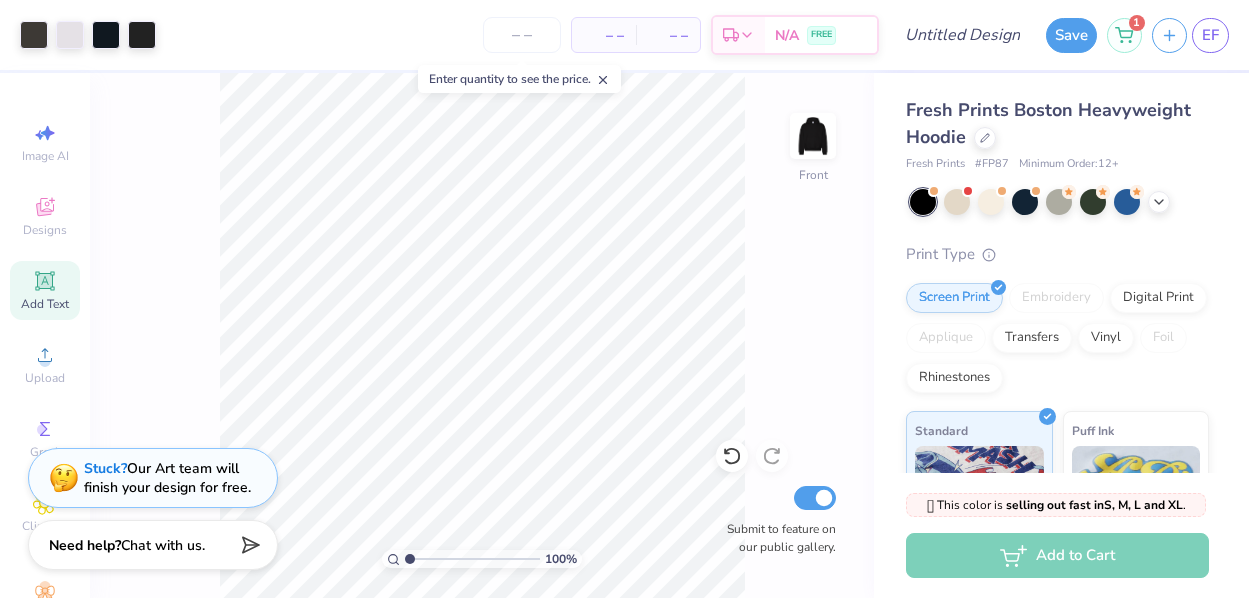 click 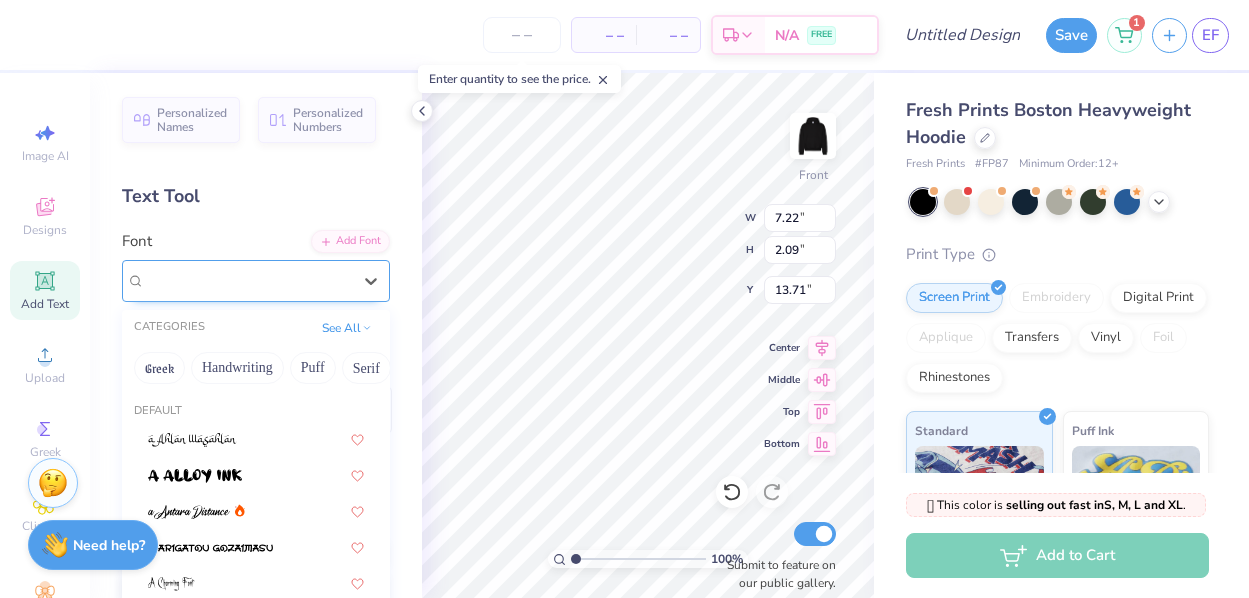 click on "Super Dream" at bounding box center [248, 280] 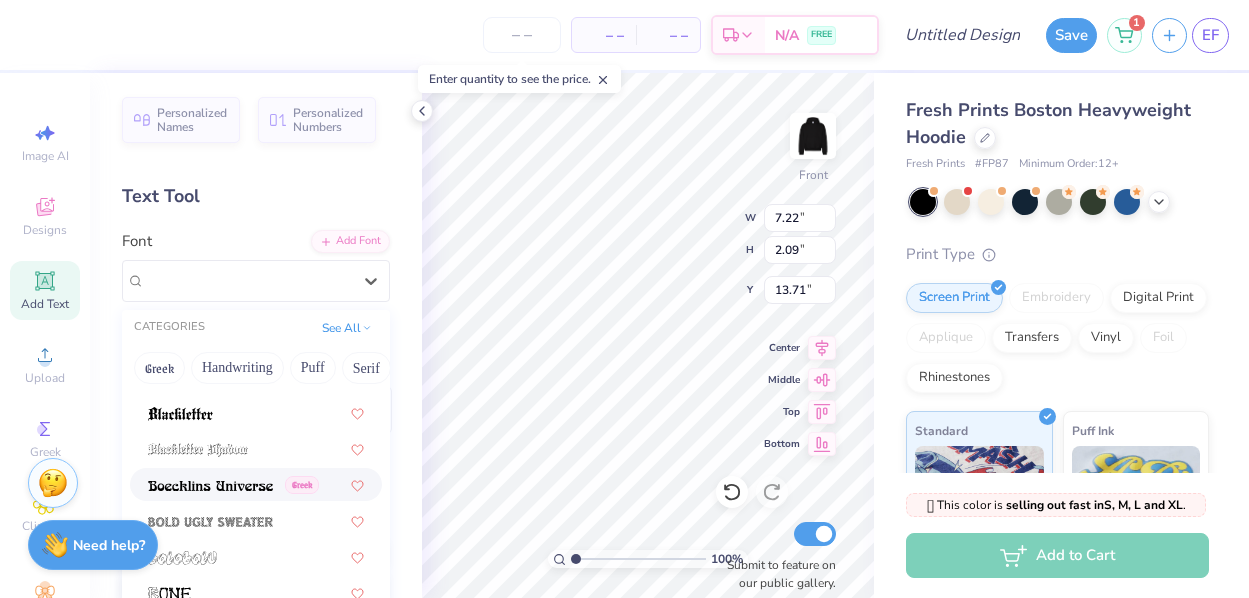 scroll, scrollTop: 1099, scrollLeft: 0, axis: vertical 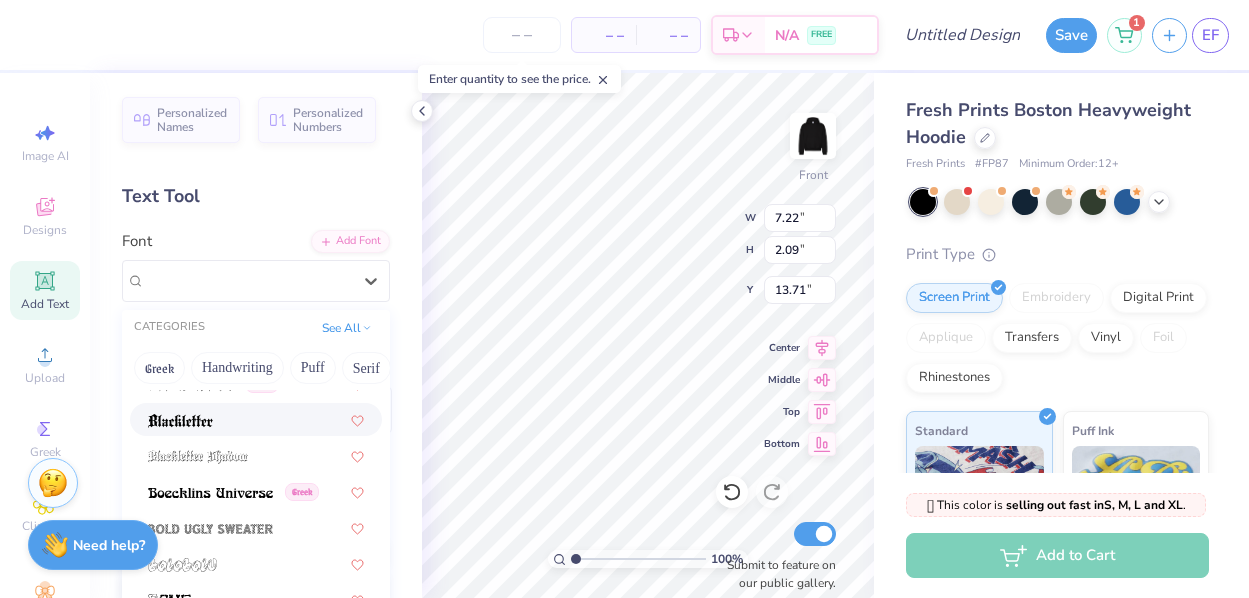 click at bounding box center [256, 419] 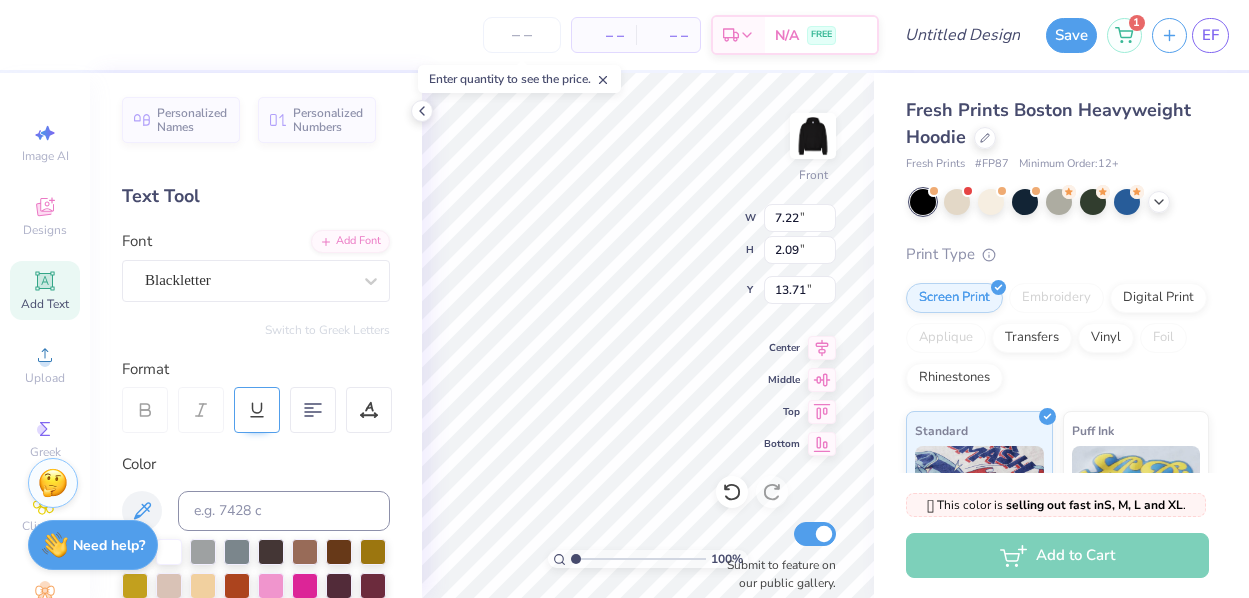 type on "7.25" 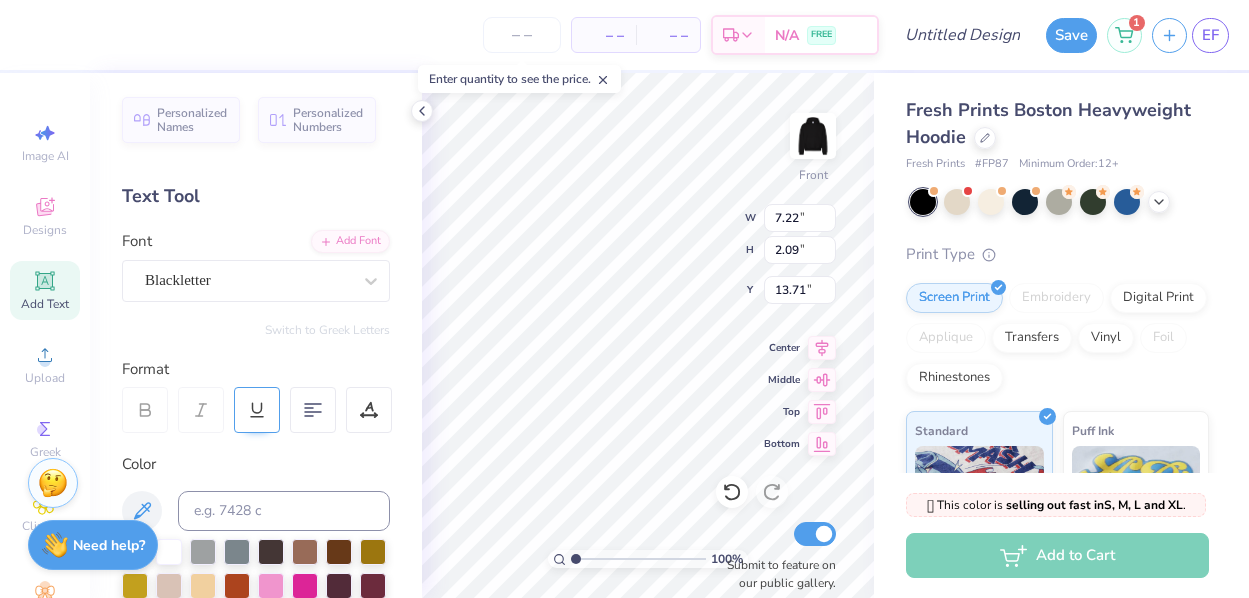 type on "2.84" 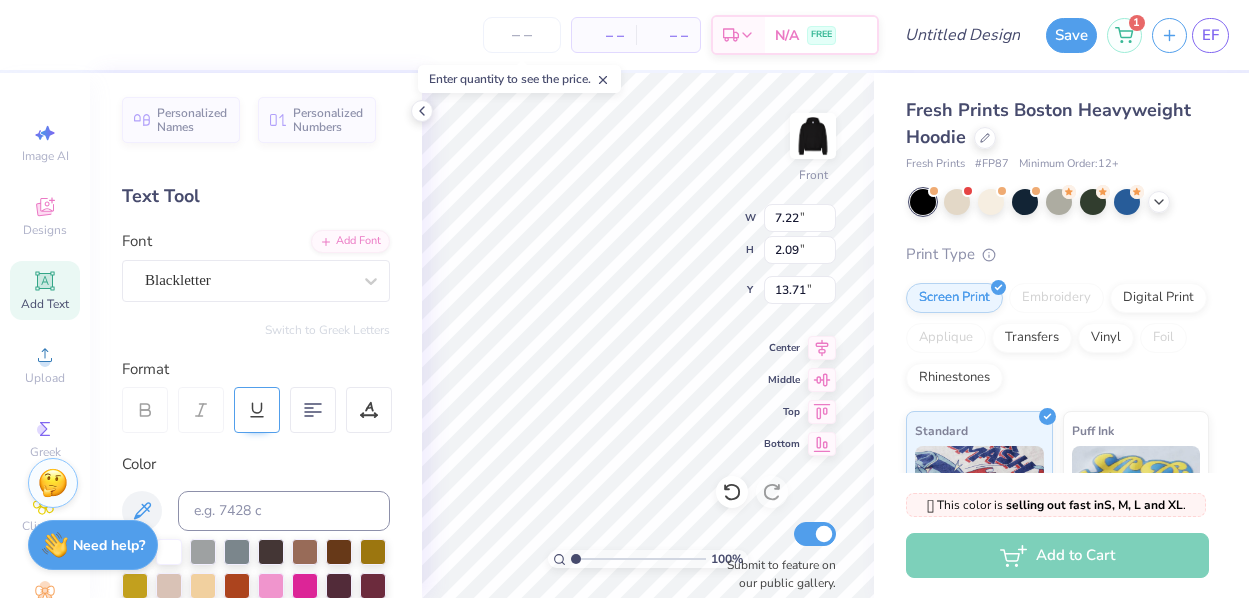 type on "13.33" 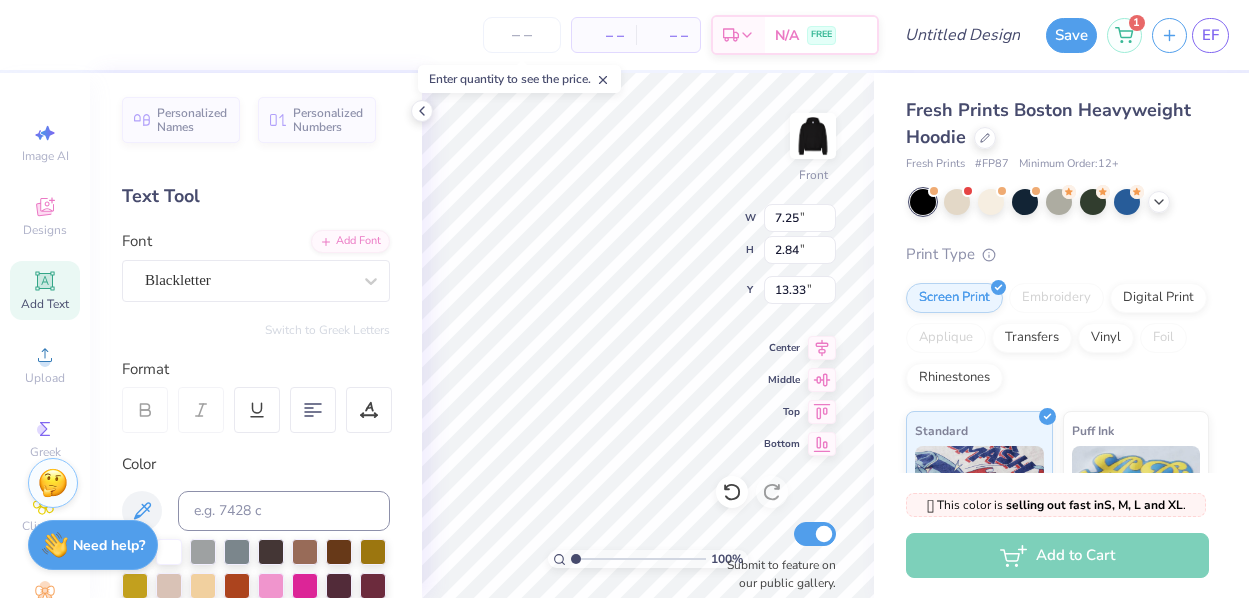 scroll, scrollTop: 0, scrollLeft: 5, axis: horizontal 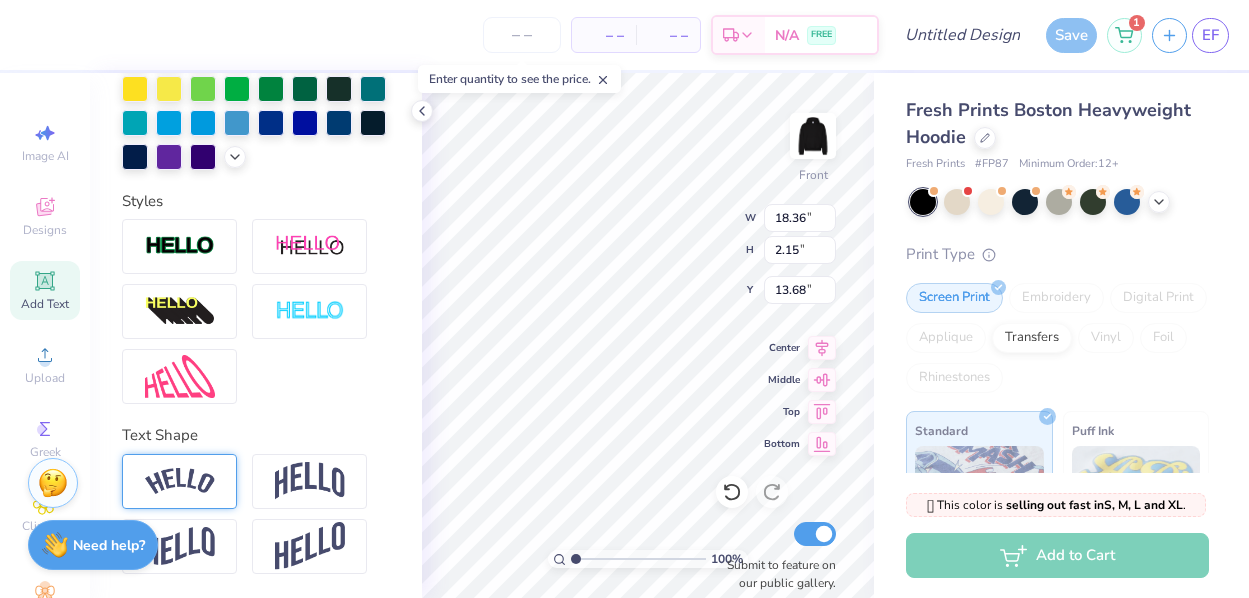 click at bounding box center [180, 481] 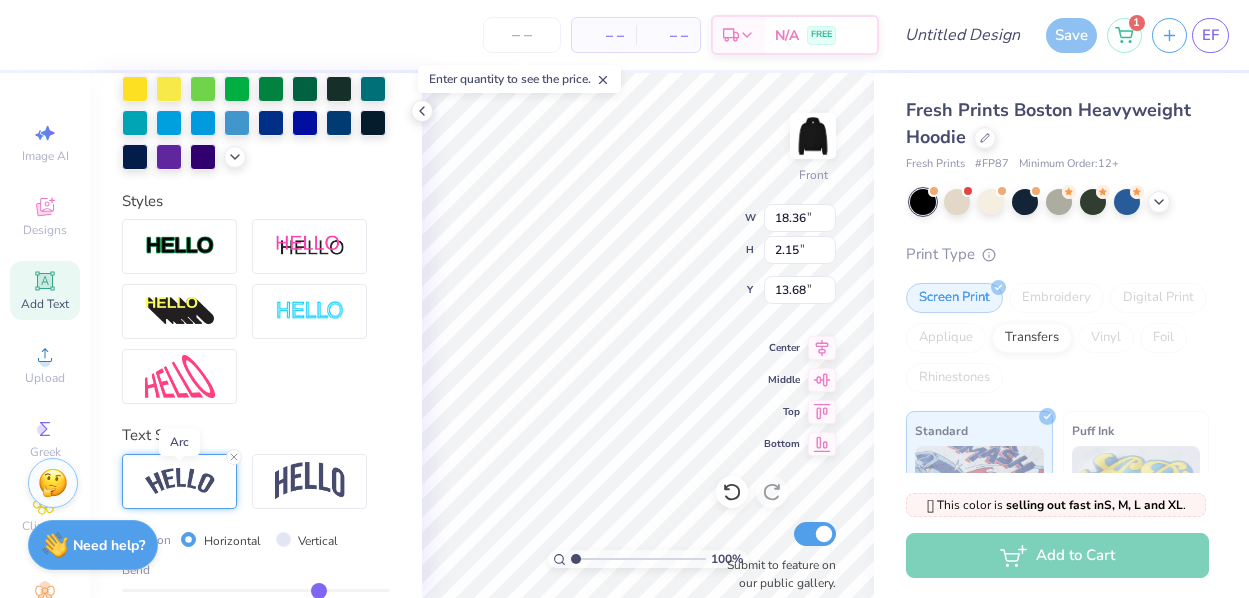 type on "4.07" 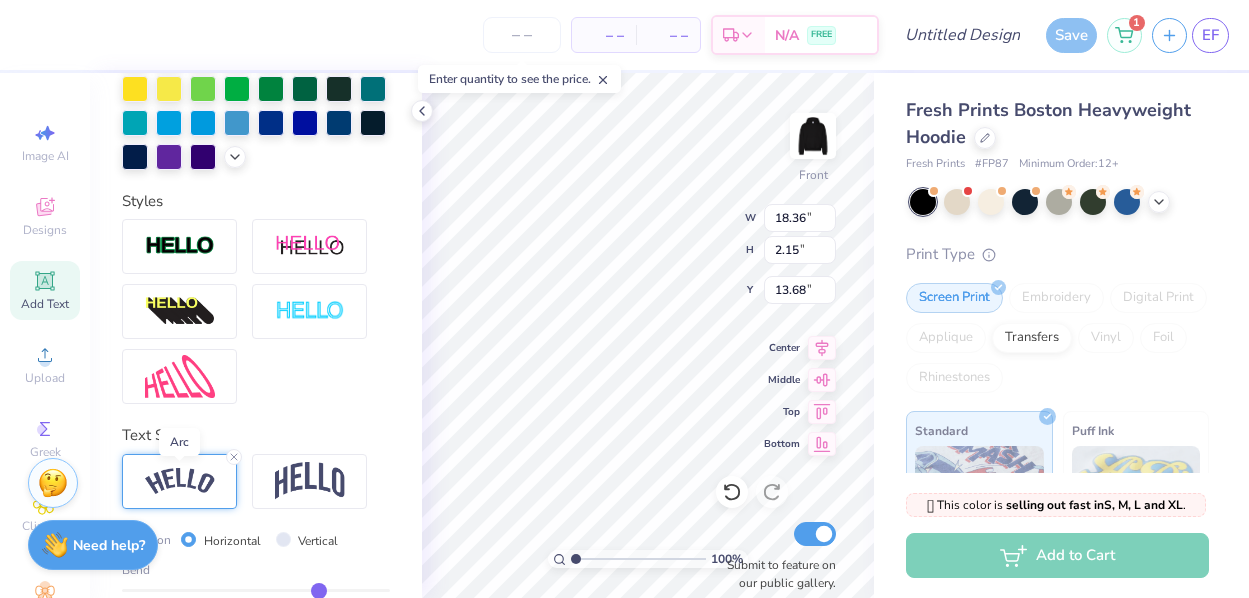 type on "12.72" 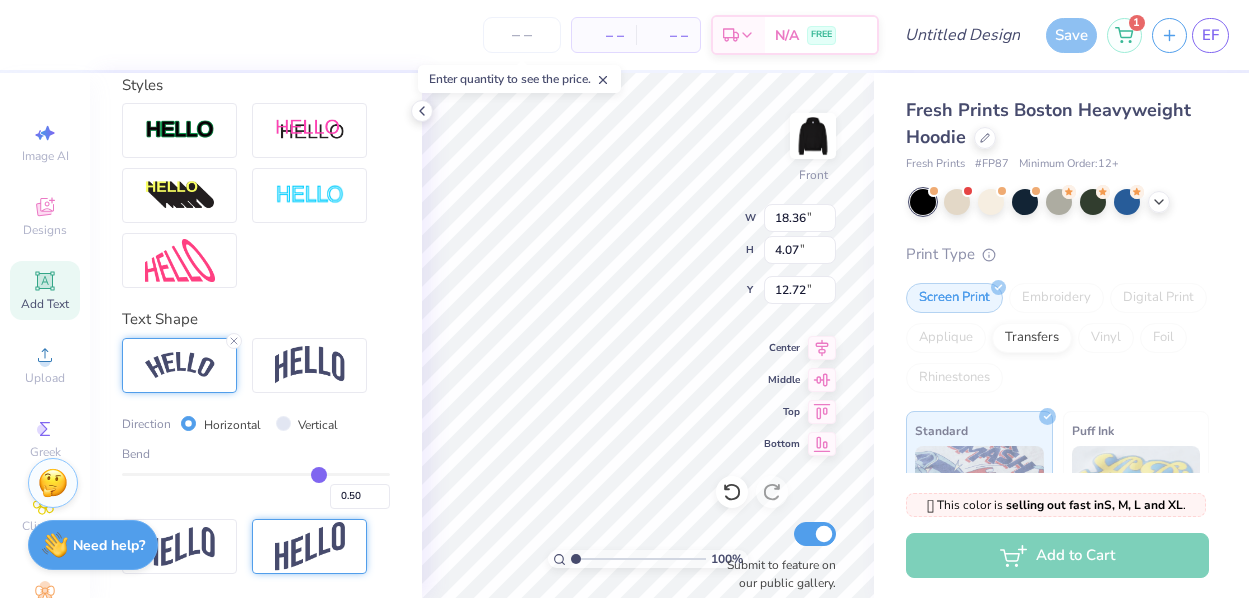 scroll, scrollTop: 682, scrollLeft: 0, axis: vertical 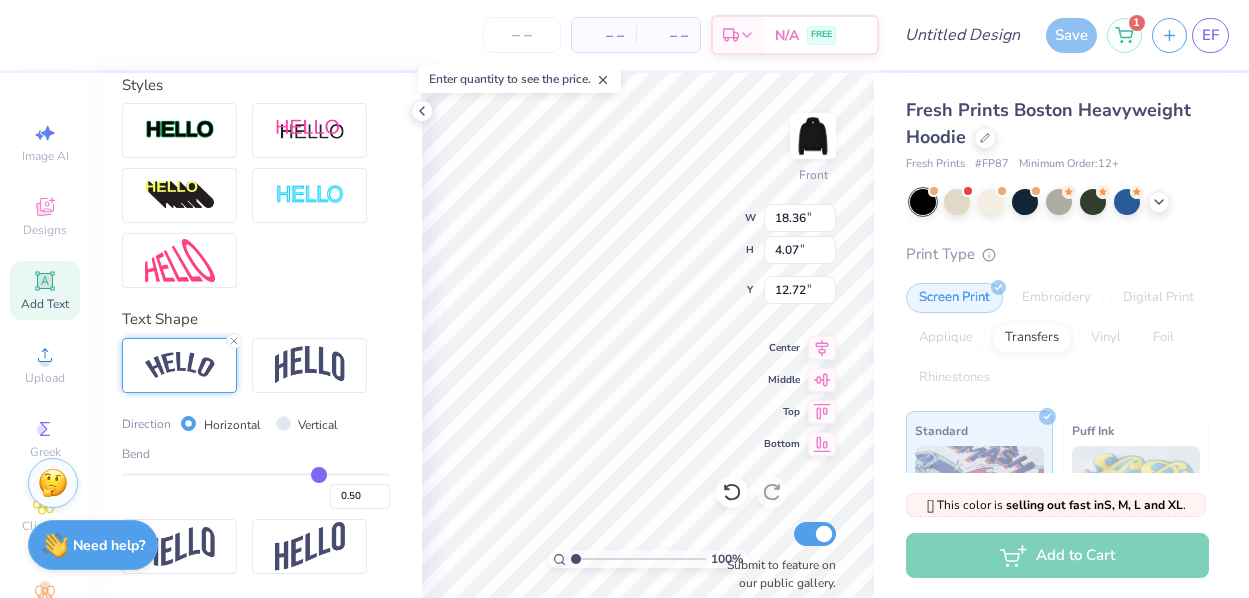 type on "0.52" 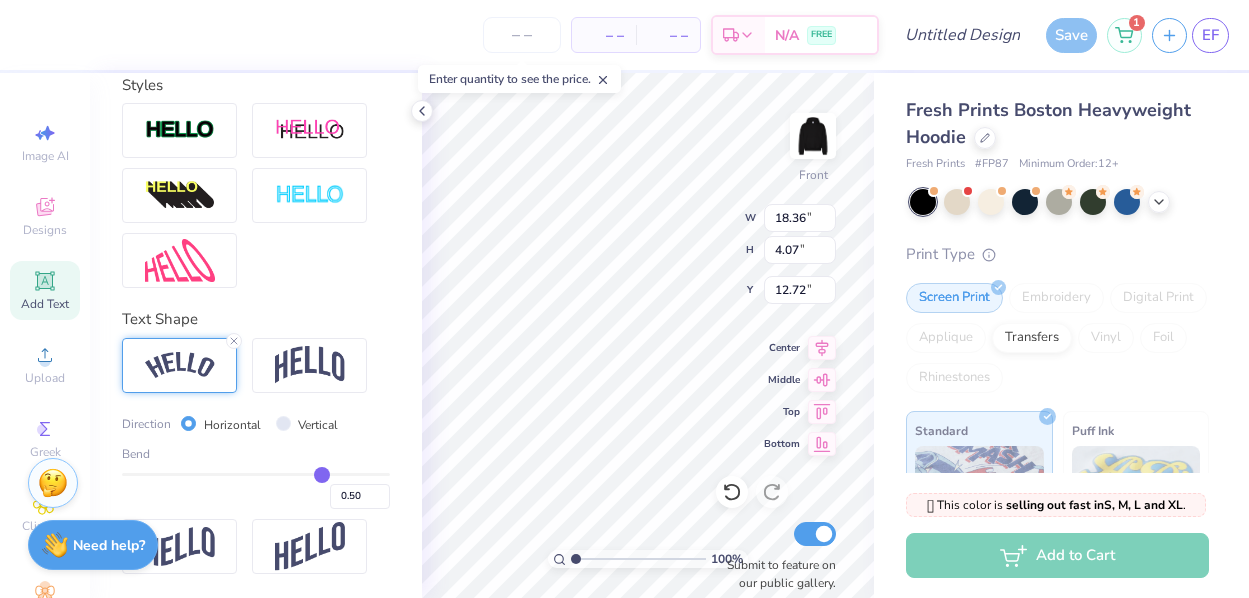 type on "0.52" 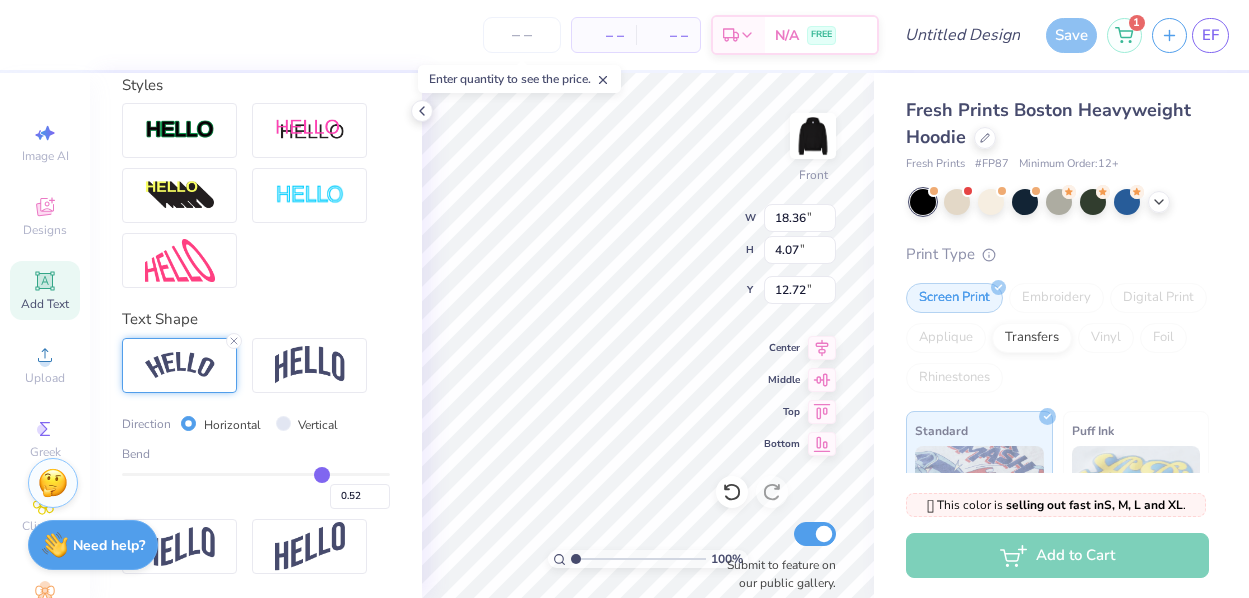 type on "0.53" 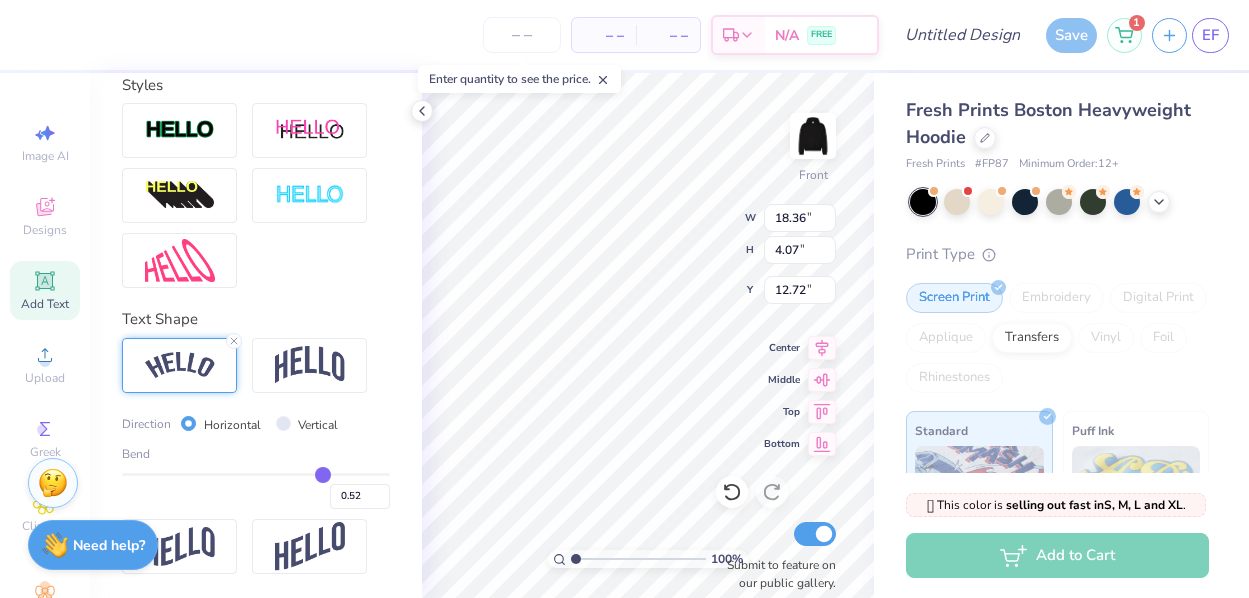 type on "0.53" 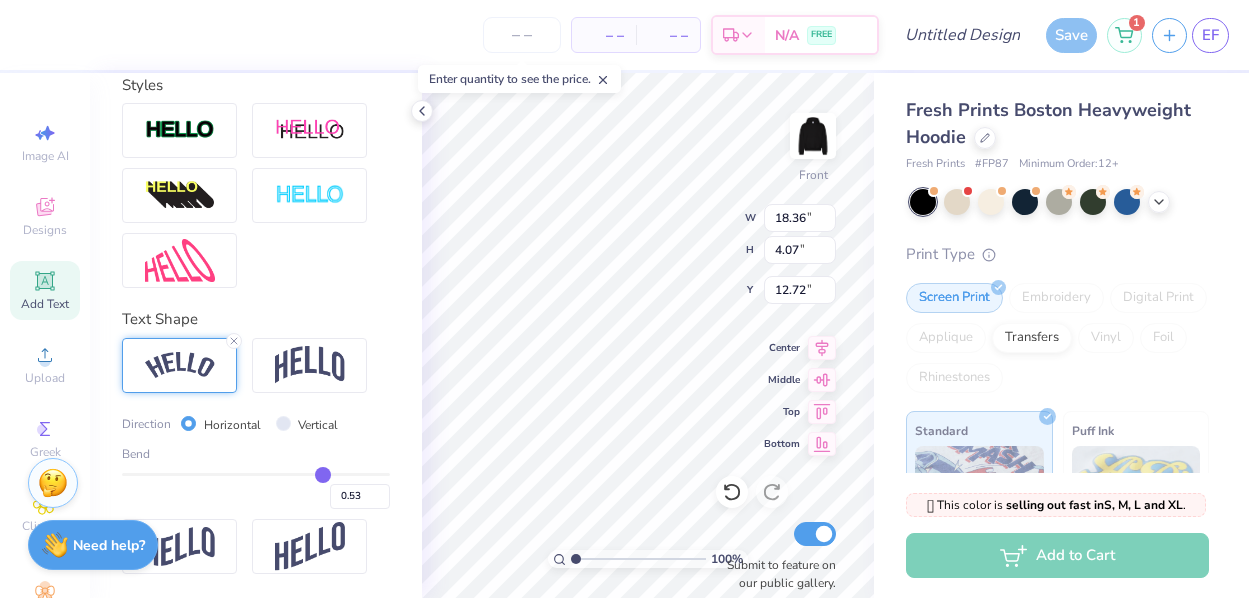 type on "0.56" 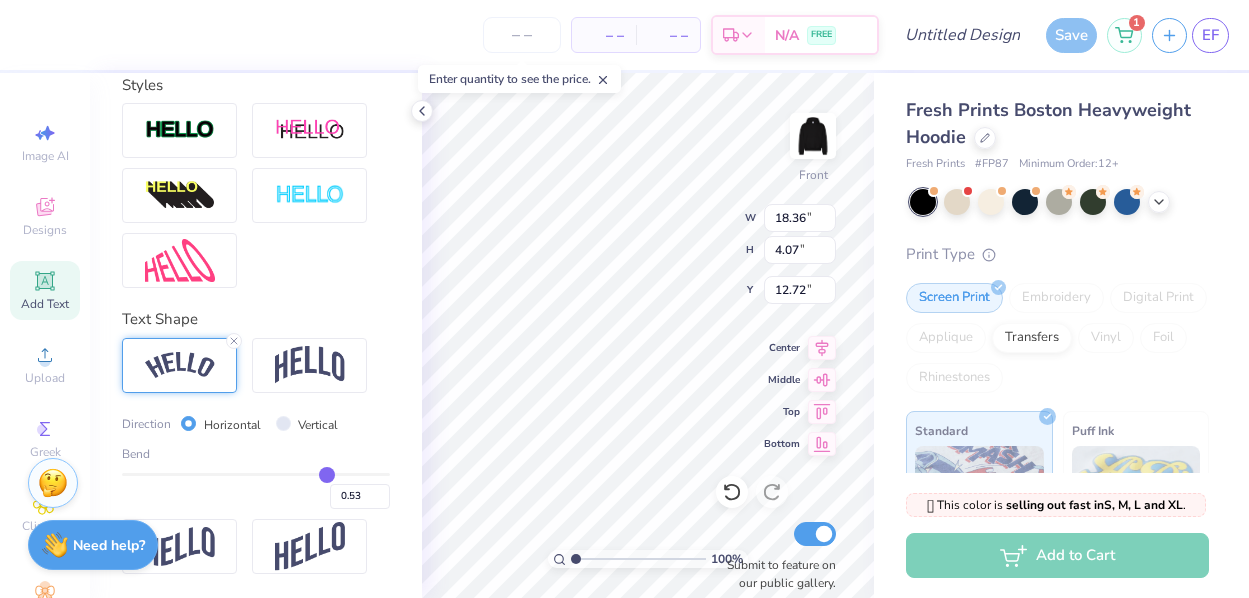 type on "0.56" 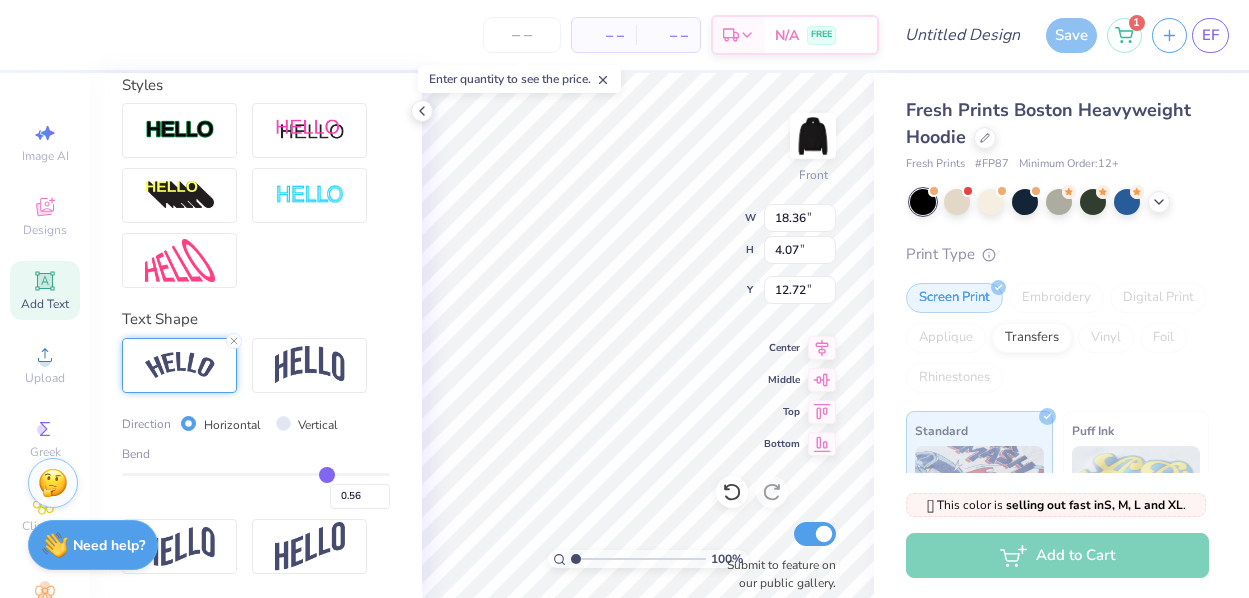 type on "0.64" 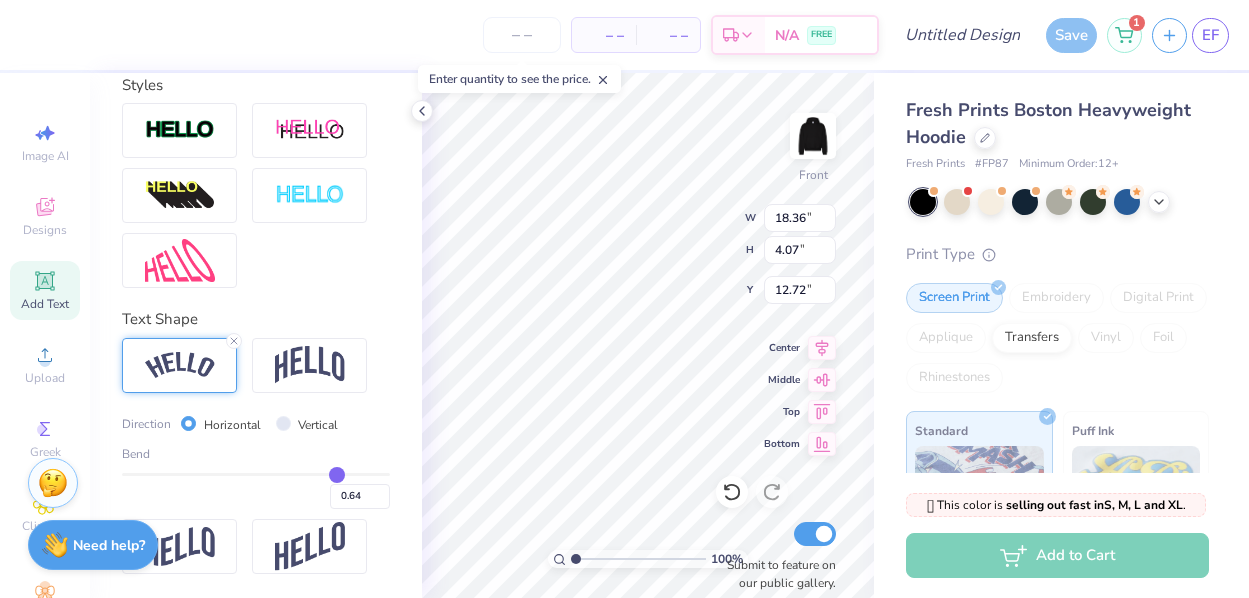 type on "0.72" 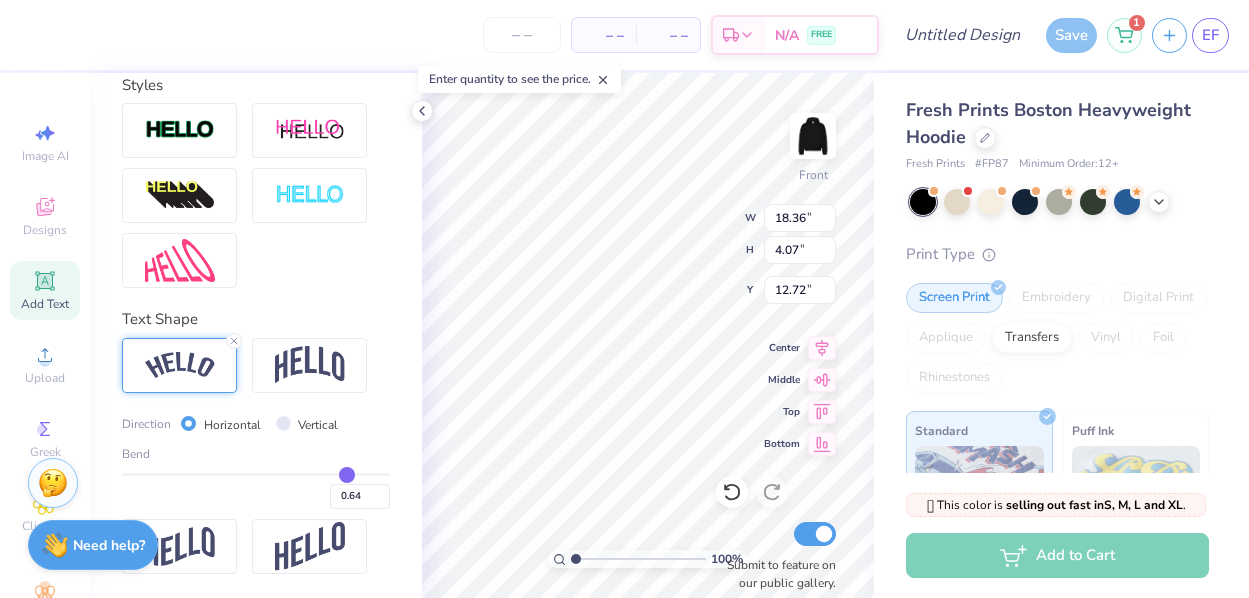 type on "0.72" 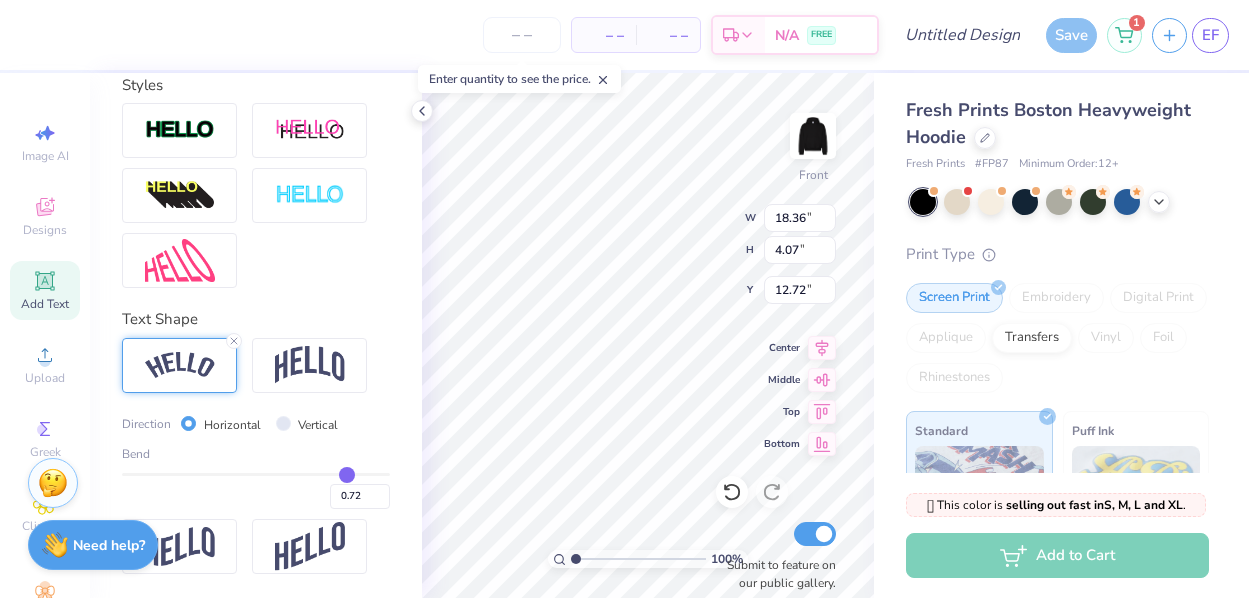 type on "0.82" 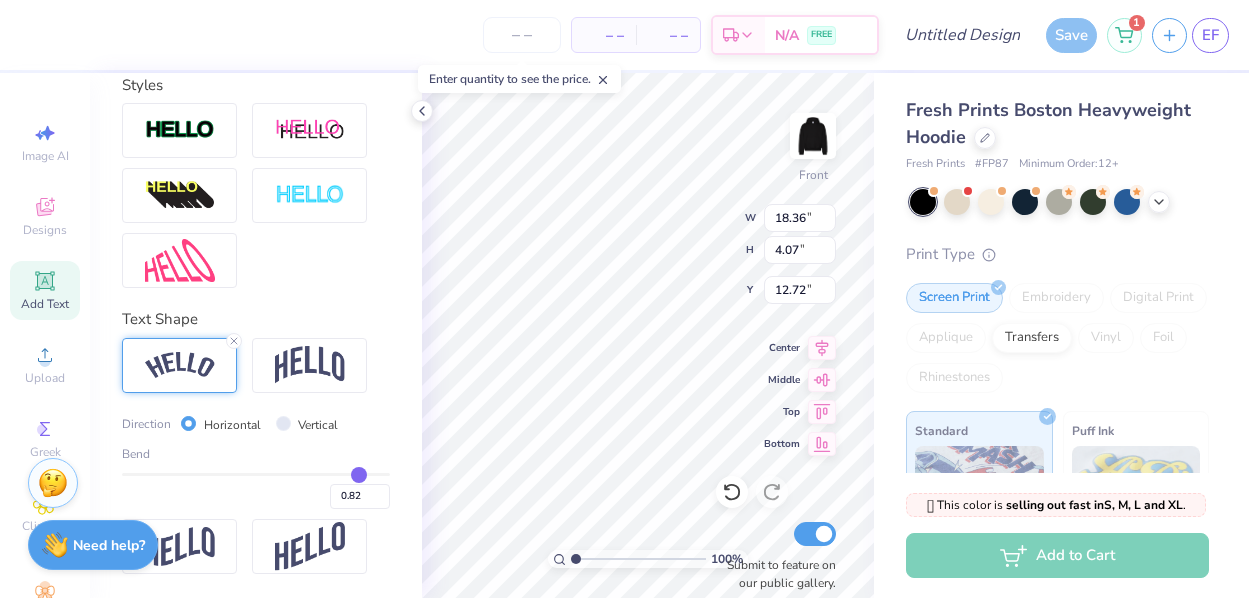 type on "0.93" 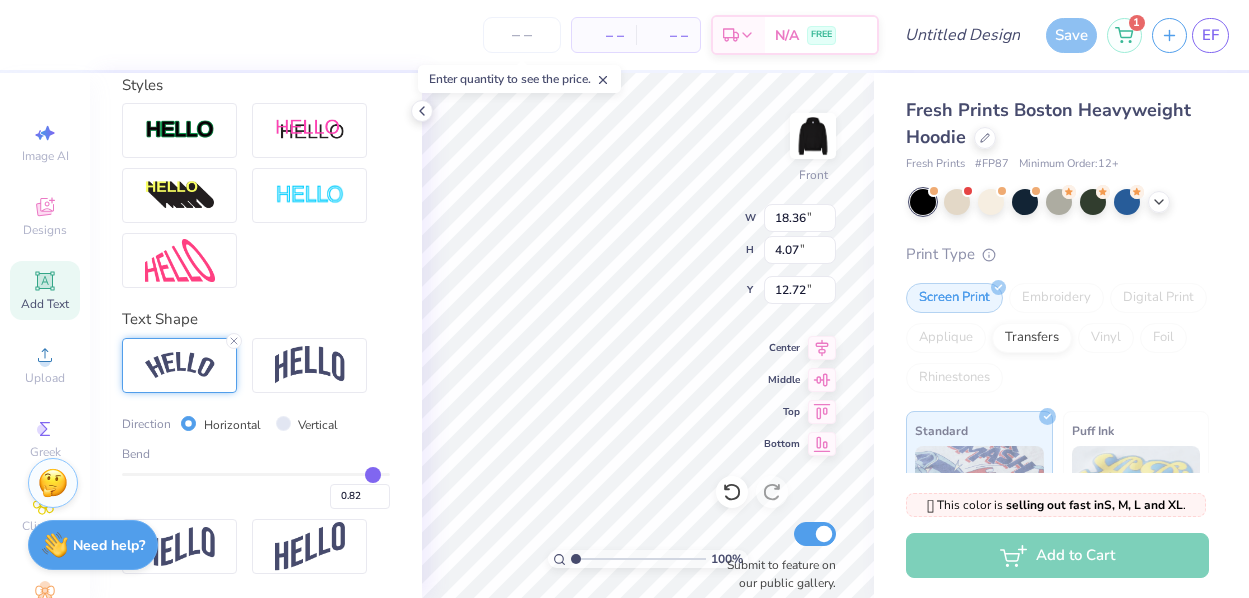 type on "0.93" 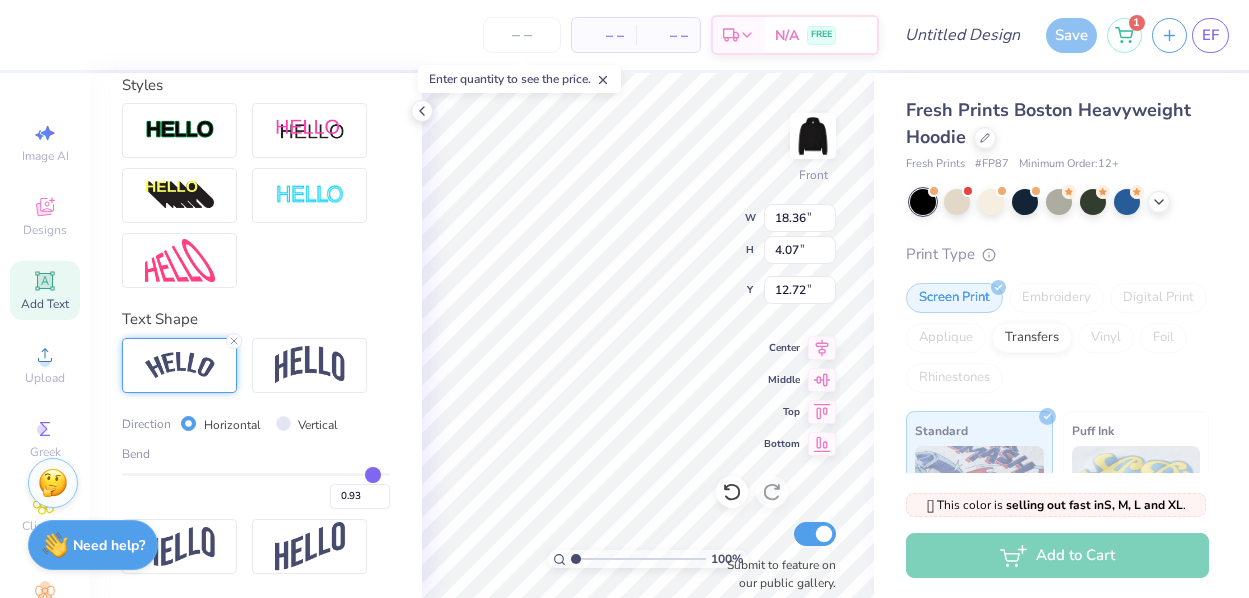 type on "1" 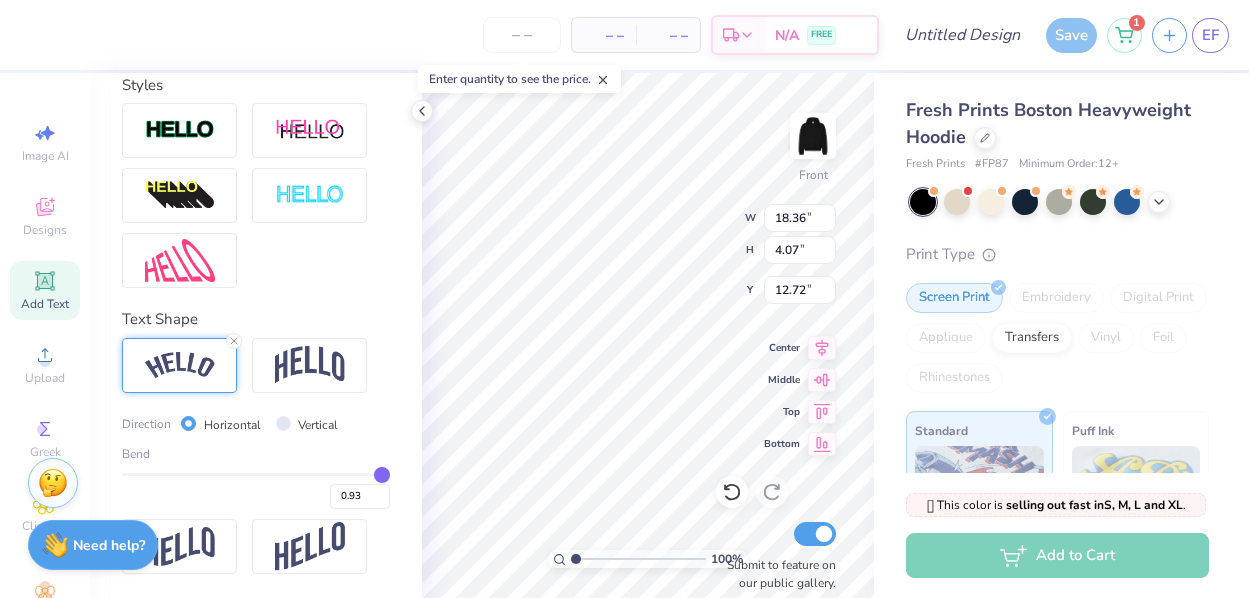 type on "1.00" 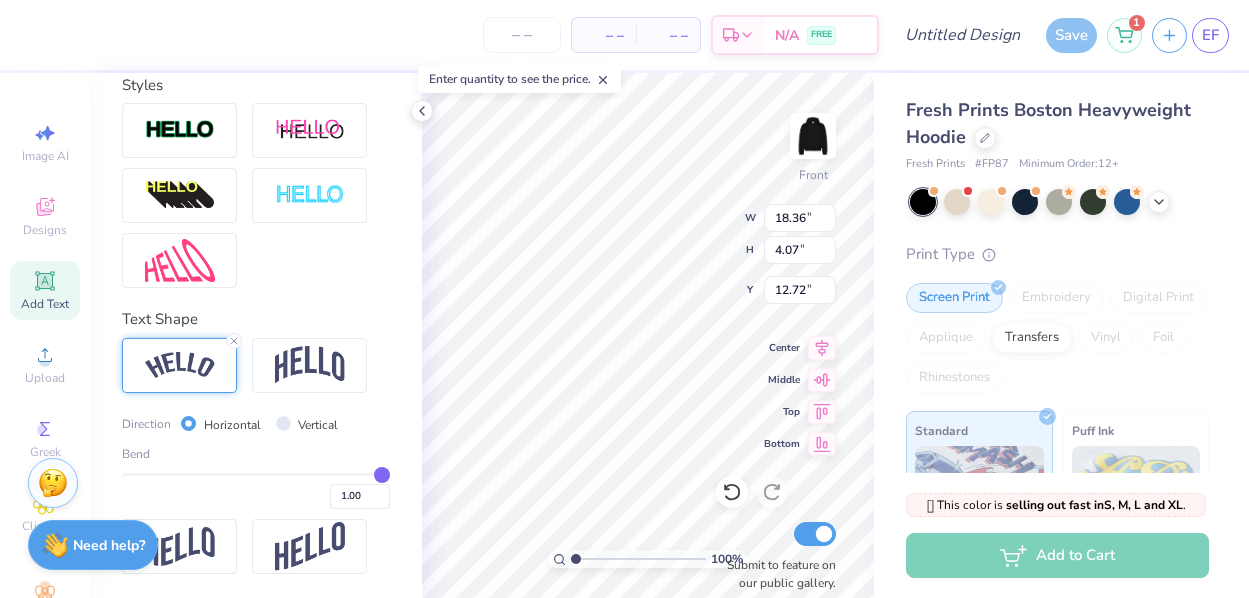drag, startPoint x: 321, startPoint y: 474, endPoint x: 423, endPoint y: 474, distance: 102 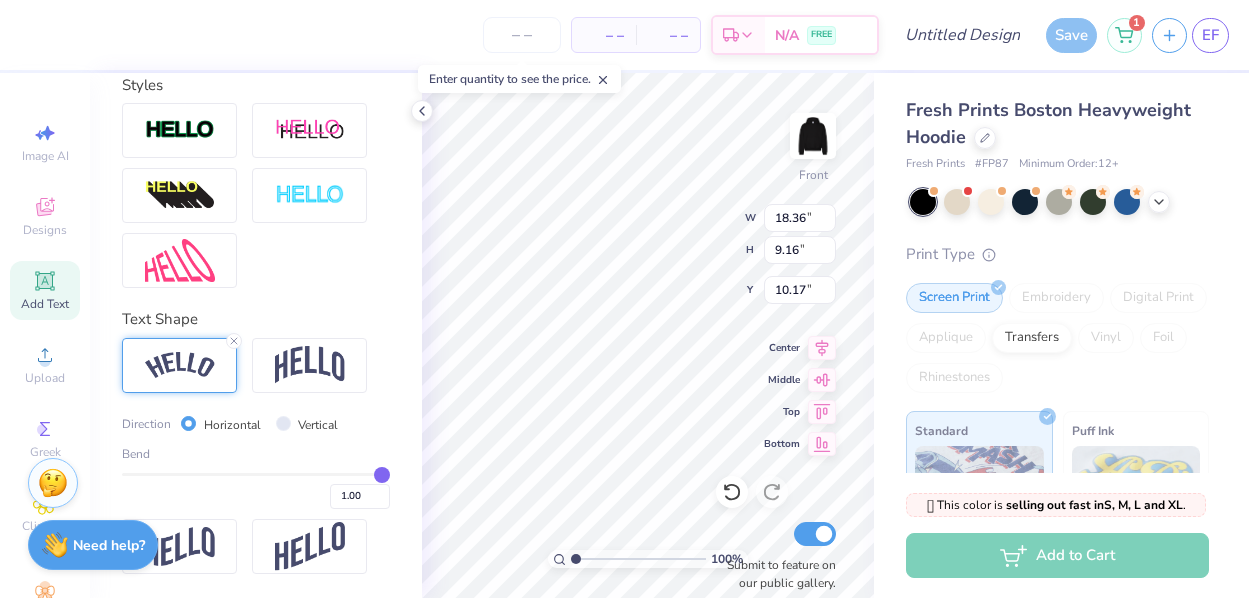 scroll, scrollTop: 0, scrollLeft: 5, axis: horizontal 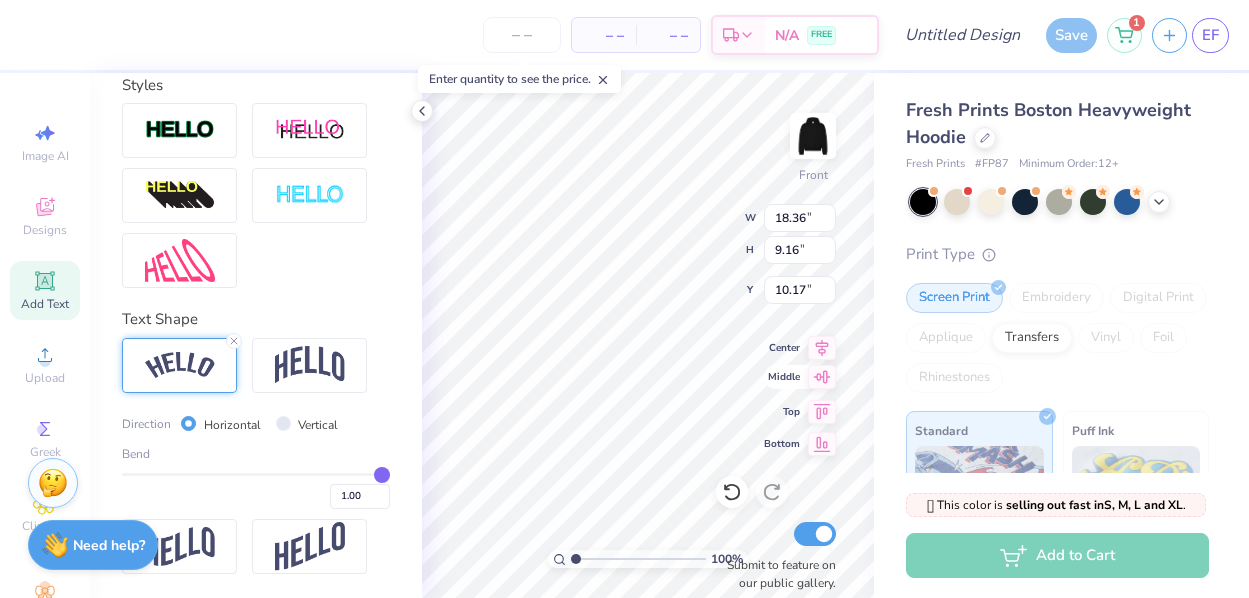 click on "100  % Front W 18.36 18.36 " H 9.16 9.16 " Y 10.17 10.17 " Center Middle Top Bottom Submit to feature on our public gallery." at bounding box center (648, 335) 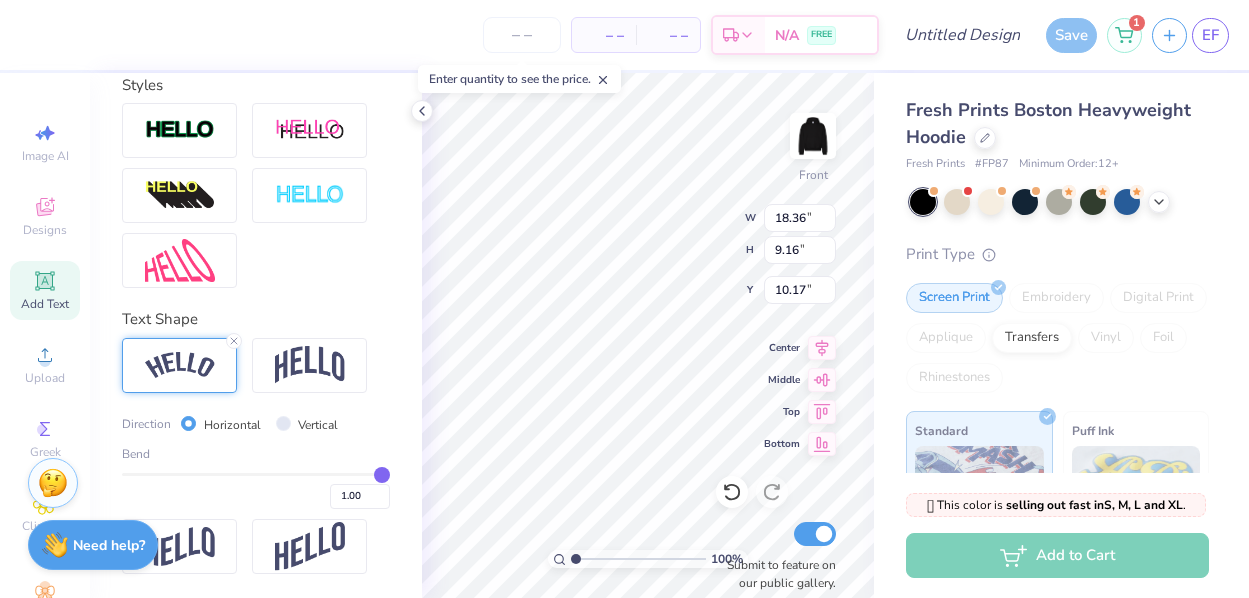 type on "ALPHASI" 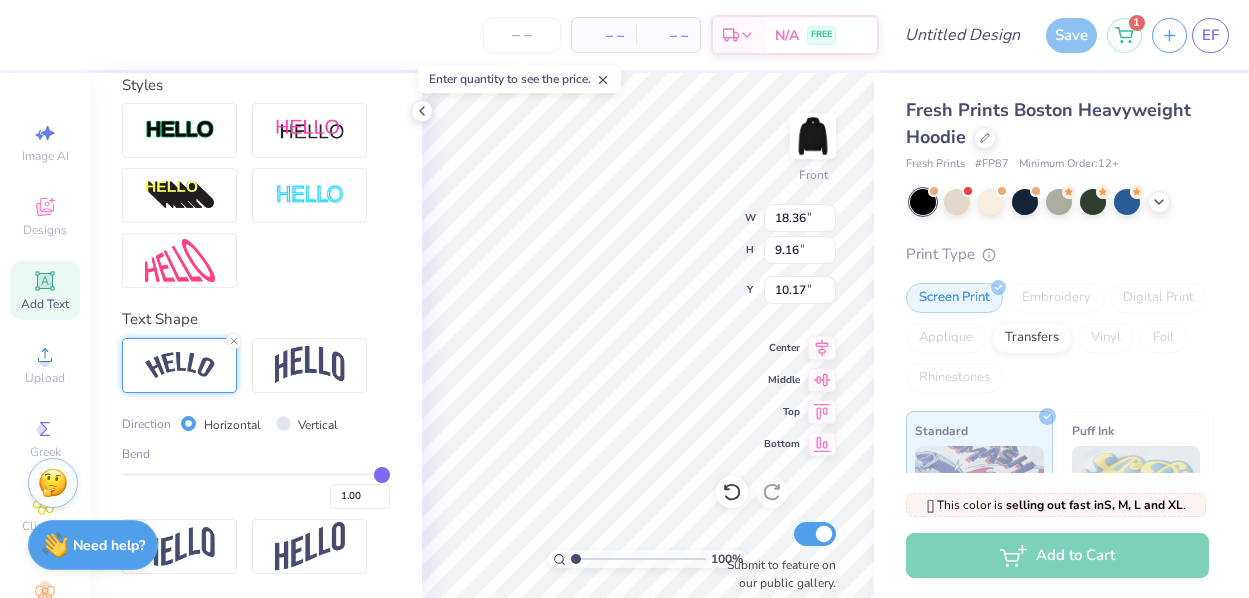 scroll, scrollTop: 0, scrollLeft: 2, axis: horizontal 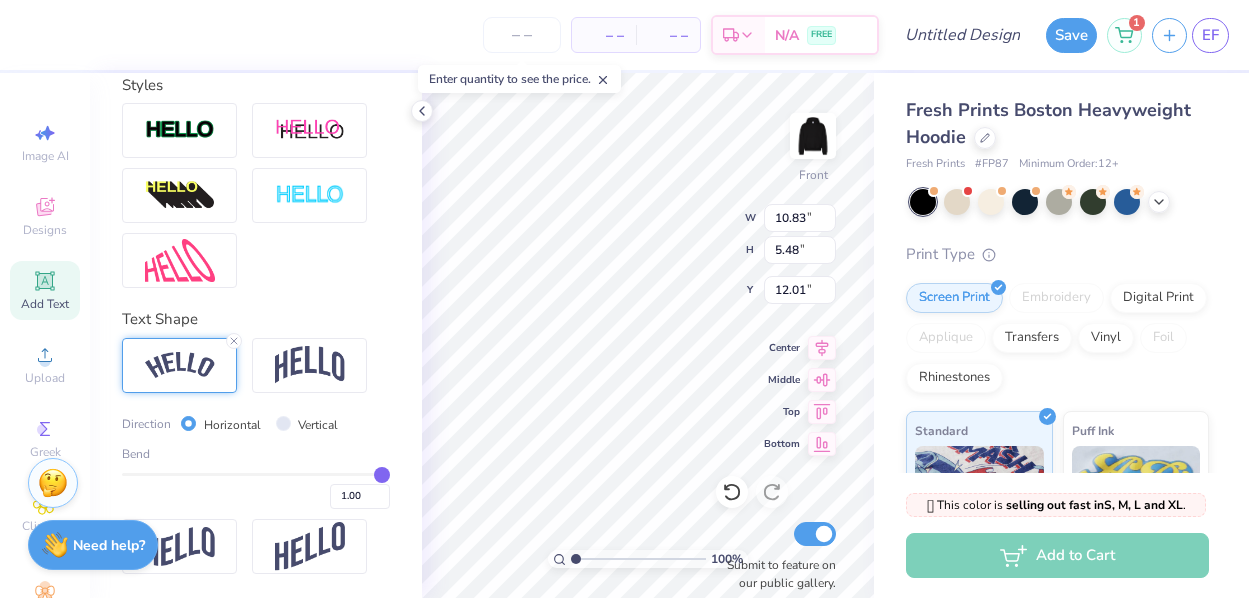 type on "0.98" 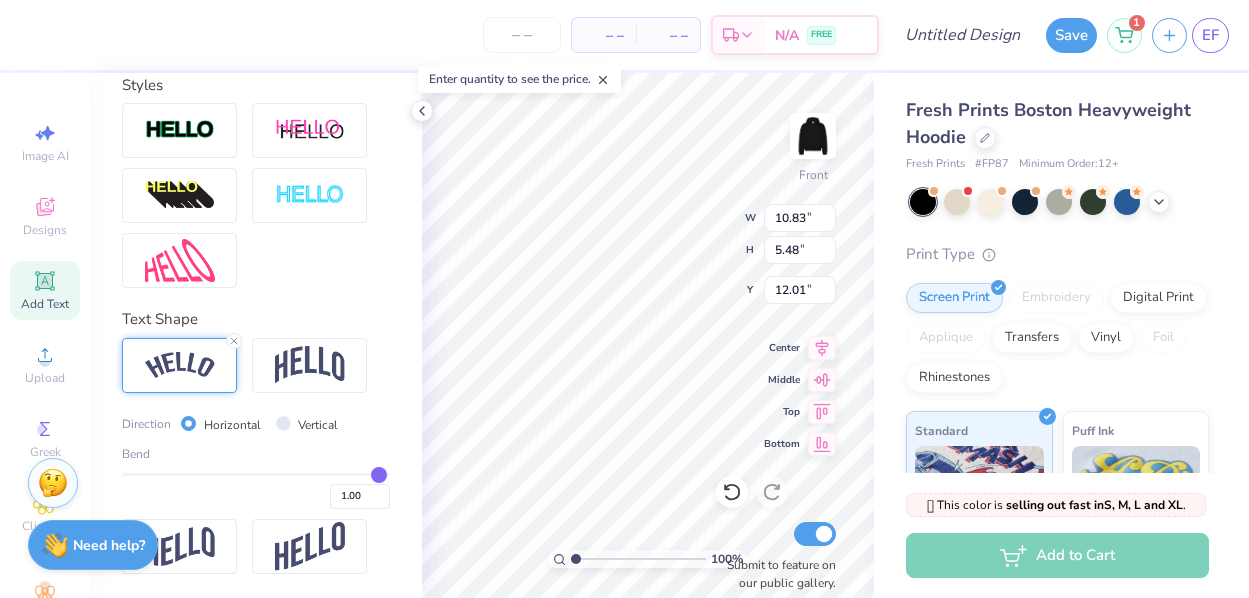 type on "0.98" 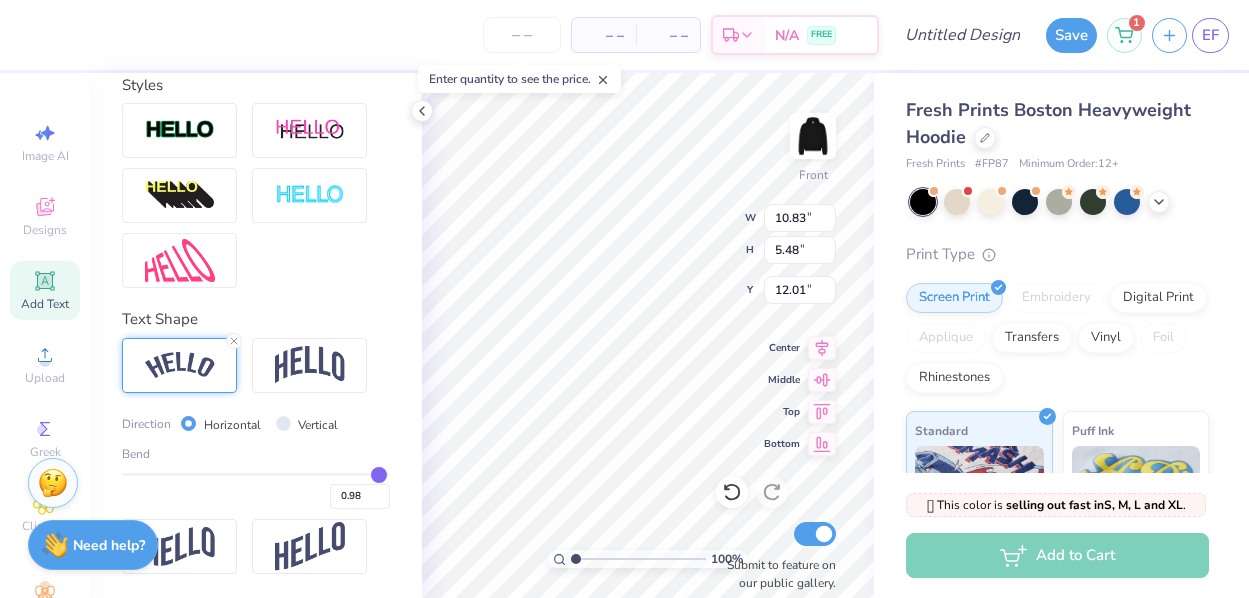 type on "0.96" 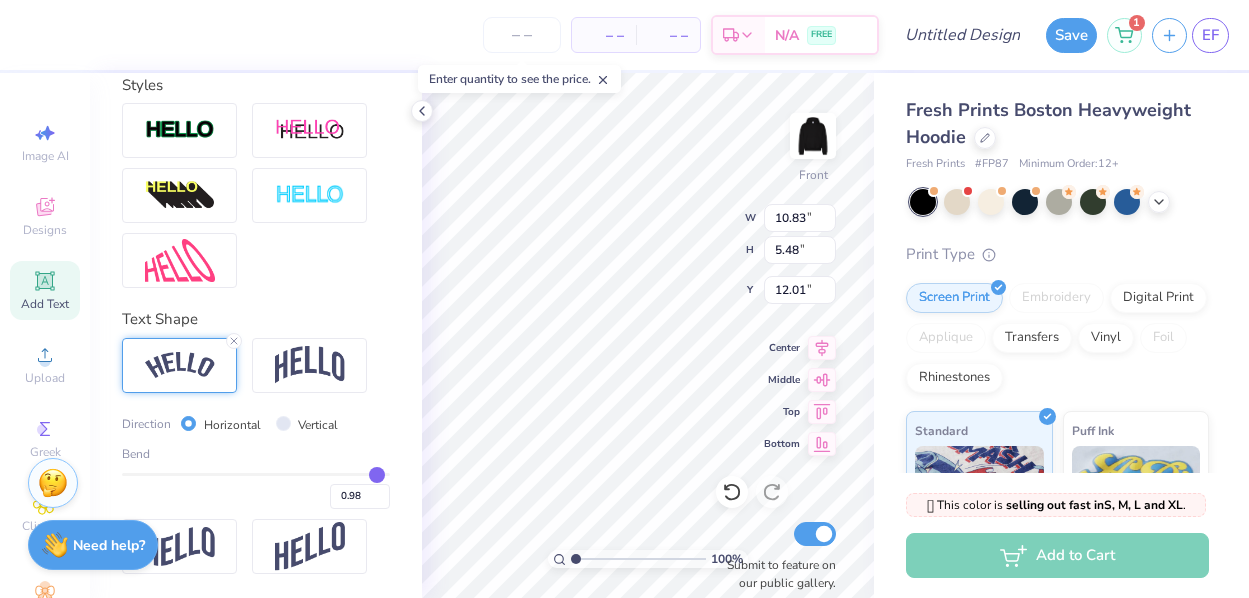type on "0.96" 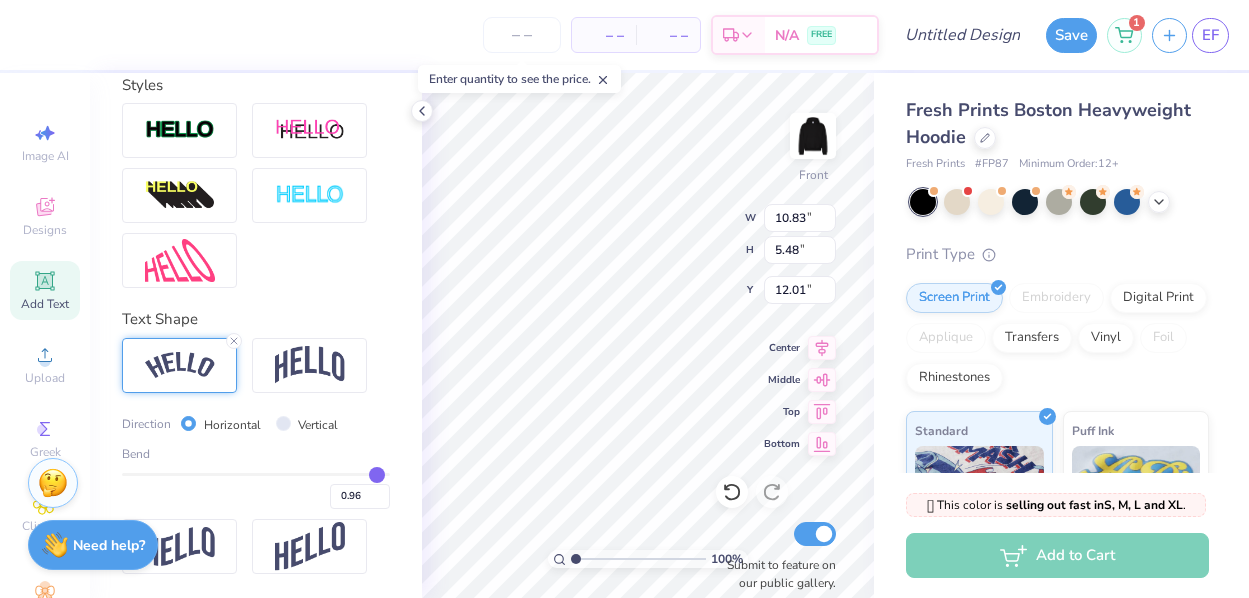 type on "0.94" 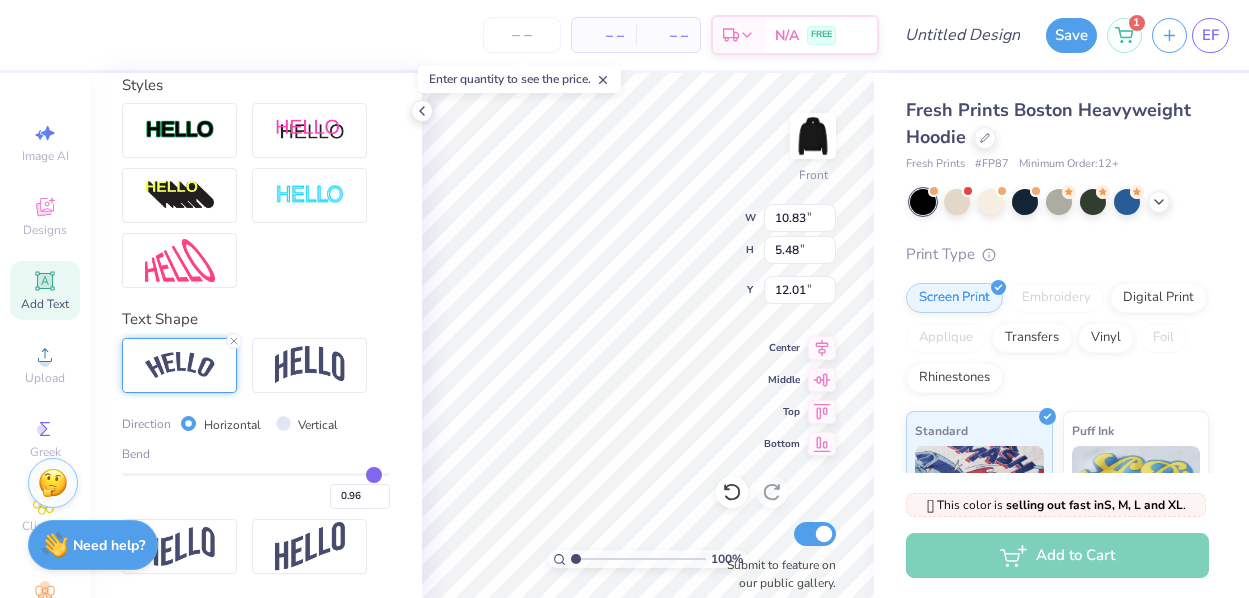 type on "0.94" 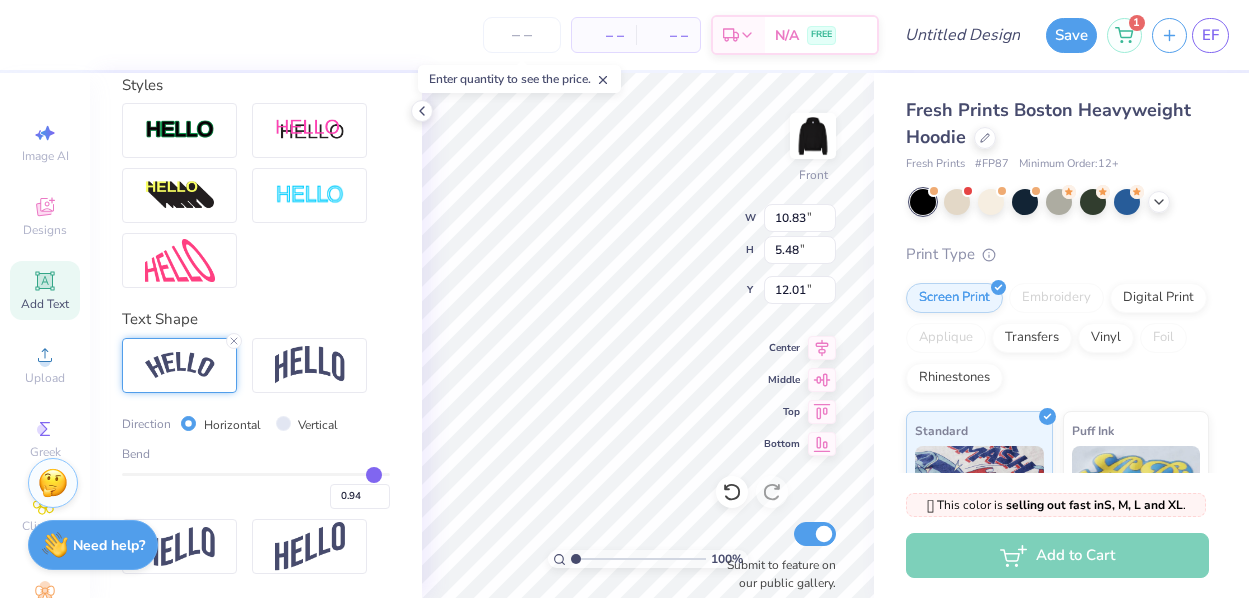 type on "0.93" 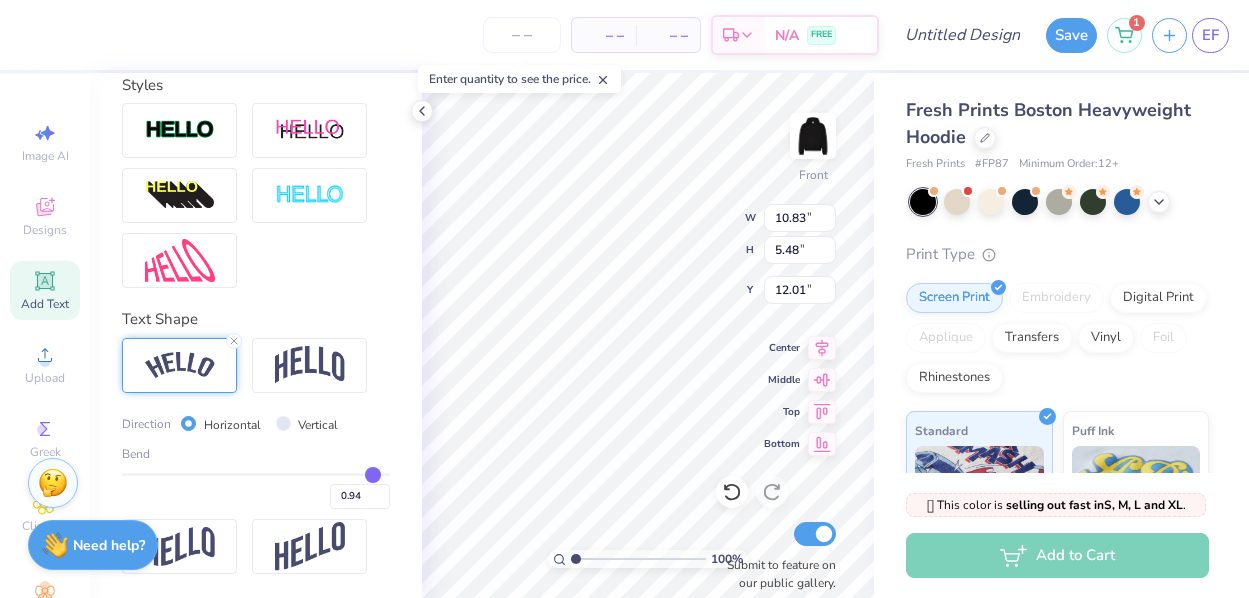 type on "0.93" 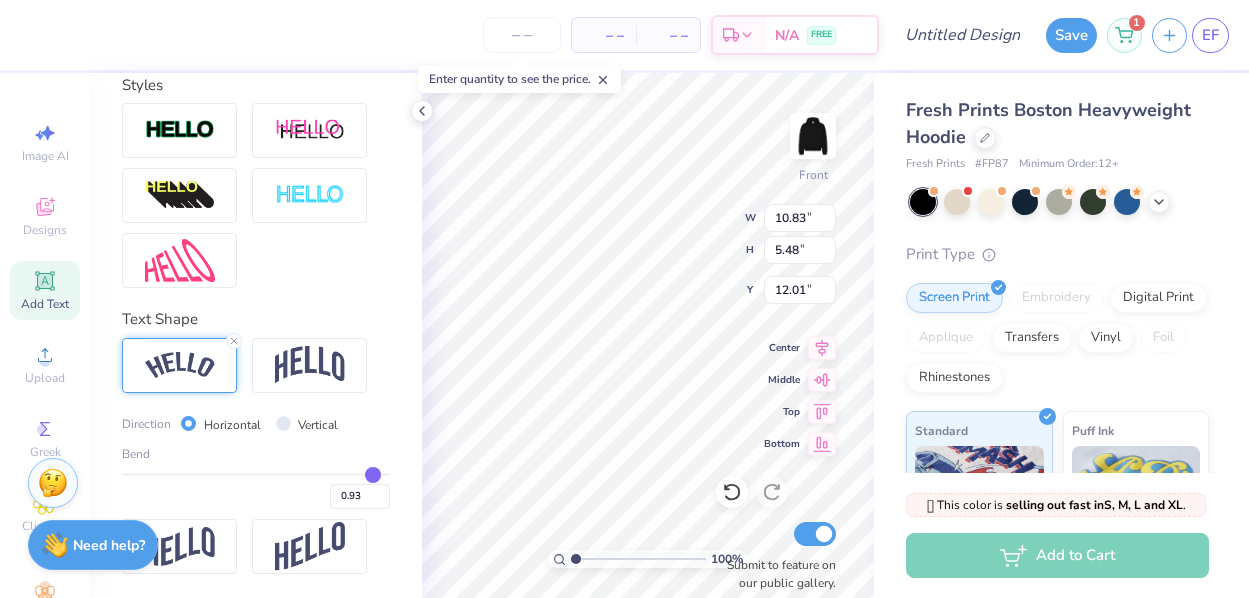 type on "0.91" 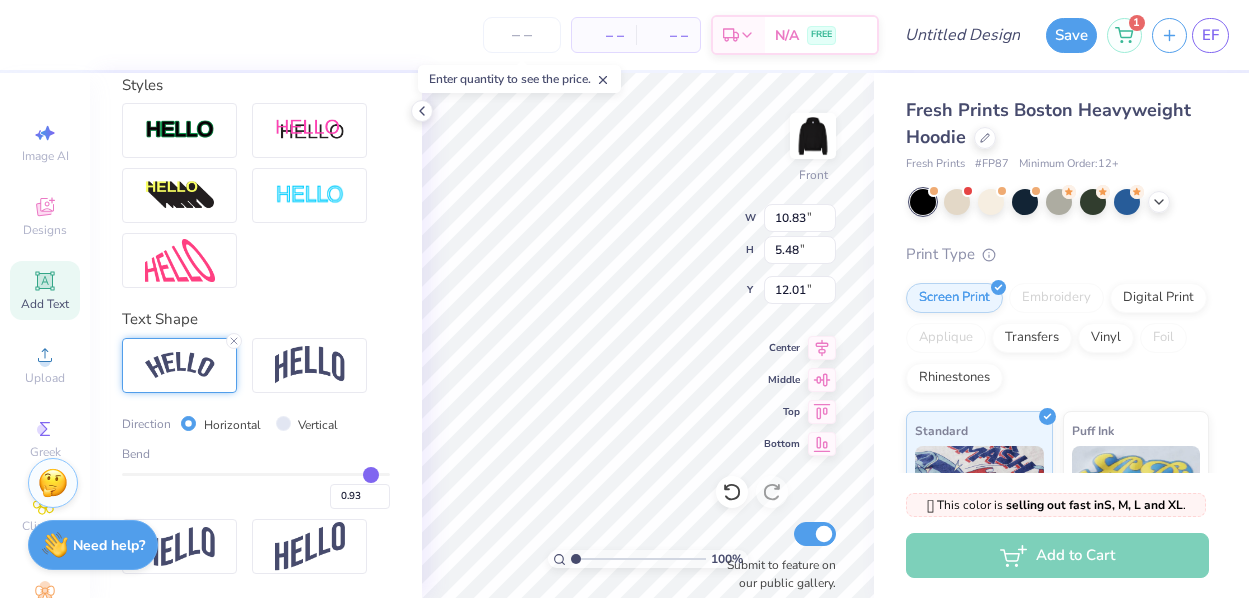 type on "0.91" 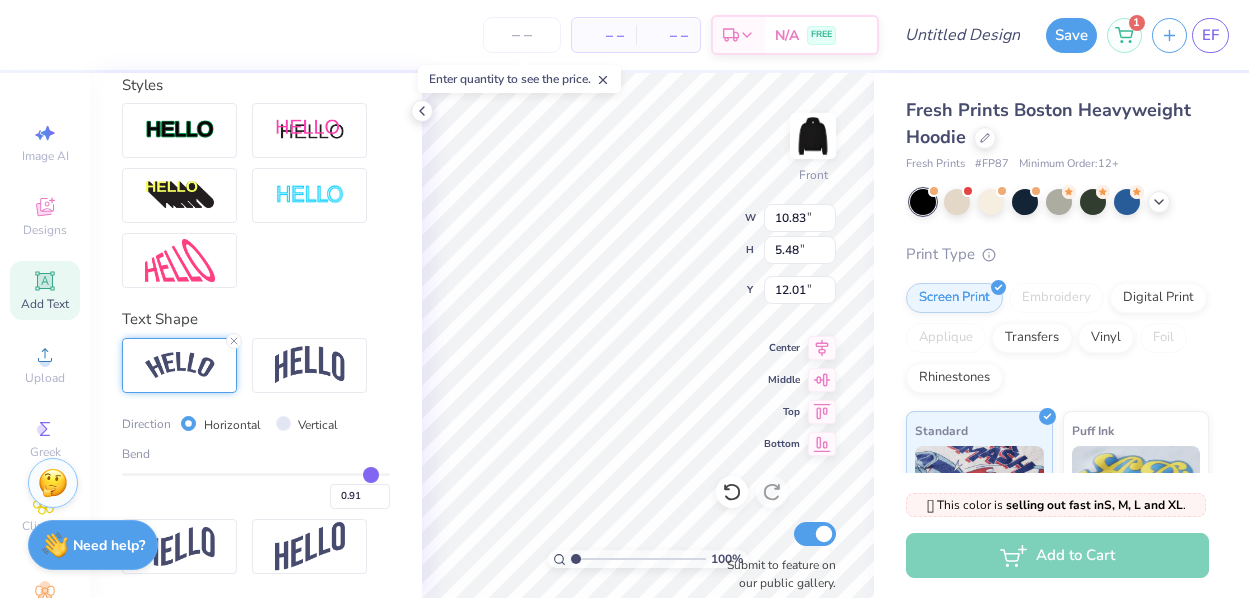 type on "0.9" 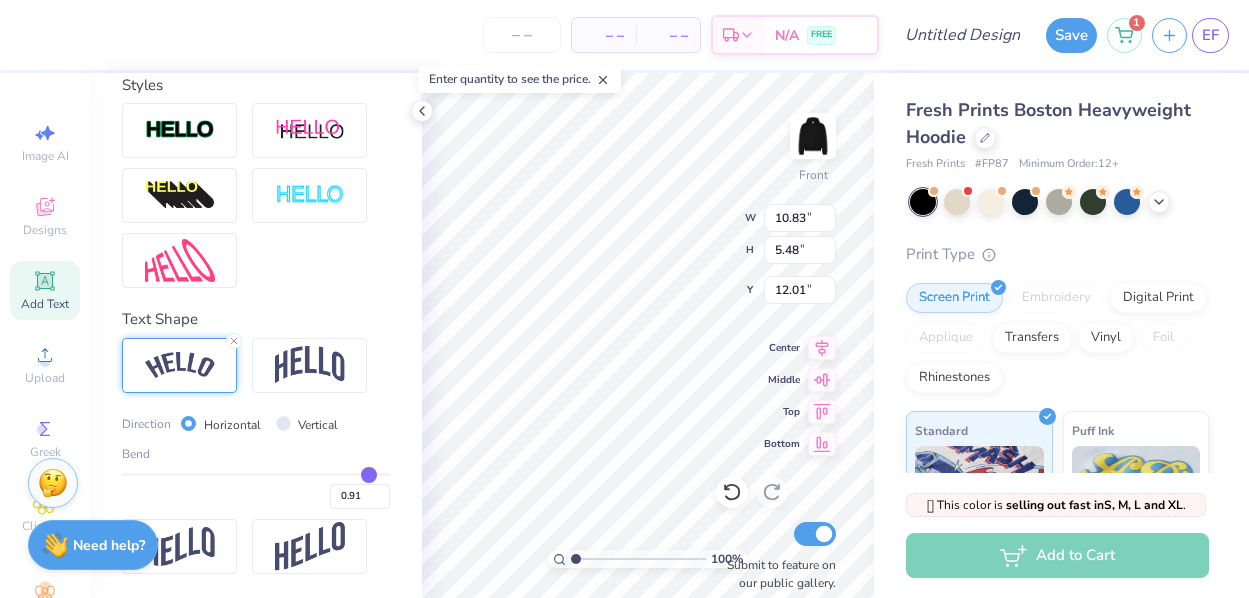 type on "0.90" 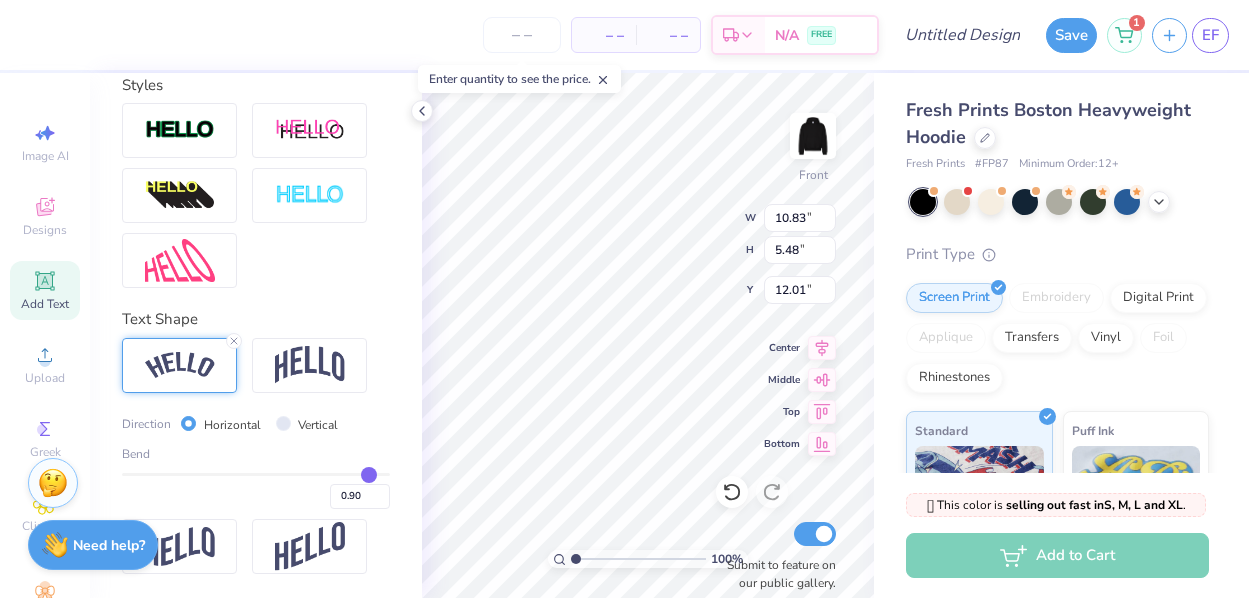 type on "0.89" 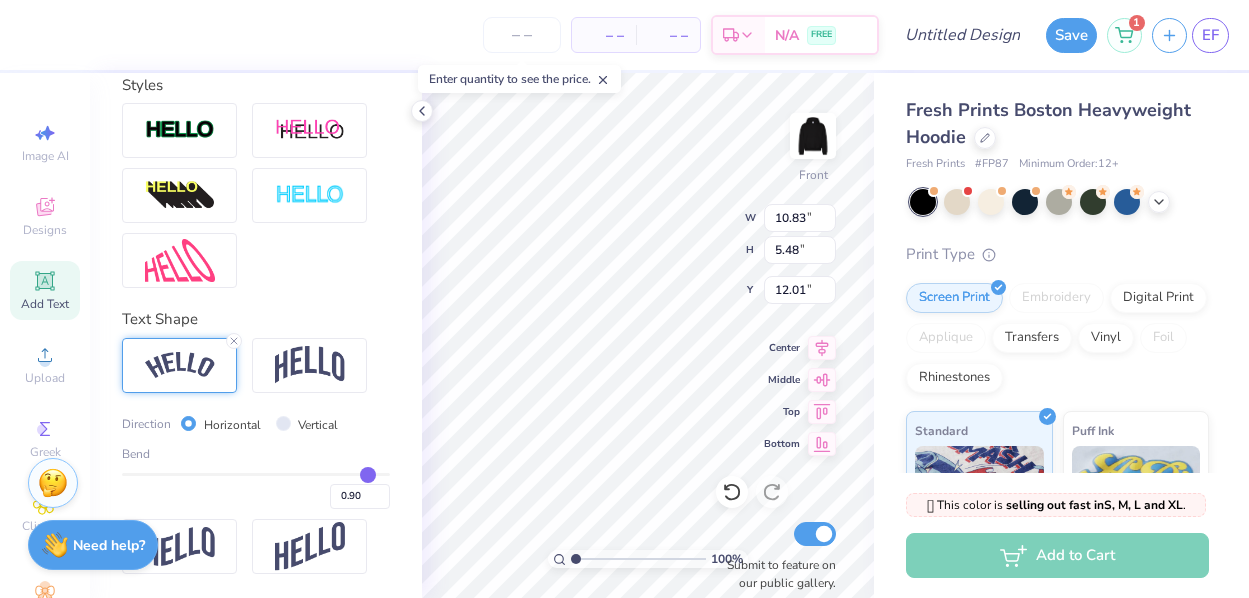 type on "0.89" 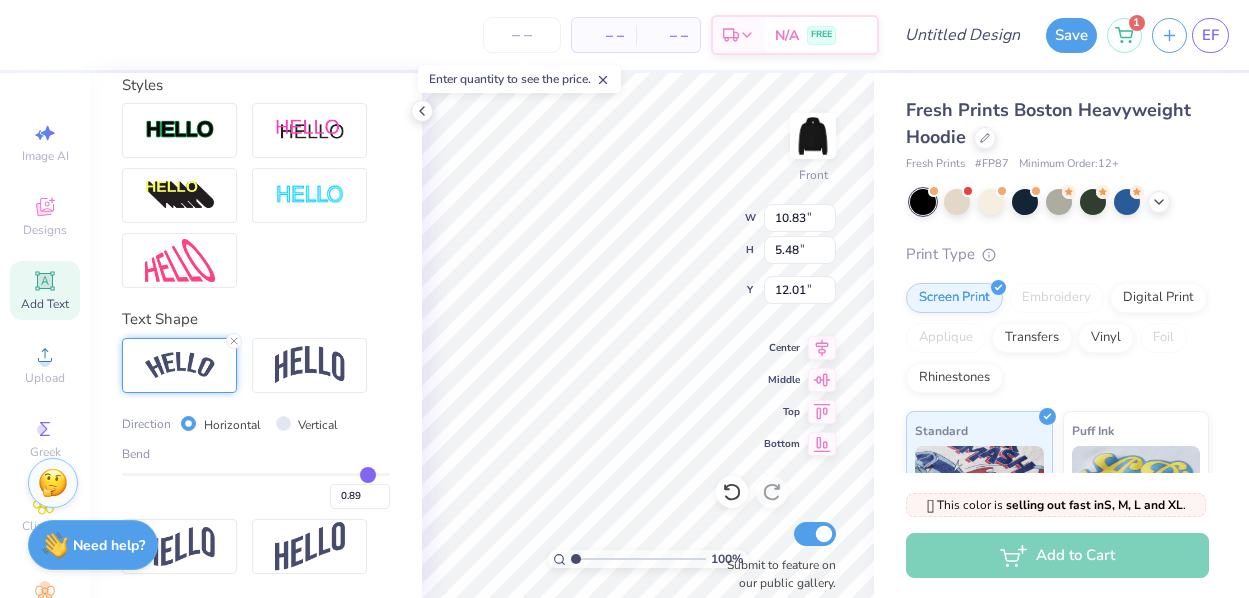 type on "0.88" 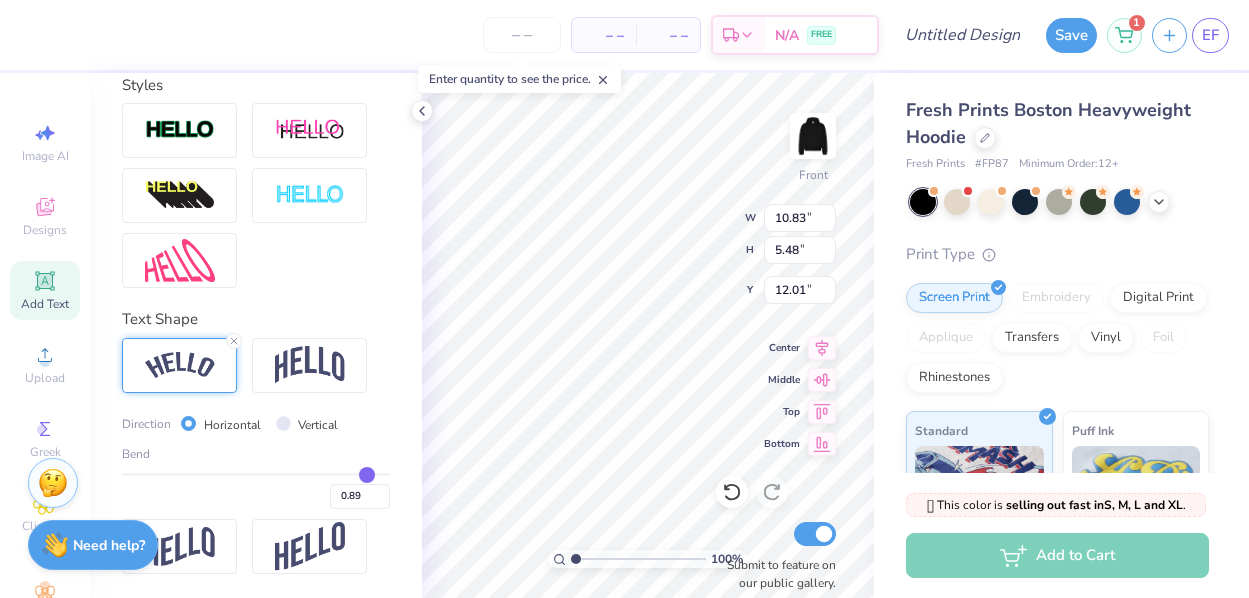 type on "0.88" 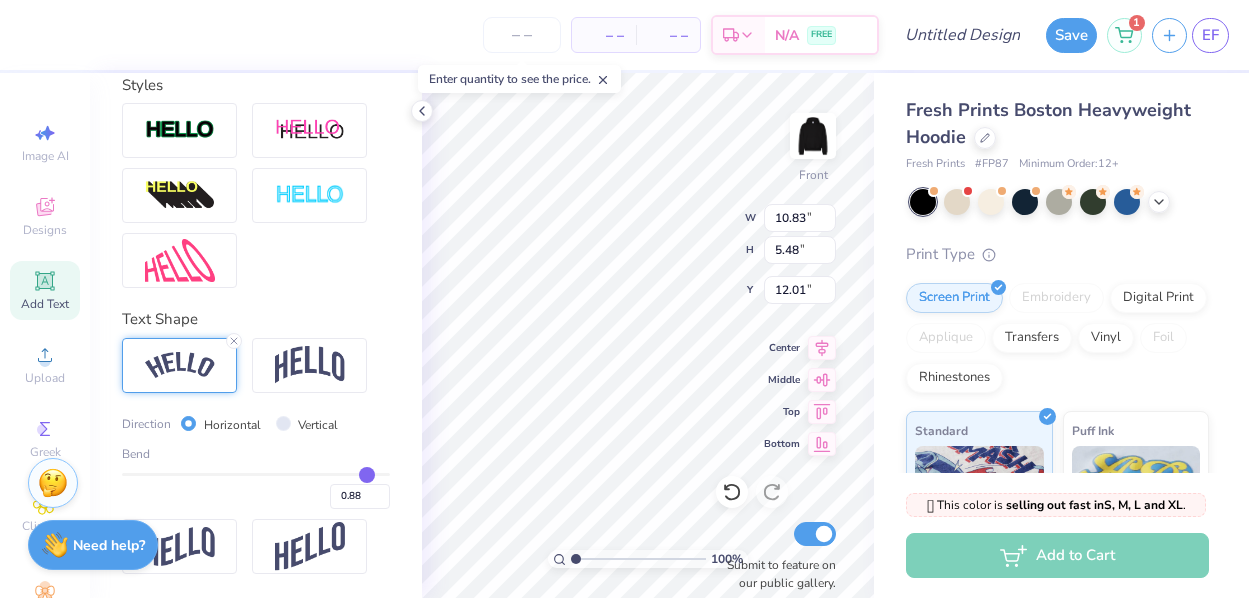 type on "0.87" 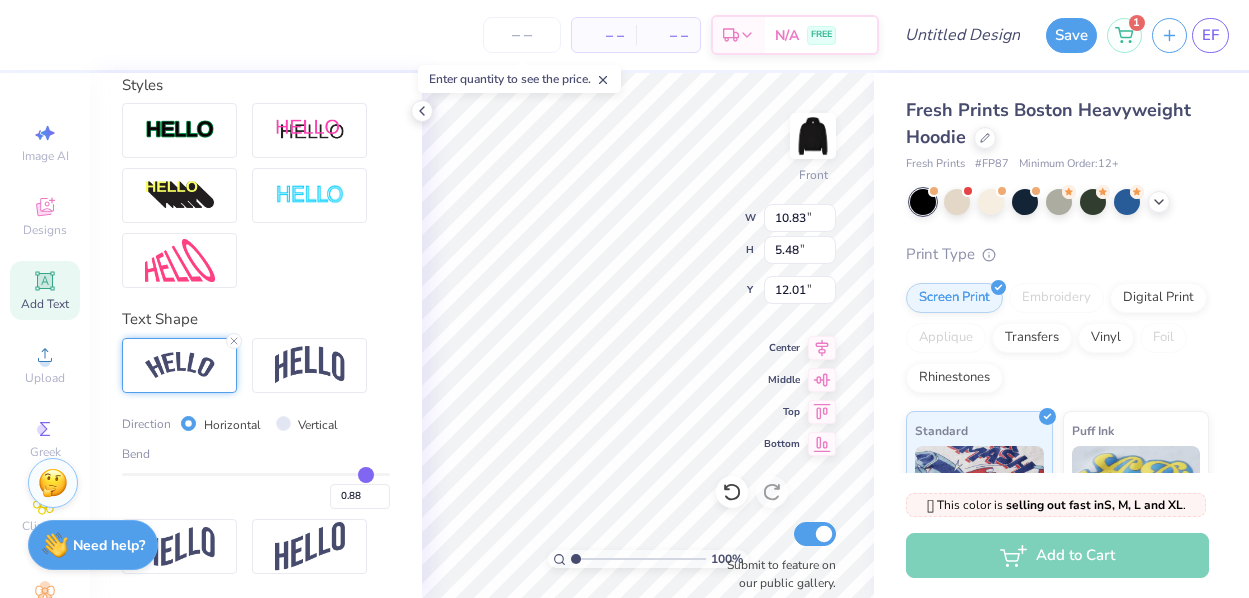 type on "0.87" 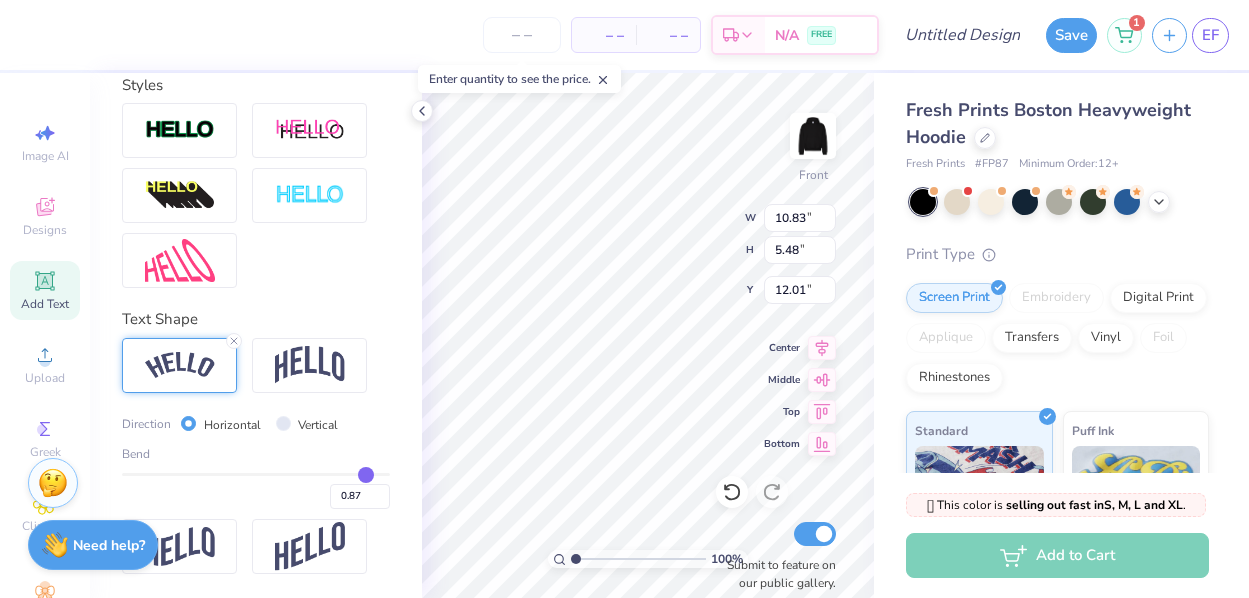 type on "0.86" 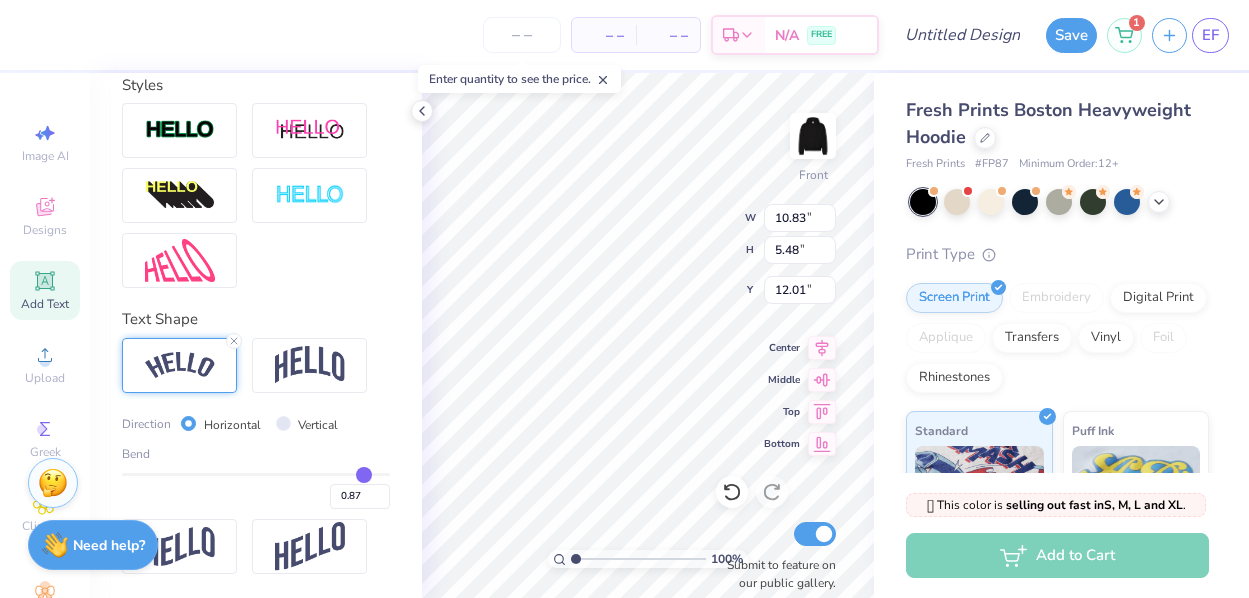 type on "0.86" 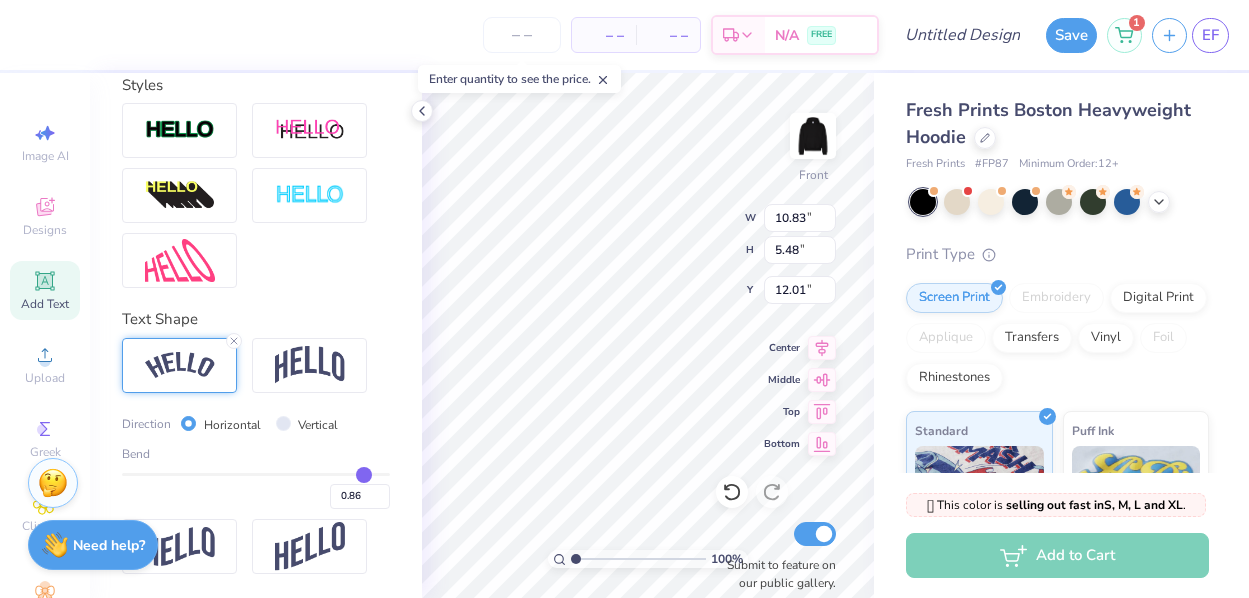 type on "0.85" 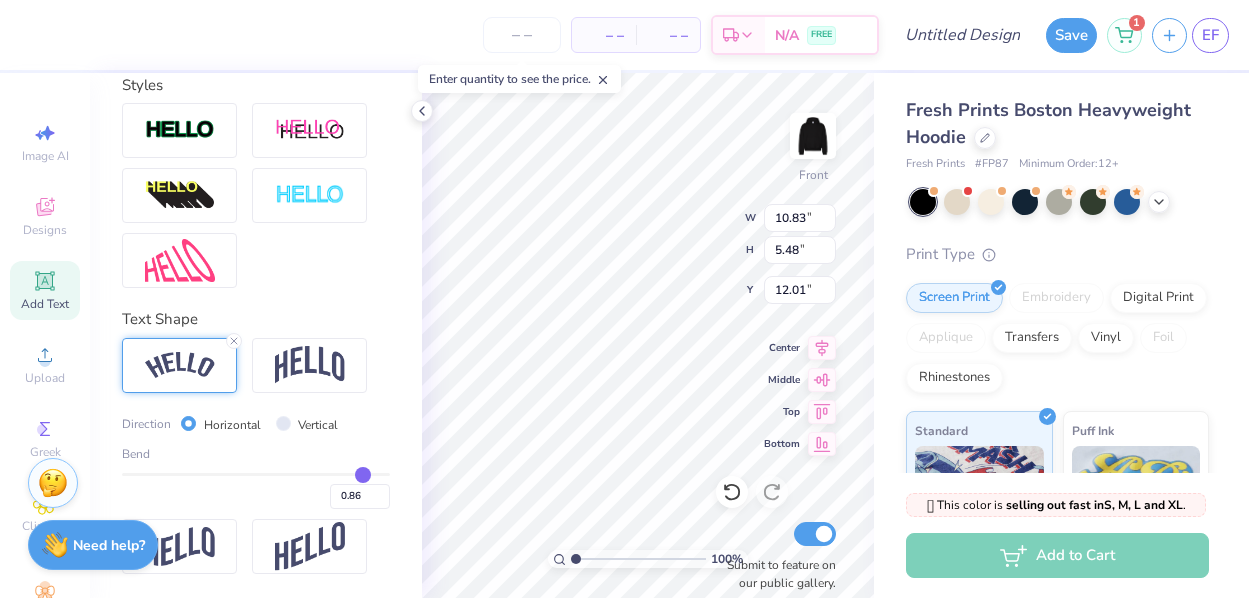type on "0.85" 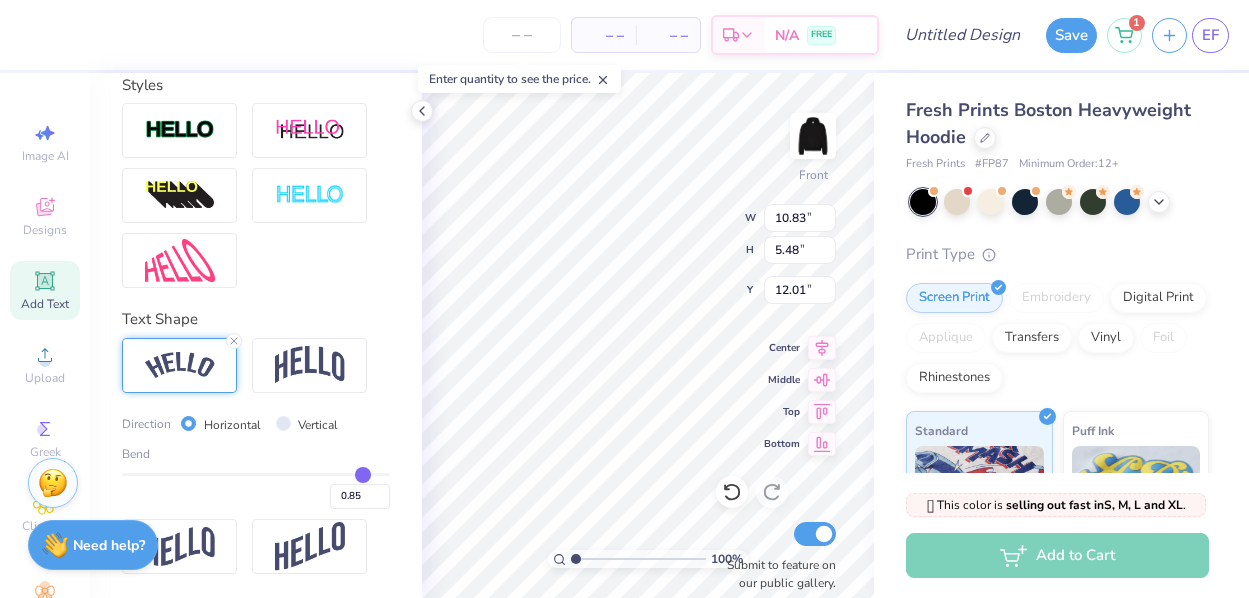 type on "0.84" 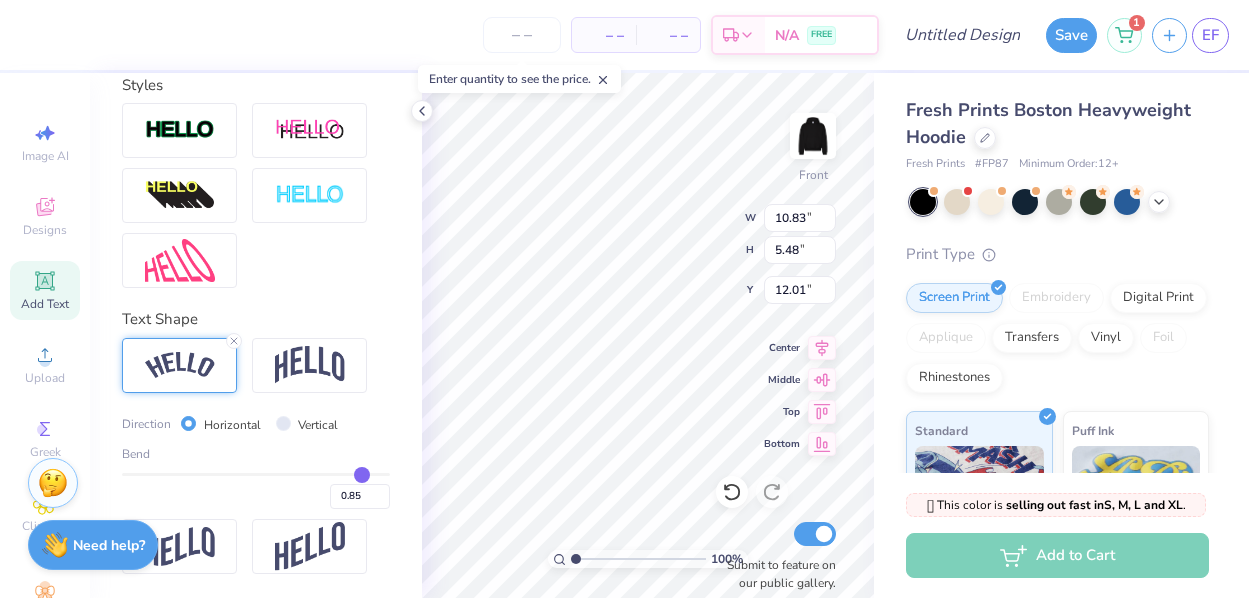 type on "0.84" 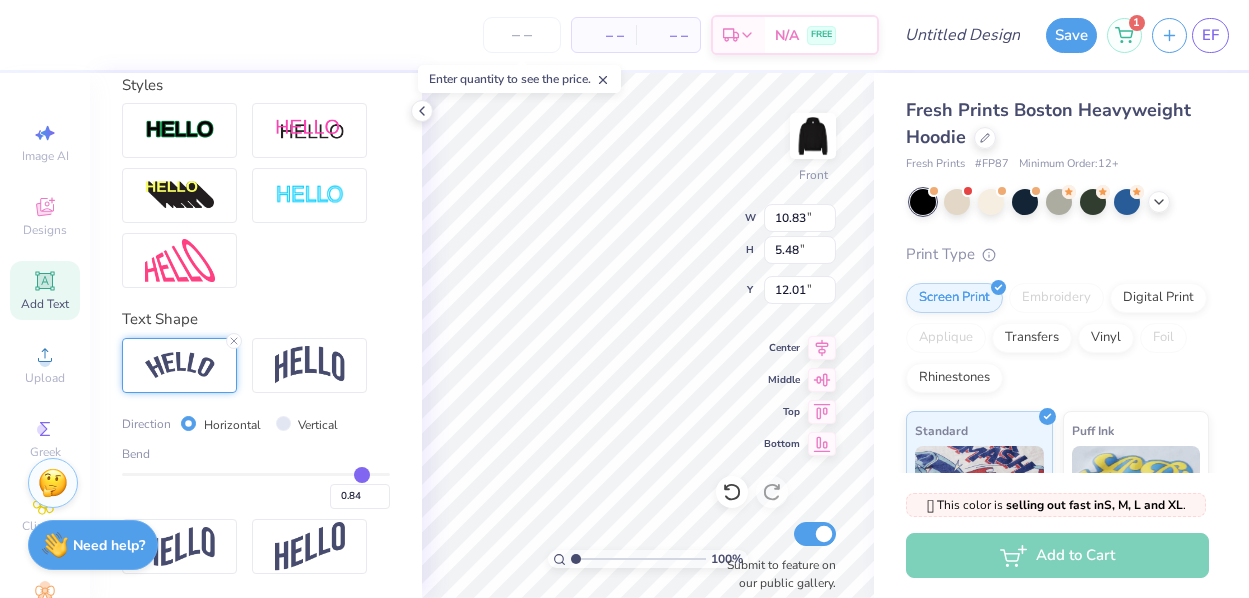 type on "0.83" 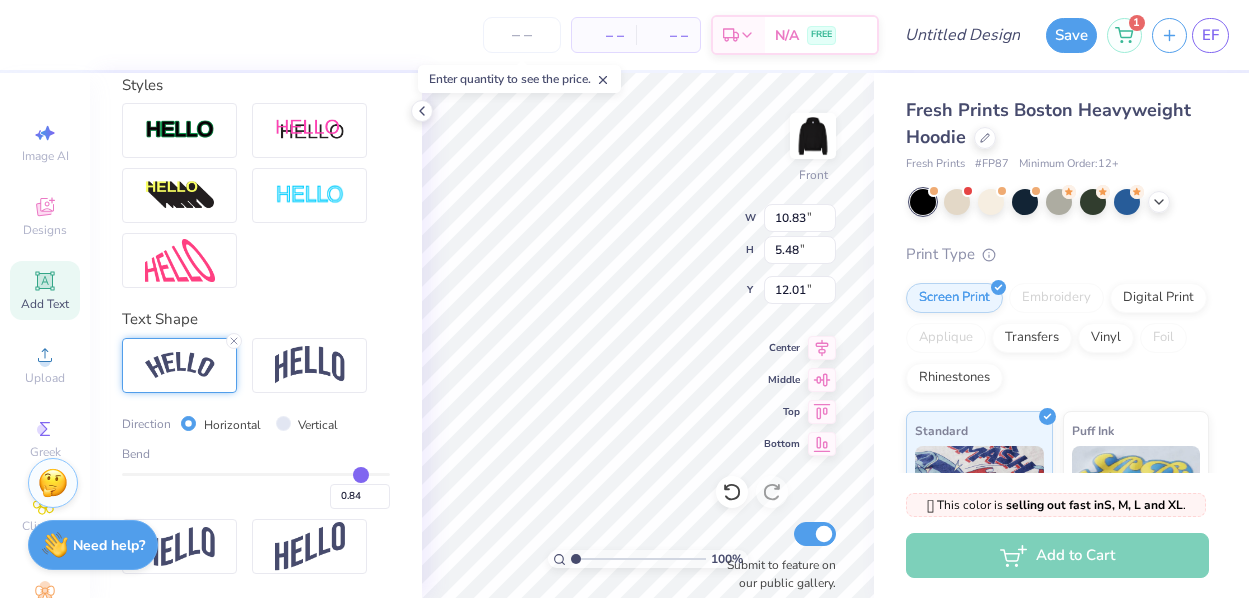 type on "0.83" 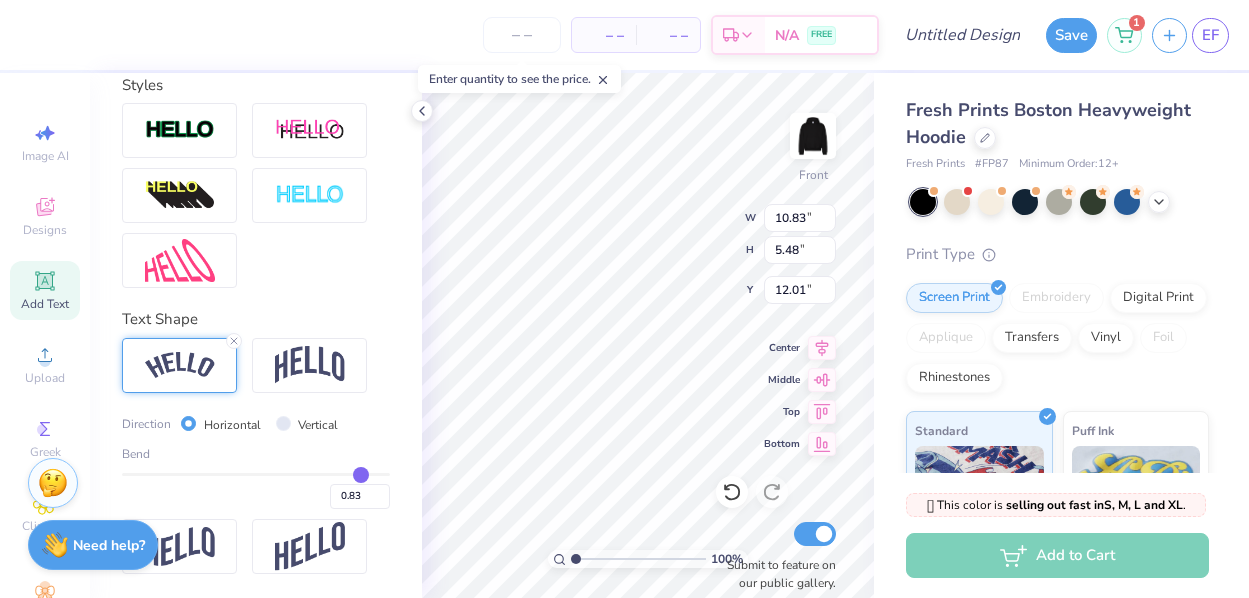 type on "0.82" 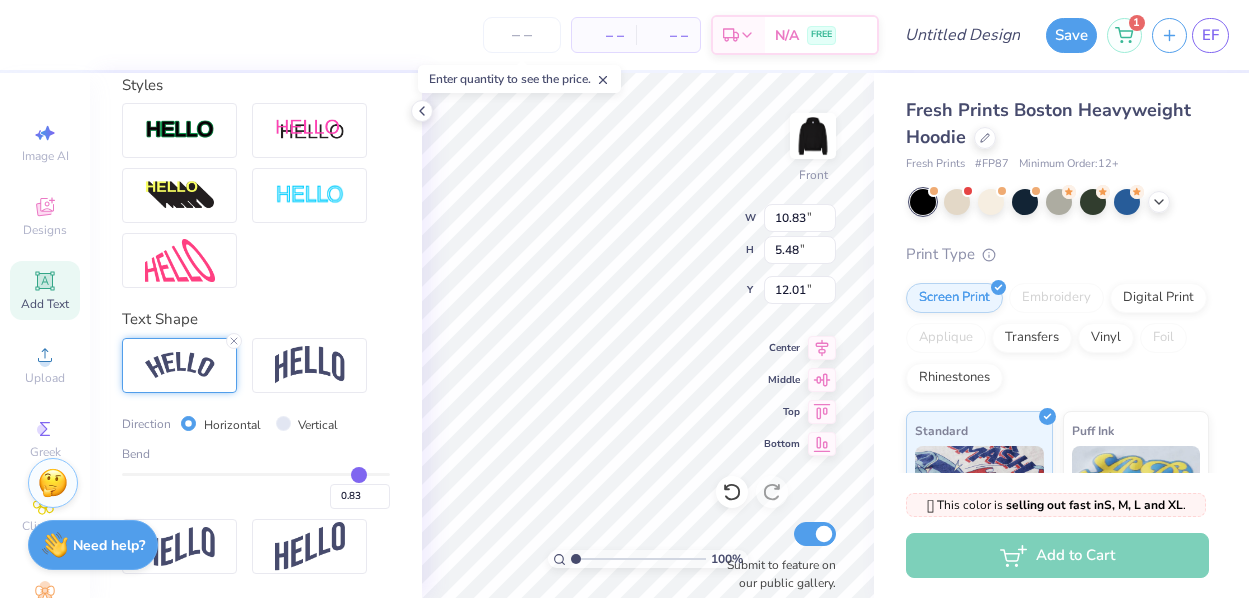 type on "0.82" 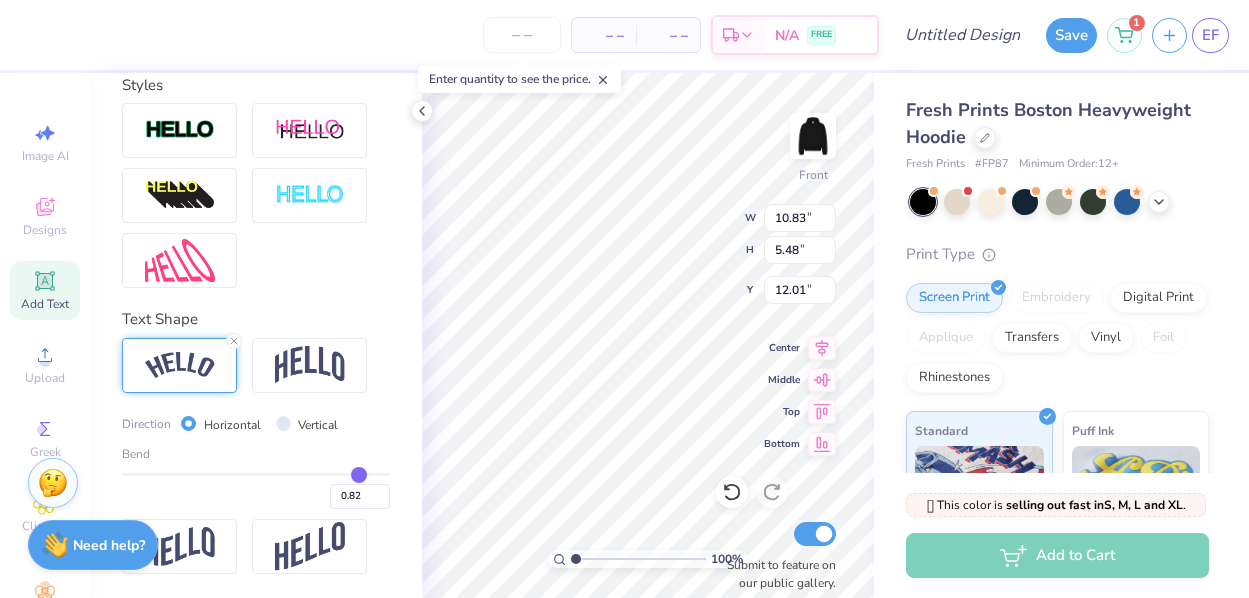 type on "0.81" 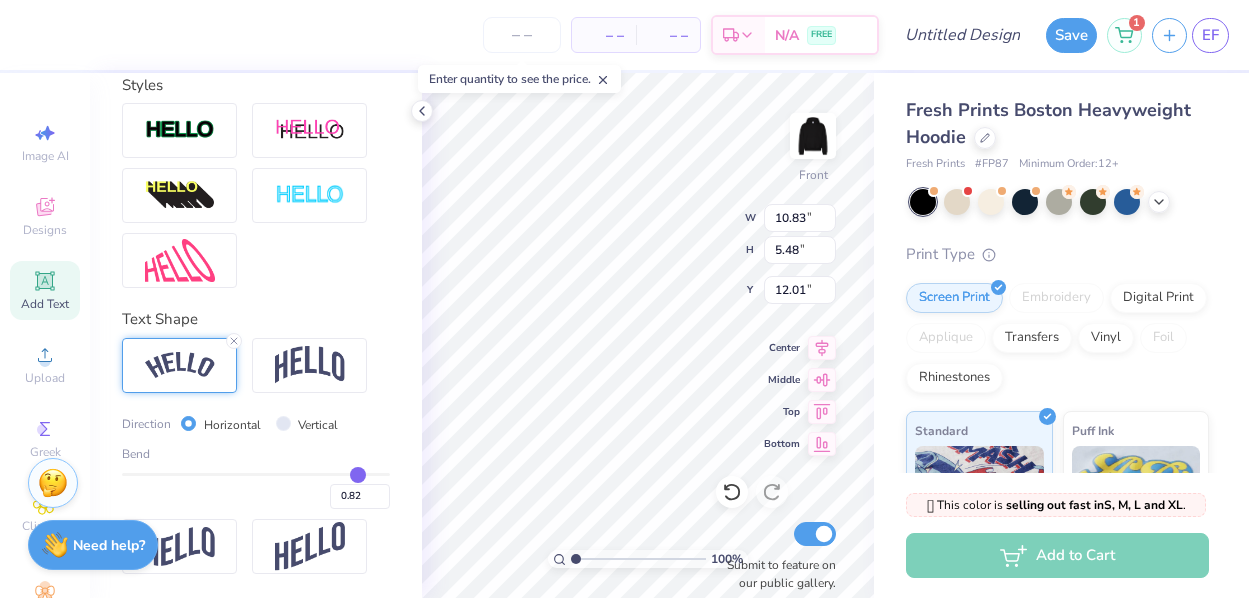 type on "0.81" 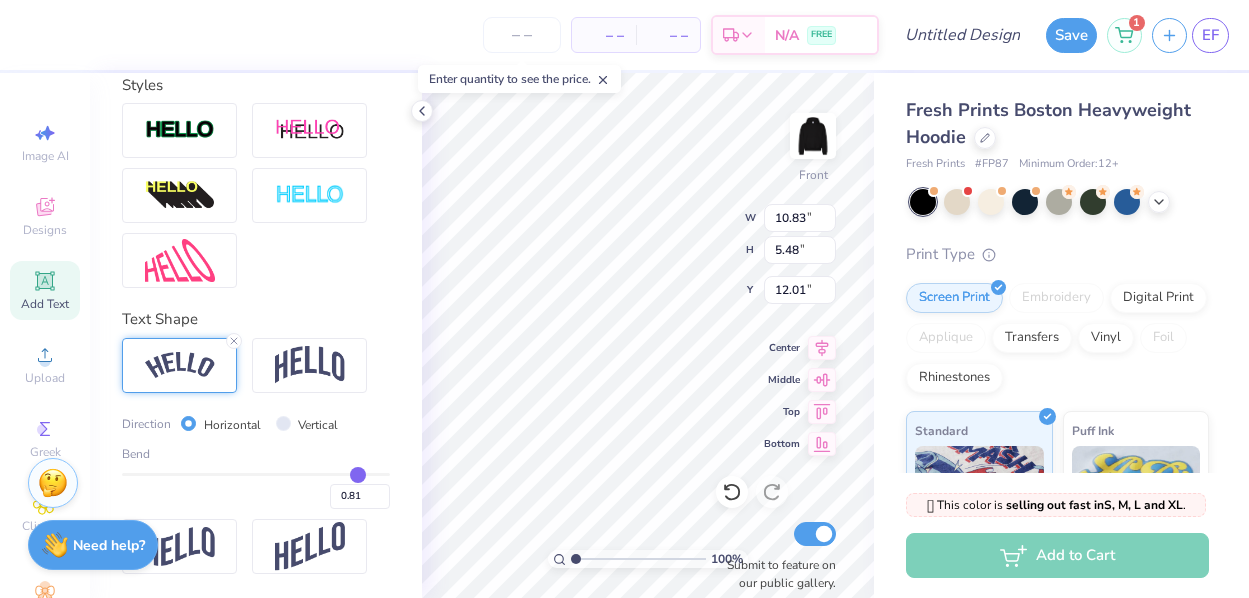 type on "0.8" 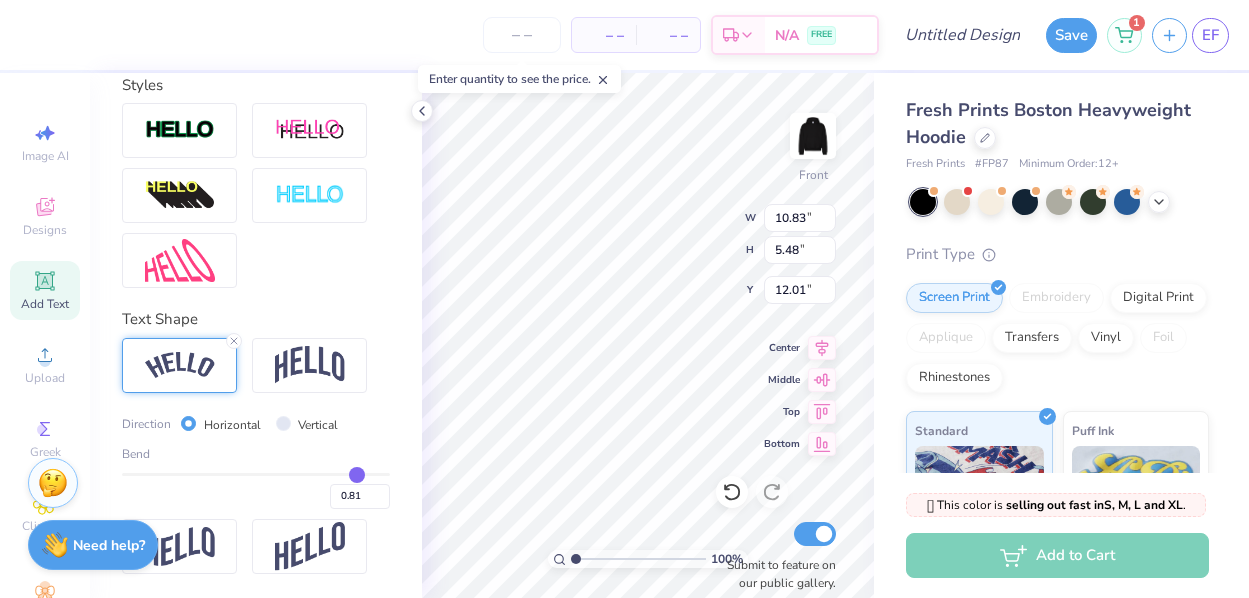 type on "0.80" 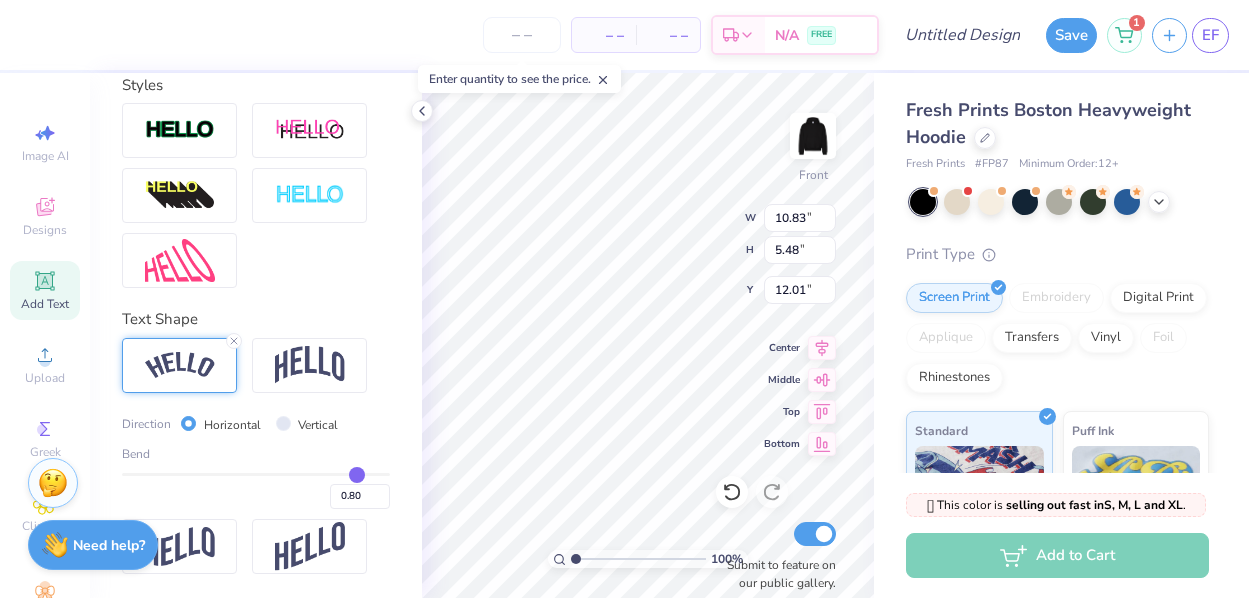 type on "0.79" 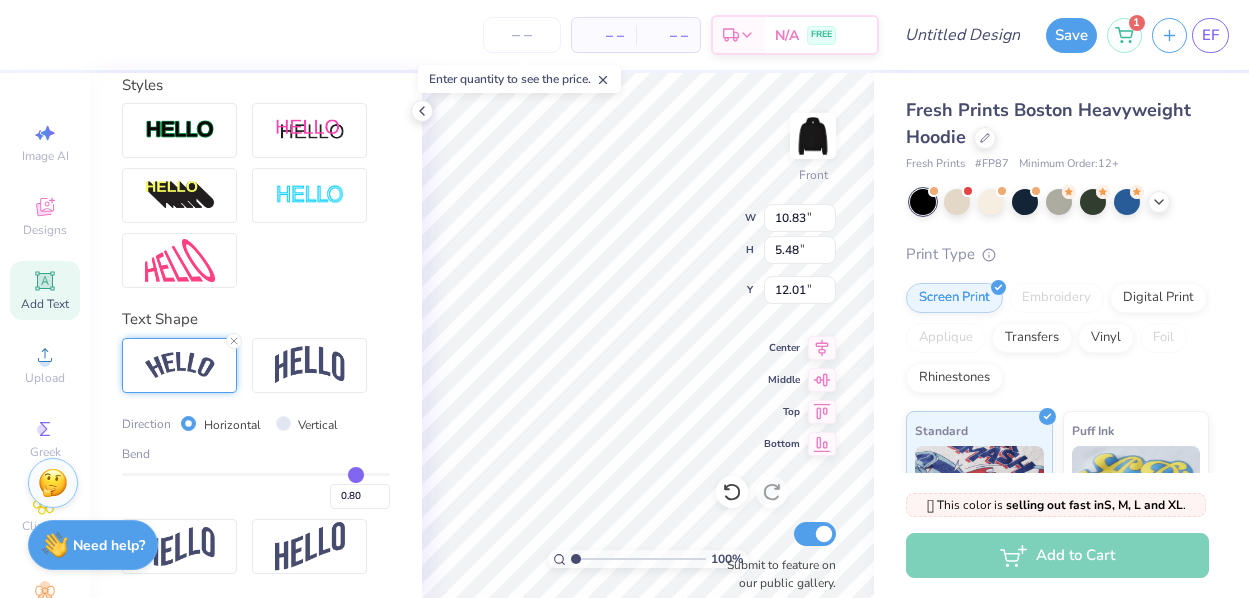 type on "0.79" 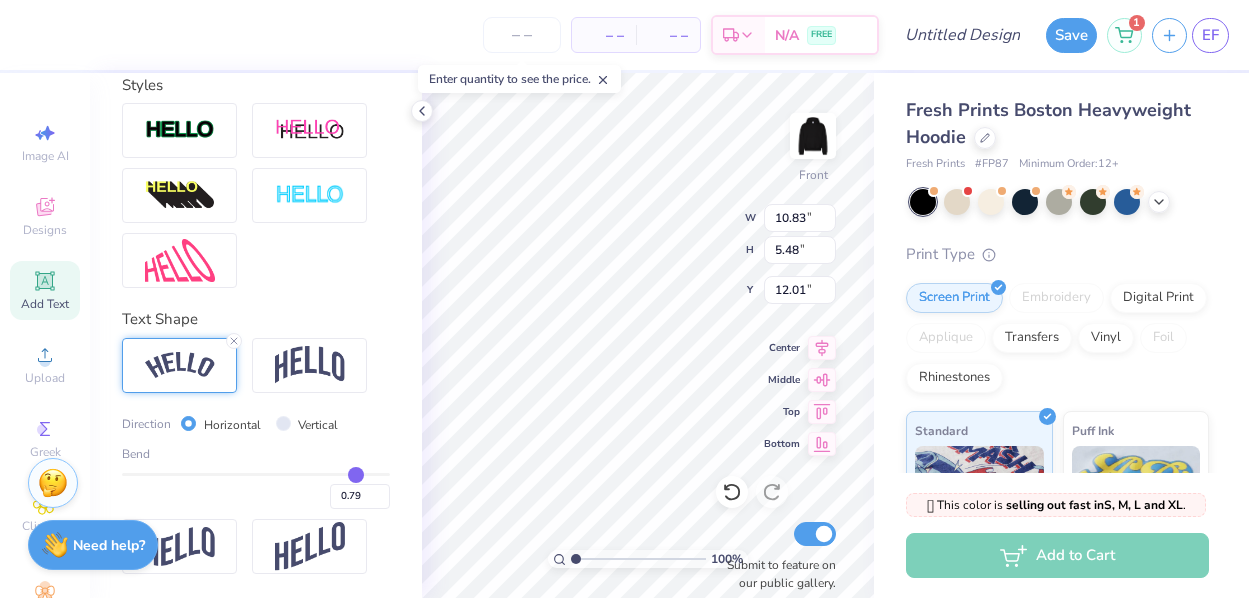 type on "0.78" 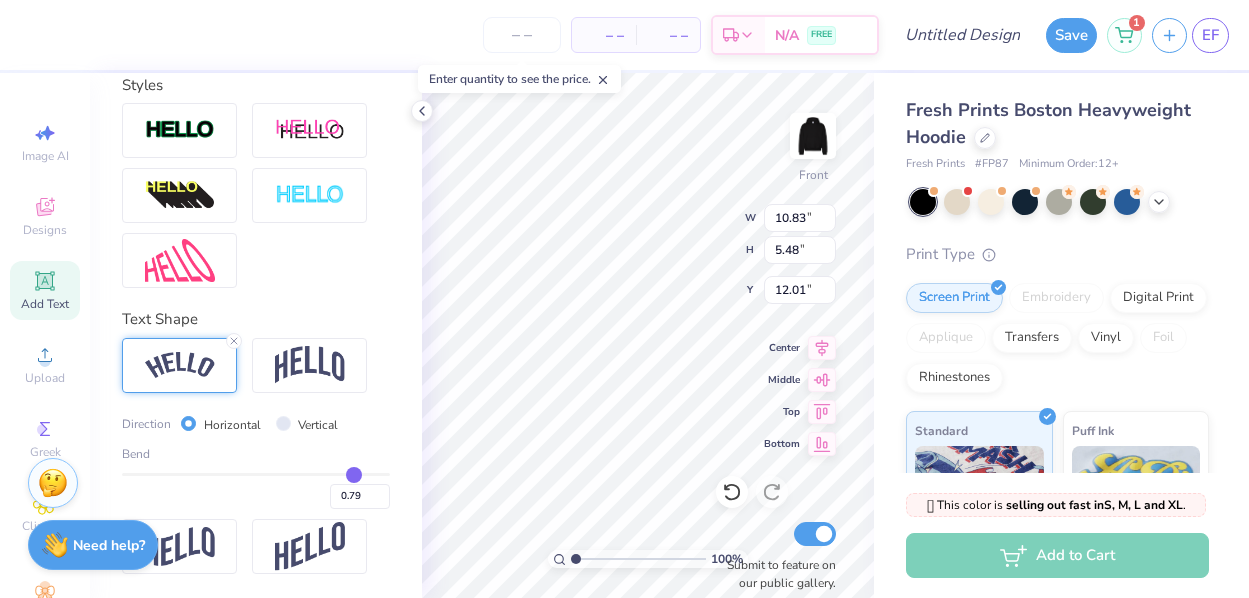 type on "0.78" 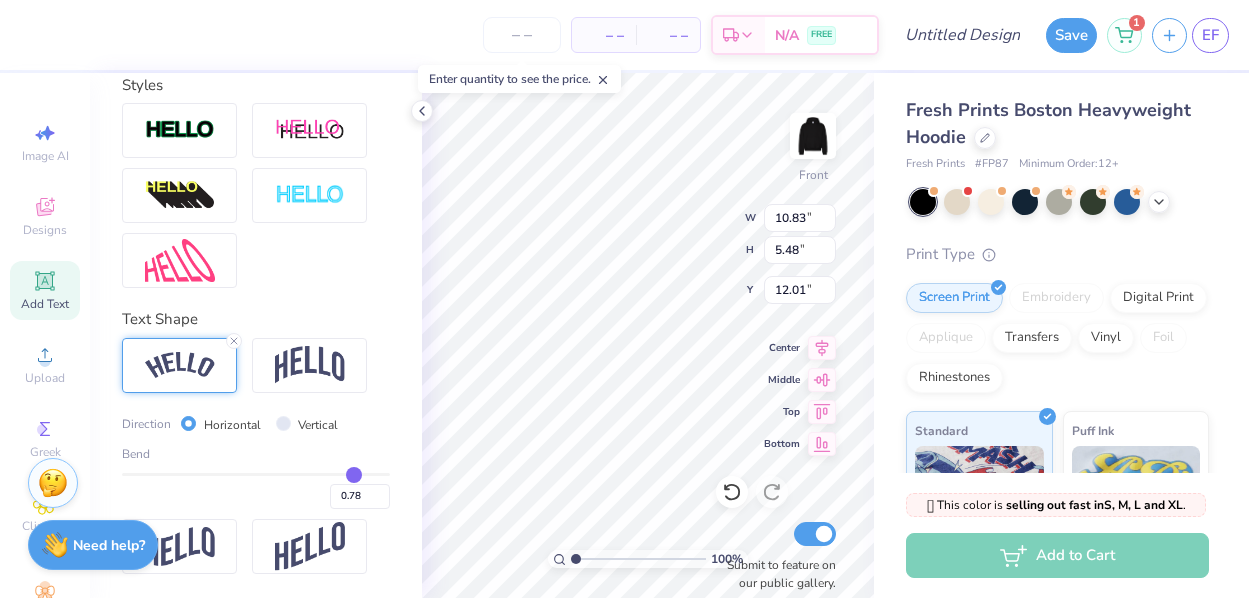 drag, startPoint x: 383, startPoint y: 475, endPoint x: 354, endPoint y: 474, distance: 29.017237 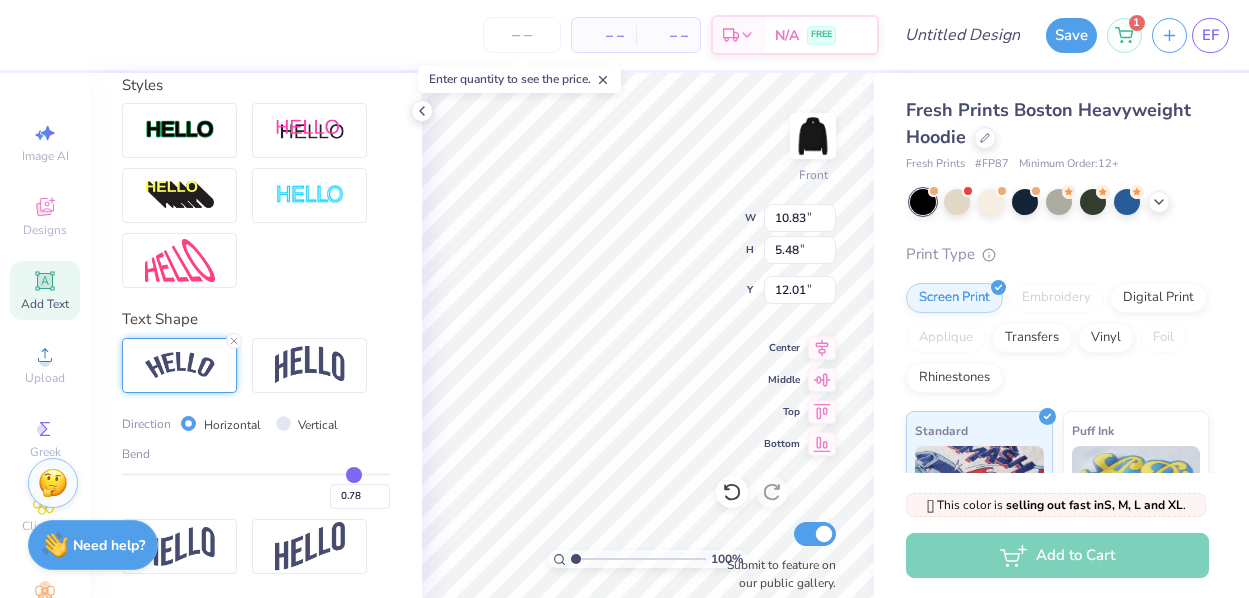 type on "10.43" 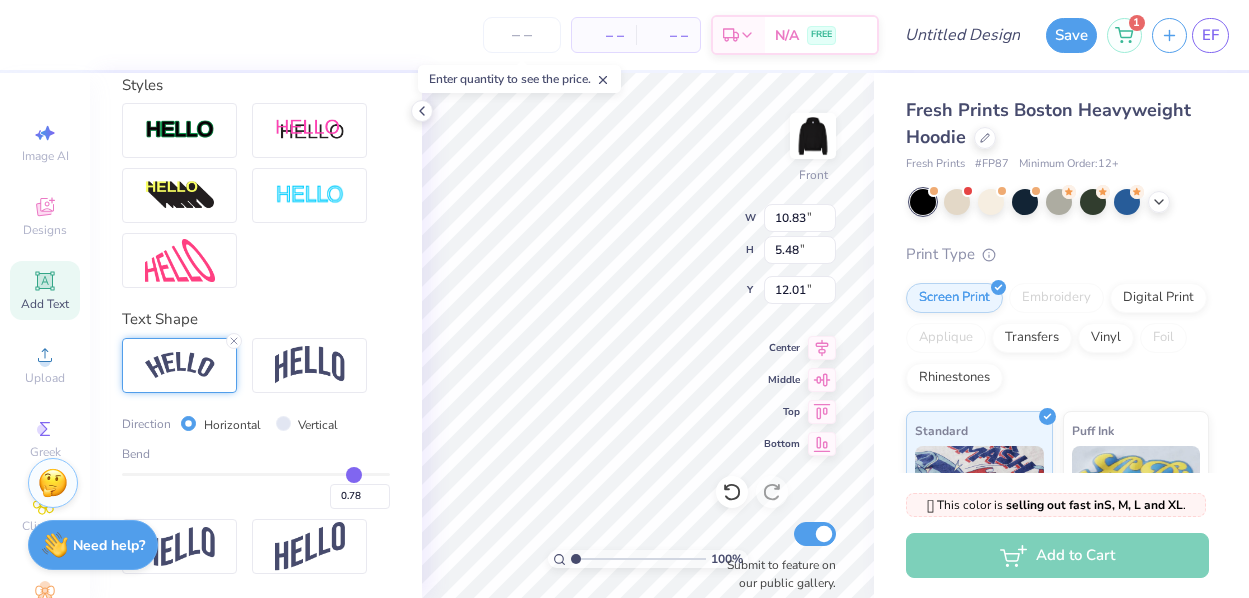 type on "4.12" 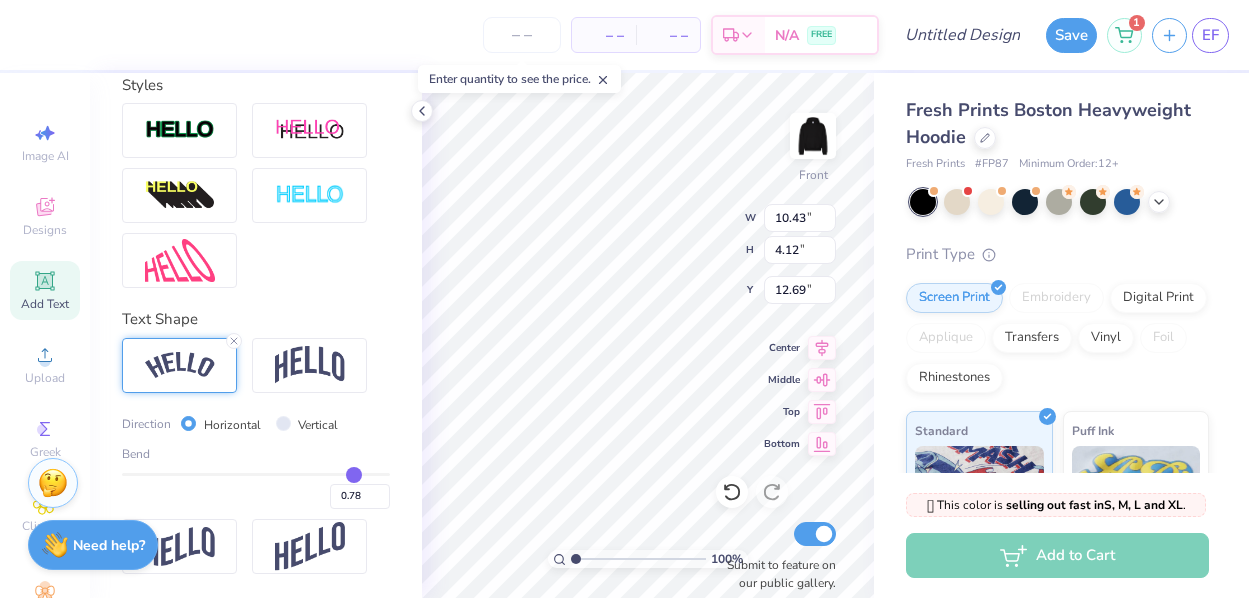 type on "6.46" 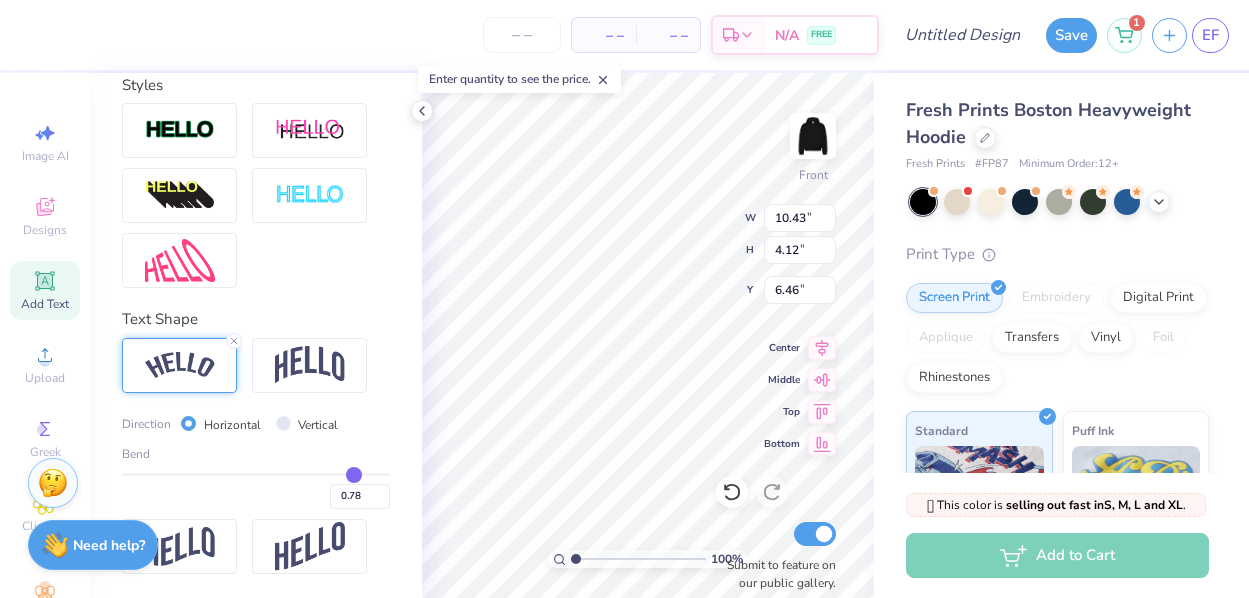 type on "0.79" 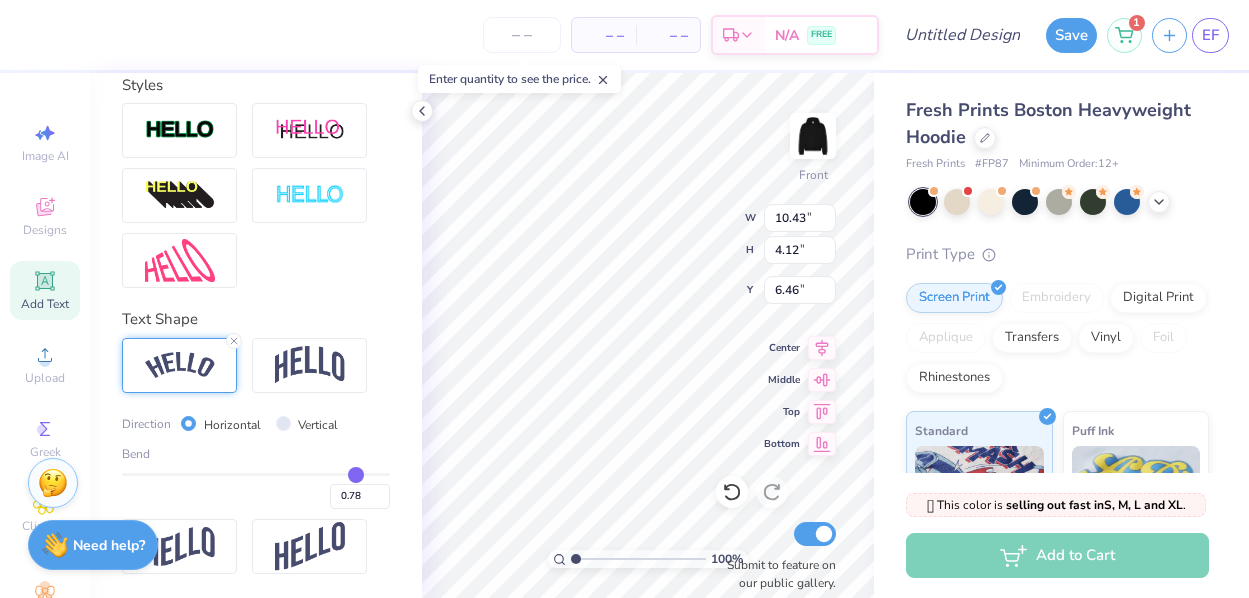 type on "0.79" 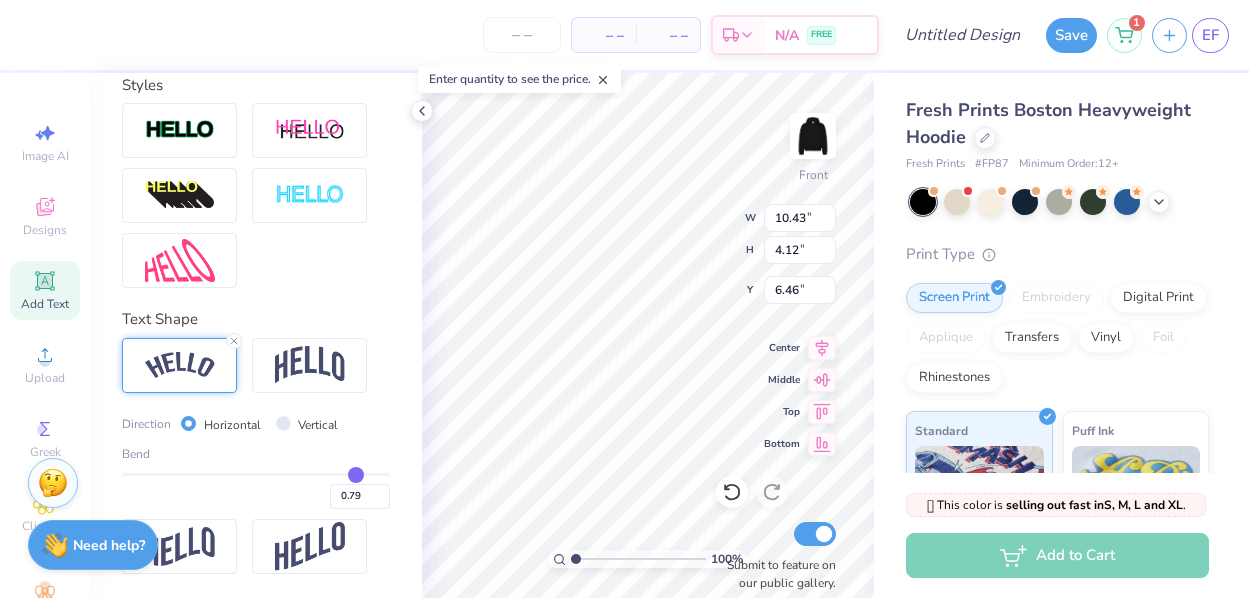 type on "0.78" 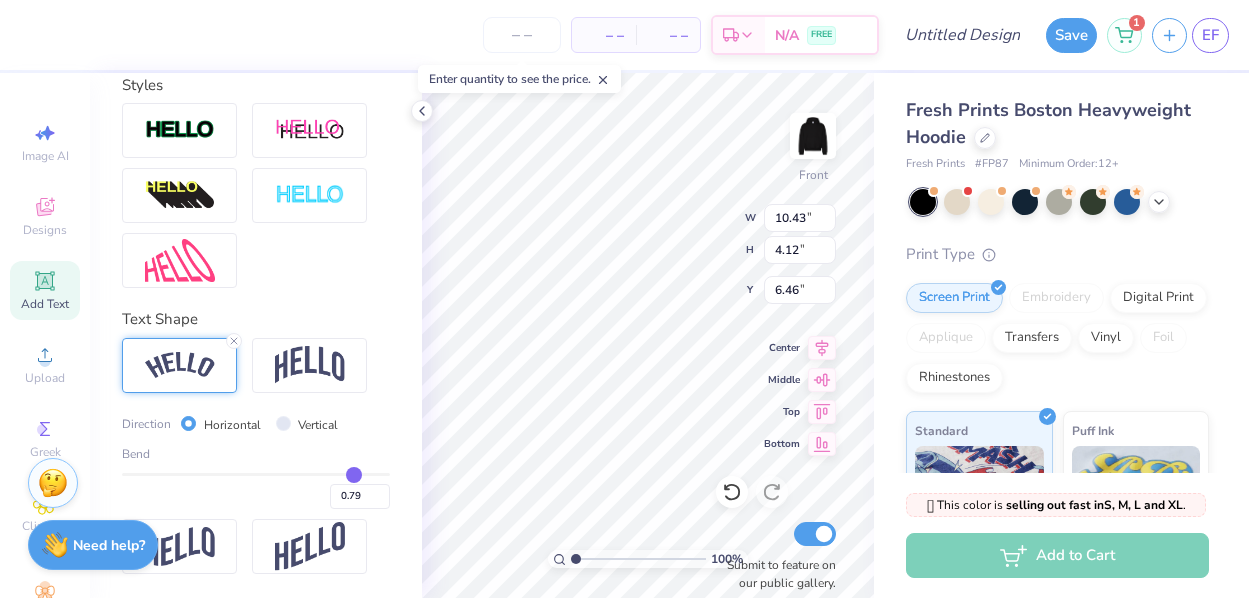 type on "0.78" 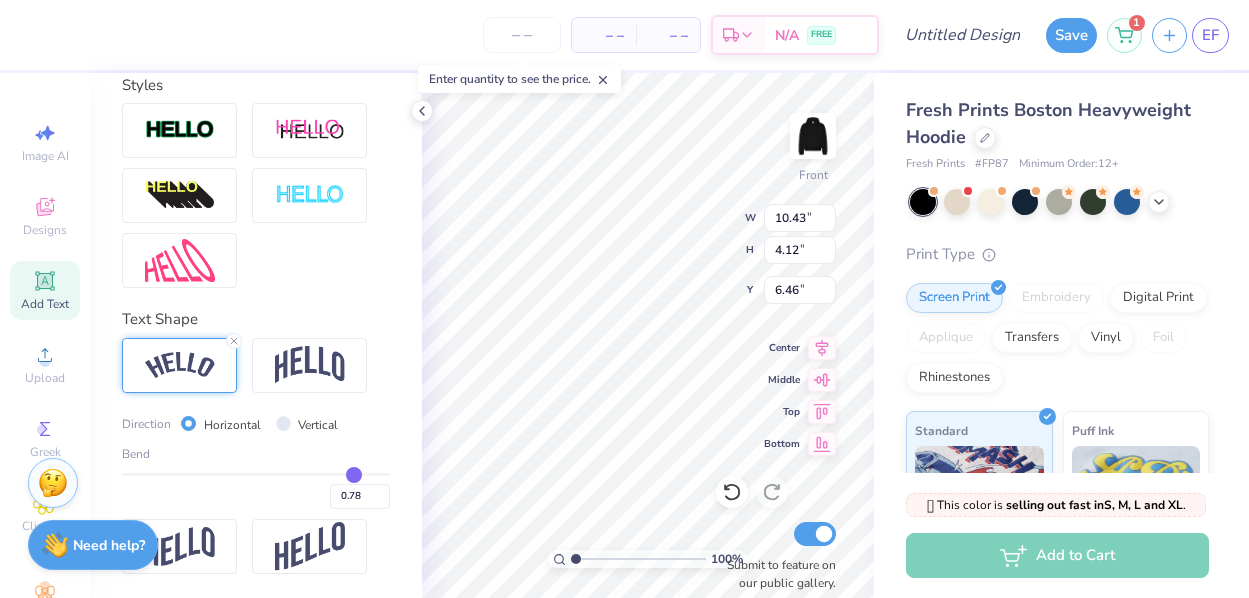 type on "0.77" 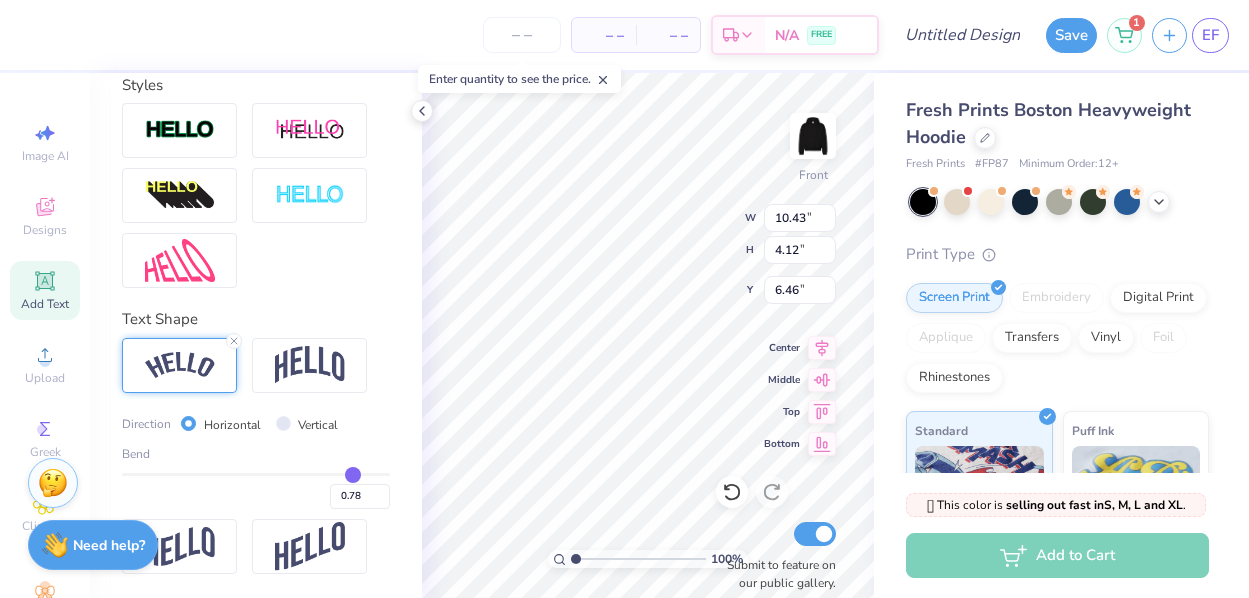 type on "0.77" 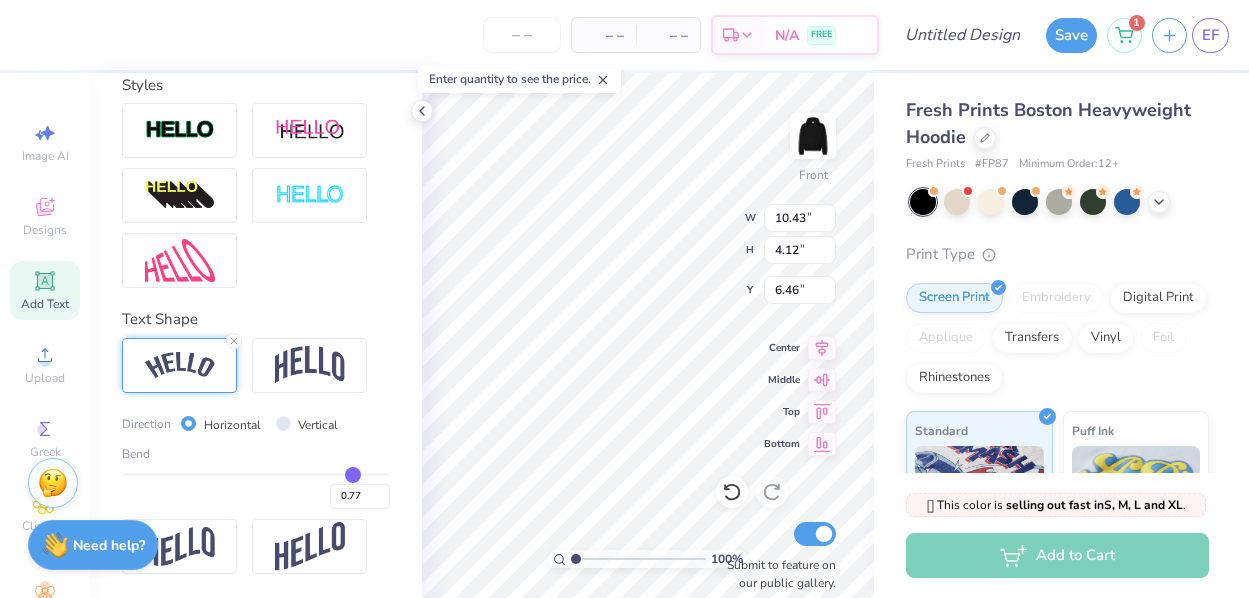 type on "0.76" 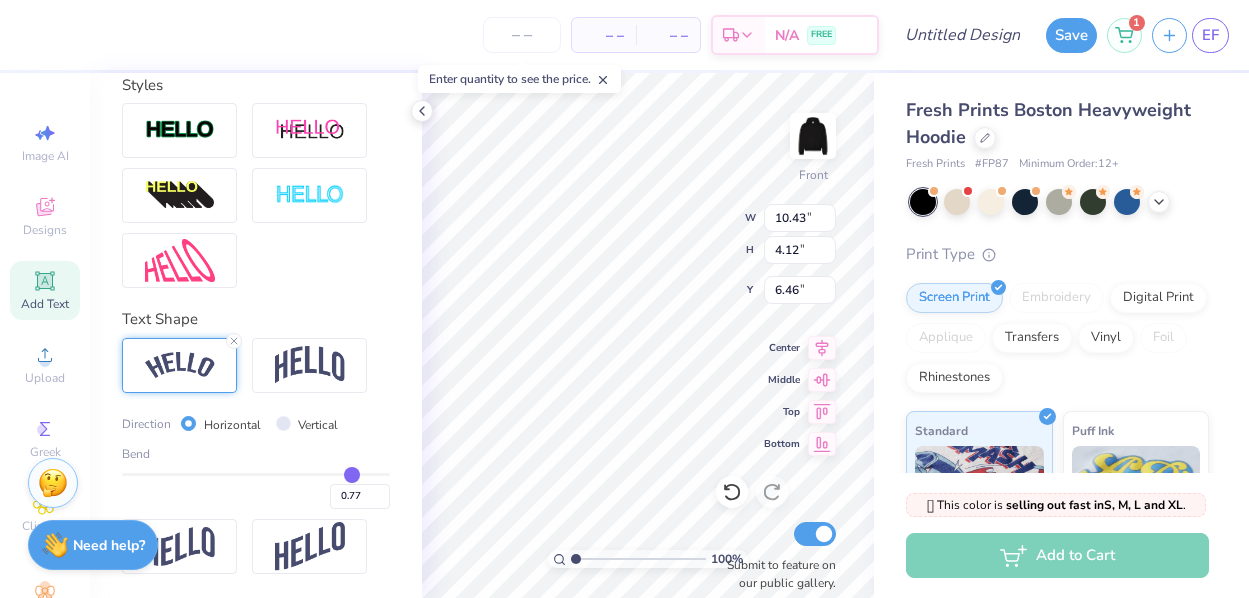 type on "0.76" 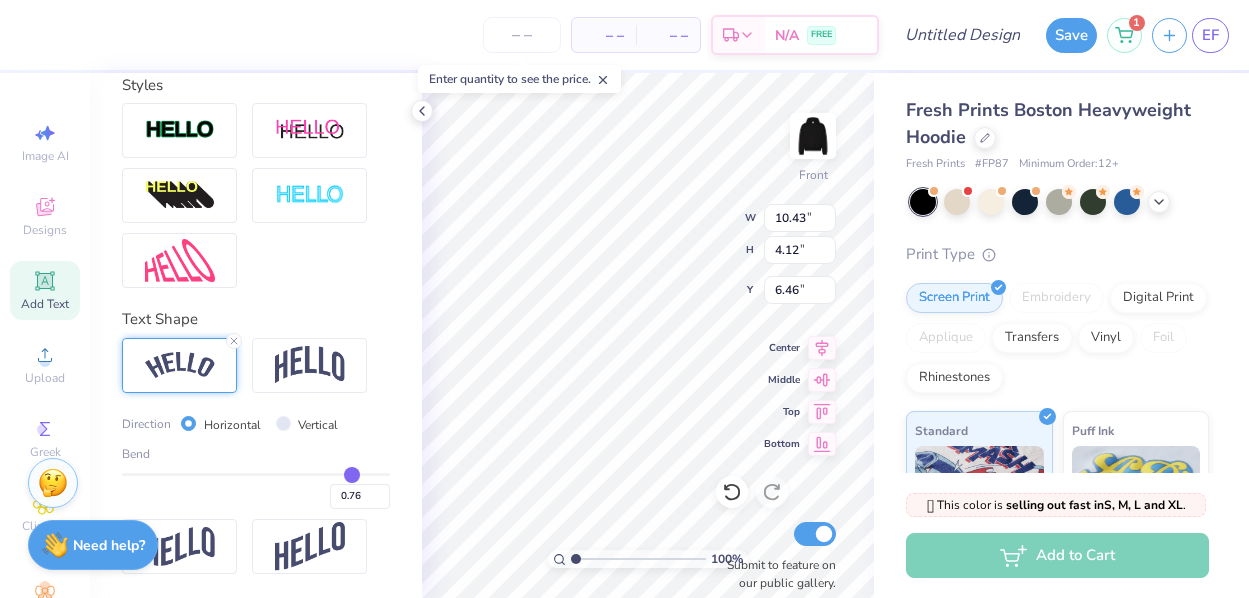 type on "0.75" 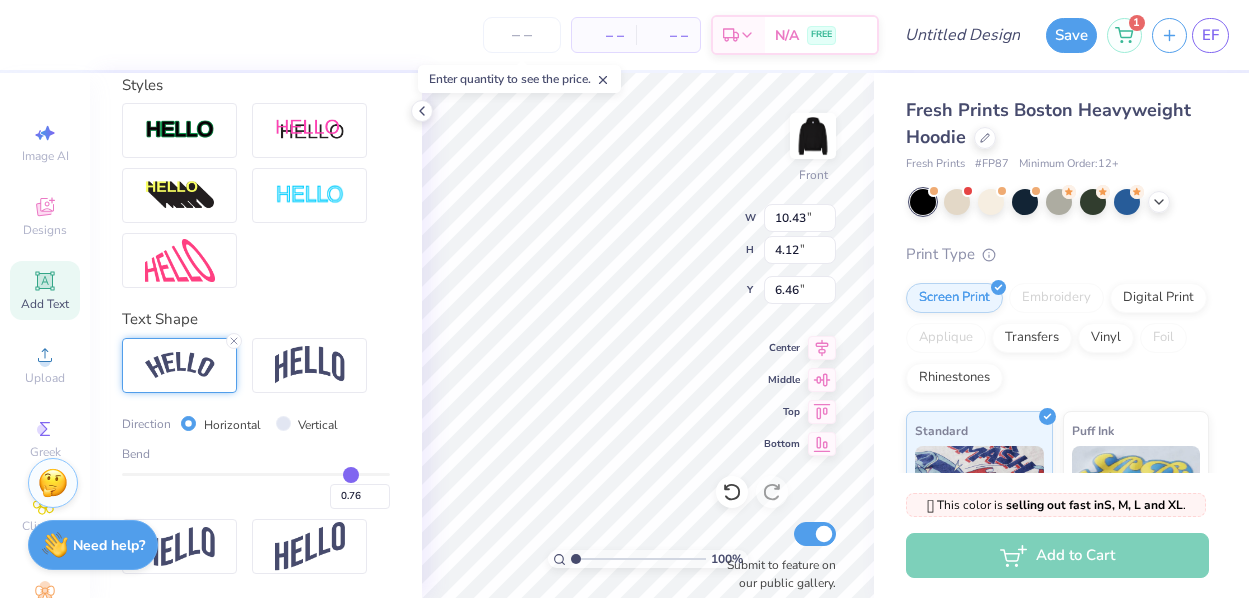 type on "0.75" 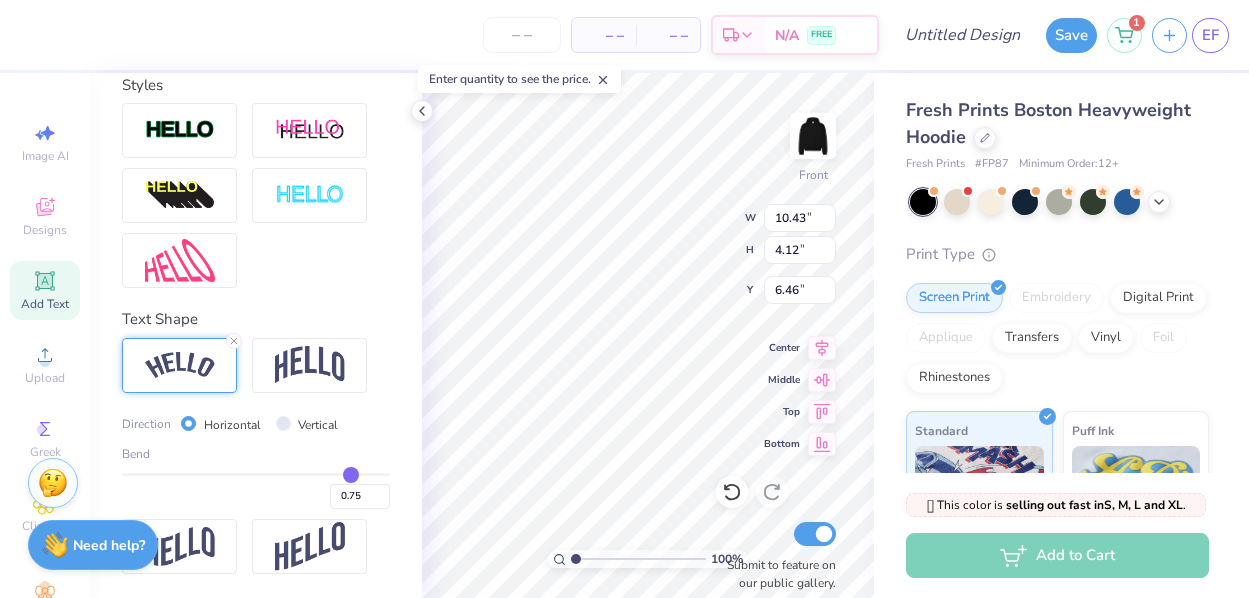 type on "0.74" 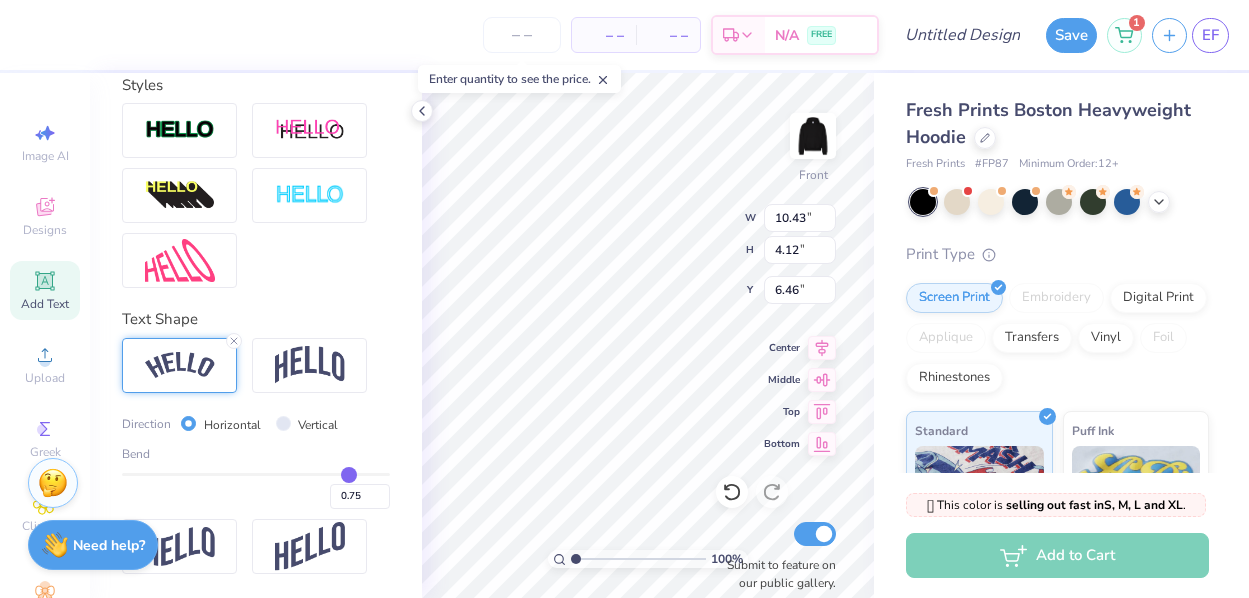 type on "0.74" 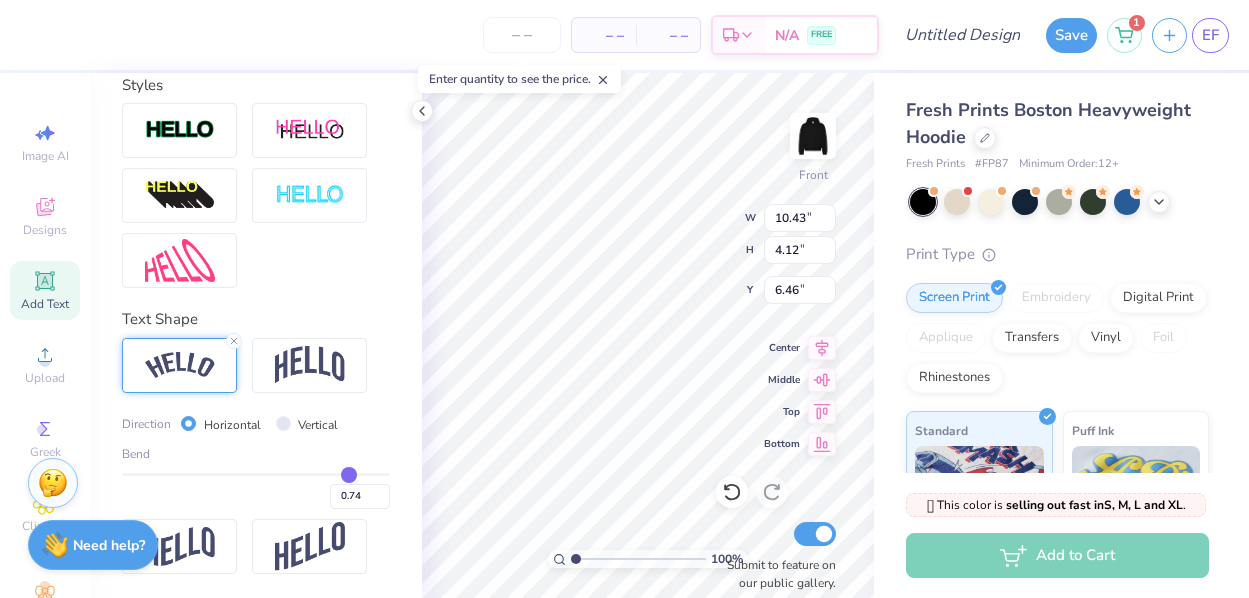 type on "0.73" 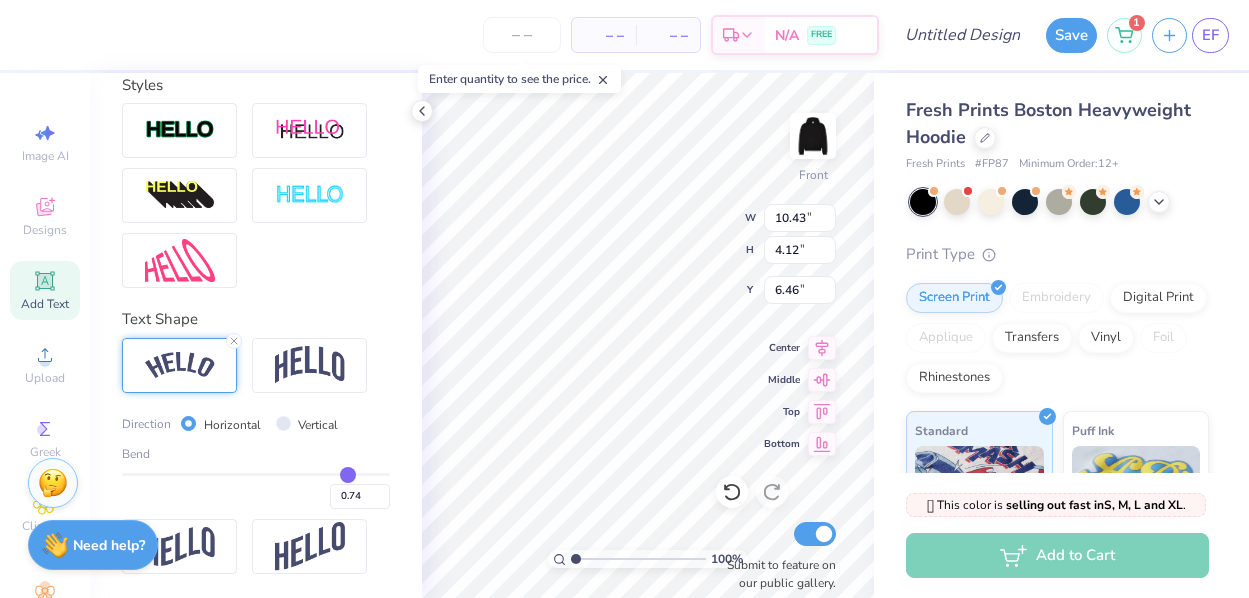 type on "0.73" 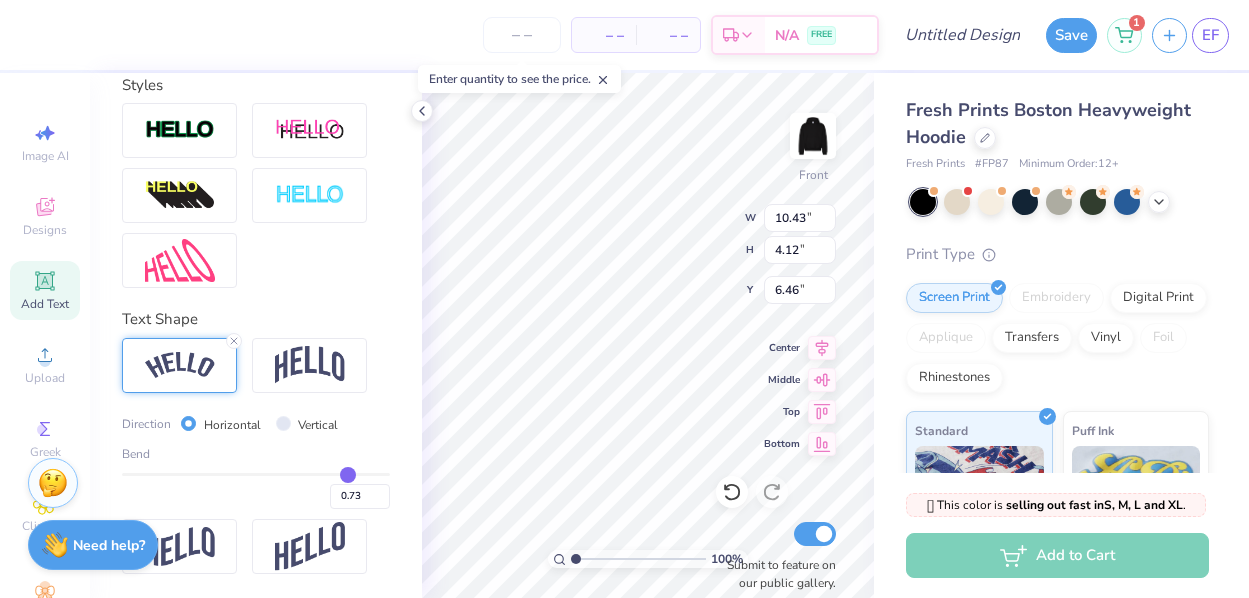 type on "0.72" 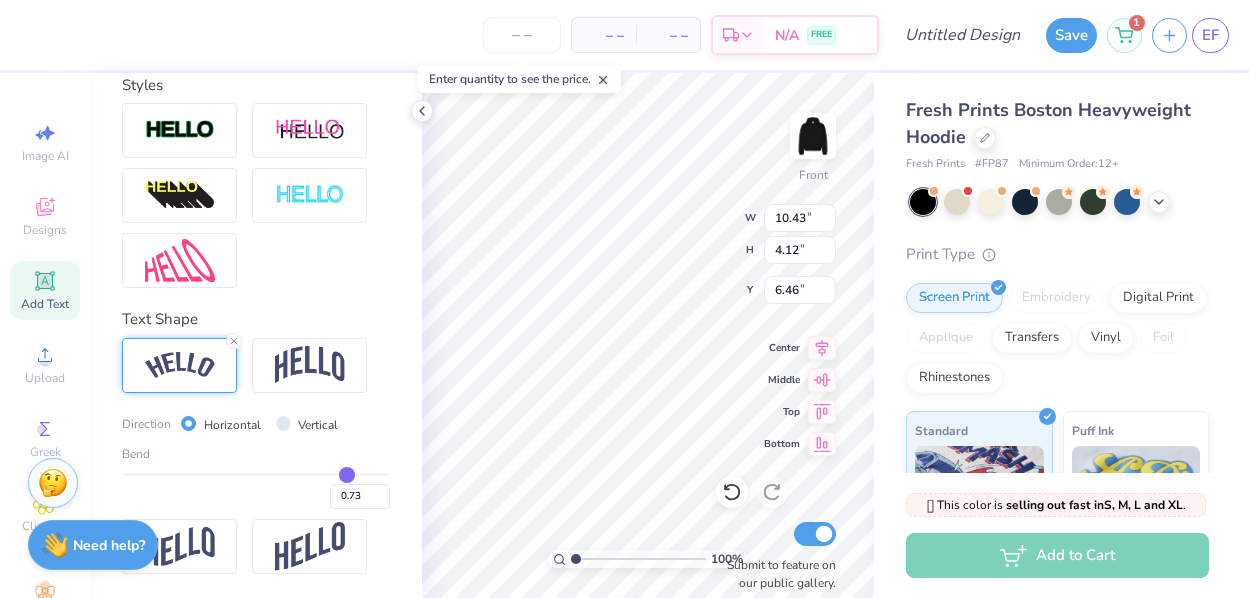type on "0.72" 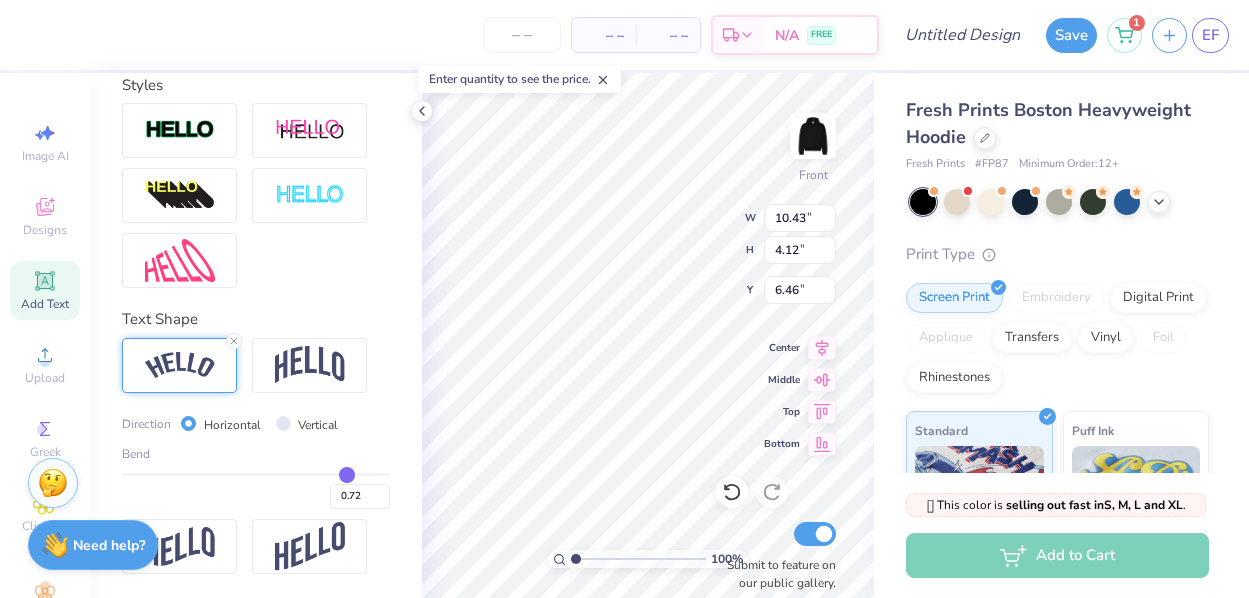 type on "0.71" 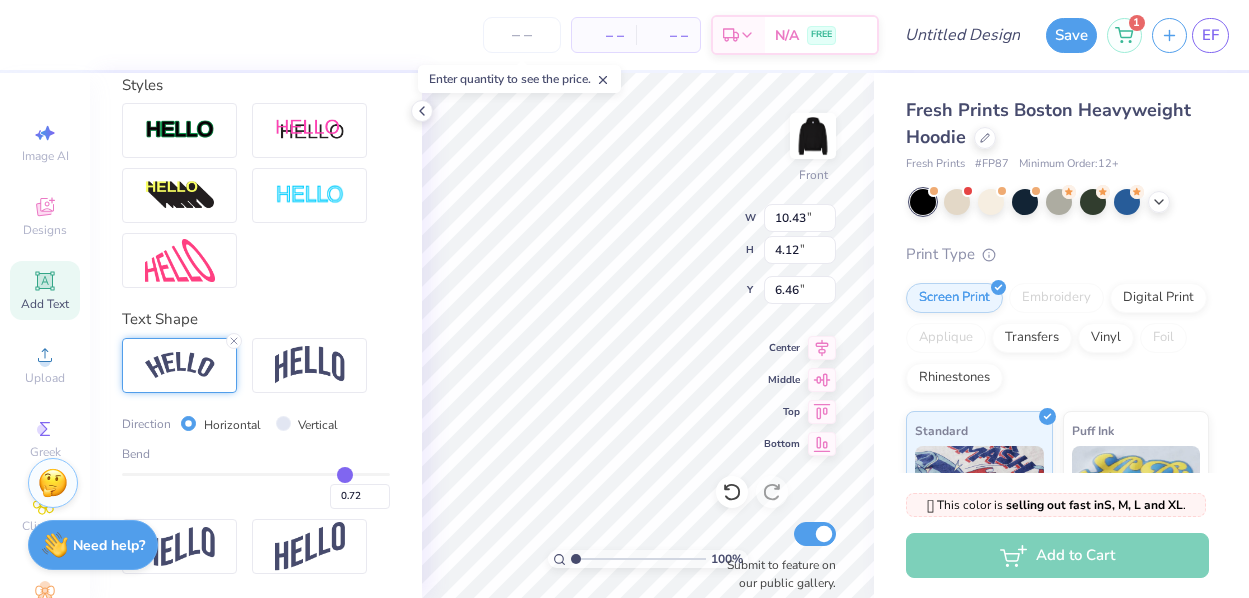 type on "0.71" 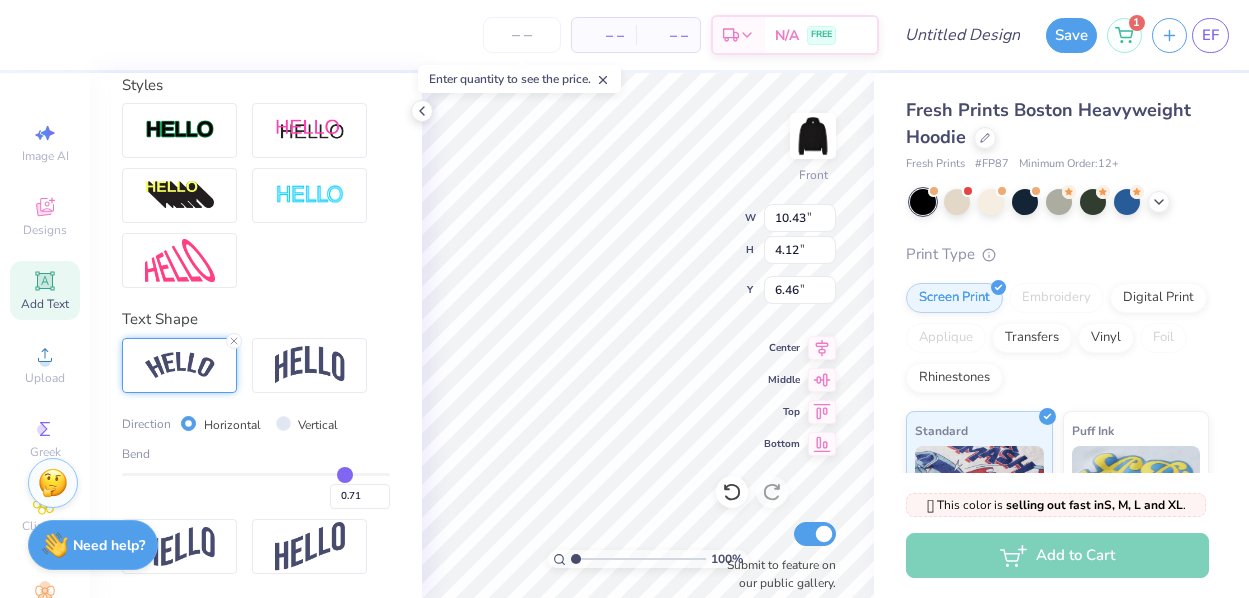 type on "0.7" 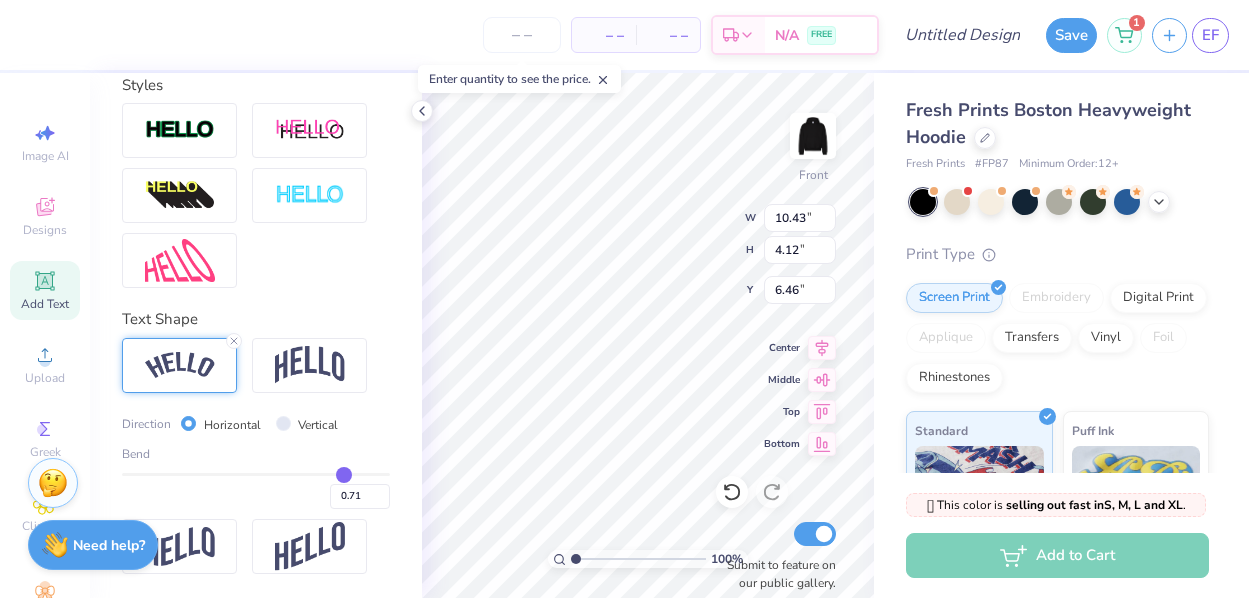 type on "0.70" 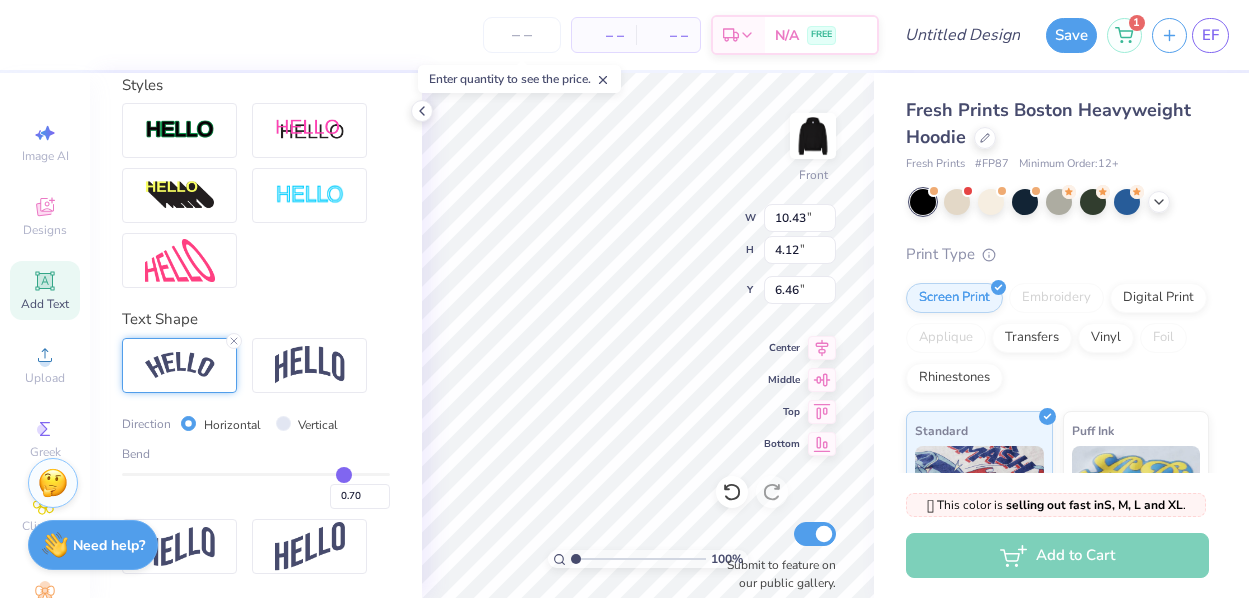 type on "0.69" 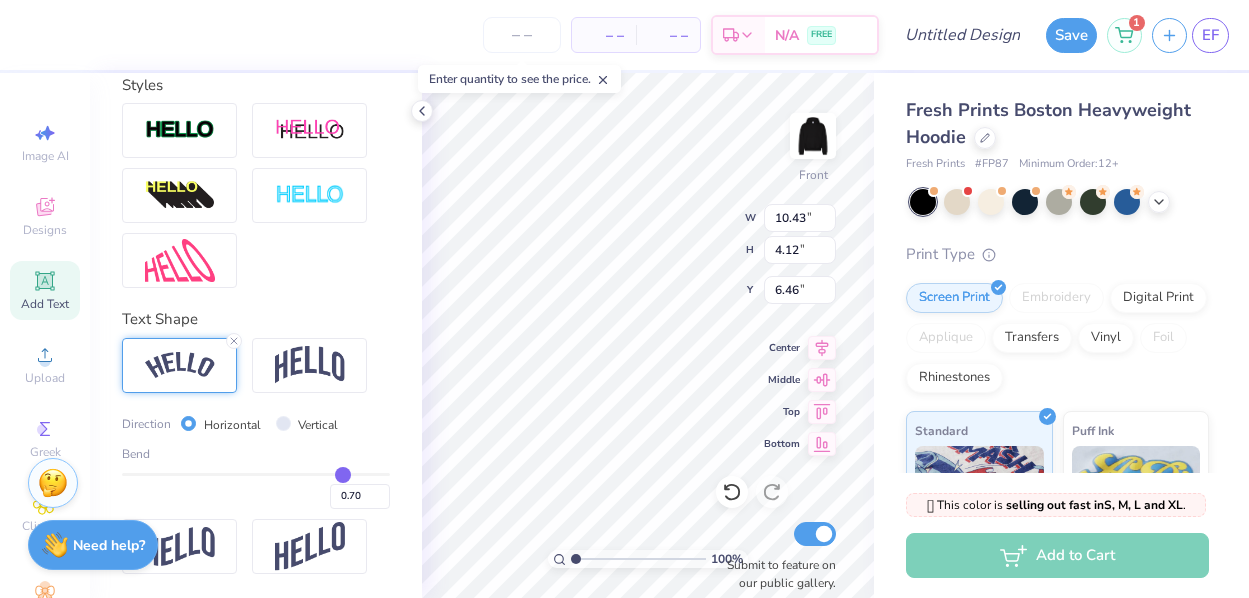 type on "0.69" 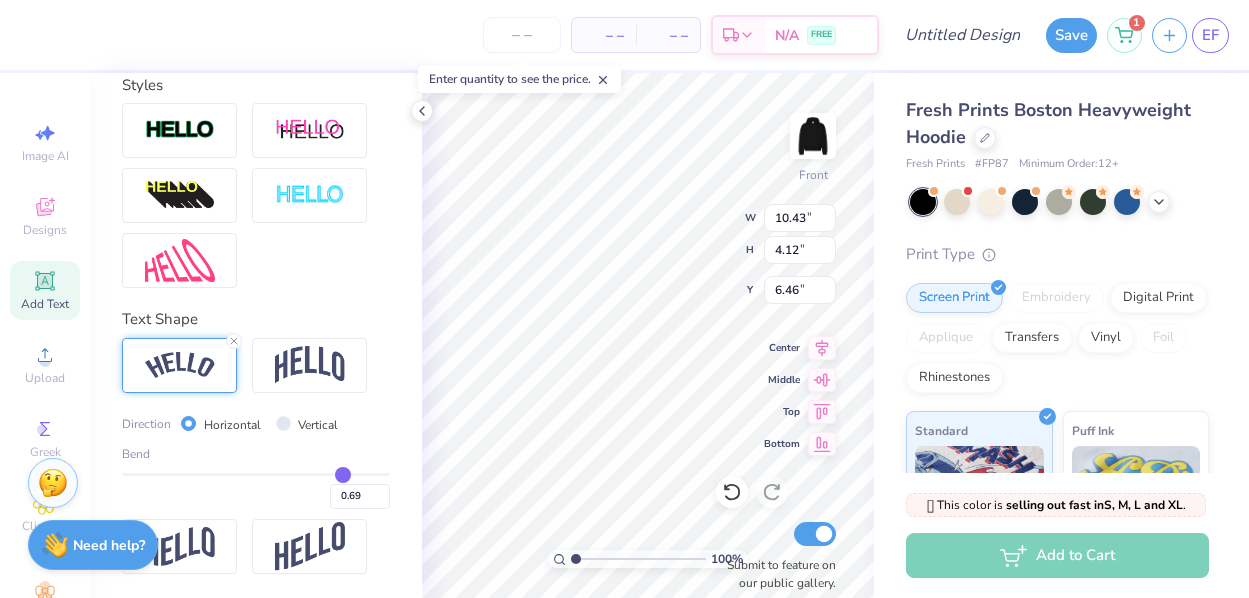 drag, startPoint x: 355, startPoint y: 474, endPoint x: 343, endPoint y: 473, distance: 12.0415945 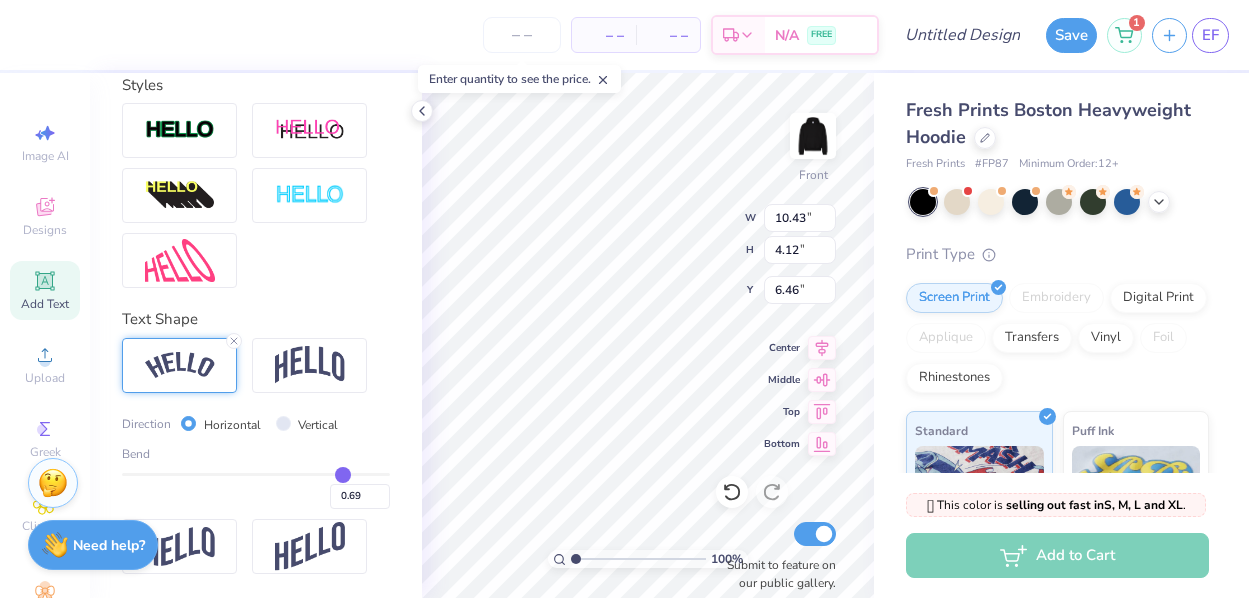 type on "10.22" 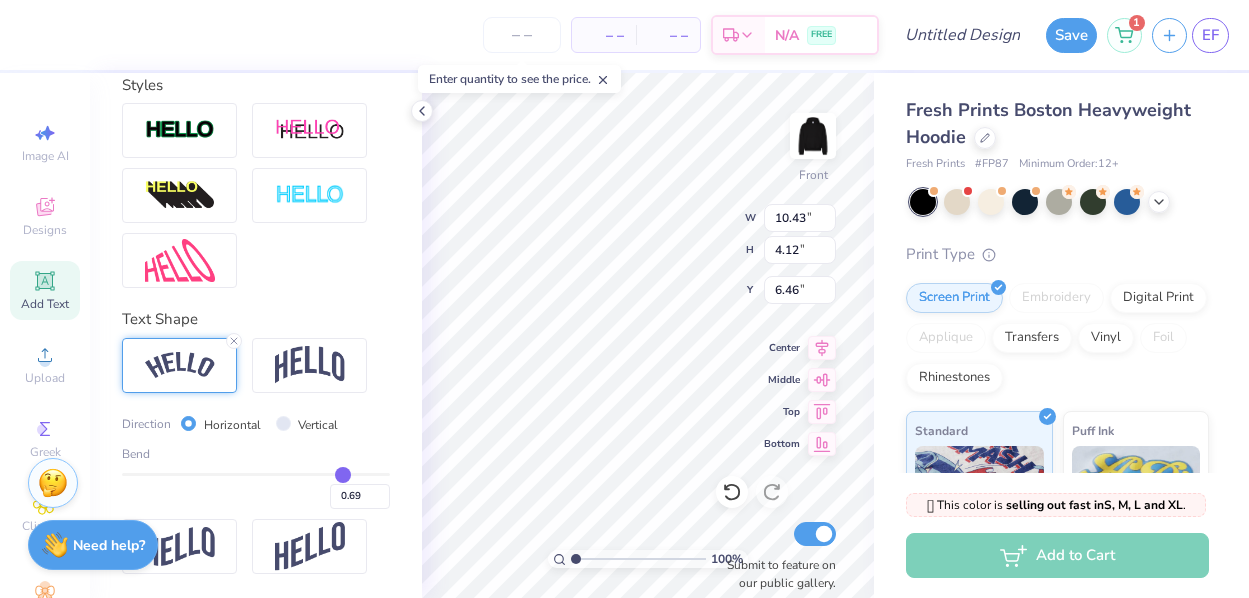 type on "3.61" 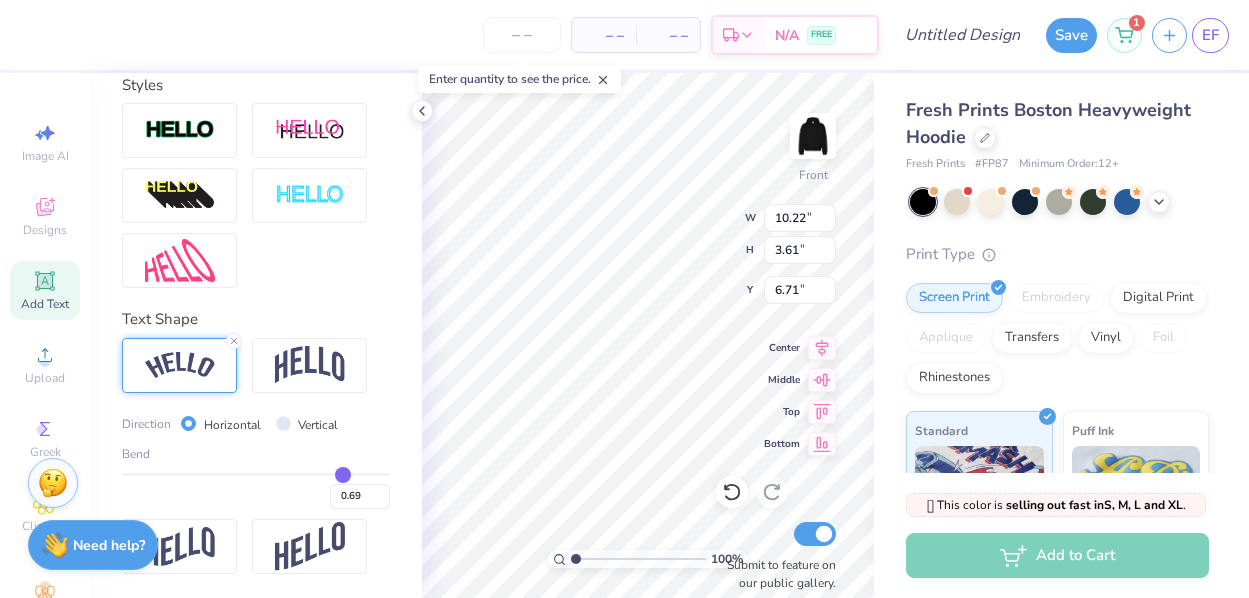 type on "9.08" 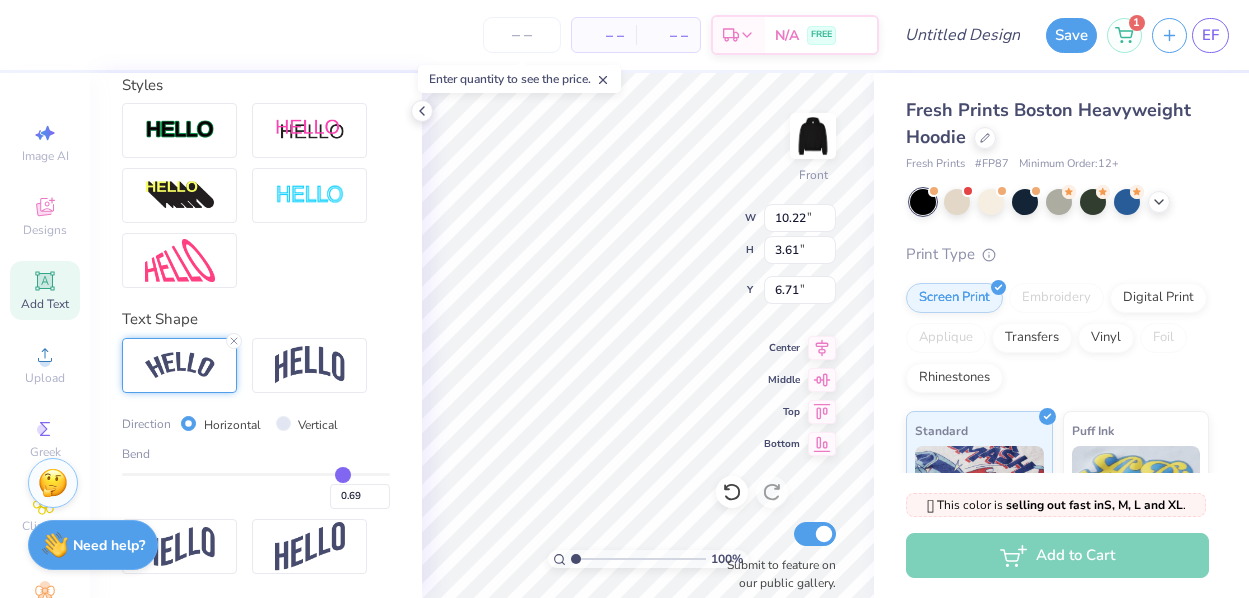 type on "5.81" 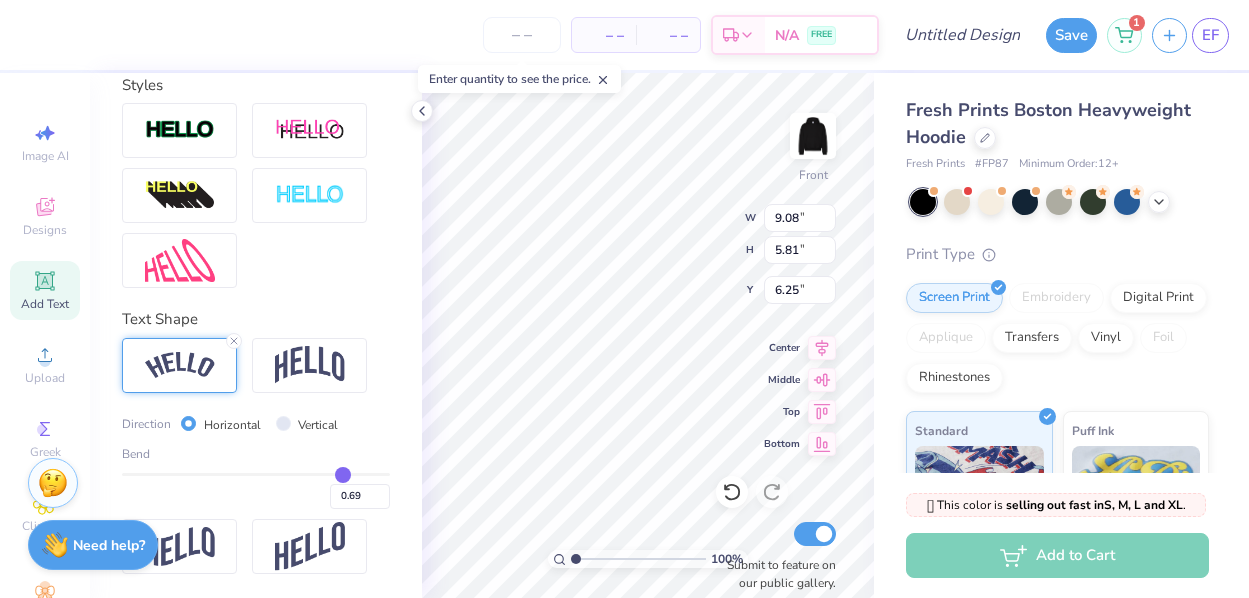 type on "7.16" 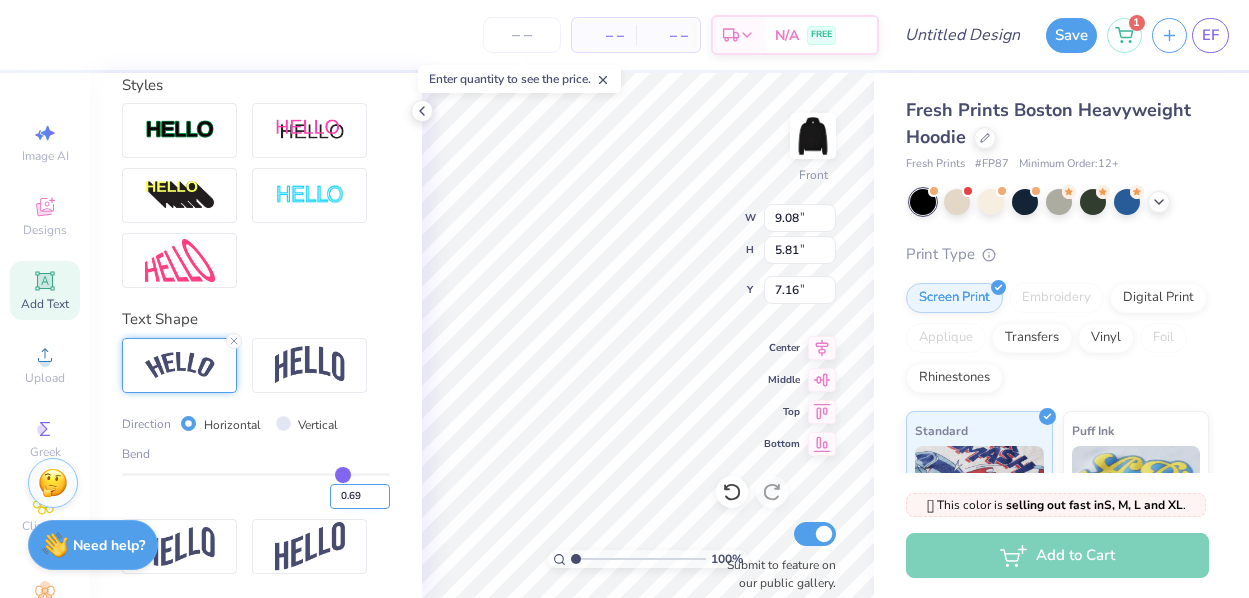 click on "0.69" at bounding box center (360, 496) 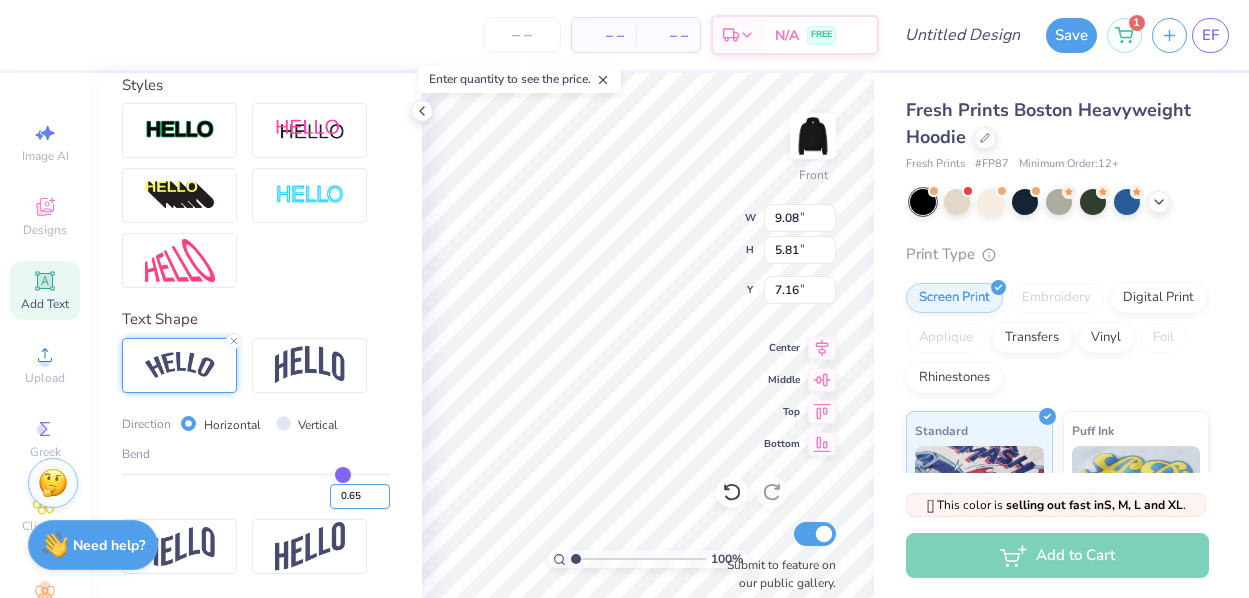 type on "0.65" 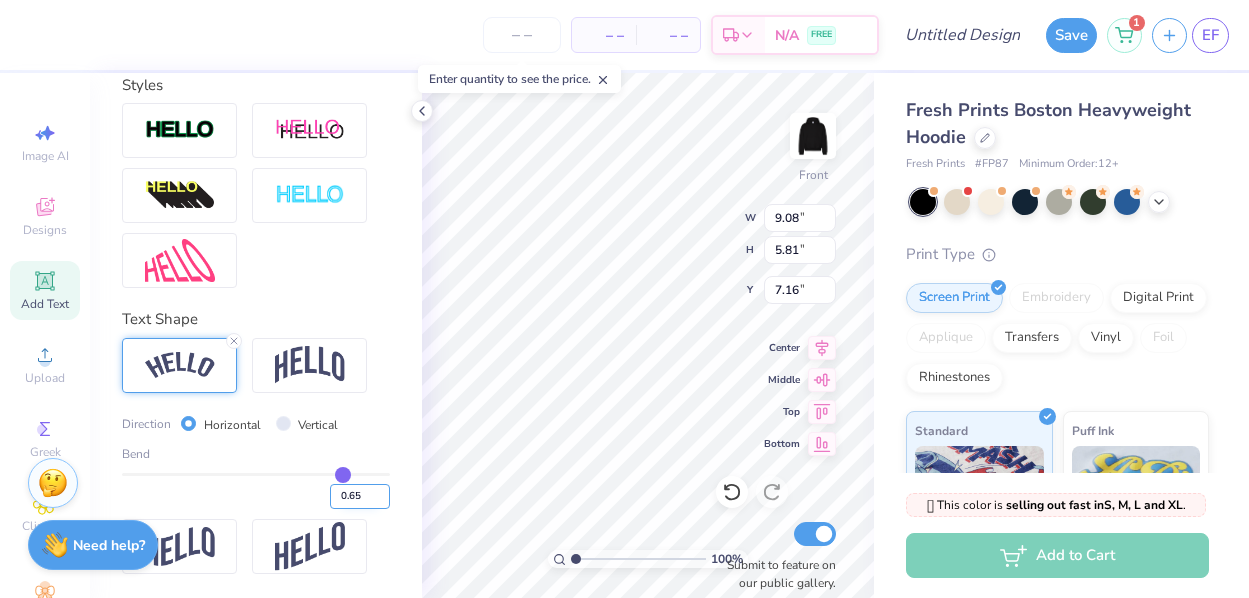 type on "0.65" 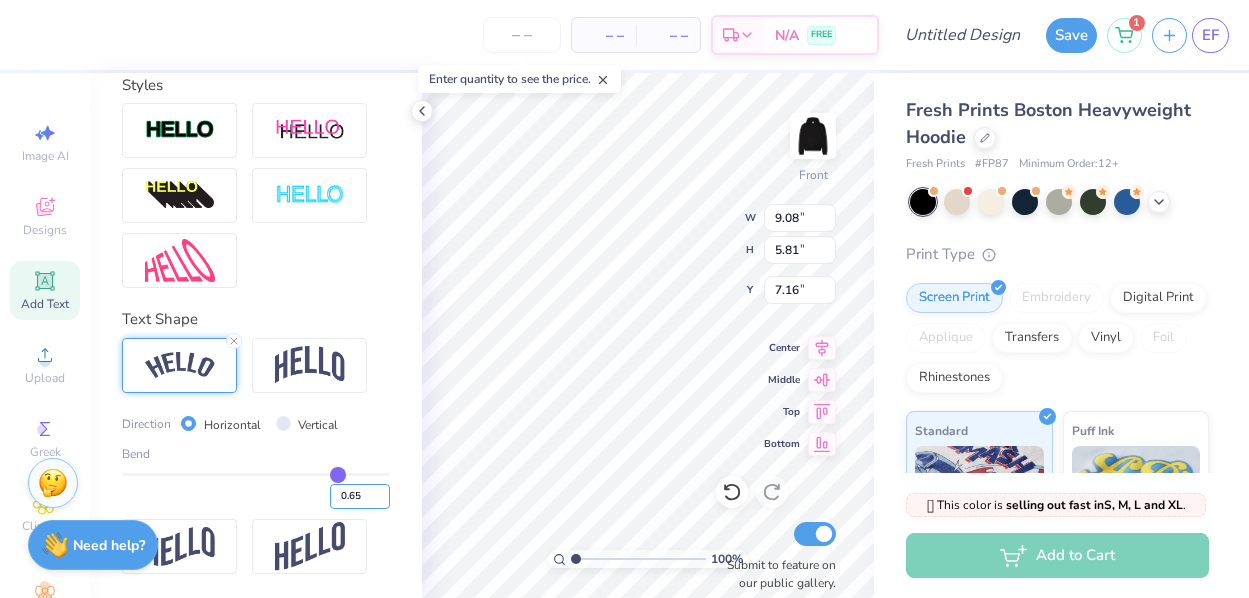 type on "8.96" 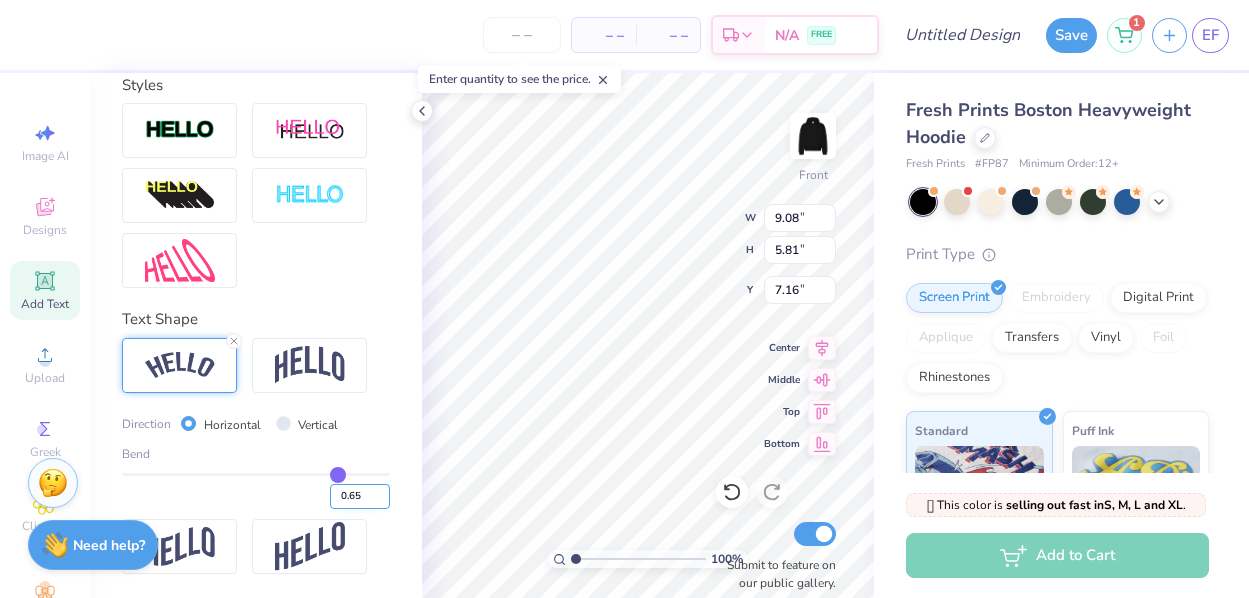 type on "5.70" 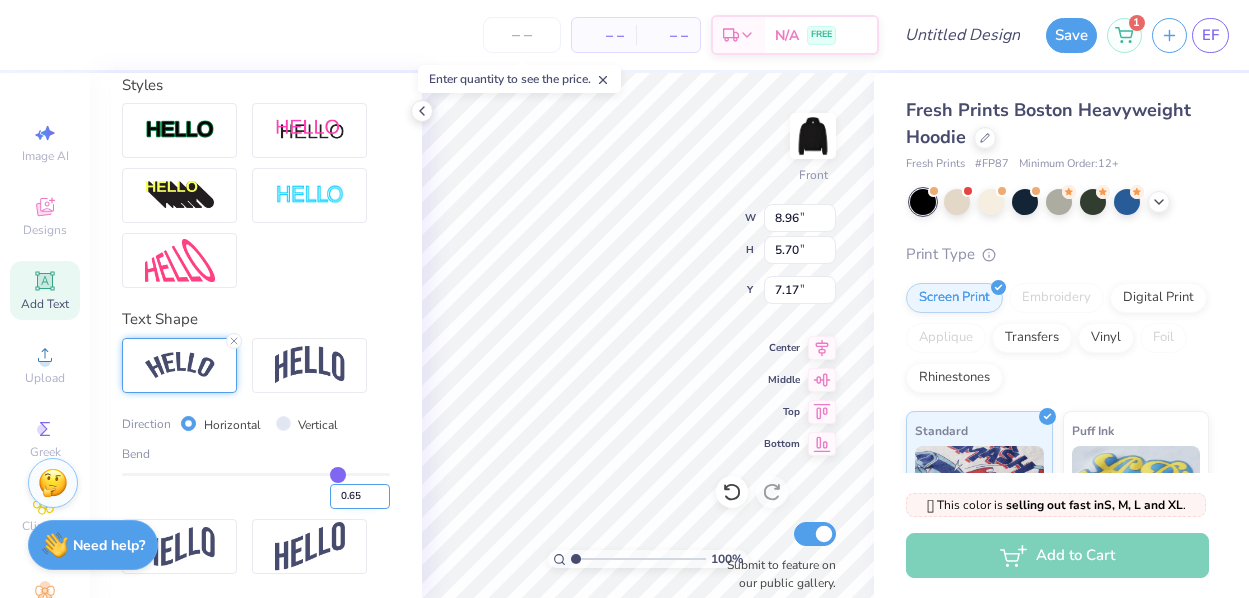 type on "7.27" 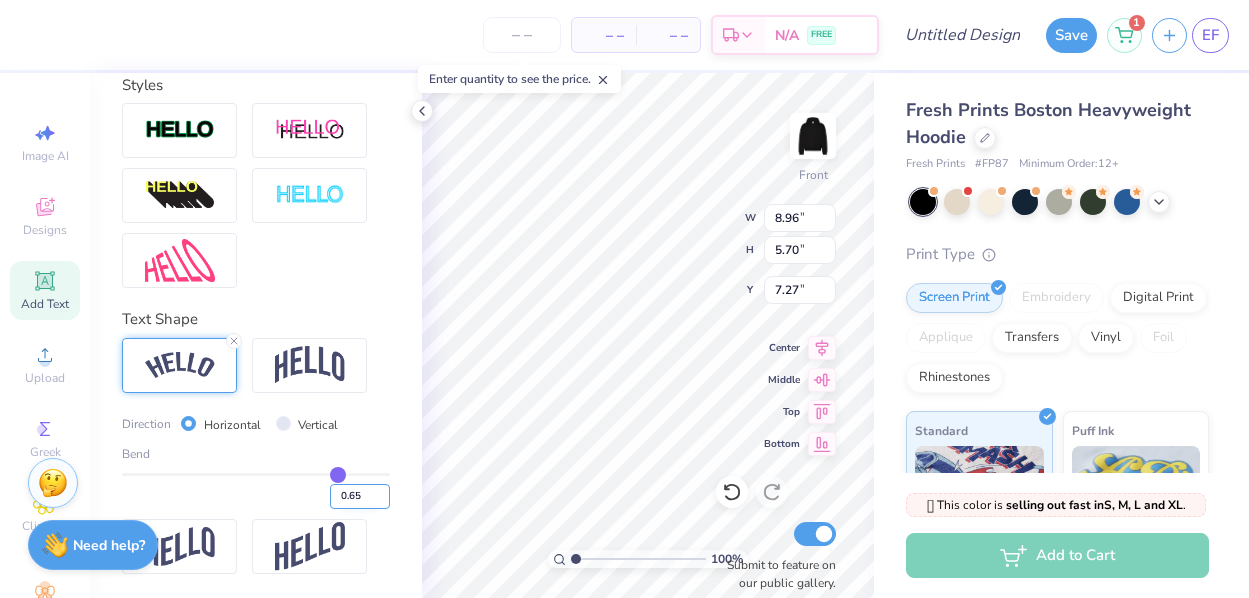 type on "8.19" 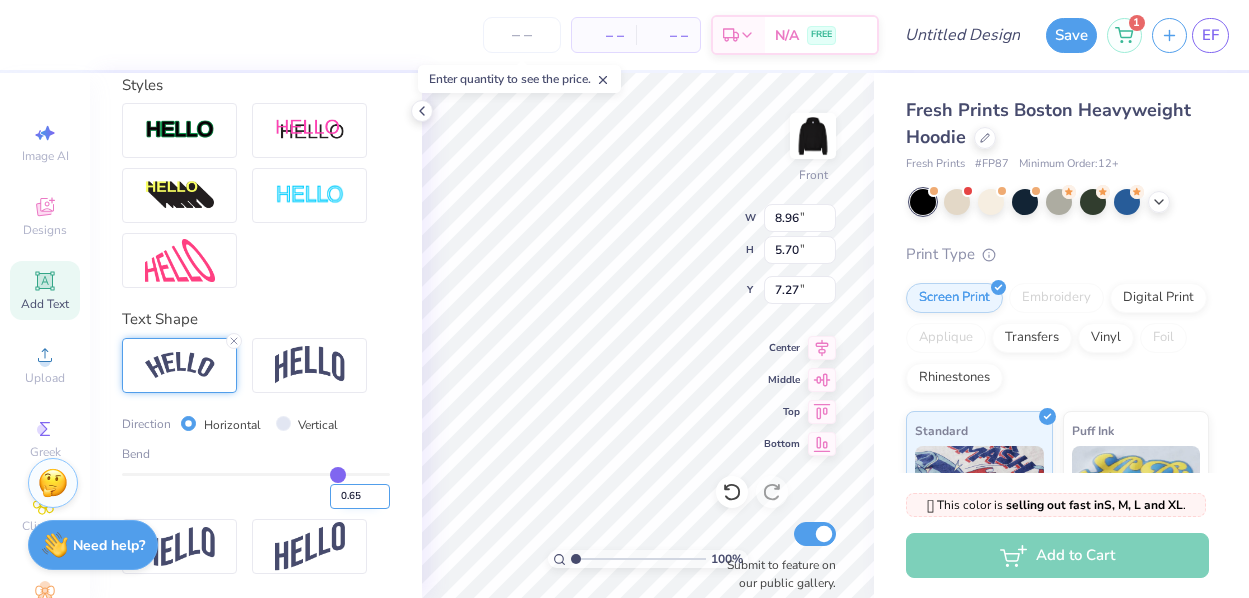 type on "6.51" 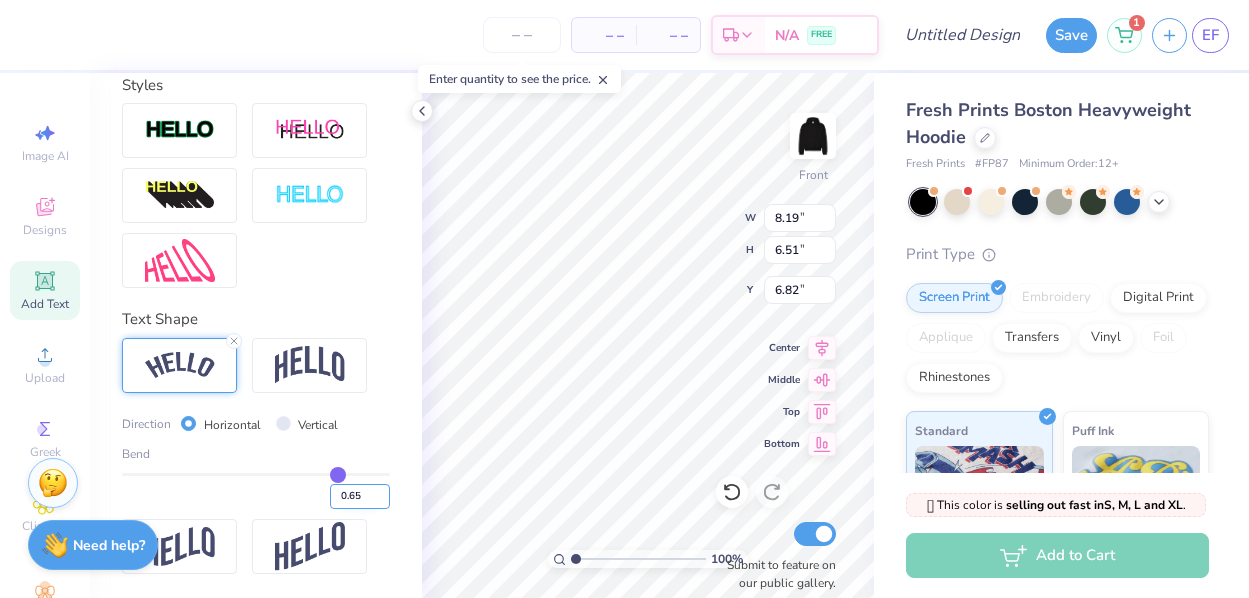 type on "8.24" 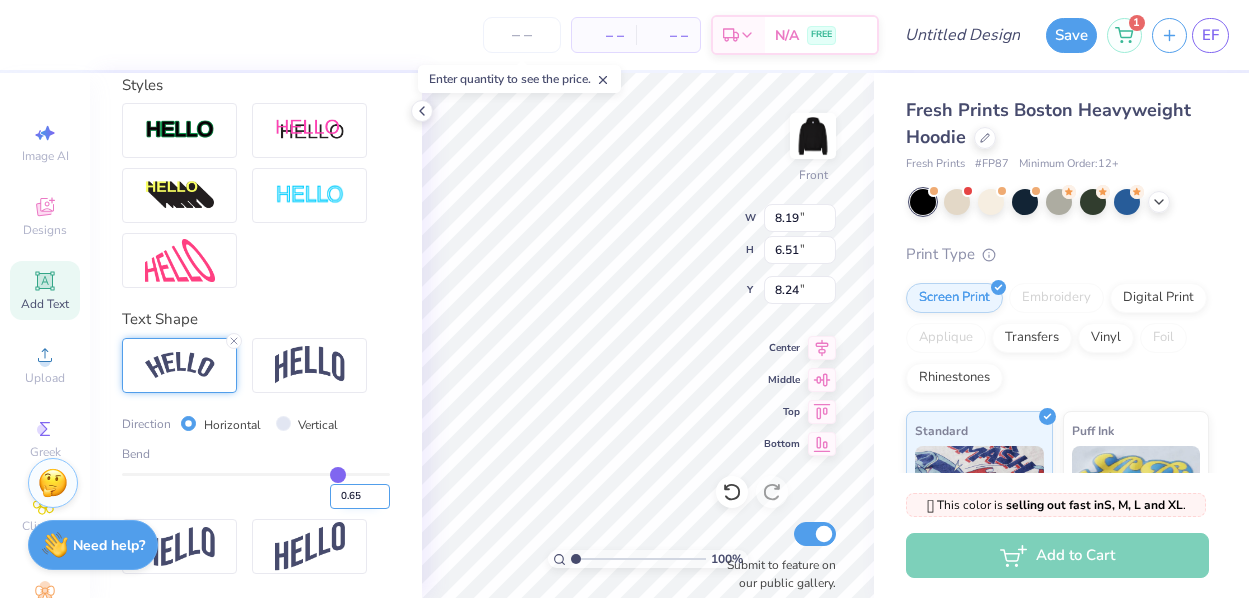 type on "6.63" 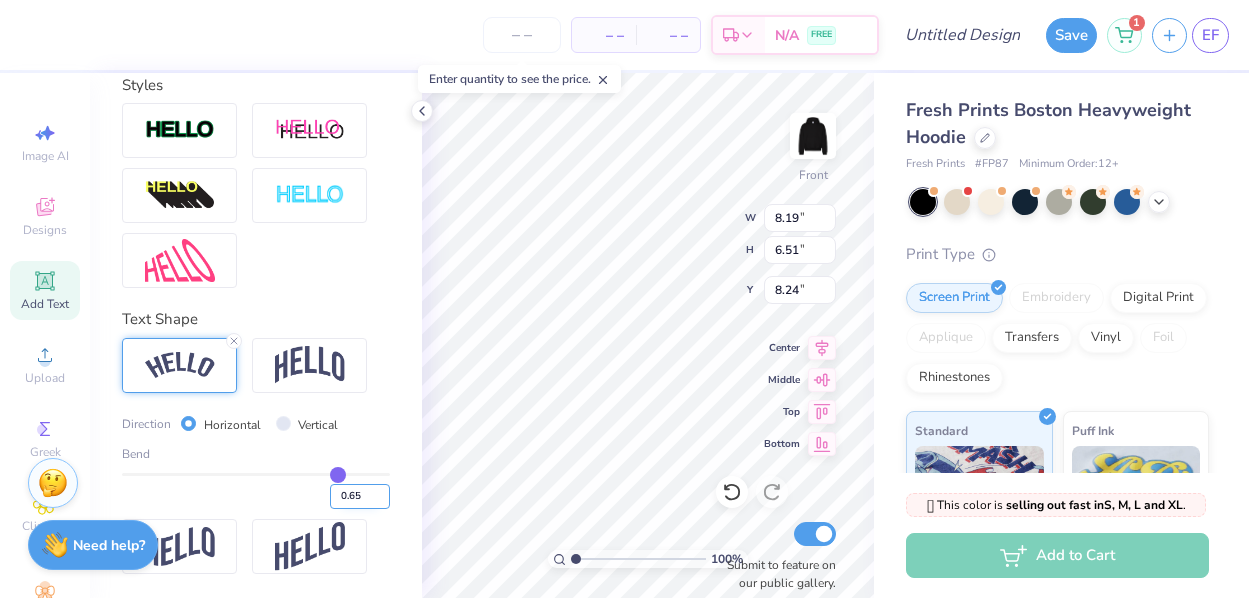 type on "8.00" 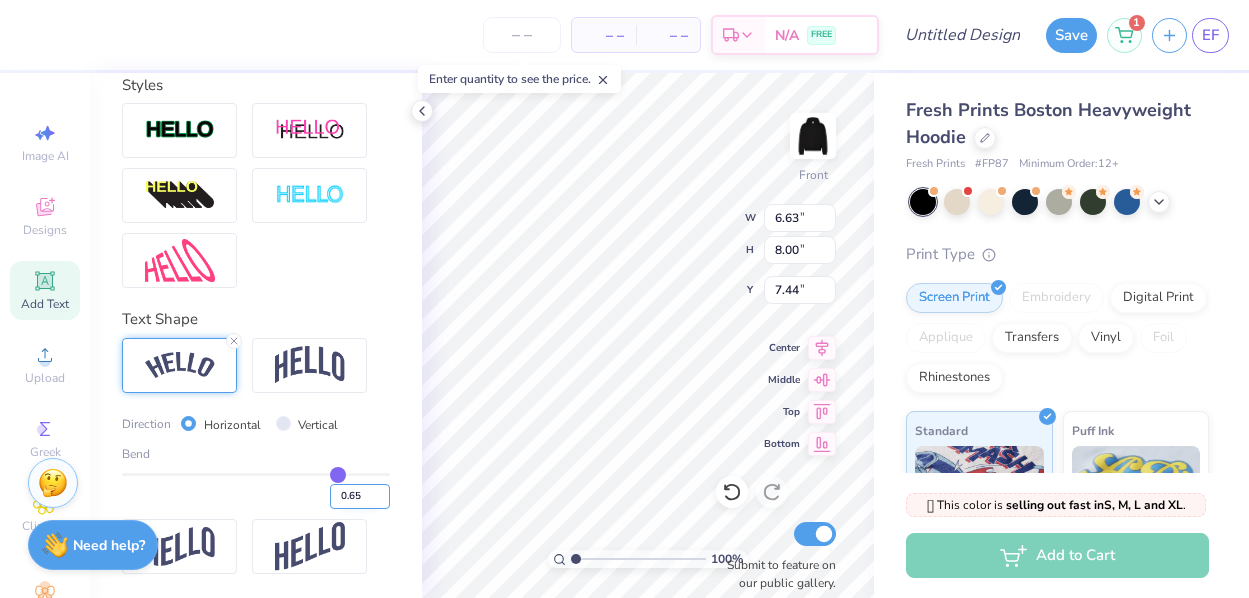 type on "7.45" 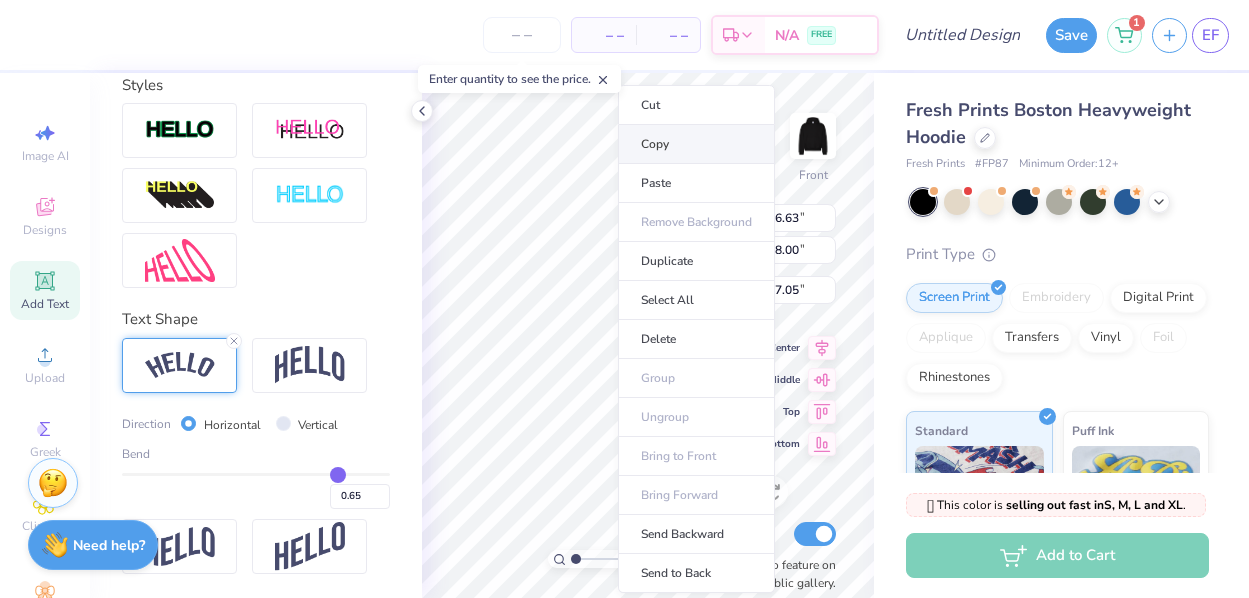 click on "Copy" at bounding box center [696, 144] 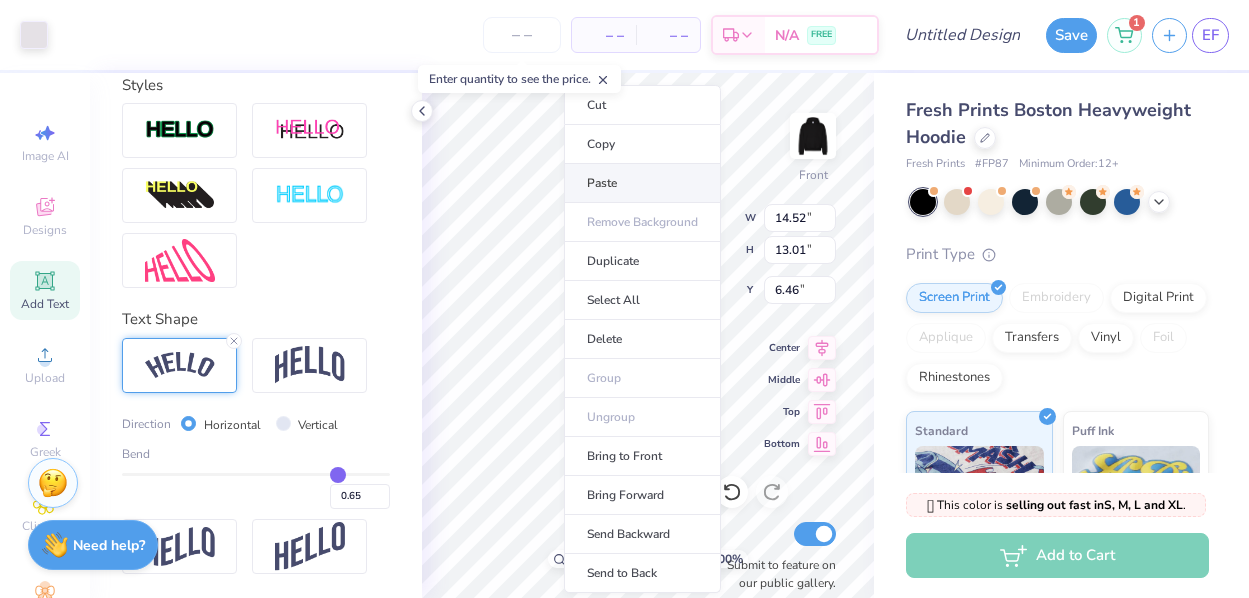click on "Paste" at bounding box center (642, 183) 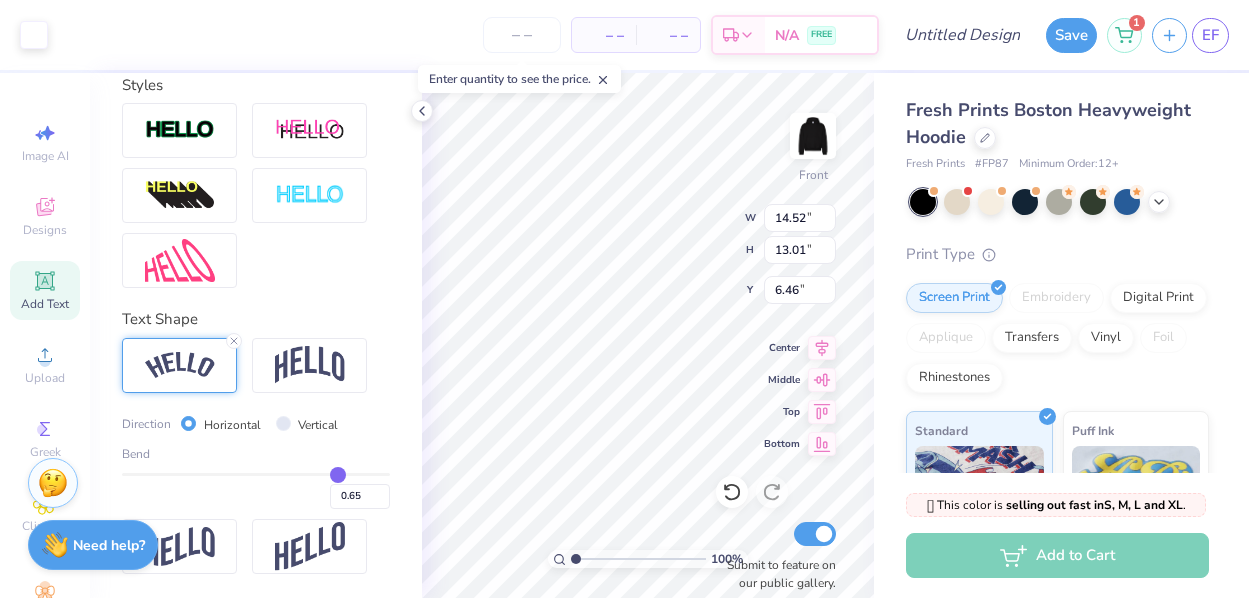 type on "6.63" 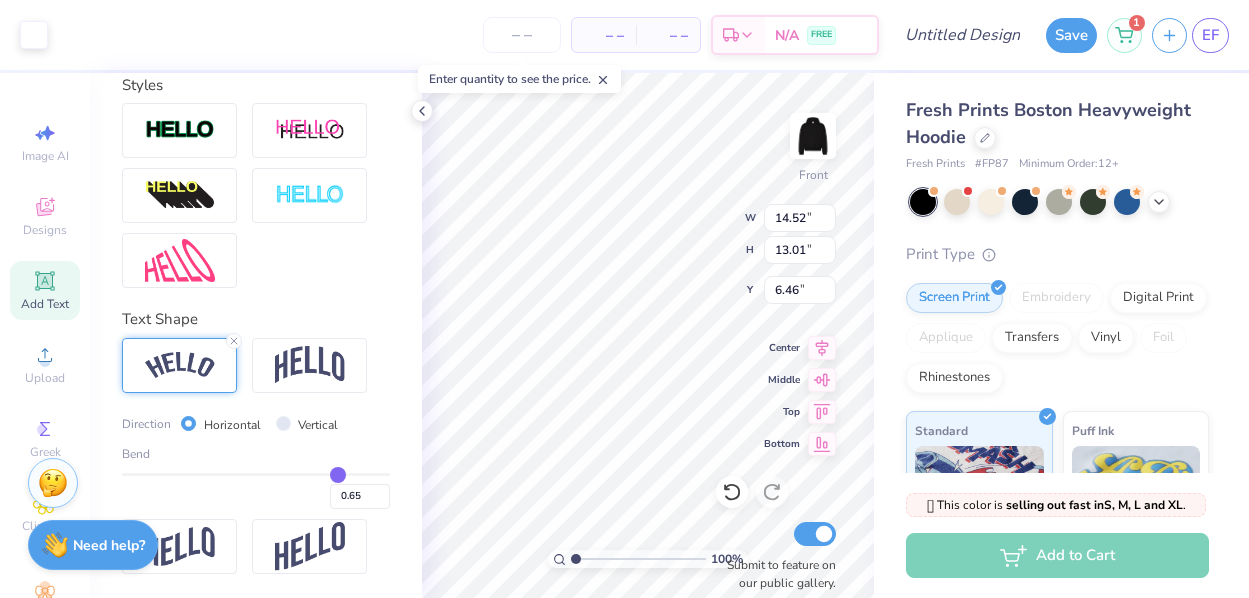 type on "8.00" 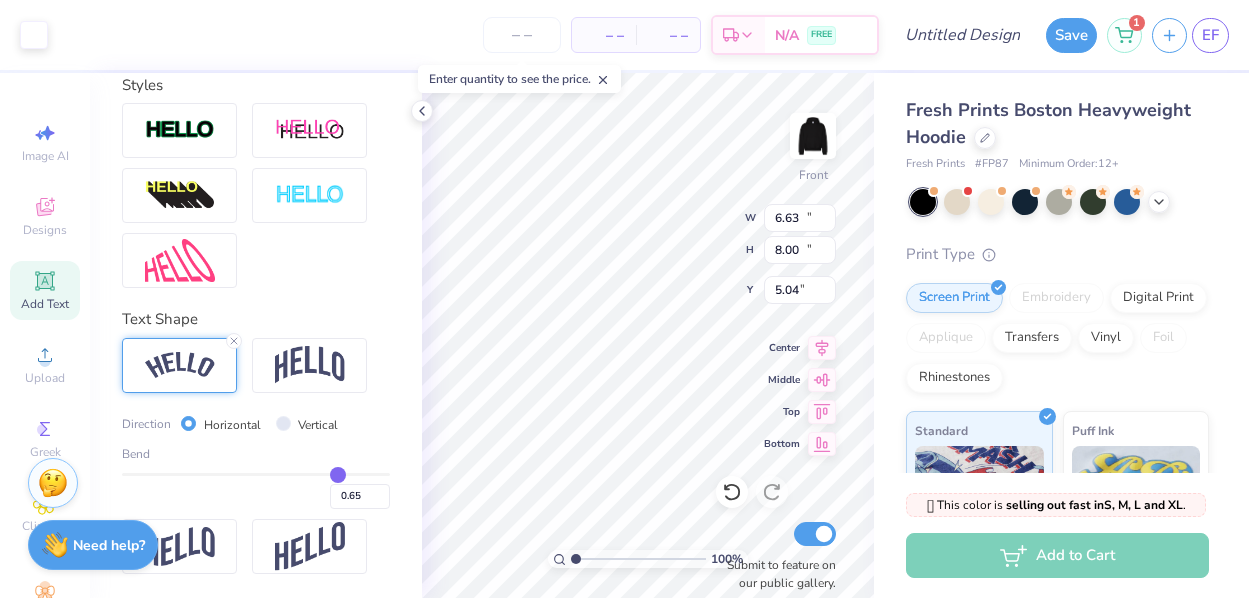 scroll, scrollTop: 565, scrollLeft: 0, axis: vertical 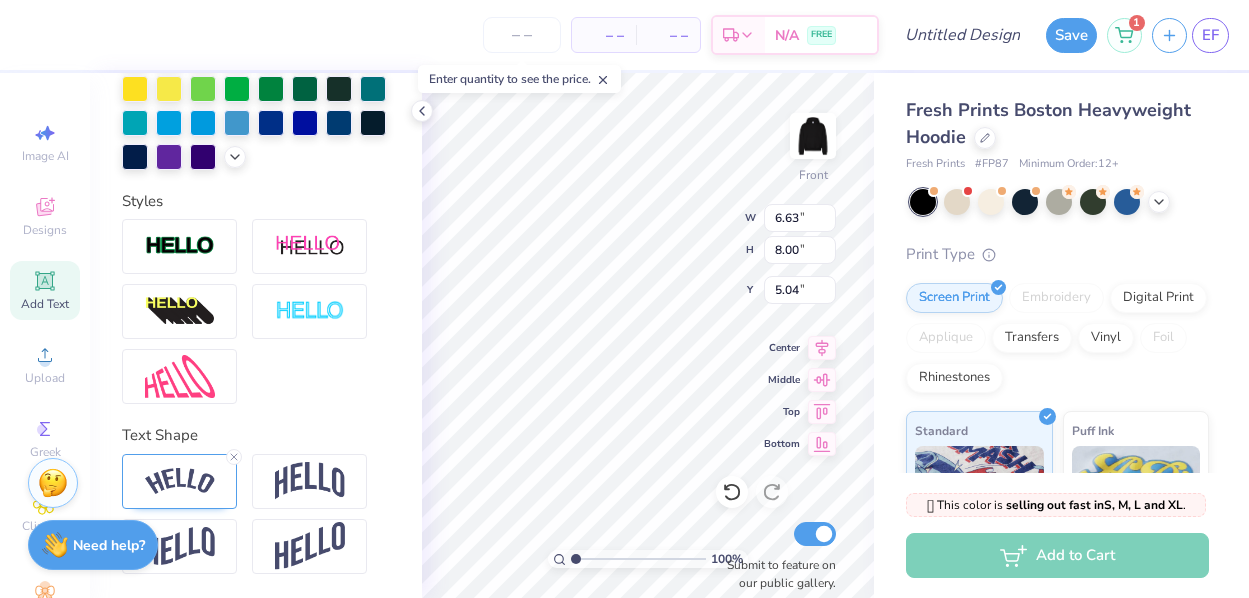 type on "GMATAU" 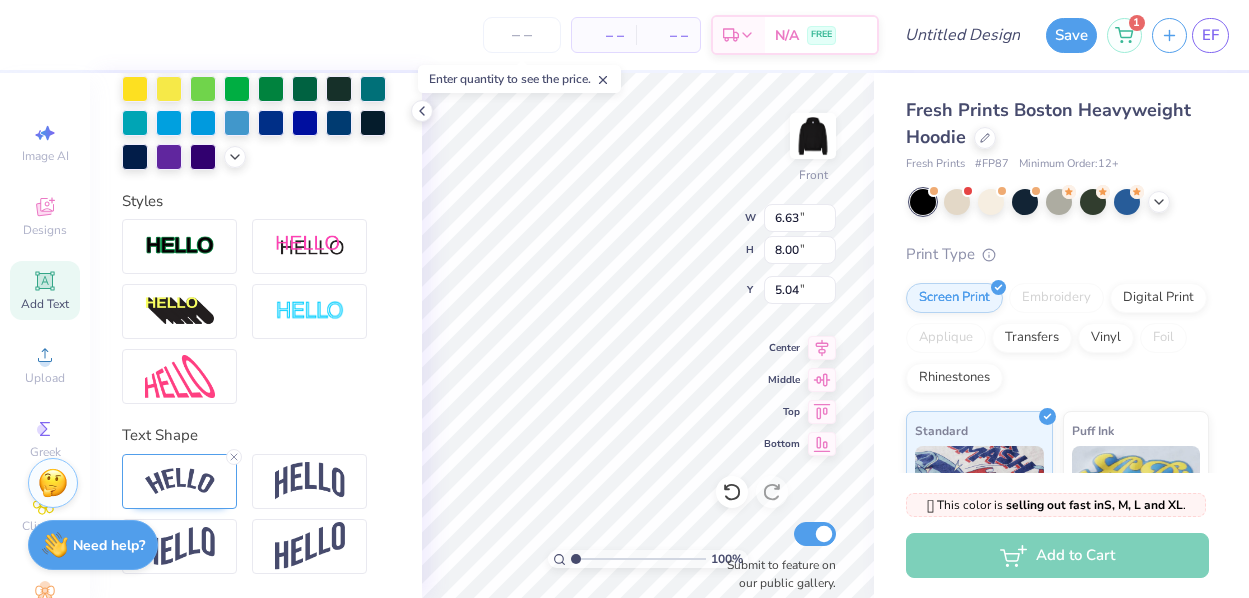 scroll, scrollTop: 0, scrollLeft: 2, axis: horizontal 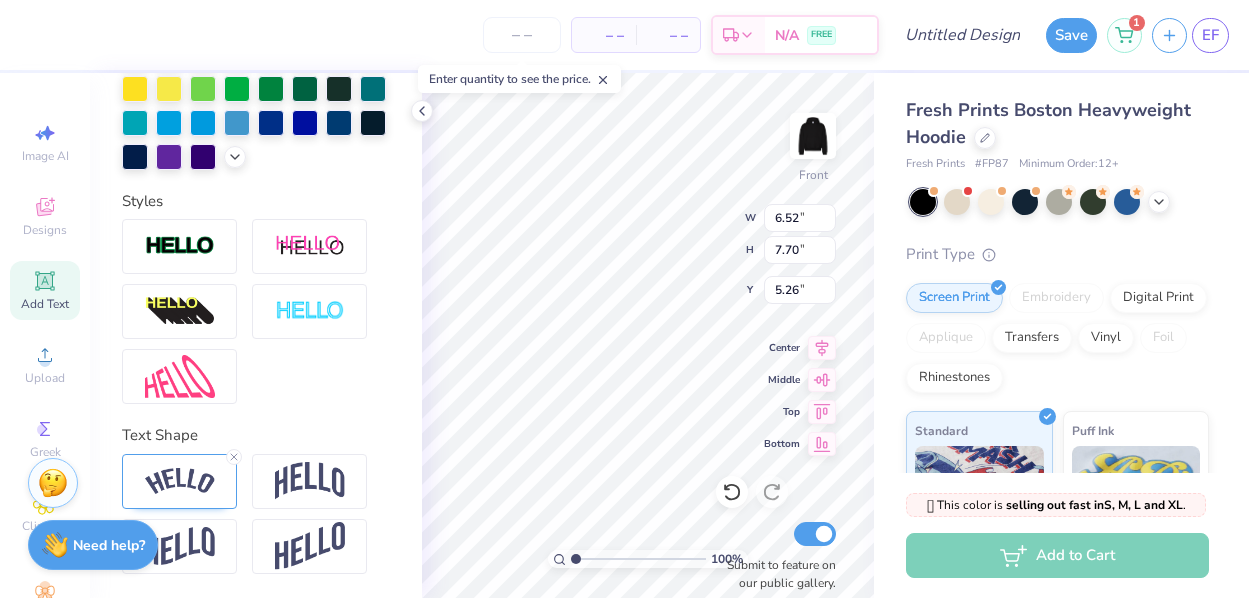 type on "5.00" 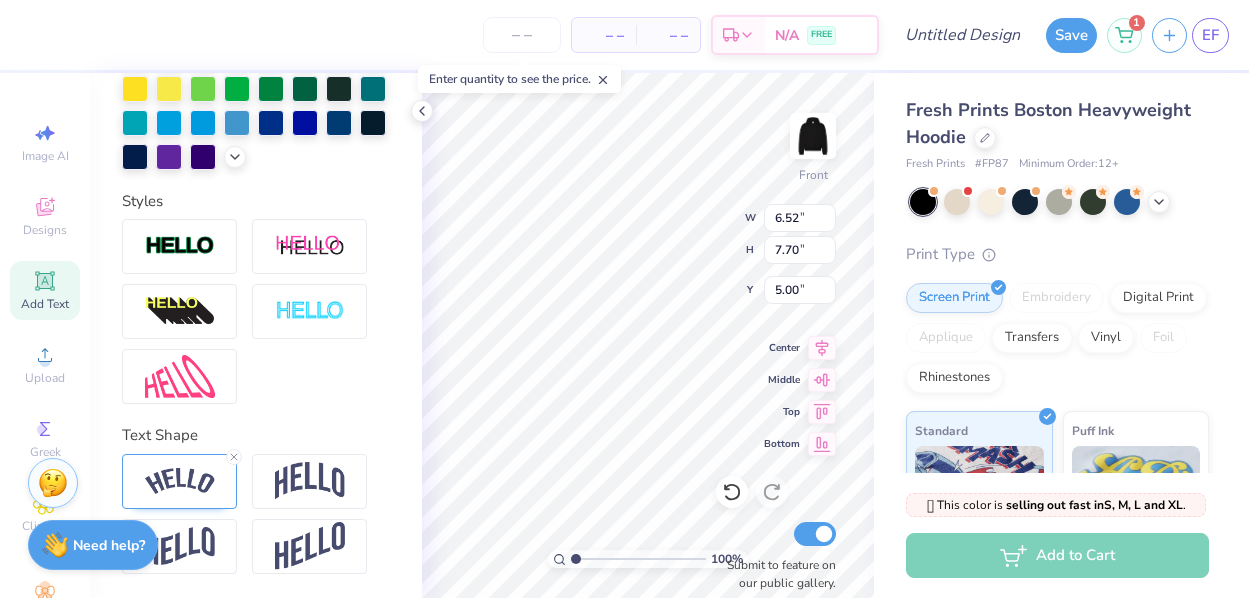 type on "7.11" 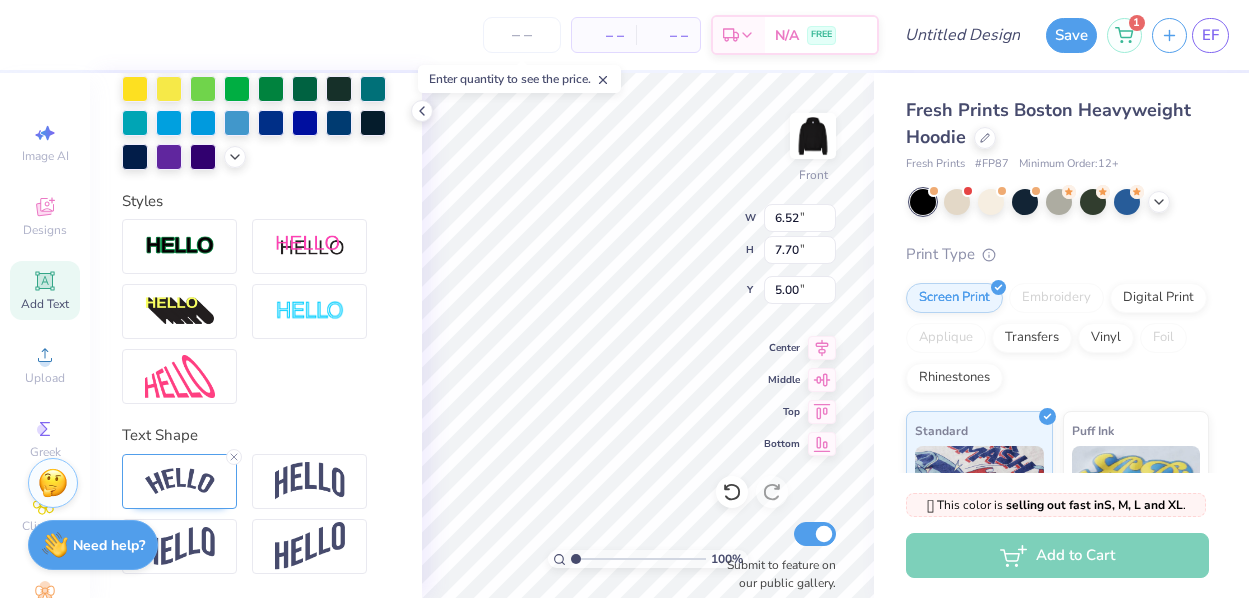 type on "7.18" 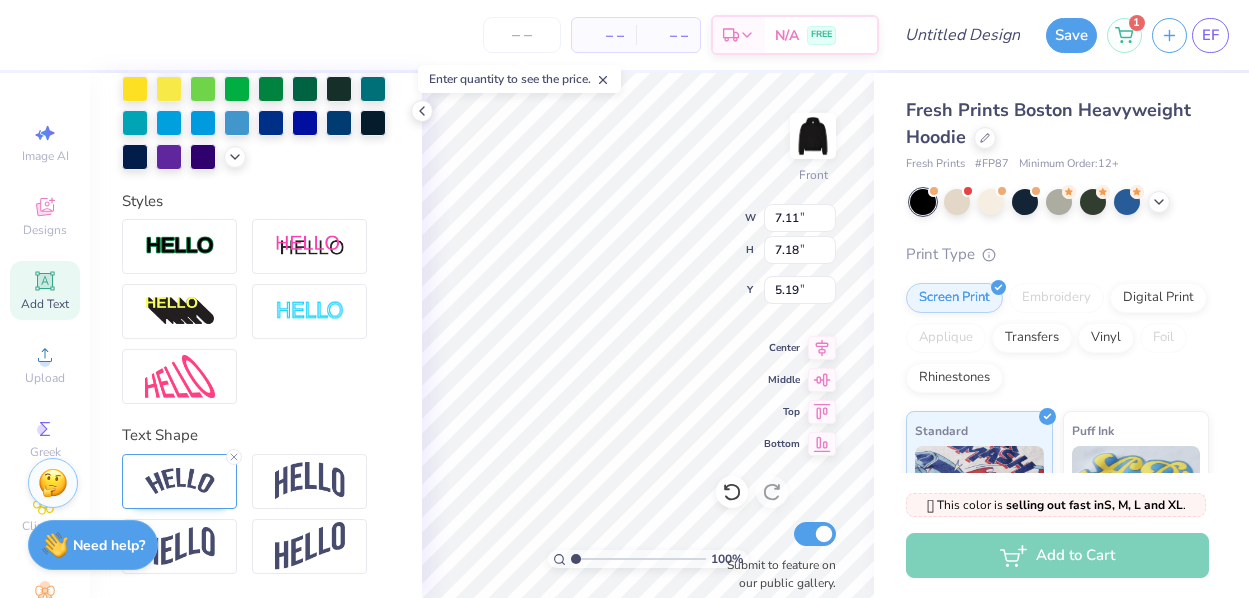 type on "7.05" 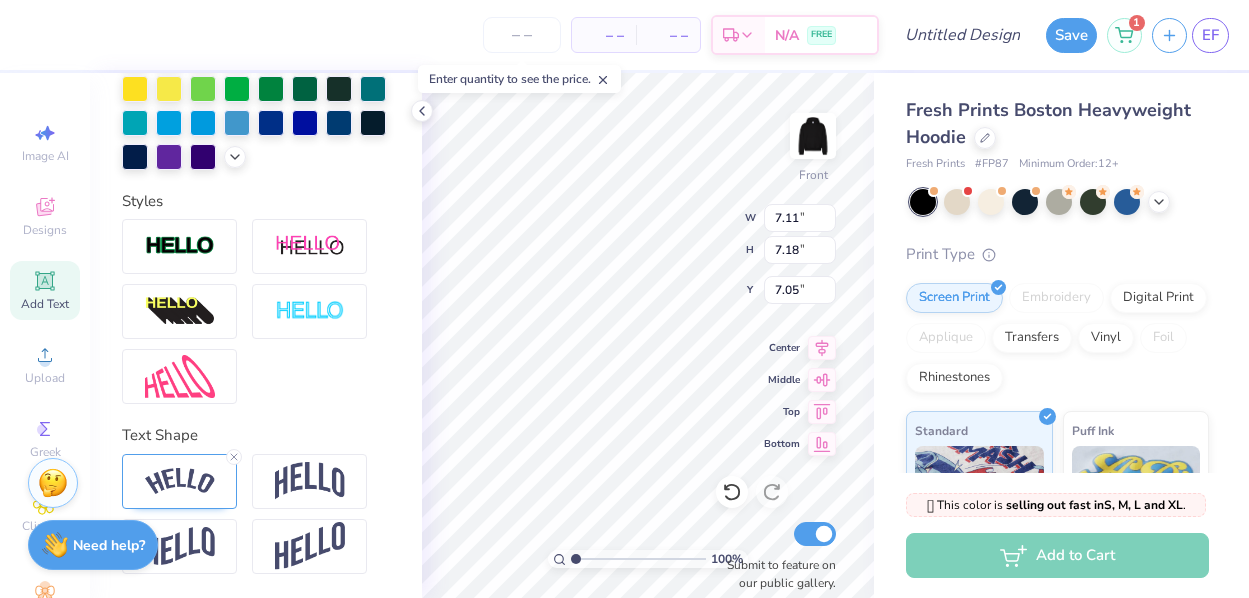 type on "6.87" 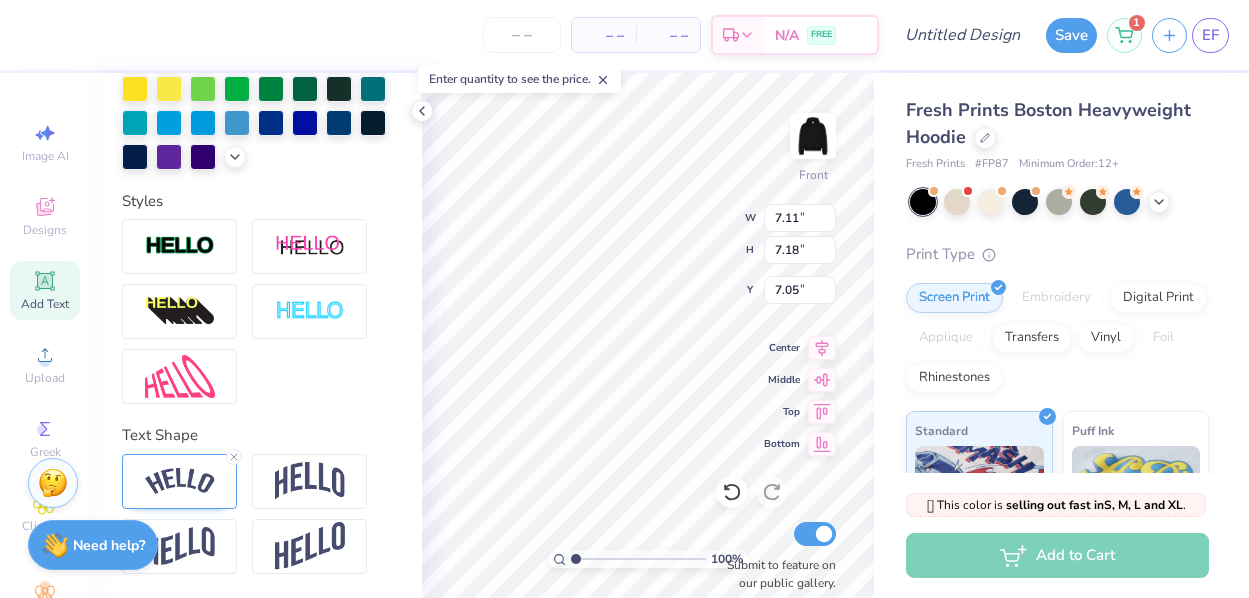type on "7.45" 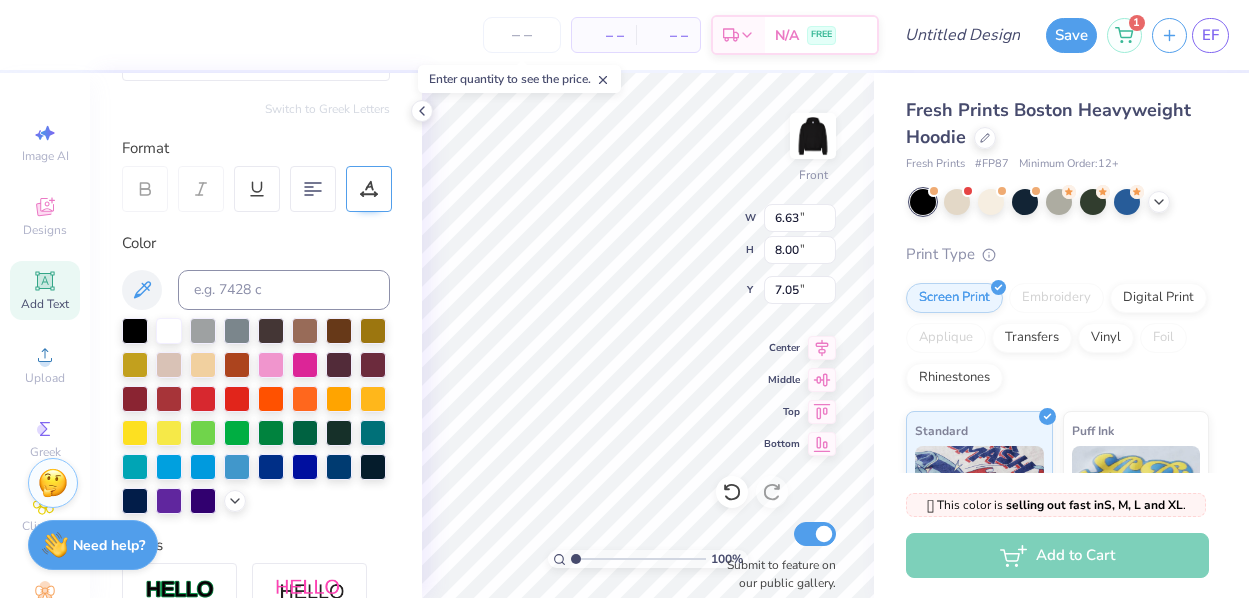 scroll, scrollTop: 220, scrollLeft: 0, axis: vertical 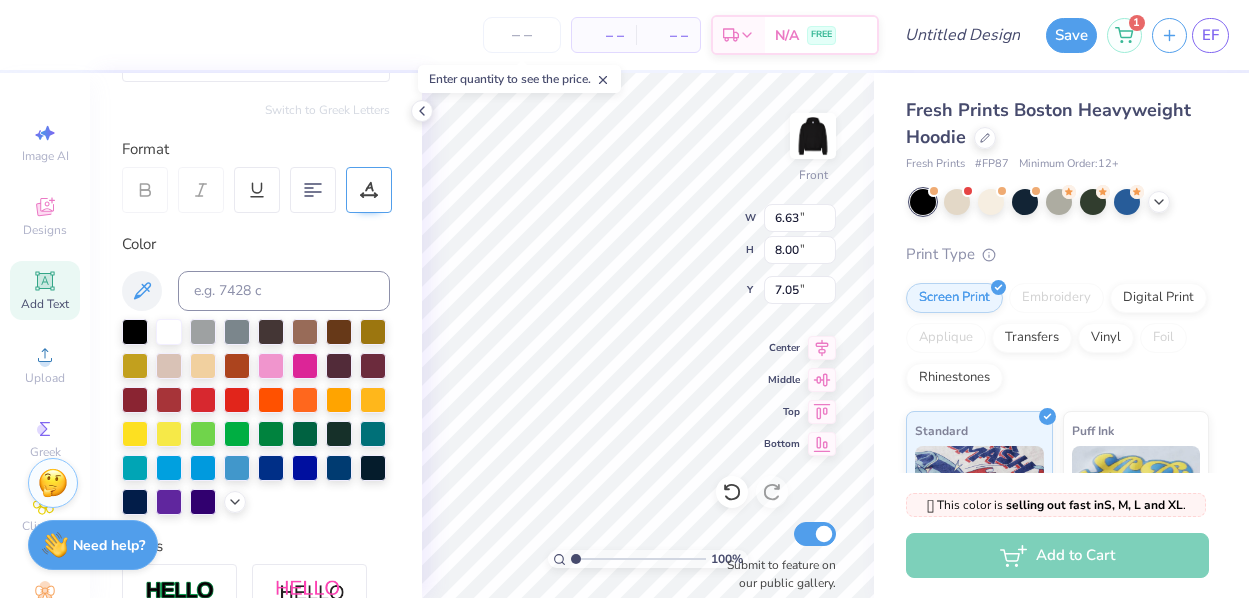 click 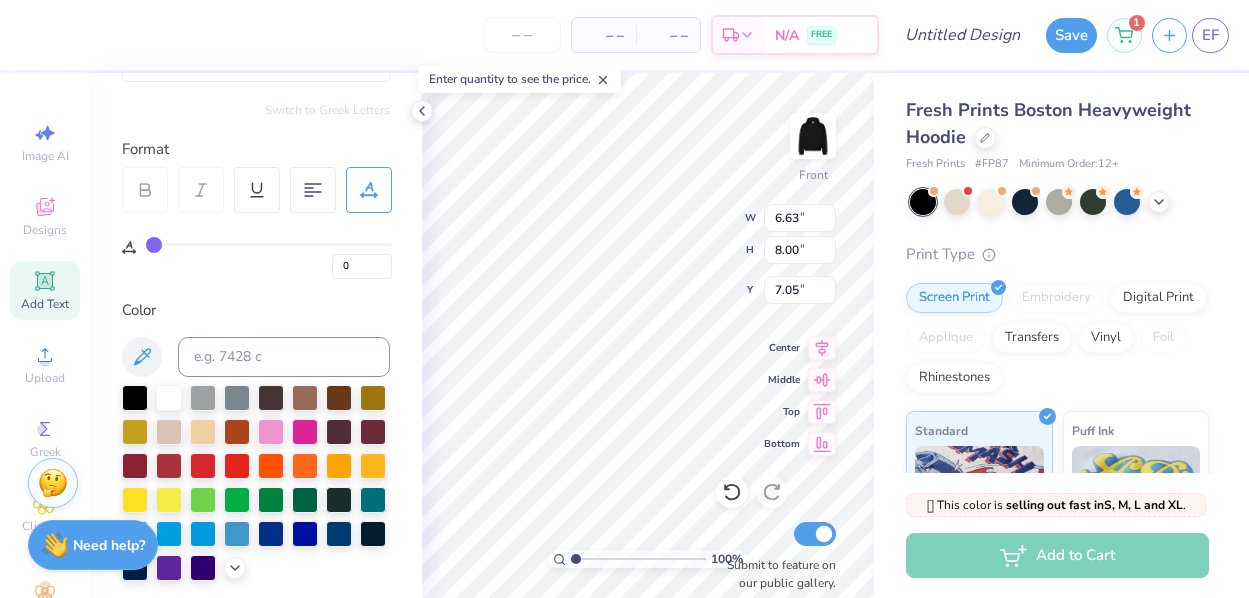 type on "2" 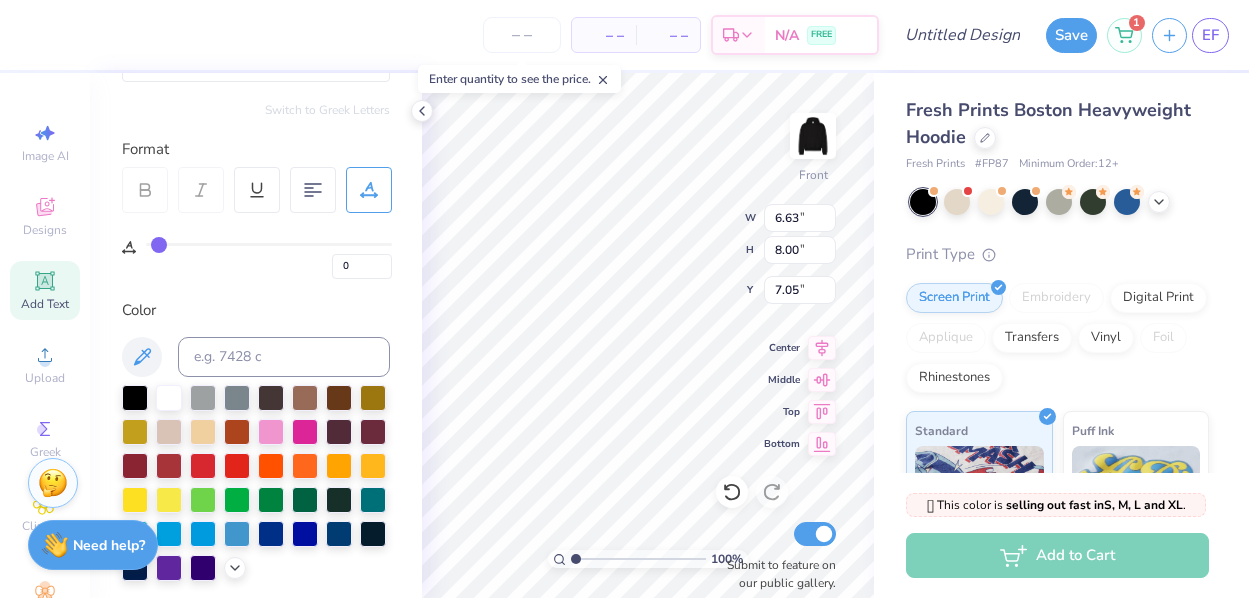 type on "2" 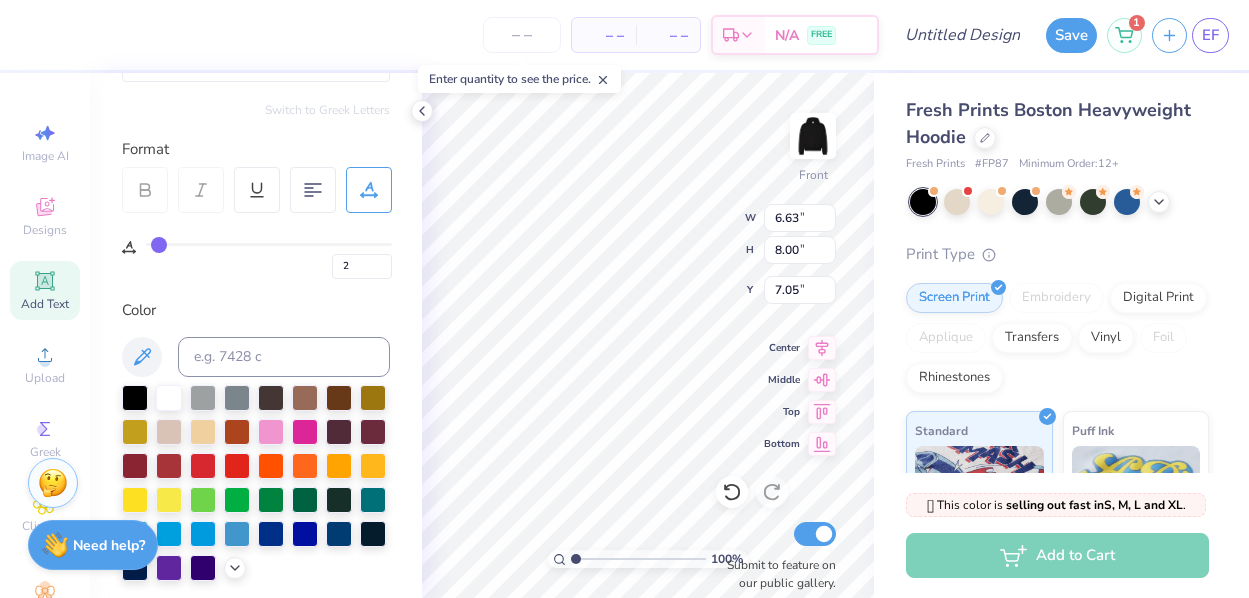 type on "3" 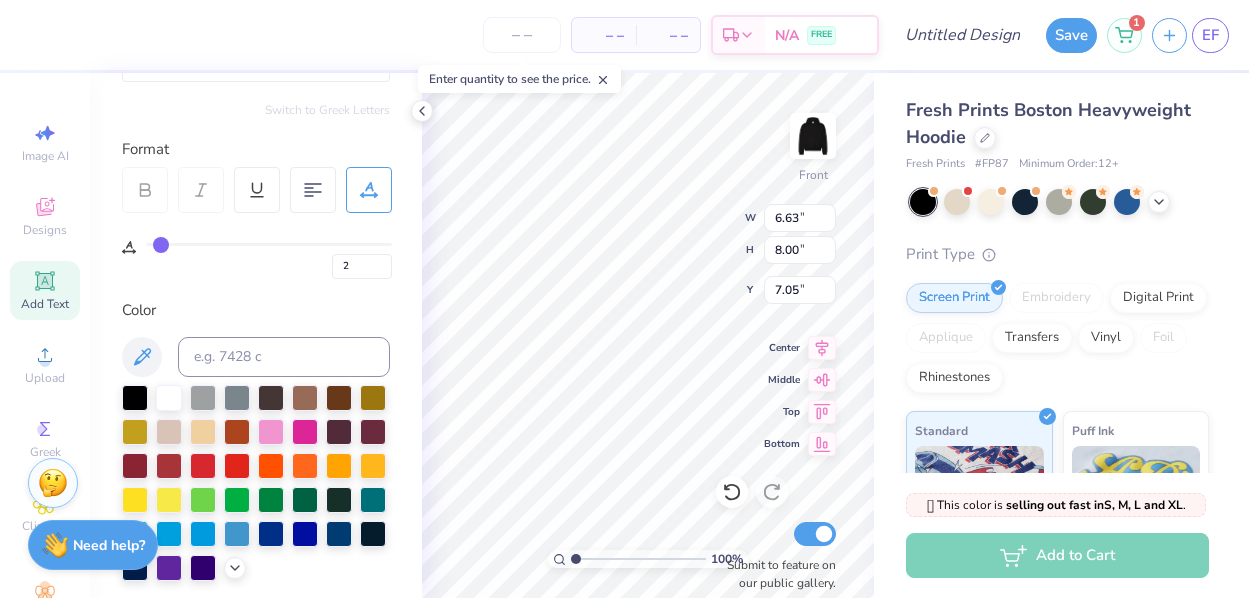 type on "3" 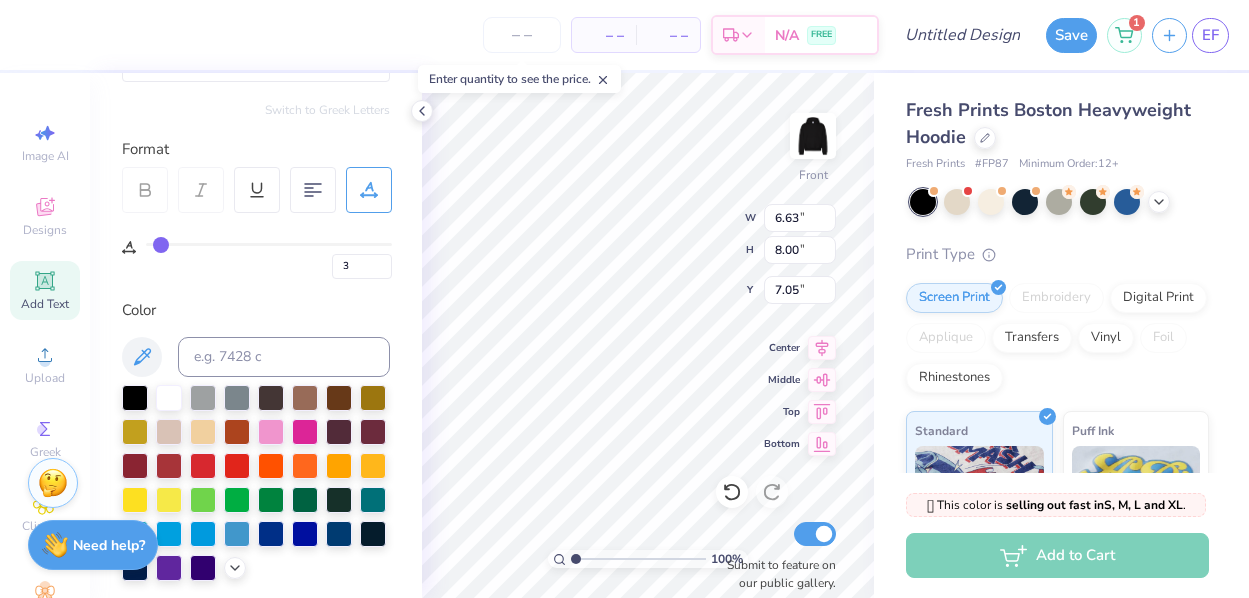 type on "4" 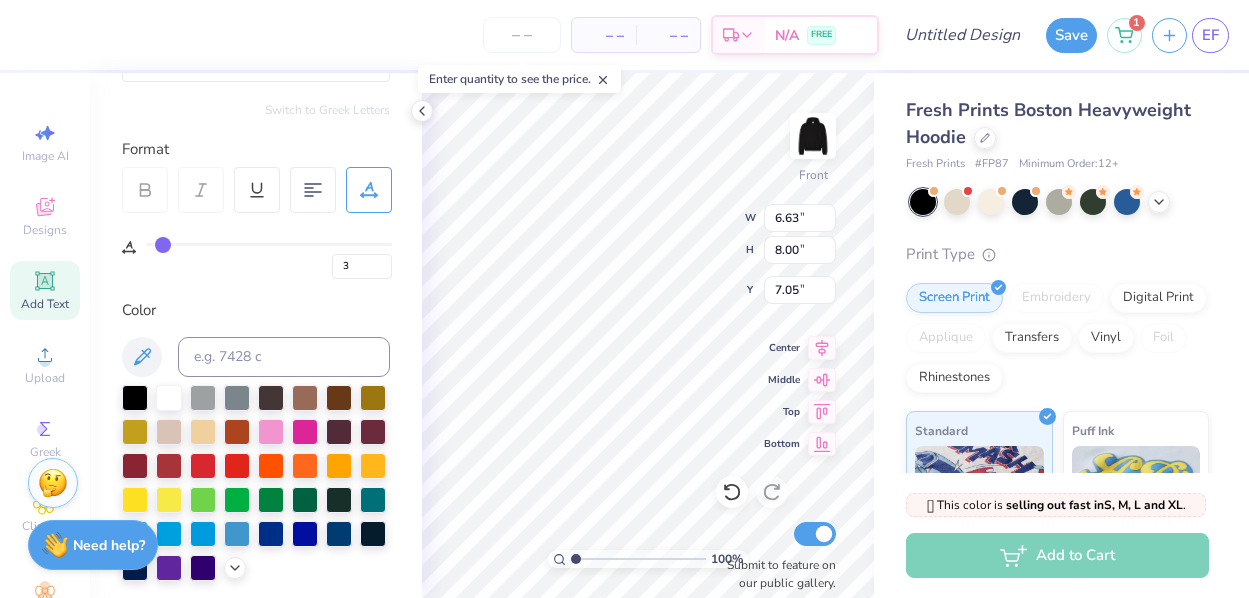 type on "4" 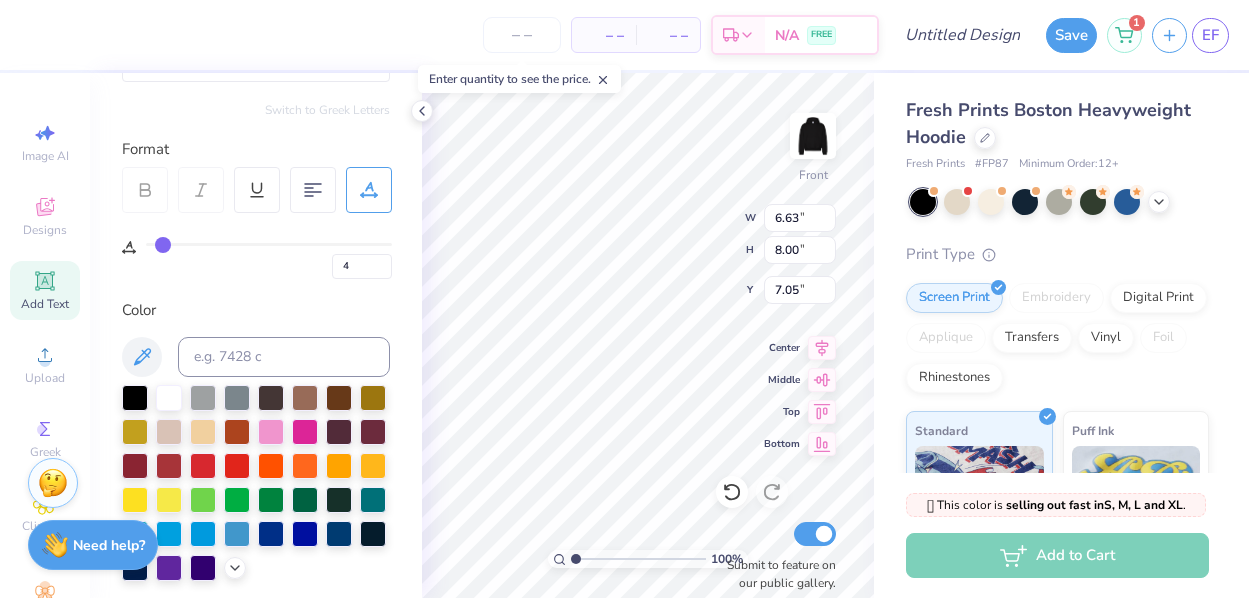 type on "5" 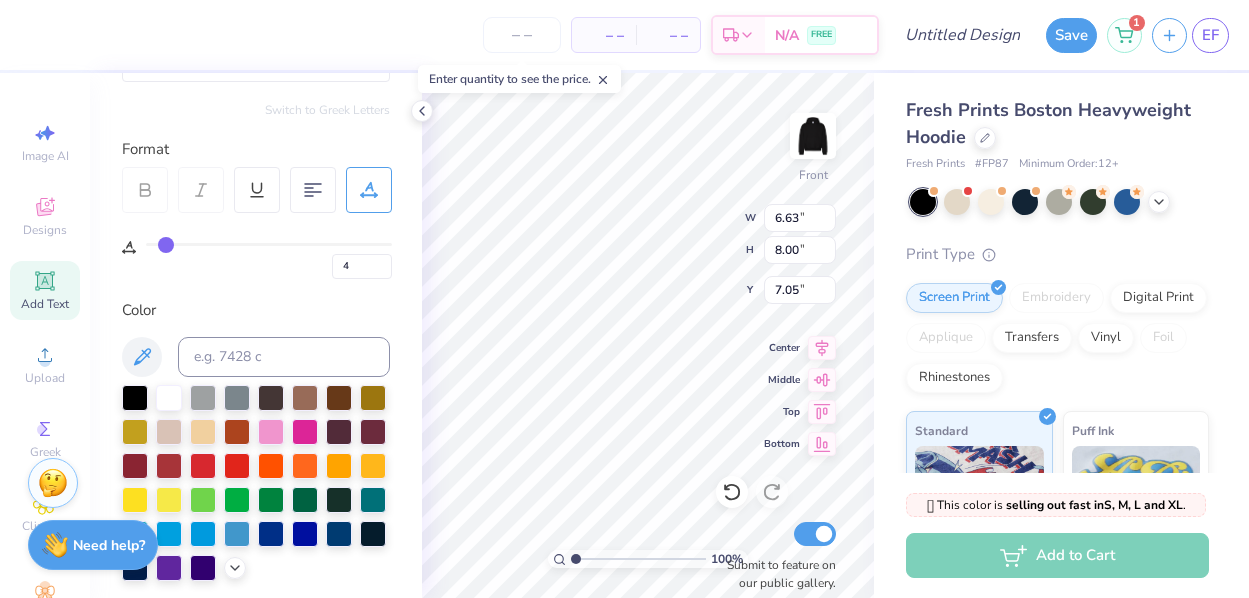 type on "5" 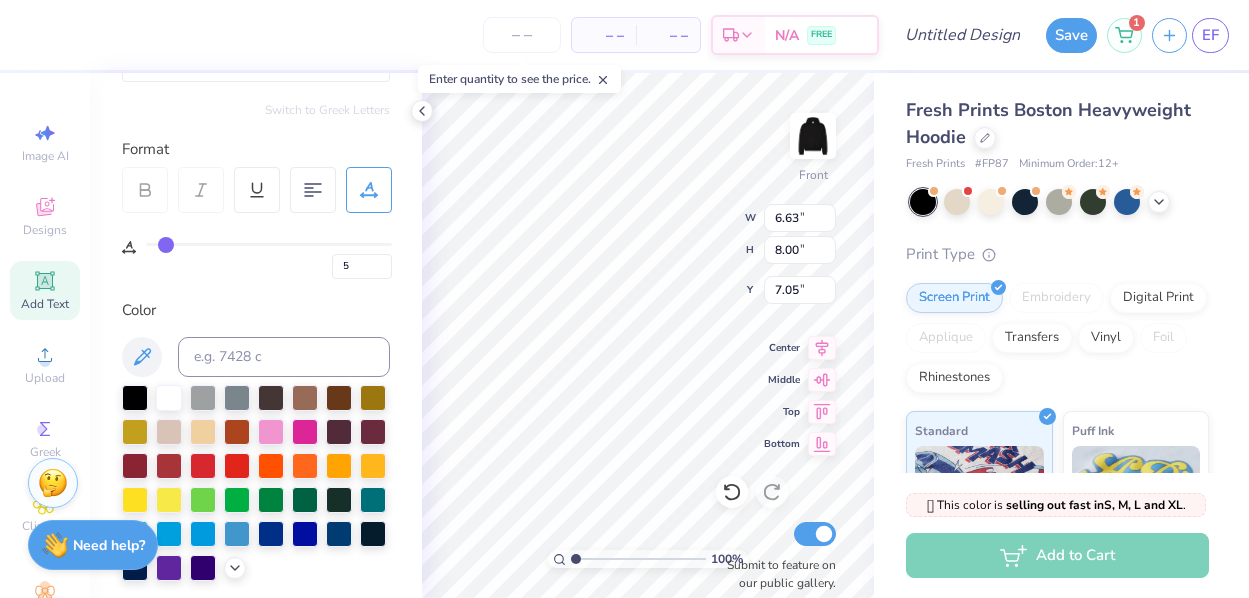 type on "6" 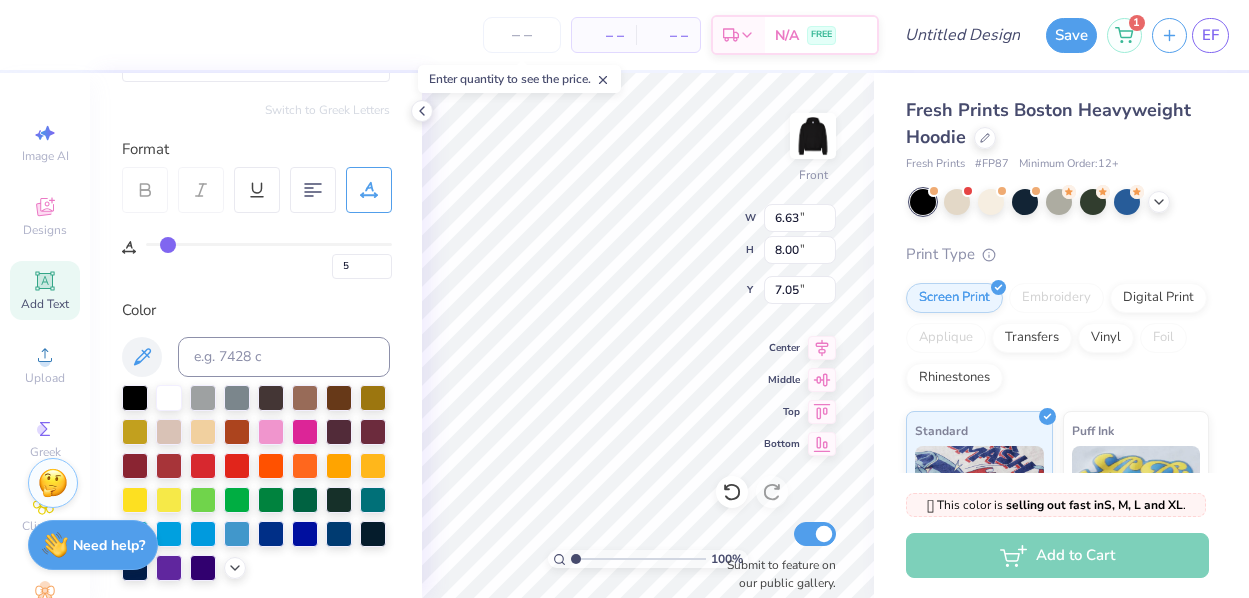 type on "6" 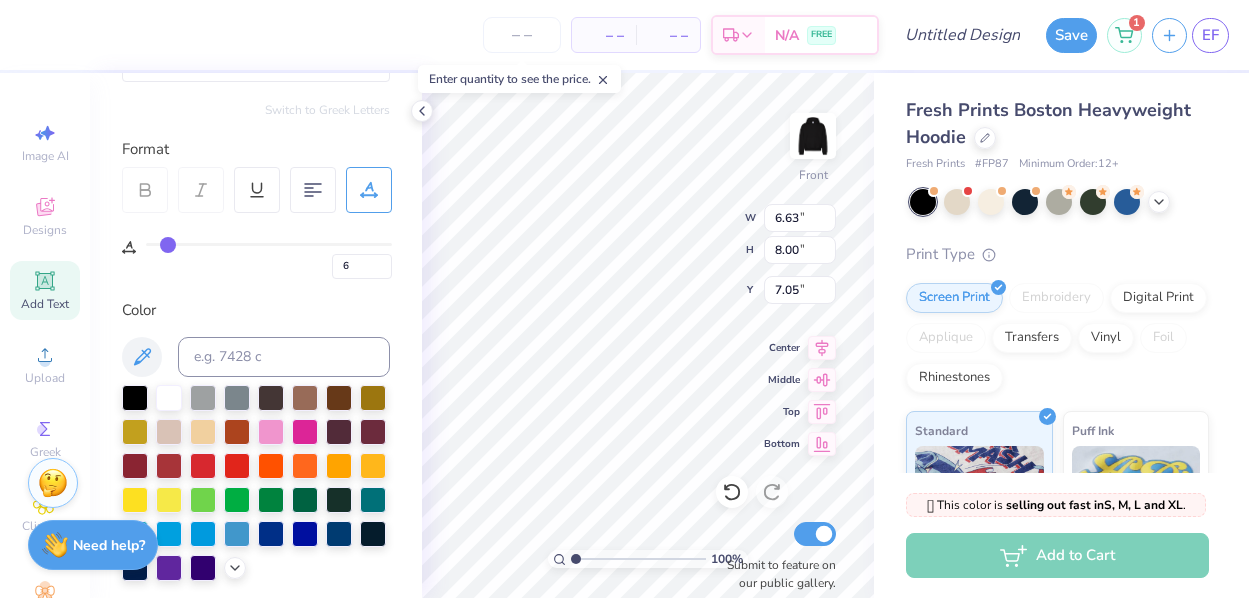 type on "7" 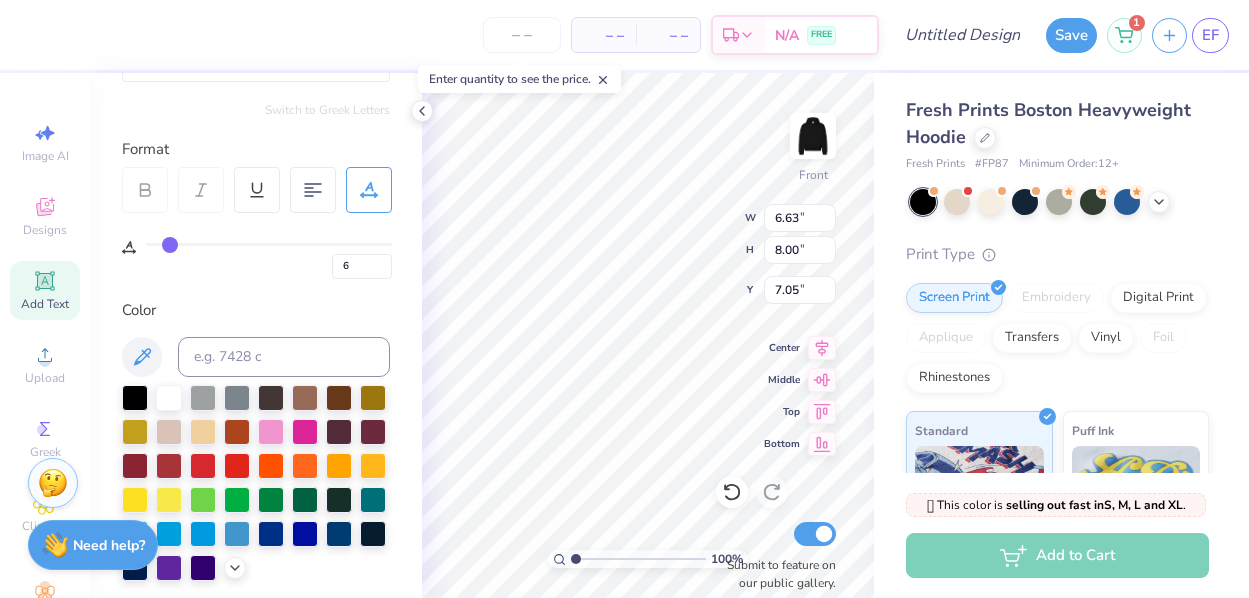 type on "7" 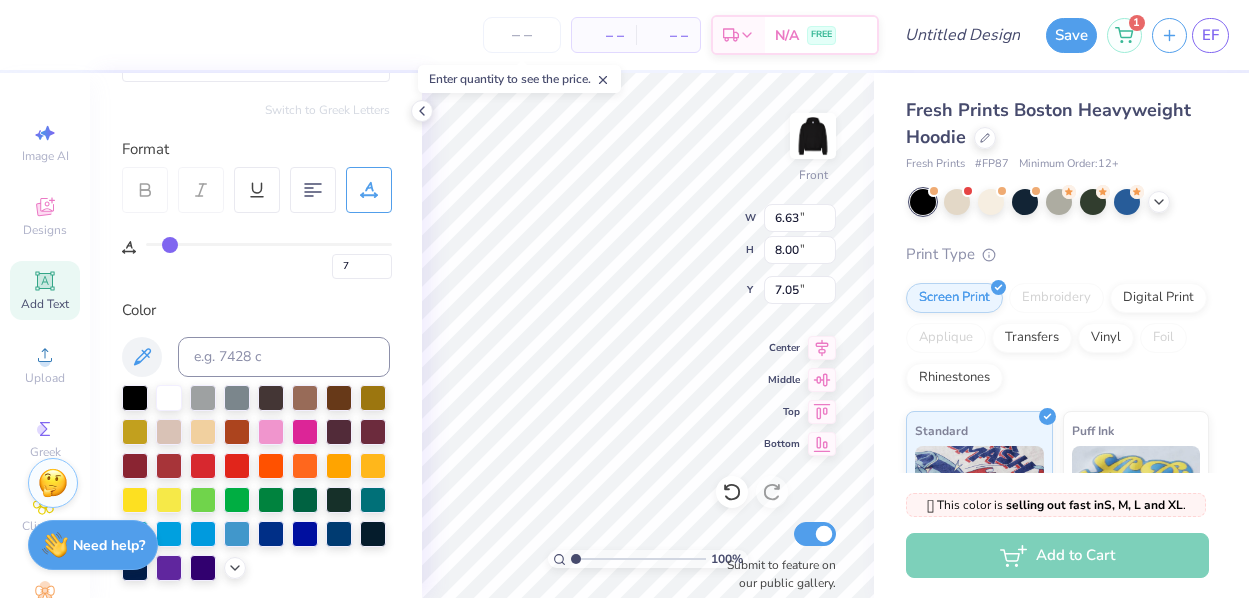 type on "8" 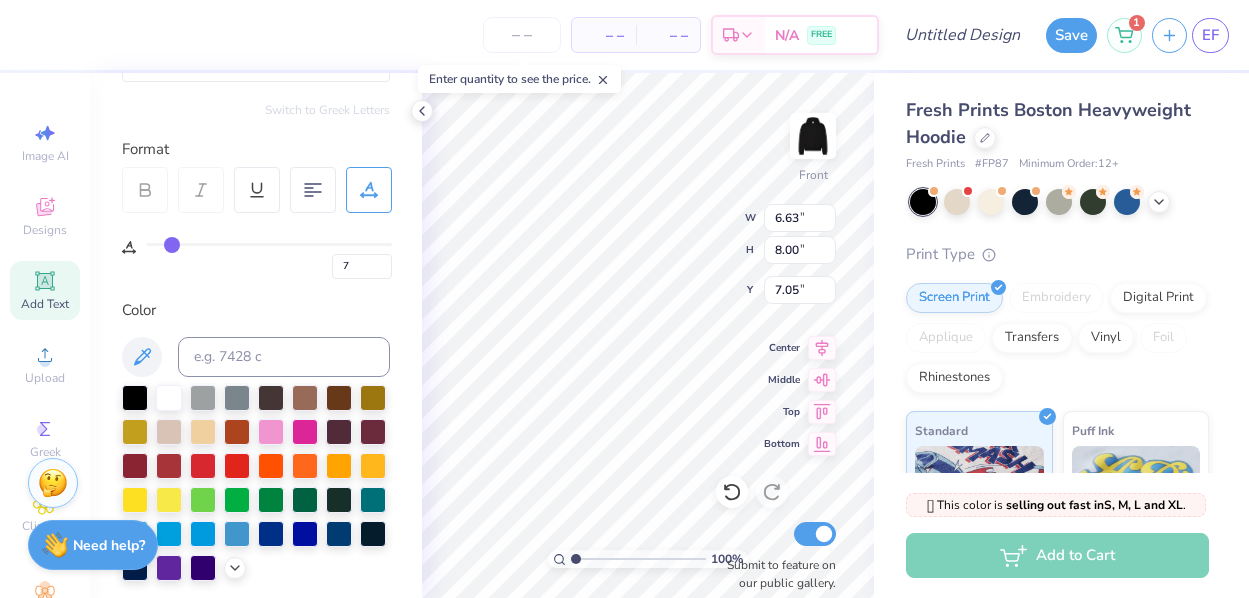 type on "8" 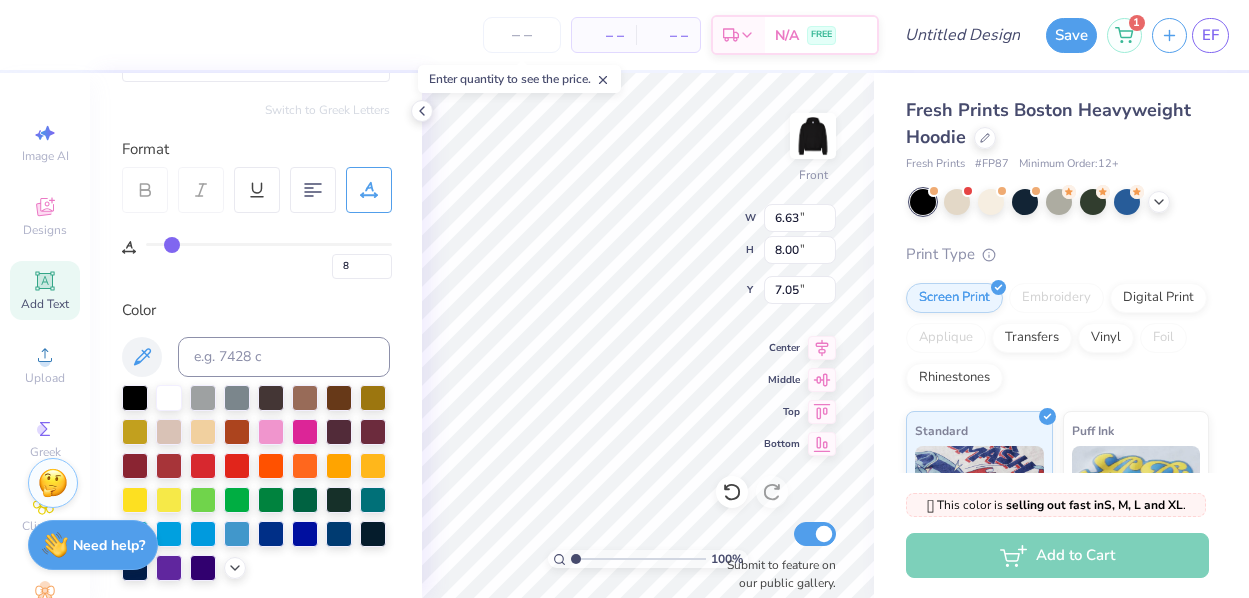 type on "9" 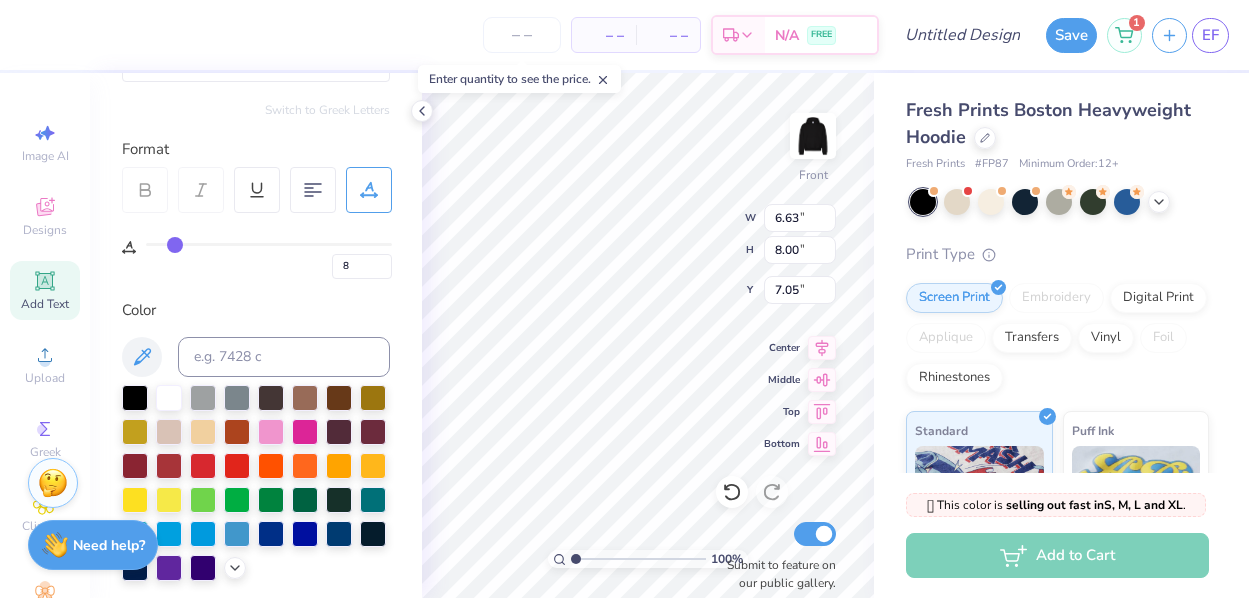 type on "9" 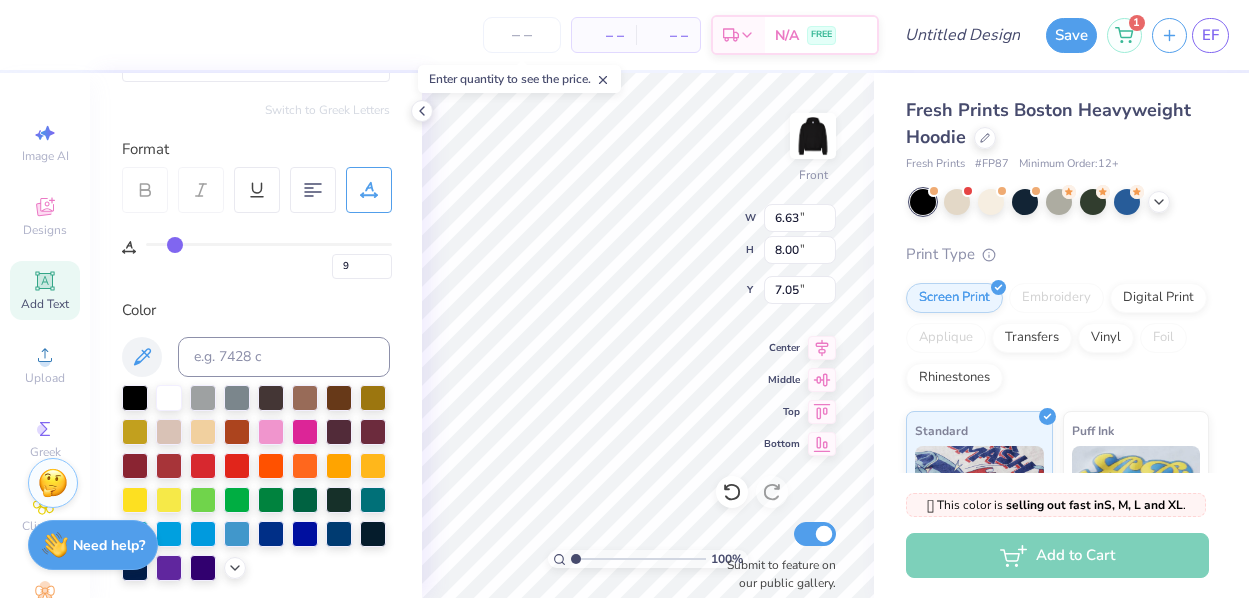 type on "10" 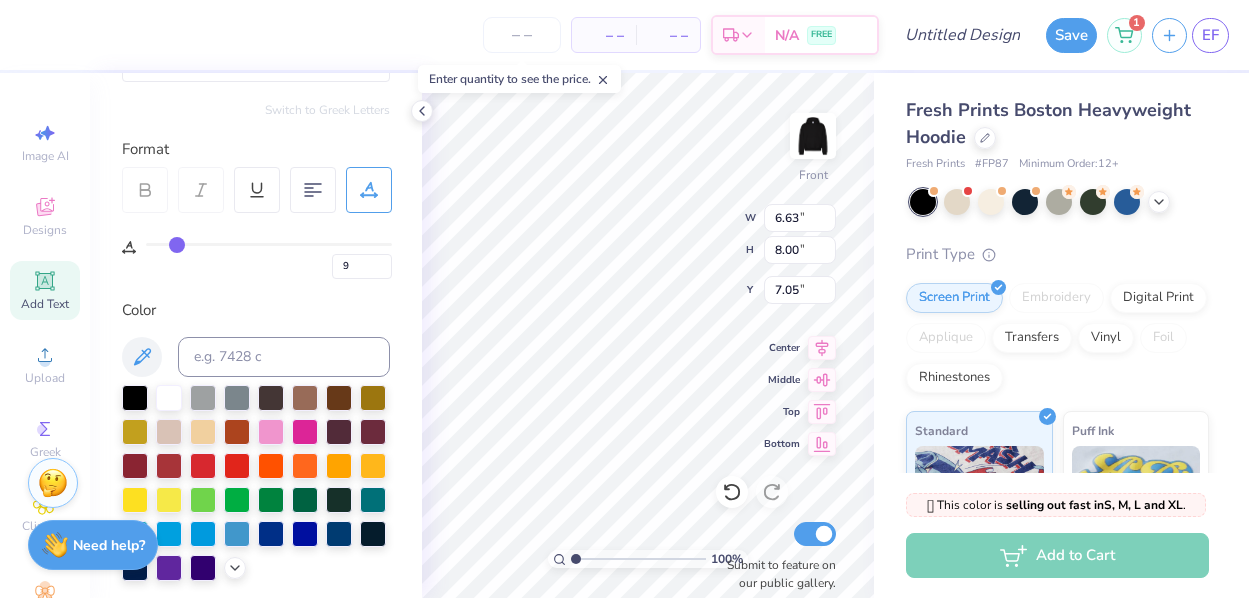 type on "10" 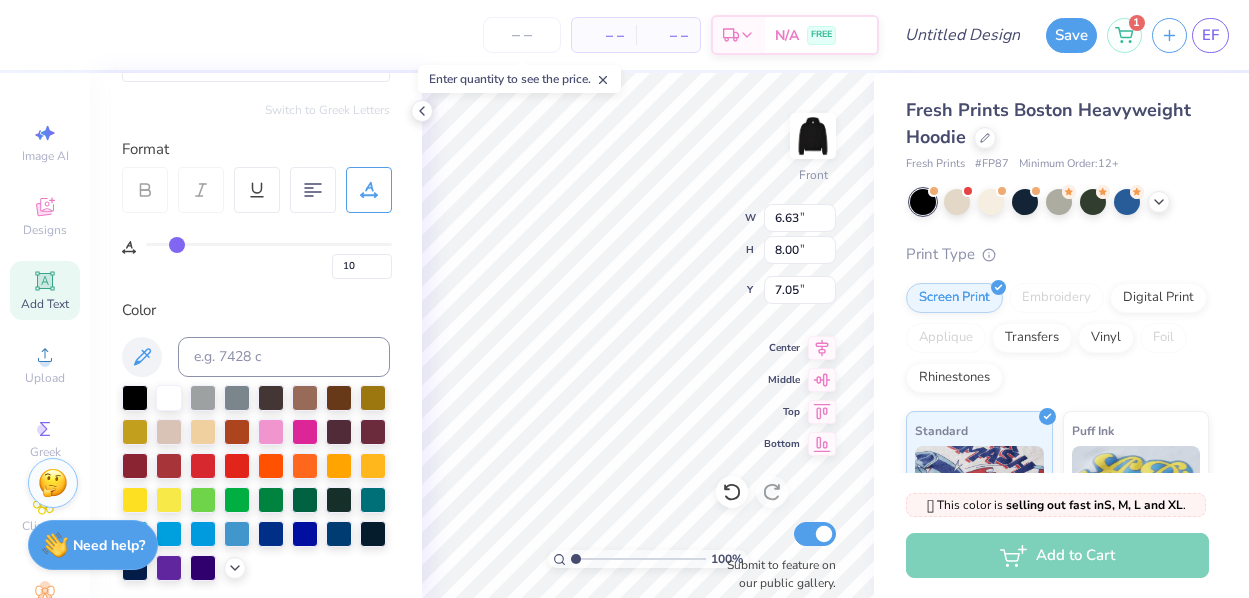 type on "11" 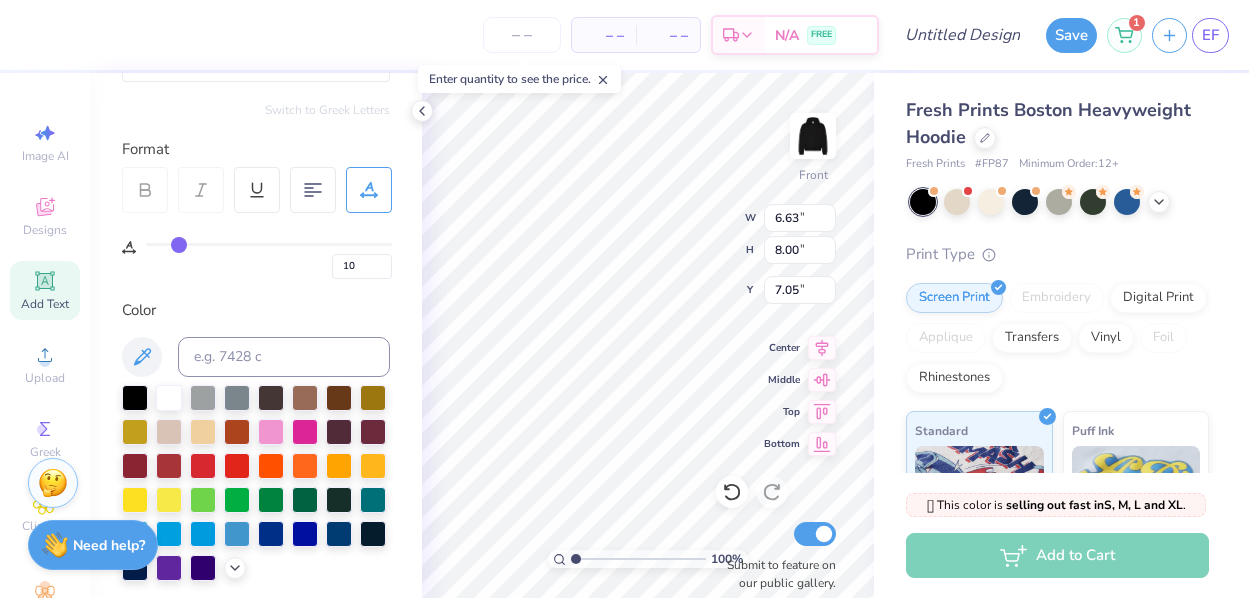 type on "11" 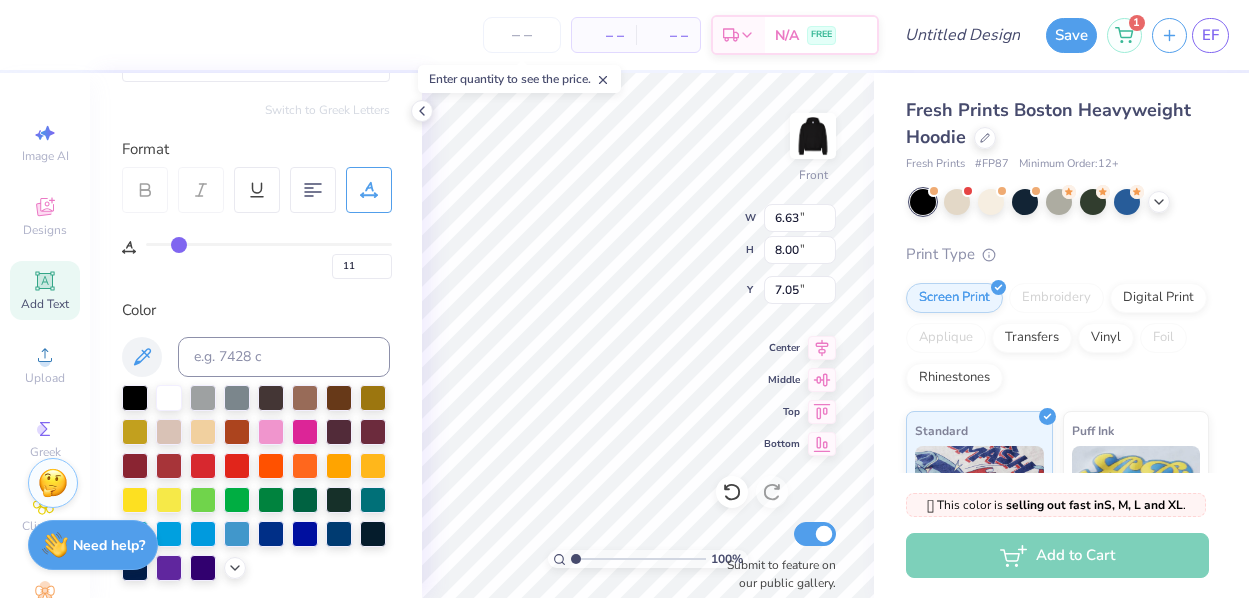 drag, startPoint x: 158, startPoint y: 245, endPoint x: 180, endPoint y: 243, distance: 22.090721 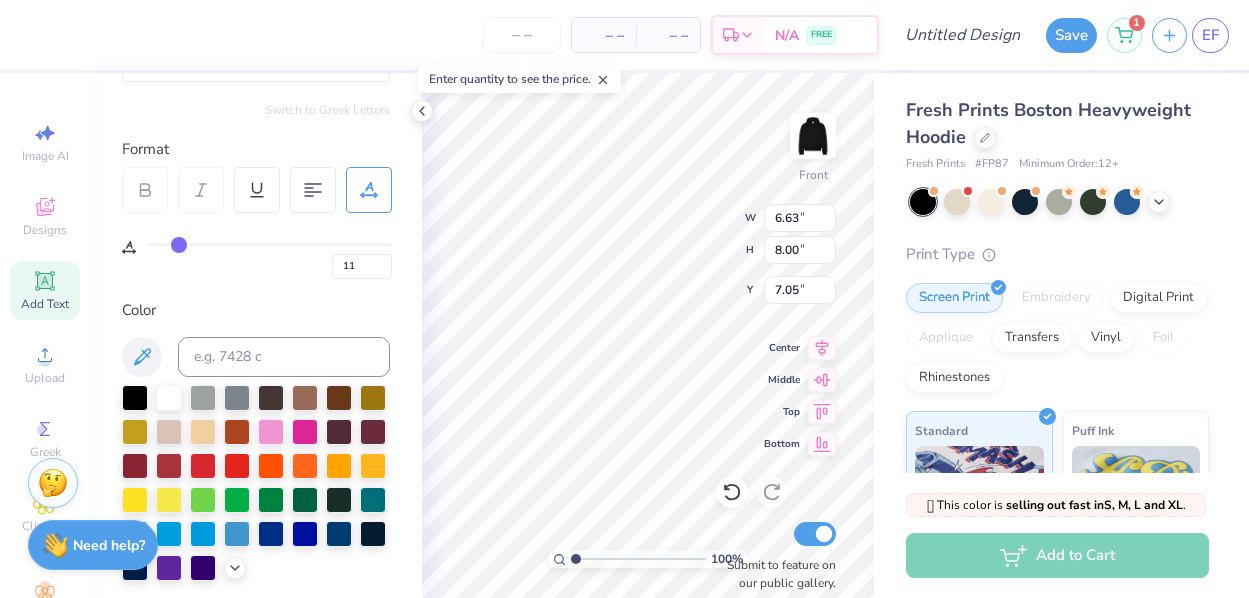 type on "7.41" 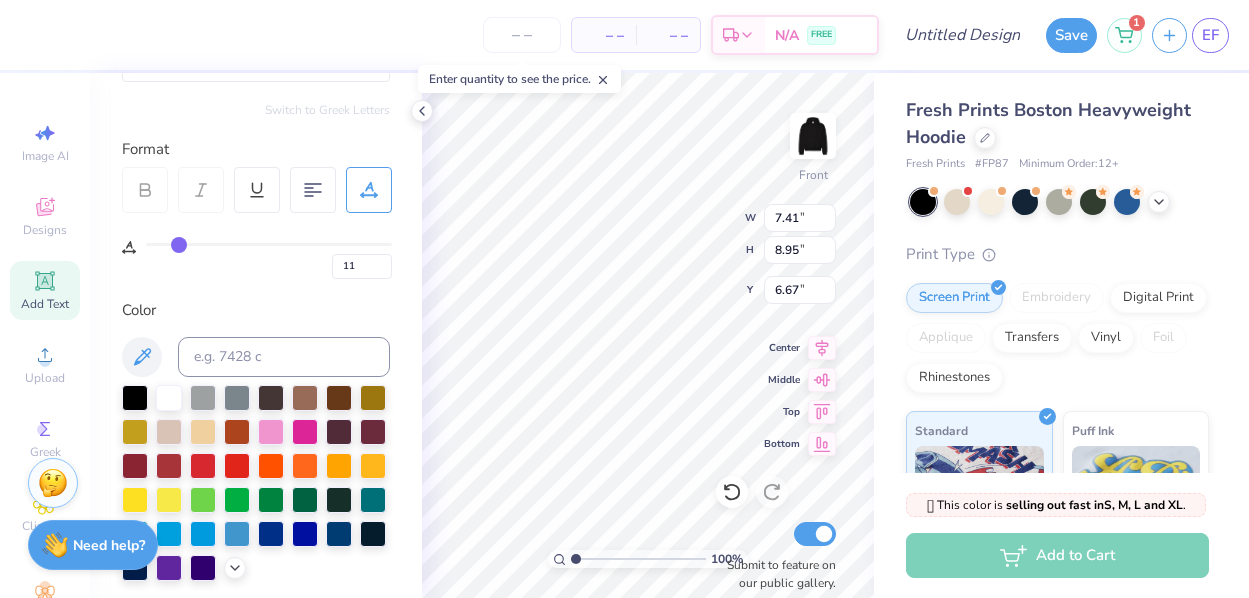 type on "7.04" 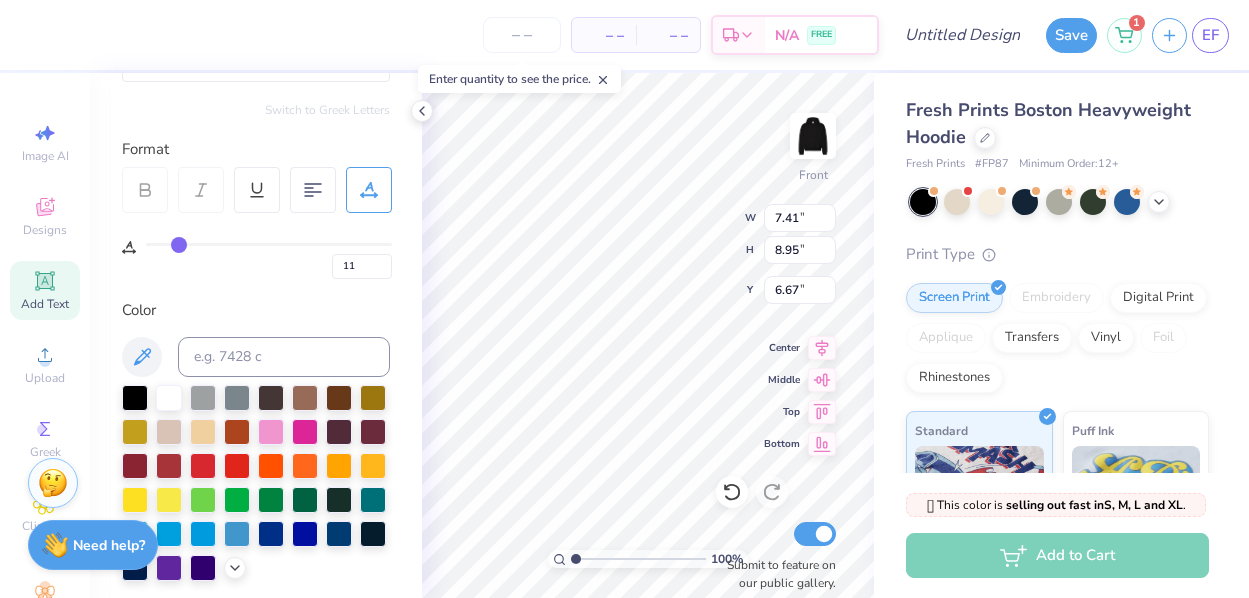 type on "9.31" 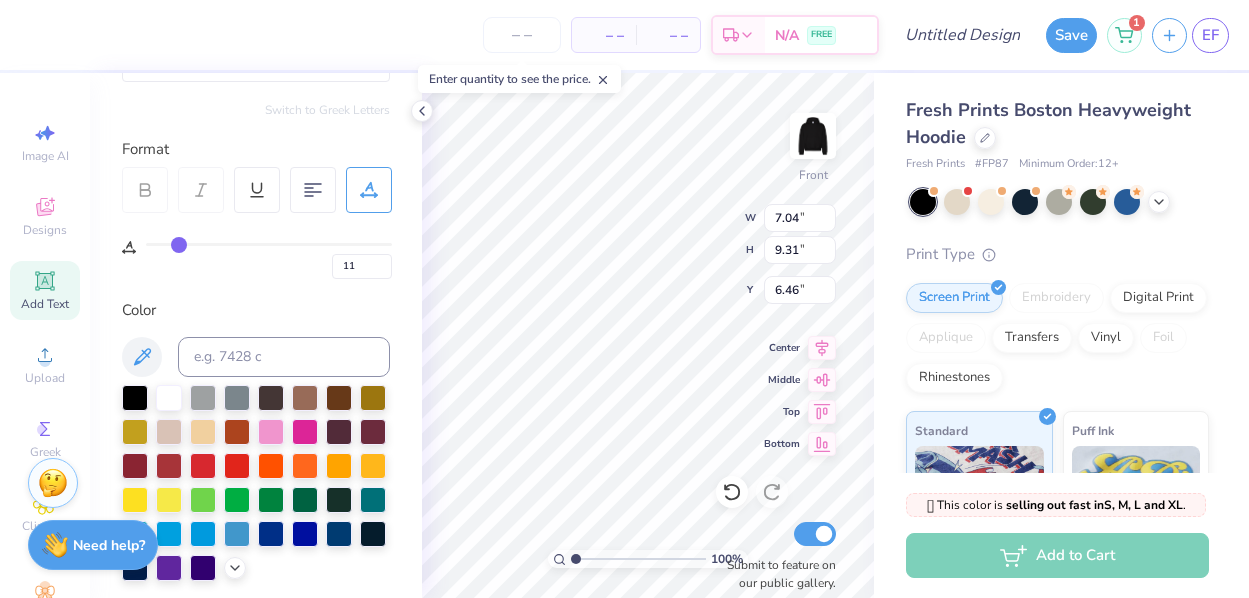 type on "6.78" 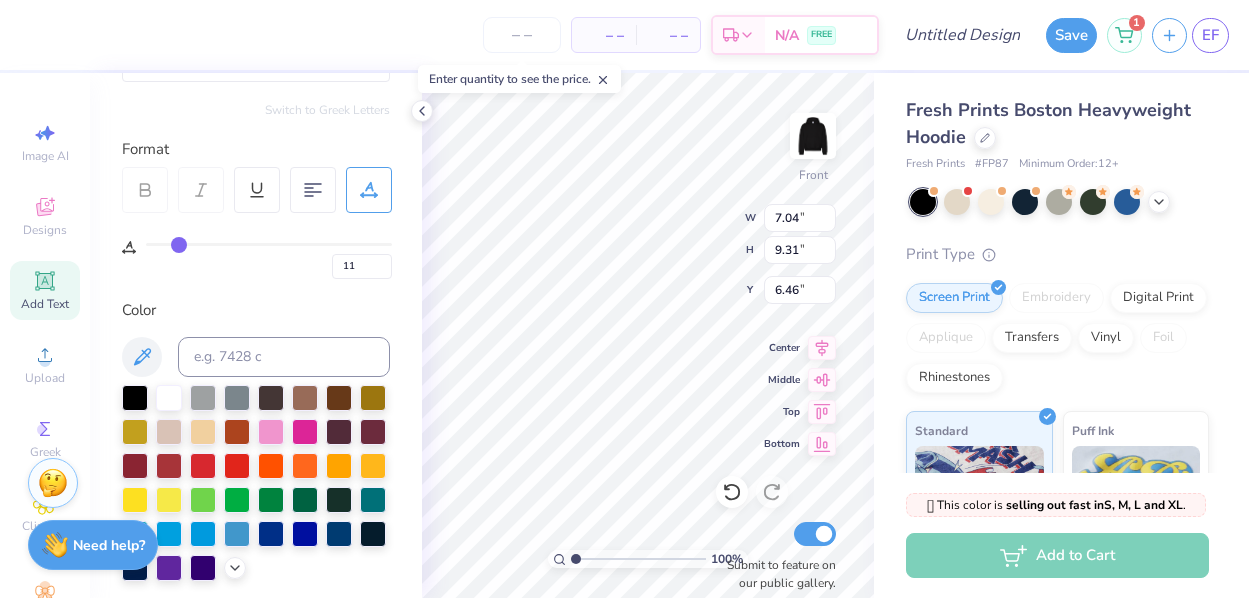 type on "9.53" 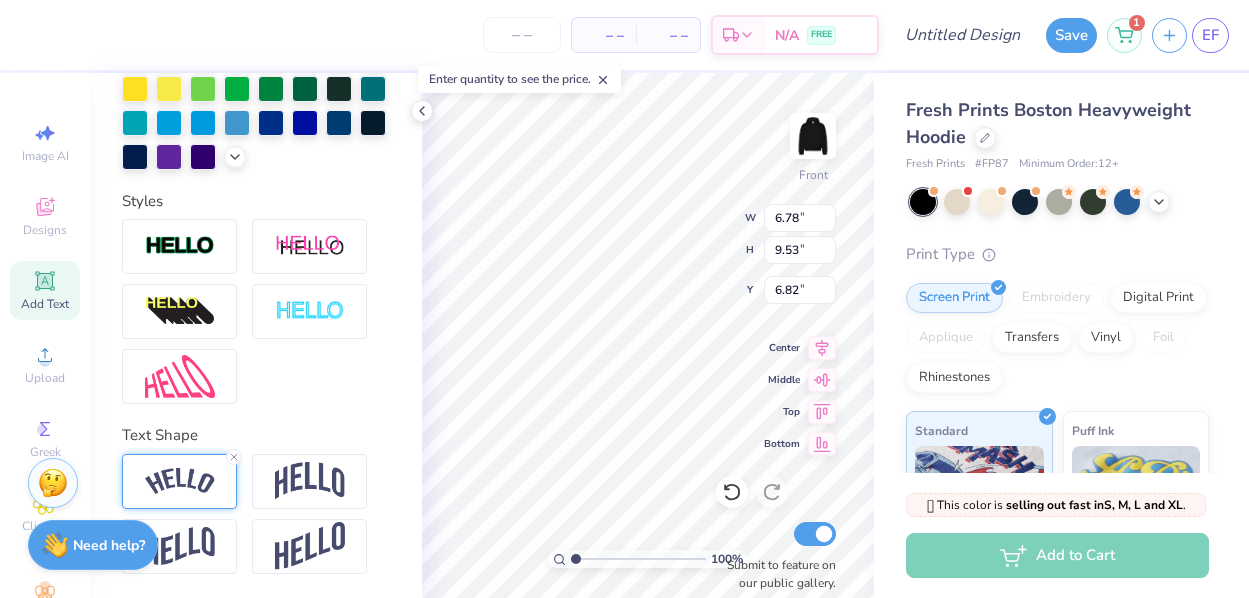 scroll, scrollTop: 631, scrollLeft: 0, axis: vertical 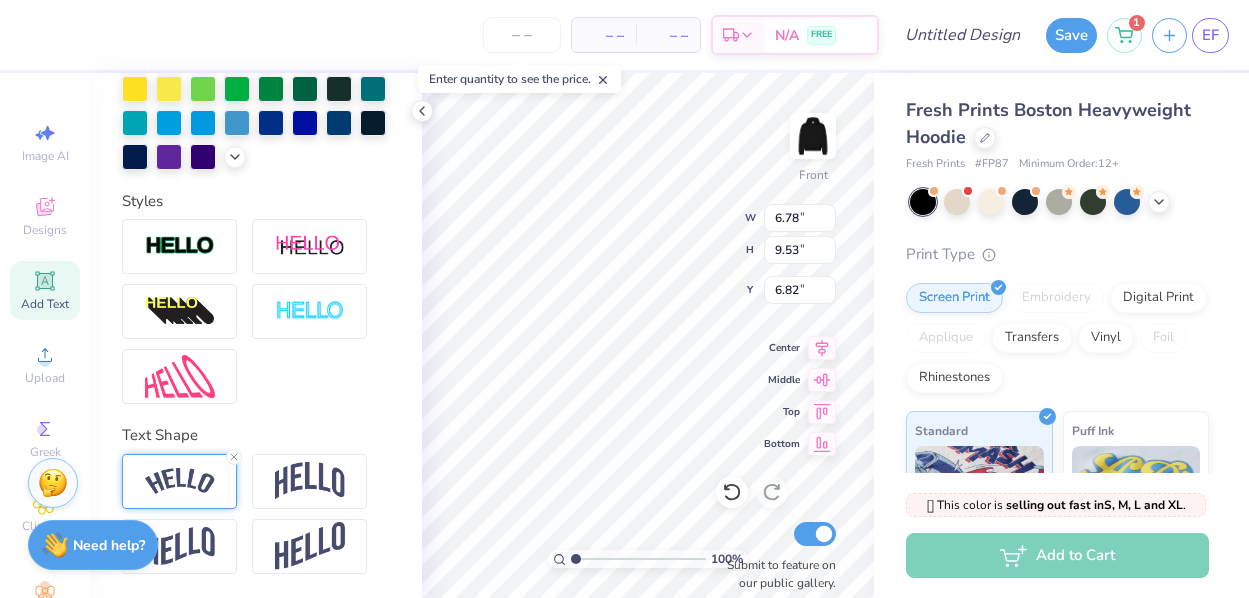 click at bounding box center [180, 481] 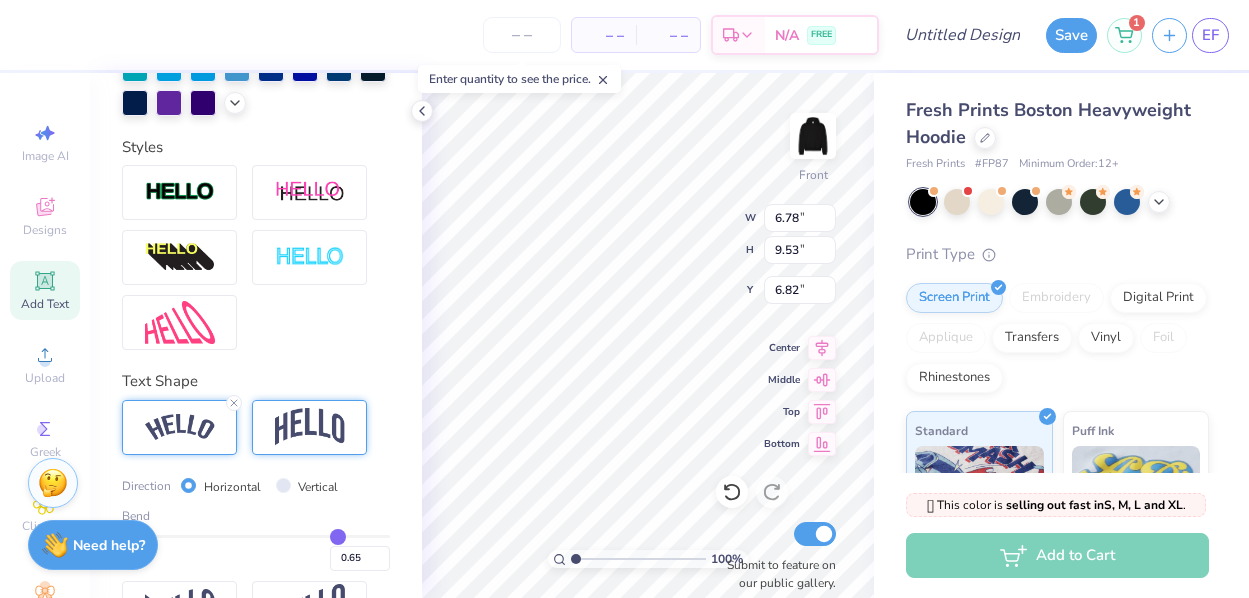 scroll, scrollTop: 694, scrollLeft: 0, axis: vertical 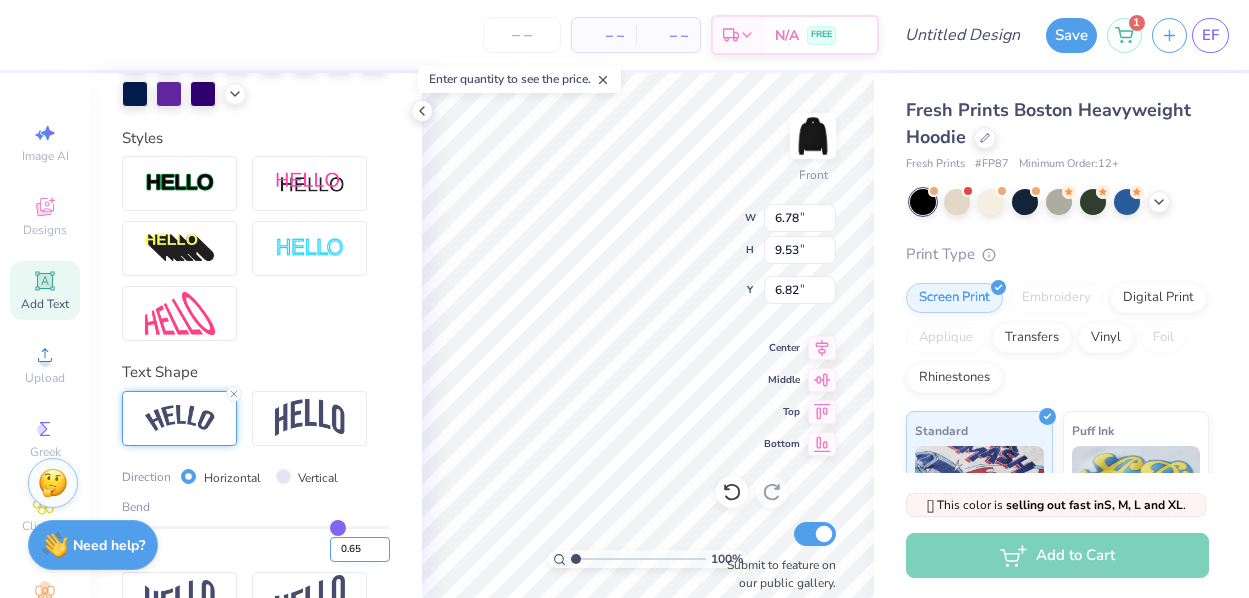 click on "0.65" at bounding box center (360, 549) 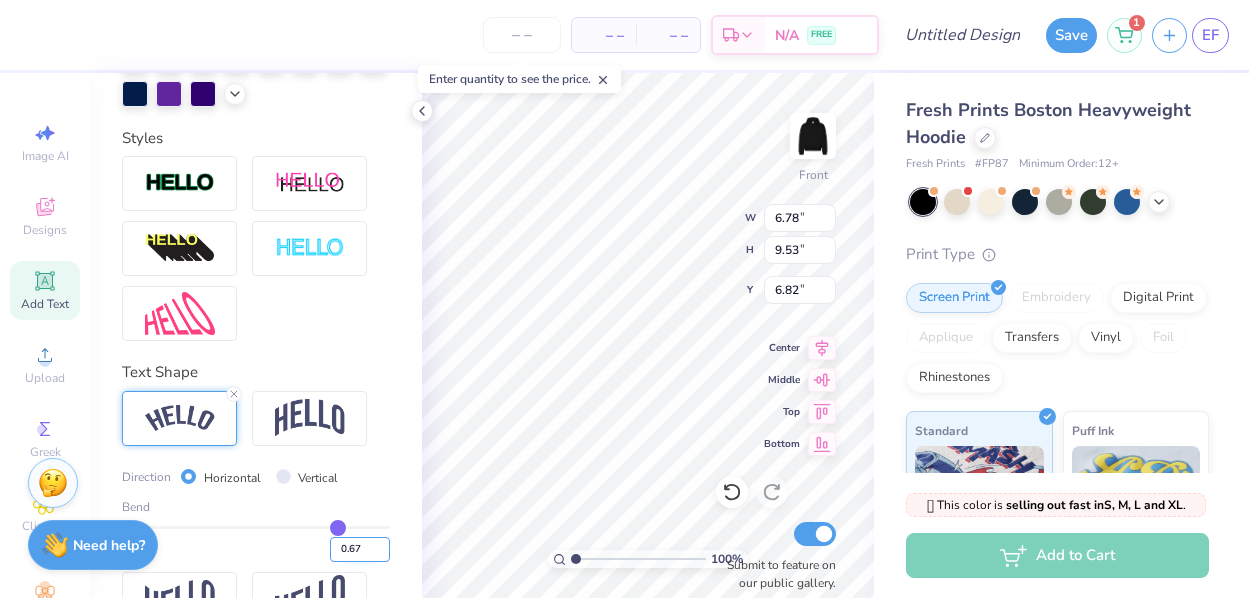 type on "0.67" 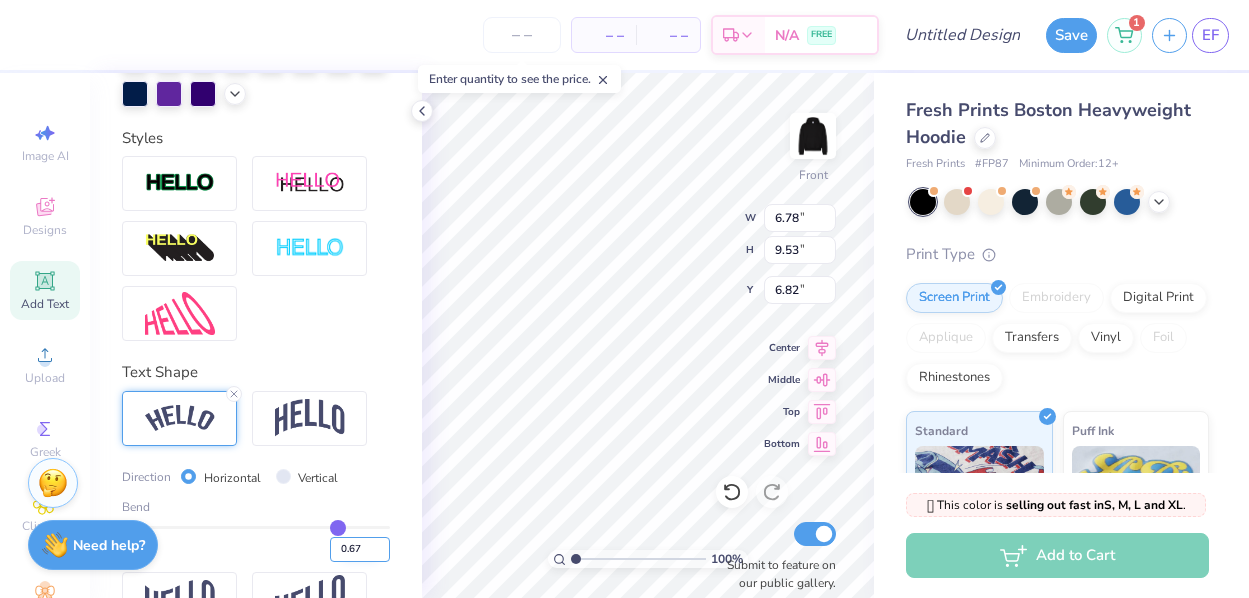 type on "0.67" 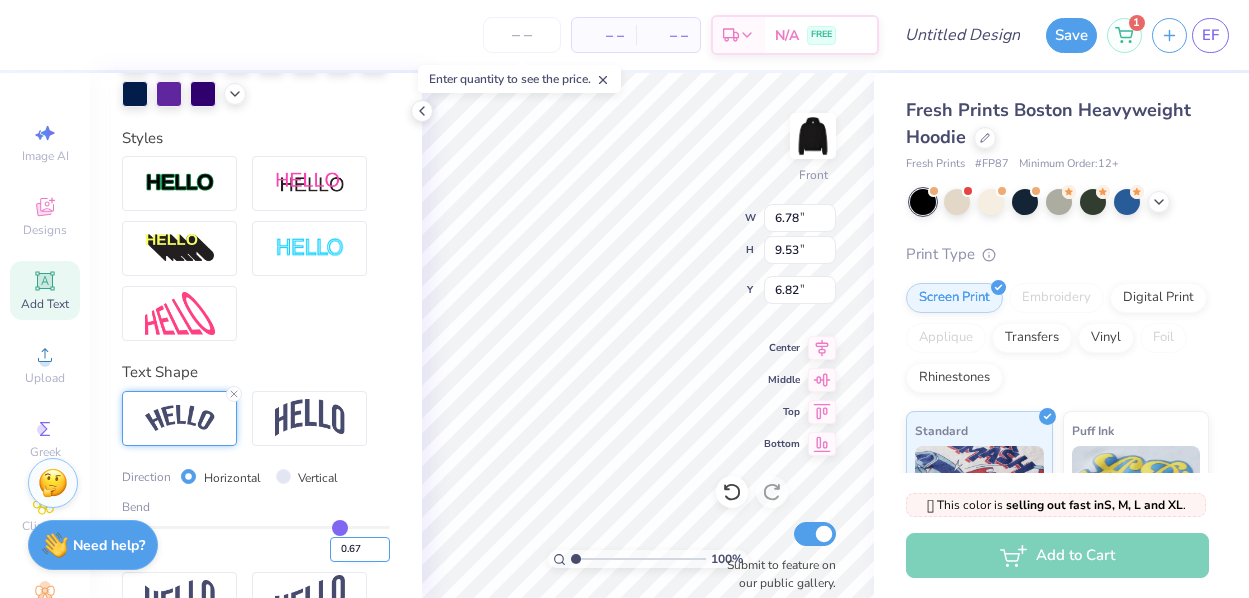 type on "6.91" 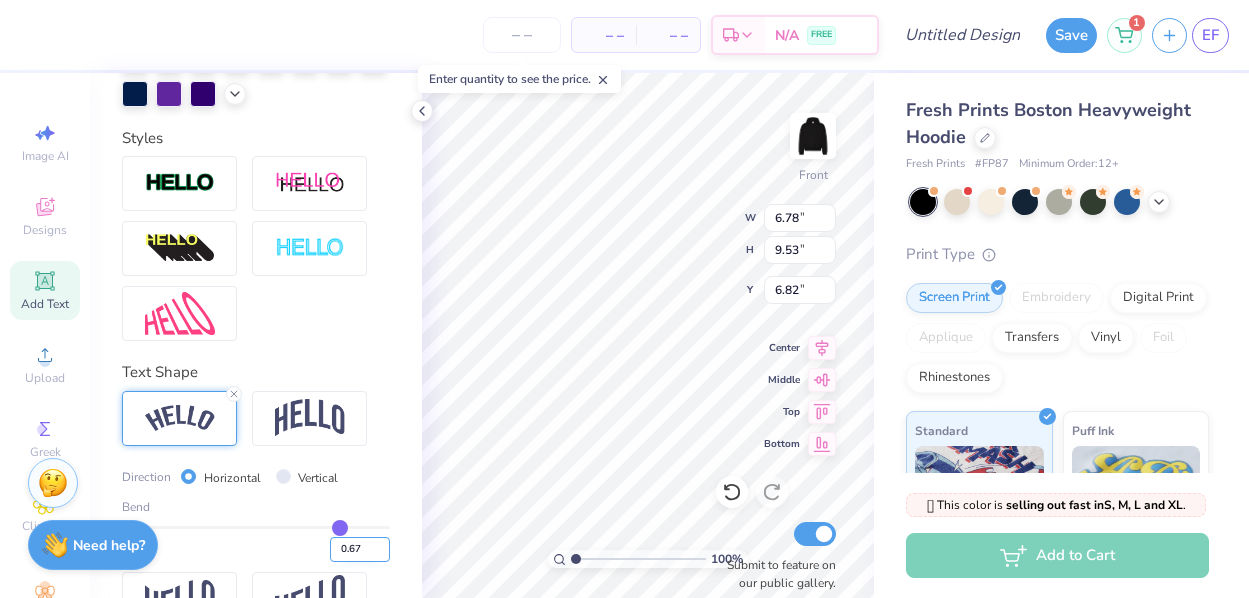 type on "9.60" 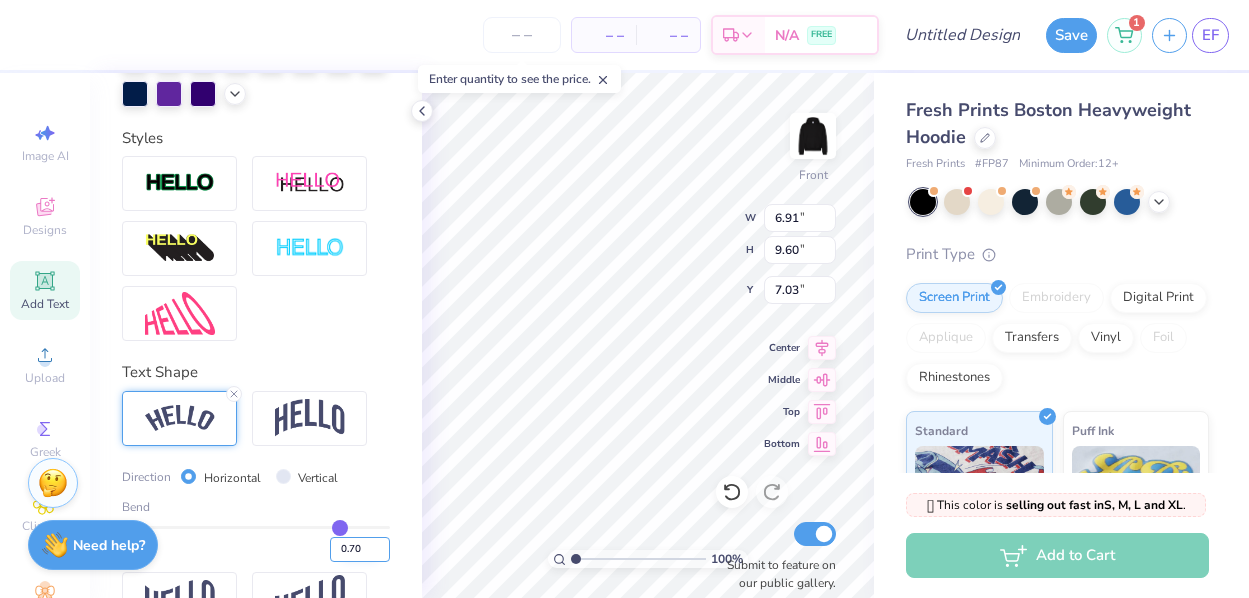type on "0.70" 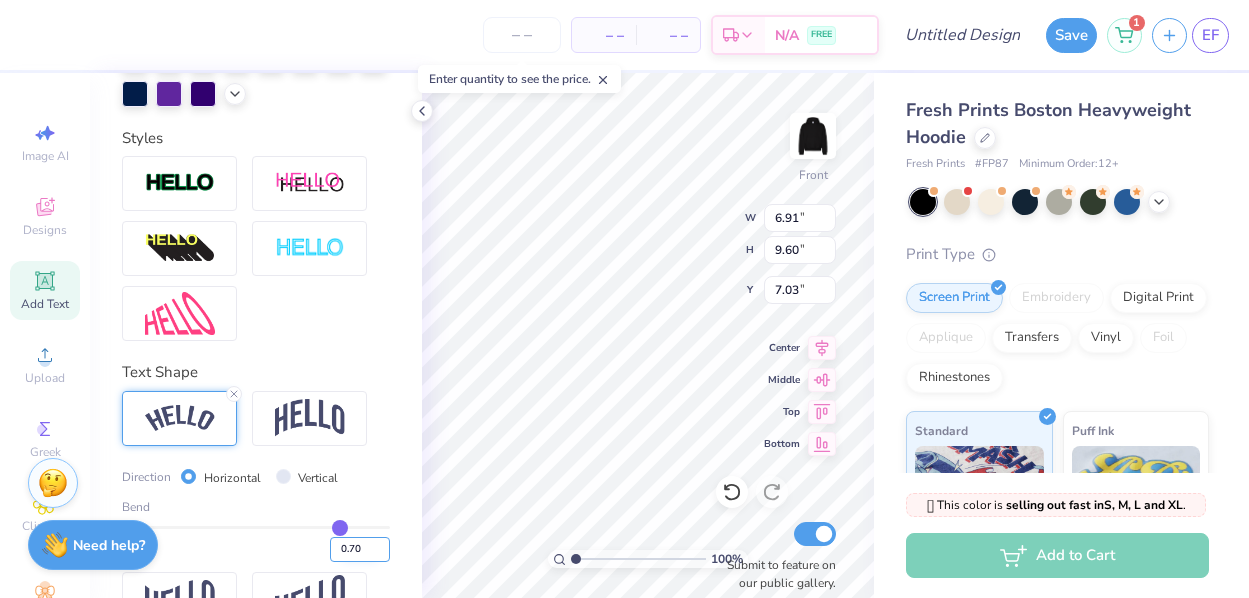 type on "0.7" 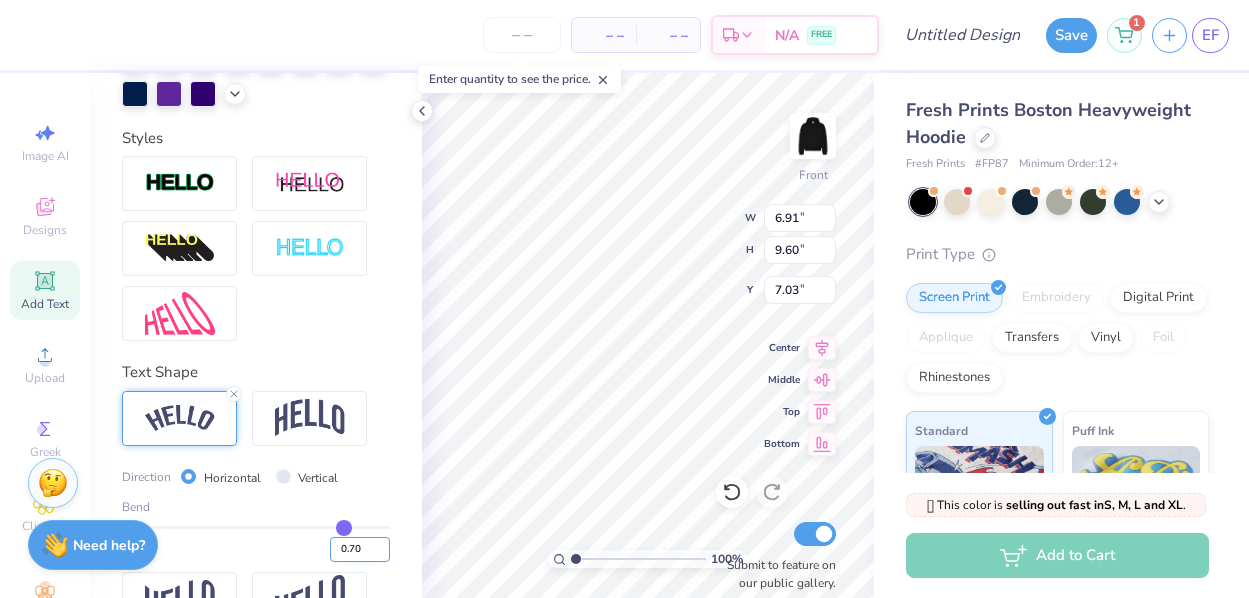 type on "7.10" 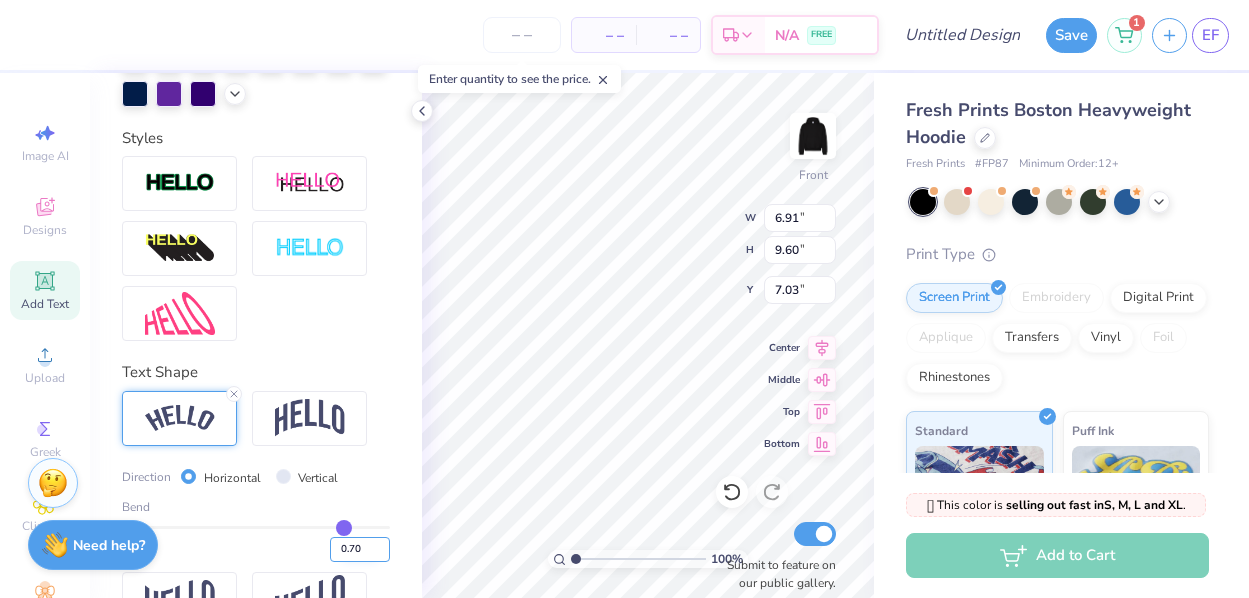 type on "9.70" 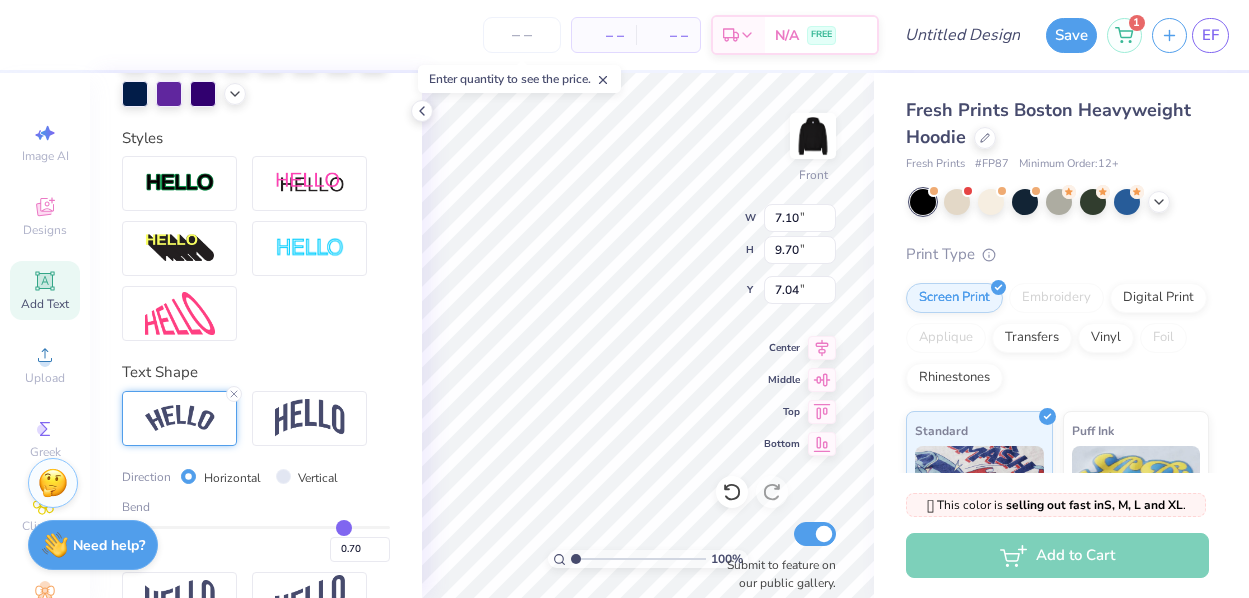 type on "7.01" 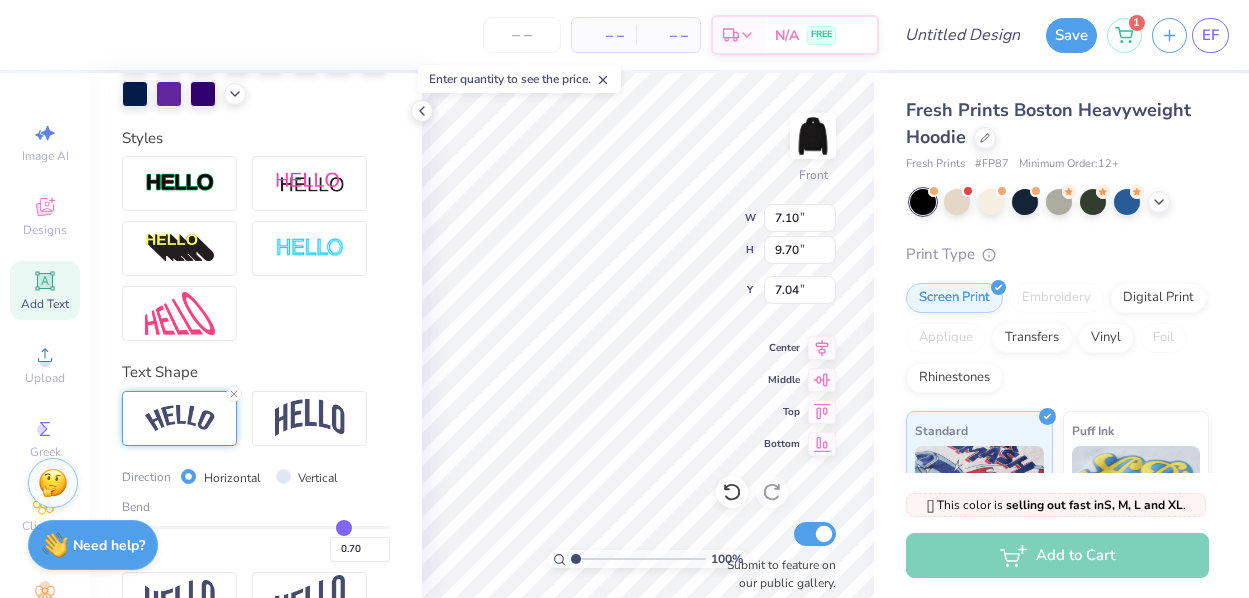 type on "9.77" 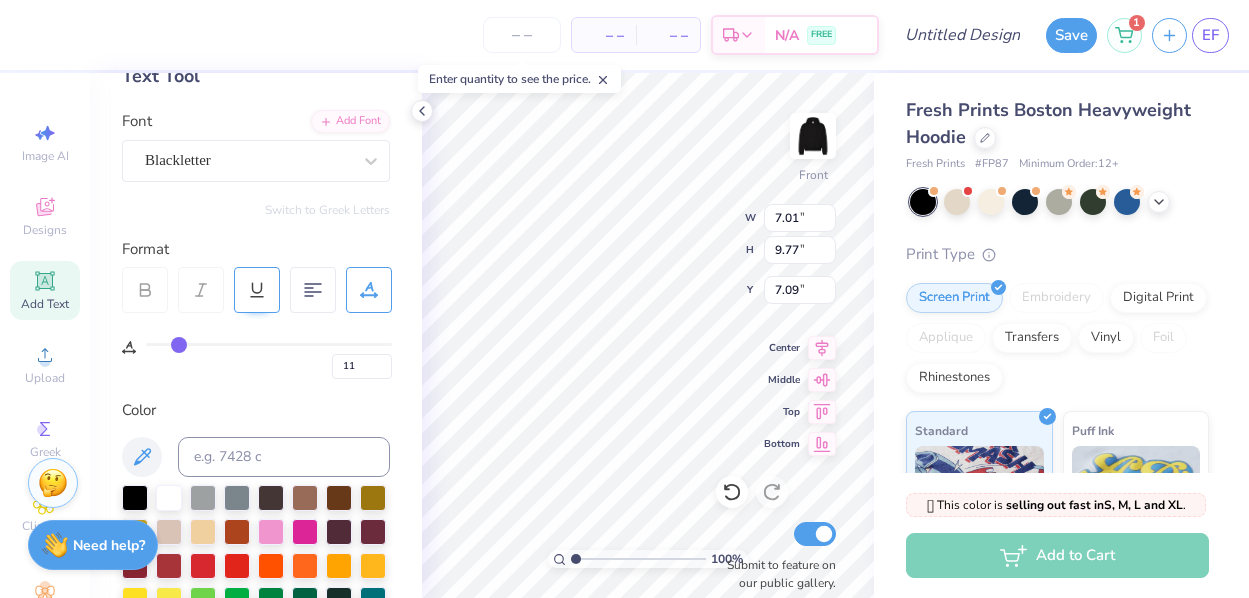 scroll, scrollTop: 119, scrollLeft: 0, axis: vertical 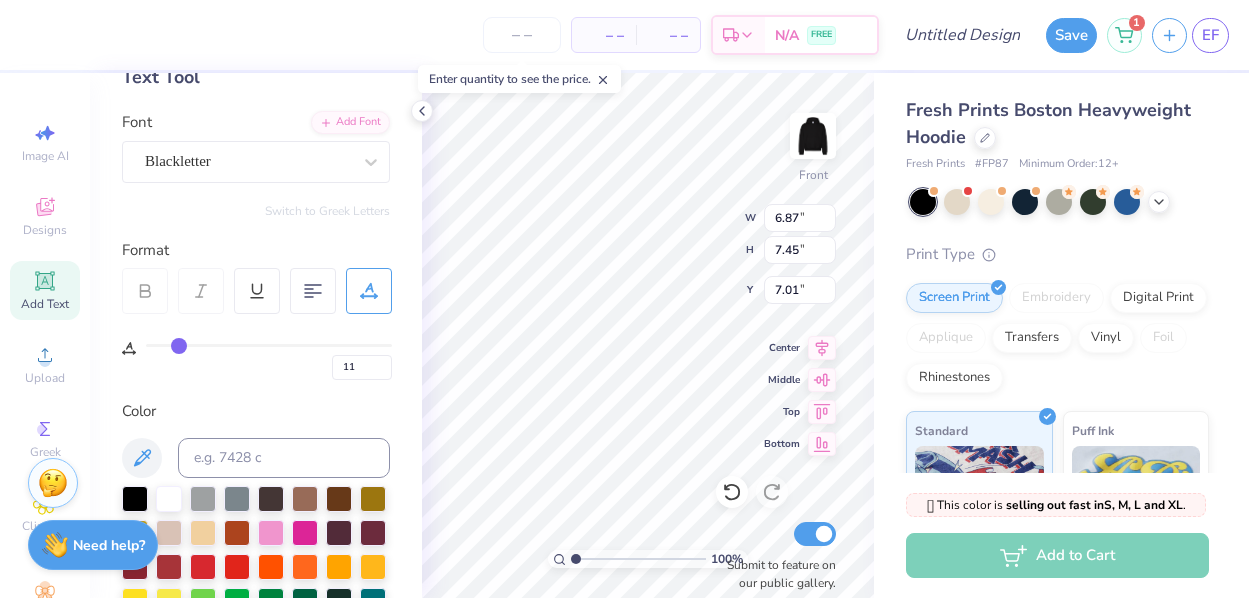 type on "0" 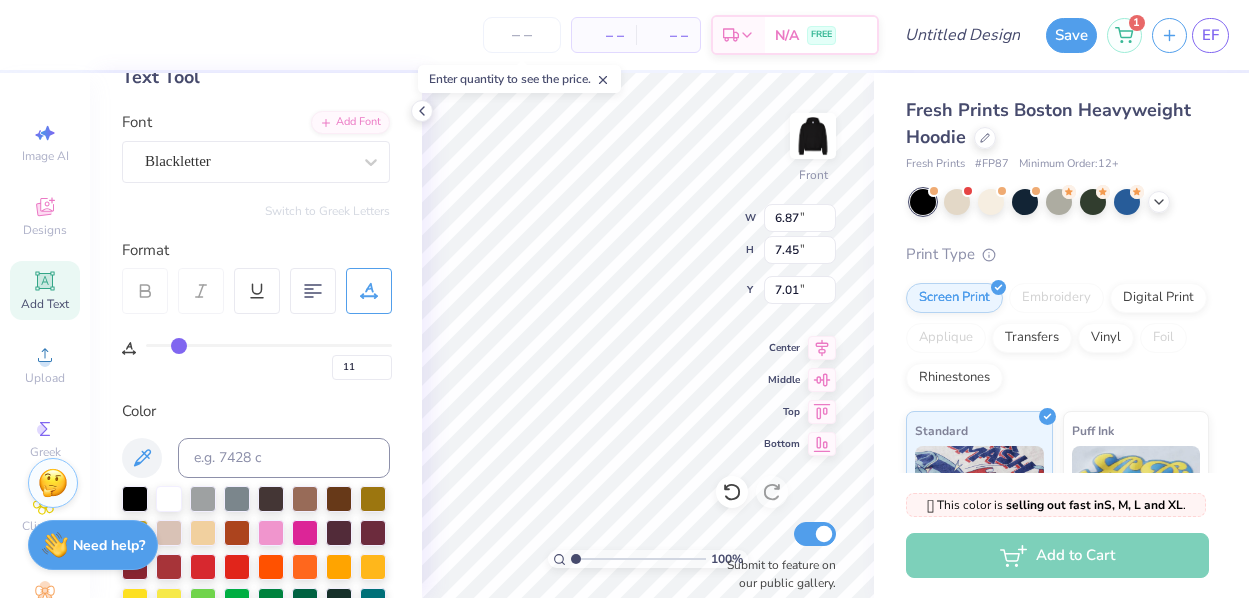 type on "0" 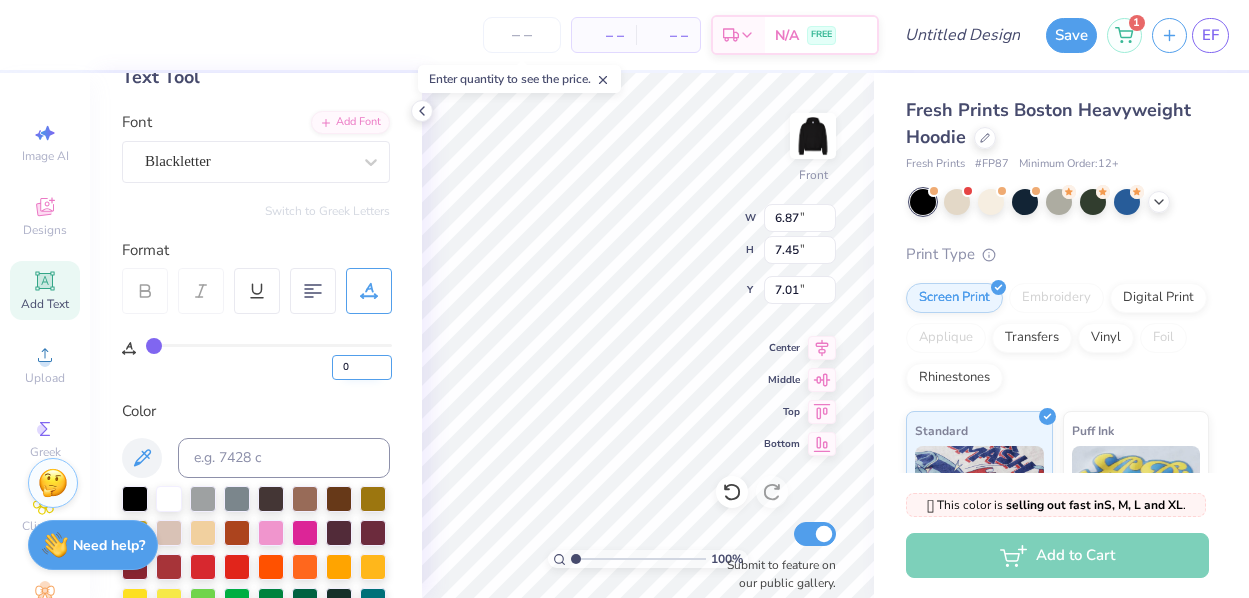 click on "0" at bounding box center [362, 367] 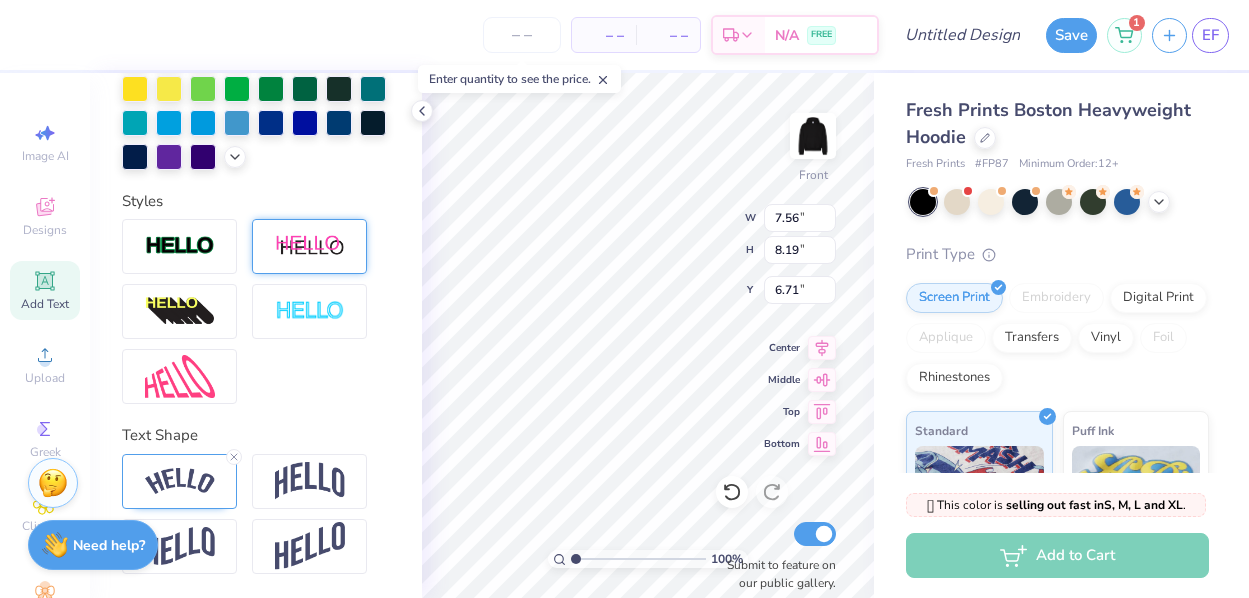 scroll, scrollTop: 631, scrollLeft: 0, axis: vertical 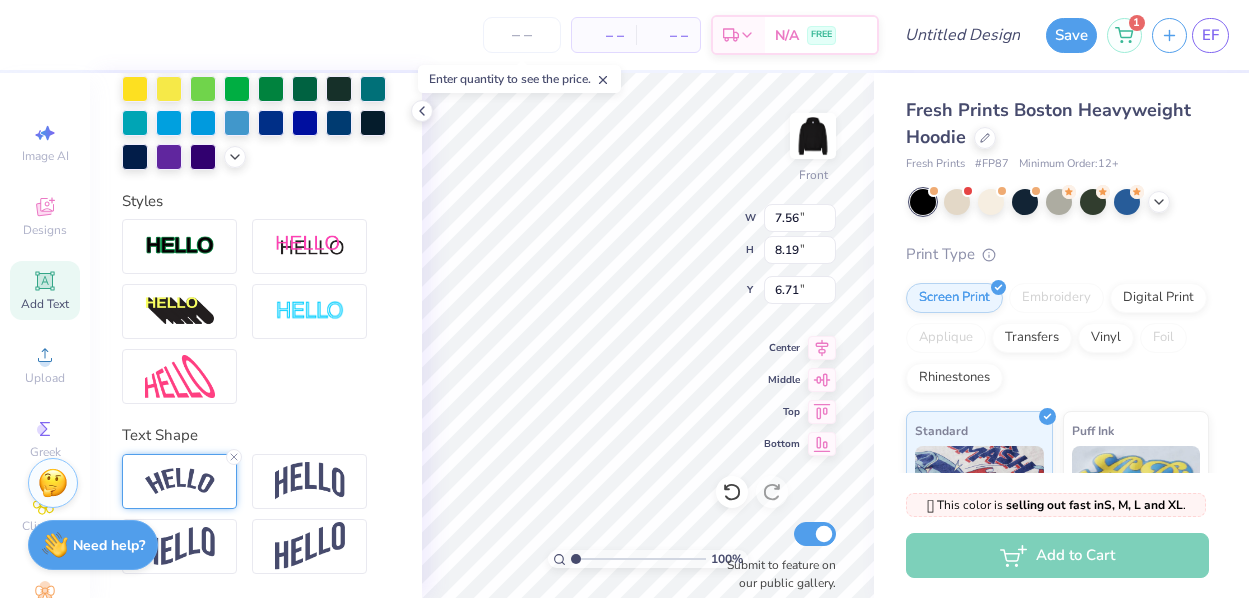click at bounding box center [179, 481] 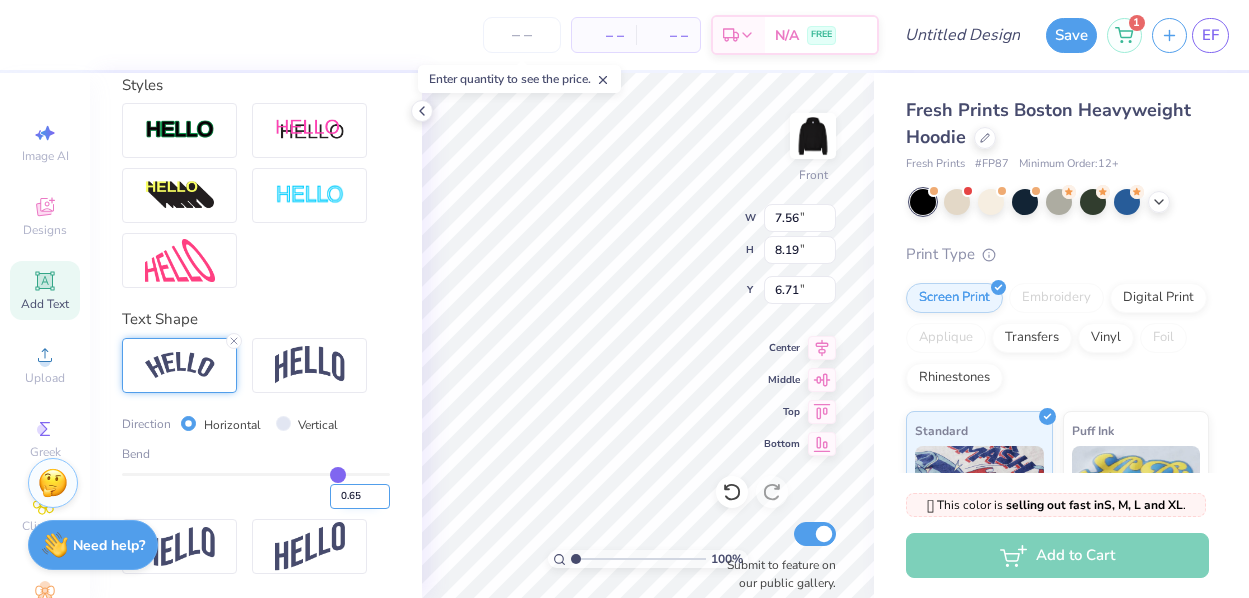 scroll, scrollTop: 748, scrollLeft: 0, axis: vertical 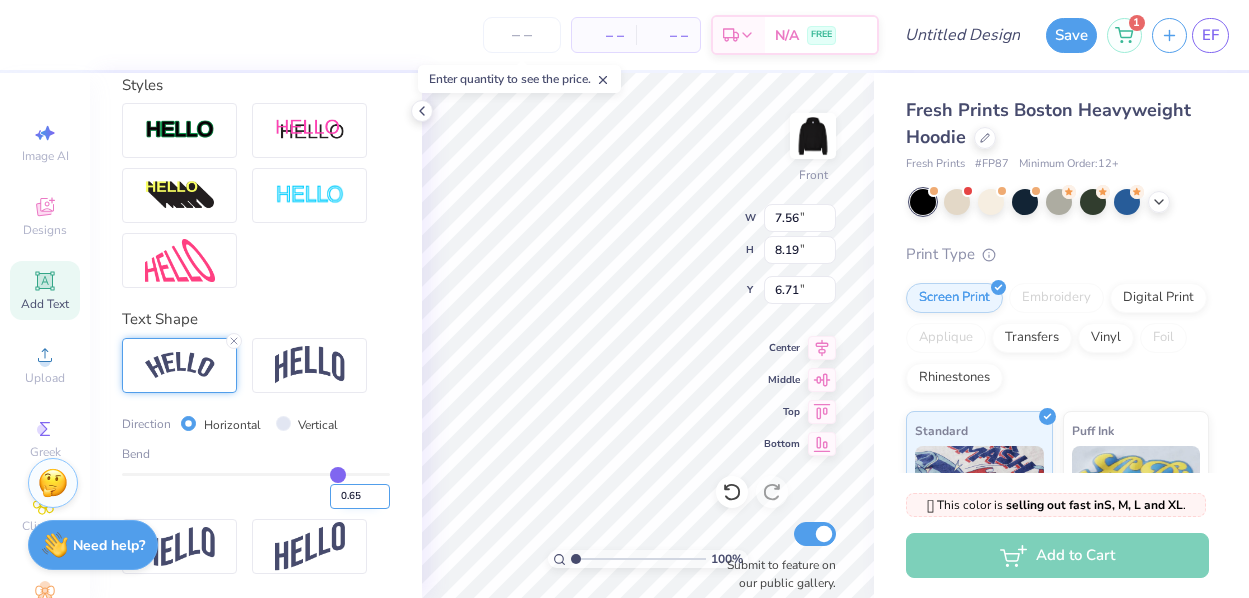 click on "0.65" at bounding box center (360, 496) 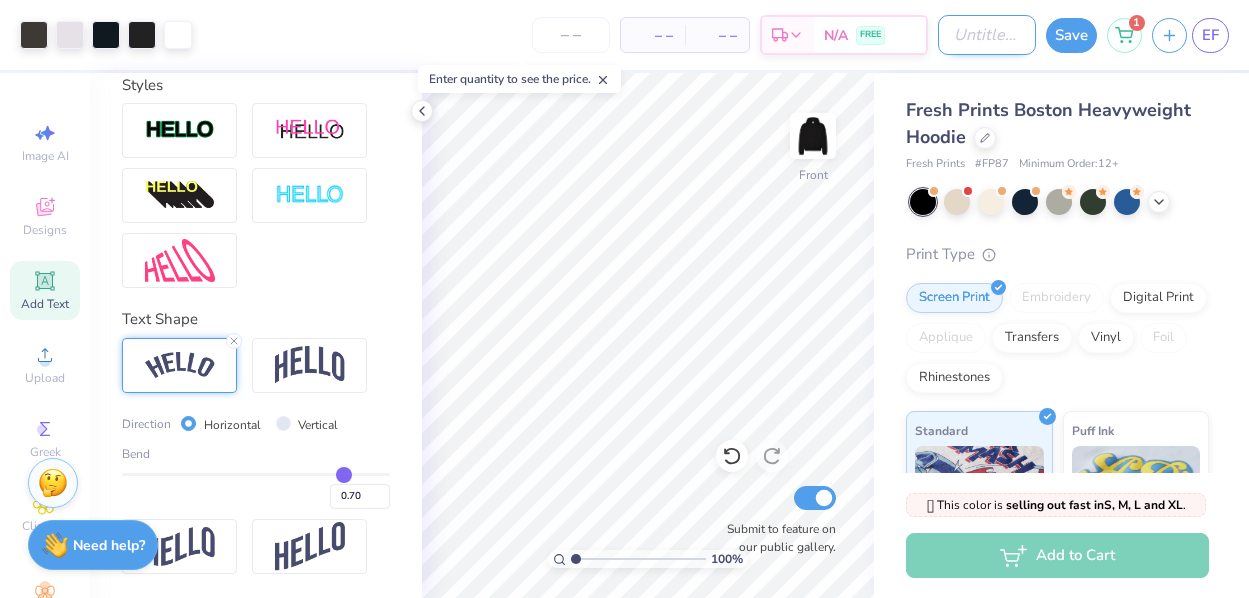 click on "Design Title" at bounding box center [987, 35] 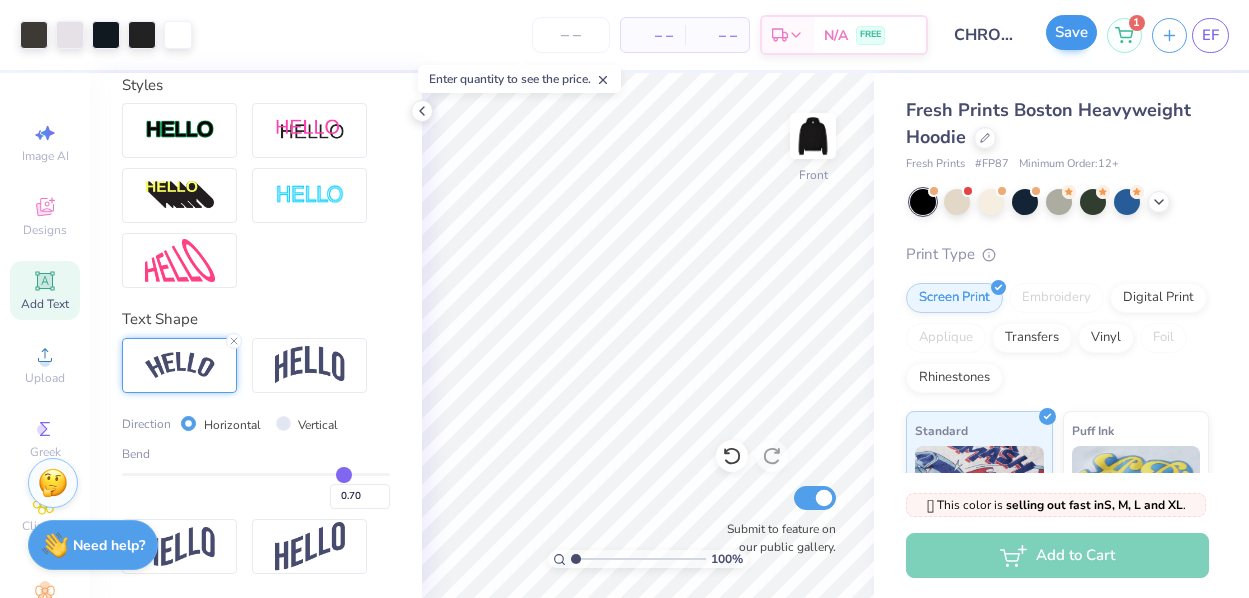 click on "Save" at bounding box center [1071, 32] 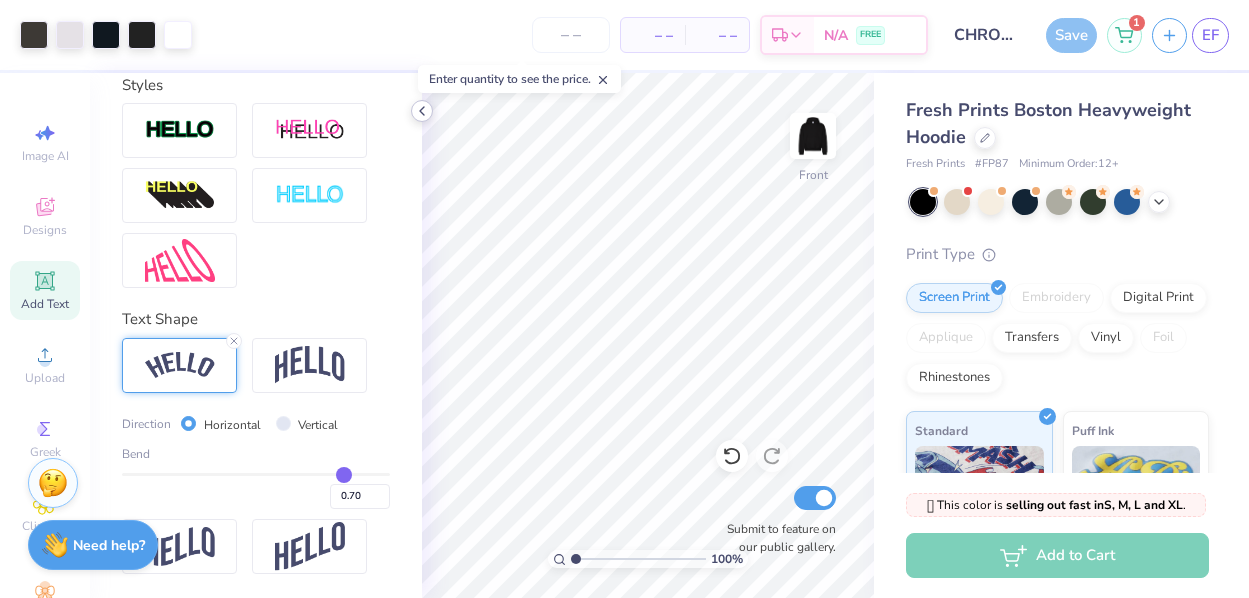 click 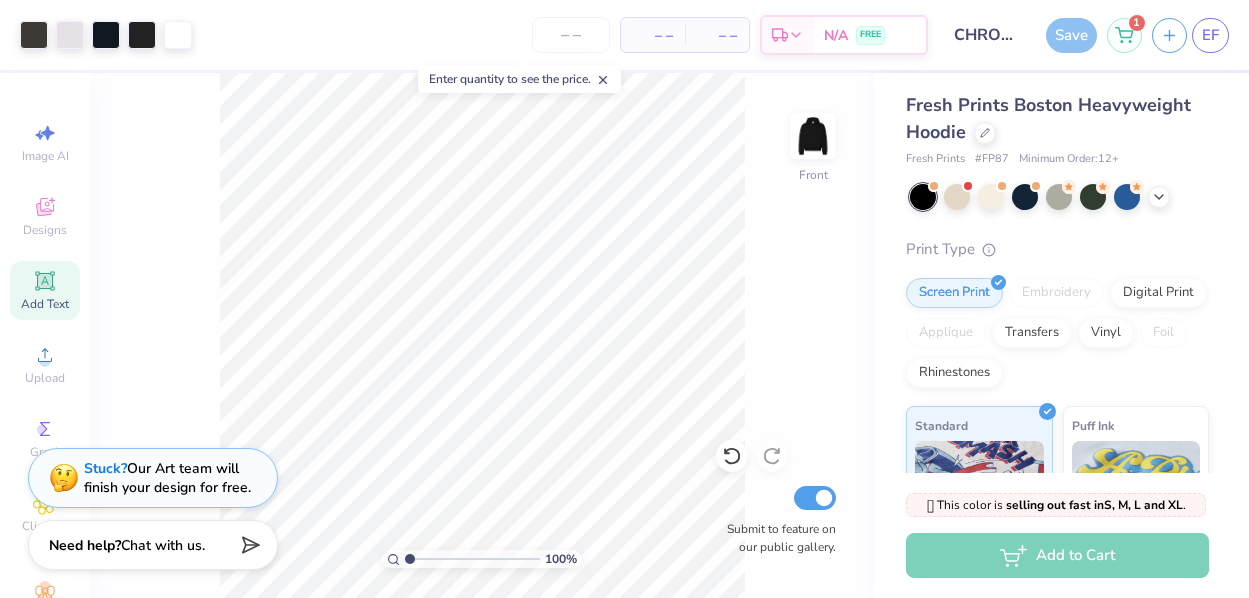 scroll, scrollTop: 8, scrollLeft: 0, axis: vertical 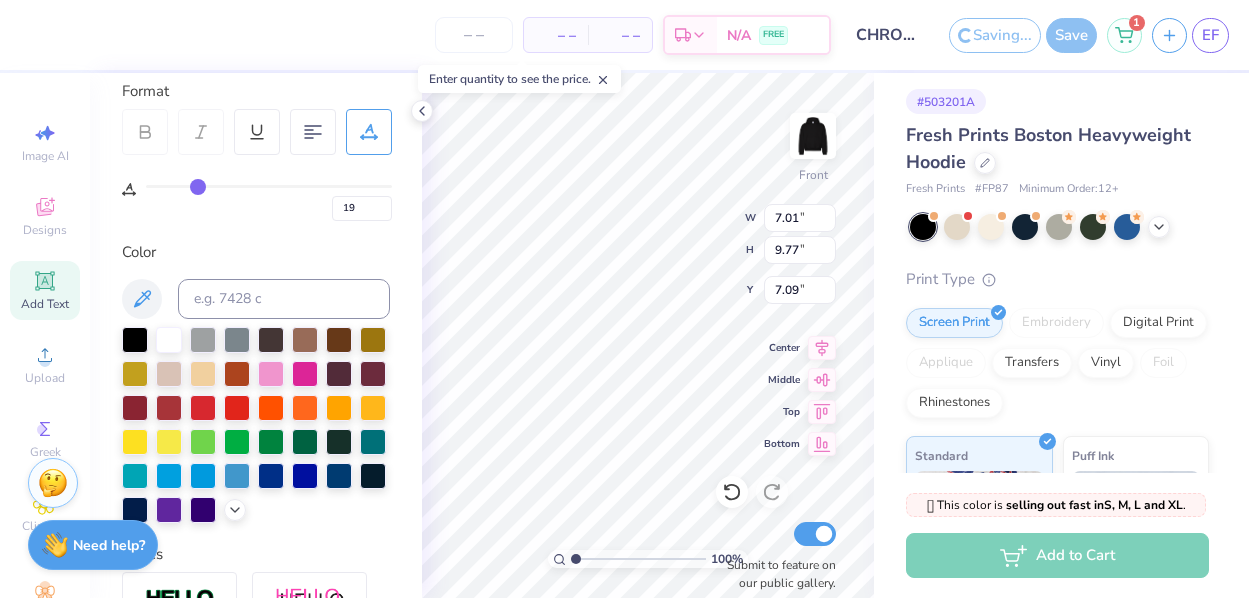 drag, startPoint x: 182, startPoint y: 184, endPoint x: 201, endPoint y: 183, distance: 19.026299 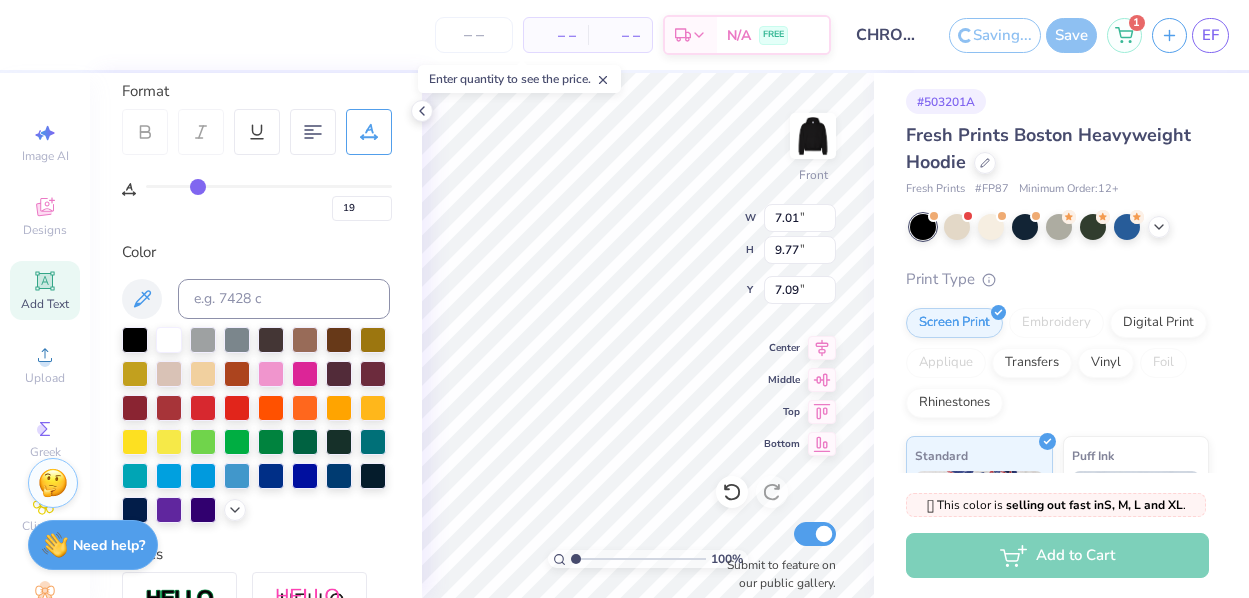 click at bounding box center [269, 186] 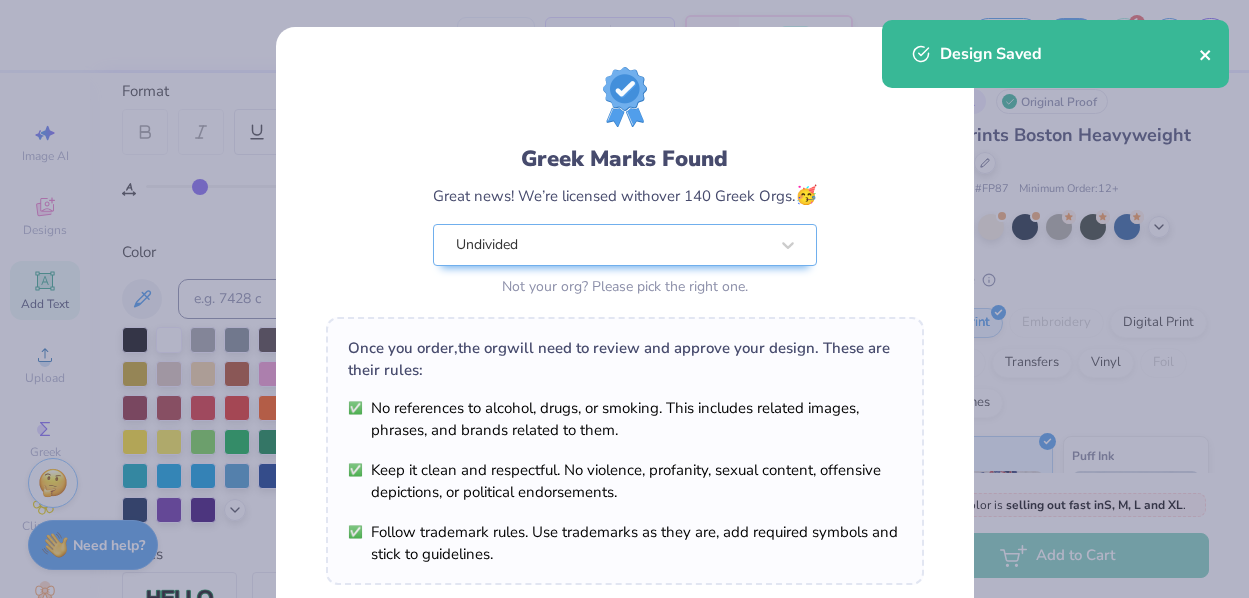 click 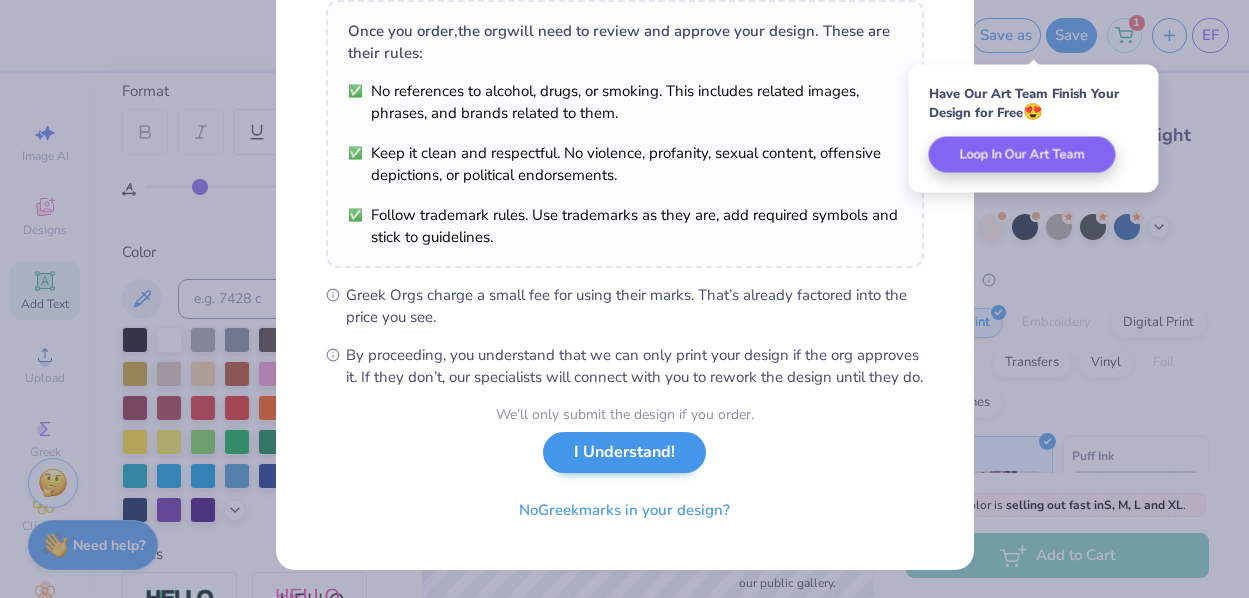 click on "I Understand!" at bounding box center (624, 452) 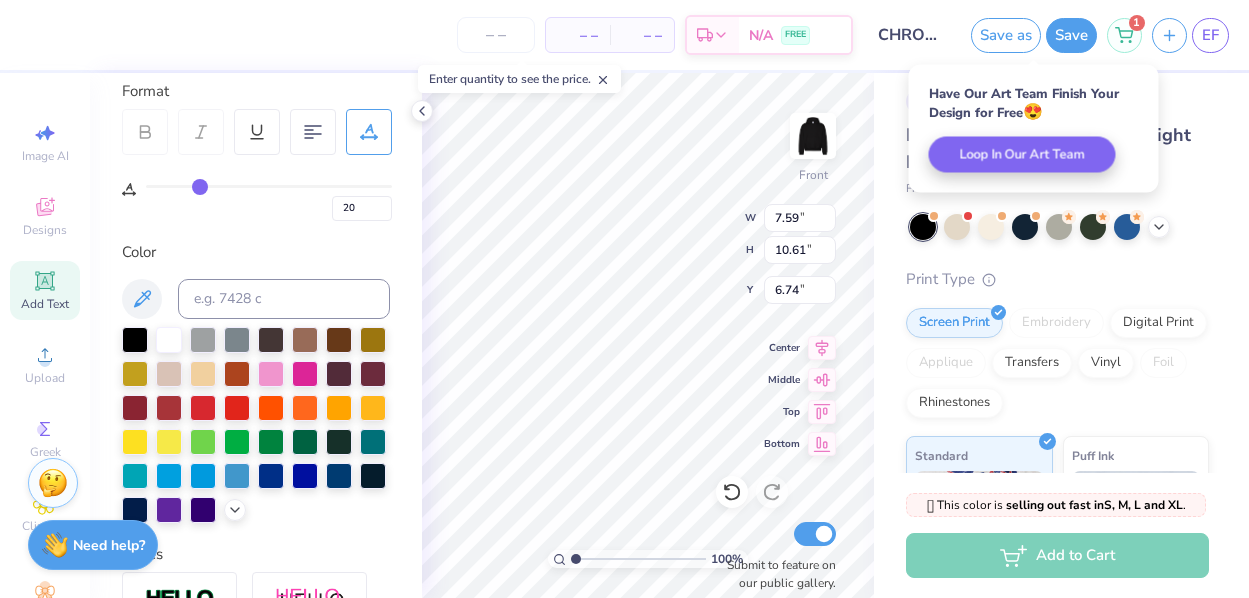 scroll, scrollTop: 44, scrollLeft: 0, axis: vertical 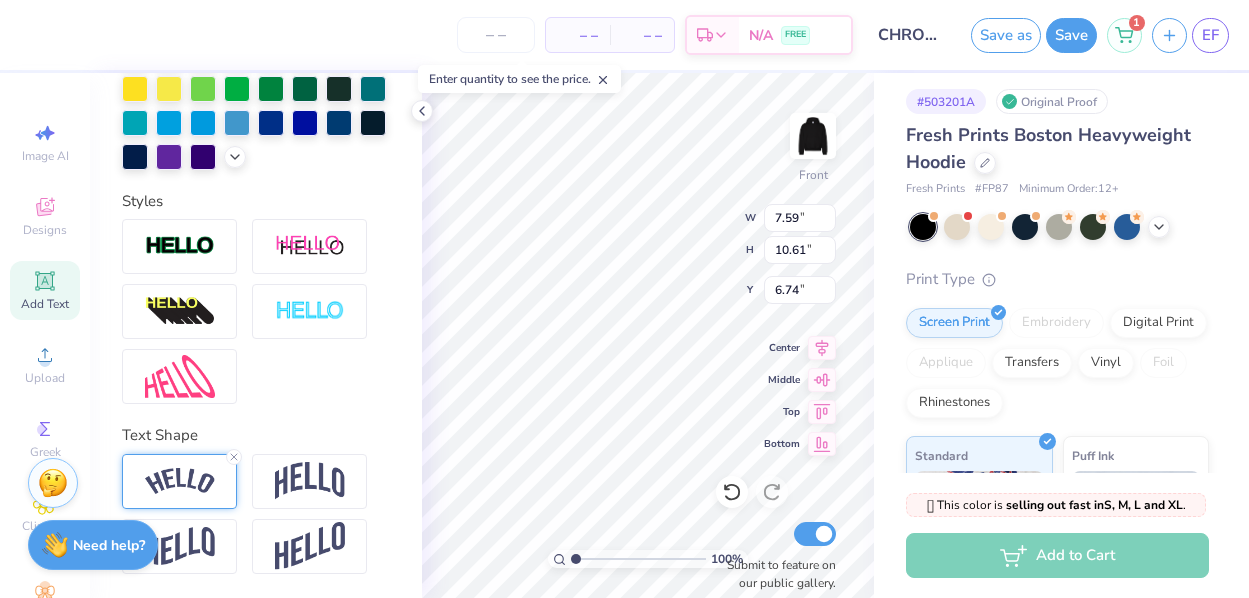 click at bounding box center (180, 481) 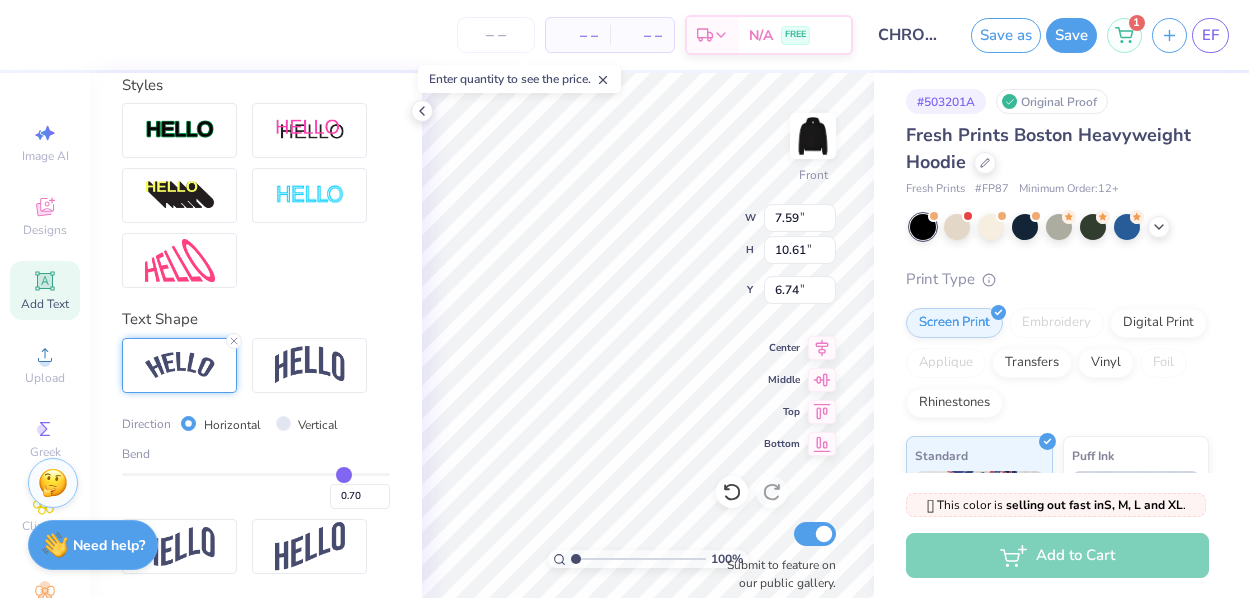 scroll, scrollTop: 748, scrollLeft: 0, axis: vertical 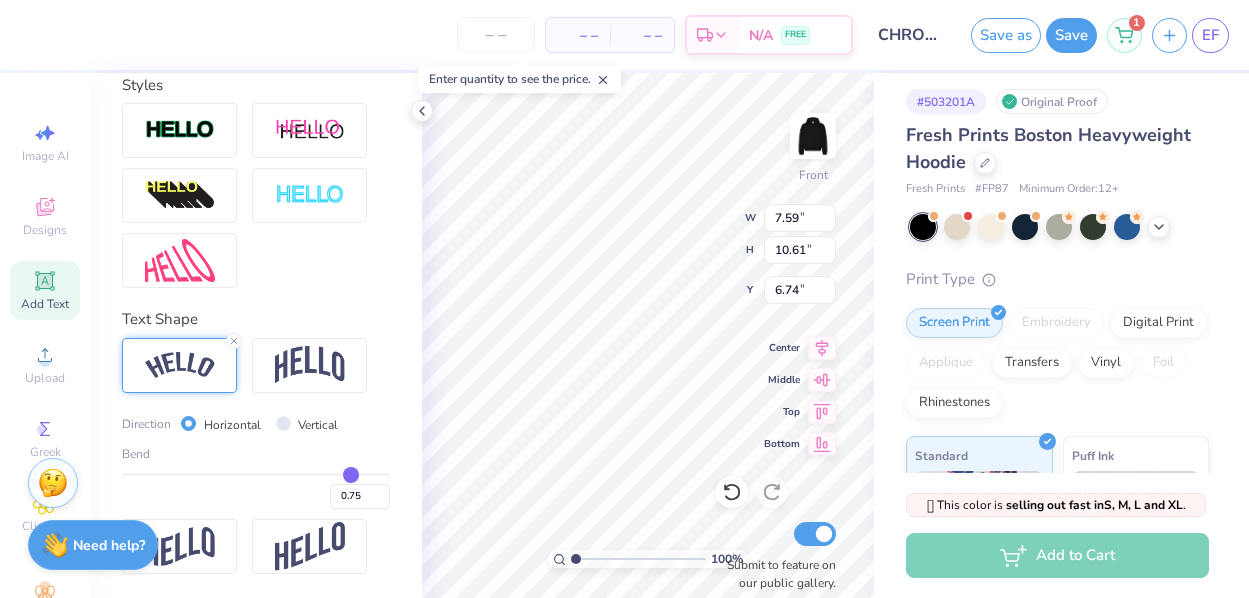 click at bounding box center (256, 474) 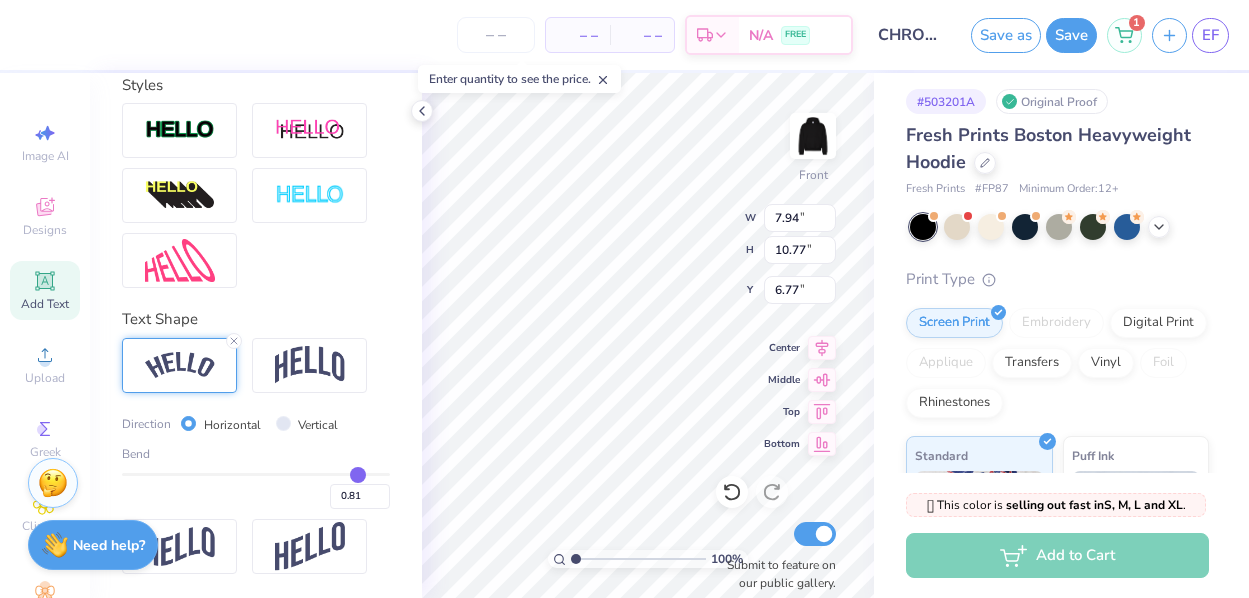 click at bounding box center [256, 474] 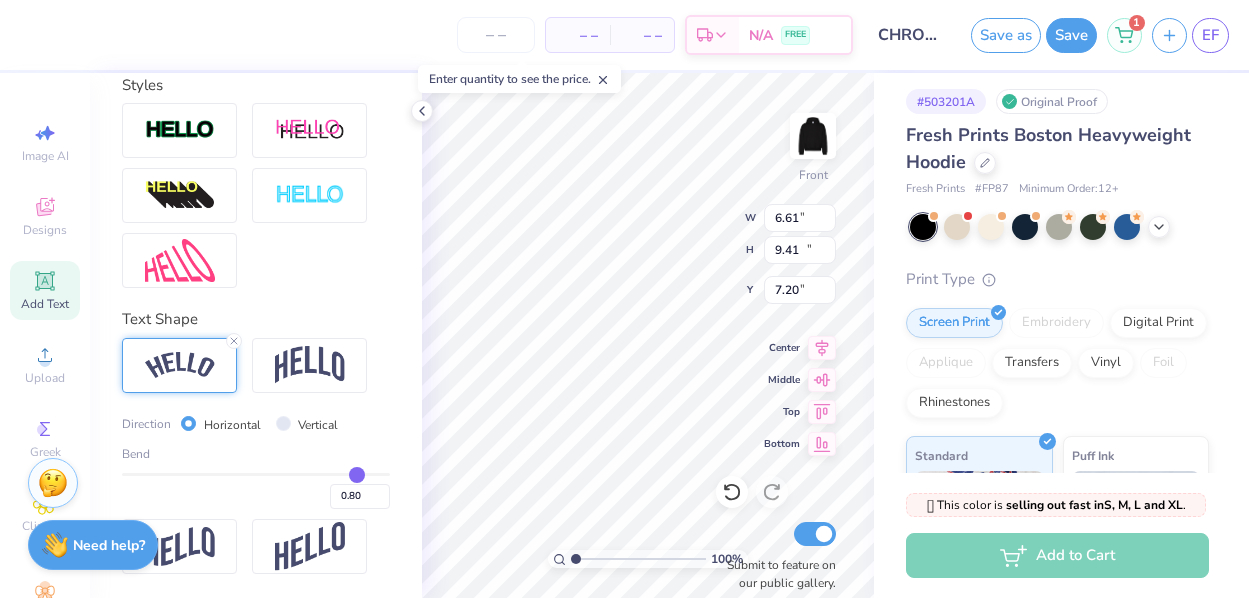 scroll, scrollTop: 631, scrollLeft: 0, axis: vertical 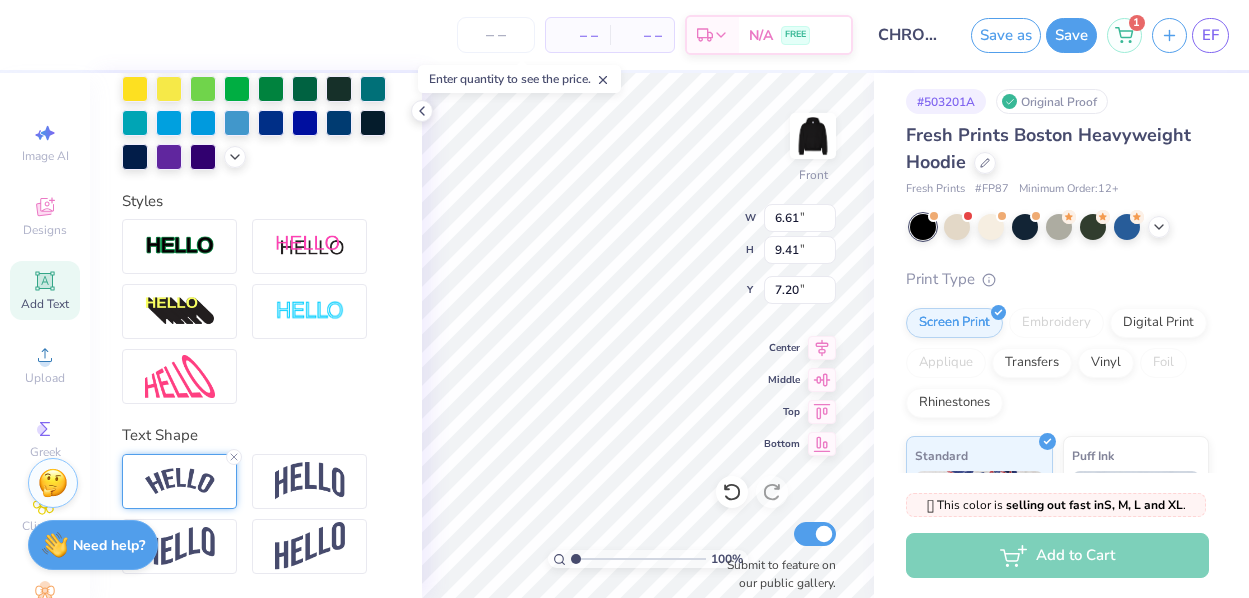 click at bounding box center (179, 481) 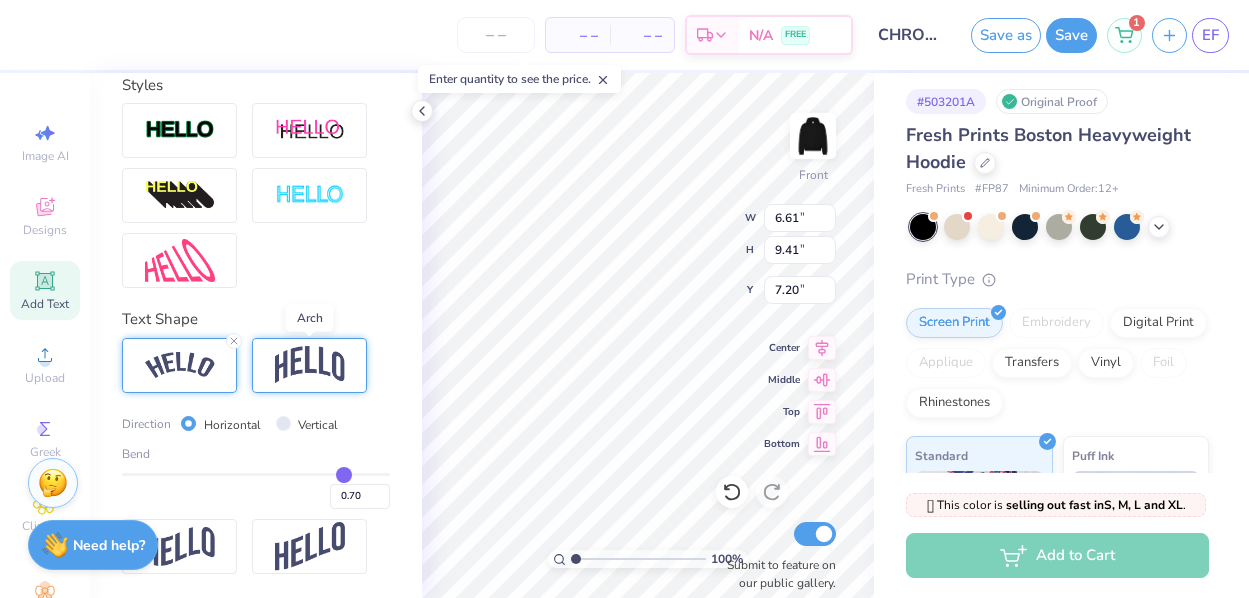 scroll, scrollTop: 748, scrollLeft: 0, axis: vertical 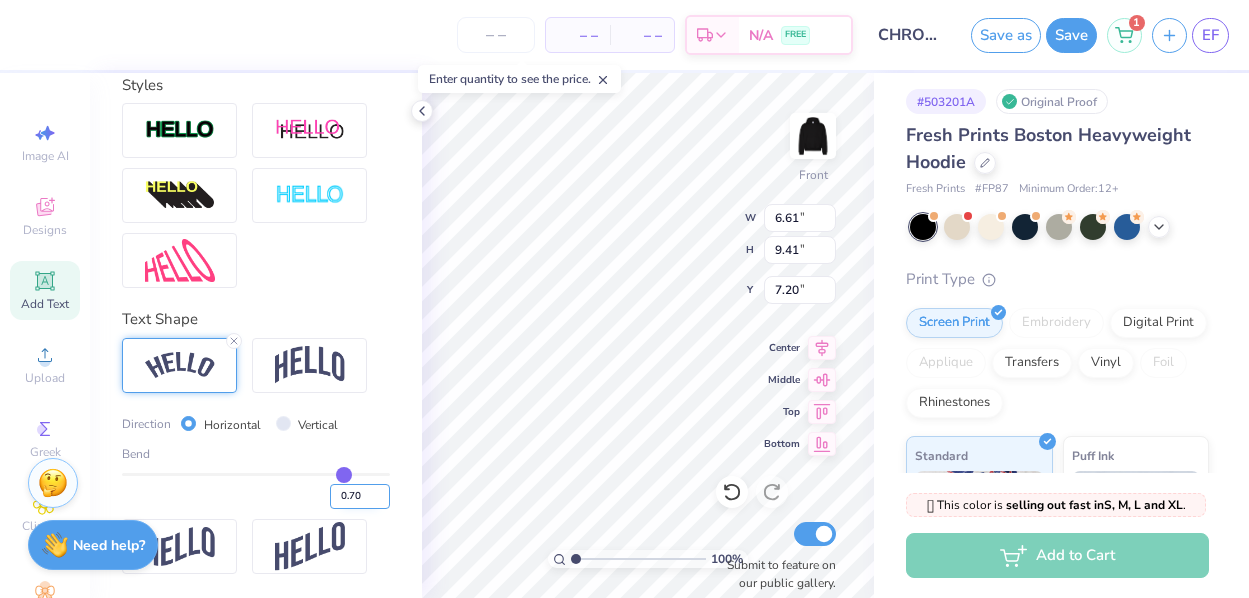 click on "0.70" at bounding box center [360, 496] 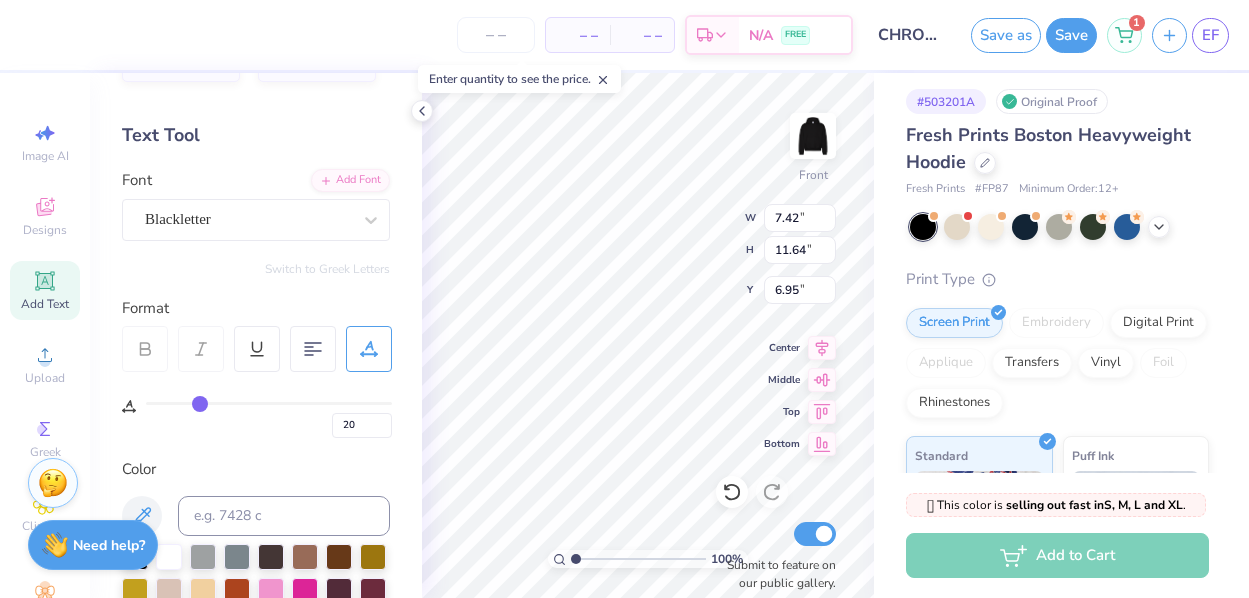 scroll, scrollTop: 60, scrollLeft: 0, axis: vertical 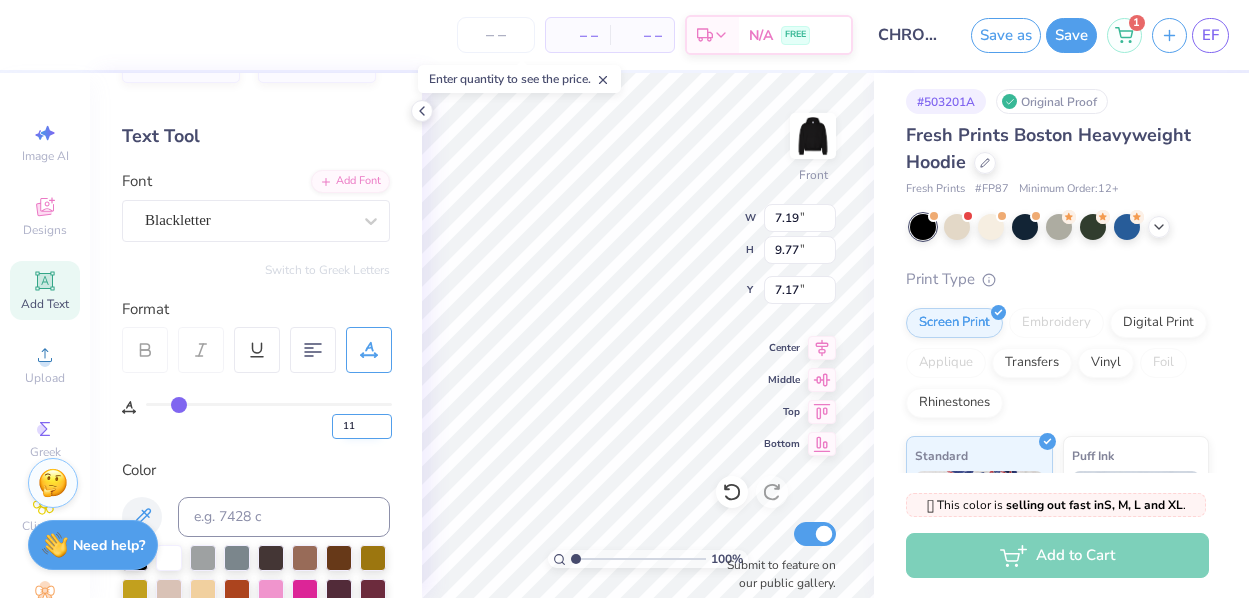 click on "11" at bounding box center (362, 426) 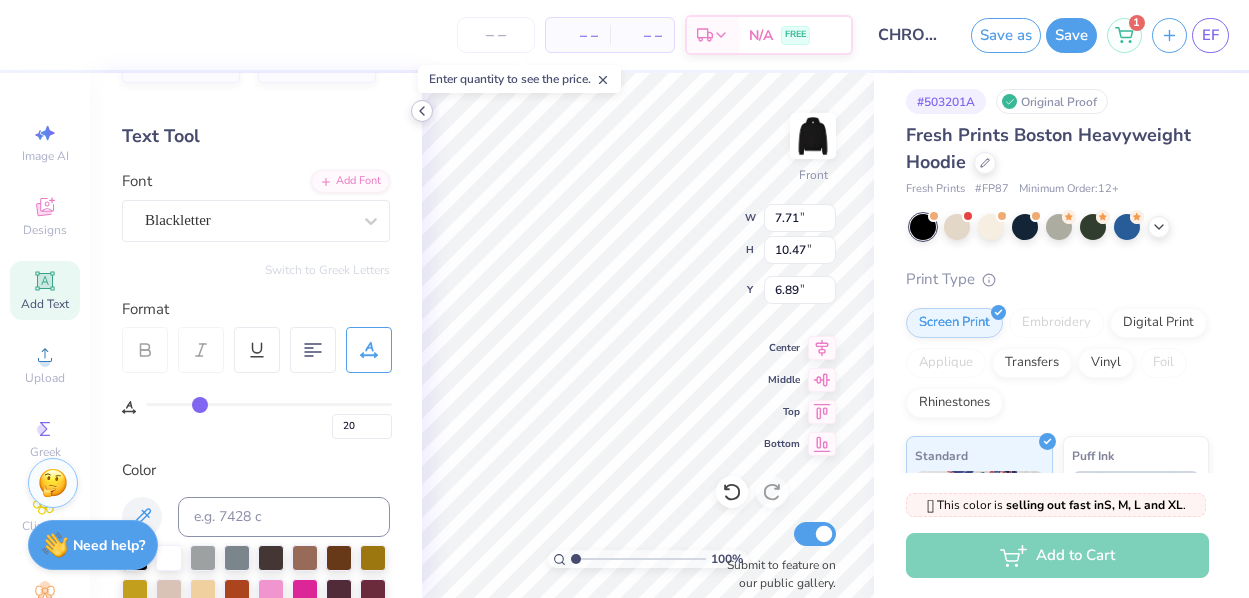 click at bounding box center (422, 111) 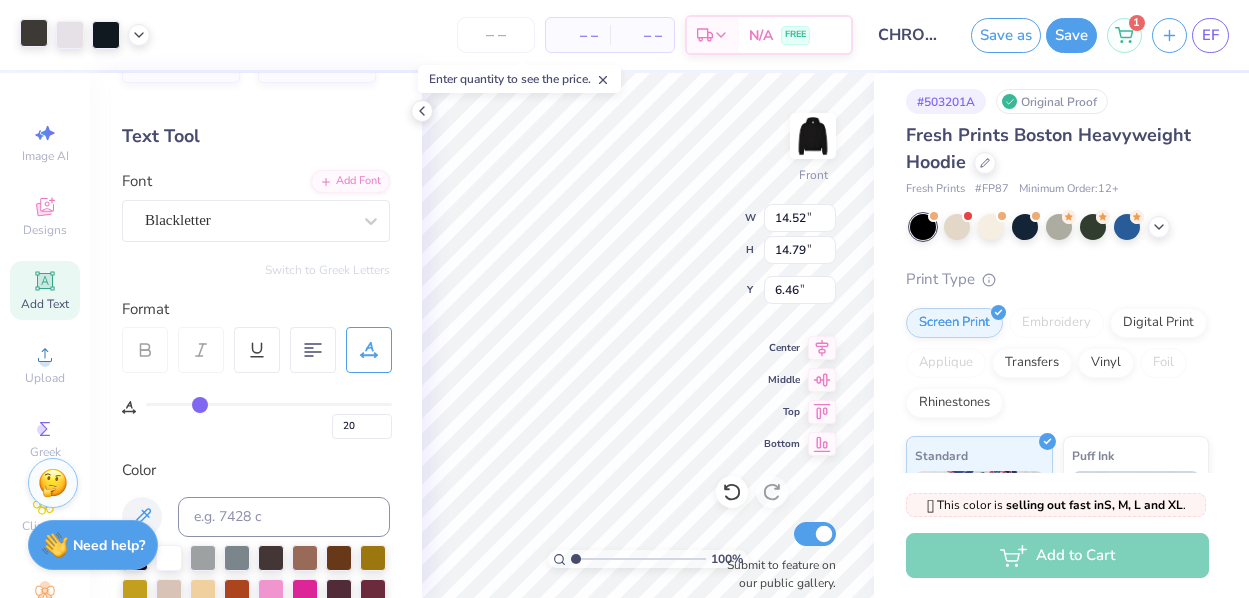 click at bounding box center [34, 33] 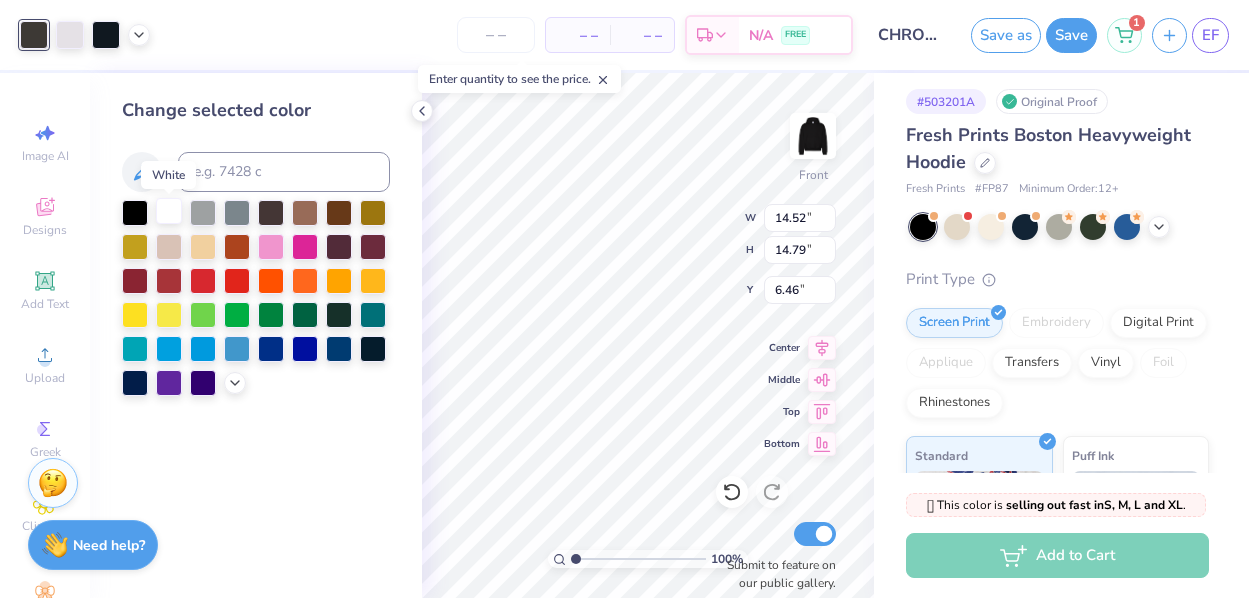 click at bounding box center [169, 211] 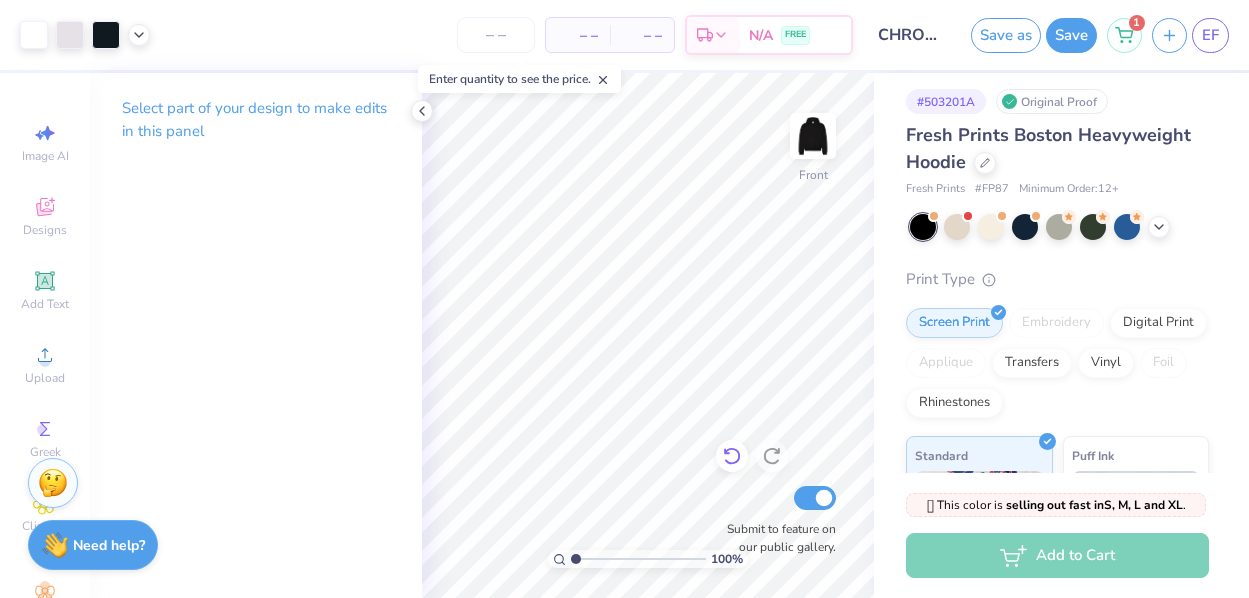 click 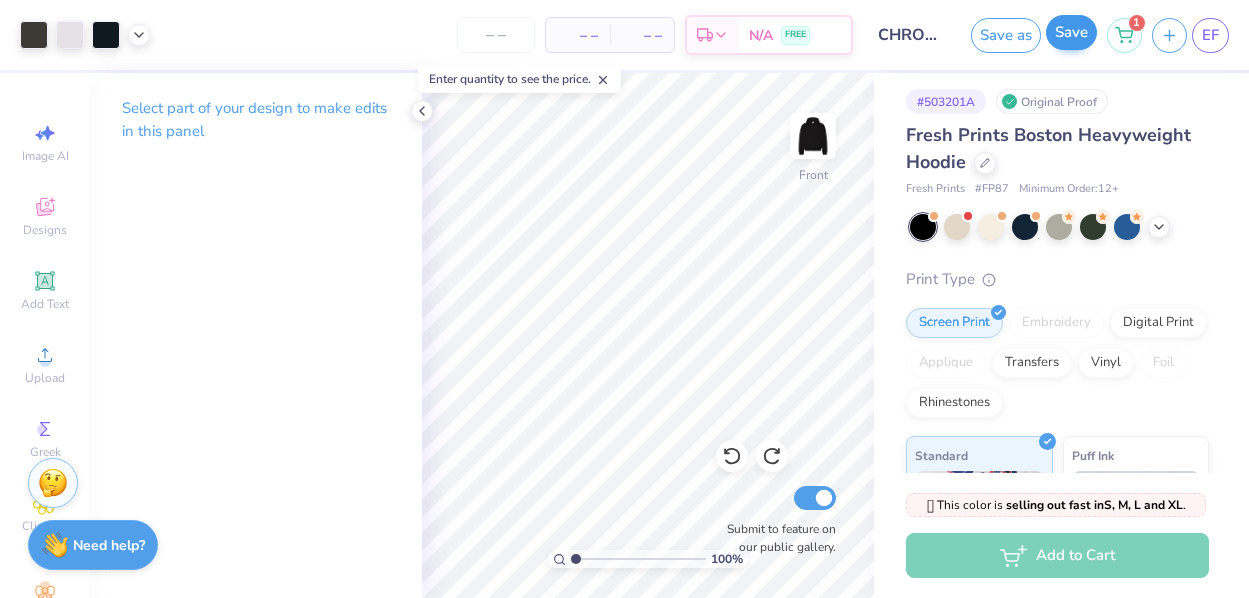 click on "Save" at bounding box center (1071, 32) 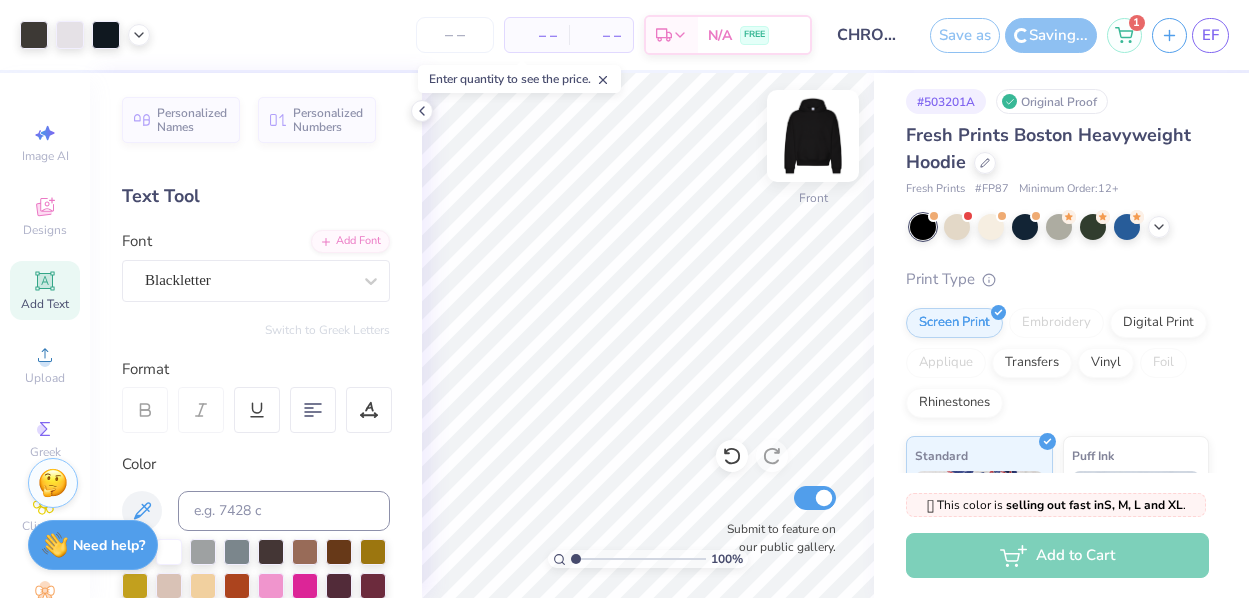 click at bounding box center [813, 136] 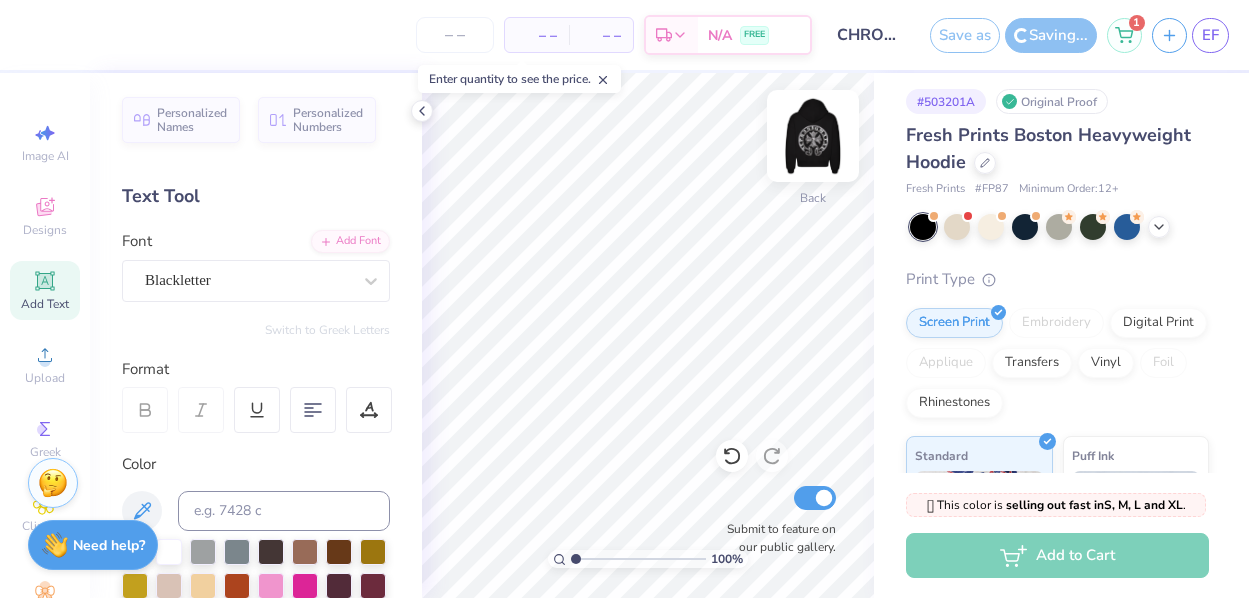 click at bounding box center [813, 136] 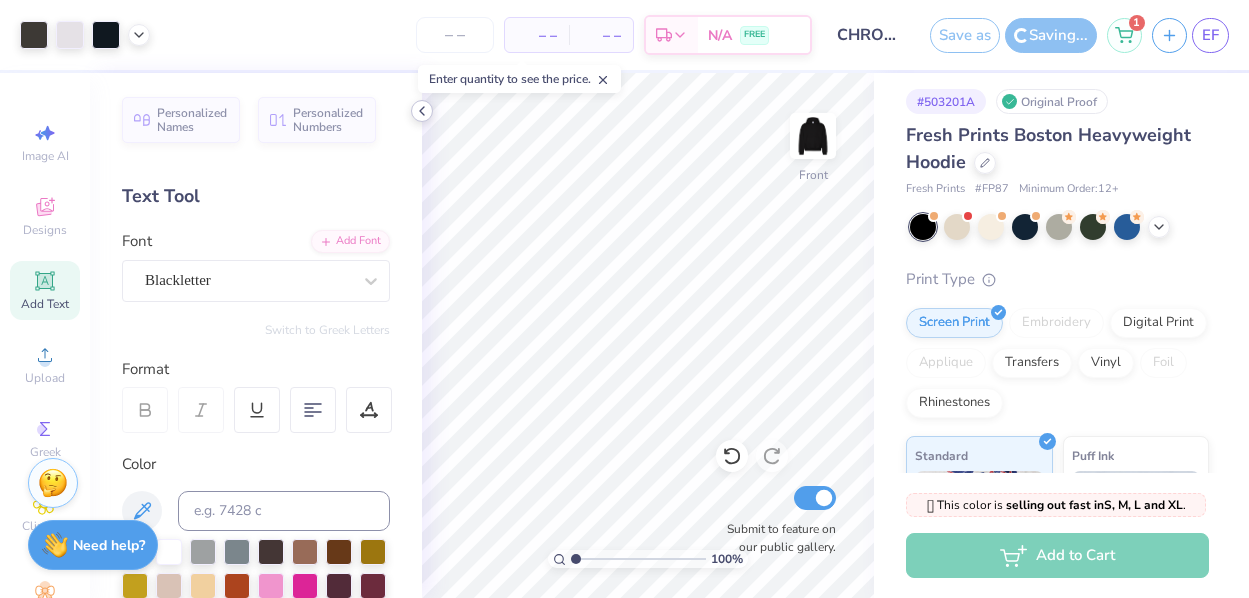 click 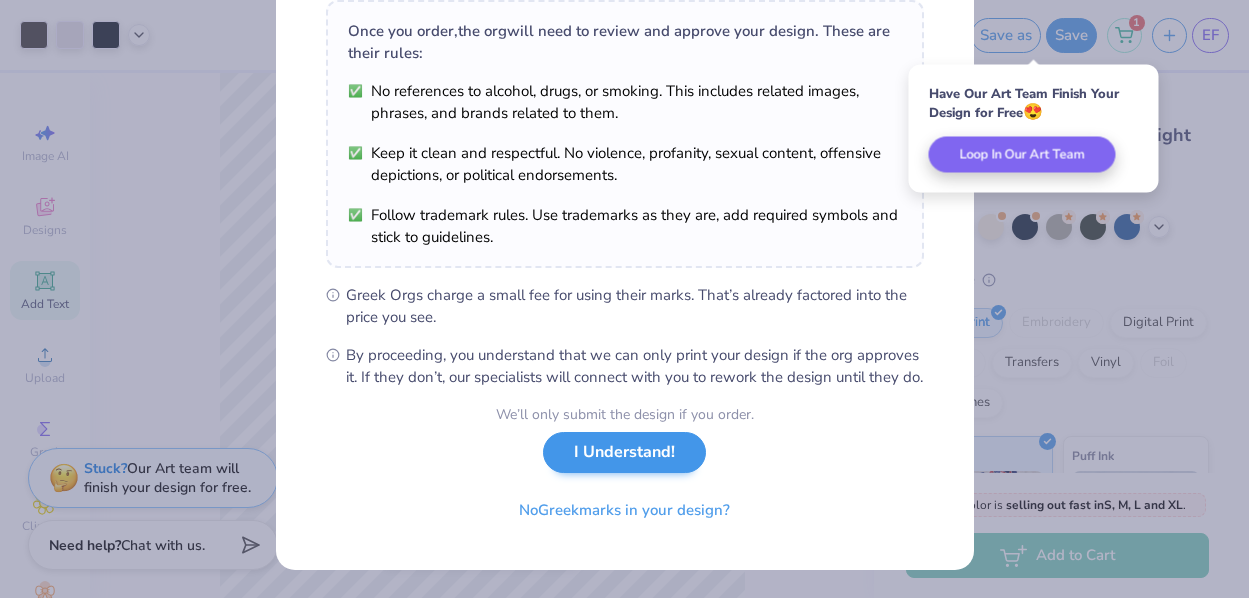 click on "I Understand!" at bounding box center (624, 452) 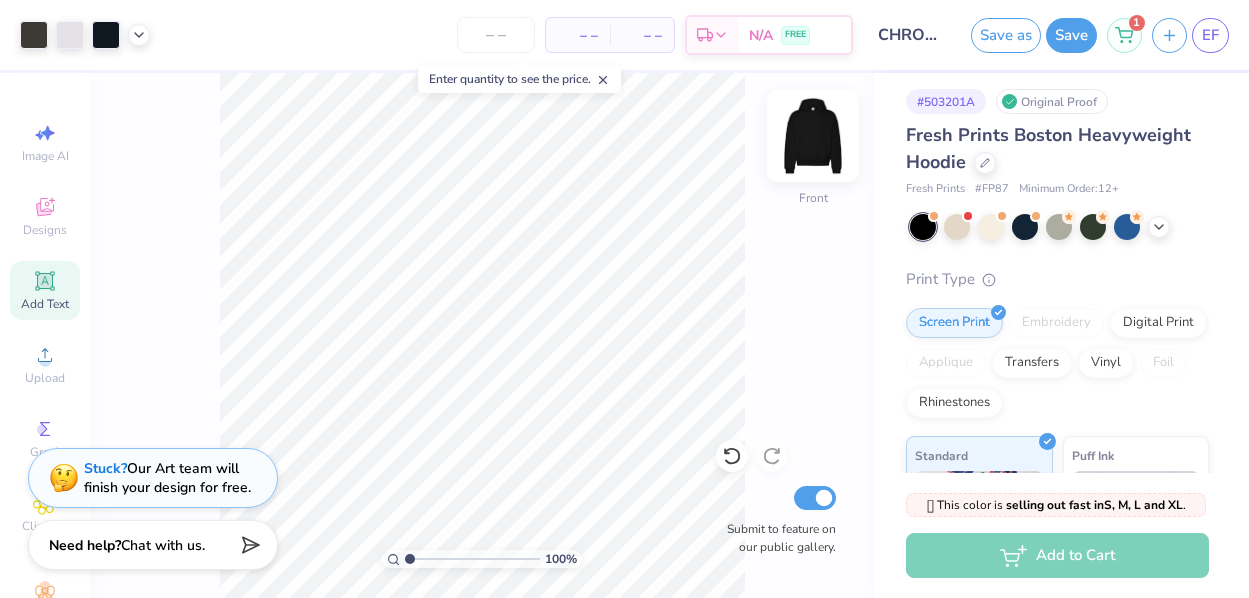 click at bounding box center (813, 136) 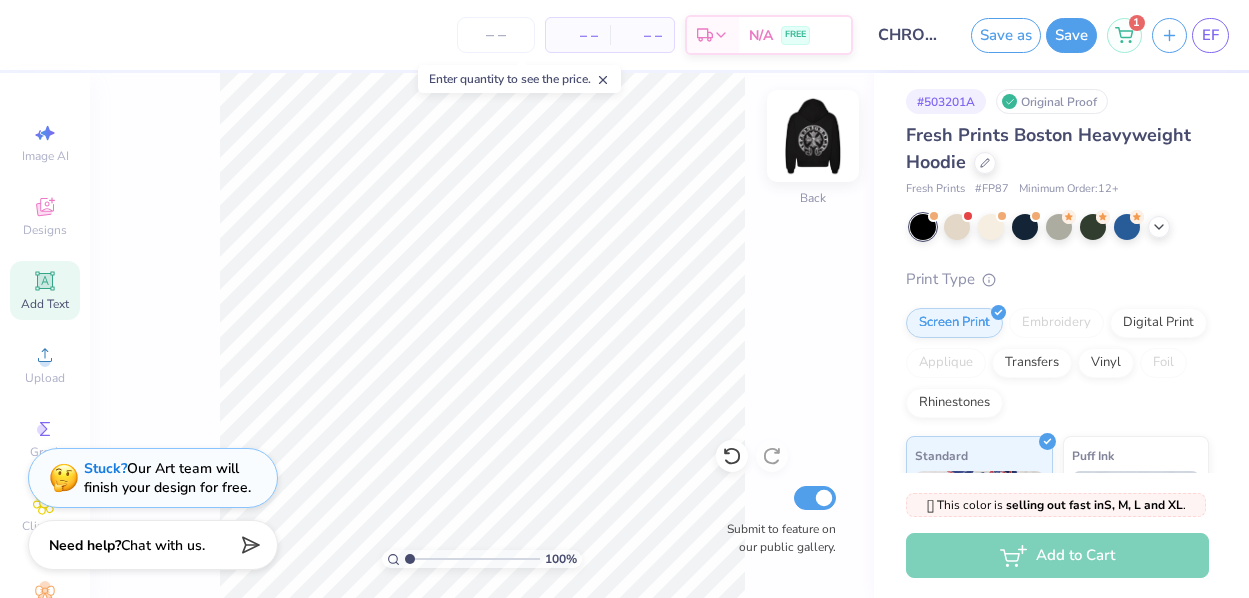click at bounding box center (813, 136) 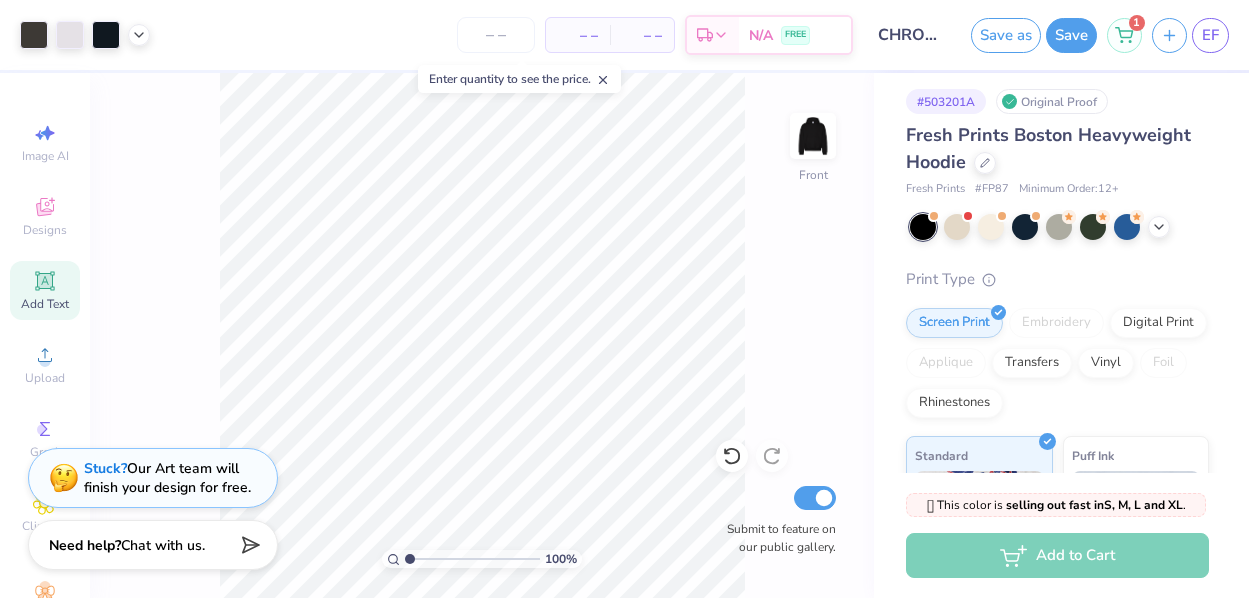 click at bounding box center (813, 136) 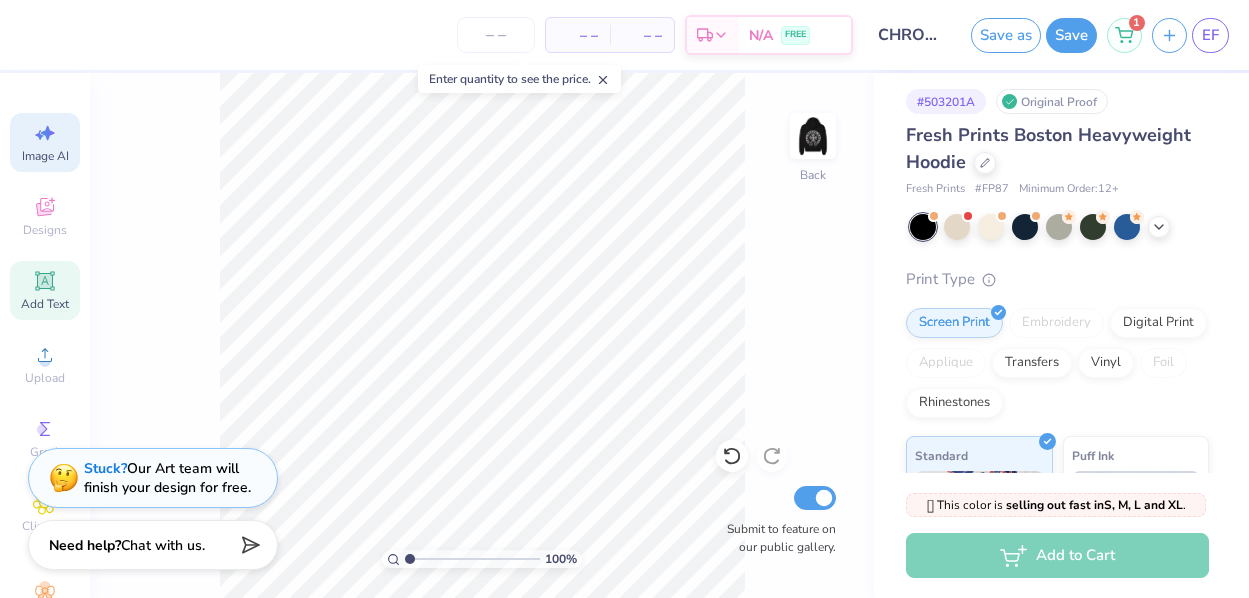 scroll, scrollTop: 0, scrollLeft: 0, axis: both 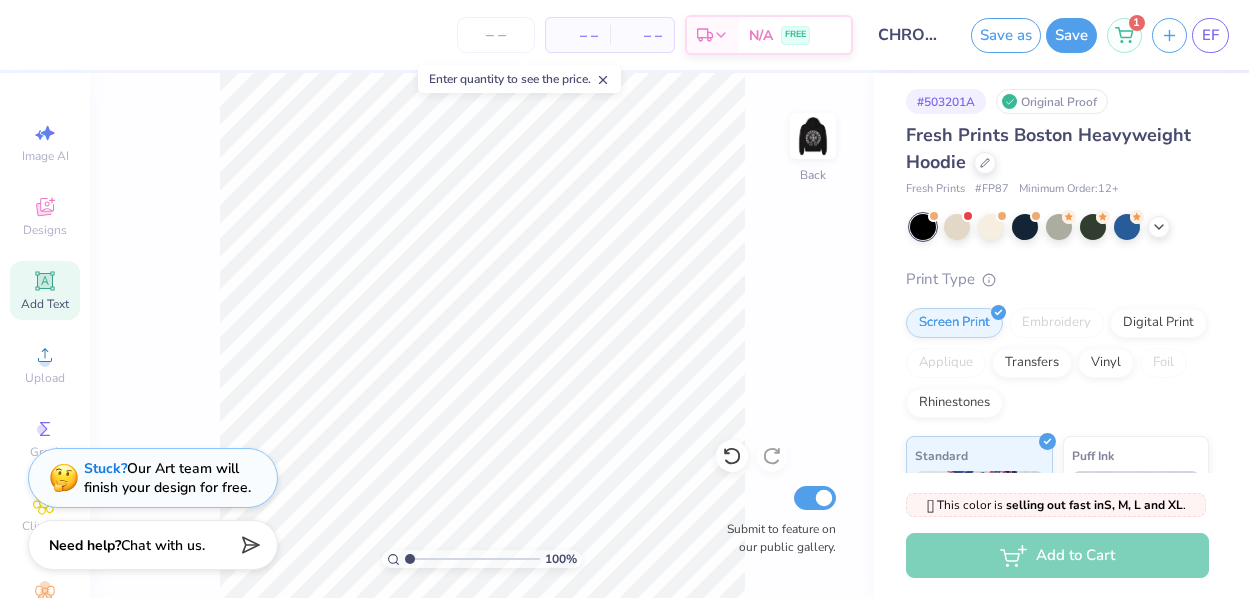 click 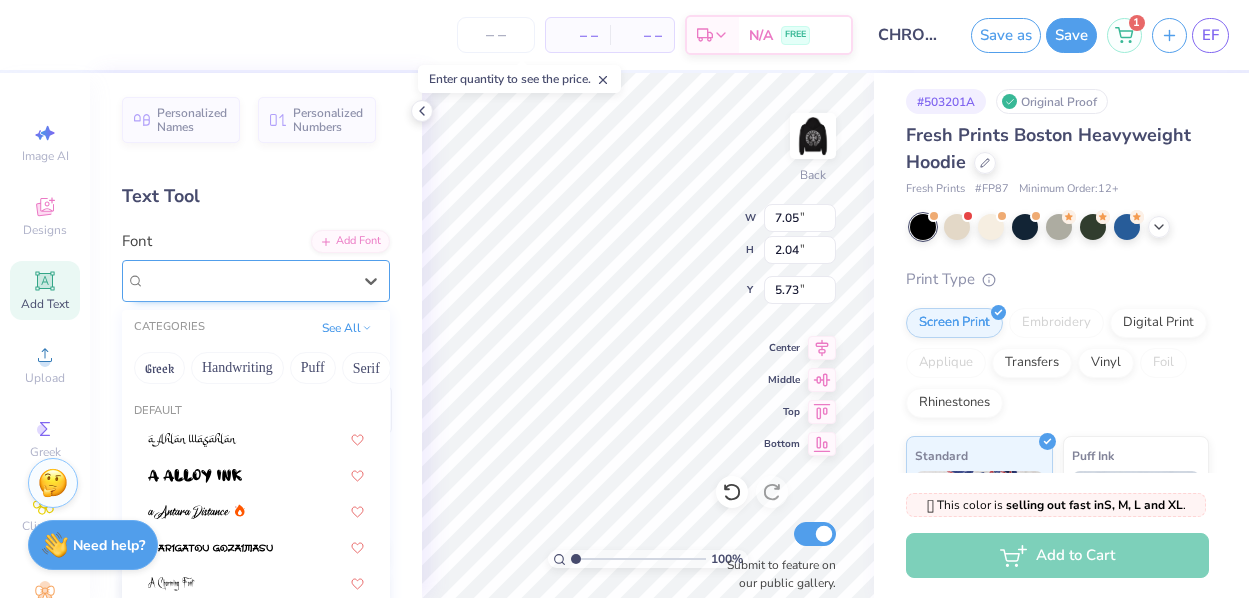 click on "Super Dream" at bounding box center [248, 280] 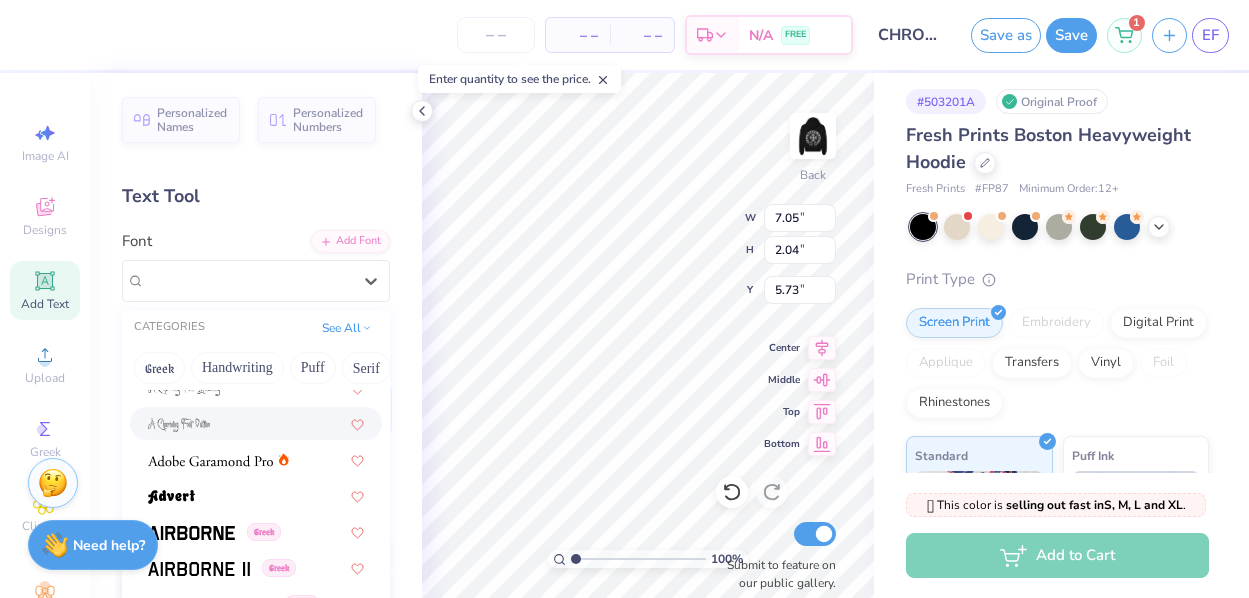 scroll, scrollTop: 106, scrollLeft: 0, axis: vertical 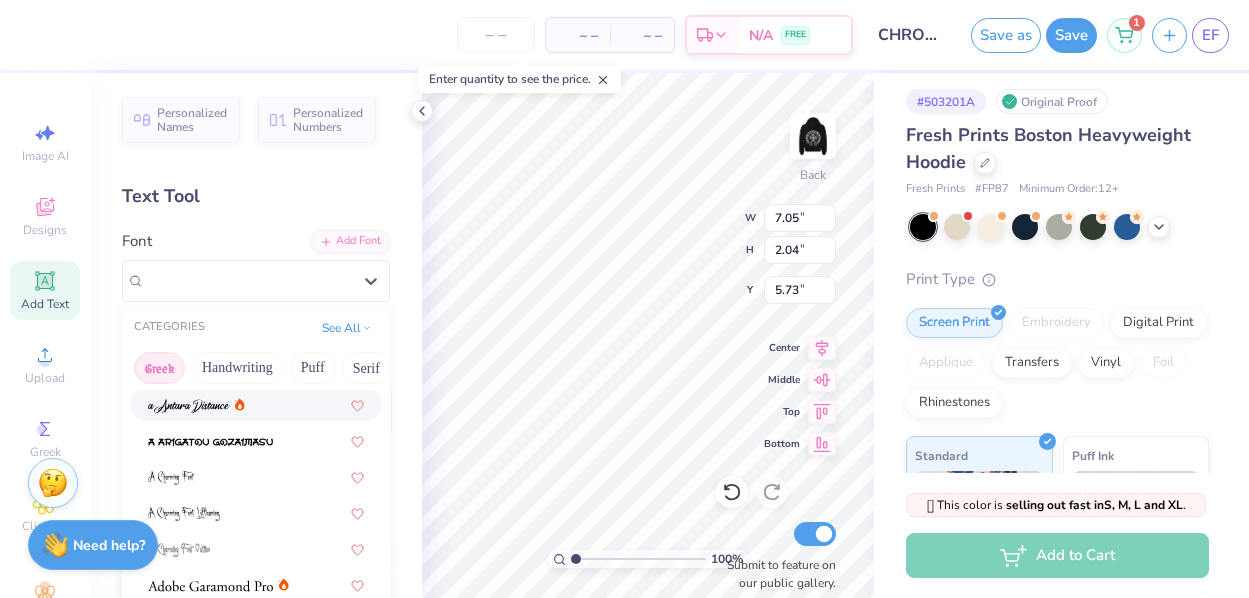 click on "Greek" at bounding box center [159, 368] 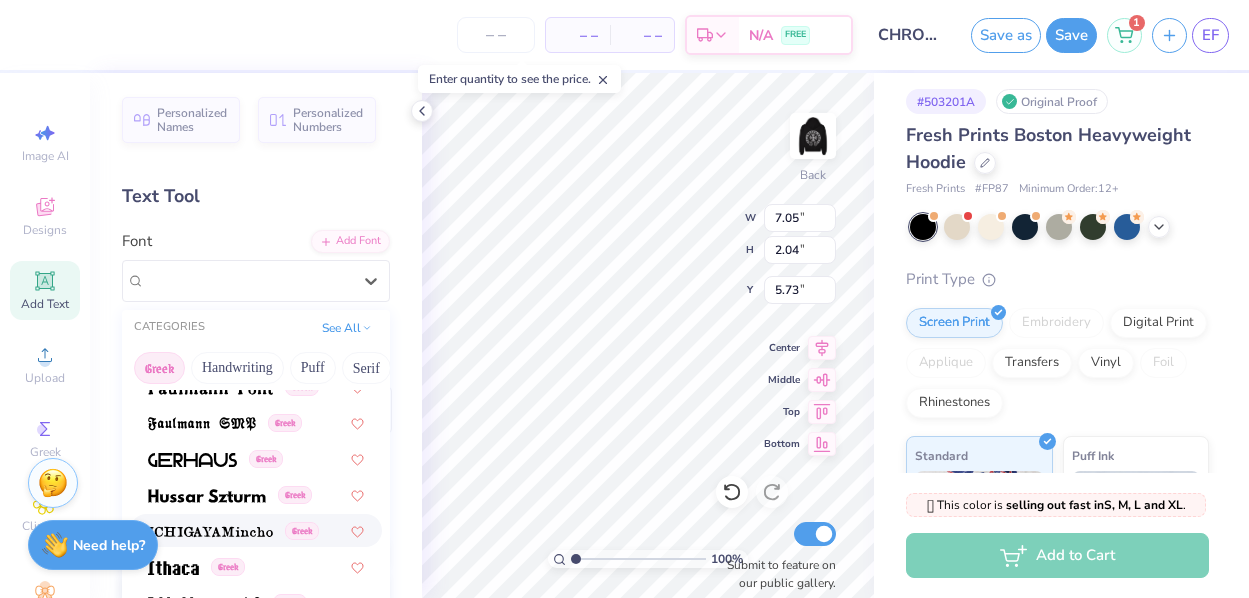 scroll, scrollTop: 699, scrollLeft: 0, axis: vertical 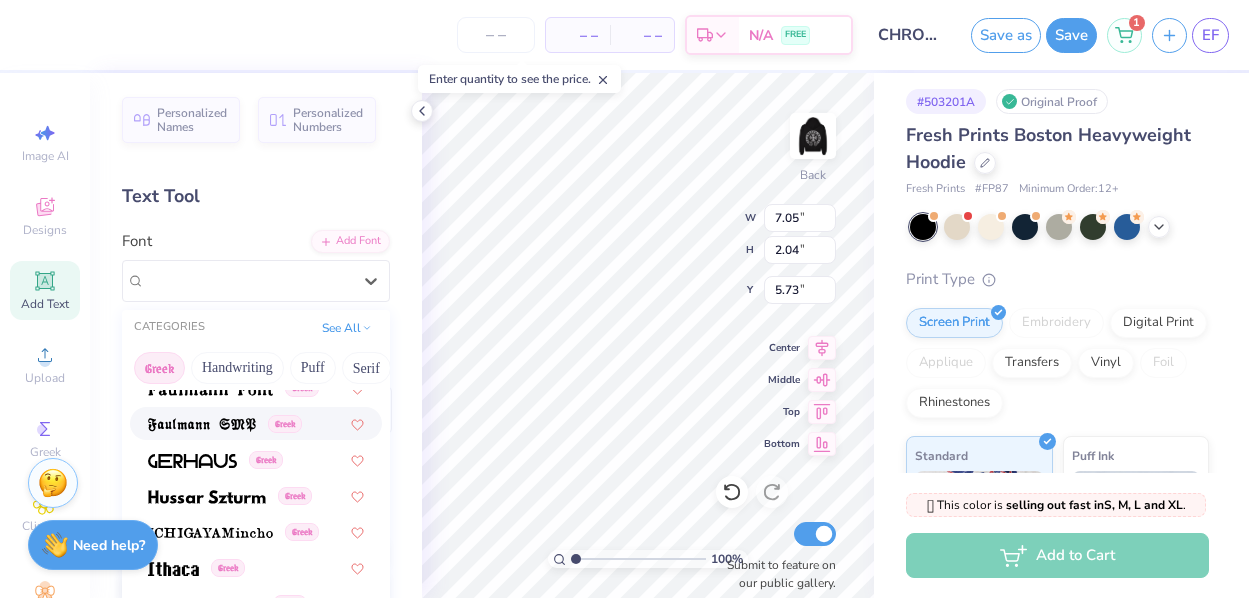click at bounding box center [202, 425] 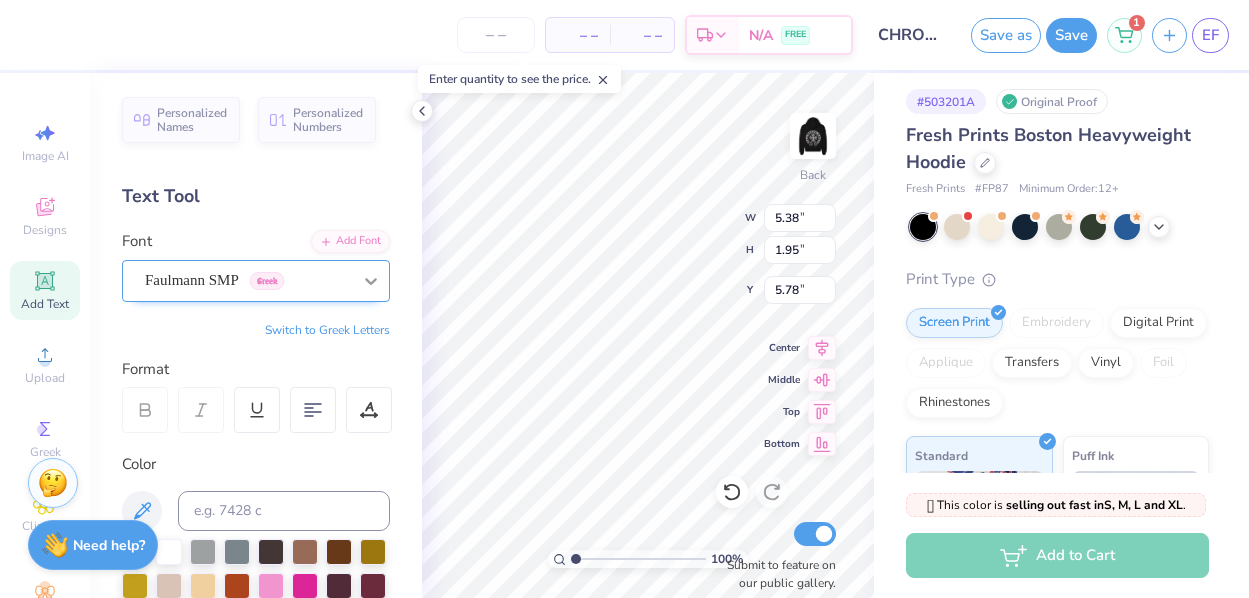 click at bounding box center [371, 281] 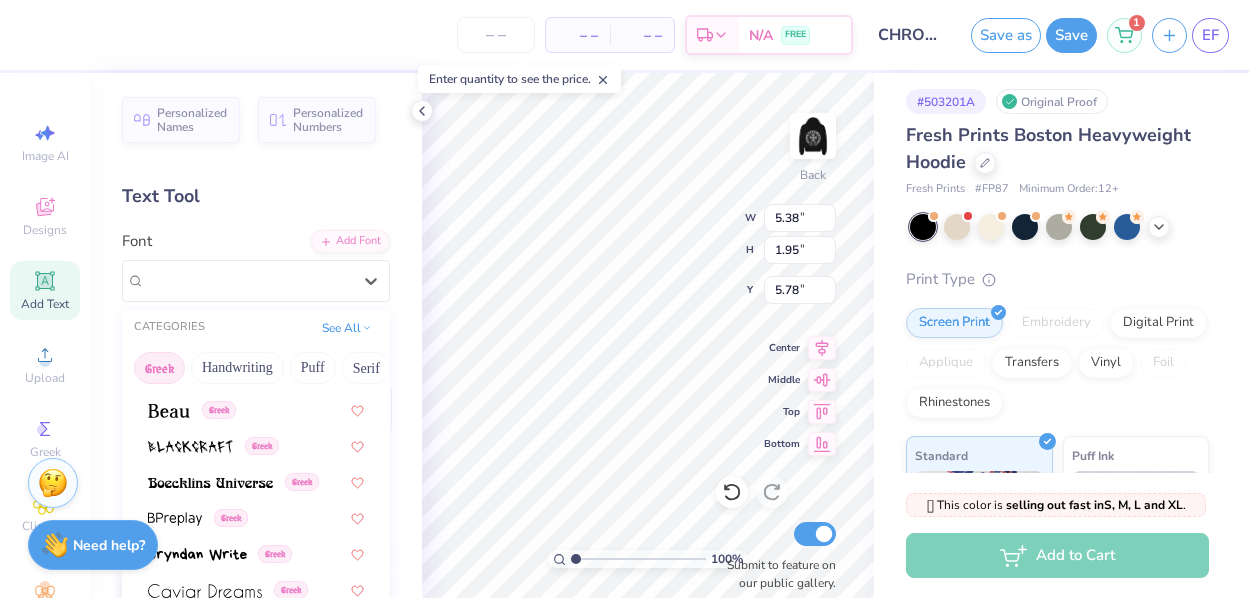 scroll, scrollTop: 302, scrollLeft: 0, axis: vertical 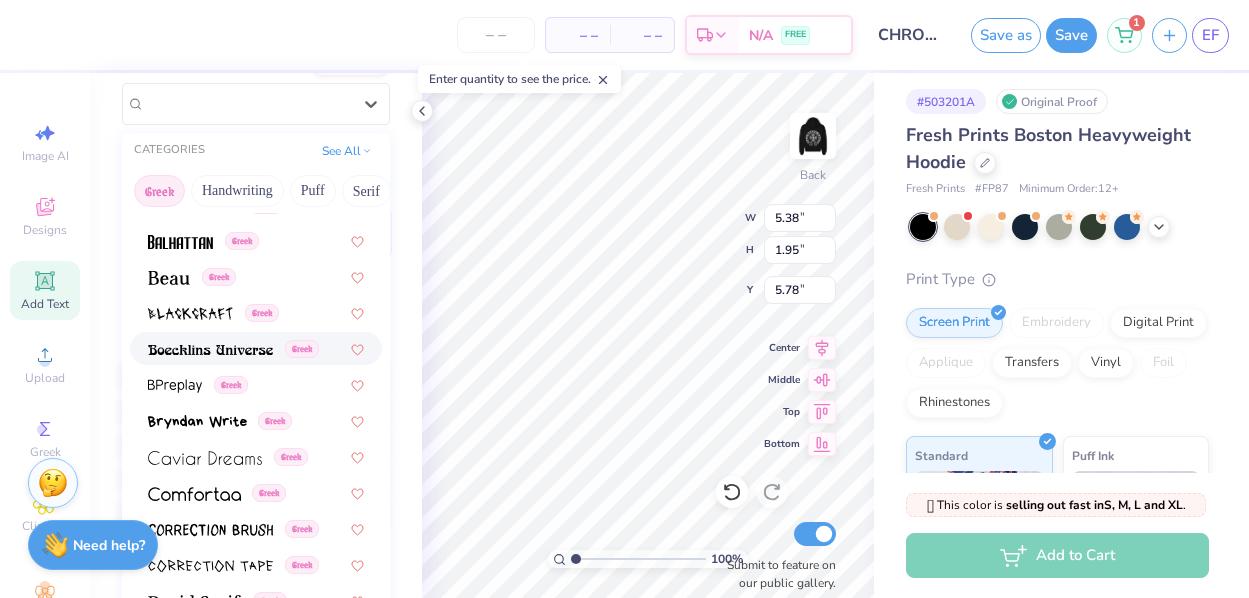 click at bounding box center (210, 350) 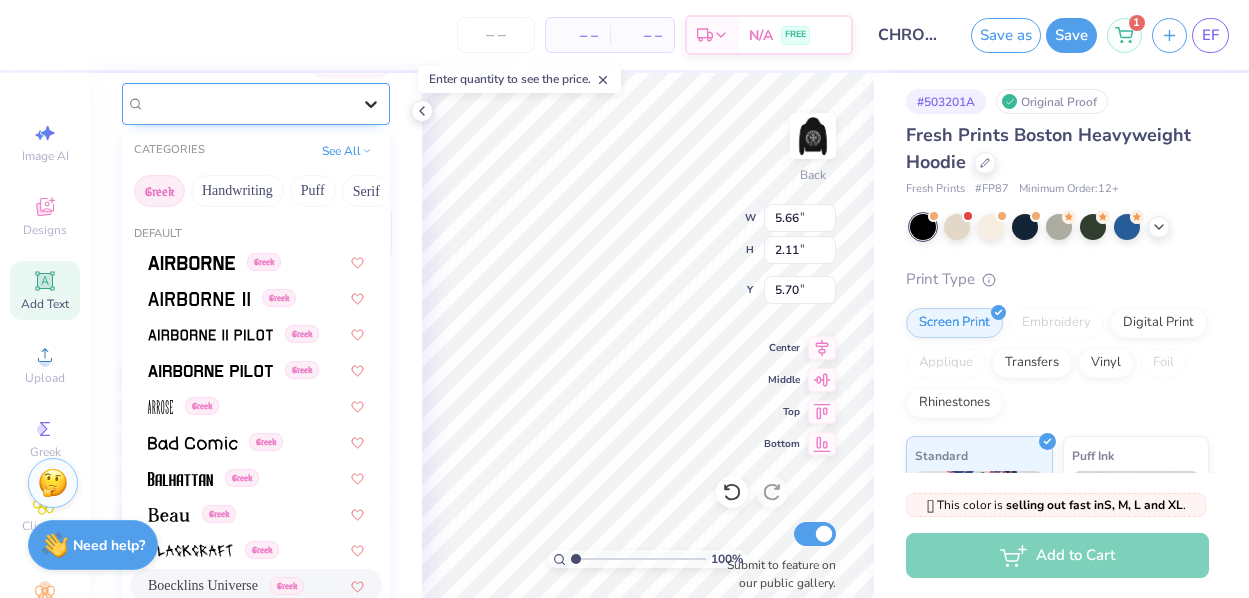 click at bounding box center [371, 104] 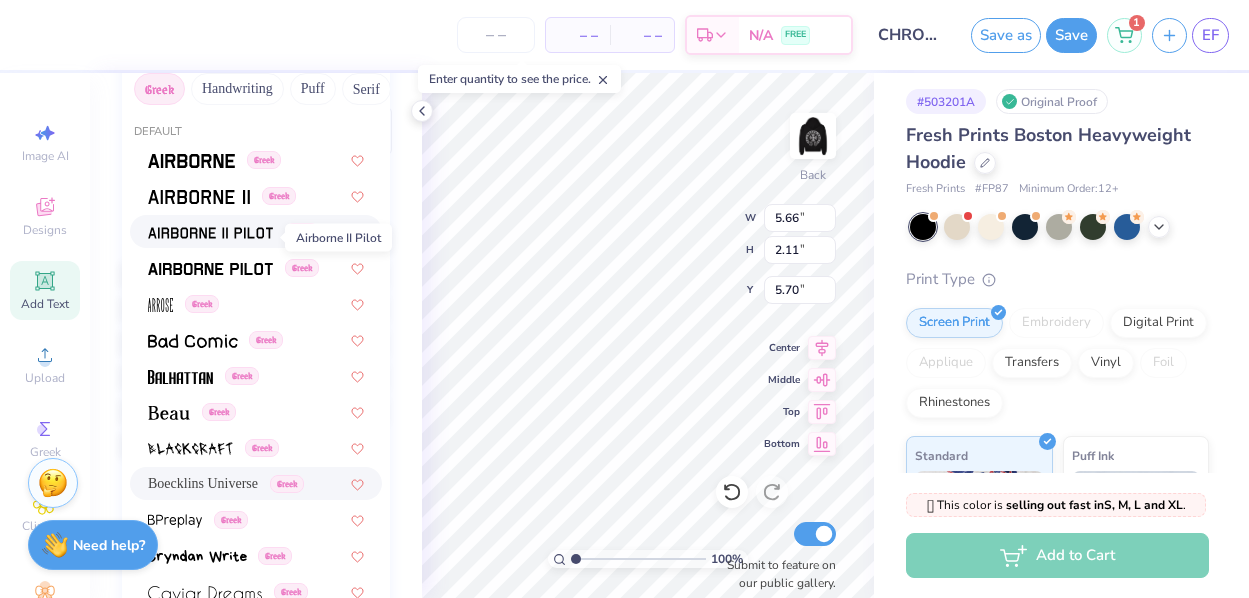 scroll, scrollTop: 281, scrollLeft: 0, axis: vertical 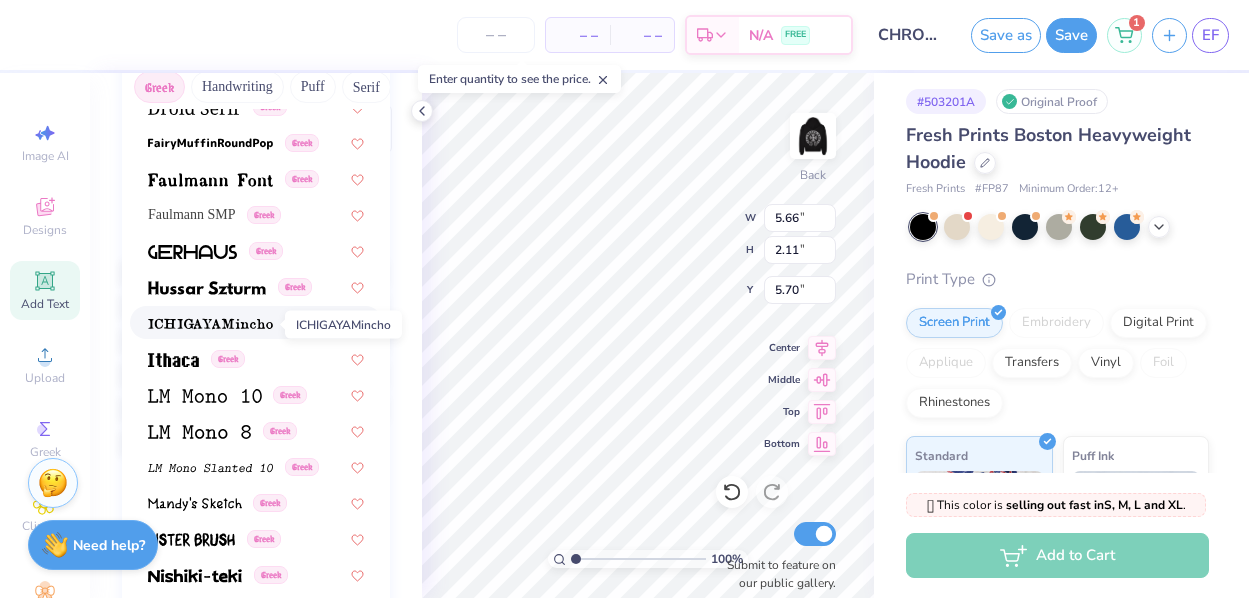 click at bounding box center [210, 324] 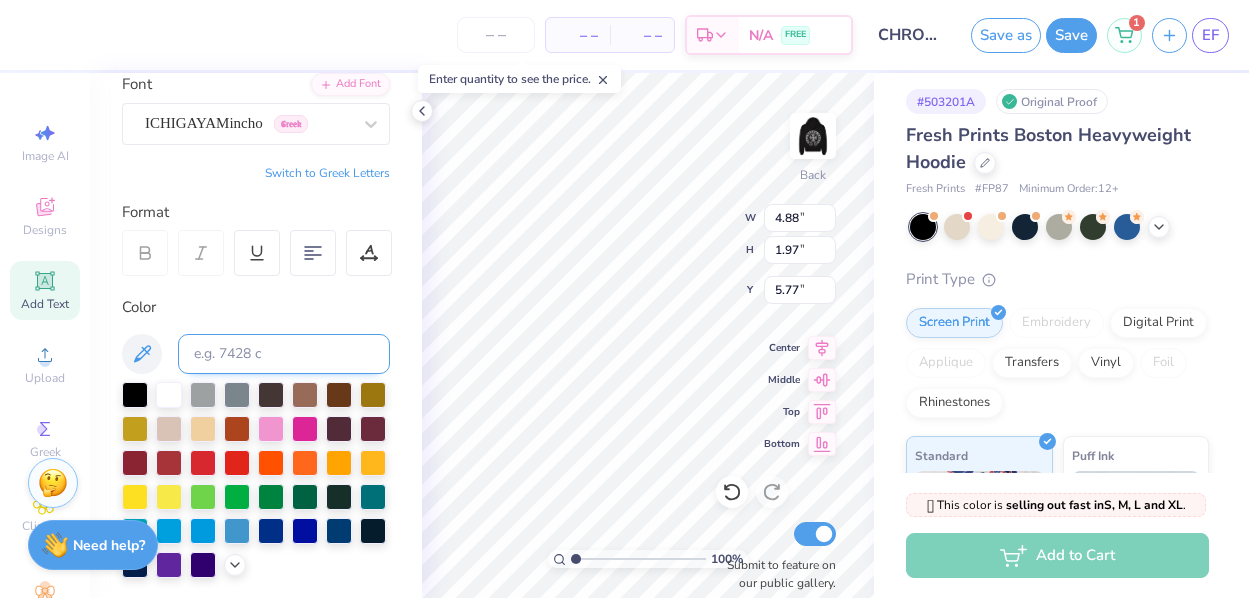 scroll, scrollTop: 106, scrollLeft: 0, axis: vertical 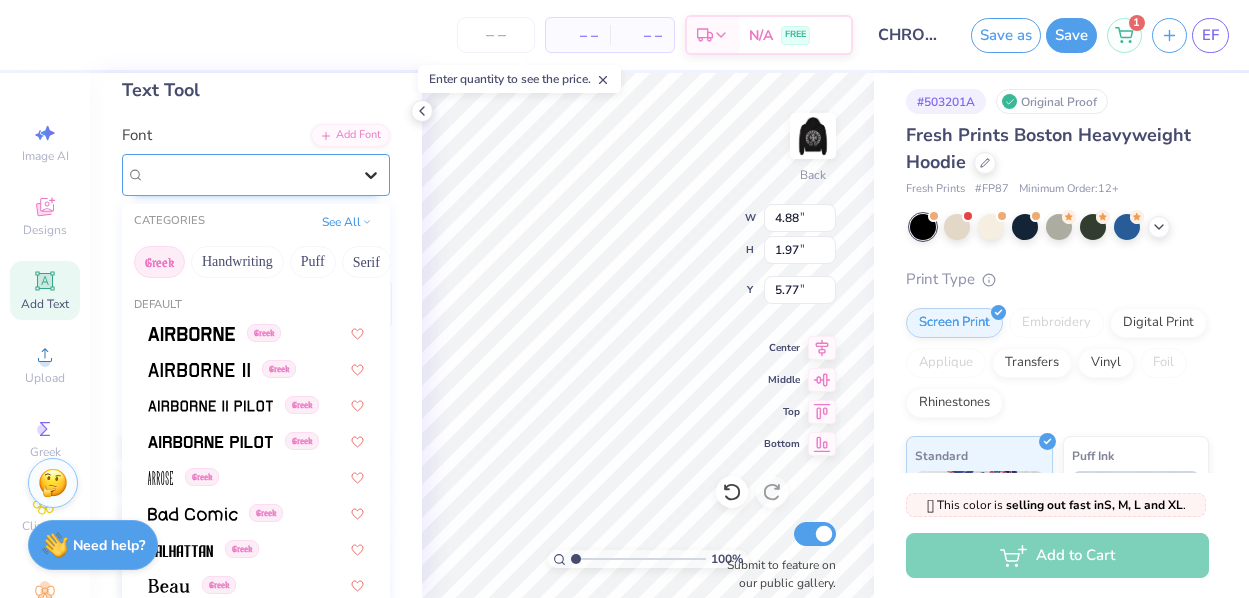 click at bounding box center (371, 175) 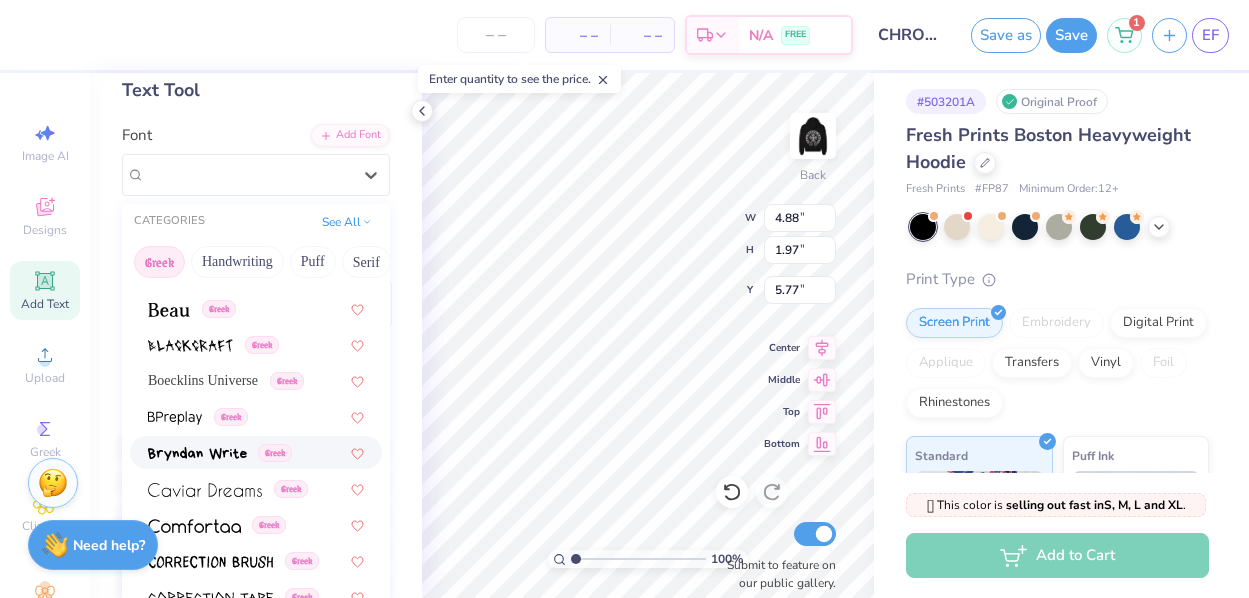 scroll, scrollTop: 280, scrollLeft: 0, axis: vertical 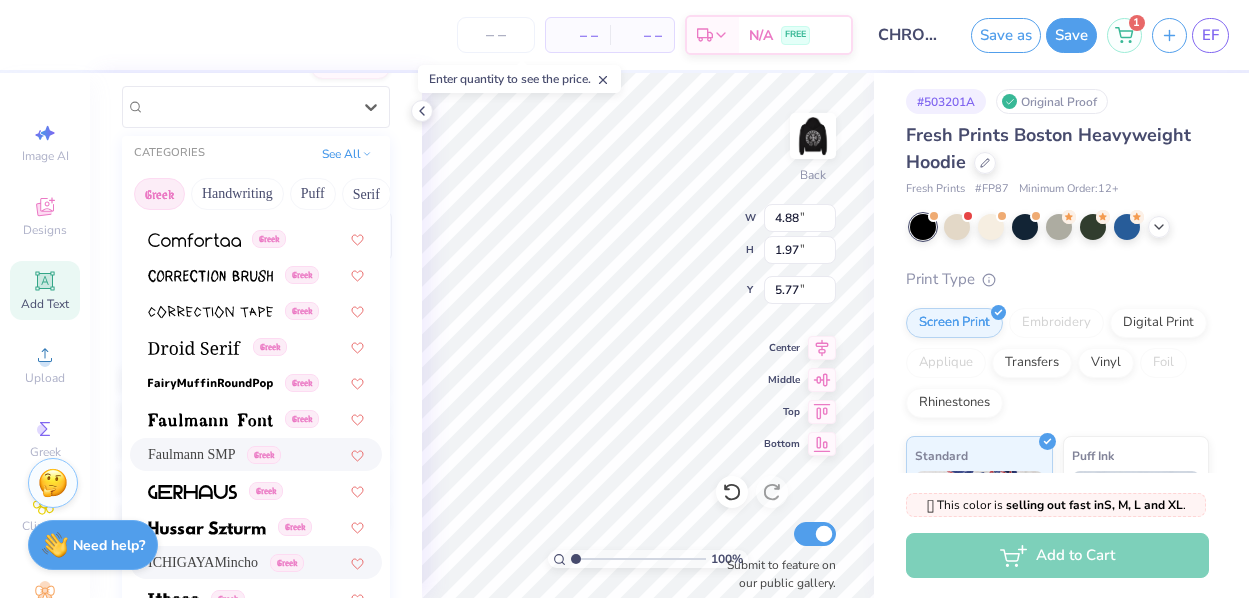click on "Faulmann SMP Greek" at bounding box center [256, 454] 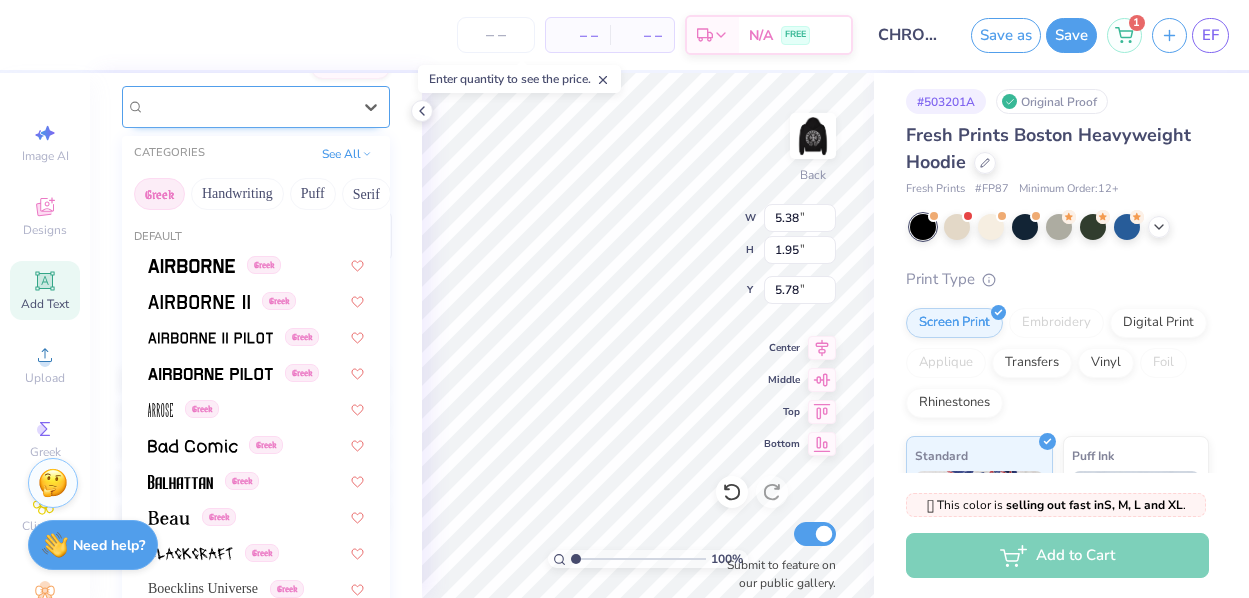 click on "Faulmann SMP Greek" at bounding box center (248, 106) 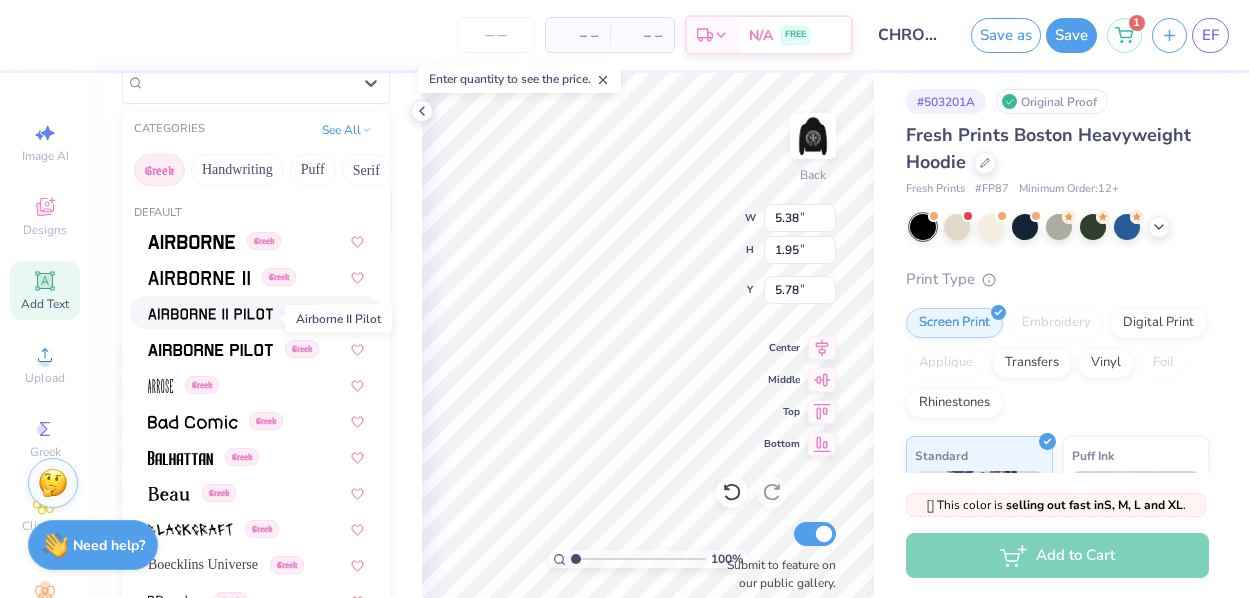 scroll, scrollTop: 256, scrollLeft: 0, axis: vertical 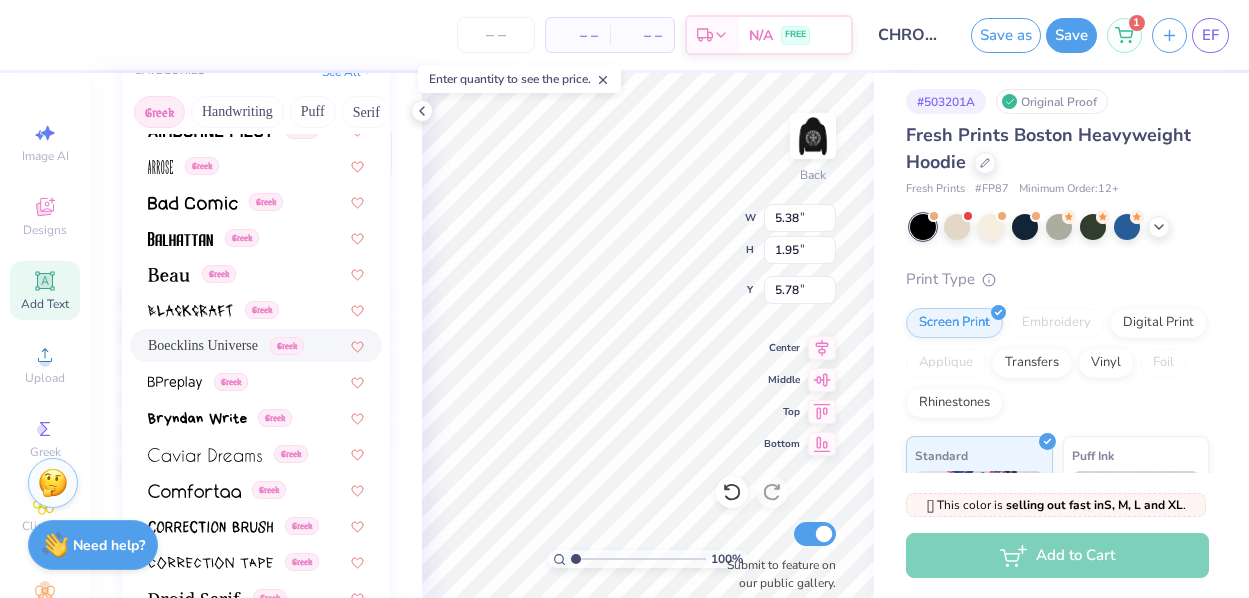 click on "Boecklins Universe" at bounding box center (203, 345) 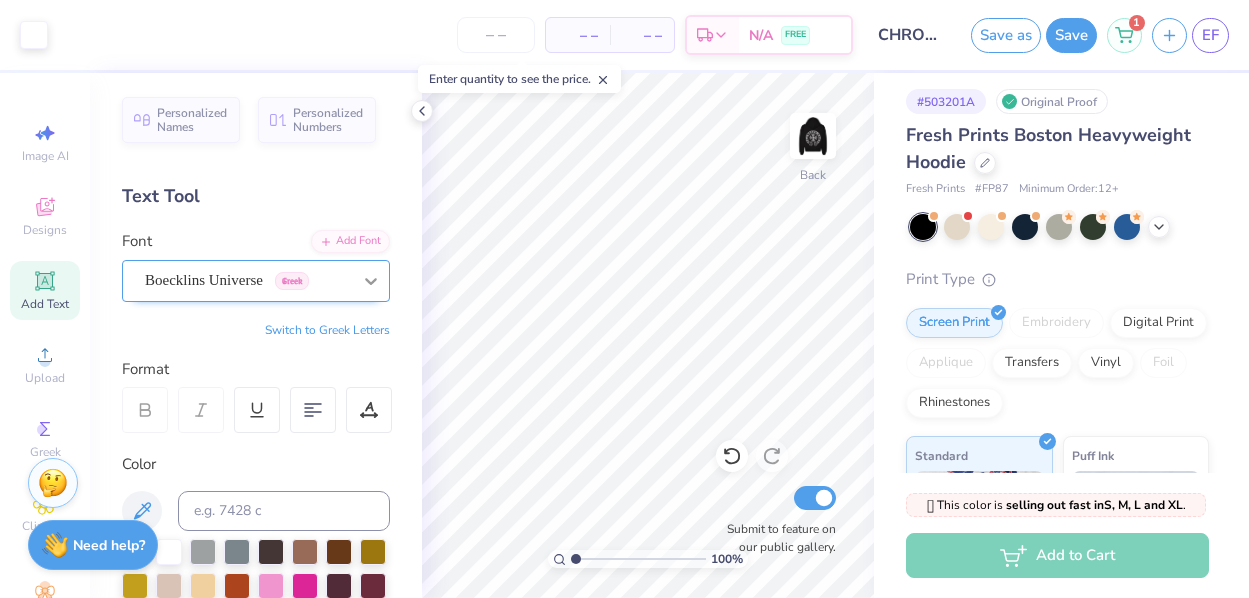 scroll, scrollTop: 0, scrollLeft: 0, axis: both 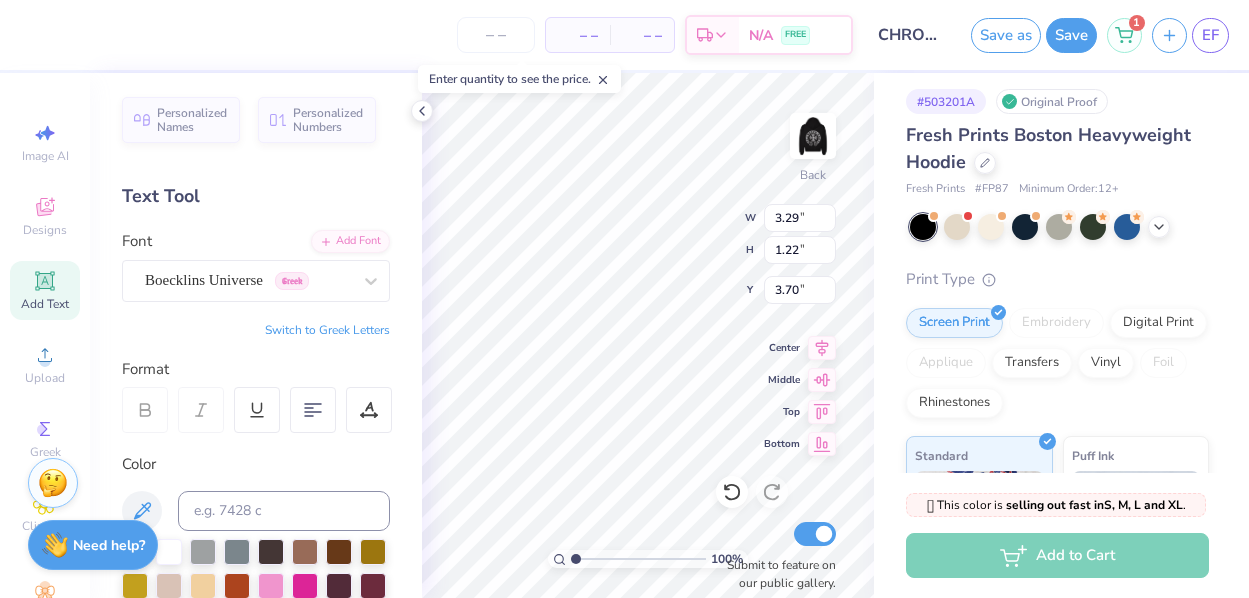 click on "Switch to Greek Letters" at bounding box center (327, 330) 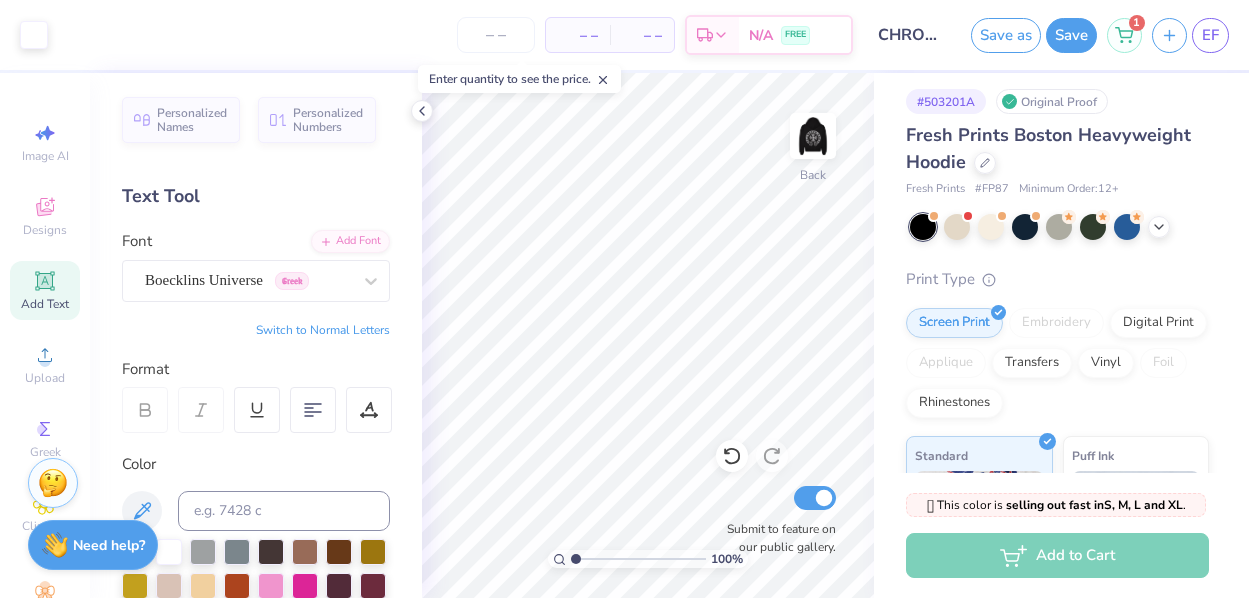 click on "Add Text" at bounding box center [45, 290] 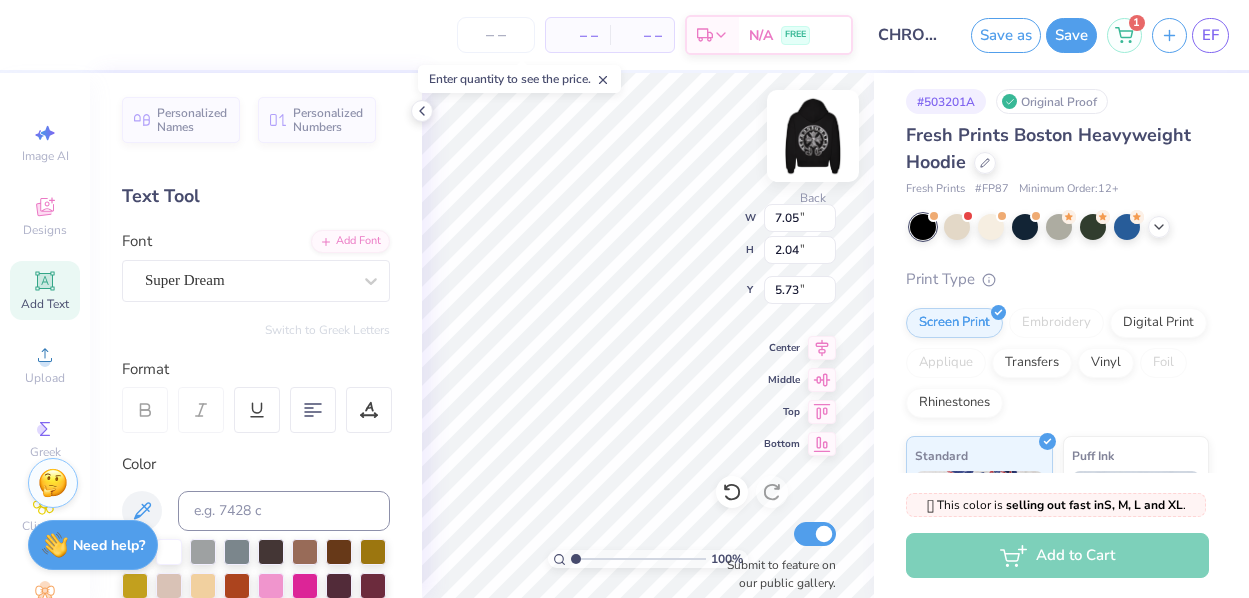 click at bounding box center [813, 136] 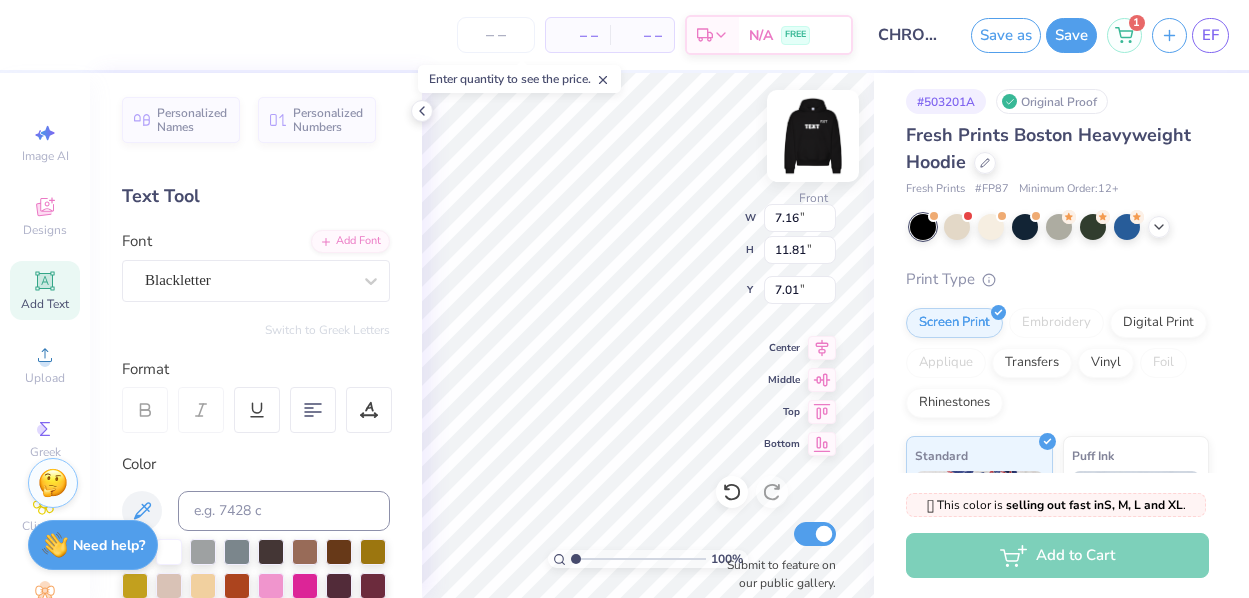 click at bounding box center [813, 136] 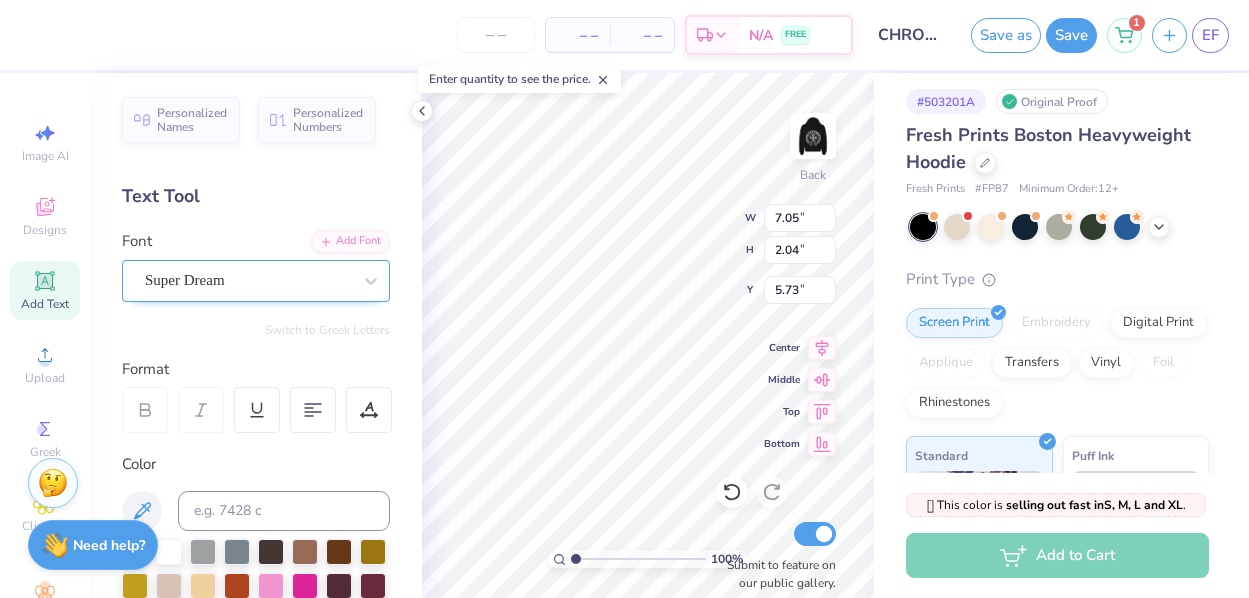 click on "Super Dream" at bounding box center (248, 280) 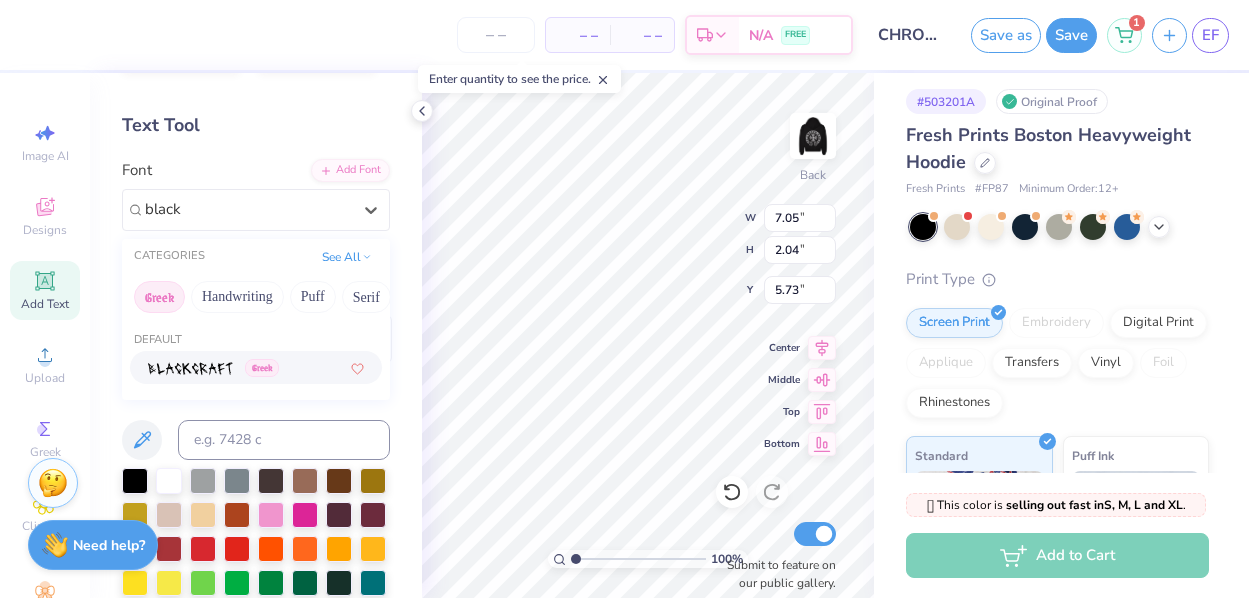 scroll, scrollTop: 60, scrollLeft: 0, axis: vertical 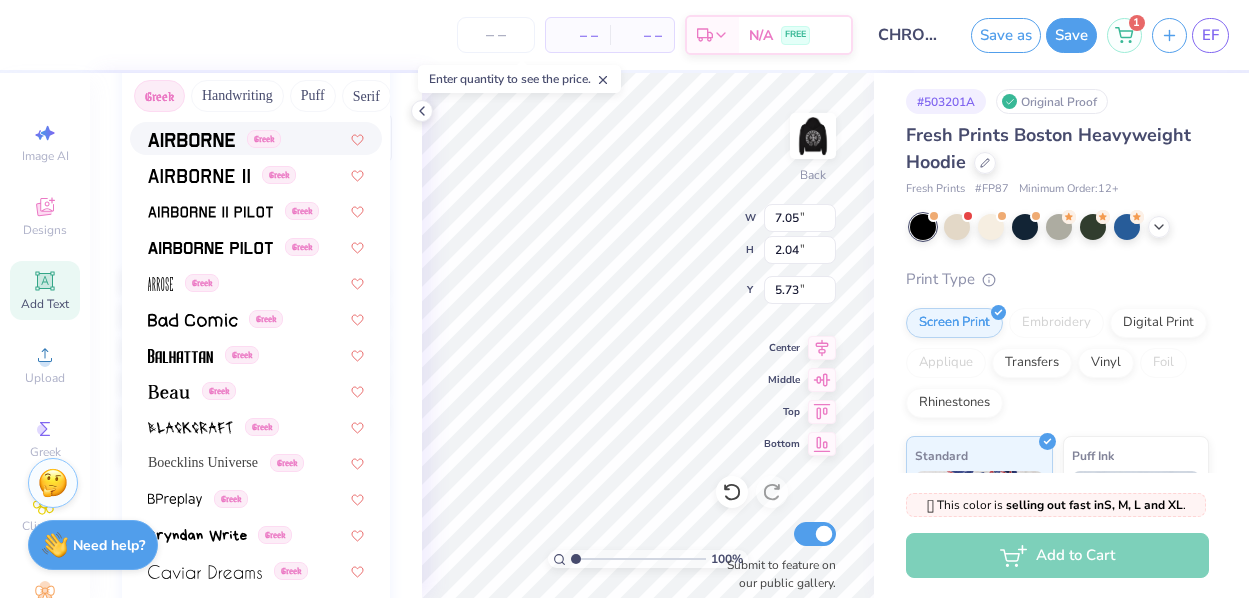 click on "Greek" at bounding box center (159, 96) 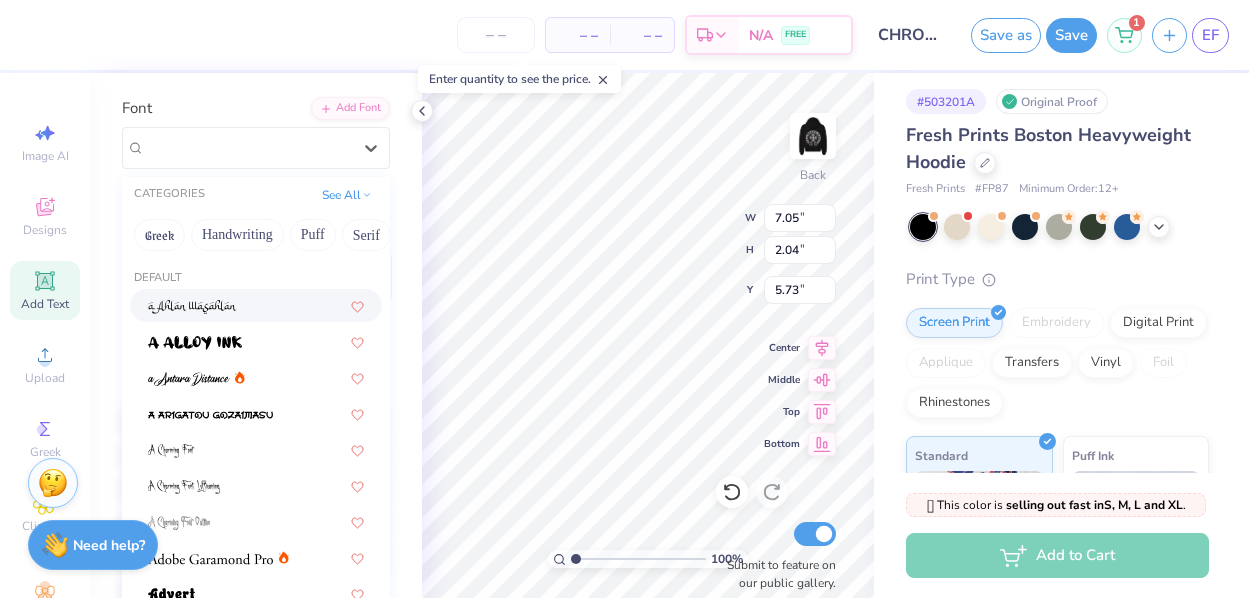 scroll, scrollTop: 87, scrollLeft: 0, axis: vertical 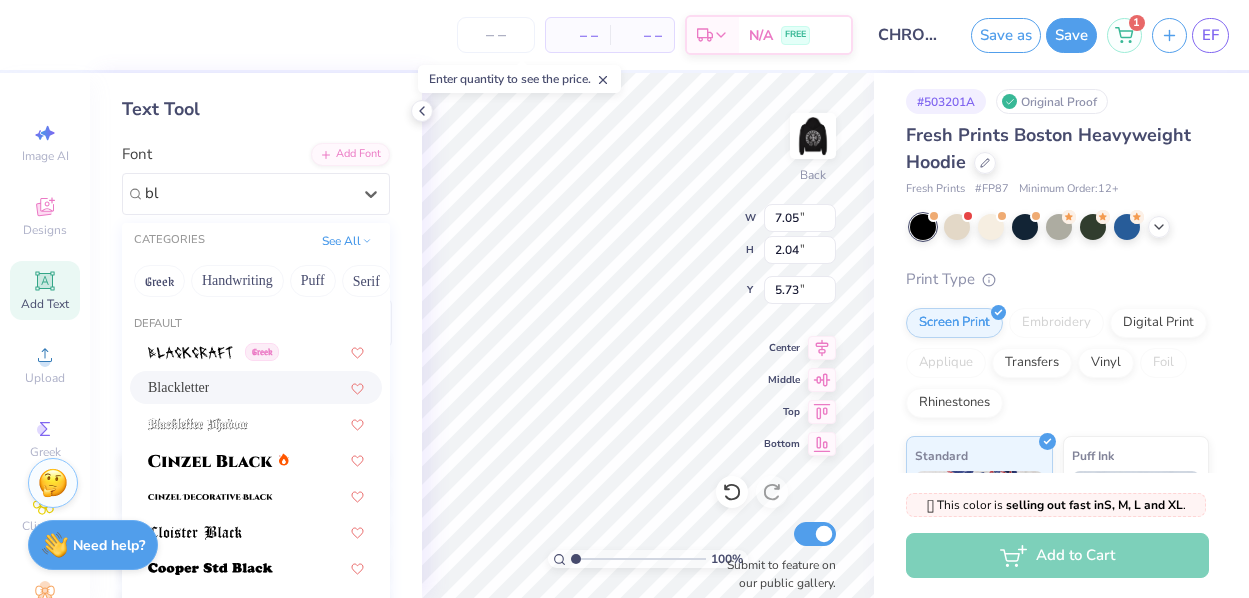 click on "Blackletter" at bounding box center [178, 387] 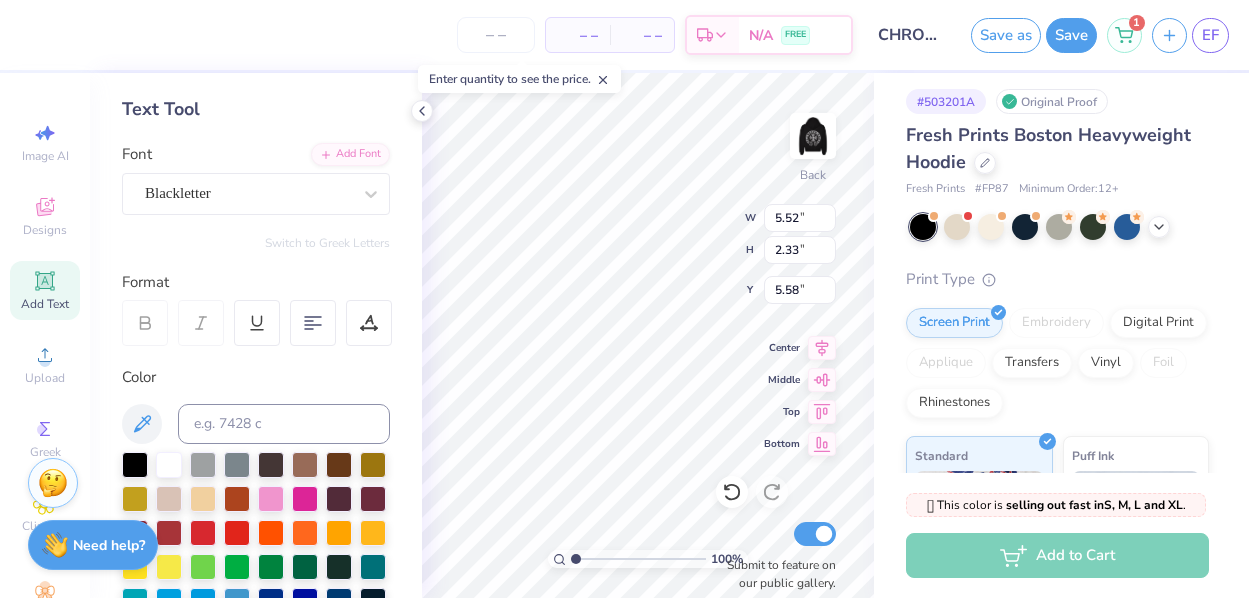 scroll, scrollTop: 1, scrollLeft: 0, axis: vertical 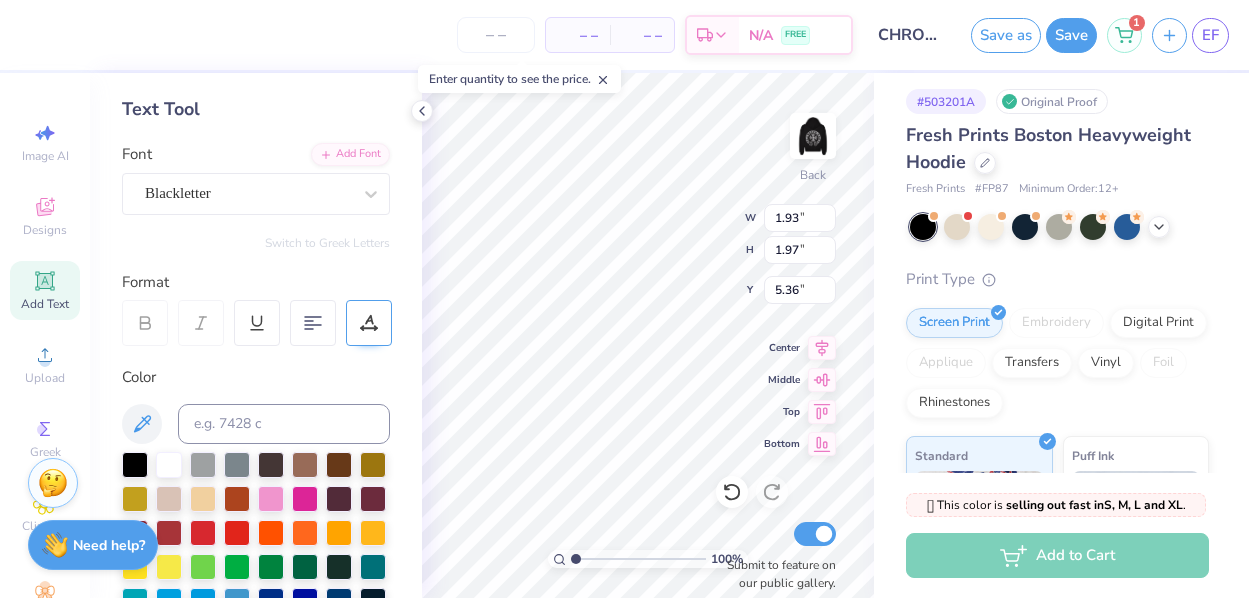 click at bounding box center (369, 323) 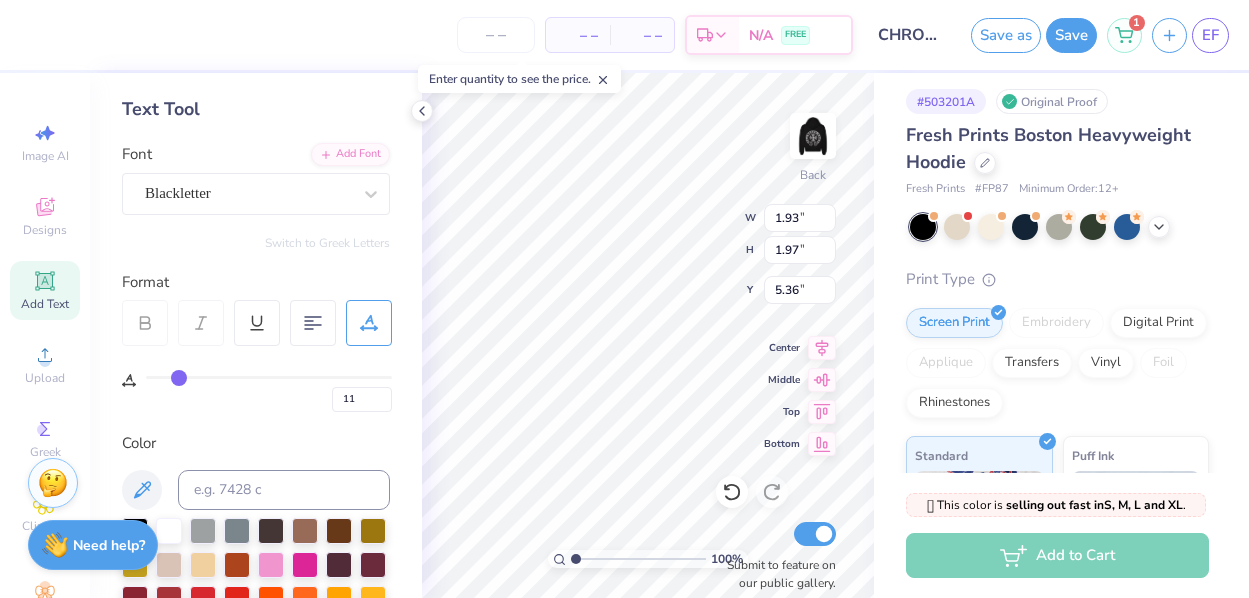 drag, startPoint x: 157, startPoint y: 375, endPoint x: 180, endPoint y: 377, distance: 23.086792 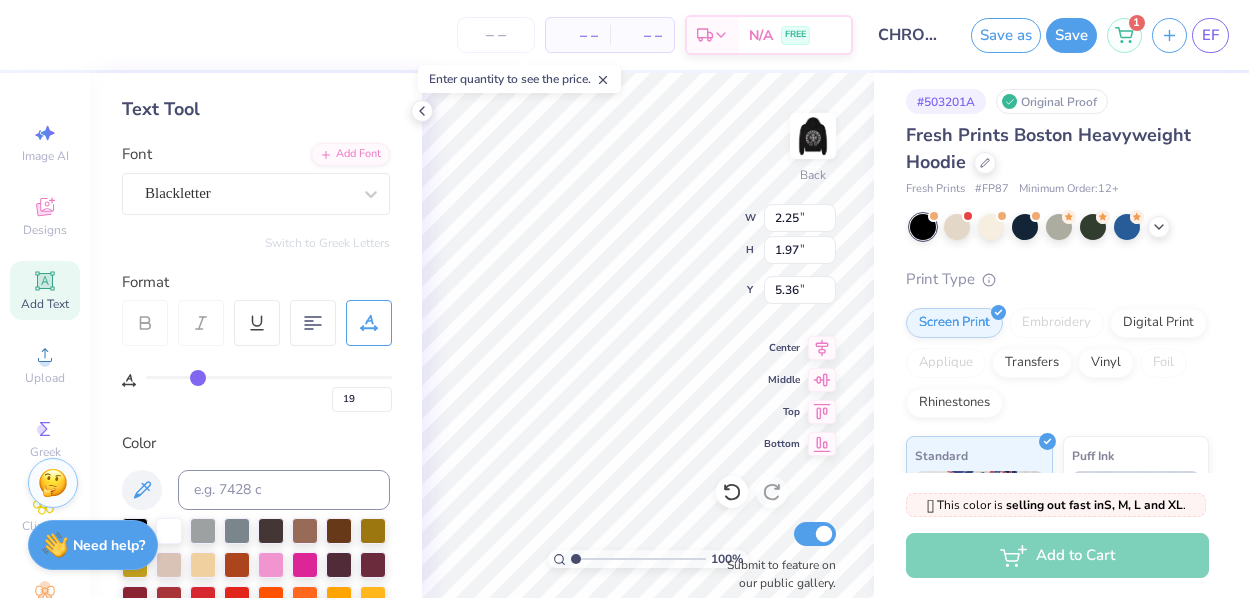drag, startPoint x: 182, startPoint y: 378, endPoint x: 198, endPoint y: 378, distance: 16 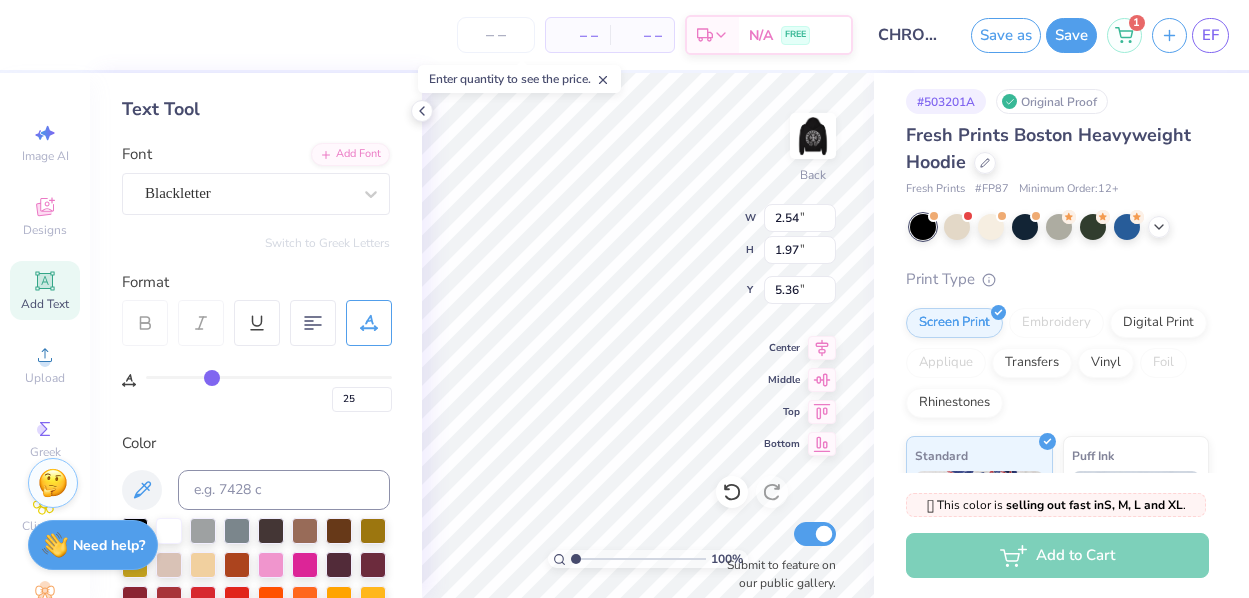 drag, startPoint x: 200, startPoint y: 379, endPoint x: 211, endPoint y: 379, distance: 11 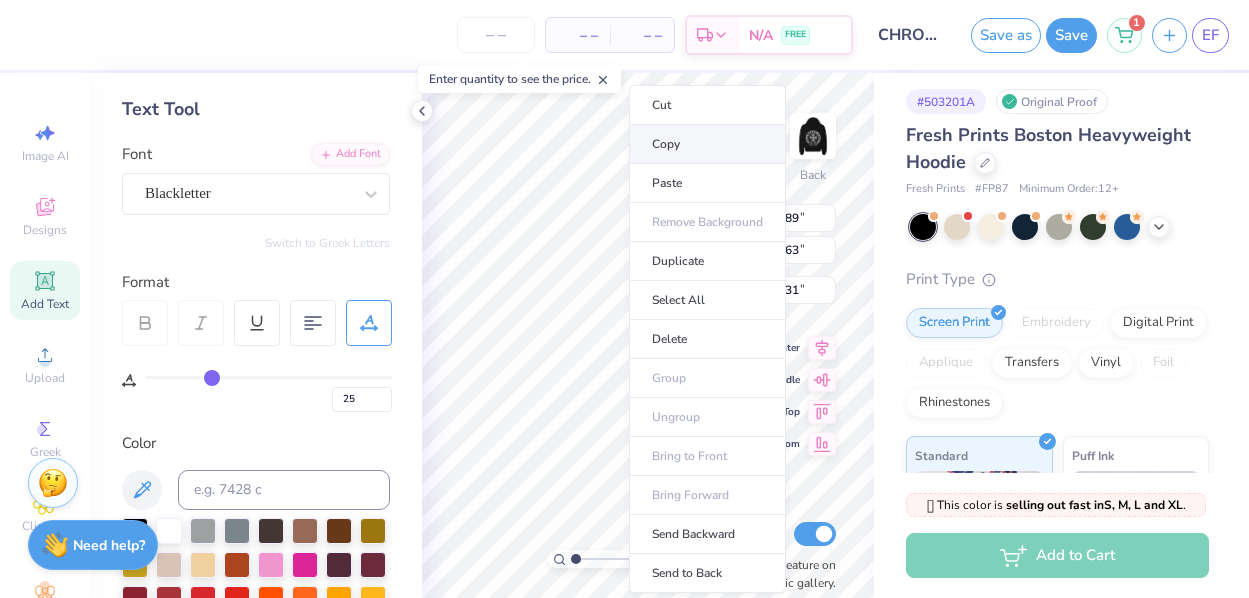 click on "Copy" at bounding box center [707, 144] 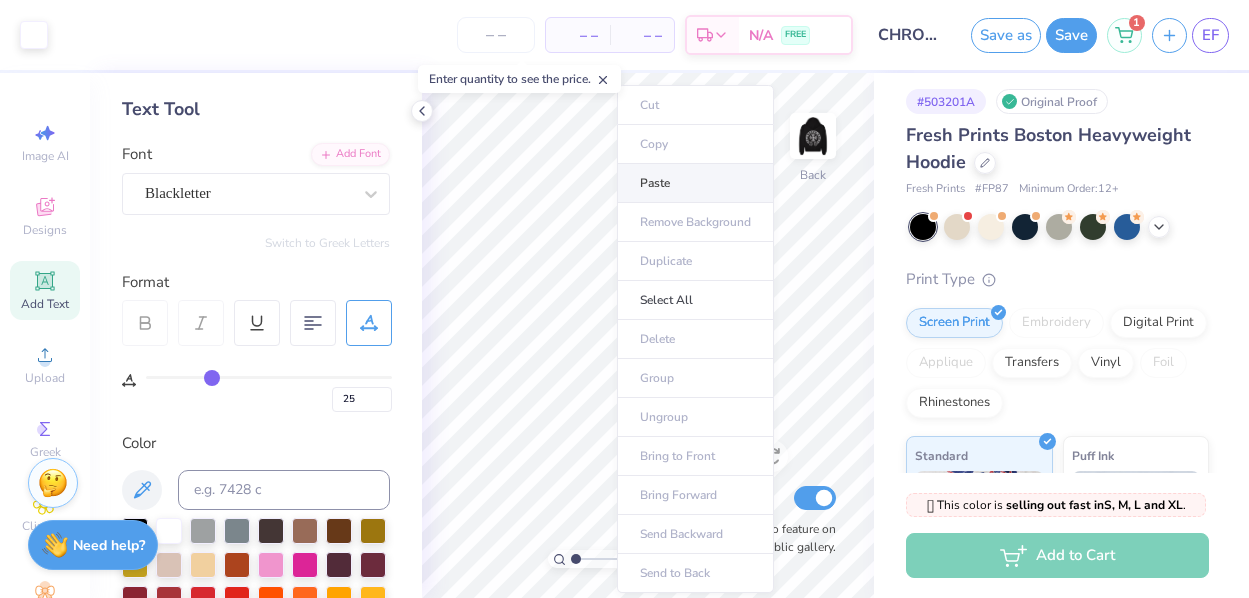 click on "Paste" at bounding box center [695, 183] 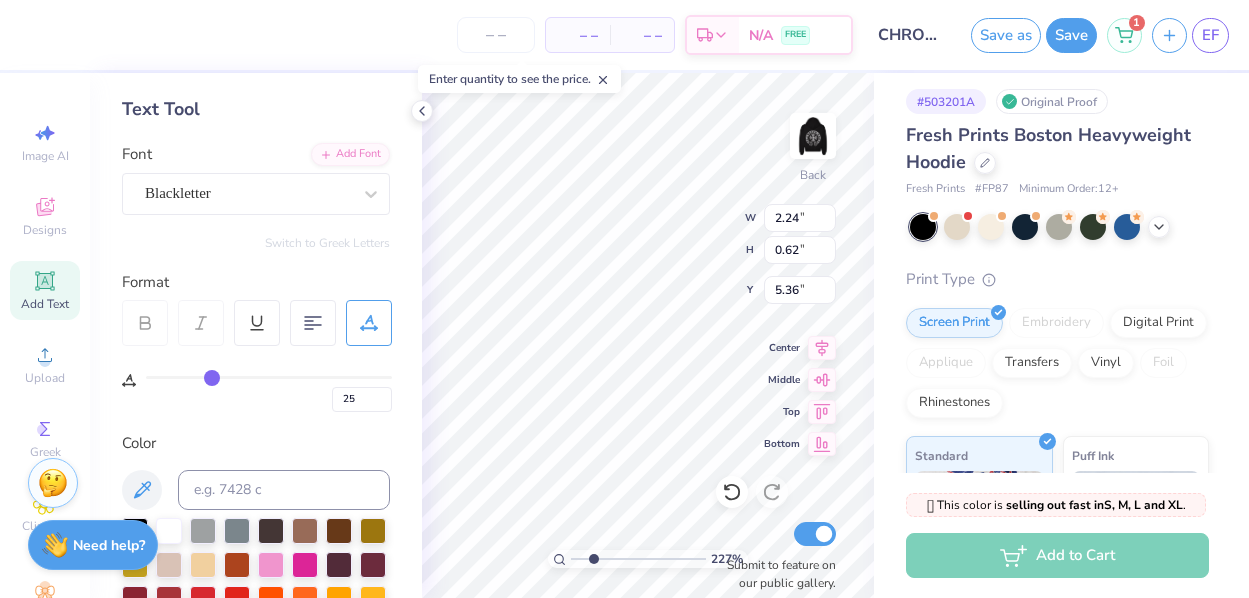 drag, startPoint x: 576, startPoint y: 561, endPoint x: 593, endPoint y: 560, distance: 17.029387 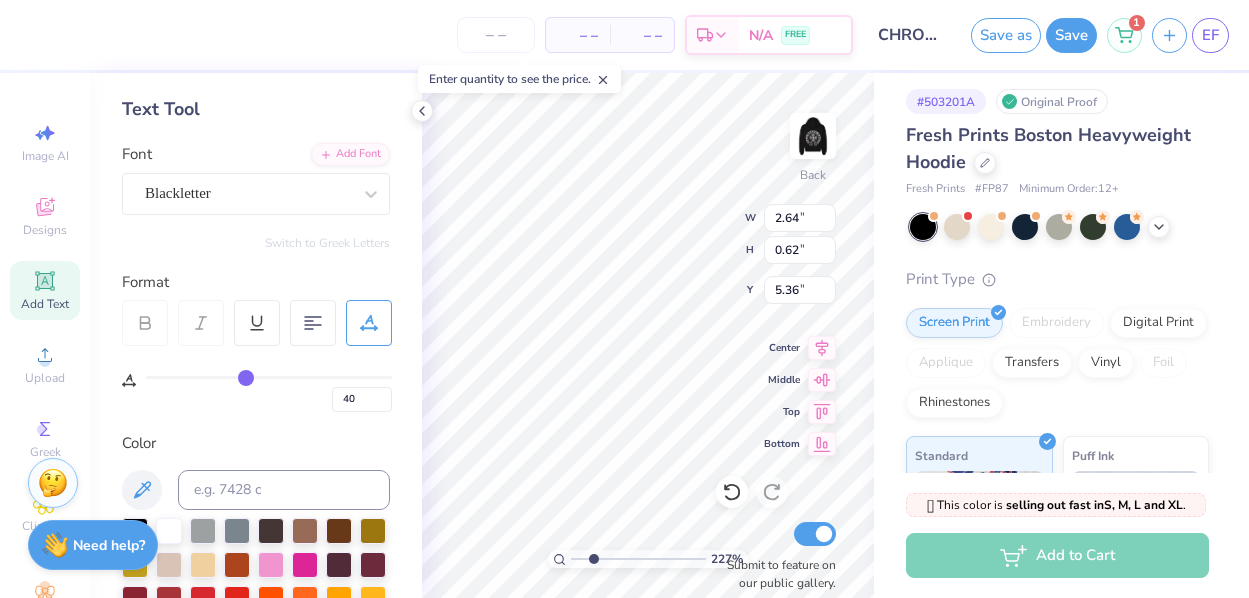 drag, startPoint x: 213, startPoint y: 380, endPoint x: 247, endPoint y: 379, distance: 34.0147 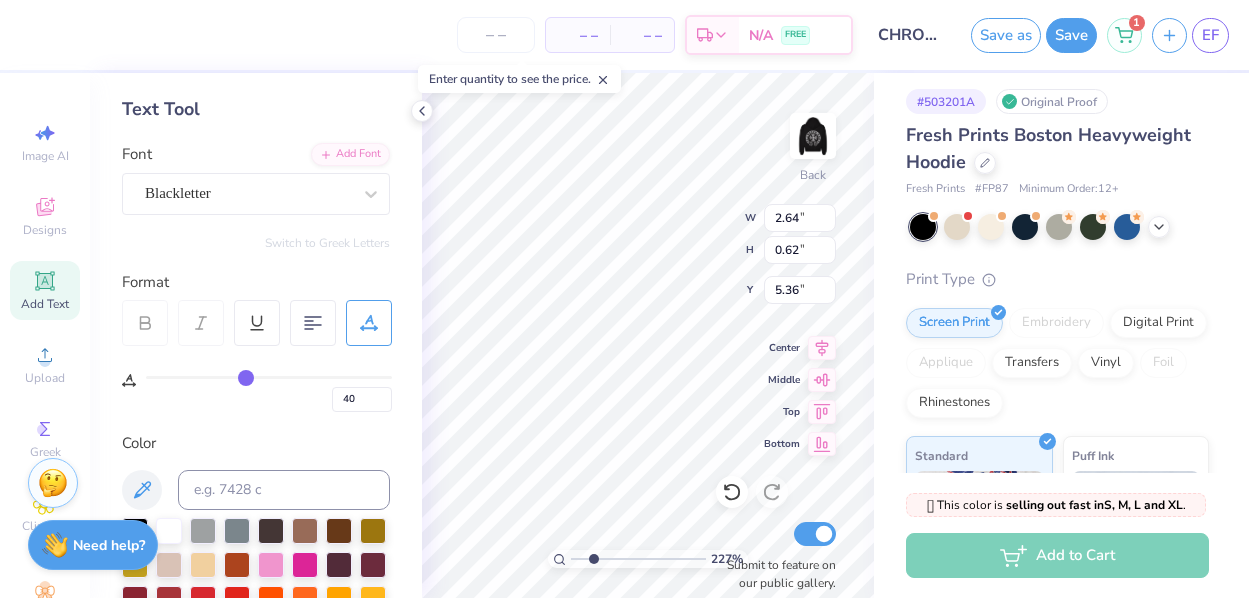 click at bounding box center [269, 377] 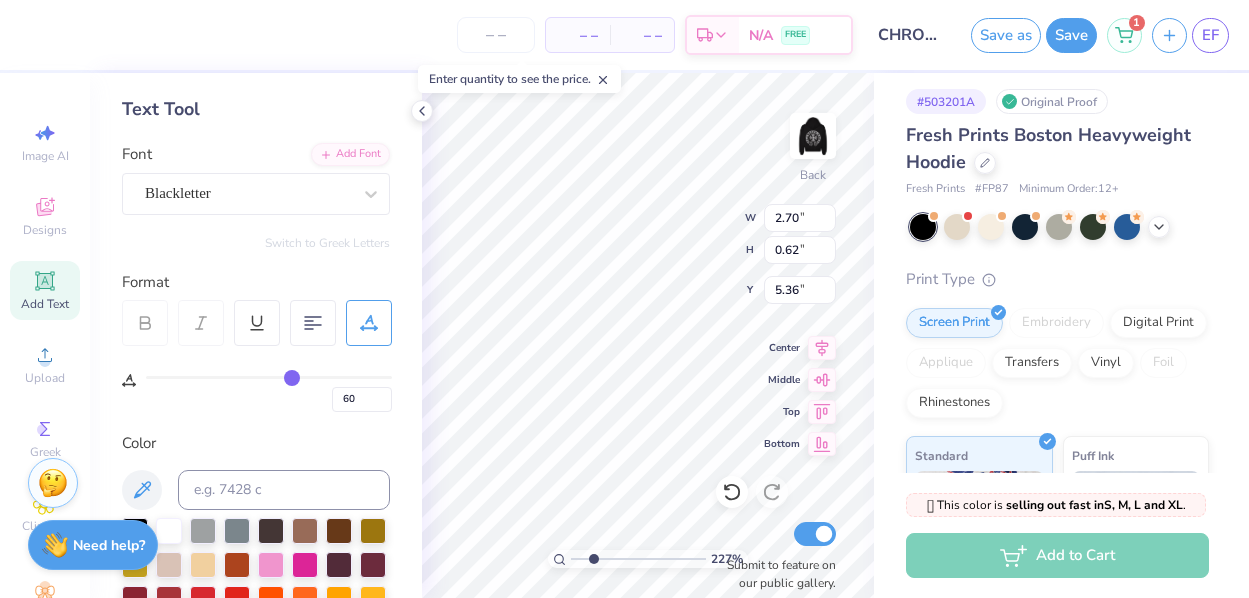 drag, startPoint x: 248, startPoint y: 375, endPoint x: 291, endPoint y: 376, distance: 43.011627 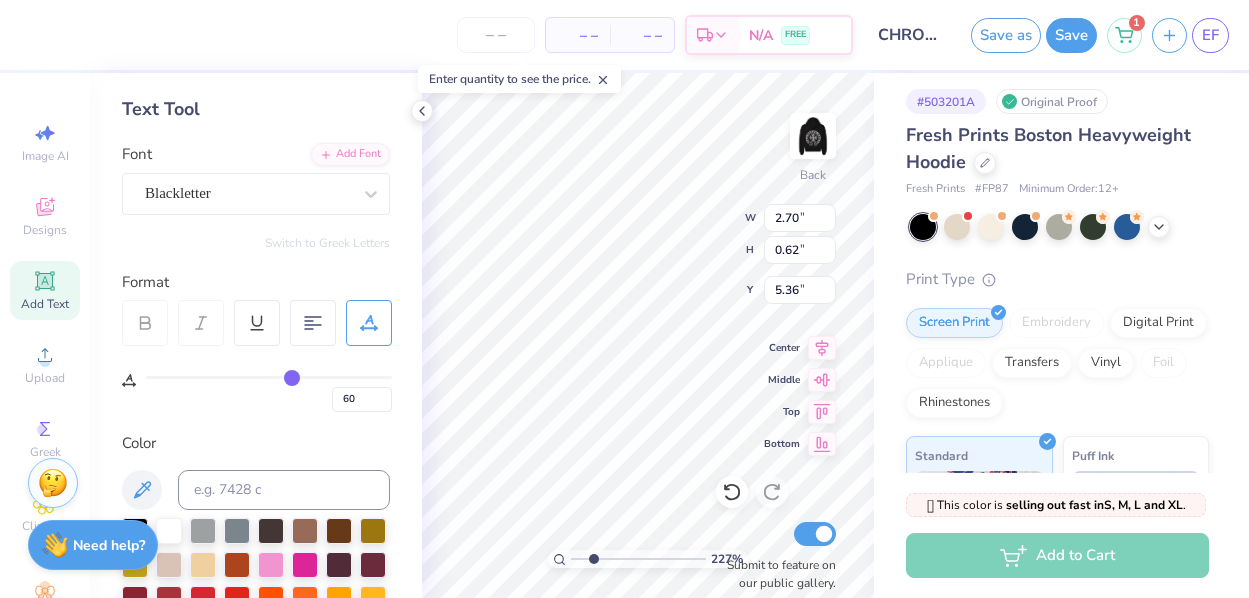 click at bounding box center (269, 377) 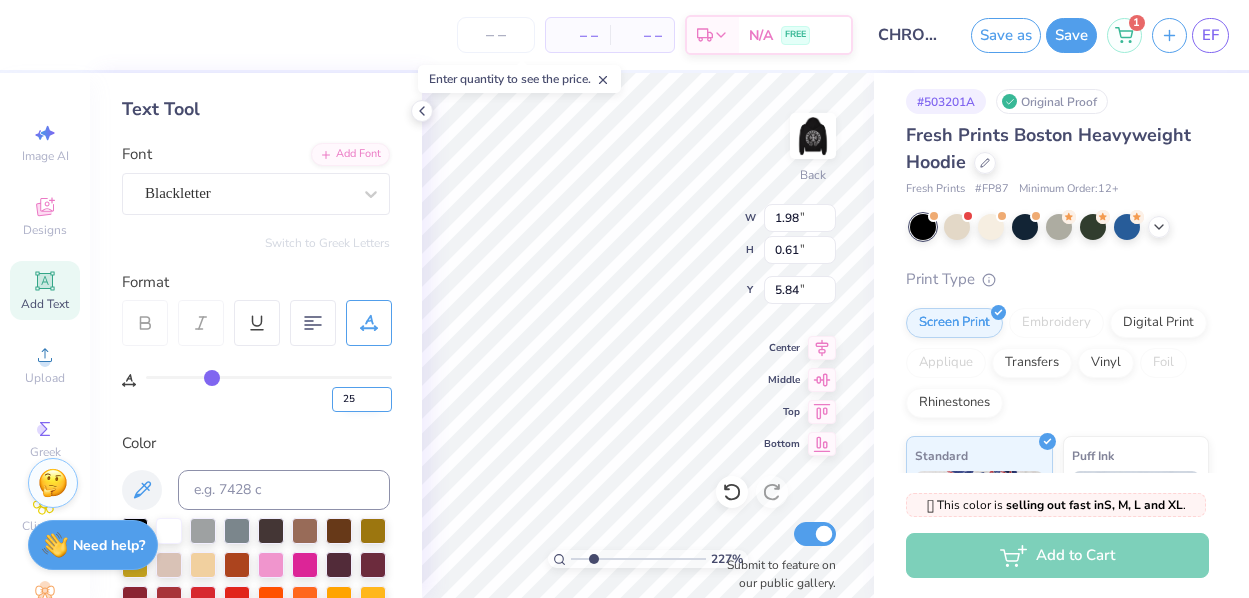 click on "25" at bounding box center [362, 399] 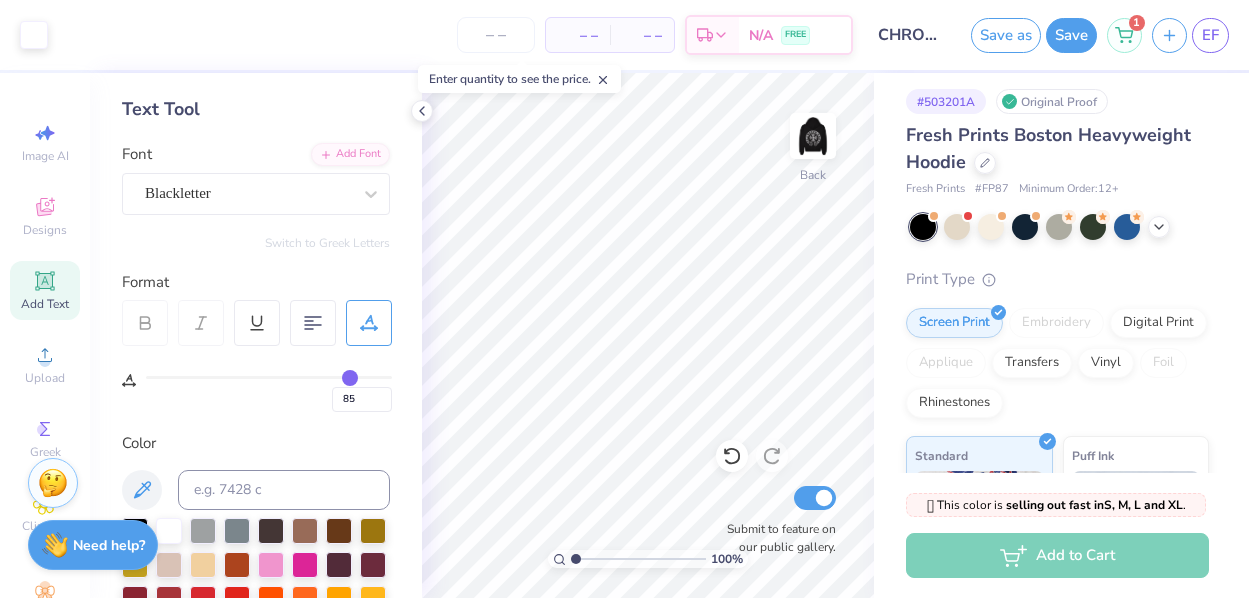drag, startPoint x: 595, startPoint y: 562, endPoint x: 560, endPoint y: 565, distance: 35.128338 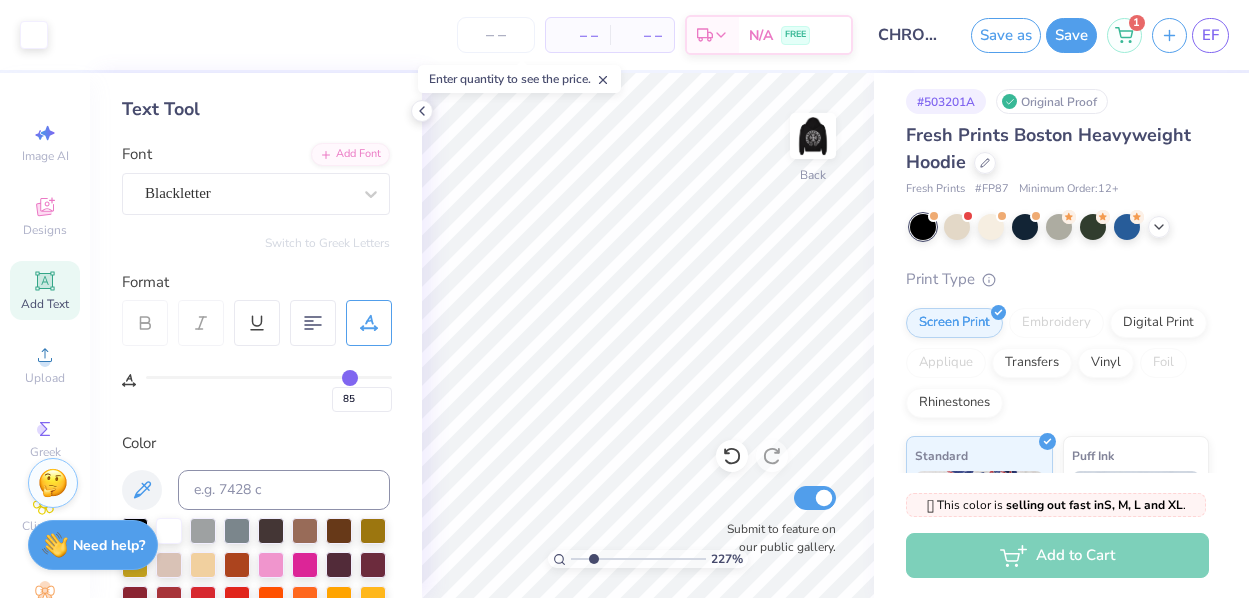drag, startPoint x: 577, startPoint y: 559, endPoint x: 593, endPoint y: 559, distance: 16 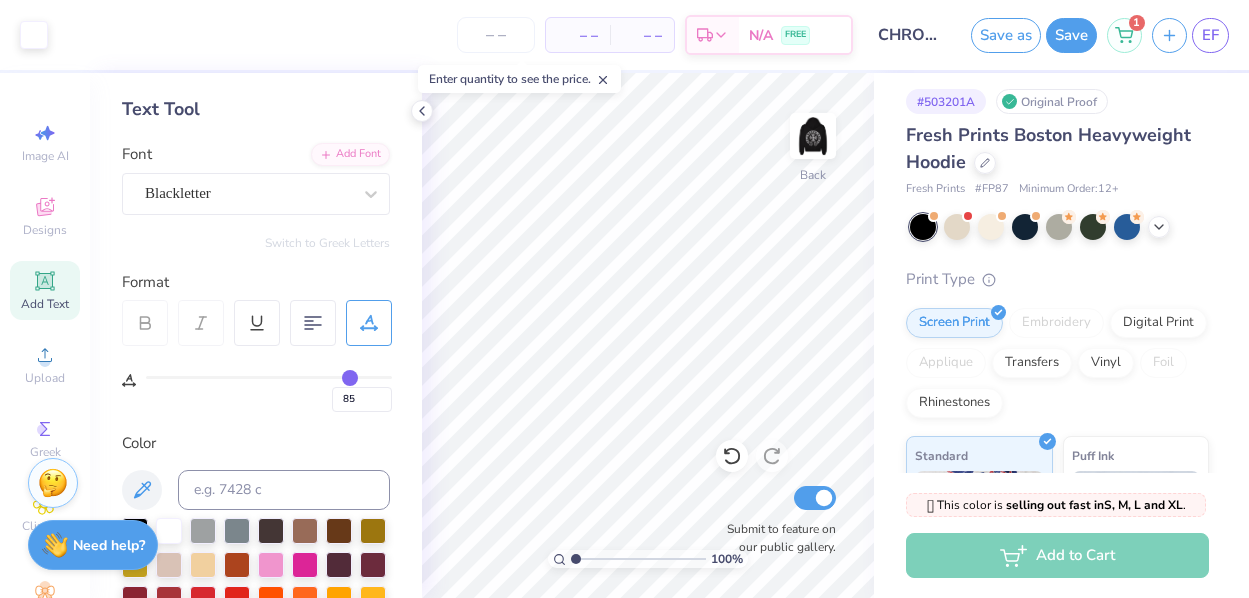 drag, startPoint x: 592, startPoint y: 559, endPoint x: 545, endPoint y: 559, distance: 47 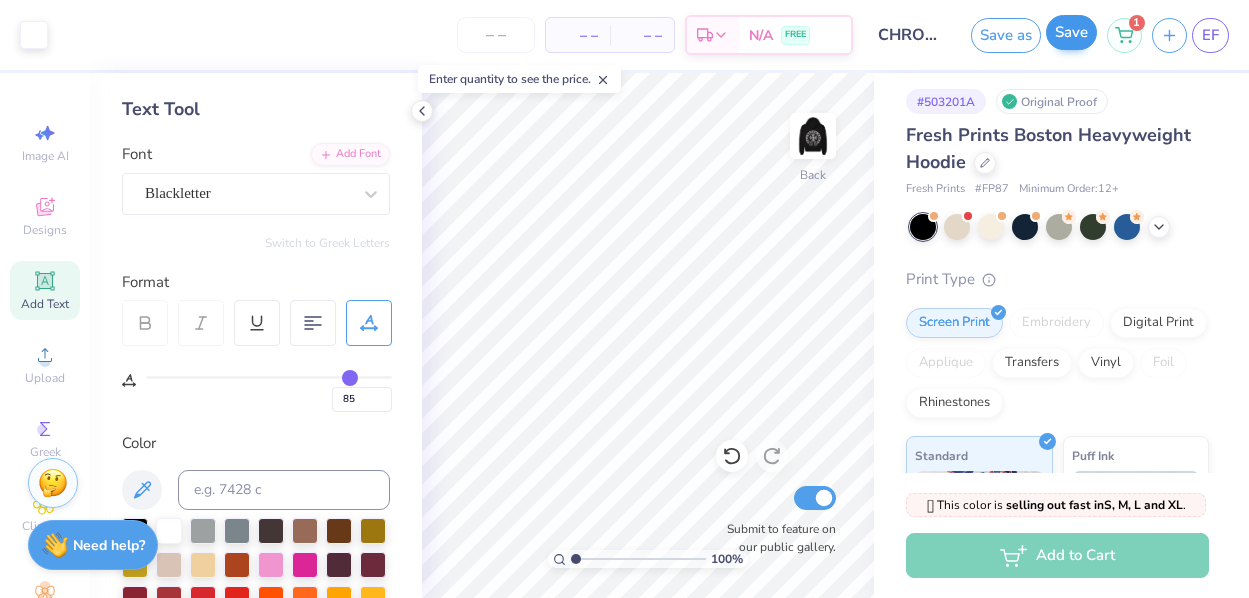 click on "Save" at bounding box center (1071, 32) 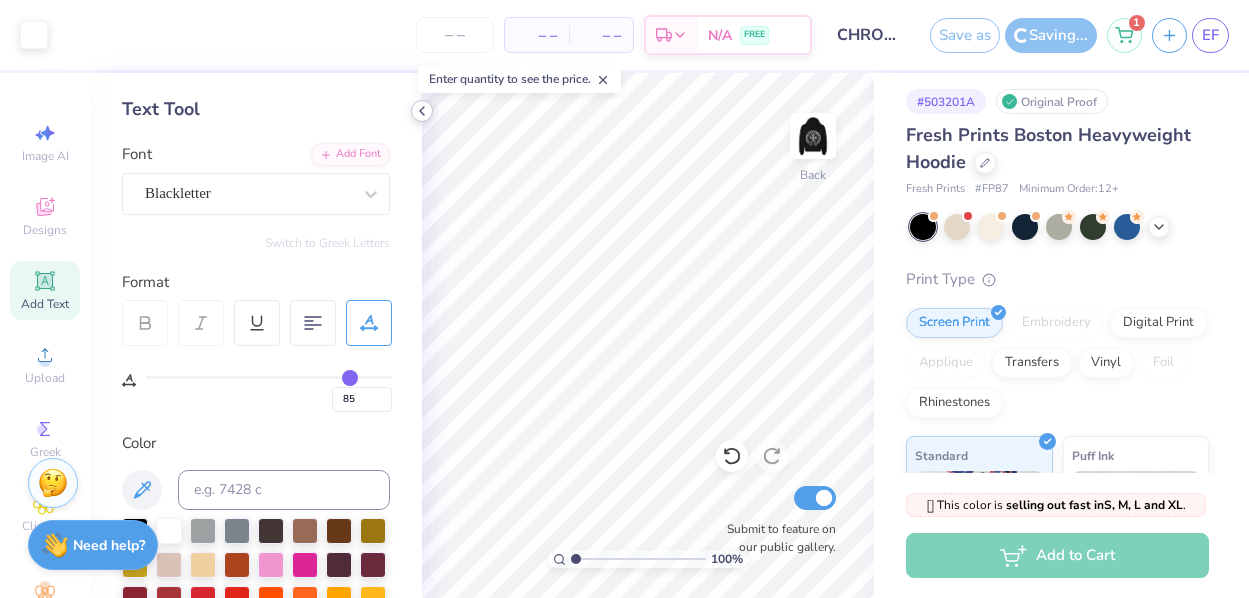 click 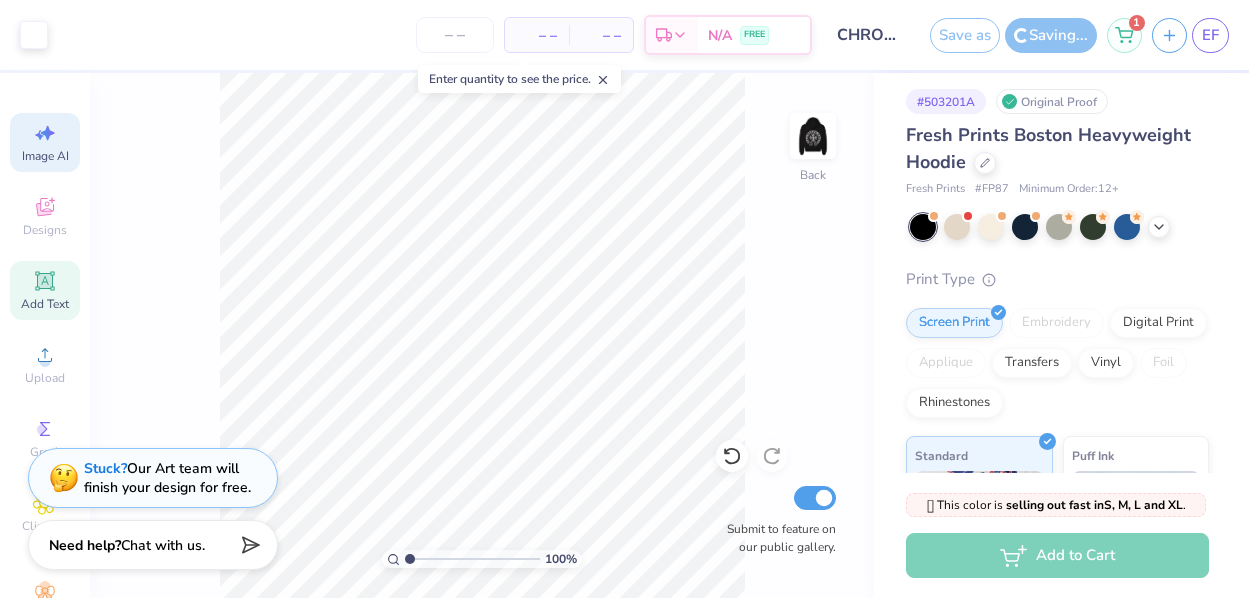 click 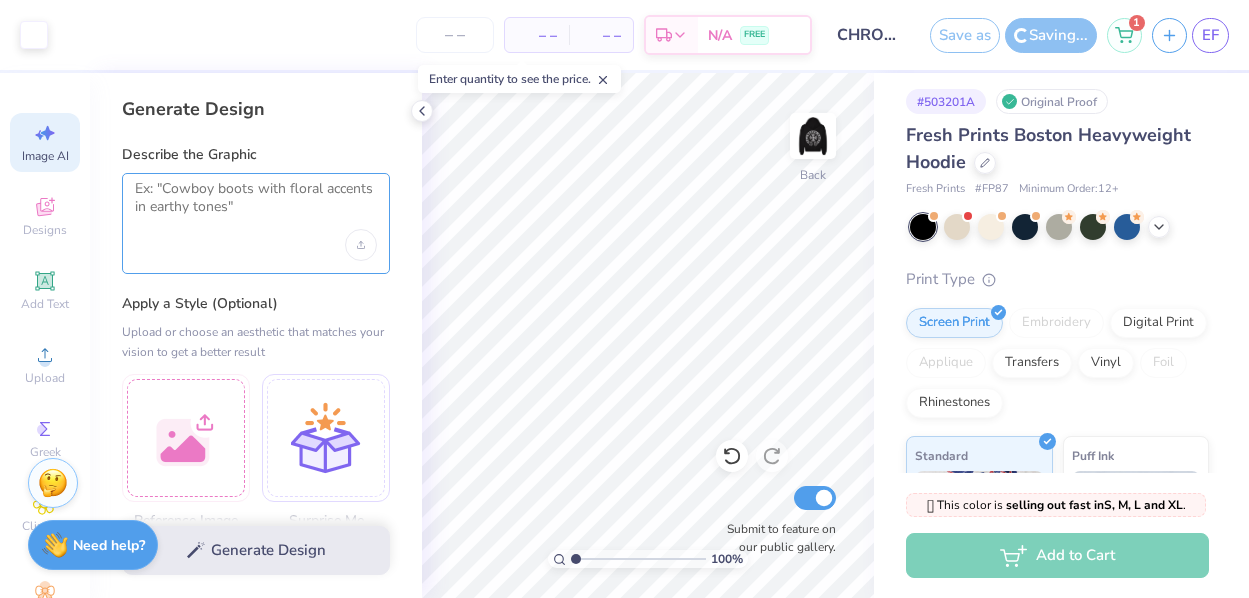 click at bounding box center [256, 205] 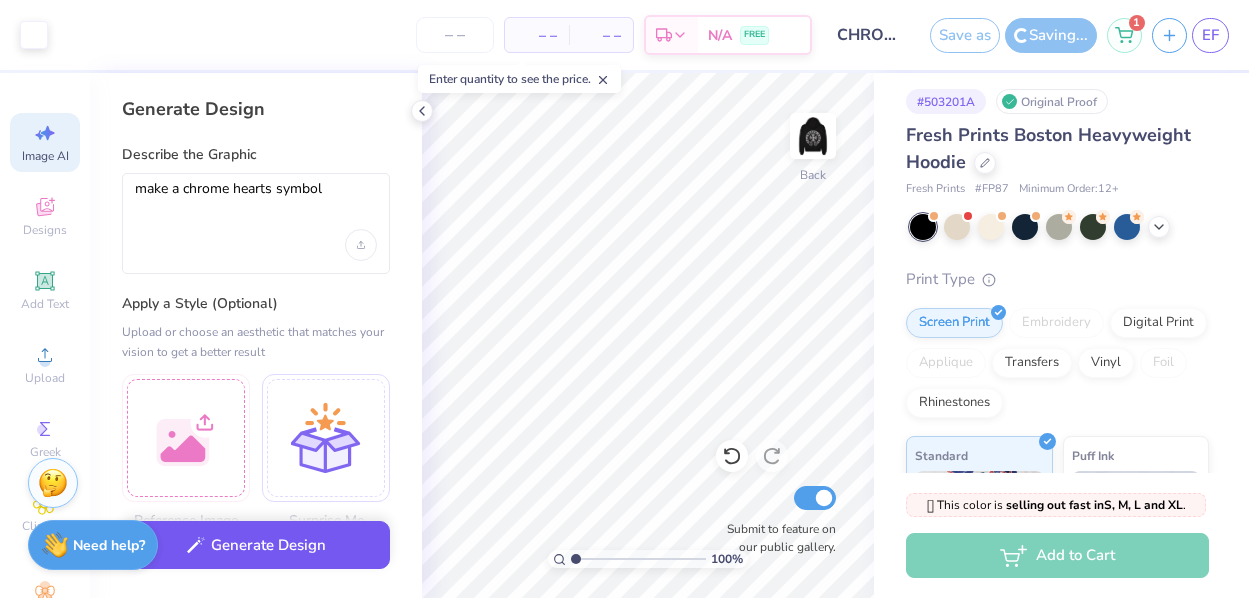 click on "Generate Design" at bounding box center [256, 545] 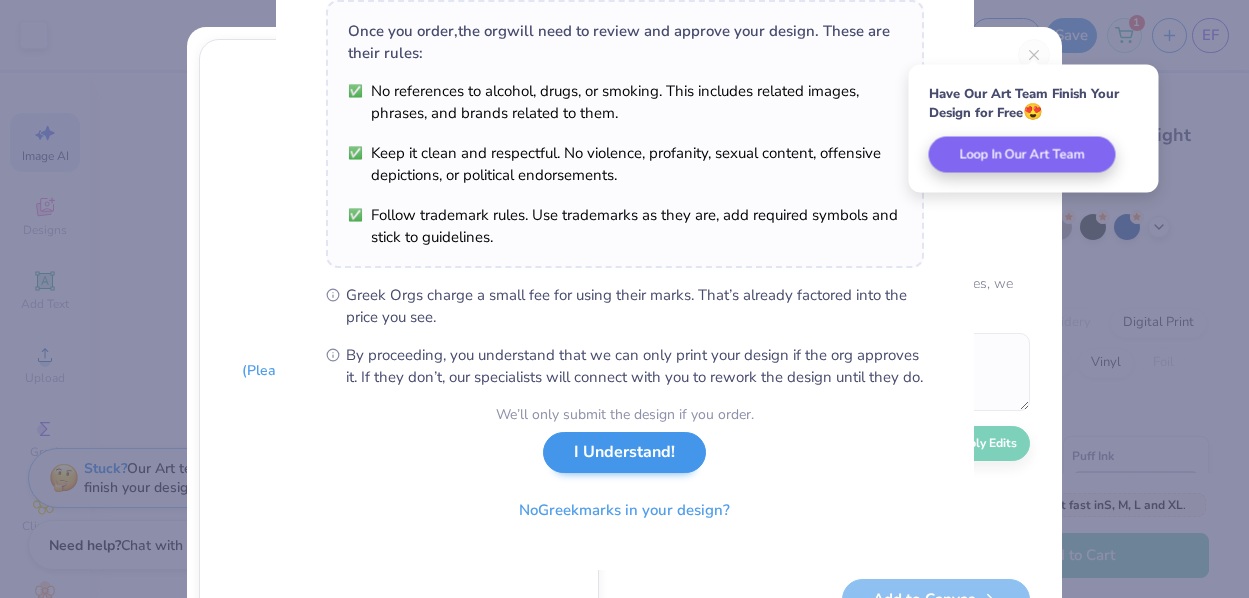 click on "I Understand!" at bounding box center [624, 452] 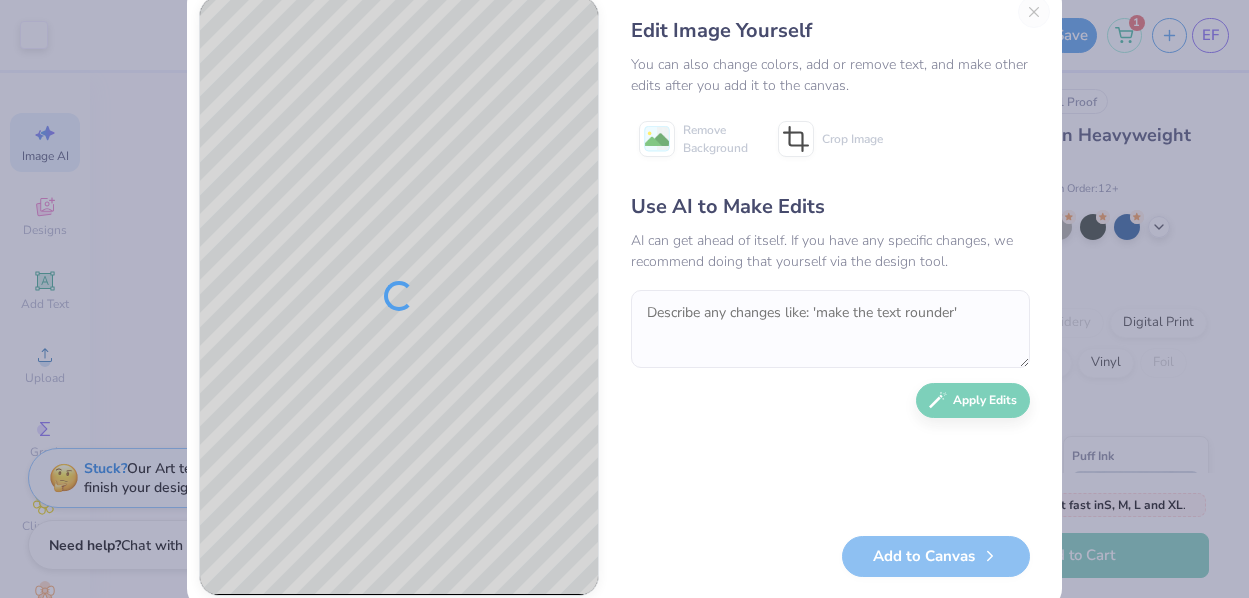 scroll, scrollTop: 45, scrollLeft: 0, axis: vertical 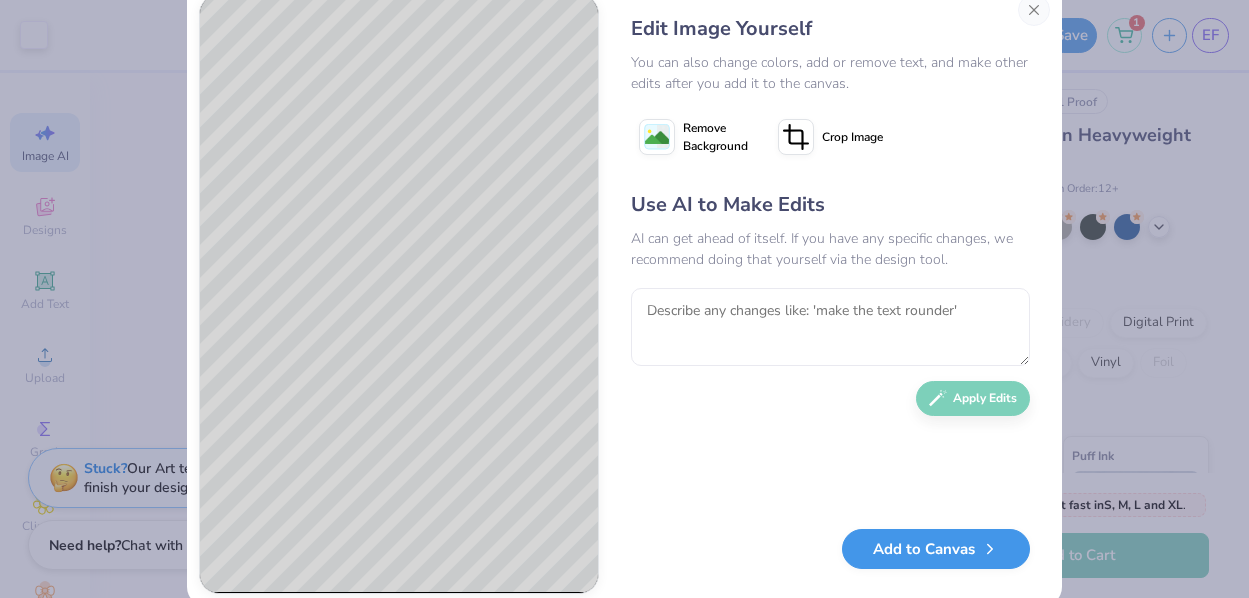 click on "Add to Canvas" at bounding box center (936, 549) 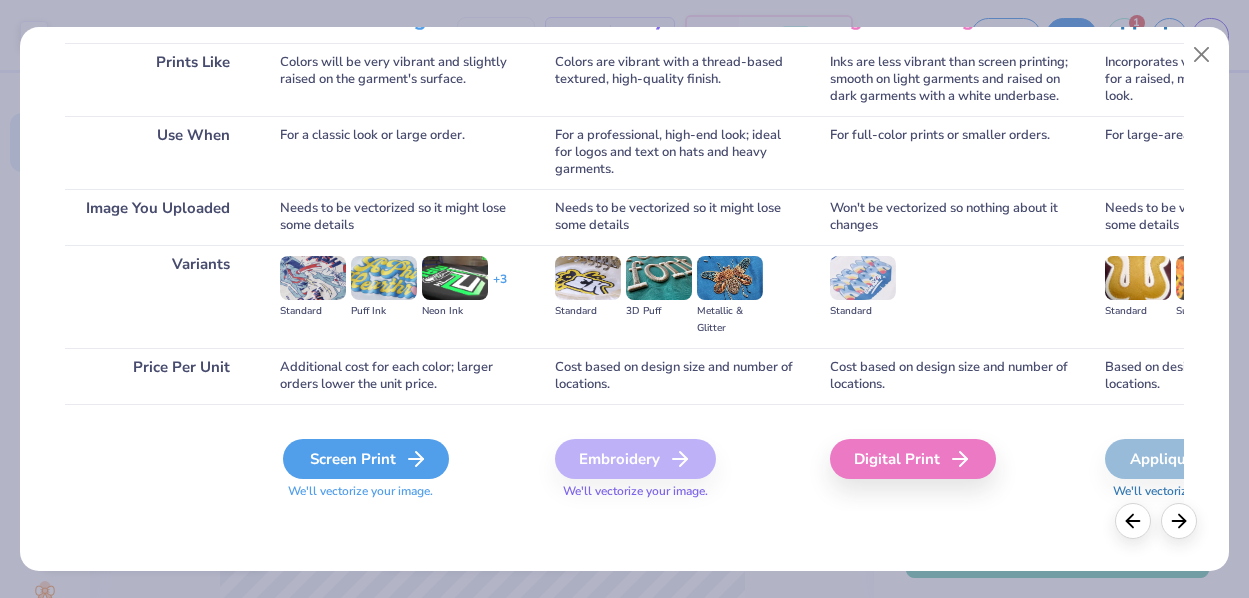 scroll, scrollTop: 299, scrollLeft: 0, axis: vertical 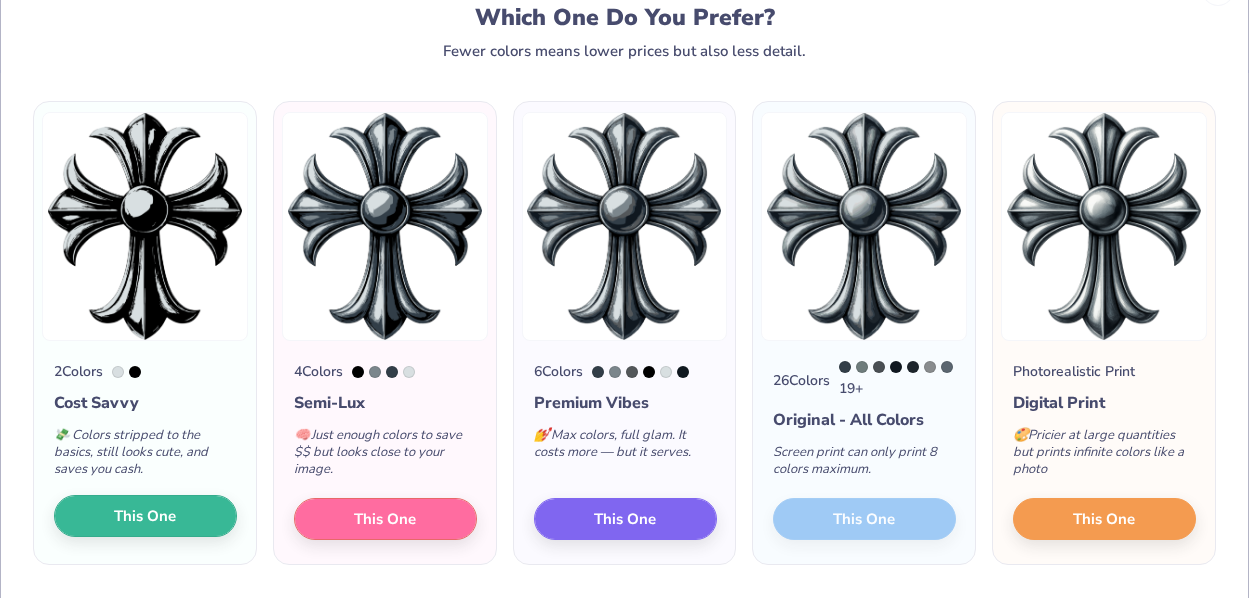 click on "This One" at bounding box center (145, 516) 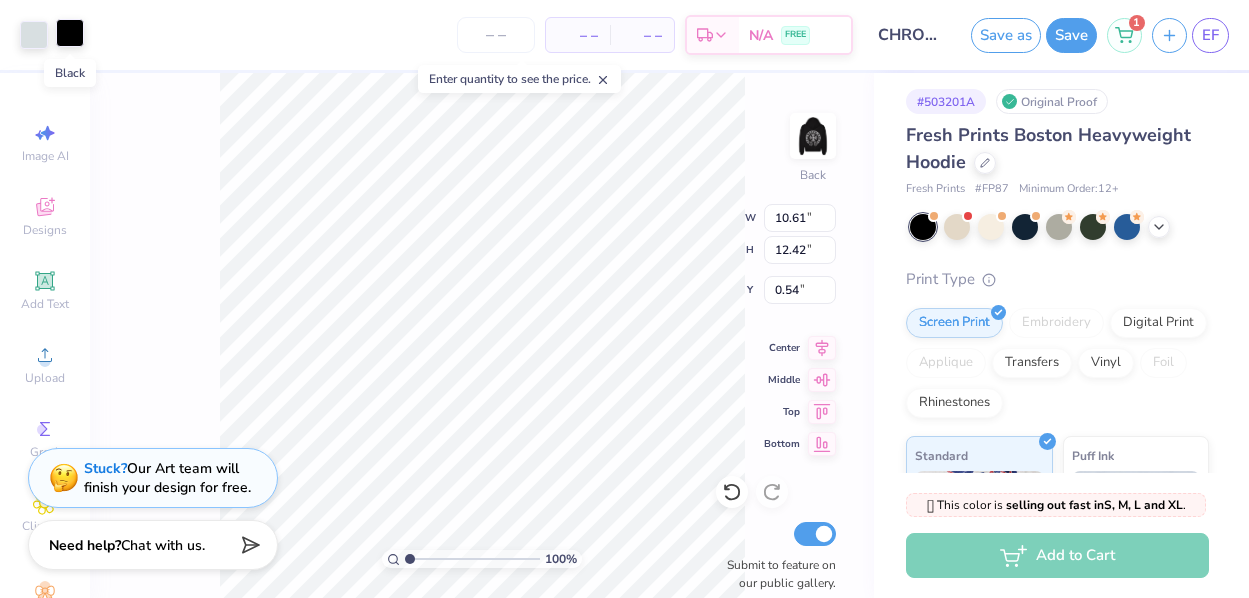 click at bounding box center (70, 33) 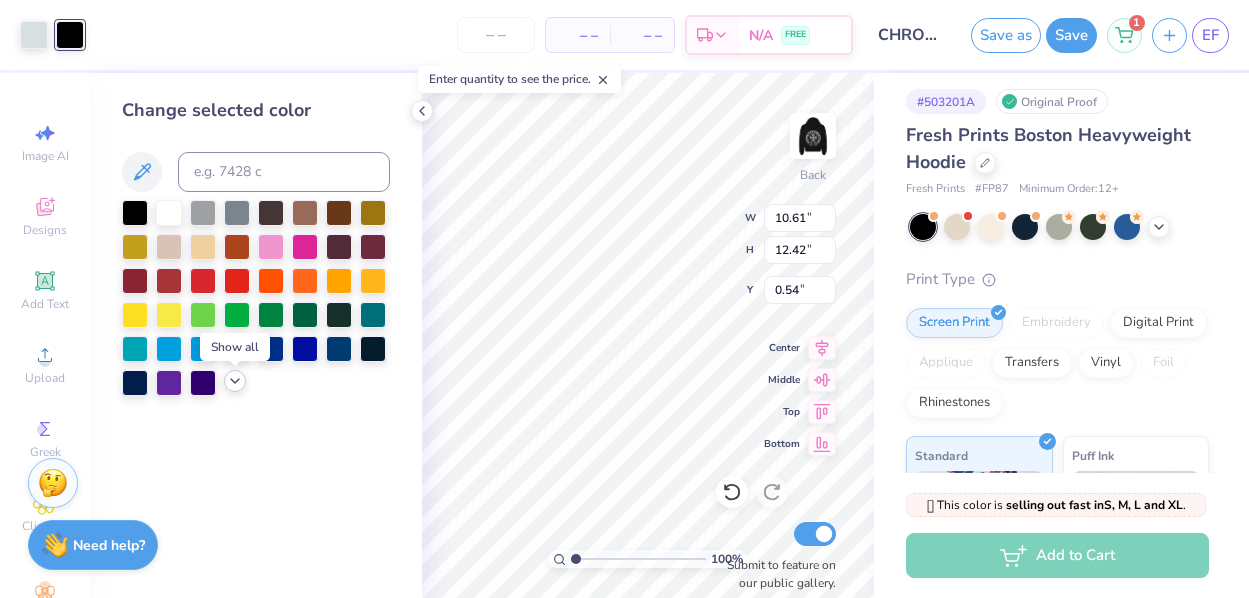 click 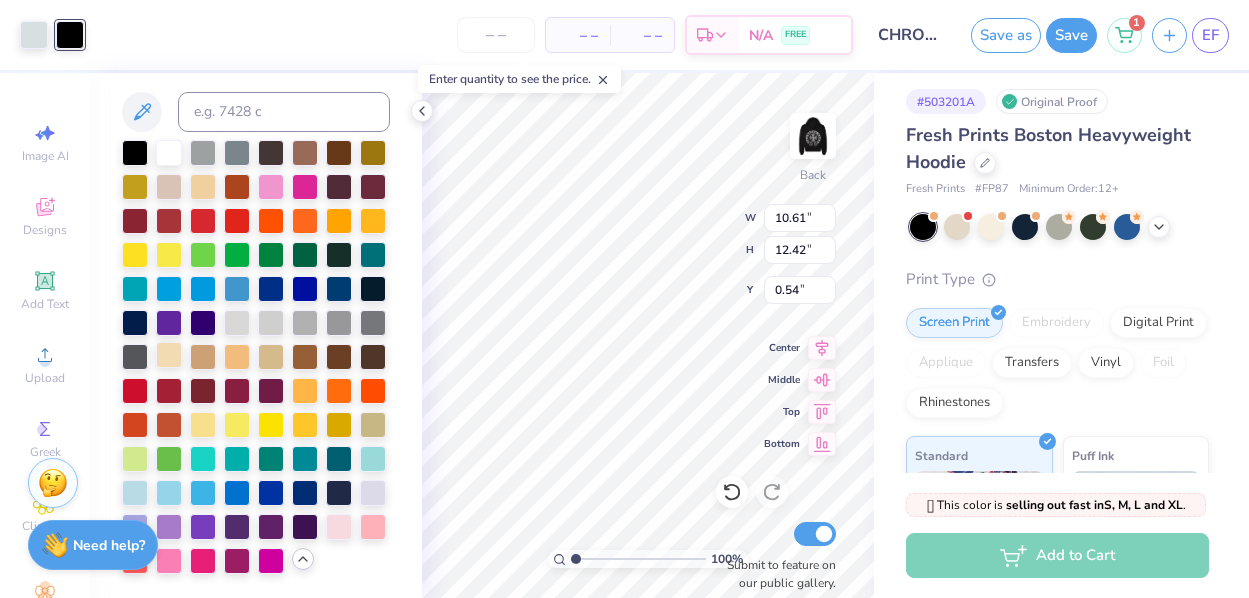 scroll, scrollTop: 63, scrollLeft: 0, axis: vertical 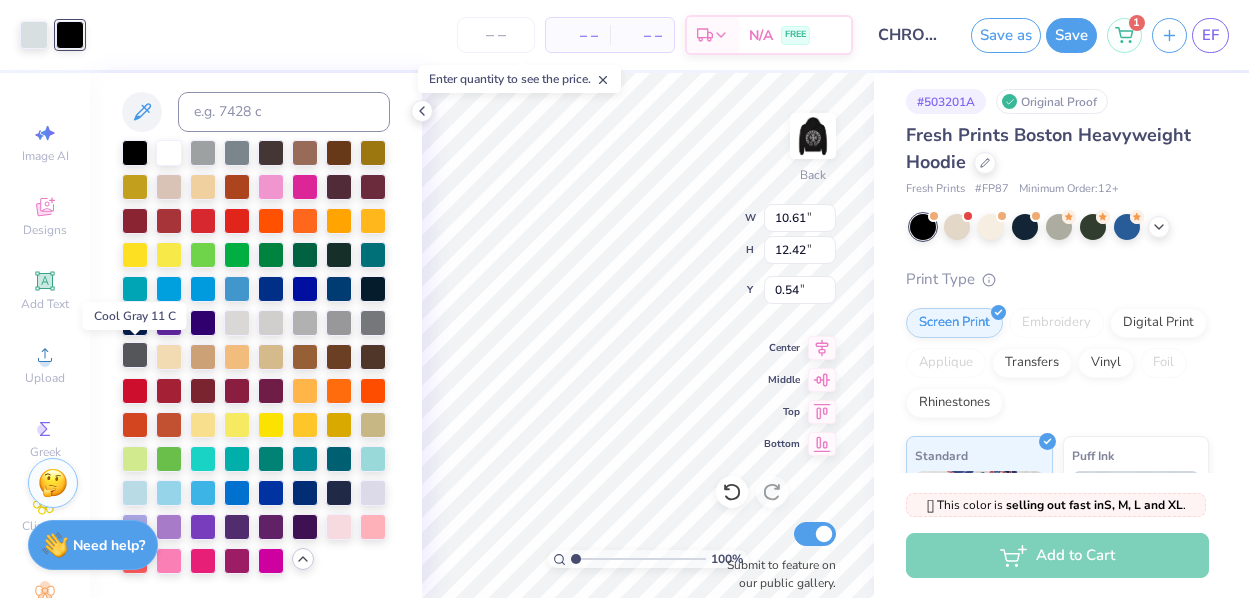 click at bounding box center [135, 355] 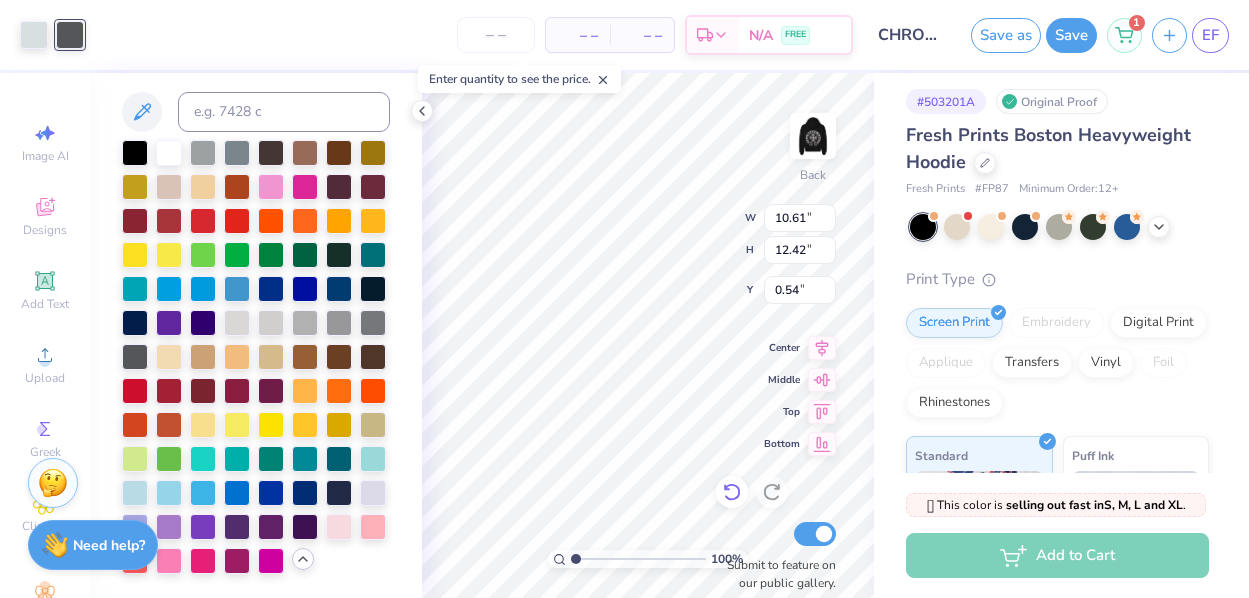 click at bounding box center (732, 492) 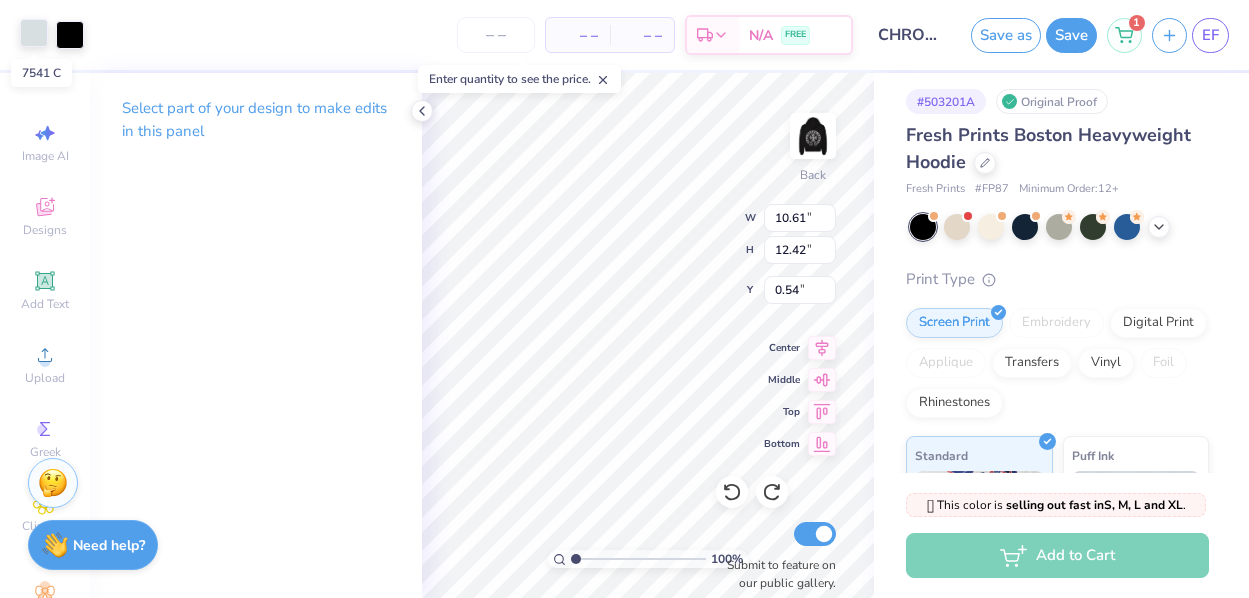 click at bounding box center (34, 33) 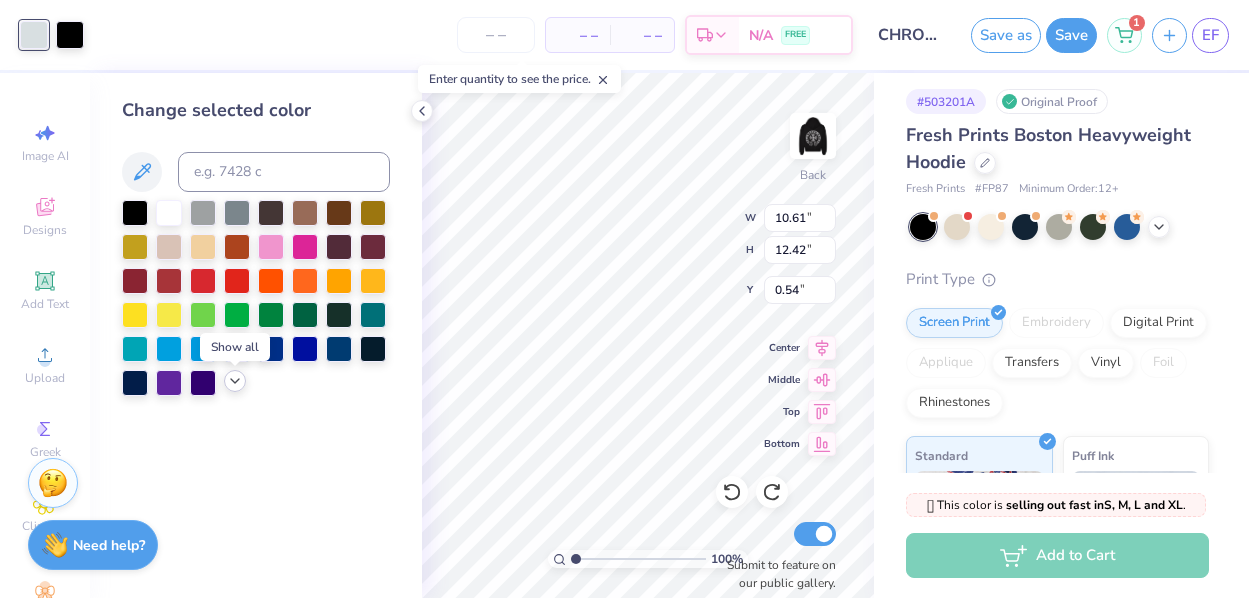 click 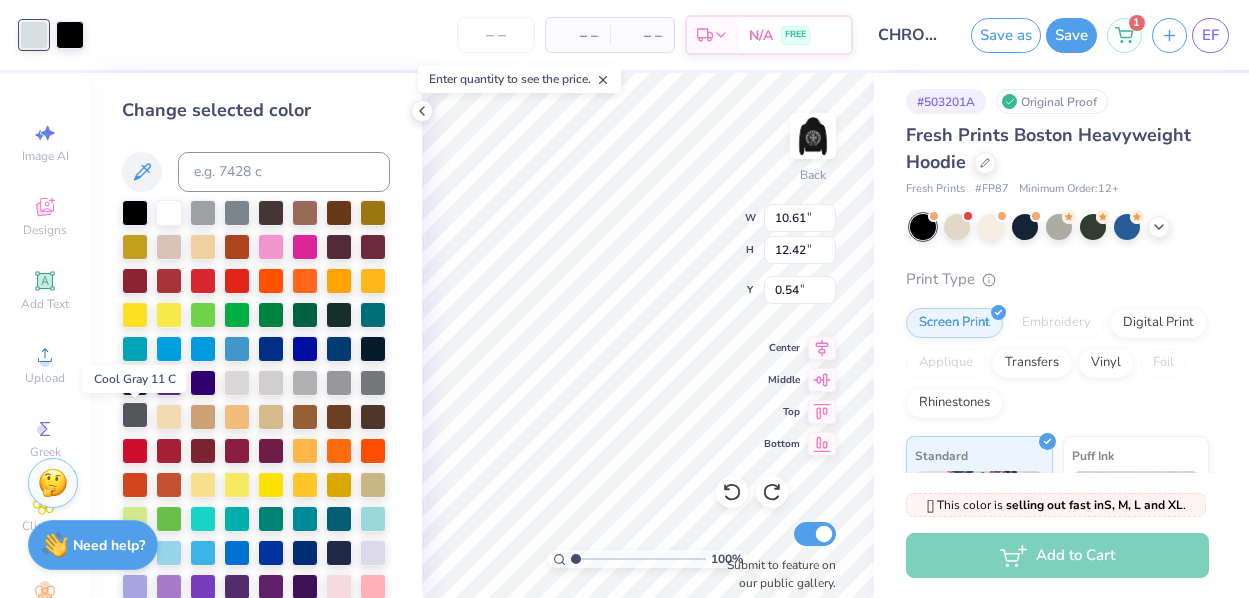 click at bounding box center [135, 415] 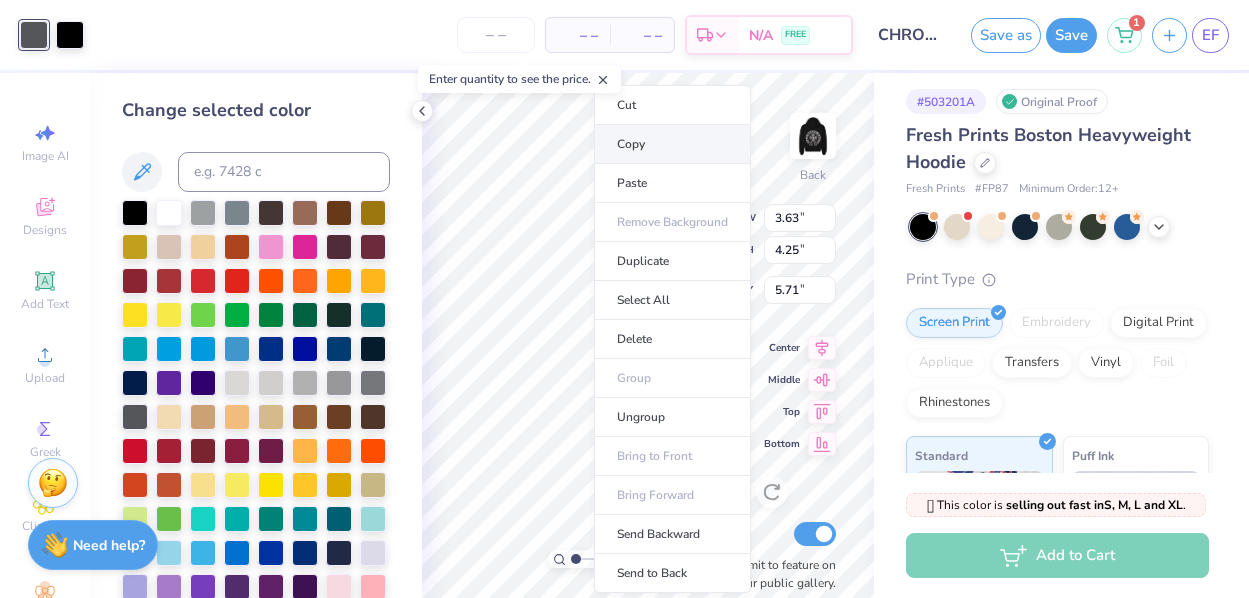 click on "Copy" at bounding box center (672, 144) 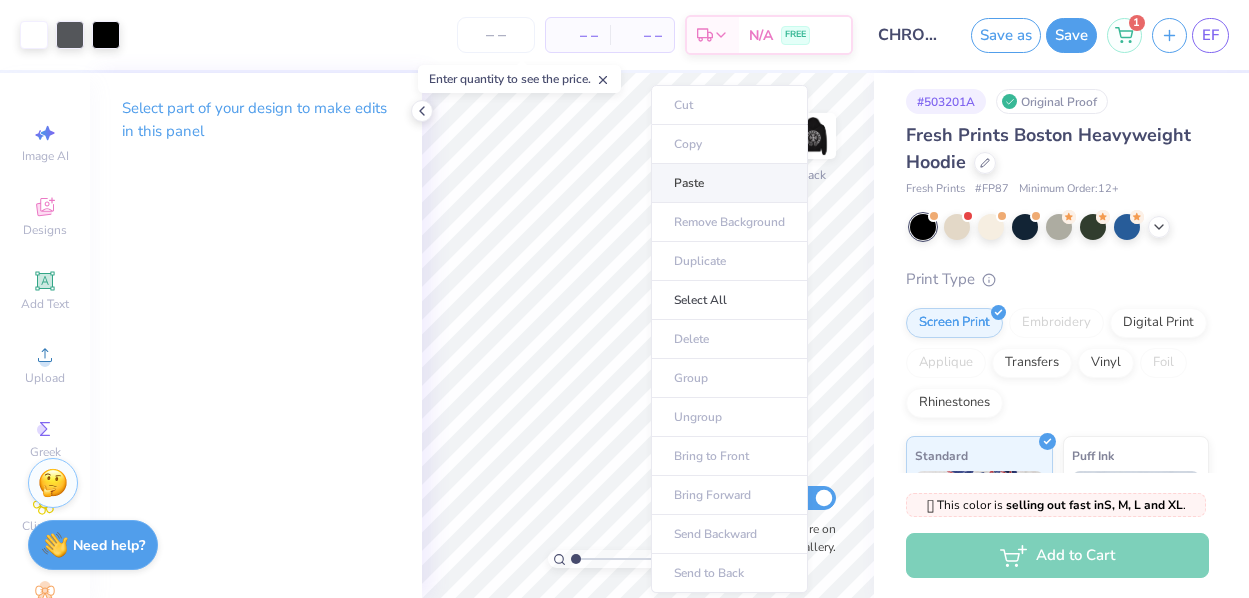 click on "Paste" at bounding box center [729, 183] 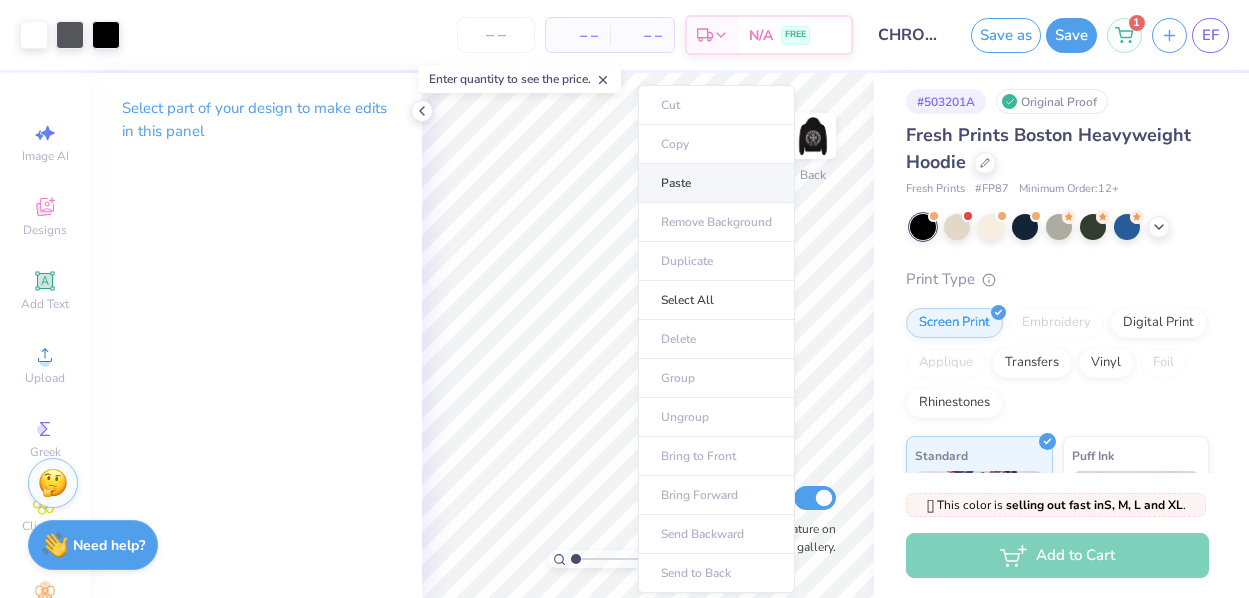 click on "Paste" at bounding box center [716, 183] 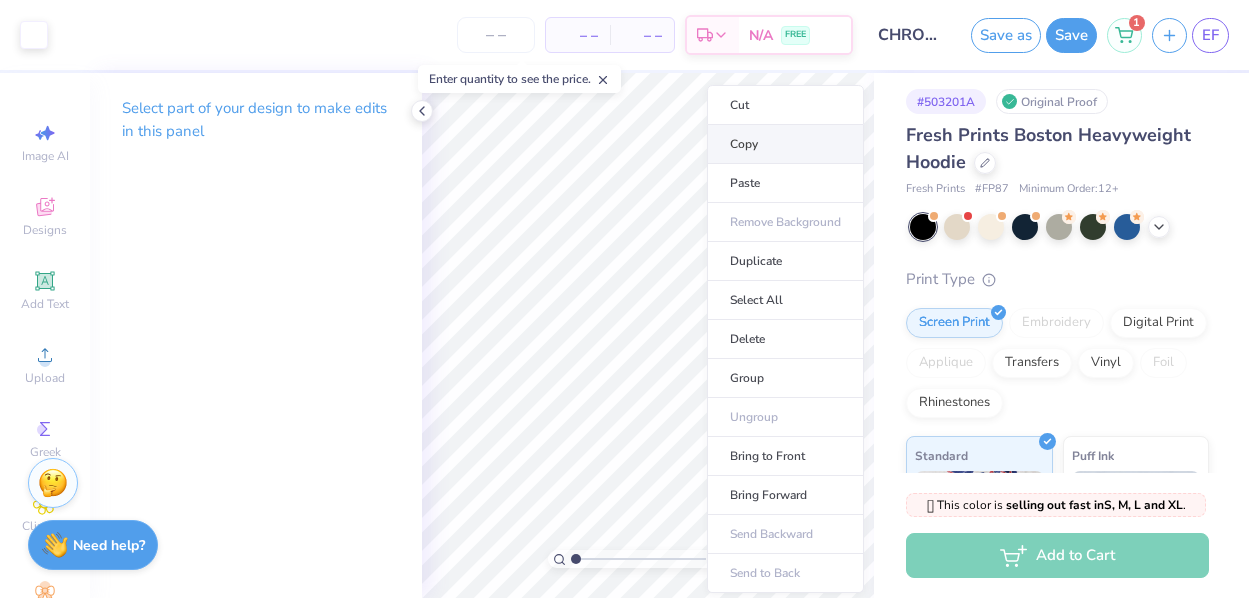 click on "Copy" at bounding box center [785, 144] 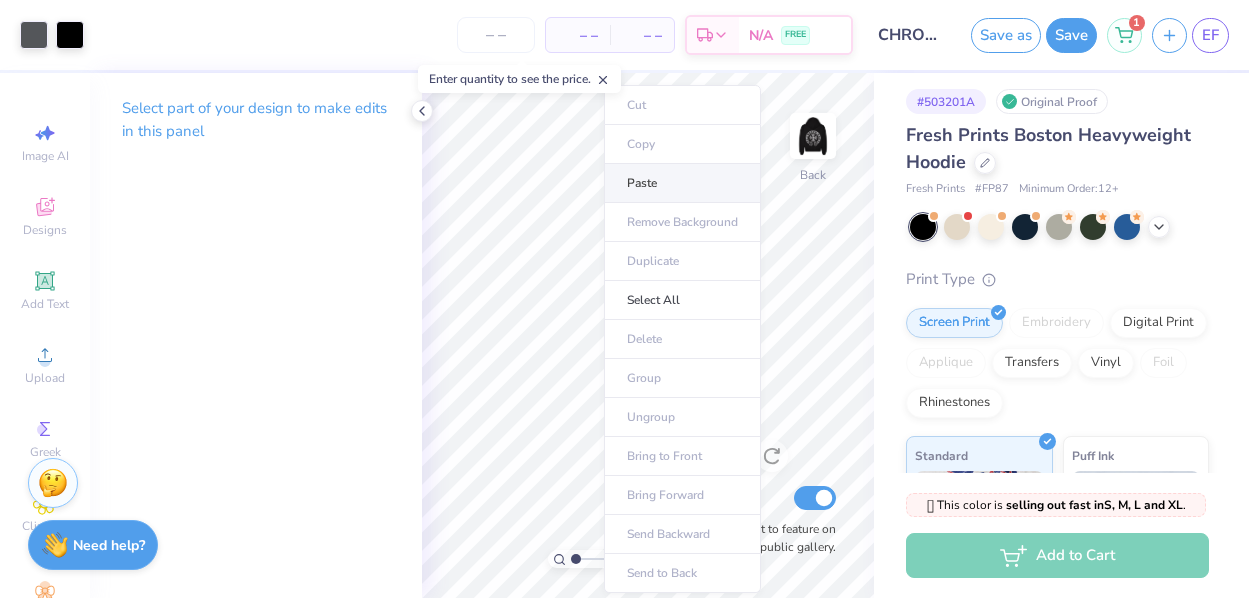 click on "Paste" at bounding box center (682, 183) 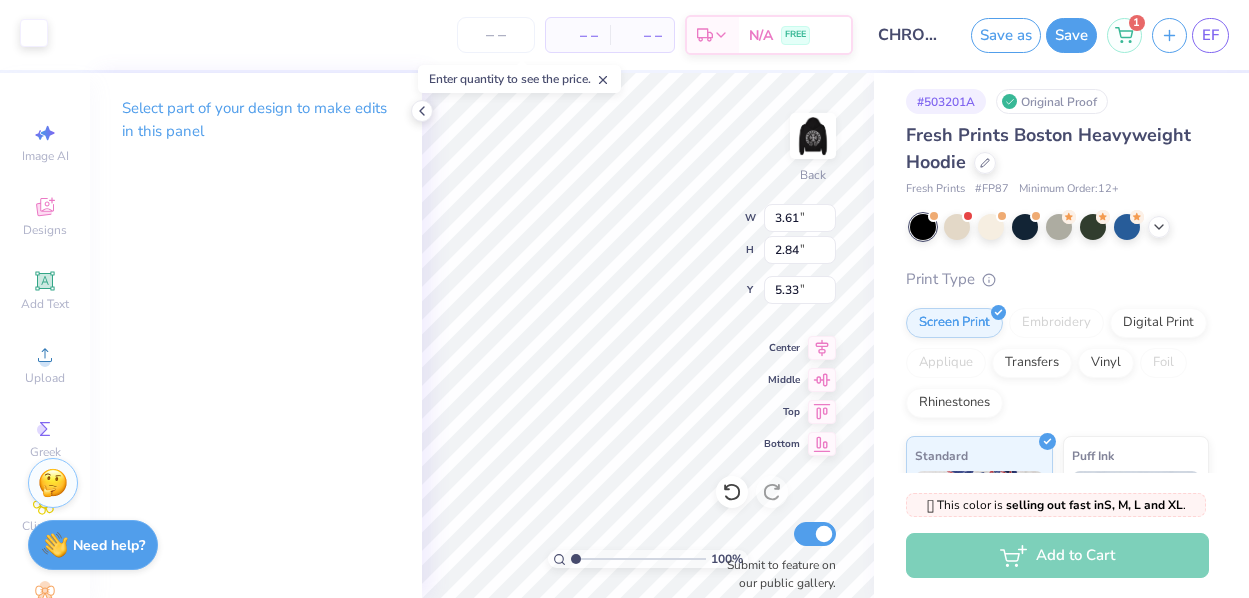click at bounding box center [34, 33] 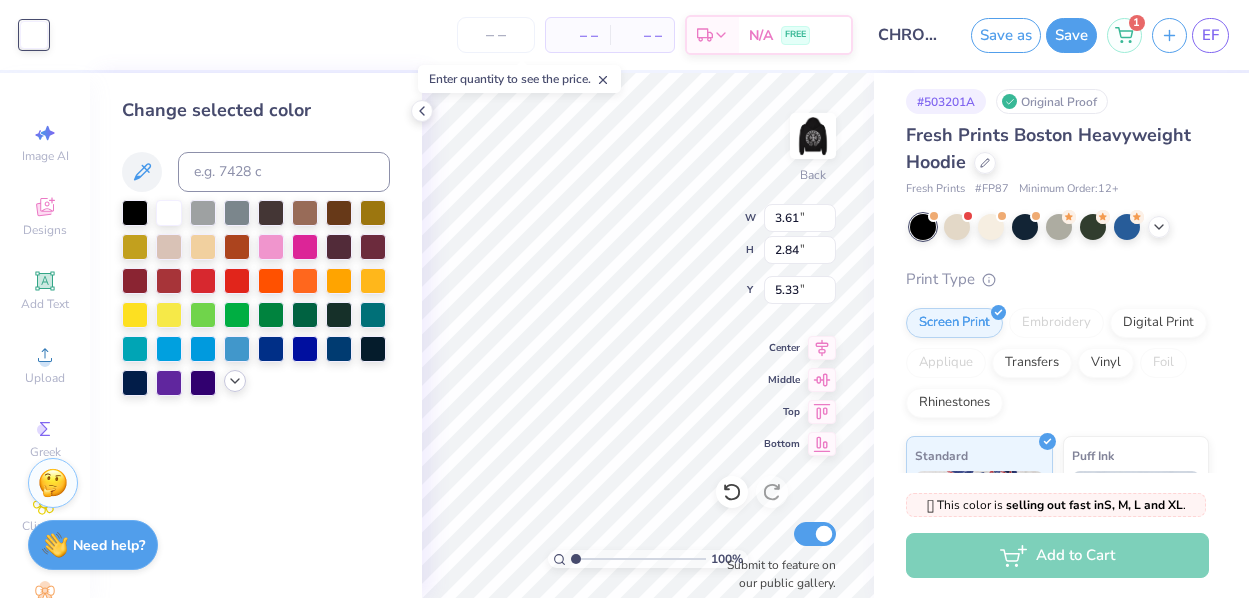 click 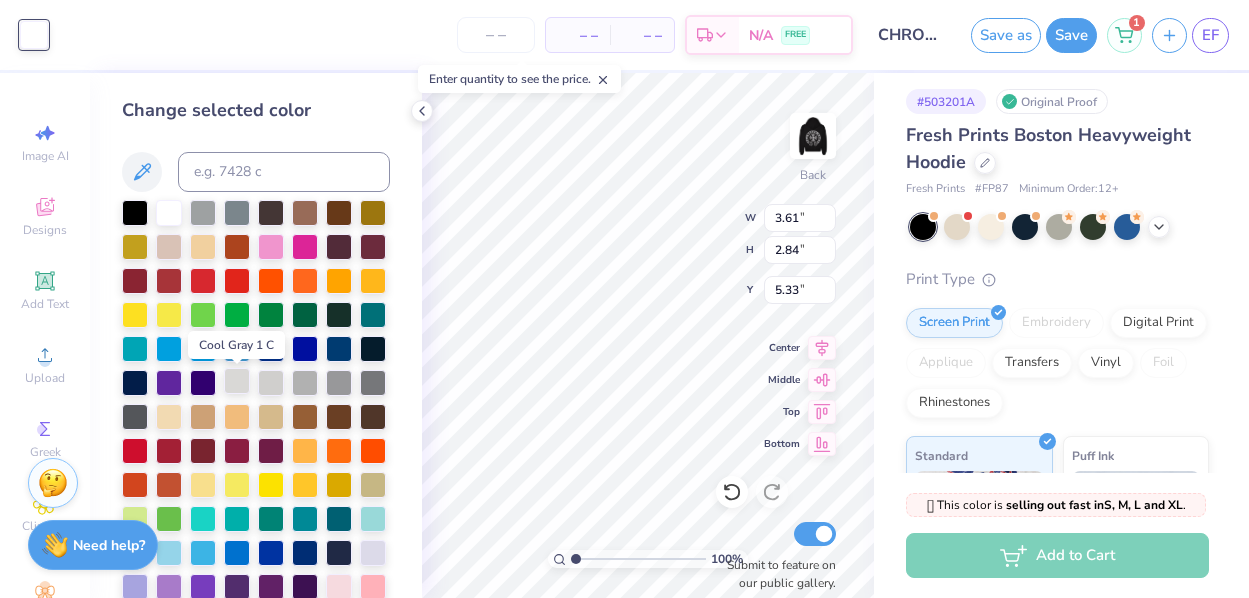 click at bounding box center (237, 381) 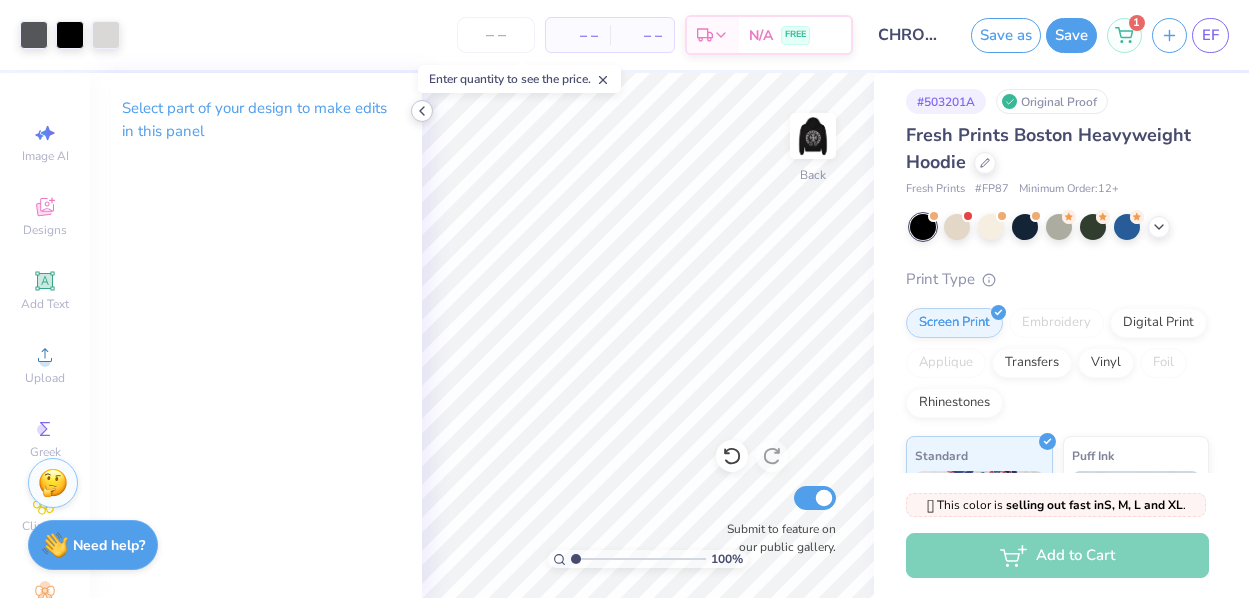 click 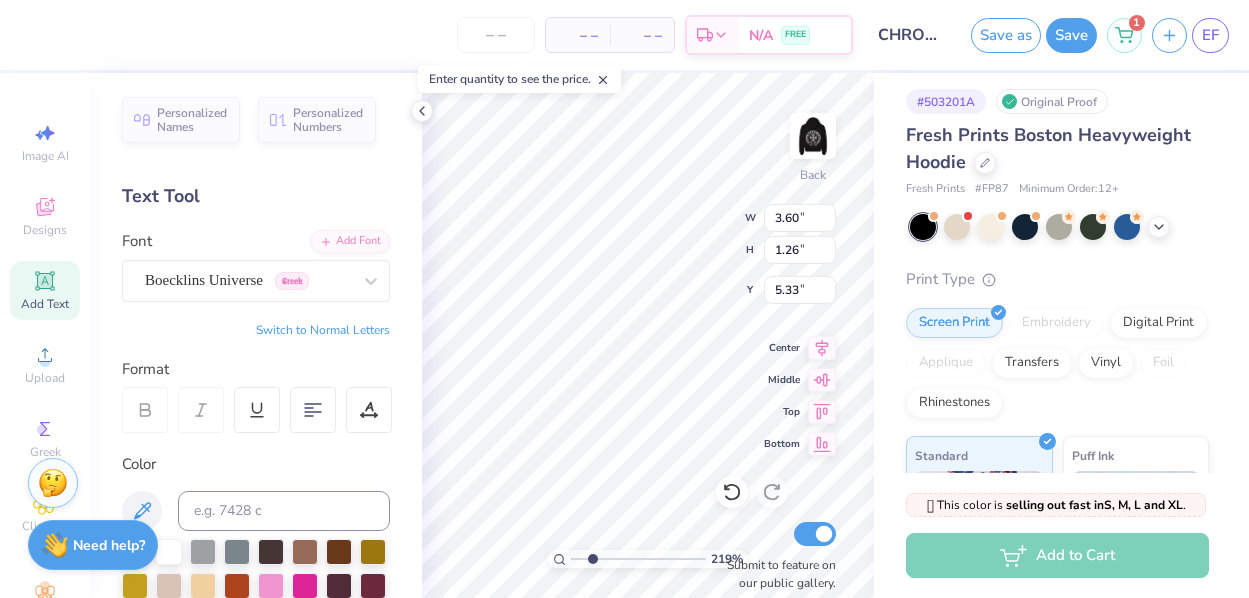 drag, startPoint x: 577, startPoint y: 559, endPoint x: 592, endPoint y: 558, distance: 15.033297 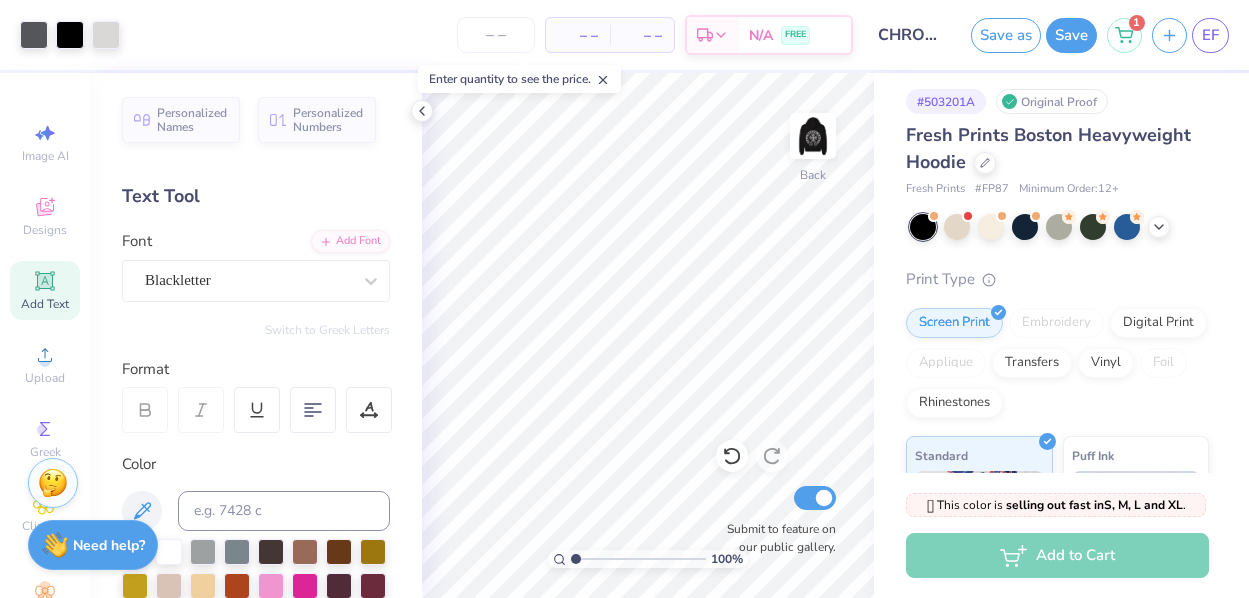 drag, startPoint x: 593, startPoint y: 559, endPoint x: 565, endPoint y: 559, distance: 28 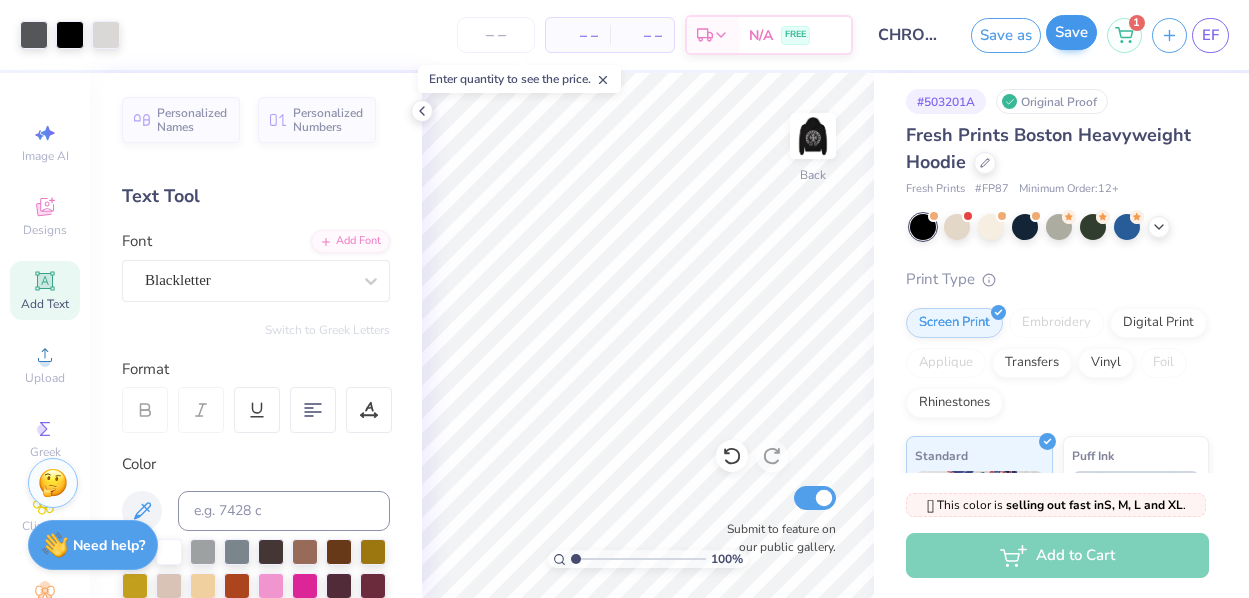 click on "Save" at bounding box center [1071, 32] 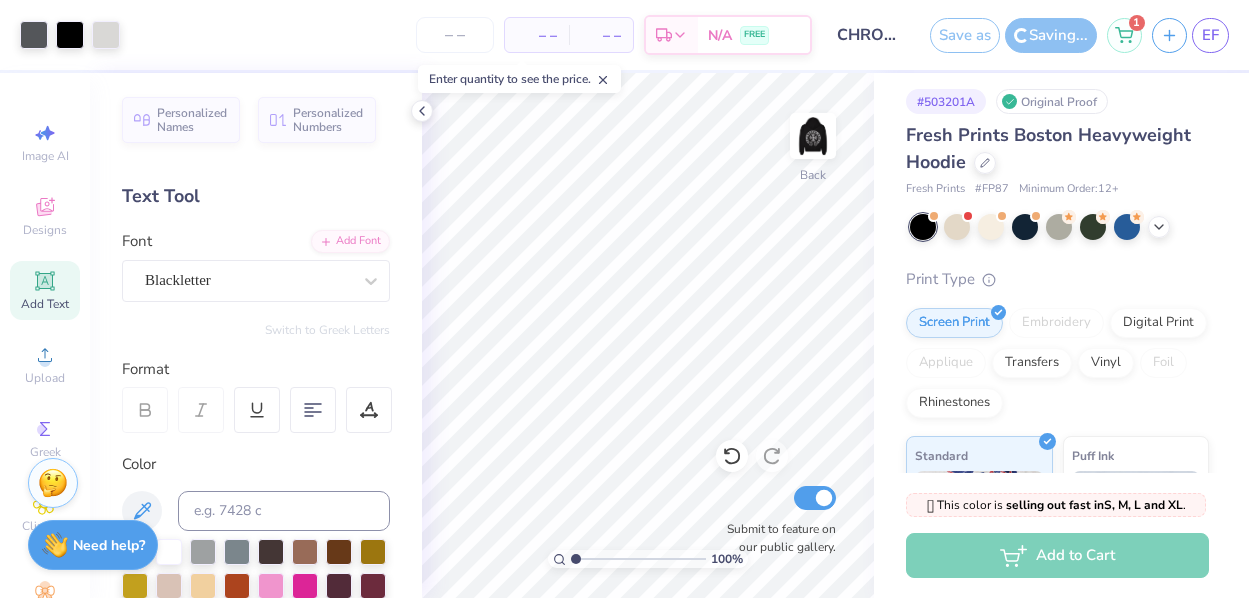 click on "– – Per Item – – Total Est.  Delivery N/A FREE" at bounding box center (471, 35) 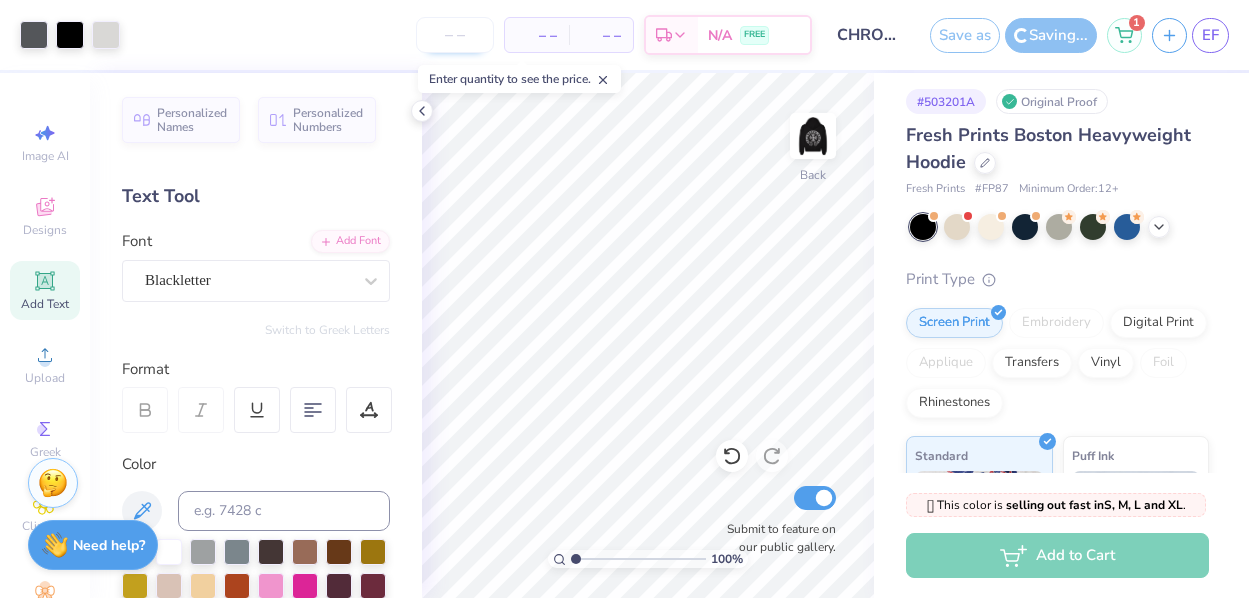 click at bounding box center [455, 35] 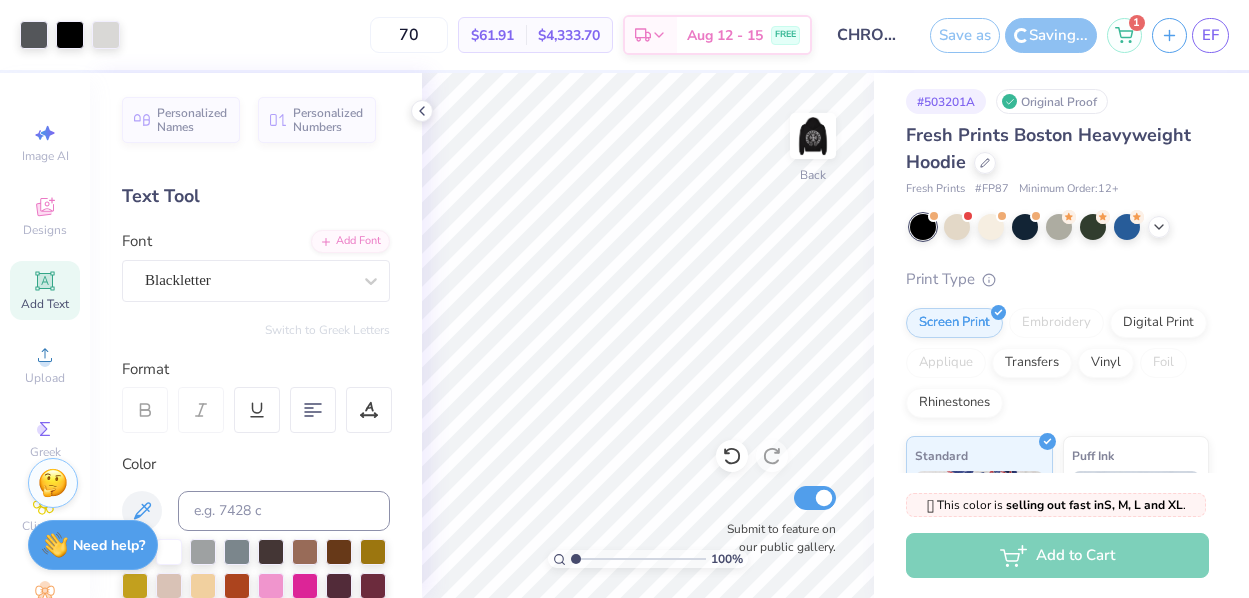 click on "70 $61.91 Per Item $4,333.70 Total Est.  Delivery Aug 12 - 15 FREE" at bounding box center [471, 35] 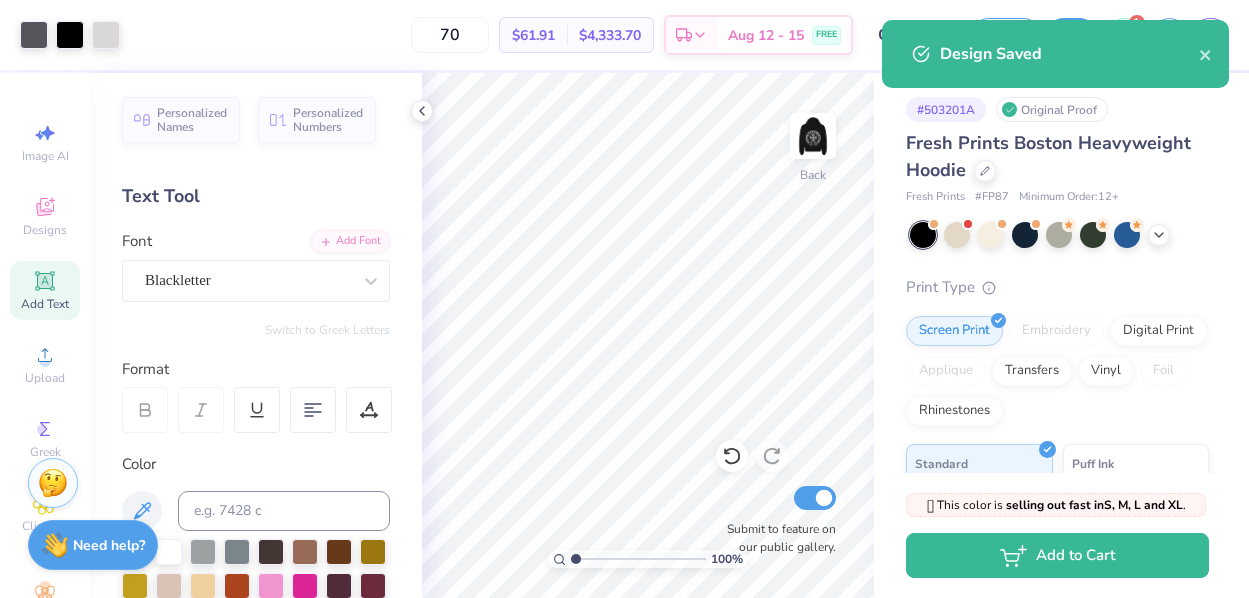 scroll, scrollTop: 0, scrollLeft: 0, axis: both 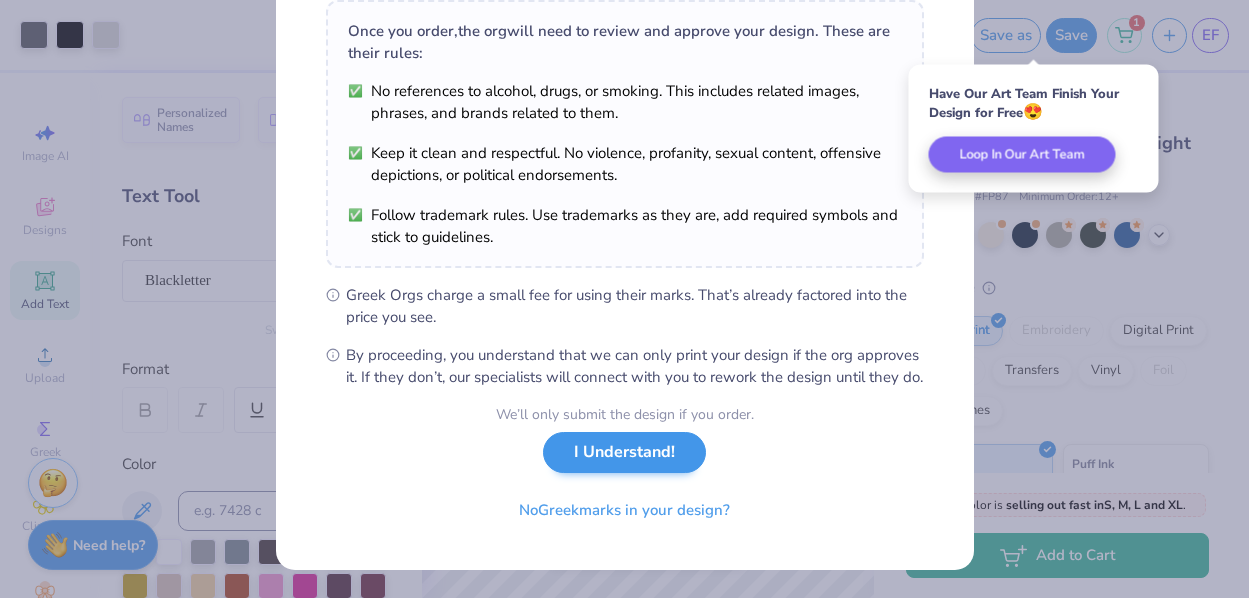 click on "I Understand!" at bounding box center [624, 452] 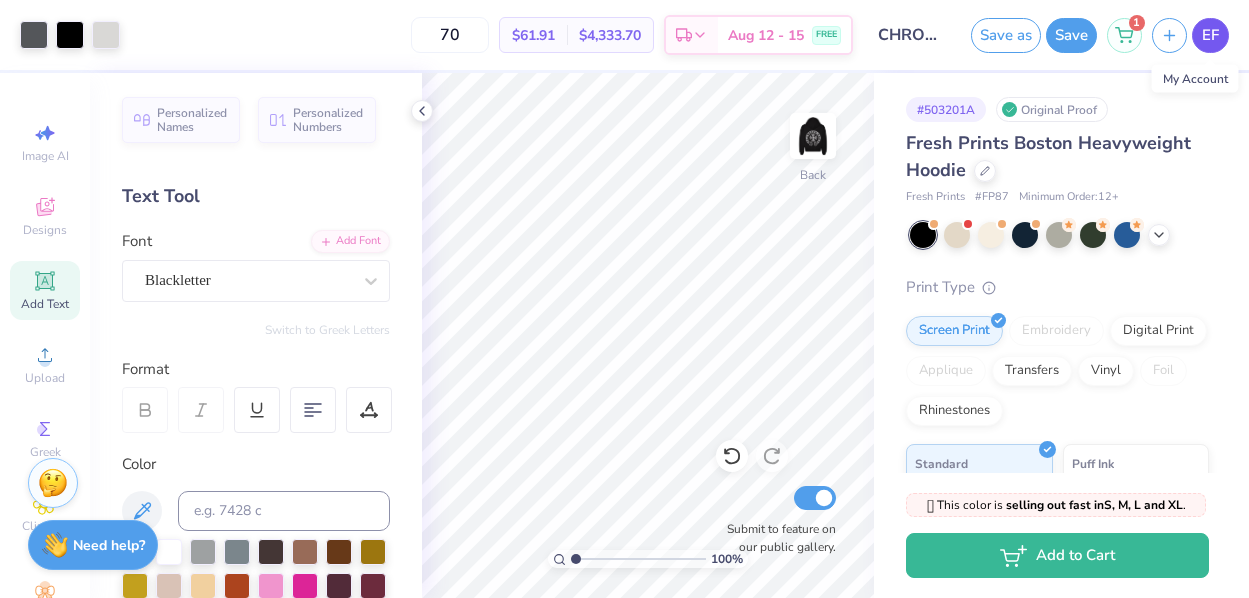 click on "EF" at bounding box center [1210, 35] 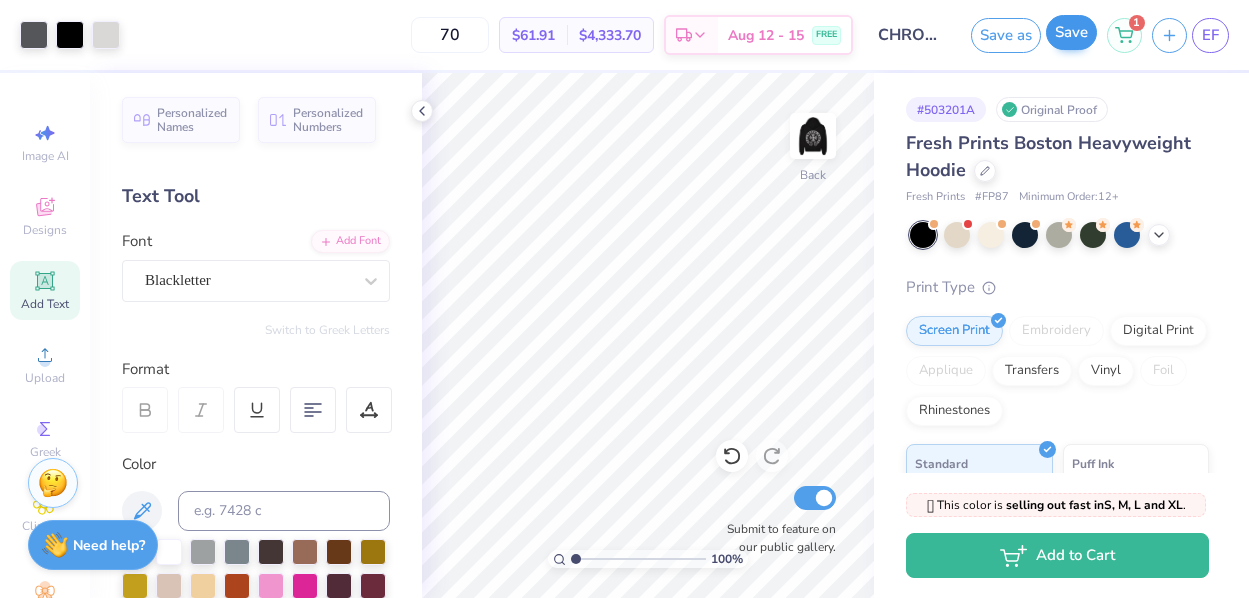 click on "Save" at bounding box center [1071, 32] 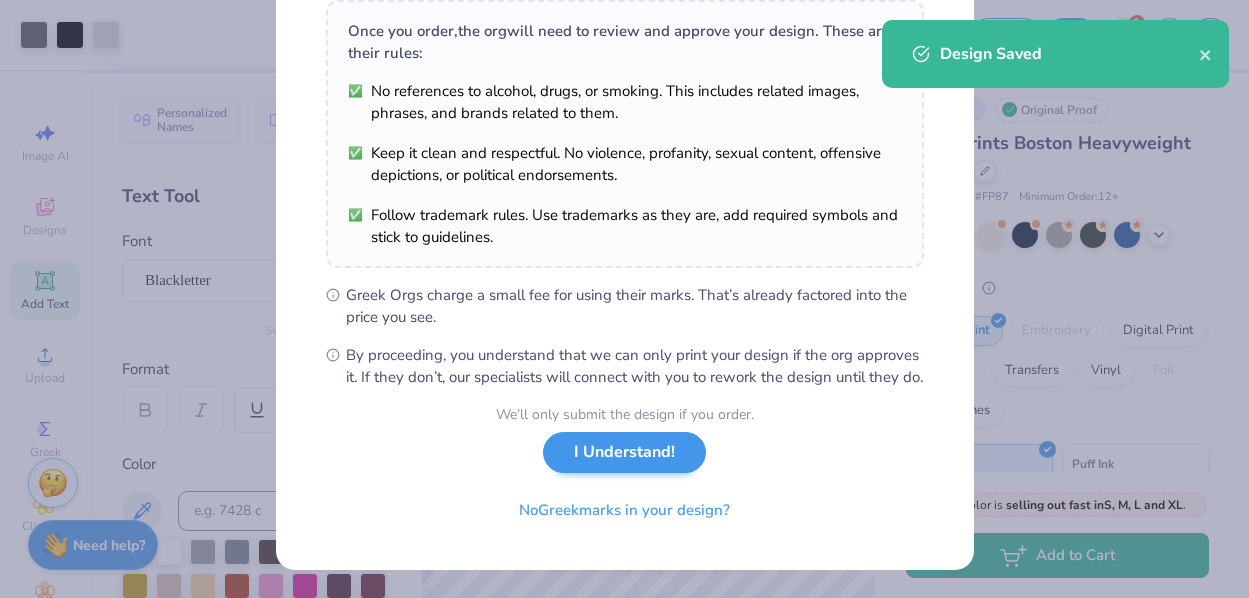 click on "I Understand!" at bounding box center (624, 452) 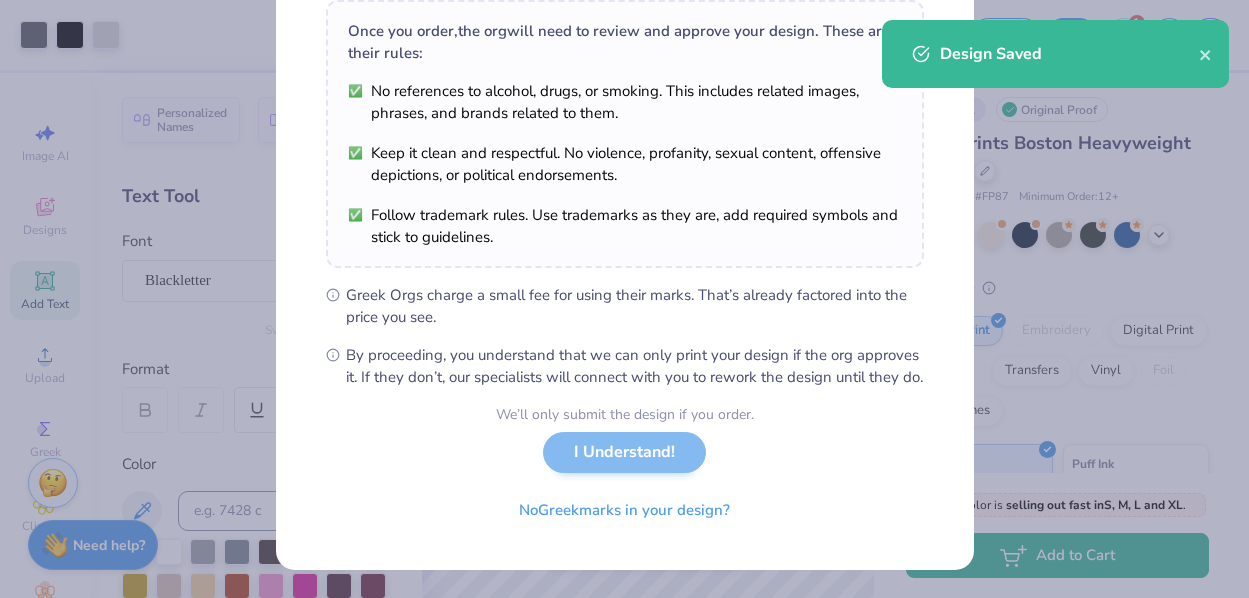 scroll, scrollTop: 44, scrollLeft: 0, axis: vertical 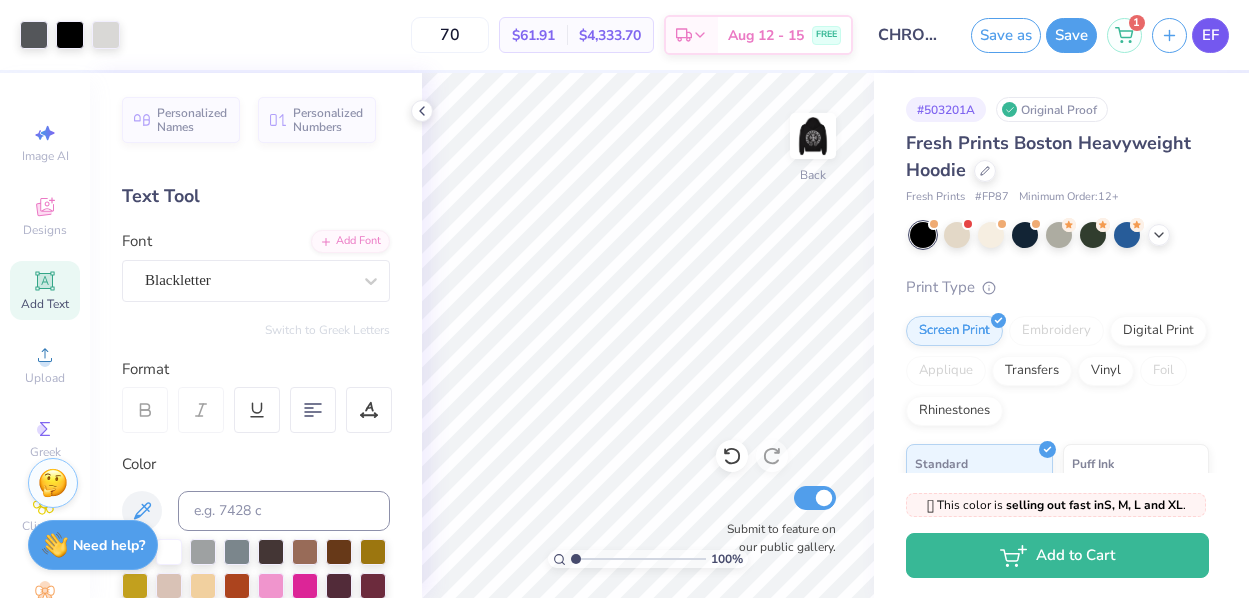 click on "EF" at bounding box center (1210, 35) 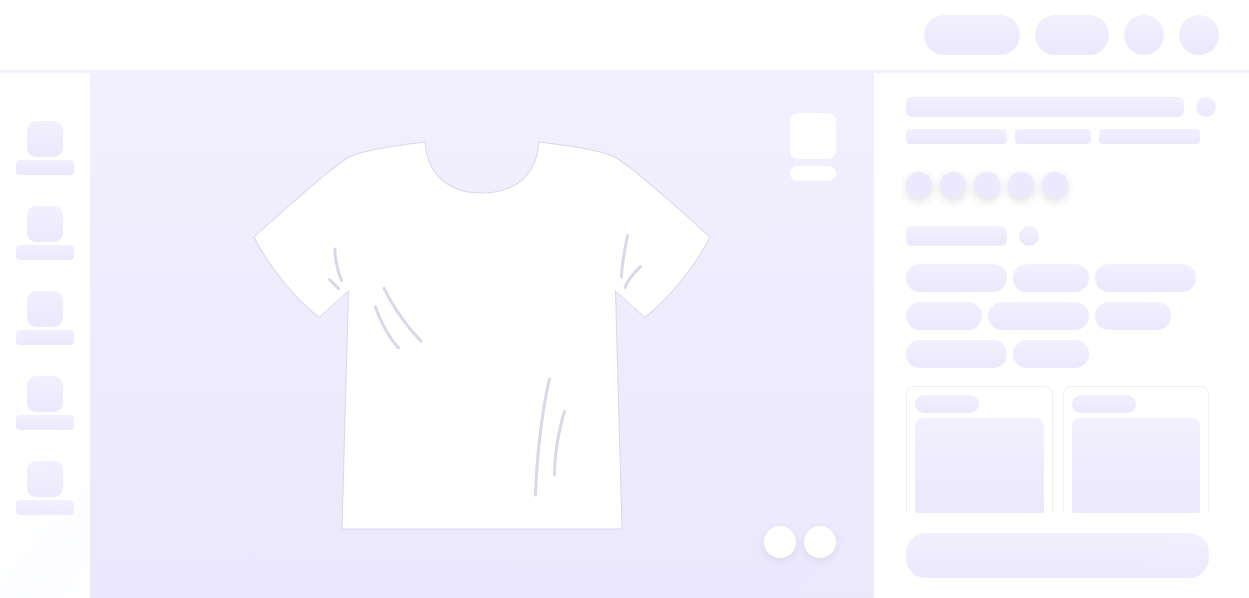 scroll, scrollTop: 0, scrollLeft: 0, axis: both 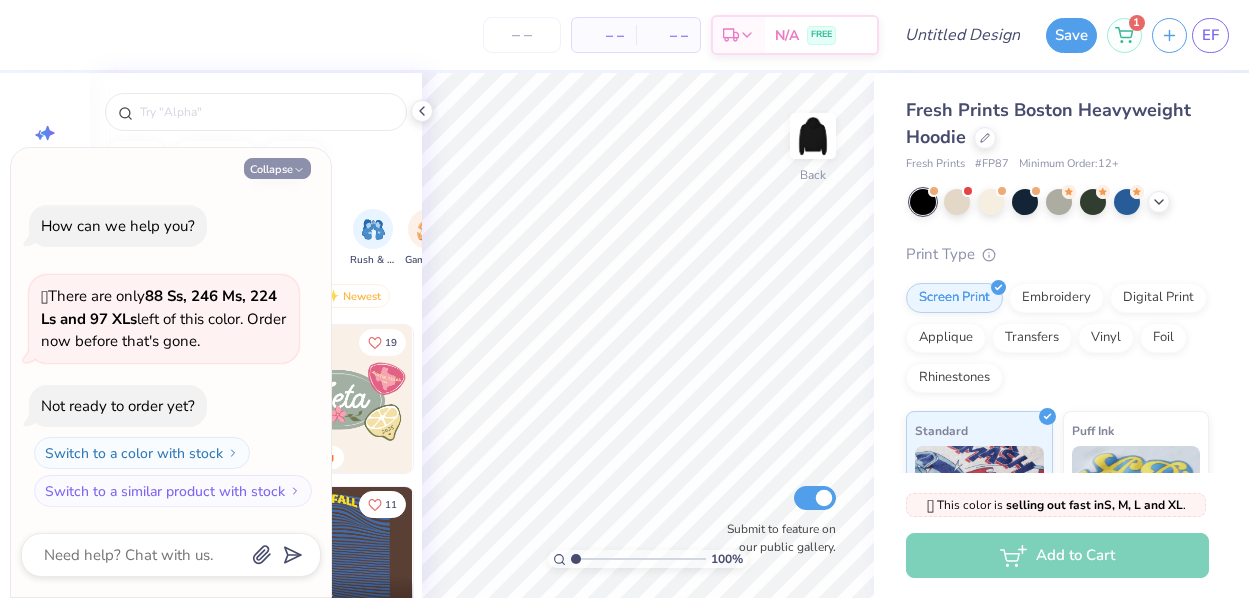 click 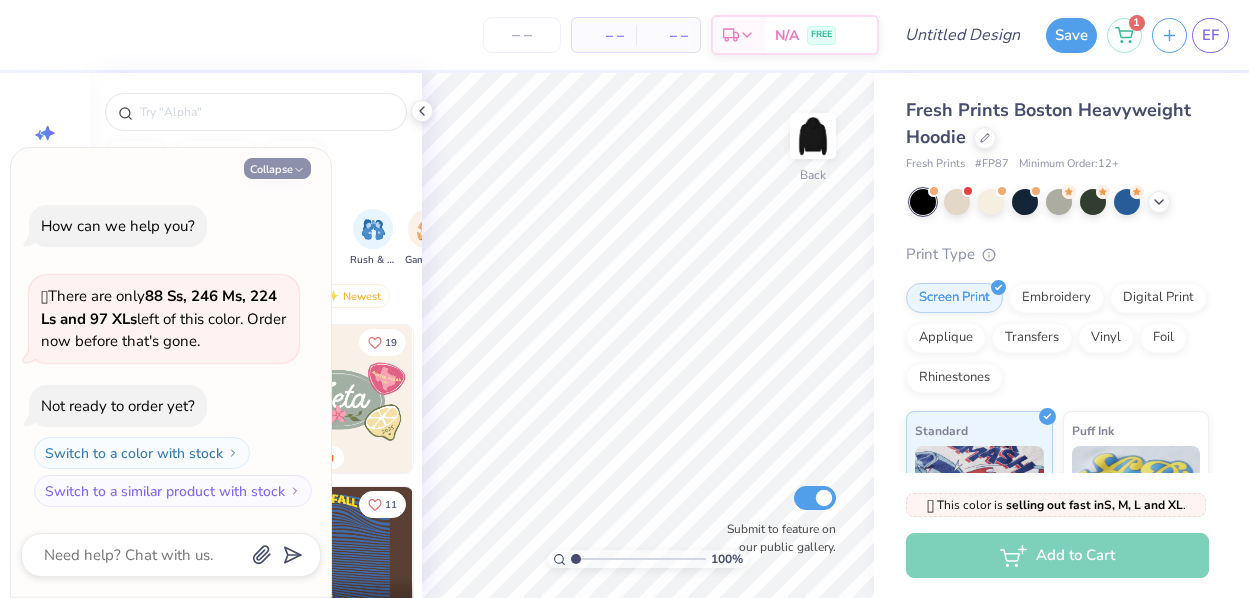 type on "x" 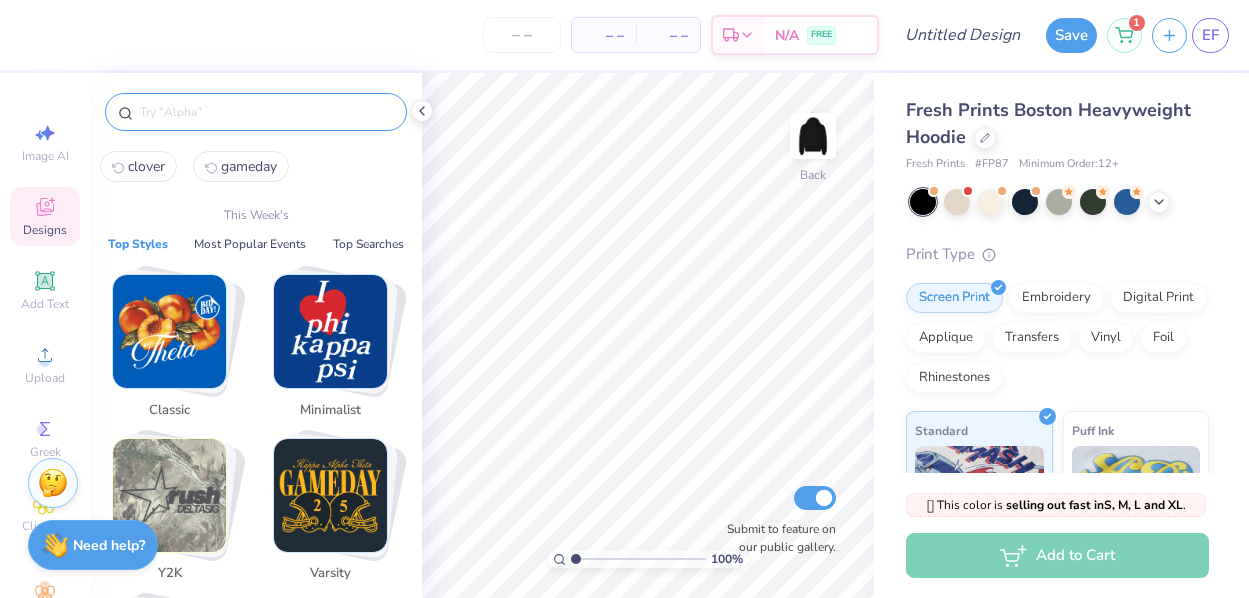 click at bounding box center [266, 112] 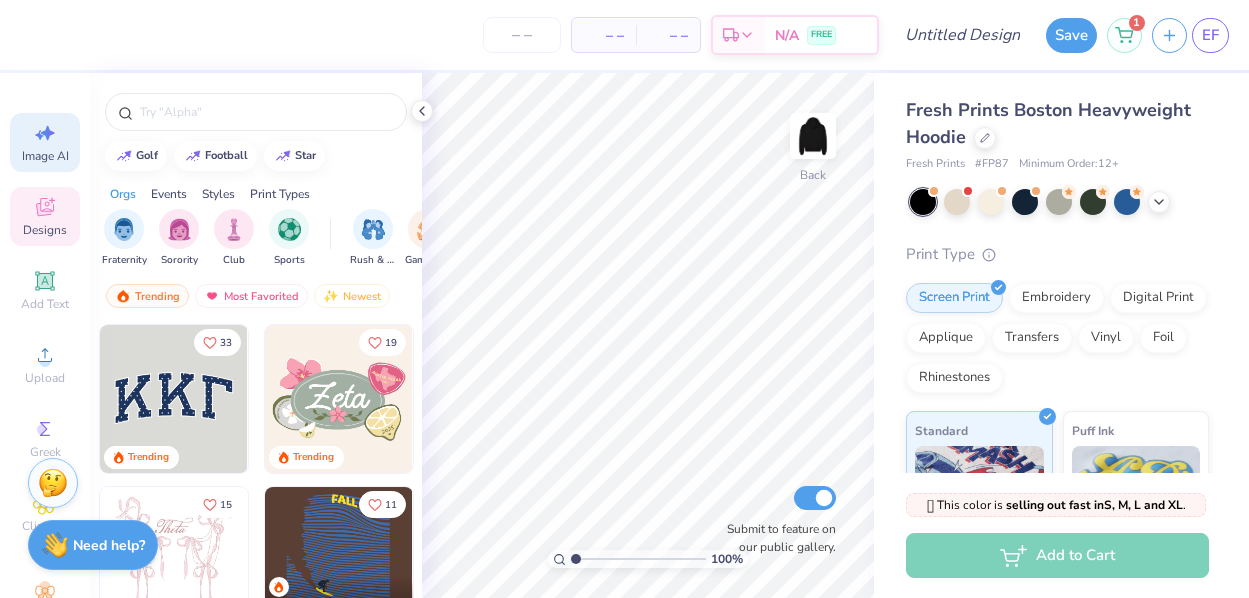click on "Image AI" at bounding box center (45, 142) 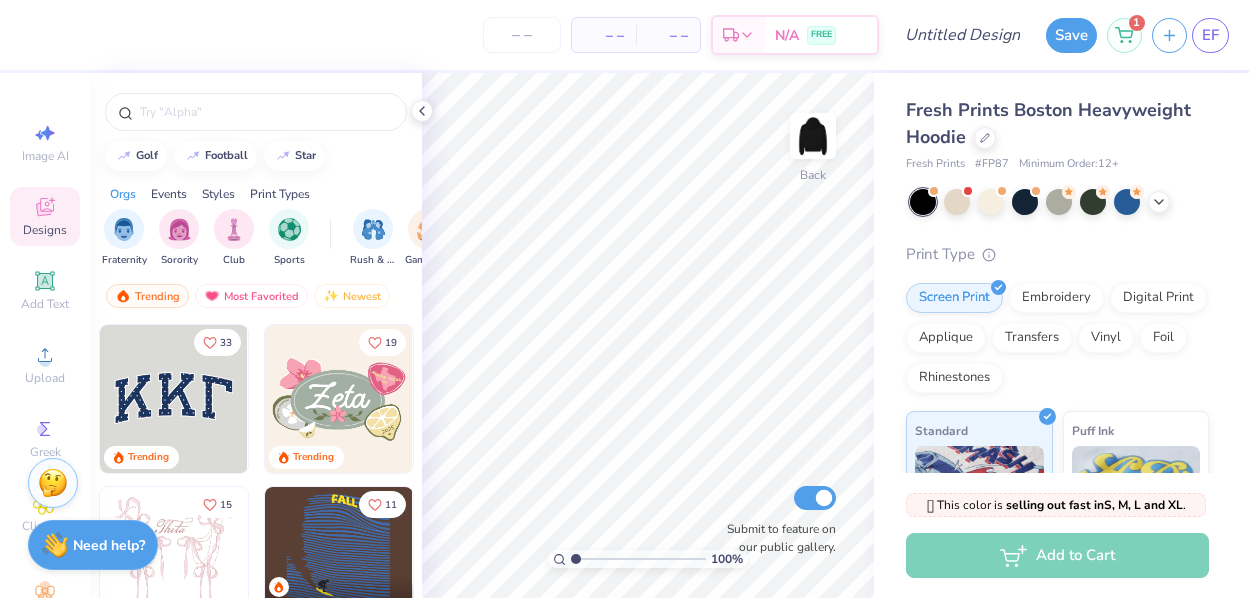 select on "4" 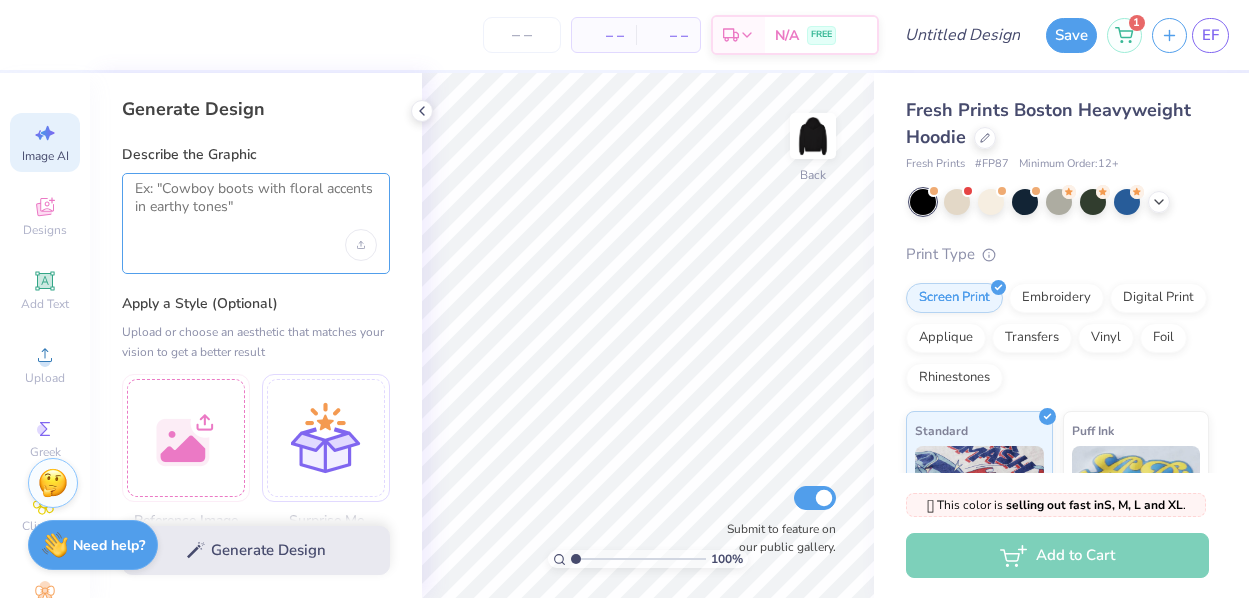 click at bounding box center (256, 205) 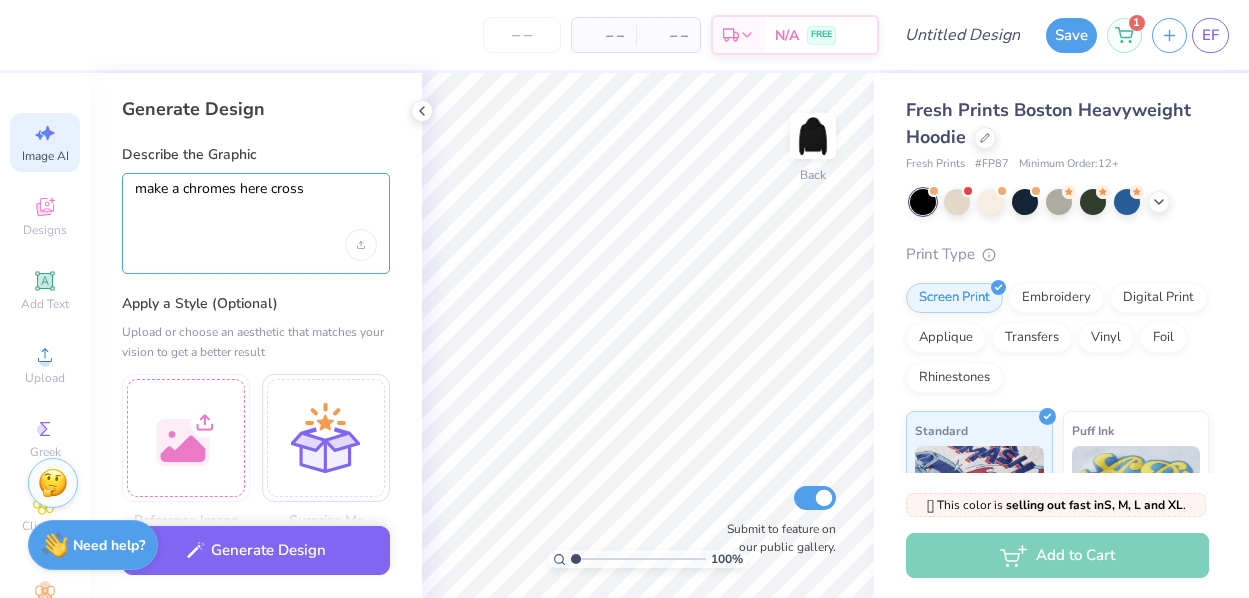 drag, startPoint x: 273, startPoint y: 198, endPoint x: 266, endPoint y: 188, distance: 12.206555 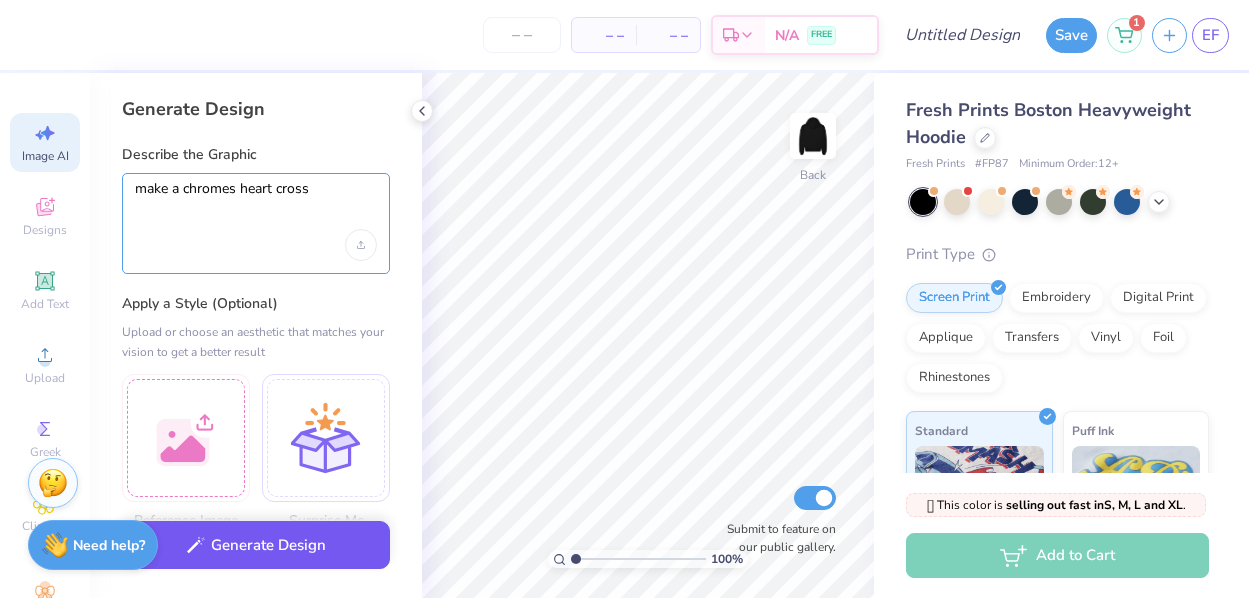 type on "make a chromes heart cross" 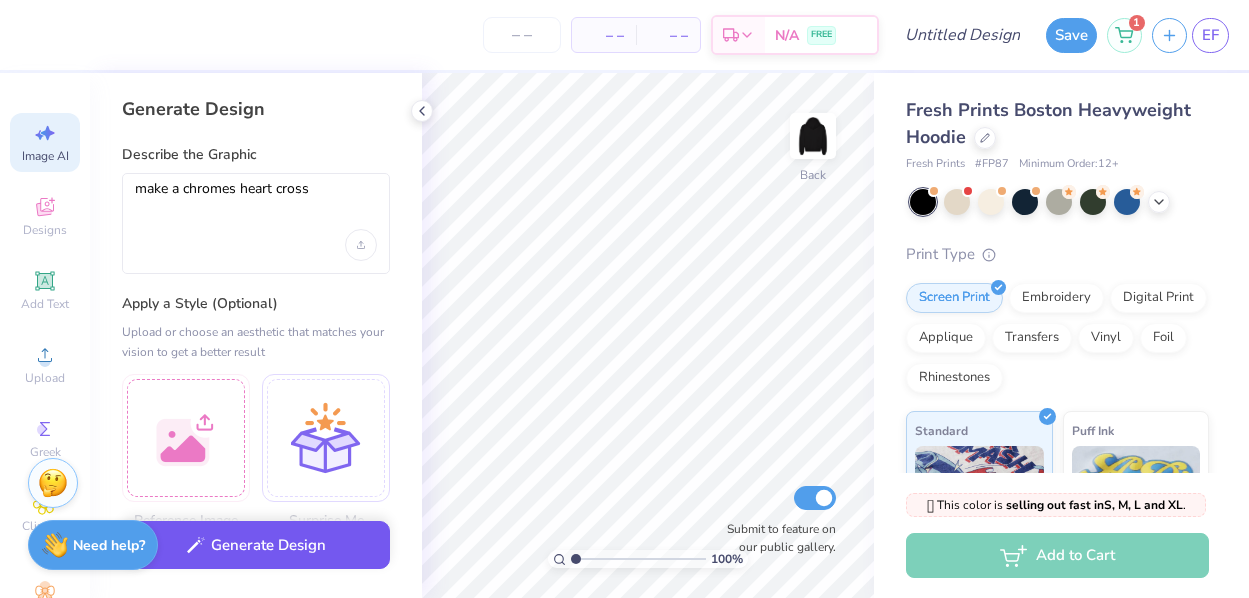 click on "Generate Design" at bounding box center (256, 545) 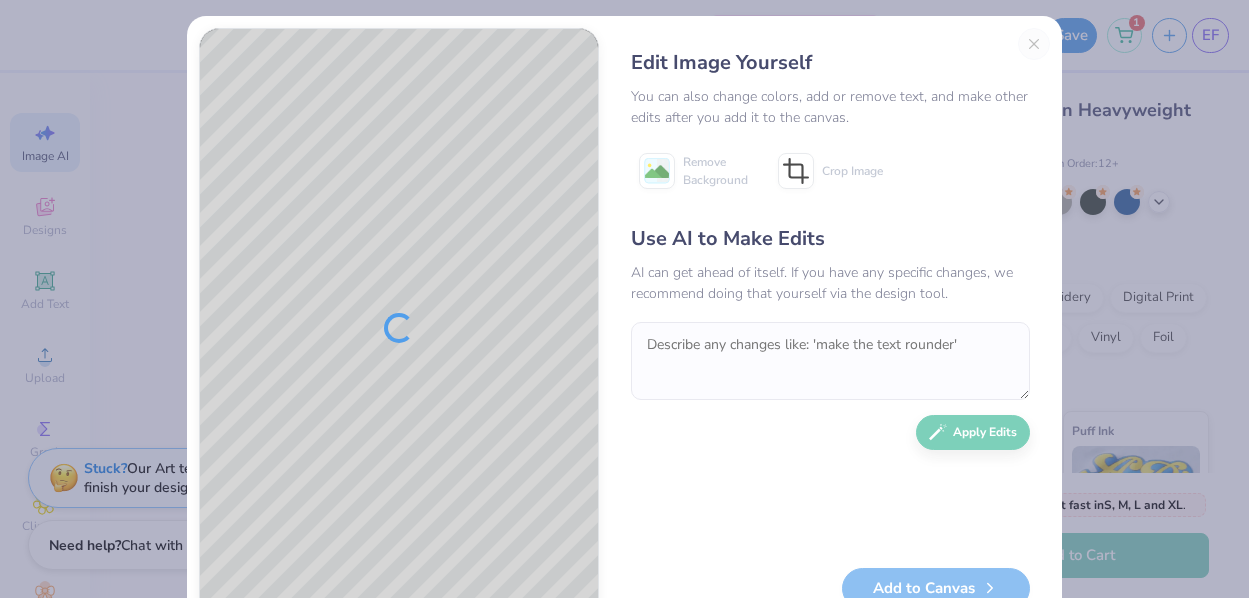 scroll, scrollTop: 16, scrollLeft: 0, axis: vertical 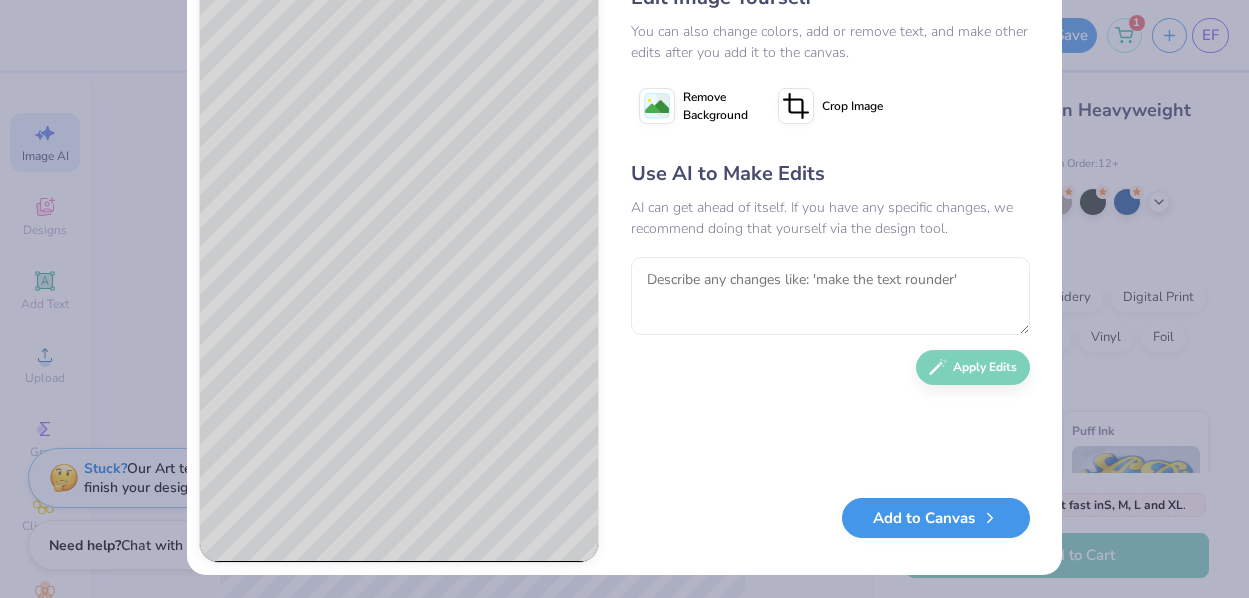 click on "Add to Canvas" at bounding box center (936, 518) 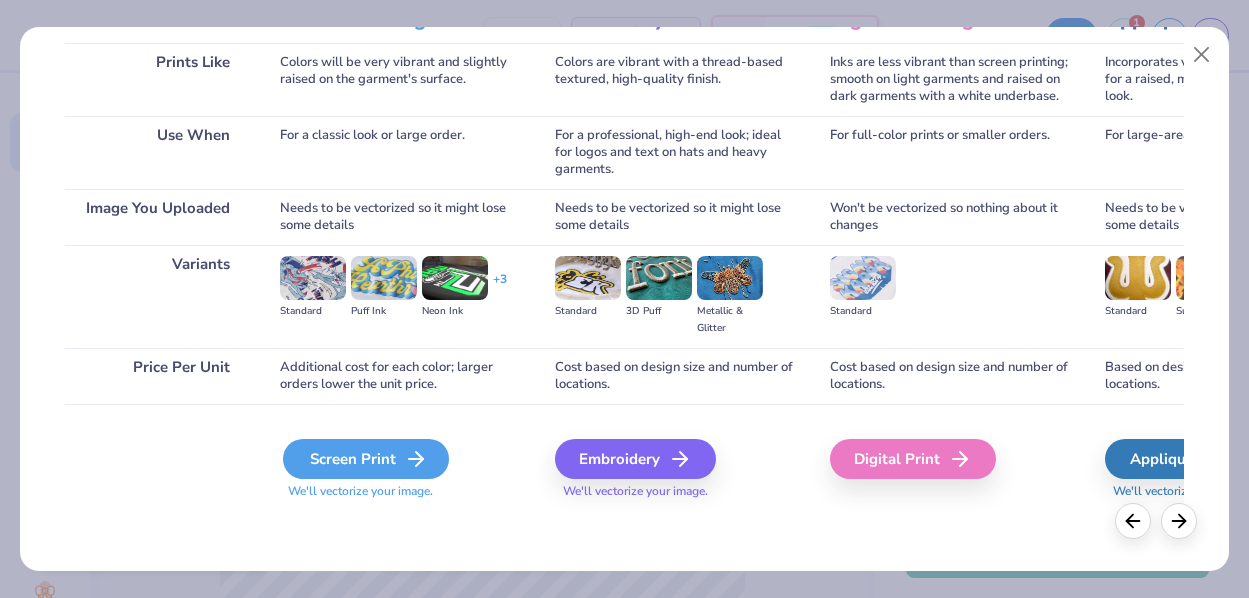 click on "Screen Print" at bounding box center [366, 459] 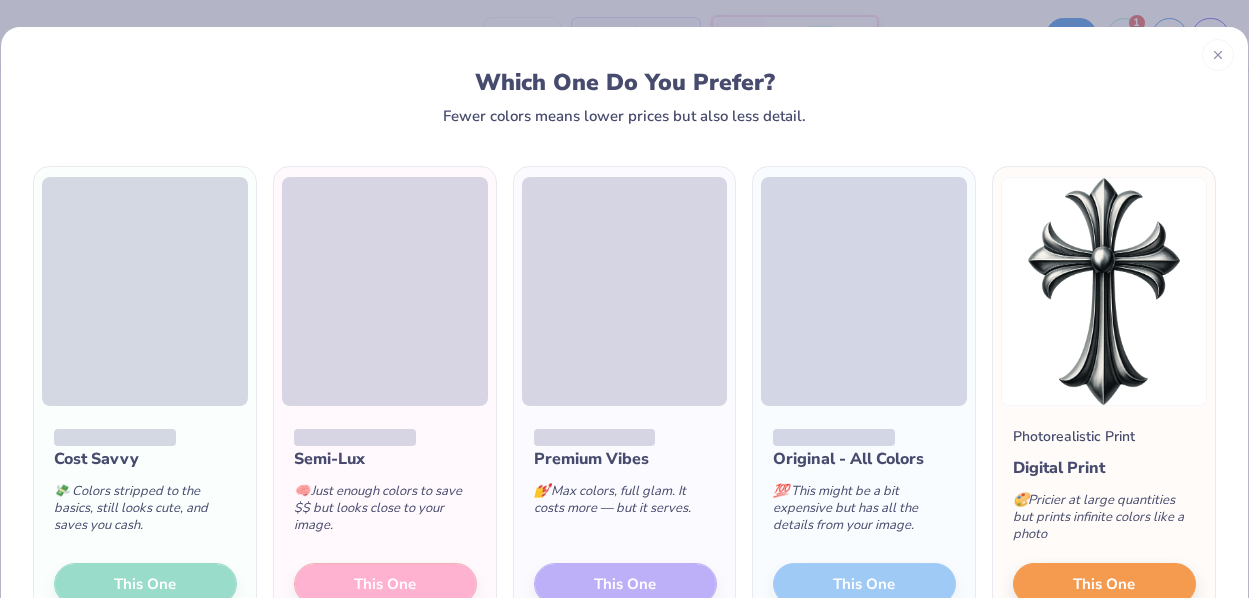 scroll, scrollTop: 70, scrollLeft: 0, axis: vertical 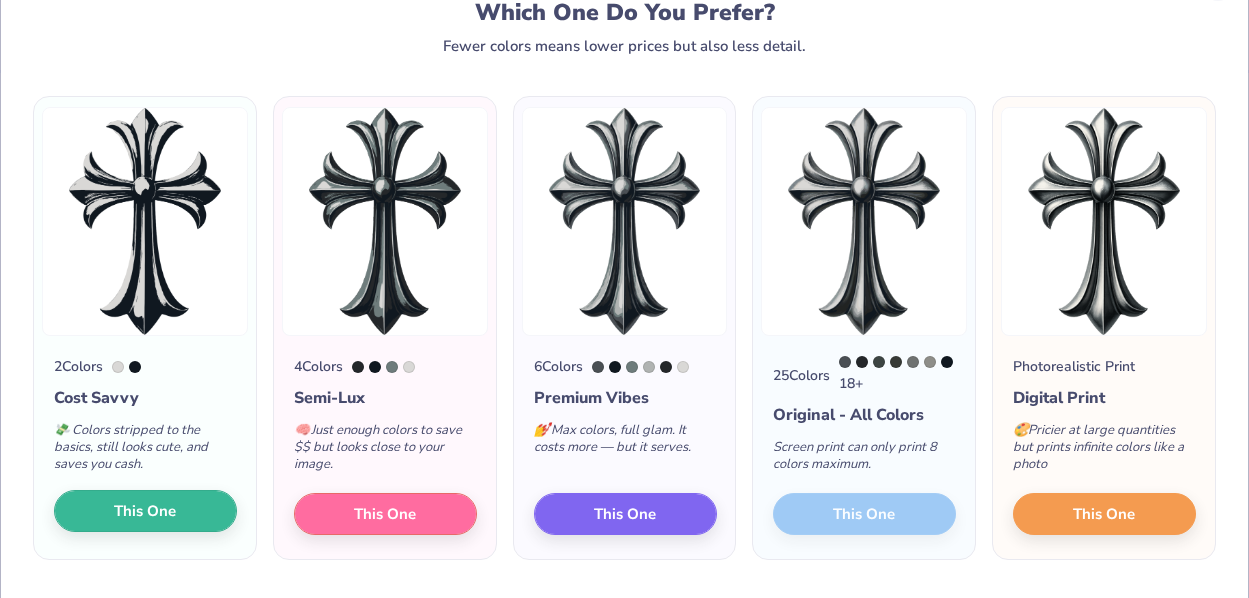 click on "This One" at bounding box center [145, 511] 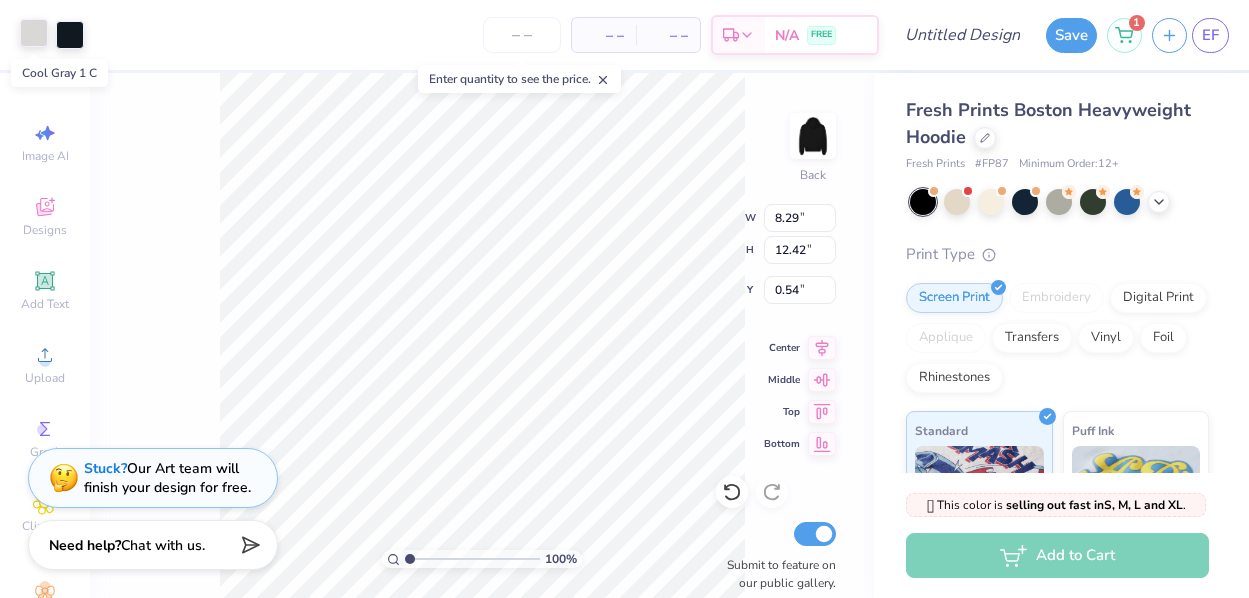 click at bounding box center [34, 33] 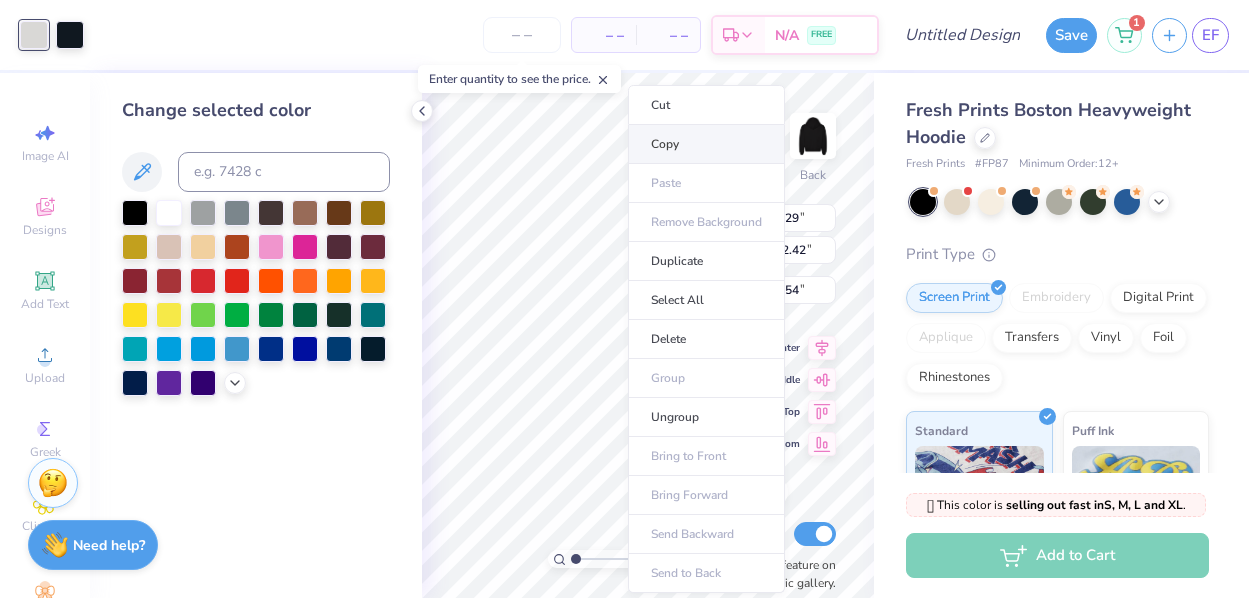 click on "Copy" at bounding box center [706, 144] 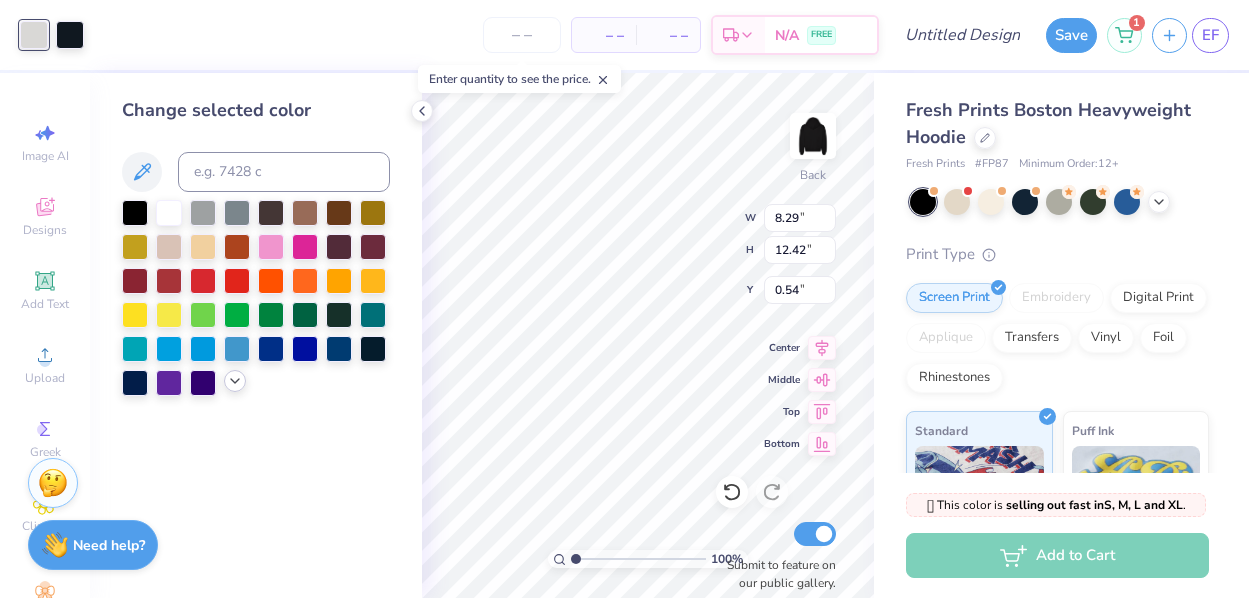 click 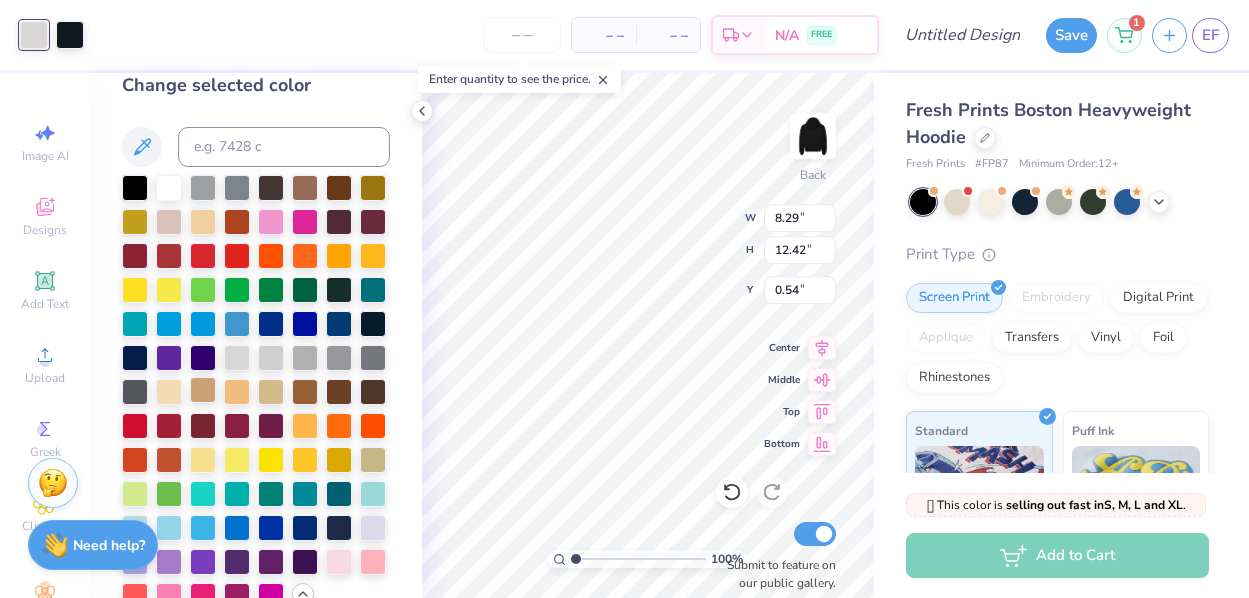 scroll, scrollTop: 45, scrollLeft: 0, axis: vertical 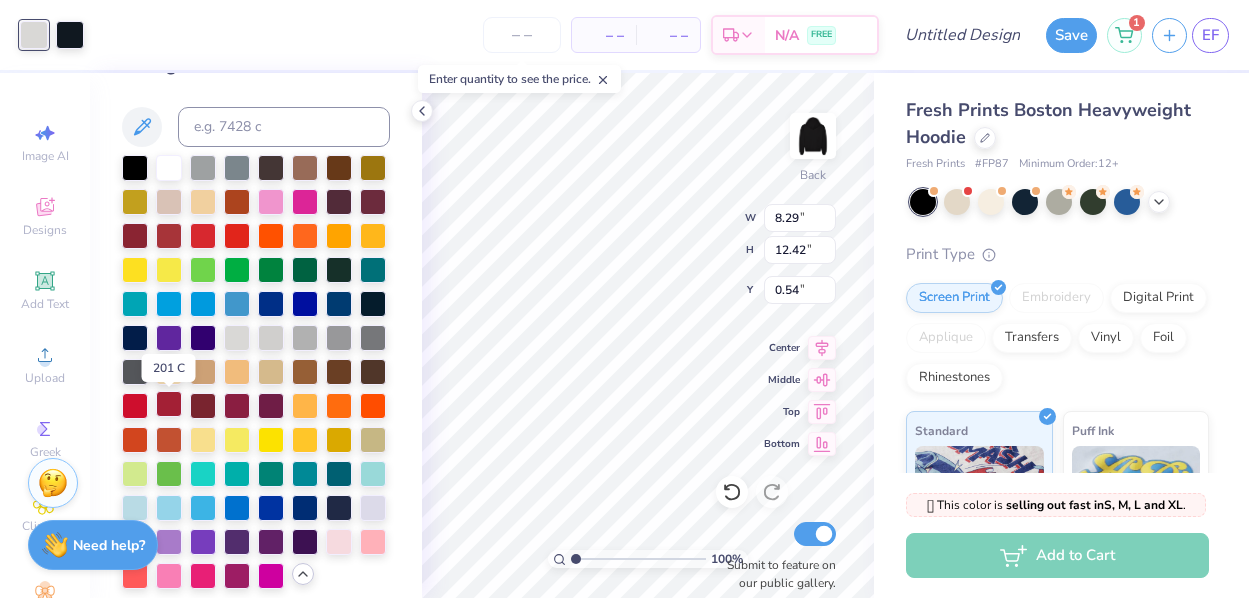 click at bounding box center [169, 404] 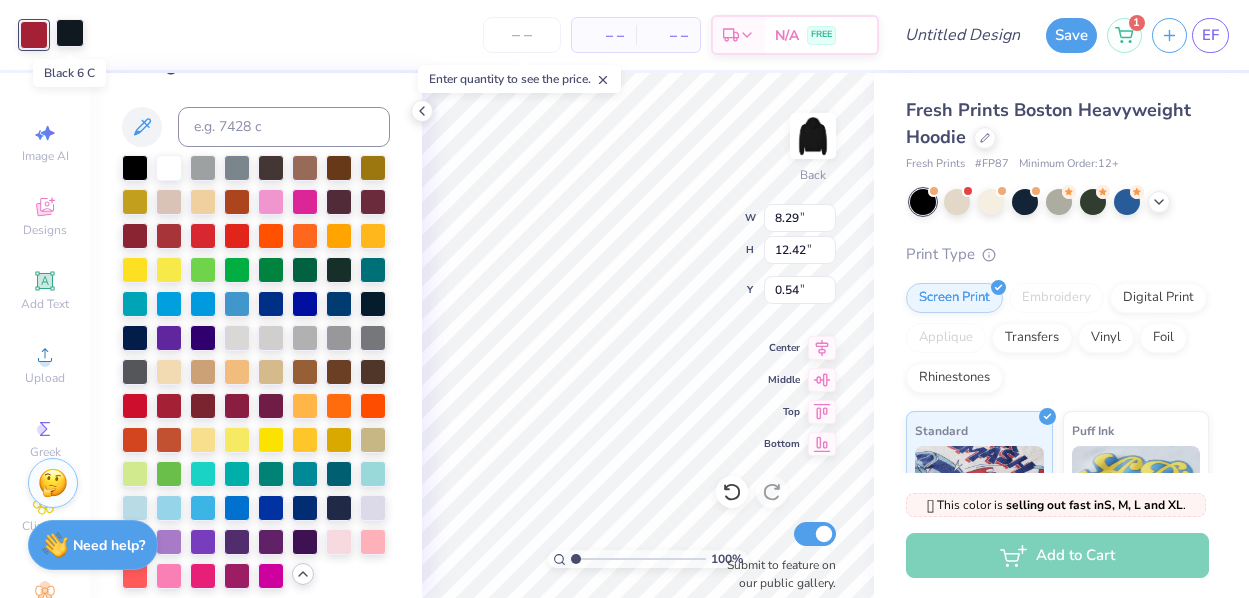 click at bounding box center [70, 33] 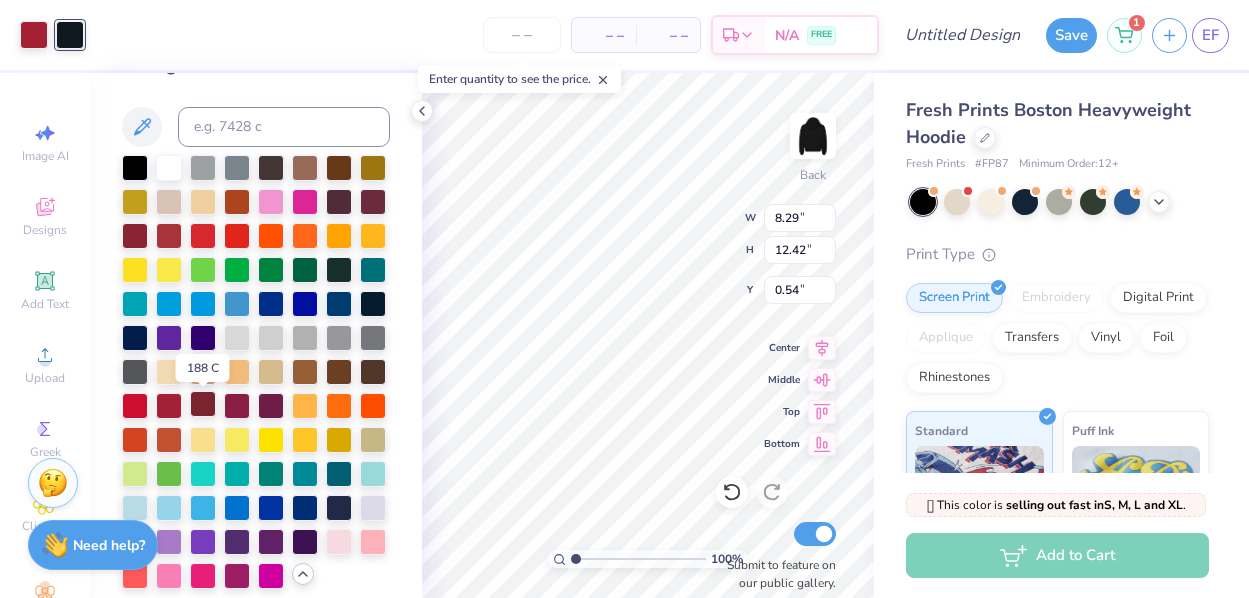 click at bounding box center [203, 404] 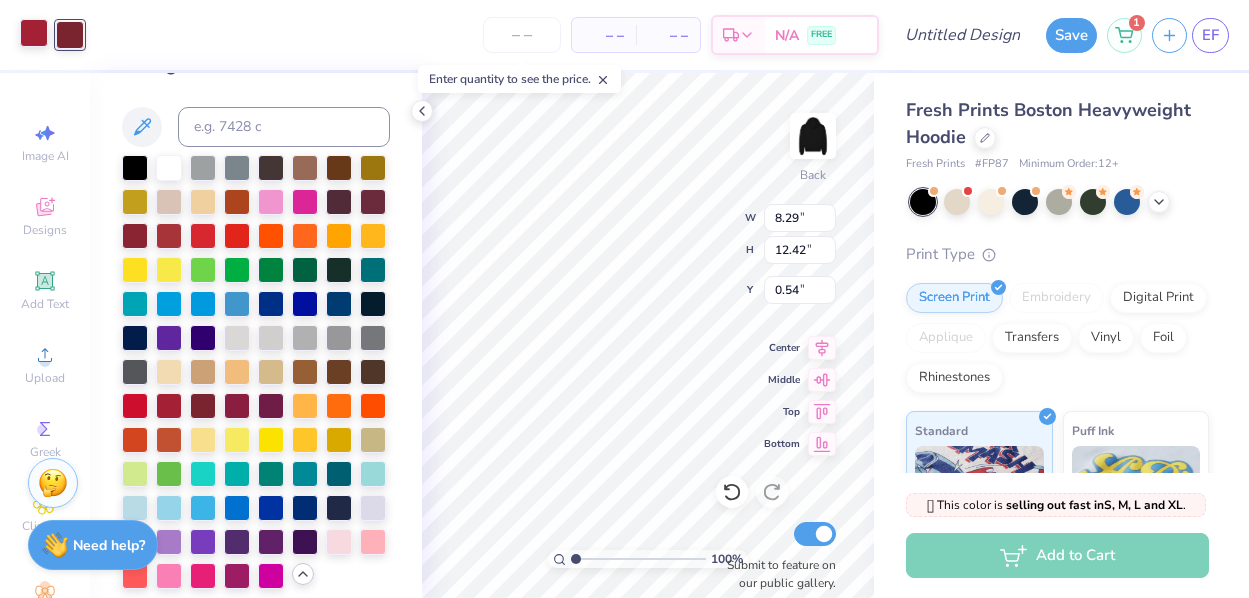 click at bounding box center [34, 33] 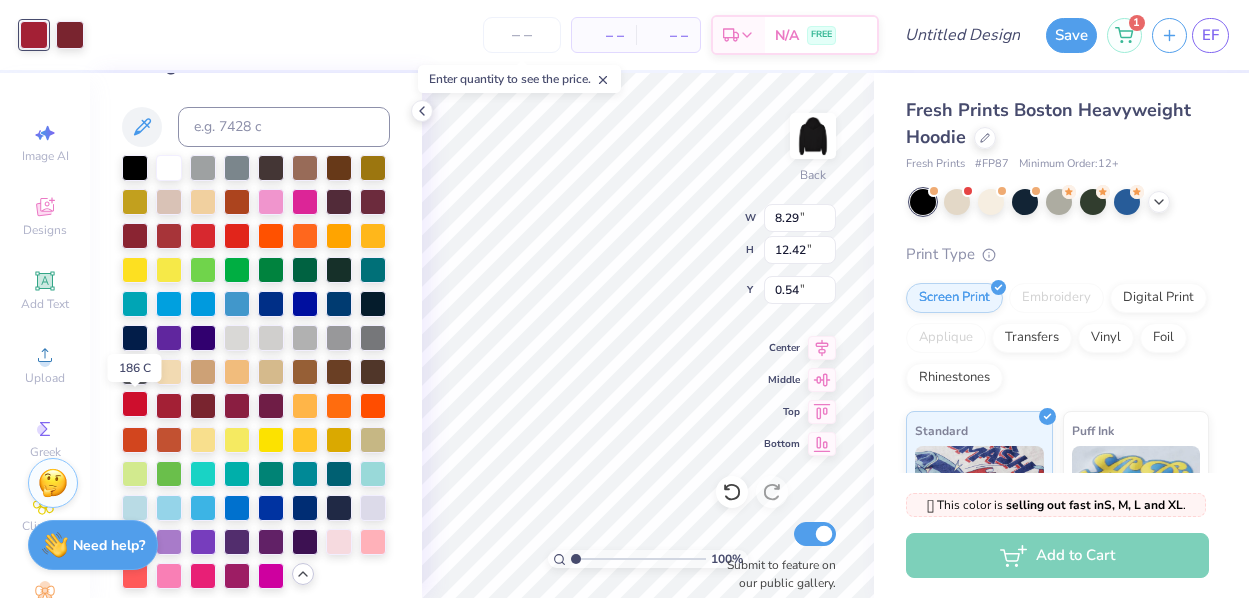 click at bounding box center (135, 404) 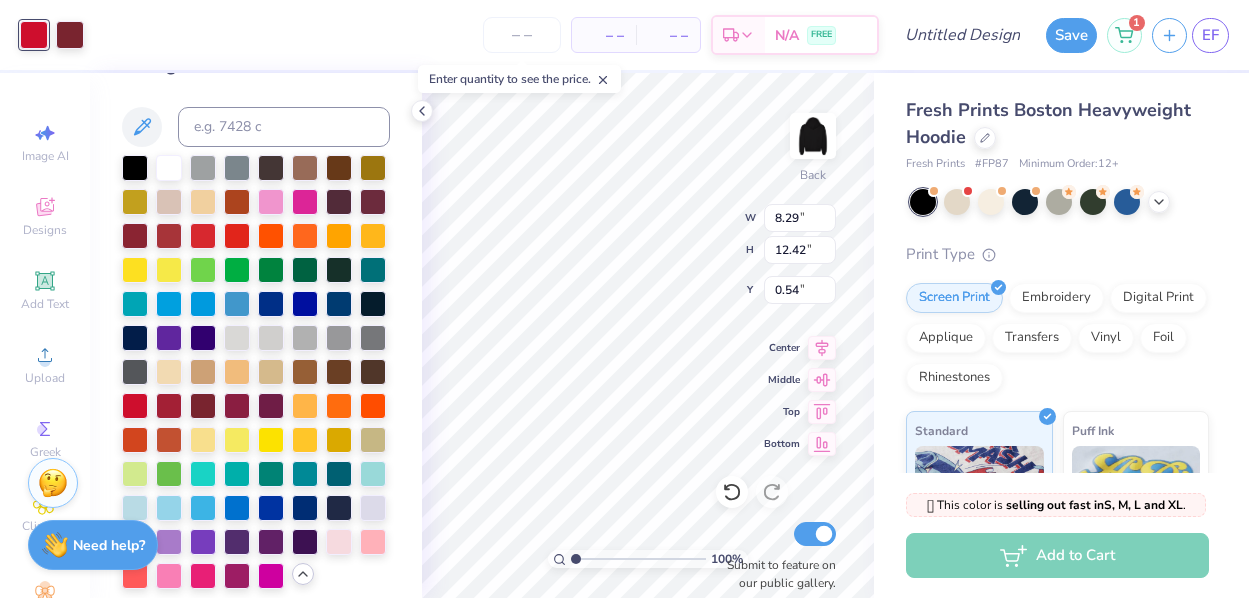 type on "4.65" 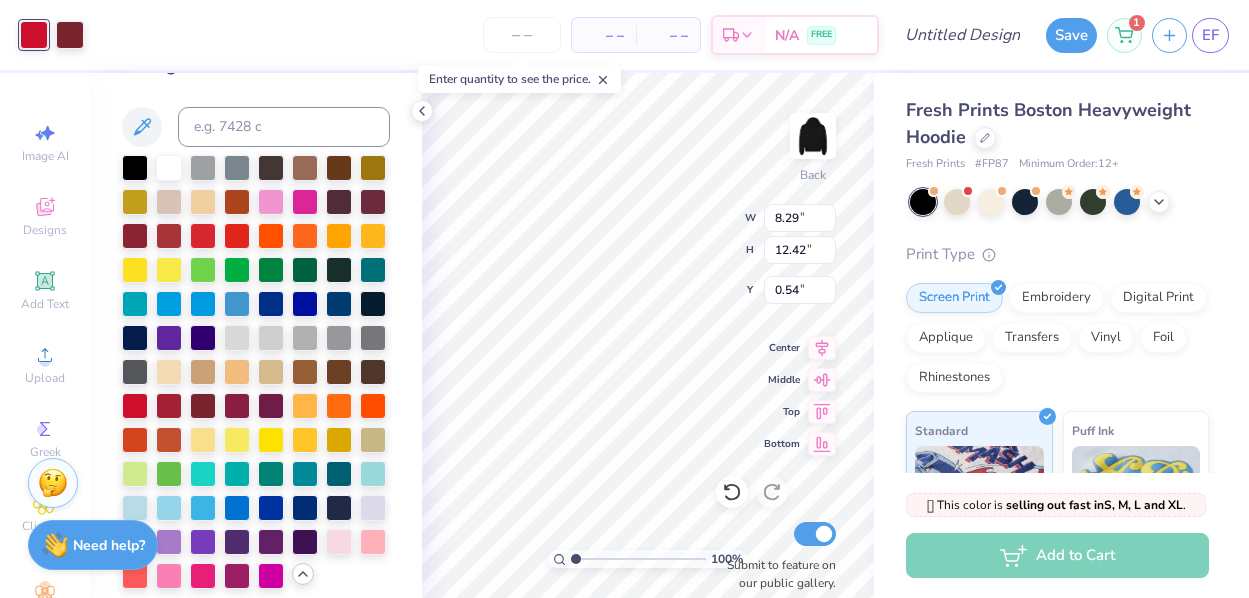 type on "6.96" 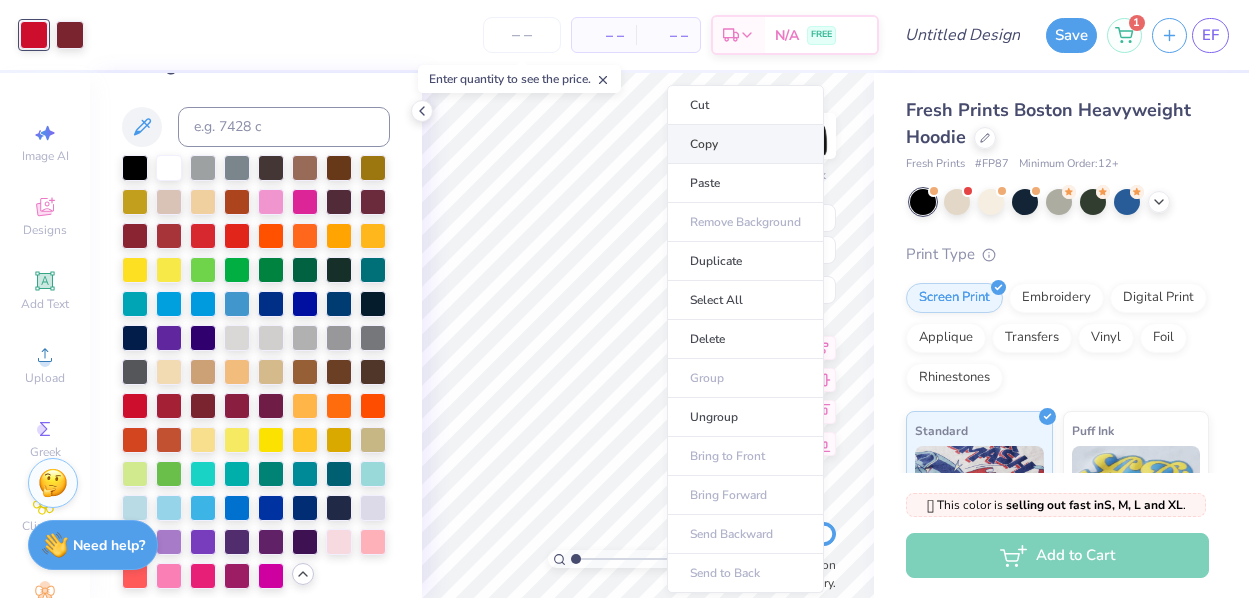 click on "Copy" at bounding box center (745, 144) 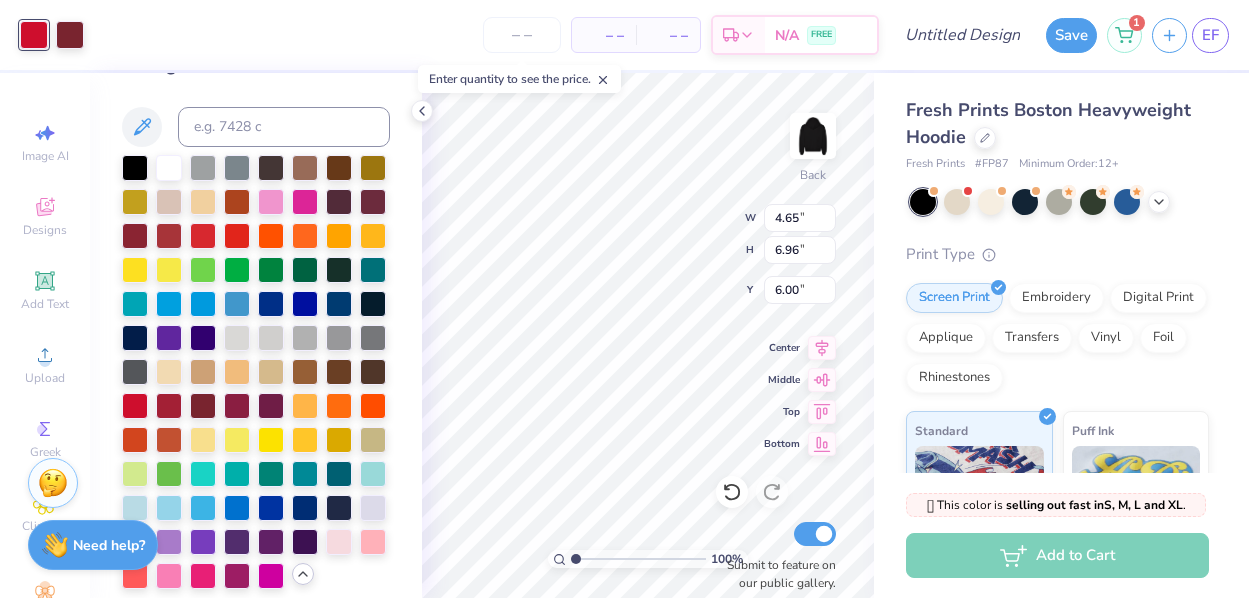 type on "3.24" 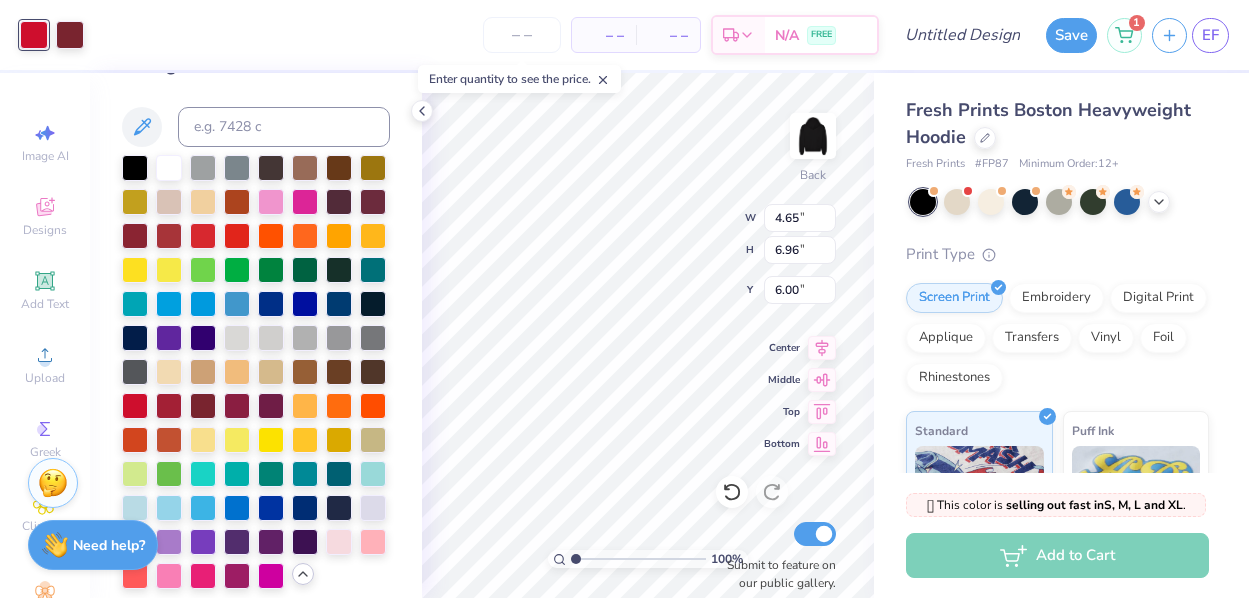 type on "4.86" 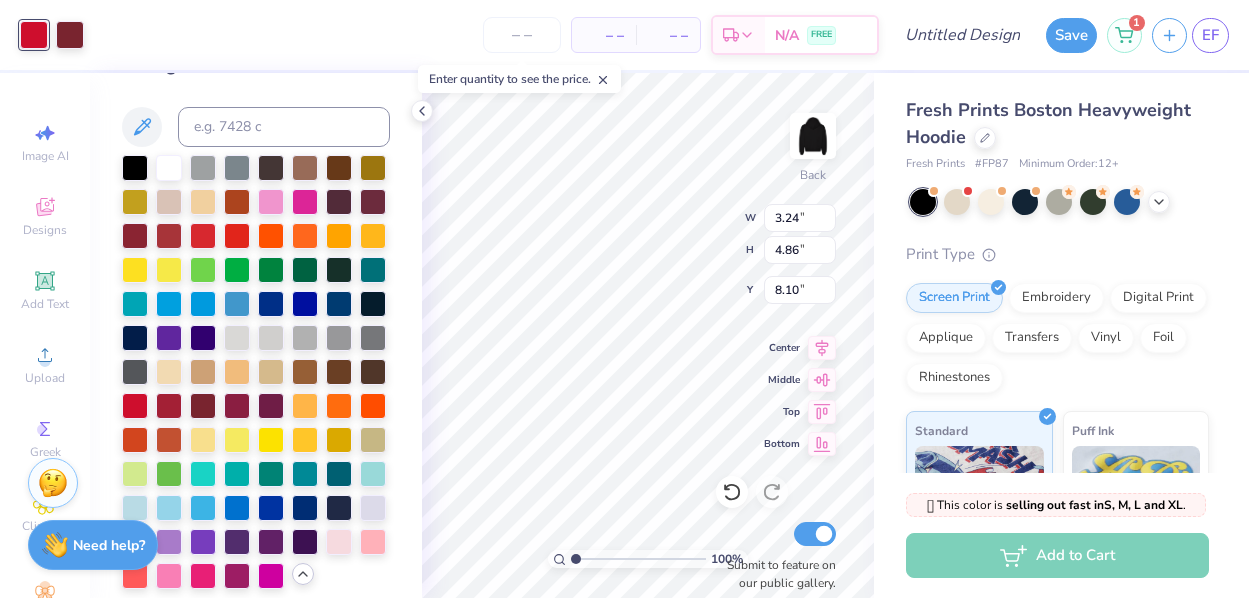 type on "3.00" 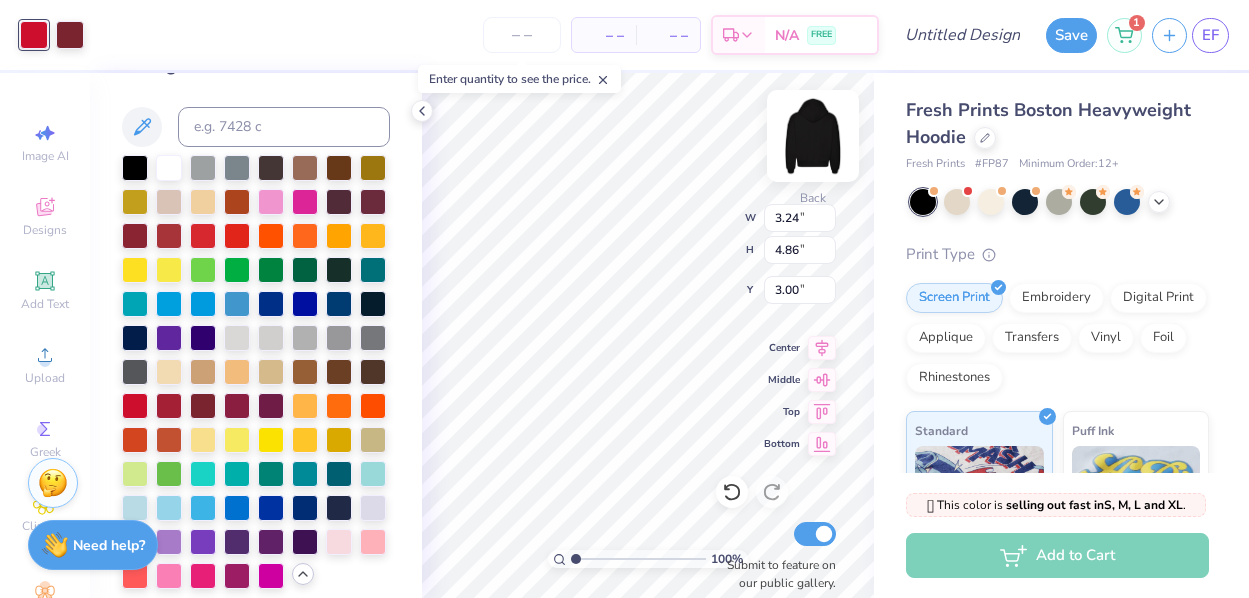 click at bounding box center (813, 136) 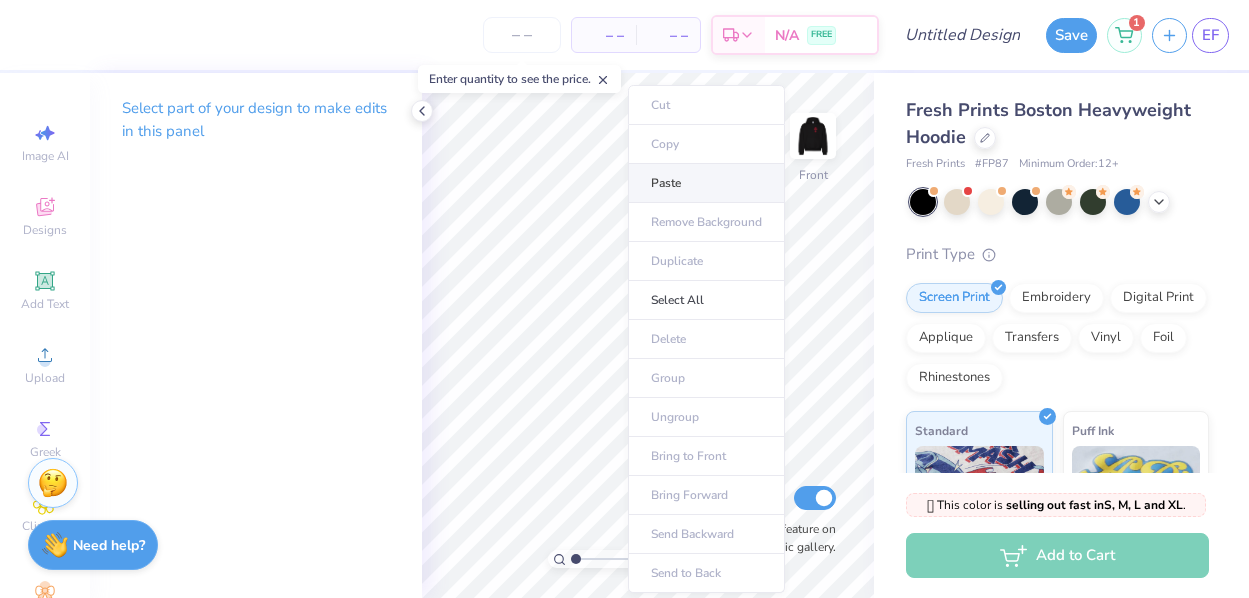 click on "Paste" at bounding box center [706, 183] 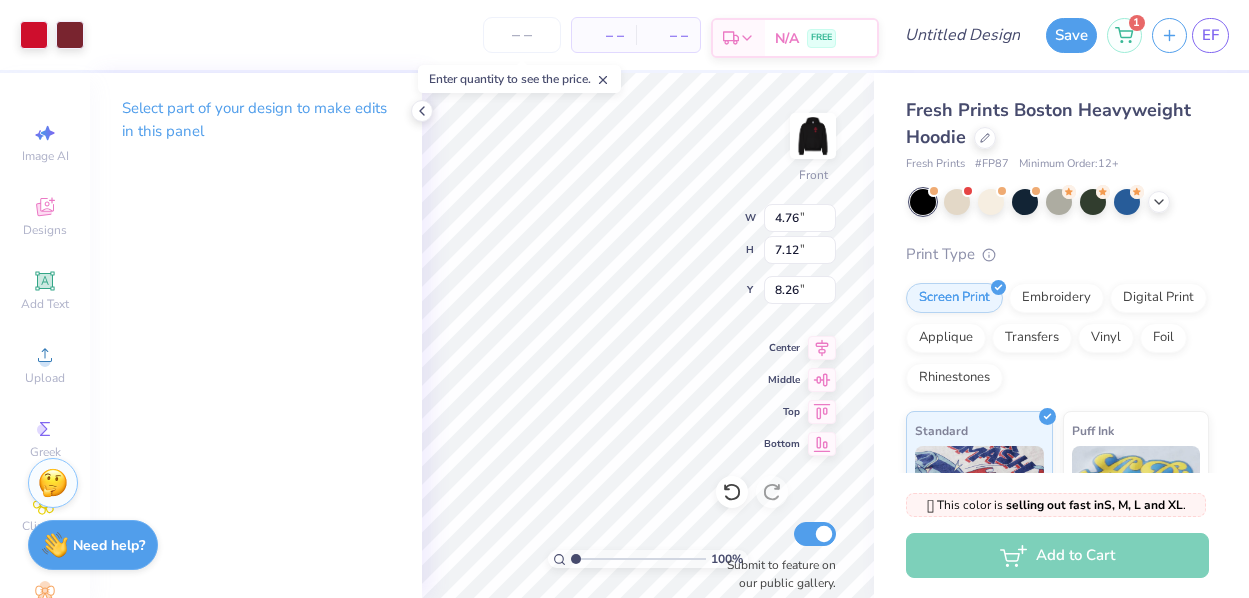 type on "3.34" 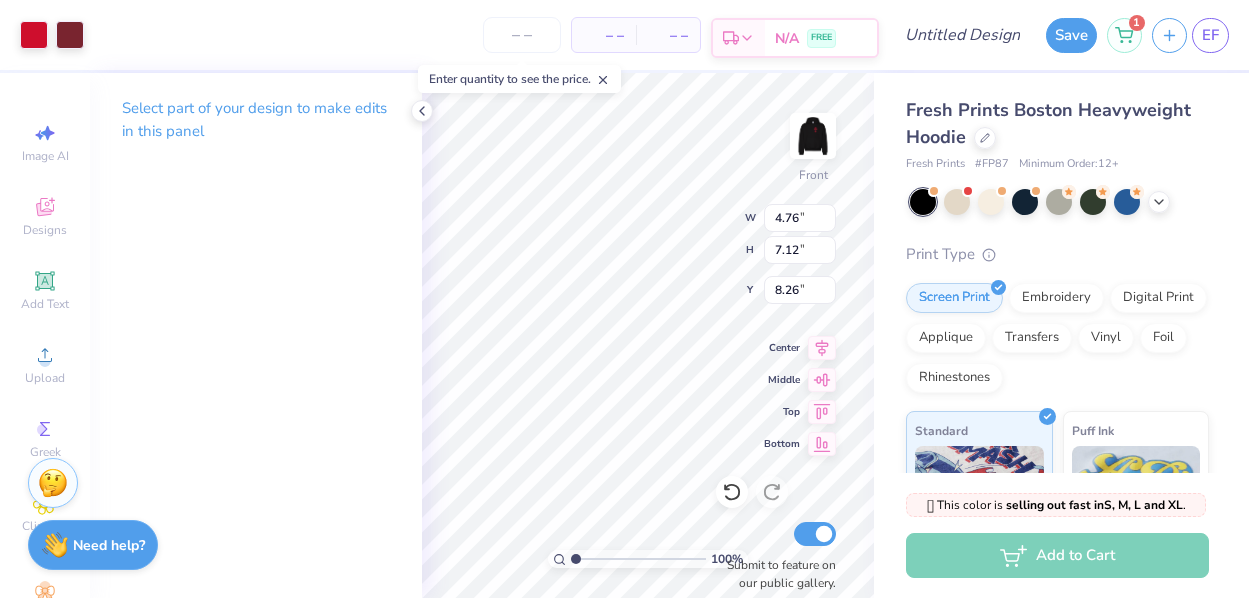 type on "5.00" 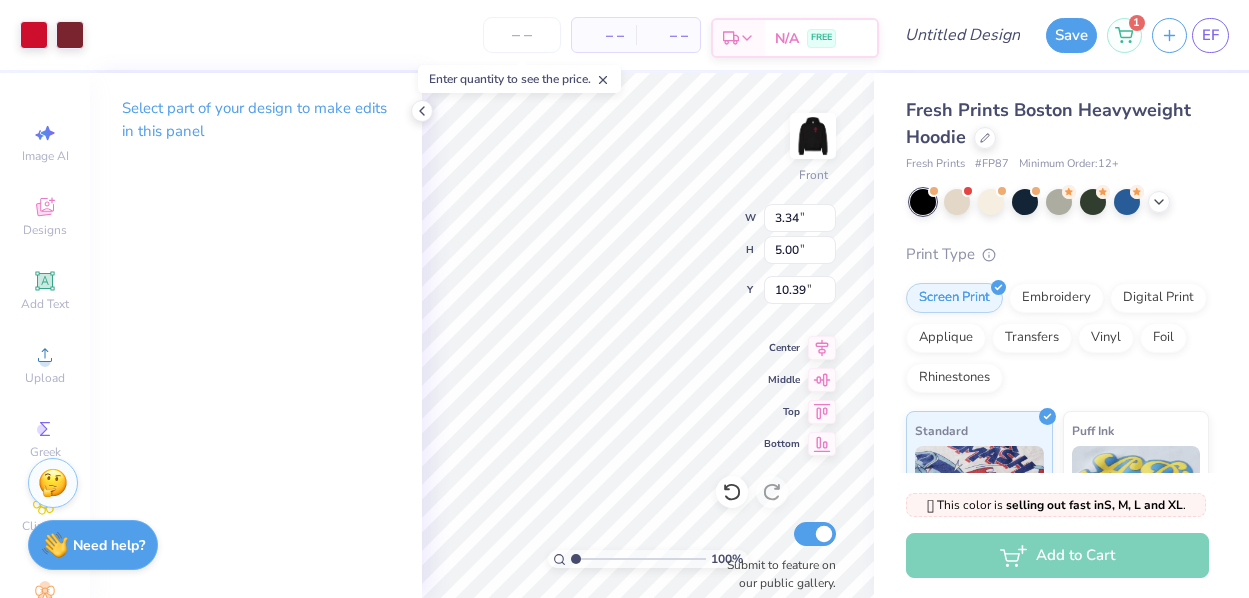 type on "11.21" 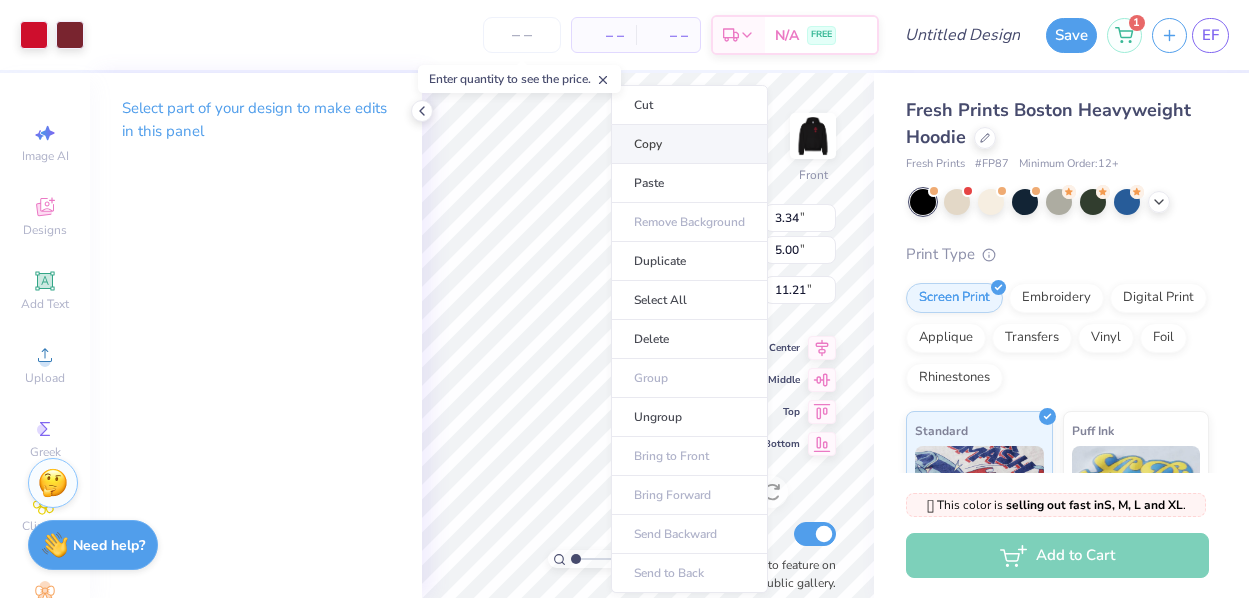 click on "Copy" at bounding box center [689, 144] 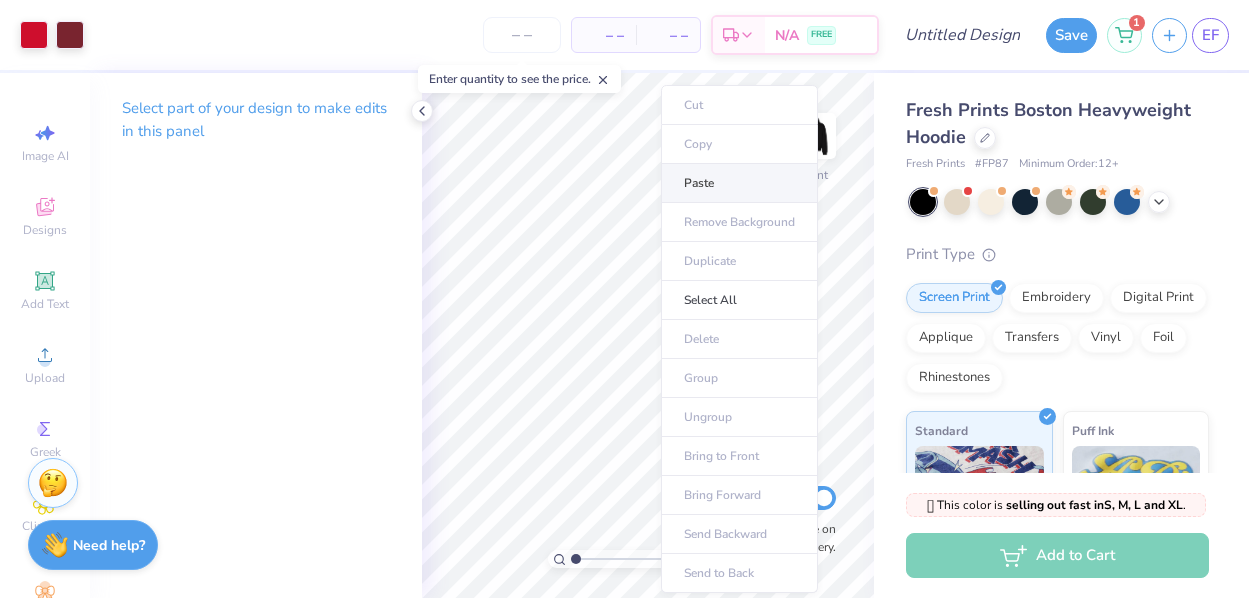 click on "Paste" at bounding box center (739, 183) 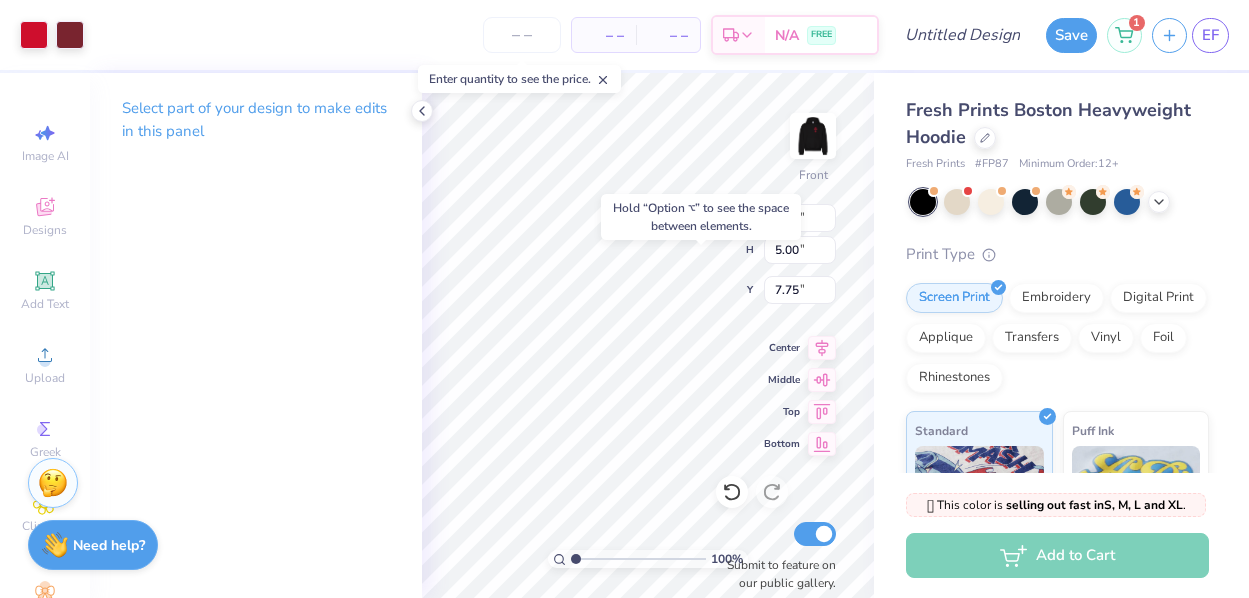 type on "6.21" 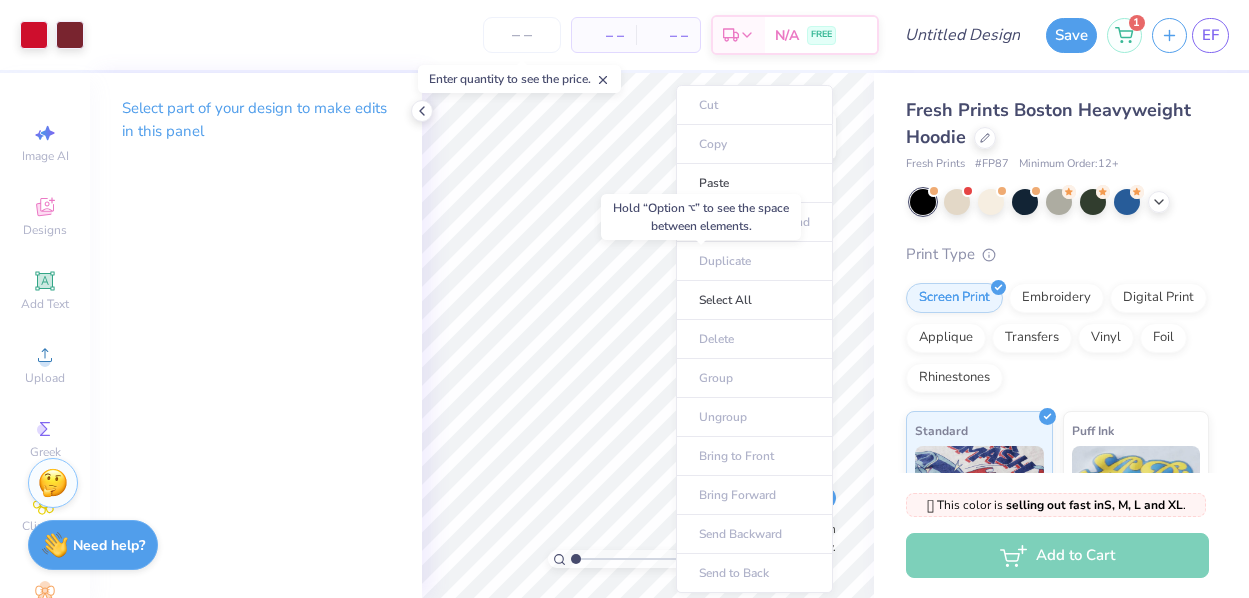 click on "Hold “Option ⌥” to see the space between elements." at bounding box center (701, 217) 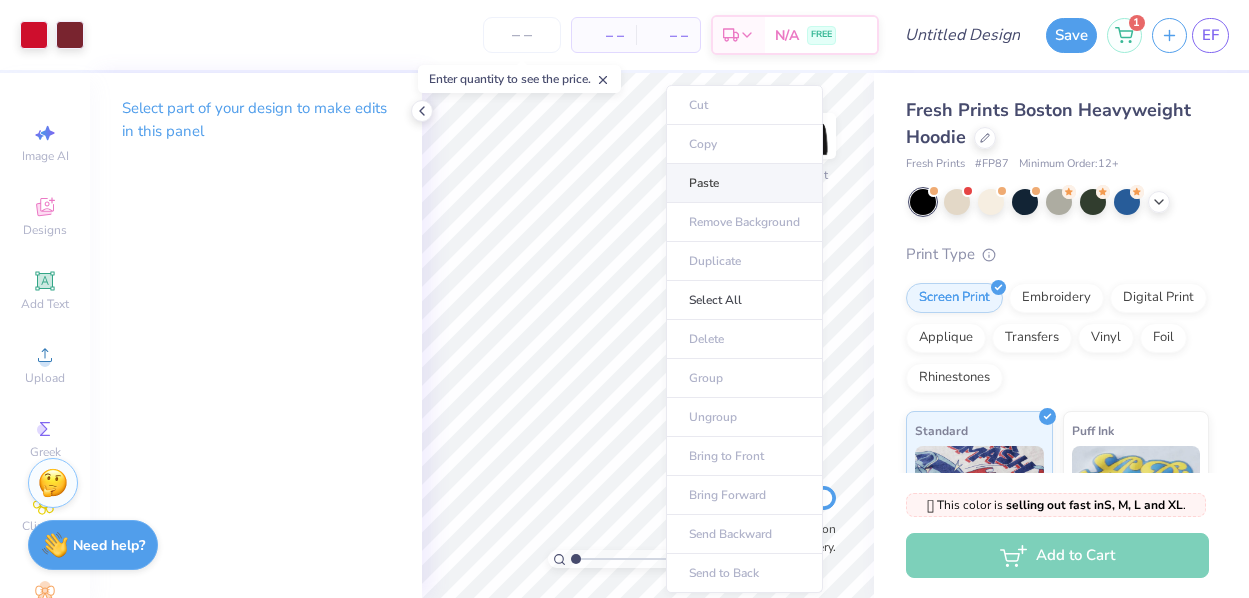 click on "Paste" at bounding box center [744, 183] 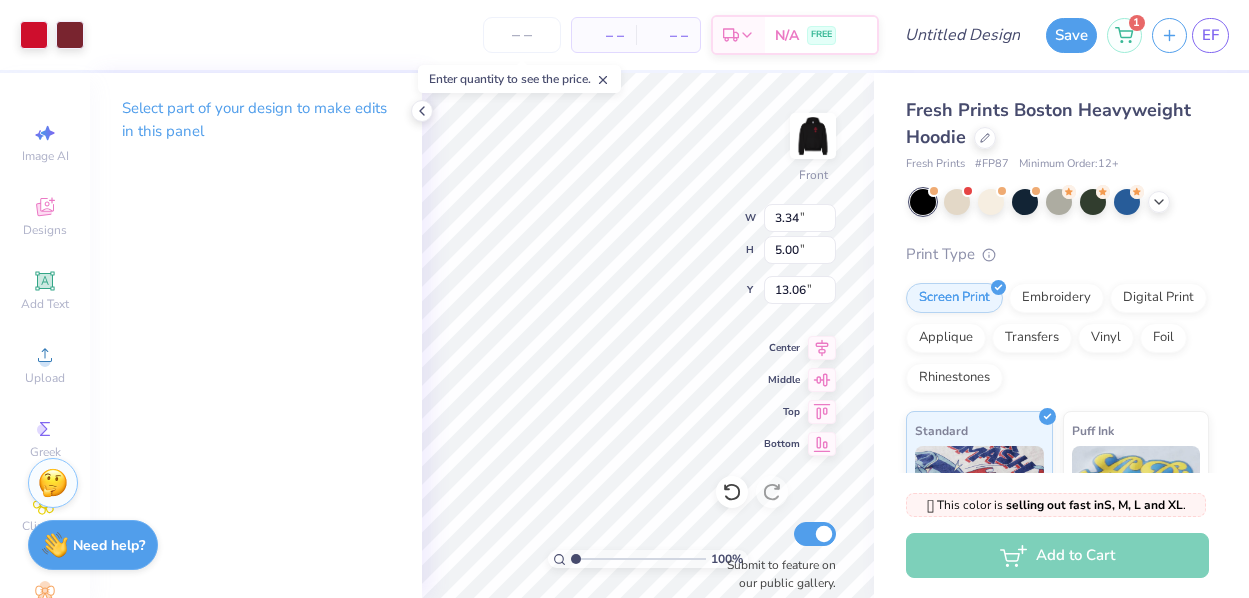 type on "14.75" 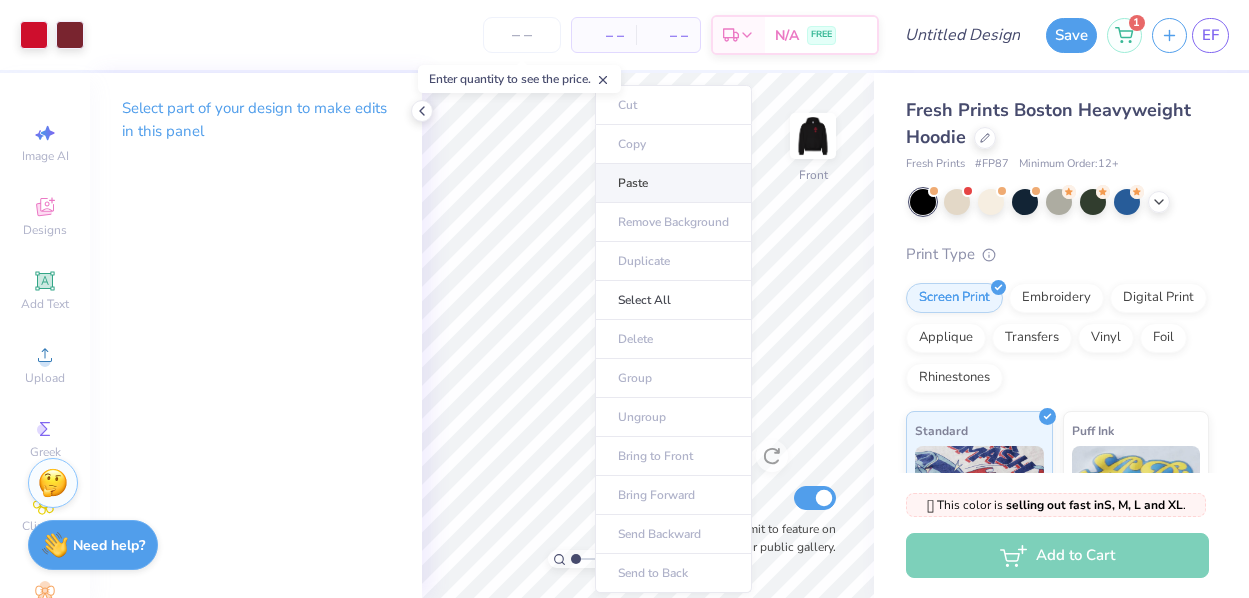 click on "Paste" at bounding box center [673, 183] 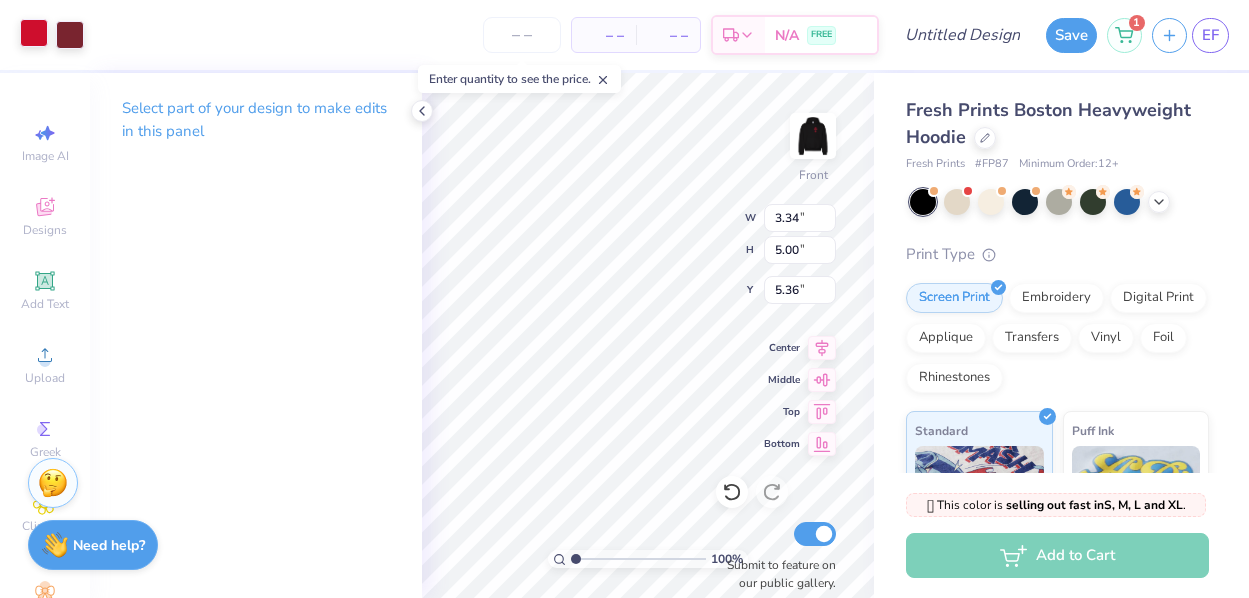 click at bounding box center [34, 33] 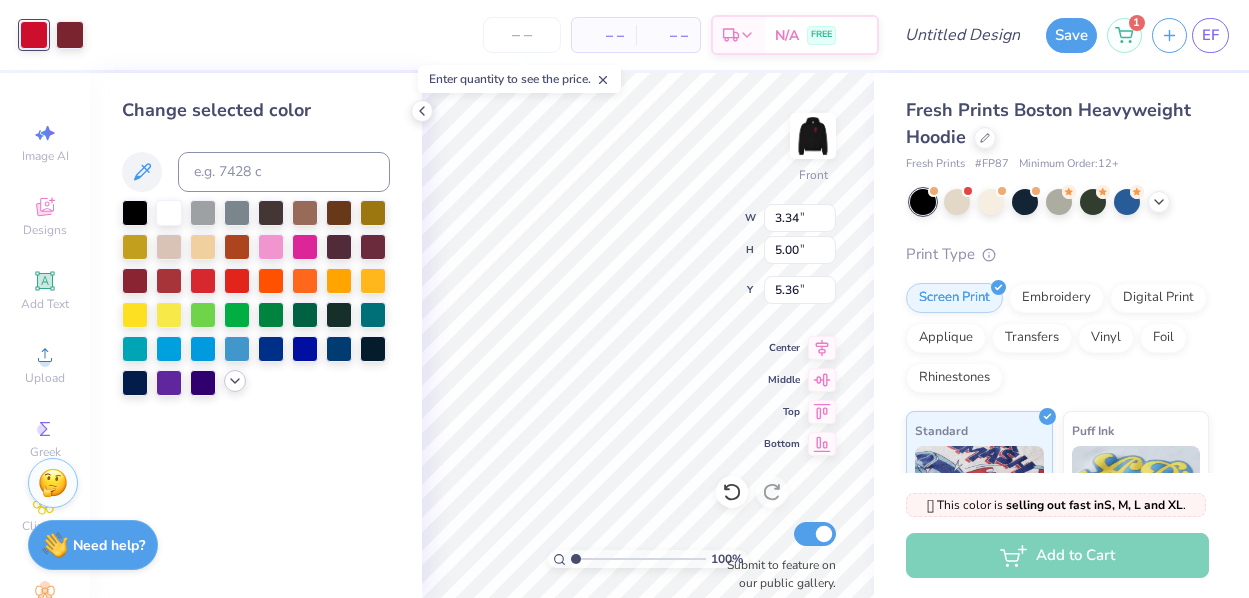 click 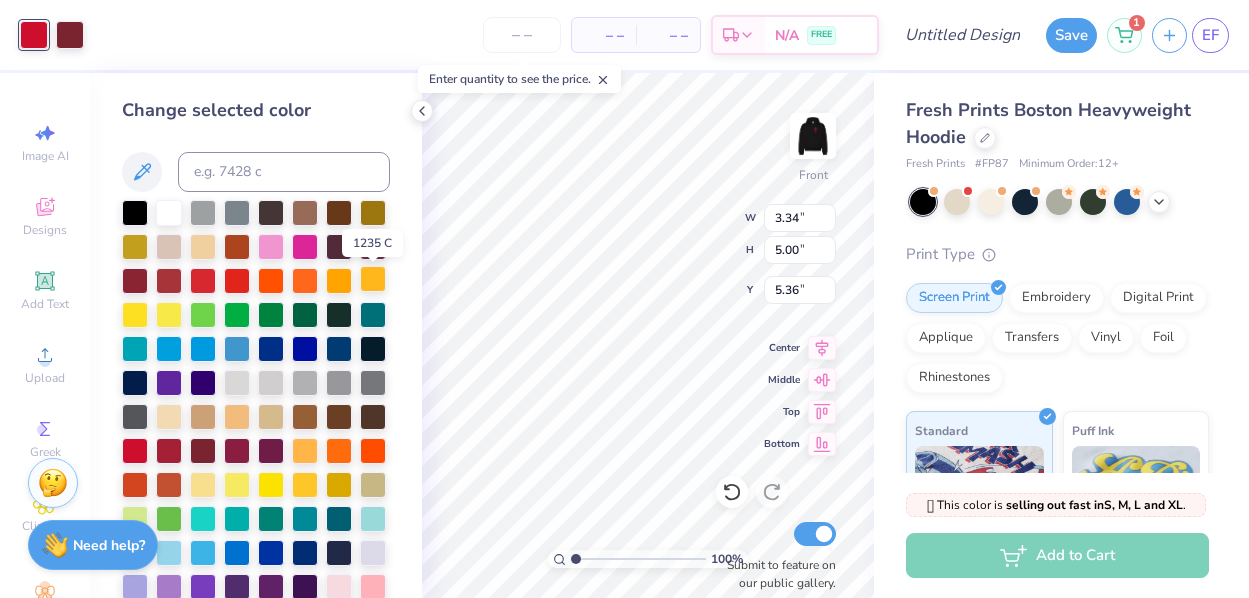 click at bounding box center (373, 279) 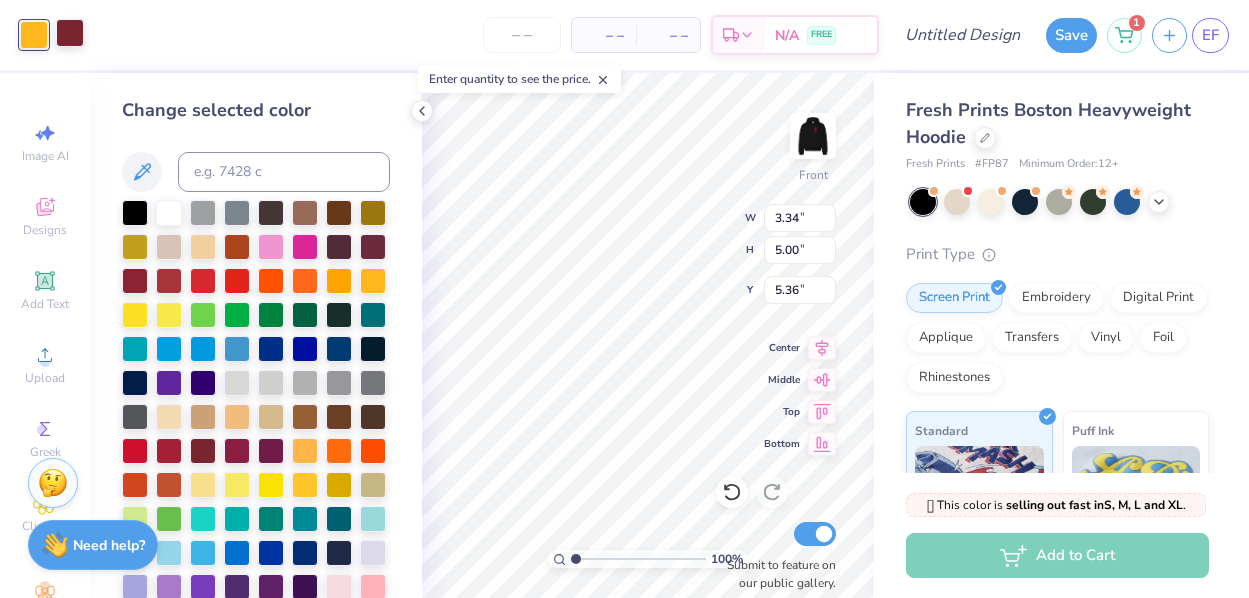 click at bounding box center [70, 33] 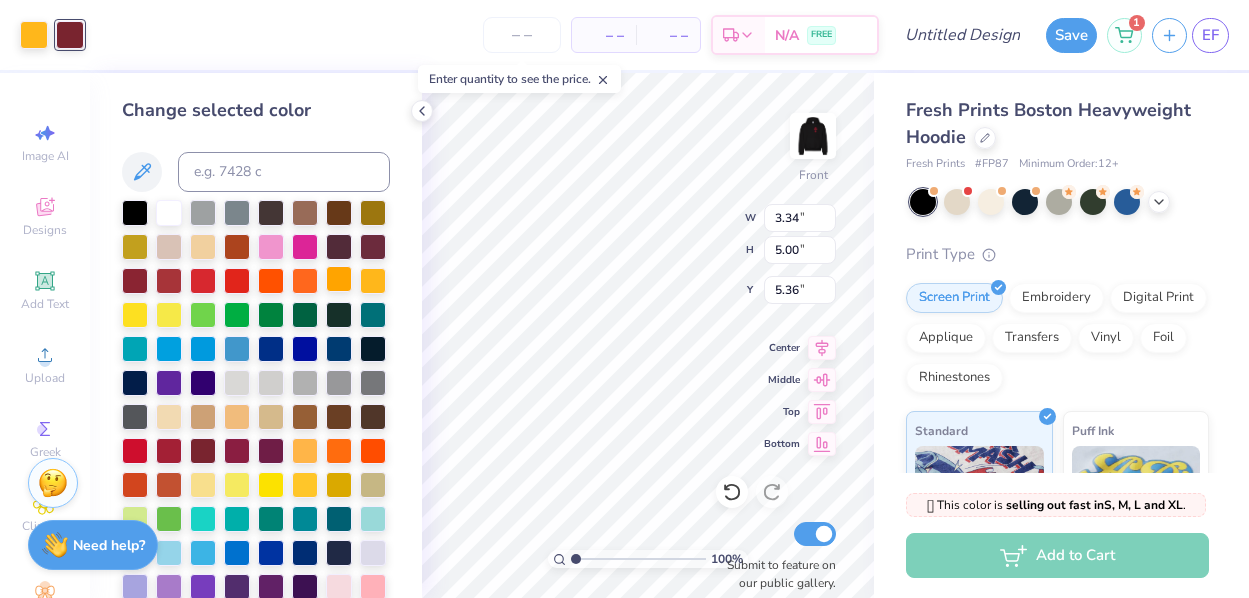 click at bounding box center [339, 279] 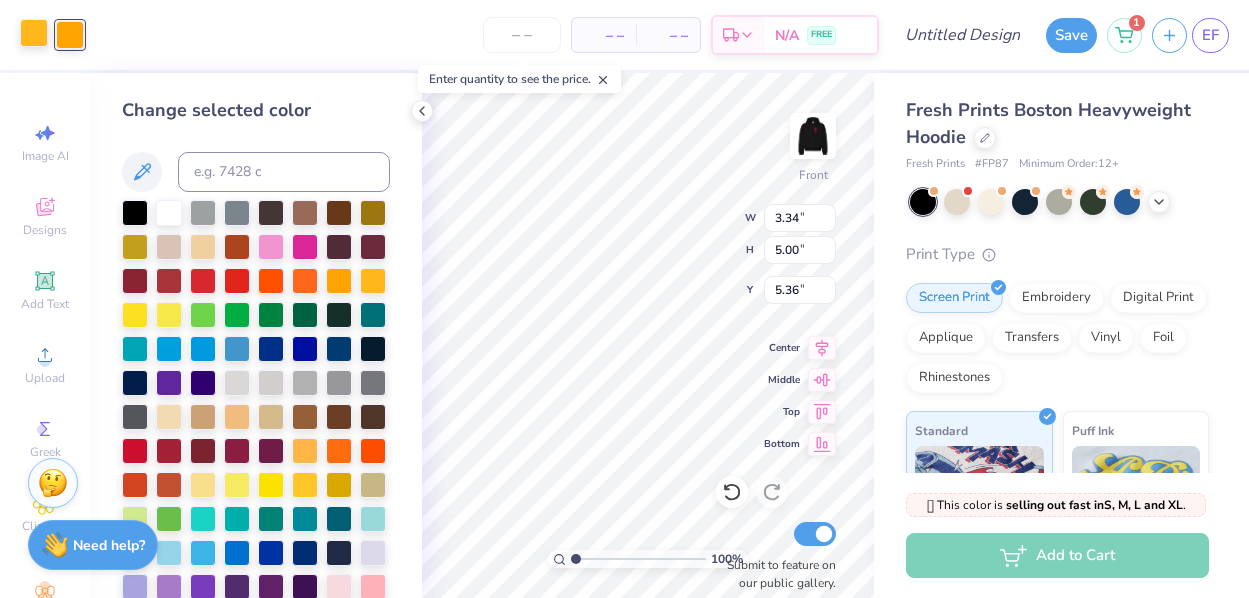 click at bounding box center [34, 33] 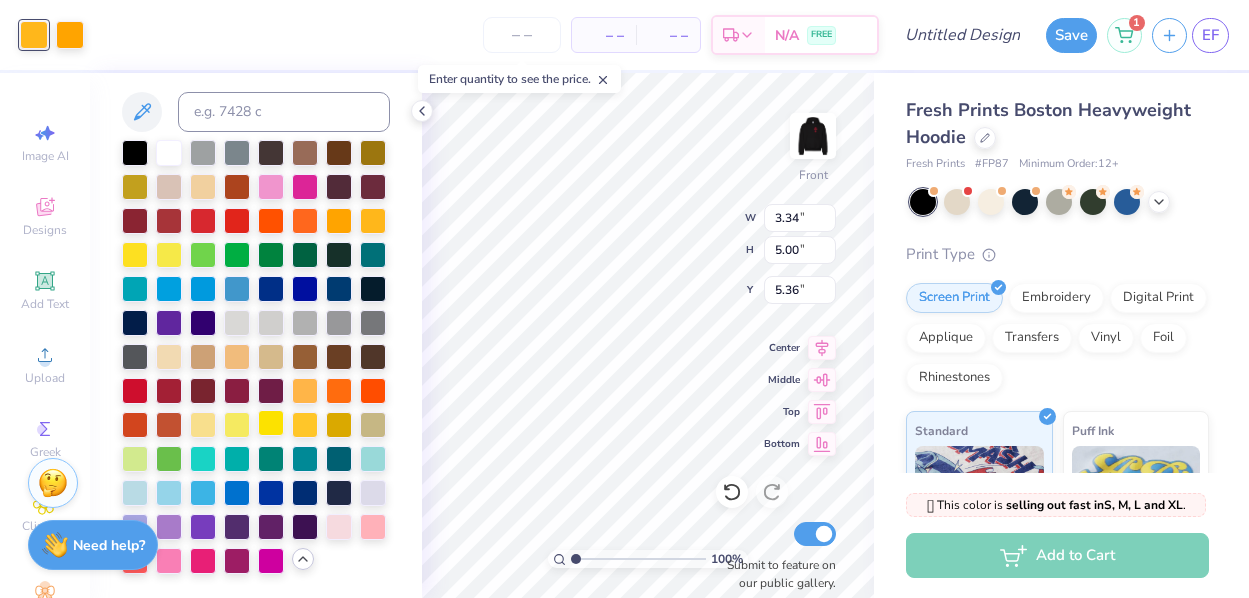 scroll, scrollTop: 63, scrollLeft: 0, axis: vertical 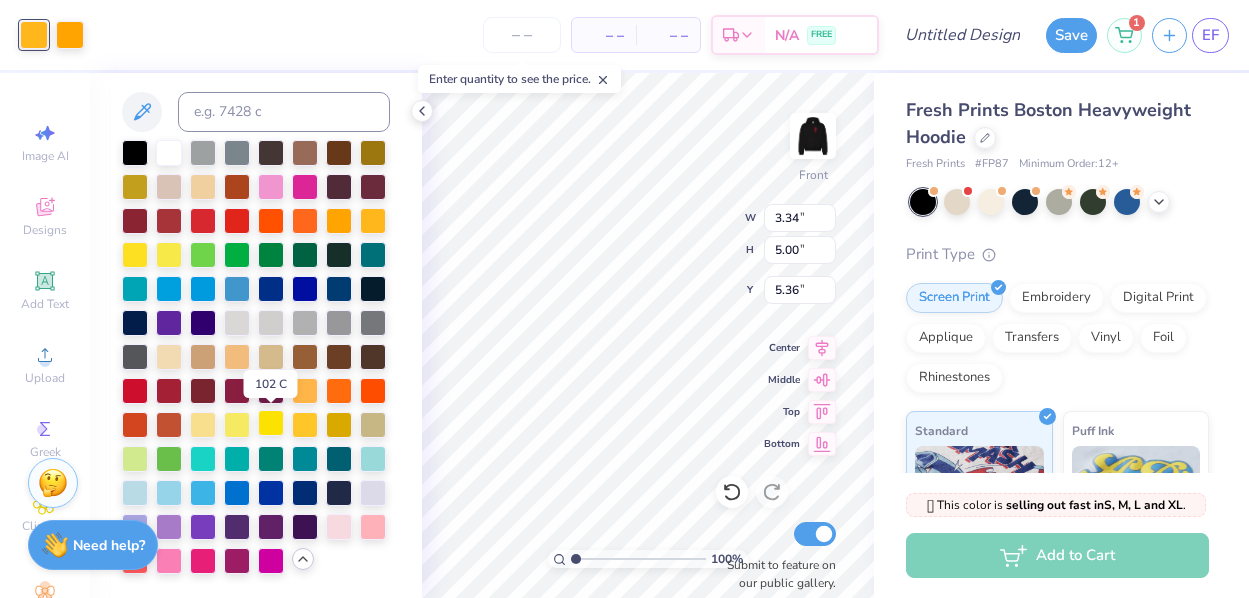 click at bounding box center (271, 423) 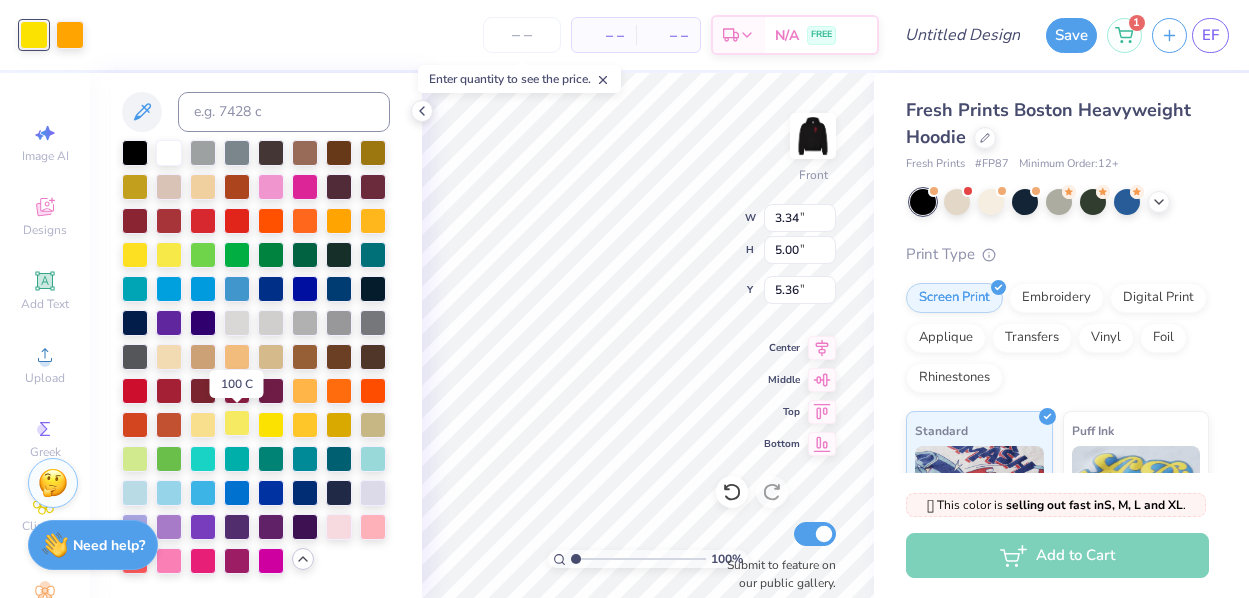 click at bounding box center [237, 423] 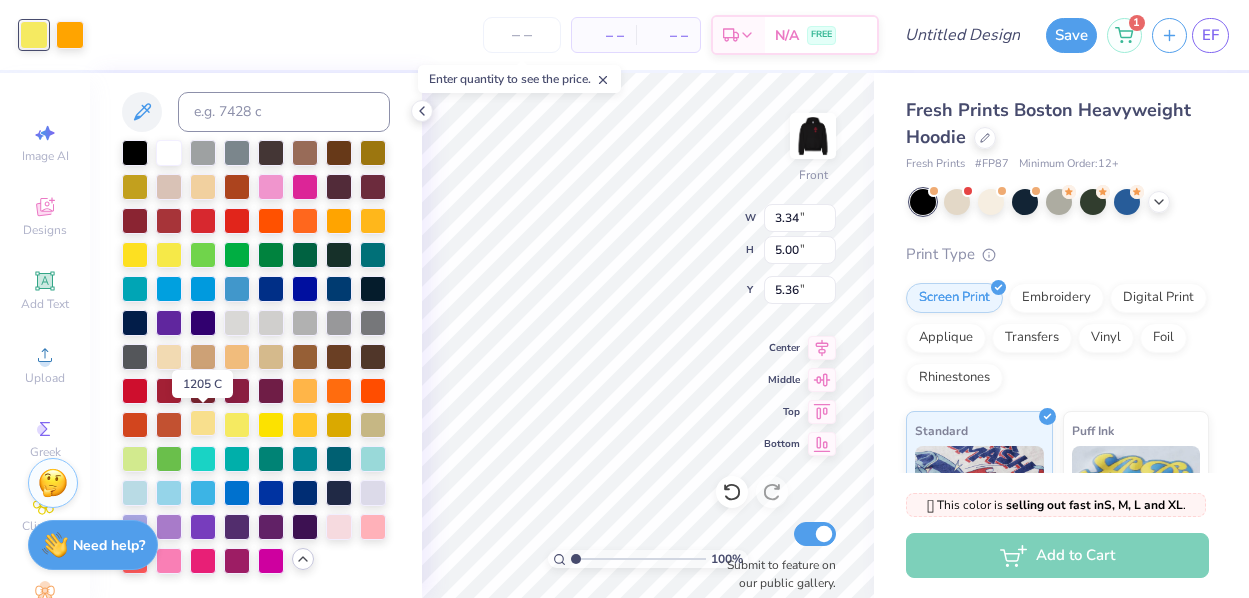 click at bounding box center (203, 423) 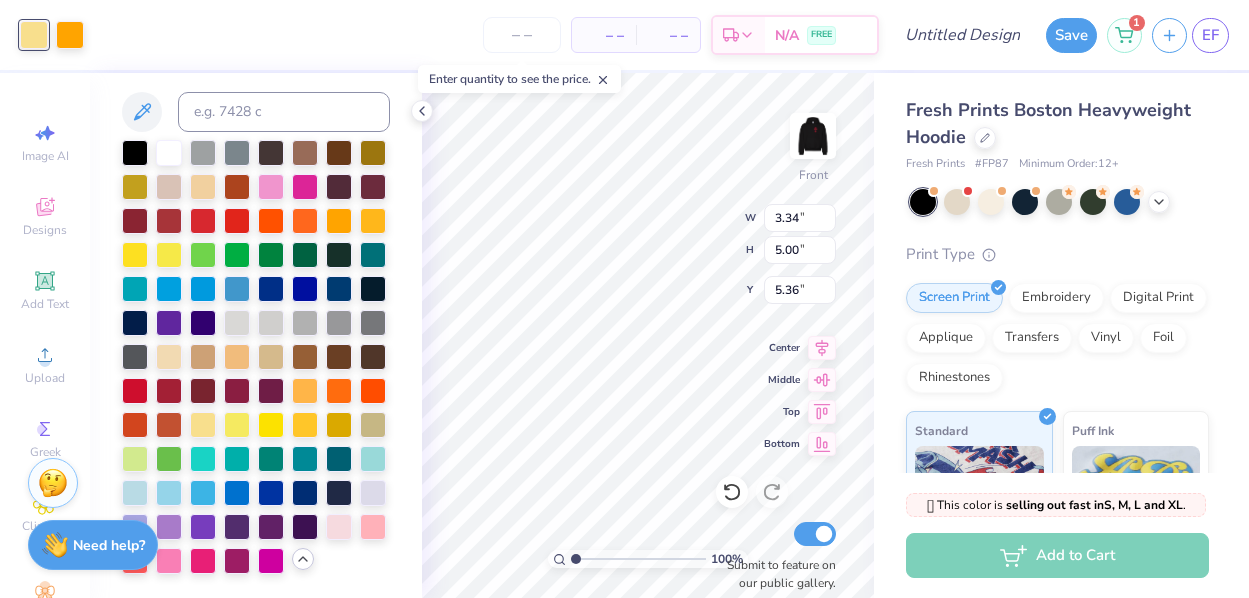 type on "7.53" 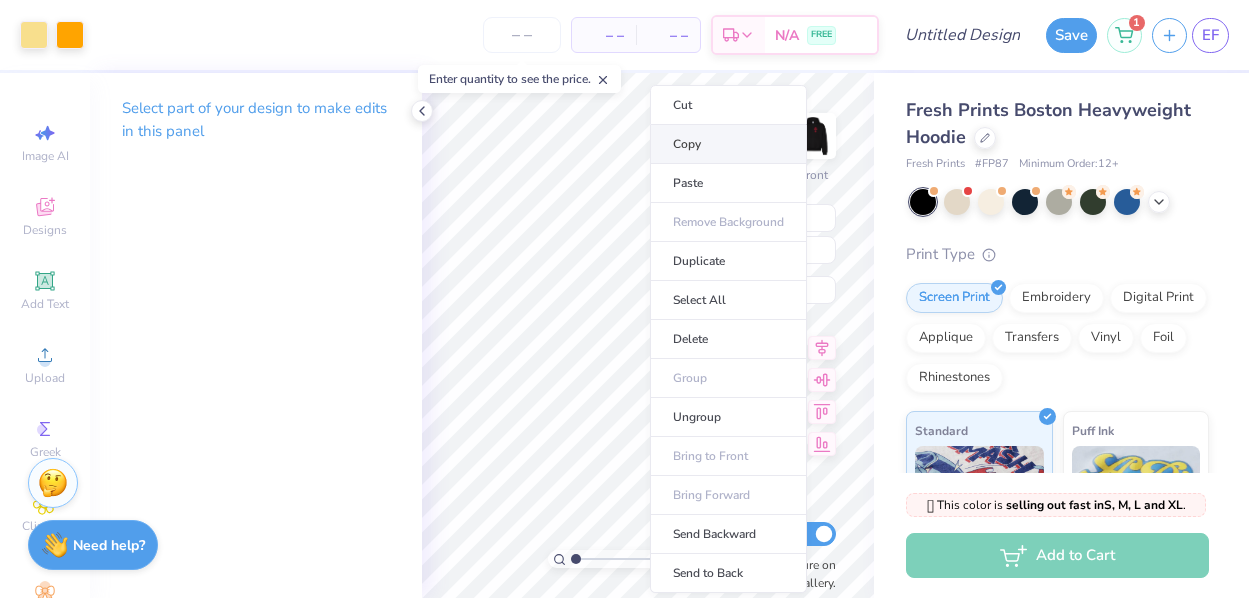 click on "Copy" at bounding box center [728, 144] 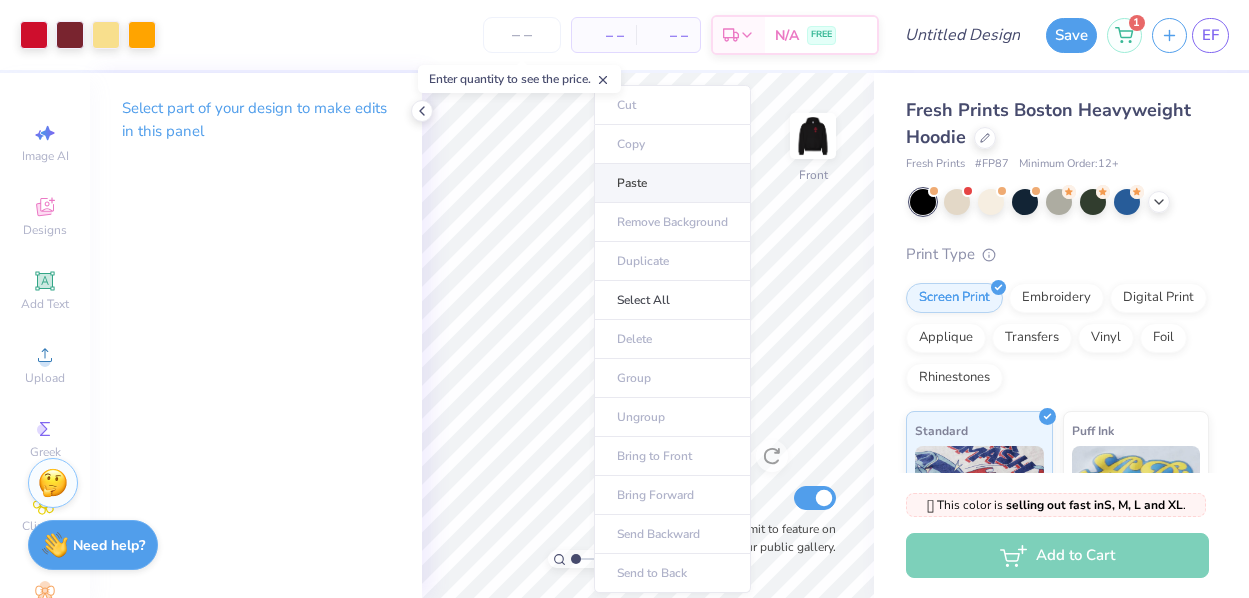 click on "Paste" at bounding box center [672, 183] 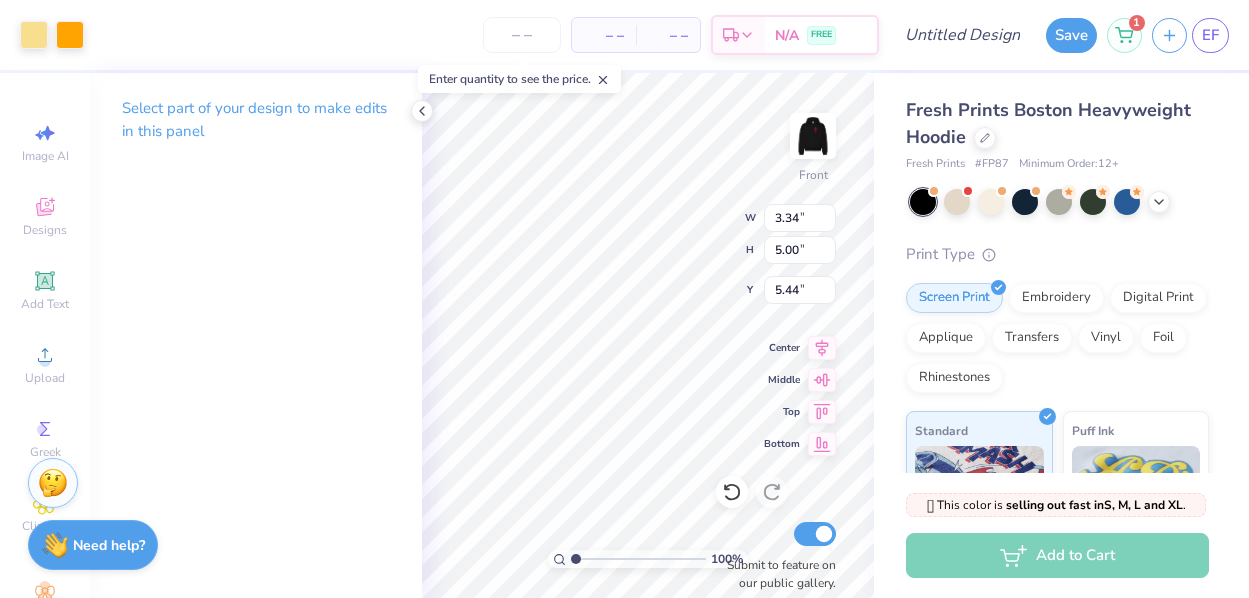 type on "13.71" 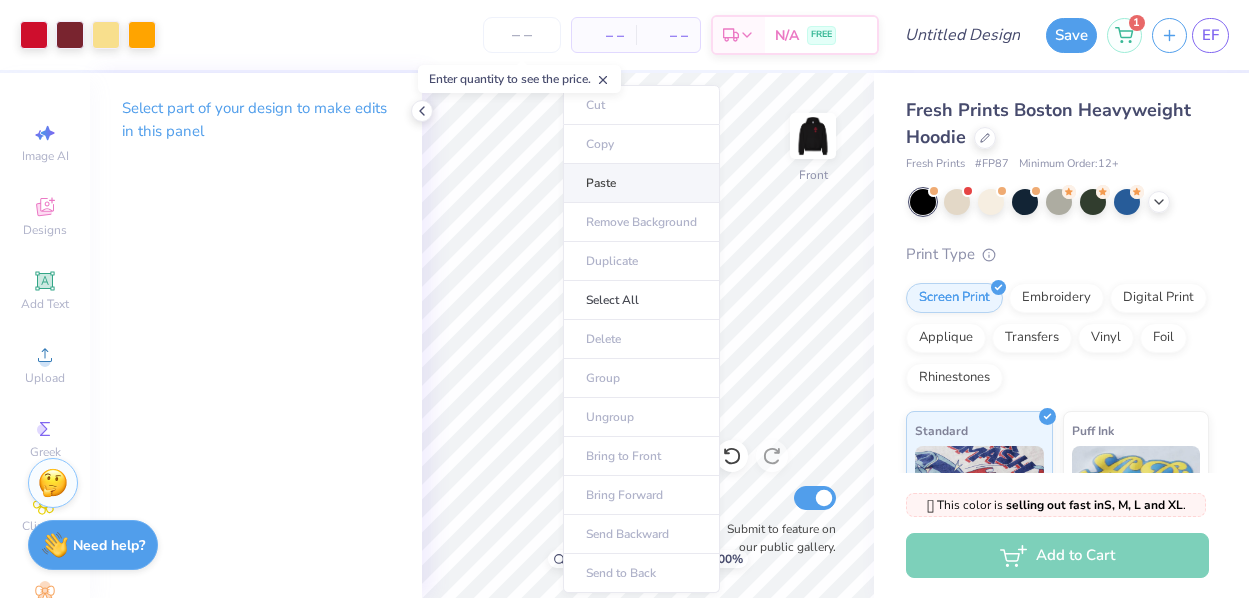 click on "Paste" at bounding box center (641, 183) 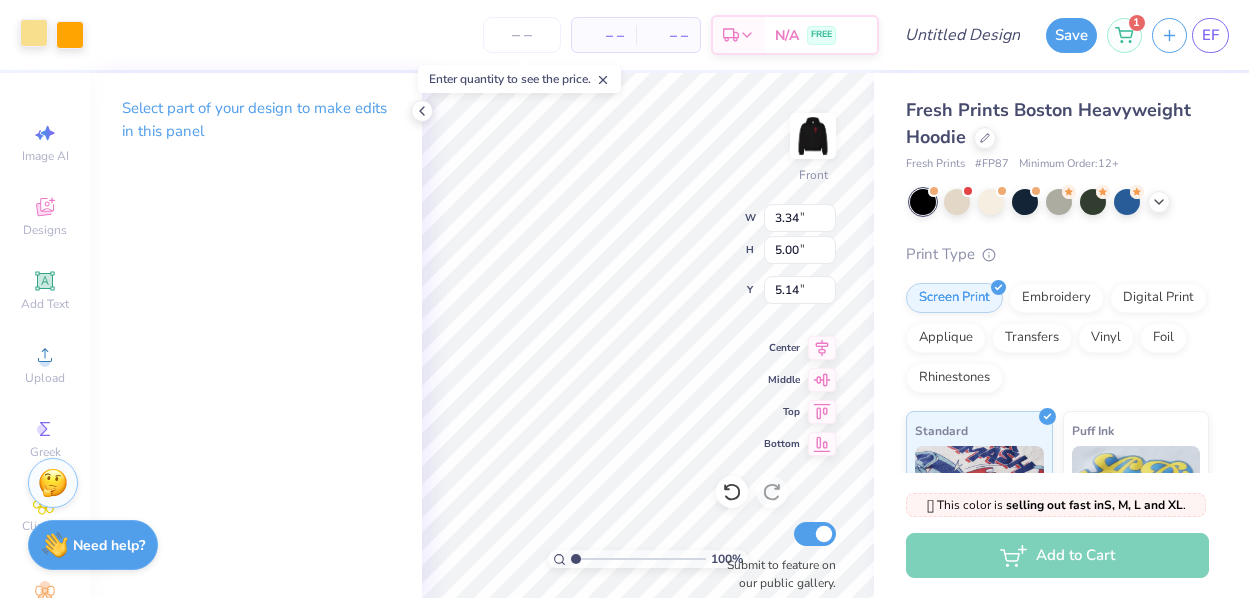 click at bounding box center (34, 33) 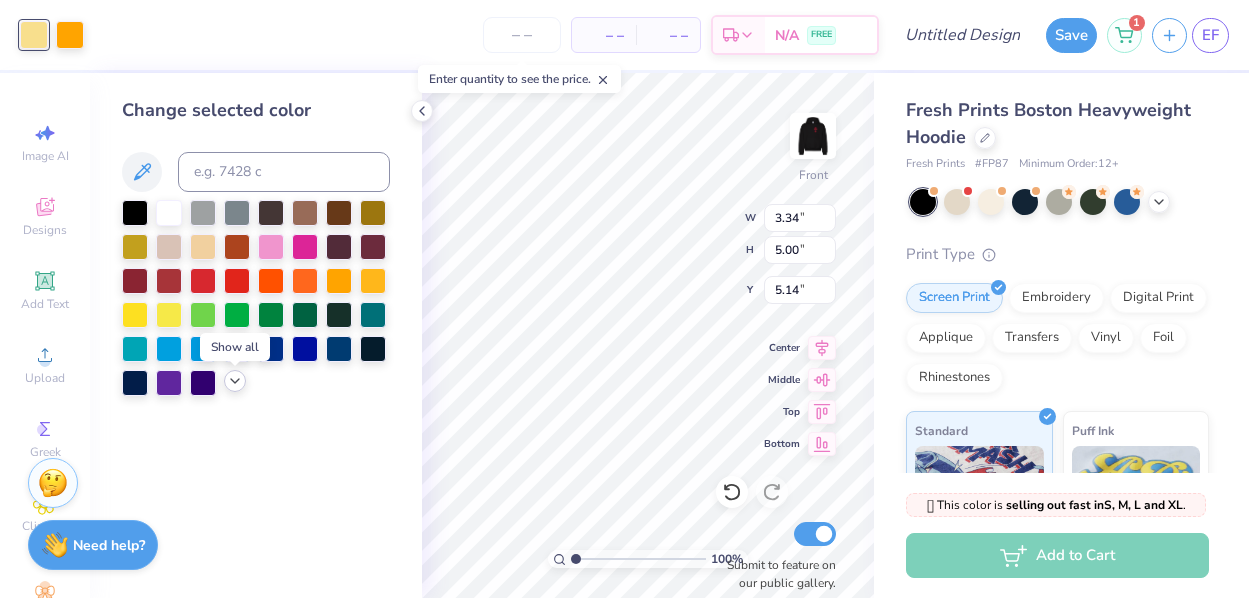 click 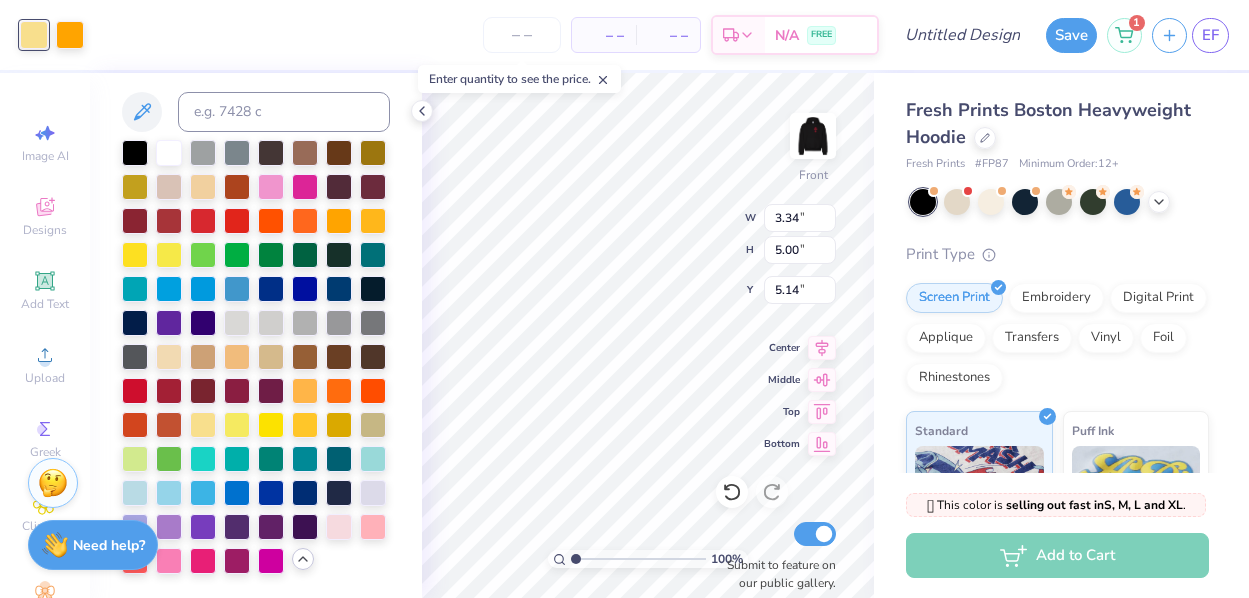 scroll, scrollTop: 63, scrollLeft: 0, axis: vertical 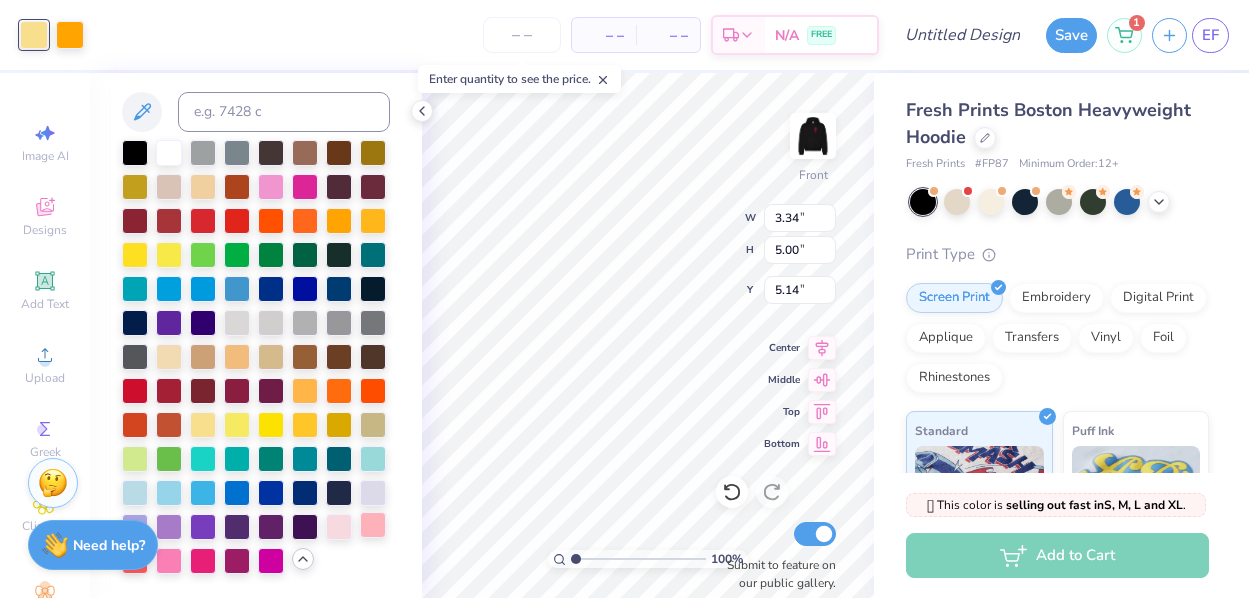 click at bounding box center [373, 525] 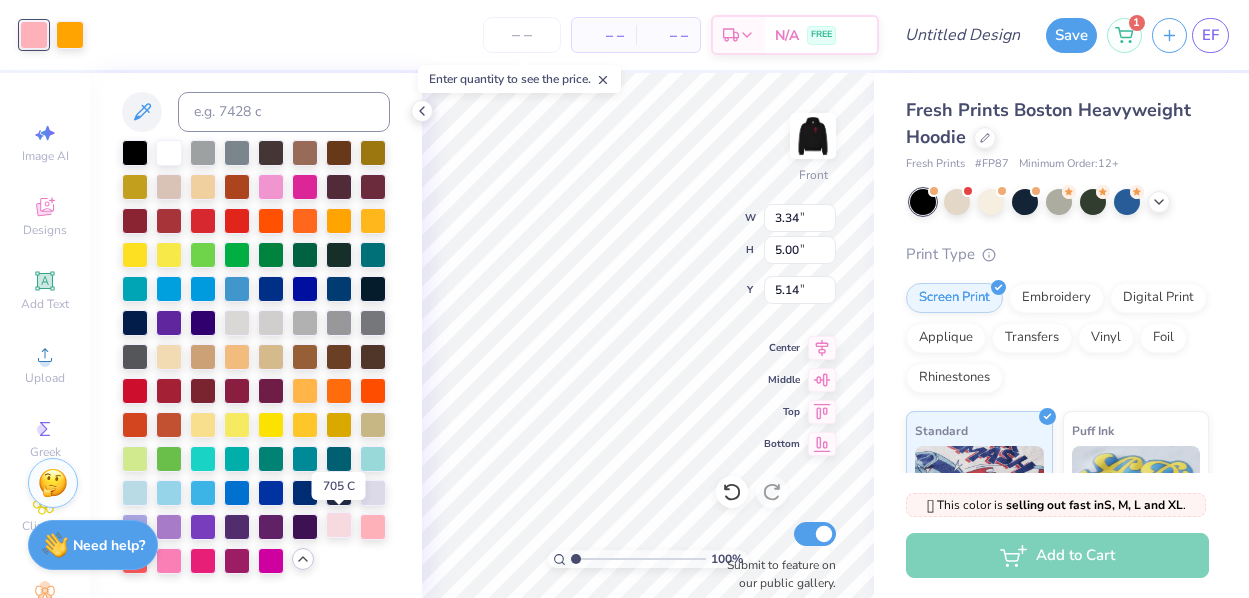 click at bounding box center [339, 525] 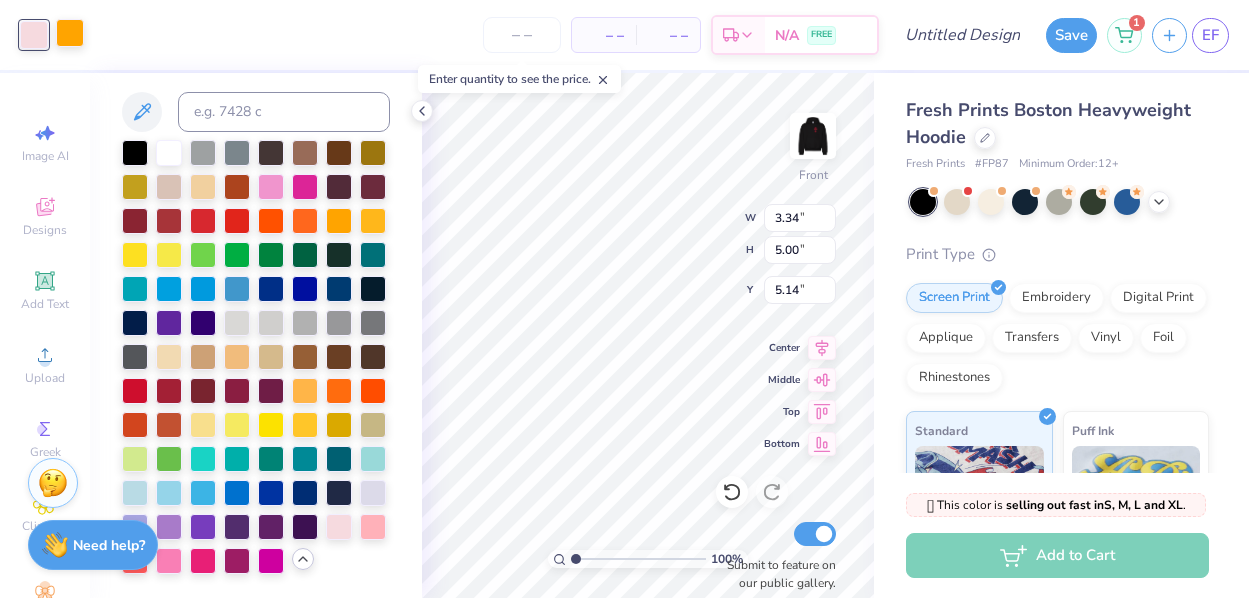 click at bounding box center [70, 33] 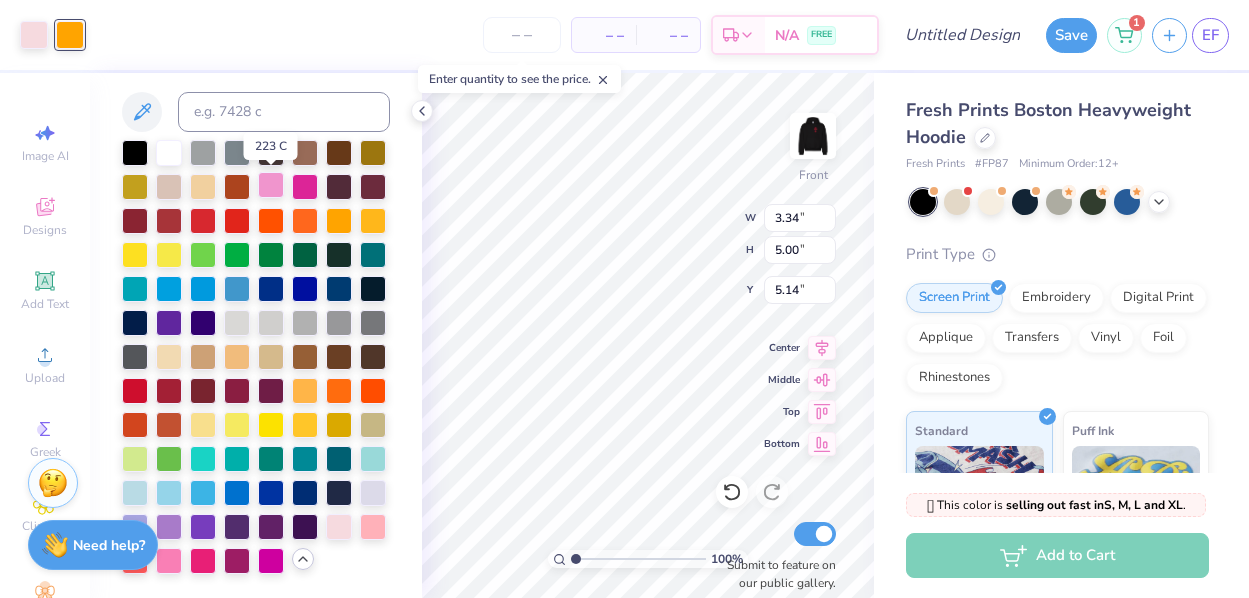 click at bounding box center [271, 185] 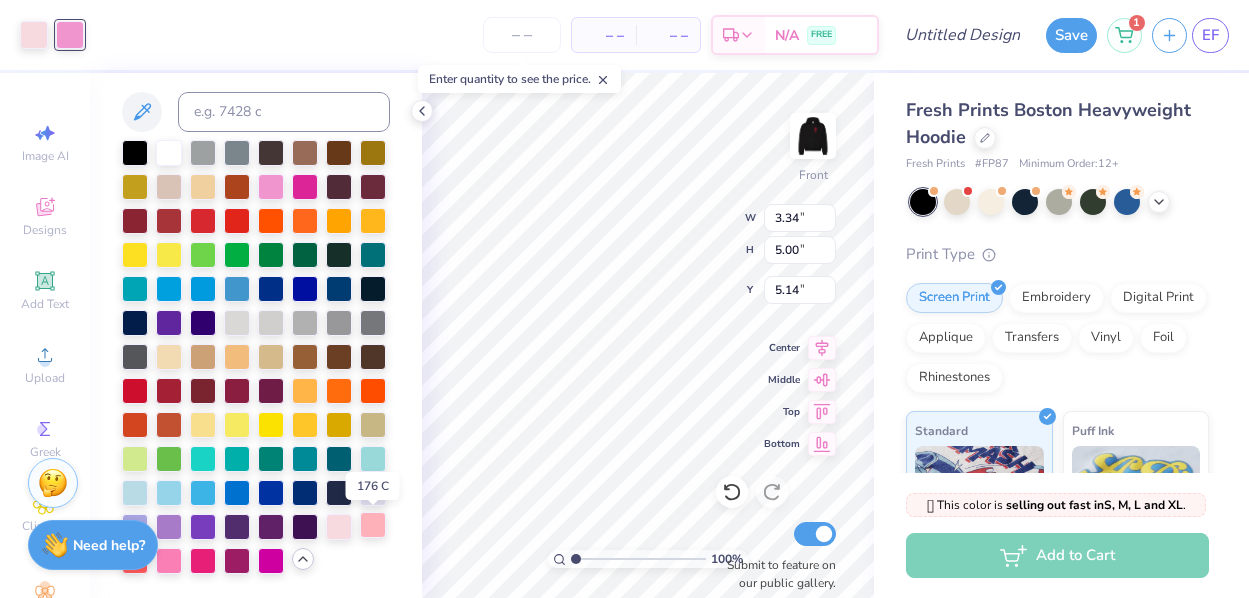 click at bounding box center (373, 525) 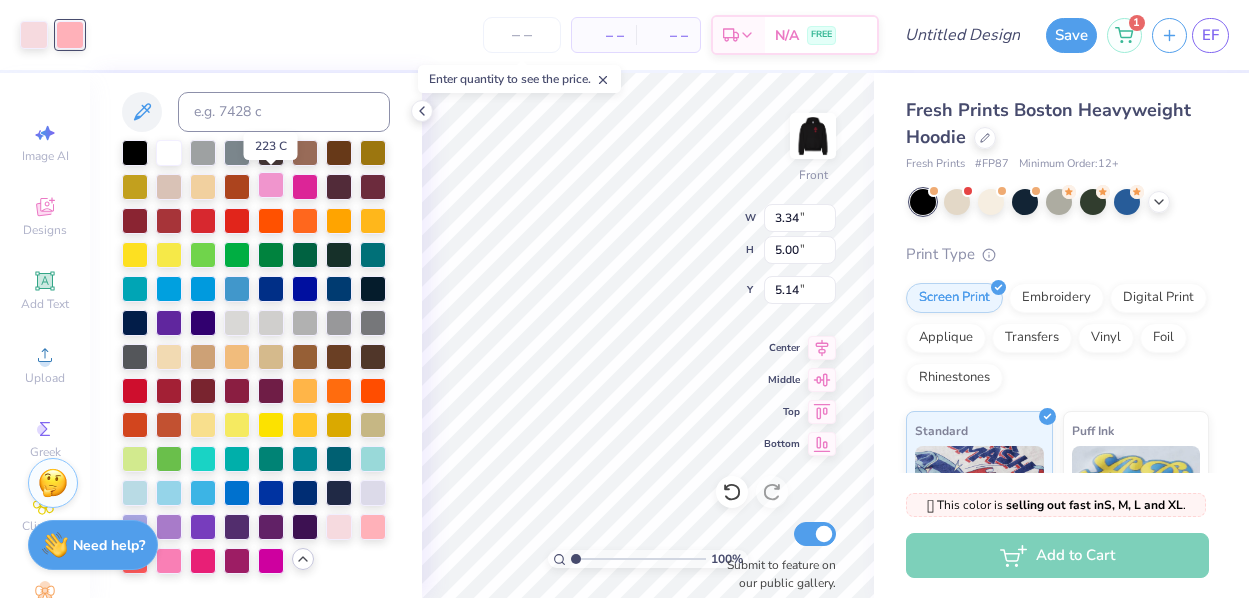 click at bounding box center [271, 185] 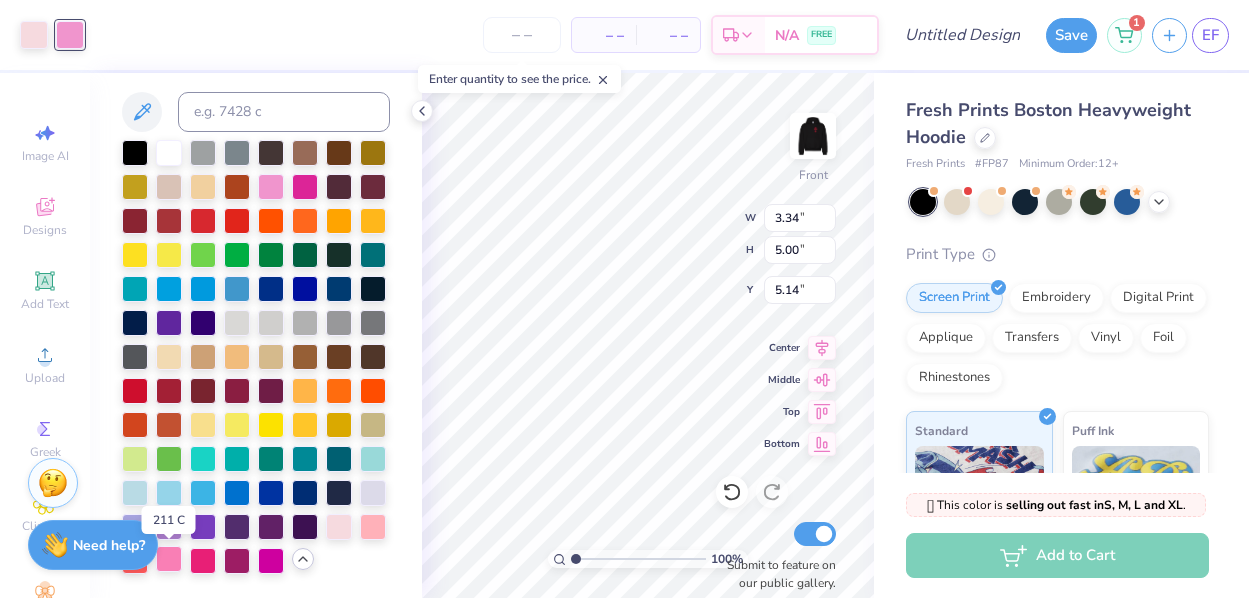 click at bounding box center [169, 559] 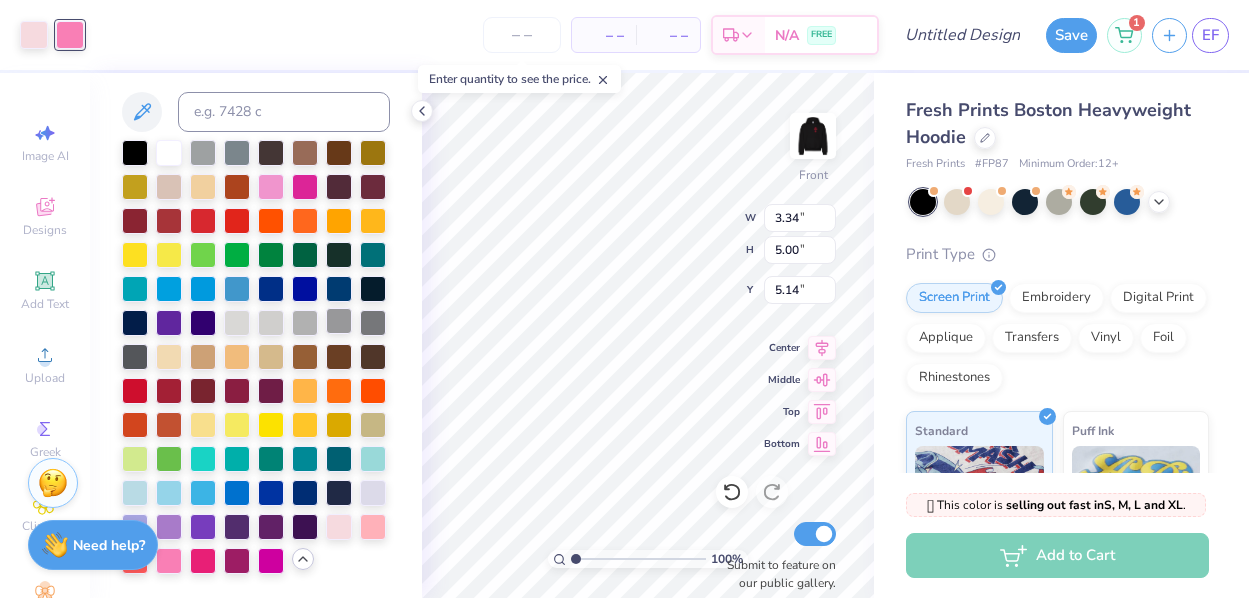 type on "9.75" 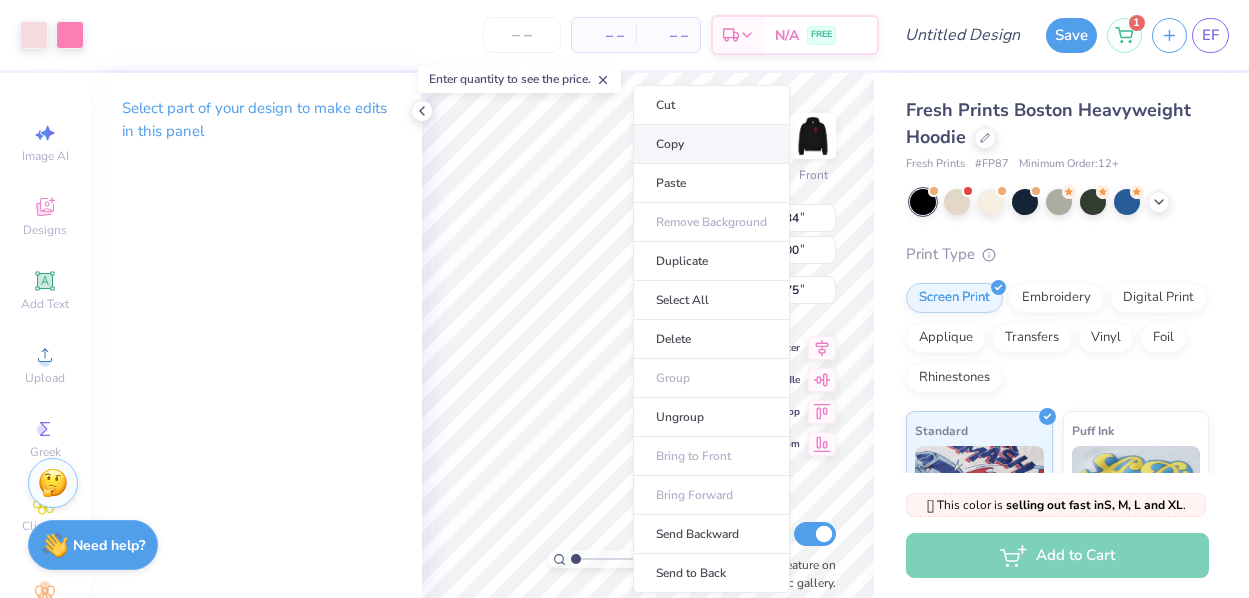 click on "Copy" at bounding box center (711, 144) 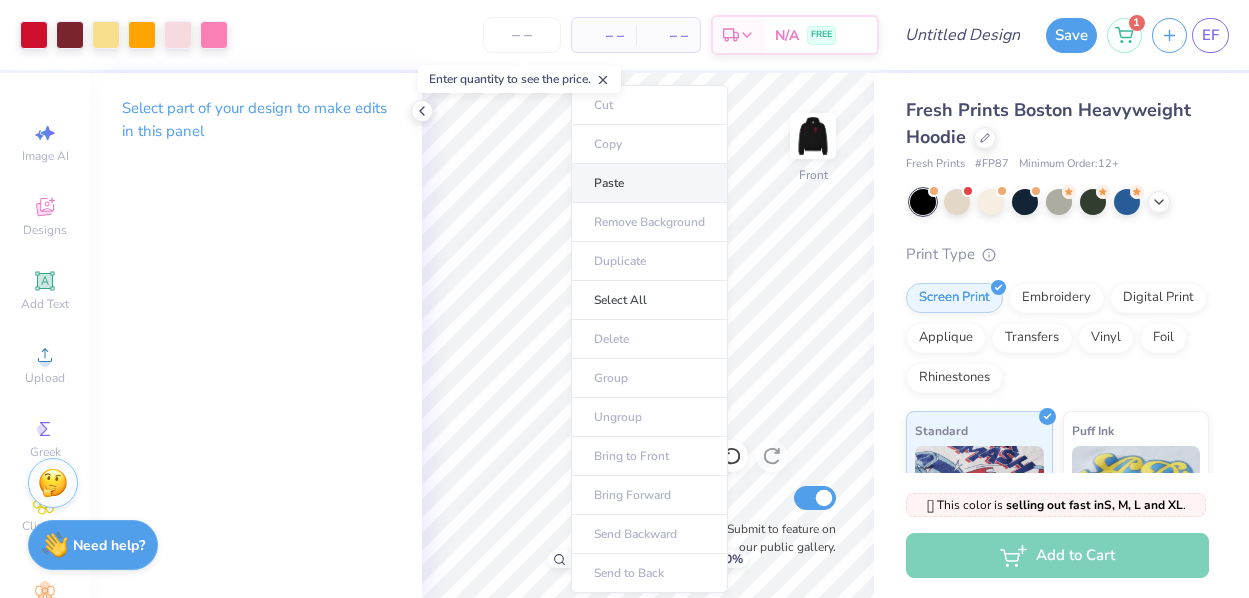 click on "Paste" at bounding box center (649, 183) 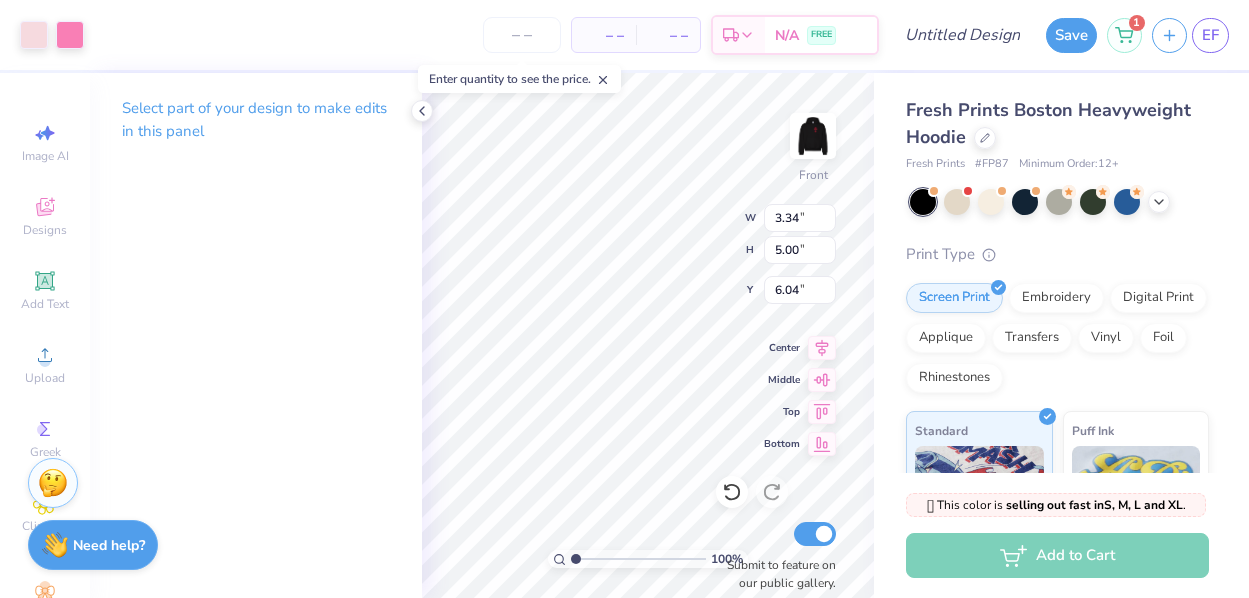 type on "12.25" 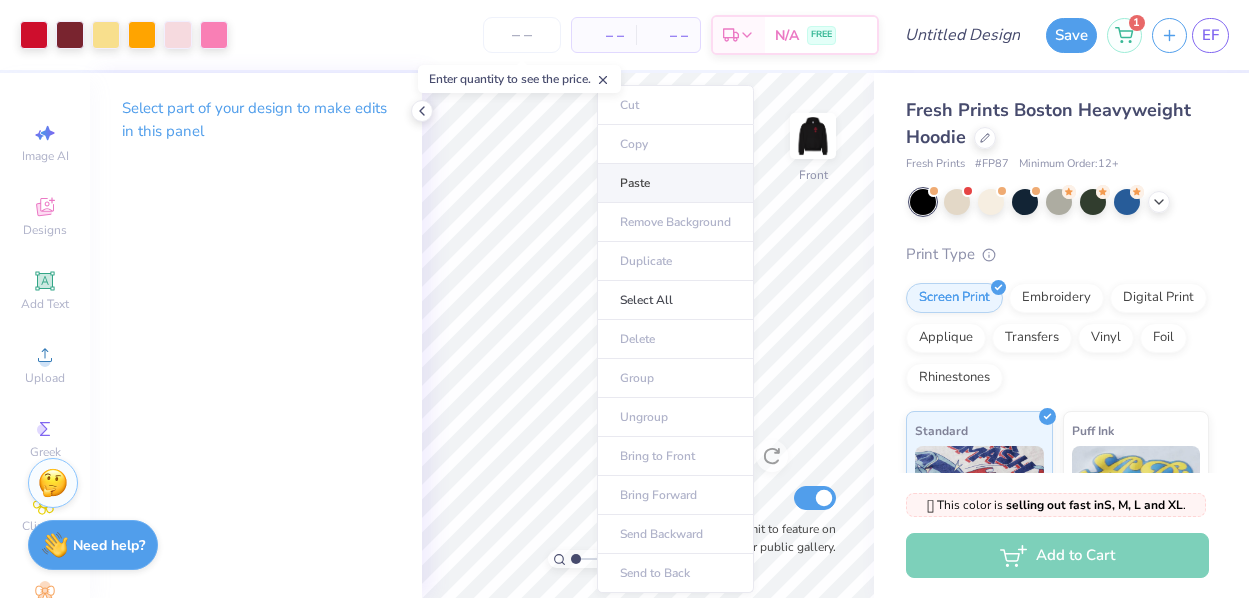 click on "Paste" at bounding box center [675, 183] 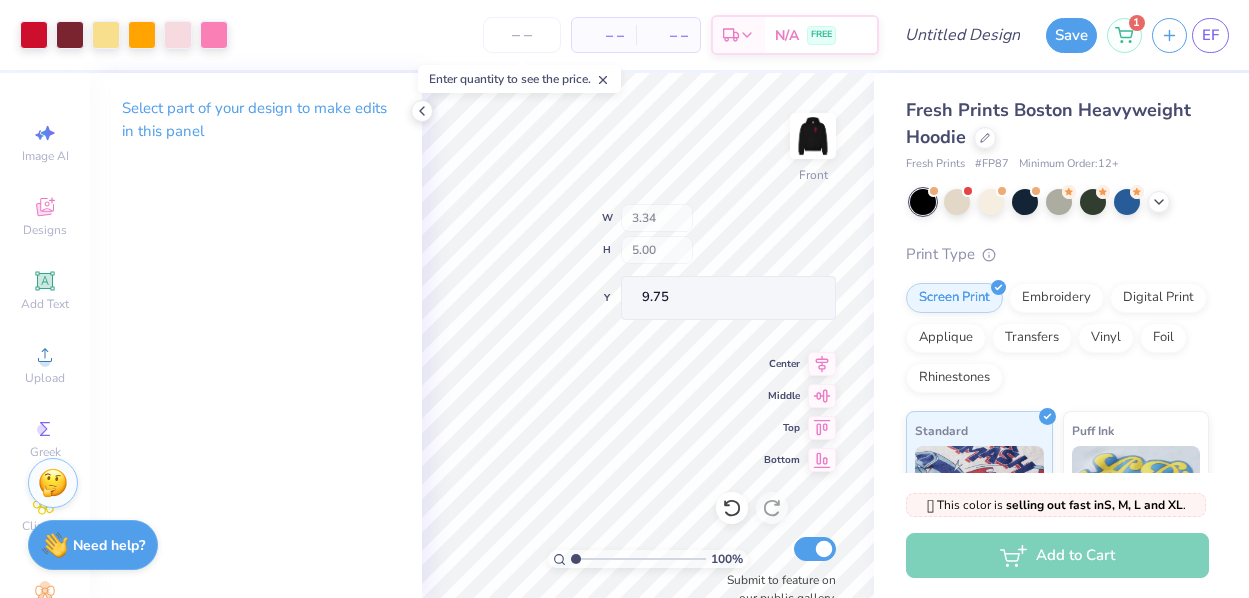 type on "6.62" 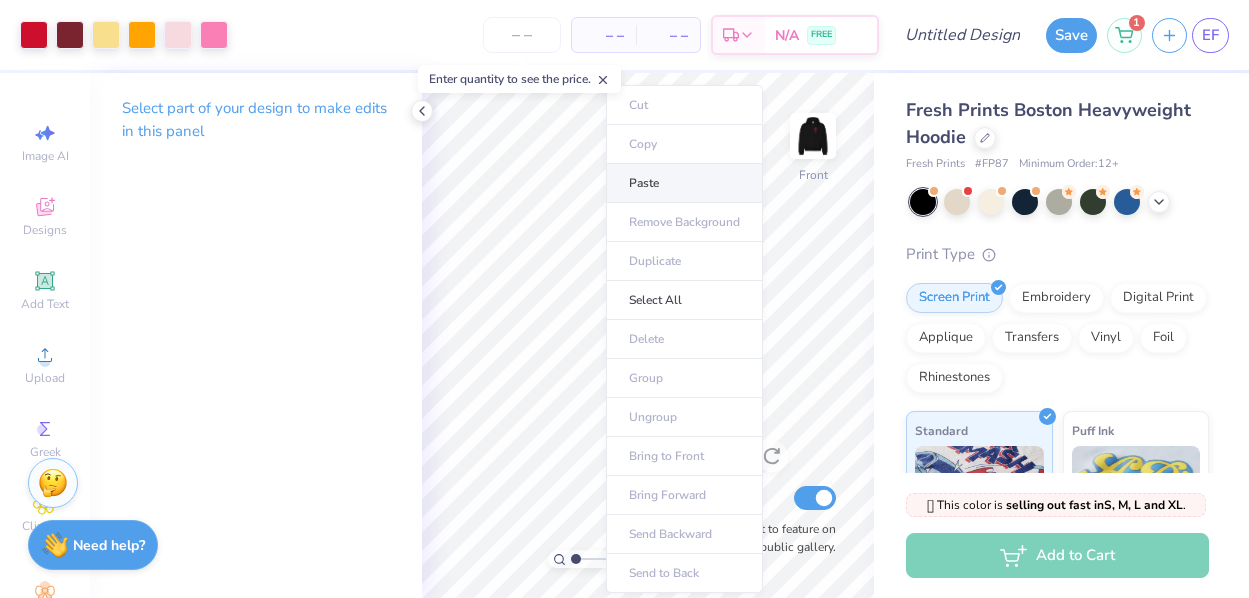 click on "Paste" at bounding box center [684, 183] 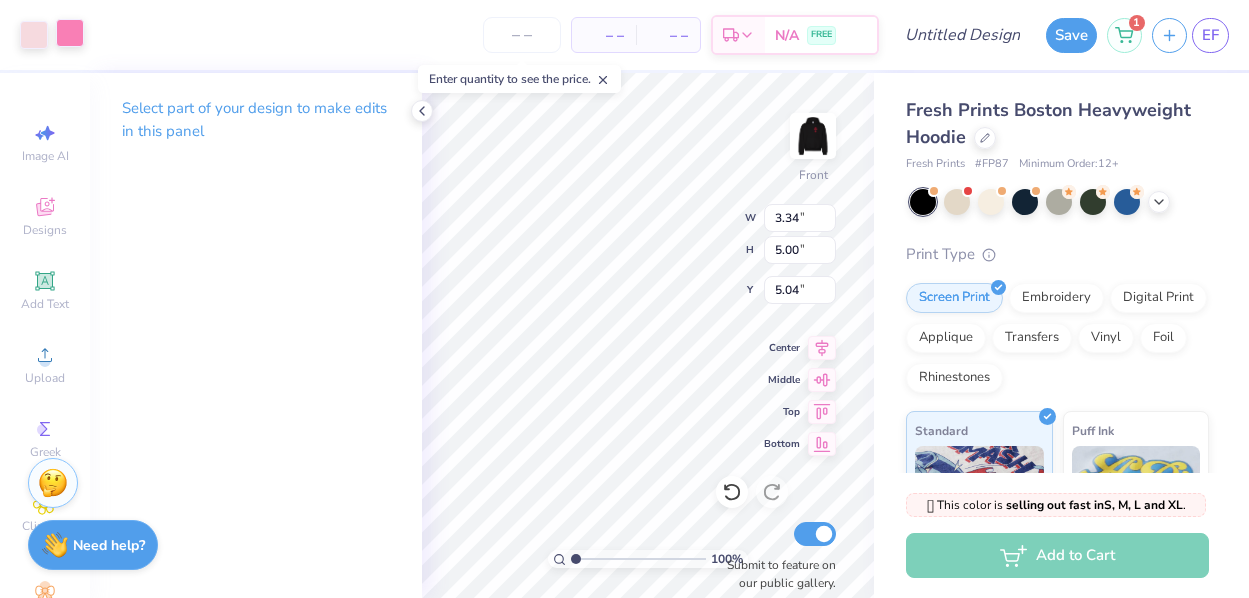 click at bounding box center [70, 33] 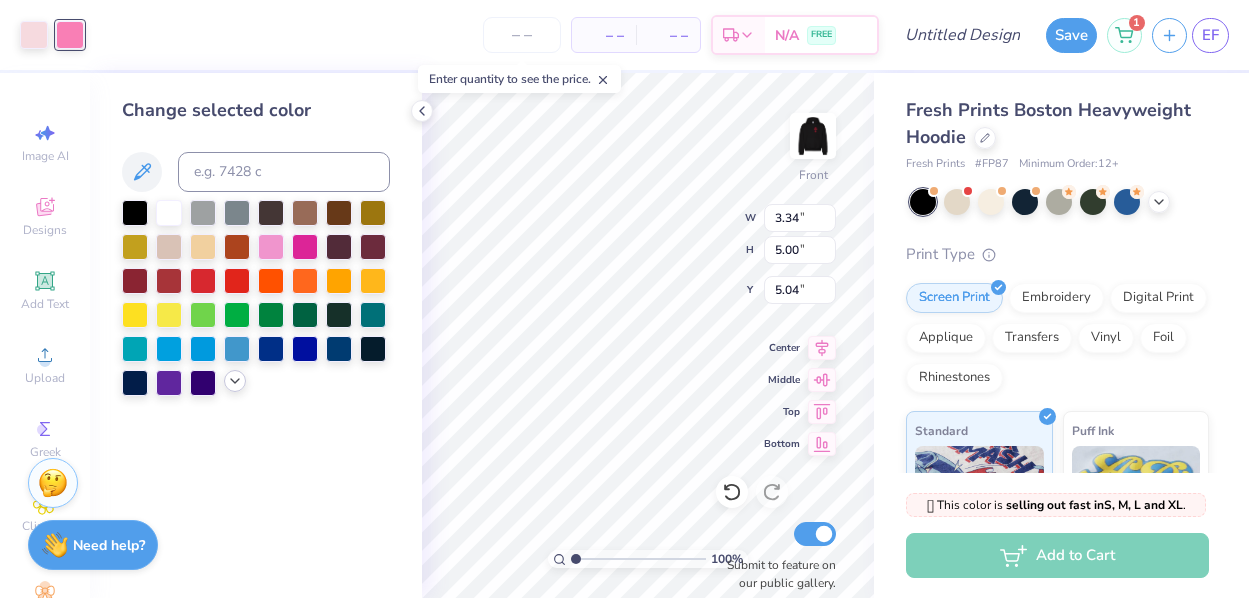 click 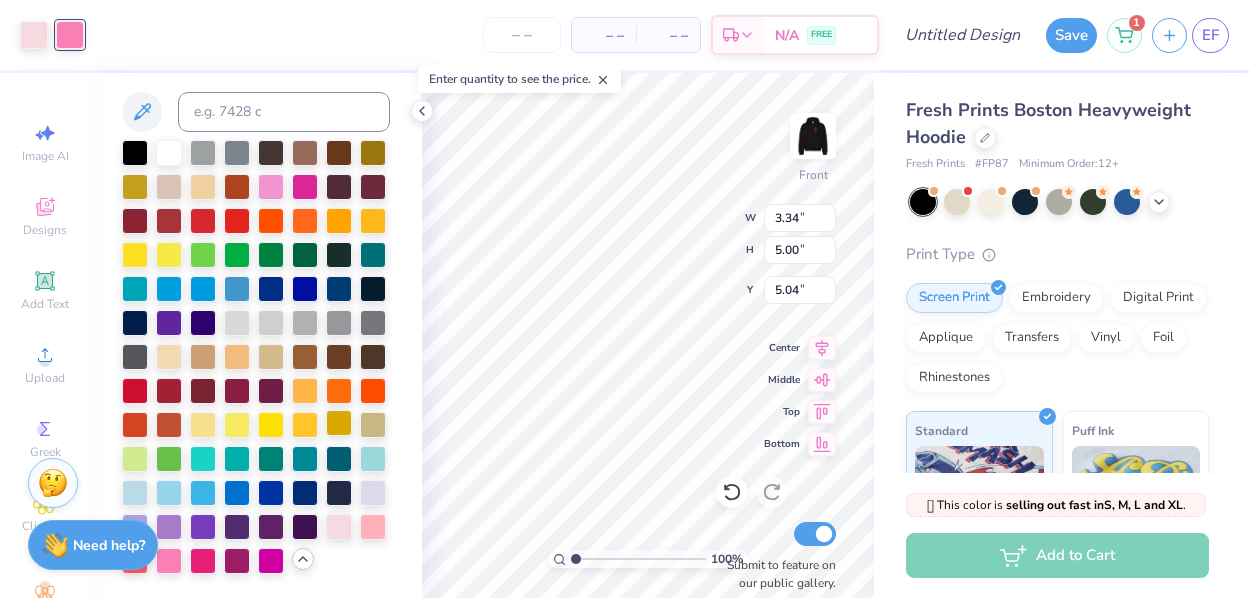 scroll, scrollTop: 63, scrollLeft: 0, axis: vertical 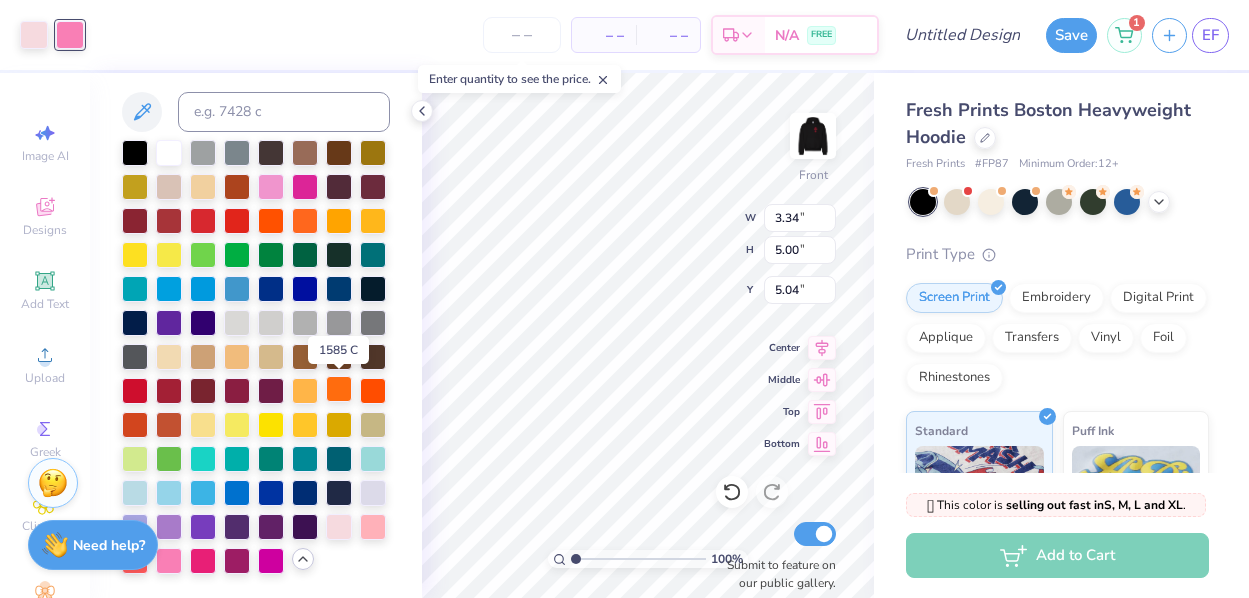 click at bounding box center [339, 389] 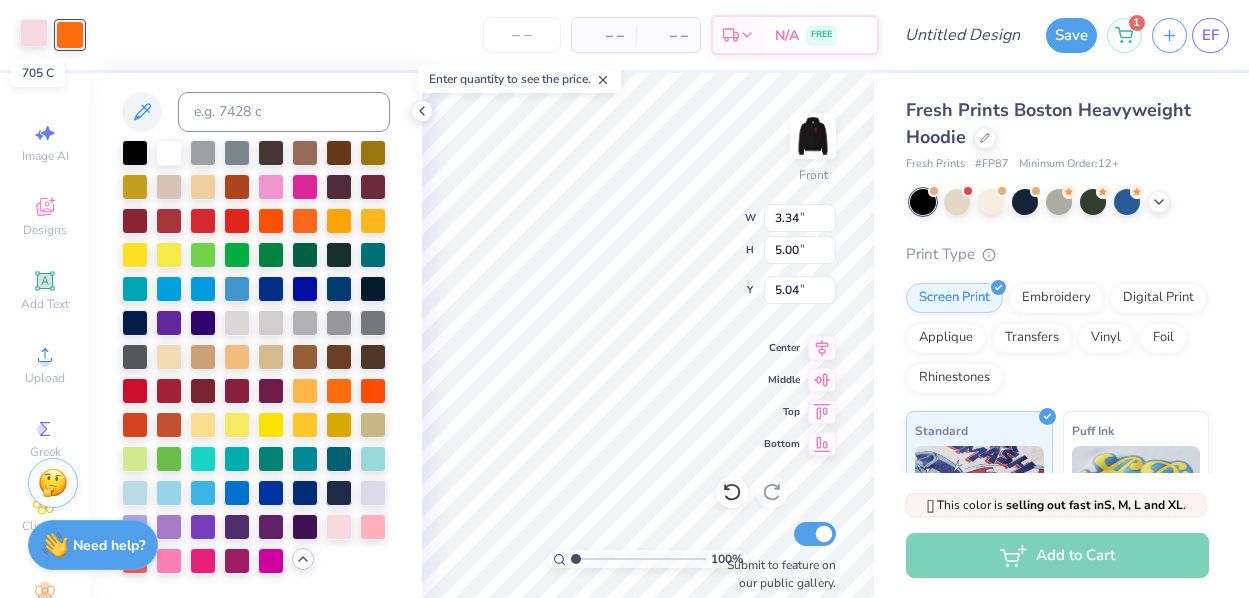 click at bounding box center [34, 33] 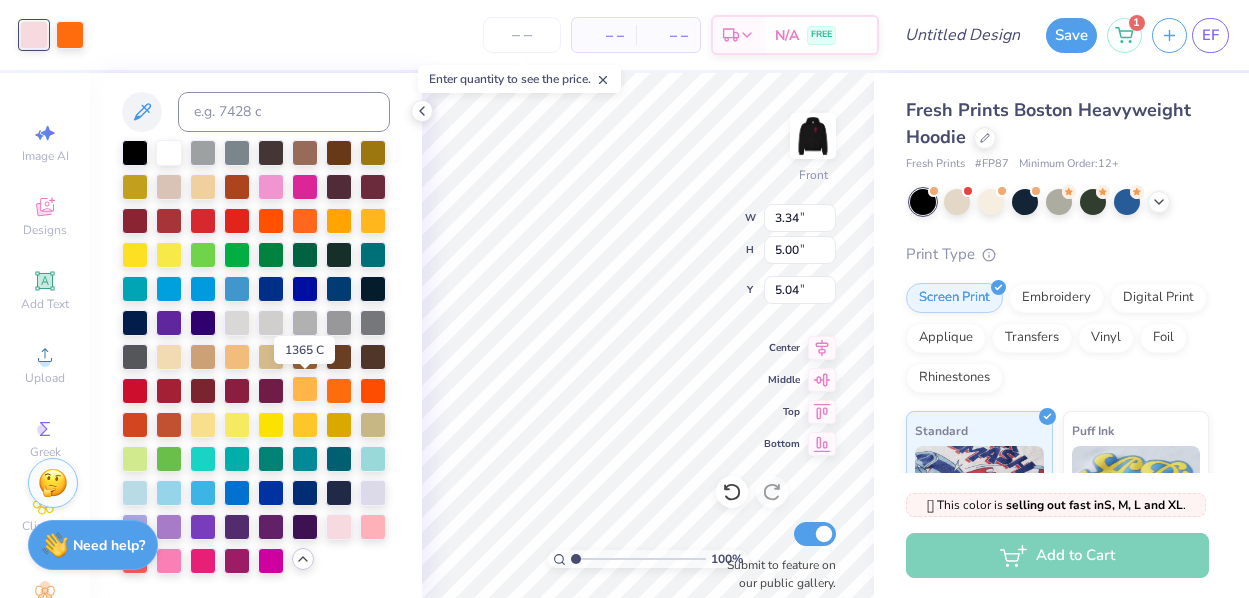 click at bounding box center [305, 389] 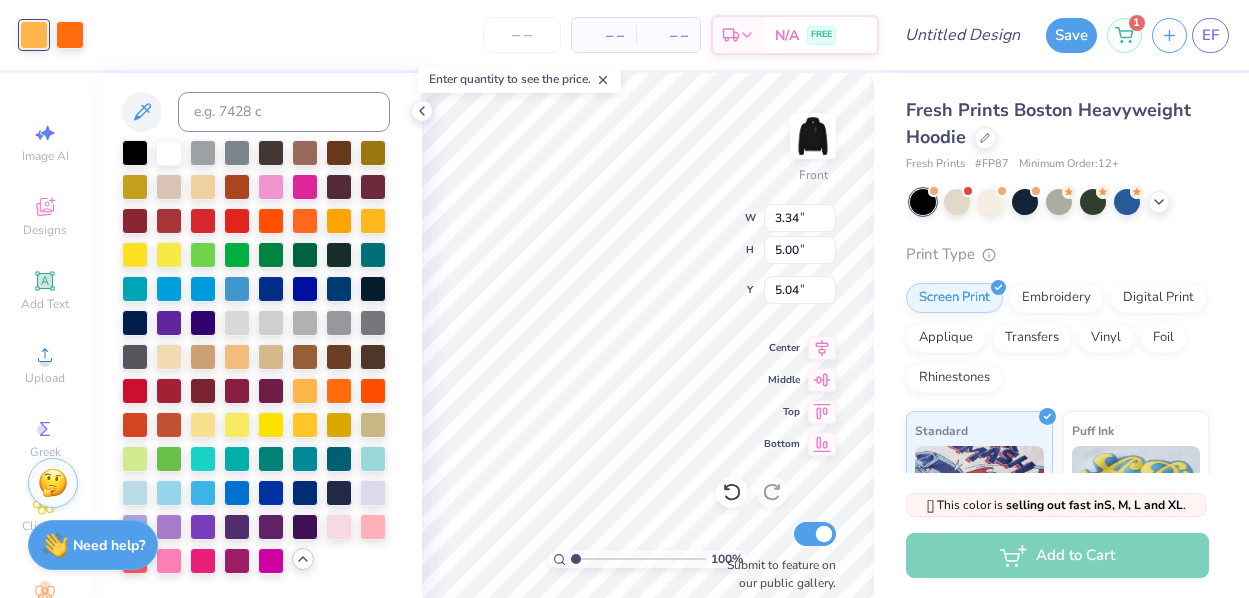 type on "8.51" 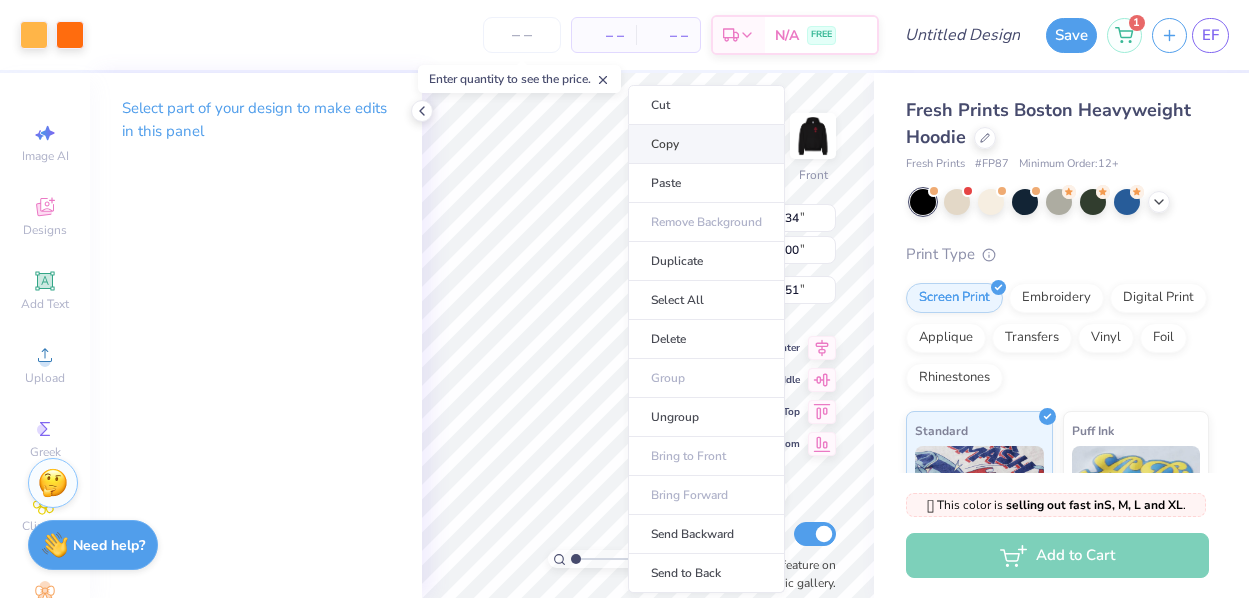 click on "Copy" at bounding box center (706, 144) 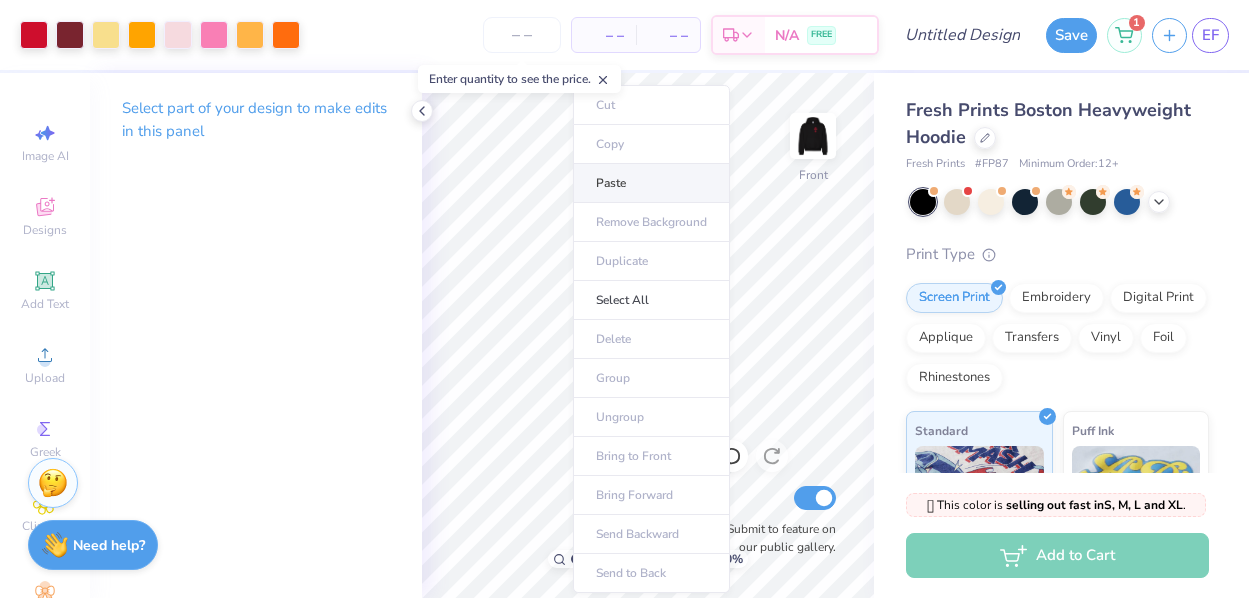 click on "Paste" at bounding box center (651, 183) 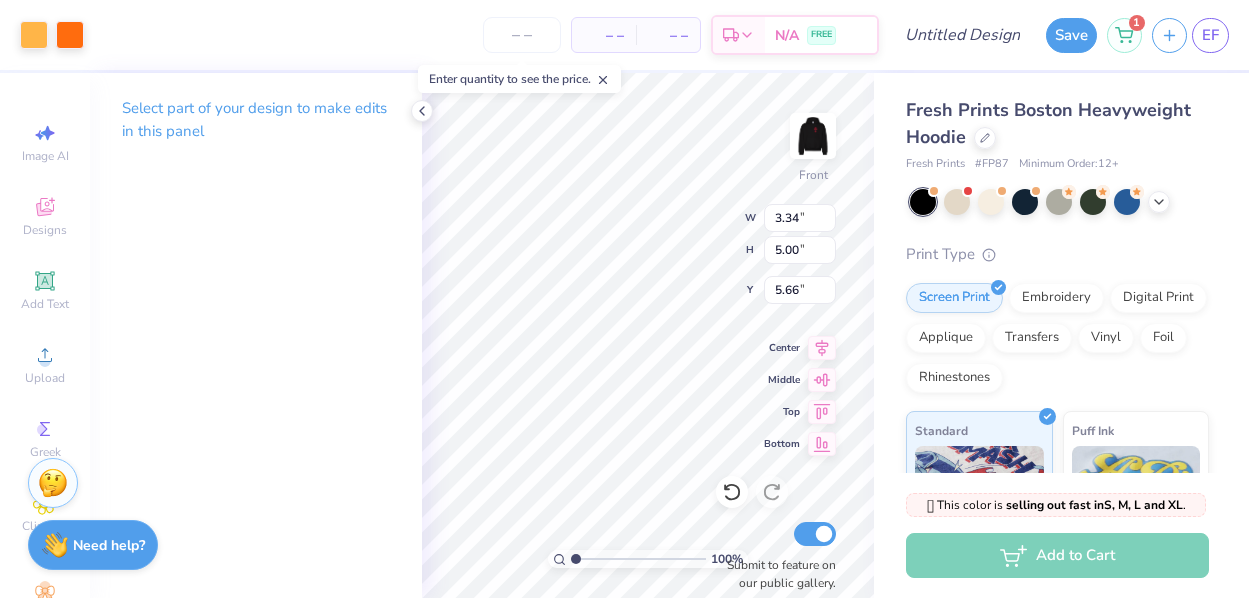 type on "12.25" 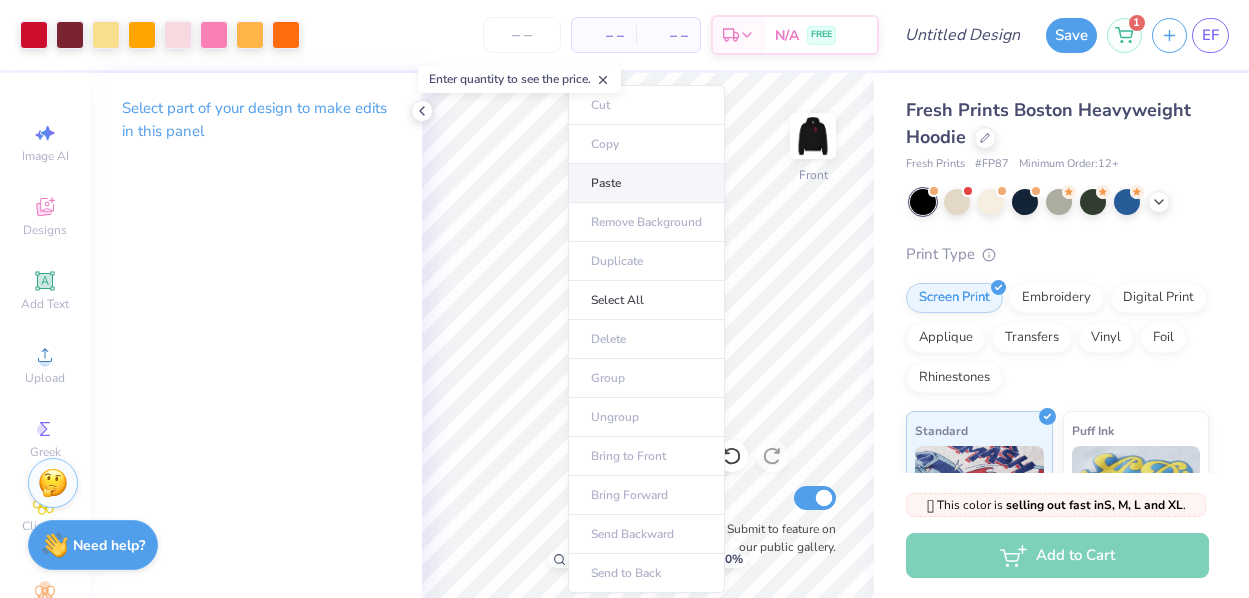click on "Paste" at bounding box center [646, 183] 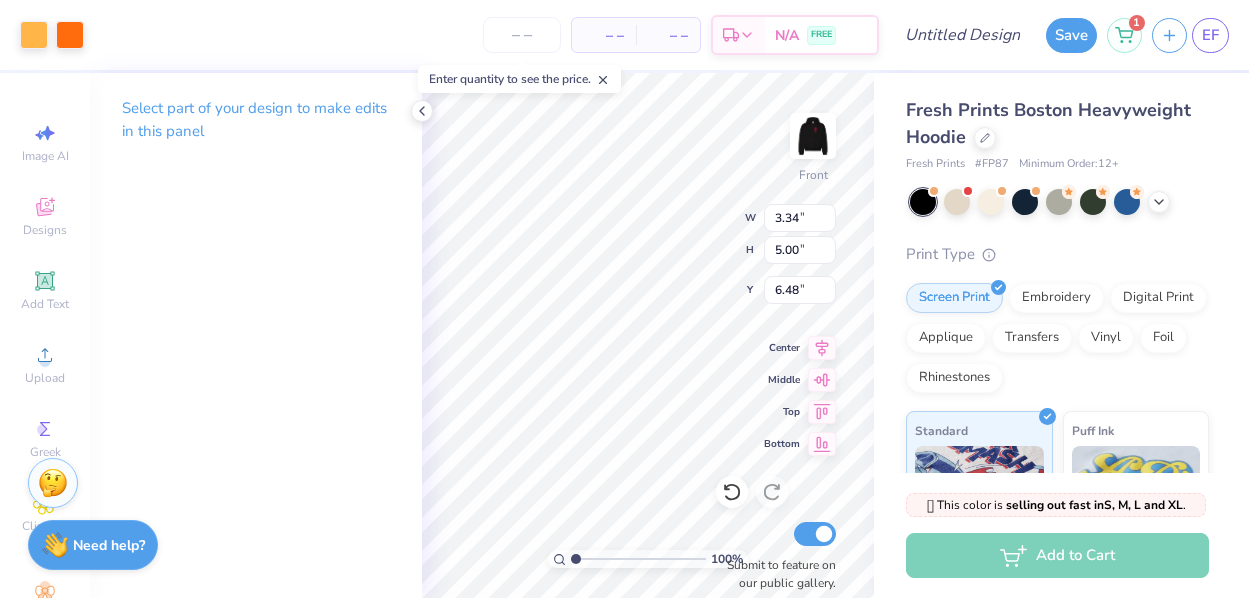 type on "6.79" 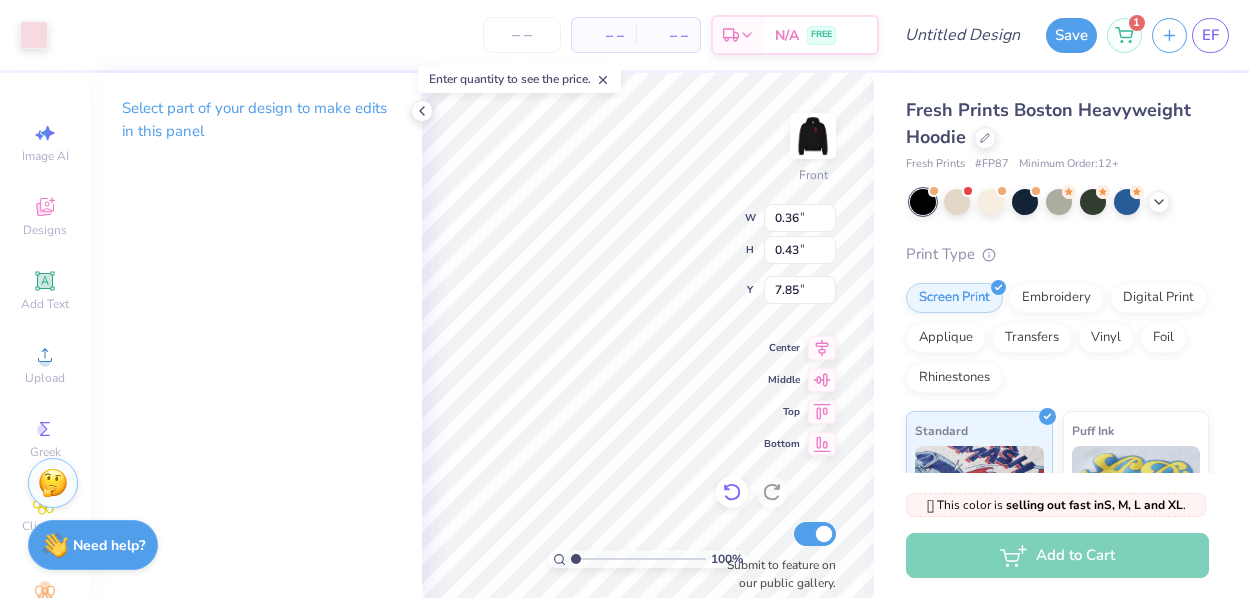 click 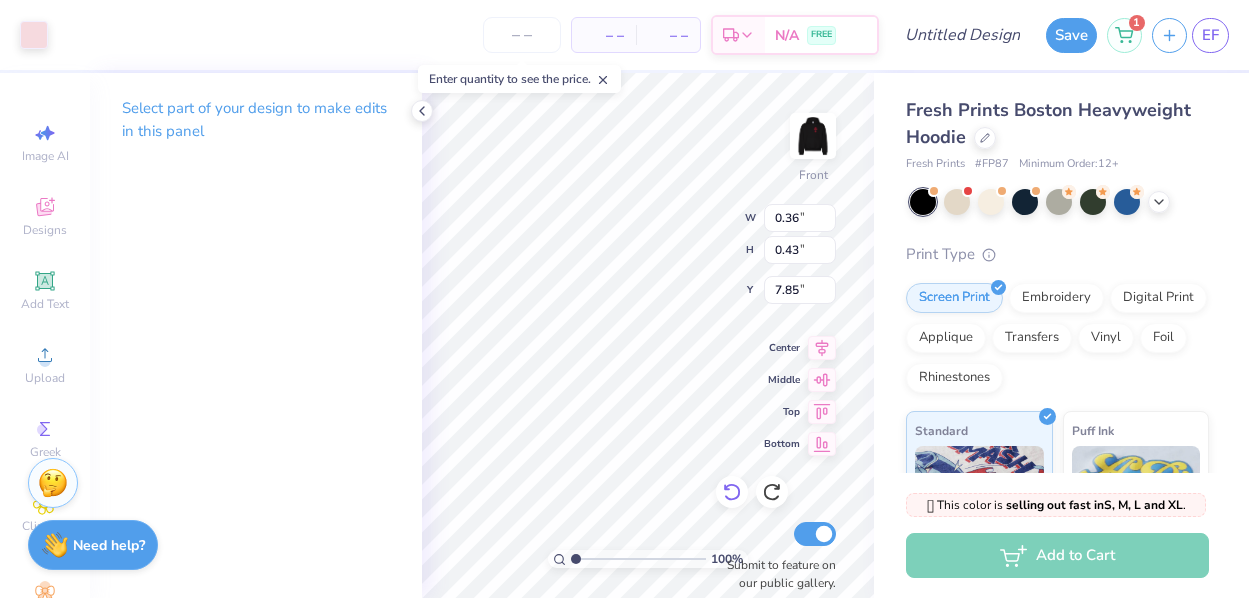 type on "8.11" 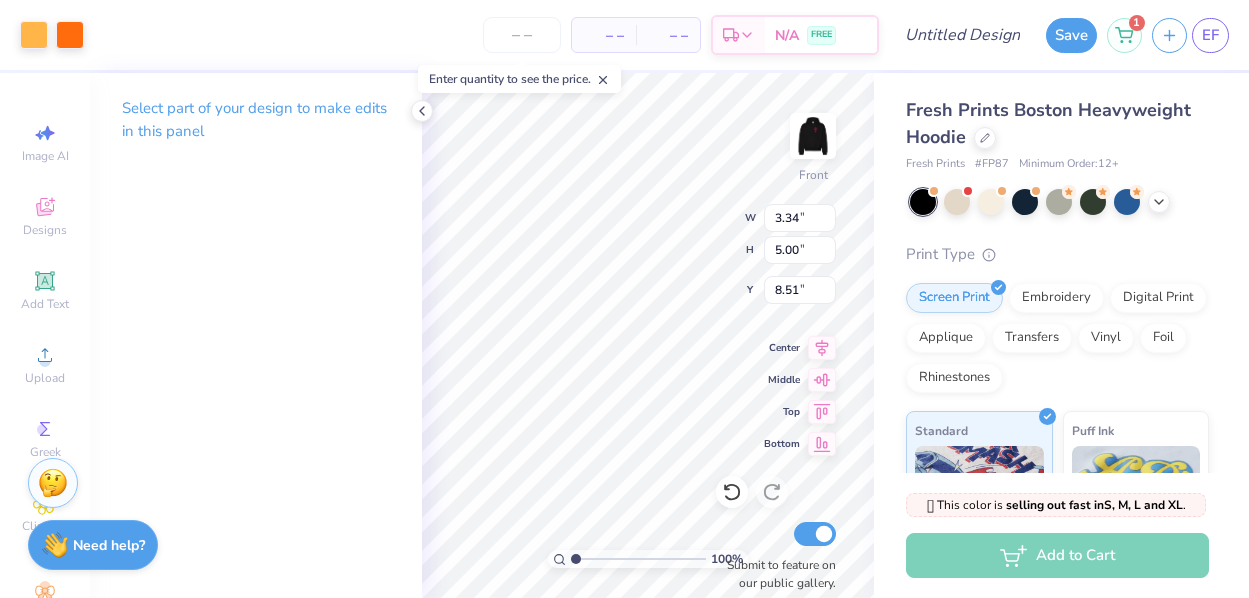 type on "8.52" 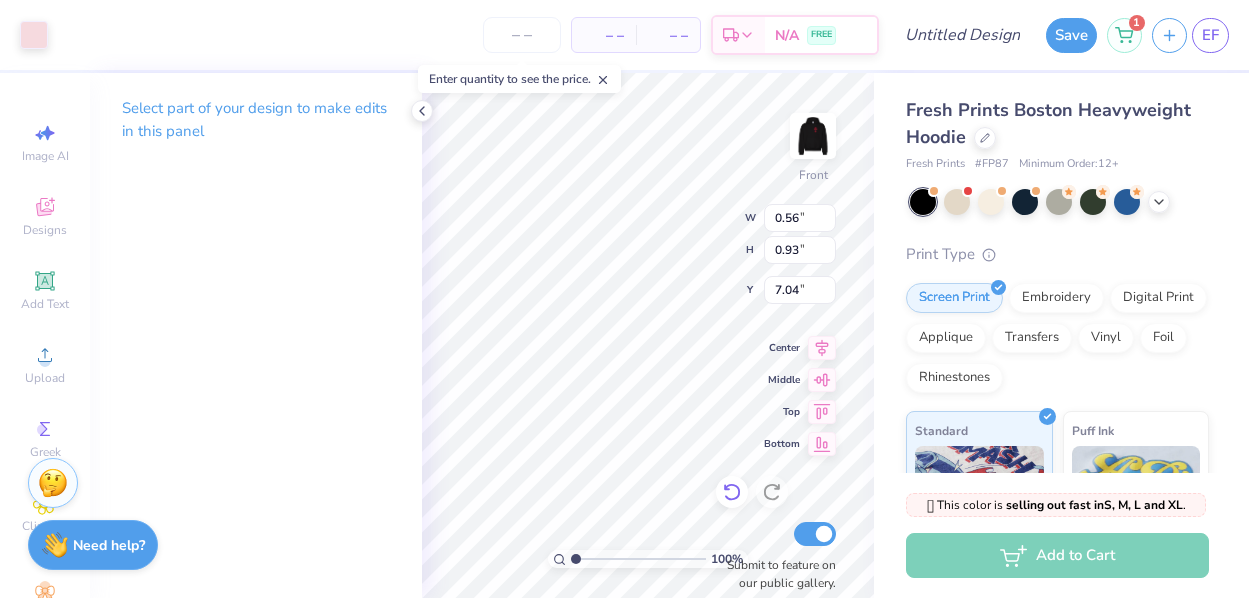 type on "0.36" 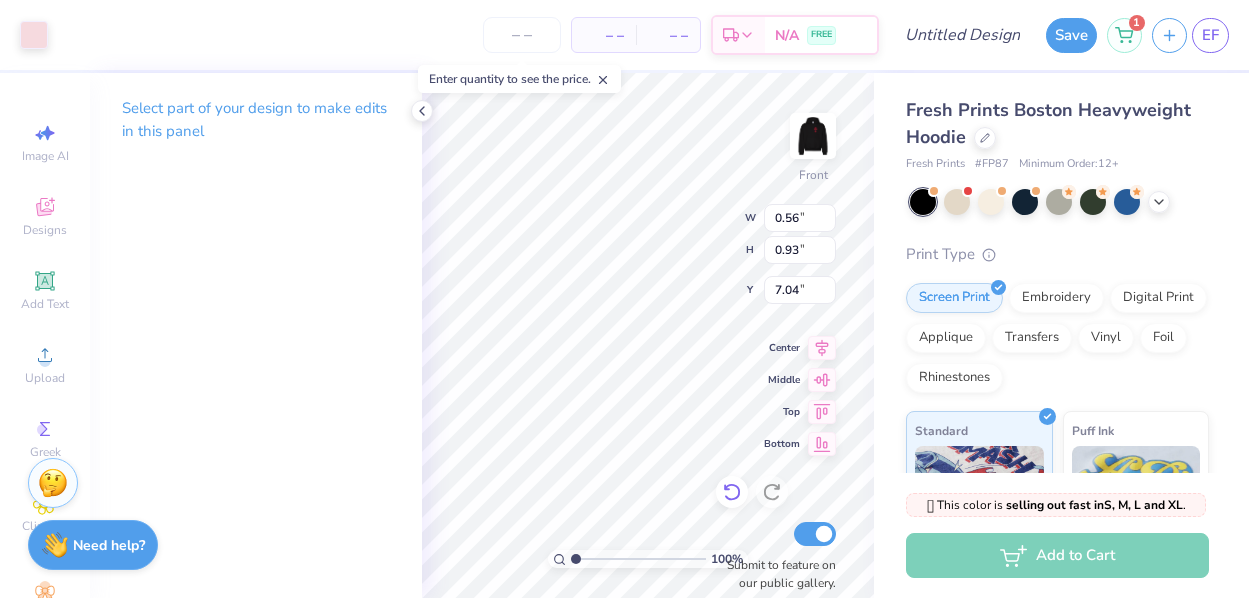type on "0.43" 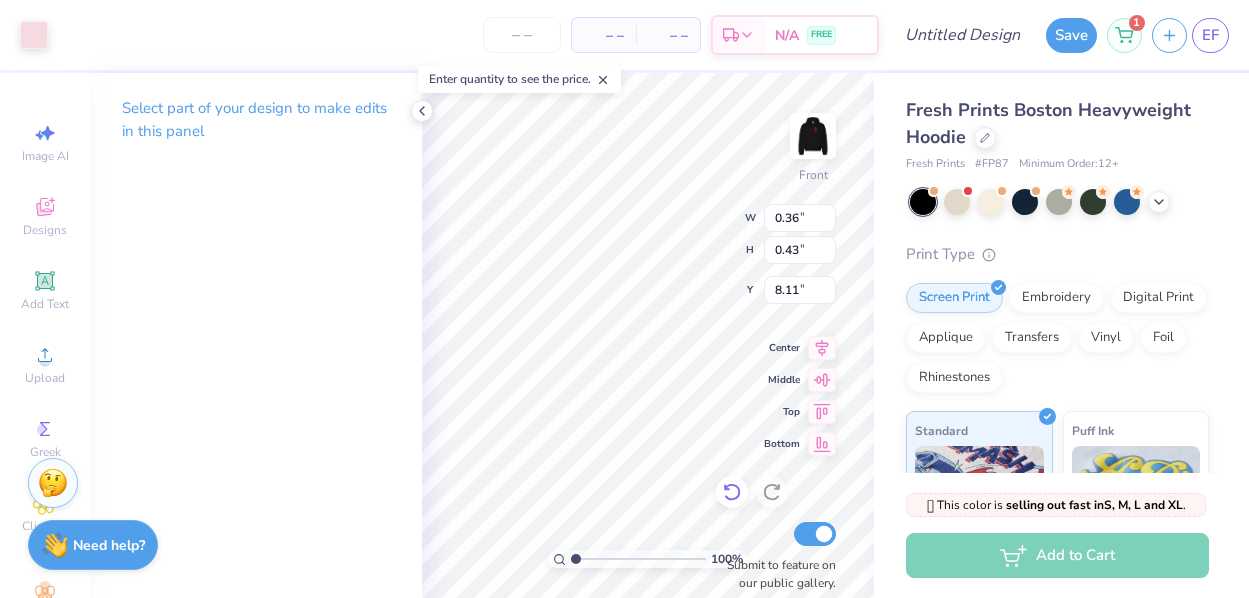 type on "3.34" 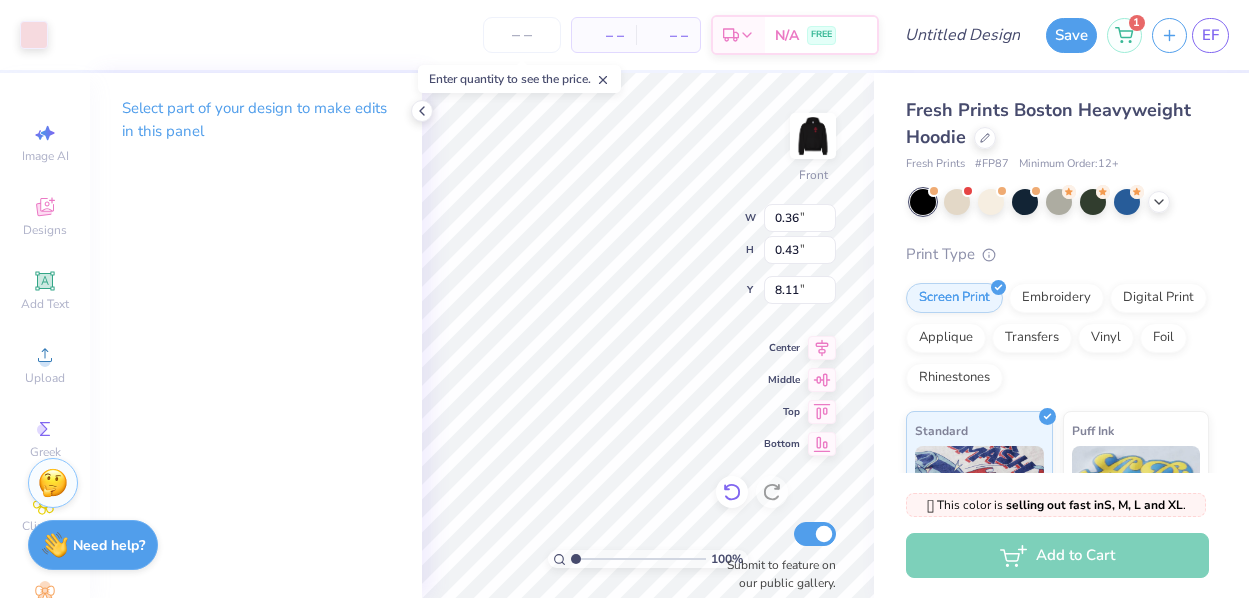 type on "5.00" 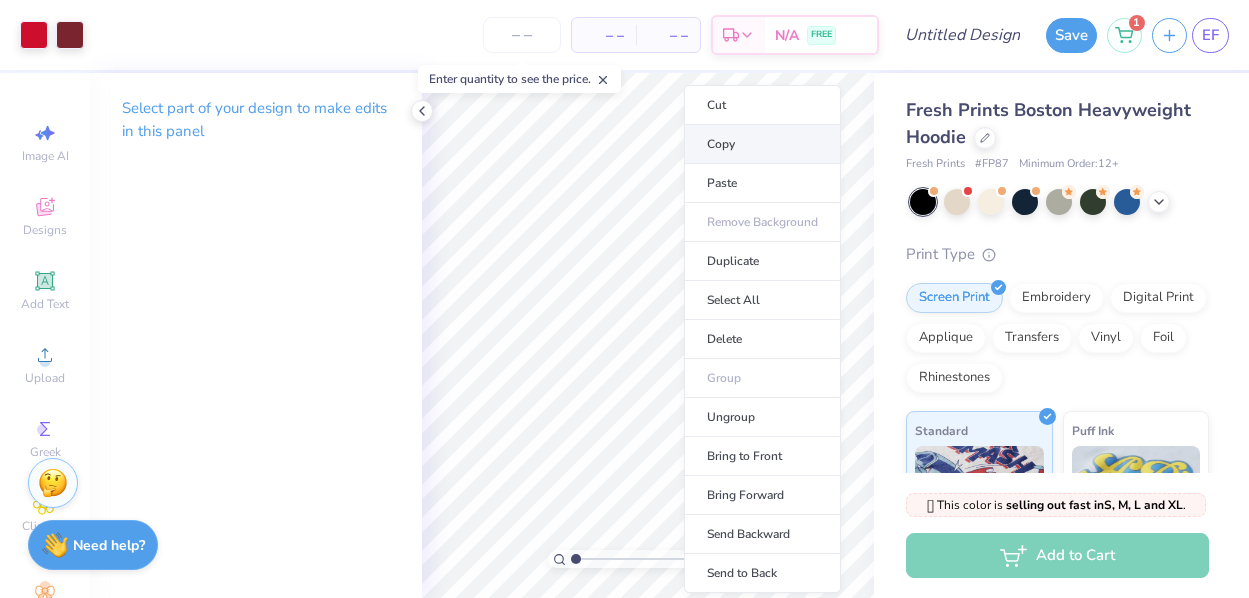 click on "Copy" at bounding box center [762, 144] 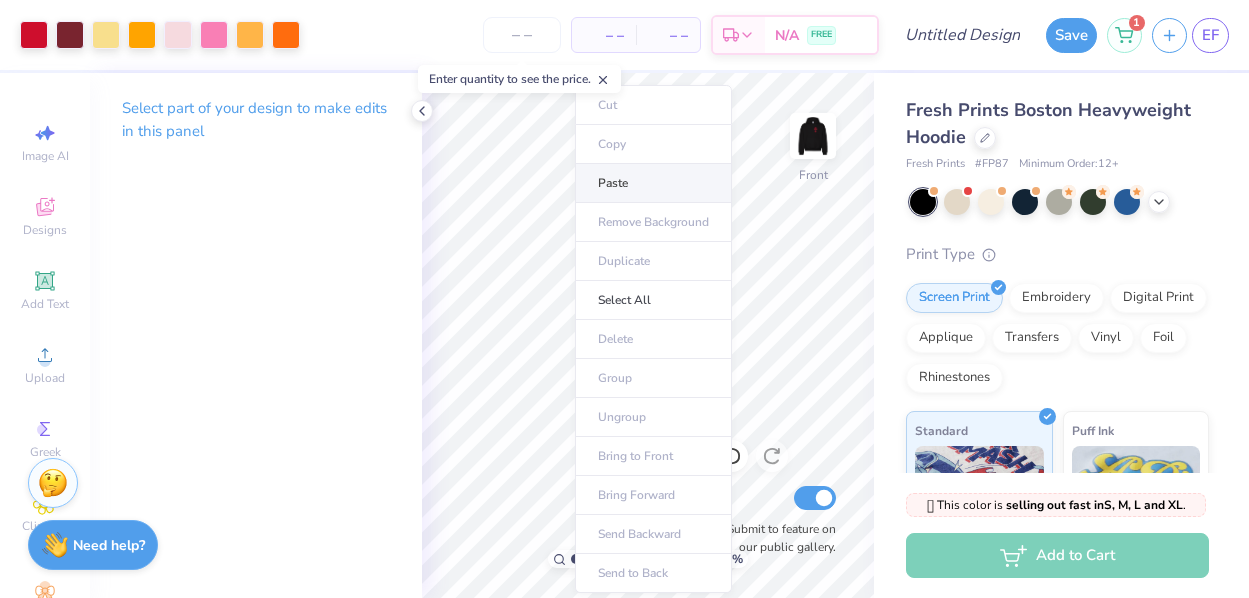 click on "Paste" at bounding box center [653, 183] 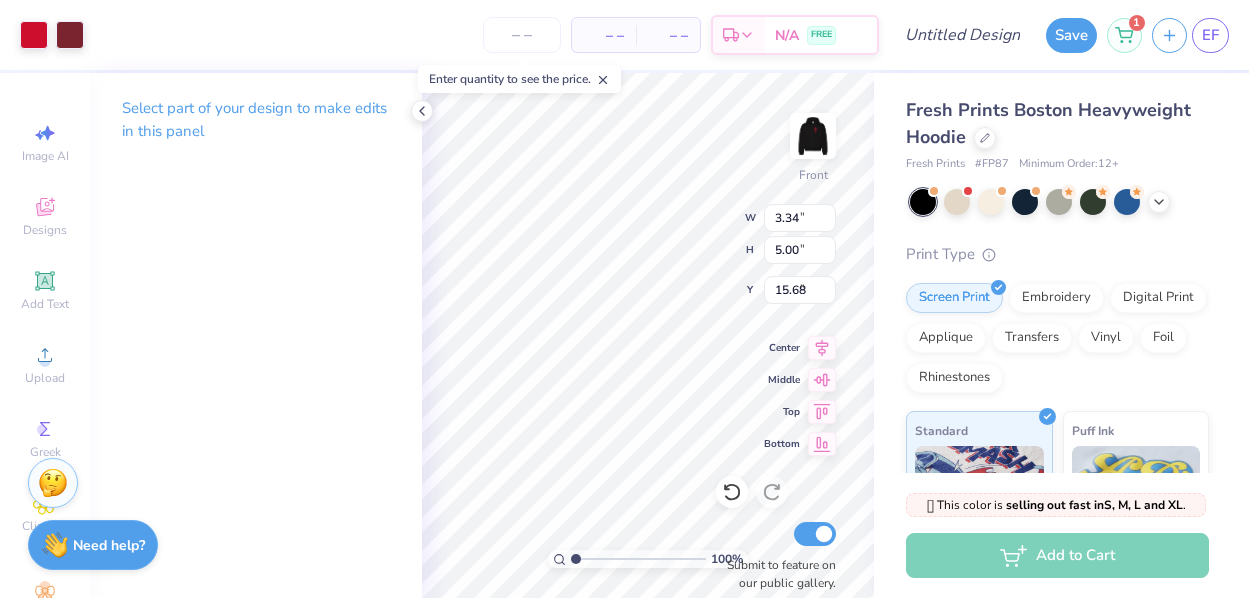 type on "12.15" 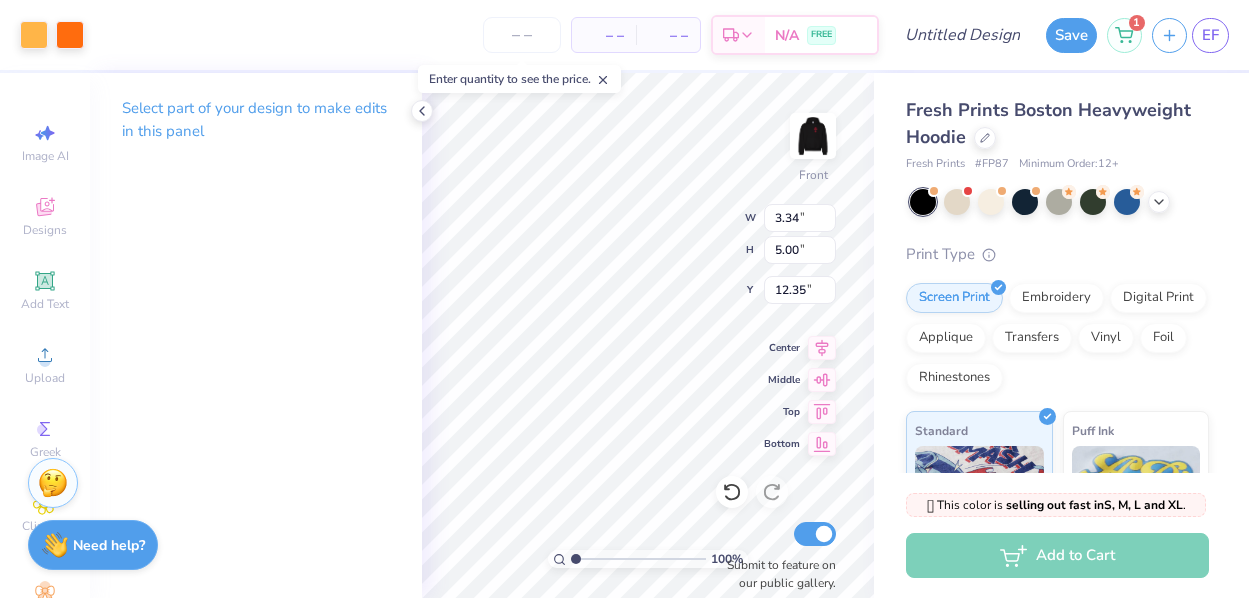 type on "7.53" 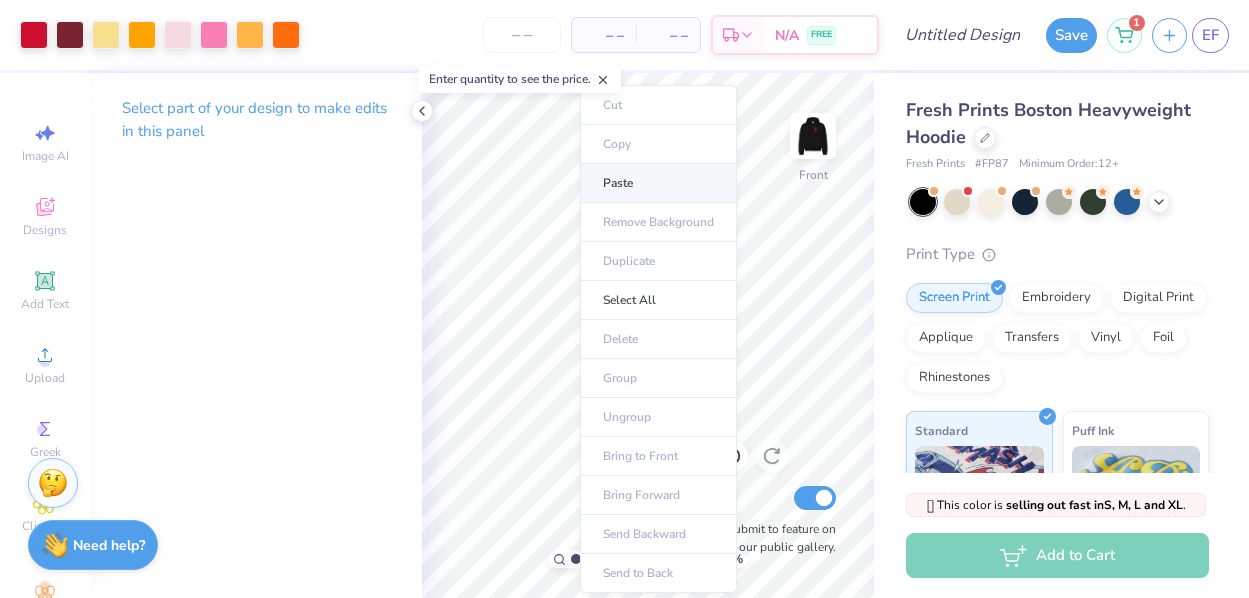 click on "Paste" at bounding box center [658, 183] 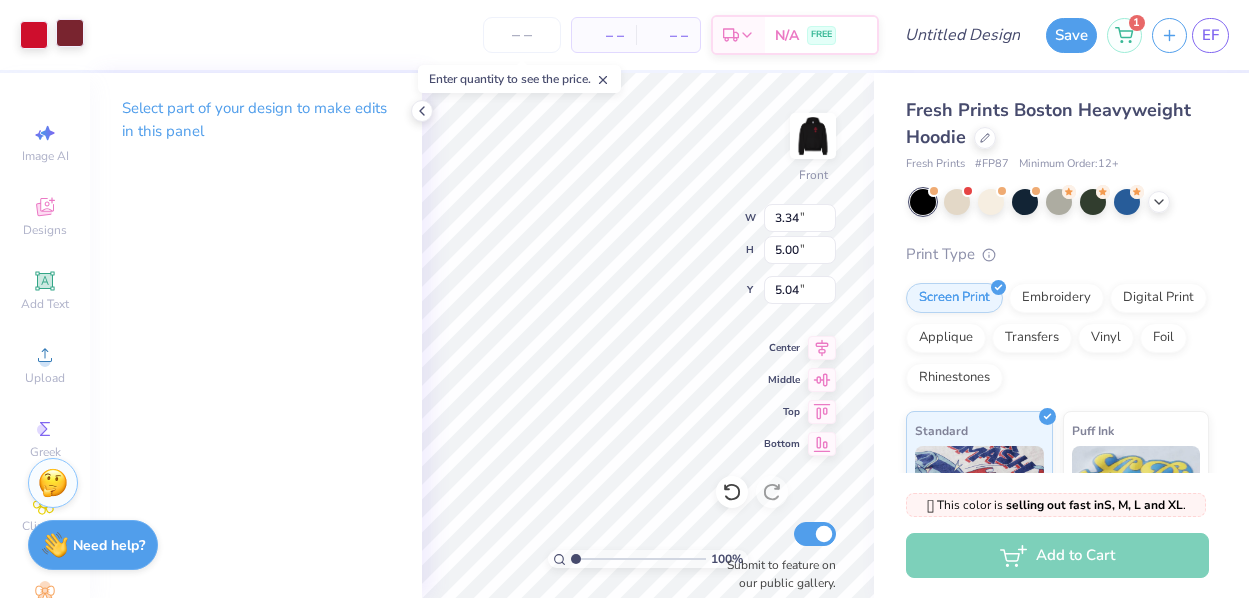 click at bounding box center (70, 33) 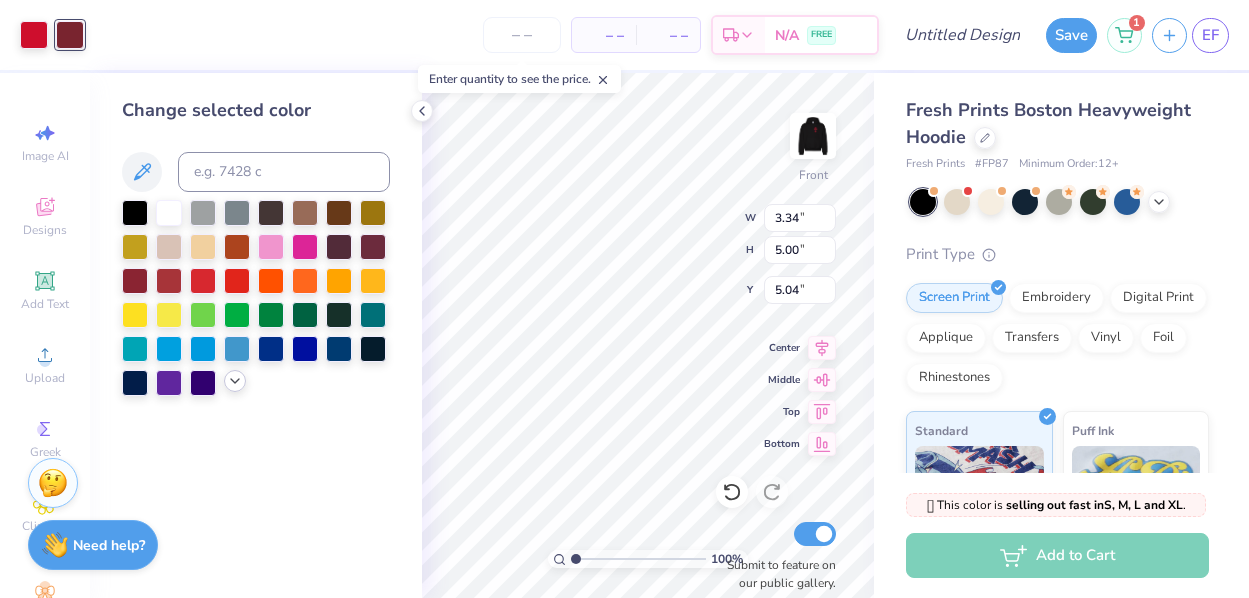 click 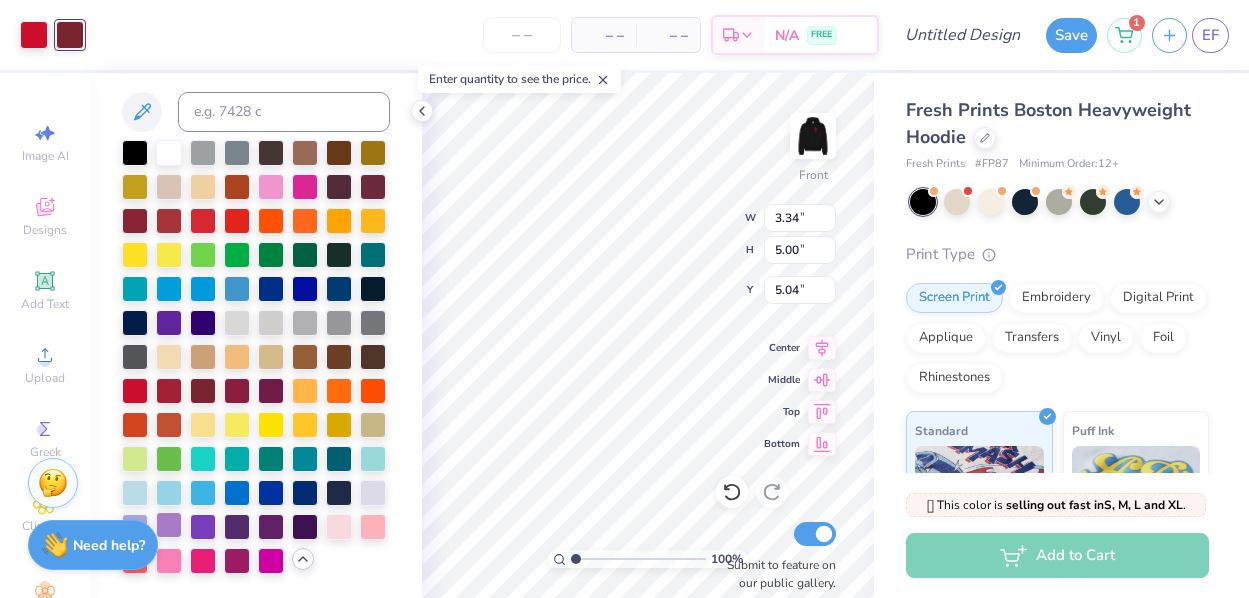 scroll, scrollTop: 63, scrollLeft: 0, axis: vertical 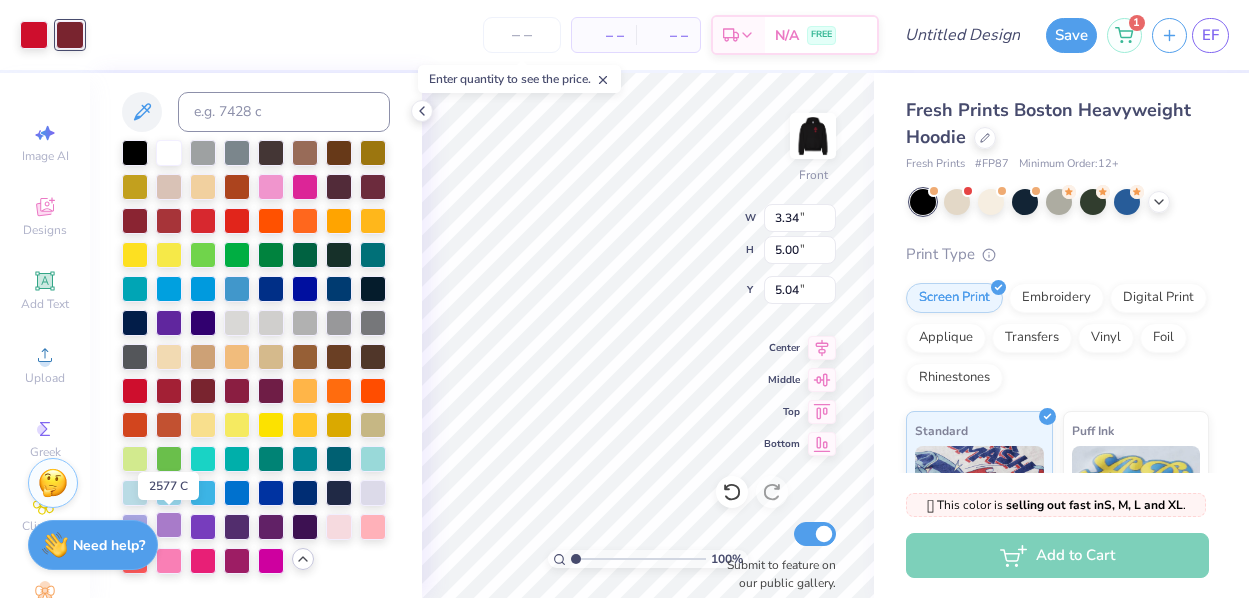 click at bounding box center (169, 525) 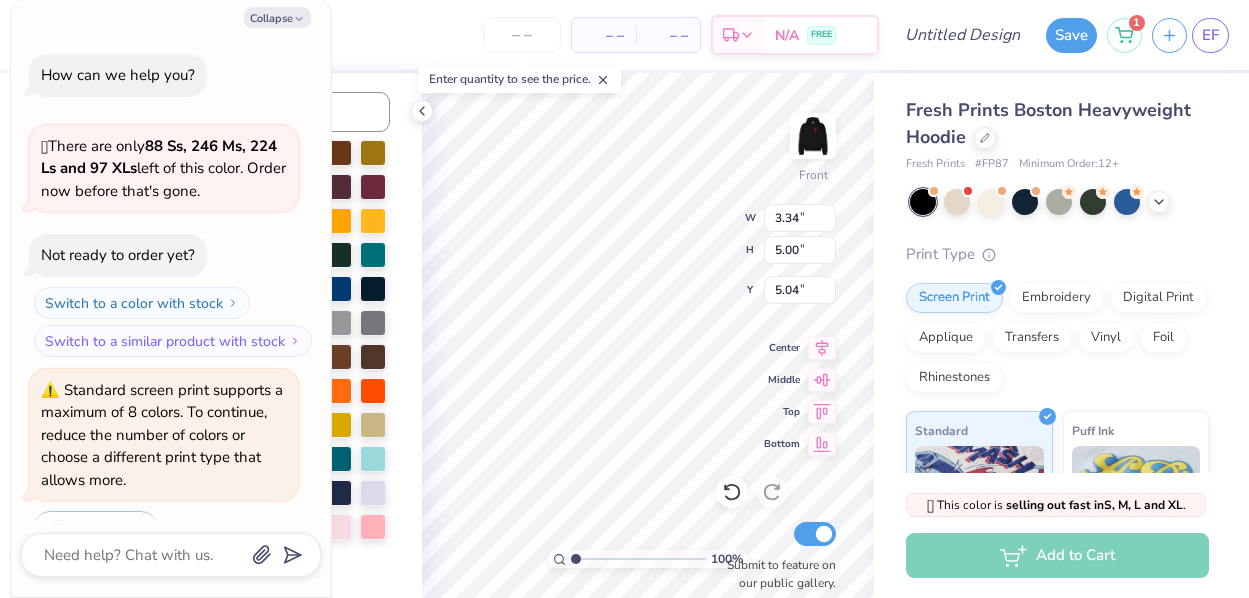 scroll, scrollTop: 43, scrollLeft: 0, axis: vertical 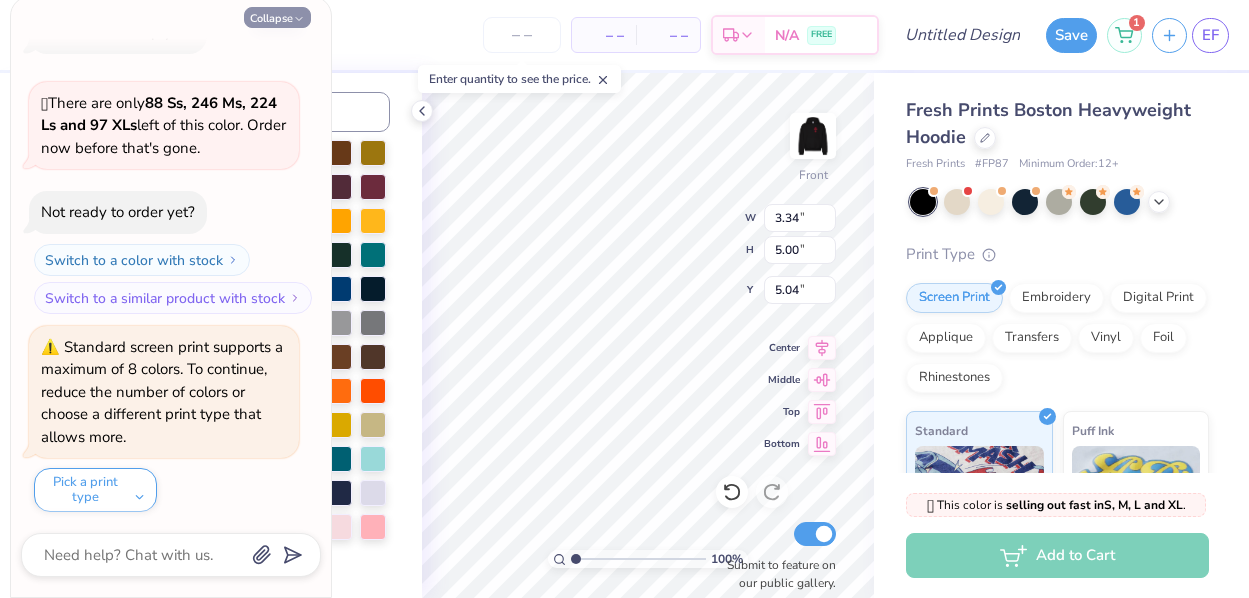 click 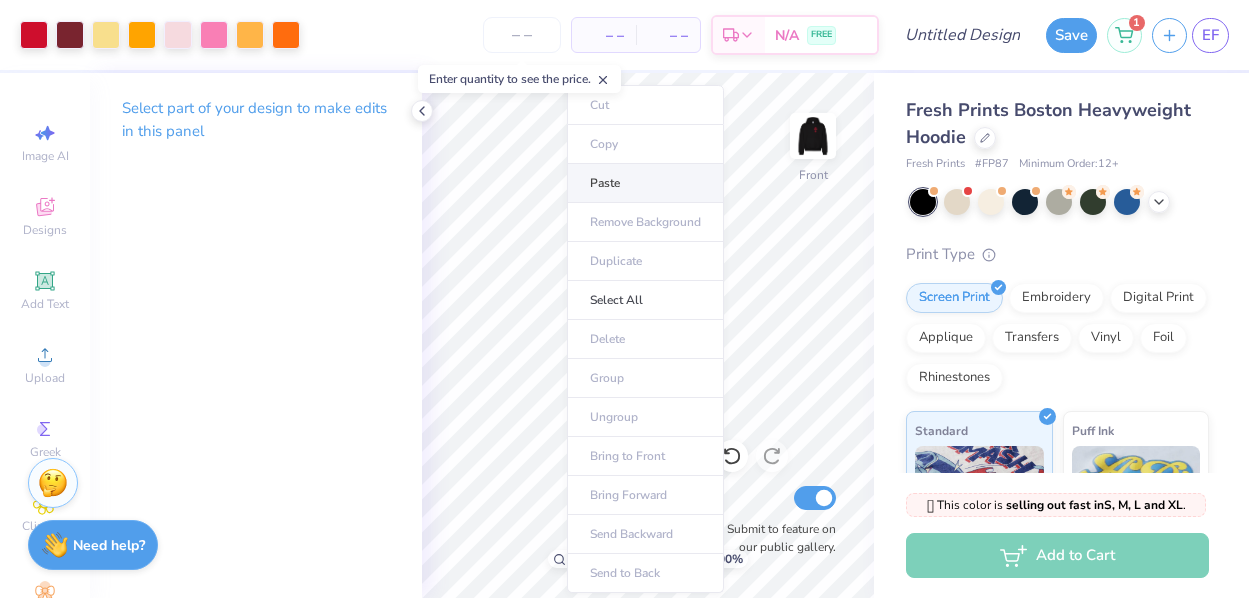click on "Paste" at bounding box center [645, 183] 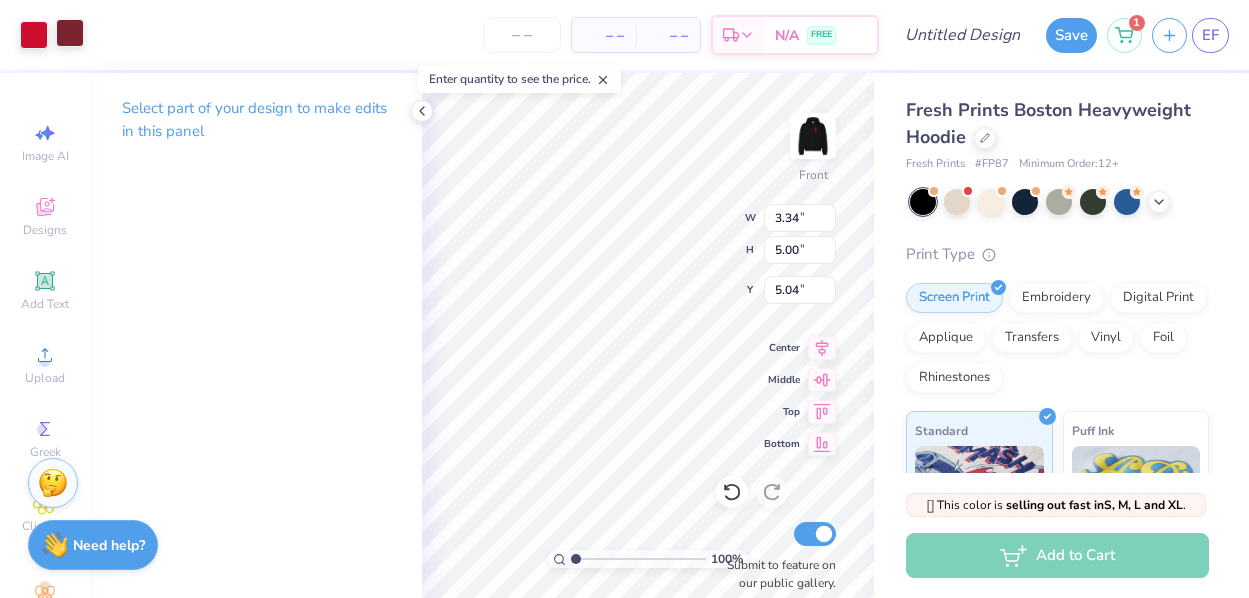 click at bounding box center (70, 33) 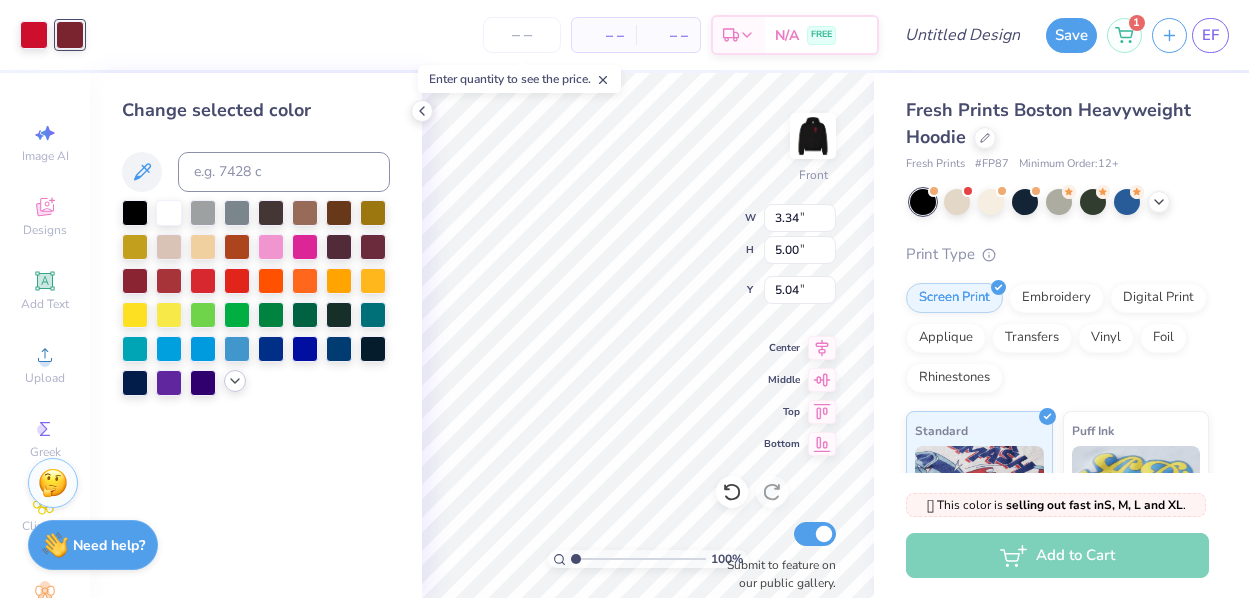 click 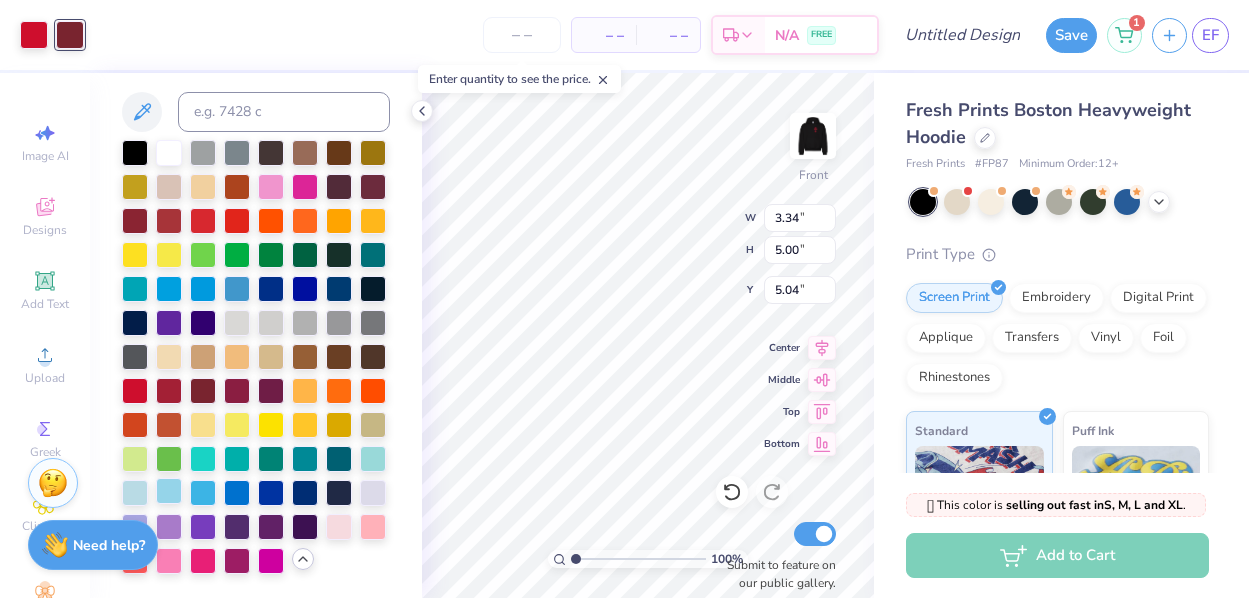 scroll, scrollTop: 63, scrollLeft: 0, axis: vertical 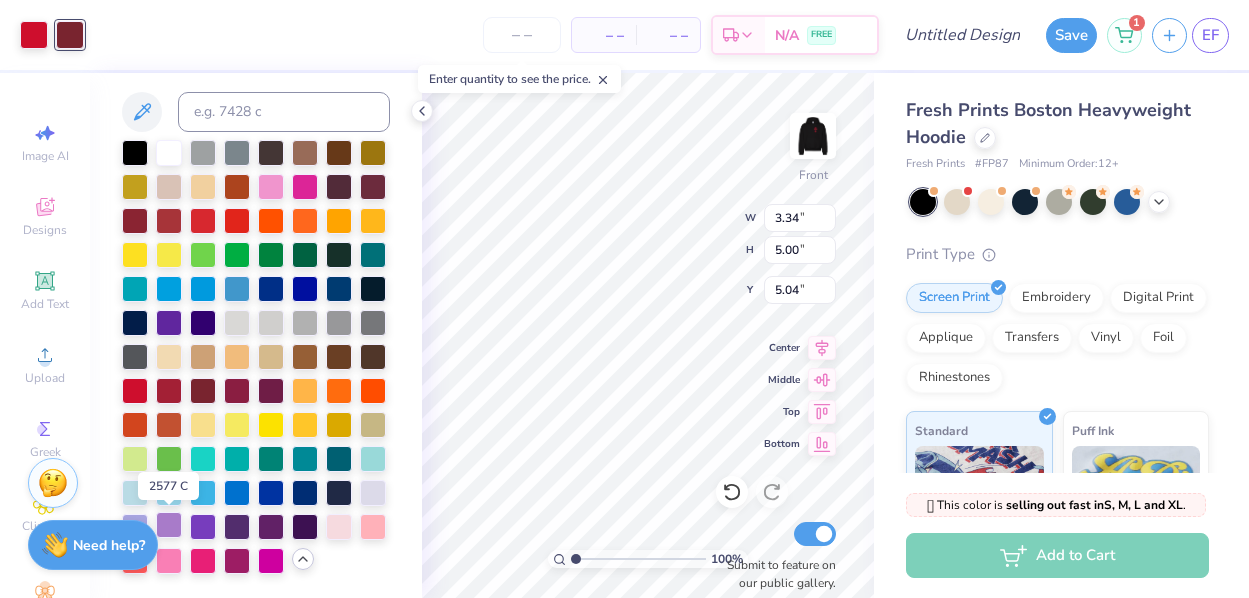 click at bounding box center (169, 525) 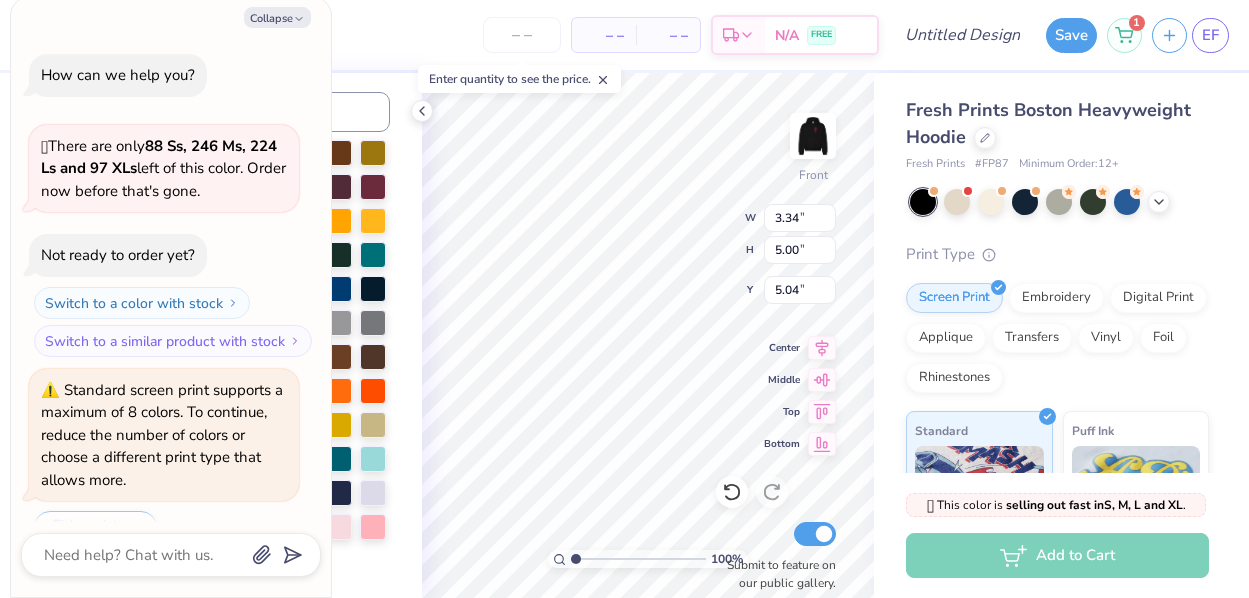 scroll, scrollTop: 239, scrollLeft: 0, axis: vertical 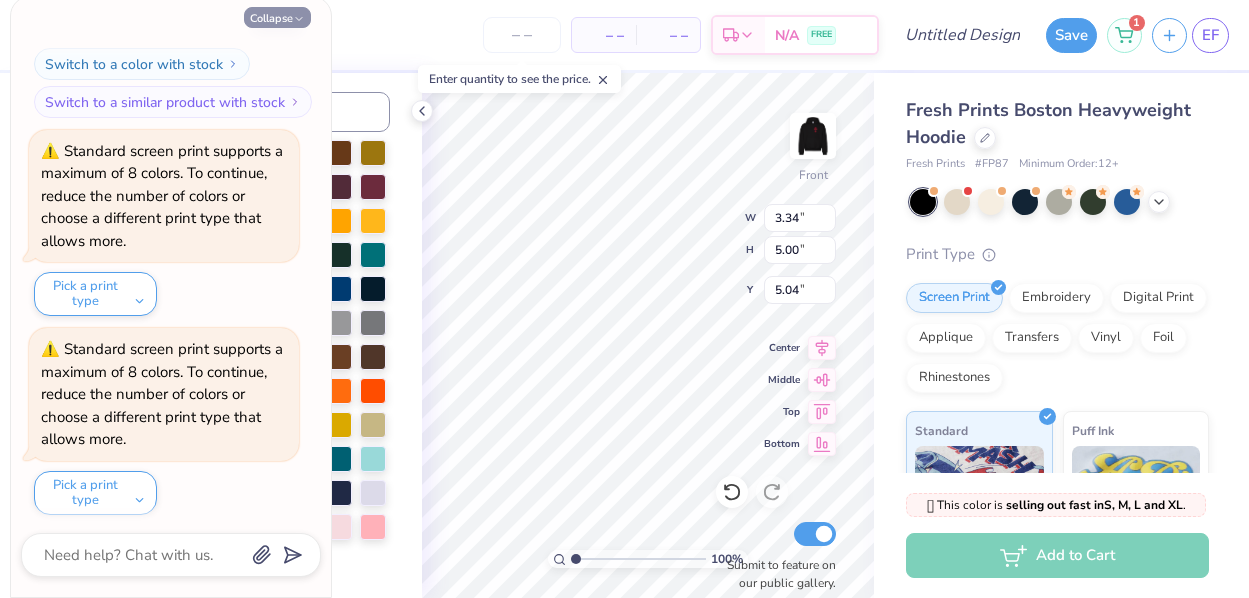 click on "Collapse" at bounding box center (277, 17) 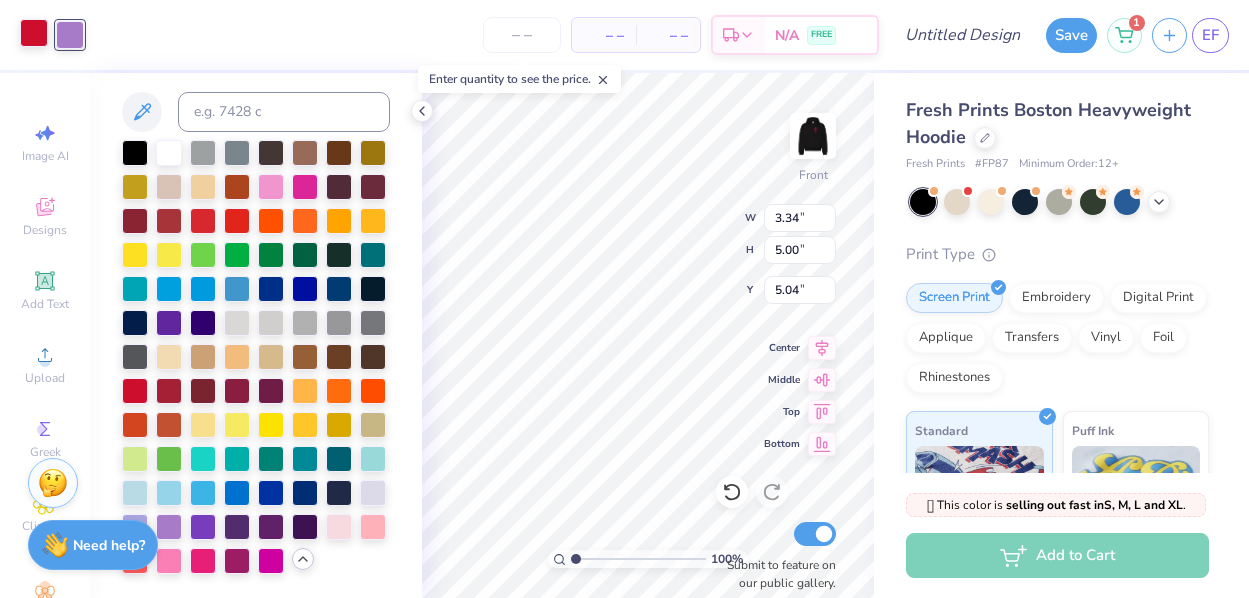click at bounding box center (34, 33) 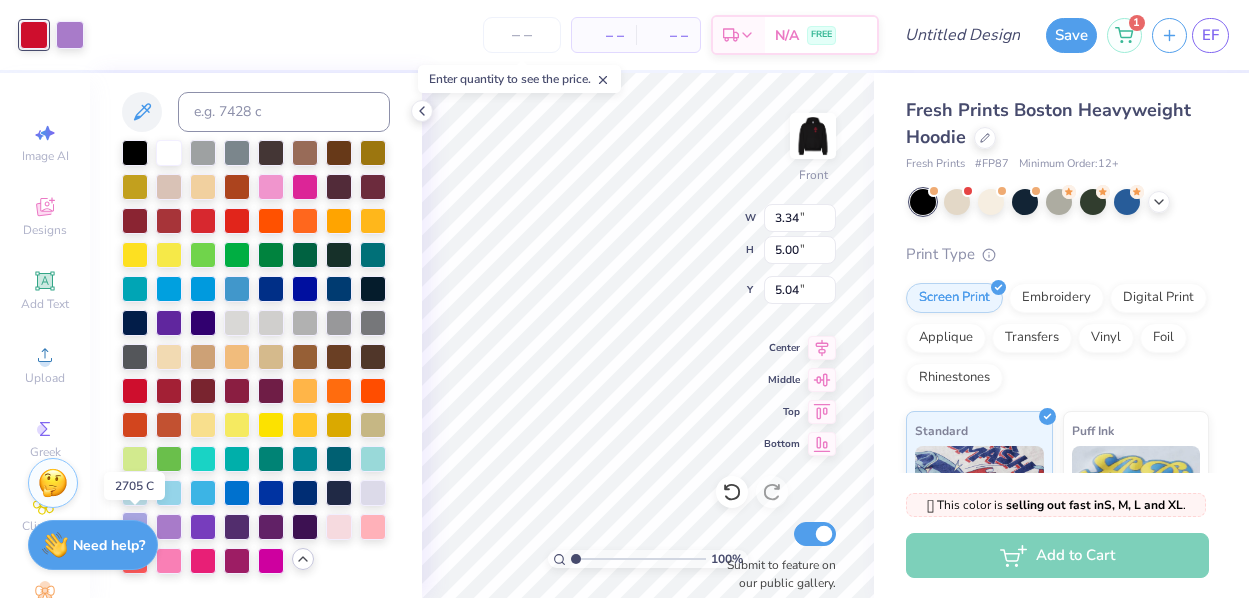 click at bounding box center (135, 525) 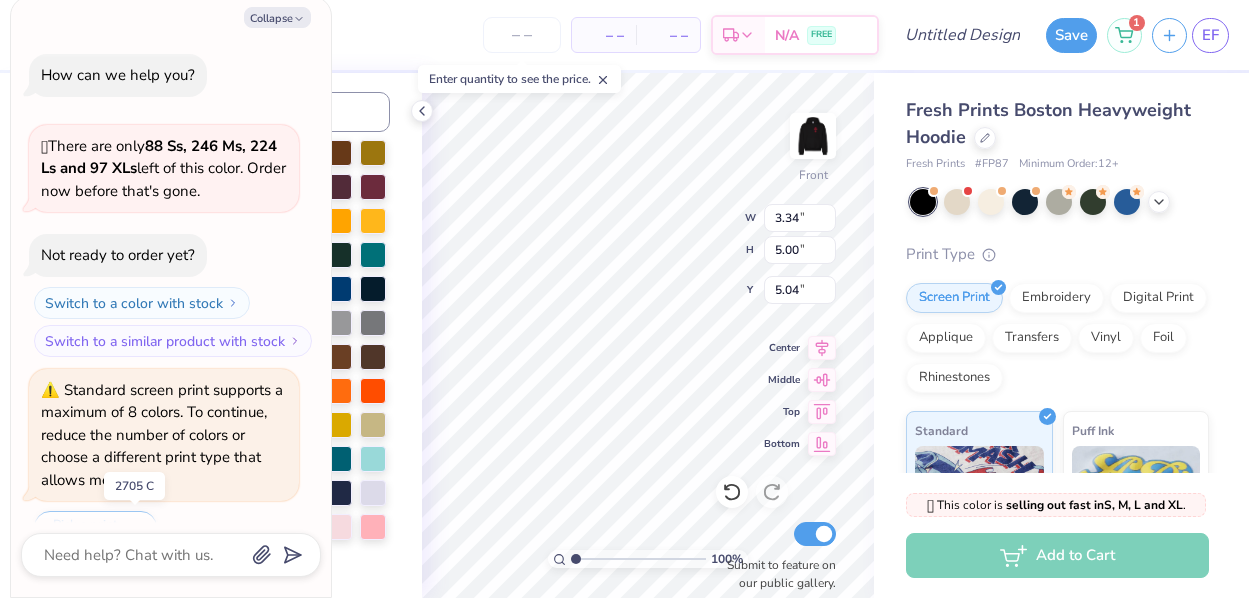 scroll, scrollTop: 435, scrollLeft: 0, axis: vertical 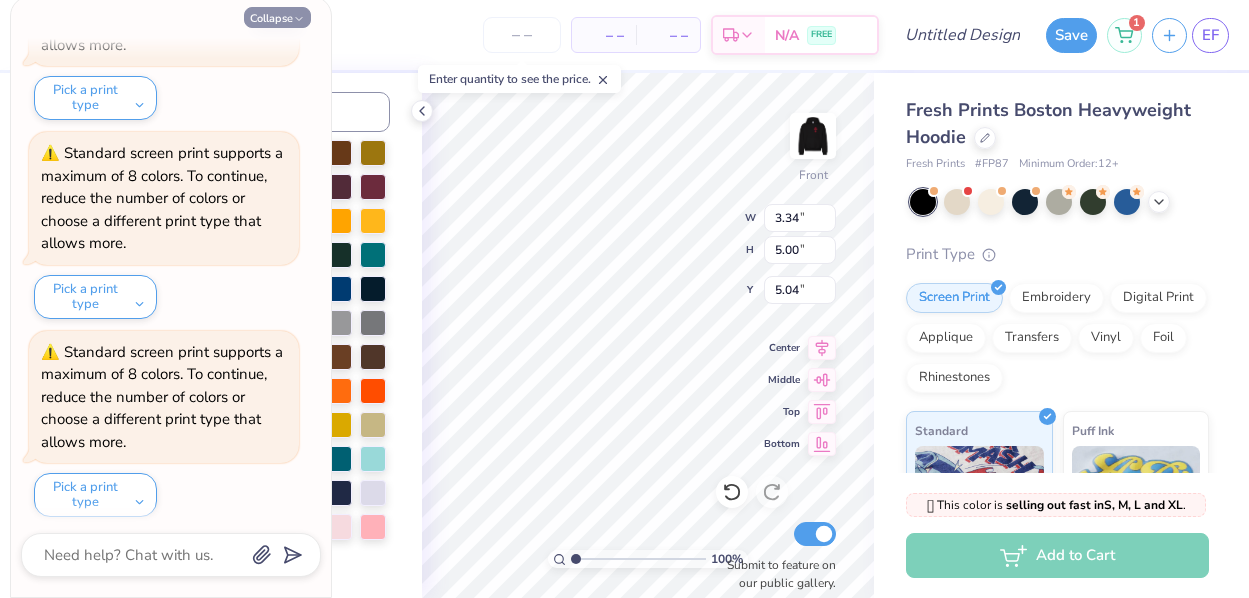 click on "Collapse" at bounding box center (277, 17) 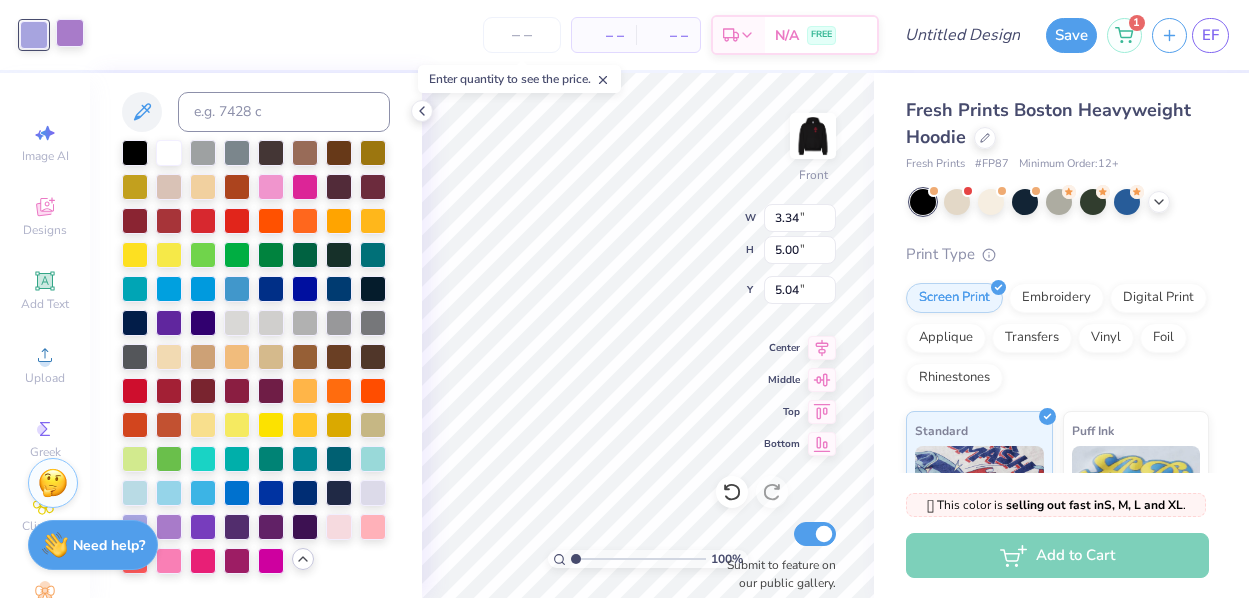 click at bounding box center (70, 33) 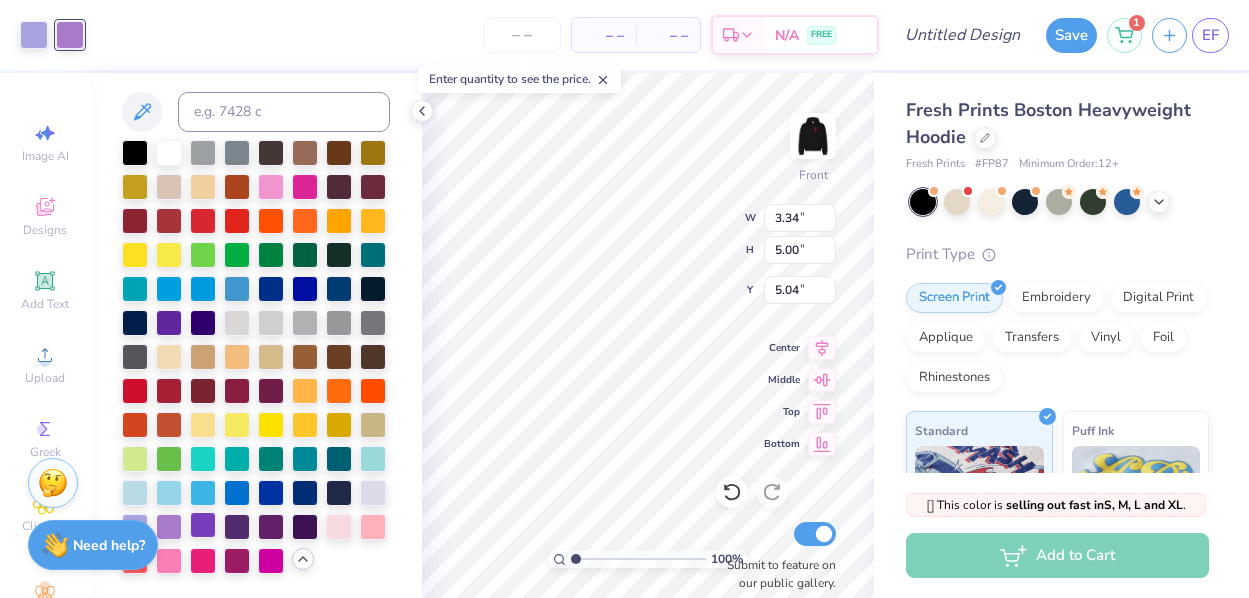 click at bounding box center (203, 525) 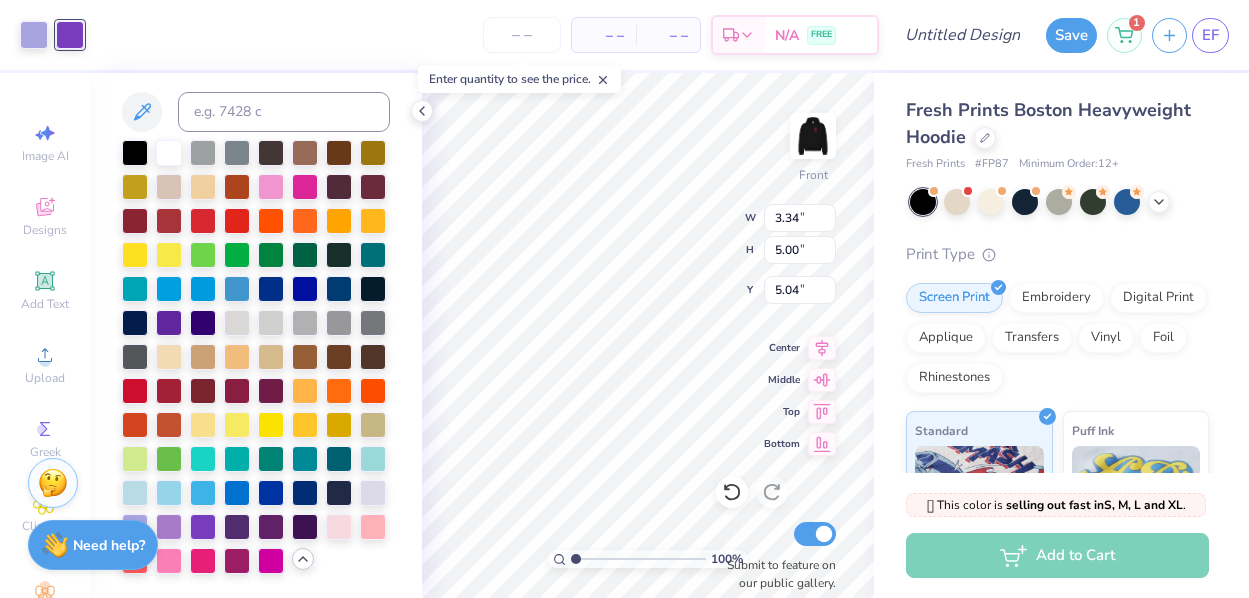 type on "9.75" 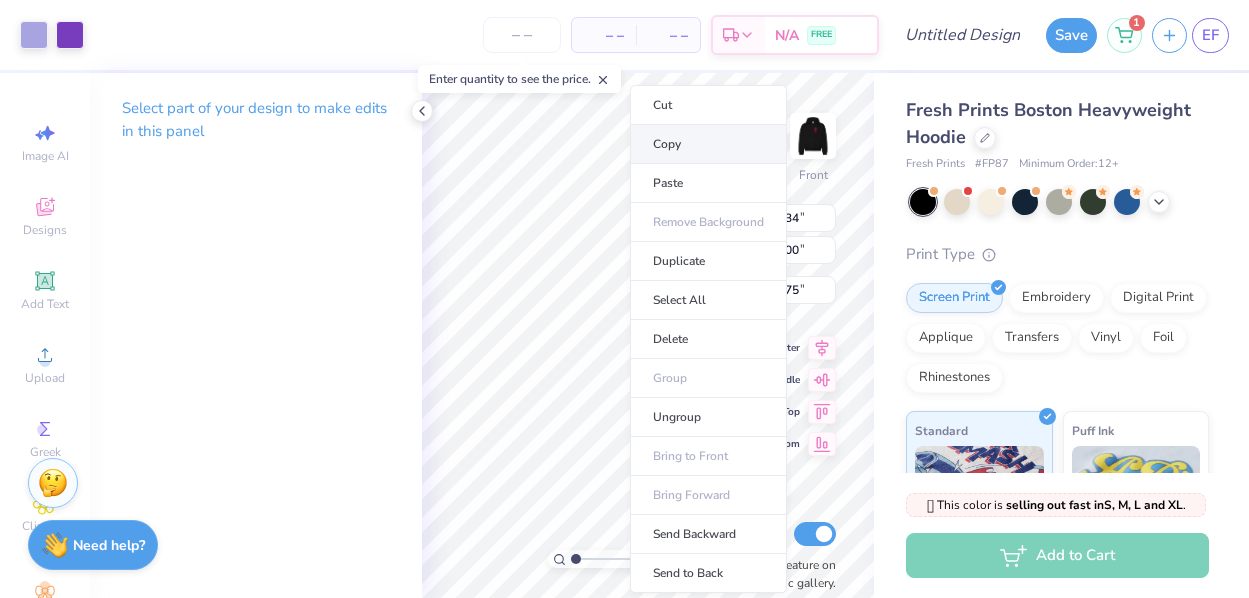 click on "Copy" at bounding box center [708, 144] 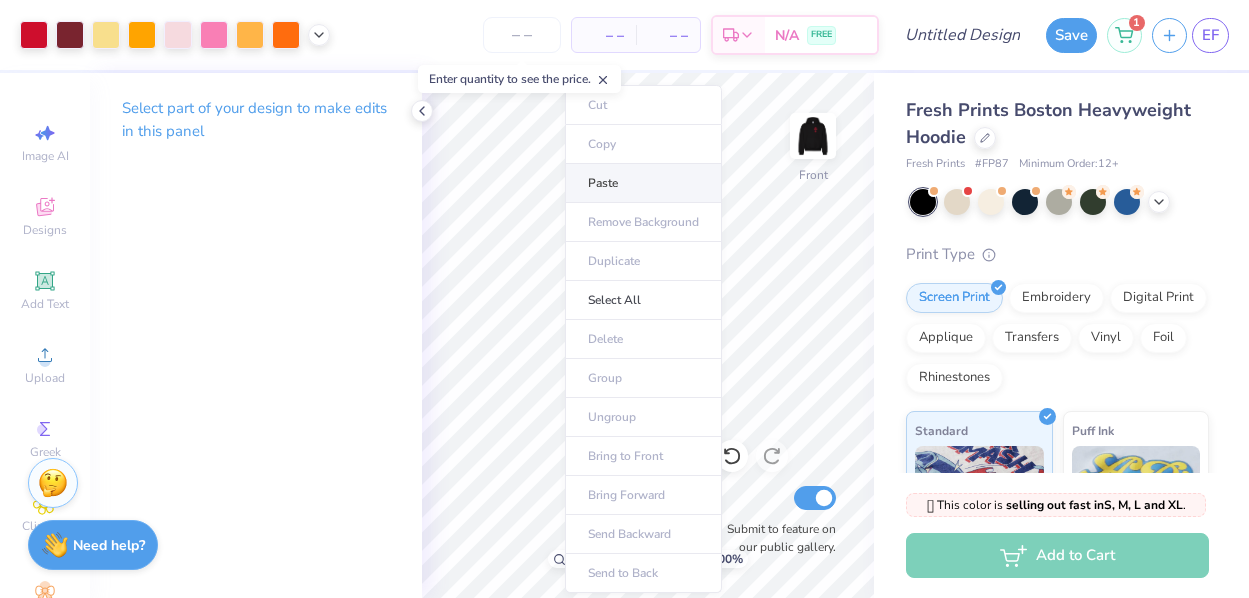 click on "Paste" at bounding box center [643, 183] 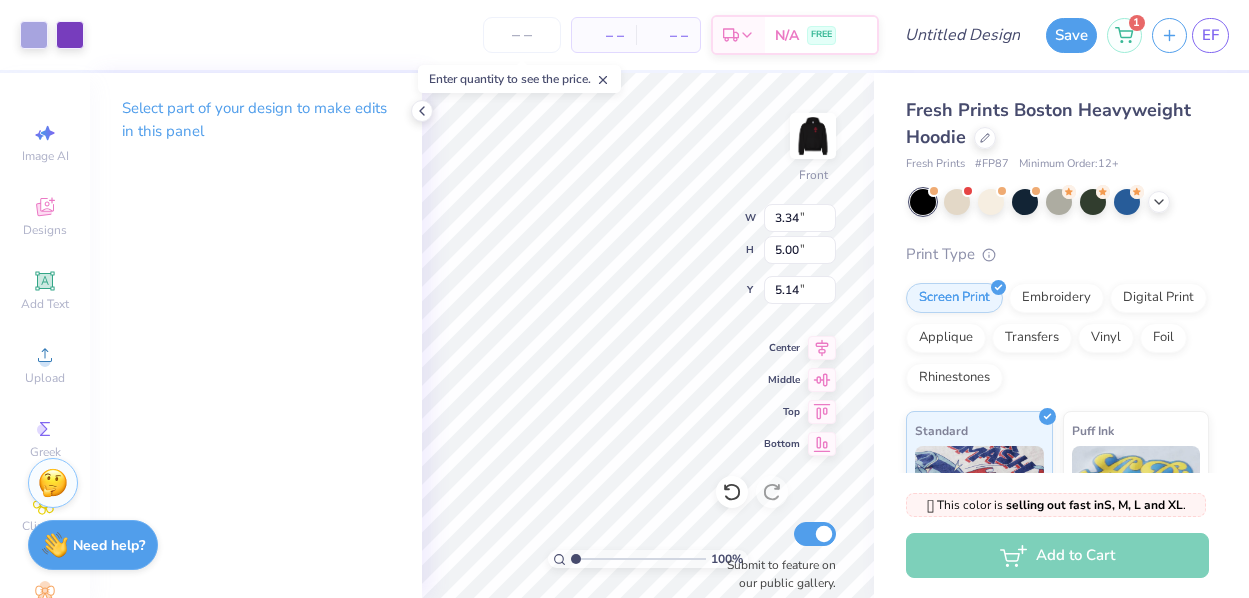 type on "16.67" 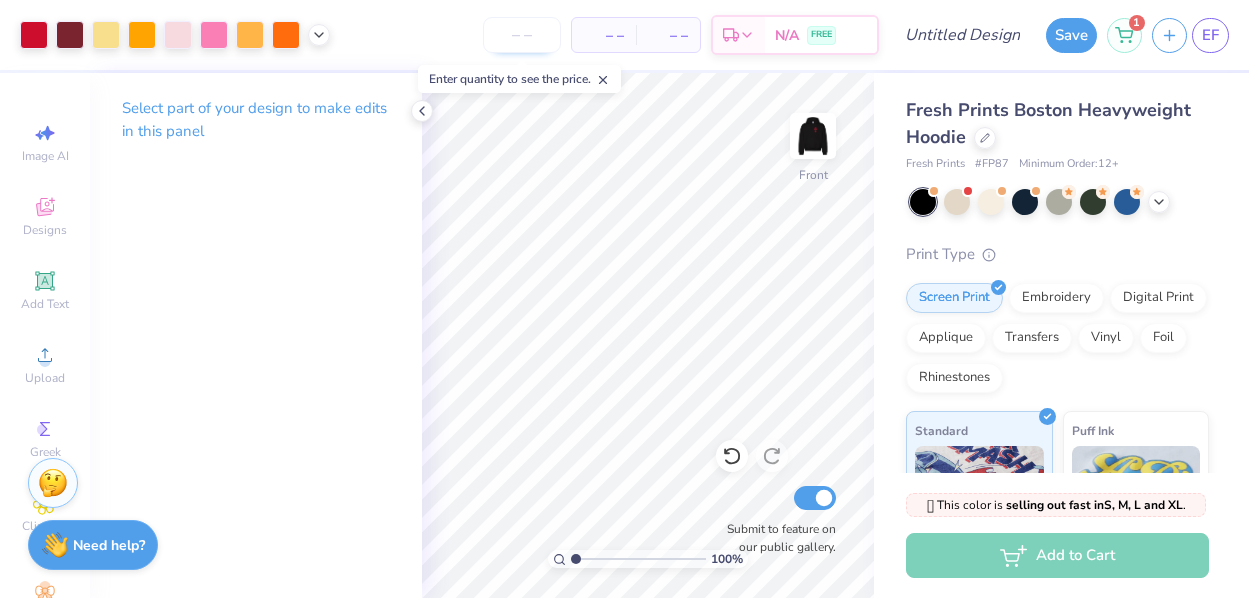 click at bounding box center [522, 35] 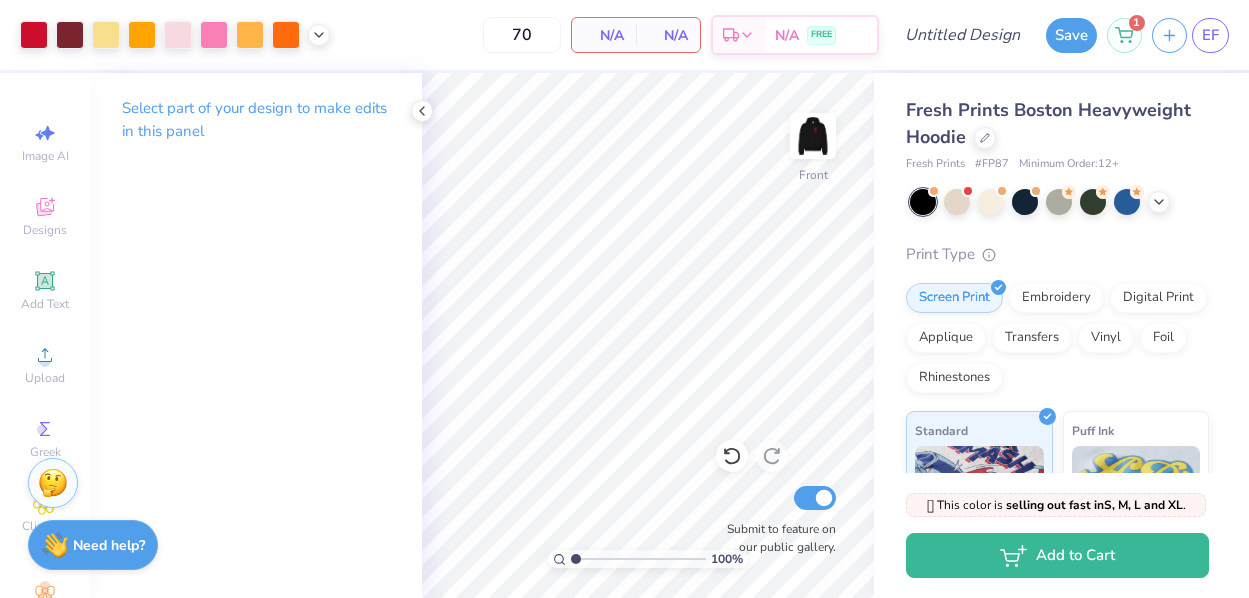 type on "70" 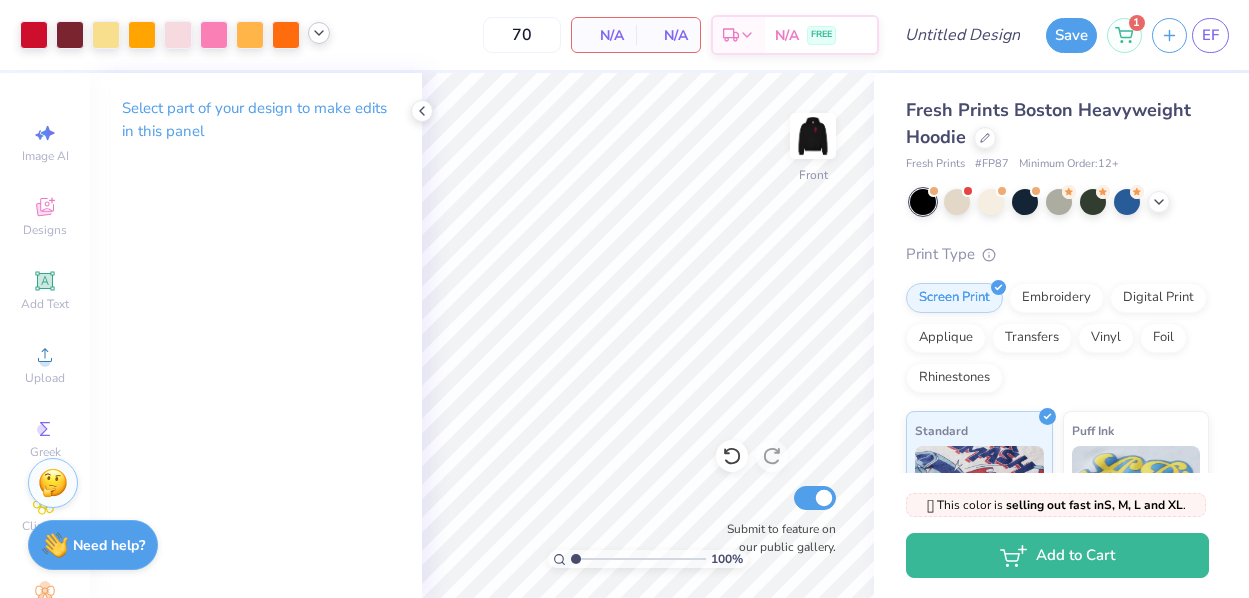 click 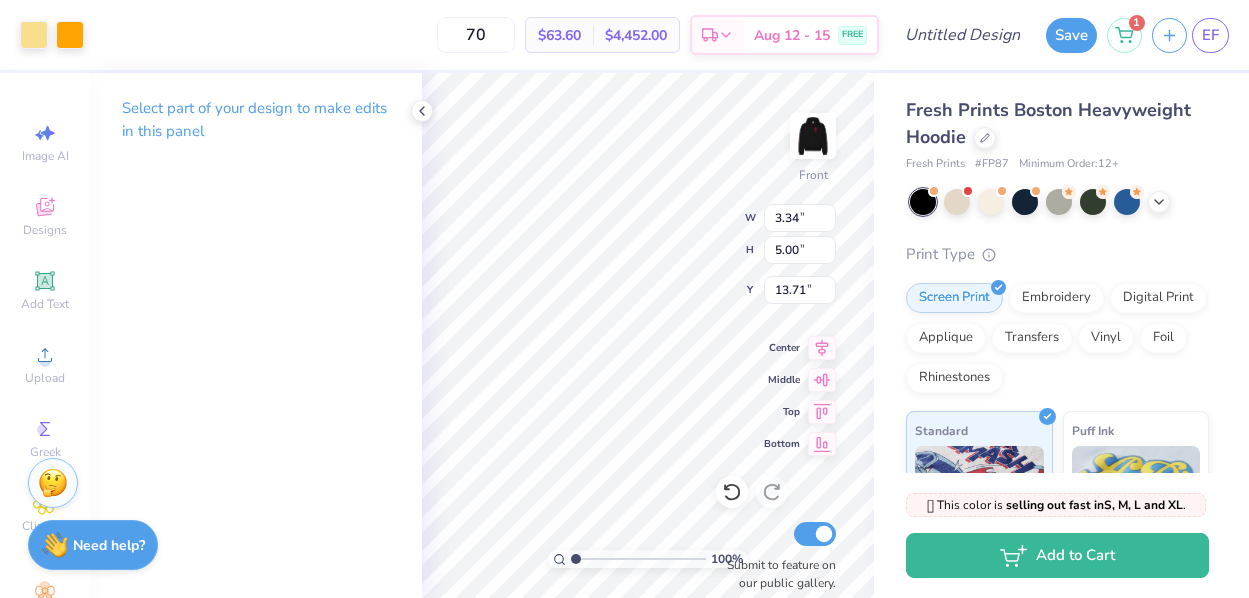 type on "11.21" 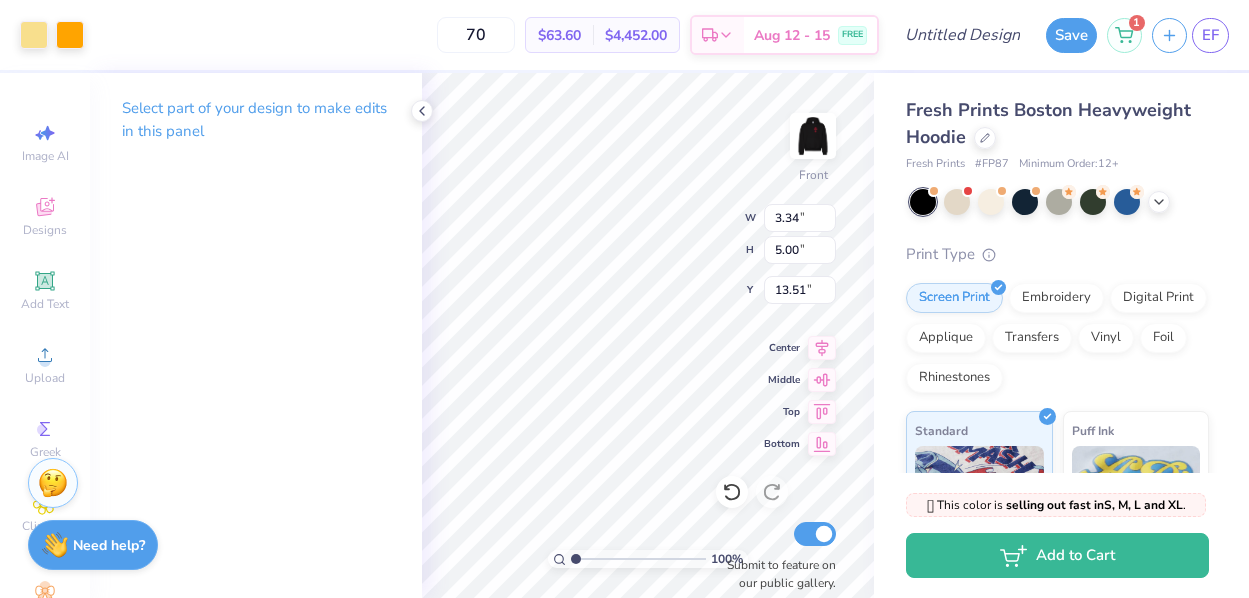 type on "13.18" 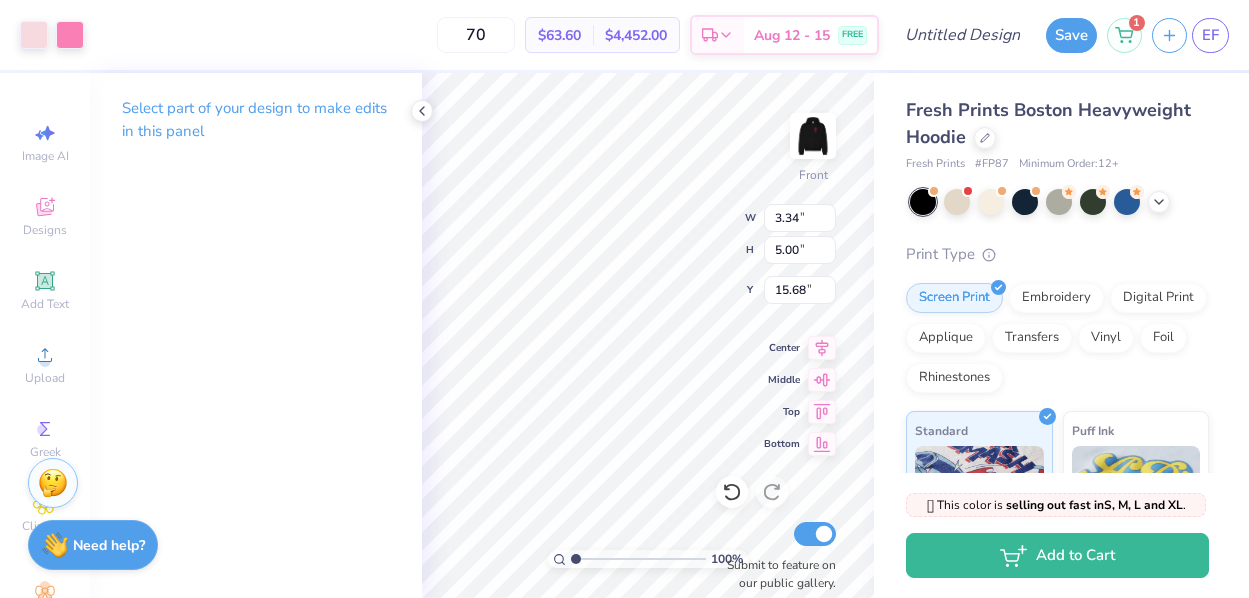 type on "15.55" 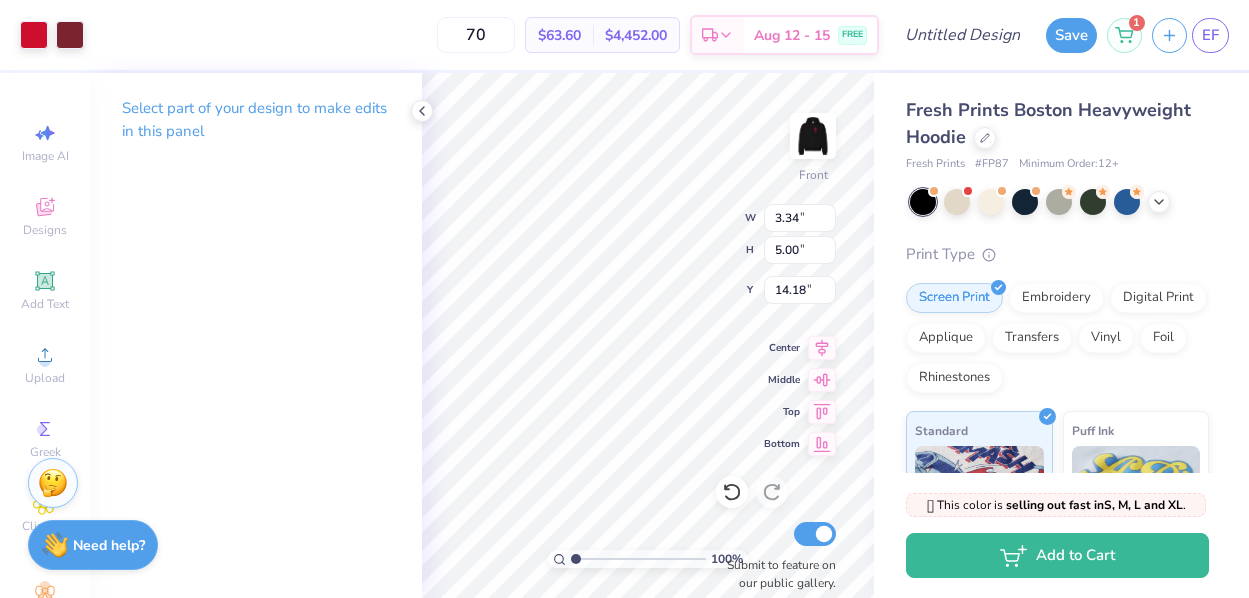 type on "14.75" 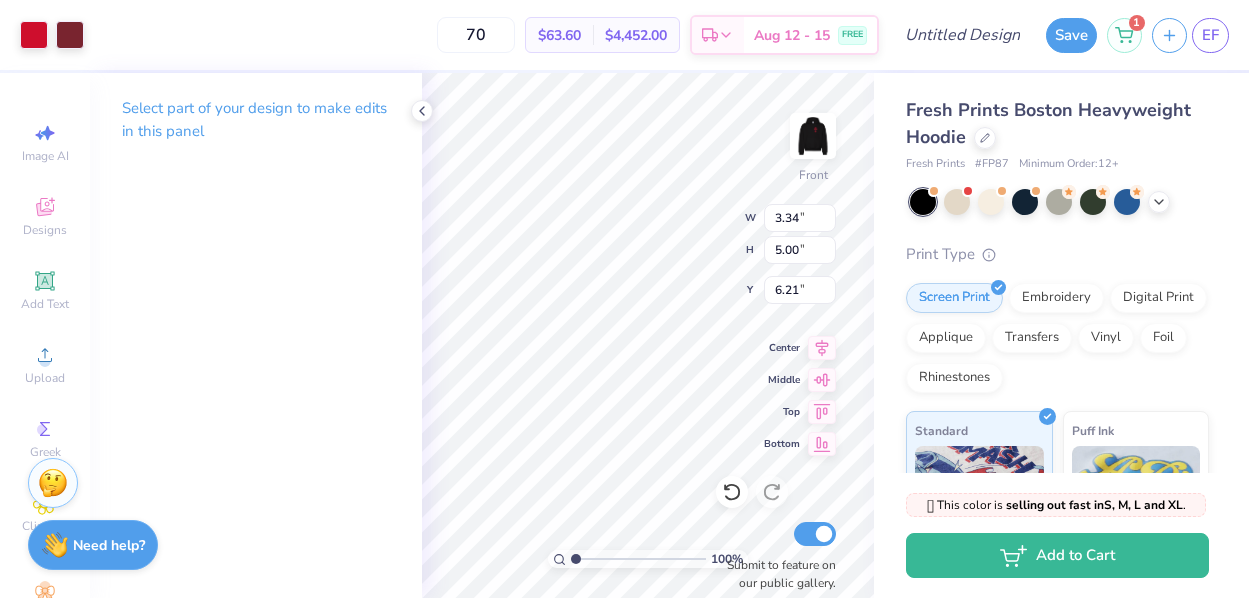 type on "6.01" 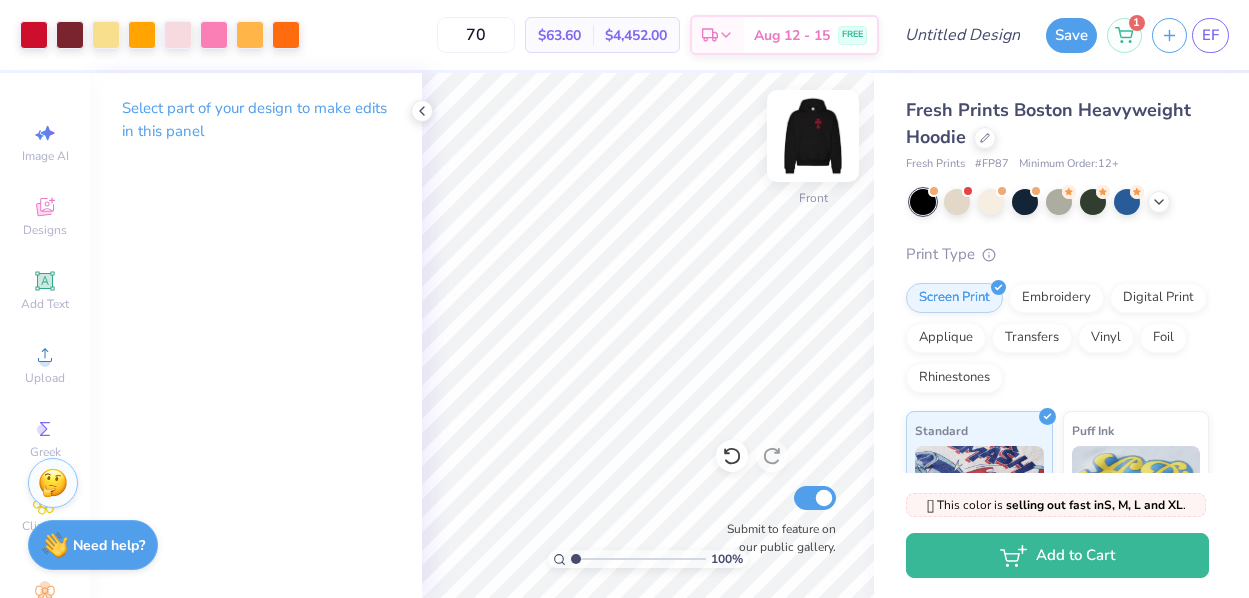 click at bounding box center (813, 136) 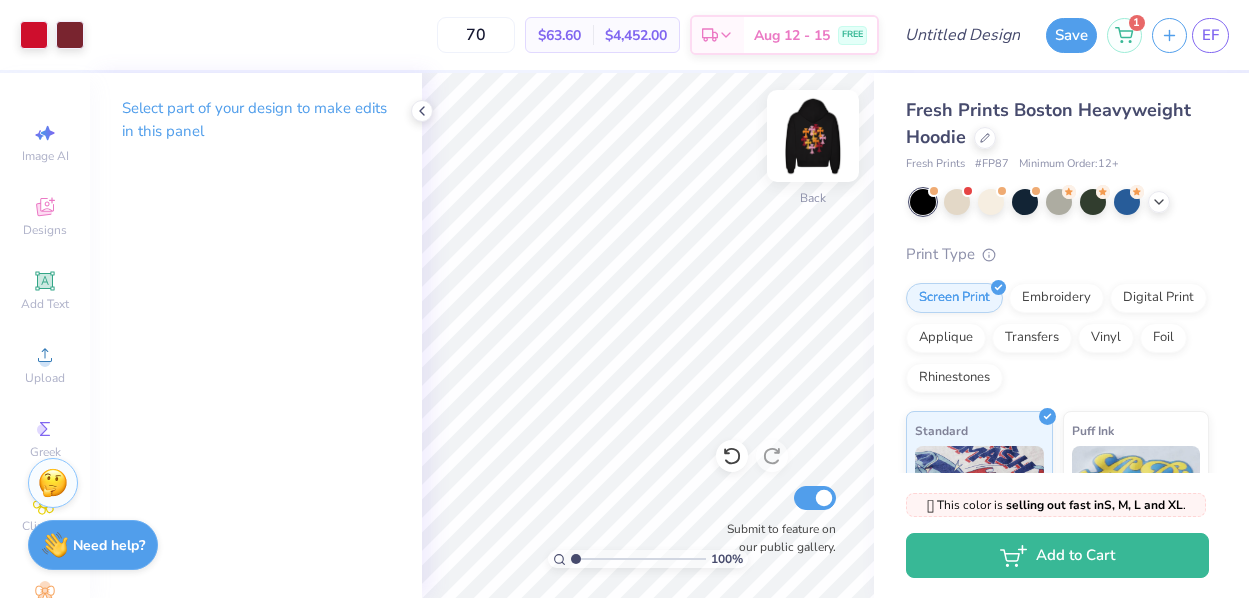 click at bounding box center (813, 136) 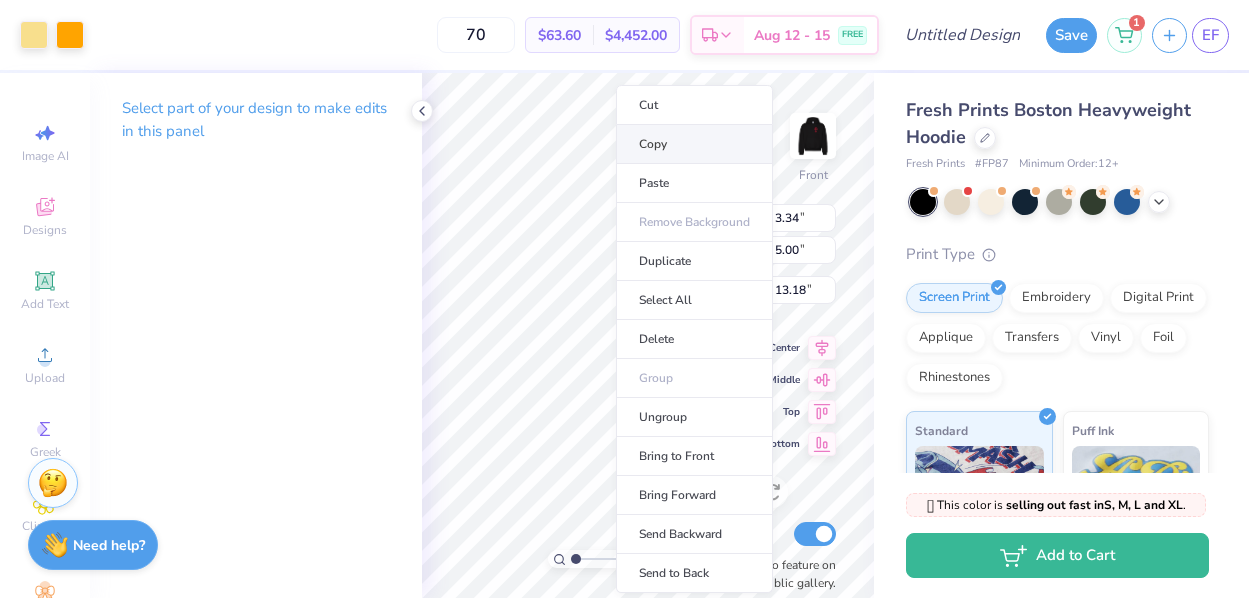 click on "Copy" at bounding box center [694, 144] 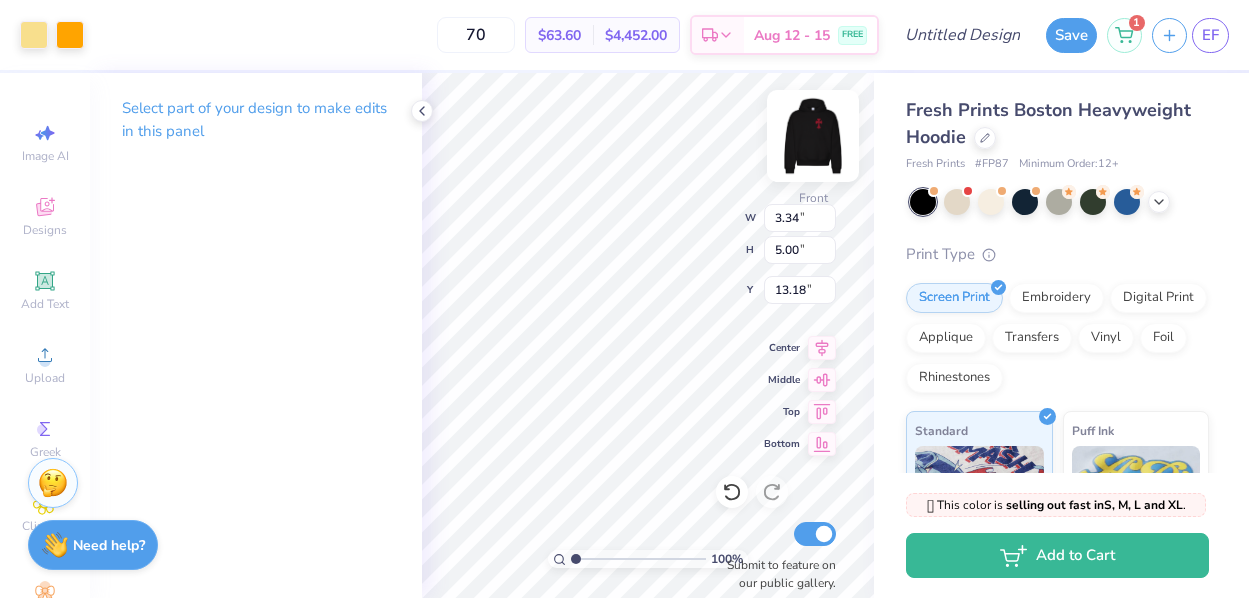click at bounding box center [813, 136] 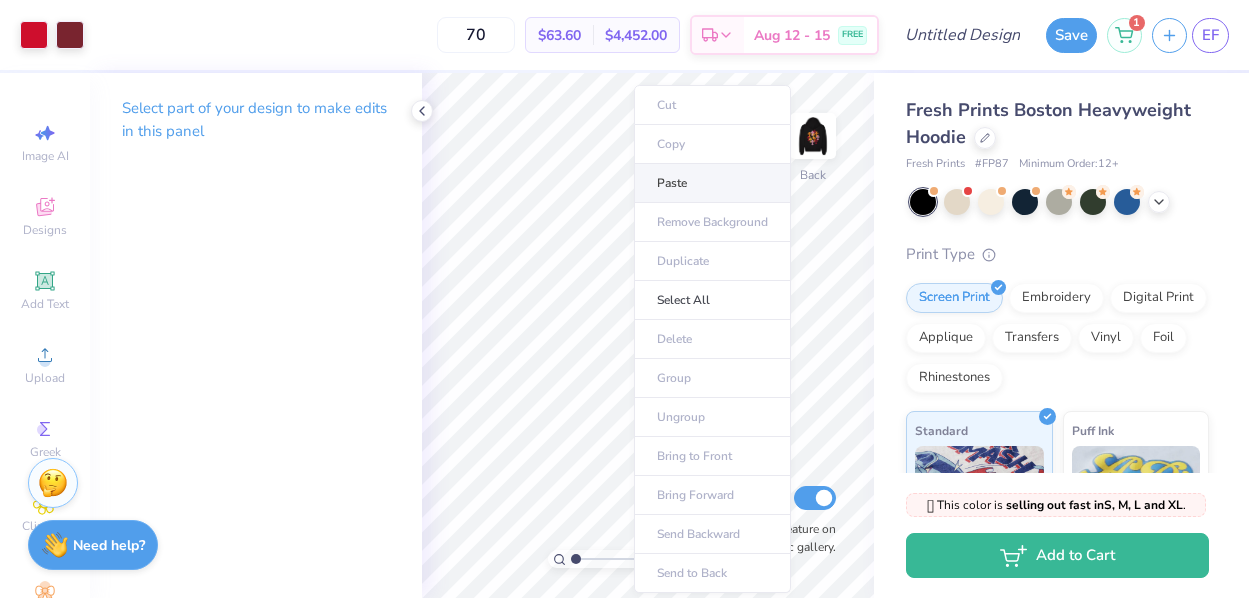 click on "Paste" at bounding box center [712, 183] 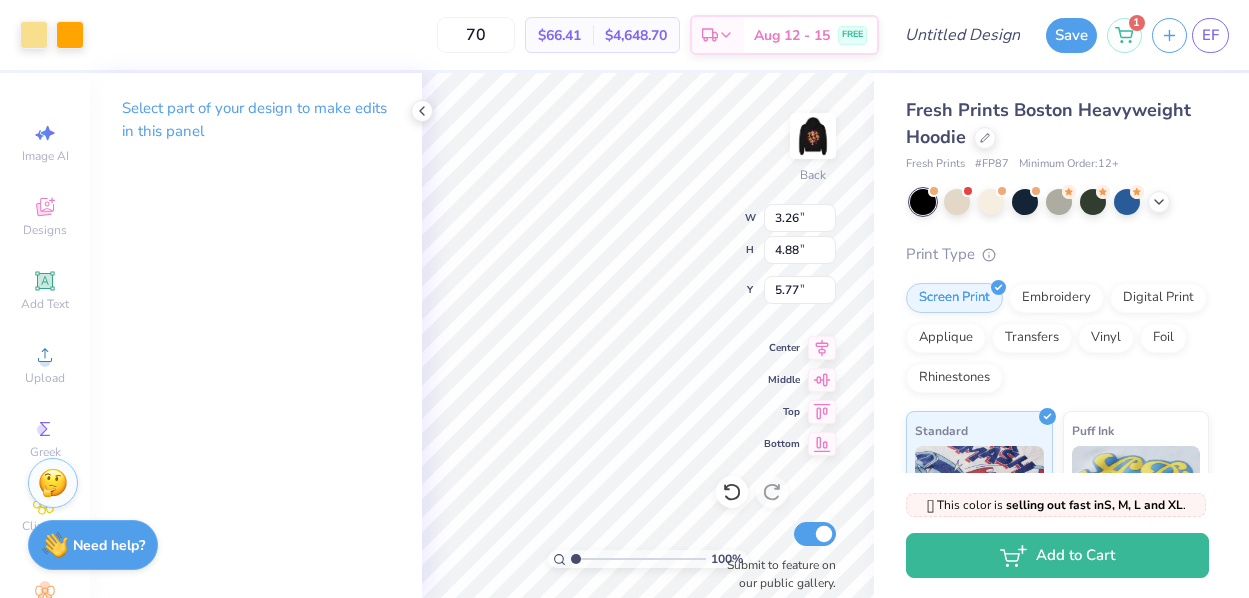 type on "3.94" 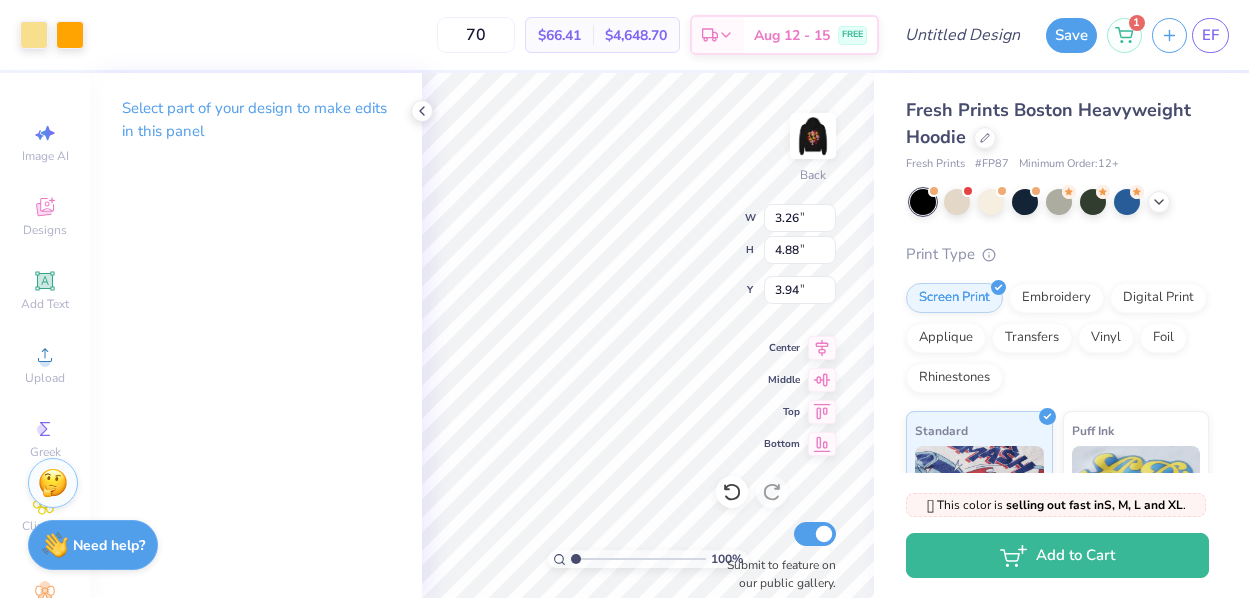 type on "2.52" 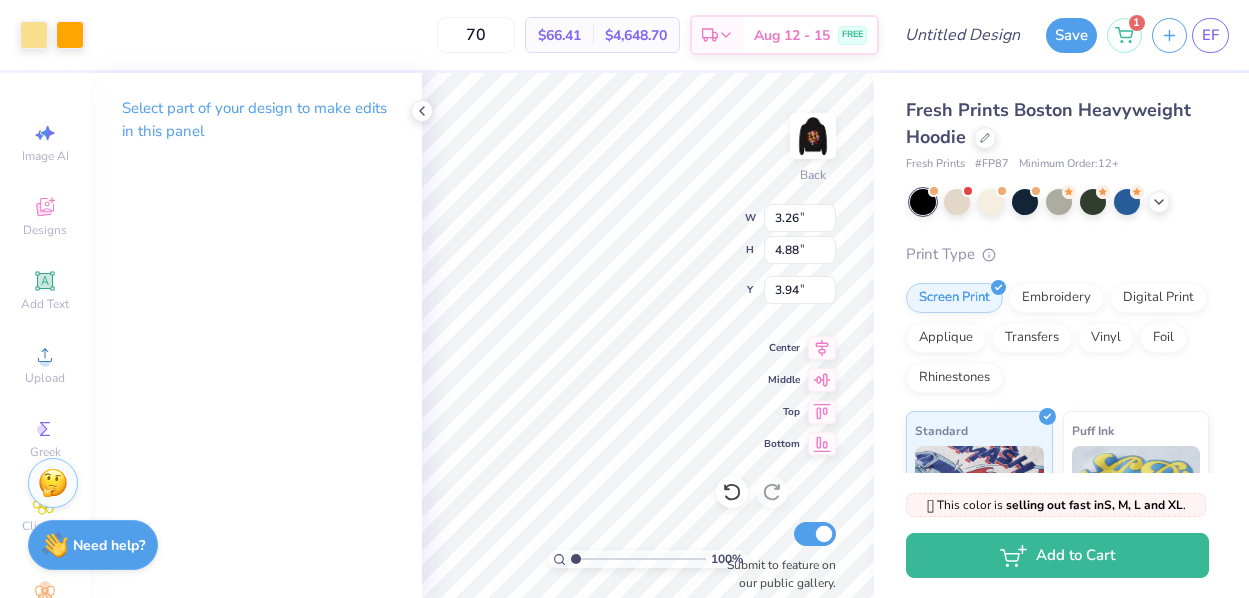 type on "3.78" 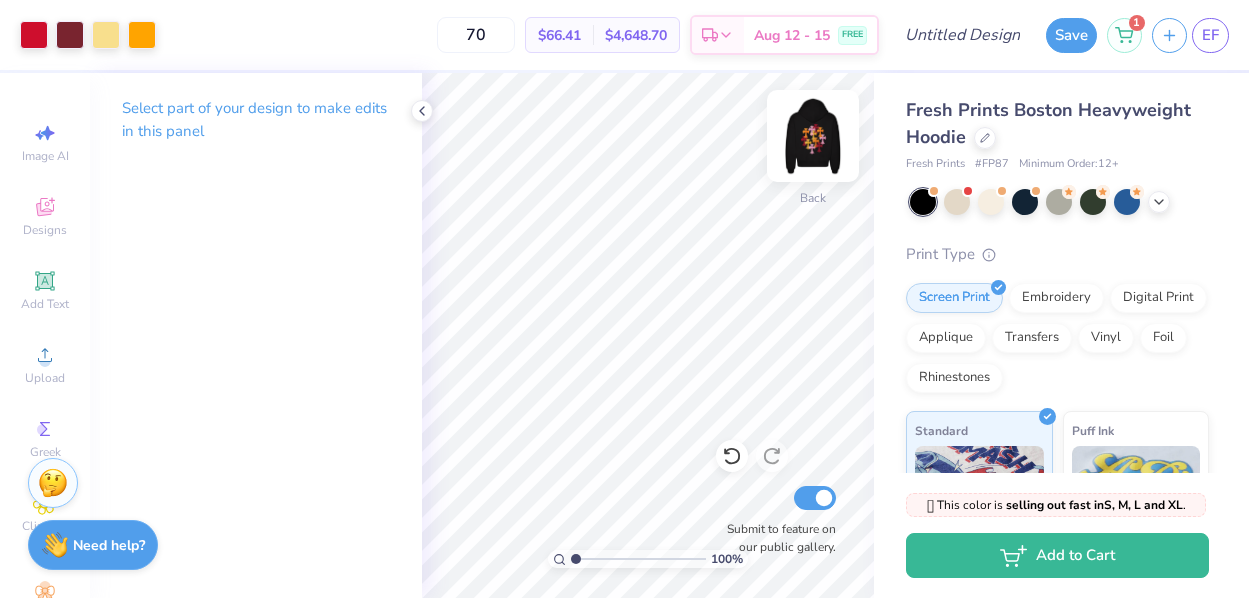 click at bounding box center (813, 136) 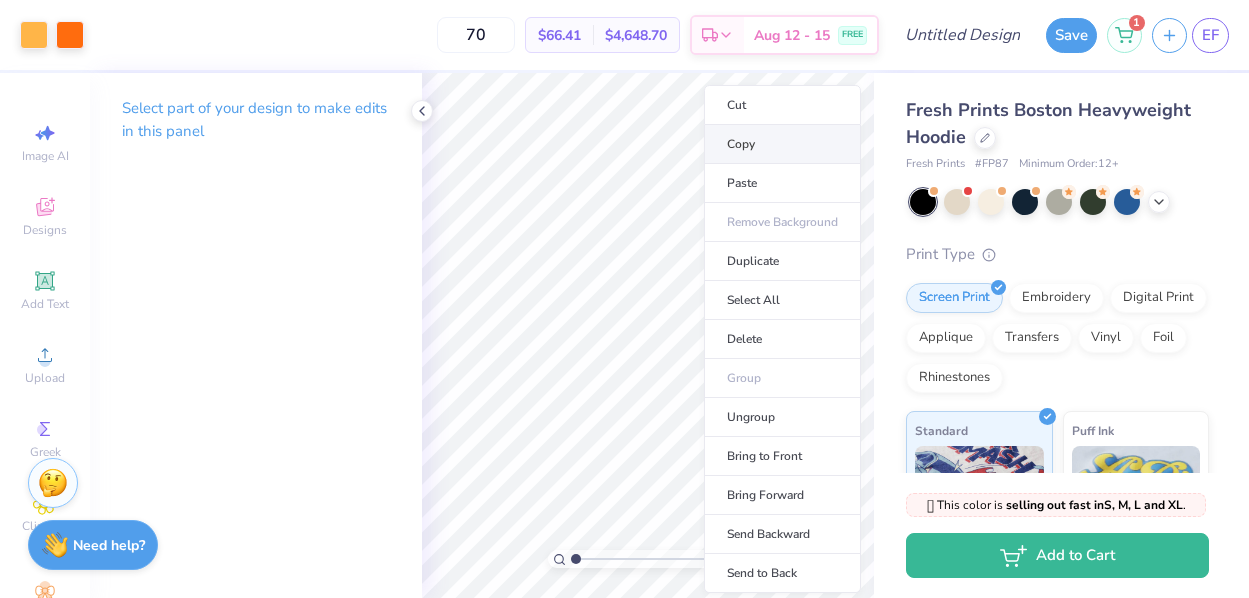 click on "Copy" at bounding box center (782, 144) 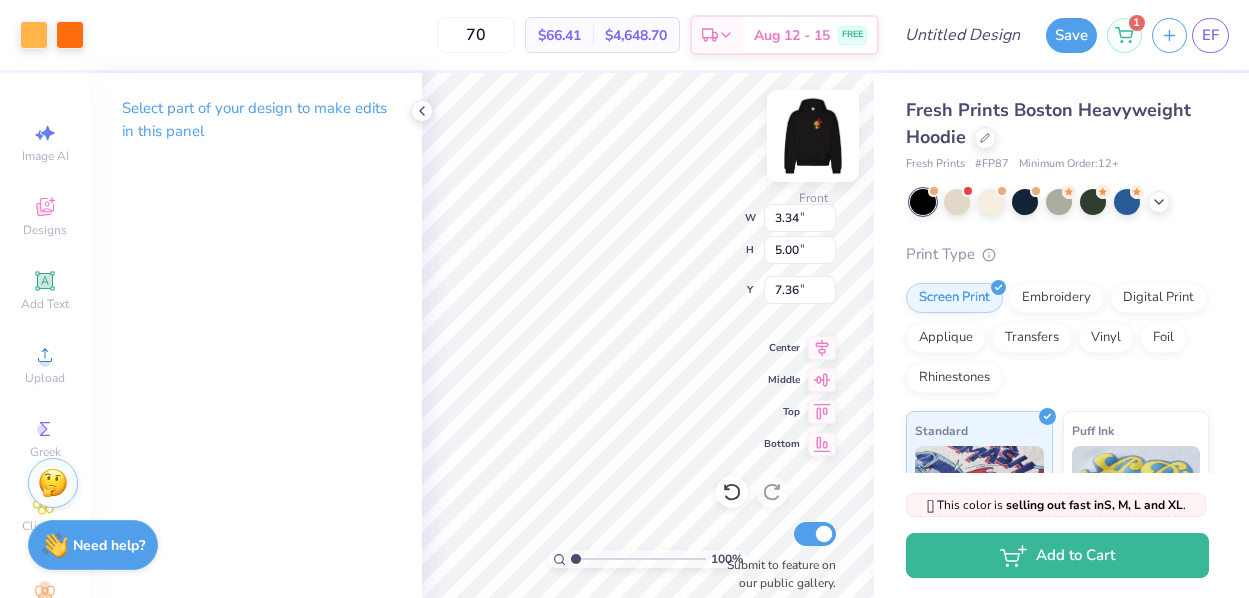 click at bounding box center [813, 136] 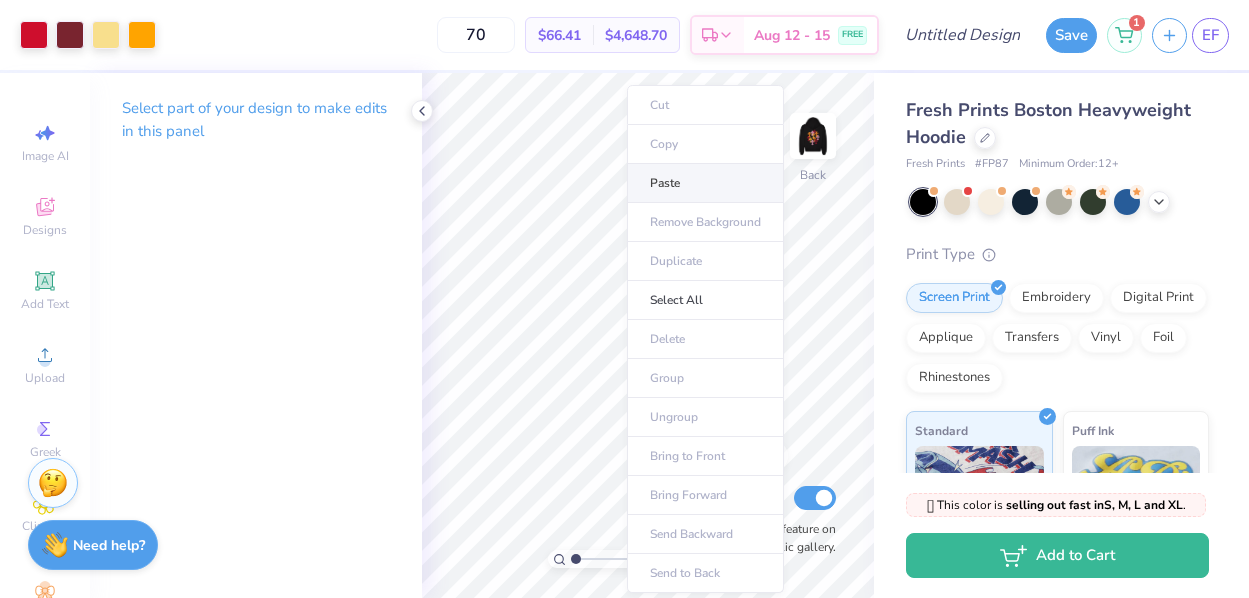 click on "Paste" at bounding box center (705, 183) 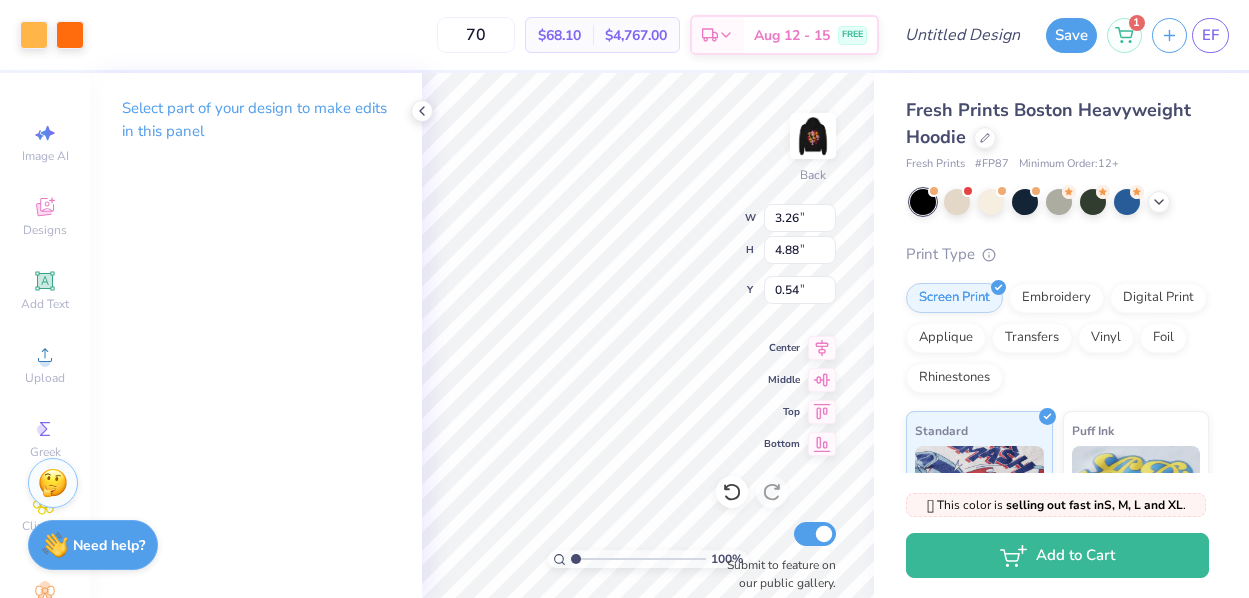 type on "4.31" 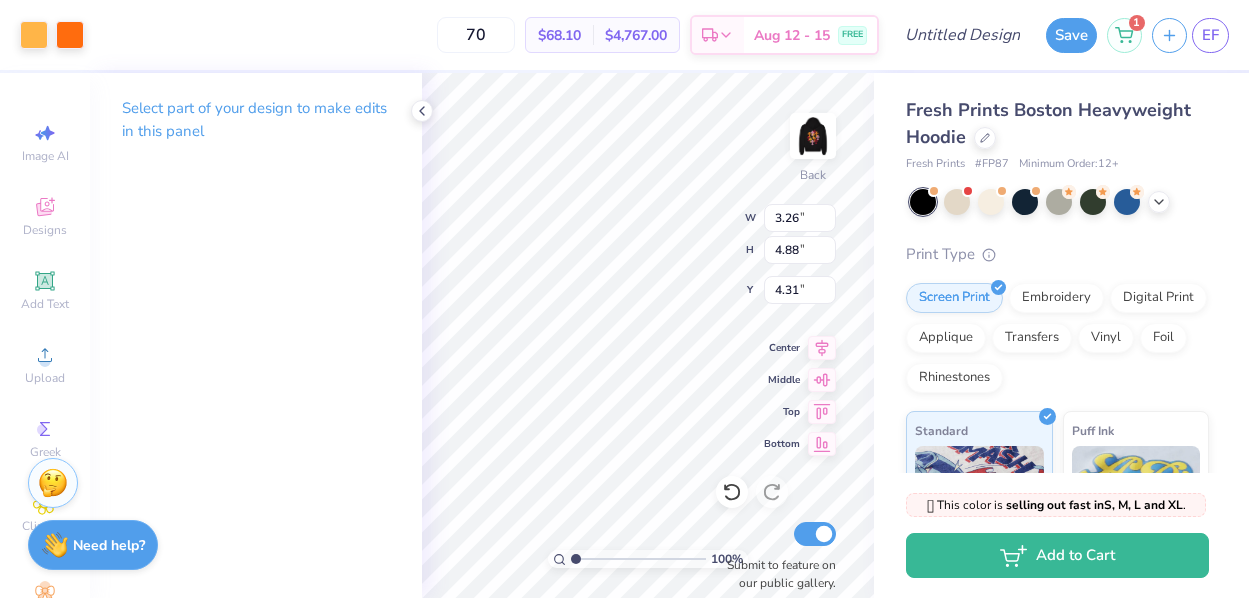 type on "2.95" 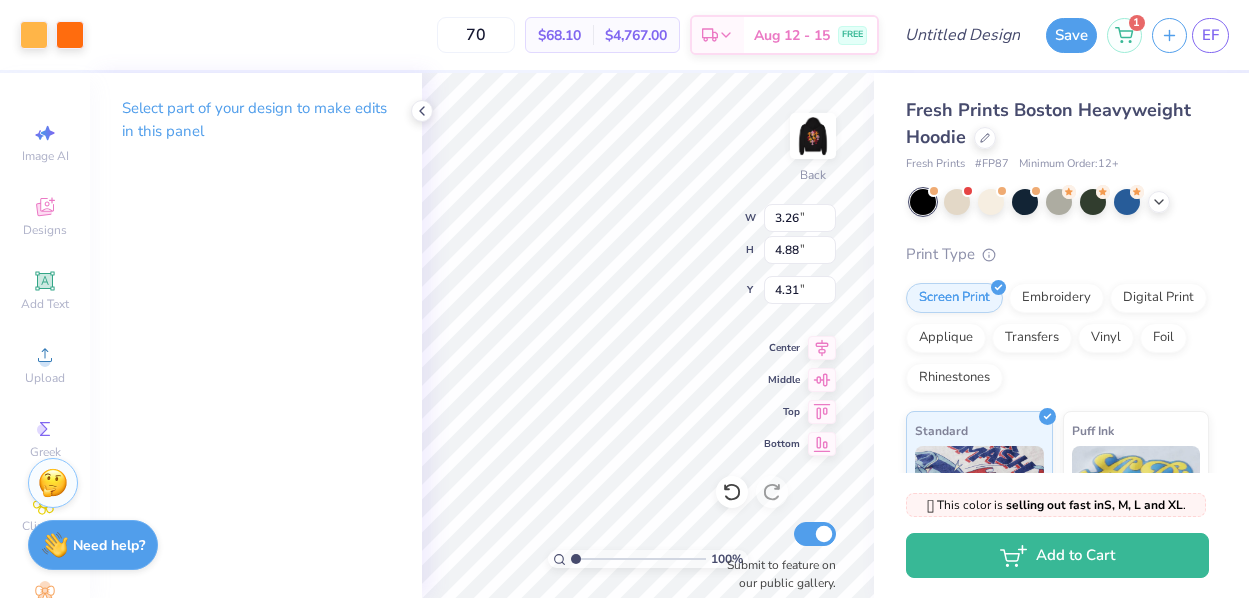 type on "4.41" 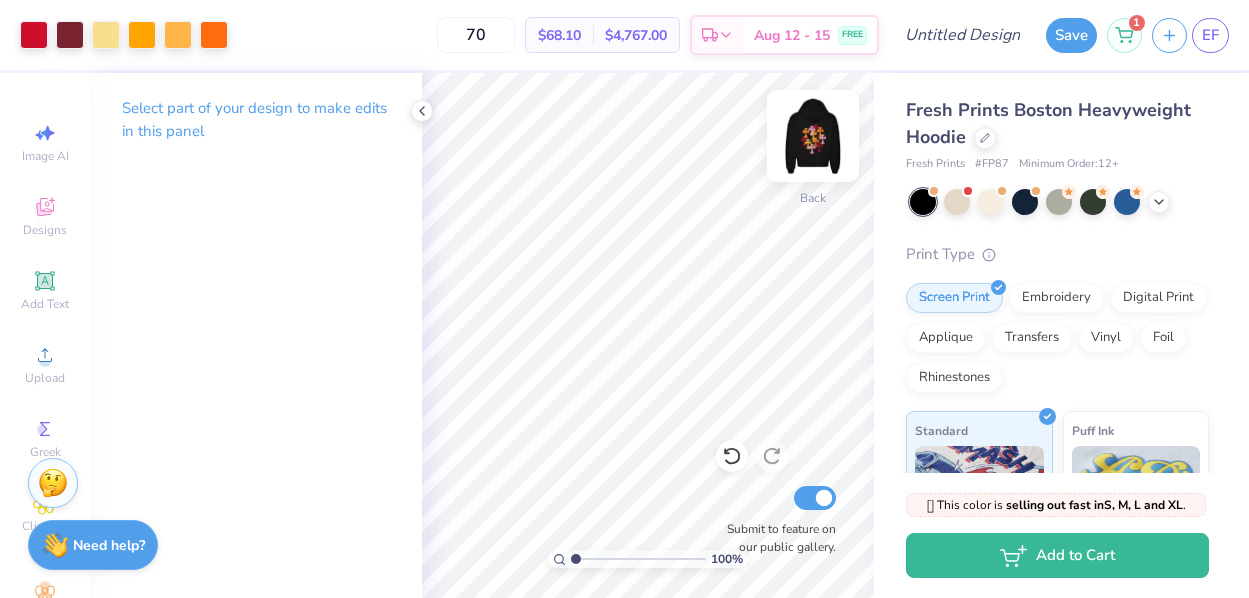 click at bounding box center (813, 136) 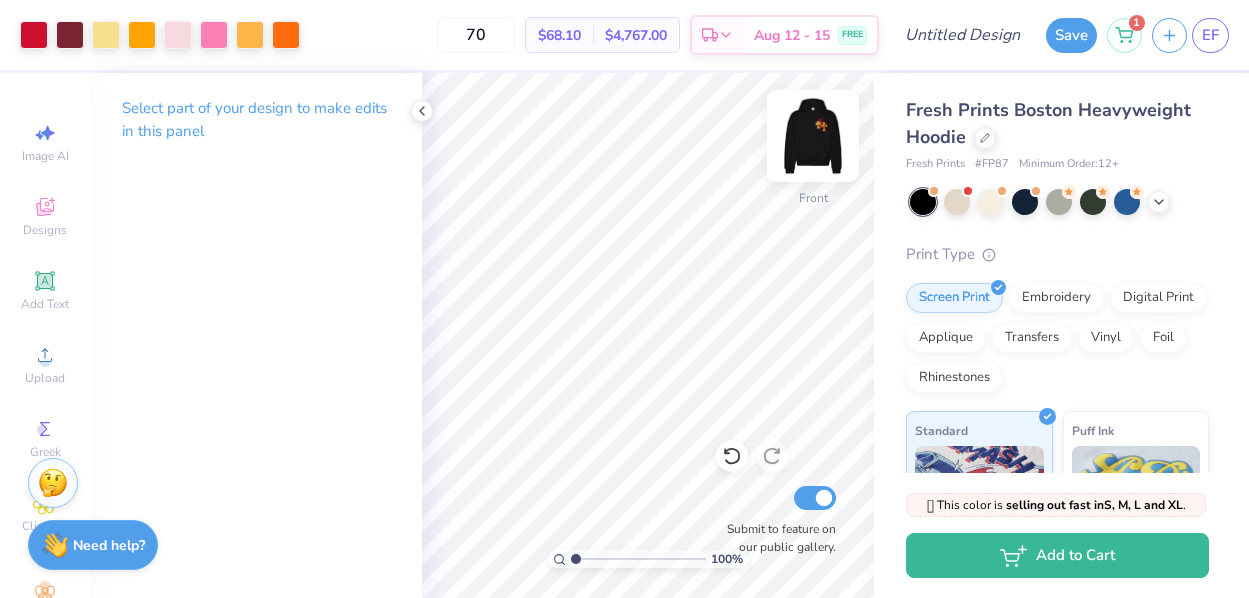 click at bounding box center [813, 136] 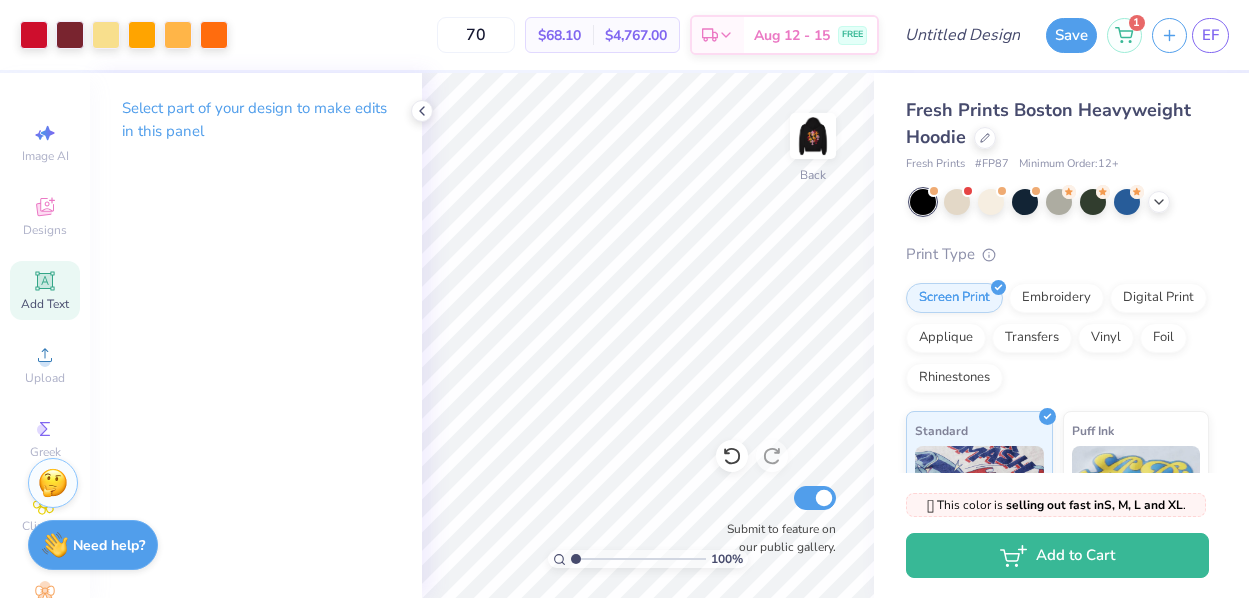 click 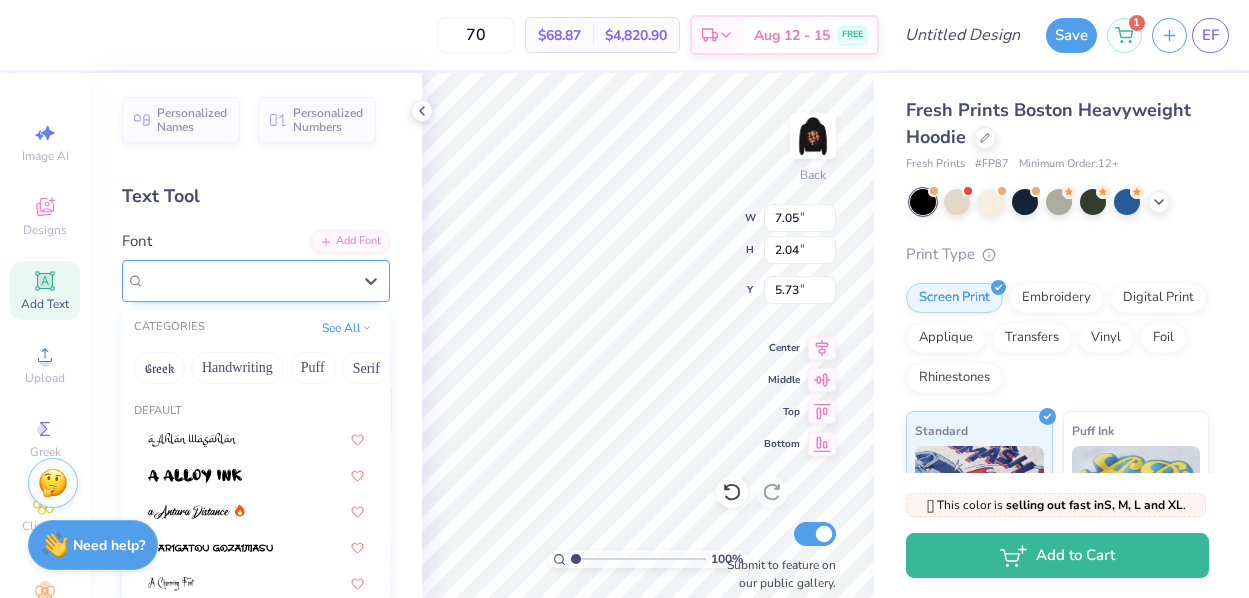 click on "Super Dream" at bounding box center [248, 280] 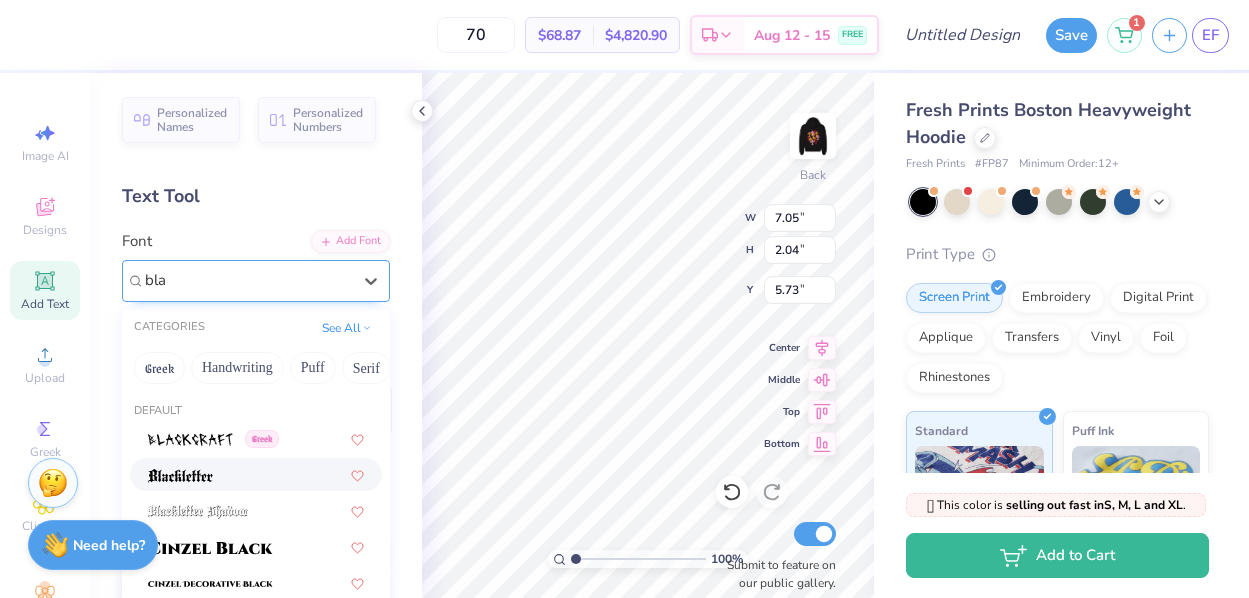 click at bounding box center (256, 474) 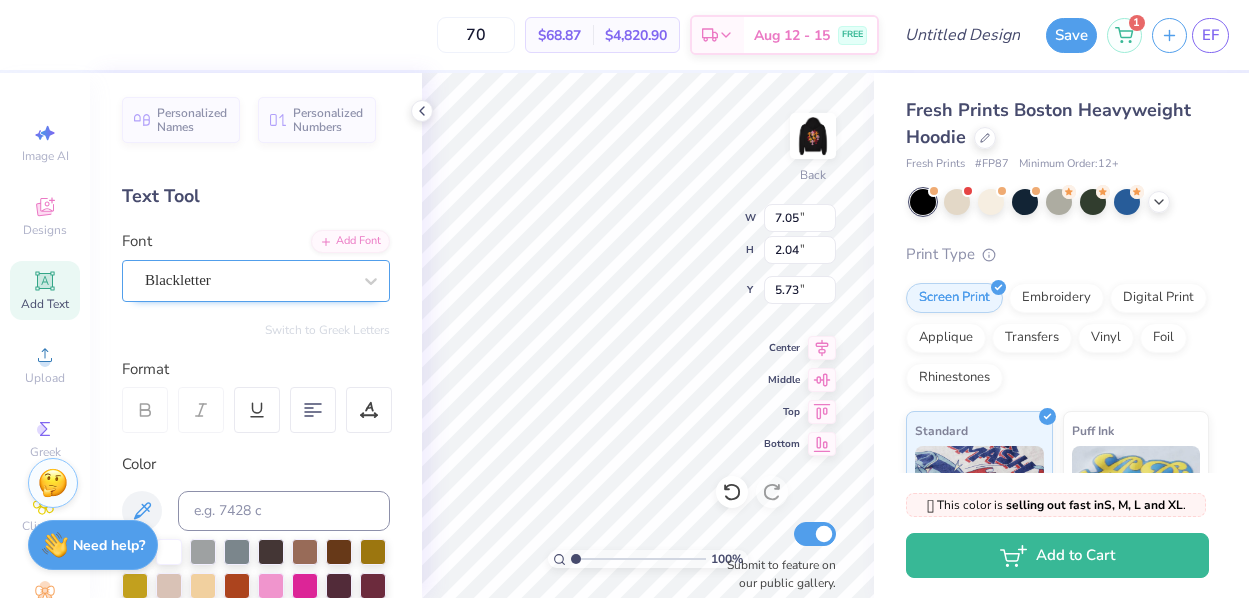 type on "7.08" 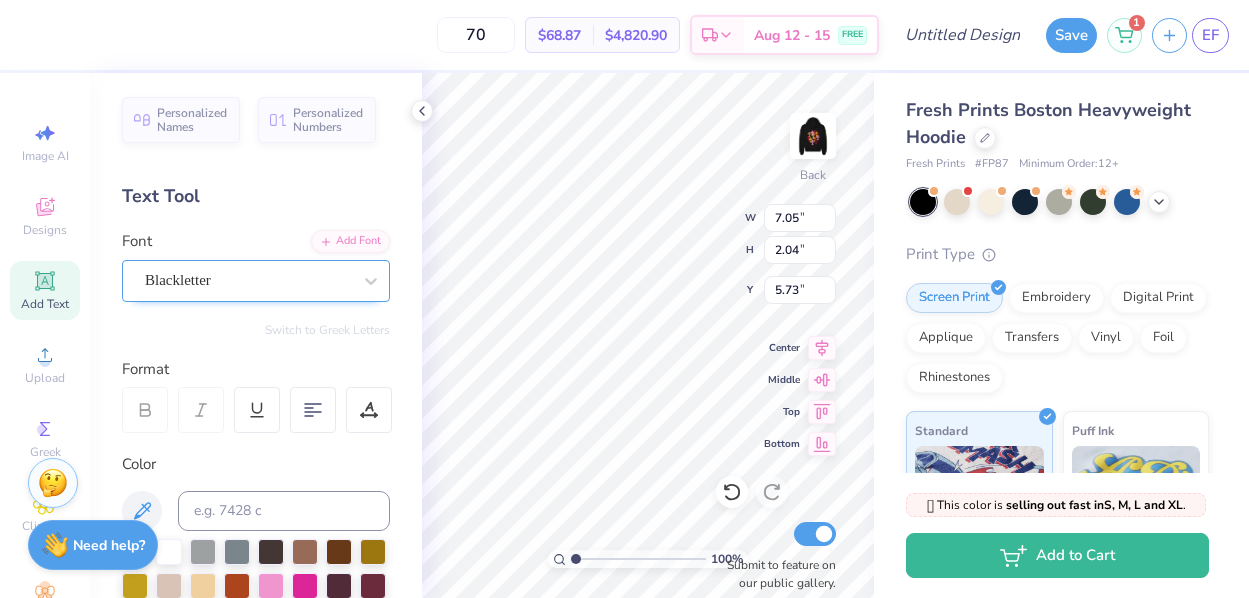 type on "2.78" 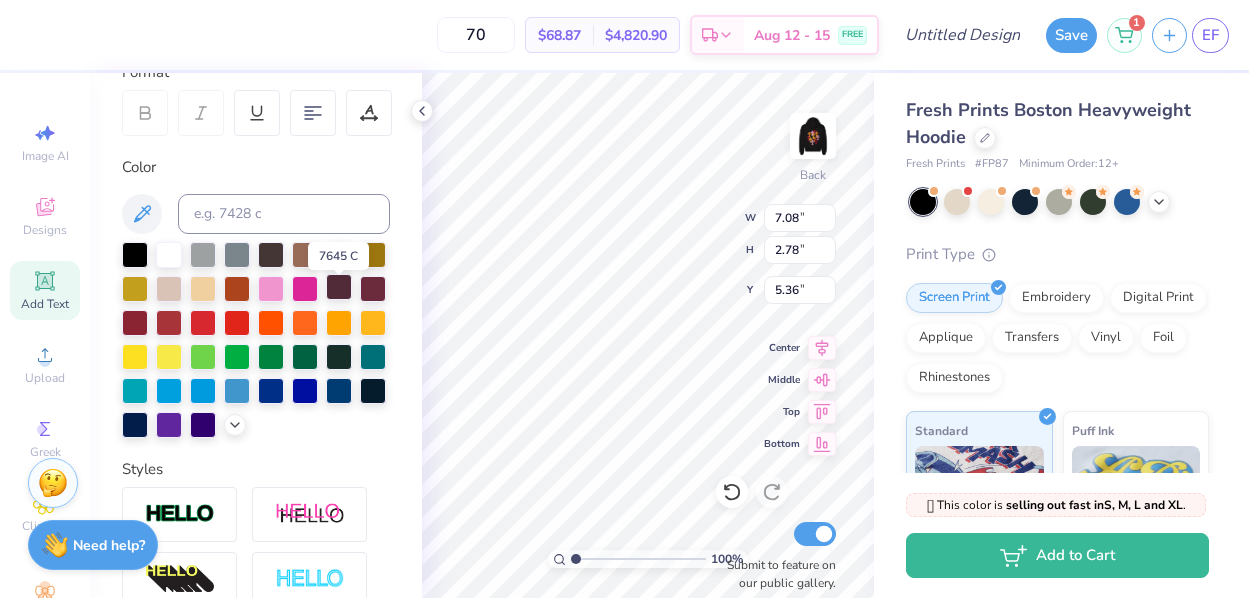 scroll, scrollTop: 300, scrollLeft: 0, axis: vertical 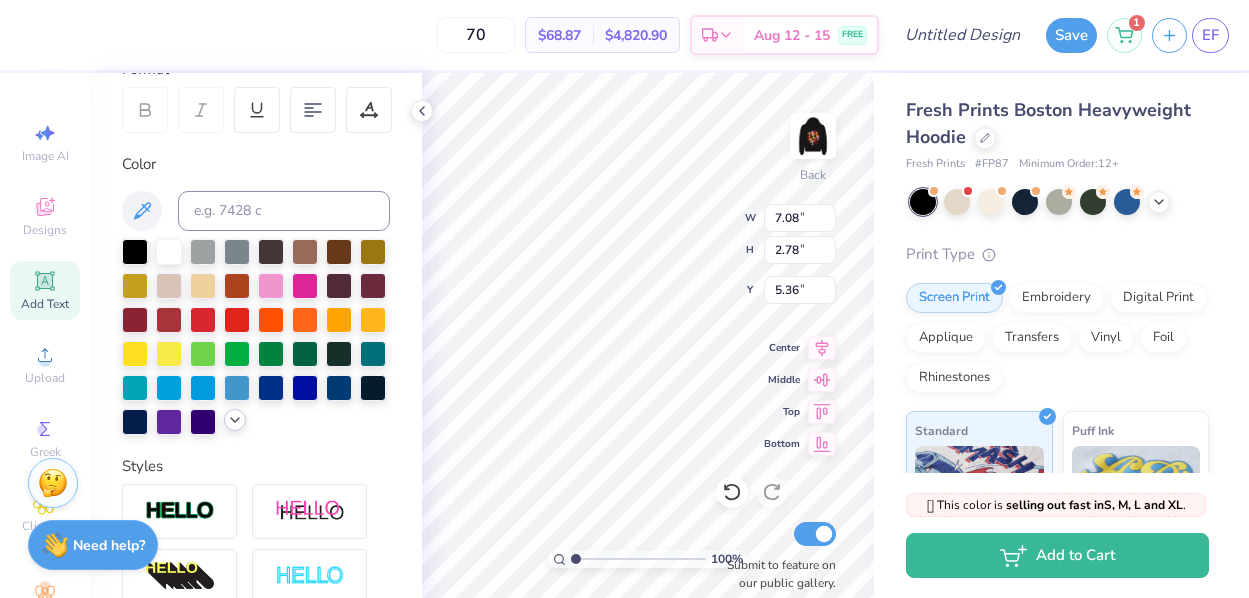 click 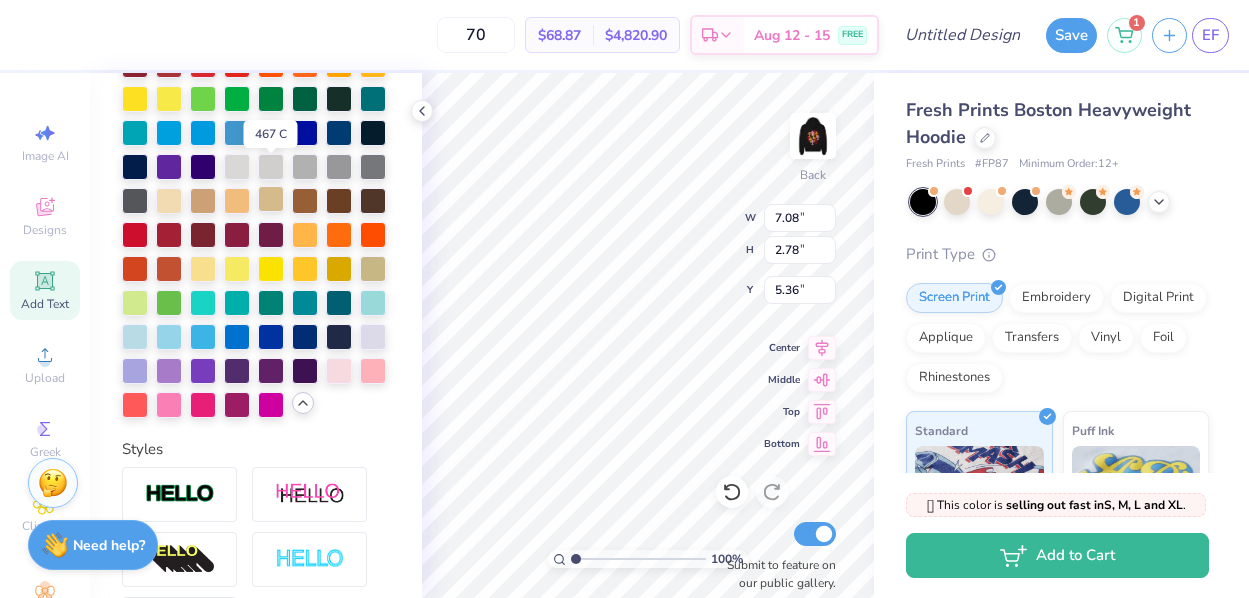 scroll, scrollTop: 582, scrollLeft: 0, axis: vertical 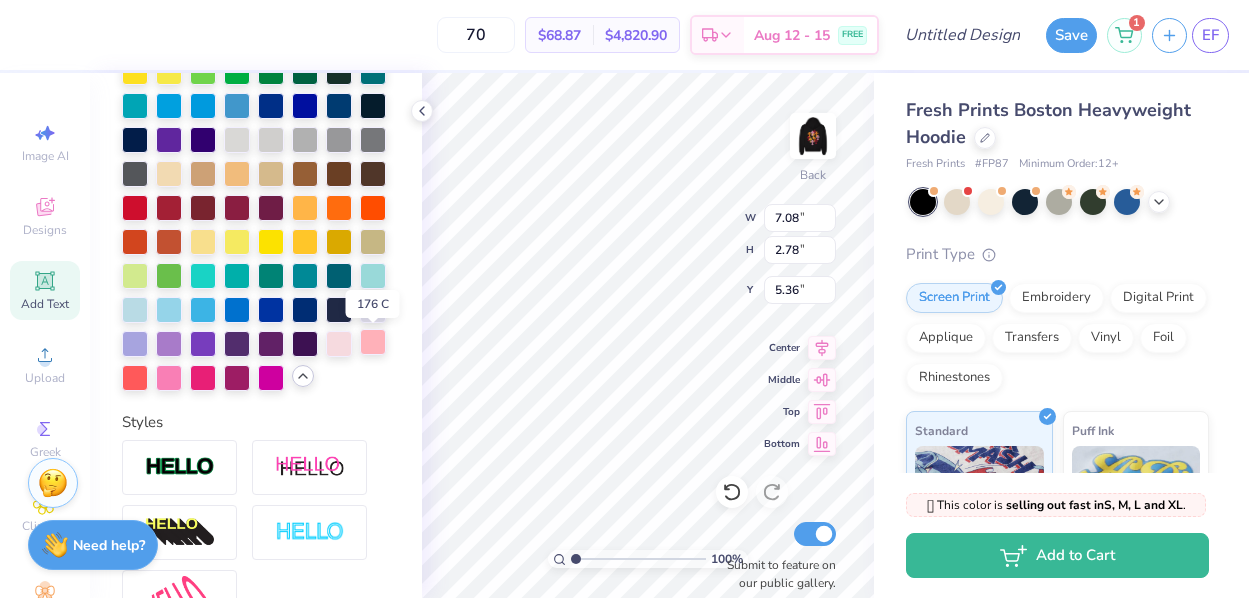 click at bounding box center [373, 342] 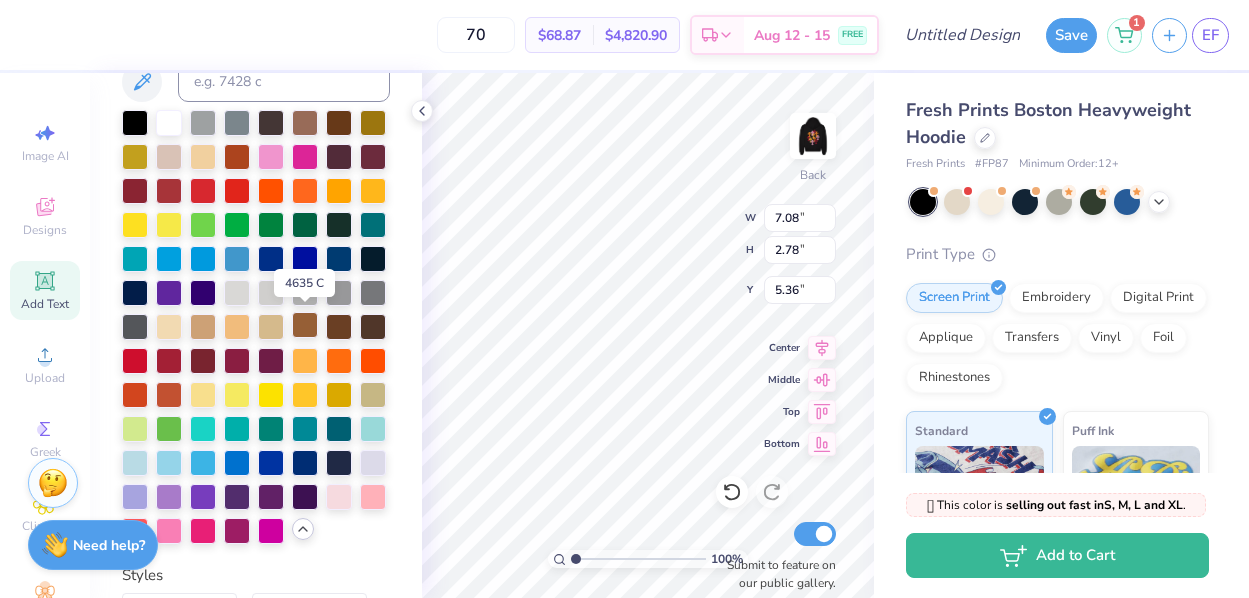 scroll, scrollTop: 424, scrollLeft: 0, axis: vertical 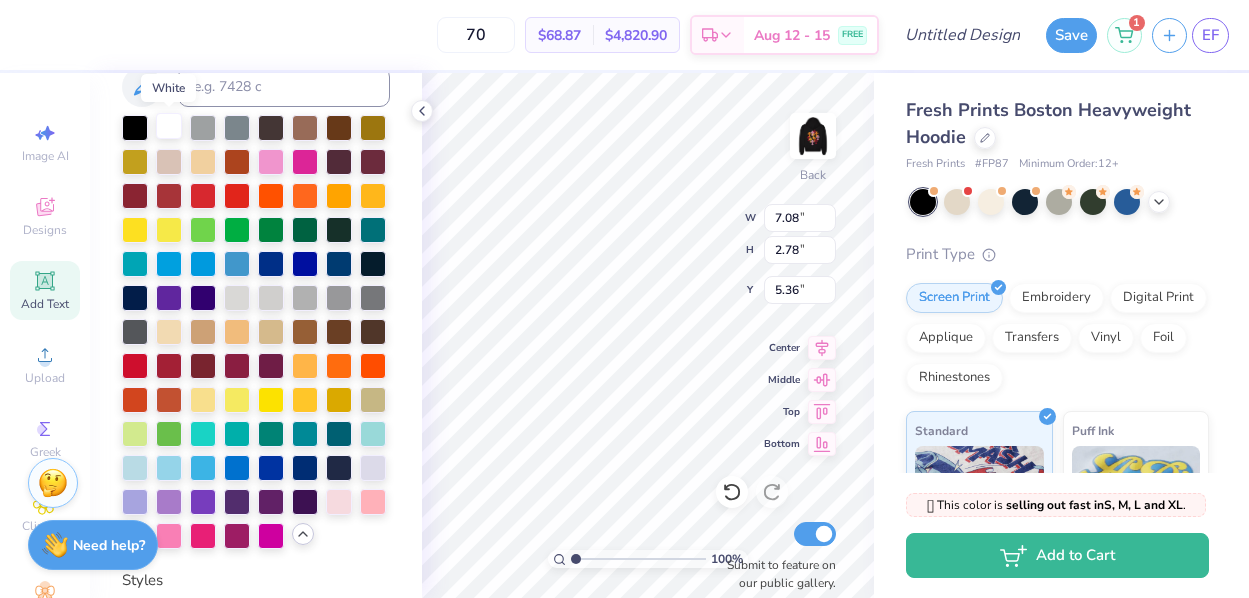click at bounding box center (169, 126) 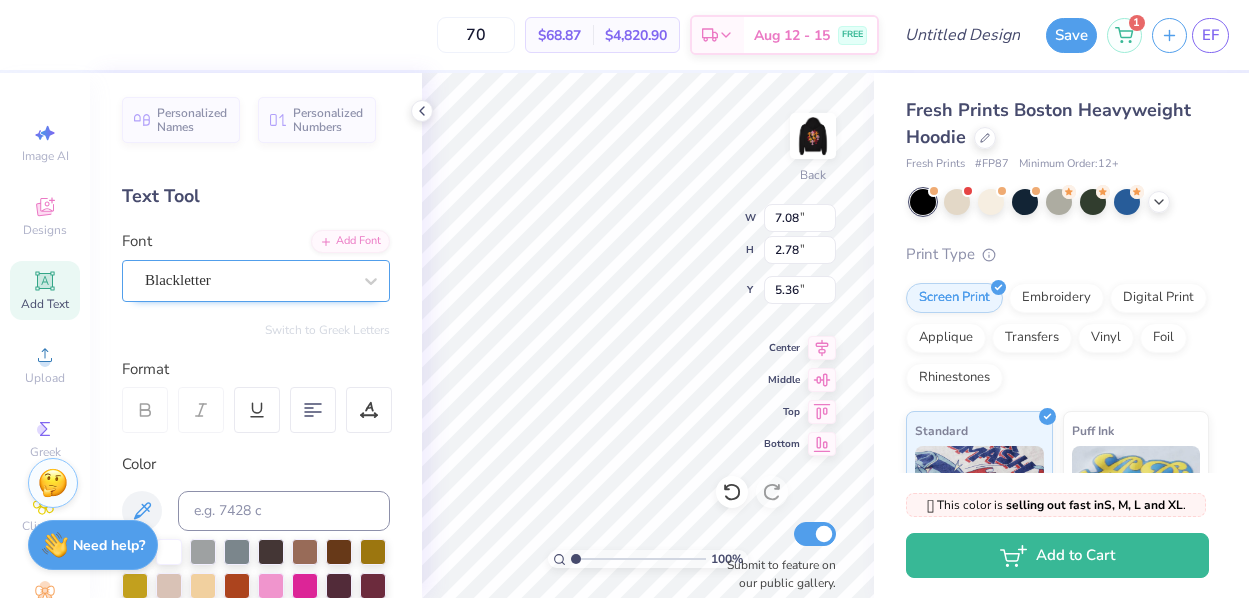 scroll, scrollTop: 0, scrollLeft: 0, axis: both 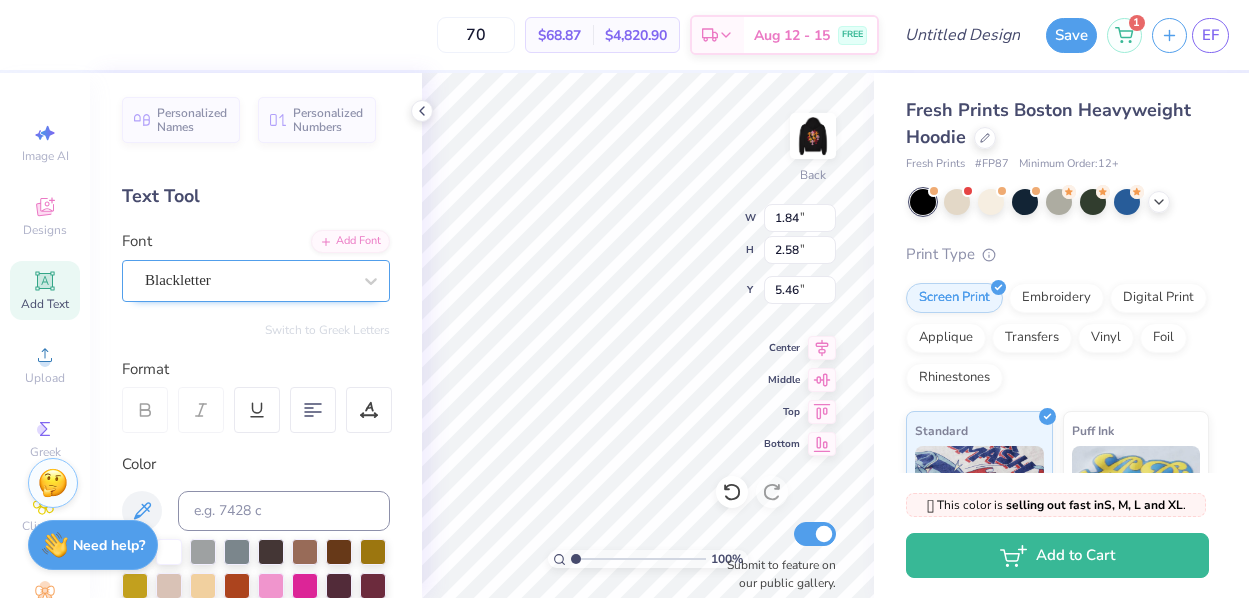 type on "AST" 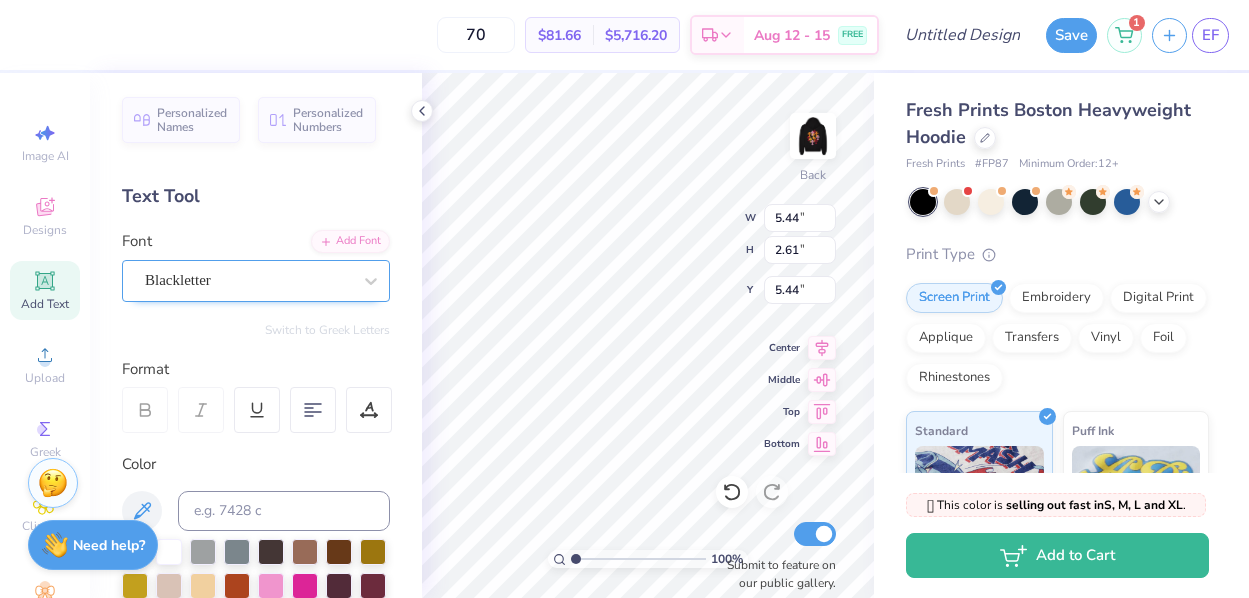 type on "4.31" 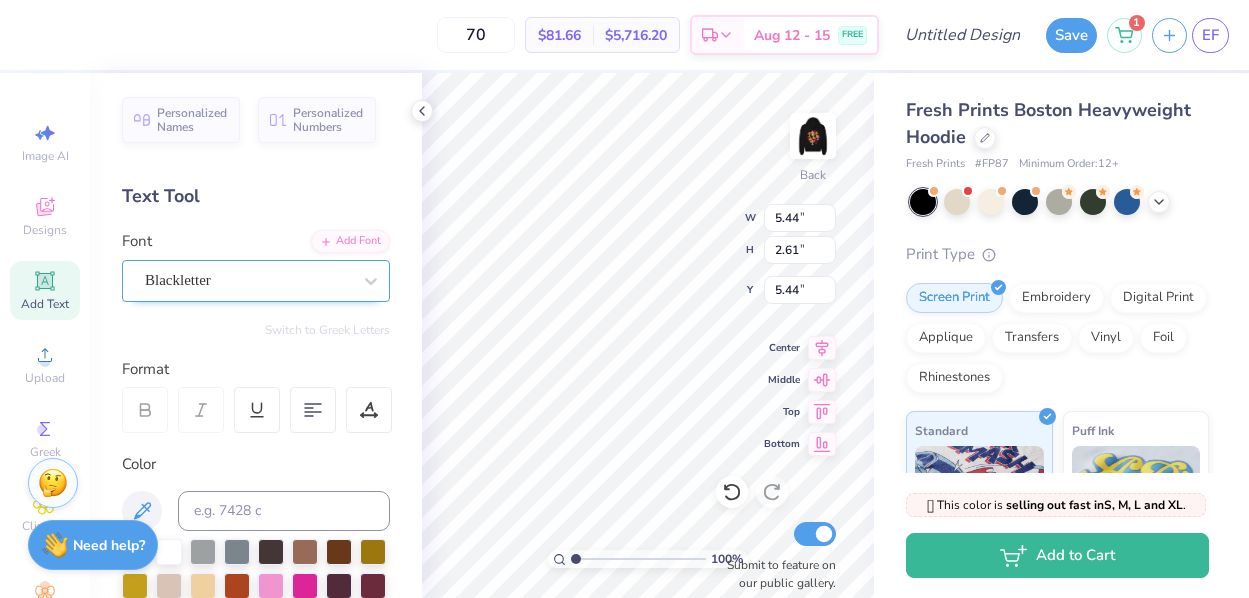 type on "2.07" 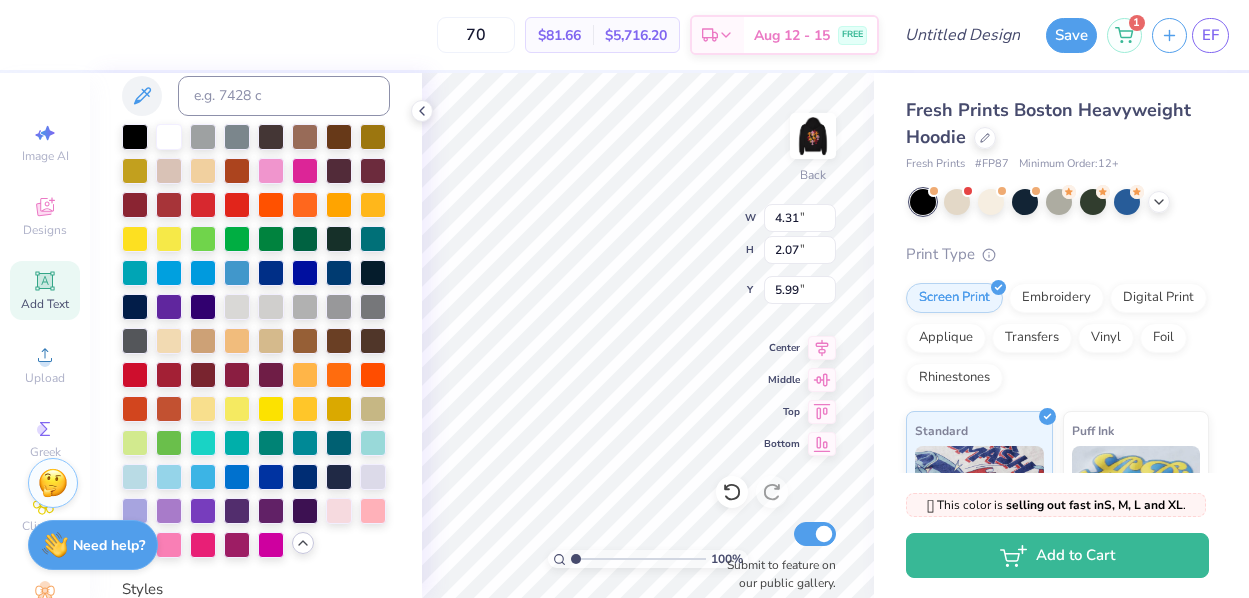 scroll, scrollTop: 428, scrollLeft: 0, axis: vertical 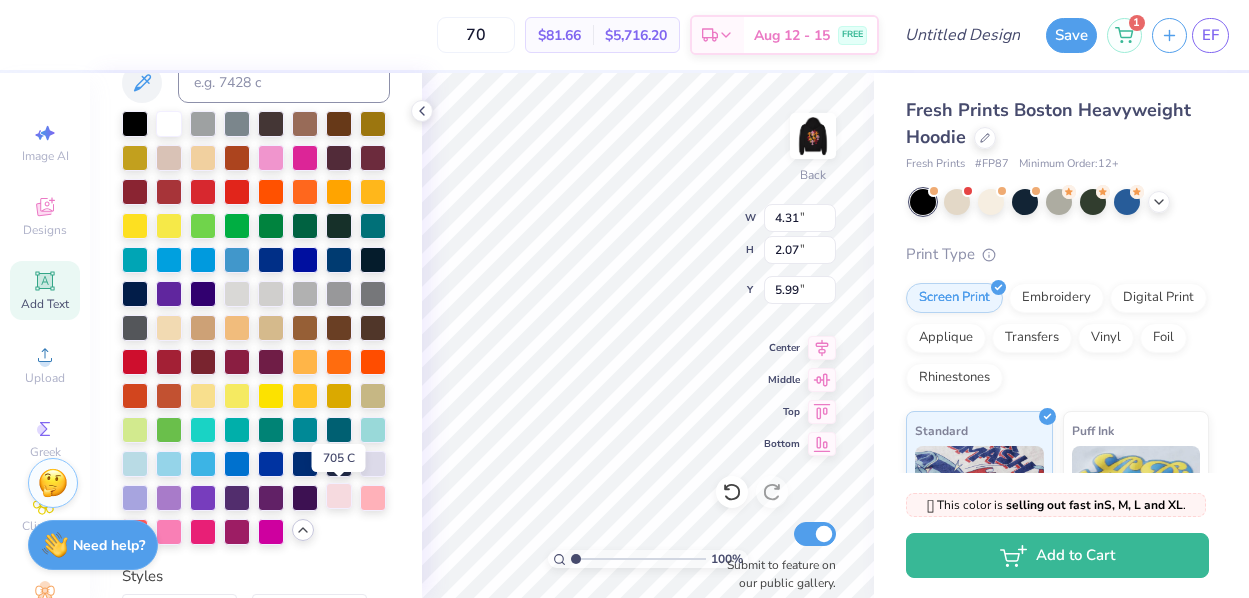 click at bounding box center (339, 496) 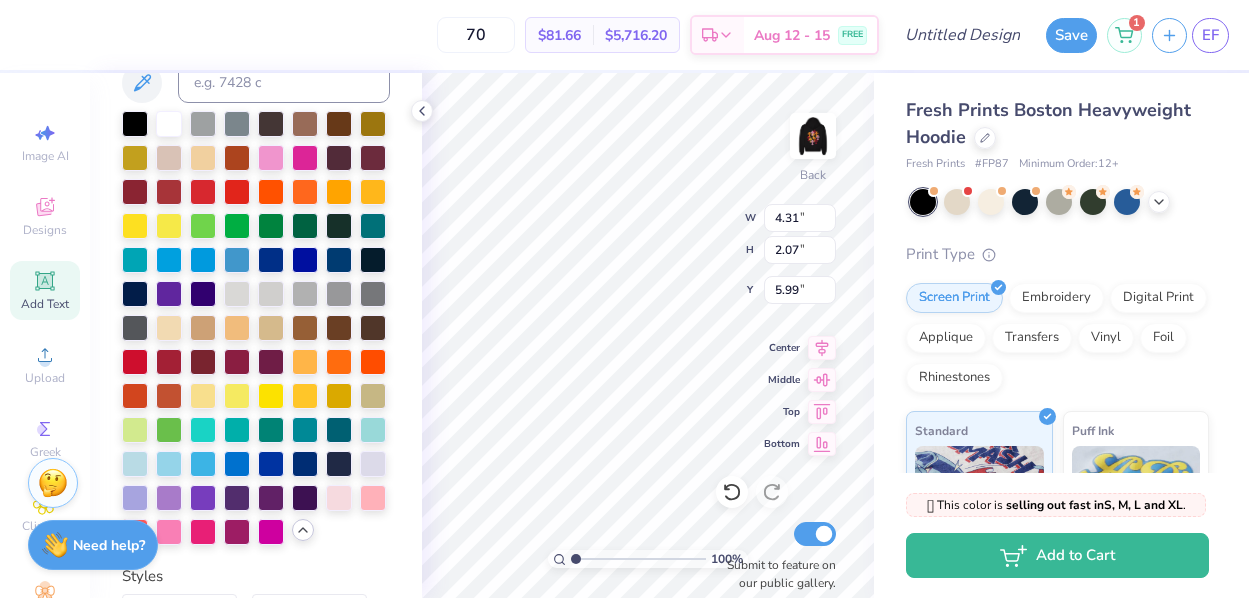 type on "4.68" 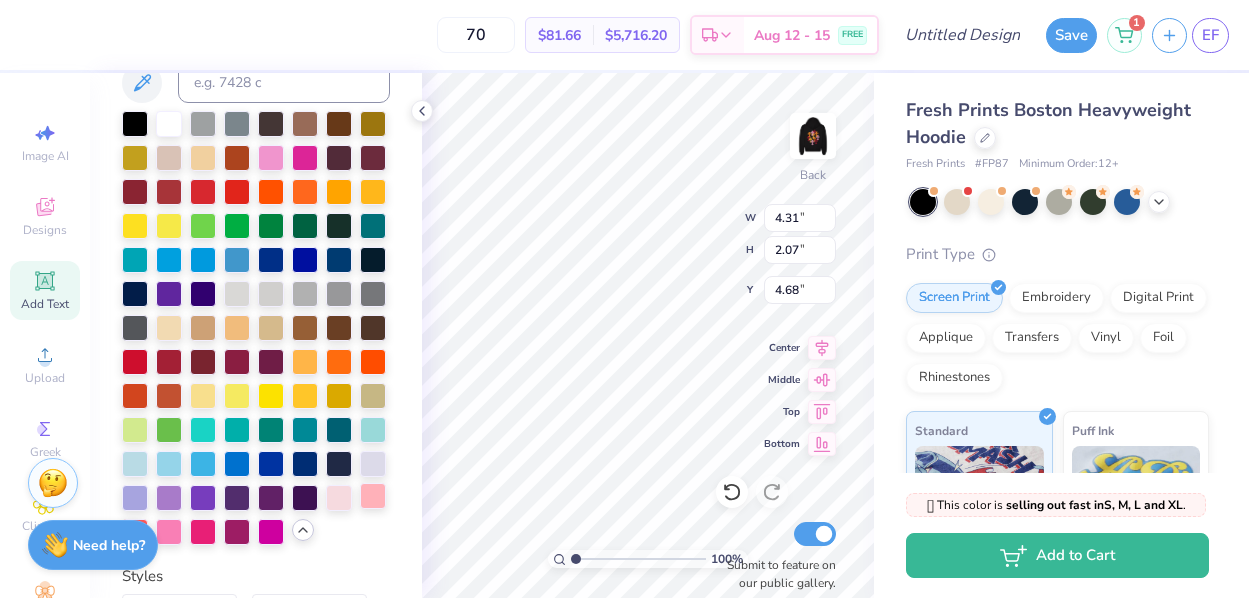 click at bounding box center (373, 496) 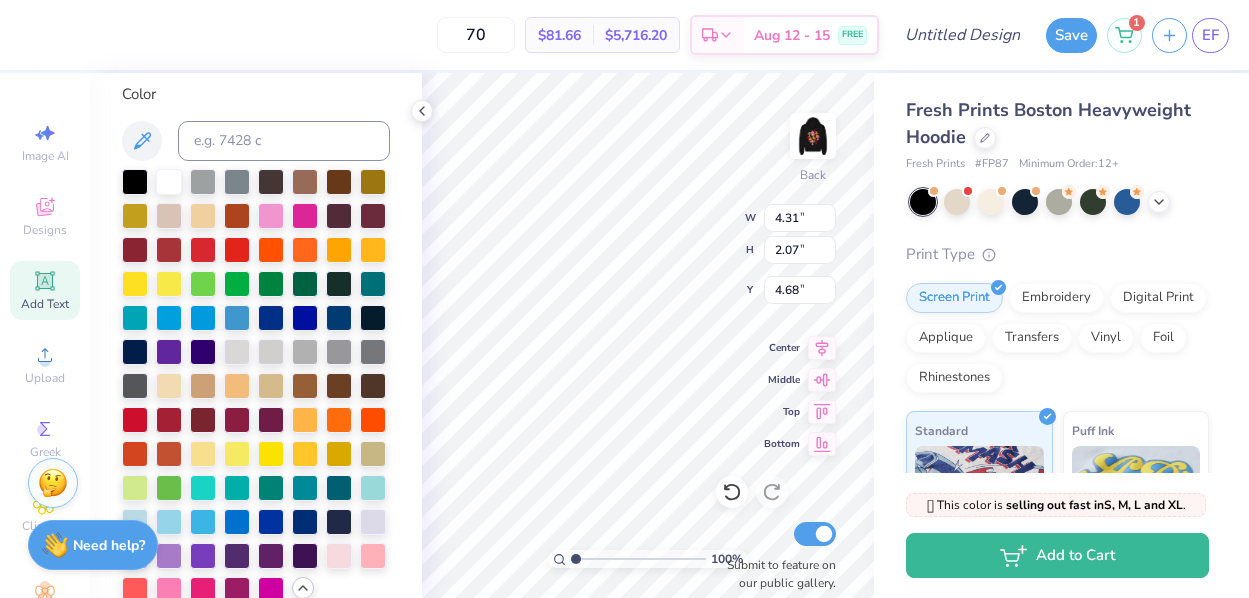 scroll, scrollTop: 369, scrollLeft: 0, axis: vertical 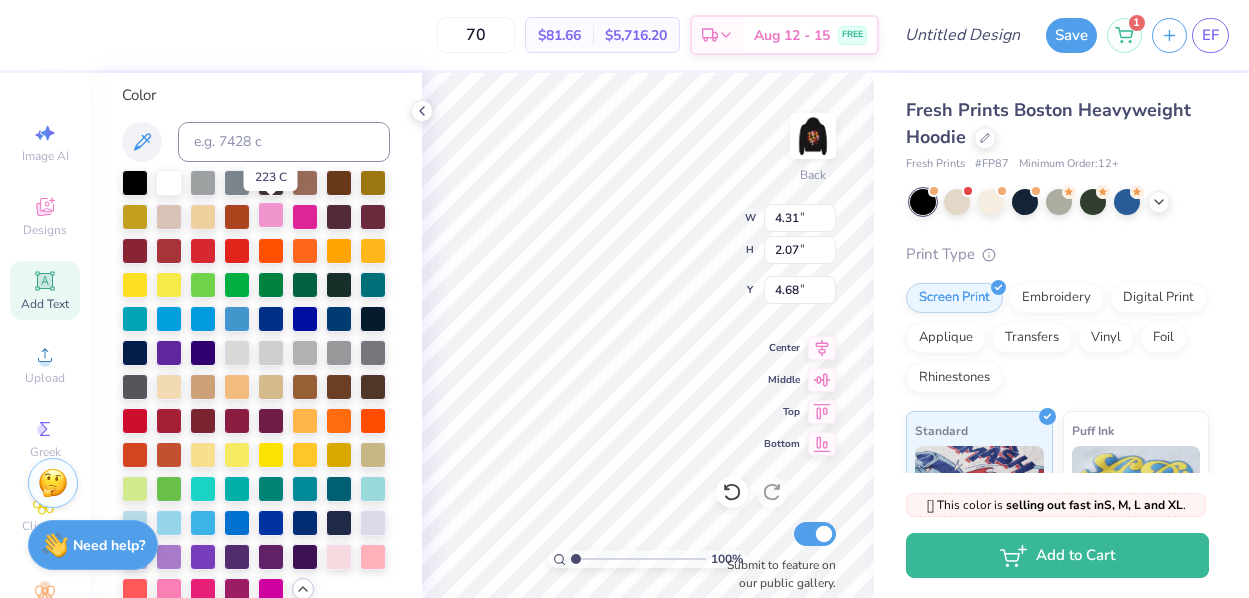 click at bounding box center [271, 215] 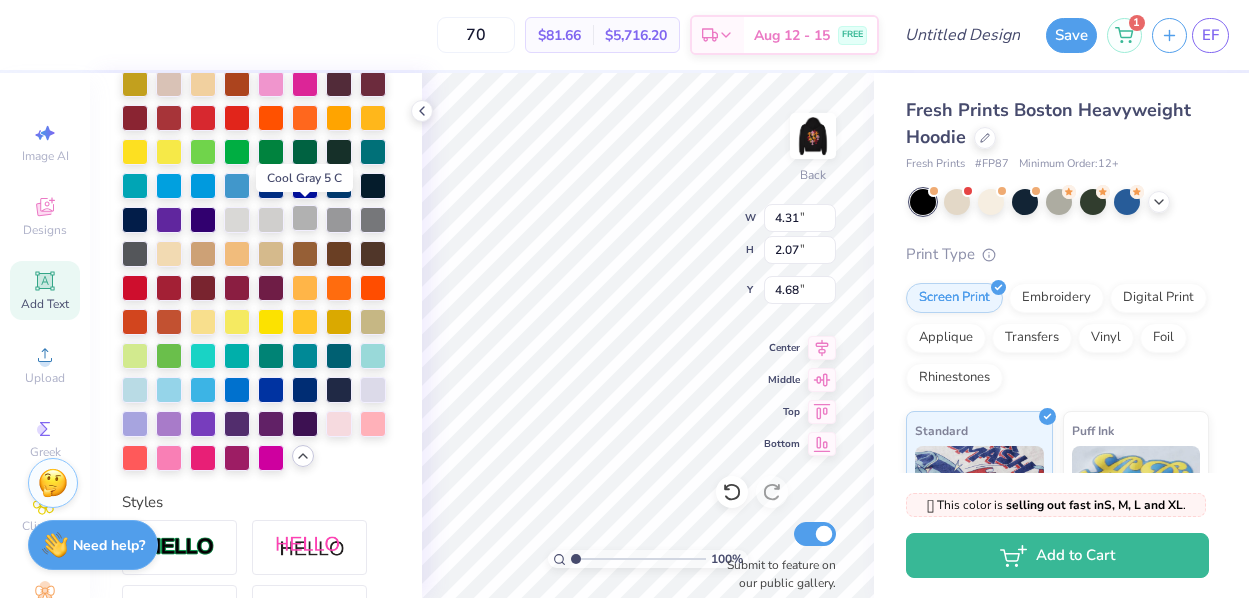 scroll, scrollTop: 504, scrollLeft: 0, axis: vertical 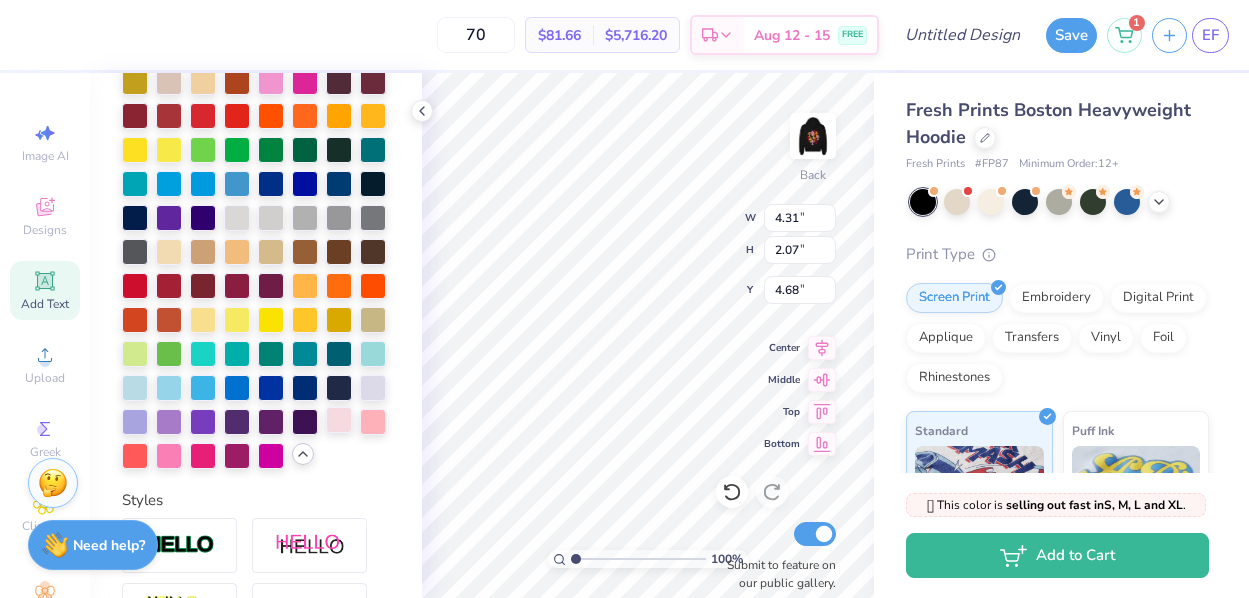 click at bounding box center [339, 420] 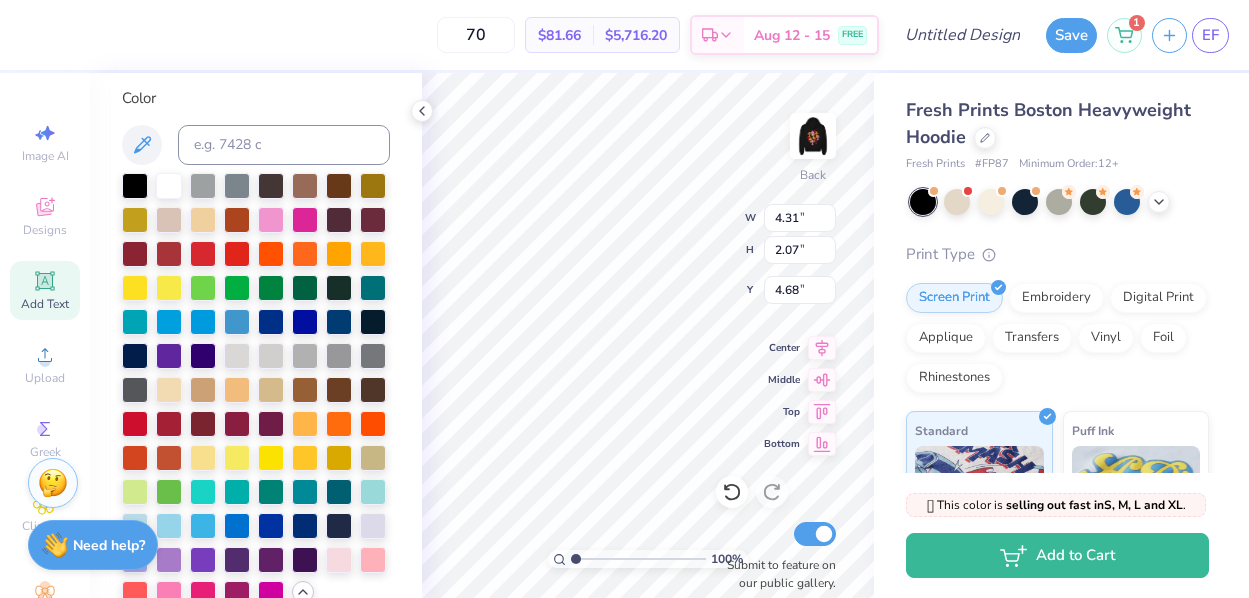 scroll, scrollTop: 360, scrollLeft: 0, axis: vertical 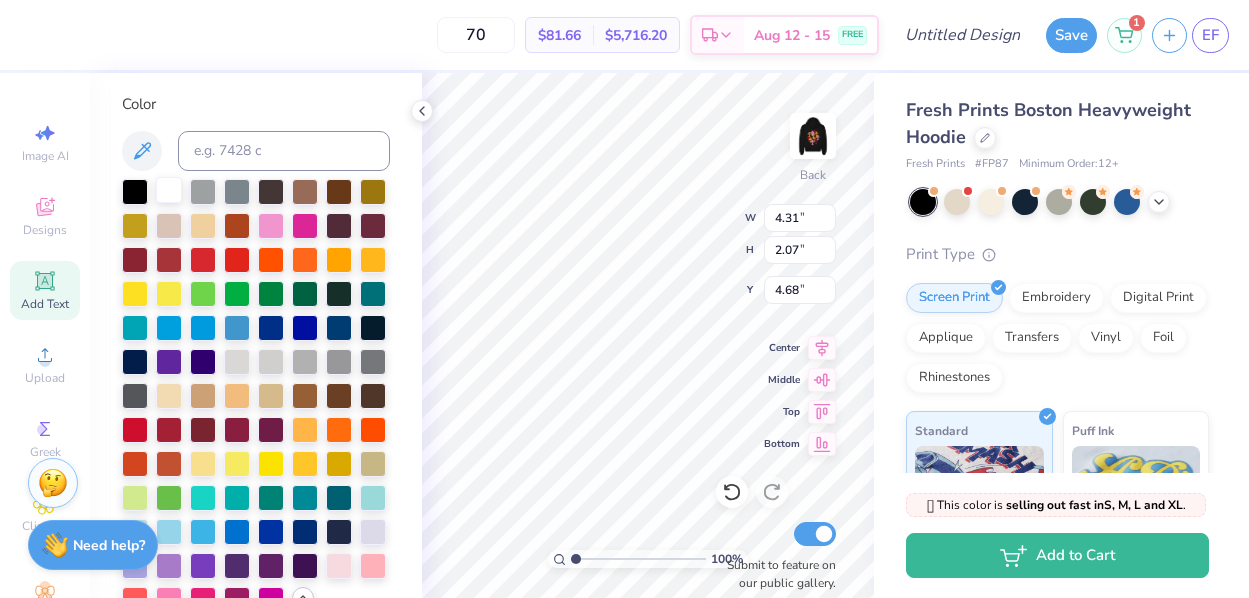 click at bounding box center (169, 190) 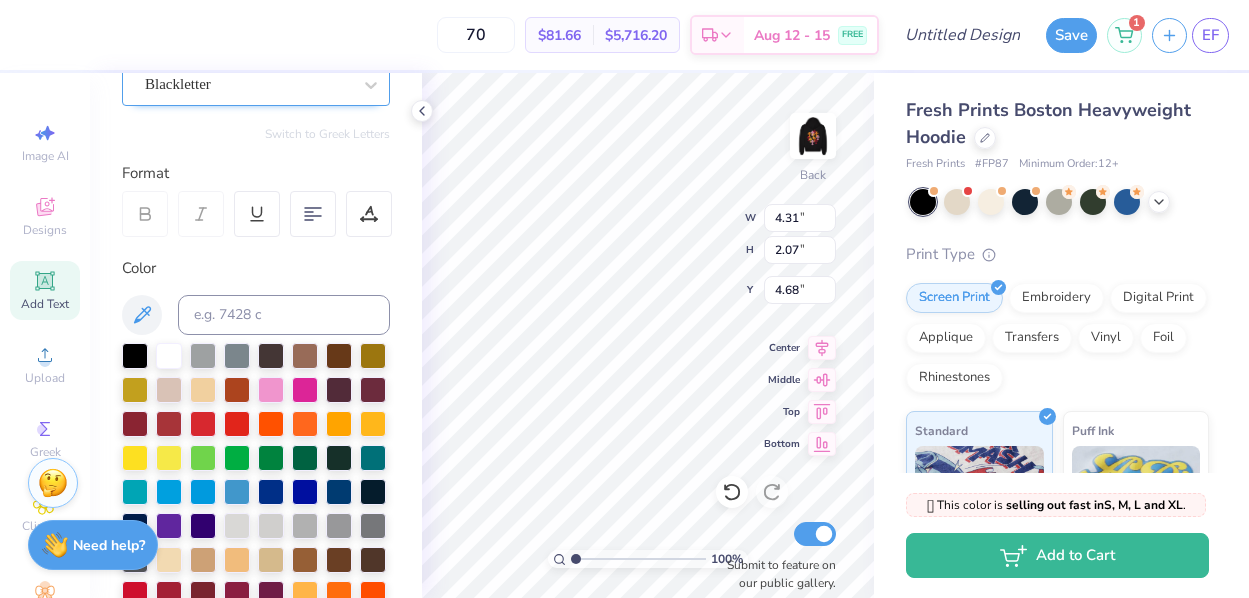 scroll, scrollTop: 167, scrollLeft: 0, axis: vertical 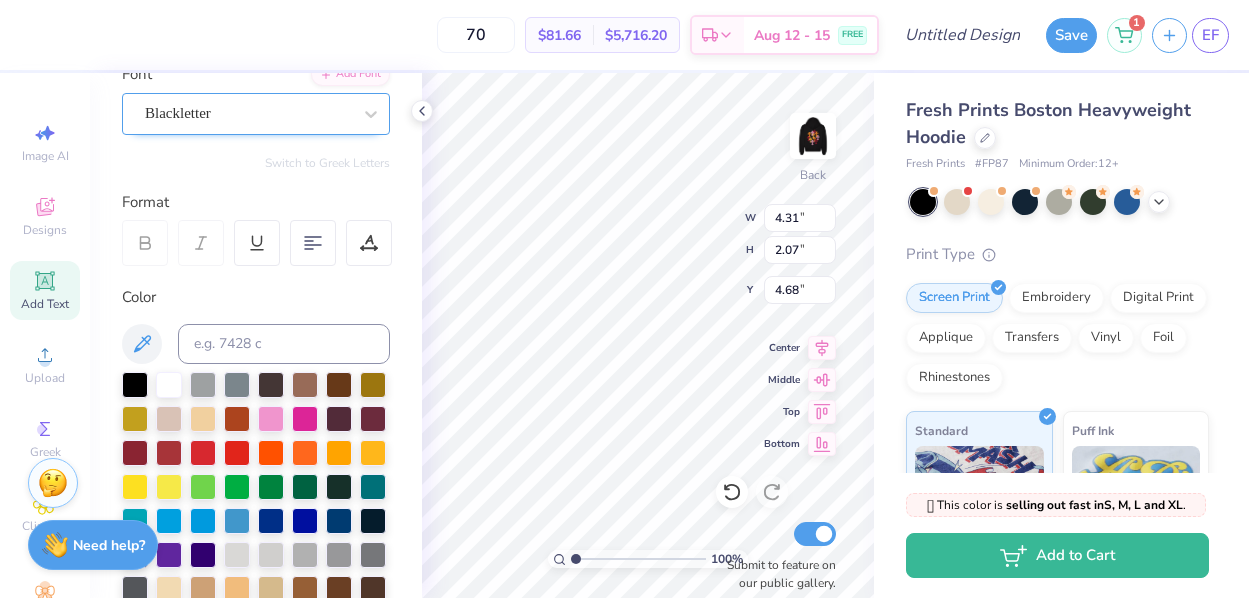 click on "Blackletter" at bounding box center [248, 113] 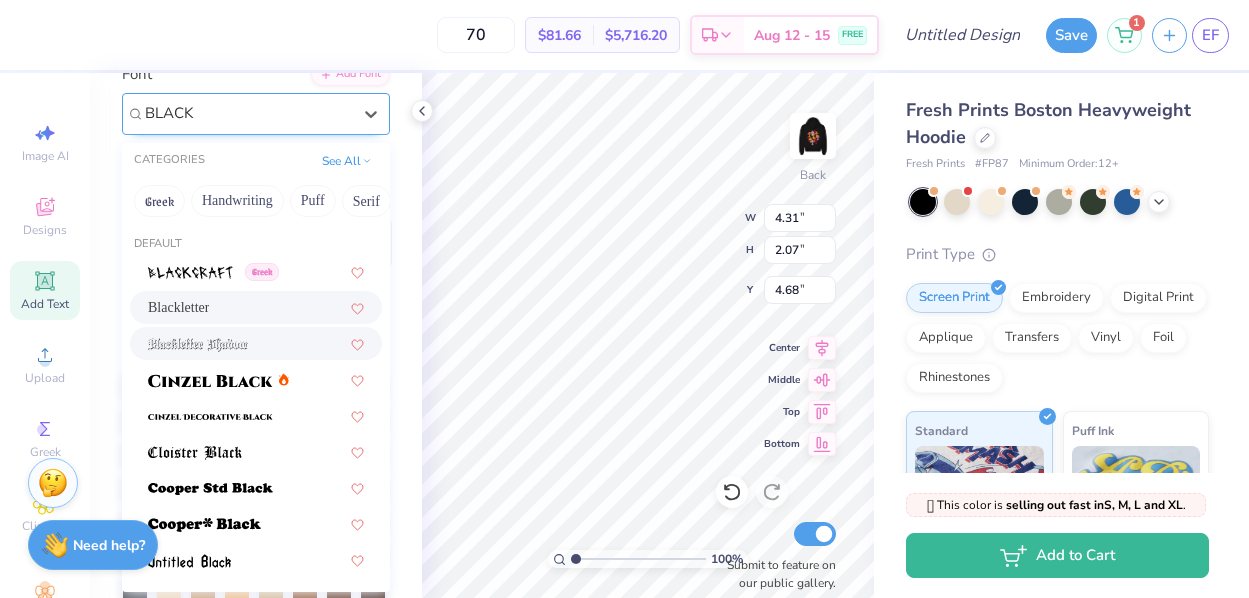 click at bounding box center [256, 343] 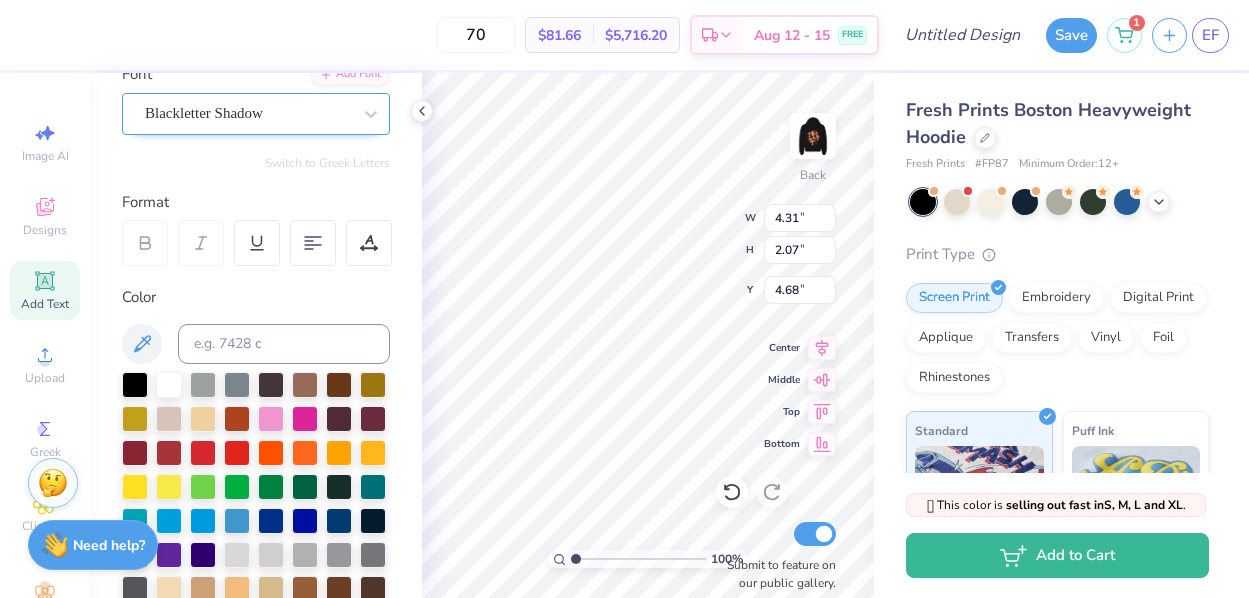 type on "4.39" 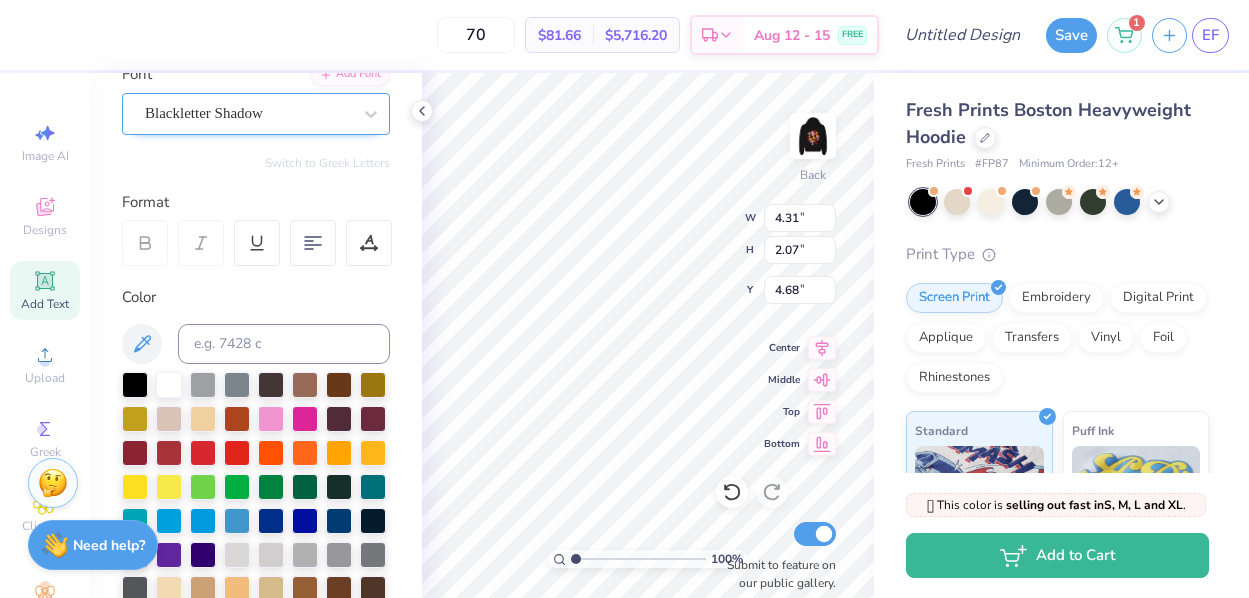 type on "2.15" 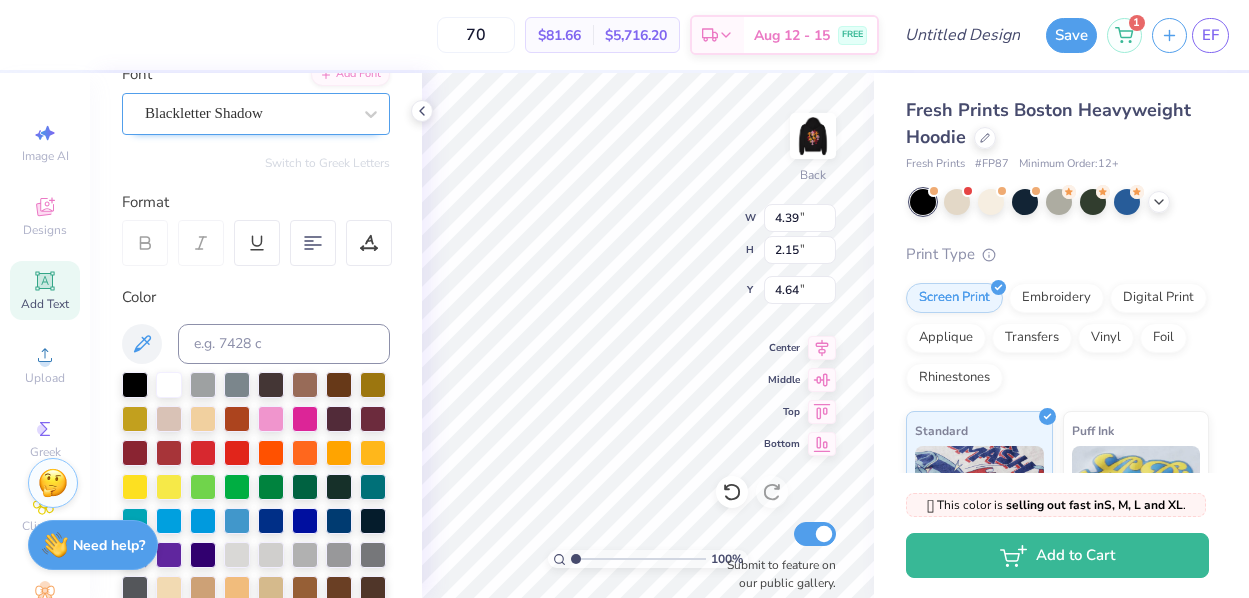 click on "Blackletter Shadow" at bounding box center (248, 113) 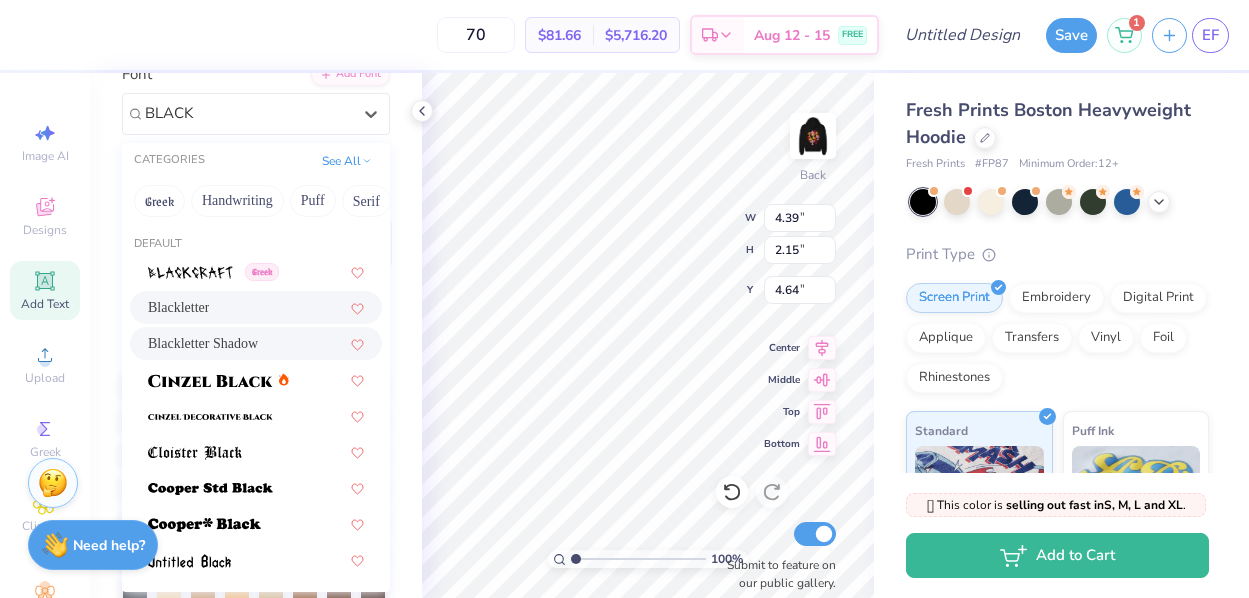 click on "Blackletter" at bounding box center [256, 307] 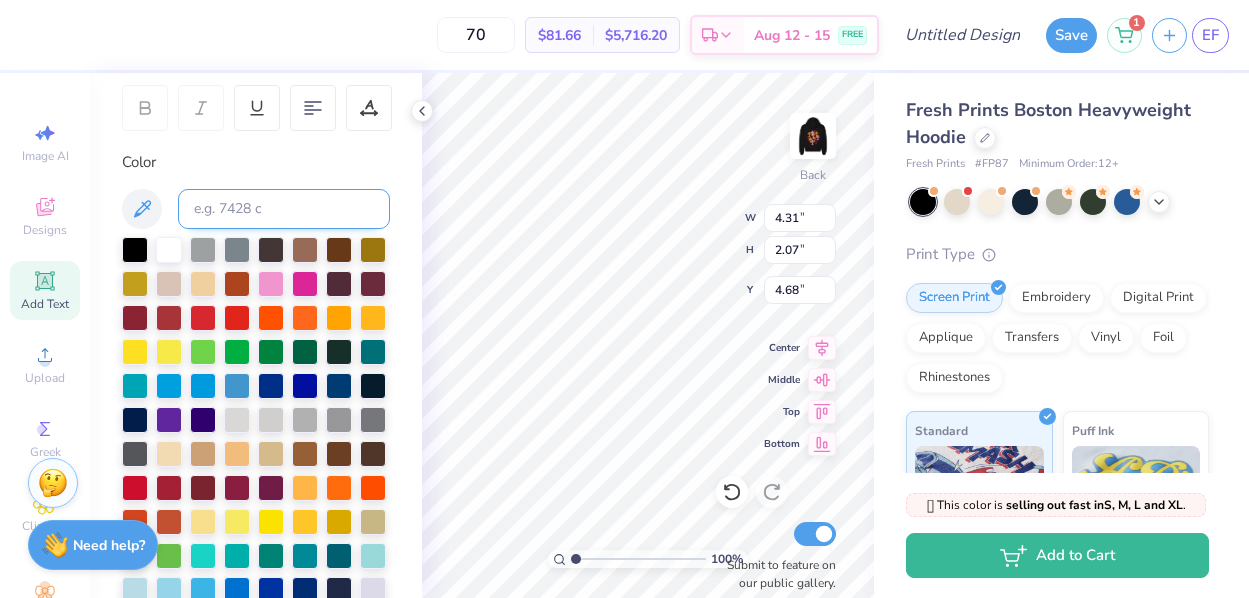 scroll, scrollTop: 307, scrollLeft: 0, axis: vertical 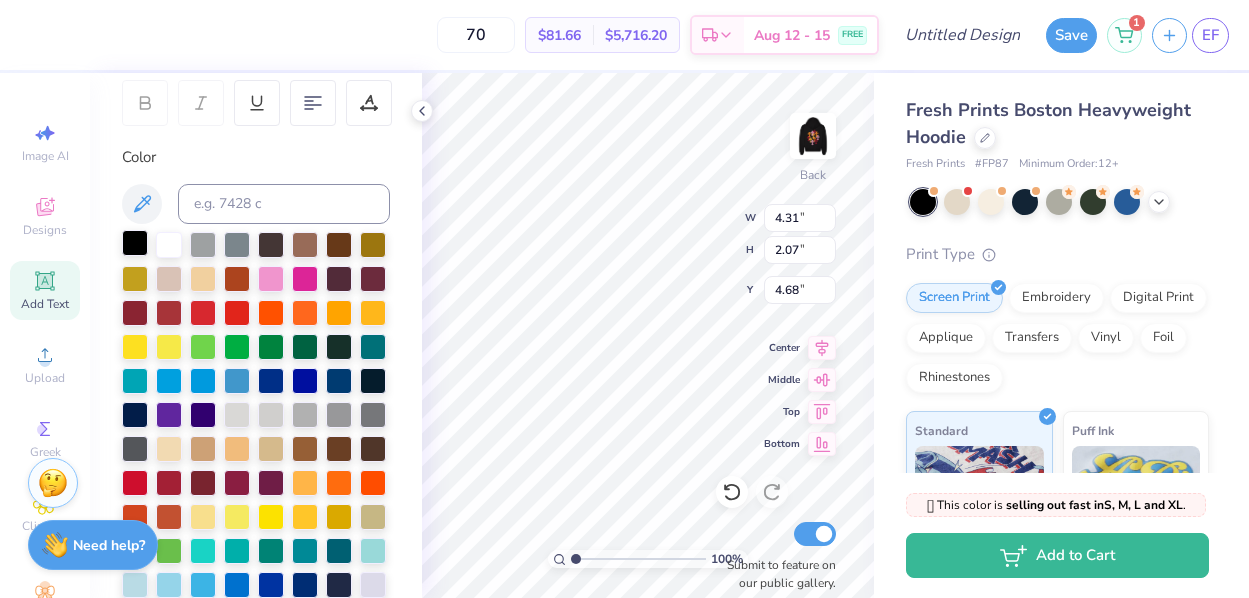 click at bounding box center [135, 243] 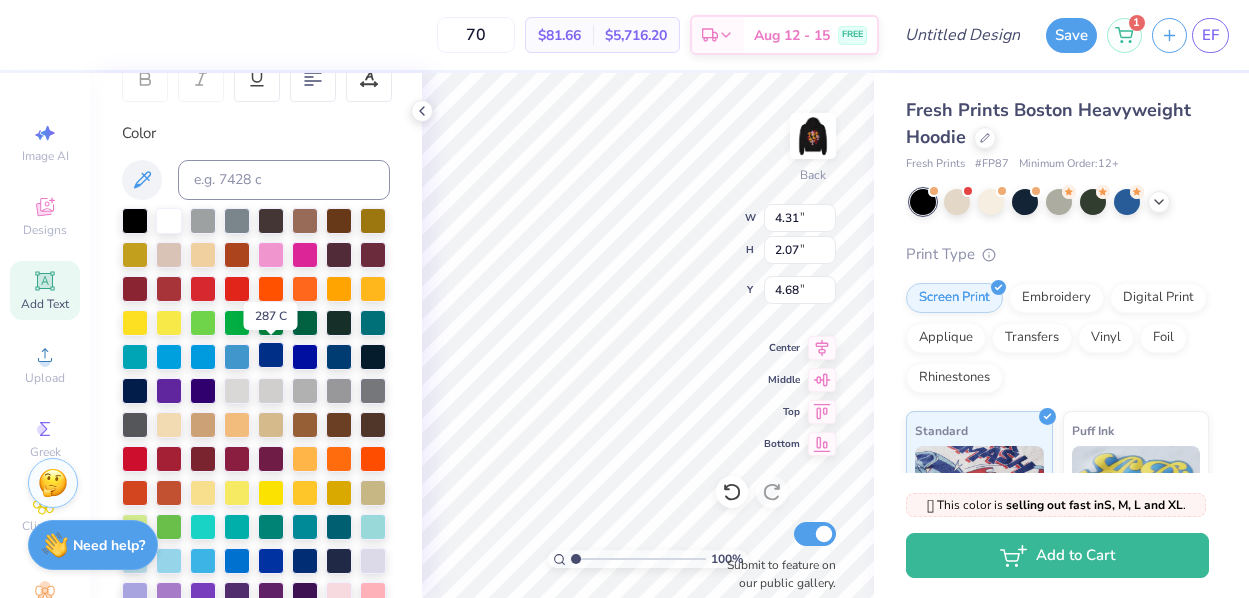 scroll, scrollTop: 332, scrollLeft: 0, axis: vertical 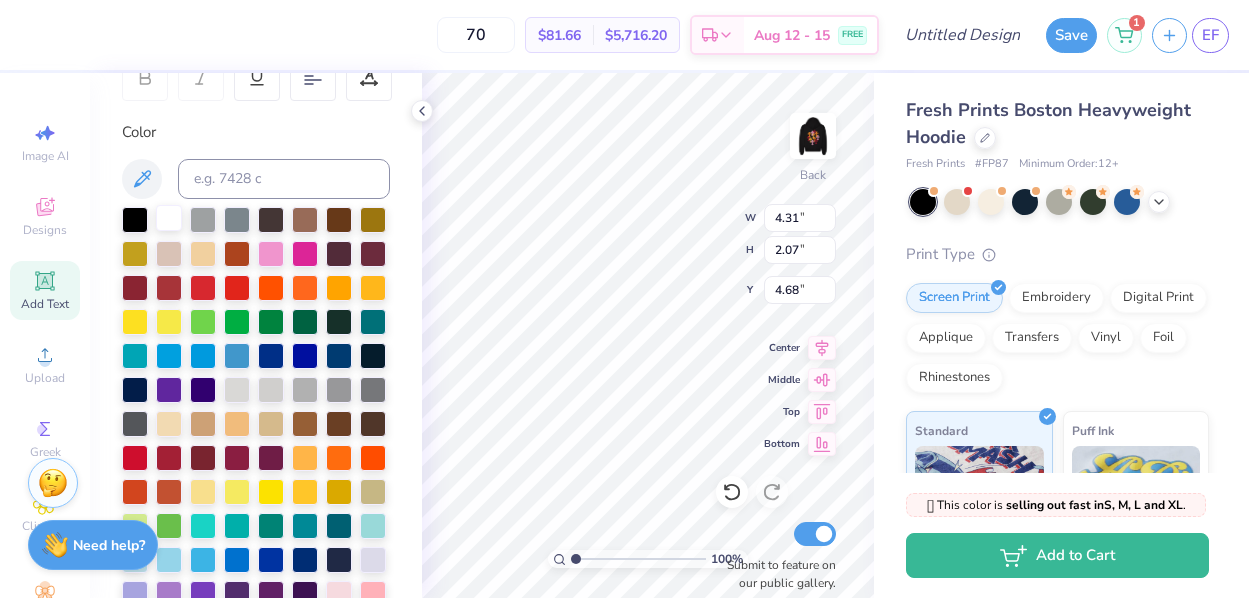 click at bounding box center [169, 218] 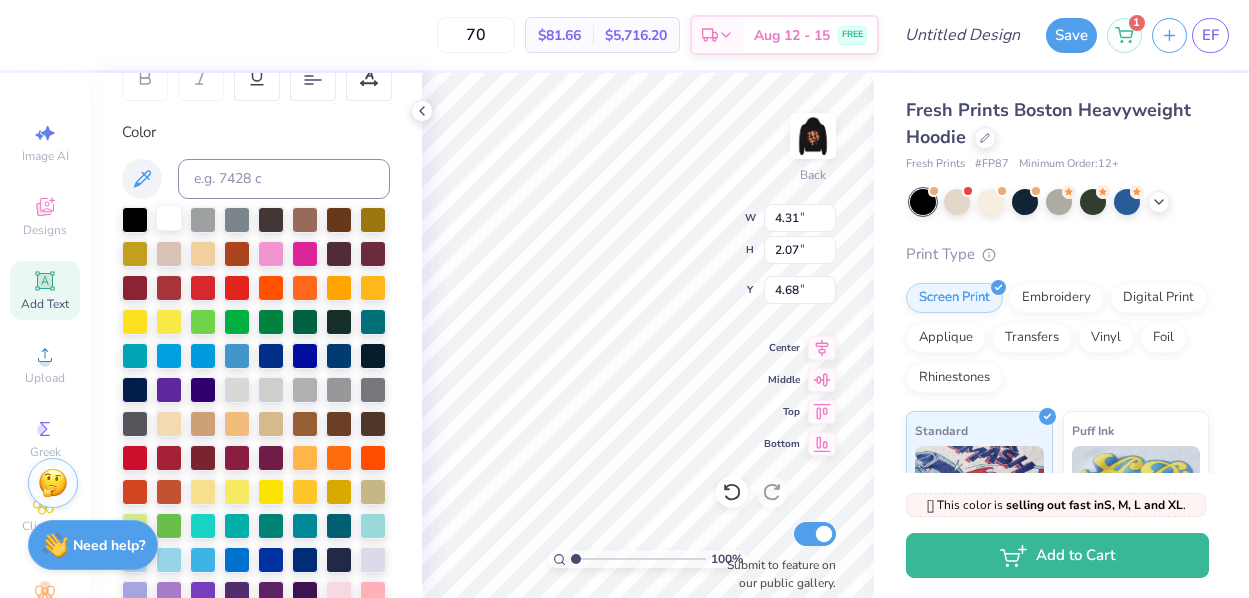 type on "3.11" 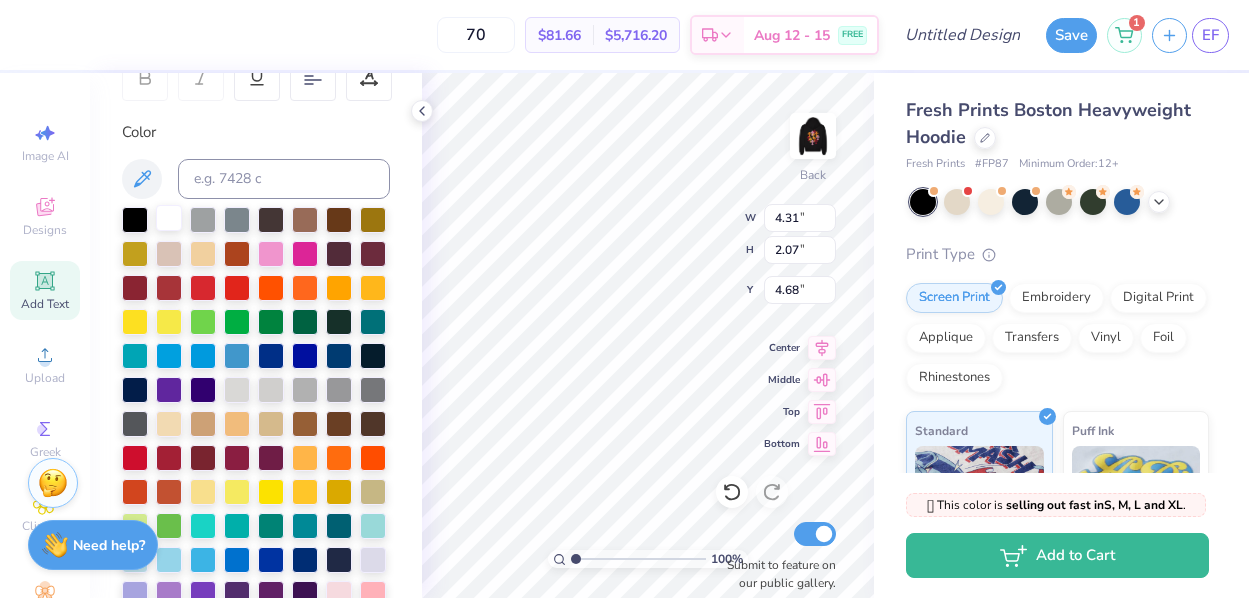 type on "1.50" 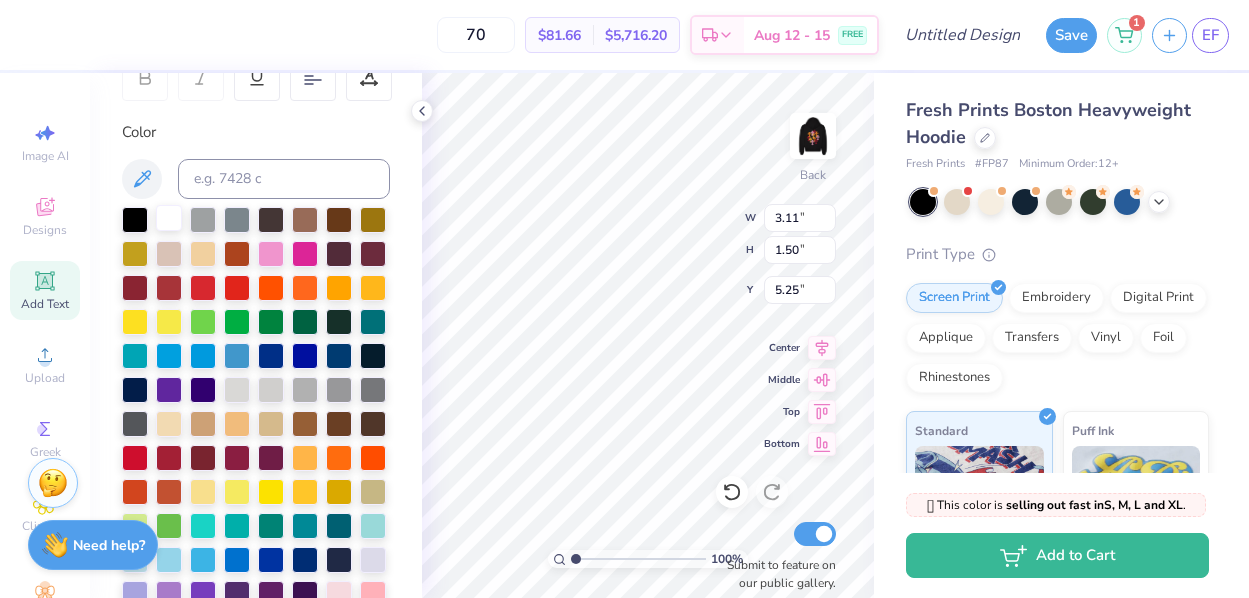 type on "9.19" 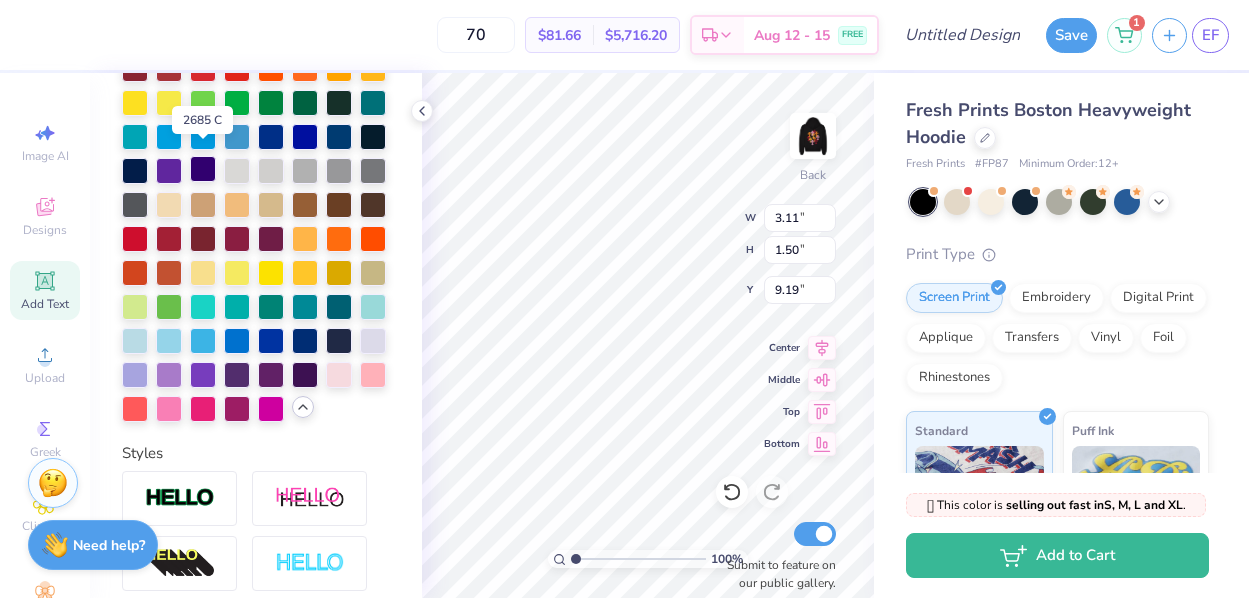 scroll, scrollTop: 590, scrollLeft: 0, axis: vertical 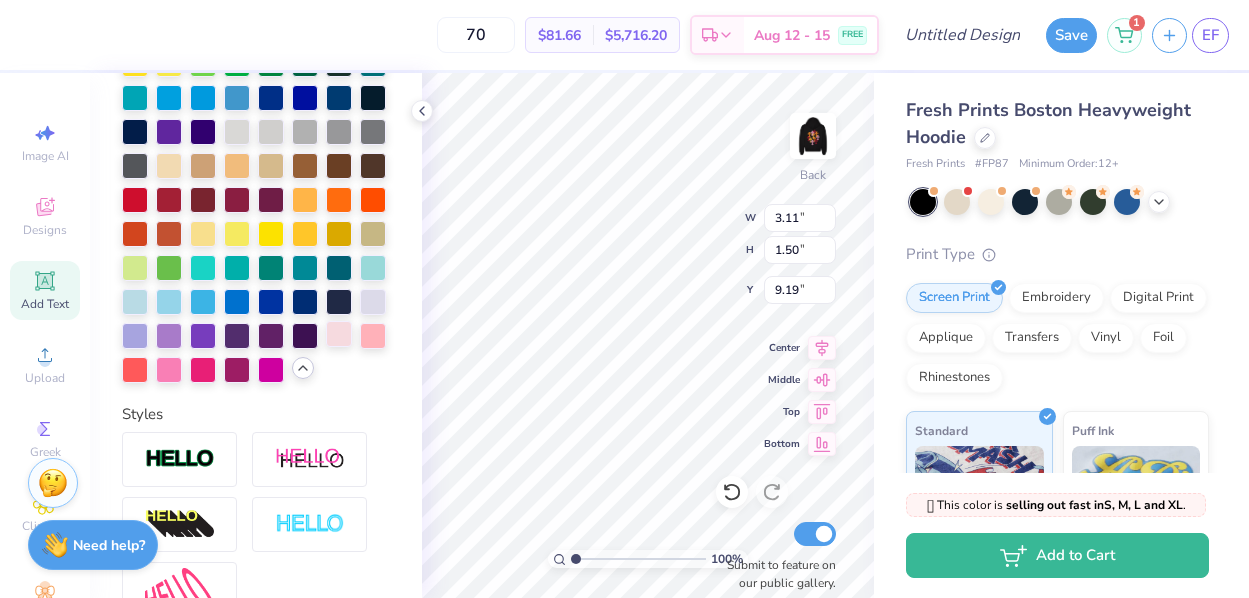 click at bounding box center (339, 334) 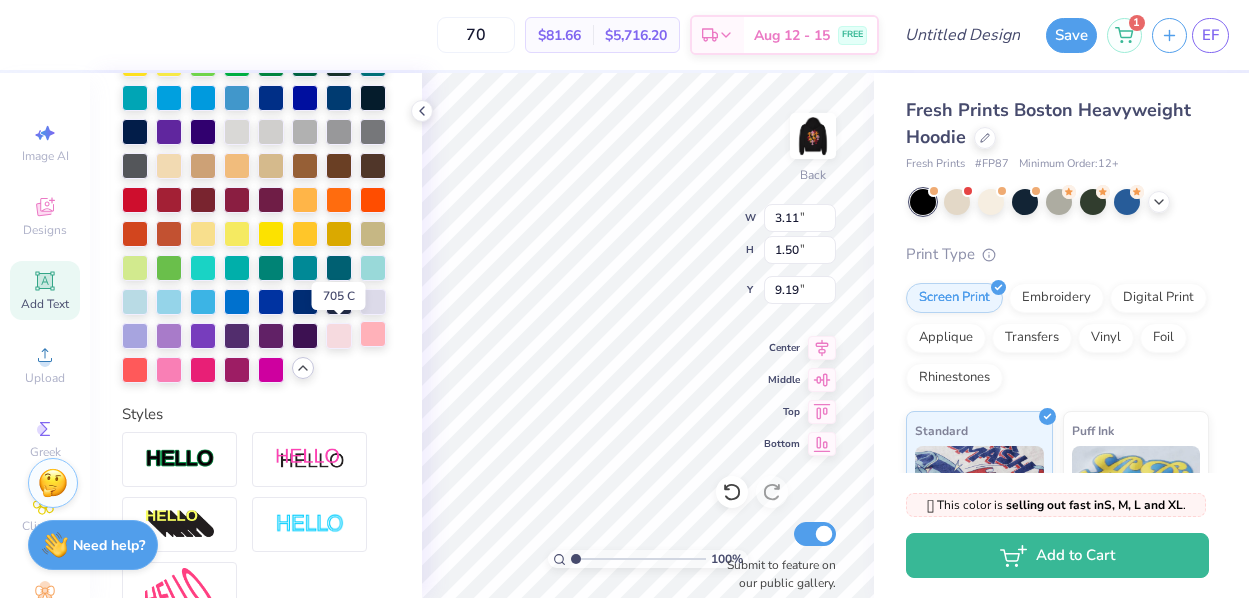 type on "1.49" 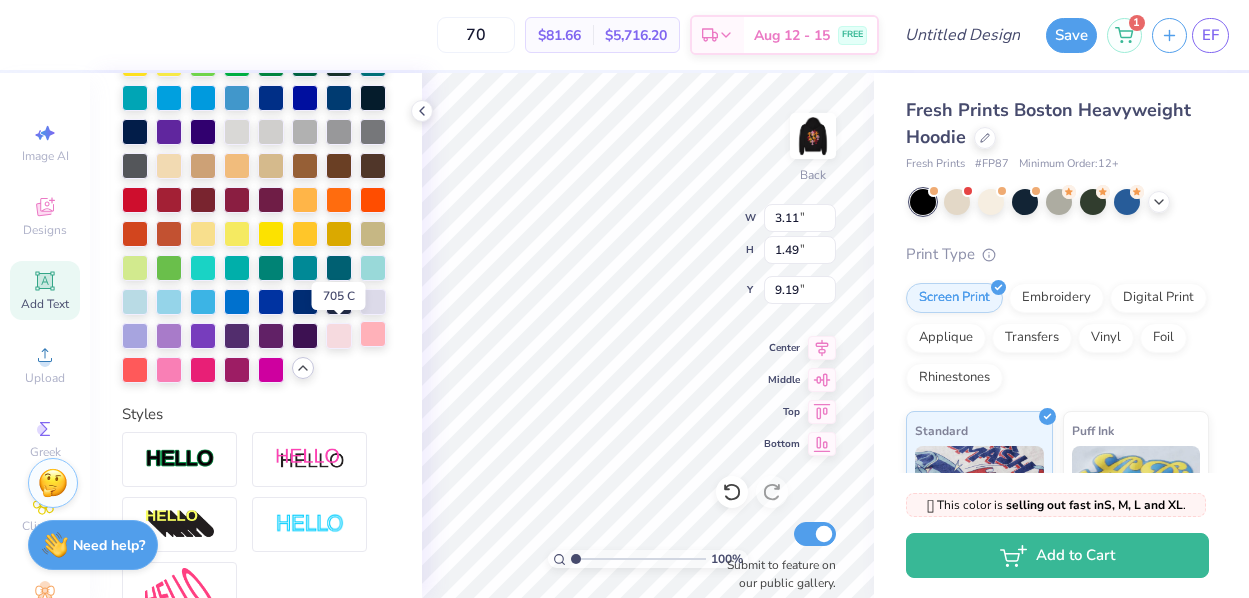 type on "7.99" 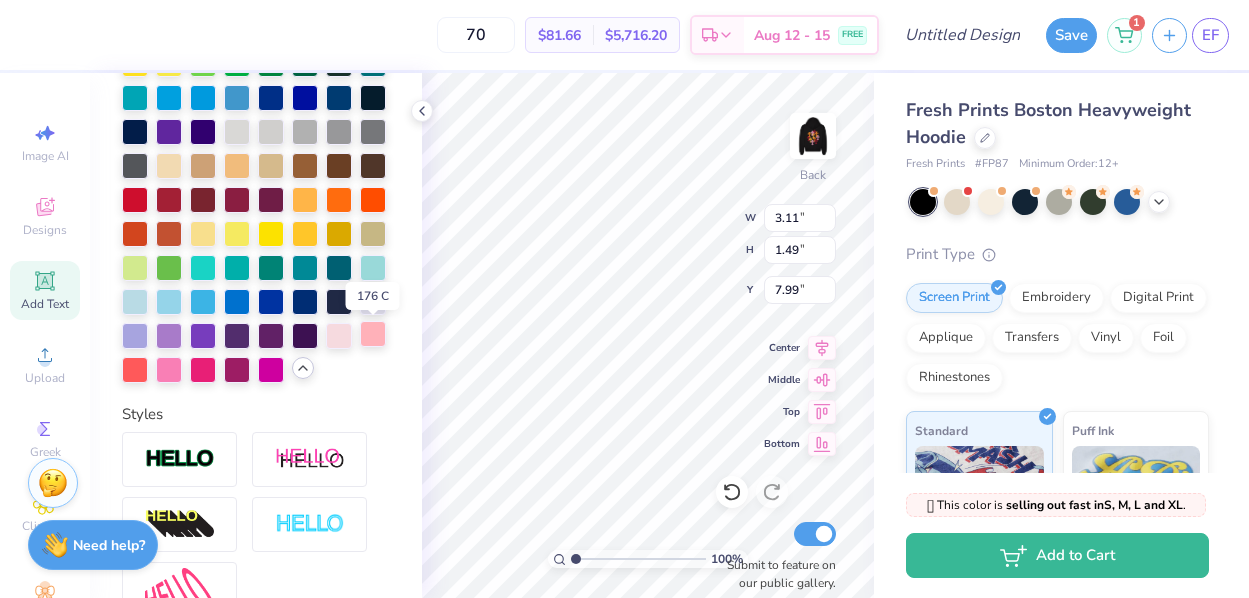 click at bounding box center [373, 334] 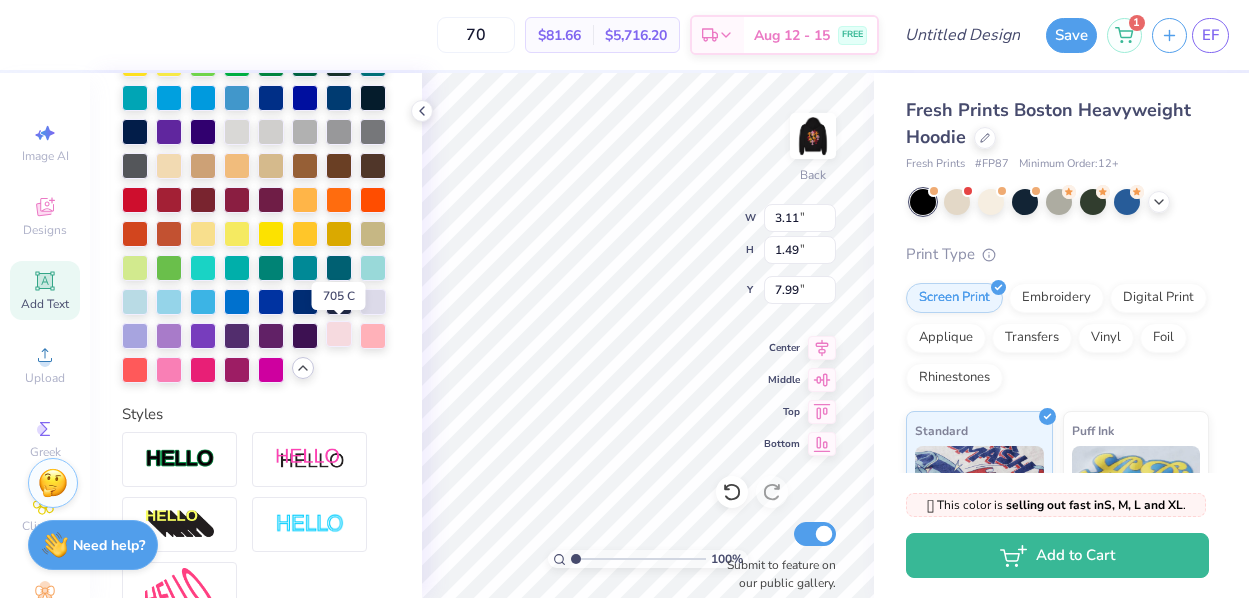 click at bounding box center (339, 334) 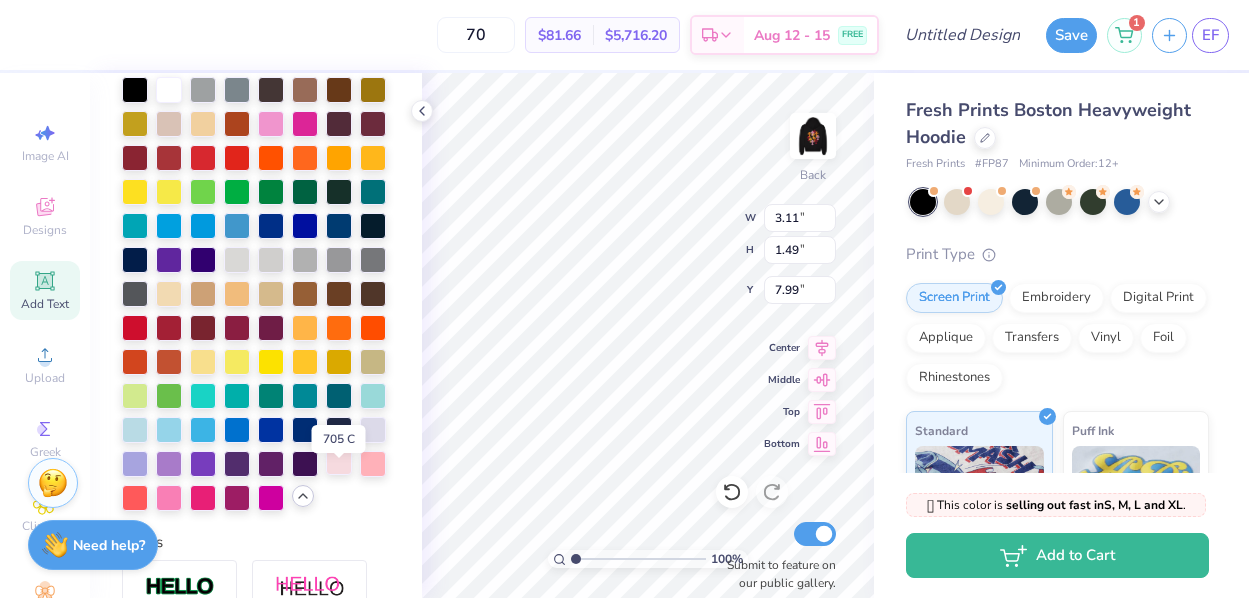 scroll, scrollTop: 408, scrollLeft: 0, axis: vertical 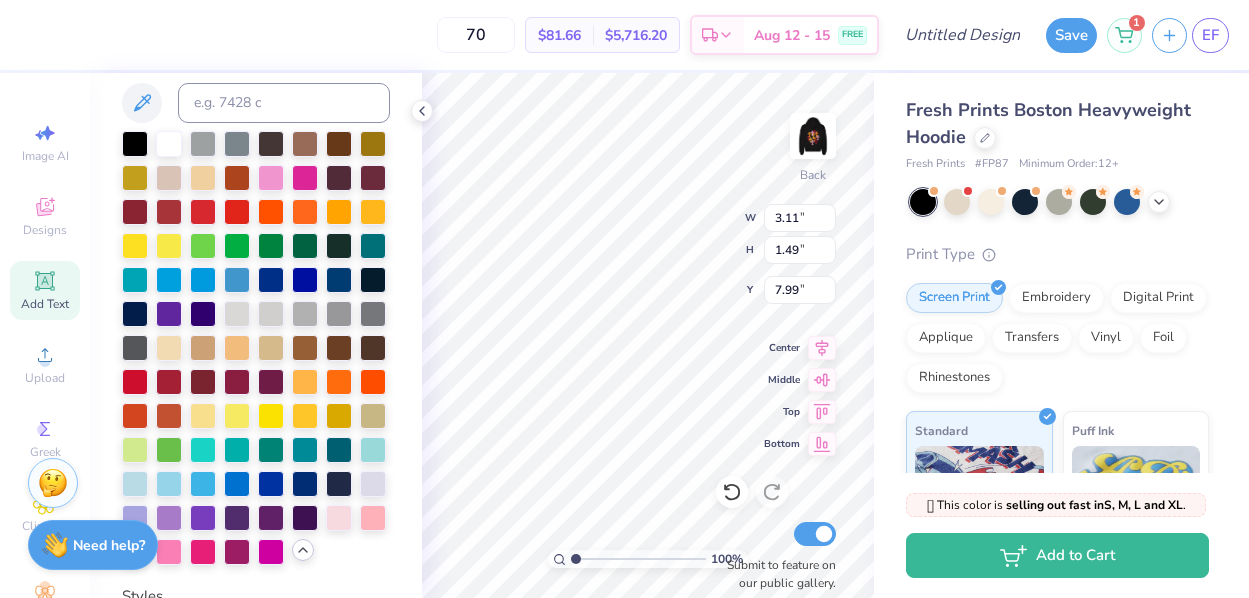 click at bounding box center (256, 348) 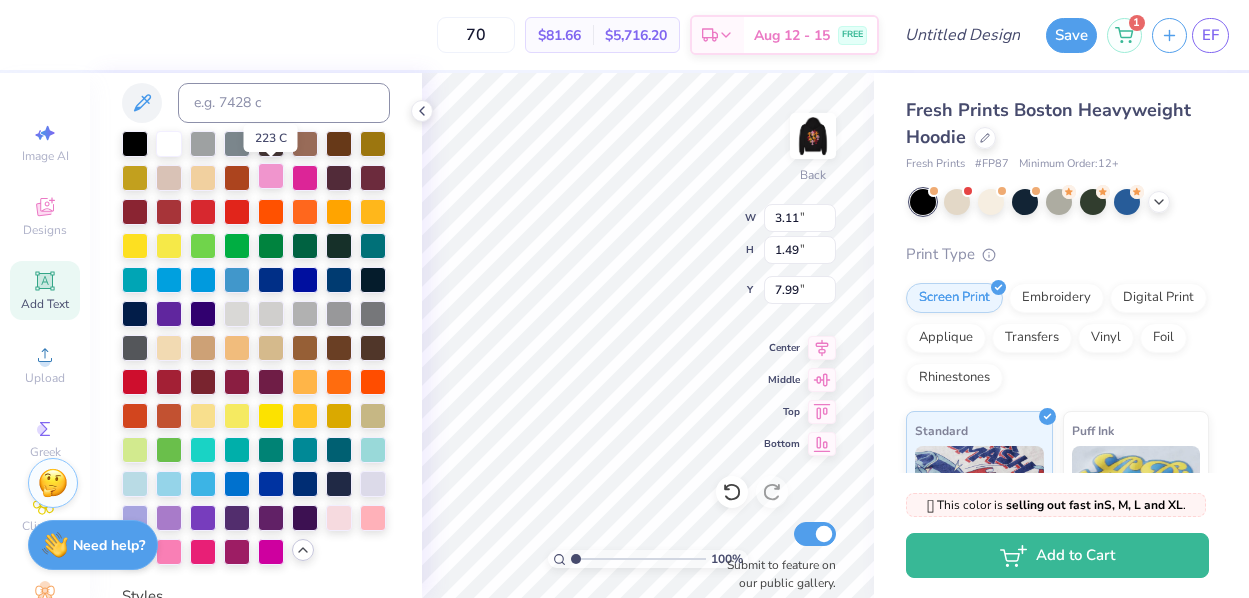 click at bounding box center [271, 176] 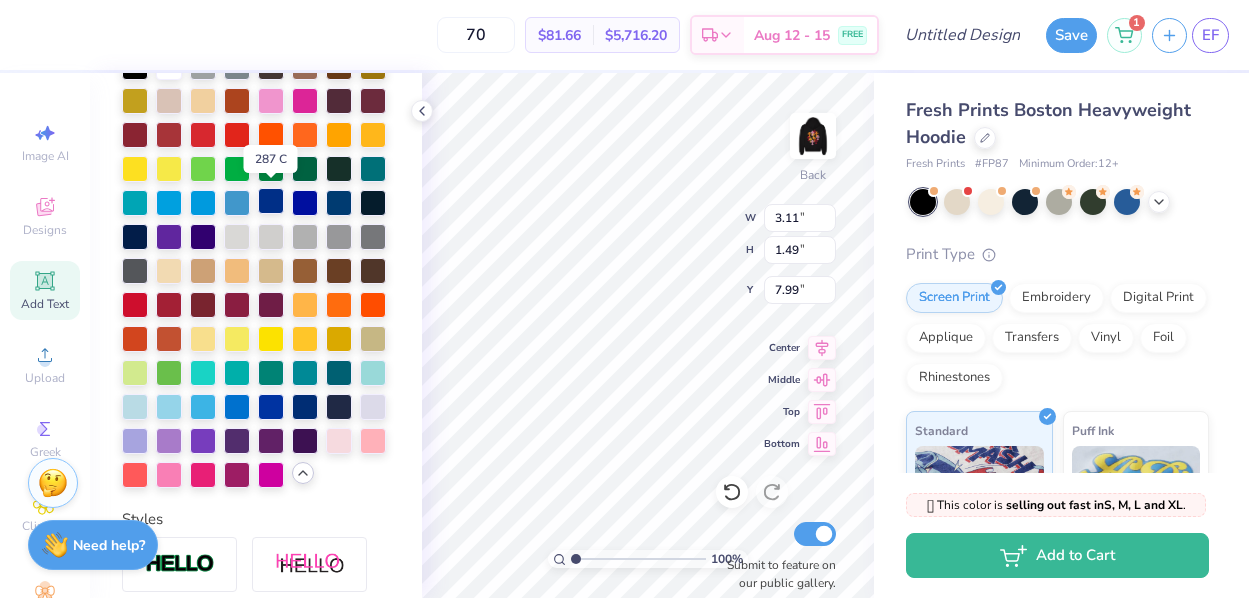 scroll, scrollTop: 489, scrollLeft: 0, axis: vertical 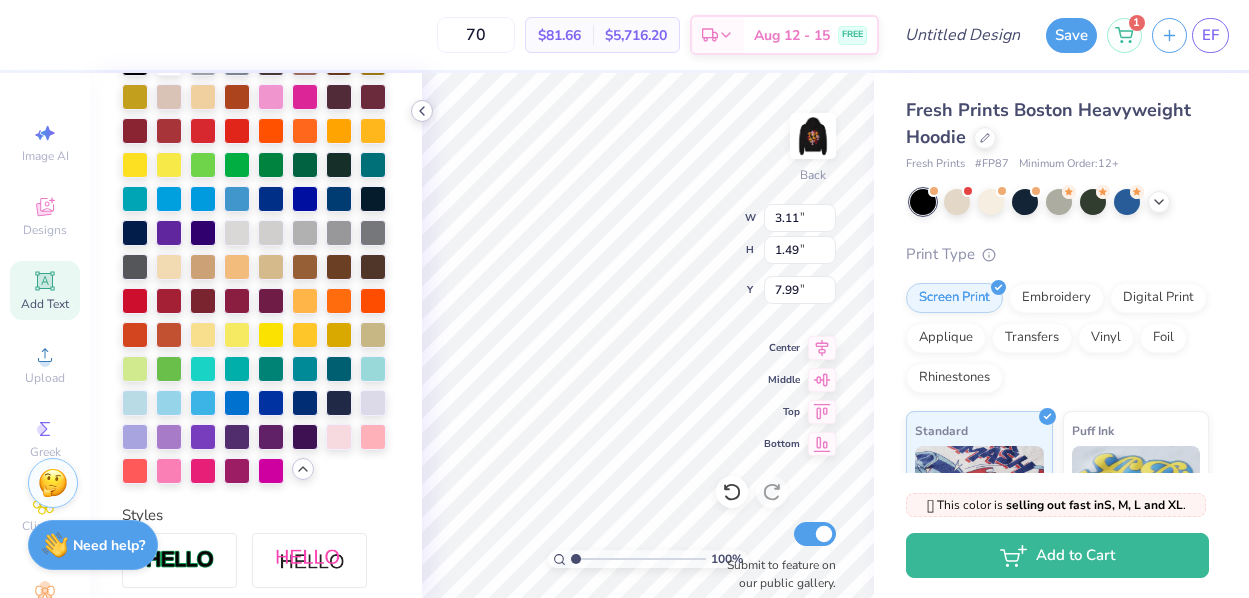click 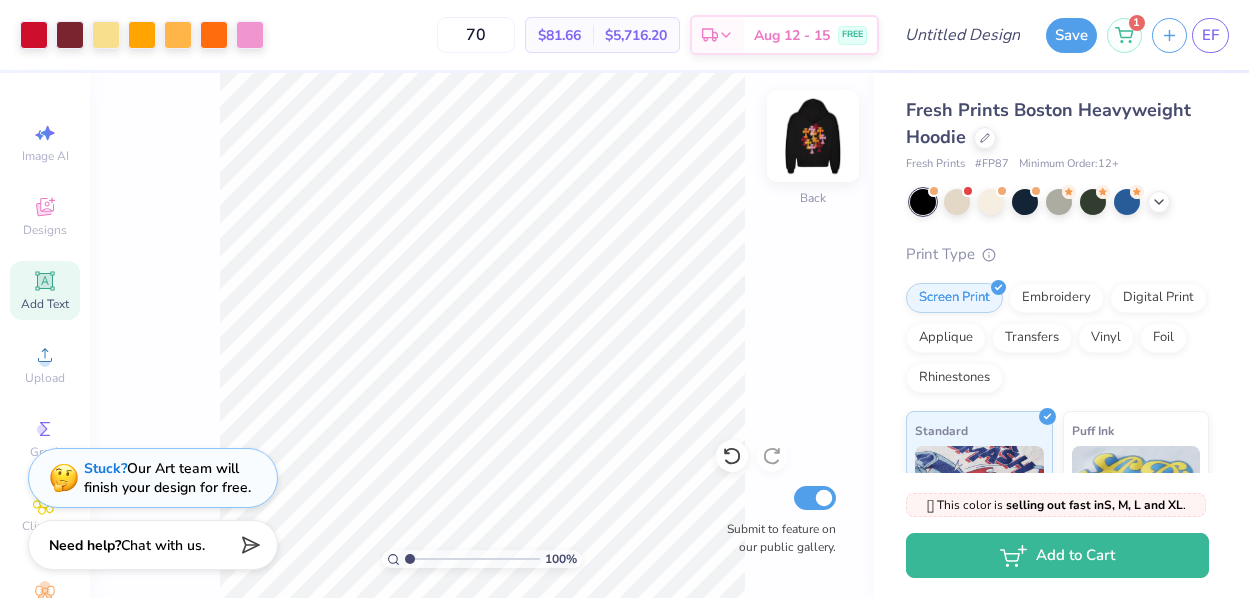 click at bounding box center [813, 136] 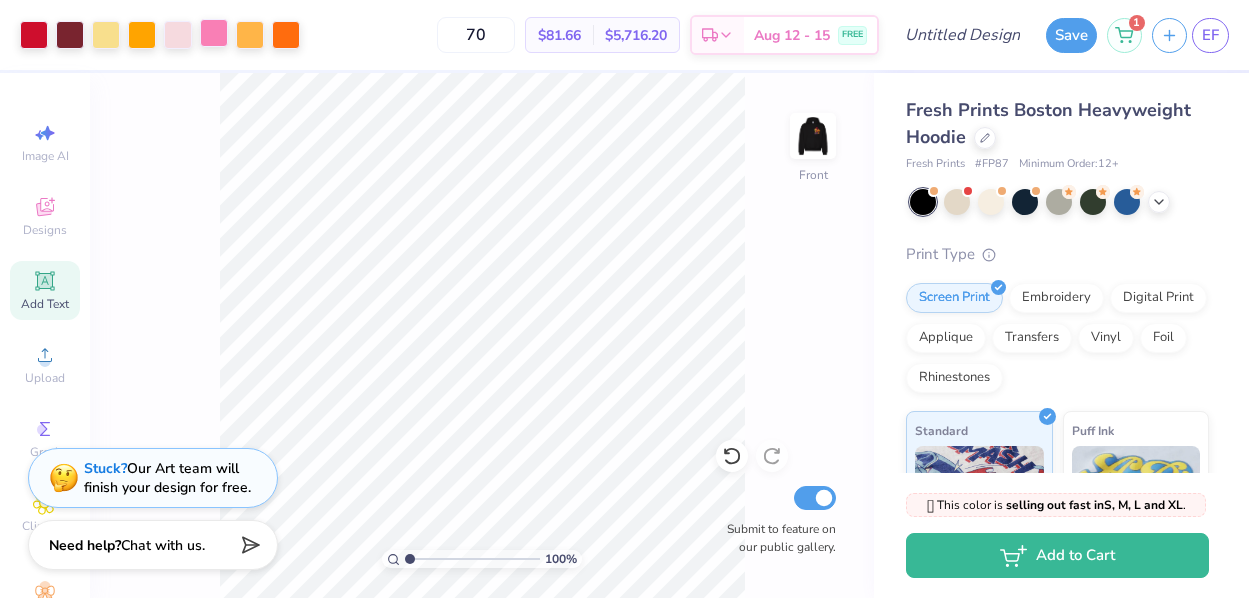 click at bounding box center (214, 33) 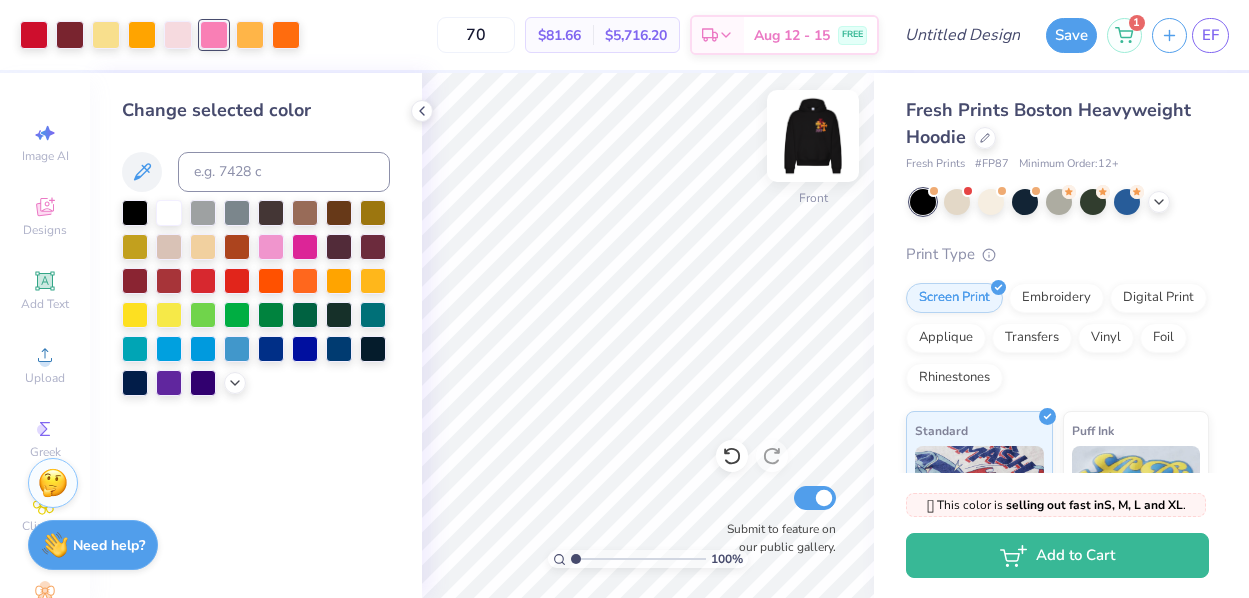 click at bounding box center (813, 136) 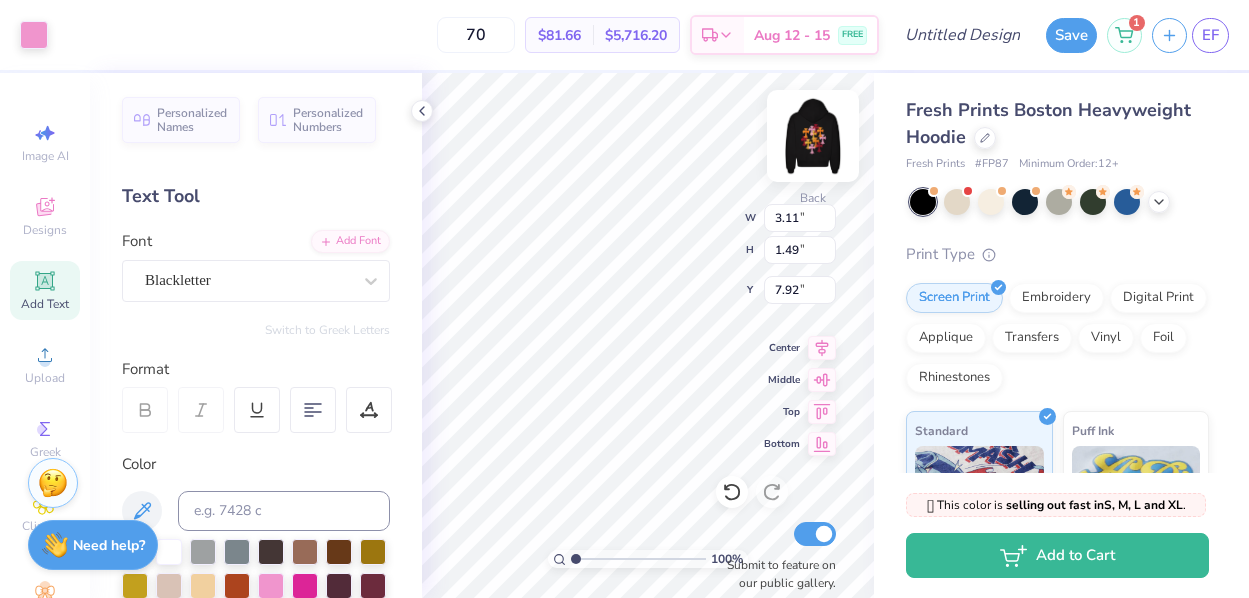 type on "7.92" 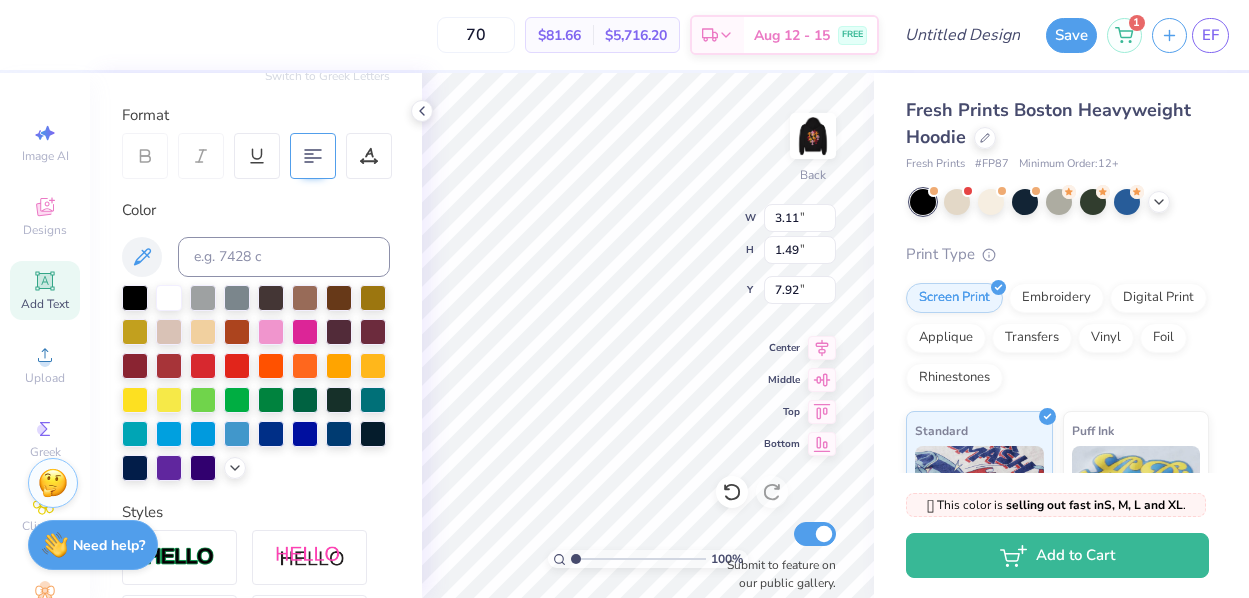 scroll, scrollTop: 266, scrollLeft: 0, axis: vertical 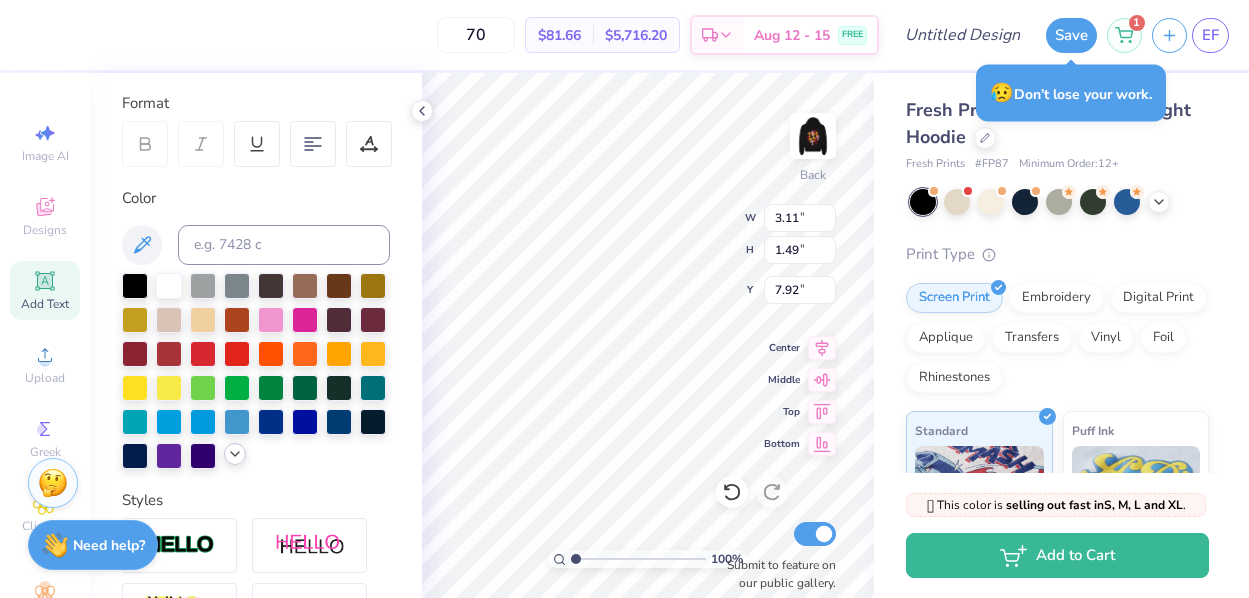 click 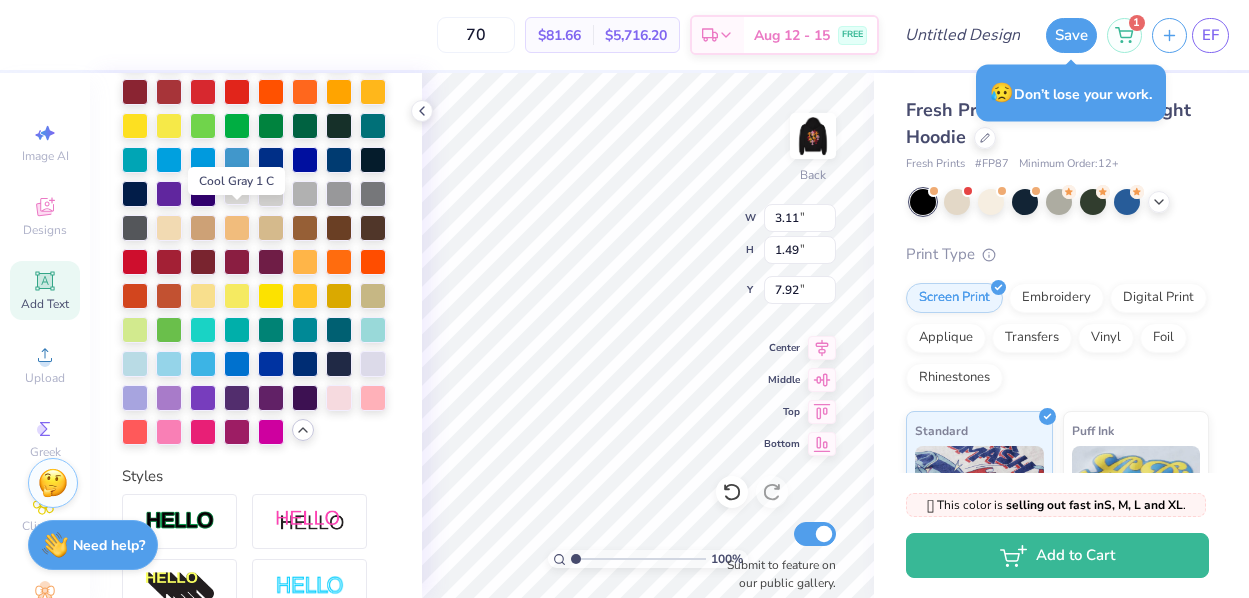 scroll, scrollTop: 554, scrollLeft: 0, axis: vertical 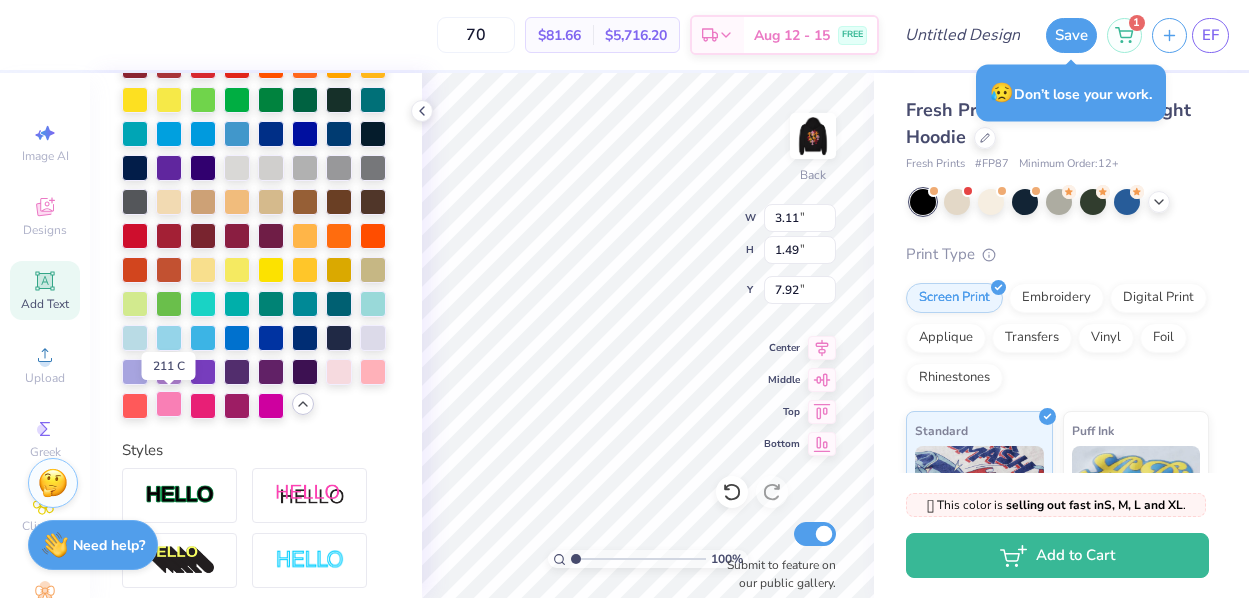 click at bounding box center [169, 404] 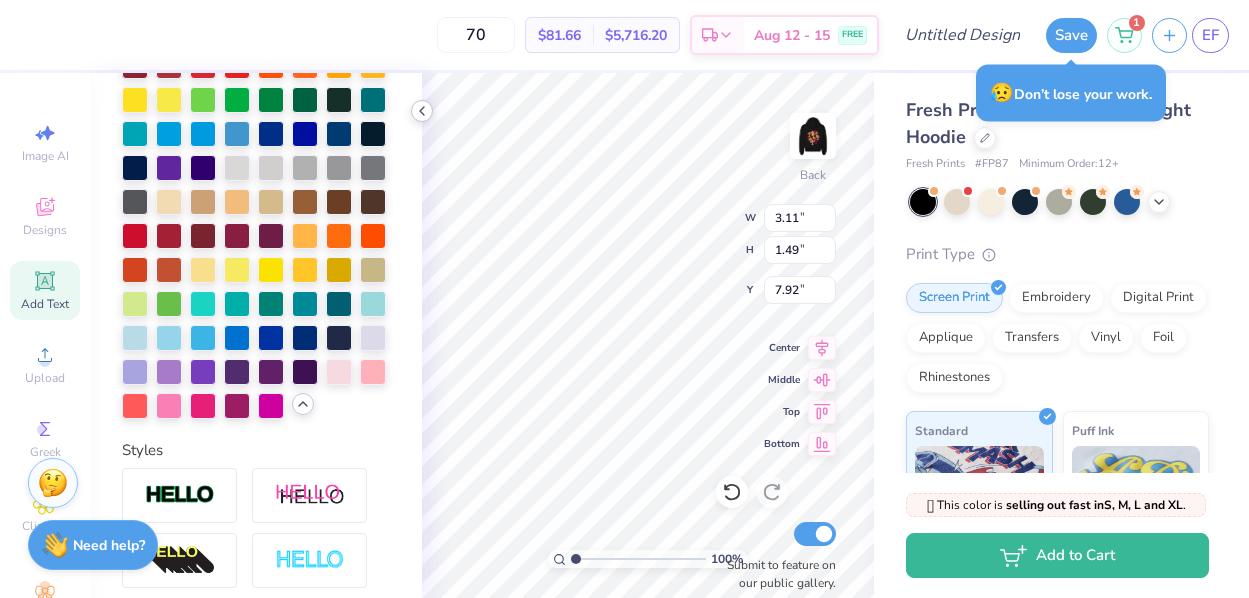 click 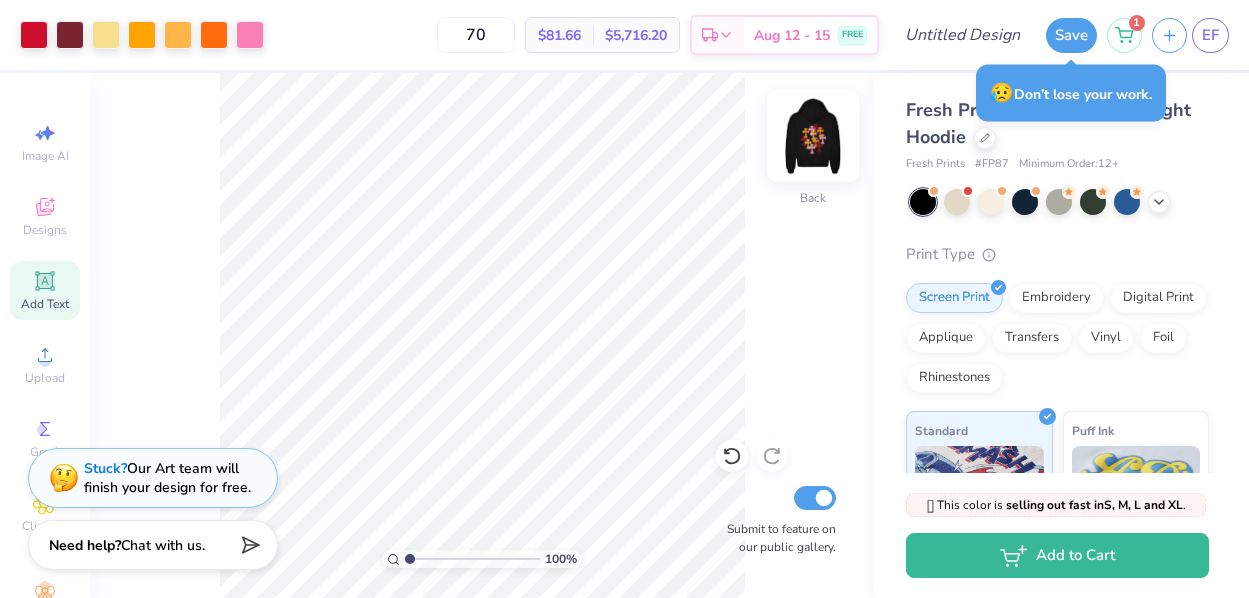 click at bounding box center (813, 136) 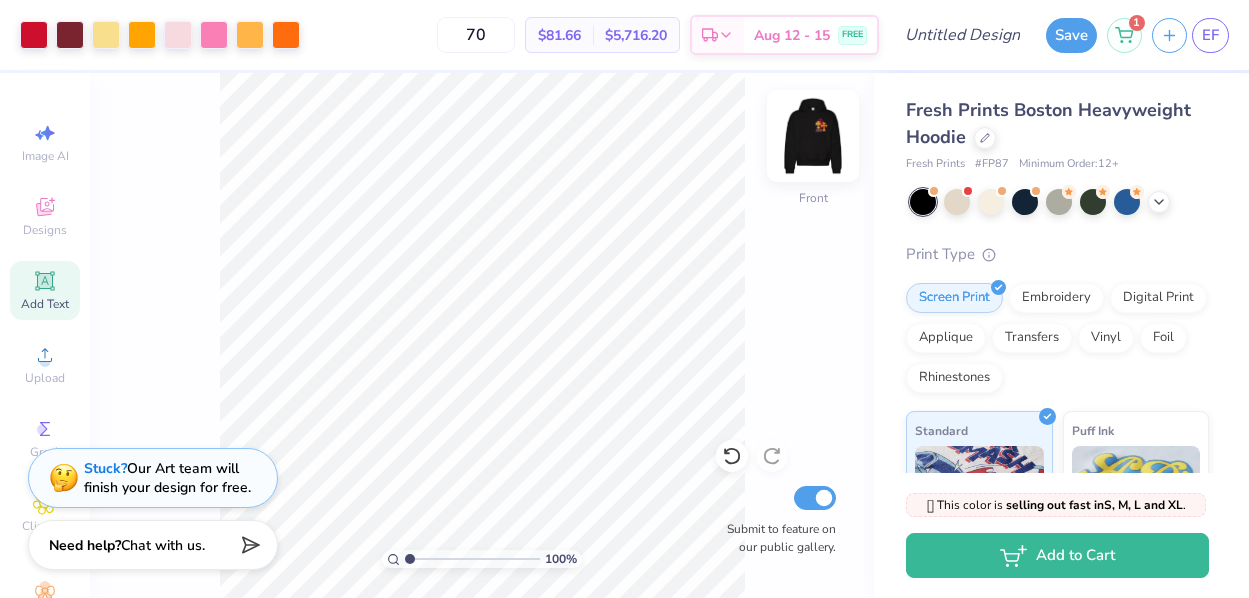 click at bounding box center (813, 136) 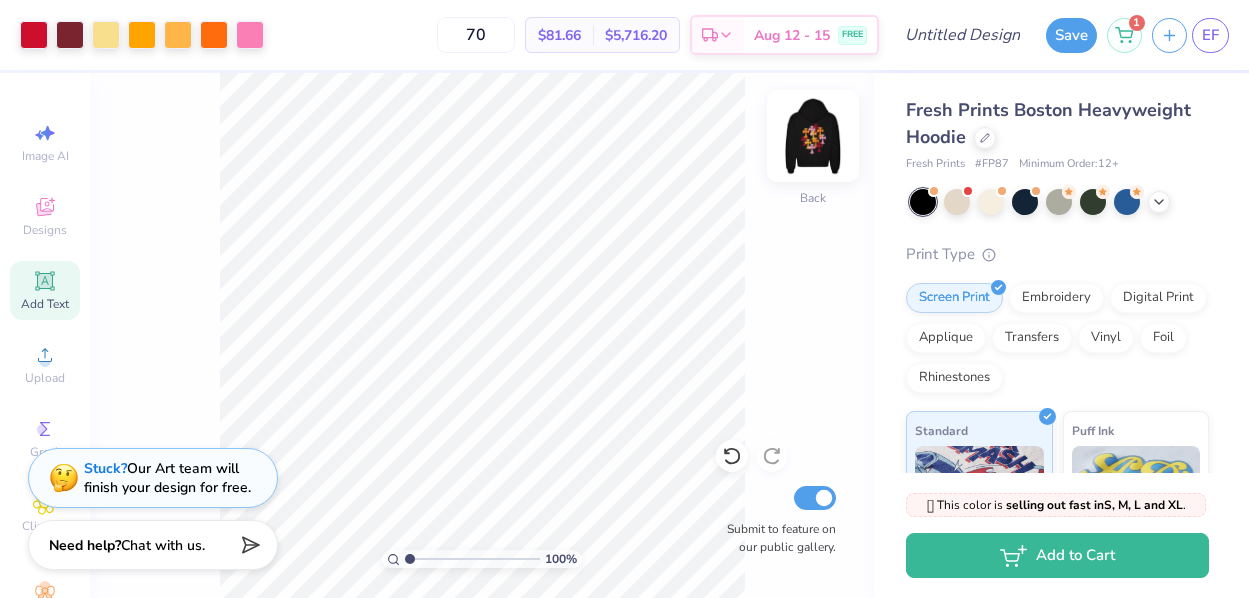click at bounding box center [813, 136] 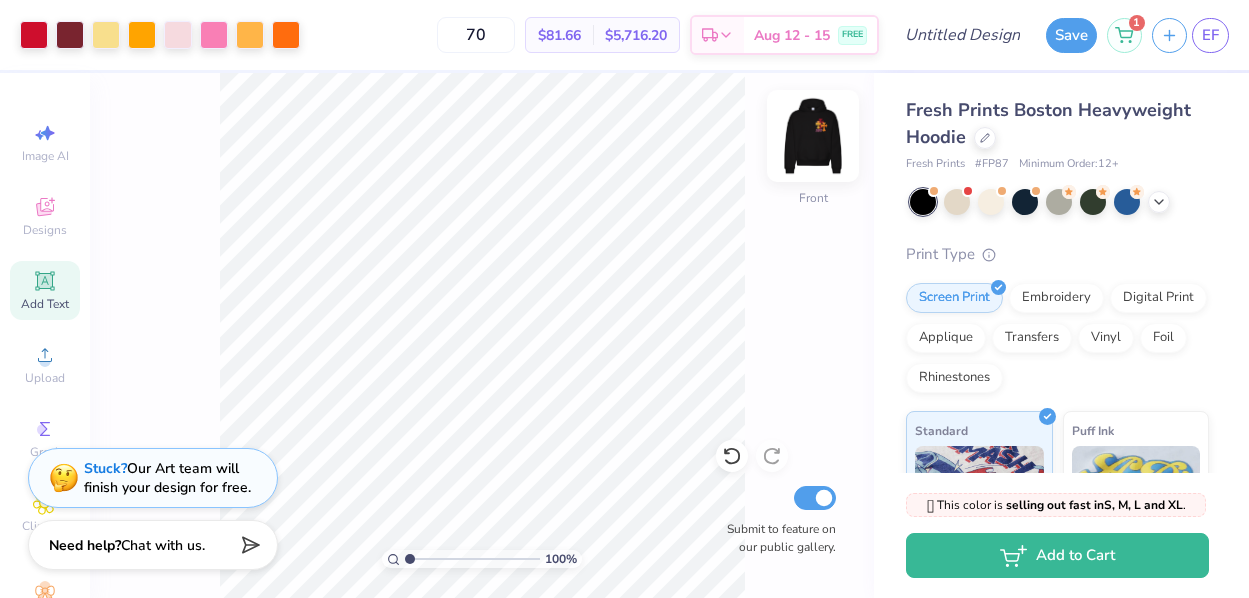 click at bounding box center (813, 136) 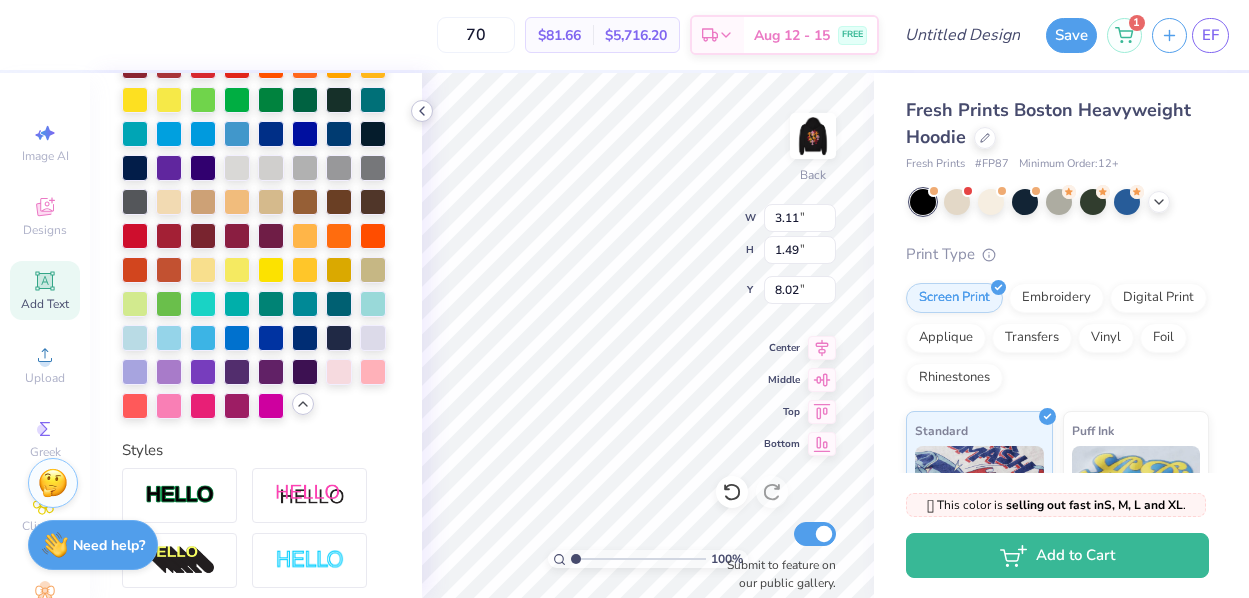 scroll, scrollTop: 0, scrollLeft: 4, axis: horizontal 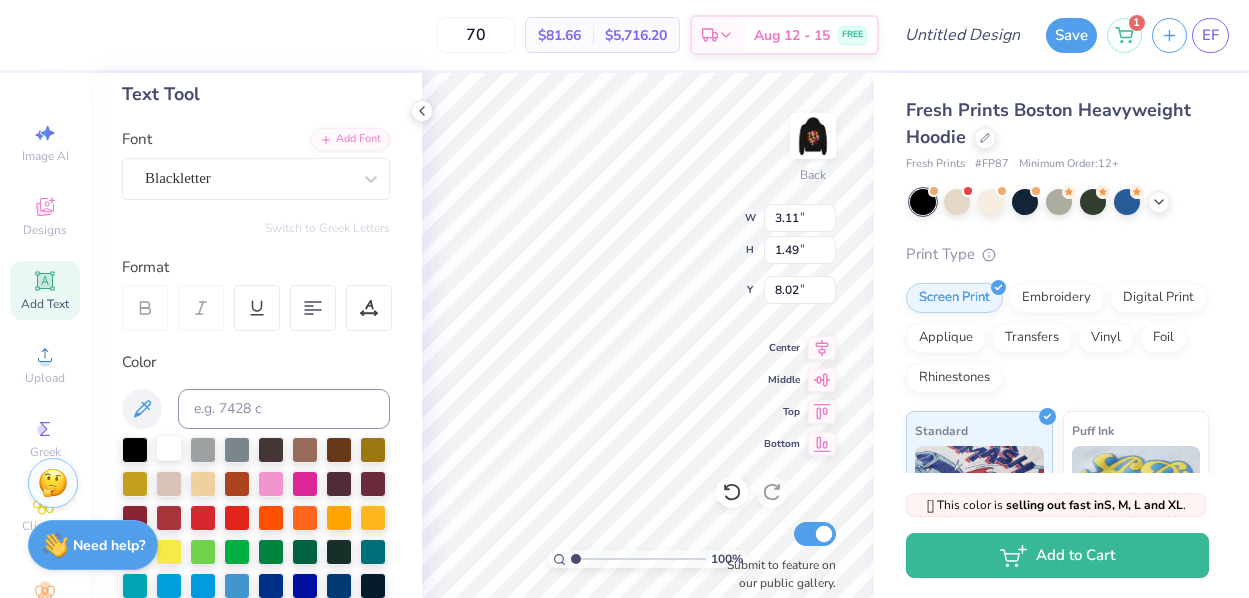 type on "ALPHA TAU" 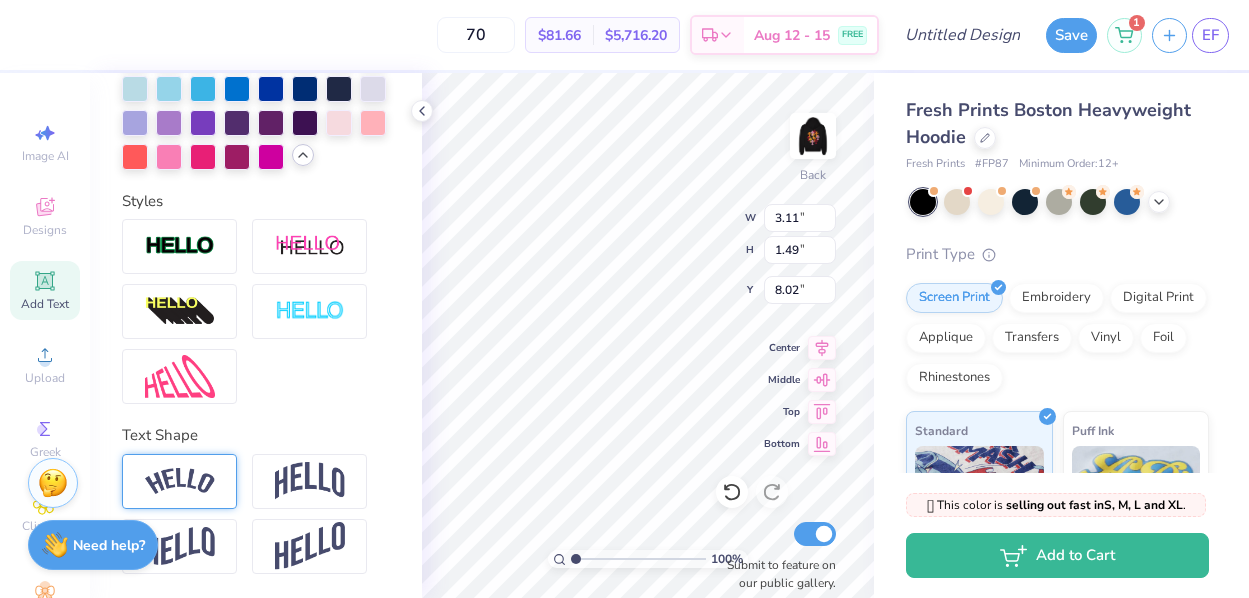 click at bounding box center [180, 481] 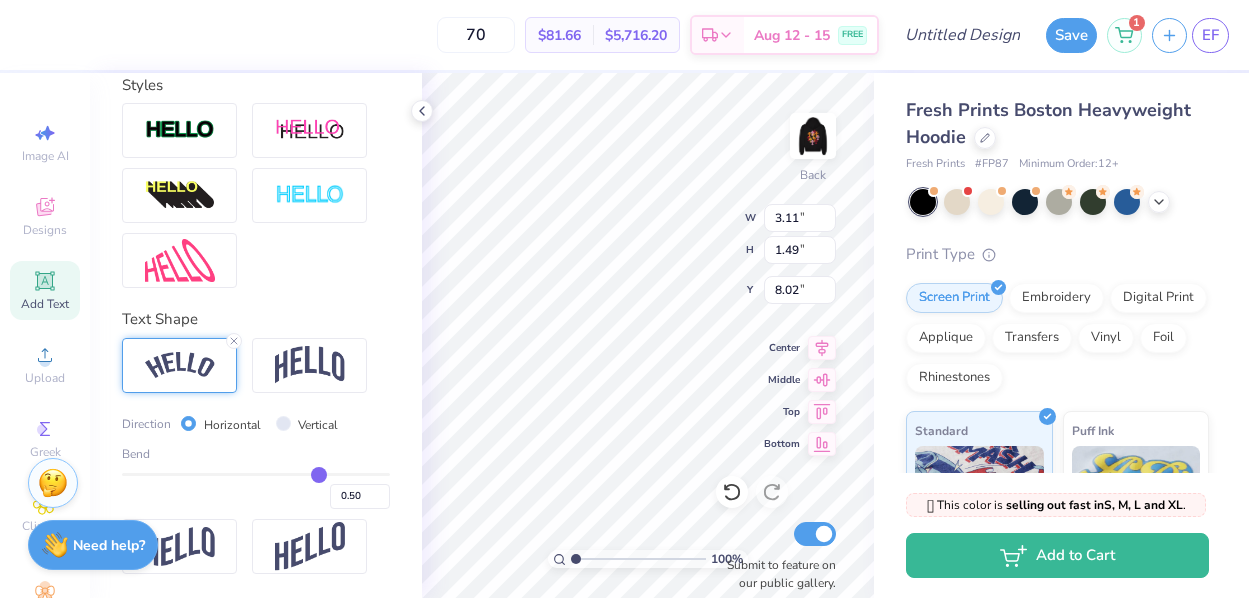 scroll, scrollTop: 920, scrollLeft: 0, axis: vertical 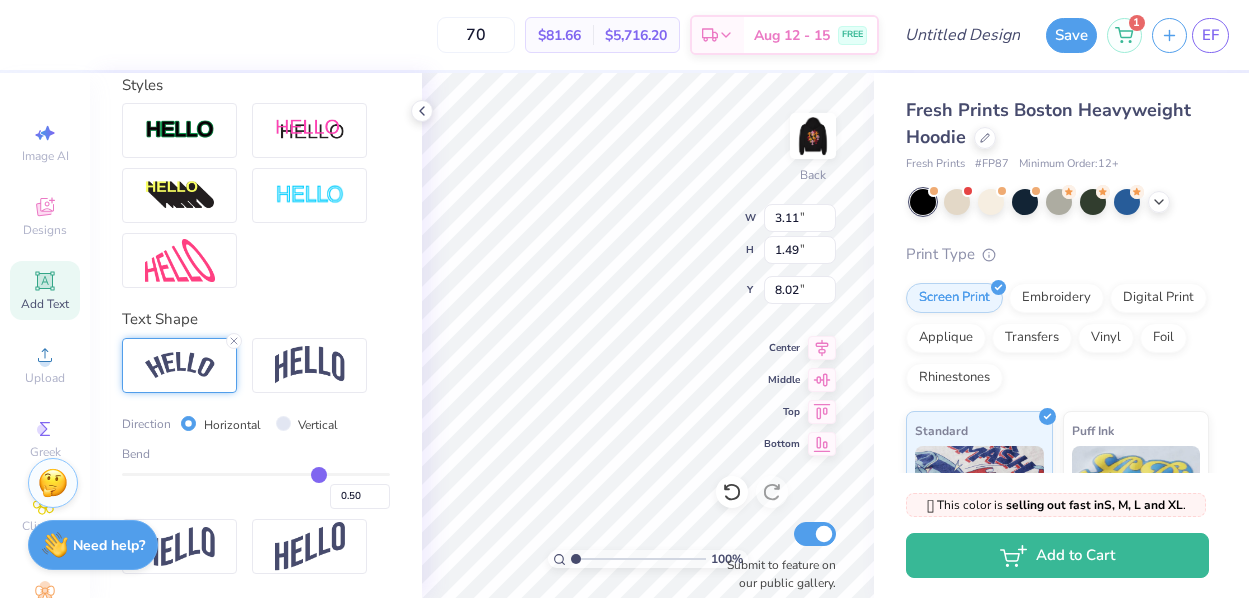 type on "0.49" 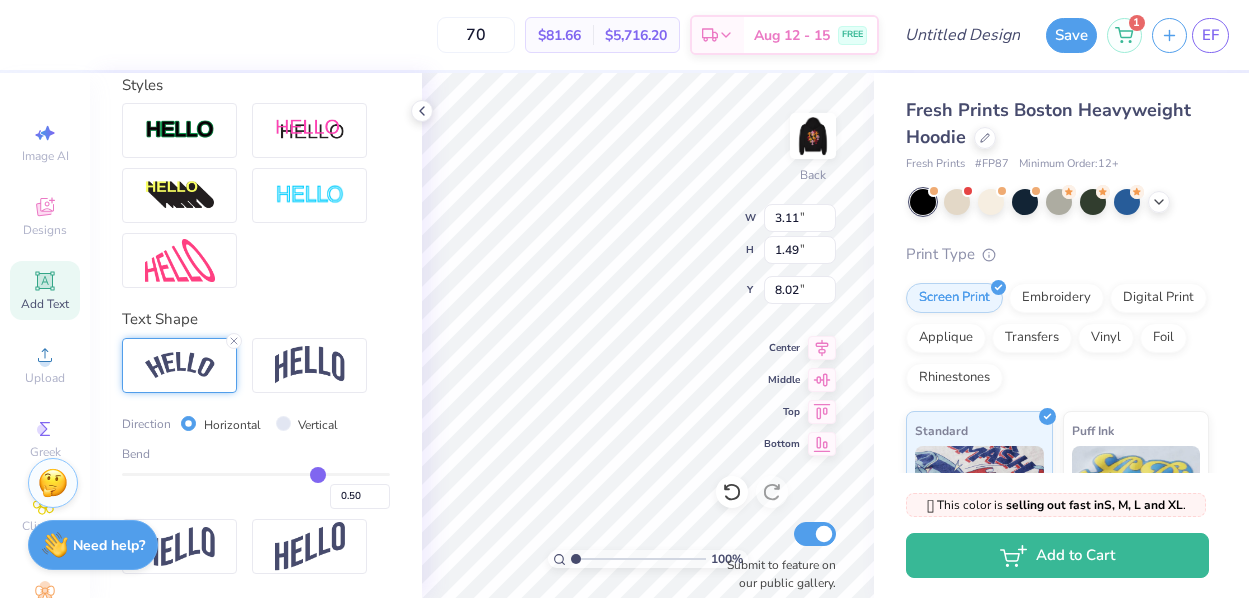 type on "0.49" 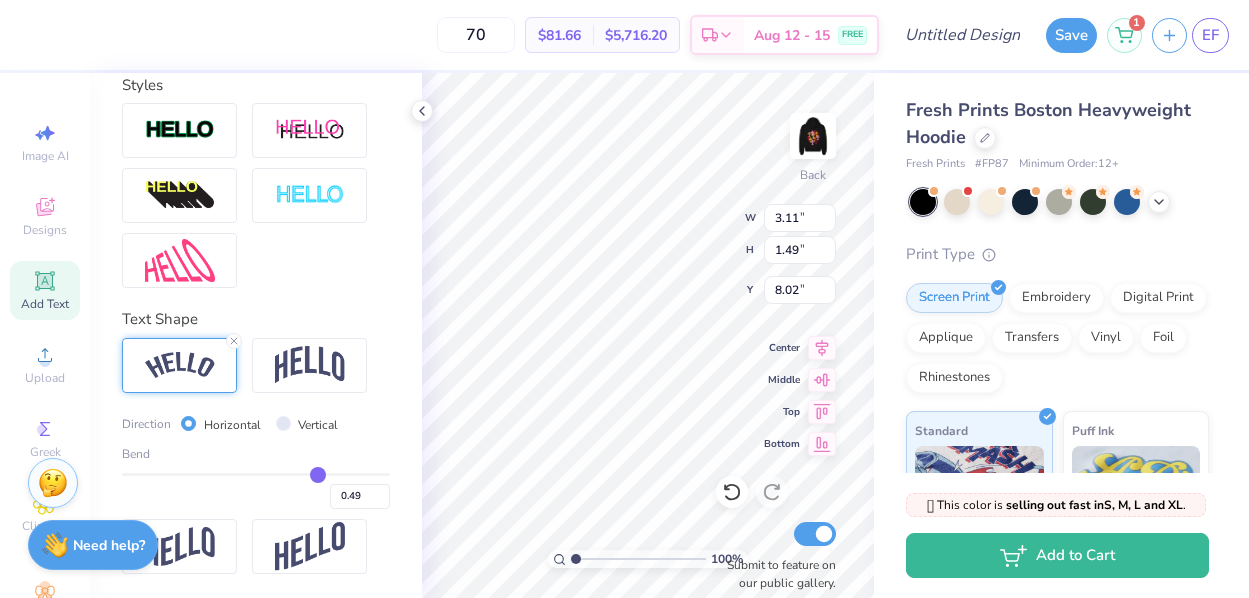 type on "0.48" 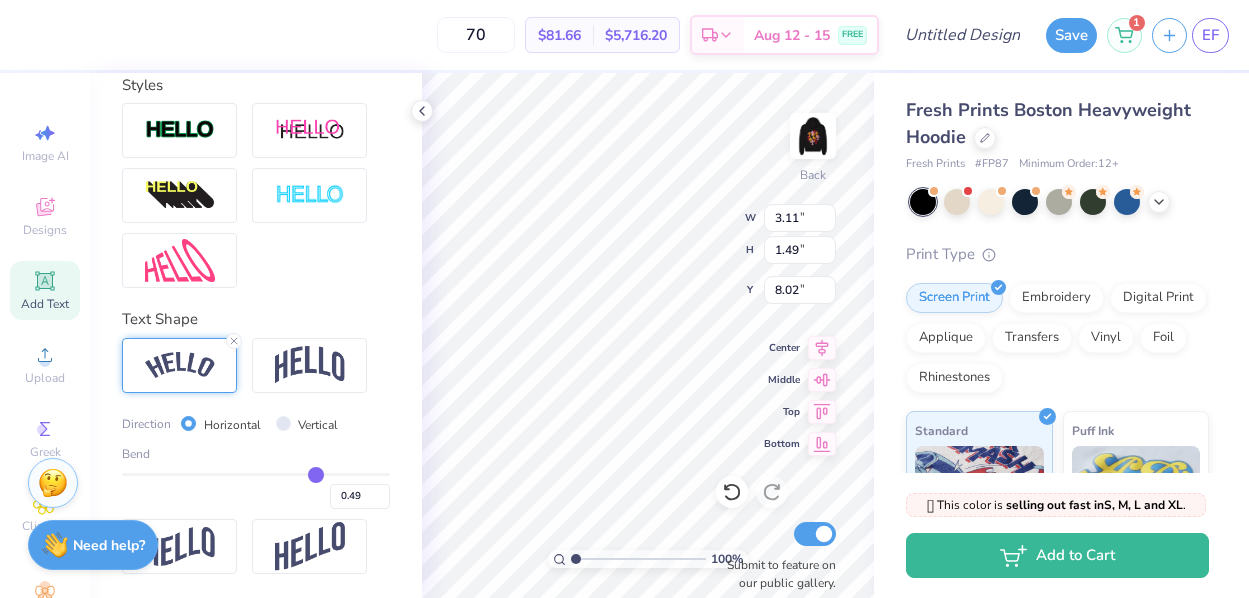 type on "0.48" 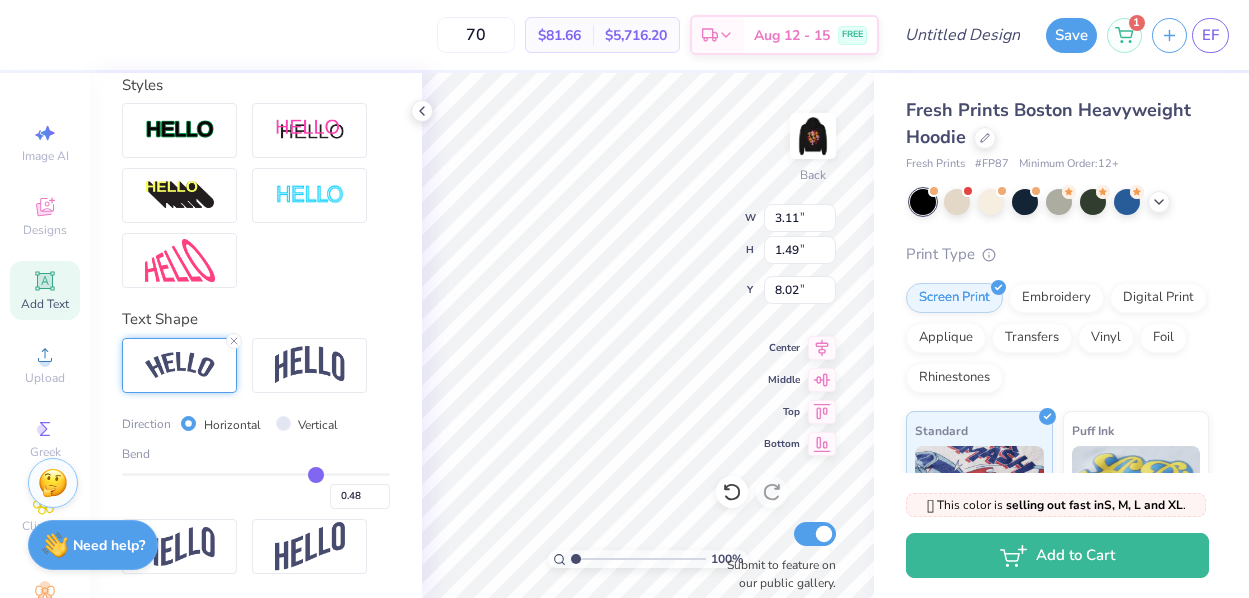 type on "0.46" 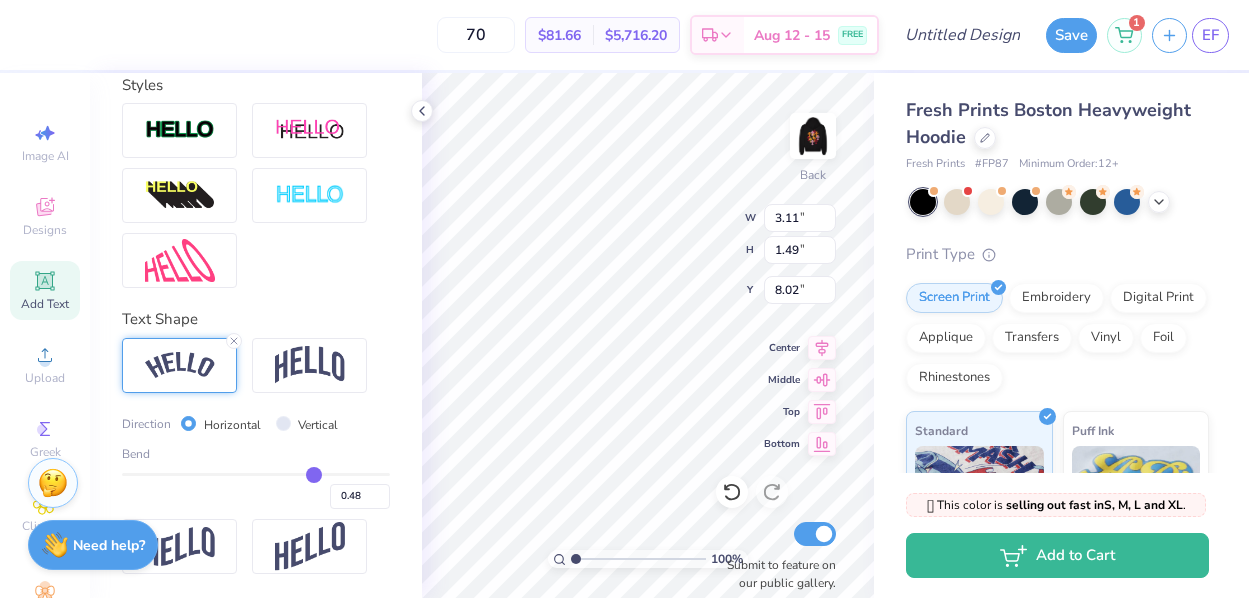 type on "0.46" 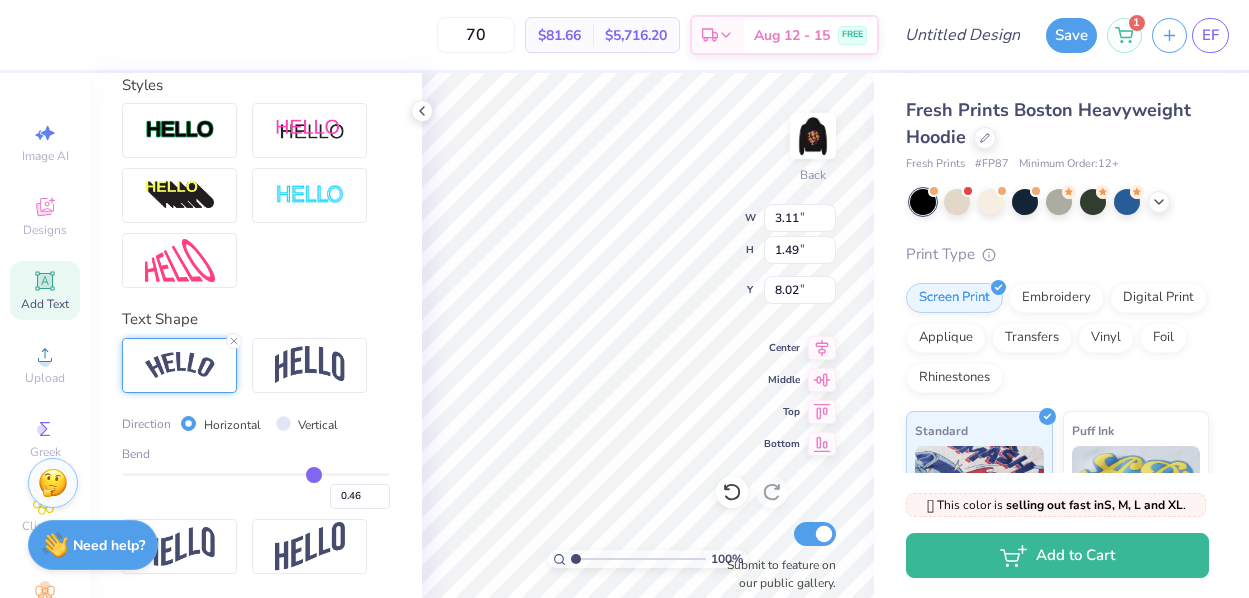 type on "0.43" 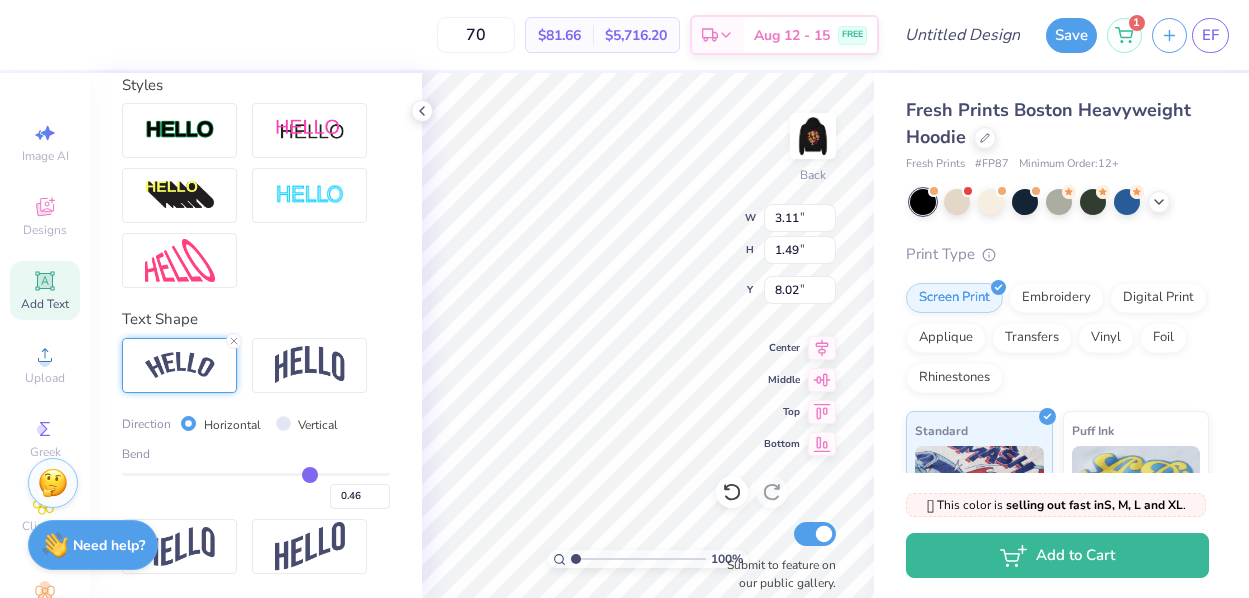 type on "0.43" 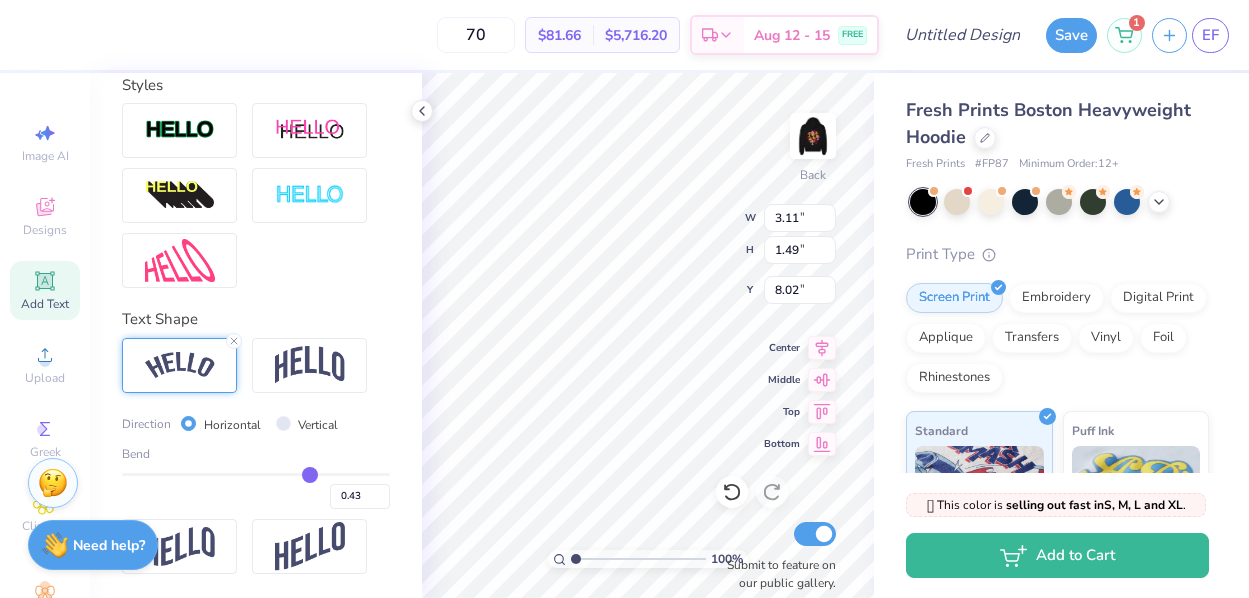 type on "0.4" 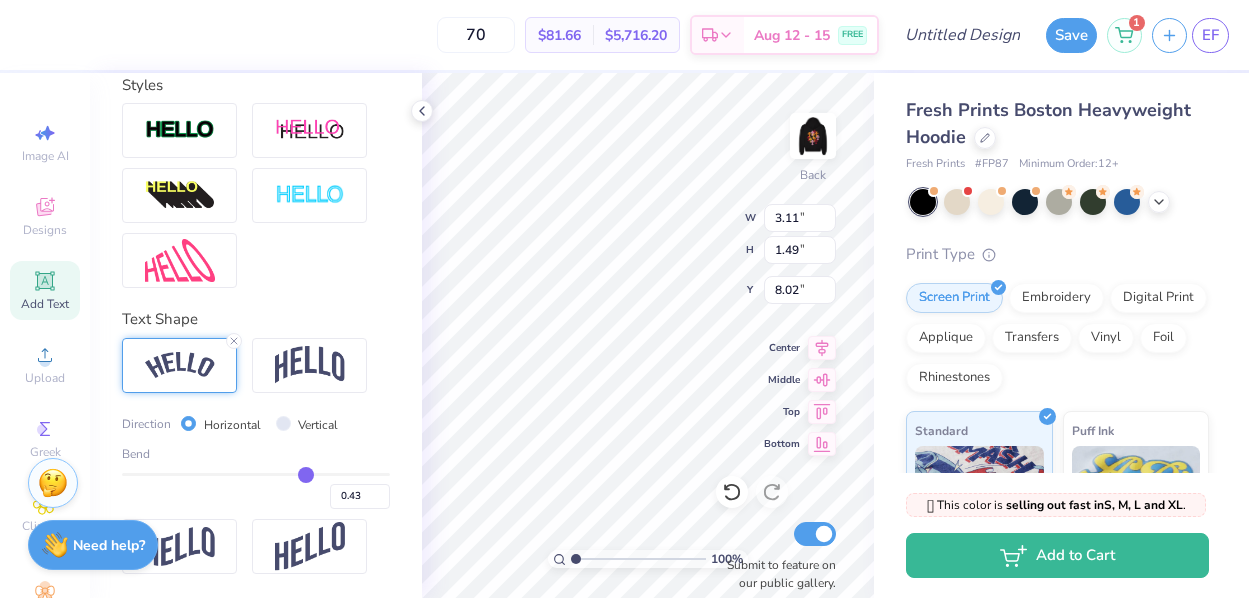 type on "0.40" 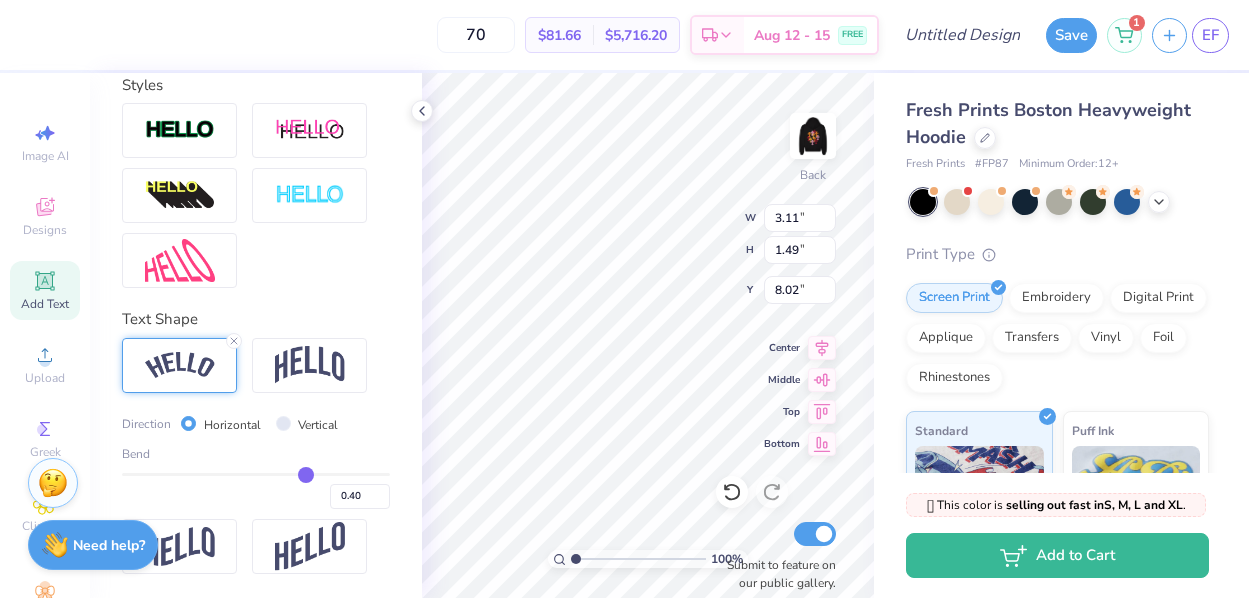 type on "0.37" 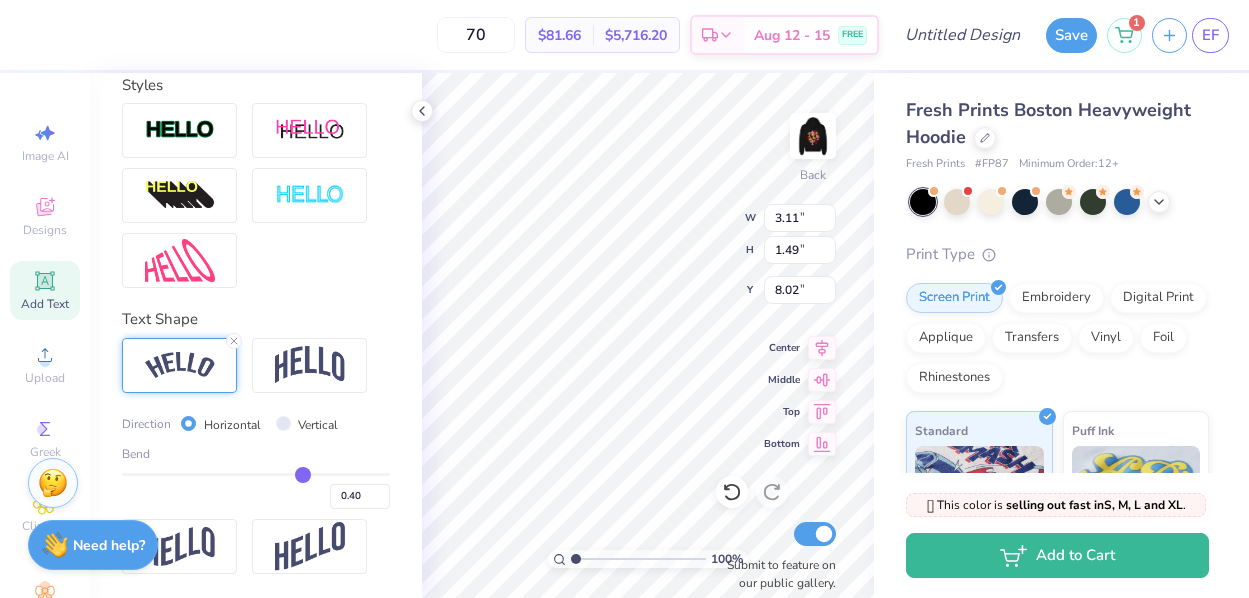 type on "0.37" 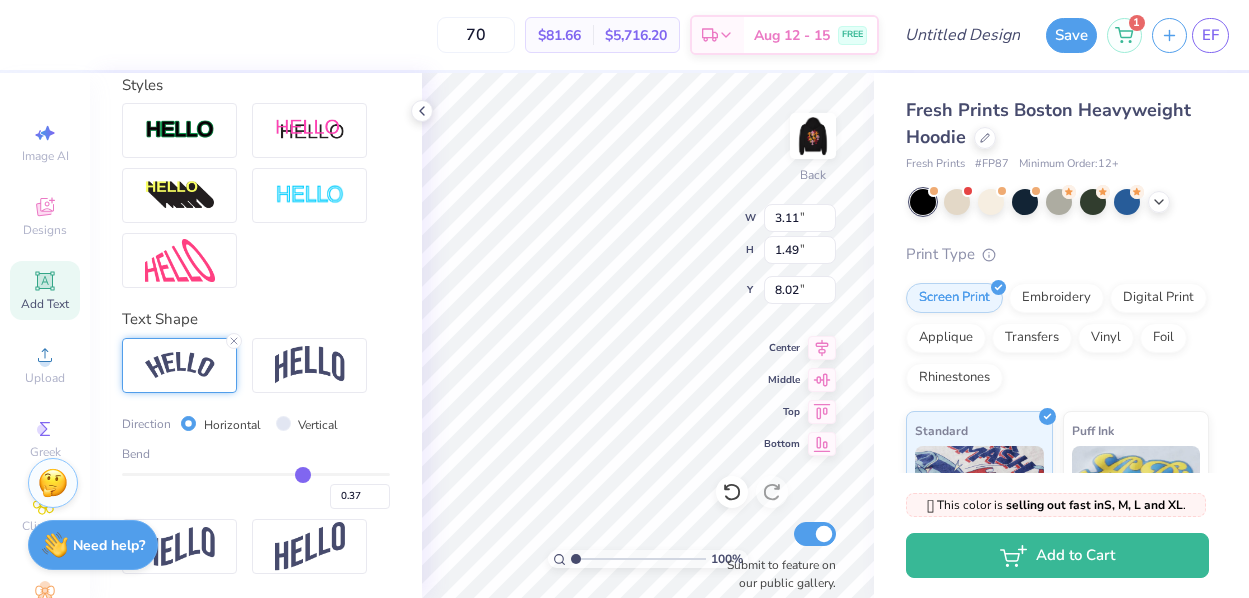type on "0.35" 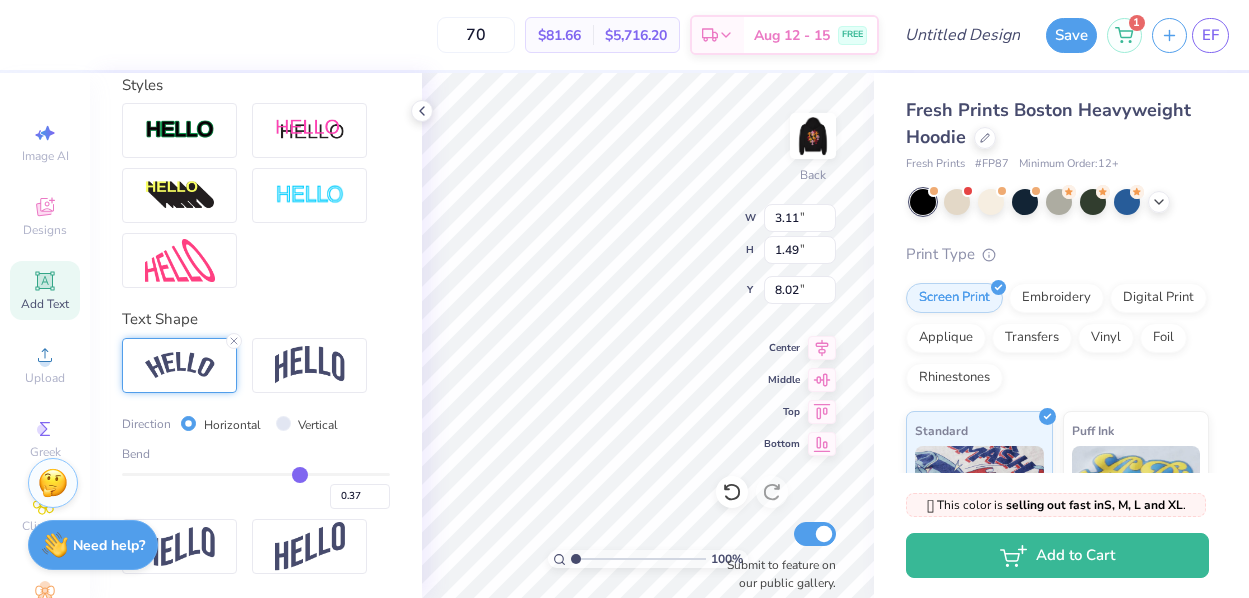 type on "0.35" 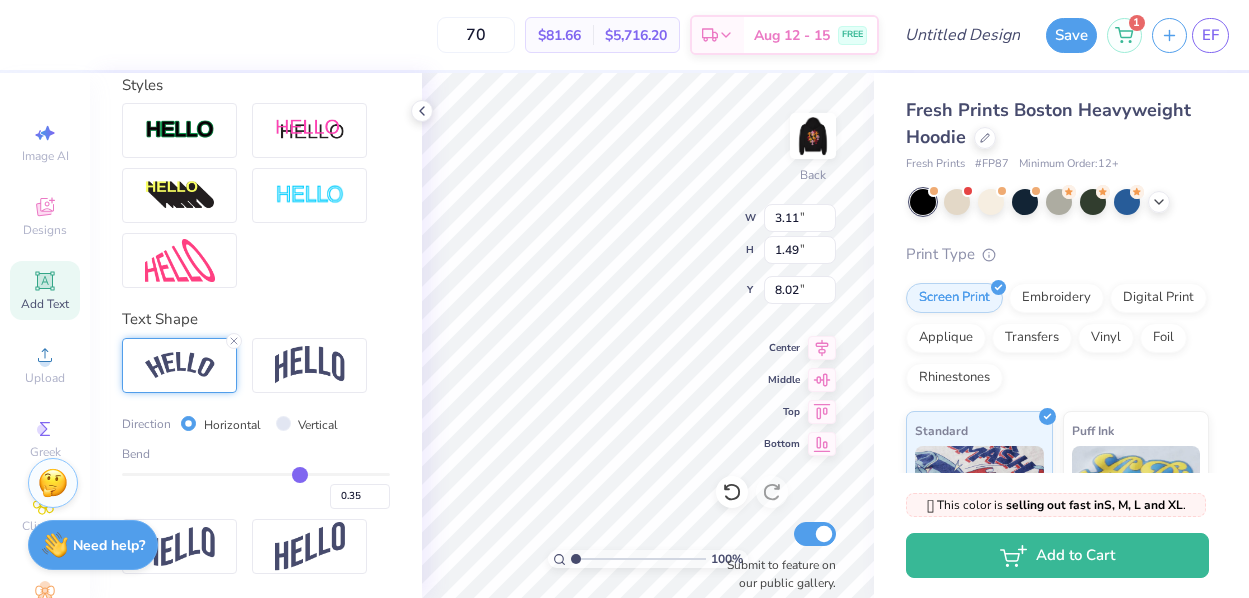 type on "0.33" 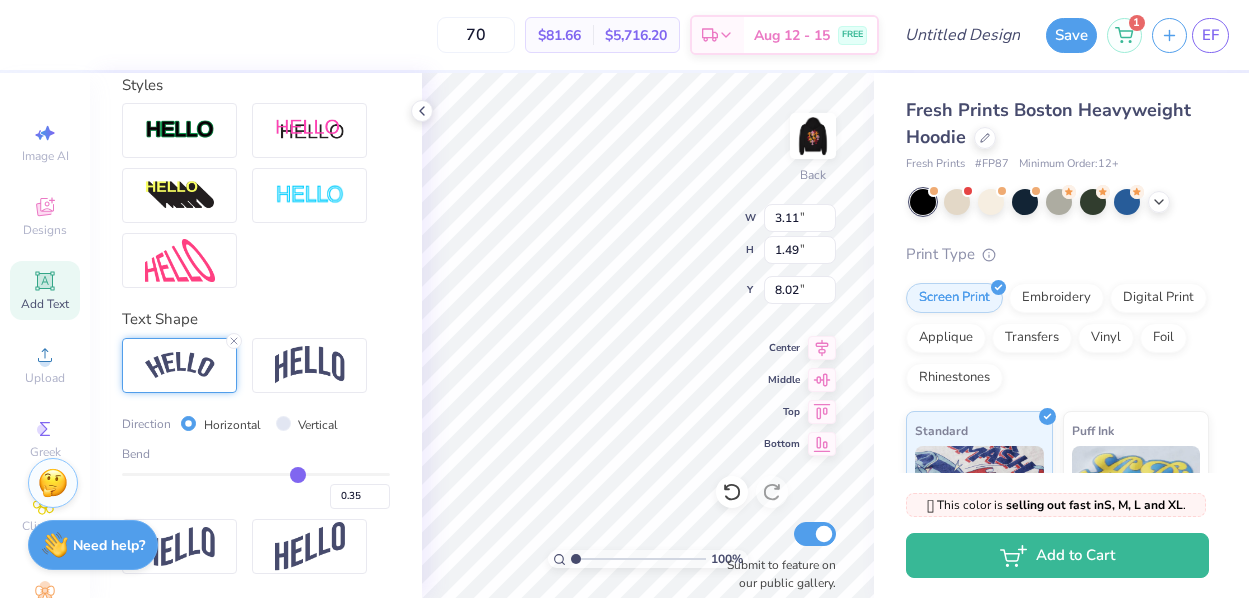 type on "0.33" 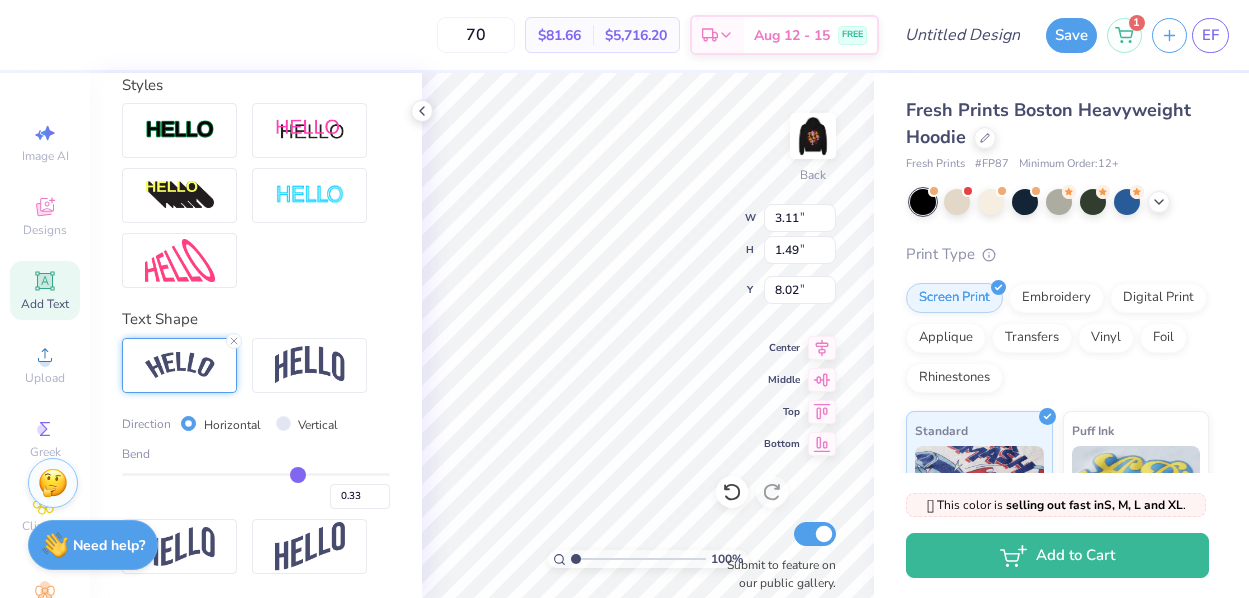 type on "0.31" 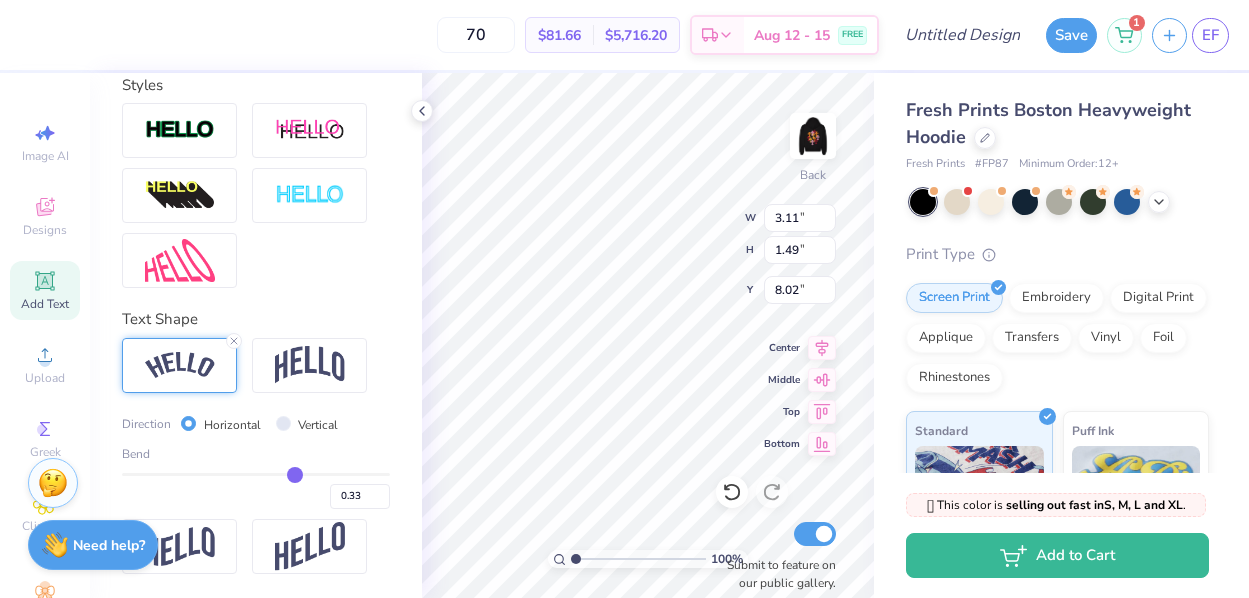 type on "0.31" 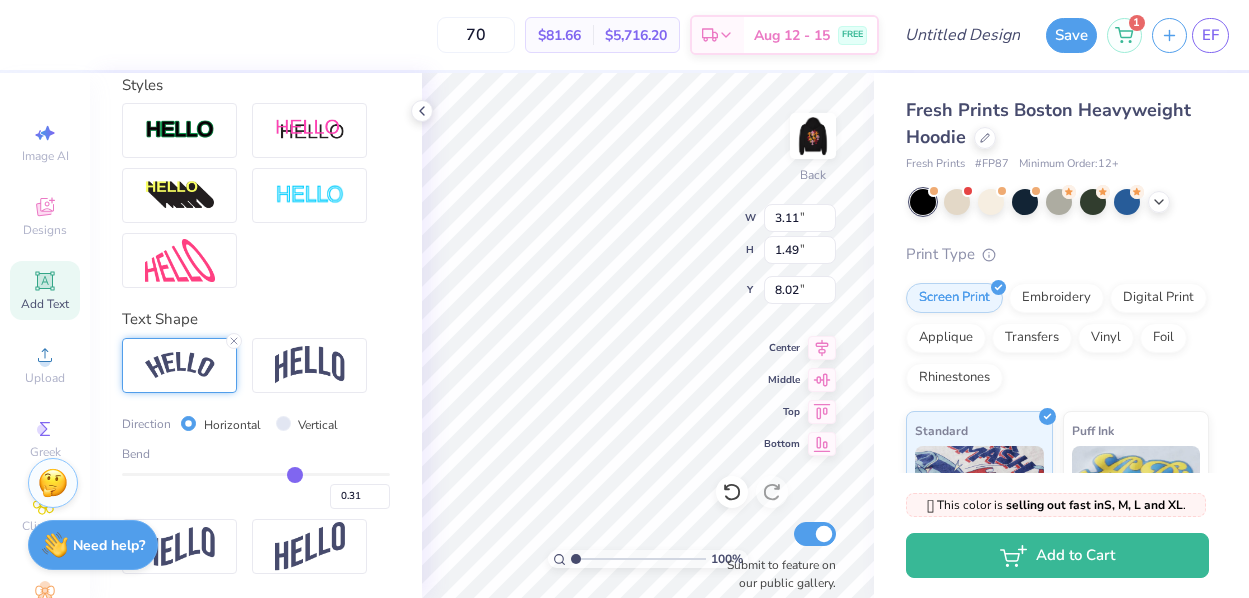 type on "0.29" 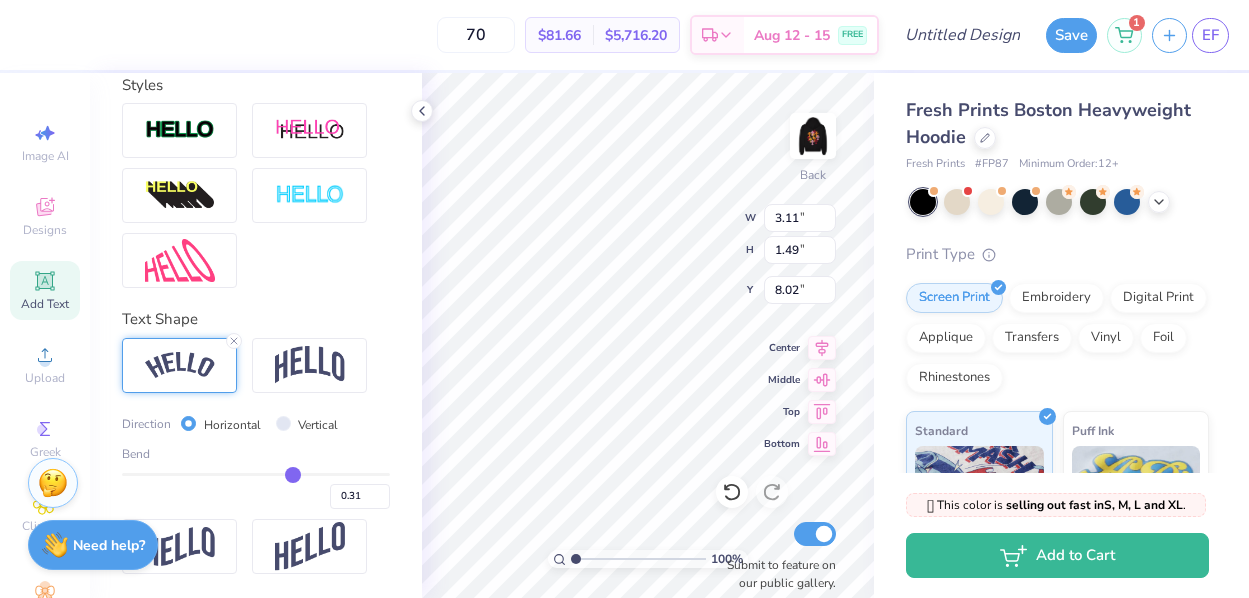 type on "0.29" 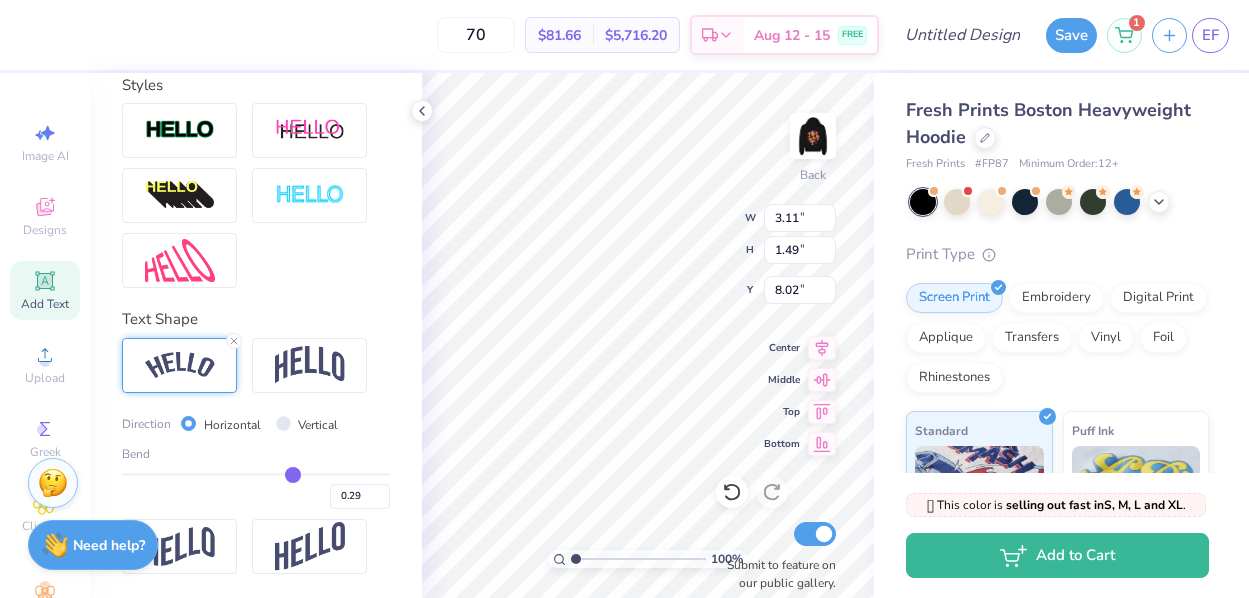 type on "0.28" 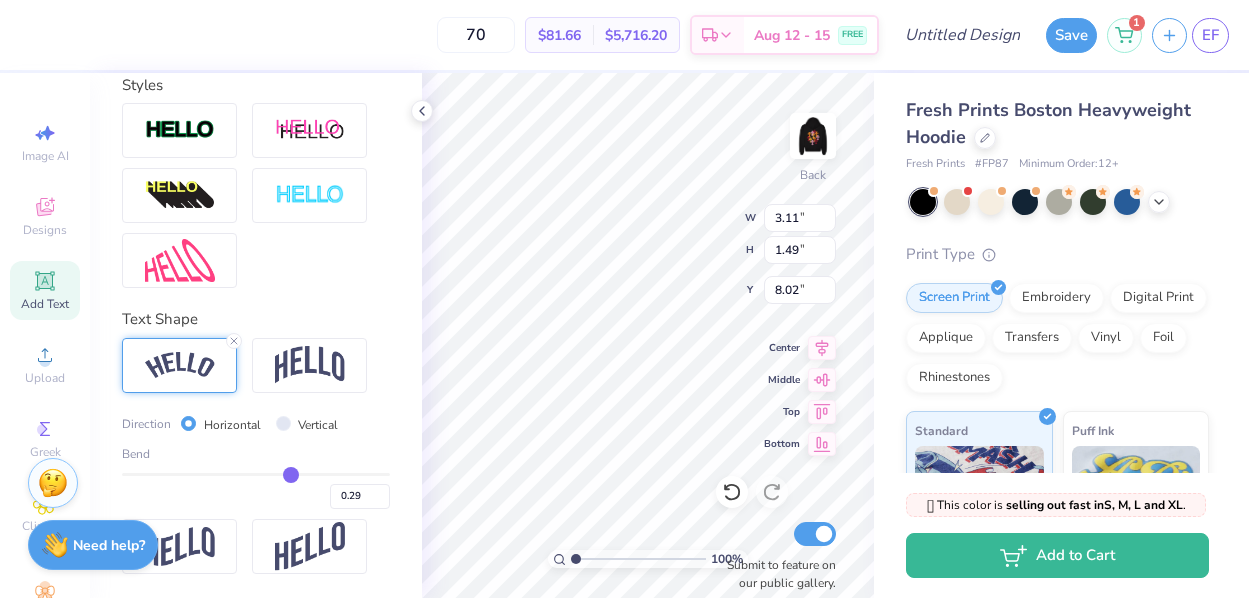 type on "0.28" 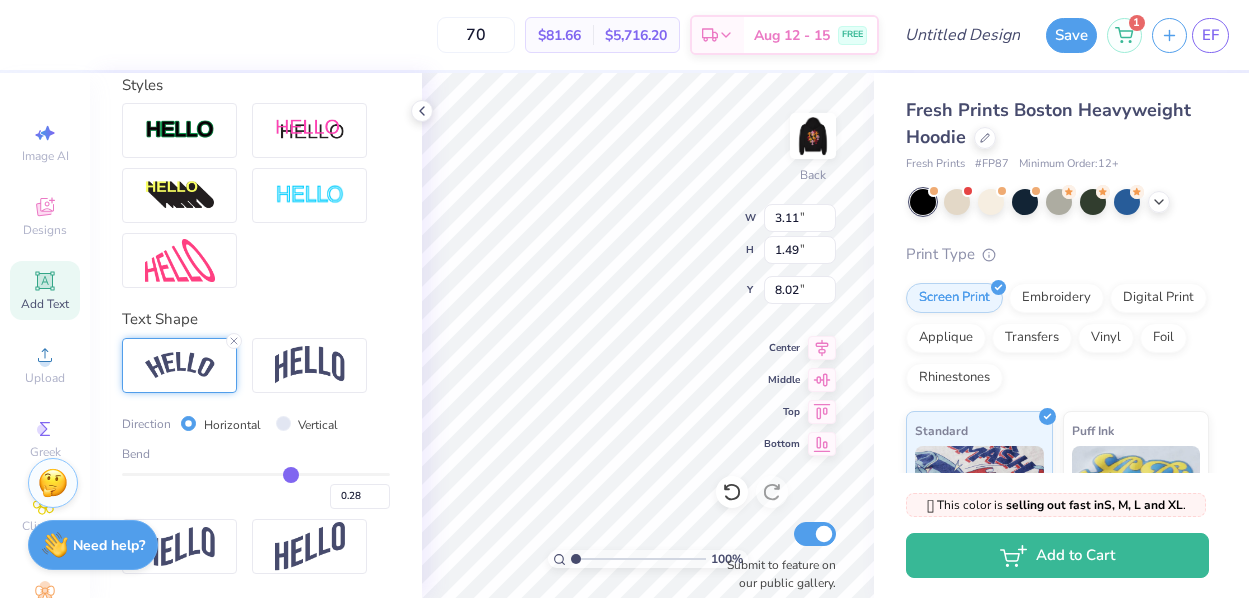 type on "0.26" 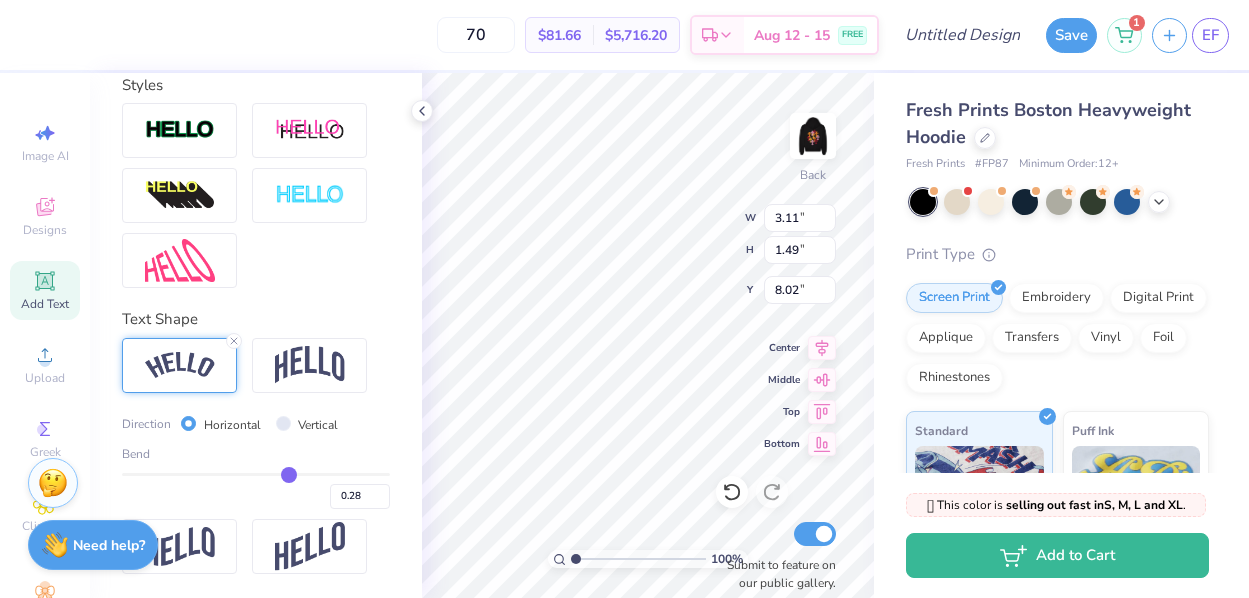 type on "0.26" 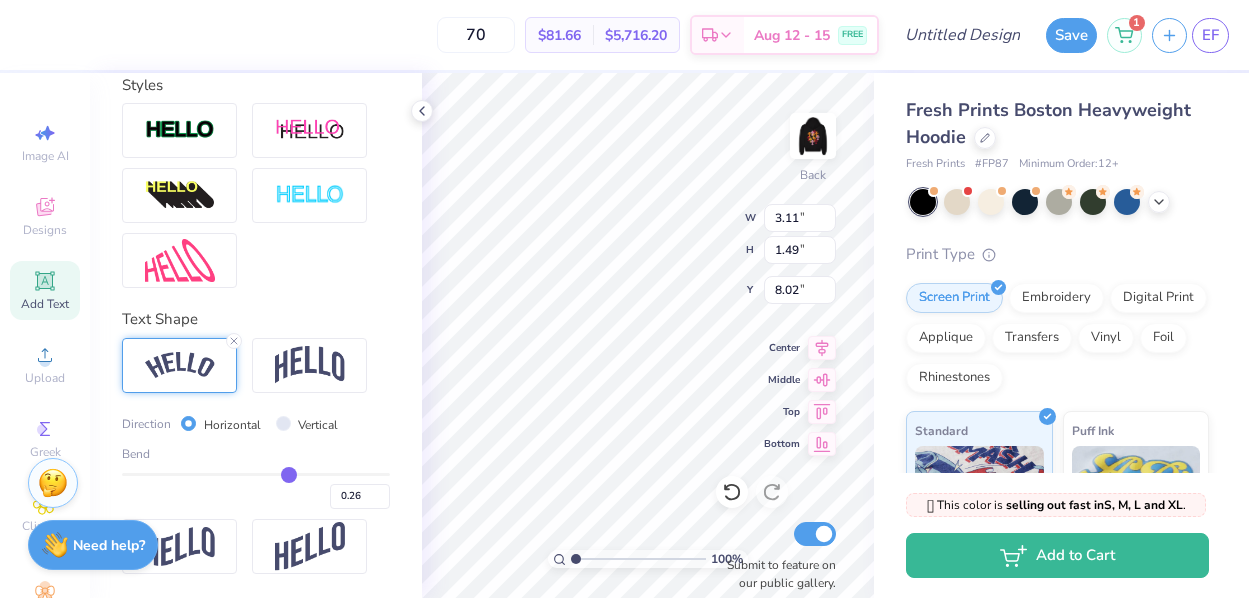 type on "0.25" 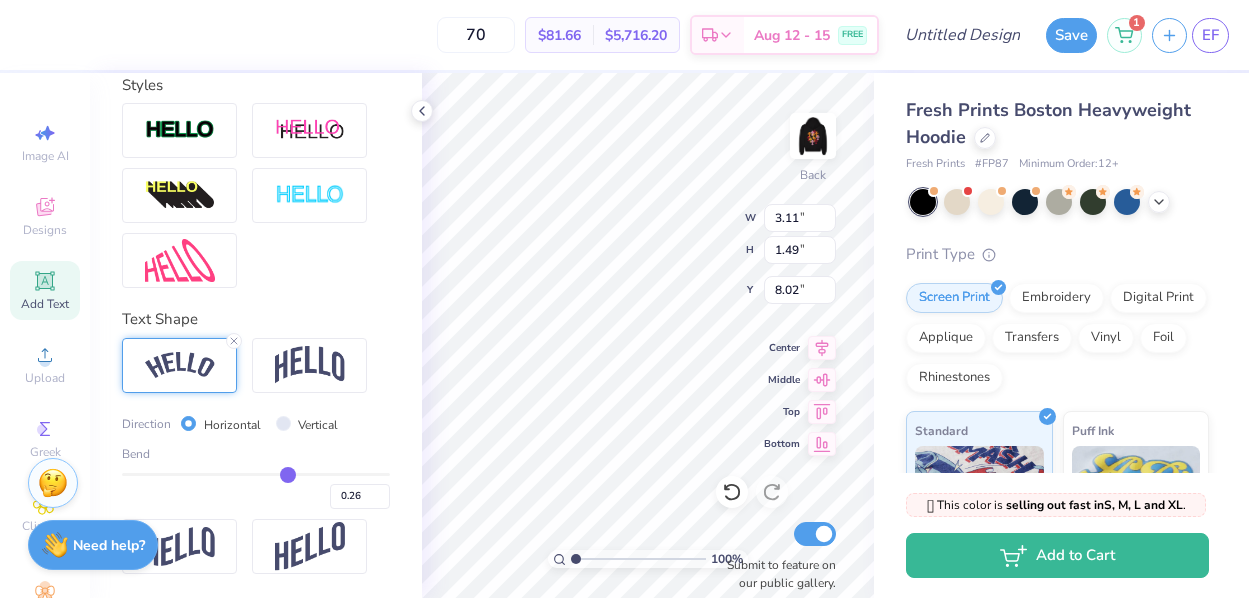 type on "0.25" 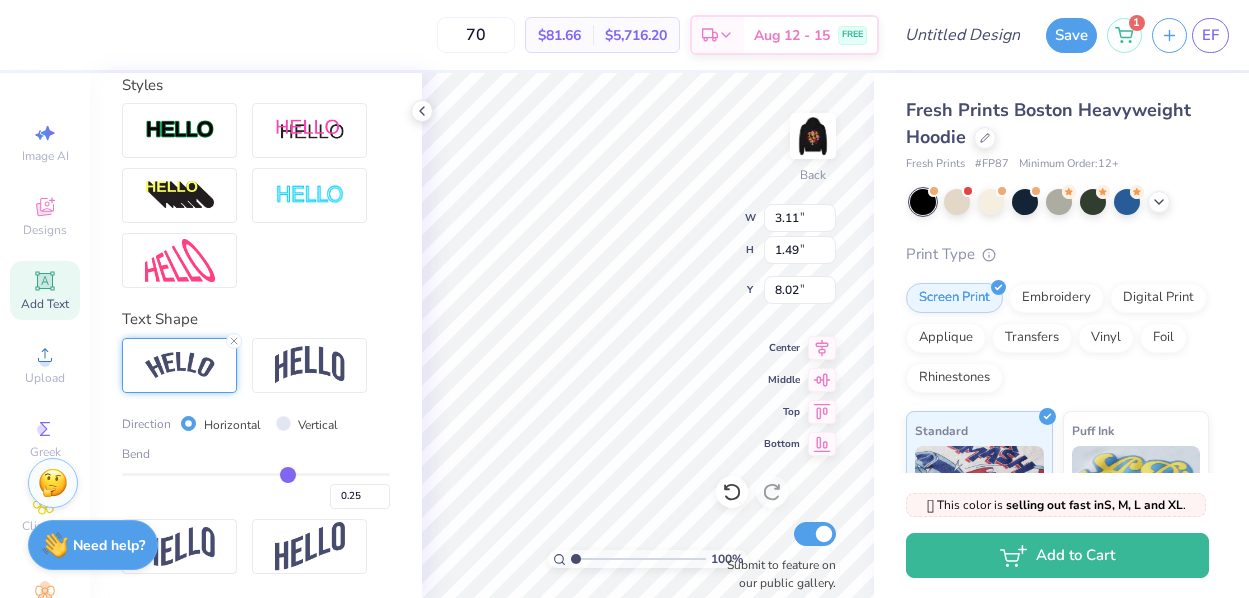 type on "0.23" 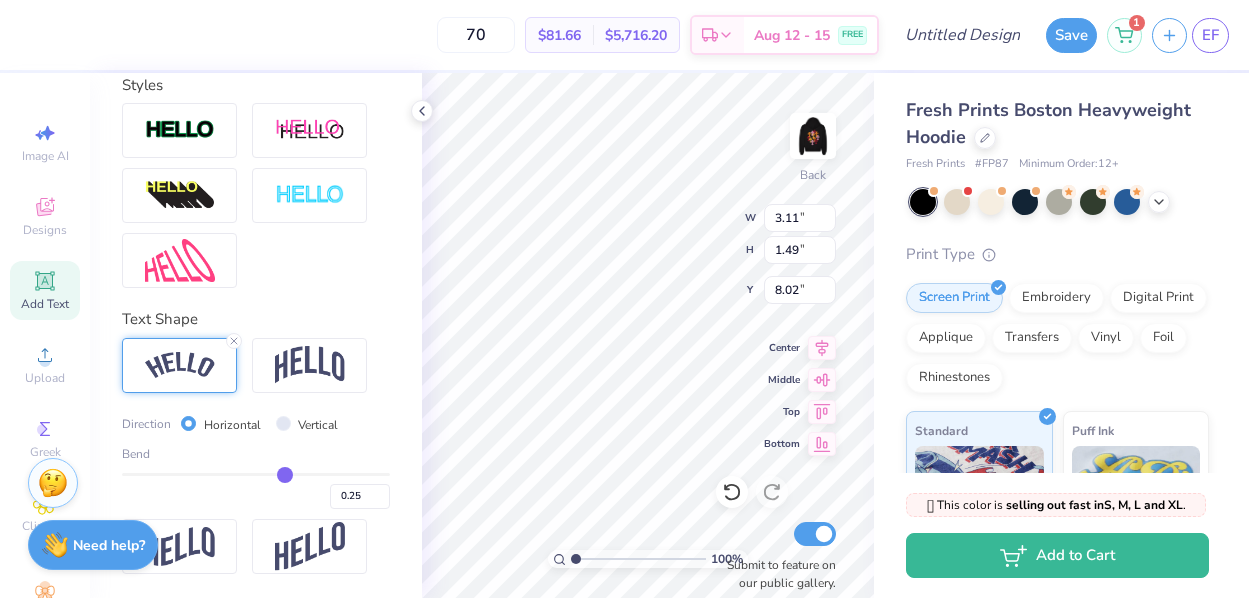type on "0.23" 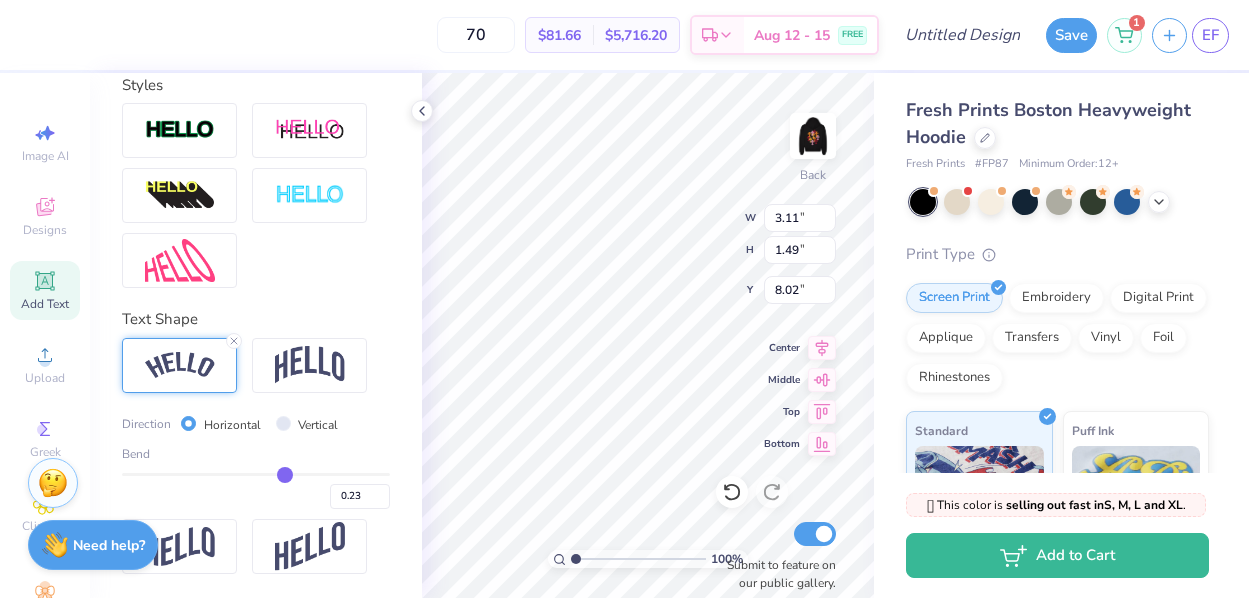 type on "0.22" 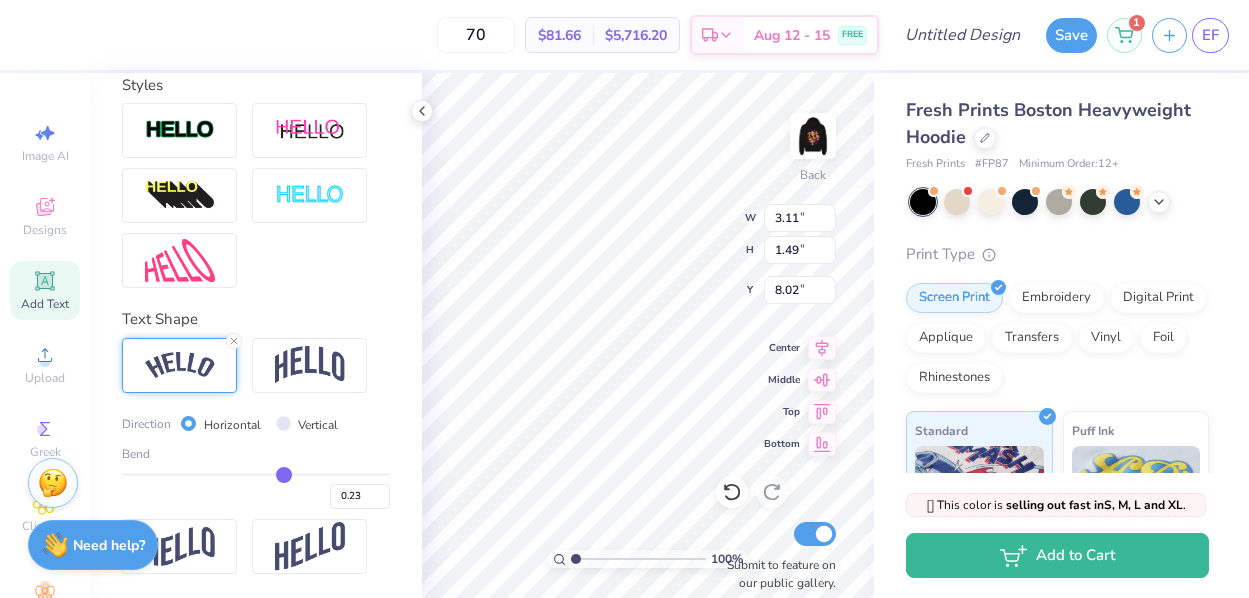 type on "0.22" 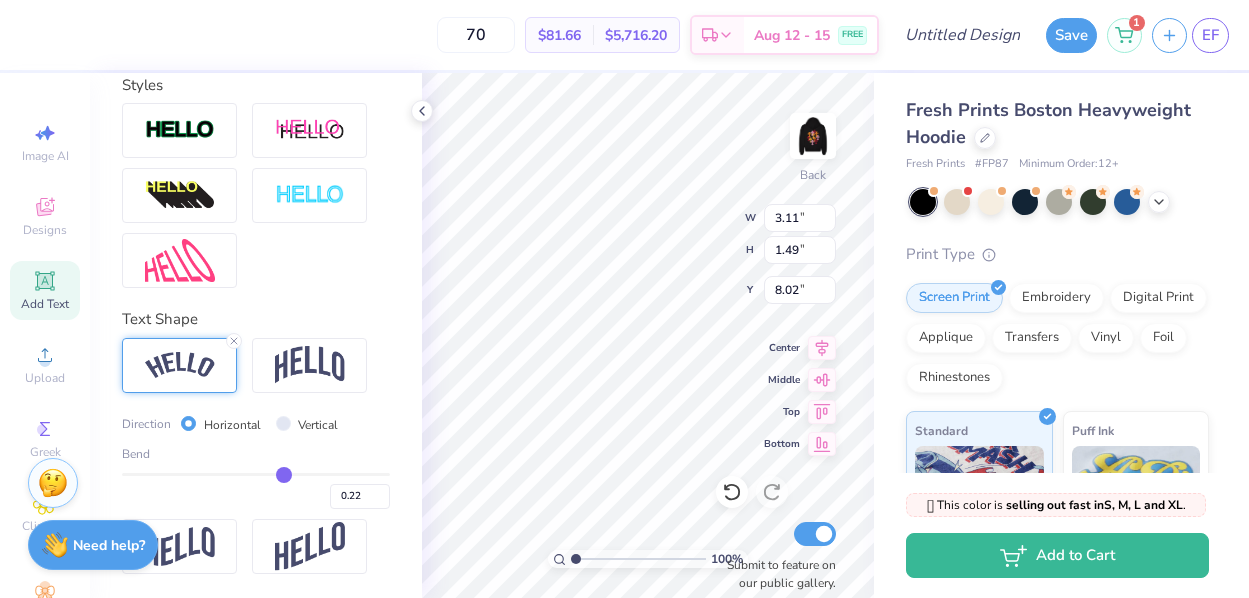 type on "0.21" 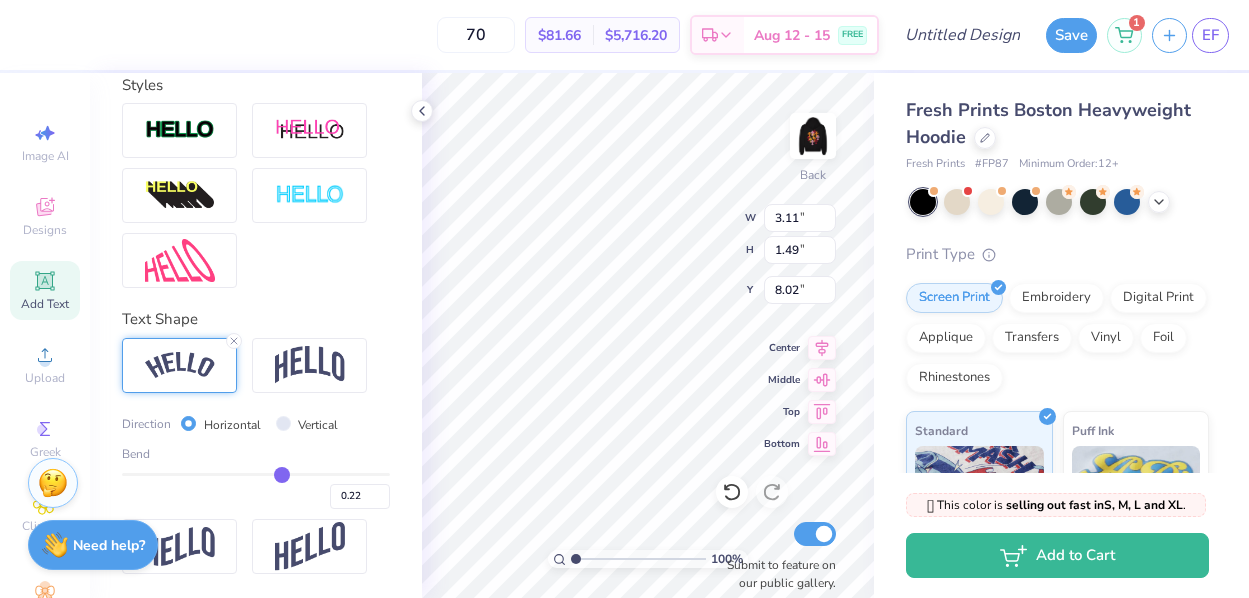 type on "0.21" 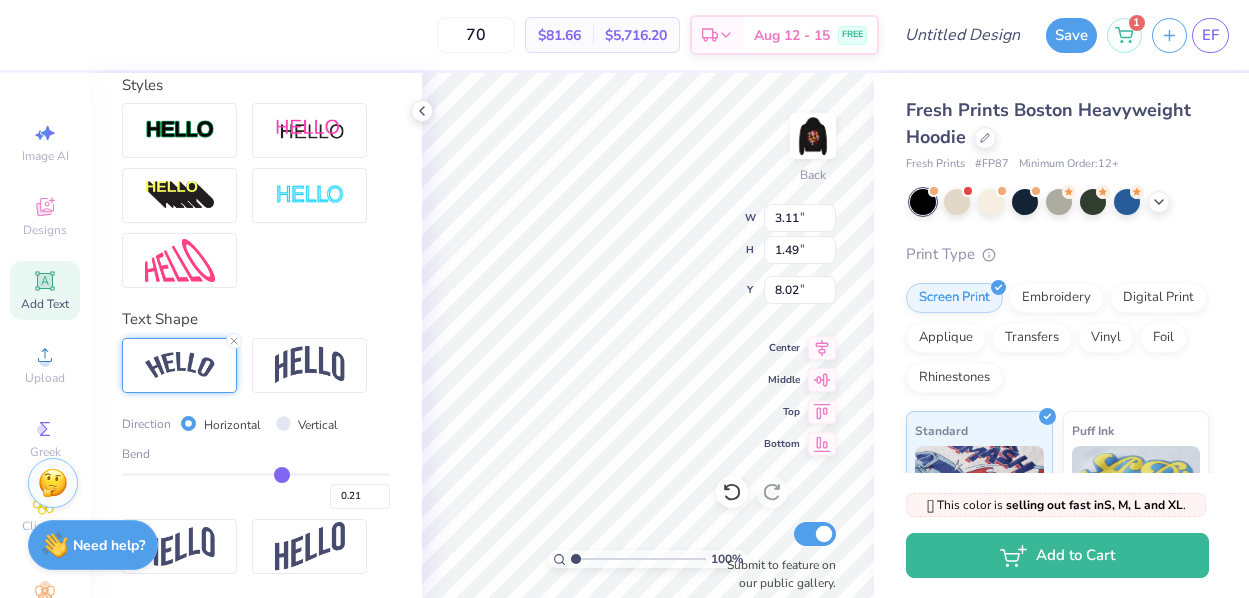 type on "0.2" 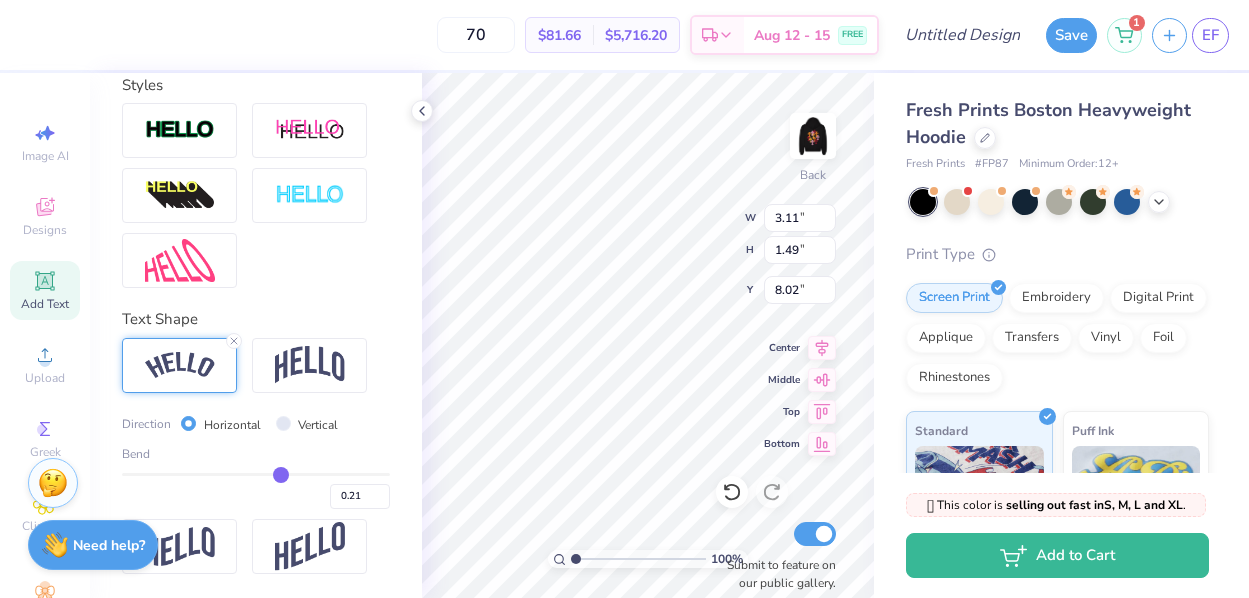 type on "0.20" 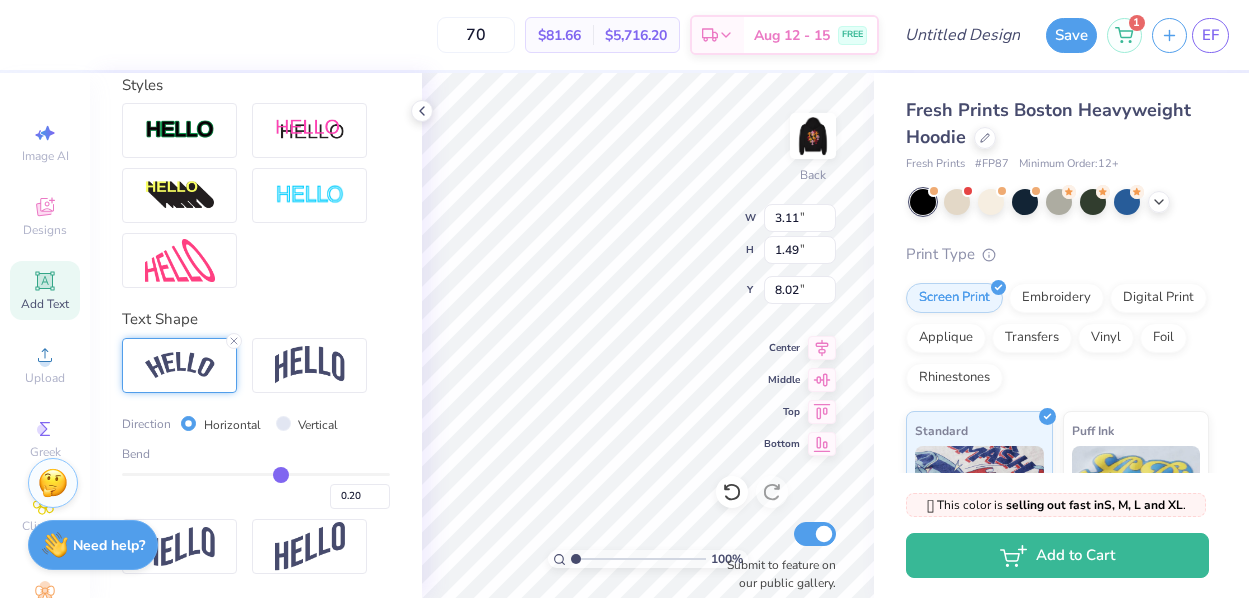 type on "0.19" 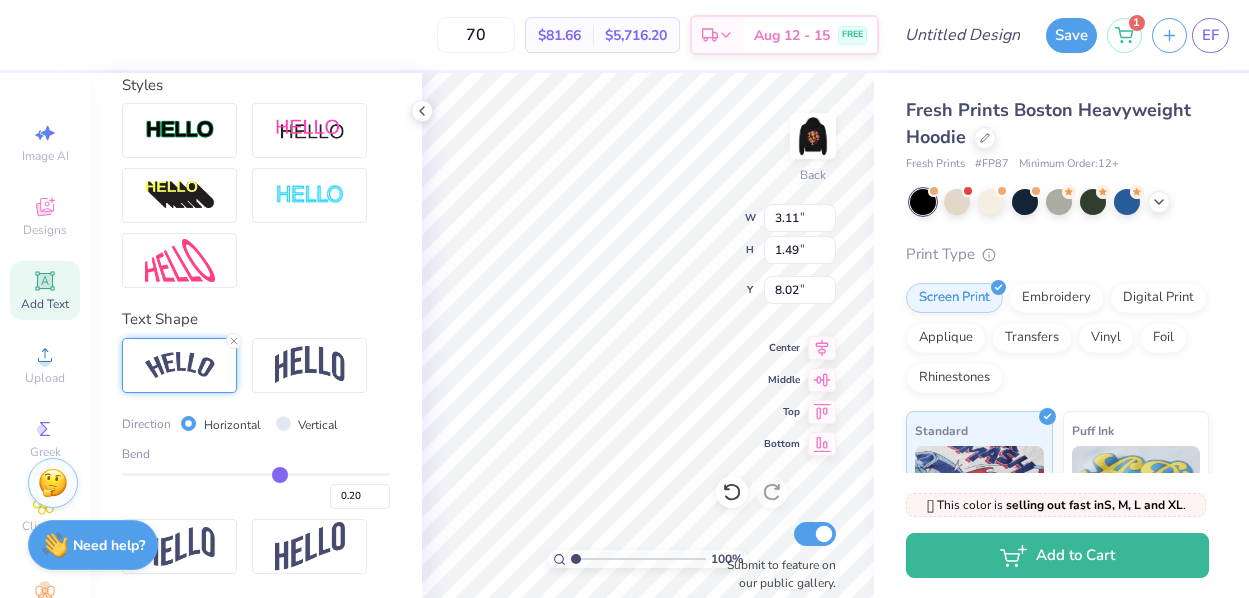 type on "0.19" 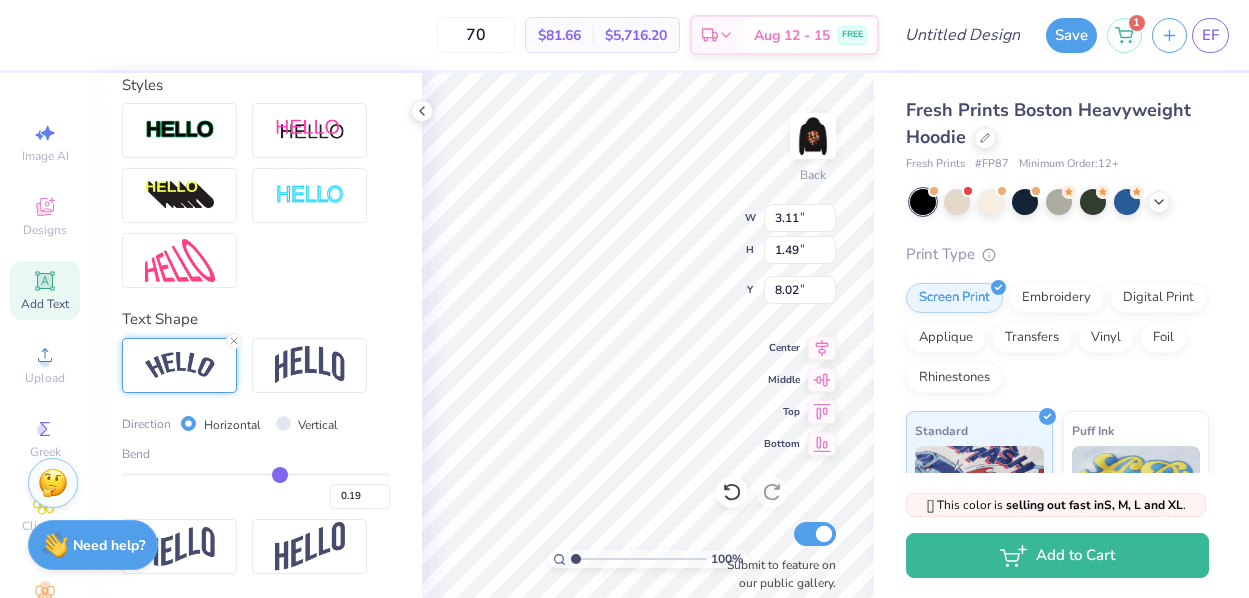 type on "0.18" 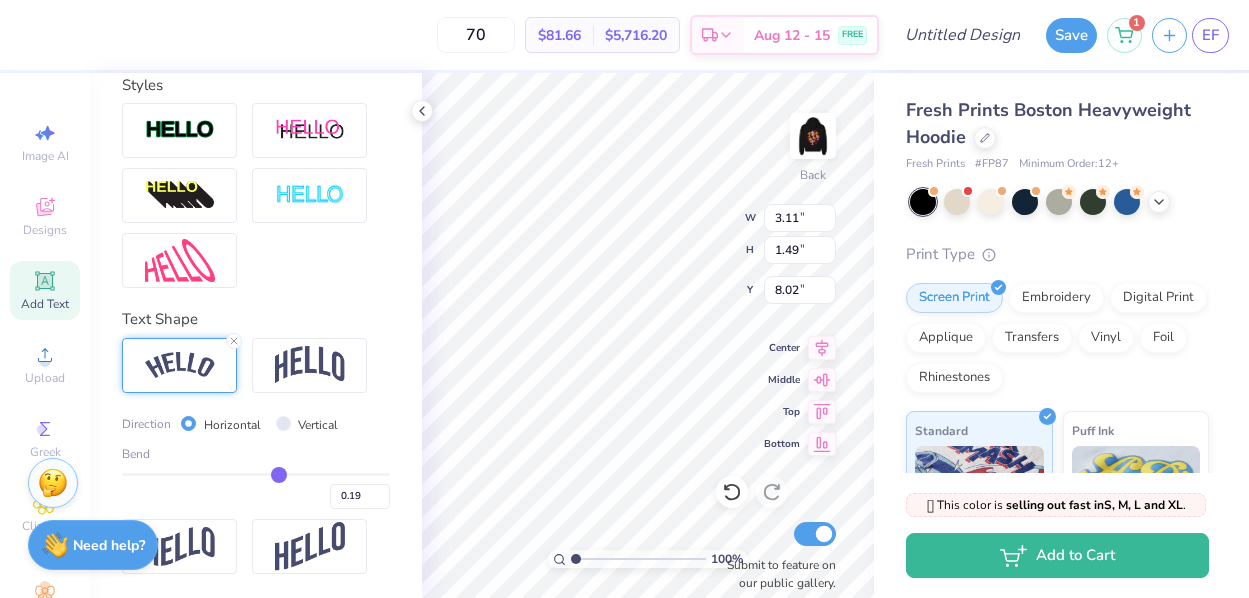 type on "0.18" 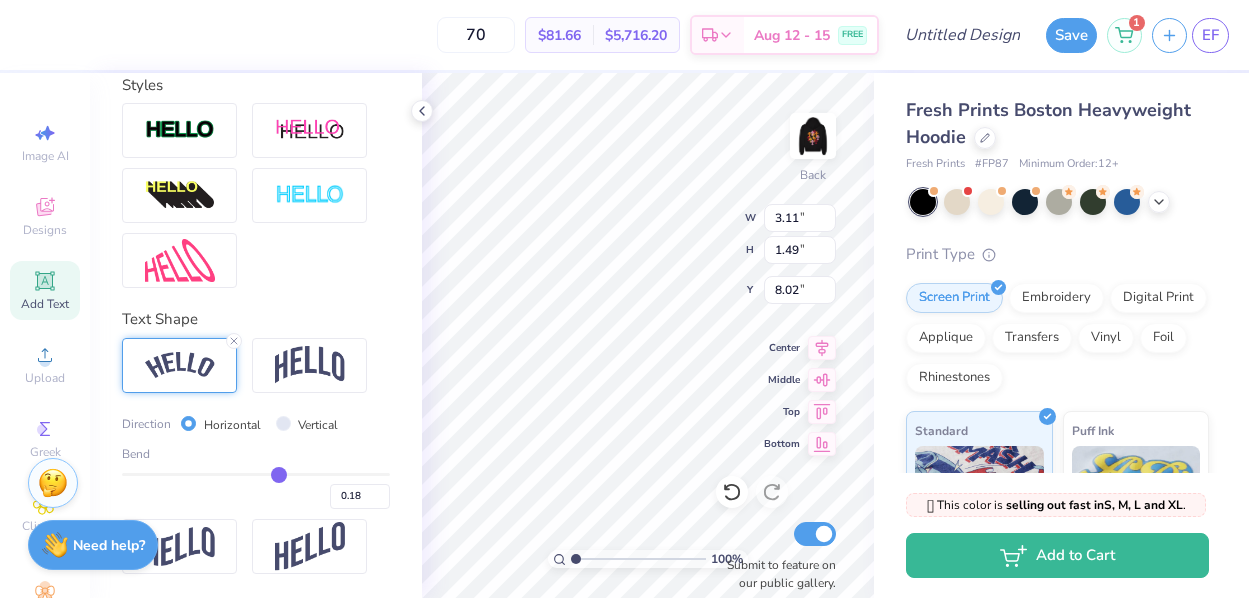 type on "0.17" 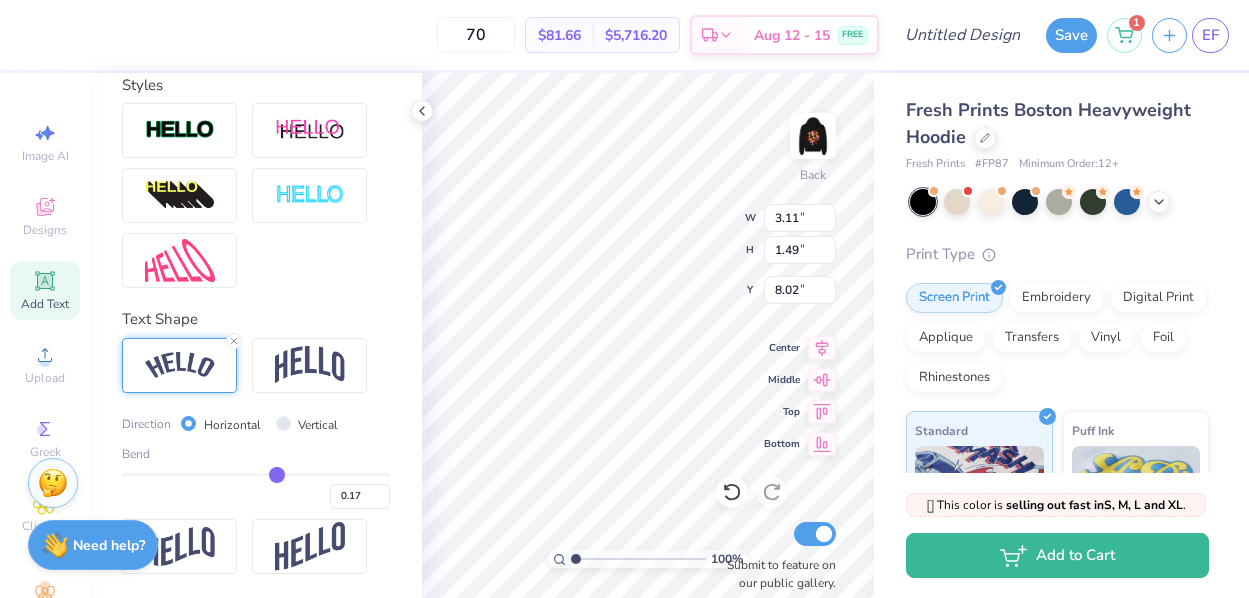 type on "0.16" 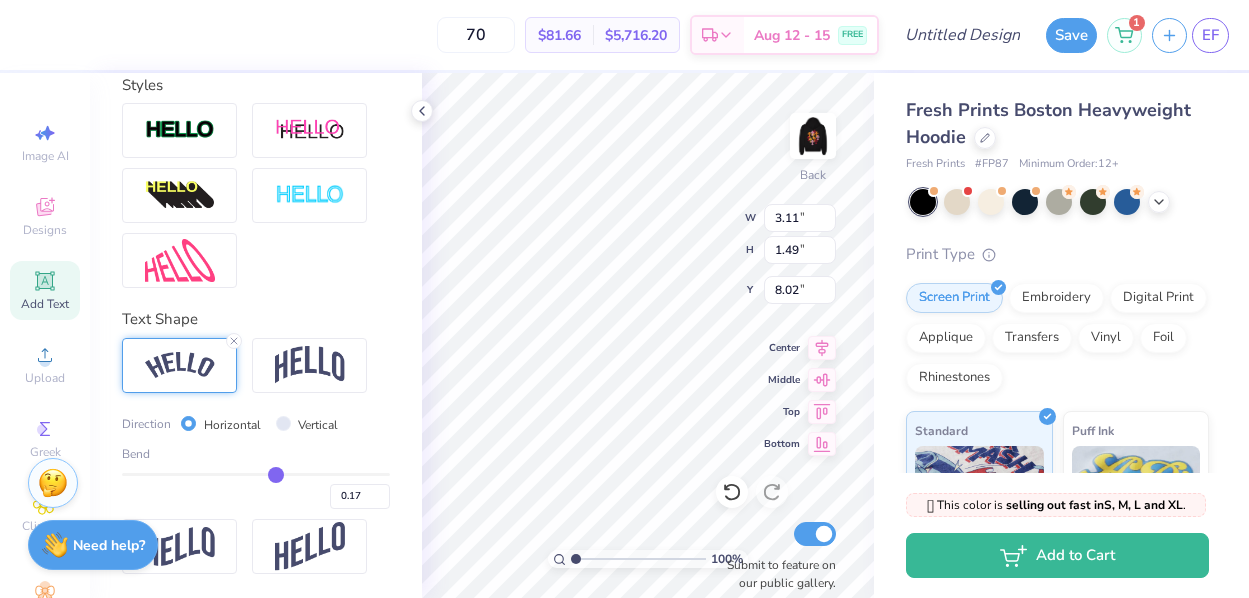 type on "0.16" 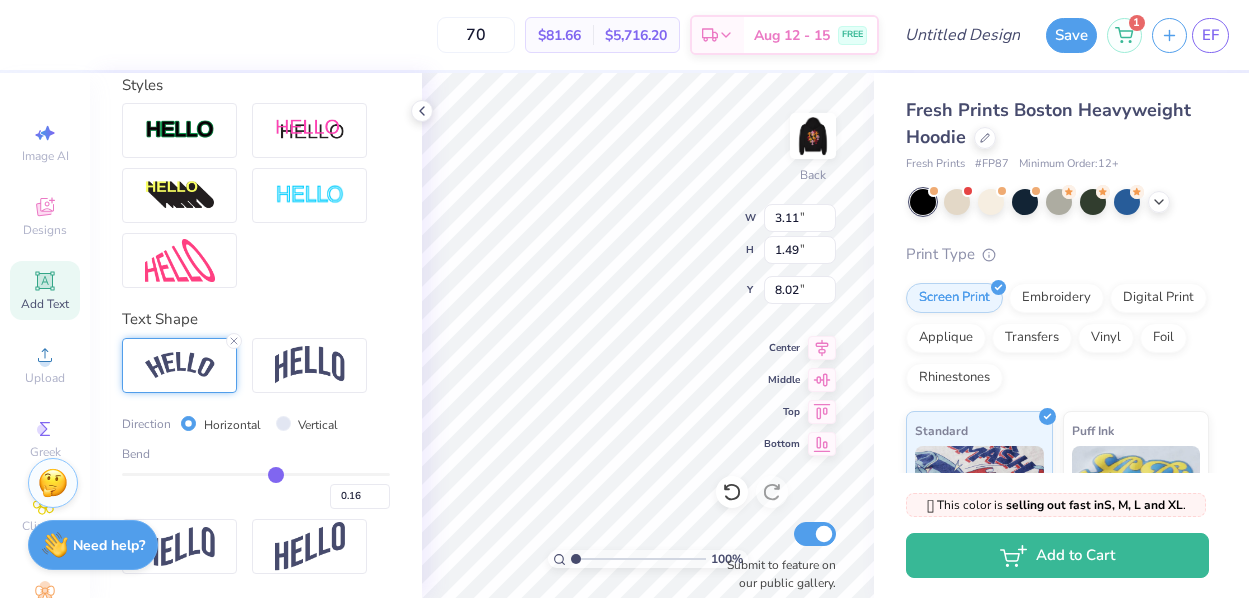 type on "0.15" 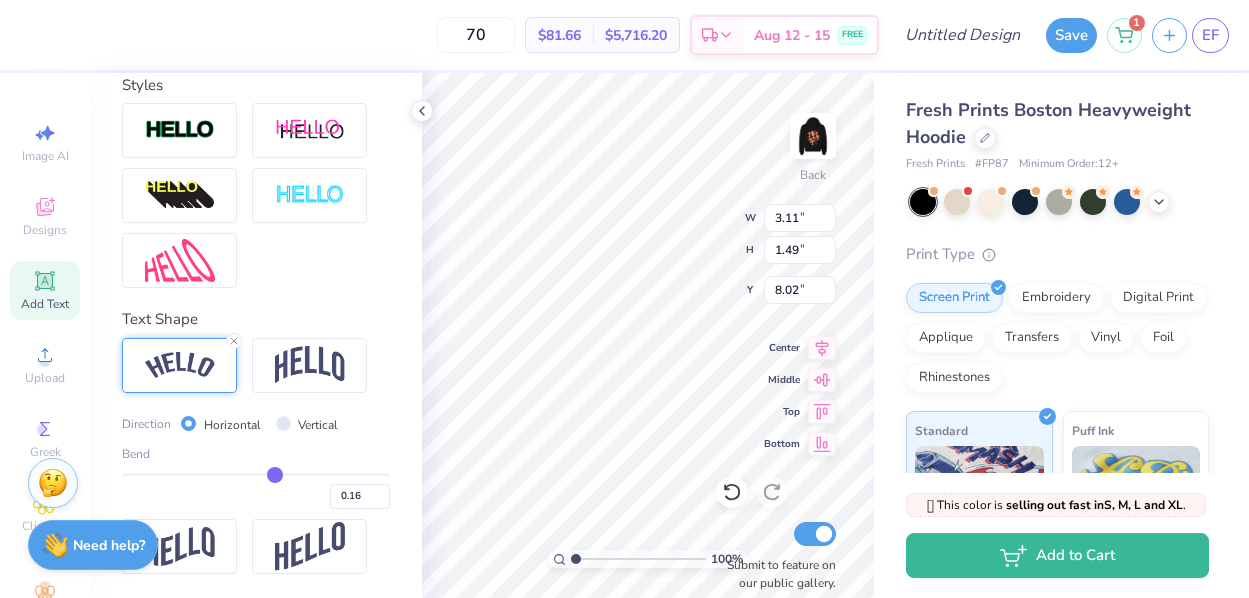 type on "0.15" 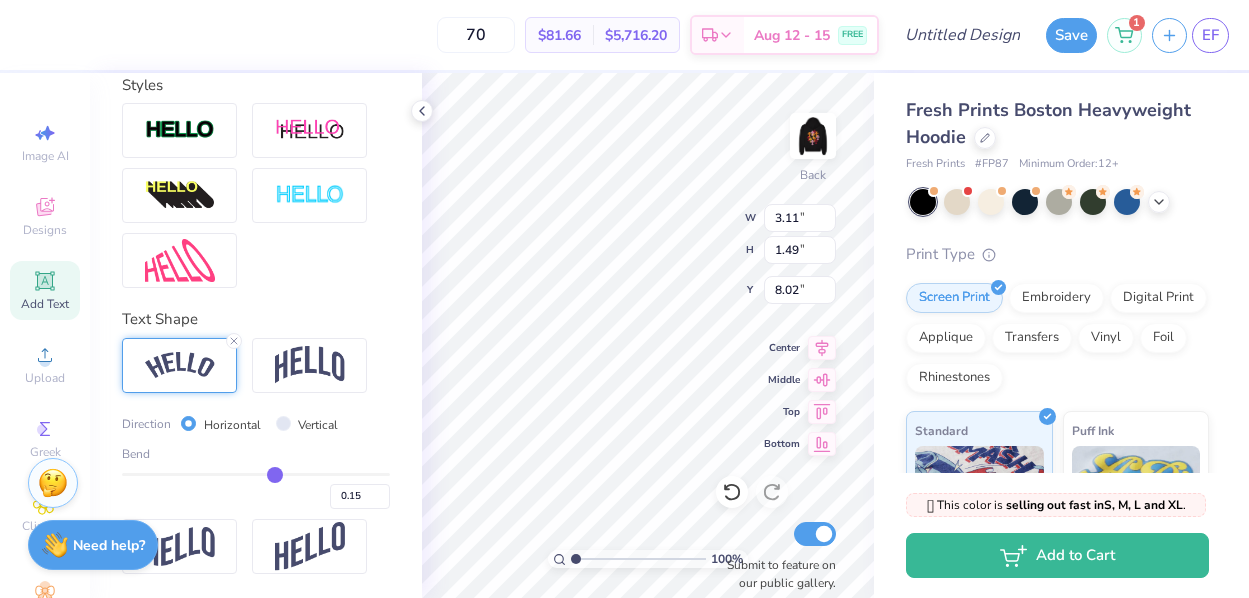 type on "0.14" 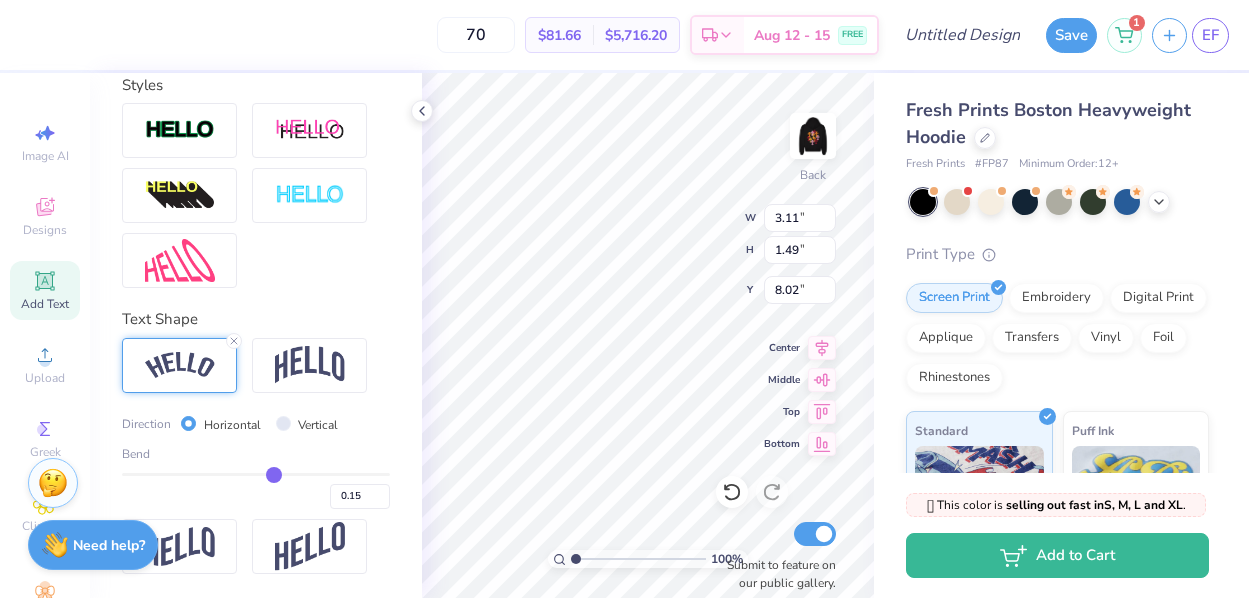 type on "0.14" 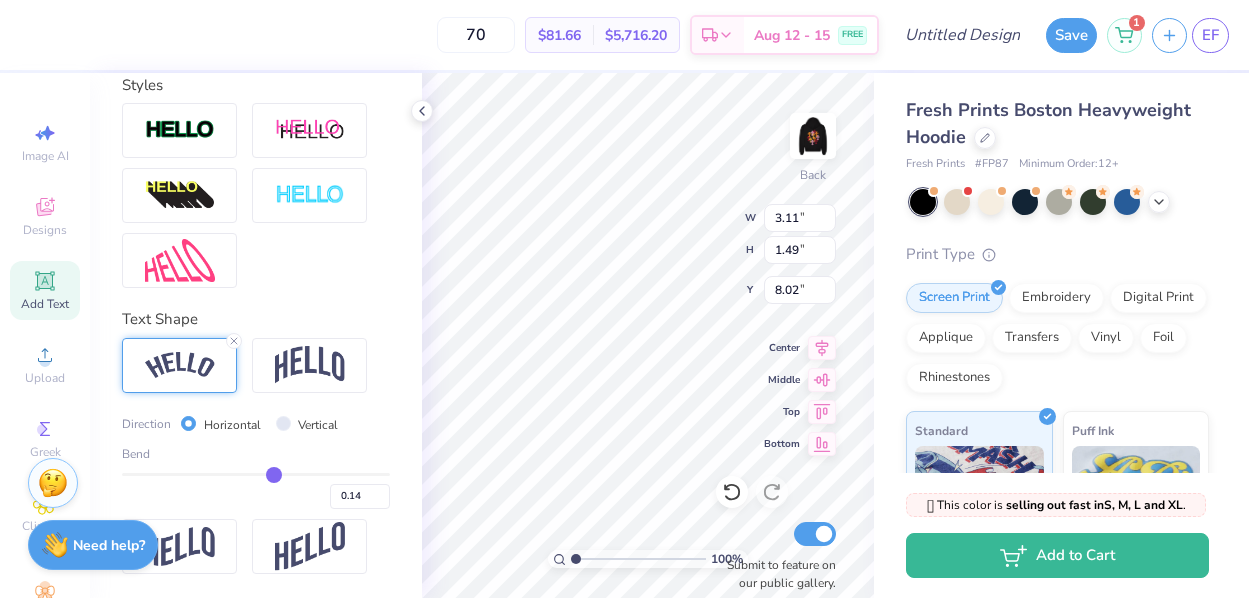 type on "0.13" 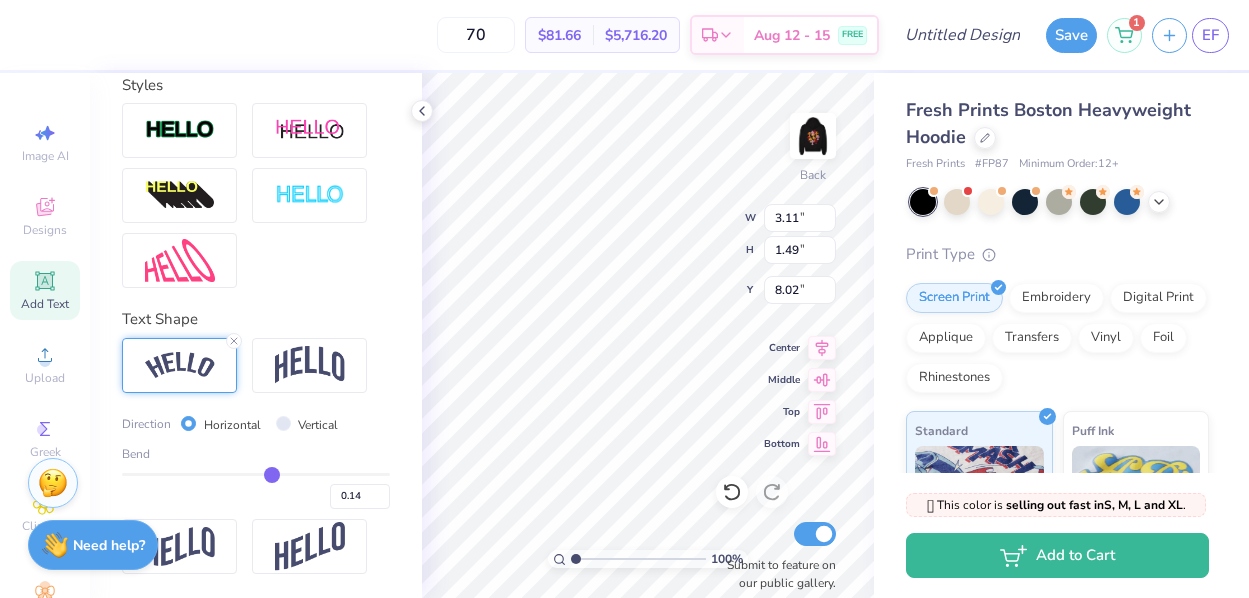 type on "0.13" 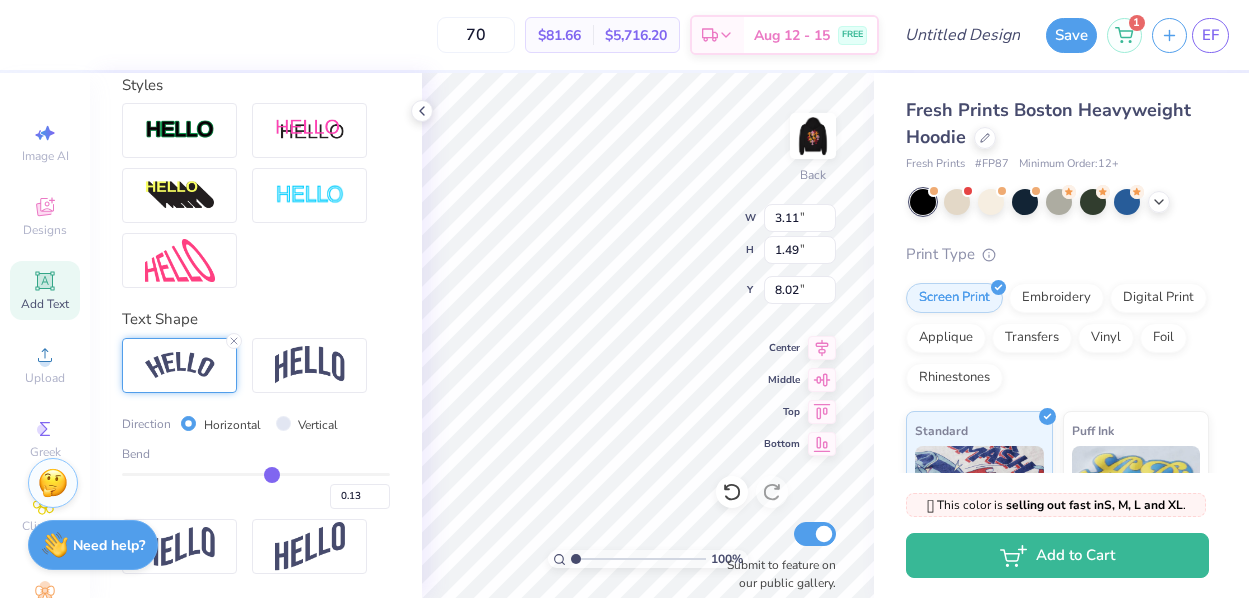 type on "0.12" 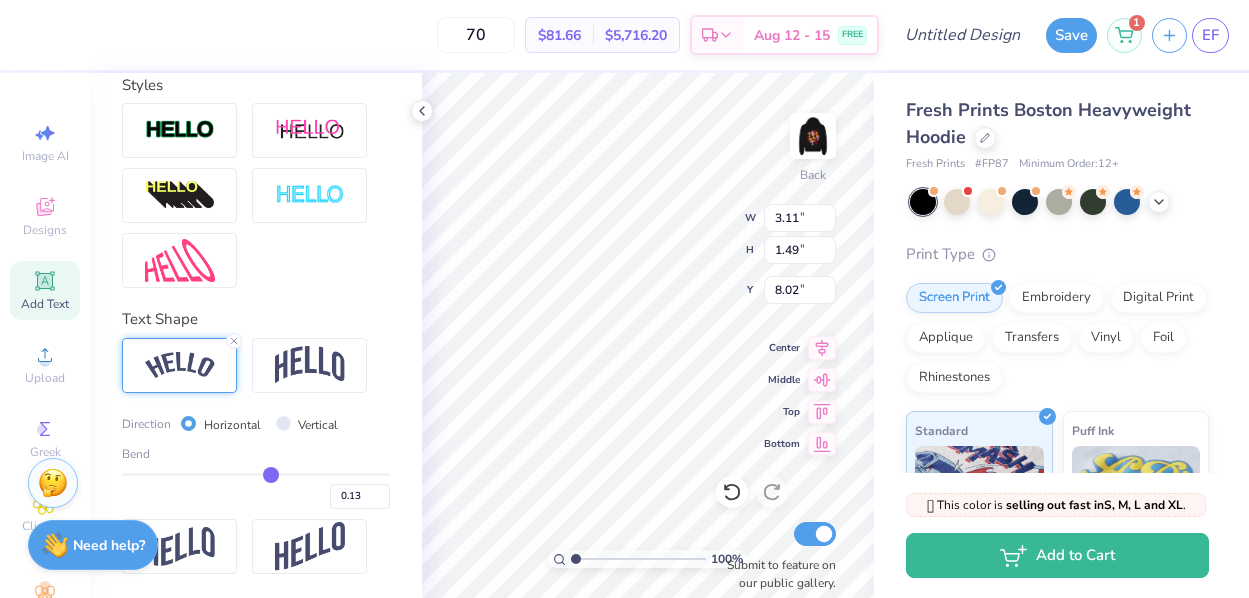 type on "0.12" 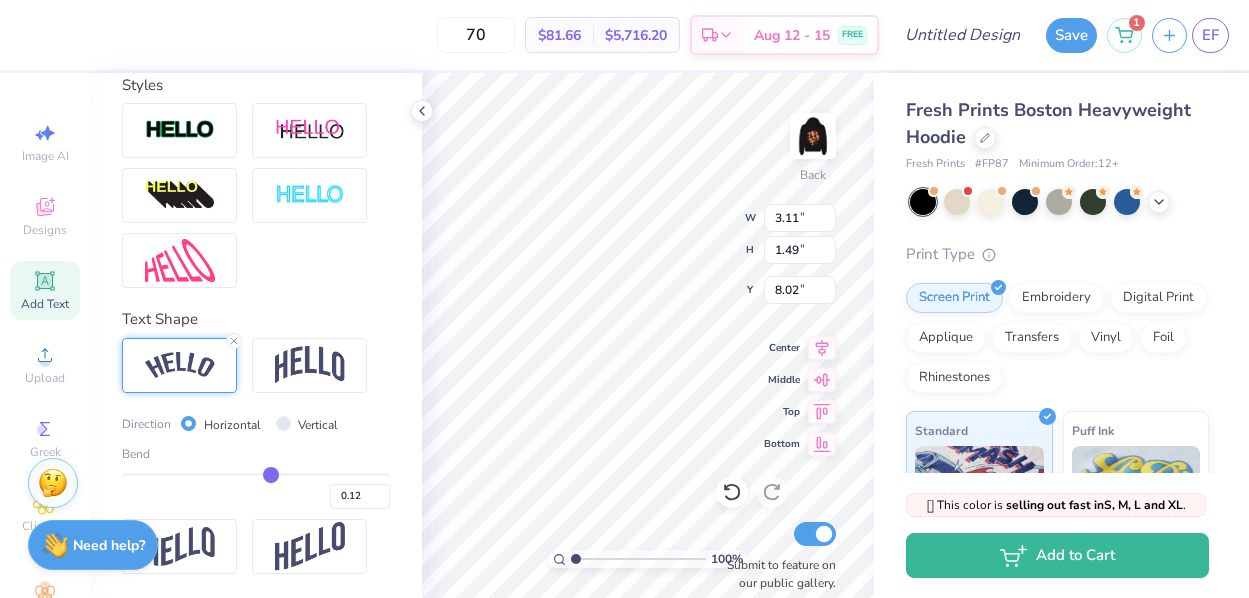 type on "0.11" 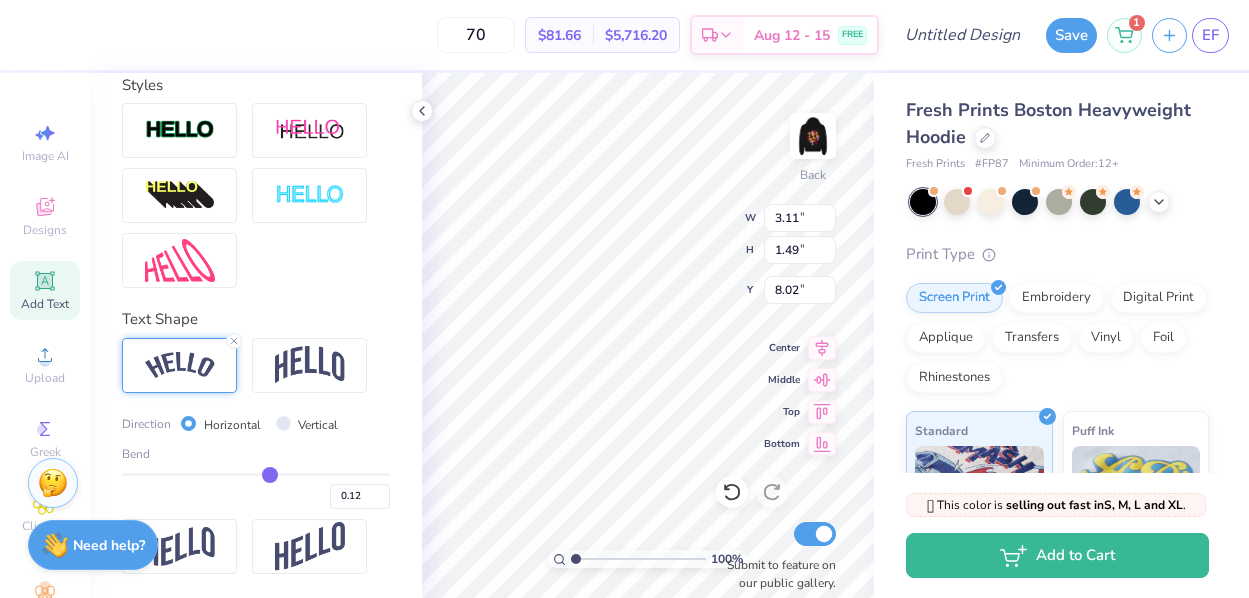 type on "0.11" 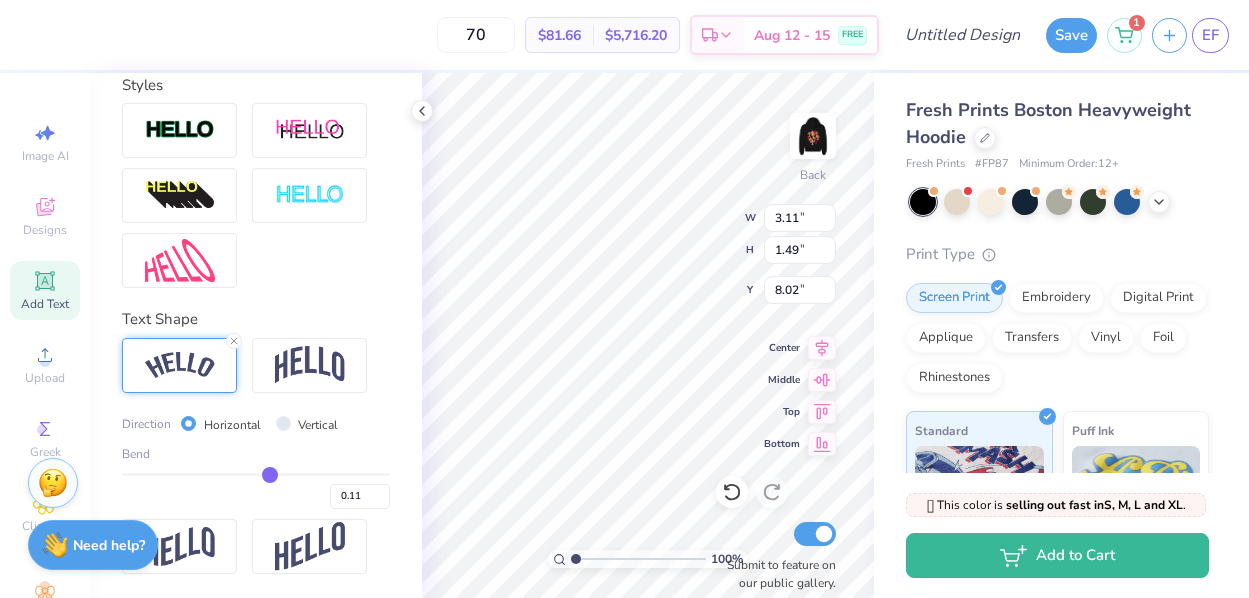 type on "0.1" 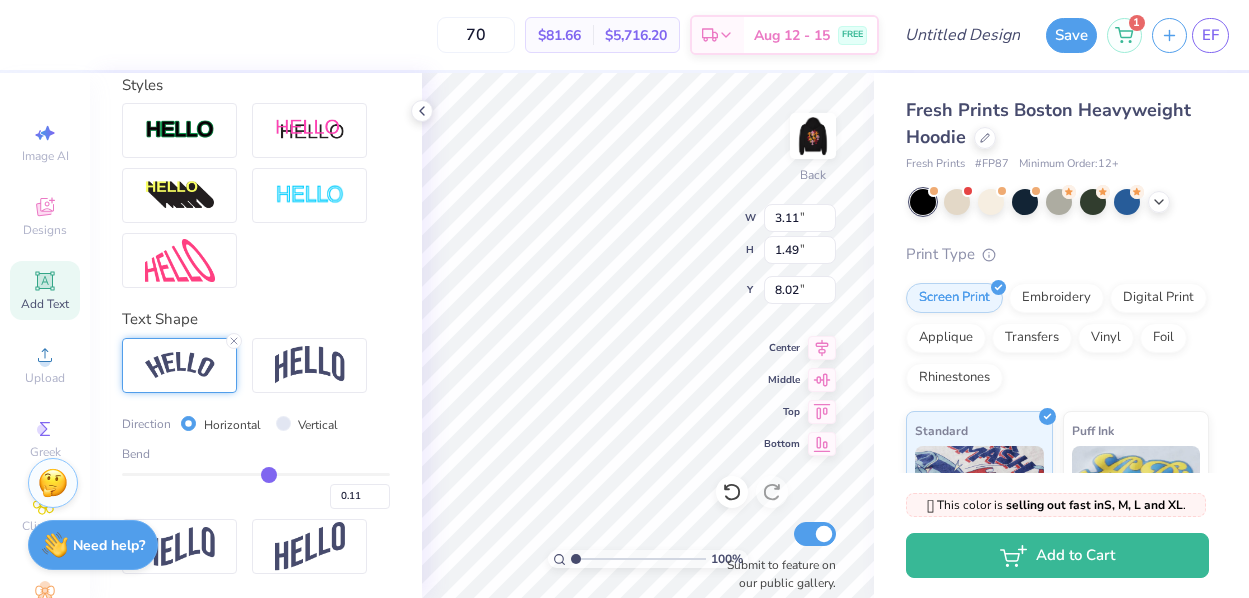 type on "0.10" 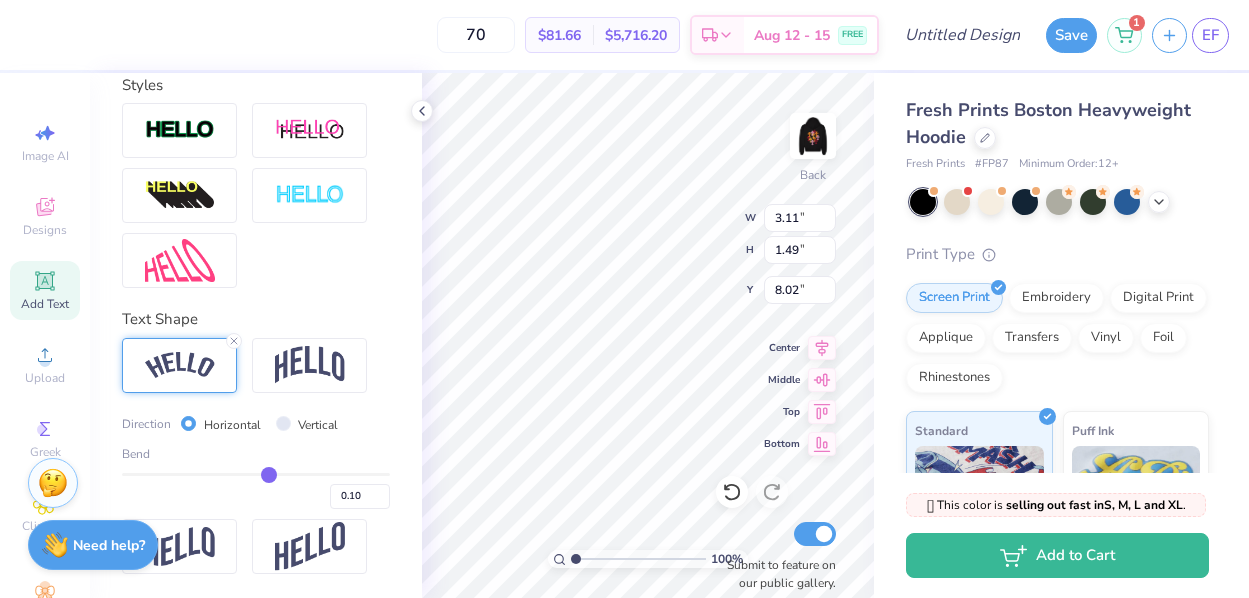 type on "0.09" 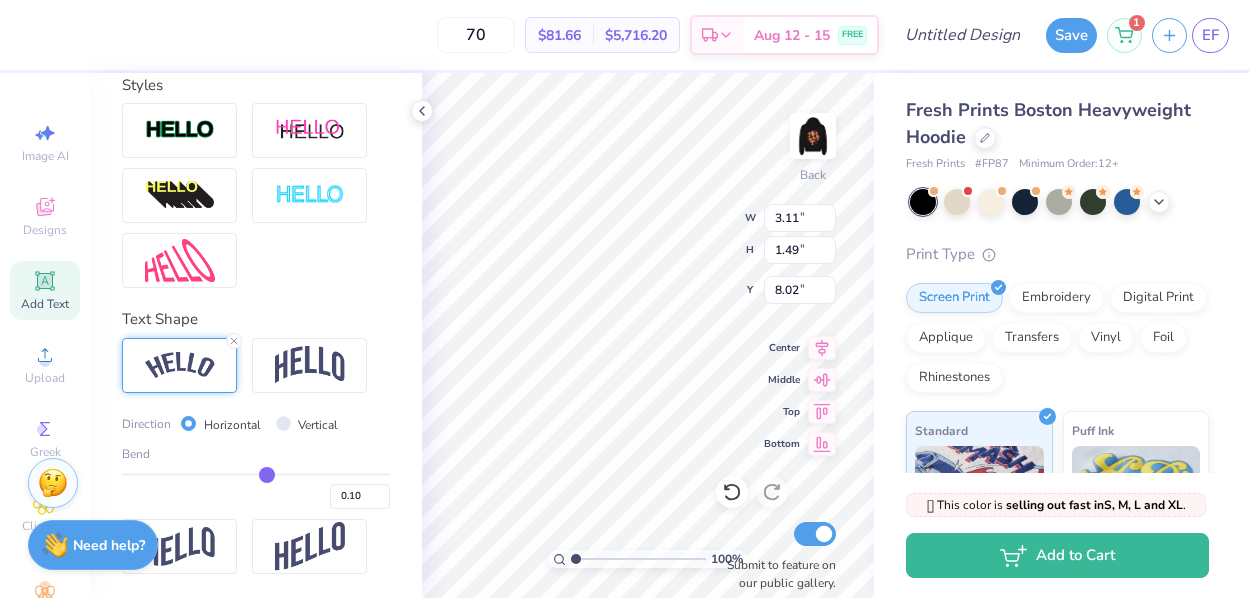 type on "0.09" 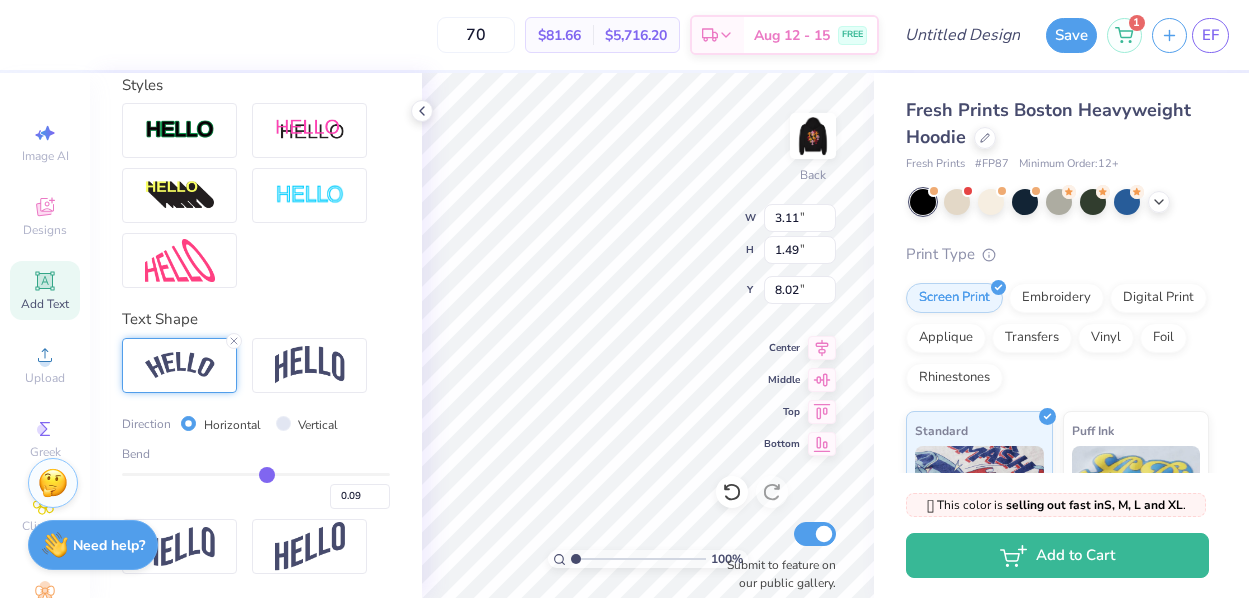 type on "0.1" 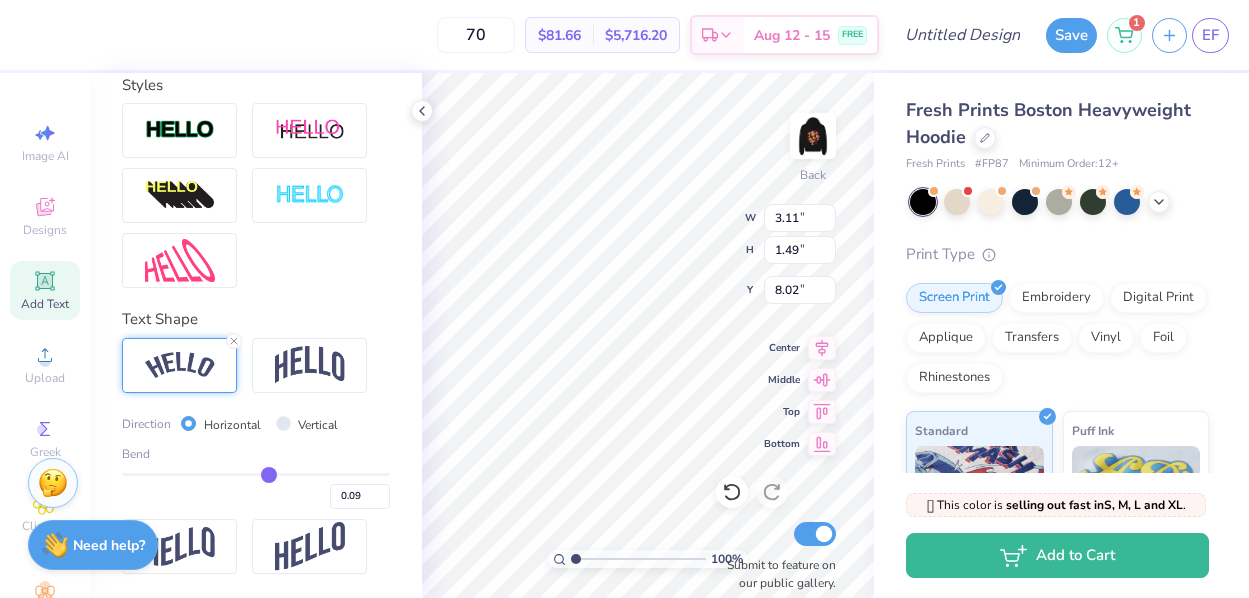 type on "0.10" 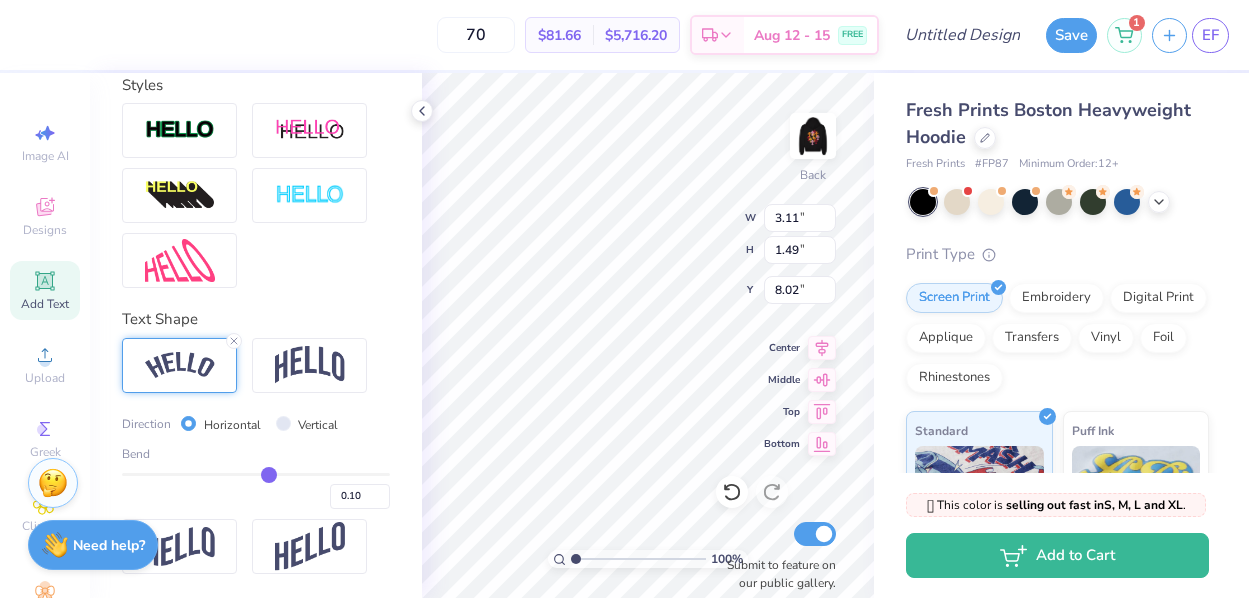 type on "0.11" 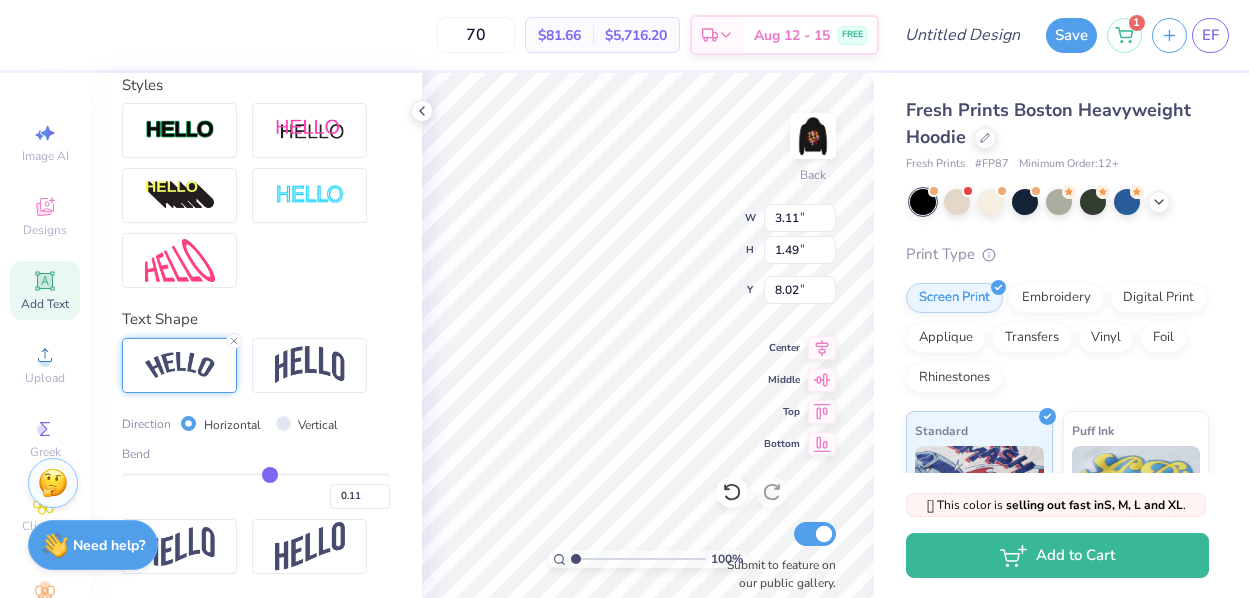 type on "0.12" 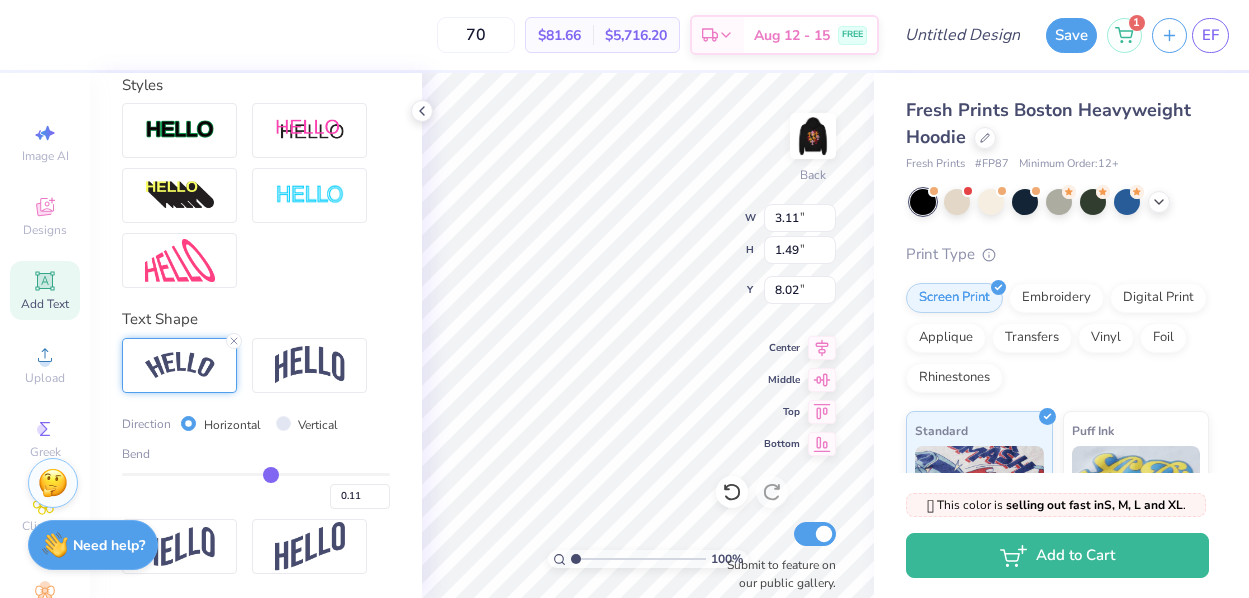 type on "0.12" 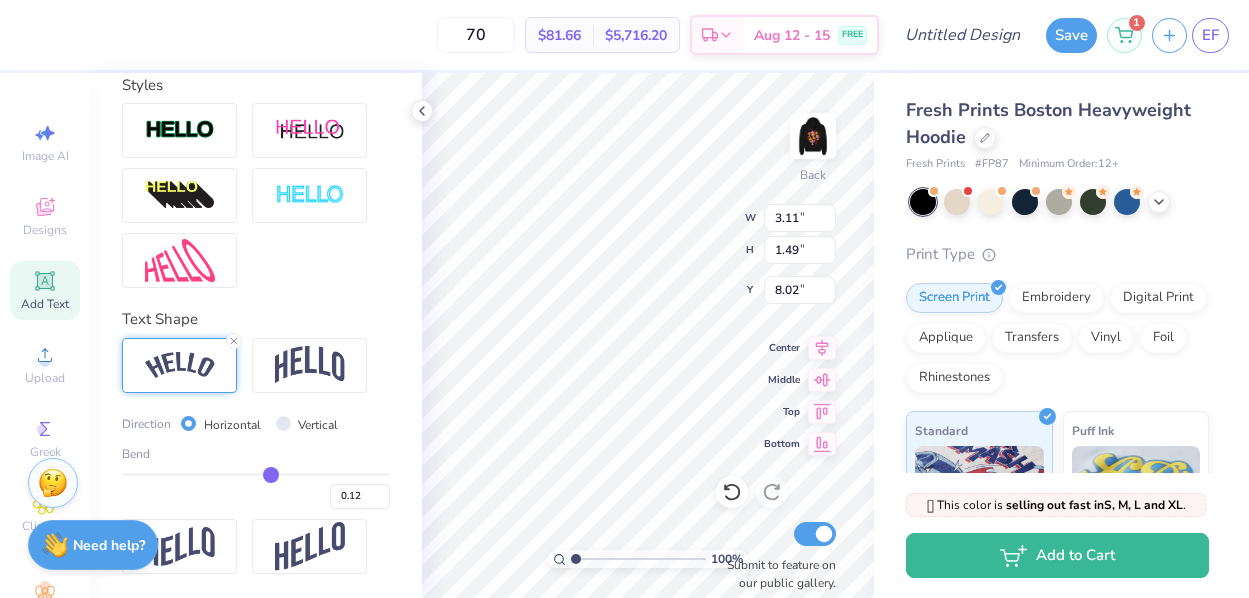 type on "0.13" 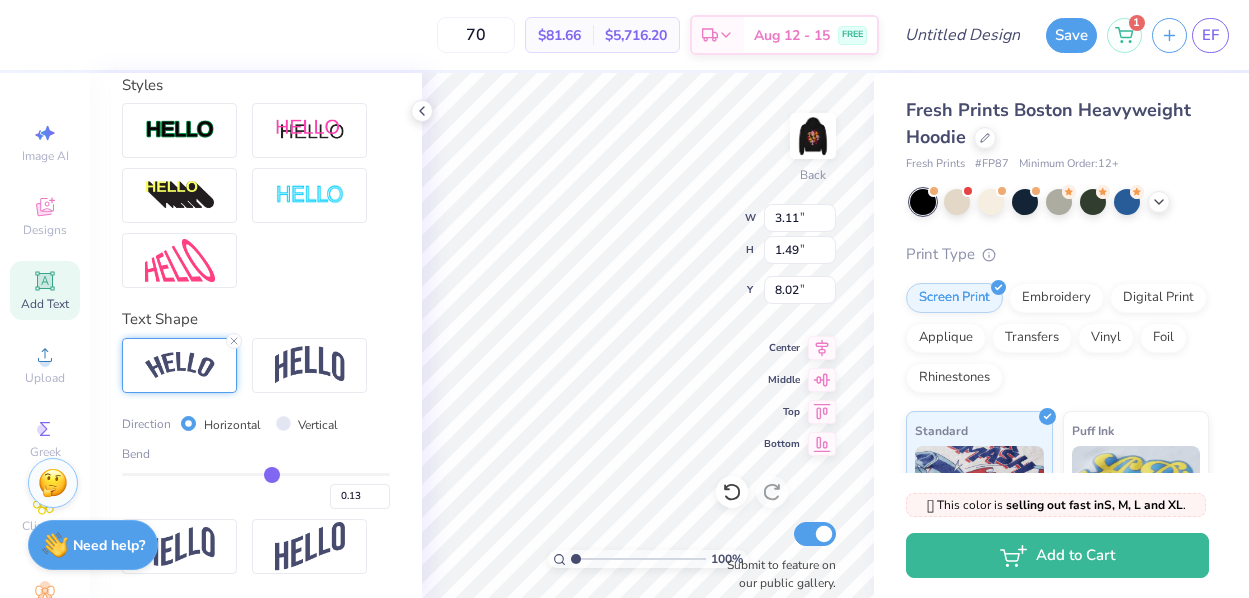 type on "0.14" 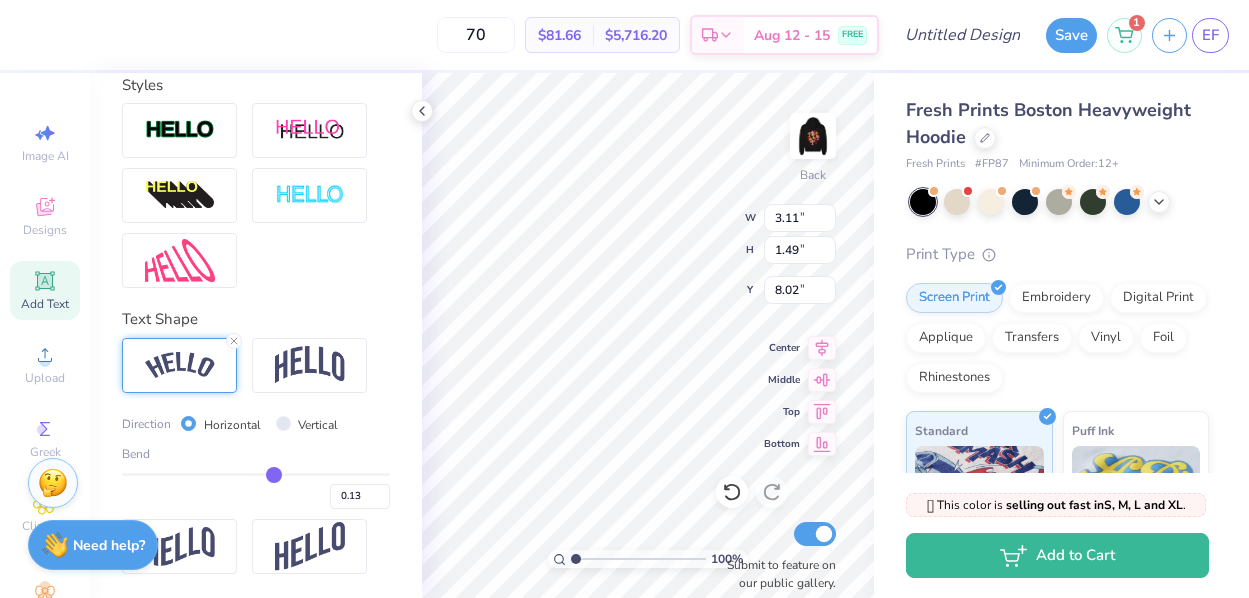 type on "0.14" 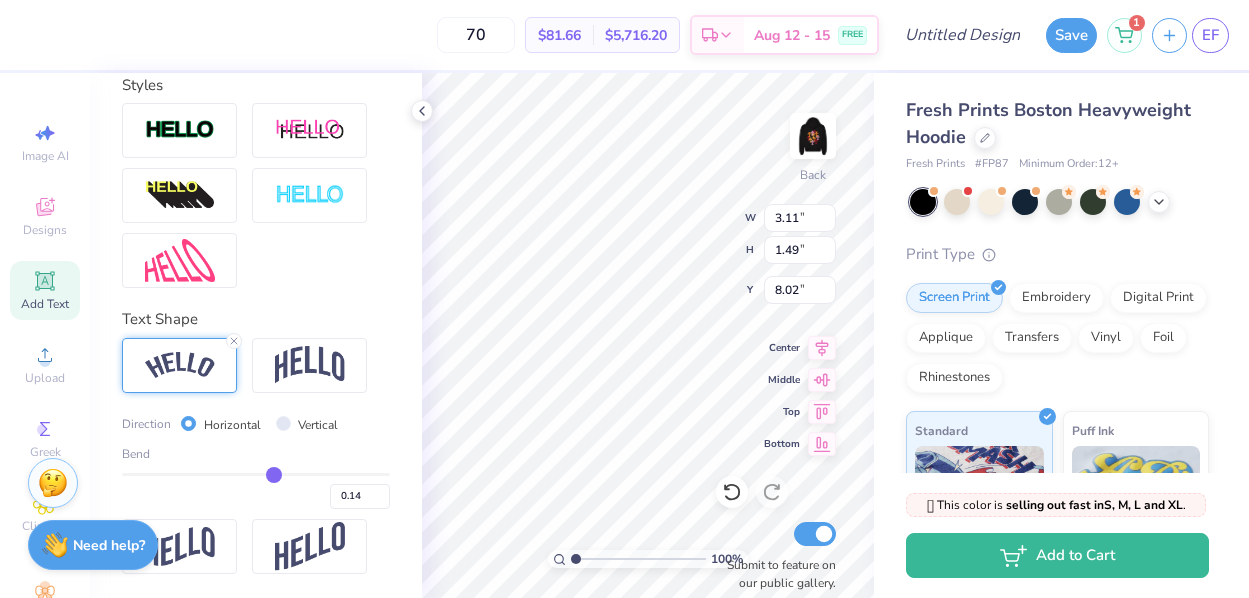 type on "0.18" 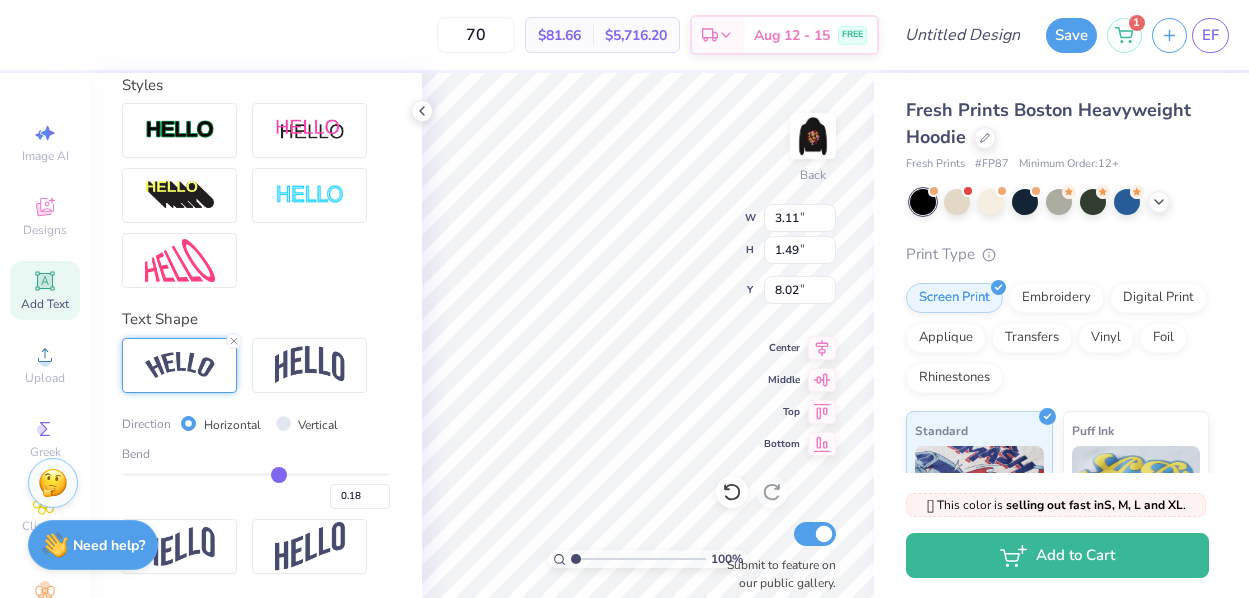 type on "0.14" 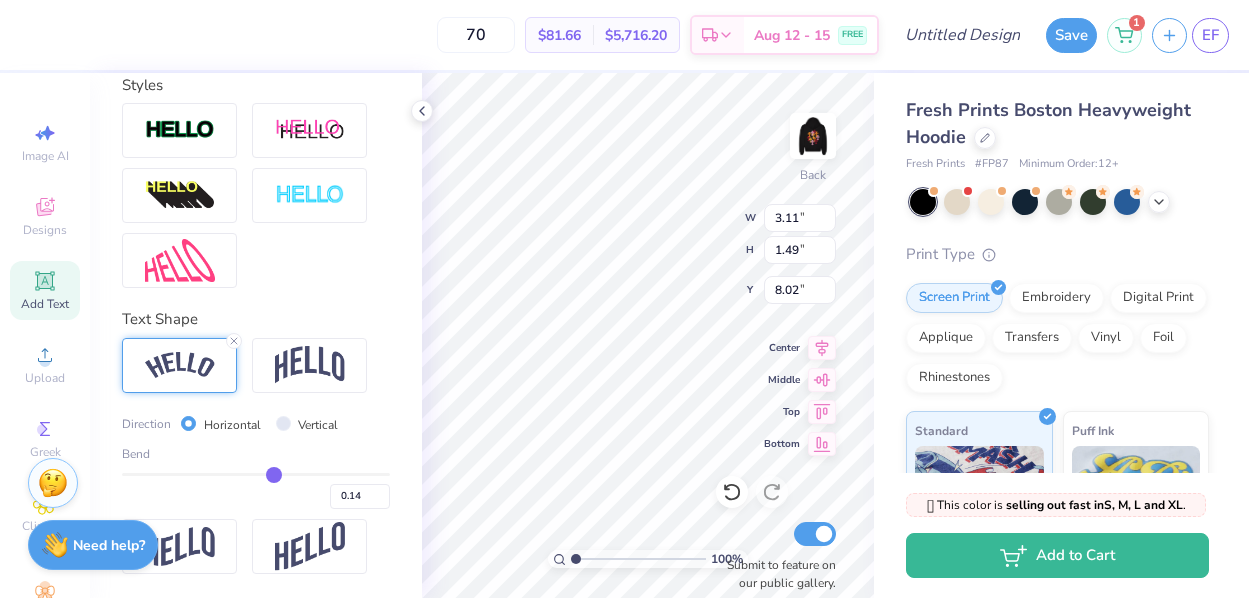 drag, startPoint x: 319, startPoint y: 472, endPoint x: 279, endPoint y: 469, distance: 40.112343 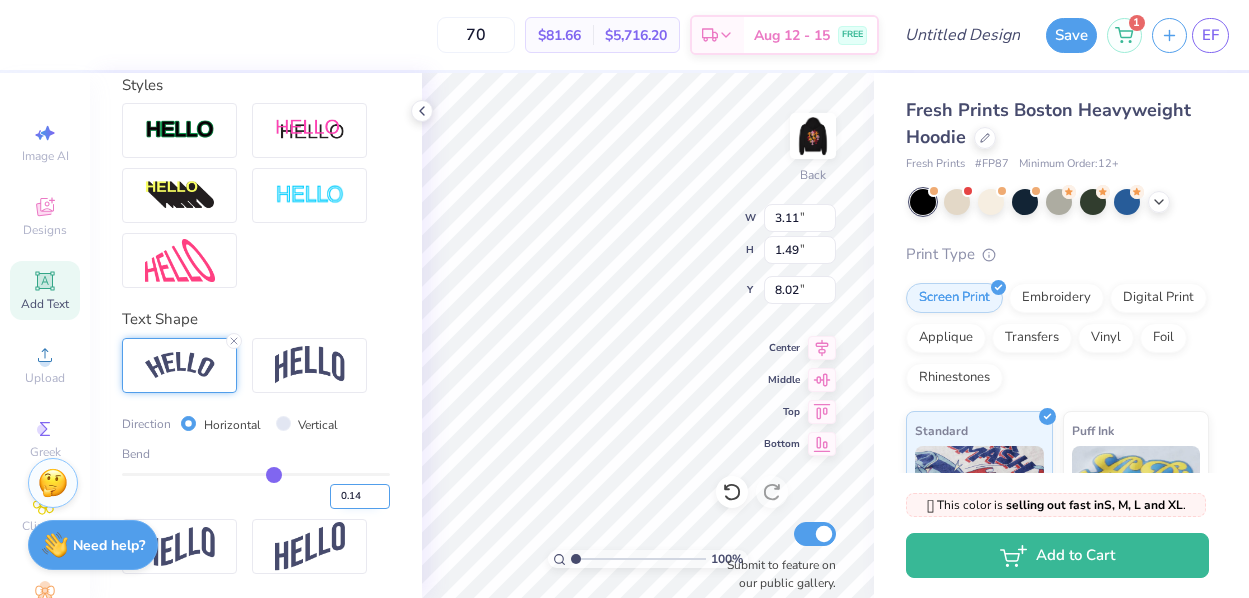 type on "0.15" 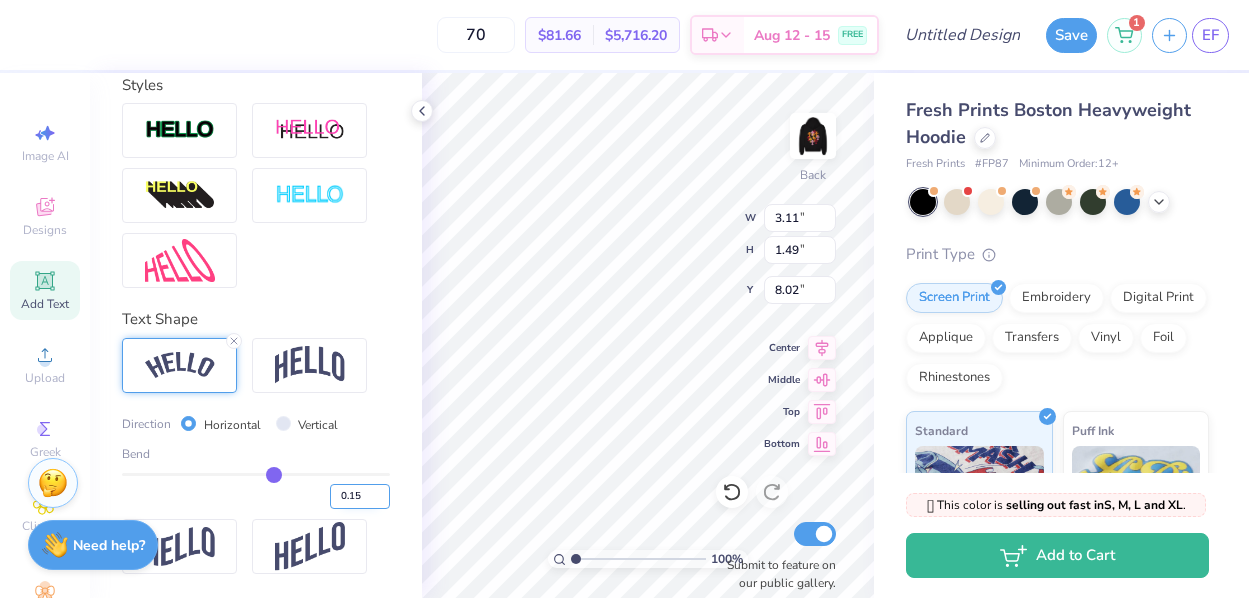 click on "0.15" at bounding box center [360, 496] 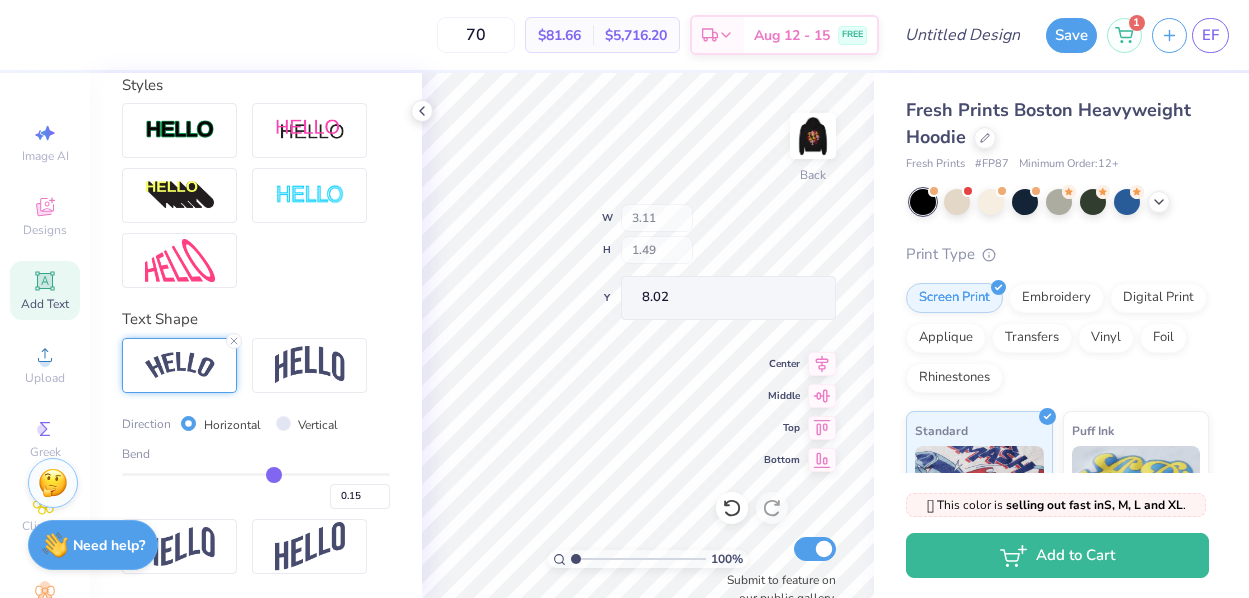 type on "0.15" 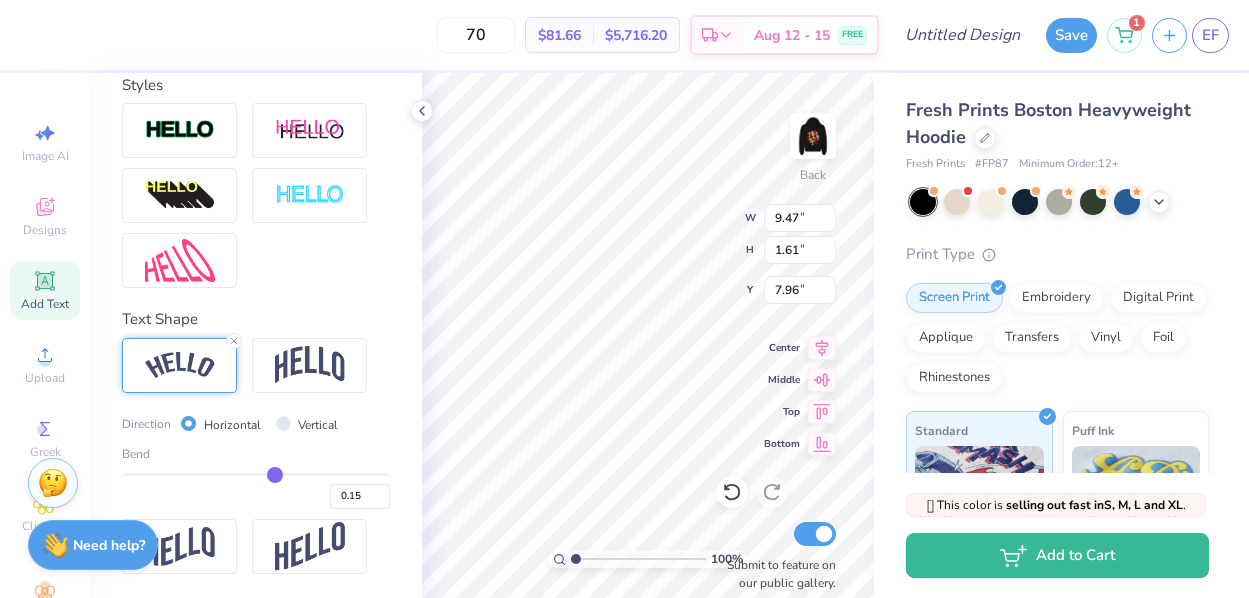 type on "5.09" 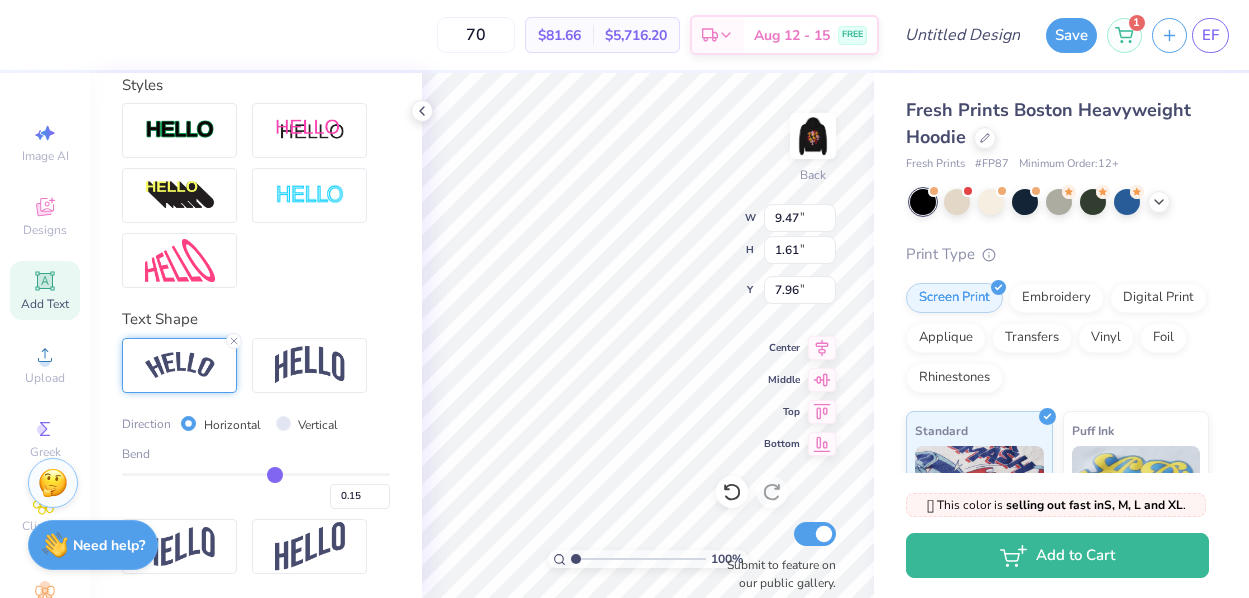 type on "0.86" 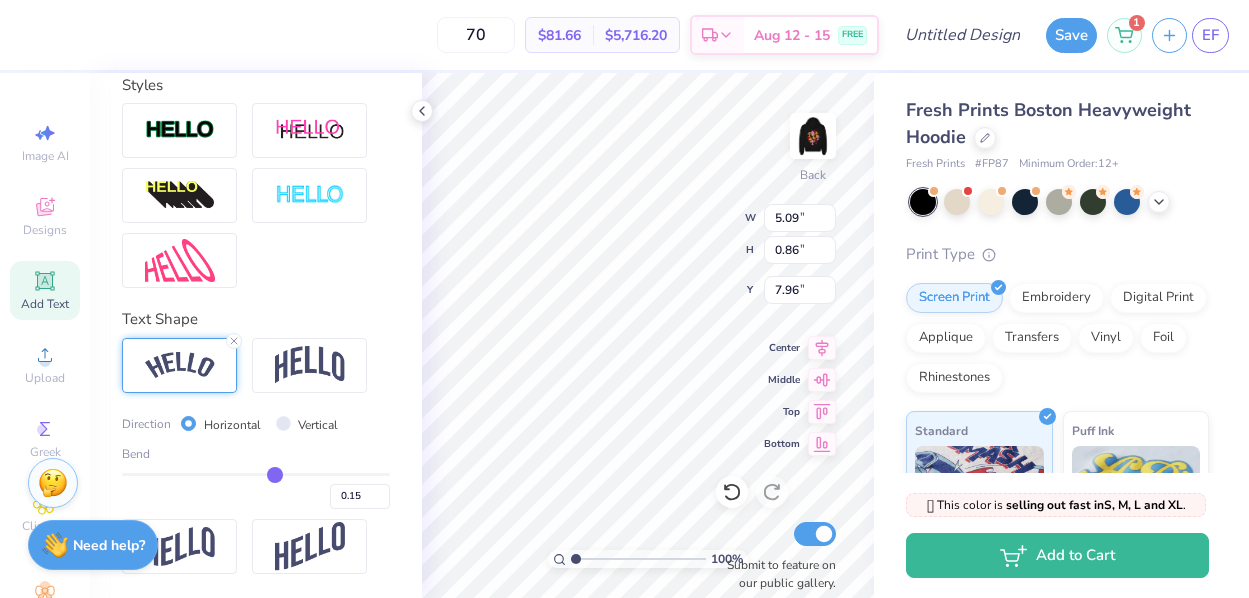 type on "0.21" 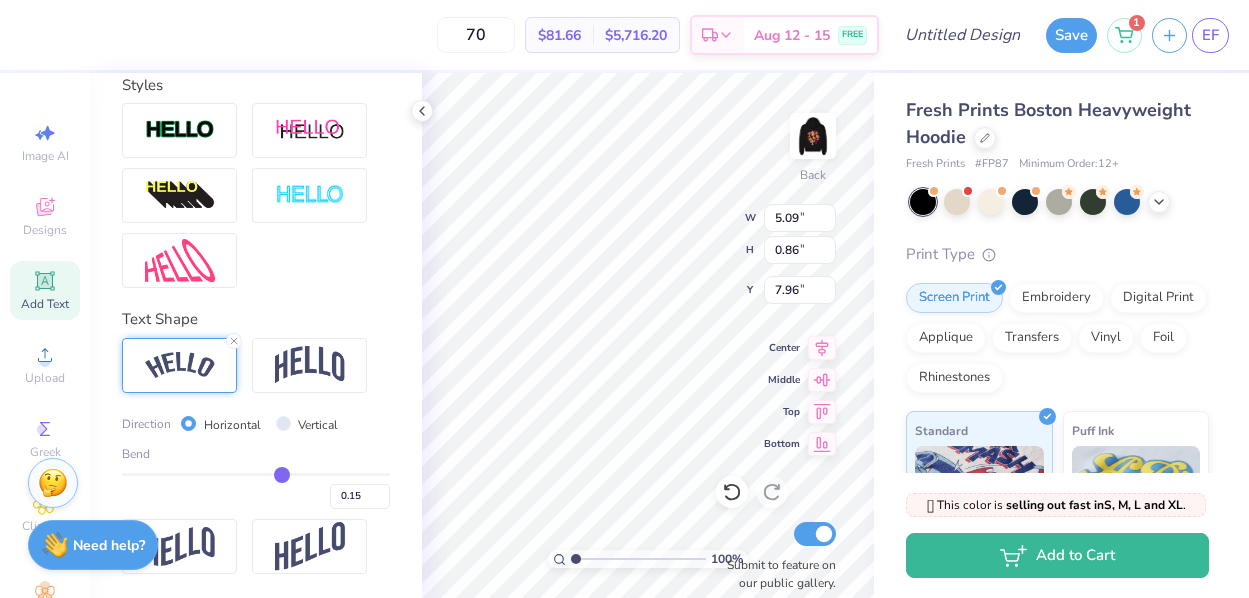 type on "0.21" 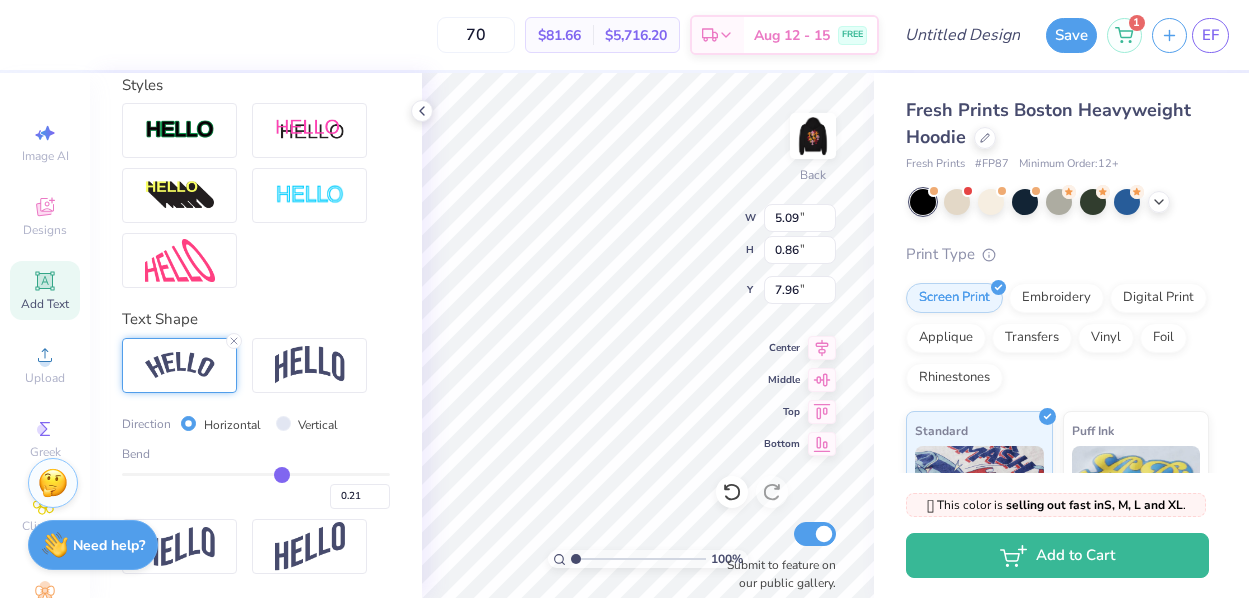 type on "0.22" 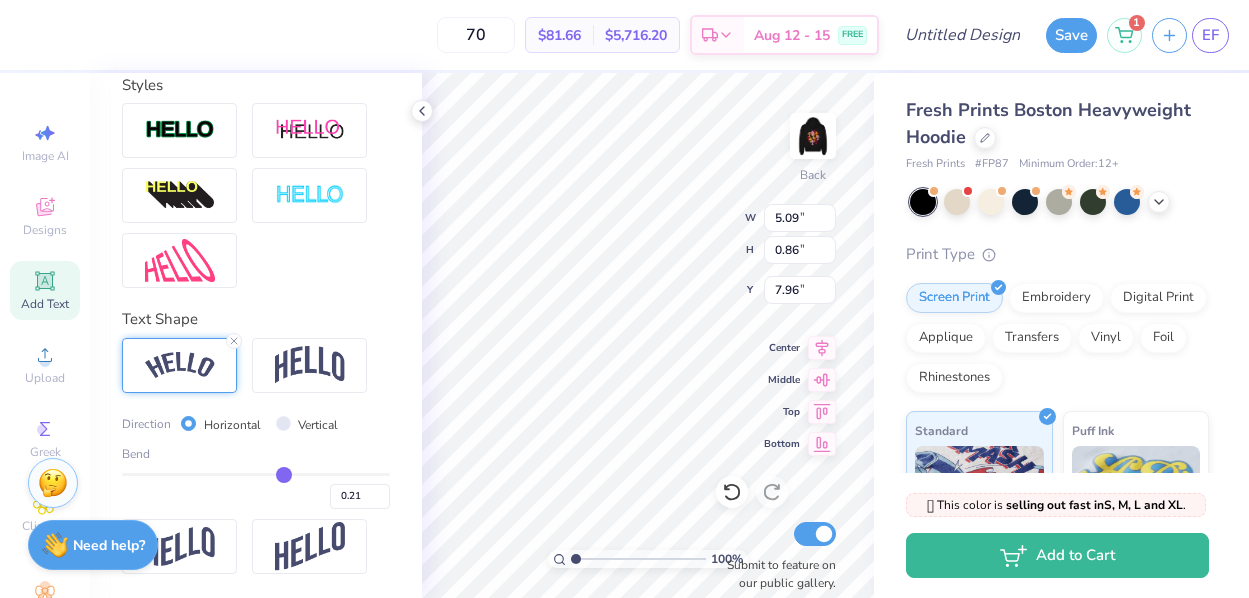 type on "0.22" 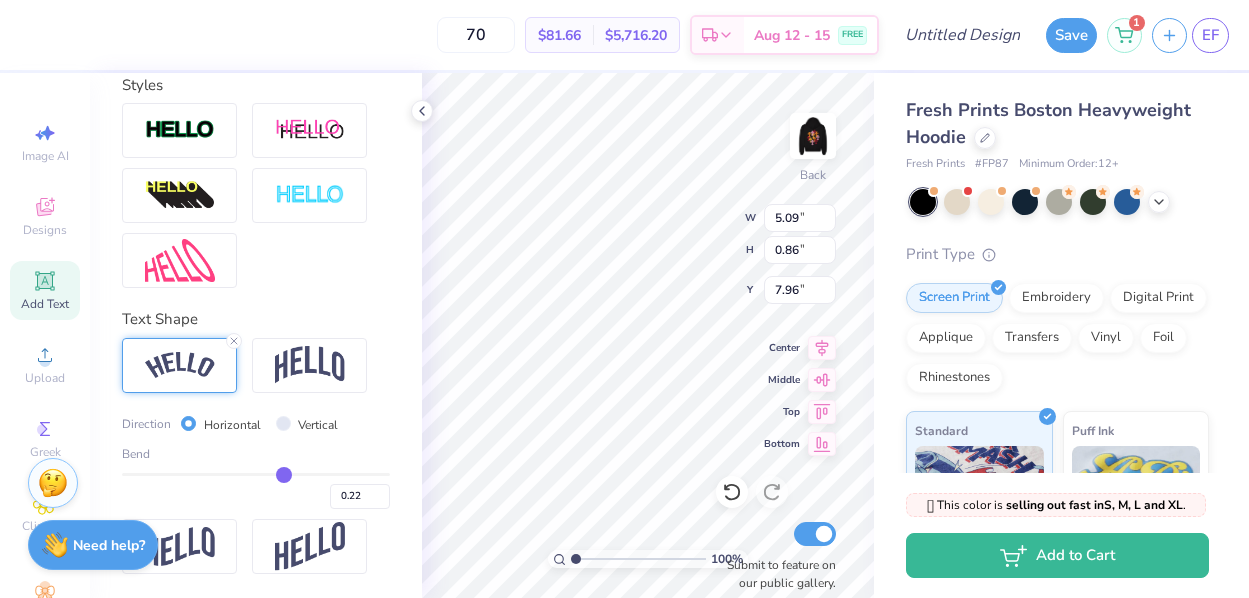 type on "0.23" 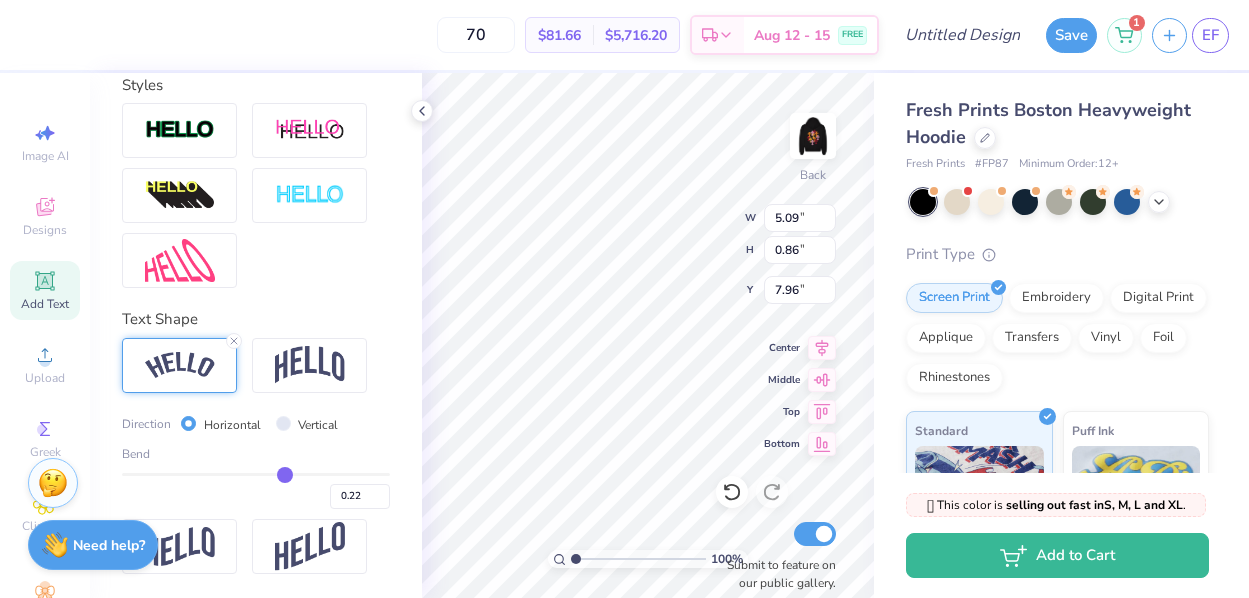 type on "0.23" 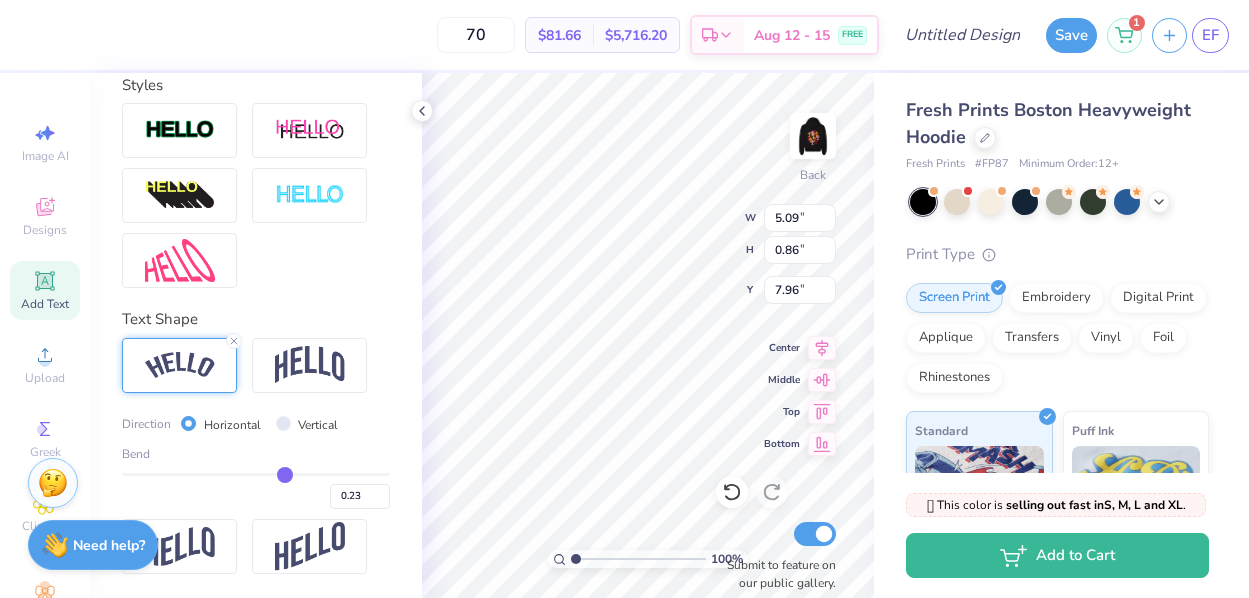 type on "0.24" 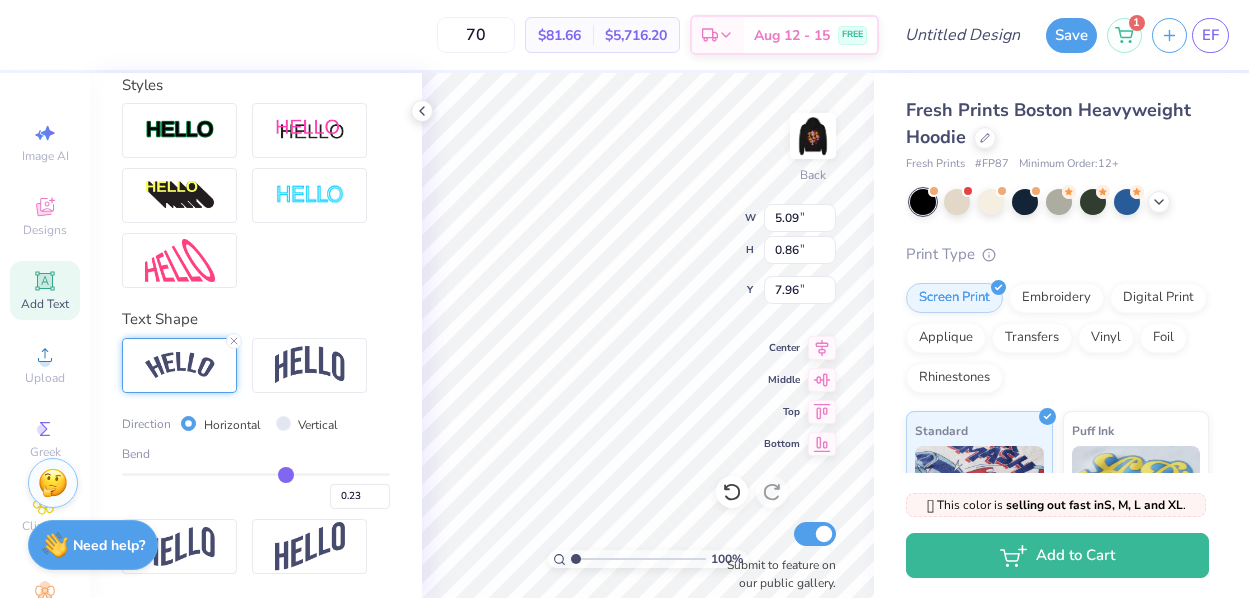 type on "0.24" 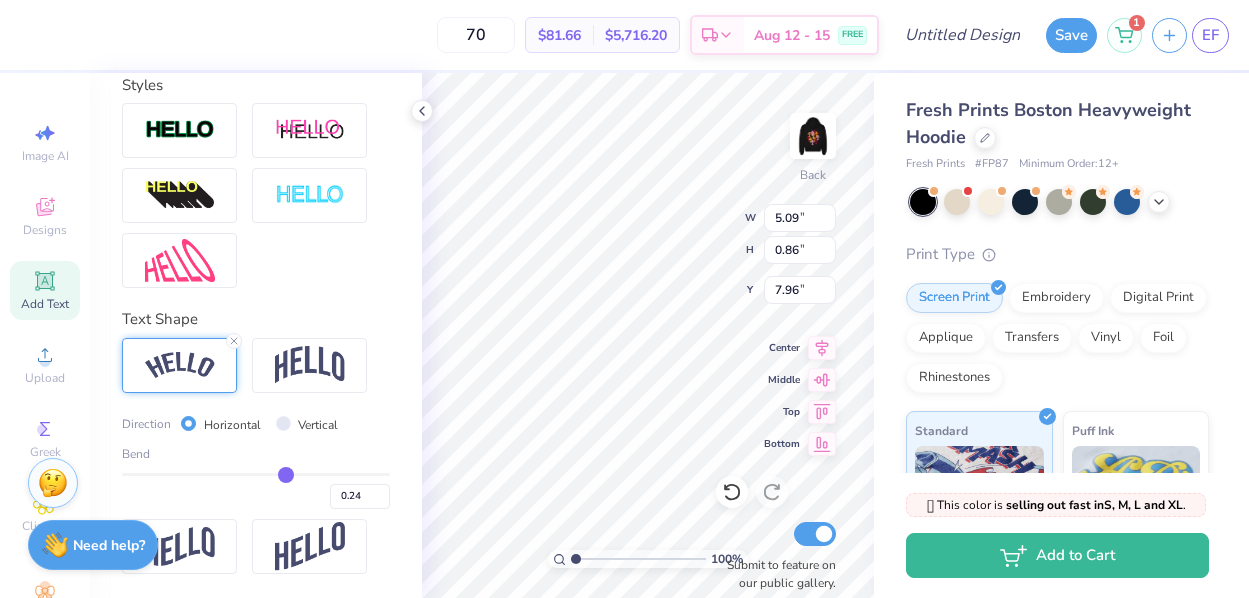 type on "0.23" 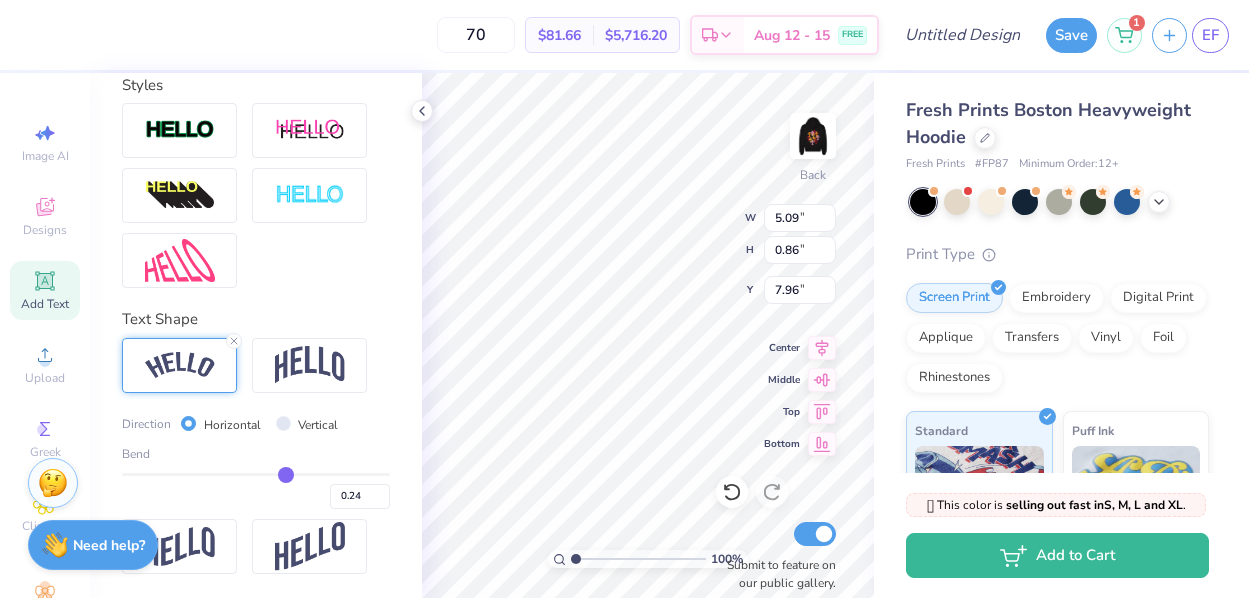 type on "0.23" 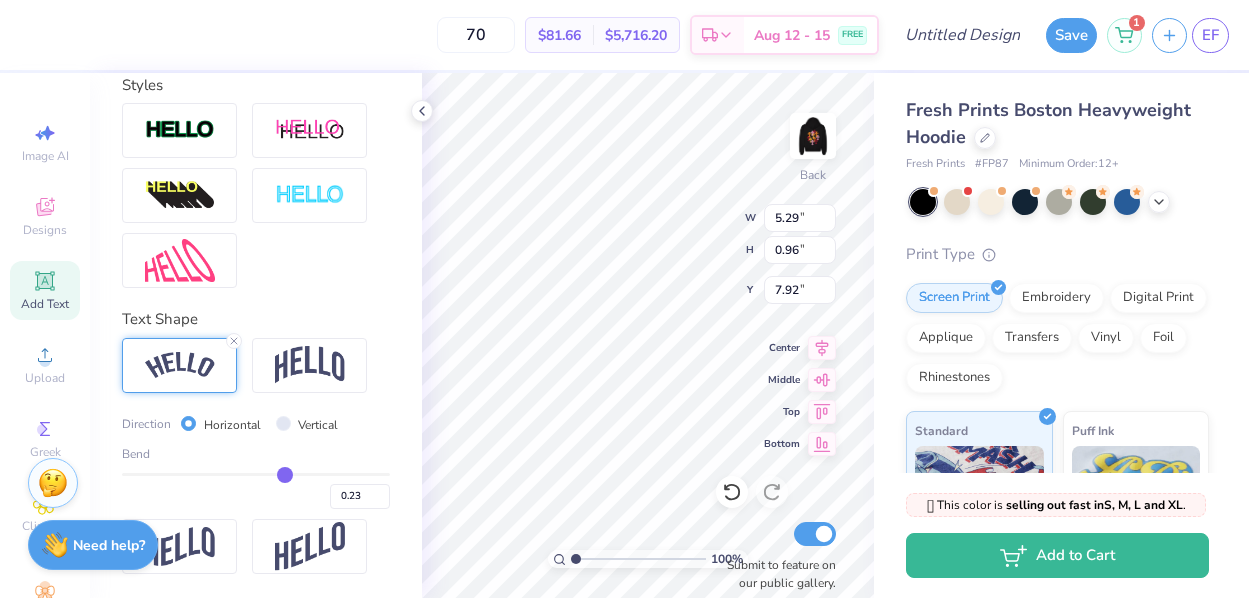 type on "0.22" 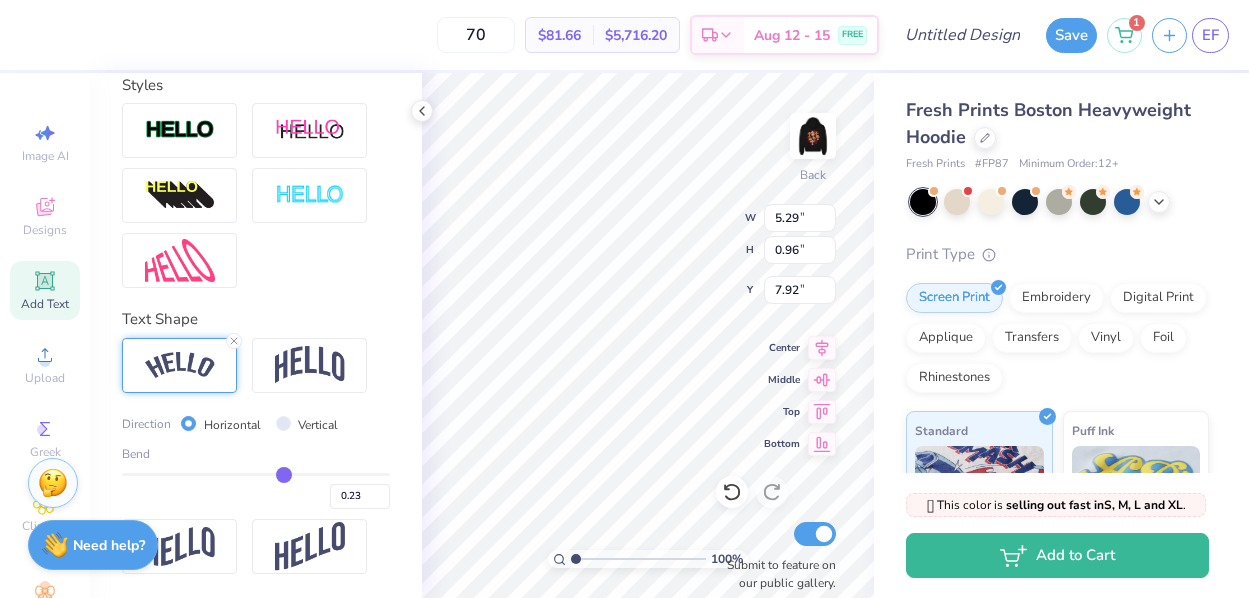 type on "0.22" 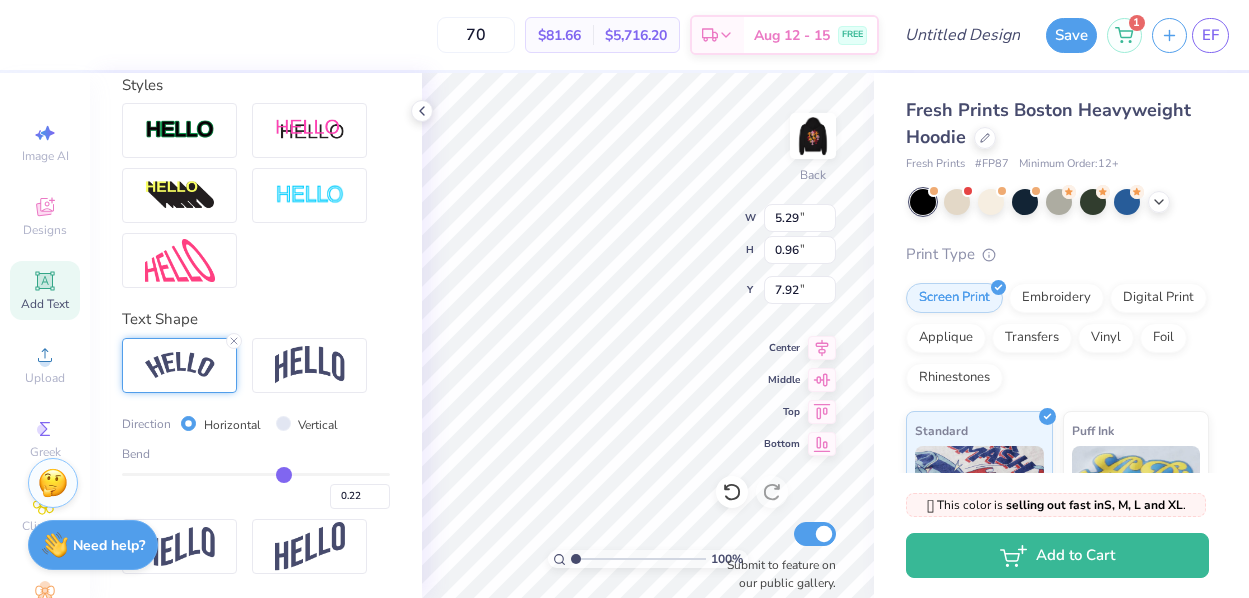 type on "0.21" 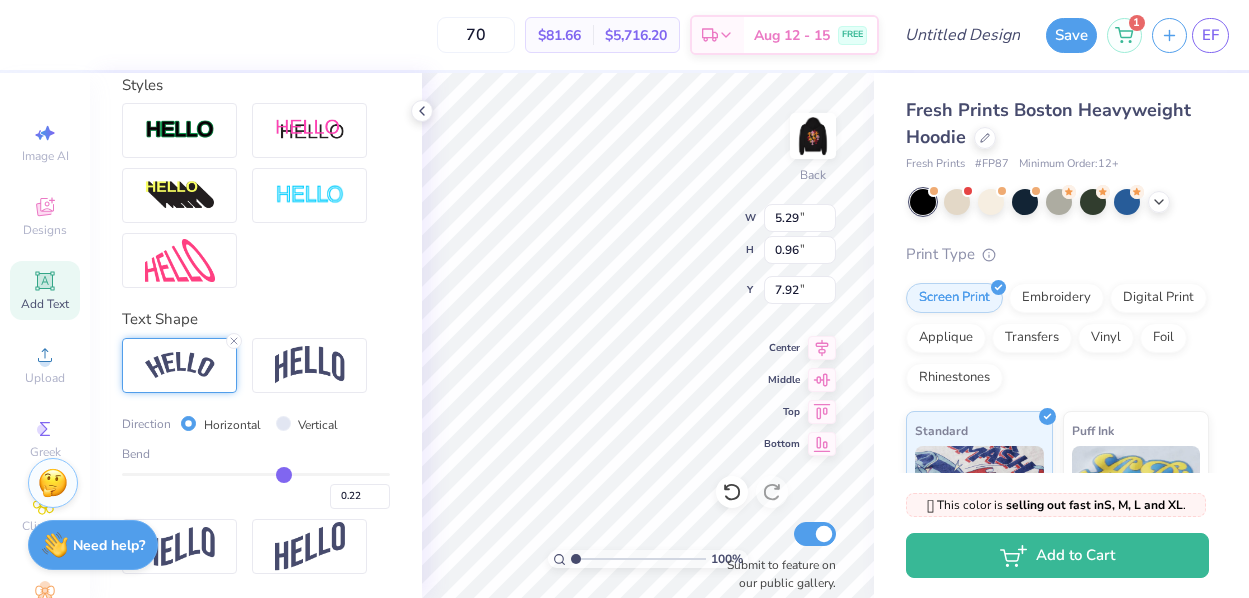type on "0.21" 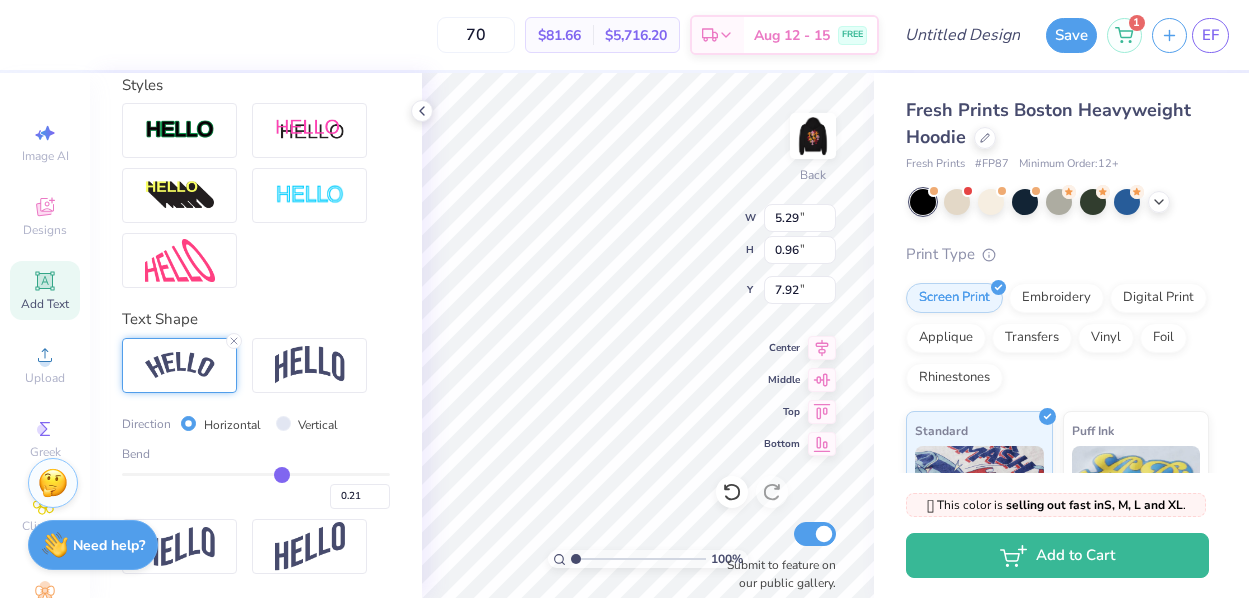type on "5.25" 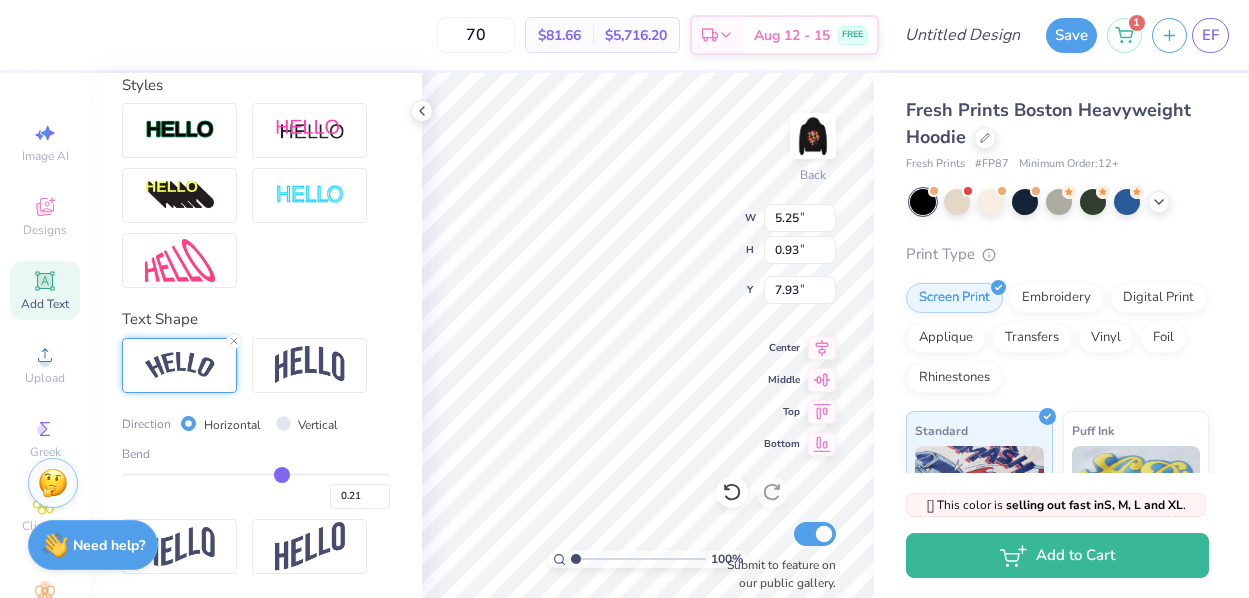 type on "5.23" 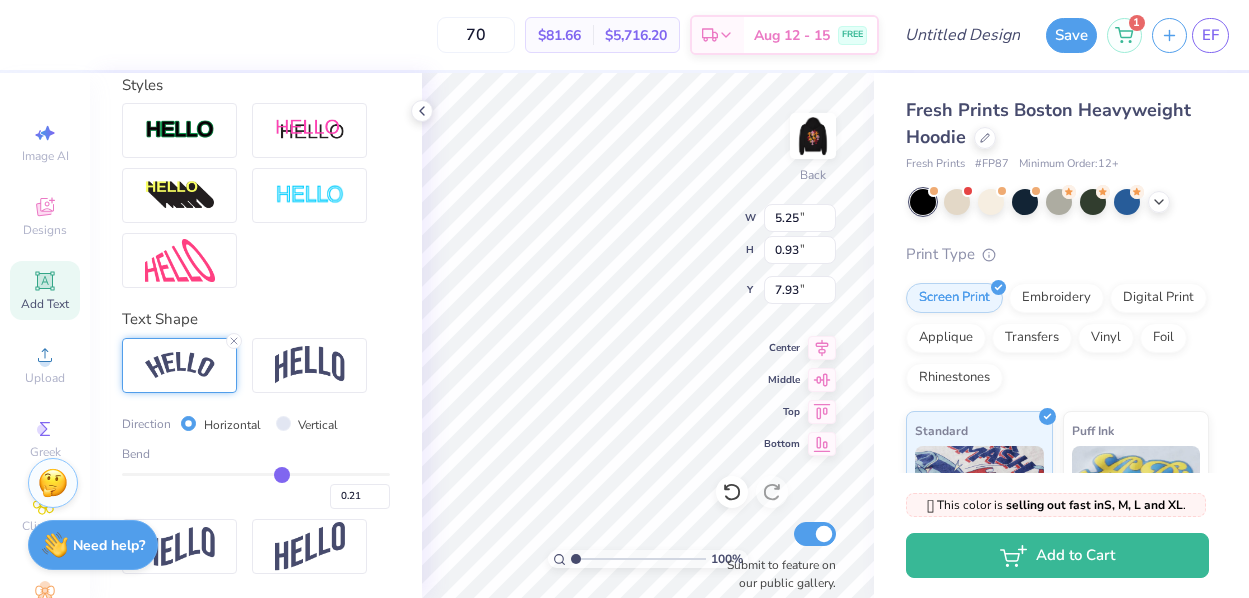 type on "0.92" 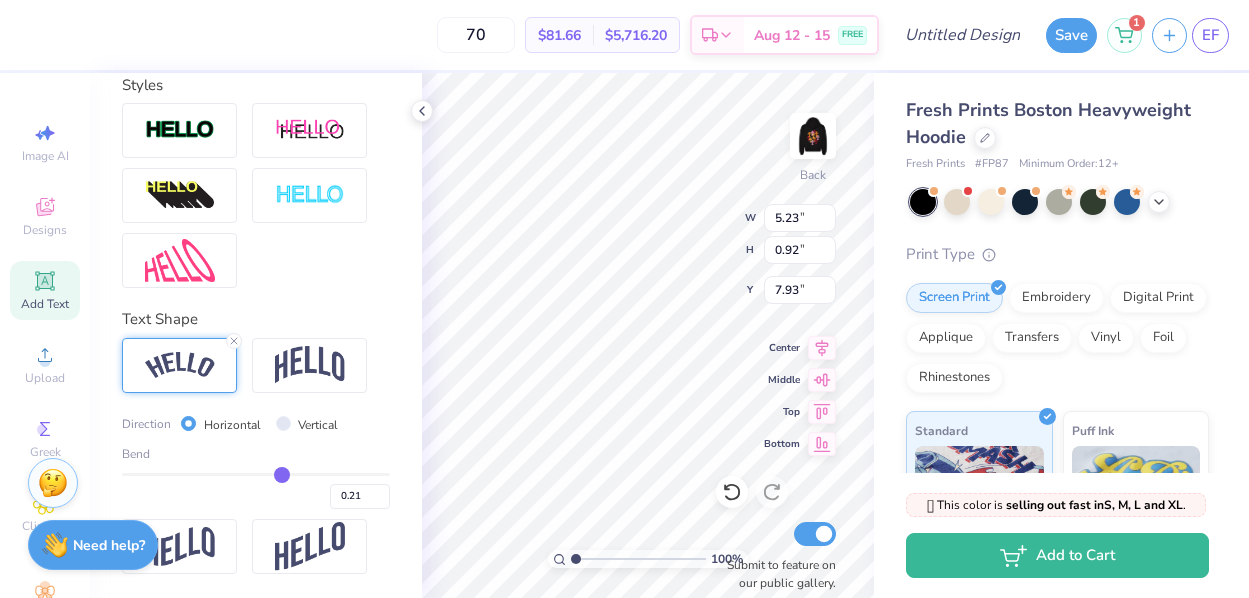 type on "0.2" 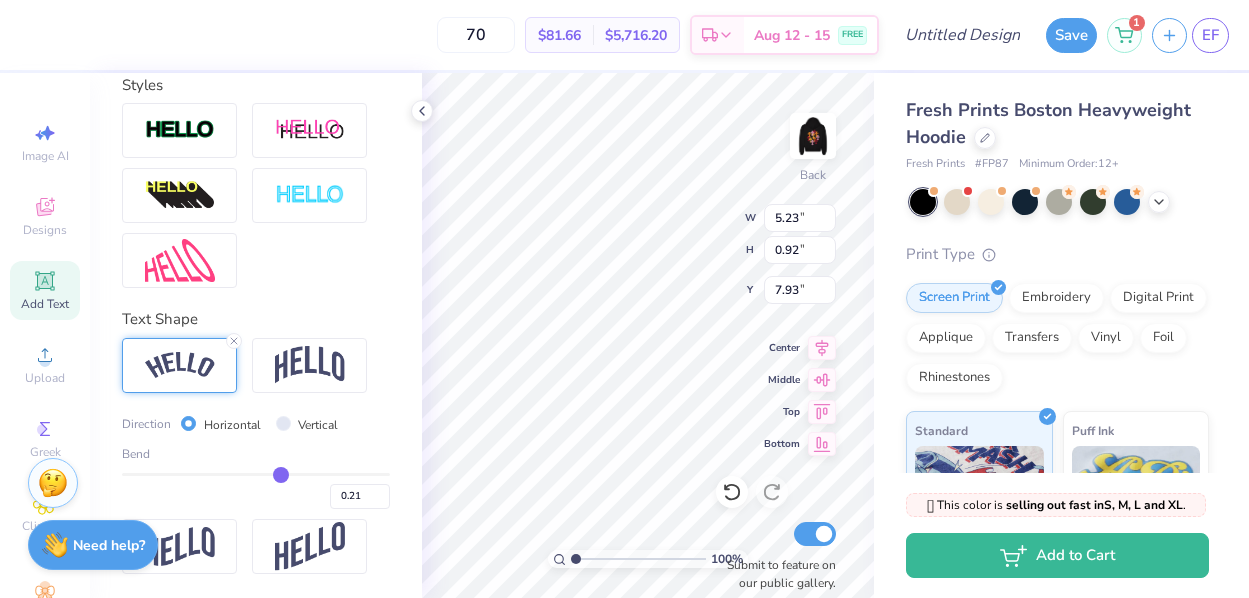 type on "0.20" 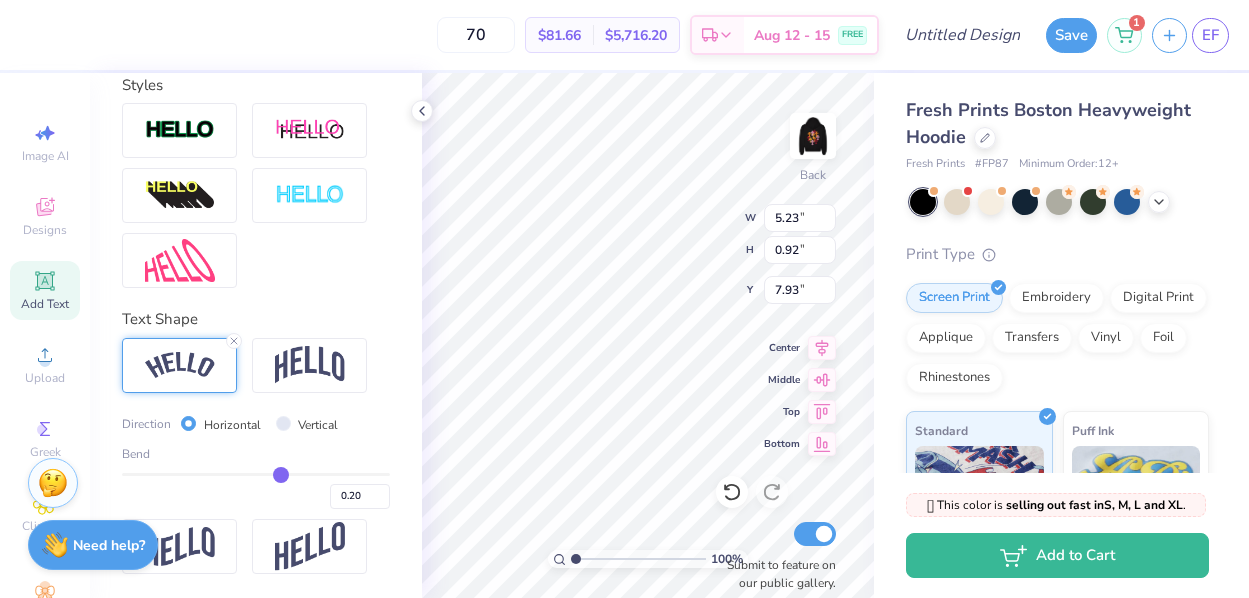 type on "0.2" 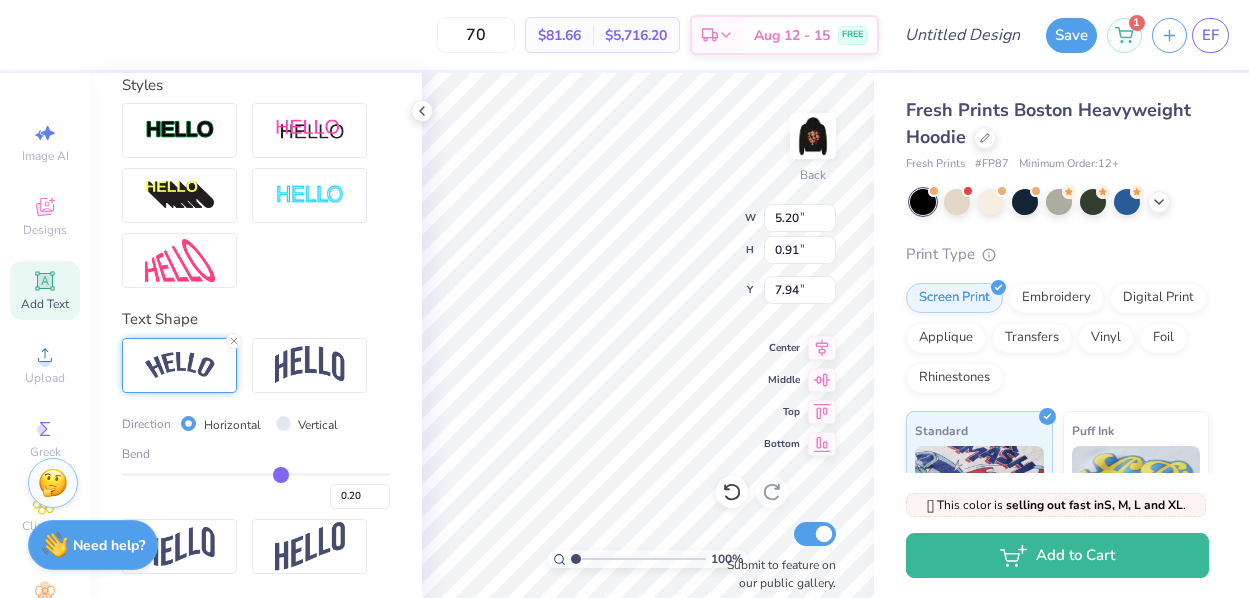 type on "7.46" 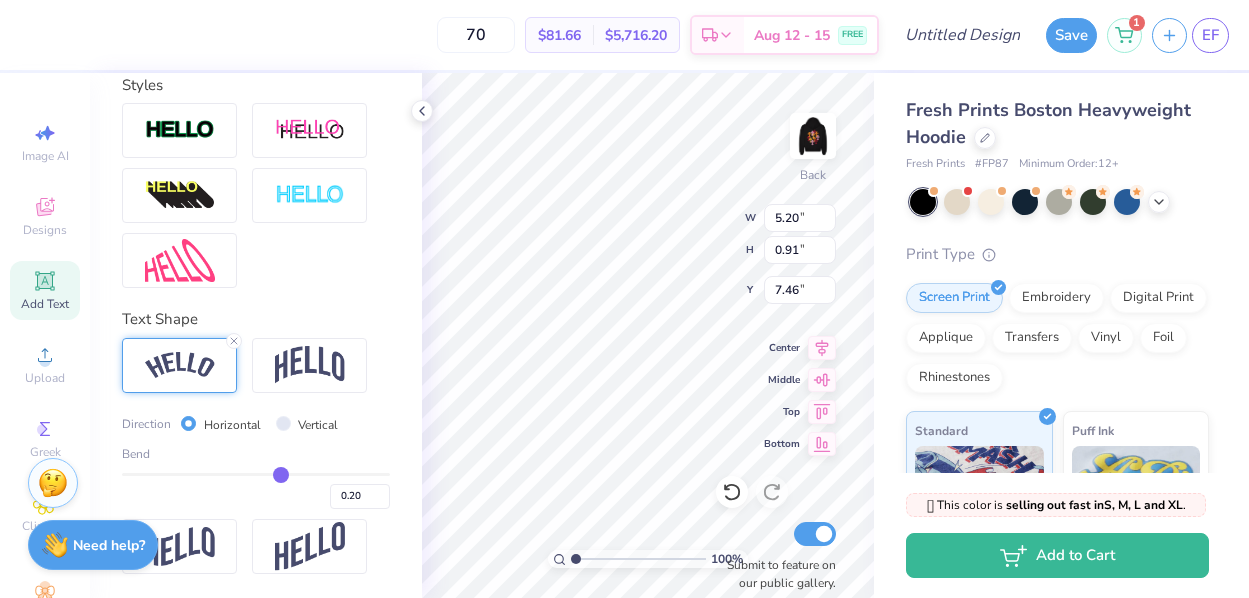 type on "5.99" 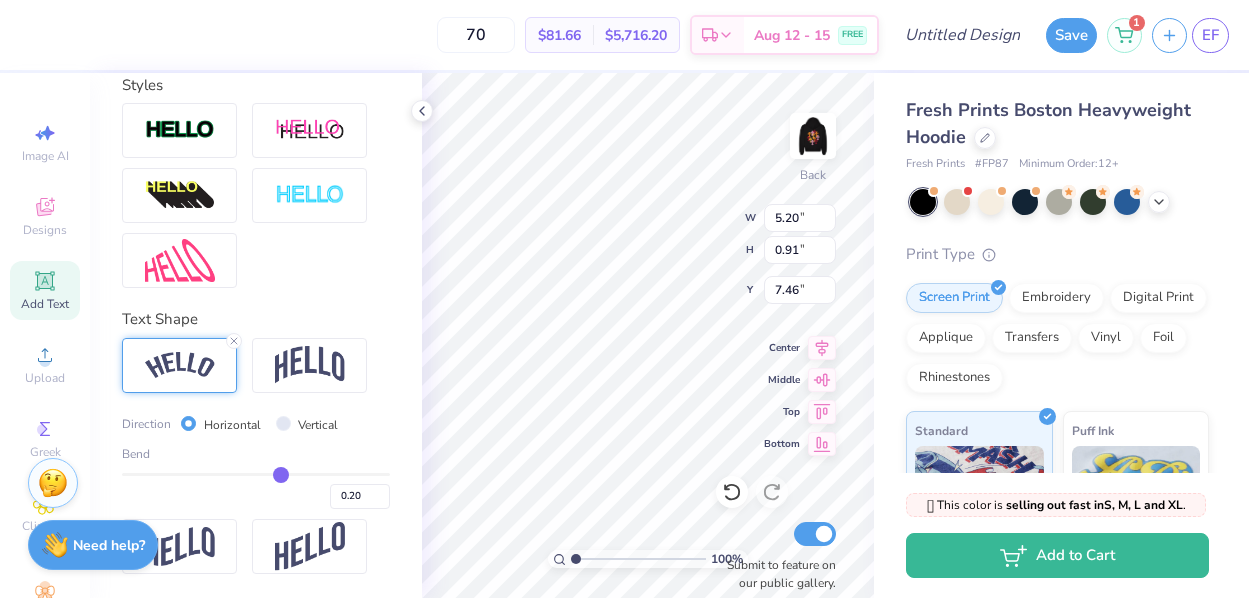 type on "1.05" 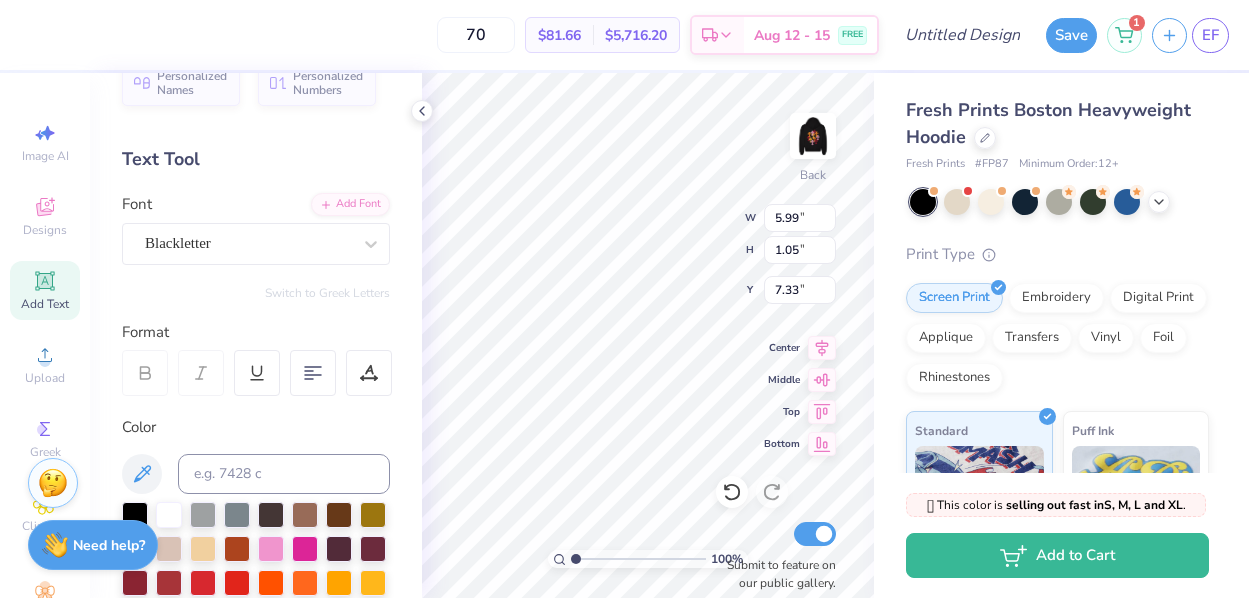scroll, scrollTop: 39, scrollLeft: 0, axis: vertical 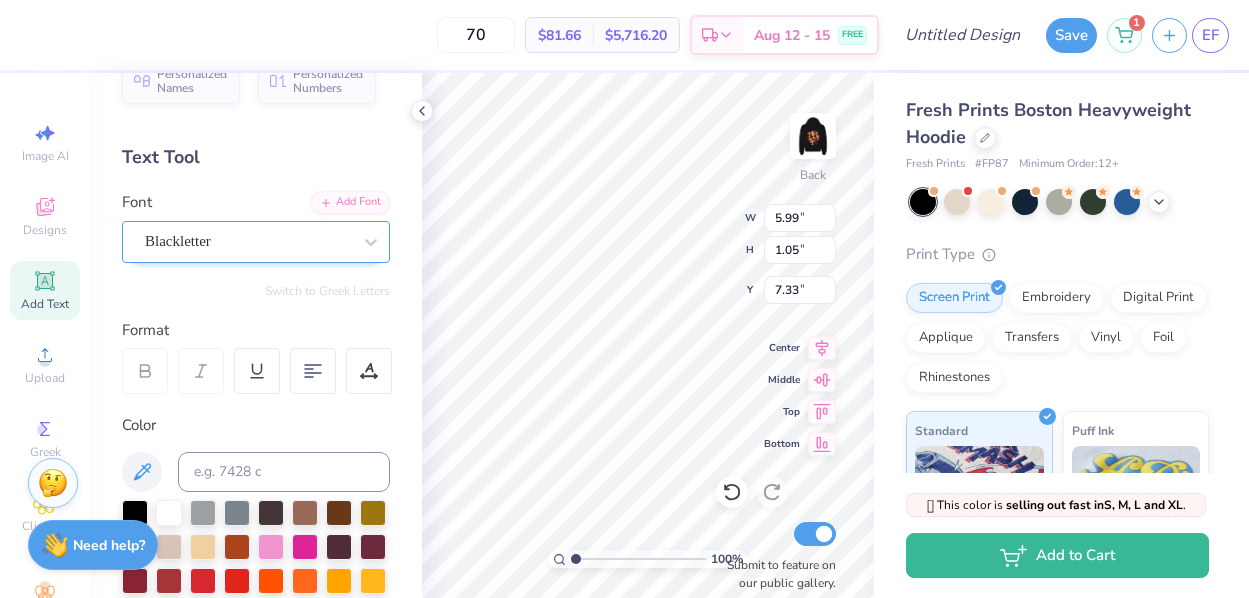 click on "Blackletter" at bounding box center (248, 241) 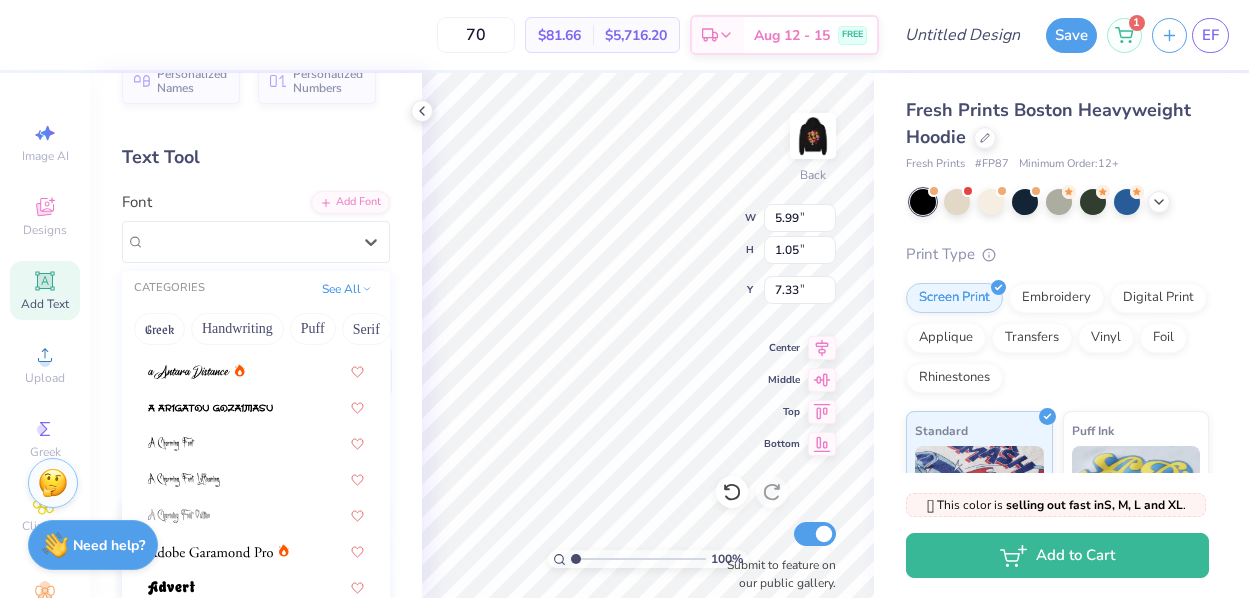 scroll, scrollTop: 104, scrollLeft: 0, axis: vertical 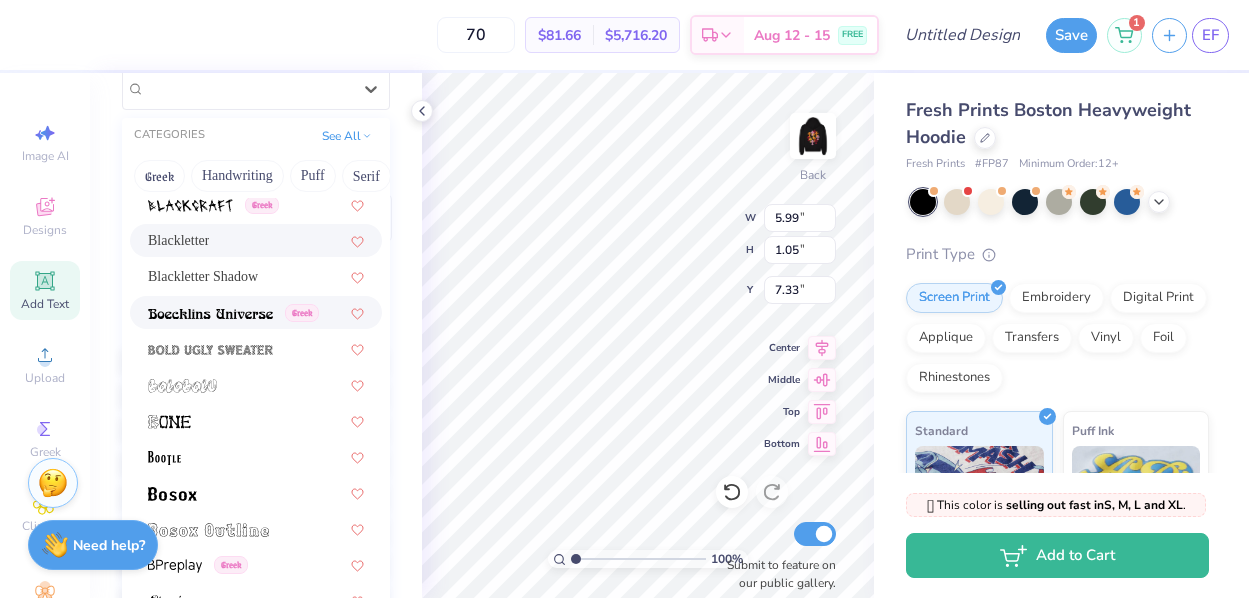 click at bounding box center [210, 314] 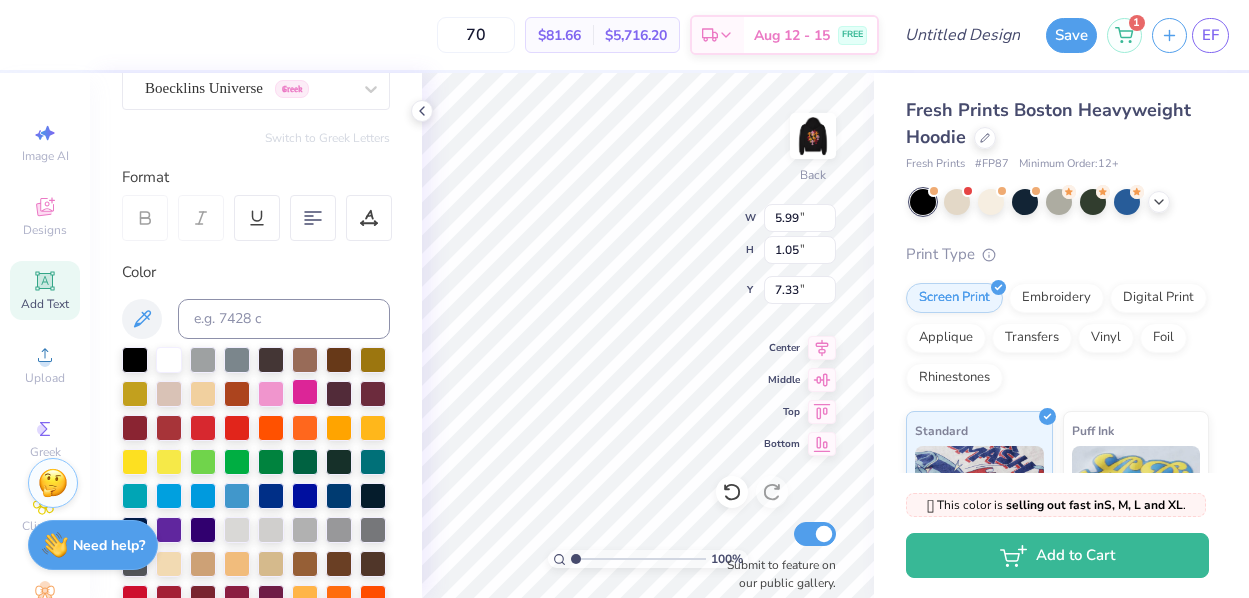 type on "6.35" 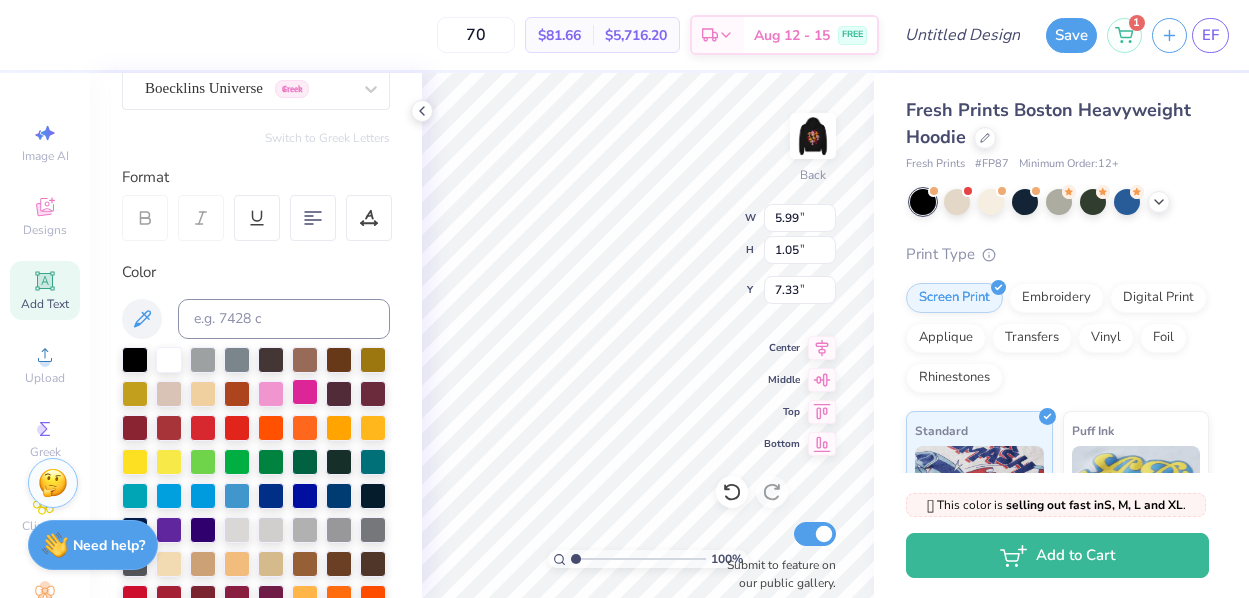 type on "0.92" 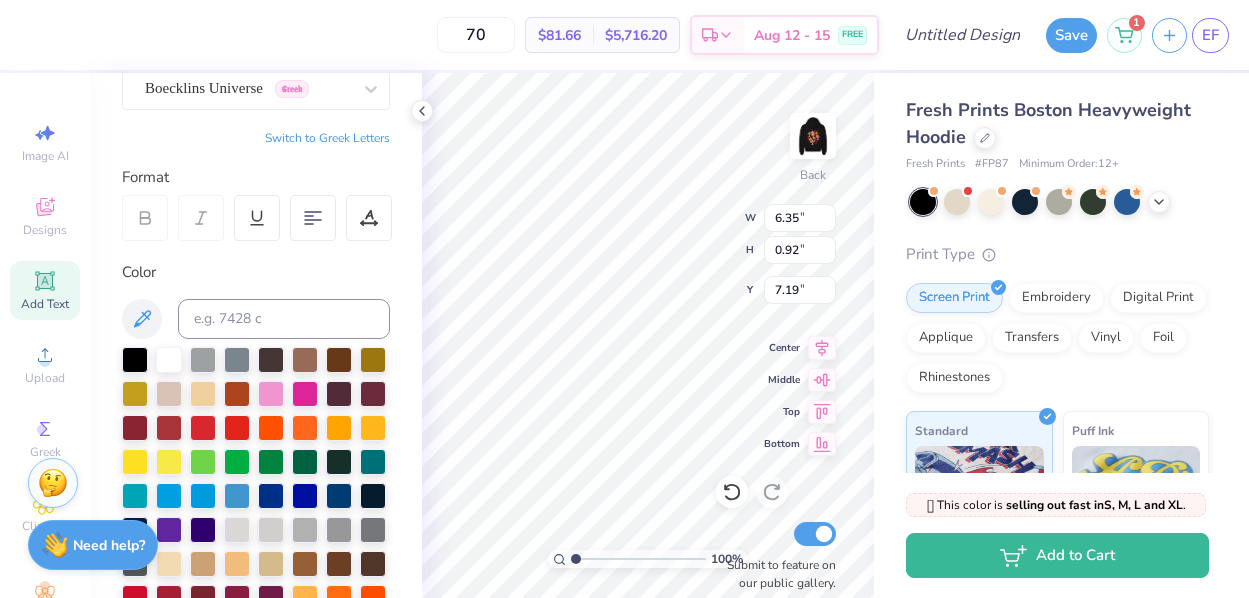 scroll, scrollTop: 174, scrollLeft: 0, axis: vertical 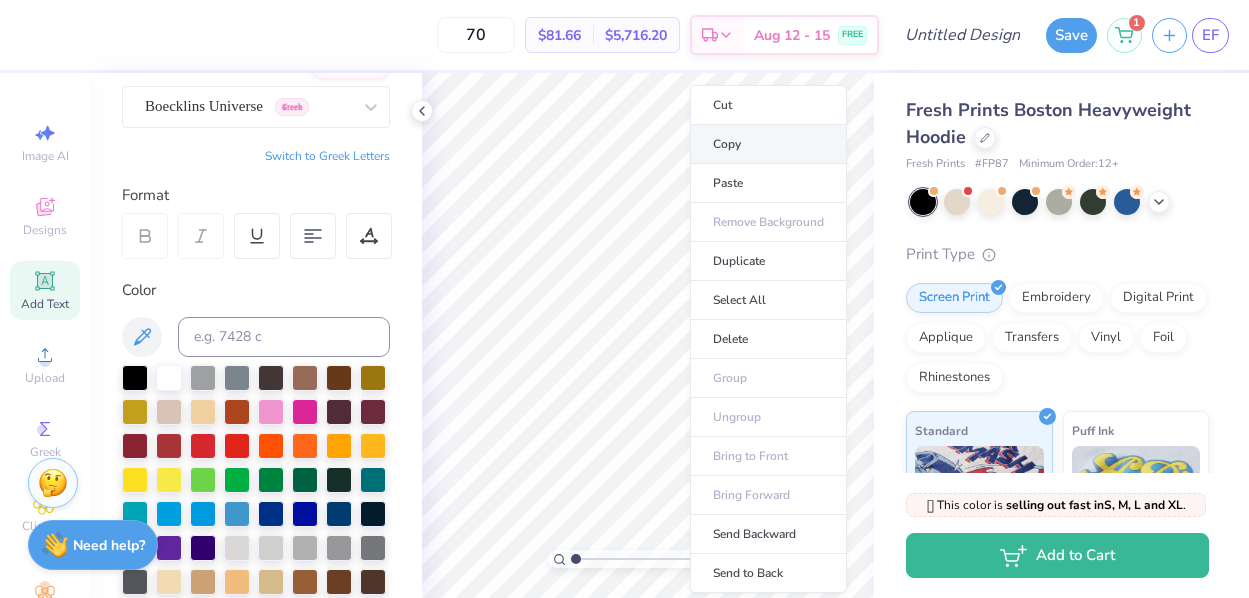 click on "Copy" at bounding box center [768, 144] 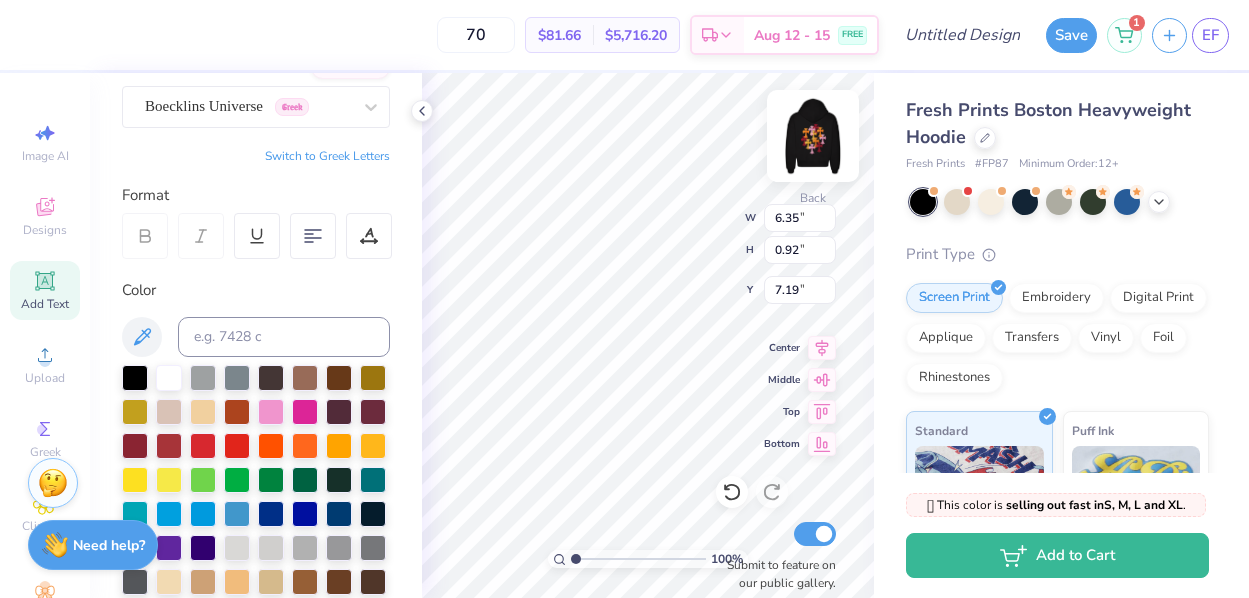 click at bounding box center (813, 136) 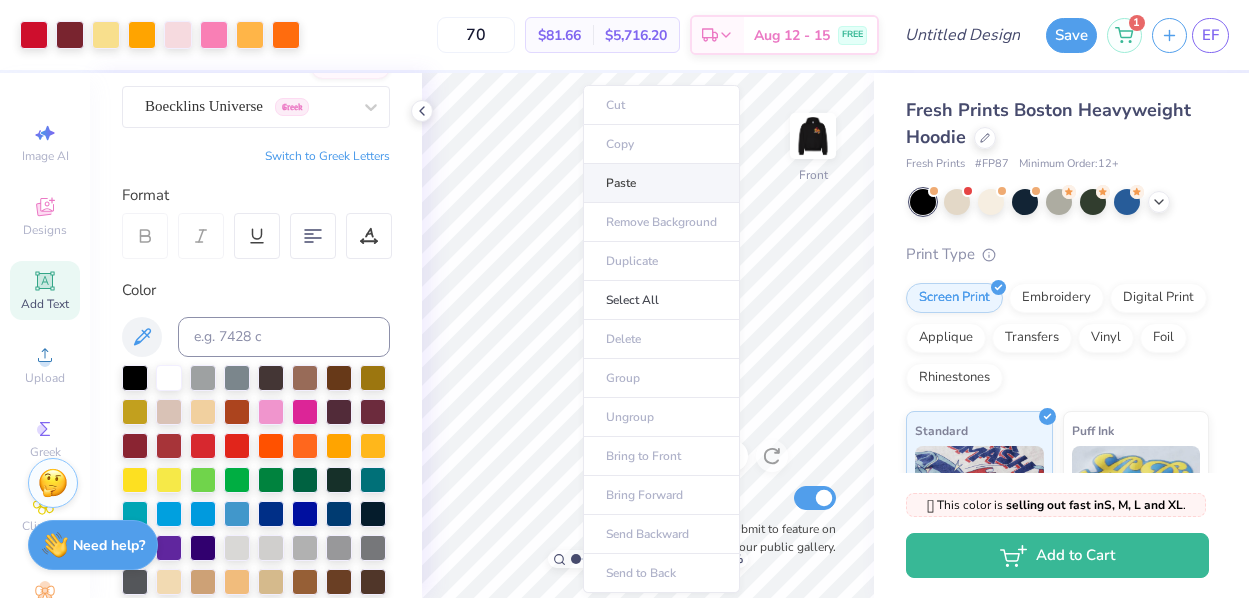 click on "Paste" at bounding box center [661, 183] 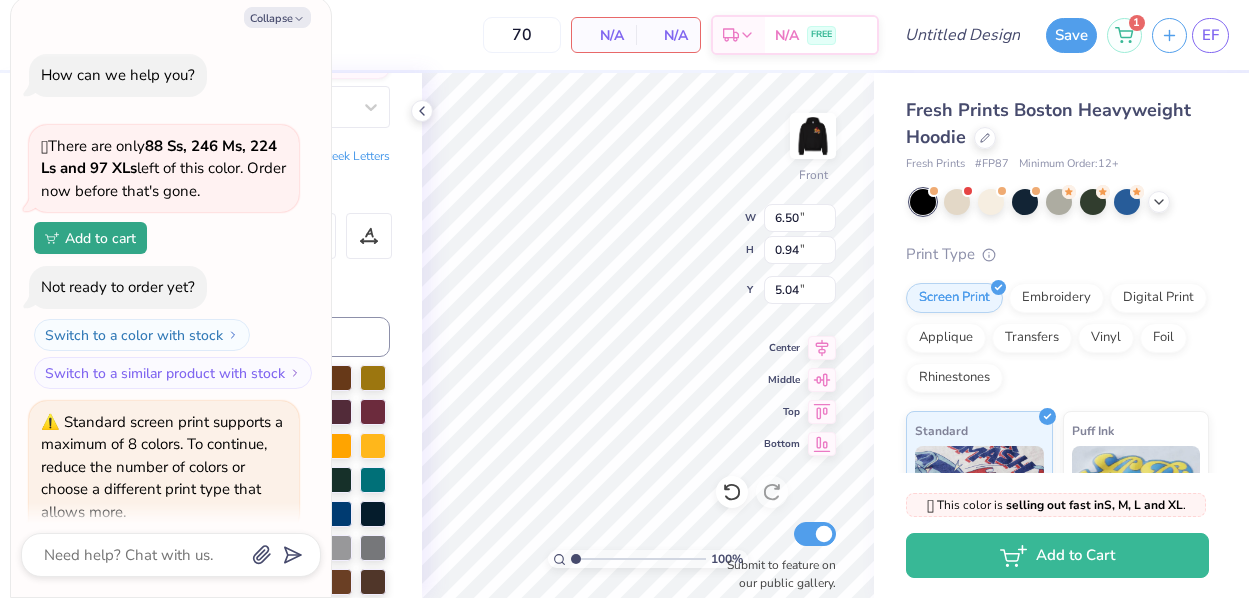 scroll, scrollTop: 663, scrollLeft: 0, axis: vertical 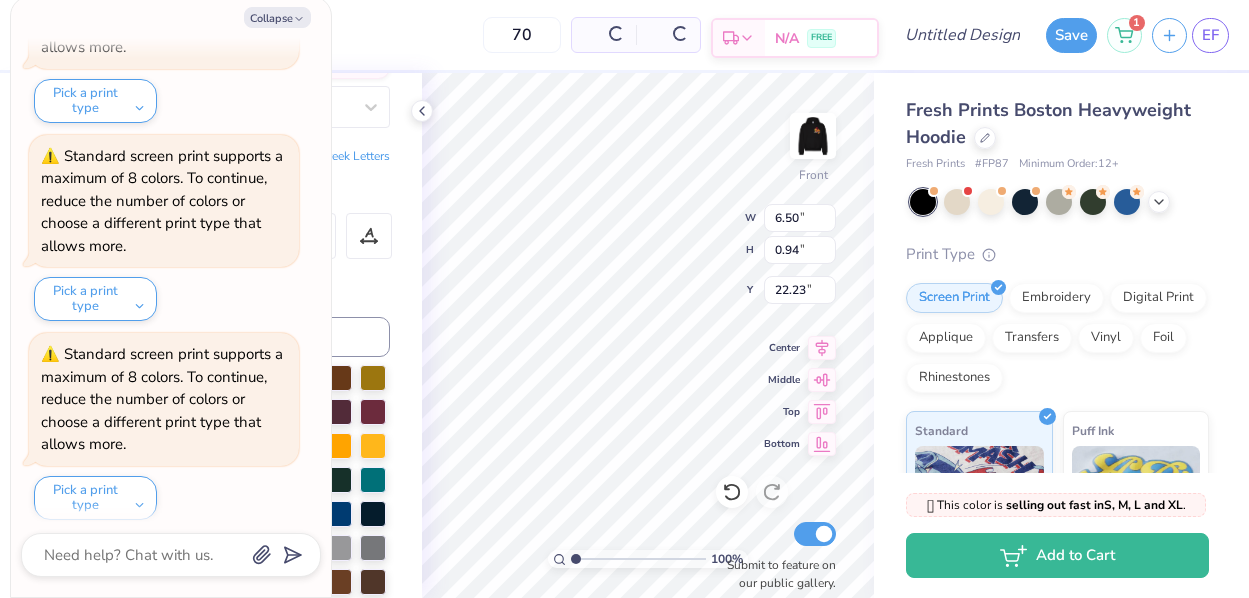type on "x" 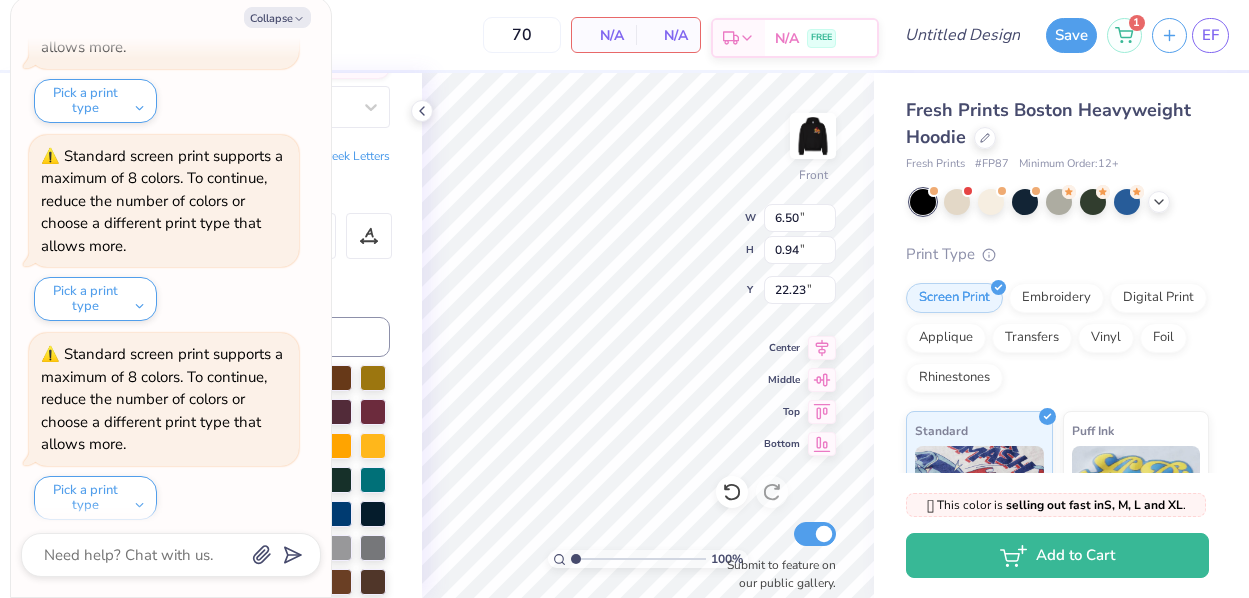 type on "x" 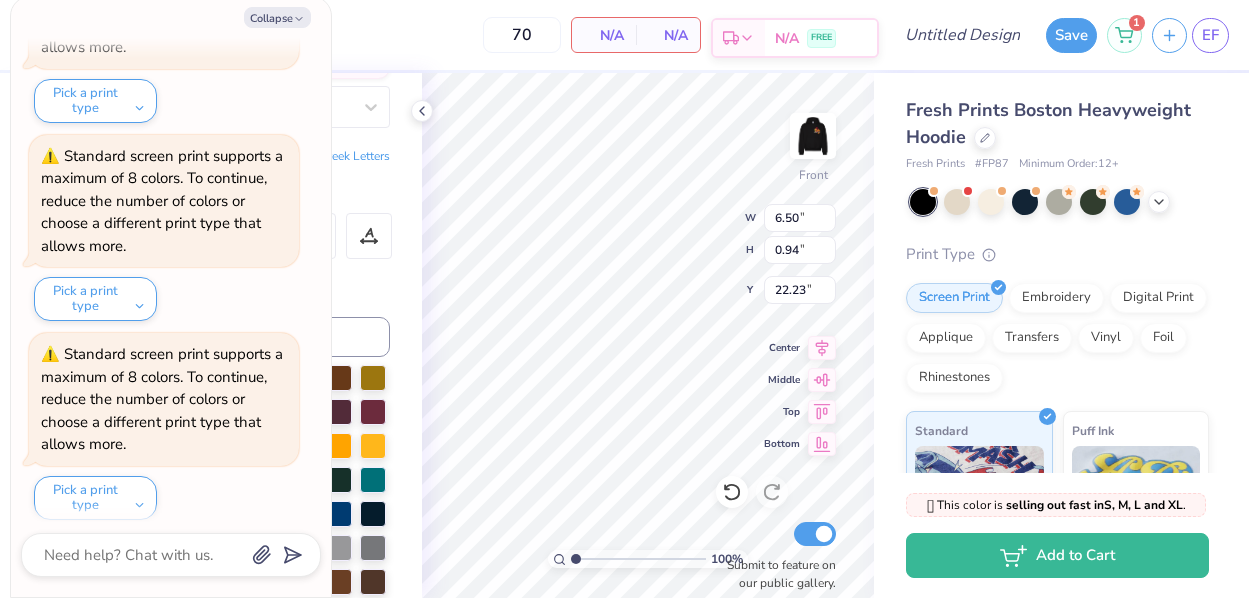 type on "TAU" 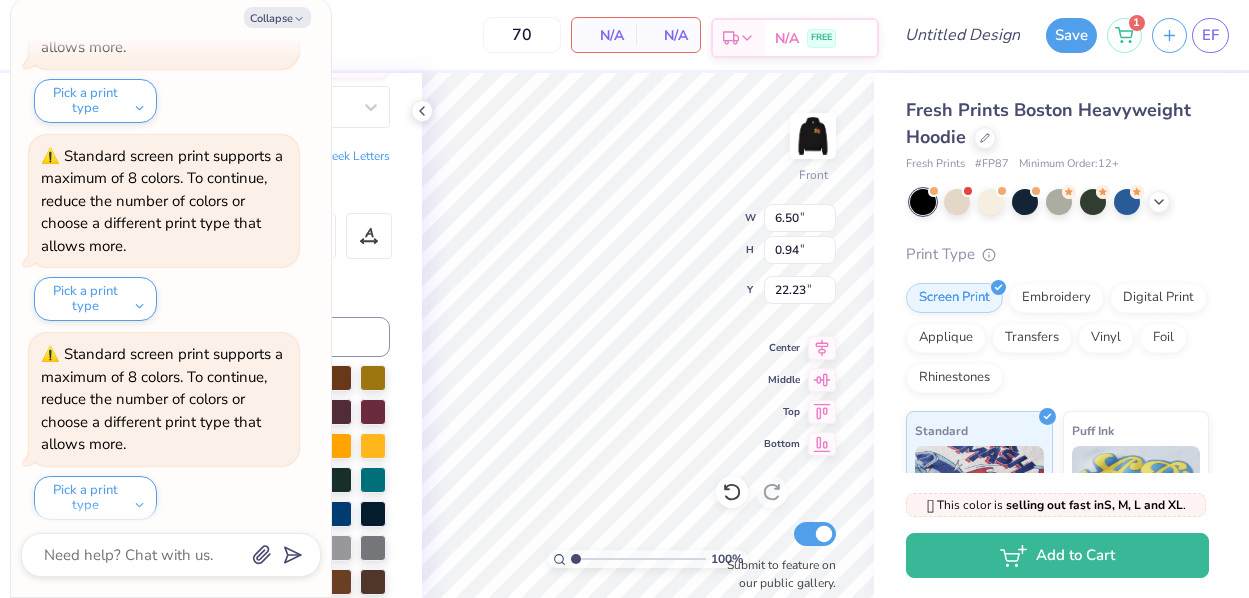 type on "x" 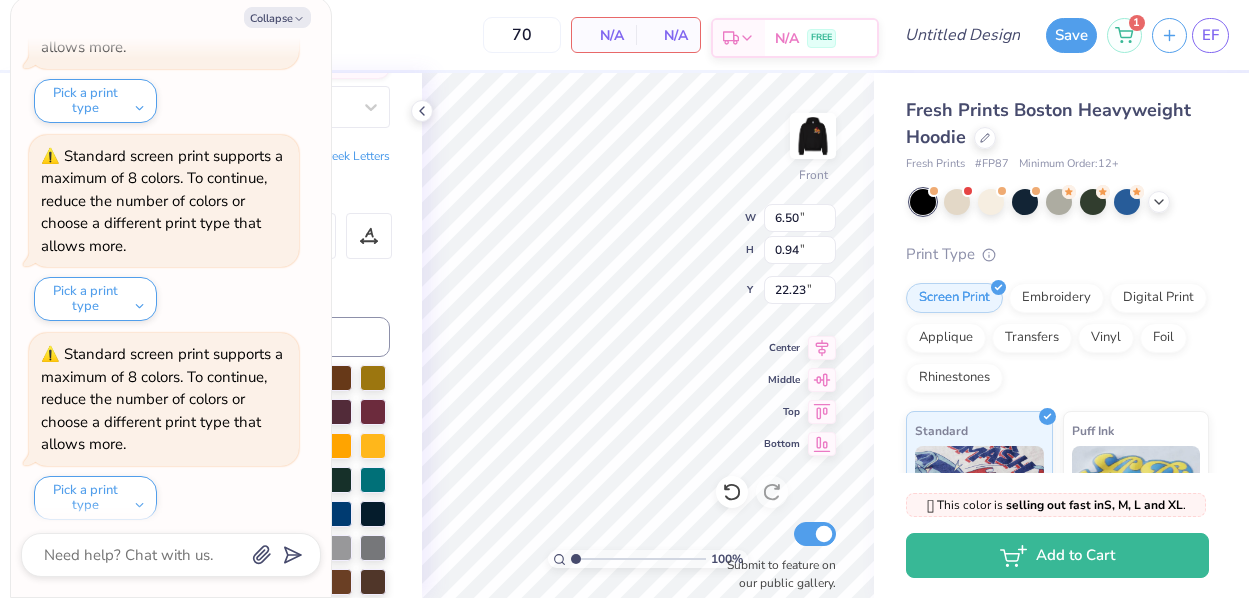 type on "S" 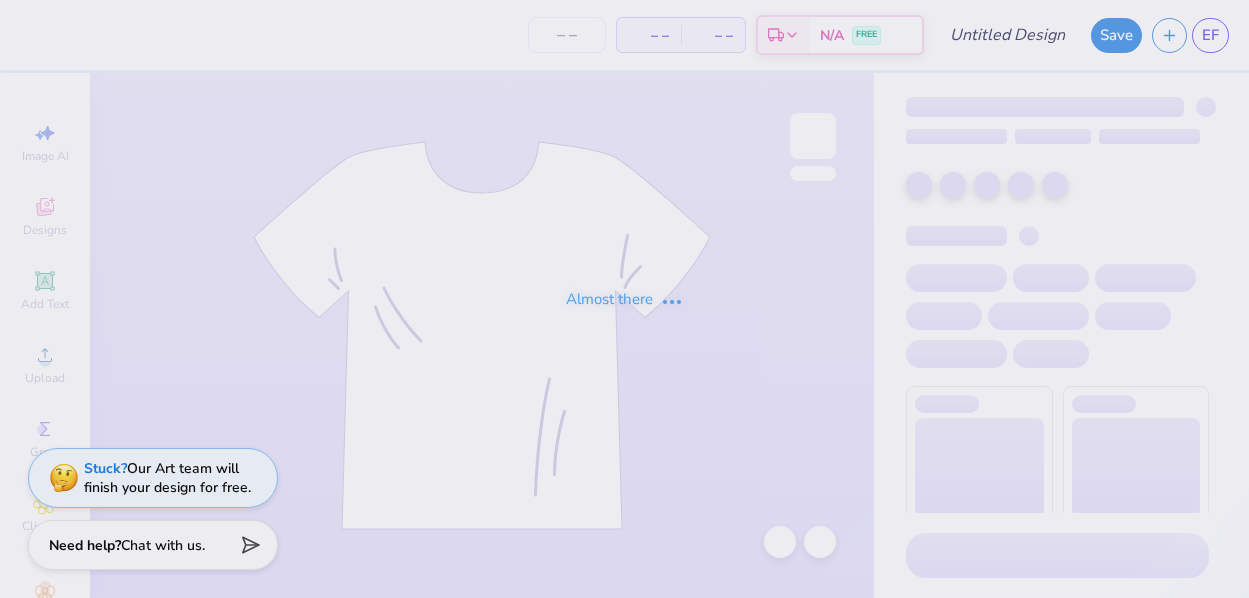 type on "CHROME" 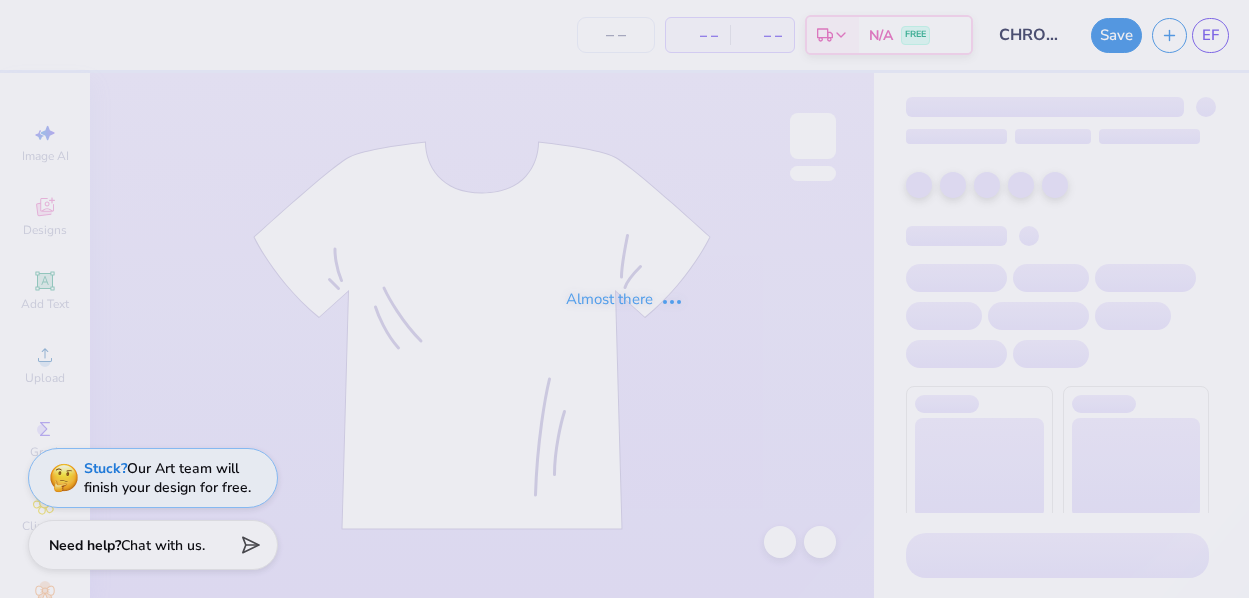 type on "70" 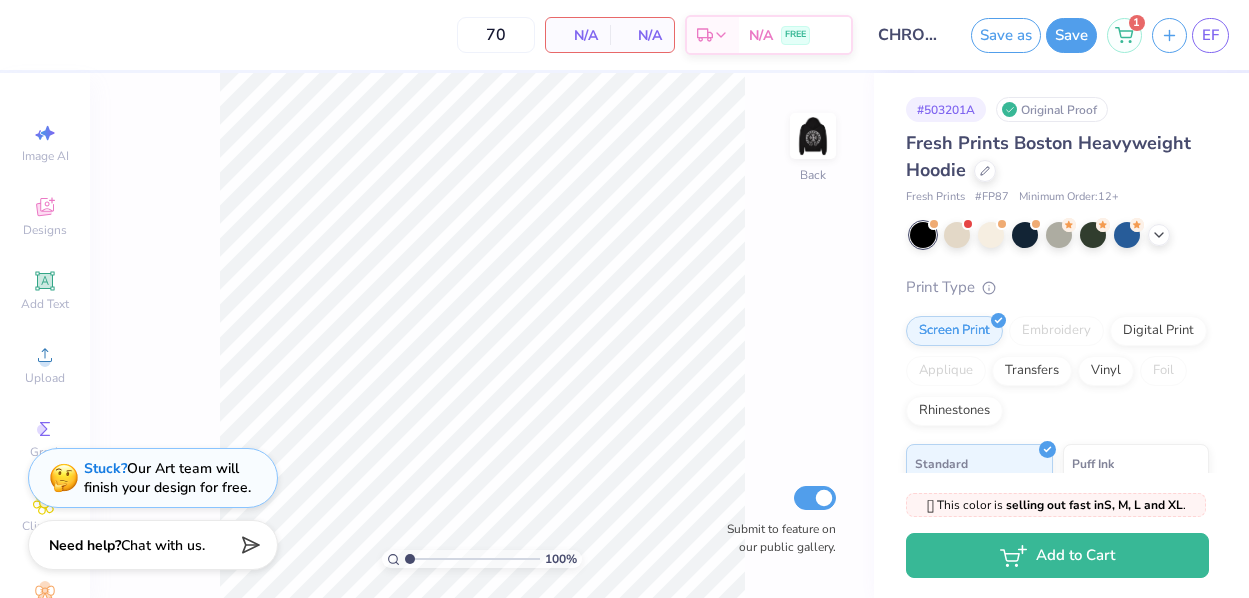scroll, scrollTop: 0, scrollLeft: 0, axis: both 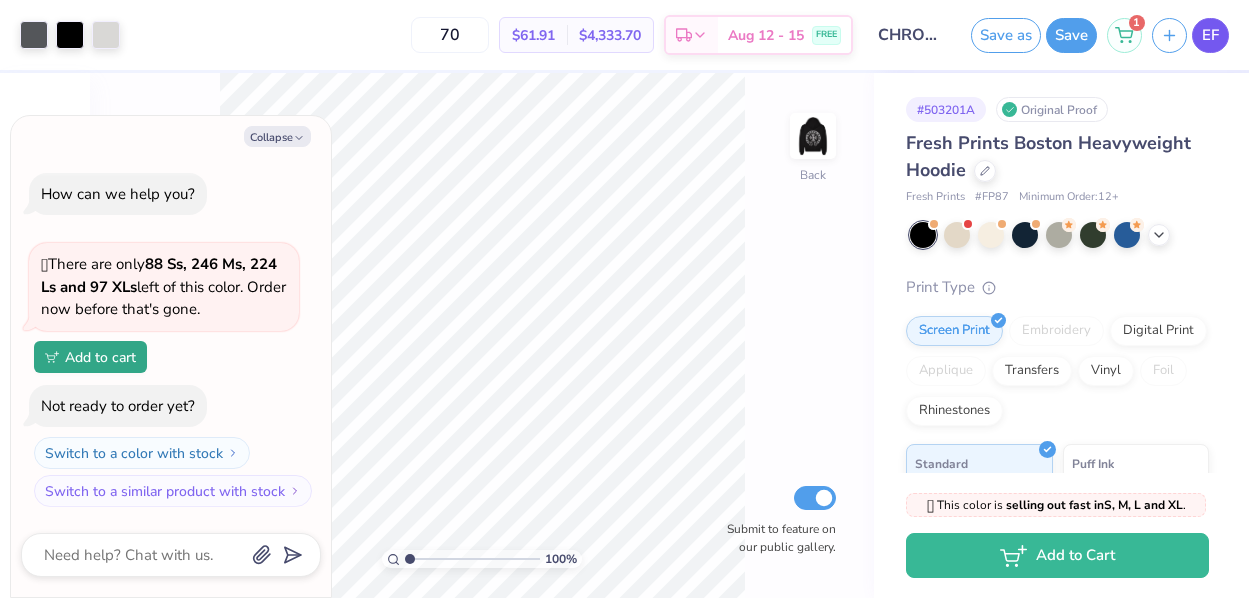 click on "EF" at bounding box center [1210, 35] 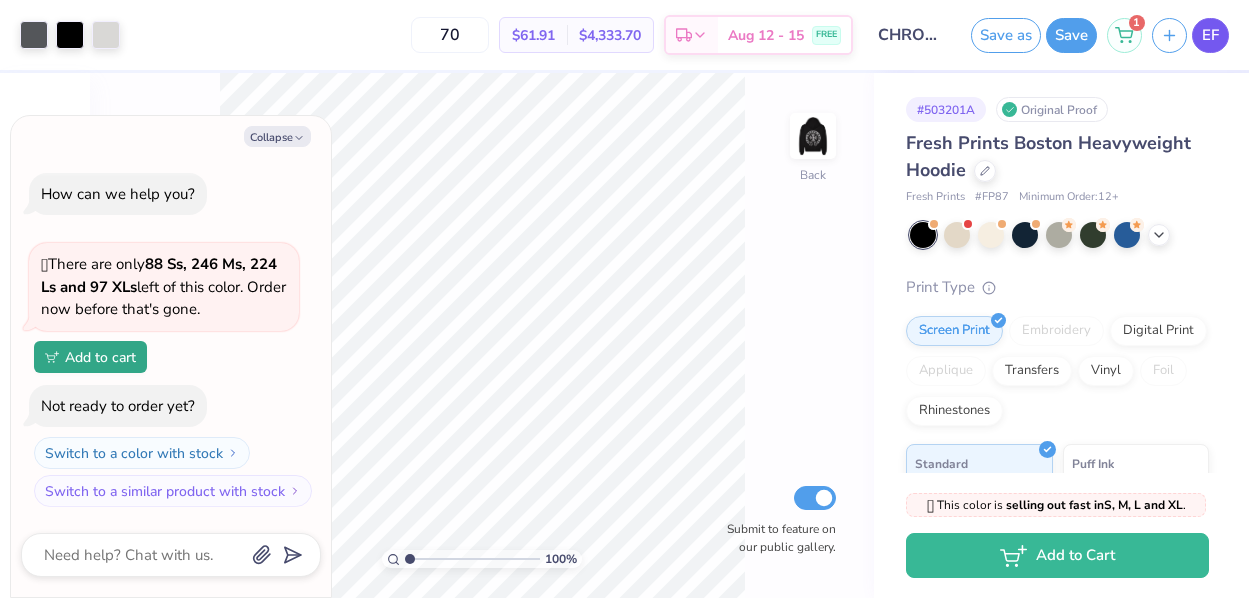 click on "EF" at bounding box center (1210, 35) 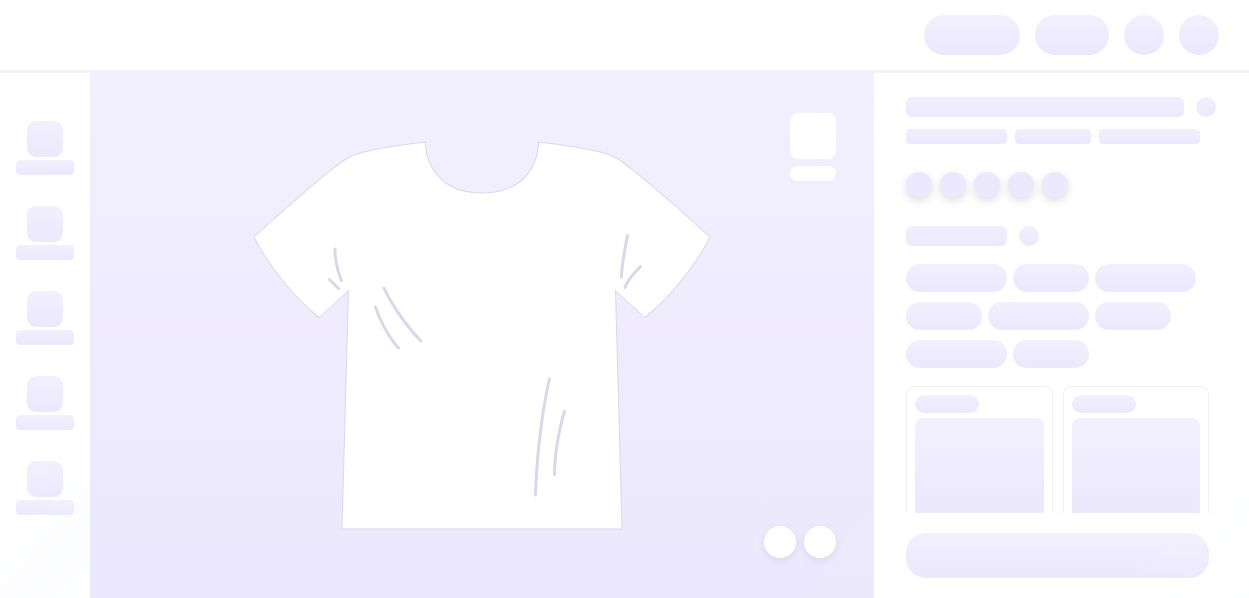 scroll, scrollTop: 0, scrollLeft: 0, axis: both 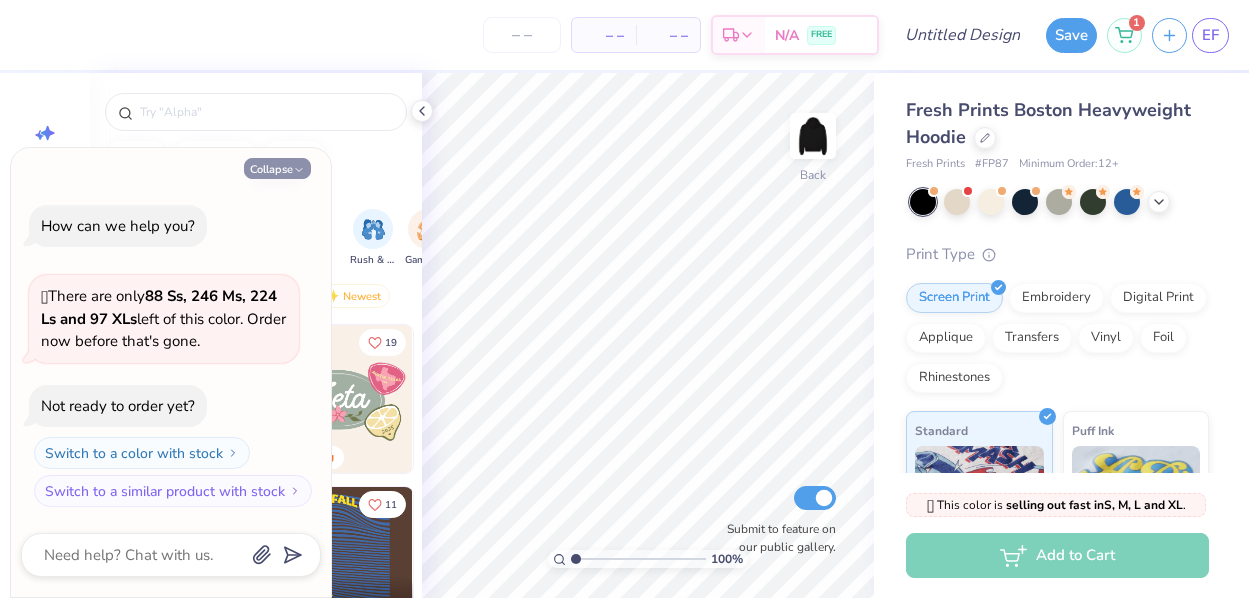 click on "Collapse" at bounding box center [277, 168] 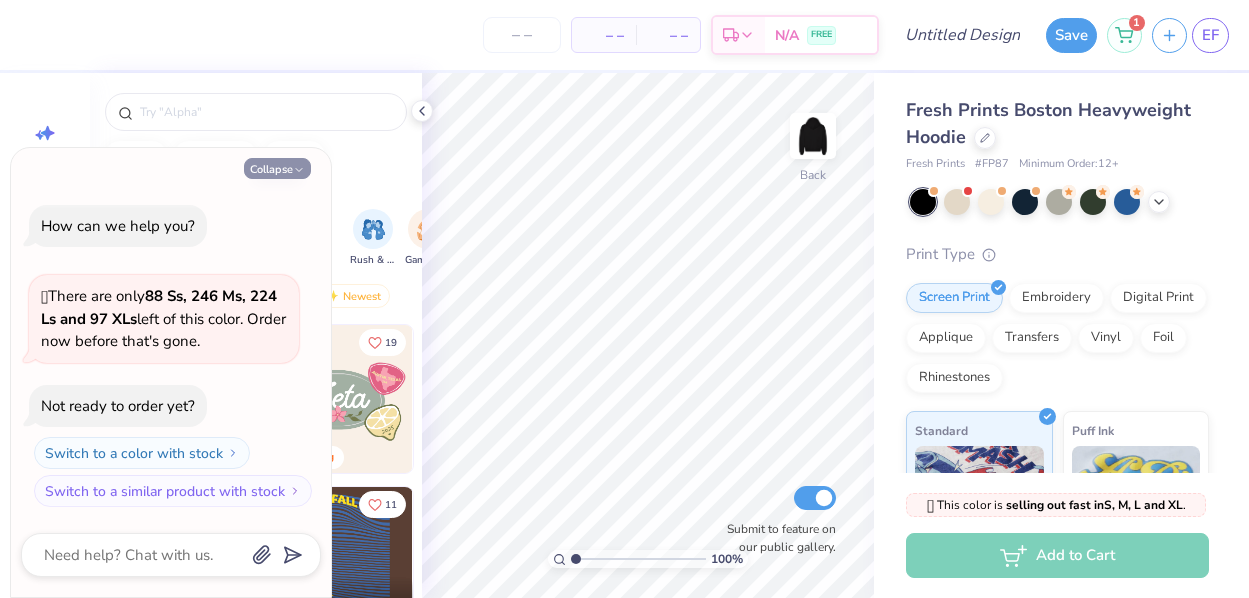 type on "x" 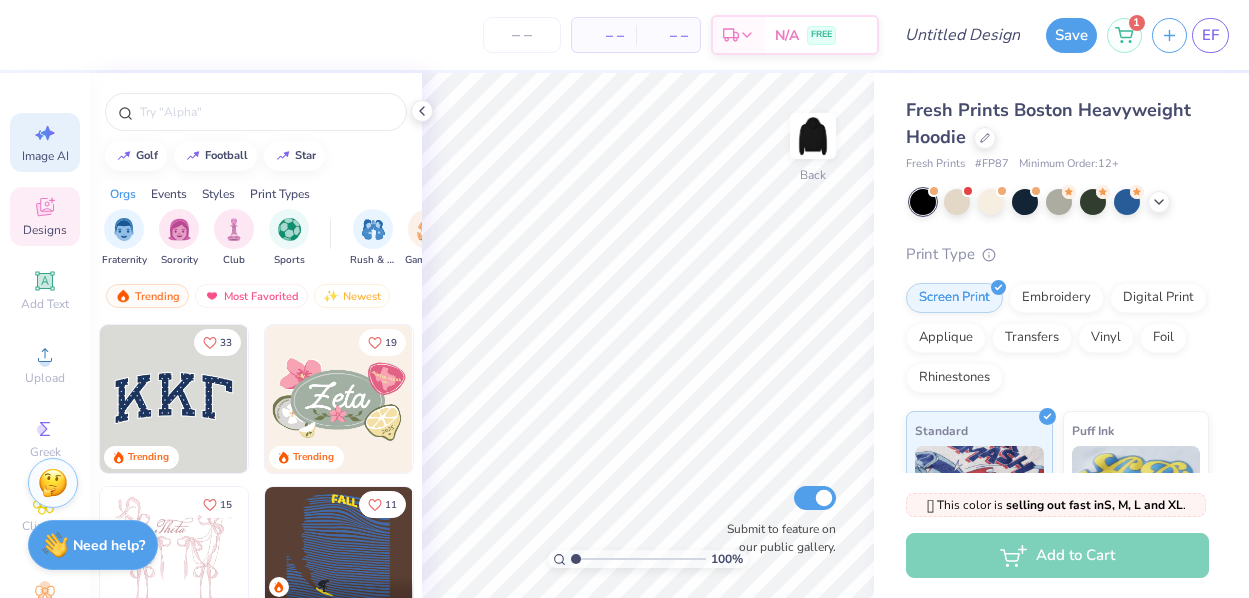 click 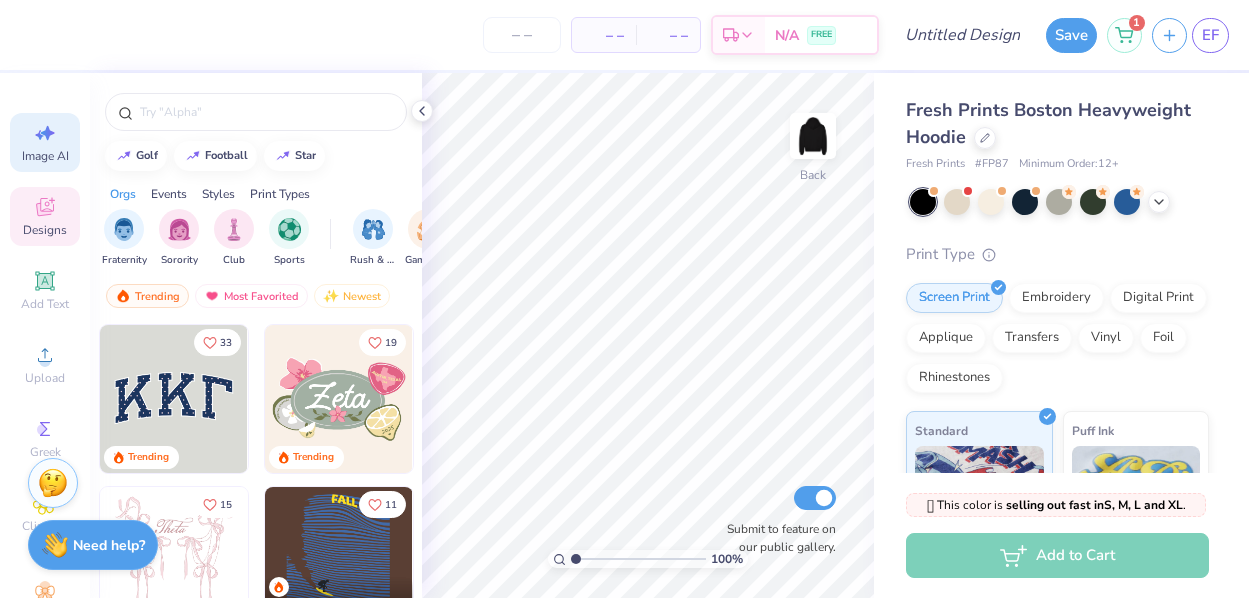 select on "4" 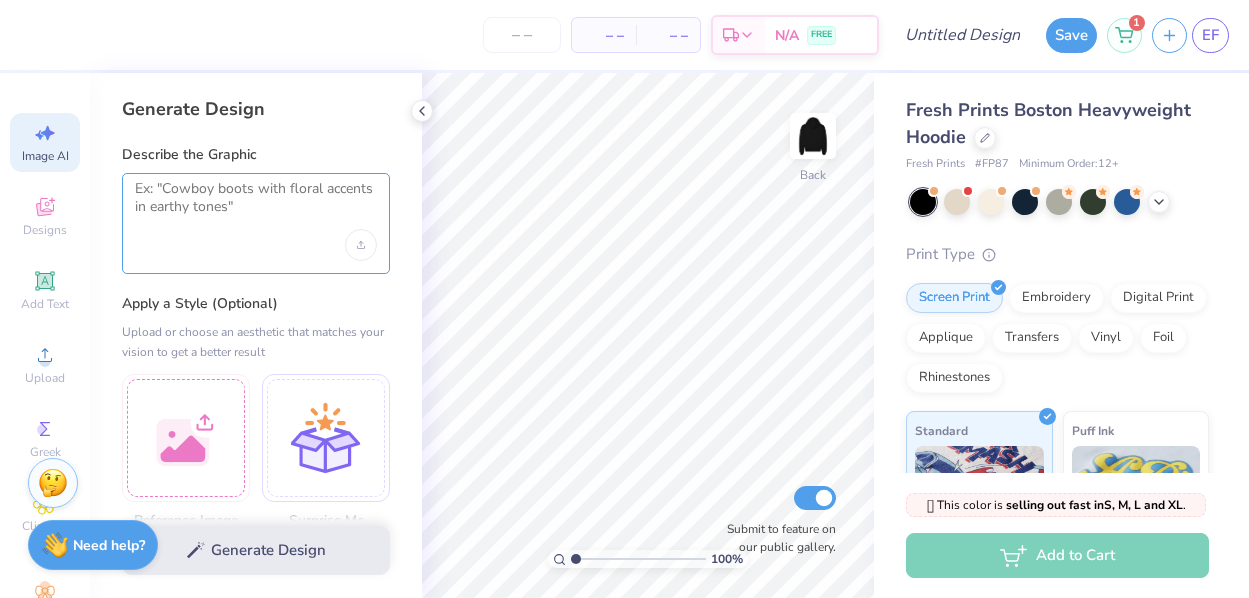 click at bounding box center (256, 205) 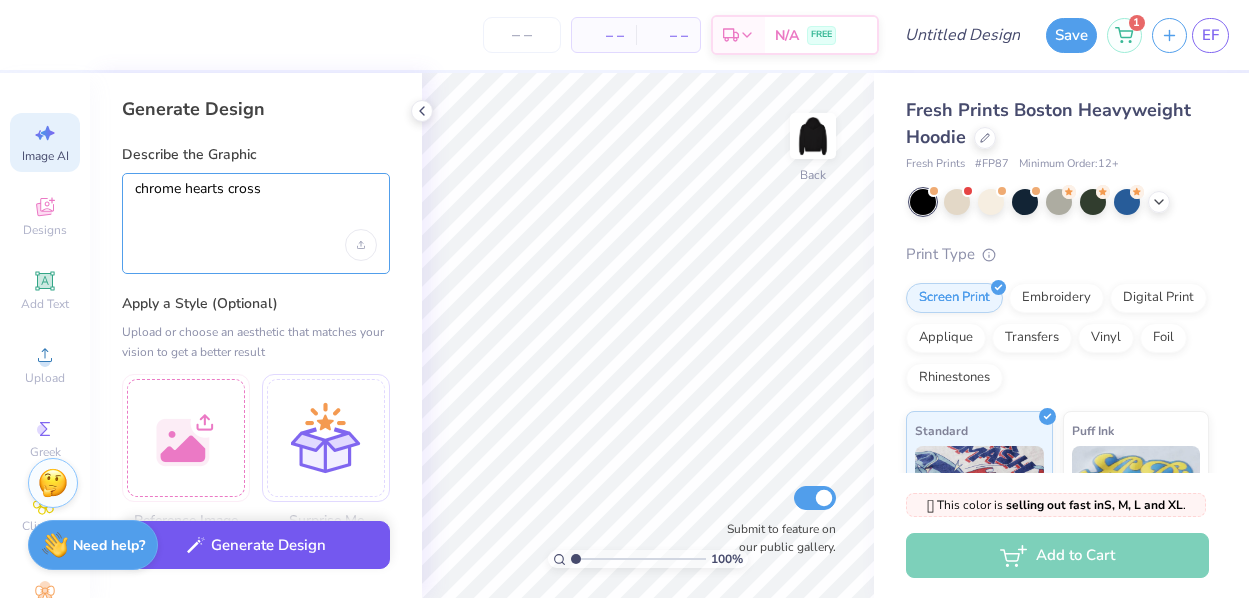 type on "chrome hearts cross" 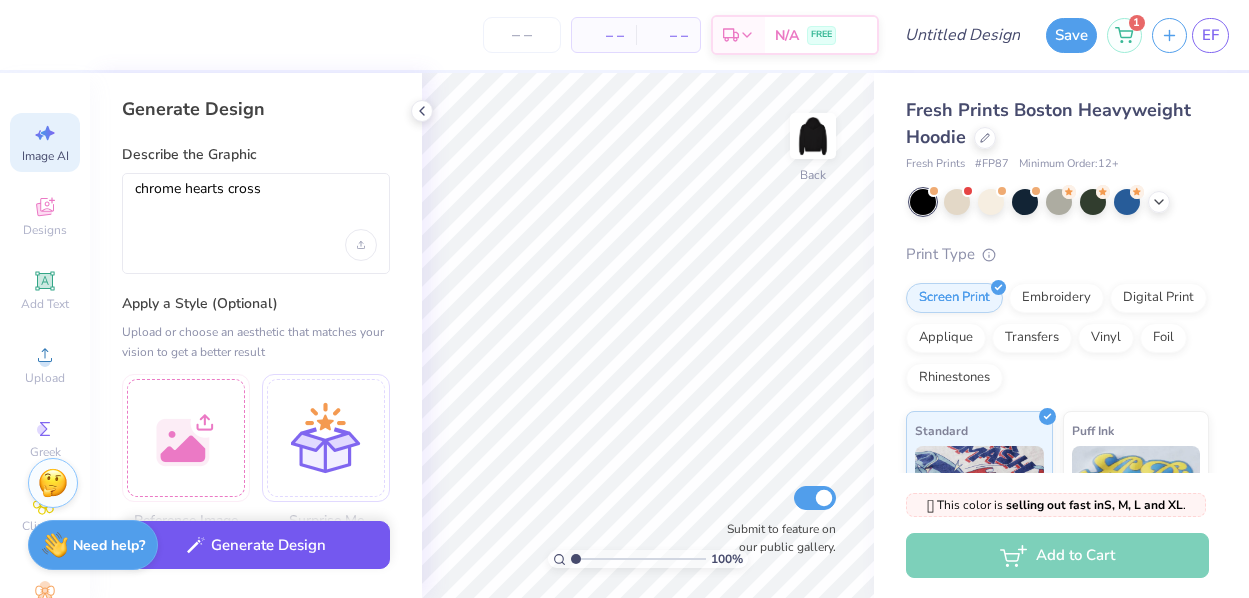 click on "Generate Design" at bounding box center [256, 545] 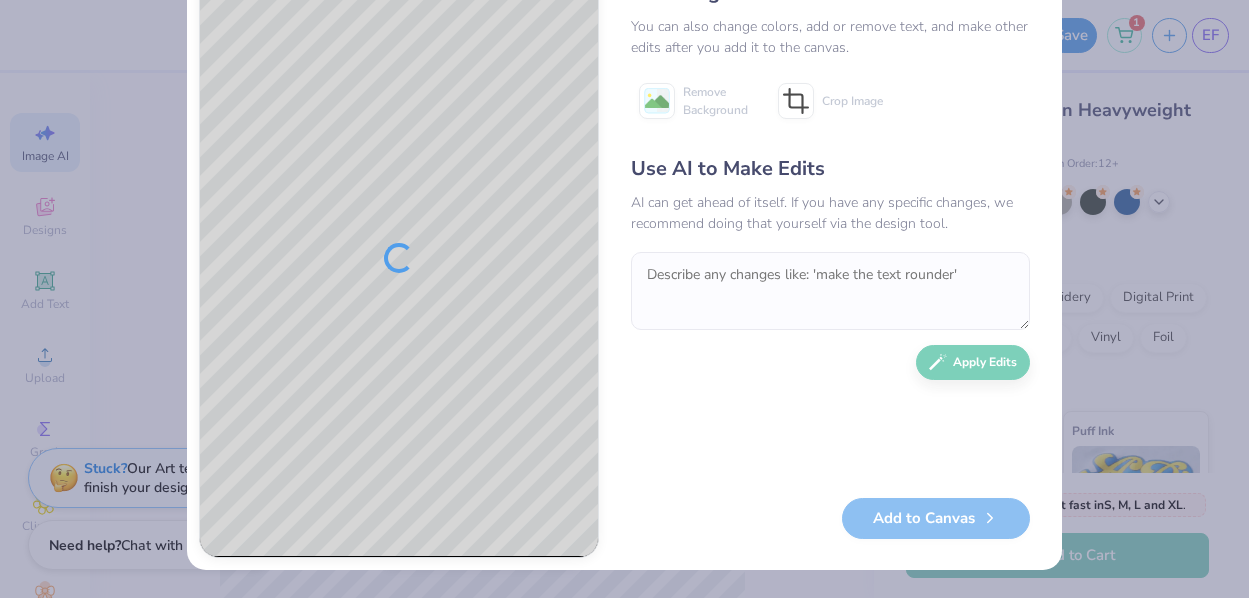 scroll, scrollTop: 81, scrollLeft: 0, axis: vertical 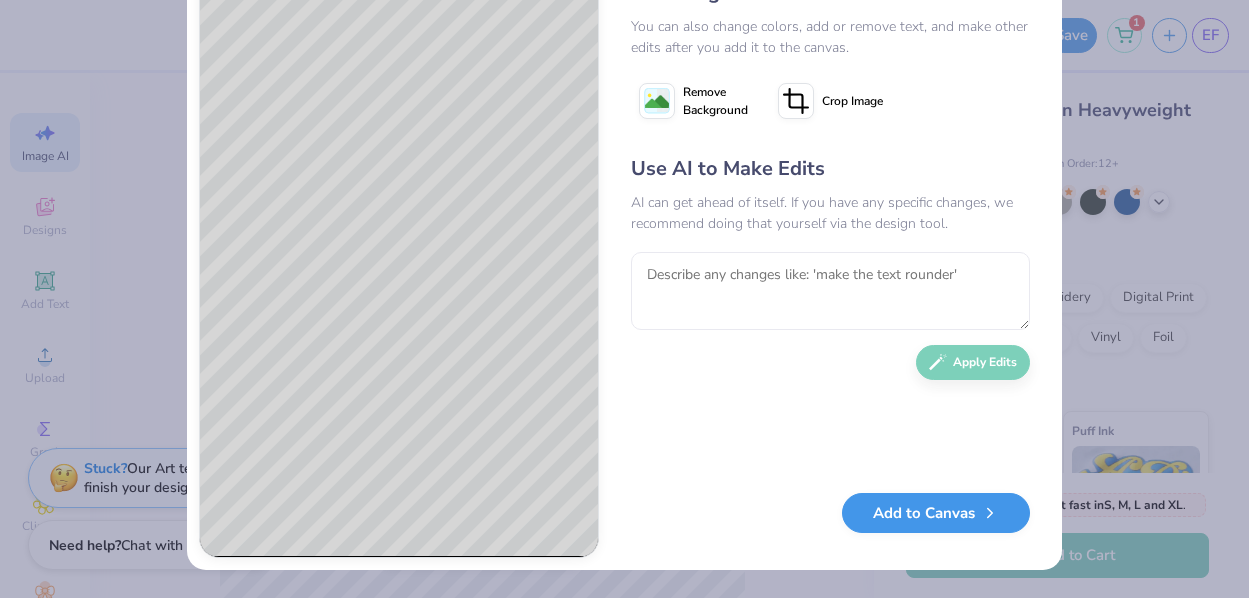 click on "Add to Canvas" at bounding box center [936, 513] 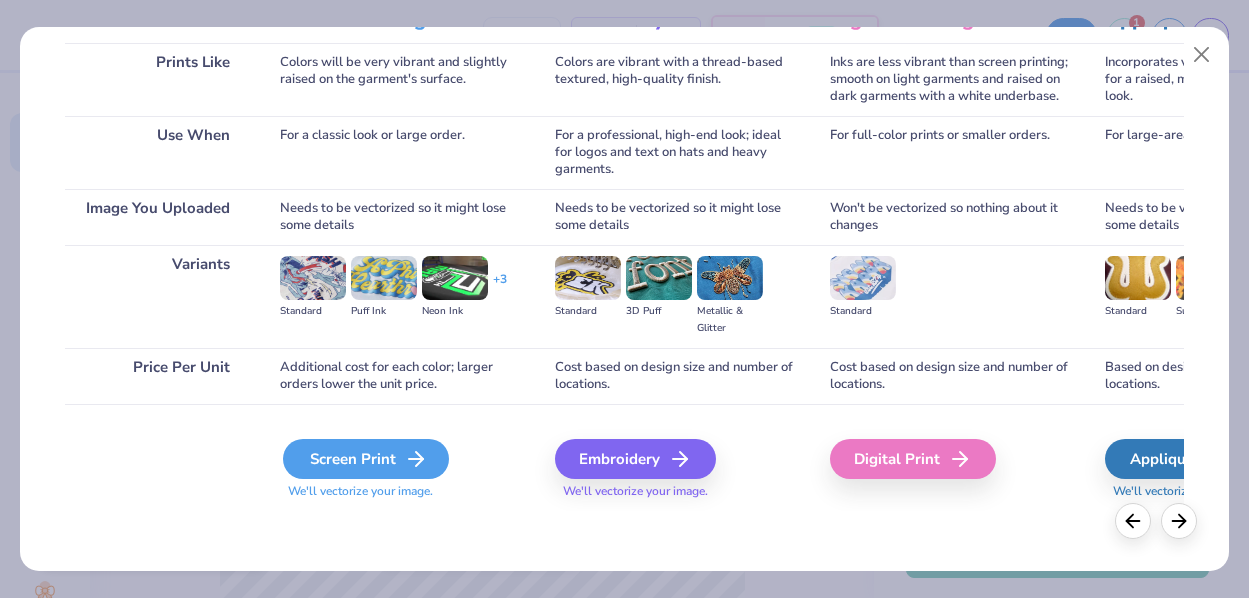 scroll, scrollTop: 299, scrollLeft: 0, axis: vertical 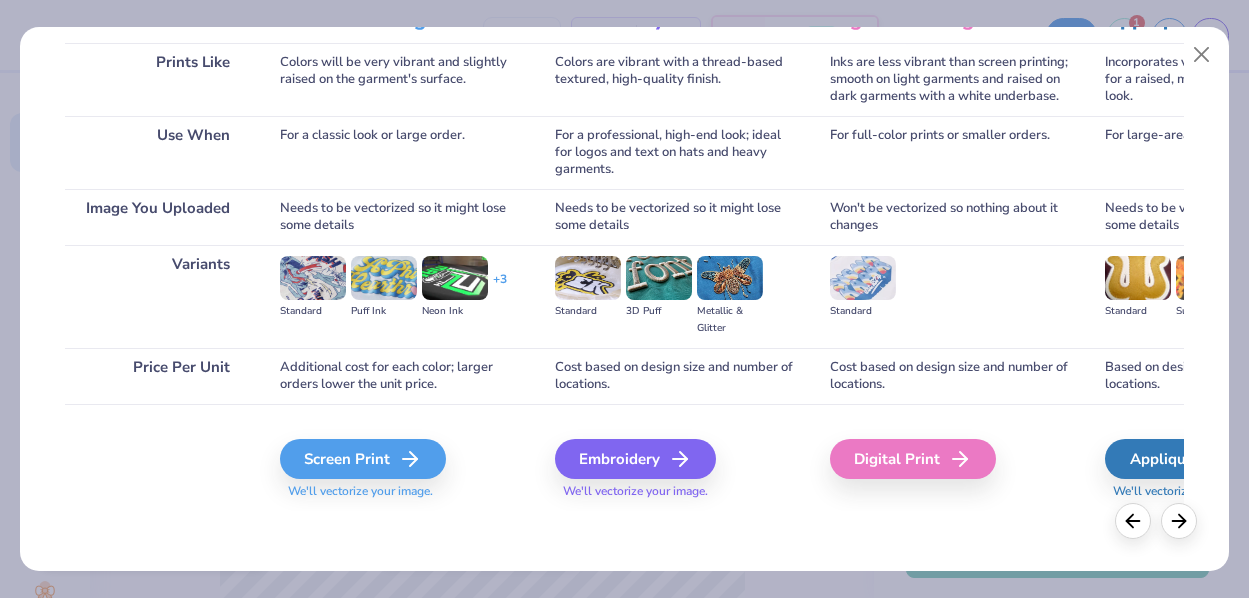 type 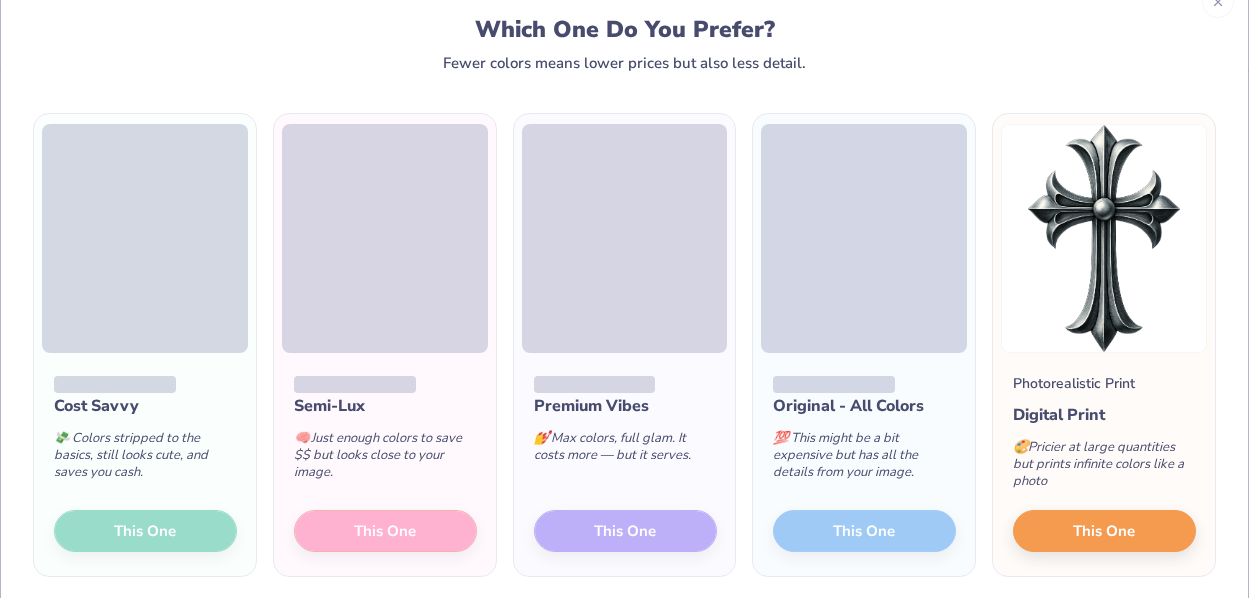 scroll, scrollTop: 78, scrollLeft: 0, axis: vertical 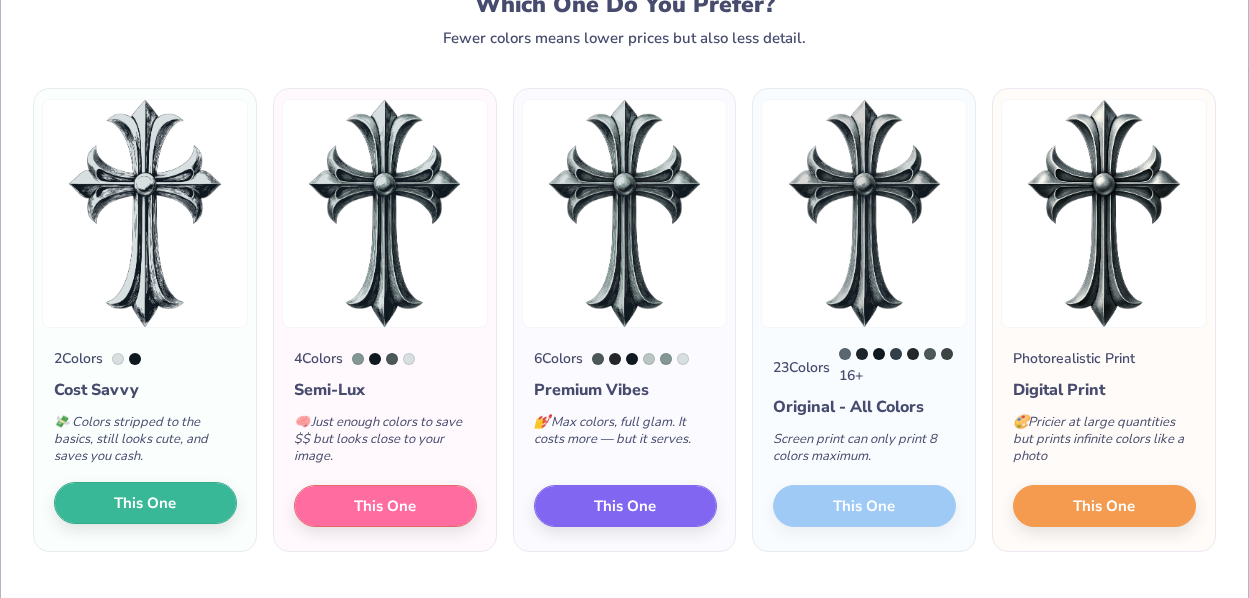 click on "This One" at bounding box center (145, 503) 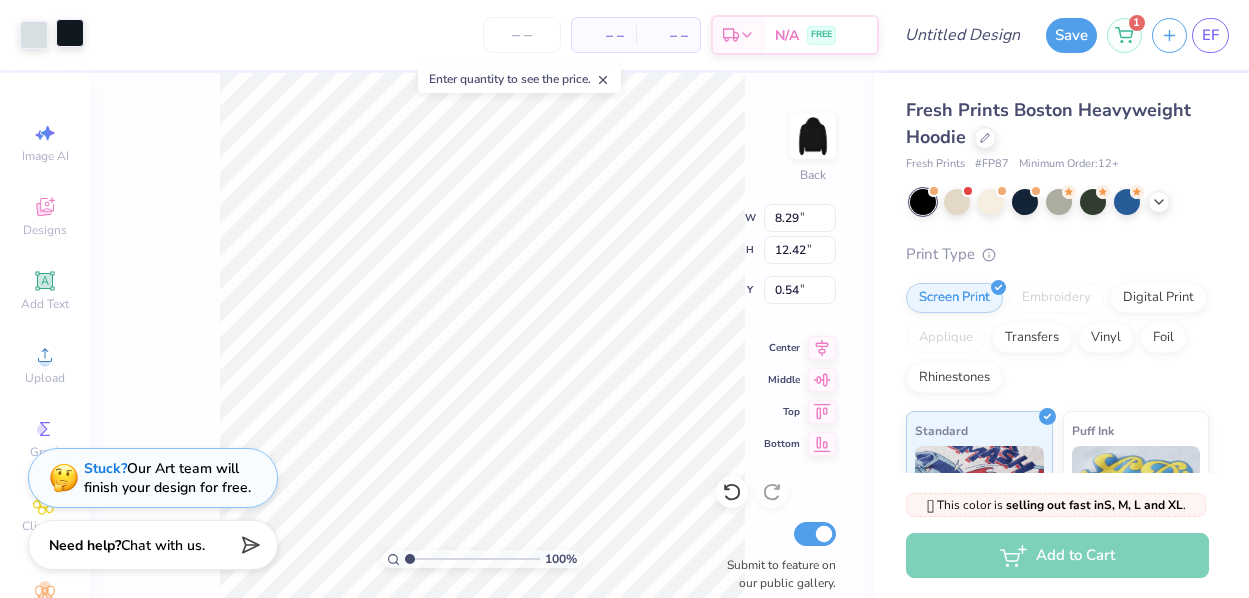 click at bounding box center [70, 33] 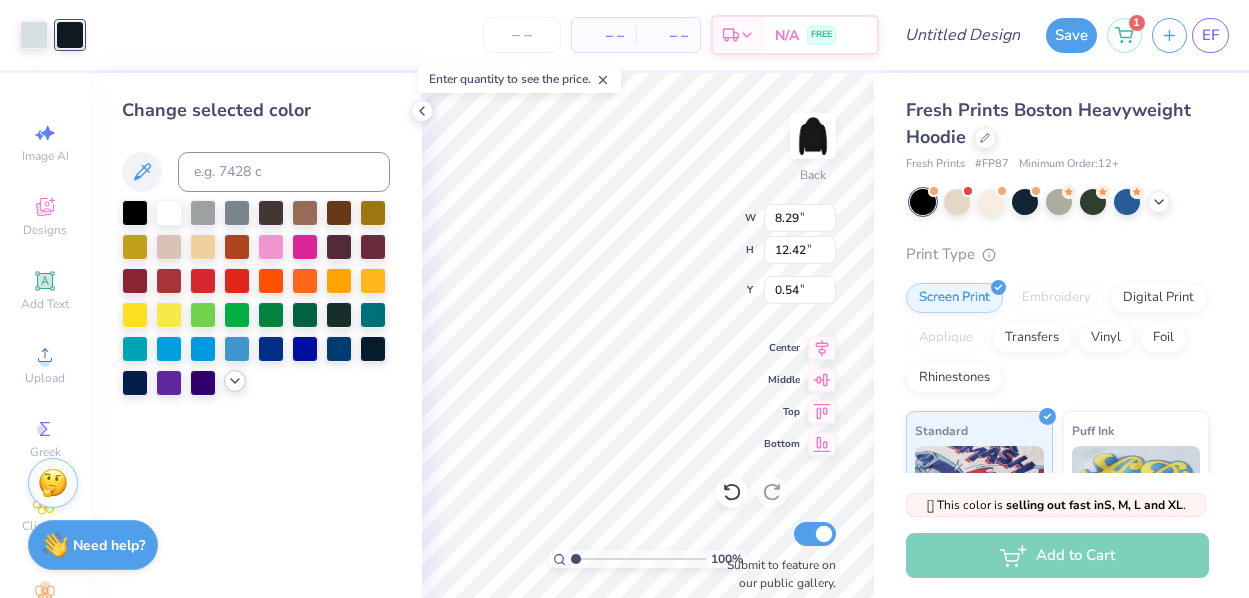 click 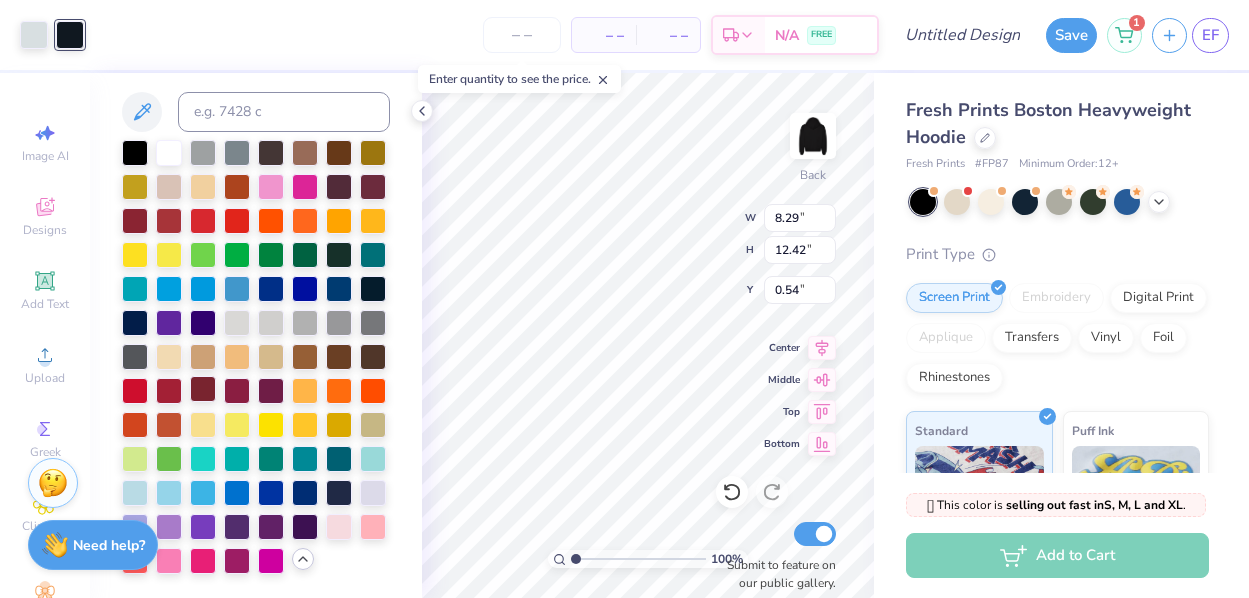 scroll, scrollTop: 63, scrollLeft: 0, axis: vertical 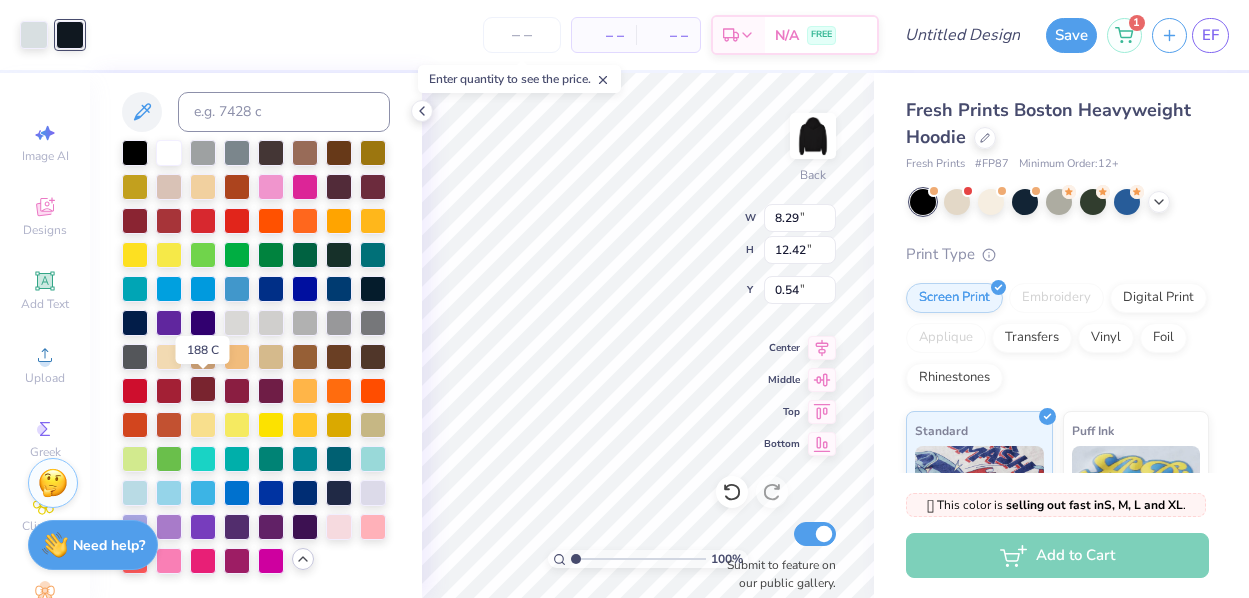 click at bounding box center [203, 389] 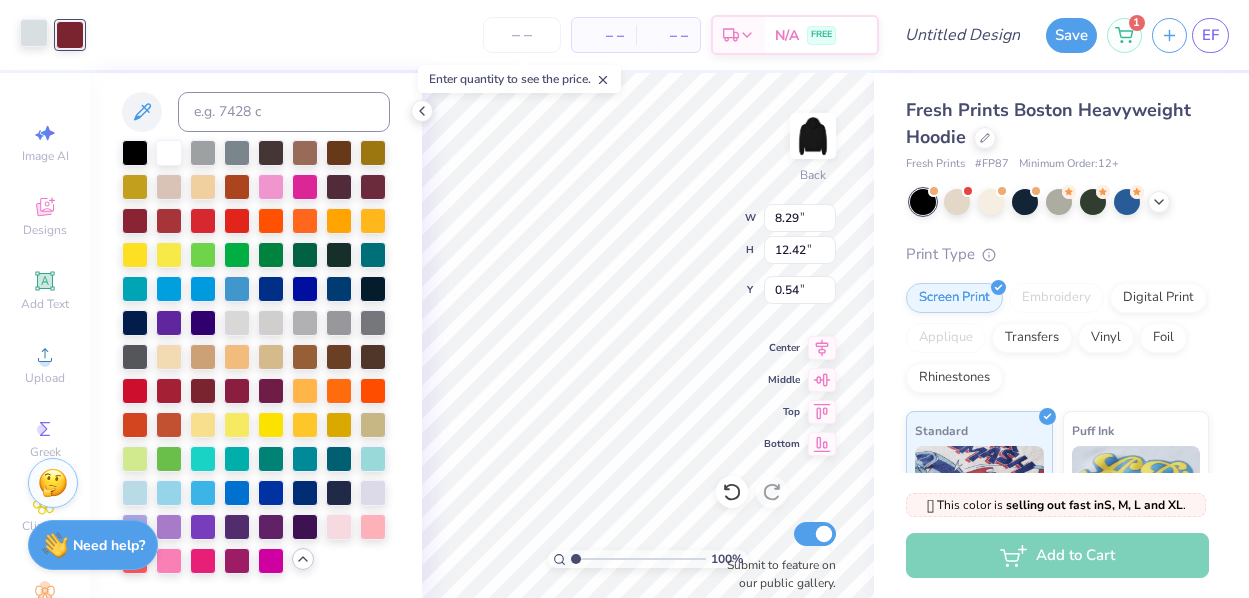 click at bounding box center [34, 33] 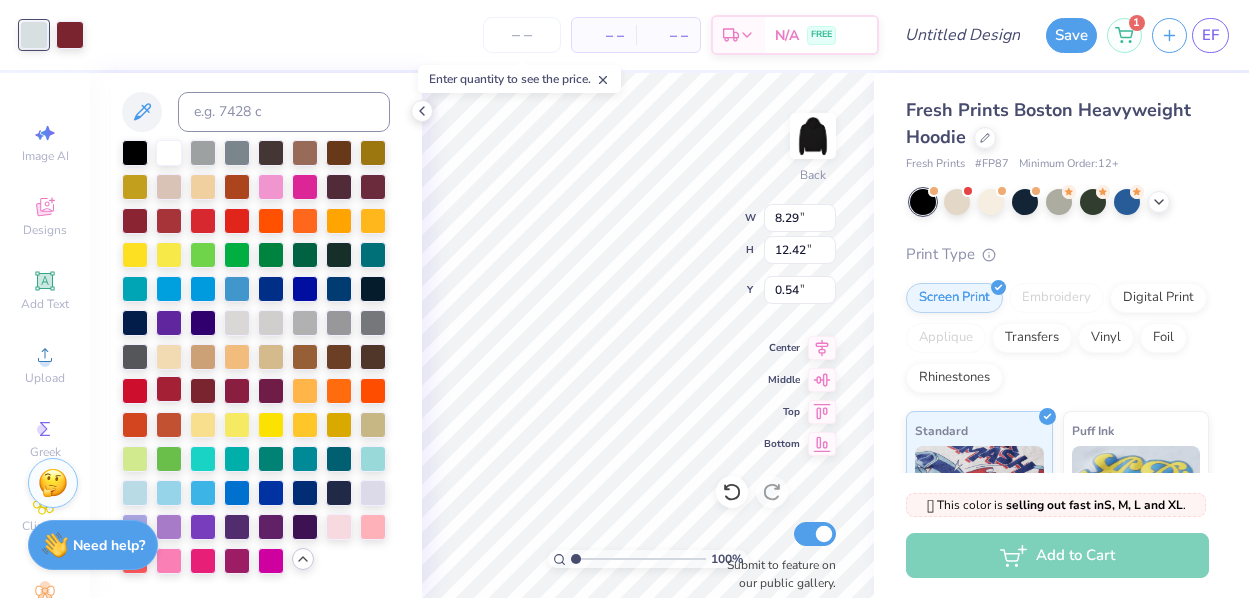 click at bounding box center (169, 389) 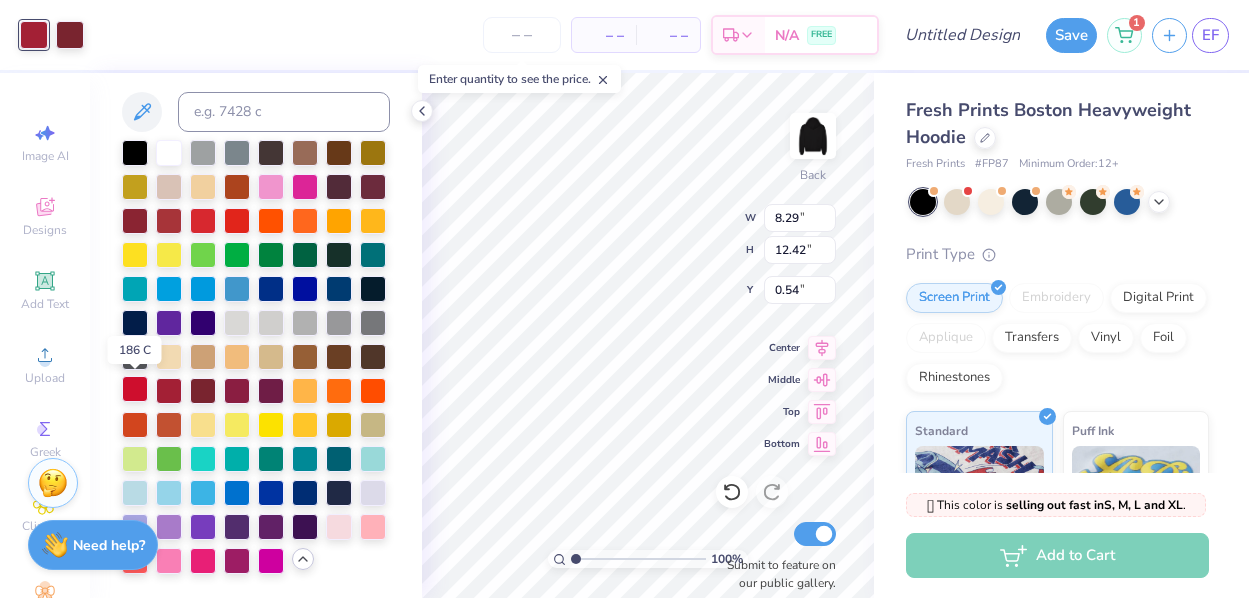 click at bounding box center (135, 389) 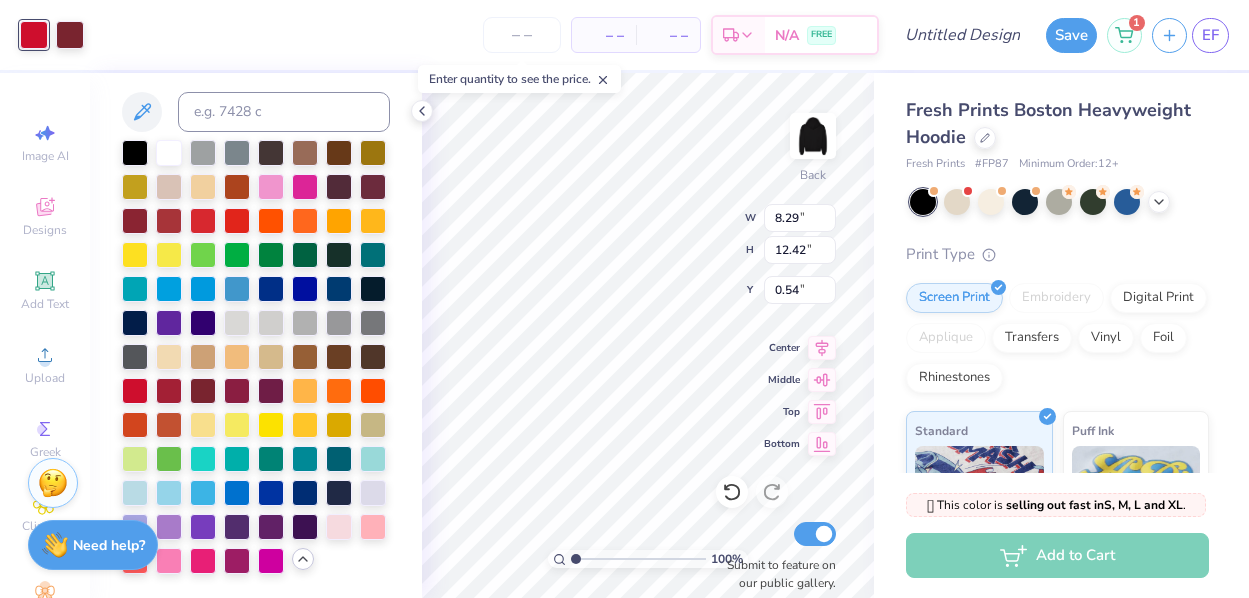 type on "3.48" 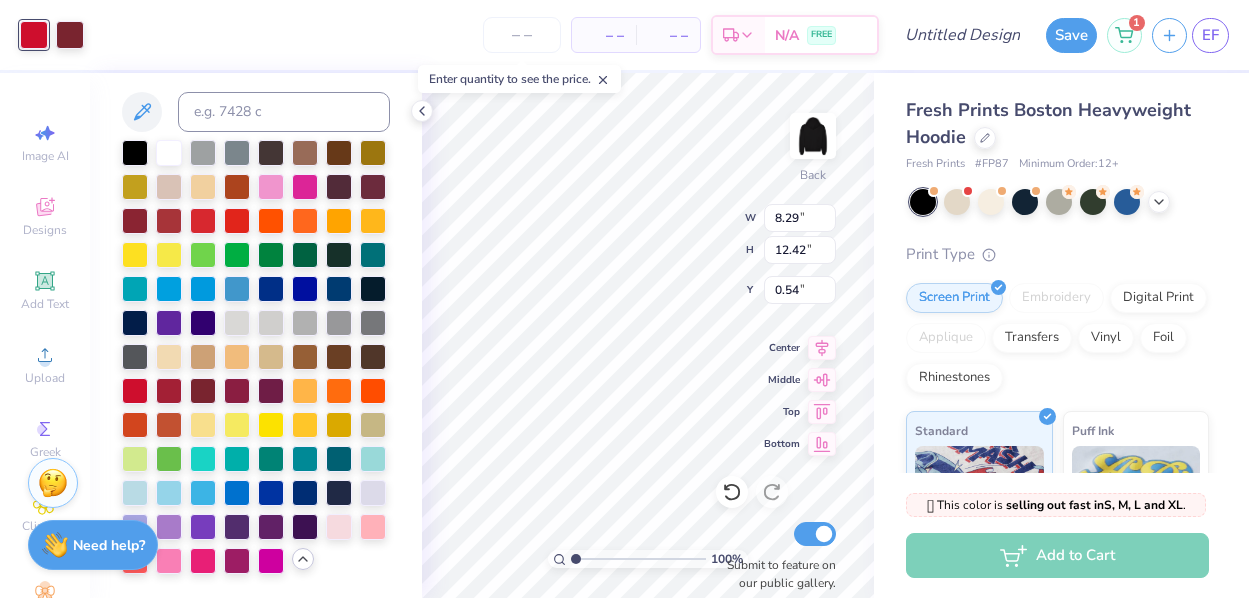 type on "5.21" 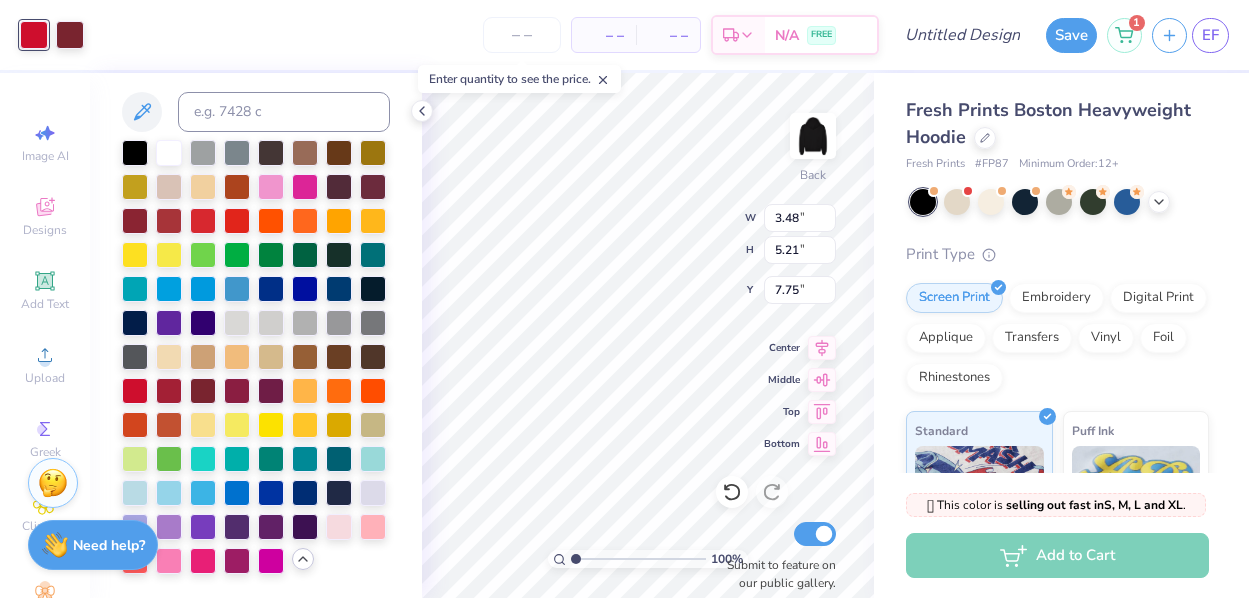 type on "2.42" 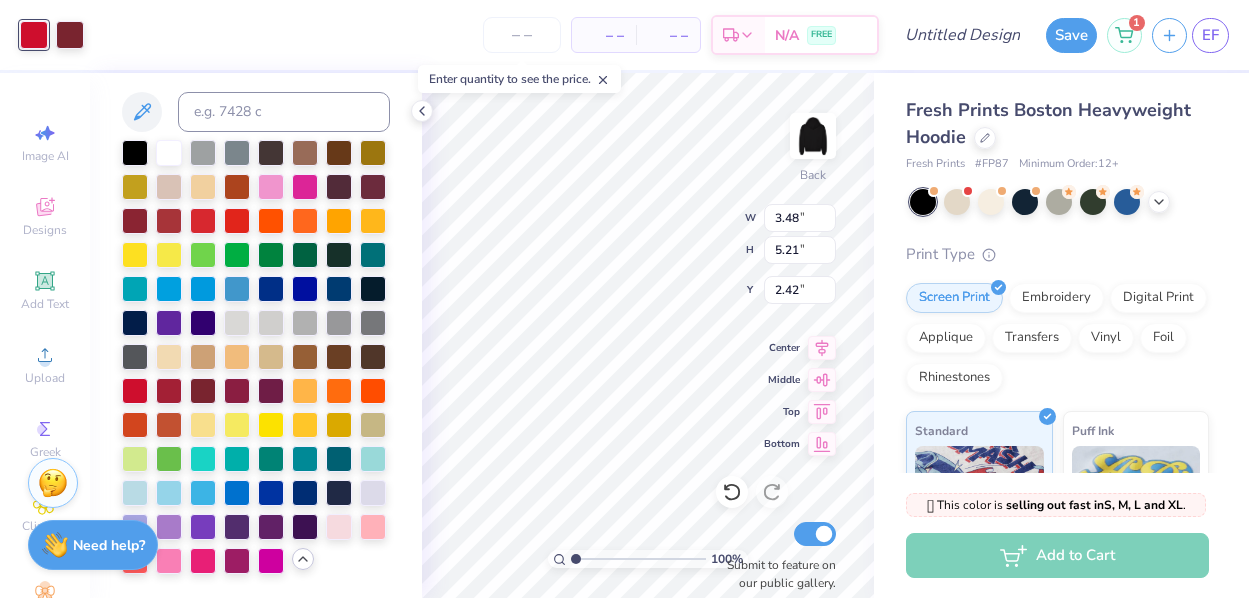 type on "2.84" 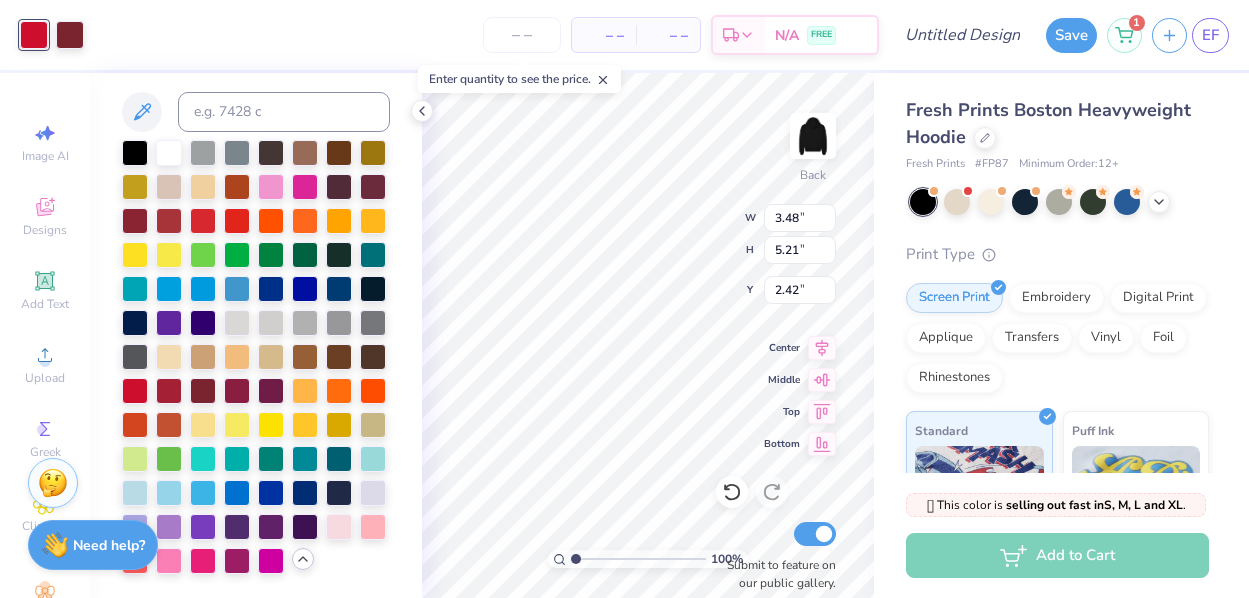 type on "4.26" 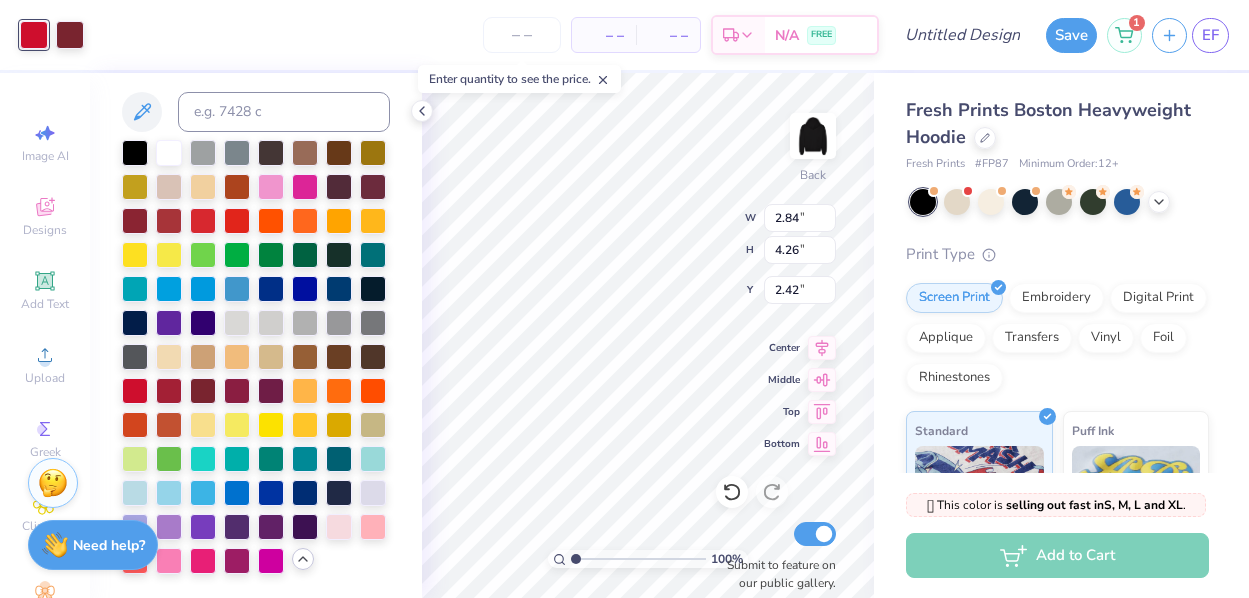 type on "3.44" 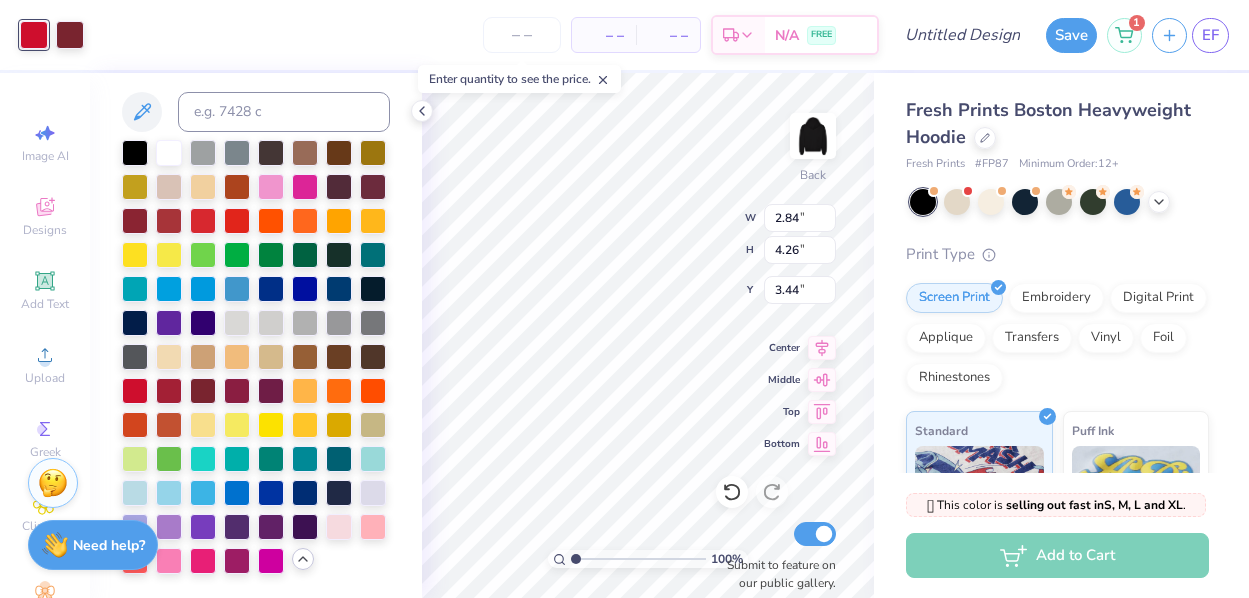 type on "3.10" 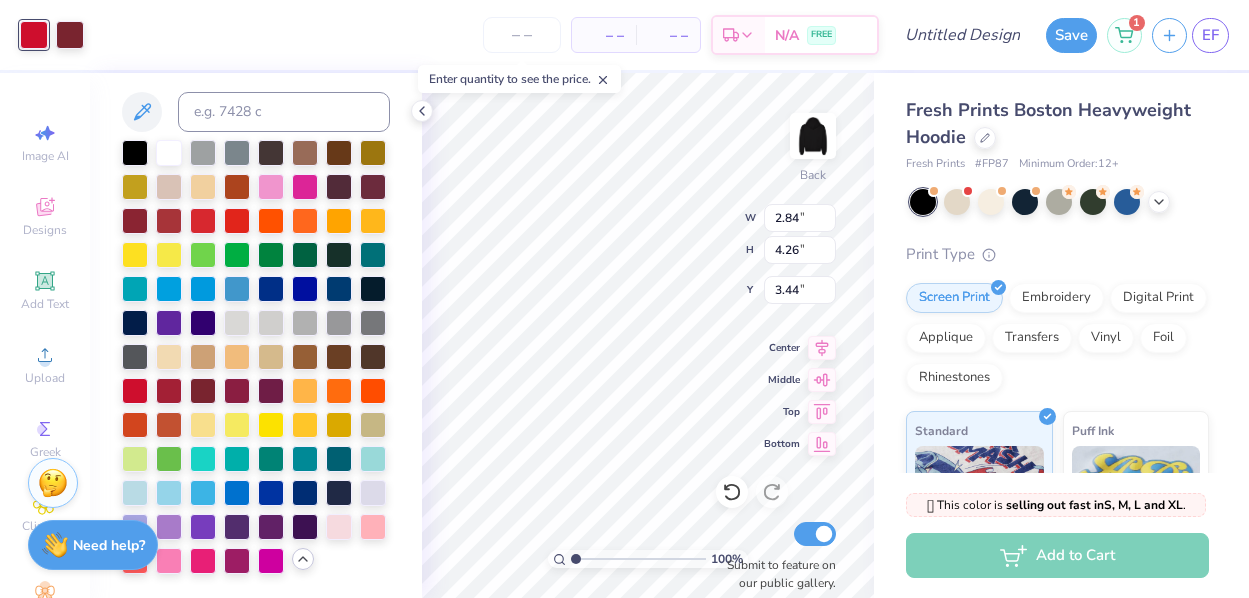 type on "4.65" 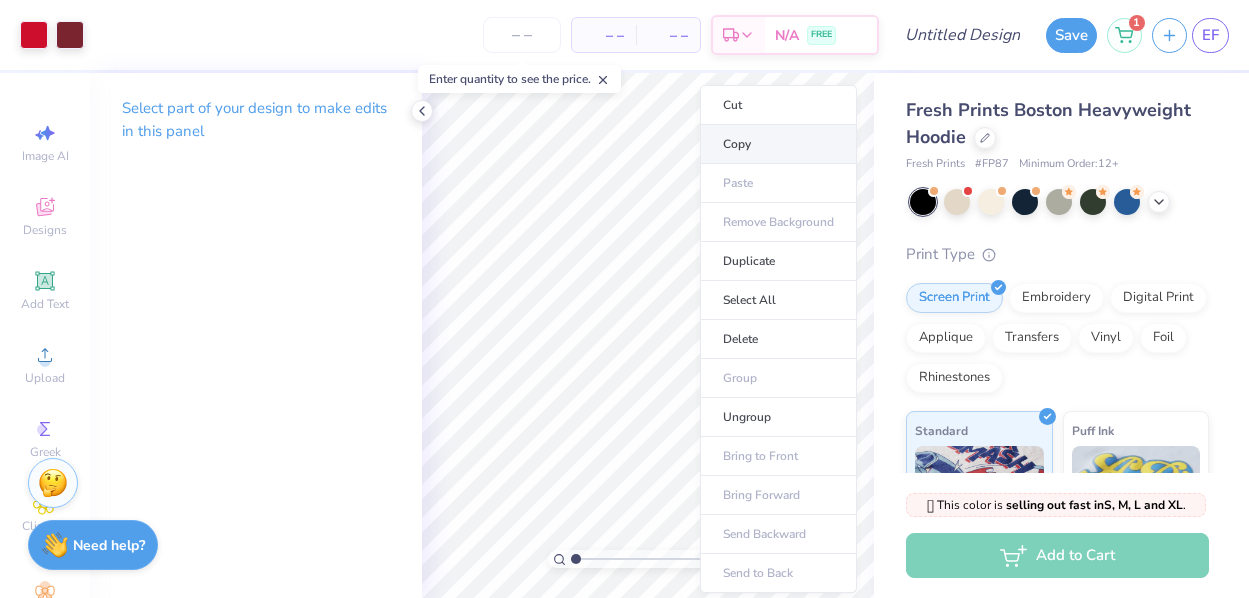 click on "Copy" at bounding box center (778, 144) 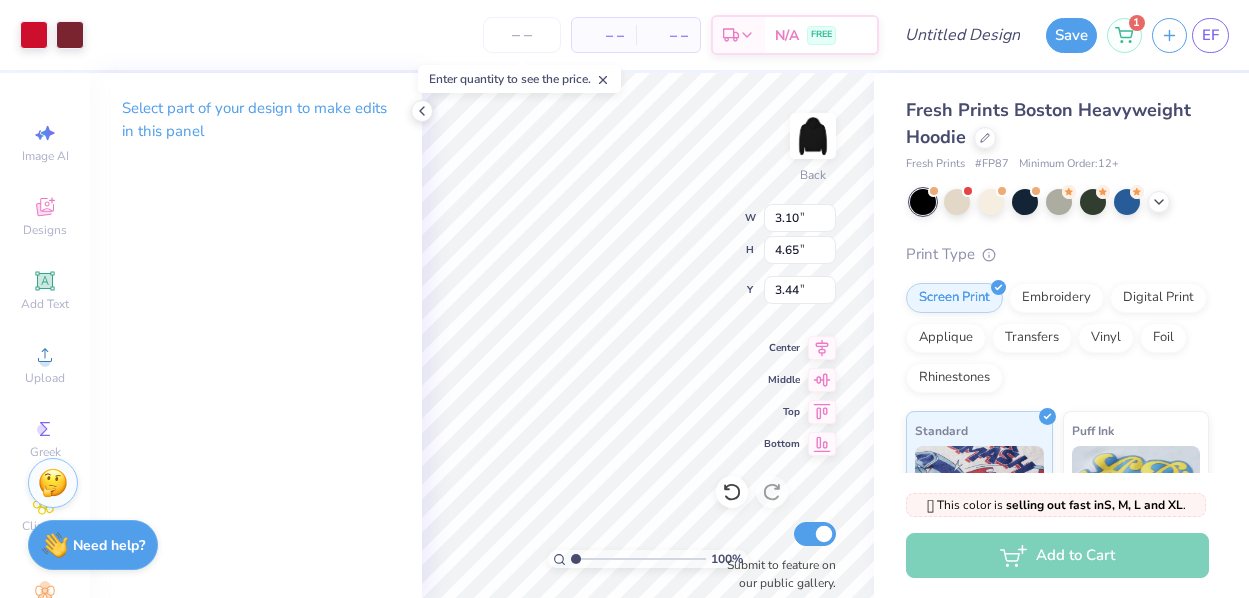 click on "100  % Back W 3.10 3.10 " H 4.65 4.65 " Y 3.44 3.44 " Center Middle Top Bottom Submit to feature on our public gallery." at bounding box center [648, 335] 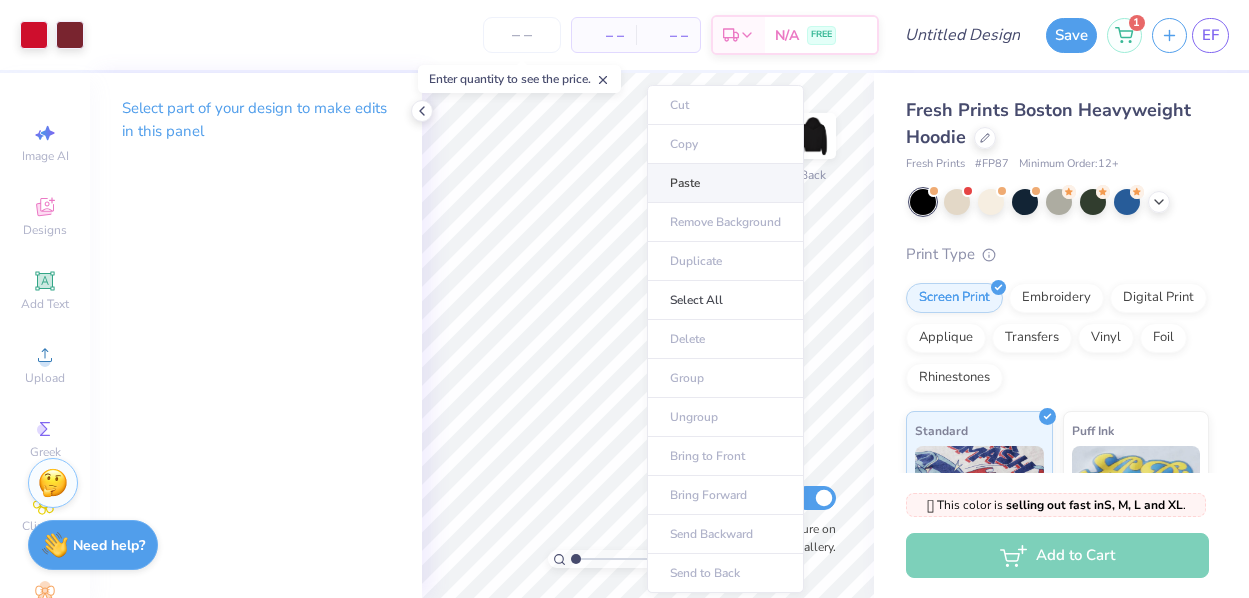 click on "Paste" at bounding box center (725, 183) 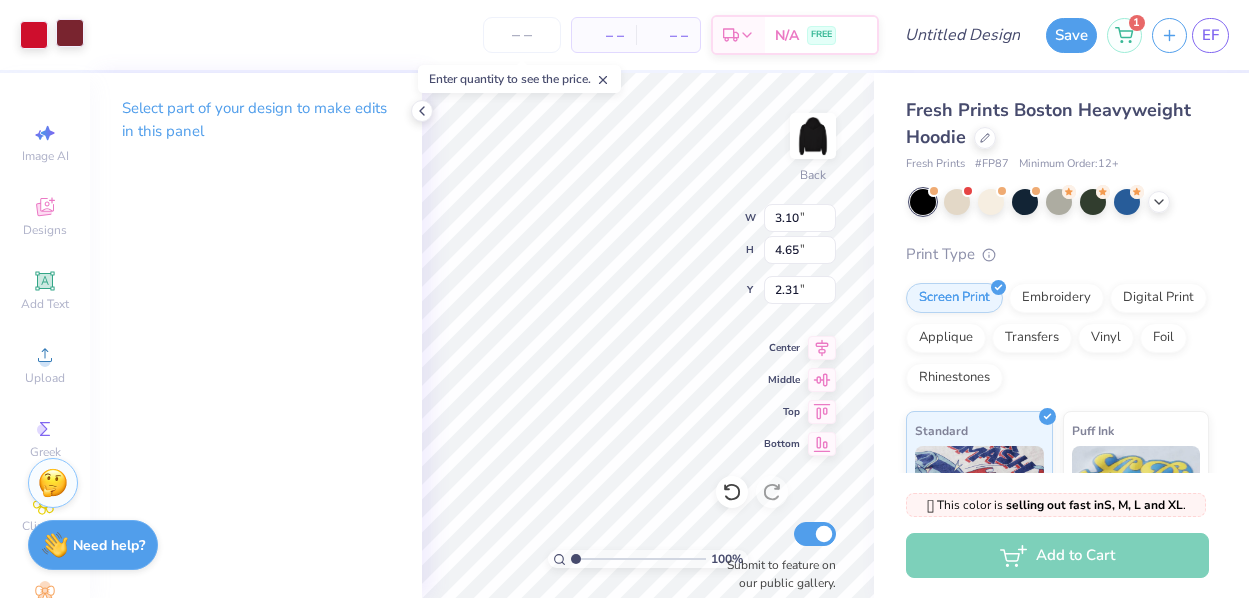 click at bounding box center (70, 33) 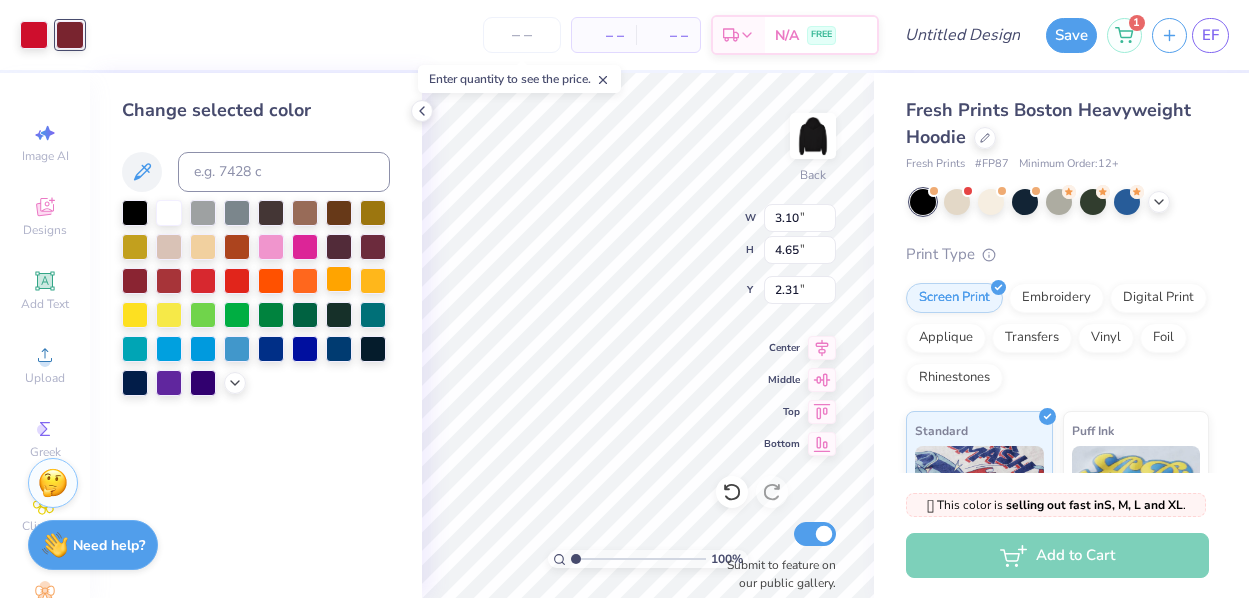 click at bounding box center [339, 279] 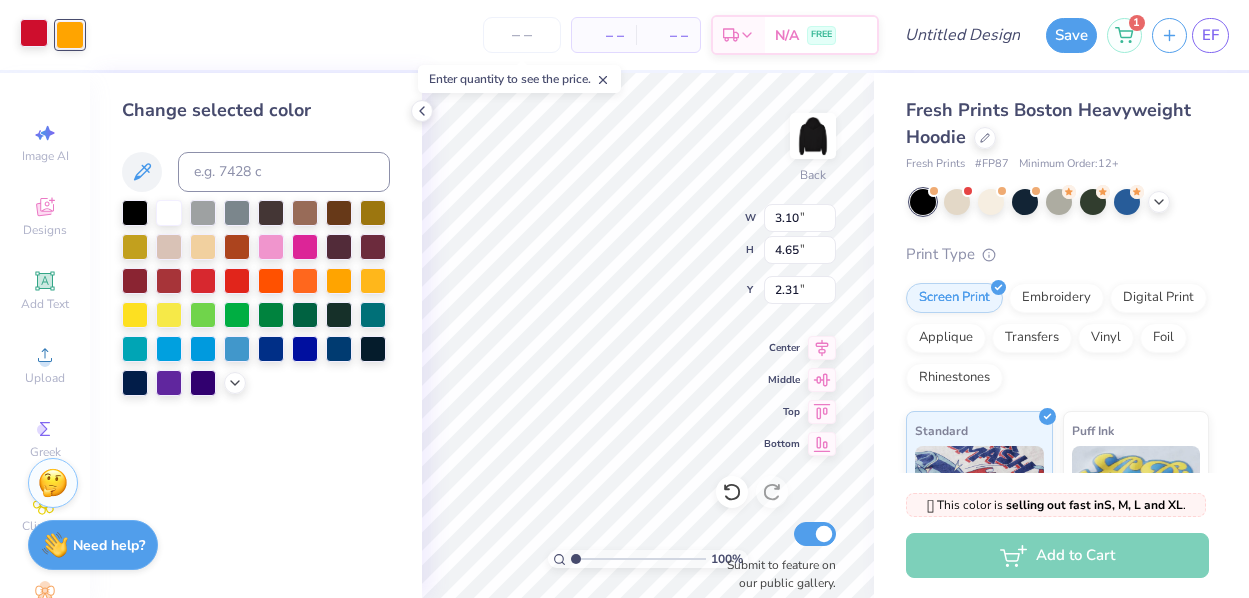 click at bounding box center (34, 33) 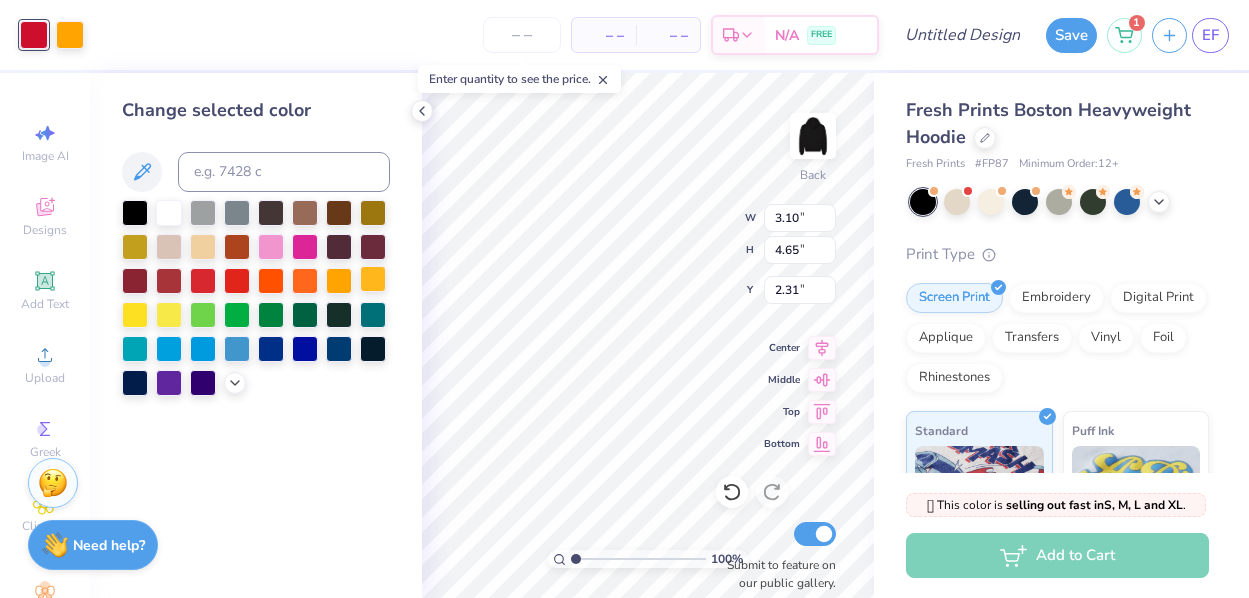 click at bounding box center [373, 279] 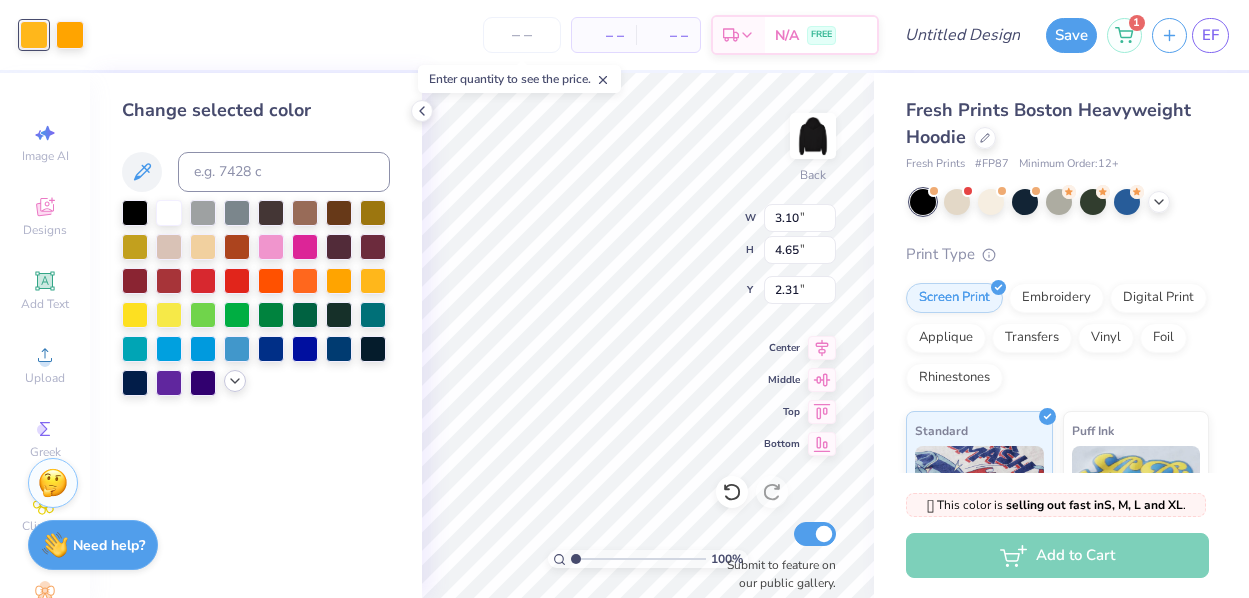 click 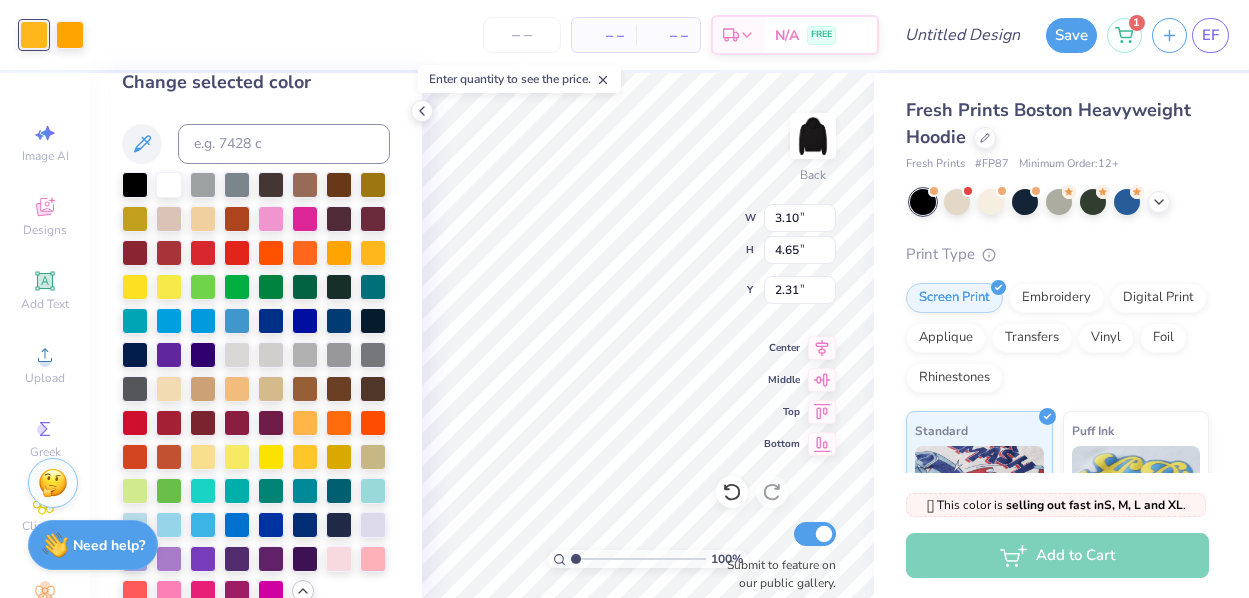 scroll, scrollTop: 63, scrollLeft: 0, axis: vertical 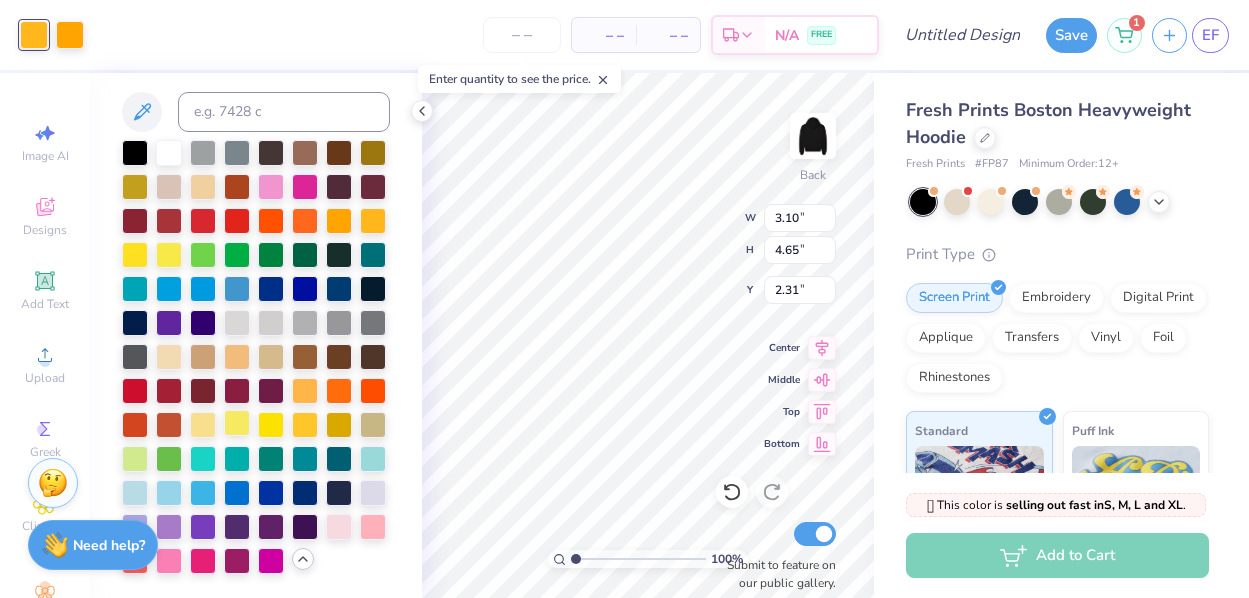 click at bounding box center (237, 423) 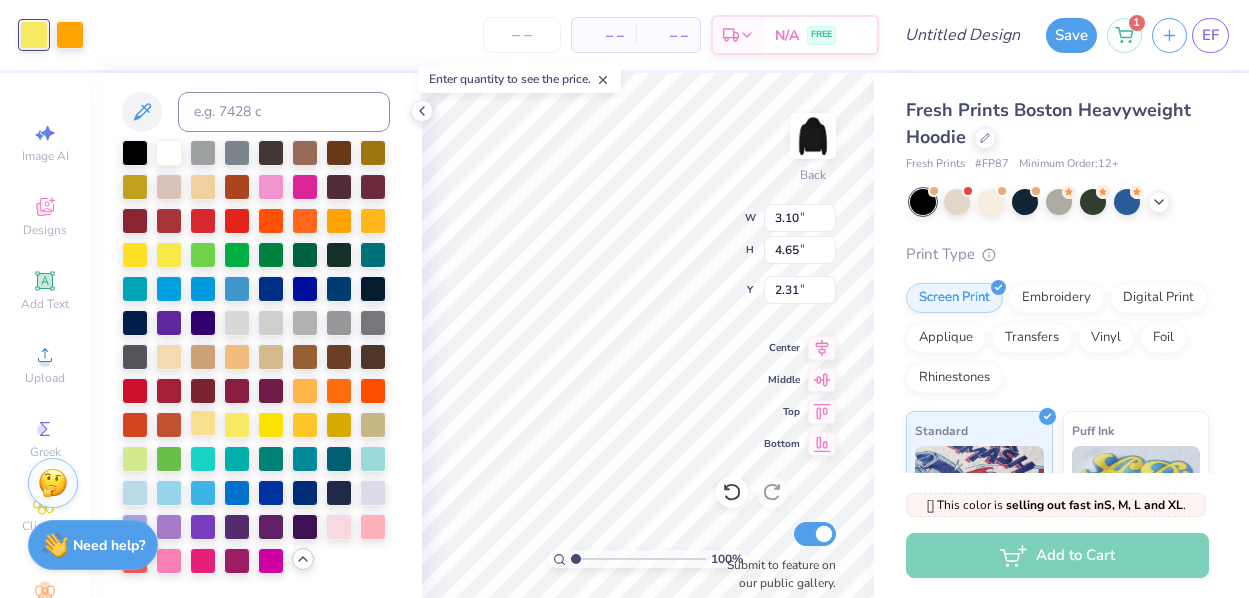 click at bounding box center [203, 423] 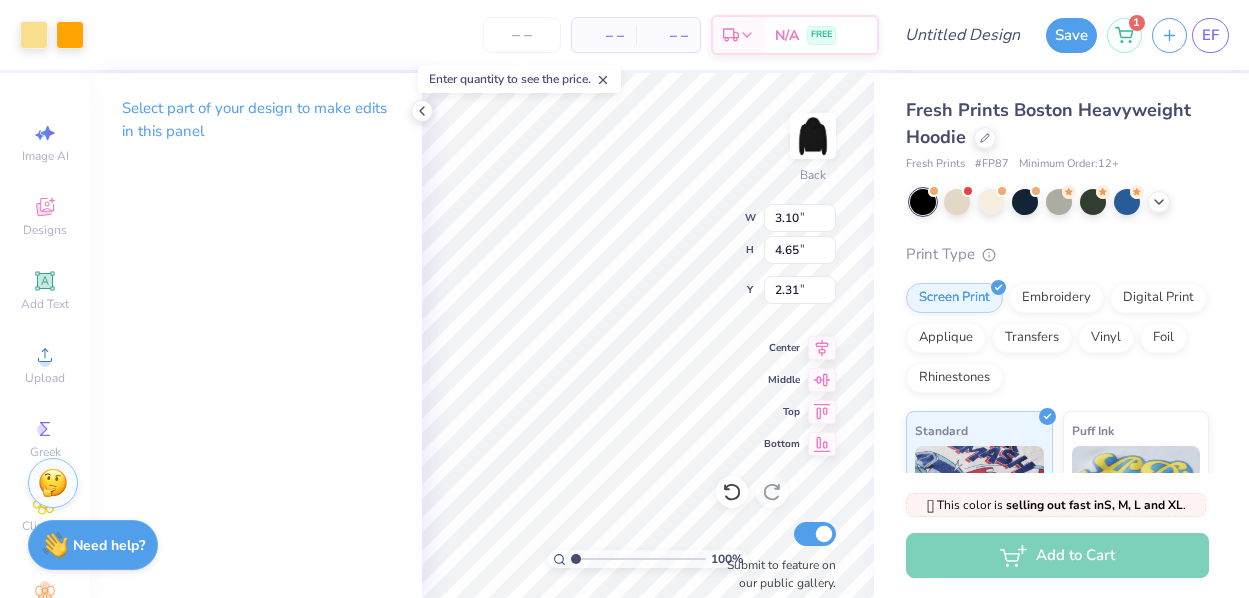 type on "2.52" 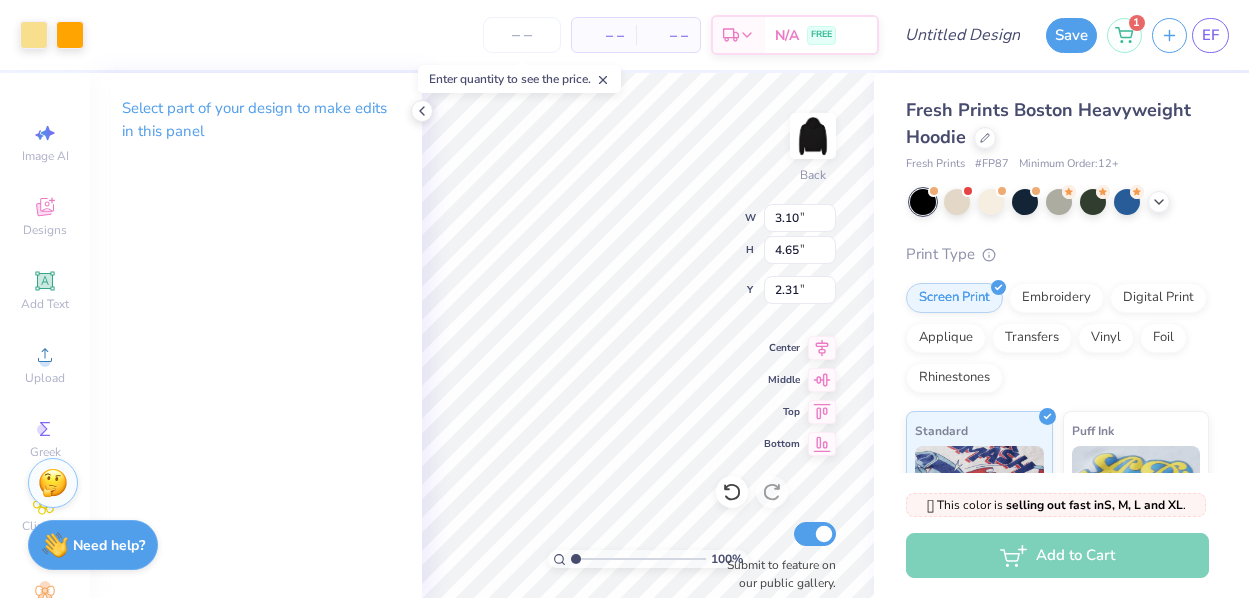 type on "3.77" 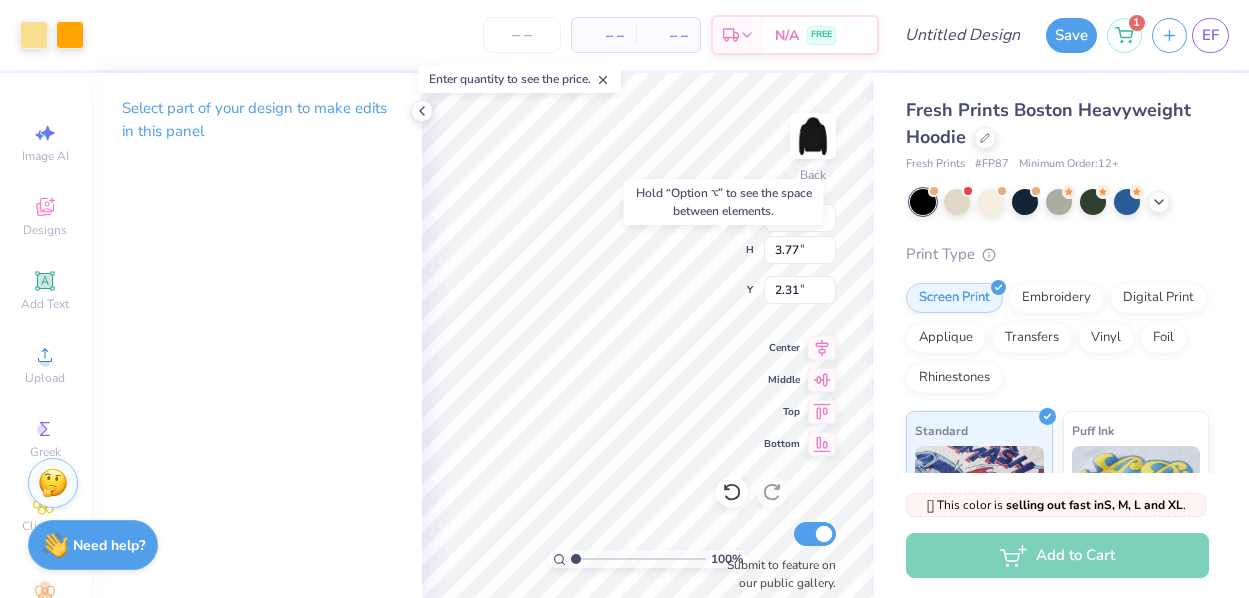 type on "4.87" 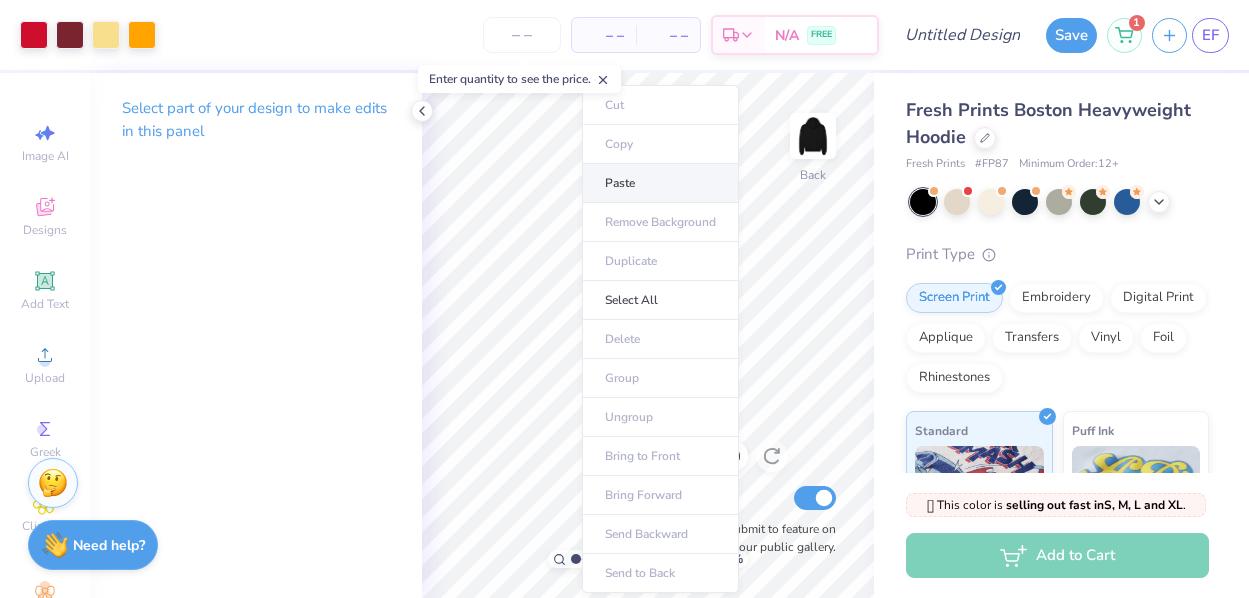 click on "Paste" at bounding box center (660, 183) 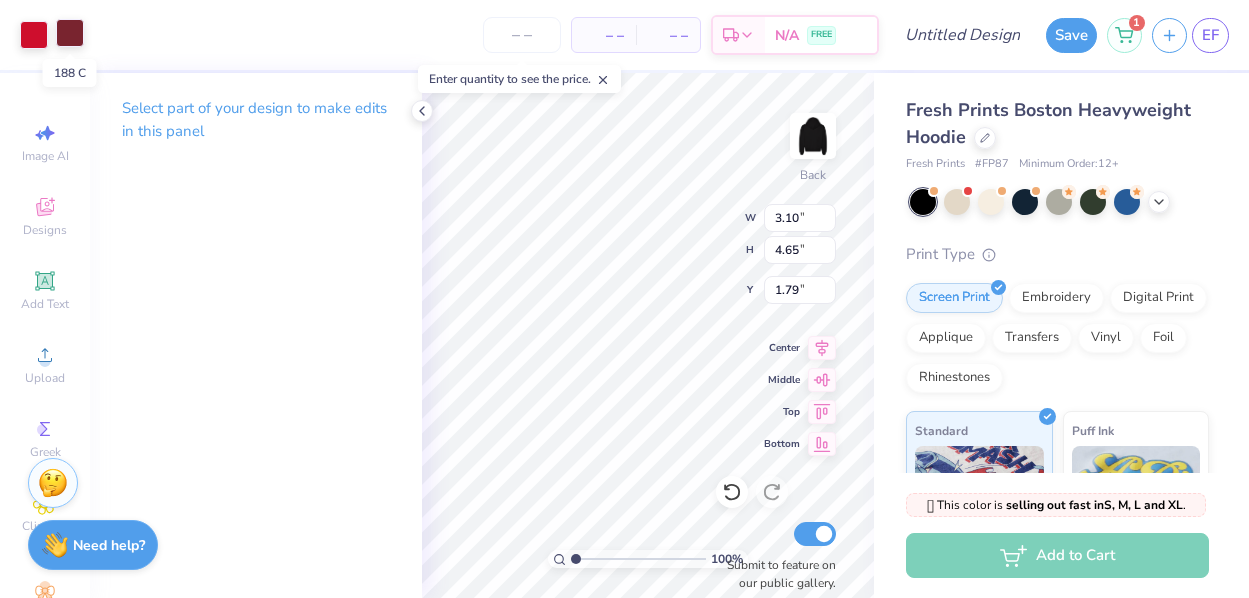 click at bounding box center [70, 33] 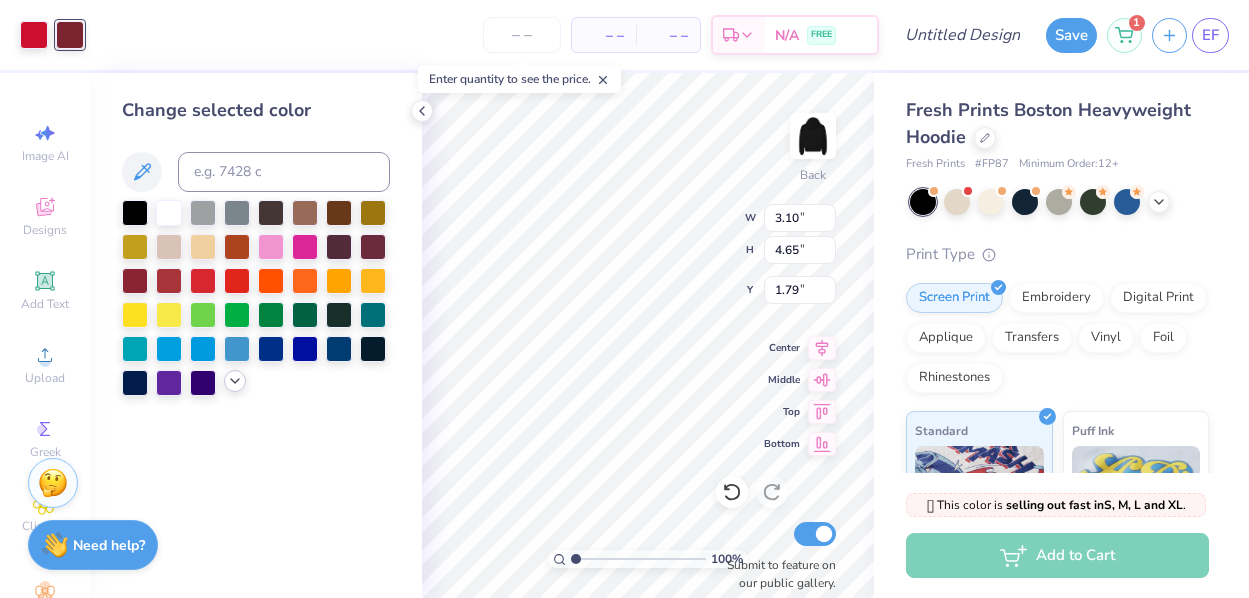 click 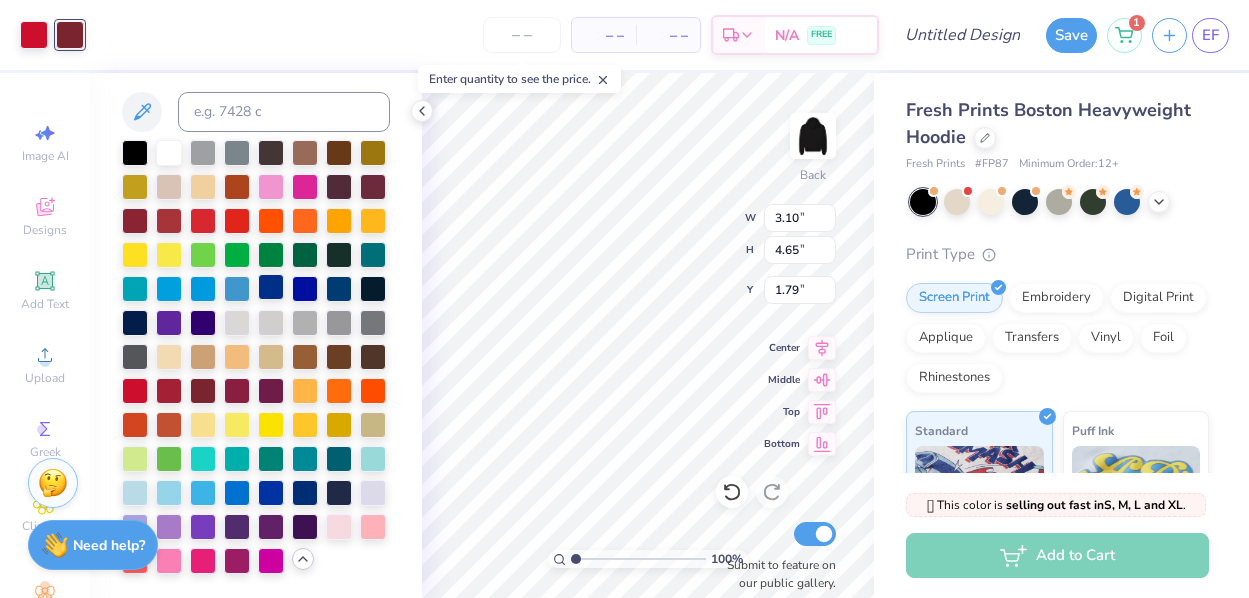scroll, scrollTop: 63, scrollLeft: 0, axis: vertical 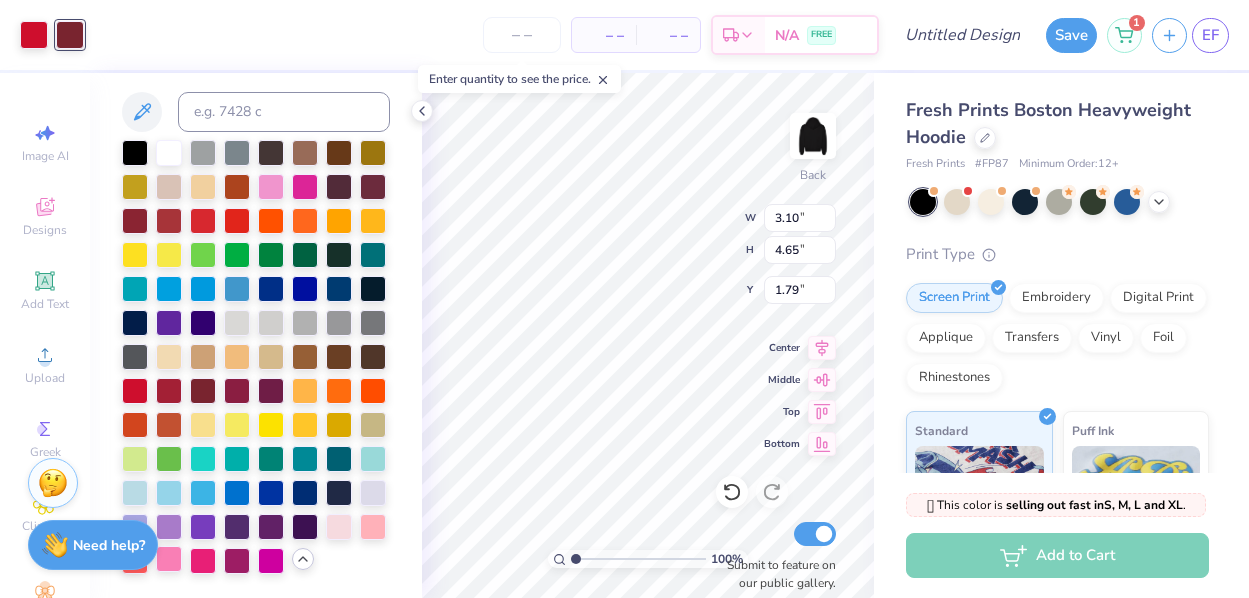 click at bounding box center (169, 559) 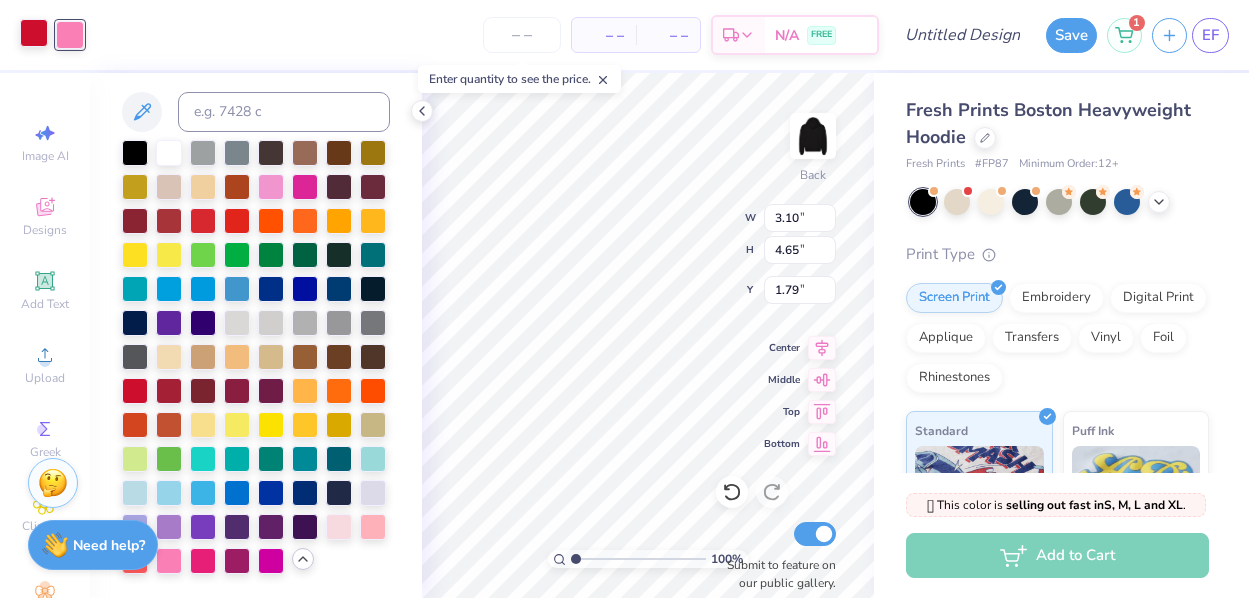 click at bounding box center [34, 33] 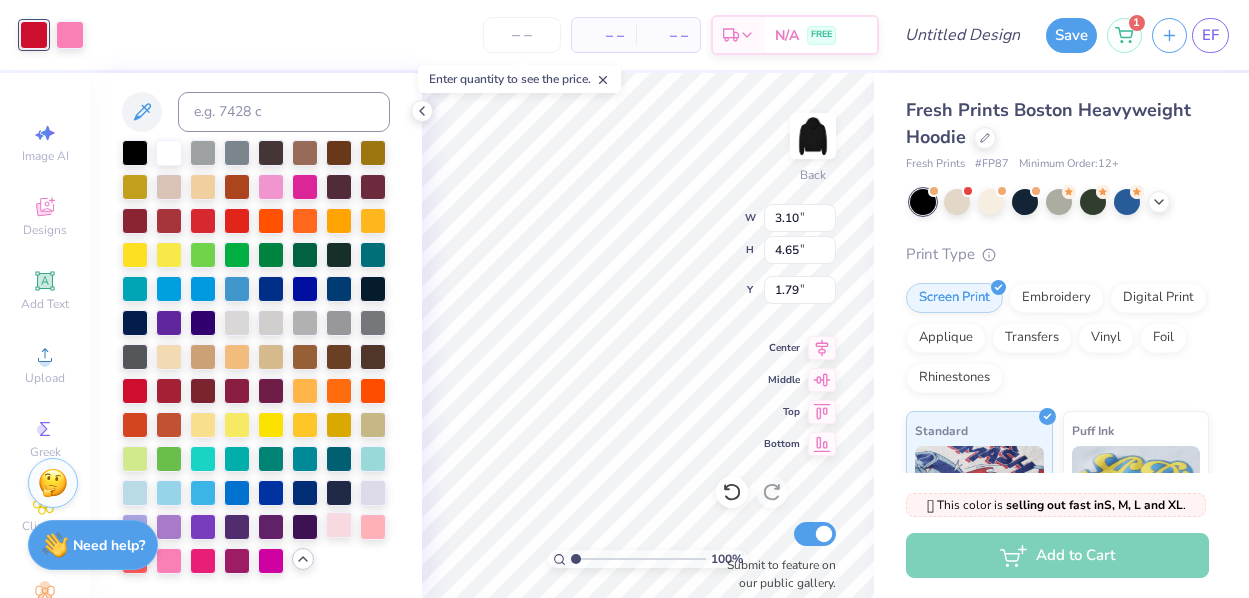 click at bounding box center (339, 525) 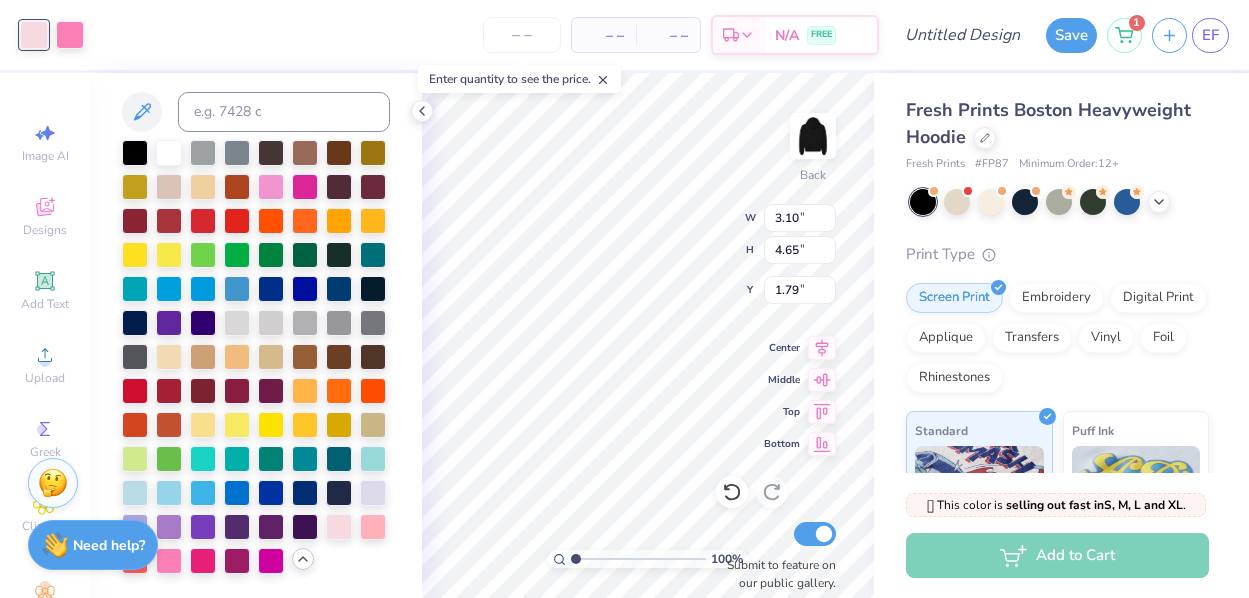 type on "2.48" 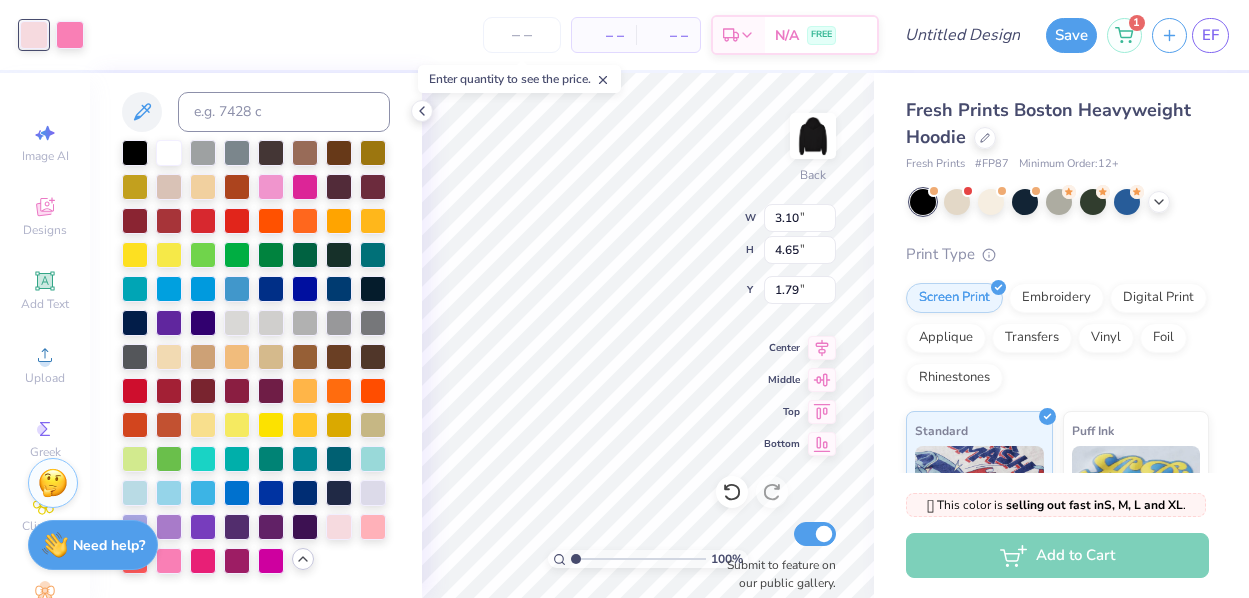 type on "3.72" 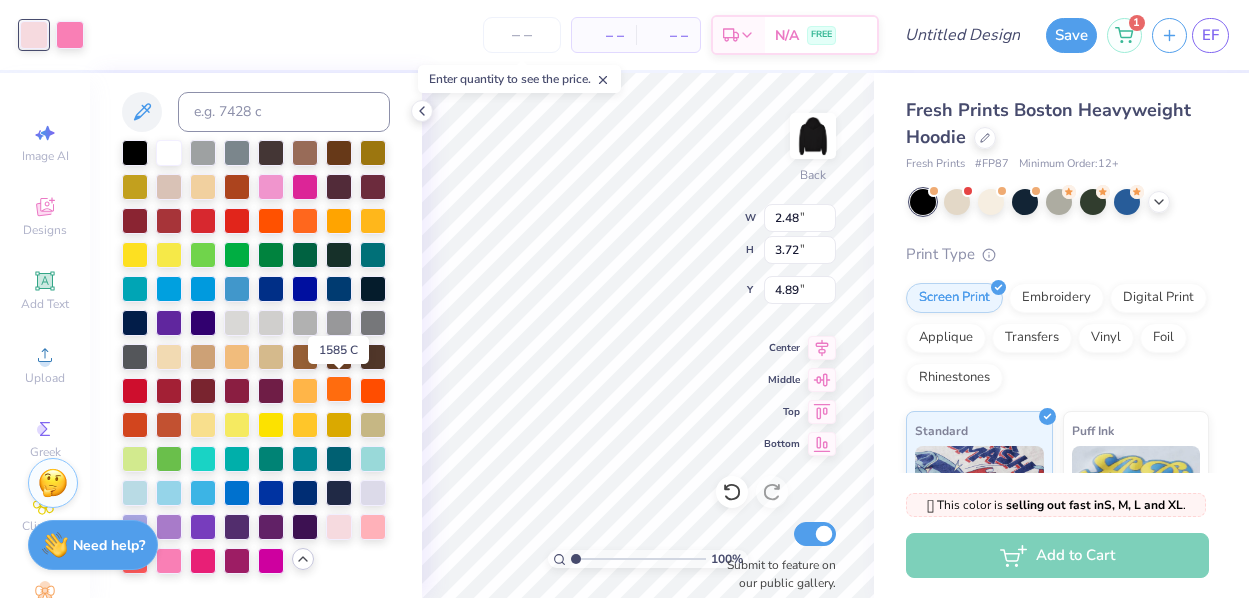 click at bounding box center (339, 389) 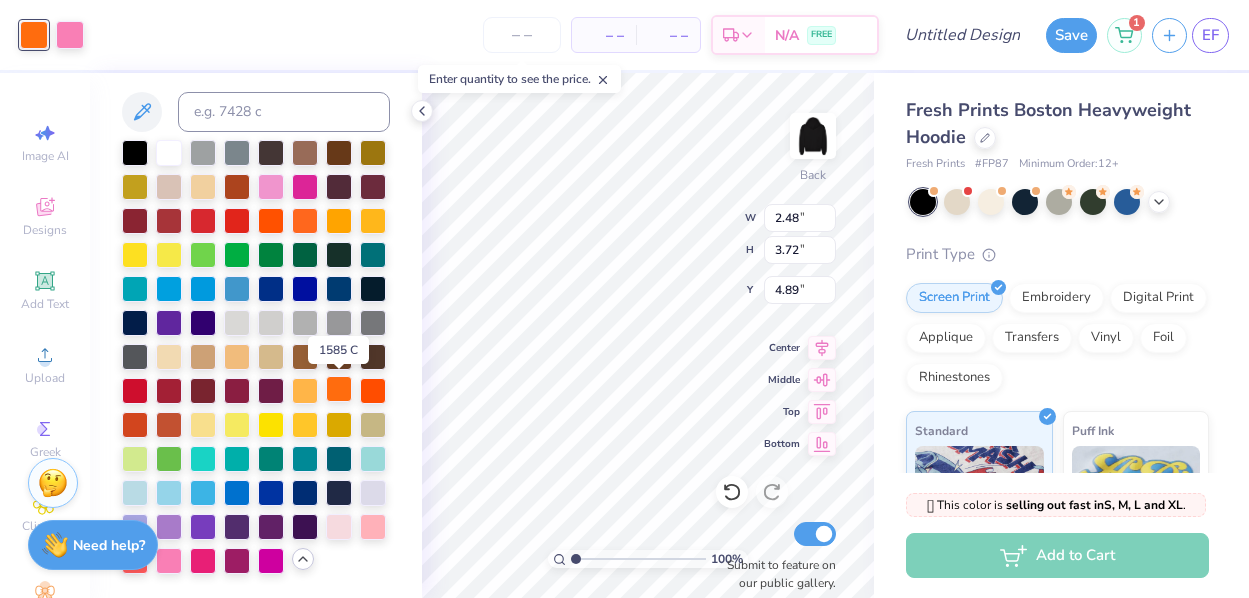 type on "4.99" 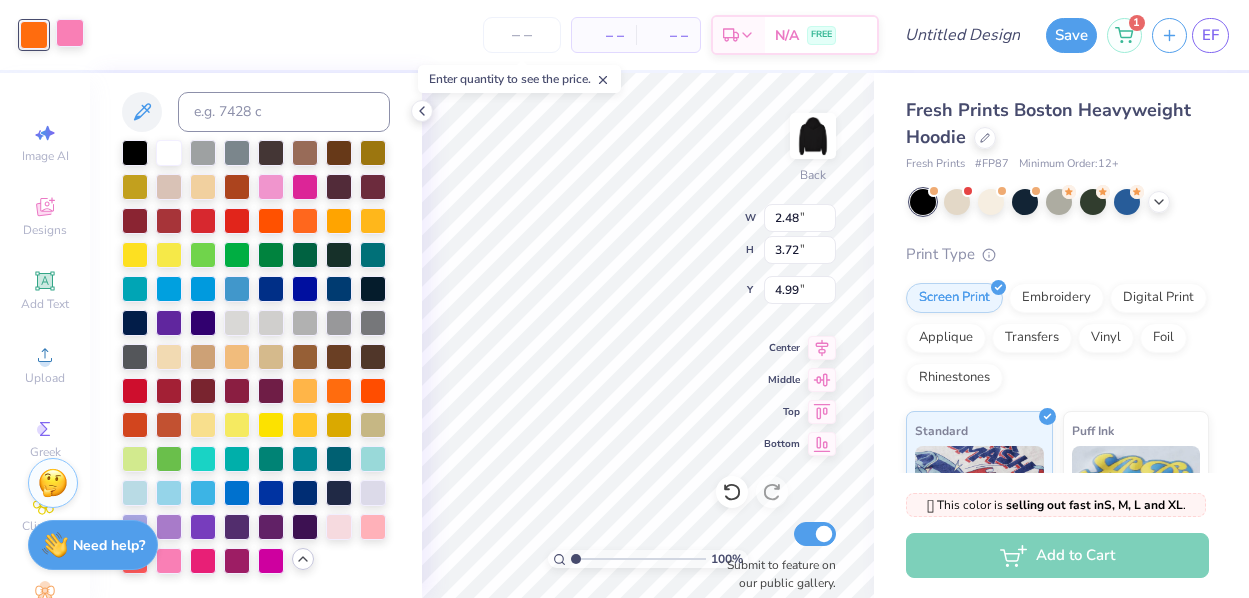click at bounding box center (70, 33) 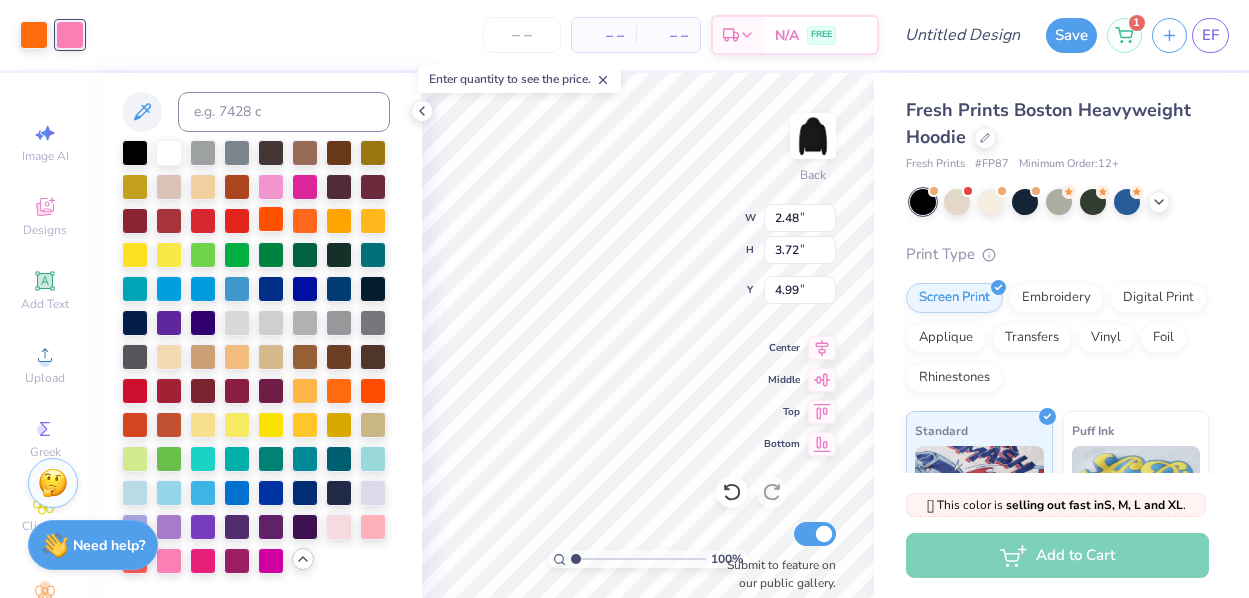 click at bounding box center (271, 219) 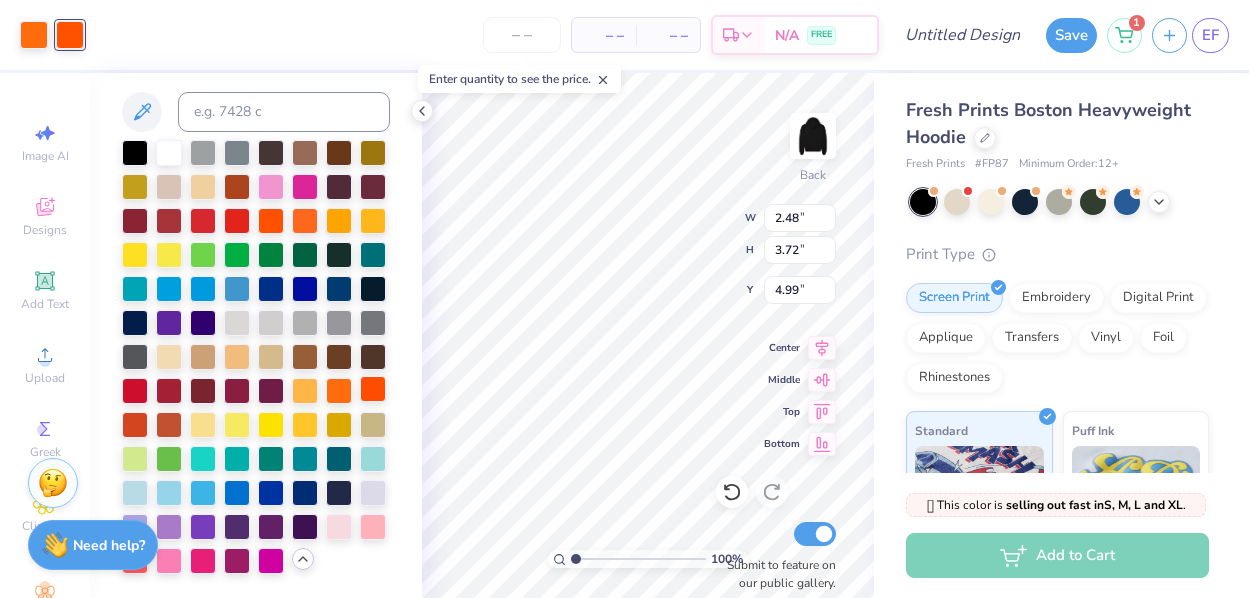 click at bounding box center (373, 389) 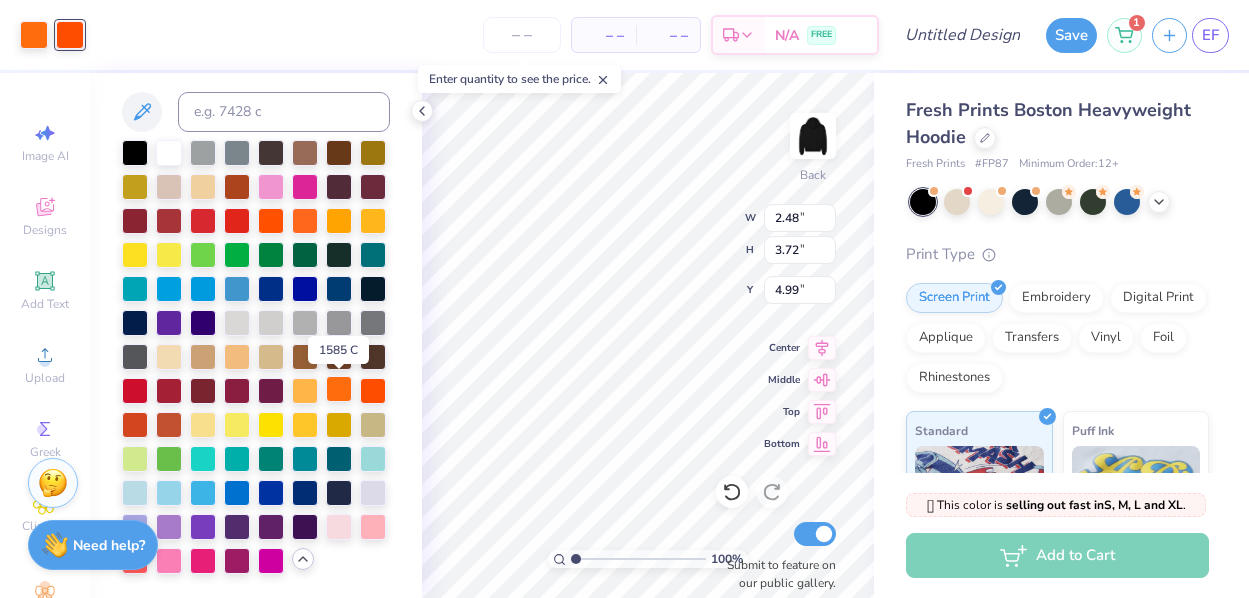 click at bounding box center (339, 389) 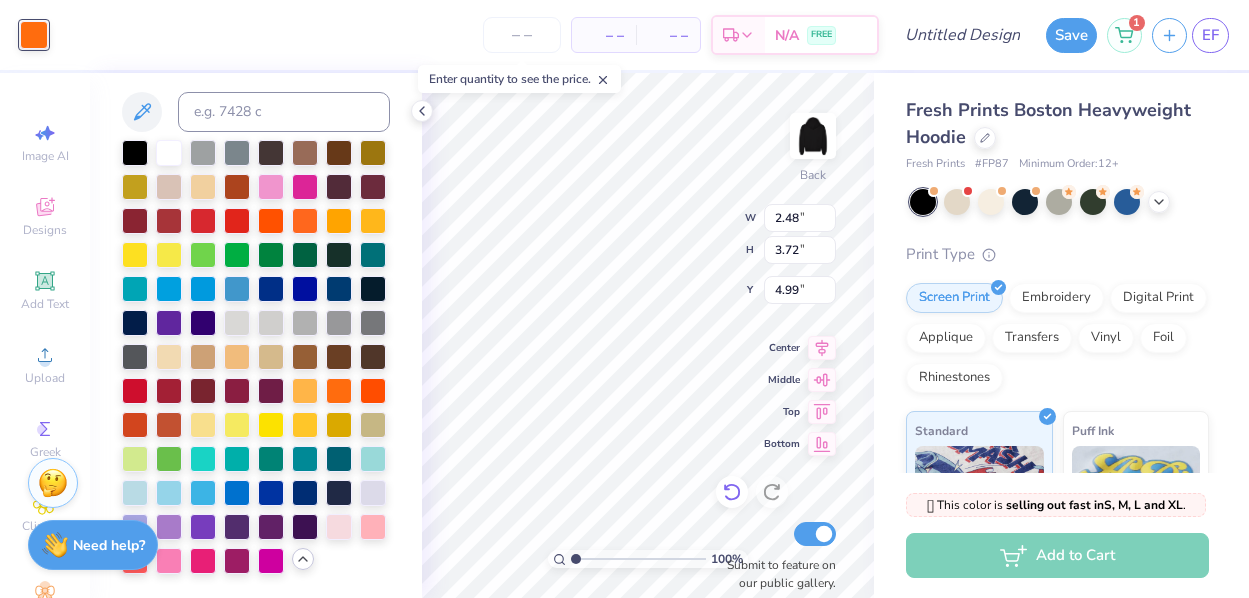 click 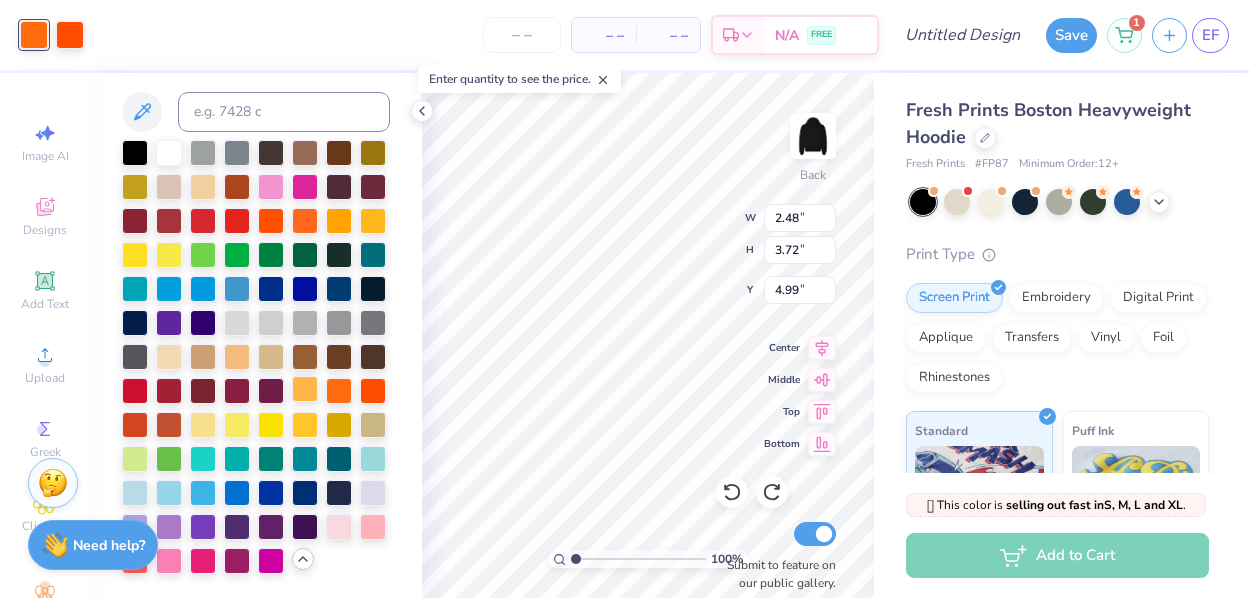 click at bounding box center (305, 389) 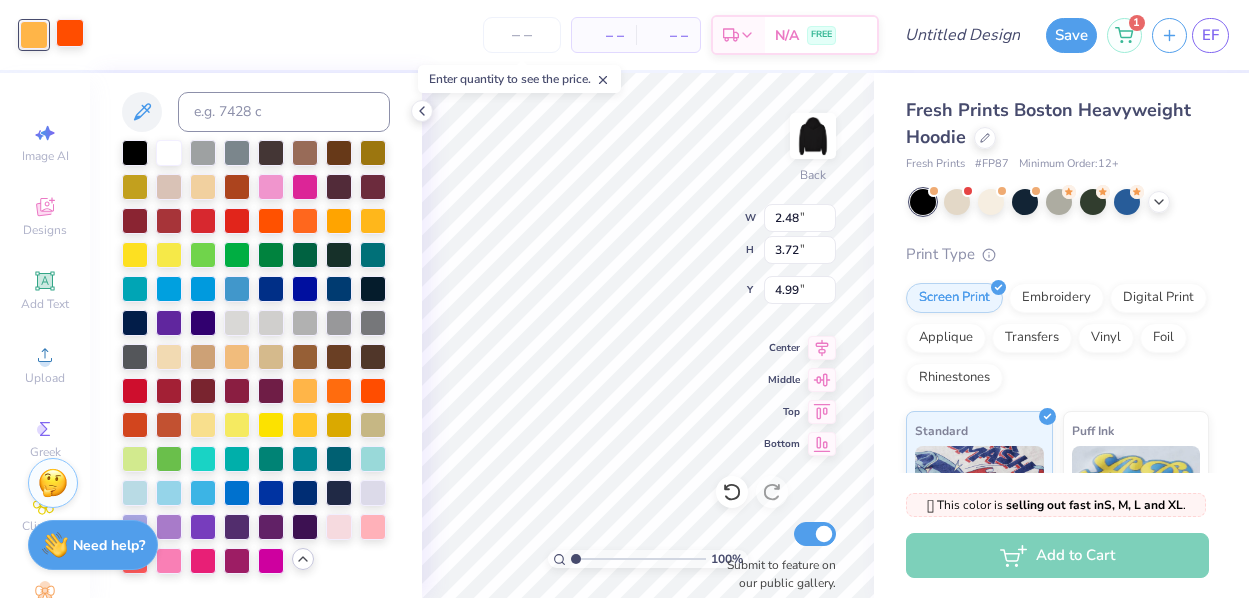 click at bounding box center [70, 33] 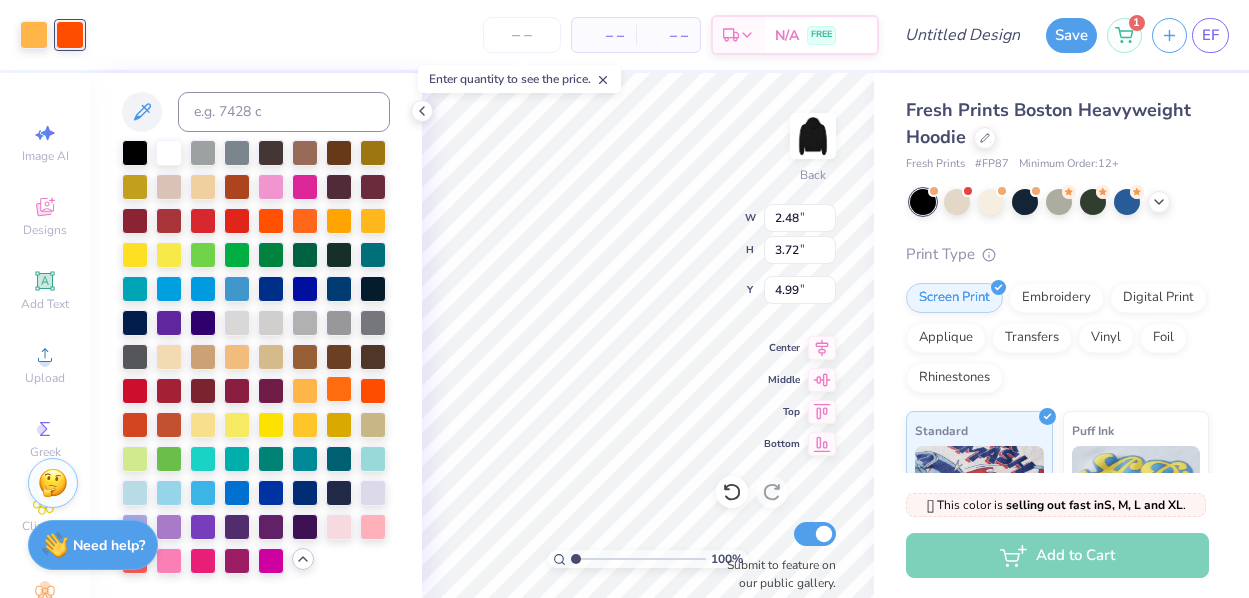 click at bounding box center (339, 389) 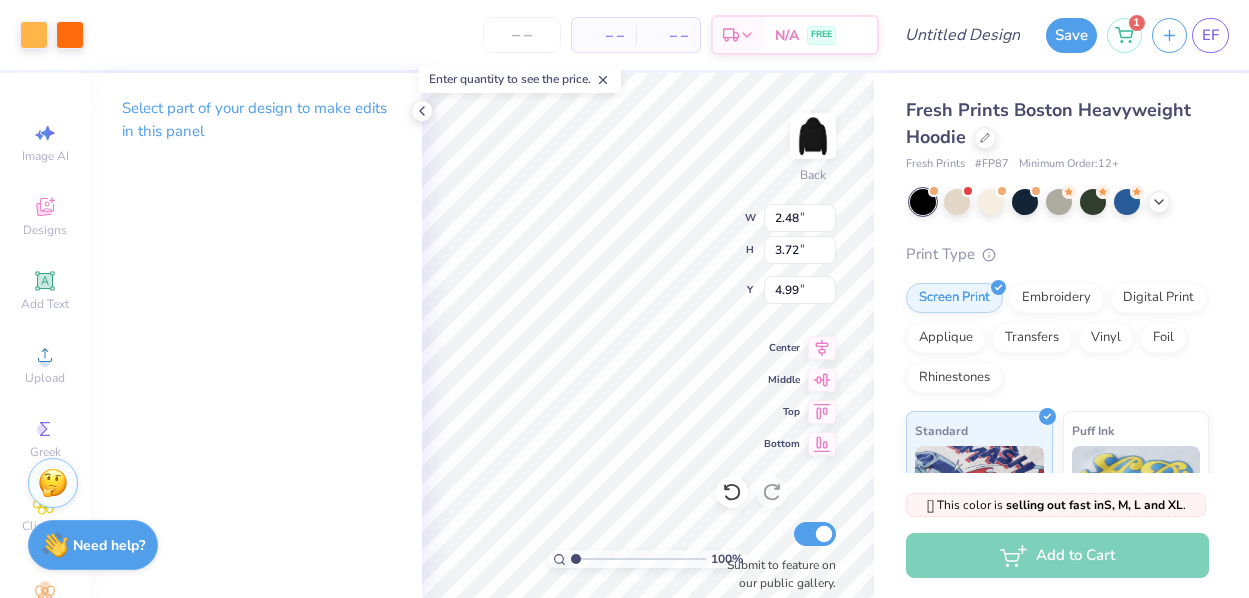 type on "4.89" 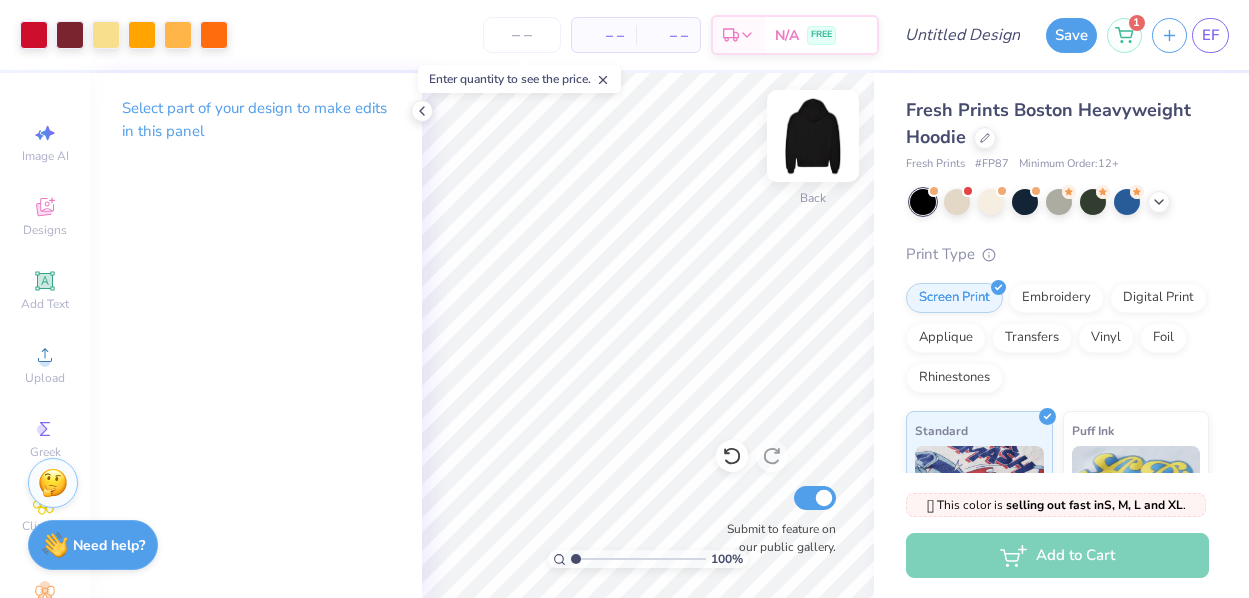click at bounding box center [813, 136] 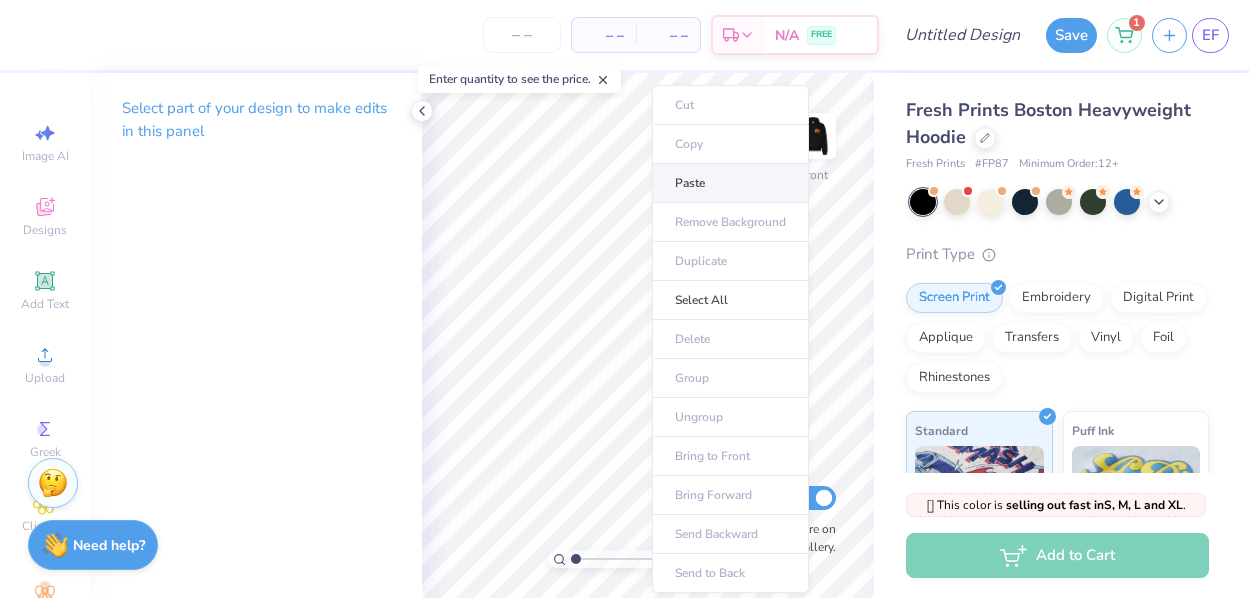 click on "Paste" at bounding box center [730, 183] 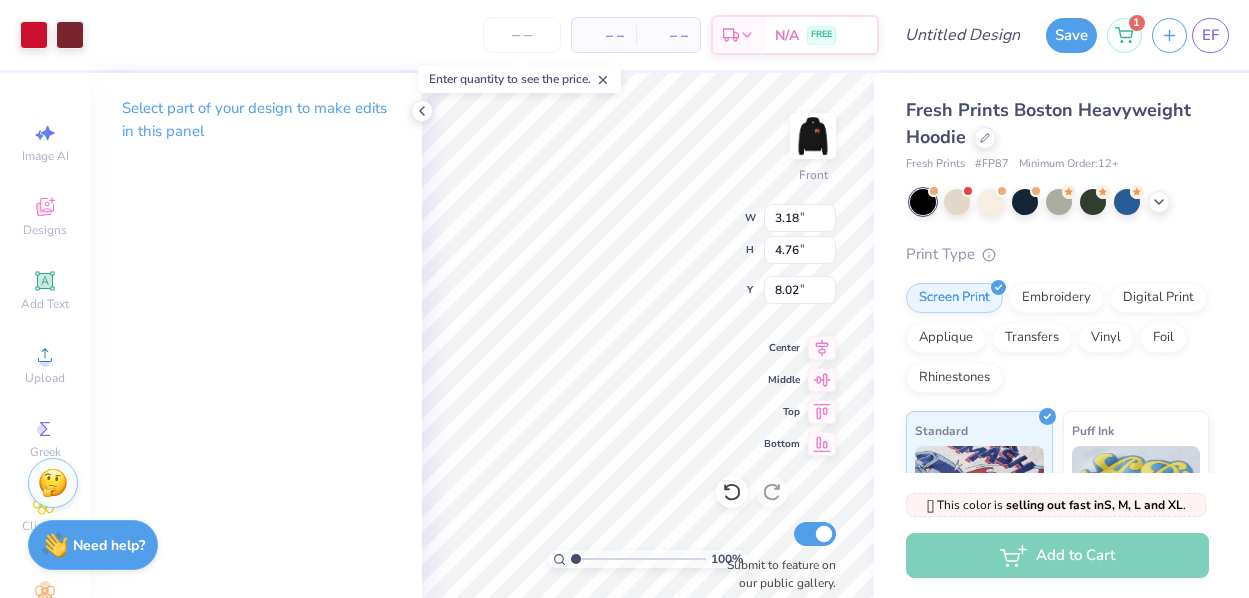 type on "6.08" 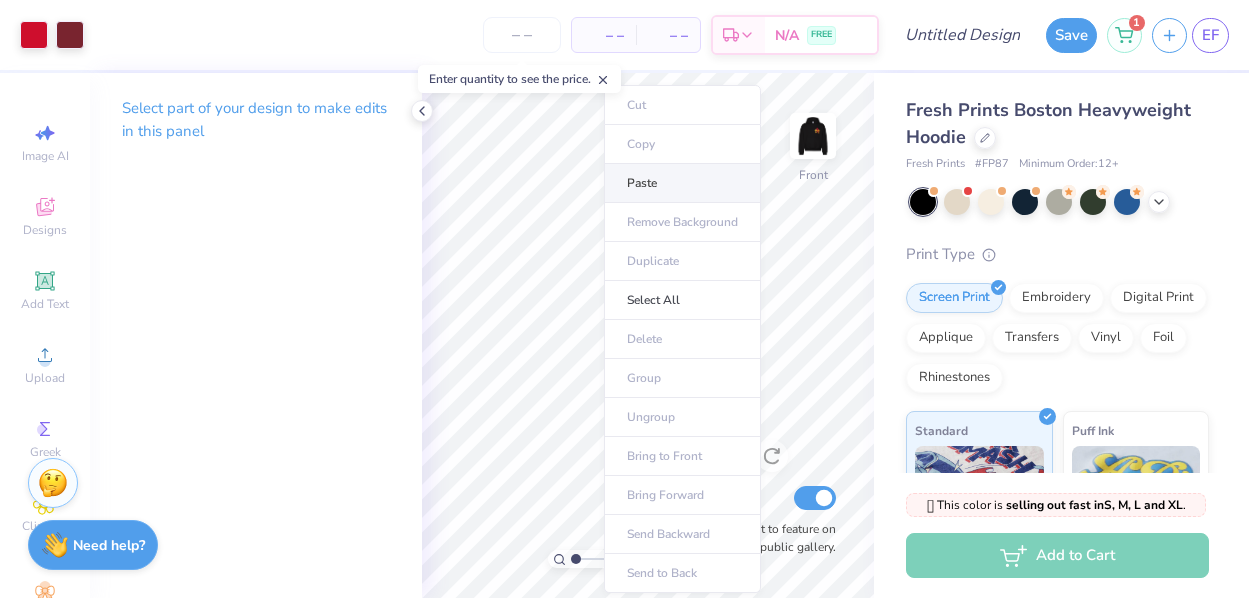 click on "Paste" at bounding box center (682, 183) 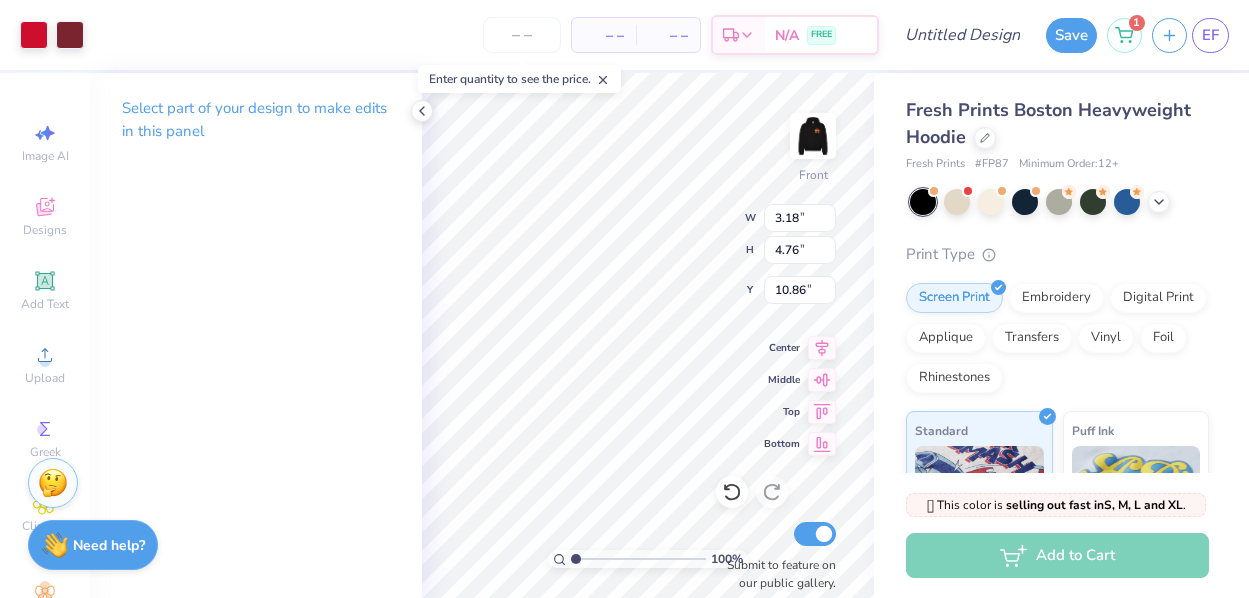 type on "10.84" 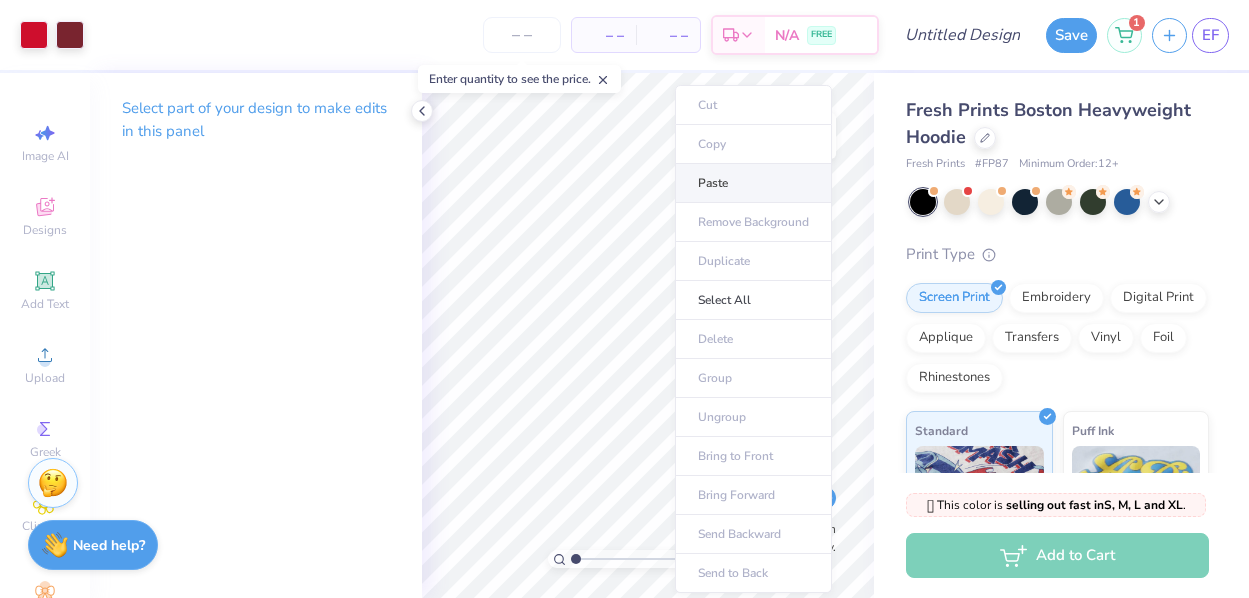 click on "Paste" at bounding box center [753, 183] 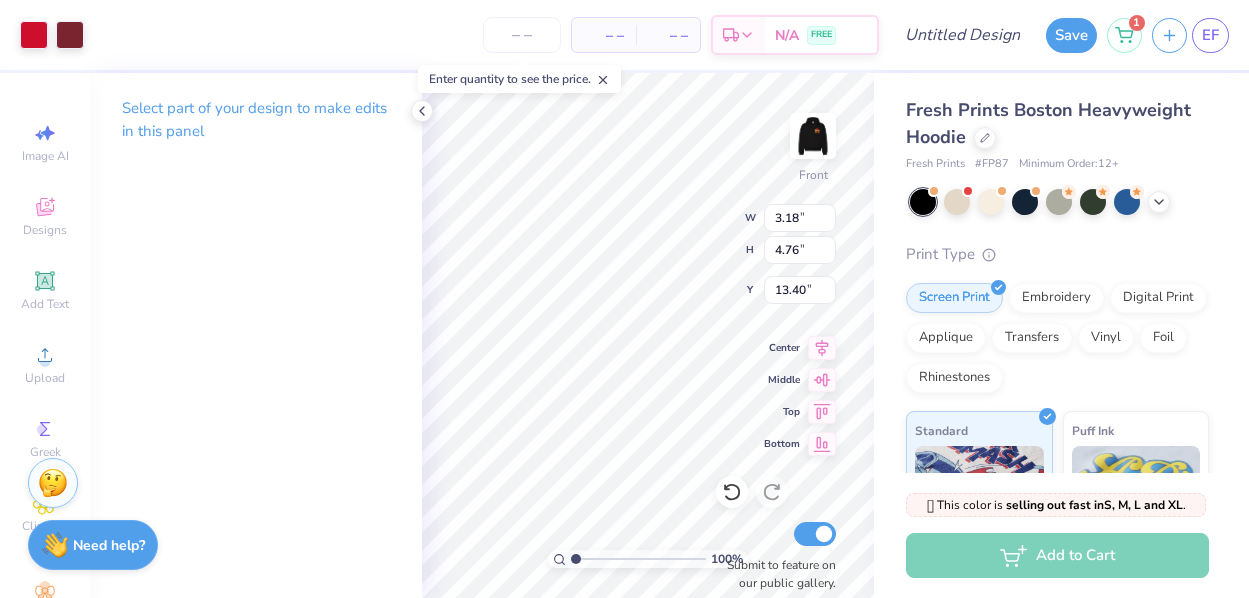 type on "14.23" 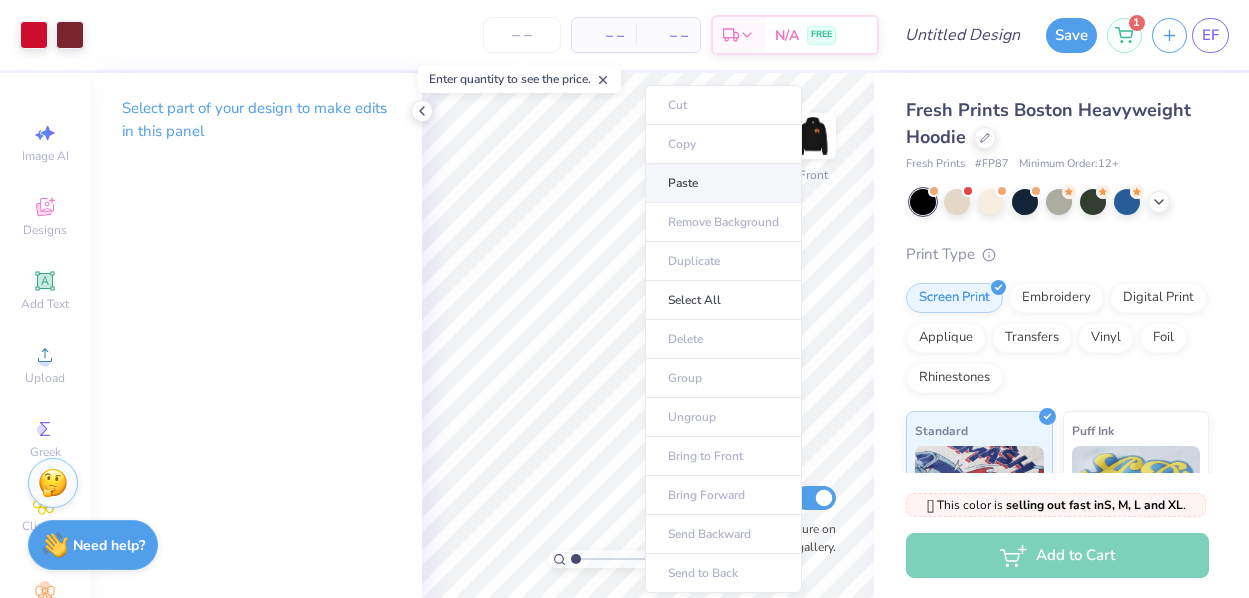 click on "Paste" at bounding box center [723, 183] 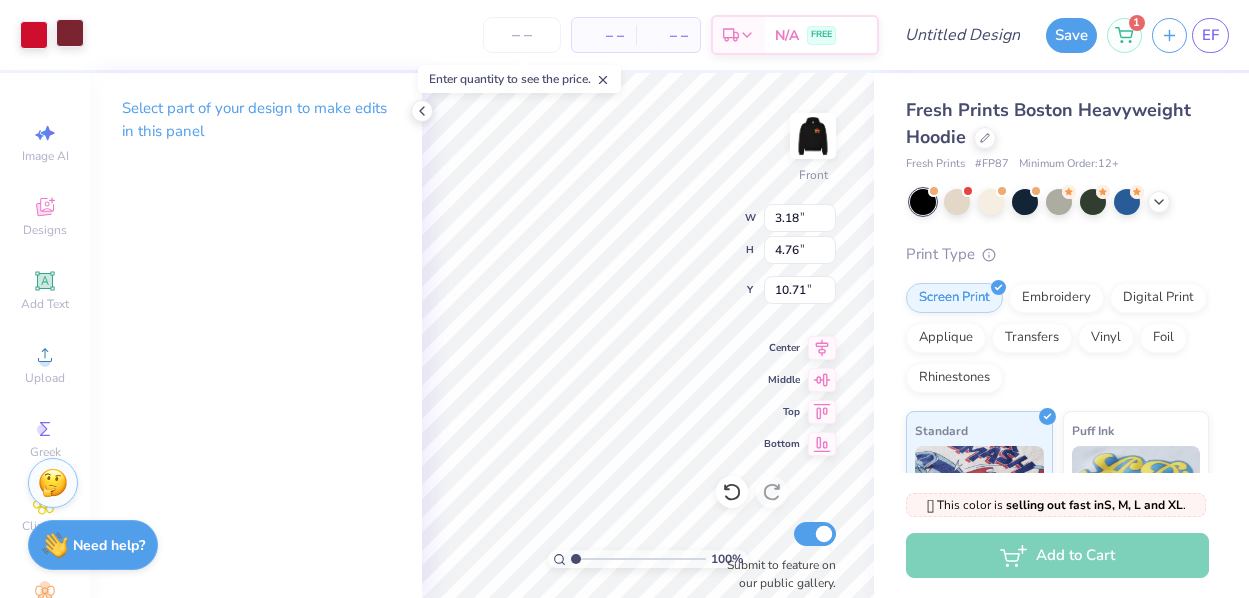 click at bounding box center (70, 33) 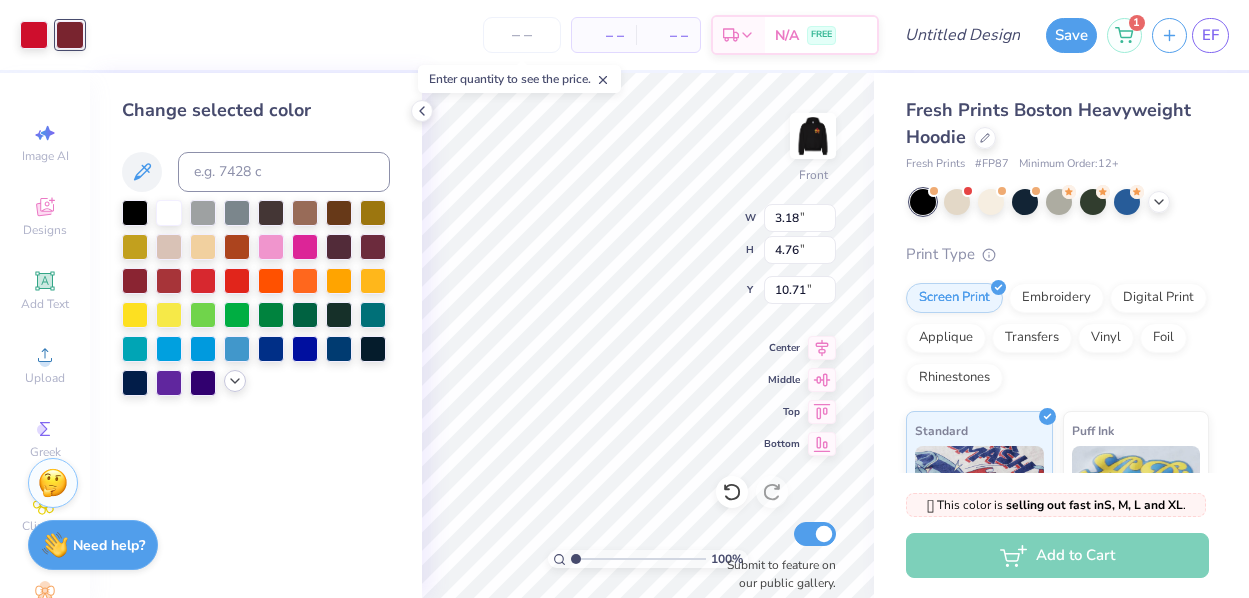 click 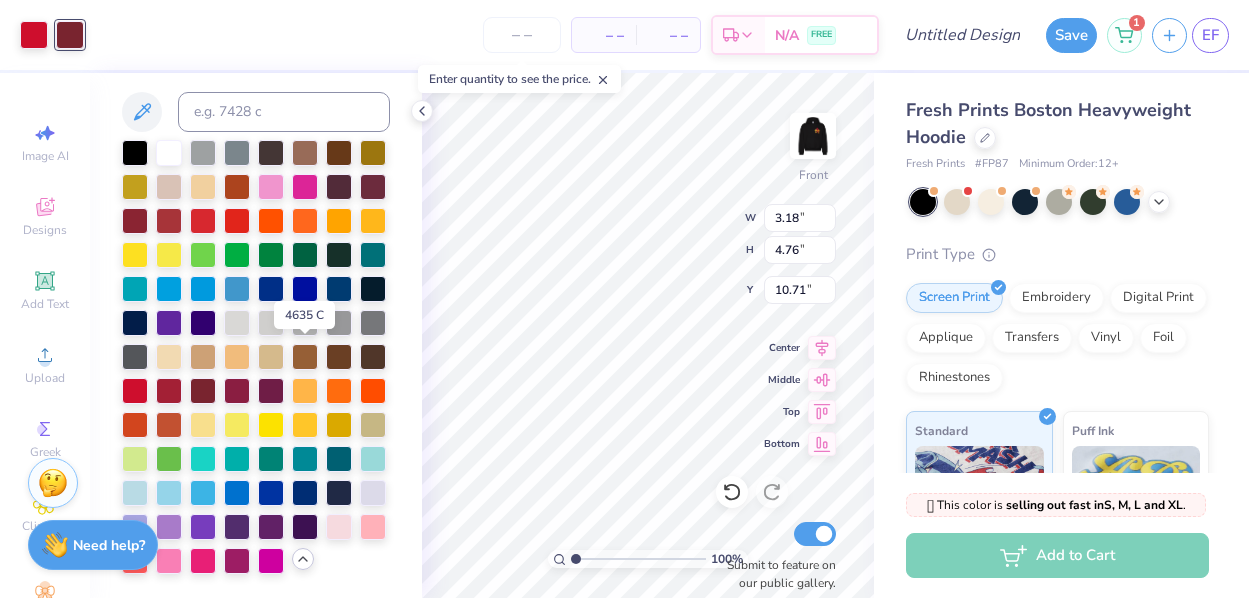 scroll, scrollTop: 63, scrollLeft: 0, axis: vertical 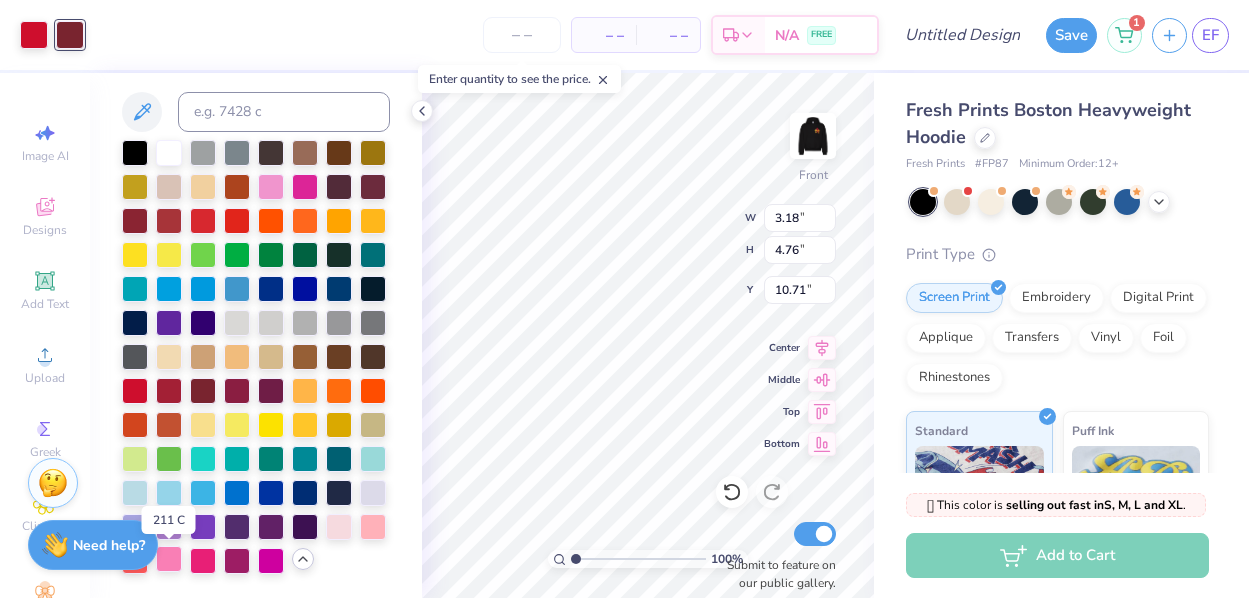 click at bounding box center [169, 559] 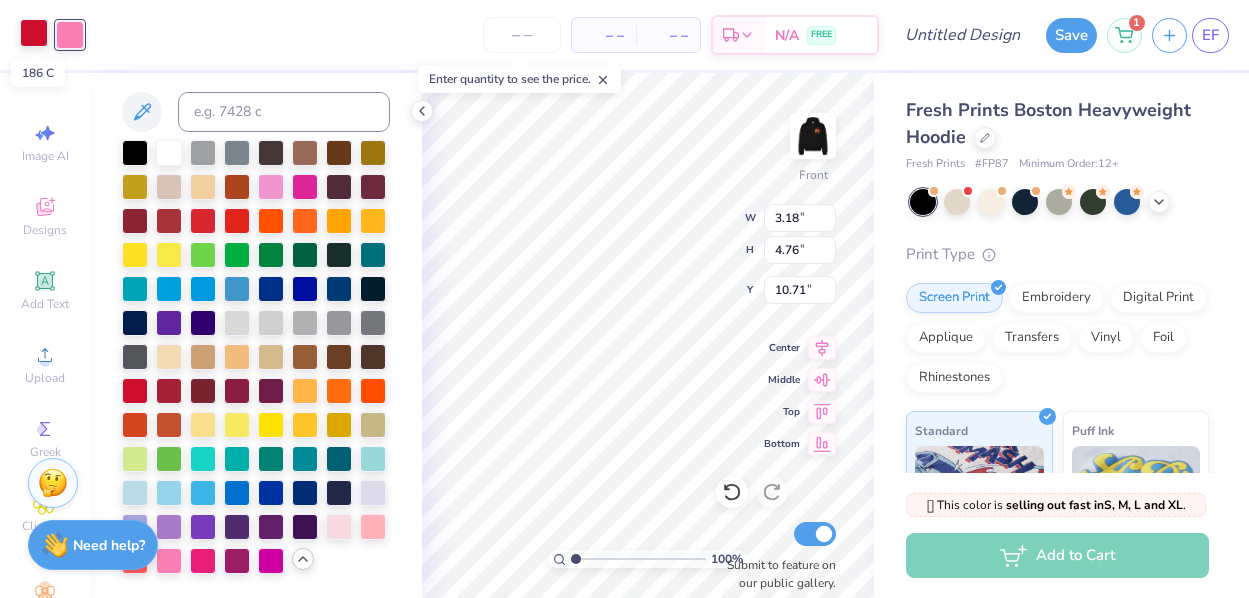 click at bounding box center (34, 33) 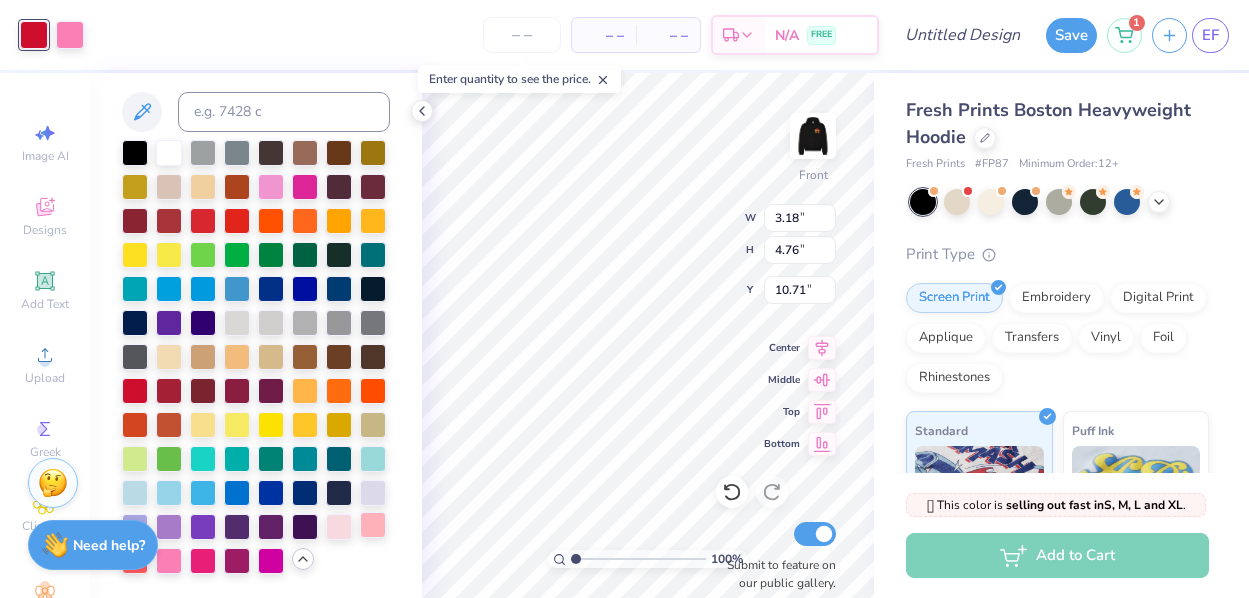 click at bounding box center (373, 525) 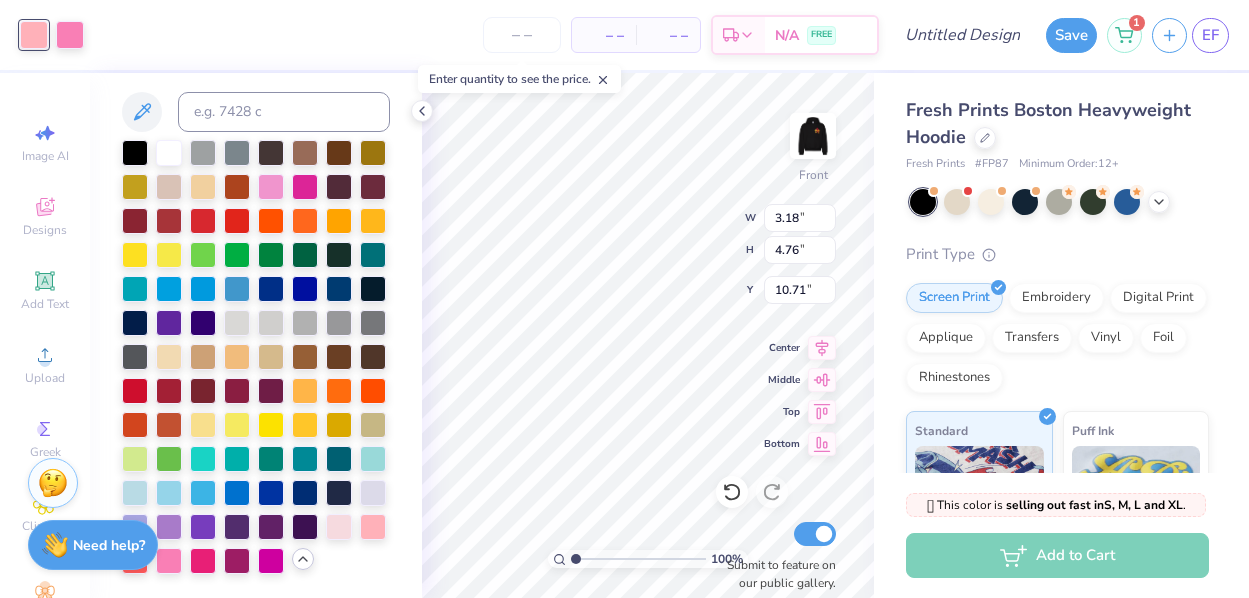 type on "7.80" 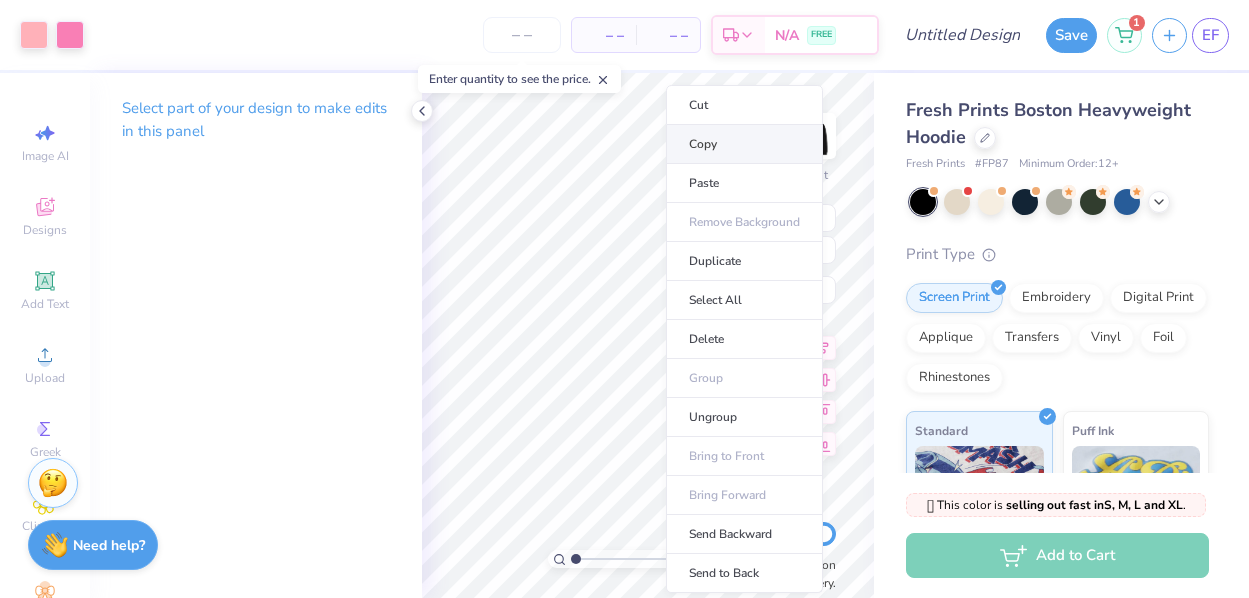 click on "Copy" at bounding box center (744, 144) 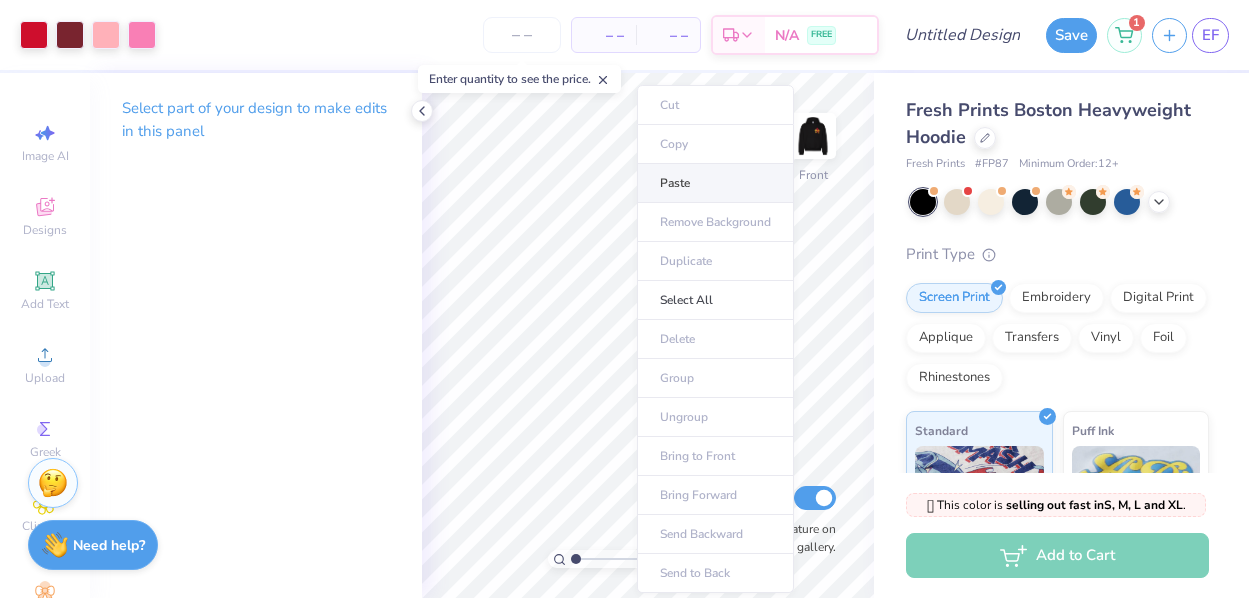 click on "Paste" at bounding box center (715, 183) 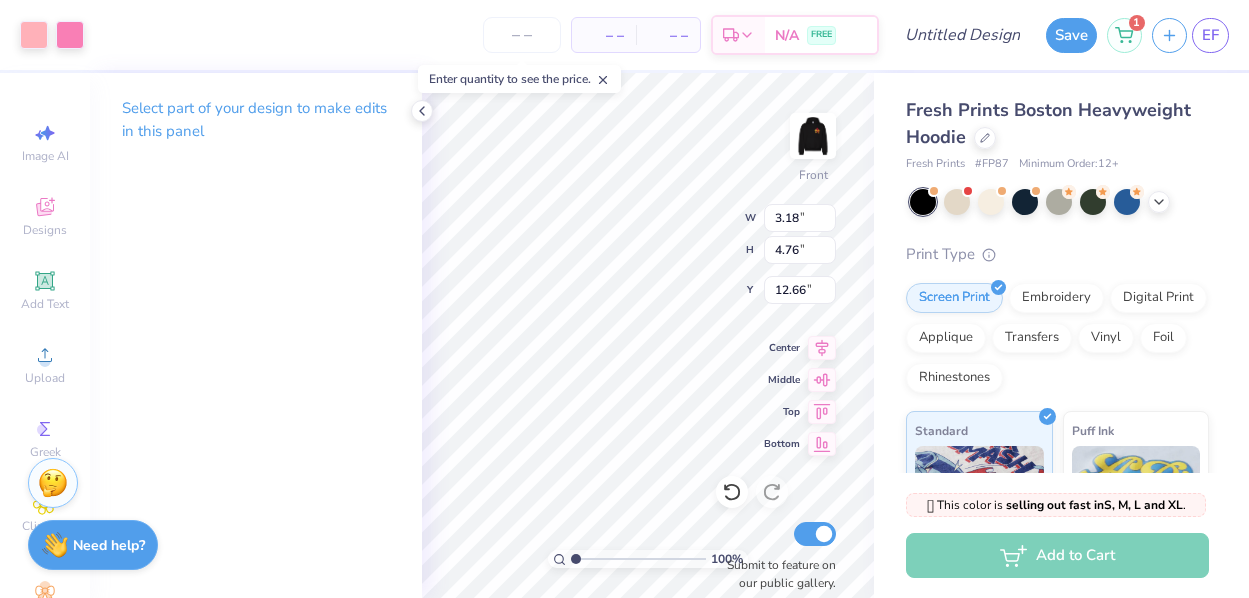 type on "14.75" 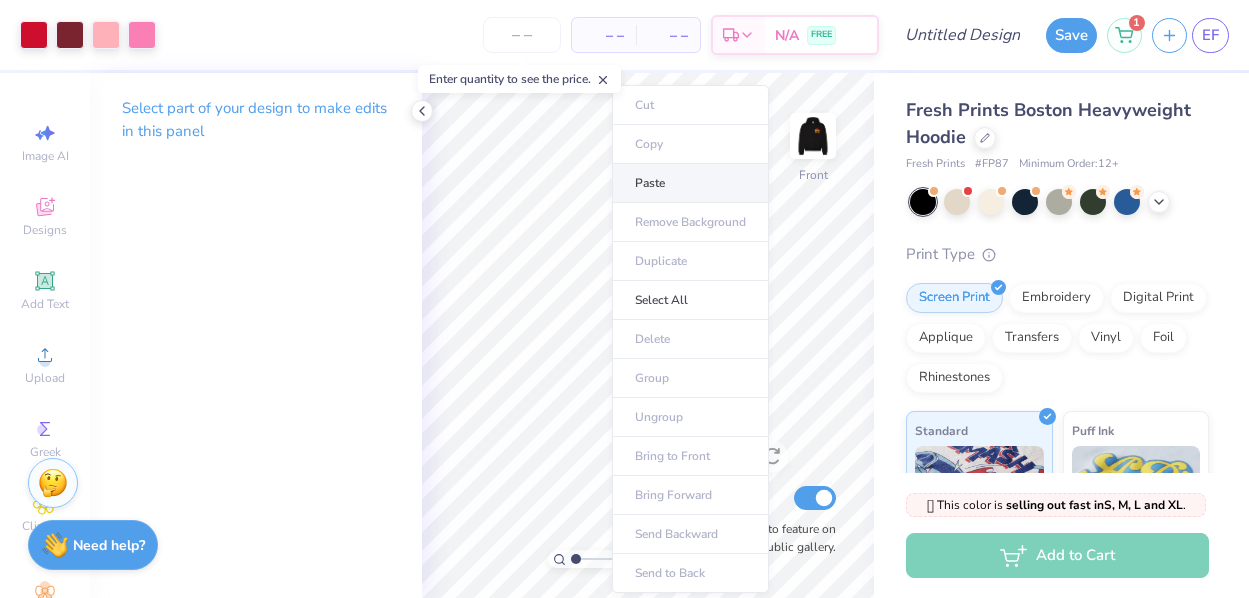 click on "Paste" at bounding box center [690, 183] 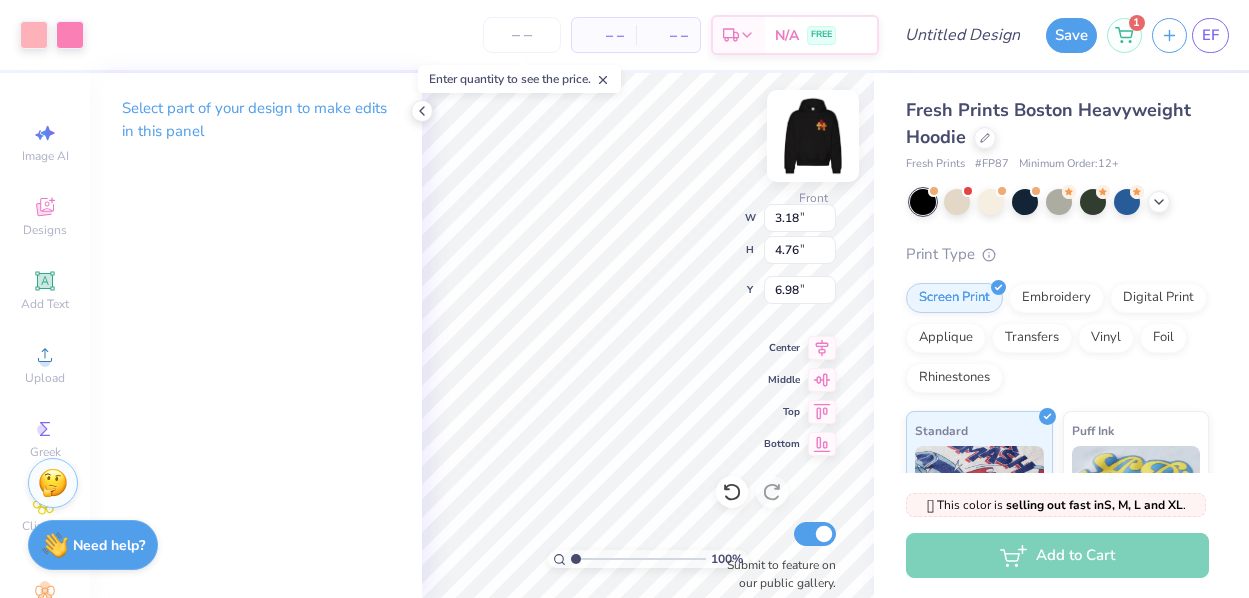 click at bounding box center [813, 136] 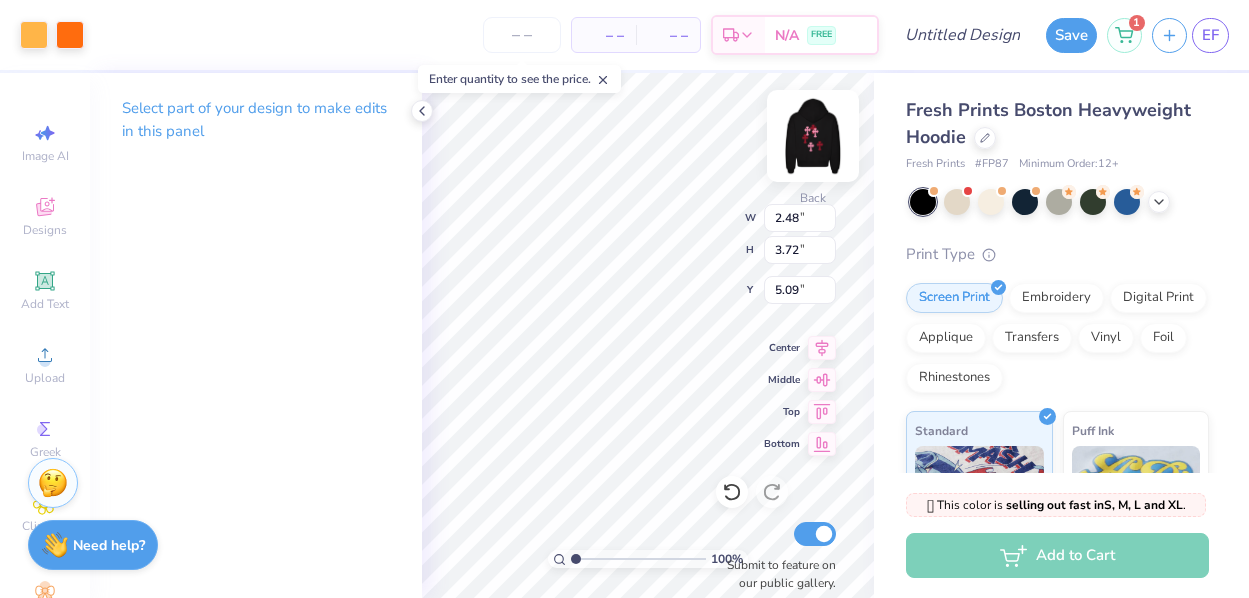 click at bounding box center (813, 136) 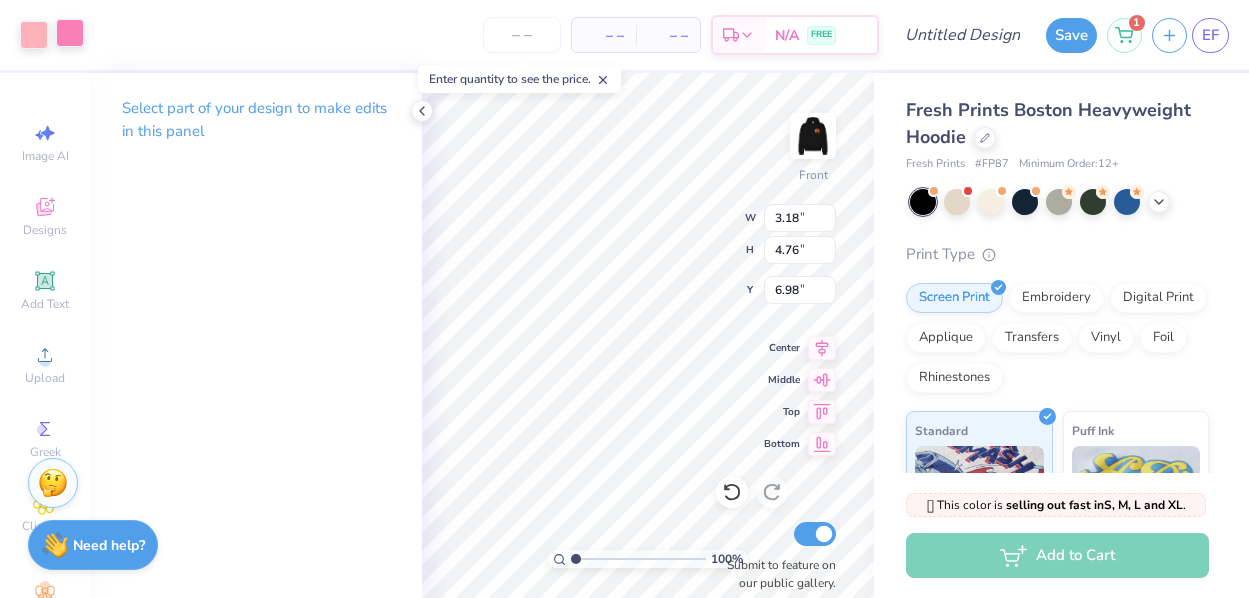 click at bounding box center (70, 33) 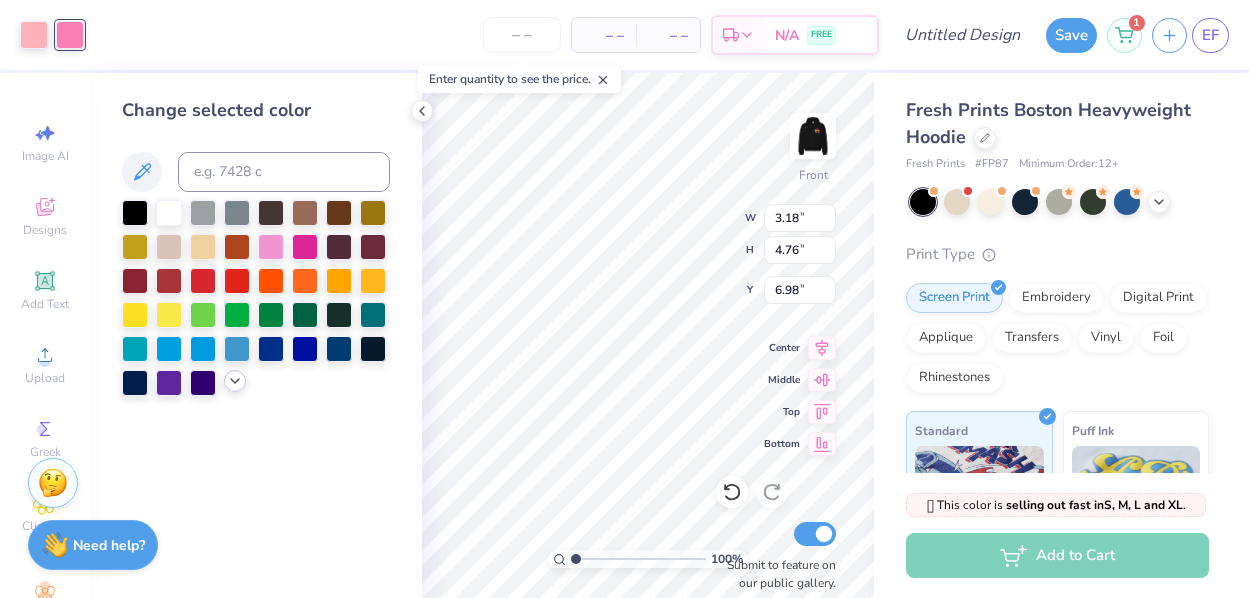 click 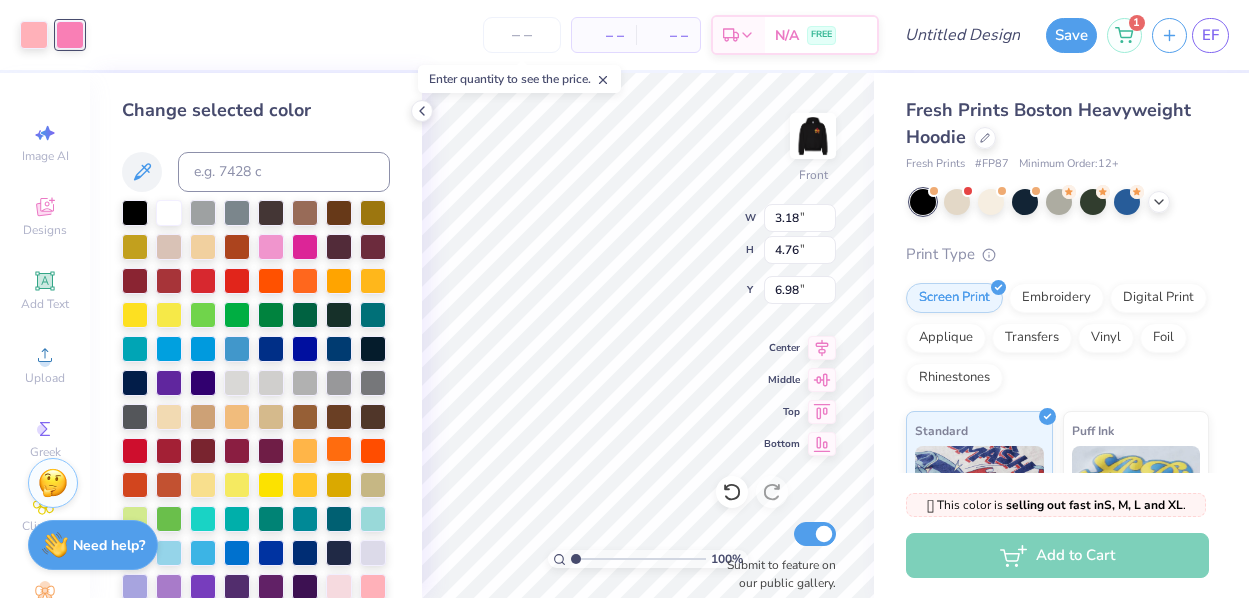 click at bounding box center (339, 449) 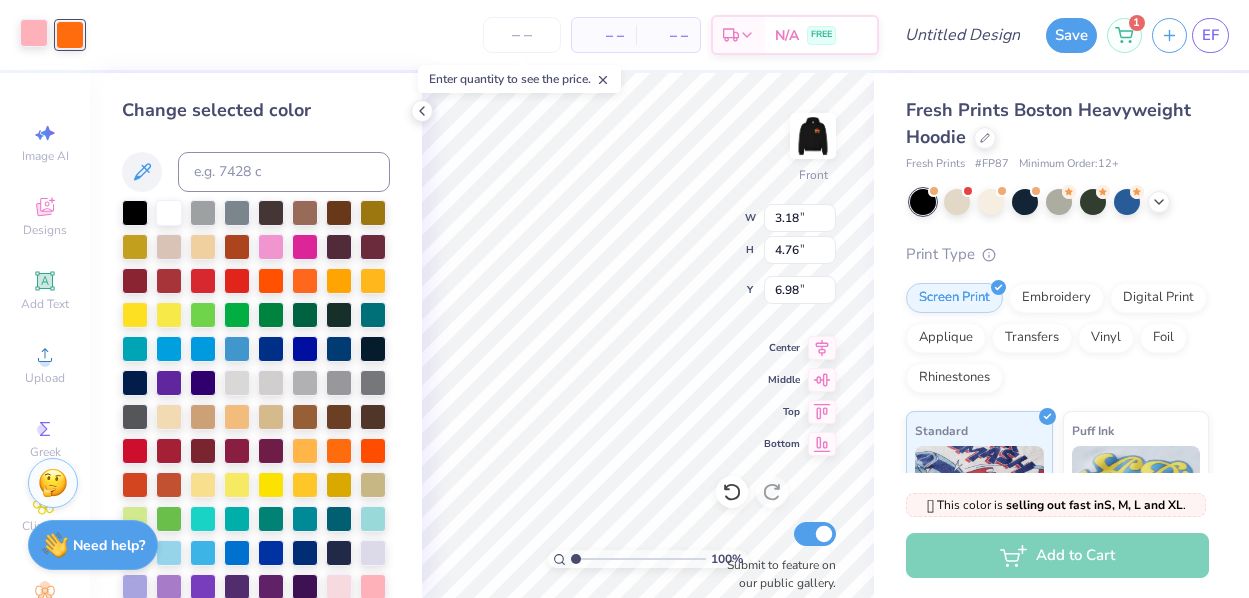 click at bounding box center [34, 33] 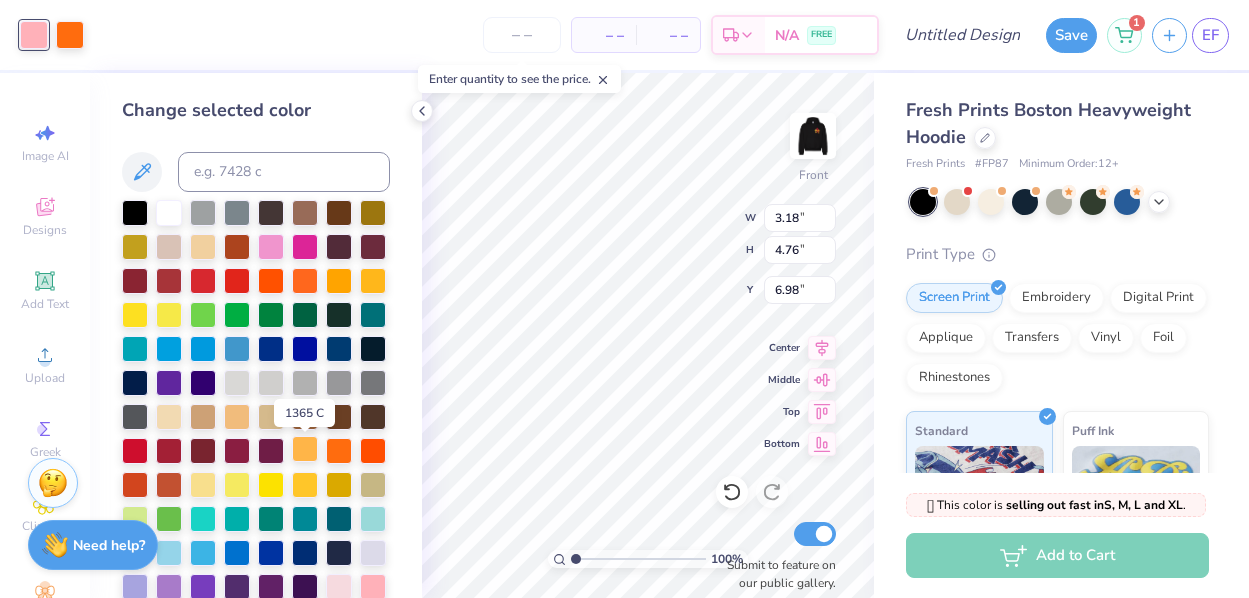click at bounding box center [305, 449] 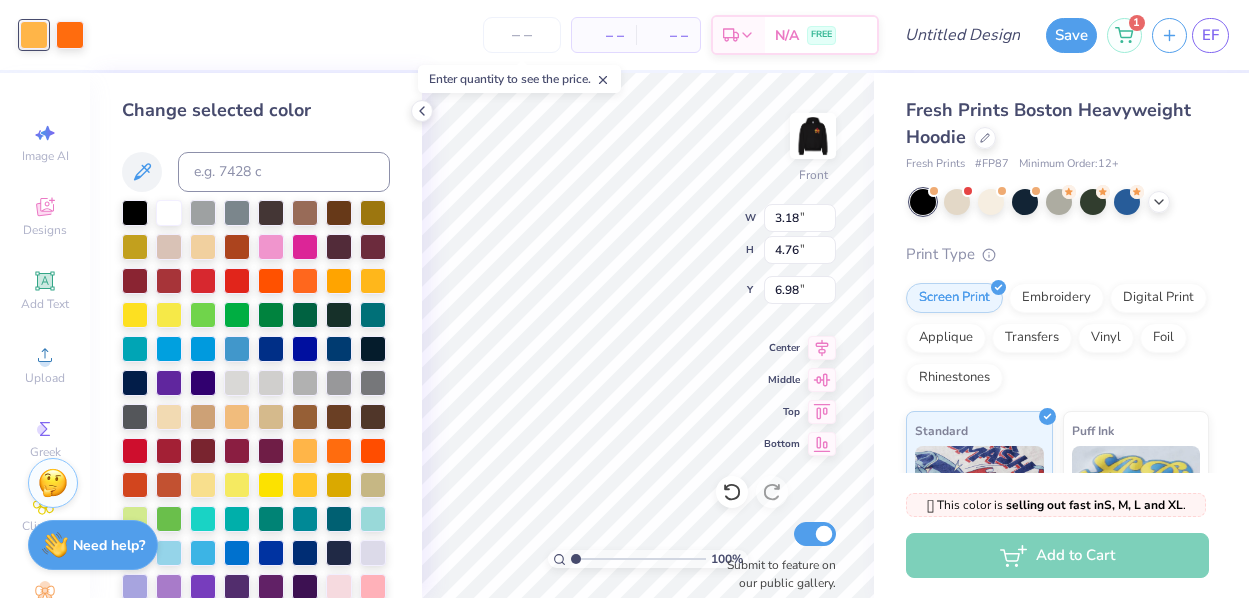 type on "8.46" 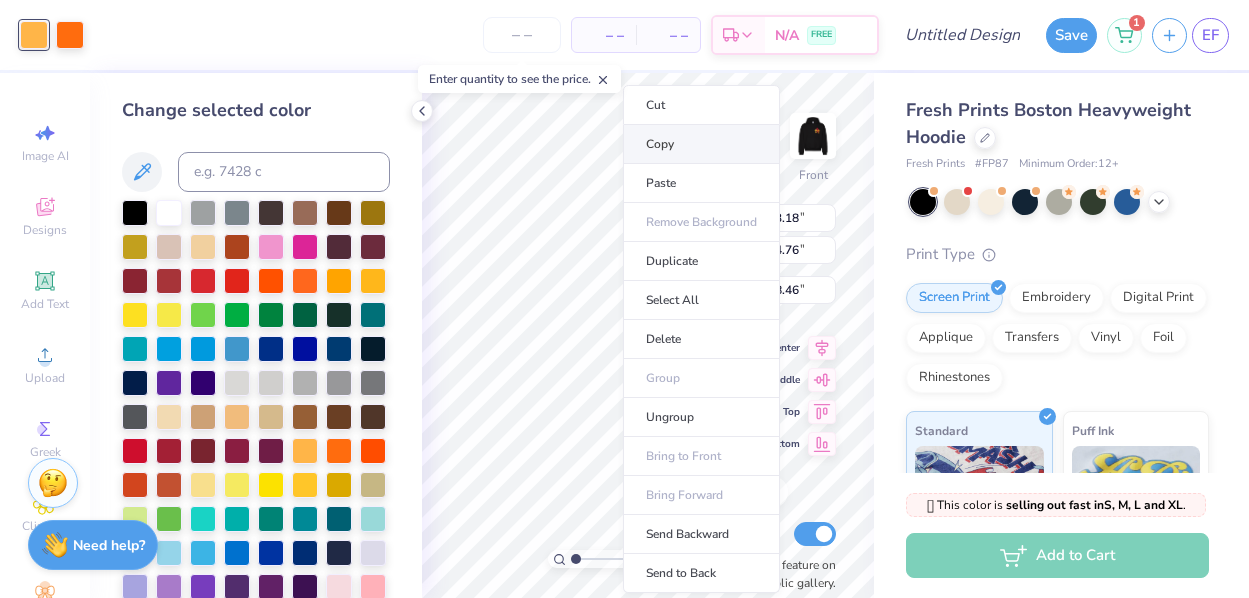 click on "Copy" at bounding box center (701, 144) 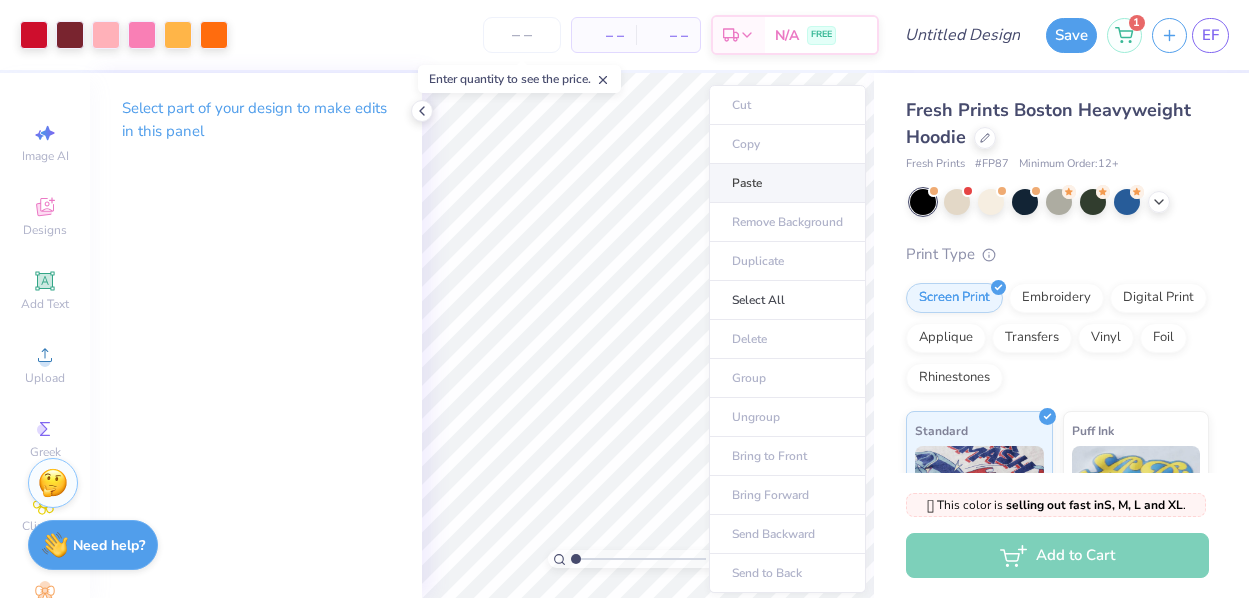 click on "Paste" at bounding box center [787, 183] 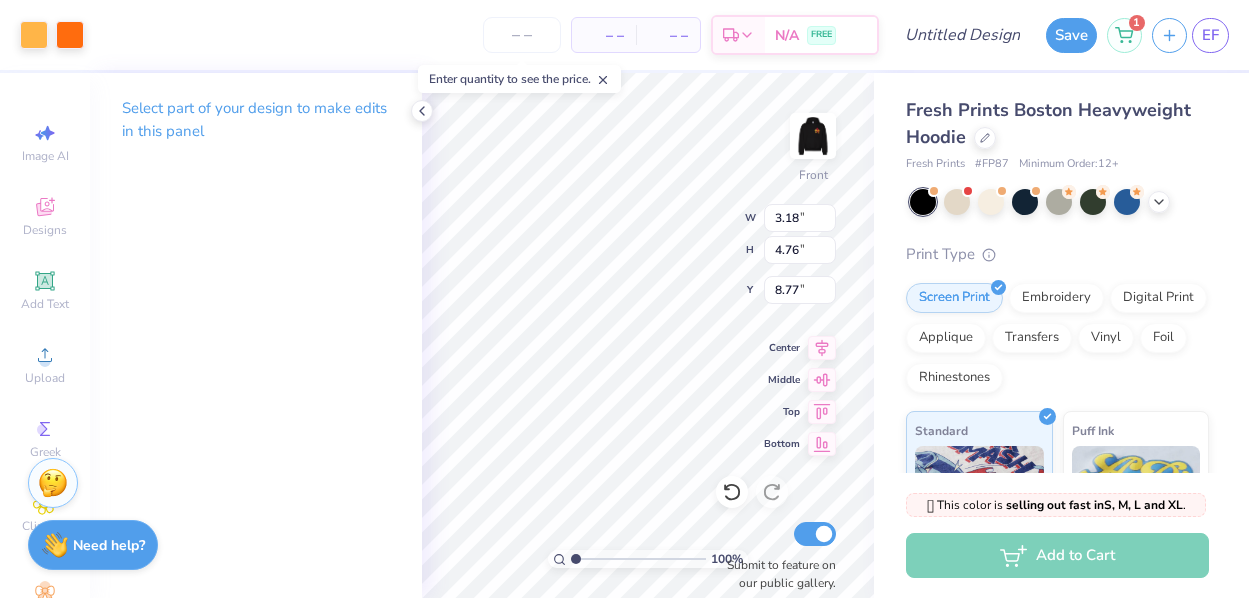type on "13.22" 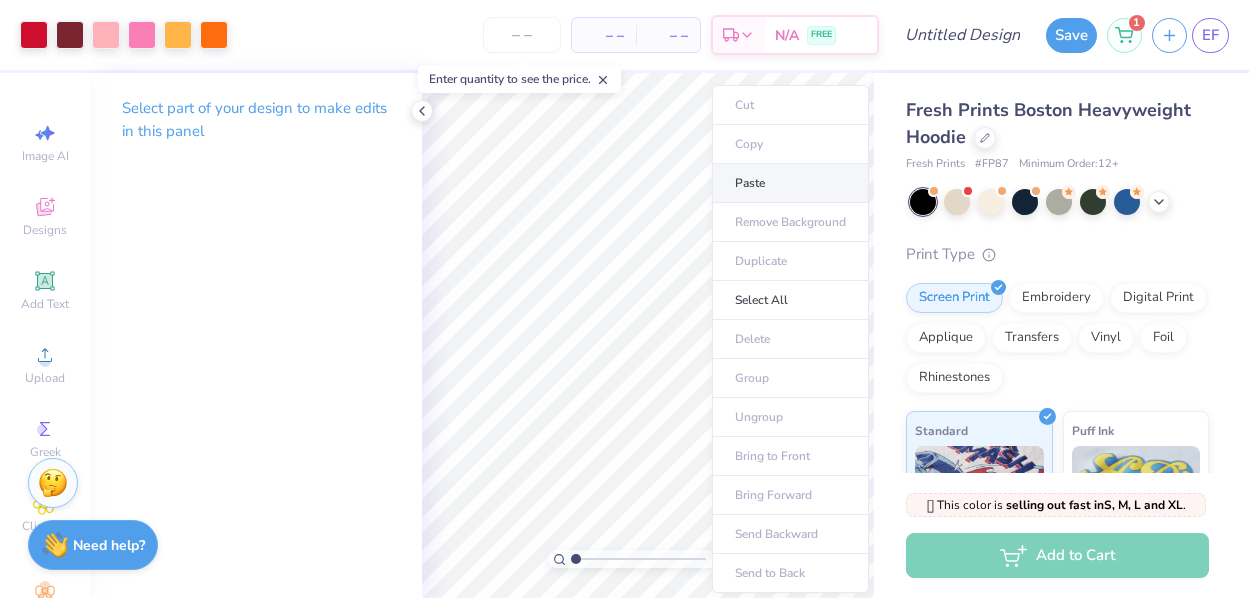 click on "Paste" at bounding box center (790, 183) 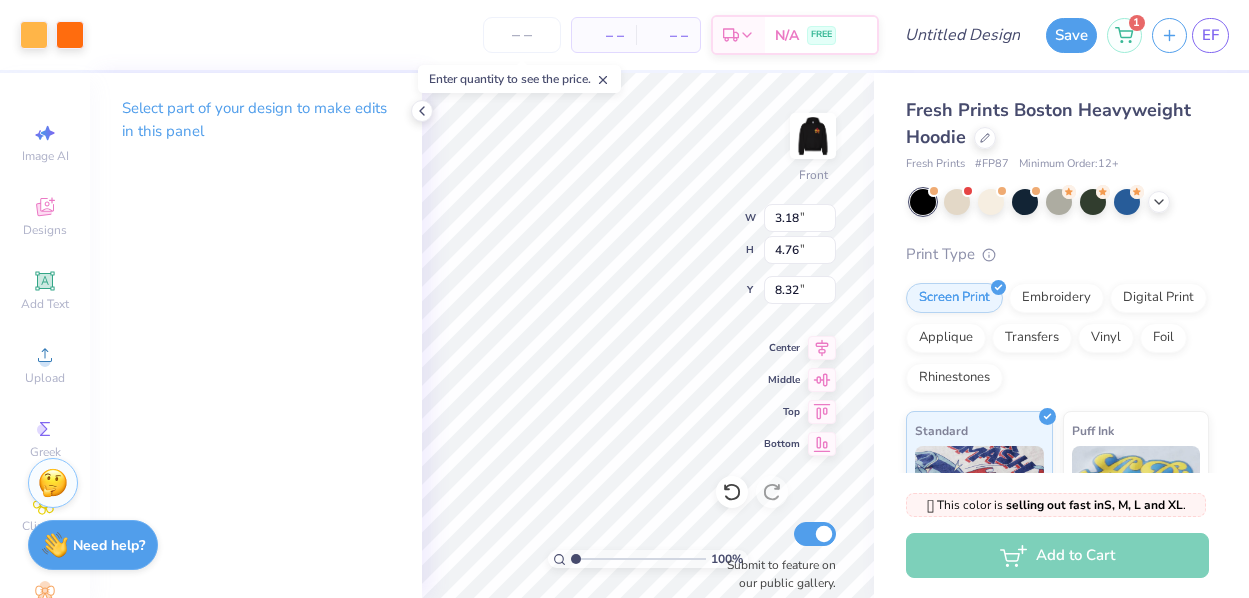 type on "9.07" 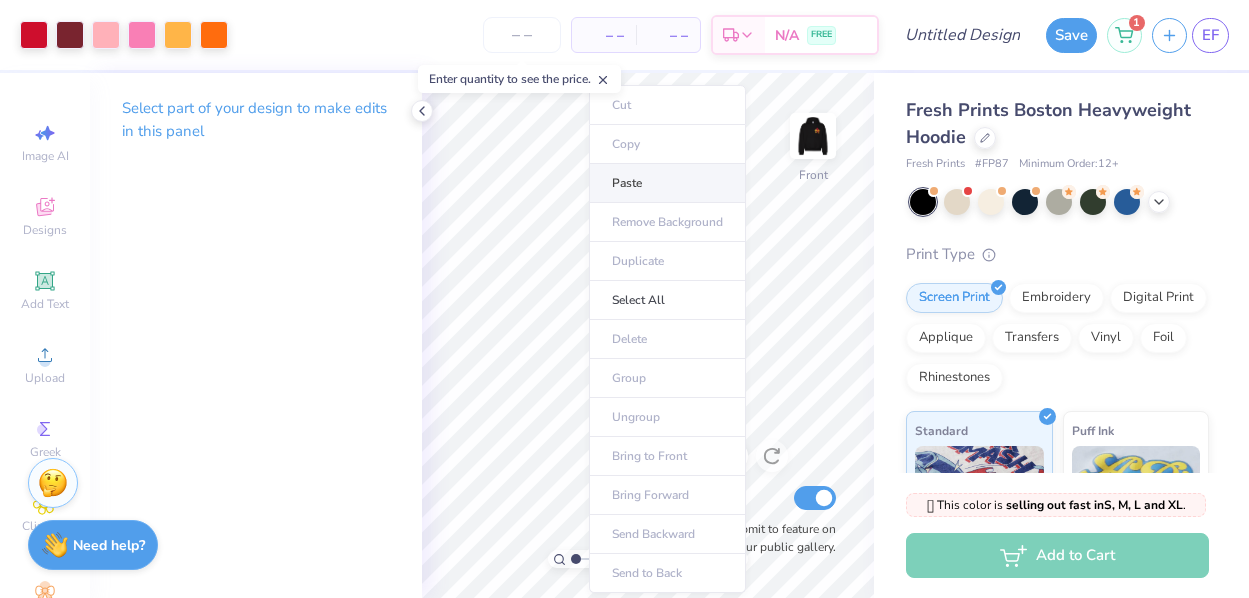 click on "Paste" at bounding box center [667, 183] 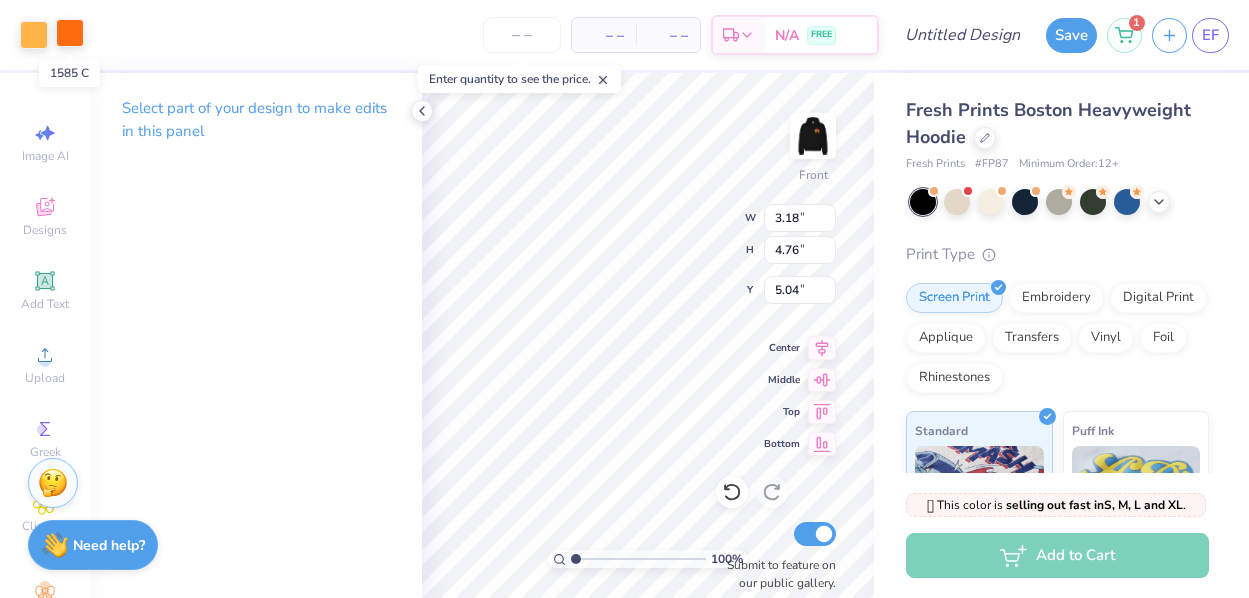 click at bounding box center (70, 33) 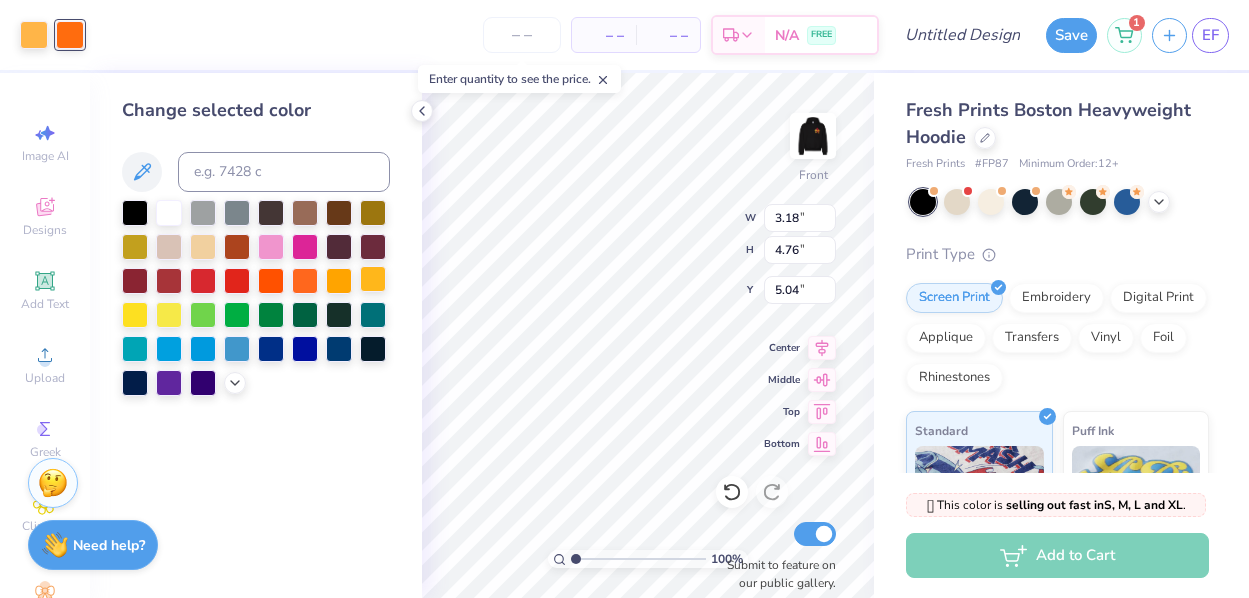 click at bounding box center [373, 279] 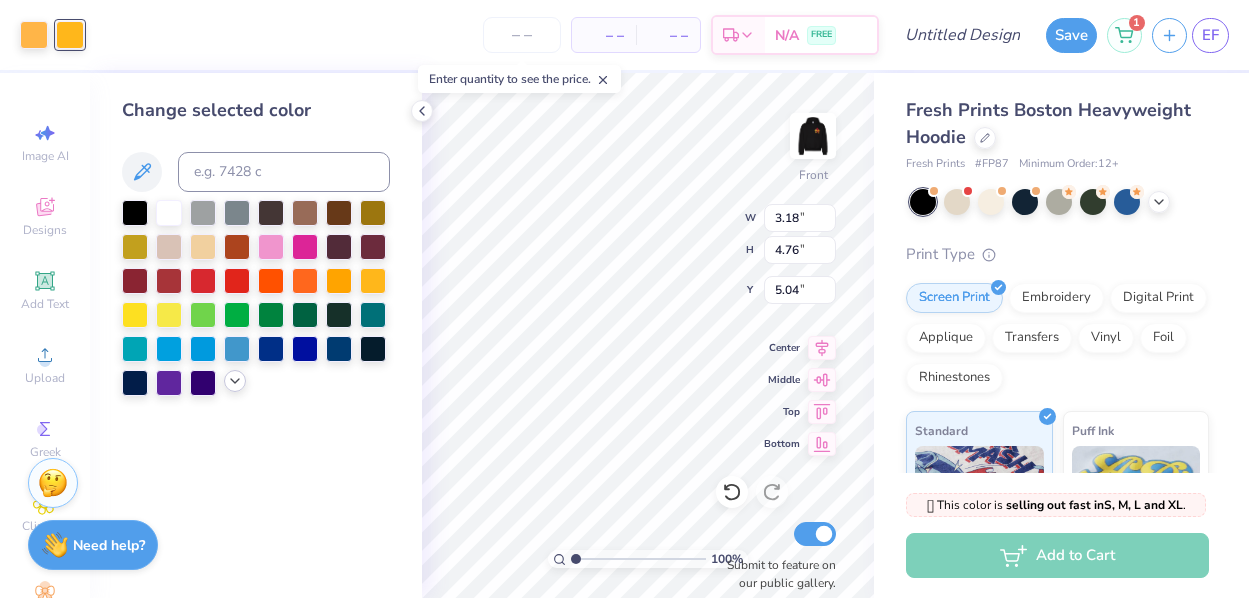 click 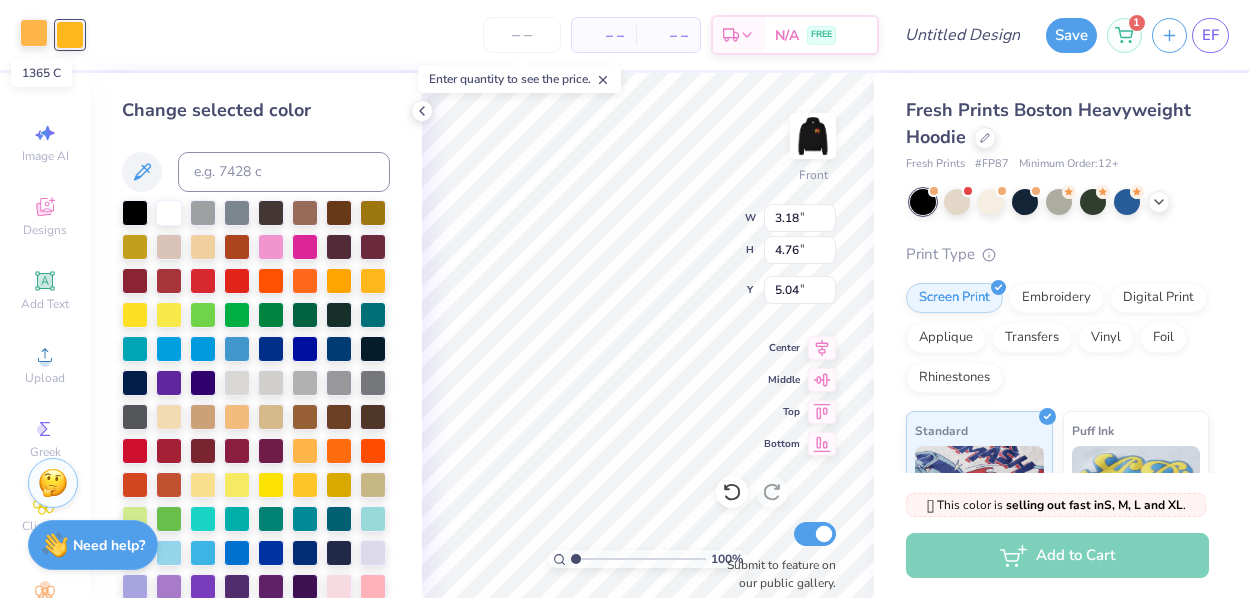 click at bounding box center [34, 33] 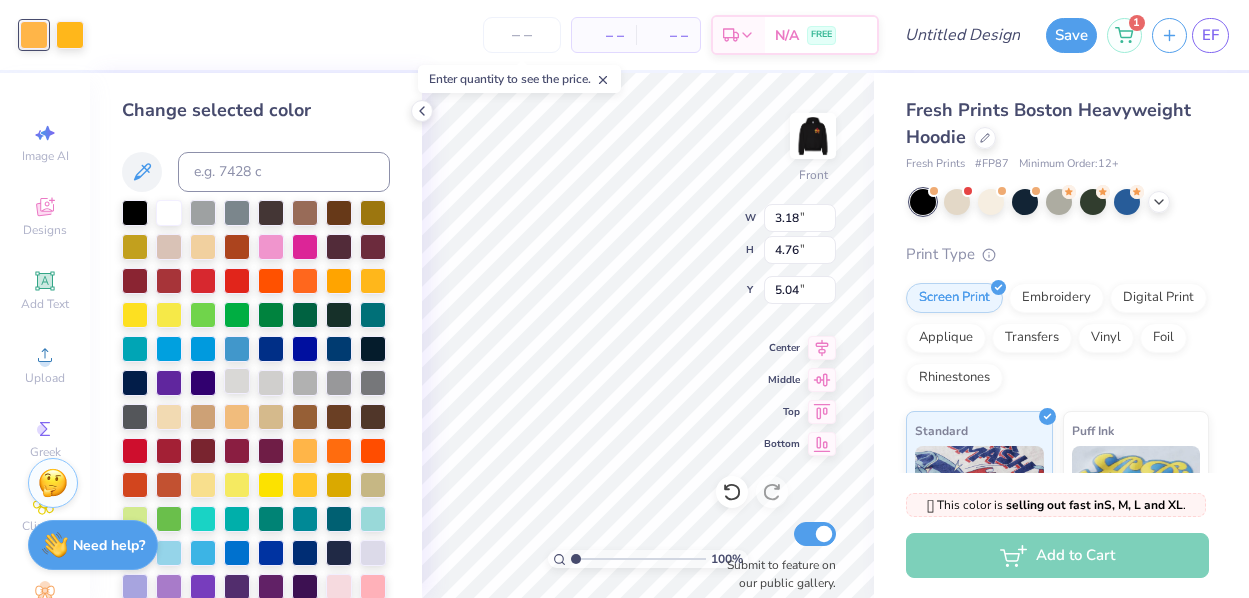 scroll, scrollTop: 52, scrollLeft: 0, axis: vertical 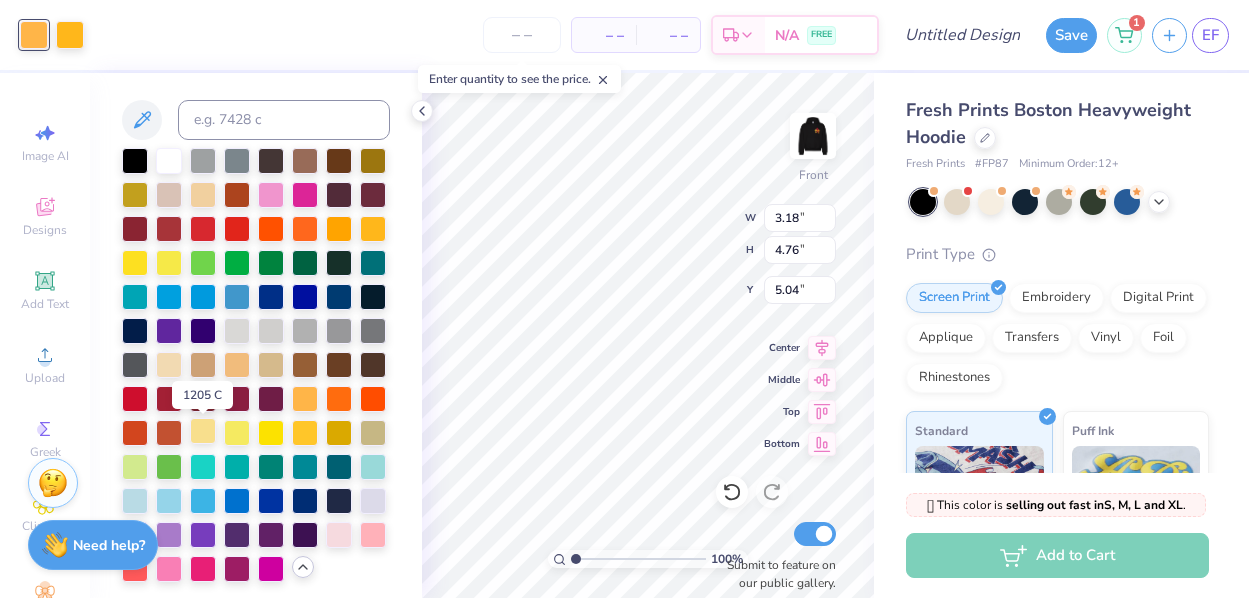 click at bounding box center (203, 431) 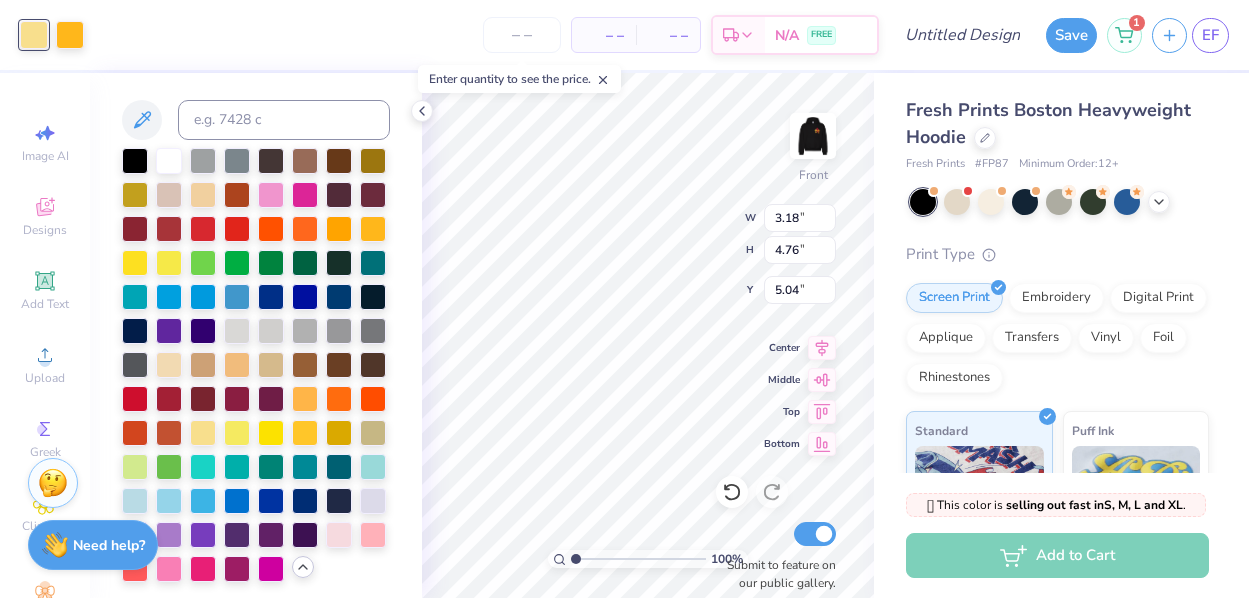 type on "10.84" 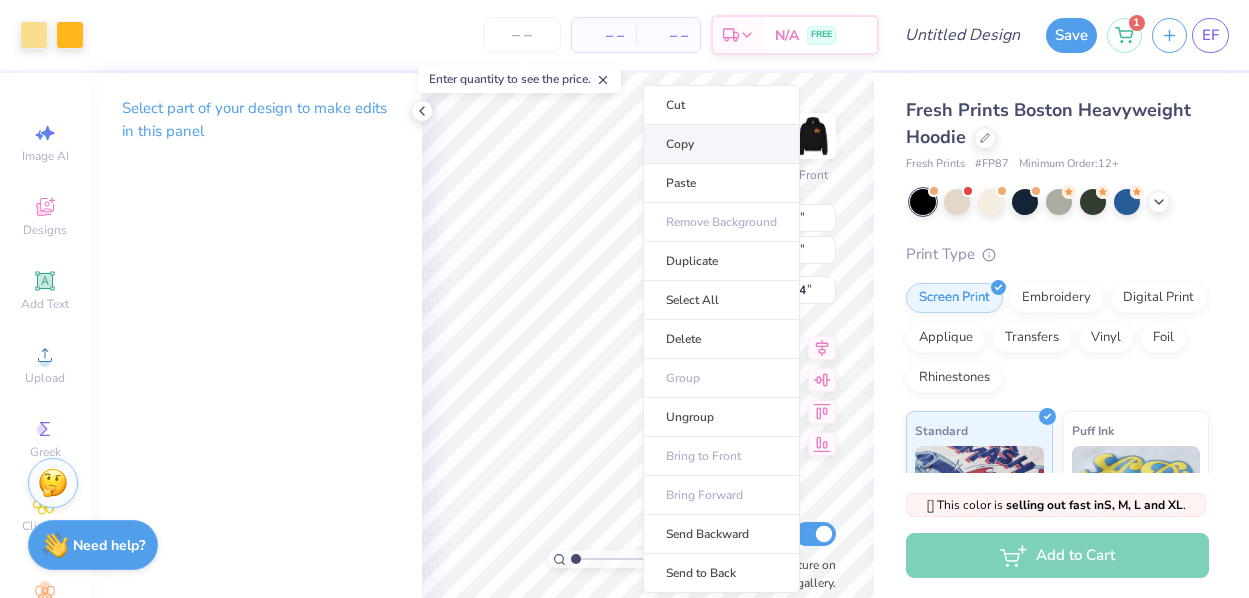 click on "Copy" at bounding box center [721, 144] 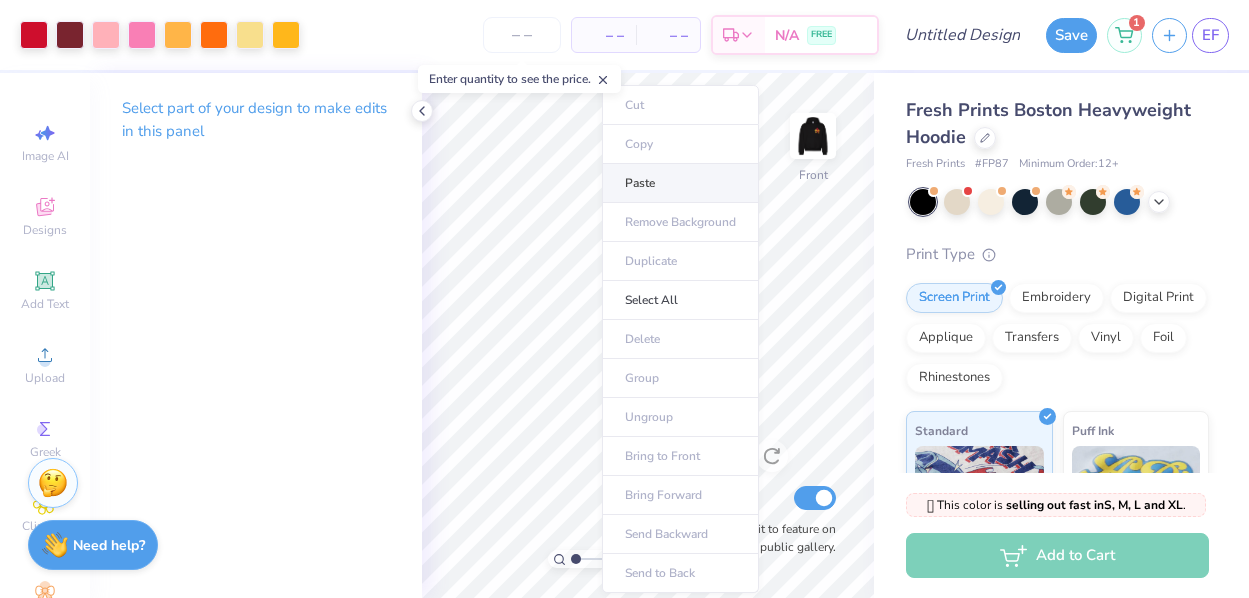 click on "Paste" at bounding box center (680, 183) 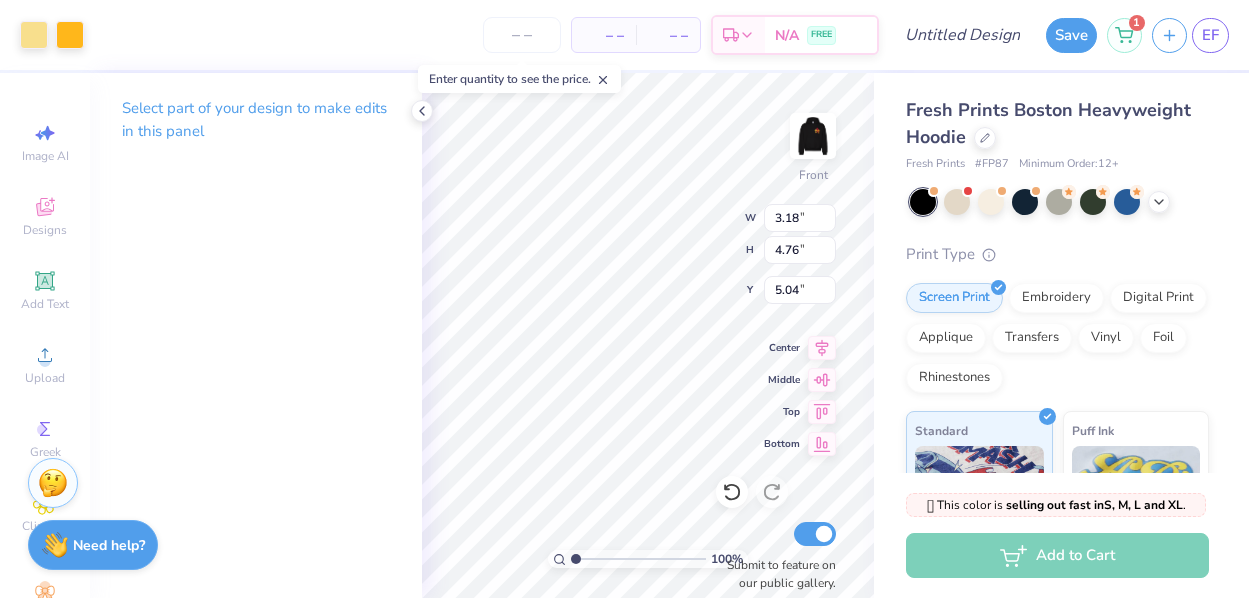 type on "6.69" 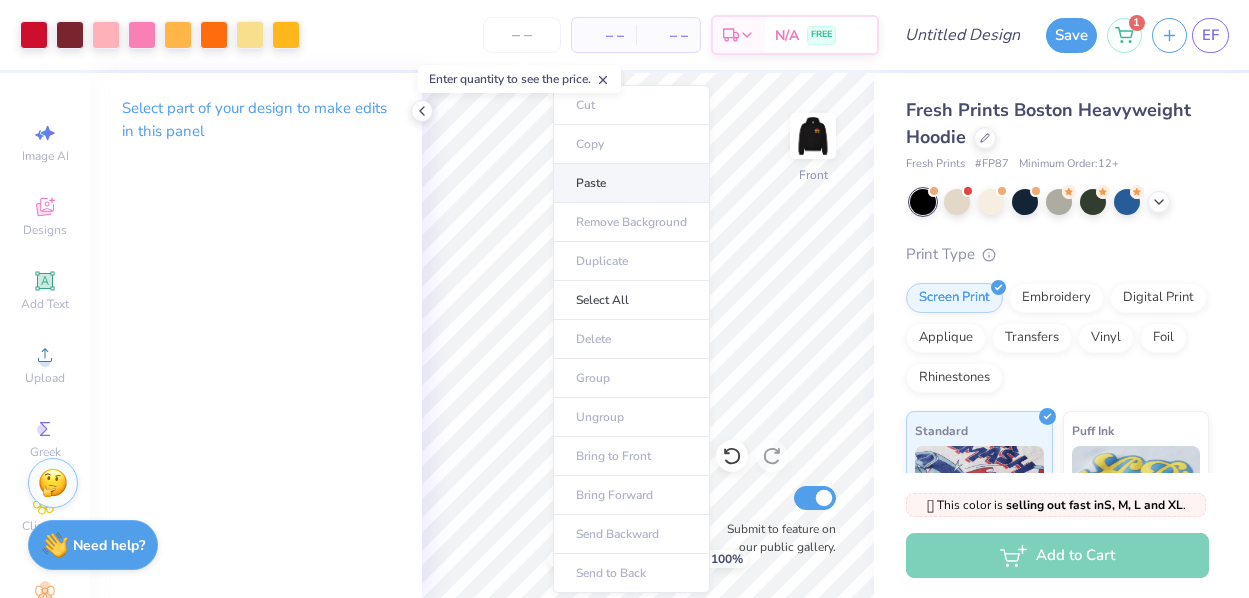 click on "Paste" at bounding box center (631, 183) 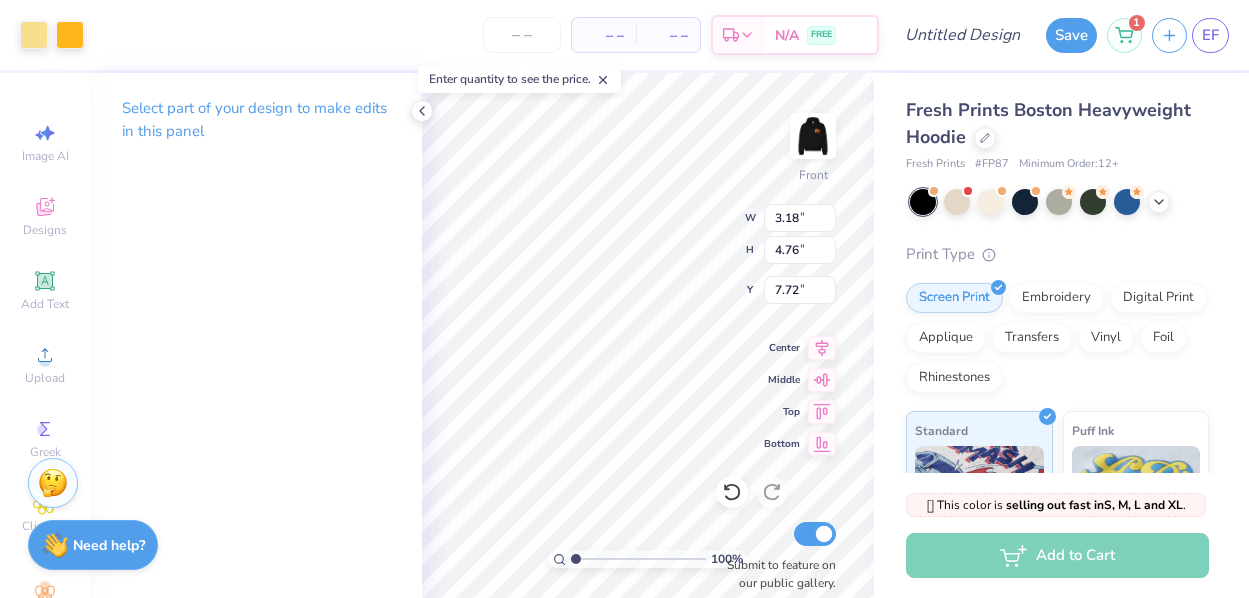 type on "13.83" 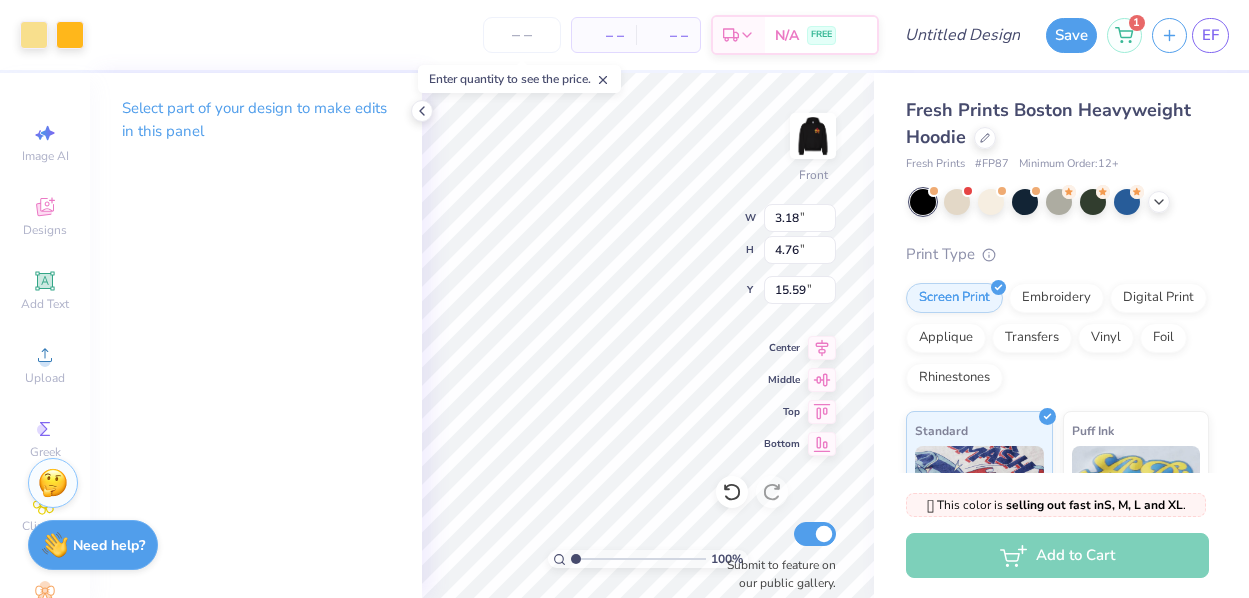 type on "10.84" 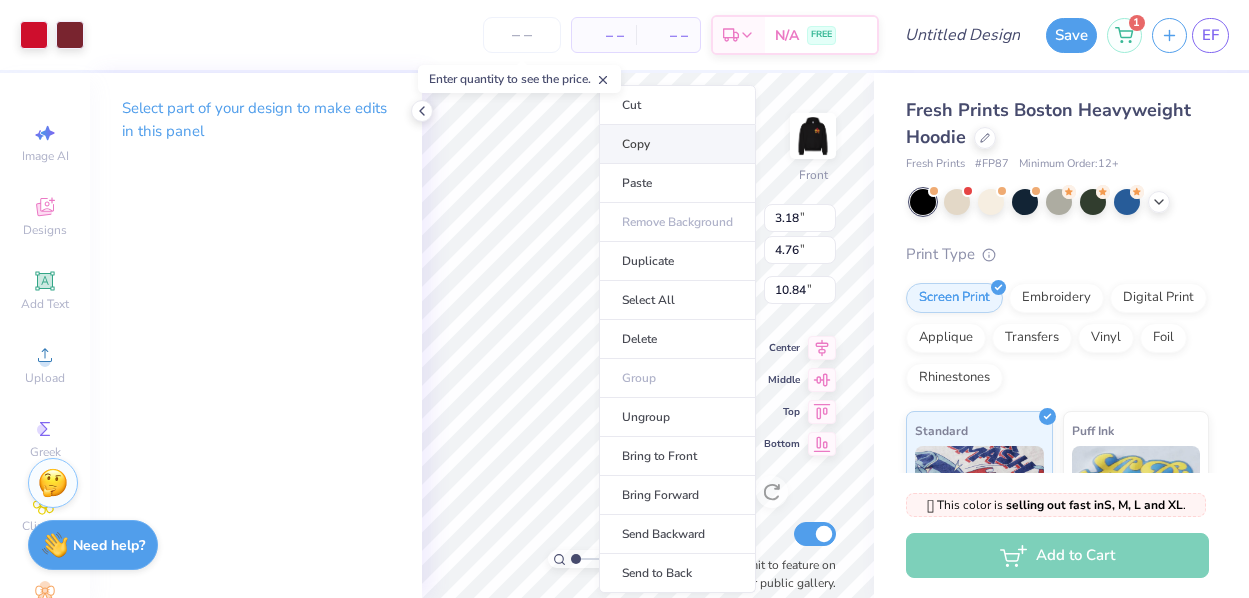 click on "Copy" at bounding box center (677, 144) 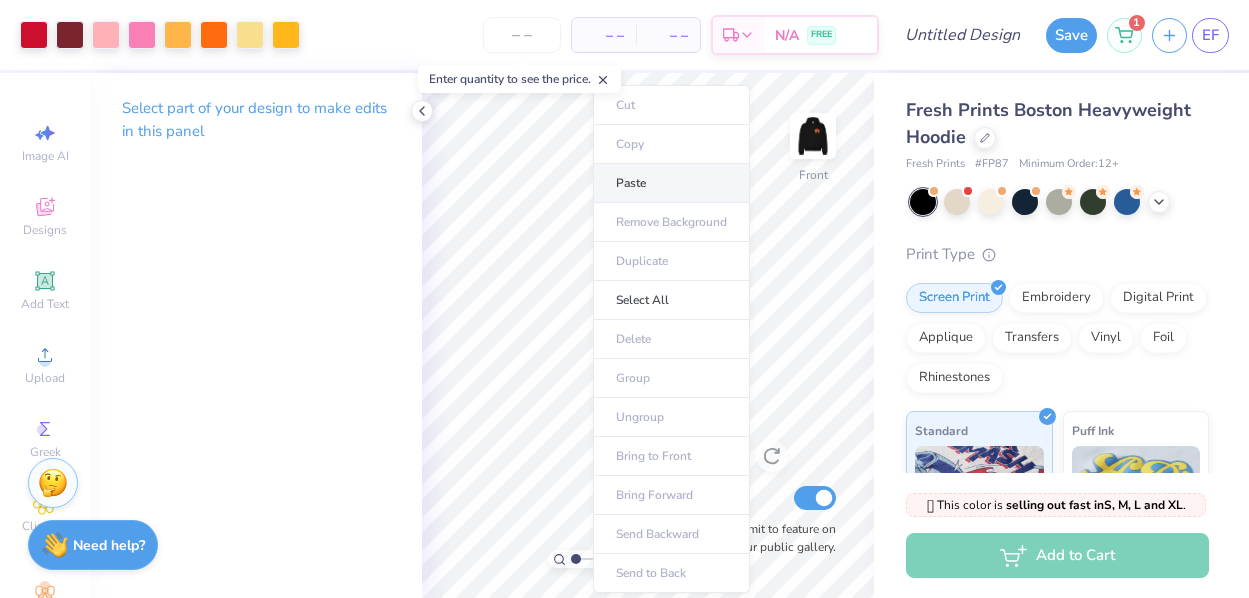 click on "Paste" at bounding box center [671, 183] 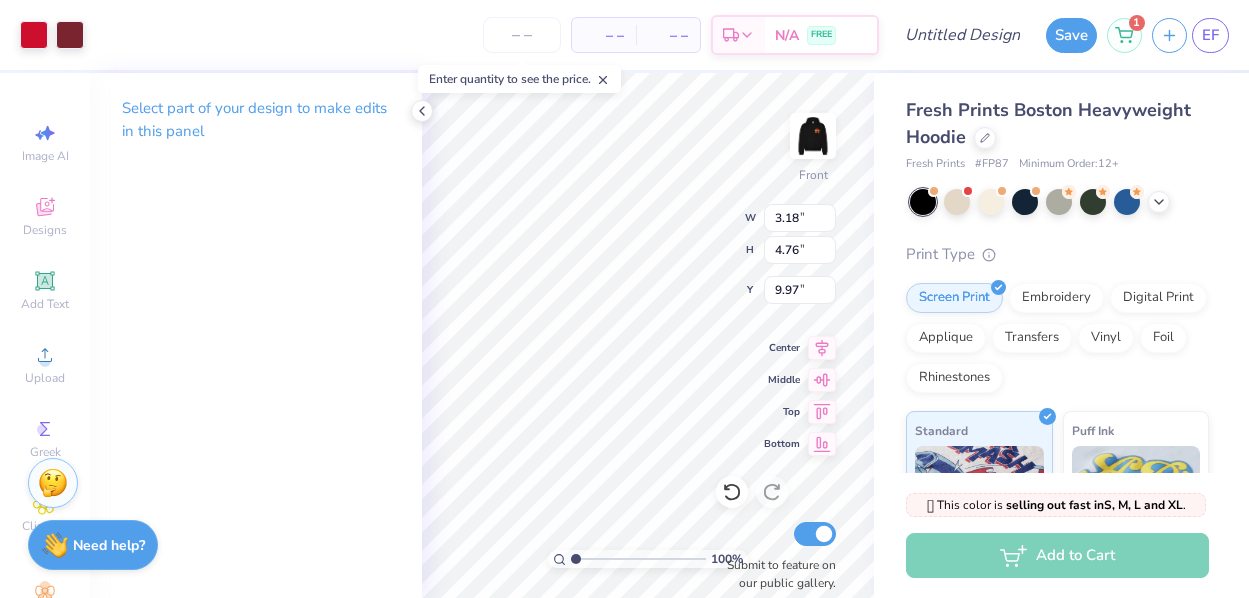 type on "10.84" 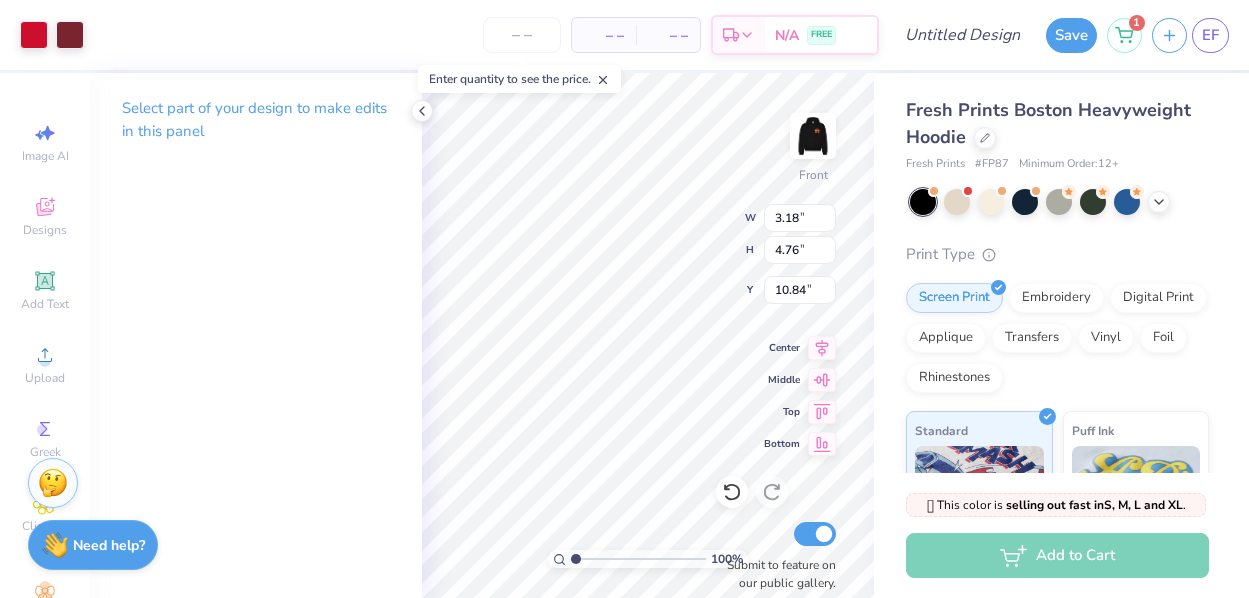 type on "9.99" 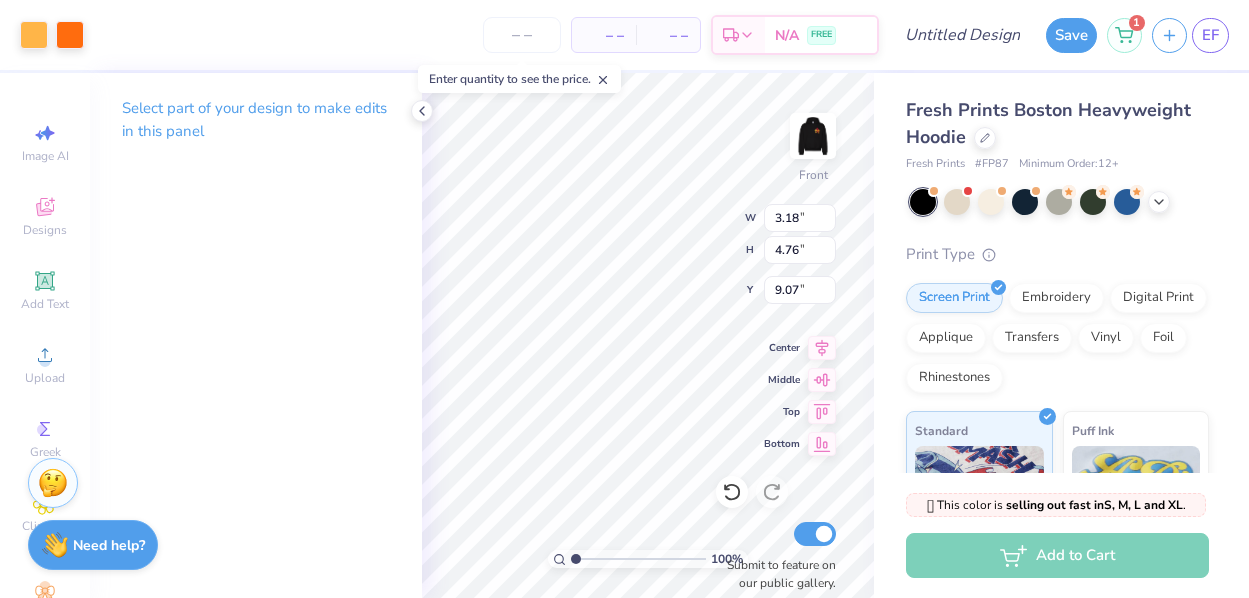 type on "10.84" 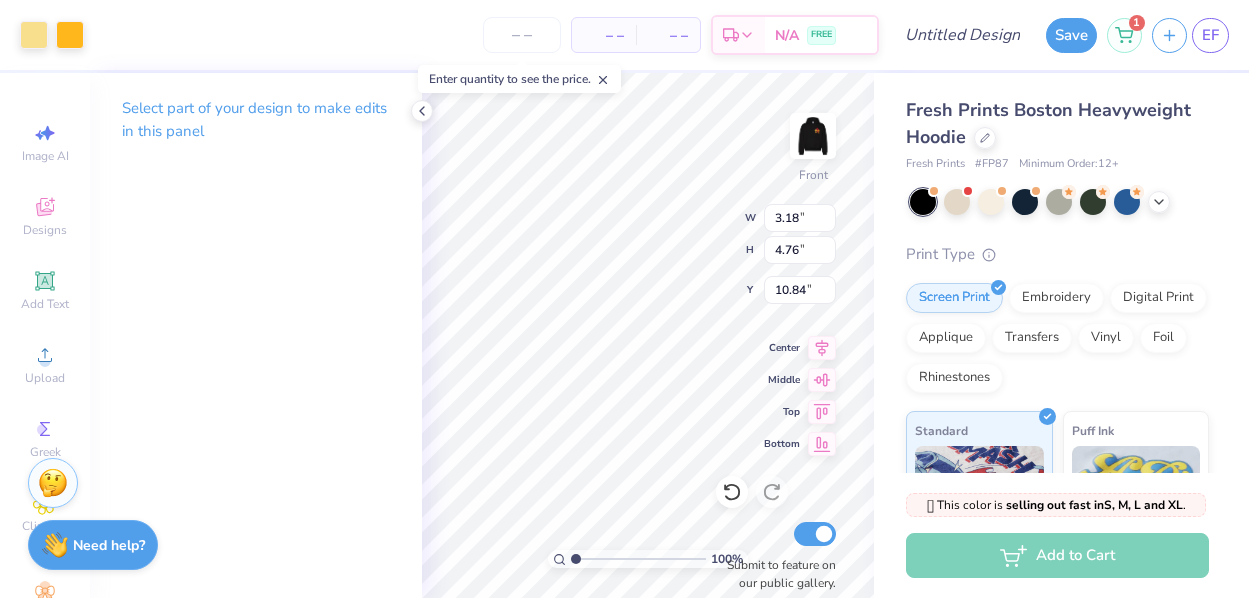 type on "3.12" 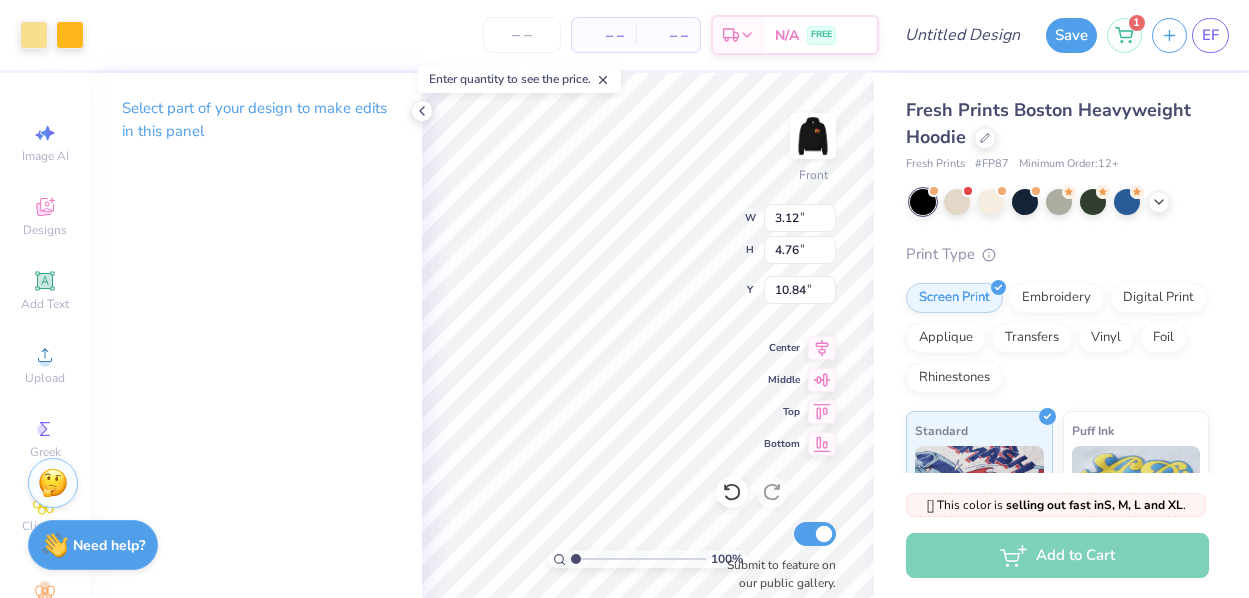type on "4.67" 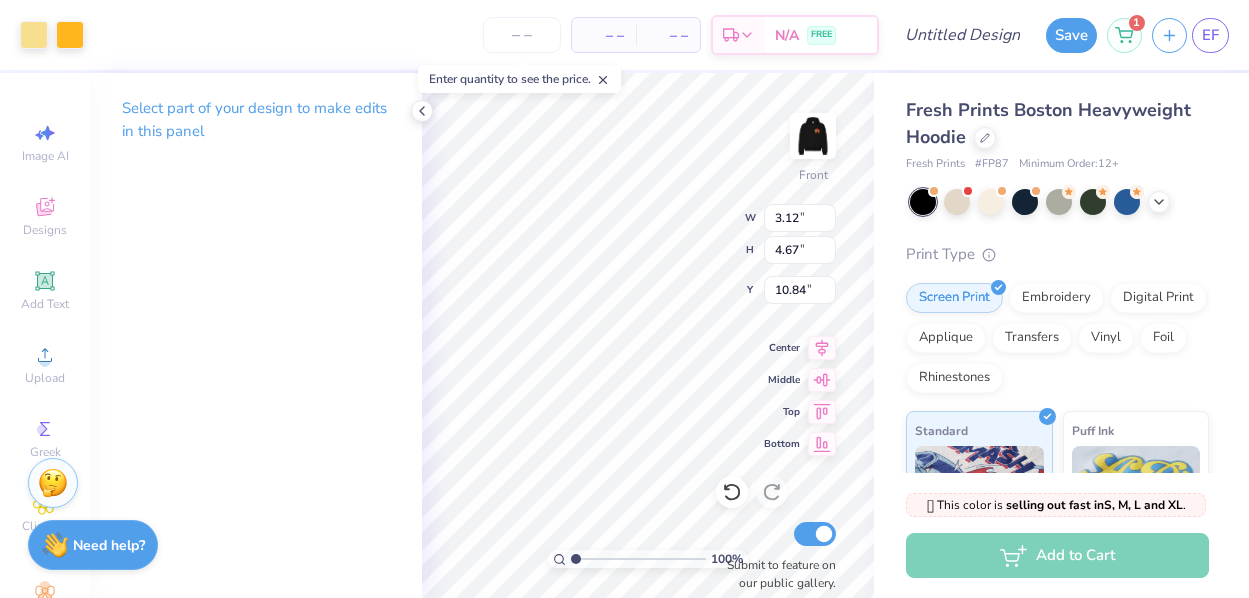 type on "3.18" 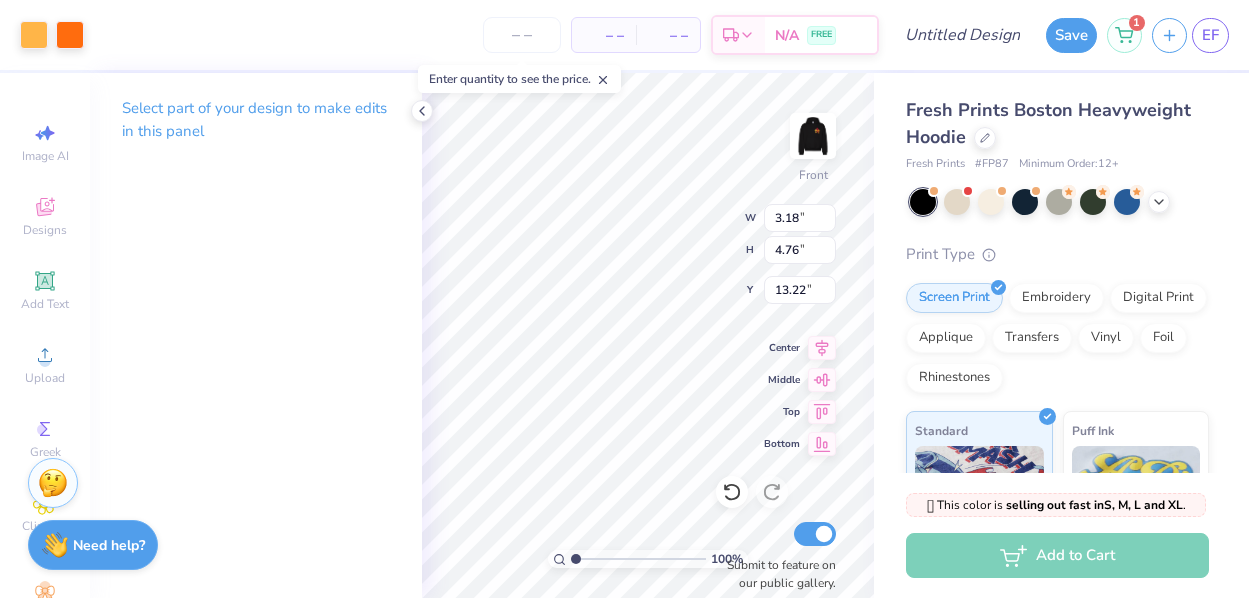 type on "14.23" 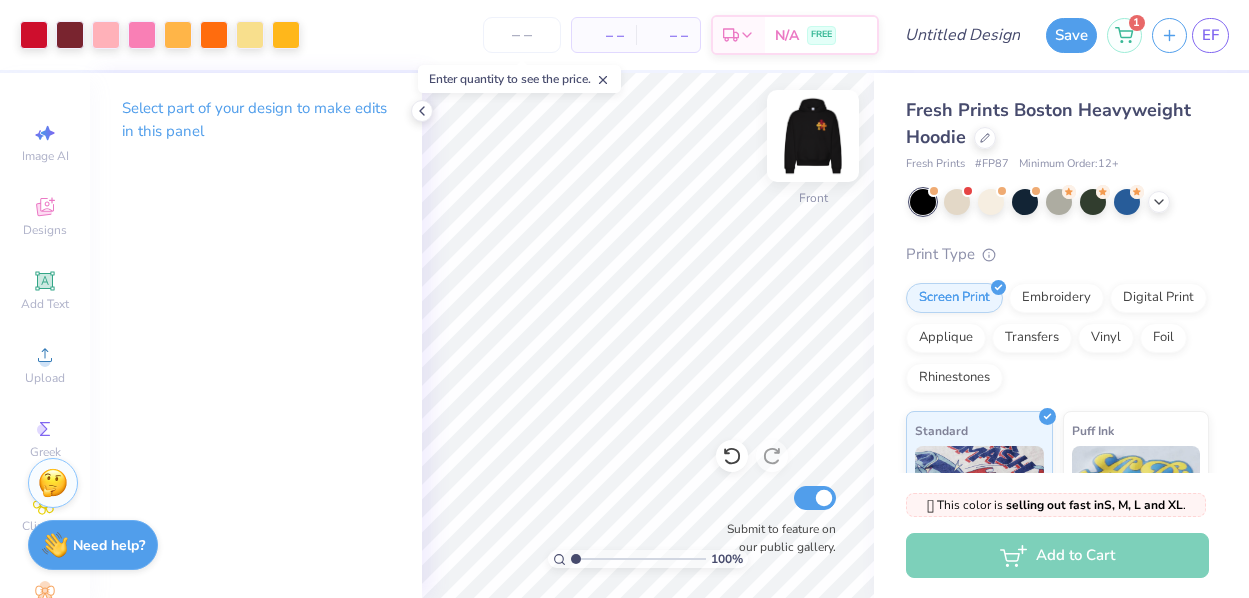 click at bounding box center (813, 136) 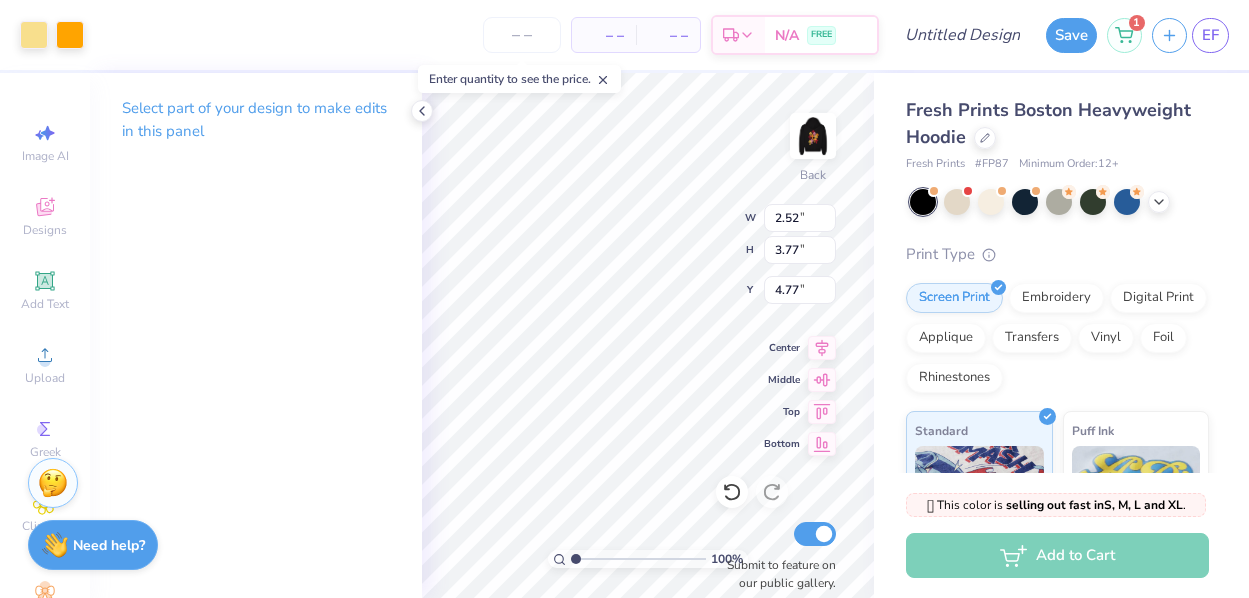 type on "2.37" 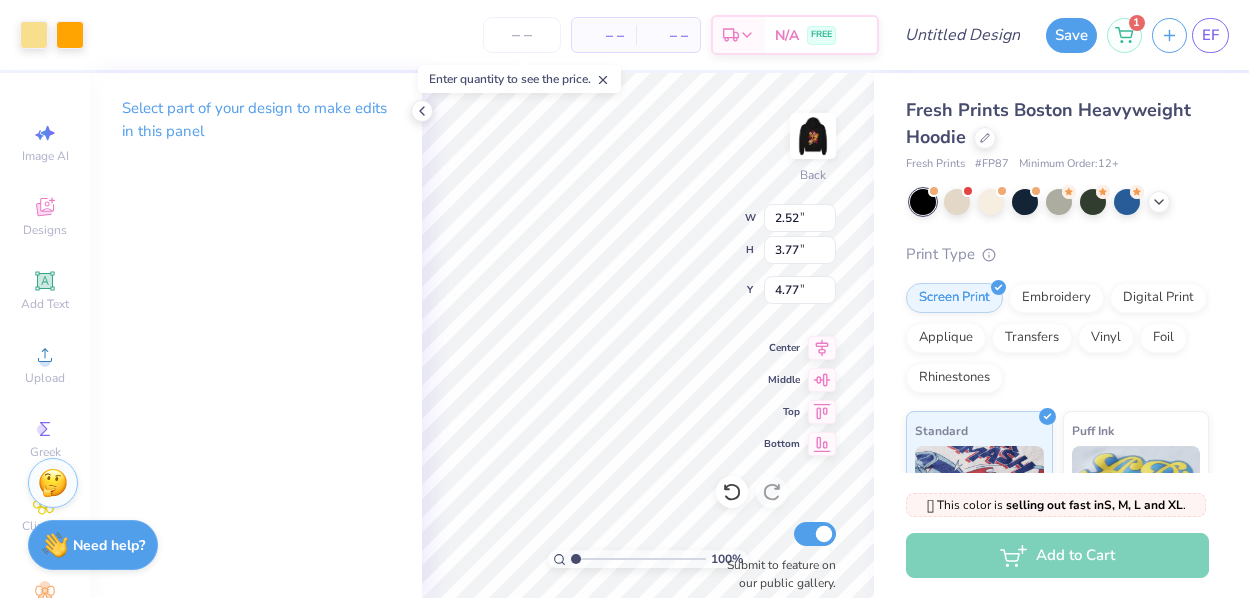 type on "3.55" 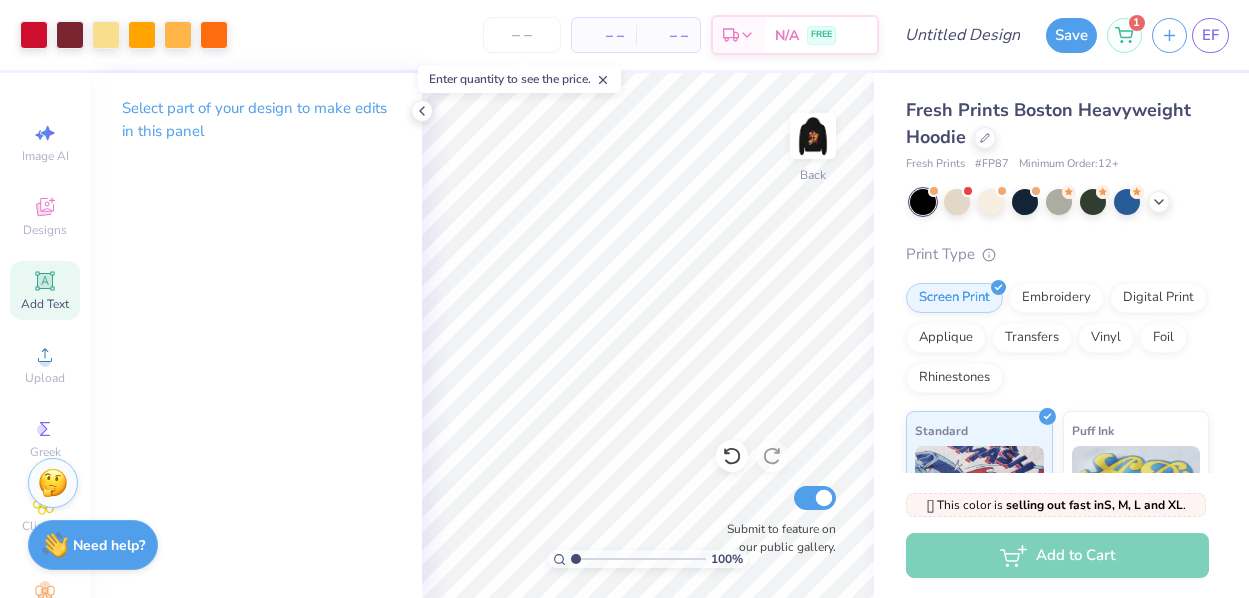 click 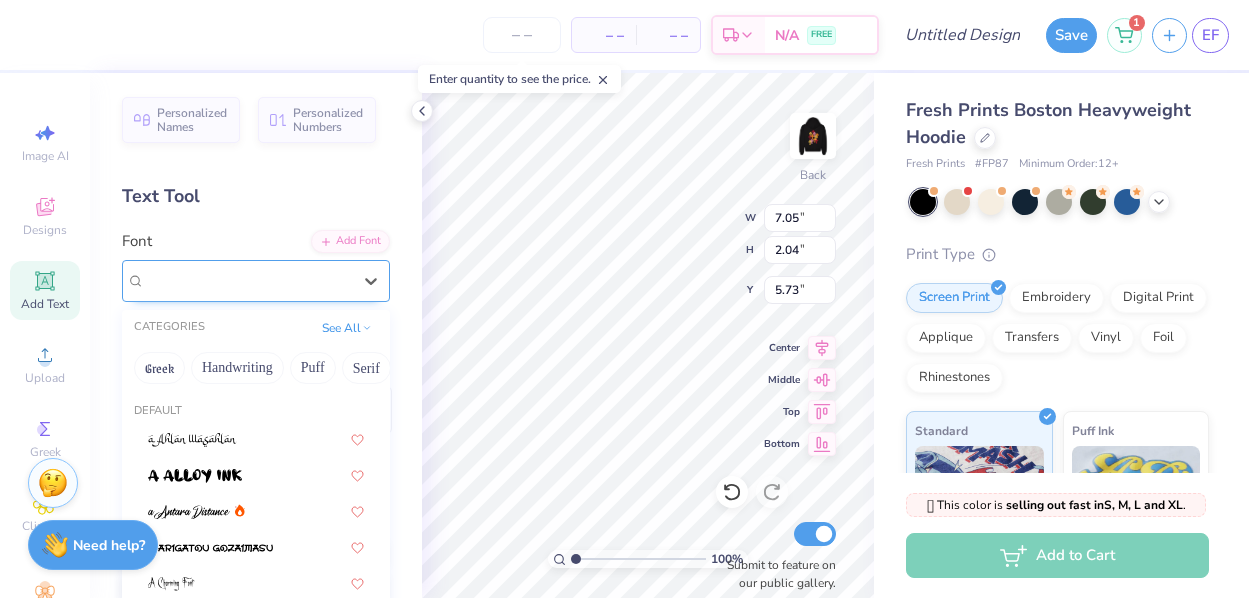 click at bounding box center [248, 280] 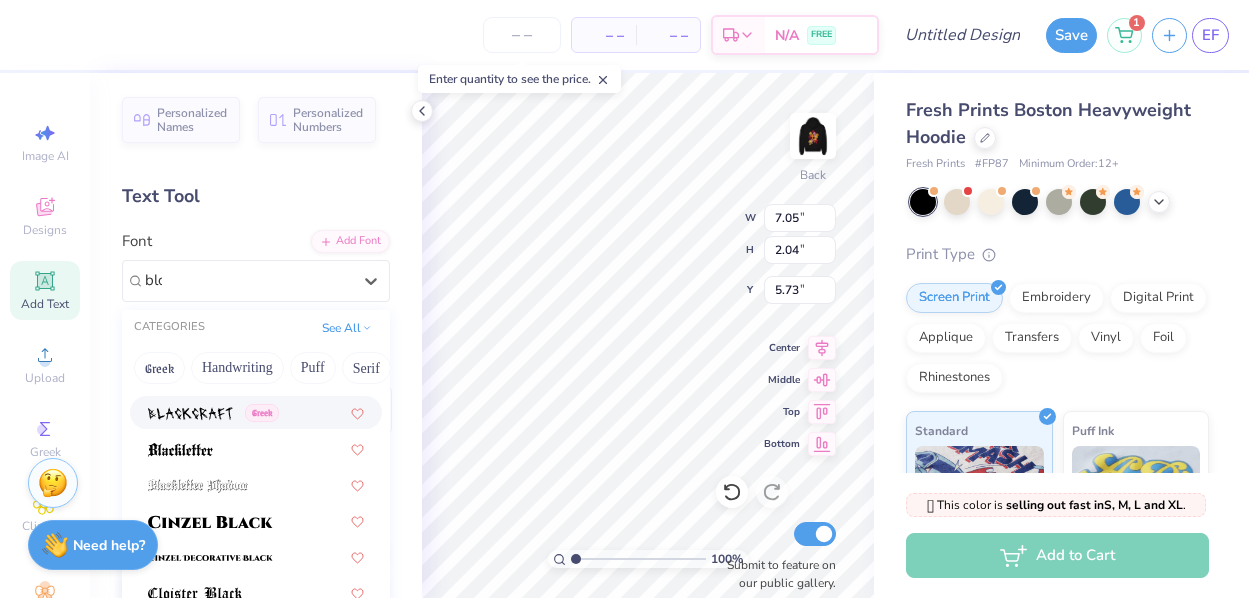 scroll, scrollTop: 0, scrollLeft: 0, axis: both 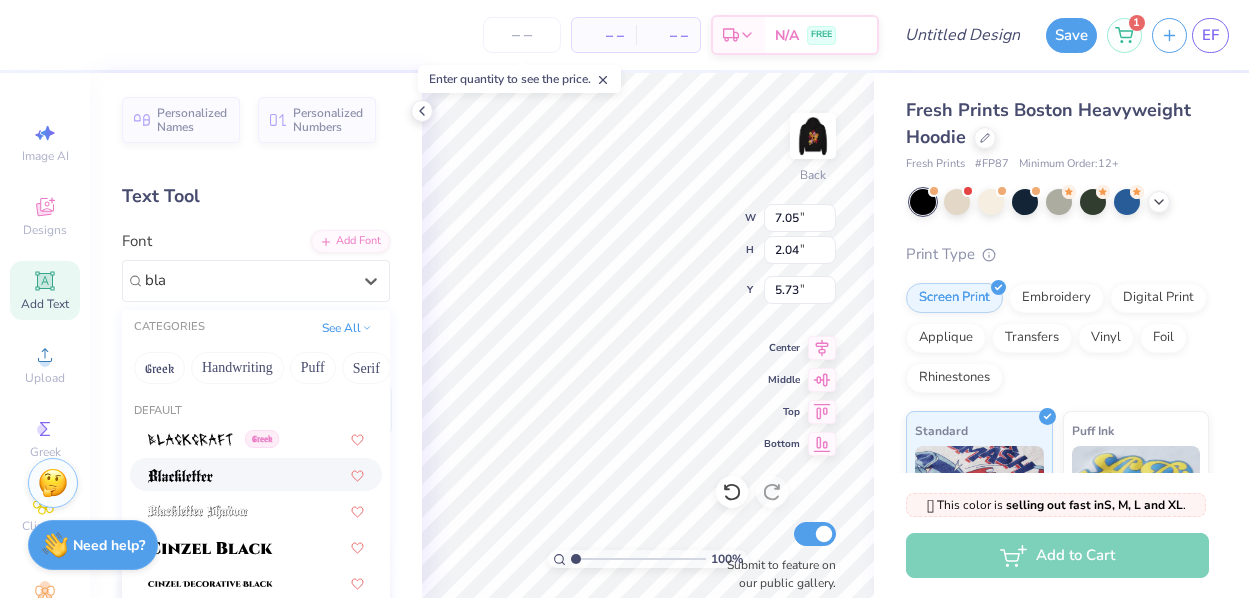 click at bounding box center (180, 476) 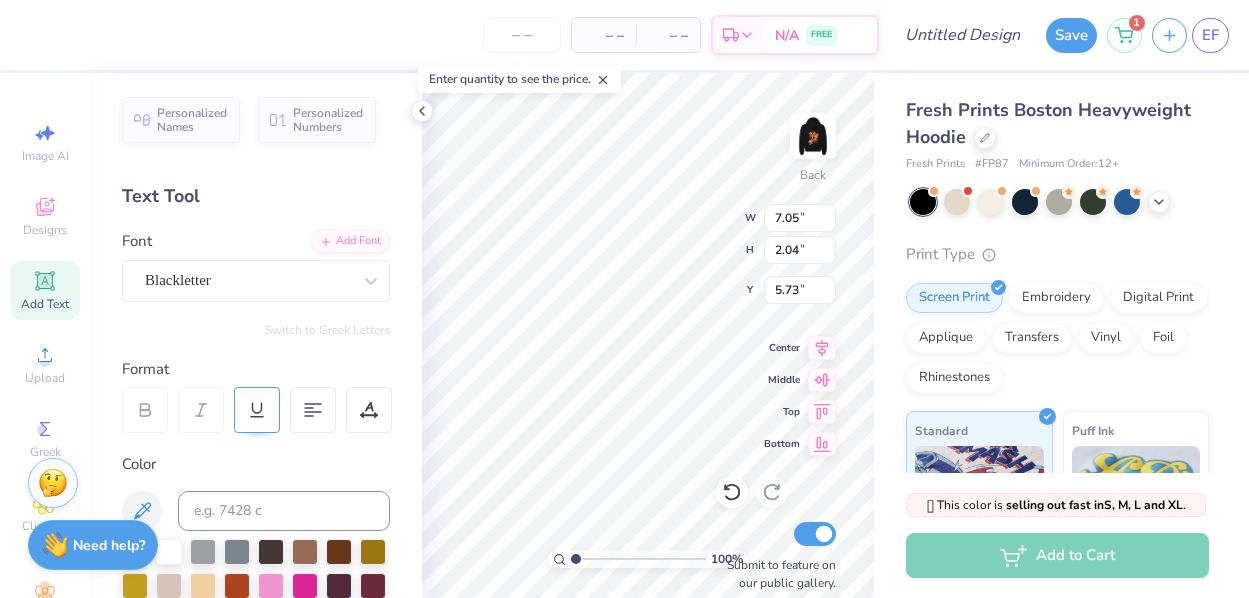 type on "7.08" 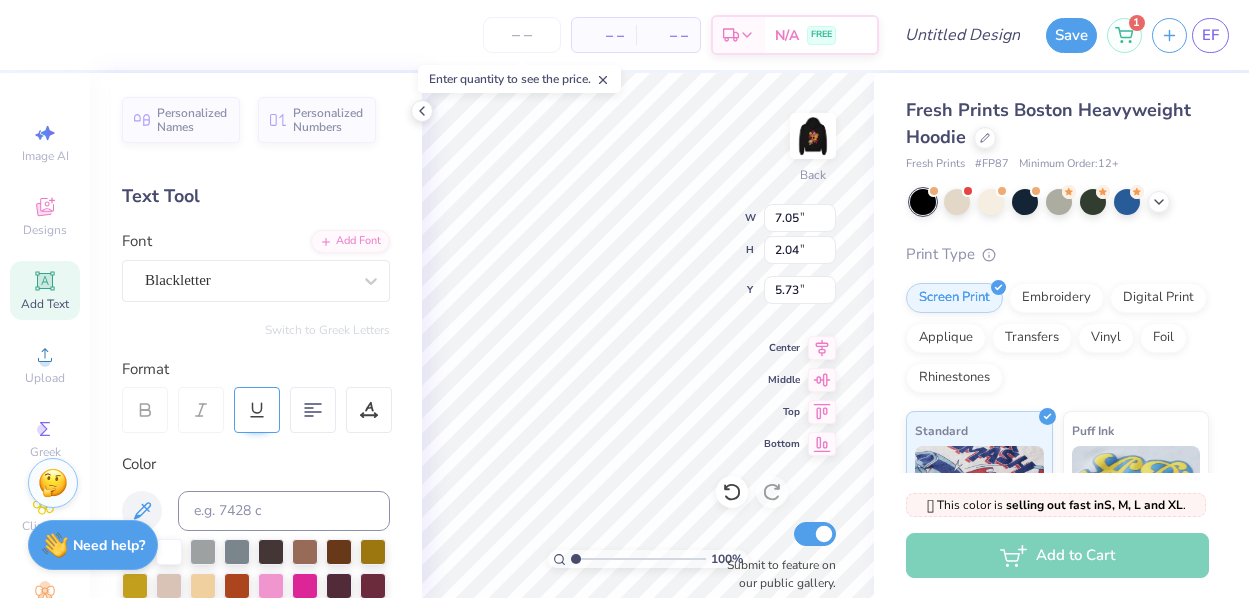 type on "2.78" 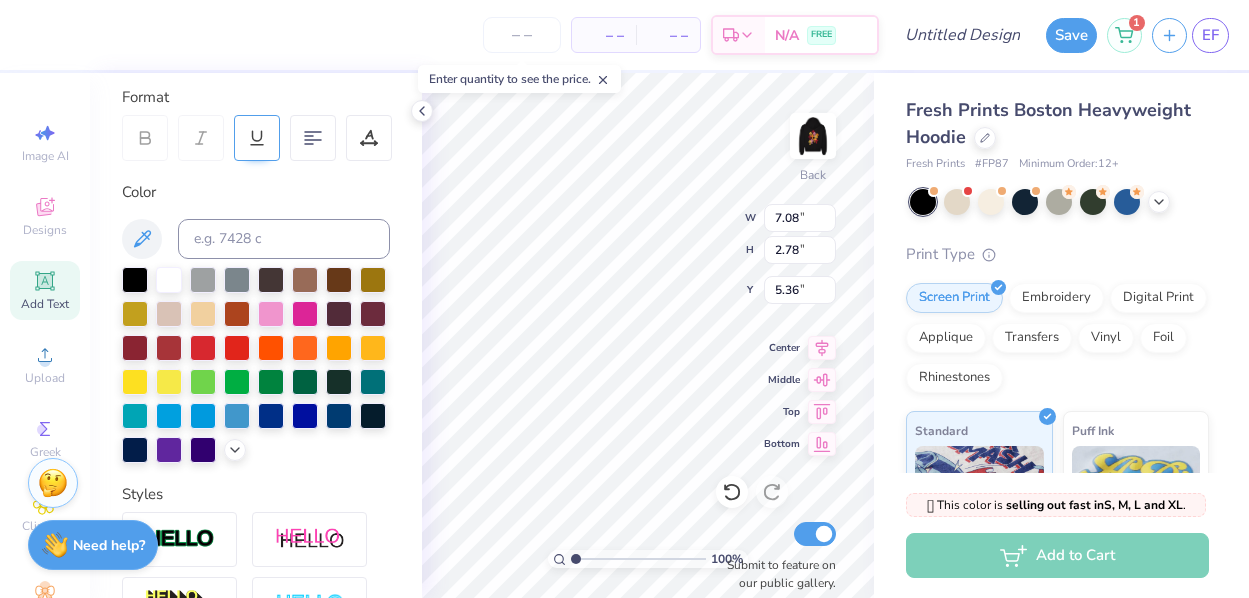 scroll, scrollTop: 298, scrollLeft: 0, axis: vertical 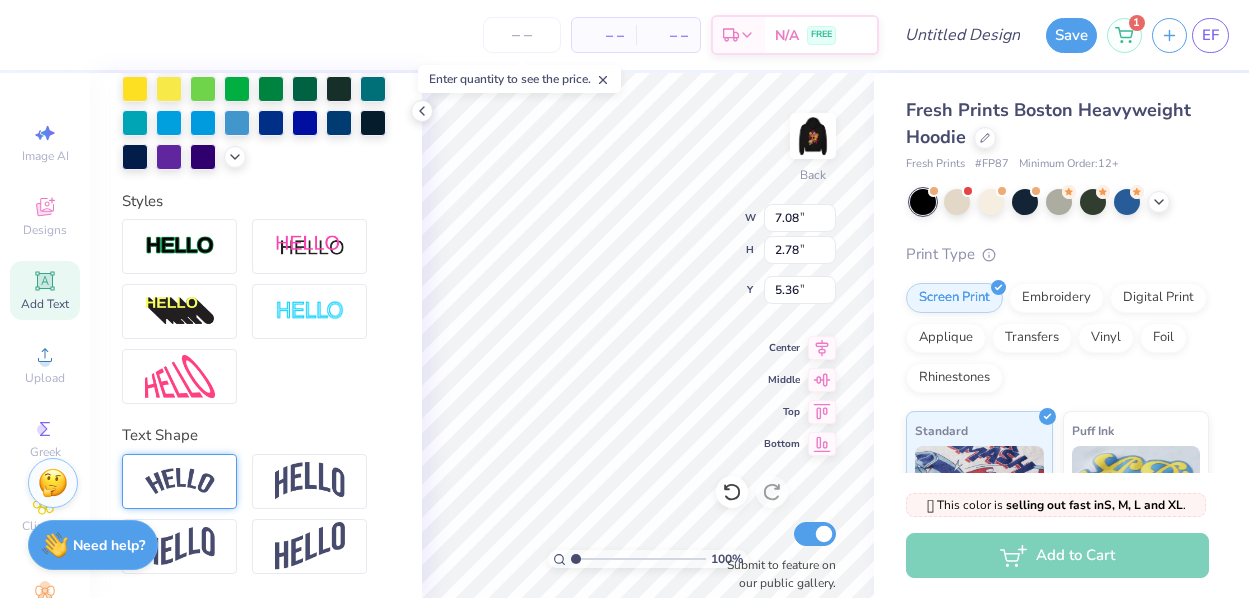type on "Alpha Sigma Tau" 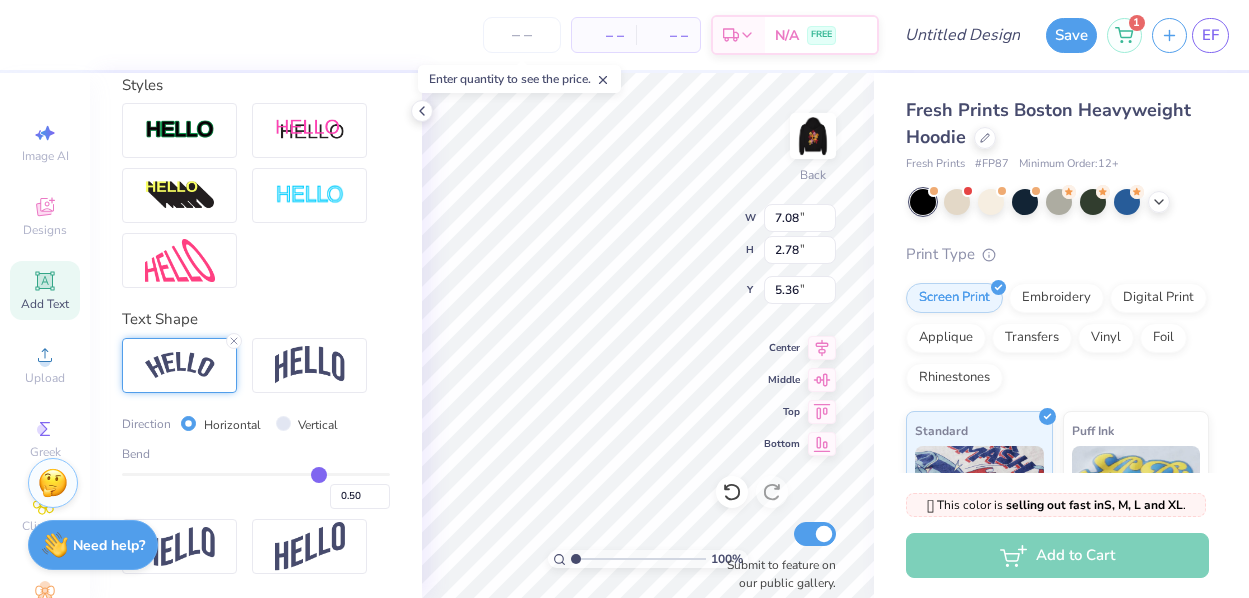 scroll, scrollTop: 682, scrollLeft: 0, axis: vertical 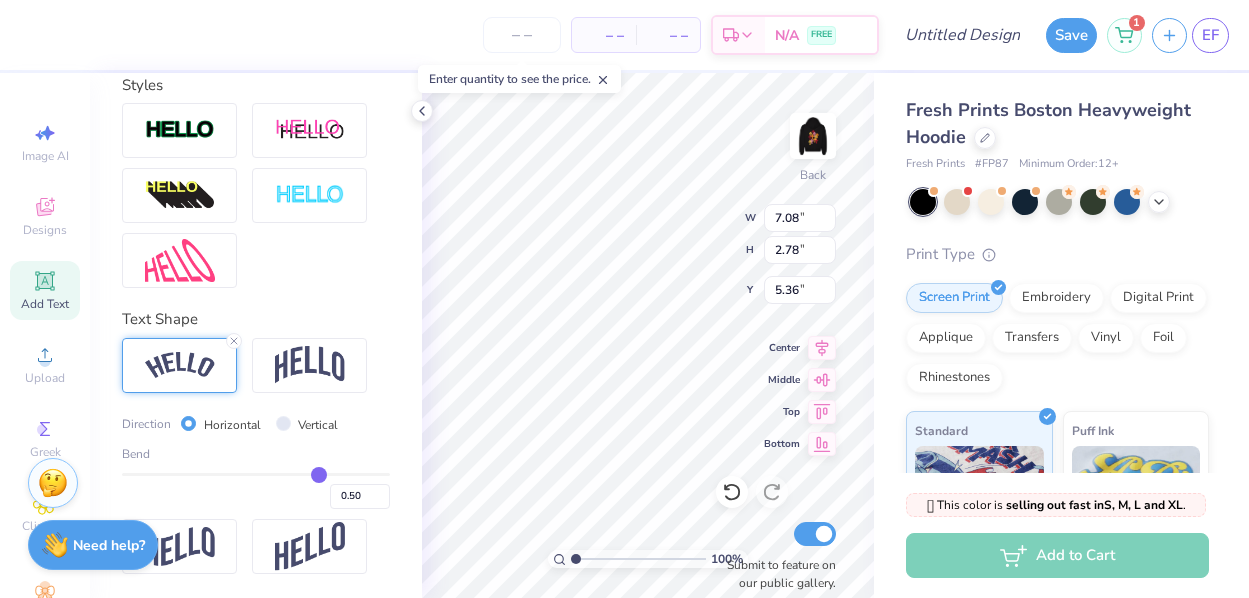 type on "0.49" 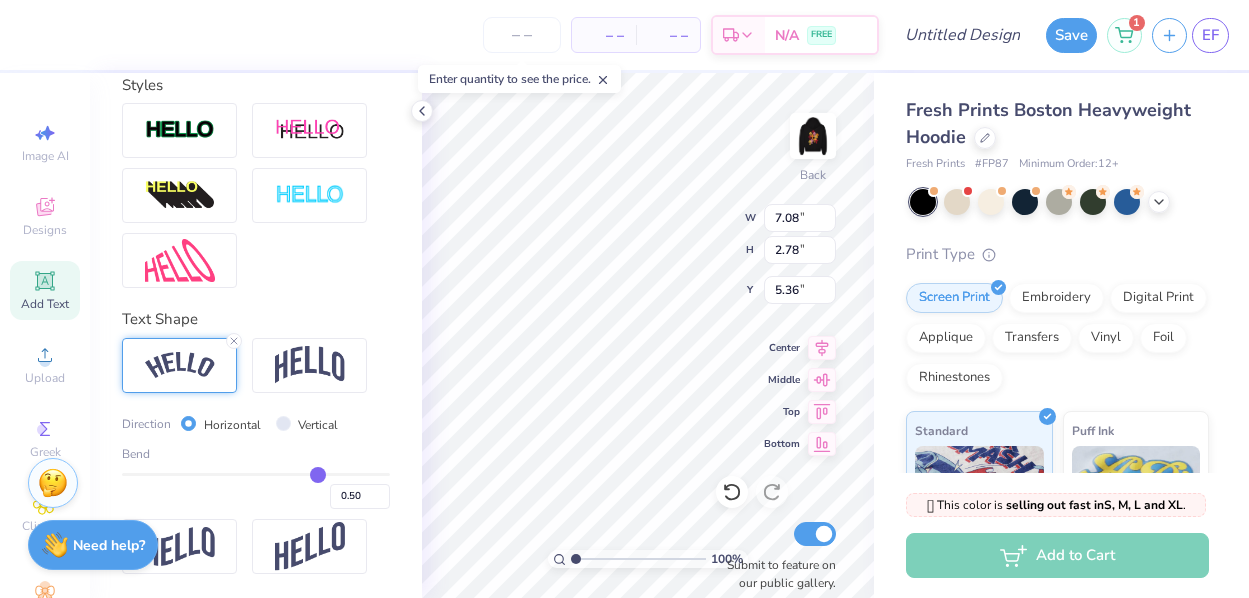 type on "0.49" 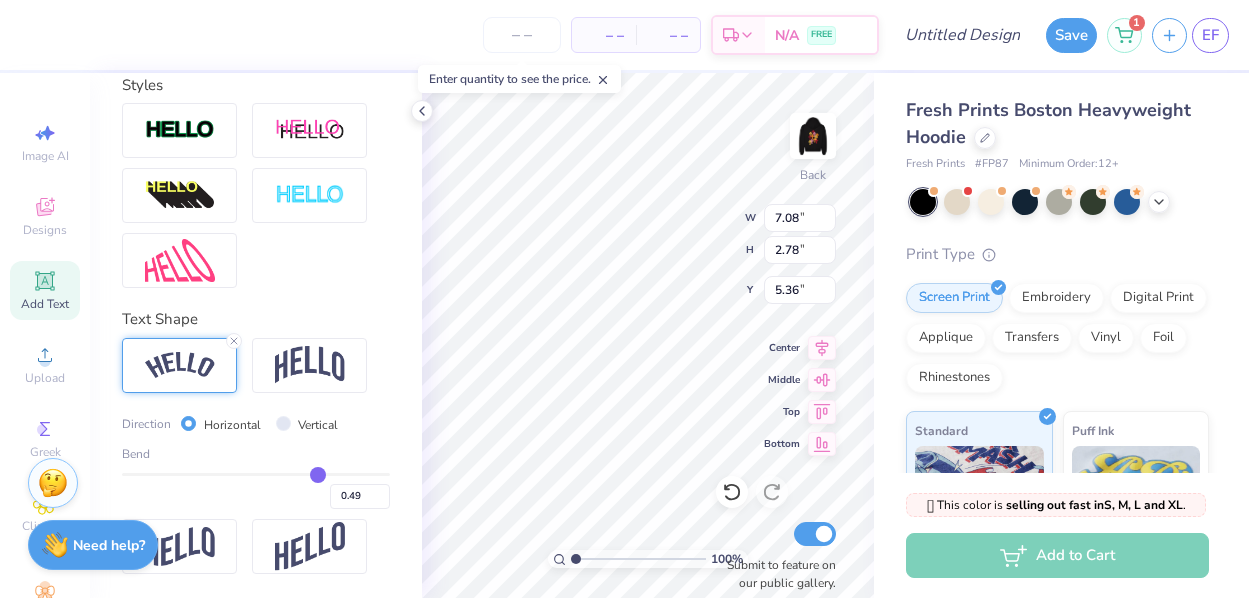 type on "0.48" 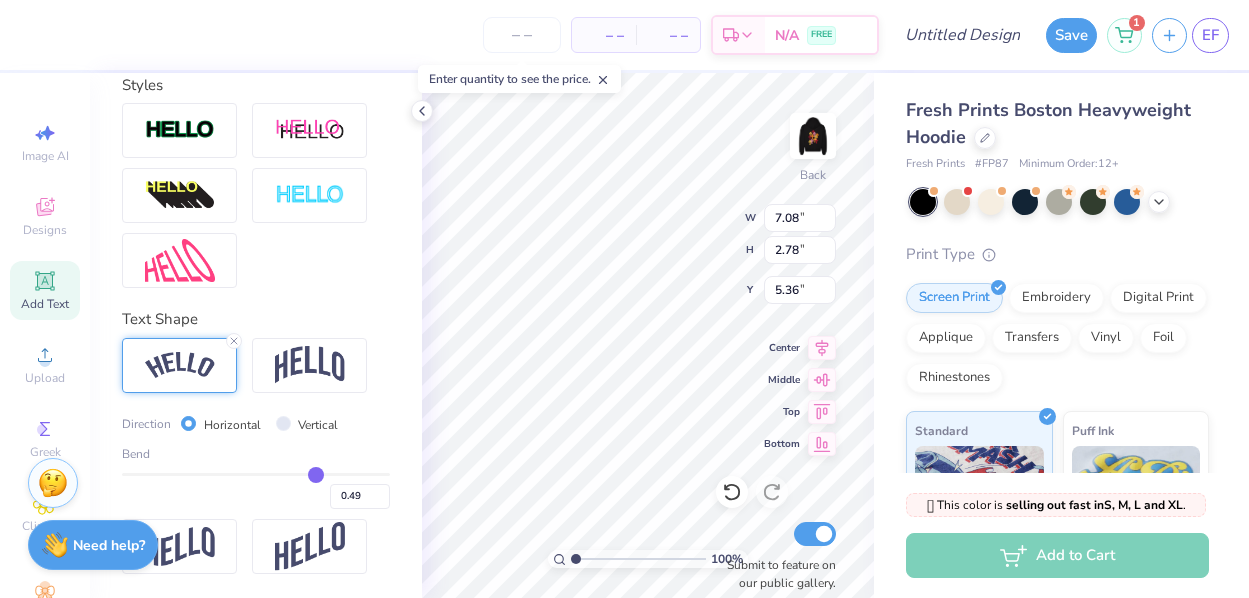 type on "0.48" 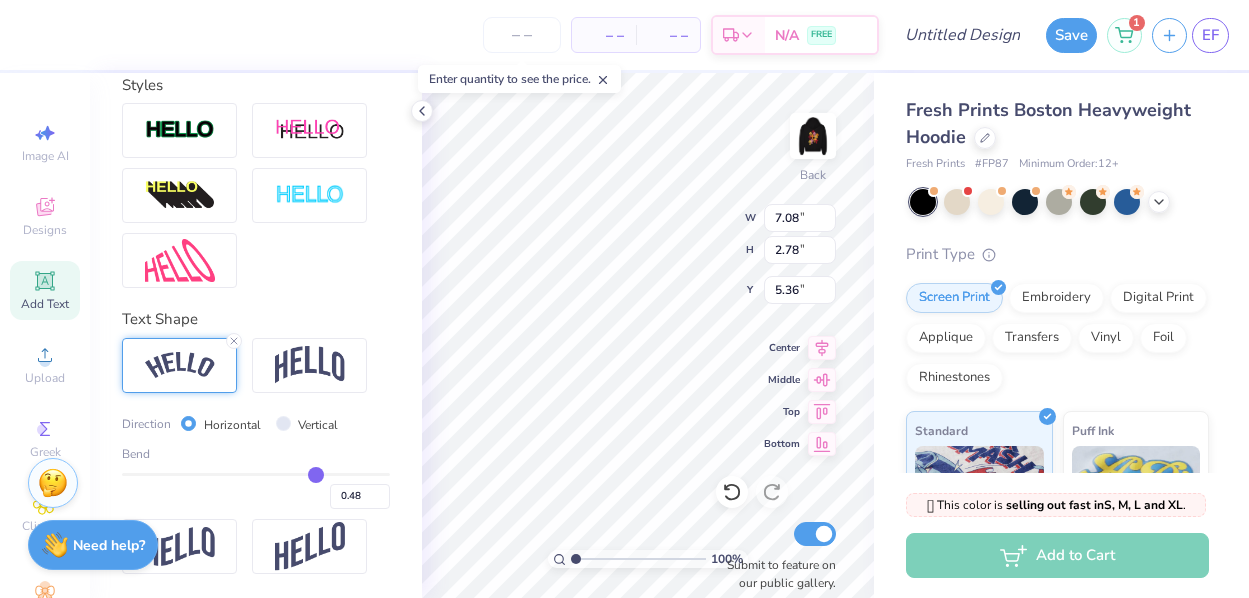 type on "0.47" 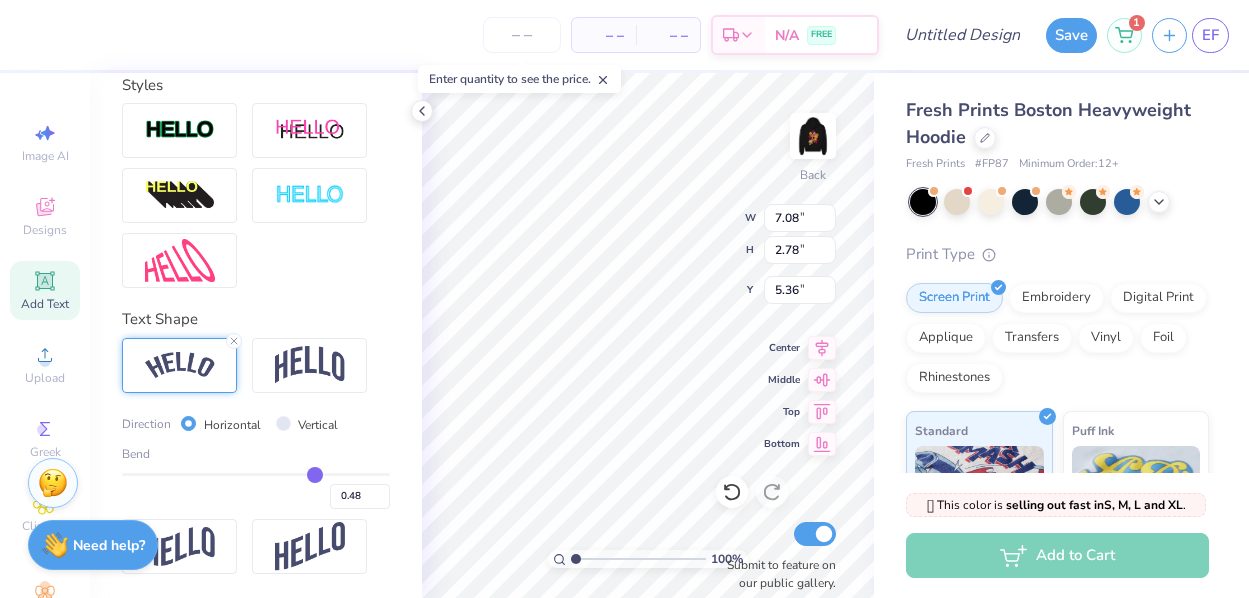 type on "0.47" 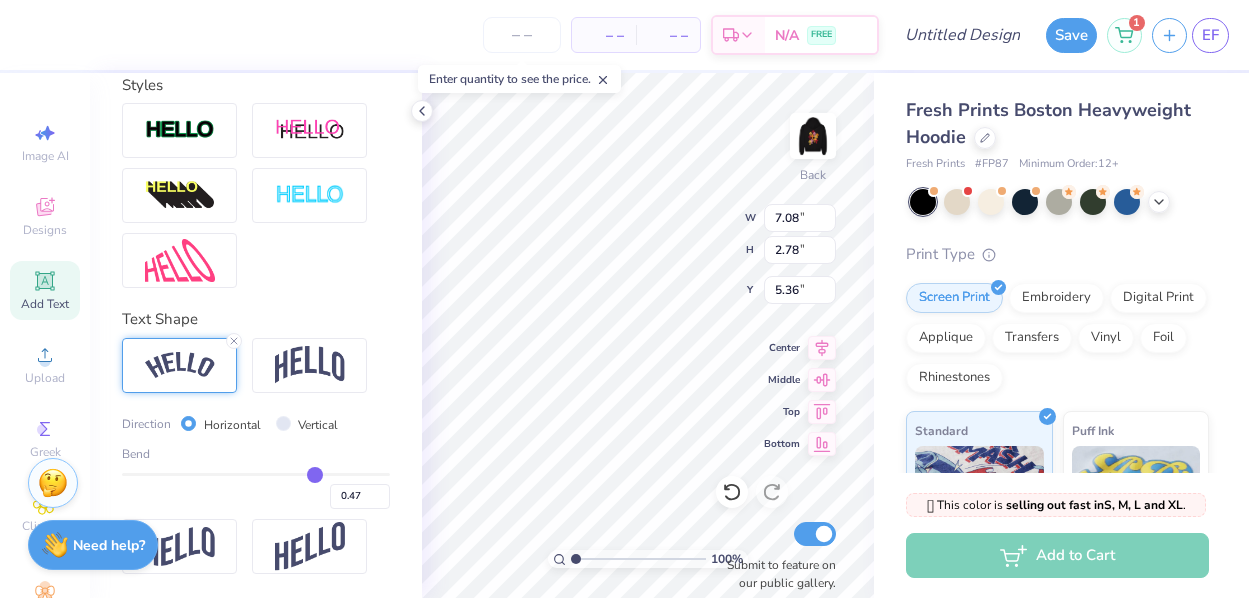 type on "0.46" 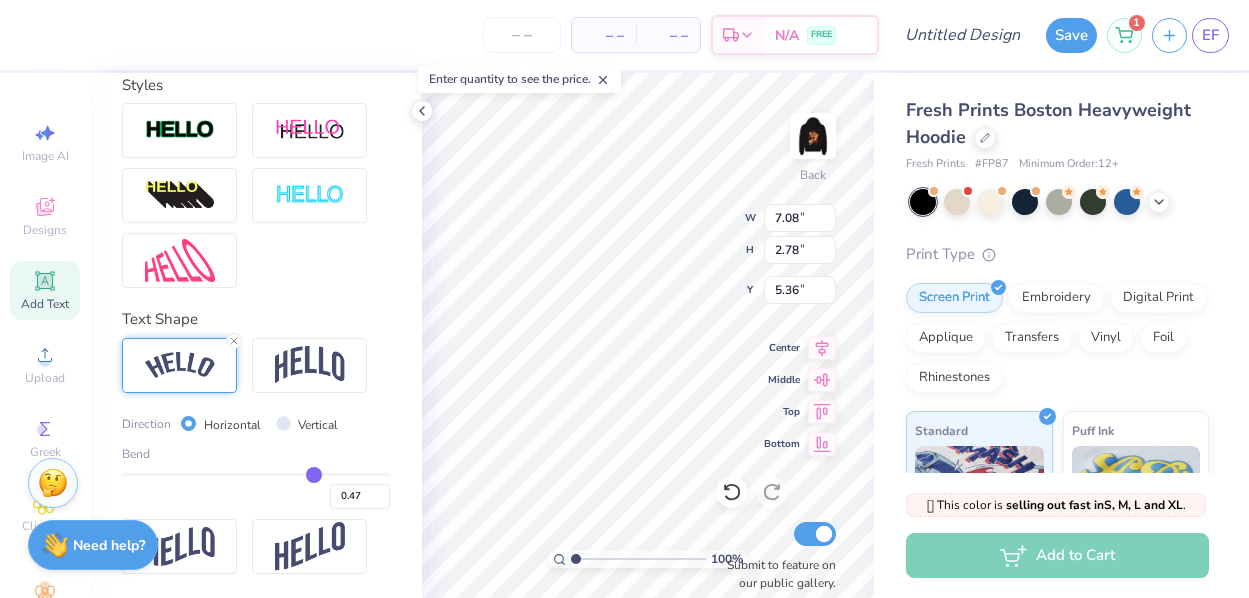 type on "0.46" 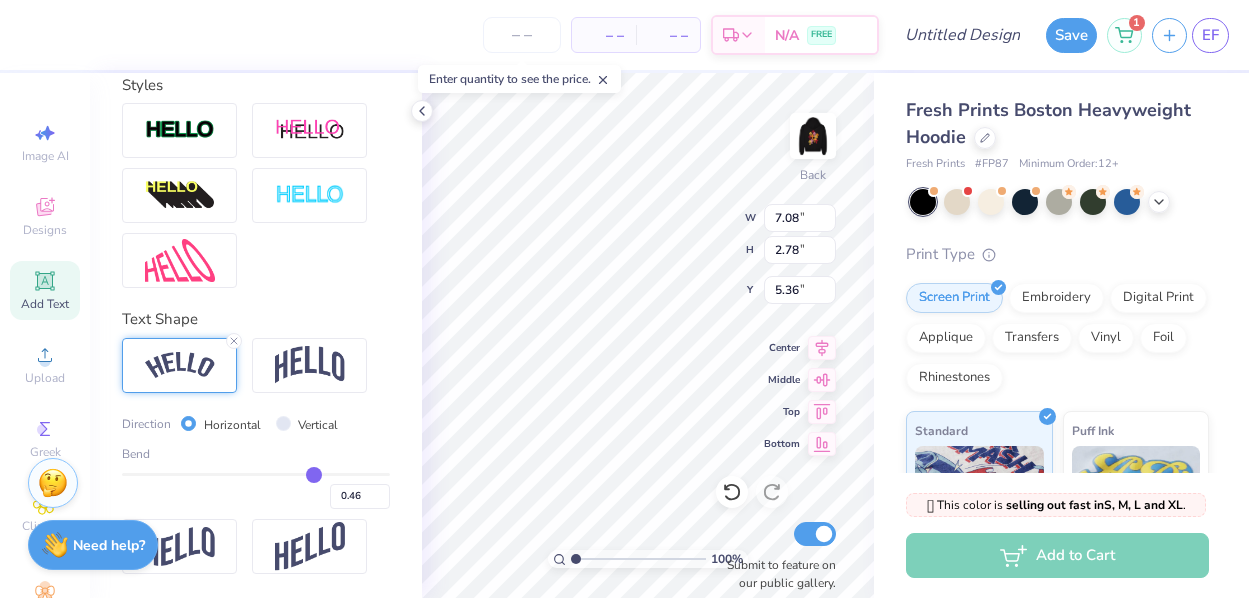 type on "0.45" 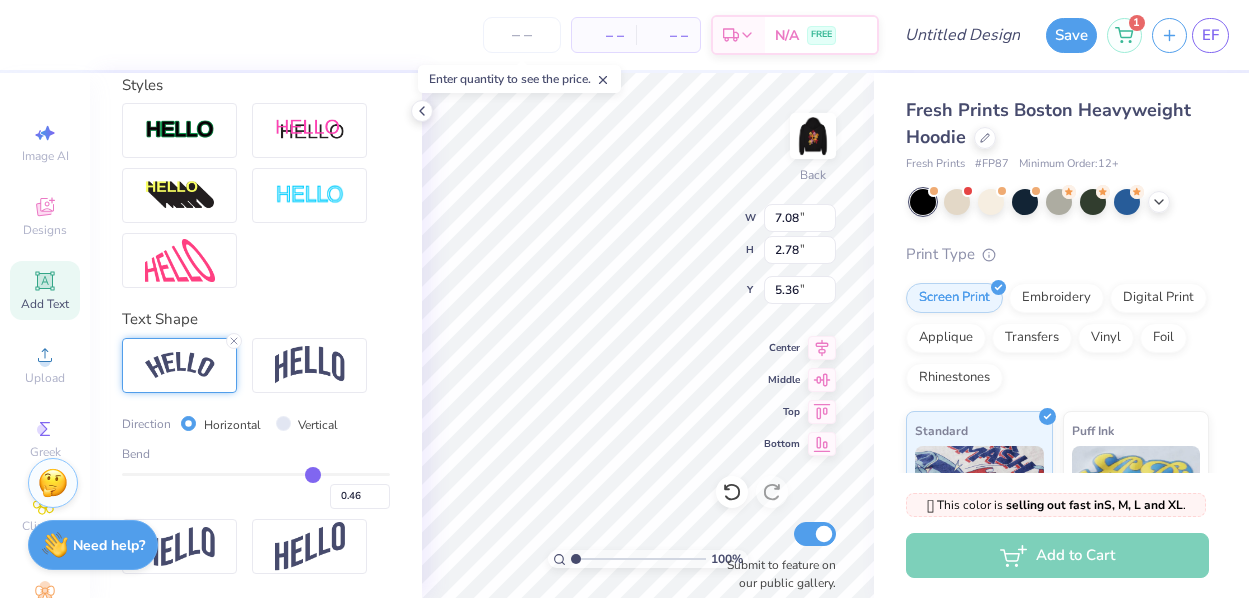 type on "0.45" 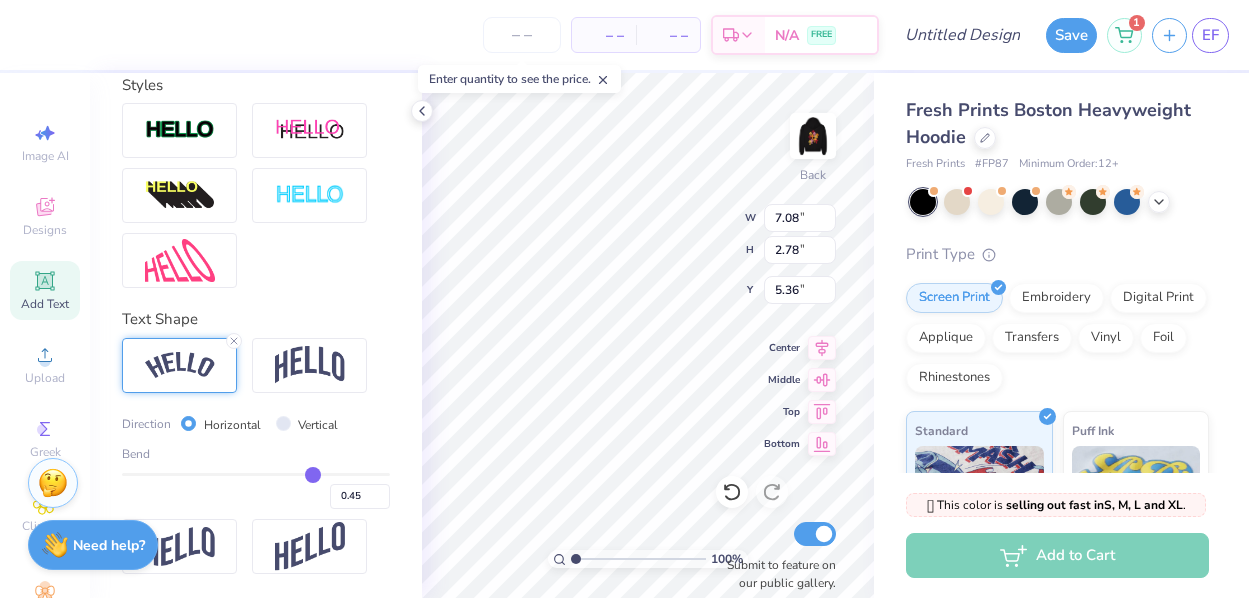 type on "0.44" 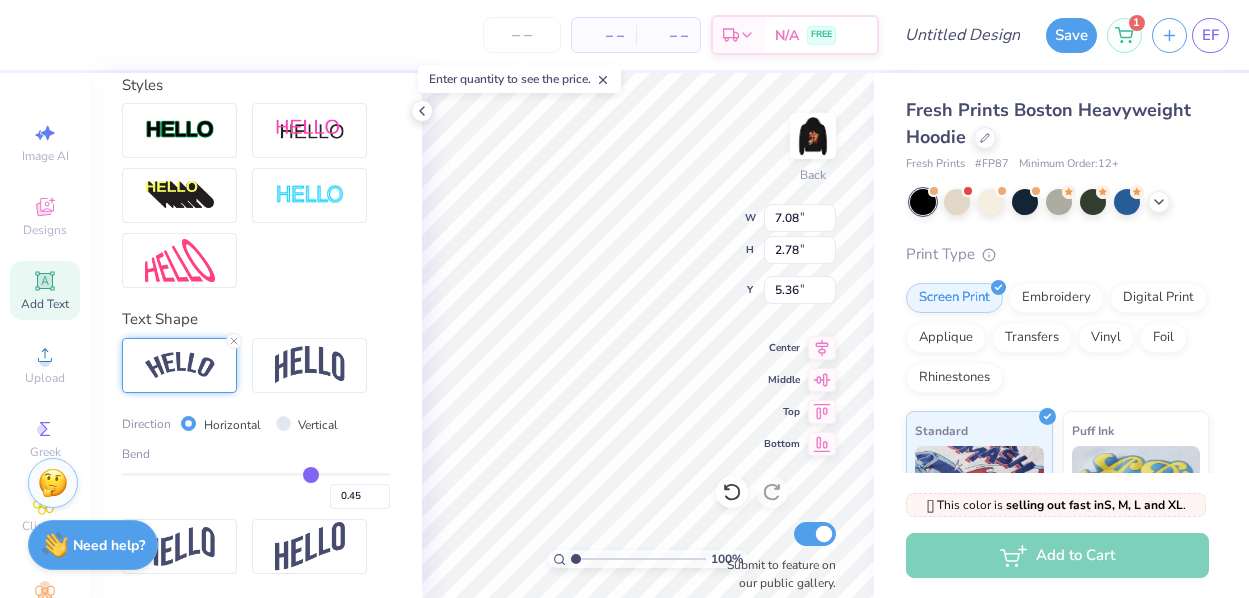 type on "0.44" 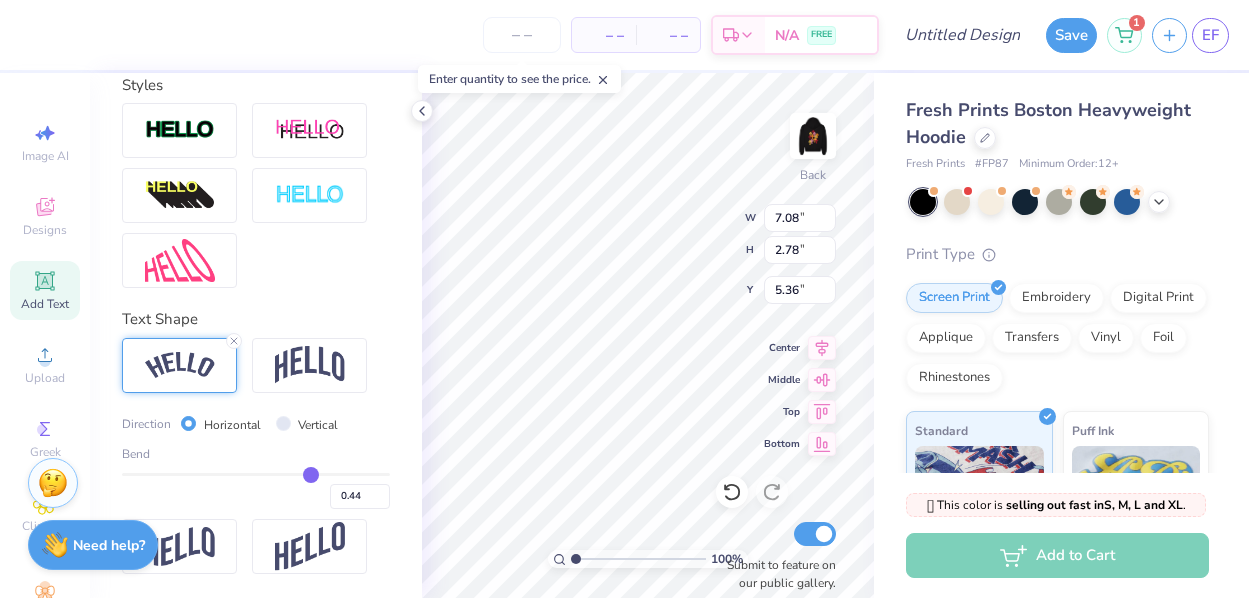 type on "0.43" 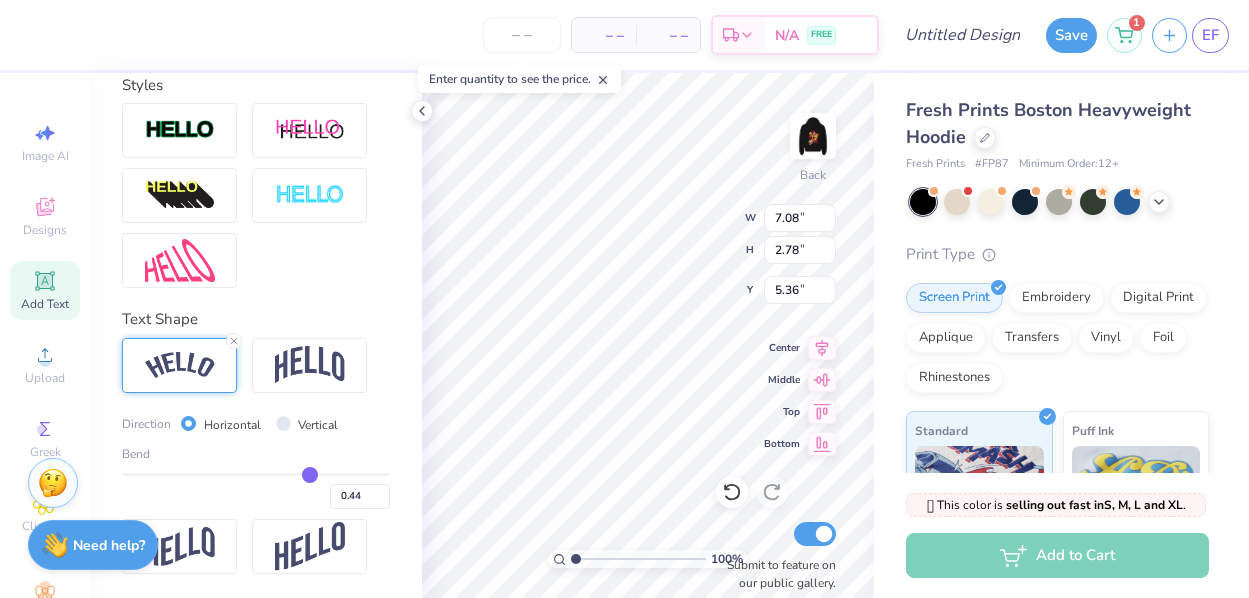 type on "0.43" 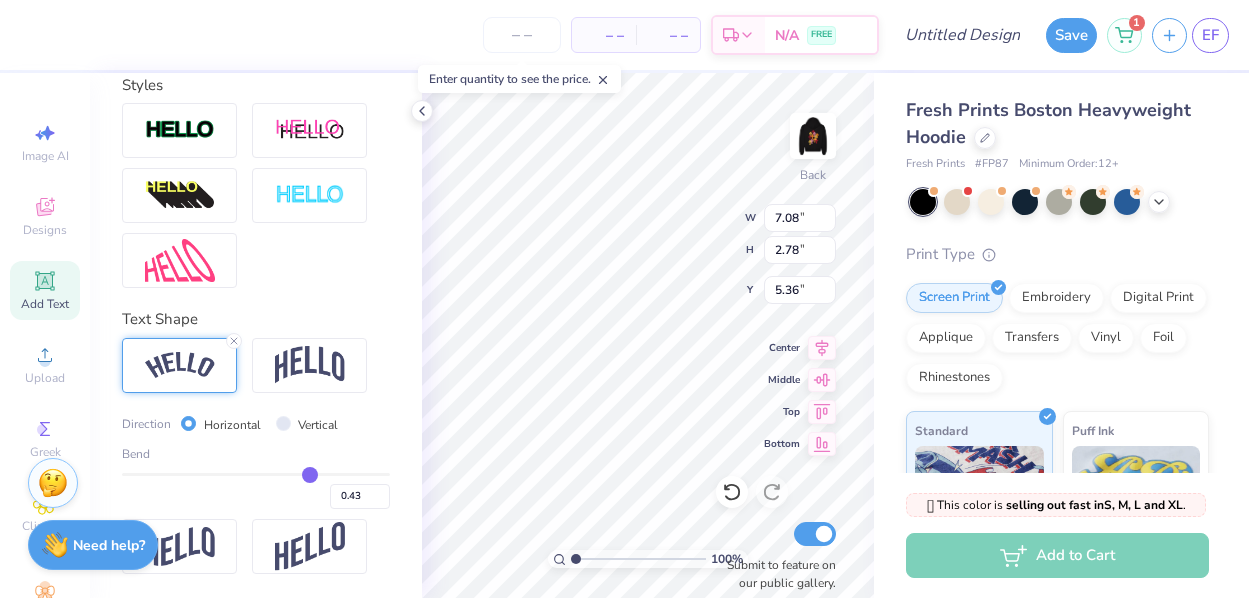 type on "0.42" 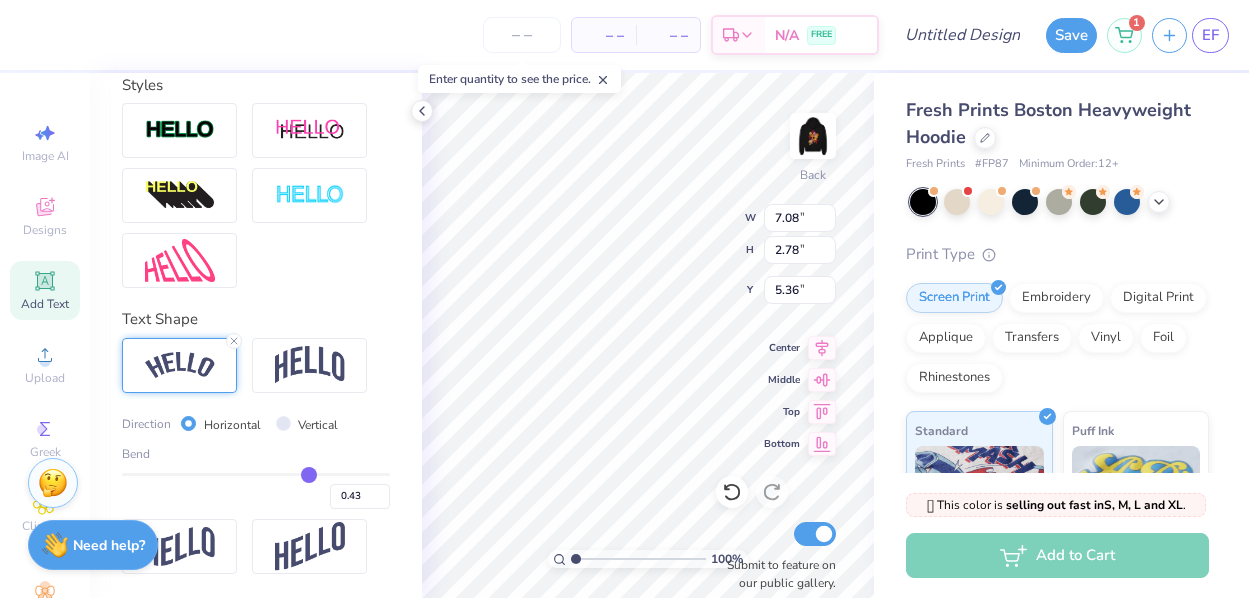 type on "0.42" 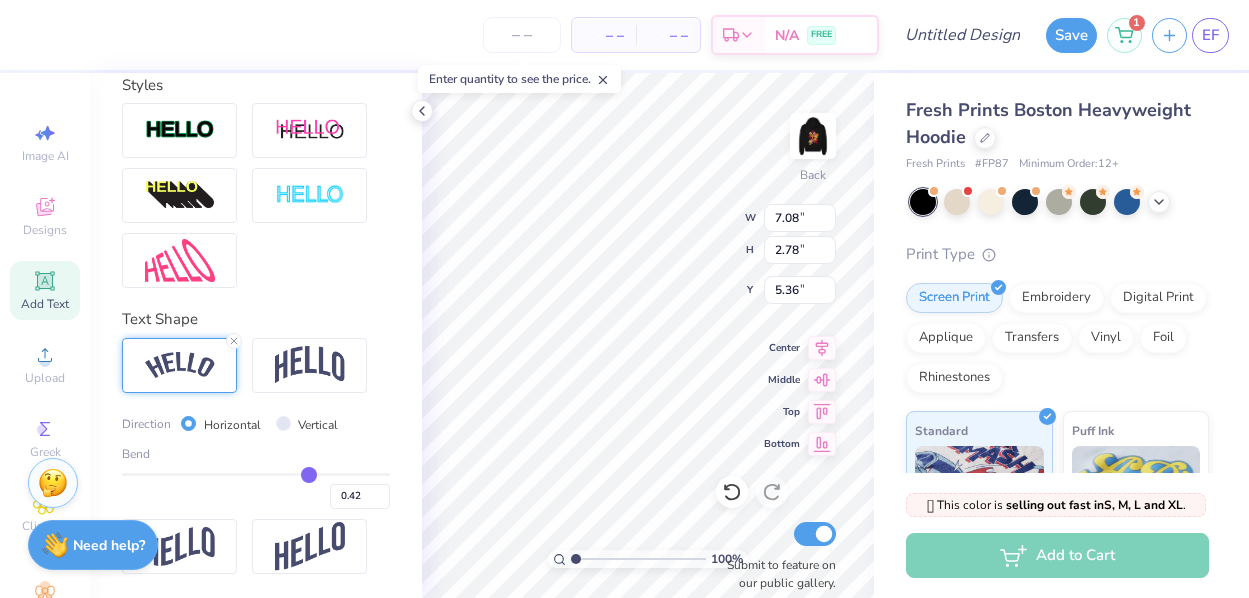 type on "0.41" 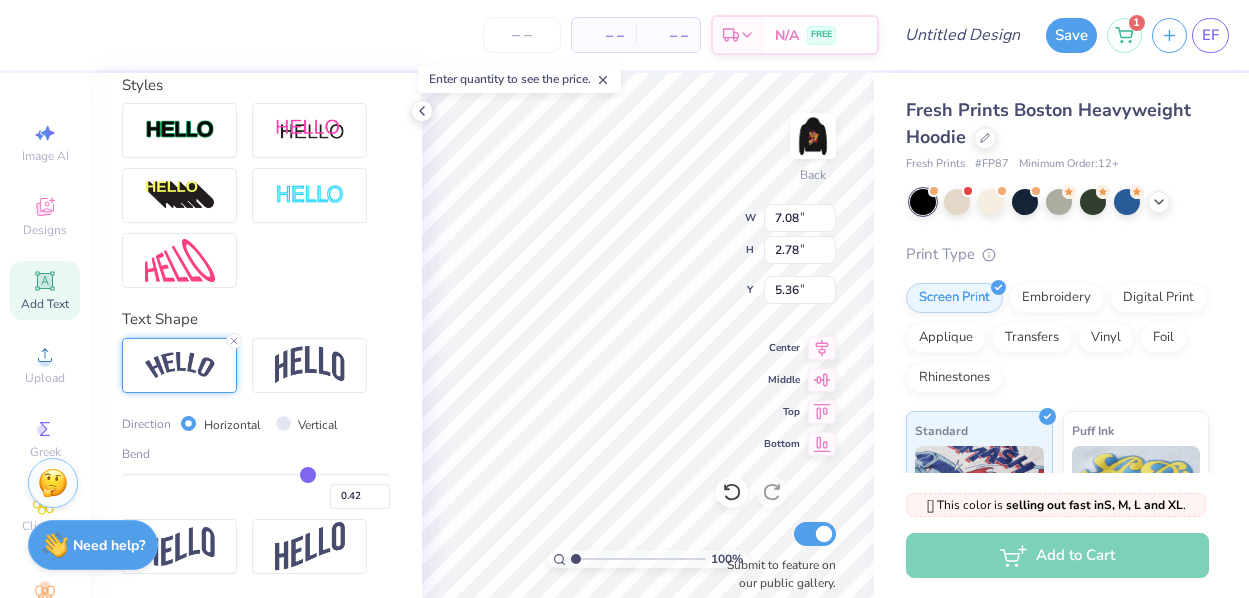 type on "0.41" 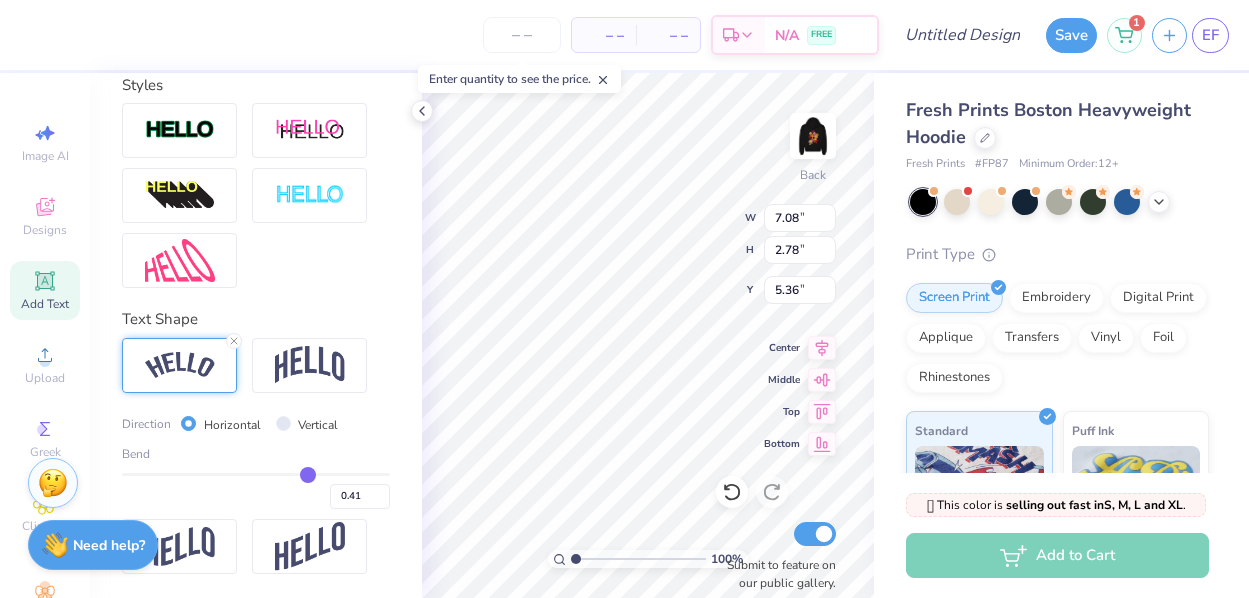 type on "0.4" 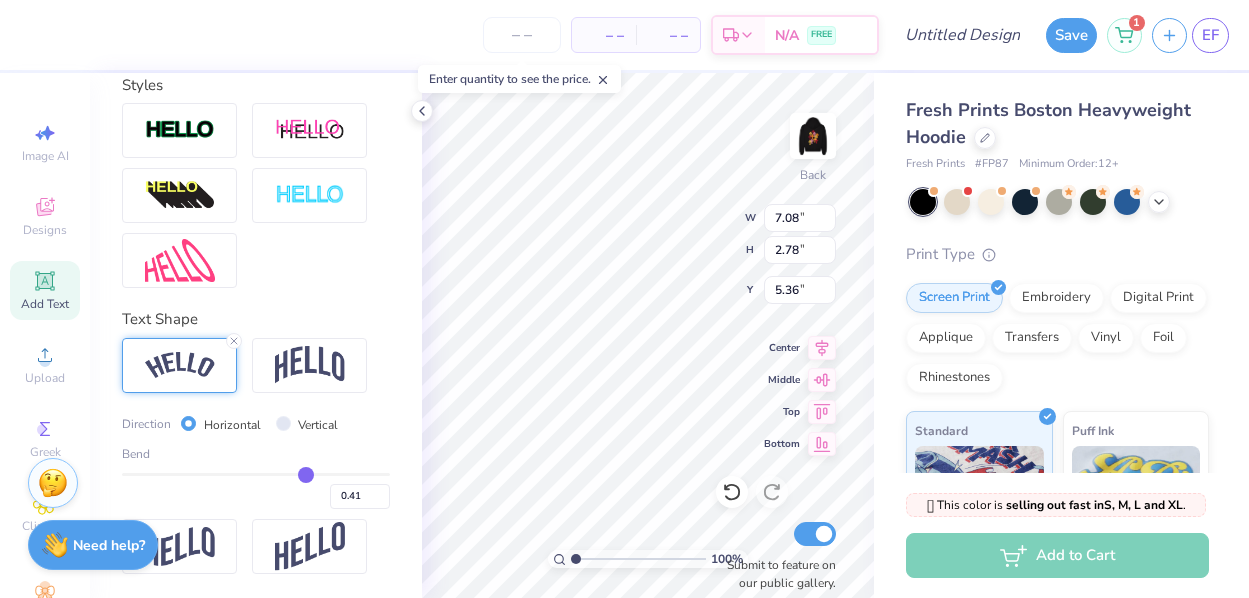 type on "0.40" 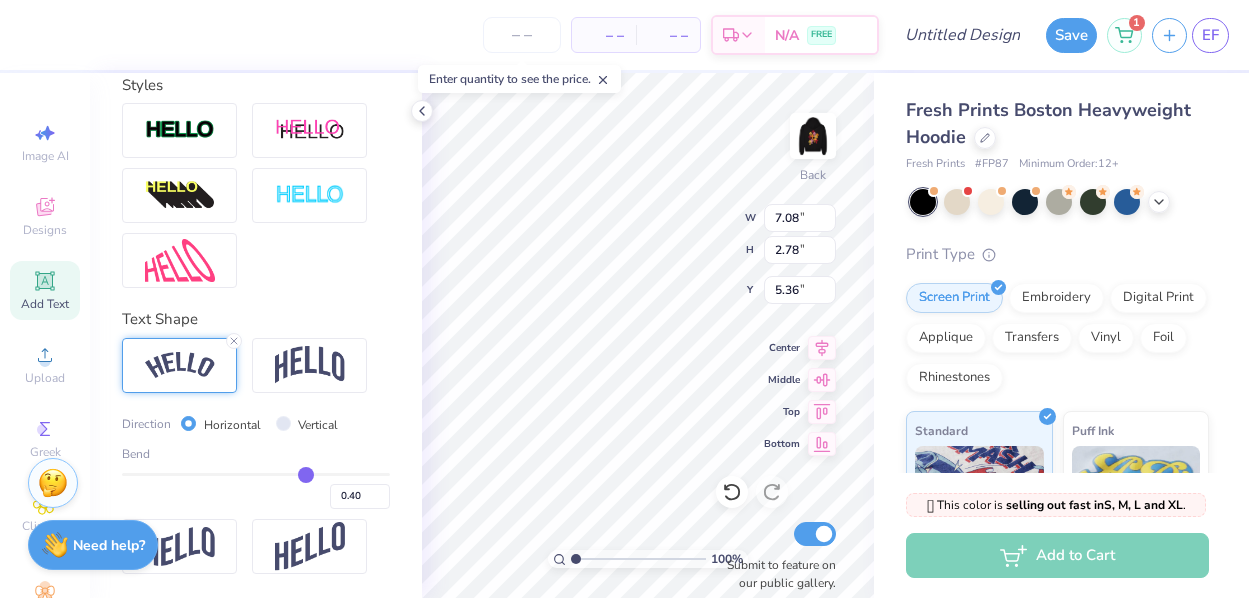type on "0.39" 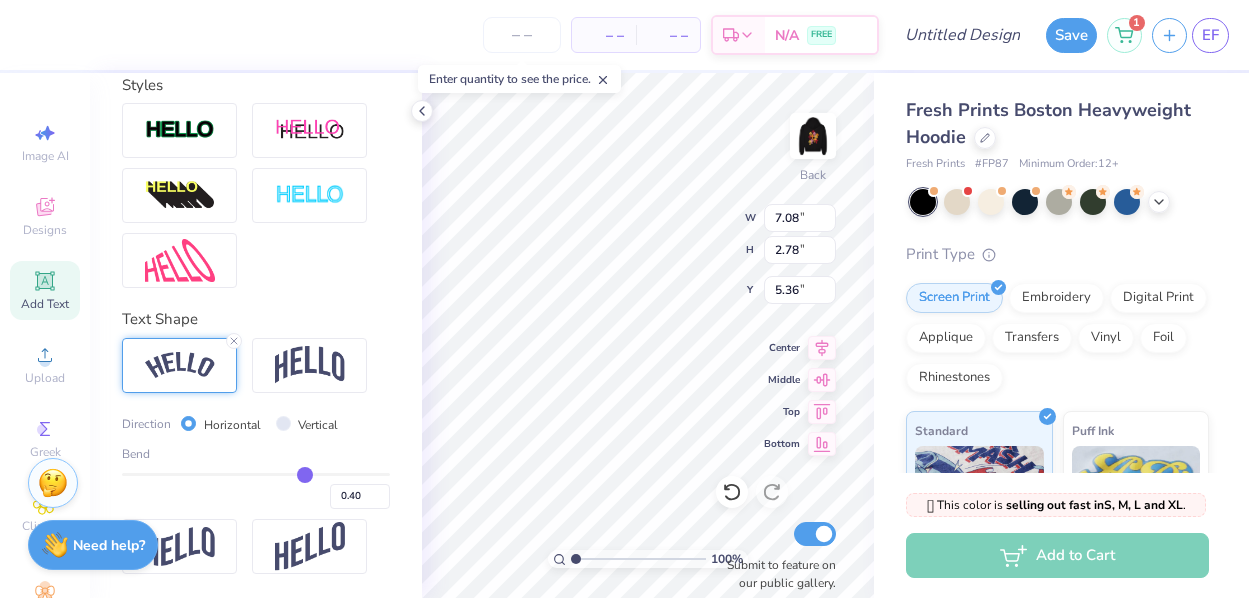 type on "0.39" 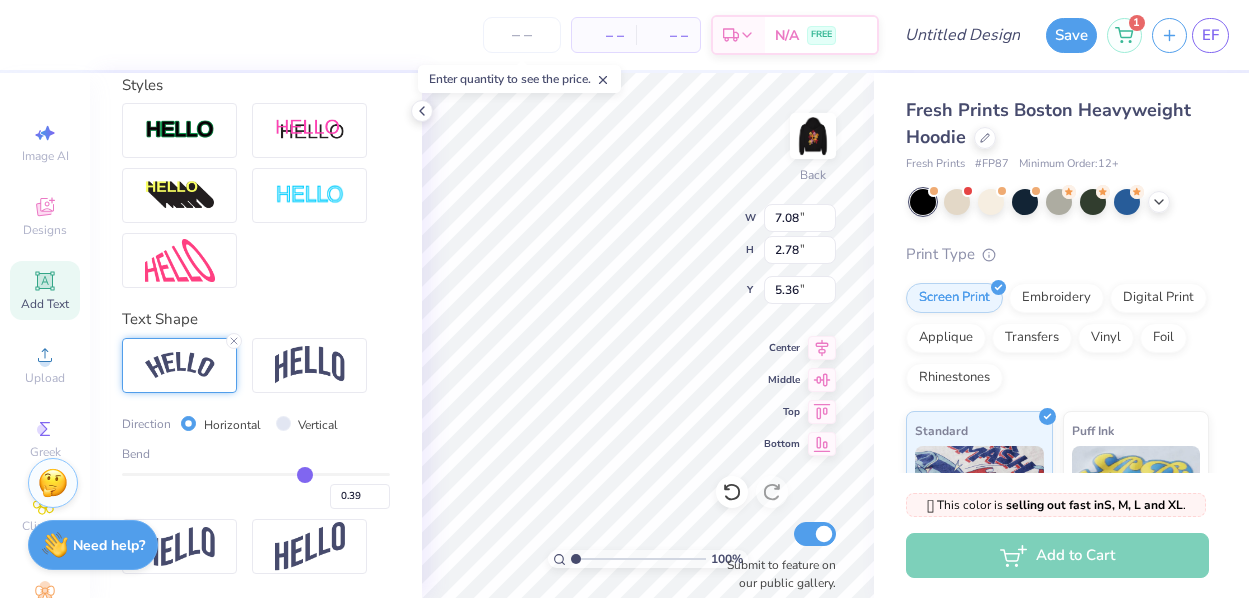 type on "0.38" 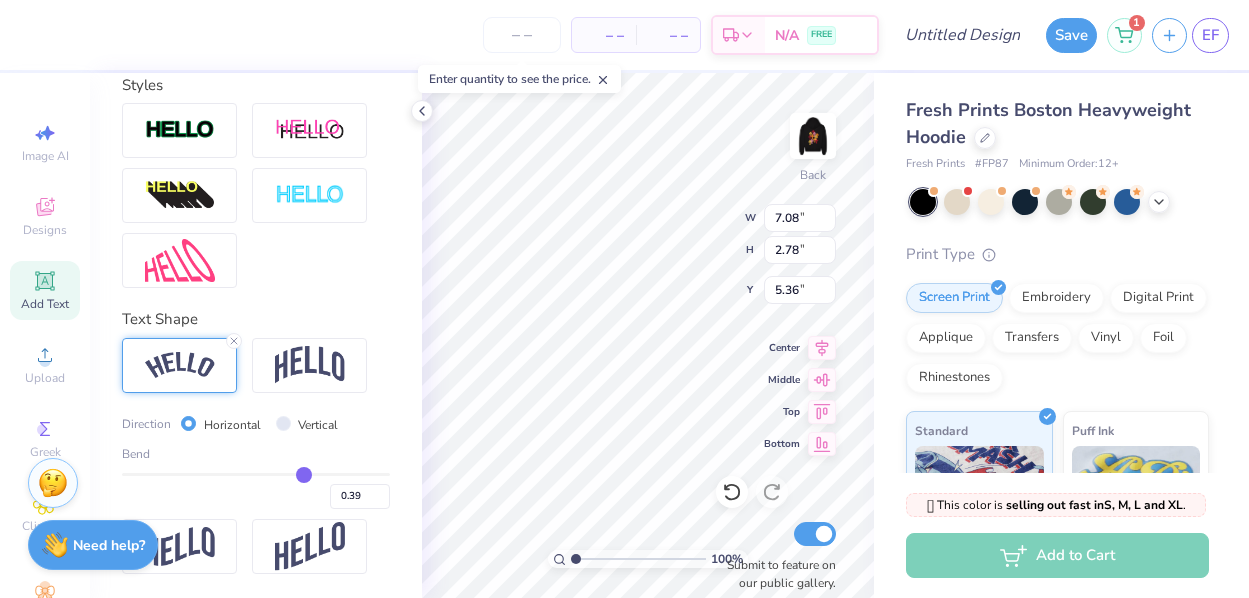 type on "0.38" 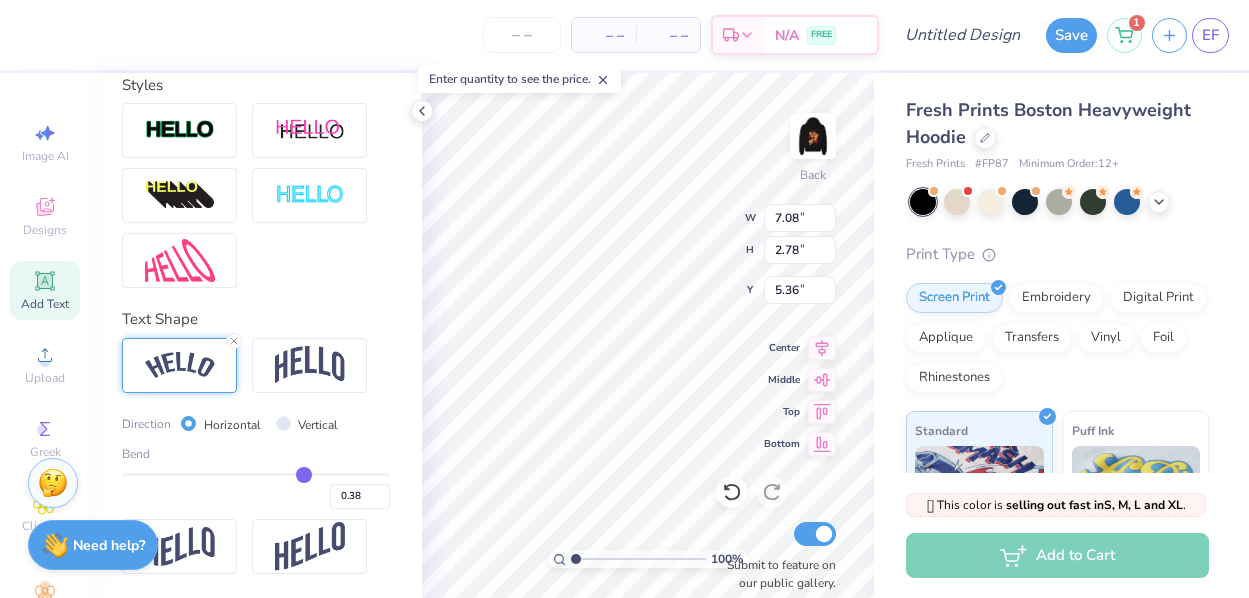type on "0.37" 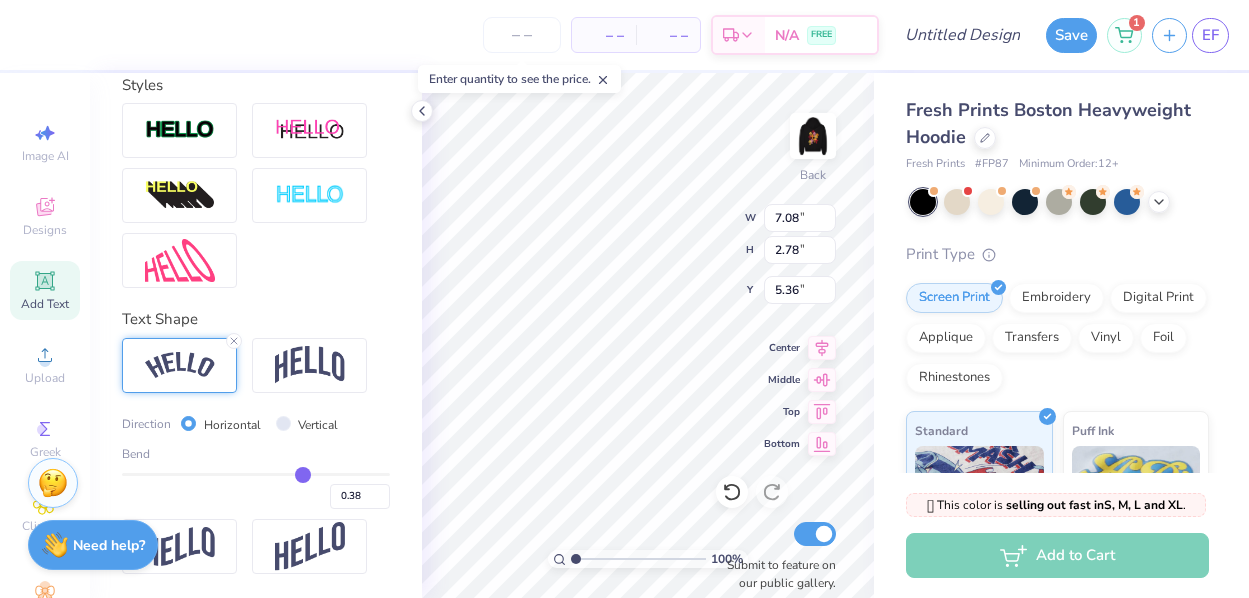 type on "0.37" 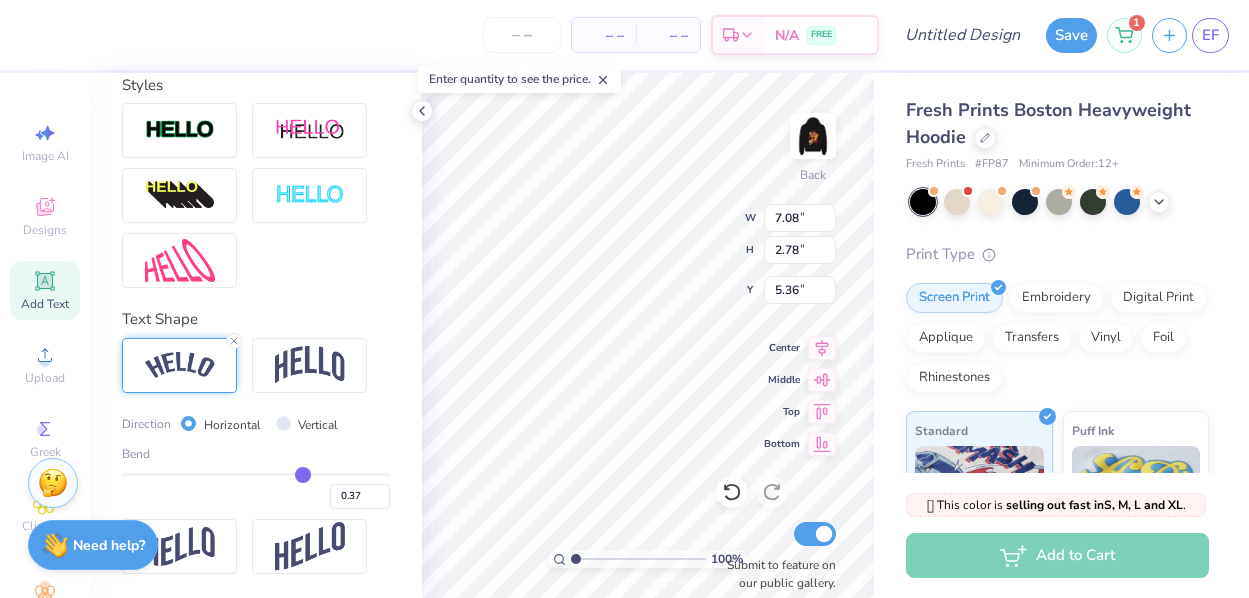 type on "0.36" 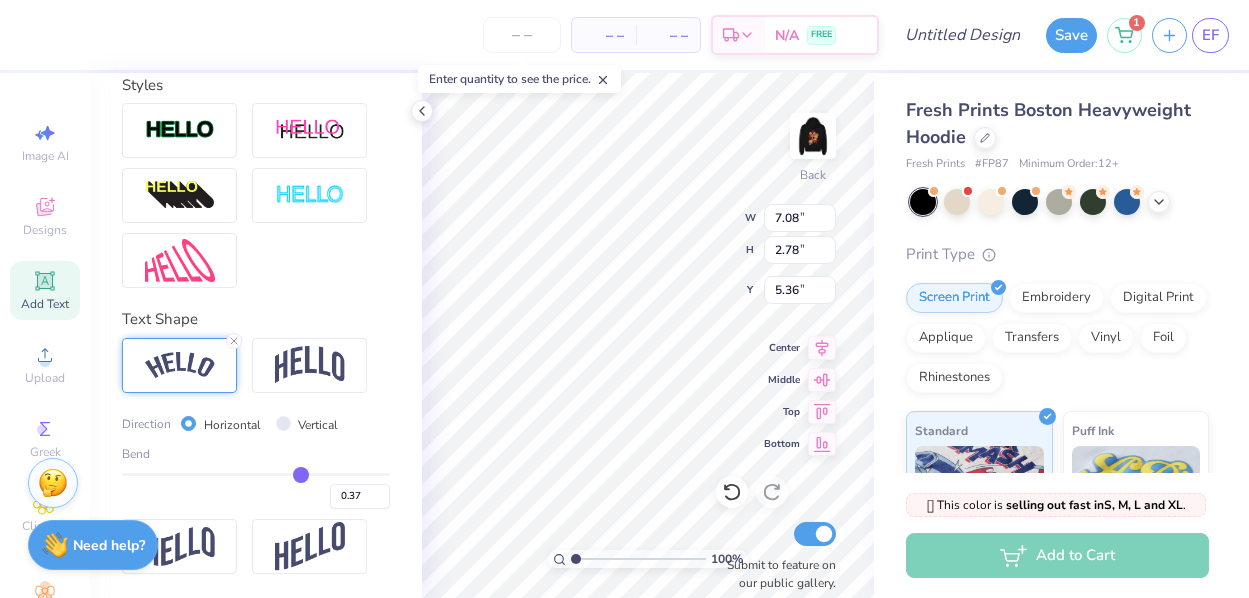 type on "0.36" 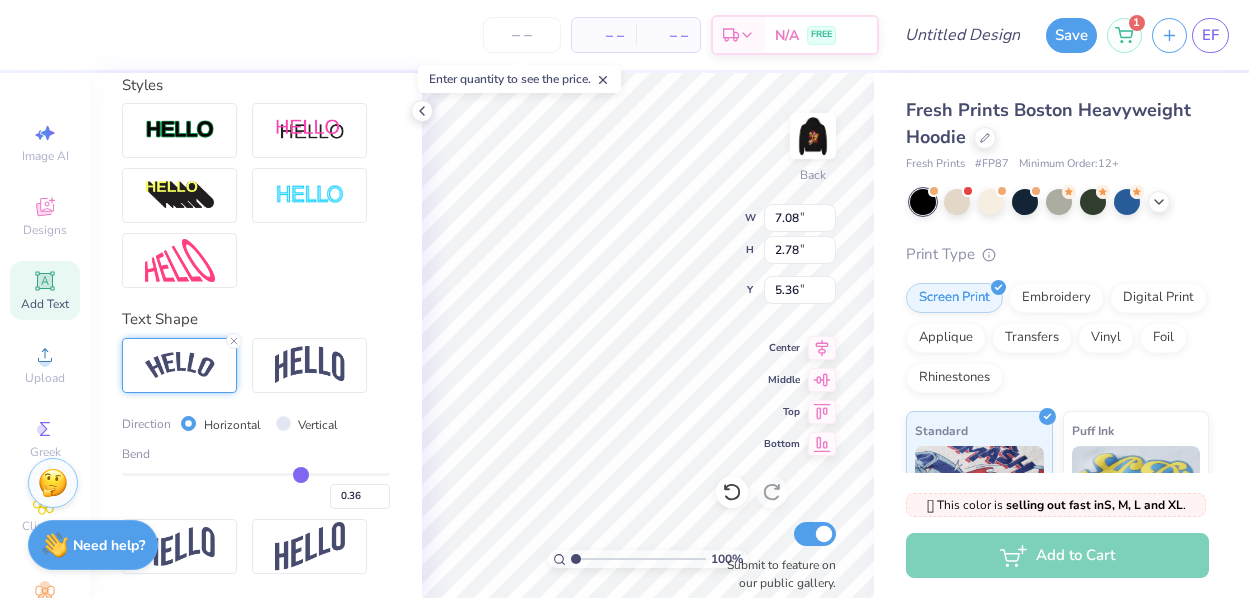 type on "0.35" 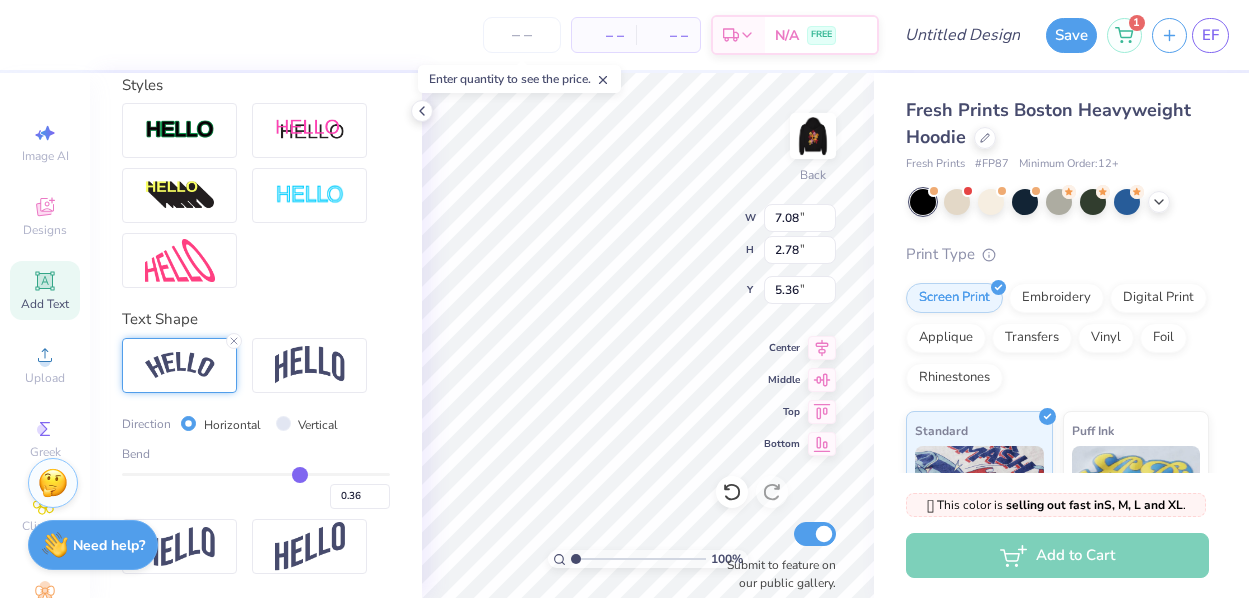 type on "0.35" 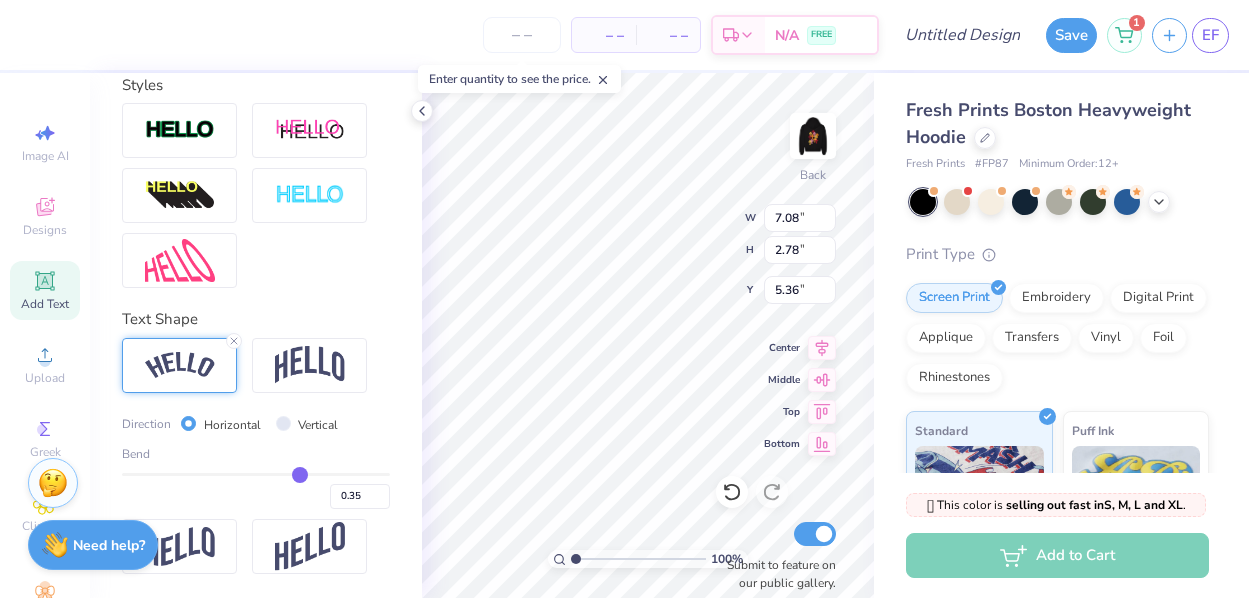 type on "0.34" 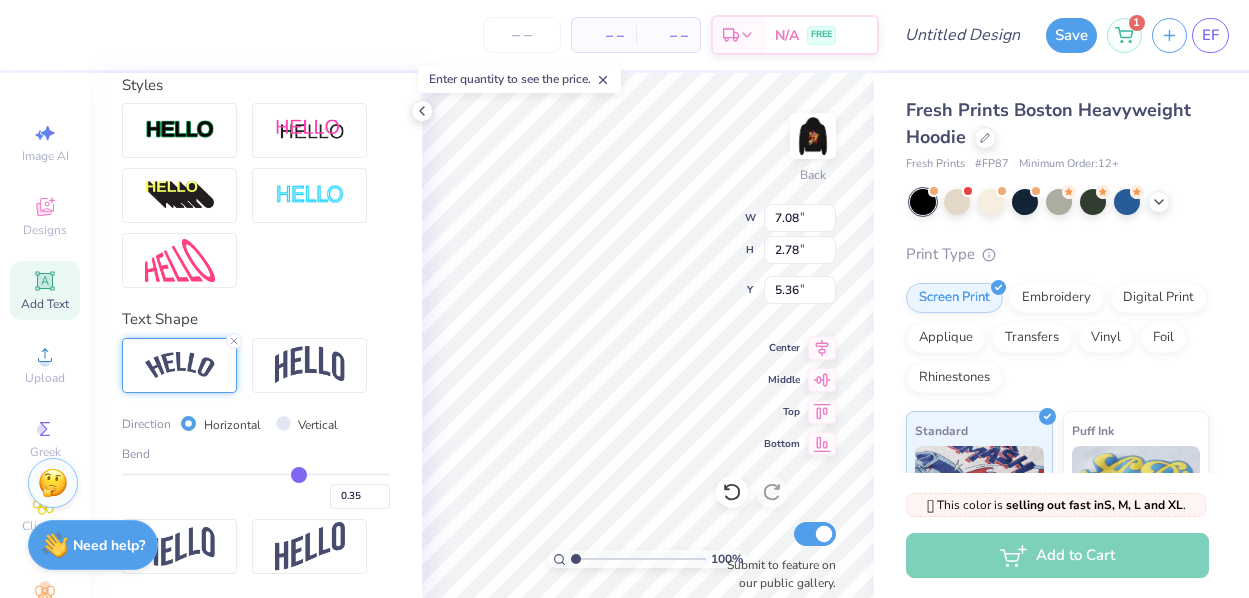 type on "0.34" 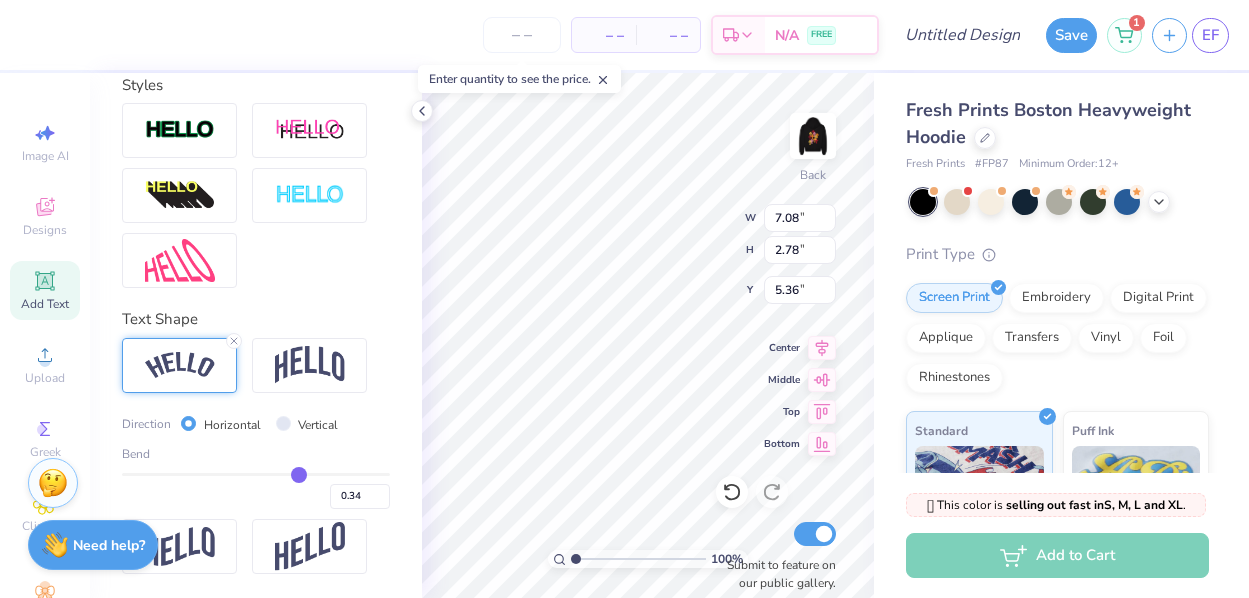 type on "0.33" 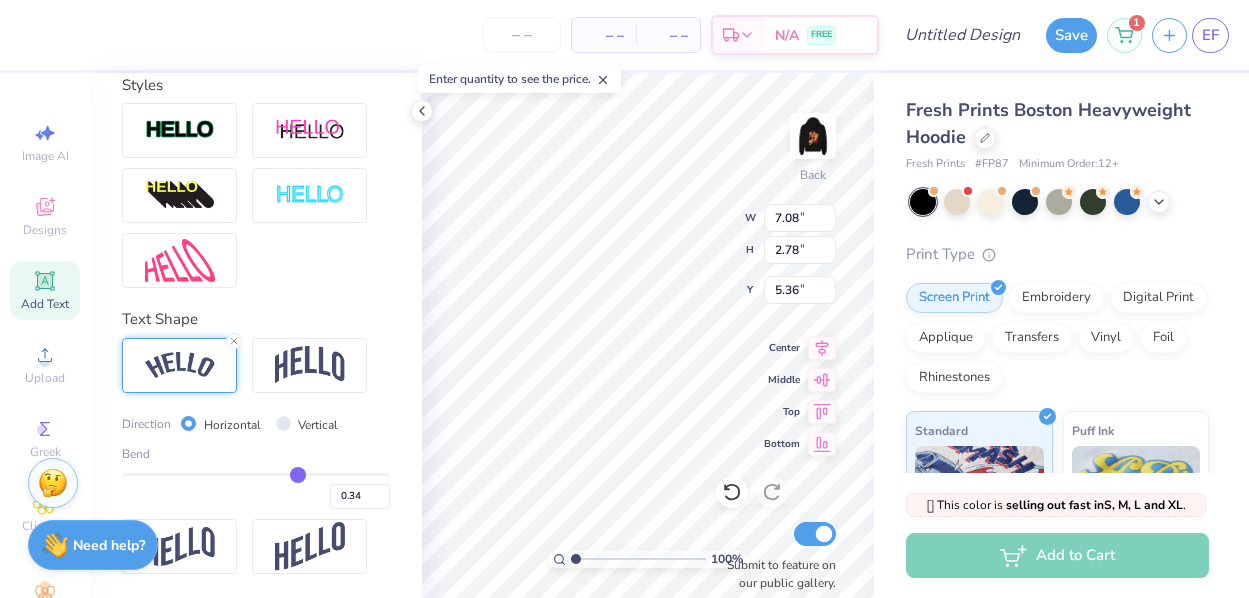 type on "0.33" 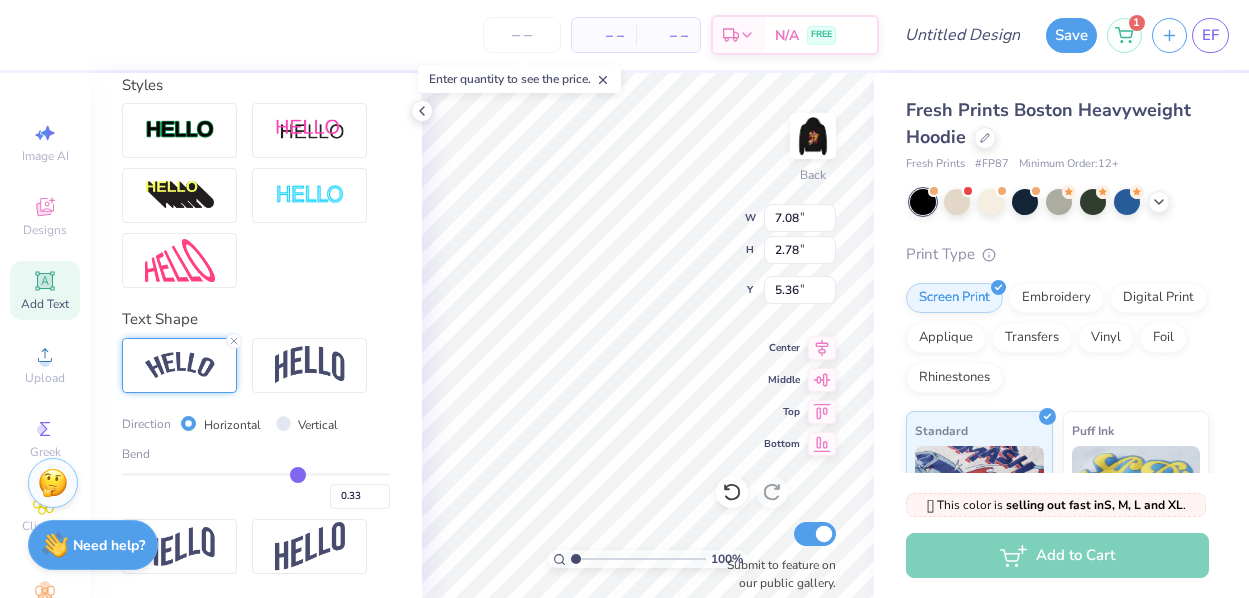 type on "0.32" 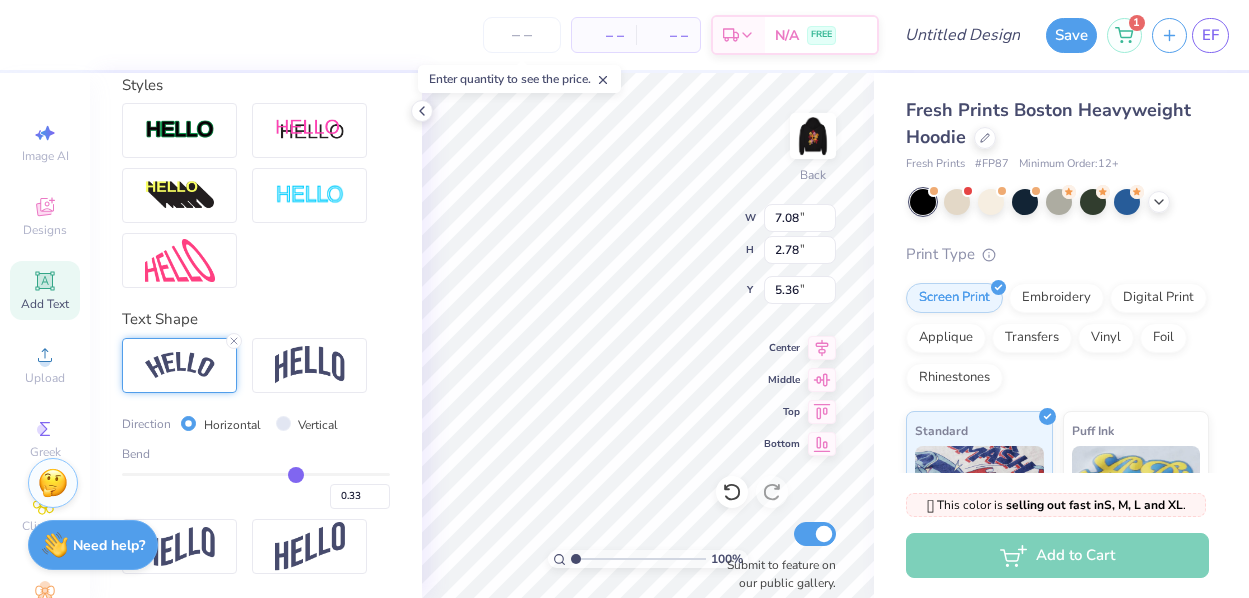 type on "0.32" 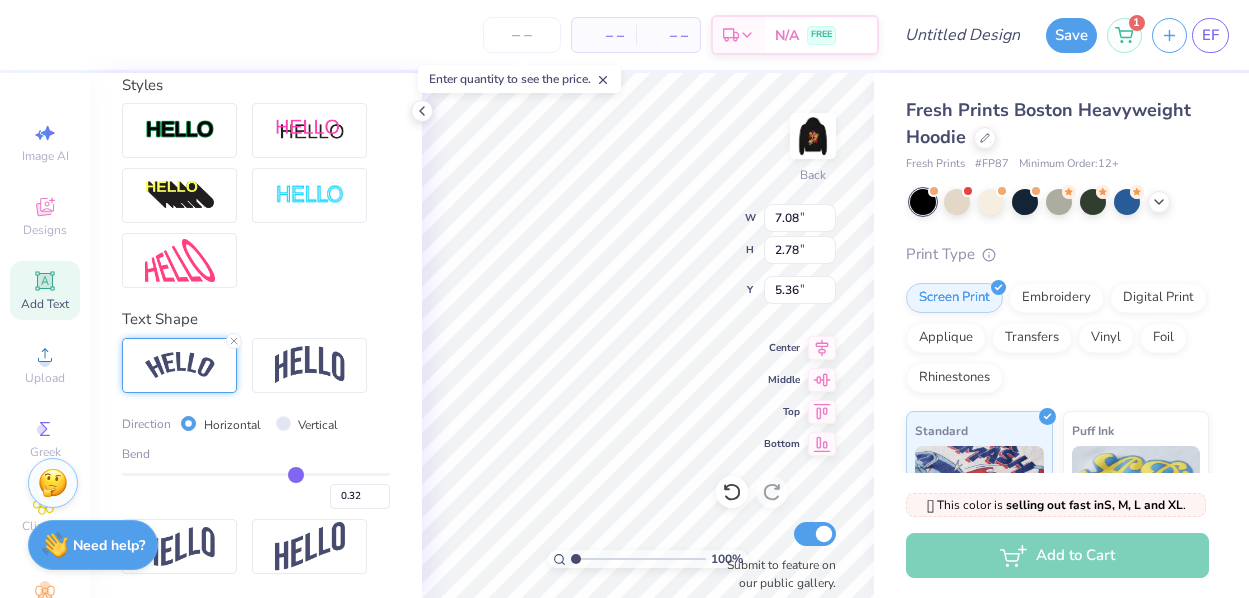 type on "0.31" 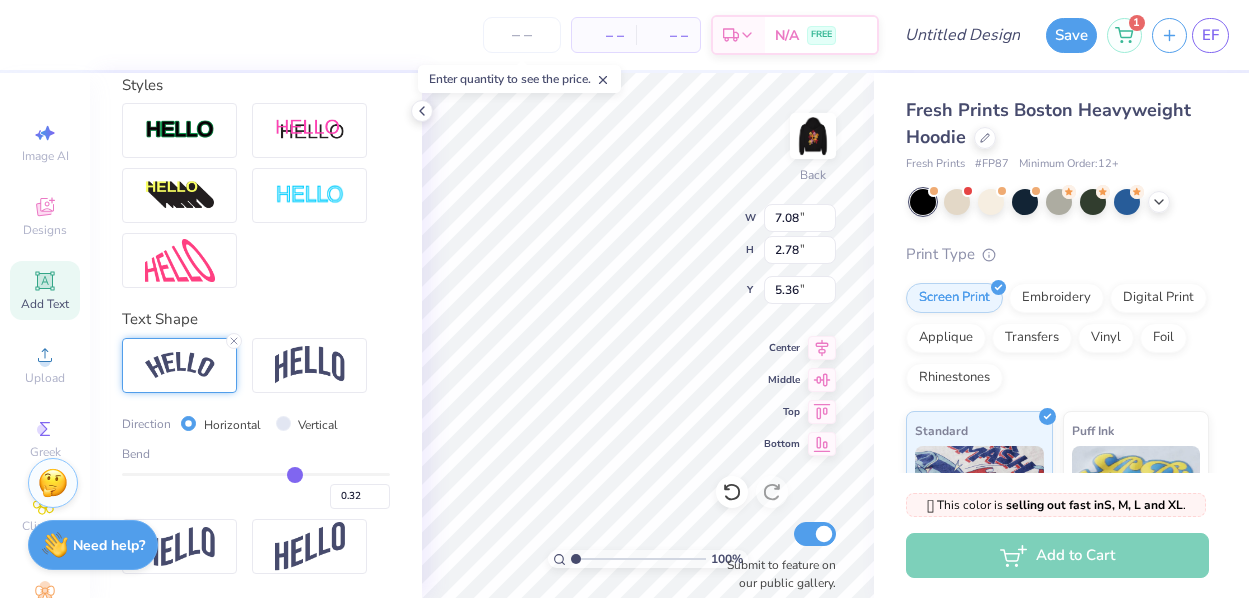 type on "0.31" 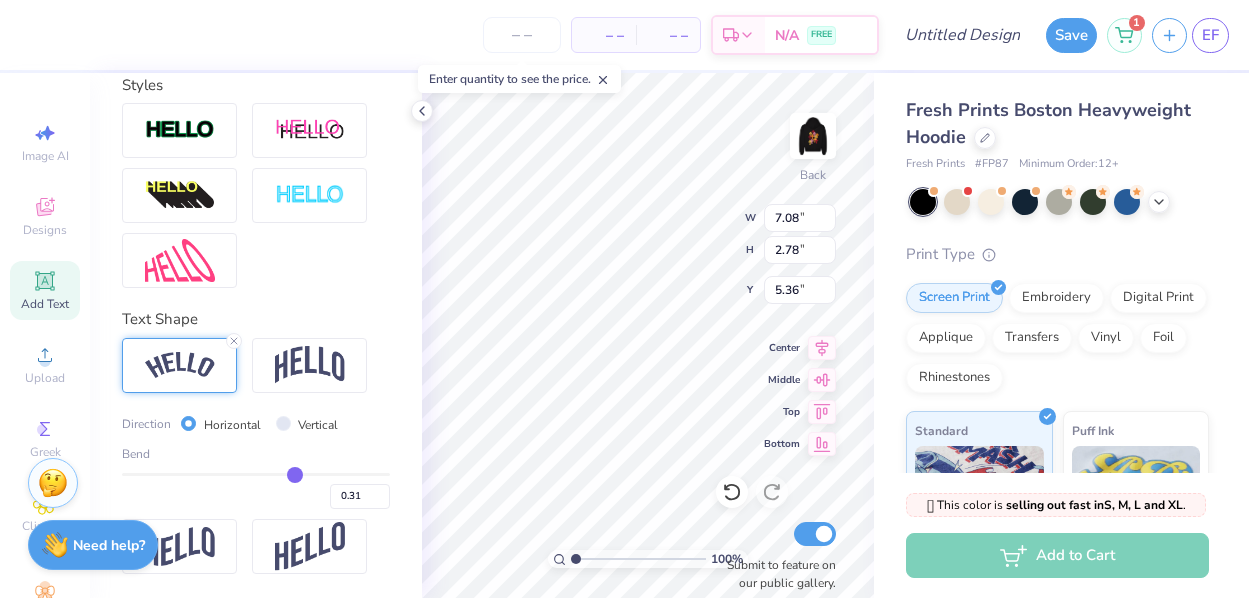 type on "0.3" 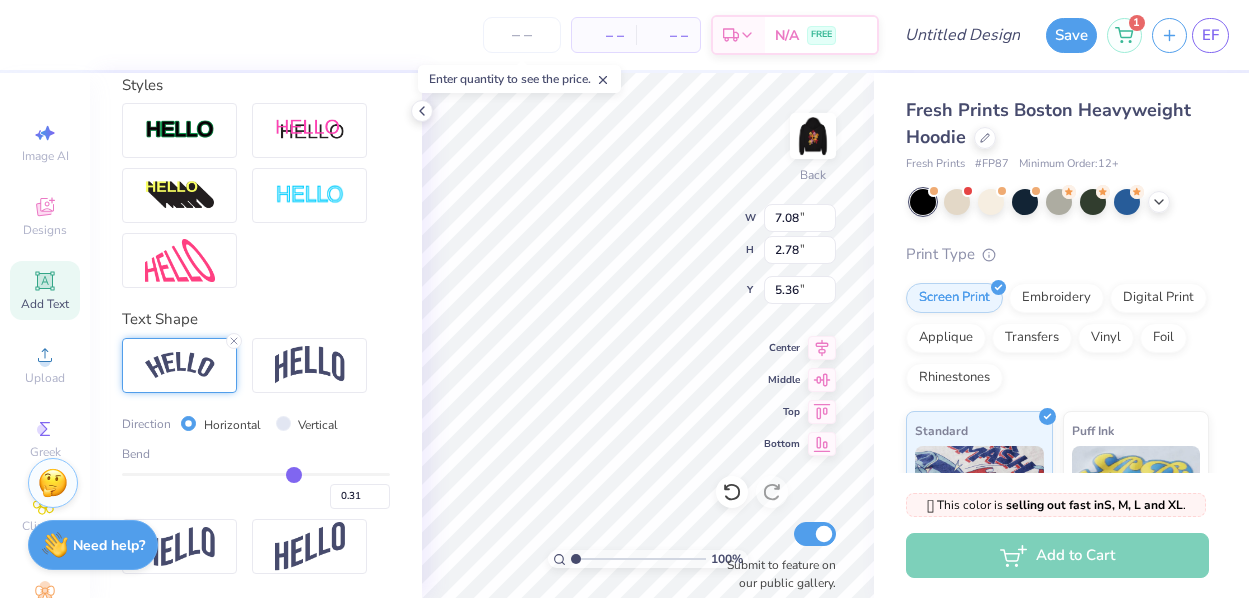 type on "0.30" 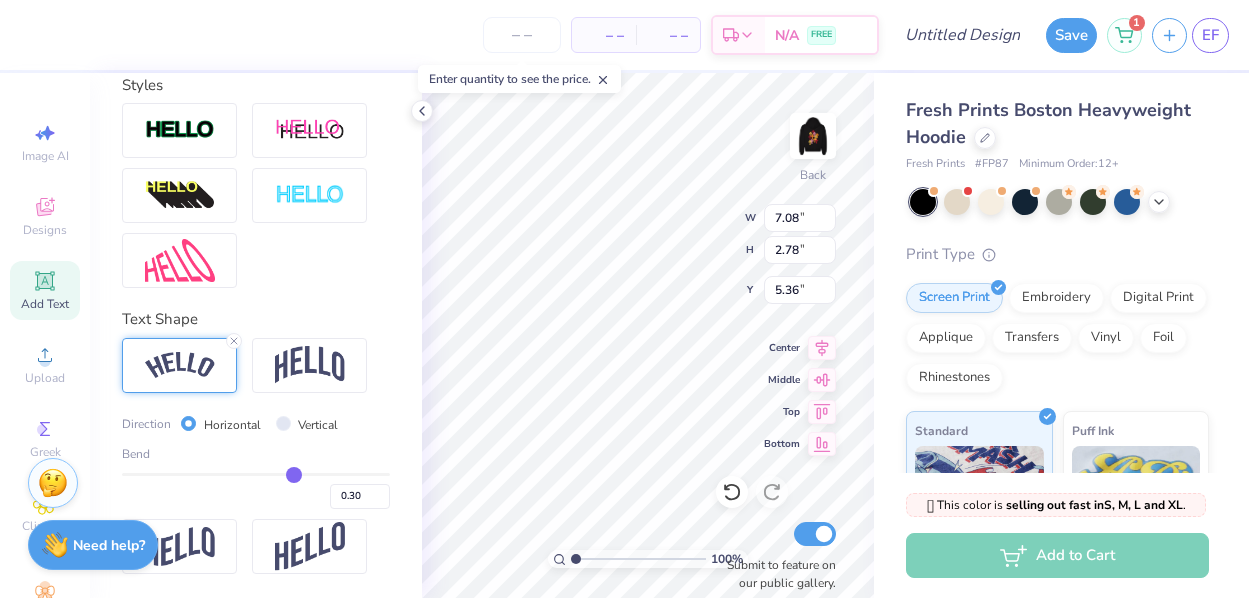 type on "0.29" 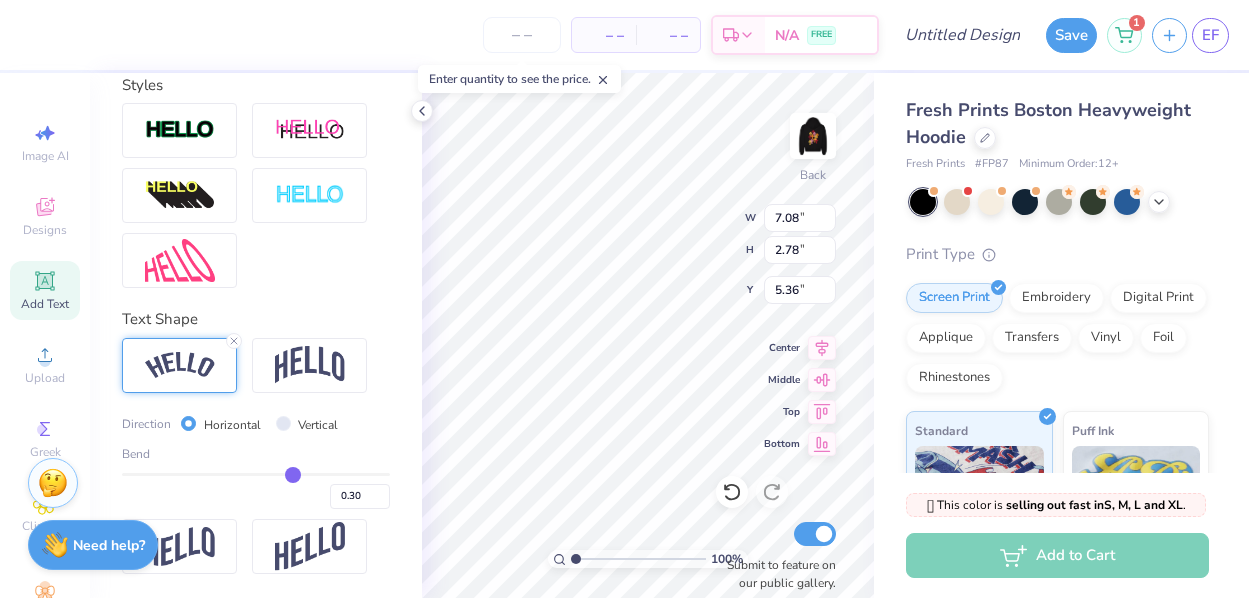 type on "0.29" 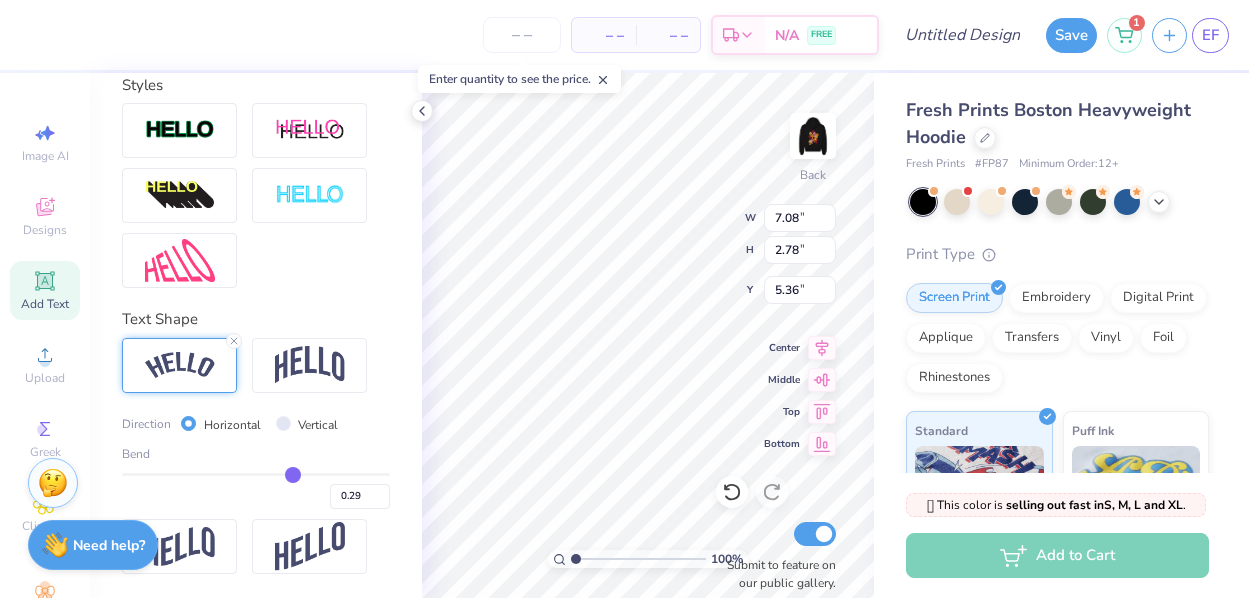 type on "0.28" 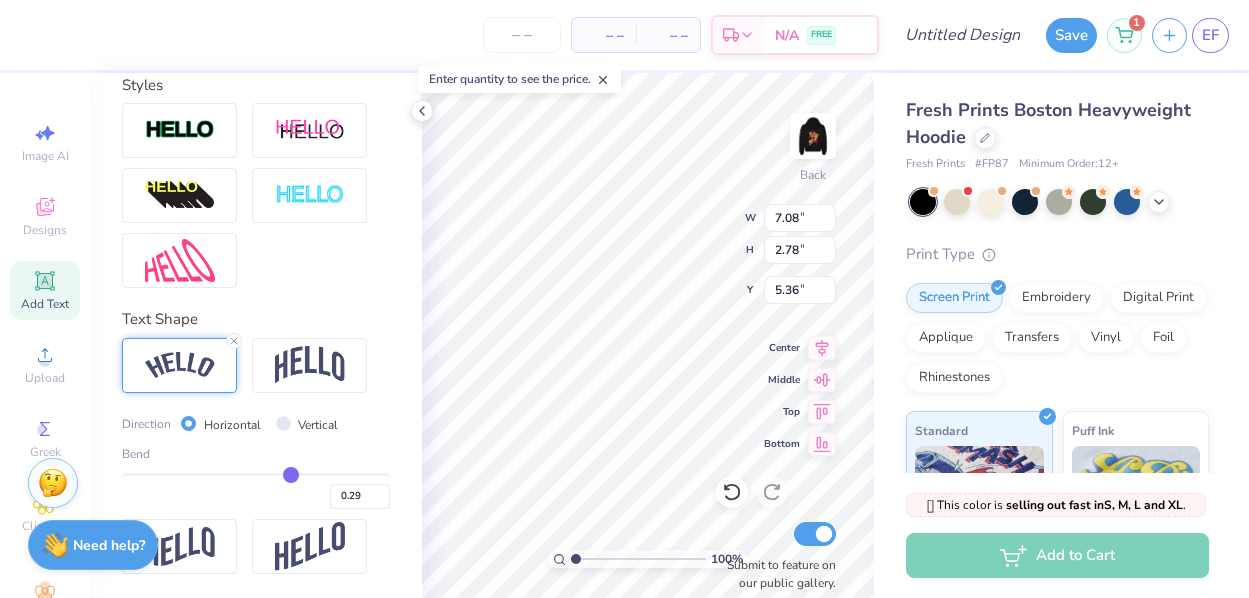 type on "0.28" 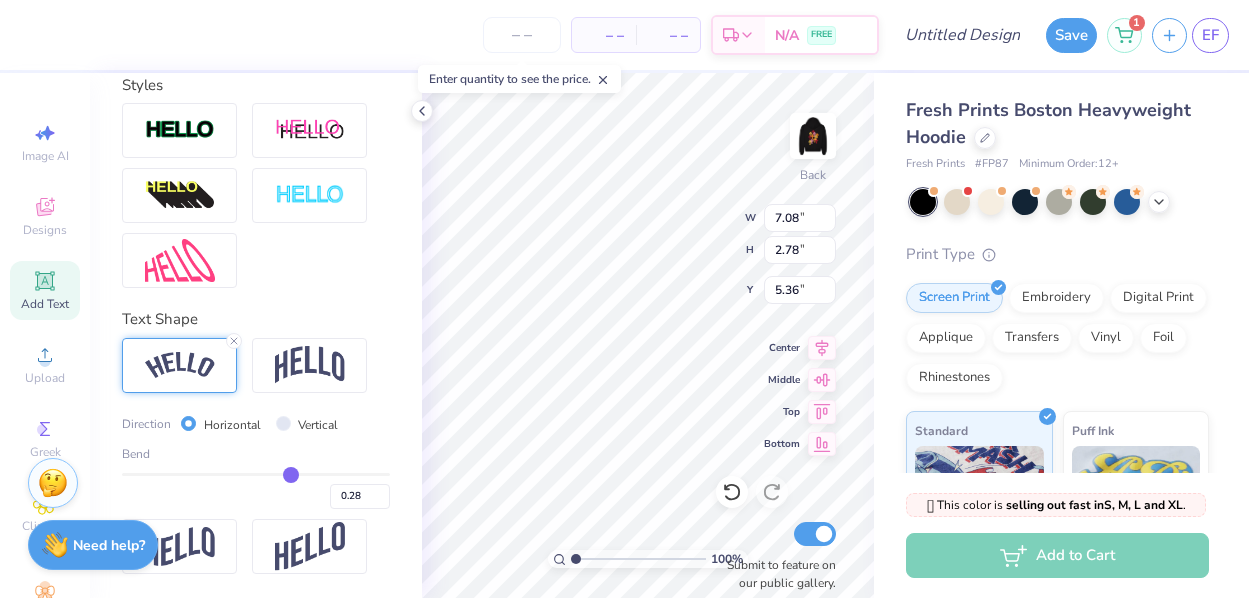 type on "0.27" 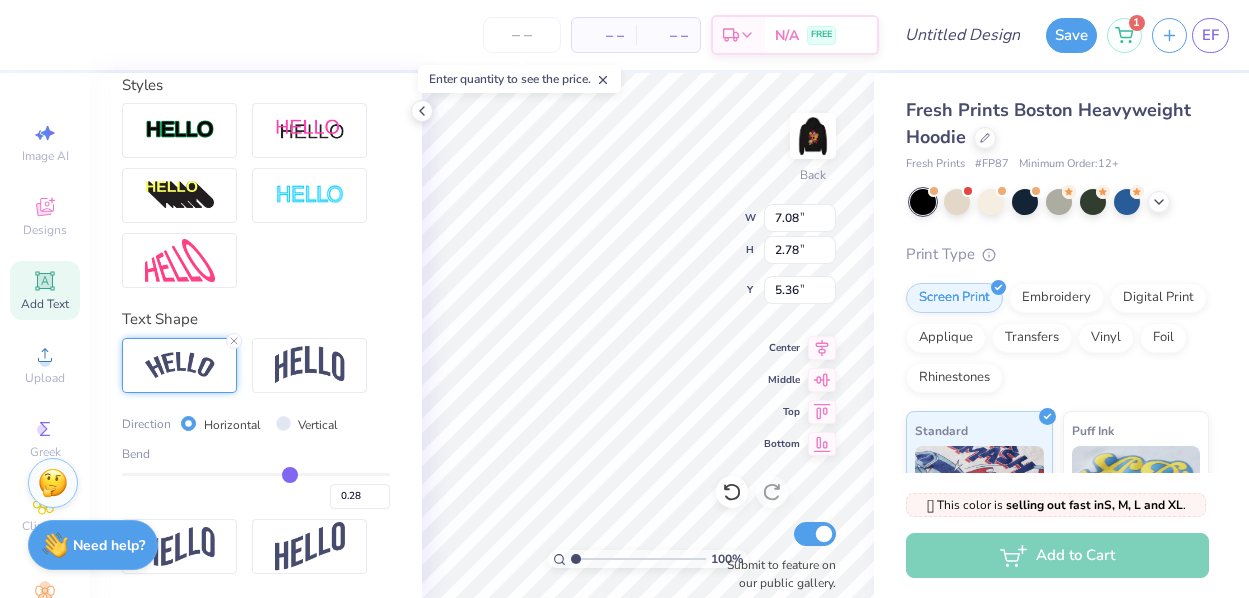 type on "0.27" 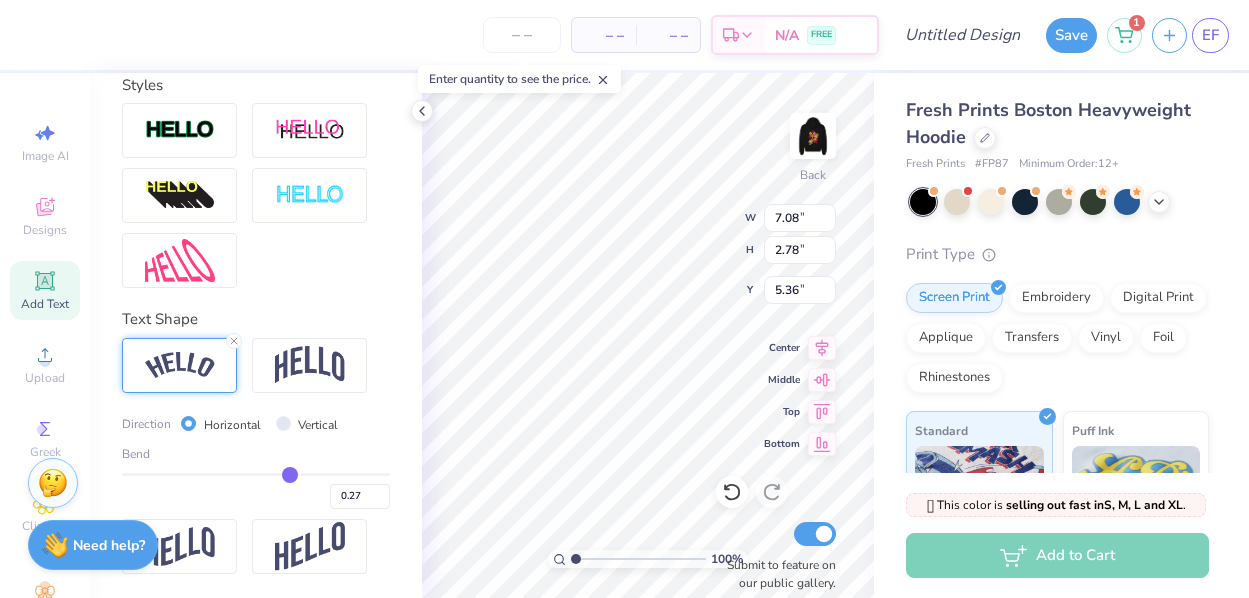 type on "0.26" 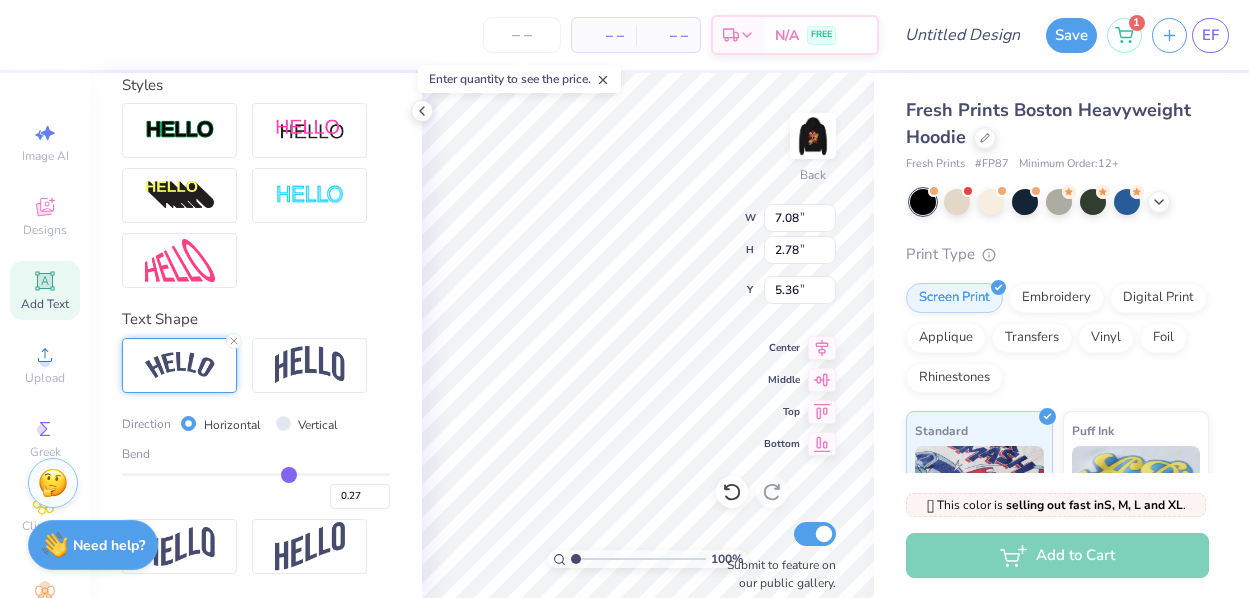 type on "0.26" 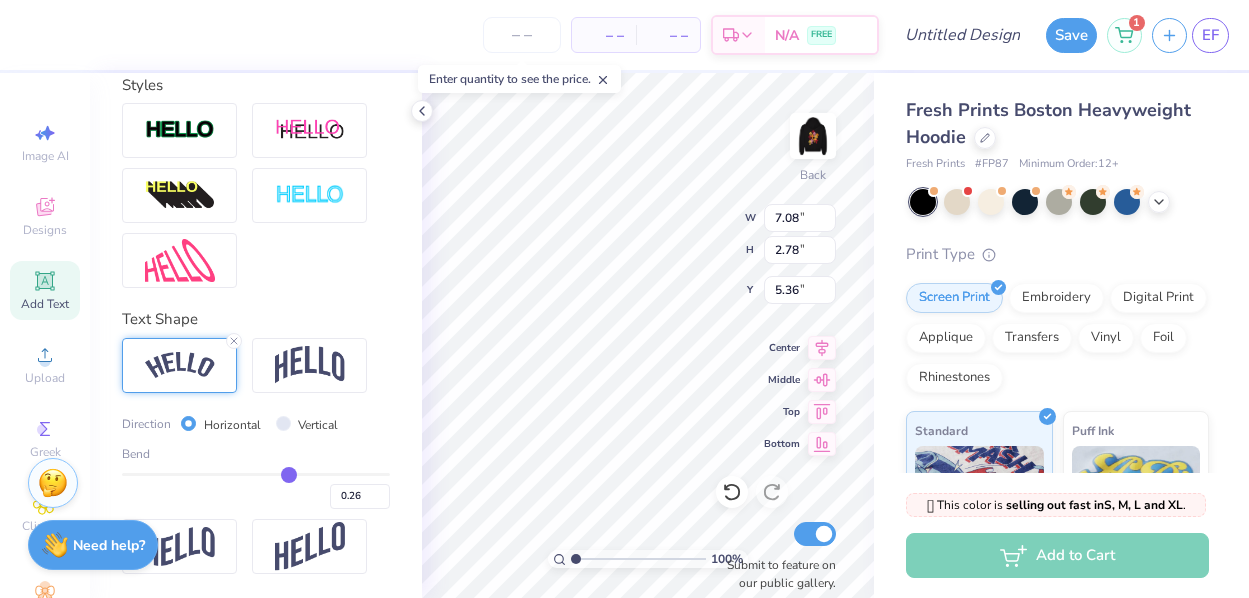 type on "0.25" 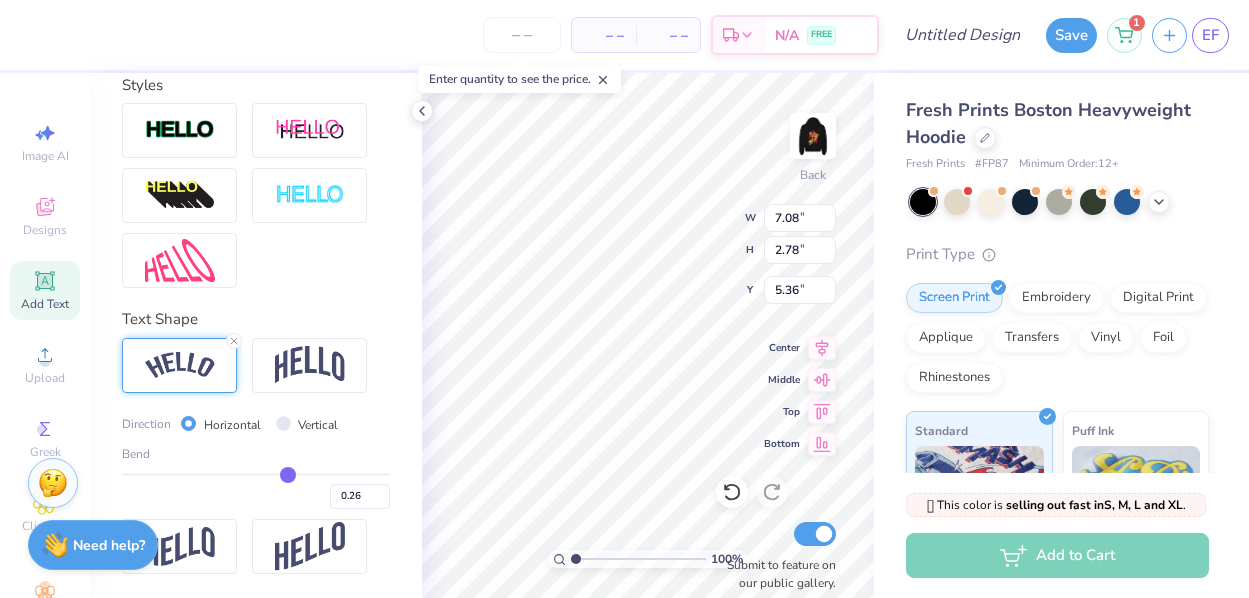 type on "0.25" 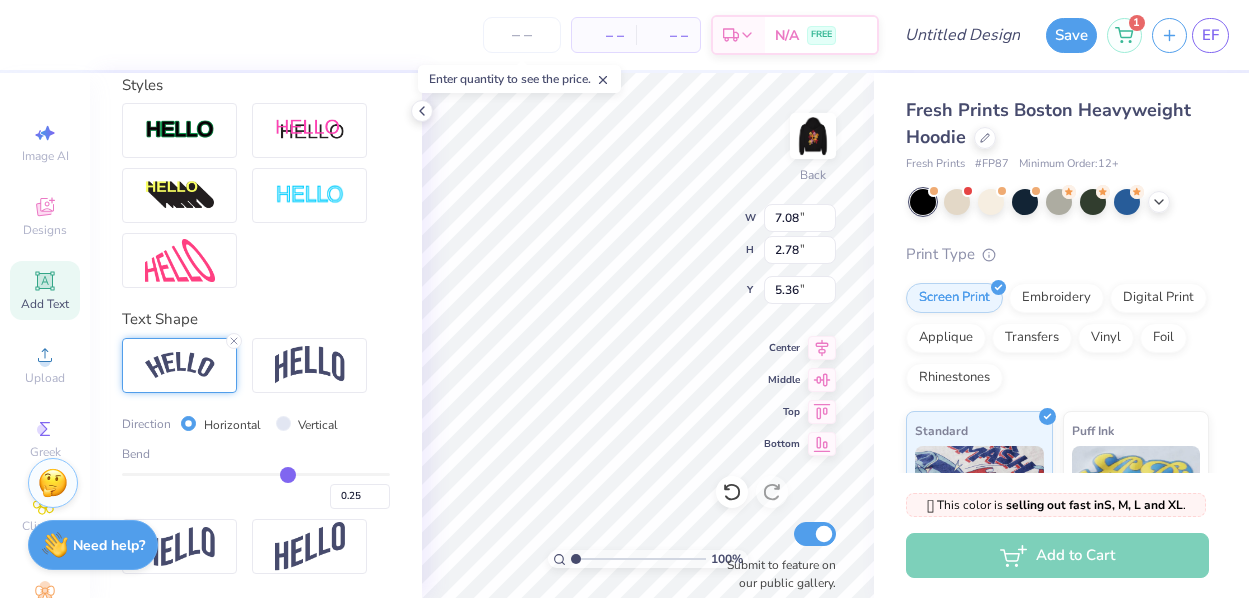 type on "0.24" 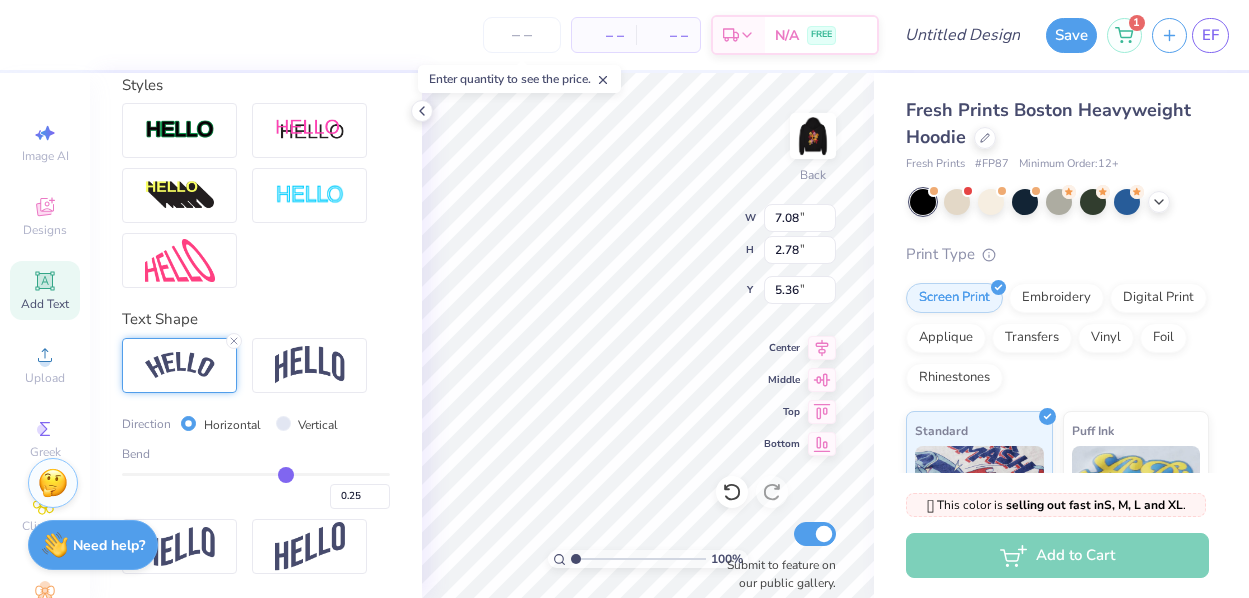 type on "0.24" 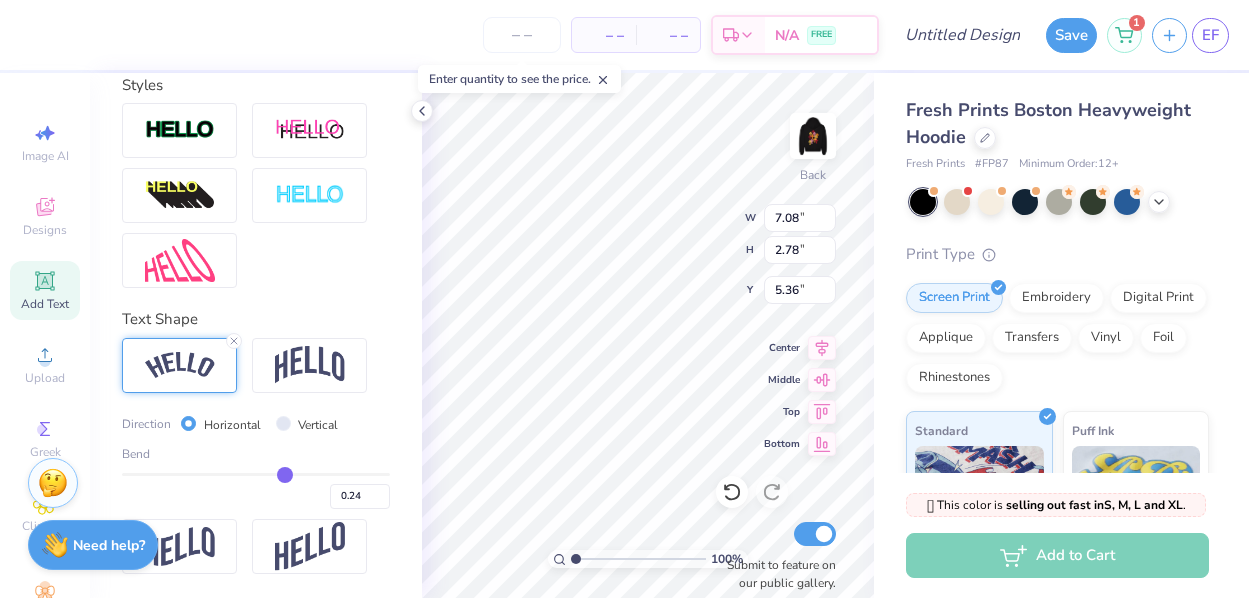 type on "0.24" 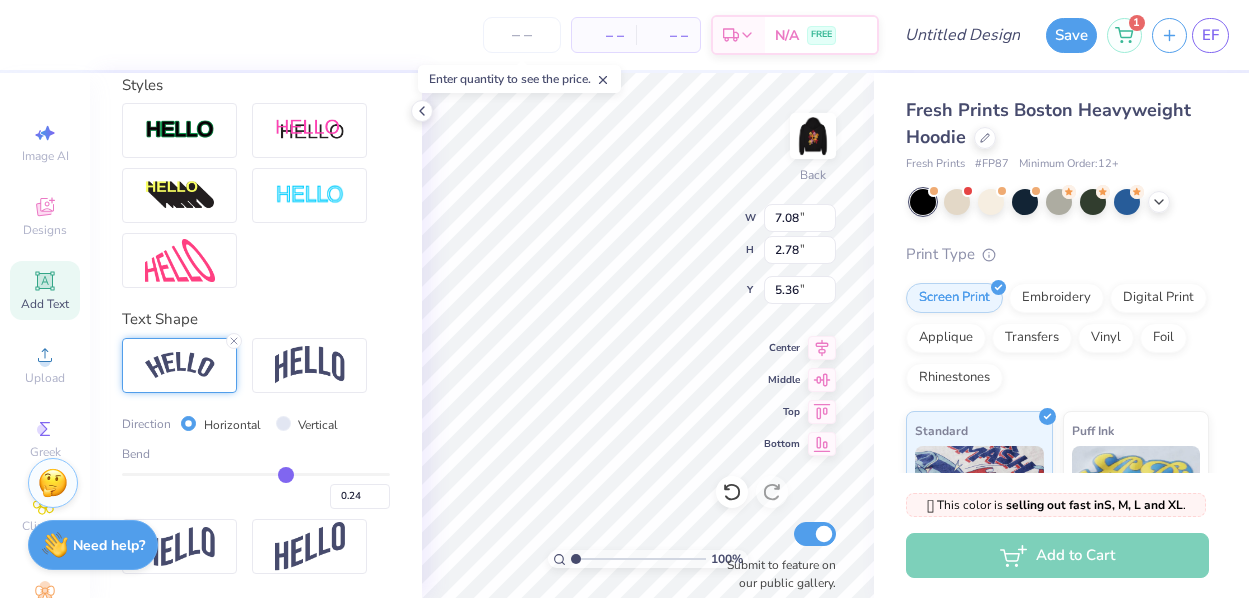 type on "0.23" 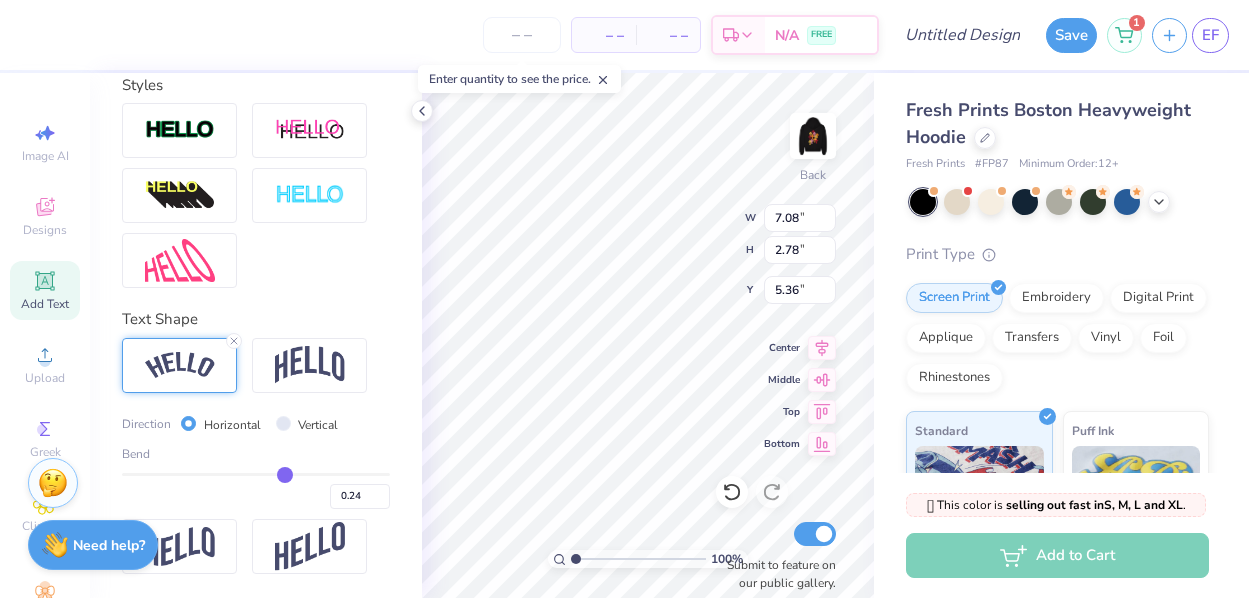 type on "0.23" 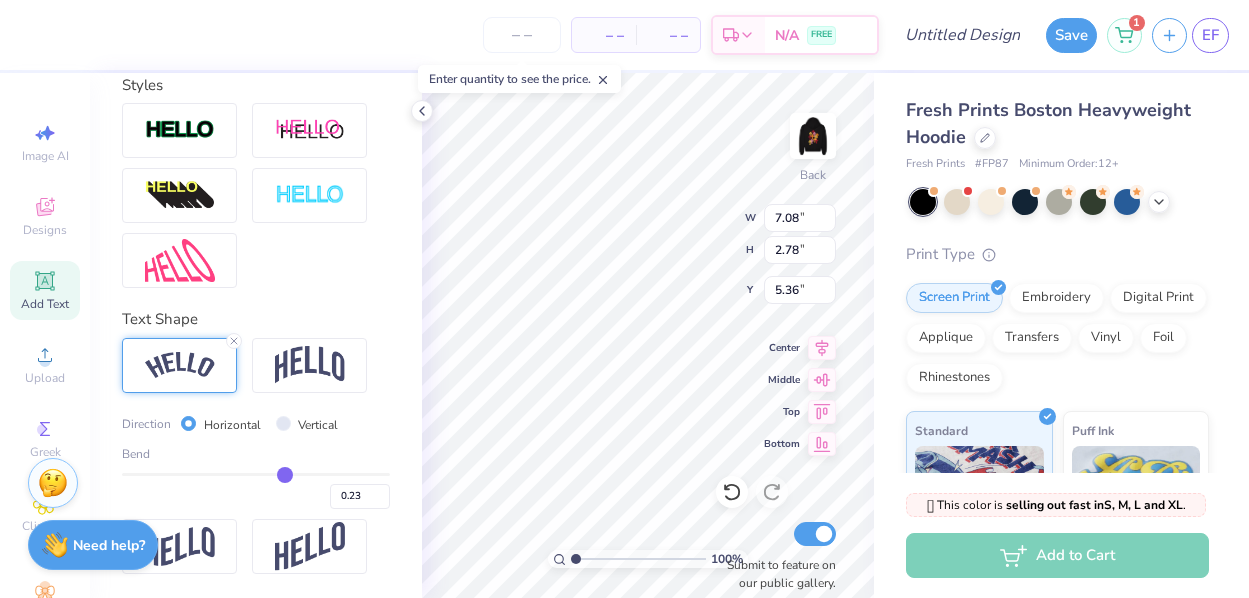 type on "0.22" 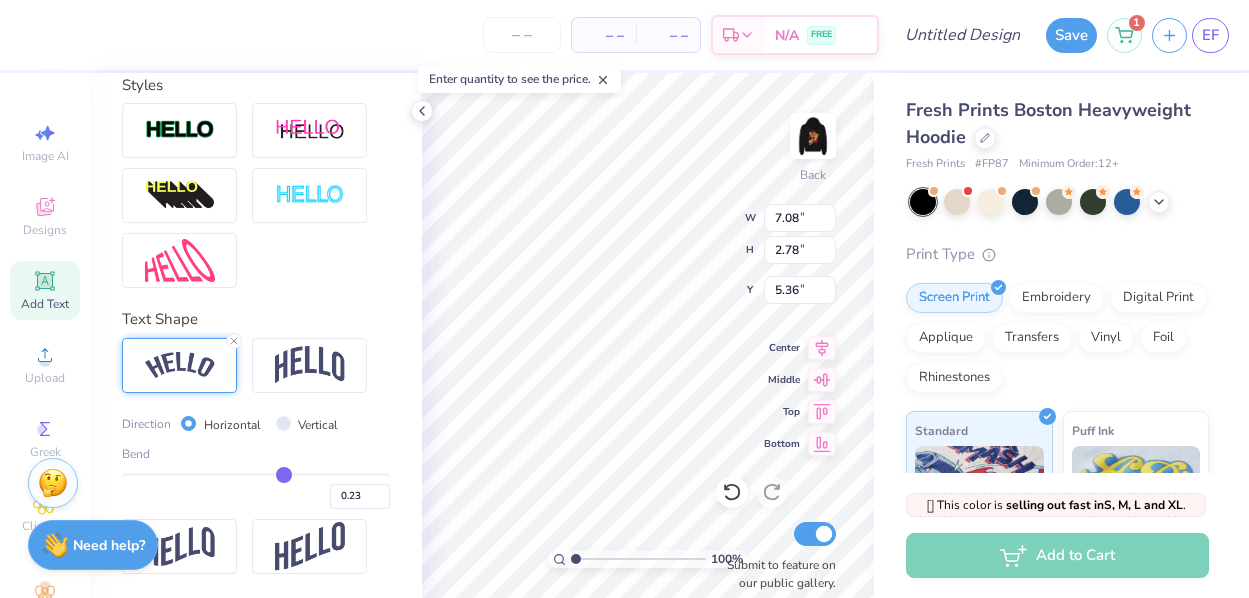 type on "0.22" 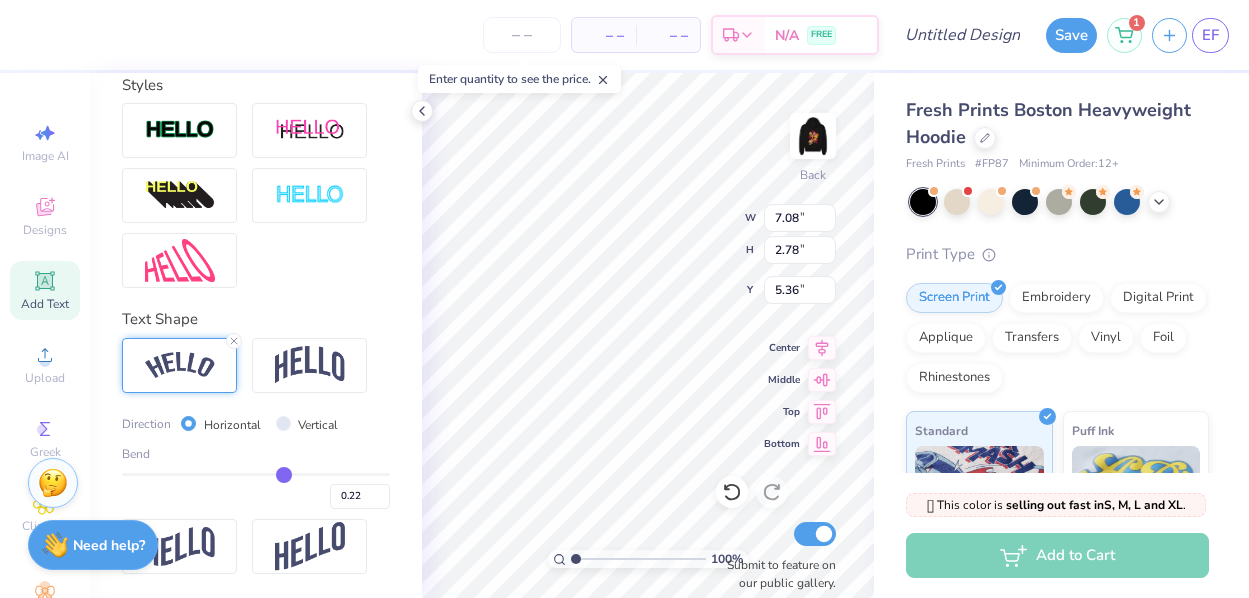 type on "0.21" 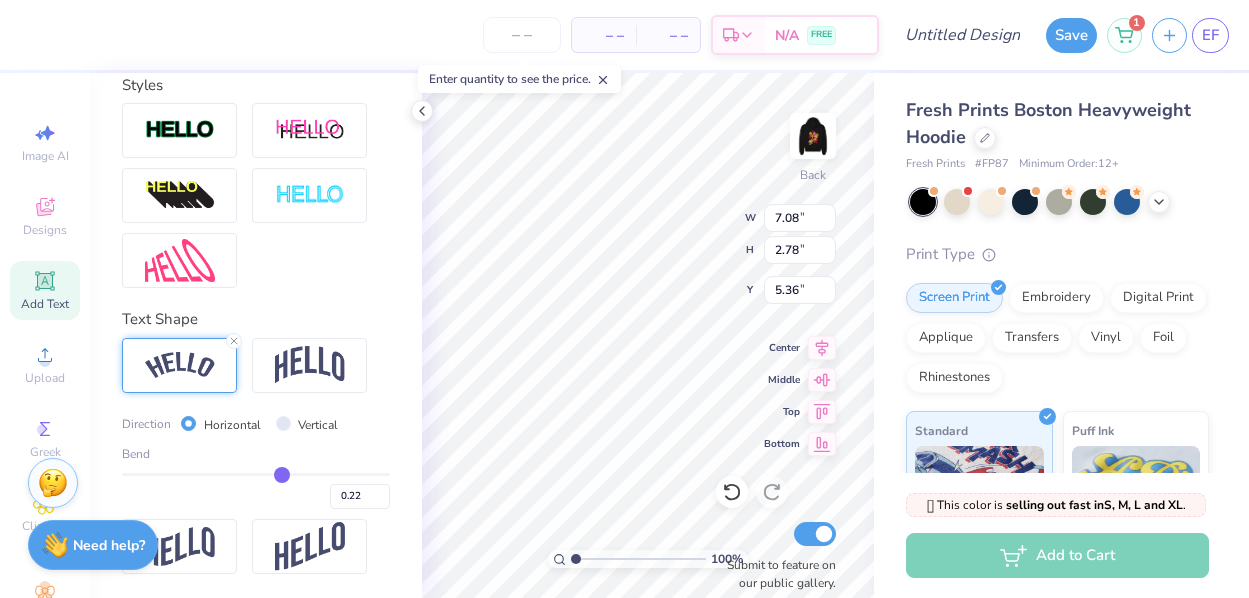 type on "0.21" 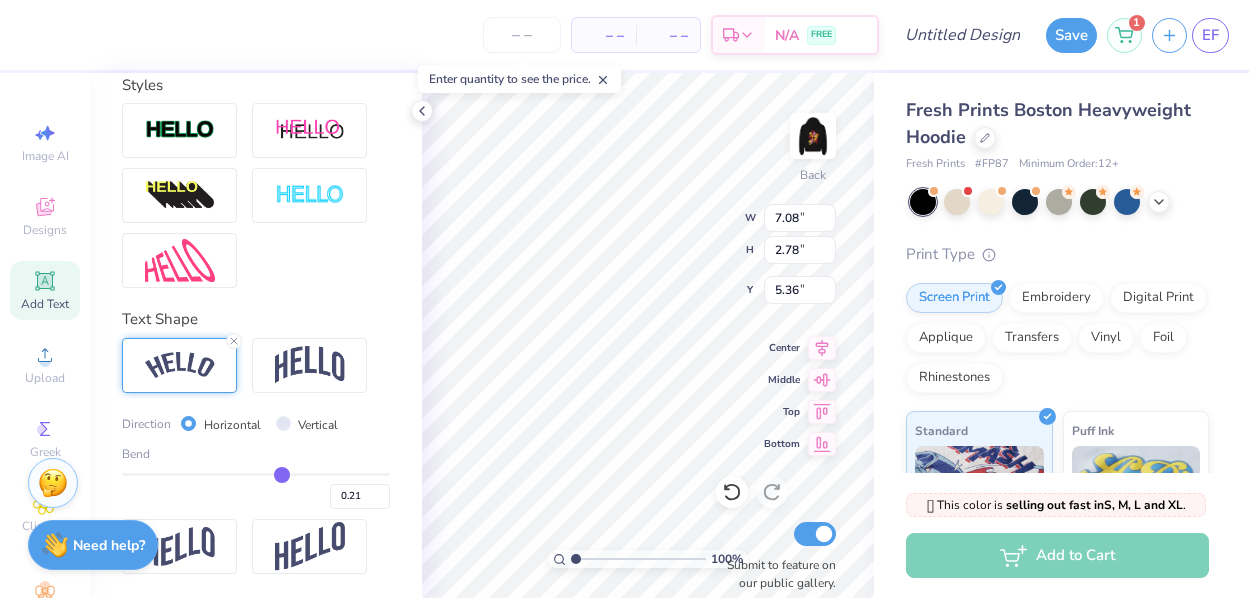 type on "0.2" 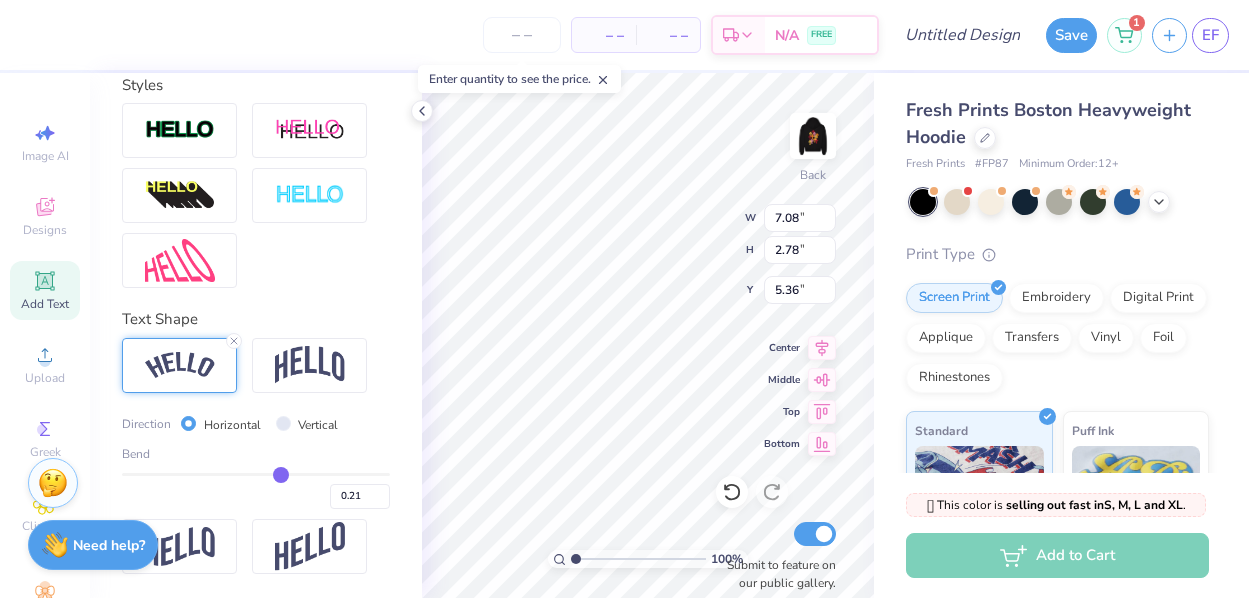 type on "0.20" 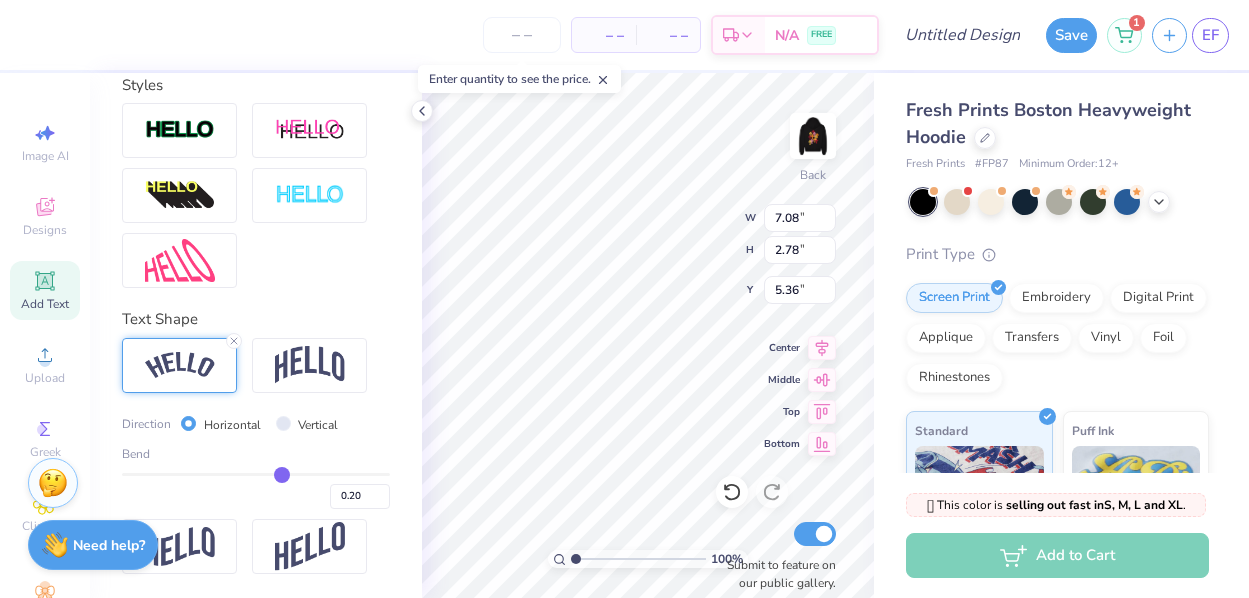 drag, startPoint x: 318, startPoint y: 477, endPoint x: 282, endPoint y: 476, distance: 36.013885 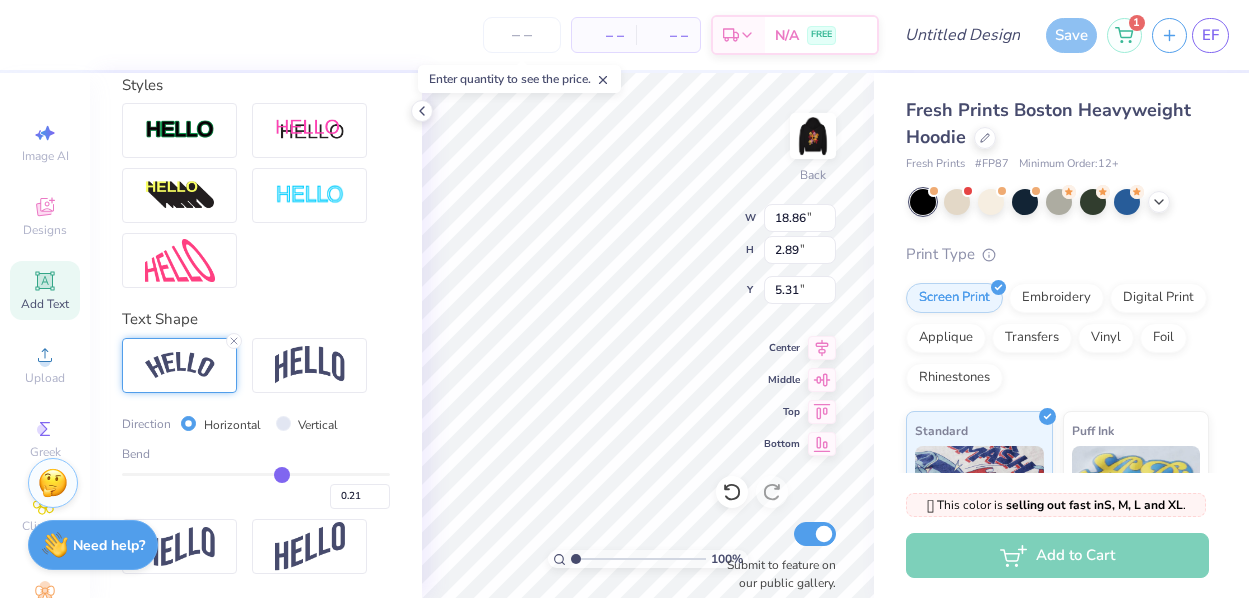 type on "6.79" 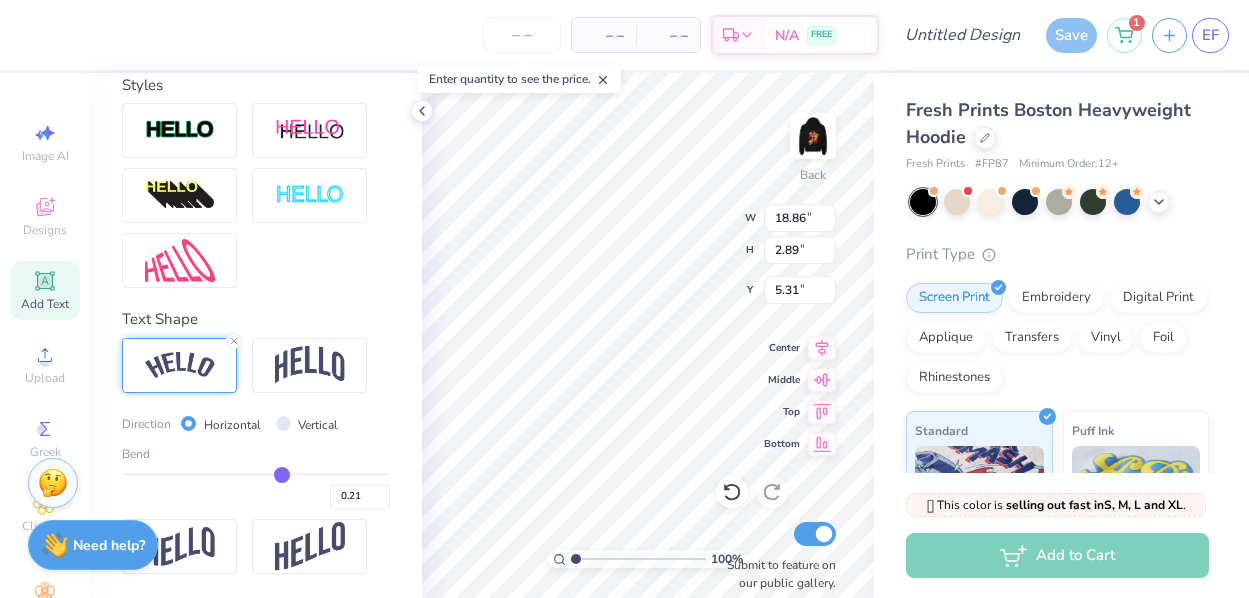 type on "1.04" 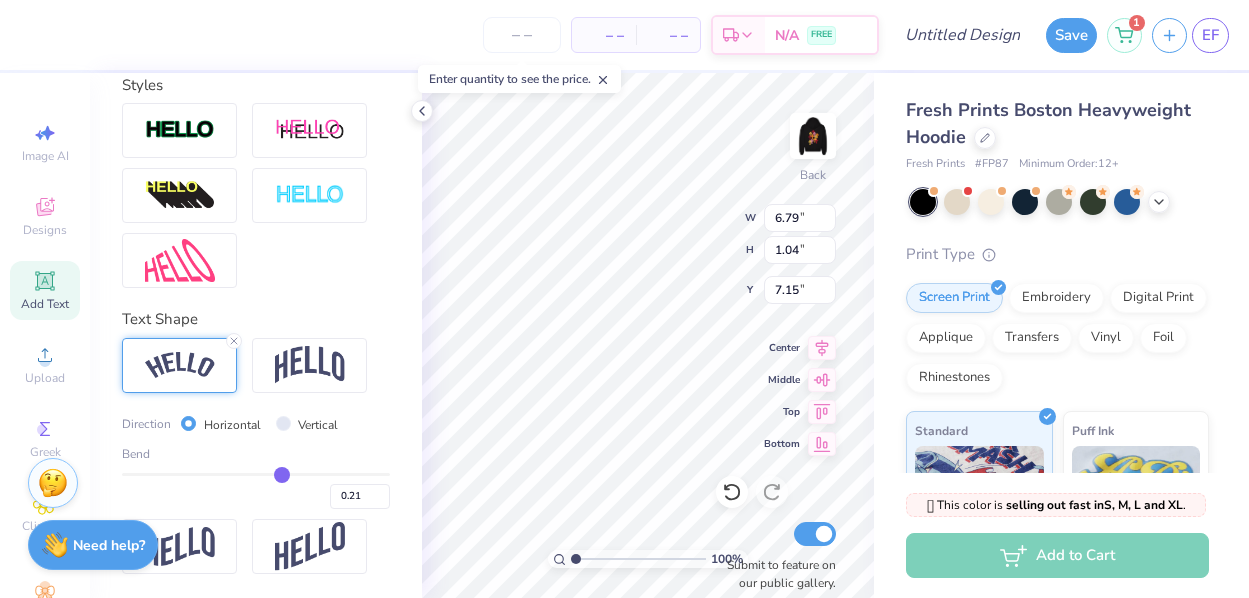 type on "8.81" 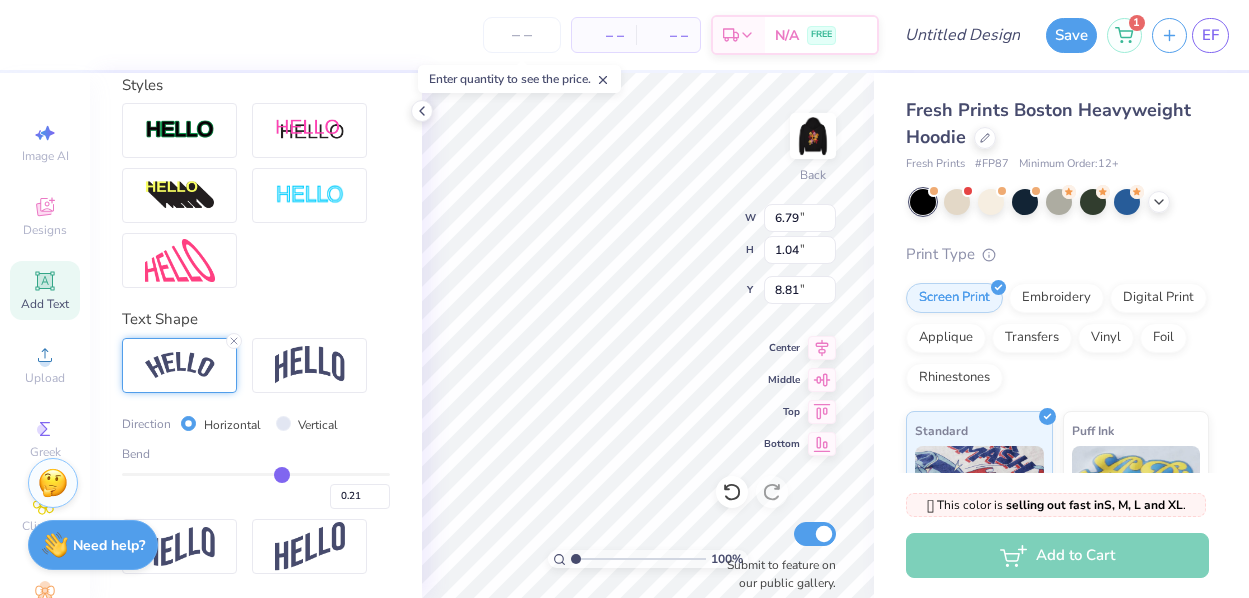 type on "5.76" 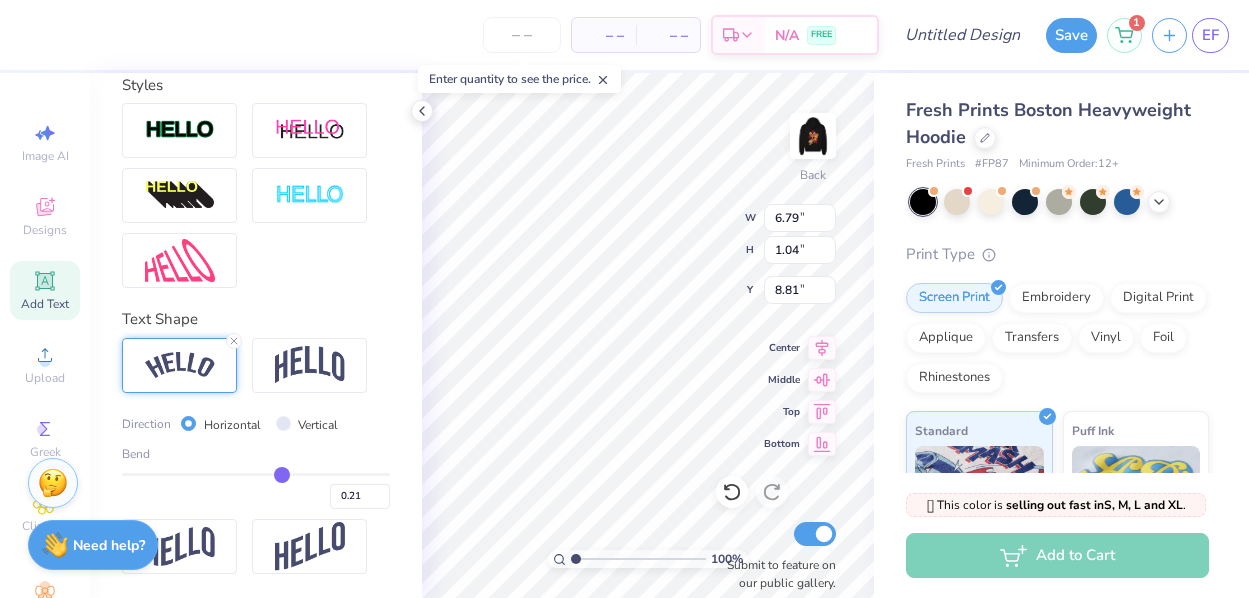 type on "0.88" 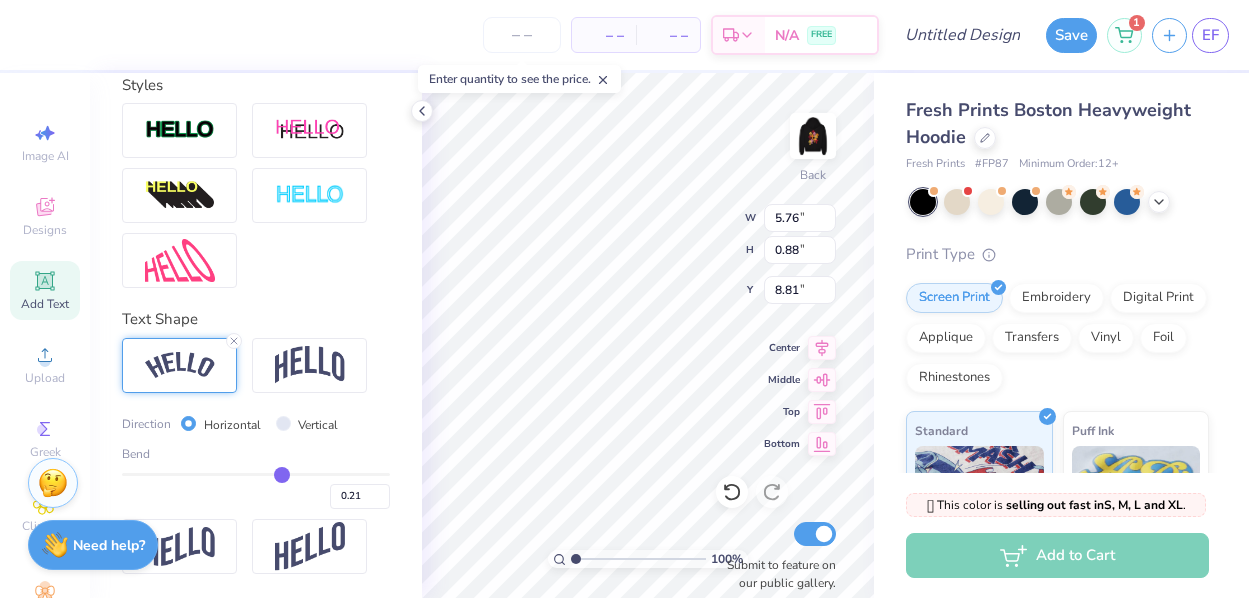 type on "5.75" 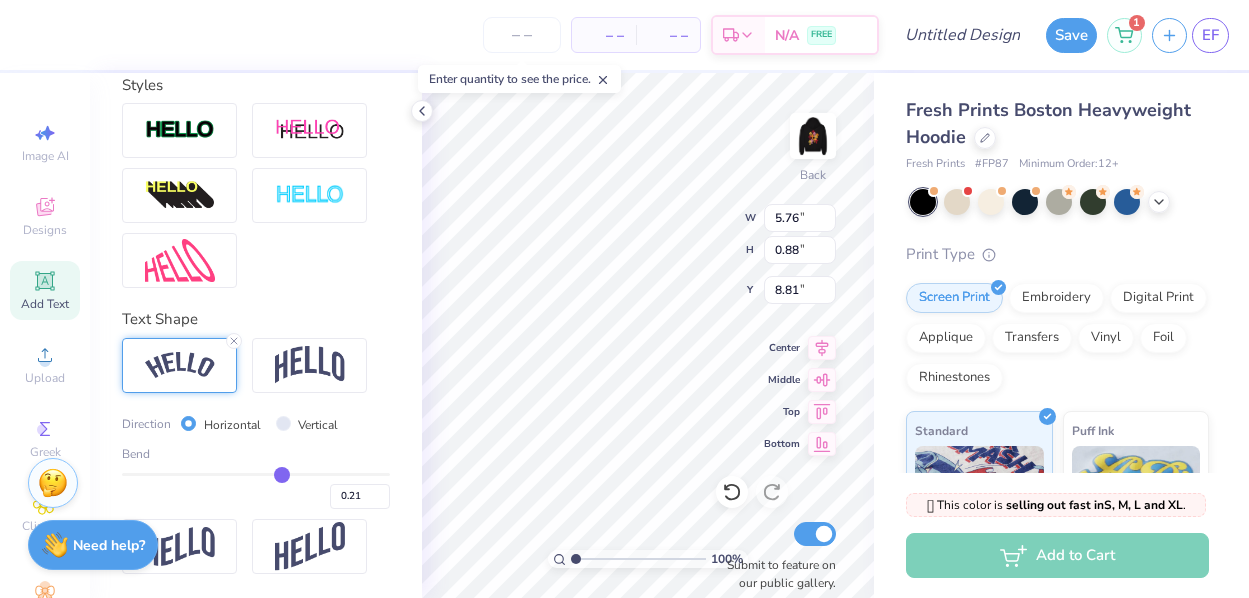 type on "0.85" 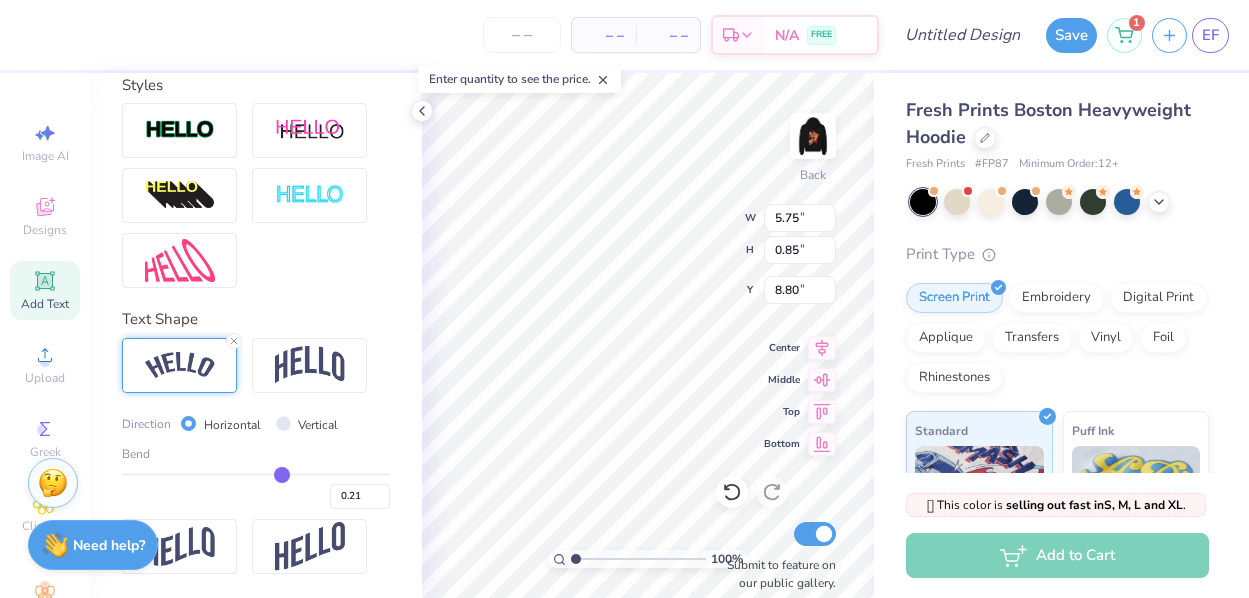 type on "4.97" 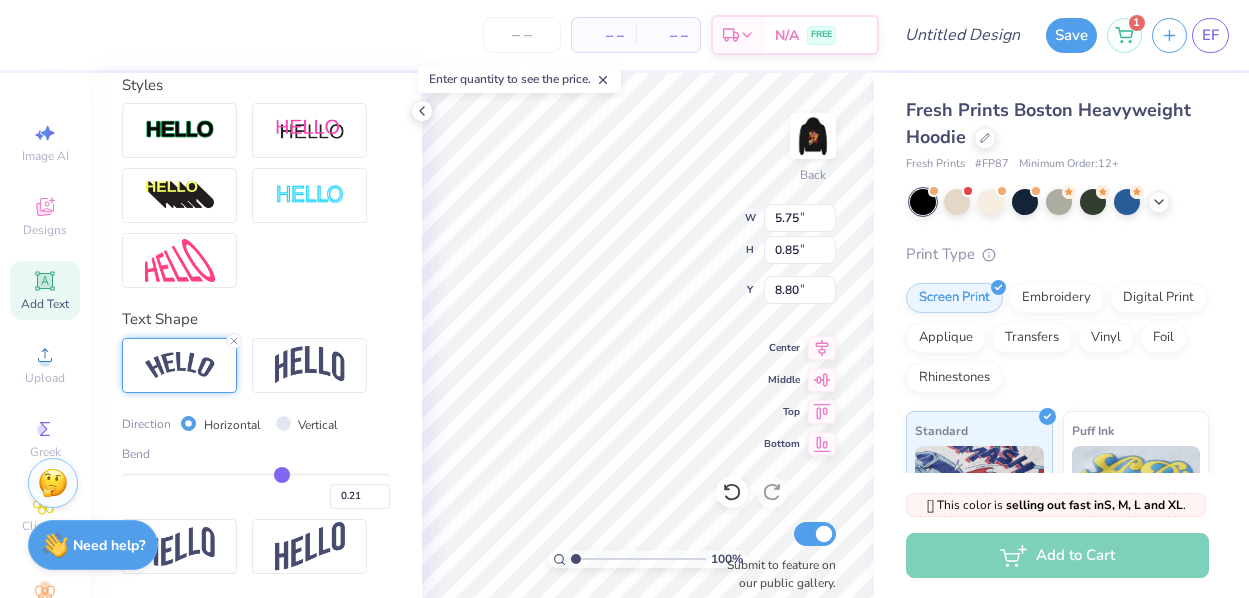 type on "0.74" 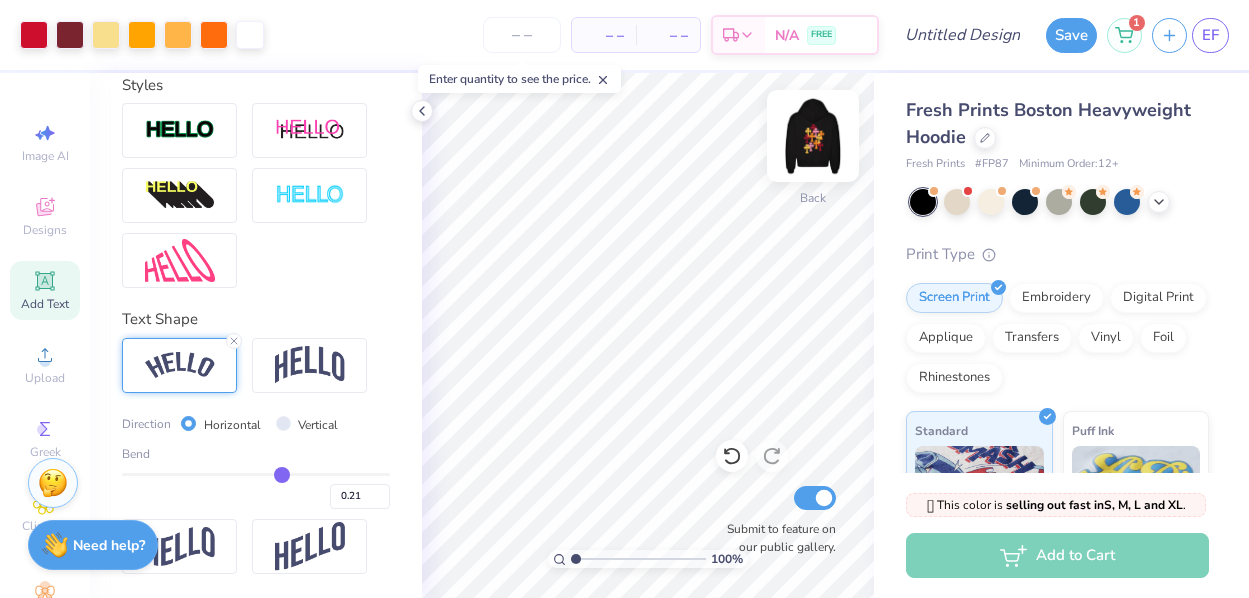 click at bounding box center [813, 136] 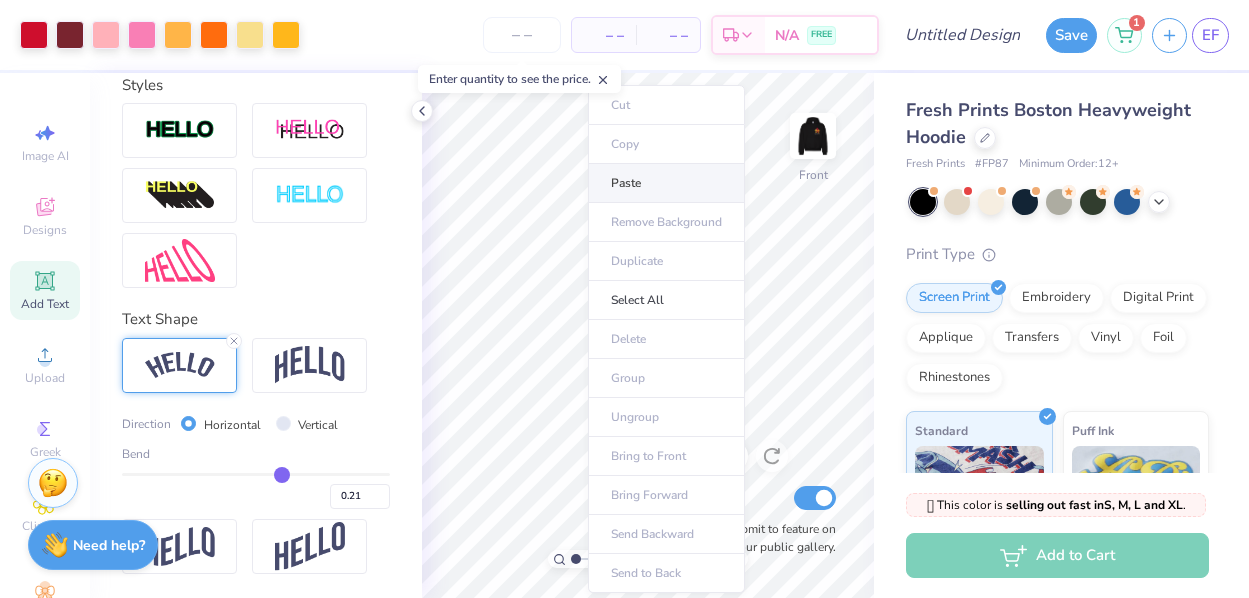 click on "Paste" at bounding box center (666, 183) 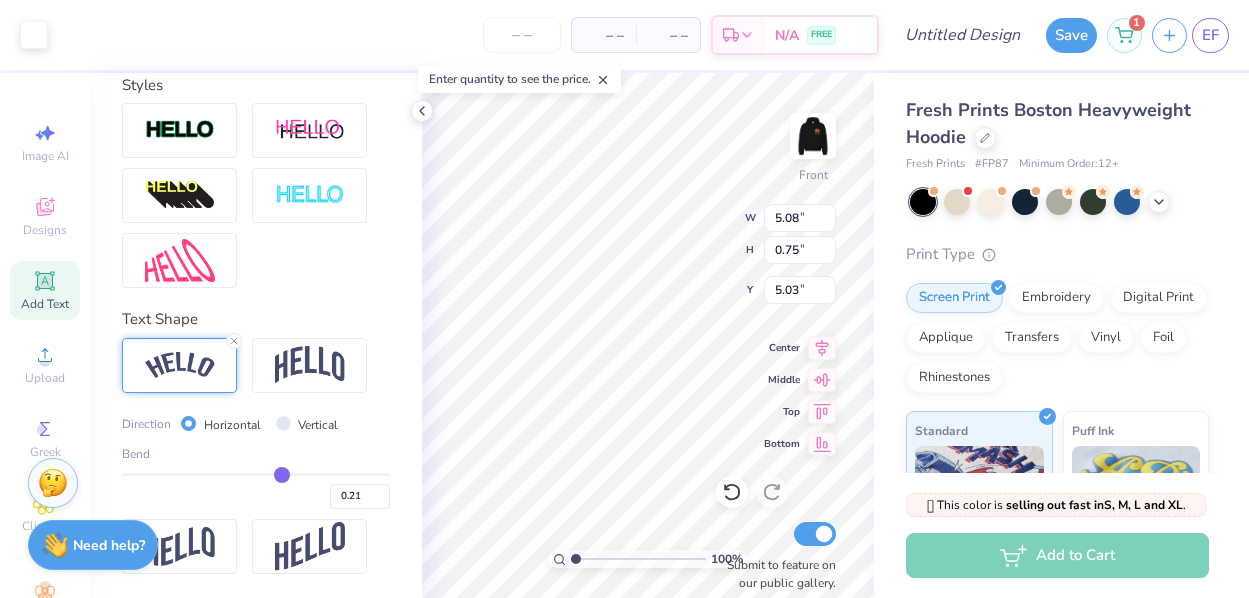 scroll, scrollTop: 565, scrollLeft: 0, axis: vertical 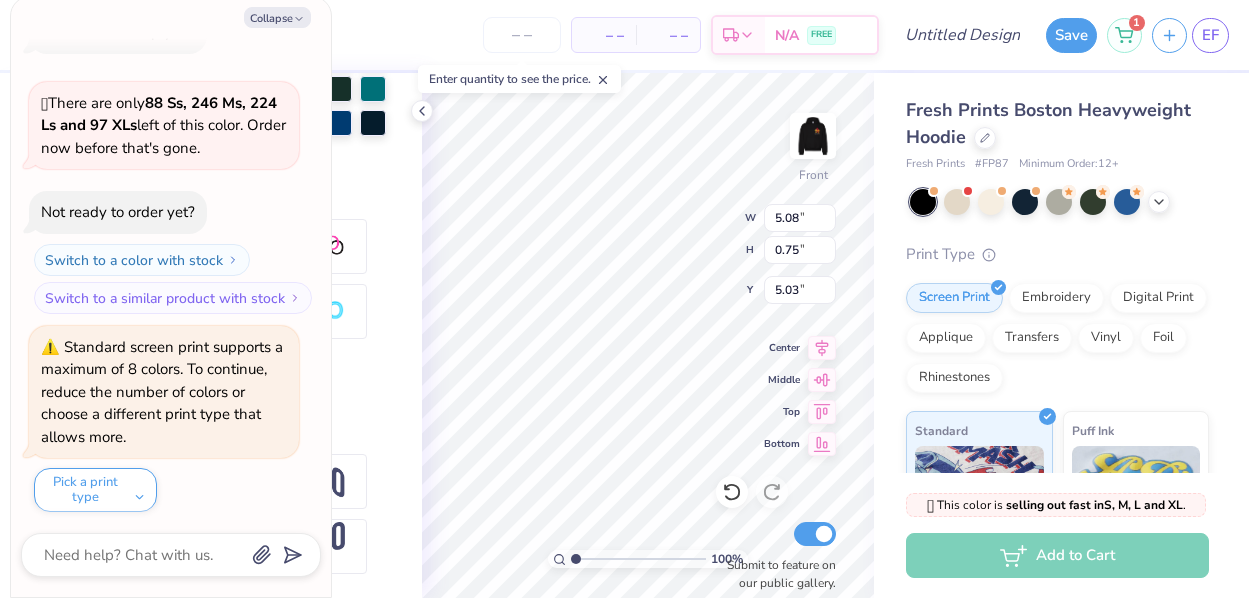 type on "x" 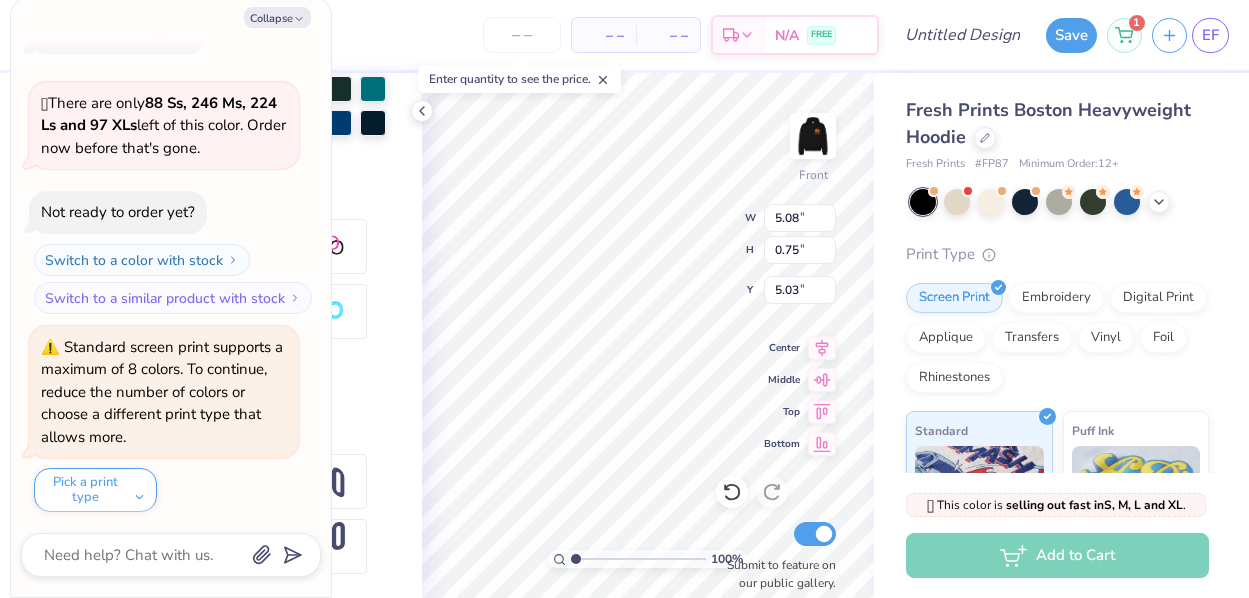 type on "5.09" 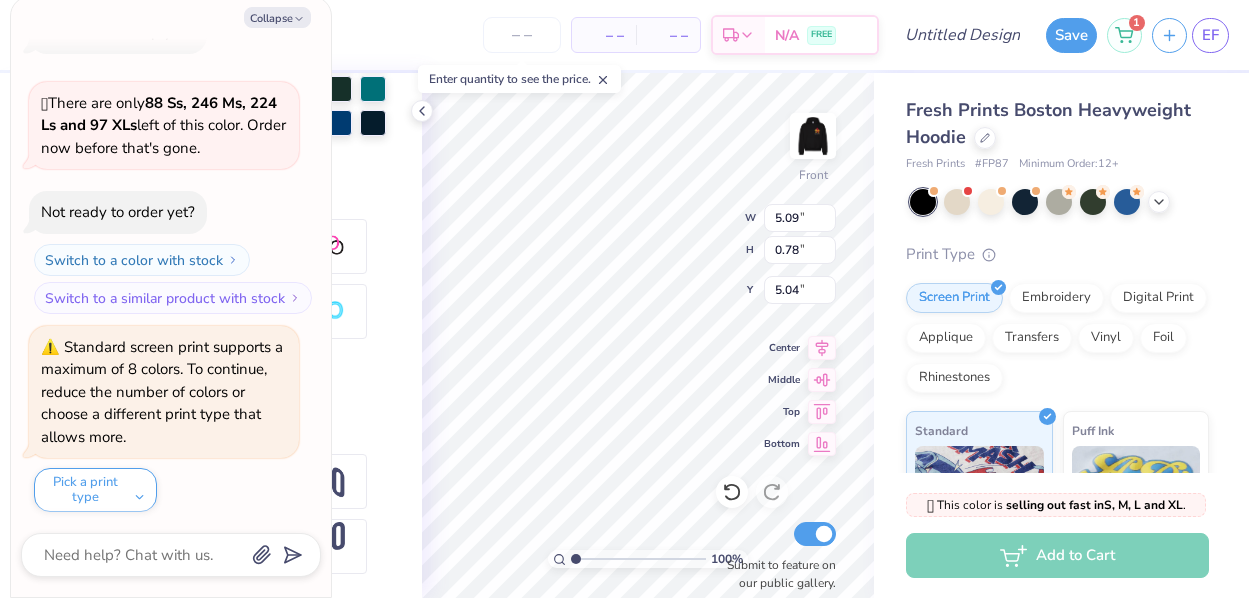 type on "x" 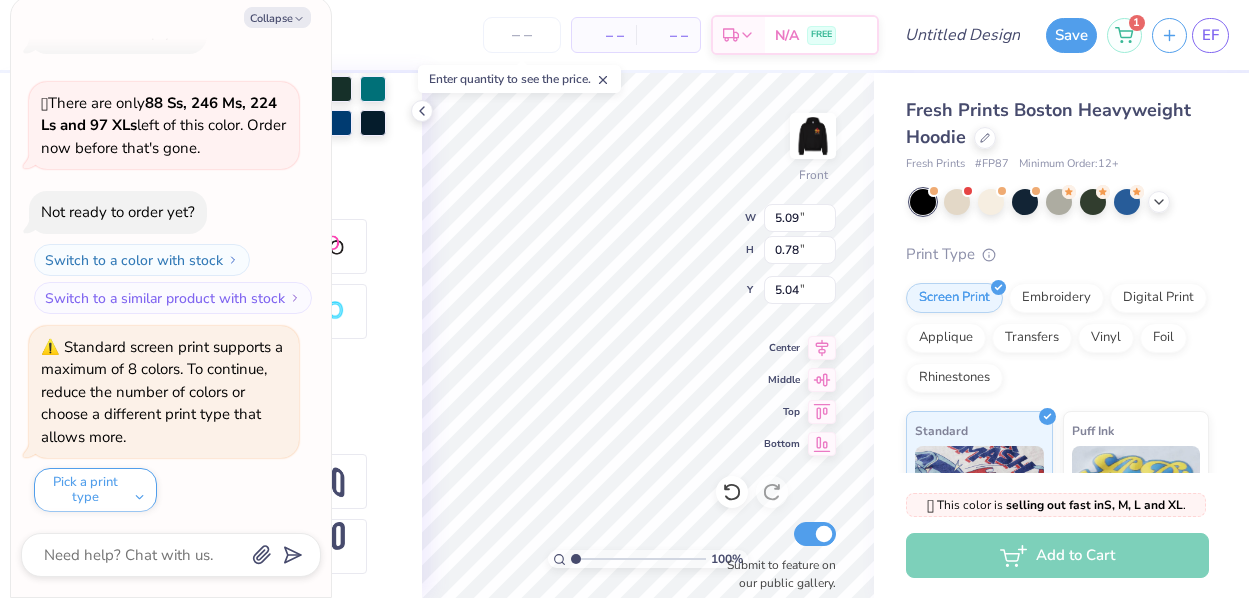 type on "22.16" 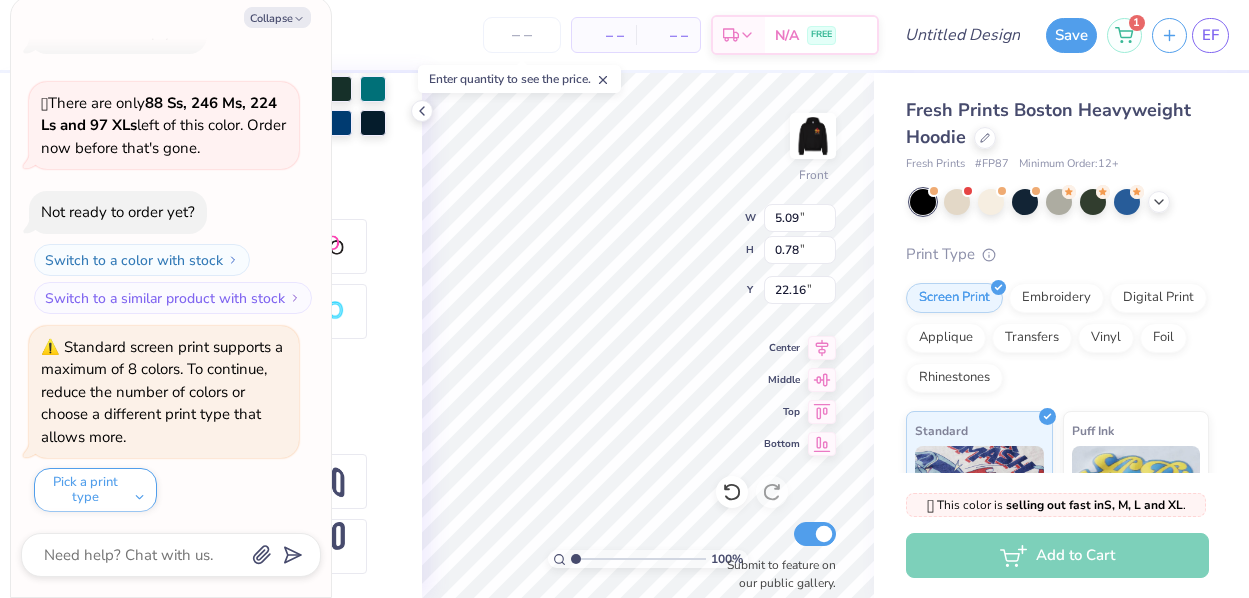 type on "x" 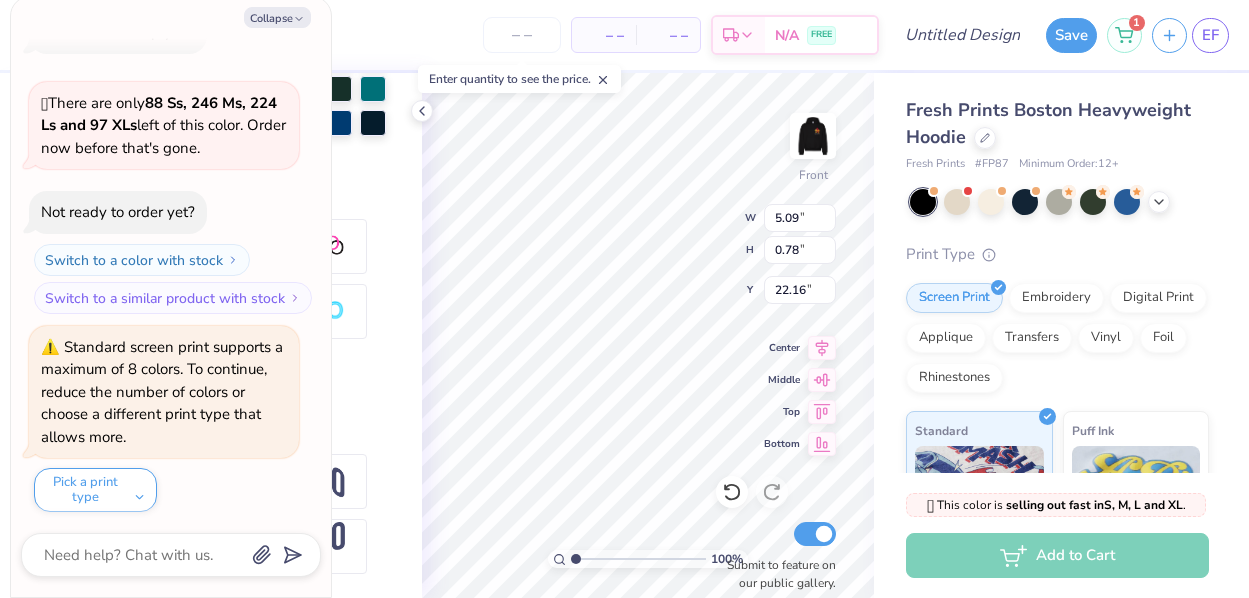 type on "x" 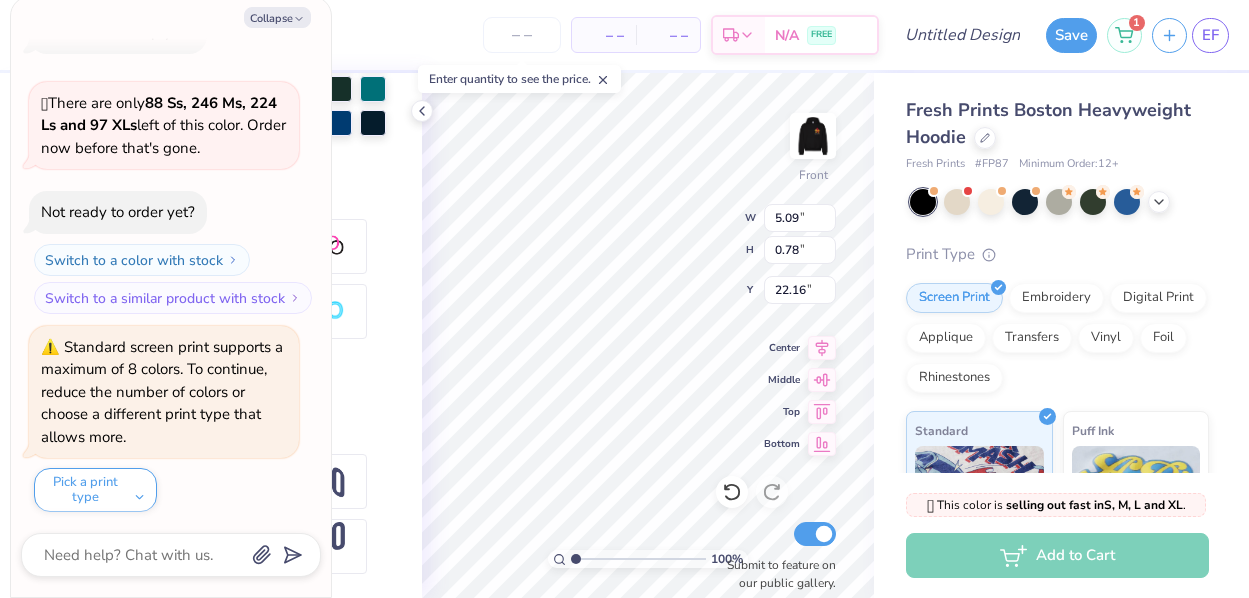 type on "S" 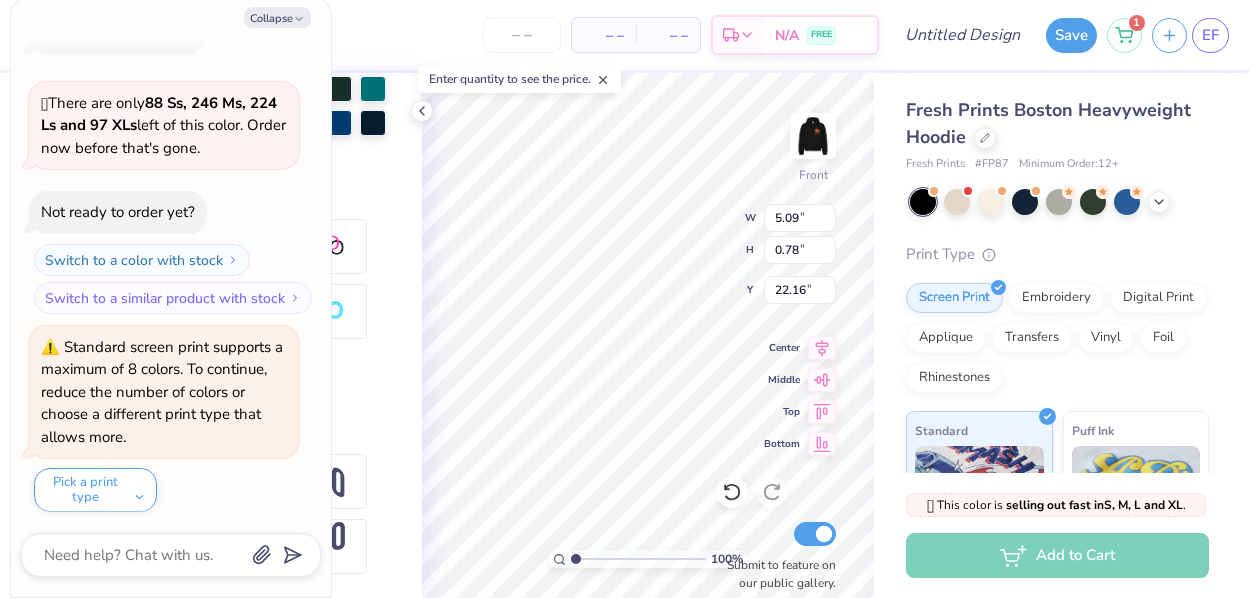 type on "x" 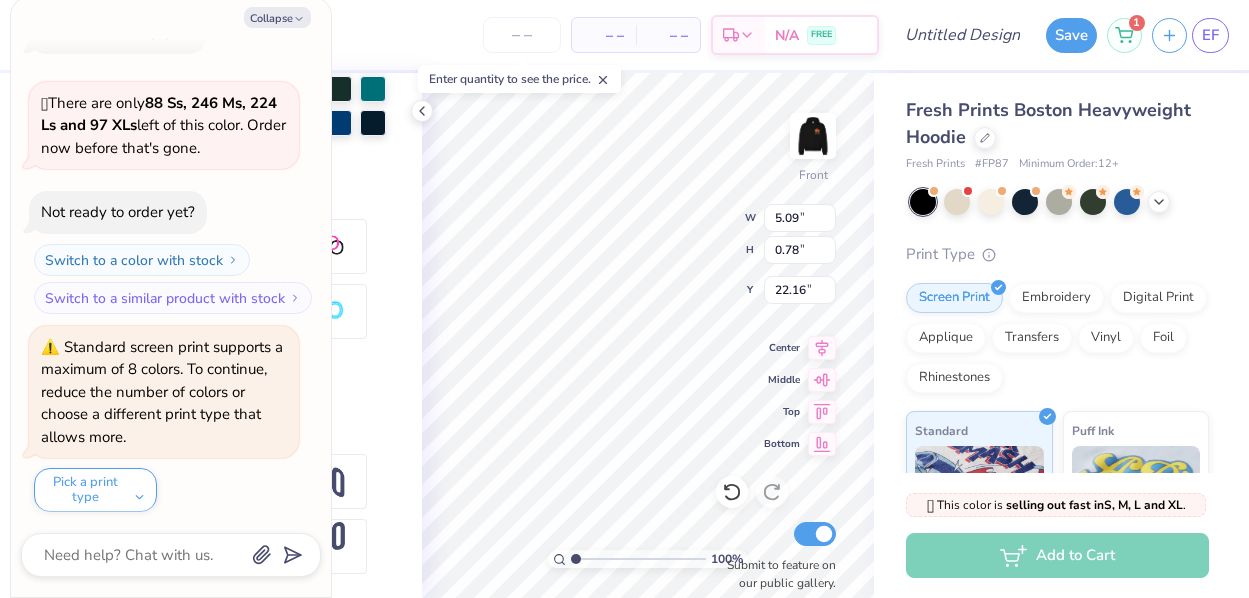type on "SINCE 1" 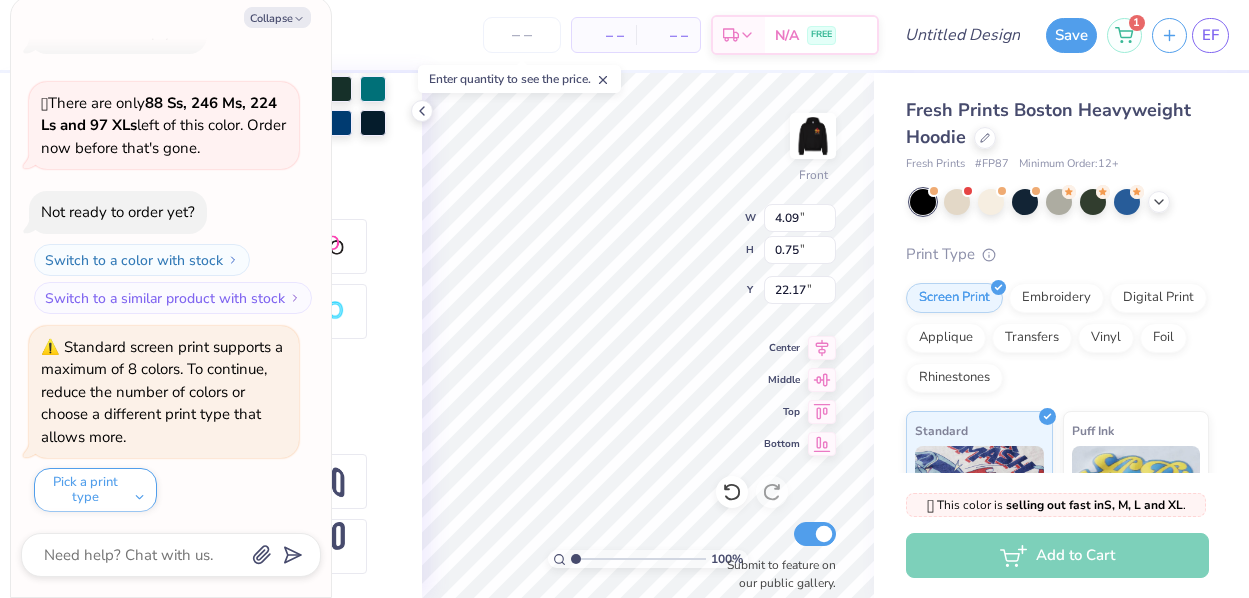 type on "x" 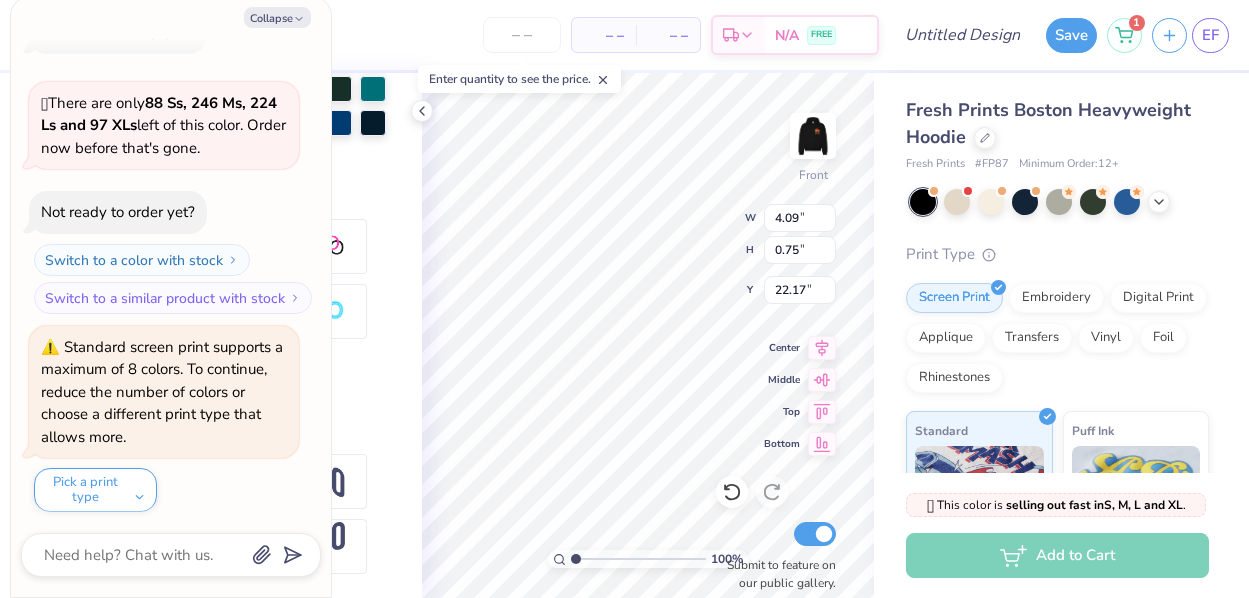 type on "5.61" 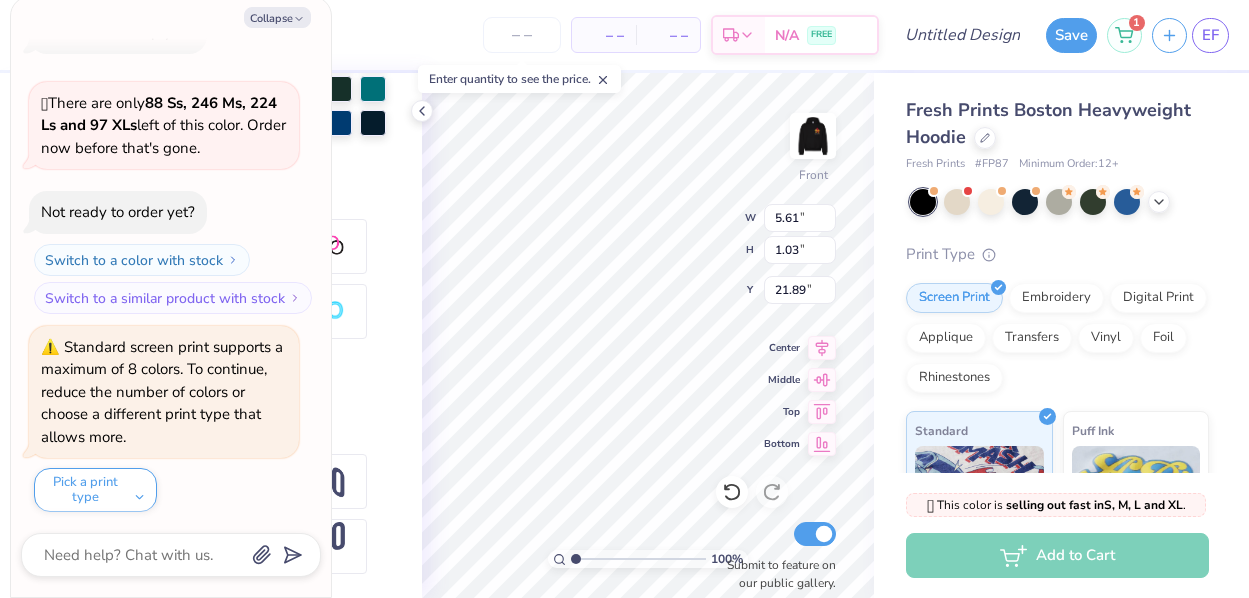 type on "x" 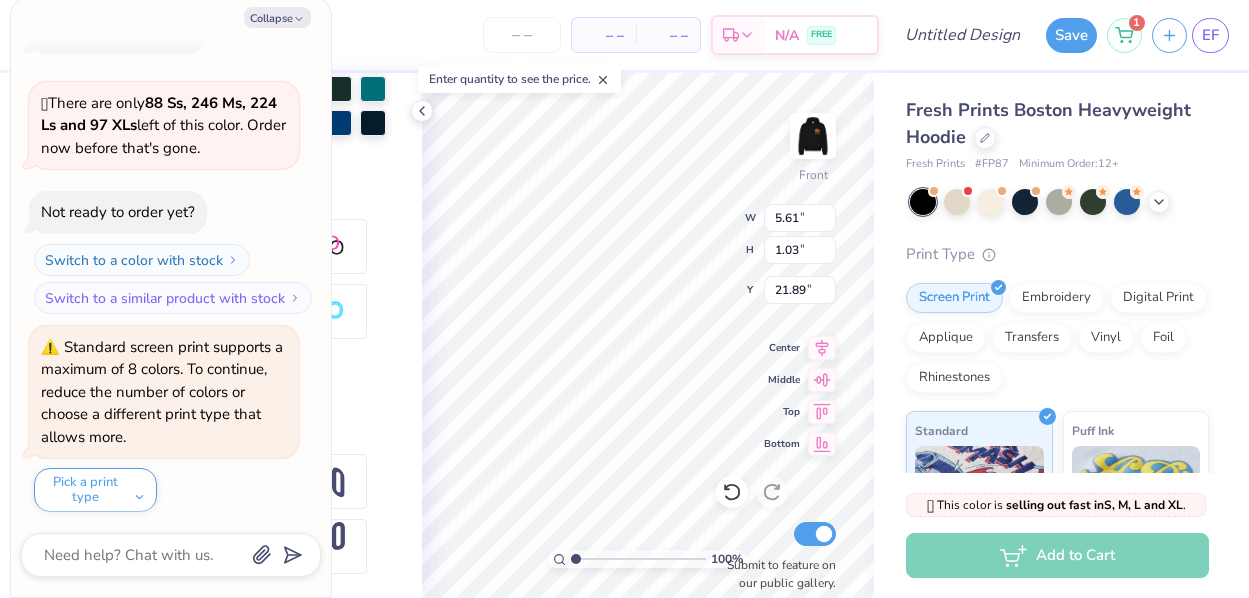 type on "22.12" 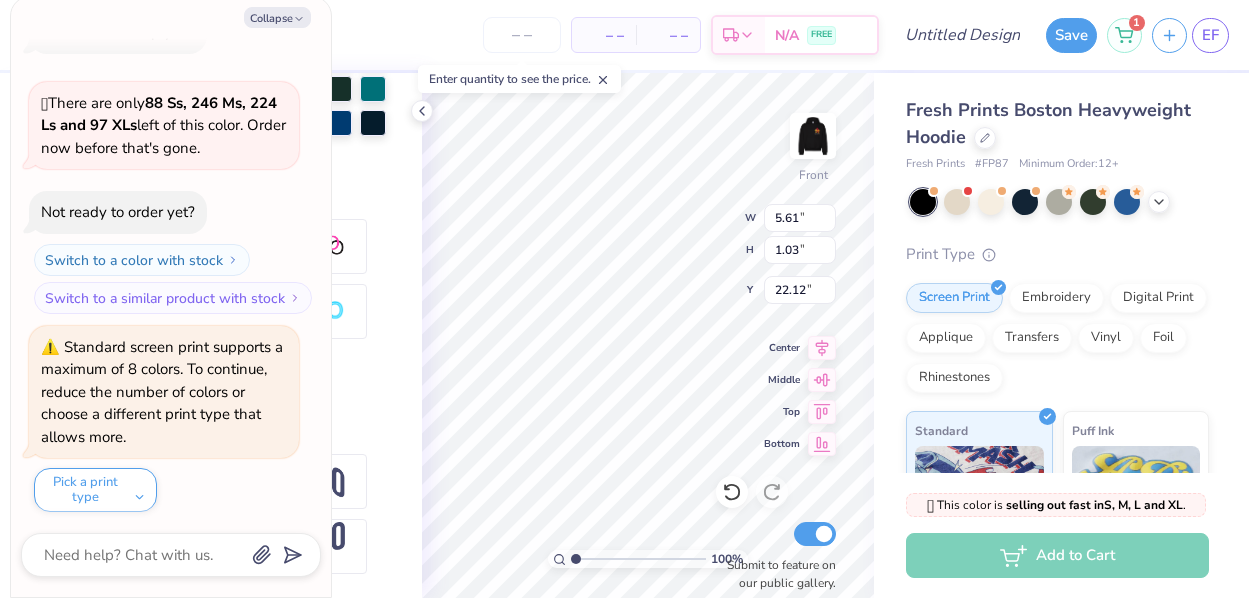 type on "x" 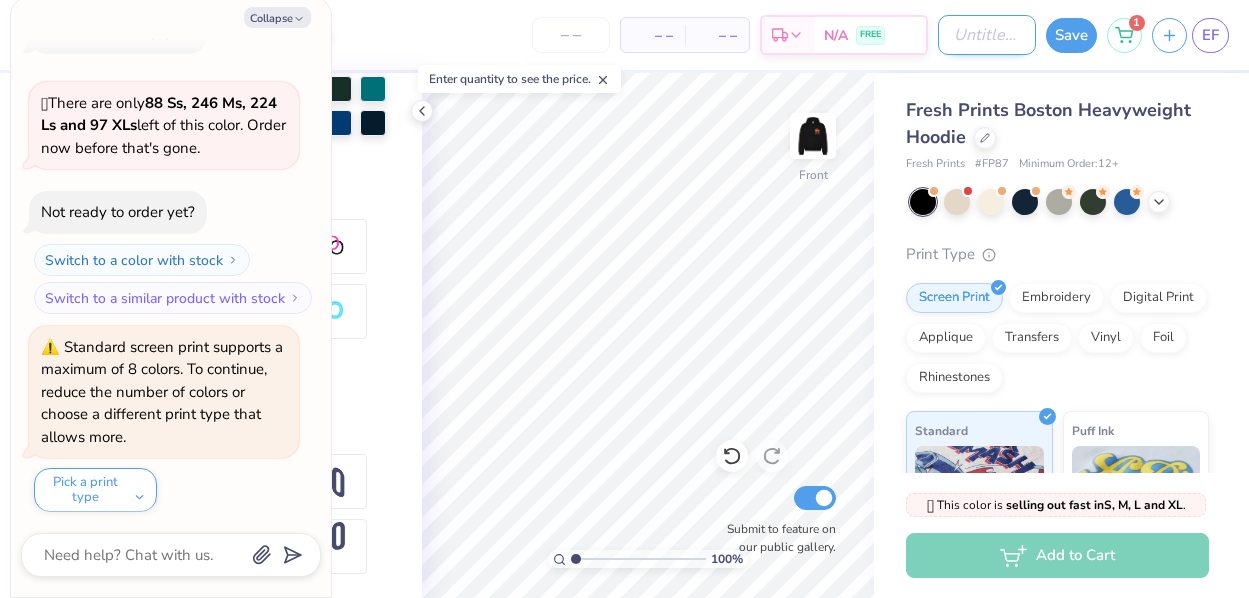click on "Design Title" at bounding box center (987, 35) 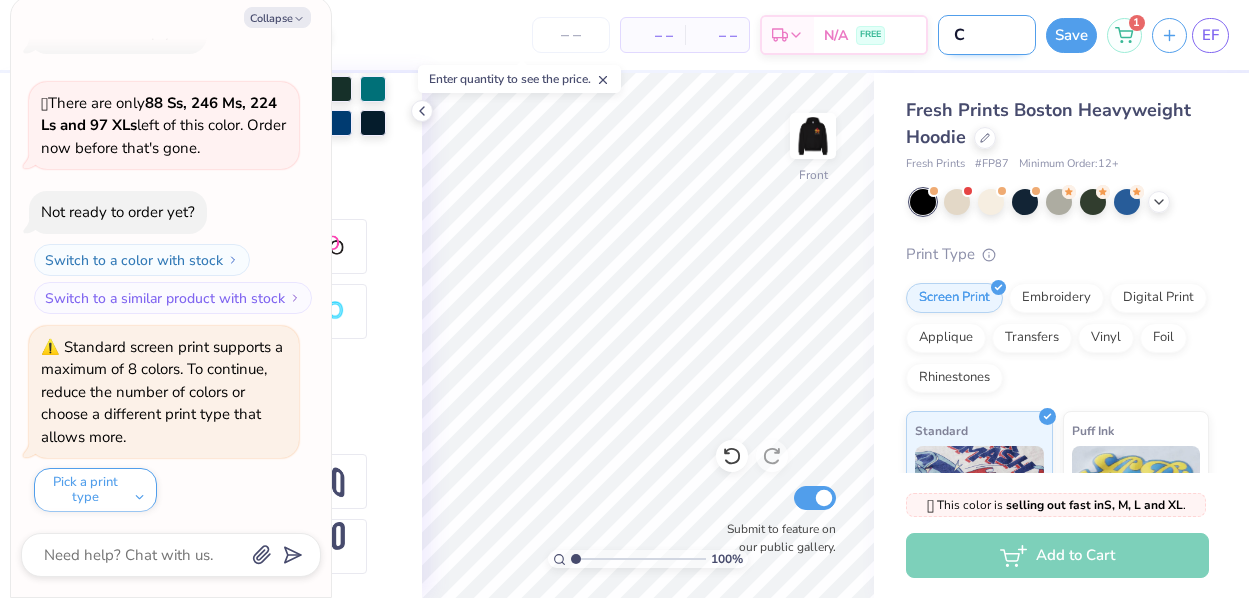 type on "CH" 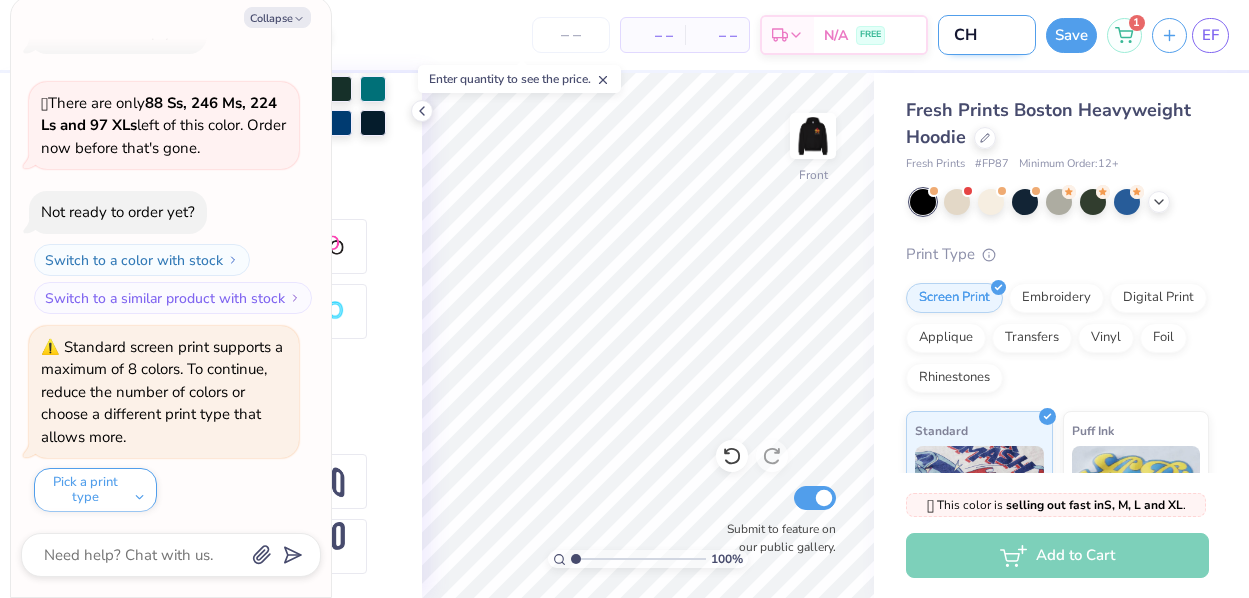type on "CHR" 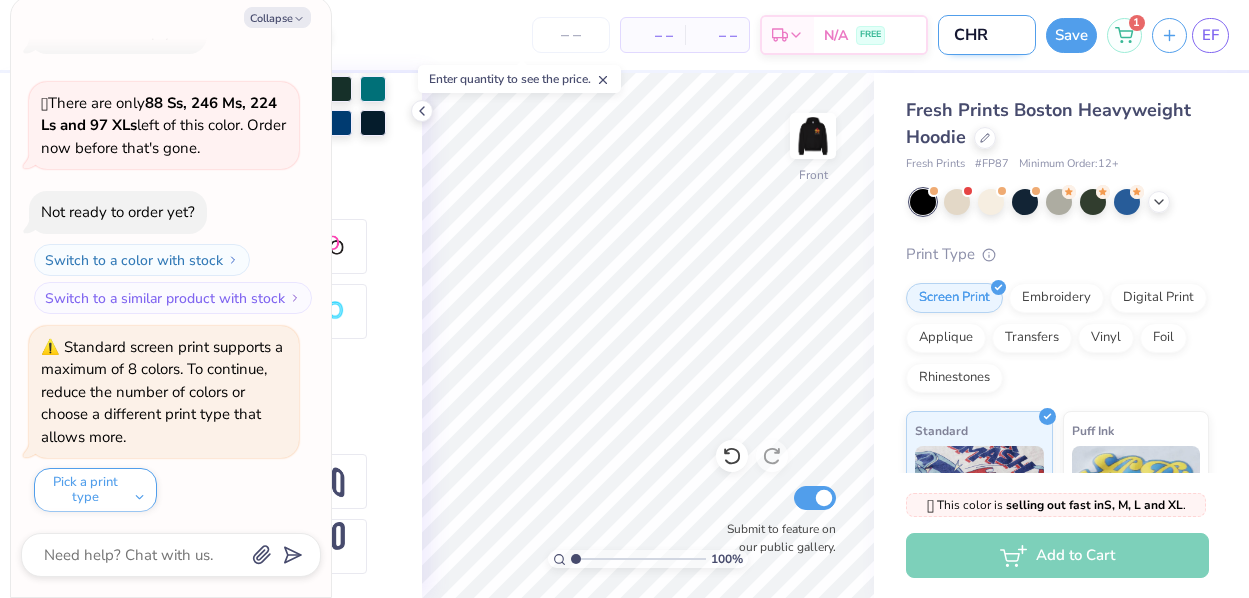 type on "CHRO" 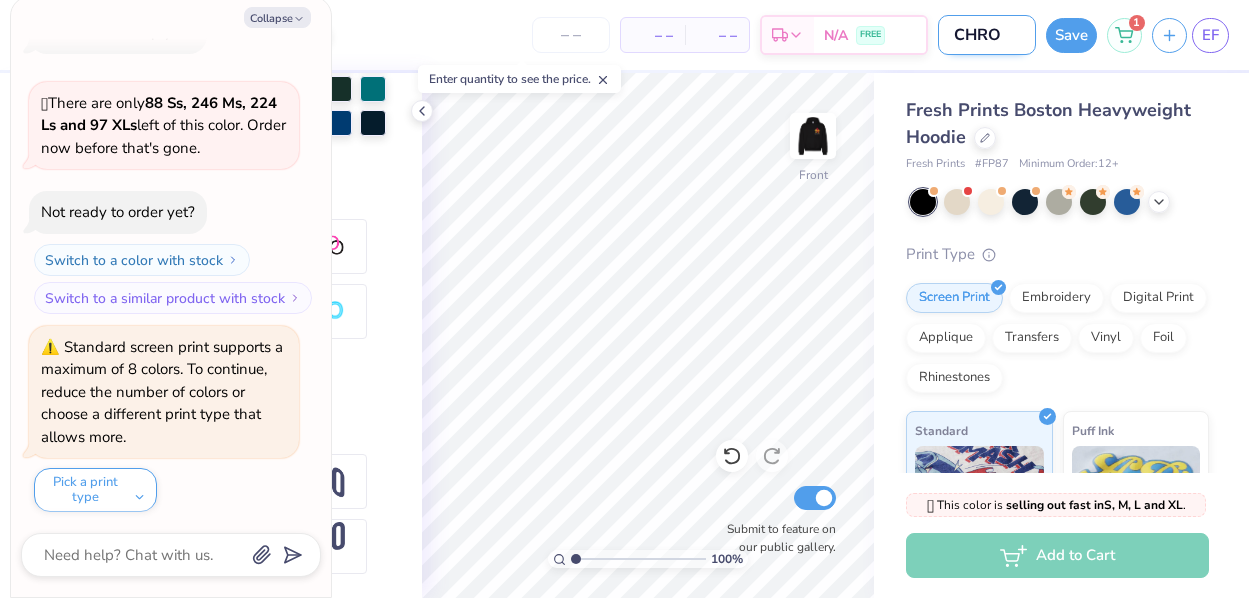 type on "CHROM" 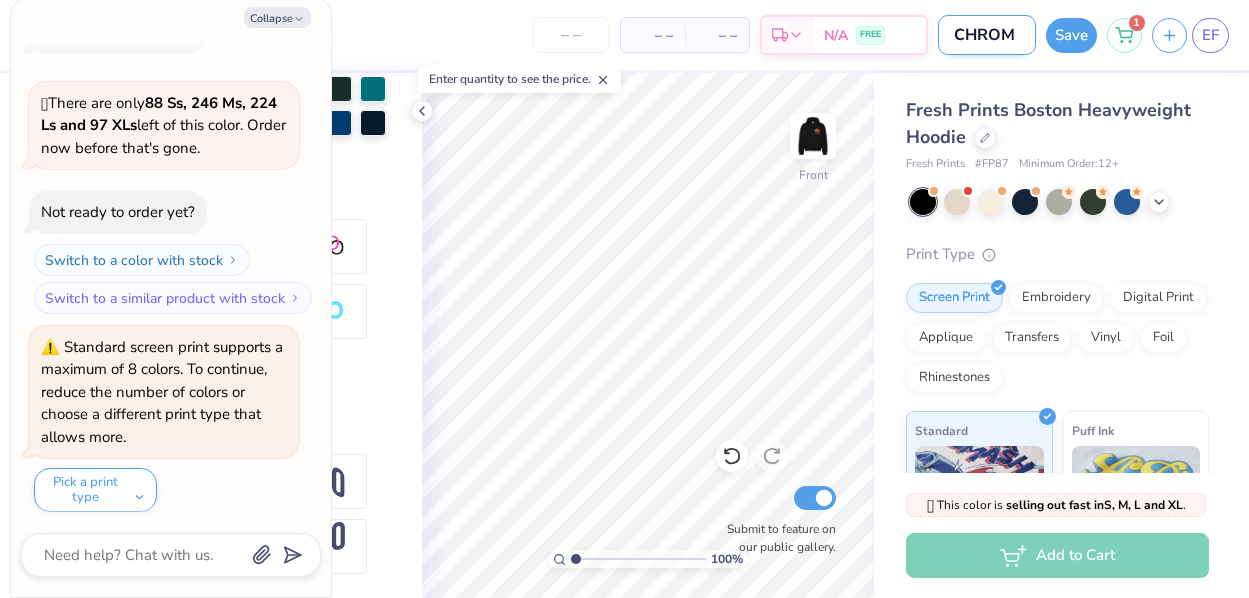 type on "CHROME" 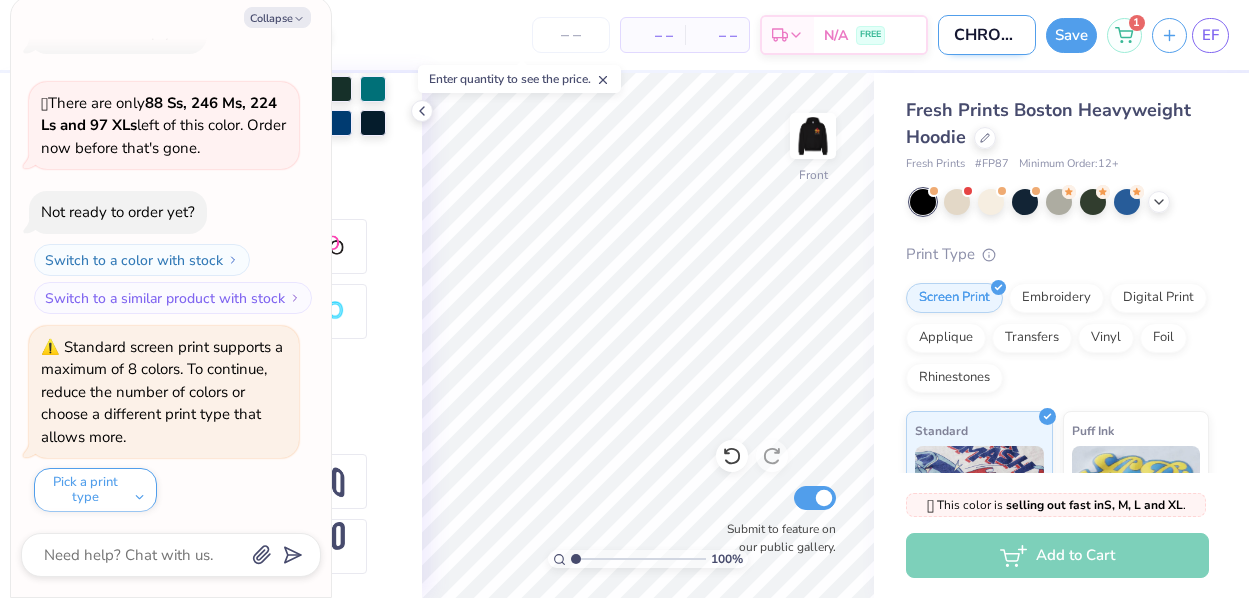 type on "CHROMEC" 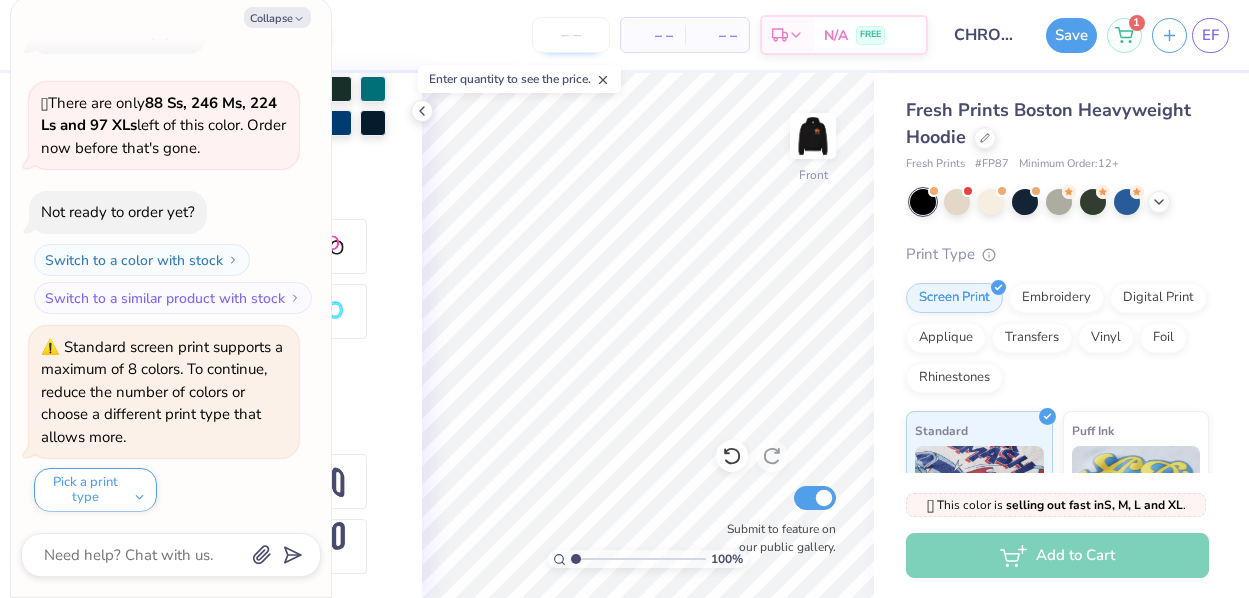 click at bounding box center (571, 35) 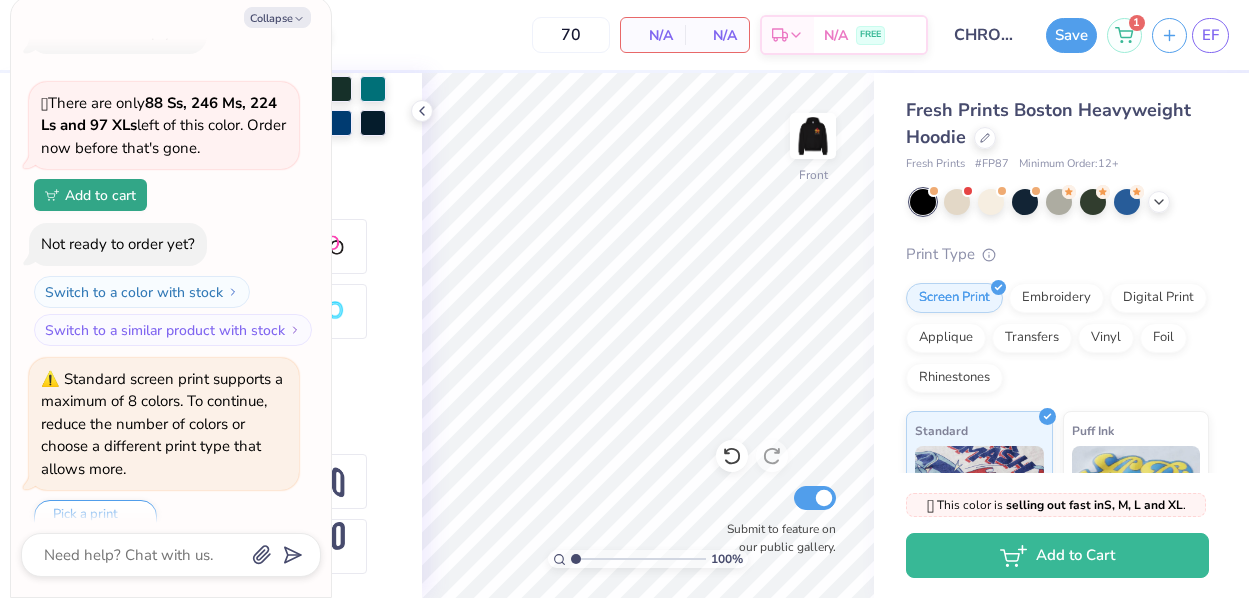 click on "70 N/A Per Item N/A Total Est.  Delivery N/A FREE" at bounding box center [634, 35] 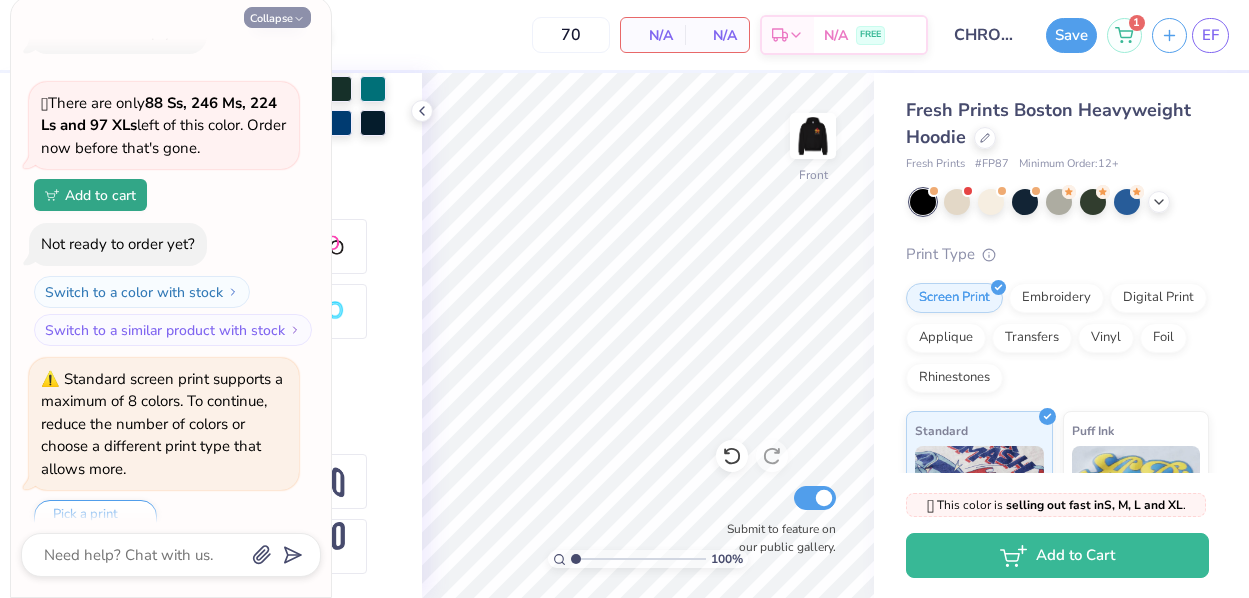 click on "Collapse" at bounding box center (277, 17) 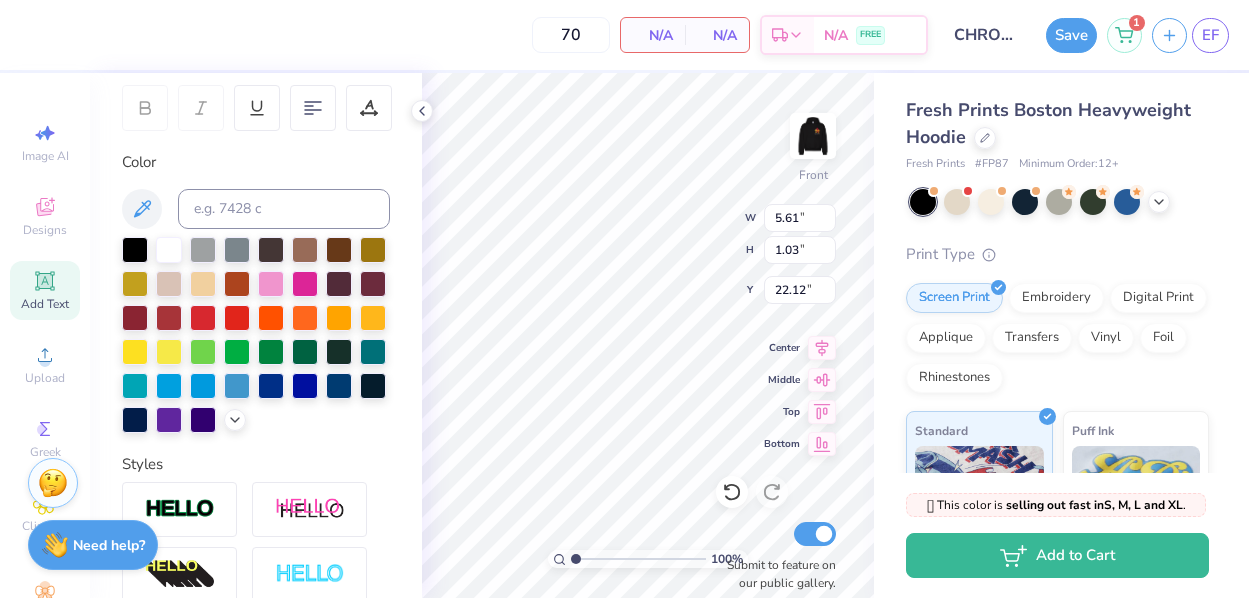 scroll, scrollTop: 282, scrollLeft: 0, axis: vertical 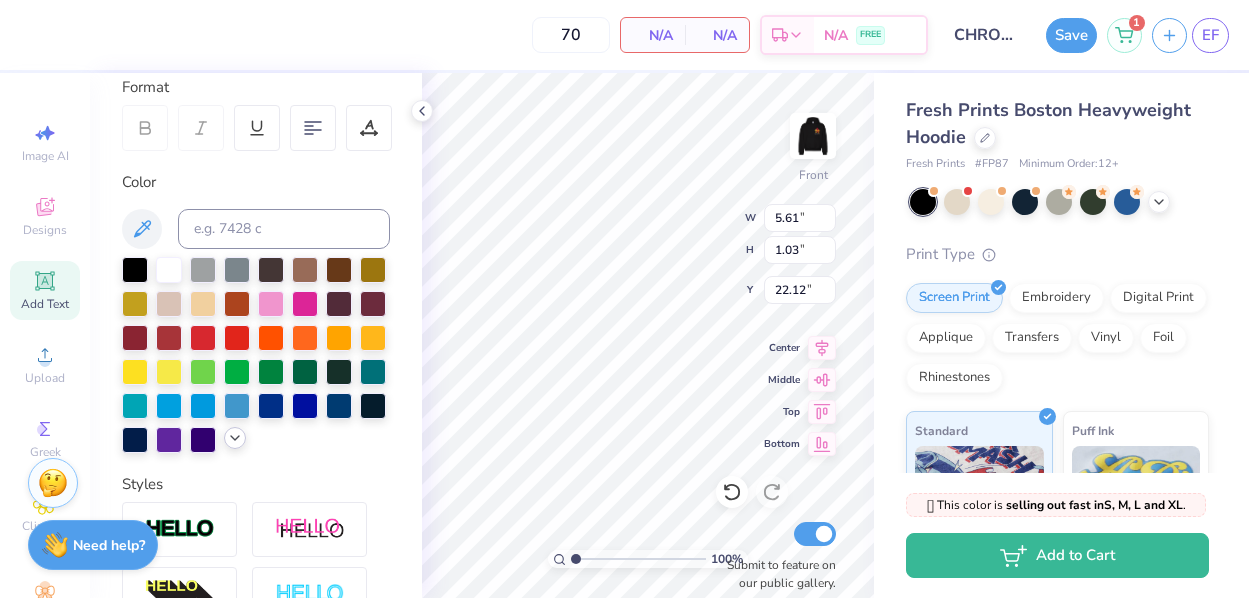 click 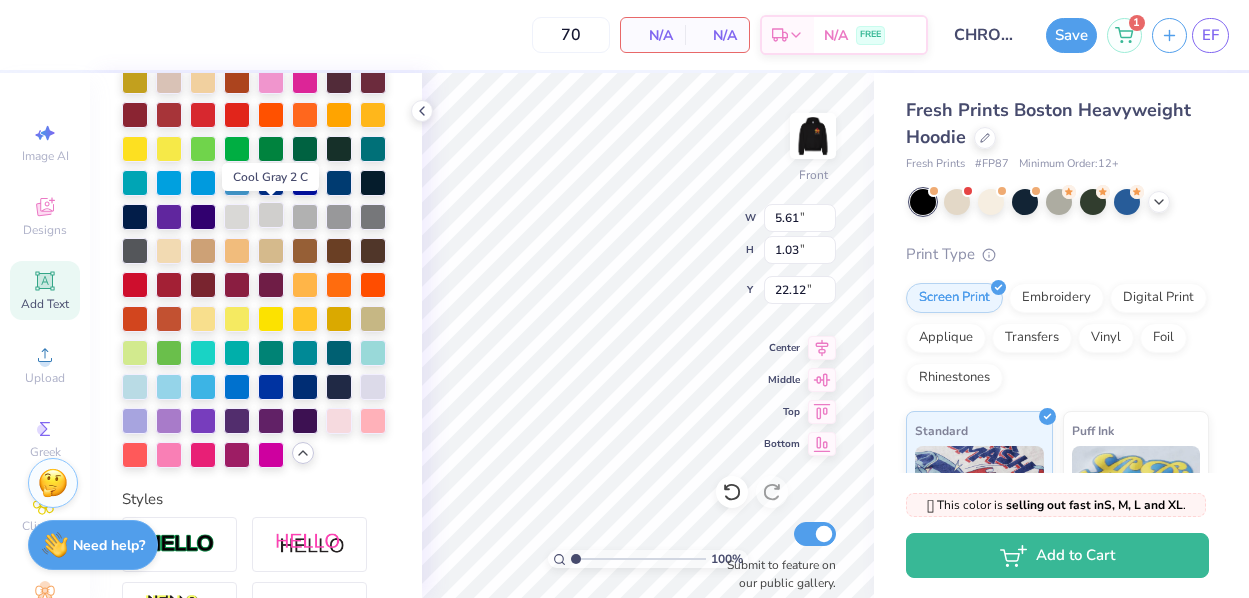 scroll, scrollTop: 512, scrollLeft: 0, axis: vertical 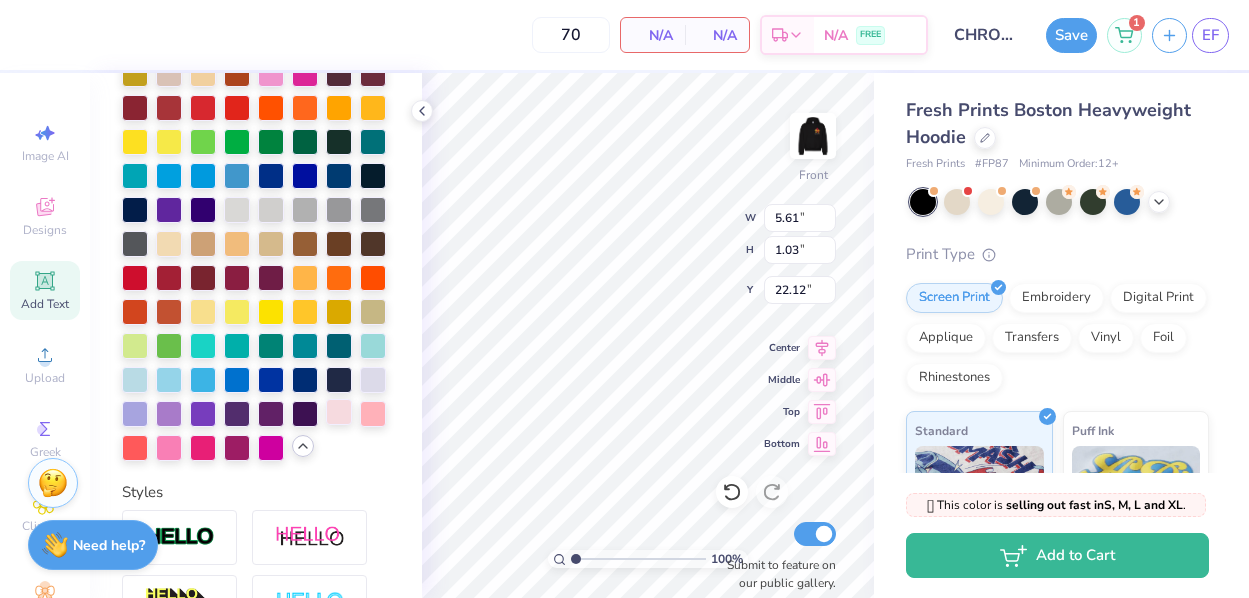 click at bounding box center (339, 412) 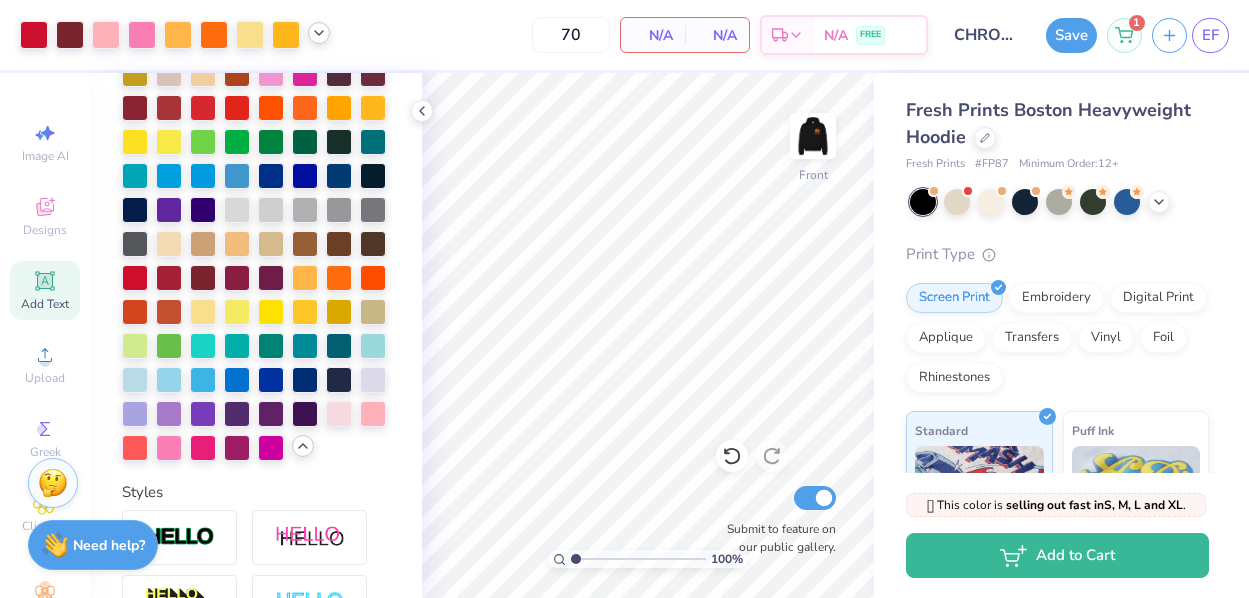 click 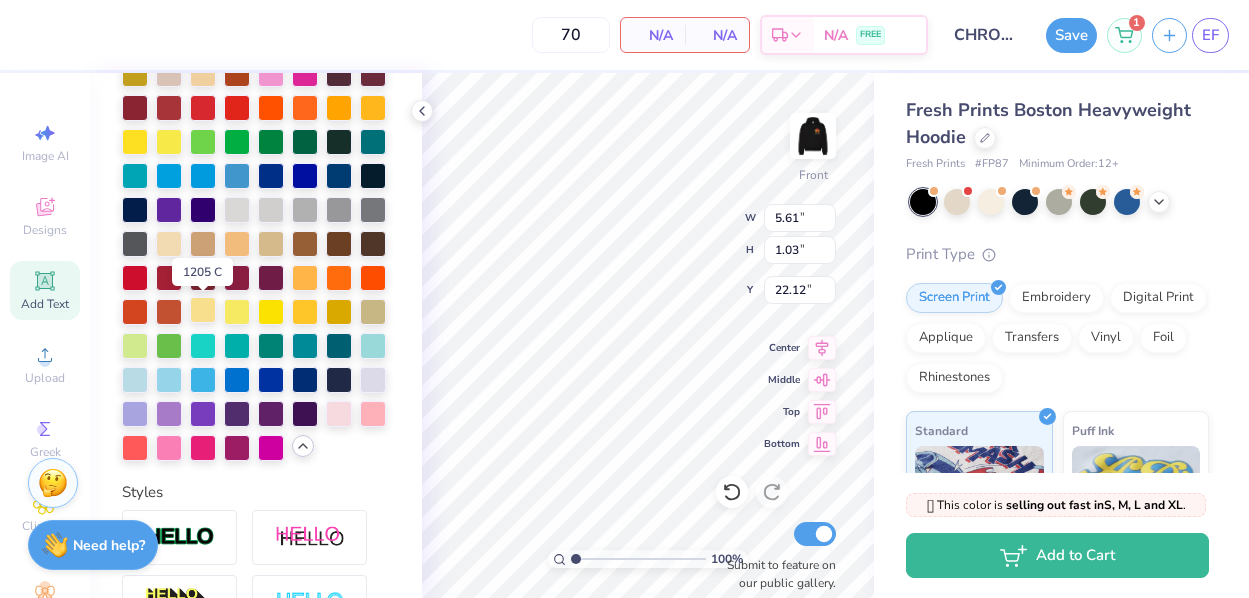 click at bounding box center (203, 310) 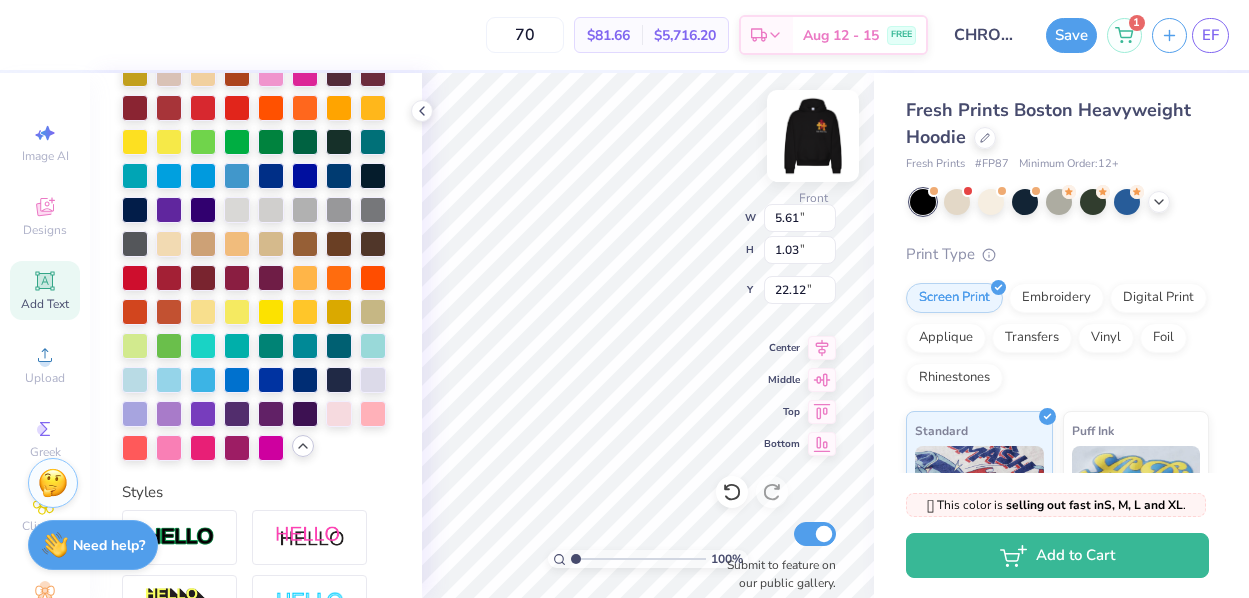 click at bounding box center (813, 136) 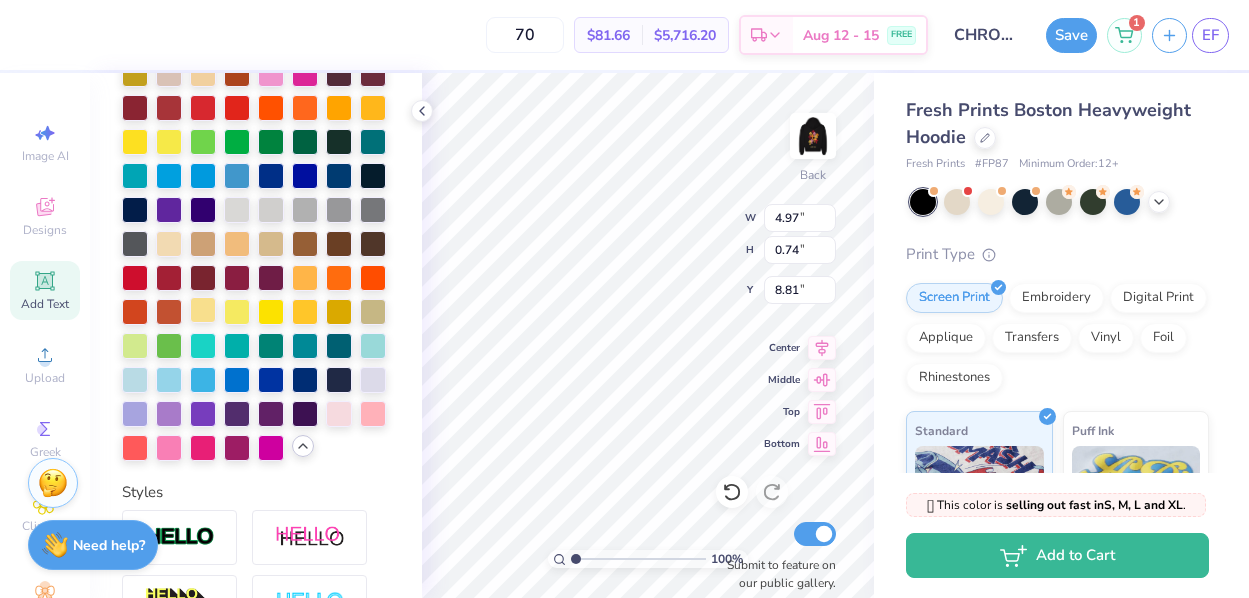 click at bounding box center [203, 310] 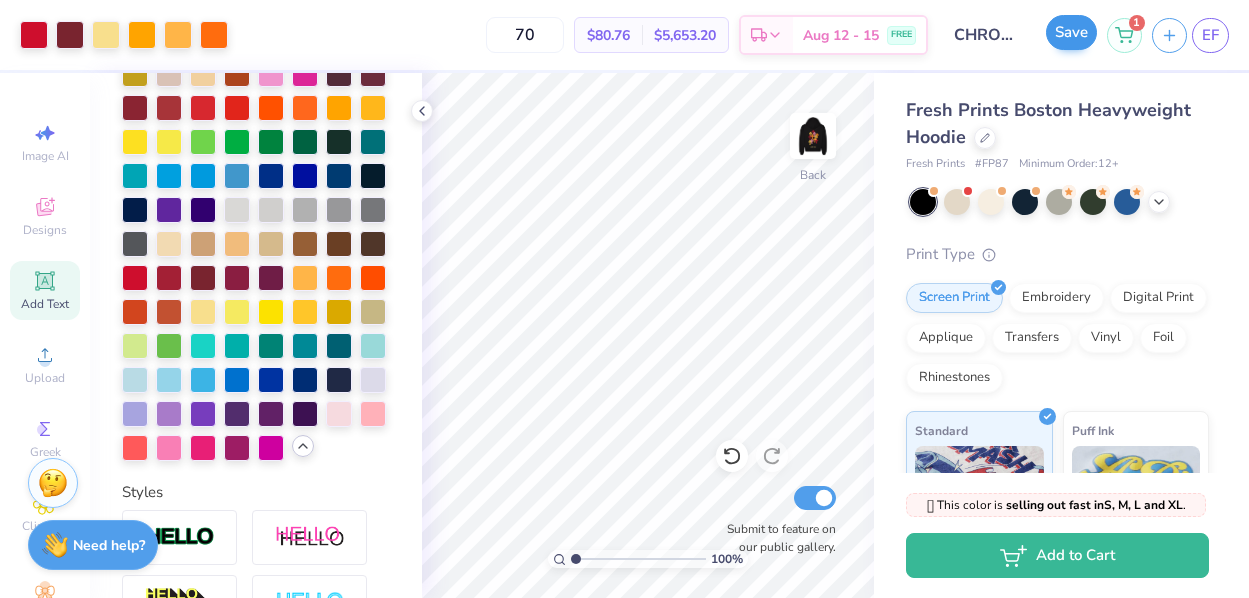 click on "Save" at bounding box center (1071, 32) 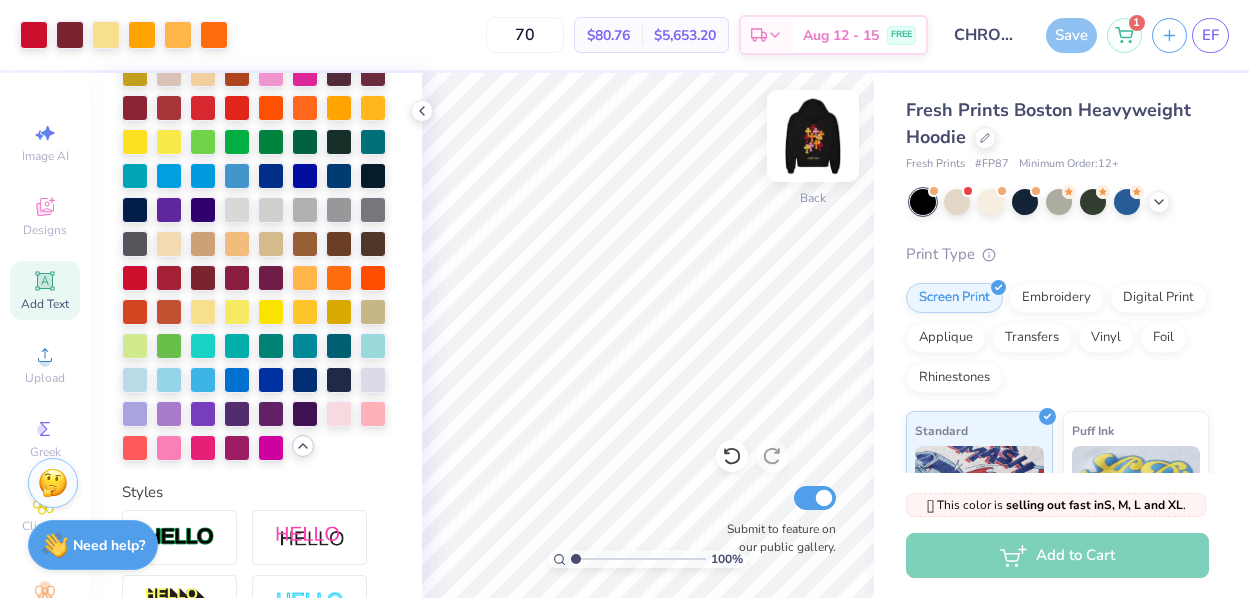 click at bounding box center [813, 136] 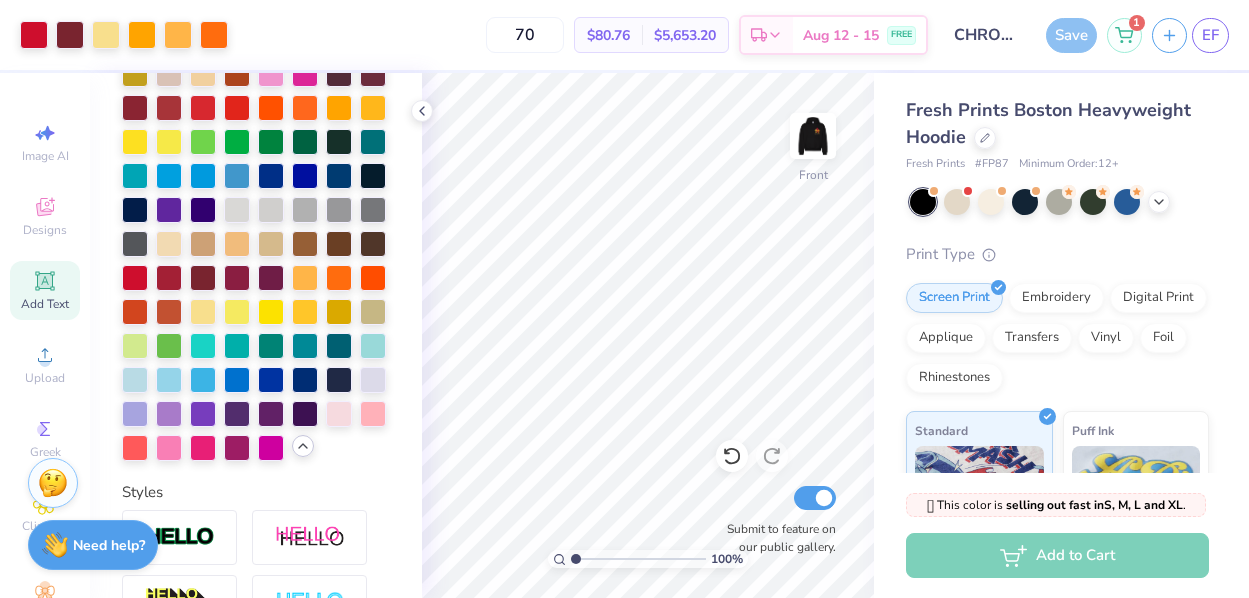 click at bounding box center [813, 136] 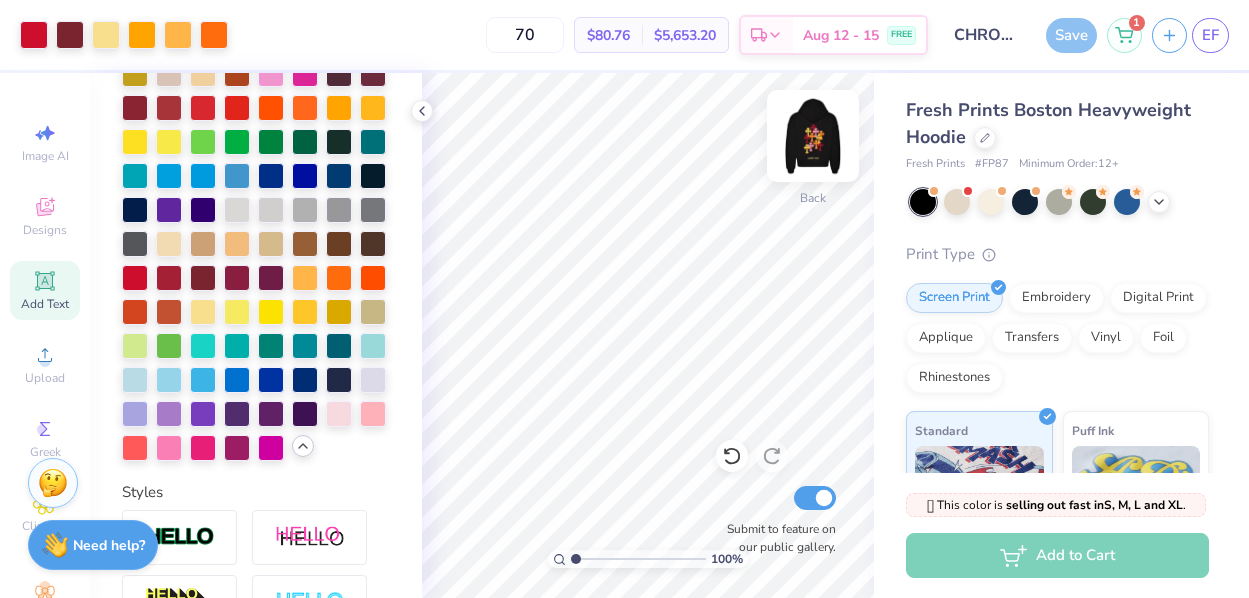 click at bounding box center (813, 136) 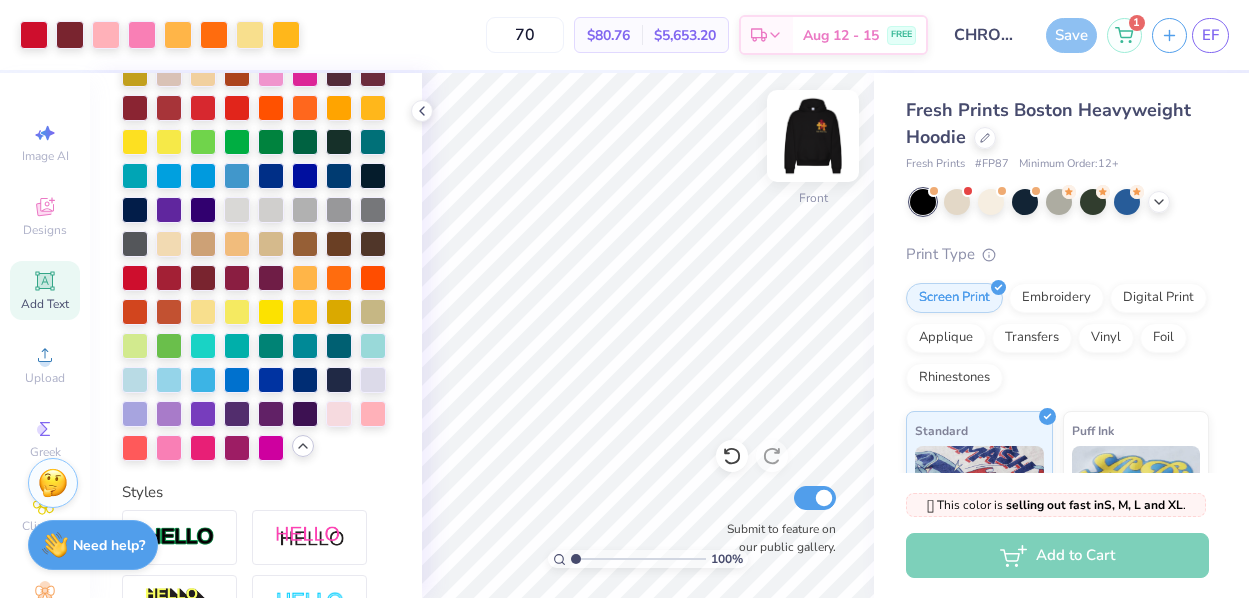 click at bounding box center (813, 136) 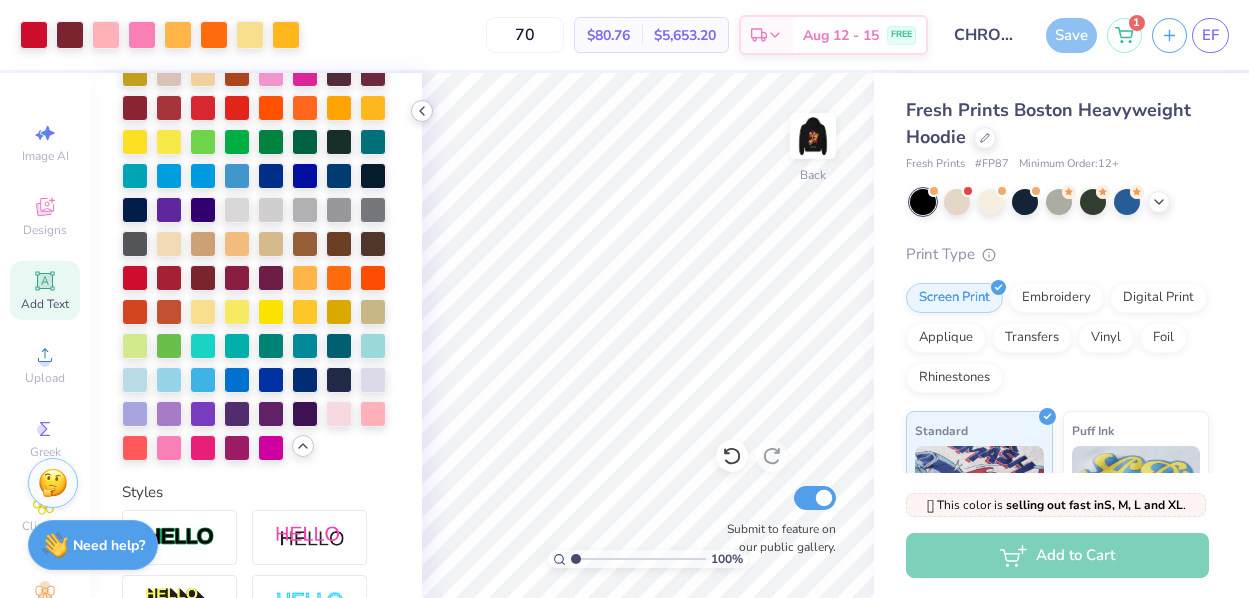 click 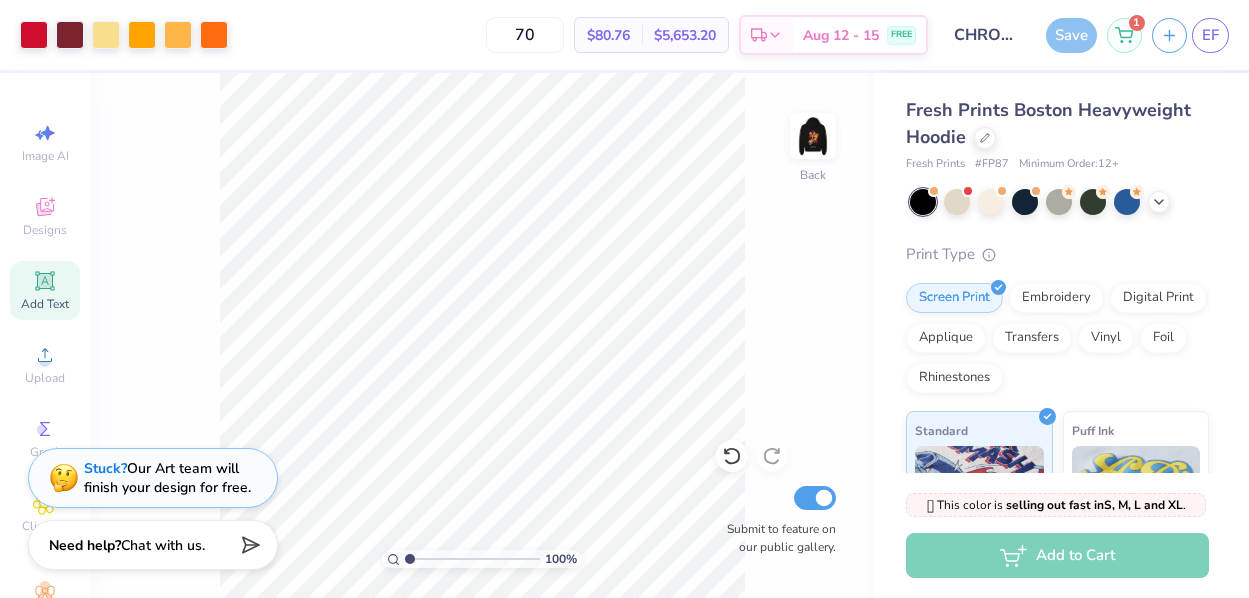 drag, startPoint x: 814, startPoint y: 137, endPoint x: 812, endPoint y: 298, distance: 161.01242 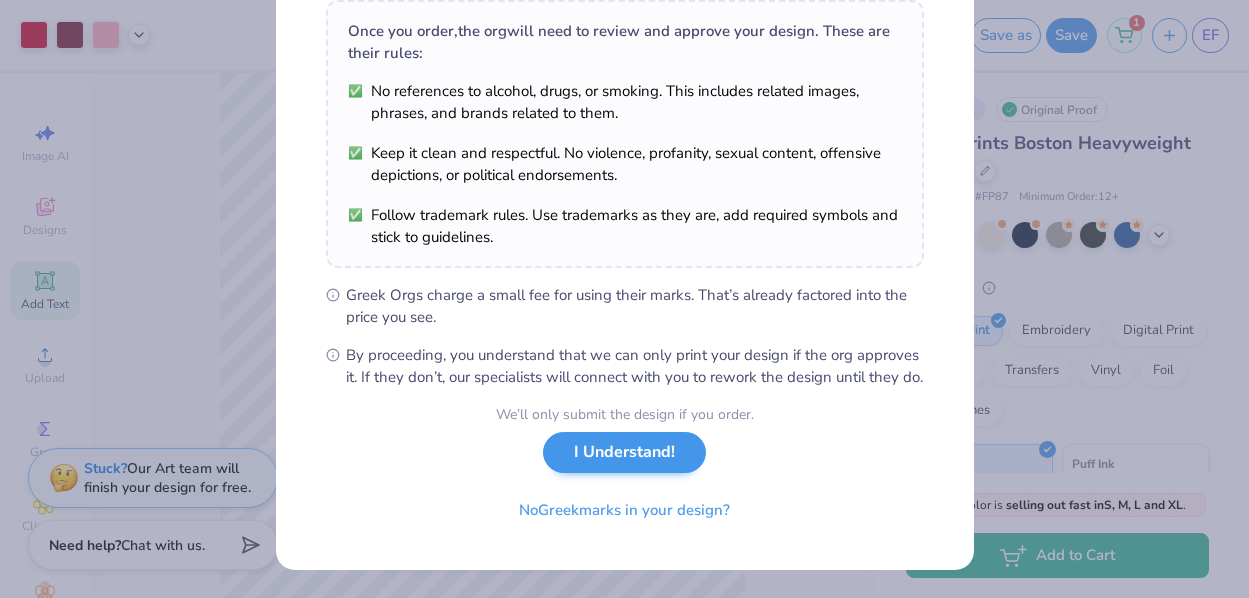 click on "I Understand!" at bounding box center (624, 452) 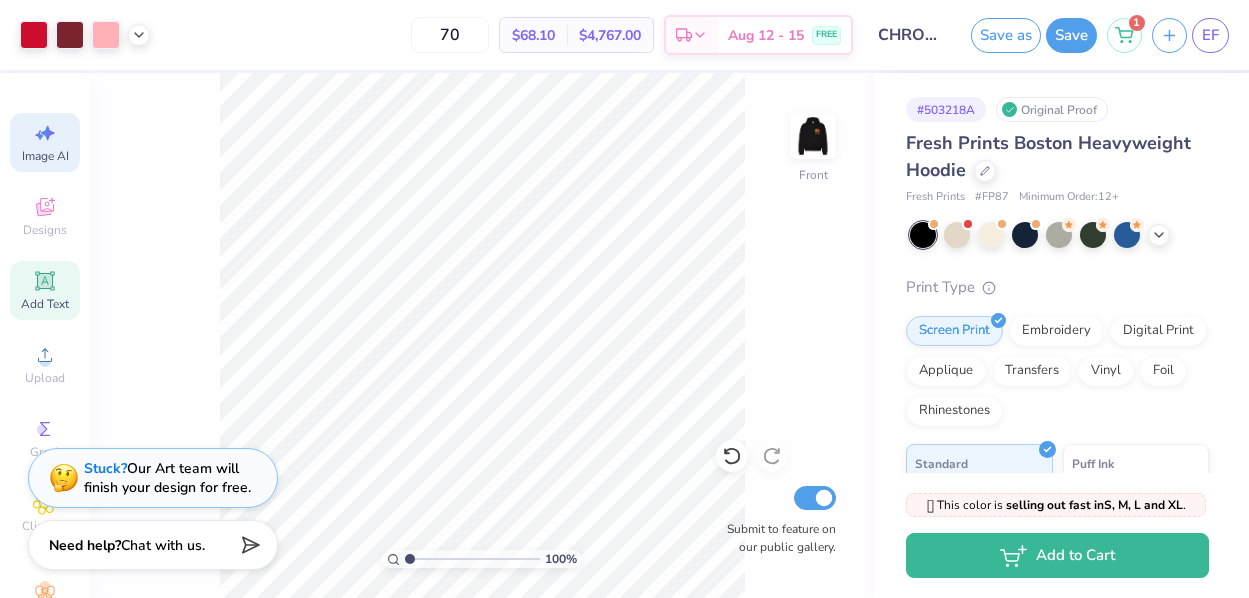 click 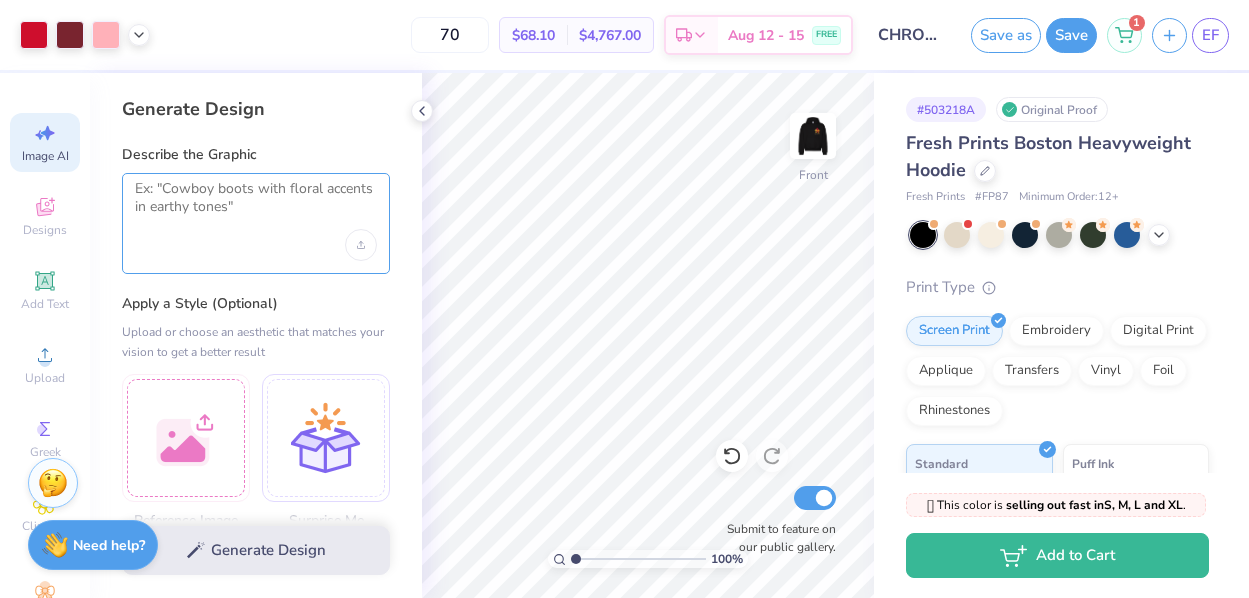 click at bounding box center (256, 205) 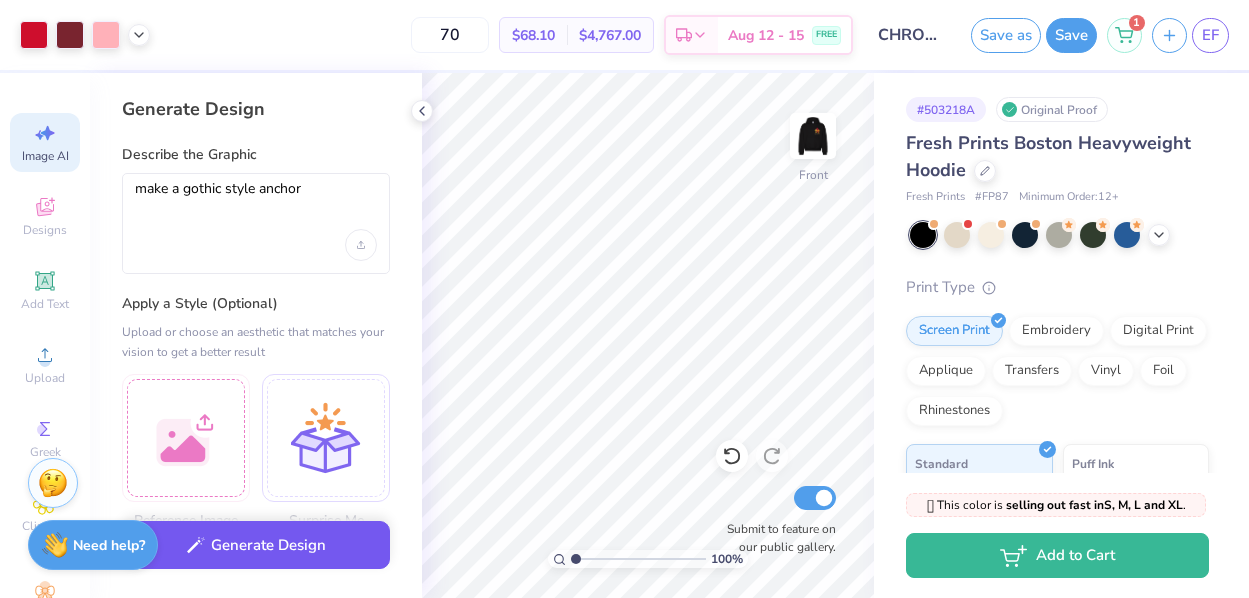 click on "Generate Design" at bounding box center (256, 545) 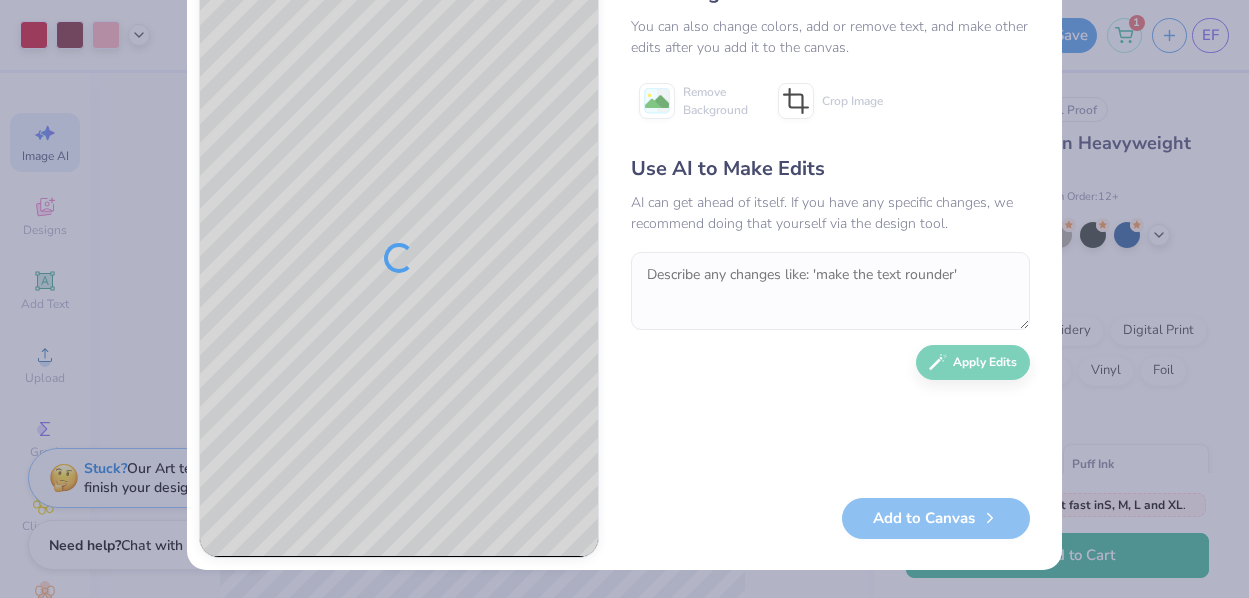 scroll, scrollTop: 81, scrollLeft: 0, axis: vertical 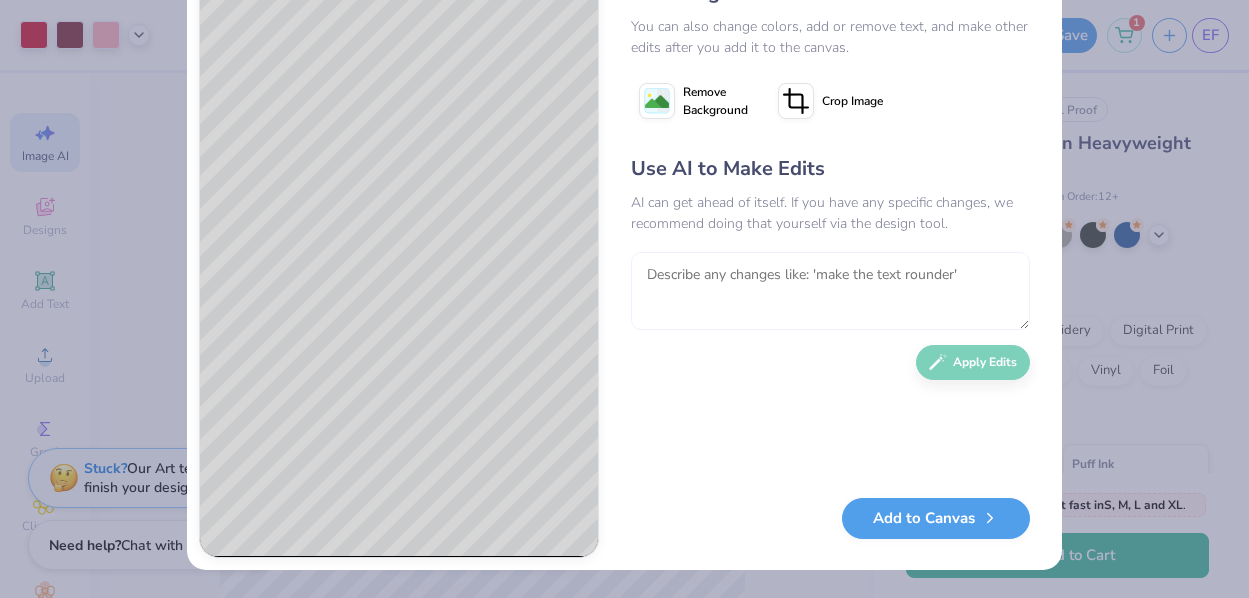 click at bounding box center (830, 291) 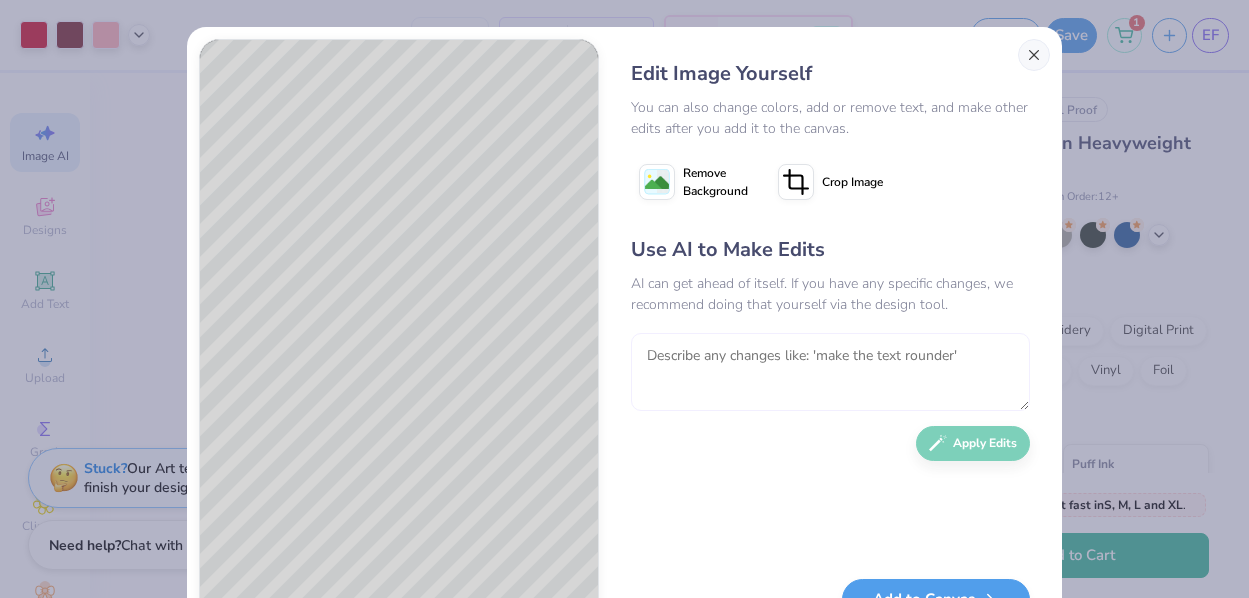 scroll, scrollTop: -1, scrollLeft: 0, axis: vertical 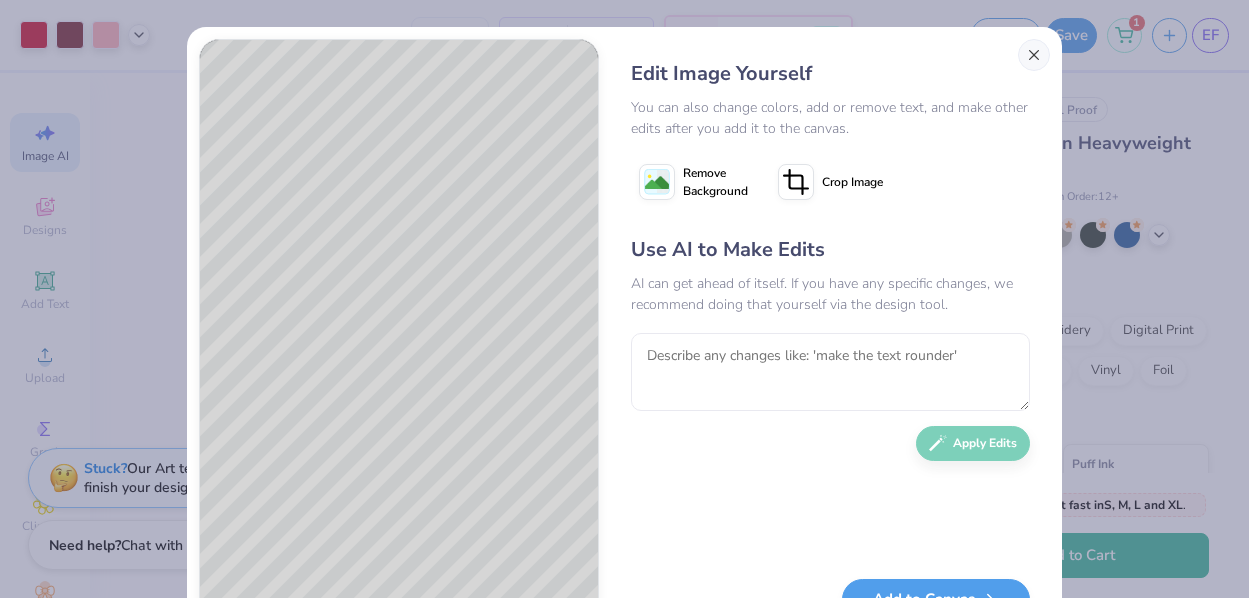 click at bounding box center [1034, 55] 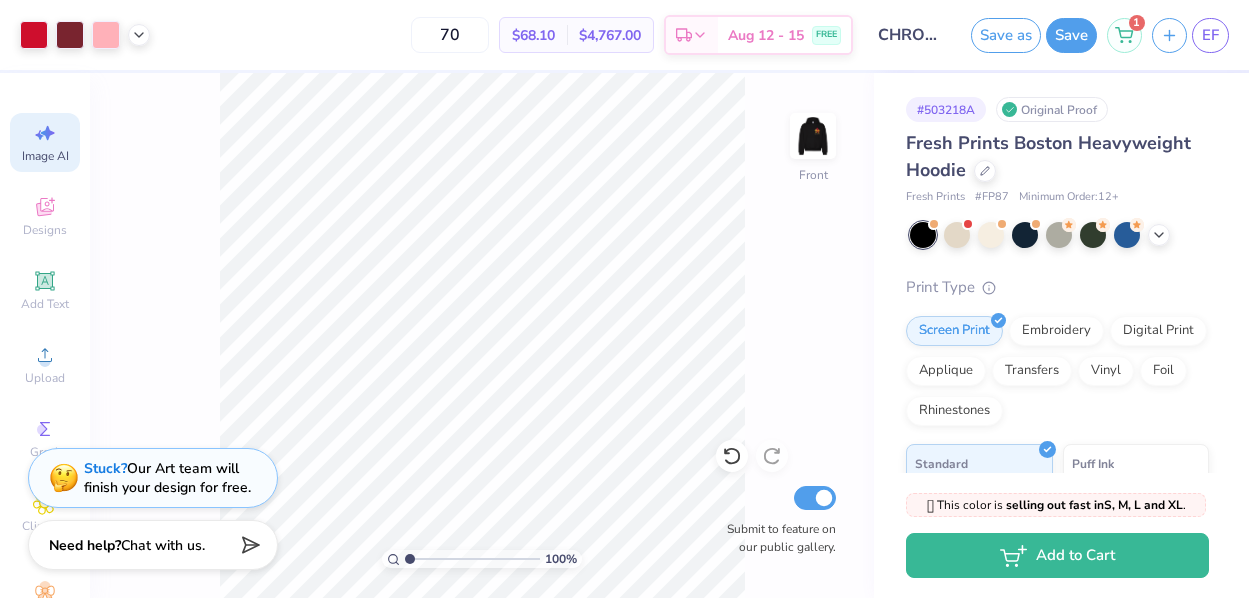 click on "Image AI" at bounding box center (45, 156) 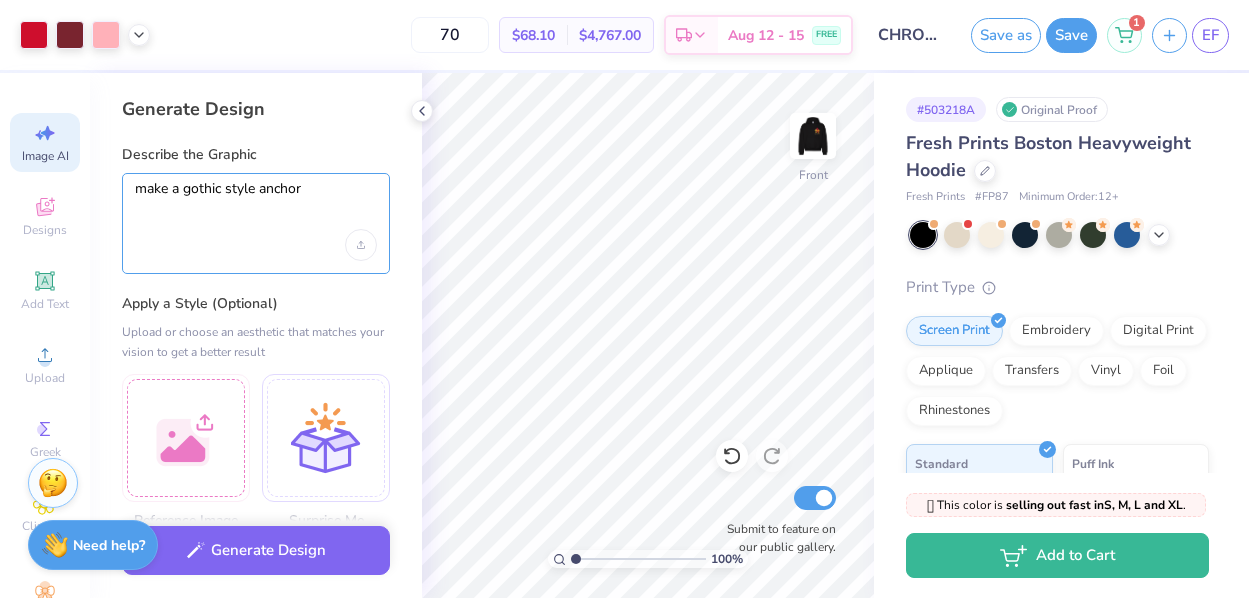 click on "make a gothic style anchor" at bounding box center [256, 205] 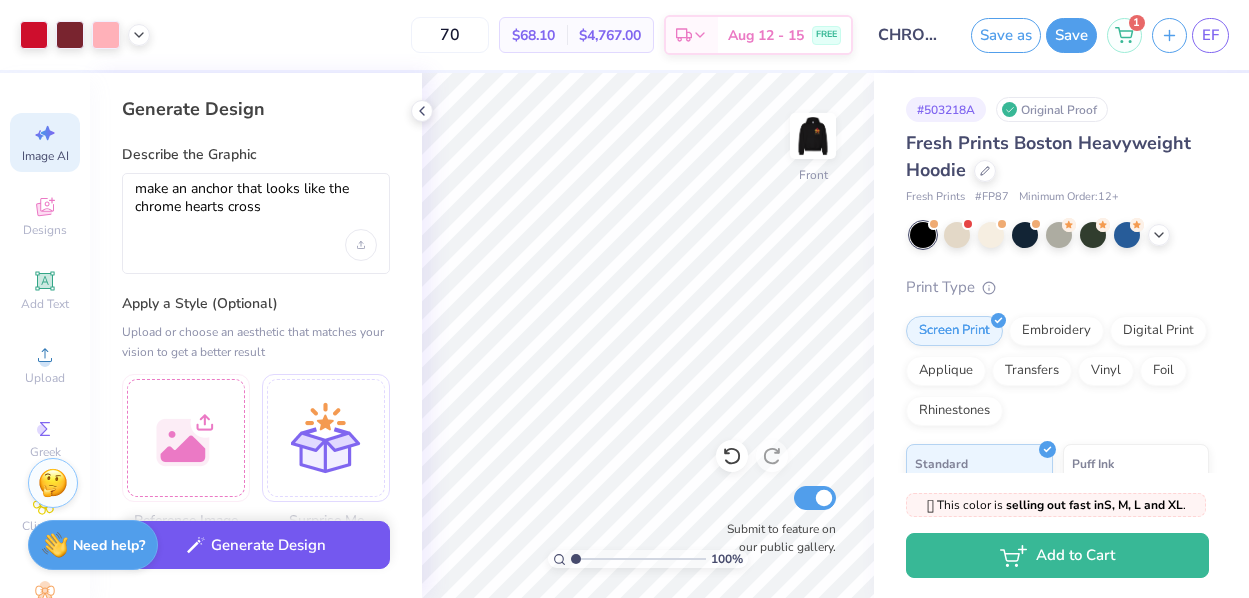 click on "Generate Design" at bounding box center [256, 545] 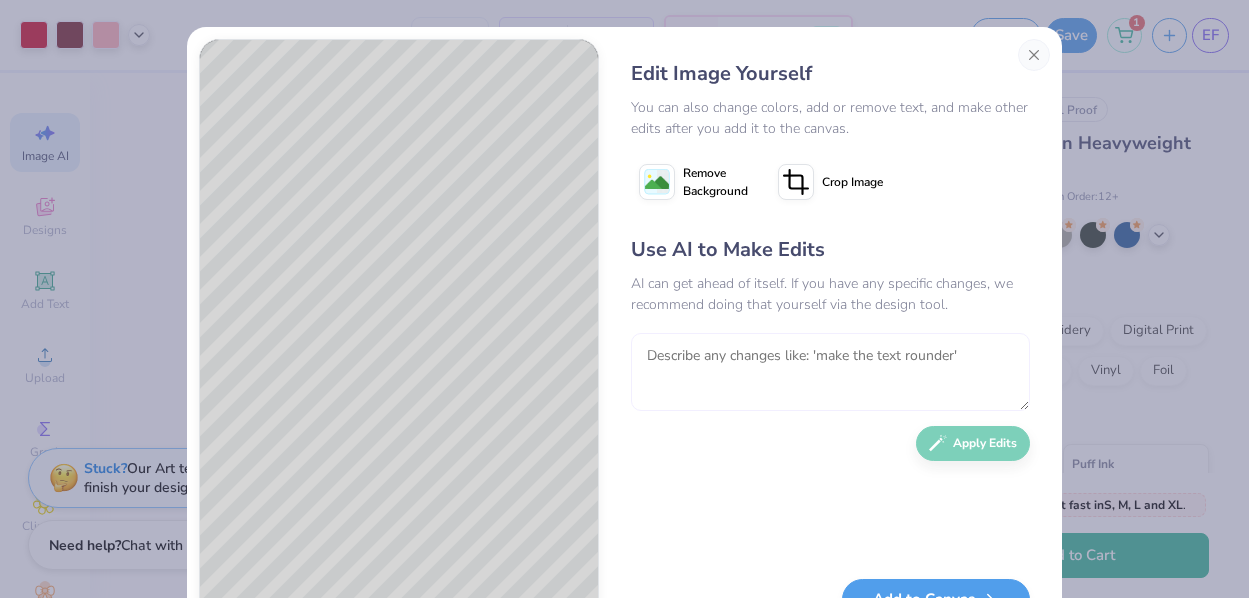 click at bounding box center [830, 372] 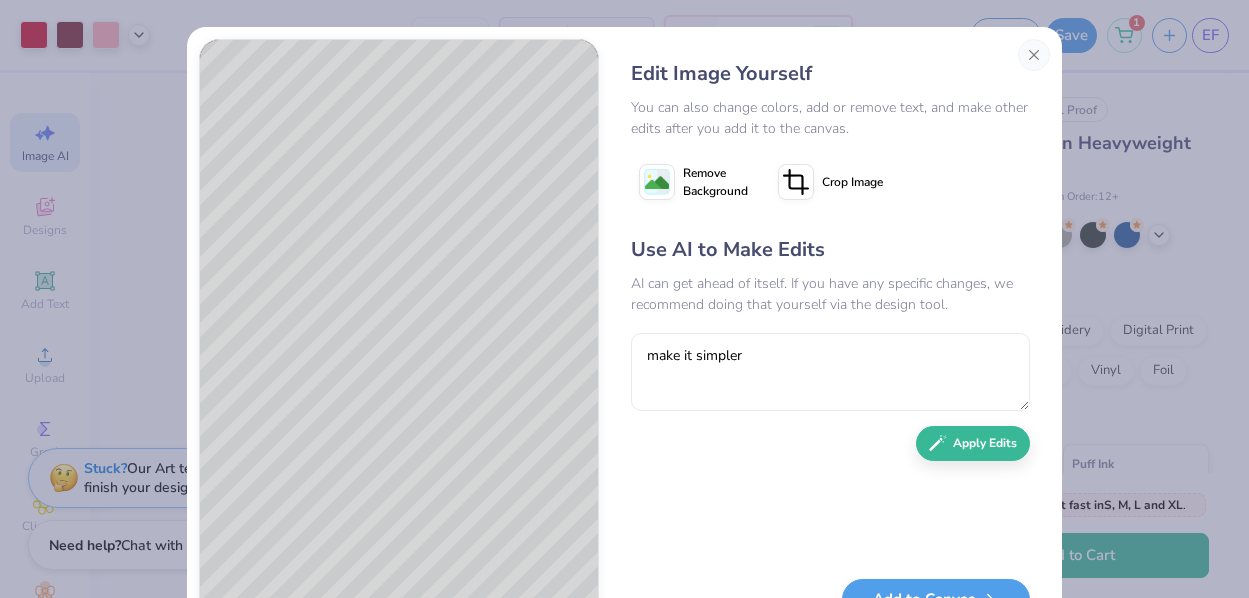 click on "Use AI to Make Edits AI can get ahead of itself. If you have any specific changes, we recommend doing that yourself via the design tool. make it simpler Apply Edits" at bounding box center (830, 397) 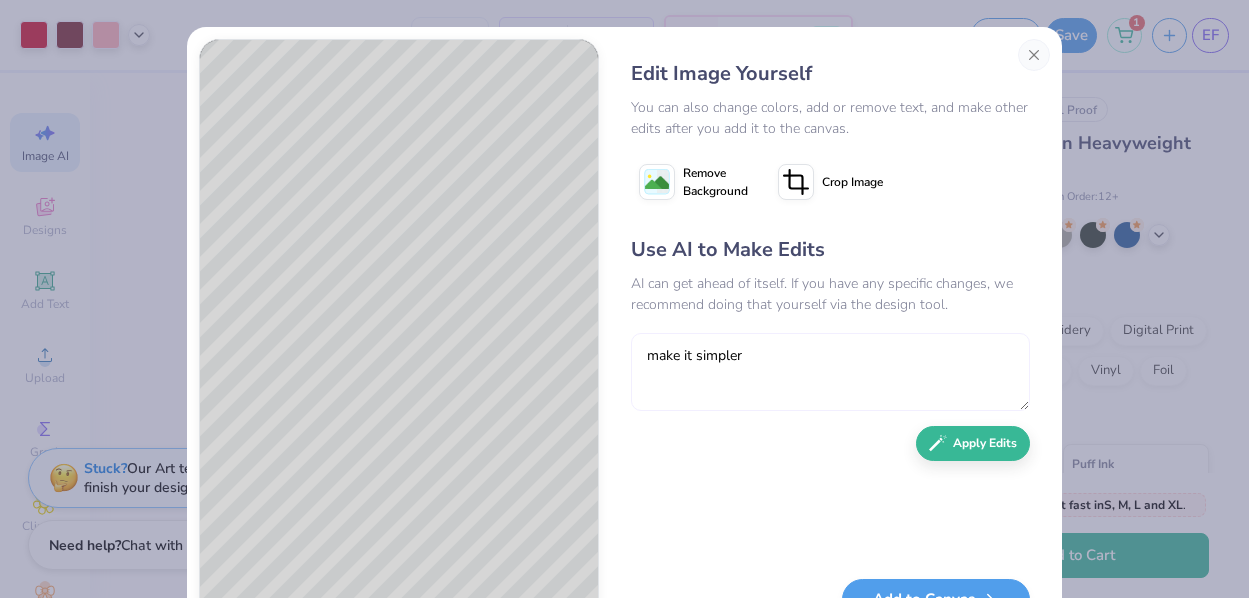 click on "make it simpler" at bounding box center [830, 372] 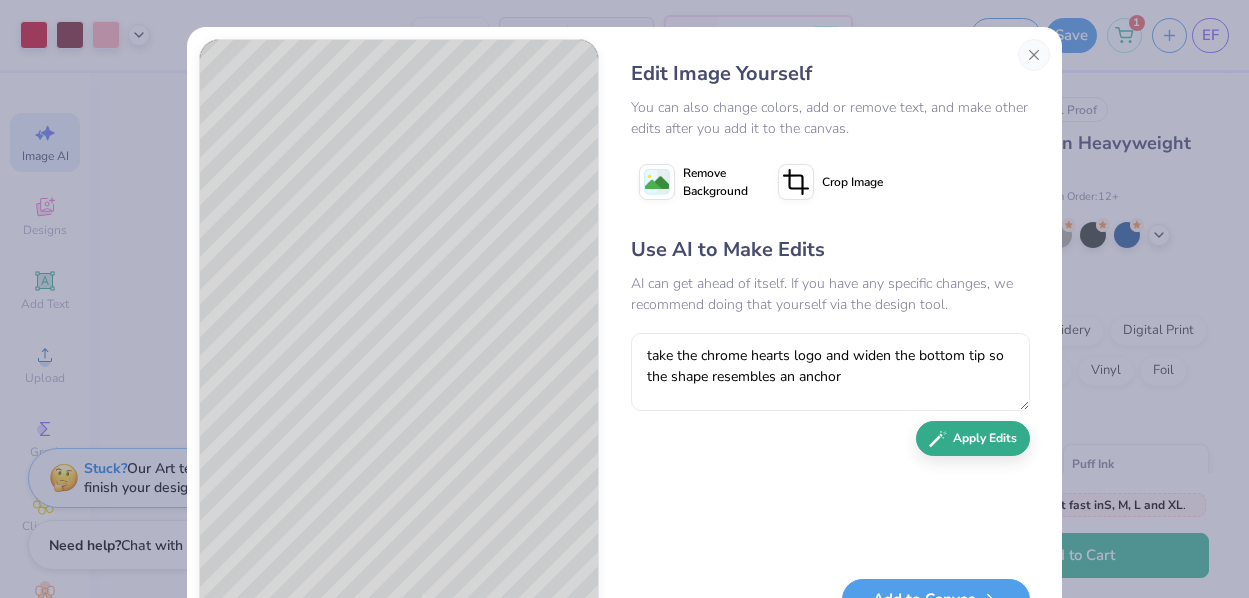 click on "Apply Edits" at bounding box center [973, 438] 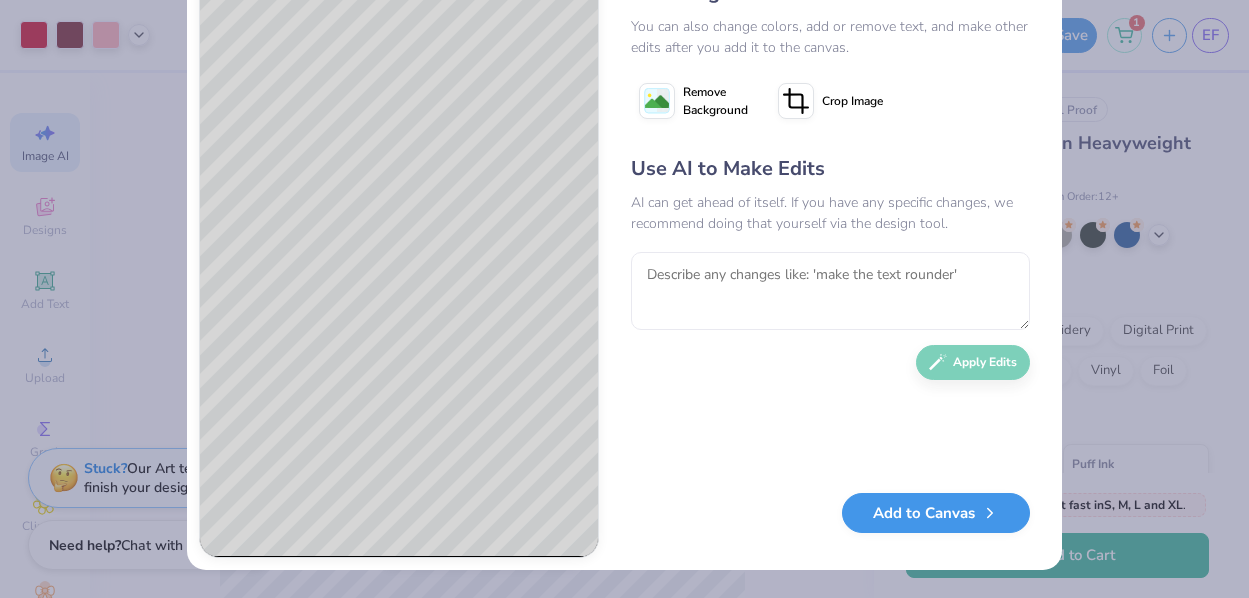 scroll, scrollTop: 81, scrollLeft: 0, axis: vertical 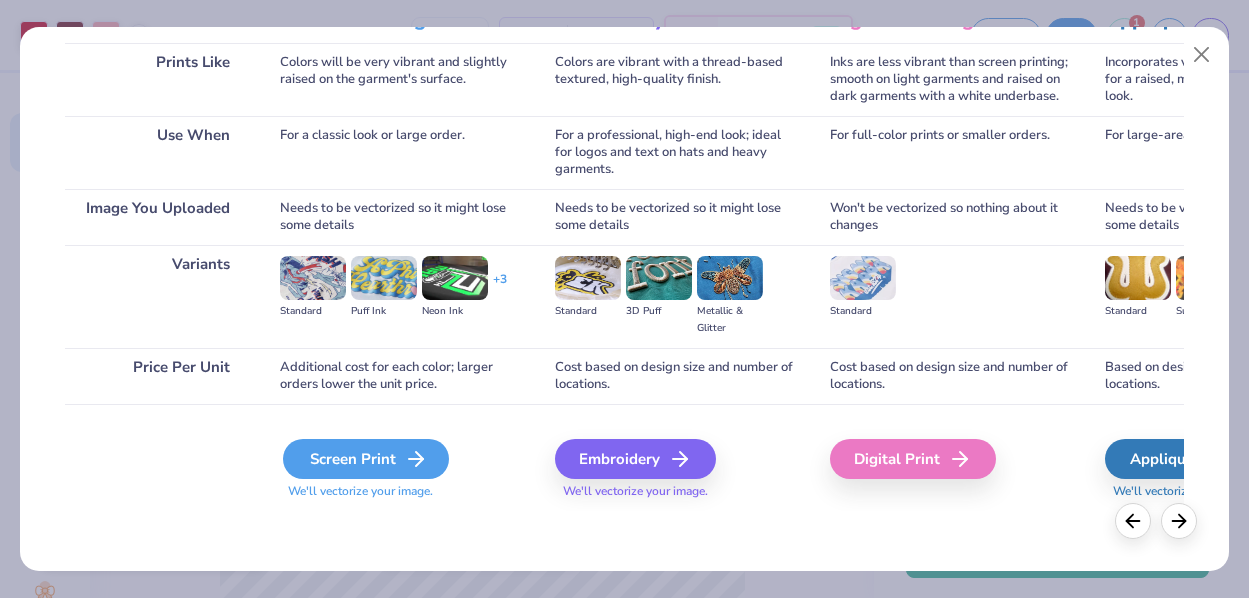 click on "Screen Print" at bounding box center (366, 459) 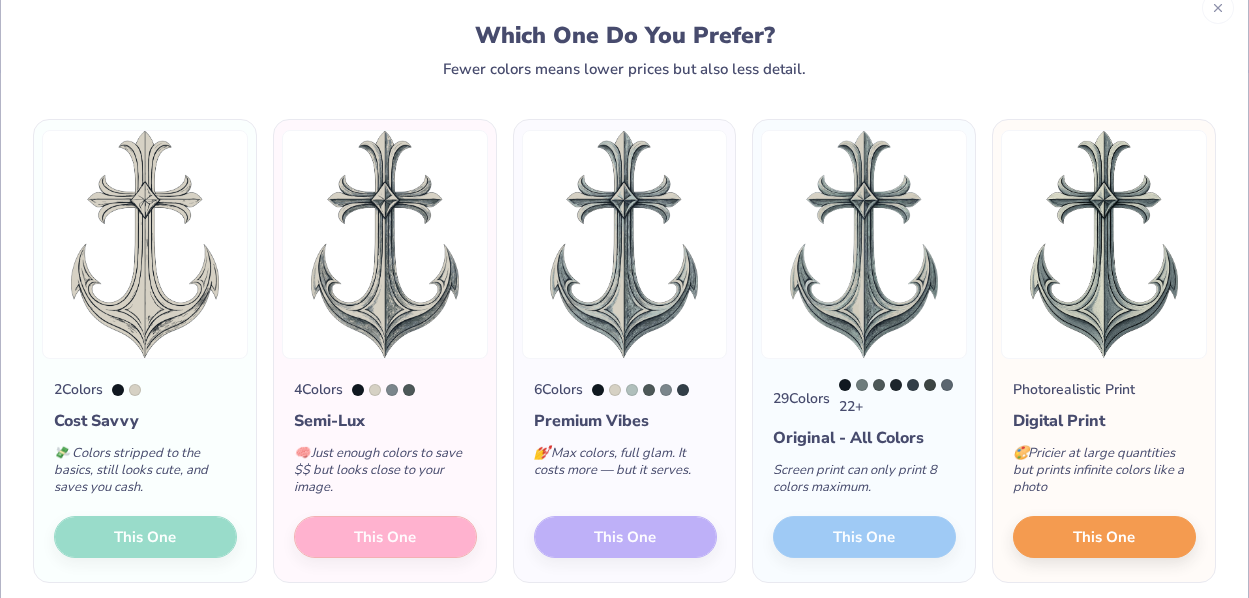 scroll, scrollTop: 66, scrollLeft: 0, axis: vertical 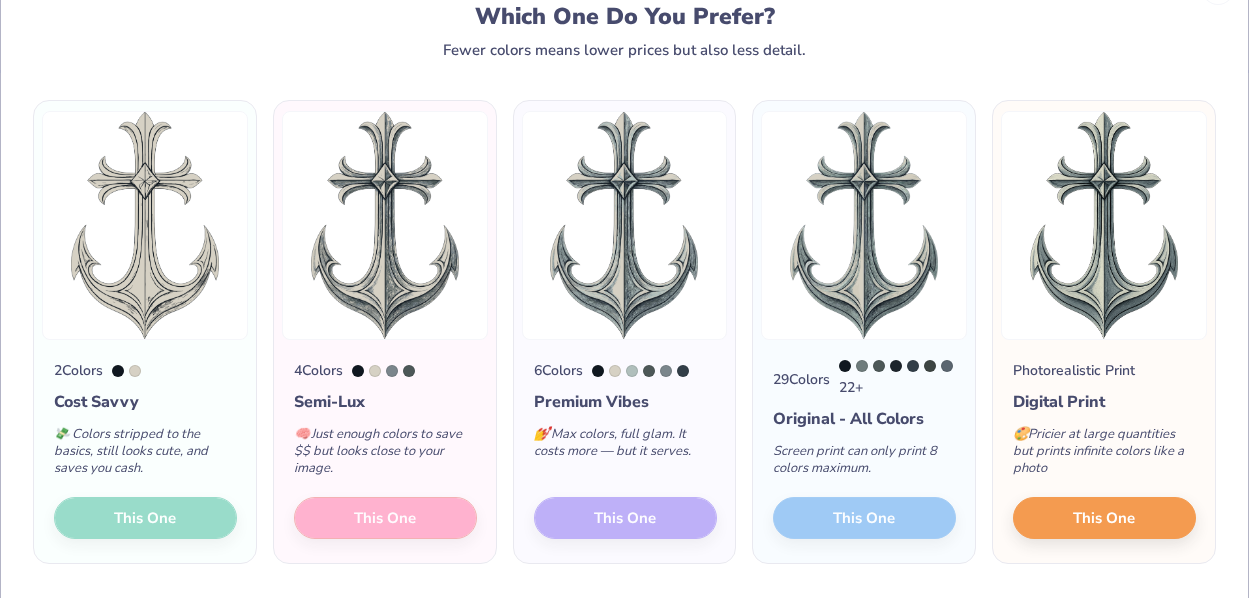 click on "4  Colors Semi-Lux 🧠   Just enough colors to save $$ but looks close to your image. This One" at bounding box center (385, 451) 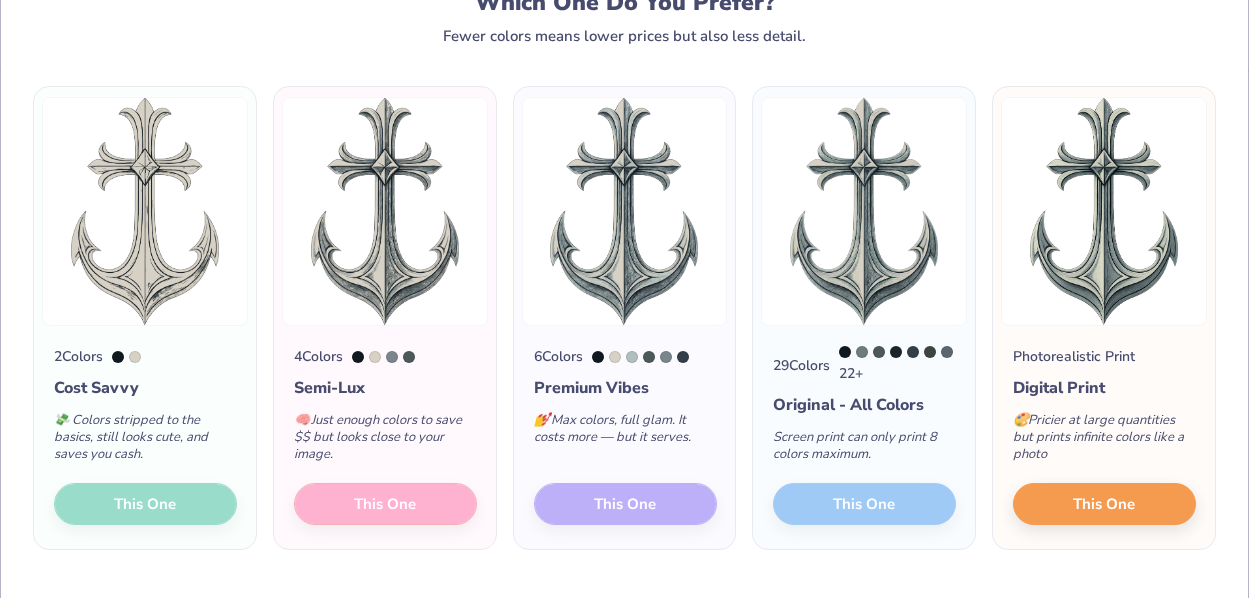 scroll, scrollTop: 81, scrollLeft: 0, axis: vertical 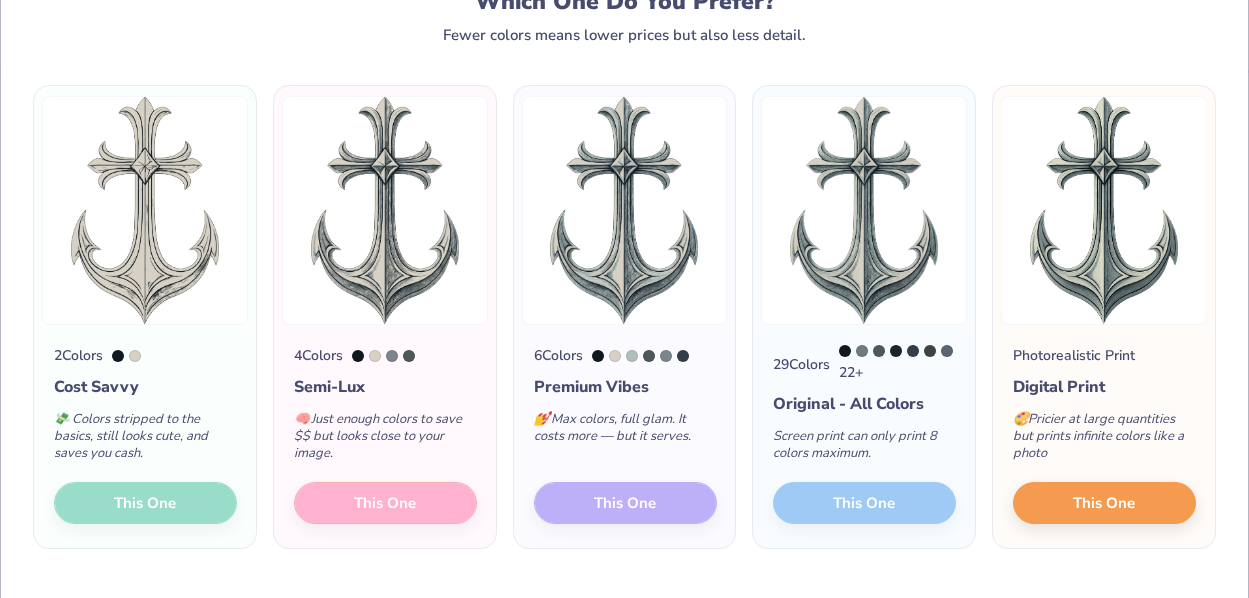 click on "4  Colors Semi-Lux 🧠   Just enough colors to save $$ but looks close to your image. This One" at bounding box center [385, 436] 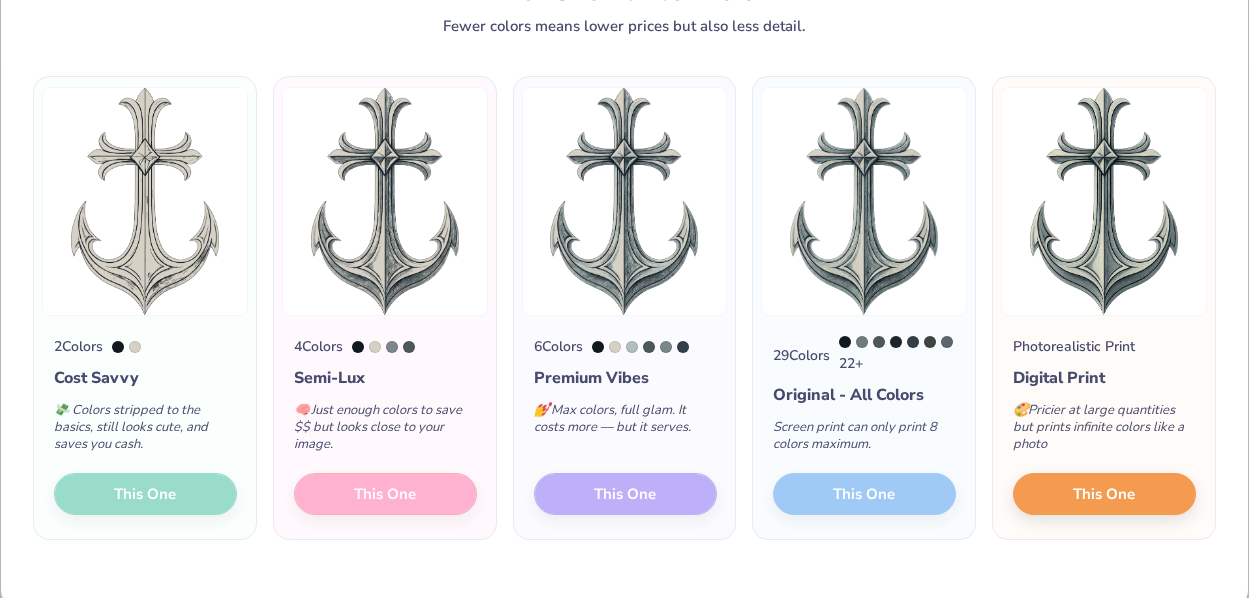 click on "4  Colors Semi-Lux 🧠   Just enough colors to save $$ but looks close to your image. This One" at bounding box center [385, 427] 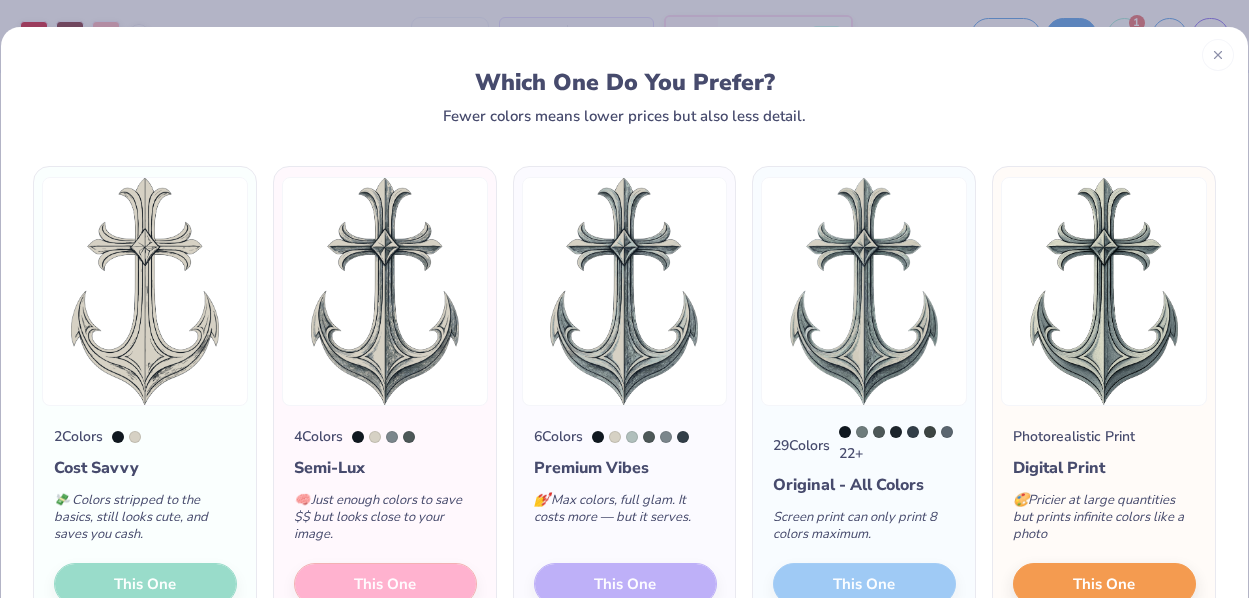 scroll, scrollTop: 0, scrollLeft: 0, axis: both 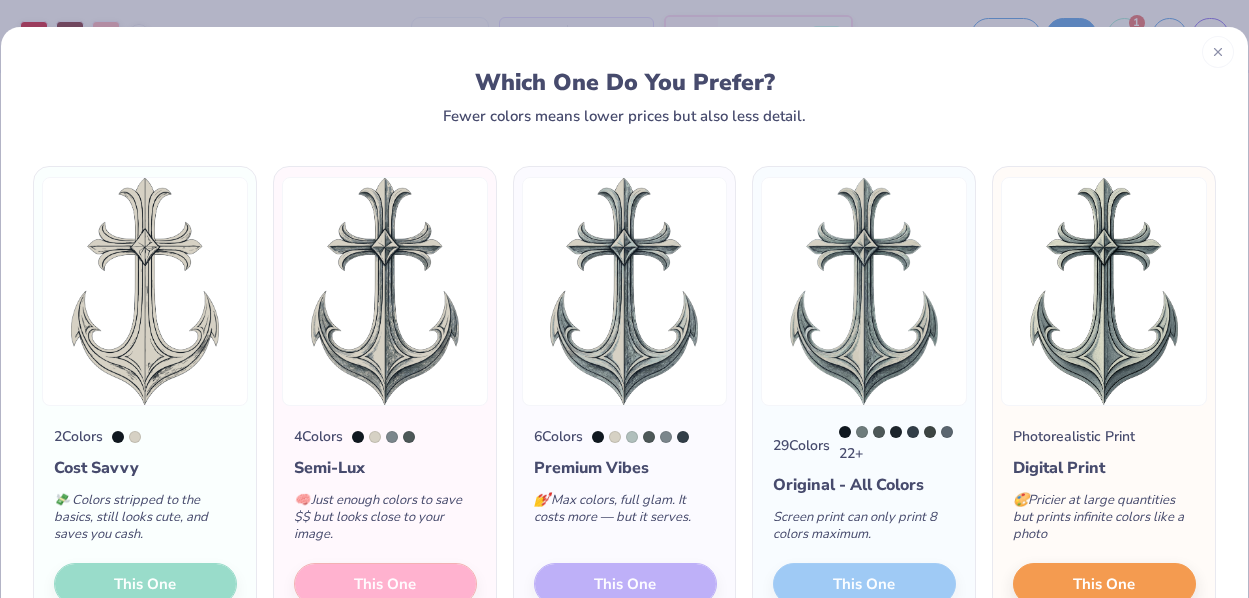 click 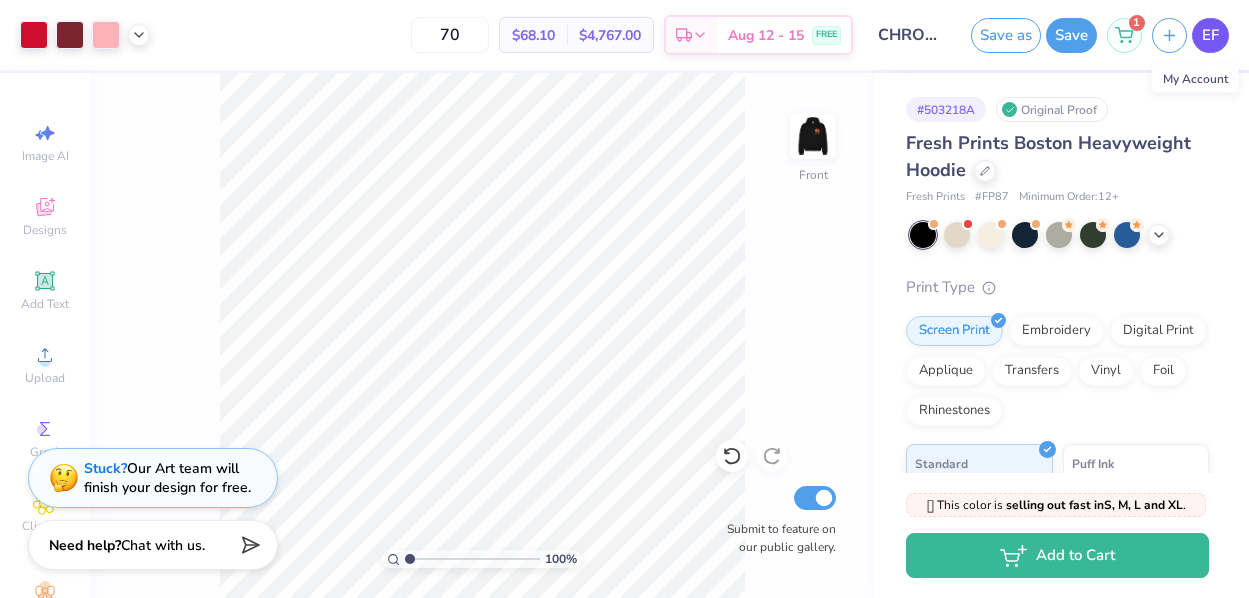 click on "EF" at bounding box center [1210, 35] 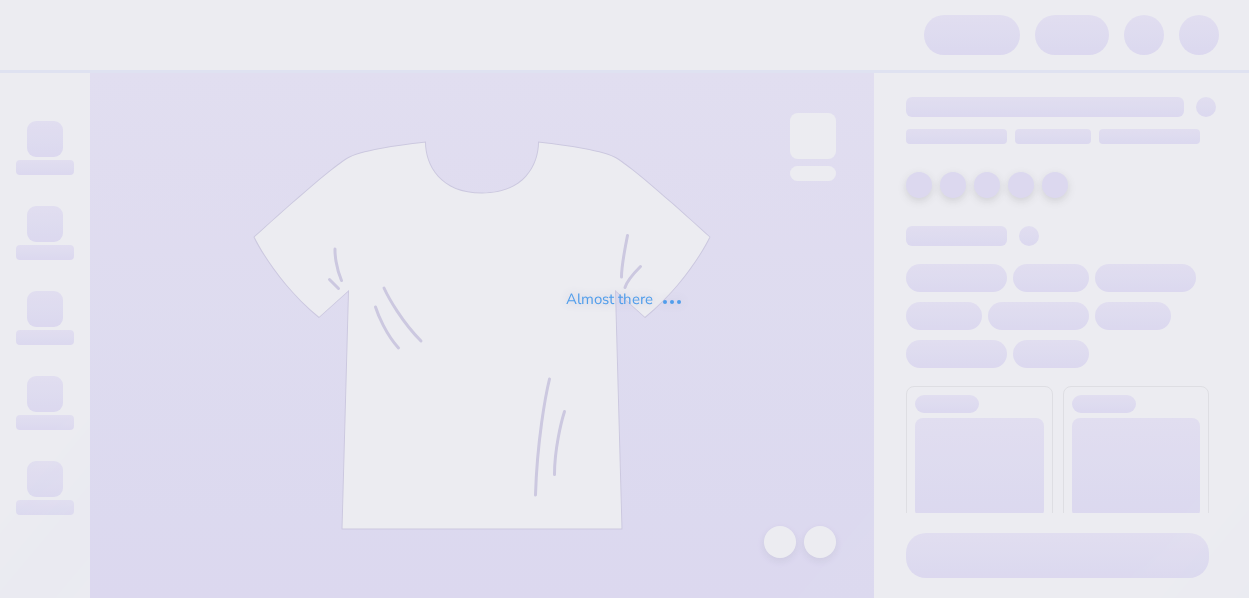 scroll, scrollTop: 0, scrollLeft: 0, axis: both 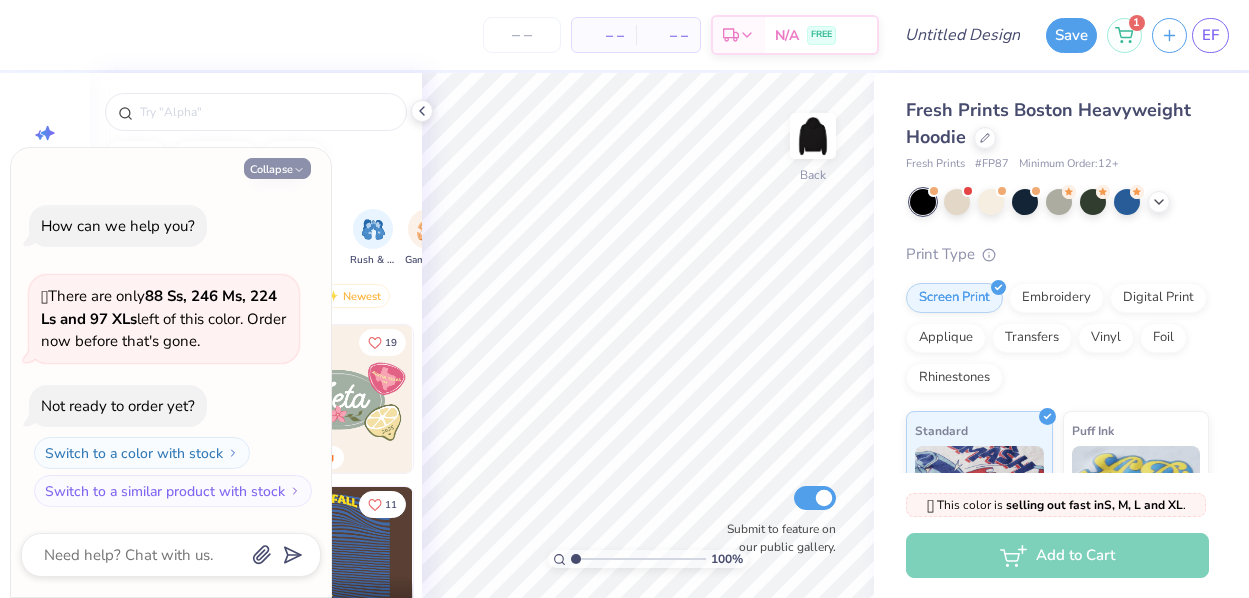 click 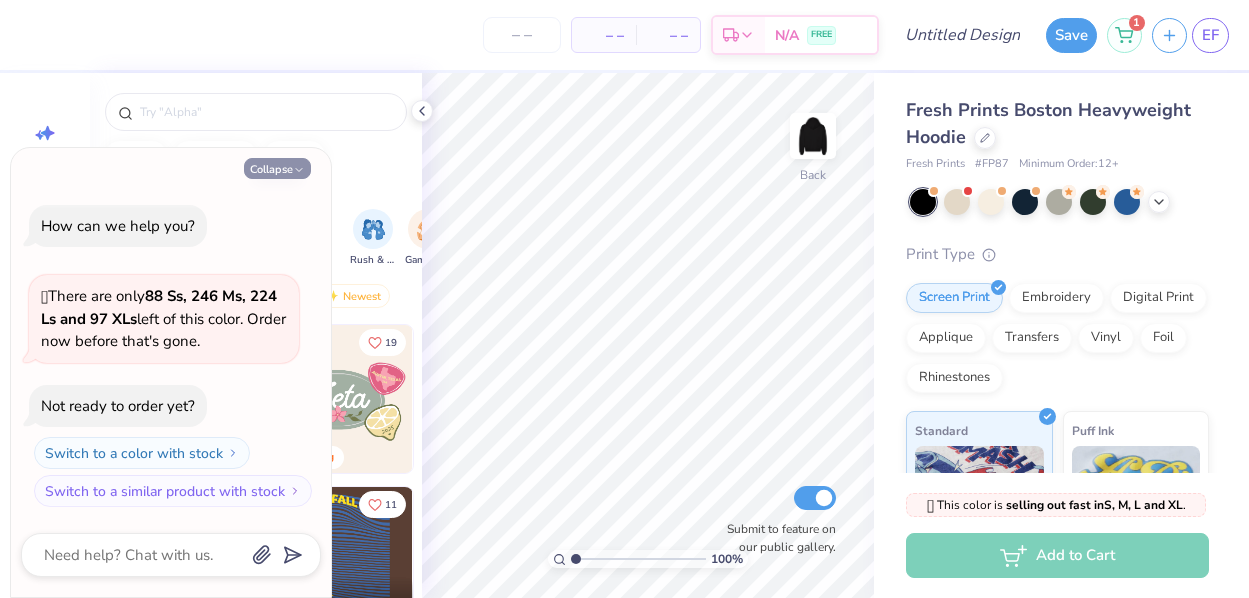 type on "x" 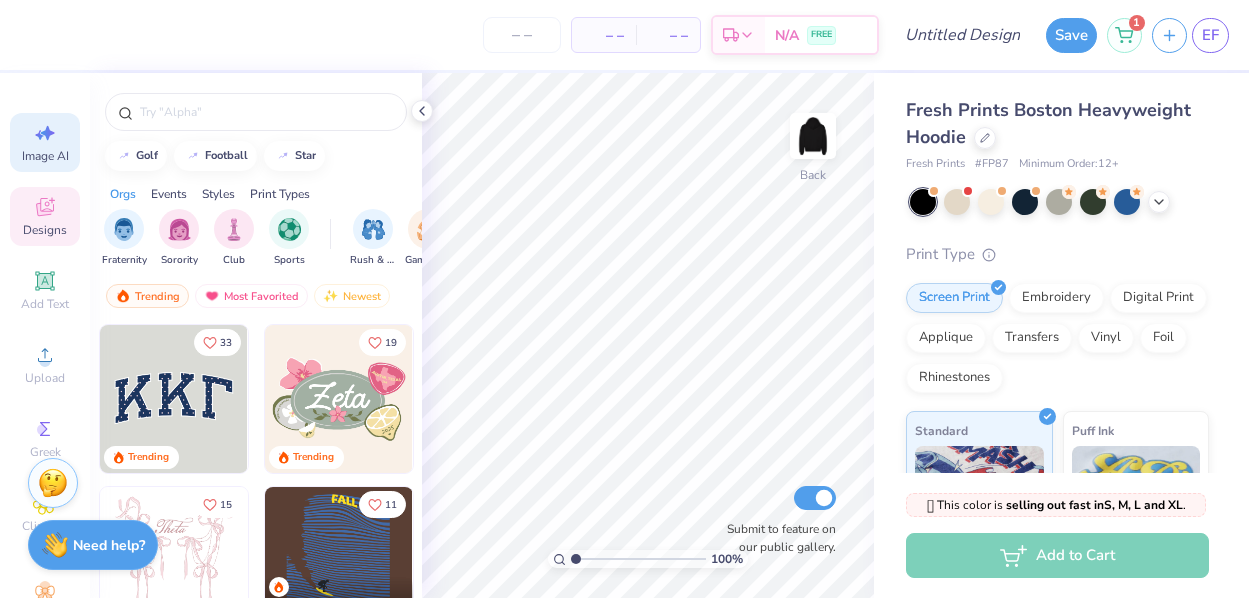click 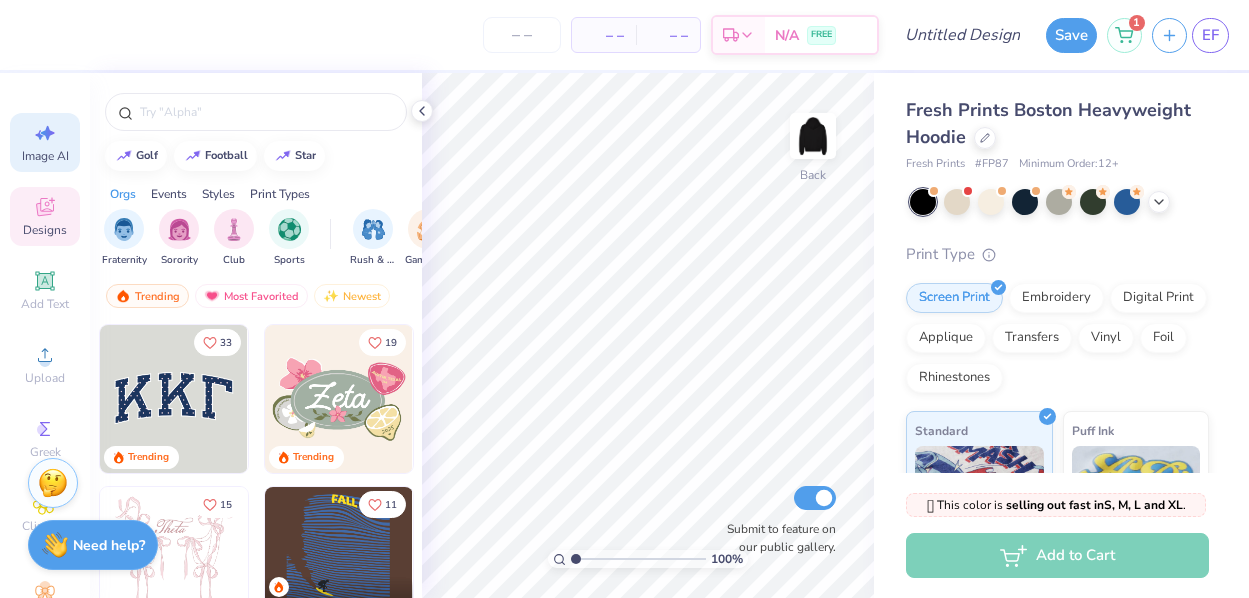 select on "4" 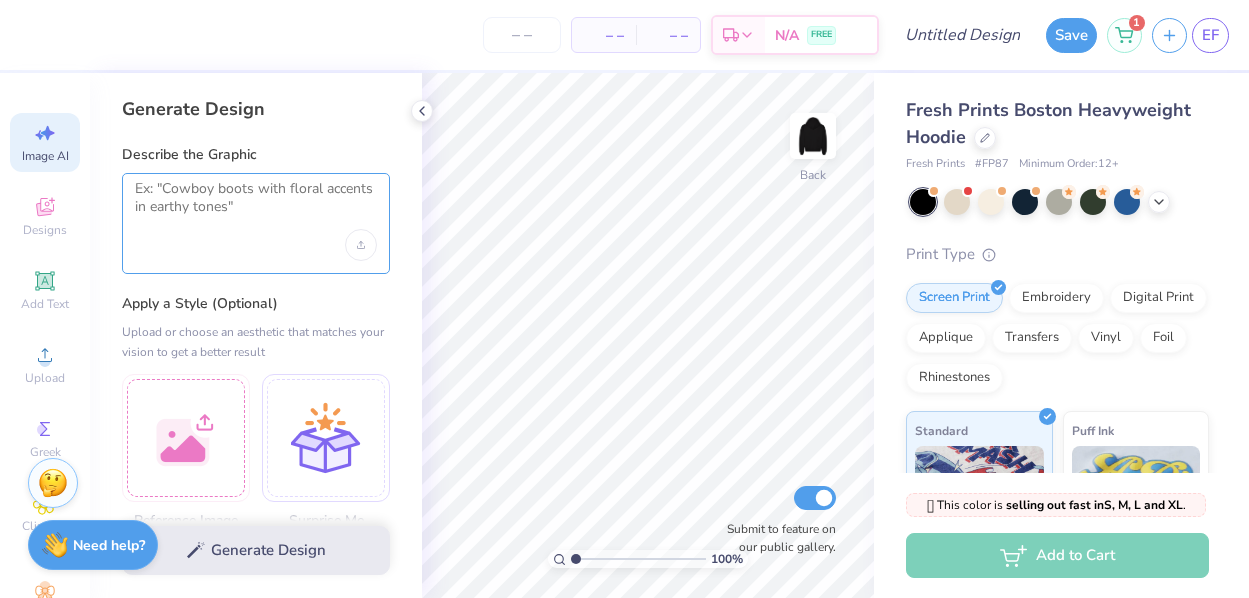 click at bounding box center (256, 205) 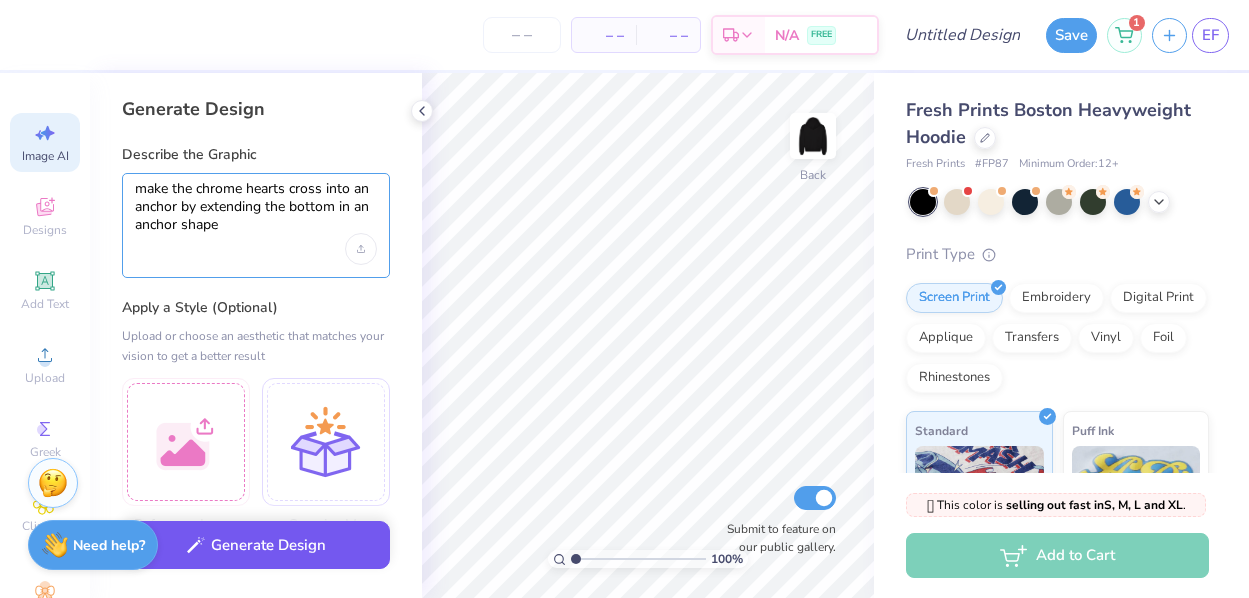 type on "make the chrome hearts cross into an anchor by extending the bottom in an anchor shape" 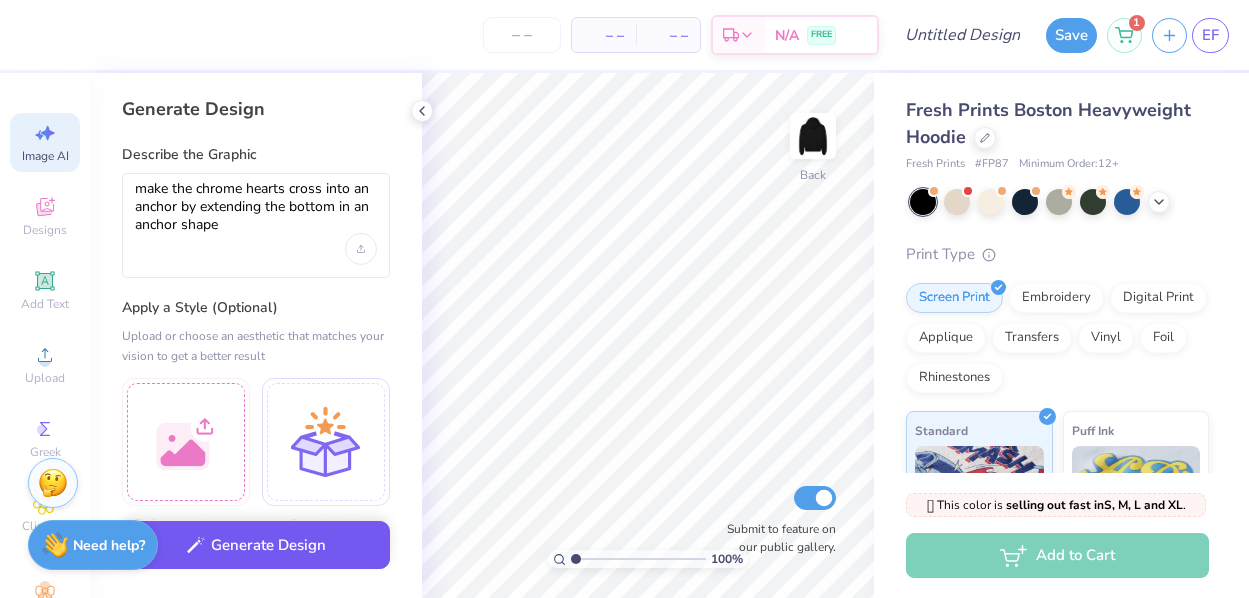 click on "Generate Design" at bounding box center (256, 545) 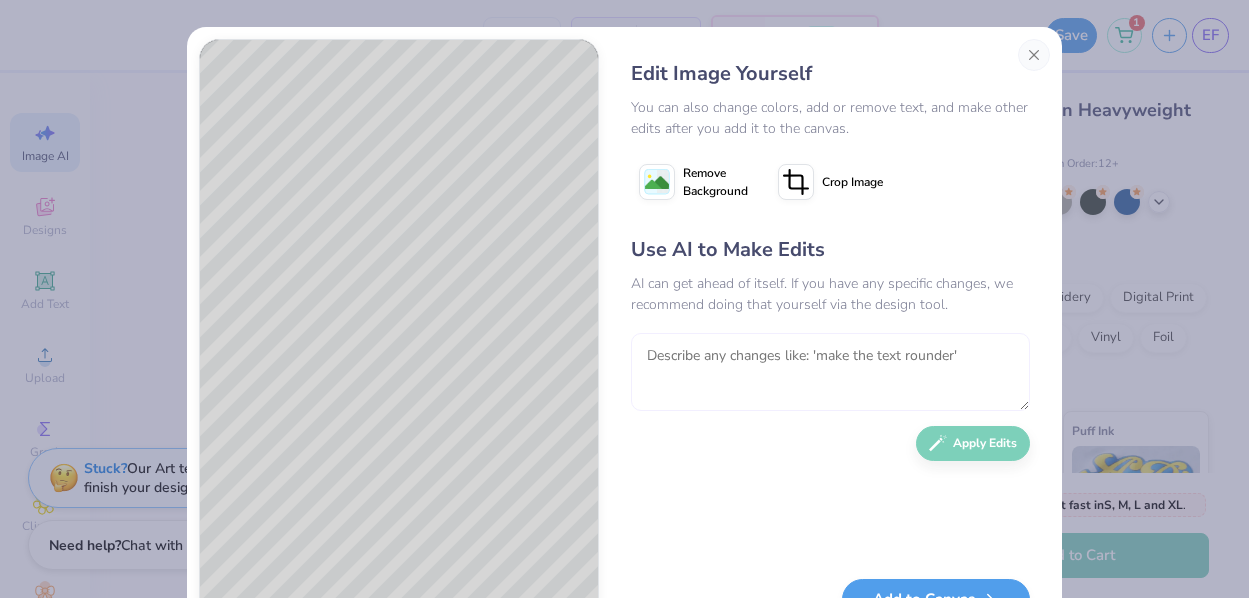 click at bounding box center (830, 372) 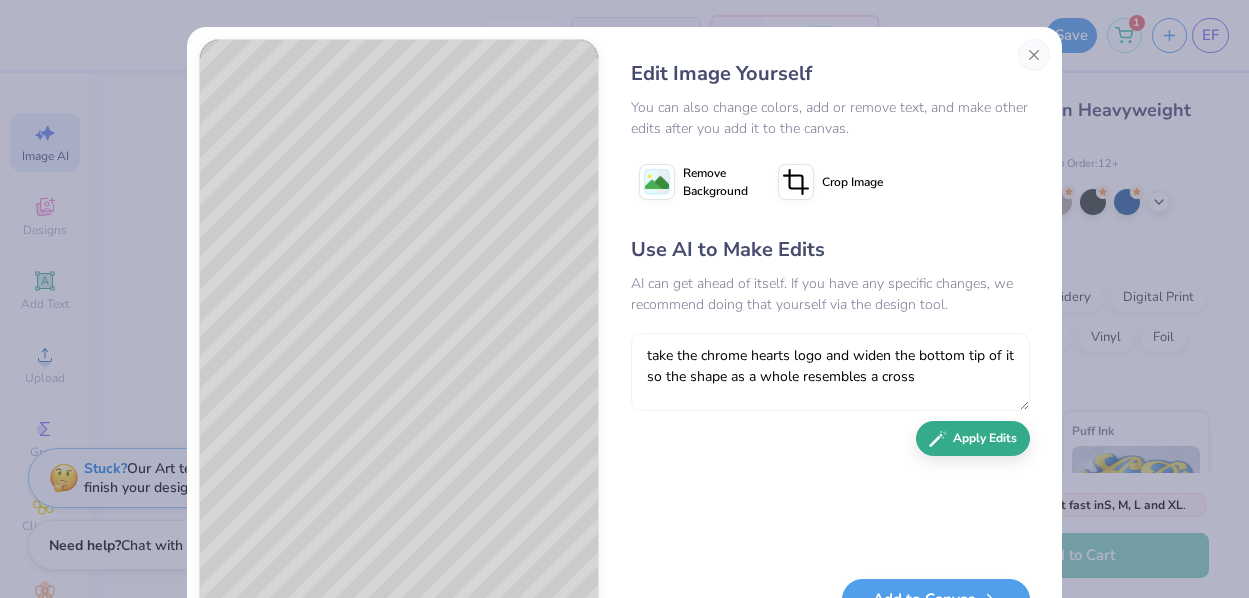 type on "take the chrome hearts logo and widen the bottom tip of it so the shape as a whole resembles a cross" 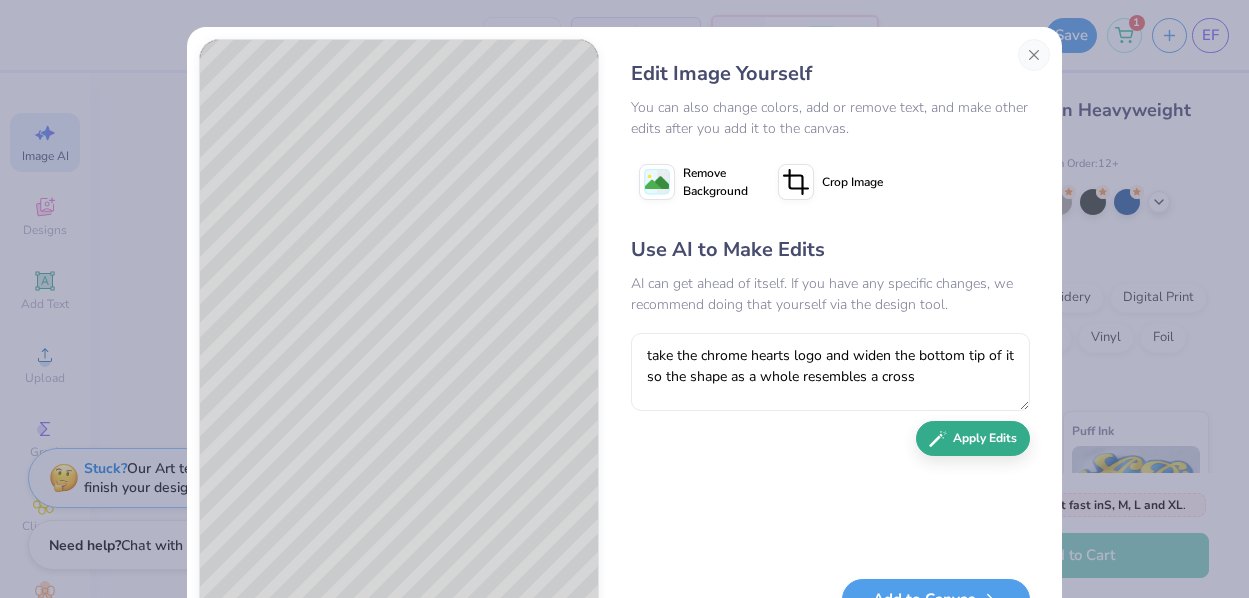 click on "Apply Edits" at bounding box center (973, 438) 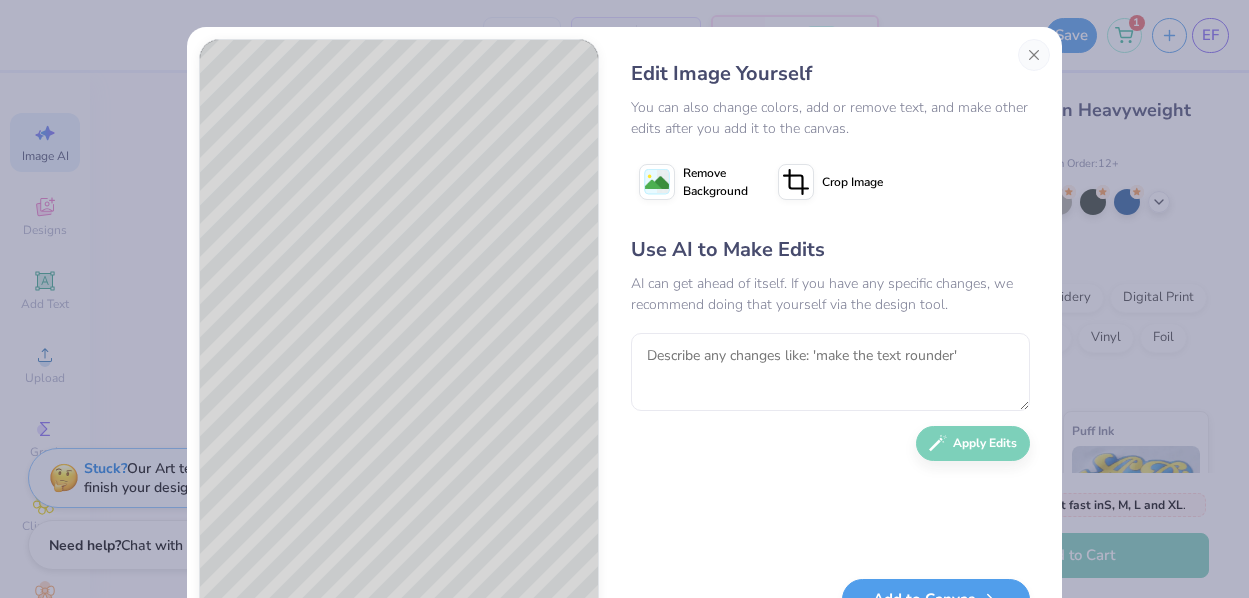 scroll, scrollTop: 0, scrollLeft: 0, axis: both 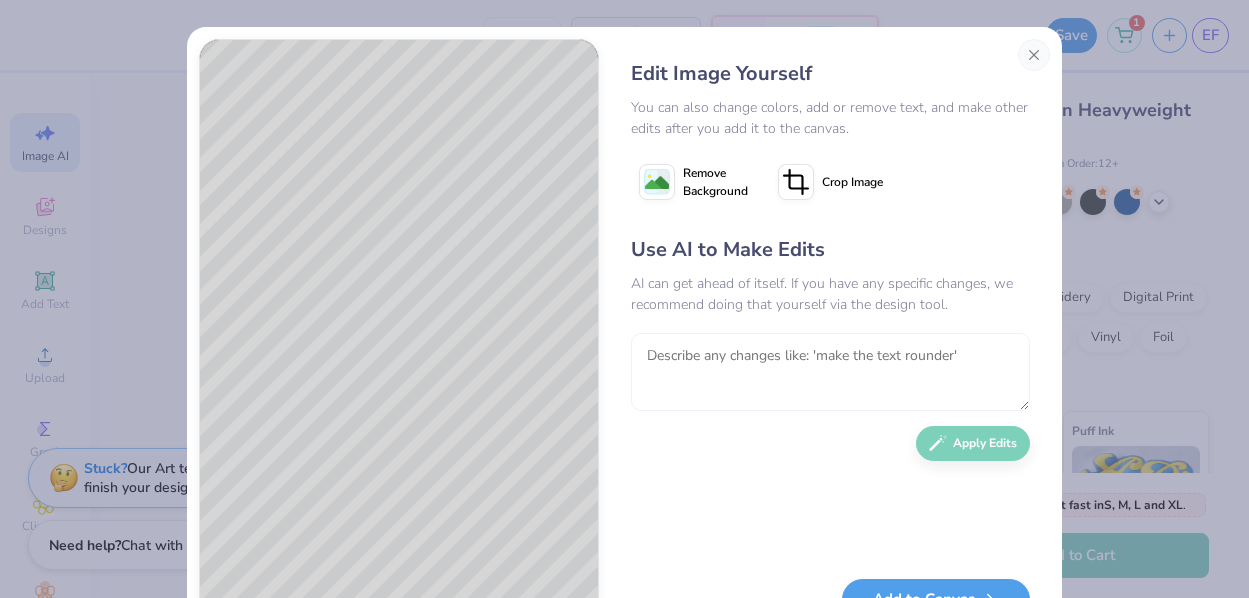 click at bounding box center (830, 372) 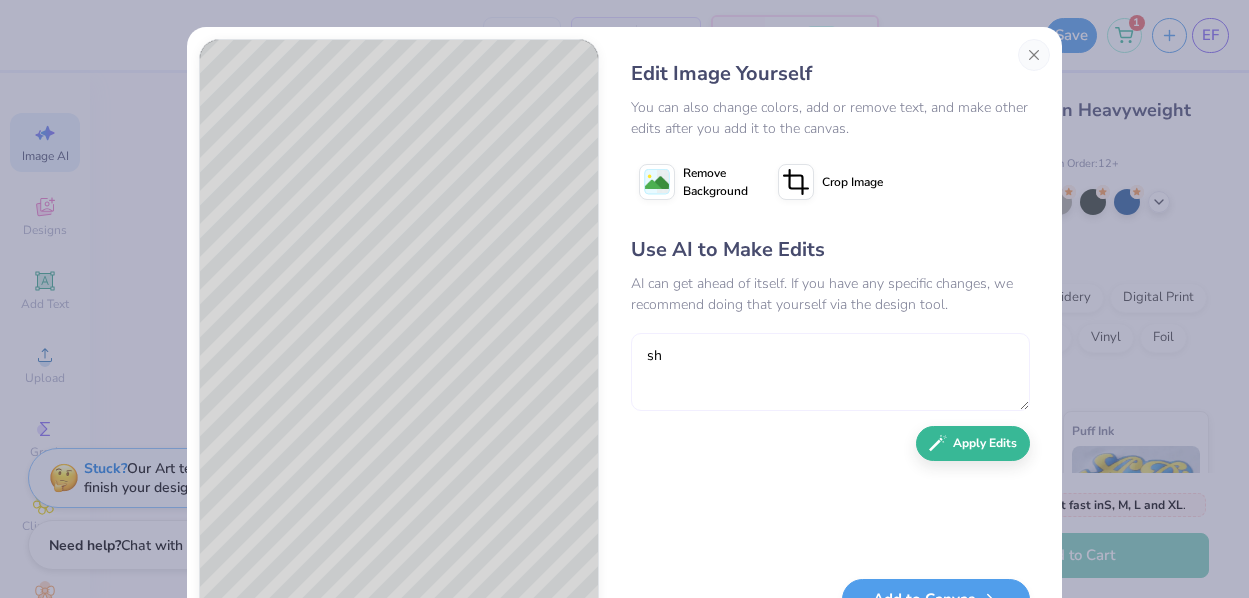 type on "s" 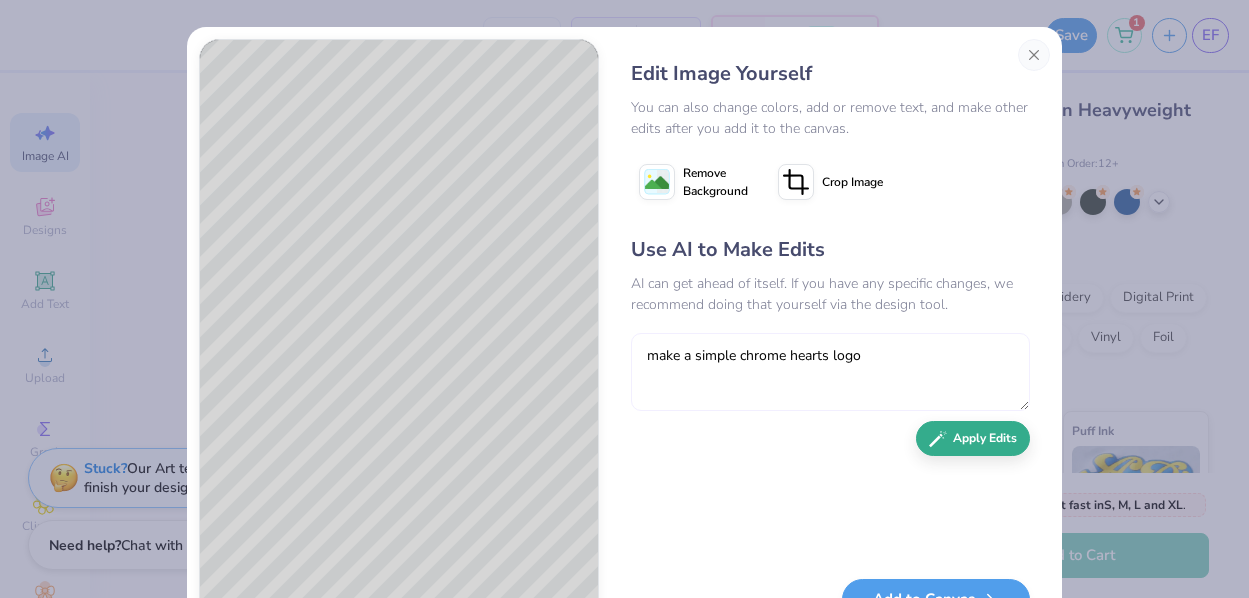 type on "make a simple chrome hearts logo" 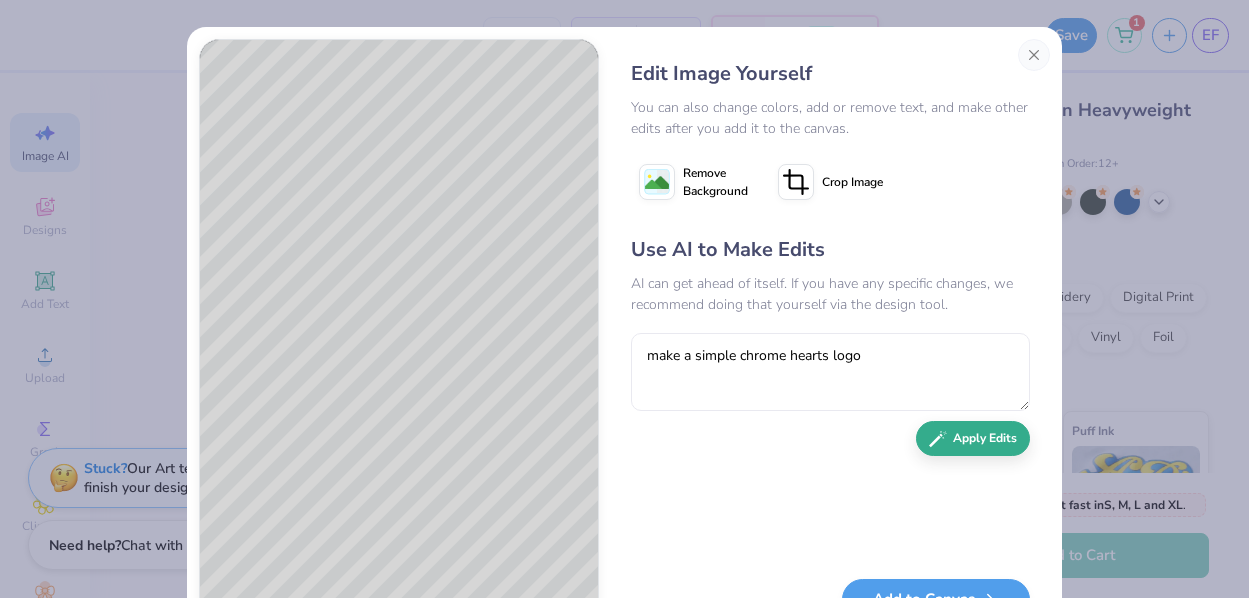 click on "Apply Edits" at bounding box center [973, 438] 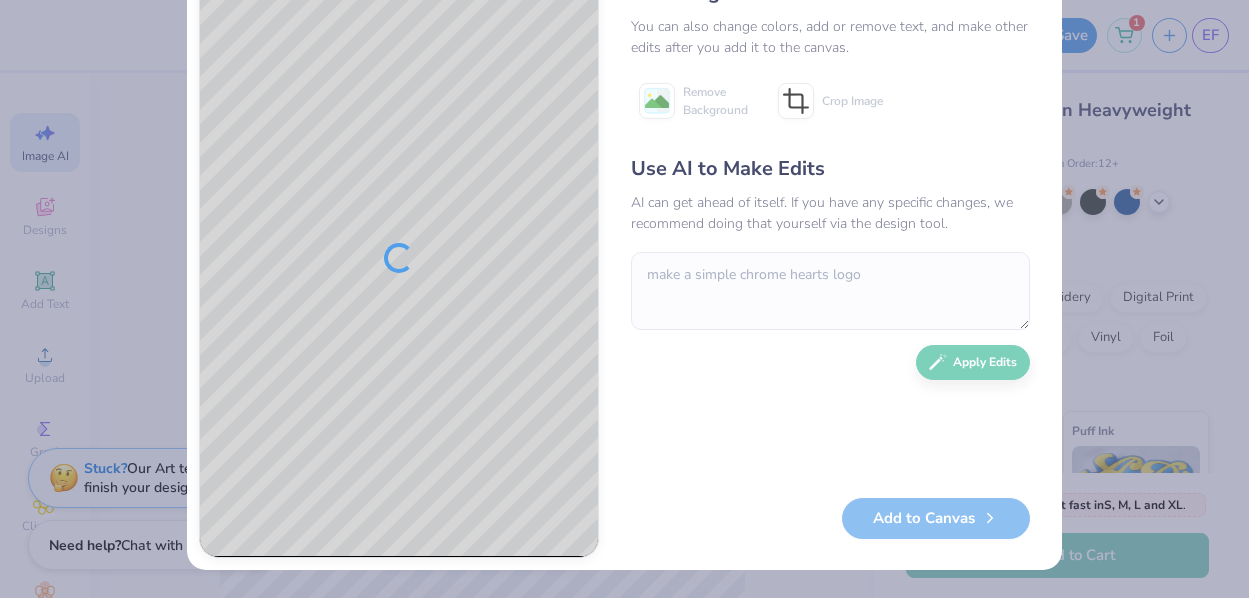 scroll, scrollTop: 81, scrollLeft: 0, axis: vertical 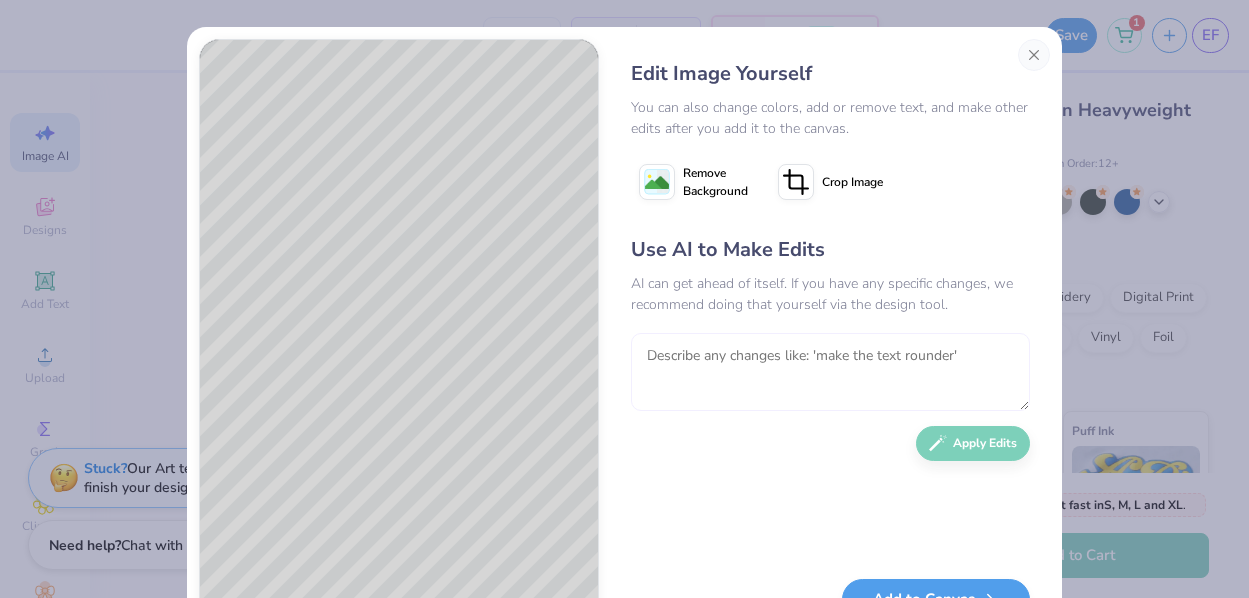 click at bounding box center [830, 372] 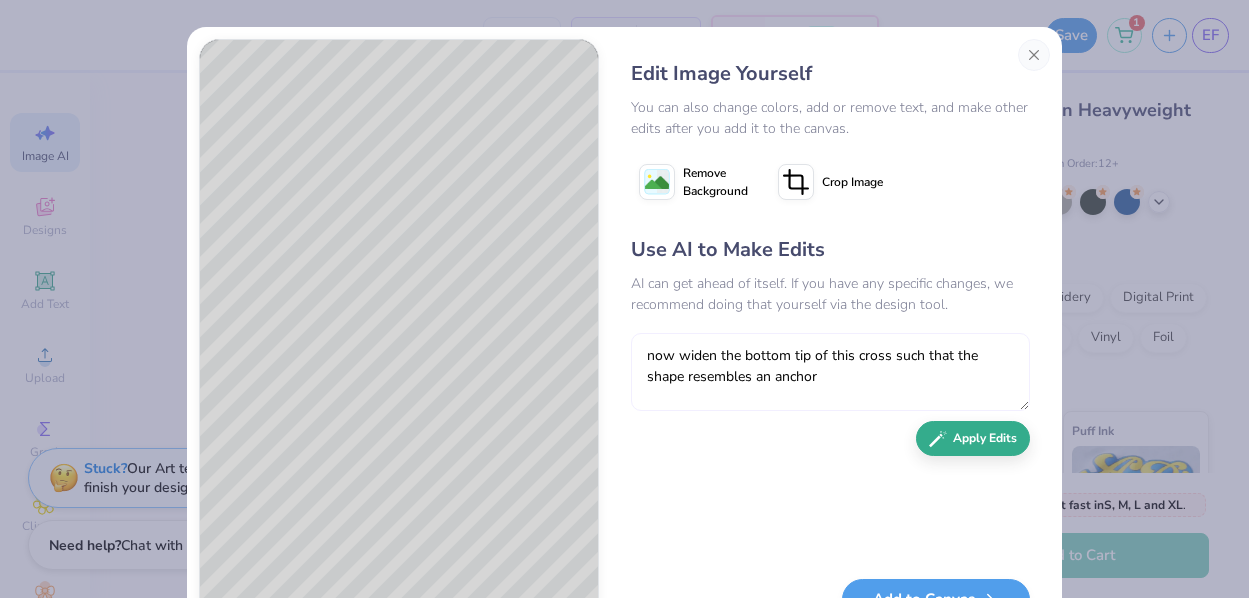 type on "now widen the bottom tip of this cross such that the shape resembles an anchor" 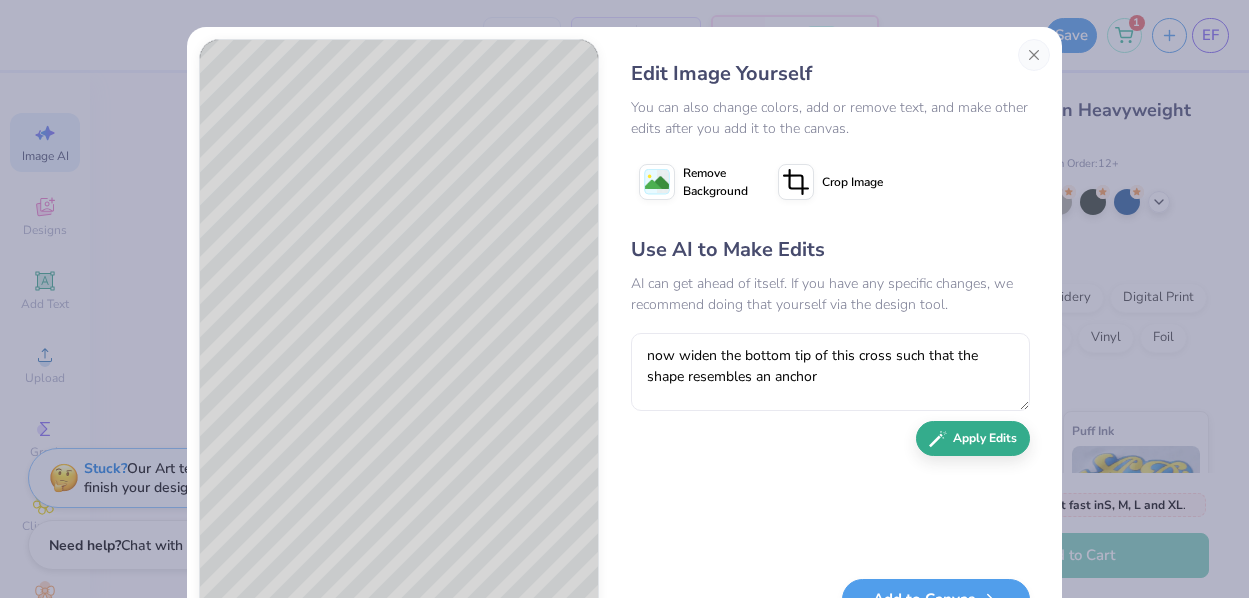 click on "Apply Edits" at bounding box center (973, 438) 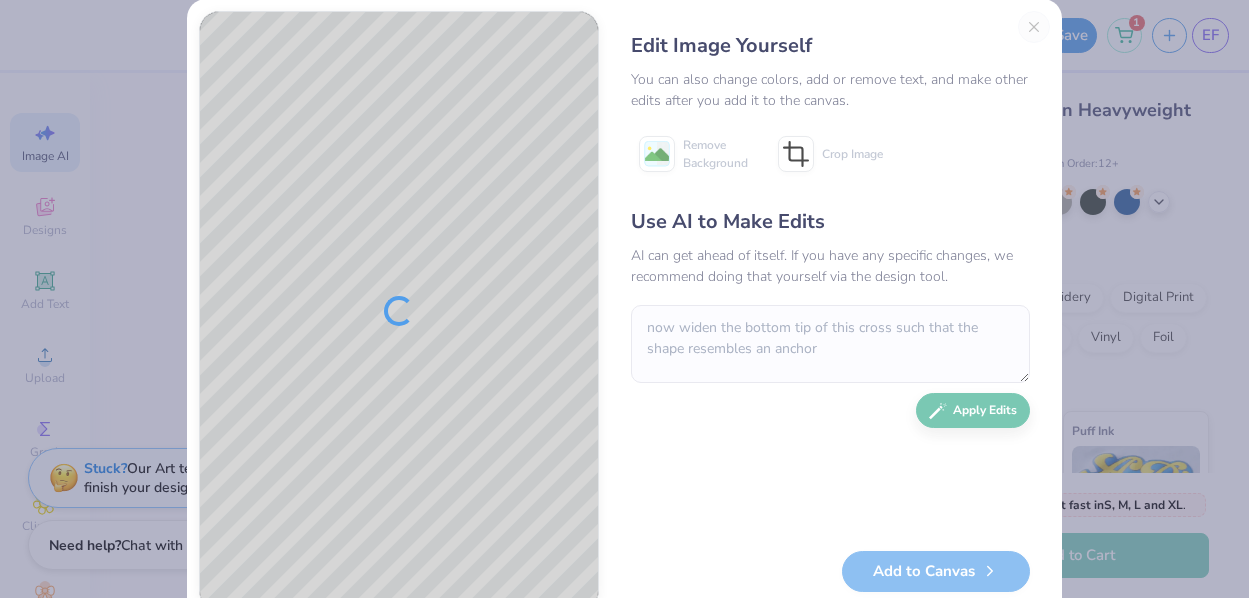 scroll, scrollTop: 26, scrollLeft: 0, axis: vertical 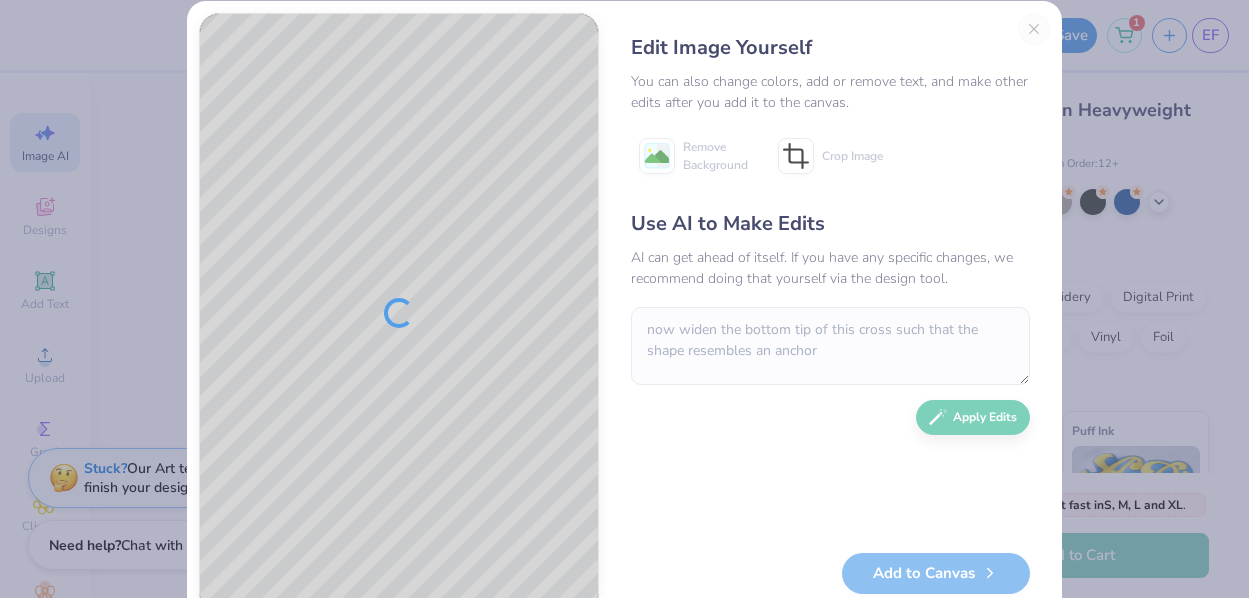 type 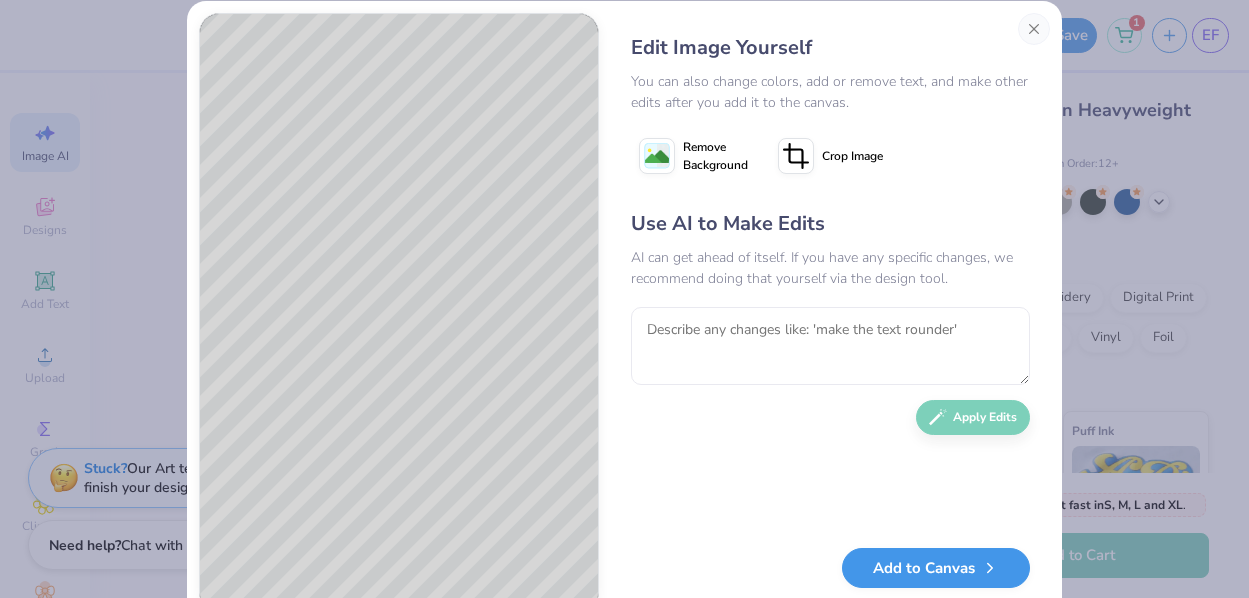 click on "Add to Canvas" at bounding box center [936, 568] 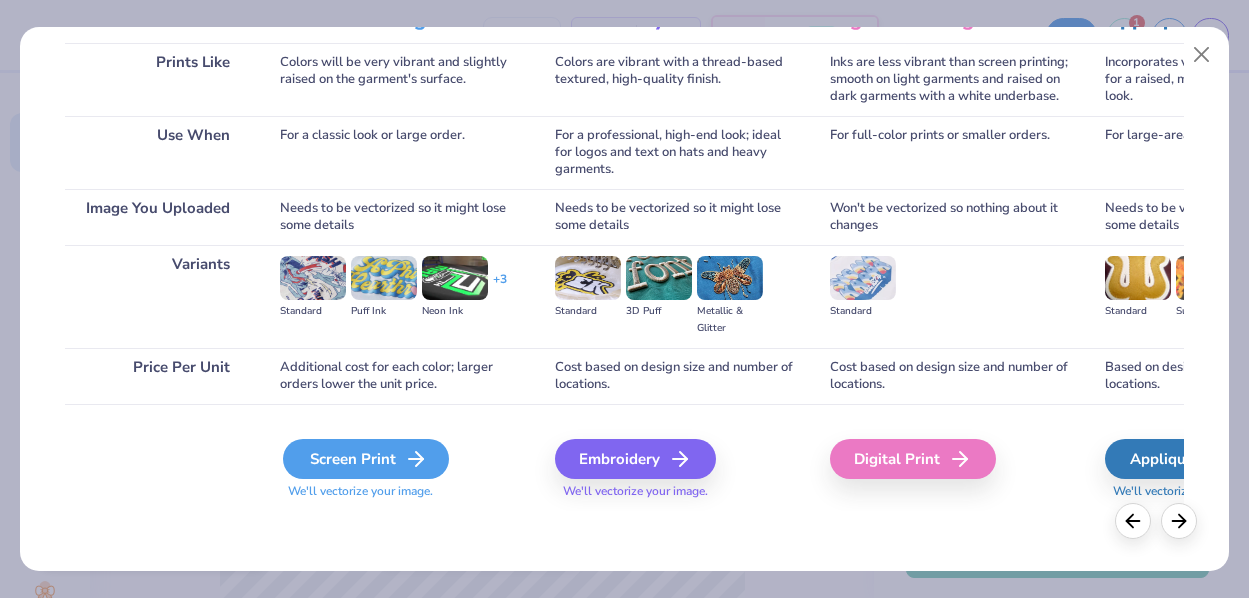 scroll, scrollTop: 299, scrollLeft: 0, axis: vertical 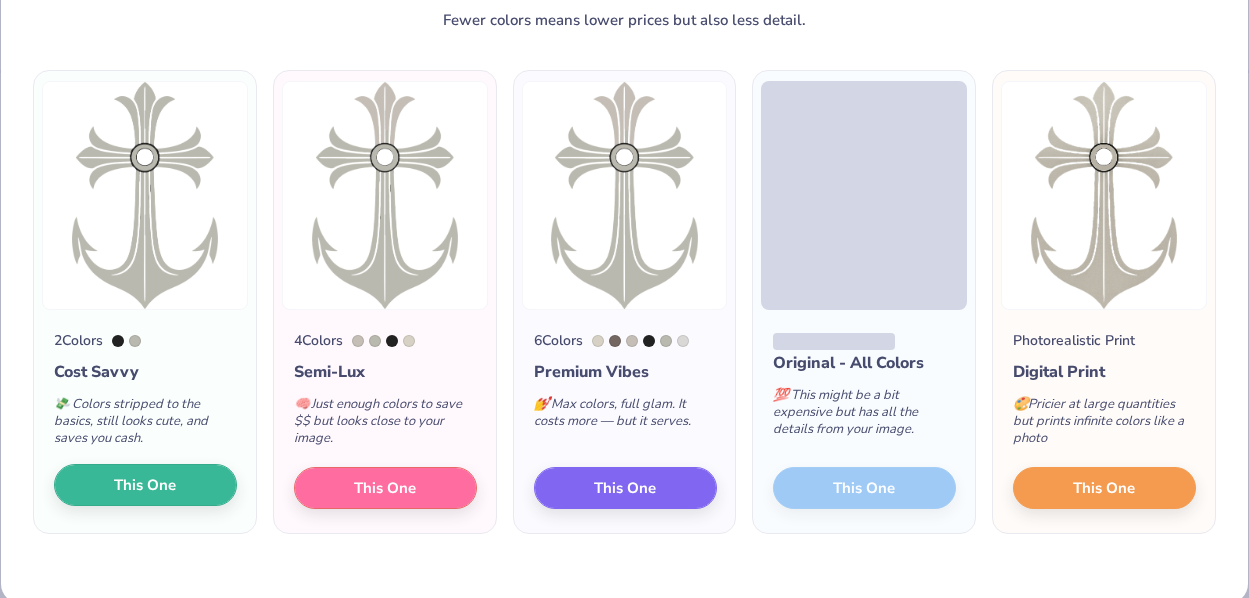 click on "This One" at bounding box center (145, 485) 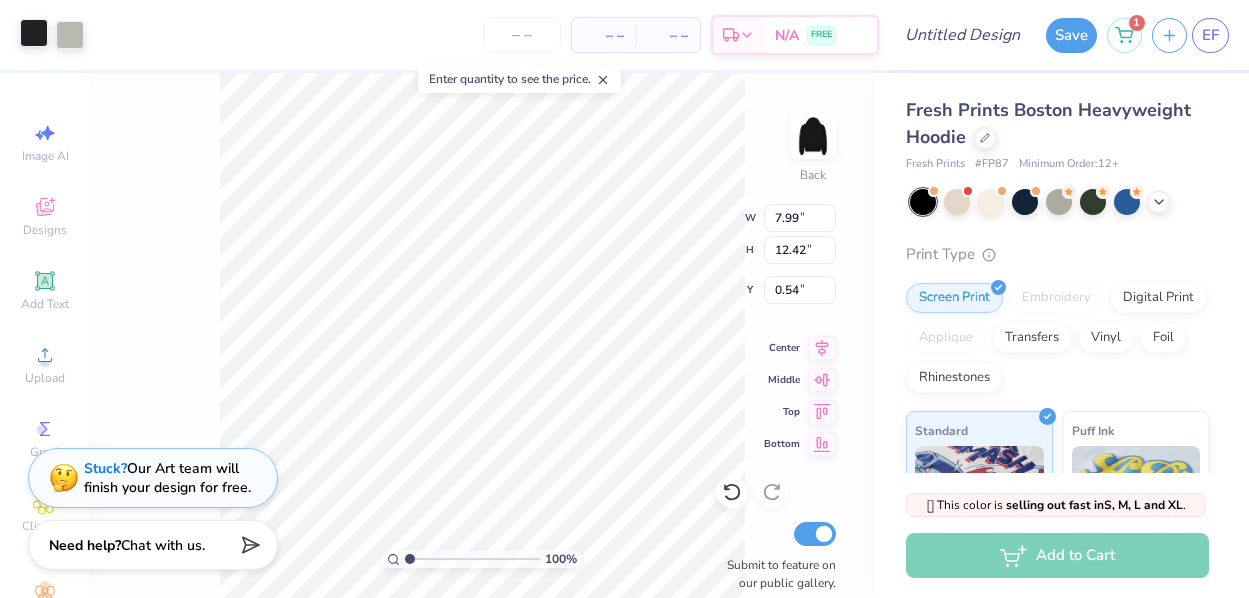 click at bounding box center [34, 33] 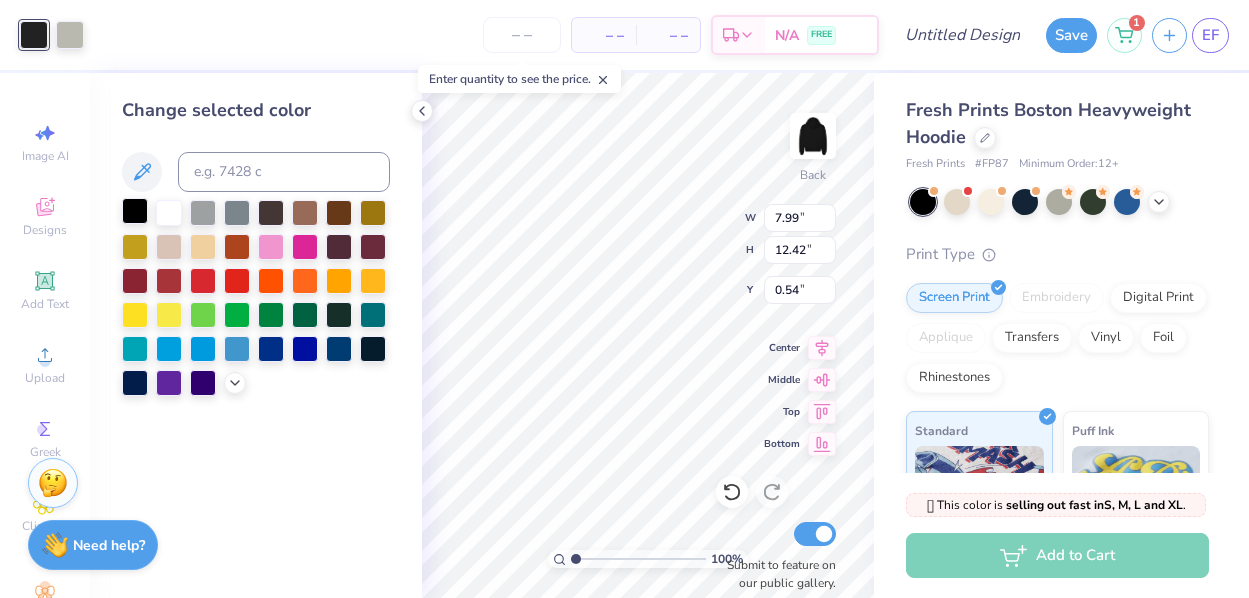 click at bounding box center [135, 211] 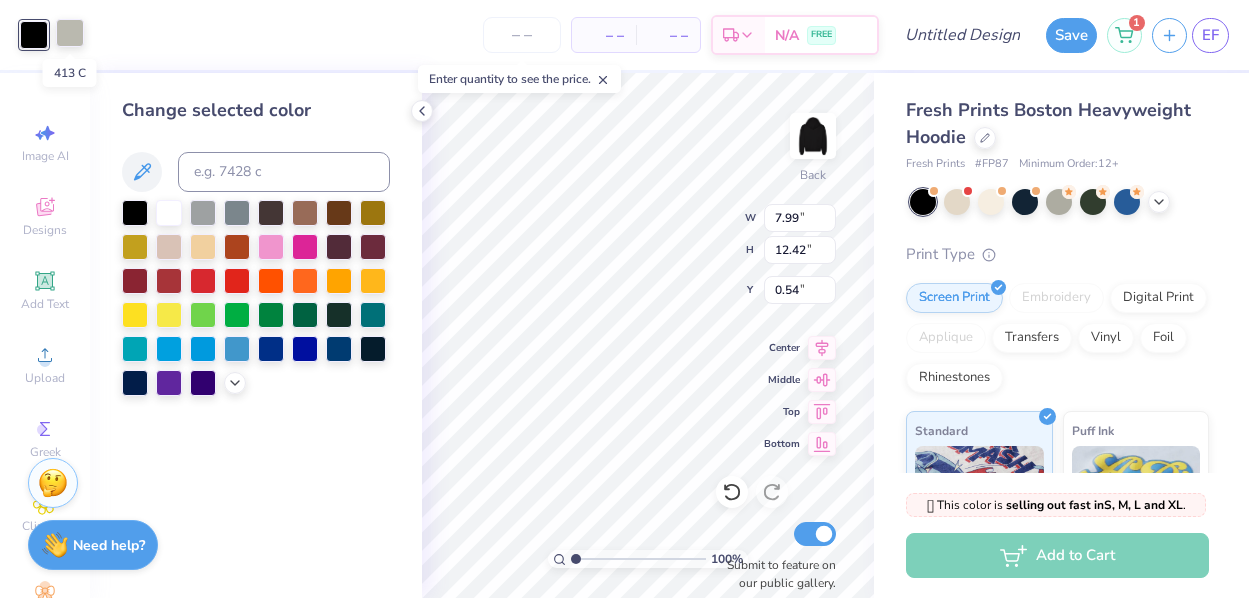 click at bounding box center [70, 33] 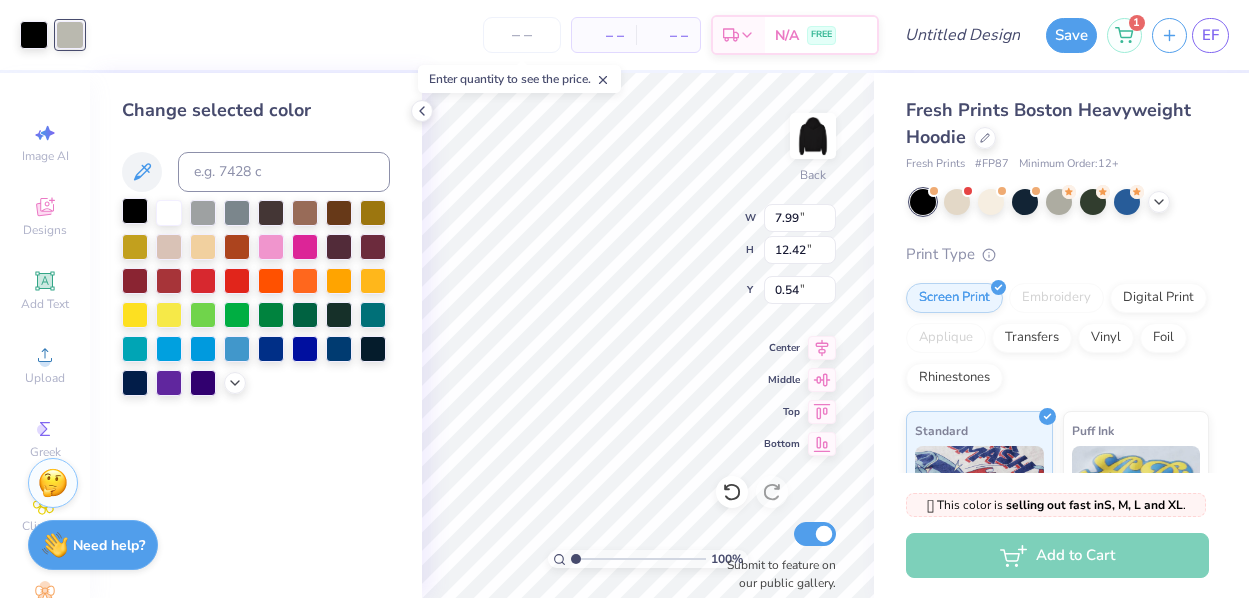 click at bounding box center (135, 211) 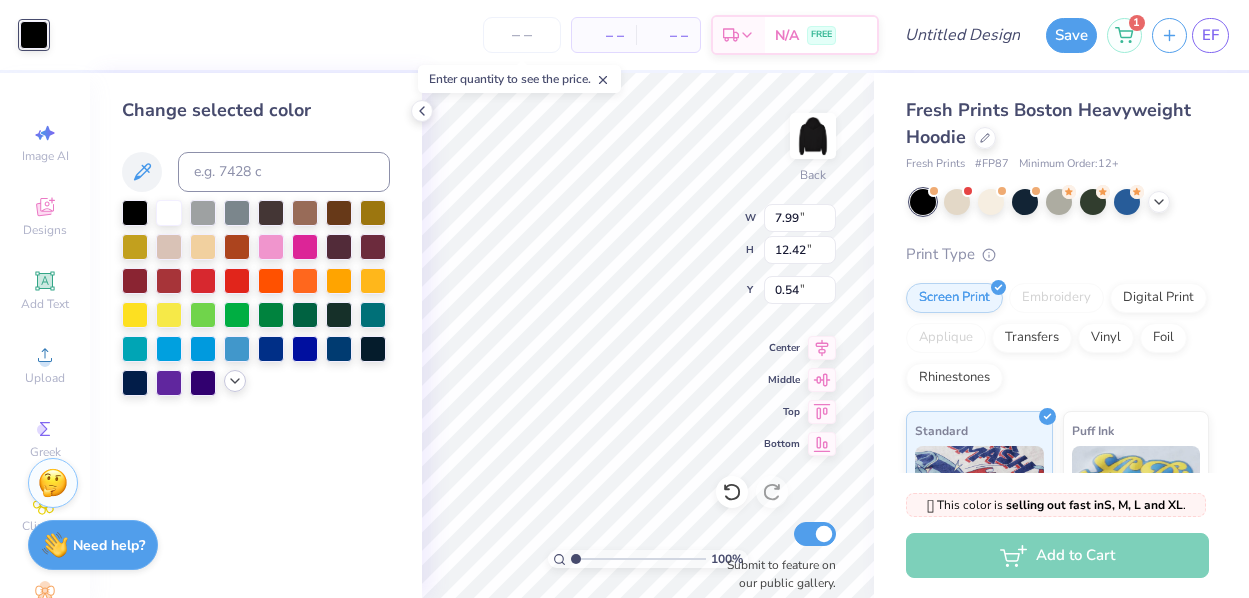 click 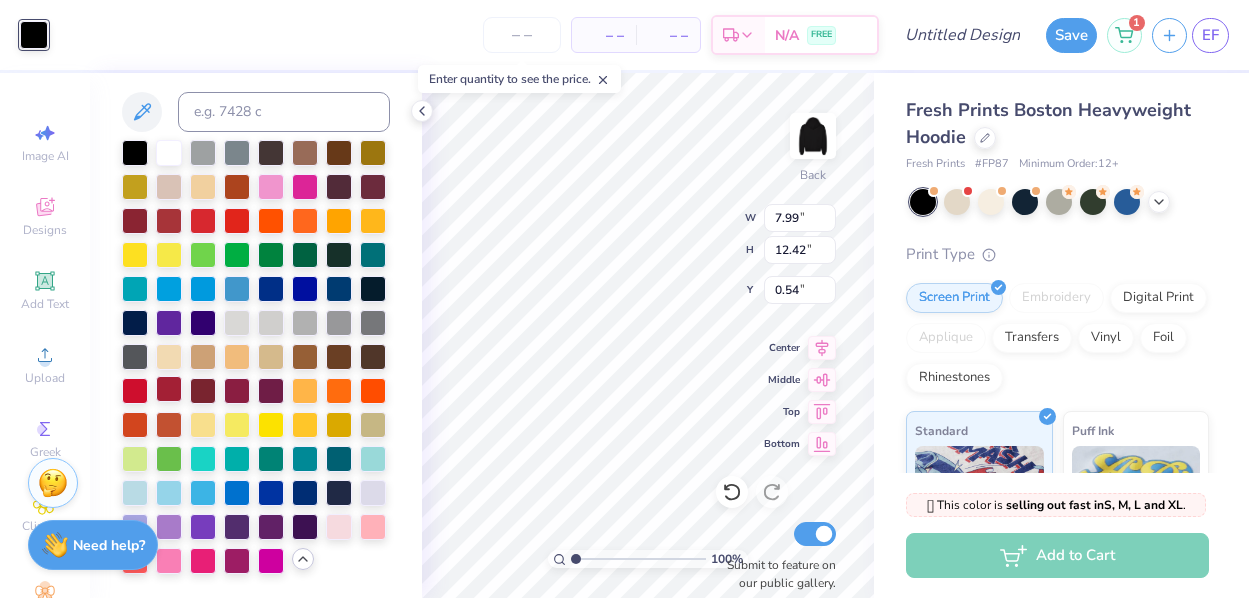 scroll, scrollTop: 63, scrollLeft: 0, axis: vertical 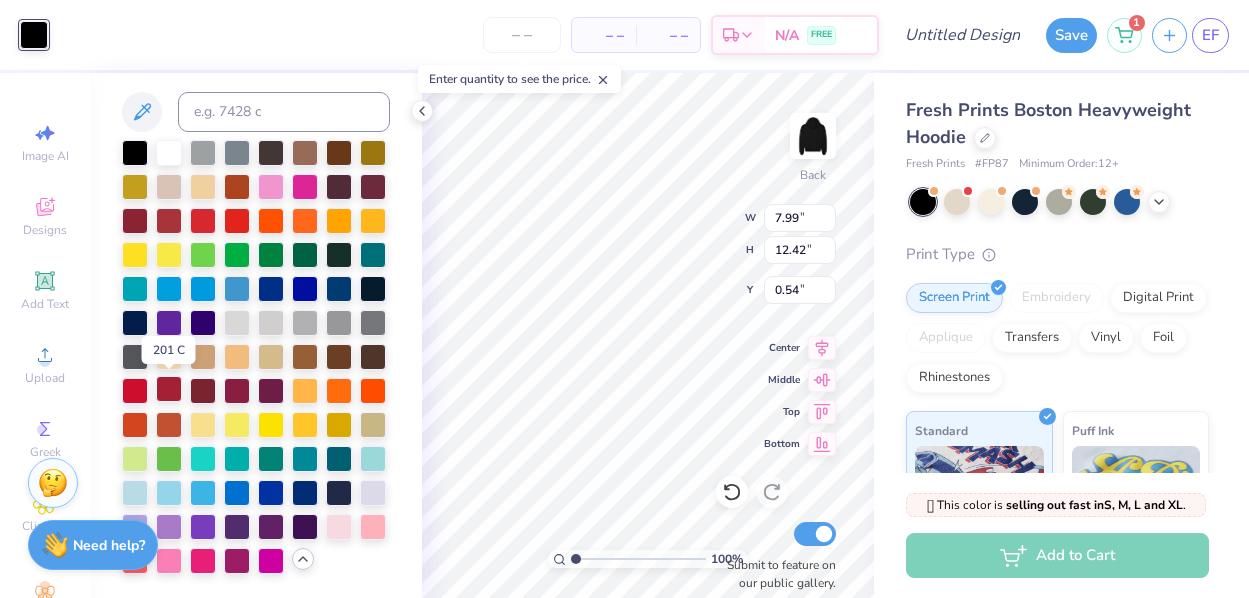 click at bounding box center [169, 389] 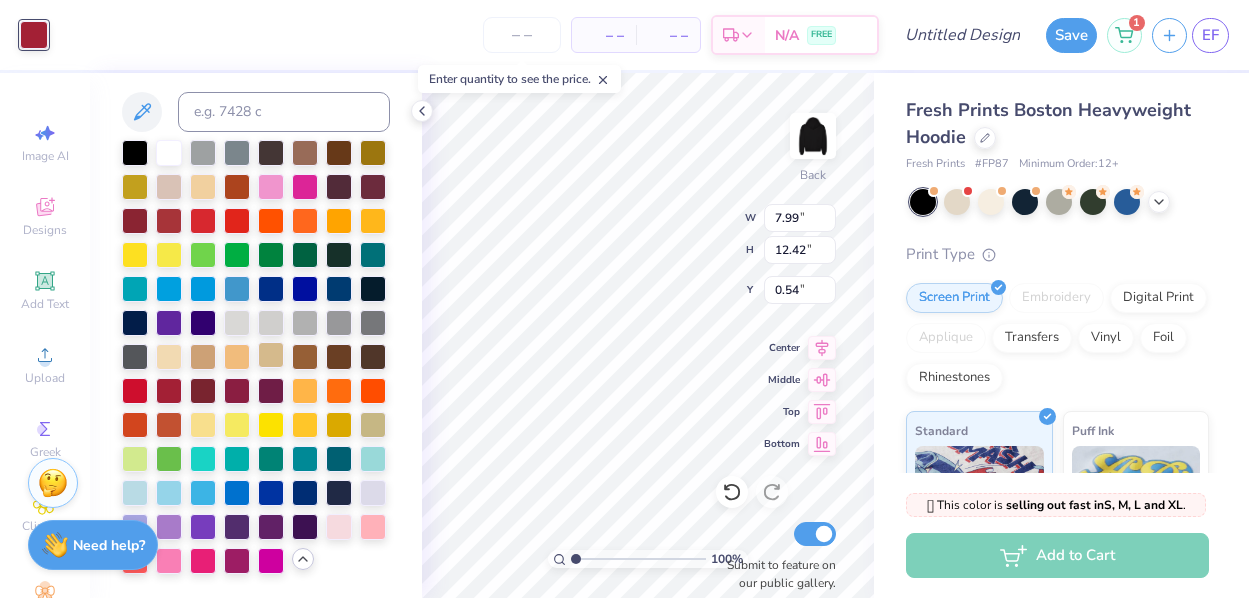 type on "3.06" 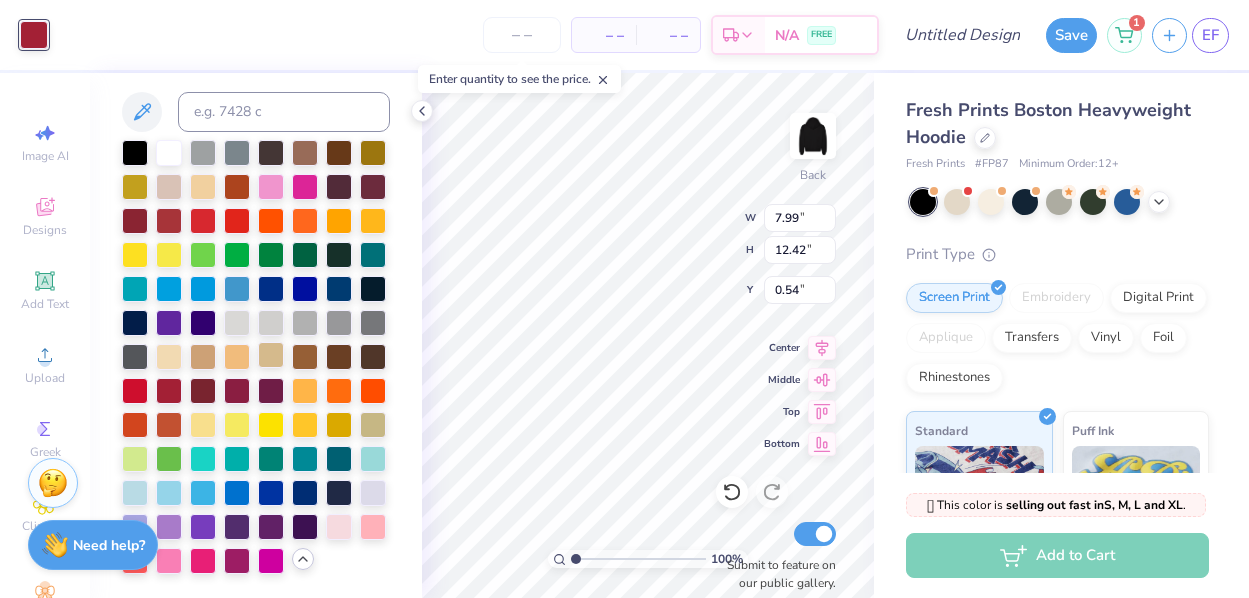 type on "4.75" 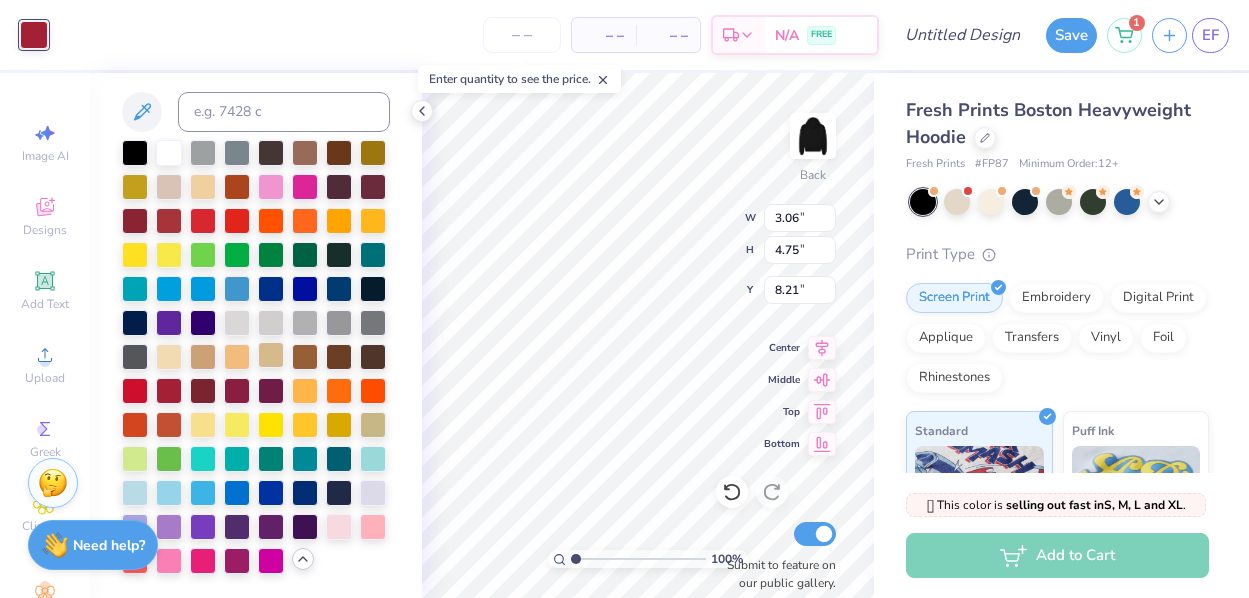 type on "2.51" 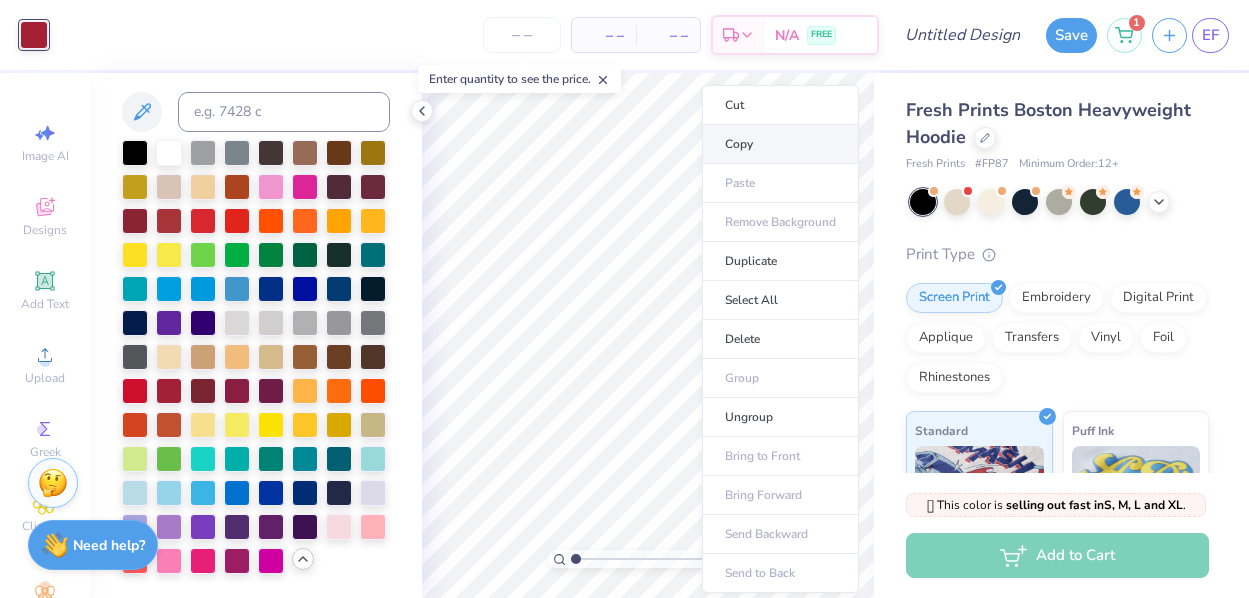 click on "Copy" at bounding box center [780, 144] 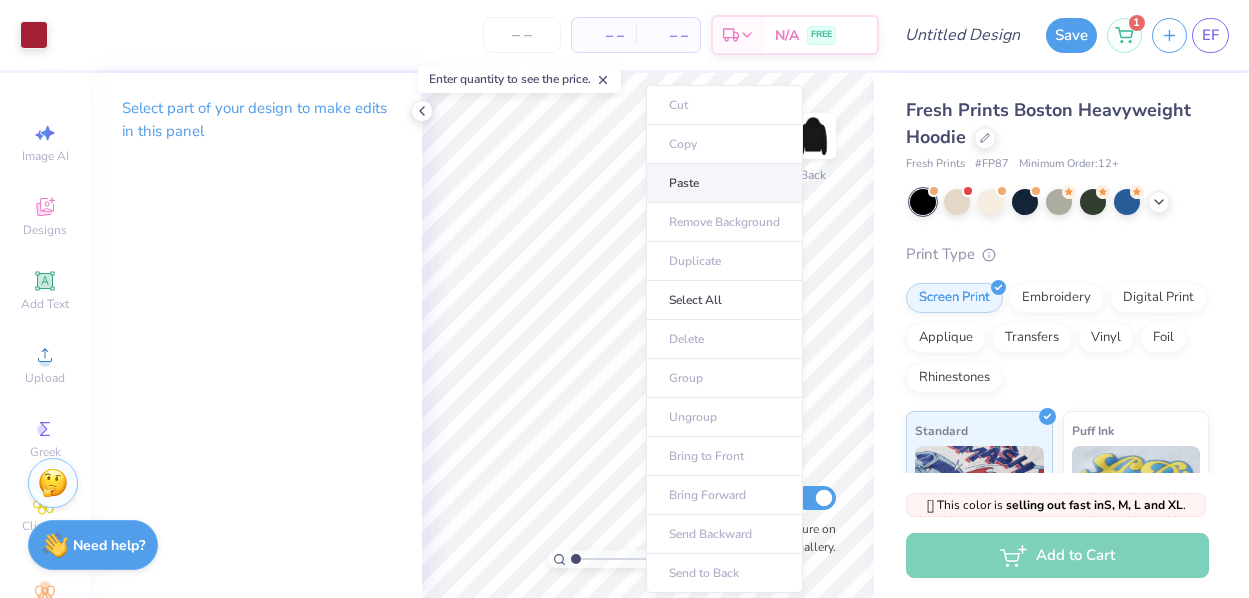 click on "Paste" at bounding box center [724, 183] 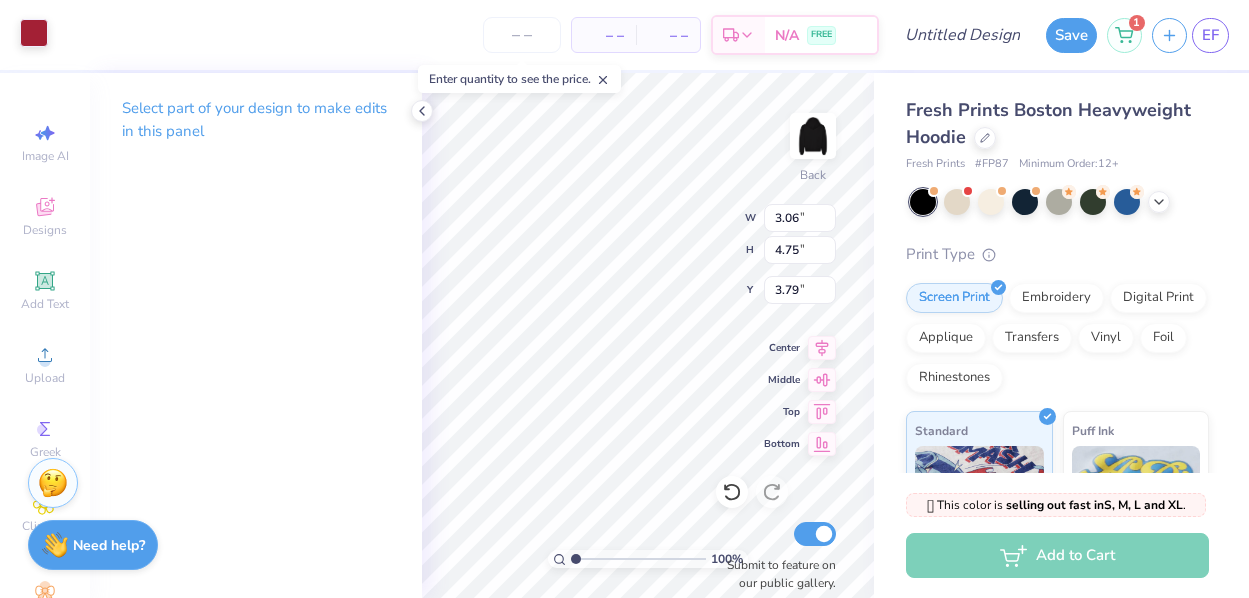 click at bounding box center (34, 33) 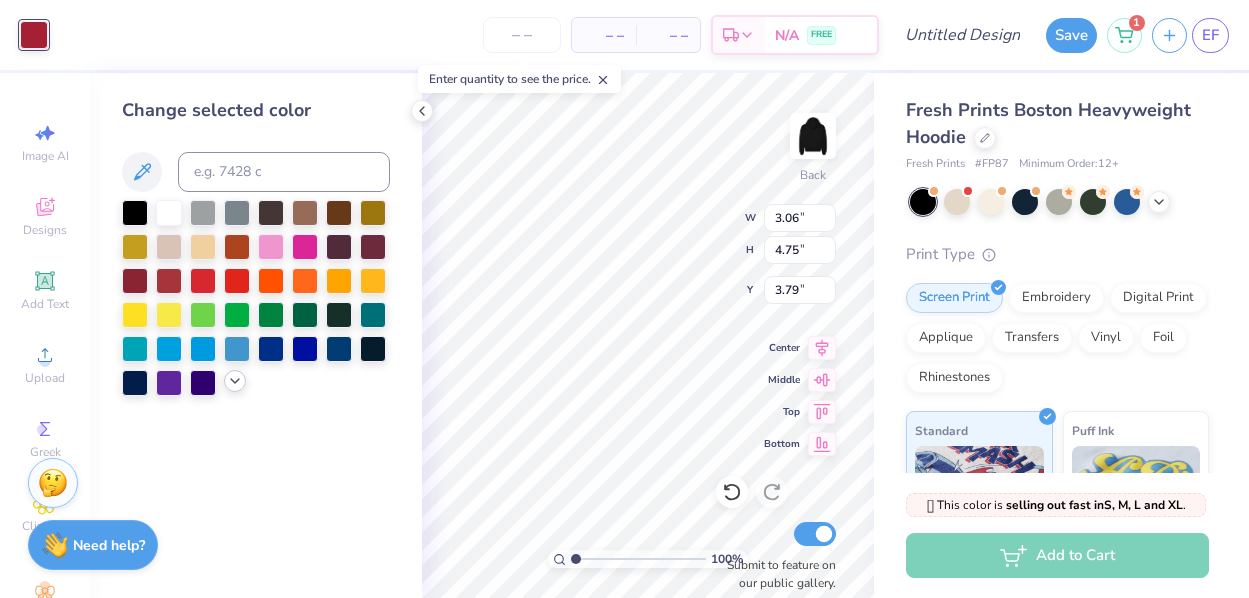 click 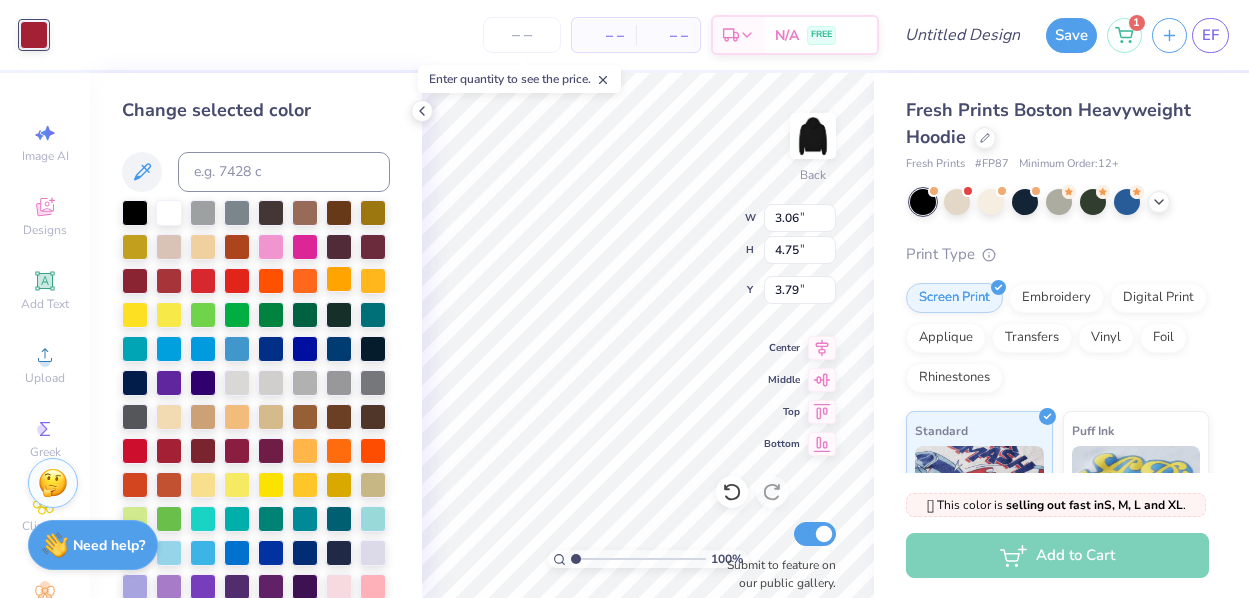 click at bounding box center (339, 279) 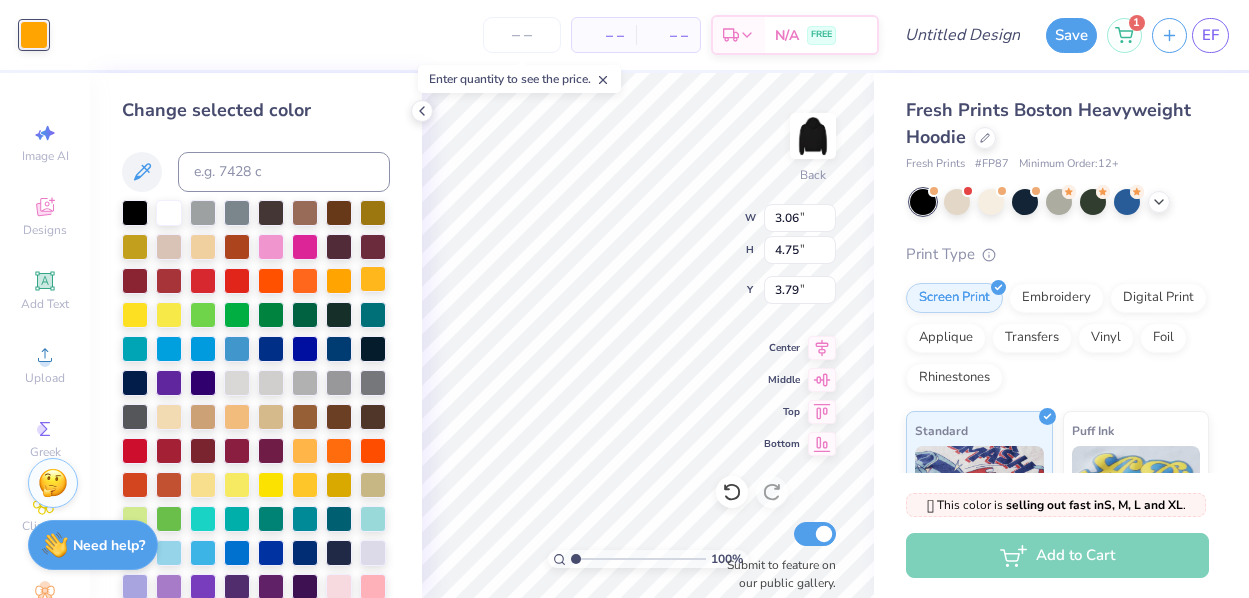 type on "2.38" 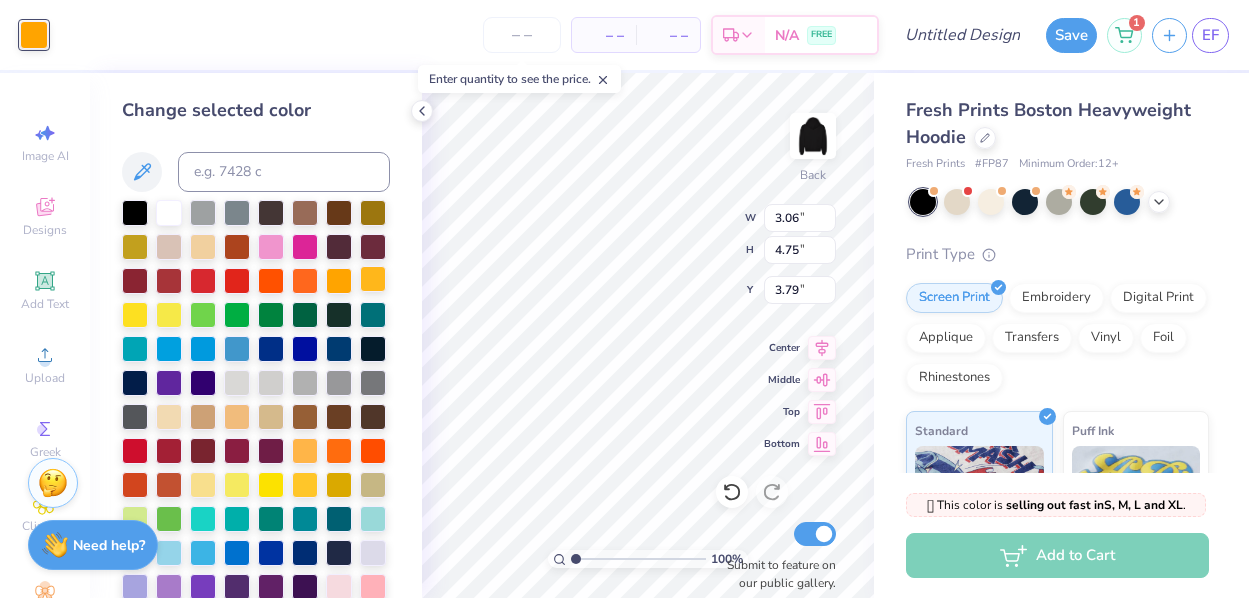 type on "3.71" 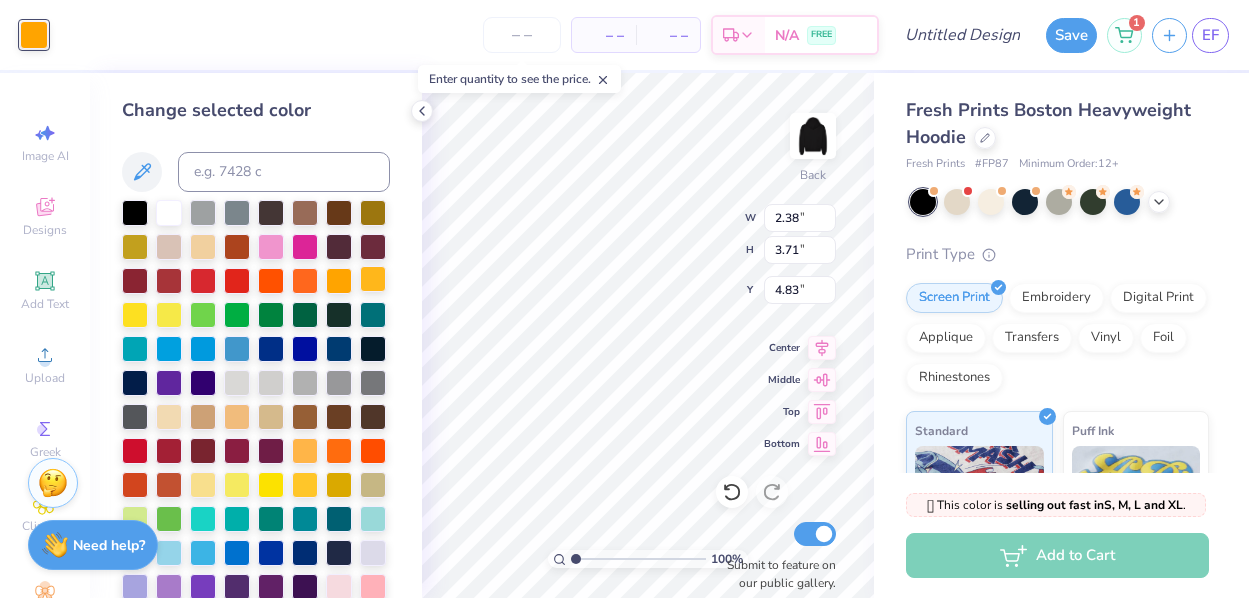 type on "3.56" 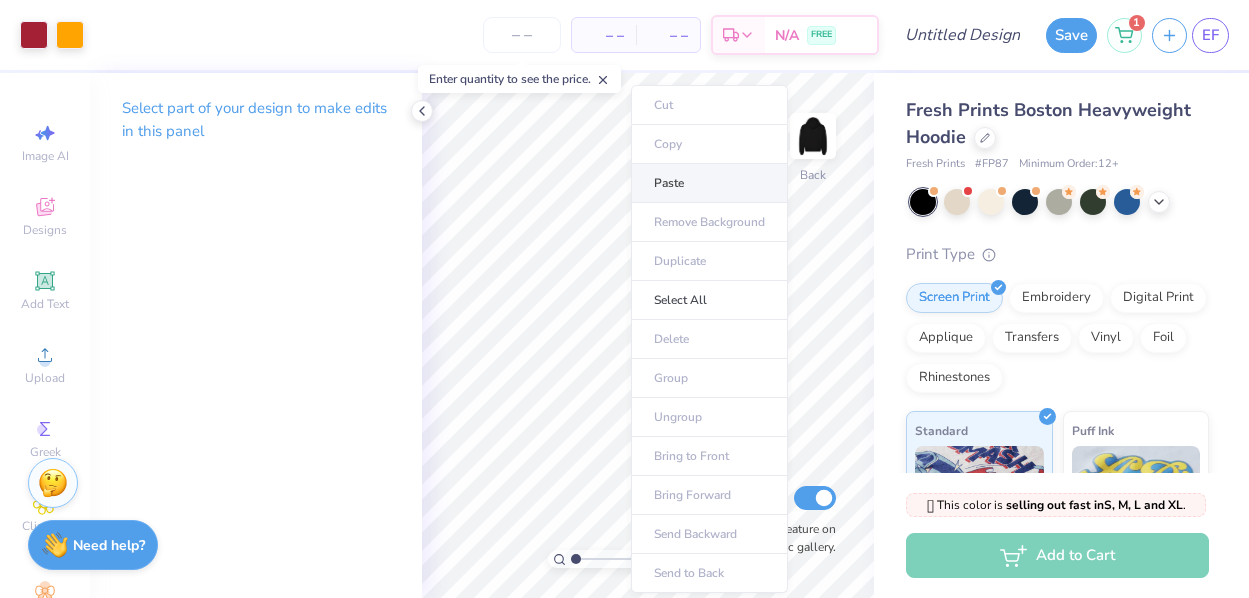 click on "Paste" at bounding box center [709, 183] 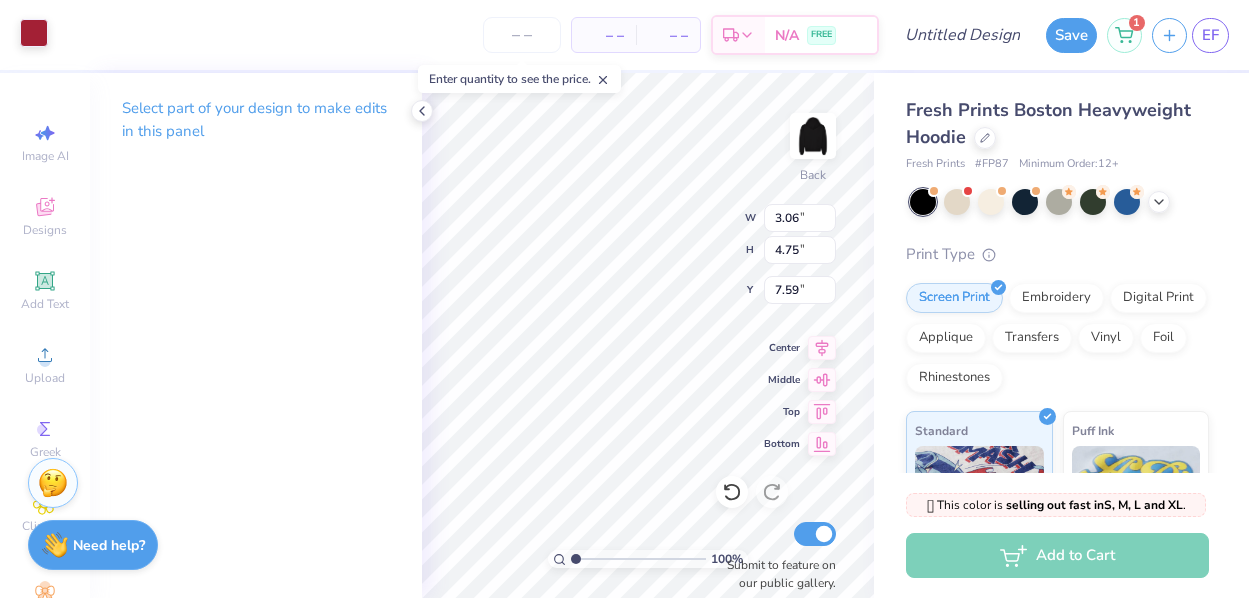 click at bounding box center (34, 33) 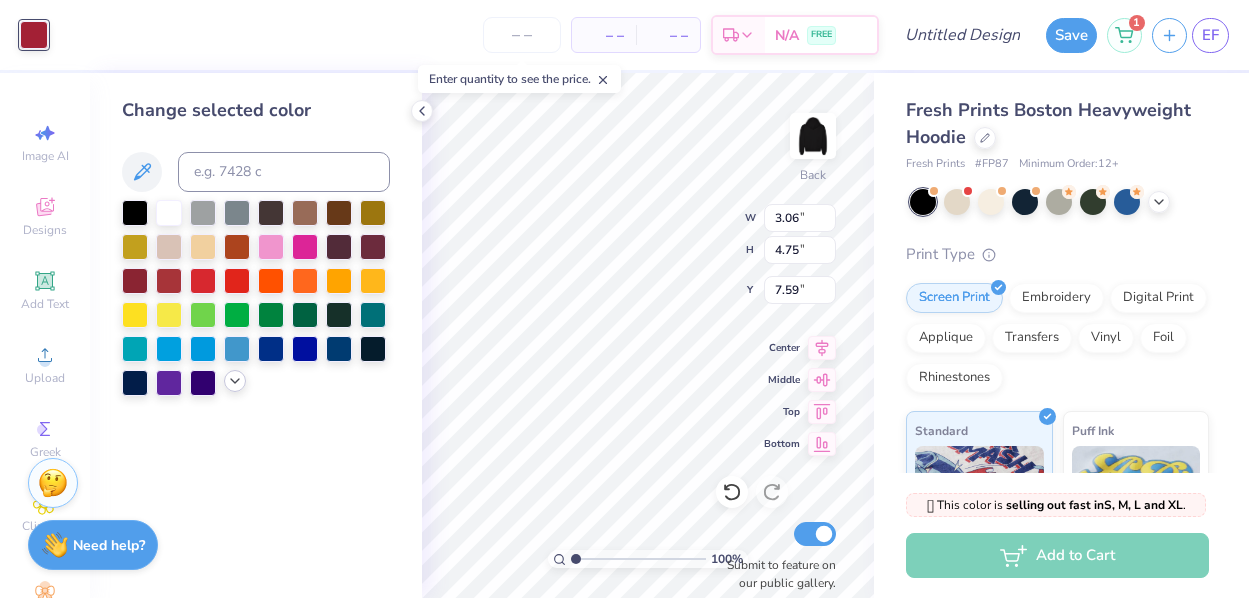 click 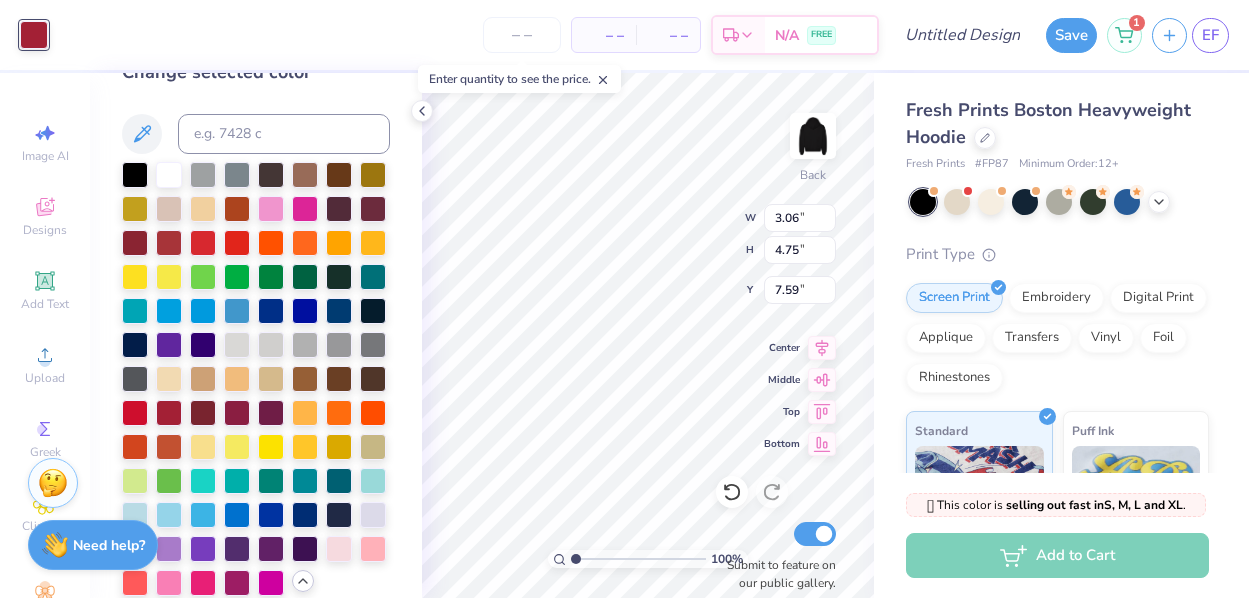 scroll, scrollTop: 49, scrollLeft: 0, axis: vertical 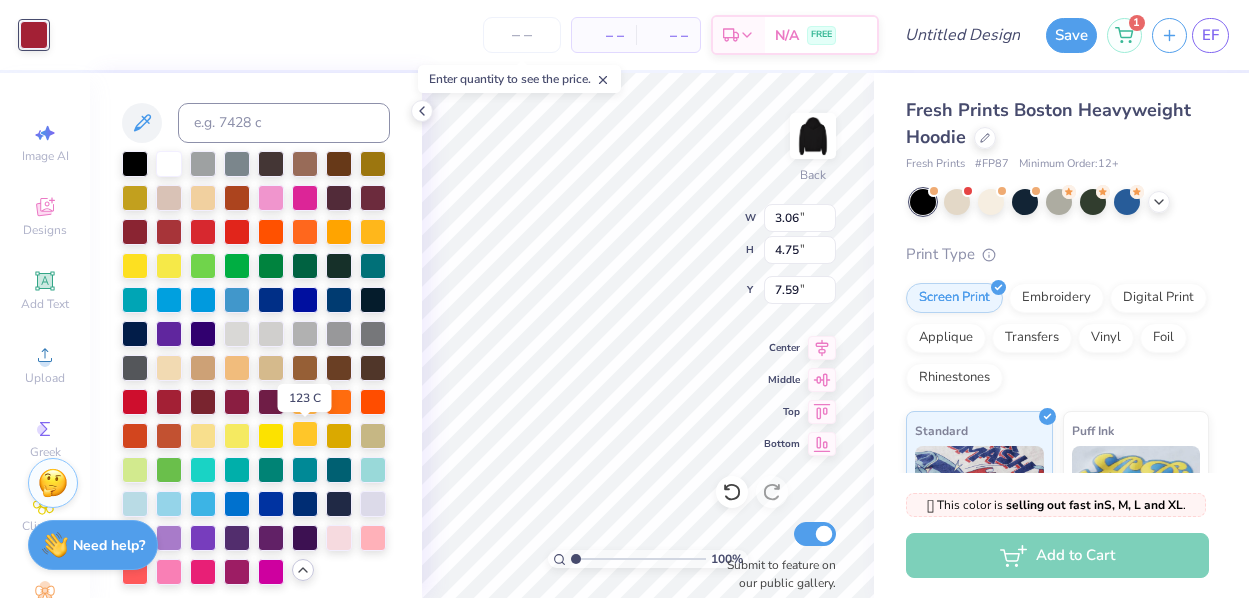click at bounding box center (305, 434) 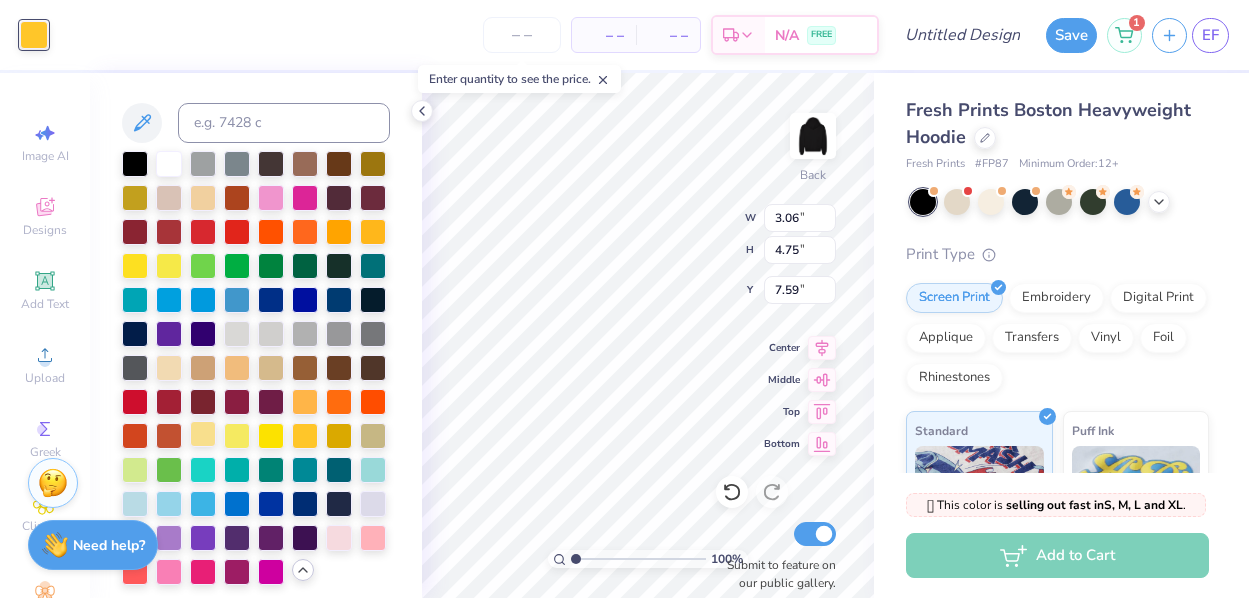 click at bounding box center (203, 434) 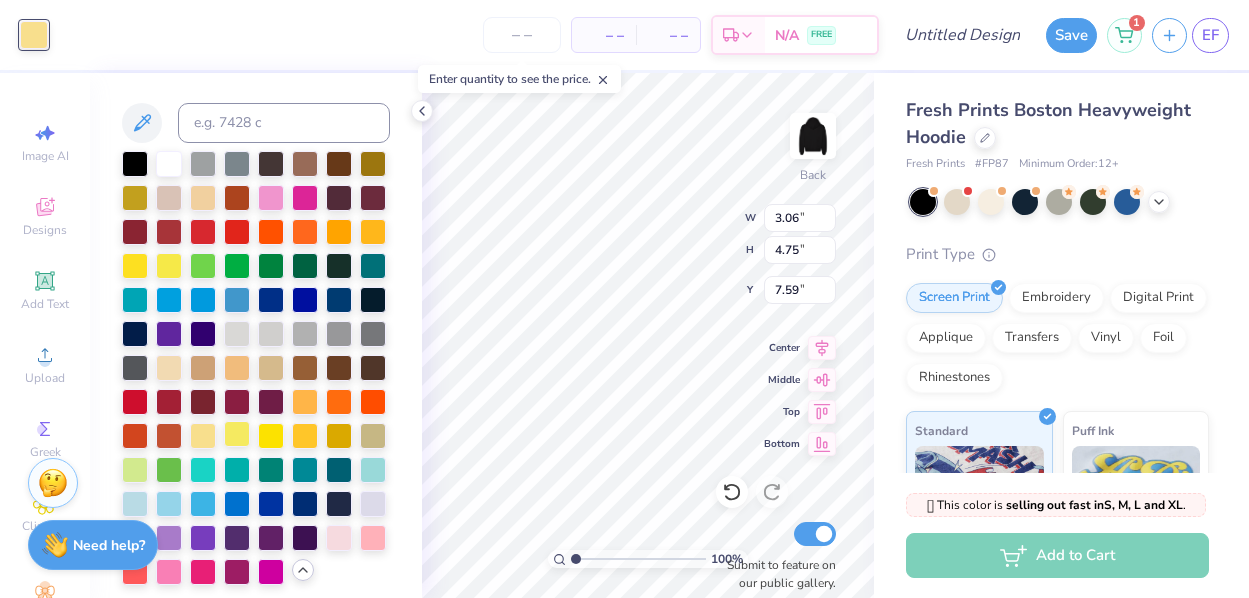 click at bounding box center [237, 434] 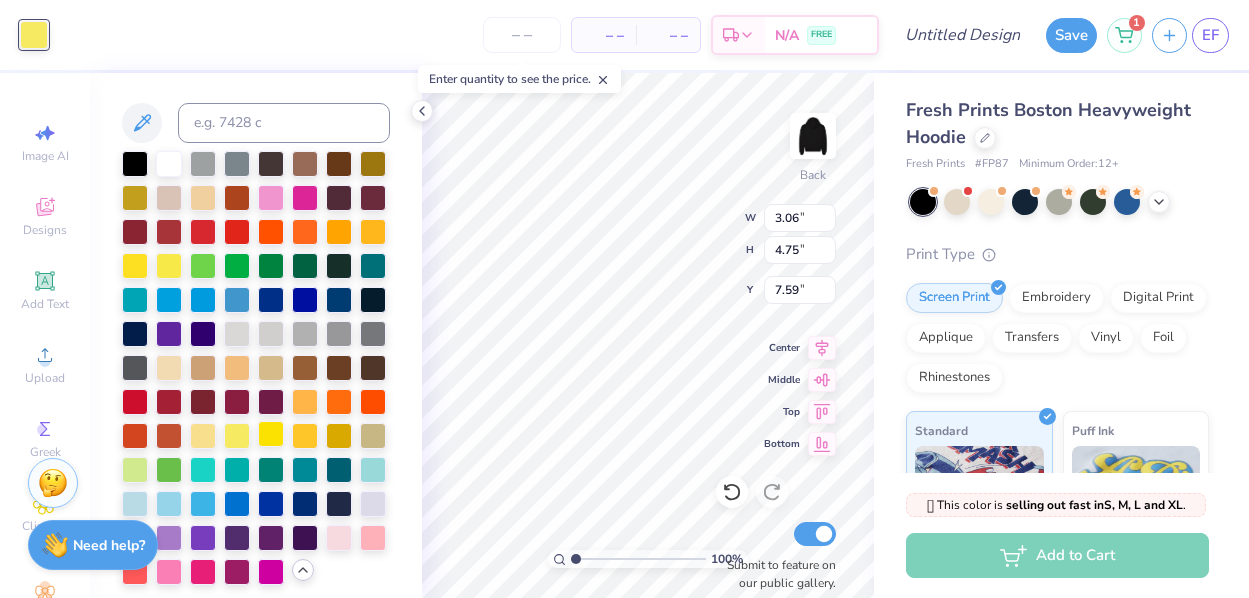 click at bounding box center (271, 434) 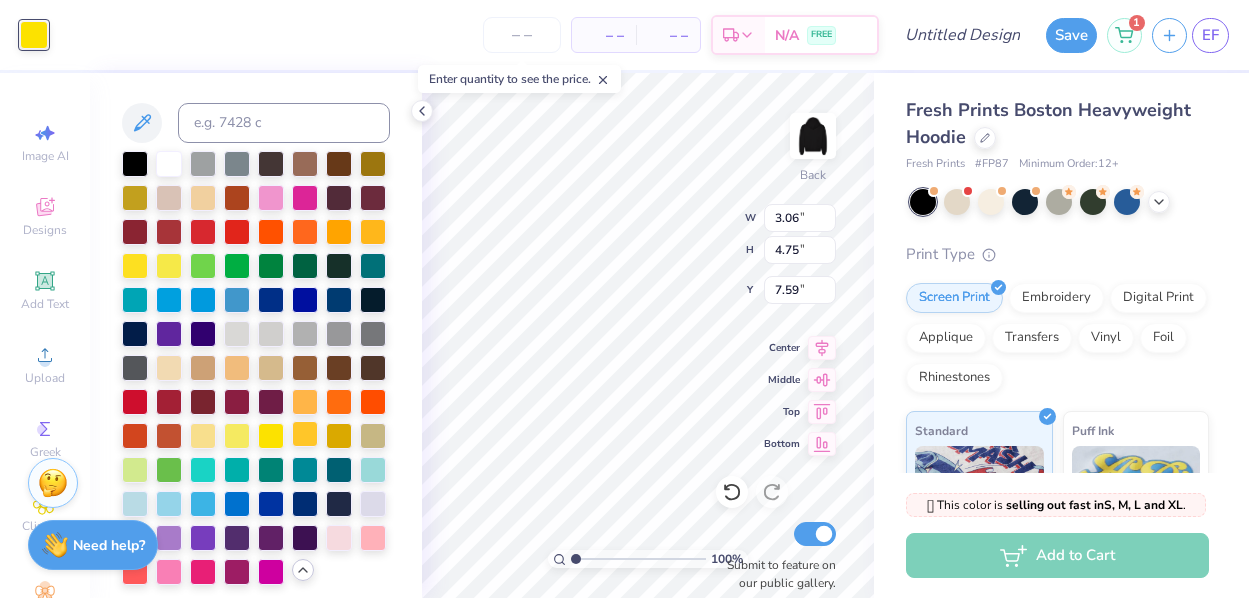 click at bounding box center [305, 434] 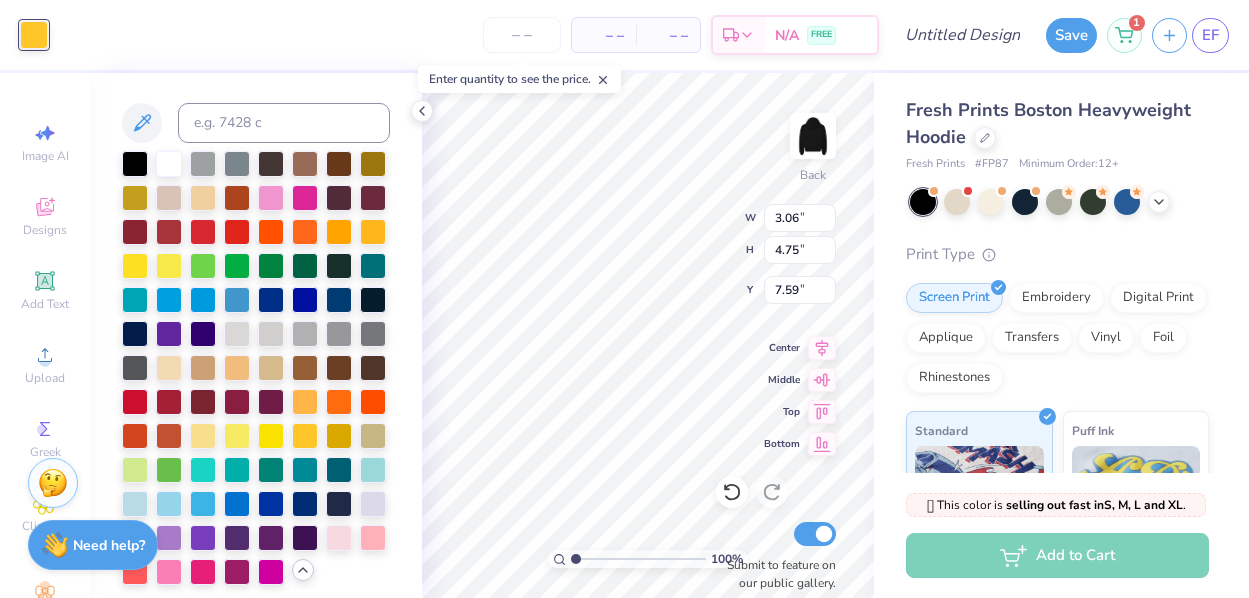 type on "1.93" 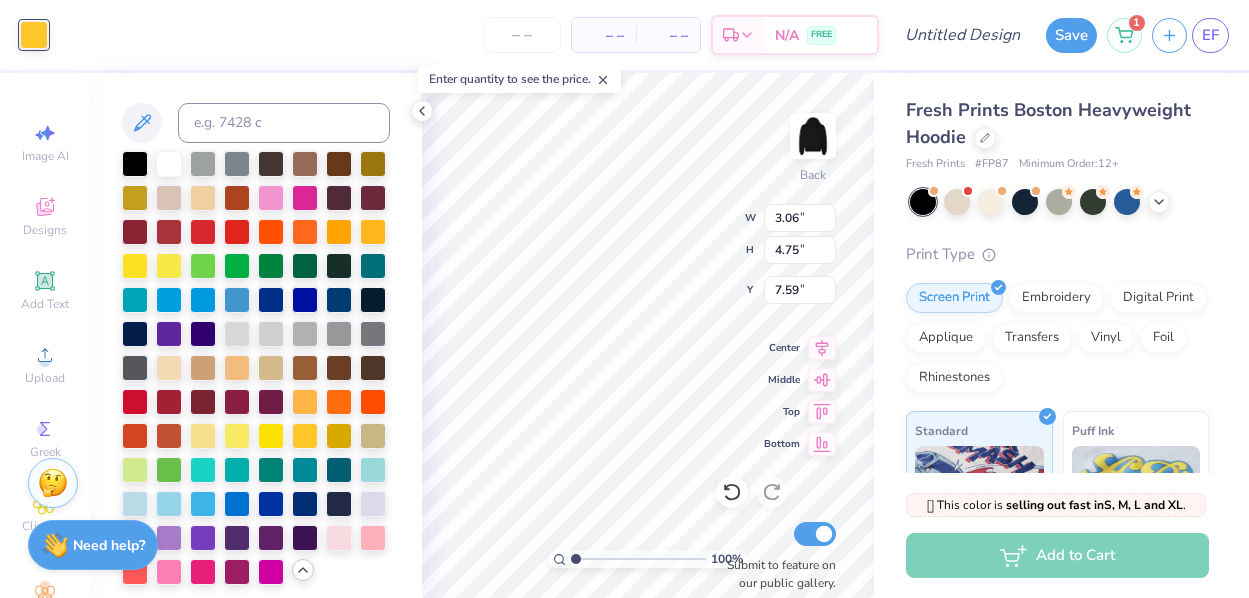 type on "3.00" 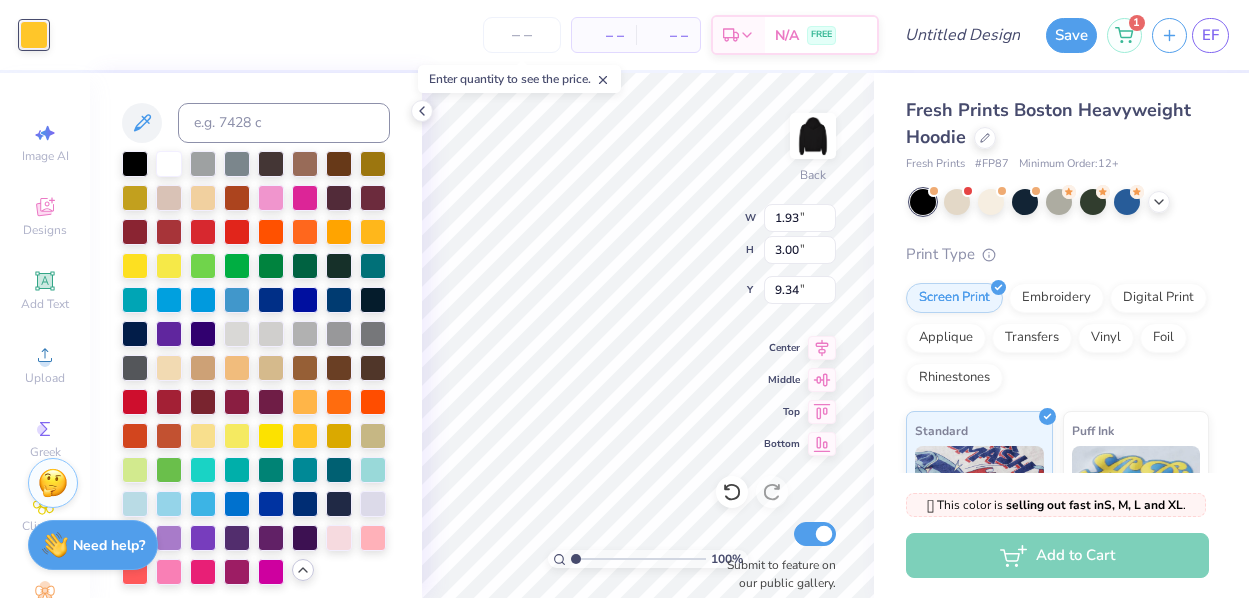 type on "3.75" 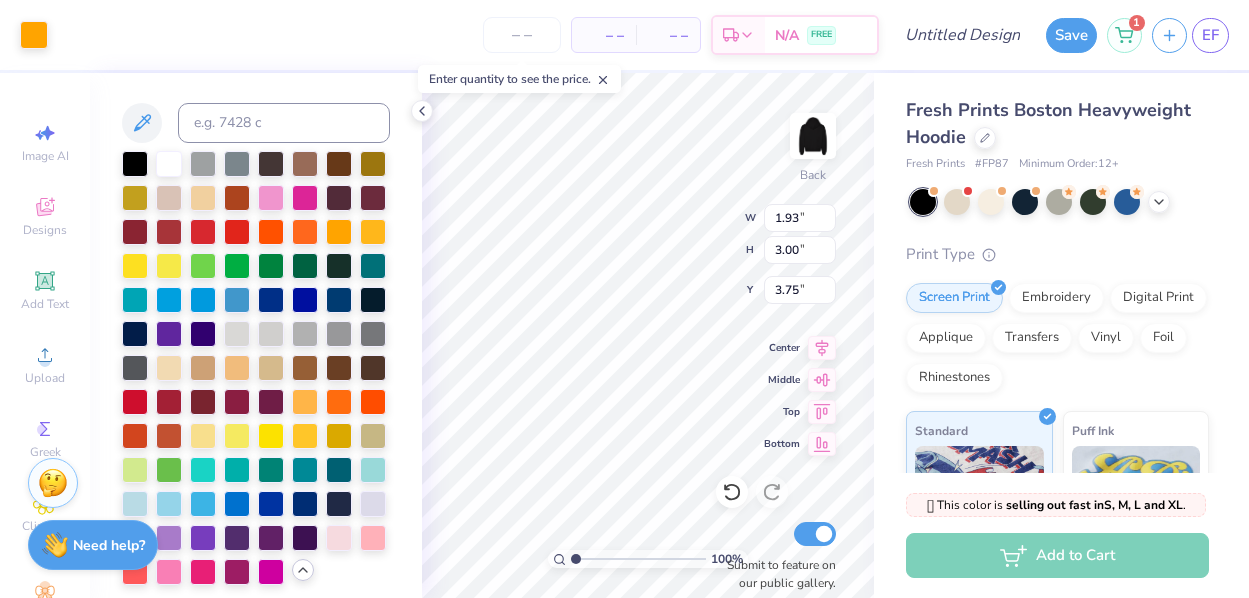 type on "2.38" 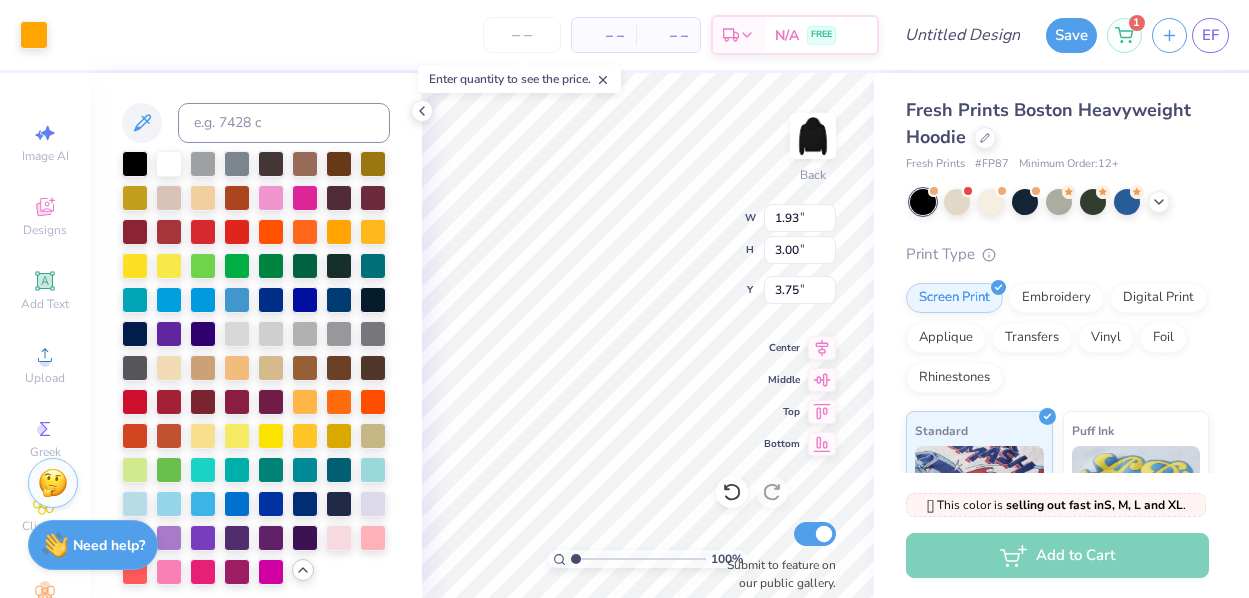 type on "3.71" 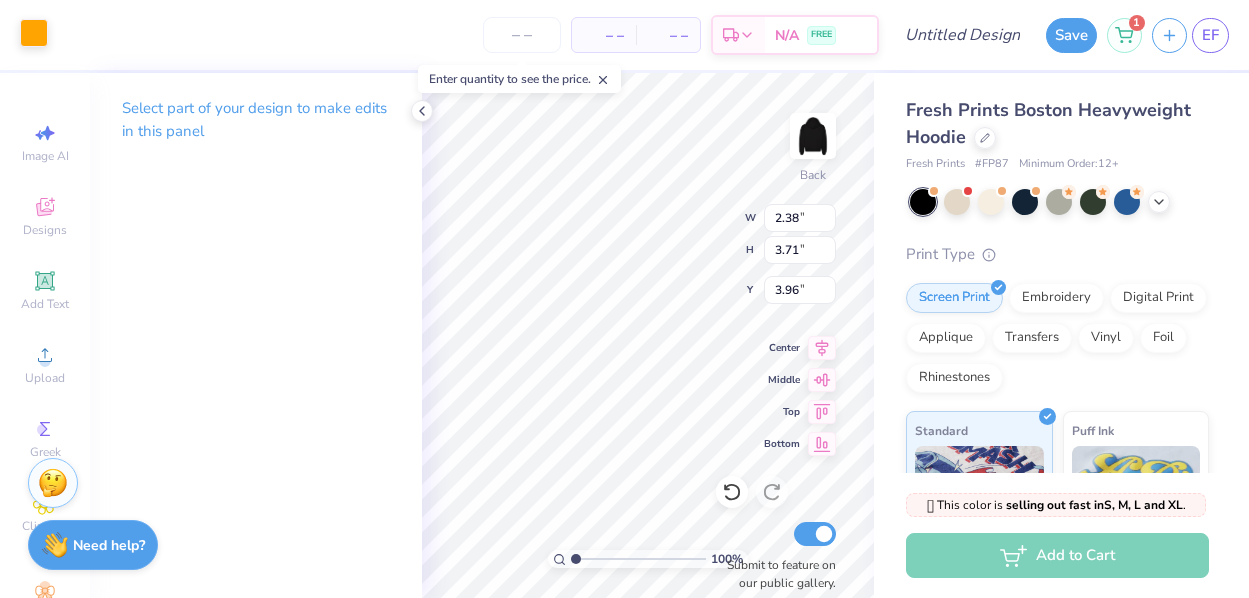 click at bounding box center (34, 33) 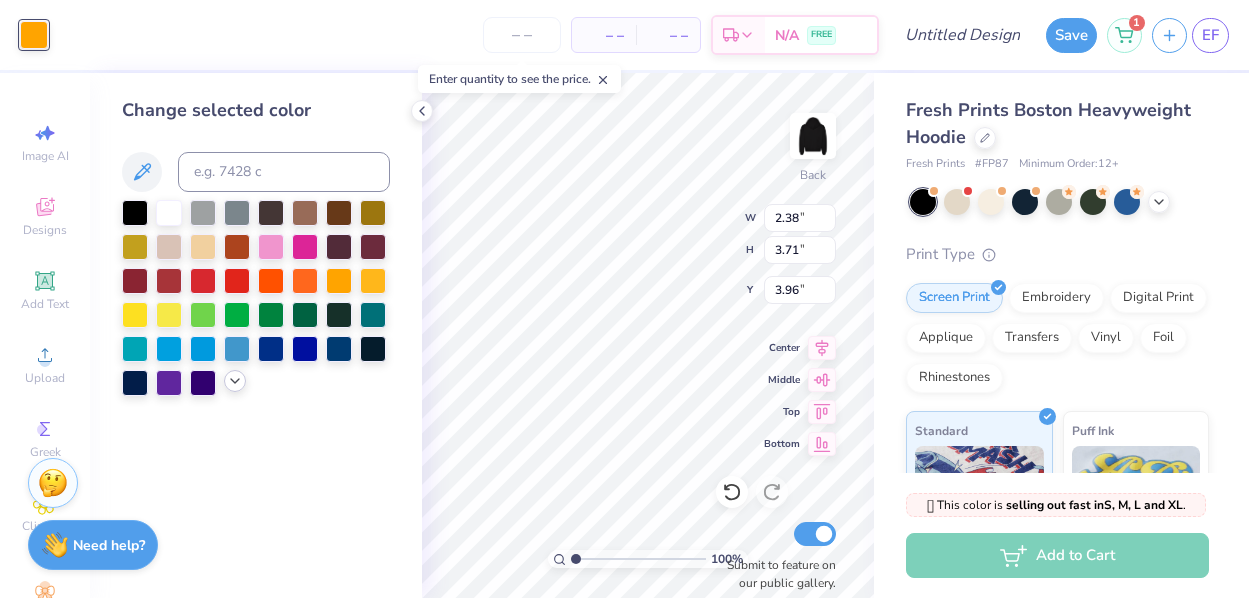click at bounding box center [235, 381] 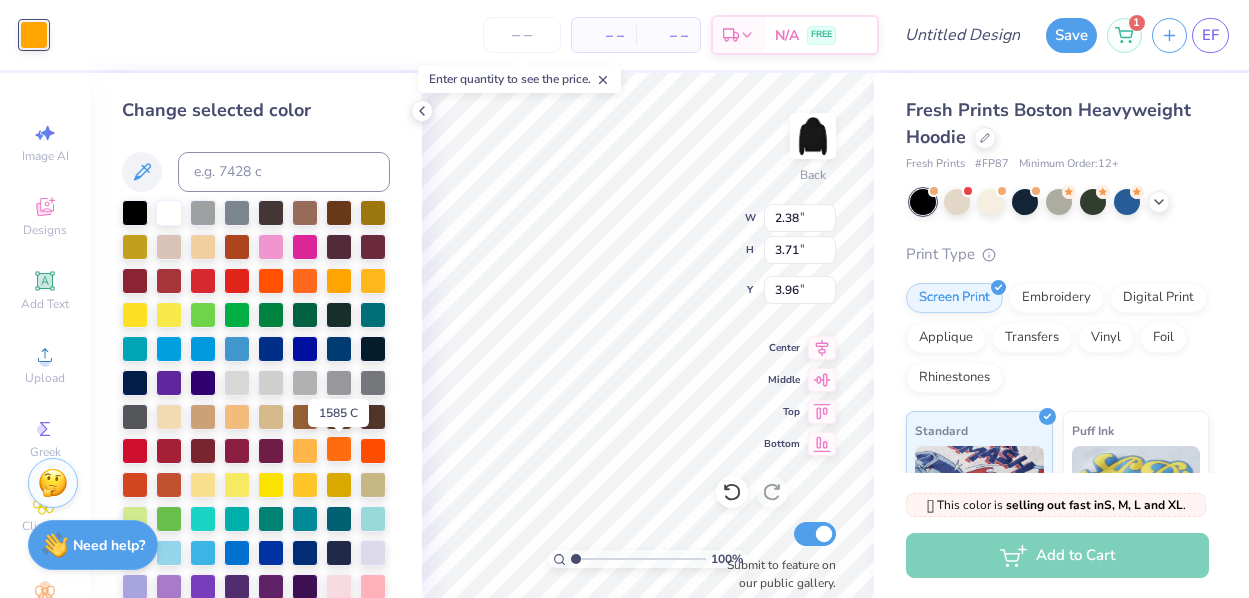 click at bounding box center (339, 449) 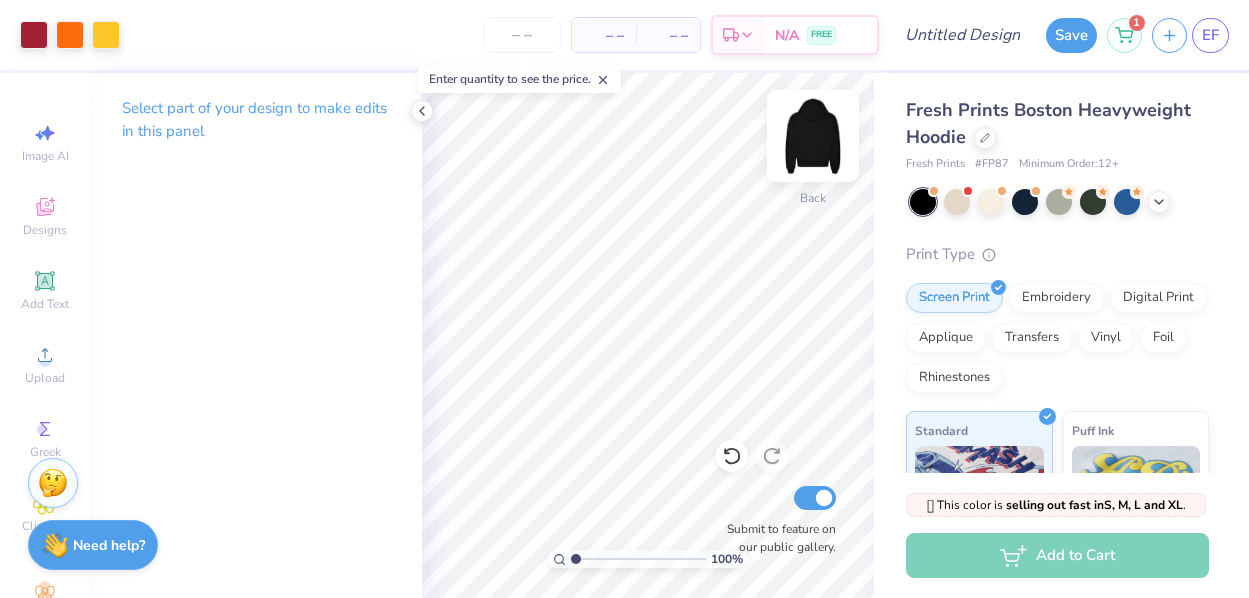 click at bounding box center (813, 136) 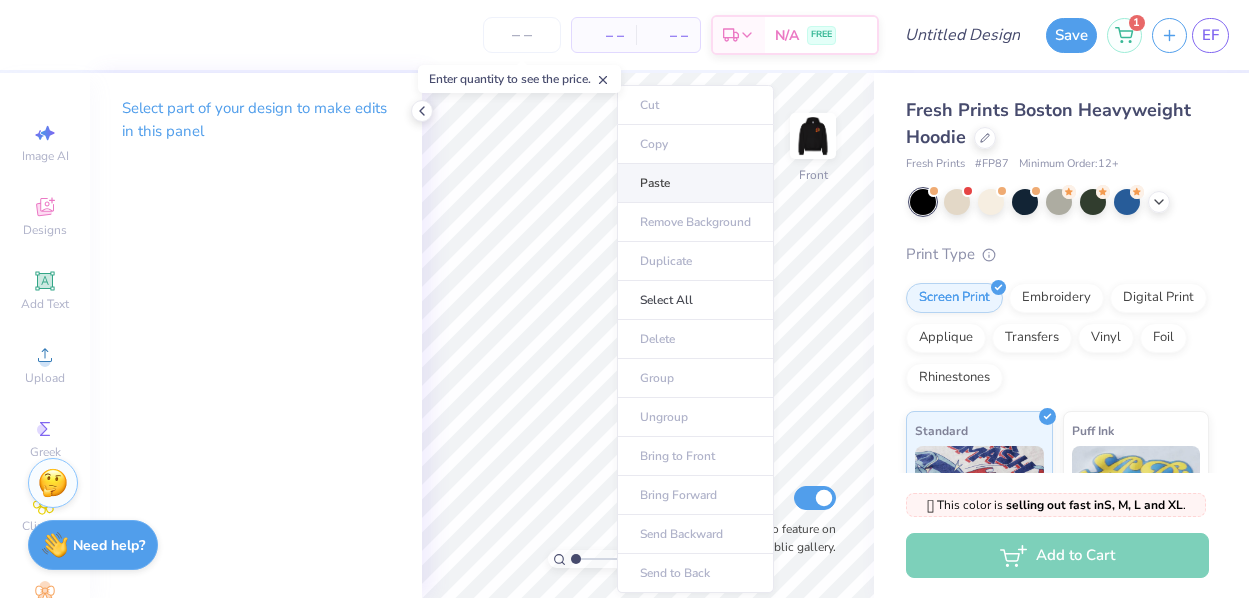 click on "Paste" at bounding box center (695, 183) 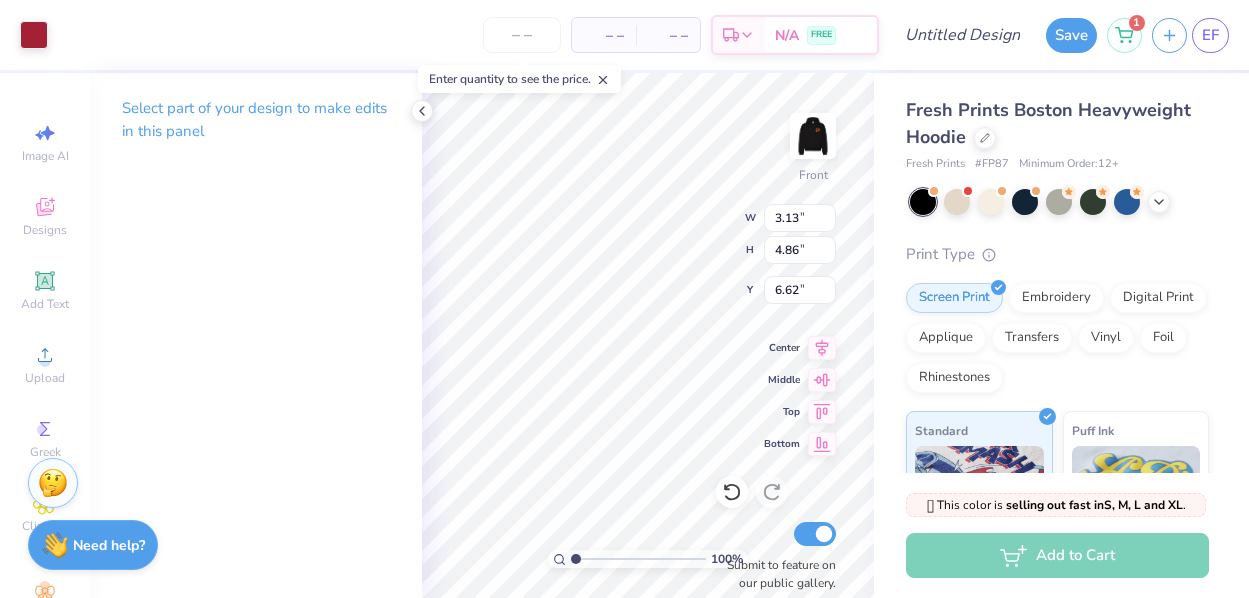 type on "6.03" 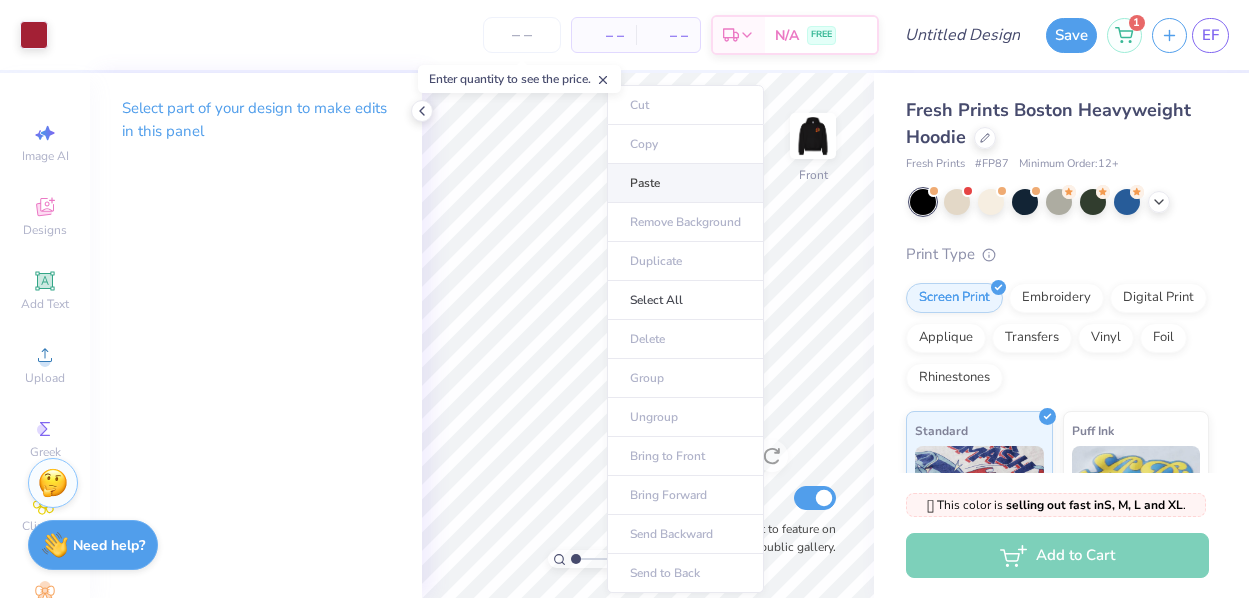 click on "Paste" at bounding box center (685, 183) 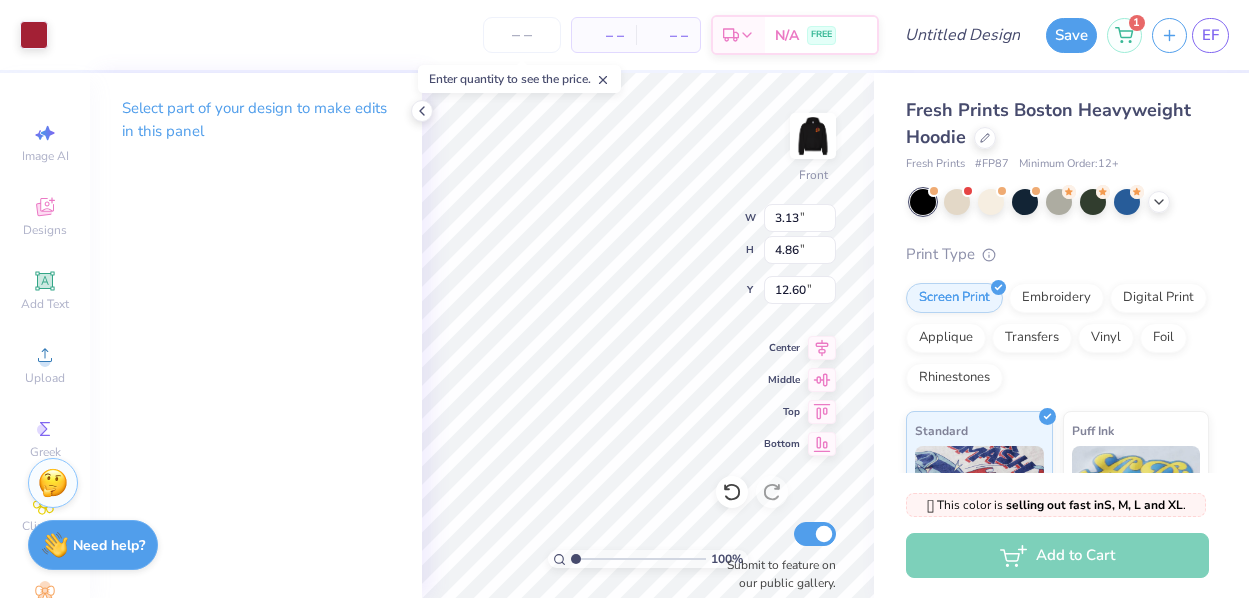 type on "11.78" 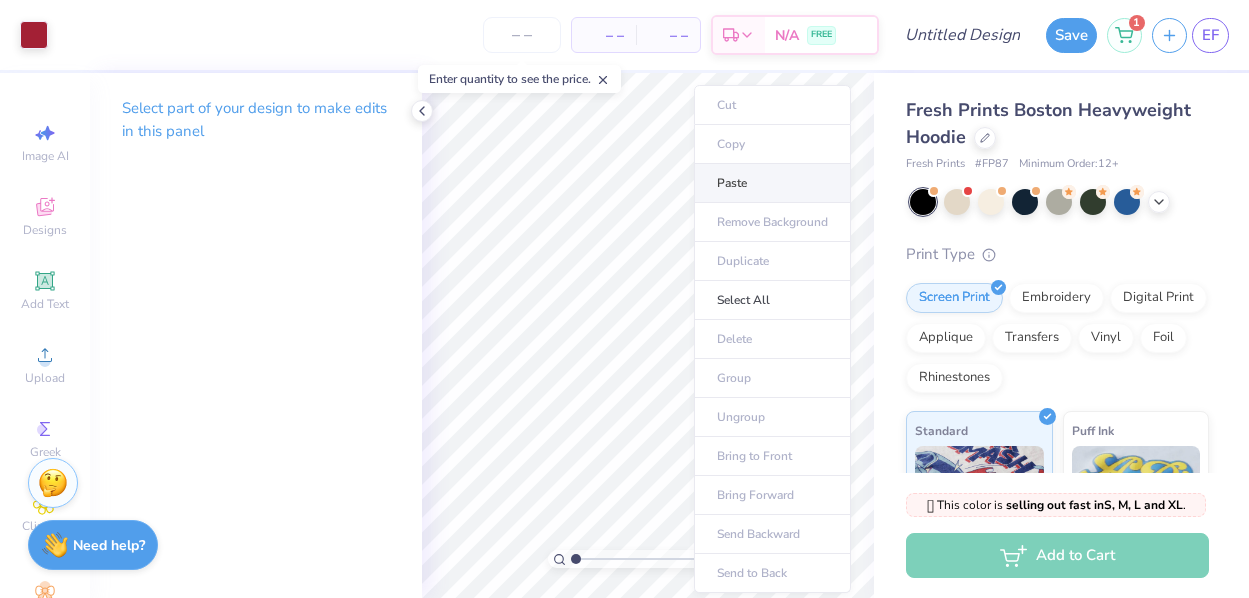 click on "Paste" at bounding box center [772, 183] 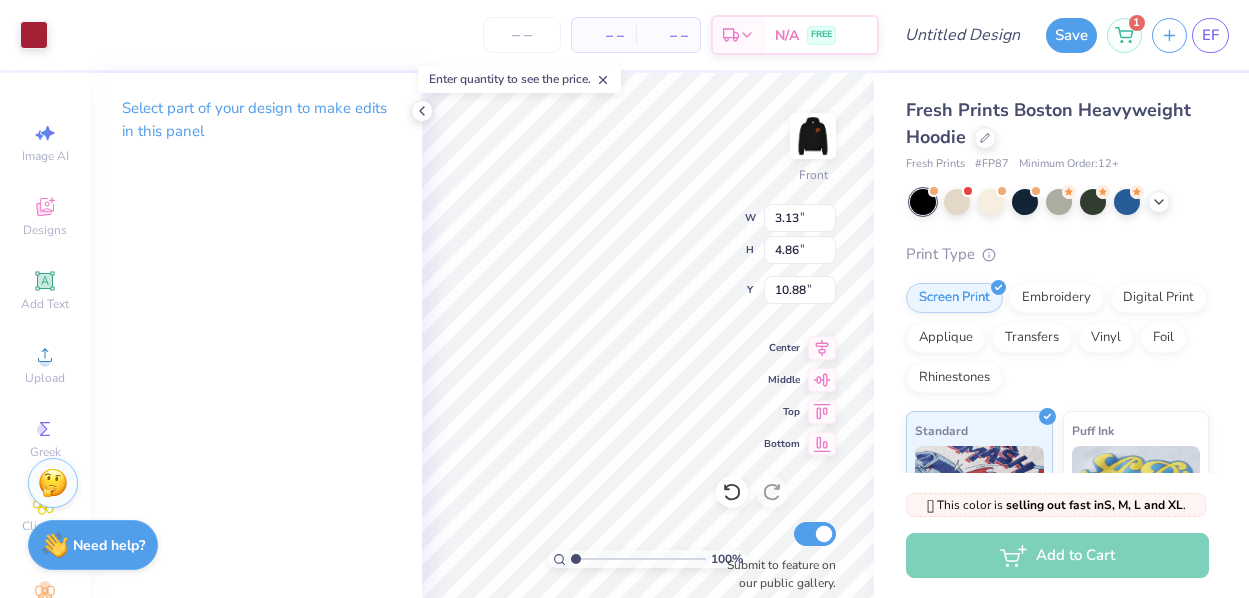 type on "14.21" 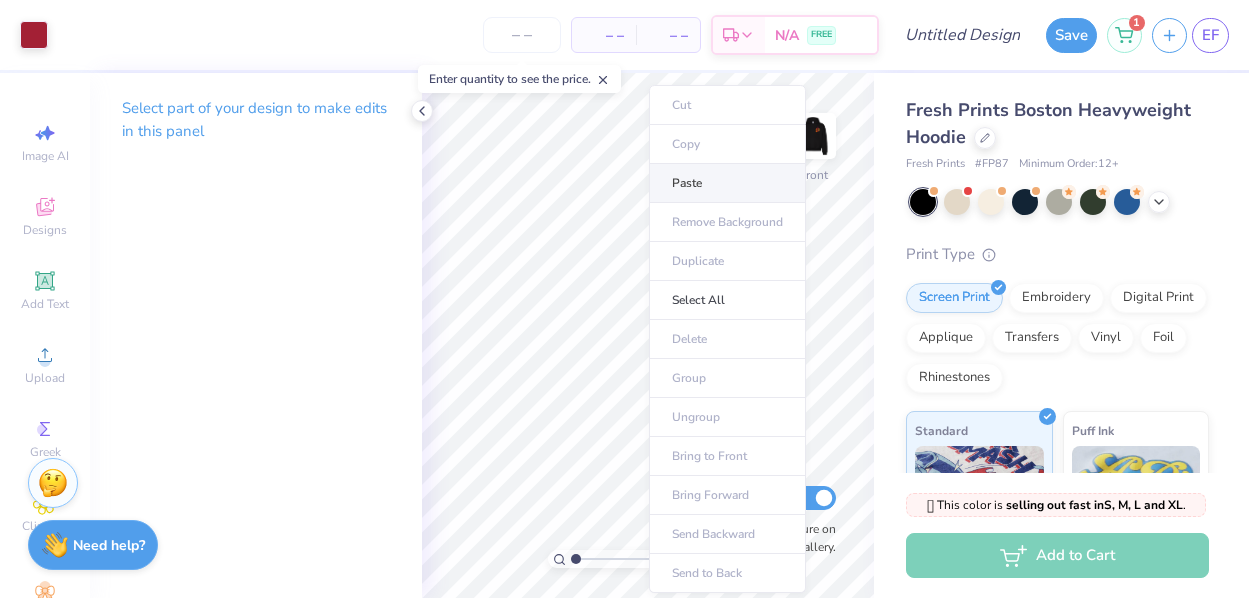 click on "Paste" at bounding box center (727, 183) 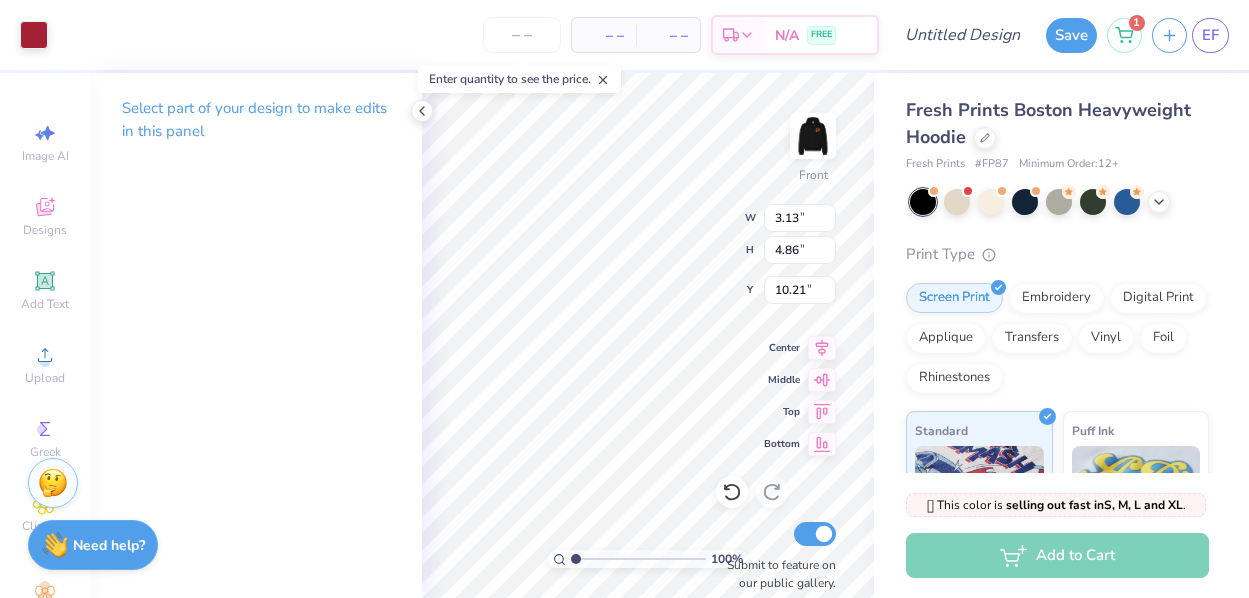 type on "7.67" 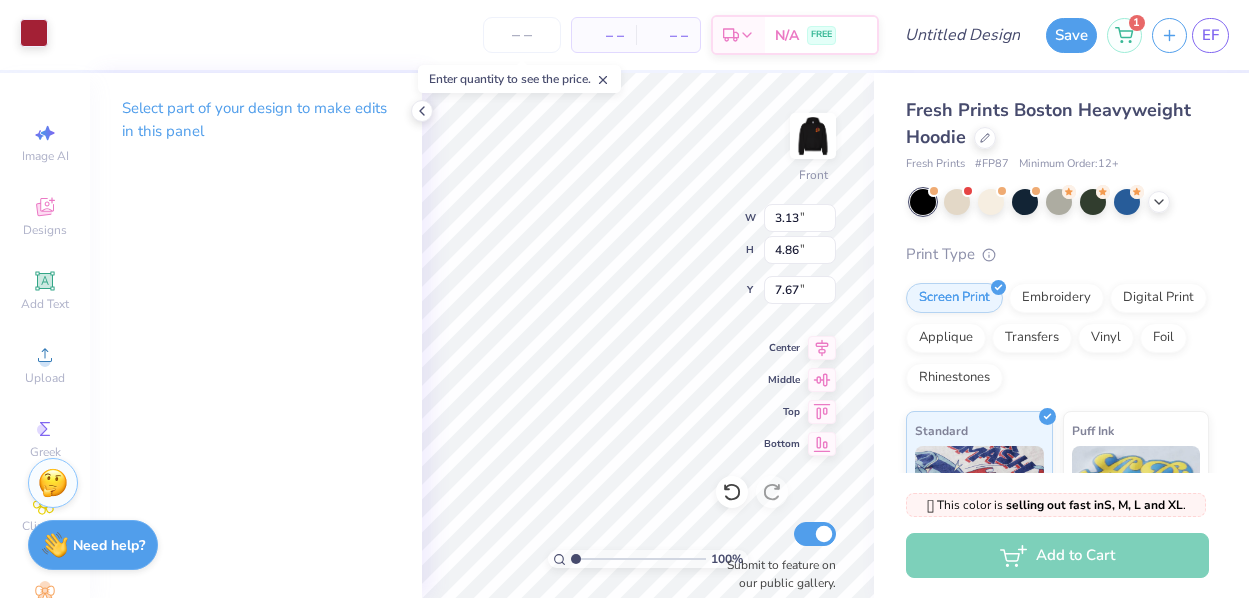click at bounding box center (34, 33) 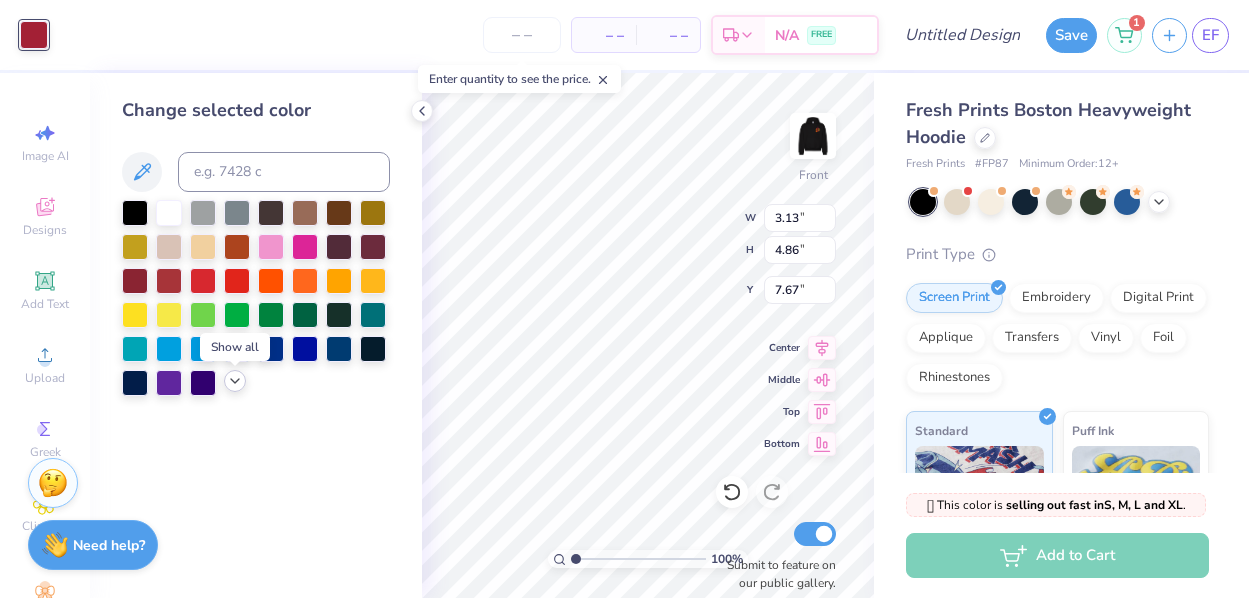 click 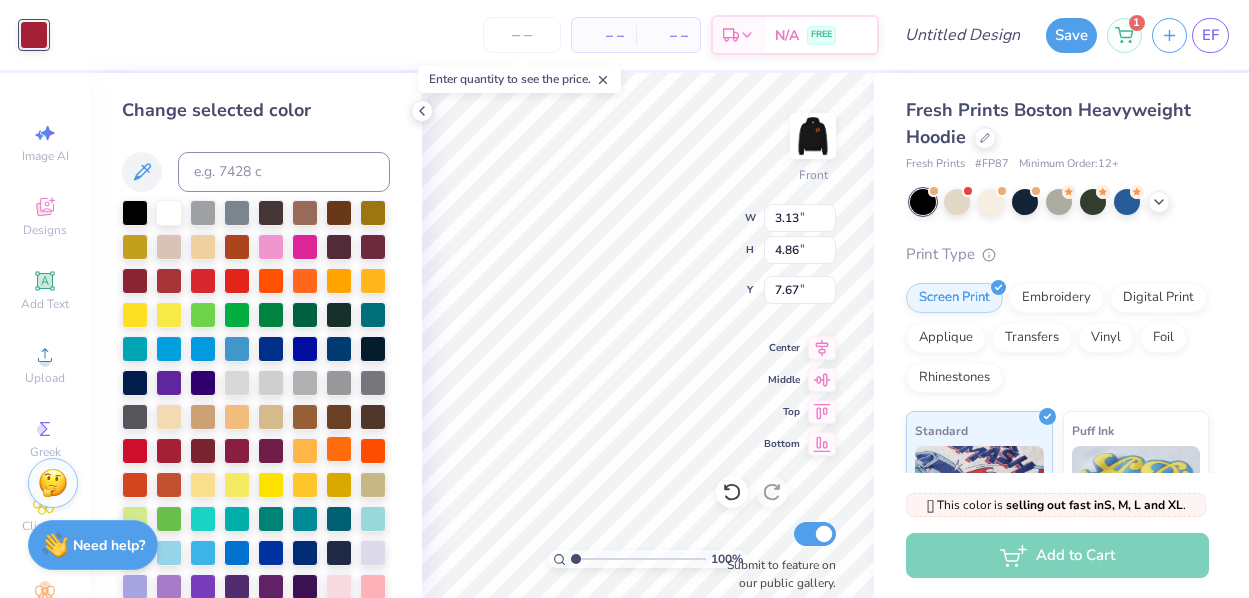 click at bounding box center (339, 449) 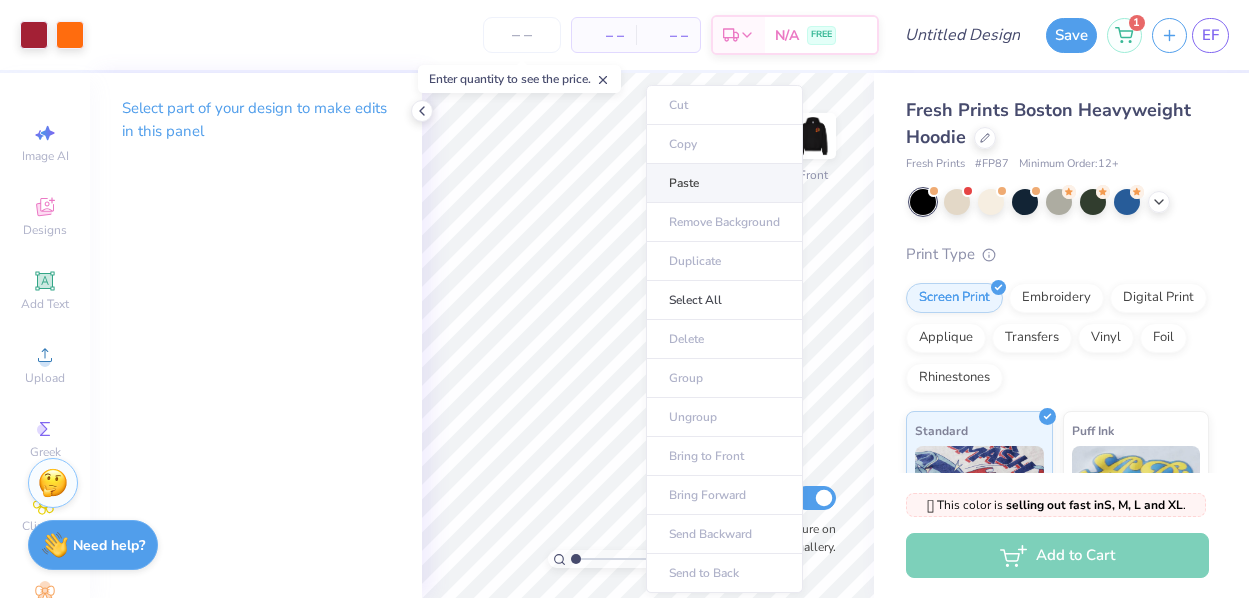 click on "Paste" at bounding box center (724, 183) 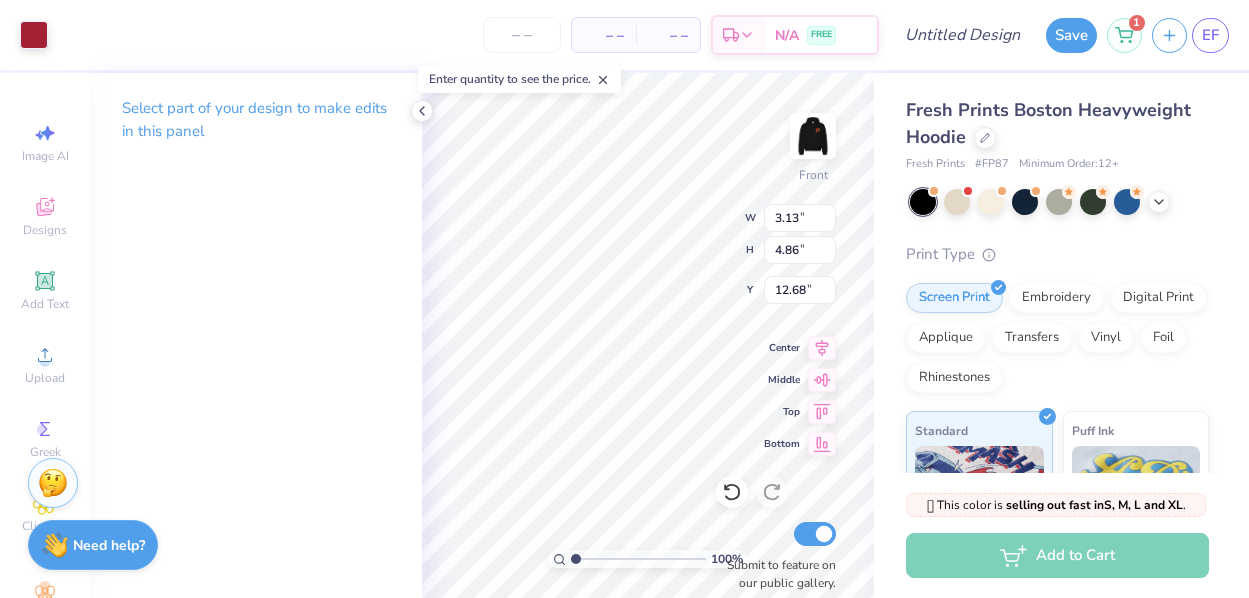 type on "13.05" 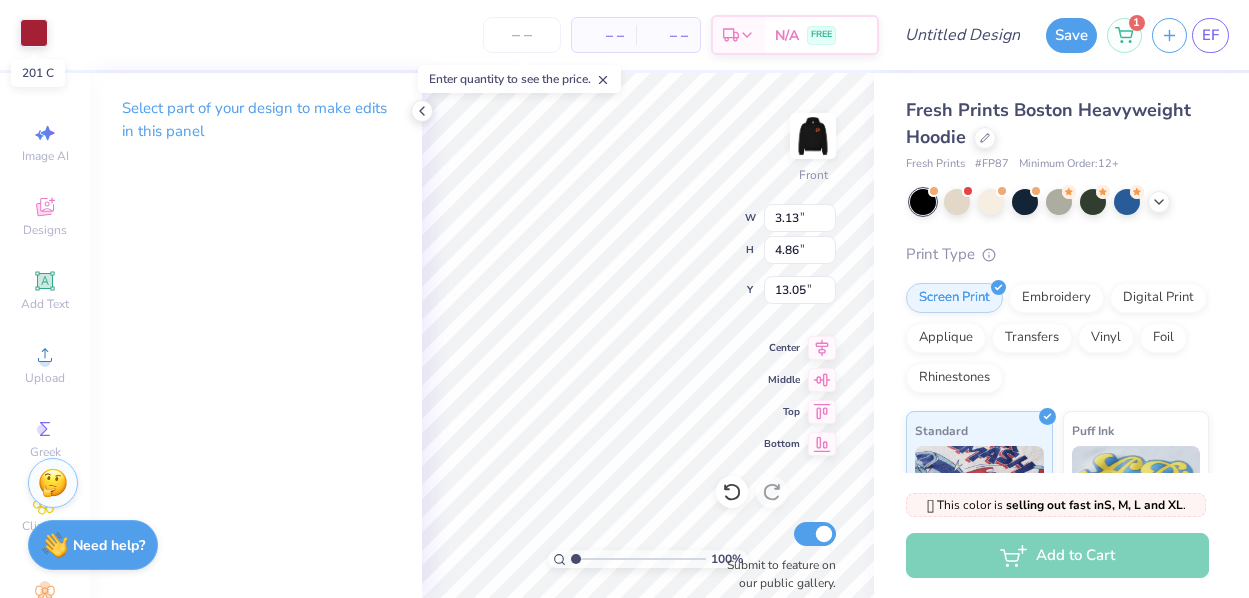 click at bounding box center [34, 33] 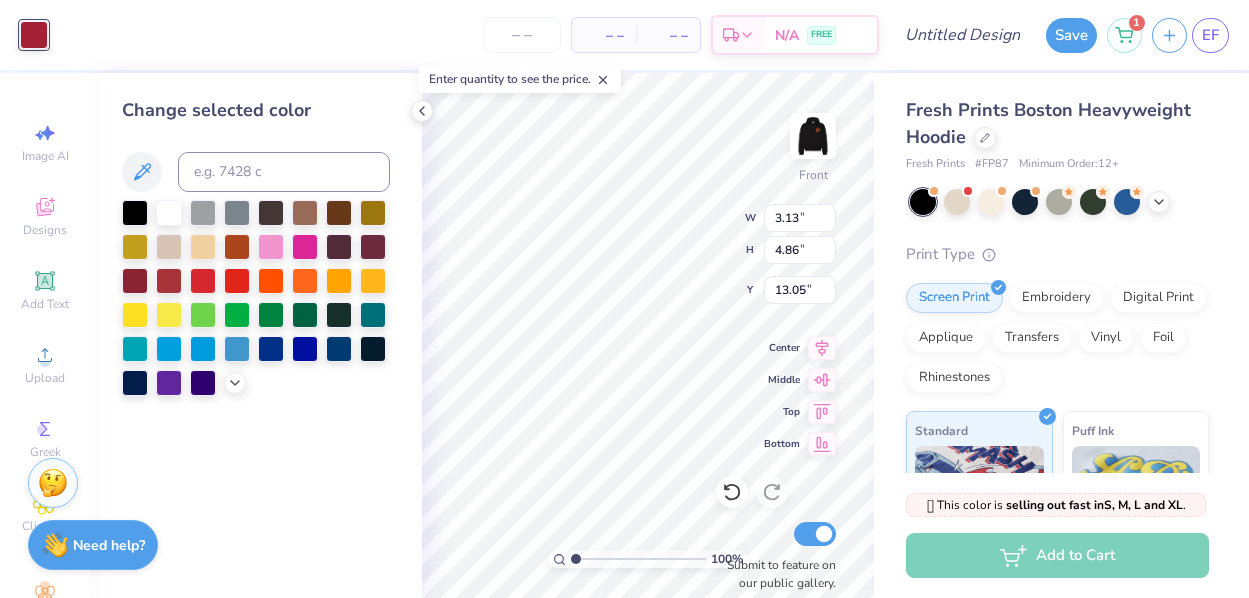 click at bounding box center [235, 383] 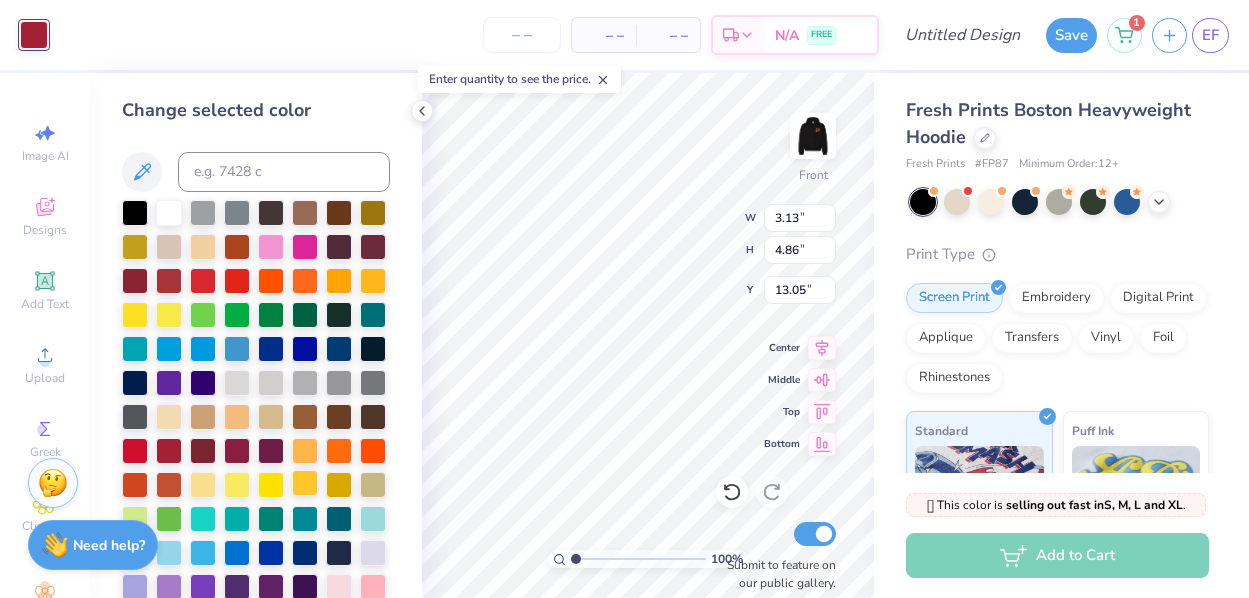 scroll, scrollTop: 57, scrollLeft: 0, axis: vertical 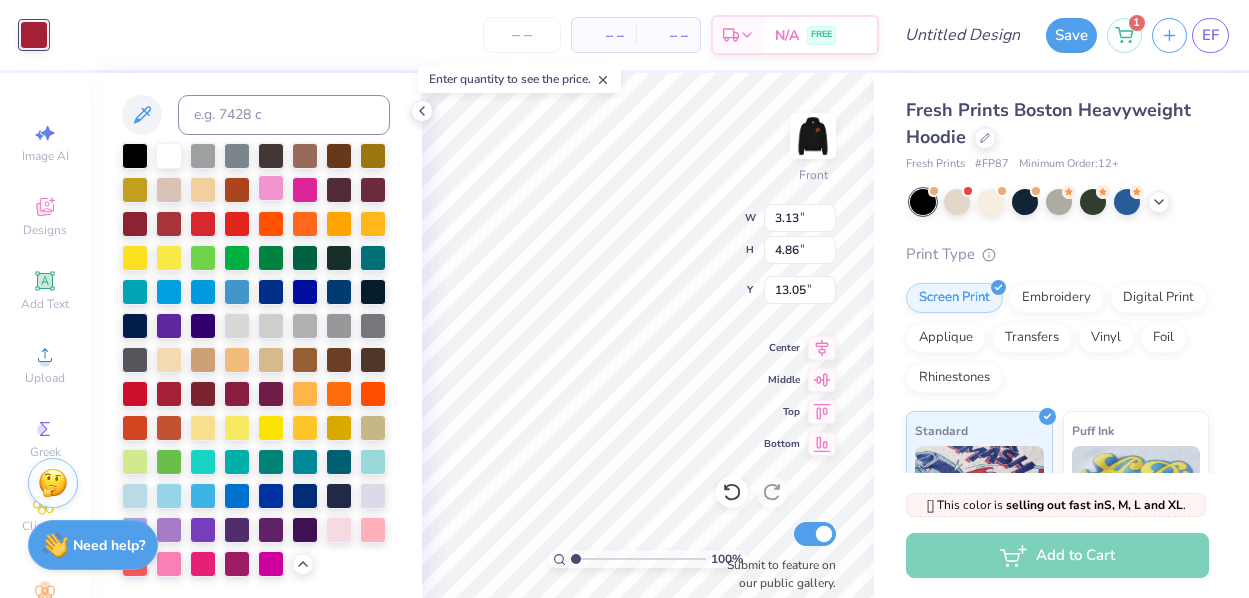 click at bounding box center (271, 188) 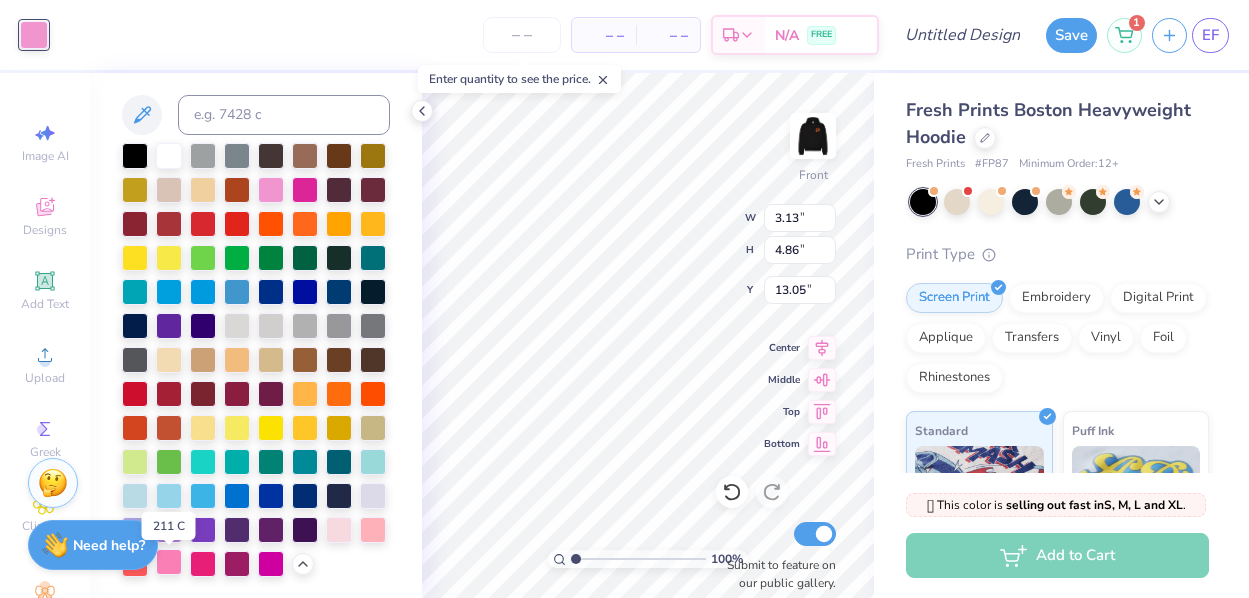 click at bounding box center [169, 562] 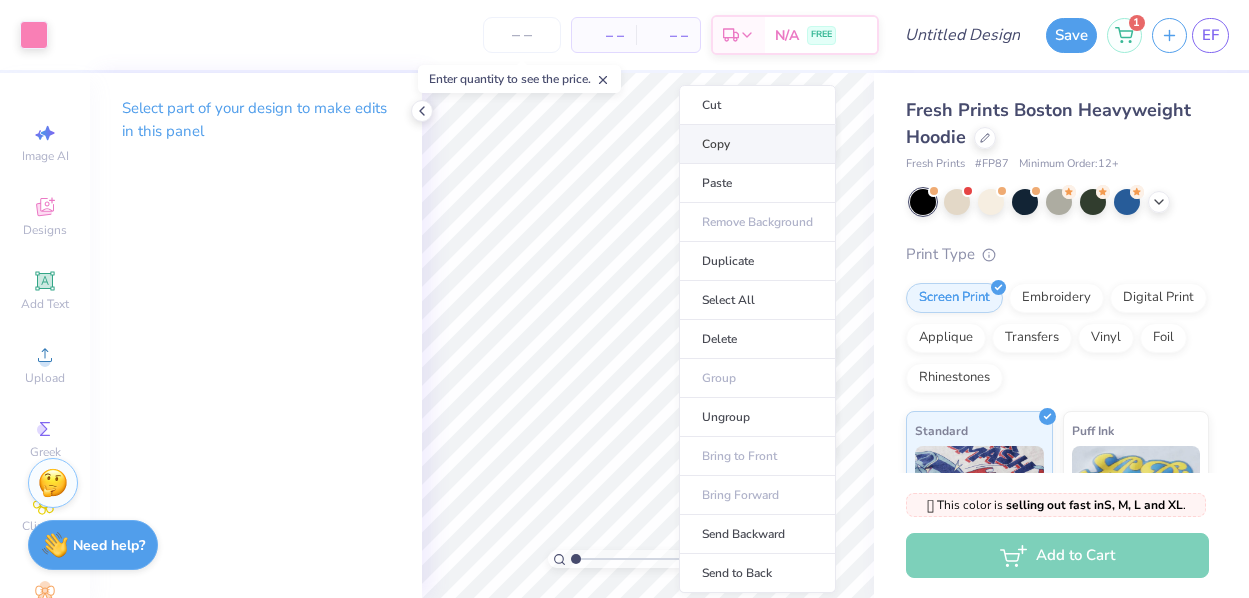 click on "Copy" at bounding box center (757, 144) 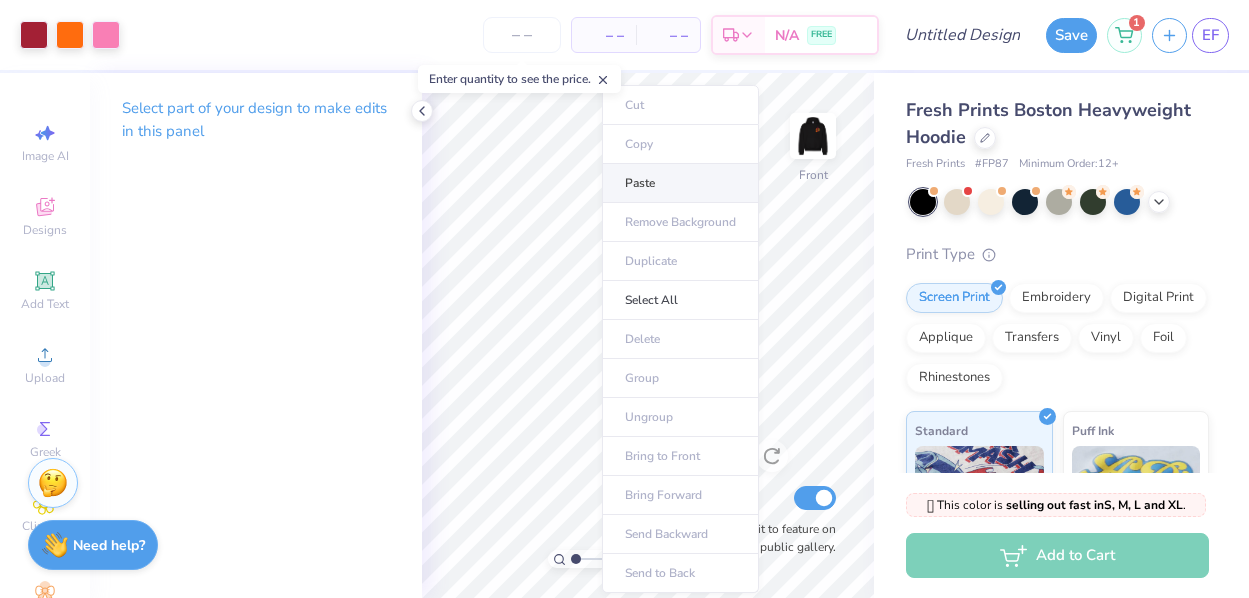 click on "Paste" at bounding box center [680, 183] 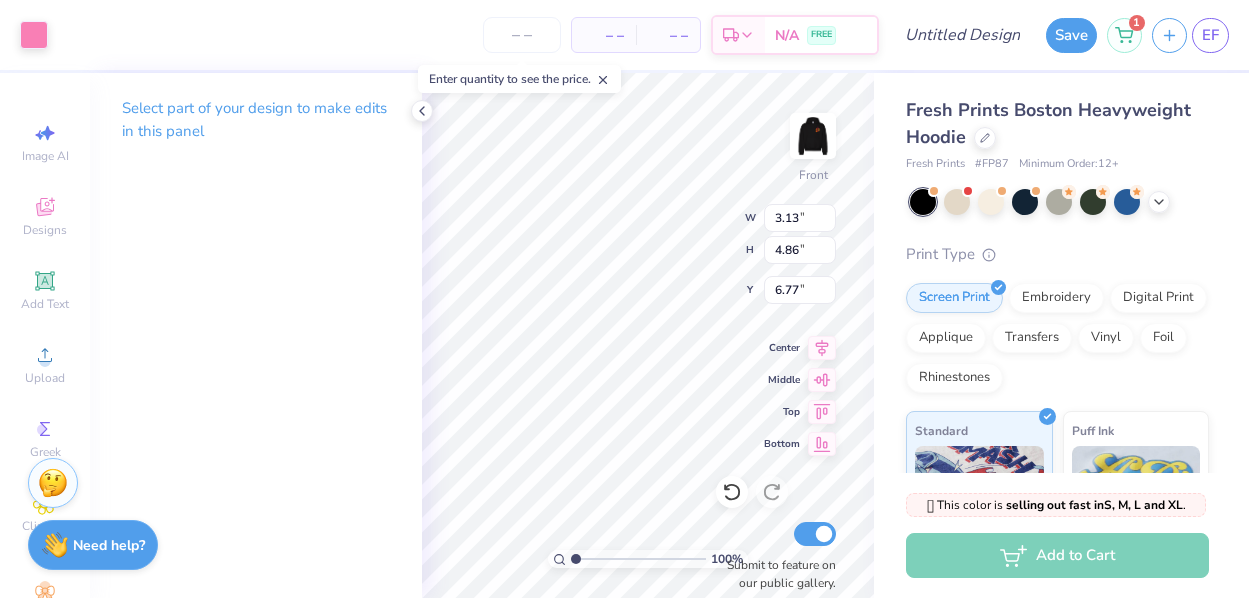 type on "8.87" 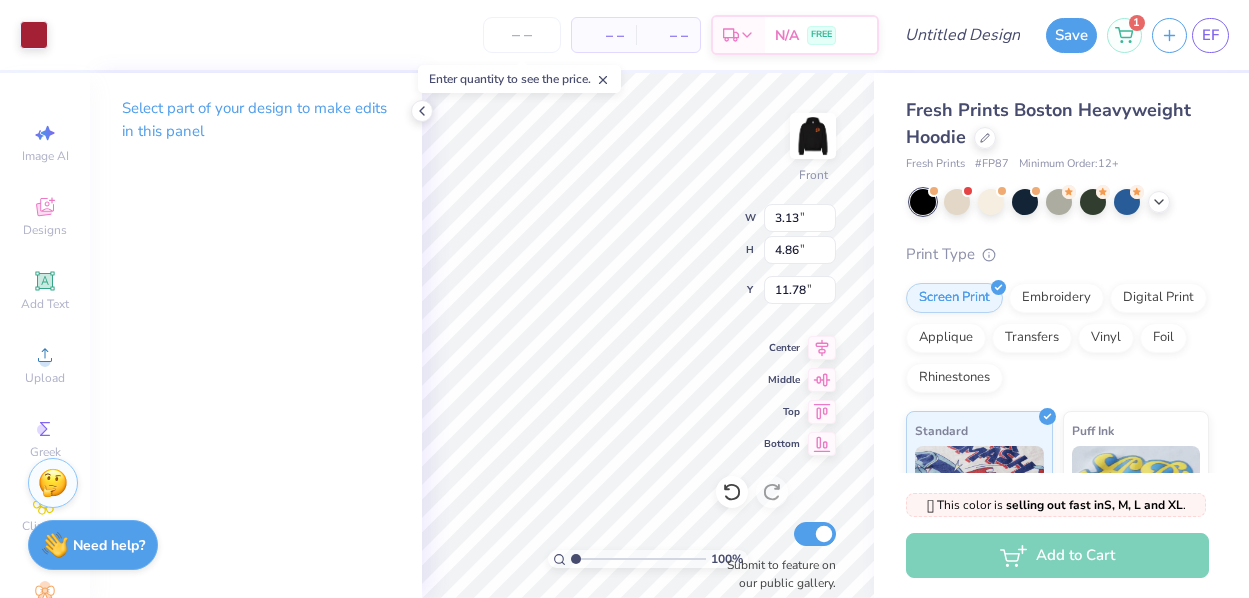 type on "8.87" 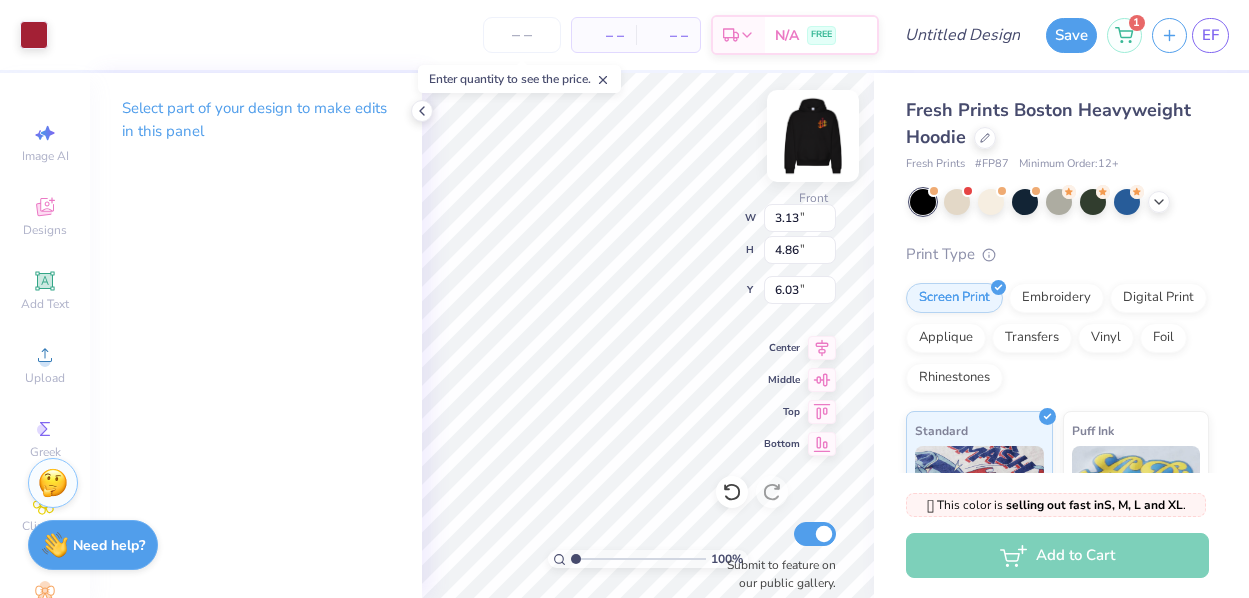 type on "6.20" 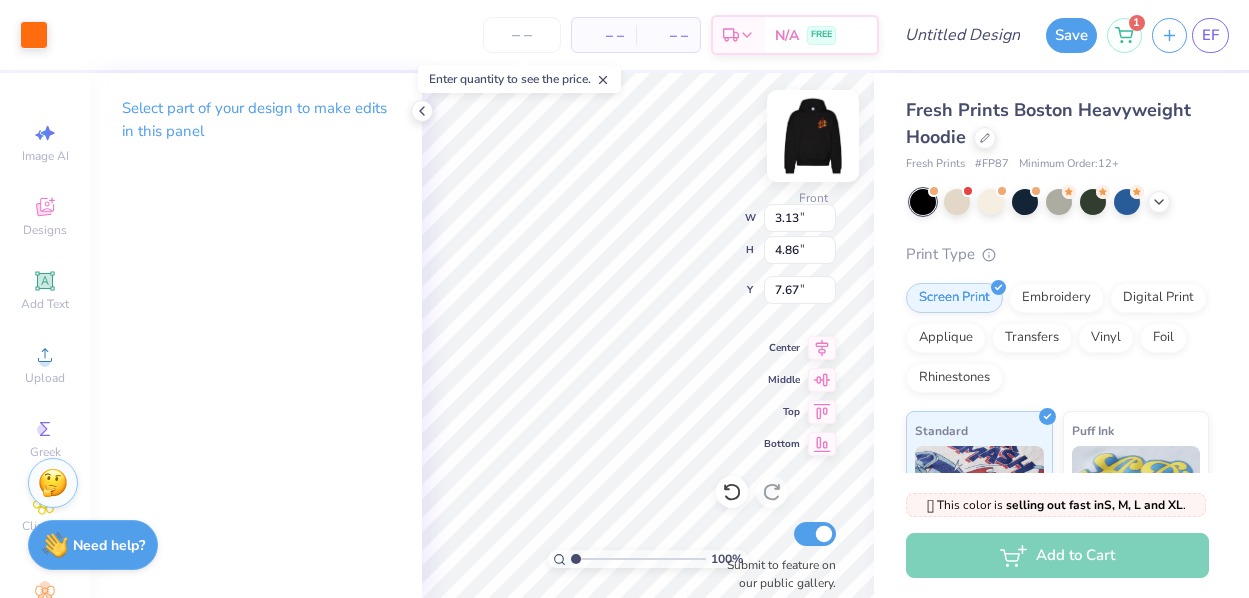 type on "8.63" 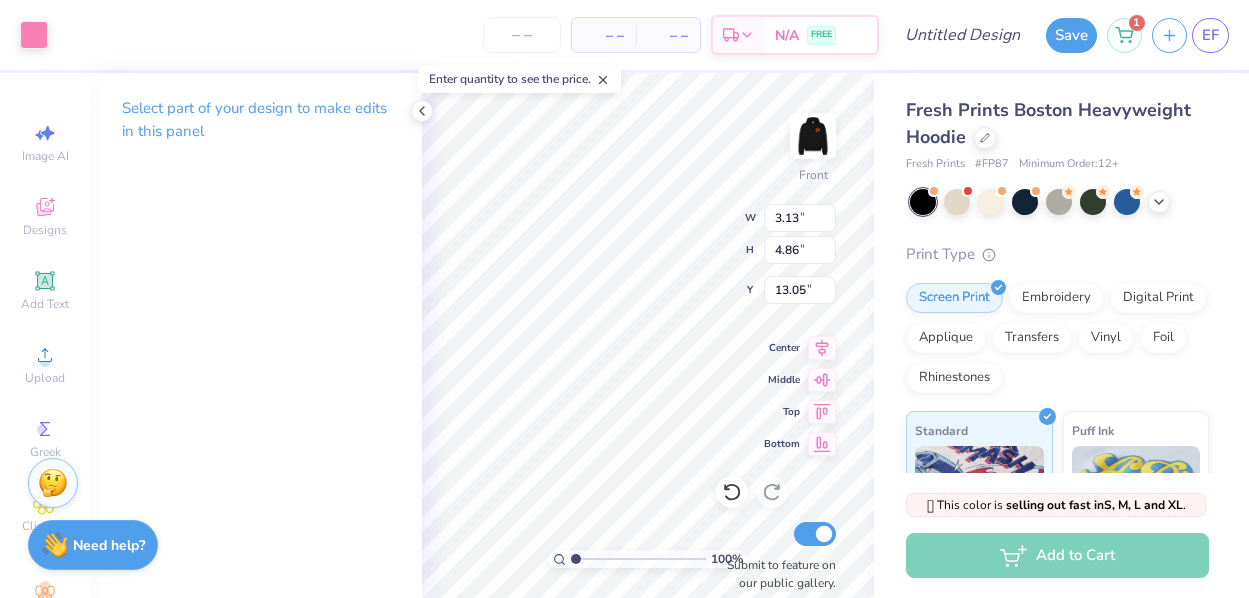 type on "8.63" 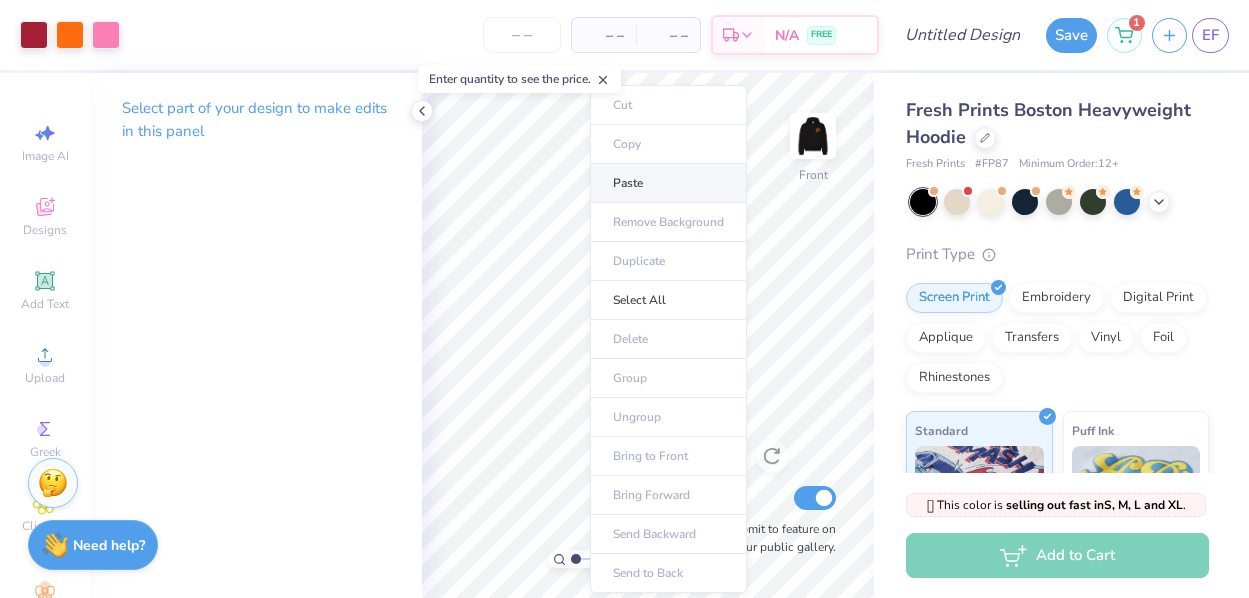 click on "Cut Copy Paste Remove Background Duplicate Select All Delete Group Ungroup Bring to Front Bring Forward Send Backward Send to Back" at bounding box center (668, 339) 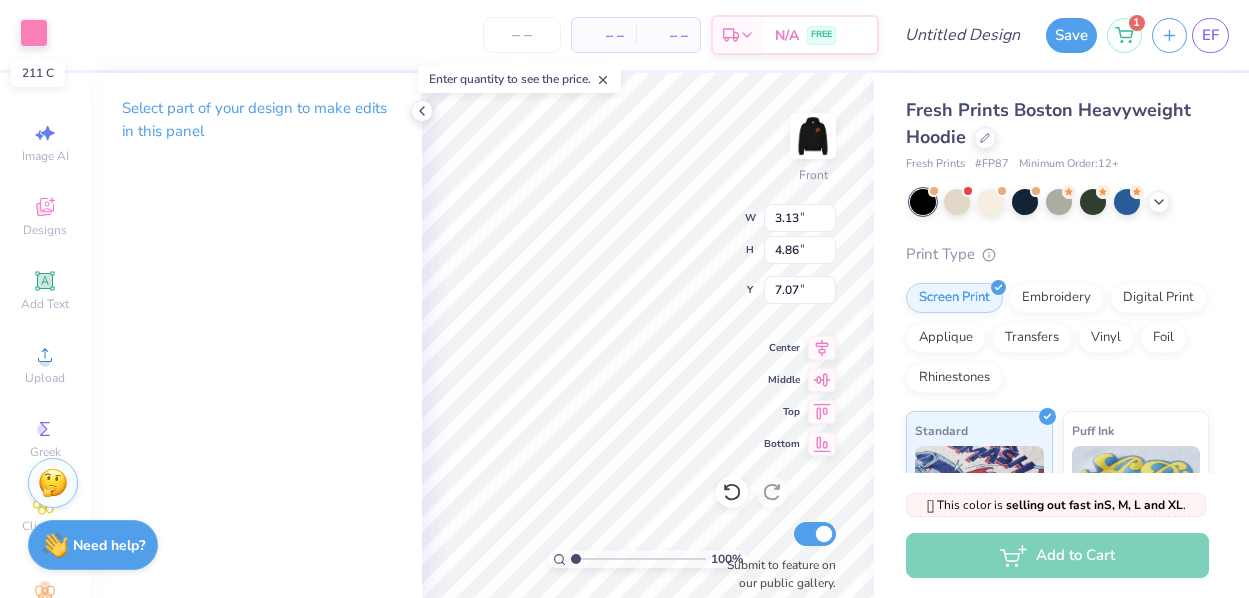 click at bounding box center [34, 33] 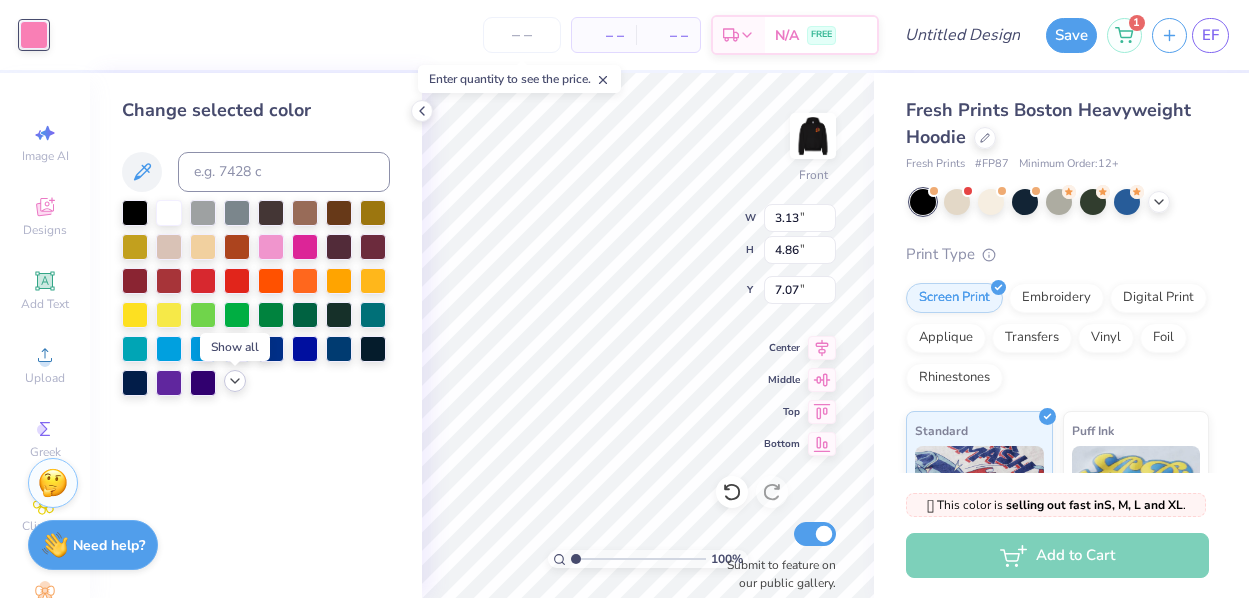 click 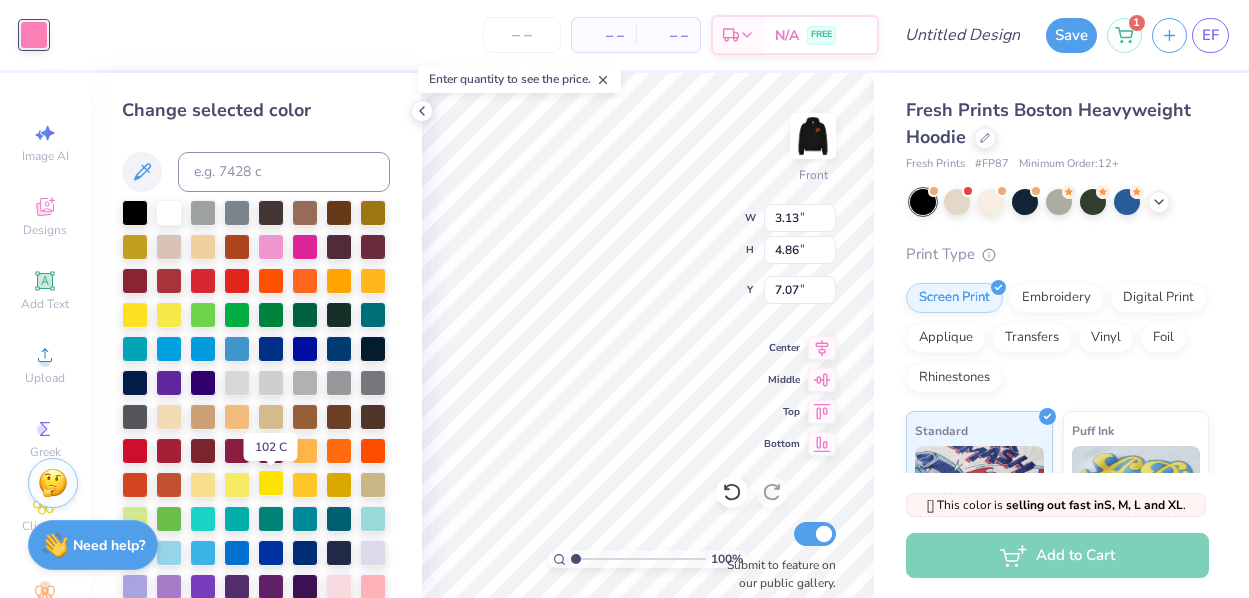 click at bounding box center [271, 483] 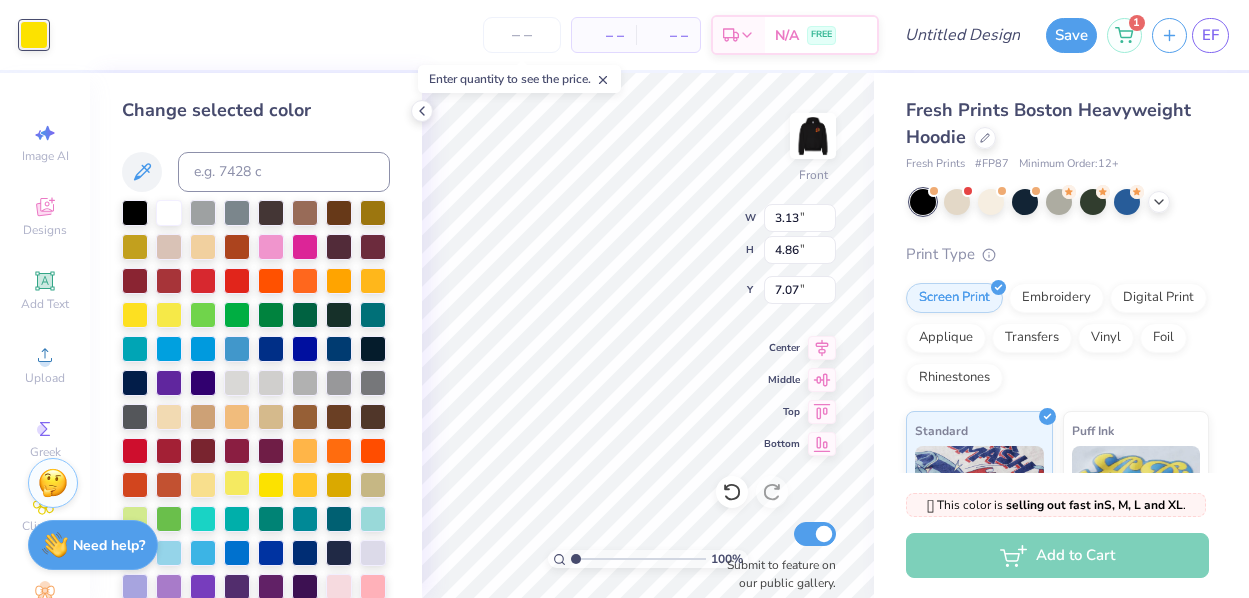 click at bounding box center (237, 483) 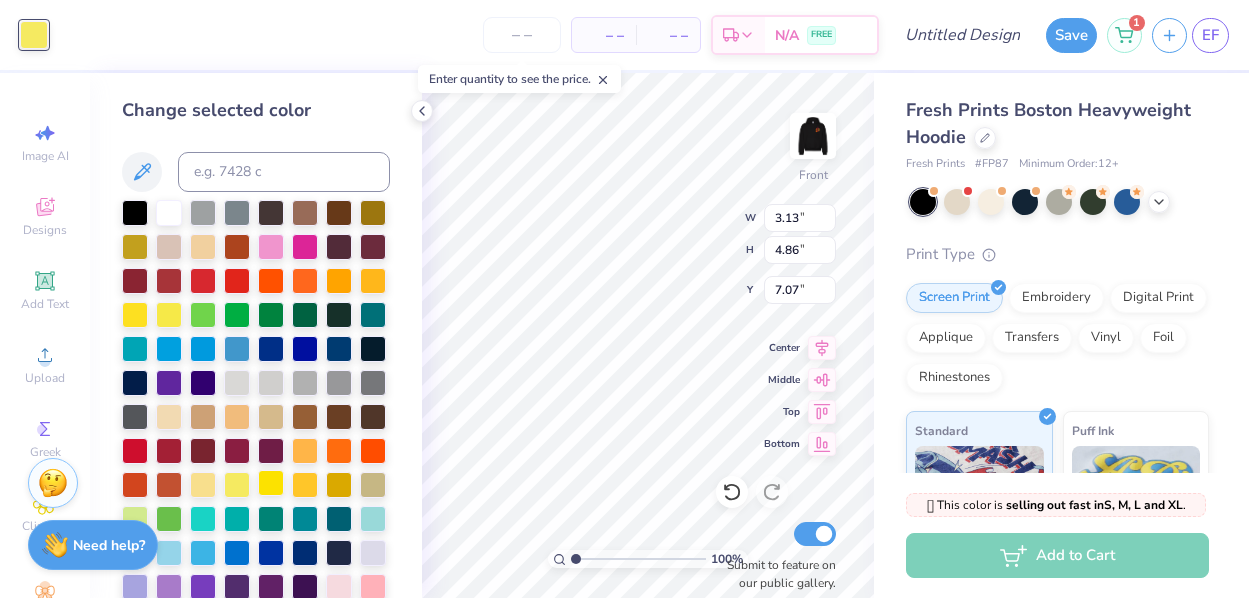 click at bounding box center [271, 483] 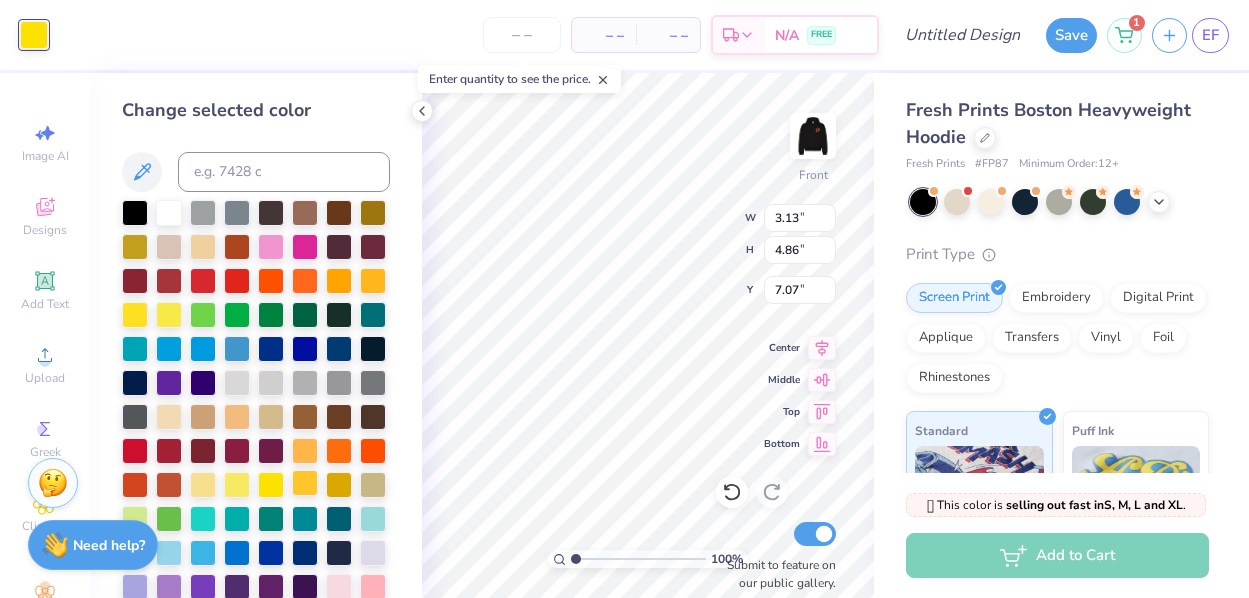 click at bounding box center [305, 483] 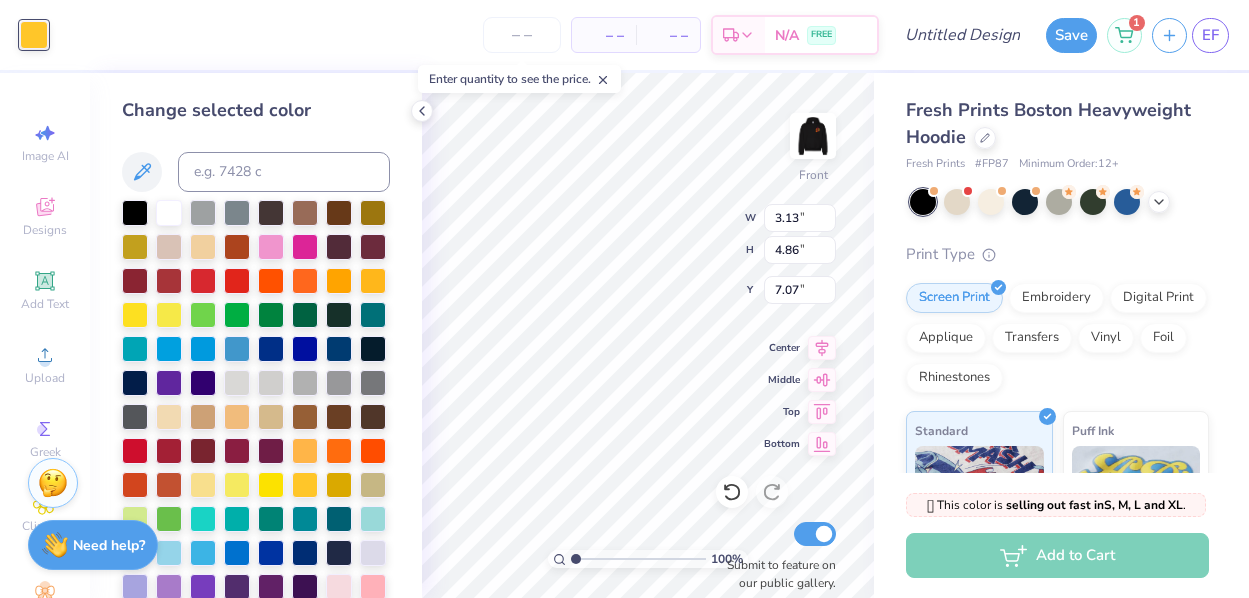 type on "11.78" 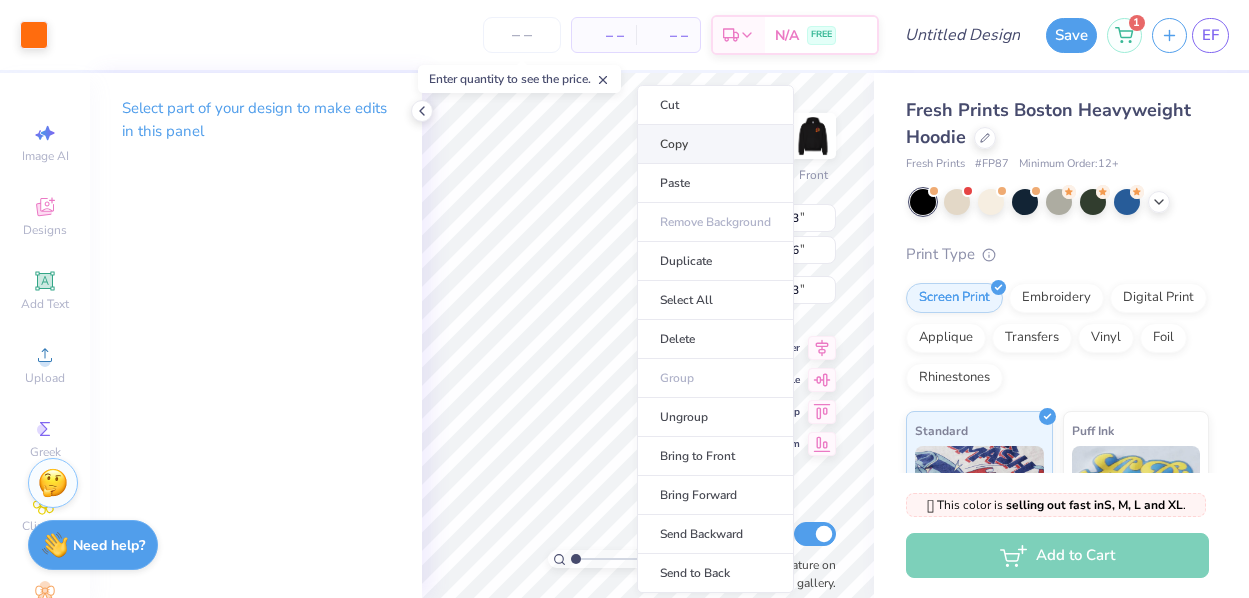 click on "Copy" at bounding box center (715, 144) 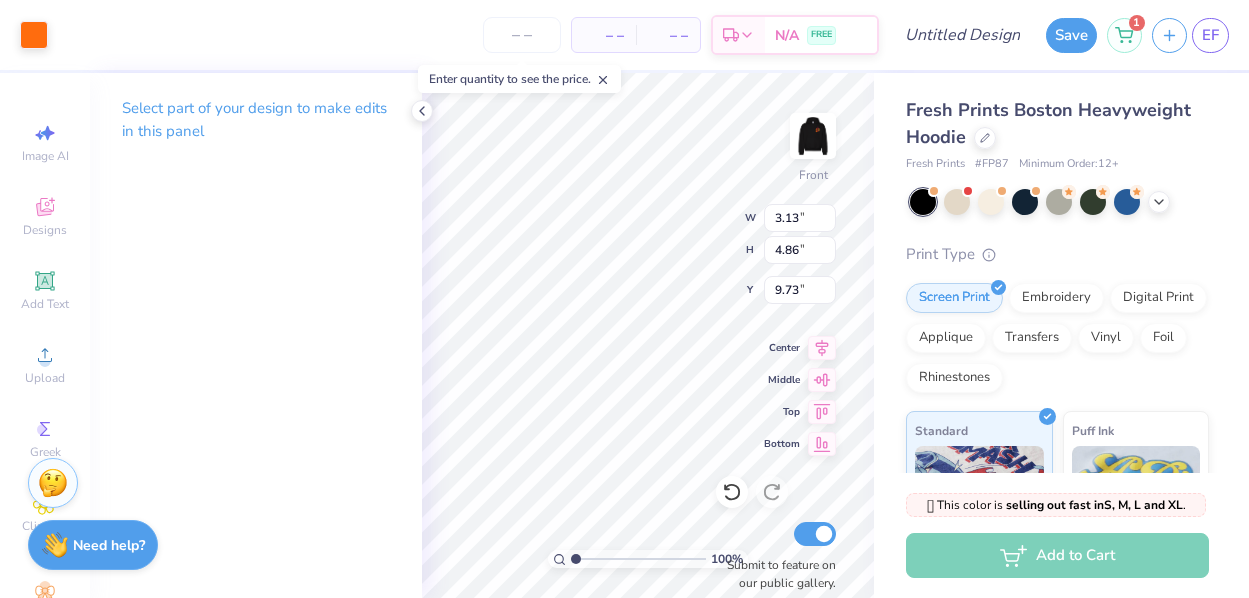type on "9.35" 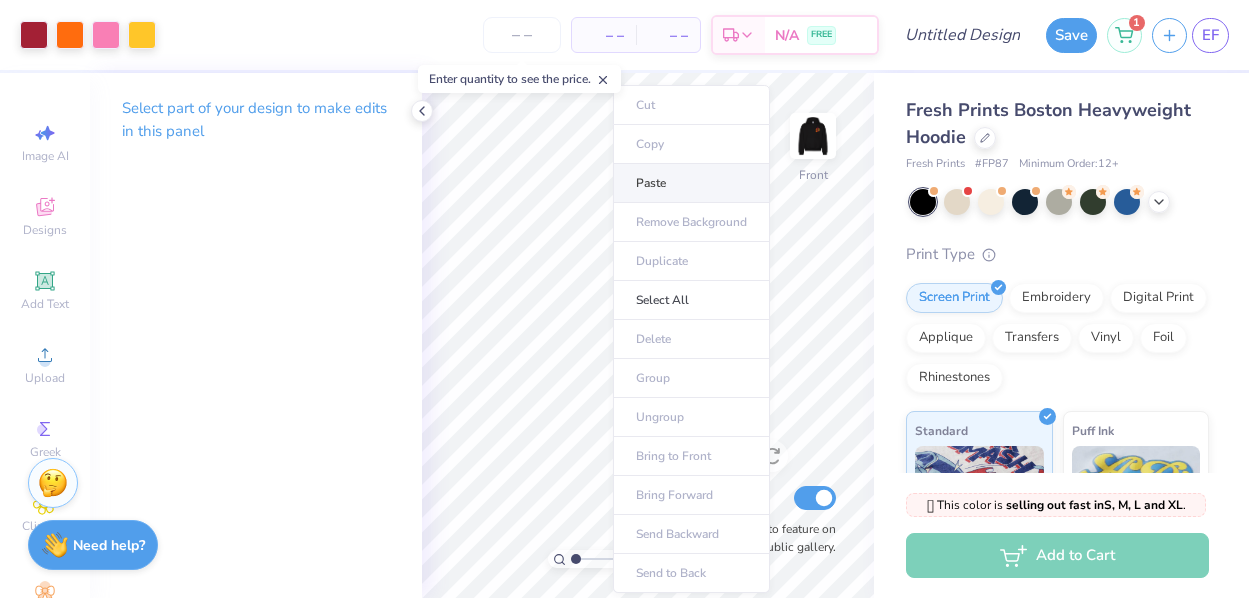 click on "Paste" at bounding box center [691, 183] 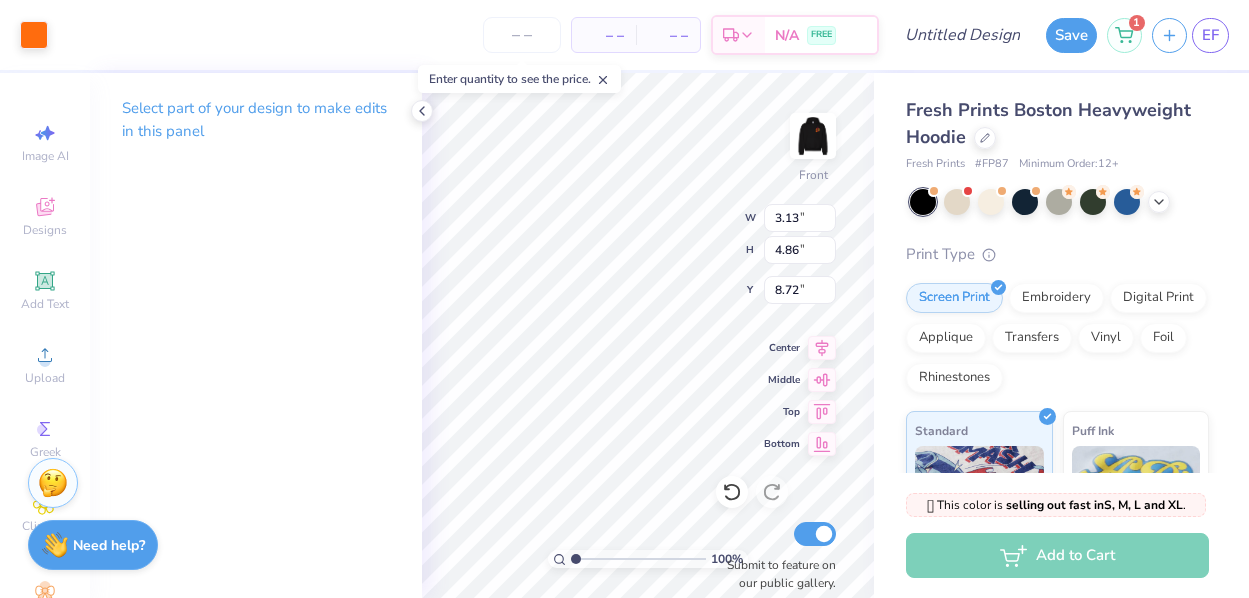 type on "8.63" 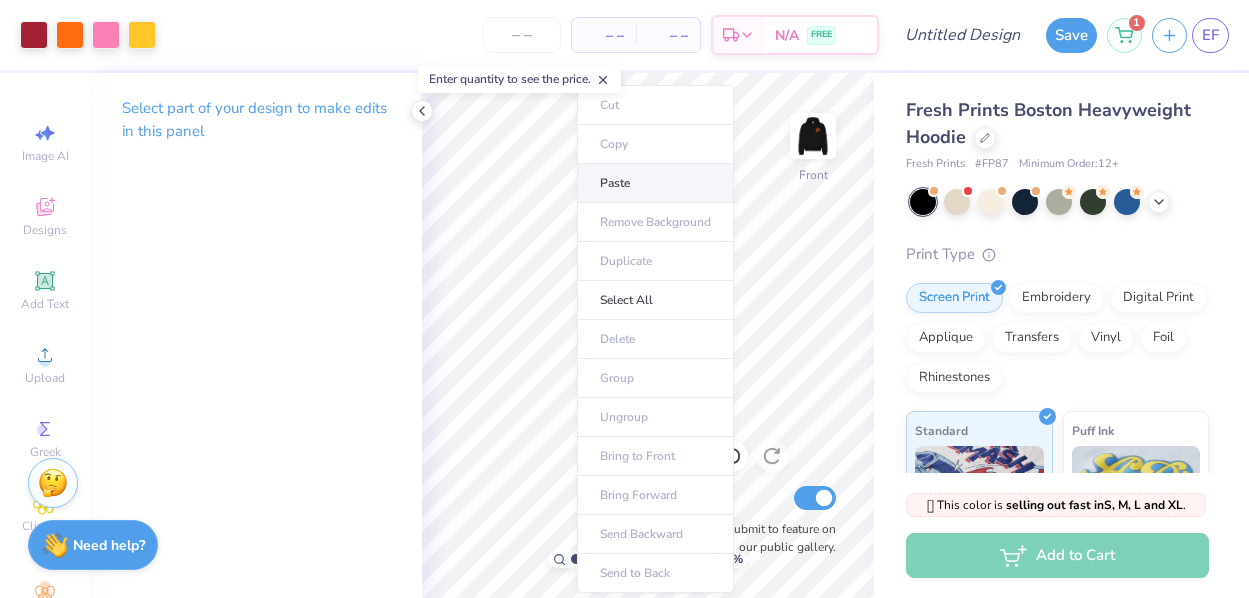 click on "Paste" at bounding box center (655, 183) 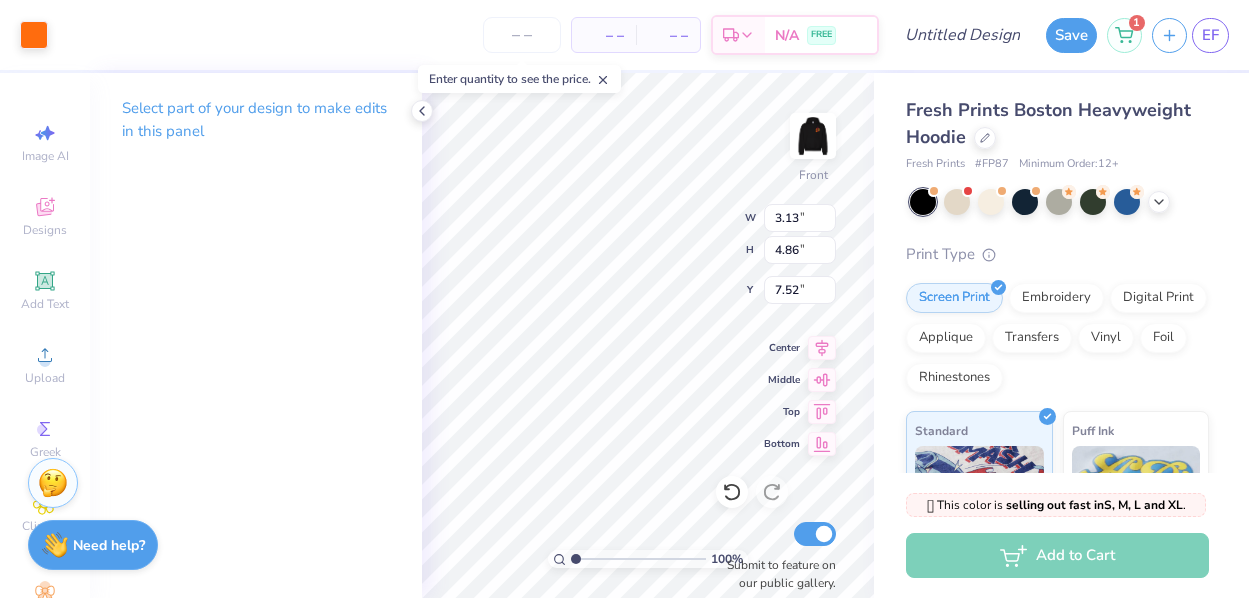 type on "14.21" 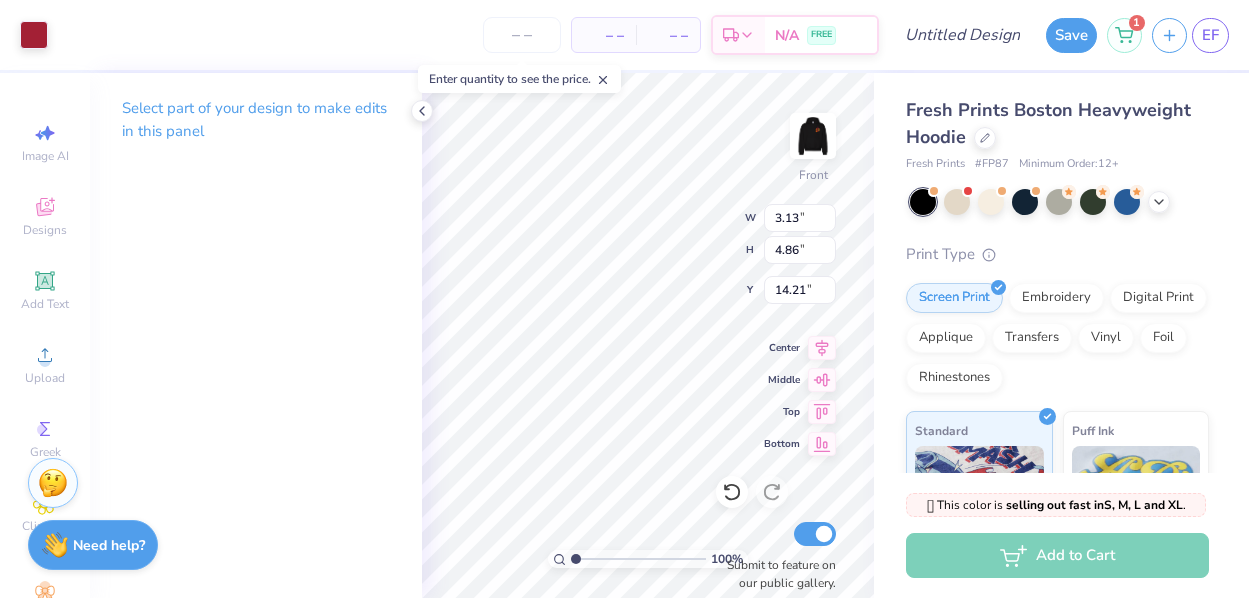 type on "15.93" 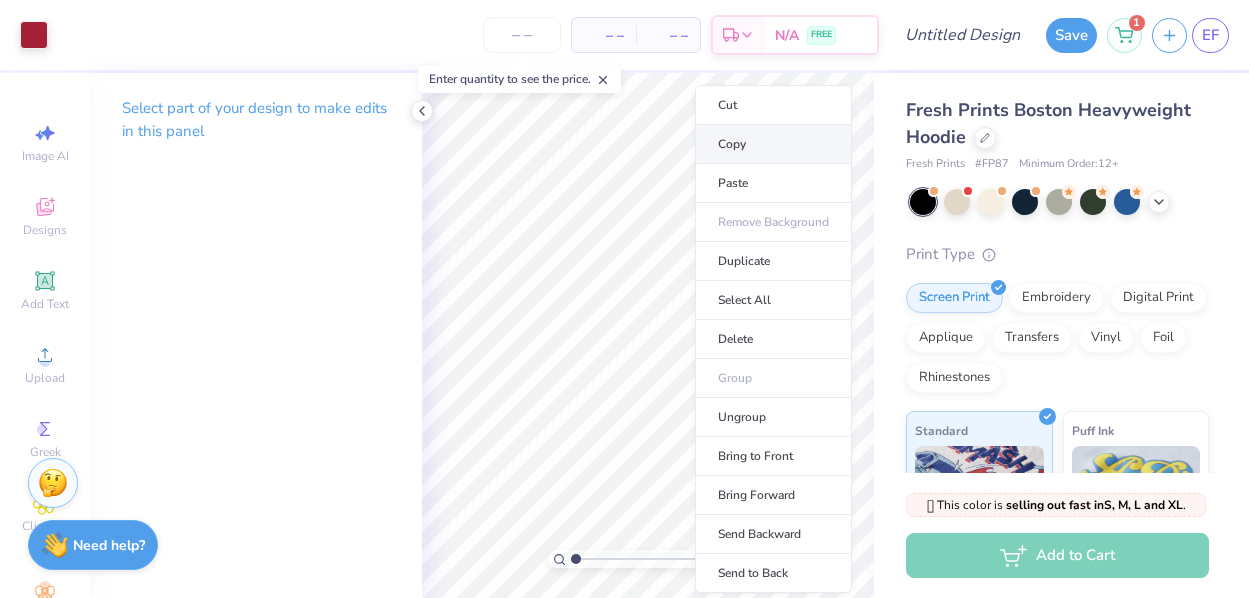 click on "Copy" at bounding box center (773, 144) 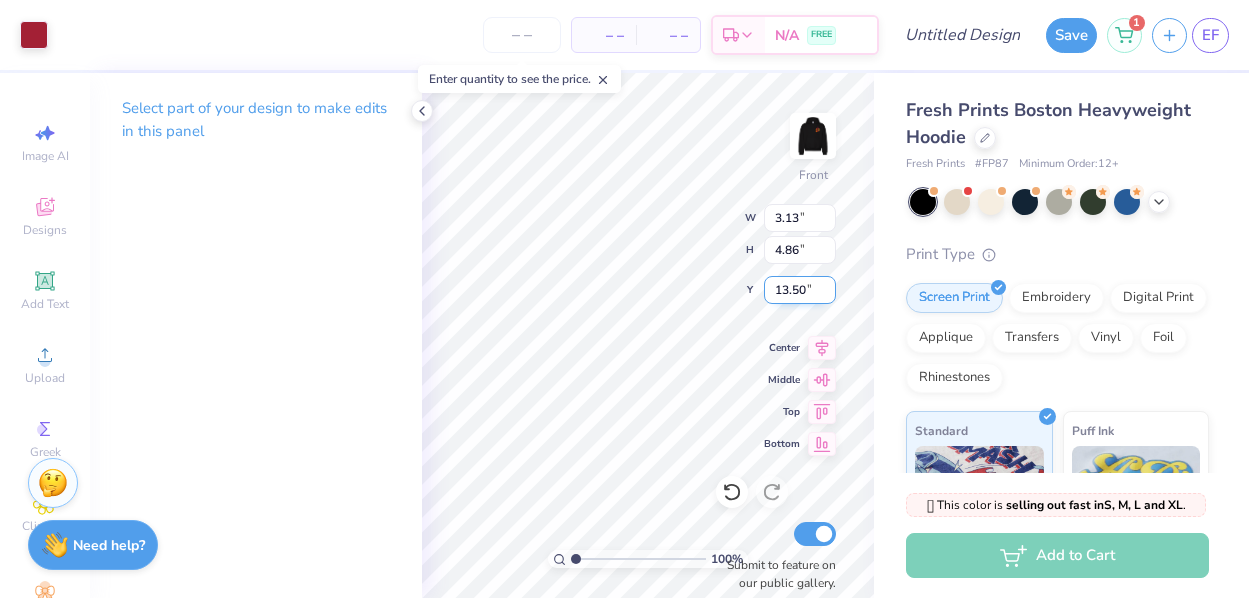 type on "11.78" 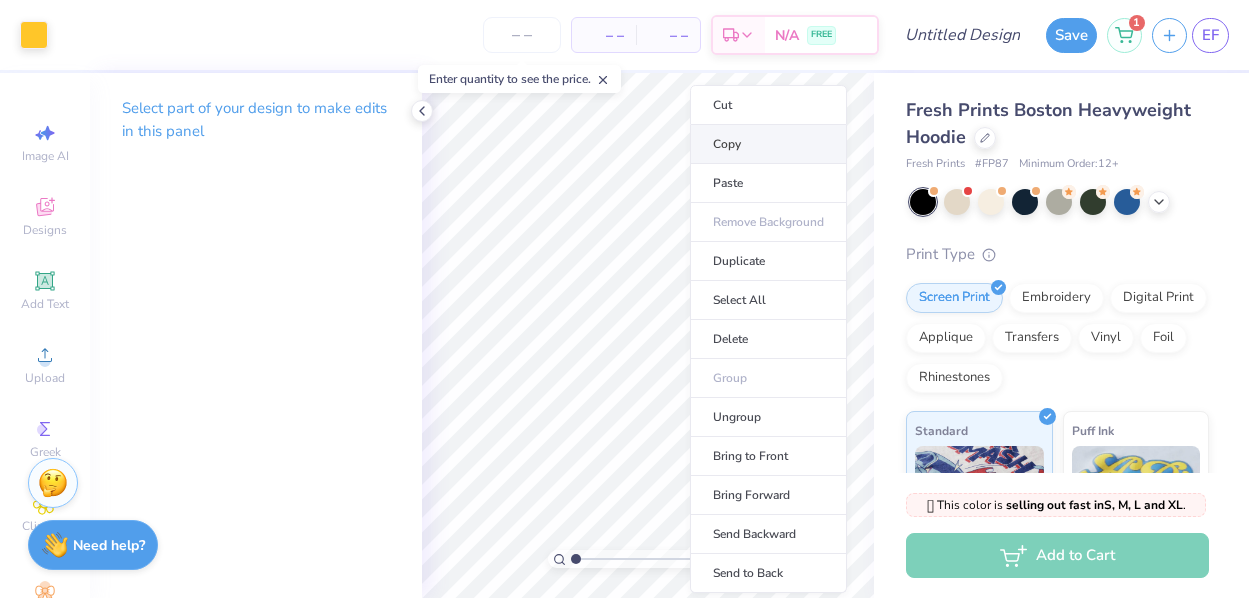 click on "Copy" at bounding box center [768, 144] 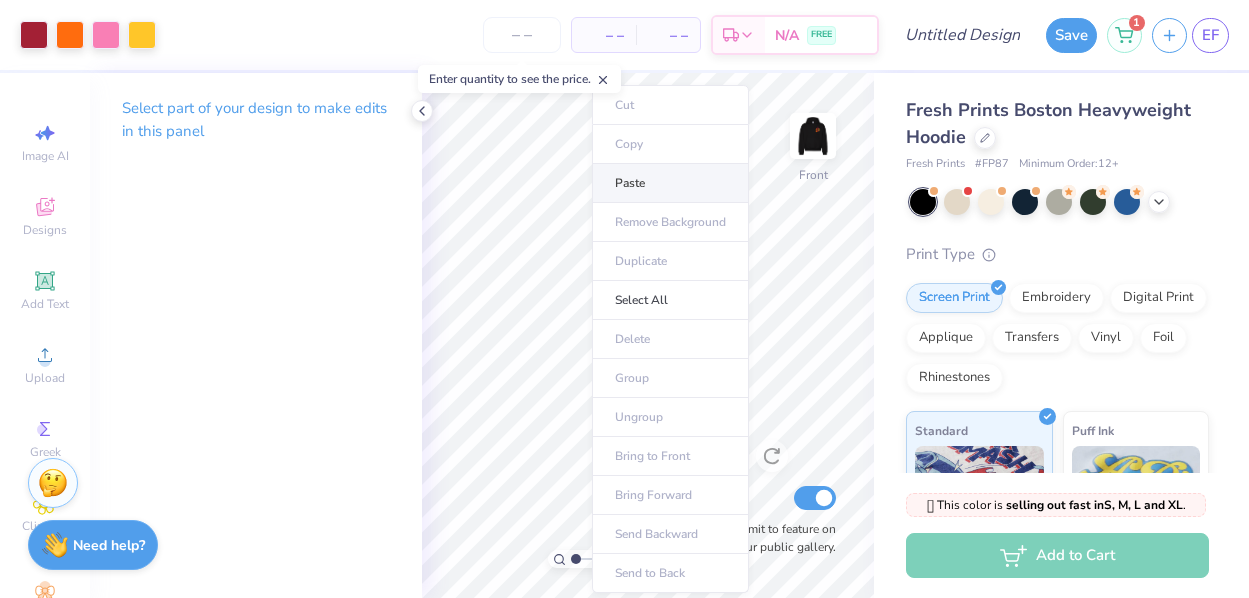 click on "Paste" at bounding box center (670, 183) 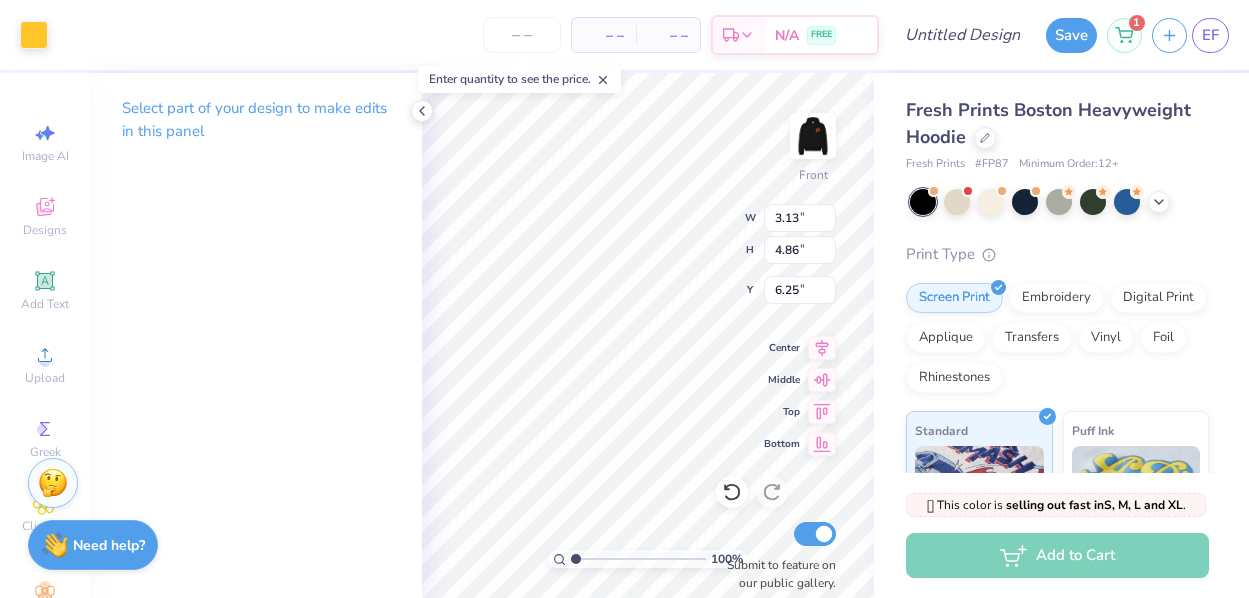 type on "7.50" 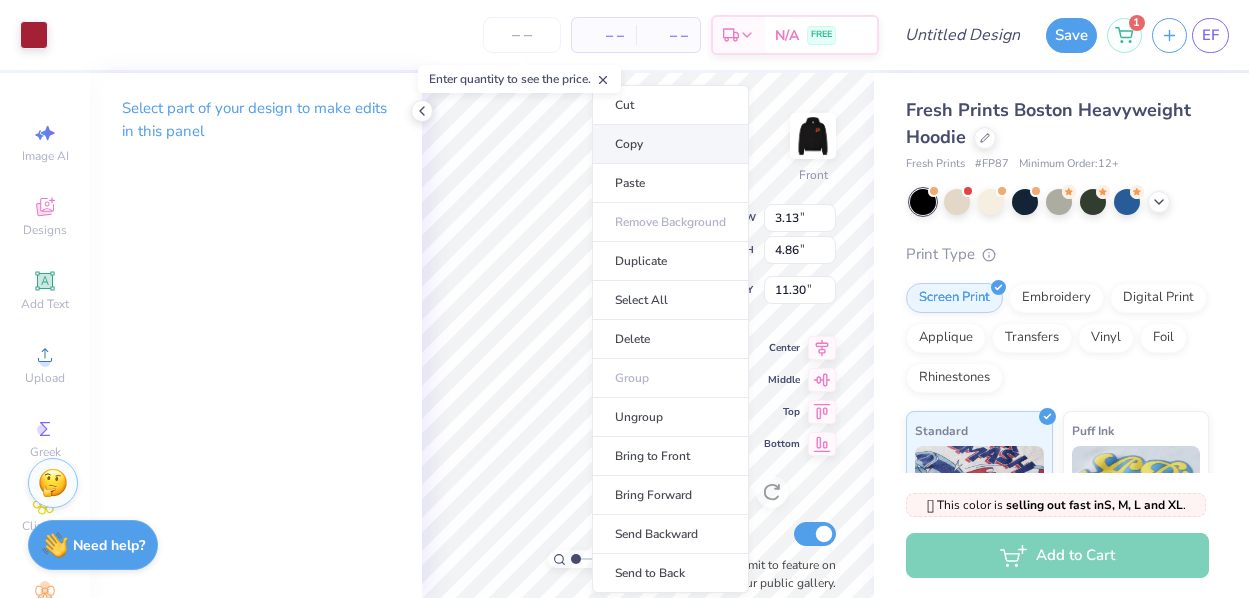 click on "Copy" at bounding box center (670, 144) 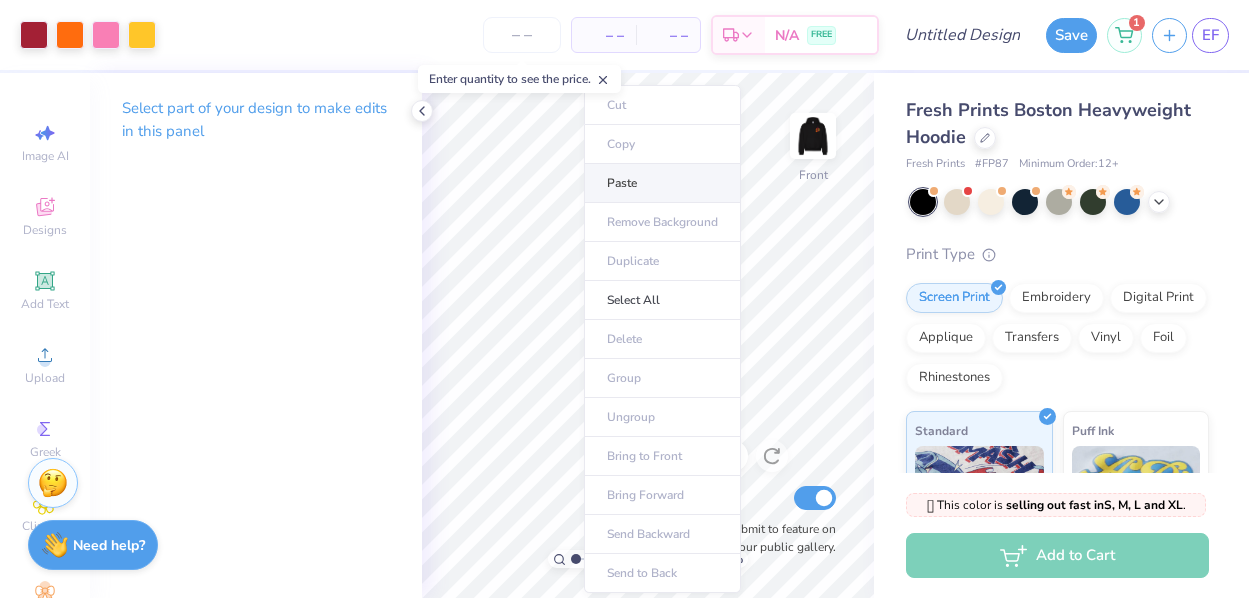click on "Paste" at bounding box center (662, 183) 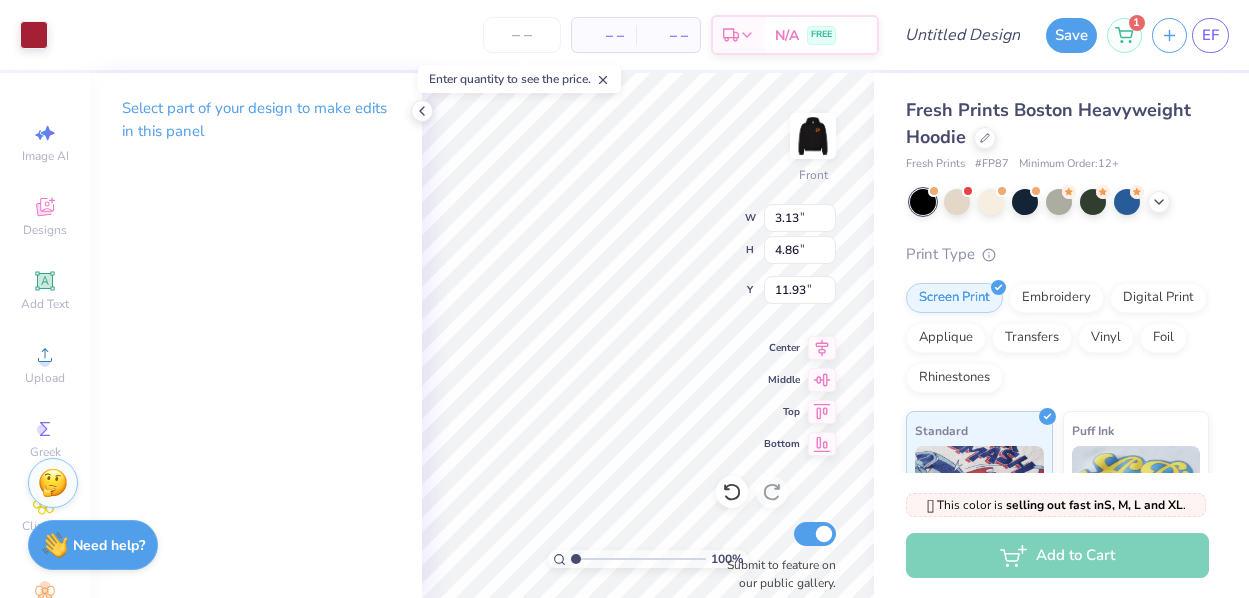 type on "10.87" 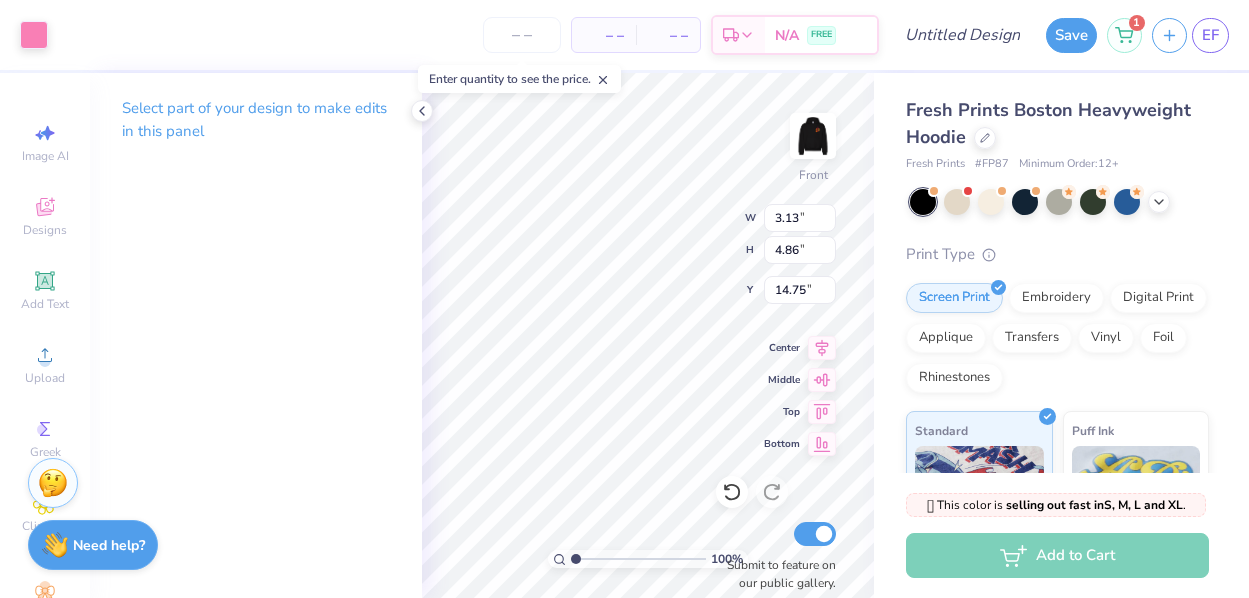 type on "14.21" 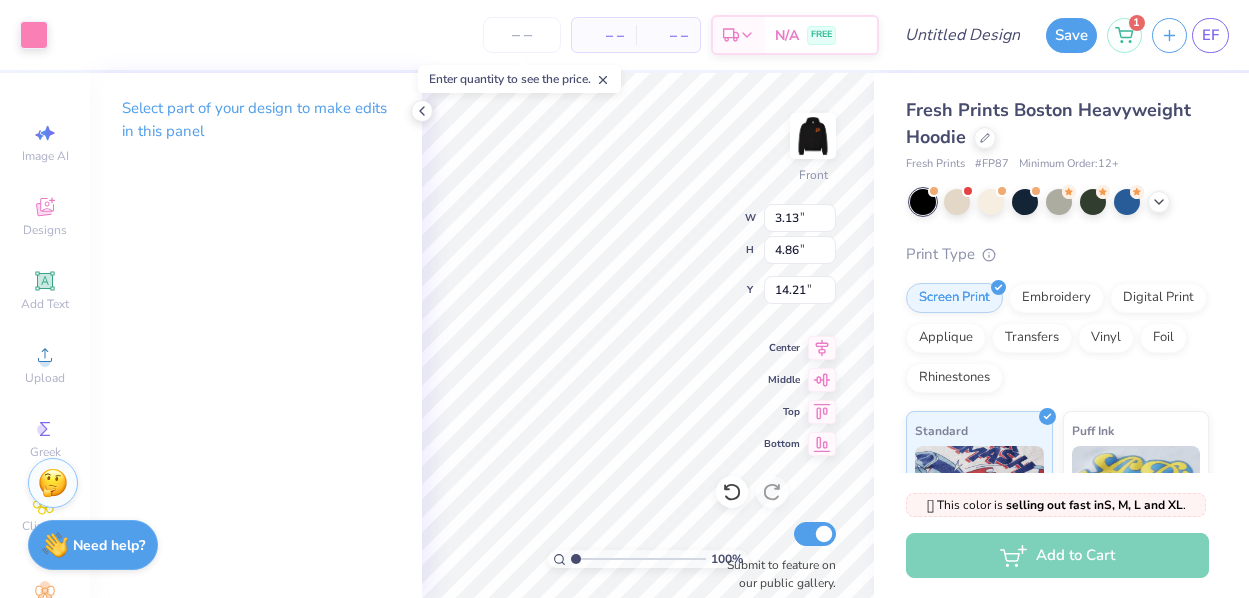 type on "15.73" 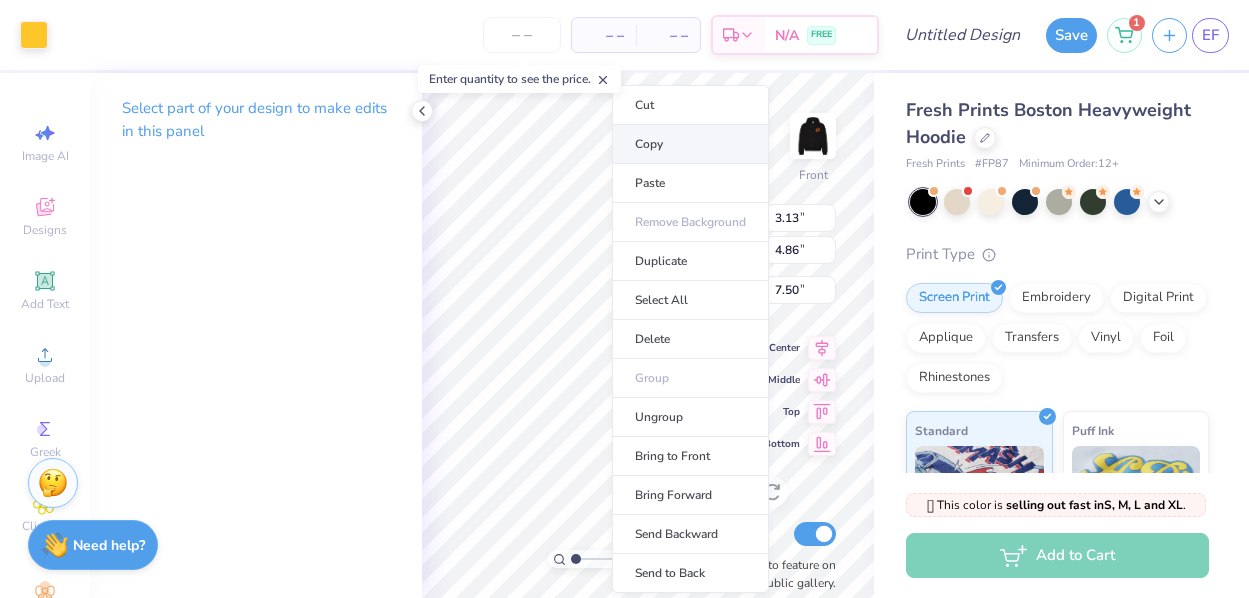 click on "Copy" at bounding box center [690, 144] 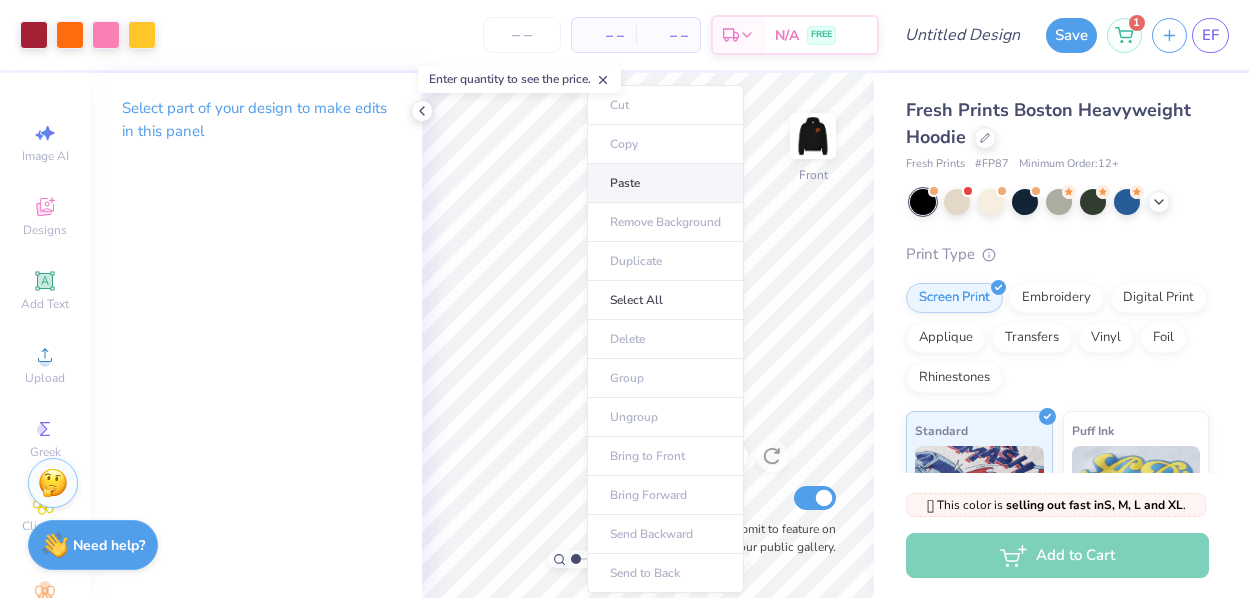 click on "Paste" at bounding box center [665, 183] 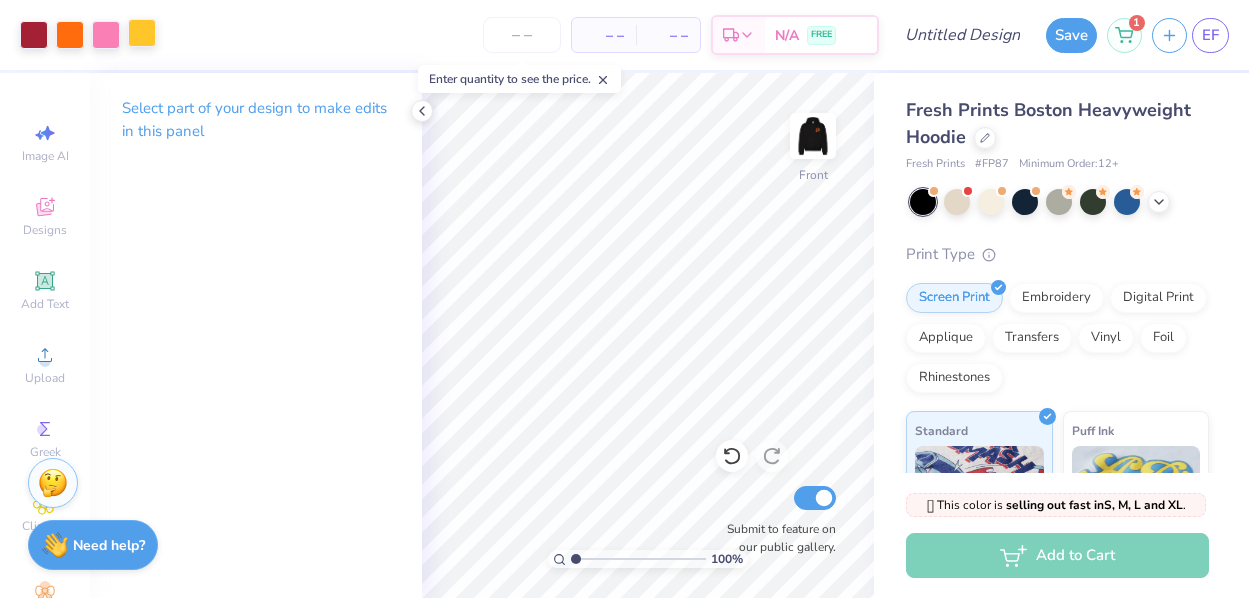 click at bounding box center [142, 33] 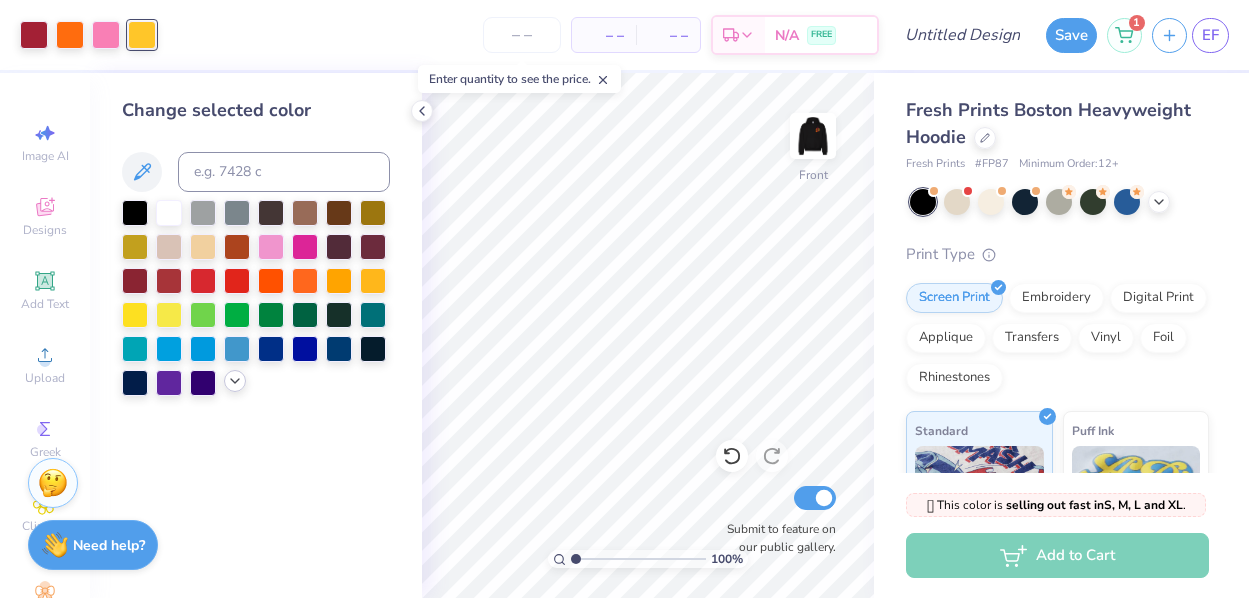 click at bounding box center (235, 381) 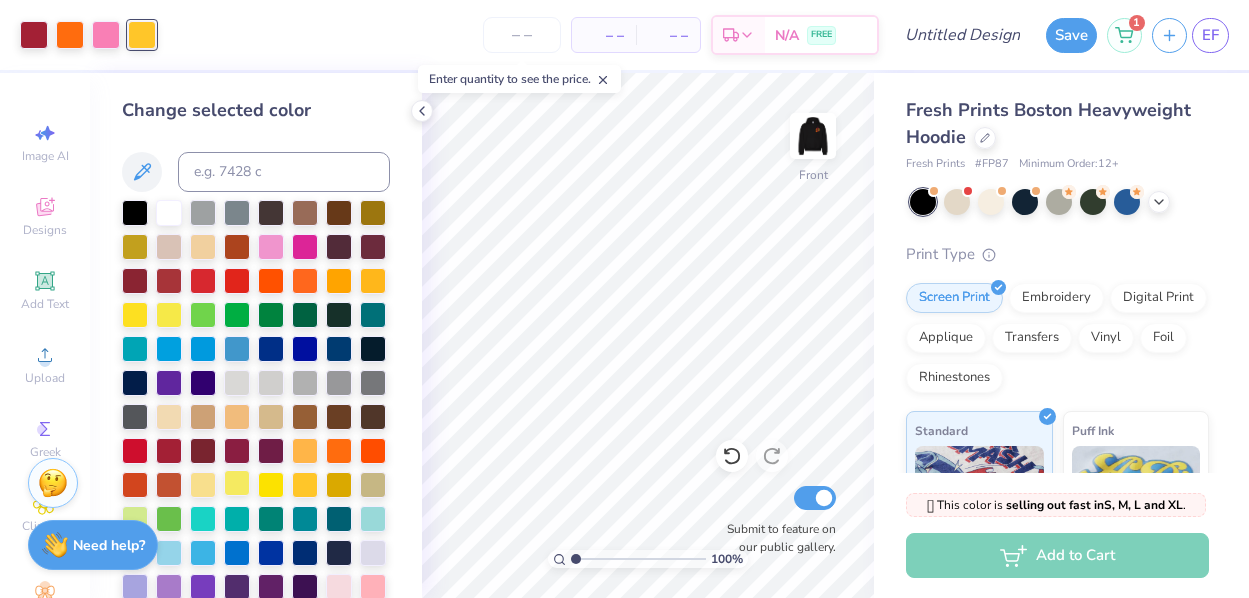 scroll, scrollTop: 39, scrollLeft: 0, axis: vertical 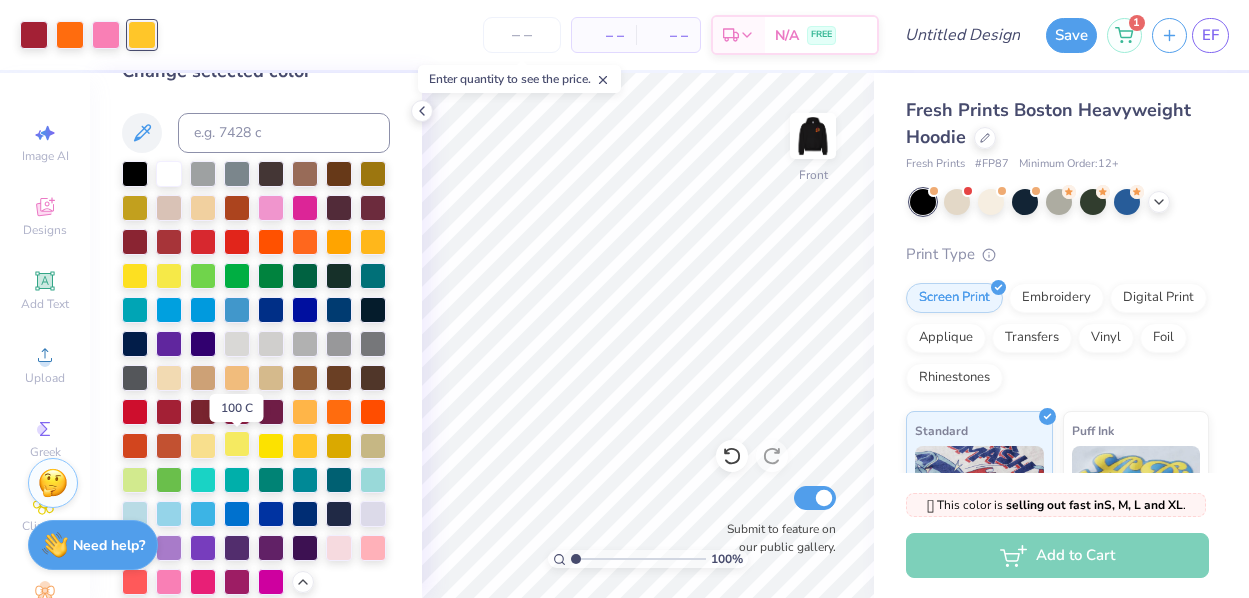 click at bounding box center (237, 444) 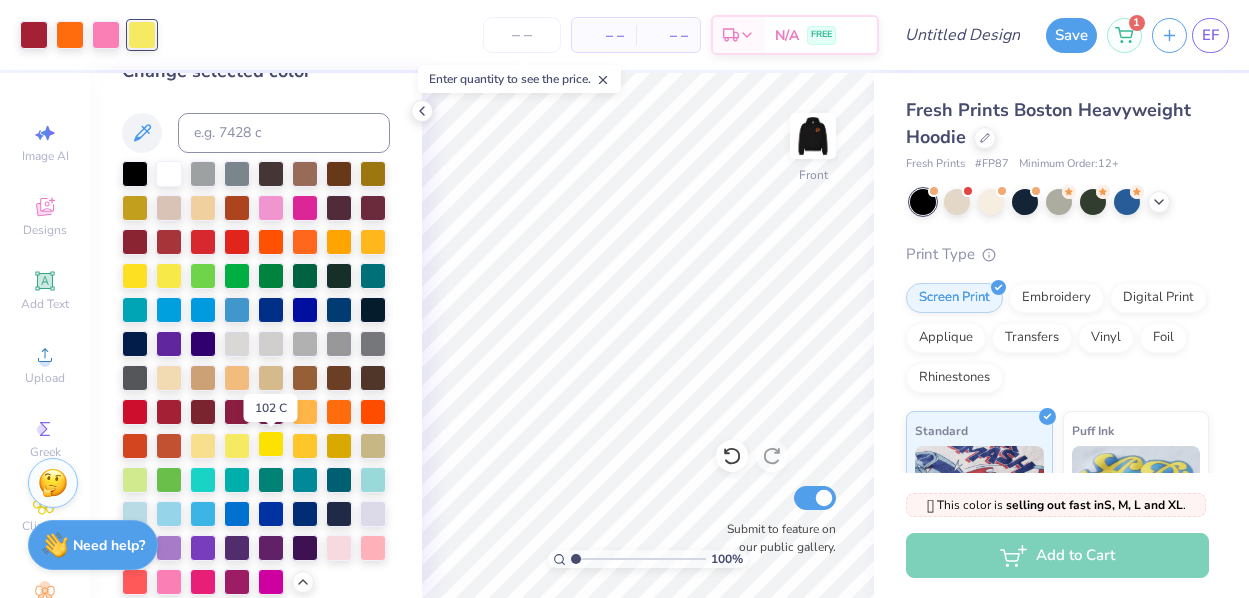 click at bounding box center [271, 444] 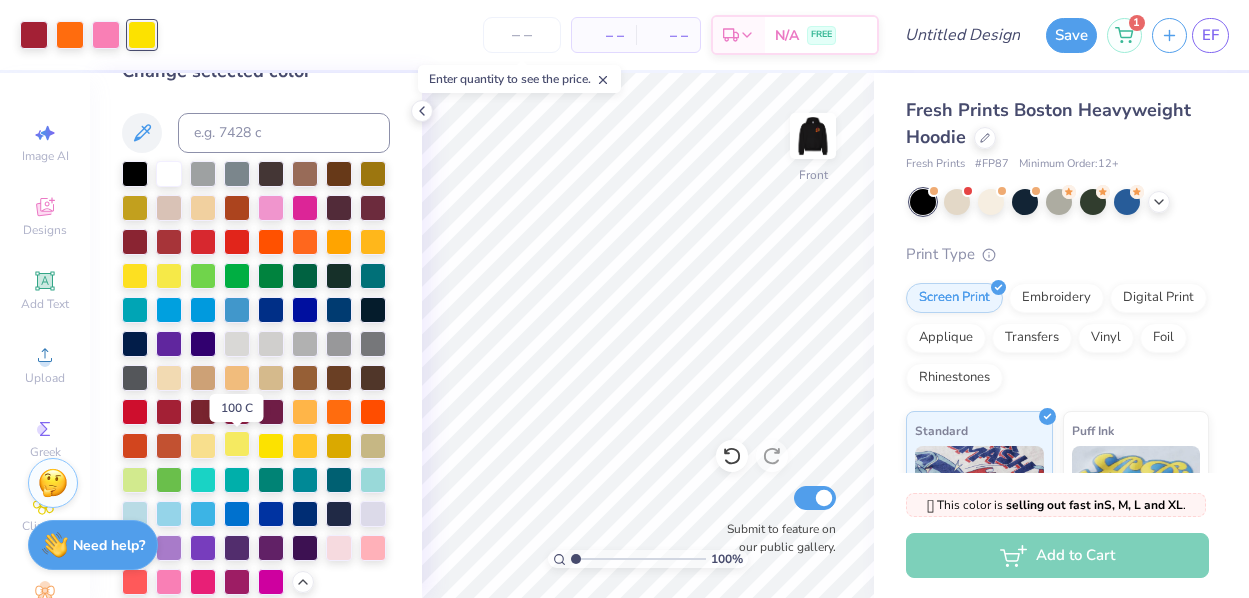 click at bounding box center (237, 444) 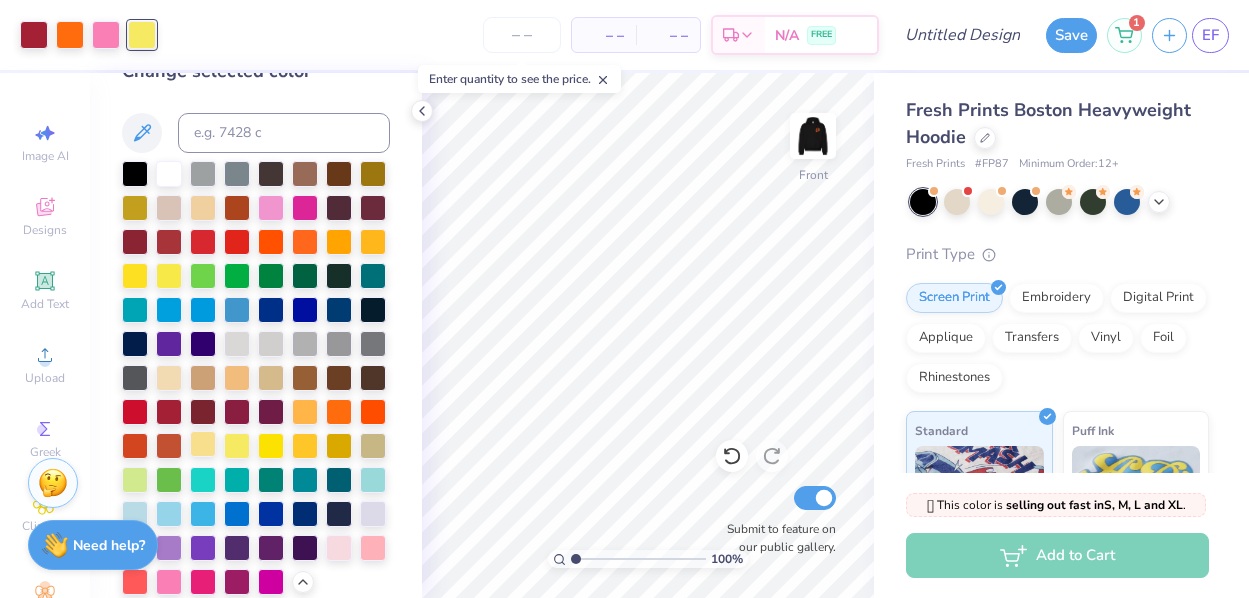 click at bounding box center (203, 444) 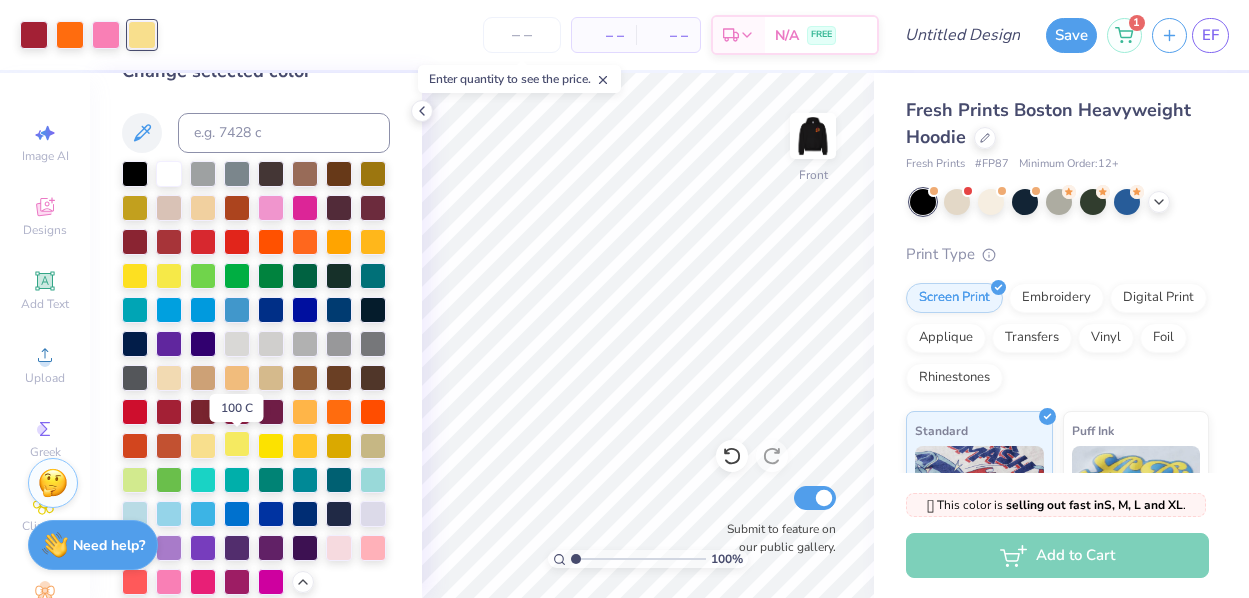 click at bounding box center (237, 444) 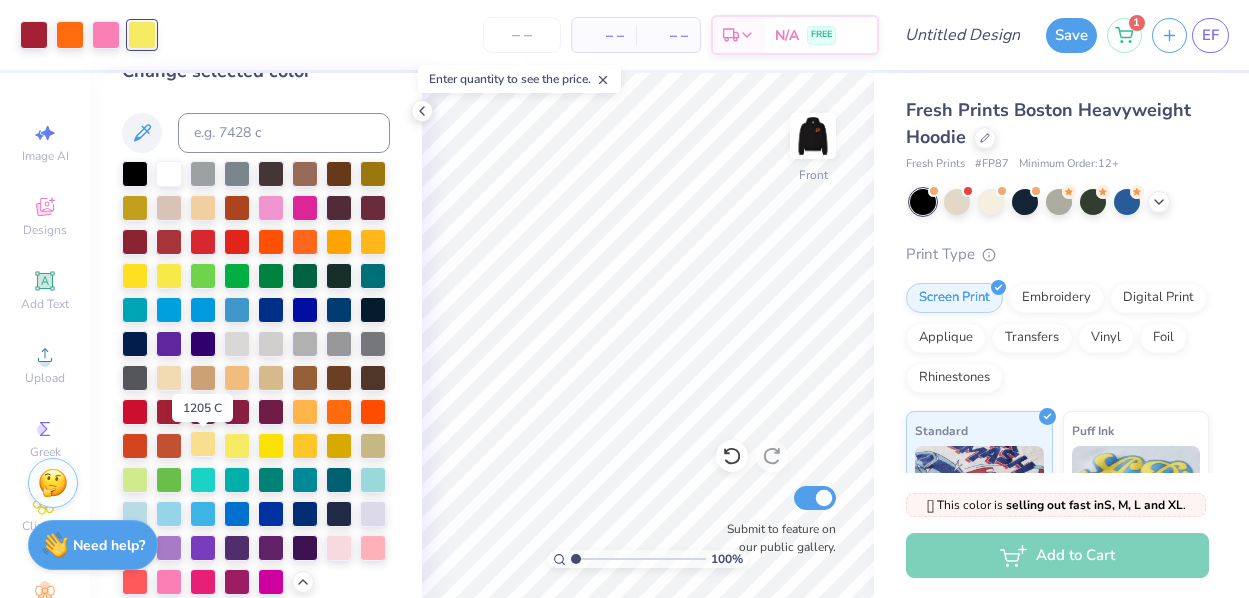 click at bounding box center [203, 444] 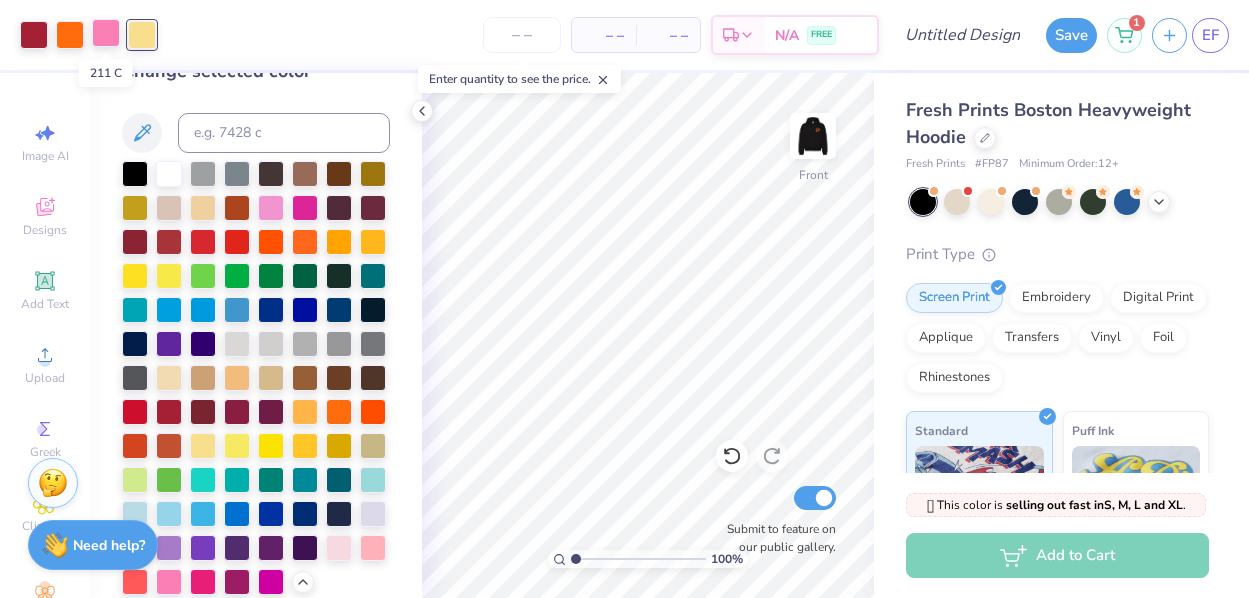 click at bounding box center [106, 33] 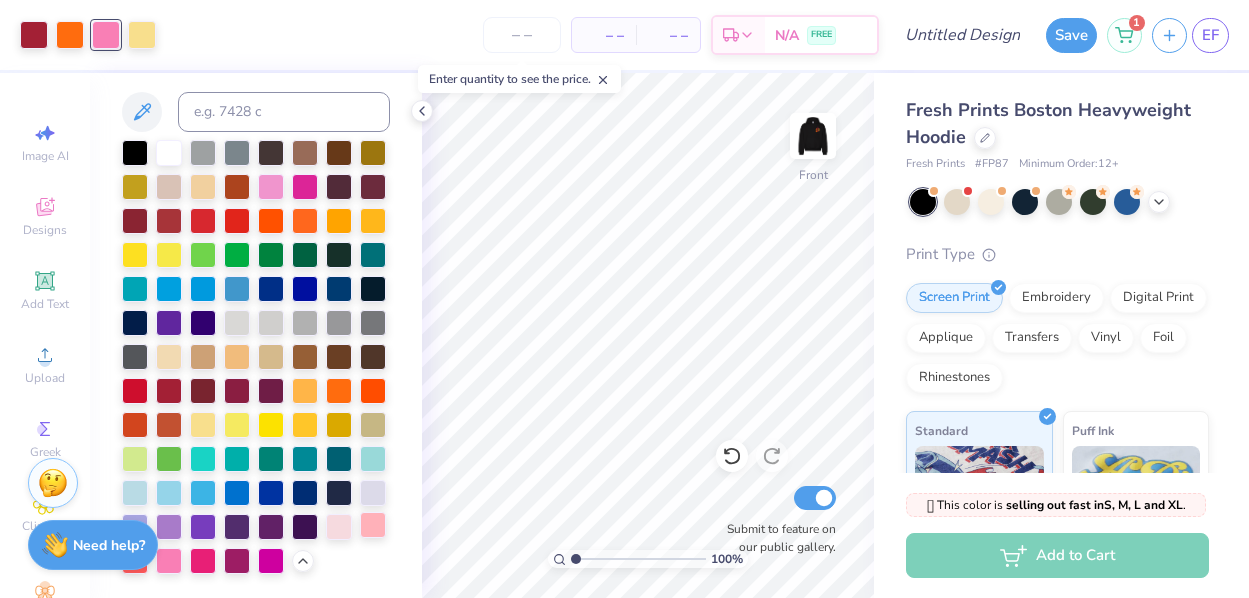 scroll, scrollTop: 63, scrollLeft: 0, axis: vertical 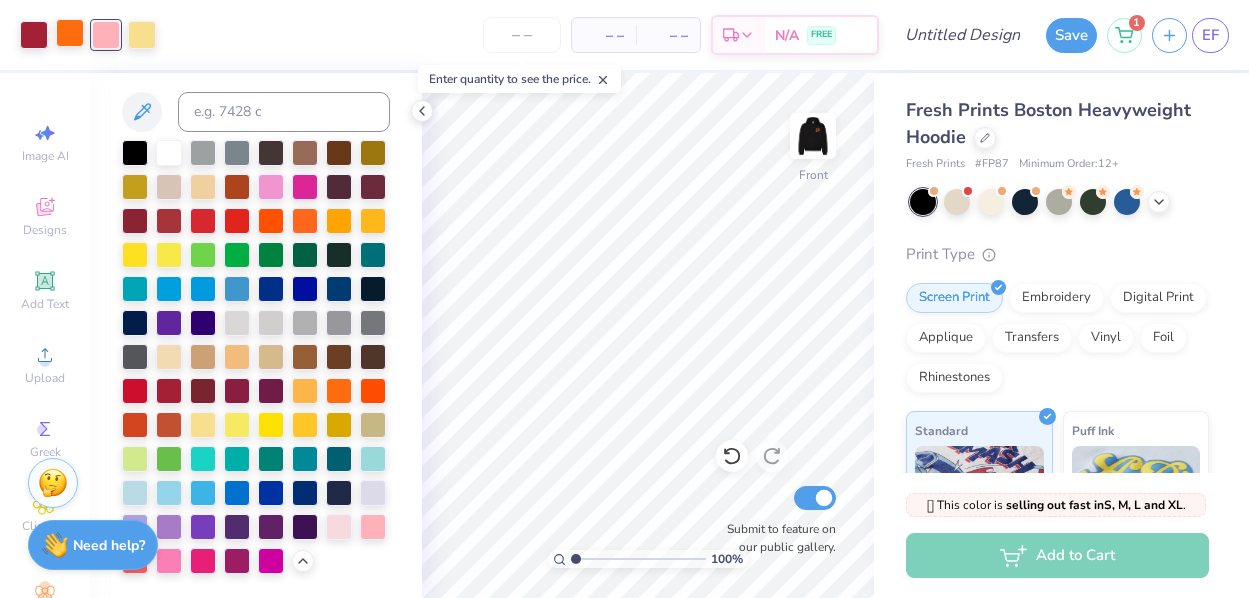 click at bounding box center (70, 33) 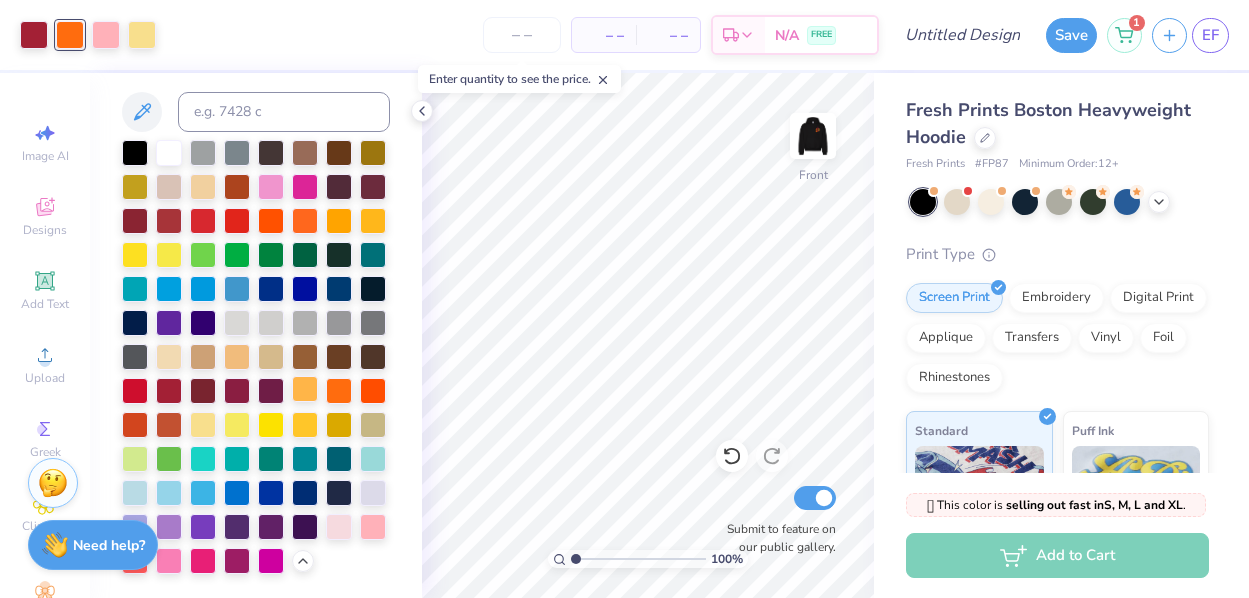 click at bounding box center [305, 389] 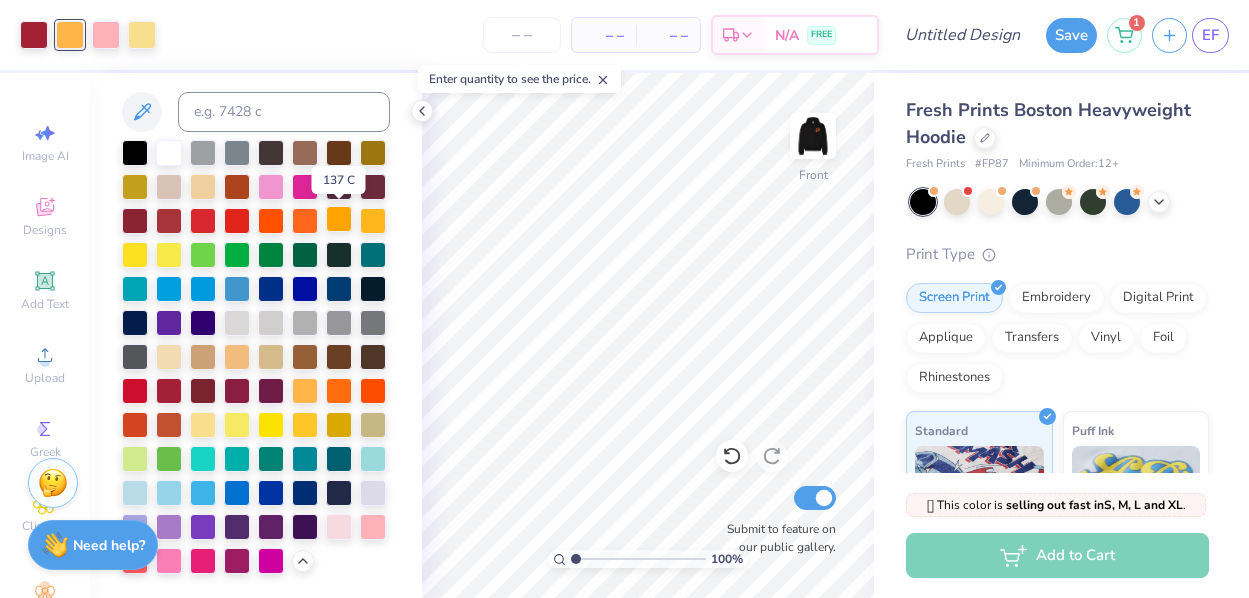 click at bounding box center [339, 219] 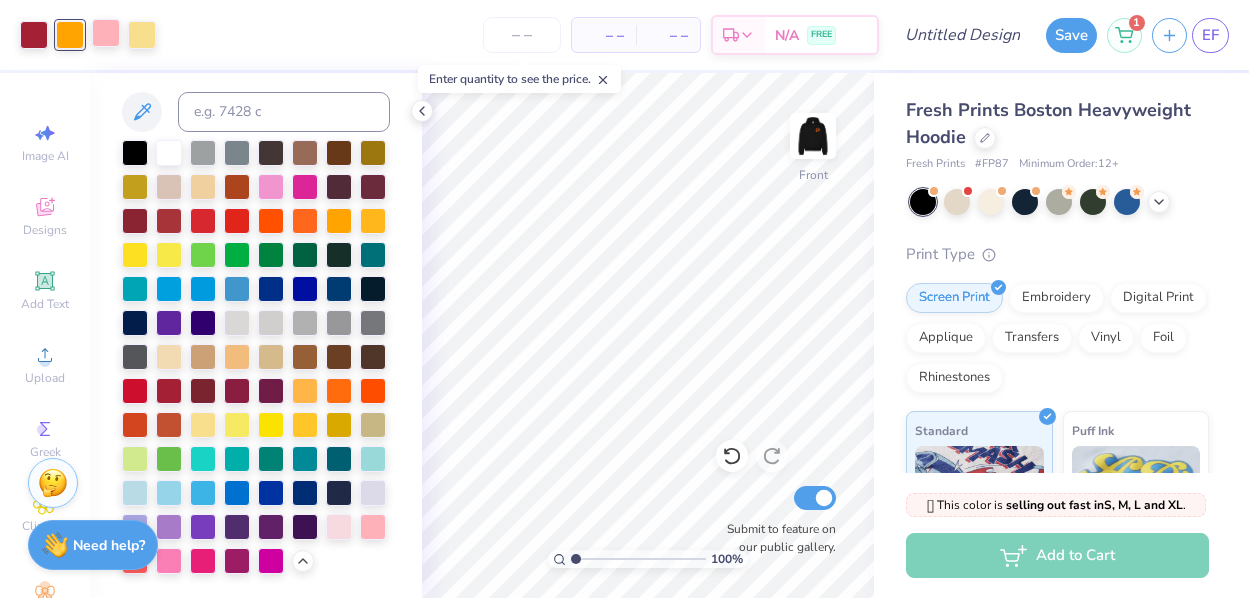 click at bounding box center (106, 33) 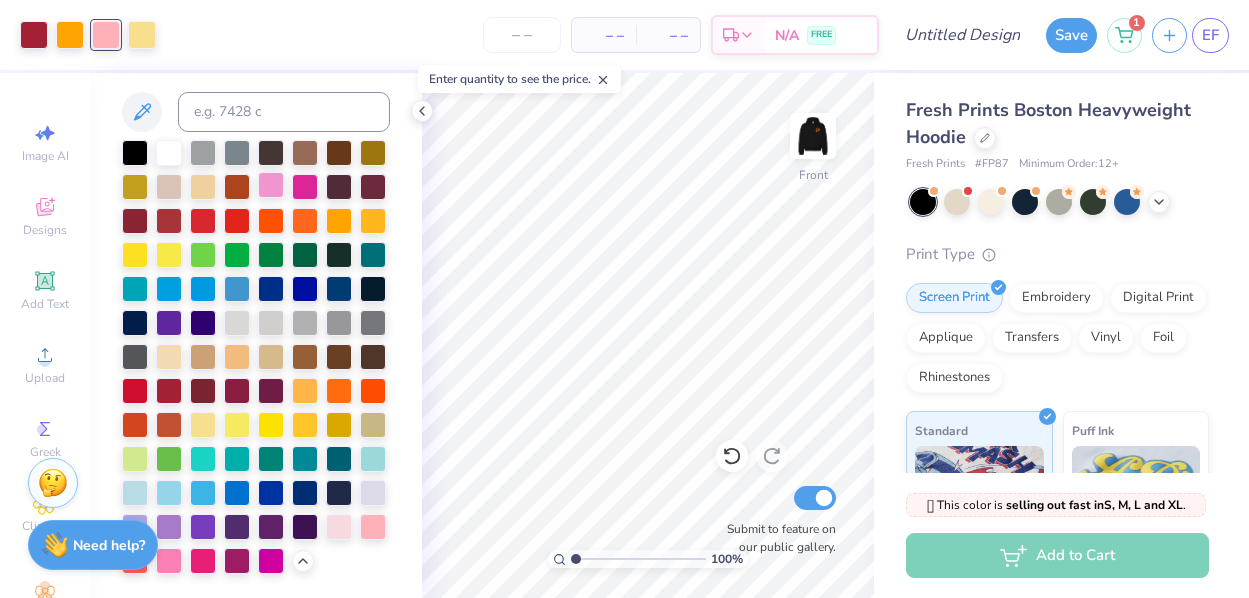 click at bounding box center (271, 185) 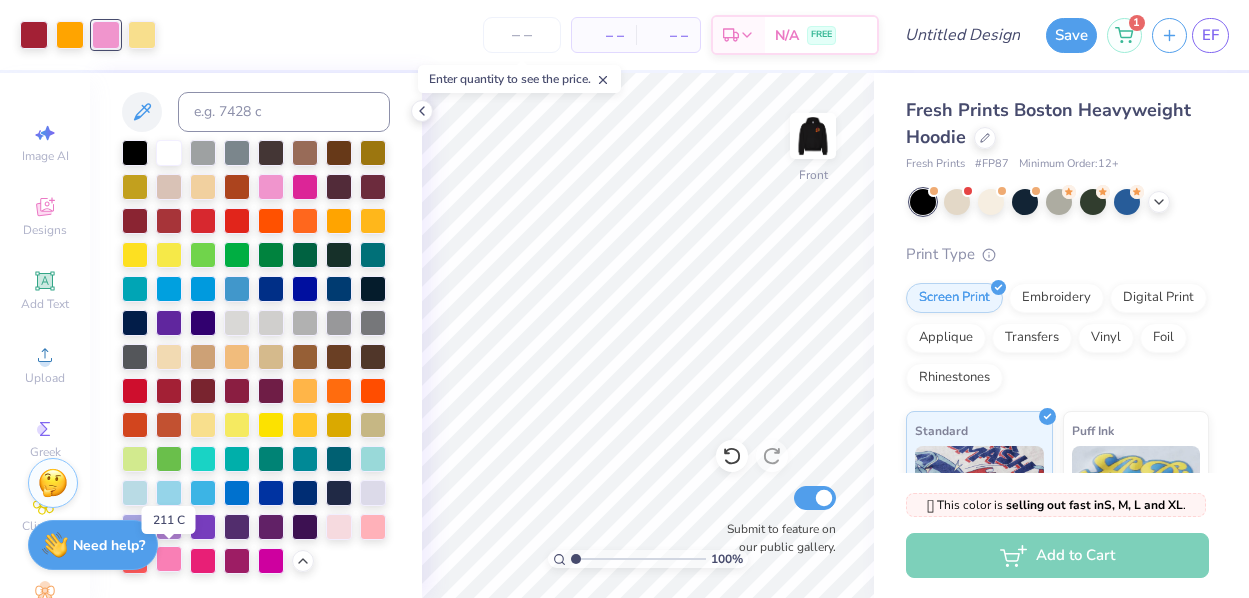 click at bounding box center (169, 559) 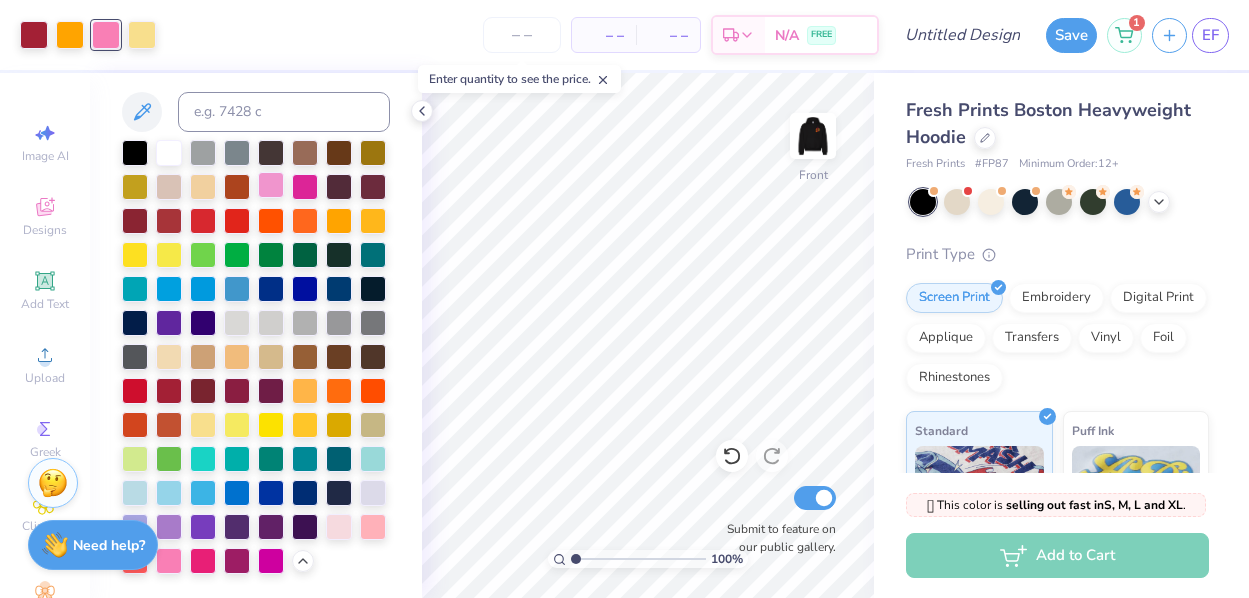 click at bounding box center (271, 185) 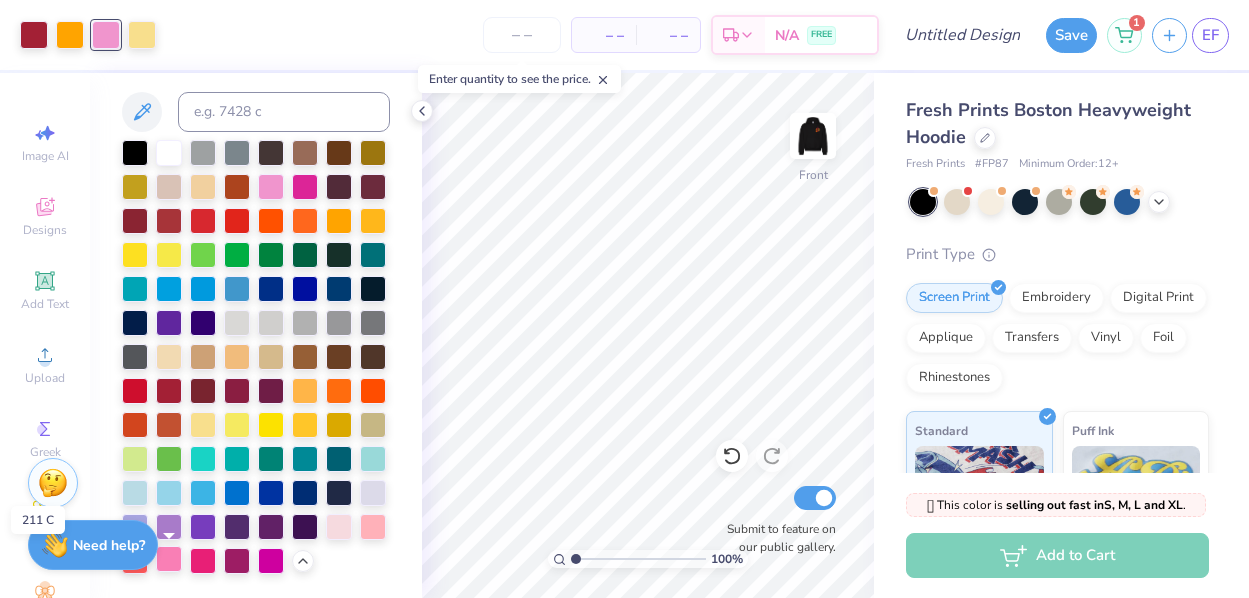 click at bounding box center (169, 559) 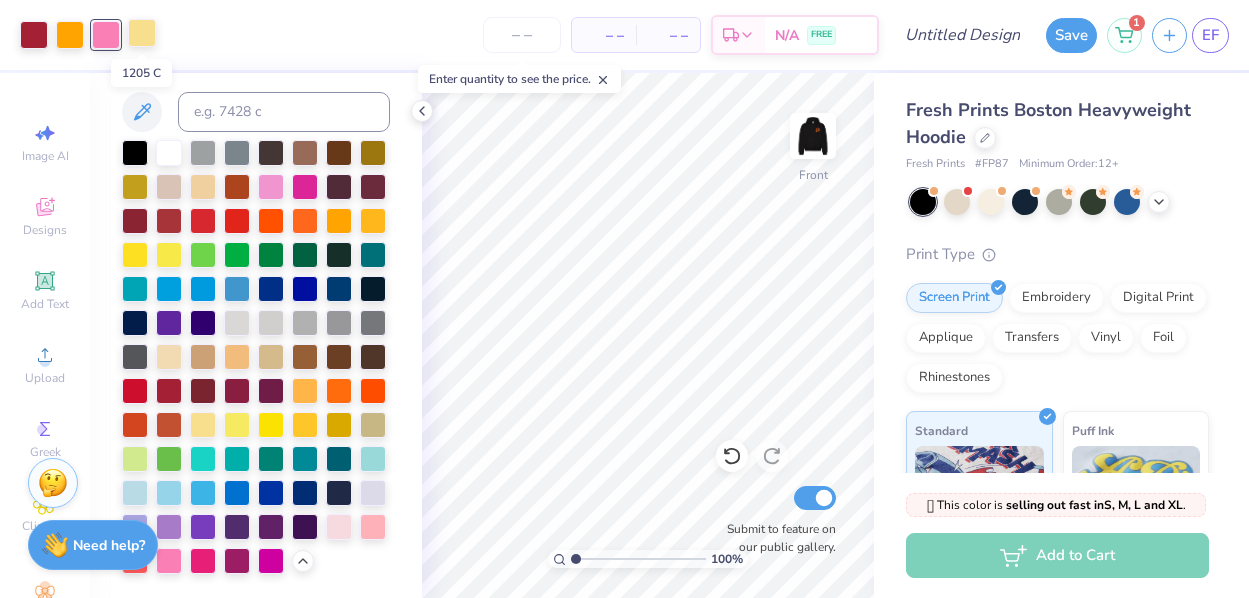 click at bounding box center (142, 33) 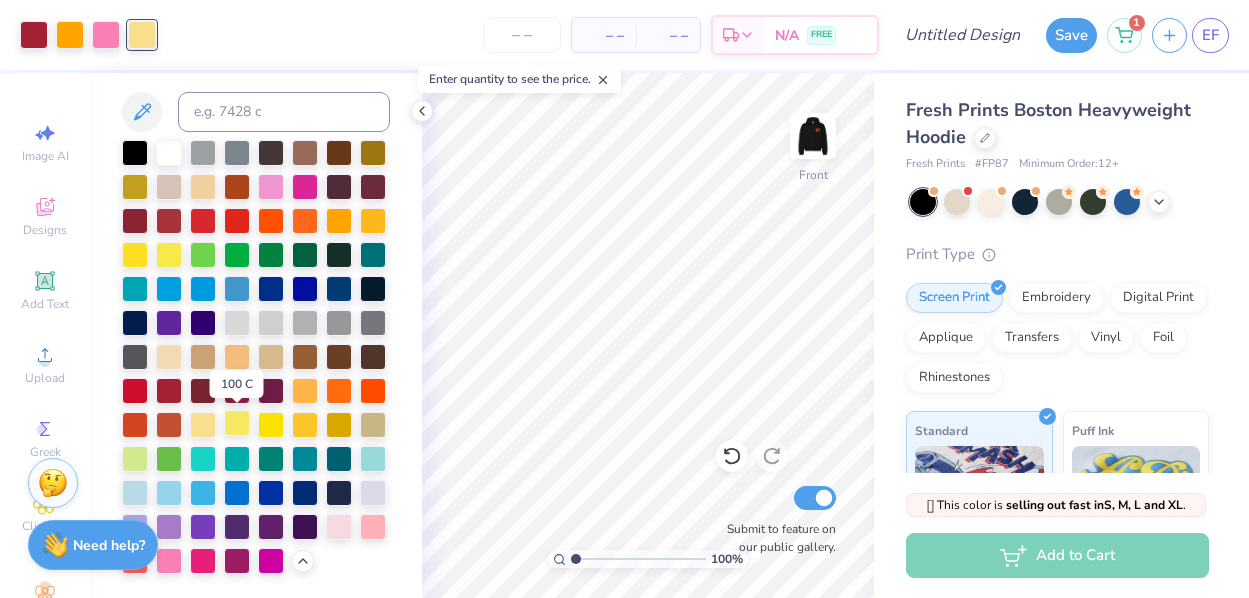 click at bounding box center (237, 423) 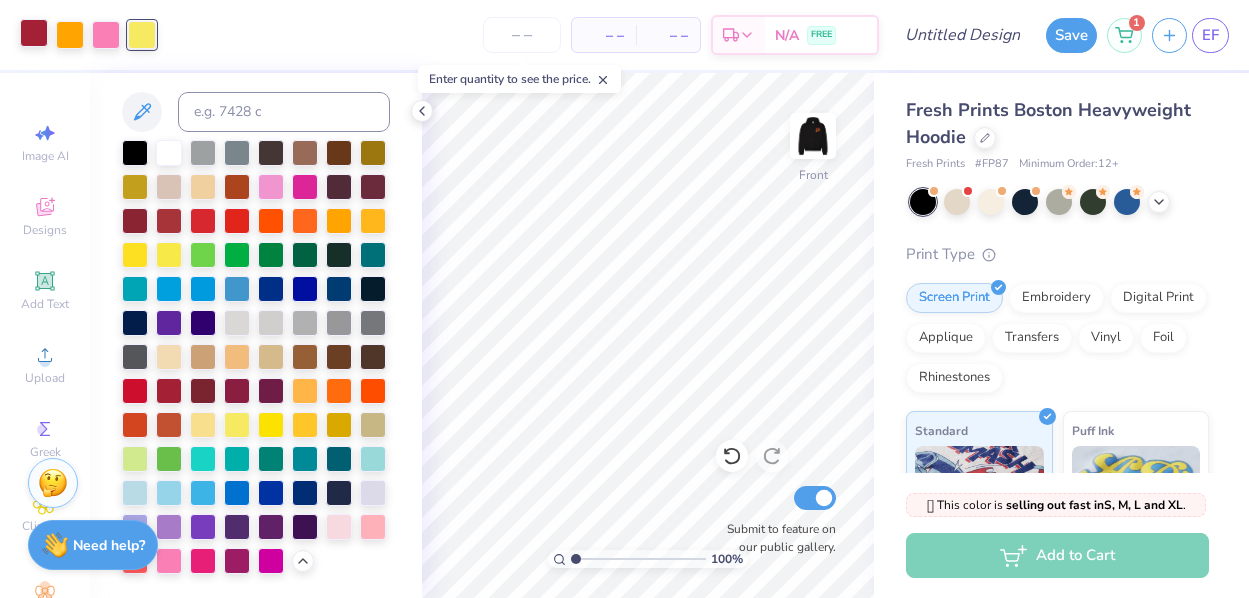 click at bounding box center (34, 33) 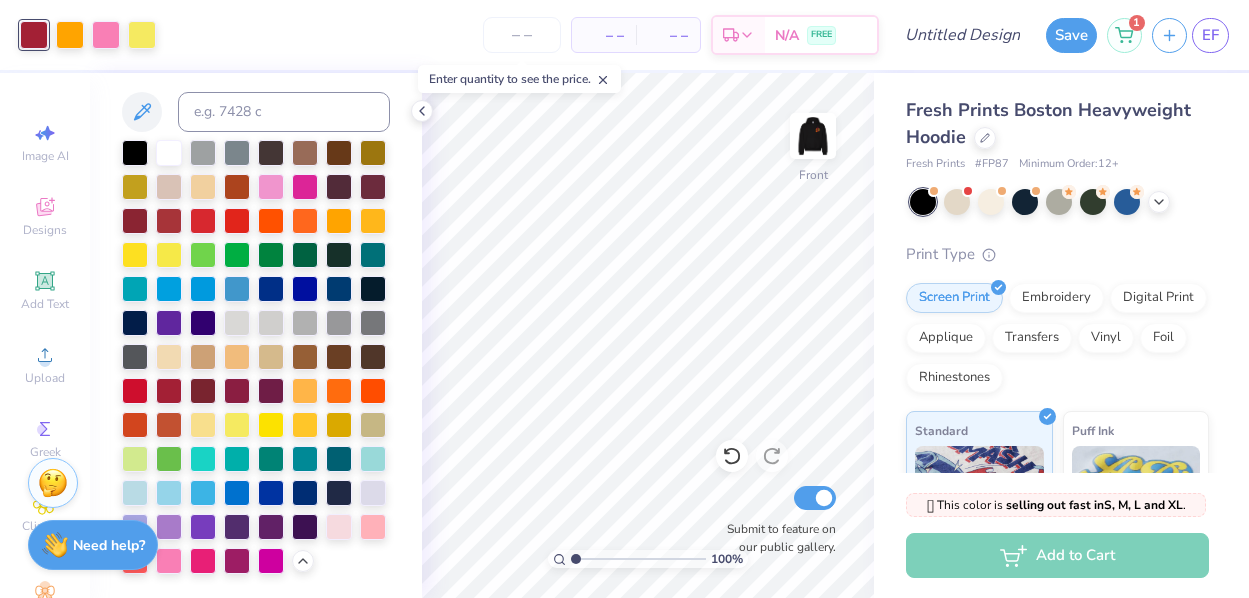 click at bounding box center [256, 357] 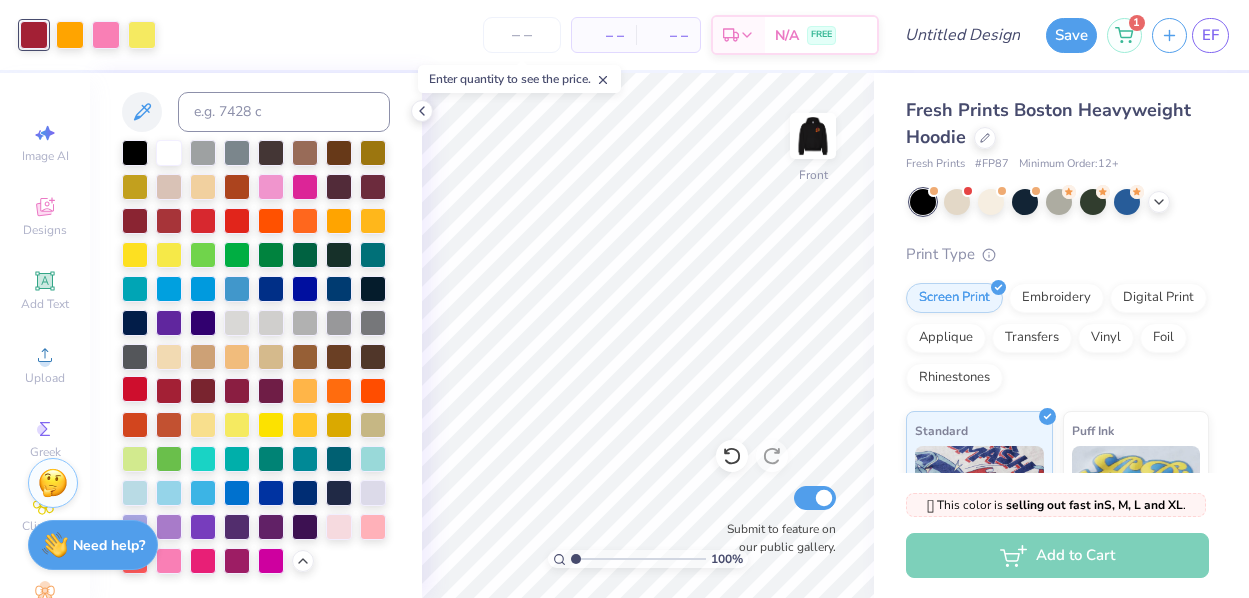 click at bounding box center [135, 389] 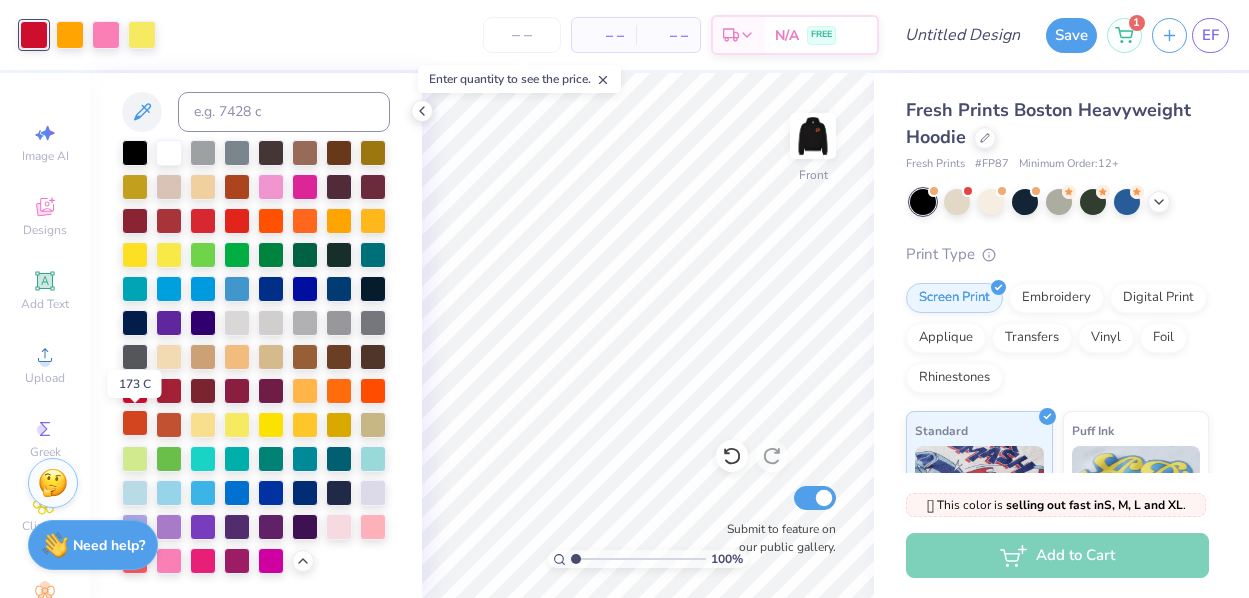 click at bounding box center (135, 423) 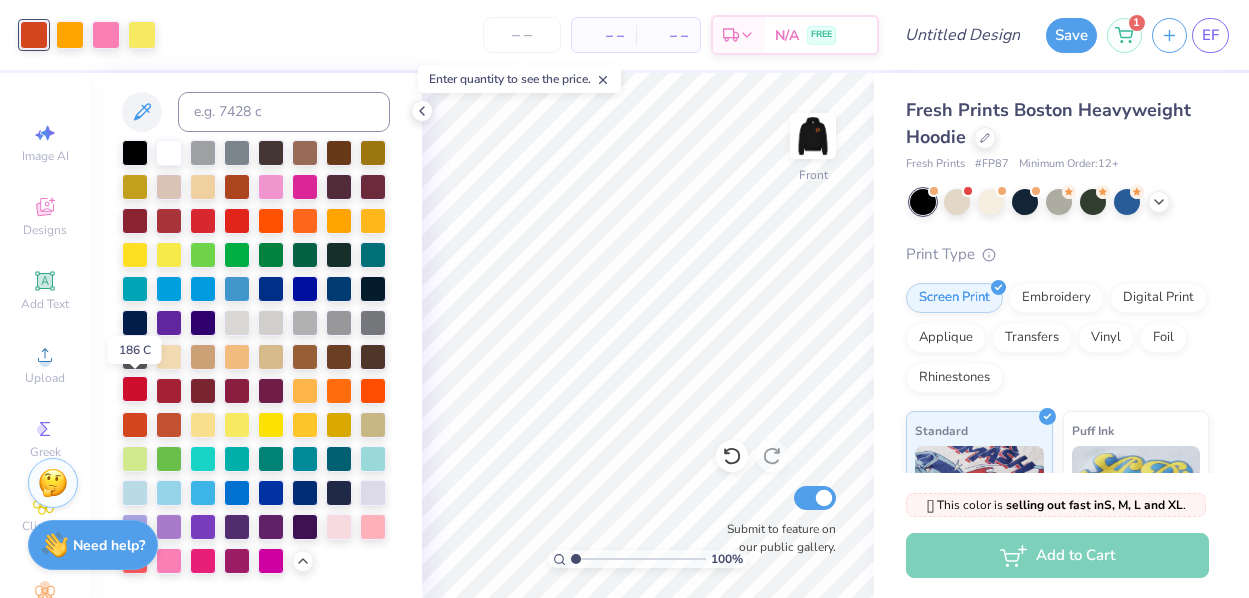 click at bounding box center [135, 389] 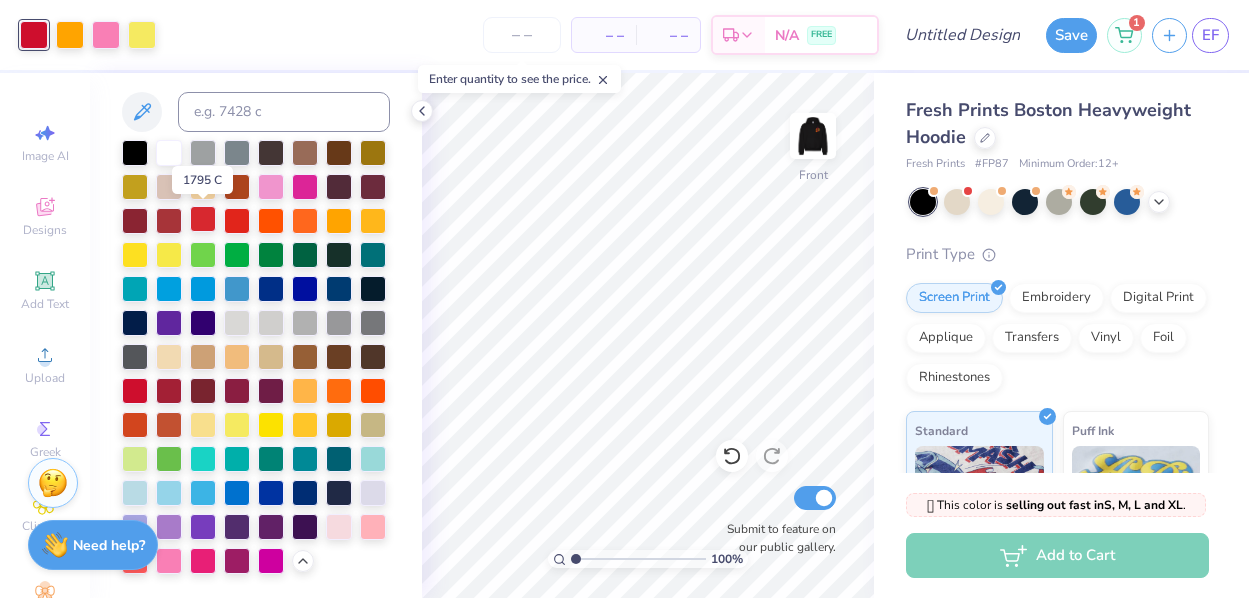 click at bounding box center (203, 219) 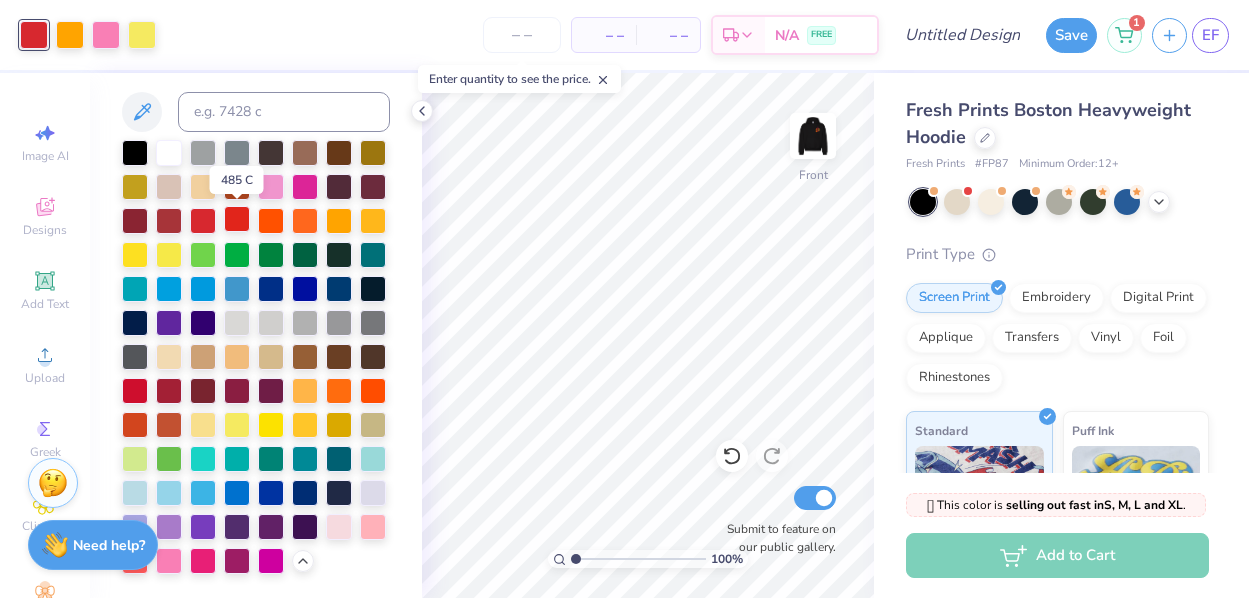 click at bounding box center (237, 219) 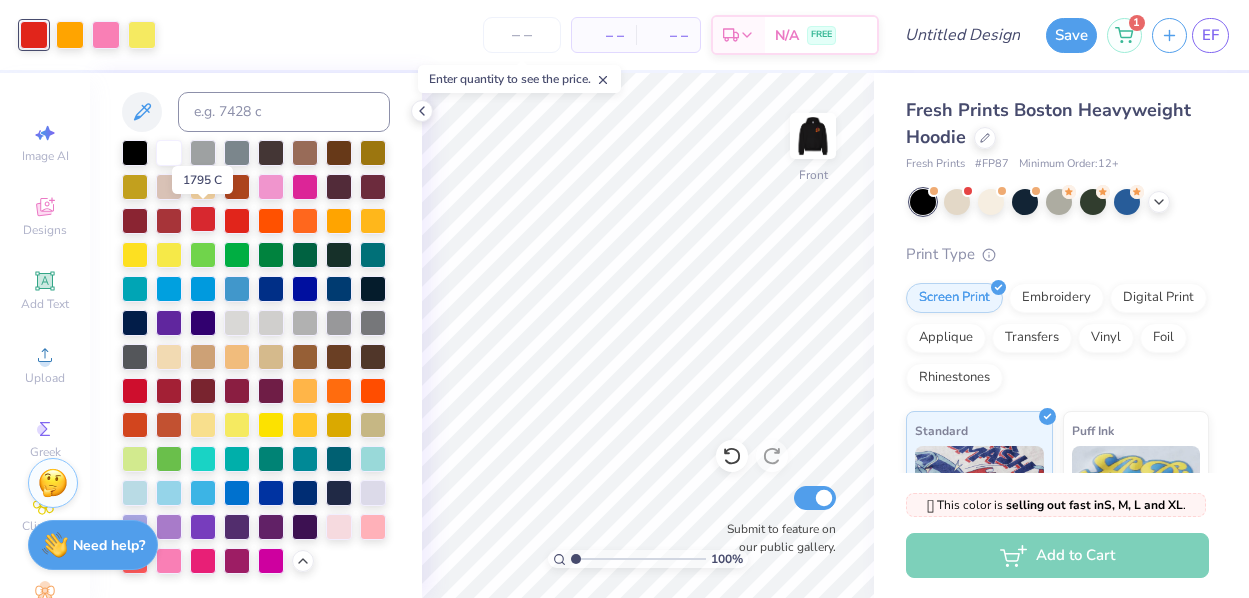 click at bounding box center [203, 219] 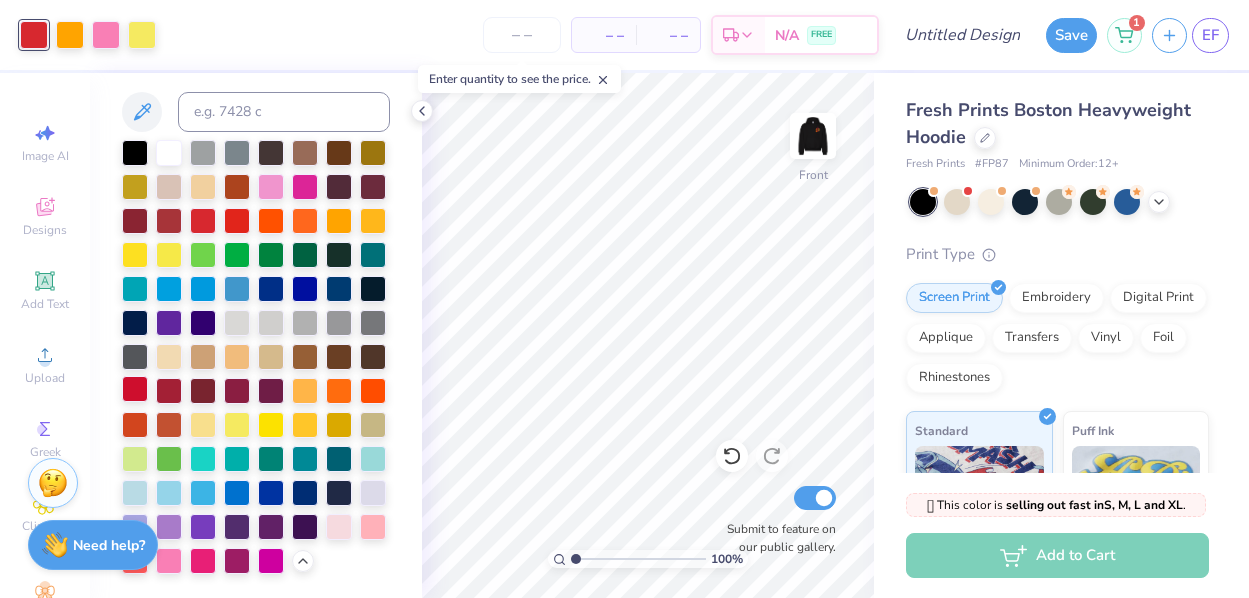 click at bounding box center [135, 389] 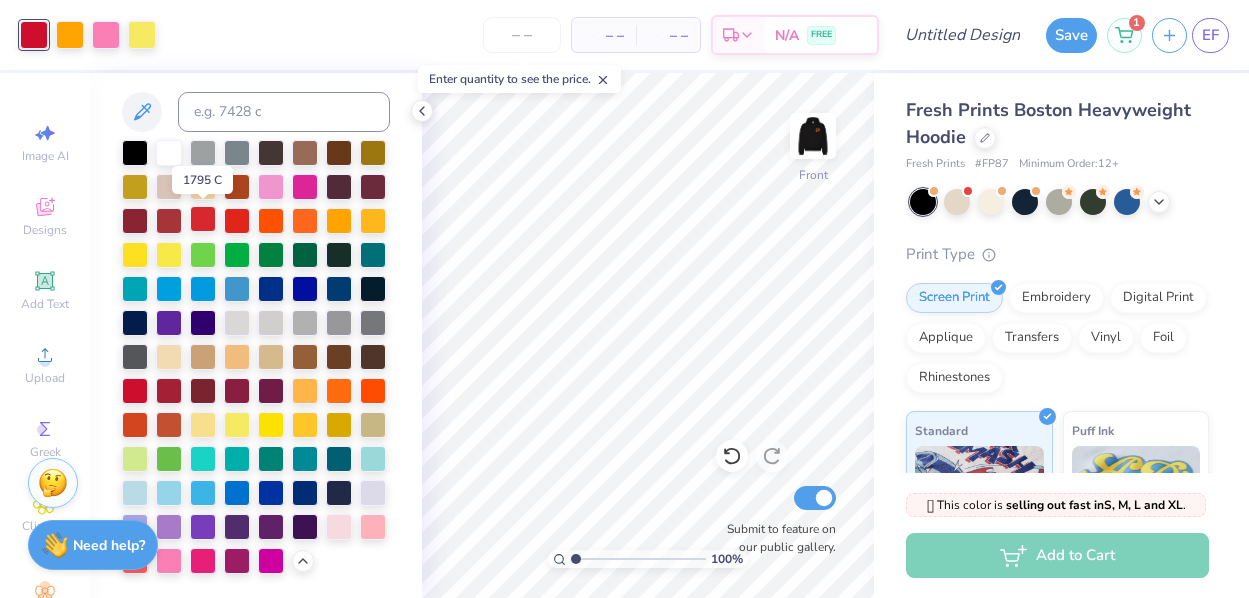 click at bounding box center [203, 219] 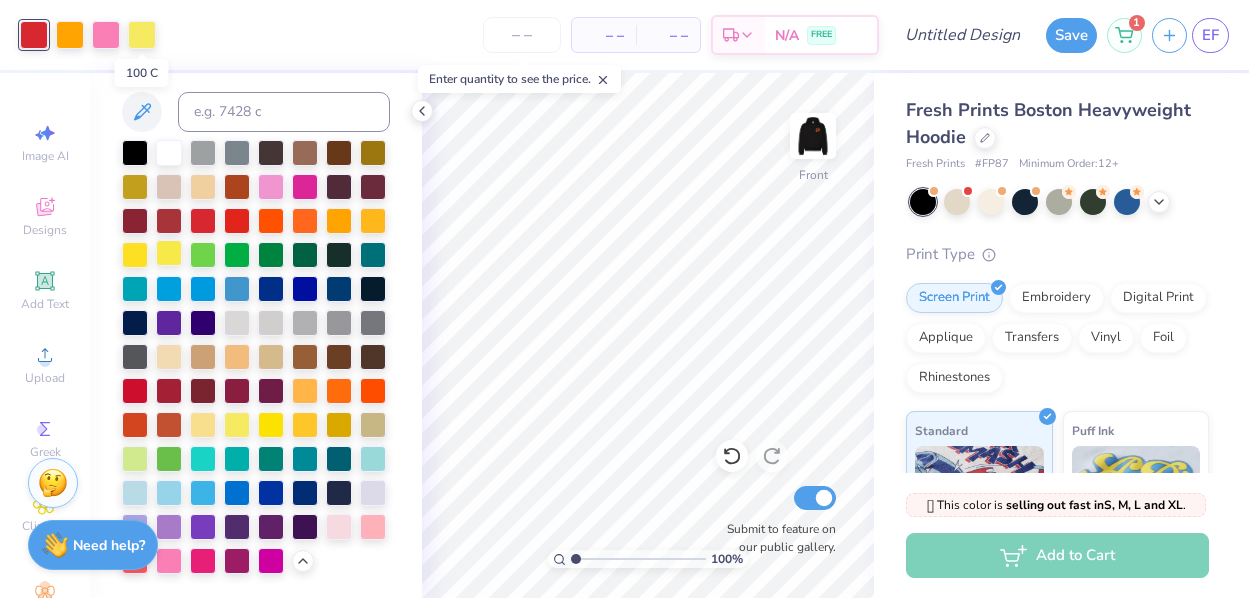 drag, startPoint x: 138, startPoint y: 35, endPoint x: 155, endPoint y: 249, distance: 214.67418 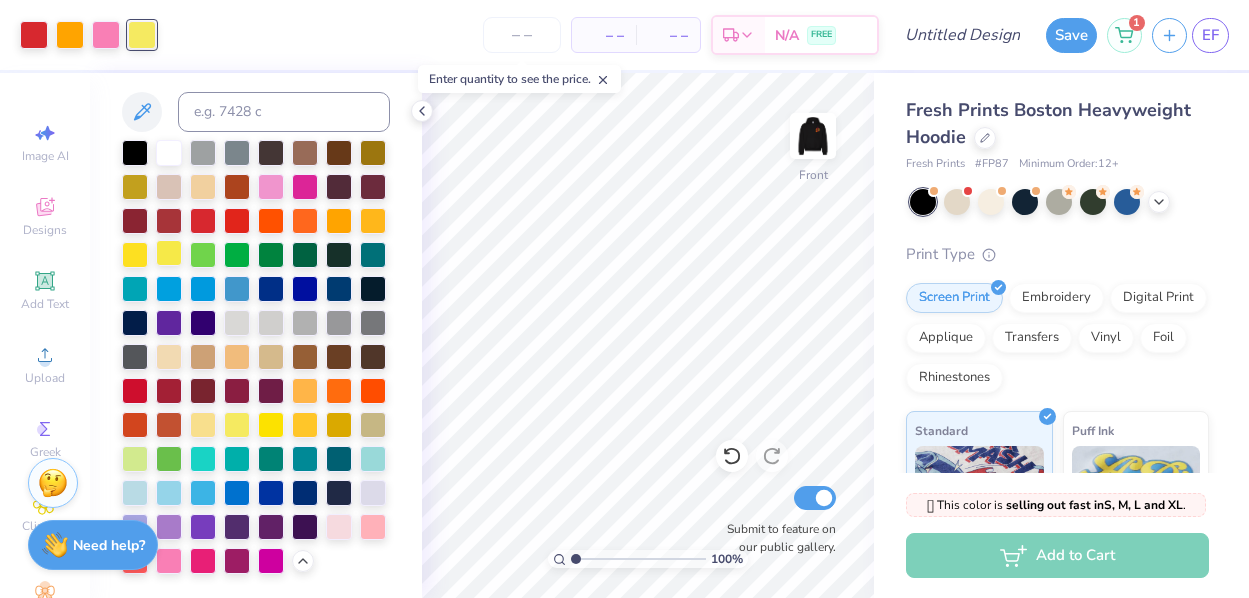 click at bounding box center (169, 253) 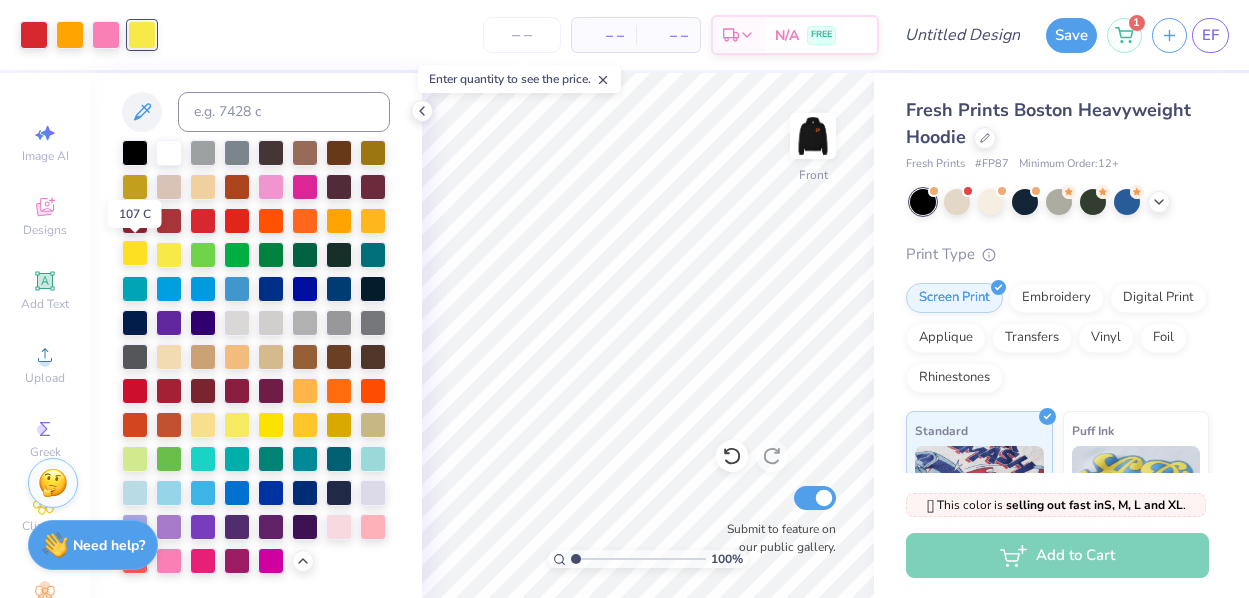 click at bounding box center (135, 253) 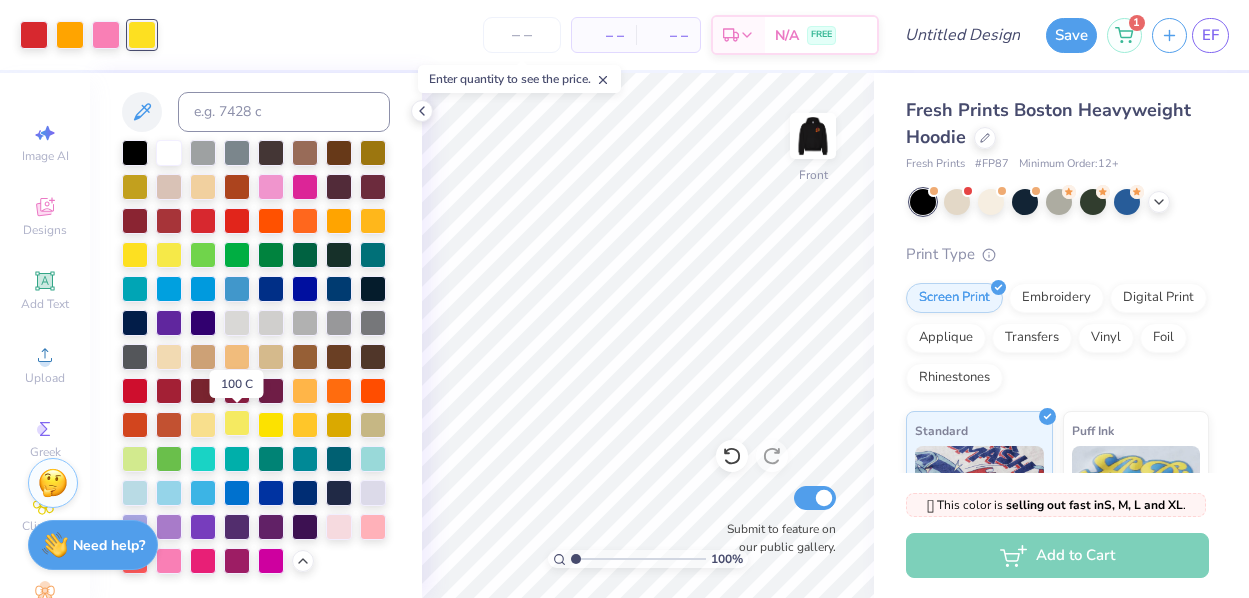 click at bounding box center (237, 423) 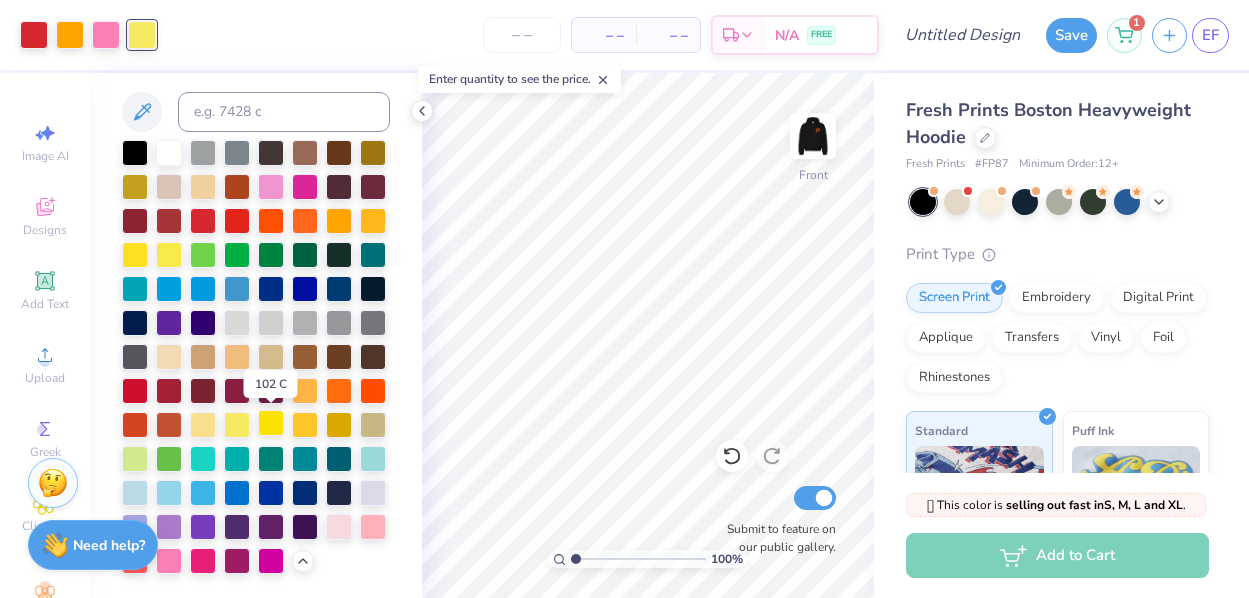 click at bounding box center (271, 423) 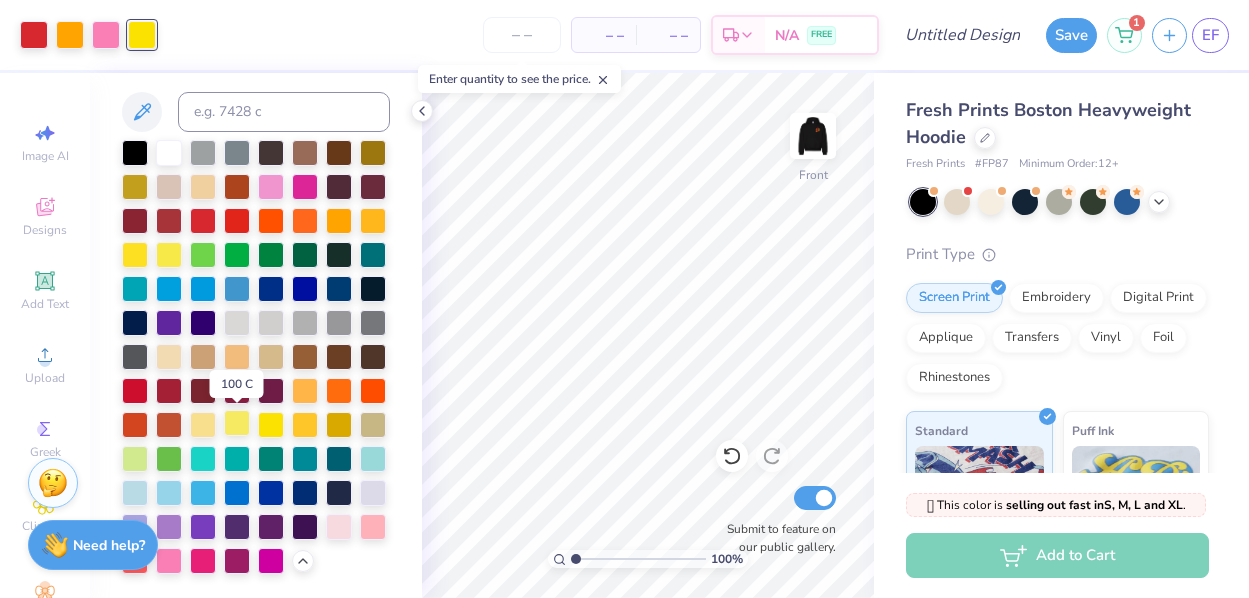 click at bounding box center (237, 423) 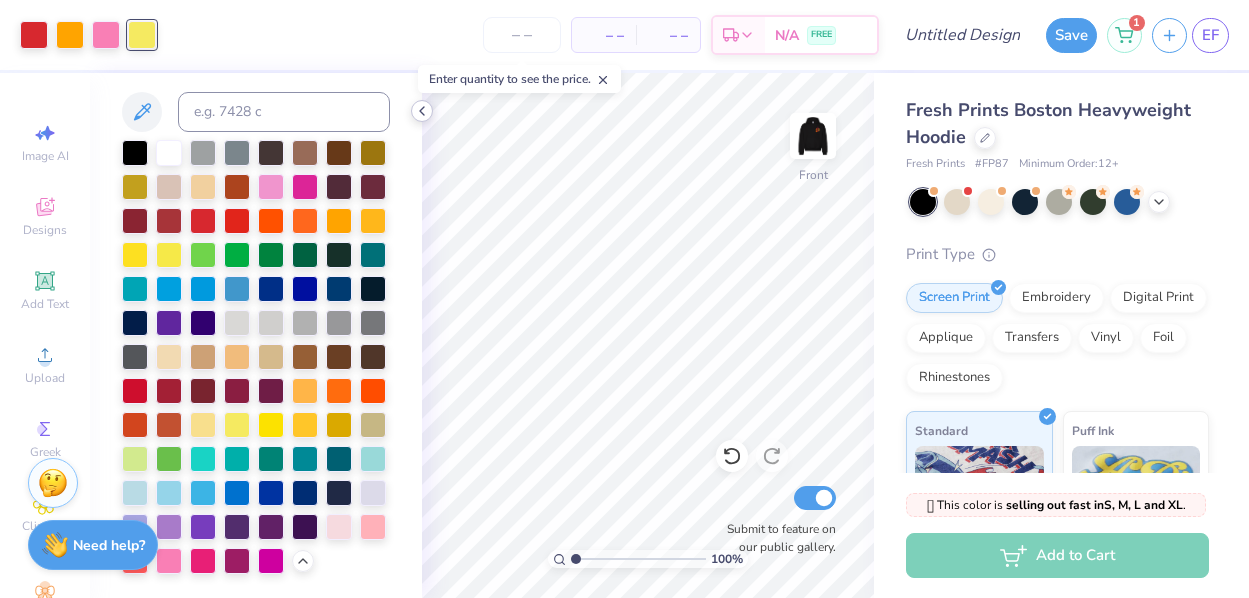 click 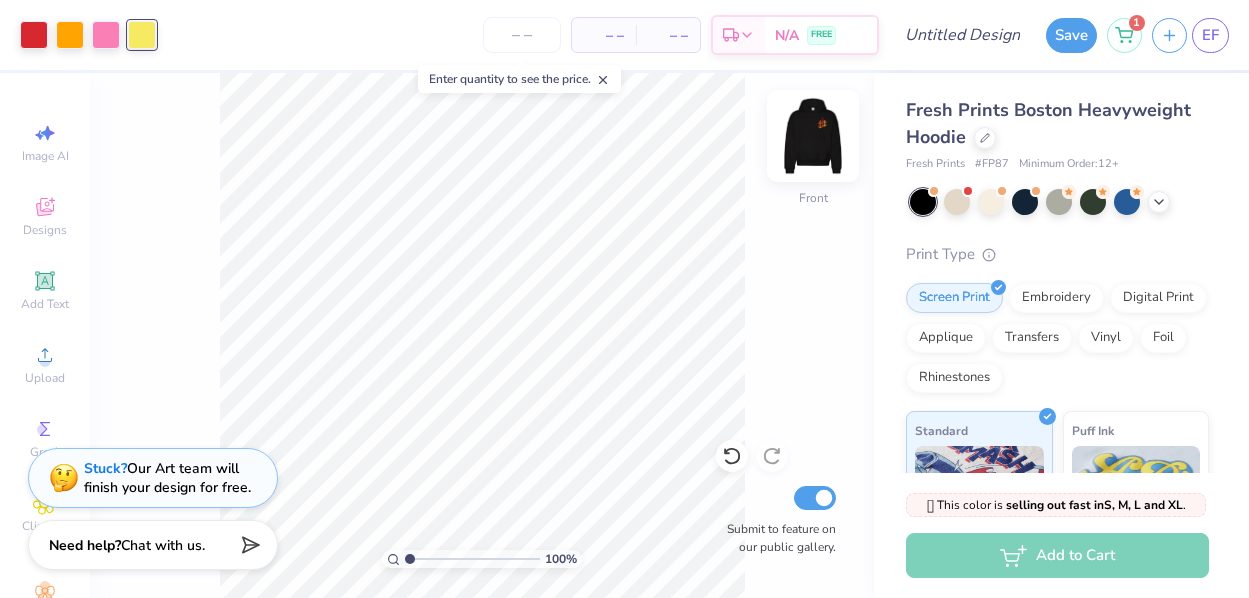 click at bounding box center (813, 136) 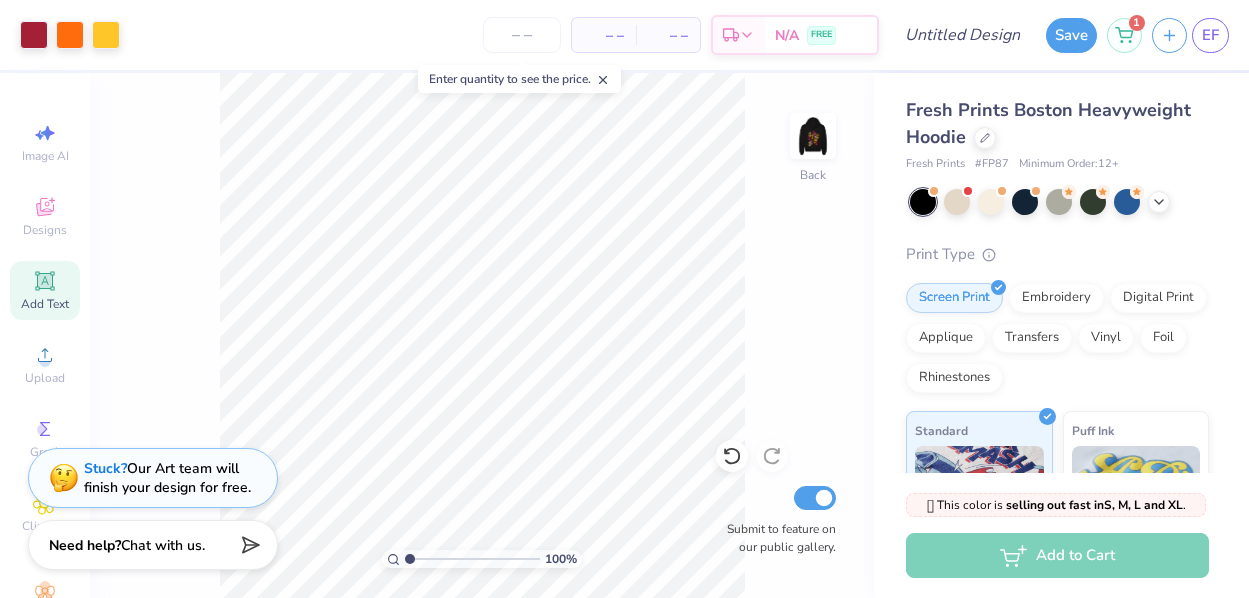 click 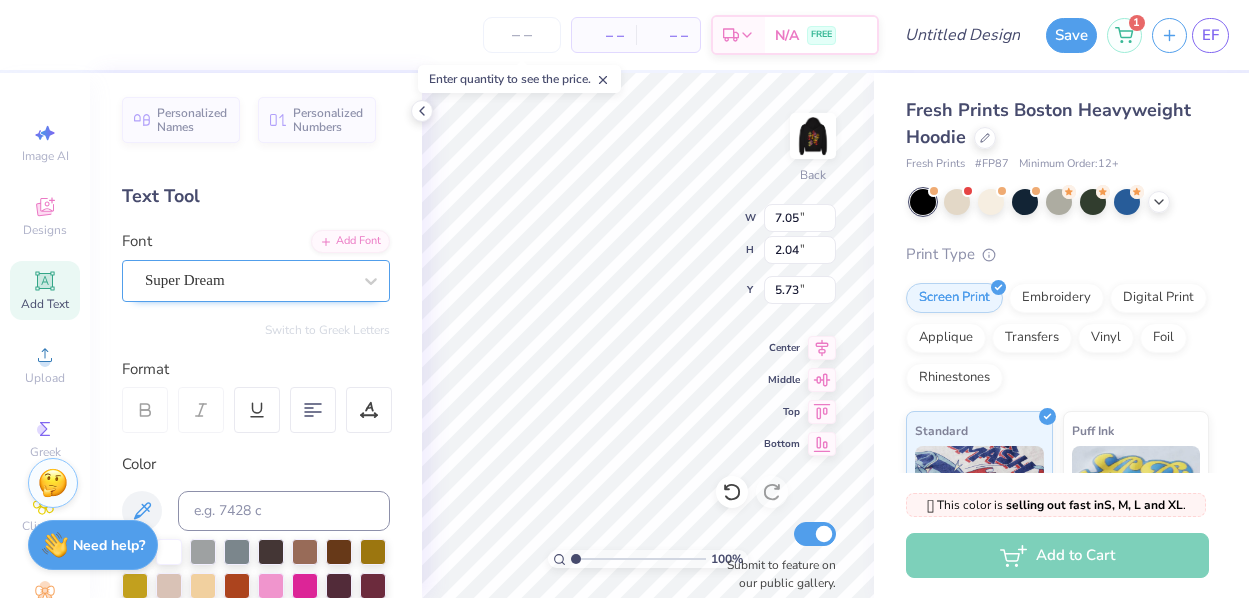 click on "Super Dream" at bounding box center [248, 280] 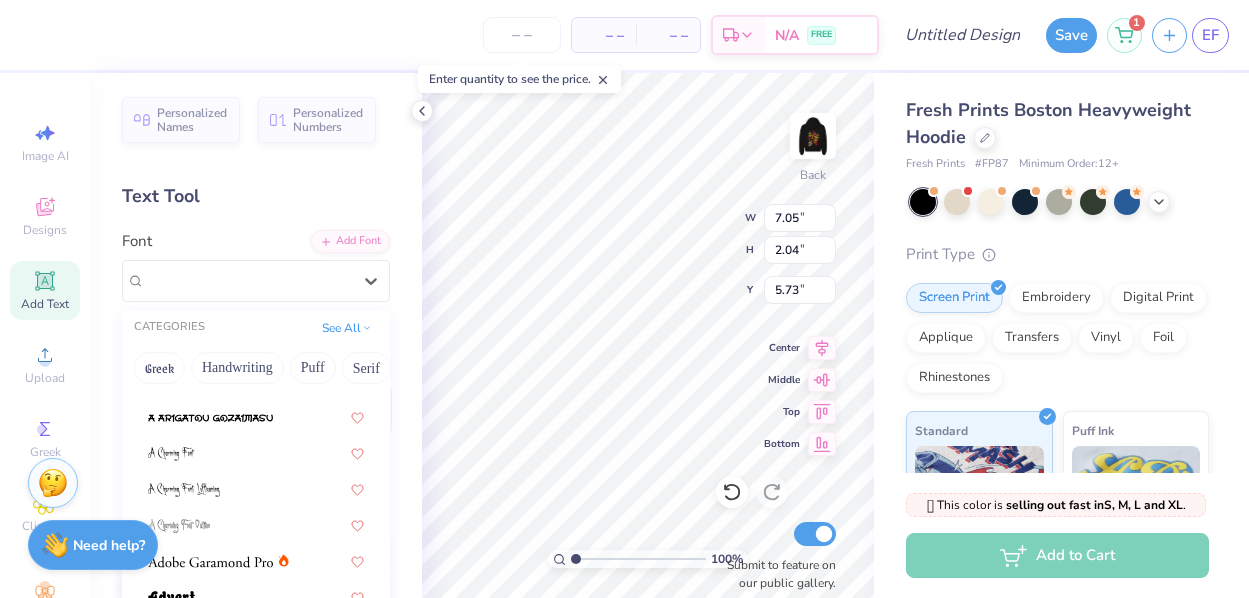 scroll, scrollTop: 147, scrollLeft: 0, axis: vertical 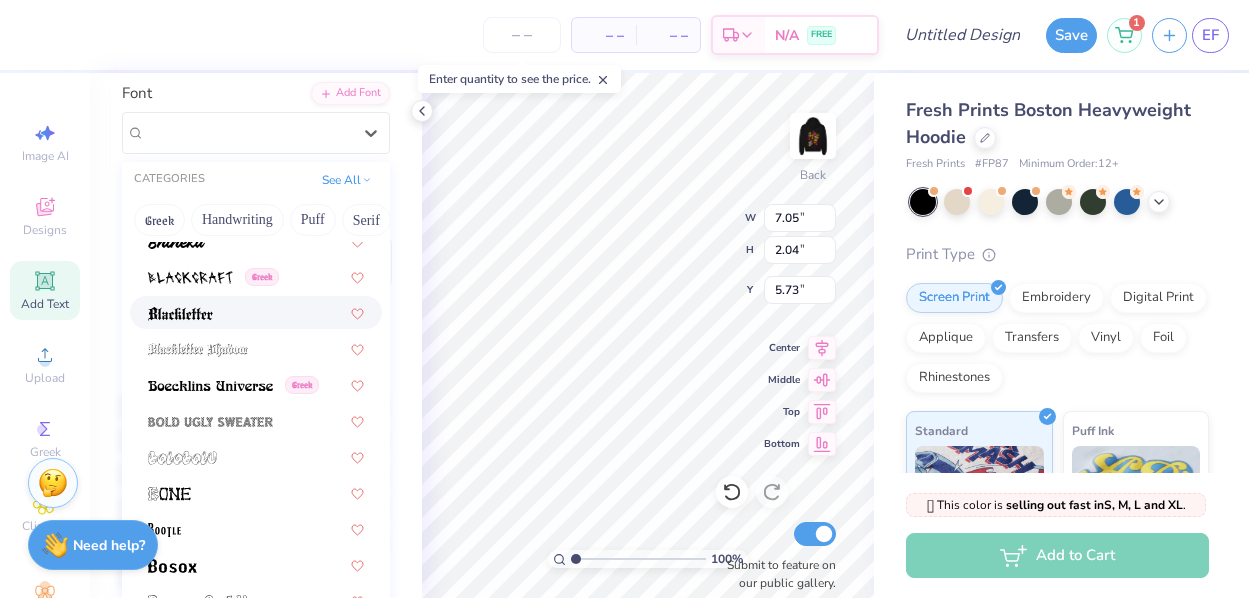 click at bounding box center (256, 312) 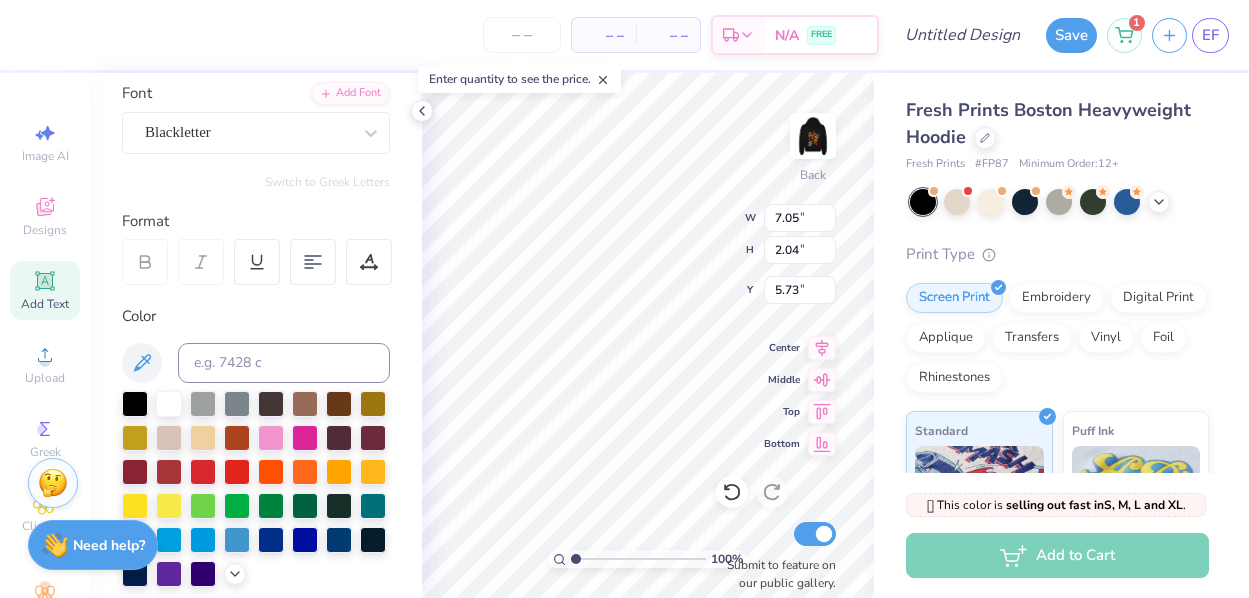 type on "7.08" 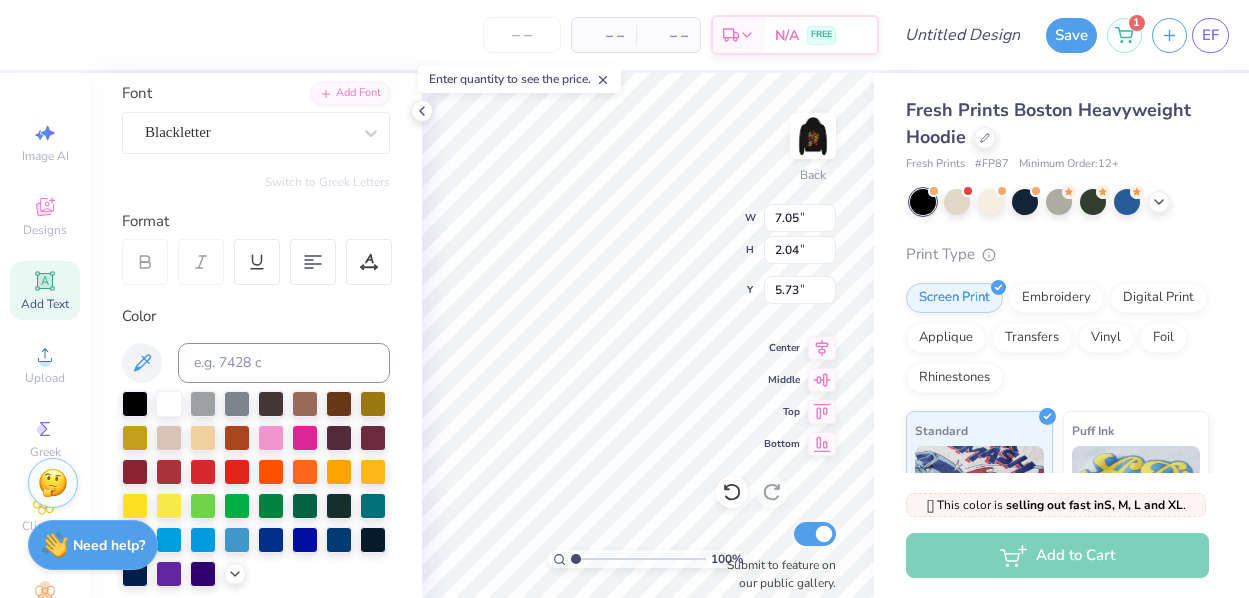 type on "2.78" 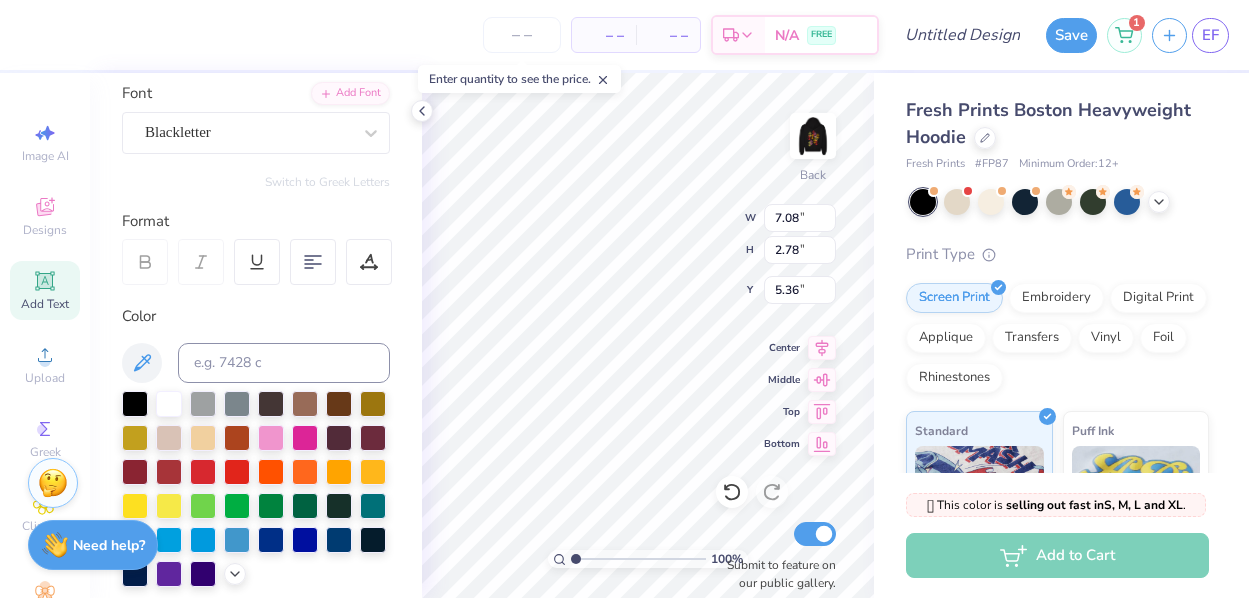 type on "ALPHA SIGMA TAU" 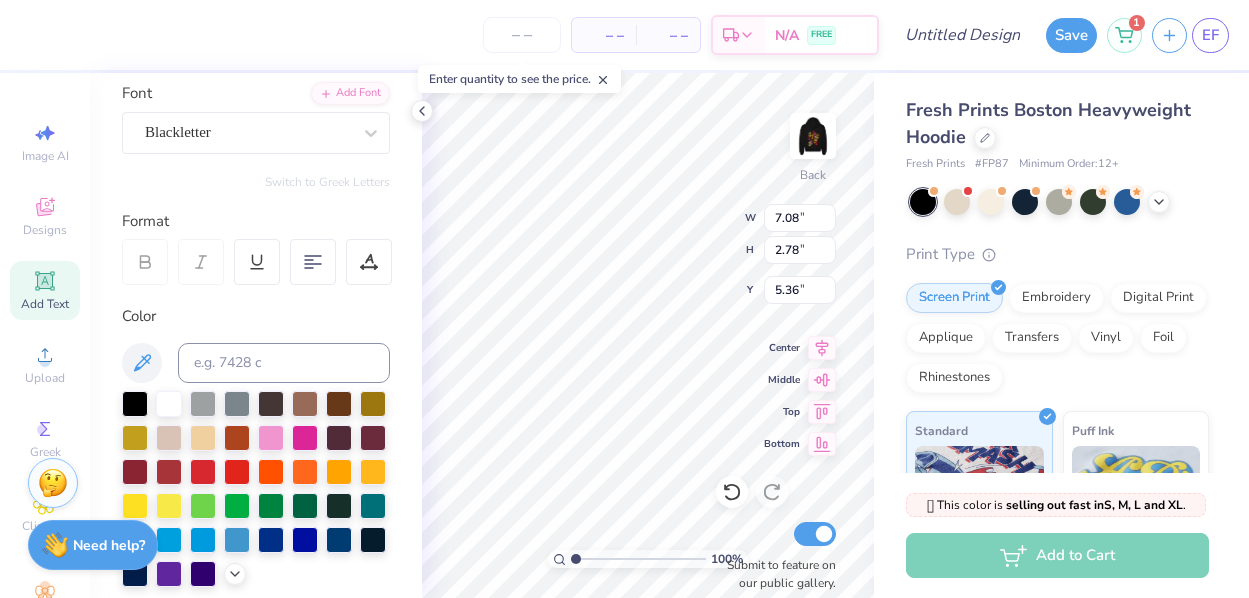 scroll, scrollTop: 0, scrollLeft: 7, axis: horizontal 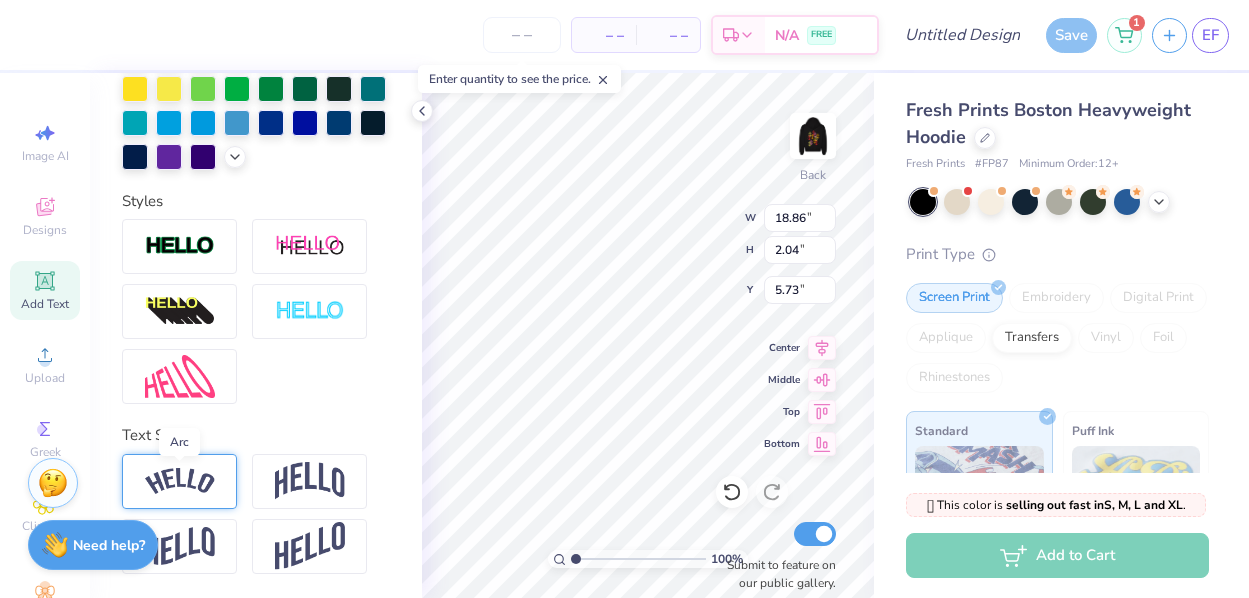 click at bounding box center (180, 481) 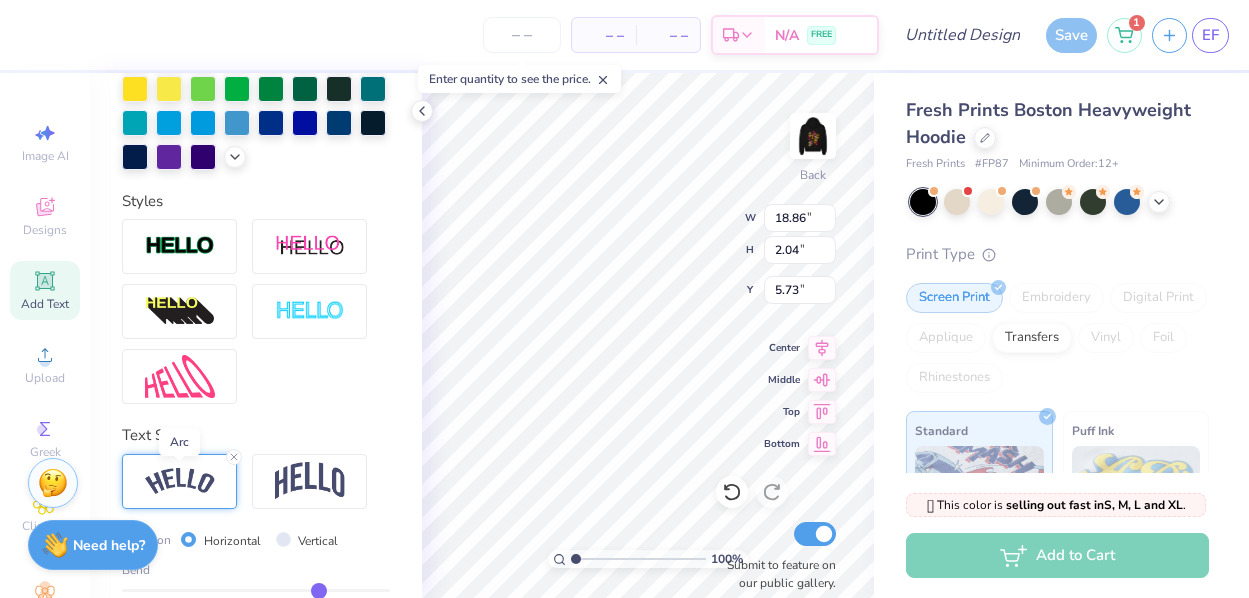 type on "4.09" 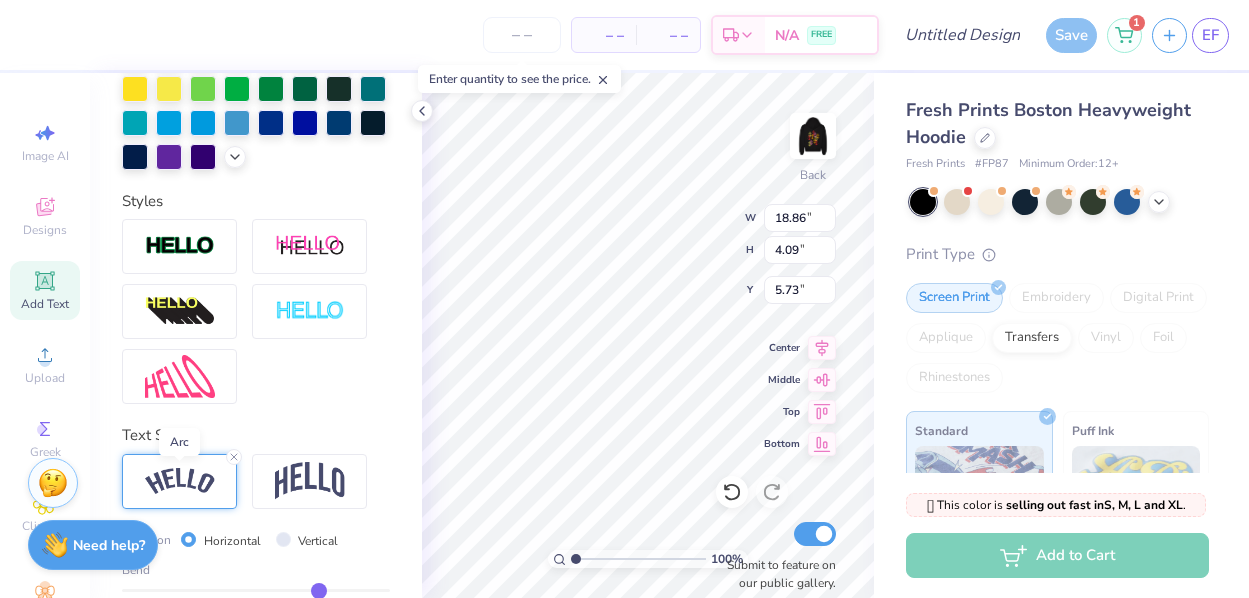 type on "4.71" 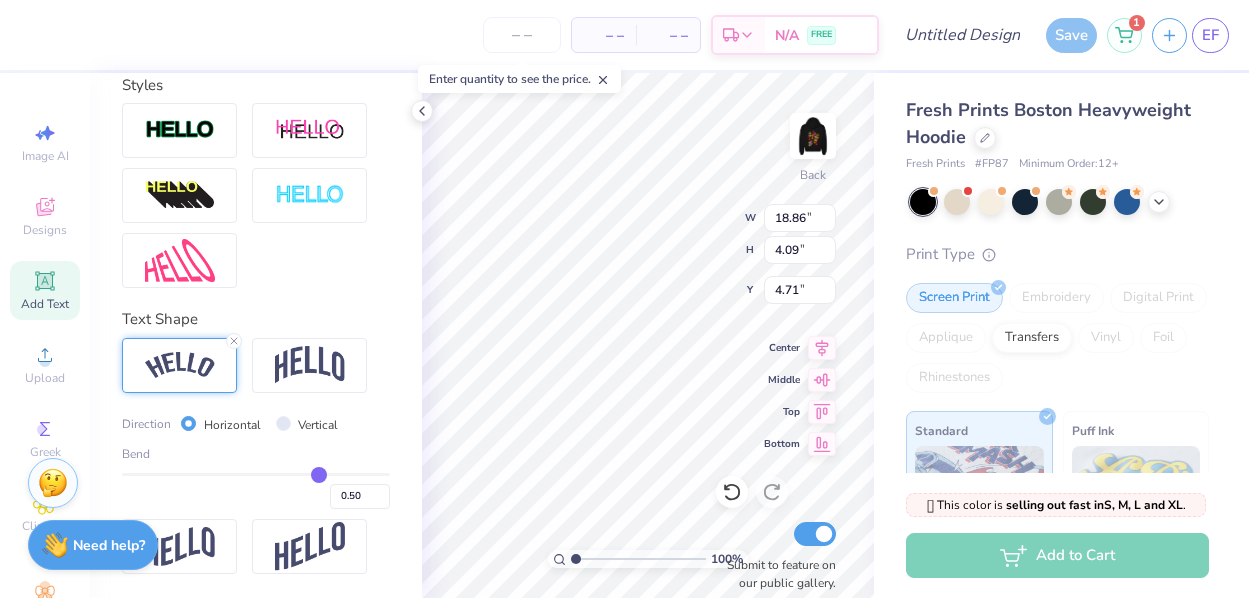 scroll, scrollTop: 682, scrollLeft: 0, axis: vertical 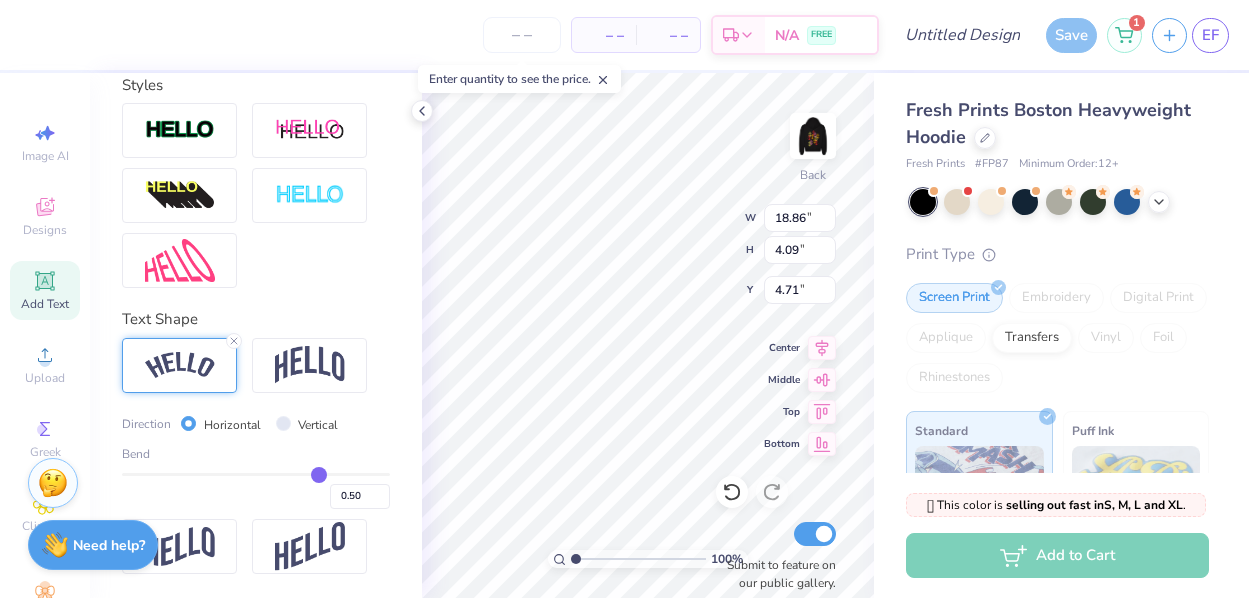 type on "0.51" 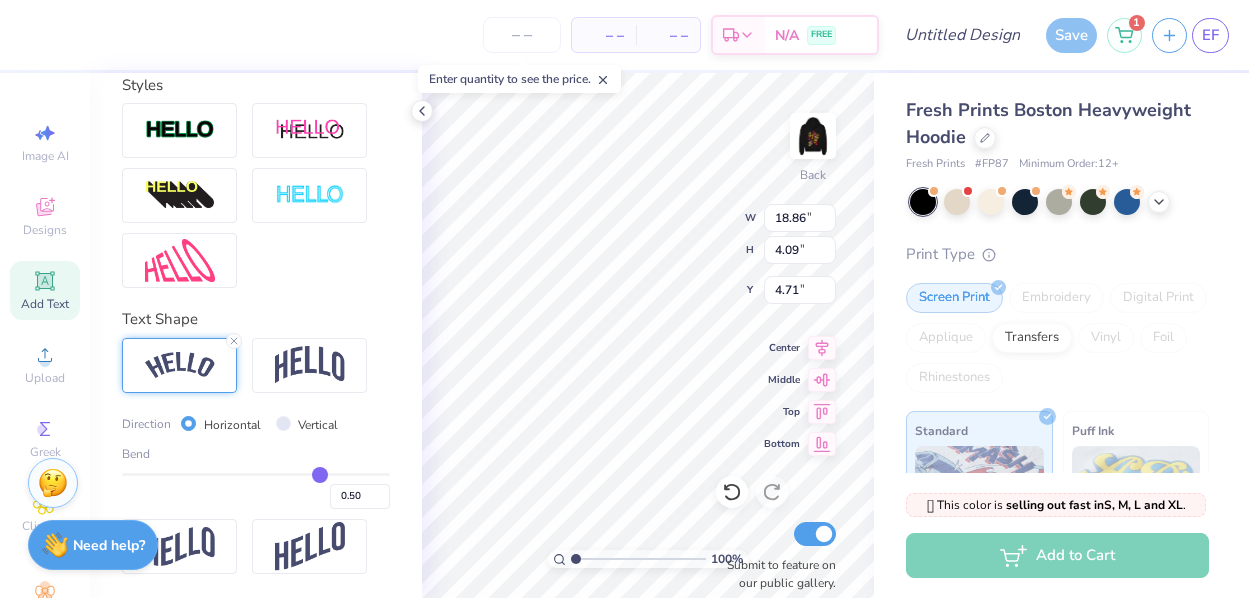 type on "0.51" 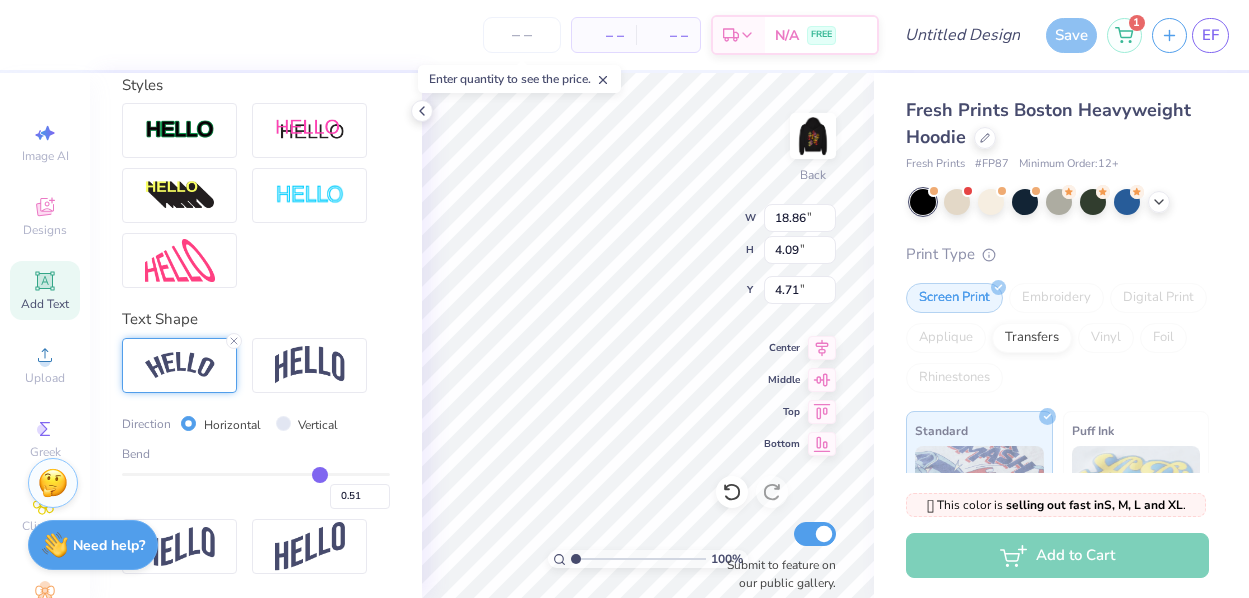 type on "0.5" 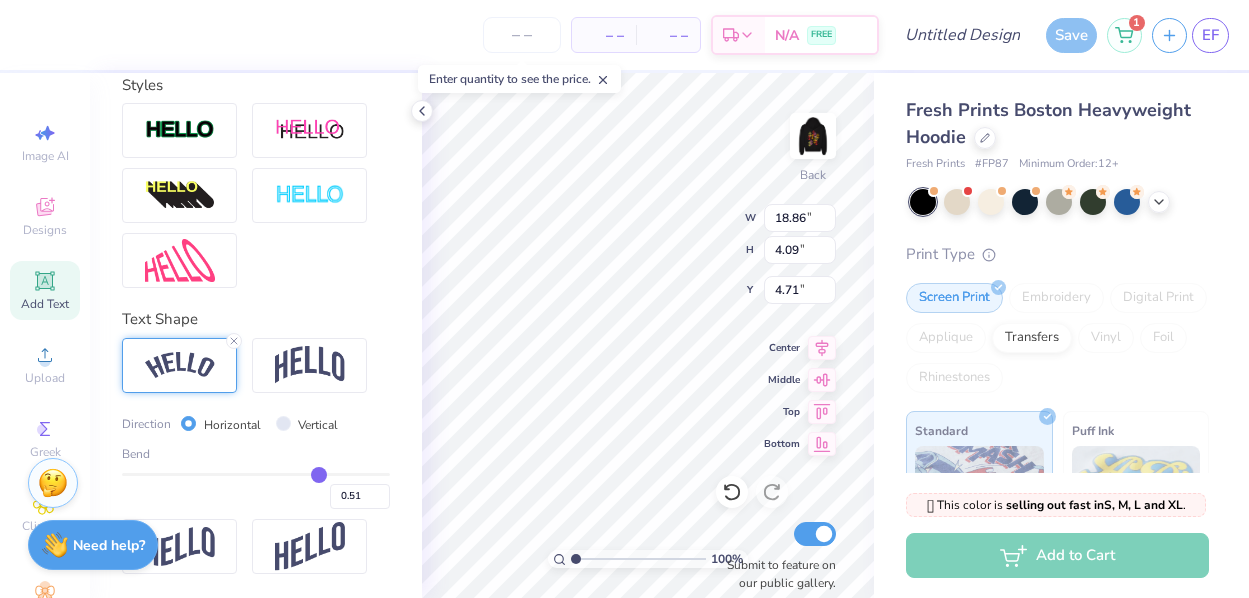 type on "0.50" 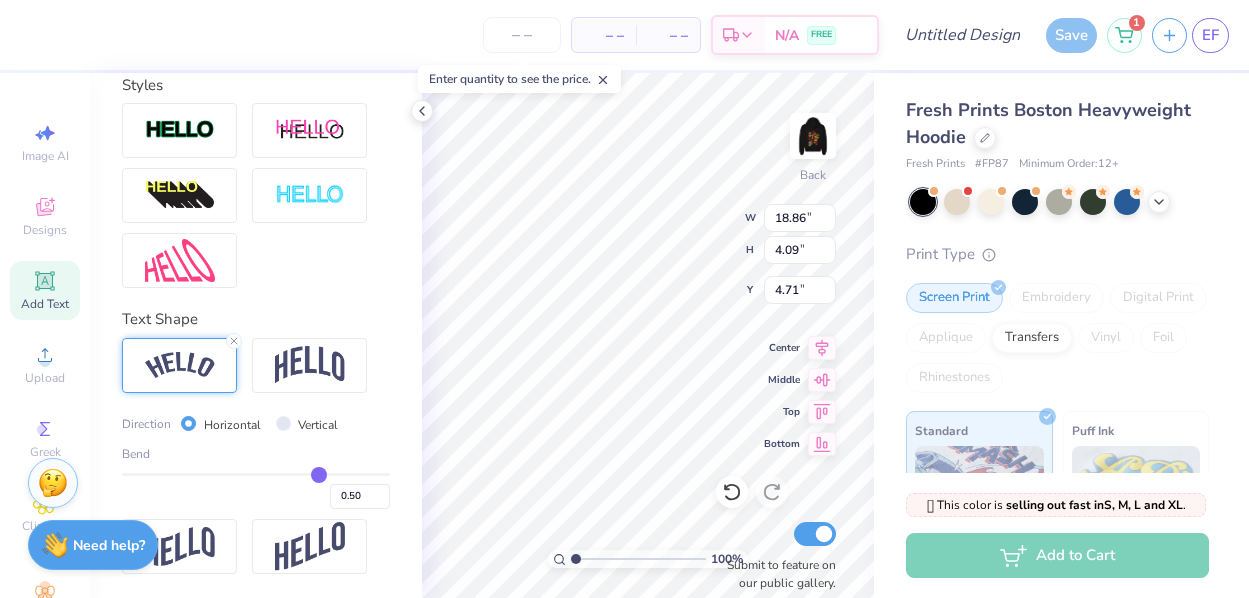 type on "0.48" 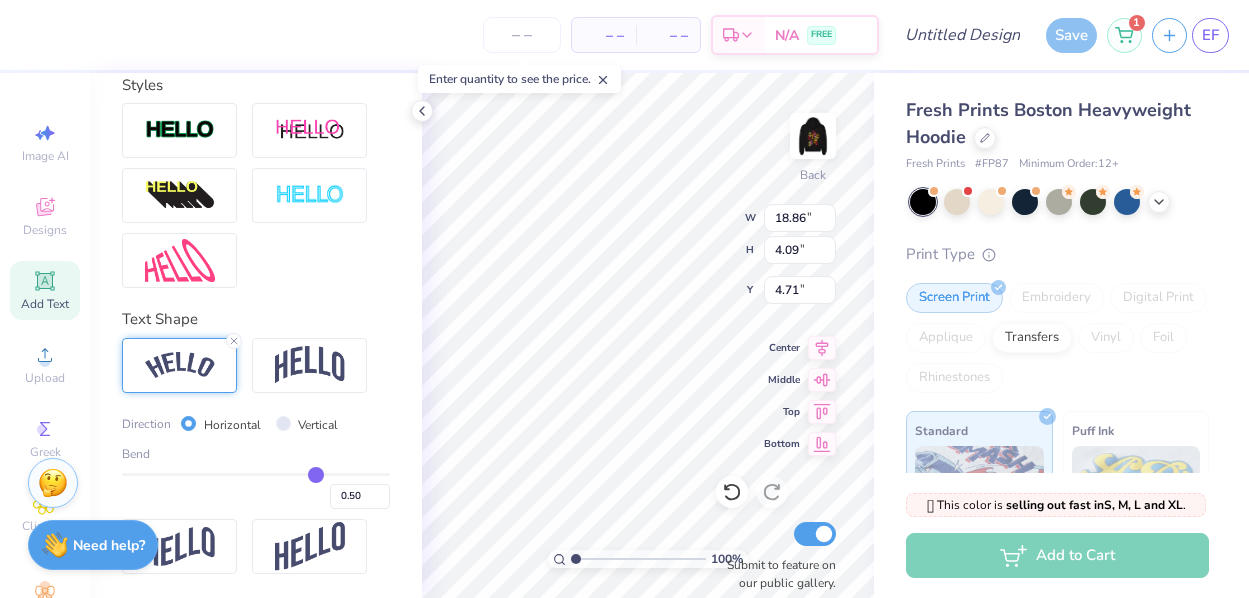 type on "0.48" 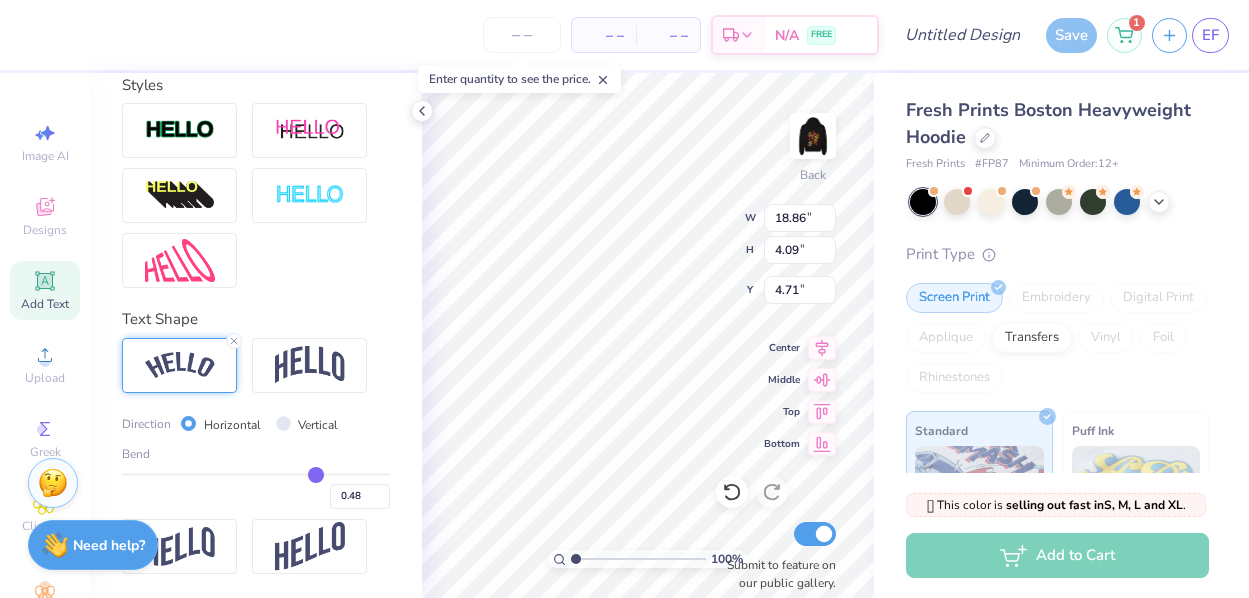 type on "0.47" 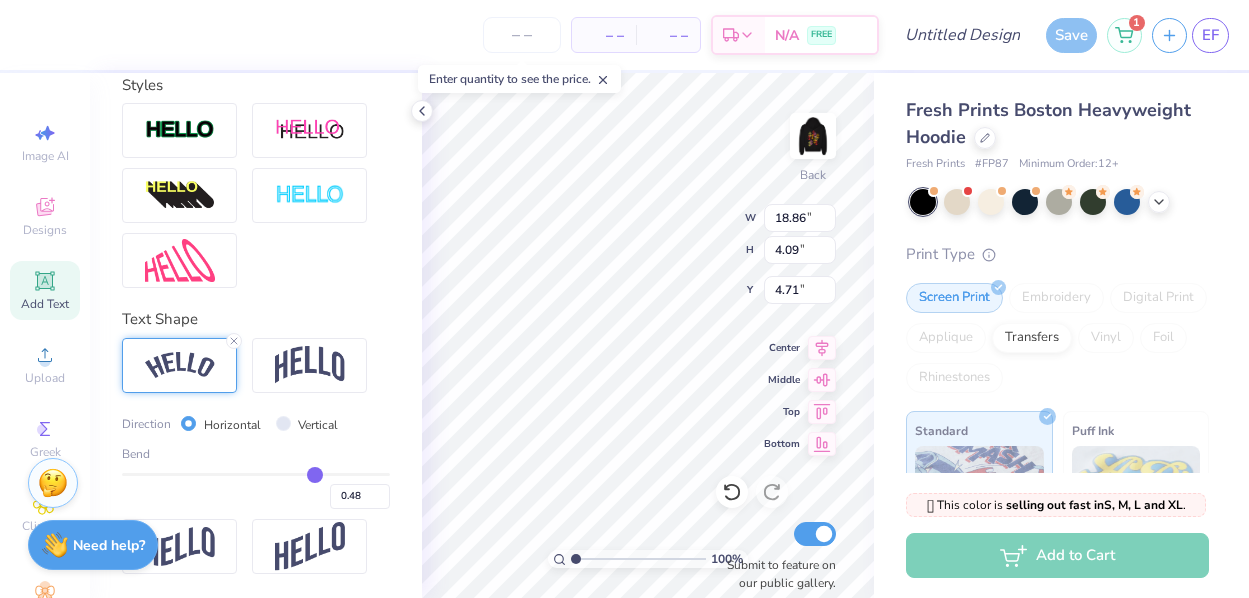 type on "0.47" 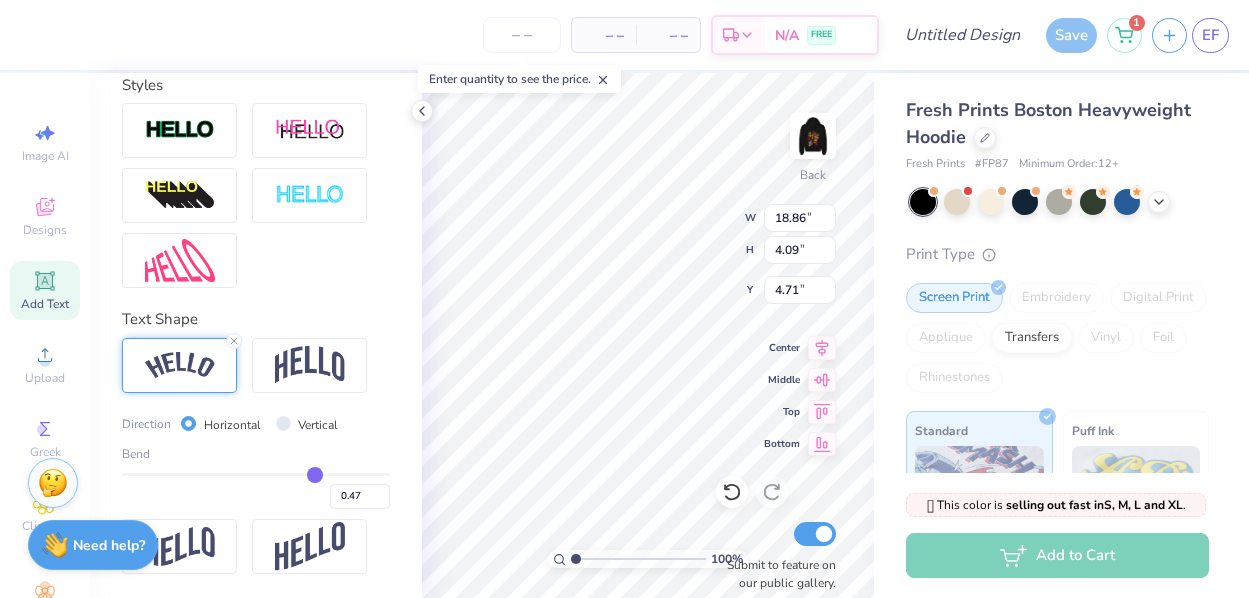 type on "0.45" 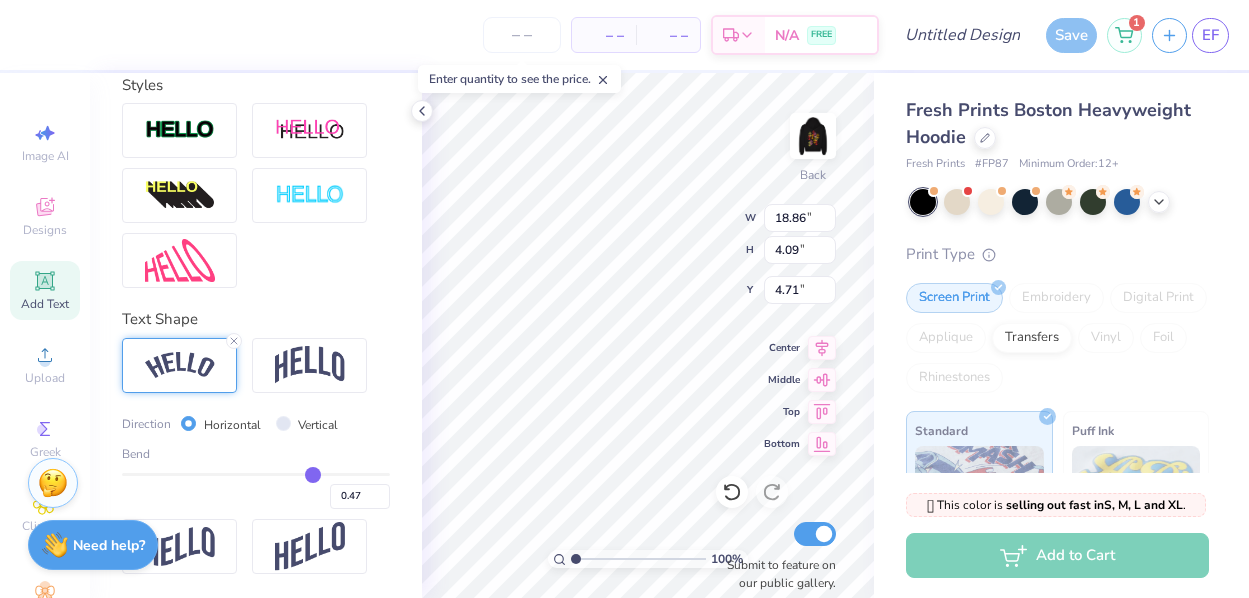type on "0.45" 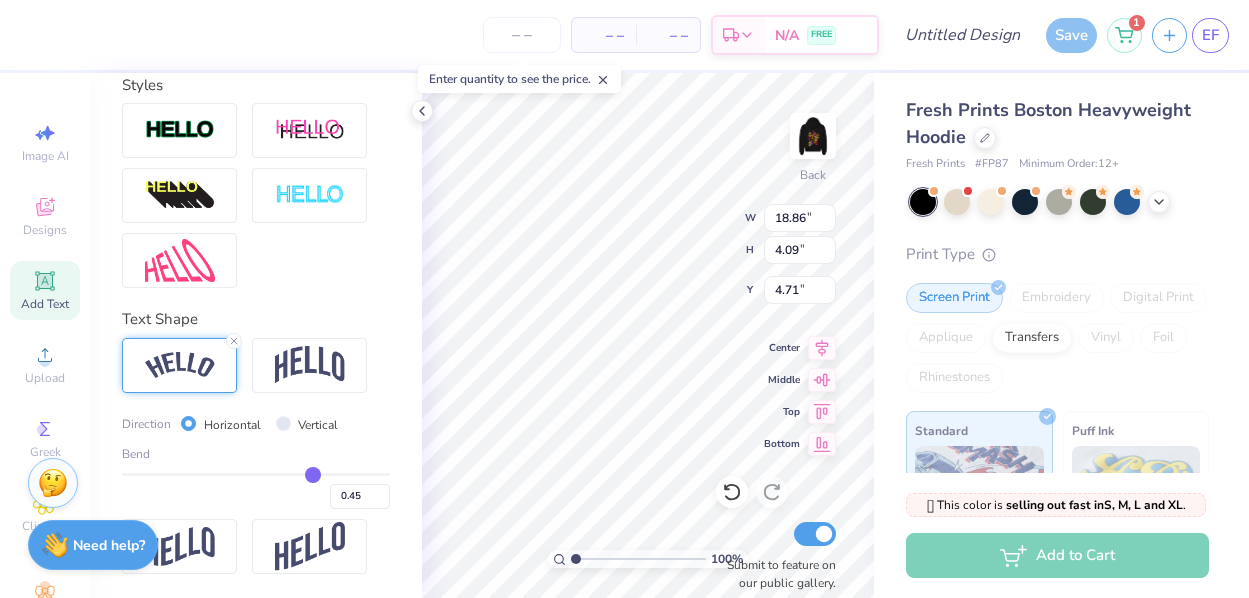 type on "0.43" 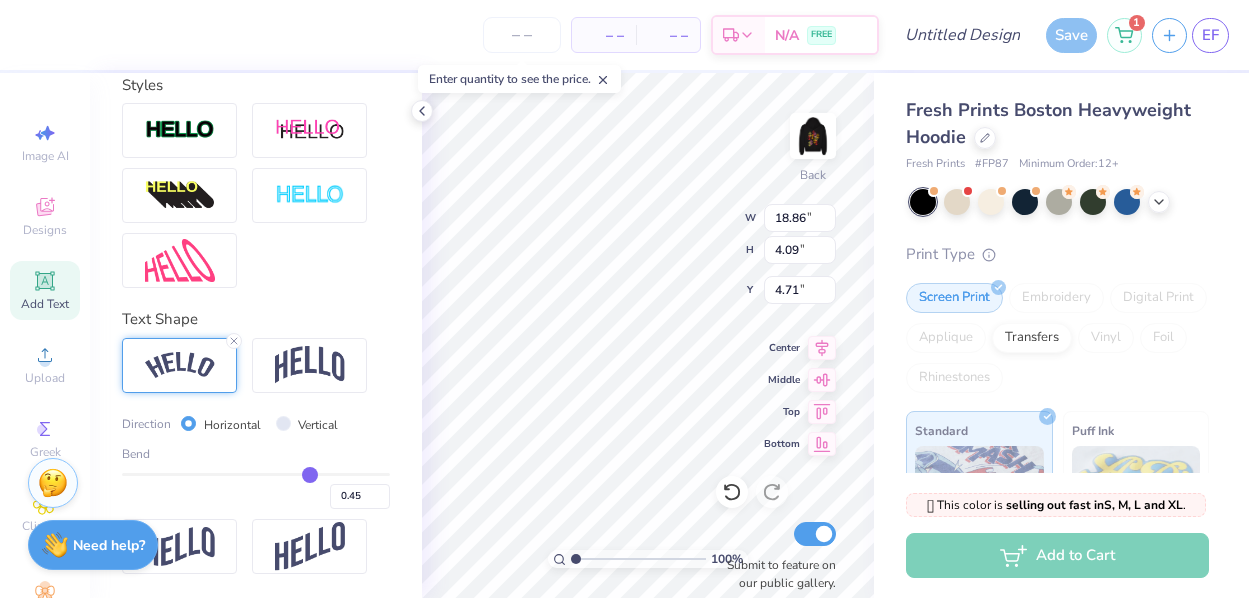 type on "0.43" 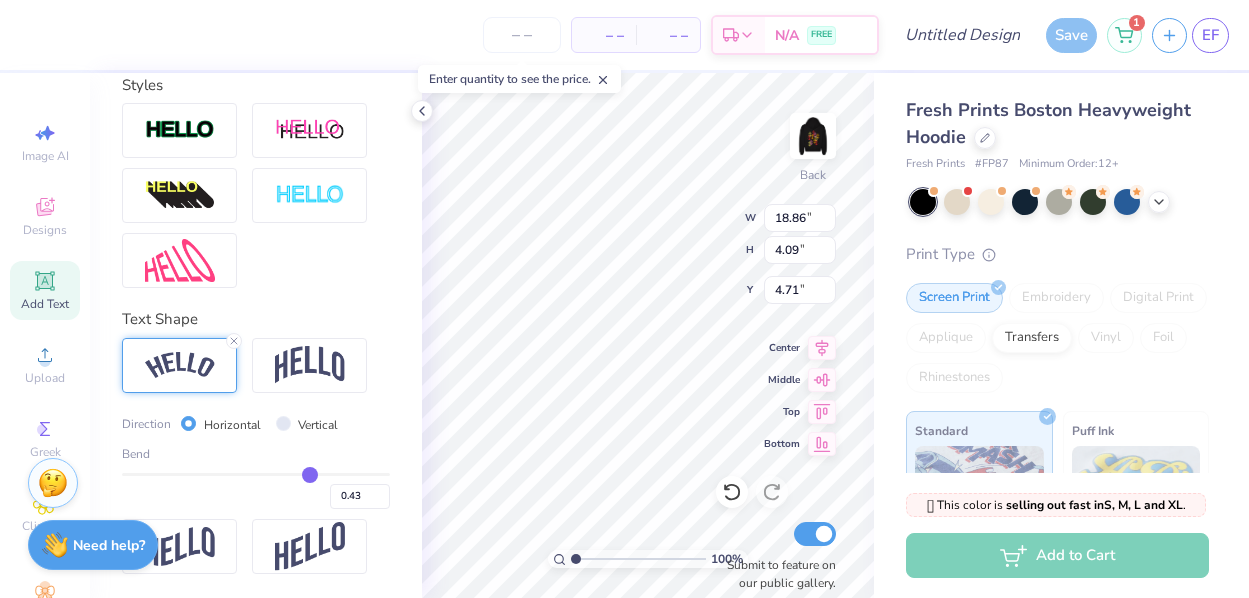 type on "0.41" 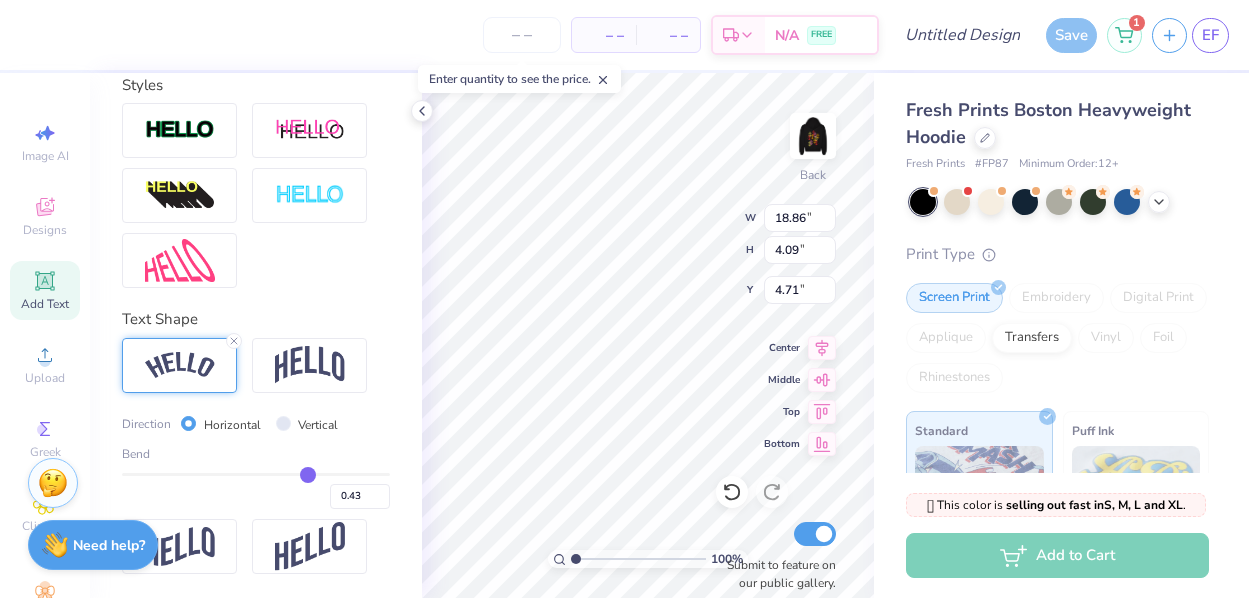 type on "0.41" 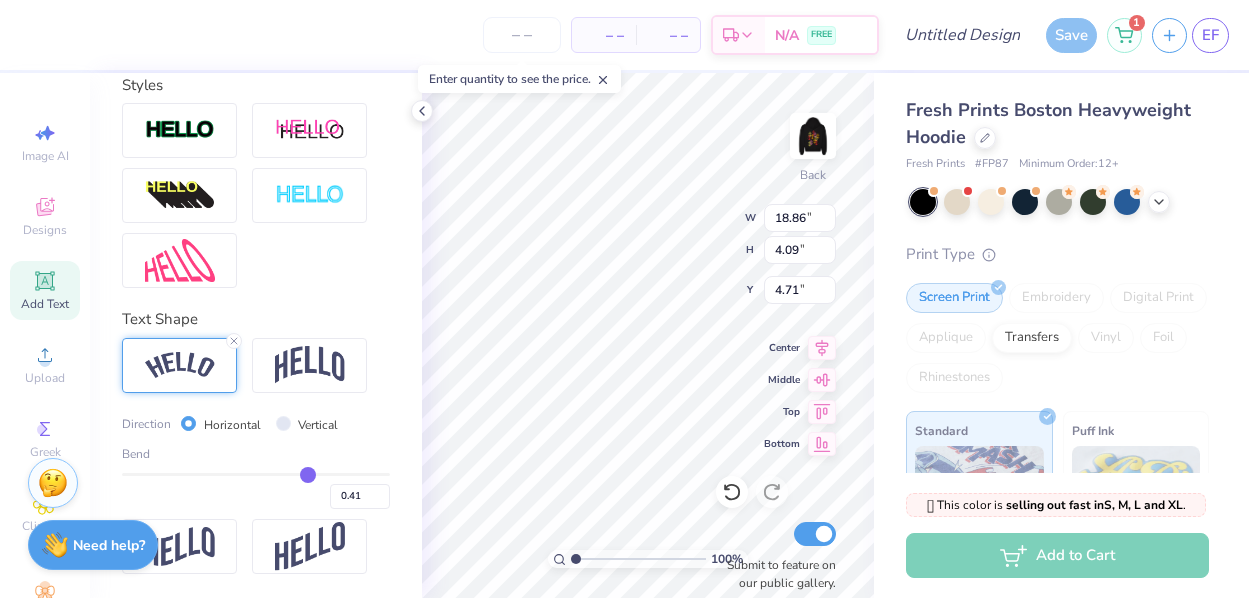 type on "0.4" 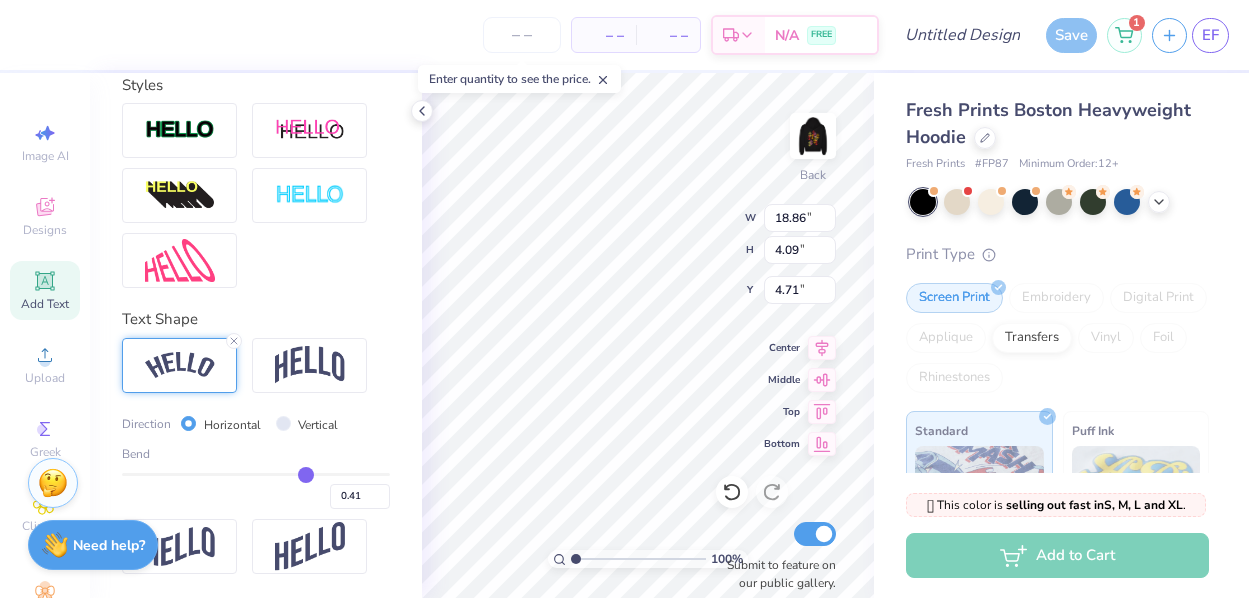 type on "0.40" 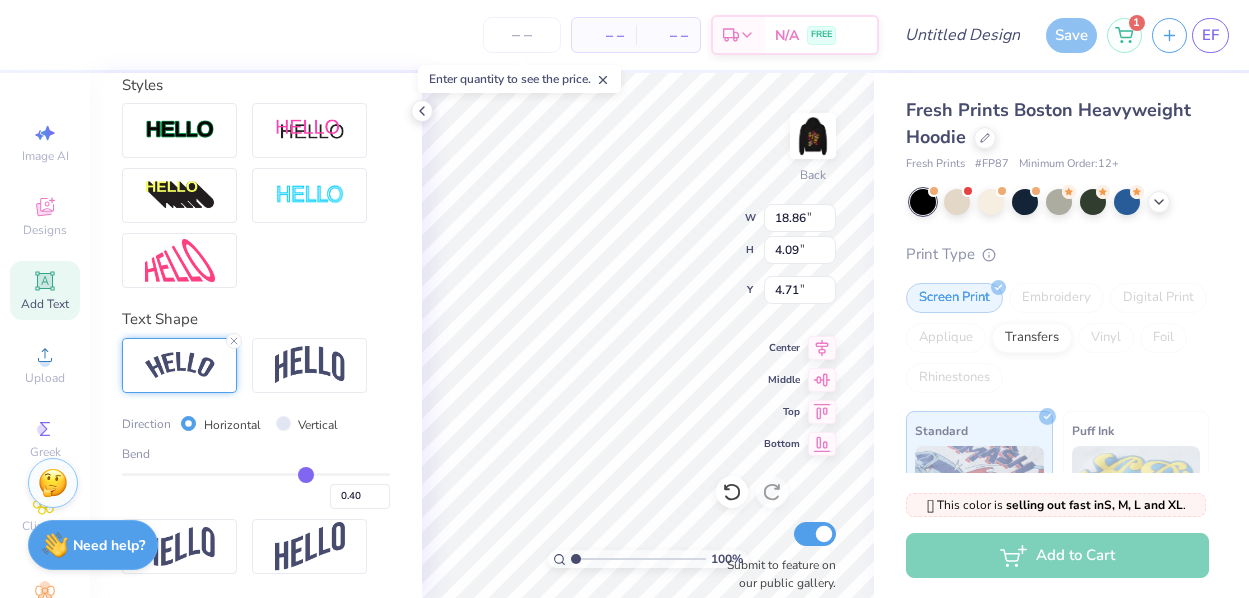 type on "0.38" 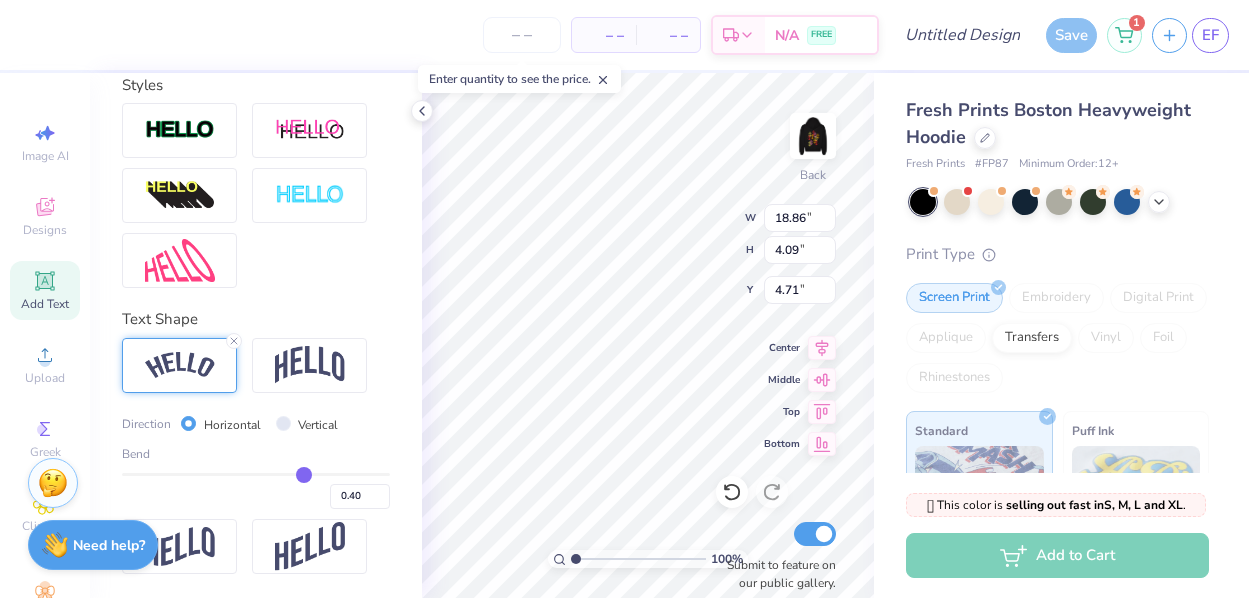 type on "0.38" 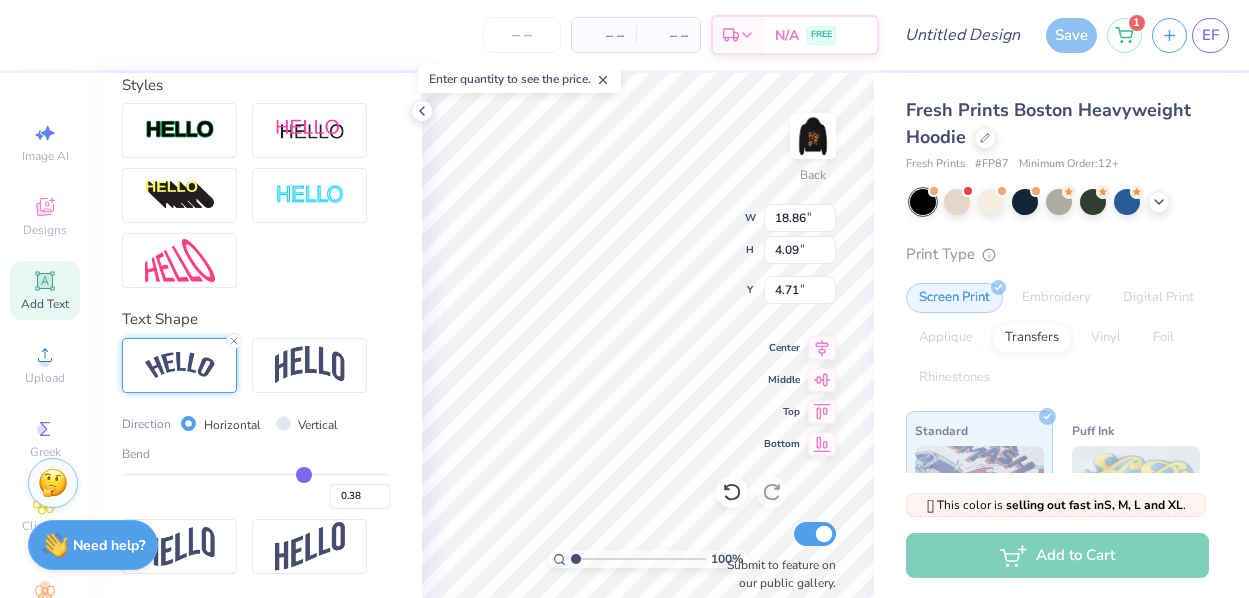 type on "0.37" 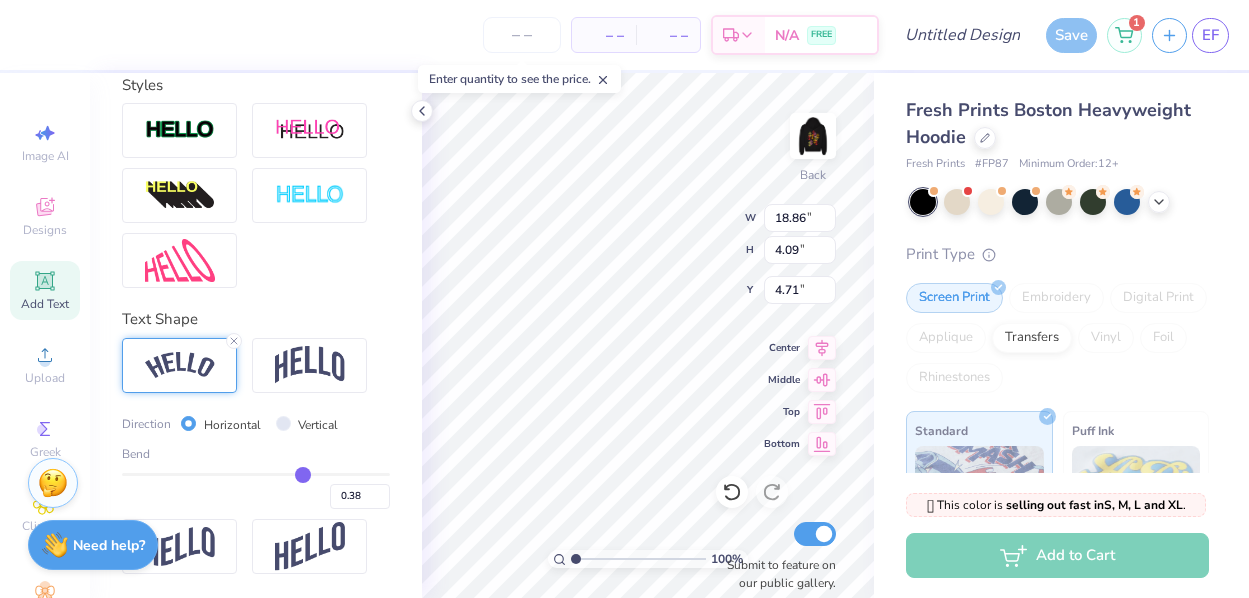 type on "0.37" 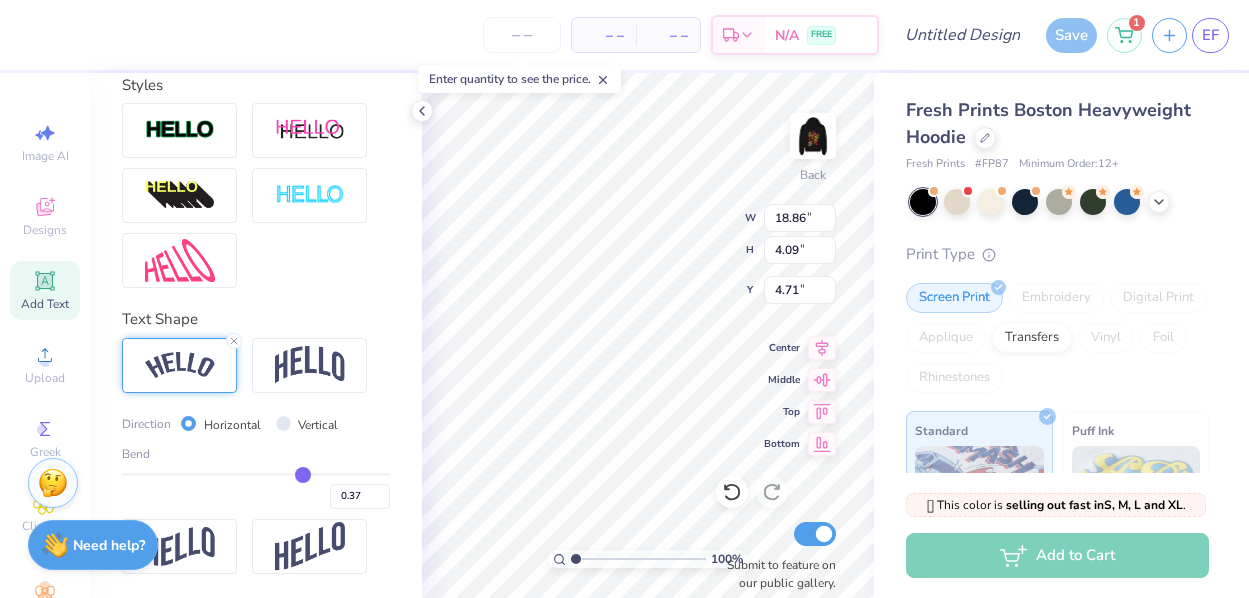 type on "0.36" 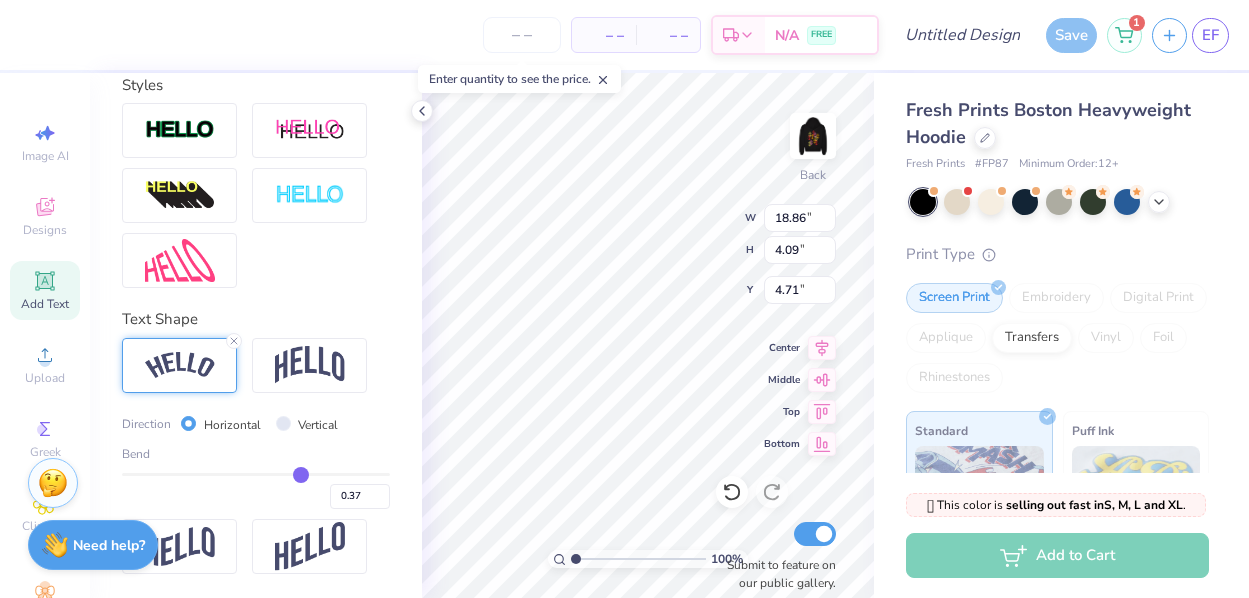 type on "0.36" 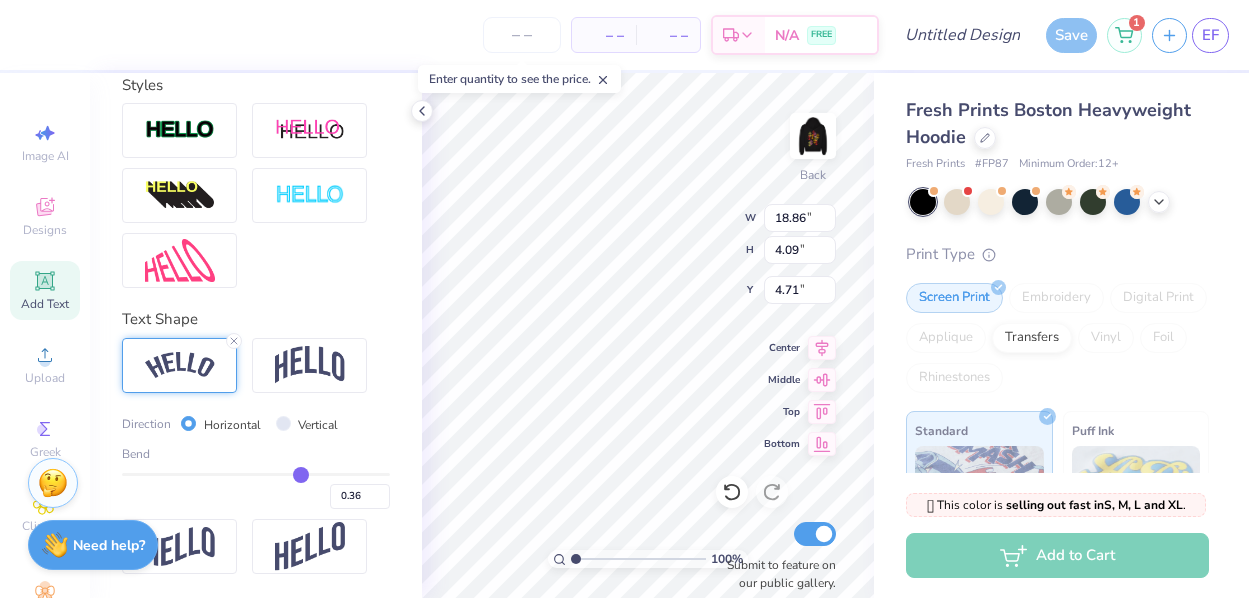 type on "0.35" 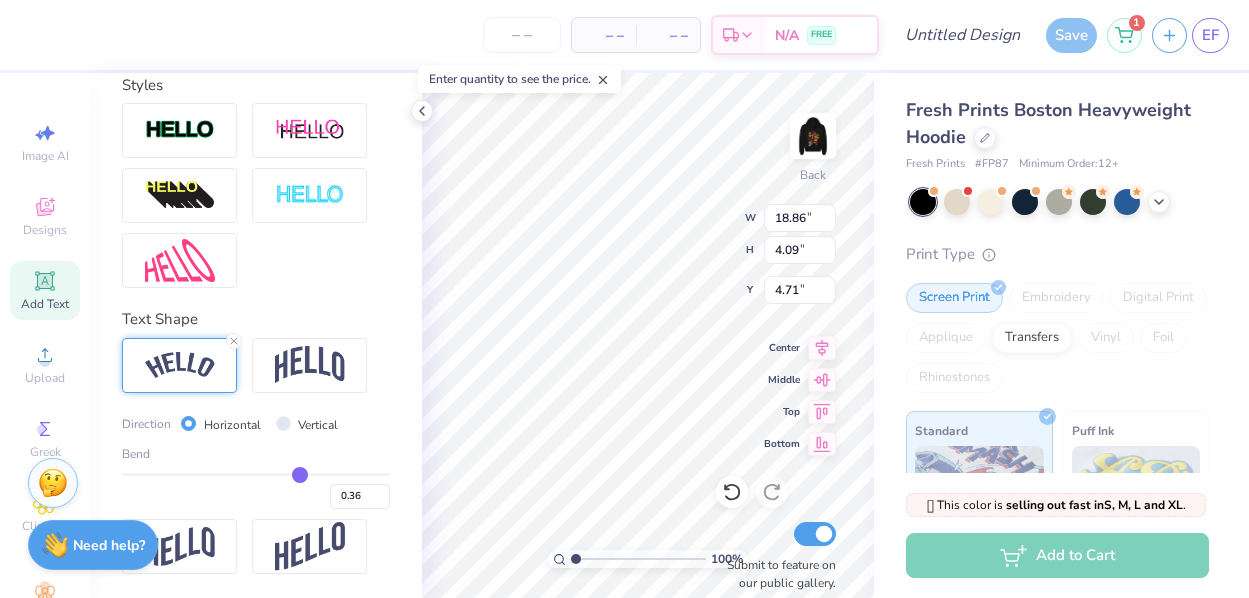 type on "0.35" 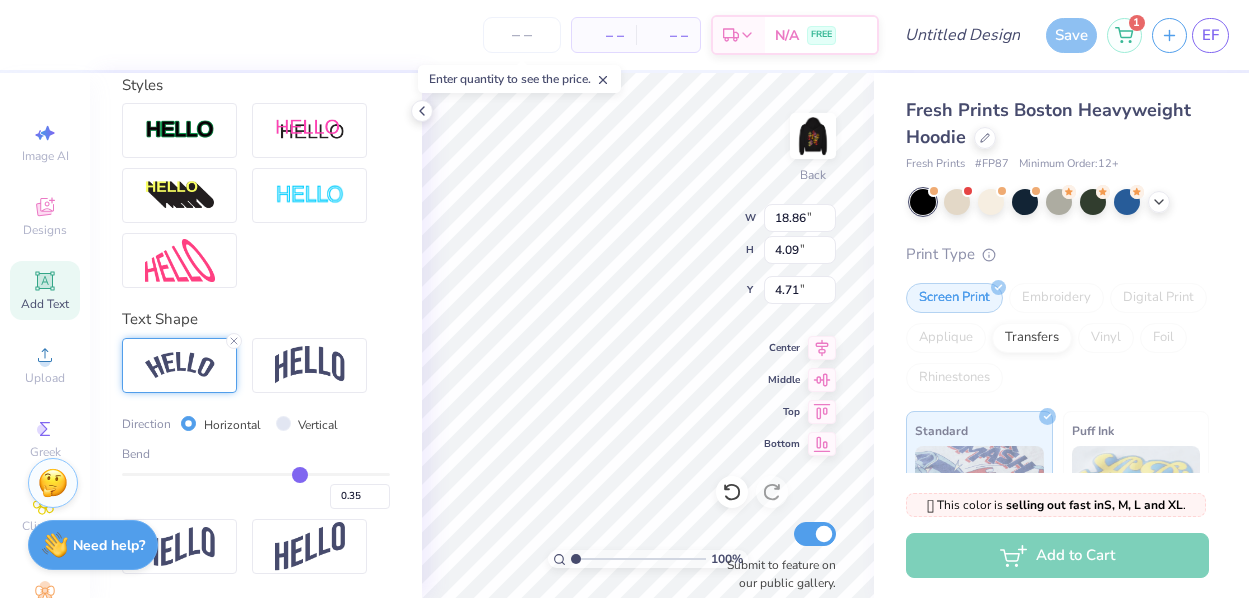 type on "0.34" 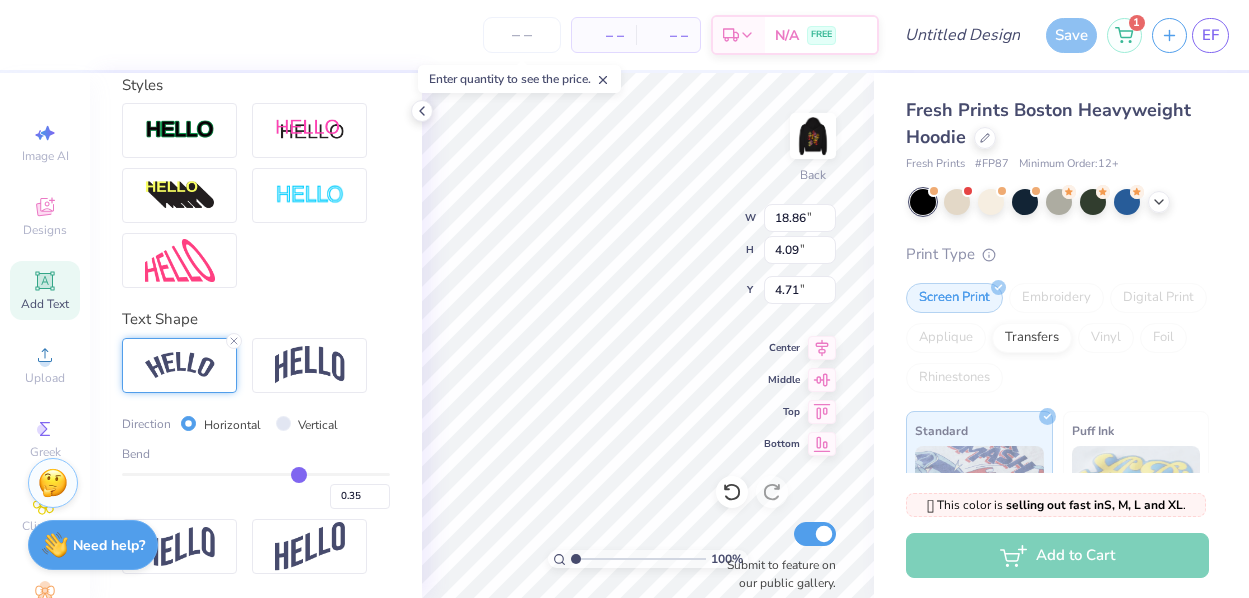 type on "0.34" 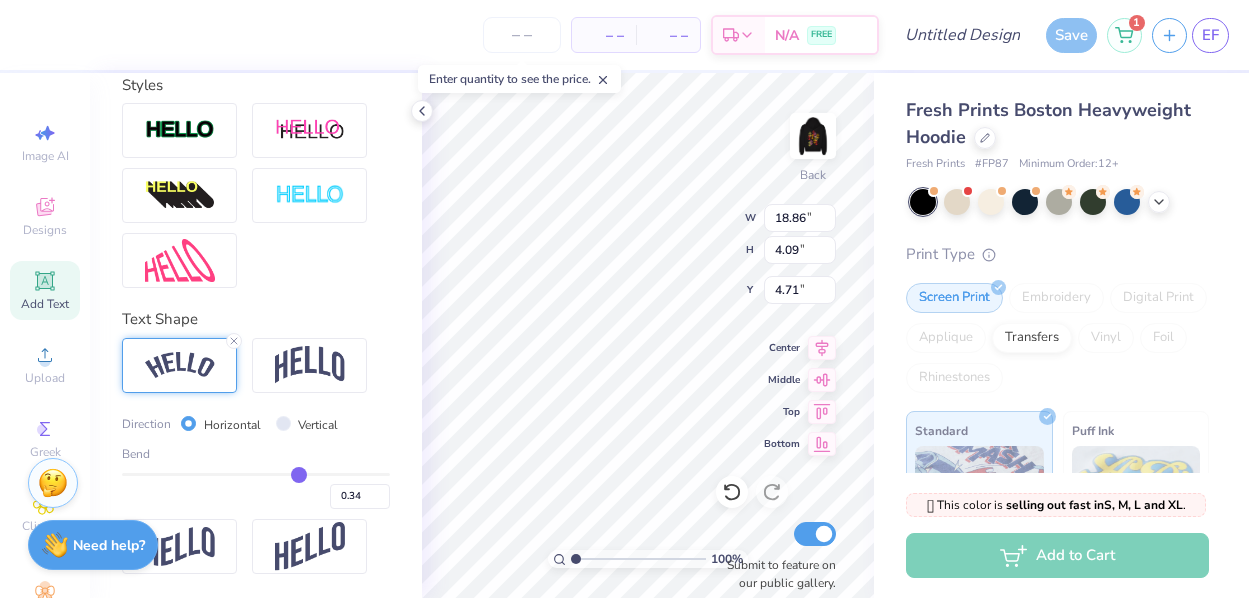 type on "0.33" 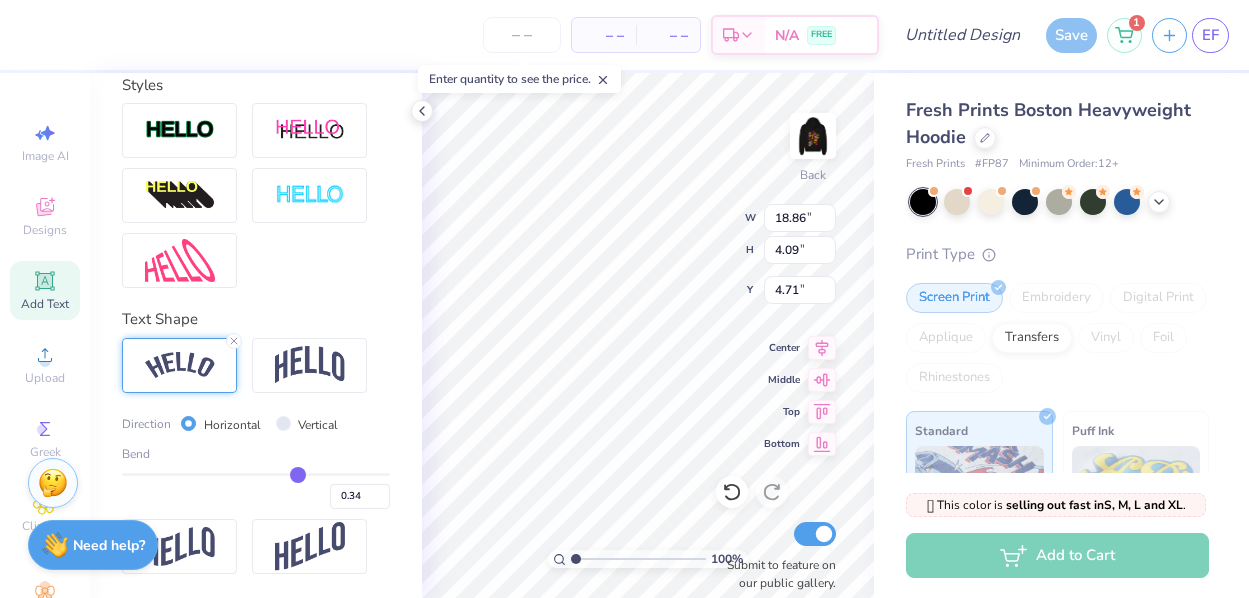 type on "0.33" 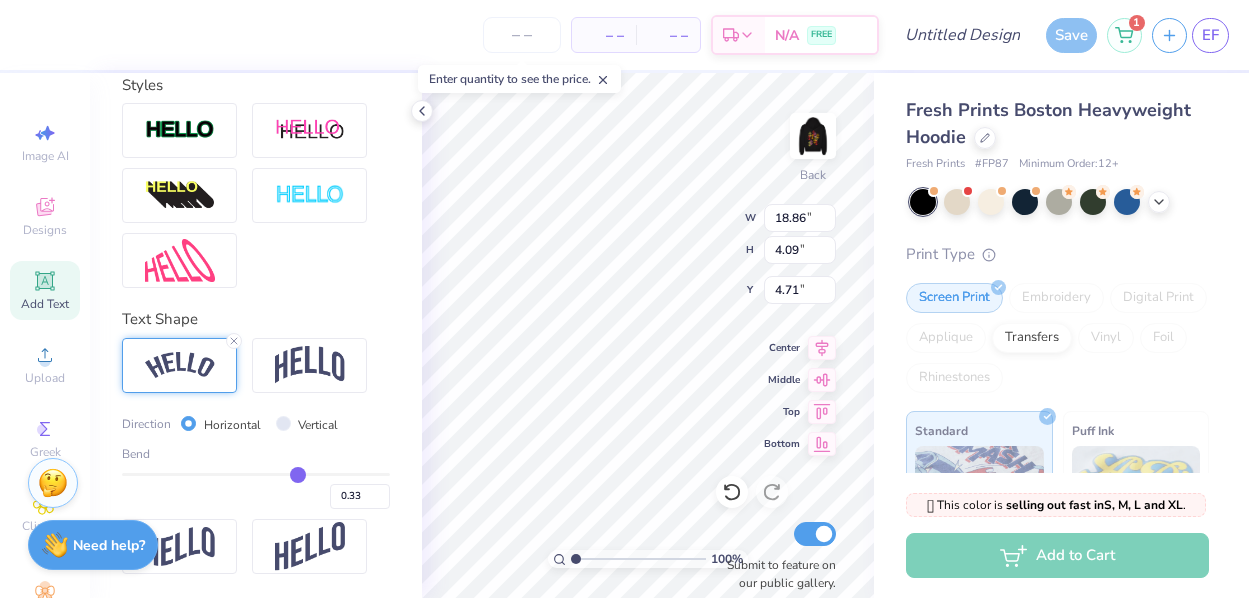 drag, startPoint x: 321, startPoint y: 474, endPoint x: 297, endPoint y: 476, distance: 24.083189 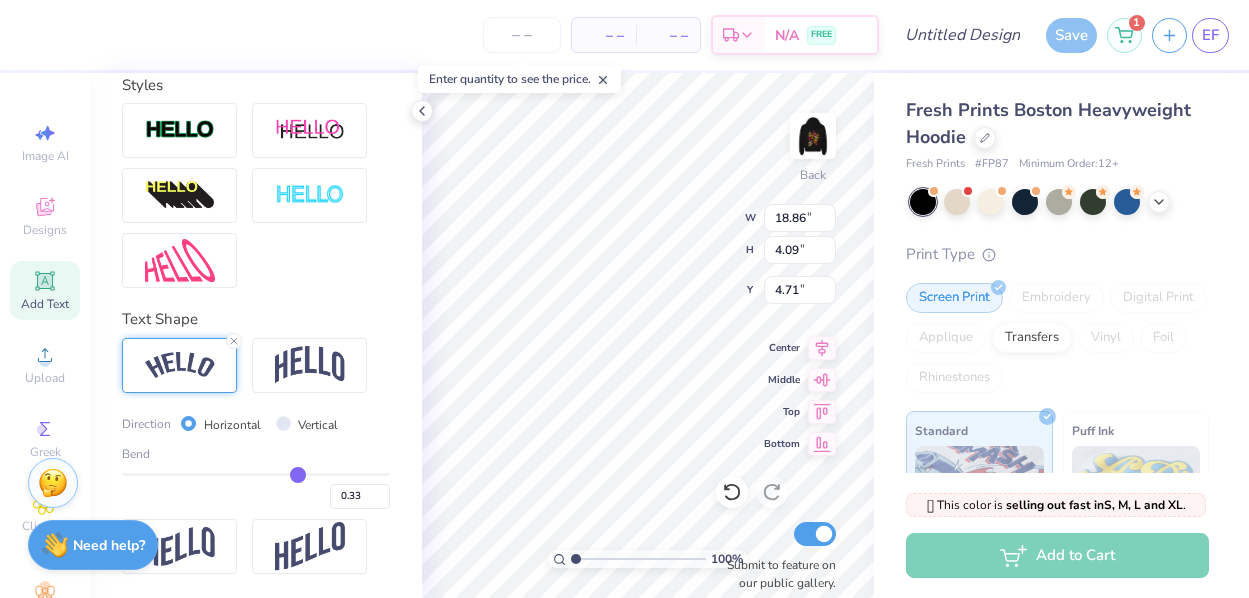 type on "18.16" 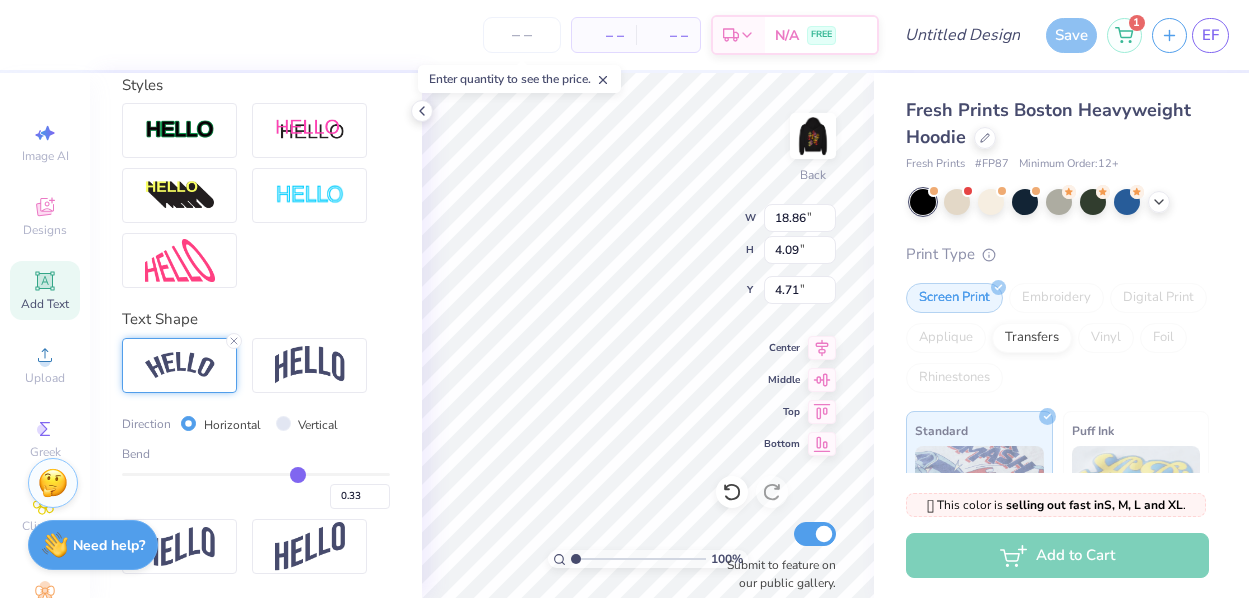 type on "2.75" 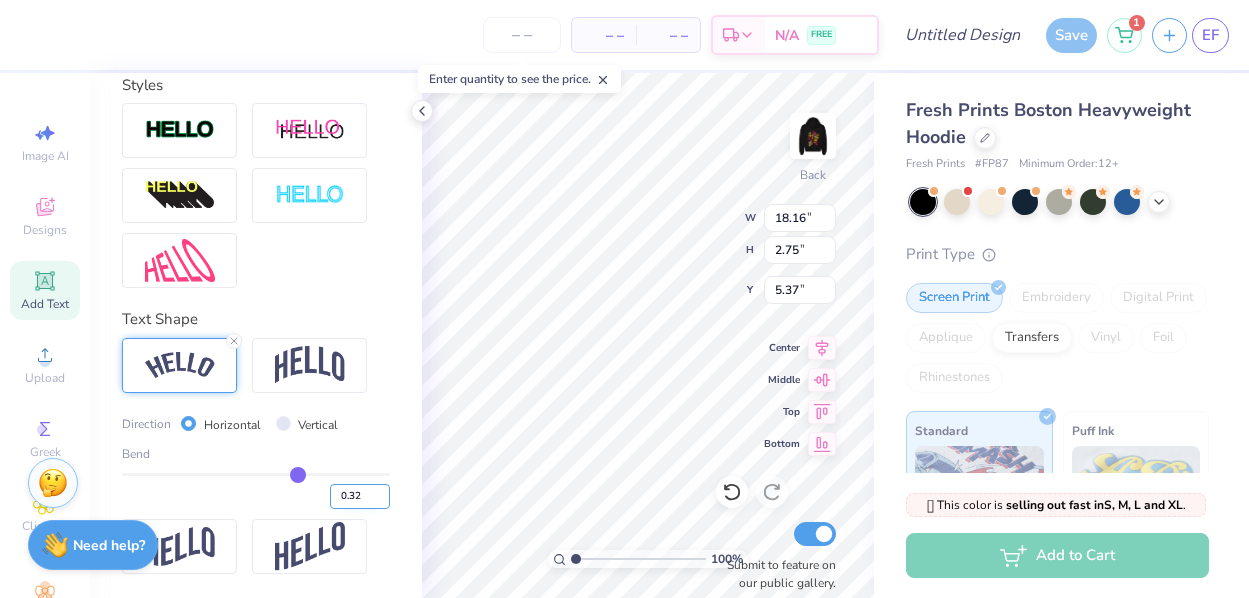 click on "0.32" at bounding box center (360, 496) 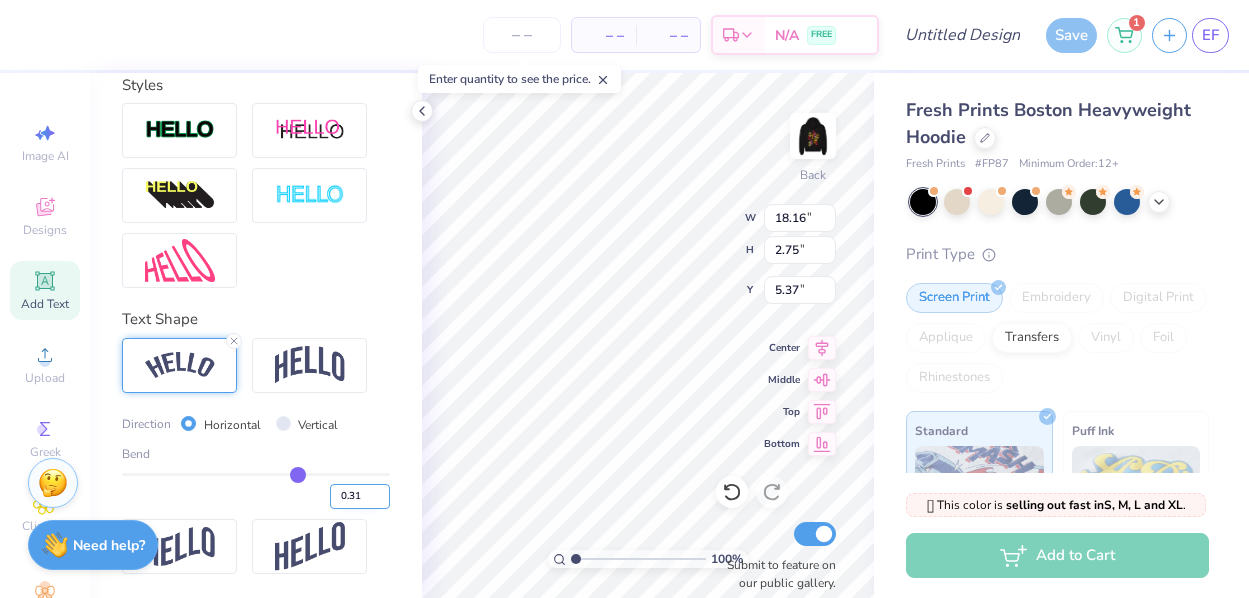 click on "0.31" at bounding box center (360, 496) 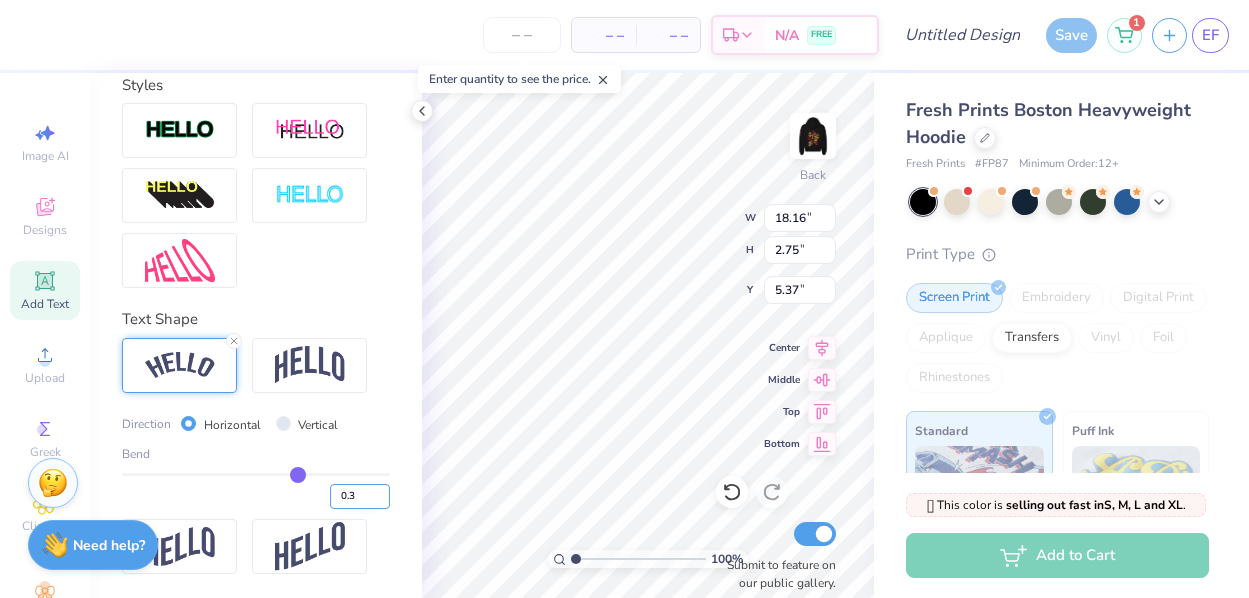 click on "0.3" at bounding box center [360, 496] 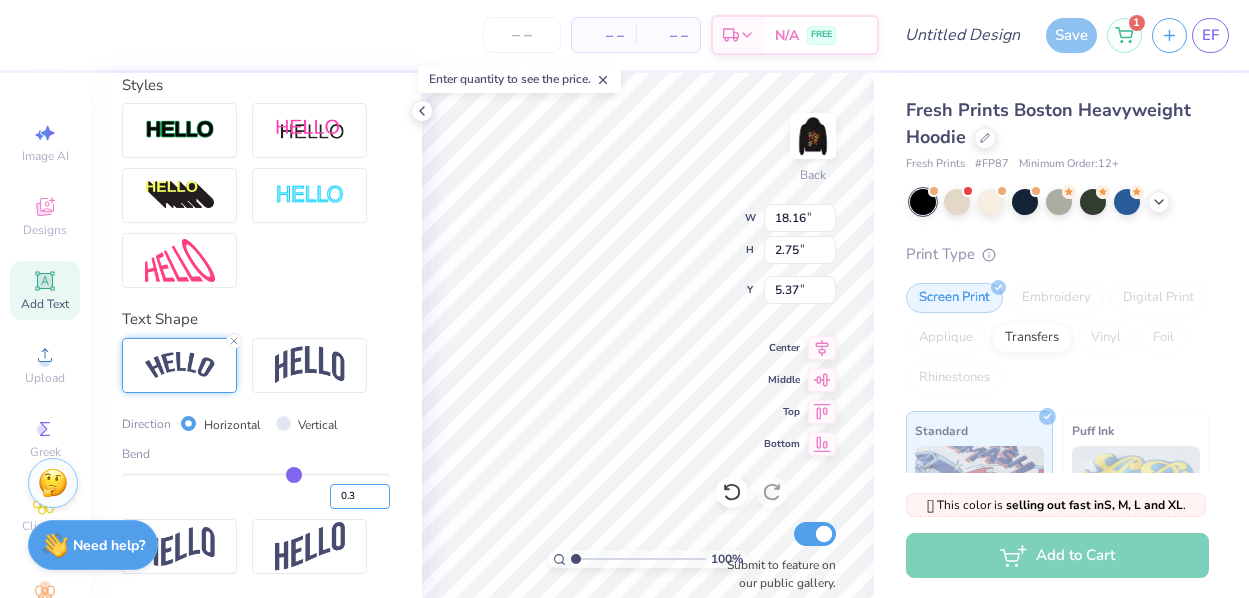 type on "0.30" 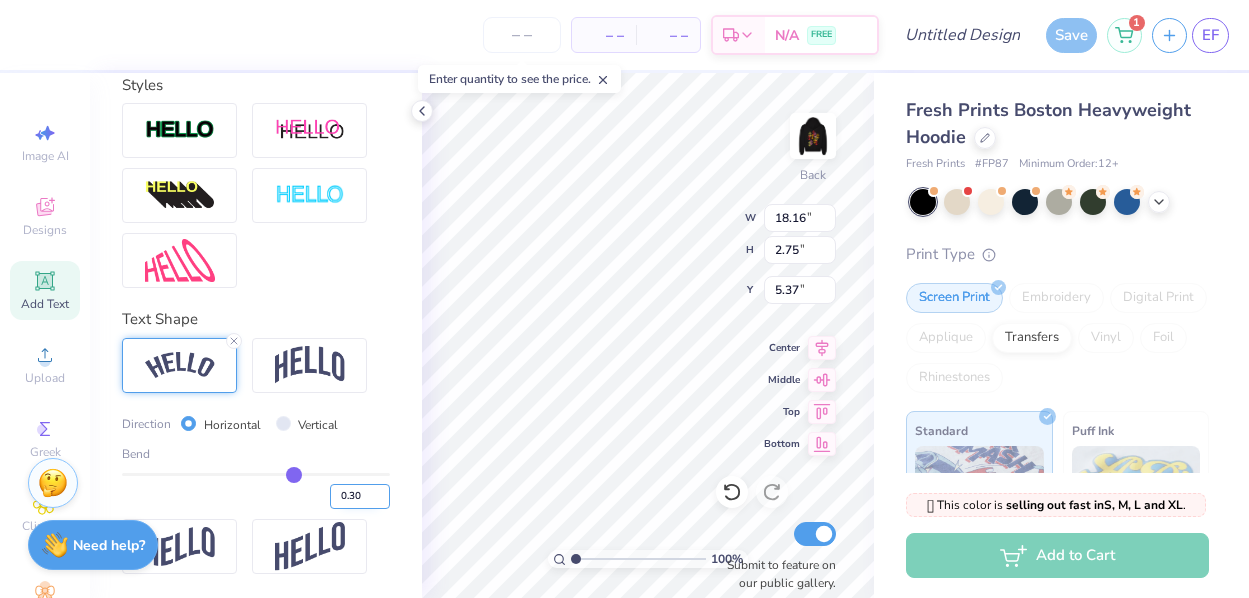 type on "18.02" 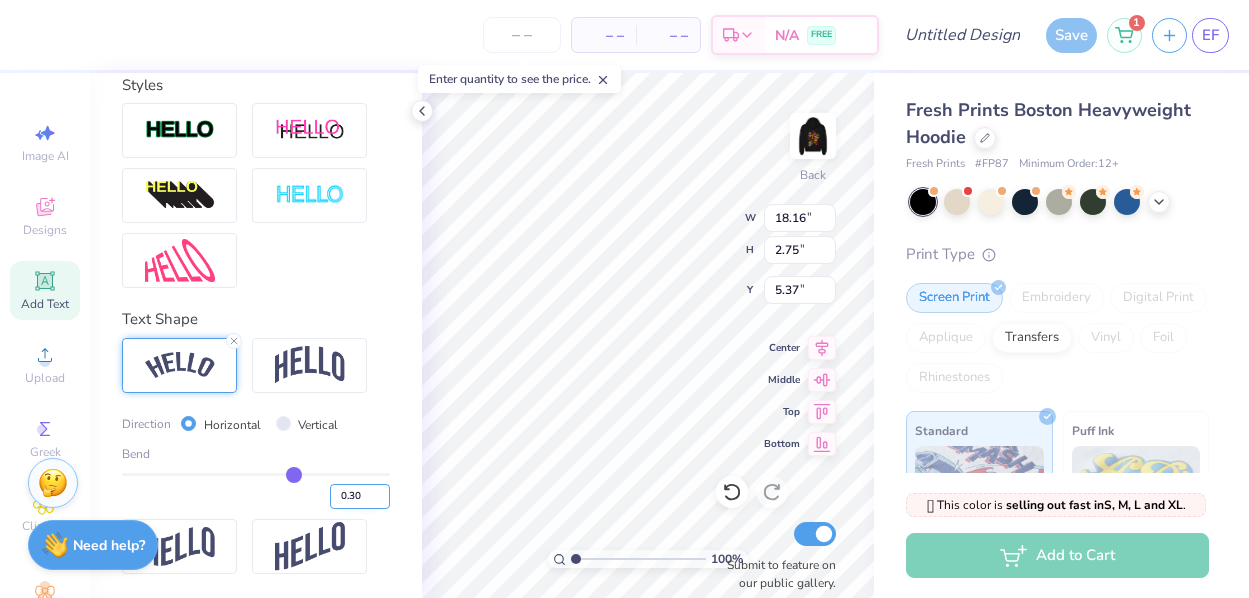 type on "2.57" 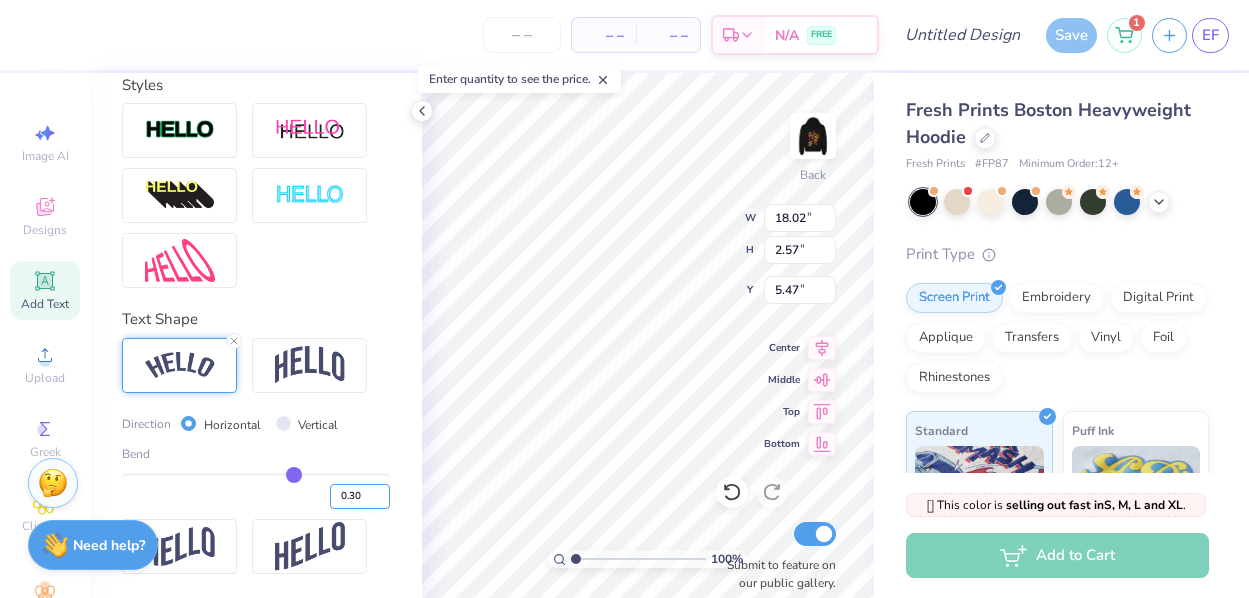 type on "5.45" 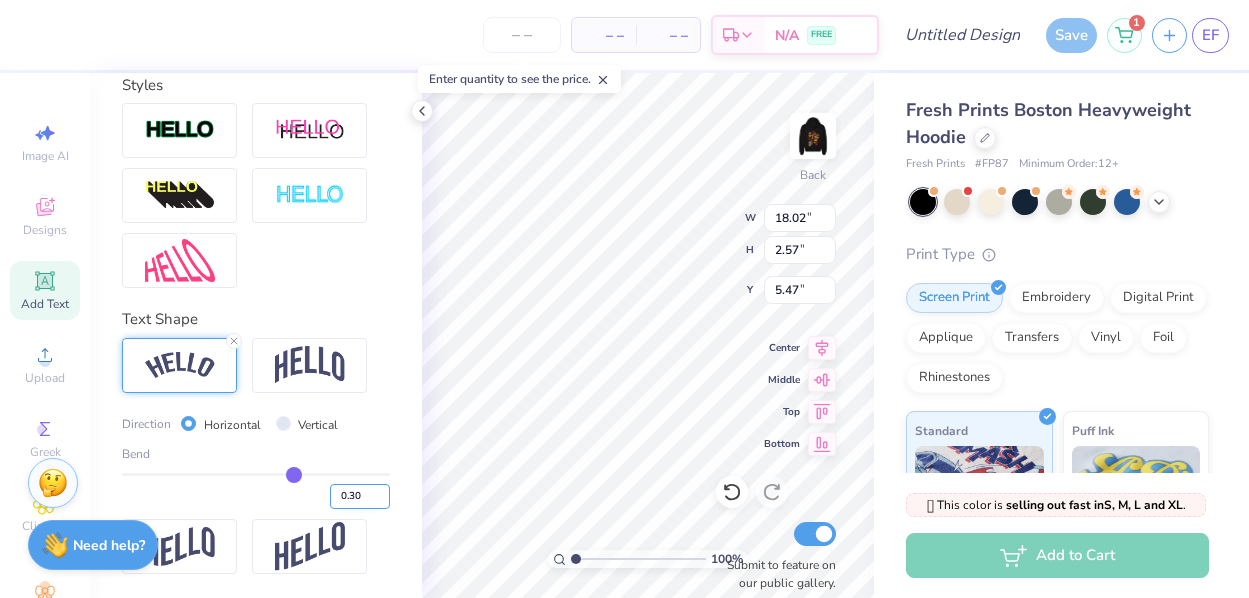 type on "0.78" 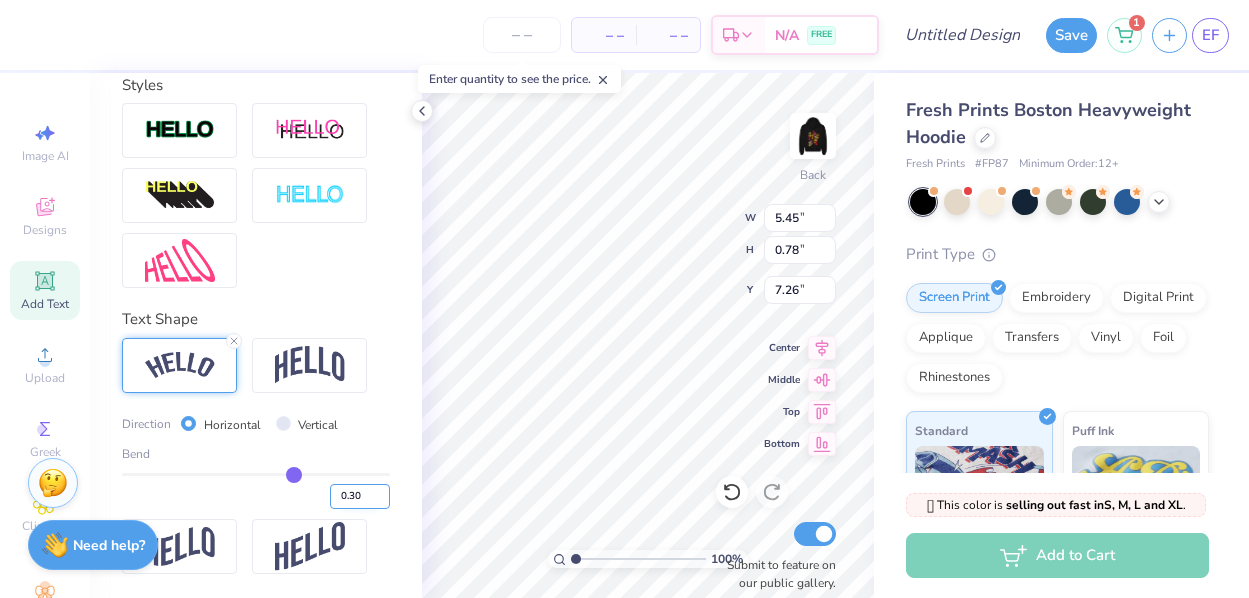 type on "7.66" 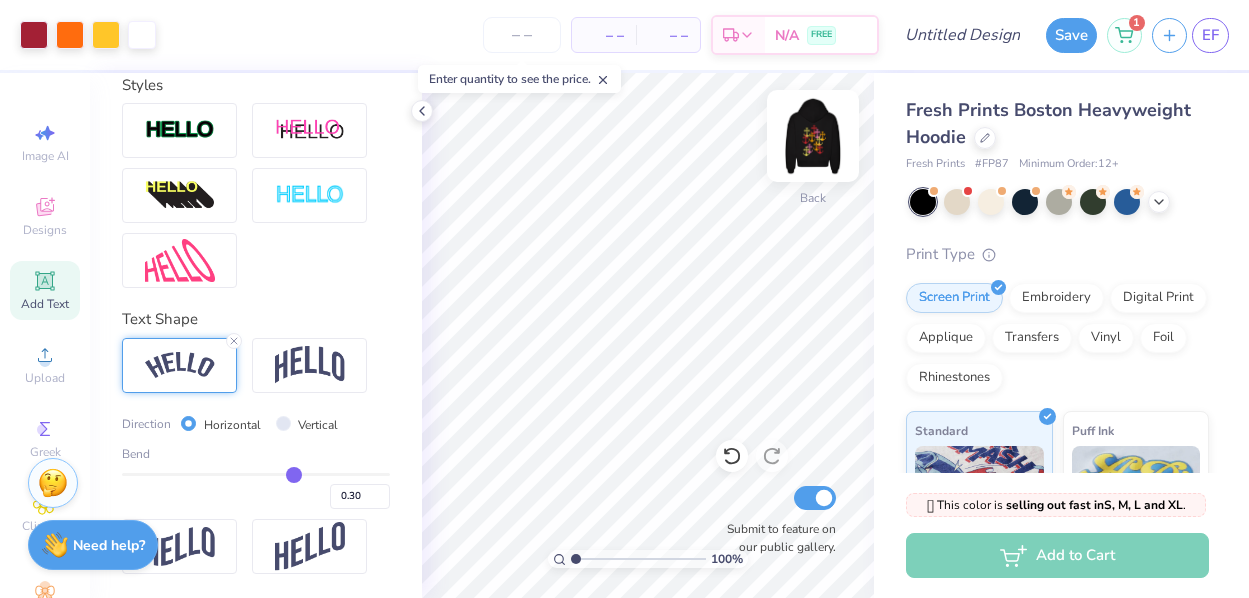 click at bounding box center (813, 136) 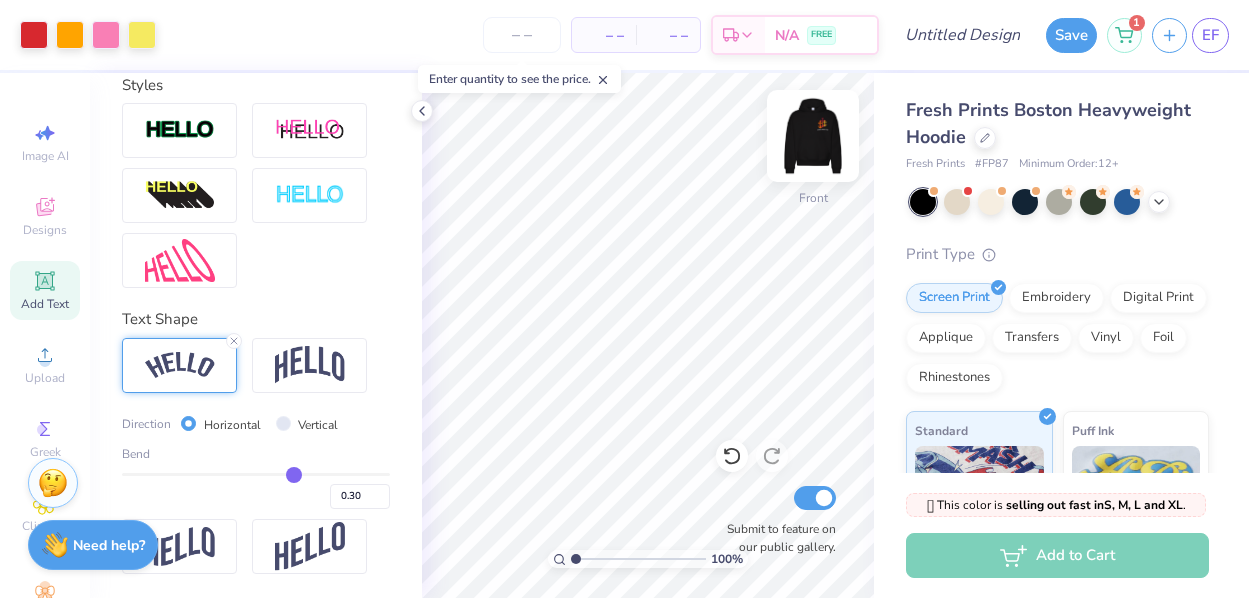 click at bounding box center (813, 136) 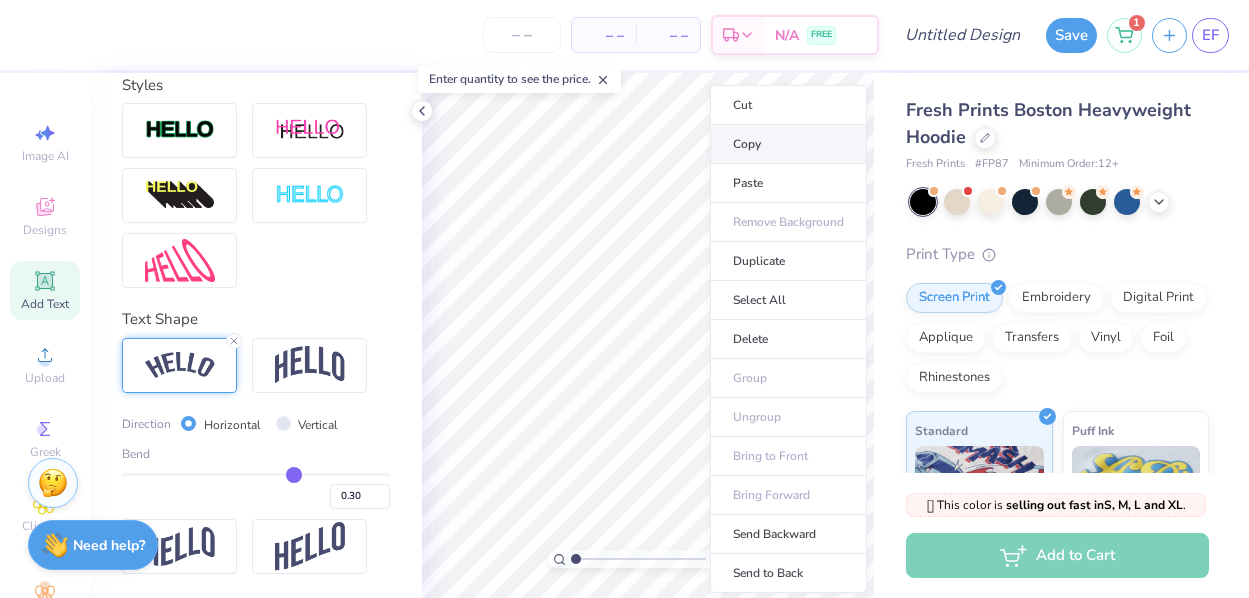 click on "Copy" at bounding box center (788, 144) 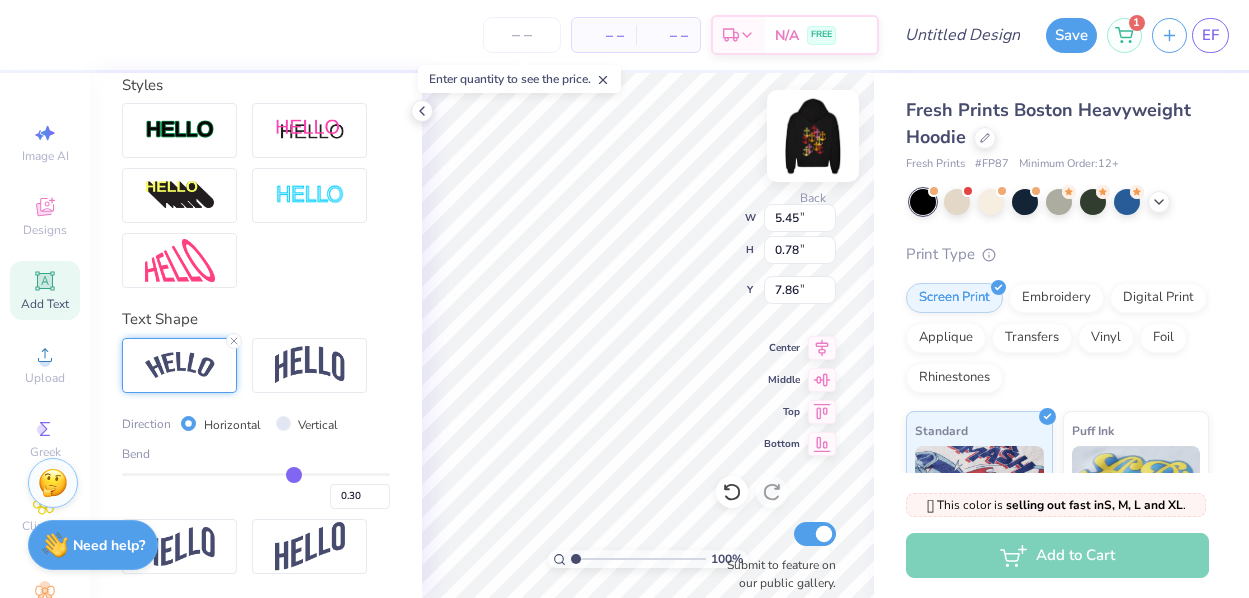 click at bounding box center (813, 136) 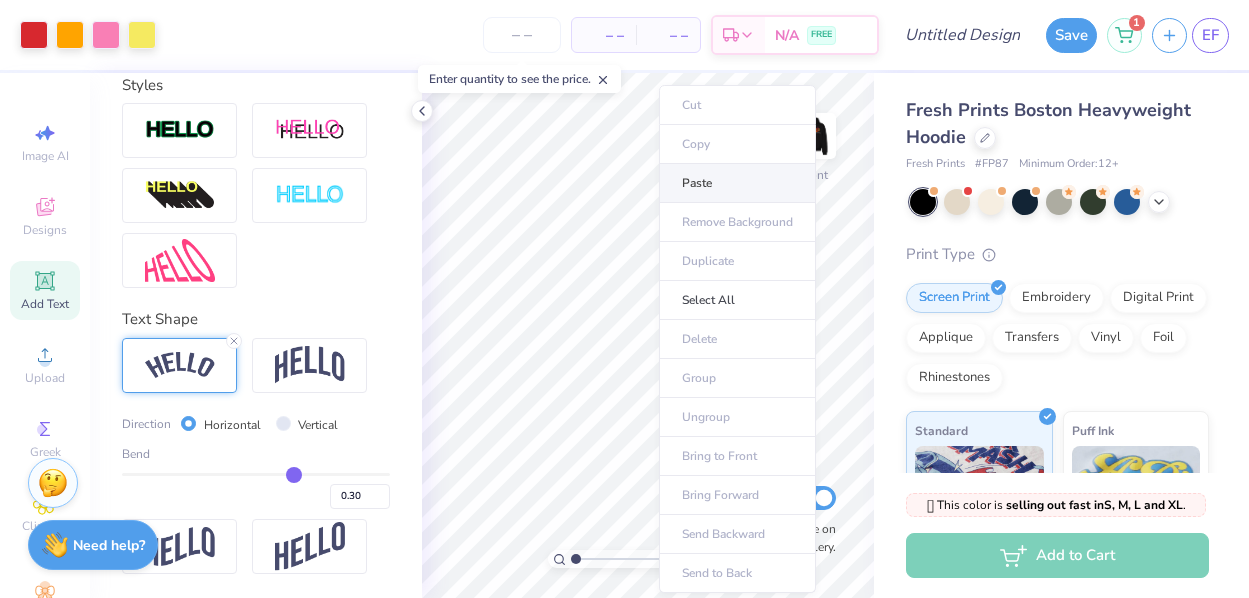 click on "Paste" at bounding box center [737, 183] 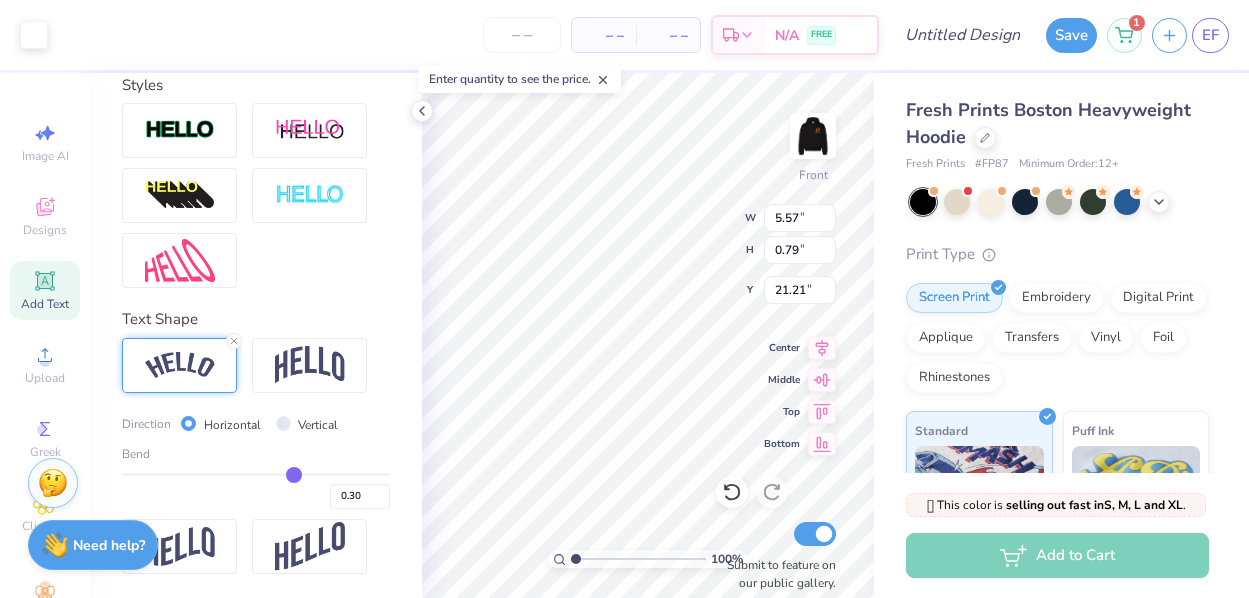 scroll, scrollTop: 565, scrollLeft: 0, axis: vertical 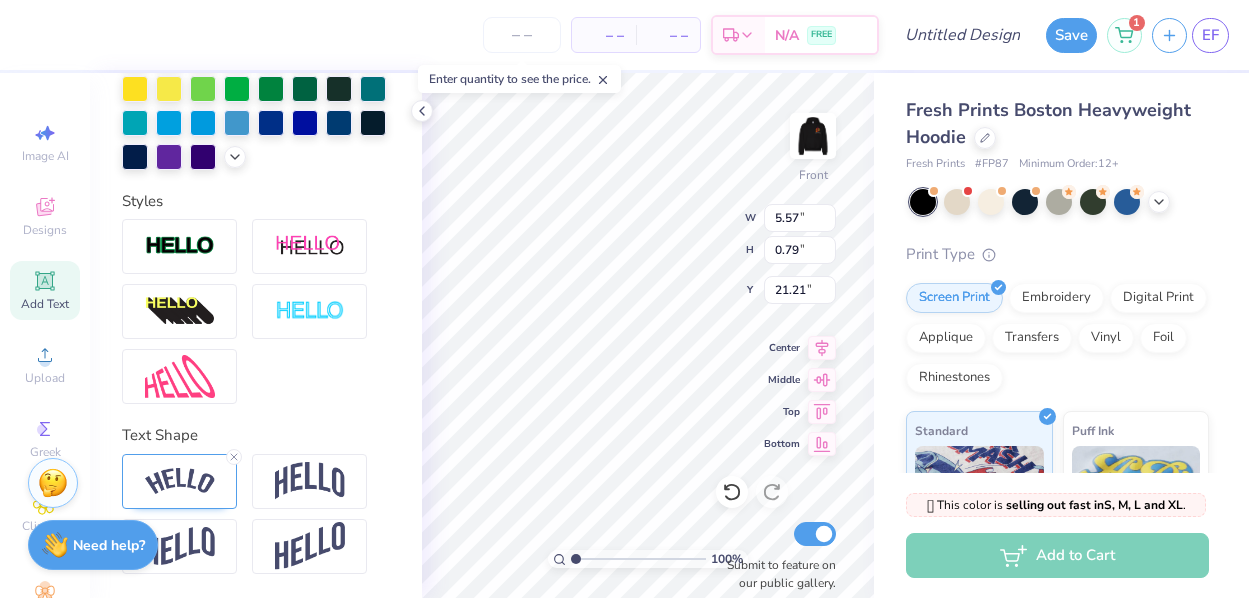 type on "A" 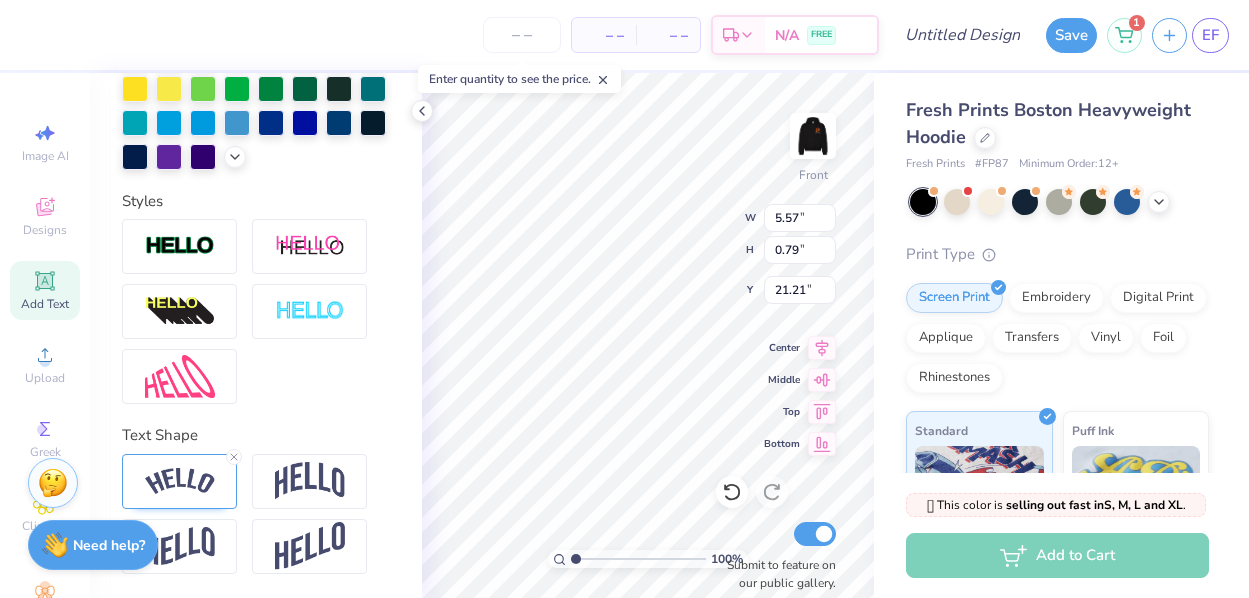 scroll, scrollTop: 0, scrollLeft: 3, axis: horizontal 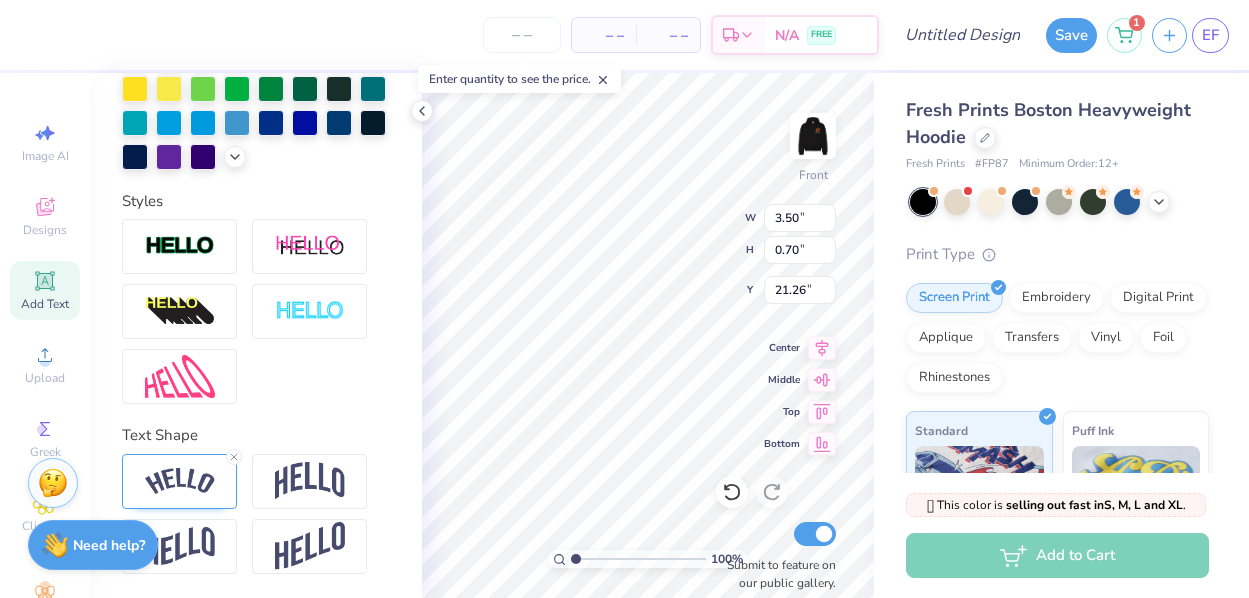 type on "4.49" 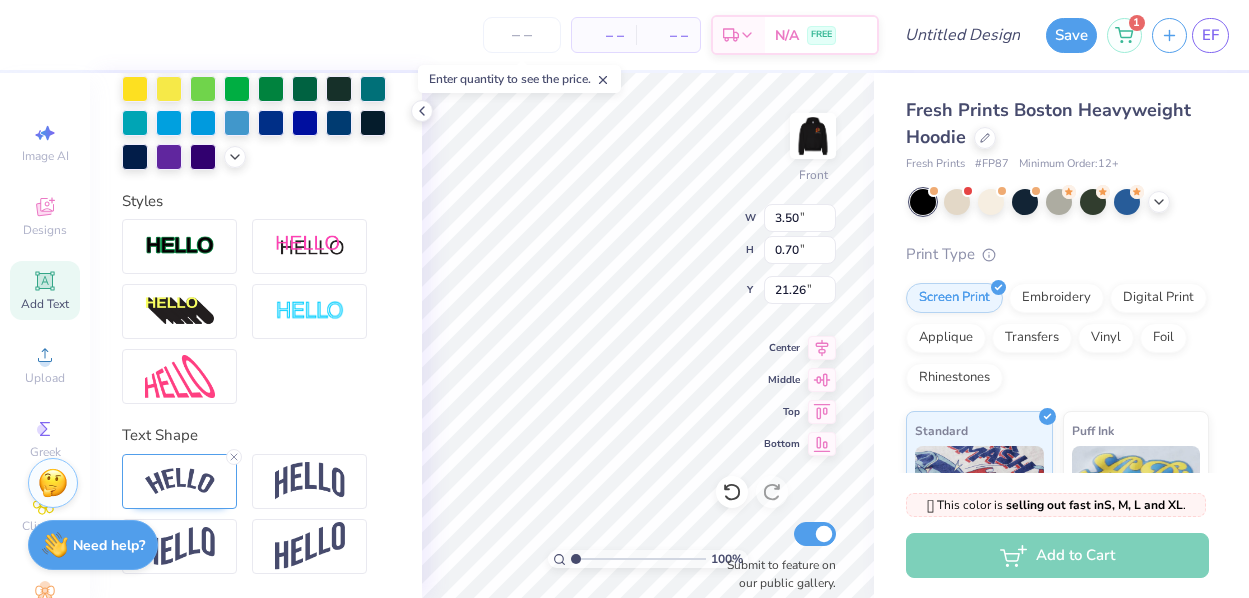 type on "0.89" 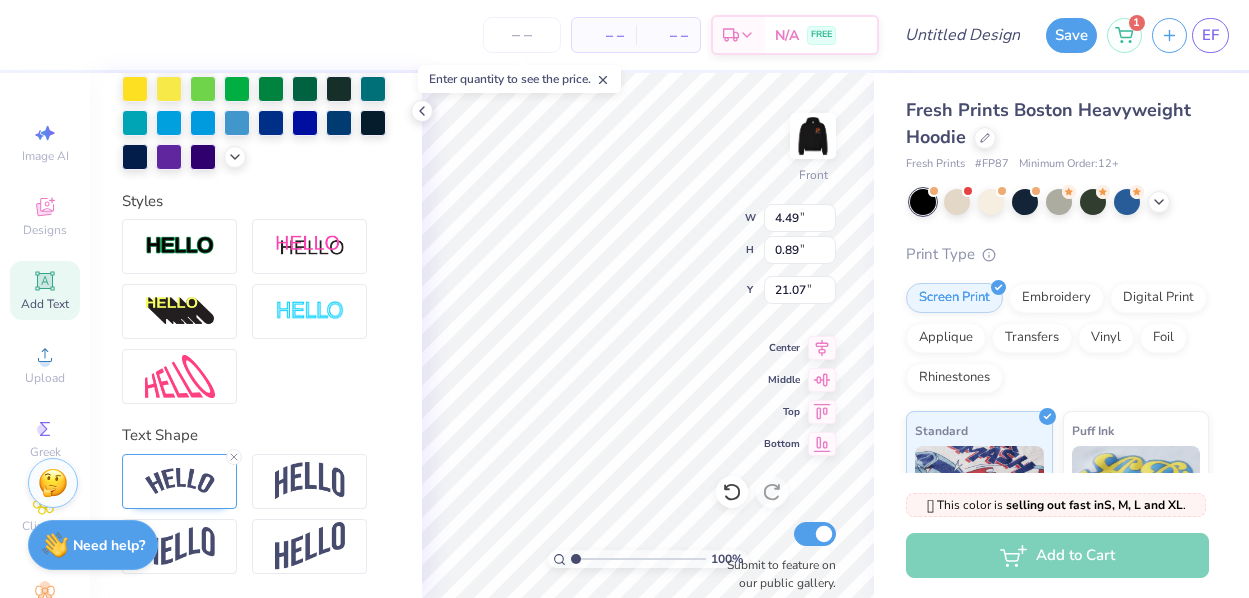 type on "22.56" 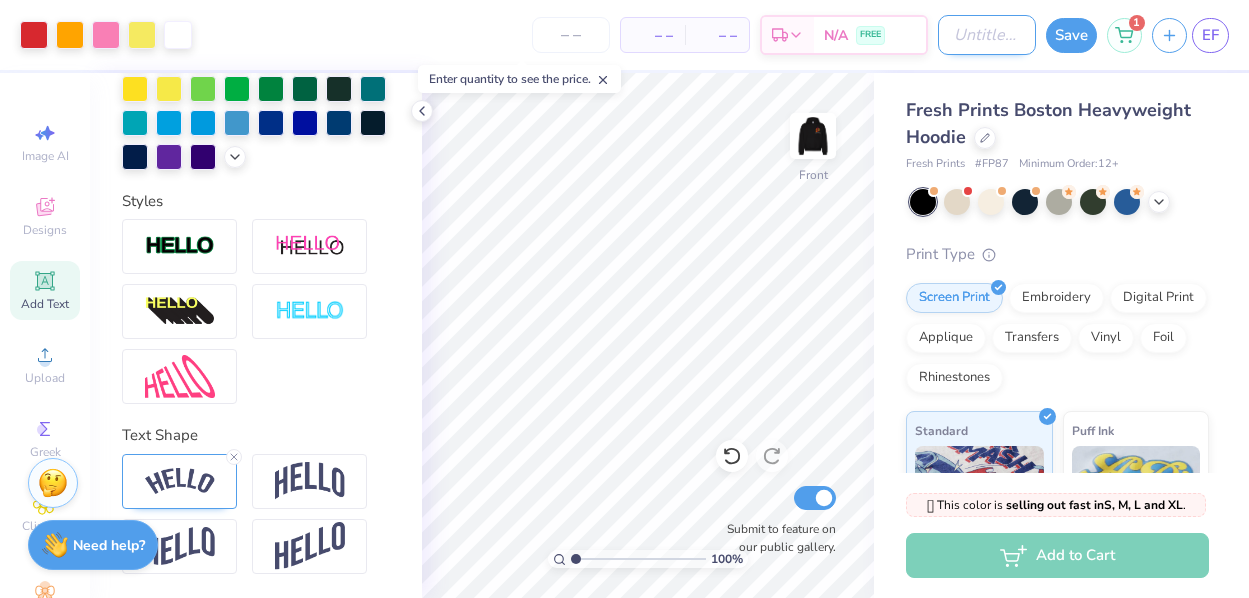 click on "Design Title" at bounding box center (987, 35) 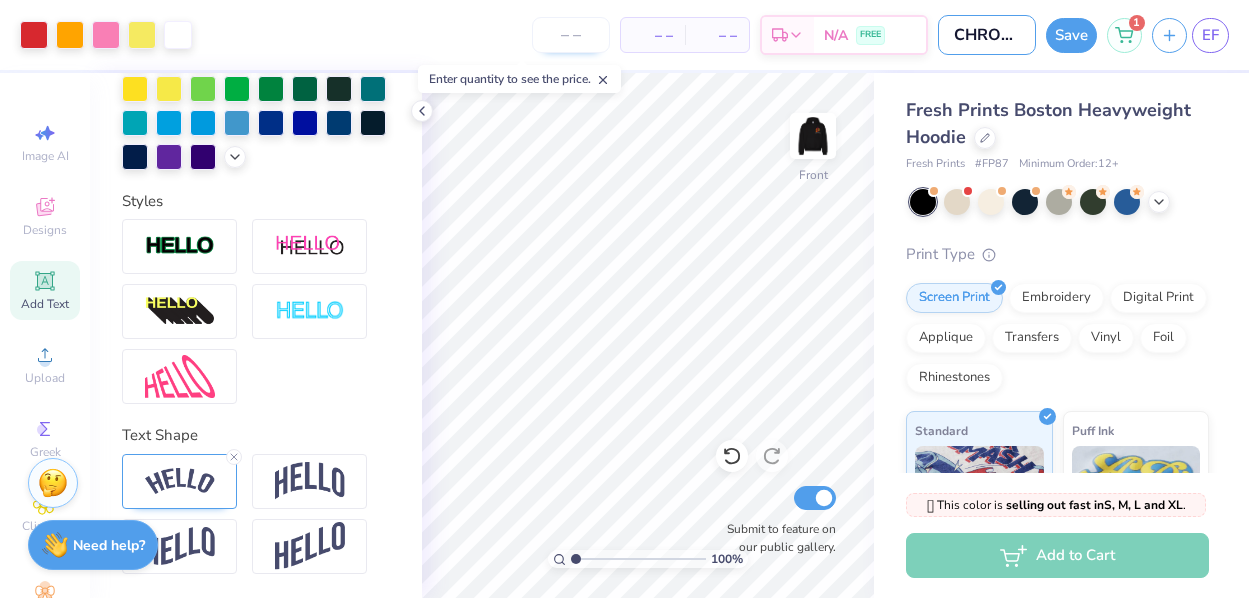type on "CHROMEANCHOR" 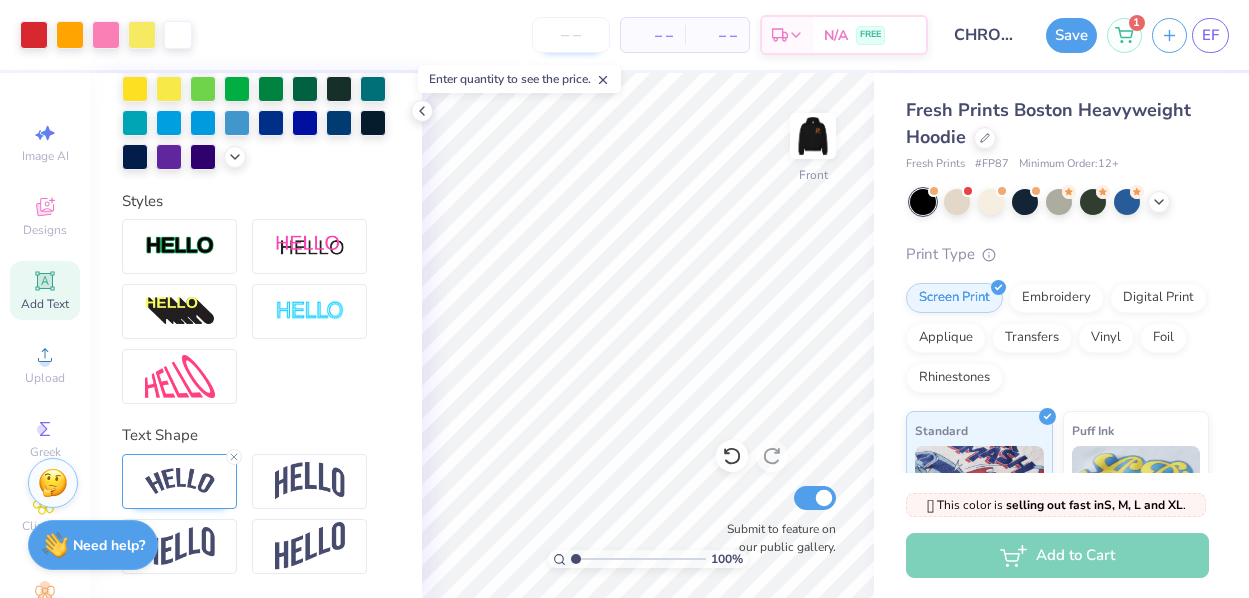 click at bounding box center (571, 35) 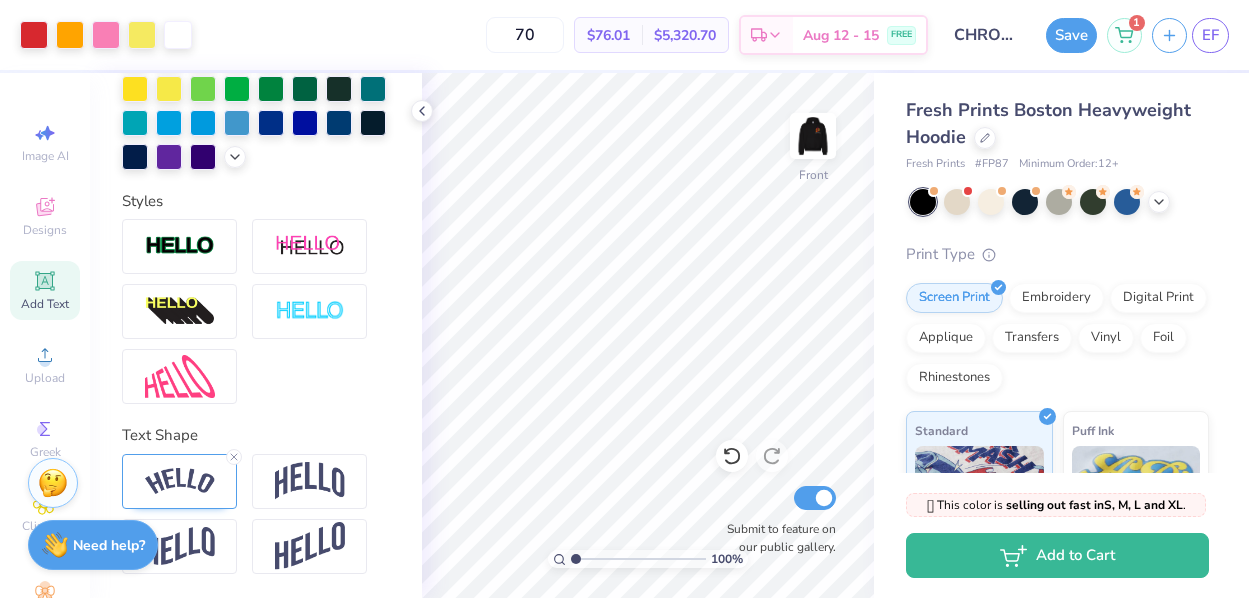 type on "70" 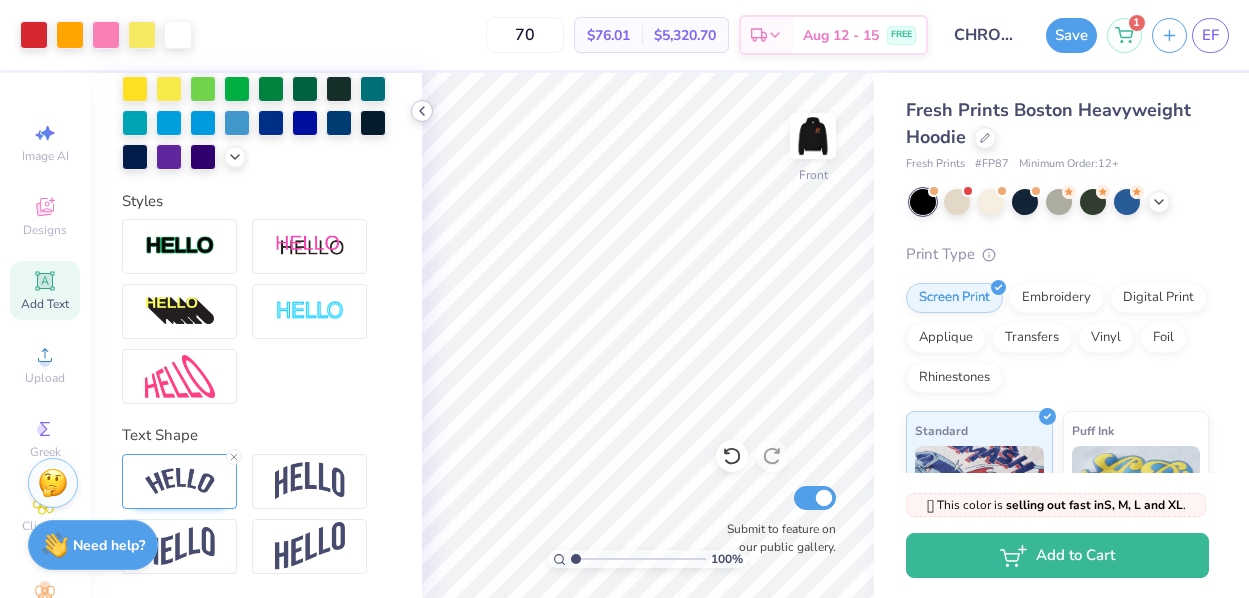 click 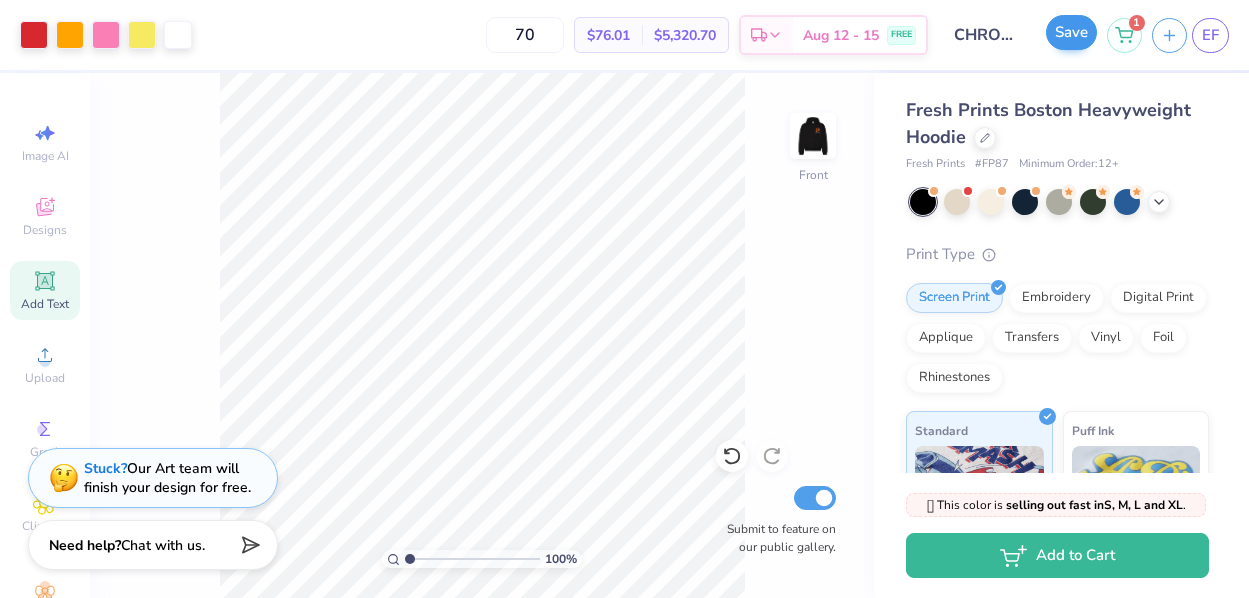 click on "Save" at bounding box center [1071, 32] 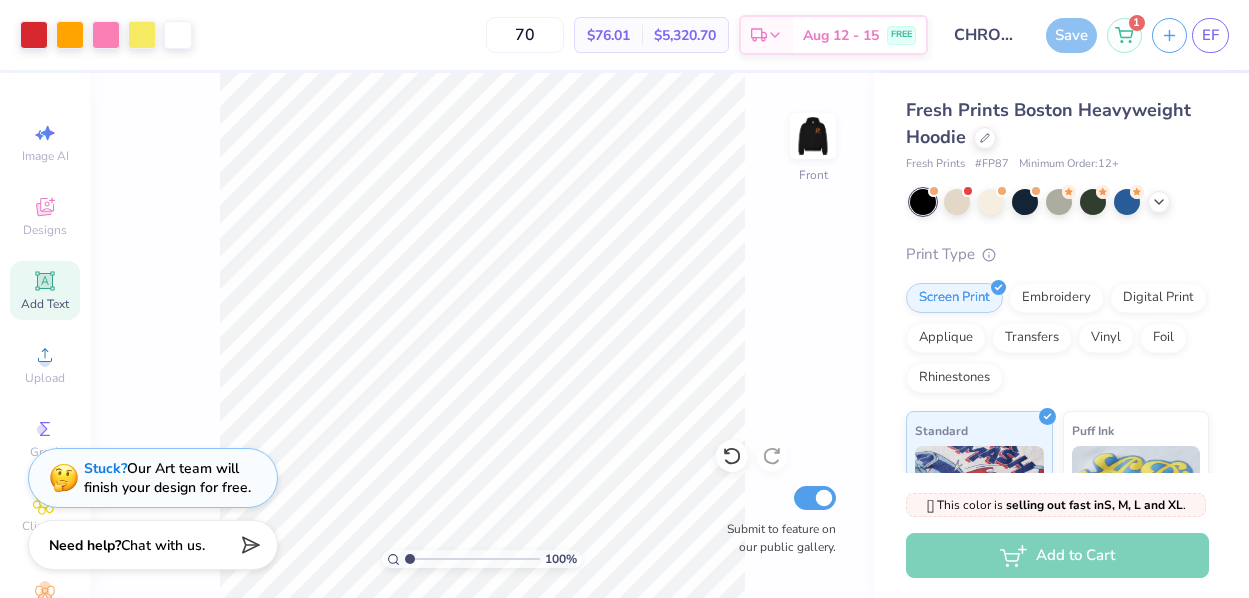 scroll, scrollTop: 23, scrollLeft: 0, axis: vertical 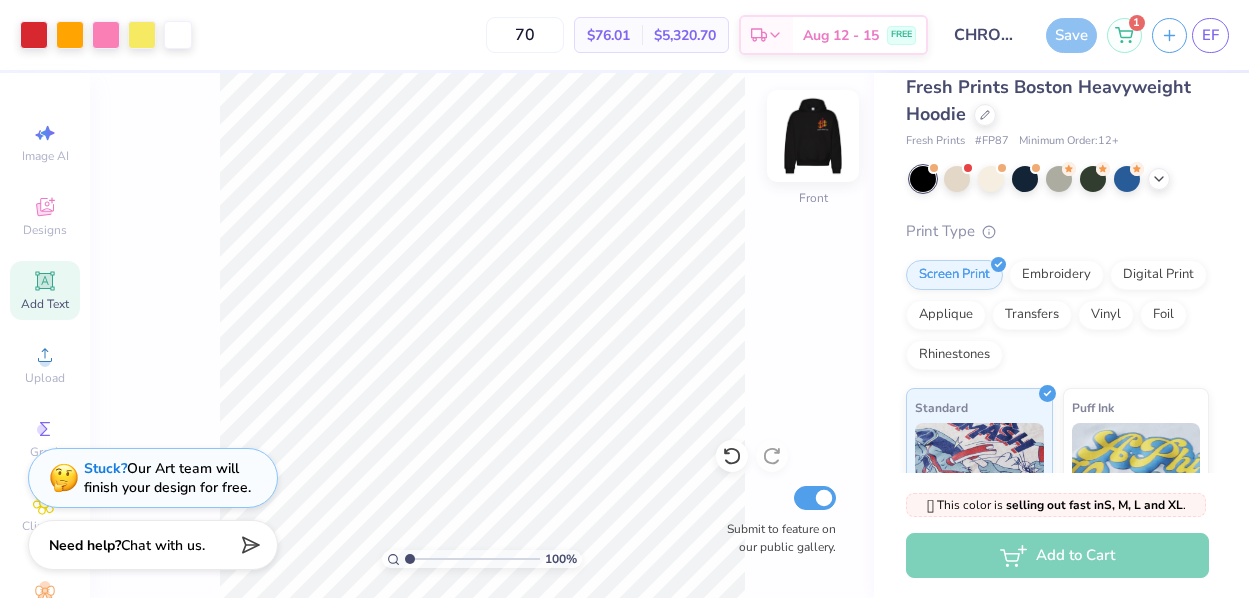 click at bounding box center [813, 136] 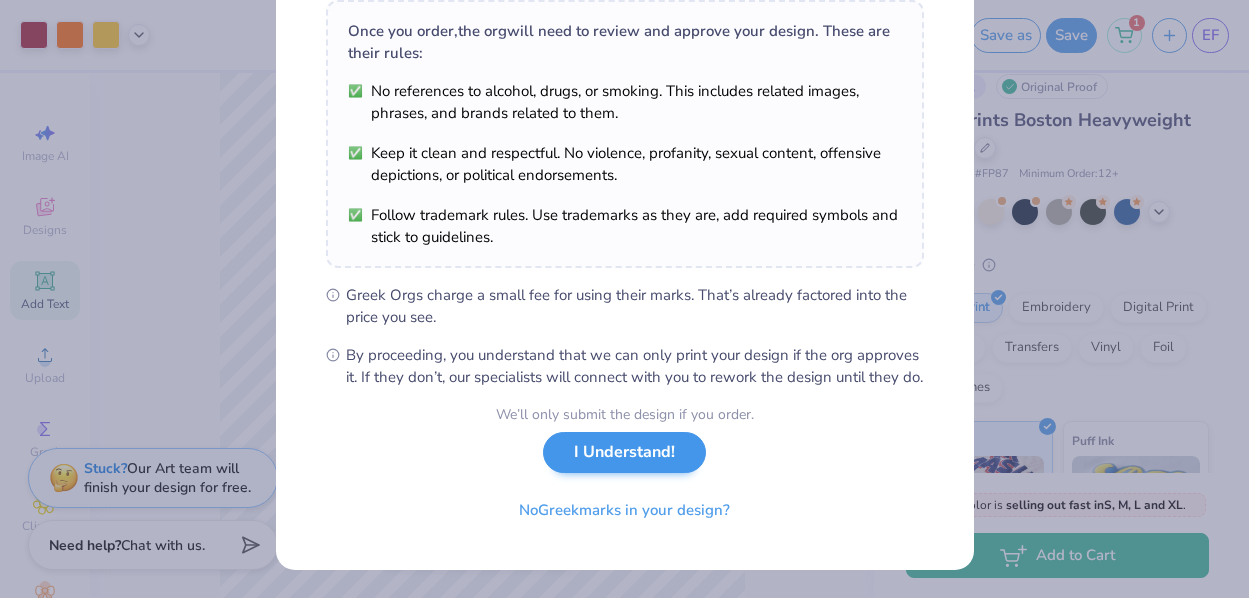 click on "I Understand!" at bounding box center [624, 452] 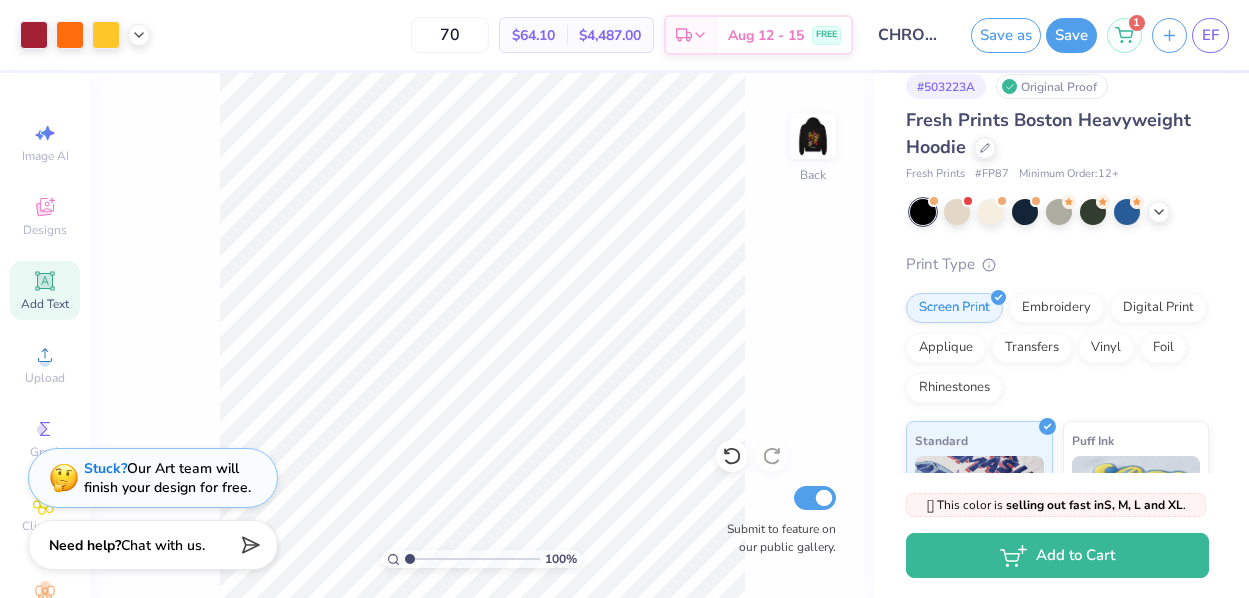 scroll, scrollTop: 44, scrollLeft: 0, axis: vertical 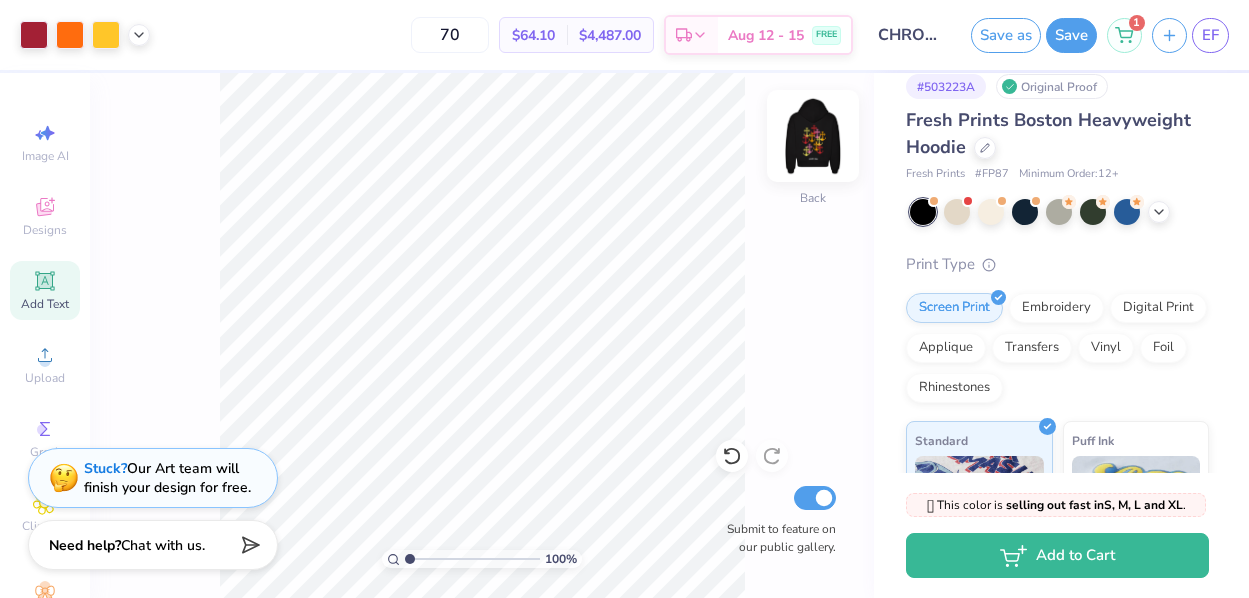 click at bounding box center (813, 136) 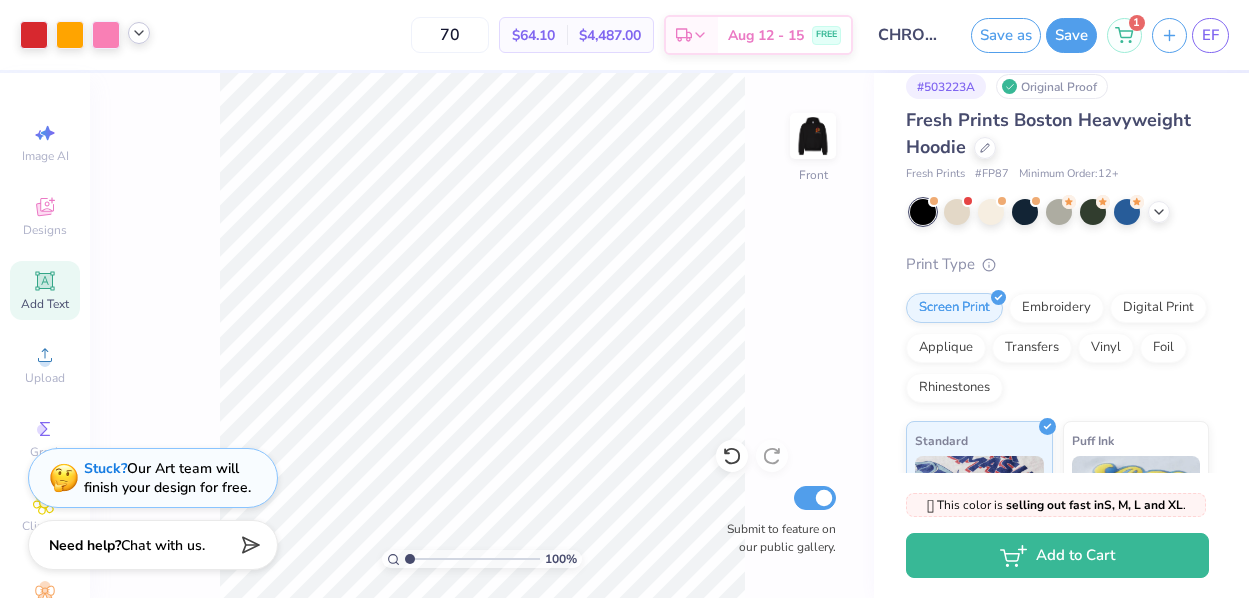 click 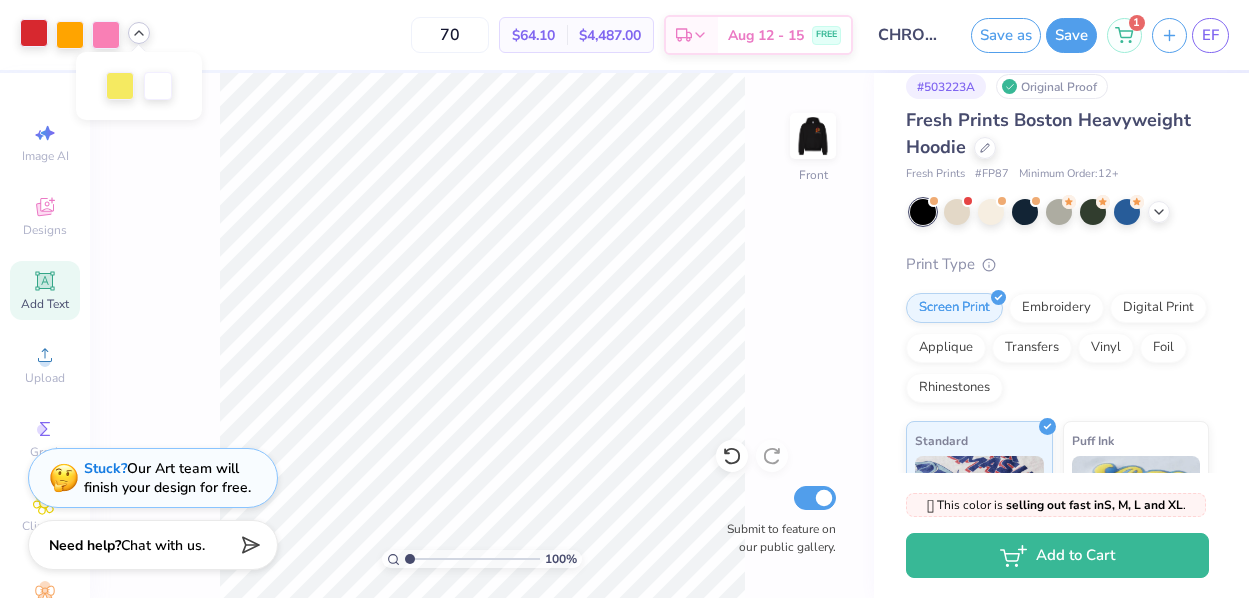 click at bounding box center [34, 33] 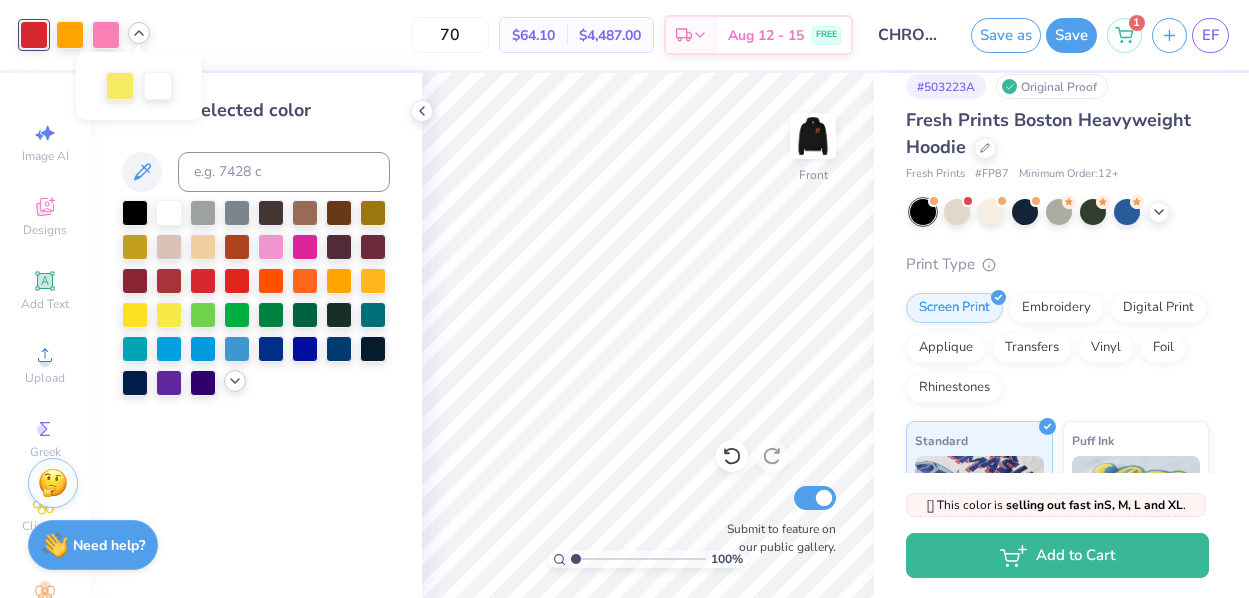 click 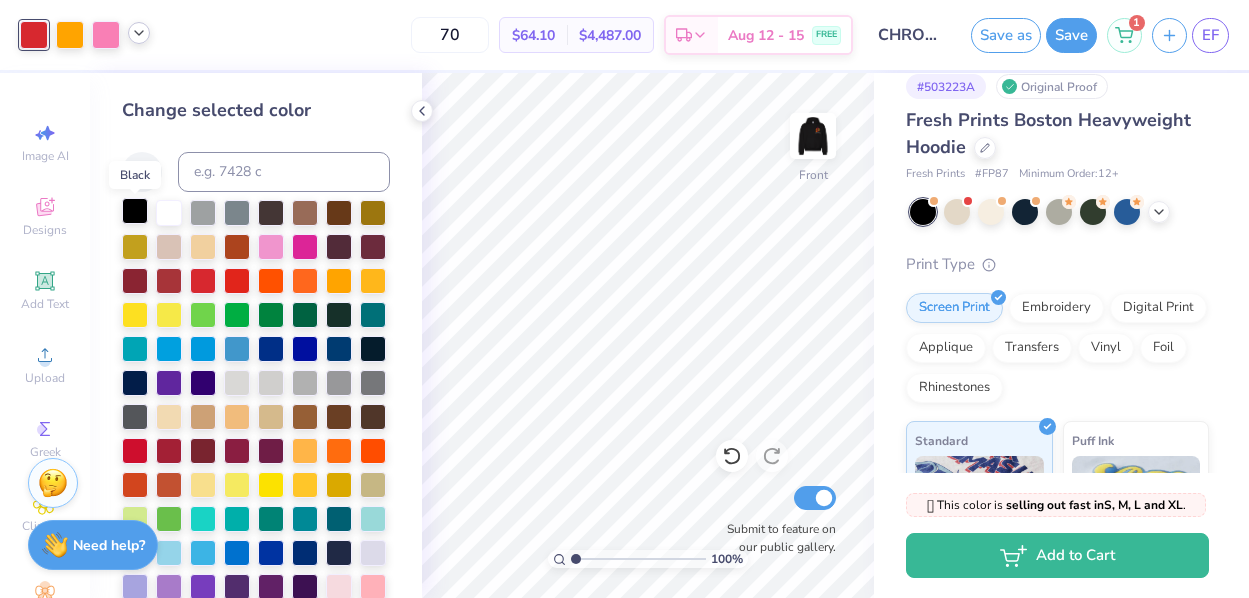 click at bounding box center [135, 211] 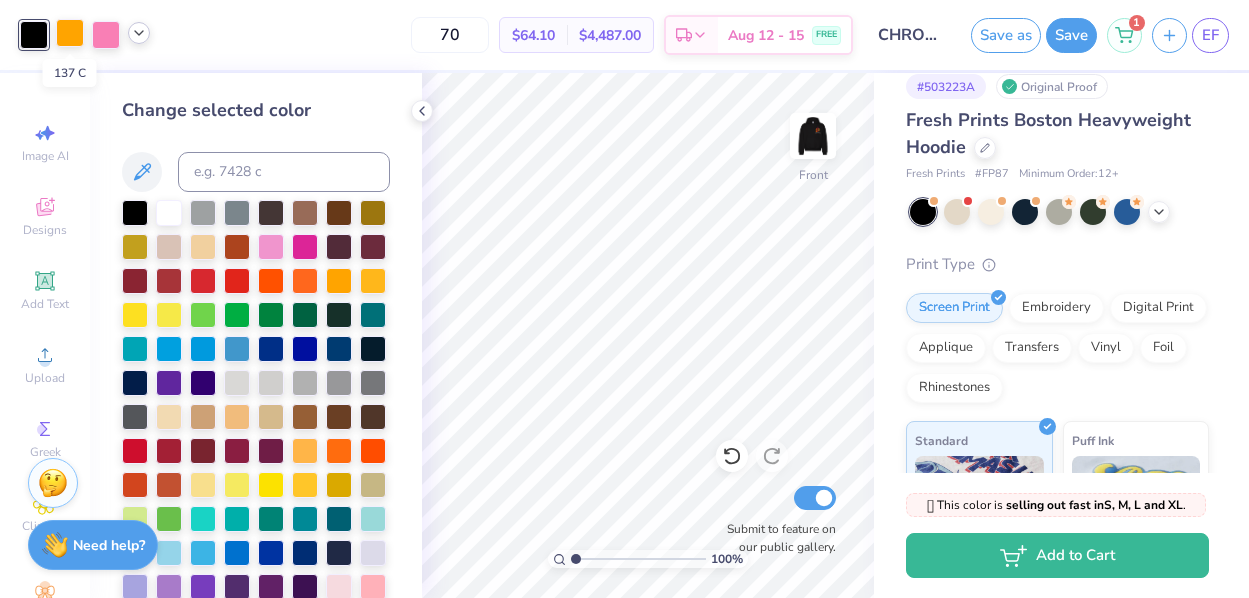 click at bounding box center [70, 33] 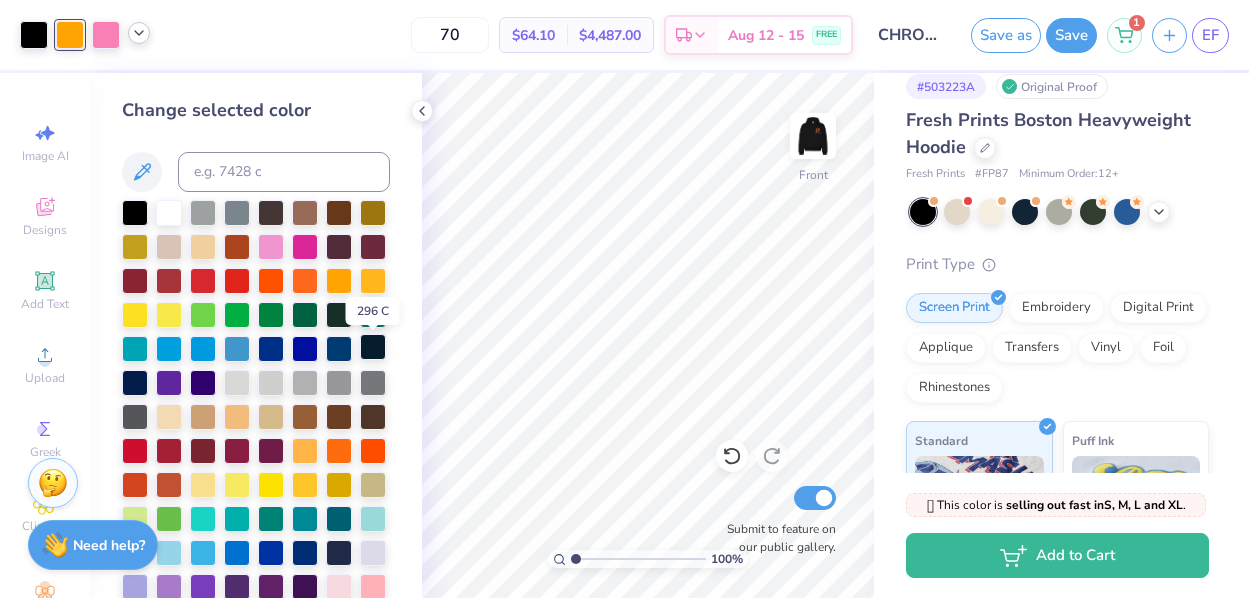 click at bounding box center (373, 347) 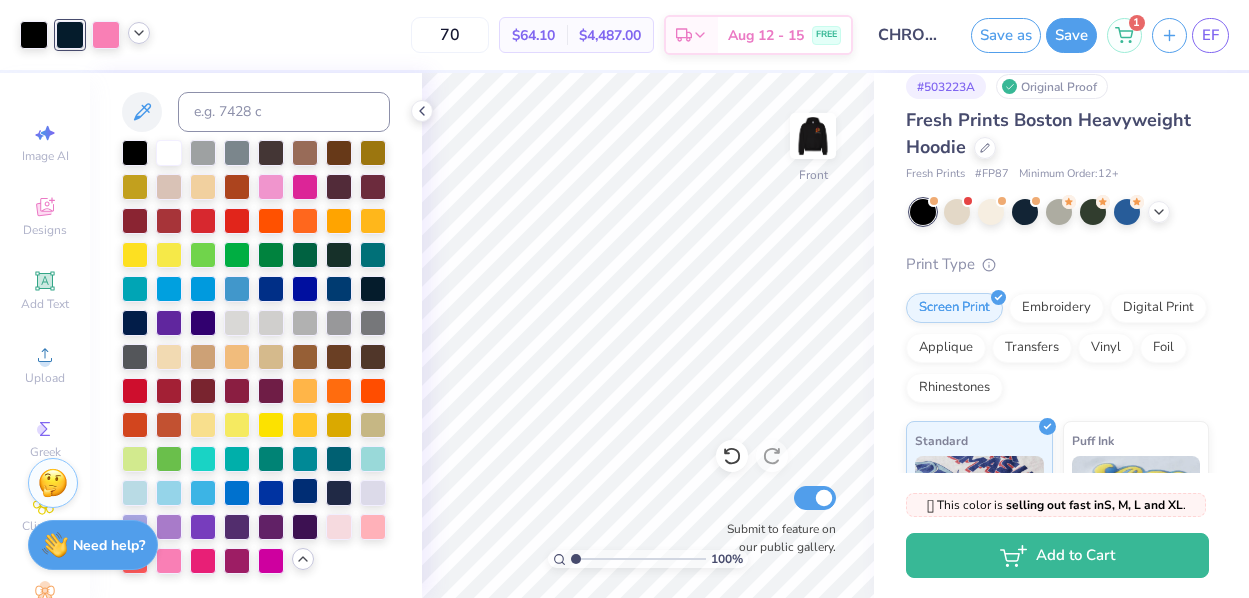 scroll, scrollTop: 63, scrollLeft: 0, axis: vertical 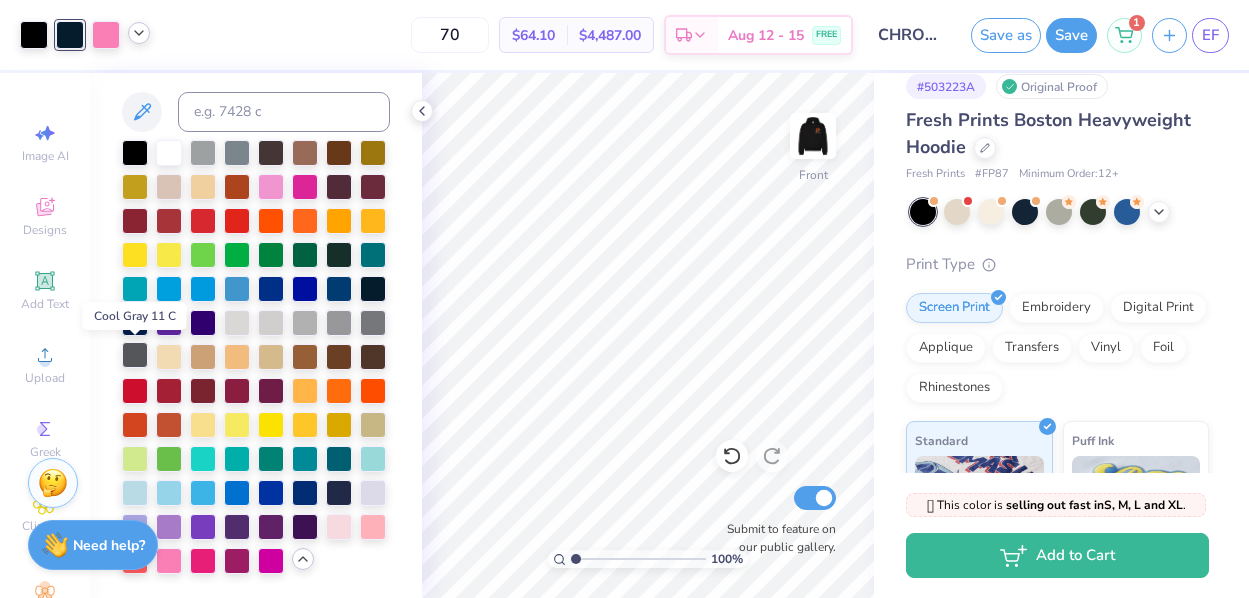 click at bounding box center [135, 355] 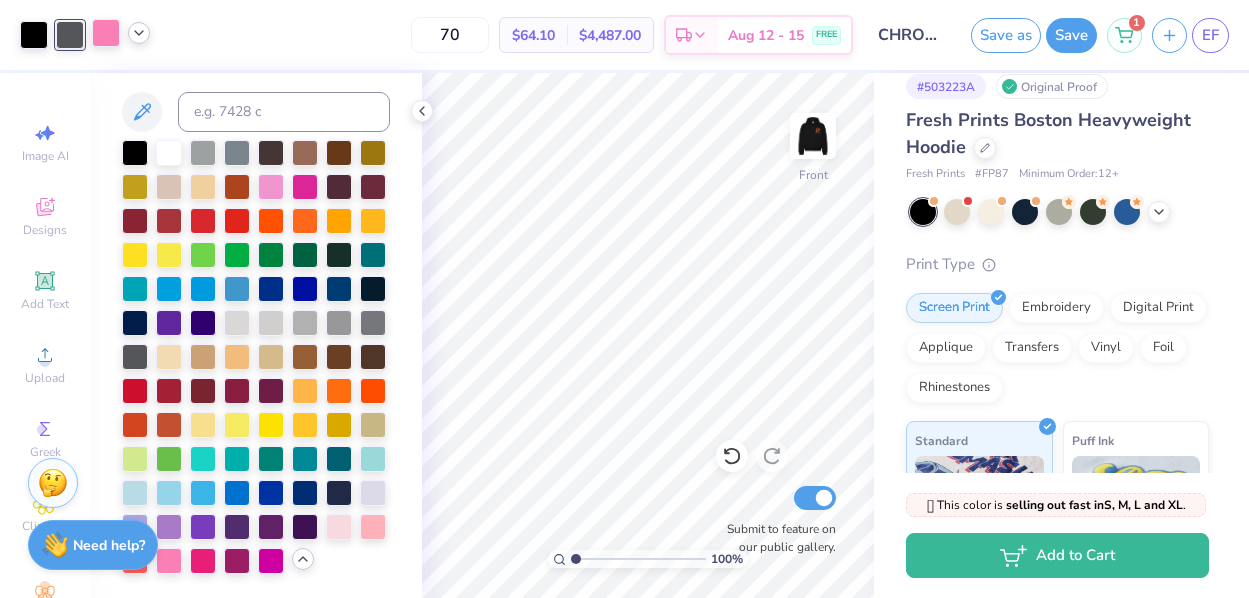 click at bounding box center [106, 33] 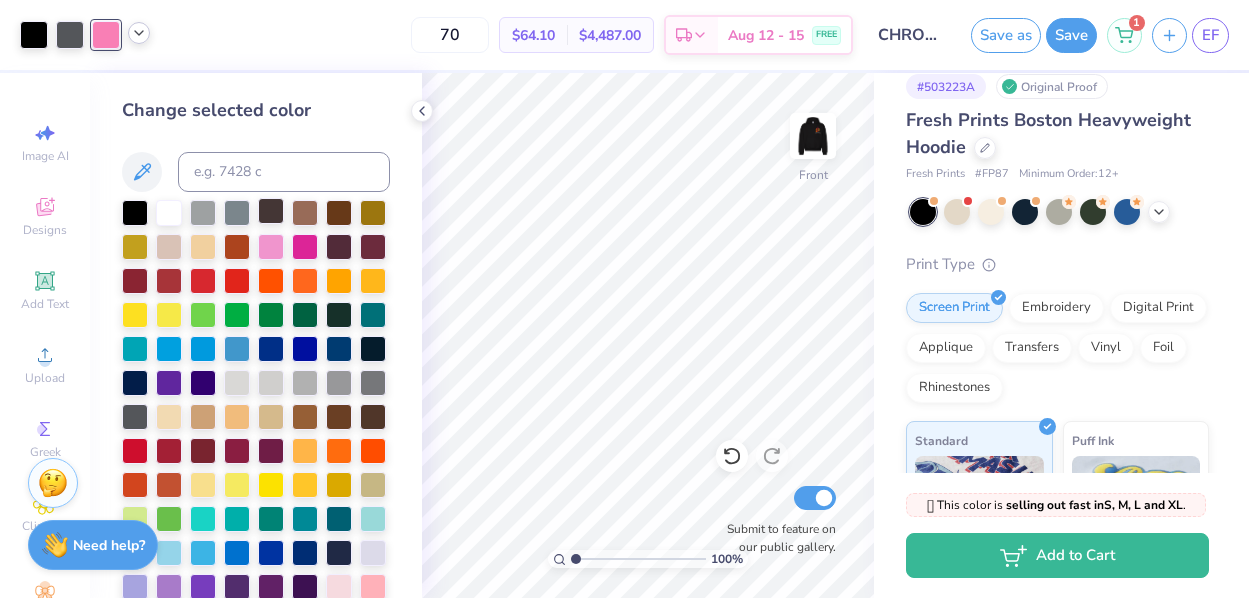 scroll, scrollTop: 0, scrollLeft: 0, axis: both 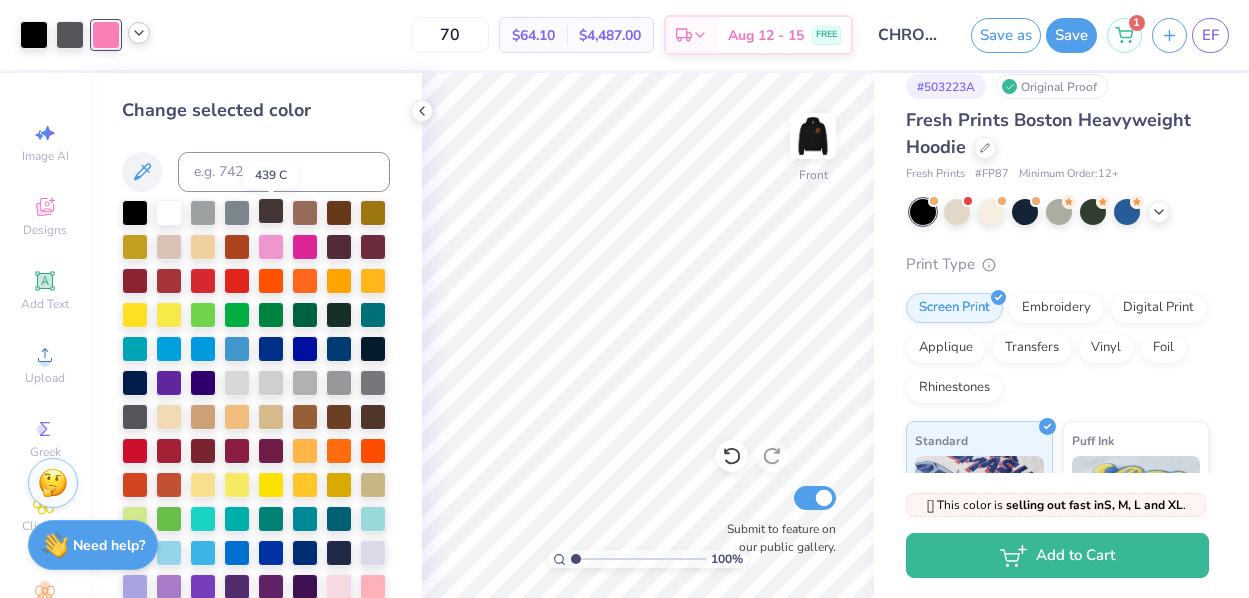 click at bounding box center [271, 211] 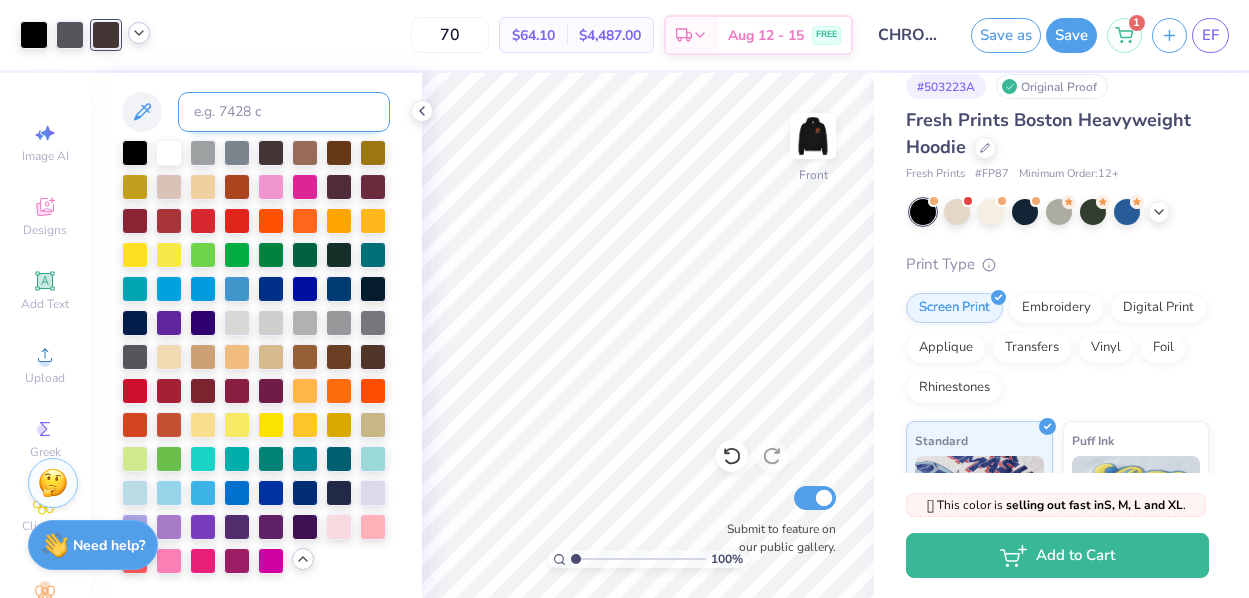 scroll, scrollTop: 63, scrollLeft: 0, axis: vertical 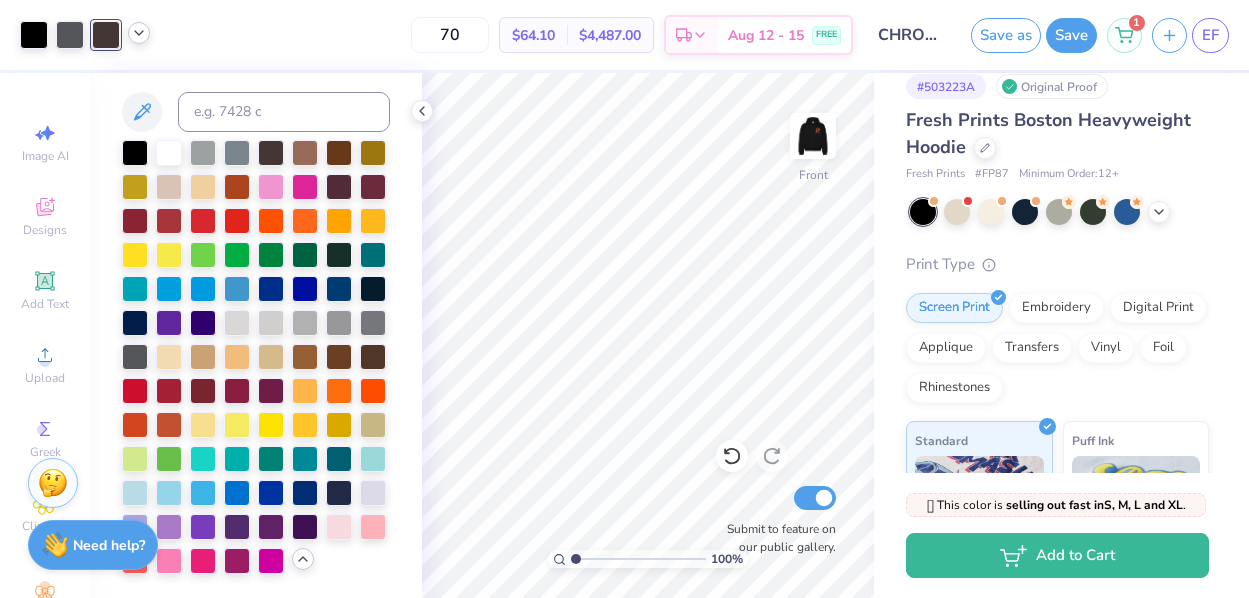 click 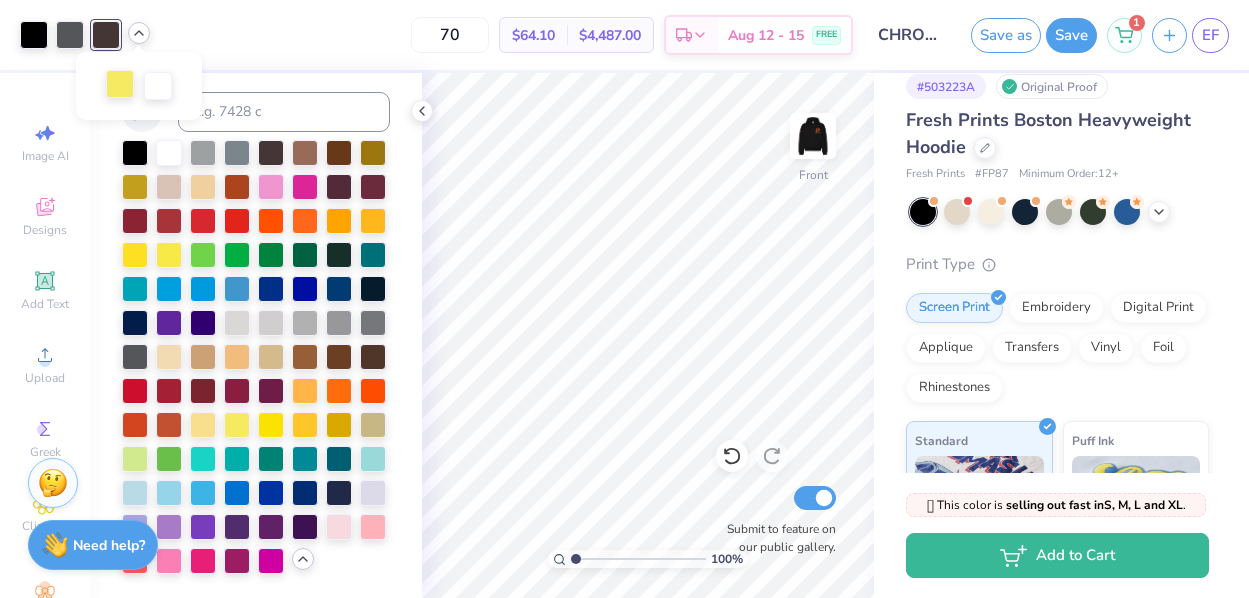 click at bounding box center (120, 84) 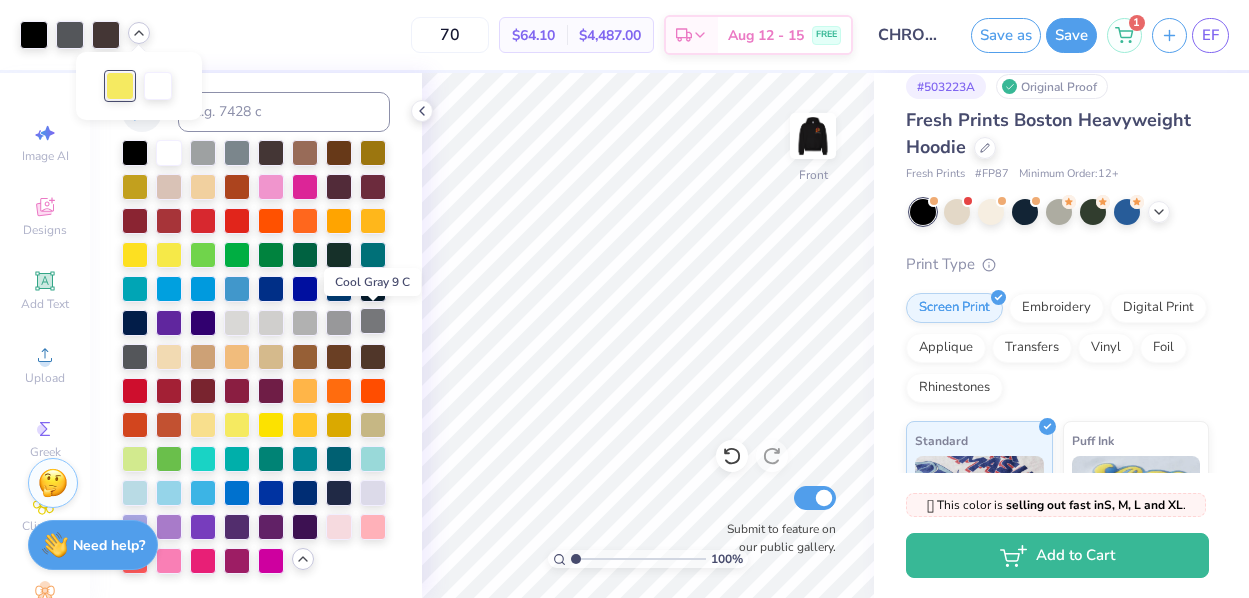 click at bounding box center (373, 321) 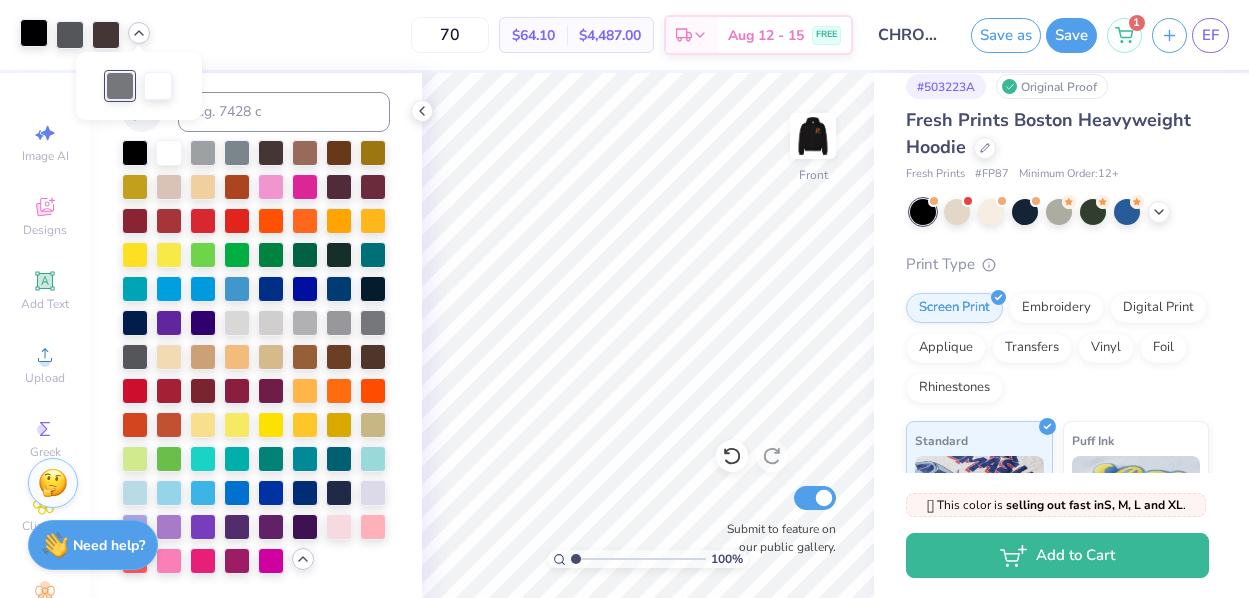 click at bounding box center (34, 33) 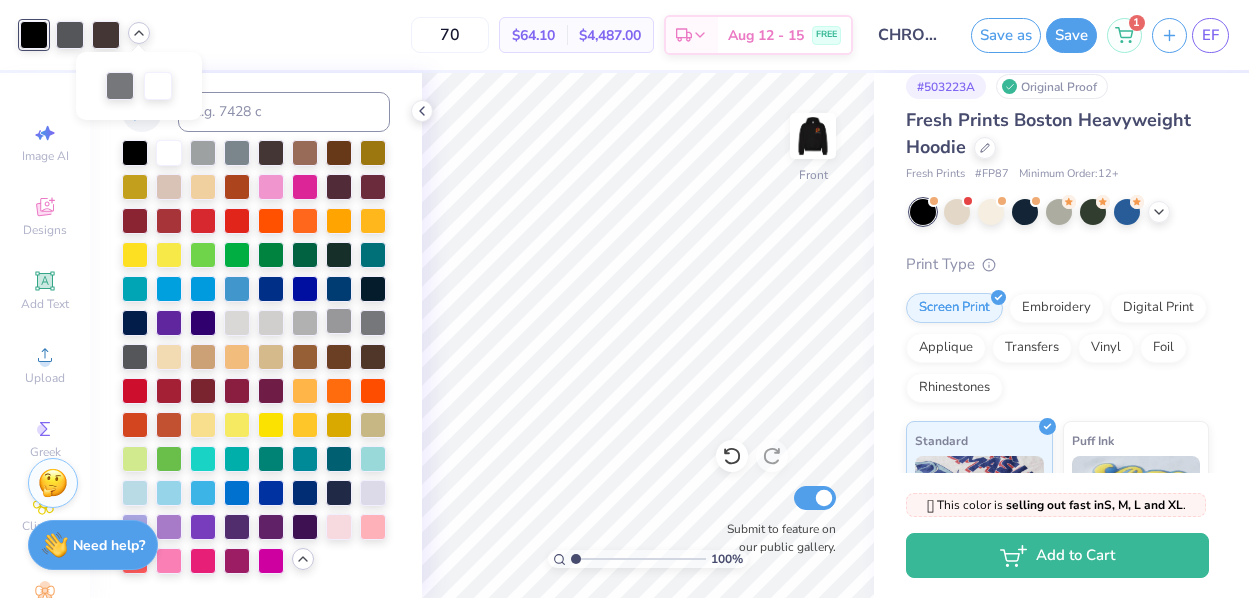 click at bounding box center [339, 321] 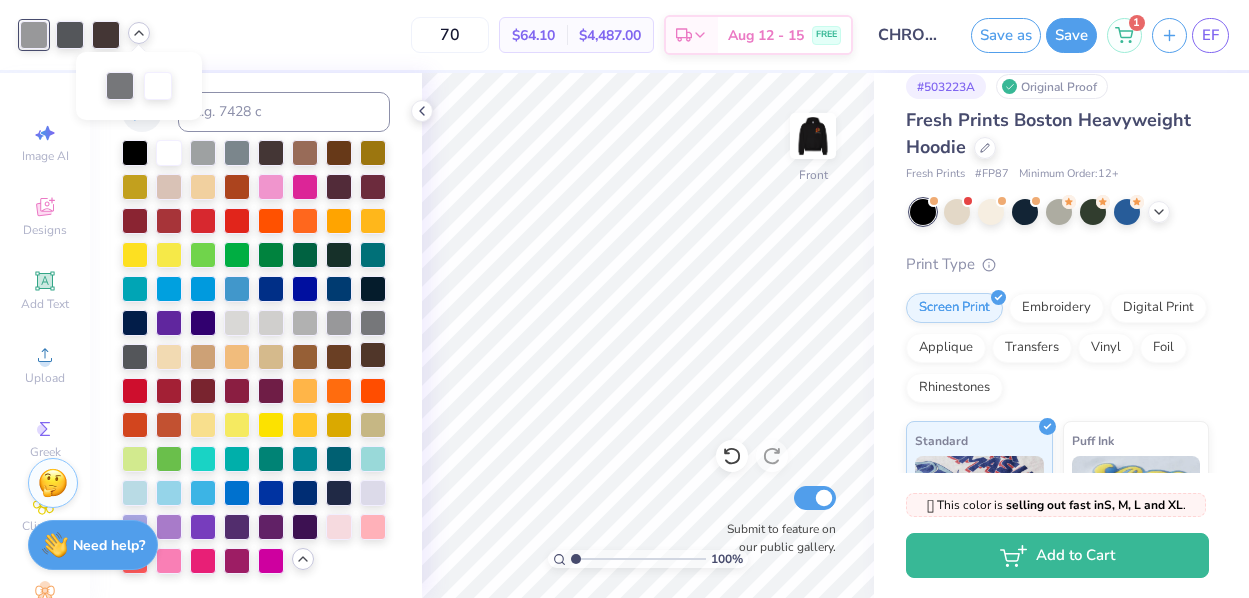 click at bounding box center (373, 355) 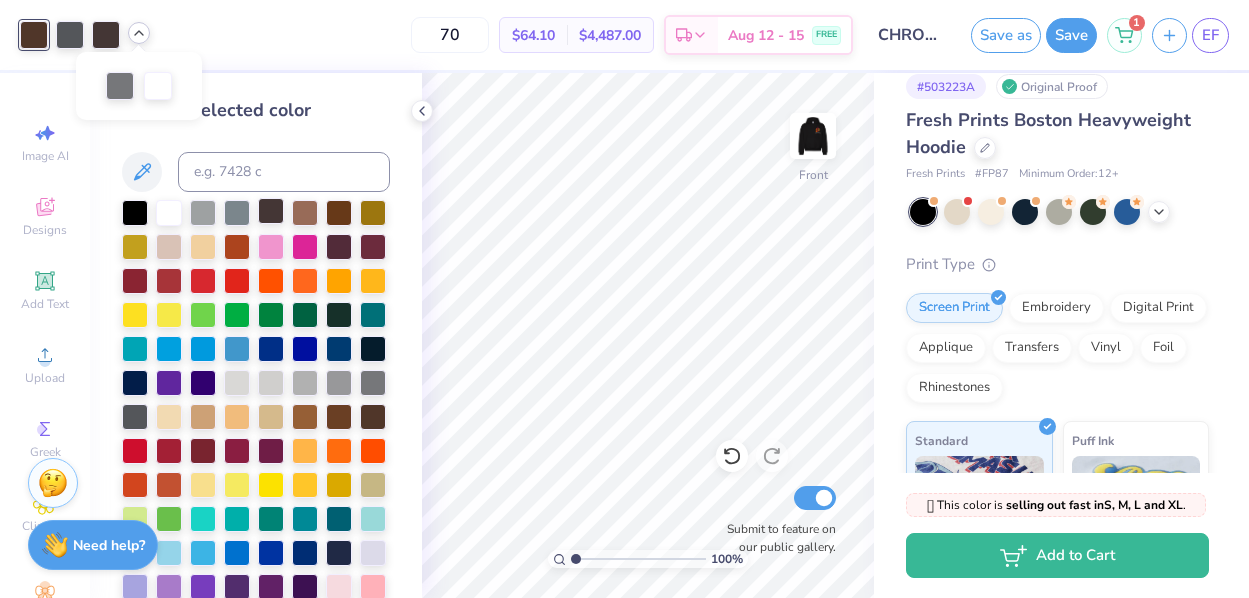 scroll, scrollTop: 0, scrollLeft: 0, axis: both 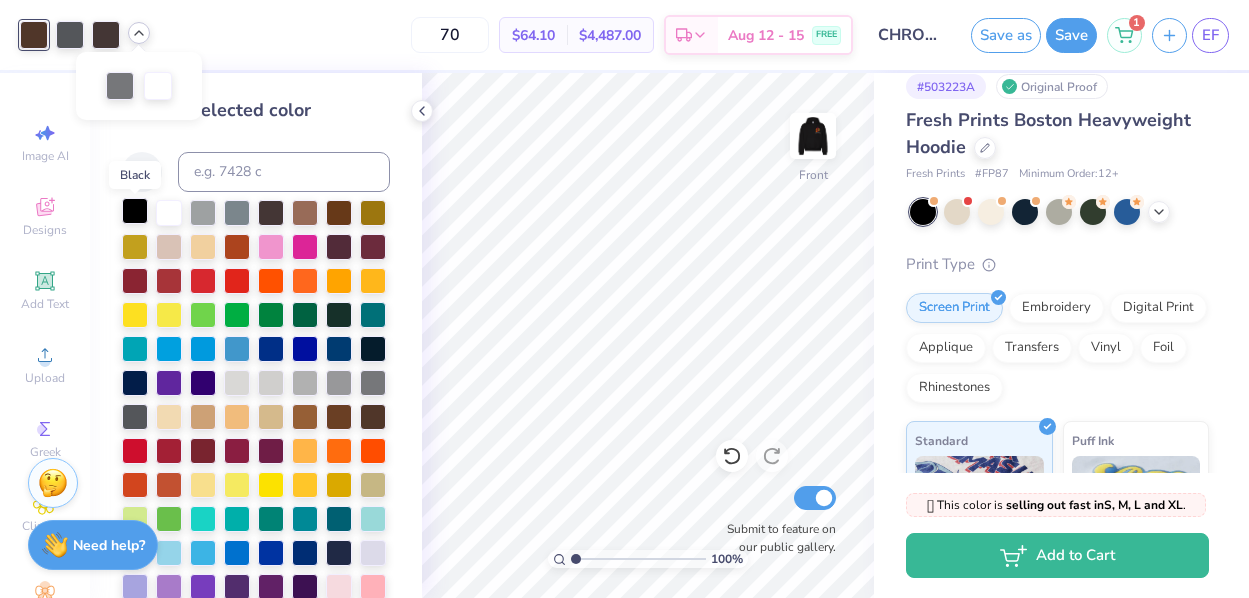 click at bounding box center (135, 211) 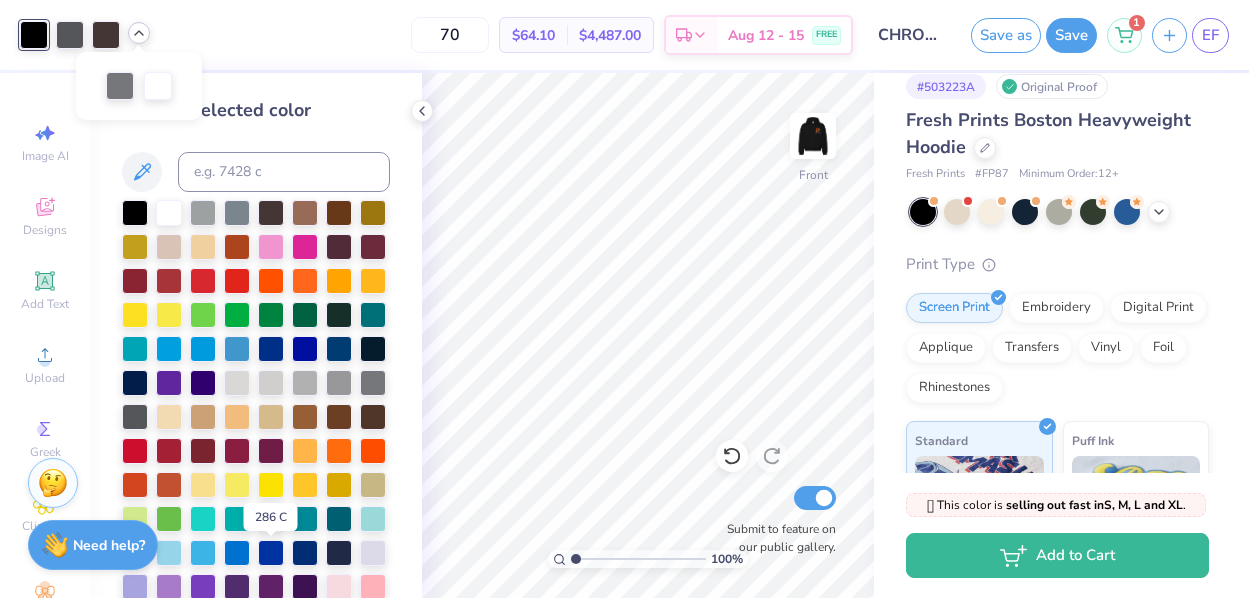 scroll, scrollTop: 0, scrollLeft: 0, axis: both 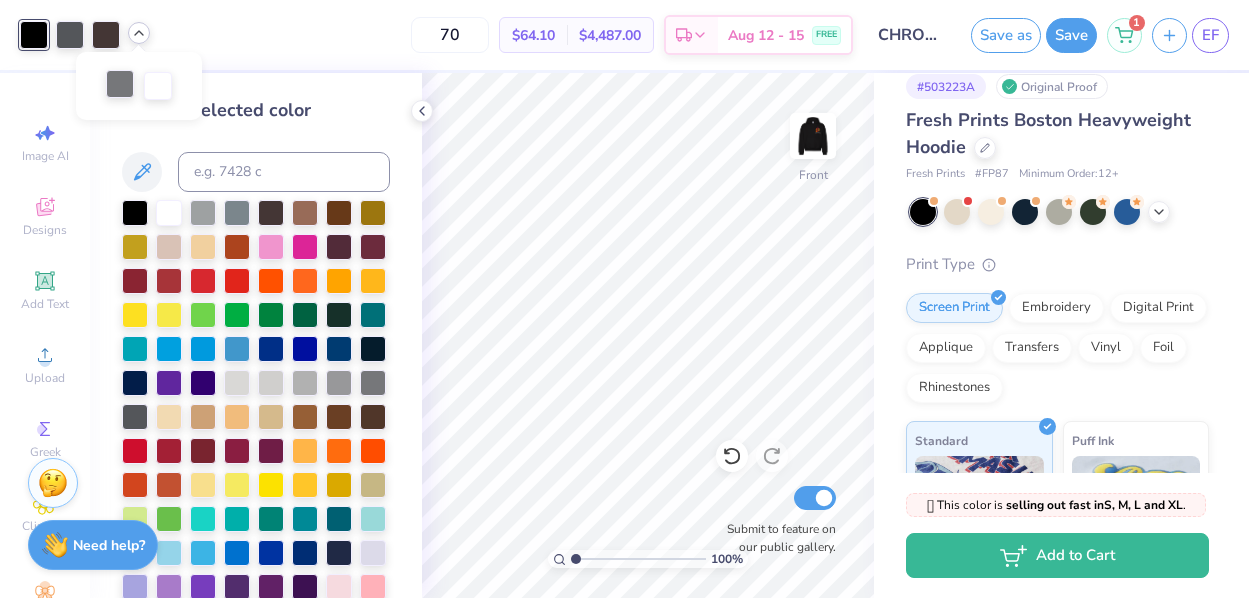 click at bounding box center [120, 84] 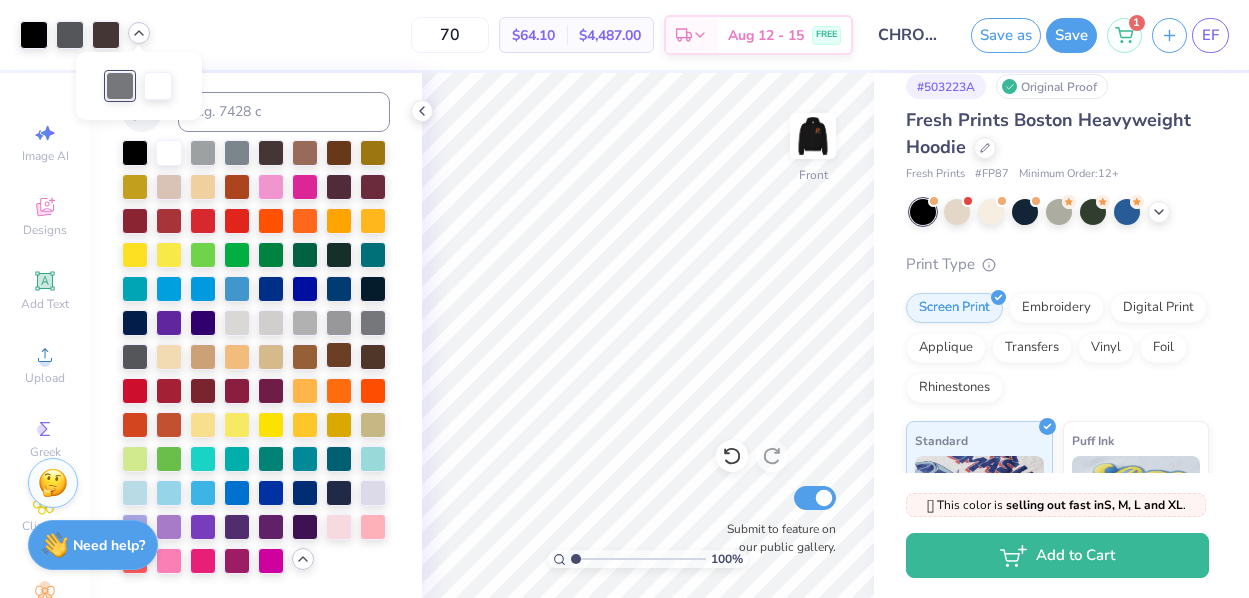scroll, scrollTop: 63, scrollLeft: 0, axis: vertical 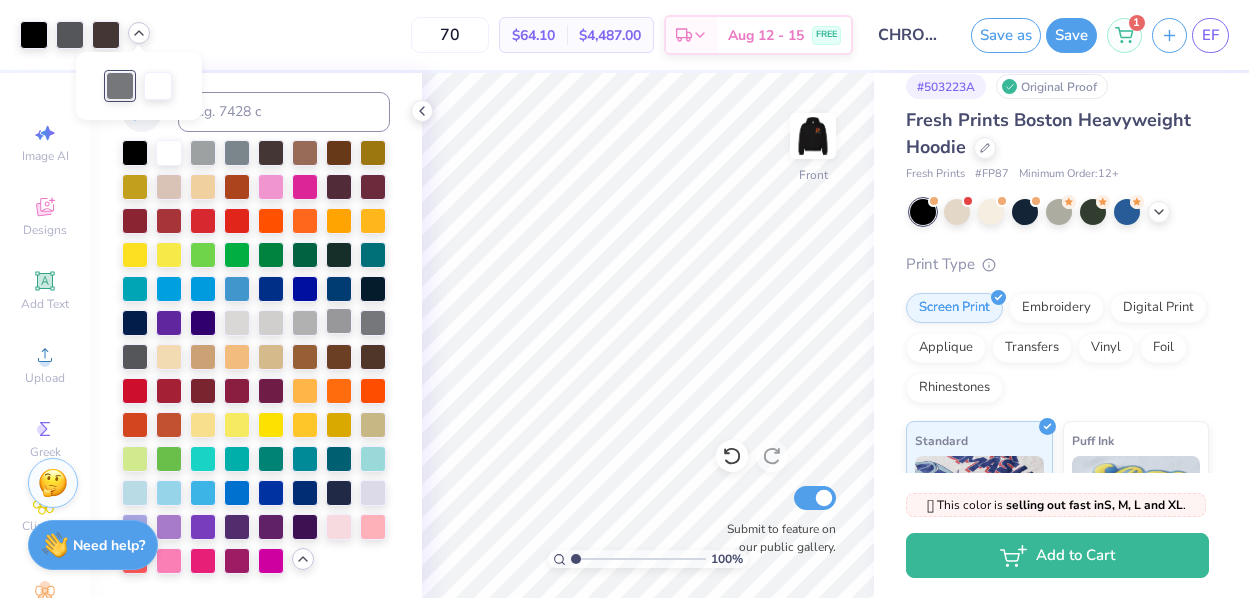 click at bounding box center (339, 321) 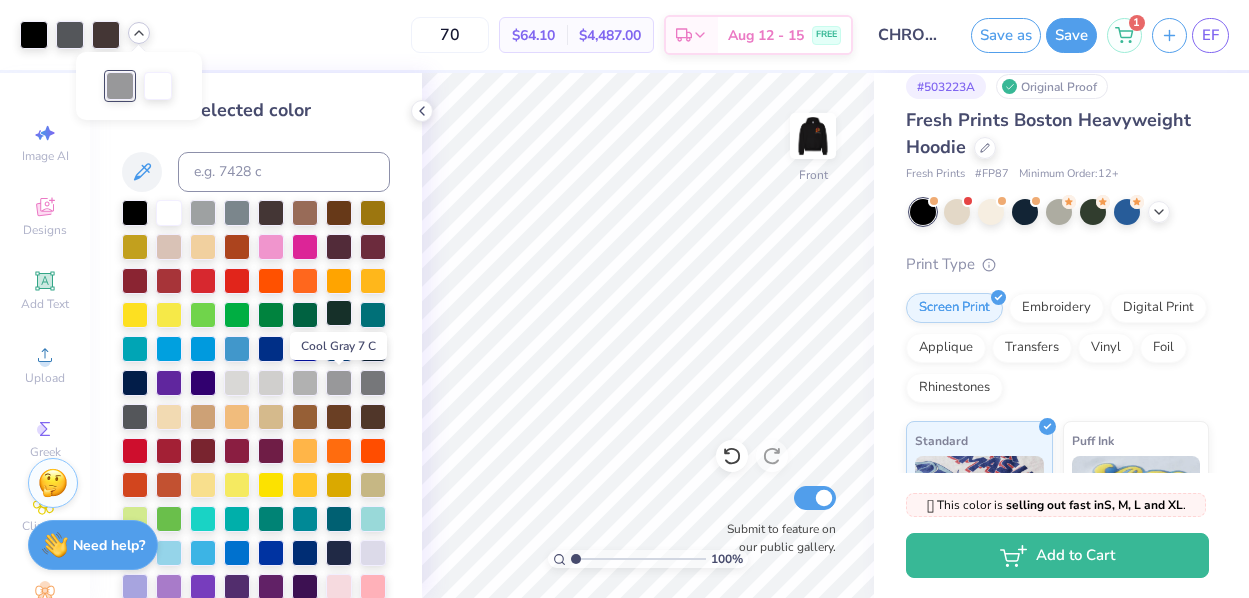 scroll, scrollTop: 0, scrollLeft: 0, axis: both 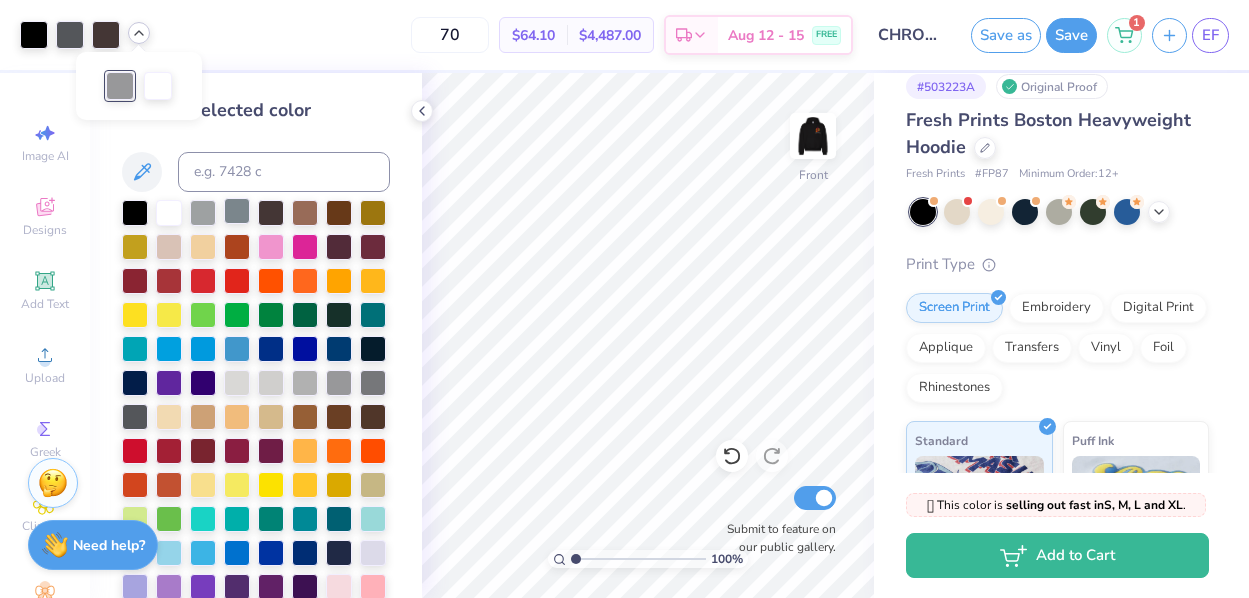 click at bounding box center [237, 211] 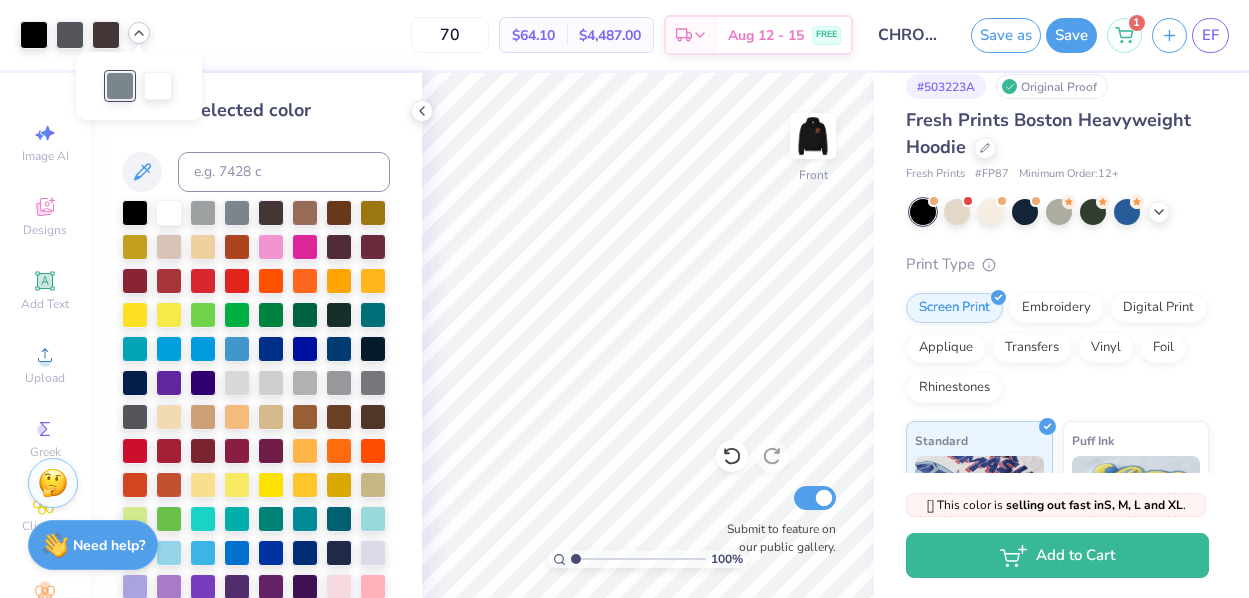 scroll, scrollTop: 0, scrollLeft: 0, axis: both 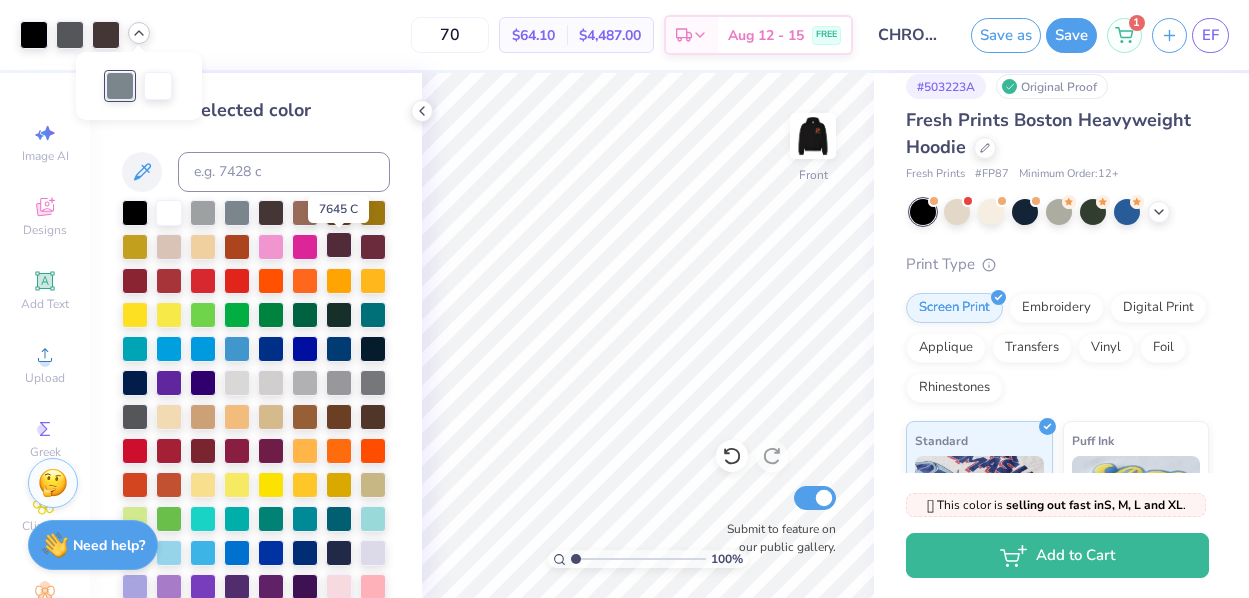 click at bounding box center (339, 245) 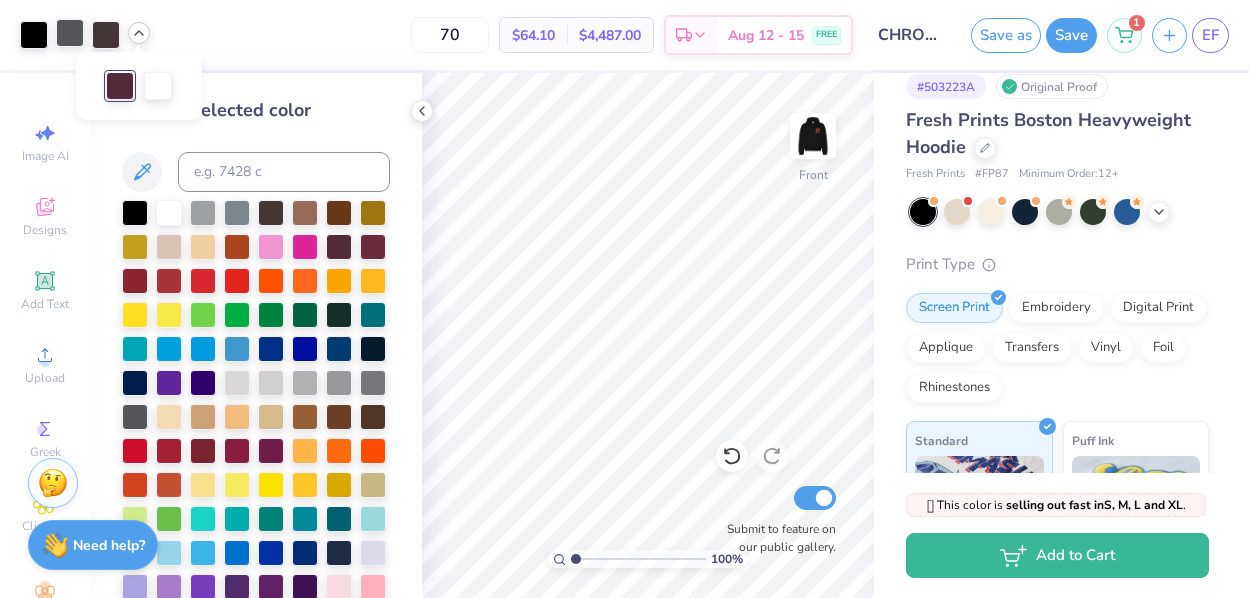 click at bounding box center [70, 33] 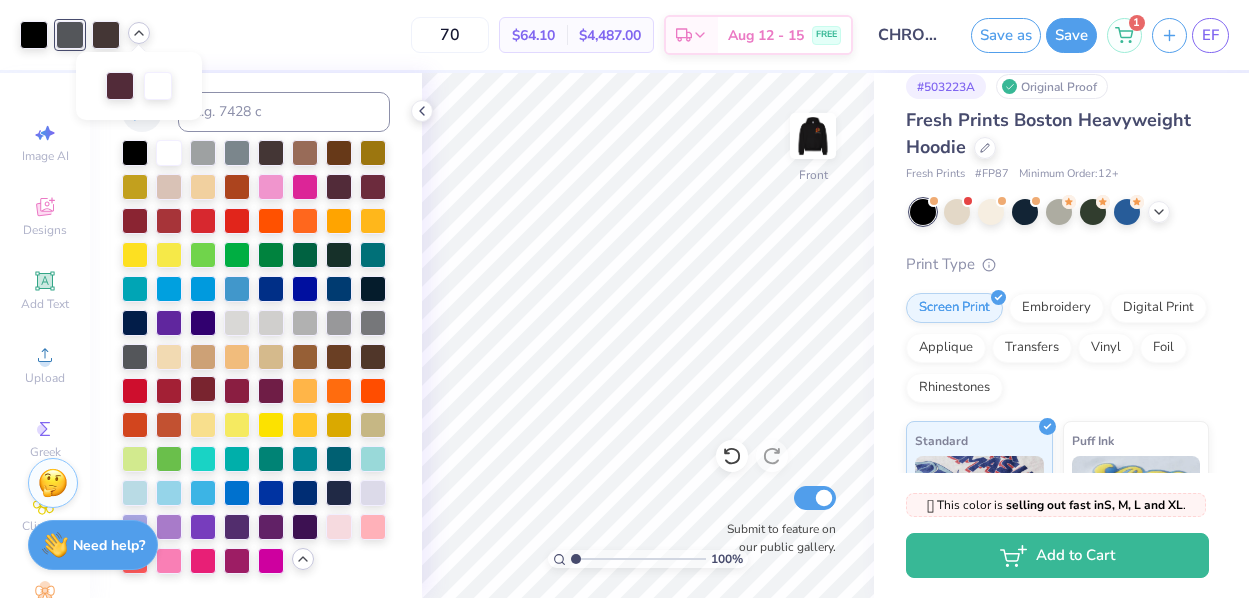 scroll, scrollTop: 63, scrollLeft: 0, axis: vertical 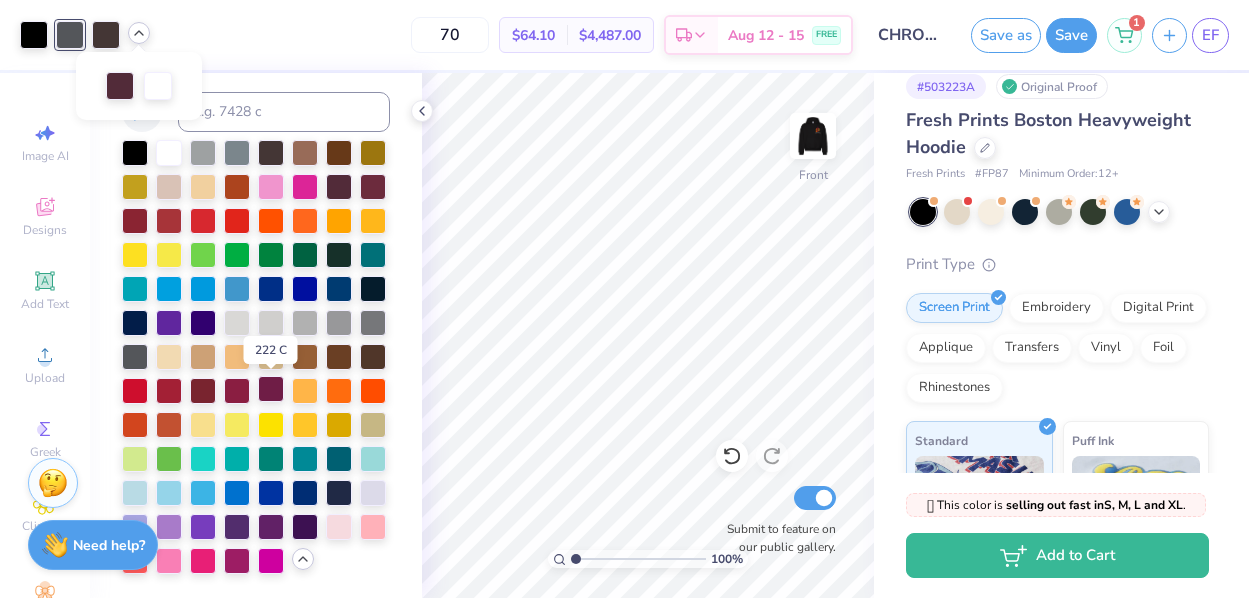 click at bounding box center [271, 389] 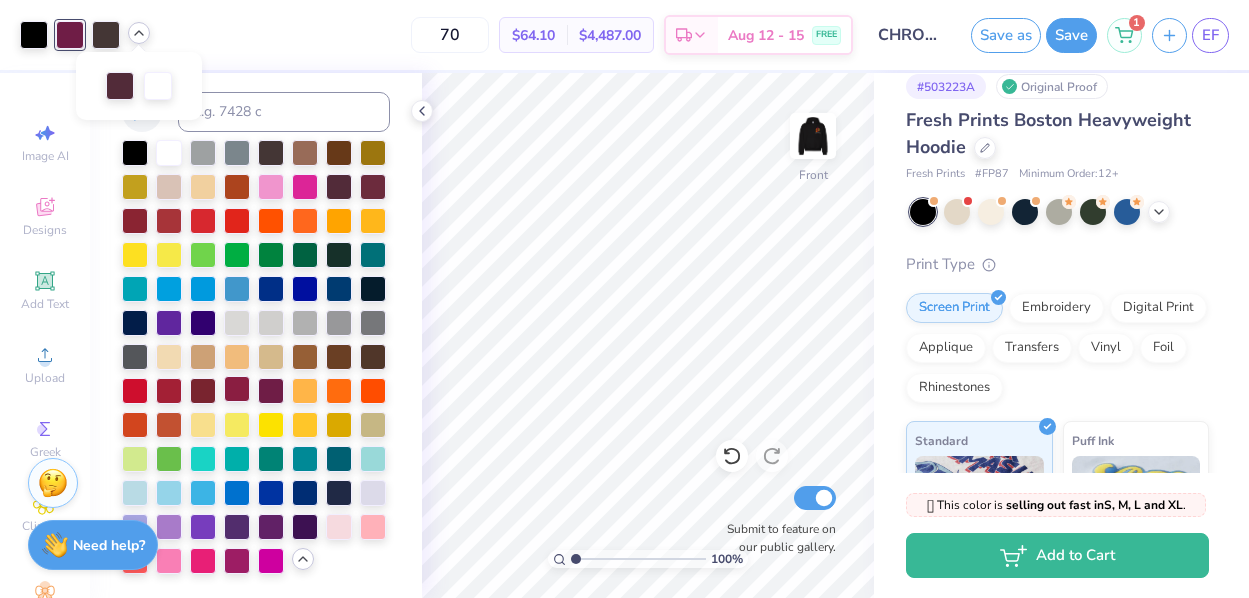 click at bounding box center [237, 389] 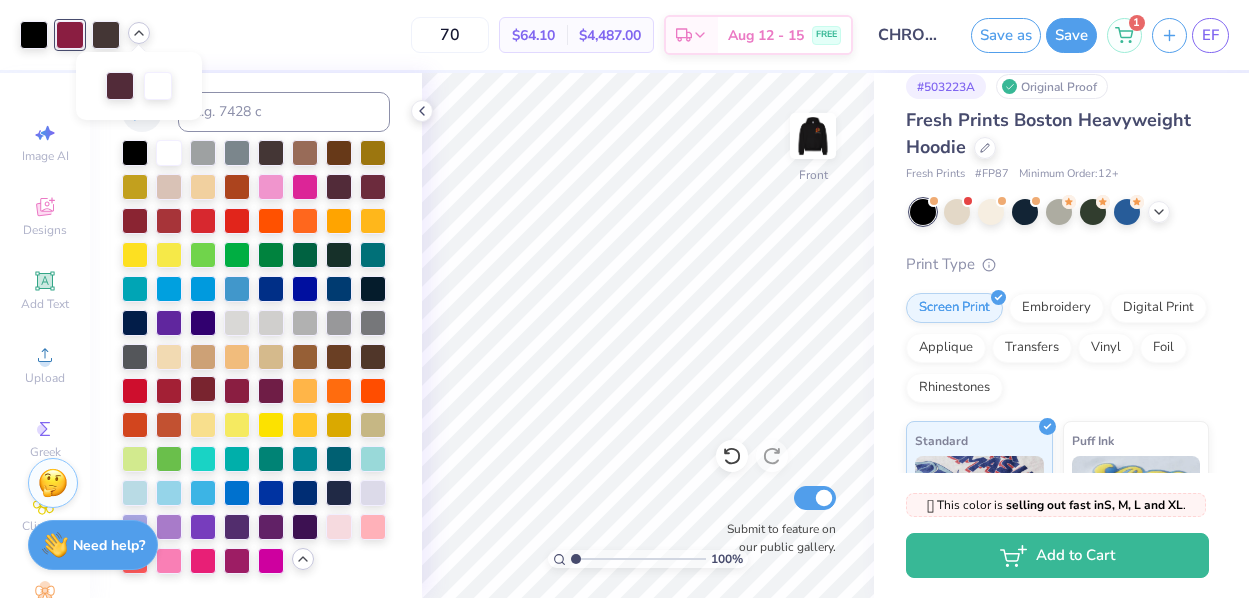 click at bounding box center (203, 389) 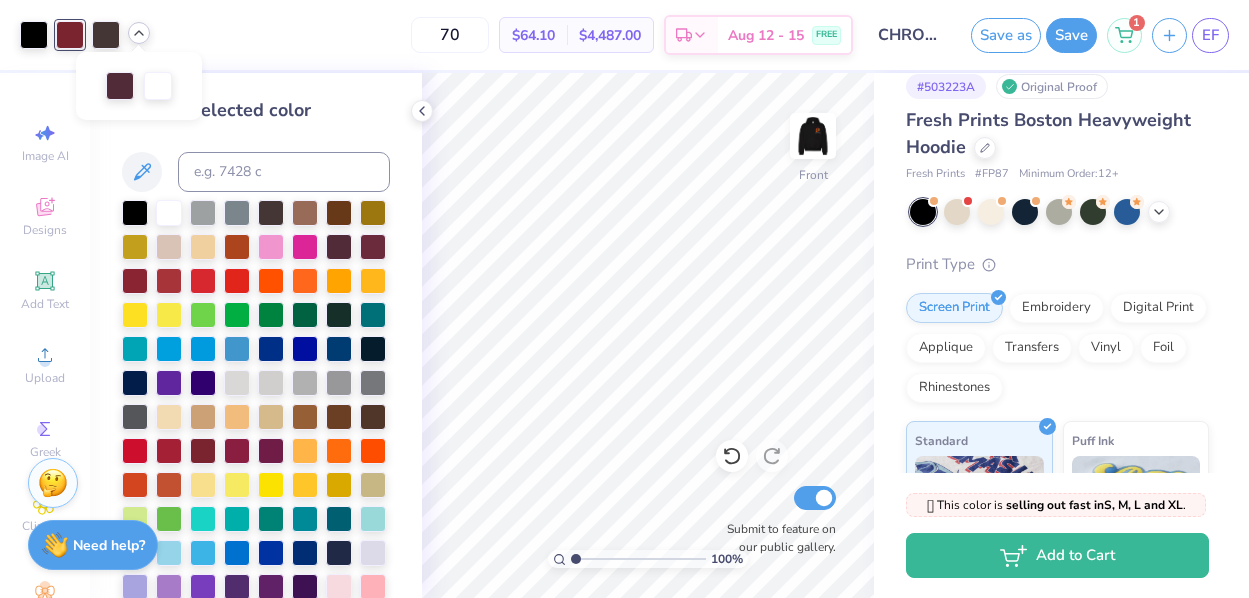 scroll, scrollTop: 0, scrollLeft: 0, axis: both 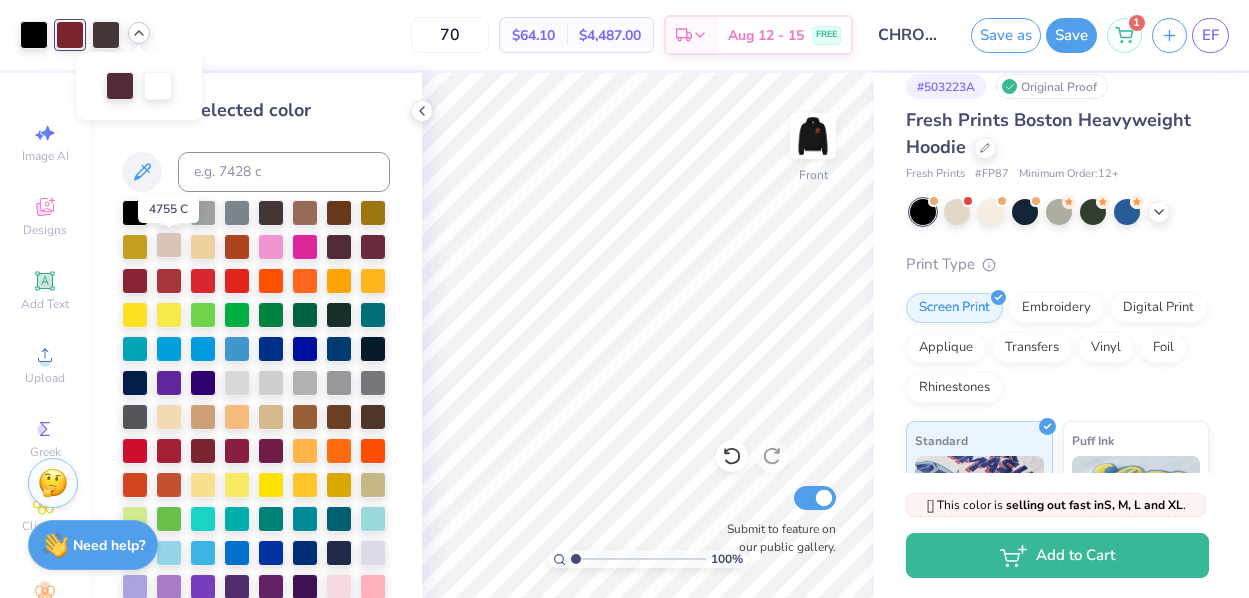 click at bounding box center [169, 245] 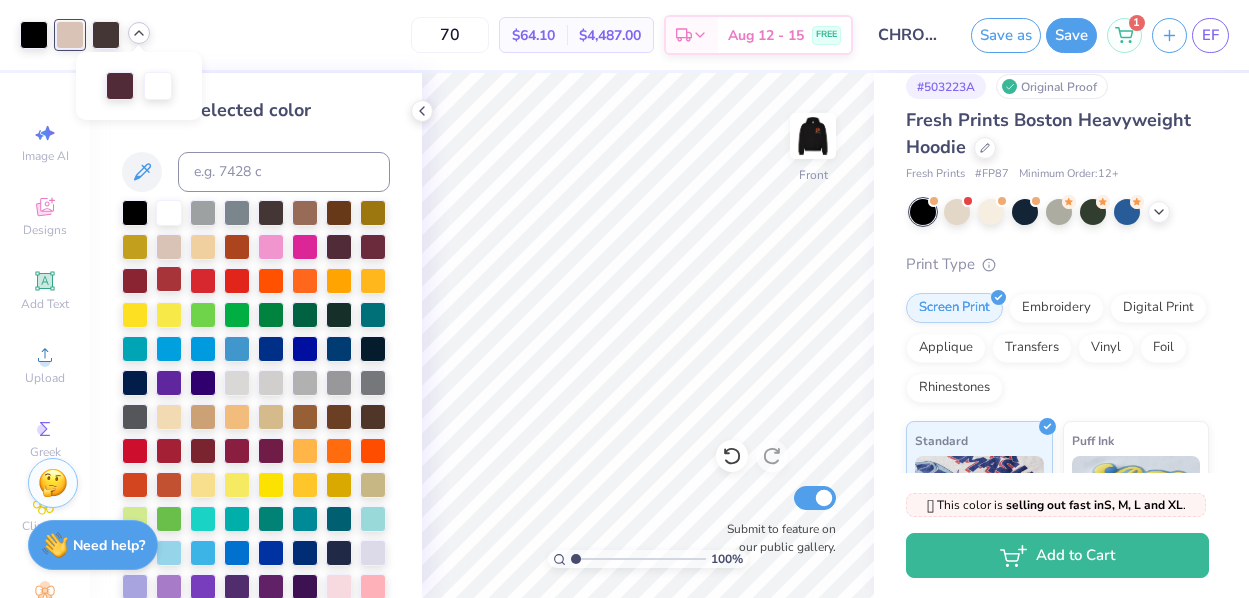 click at bounding box center (169, 279) 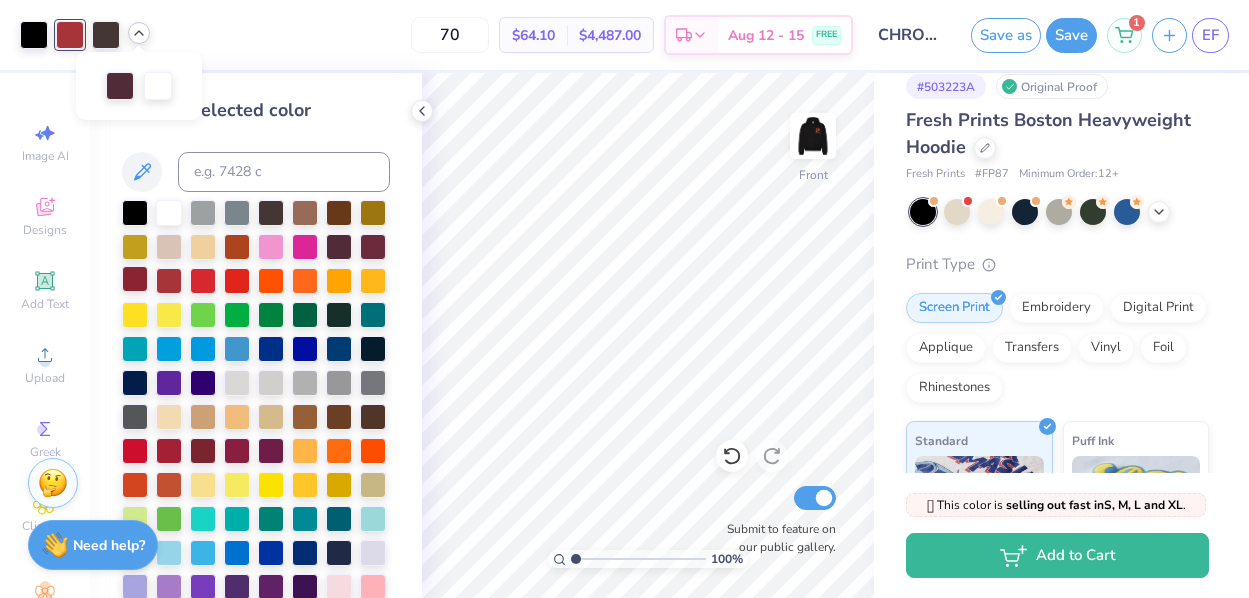 click at bounding box center [135, 279] 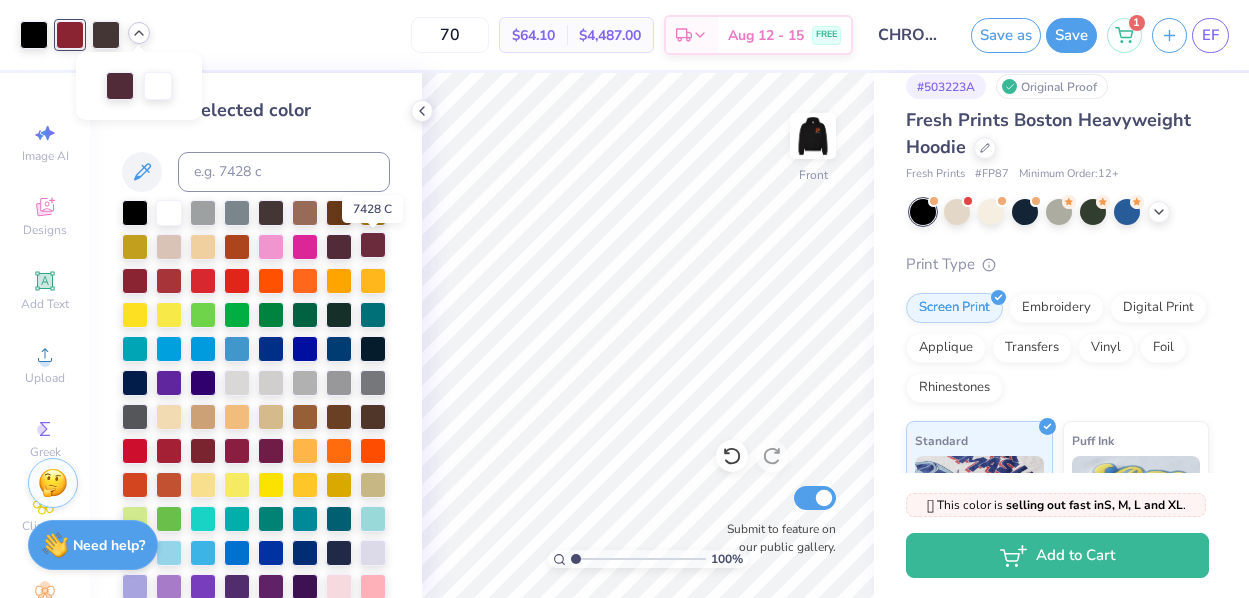 click at bounding box center [373, 245] 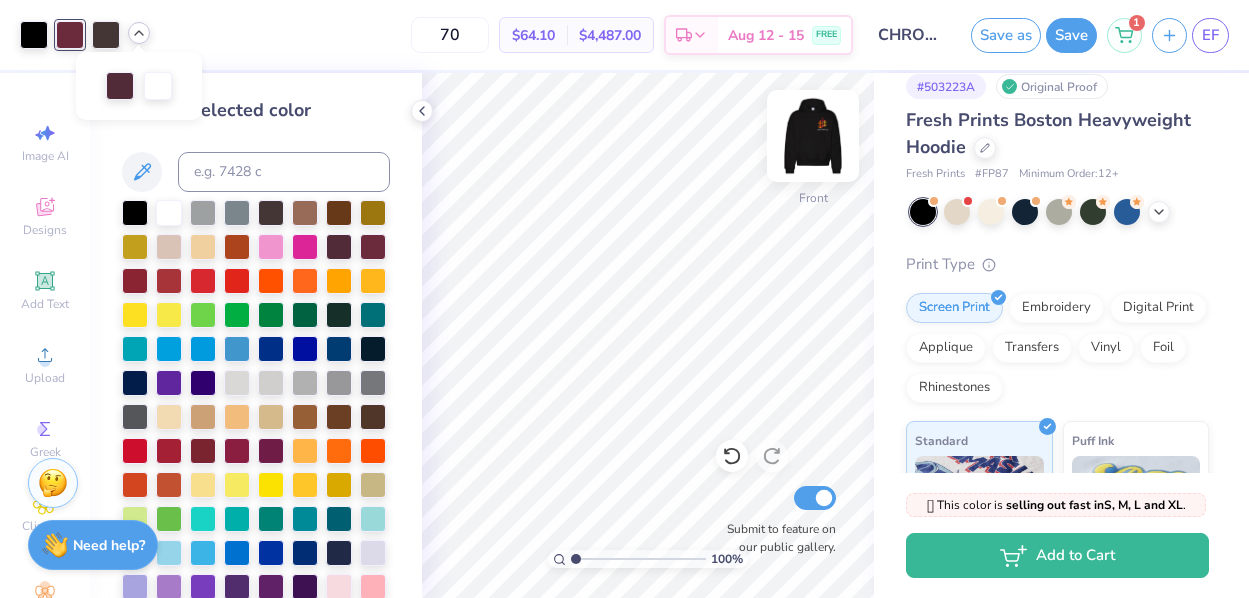click at bounding box center (813, 136) 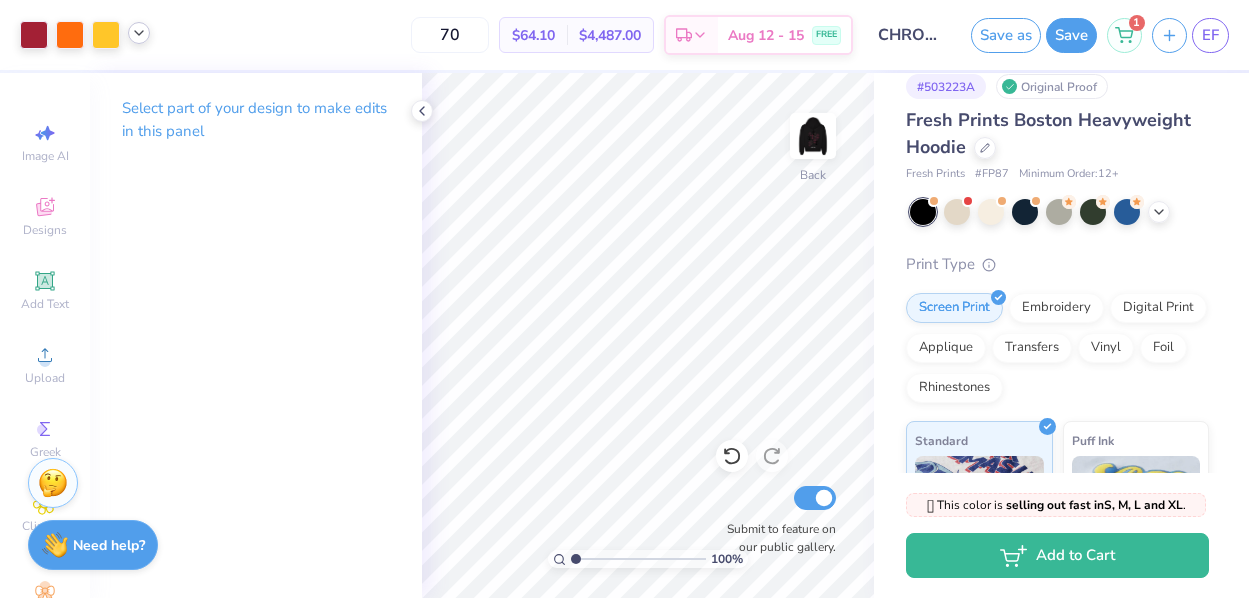 click 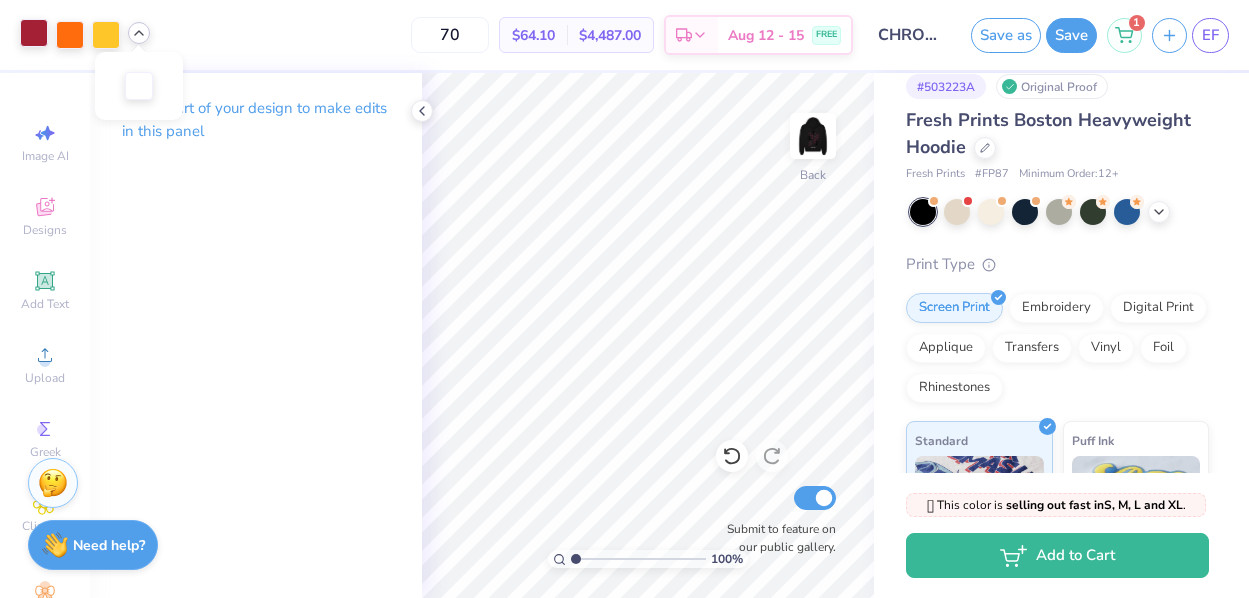 click at bounding box center [34, 33] 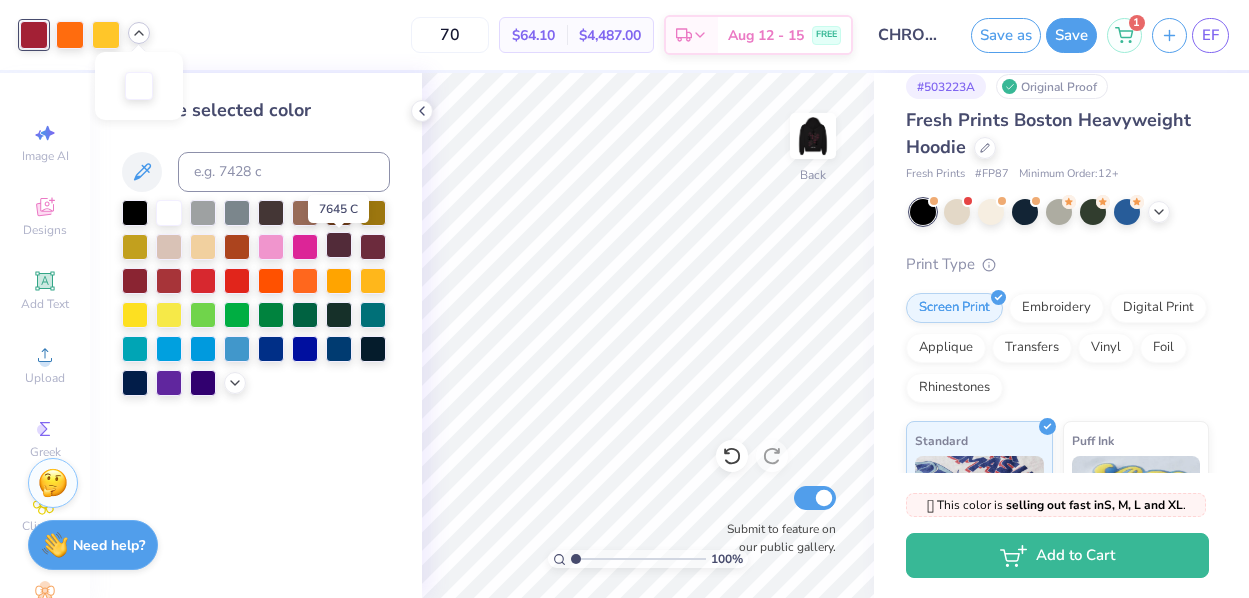 click at bounding box center (339, 245) 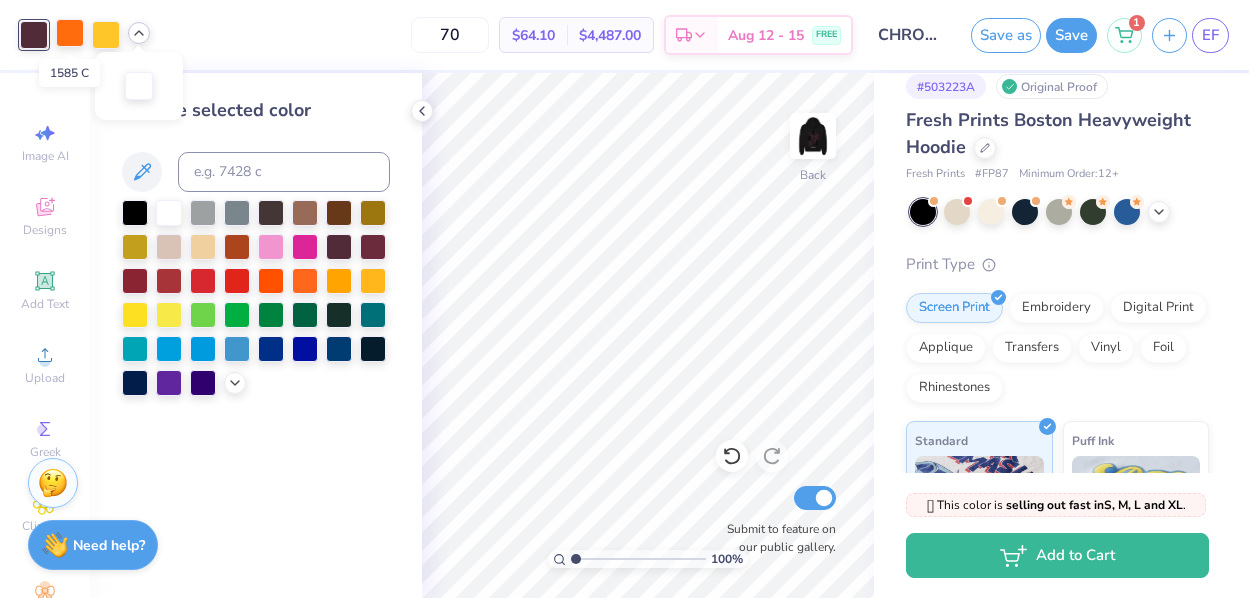 click at bounding box center [70, 33] 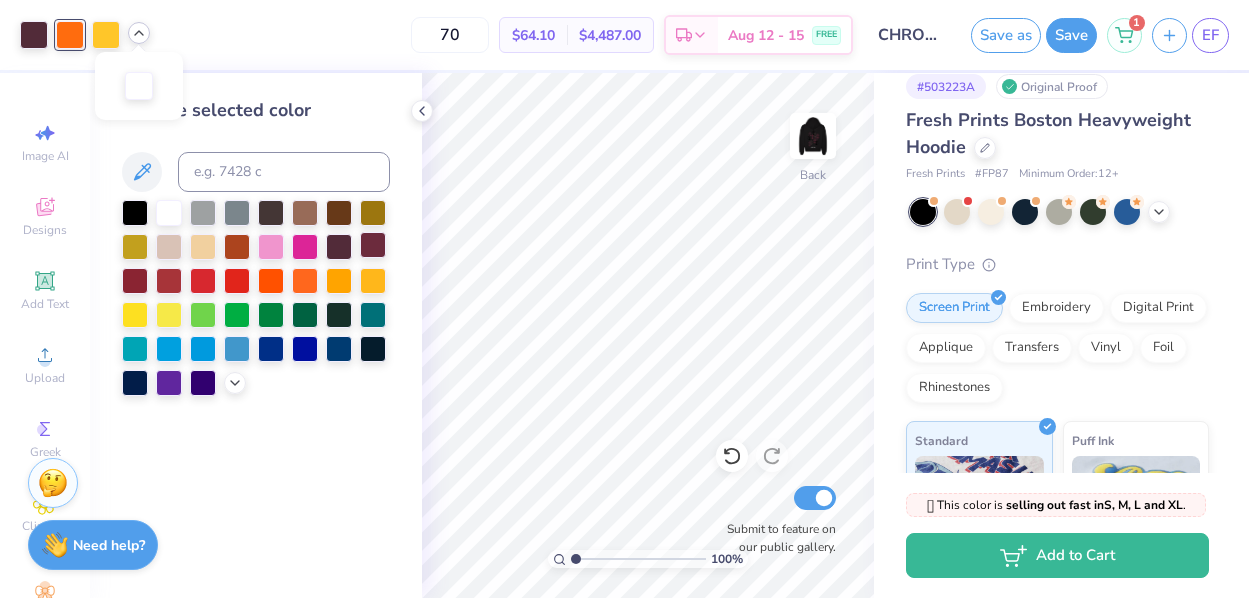 click at bounding box center (373, 245) 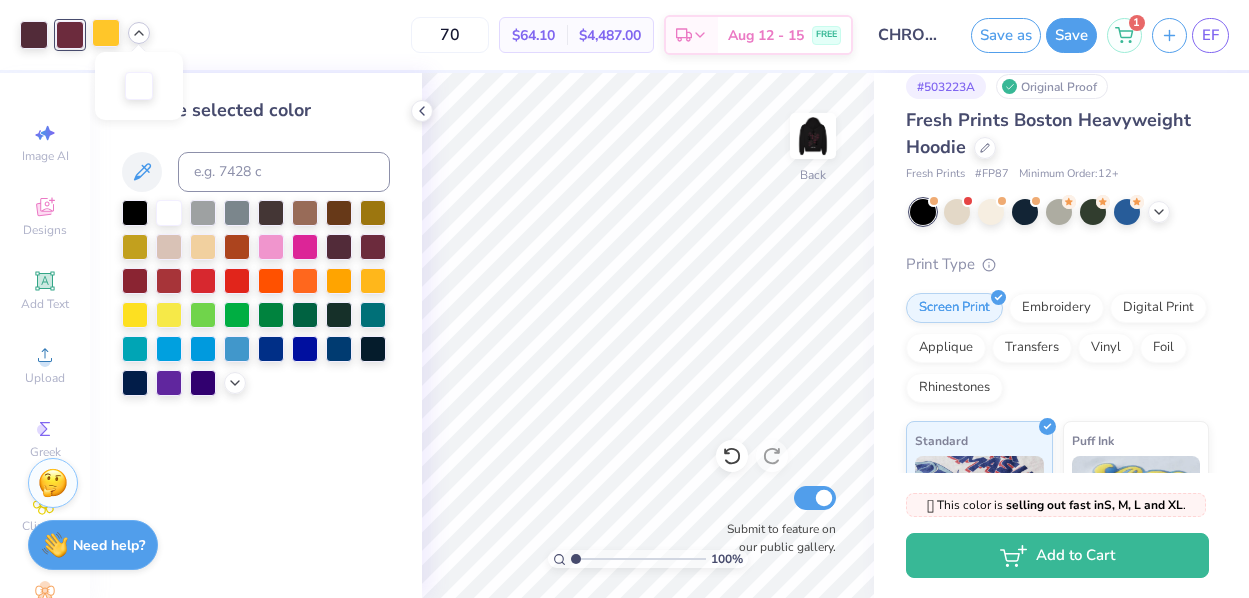 click at bounding box center [106, 33] 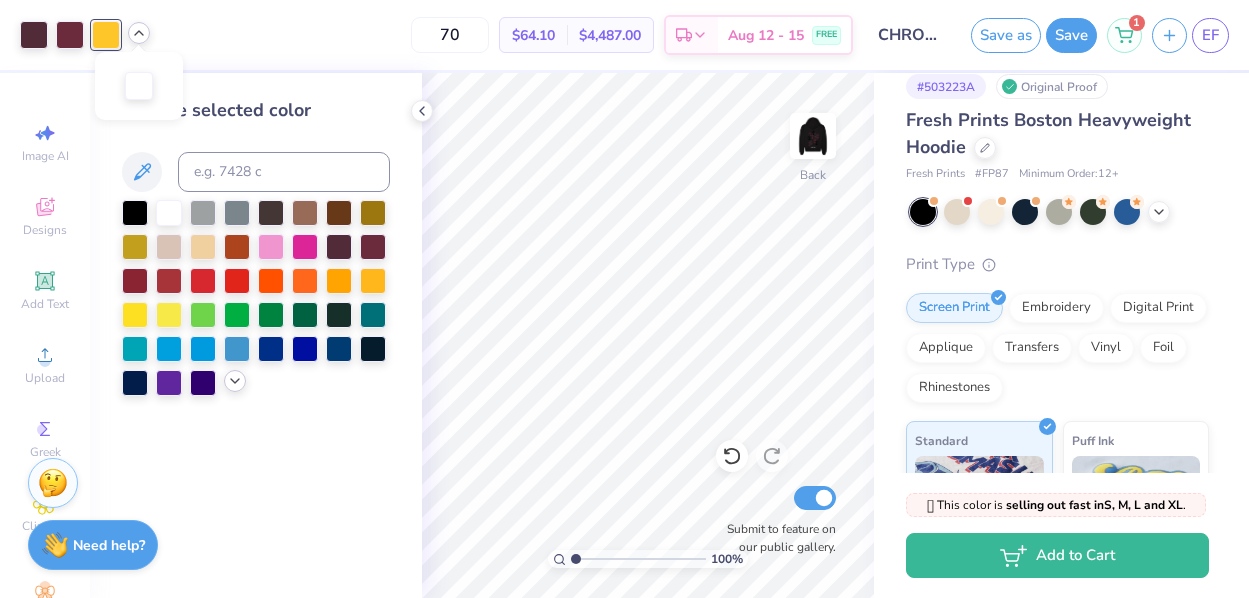 click 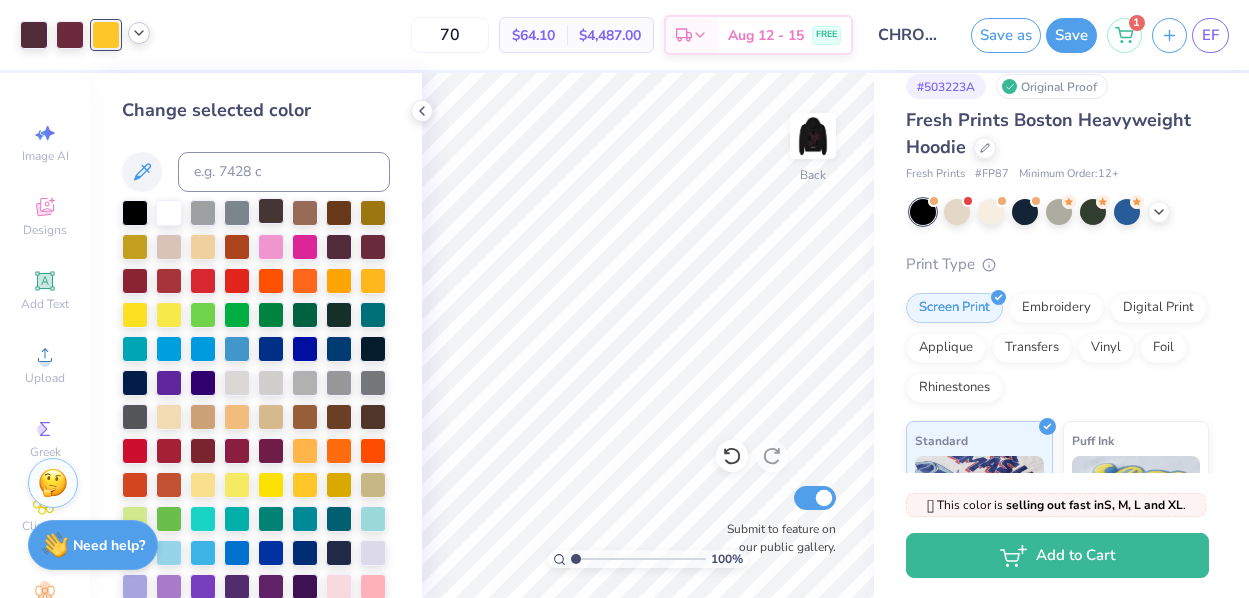 click at bounding box center [271, 211] 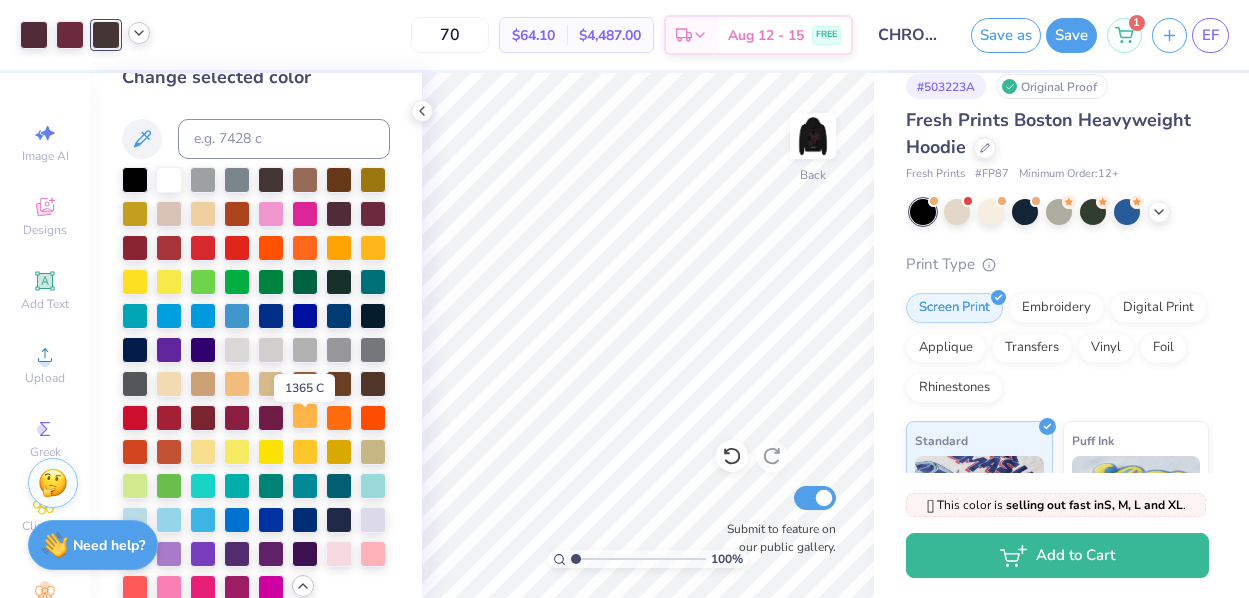 scroll, scrollTop: 34, scrollLeft: 0, axis: vertical 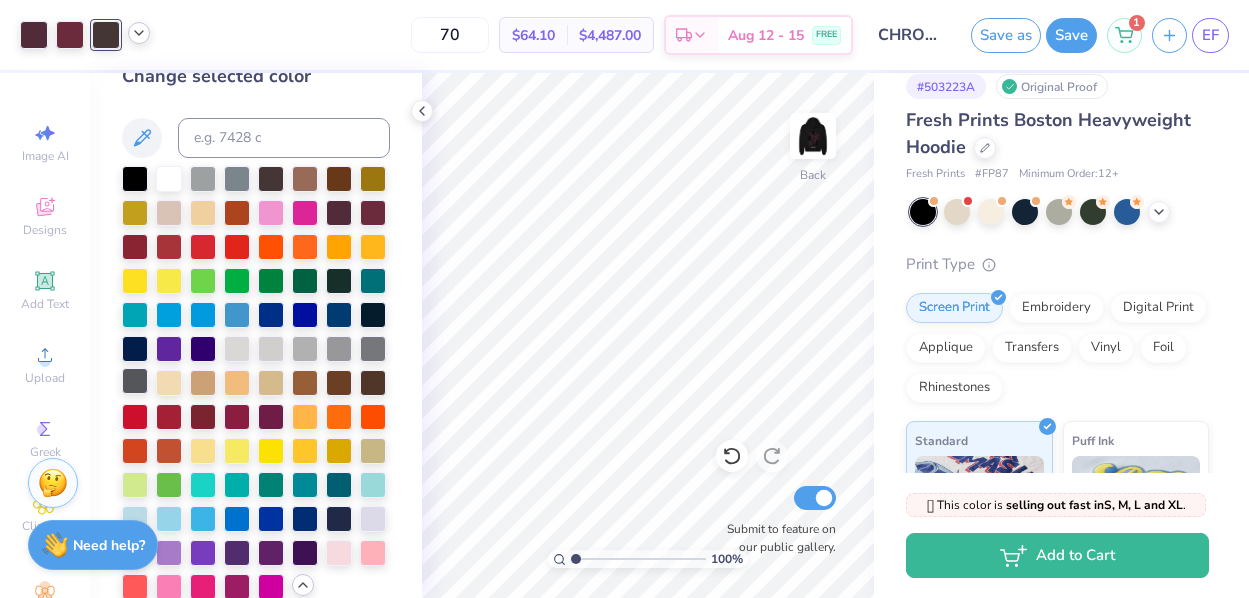 click at bounding box center [135, 381] 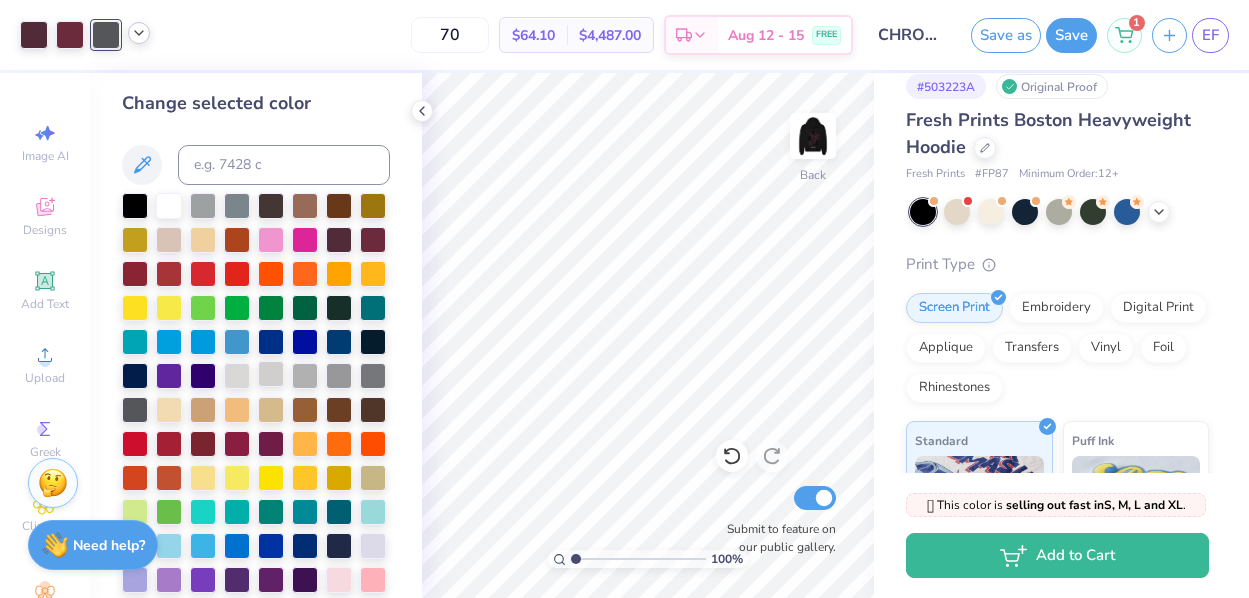 scroll, scrollTop: 18, scrollLeft: 0, axis: vertical 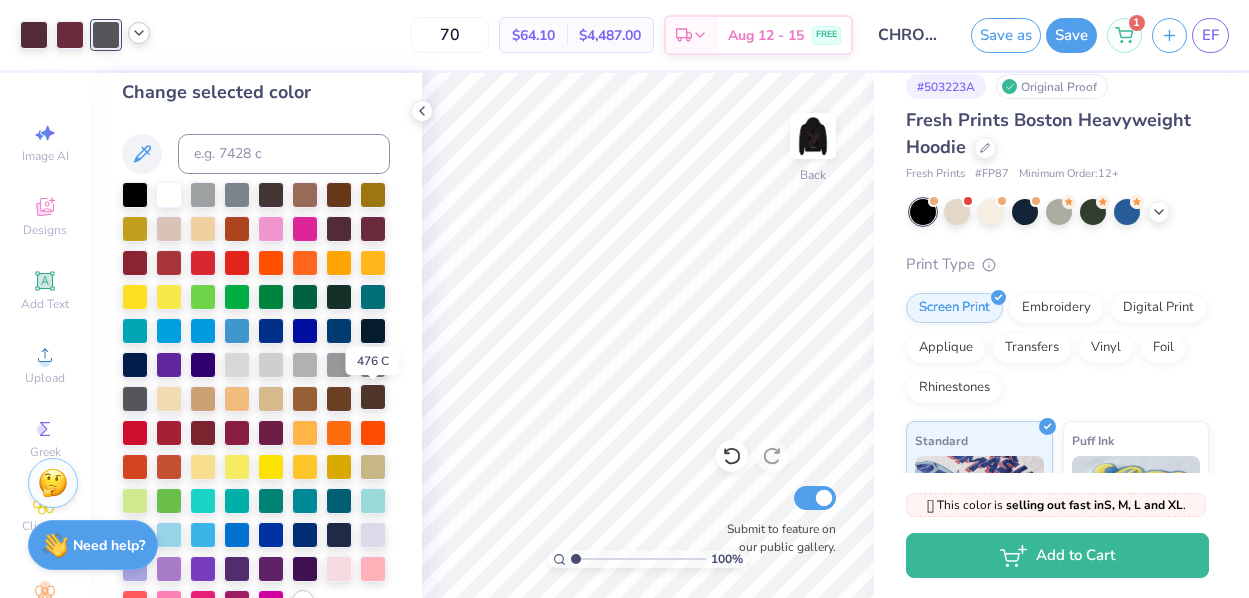 click at bounding box center (373, 397) 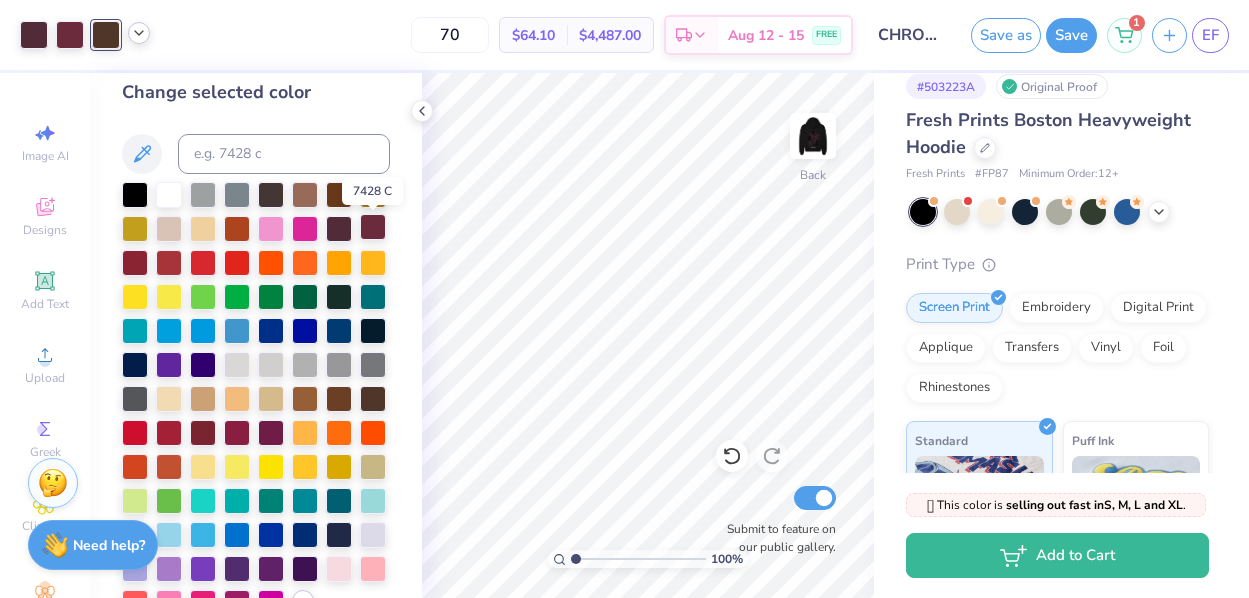 click at bounding box center (373, 227) 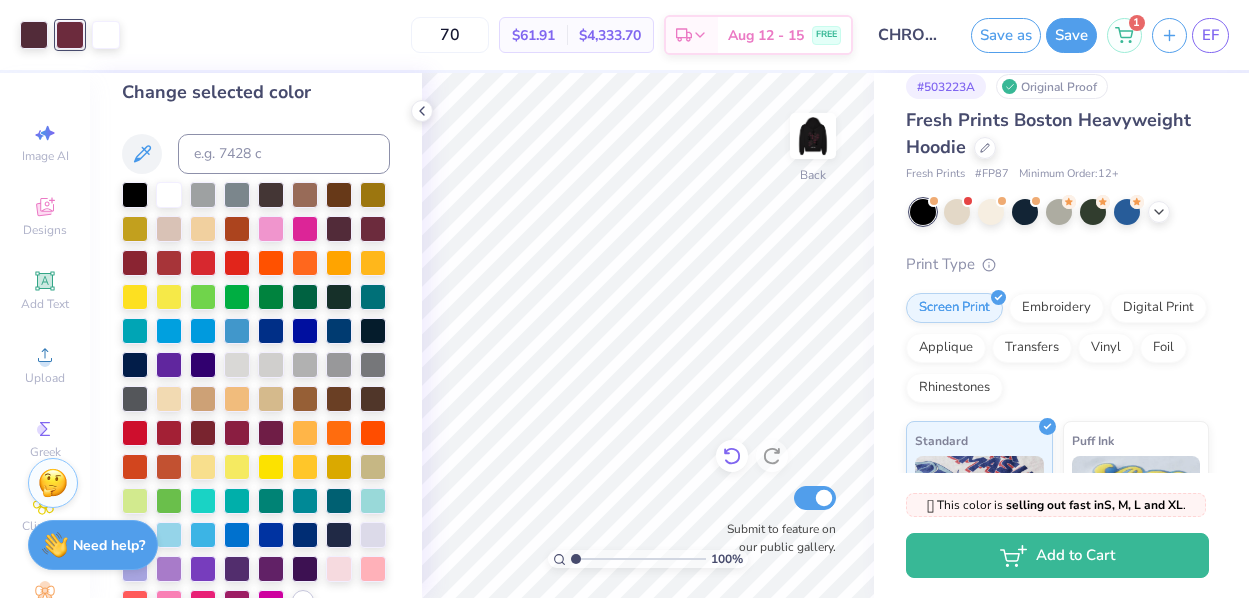 click 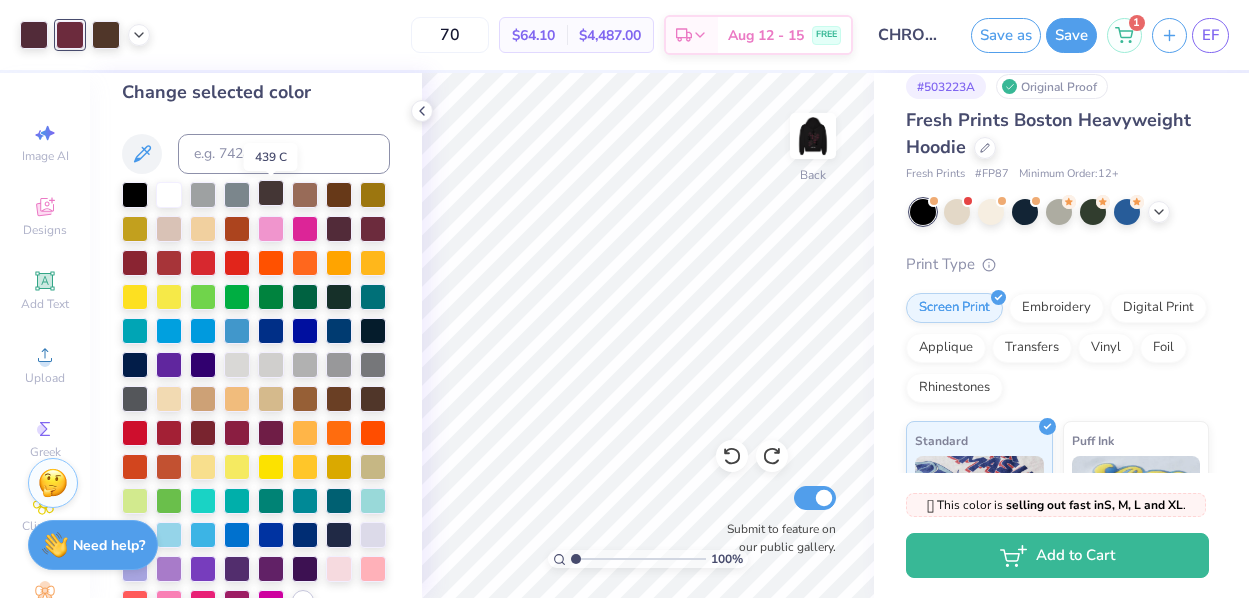 click at bounding box center [271, 193] 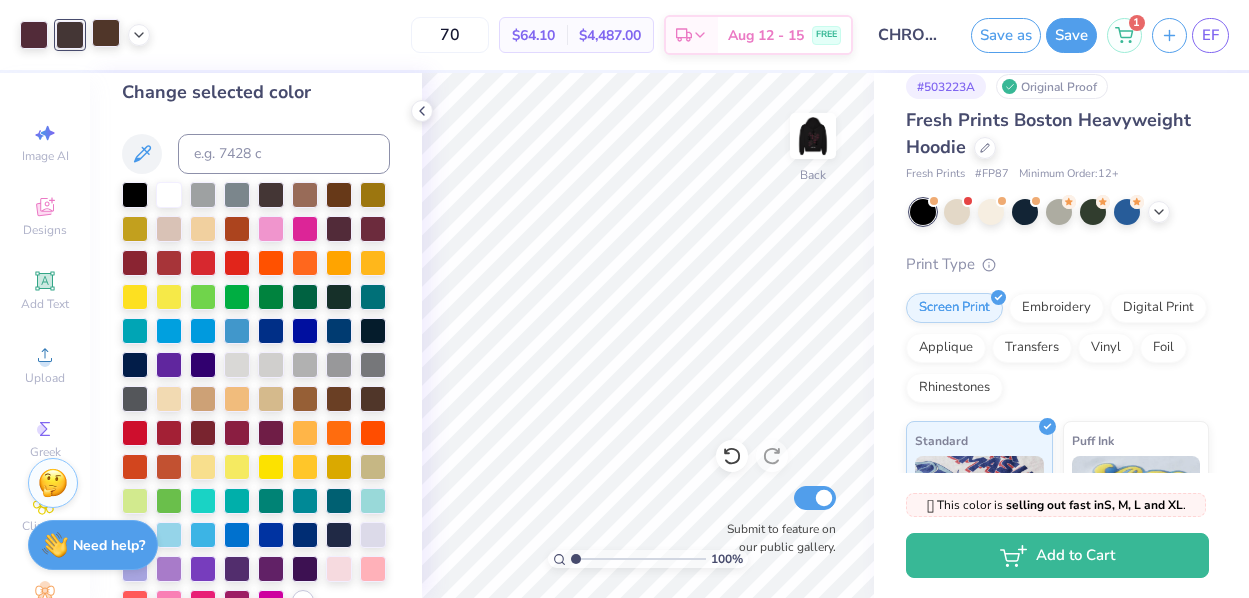 click at bounding box center (106, 33) 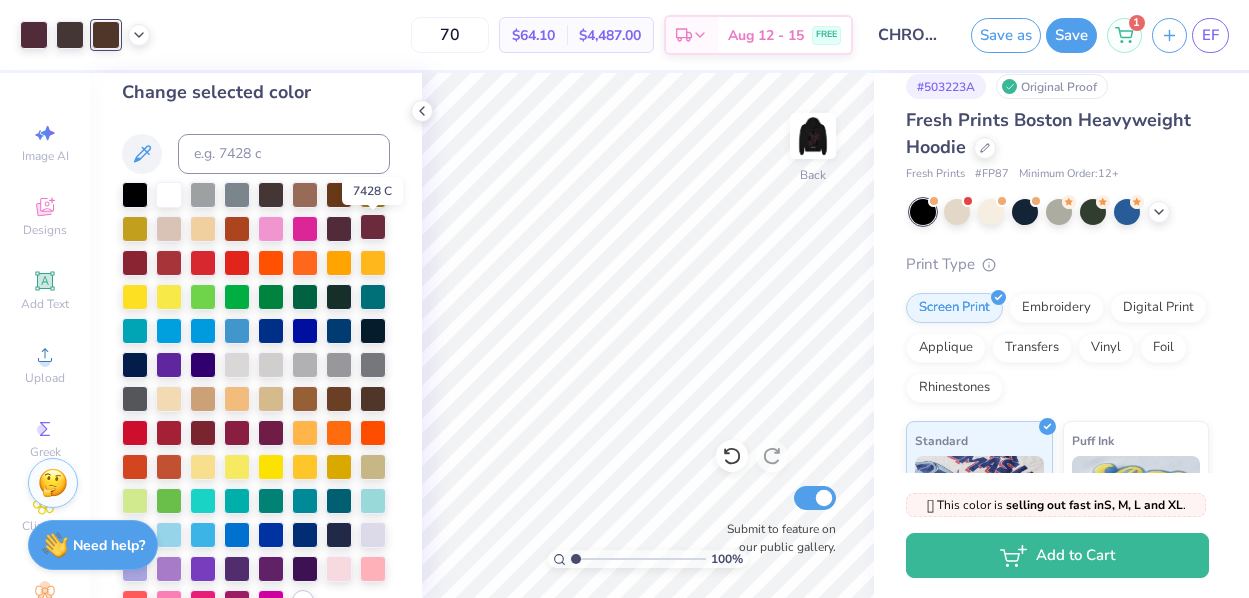 click at bounding box center (373, 227) 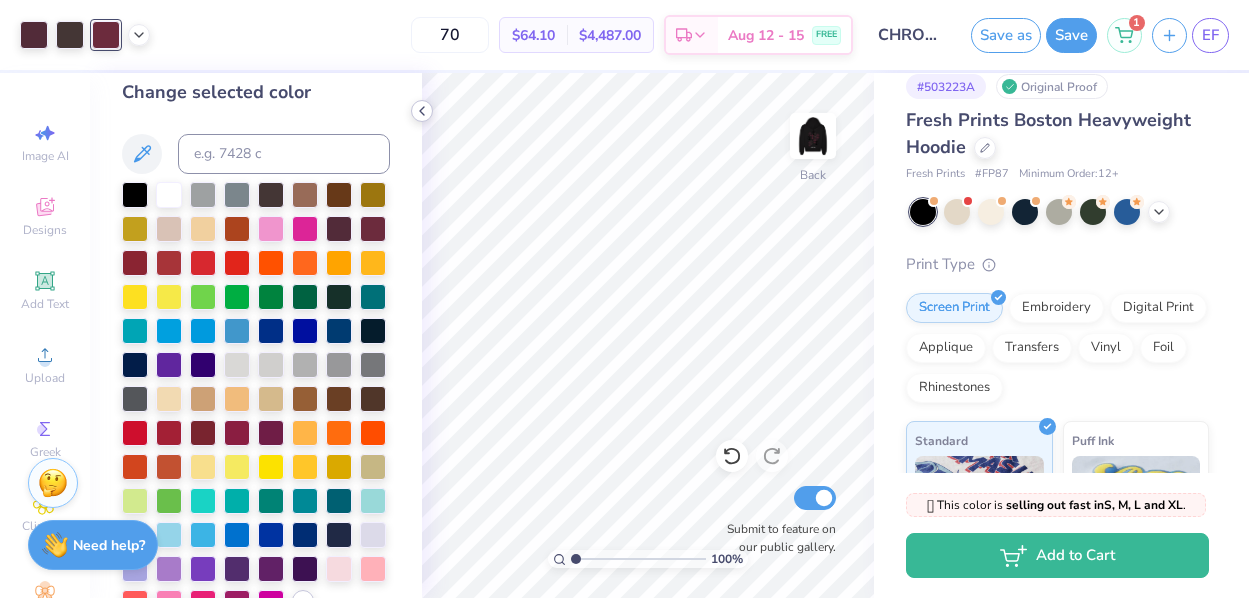 click 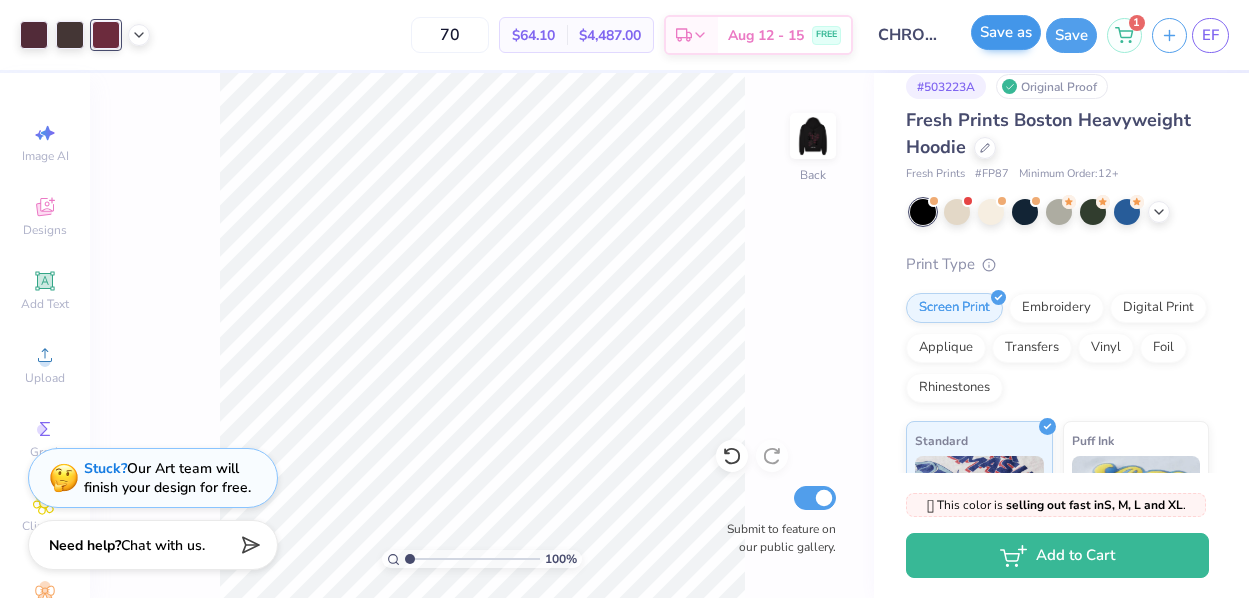 click on "Save as" at bounding box center (1006, 32) 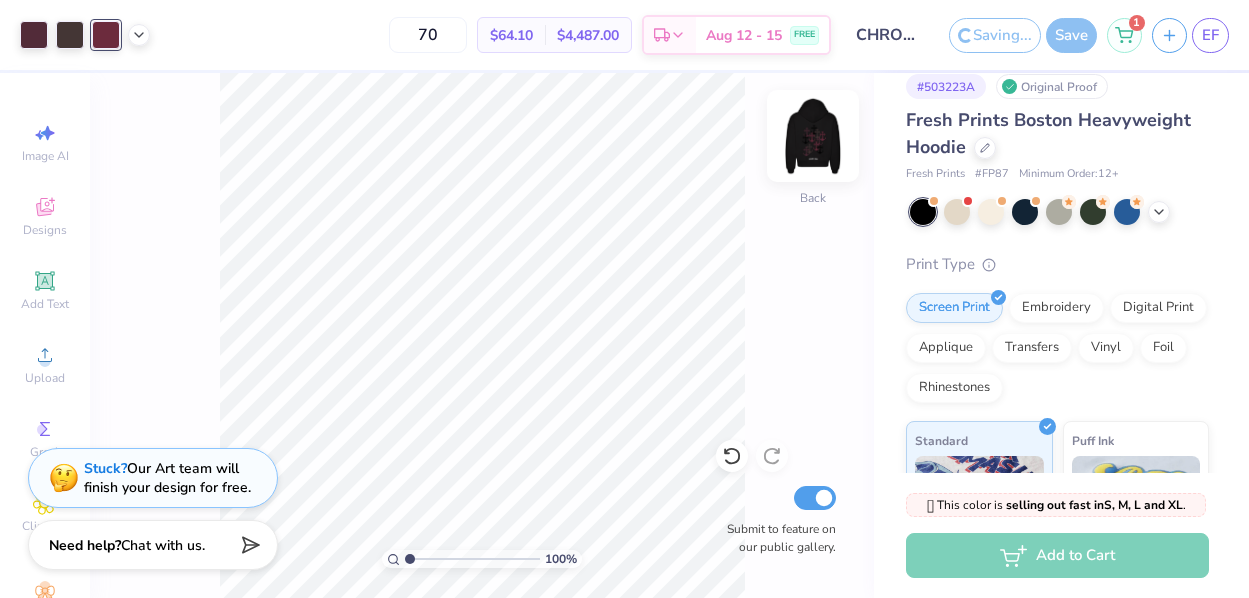 click at bounding box center (813, 136) 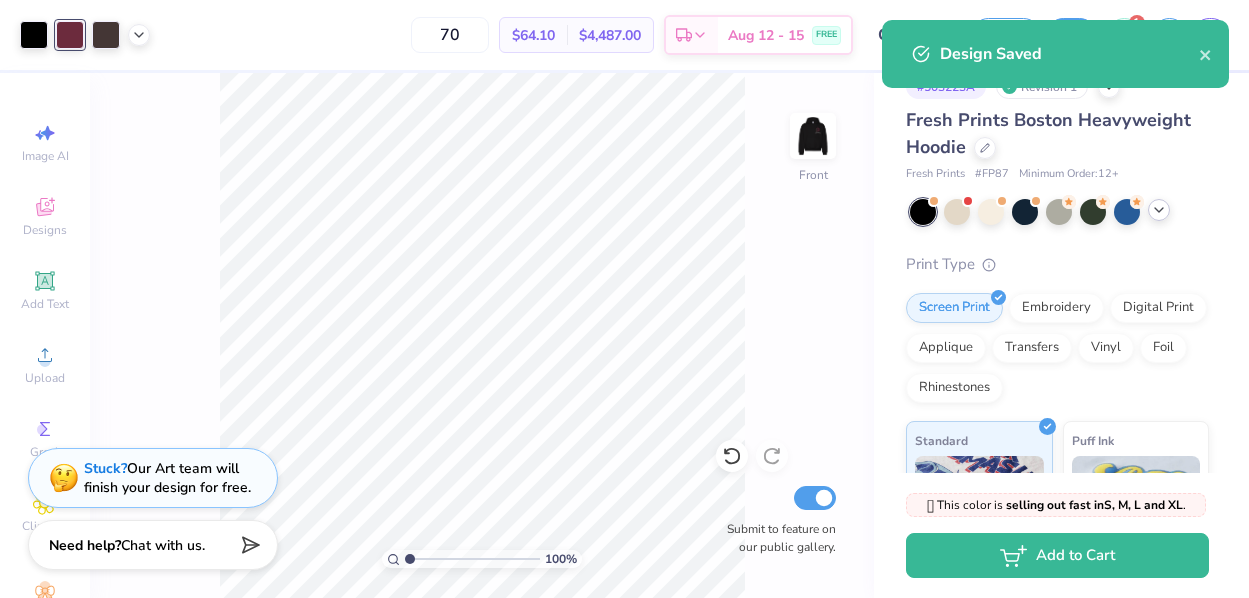 click 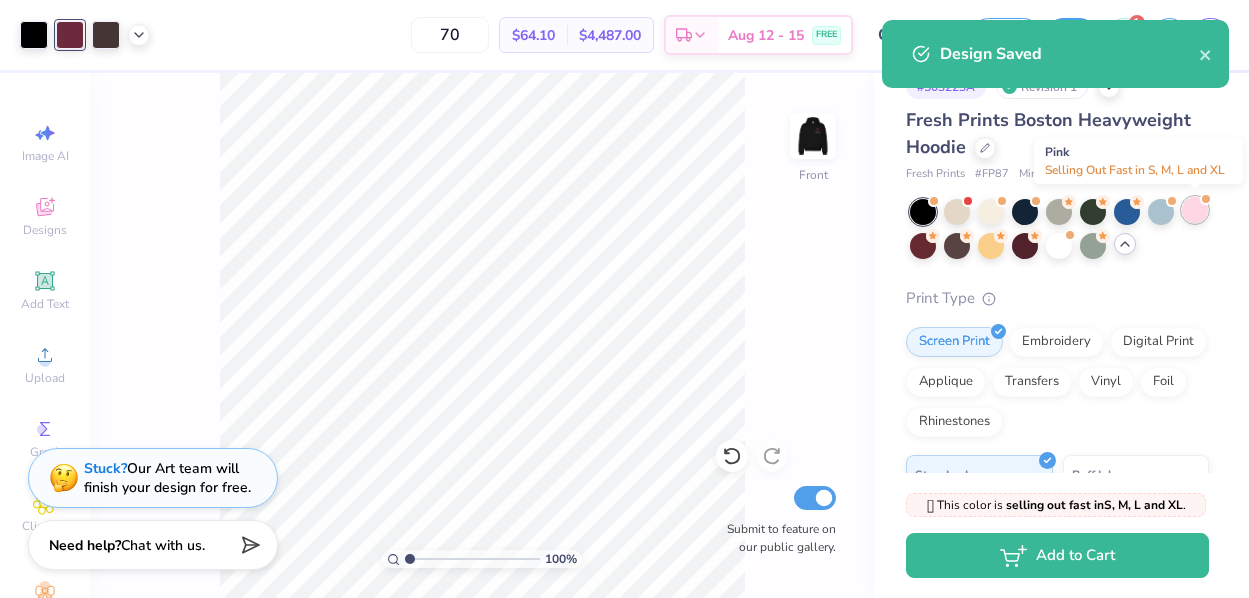 click at bounding box center (1195, 210) 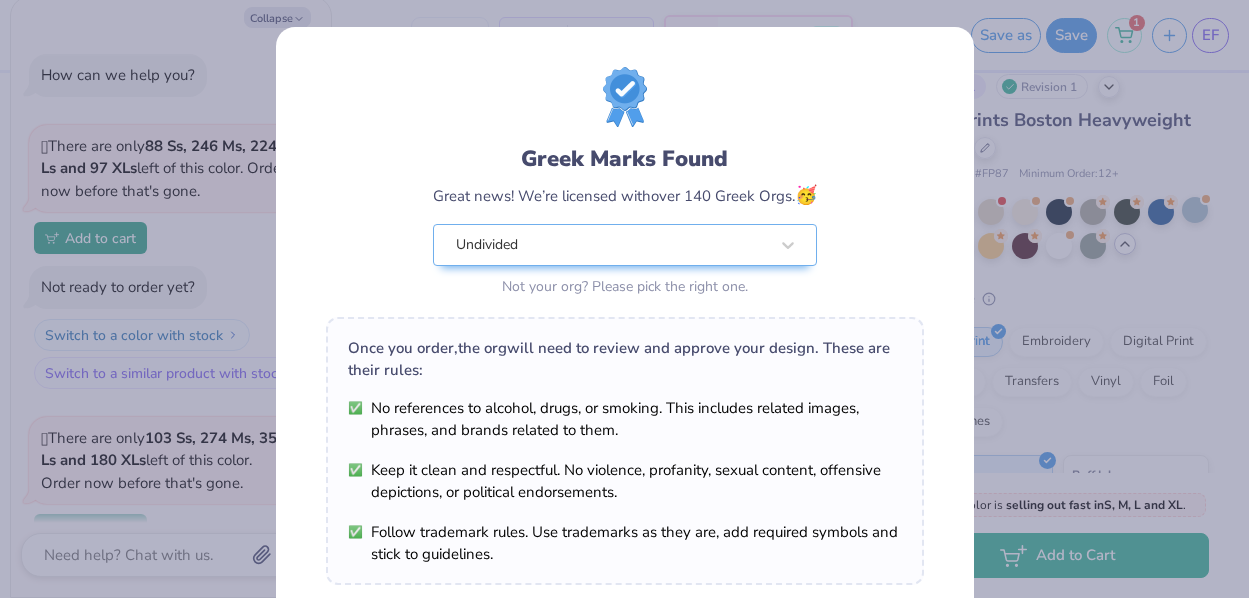 scroll, scrollTop: 169, scrollLeft: 0, axis: vertical 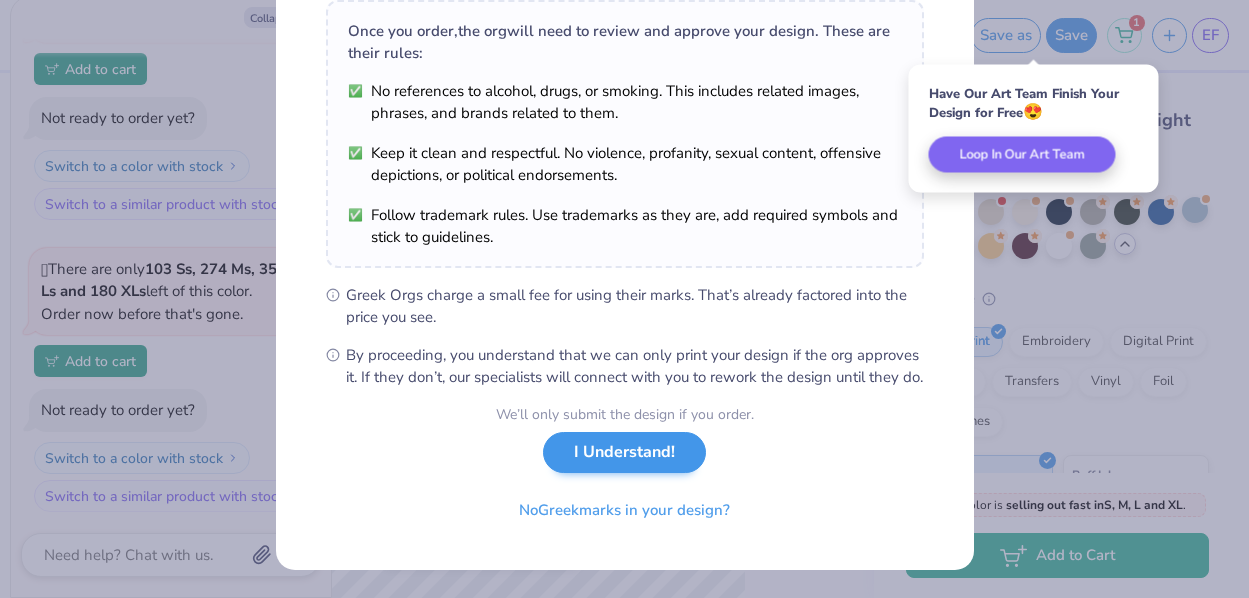 click on "I Understand!" at bounding box center (624, 452) 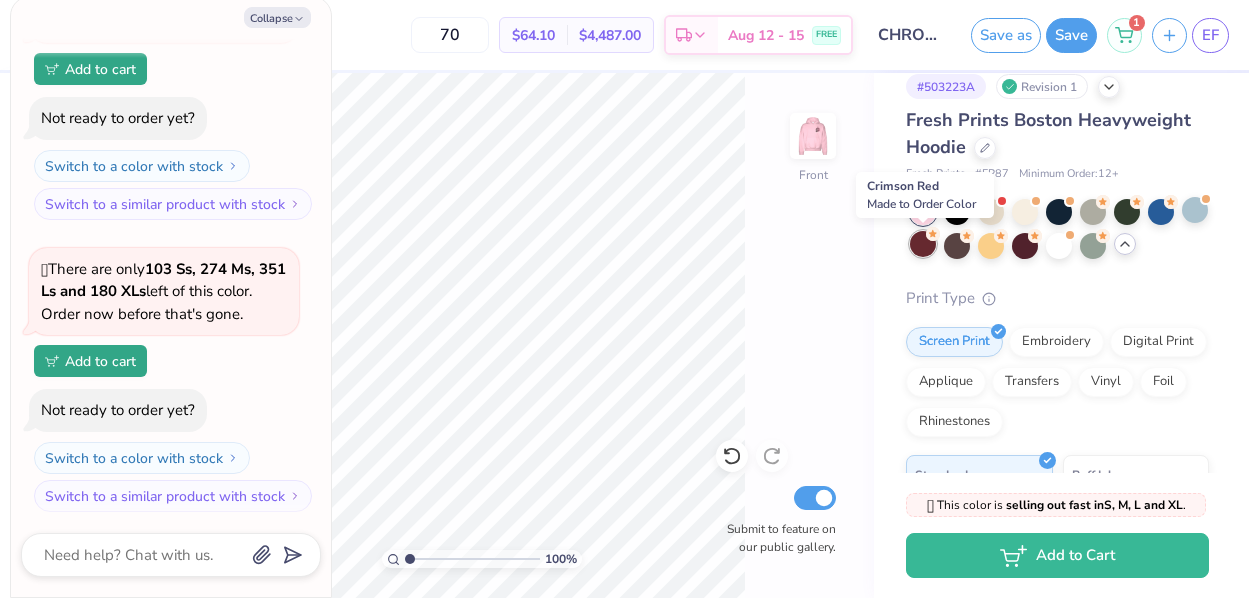 click at bounding box center (923, 244) 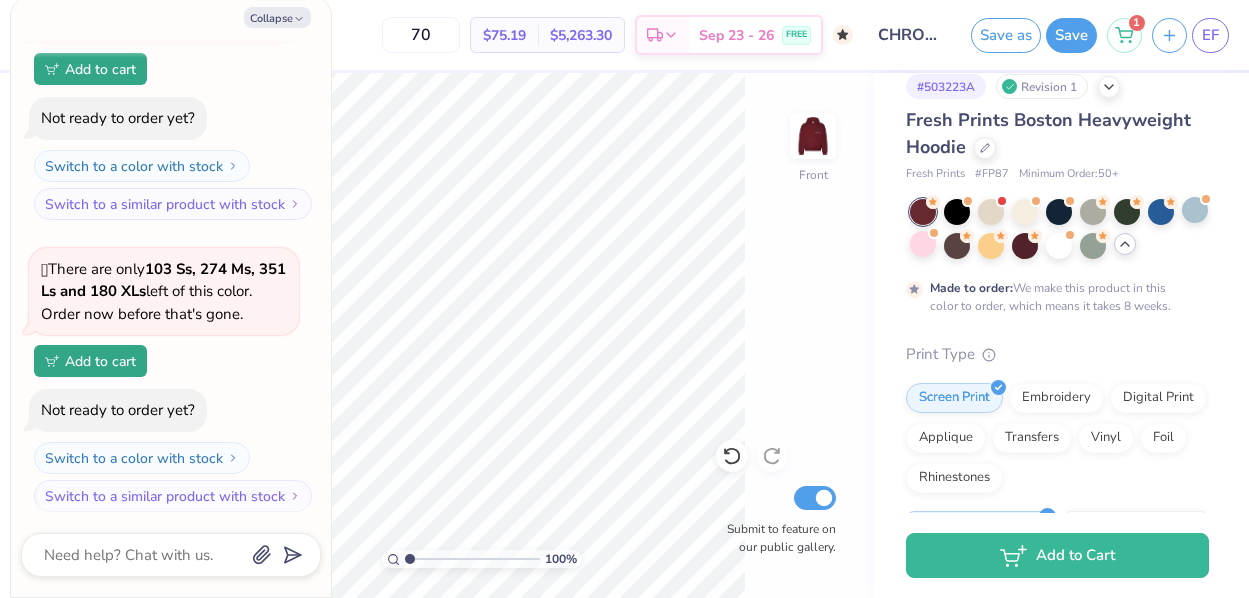 scroll, scrollTop: 356, scrollLeft: 0, axis: vertical 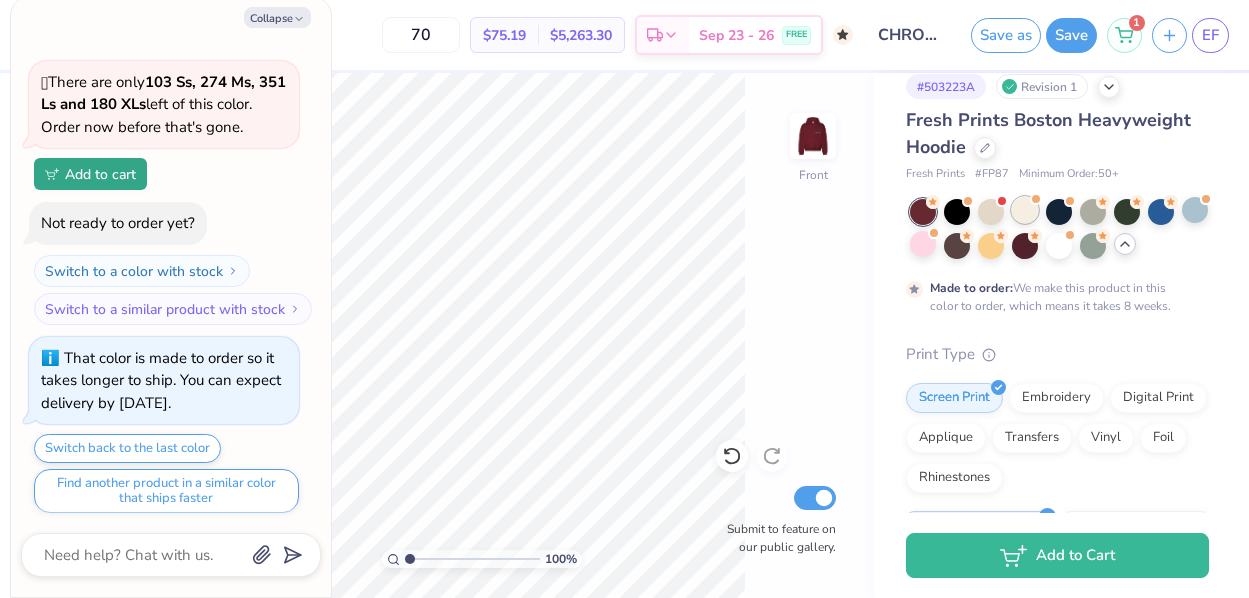 click at bounding box center [1025, 210] 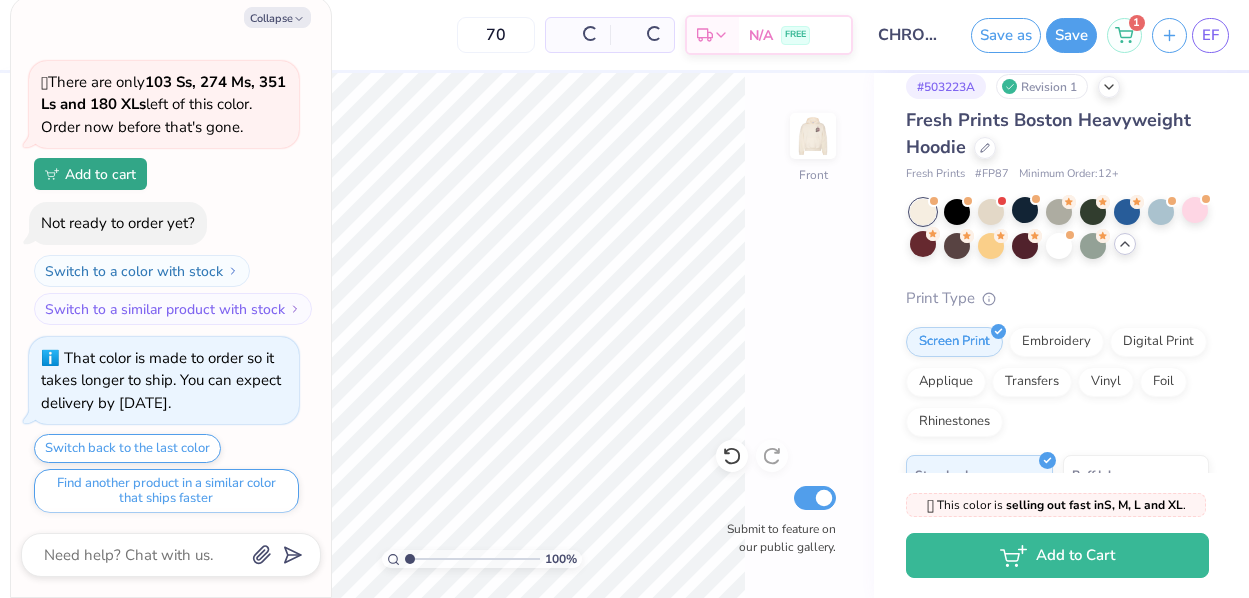 scroll, scrollTop: 766, scrollLeft: 0, axis: vertical 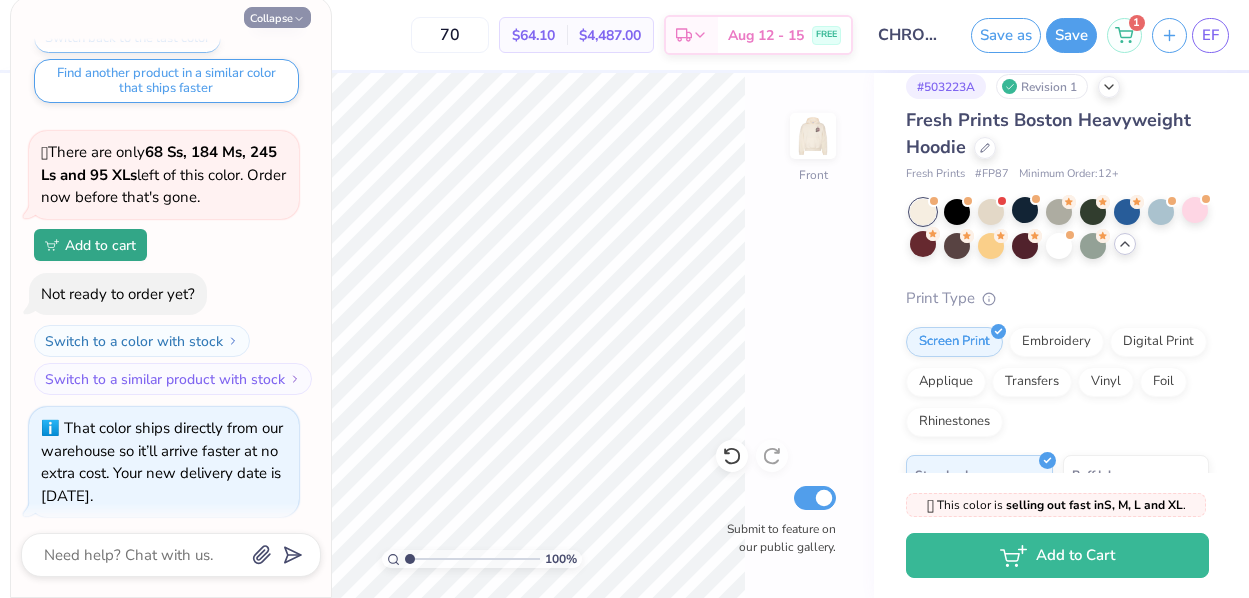 click on "Collapse" at bounding box center (277, 17) 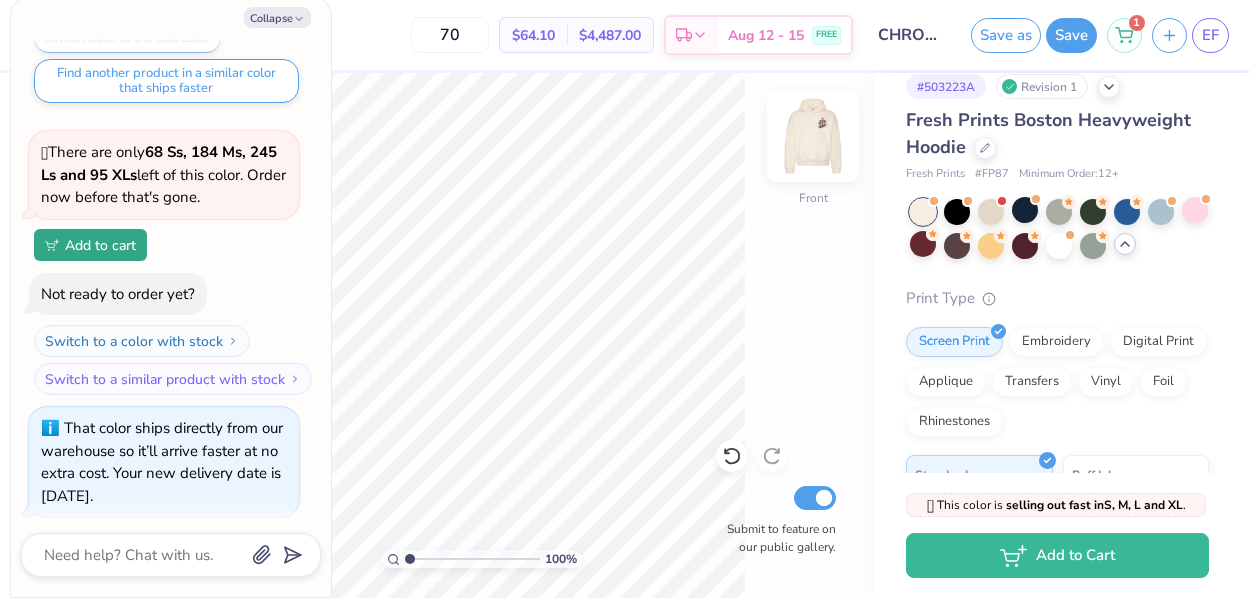 type on "x" 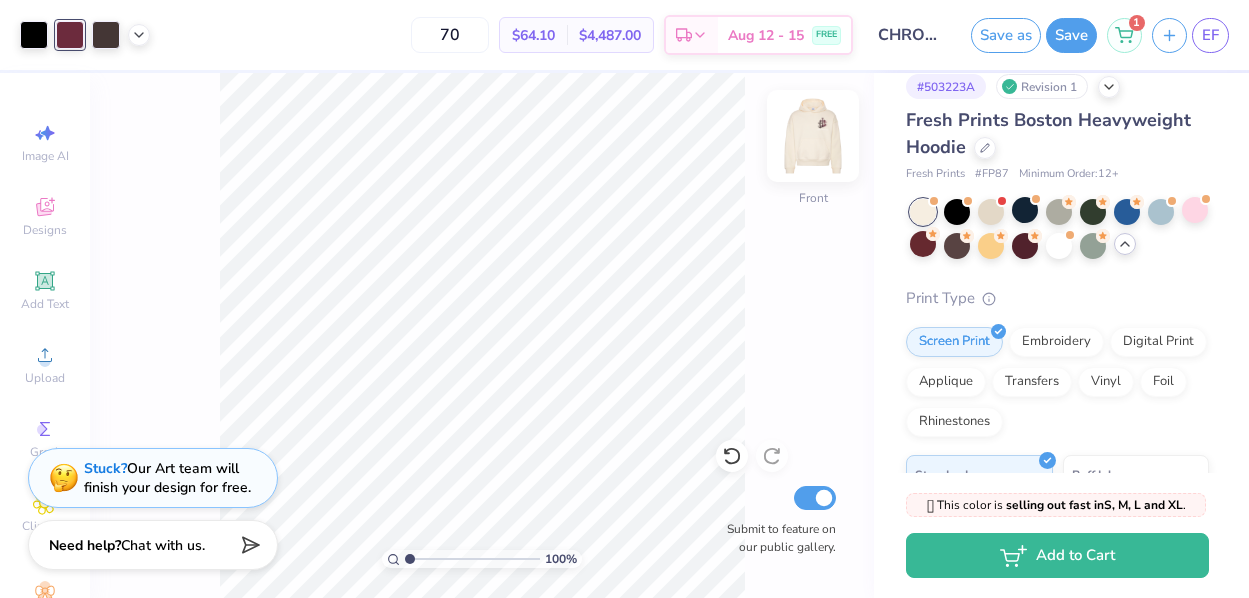 click at bounding box center [813, 136] 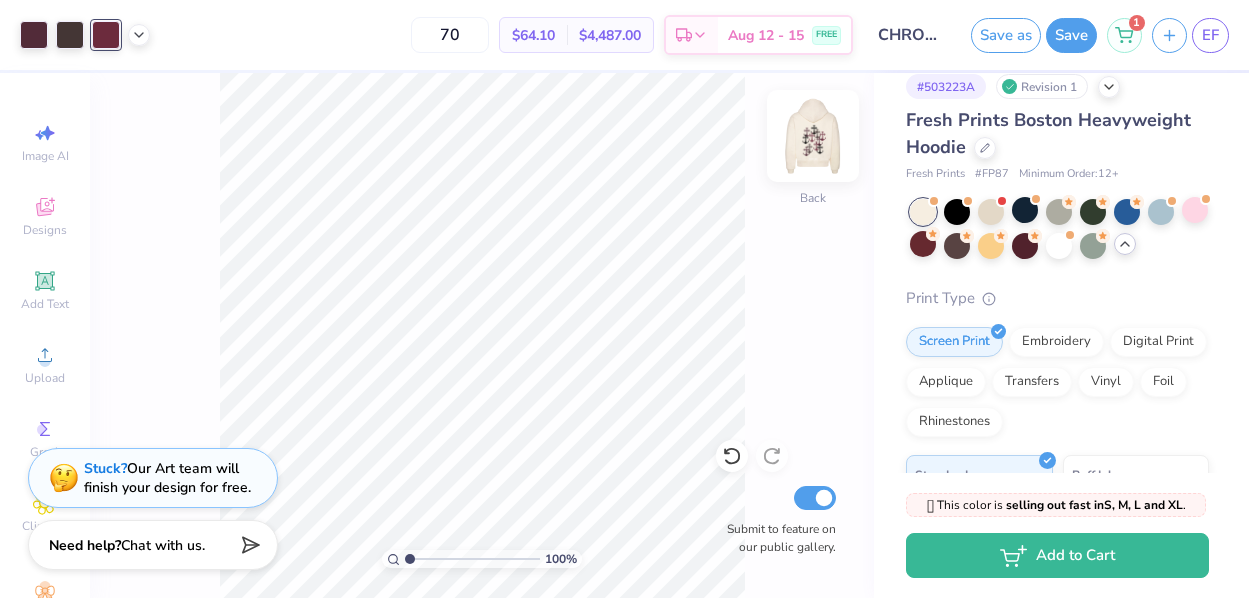 click at bounding box center [813, 136] 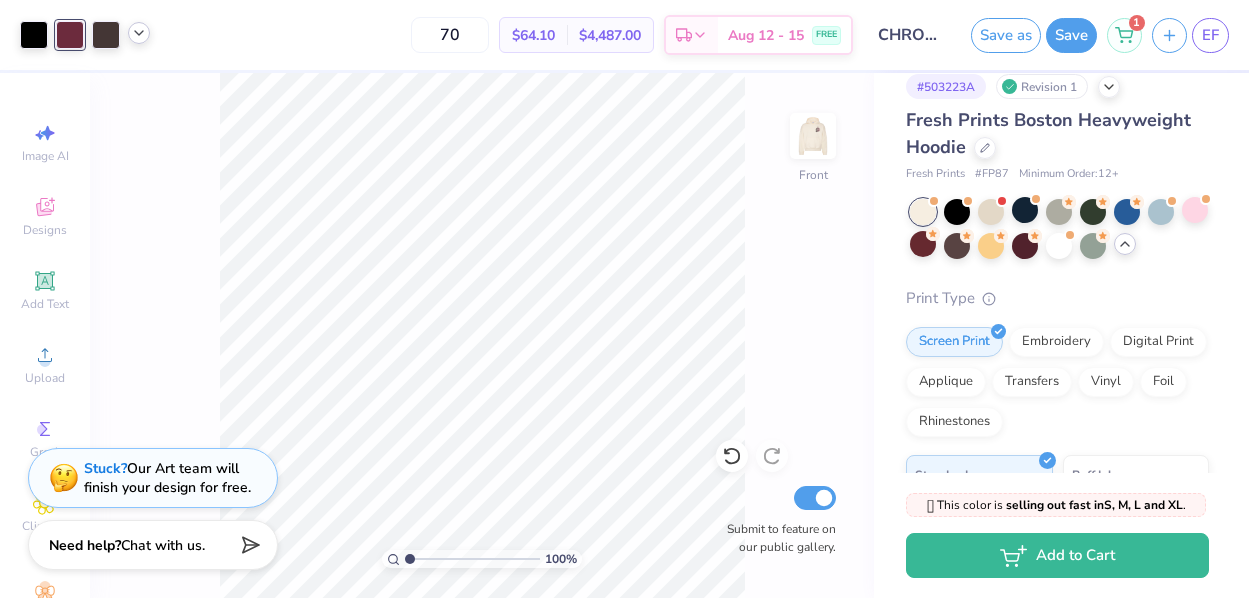 click at bounding box center (85, 35) 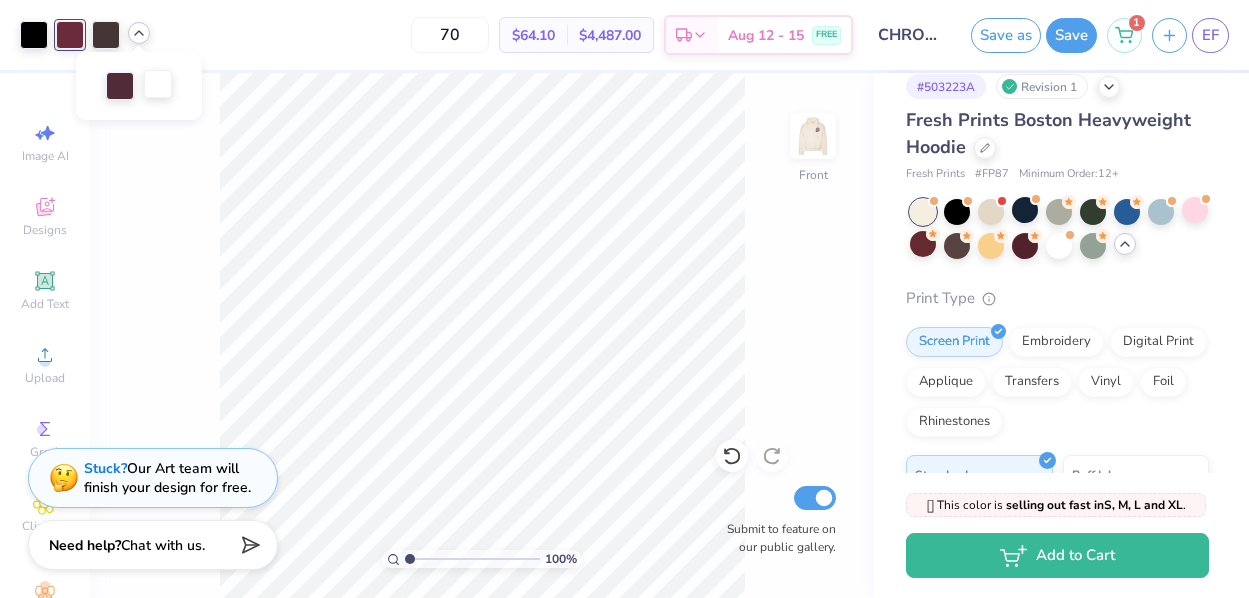 click at bounding box center (158, 84) 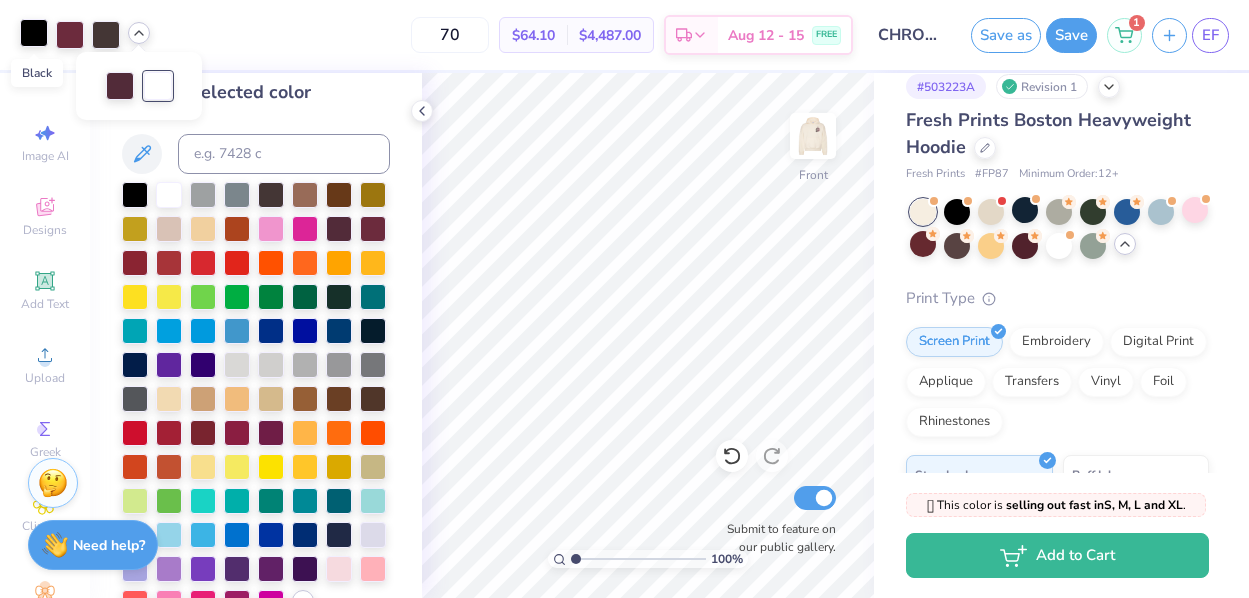 click at bounding box center [34, 33] 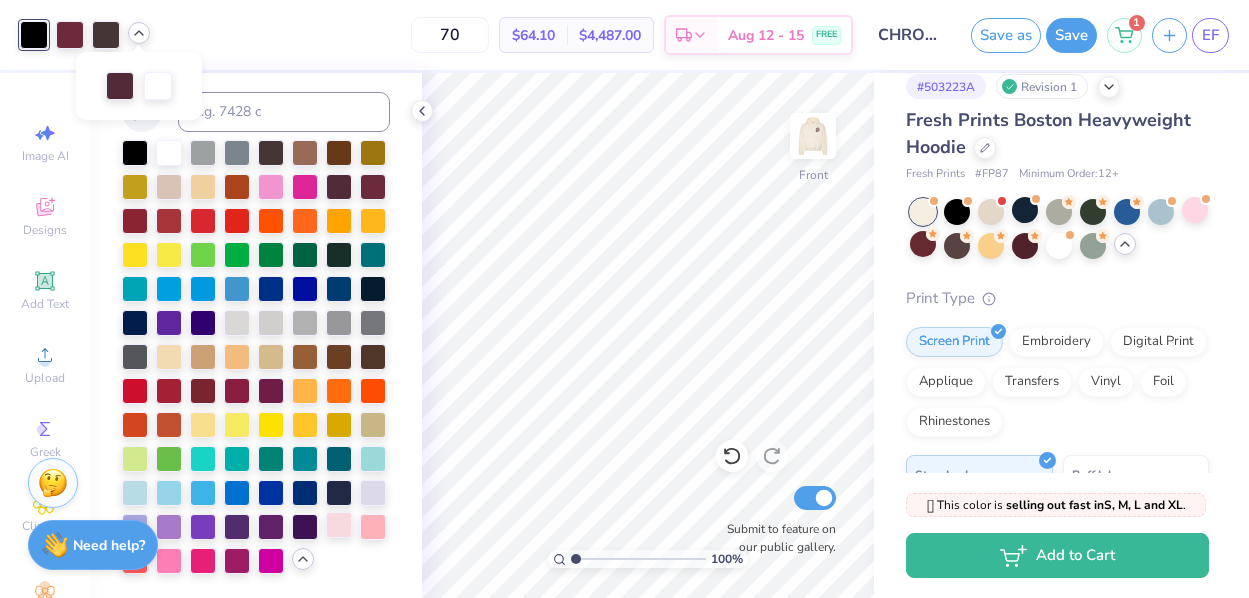 scroll, scrollTop: 63, scrollLeft: 0, axis: vertical 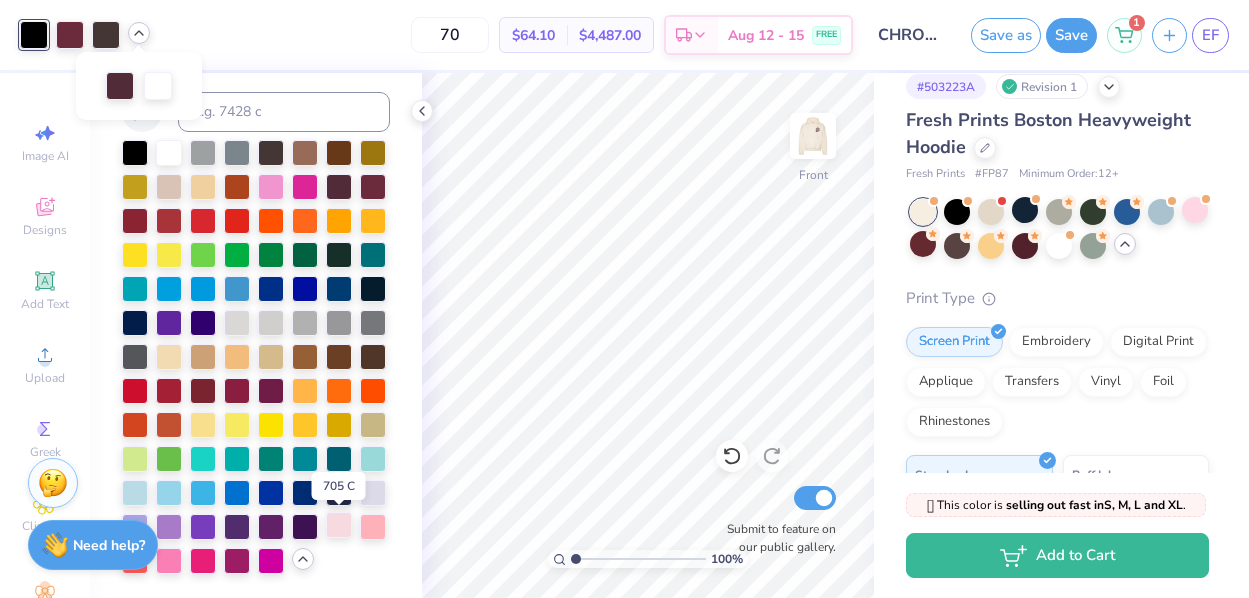 click at bounding box center [339, 525] 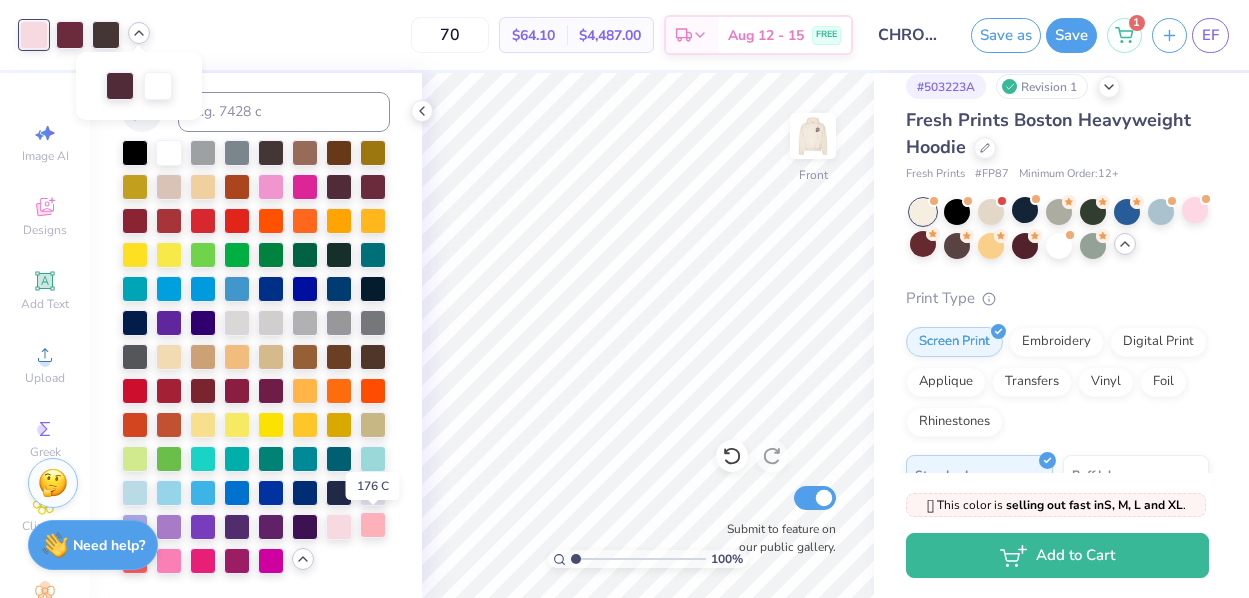 click at bounding box center [373, 525] 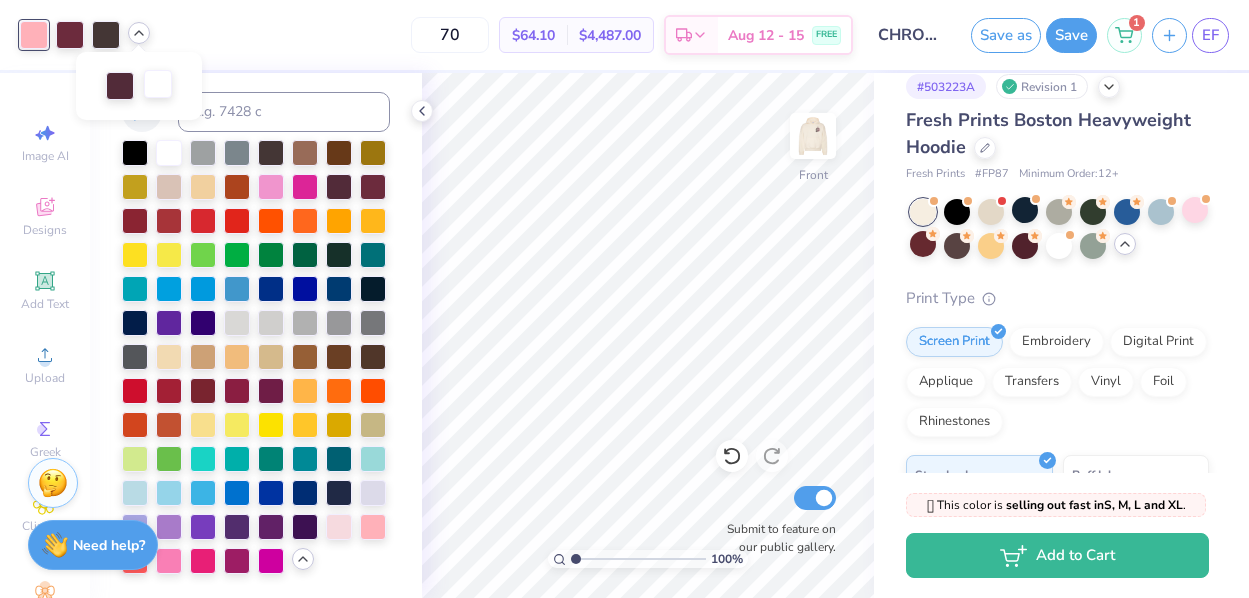 click at bounding box center [158, 84] 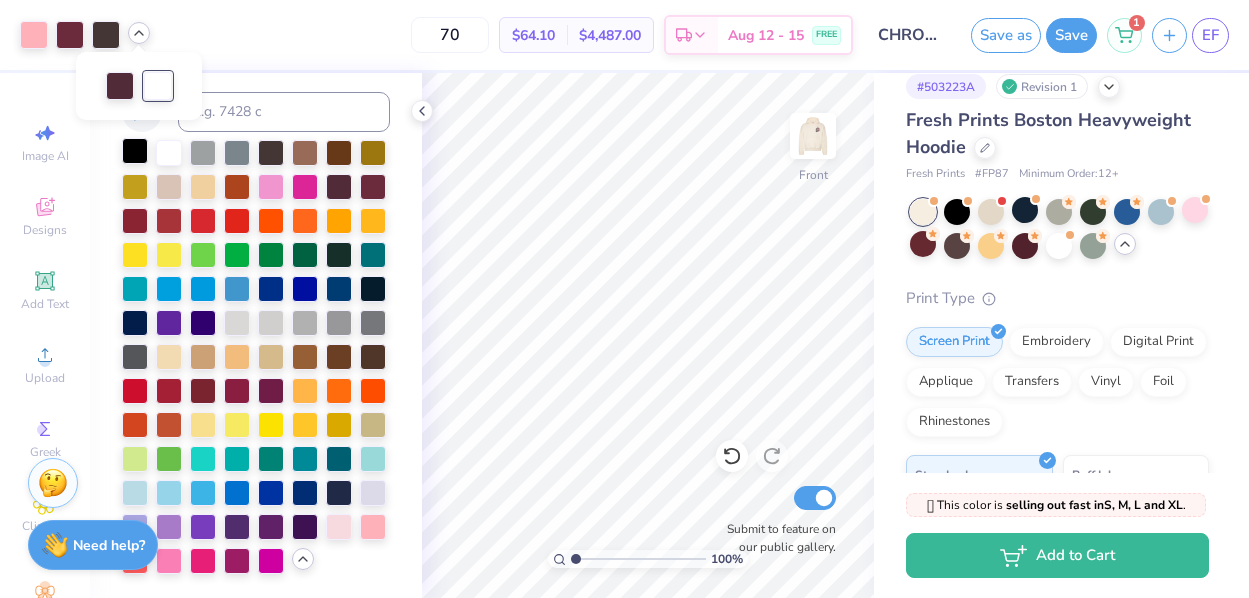 click at bounding box center [135, 151] 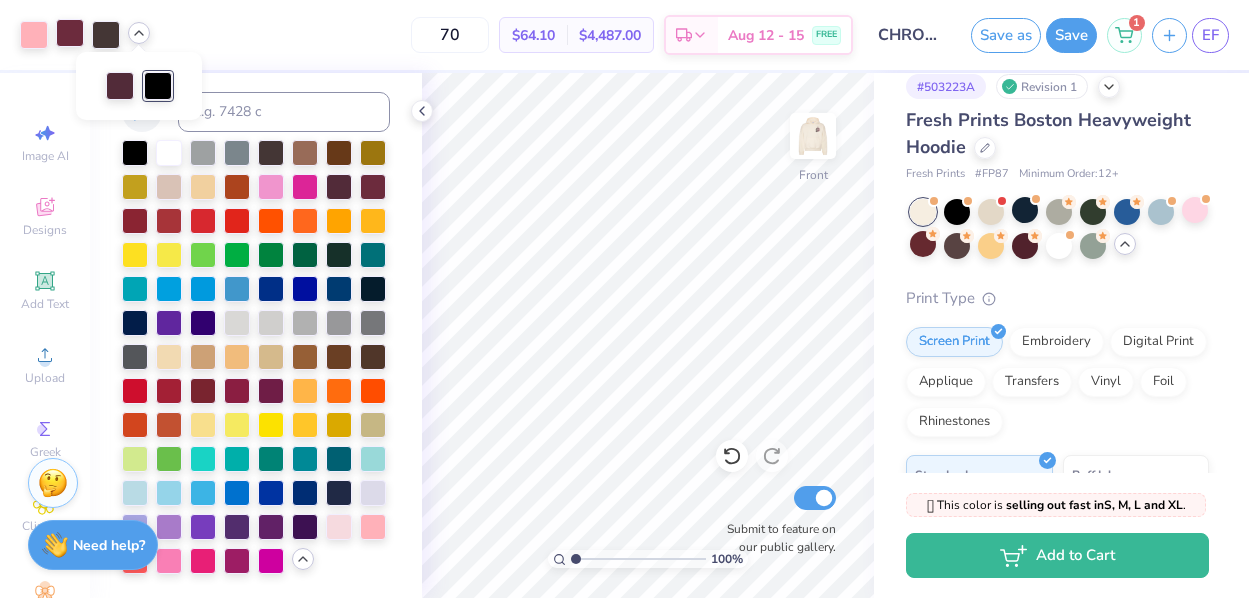 click at bounding box center (70, 33) 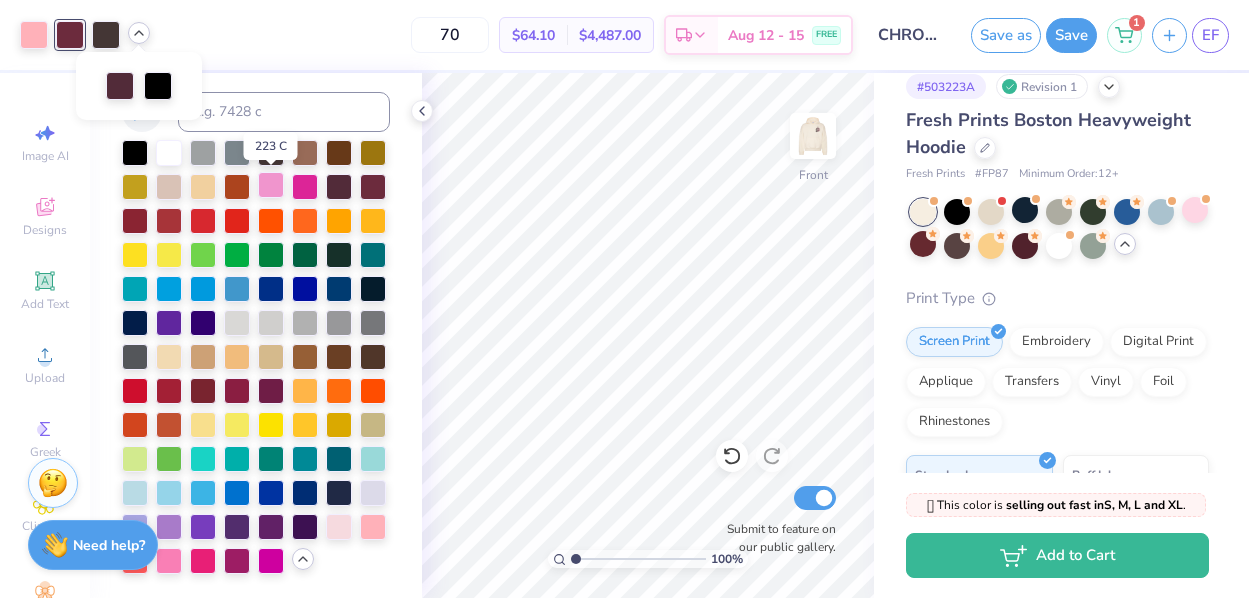 click at bounding box center [271, 185] 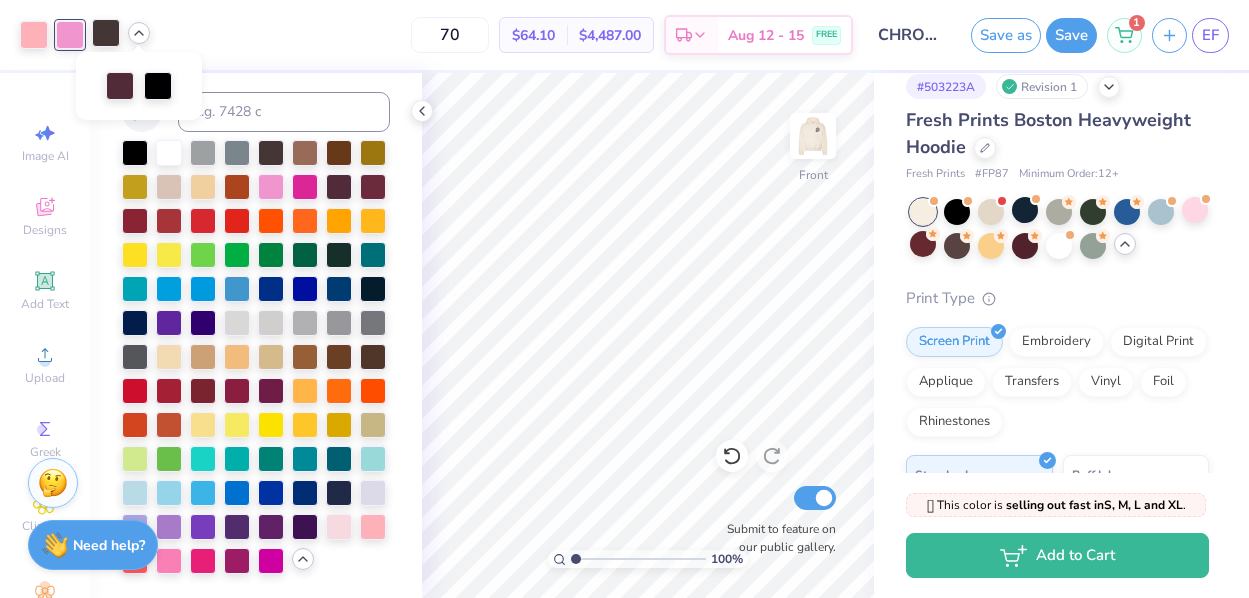 click at bounding box center [106, 33] 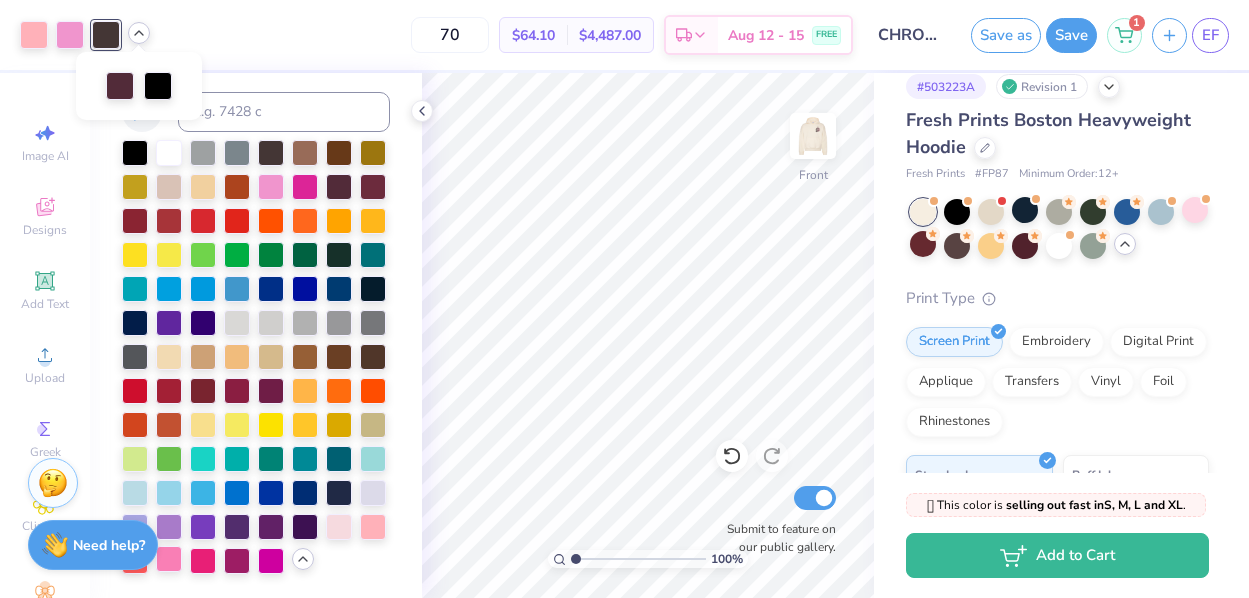 click at bounding box center (169, 559) 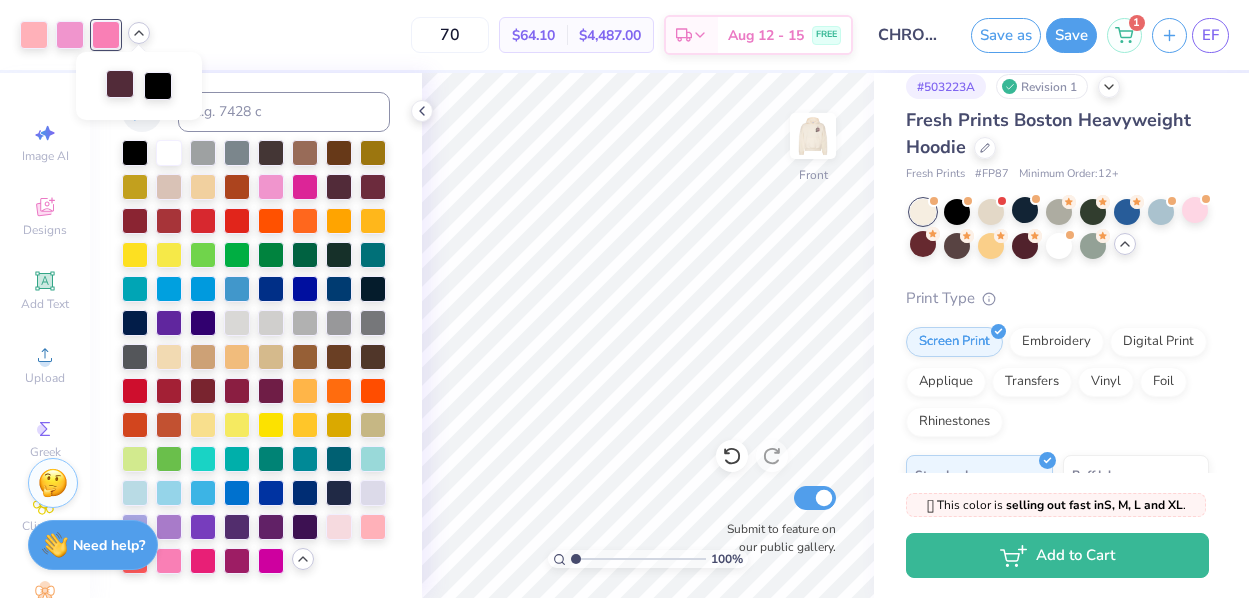 click at bounding box center [120, 84] 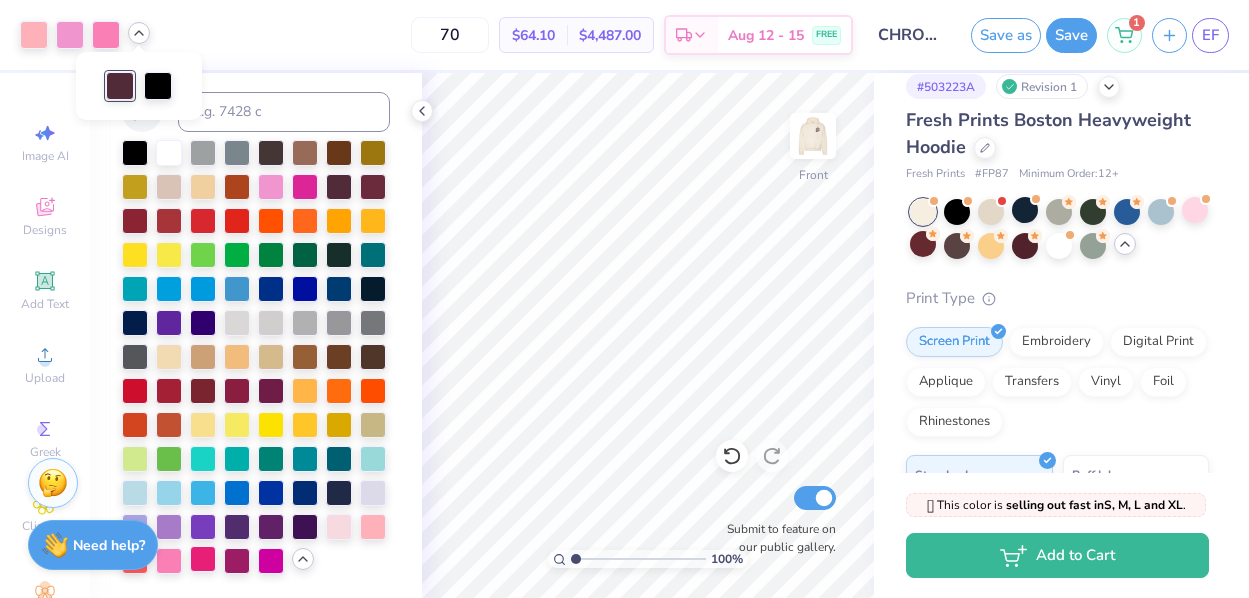 click at bounding box center [203, 559] 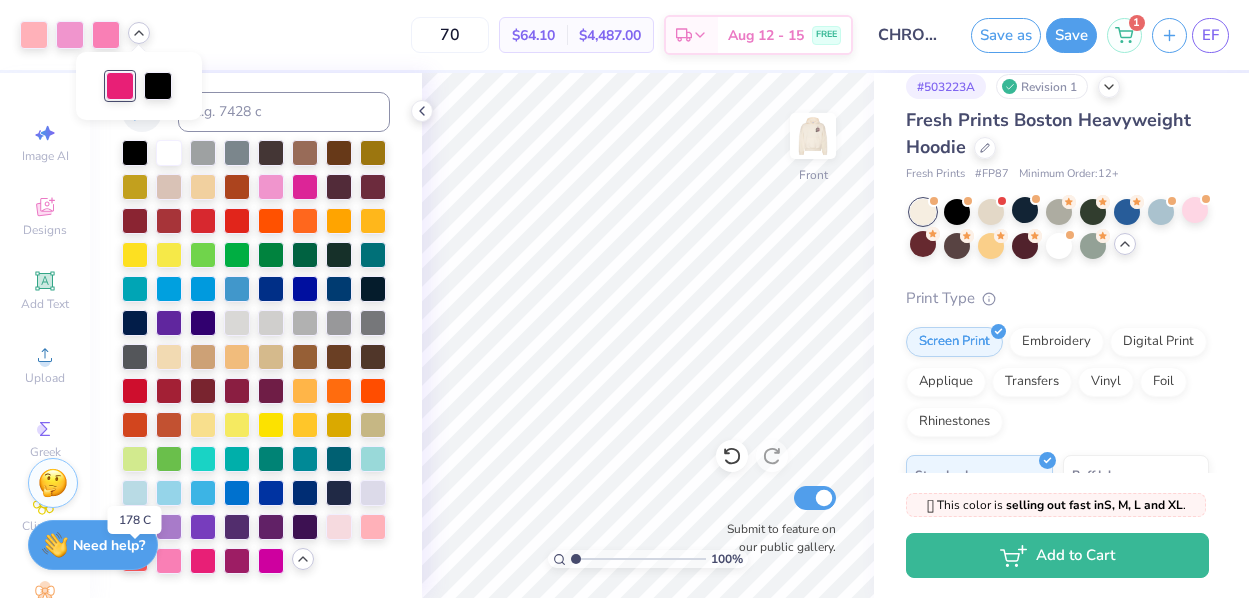 click at bounding box center [135, 559] 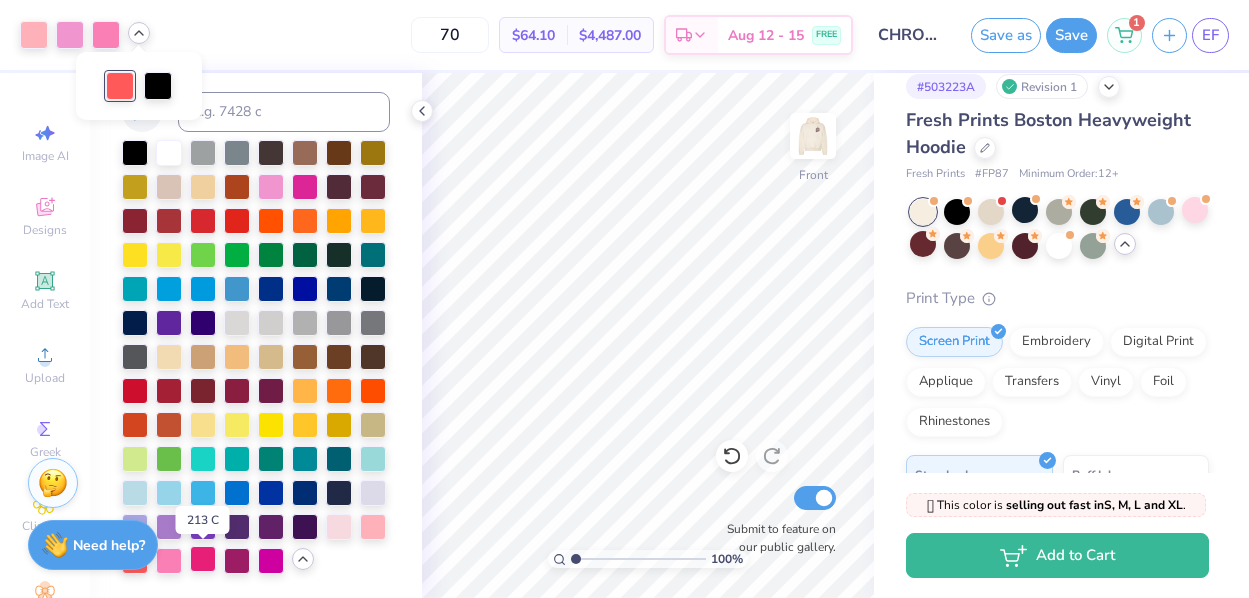 click at bounding box center (203, 559) 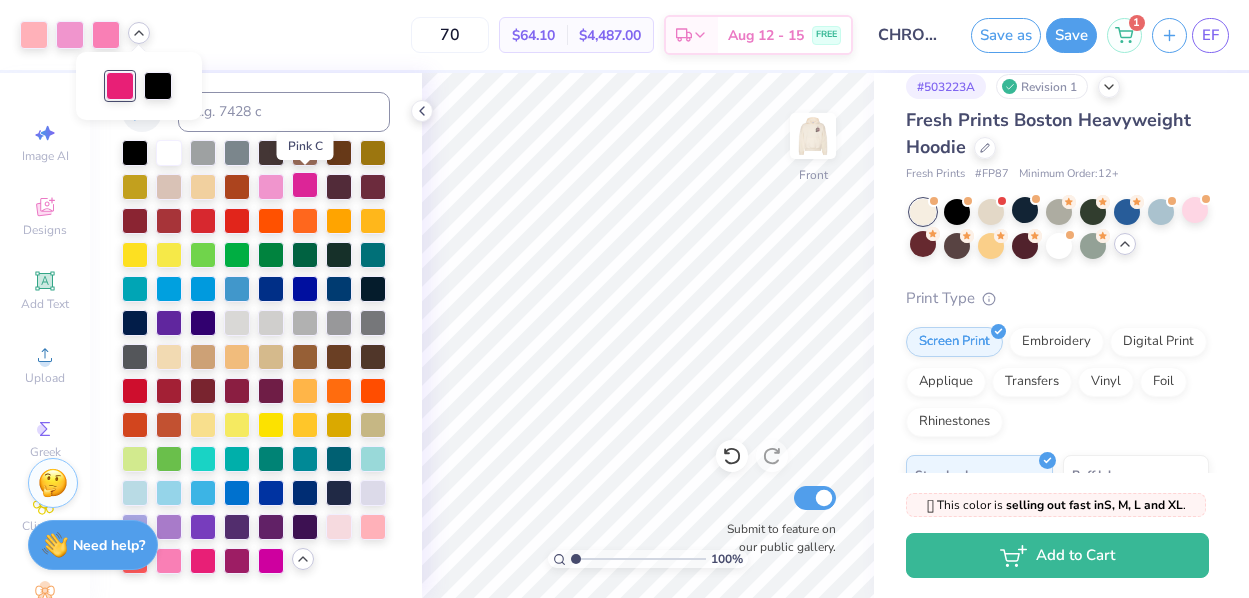 click at bounding box center [305, 185] 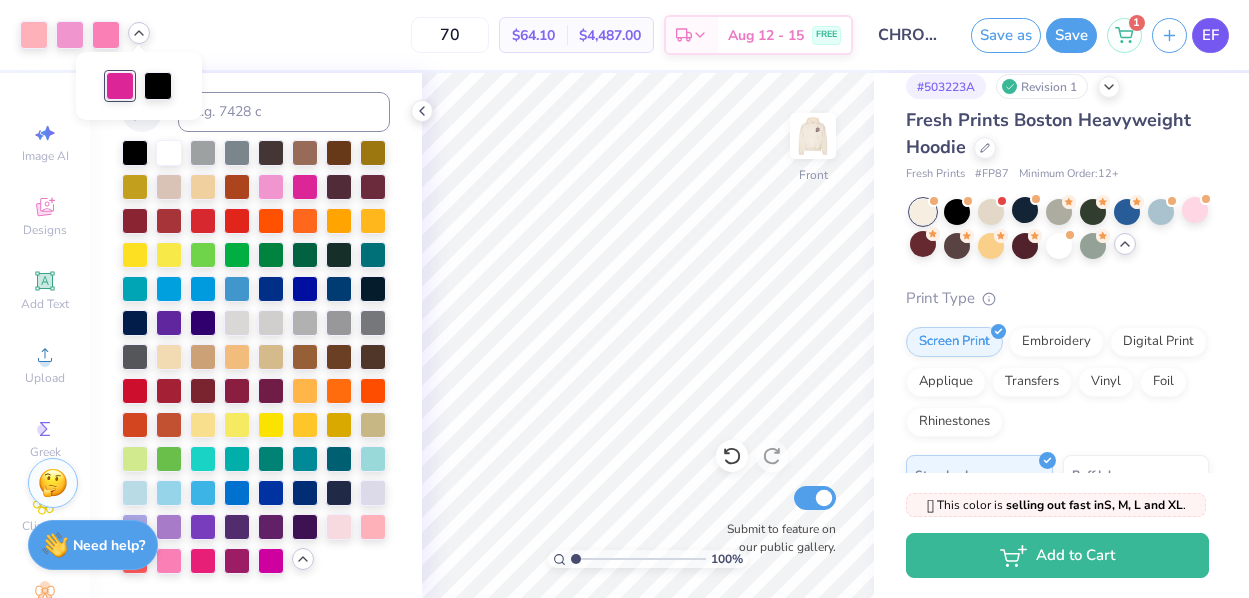 click on "EF" at bounding box center [1210, 35] 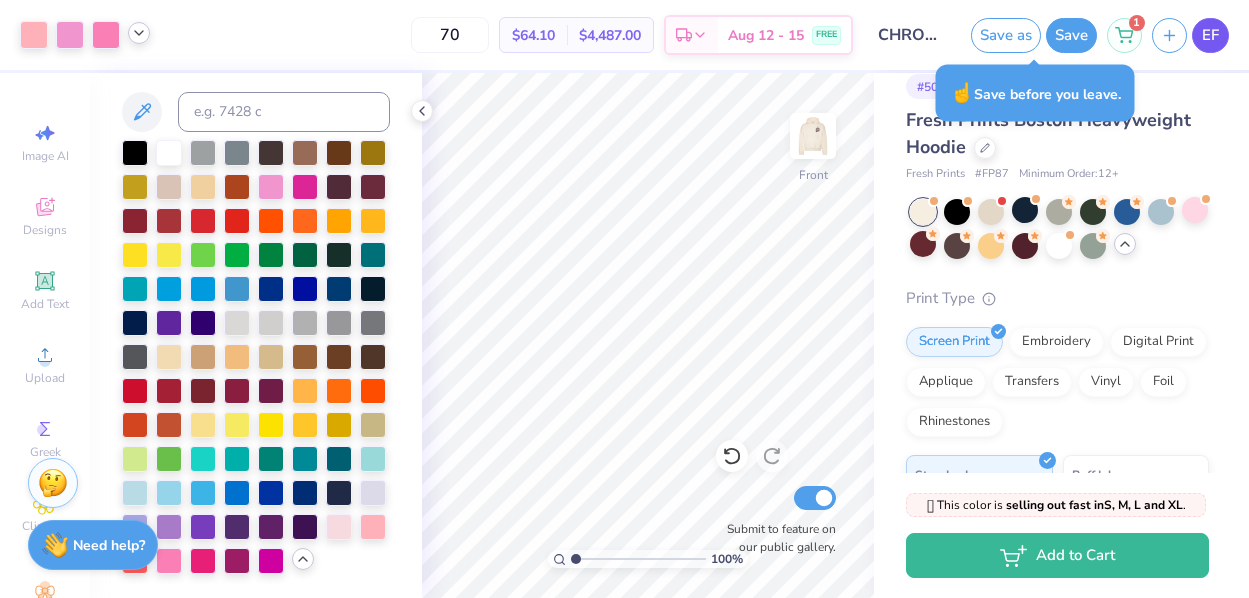 click on "EF" at bounding box center (1210, 35) 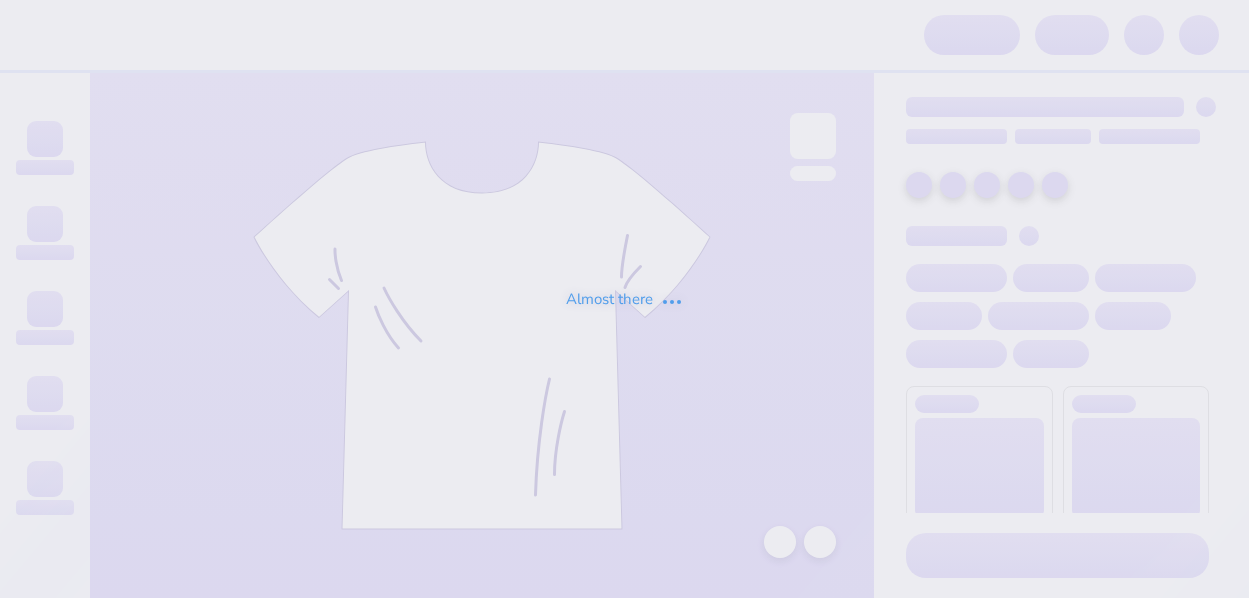 scroll, scrollTop: 0, scrollLeft: 0, axis: both 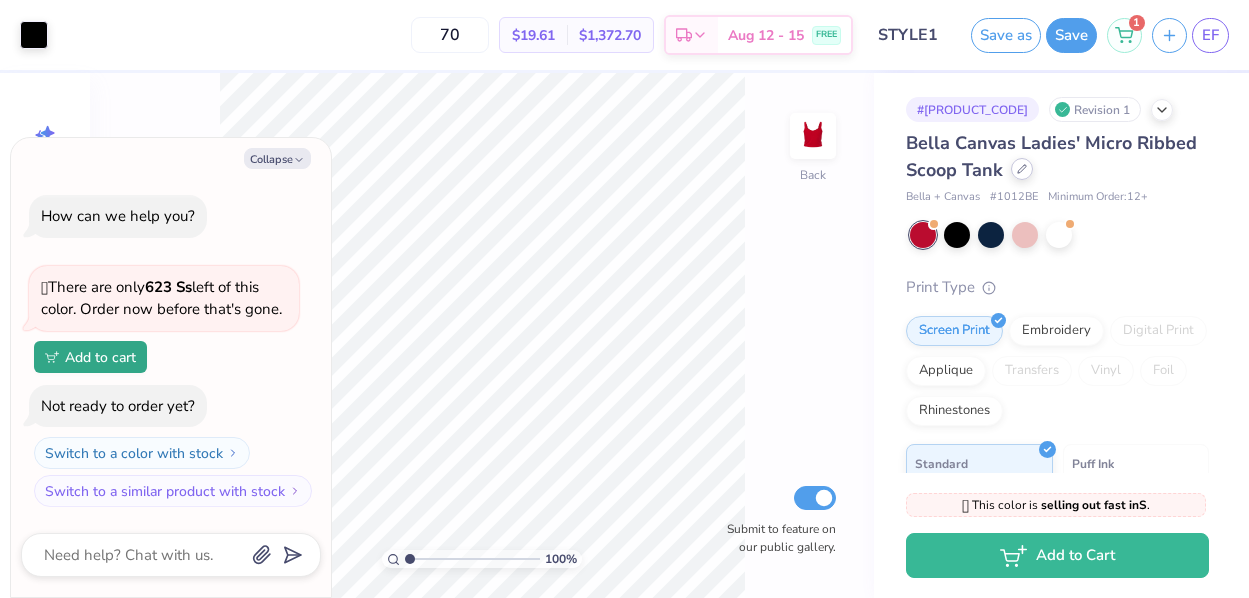 click at bounding box center (1022, 169) 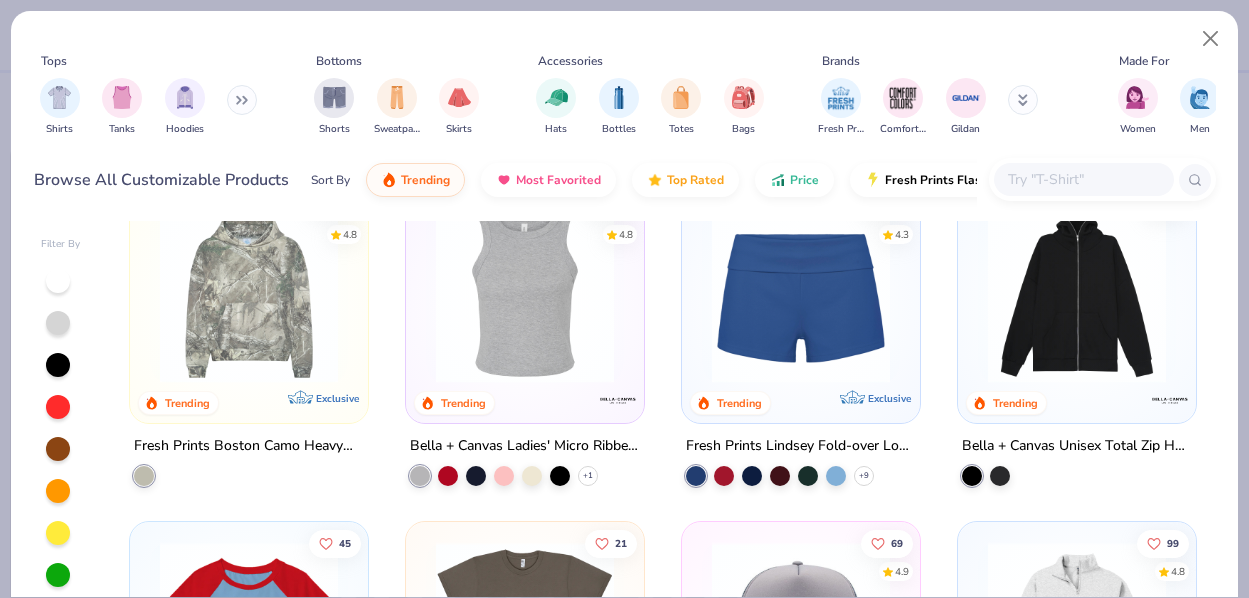 scroll, scrollTop: 1704, scrollLeft: 0, axis: vertical 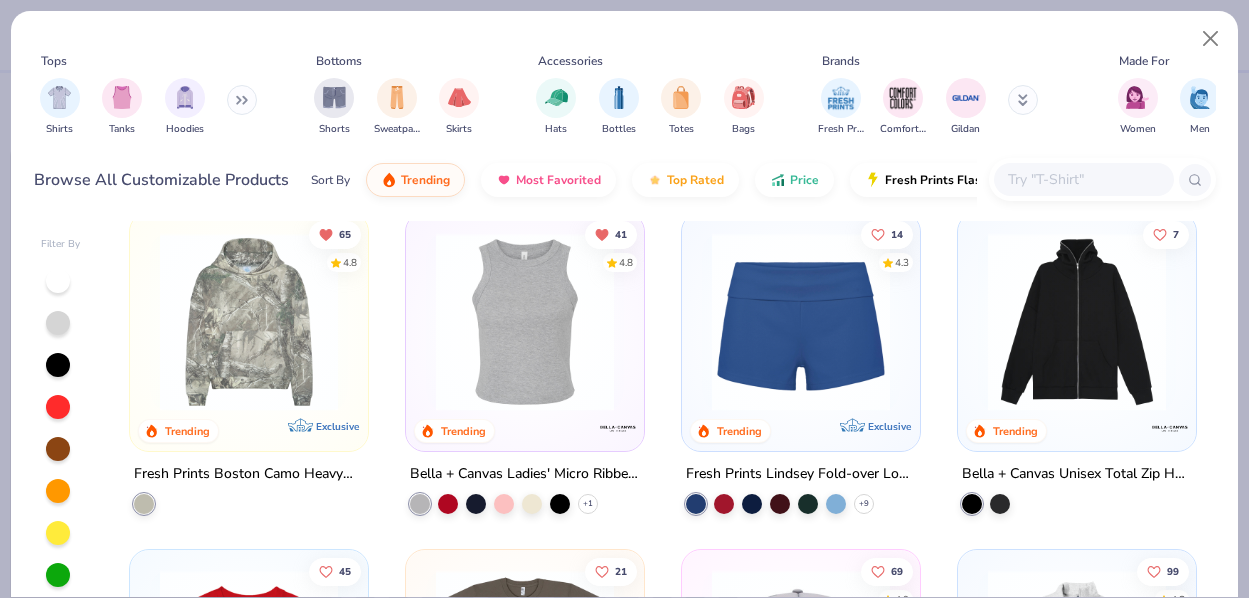 click at bounding box center (525, 322) 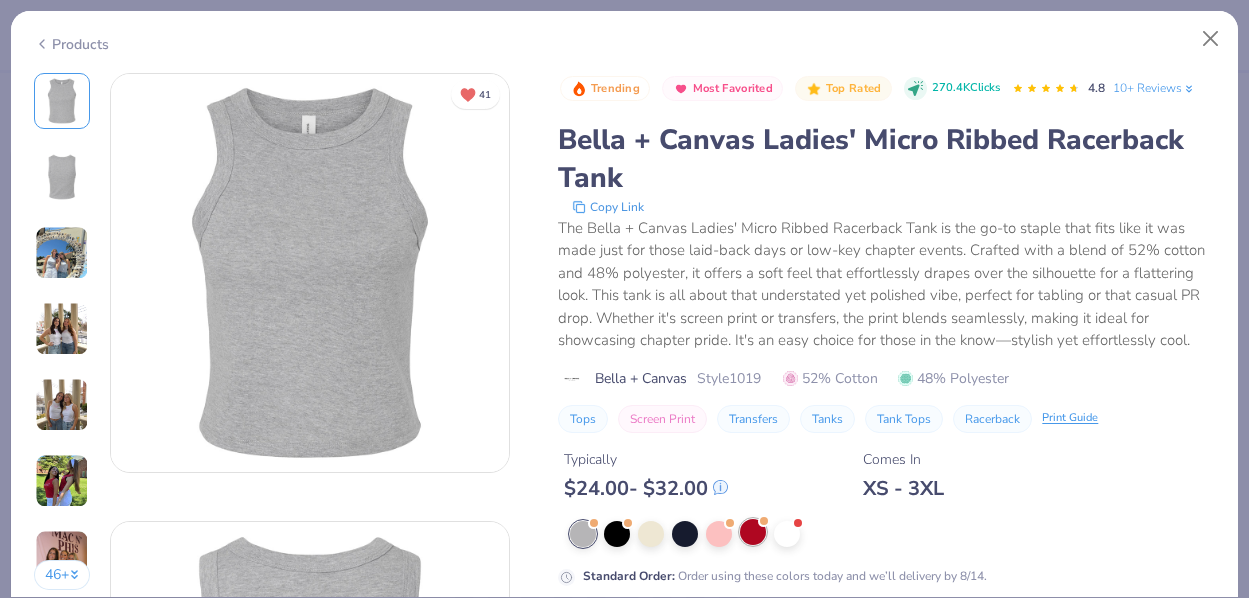 click at bounding box center (753, 532) 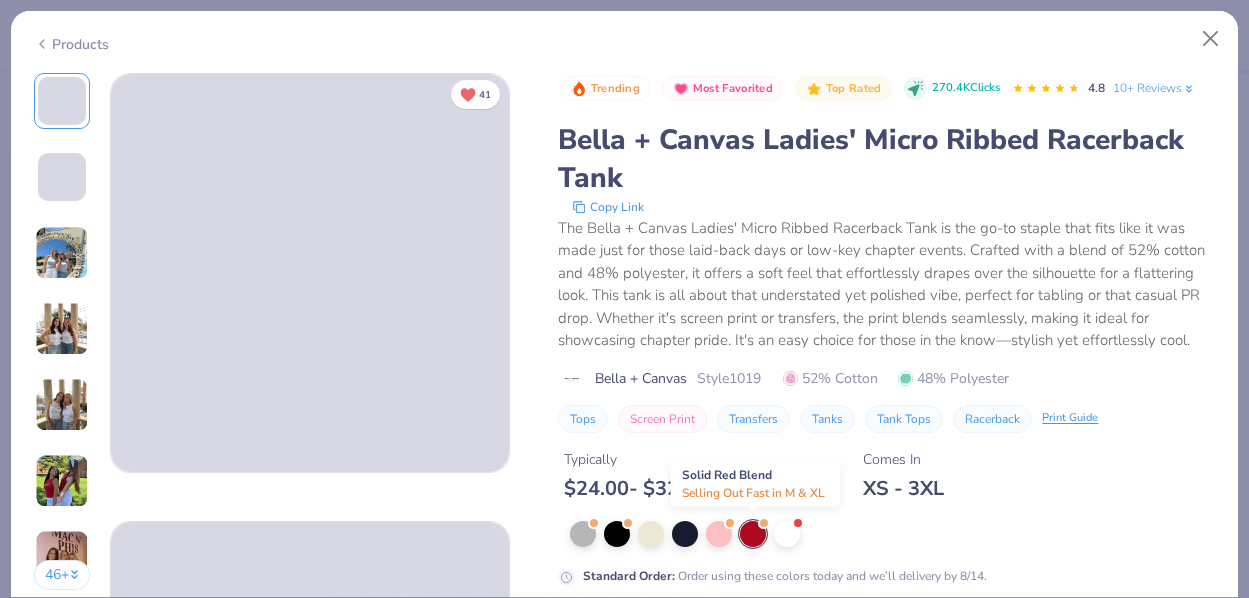 scroll, scrollTop: 16, scrollLeft: 0, axis: vertical 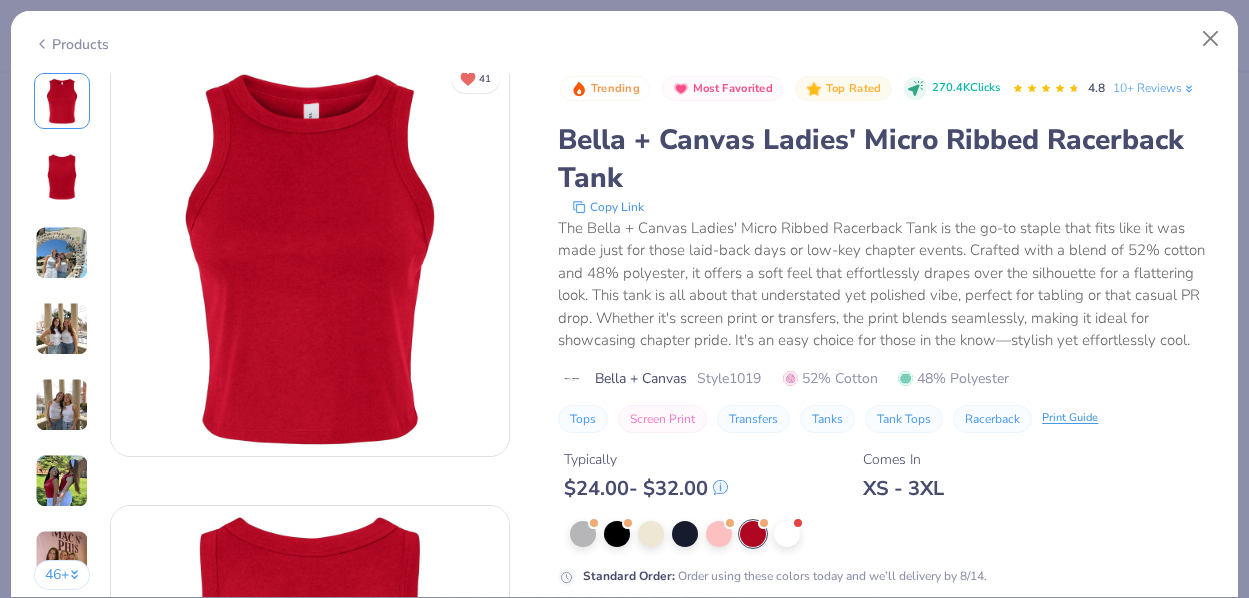 click at bounding box center [62, 405] 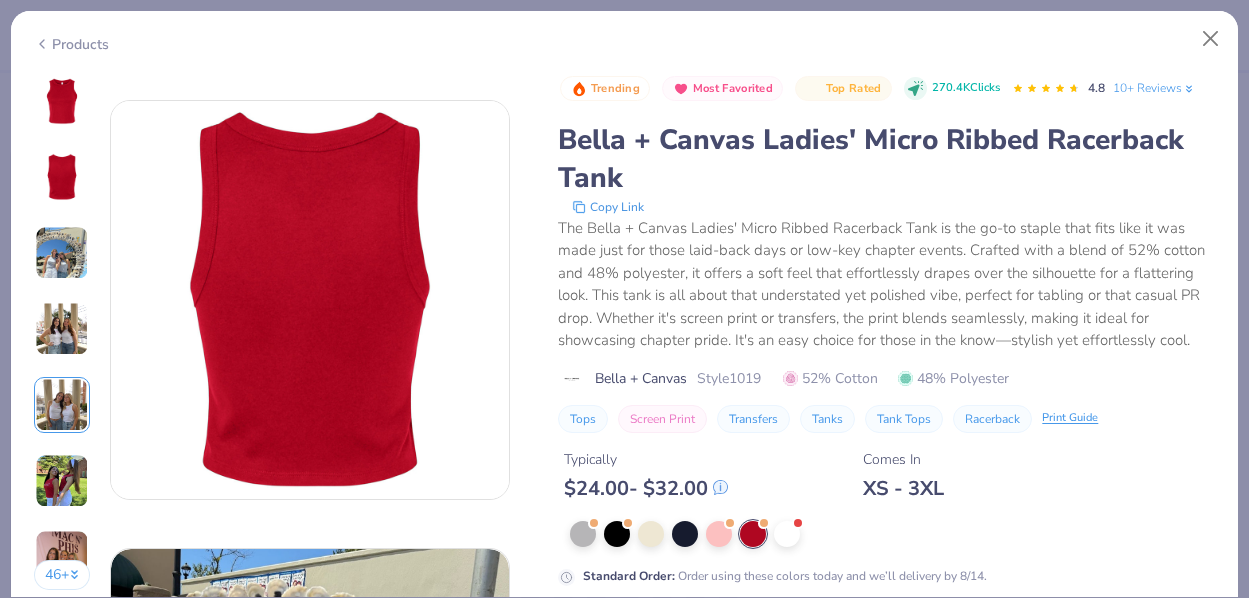 scroll, scrollTop: 140, scrollLeft: 0, axis: vertical 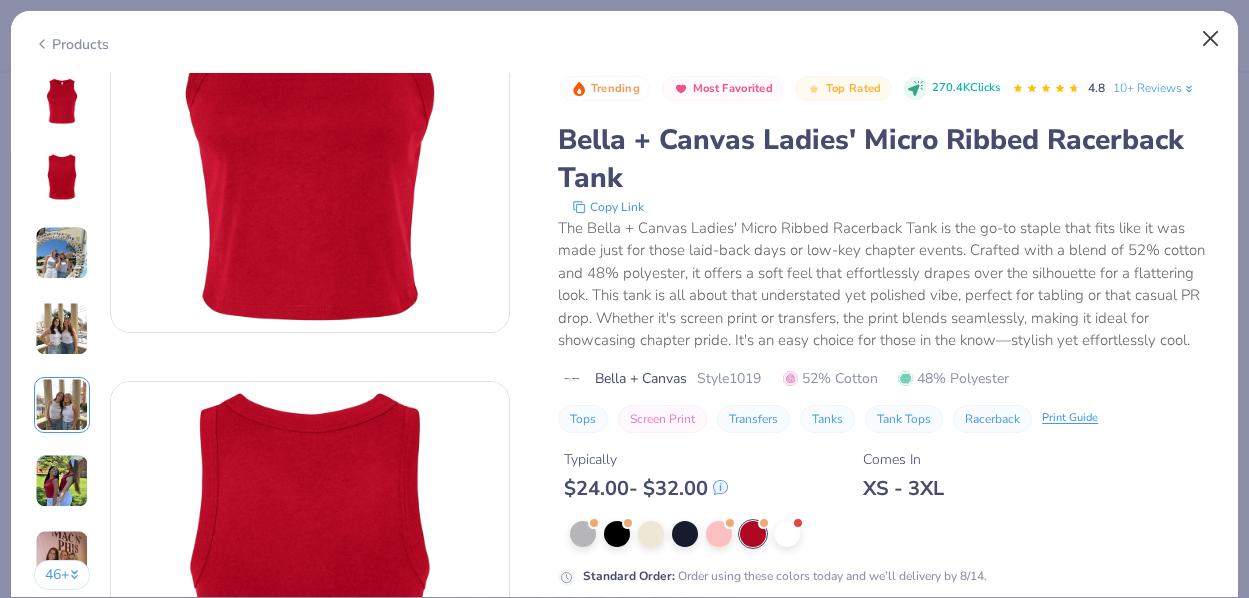 click at bounding box center [1211, 39] 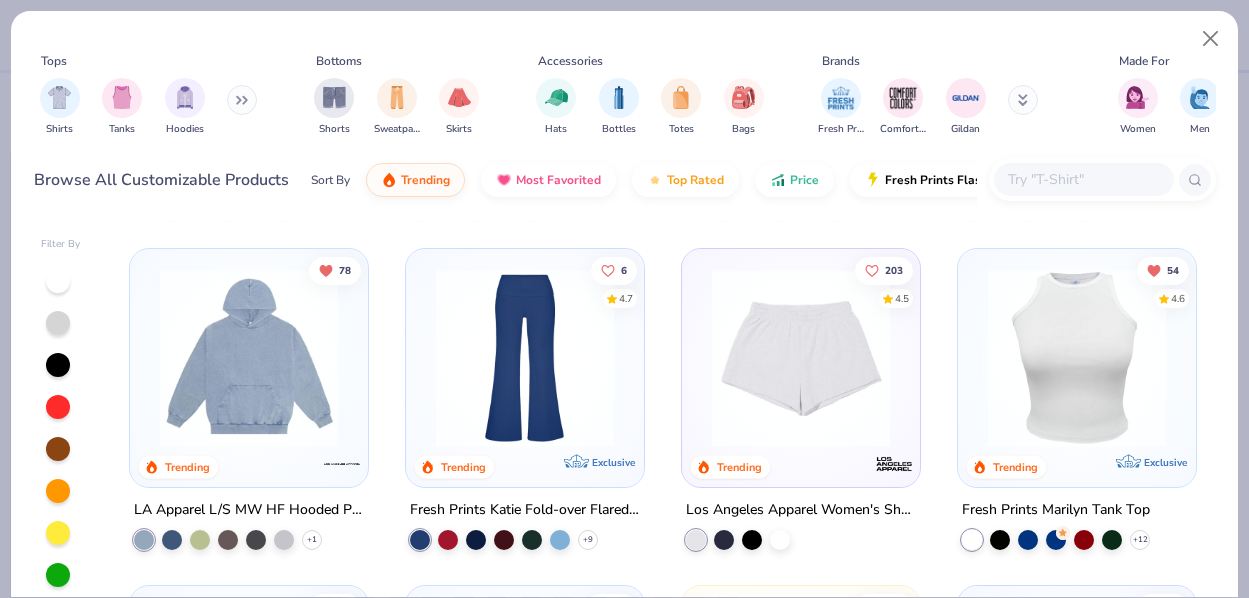 scroll, scrollTop: 2676, scrollLeft: 0, axis: vertical 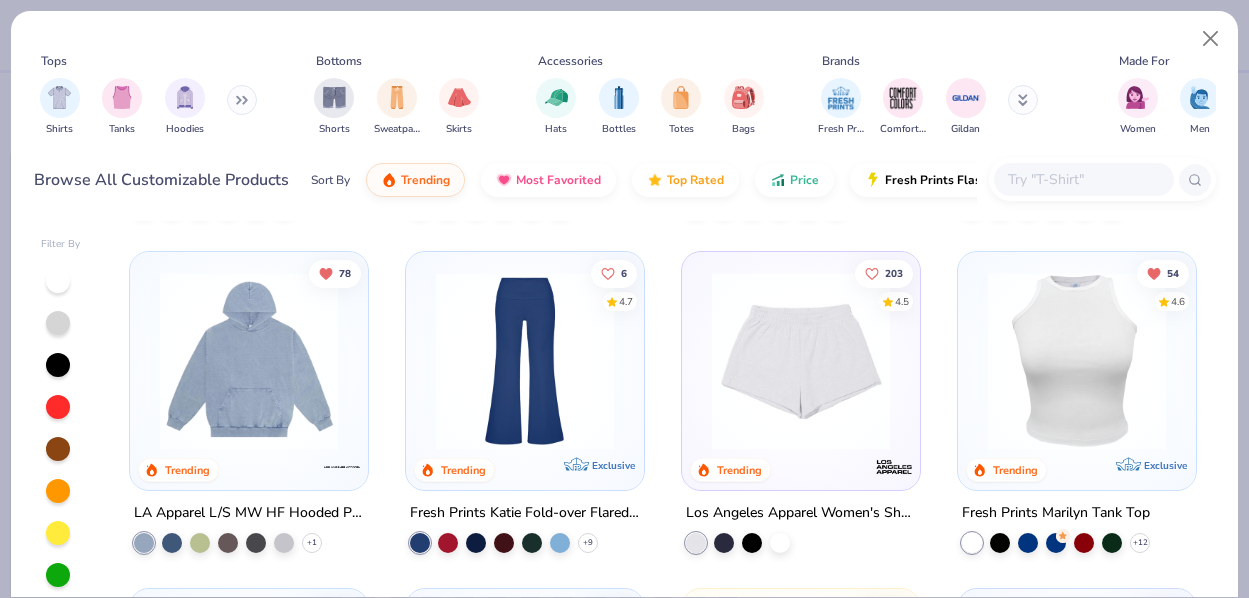 click at bounding box center (1077, 361) 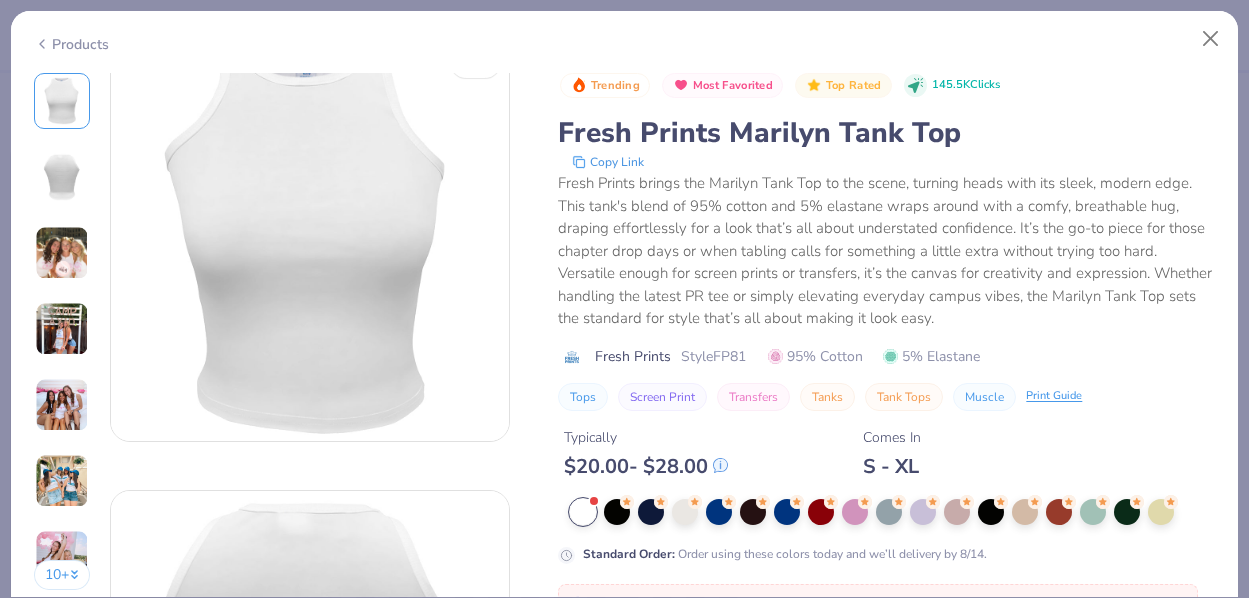 scroll, scrollTop: 46, scrollLeft: 0, axis: vertical 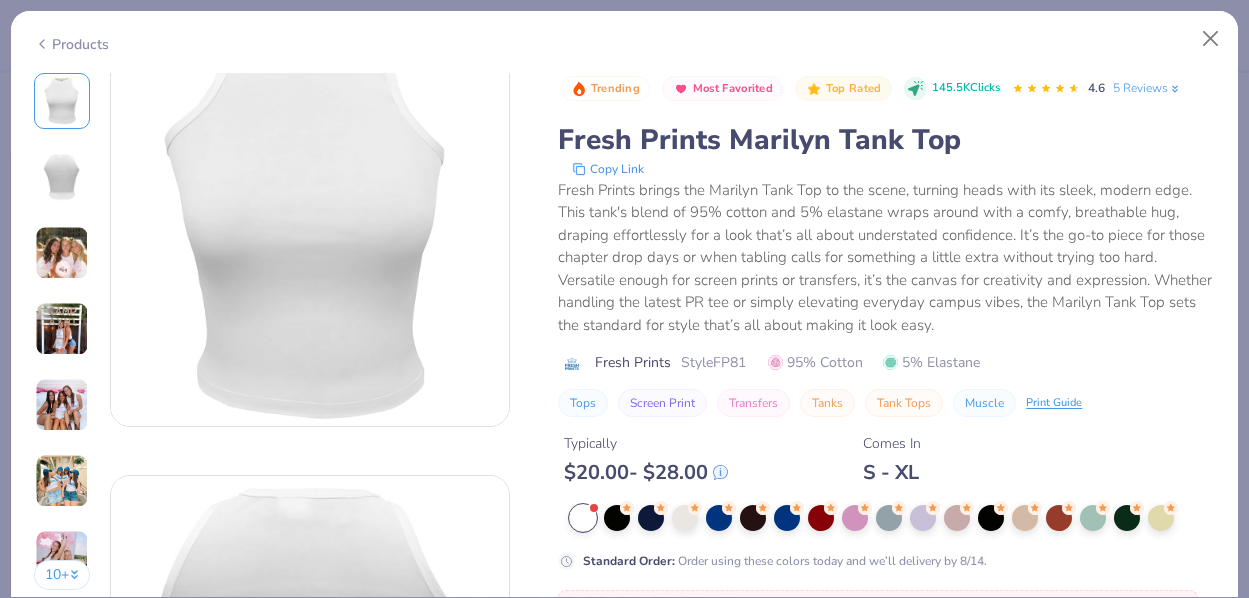 click at bounding box center (62, 253) 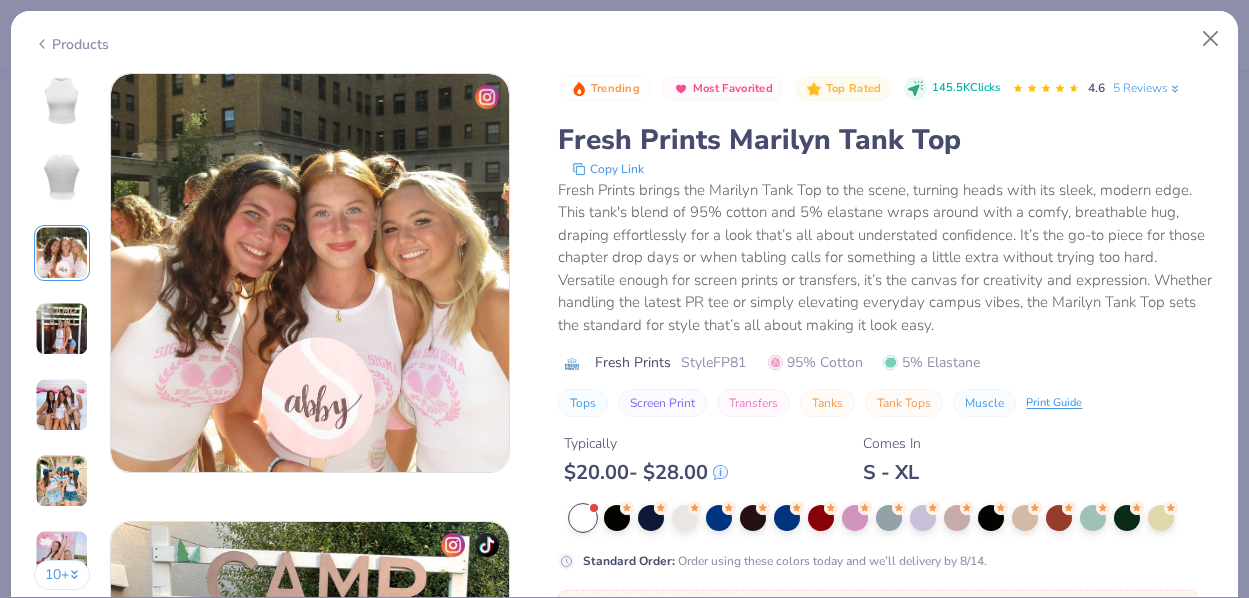 click at bounding box center [62, 329] 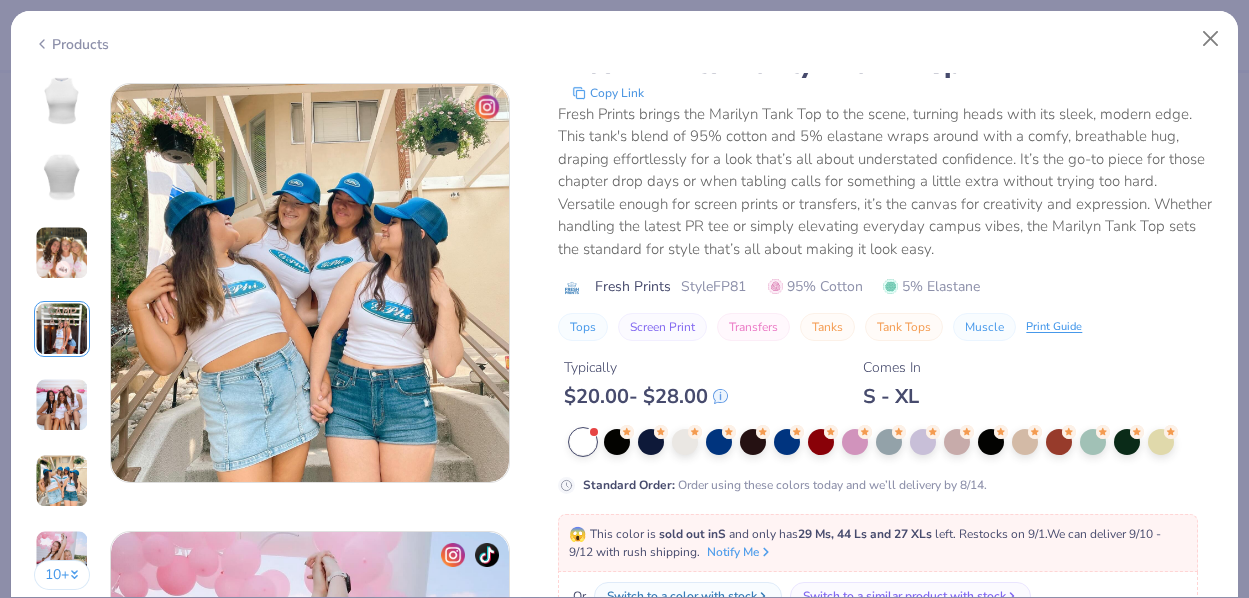 scroll, scrollTop: 2228, scrollLeft: 0, axis: vertical 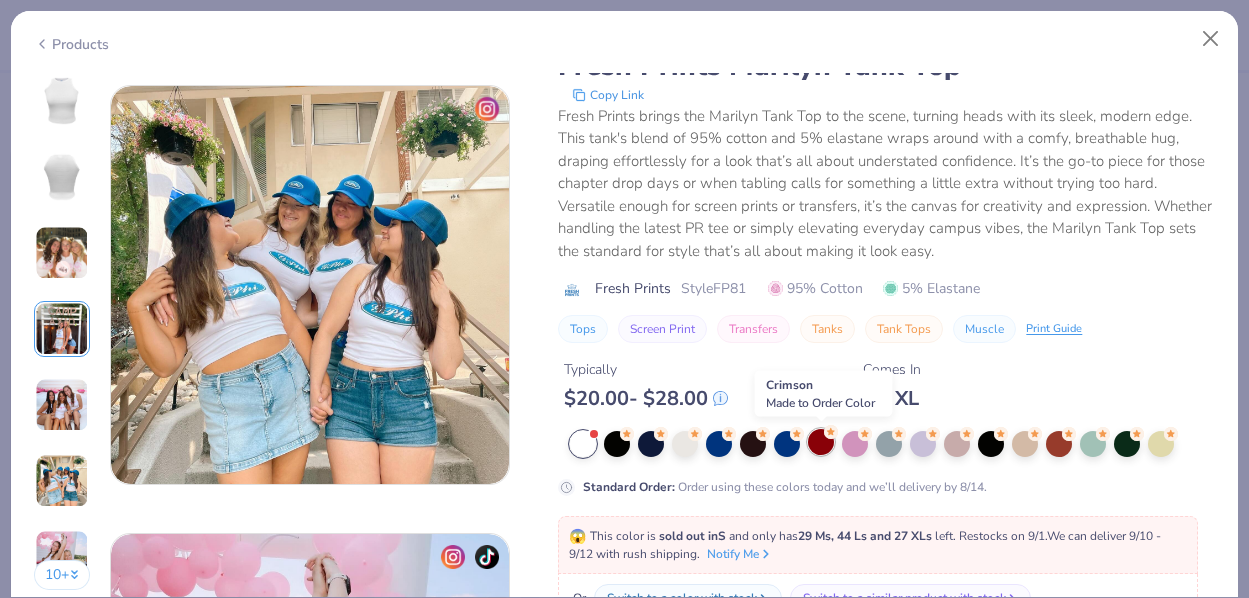 click at bounding box center (821, 442) 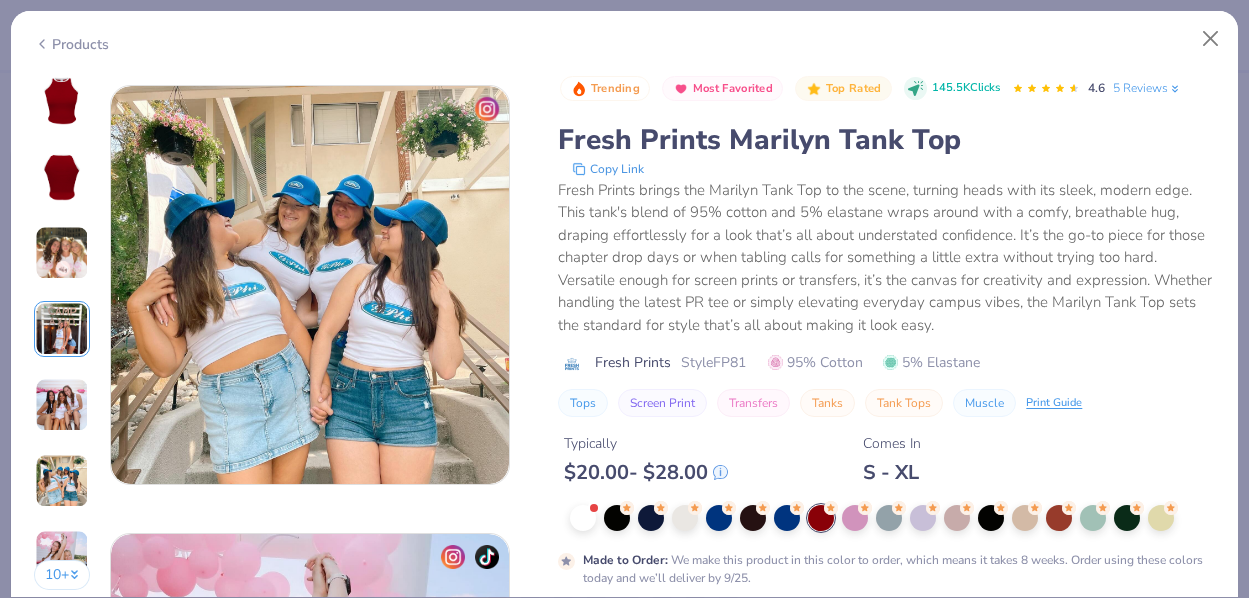 click at bounding box center (62, 101) 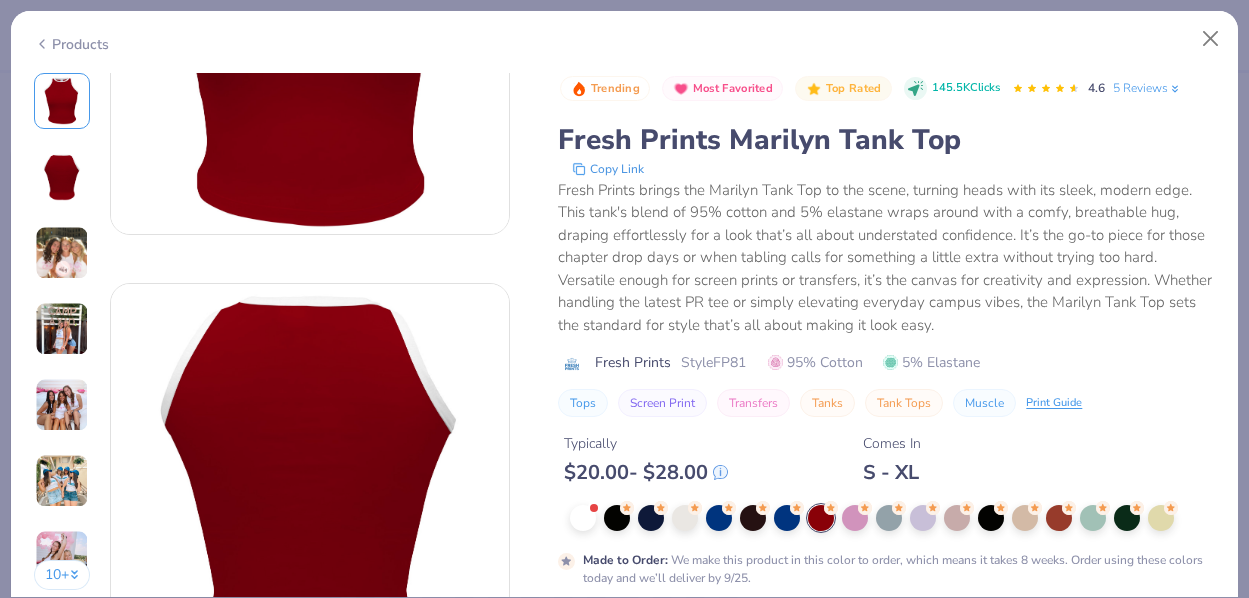 scroll, scrollTop: 0, scrollLeft: 0, axis: both 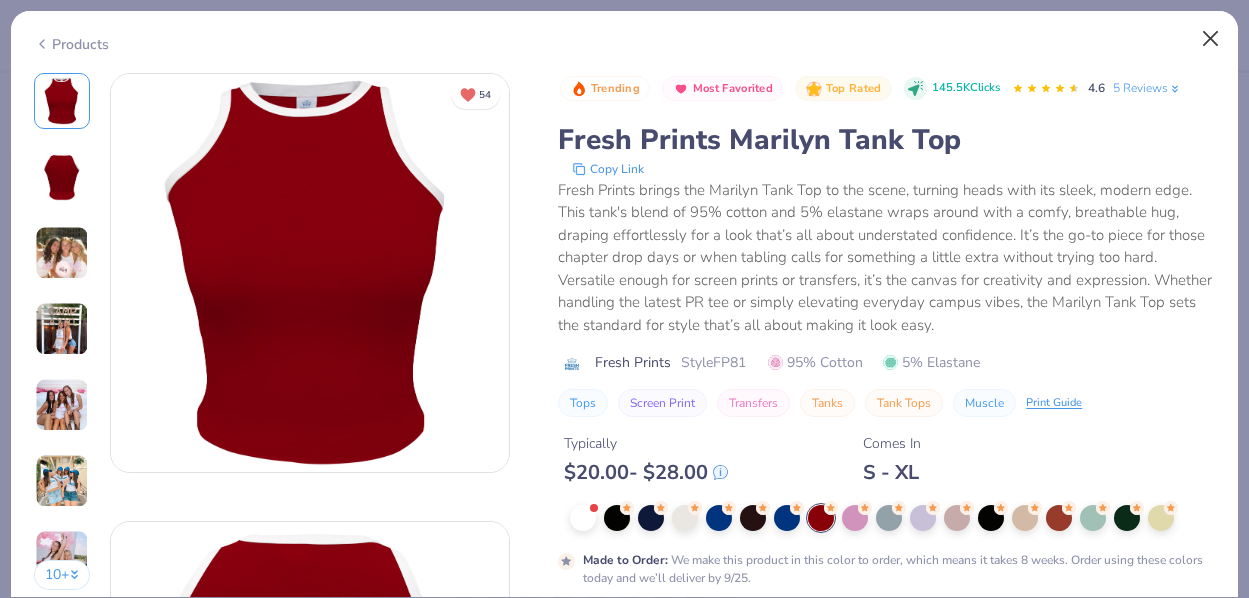 click at bounding box center (1211, 39) 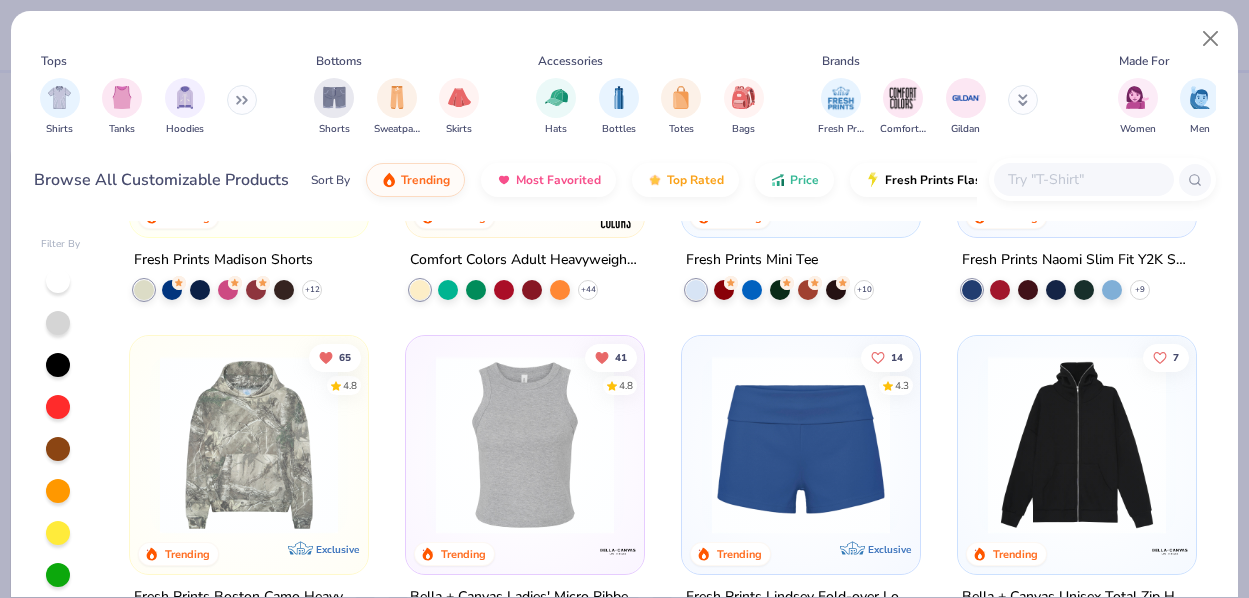 scroll, scrollTop: 1642, scrollLeft: 0, axis: vertical 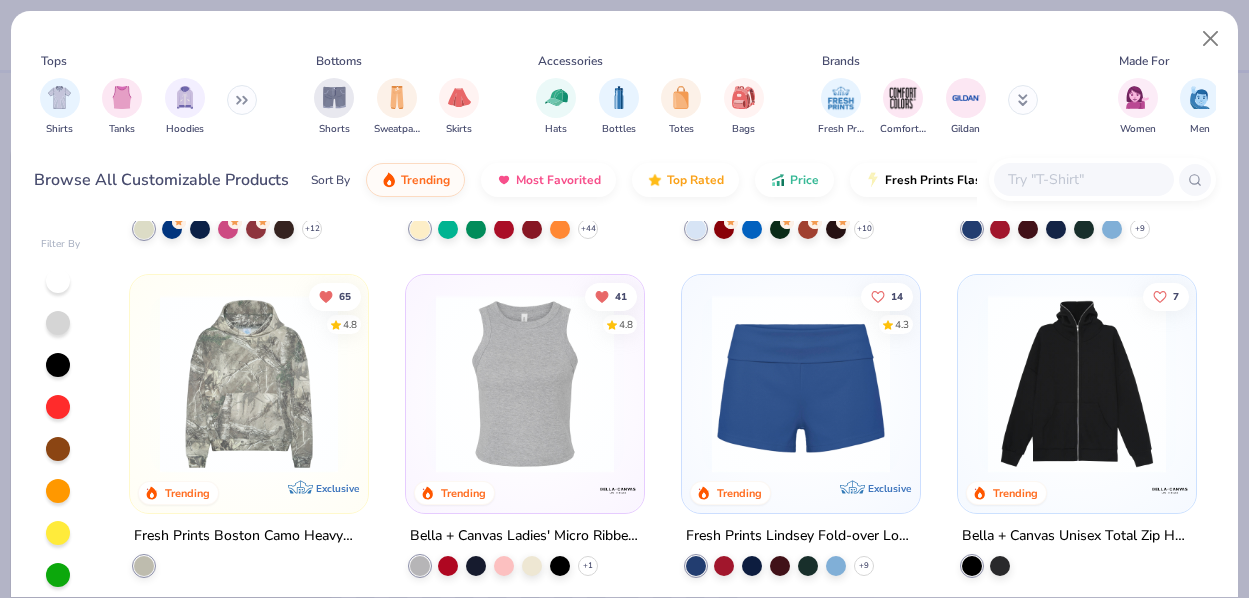 click at bounding box center (525, 384) 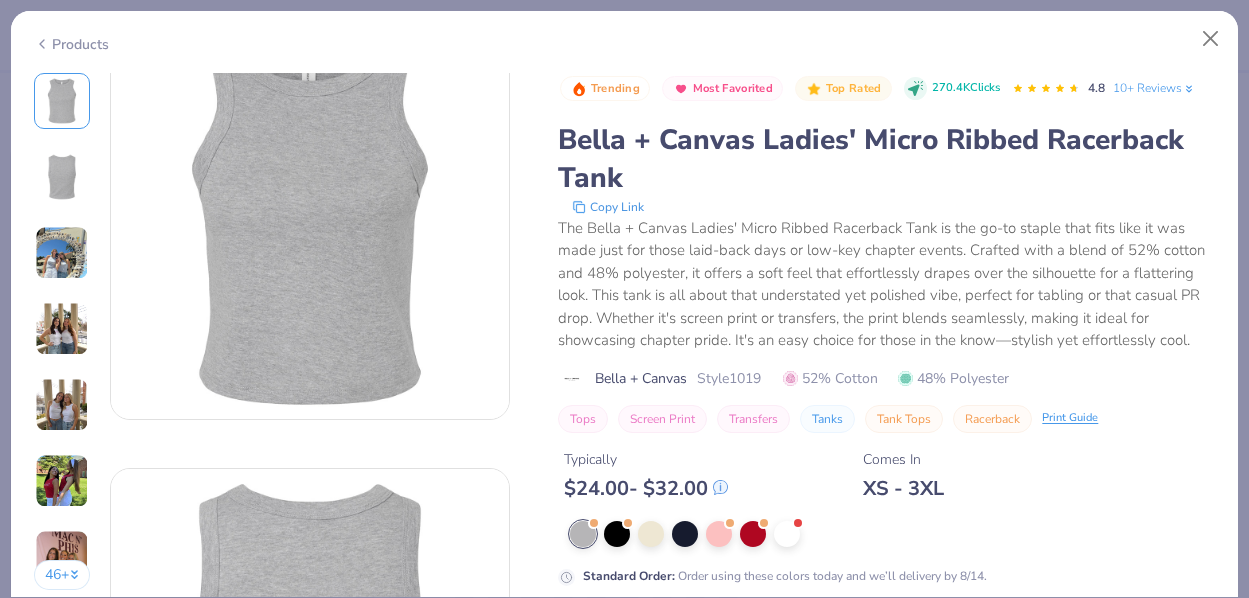scroll, scrollTop: 65, scrollLeft: 0, axis: vertical 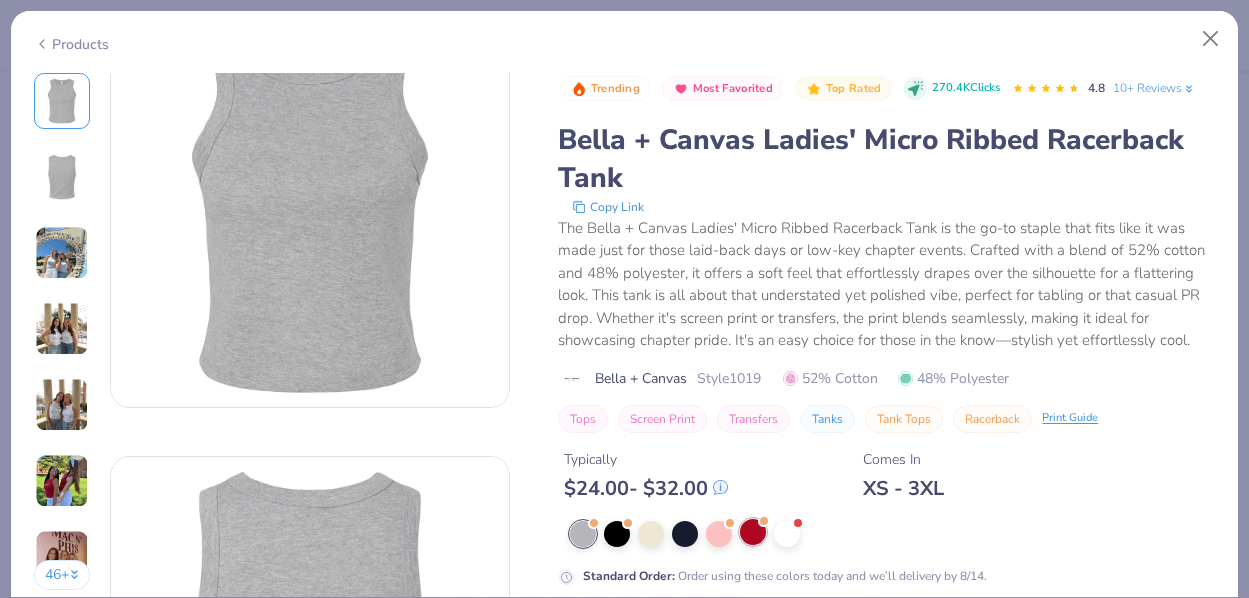 click at bounding box center (753, 532) 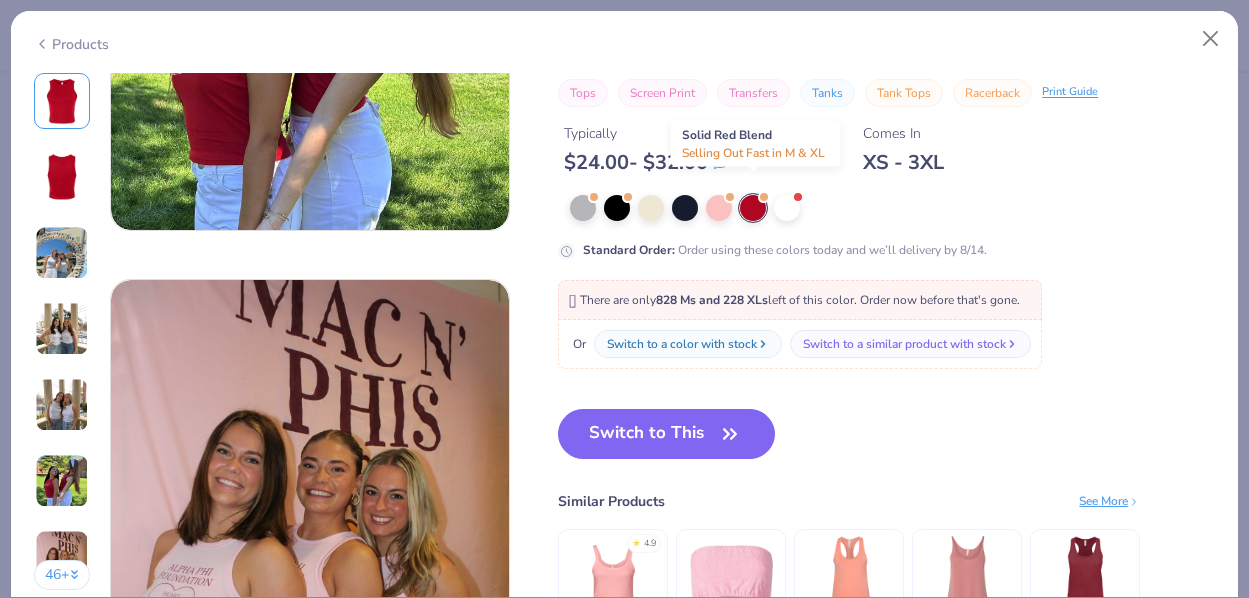 scroll, scrollTop: 2582, scrollLeft: 0, axis: vertical 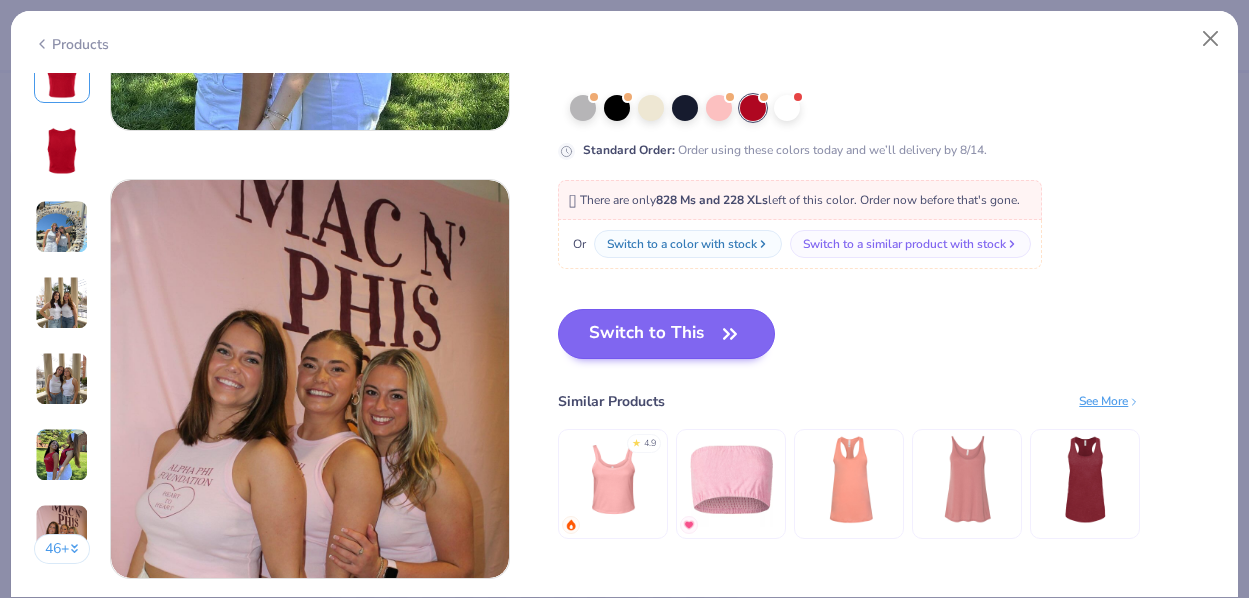 click on "Switch to This" at bounding box center (666, 334) 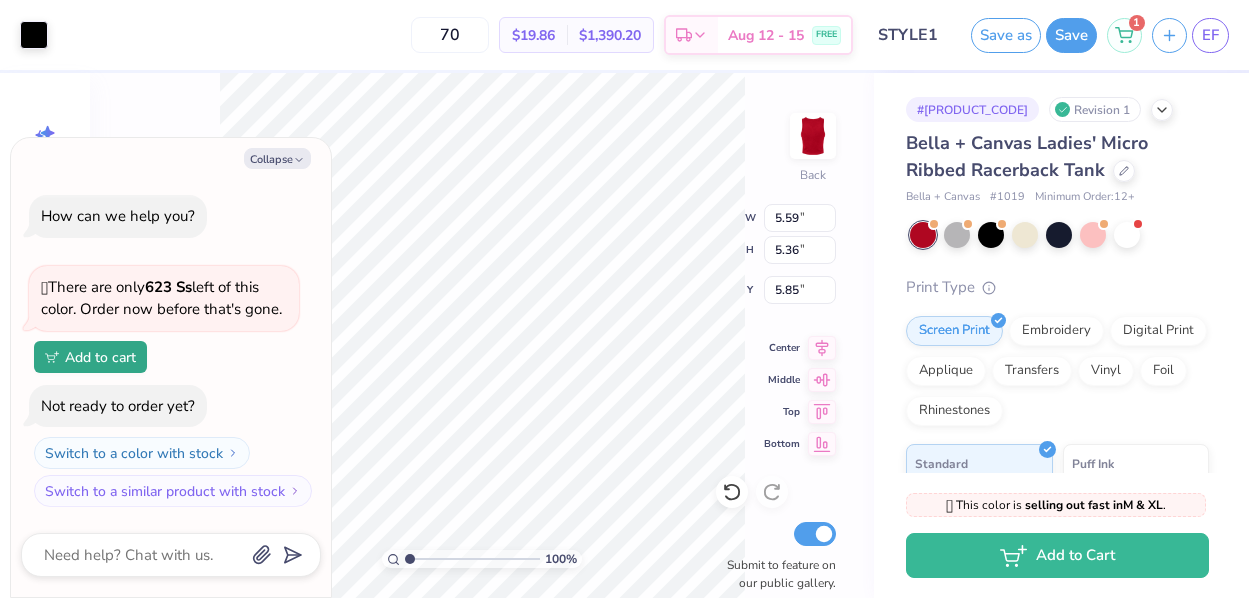 type on "x" 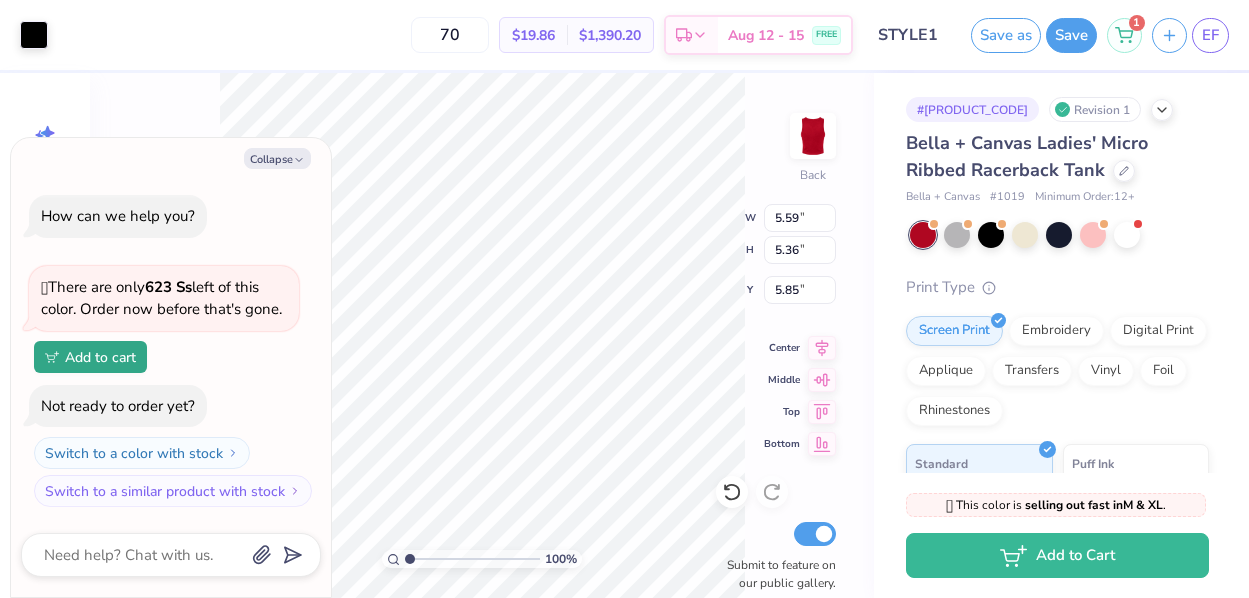 type on "6.46" 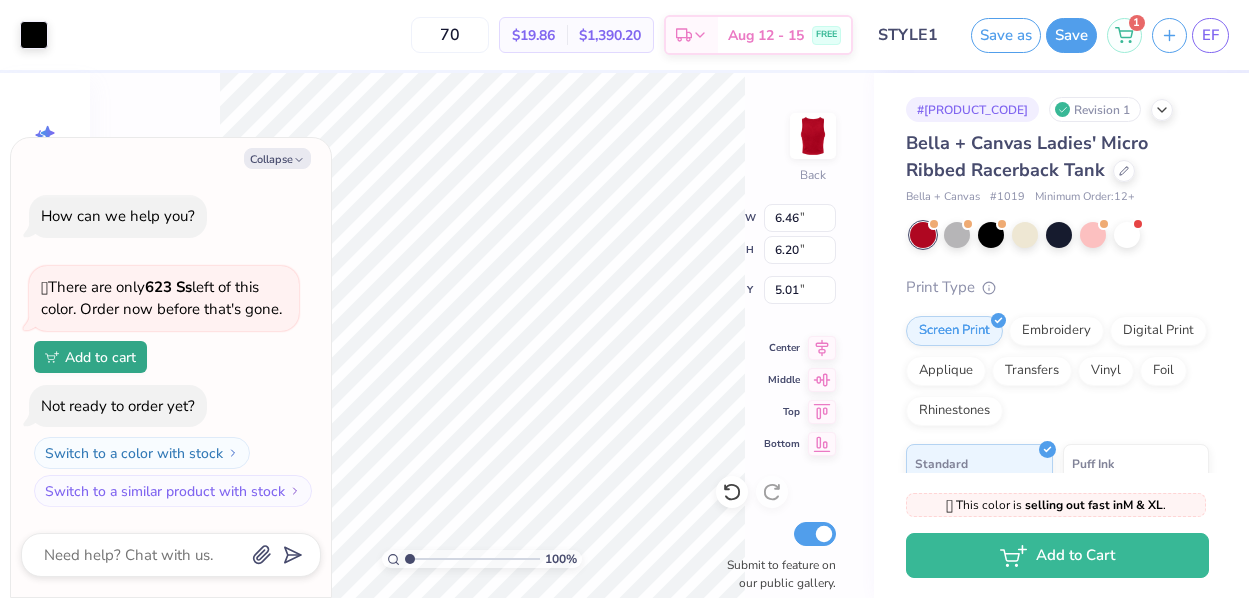 type on "x" 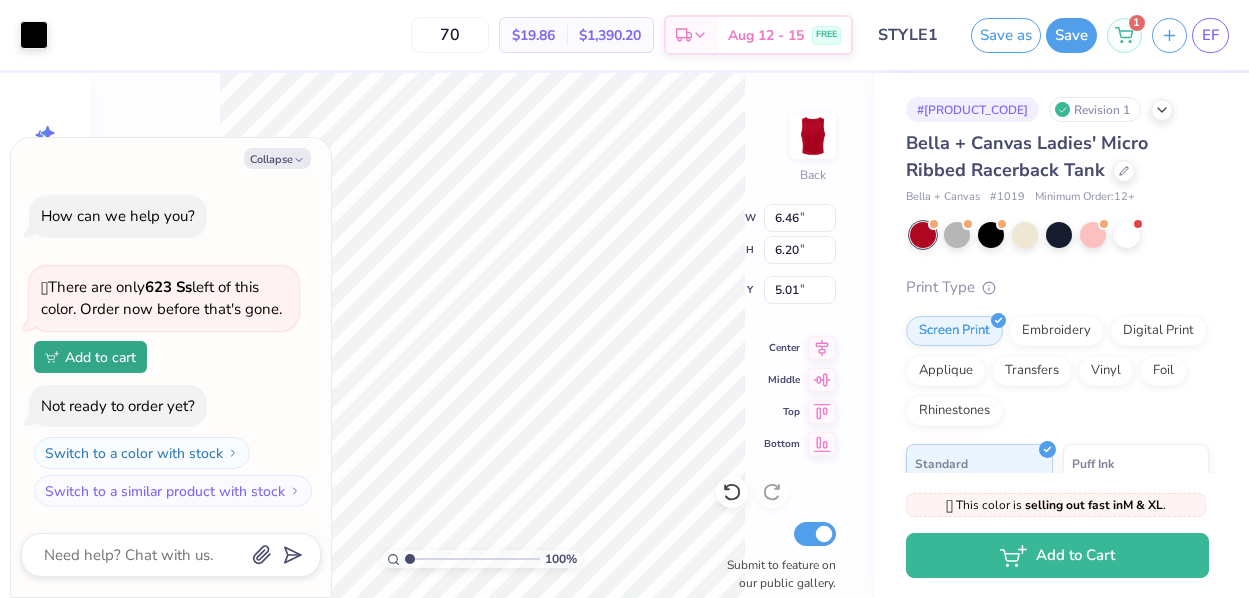 type on "3.53" 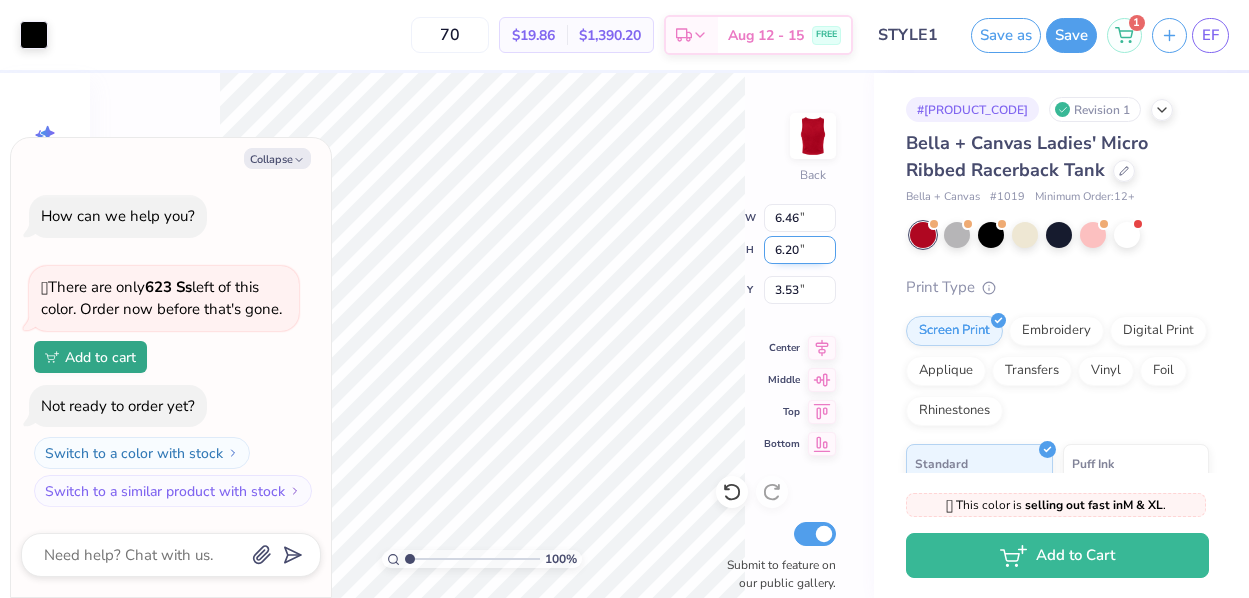 click on "100  % Back W 6.46 6.46 " H 6.20 6.20 " Y 3.53 3.53 " Center Middle Top Bottom Submit to feature on our public gallery." at bounding box center [482, 335] 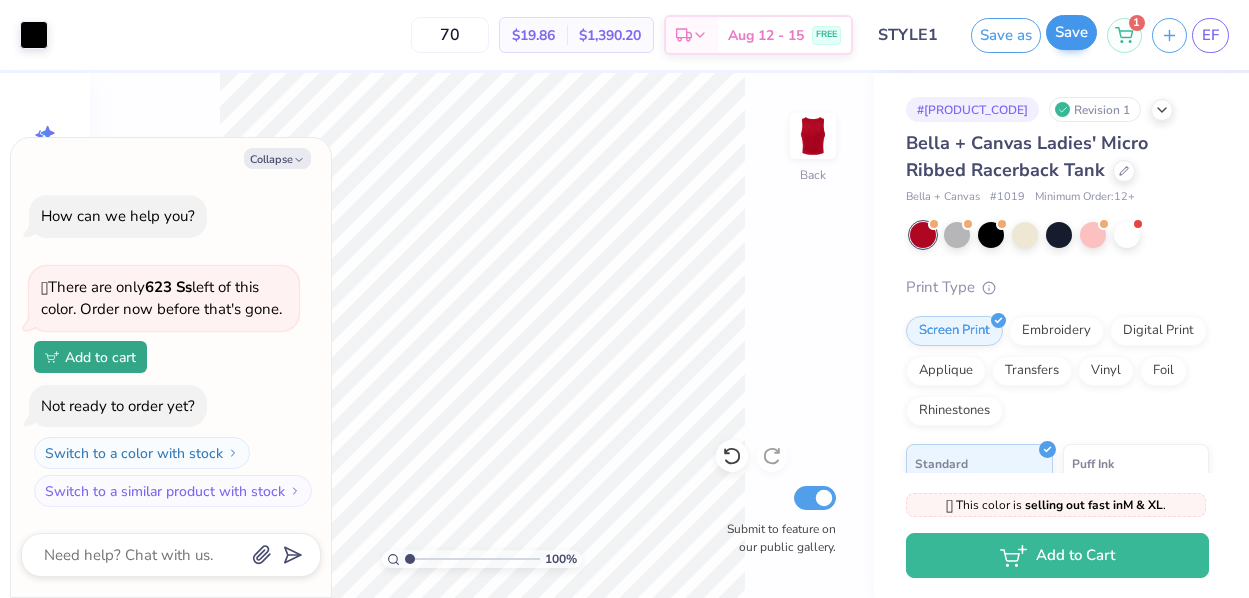 click on "Save" at bounding box center [1071, 32] 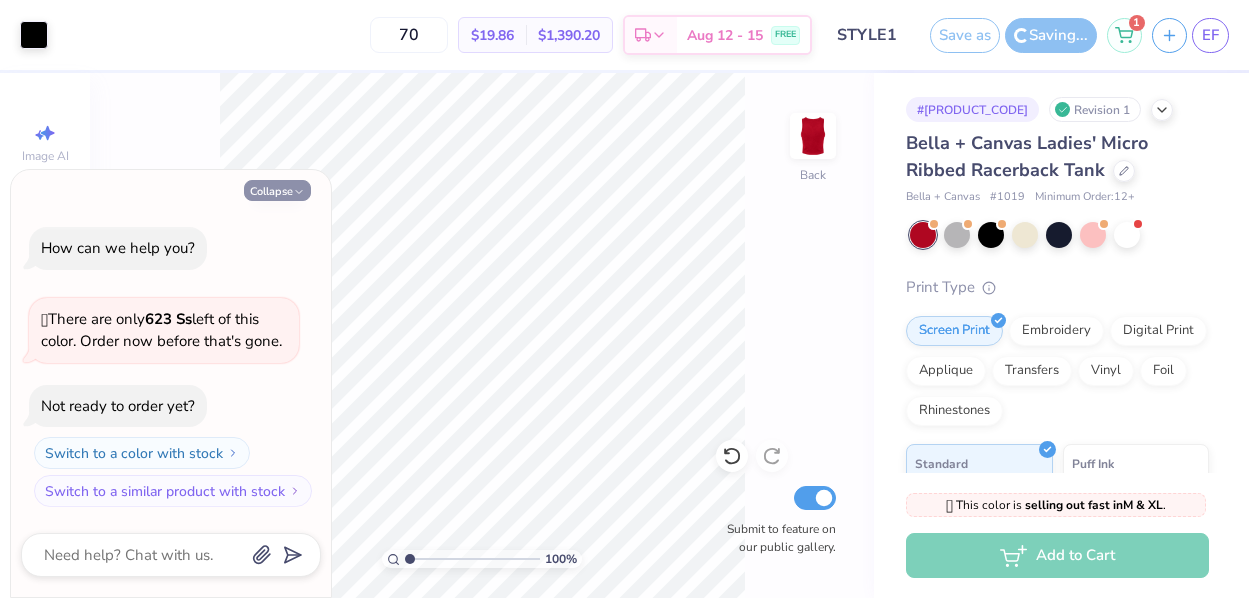 click on "Collapse" at bounding box center [277, 190] 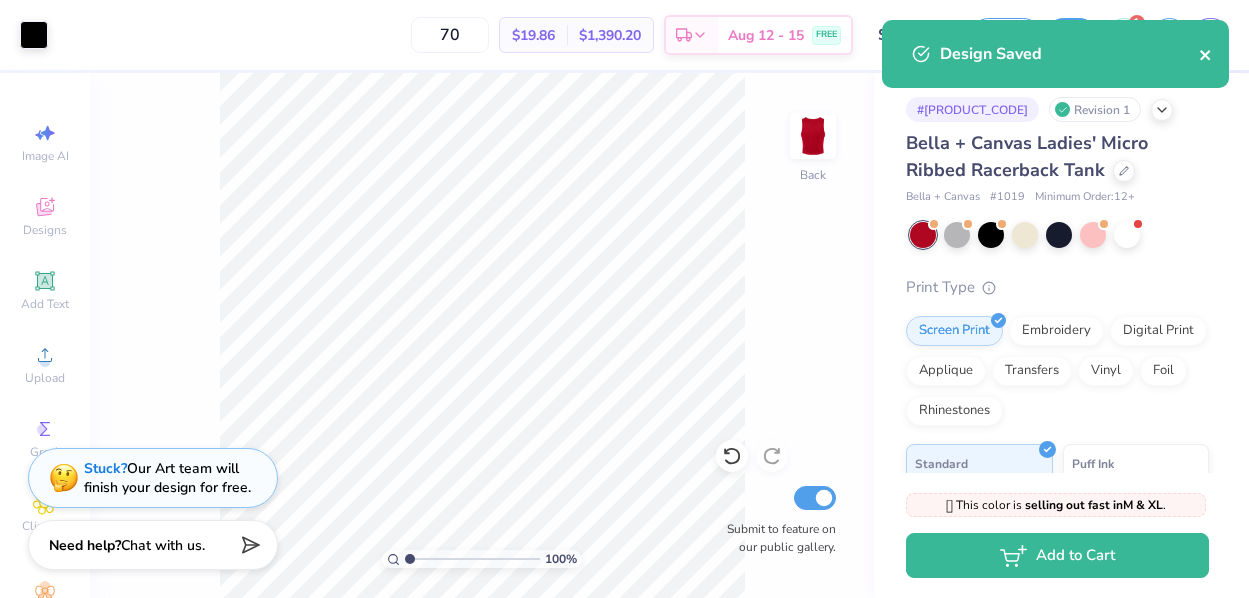 click 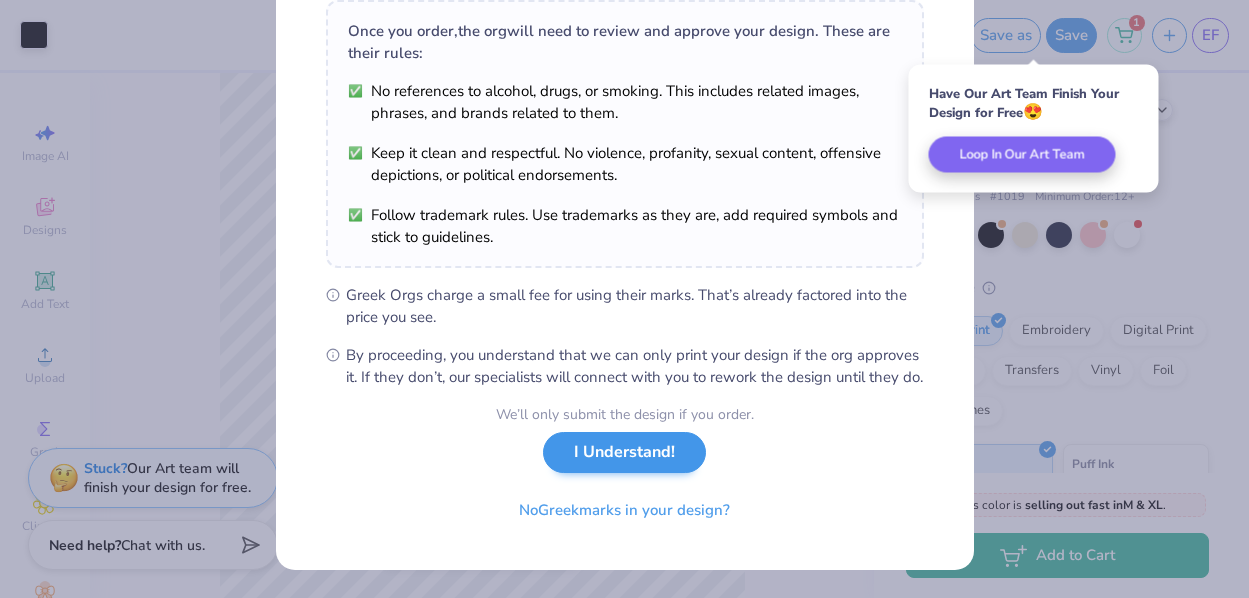 click on "I Understand!" at bounding box center (624, 452) 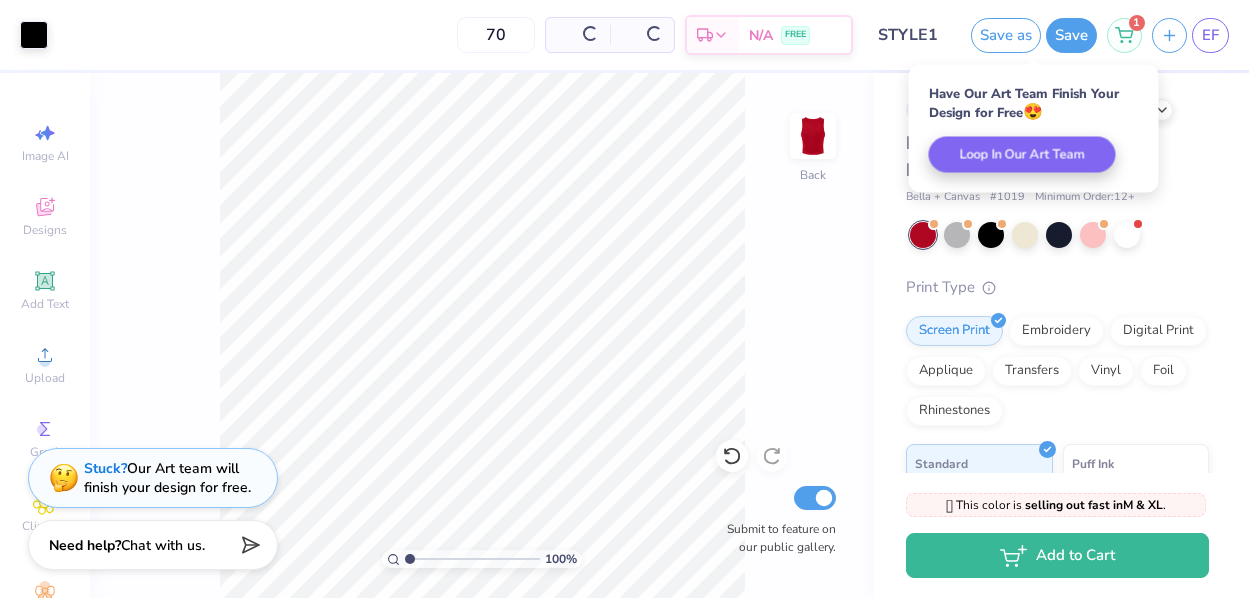 scroll, scrollTop: 44, scrollLeft: 0, axis: vertical 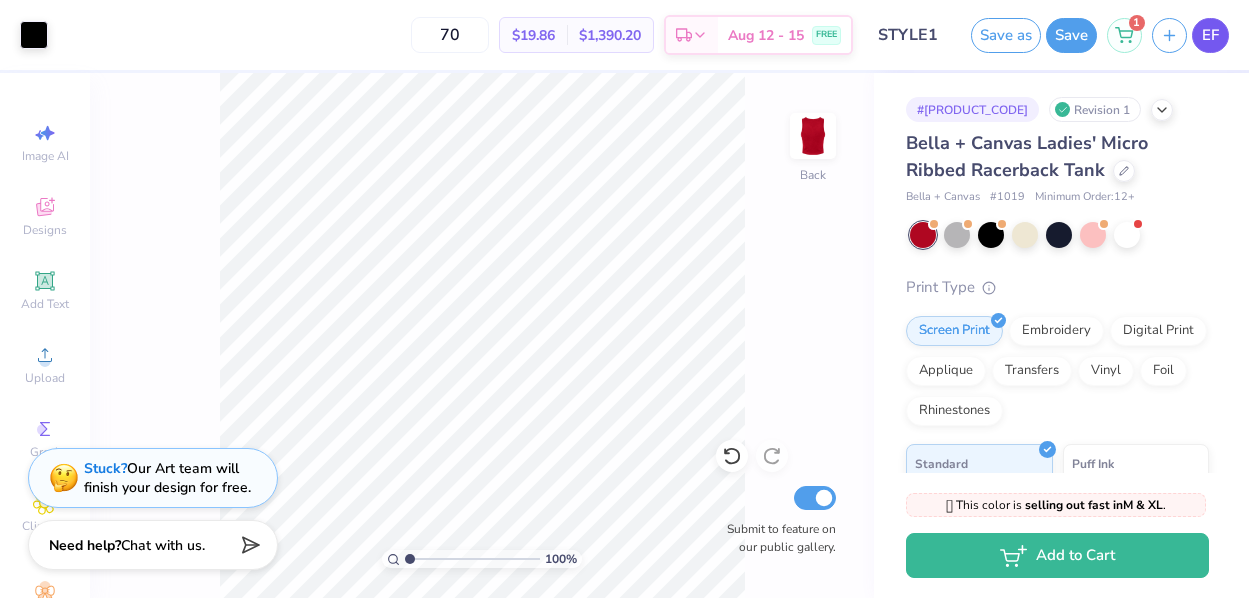 click on "EF" at bounding box center (1210, 35) 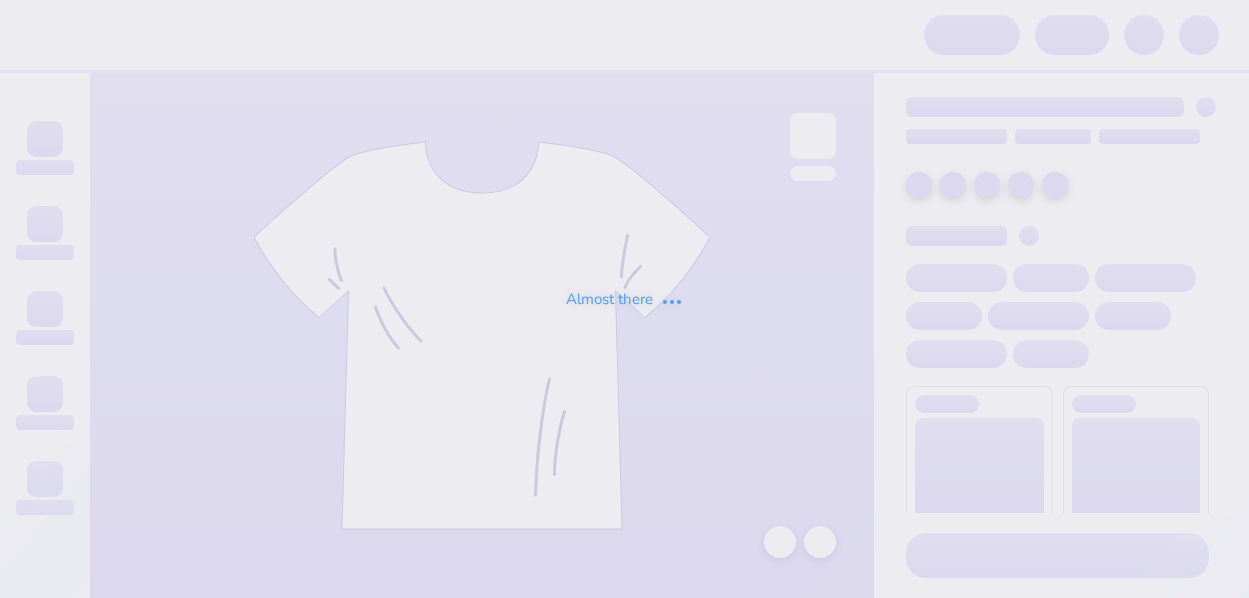scroll, scrollTop: 0, scrollLeft: 0, axis: both 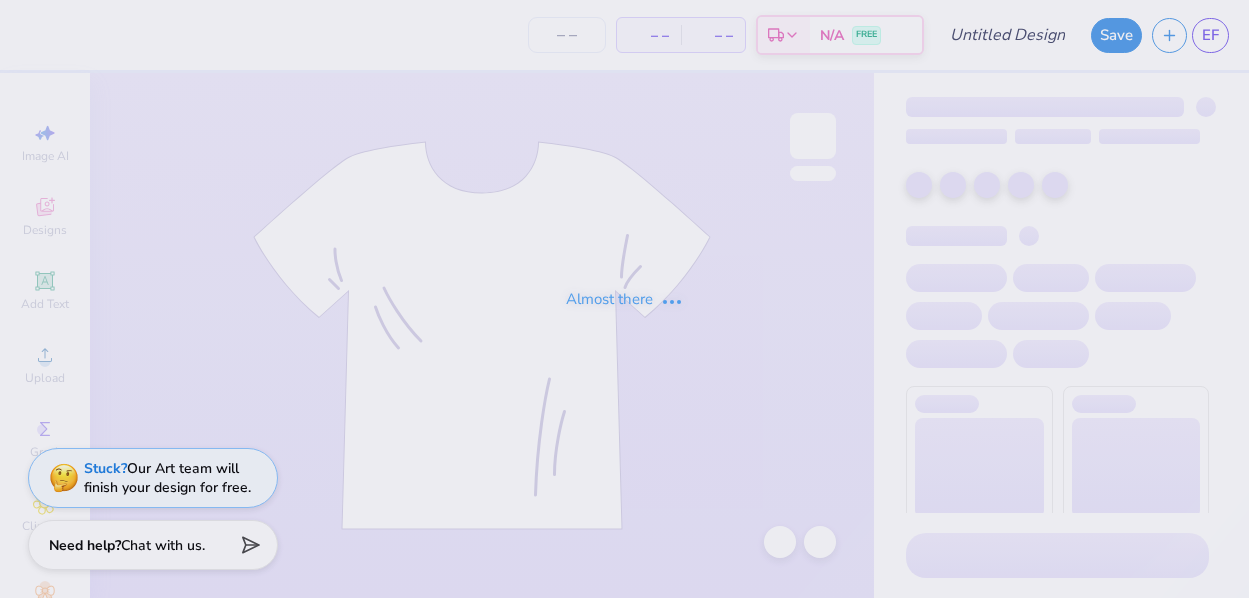 type on "CHROME" 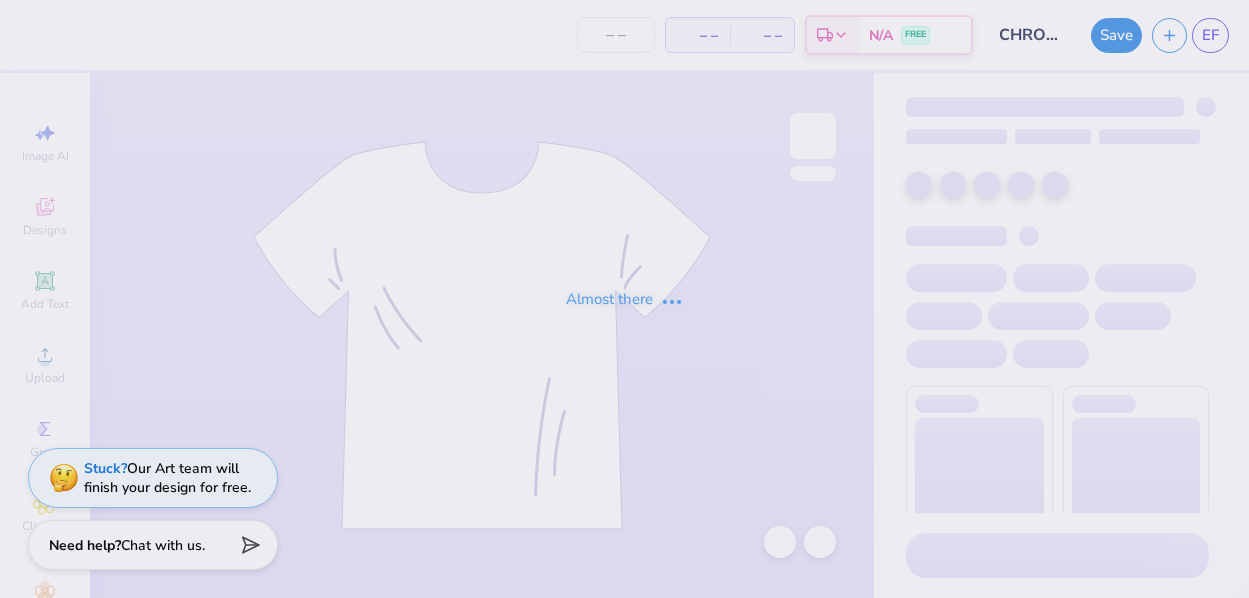 type on "70" 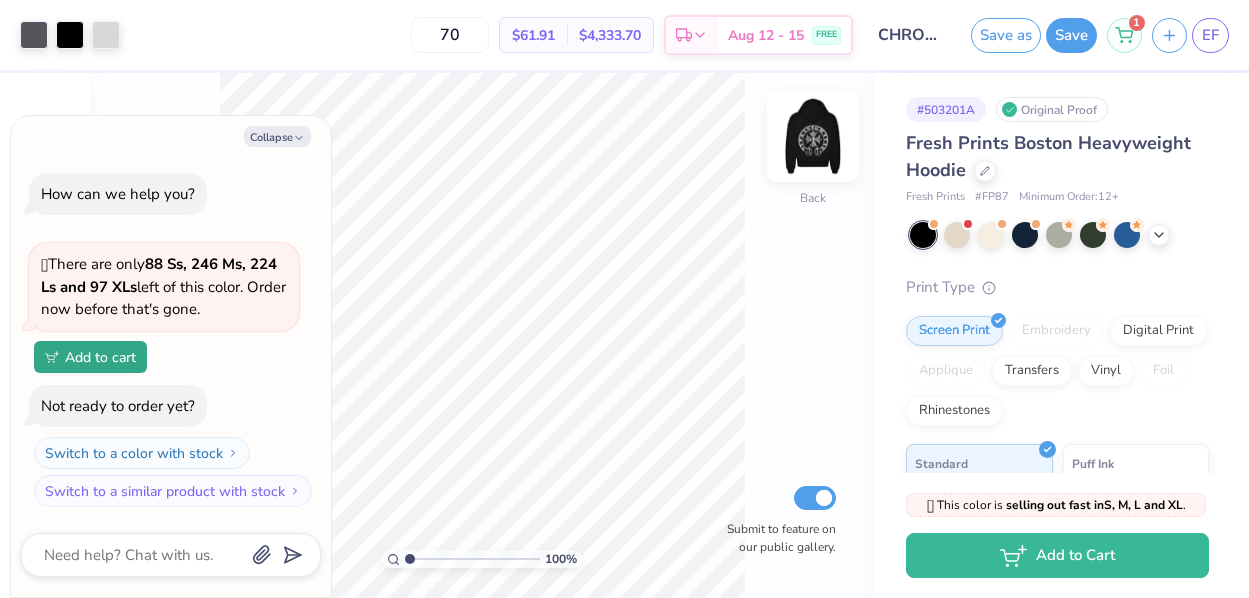 click at bounding box center (813, 136) 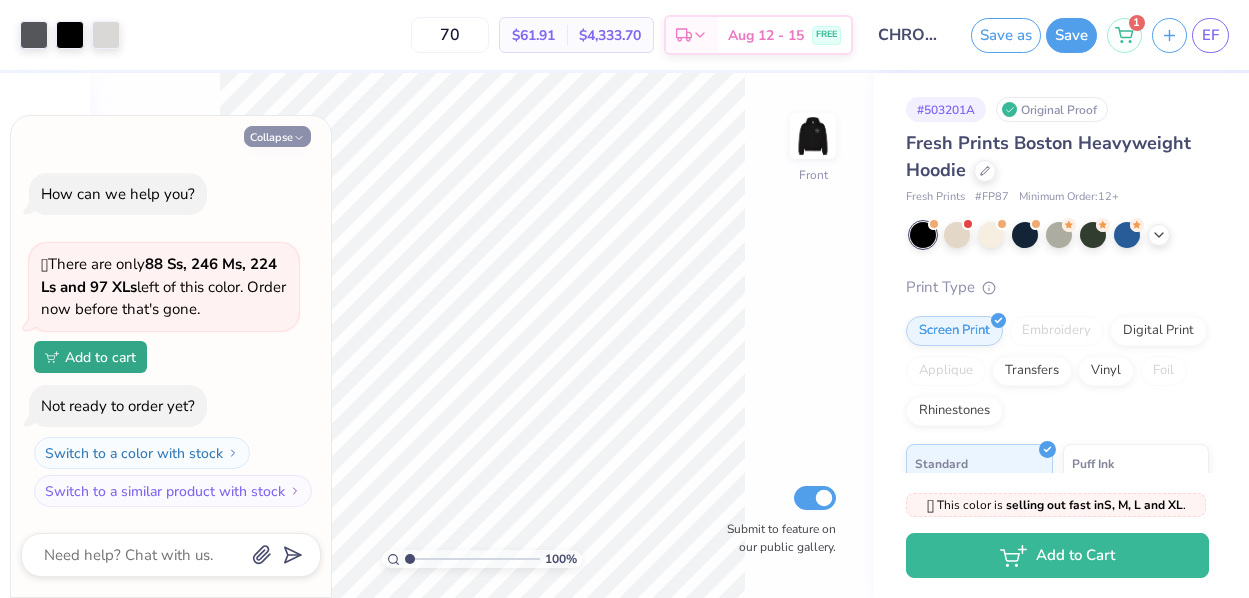 click on "Collapse" at bounding box center [277, 136] 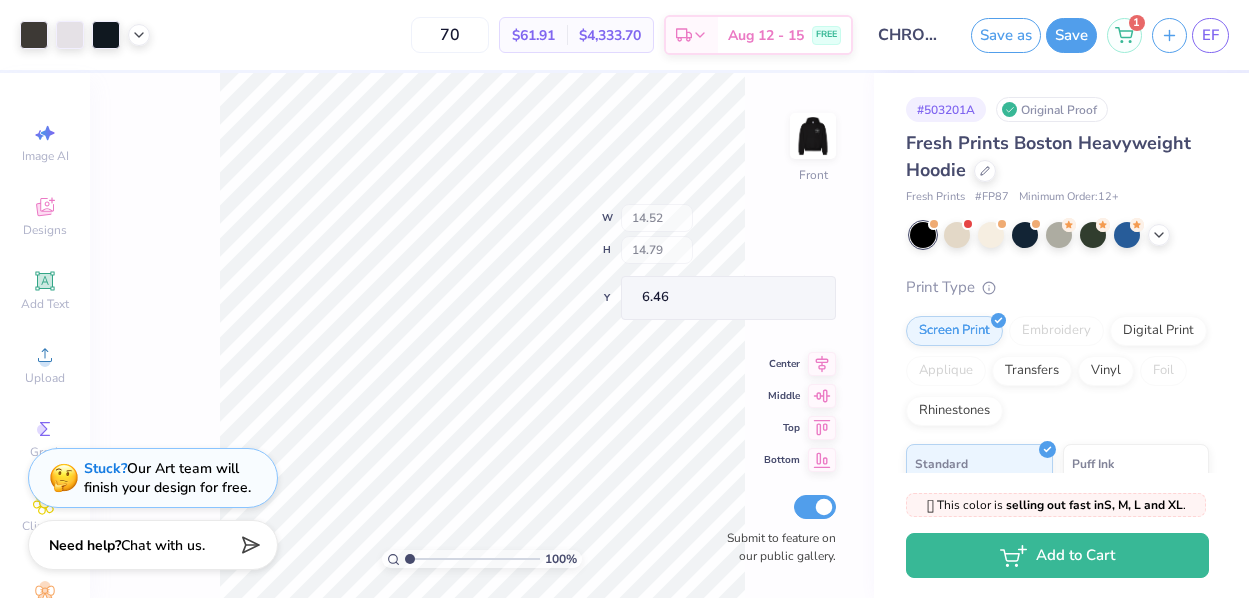 click on "[NUMBER] % Front W [NUMBER] H [NUMBER] Y [NUMBER] Center Middle Top Bottom Submit to feature on our public gallery." at bounding box center (482, 335) 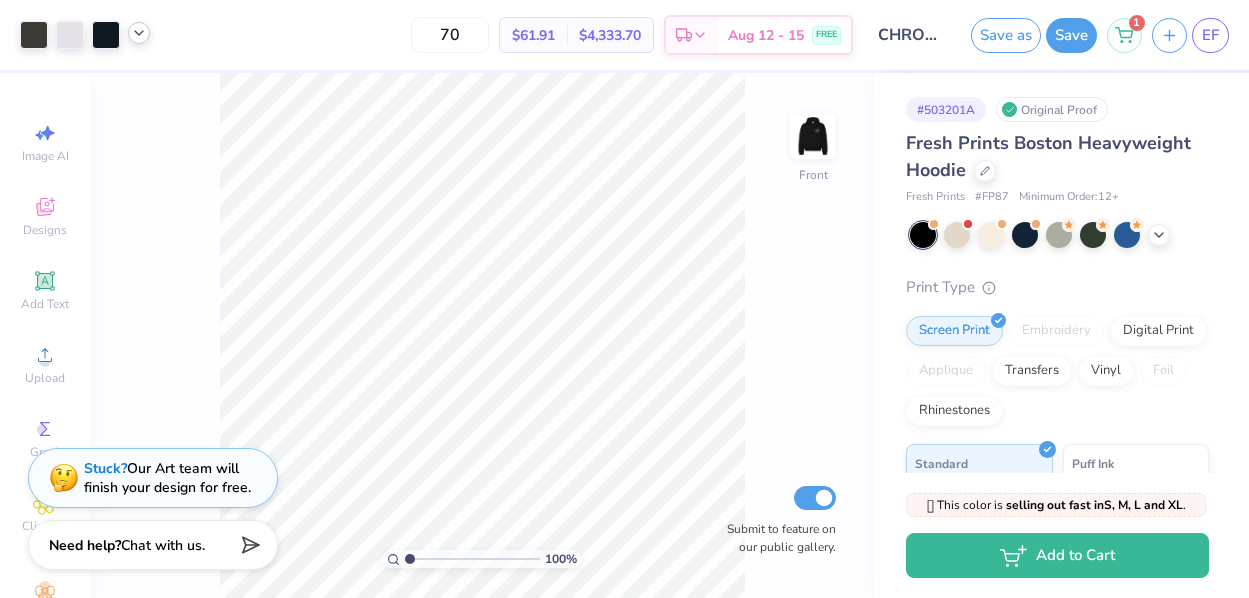 click 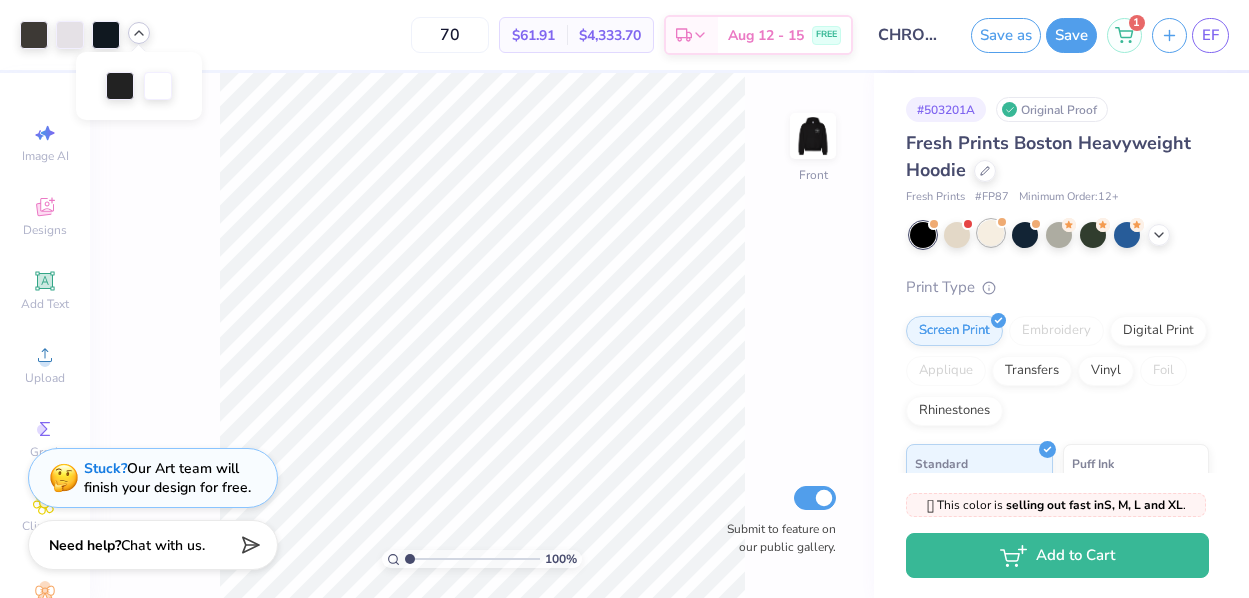 click at bounding box center [991, 233] 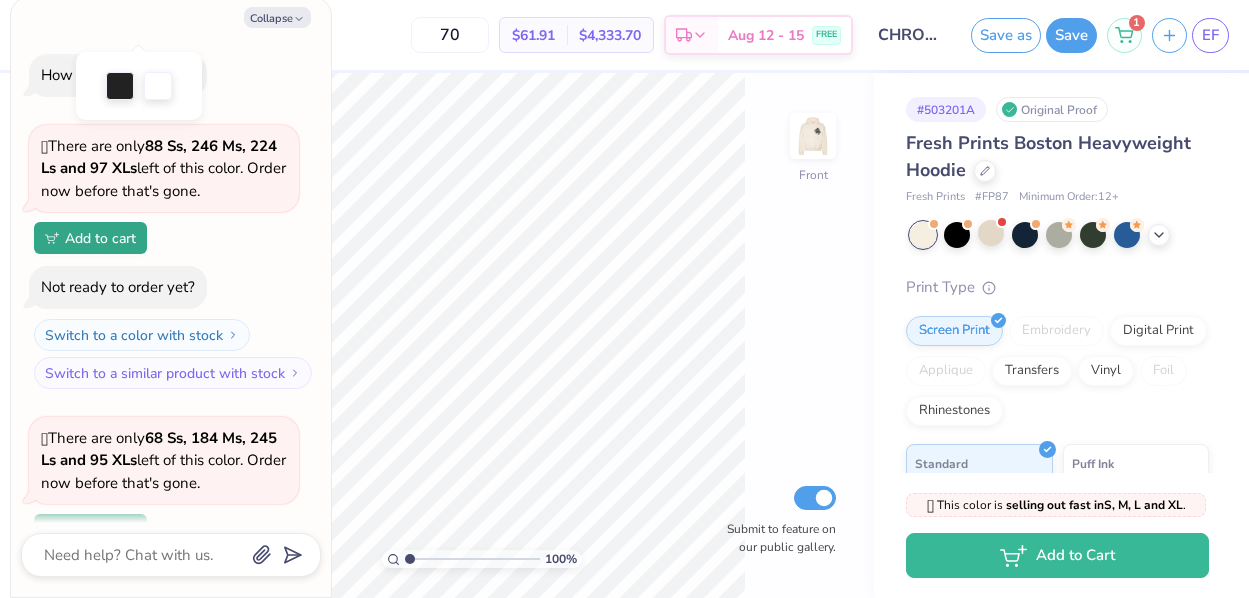 scroll, scrollTop: 169, scrollLeft: 0, axis: vertical 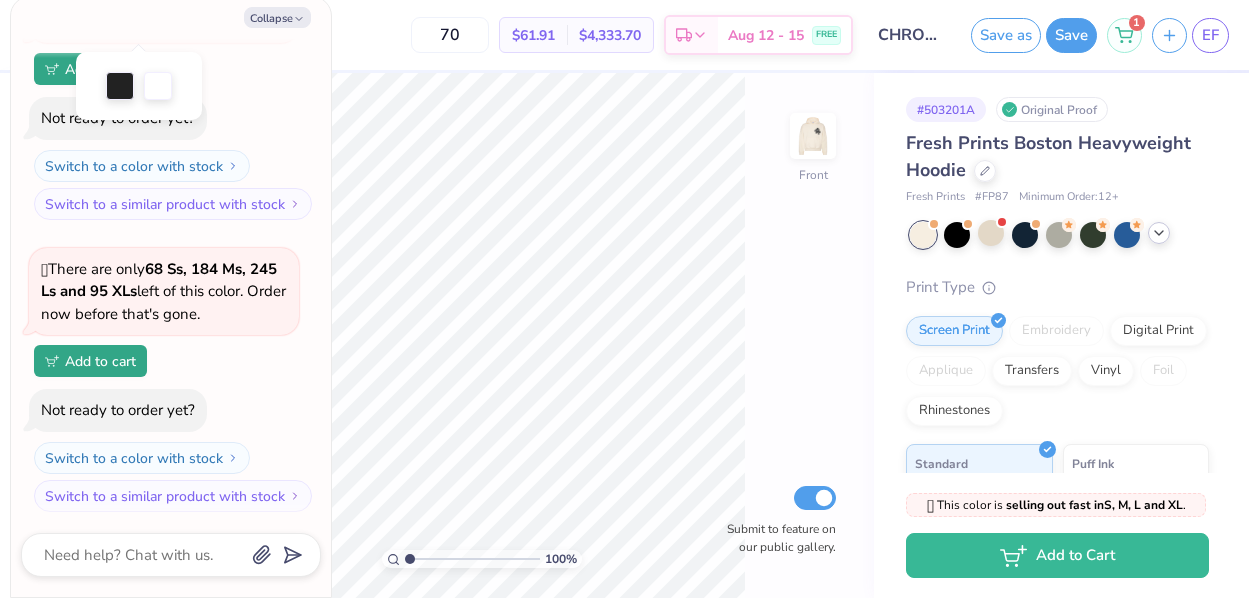 click 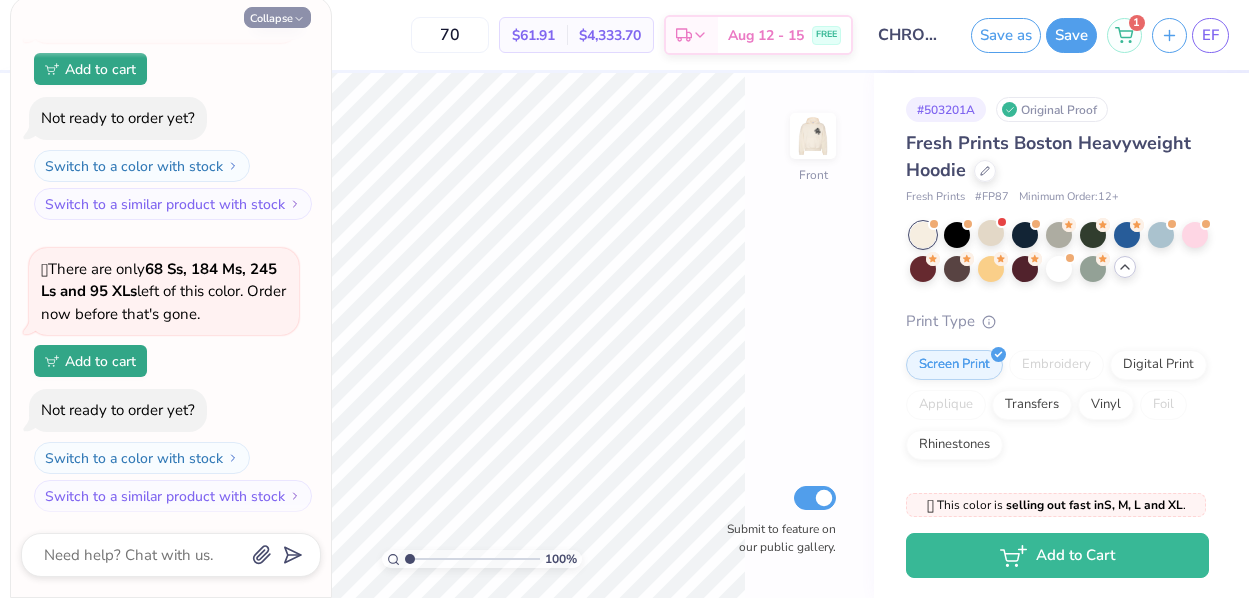 click on "Collapse" at bounding box center [277, 17] 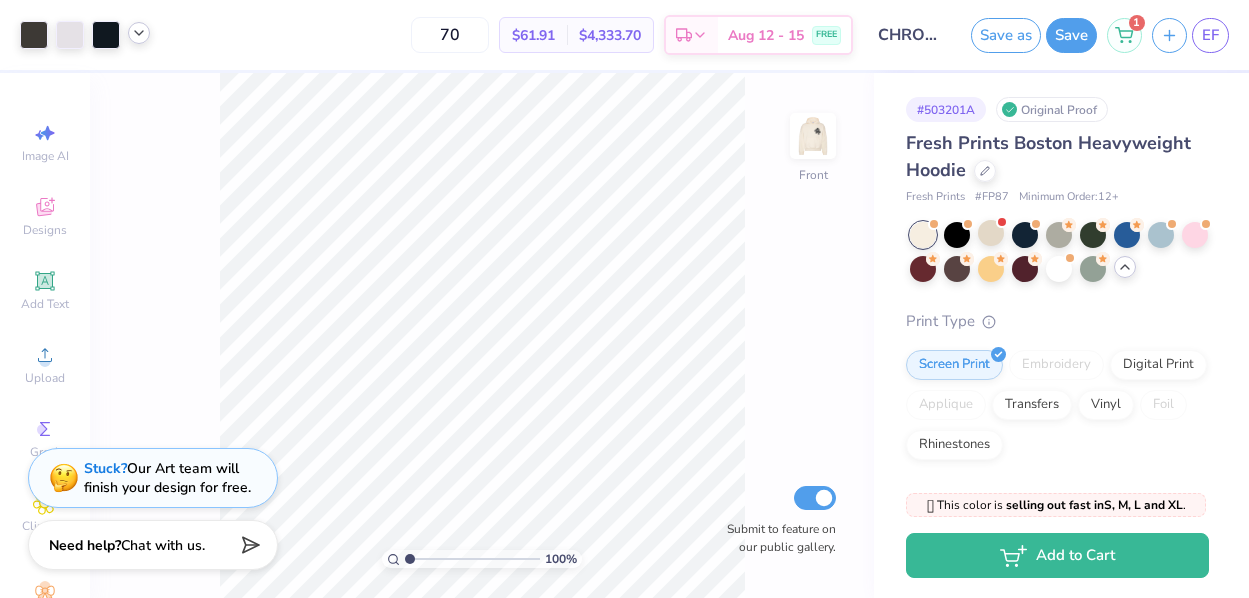 click 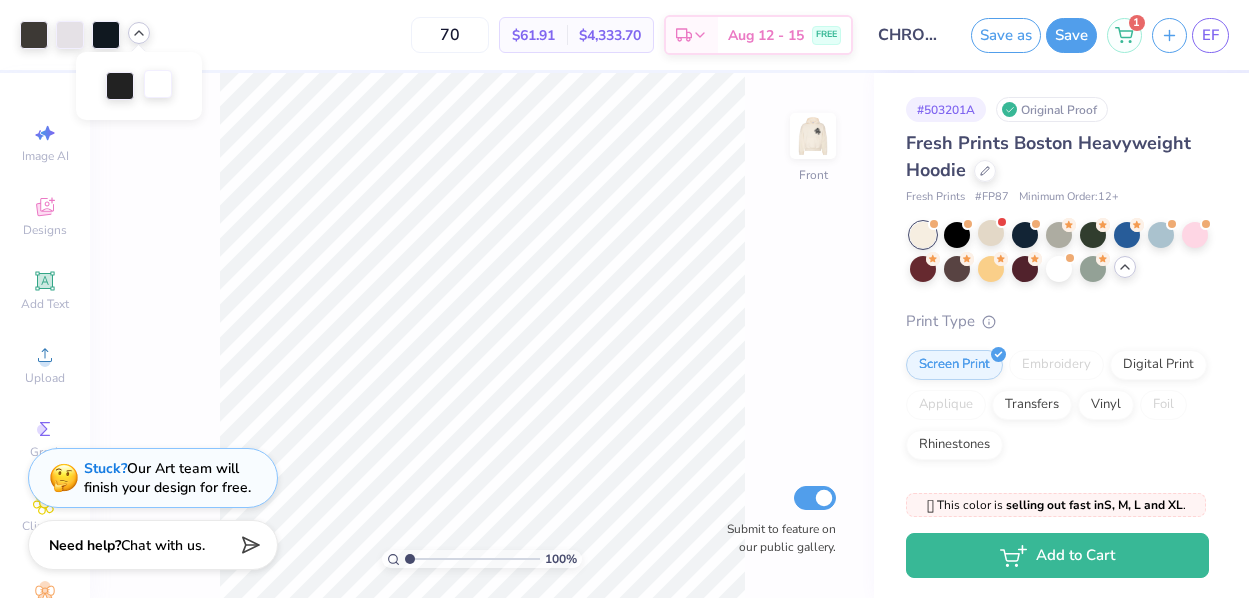 click at bounding box center (158, 84) 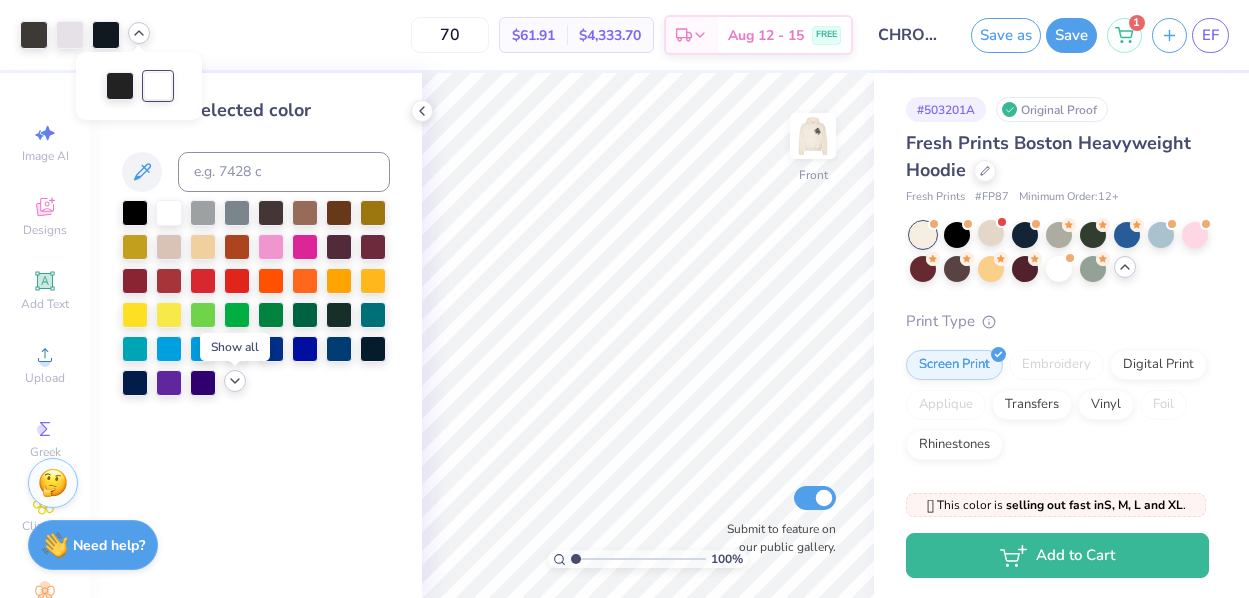 click 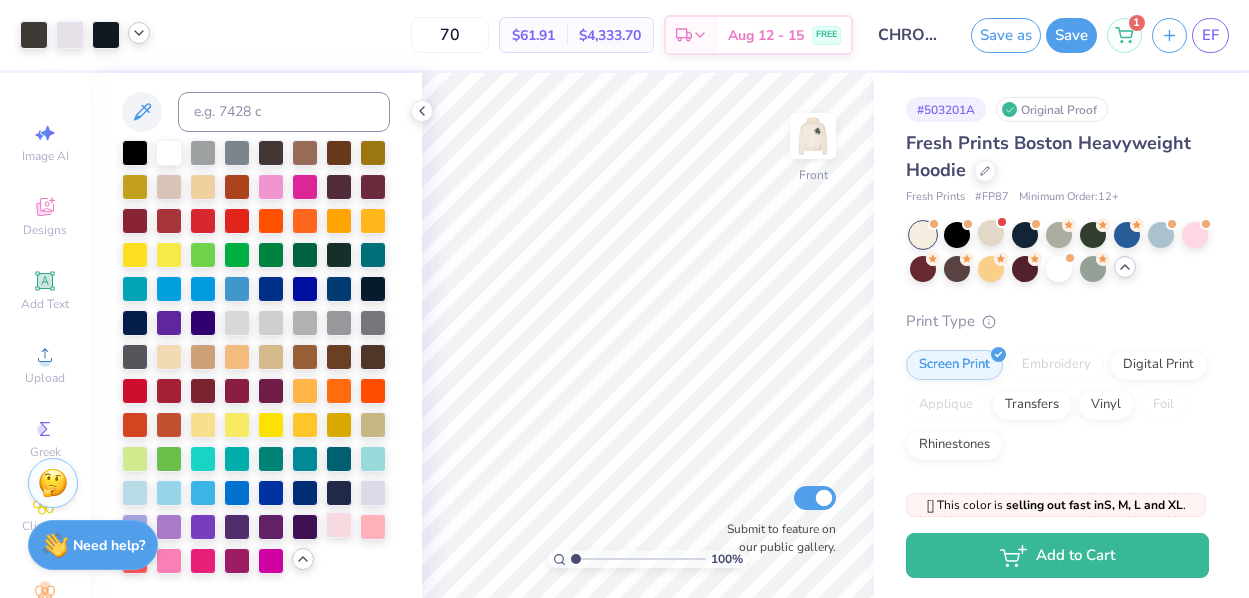 scroll, scrollTop: 63, scrollLeft: 0, axis: vertical 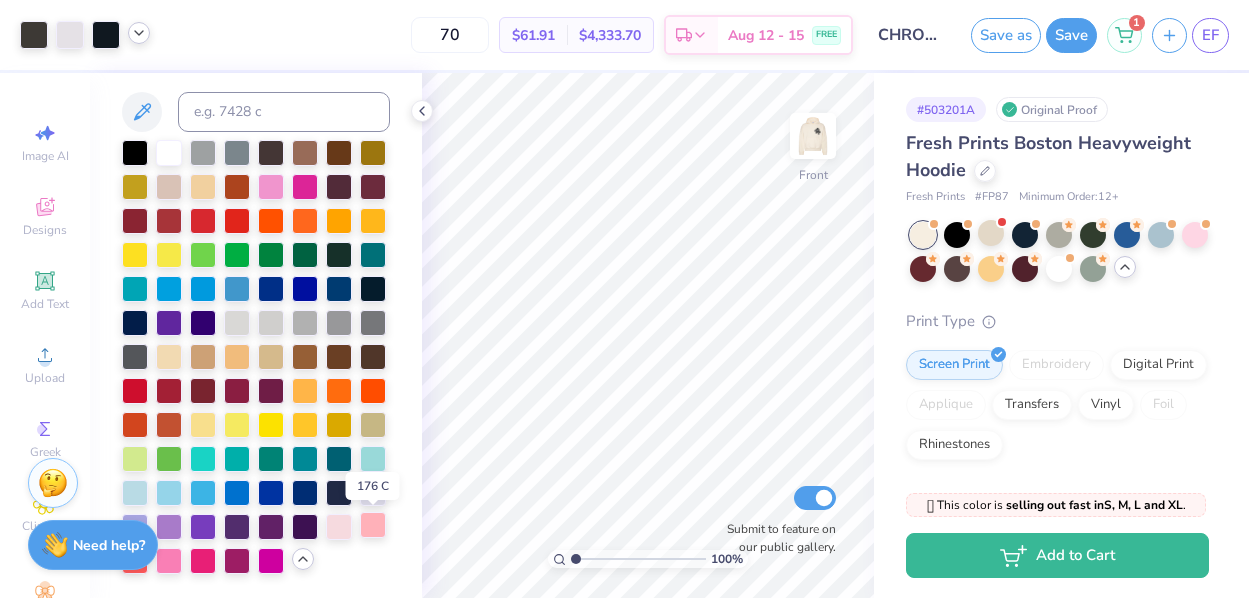 click at bounding box center (373, 525) 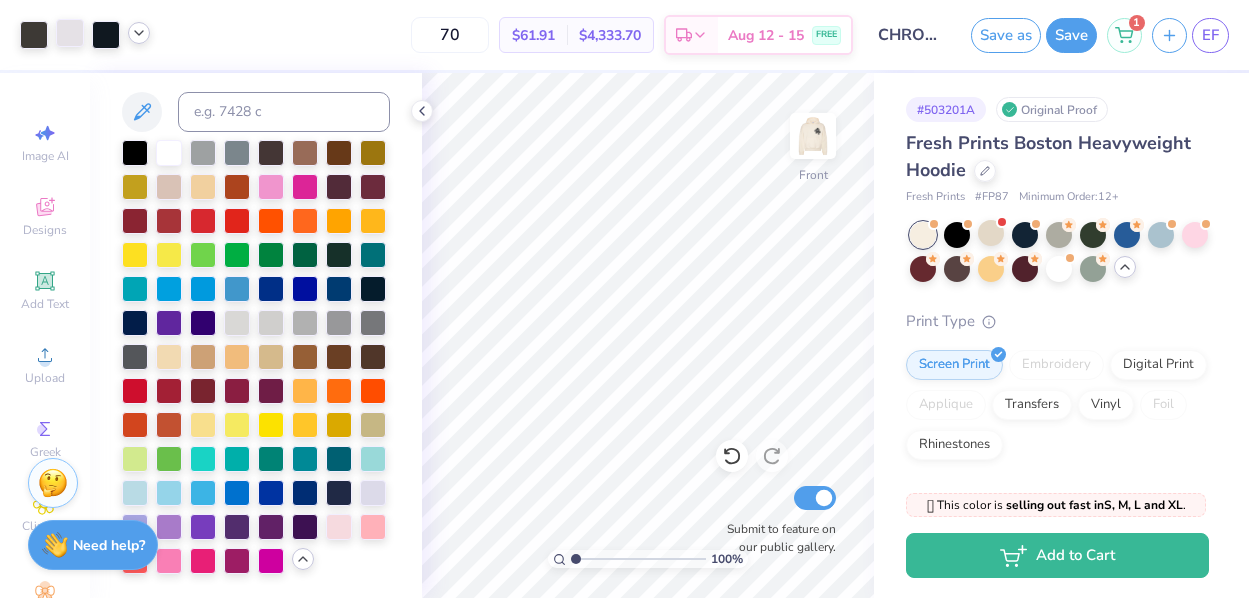 click at bounding box center (70, 33) 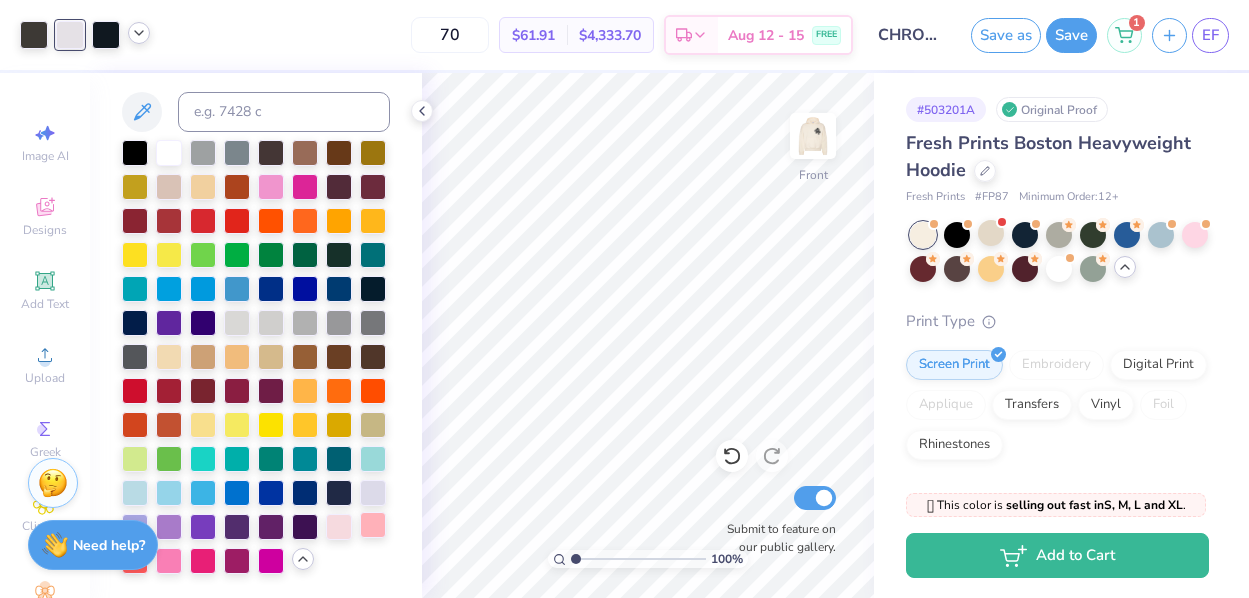 click at bounding box center (373, 525) 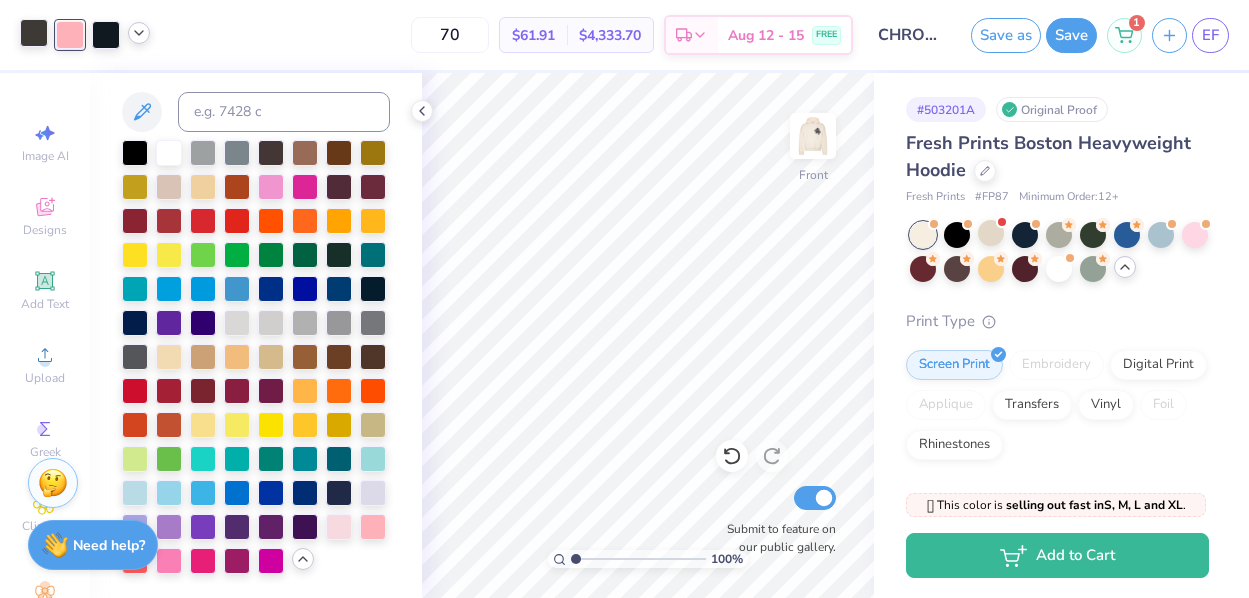 click at bounding box center (34, 33) 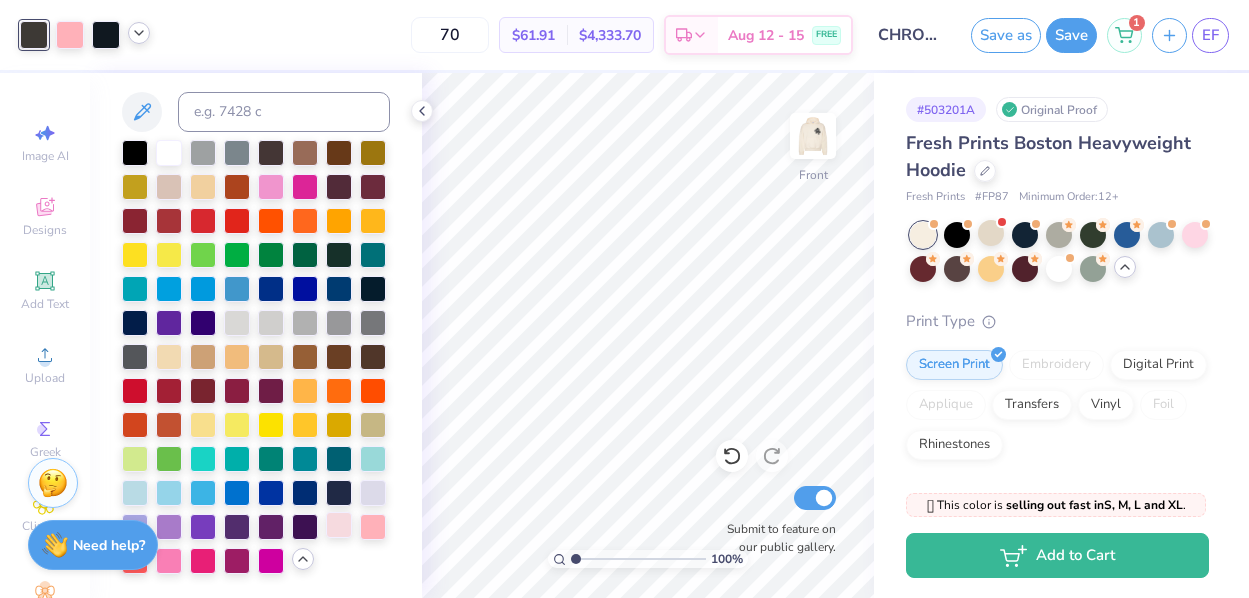 click at bounding box center [339, 525] 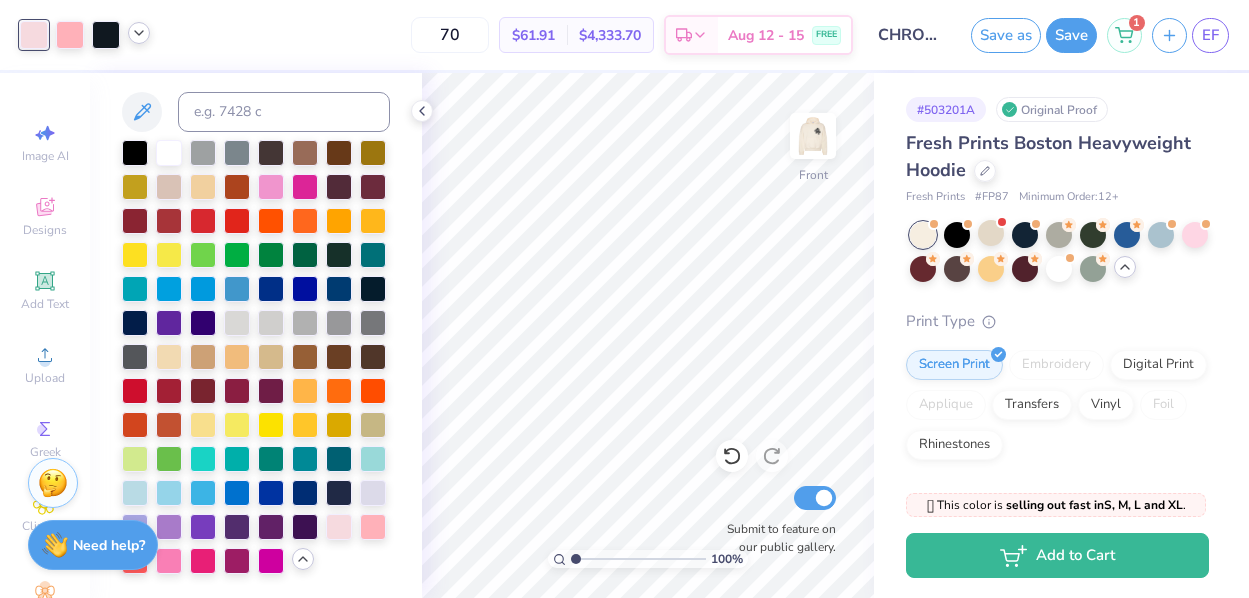 click 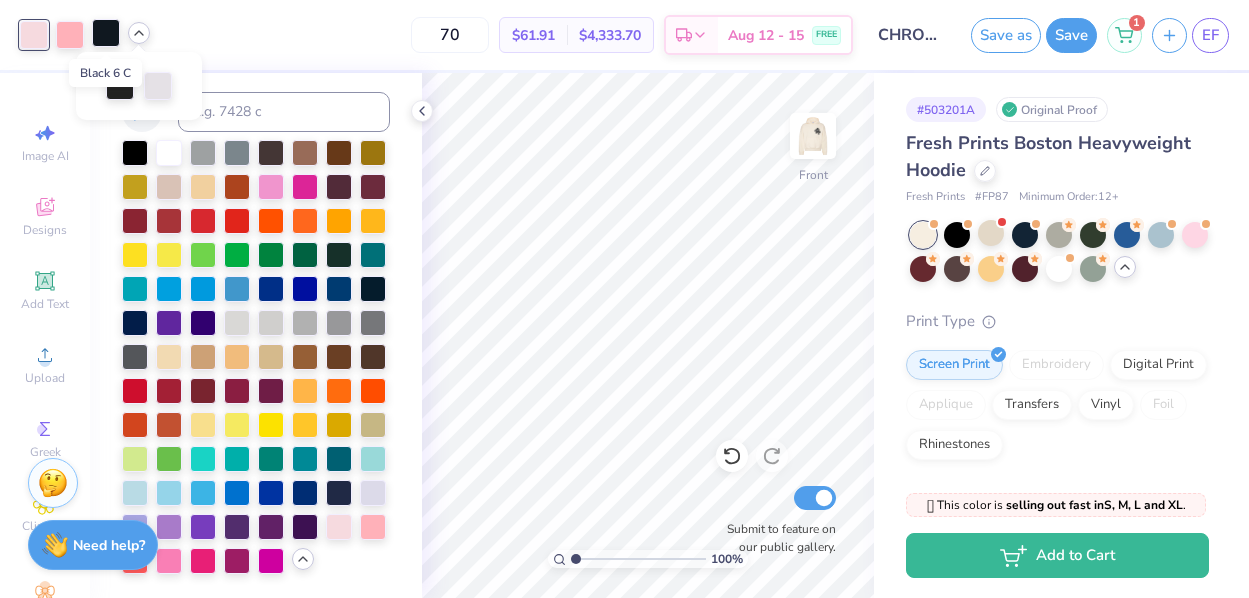click at bounding box center [106, 33] 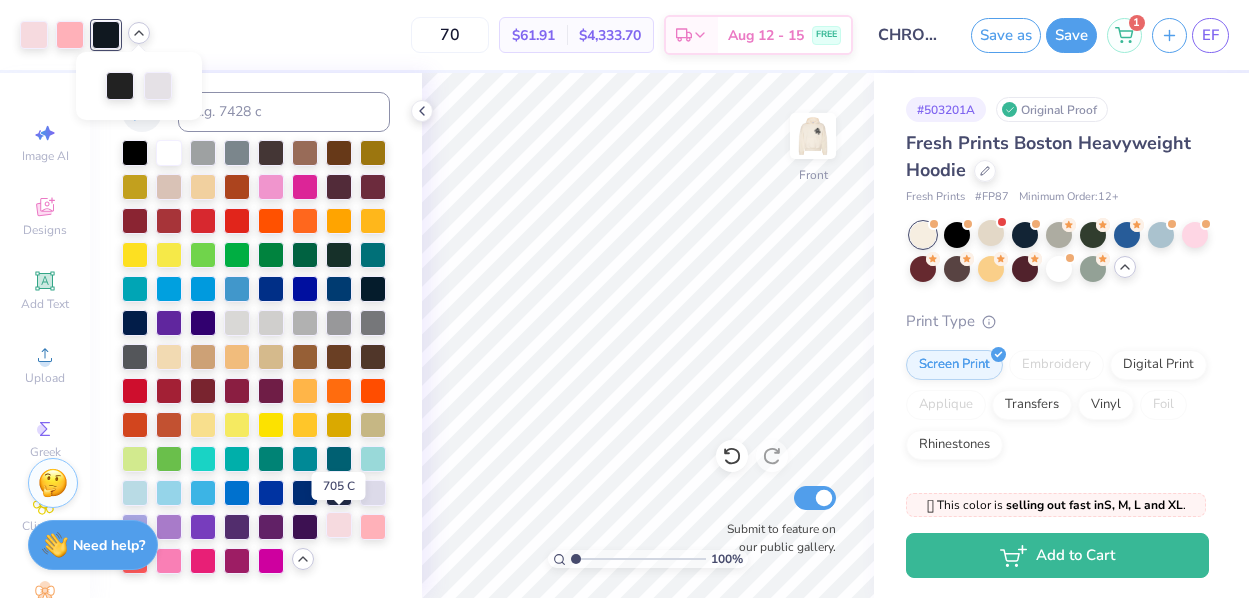 click at bounding box center (339, 525) 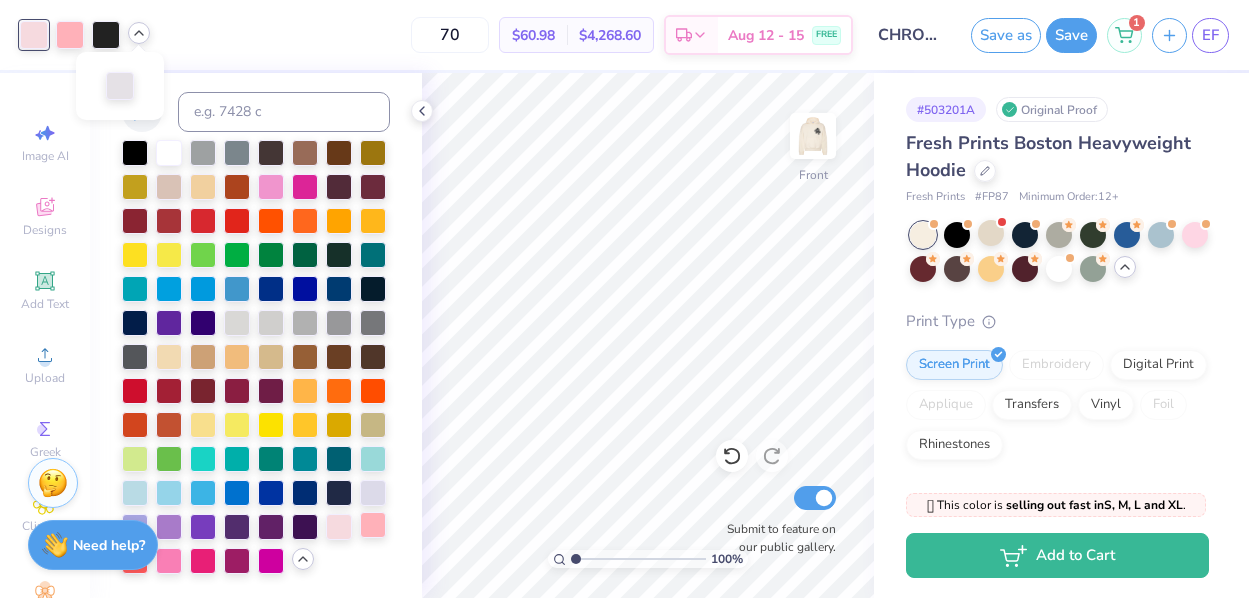 click at bounding box center [373, 525] 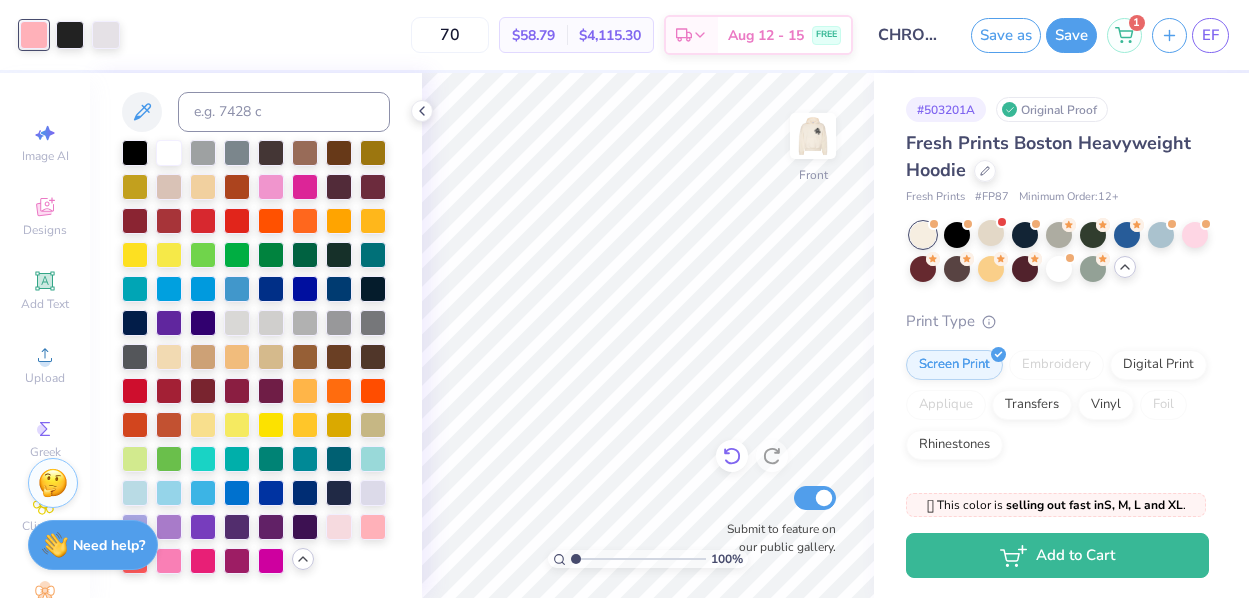 click 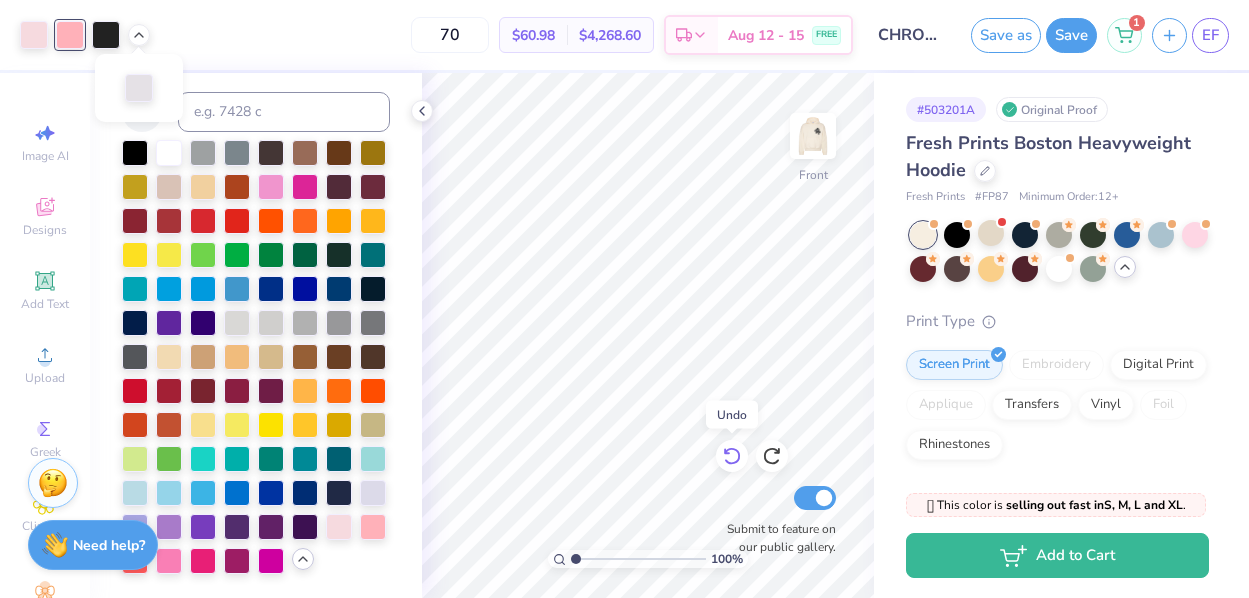 click 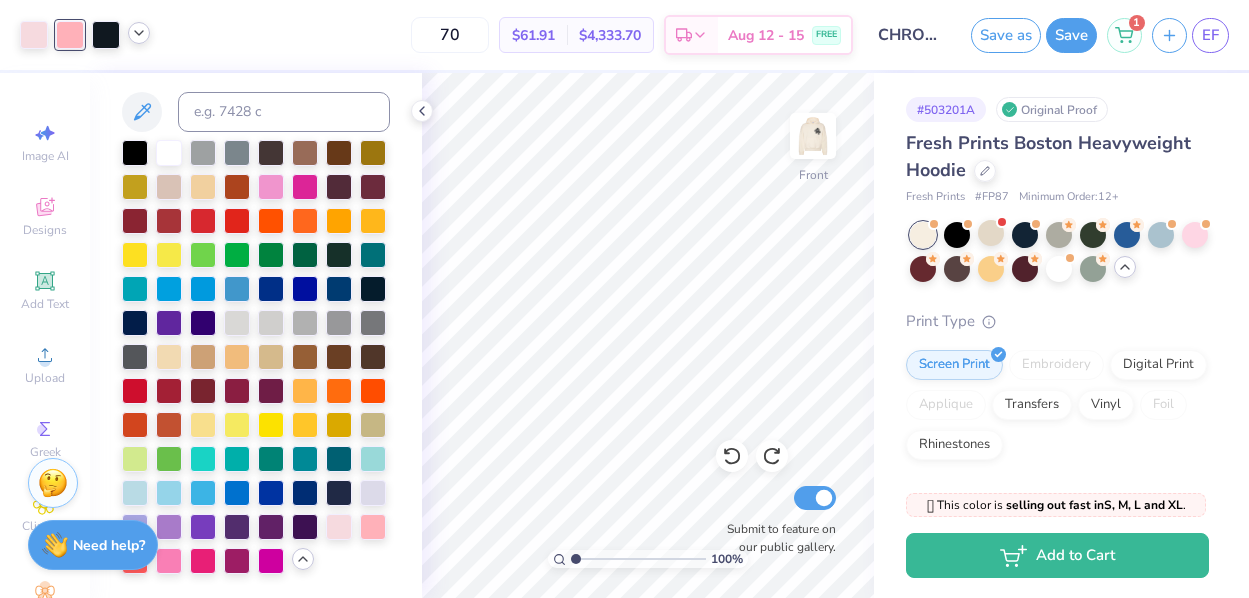 click 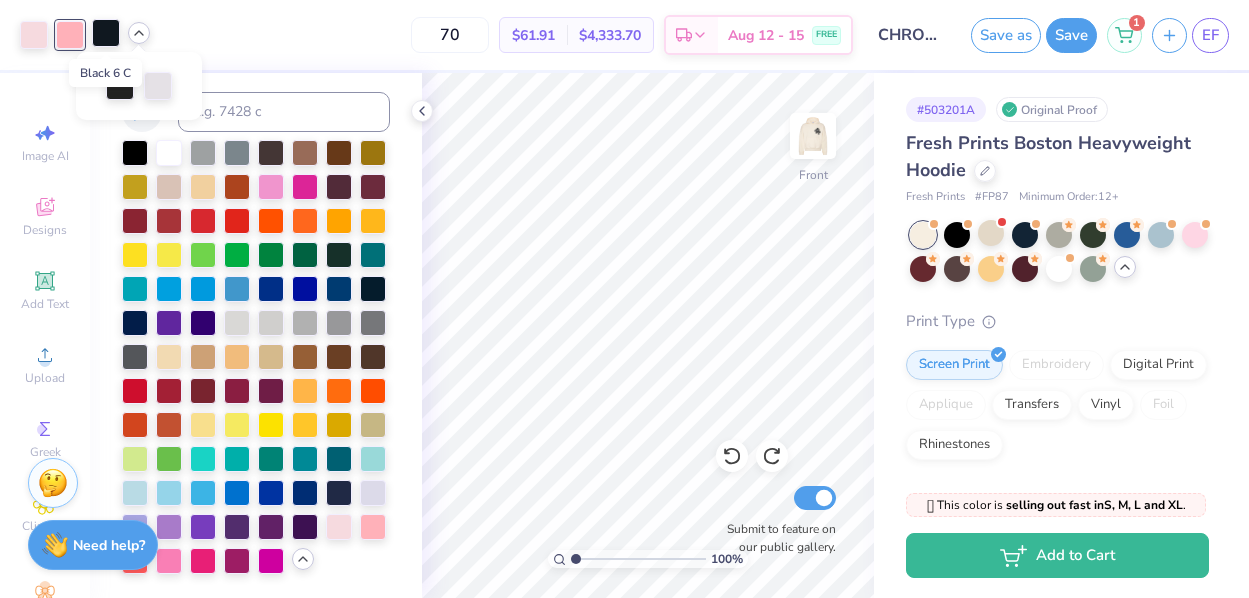 click at bounding box center (106, 33) 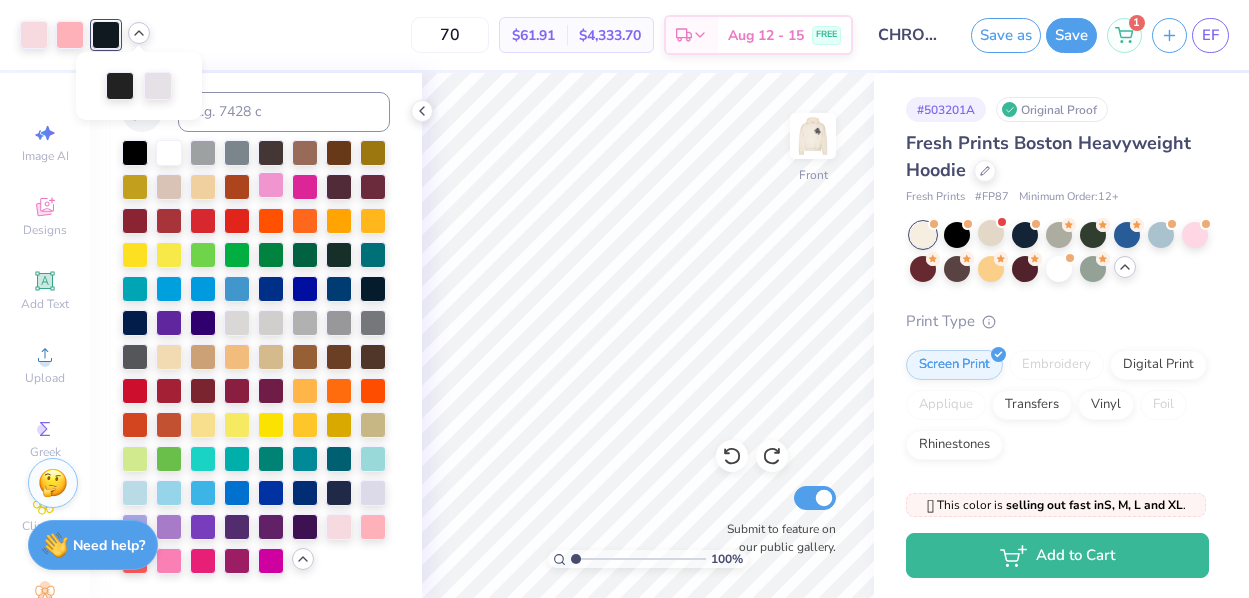 click at bounding box center (271, 185) 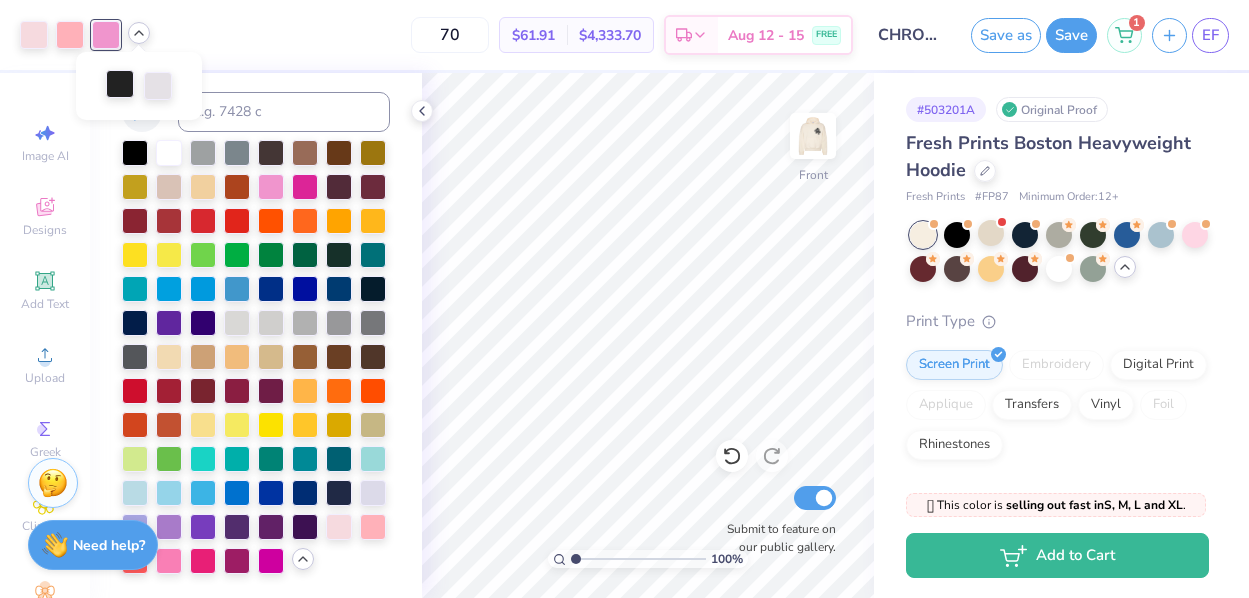 click at bounding box center [120, 84] 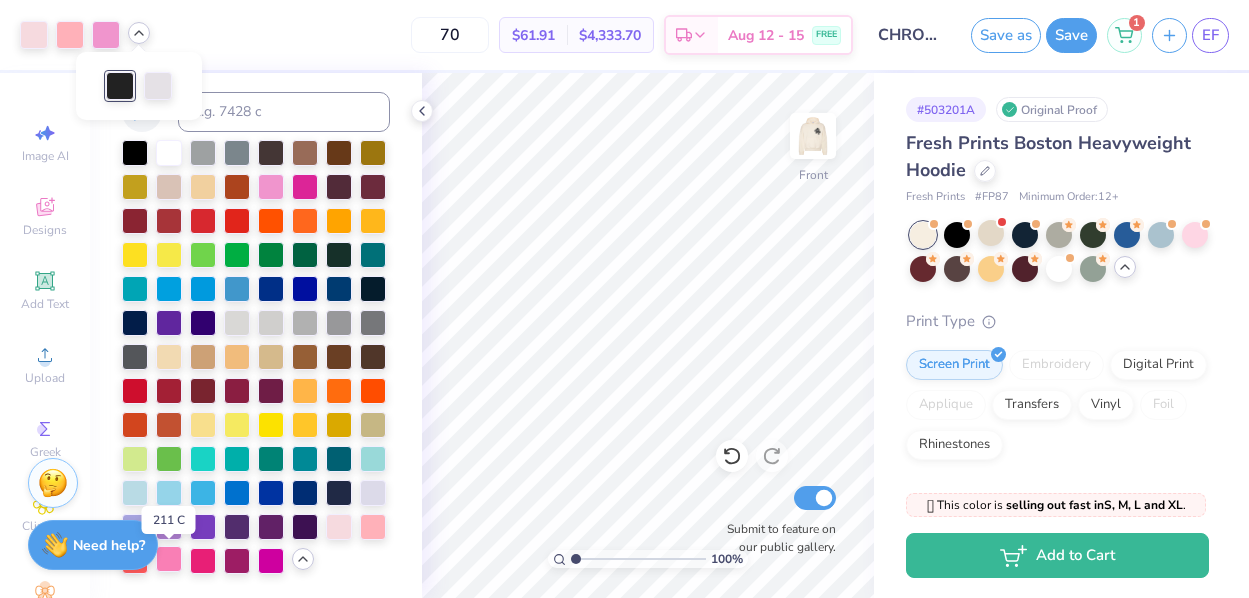 click at bounding box center (169, 559) 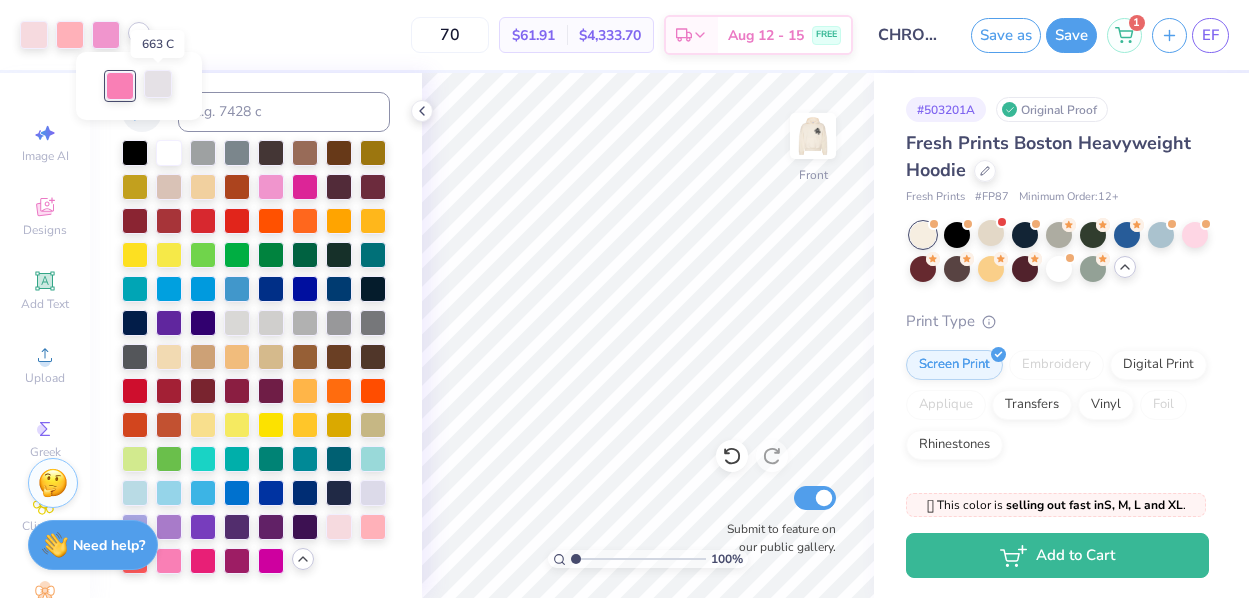 click at bounding box center (158, 84) 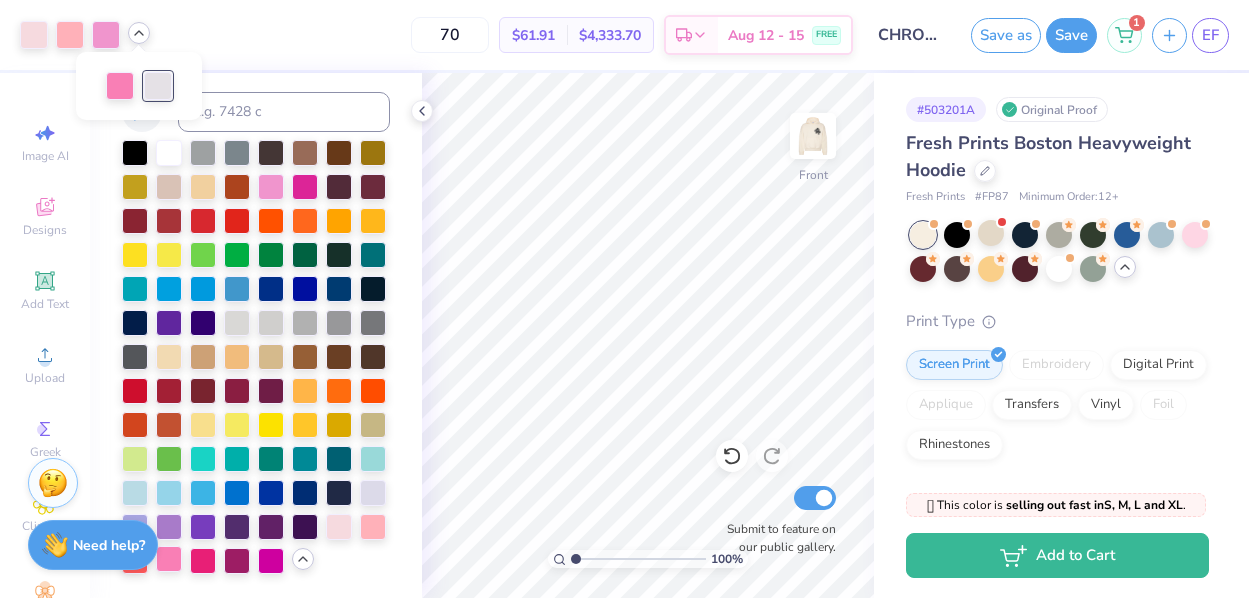 click at bounding box center [169, 559] 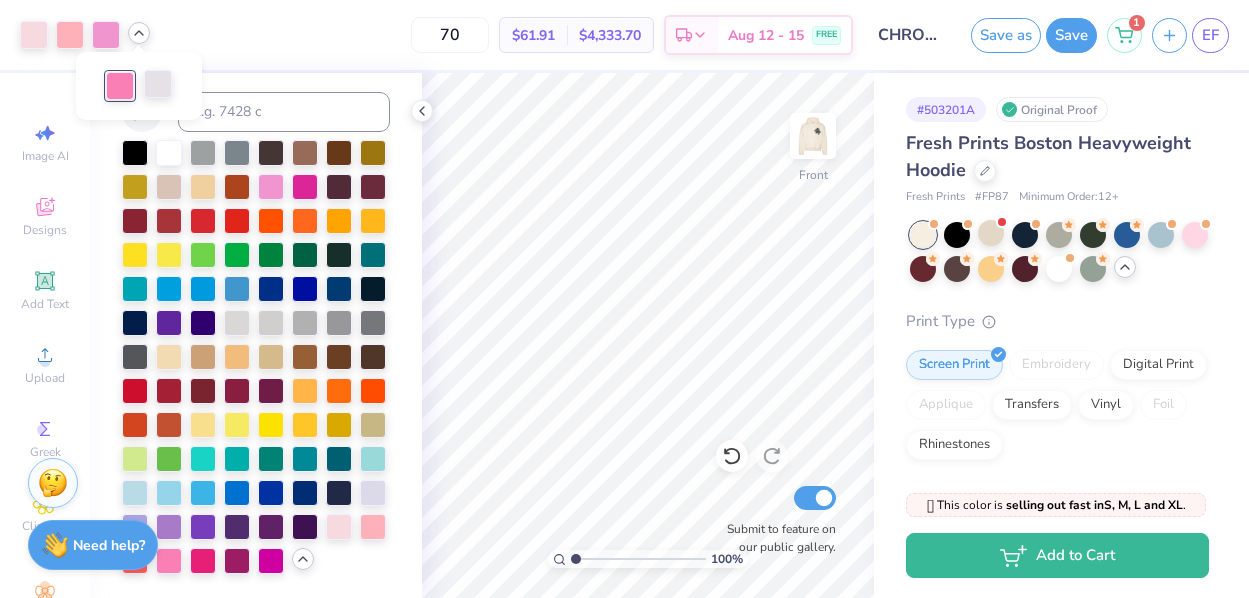 click at bounding box center (158, 84) 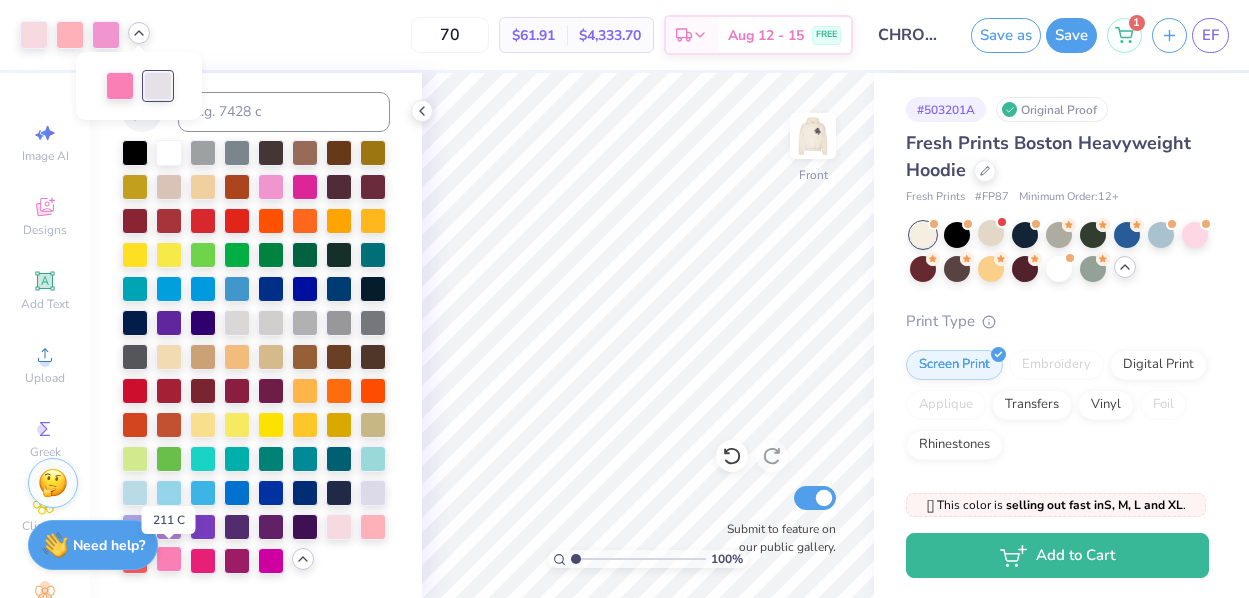 click at bounding box center [169, 559] 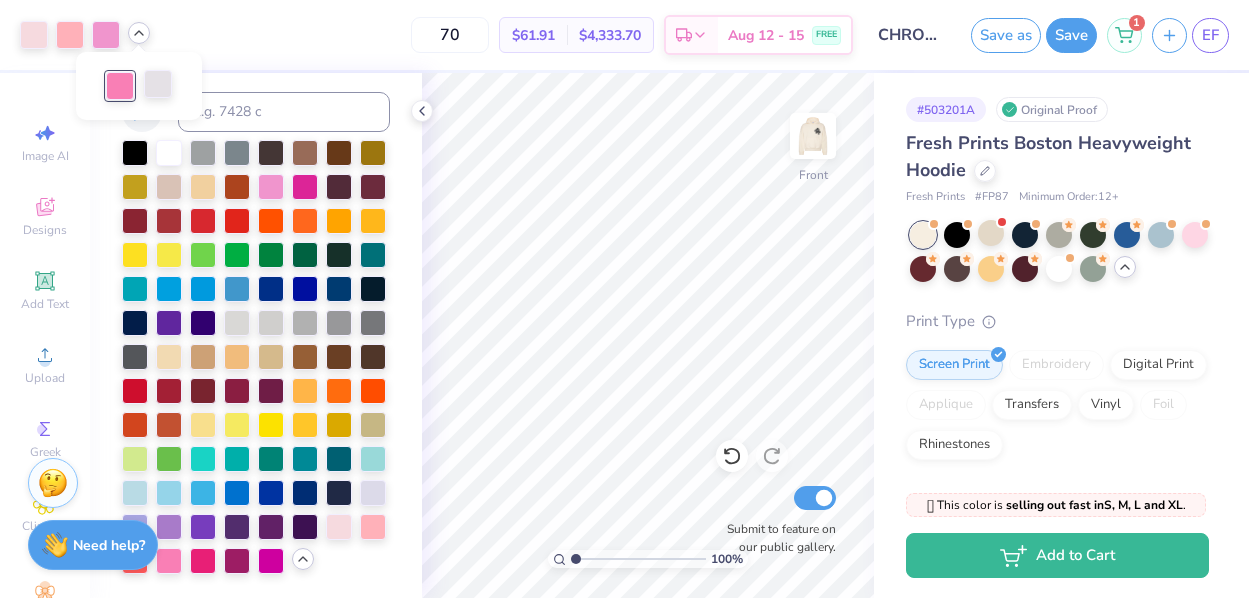 click at bounding box center [158, 84] 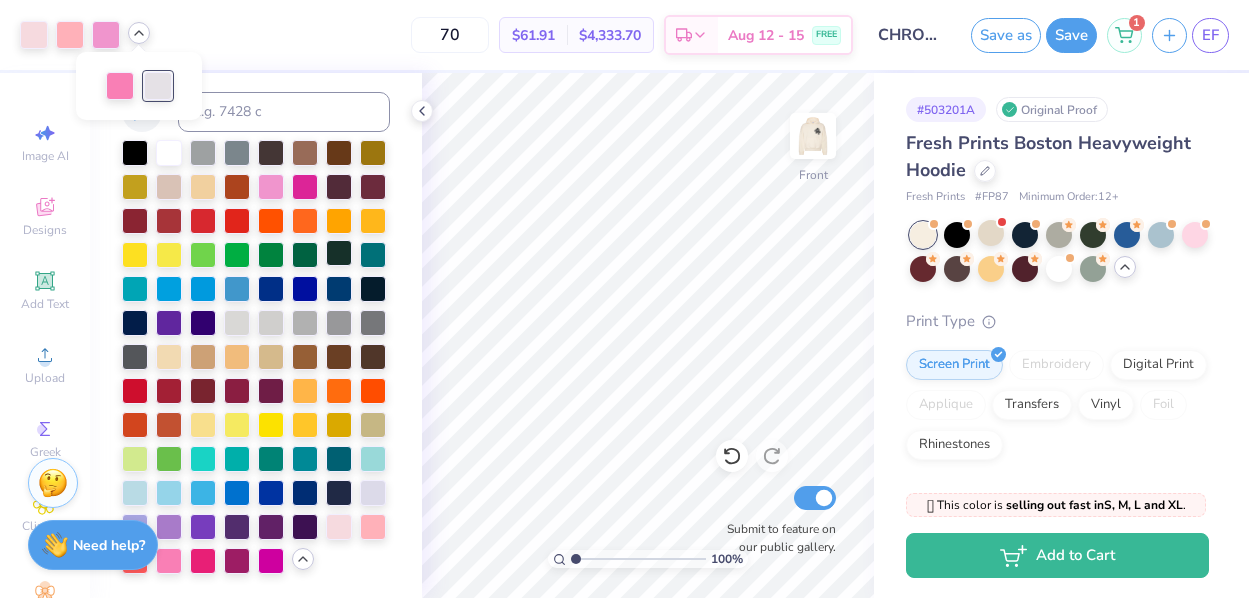 click at bounding box center (339, 253) 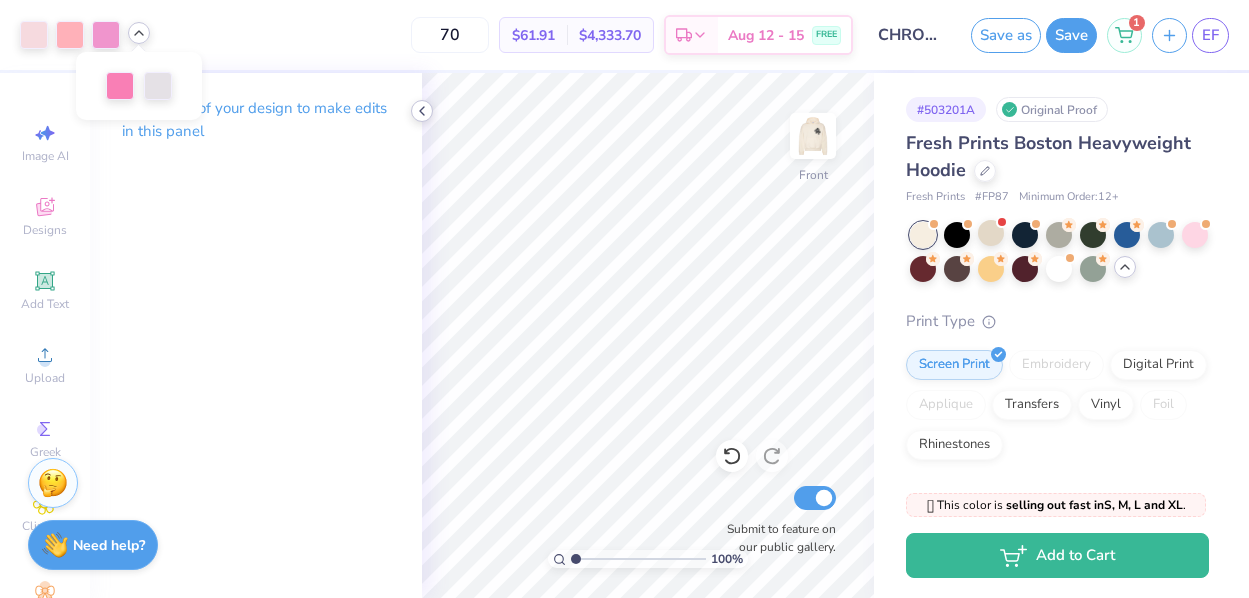 click 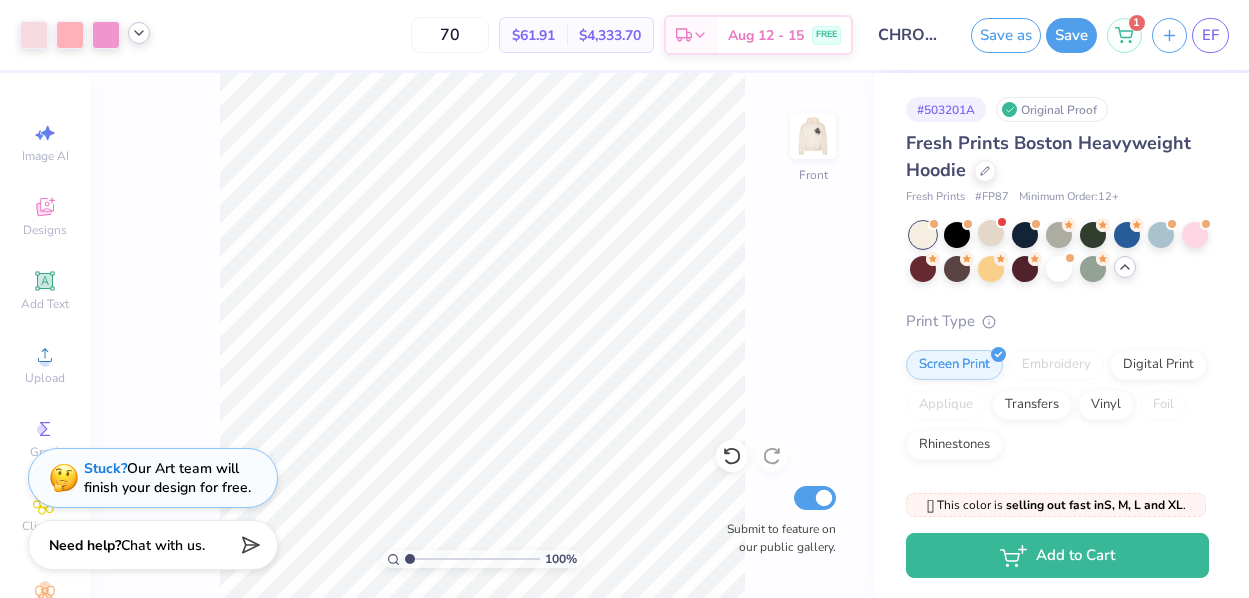 click 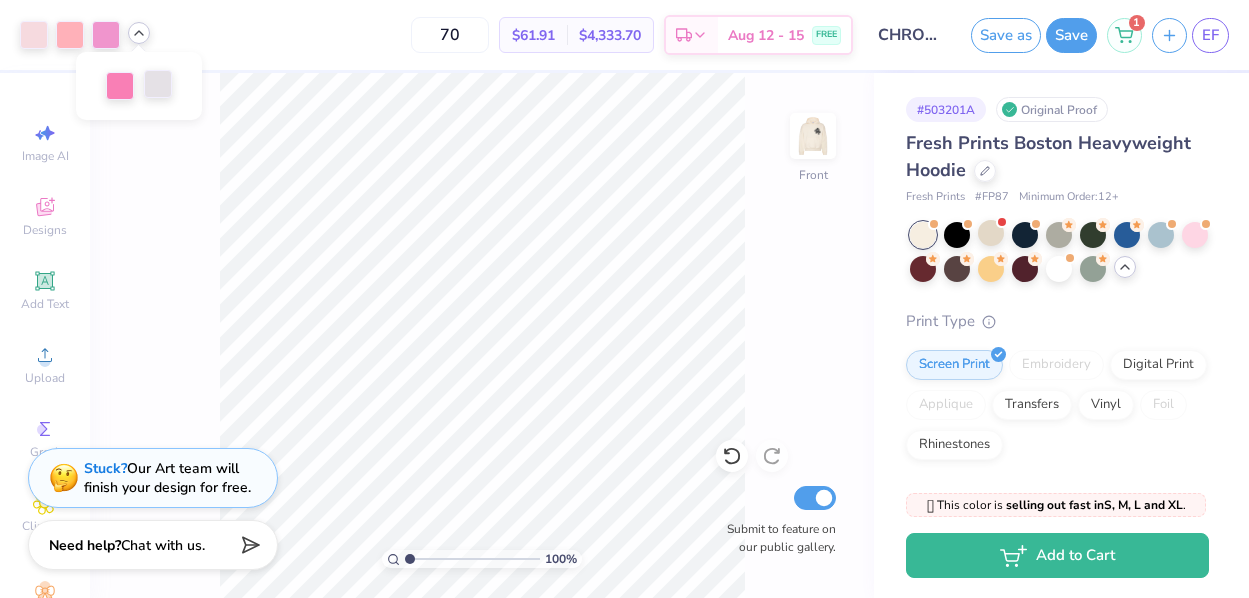 click at bounding box center [158, 84] 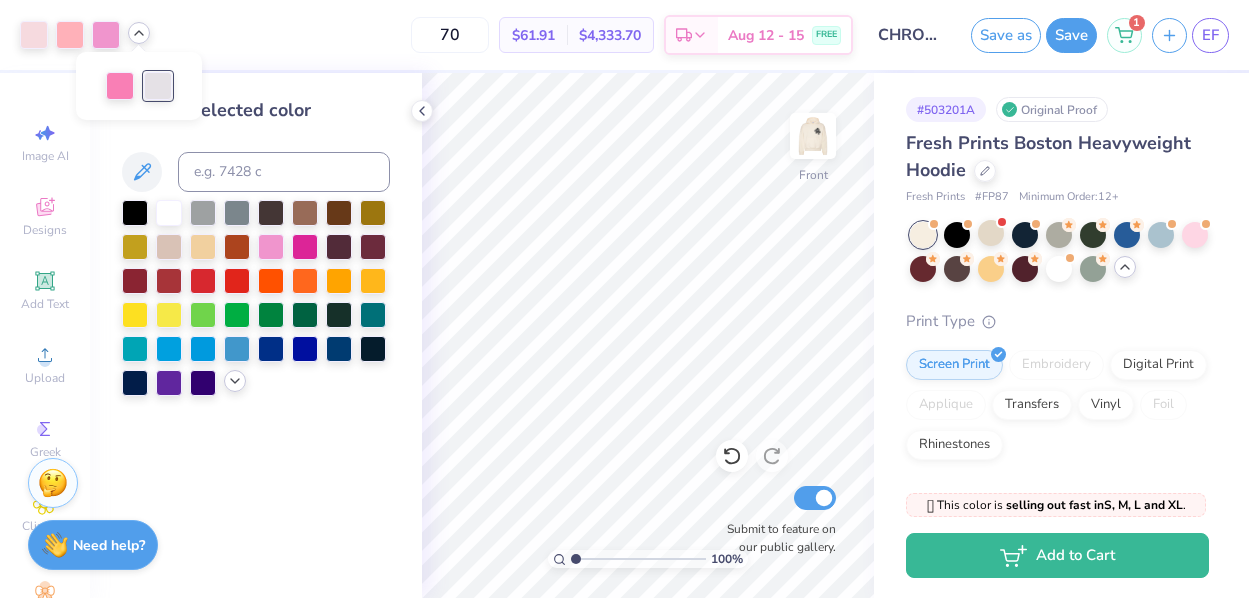 click 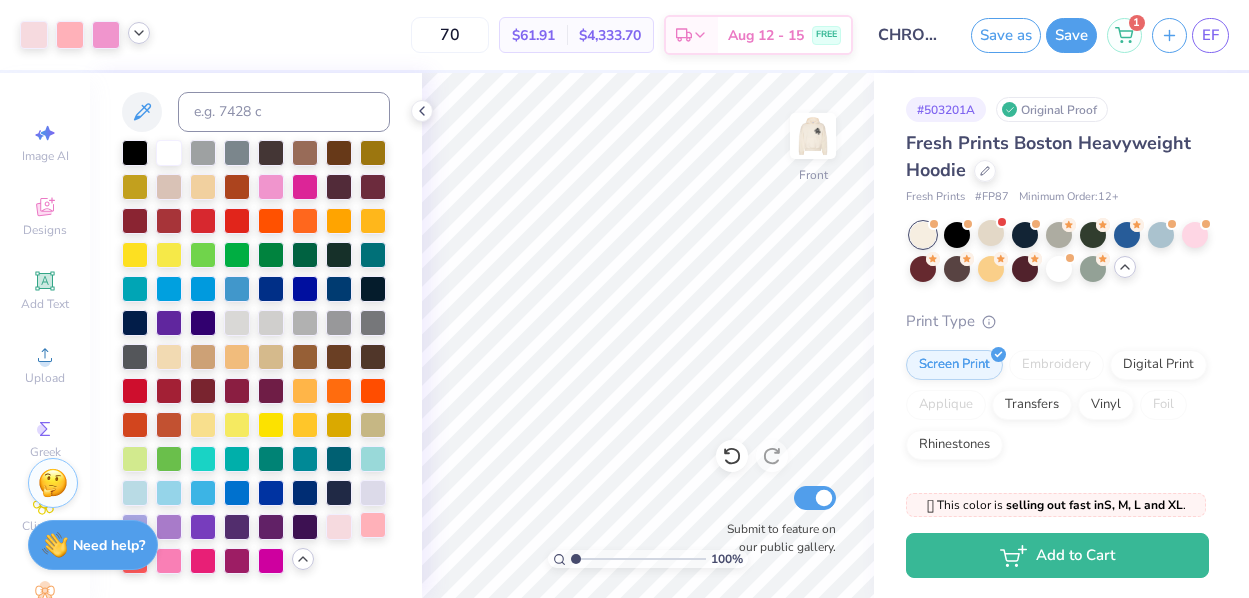 scroll, scrollTop: 63, scrollLeft: 0, axis: vertical 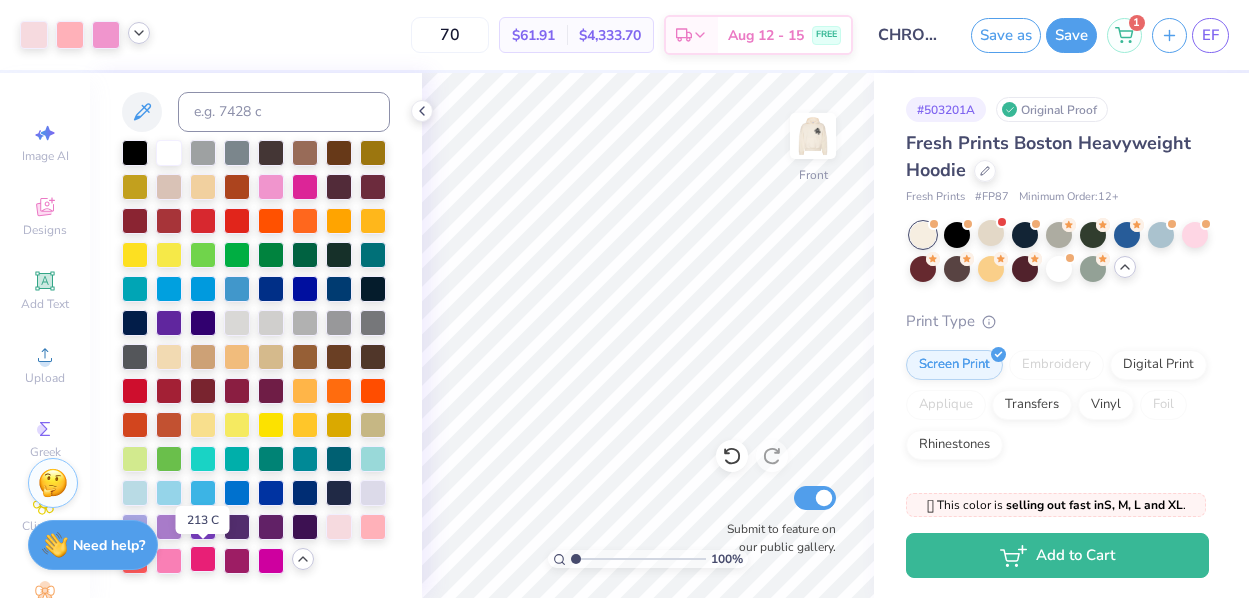 click at bounding box center (203, 559) 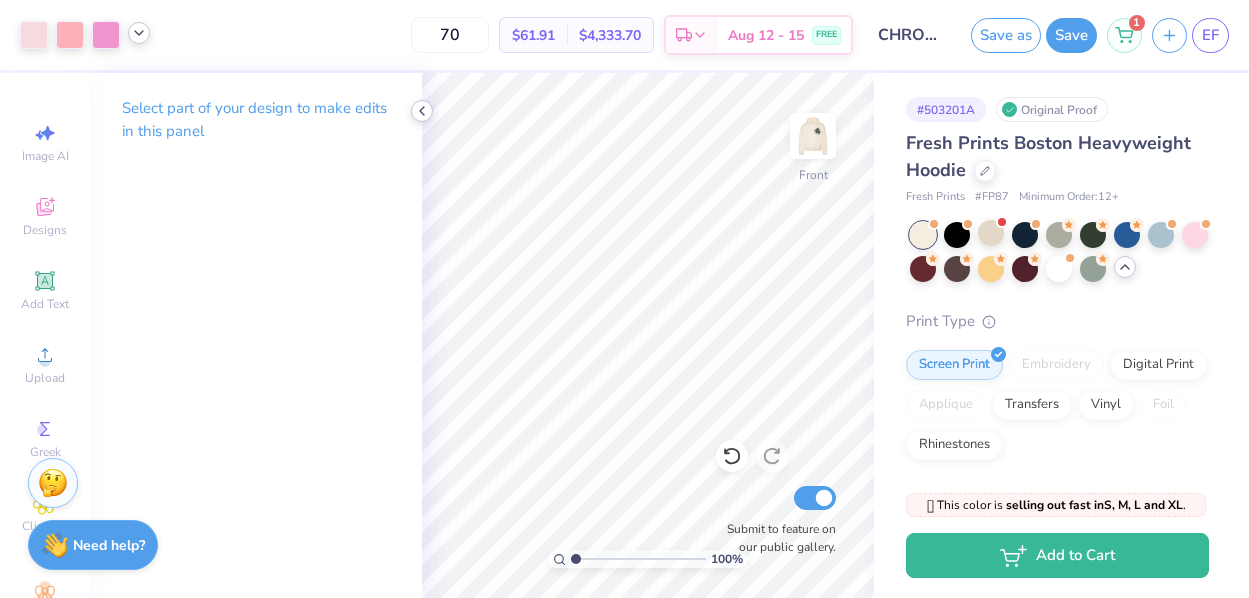 click 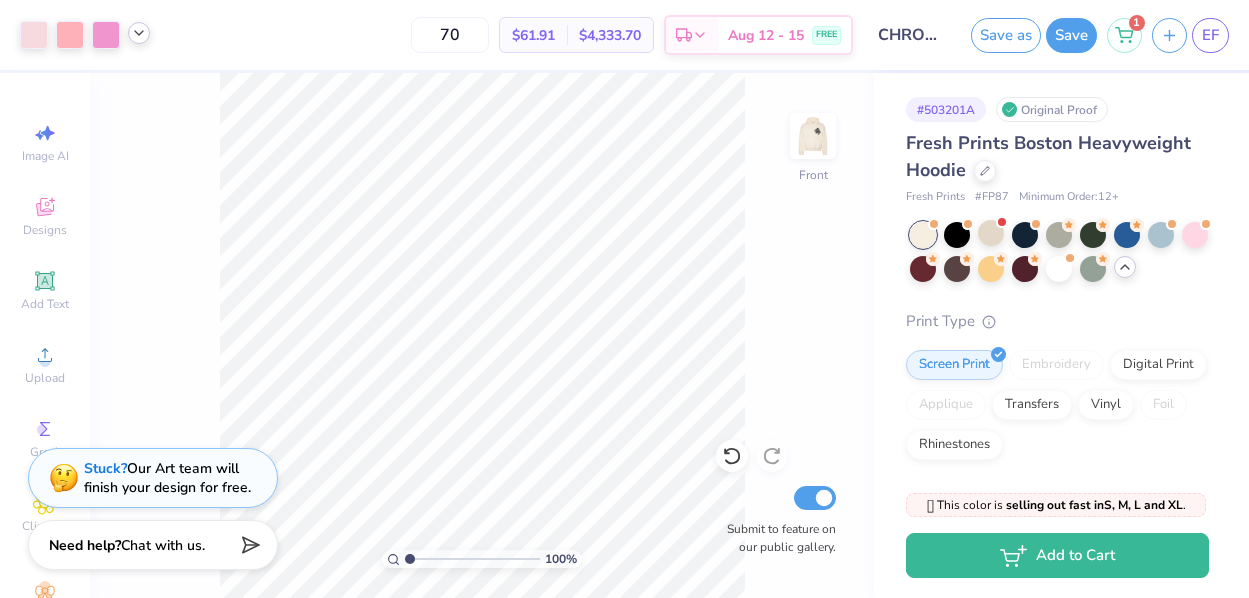 click 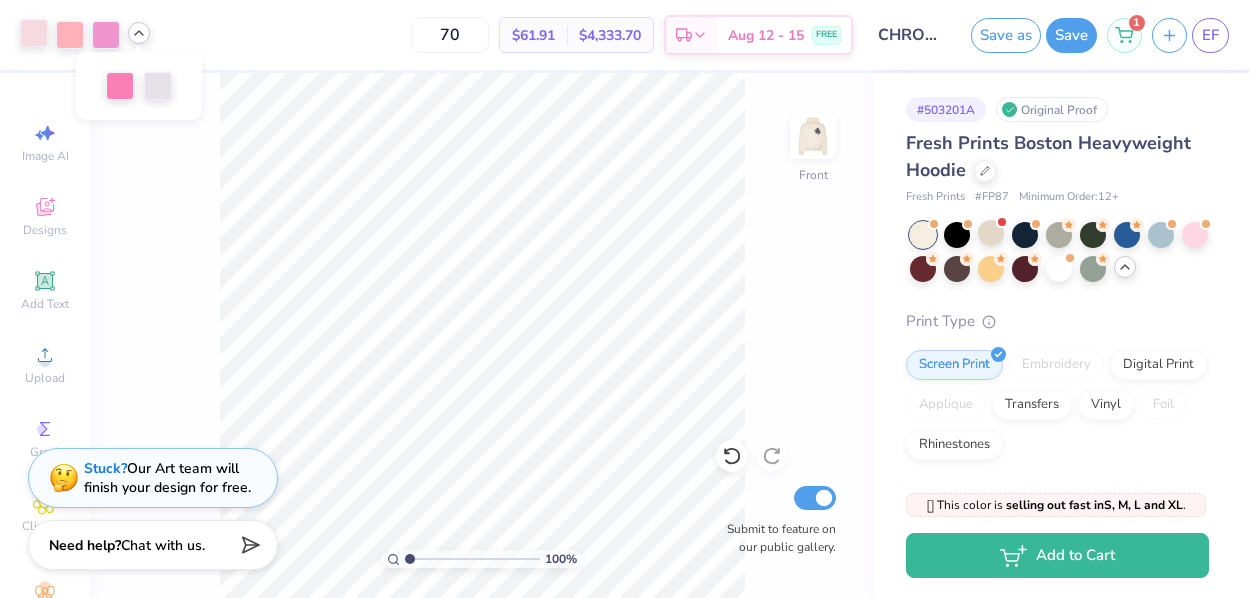 click at bounding box center (34, 33) 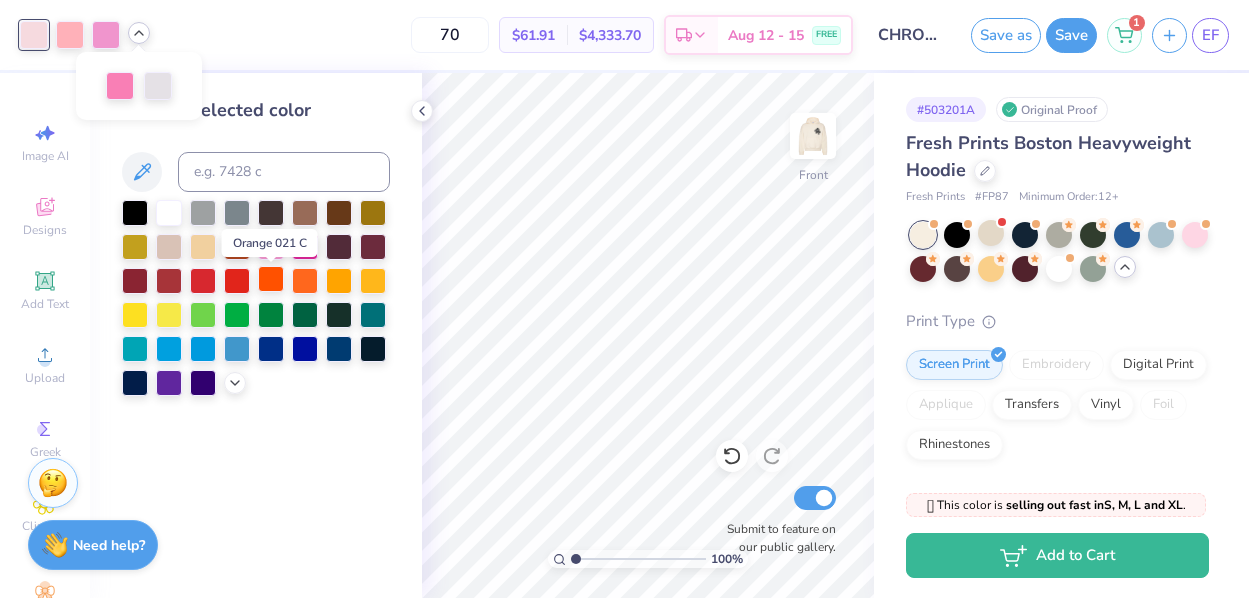 click at bounding box center [271, 279] 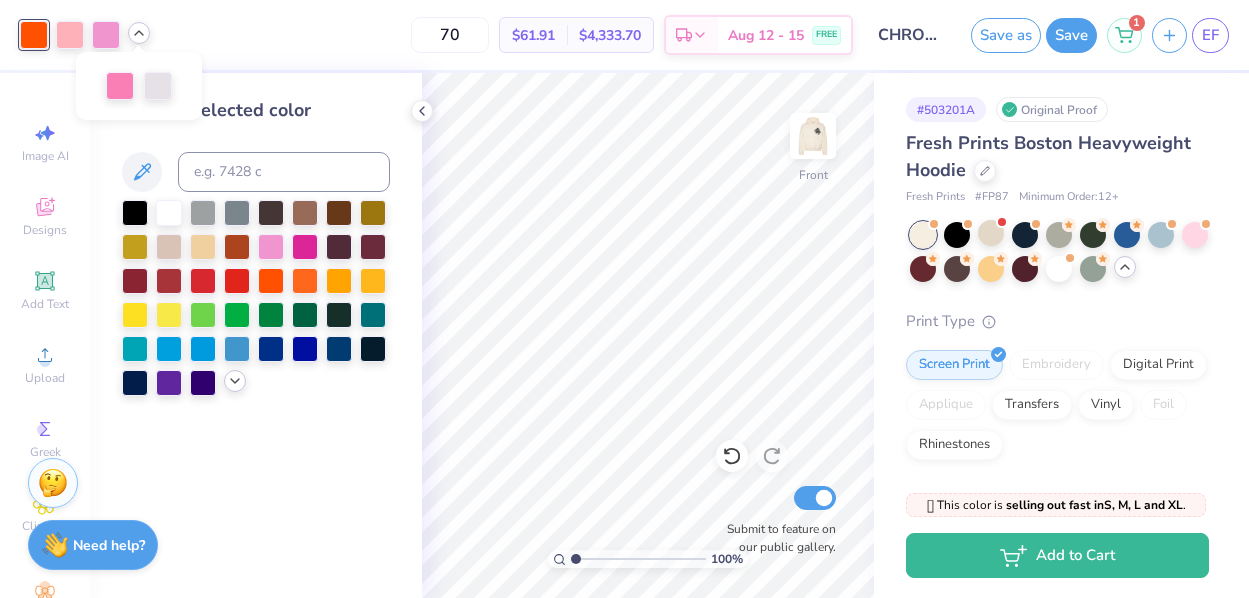click 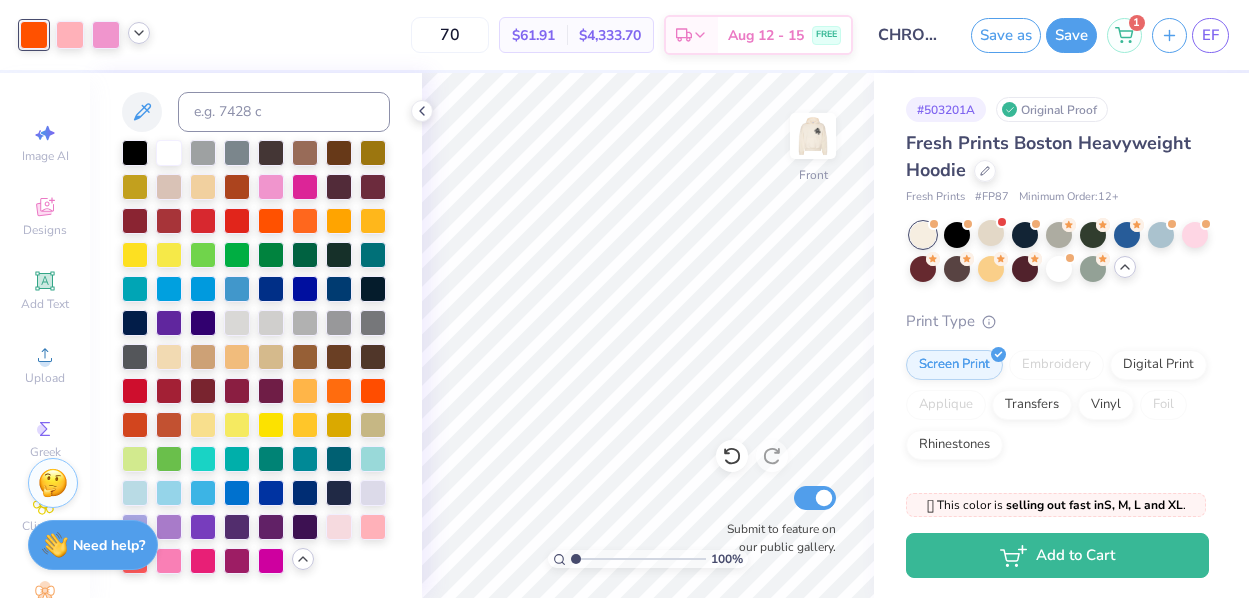 scroll, scrollTop: 63, scrollLeft: 0, axis: vertical 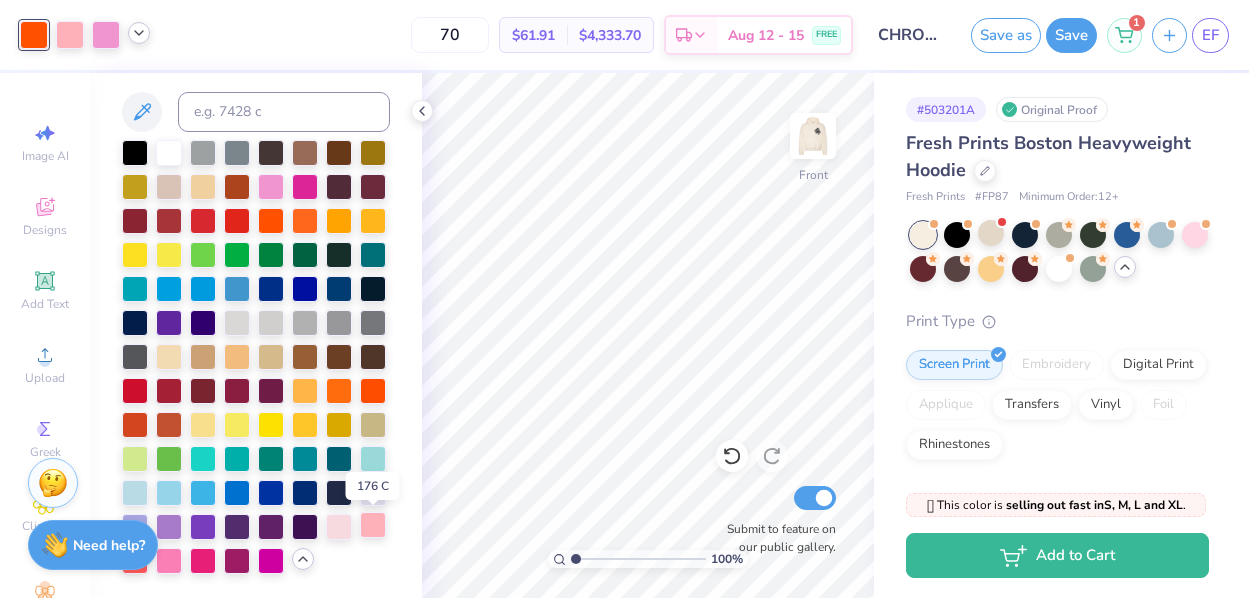 click at bounding box center [373, 525] 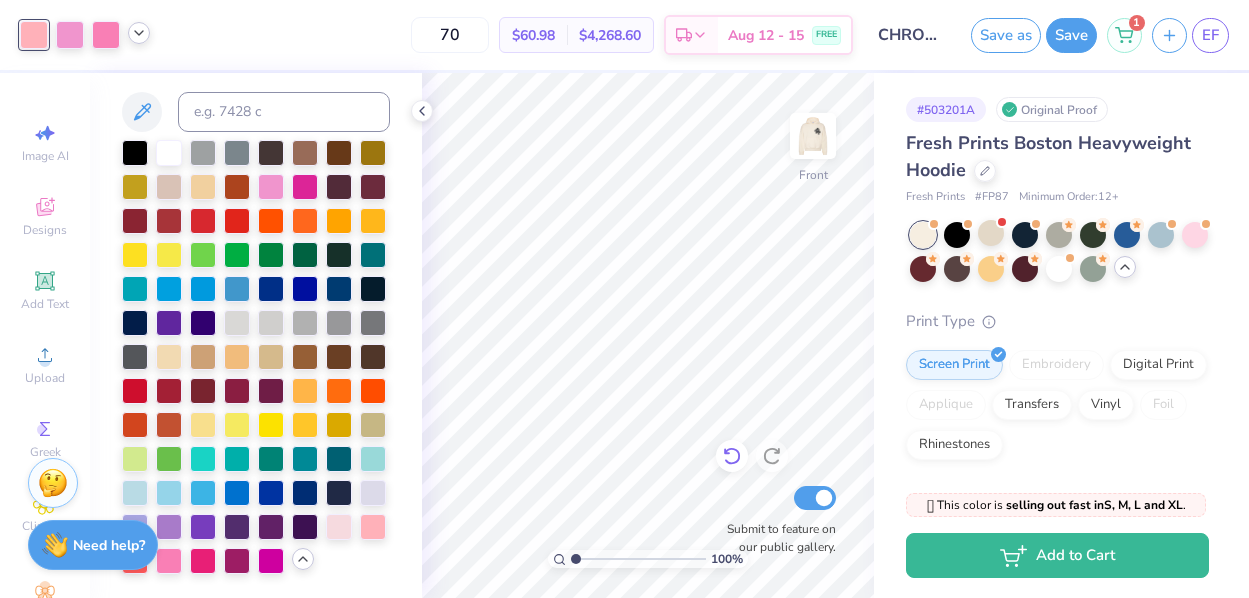 click 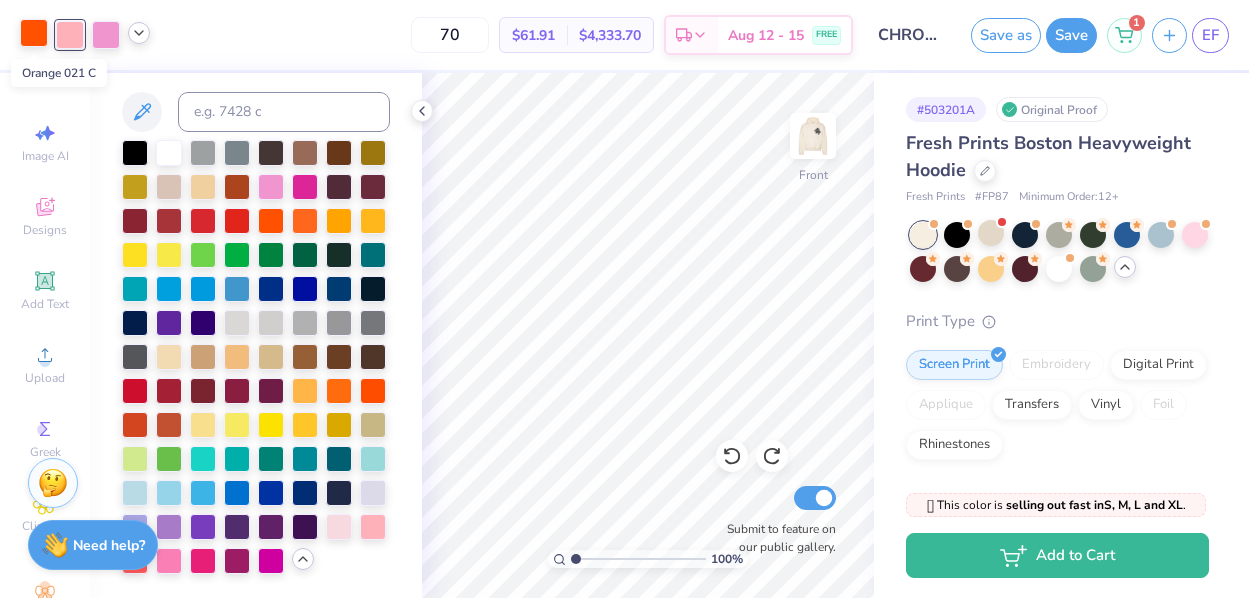 click at bounding box center [34, 33] 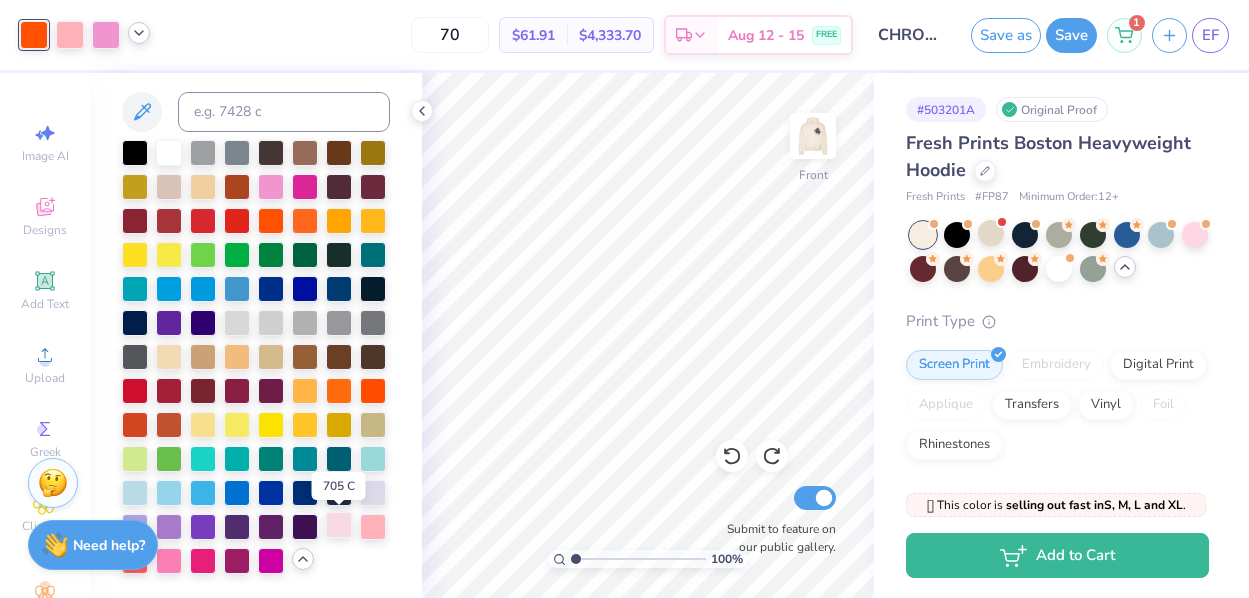 click at bounding box center [339, 525] 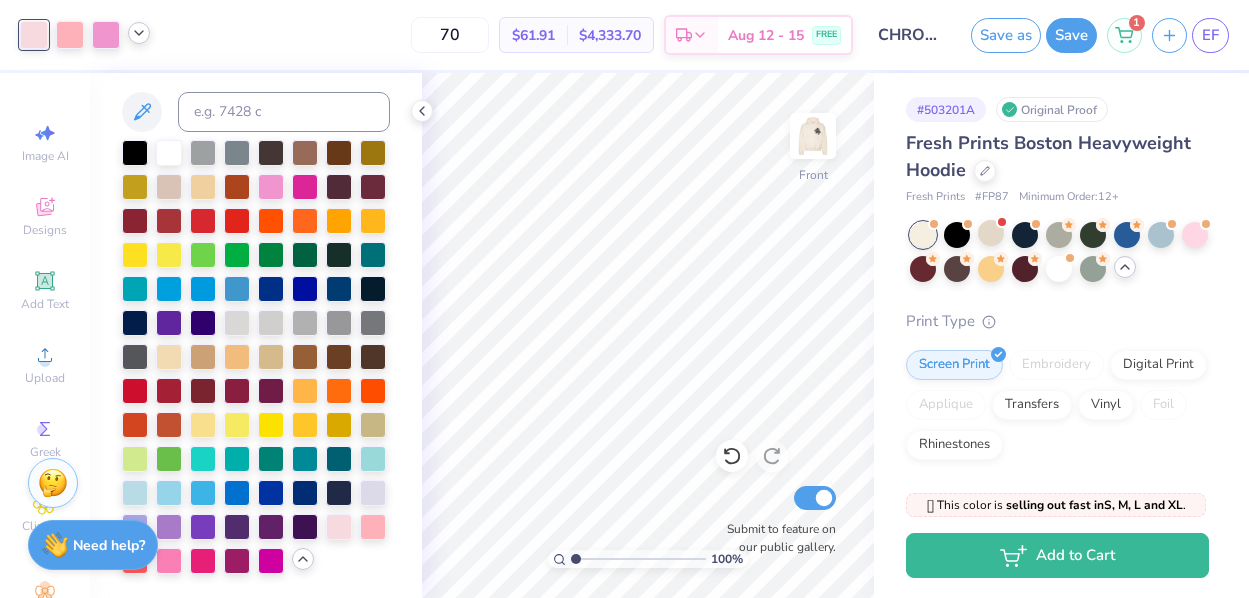 click 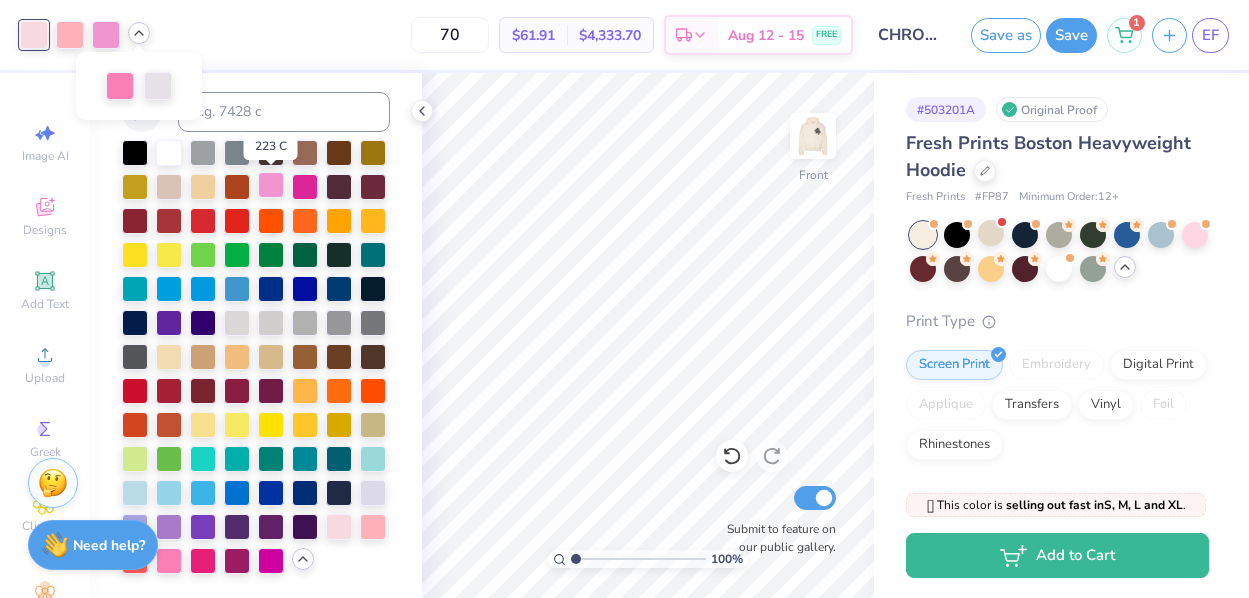 click at bounding box center [271, 185] 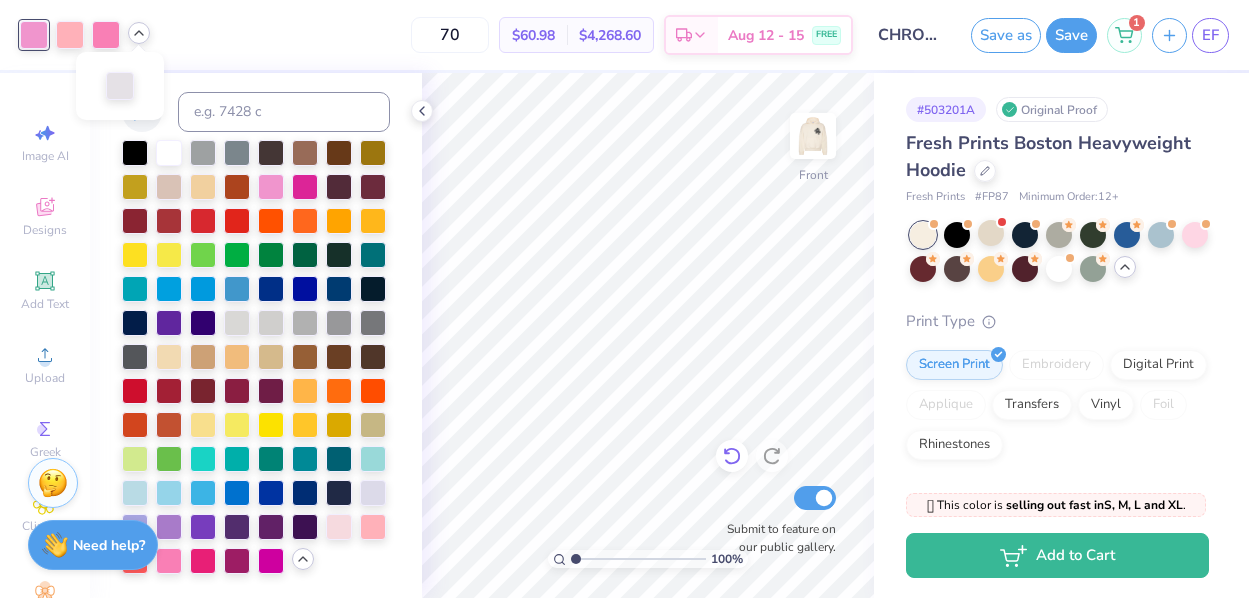 click 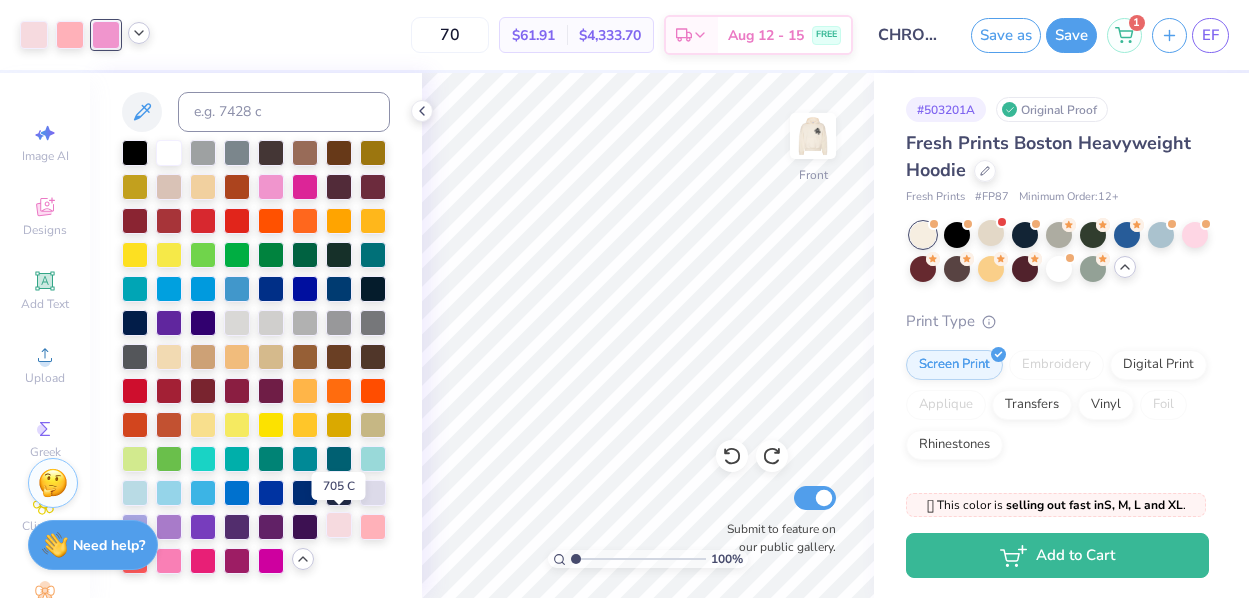 click at bounding box center [339, 525] 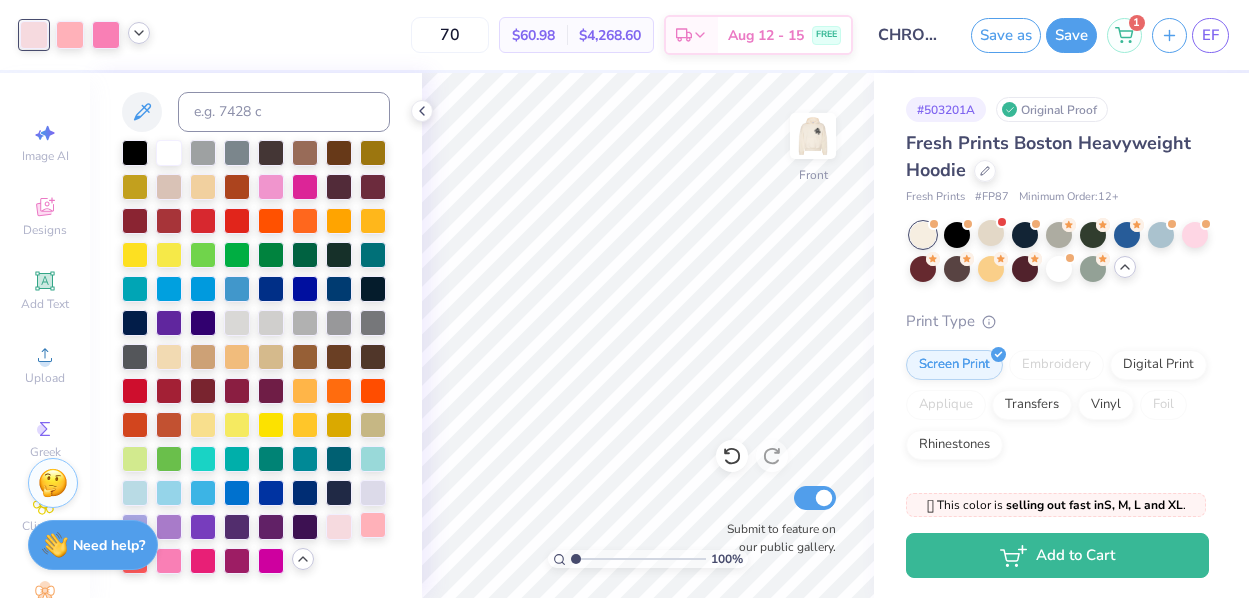 click at bounding box center [373, 525] 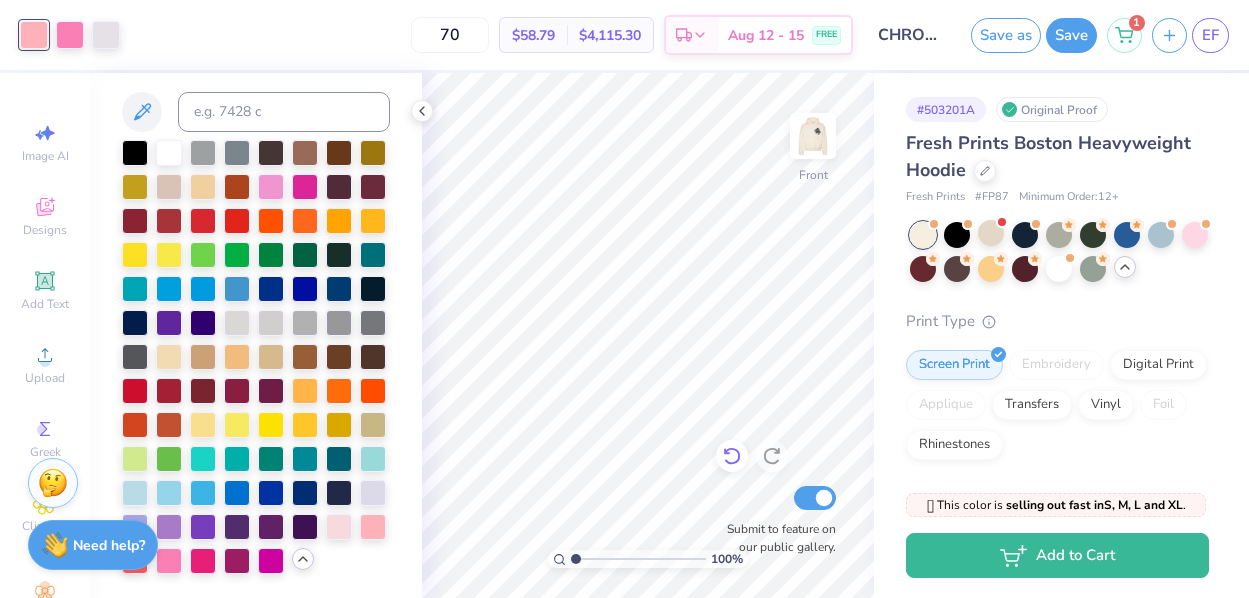 click 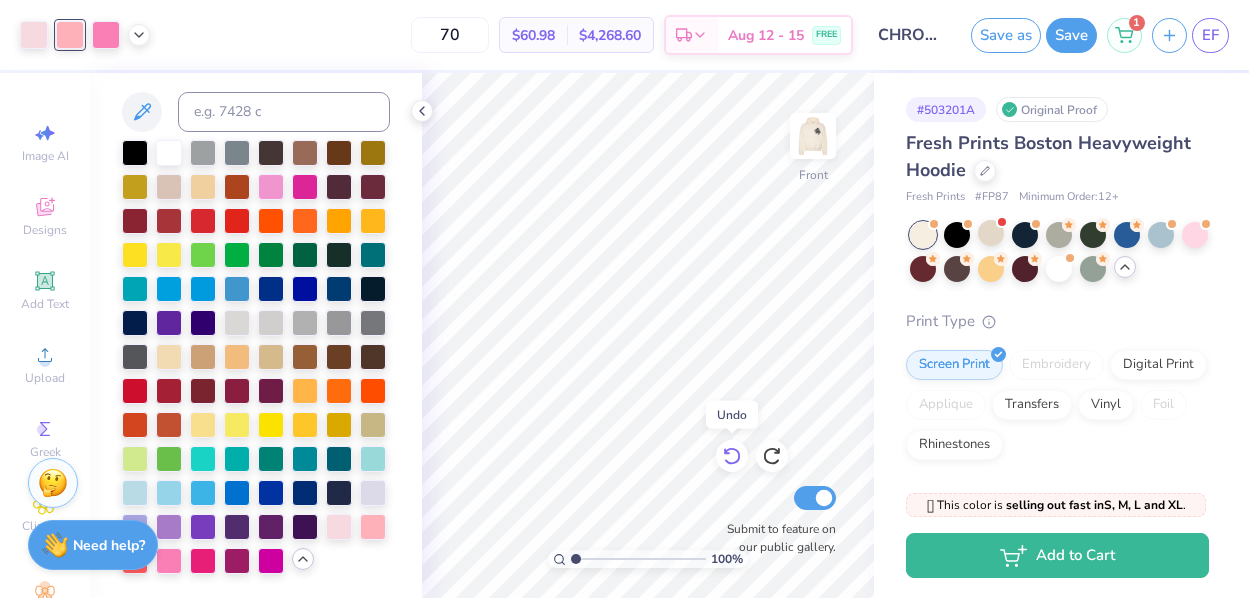 click 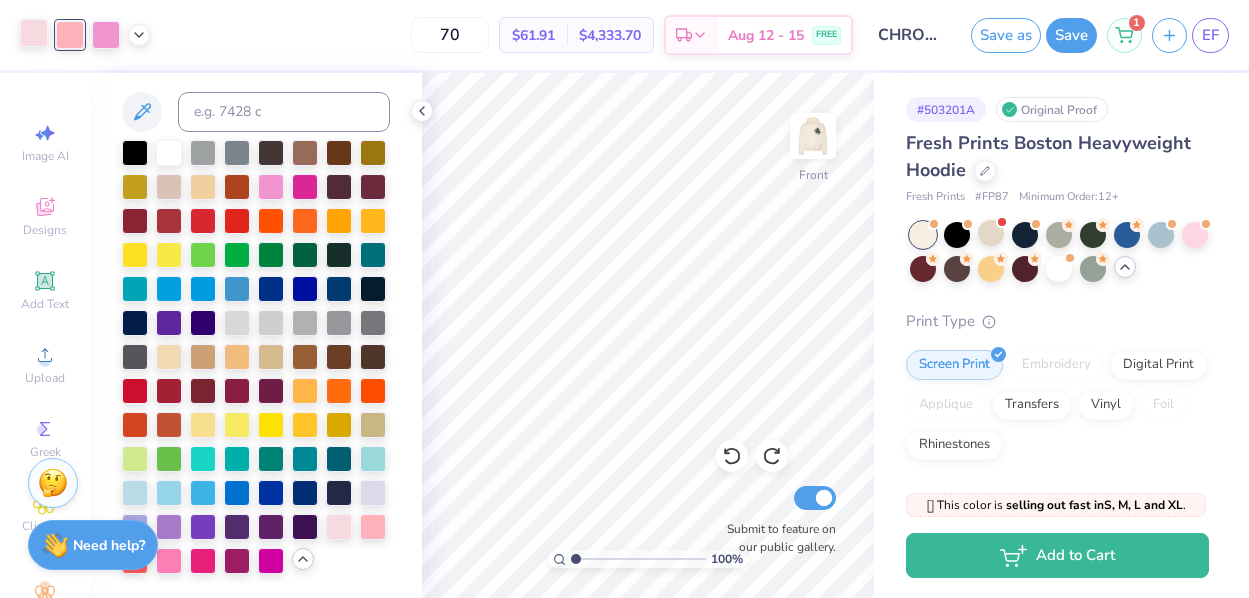 click at bounding box center (34, 33) 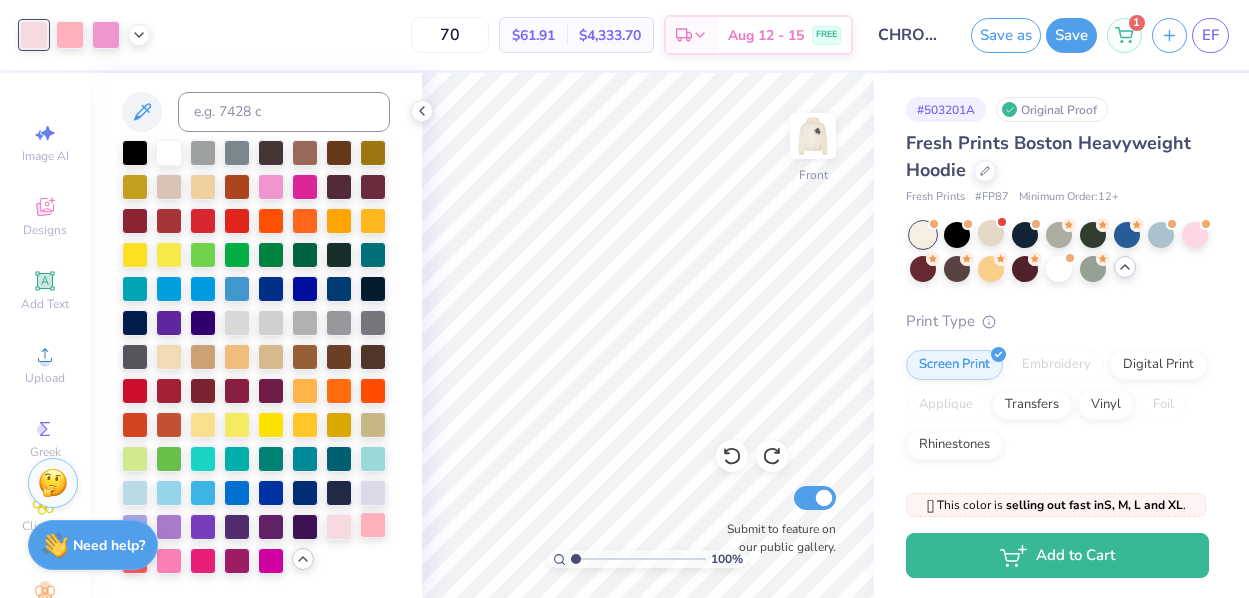 click at bounding box center (373, 525) 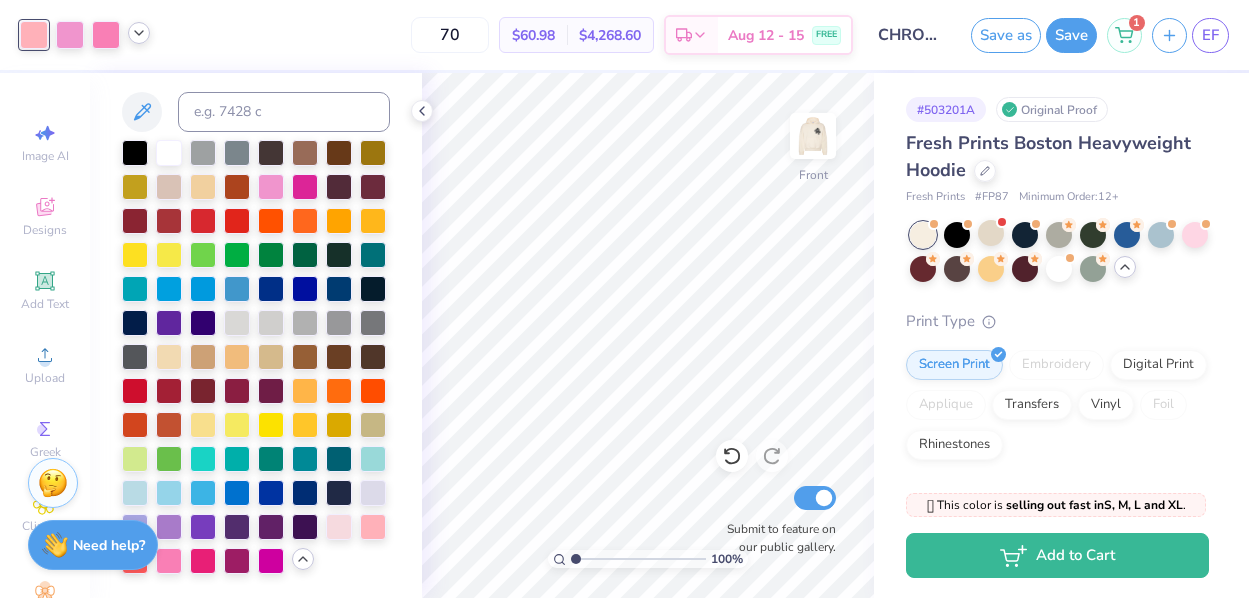 click 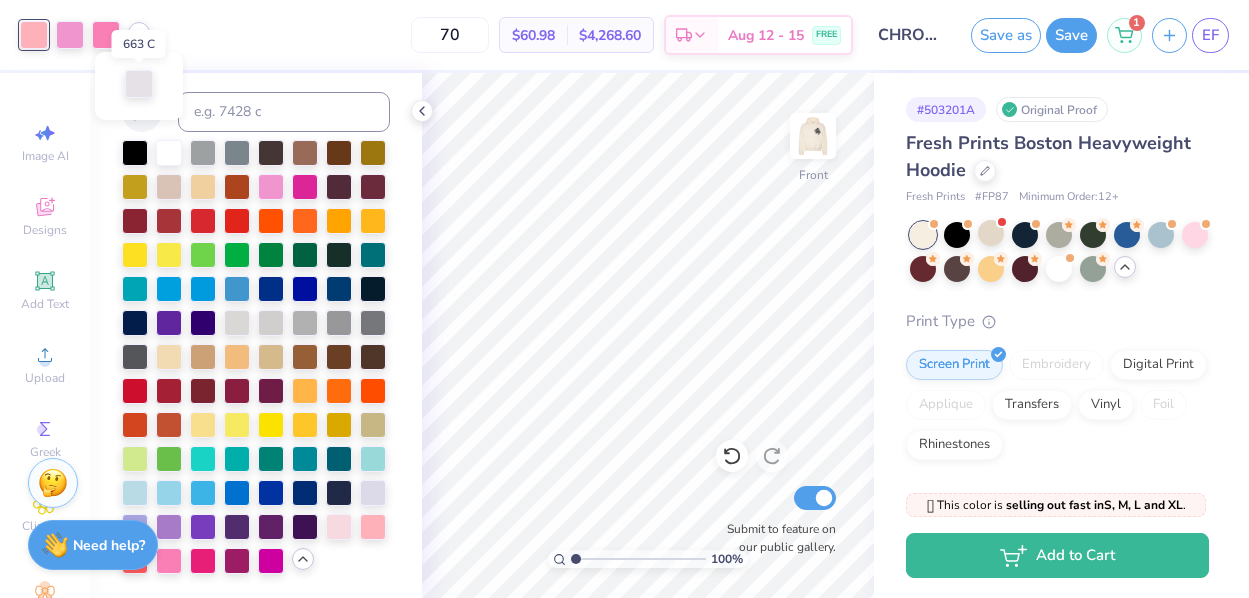 click at bounding box center [139, 84] 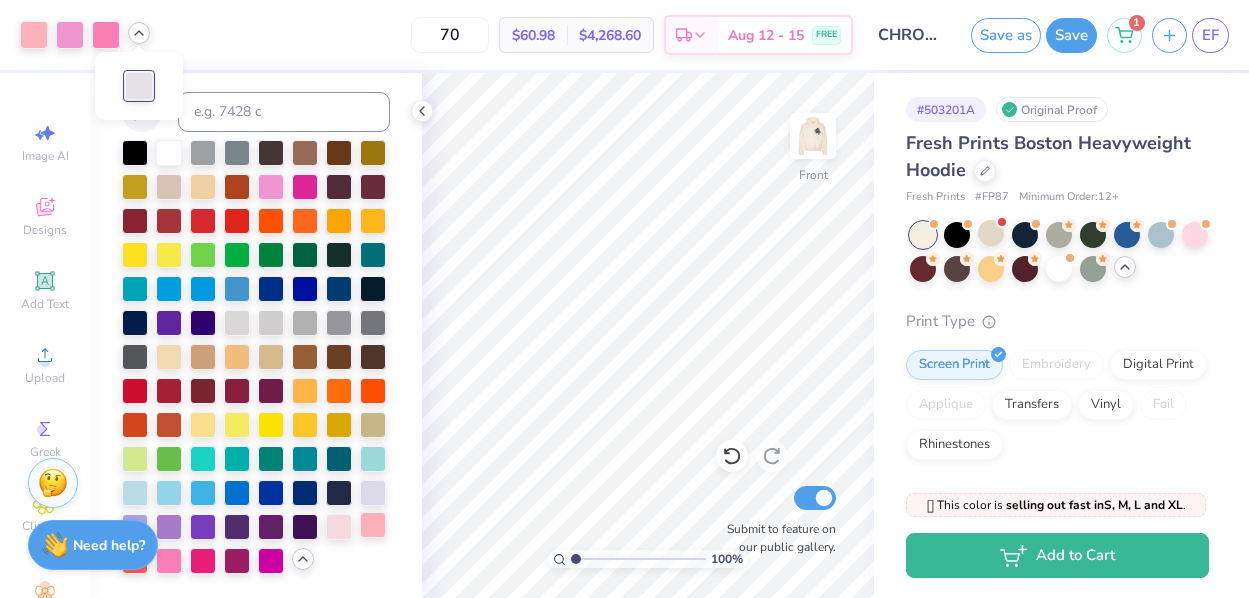 click at bounding box center [373, 525] 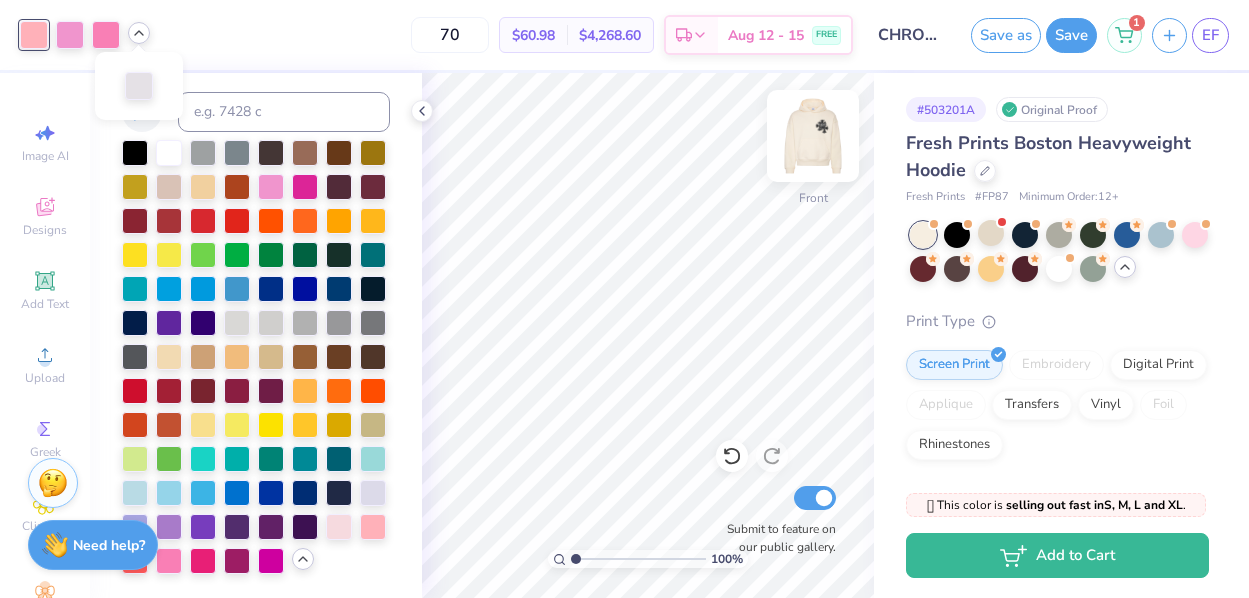 click at bounding box center [813, 136] 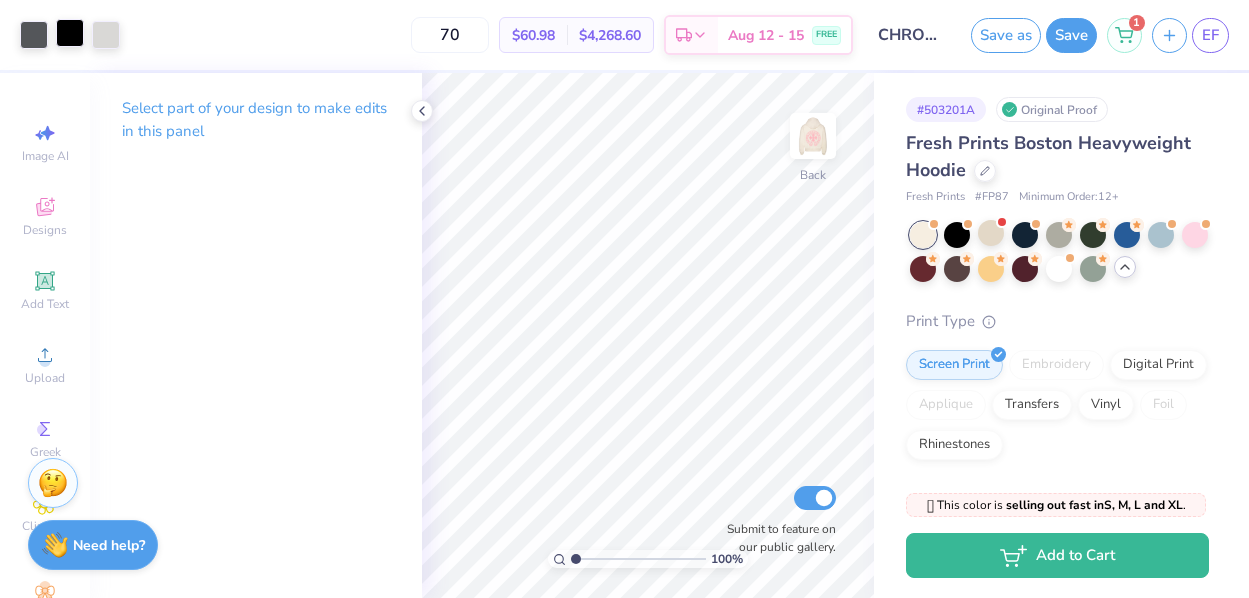click at bounding box center (70, 33) 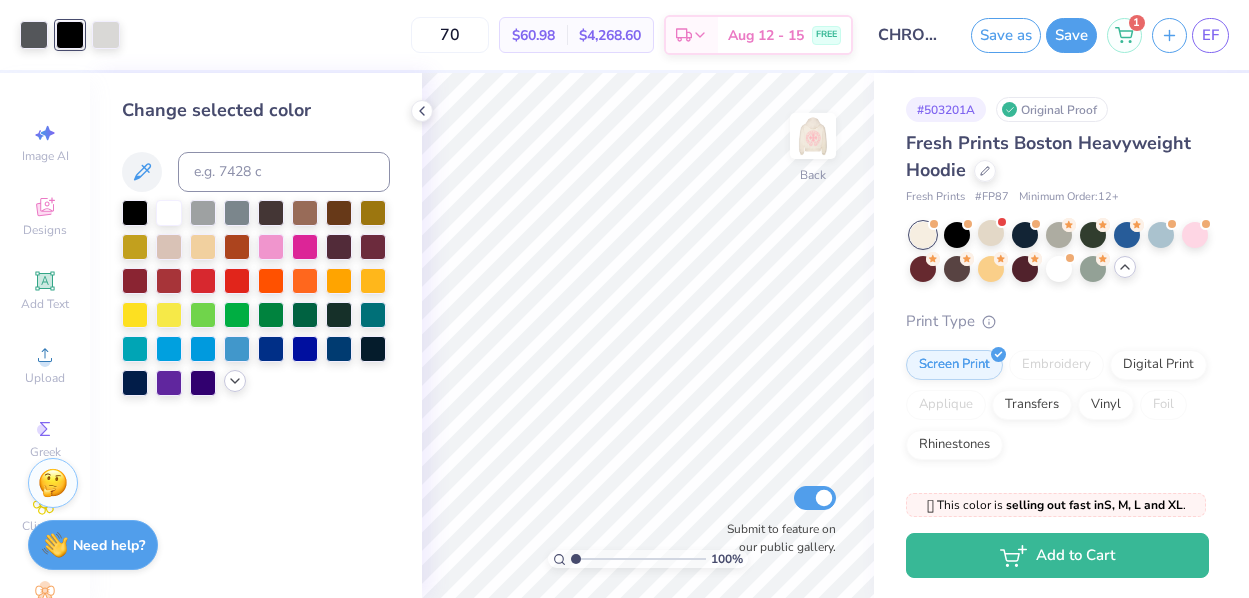 click 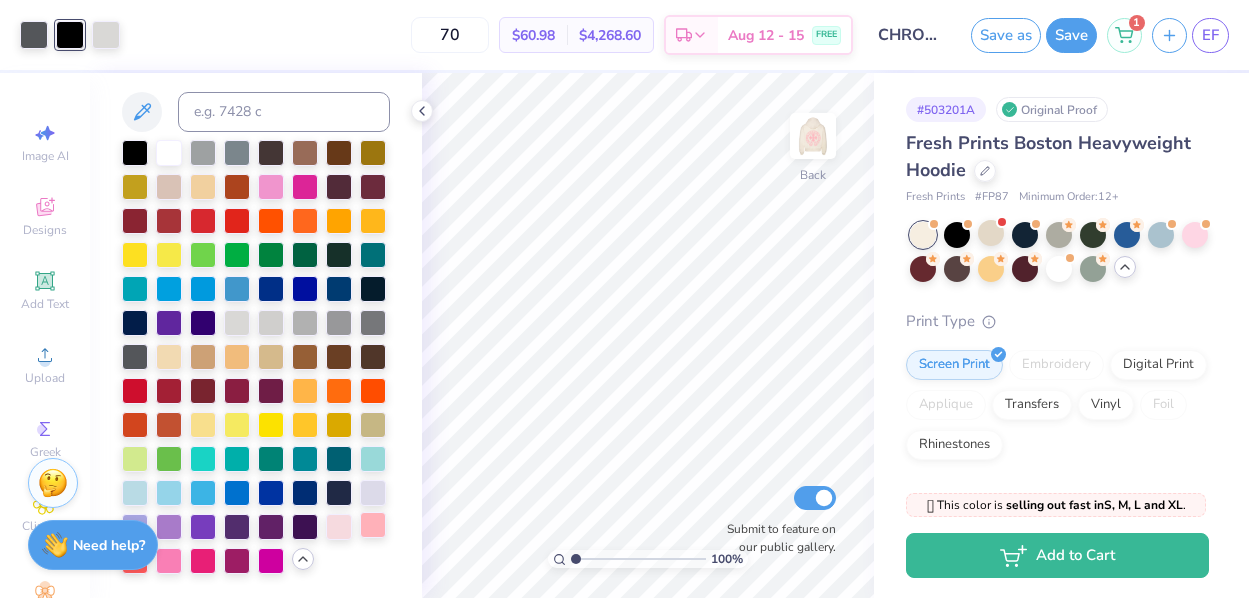 scroll, scrollTop: 63, scrollLeft: 0, axis: vertical 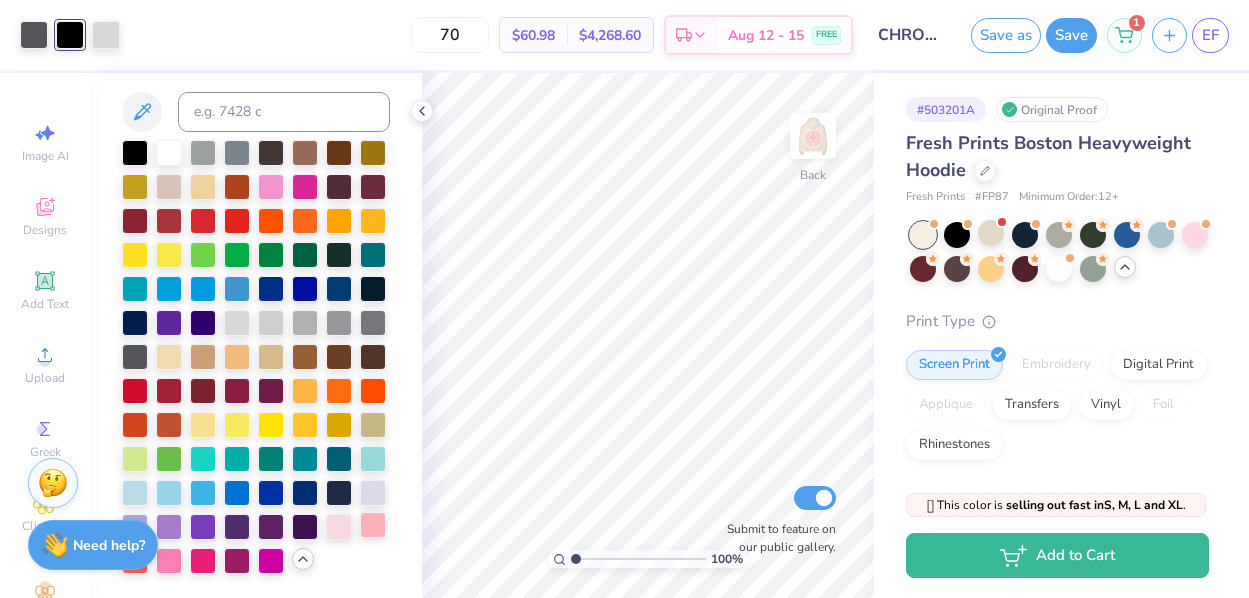 click at bounding box center [373, 525] 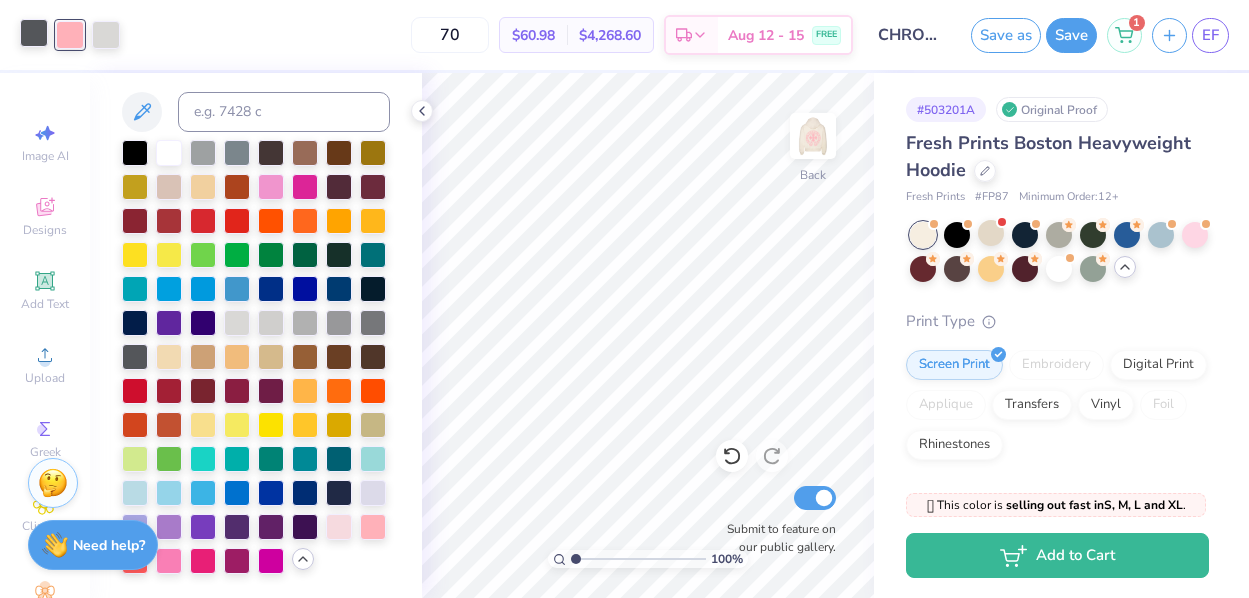 click at bounding box center [34, 33] 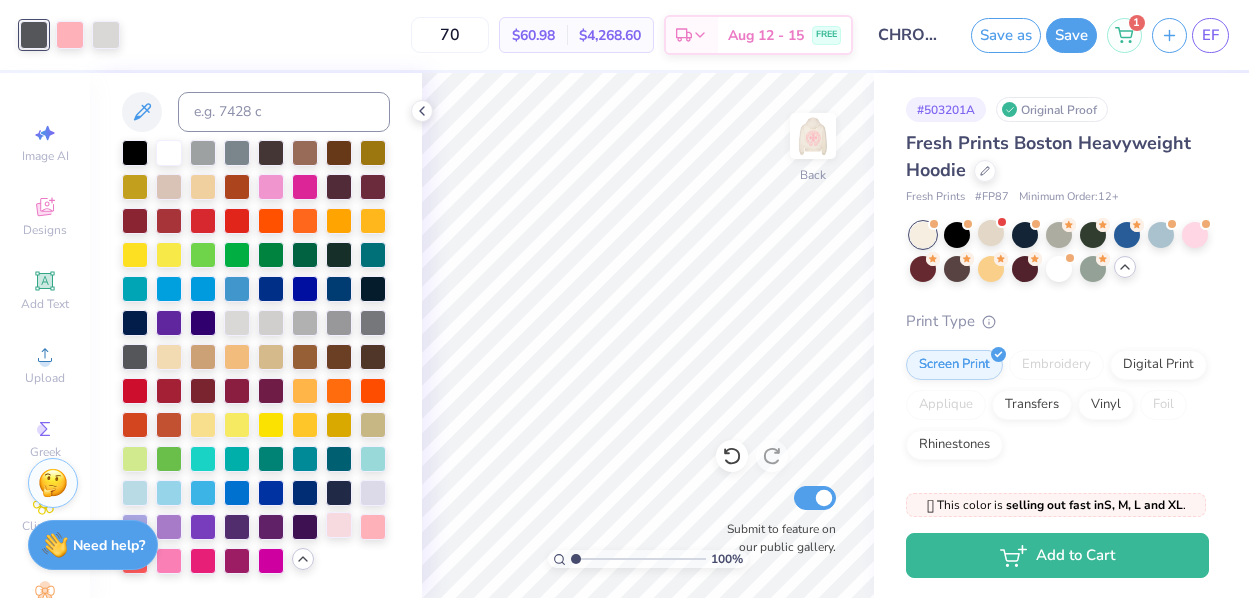 click at bounding box center (339, 525) 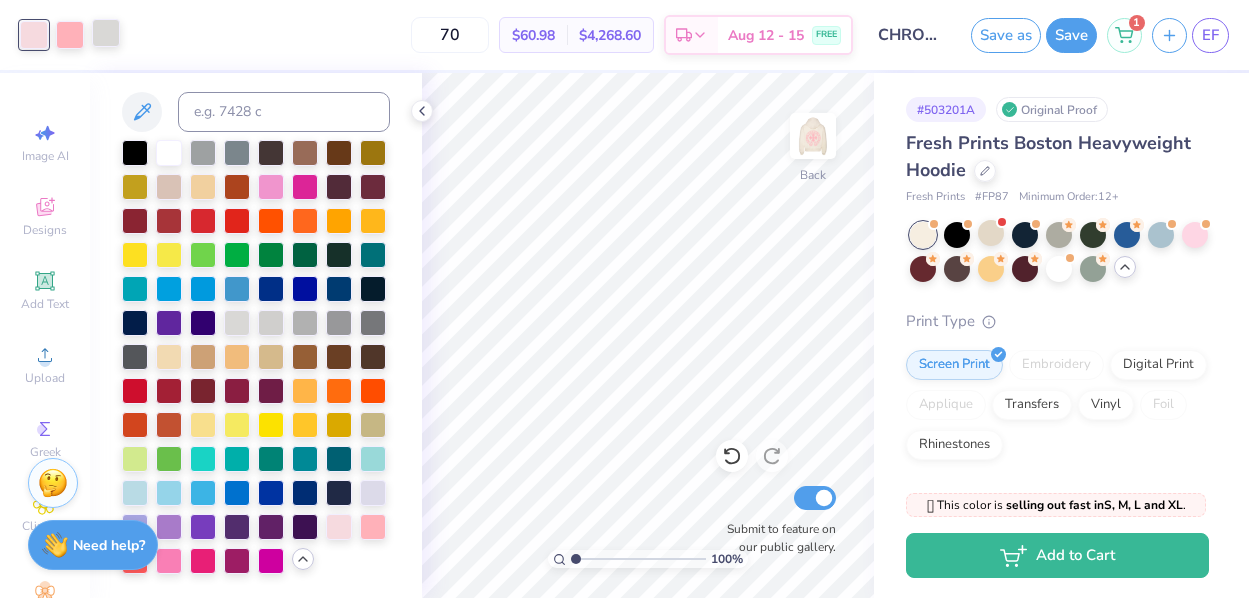 click at bounding box center (106, 33) 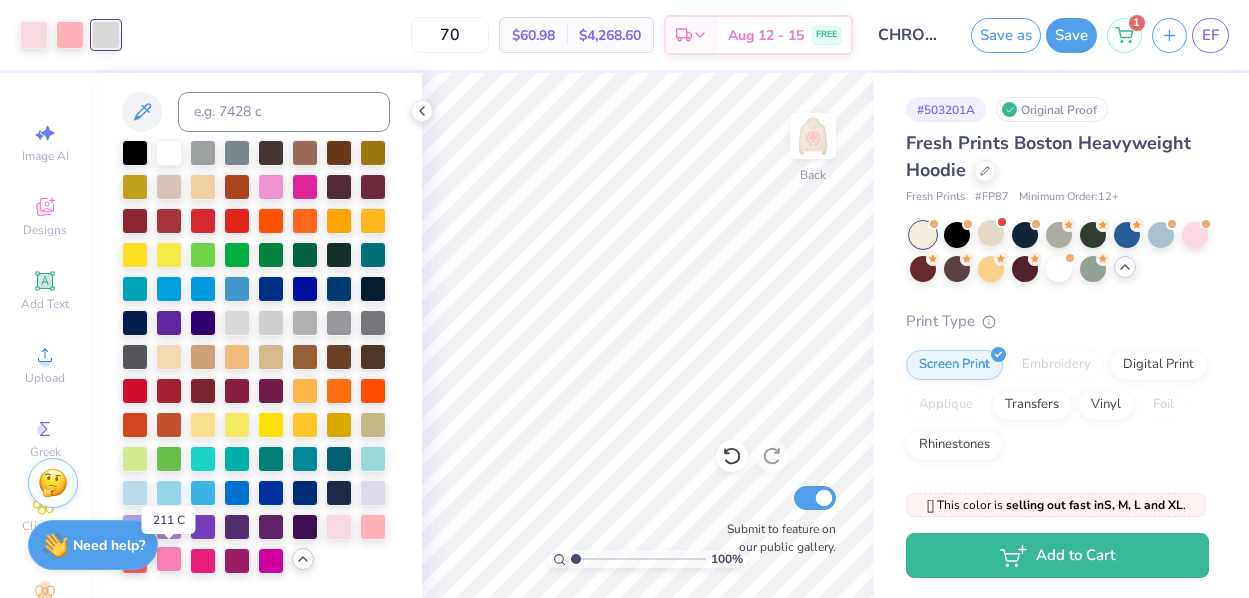click at bounding box center (169, 559) 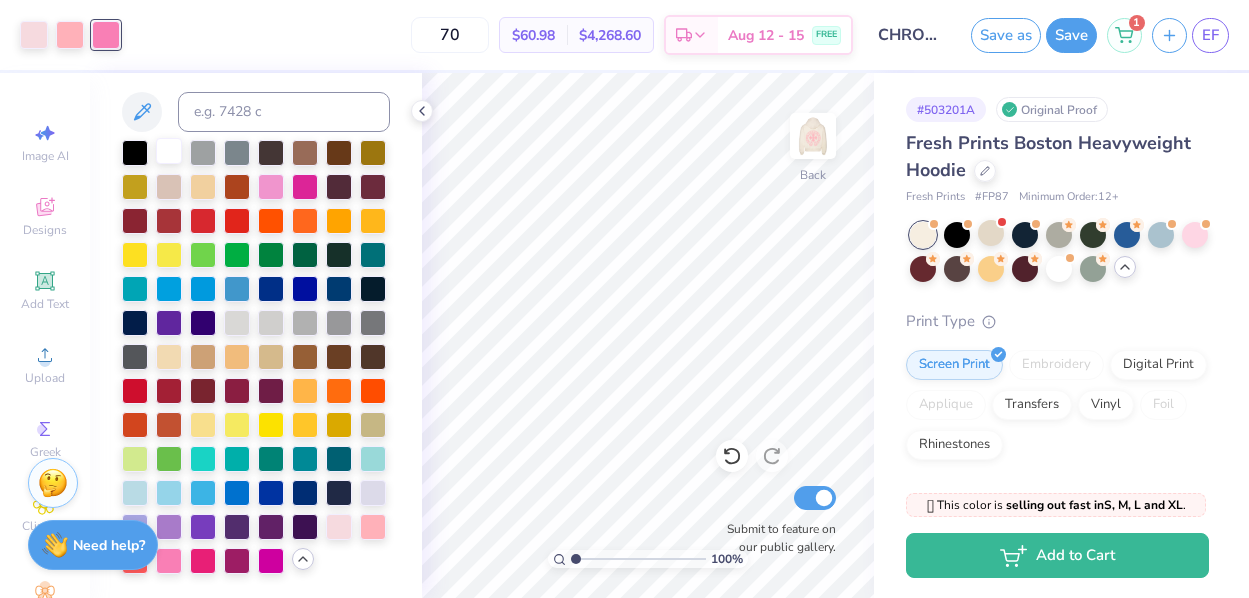 click at bounding box center [169, 151] 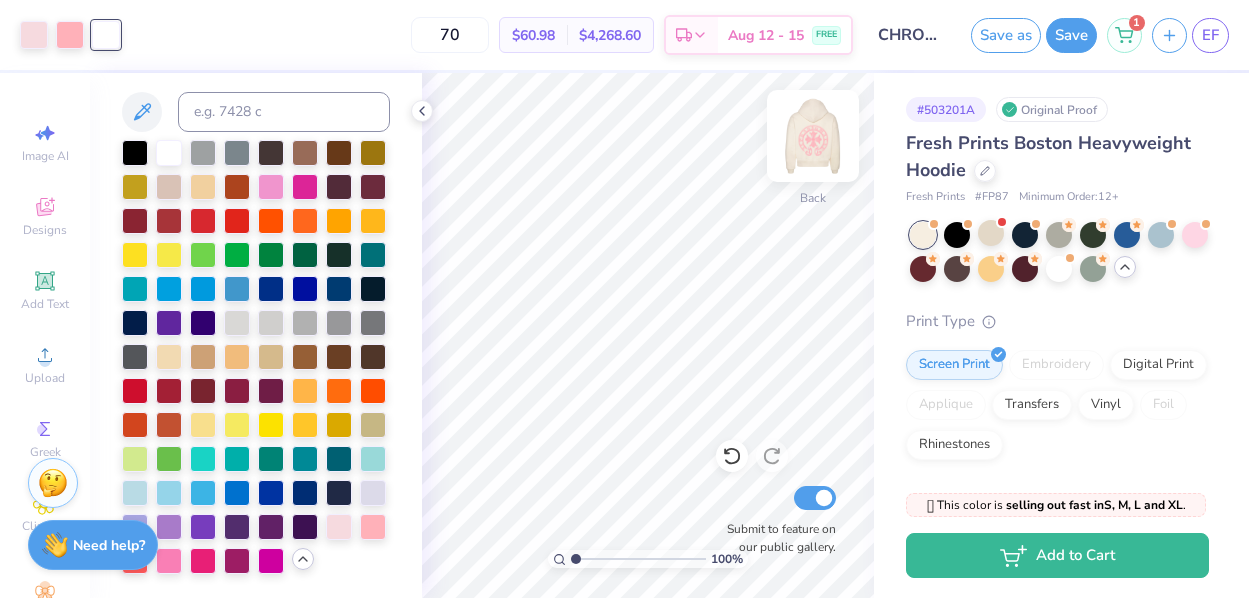 click at bounding box center (813, 136) 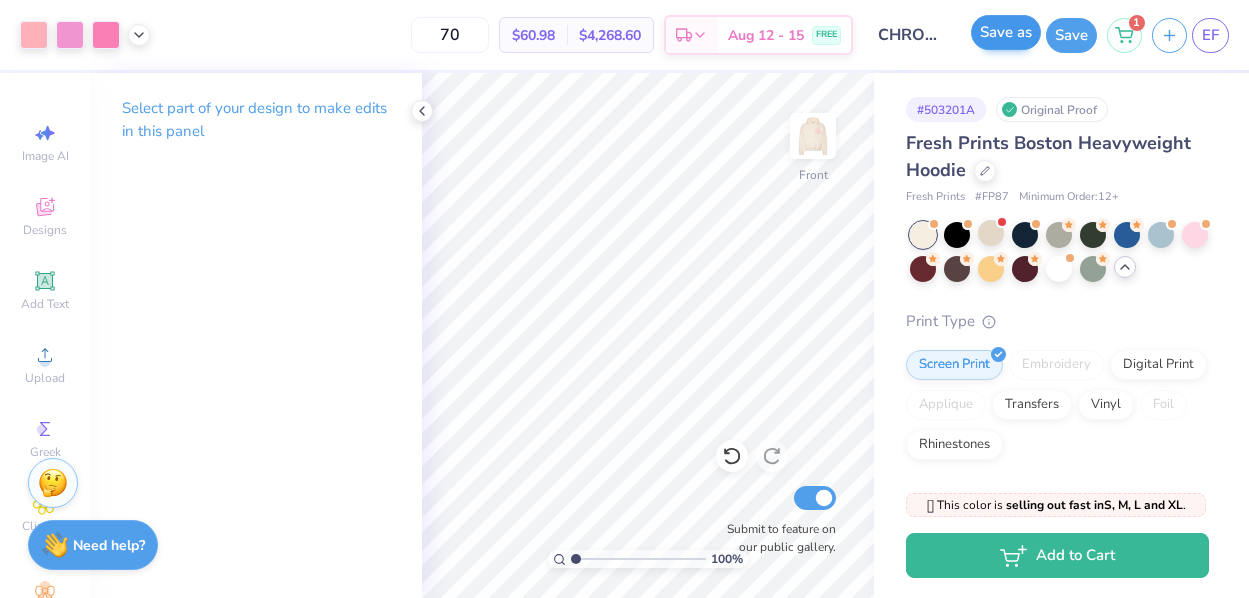 click on "Save as" at bounding box center (1006, 32) 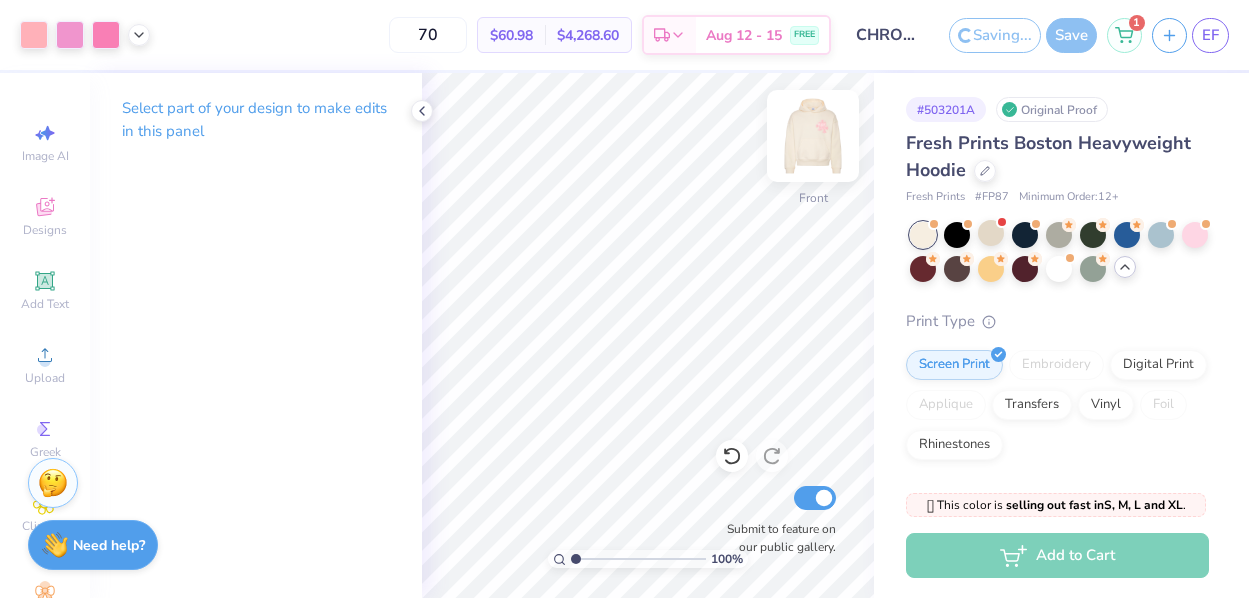 click at bounding box center [813, 136] 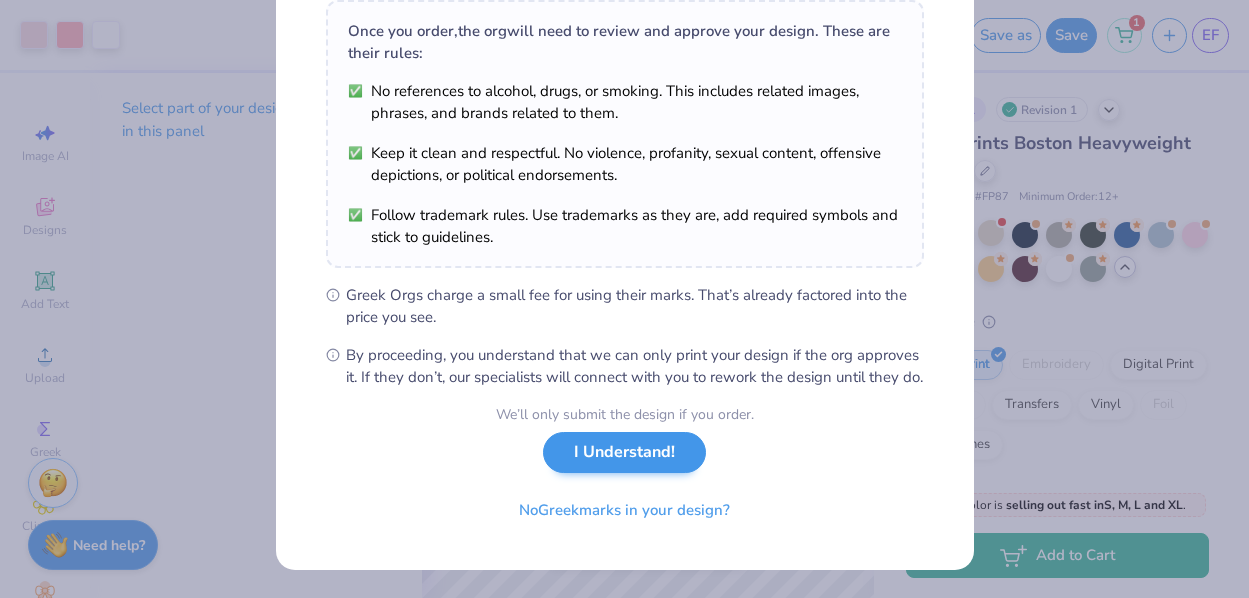 click on "I Understand!" at bounding box center [624, 452] 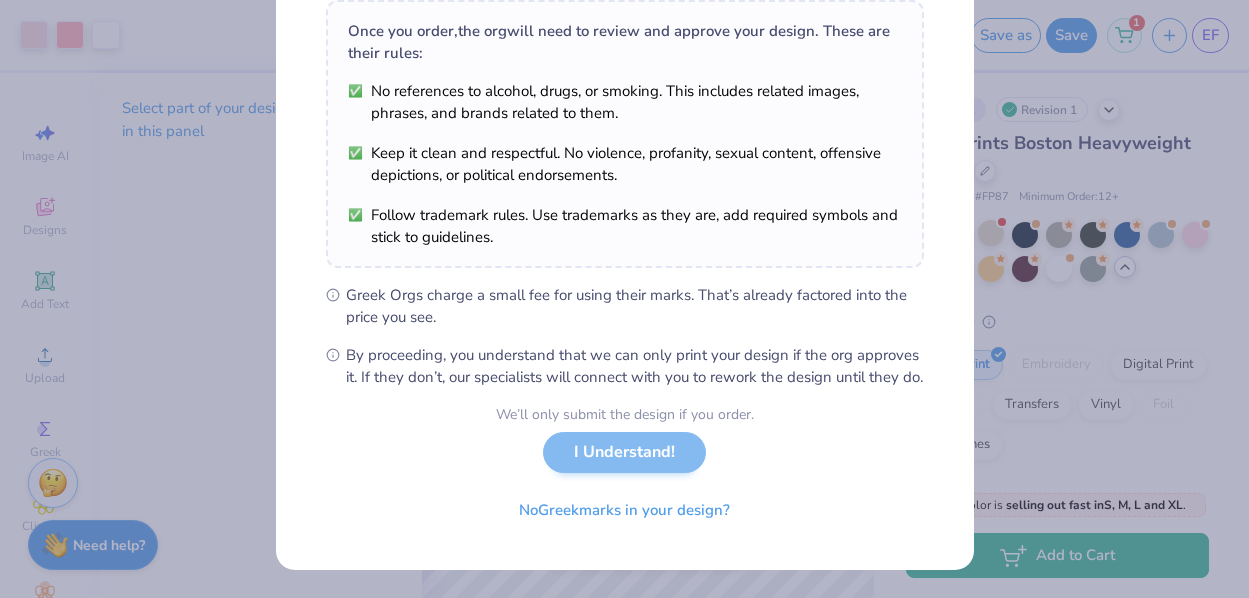 scroll, scrollTop: 44, scrollLeft: 0, axis: vertical 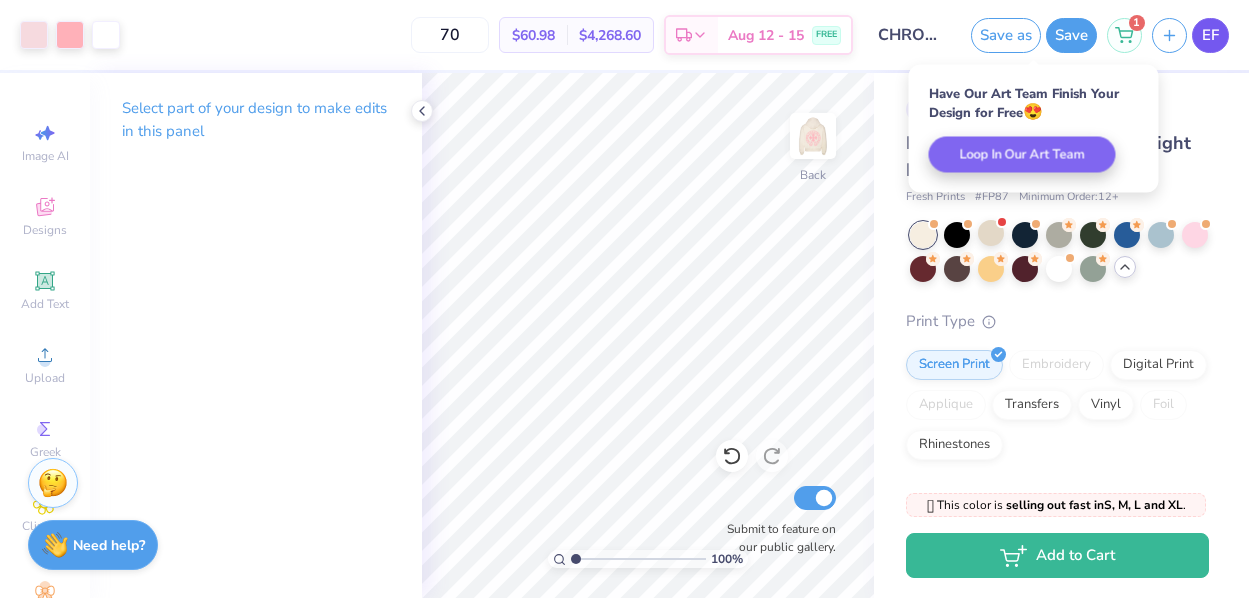 click on "EF" at bounding box center (1210, 35) 